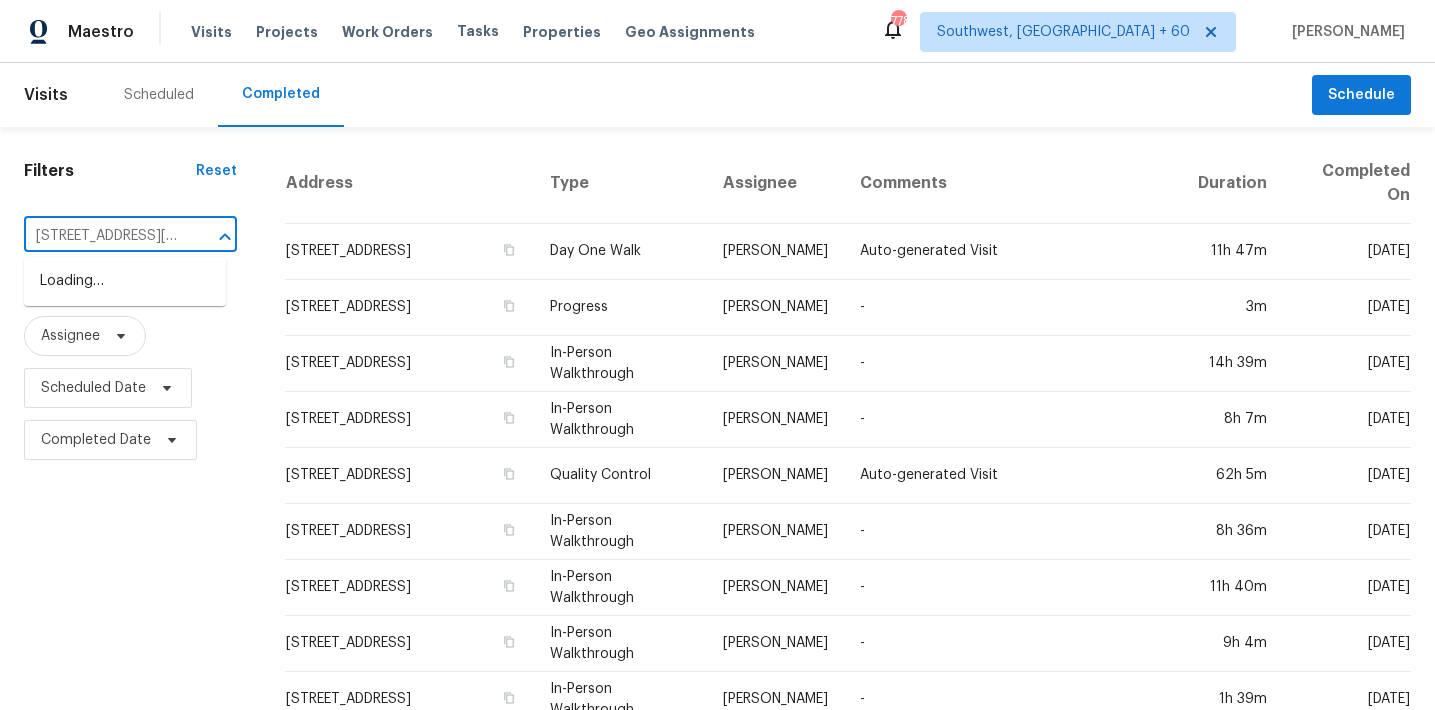 scroll, scrollTop: 0, scrollLeft: 0, axis: both 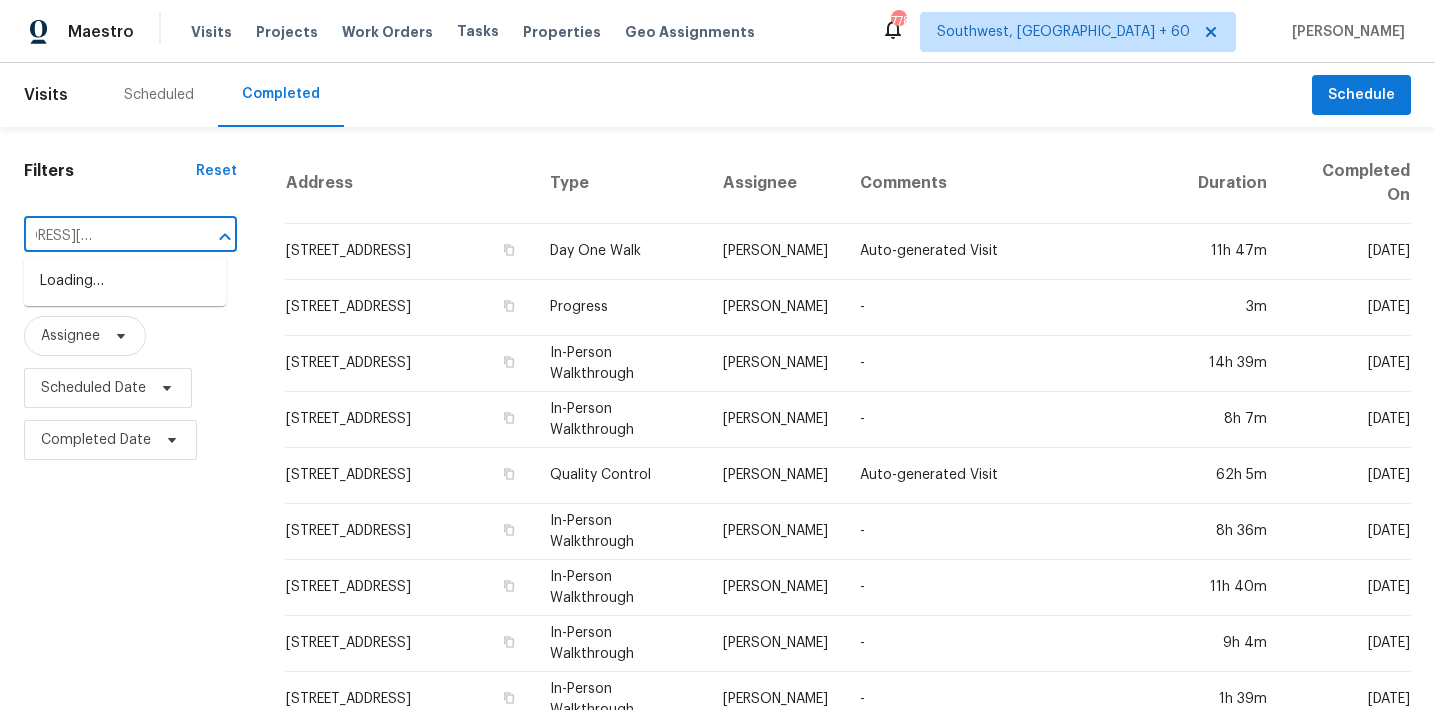 type on "8522 Hampton Rd, Grosse Ile, MI, 48138" 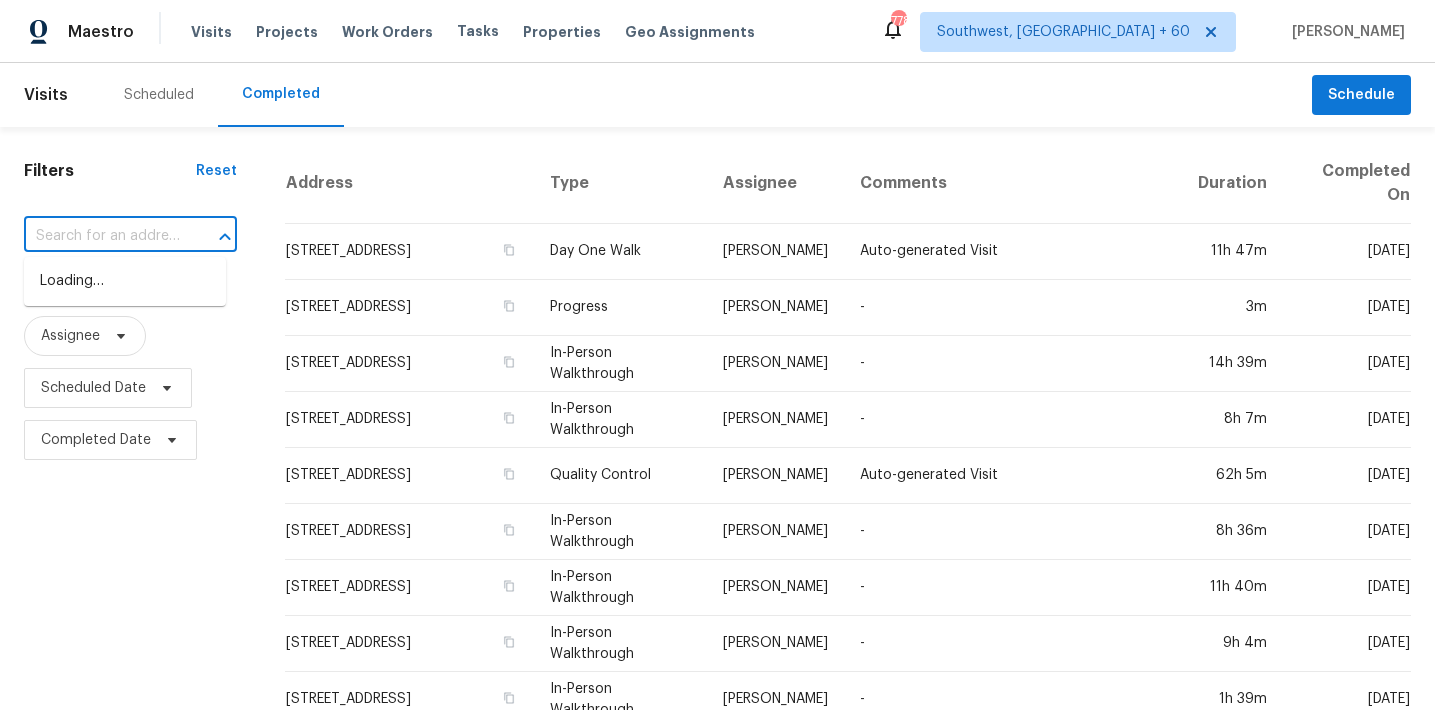 scroll, scrollTop: 0, scrollLeft: 0, axis: both 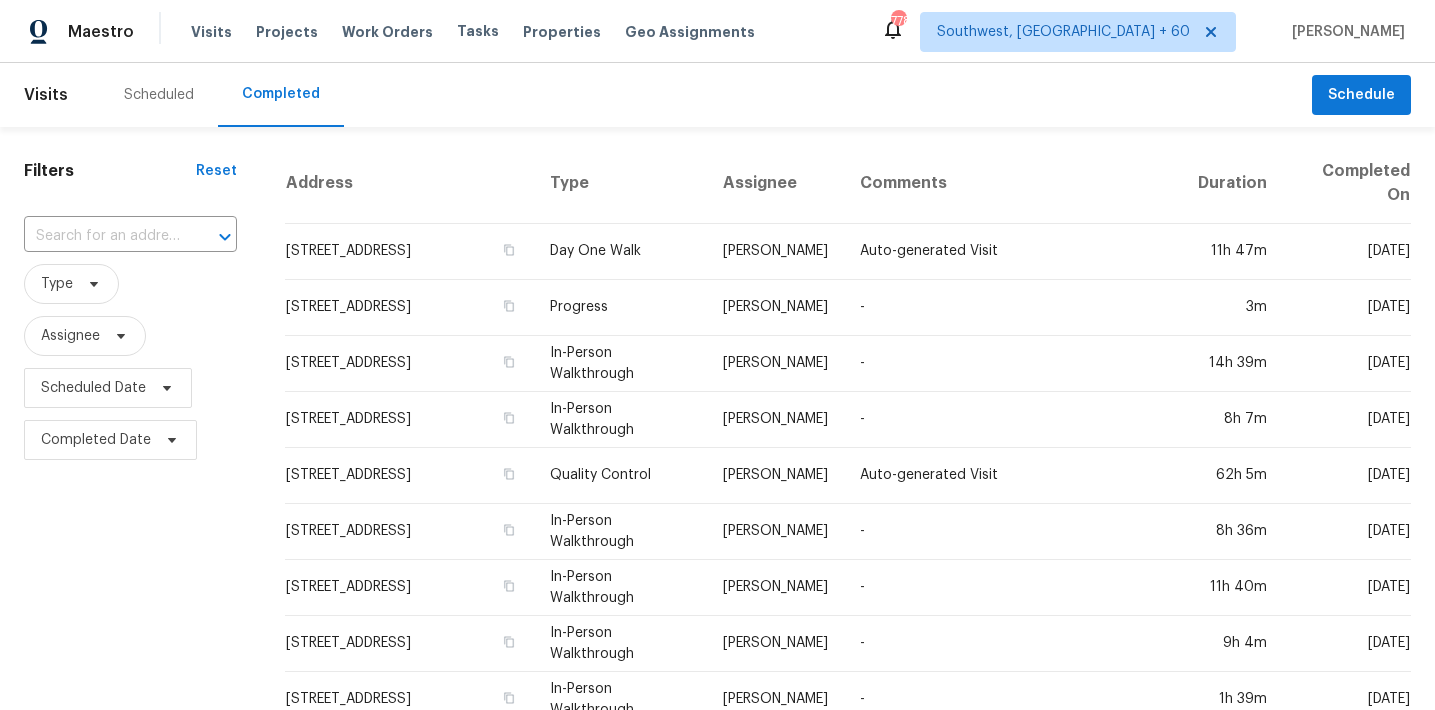 click on "​" at bounding box center (130, 236) 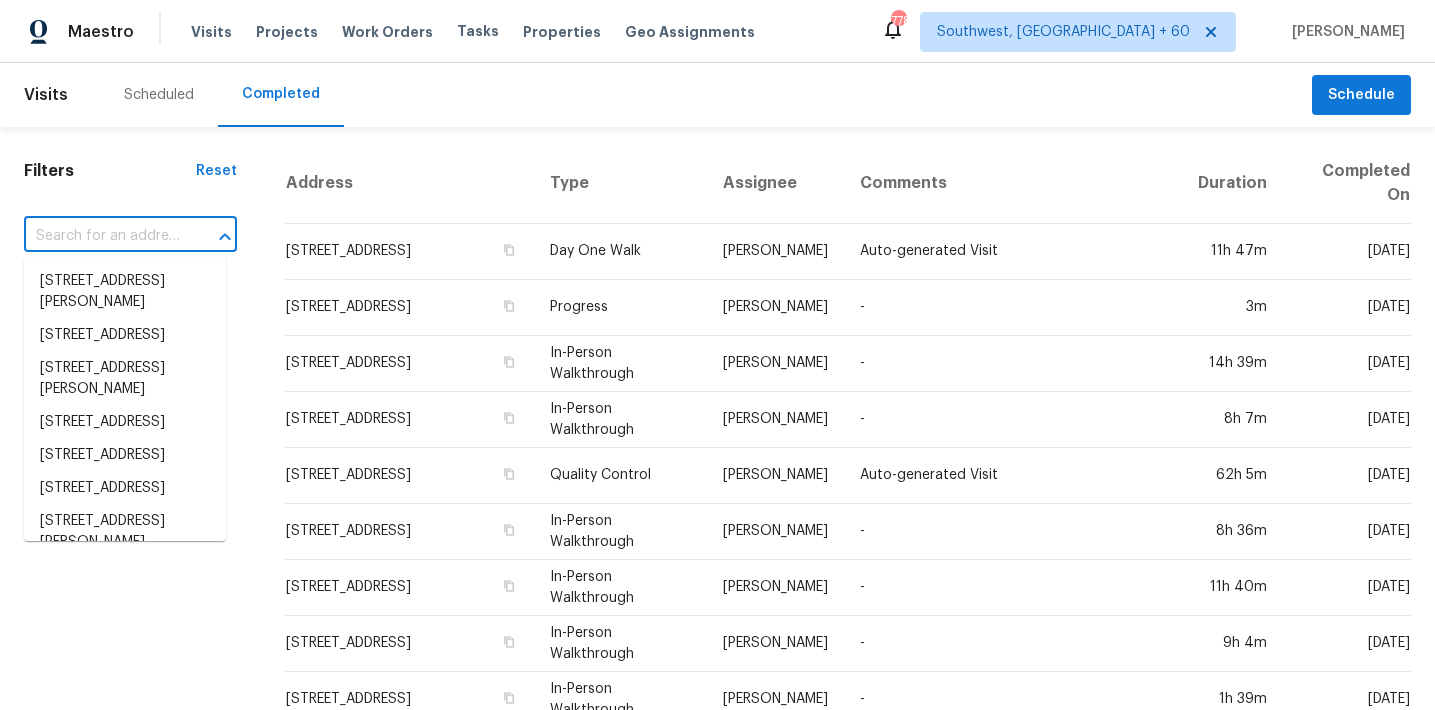 click at bounding box center [102, 236] 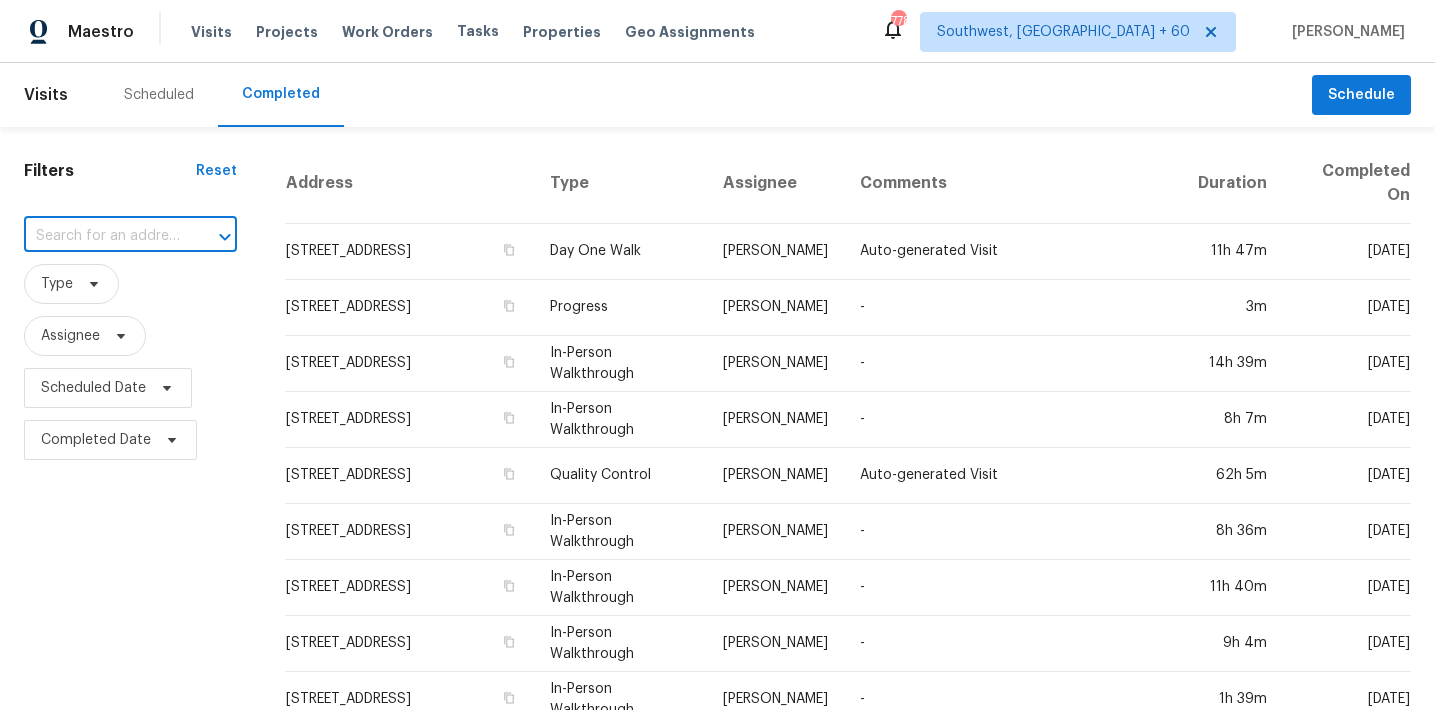 paste on "8522 Hampton Rd, Grosse Ile, MI, 48138" 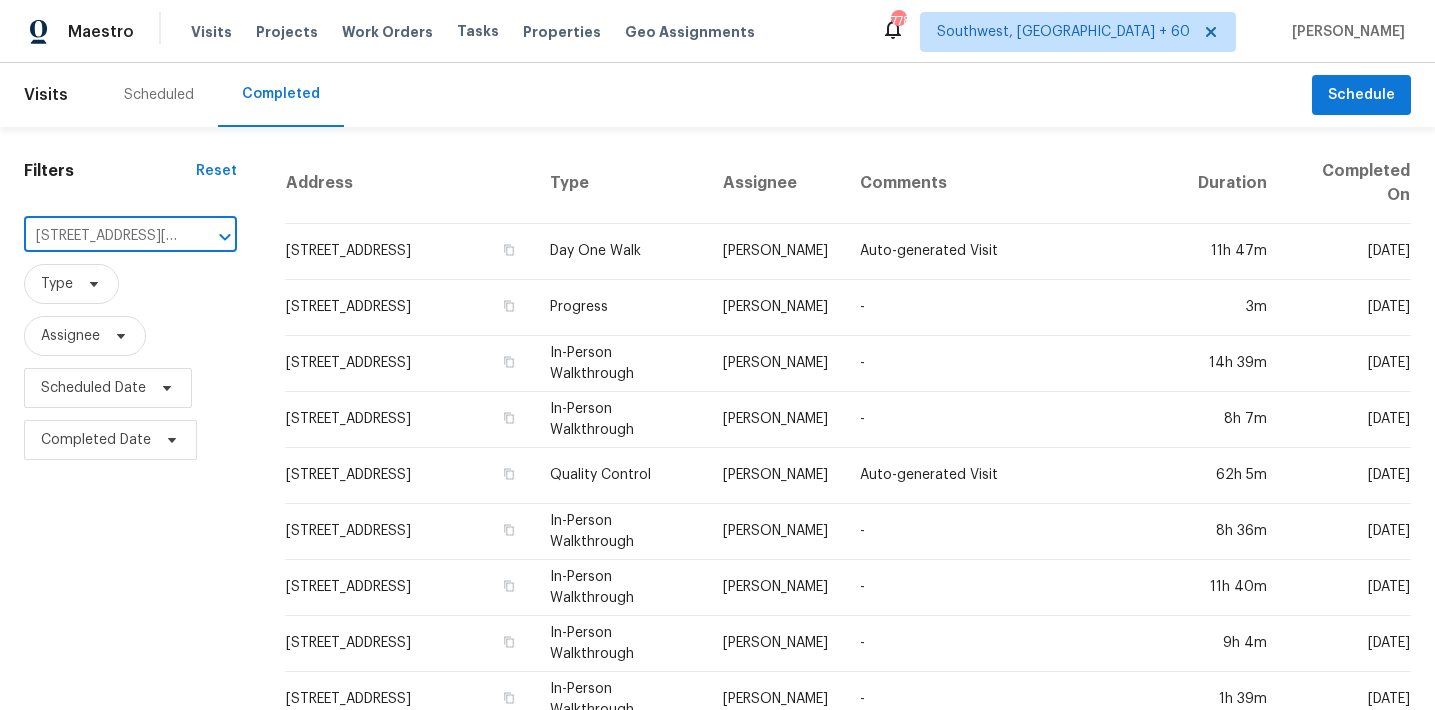 scroll, scrollTop: 0, scrollLeft: 127, axis: horizontal 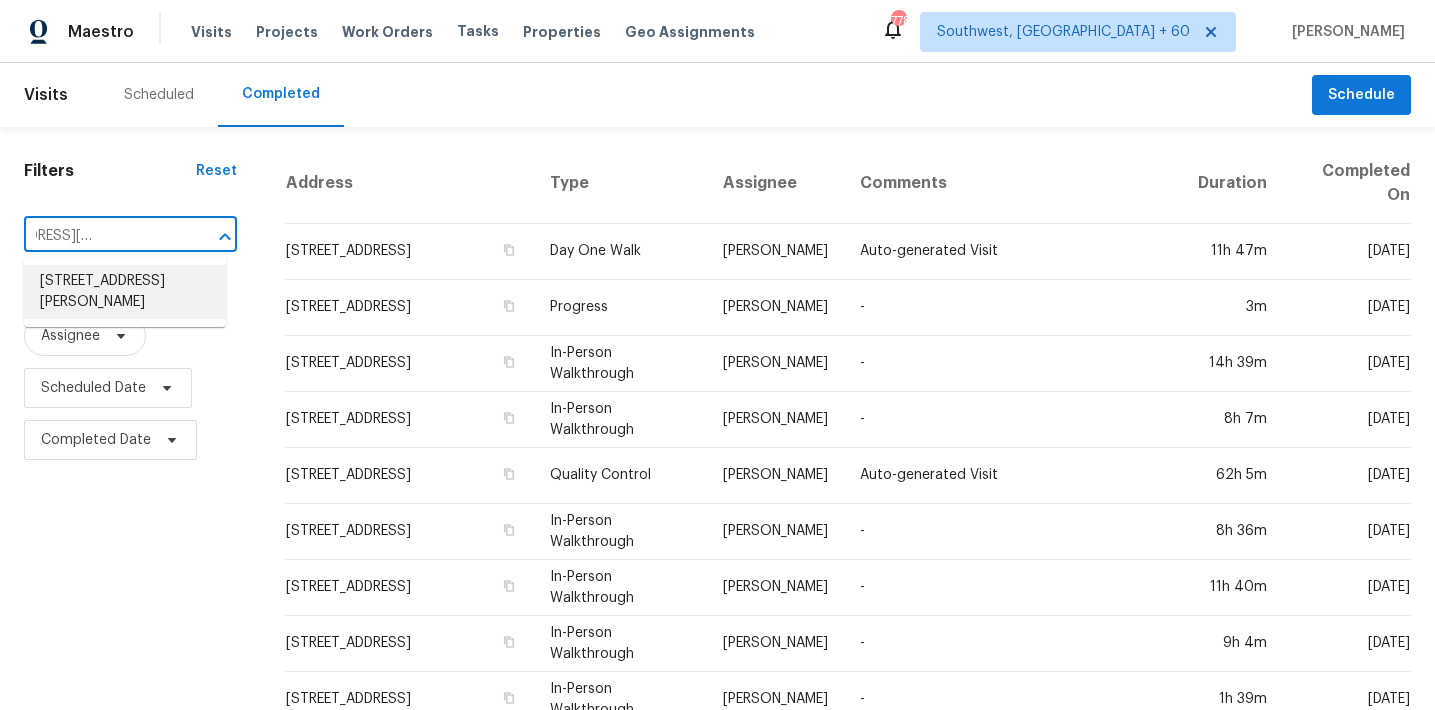 click on "8522 Hampton Rd, Grosse Ile, MI 48138" at bounding box center (125, 292) 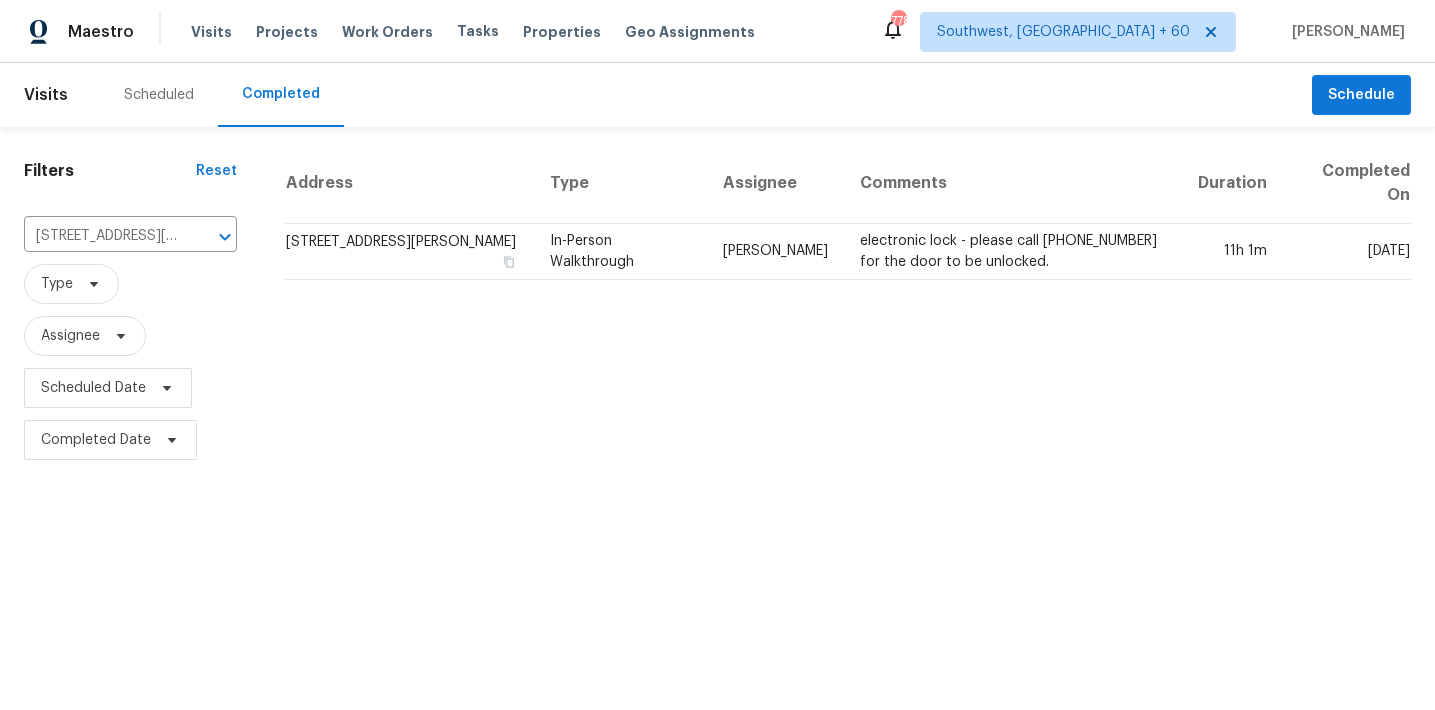 click on "8522 Hampton Rd, Grosse Ile, MI 48138" at bounding box center (409, 252) 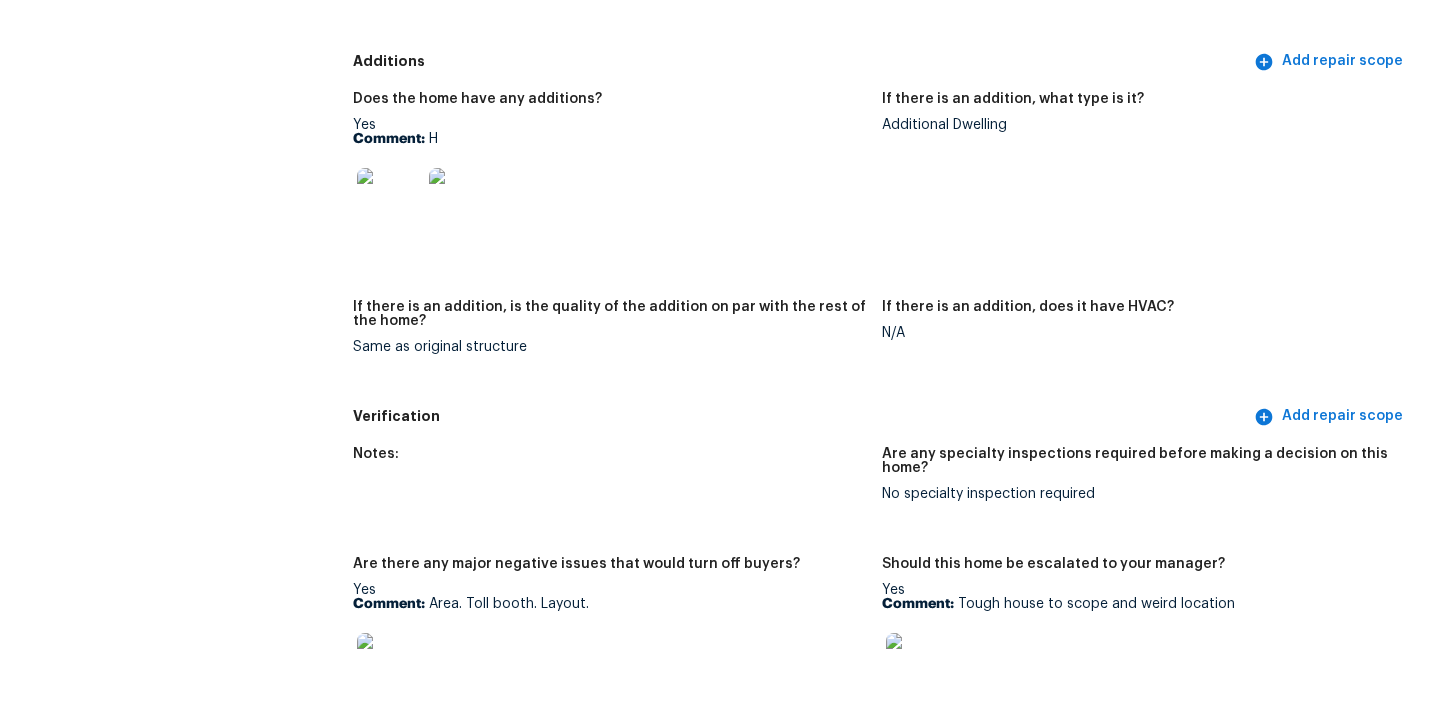 scroll, scrollTop: 5511, scrollLeft: 0, axis: vertical 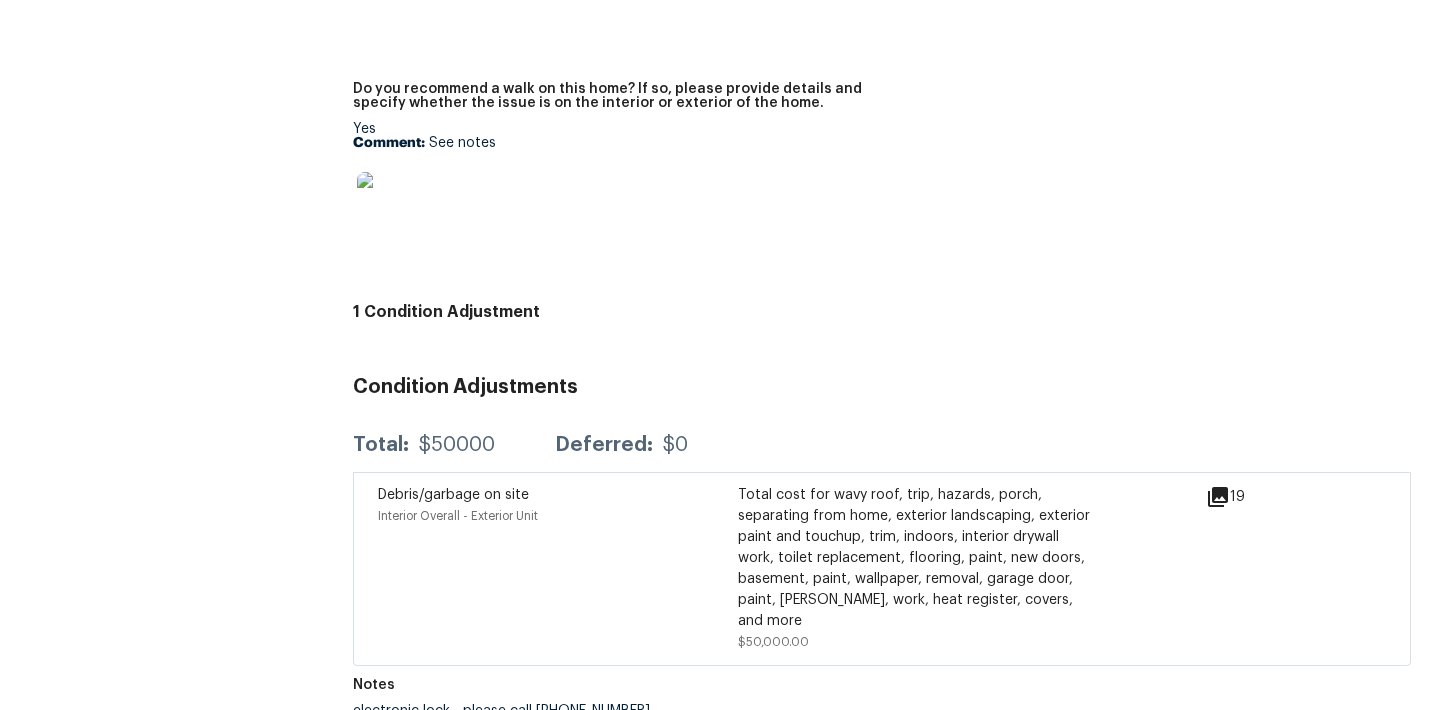 click on "Total:  $50000 Deferred:  $0" at bounding box center [882, 445] 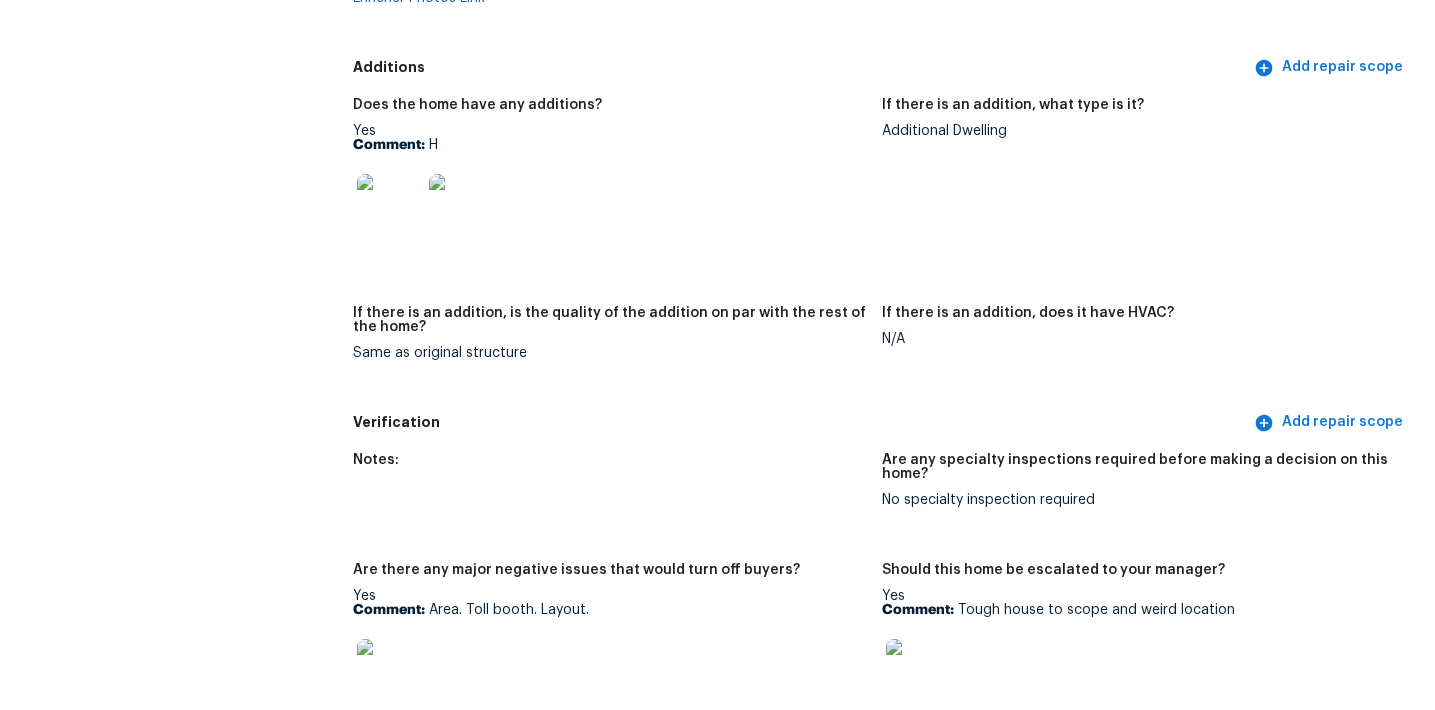 scroll, scrollTop: 4745, scrollLeft: 0, axis: vertical 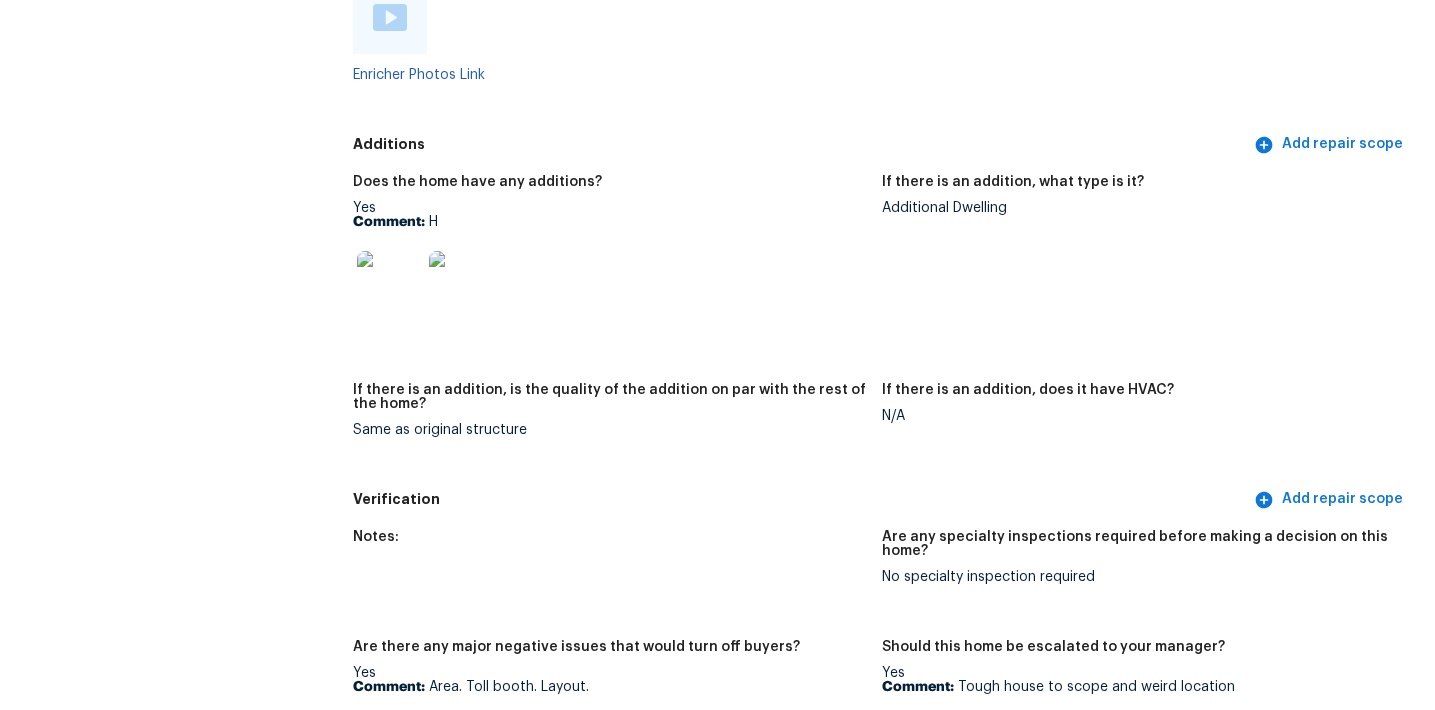 click on "Additional Dwelling" at bounding box center [1138, 208] 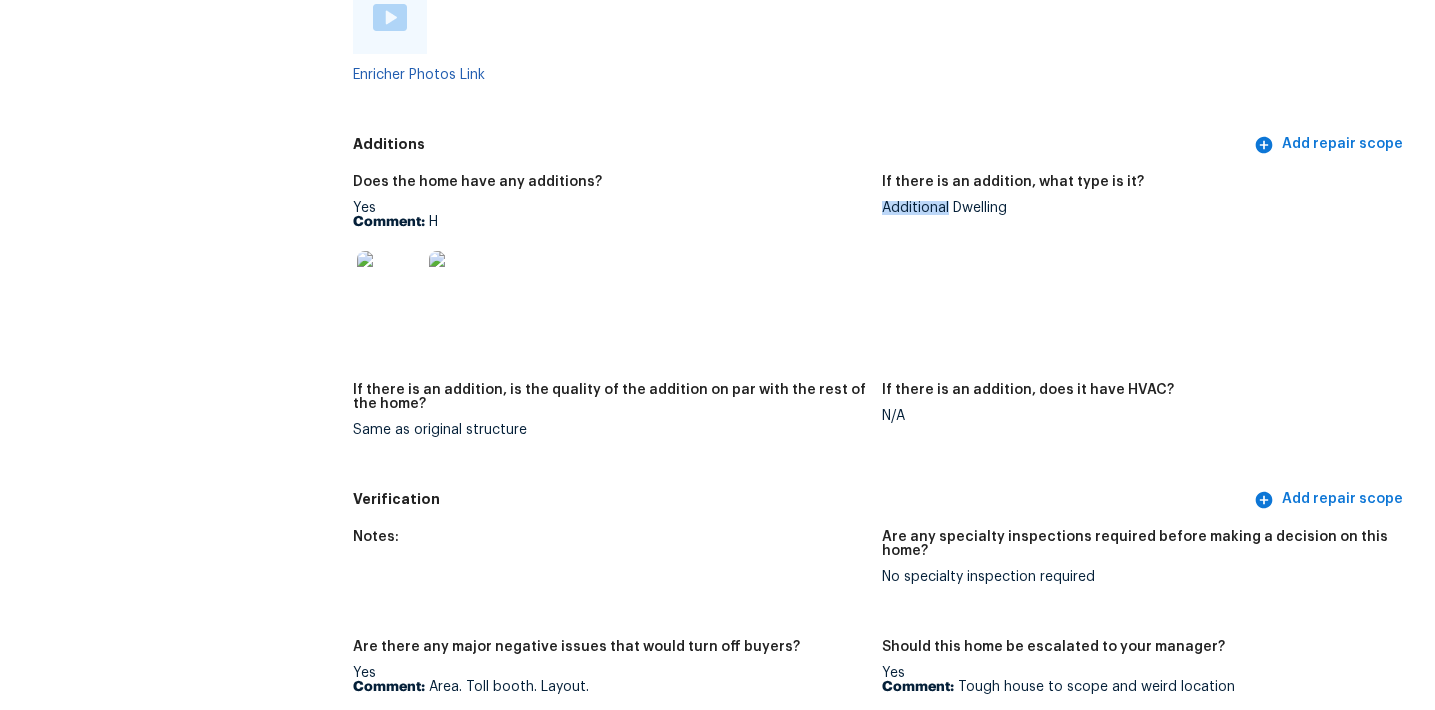 click on "Additional Dwelling" at bounding box center (1138, 208) 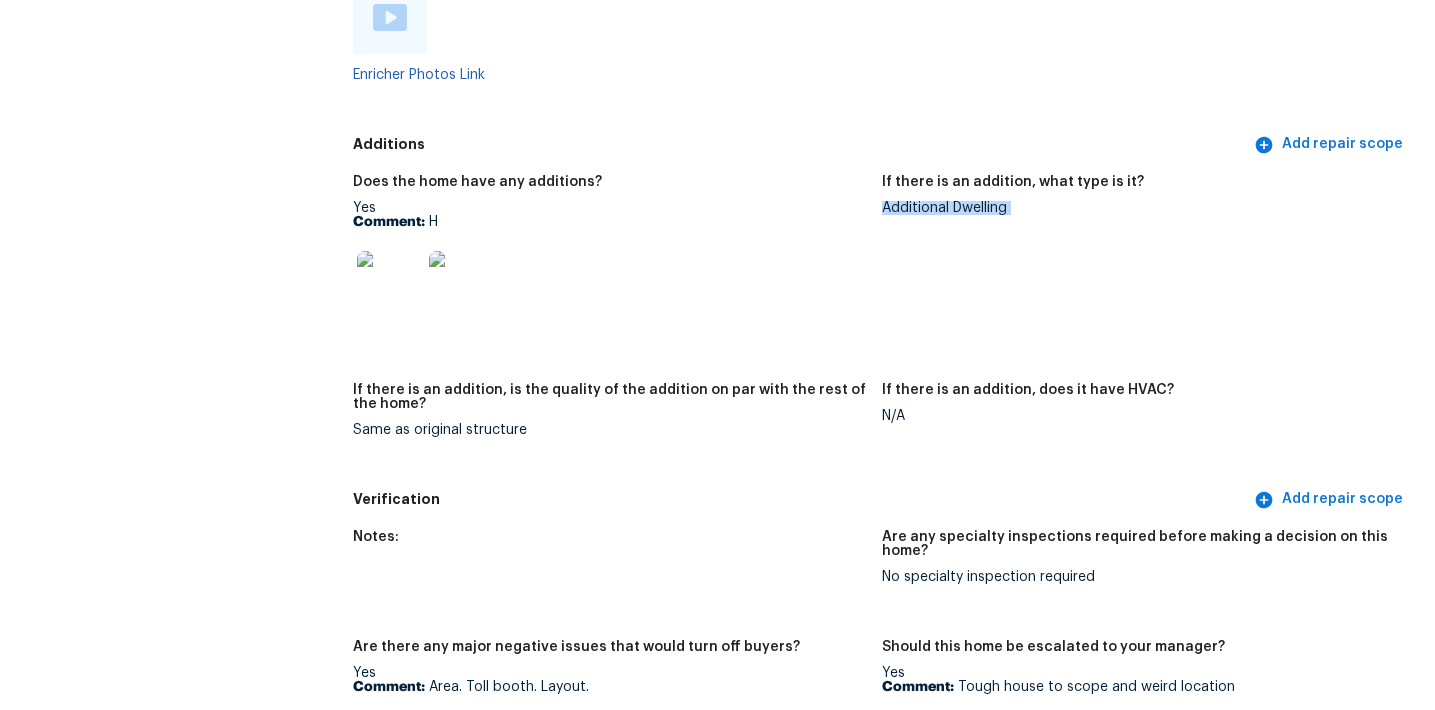 click on "Additional Dwelling" at bounding box center (1138, 208) 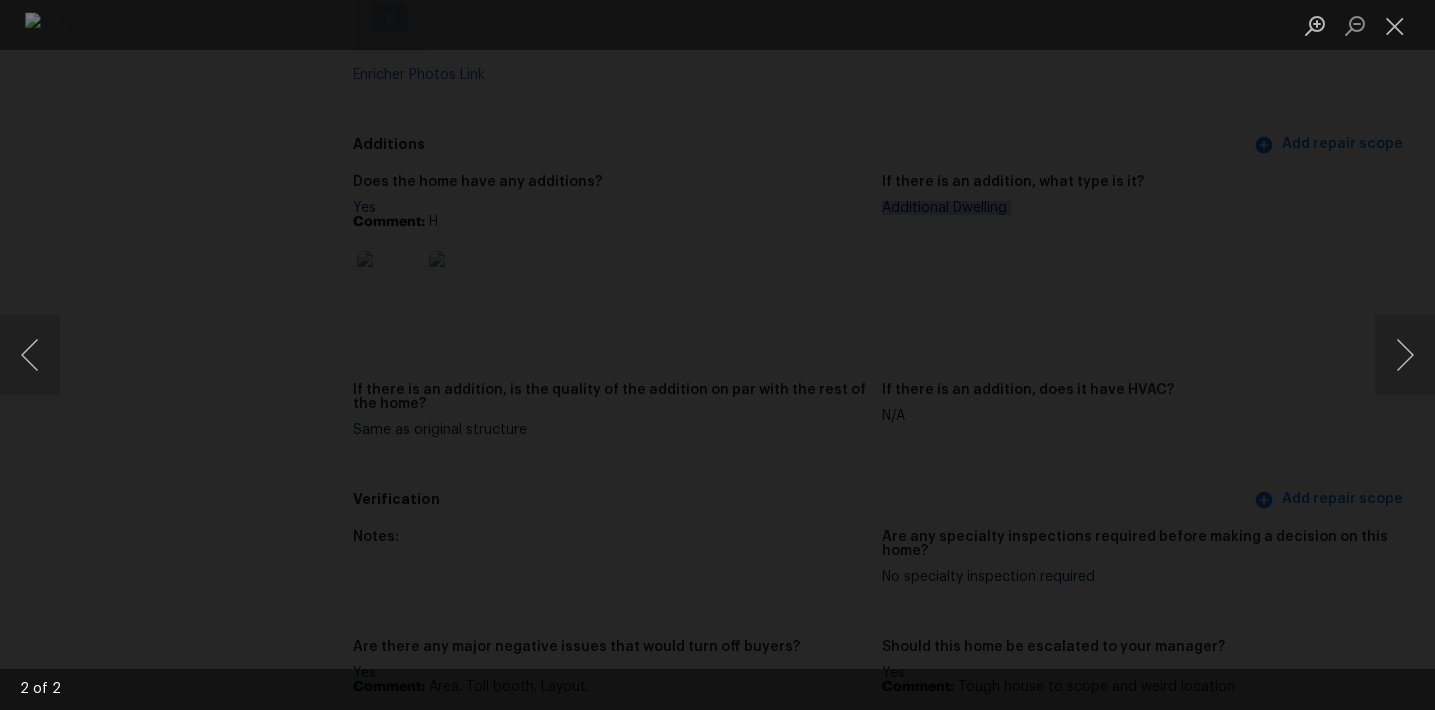 click at bounding box center [717, 355] 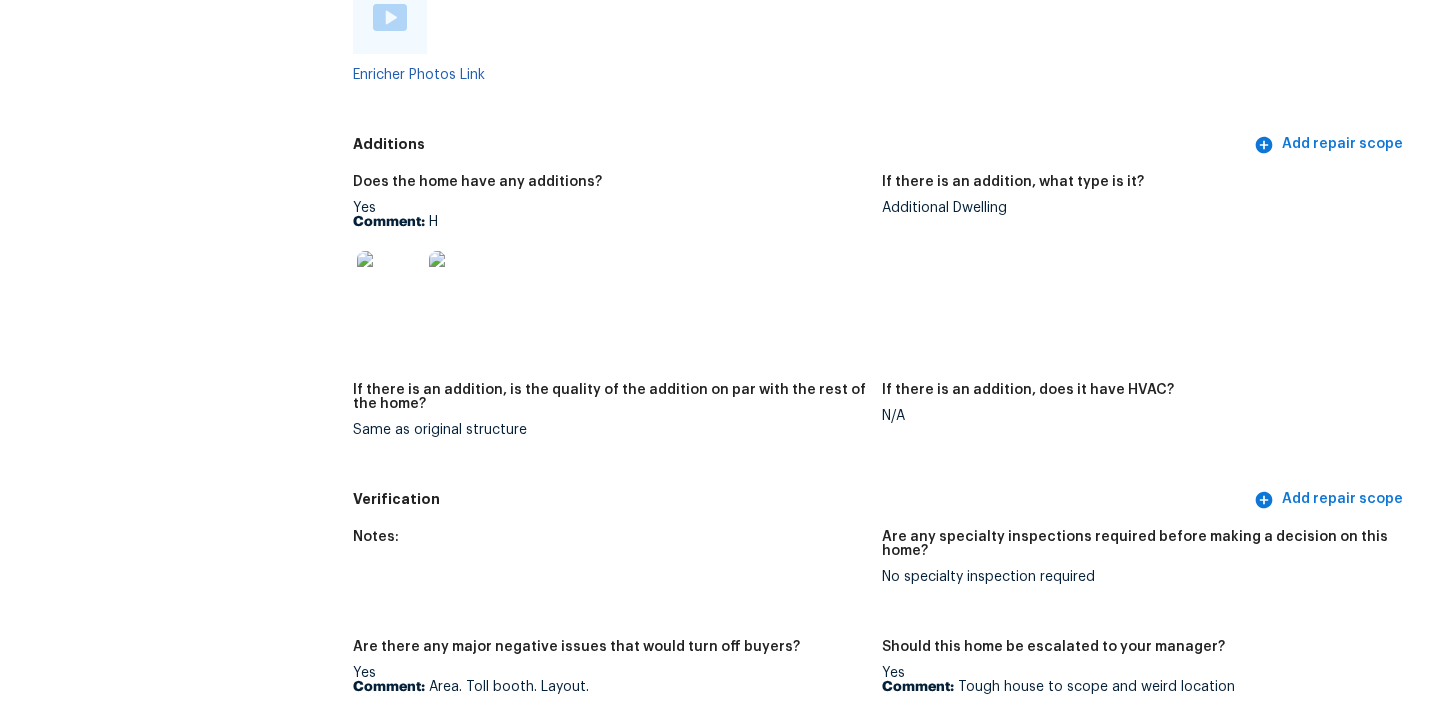 click on "Comment:   H" at bounding box center [609, 222] 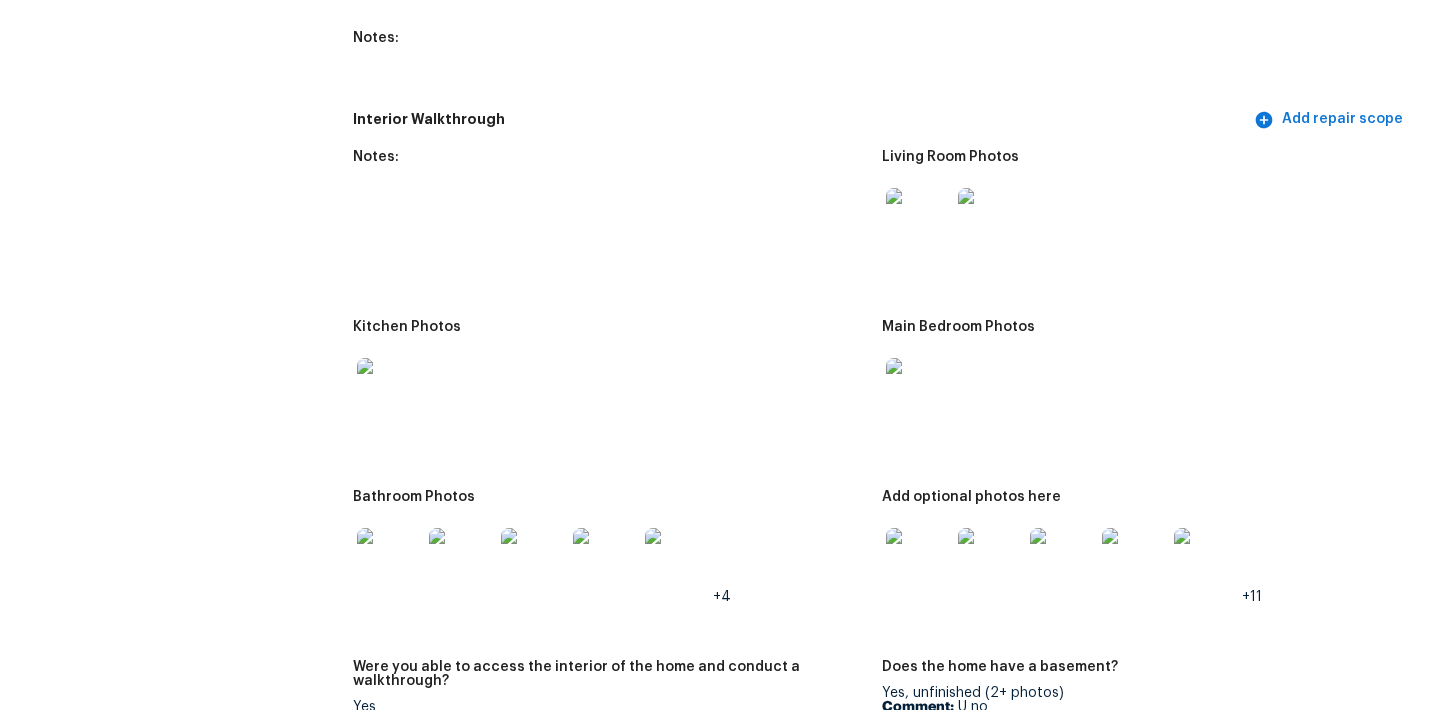 scroll, scrollTop: 2395, scrollLeft: 0, axis: vertical 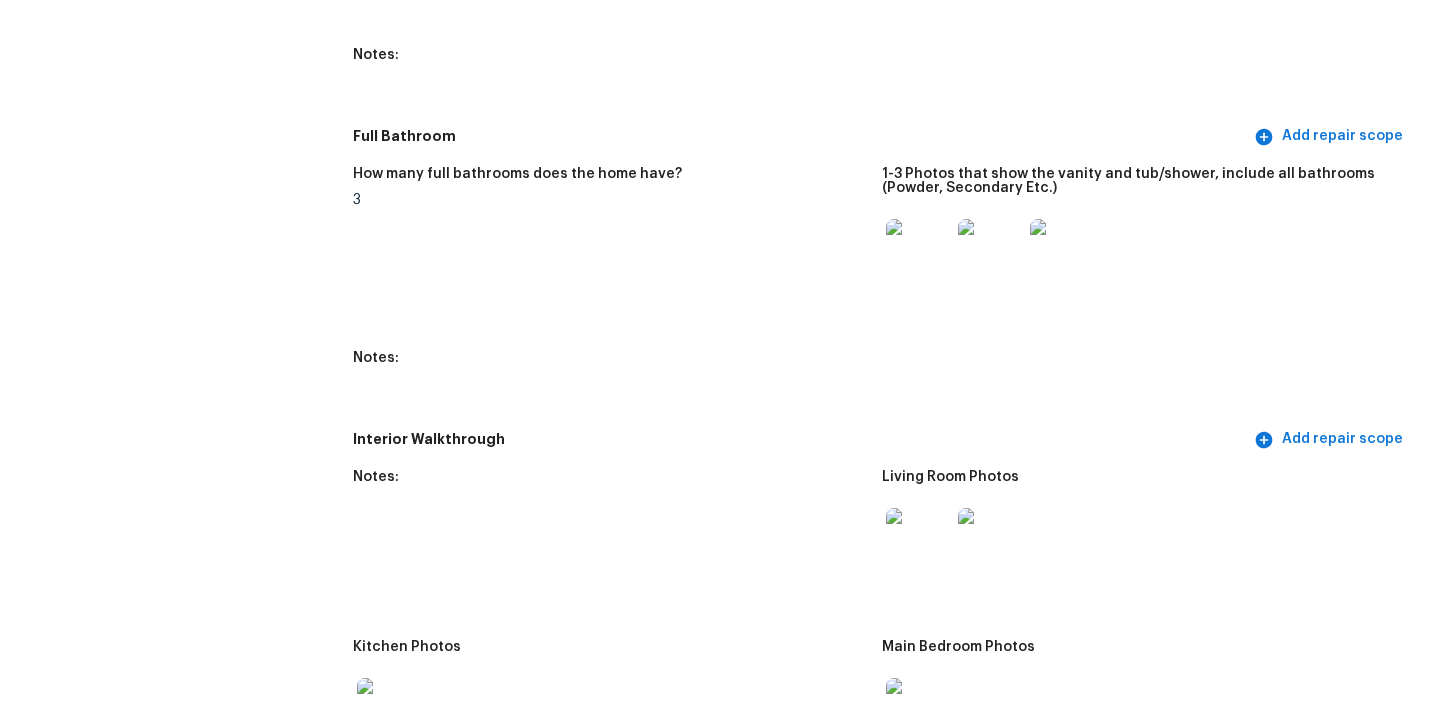 click on "Notes:" at bounding box center (609, 364) 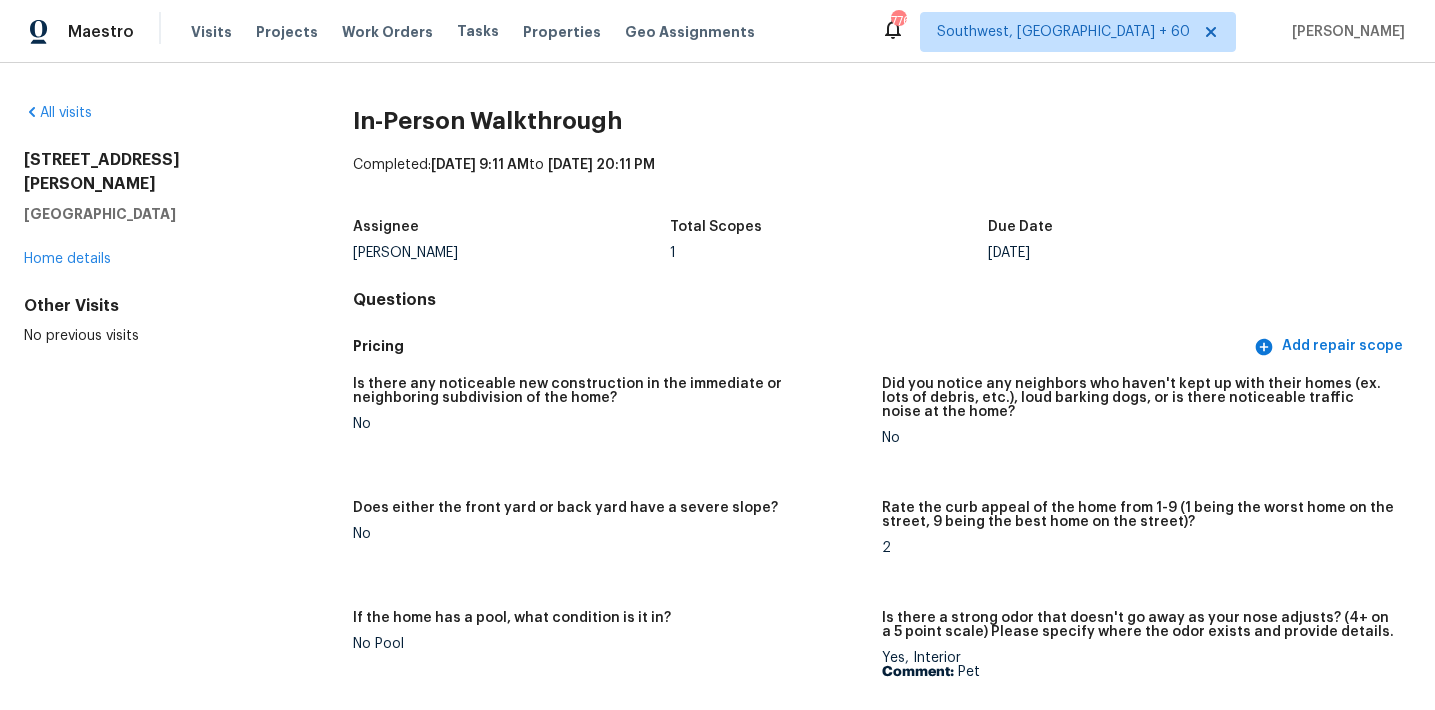 click on "Pricing" at bounding box center (801, 346) 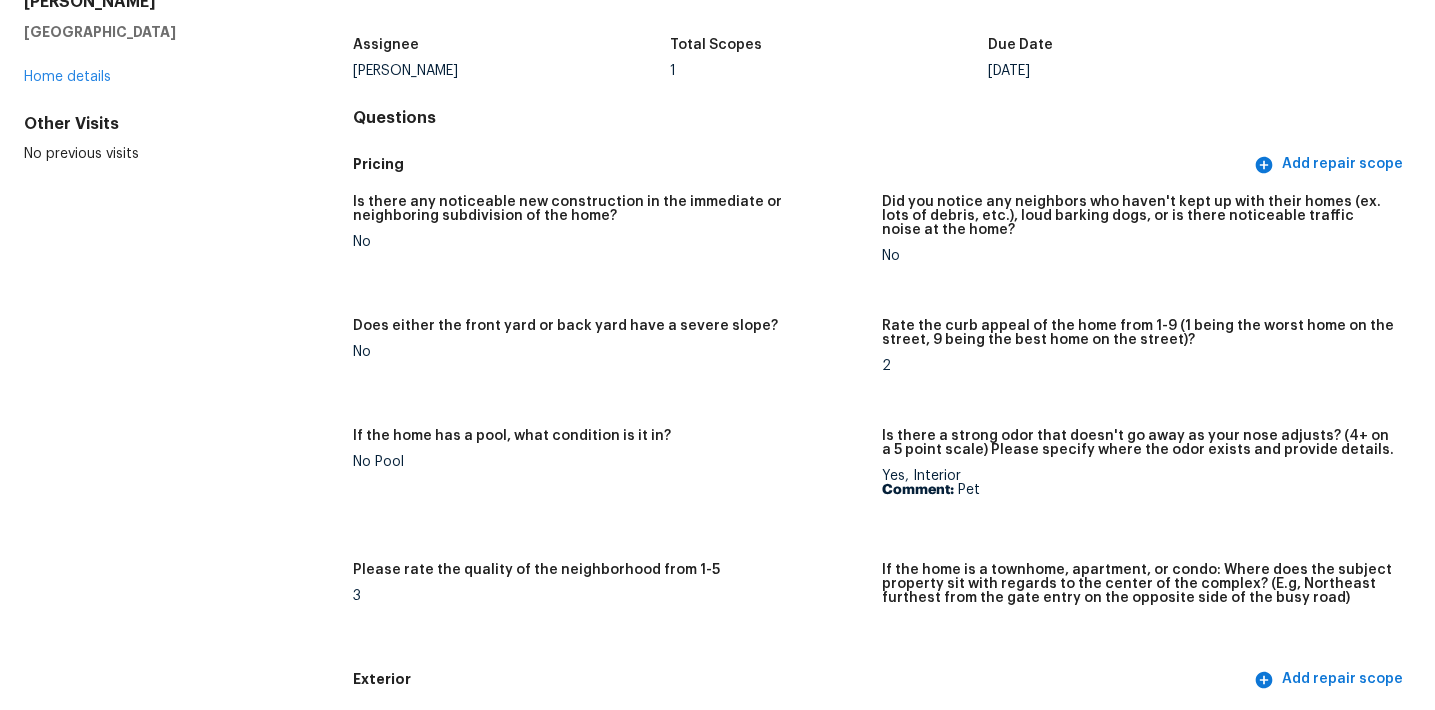 scroll, scrollTop: 0, scrollLeft: 0, axis: both 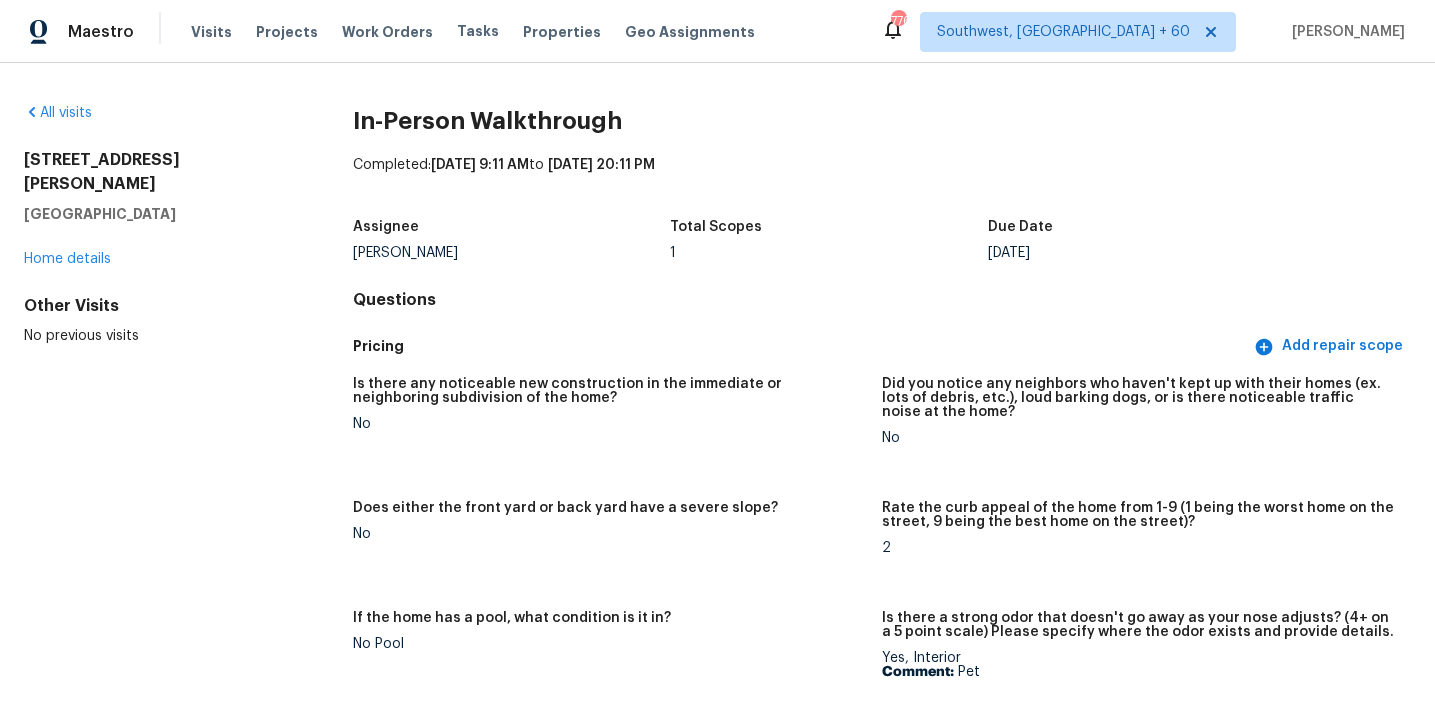 click on "Assignee Dominic Herron Total Scopes 1 Due Date Thu, Jul 10" at bounding box center [882, 240] 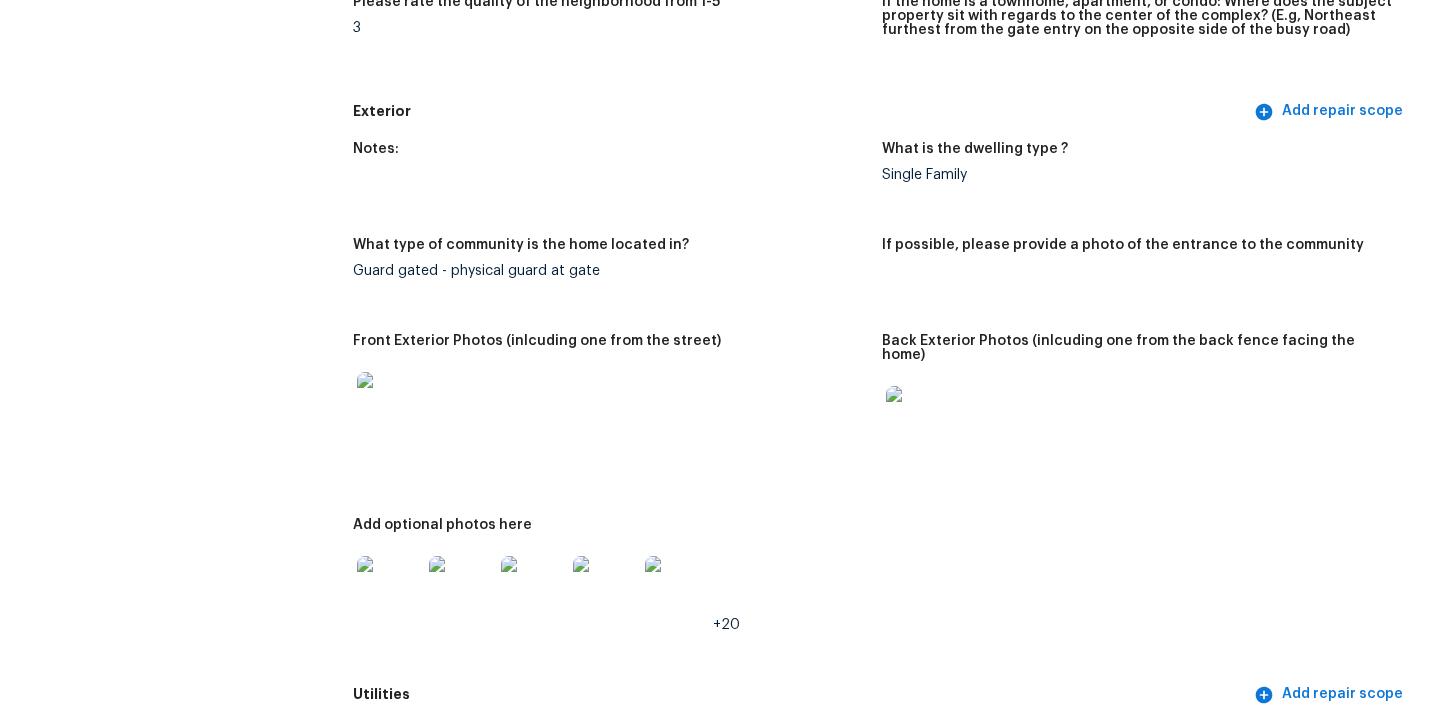 scroll, scrollTop: 815, scrollLeft: 0, axis: vertical 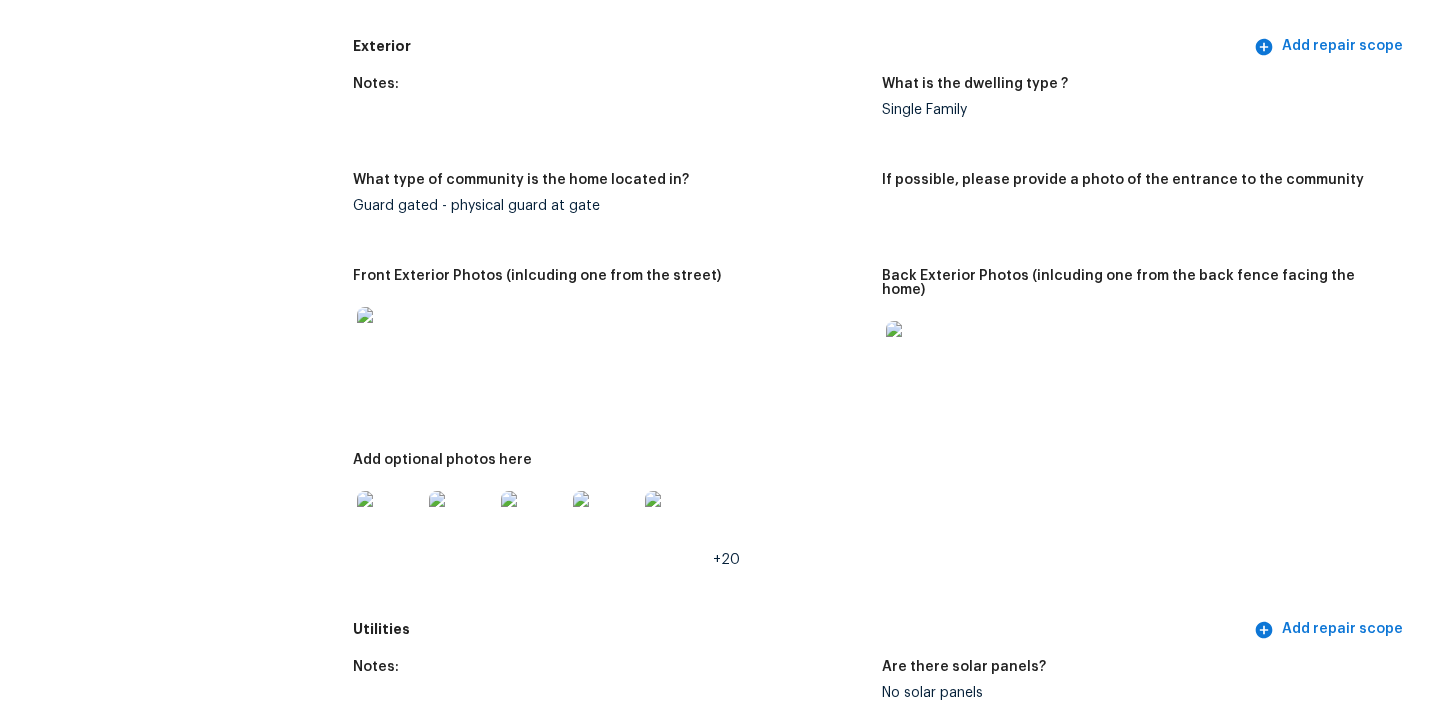 click at bounding box center (389, 339) 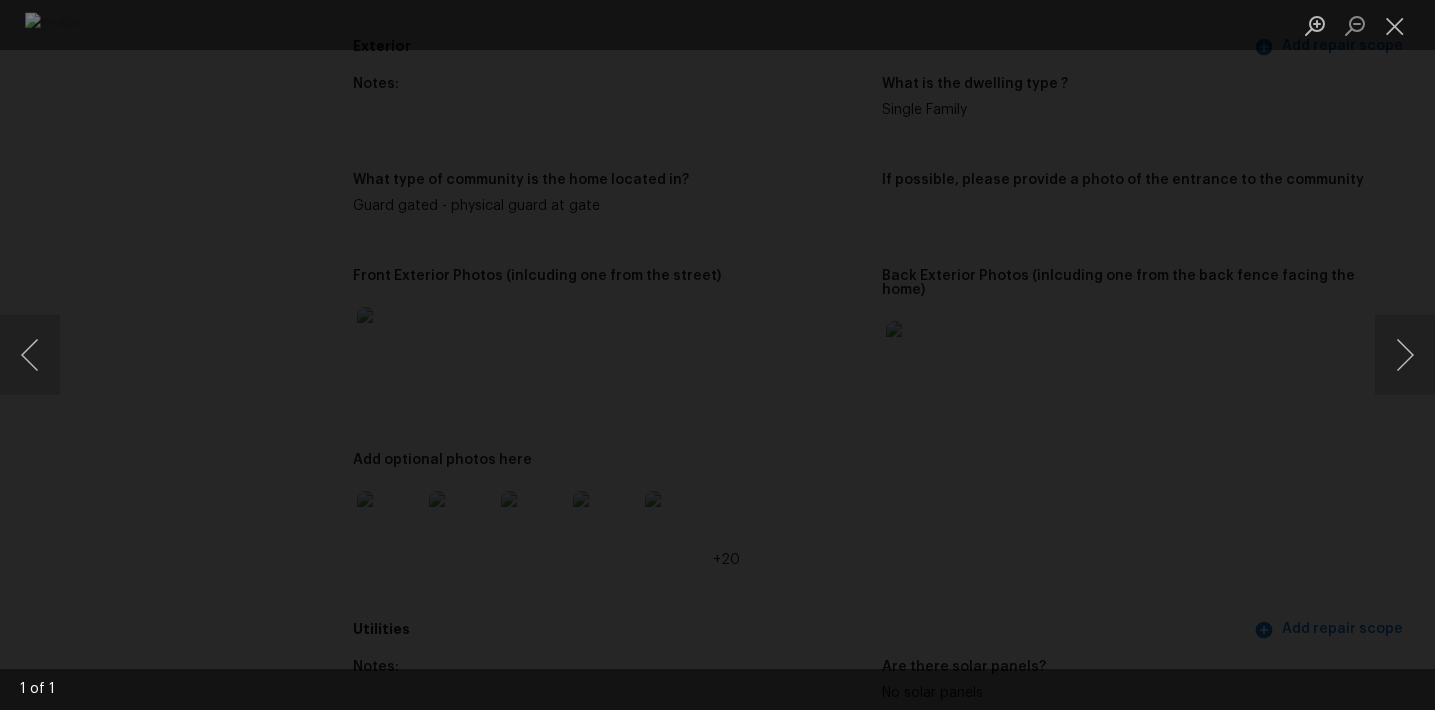 click at bounding box center (717, 355) 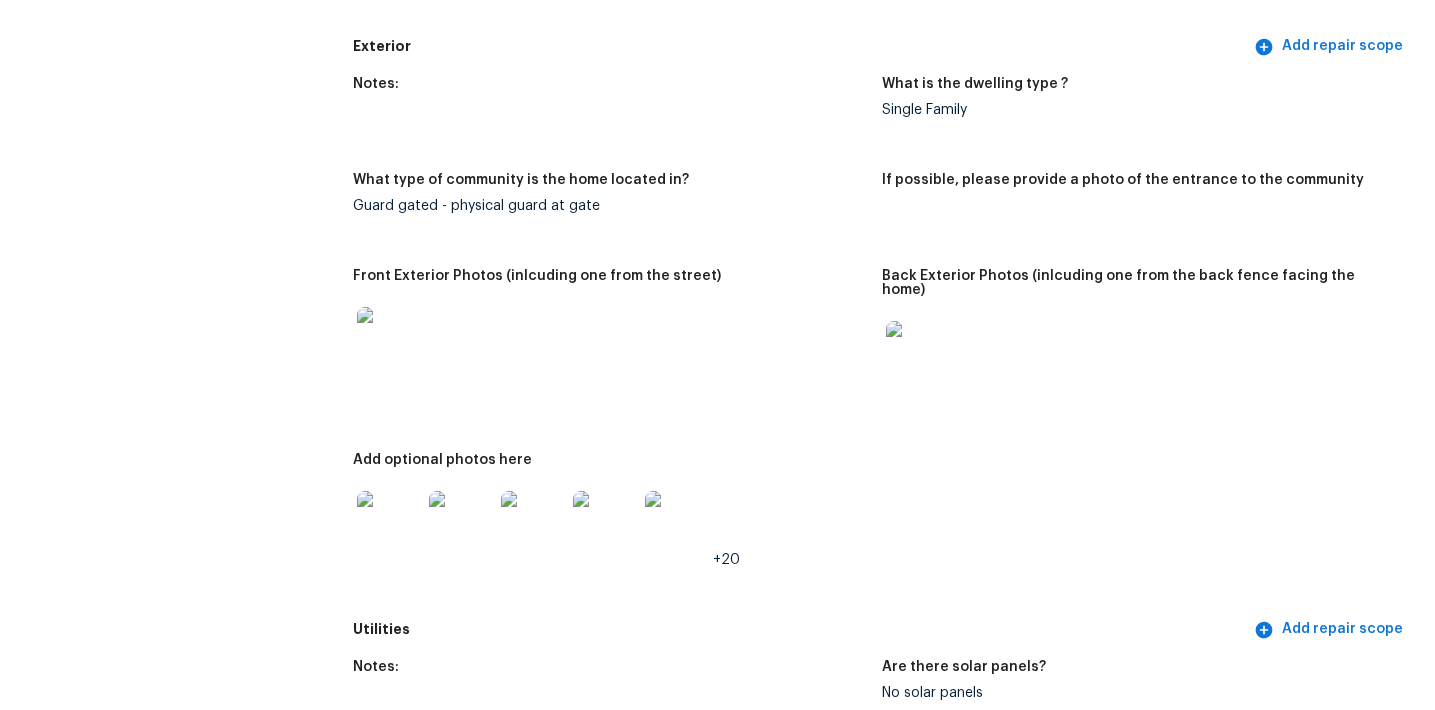 click at bounding box center [918, 353] 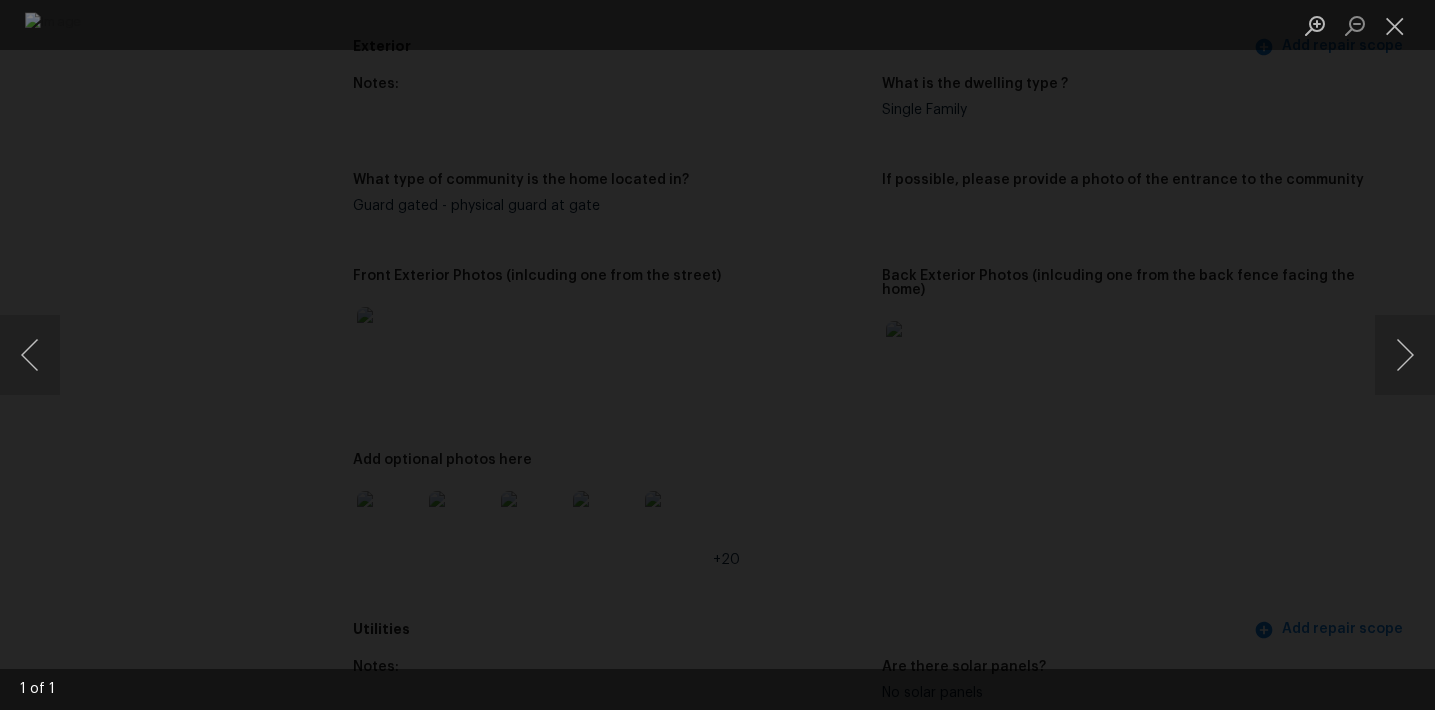 click at bounding box center (717, 355) 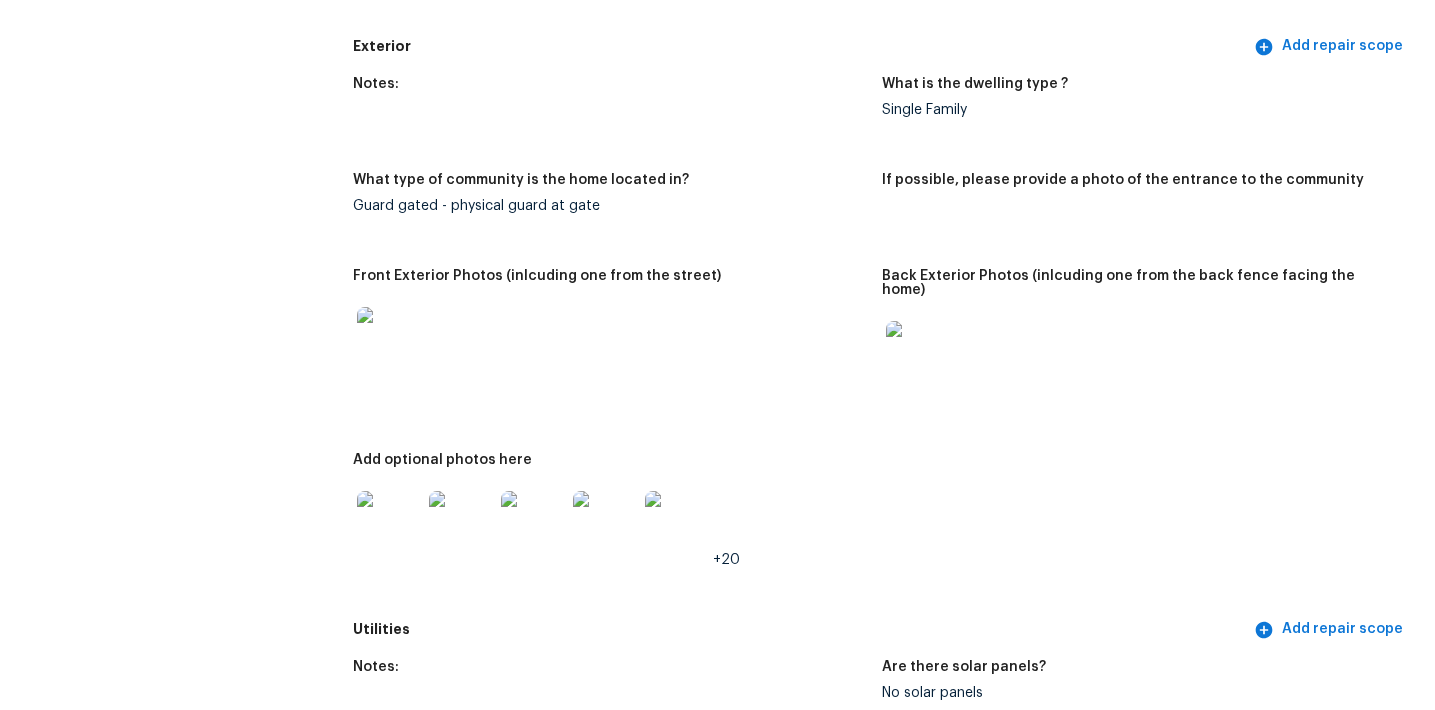 click at bounding box center [389, 523] 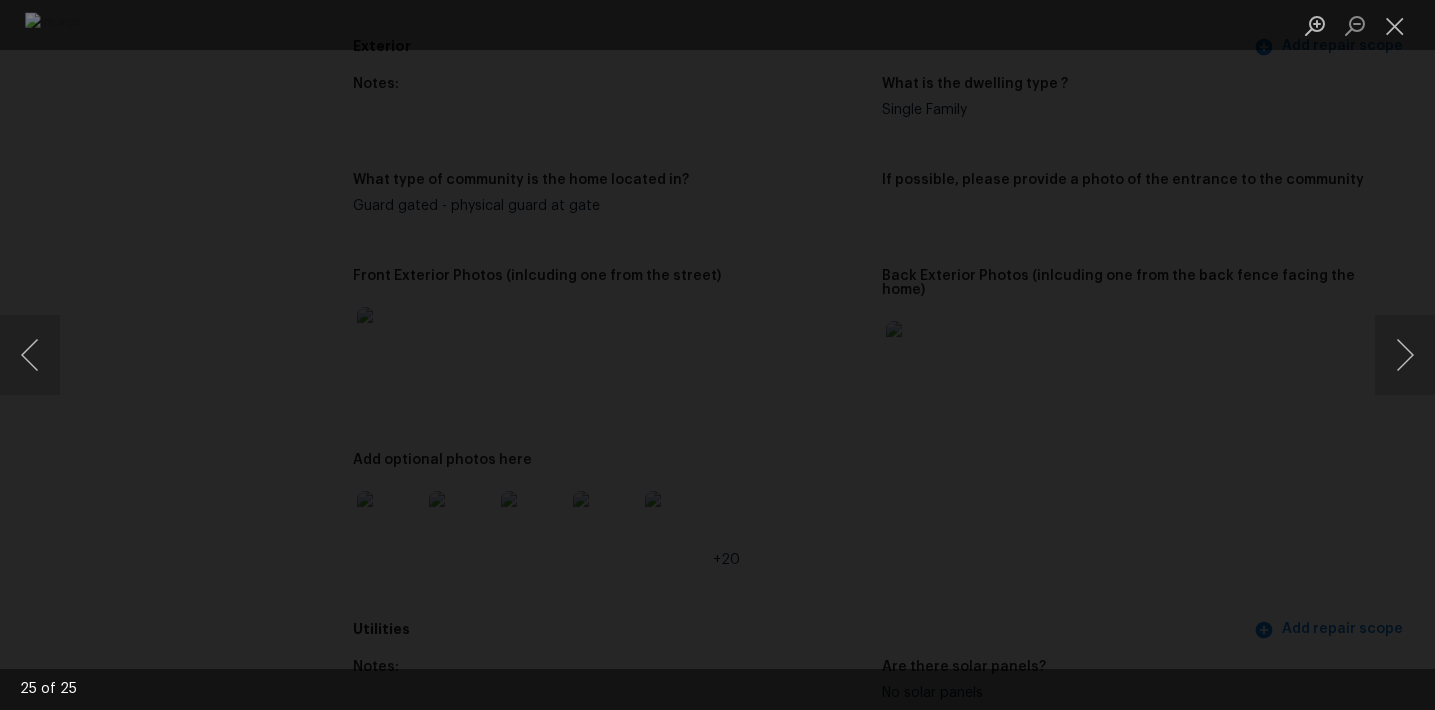 click at bounding box center (717, 355) 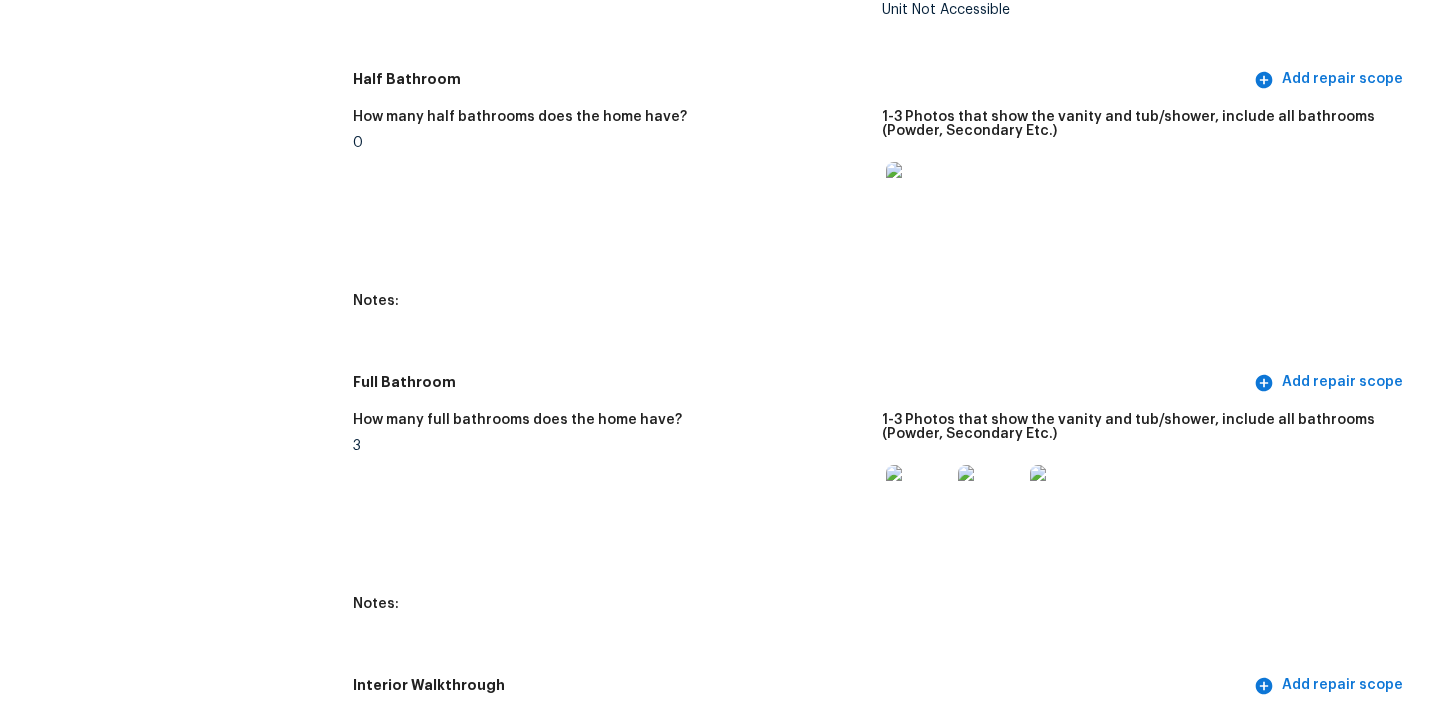 scroll, scrollTop: 2322, scrollLeft: 0, axis: vertical 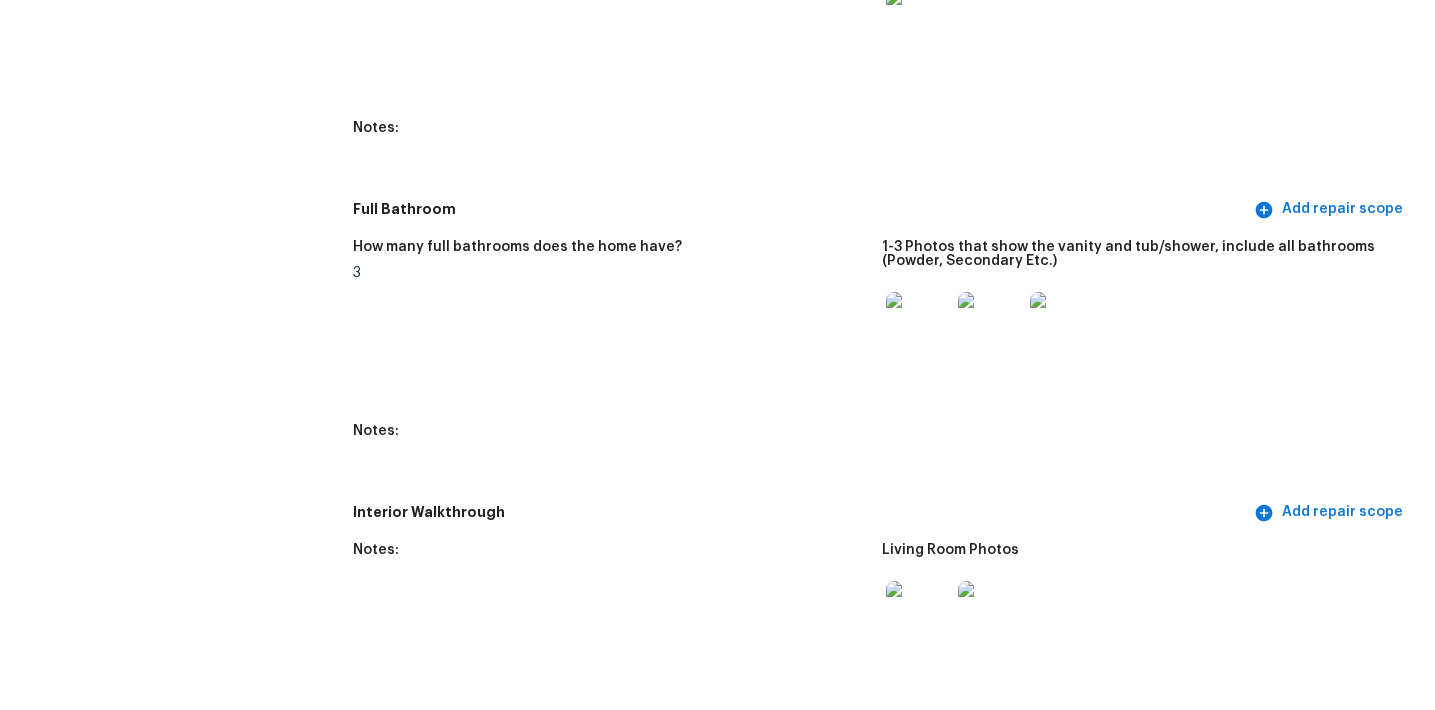 click at bounding box center [918, 324] 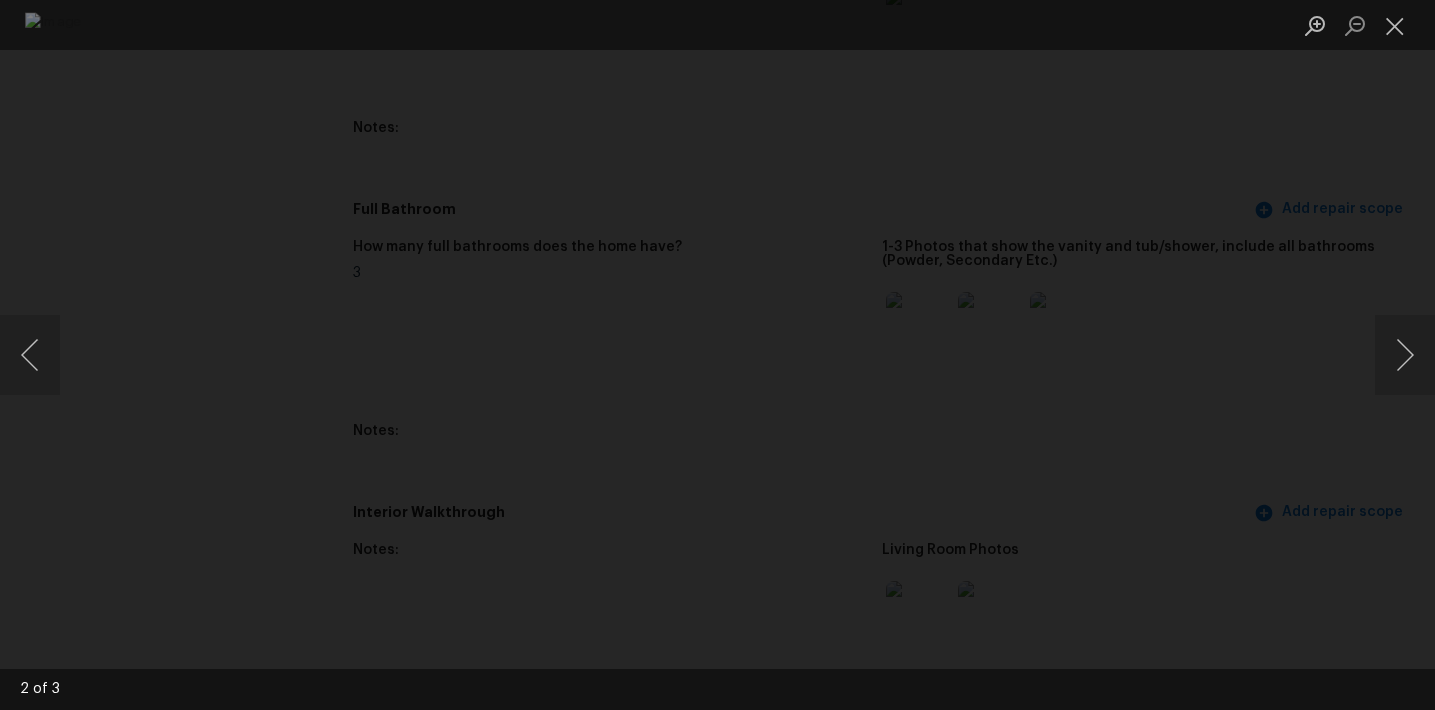 click at bounding box center [717, 355] 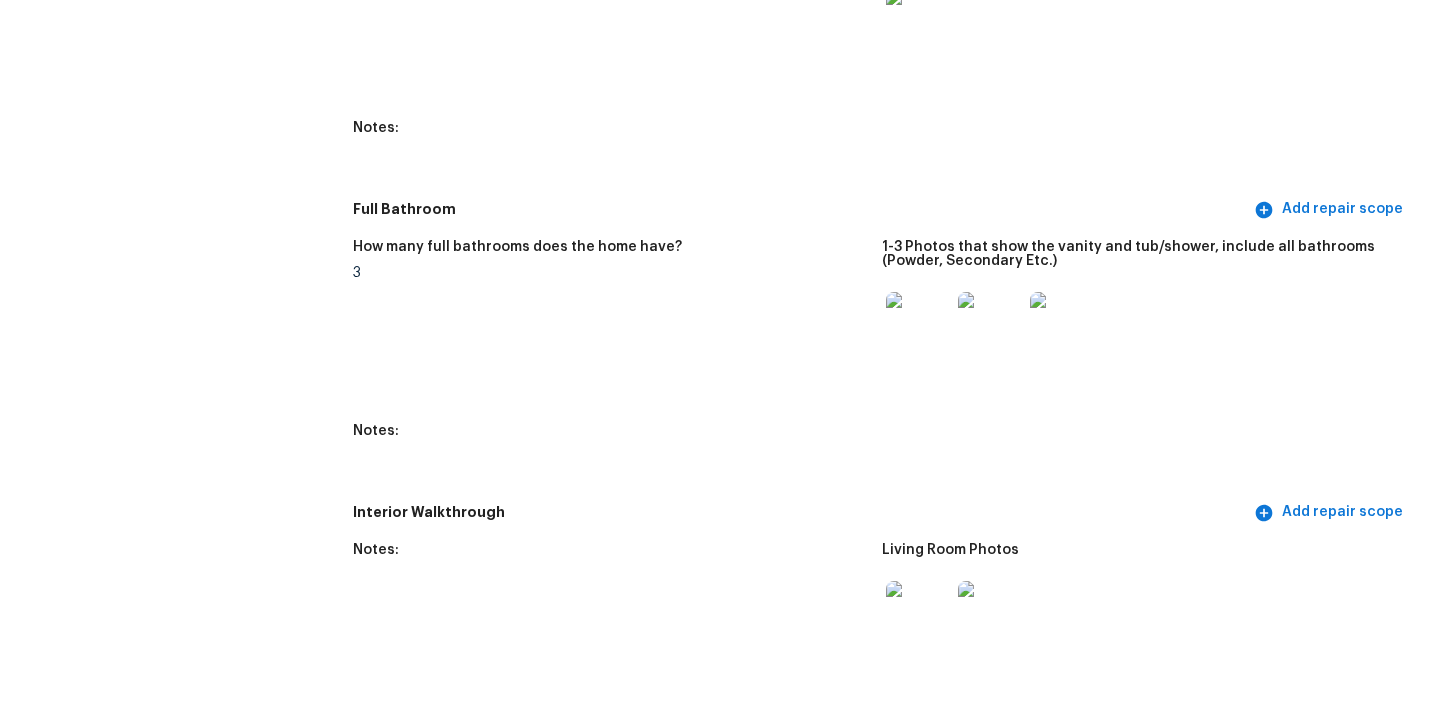 scroll, scrollTop: 2577, scrollLeft: 0, axis: vertical 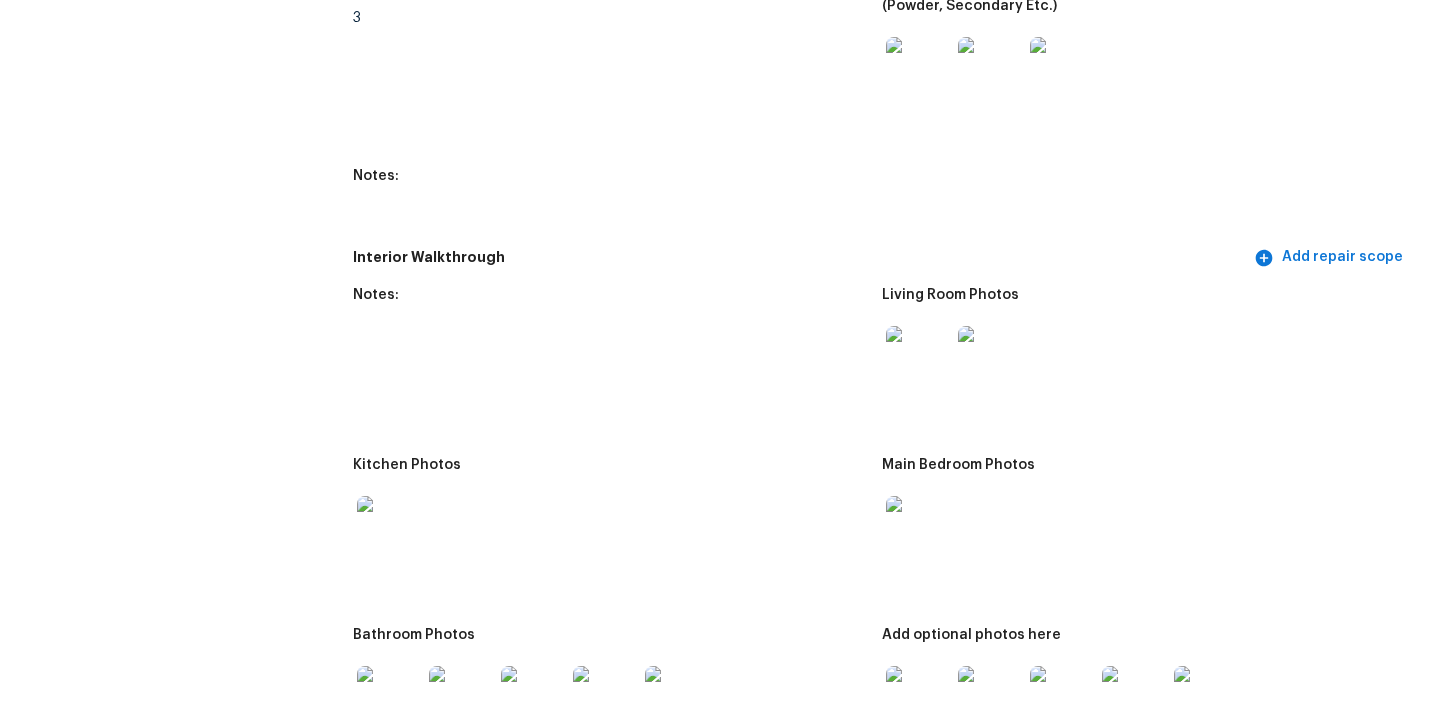 click at bounding box center [918, 358] 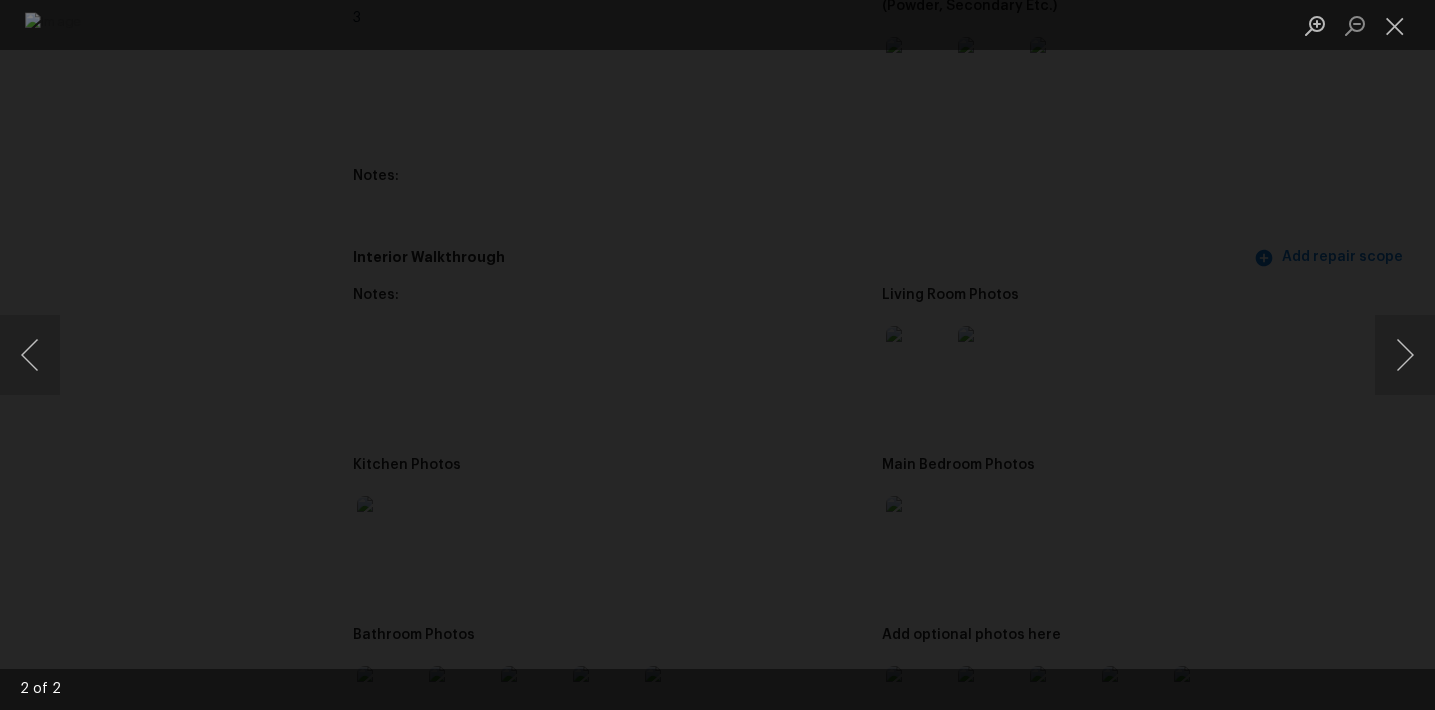 click at bounding box center [717, 355] 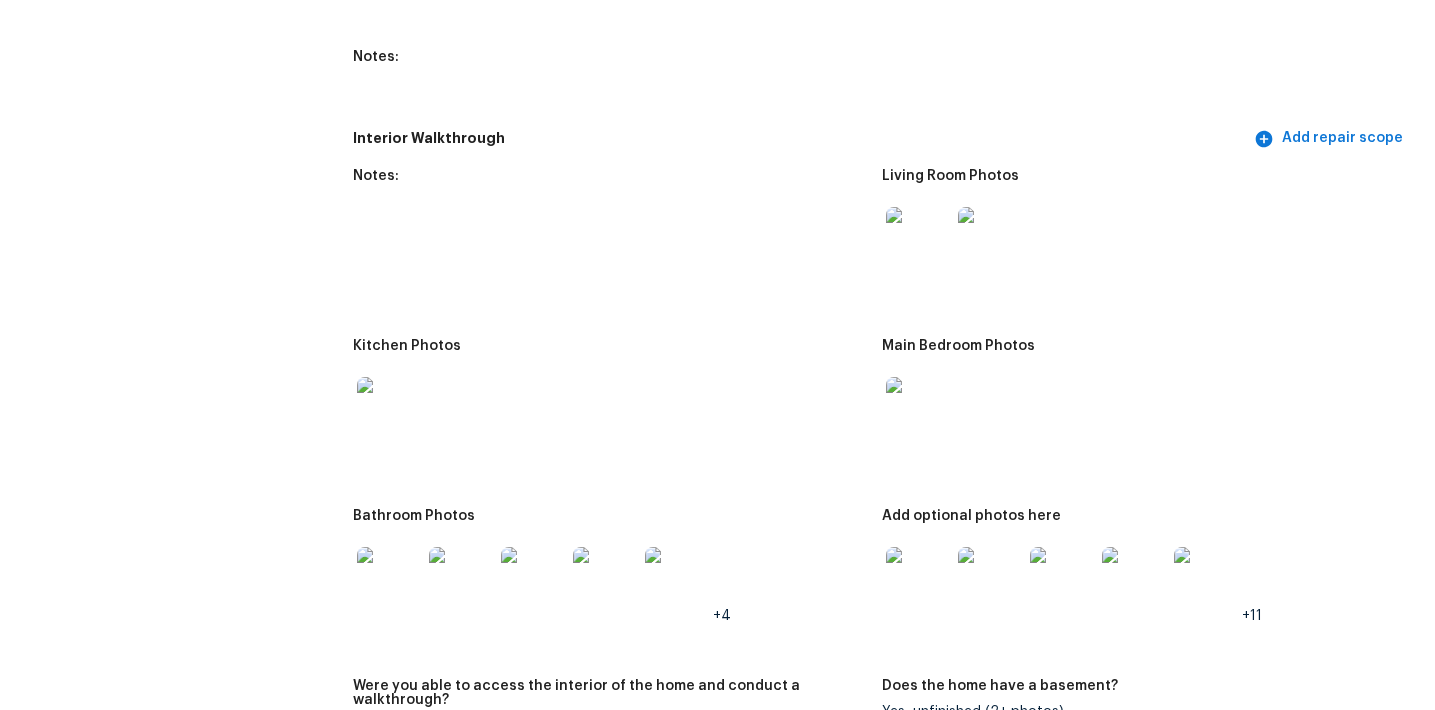 scroll, scrollTop: 2710, scrollLeft: 0, axis: vertical 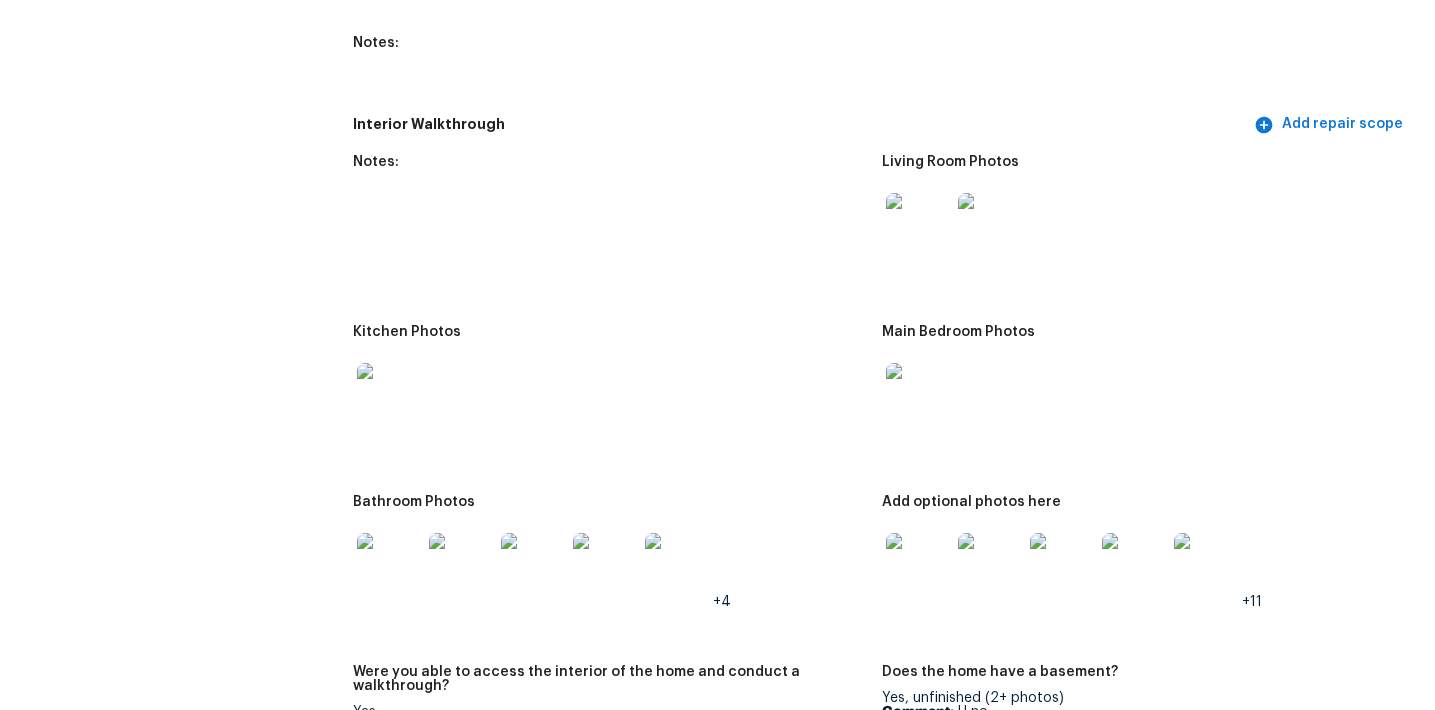 click at bounding box center [389, 395] 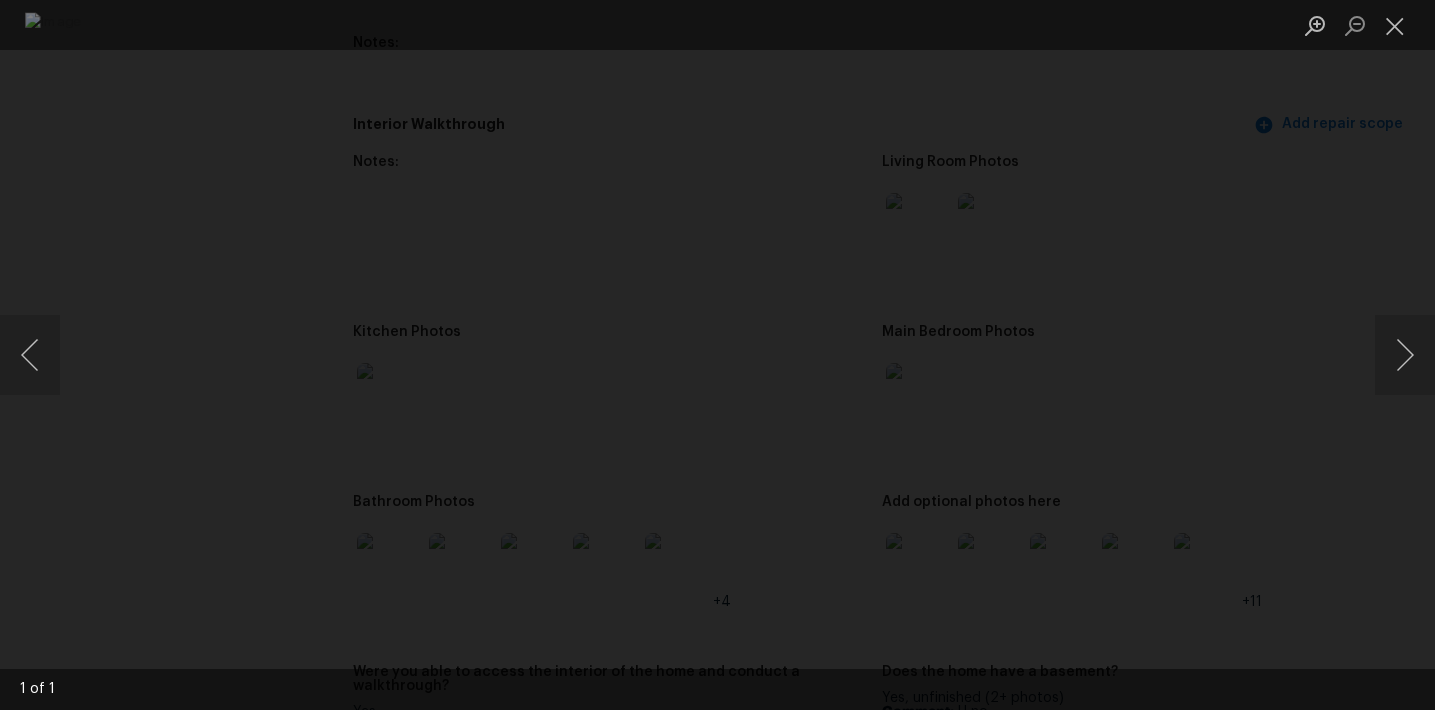 click at bounding box center (717, 355) 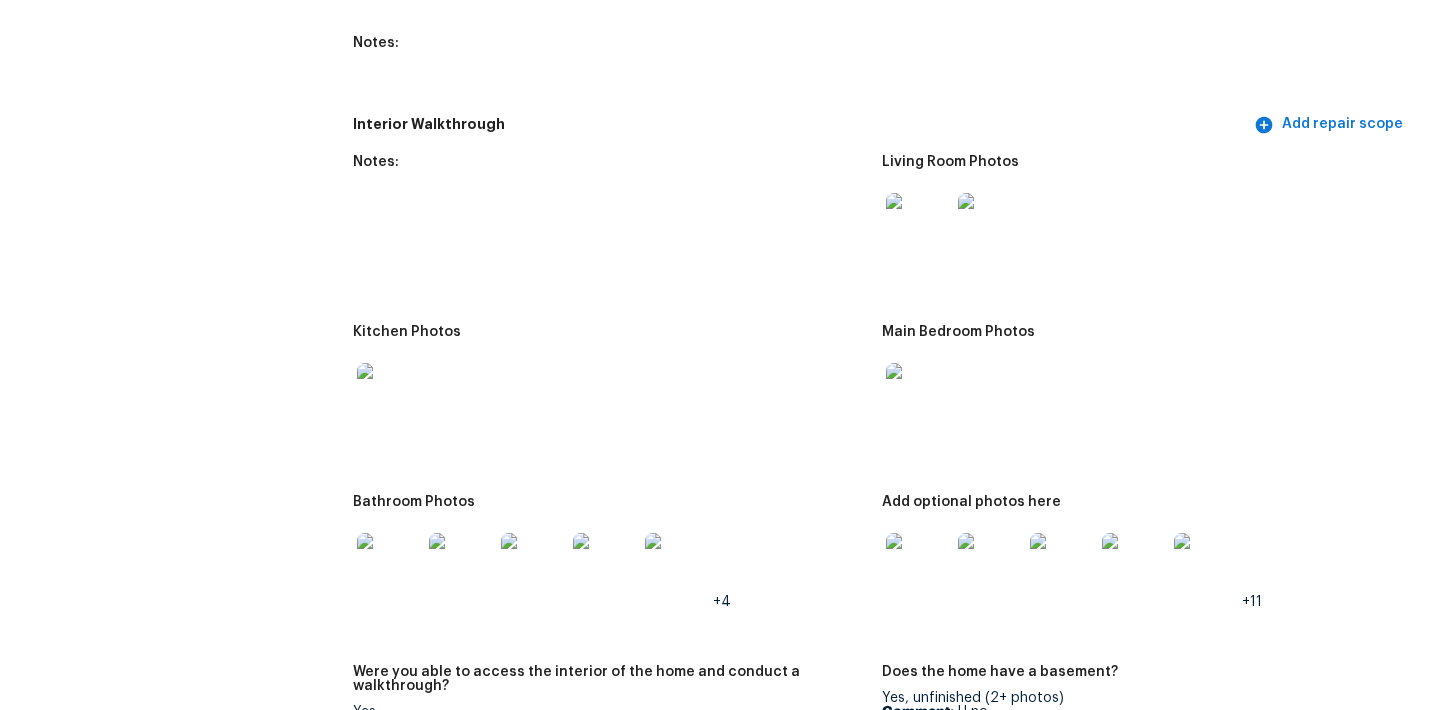 click at bounding box center [918, 395] 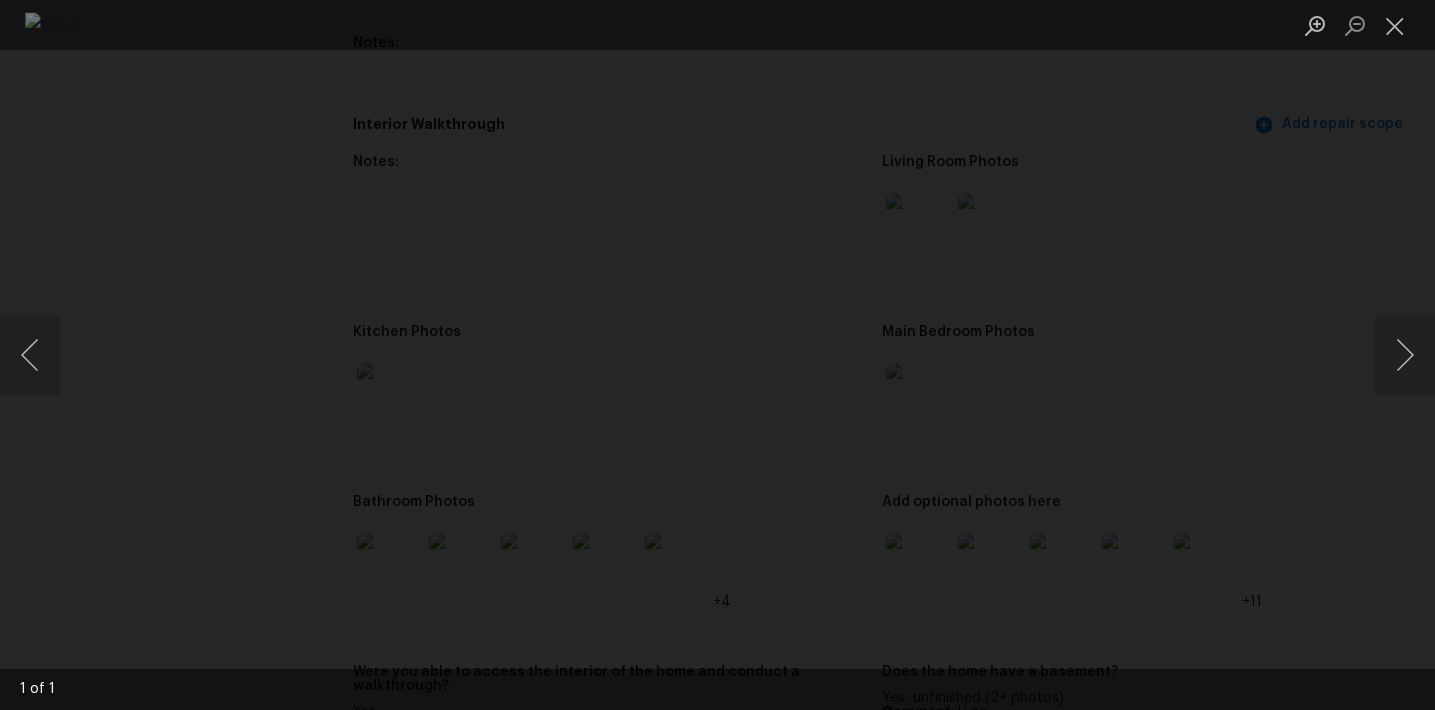 click at bounding box center (717, 355) 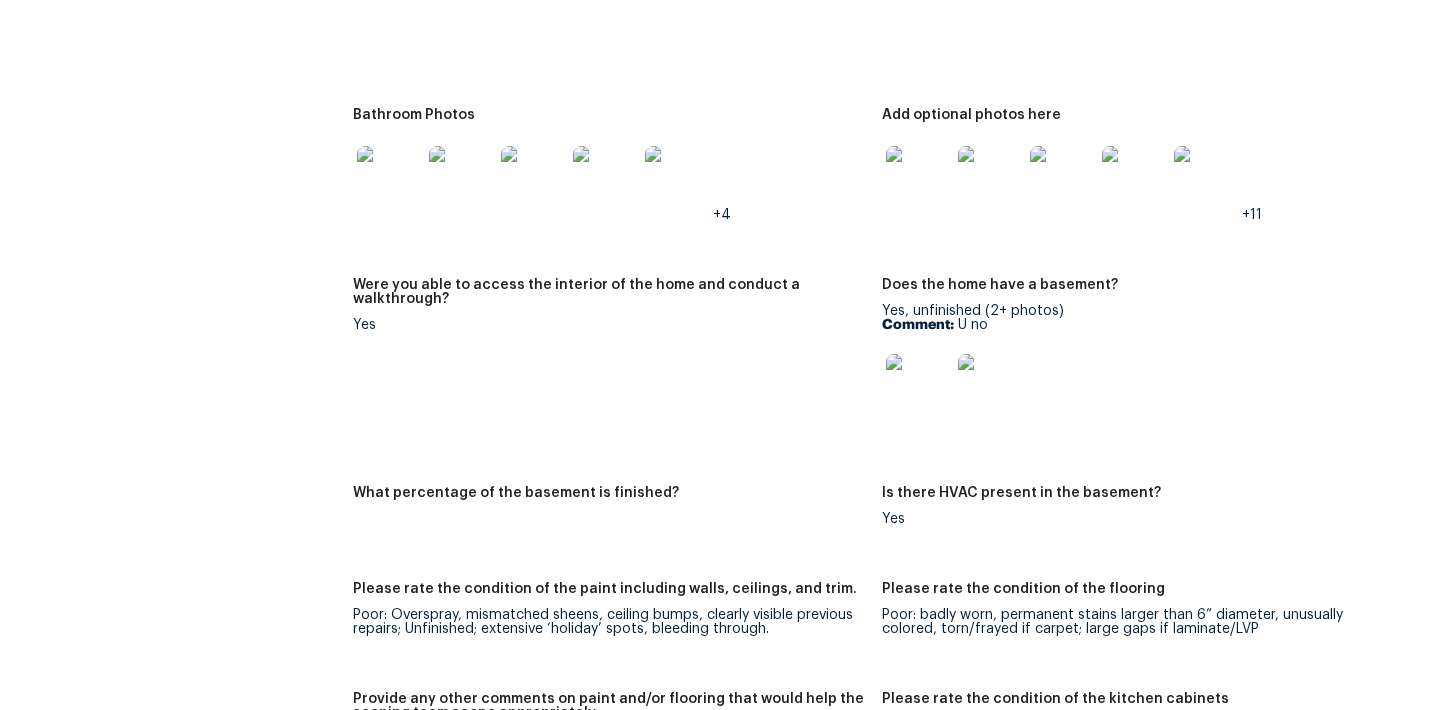 scroll, scrollTop: 3083, scrollLeft: 0, axis: vertical 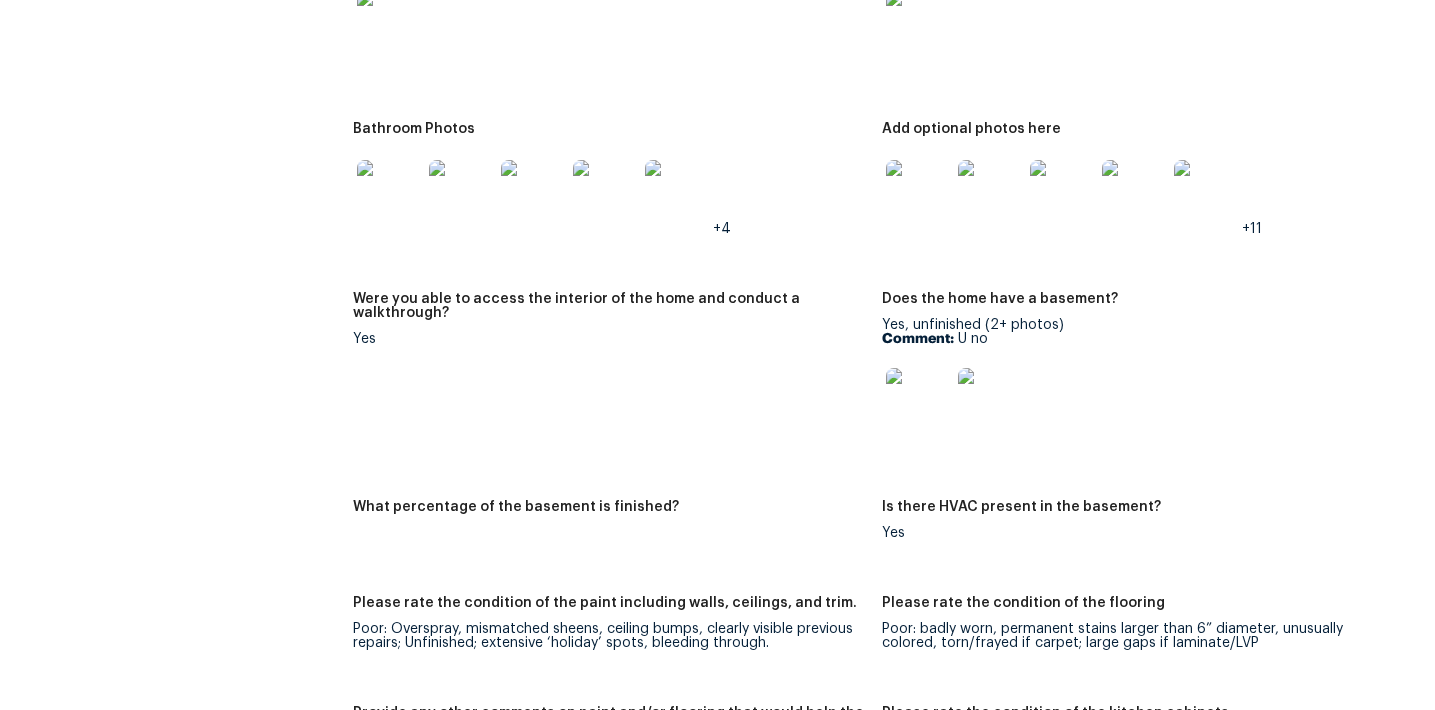 click at bounding box center [389, 192] 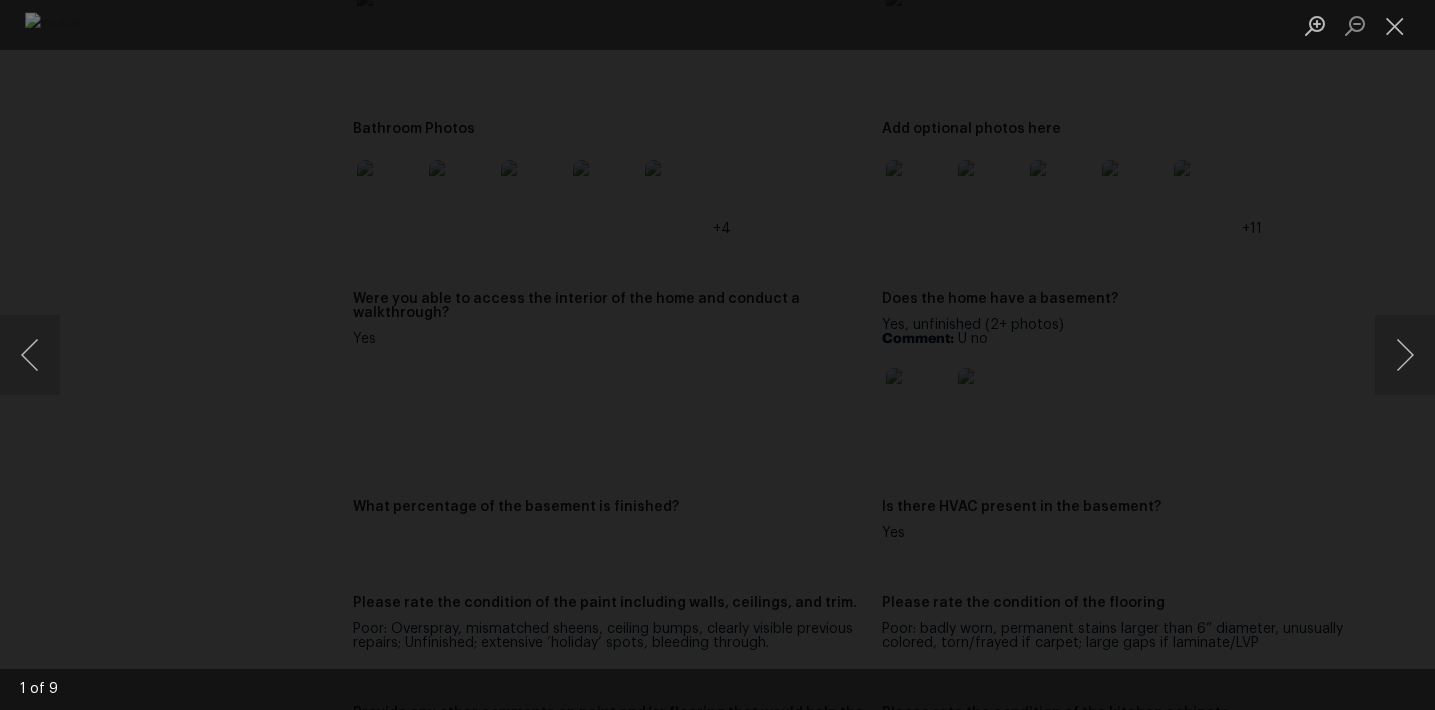 click at bounding box center (717, 355) 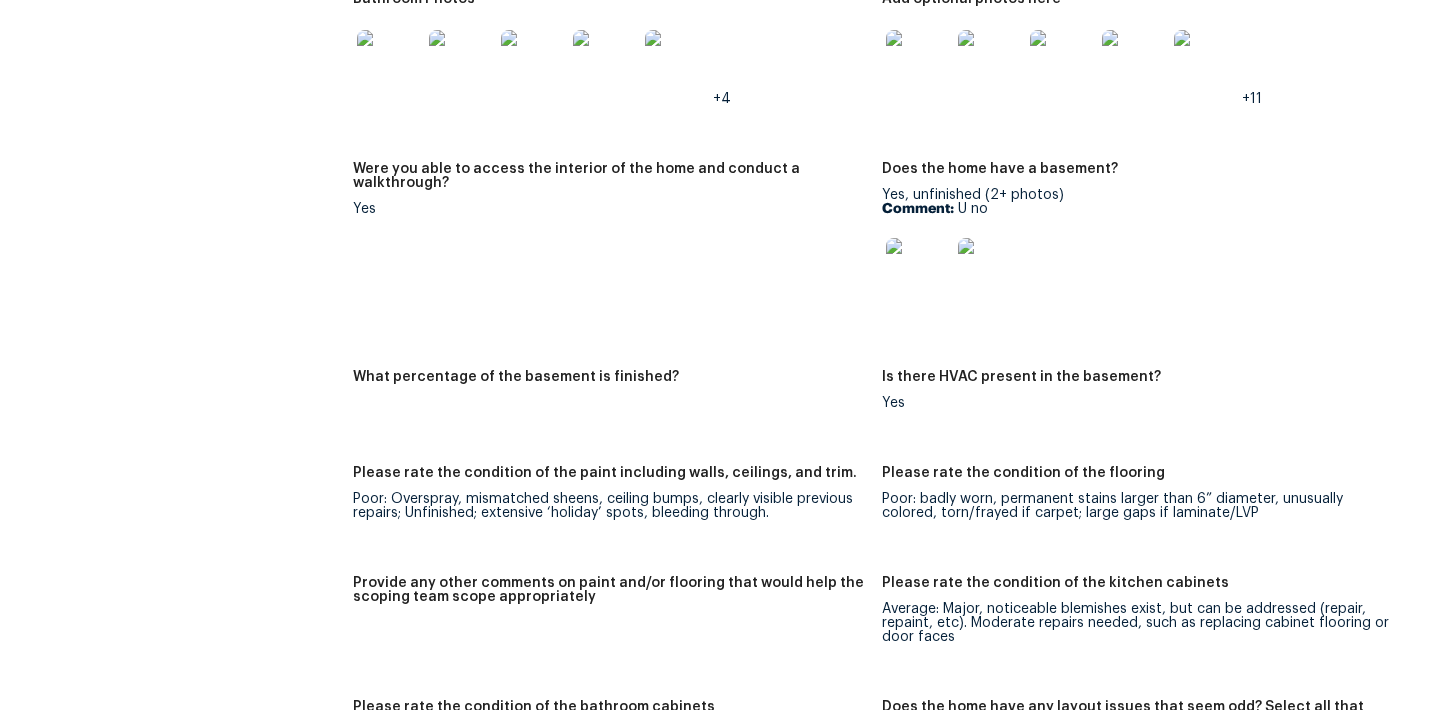 scroll, scrollTop: 3115, scrollLeft: 0, axis: vertical 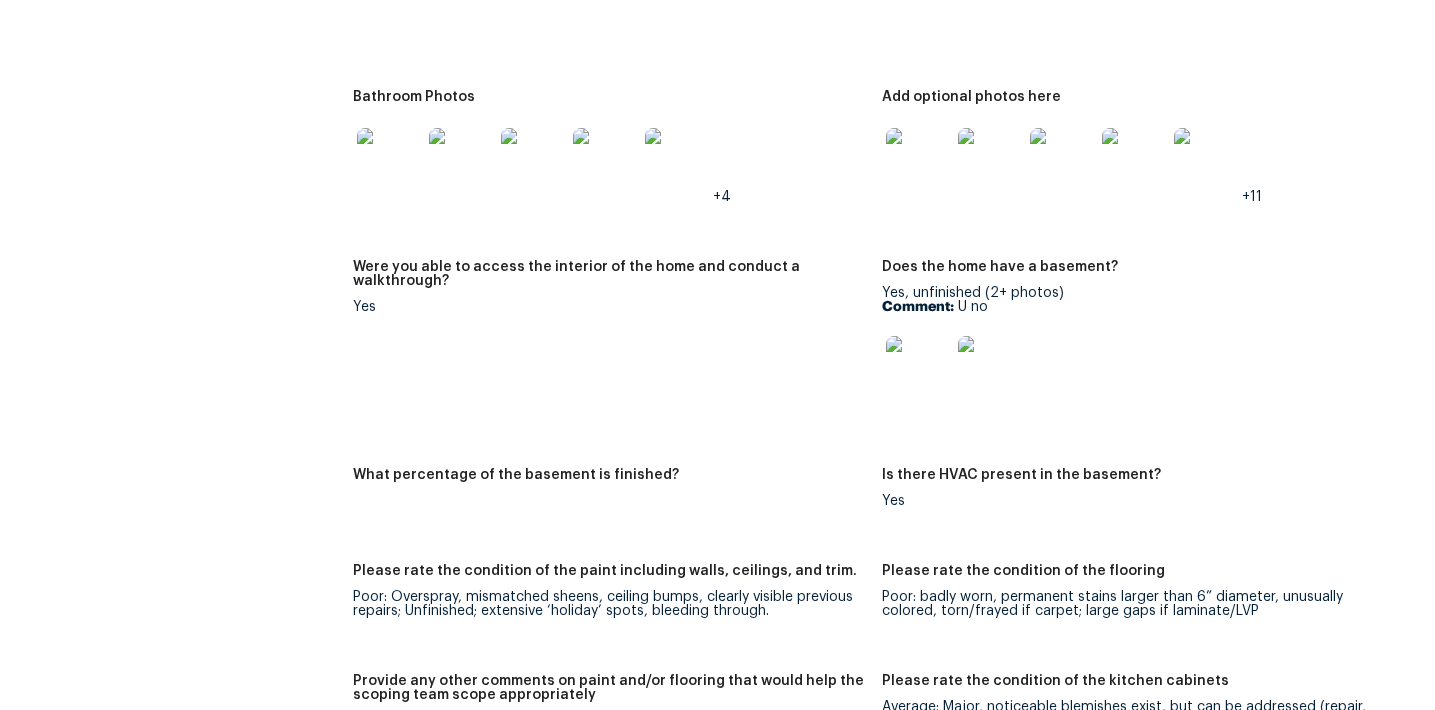 click at bounding box center (918, 160) 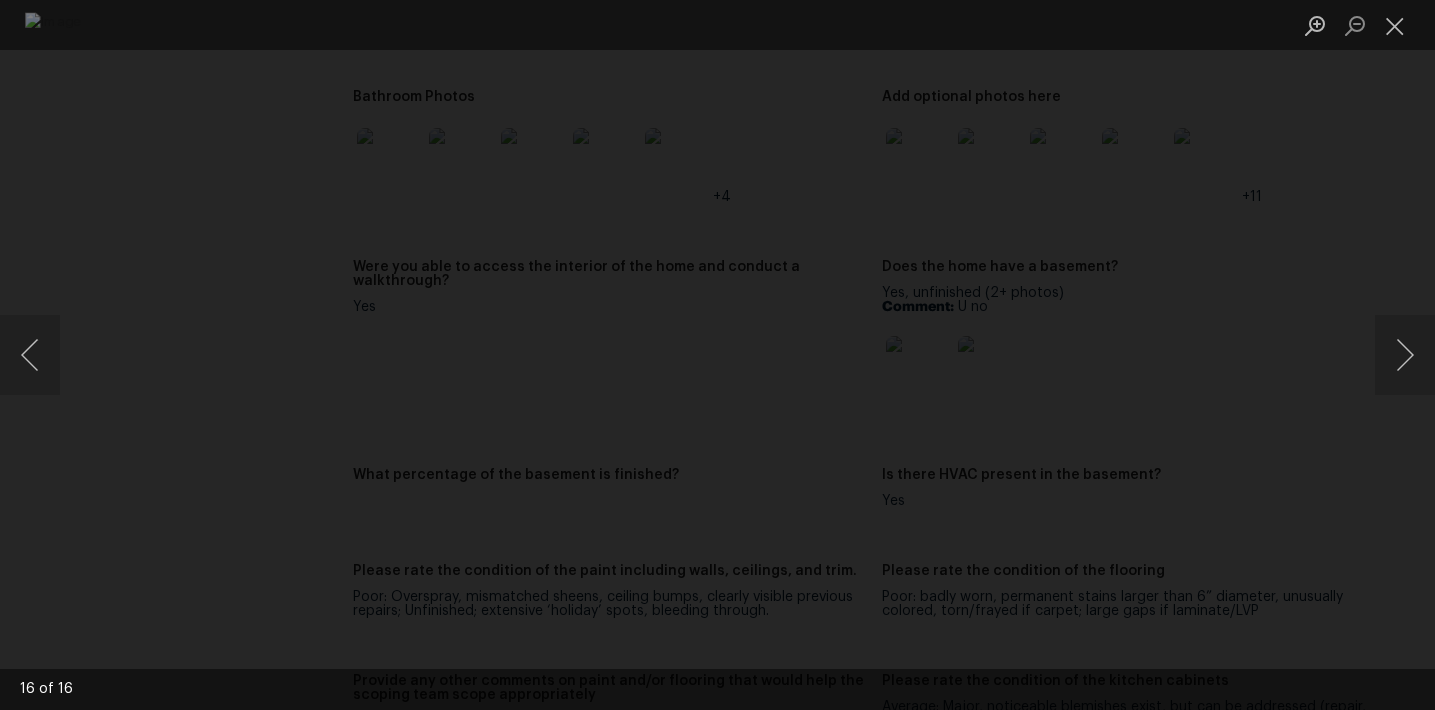 click at bounding box center (717, 355) 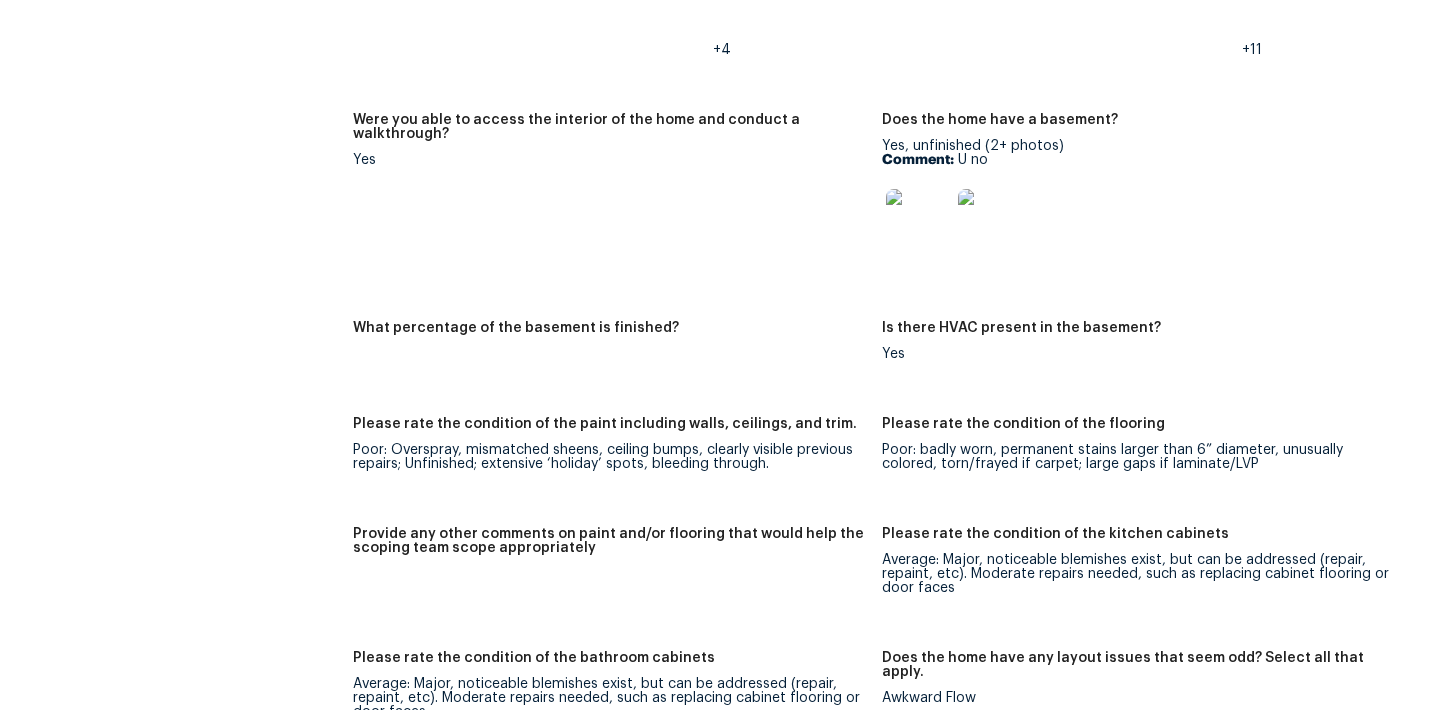scroll, scrollTop: 3286, scrollLeft: 0, axis: vertical 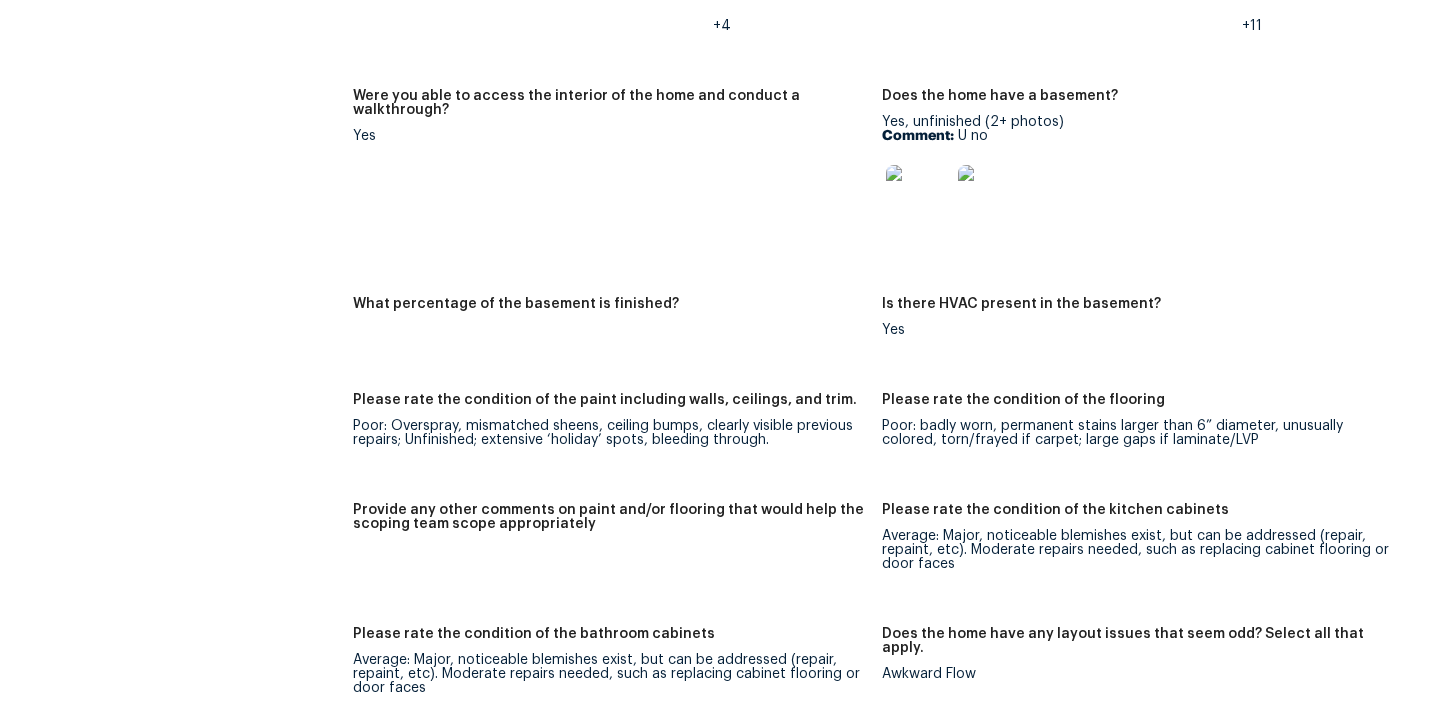 click at bounding box center [918, 197] 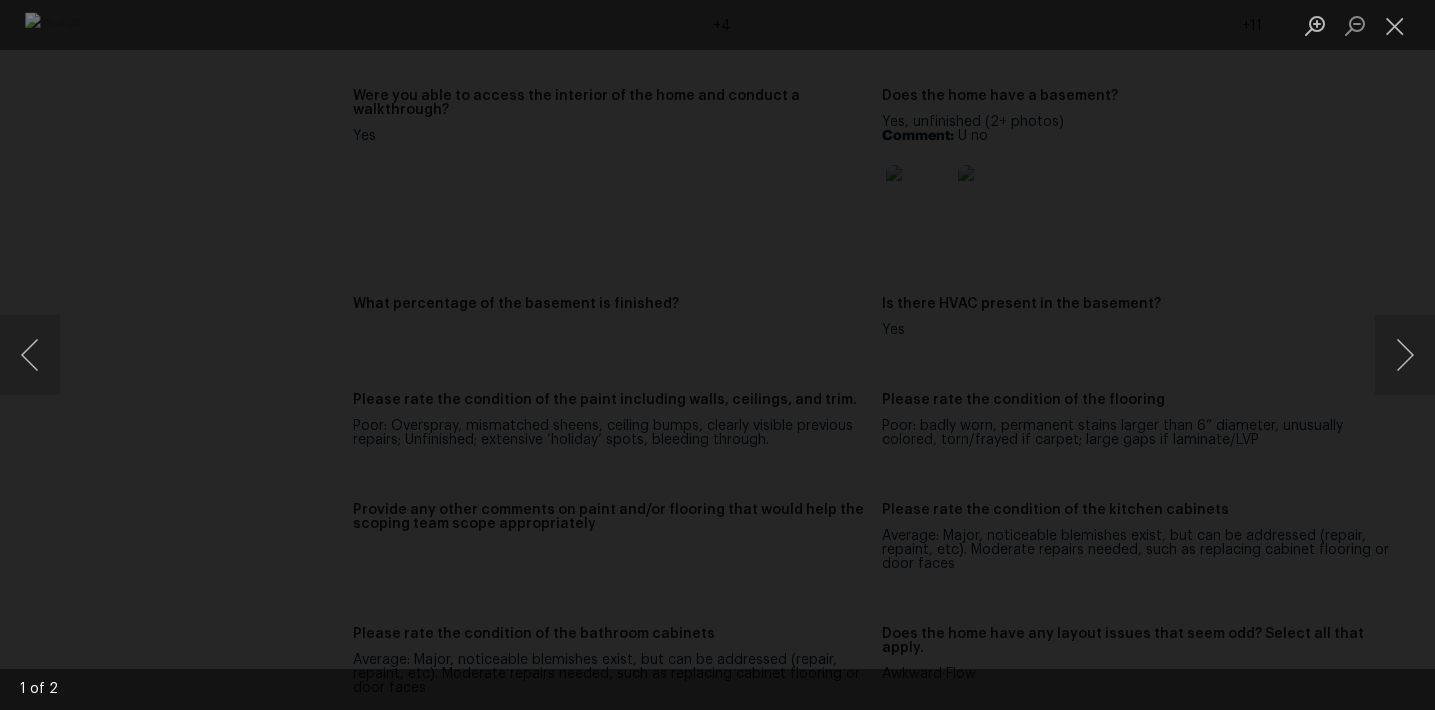 click at bounding box center [717, 355] 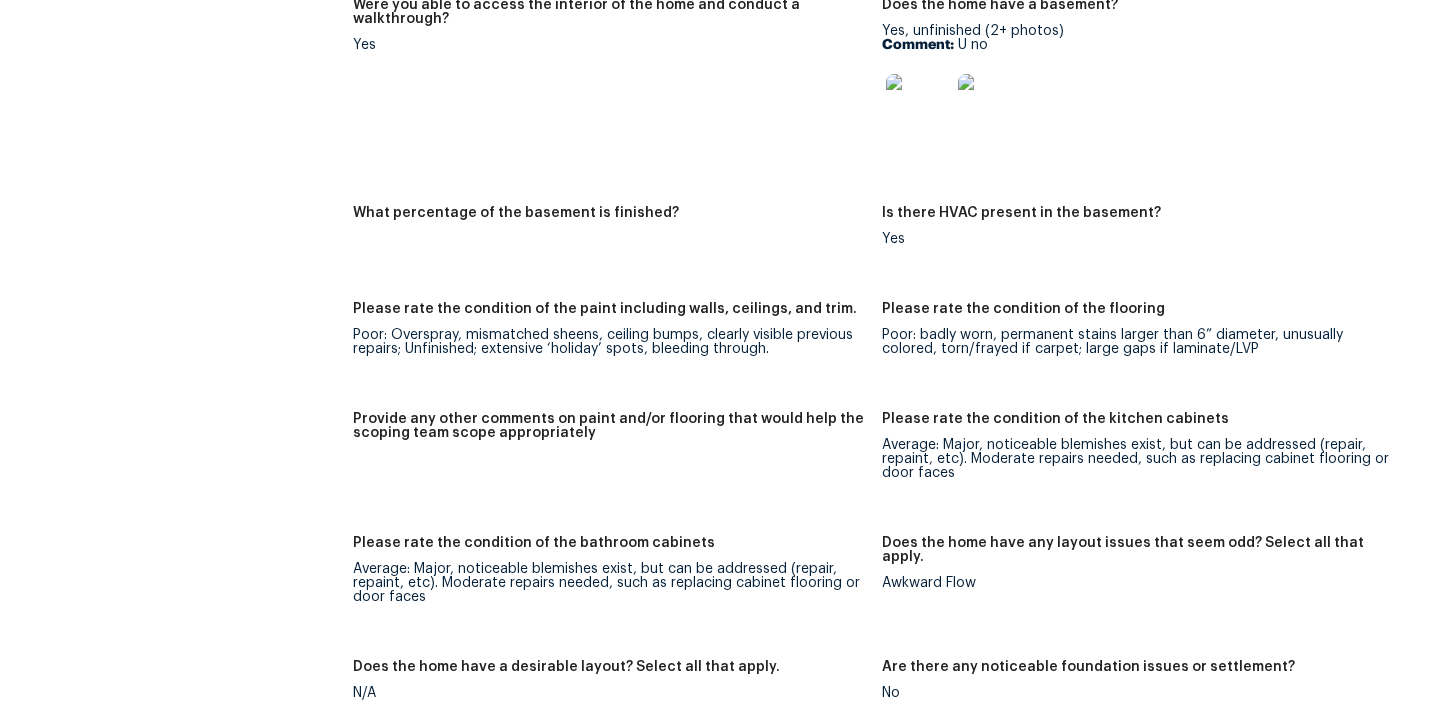 scroll, scrollTop: 3479, scrollLeft: 0, axis: vertical 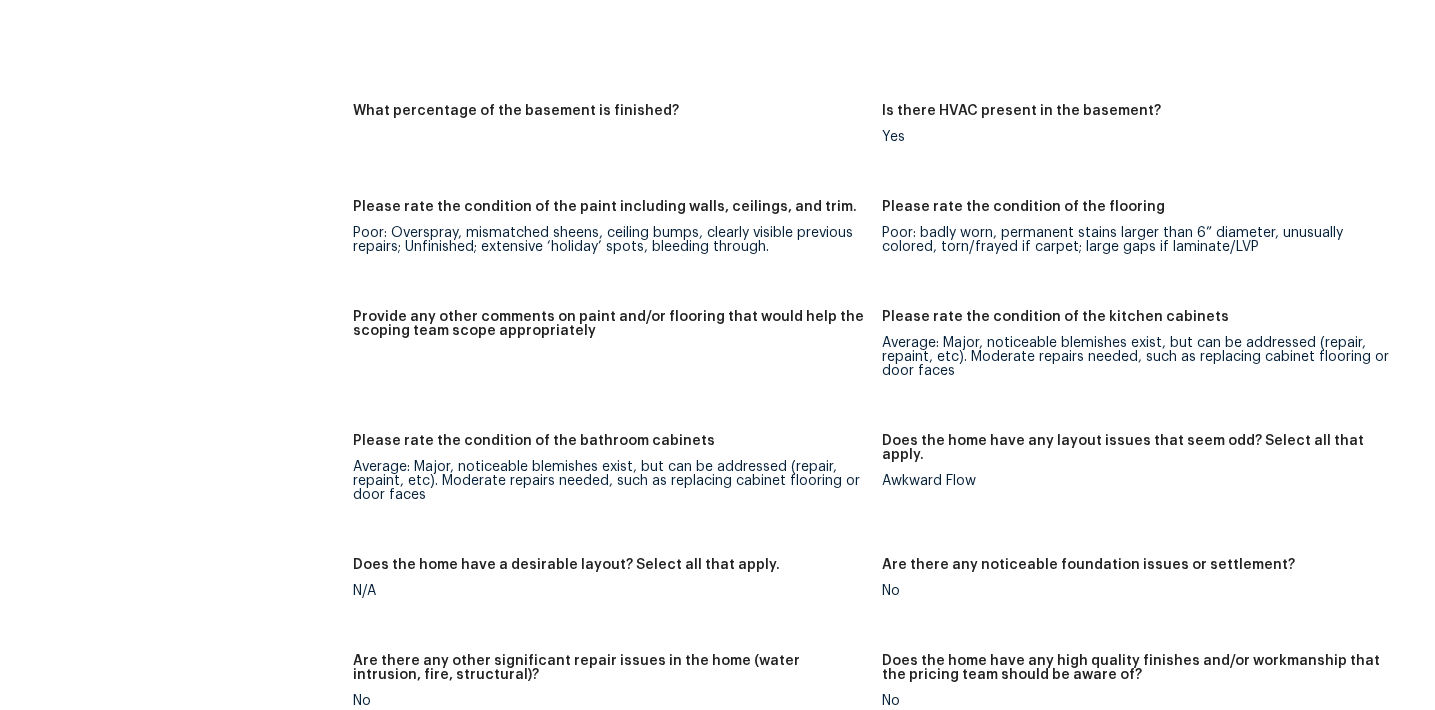click on "Please rate the condition of the bathroom cabinets" at bounding box center [609, 447] 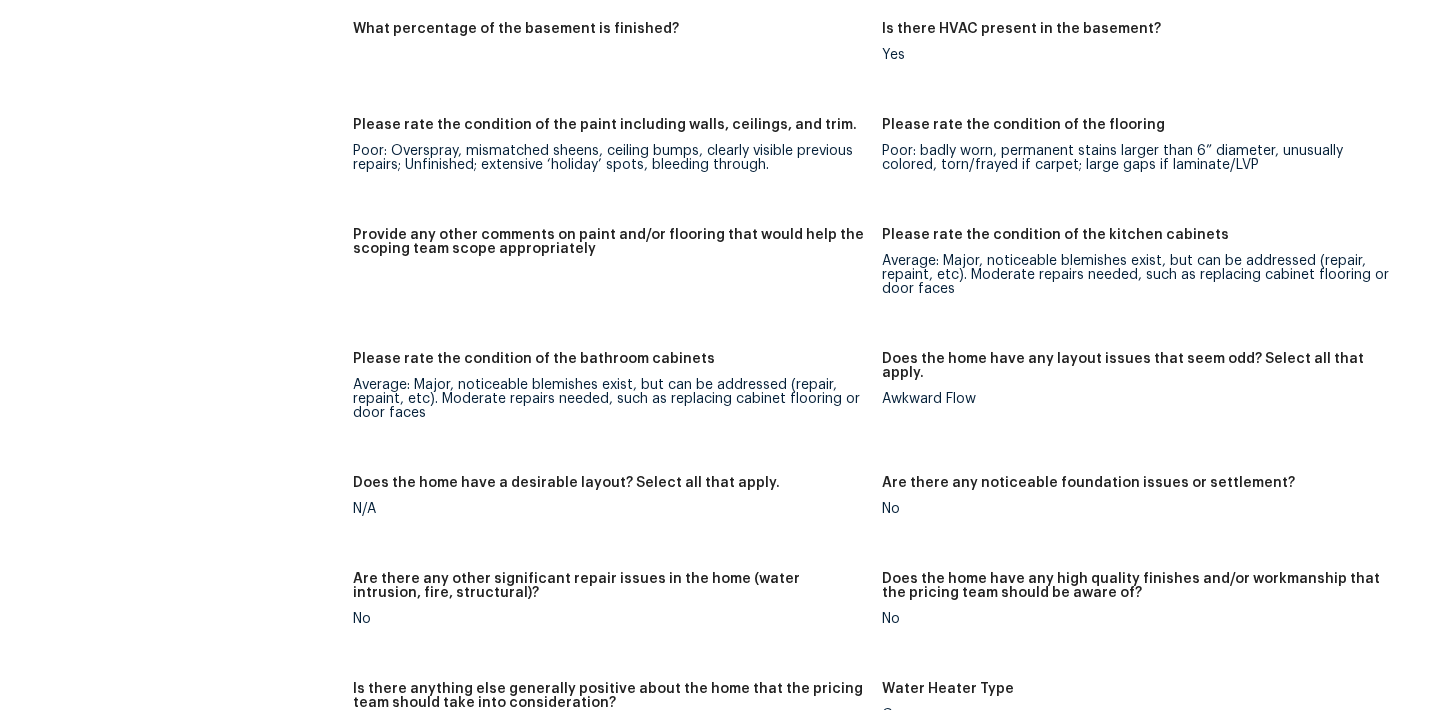 scroll, scrollTop: 3586, scrollLeft: 0, axis: vertical 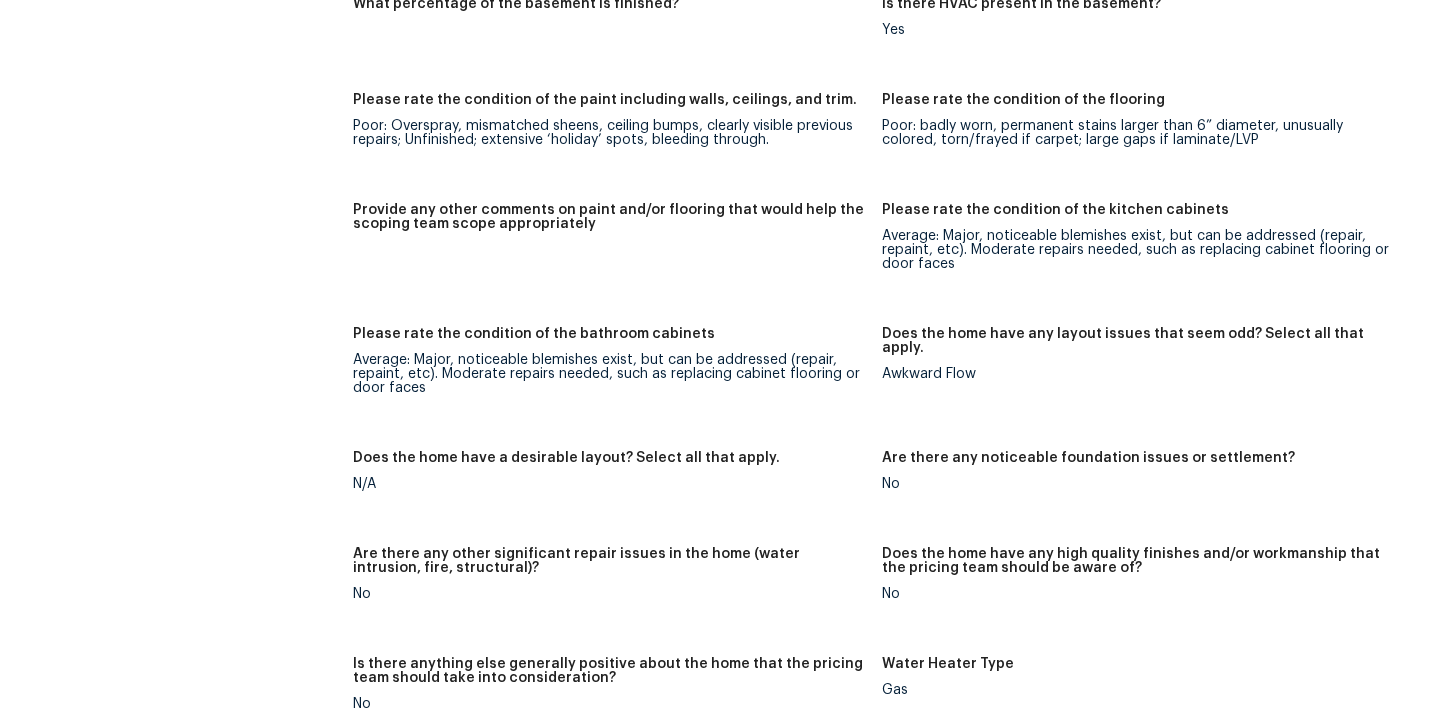 click on "Notes: Living Room Photos Kitchen Photos Main Bedroom Photos Bathroom Photos  +4 Add optional photos here  +11 Were you able to access the interior of the home and conduct a walkthrough? Yes Does the home have a basement? Yes, unfinished (2+ photos) Comment:   U no What percentage of the basement is finished? Is there HVAC present in the basement? Yes Please rate the condition of the paint including walls, ceilings, and trim. Poor: Overspray, mismatched sheens, ceiling bumps, clearly visible previous repairs; Unfinished; extensive ‘holiday’ spots, bleeding through. Please rate the condition of the flooring Poor: badly worn, permanent stains larger than 6” diameter, unusually colored, torn/frayed if carpet; large gaps if laminate/LVP Provide any other comments on paint and/or flooring that would help the scoping team scope appropriately Please rate the condition of the kitchen cabinets Please rate the condition of the bathroom cabinets Awkward Flow N/A No No No No Water Heater Type Gas No Comment:" at bounding box center [882, 276] 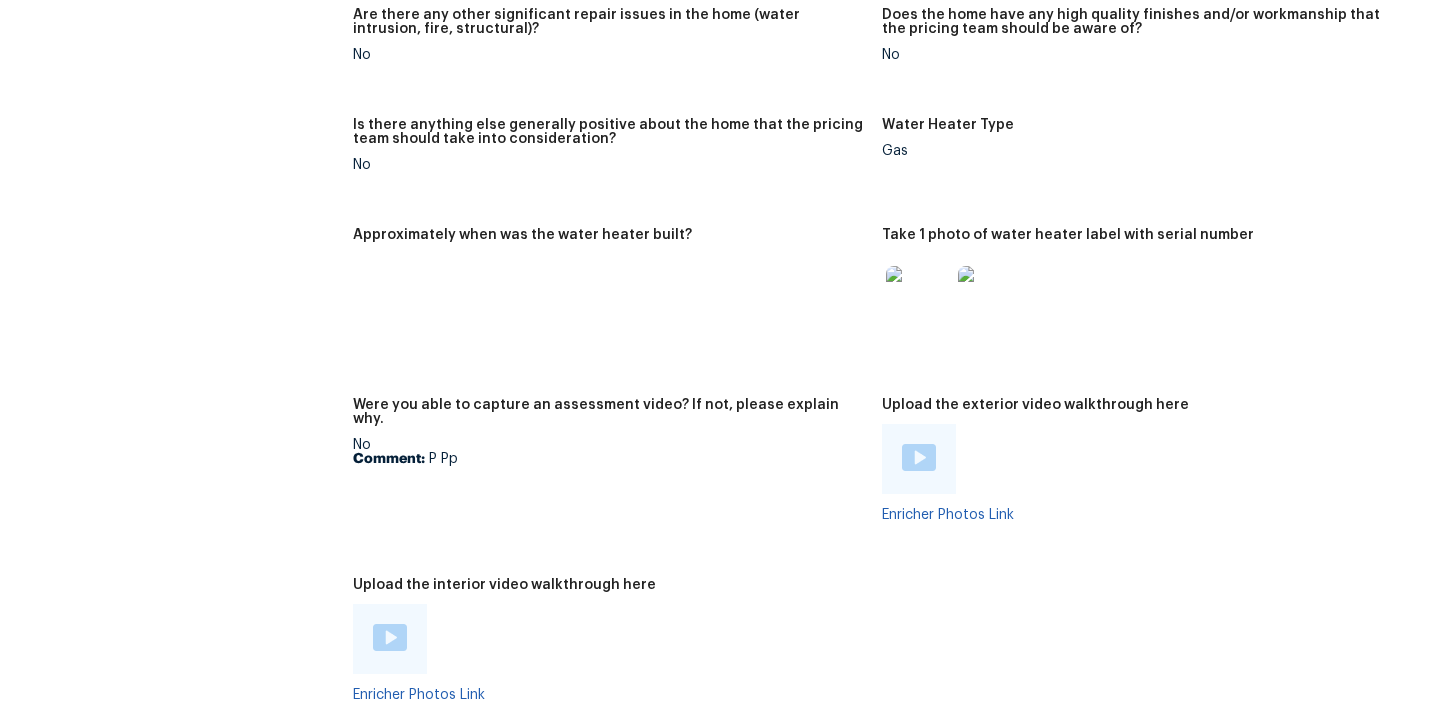scroll, scrollTop: 4319, scrollLeft: 0, axis: vertical 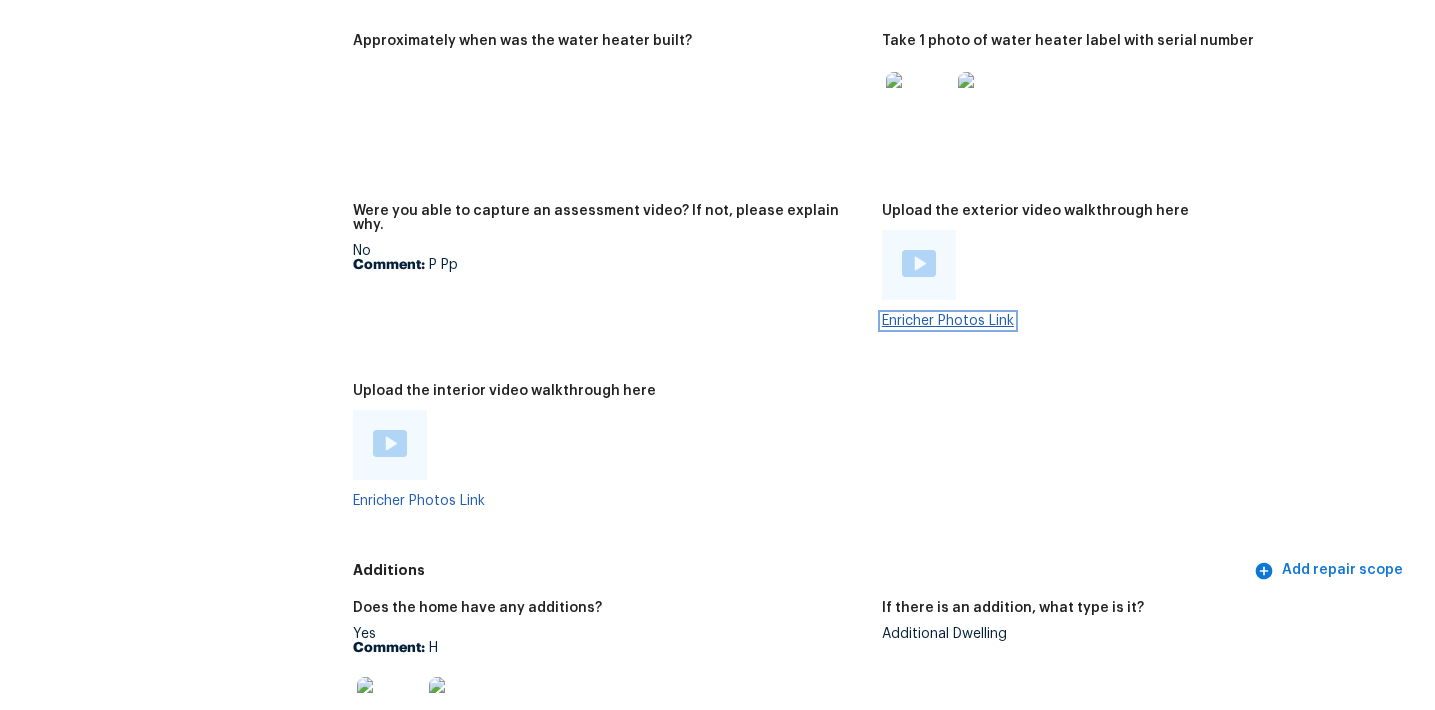 click on "Enricher Photos Link" at bounding box center [948, 321] 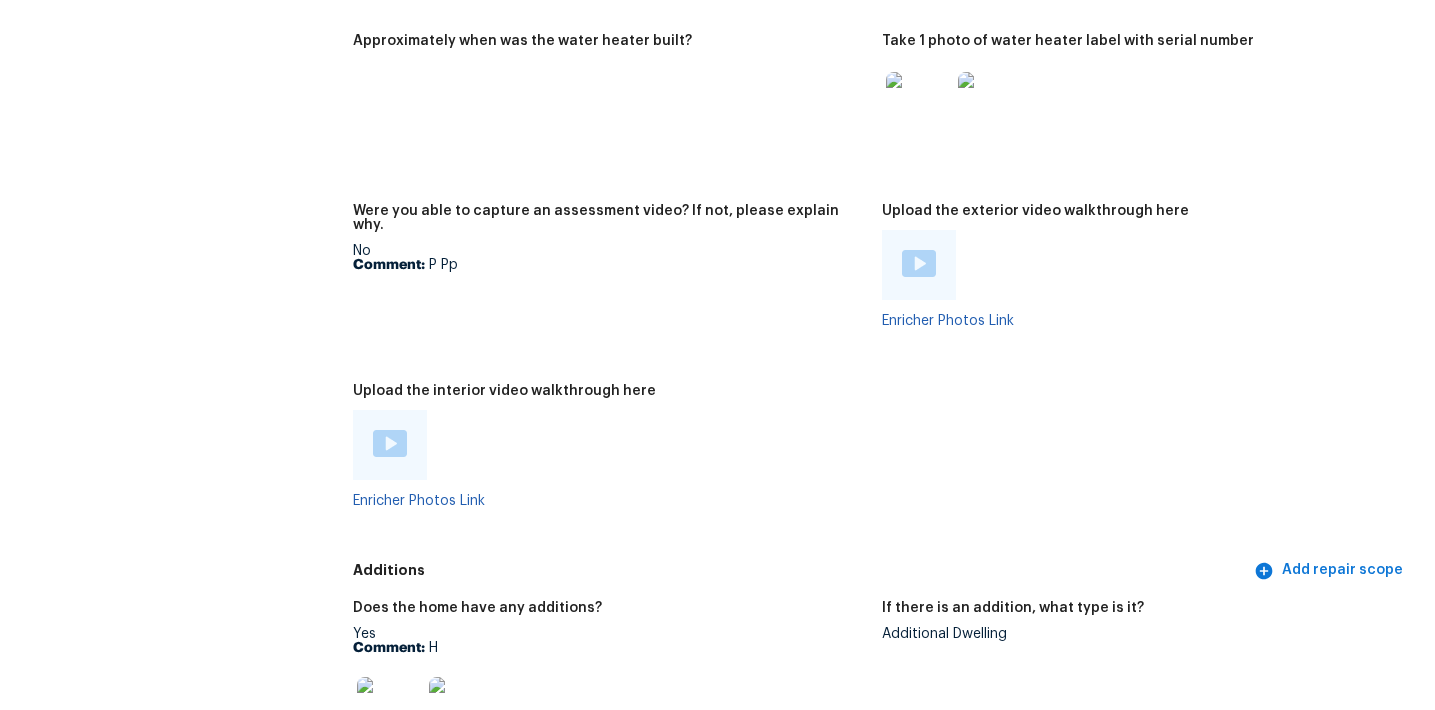 click at bounding box center [609, 445] 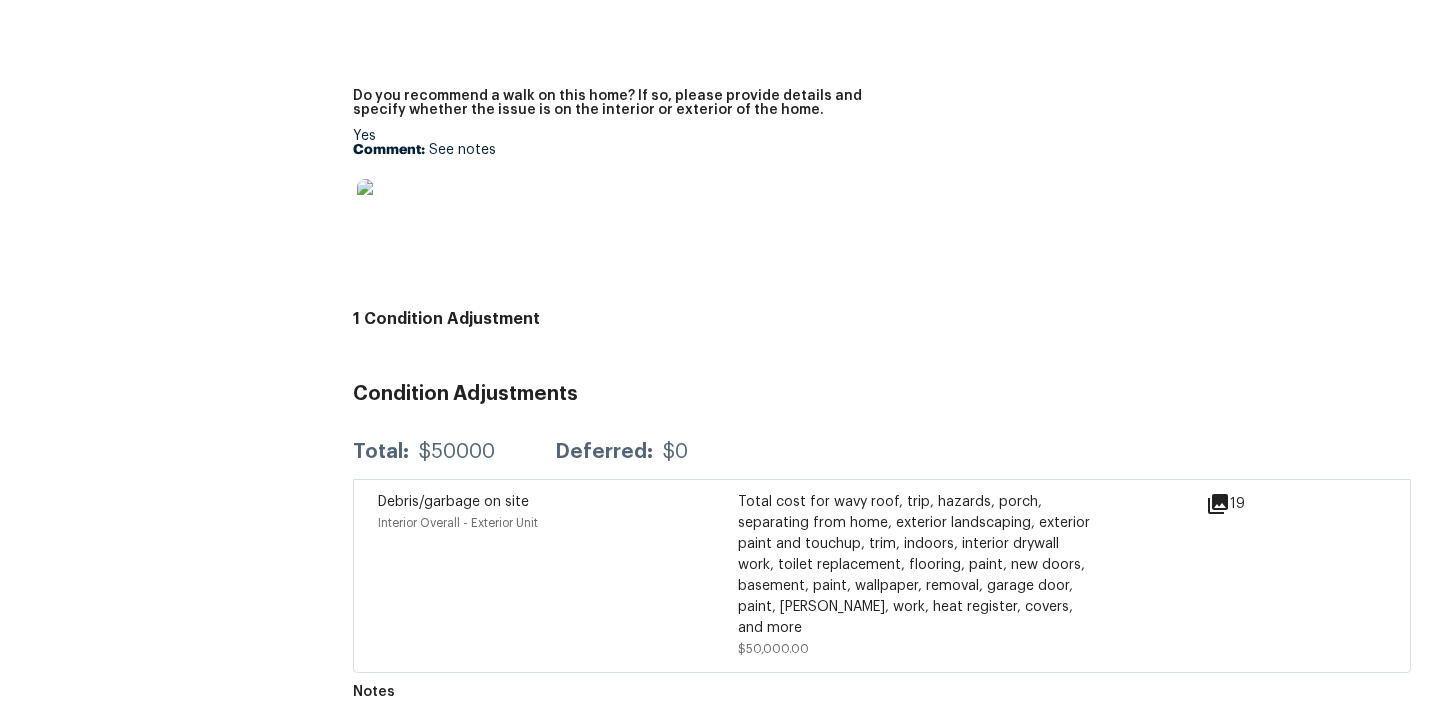 scroll, scrollTop: 5511, scrollLeft: 0, axis: vertical 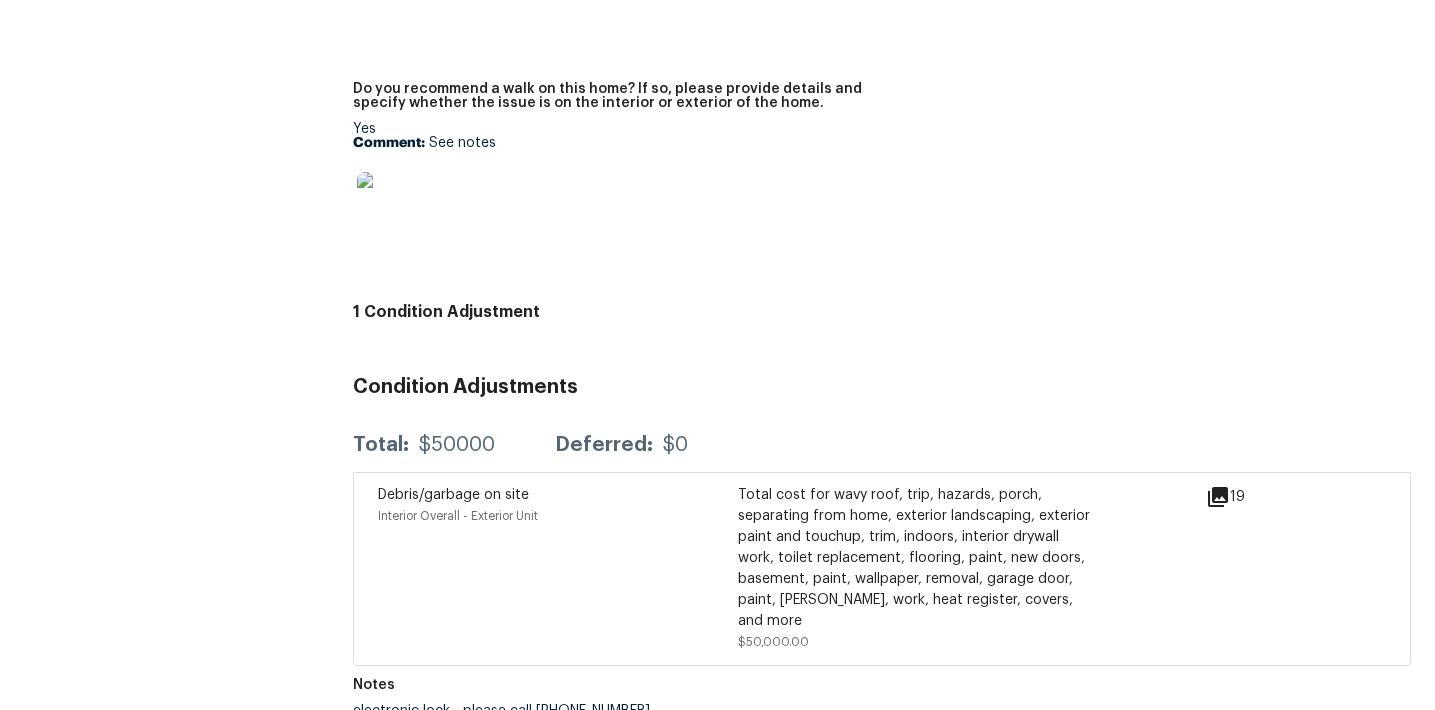 click on "1 Condition Adjustment" at bounding box center (882, 312) 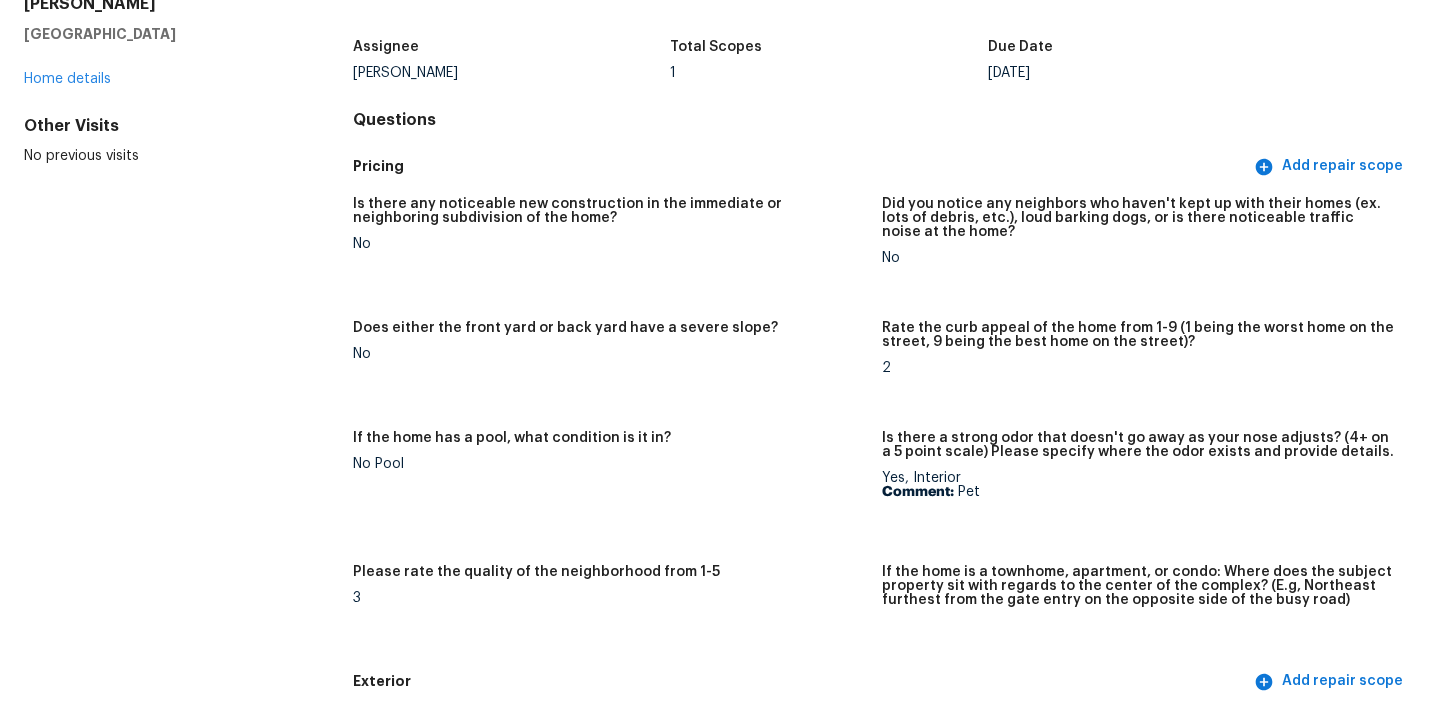 scroll, scrollTop: 0, scrollLeft: 0, axis: both 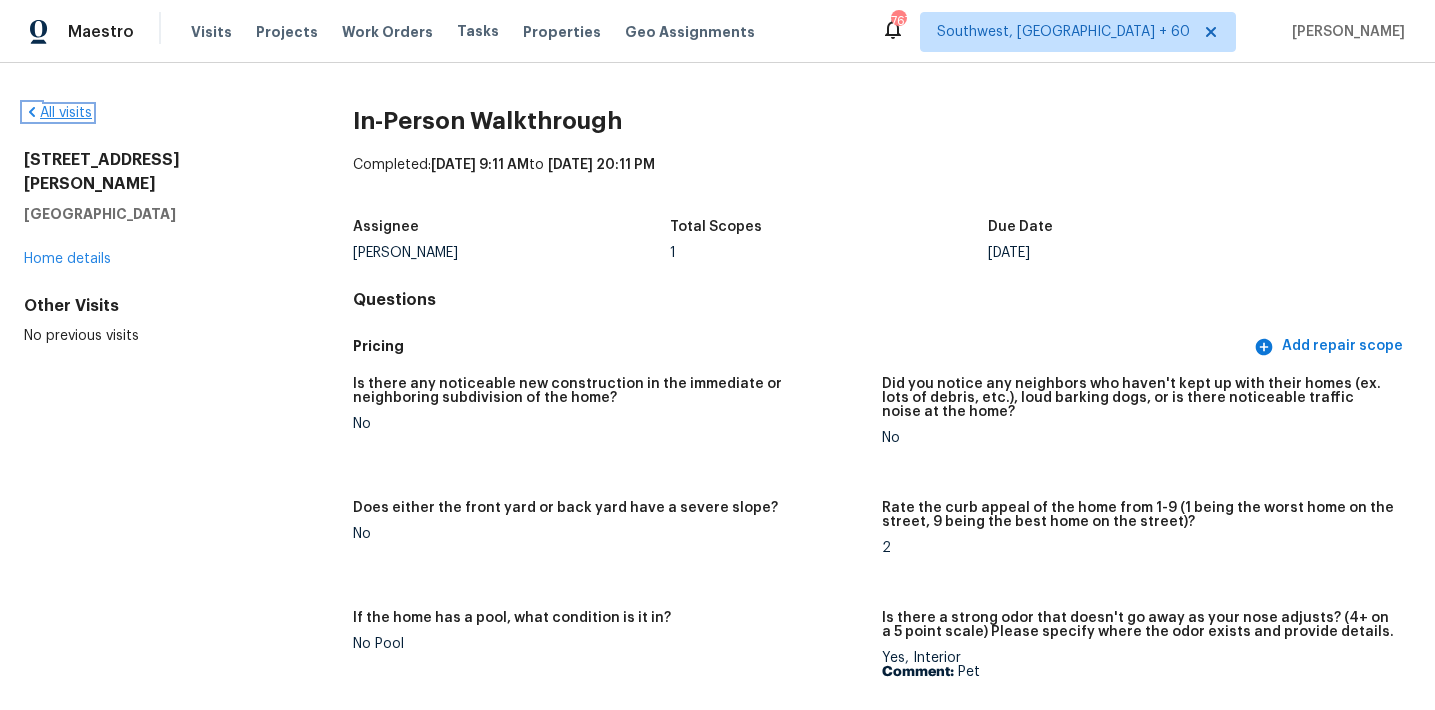 click on "All visits" at bounding box center (58, 113) 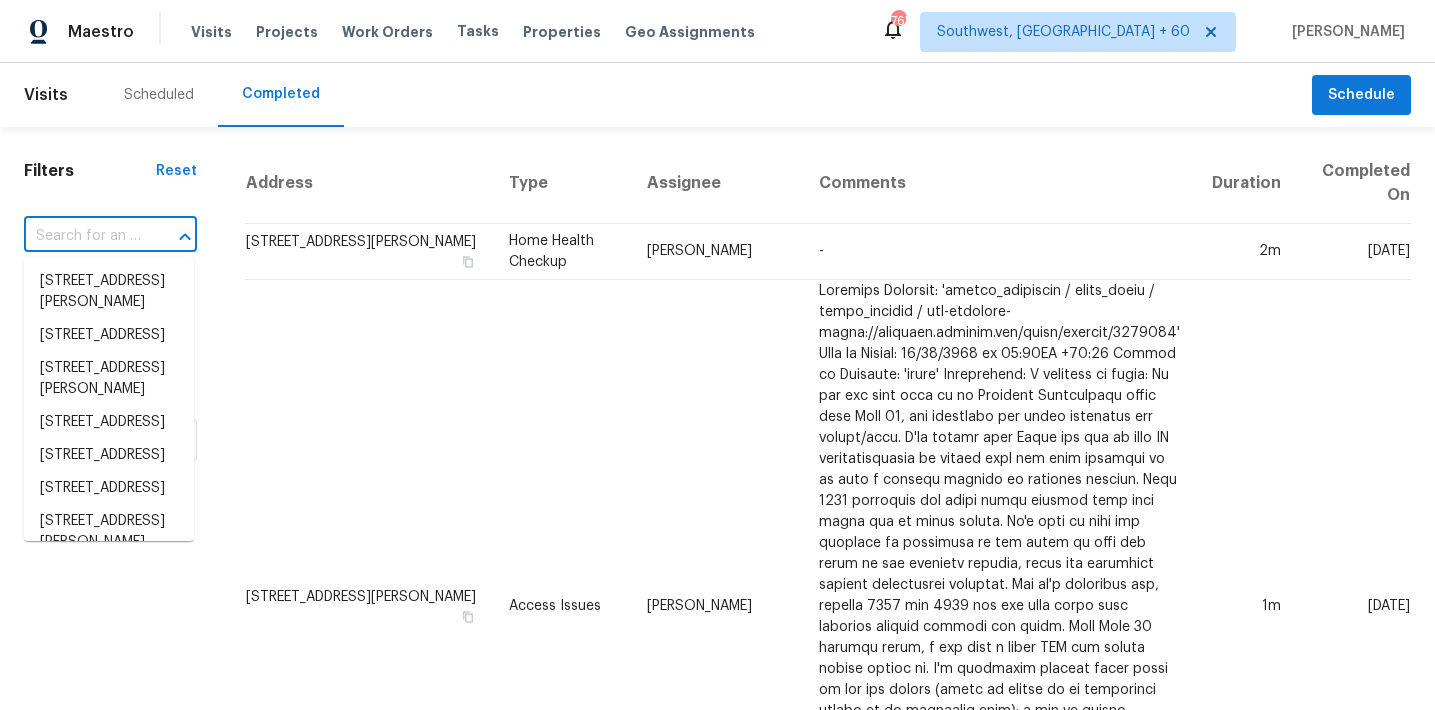 click at bounding box center (82, 236) 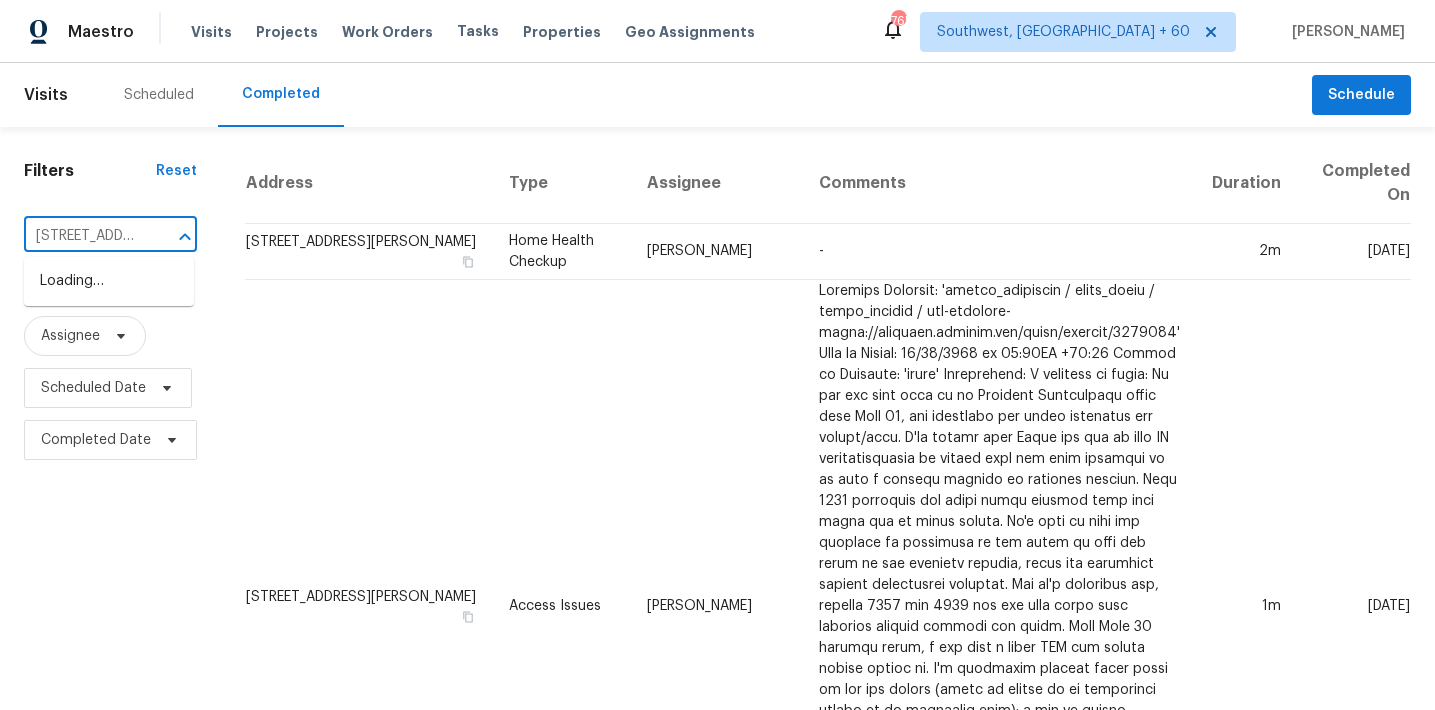 scroll, scrollTop: 0, scrollLeft: 148, axis: horizontal 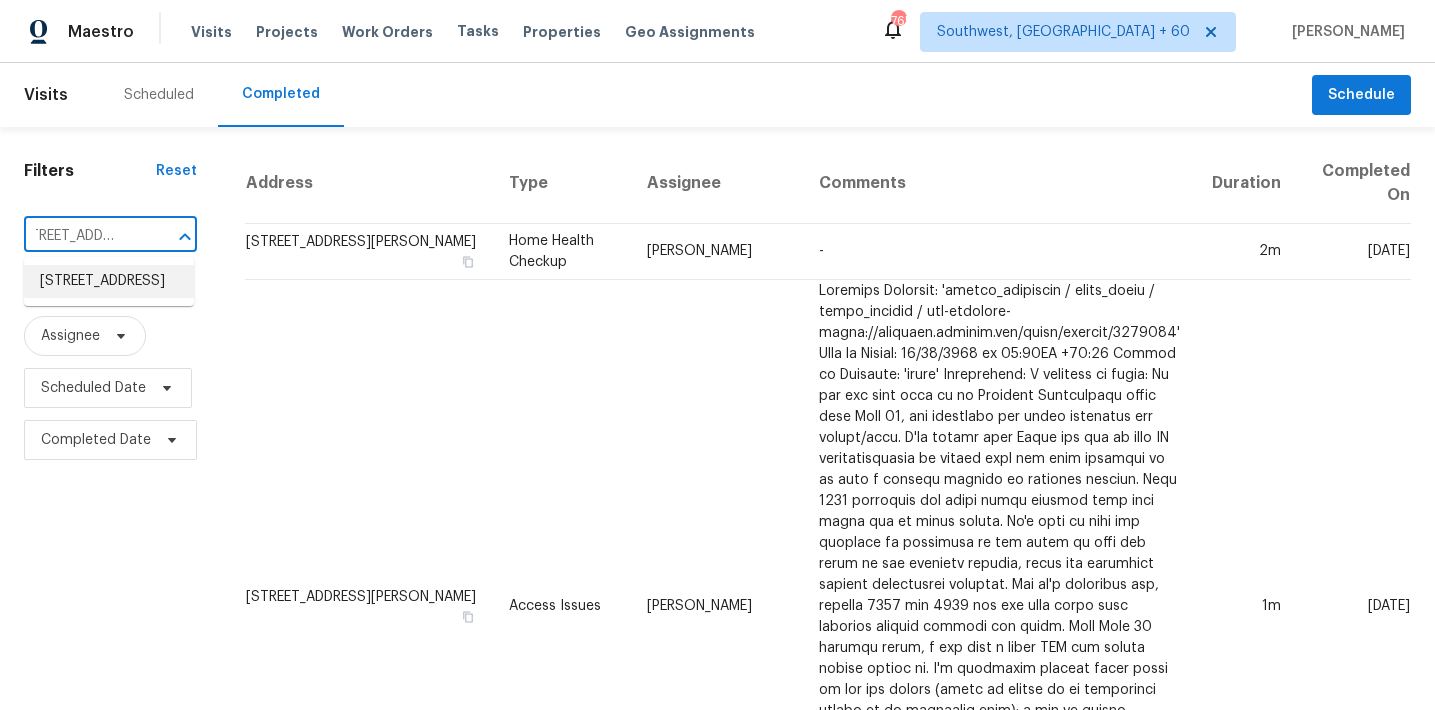 click on "210 Clearwater Ct, Clayton, NC 27520" at bounding box center [109, 281] 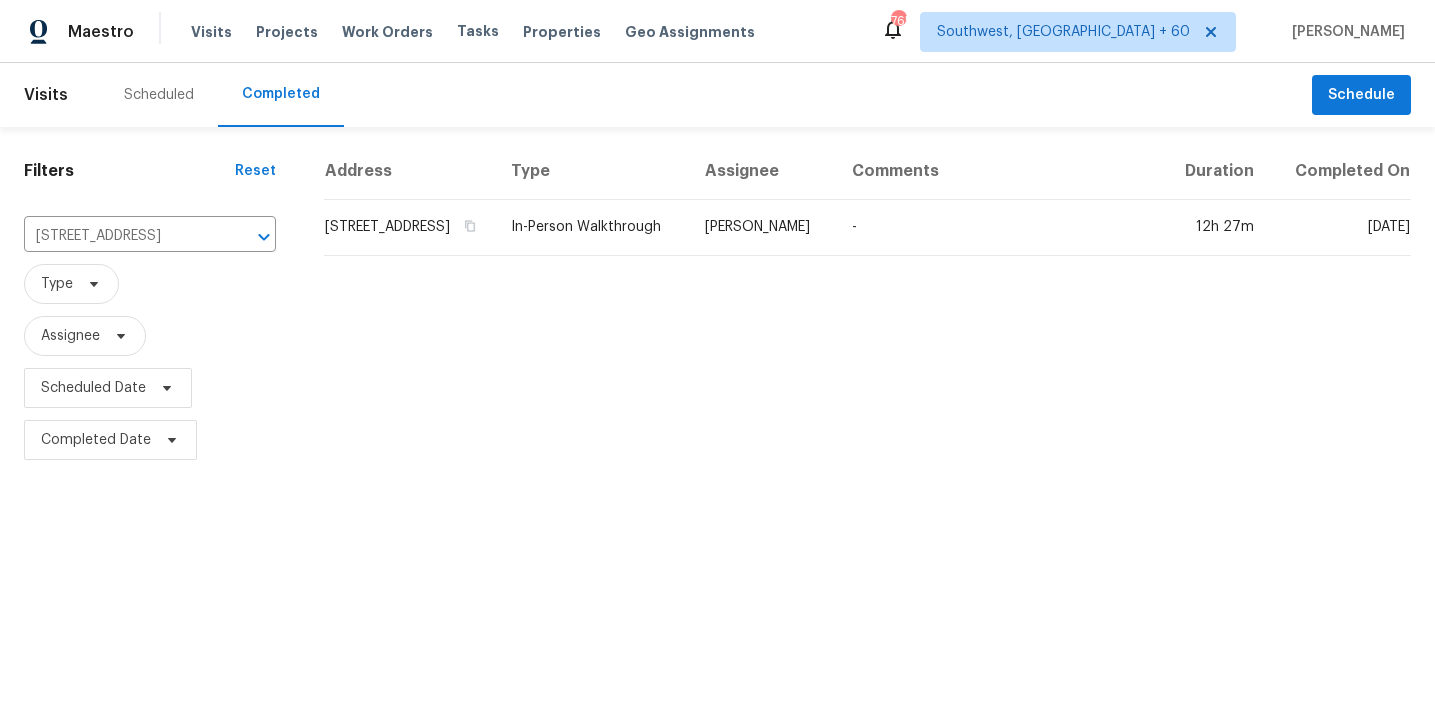 click on "210 Clearwater Ct, Clayton, NC 27520" at bounding box center [409, 228] 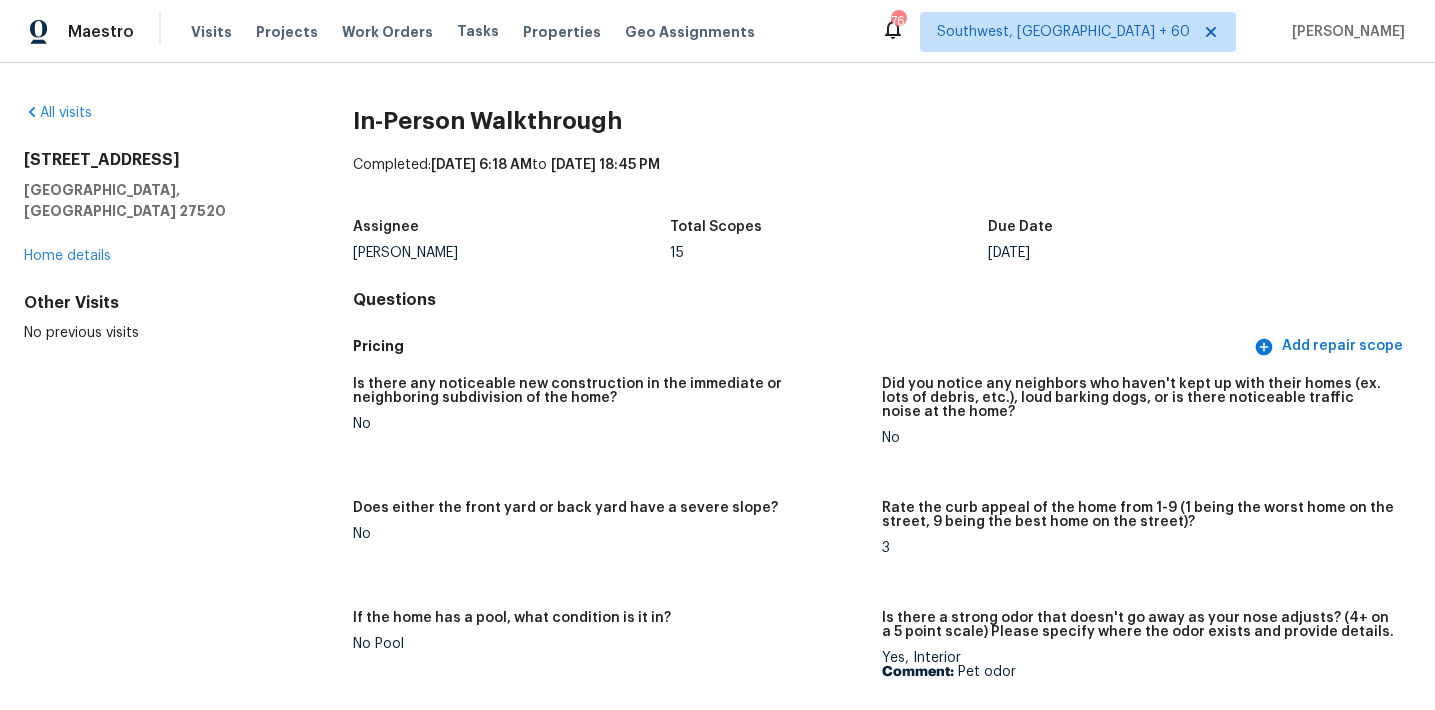 click on "Questions" at bounding box center [882, 300] 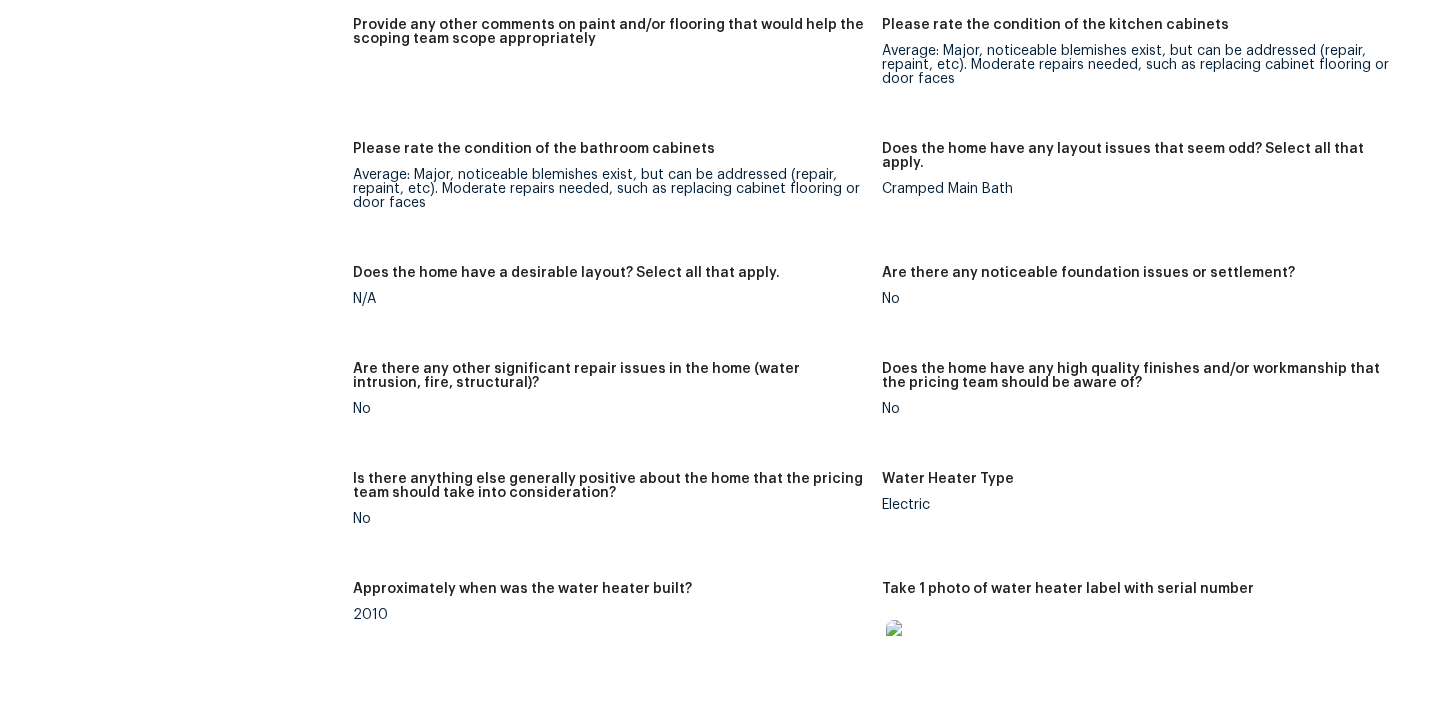 click on "Average: Major, noticeable blemishes exist, but can be addressed (repair, repaint, etc). Moderate repairs needed, such as replacing cabinet flooring or door faces" at bounding box center (609, 189) 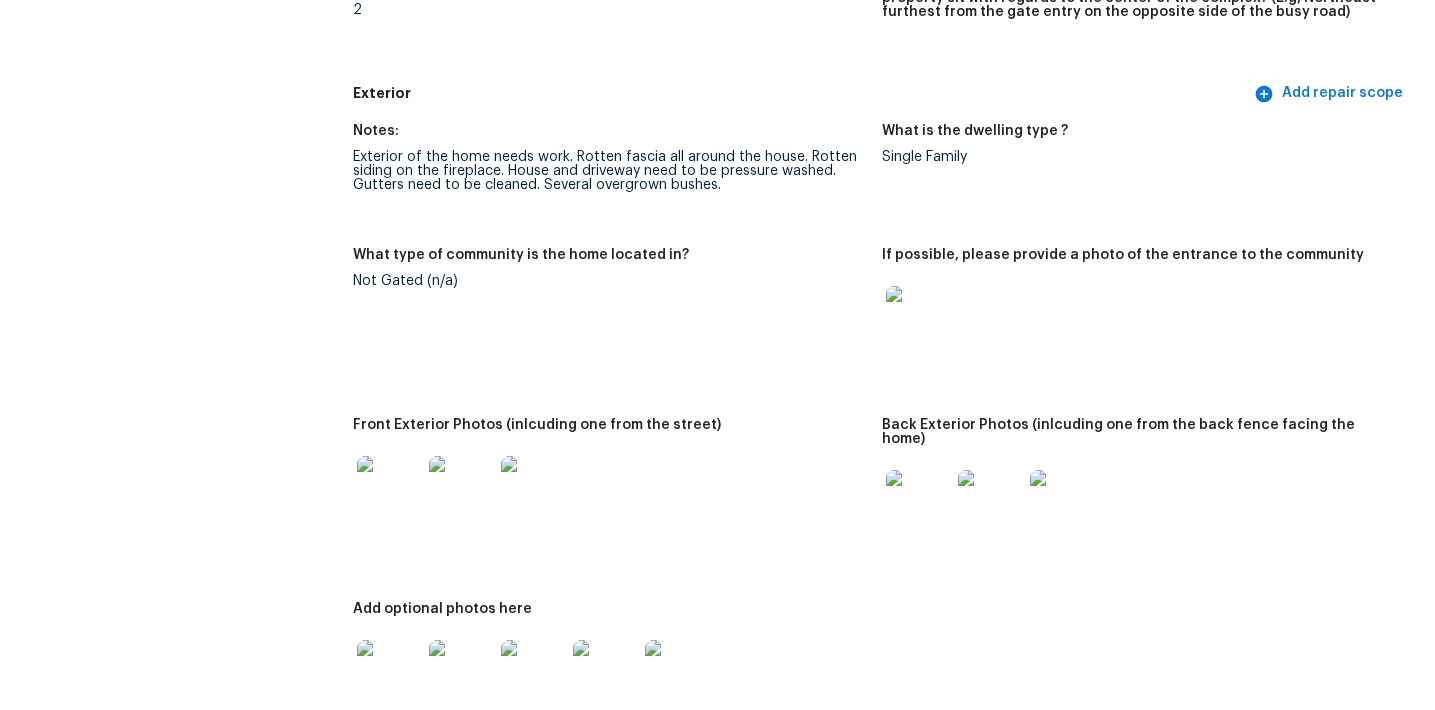 scroll, scrollTop: 786, scrollLeft: 0, axis: vertical 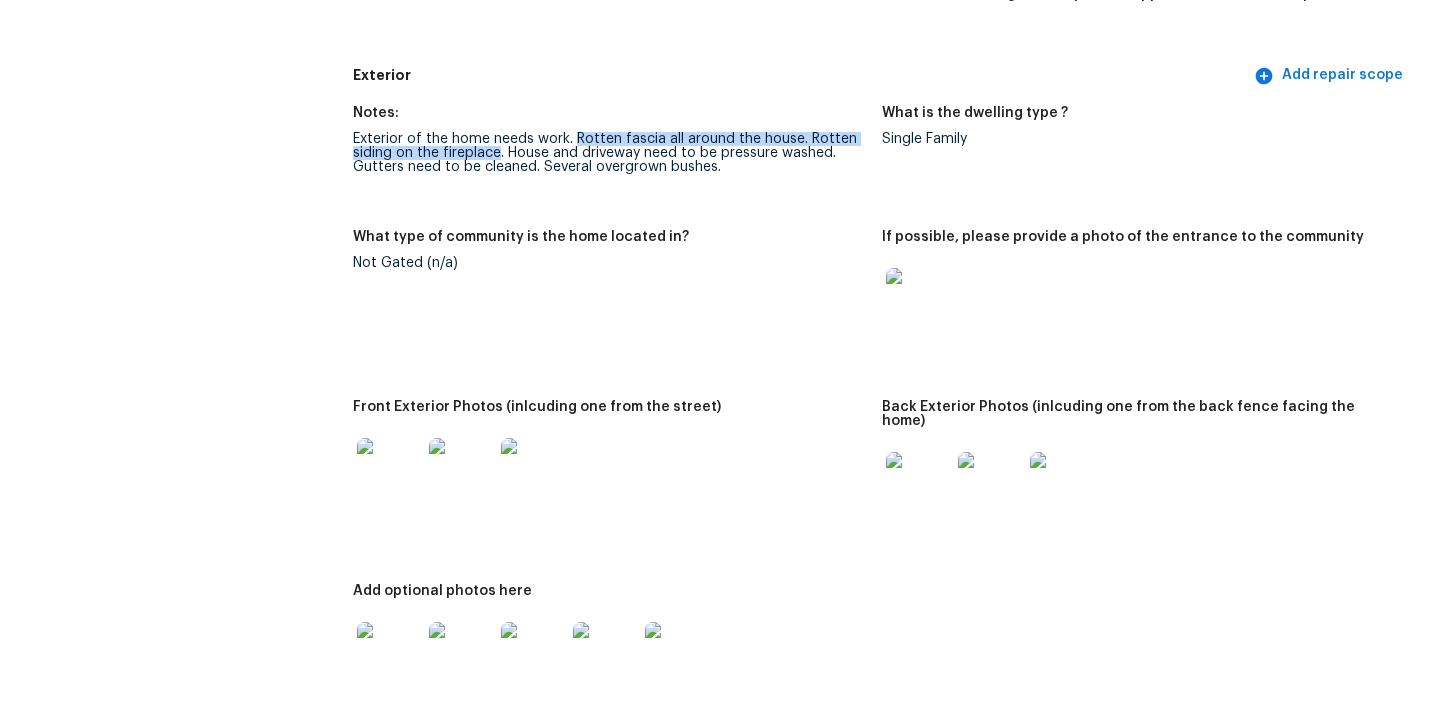 drag, startPoint x: 576, startPoint y: 139, endPoint x: 500, endPoint y: 154, distance: 77.46612 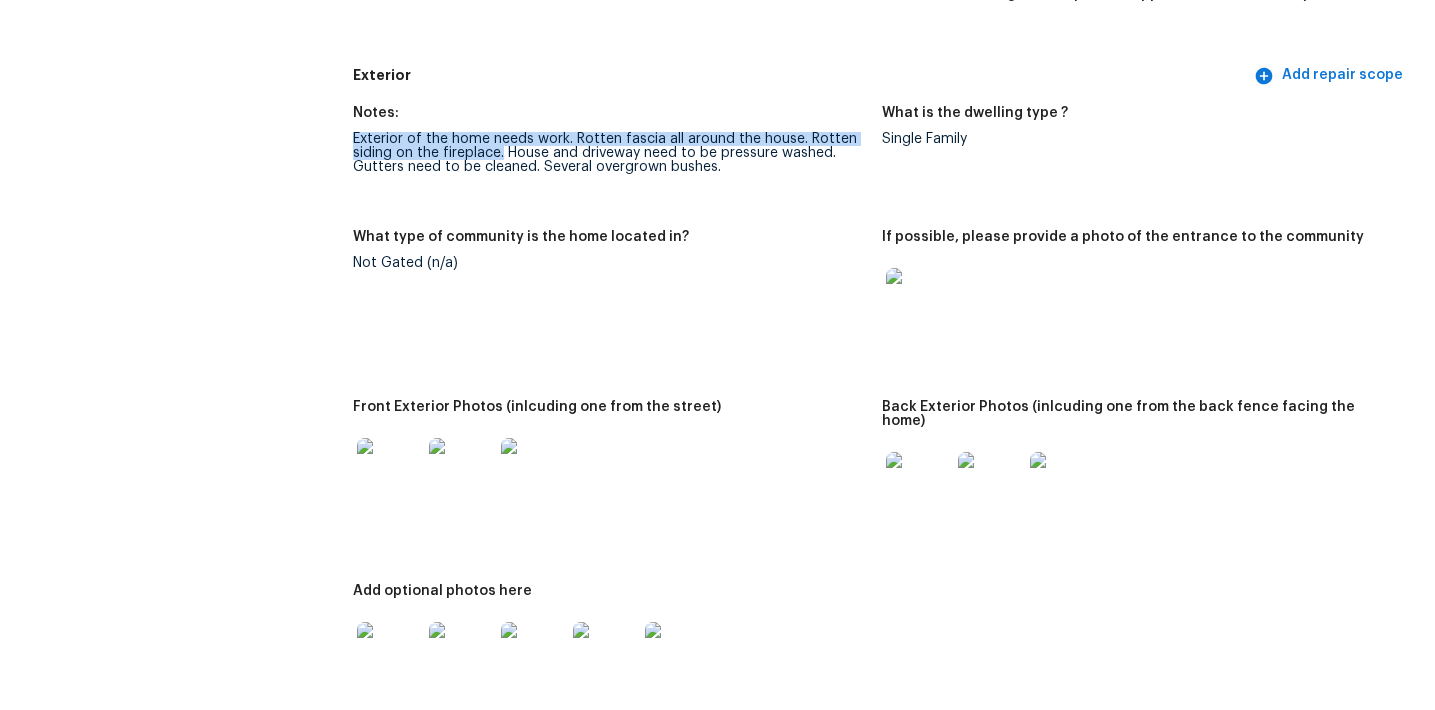 drag, startPoint x: 352, startPoint y: 132, endPoint x: 503, endPoint y: 148, distance: 151.84532 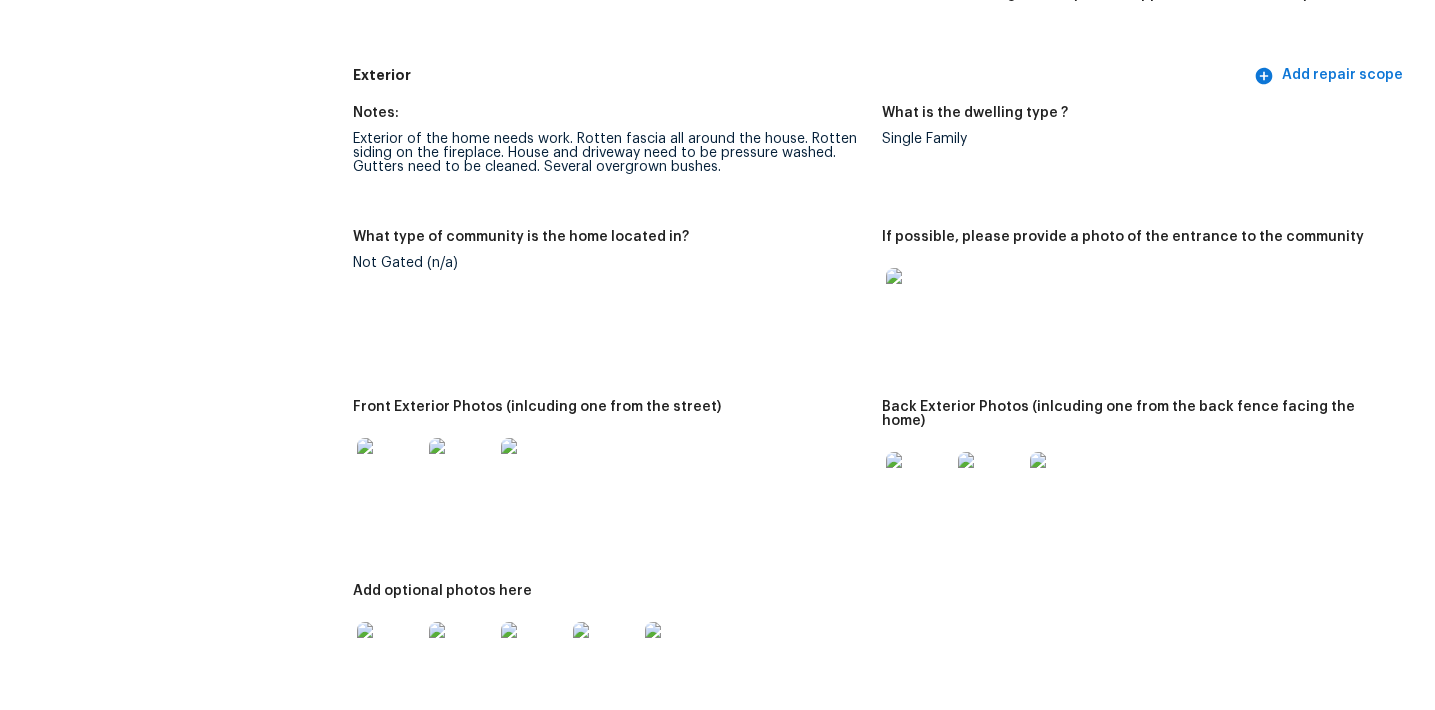 click on "What type of community is the home located in?" at bounding box center (521, 237) 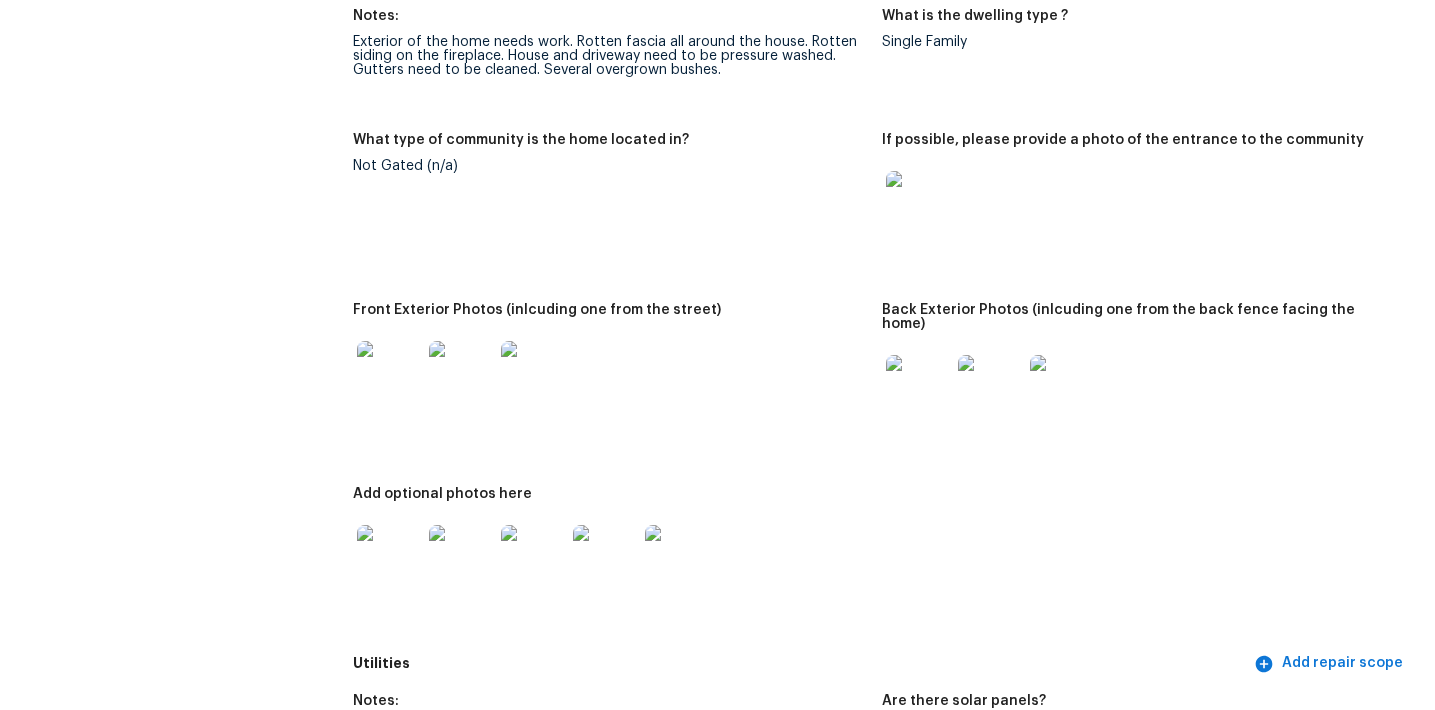click at bounding box center [918, 203] 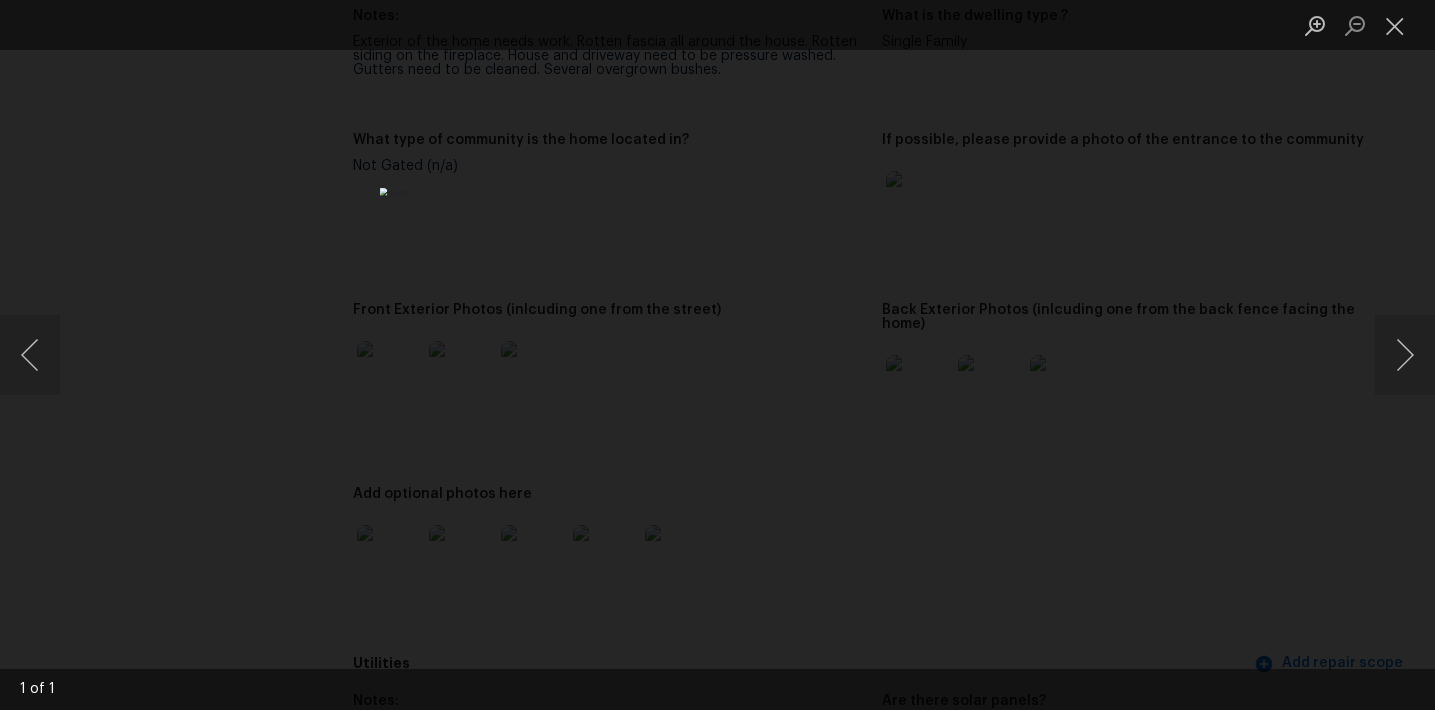 click at bounding box center (717, 355) 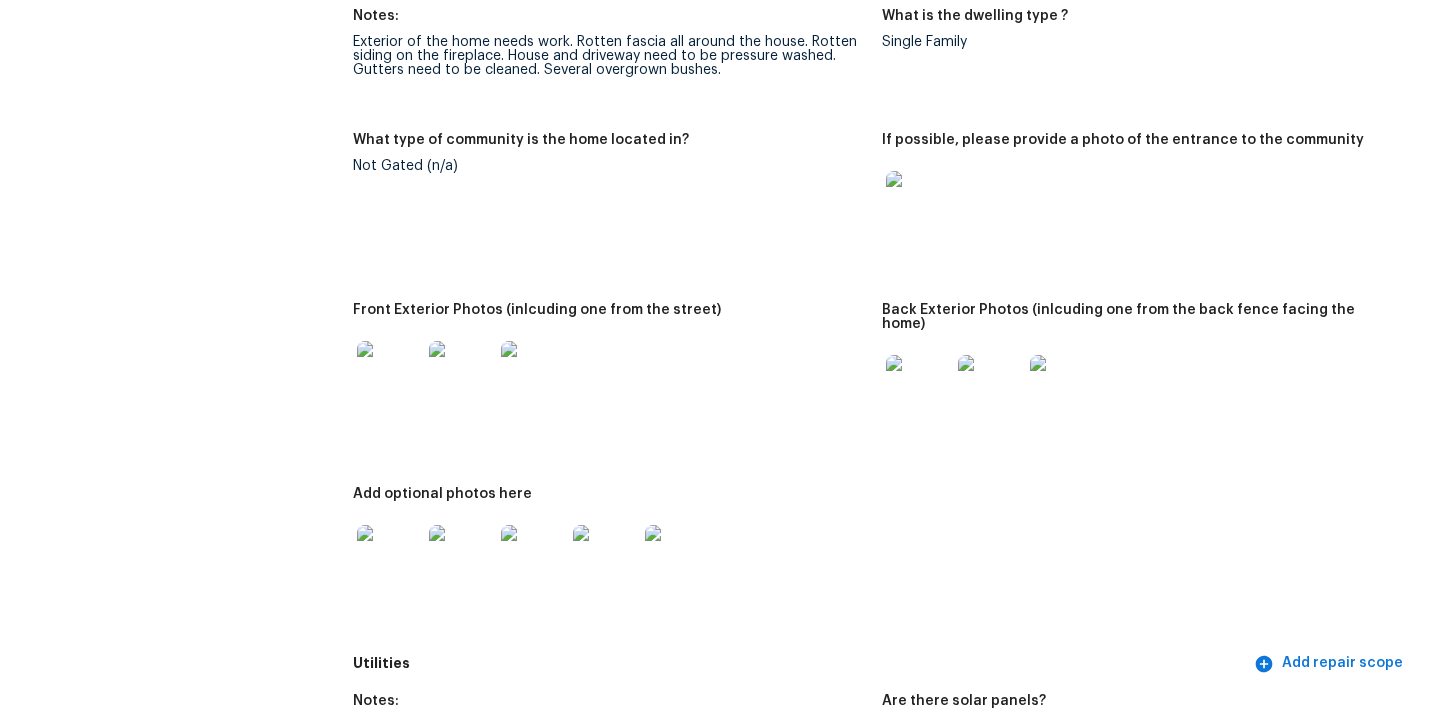 click at bounding box center (389, 373) 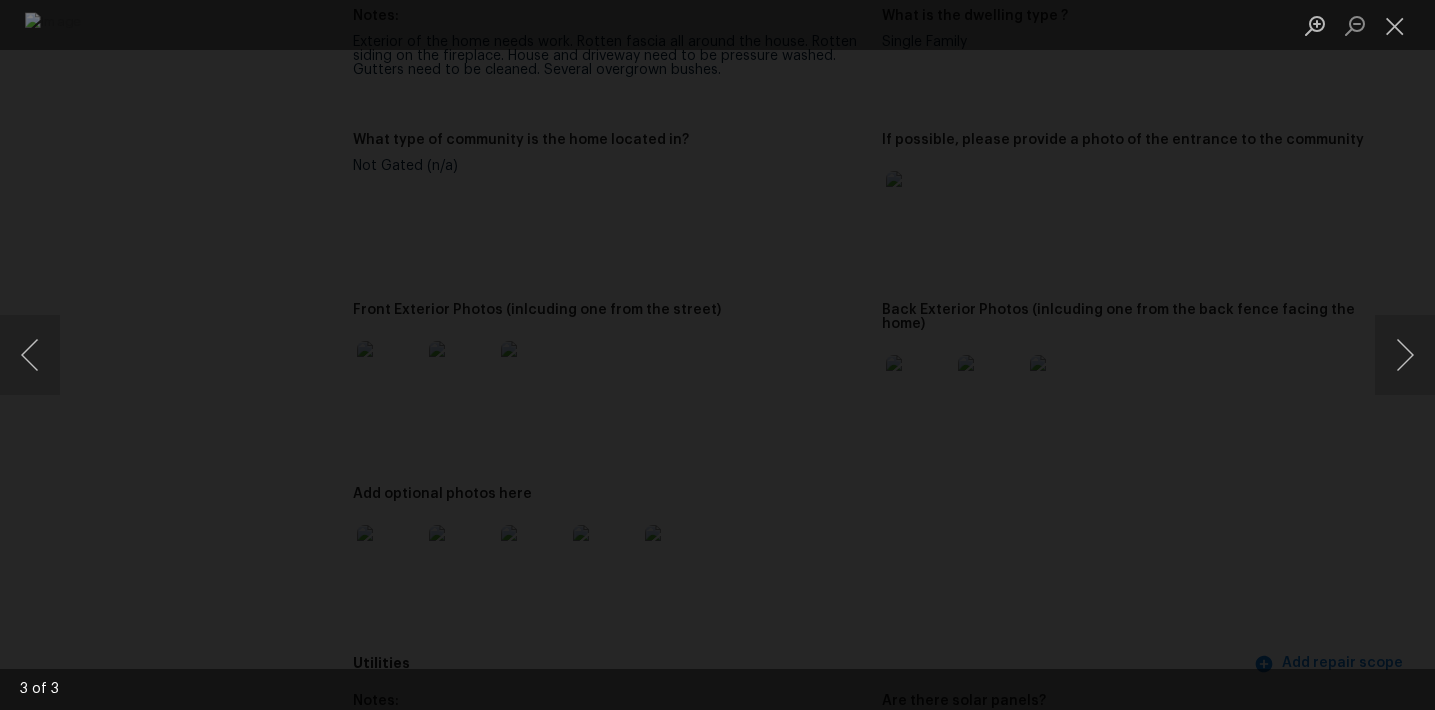 click at bounding box center [717, 355] 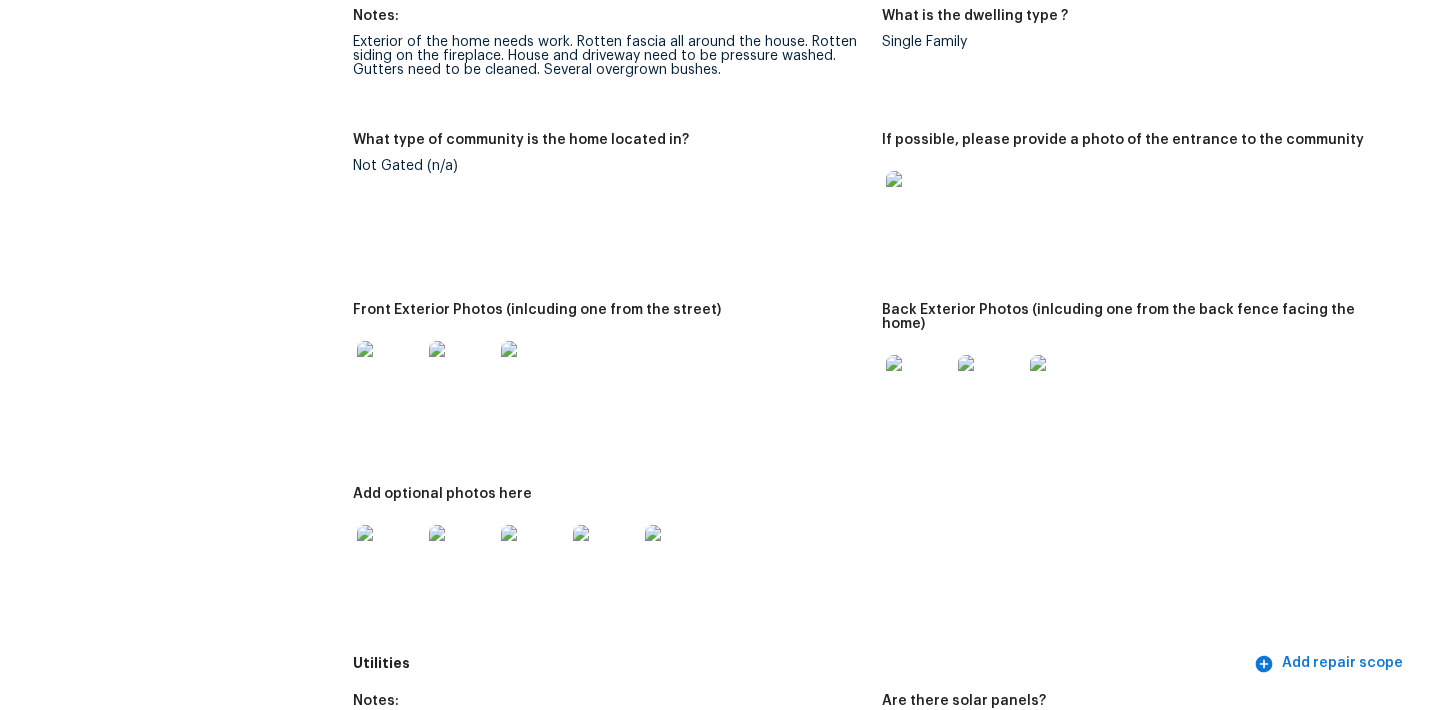 click at bounding box center (918, 387) 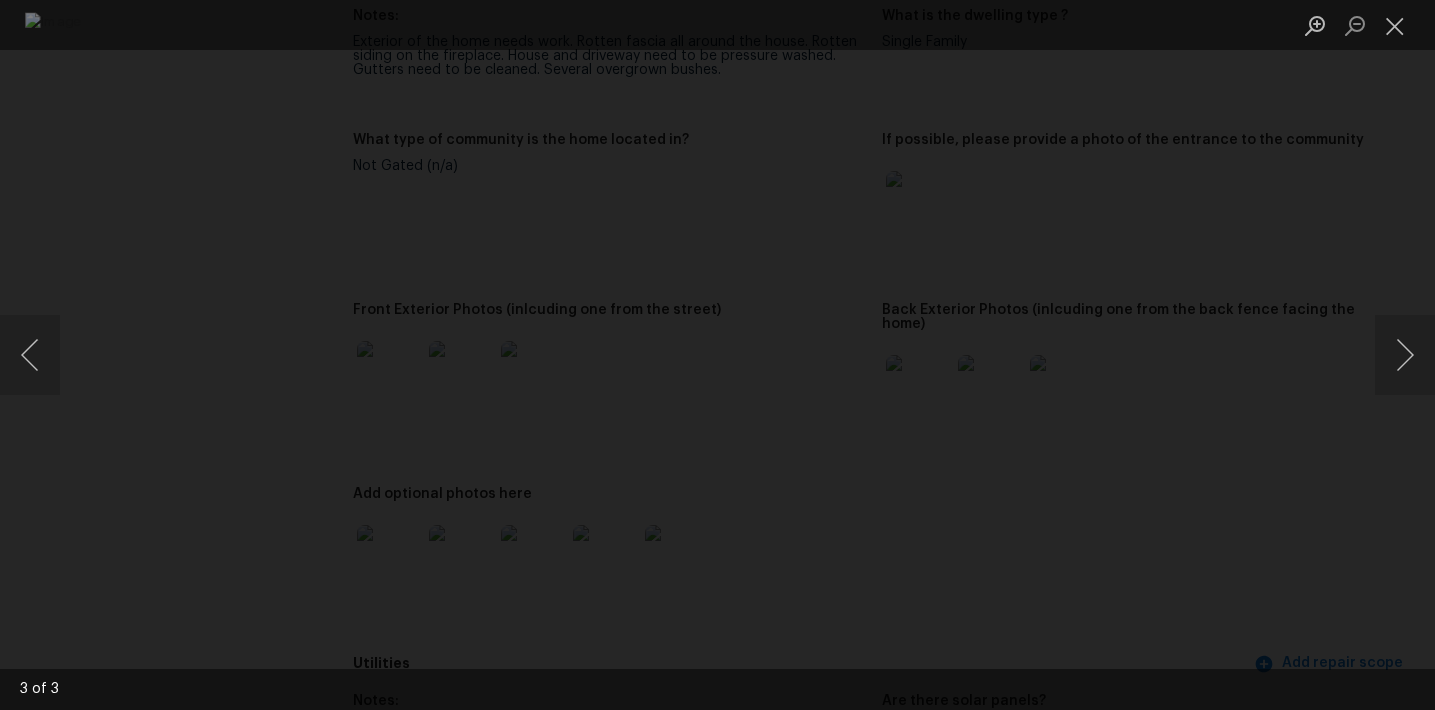 click at bounding box center [717, 355] 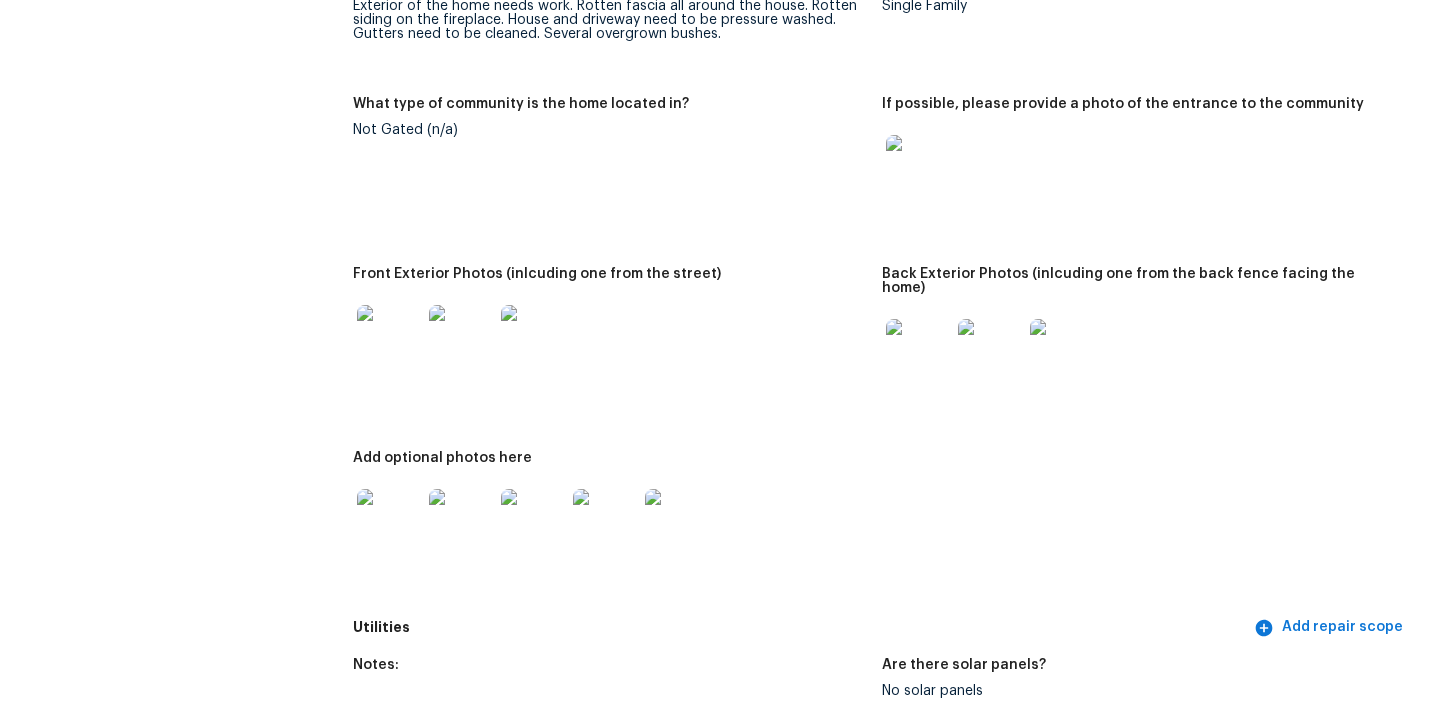 scroll, scrollTop: 921, scrollLeft: 0, axis: vertical 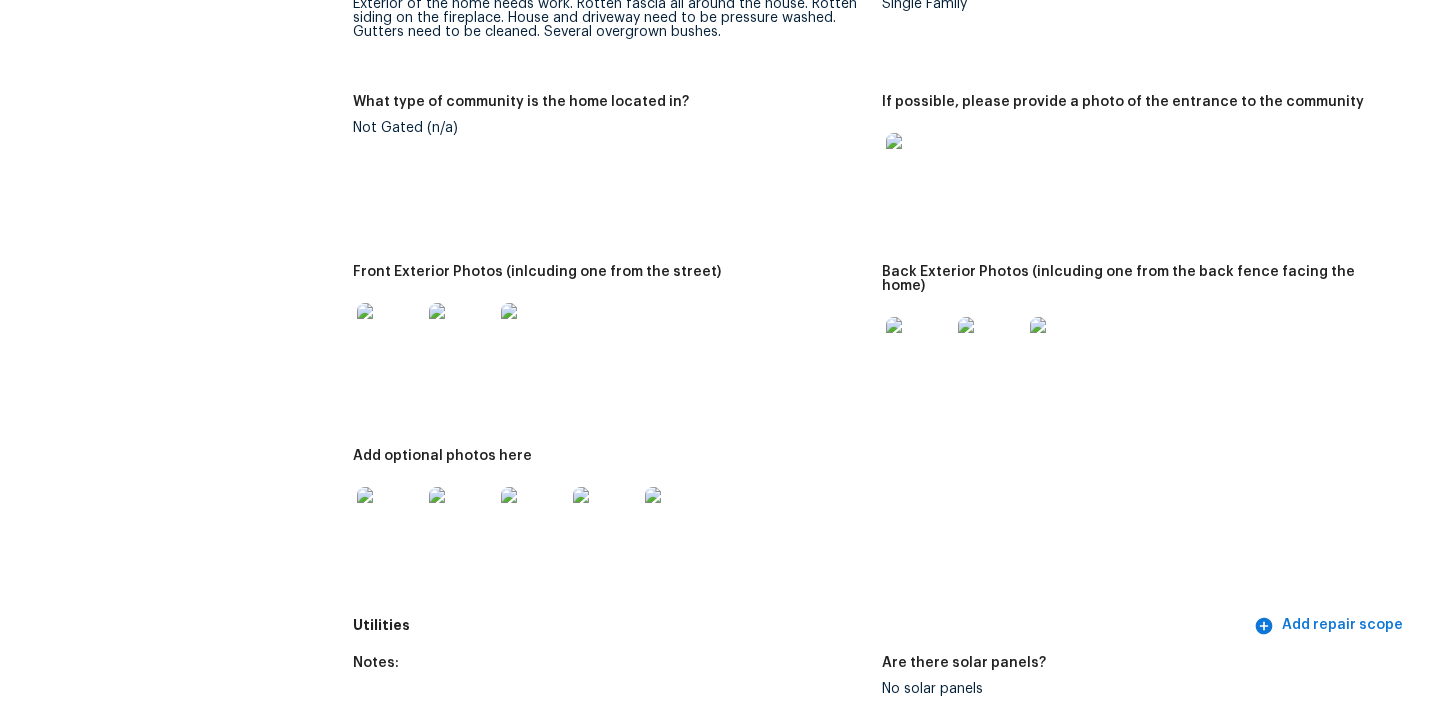 click on "All visits 210 Clearwater Ct Clayton, NC 27520 Home details Other Visits No previous visits In-Person Walkthrough Completed:  7/10/2025, 6:18 AM  to   7/10/2025, 18:45 PM Assignee Amanda Horton Total Scopes 15 Due Date Thu, Jul 10 Questions Pricing Add repair scope Is there any noticeable new construction in the immediate or neighboring subdivision of the home? No Did you notice any neighbors who haven't kept up with their homes (ex. lots of debris, etc.), loud barking dogs, or is there noticeable traffic noise at the home? No Does either the front yard or back yard have a severe slope? No Rate the curb appeal of the home from 1-9 (1 being the worst home on the street, 9 being the best home on the street)? 3 If the home has a pool, what condition is it in? No Pool Is there a strong odor that doesn't go away as your nose adjusts? (4+ on a 5 point scale) Please specify where the odor exists and provide details. Yes, Interior Comment:   Pet odor Please rate the quality of the neighborhood from 1-5 2 Exterior Yes" at bounding box center (717, 2769) 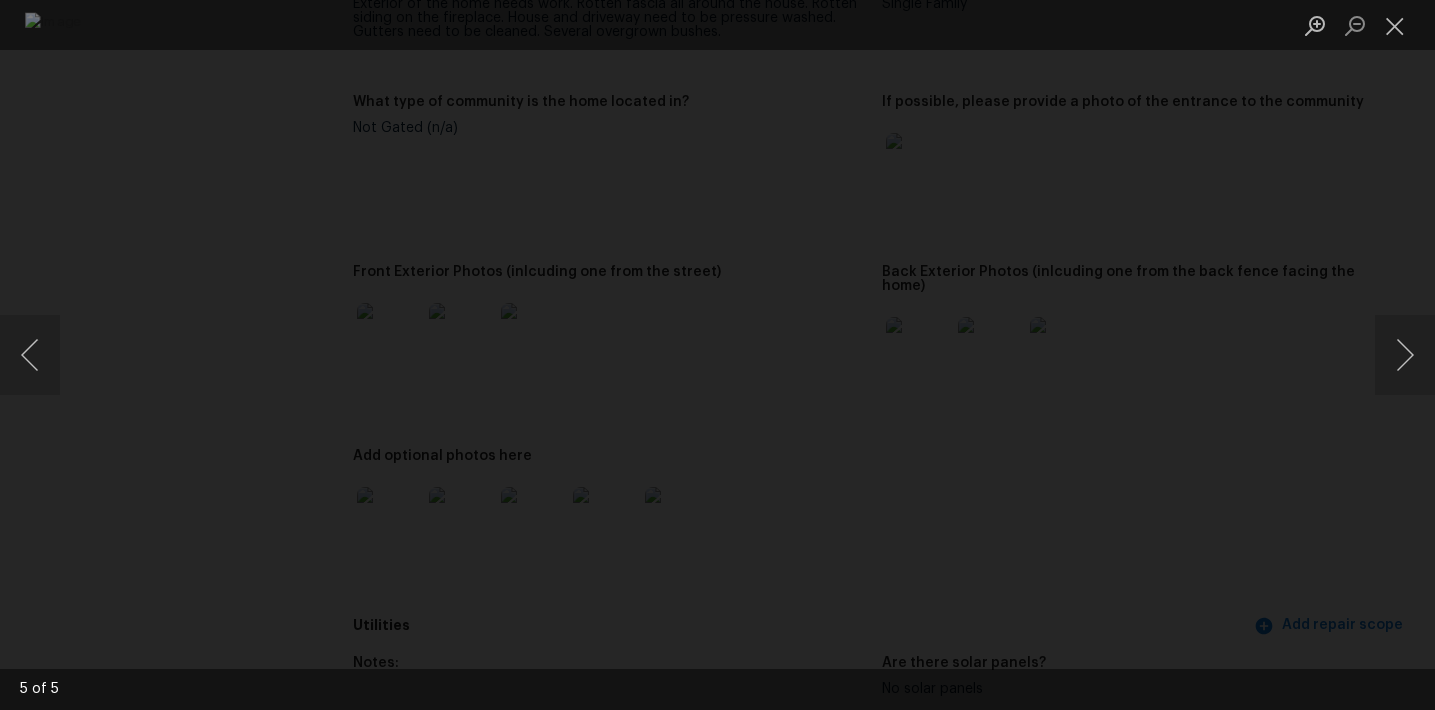 click at bounding box center (717, 355) 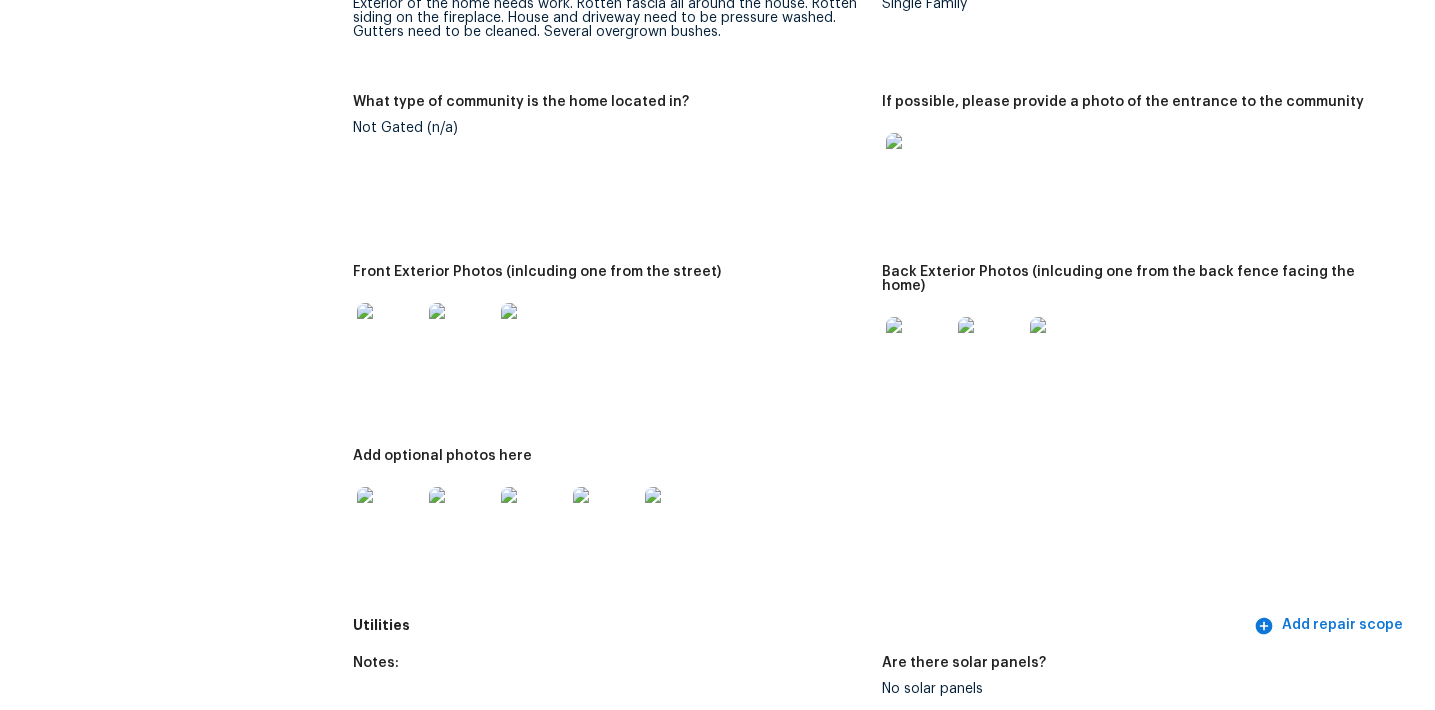 click on "Notes: Exterior of the home needs work. Rotten fascia all around the house. Rotten siding on the fireplace. House and driveway need to be pressure washed. Gutters need to be cleaned. Several overgrown bushes.  What is the dwelling type ? Single Family What type of community is the home located in? Not Gated (n/a) If possible, please provide a photo of the entrance to the community Front Exterior Photos (inlcuding one from the street) Back Exterior Photos (inlcuding one from the back fence facing the home) Add optional photos here" at bounding box center [882, 283] 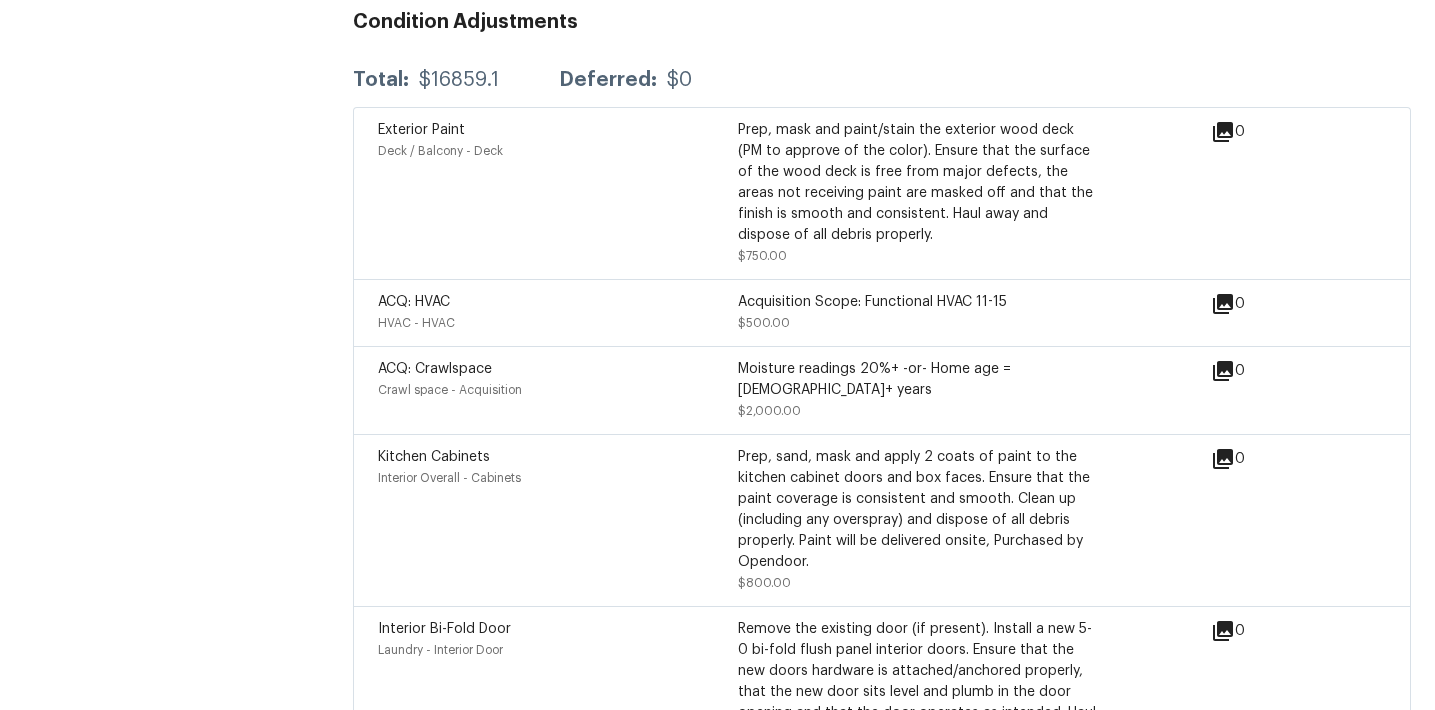 click on "Exterior Paint Deck / Balcony - Deck" at bounding box center (558, 193) 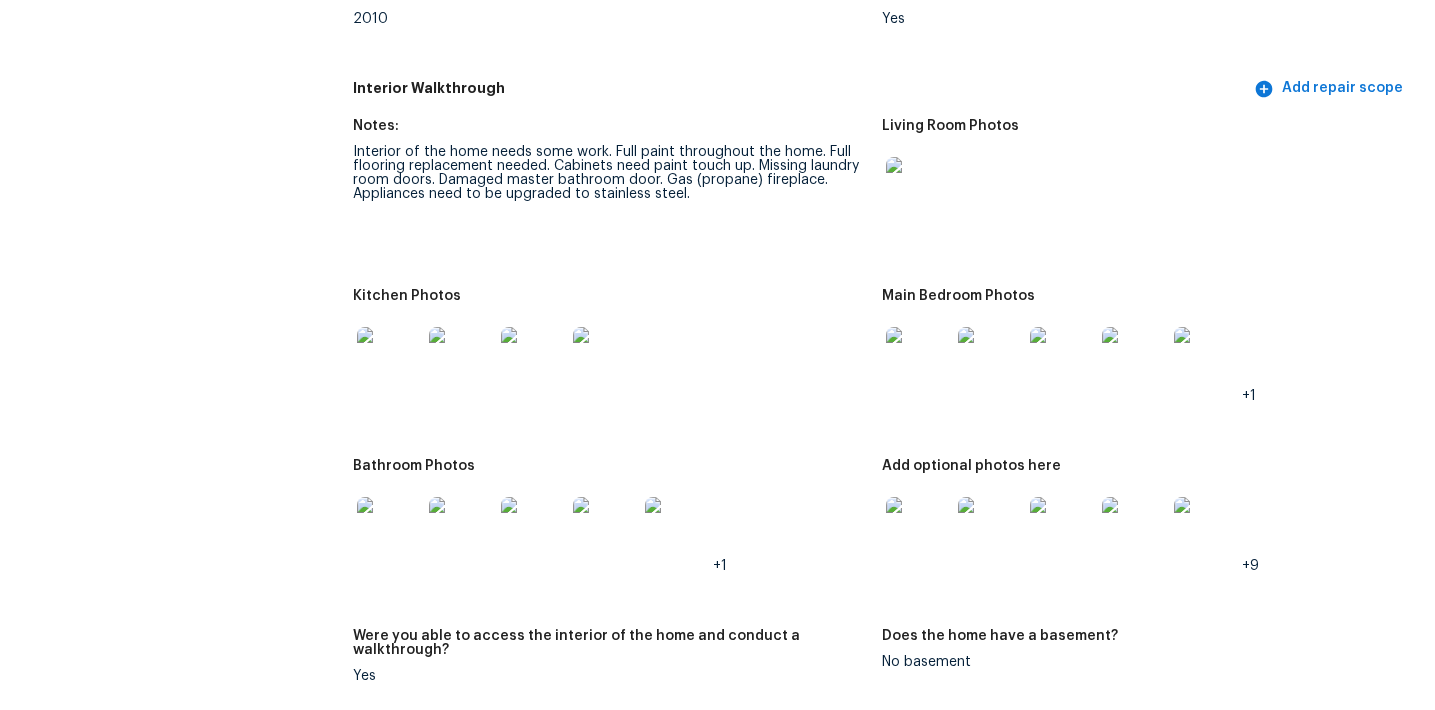 scroll, scrollTop: 2250, scrollLeft: 0, axis: vertical 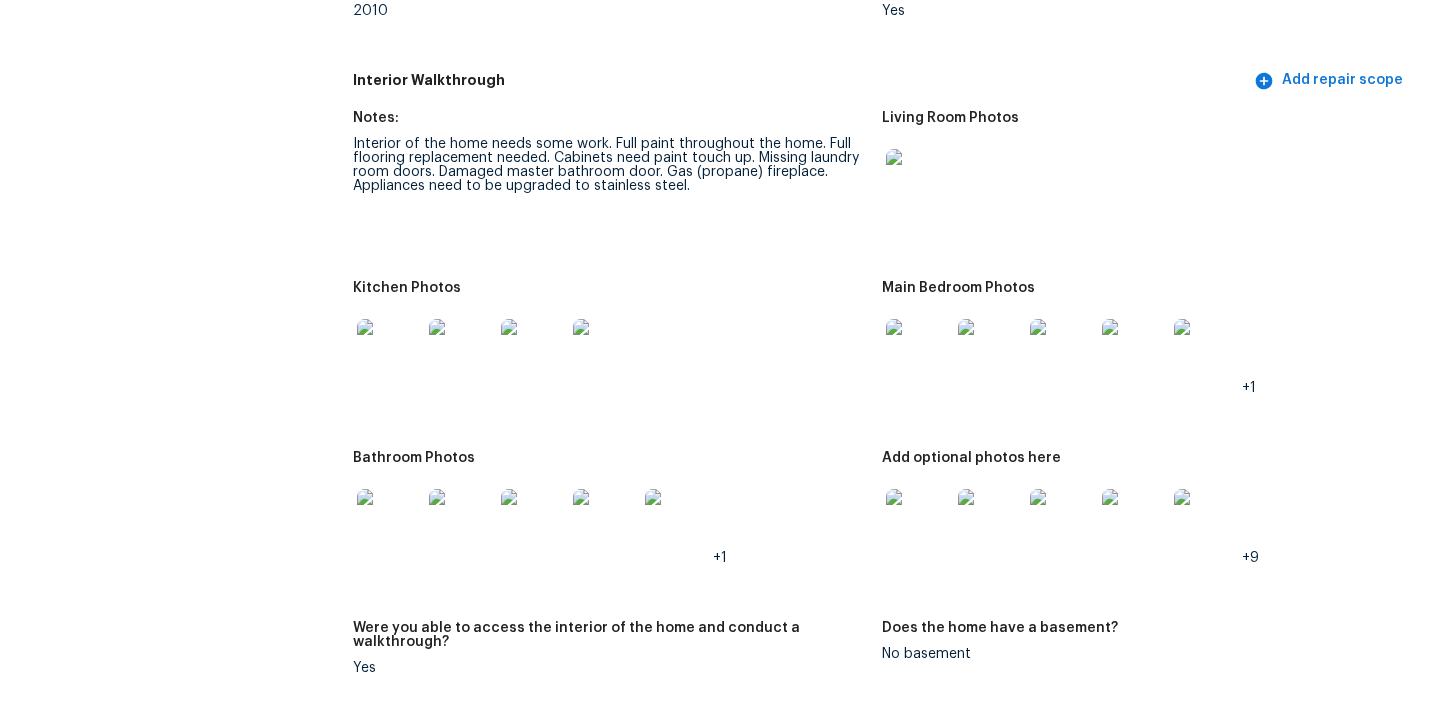 click on "Notes: Interior of the home needs some work. Full paint throughout the home. Full flooring replacement needed. Cabinets need paint touch up. Missing laundry room doors. Damaged master bathroom door. Gas (propane) fireplace. Appliances need to be upgraded to stainless steel." at bounding box center [617, 184] 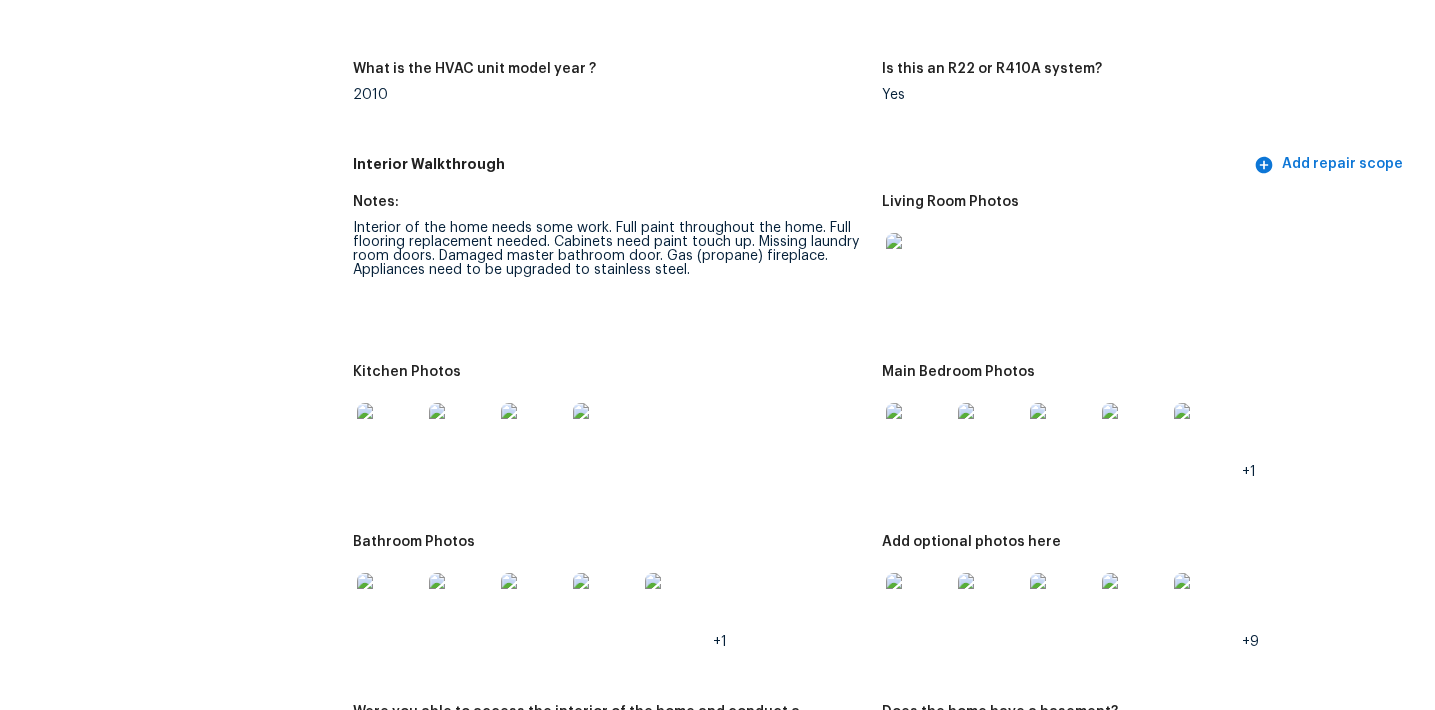 scroll, scrollTop: 2192, scrollLeft: 0, axis: vertical 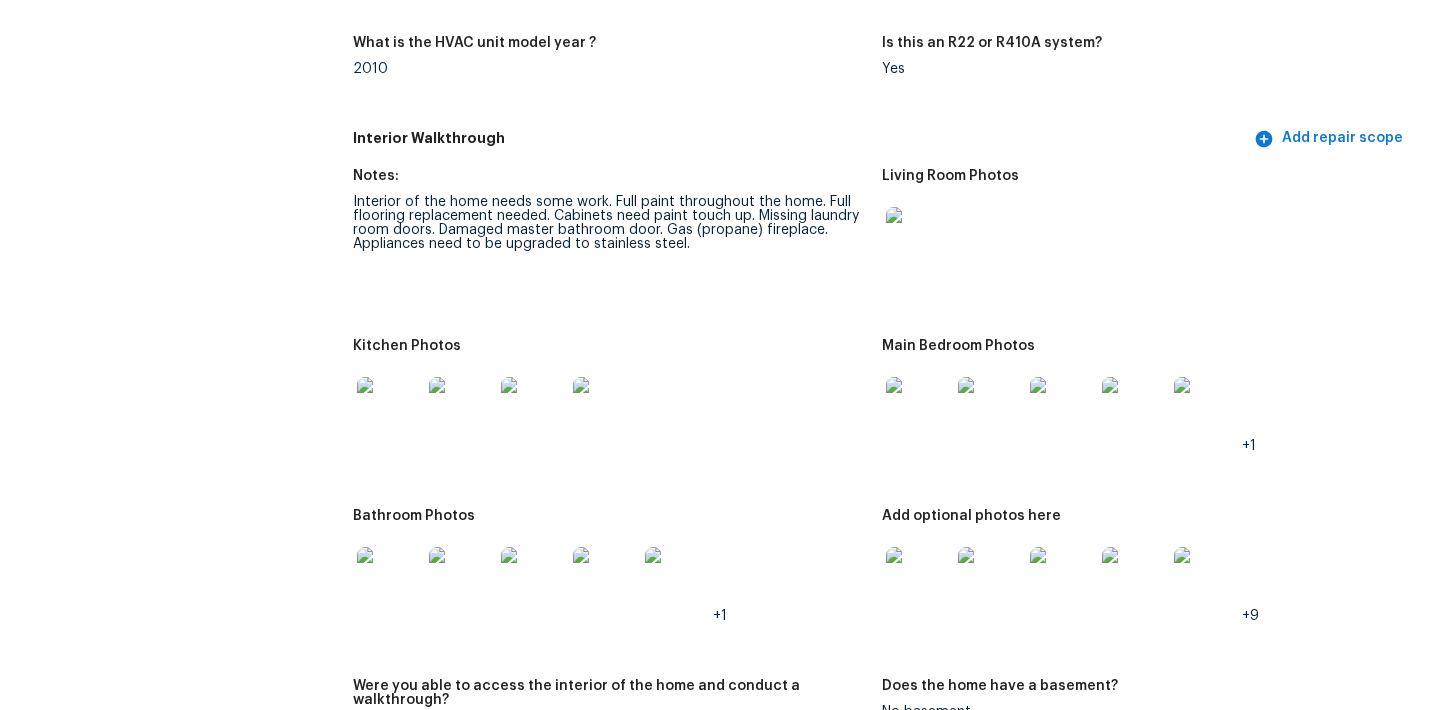click on "Interior of the home needs some work. Full paint throughout the home. Full flooring replacement needed. Cabinets need paint touch up. Missing laundry room doors. Damaged master bathroom door. Gas (propane) fireplace. Appliances need to be upgraded to stainless steel." at bounding box center [609, 223] 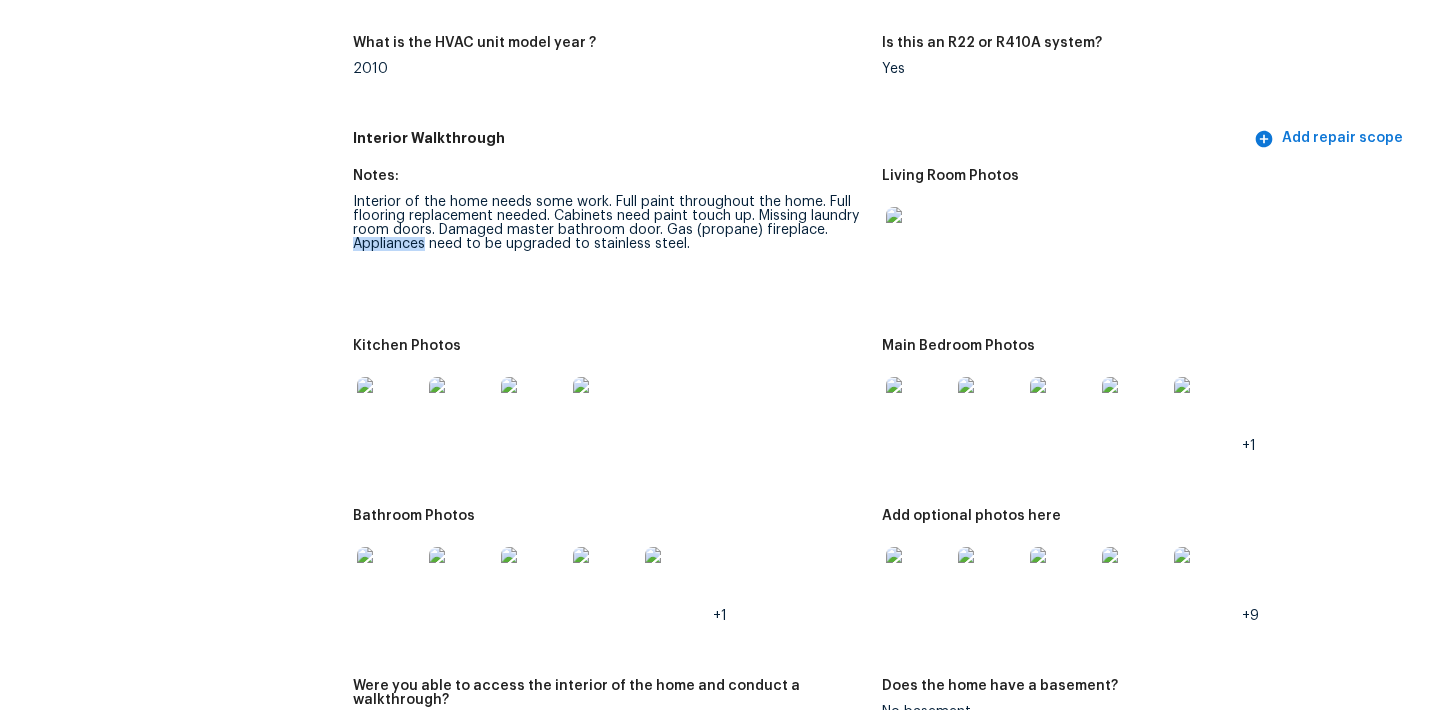 click on "Interior of the home needs some work. Full paint throughout the home. Full flooring replacement needed. Cabinets need paint touch up. Missing laundry room doors. Damaged master bathroom door. Gas (propane) fireplace. Appliances need to be upgraded to stainless steel." at bounding box center (609, 223) 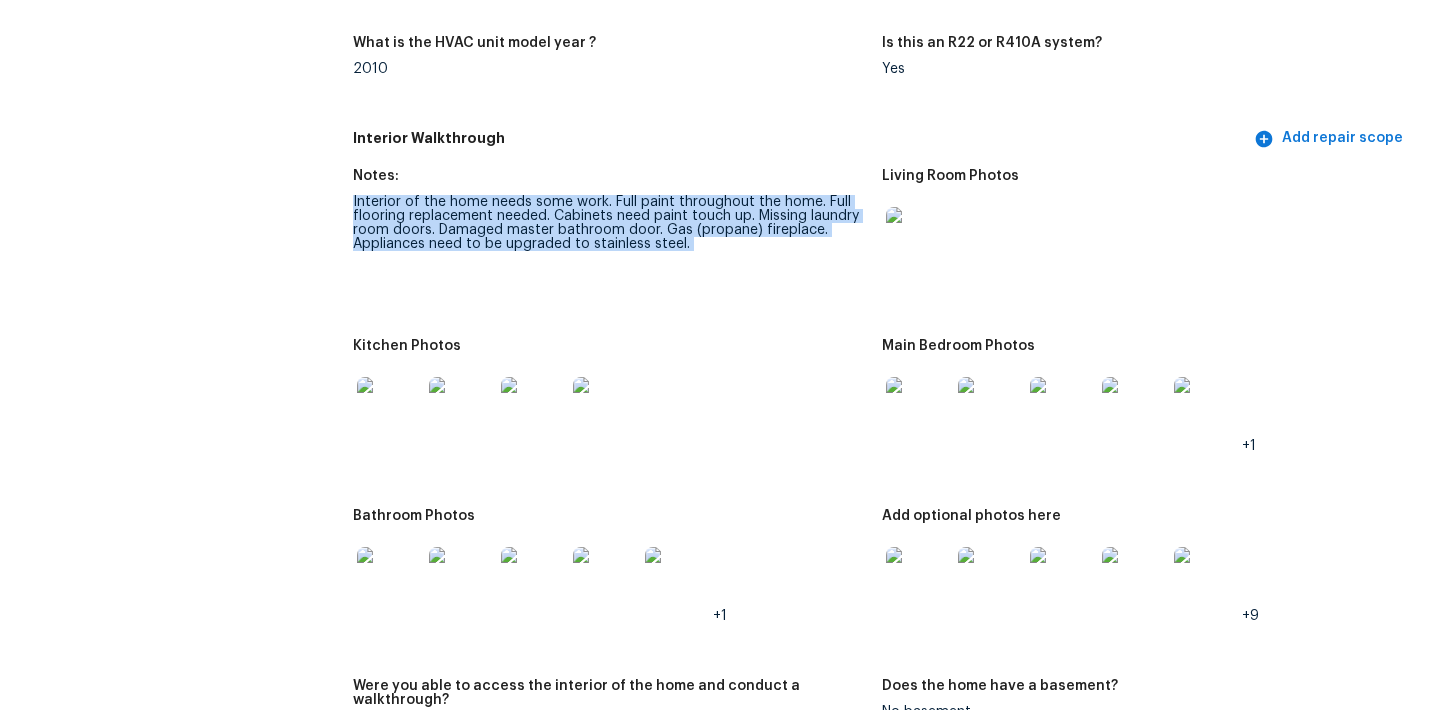 click on "Interior of the home needs some work. Full paint throughout the home. Full flooring replacement needed. Cabinets need paint touch up. Missing laundry room doors. Damaged master bathroom door. Gas (propane) fireplace. Appliances need to be upgraded to stainless steel." at bounding box center (609, 223) 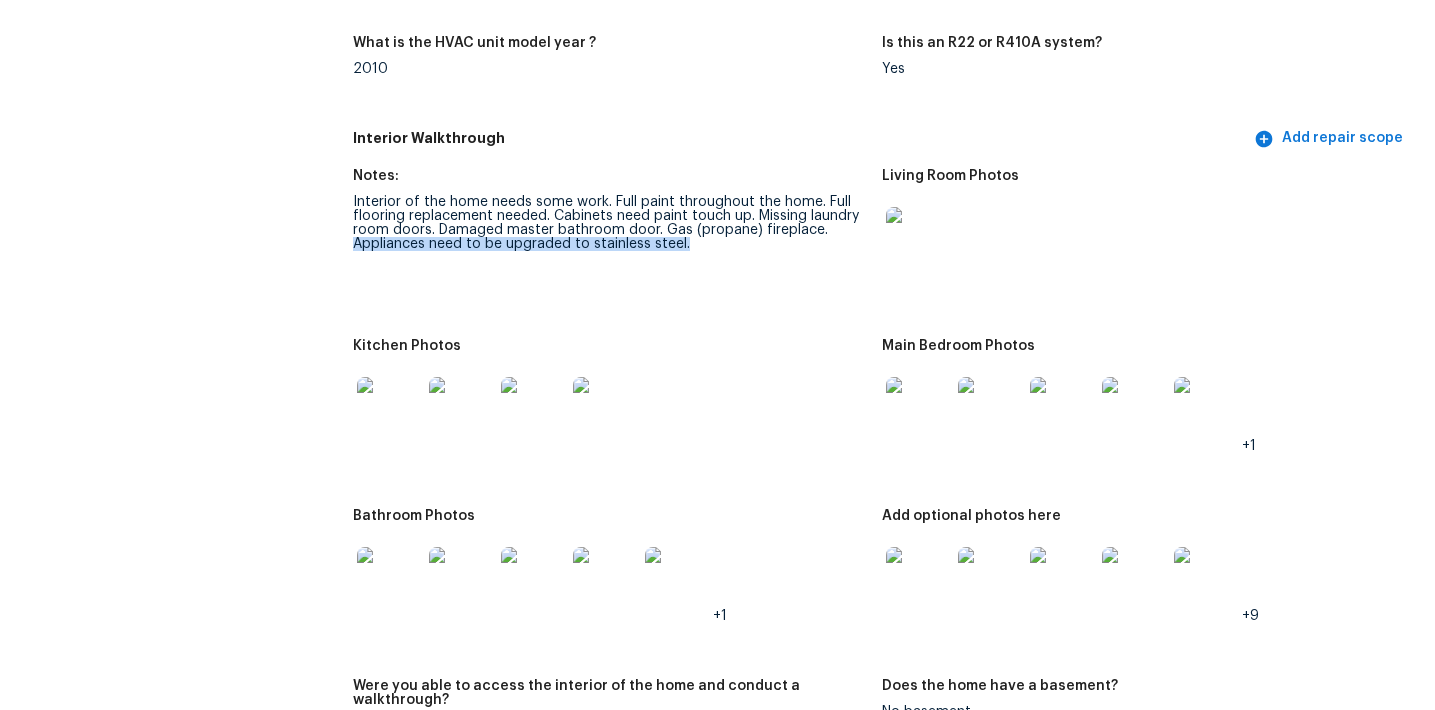 drag, startPoint x: 354, startPoint y: 232, endPoint x: 685, endPoint y: 231, distance: 331.0015 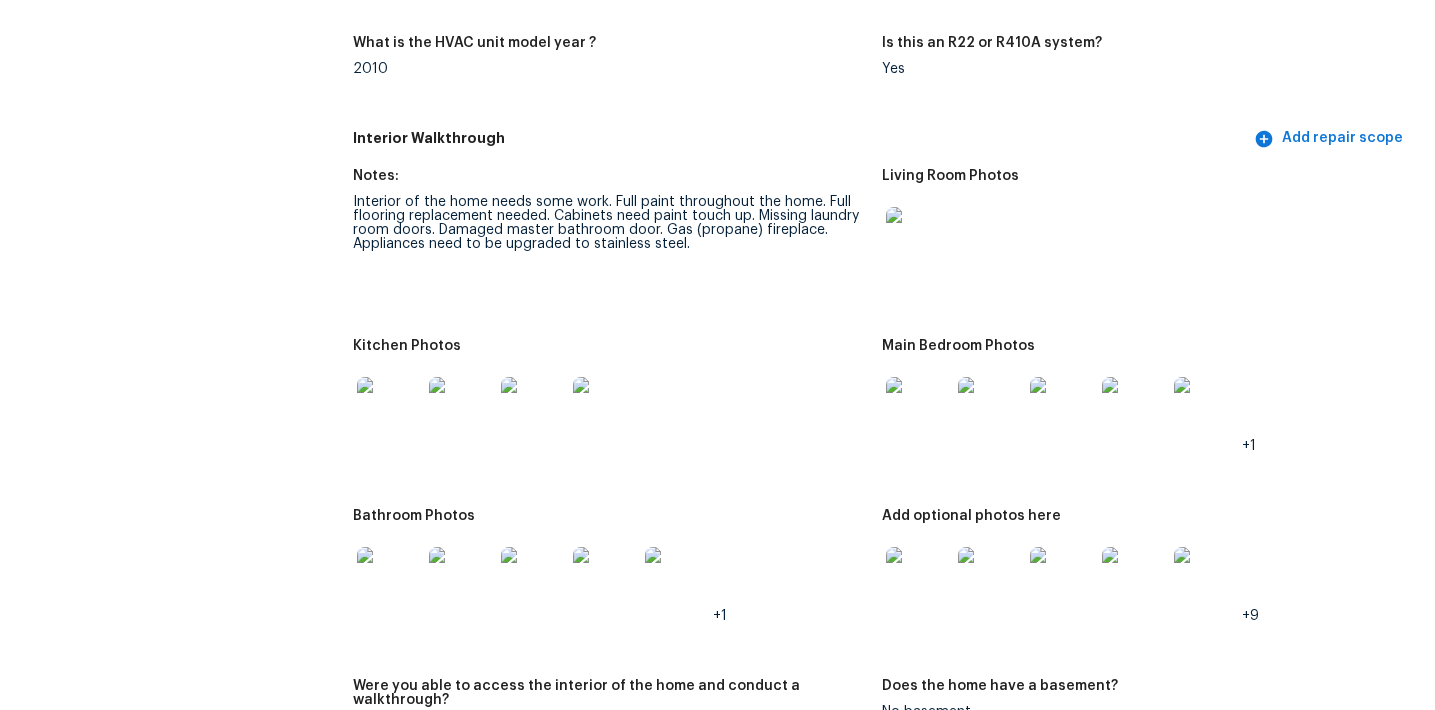 click on "Notes: Interior of the home needs some work. Full paint throughout the home. Full flooring replacement needed. Cabinets need paint touch up. Missing laundry room doors. Damaged master bathroom door. Gas (propane) fireplace. Appliances need to be upgraded to stainless steel." at bounding box center (617, 242) 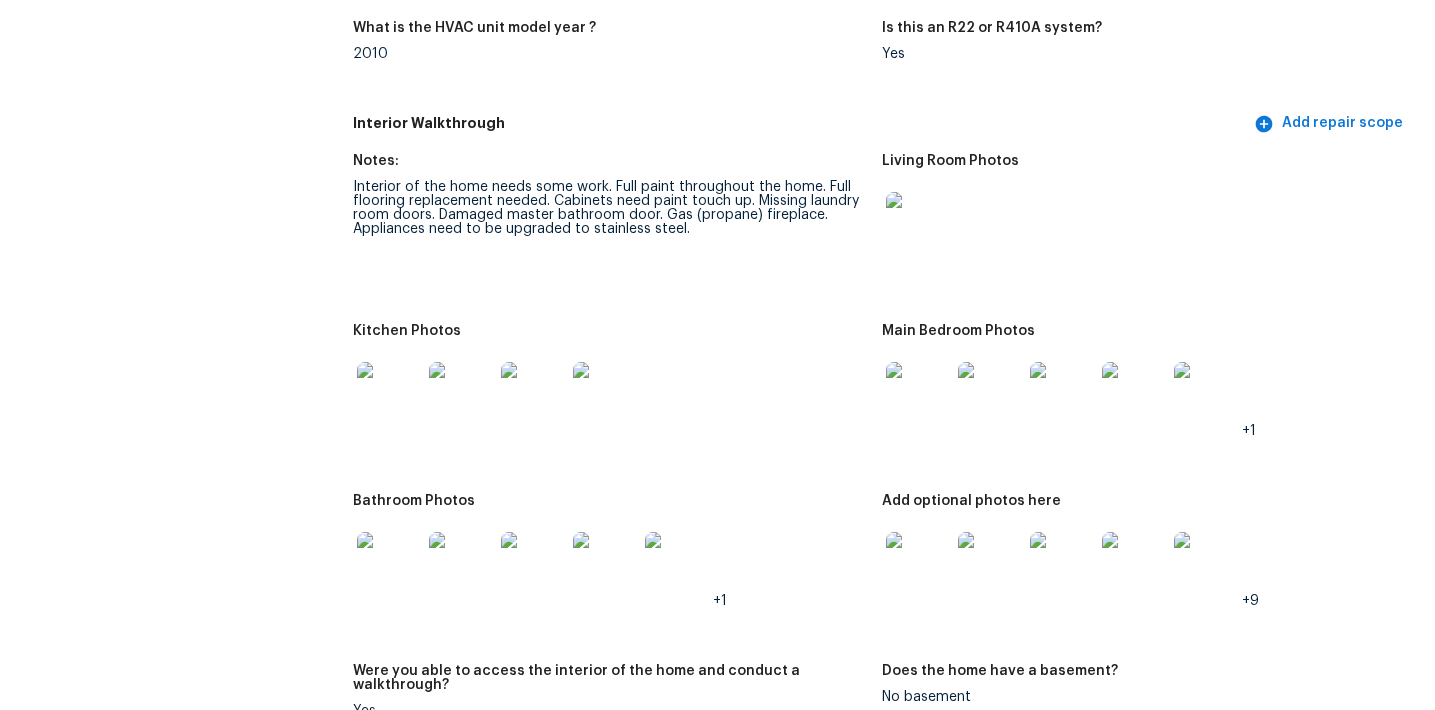 scroll, scrollTop: 2219, scrollLeft: 0, axis: vertical 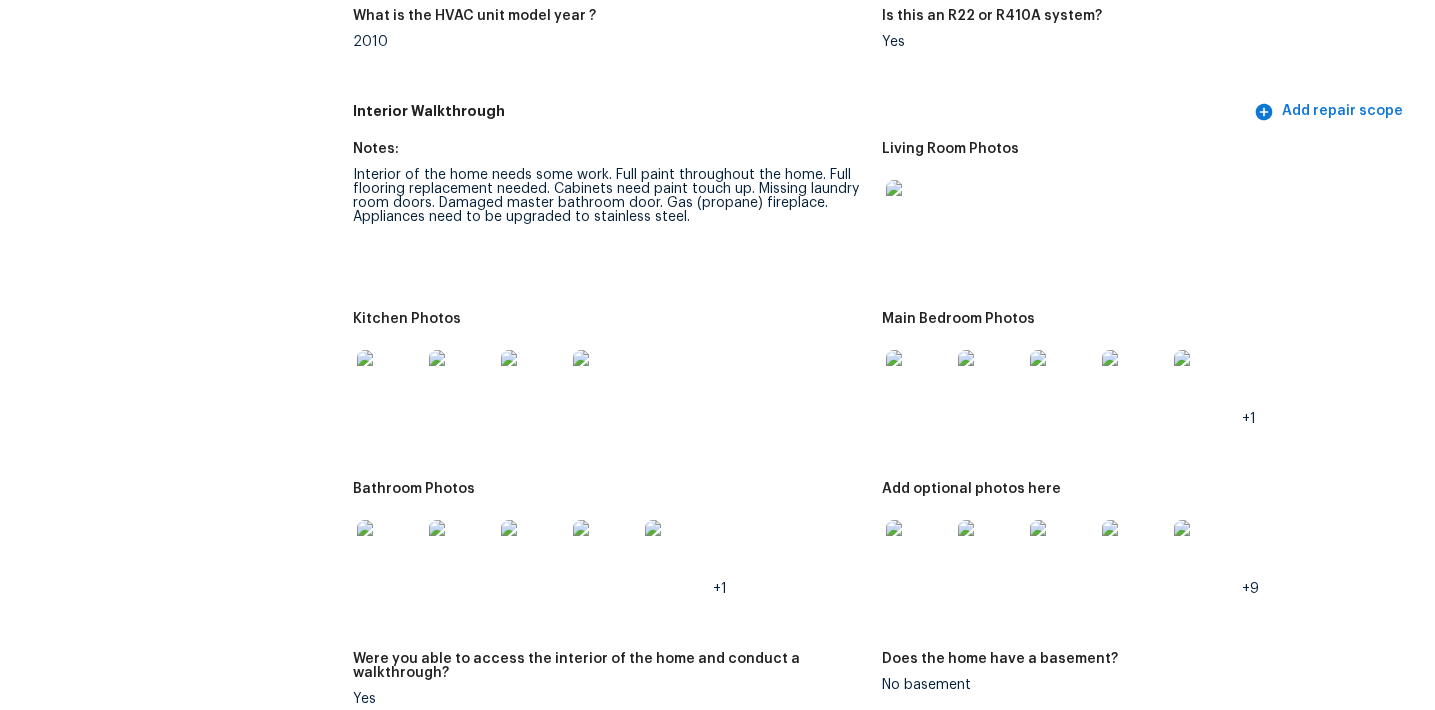 click at bounding box center (918, 212) 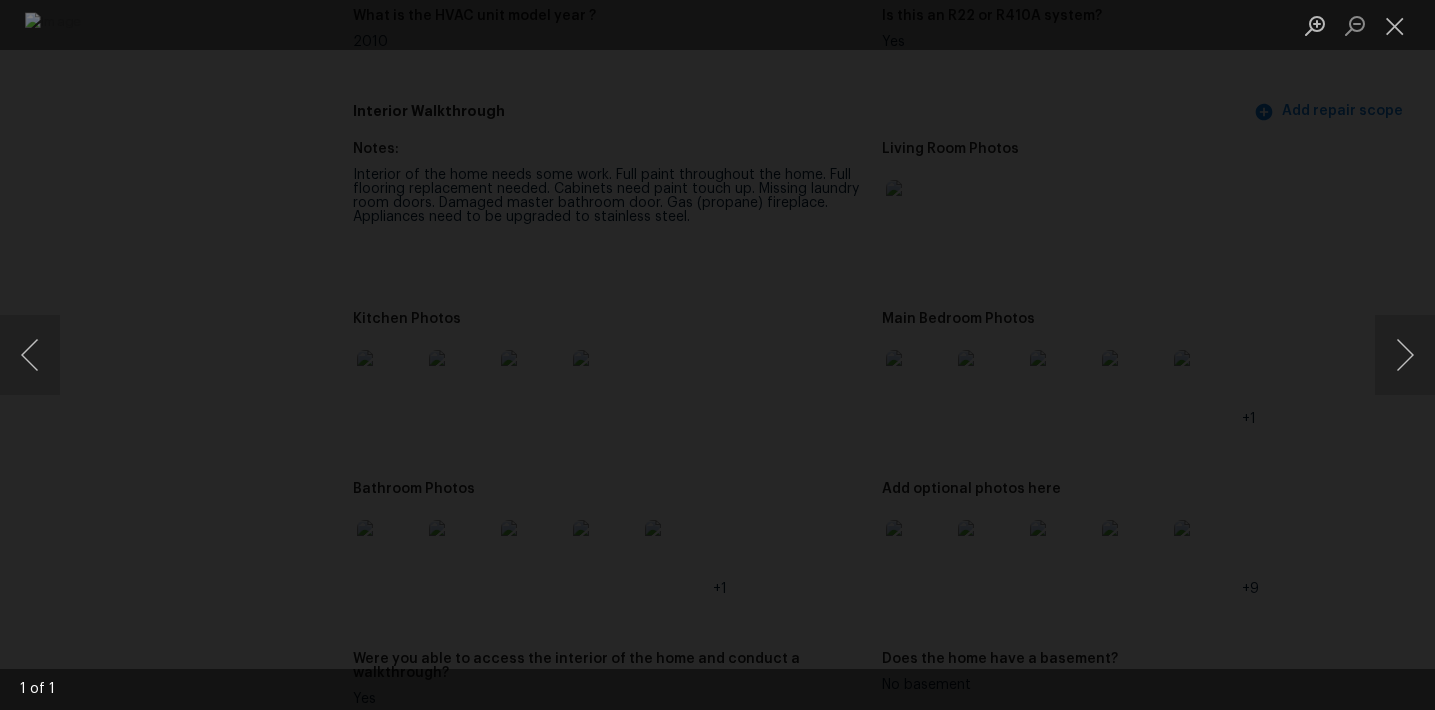 click at bounding box center [717, 355] 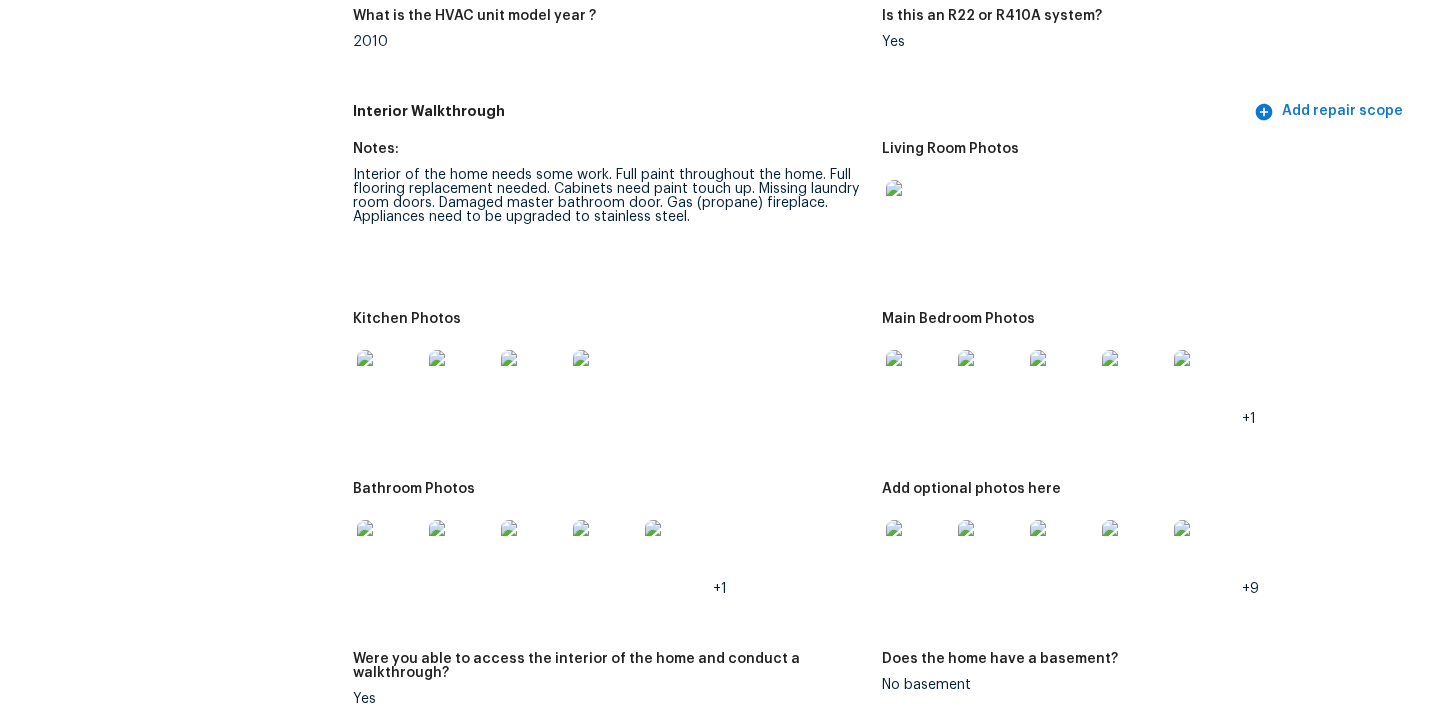 click at bounding box center [389, 382] 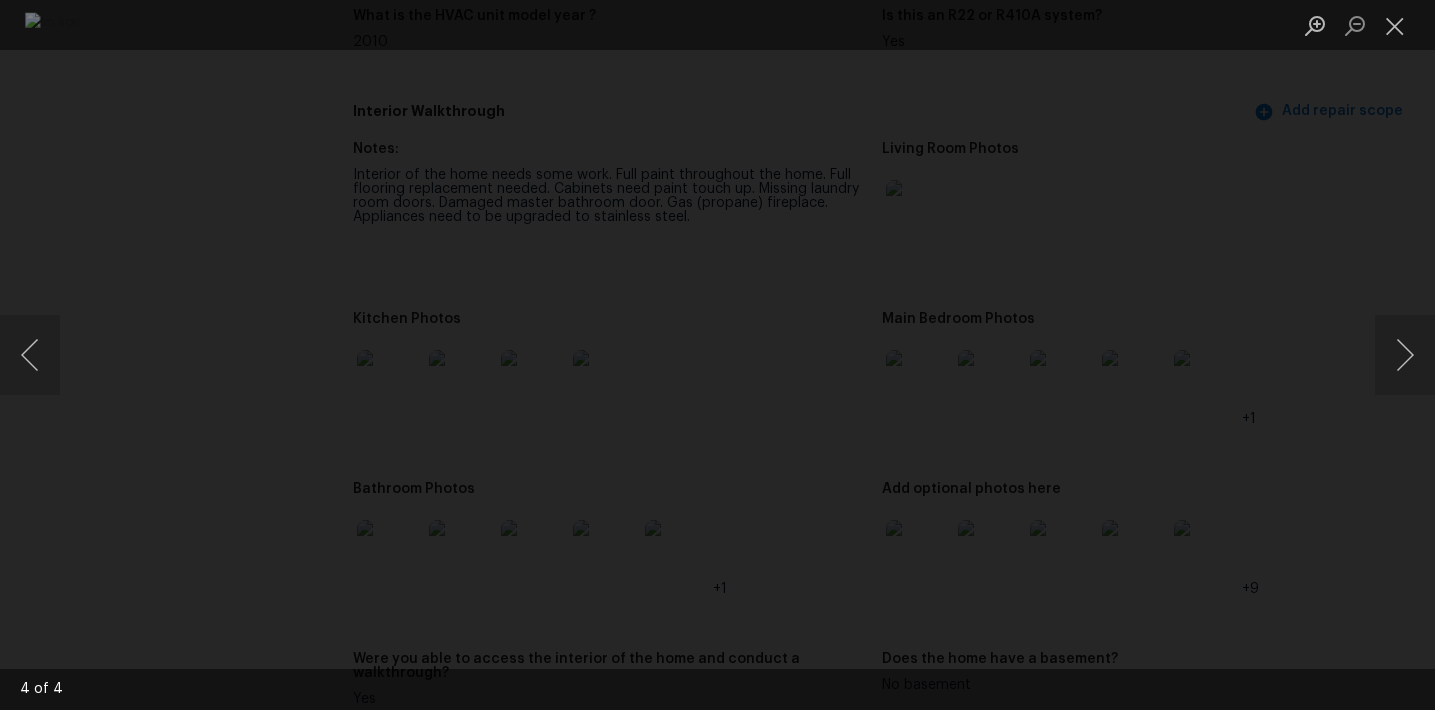 click at bounding box center (717, 355) 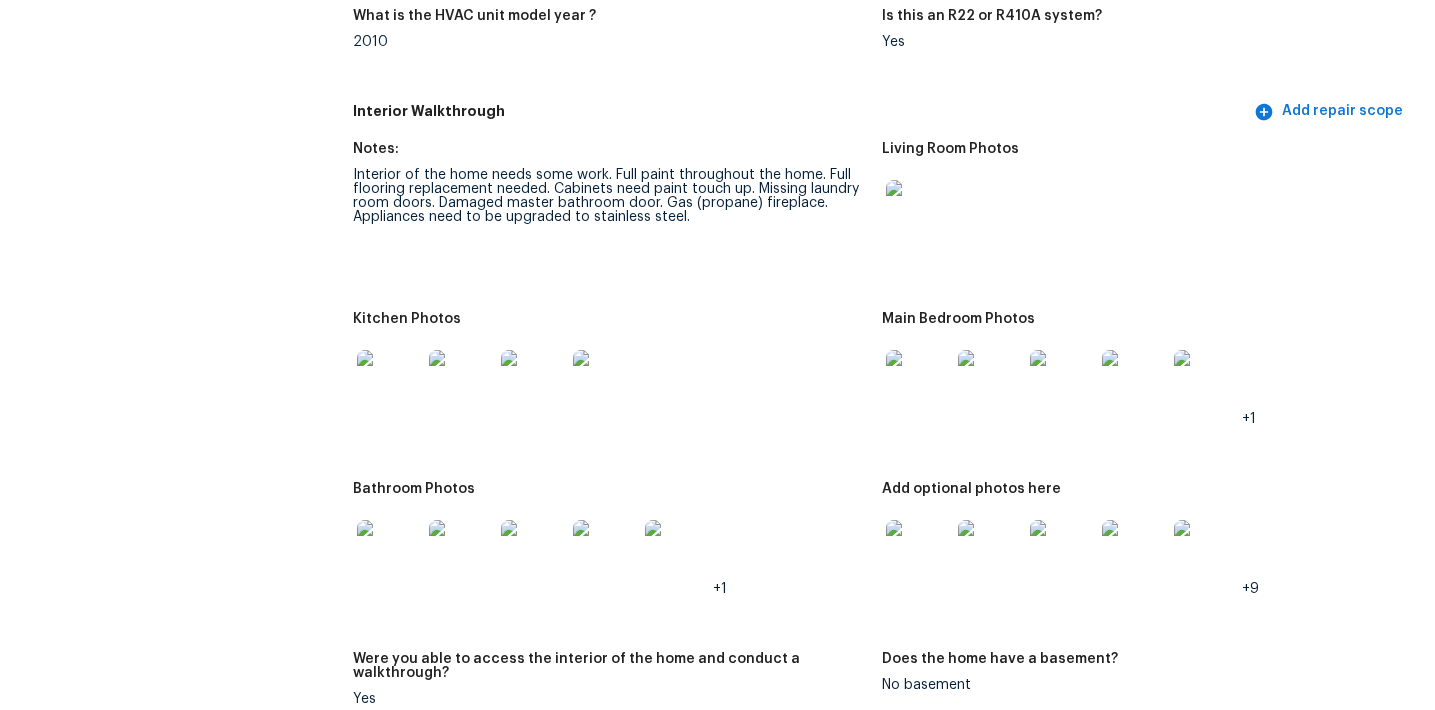click at bounding box center [918, 382] 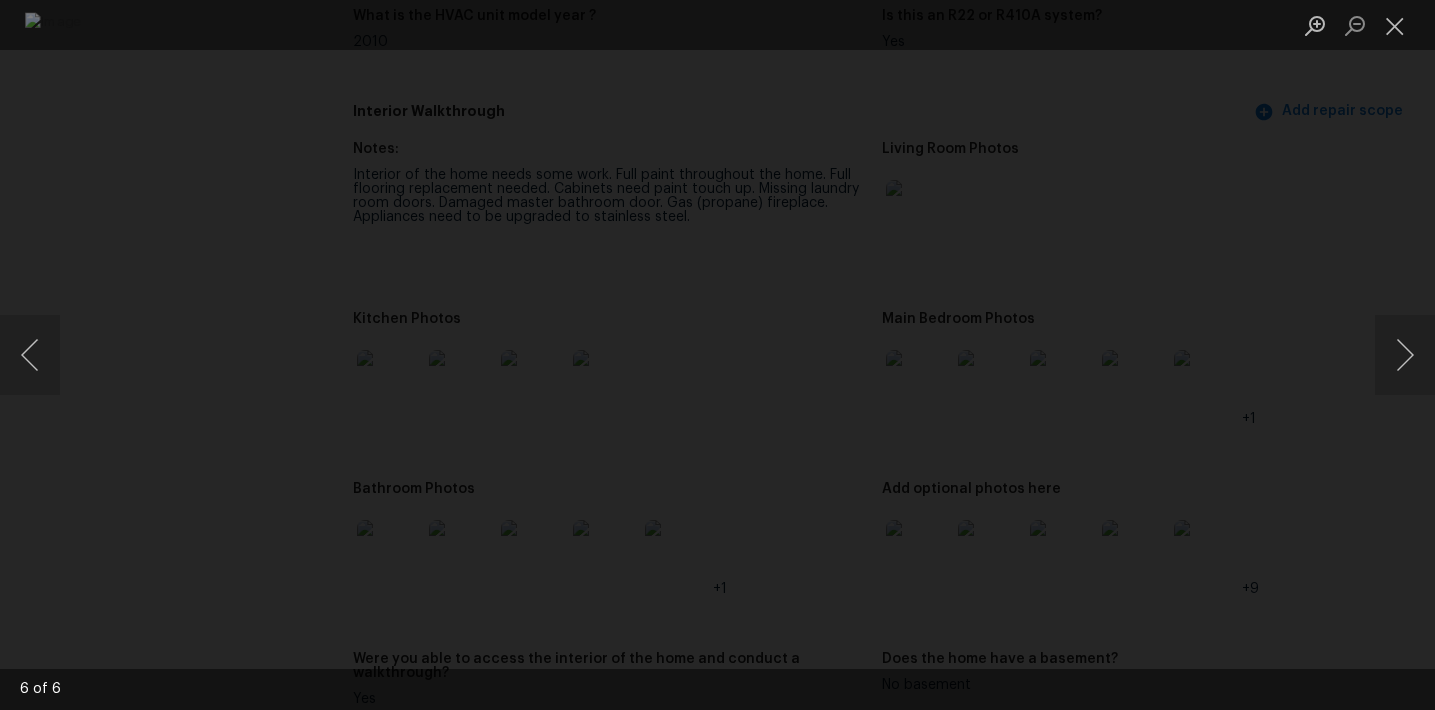 click at bounding box center [717, 355] 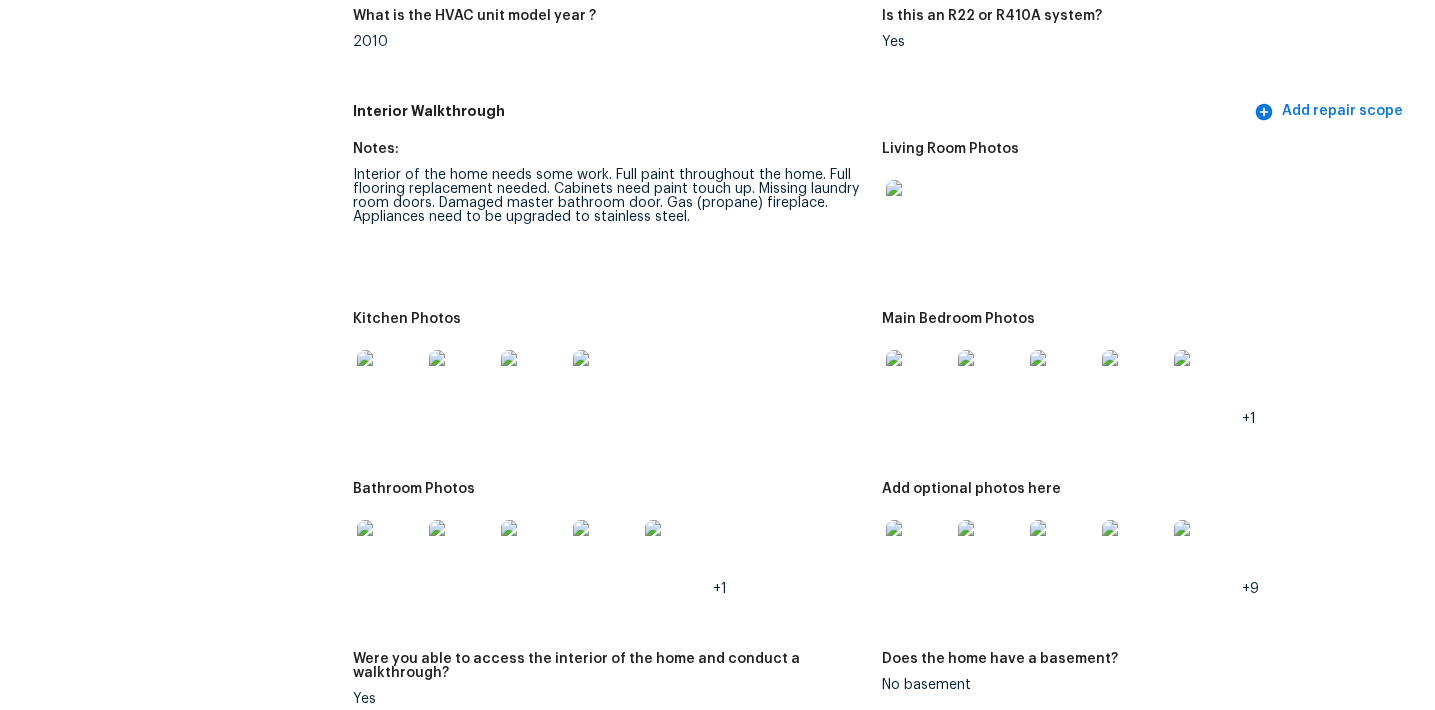 click at bounding box center (389, 552) 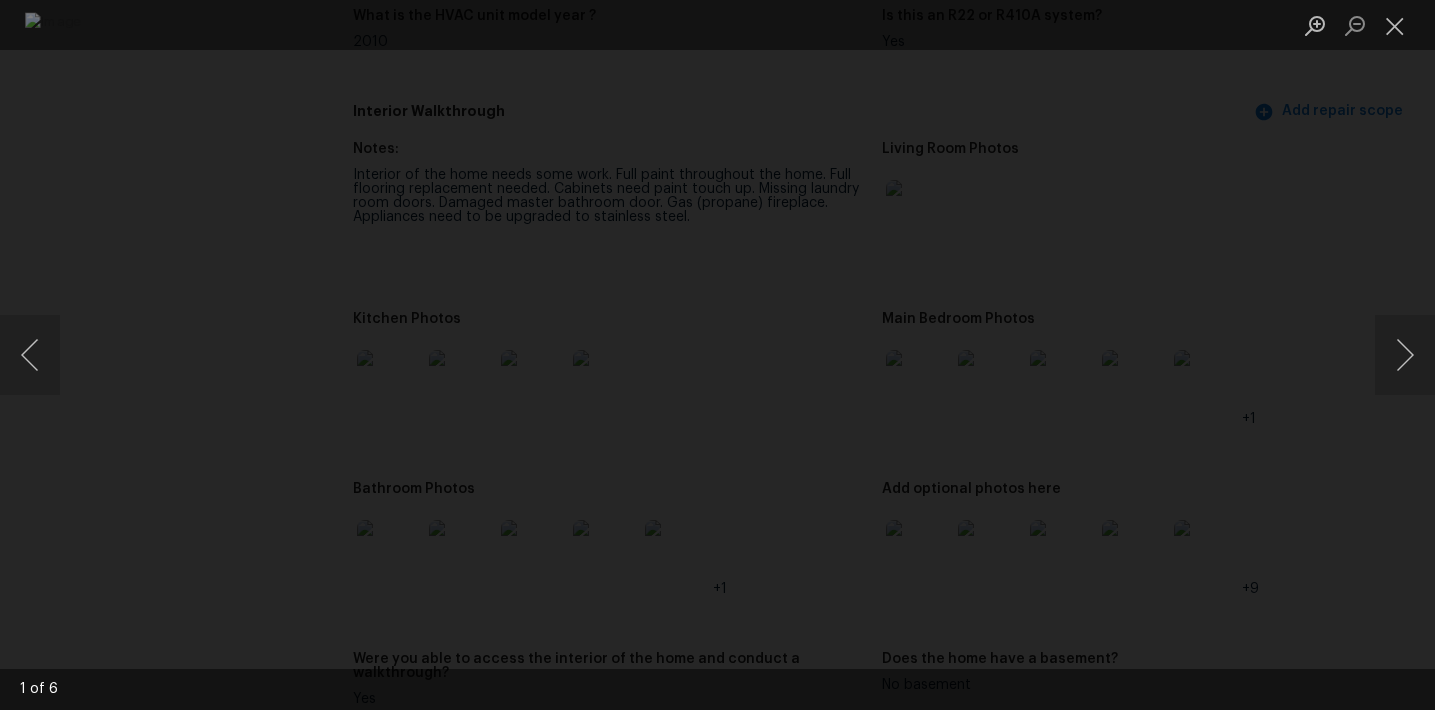 click at bounding box center [717, 355] 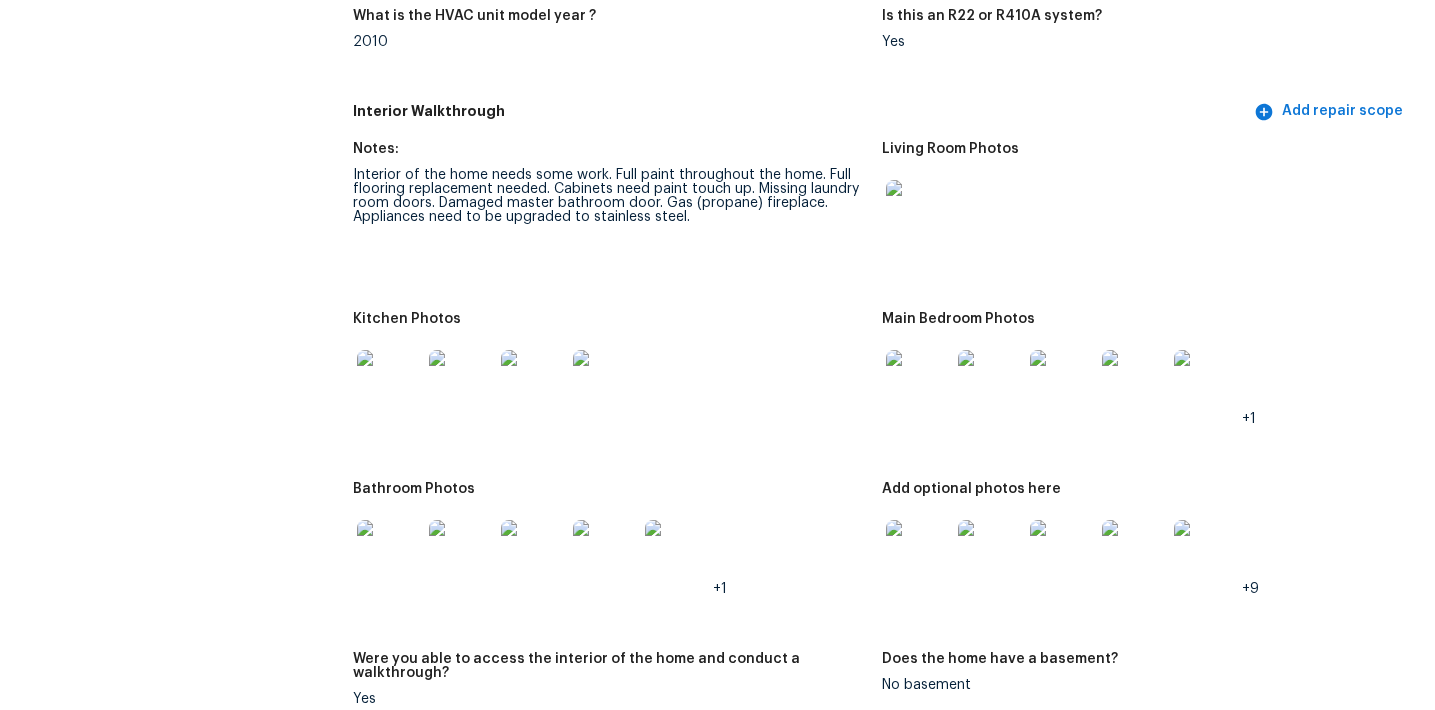 scroll, scrollTop: 2418, scrollLeft: 0, axis: vertical 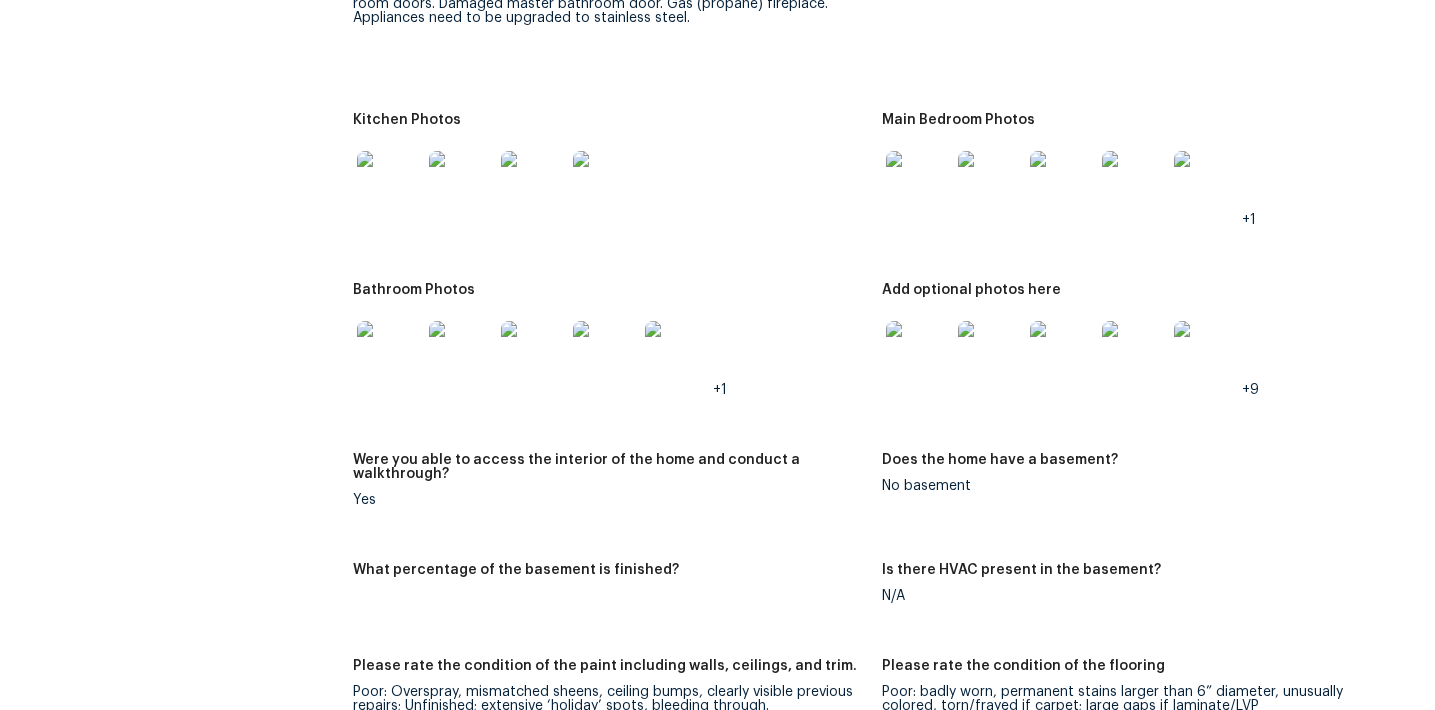 click at bounding box center [918, 353] 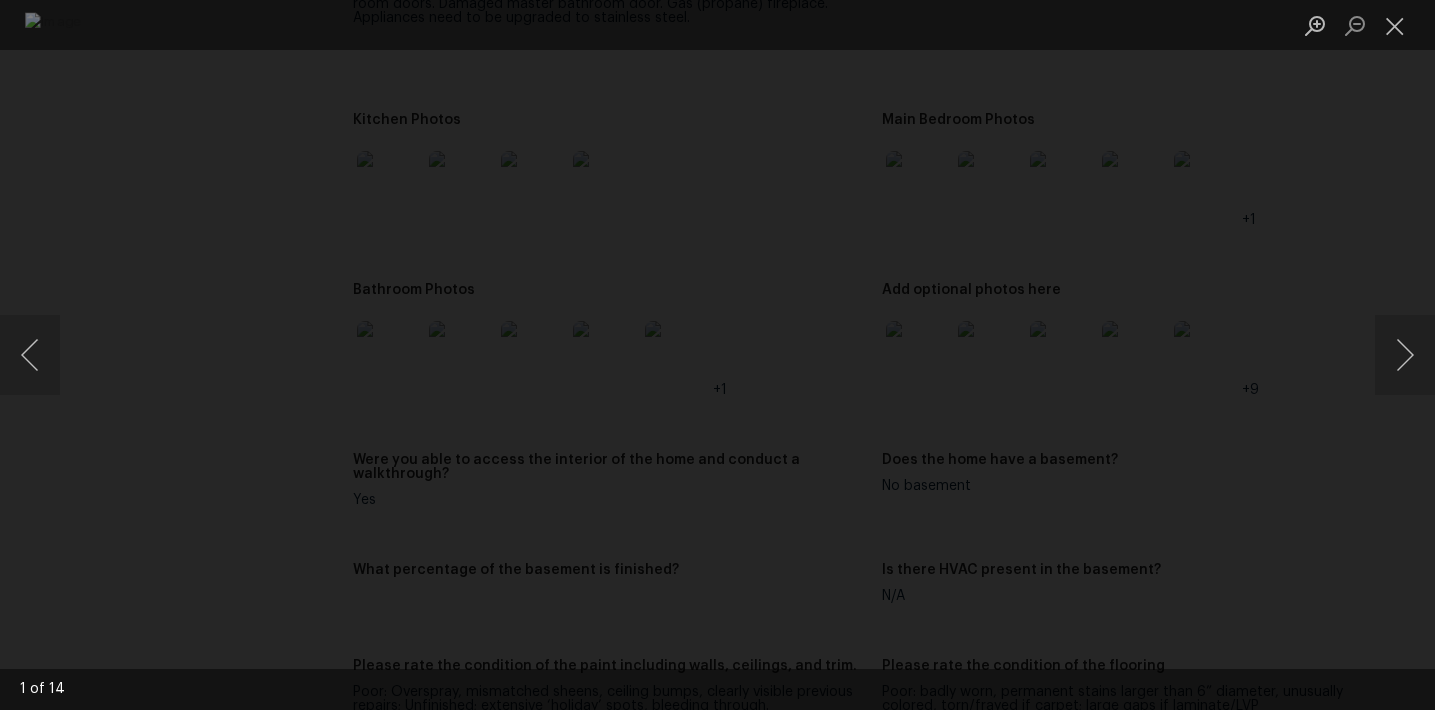 click at bounding box center [717, 355] 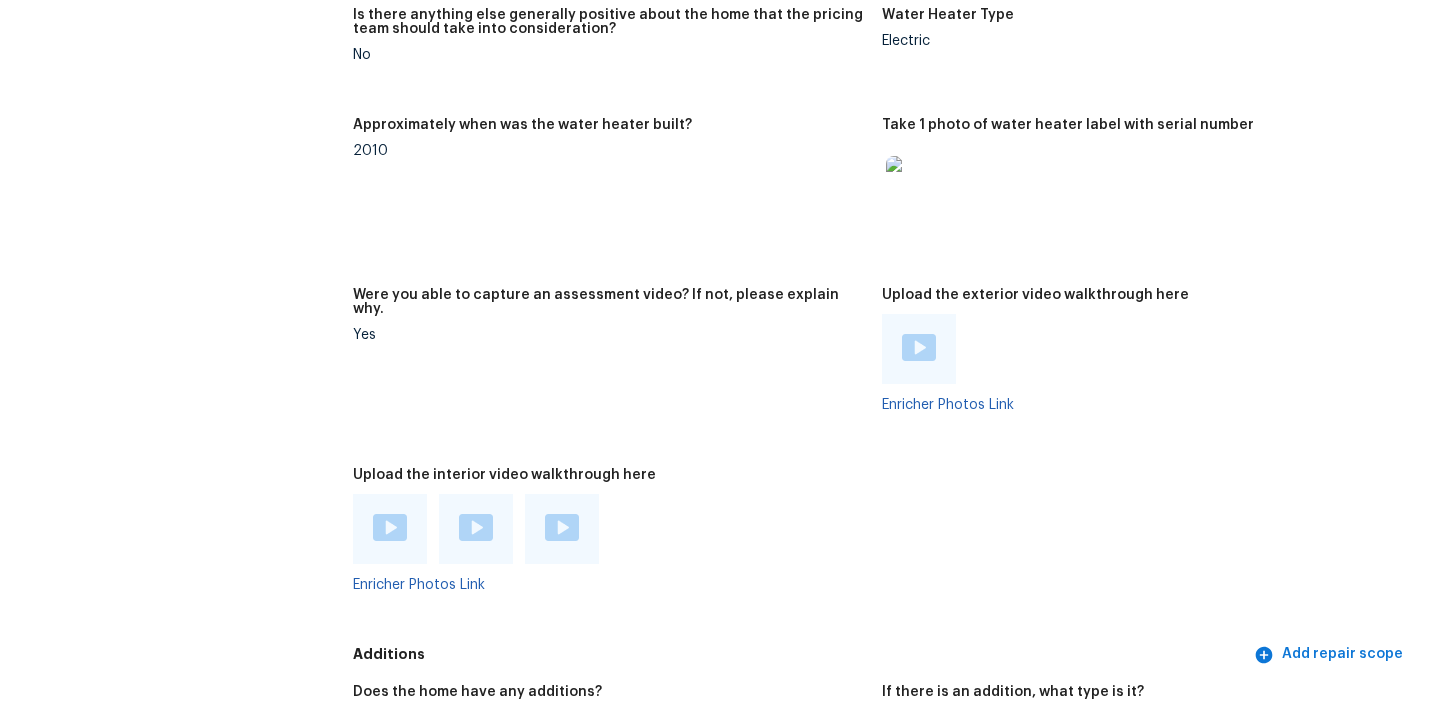 scroll, scrollTop: 3642, scrollLeft: 0, axis: vertical 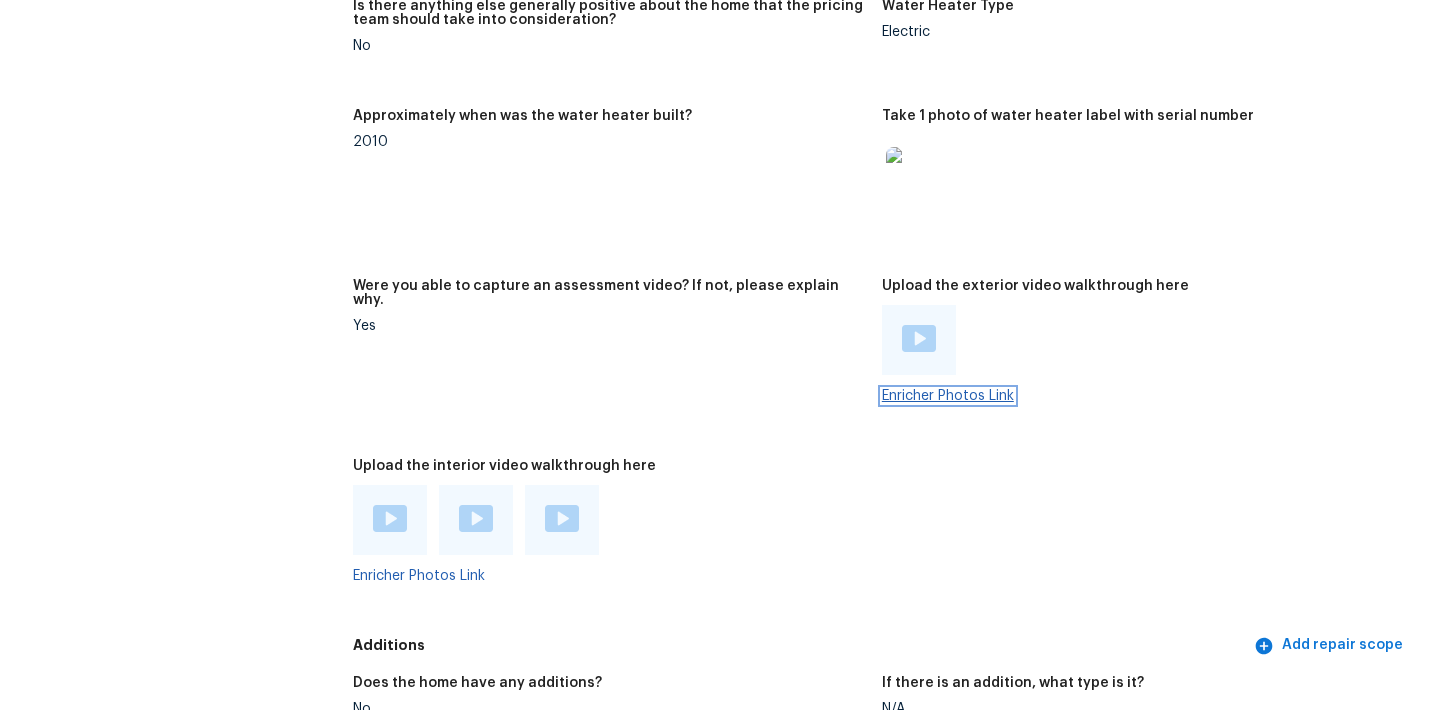 click on "Enricher Photos Link" at bounding box center [948, 396] 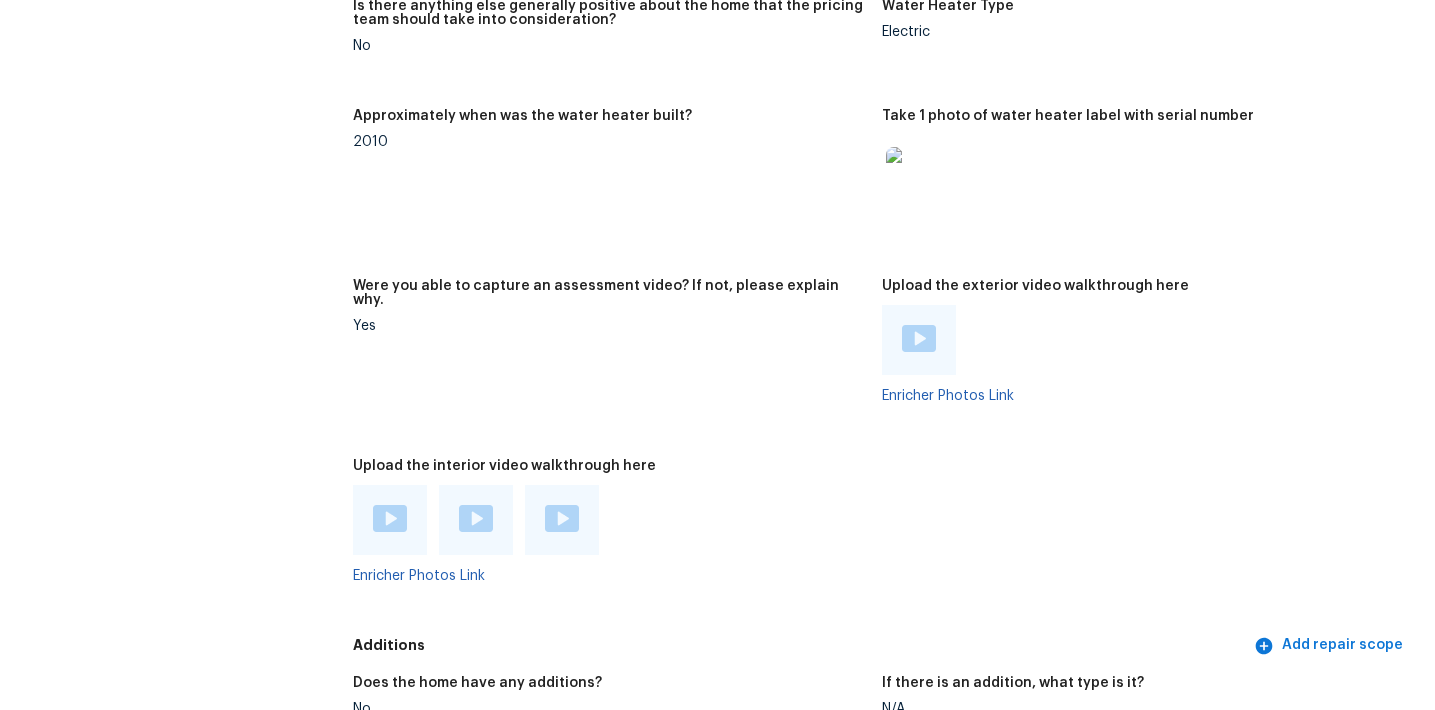 click on "Approximately when was the water heater built? 2010" at bounding box center (617, 182) 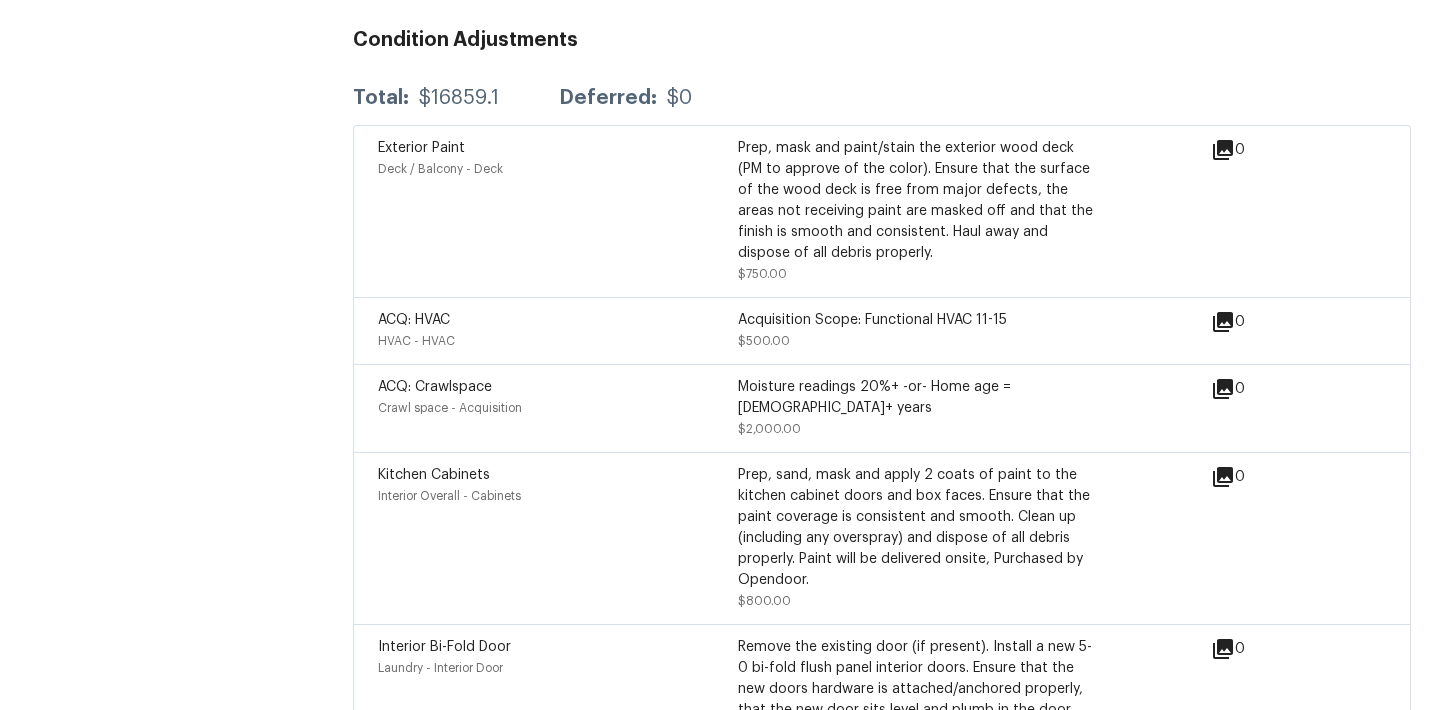 scroll, scrollTop: 5007, scrollLeft: 0, axis: vertical 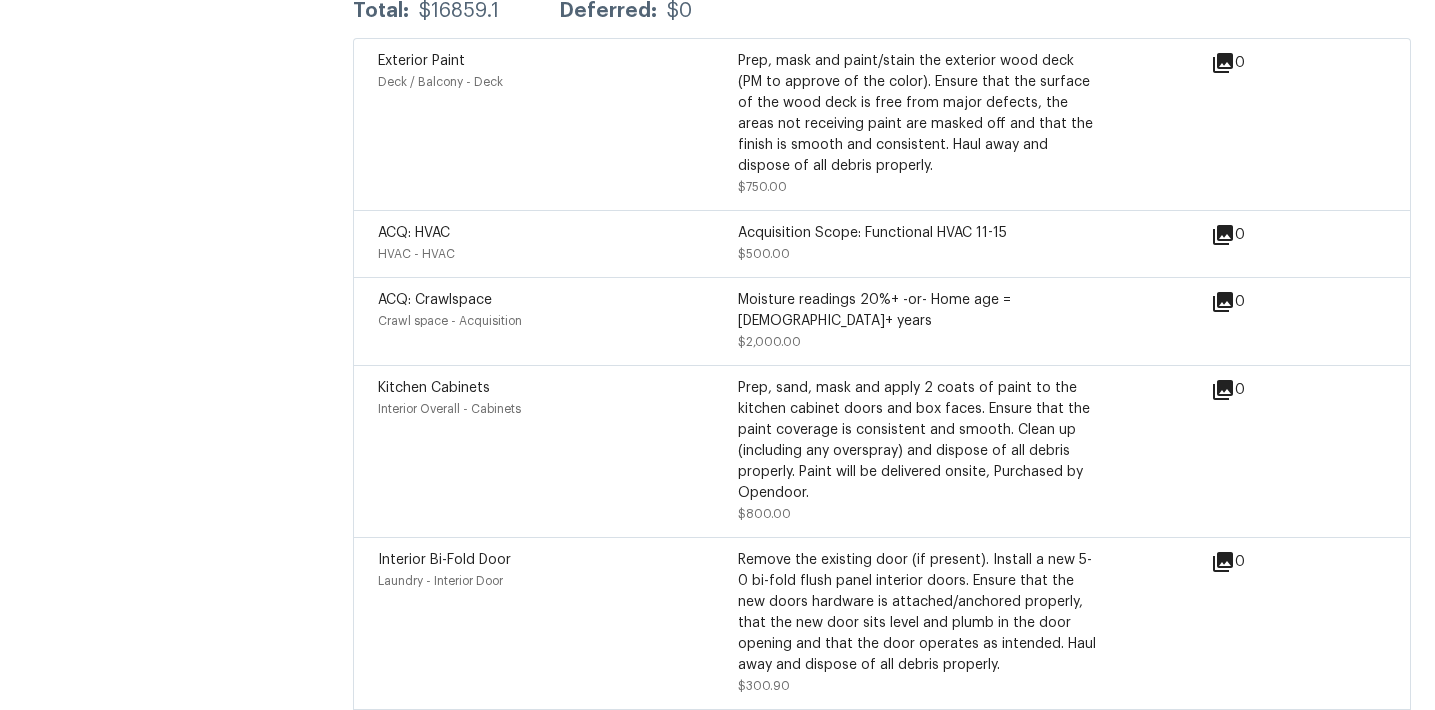 click on "Kitchen Cabinets Interior Overall - Cabinets Prep, sand, mask and apply 2 coats of paint to the kitchen cabinet doors and box faces. Ensure that the paint coverage is consistent and smooth. Clean up (including any overspray) and dispose of all debris properly. Paint will be delivered onsite, Purchased by Opendoor. $800.00   0" at bounding box center (882, 451) 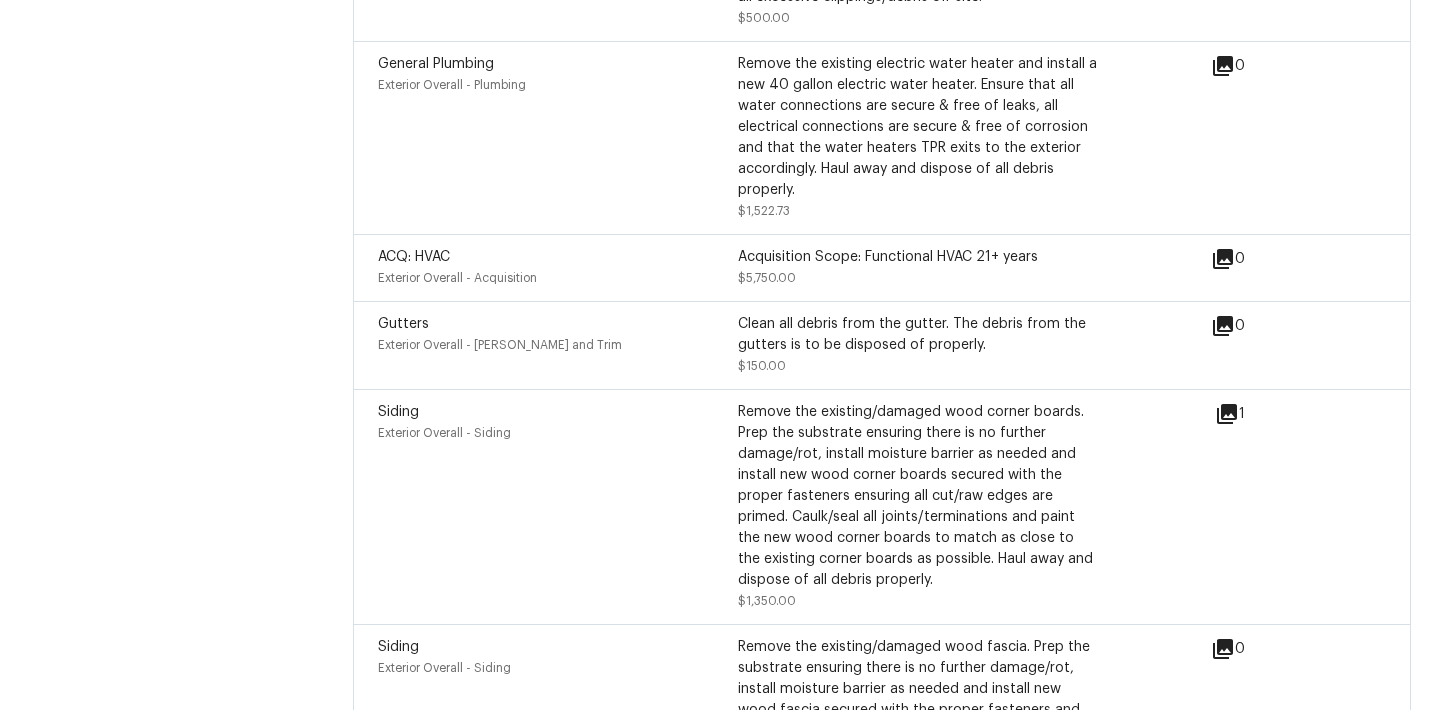 scroll, scrollTop: 5926, scrollLeft: 0, axis: vertical 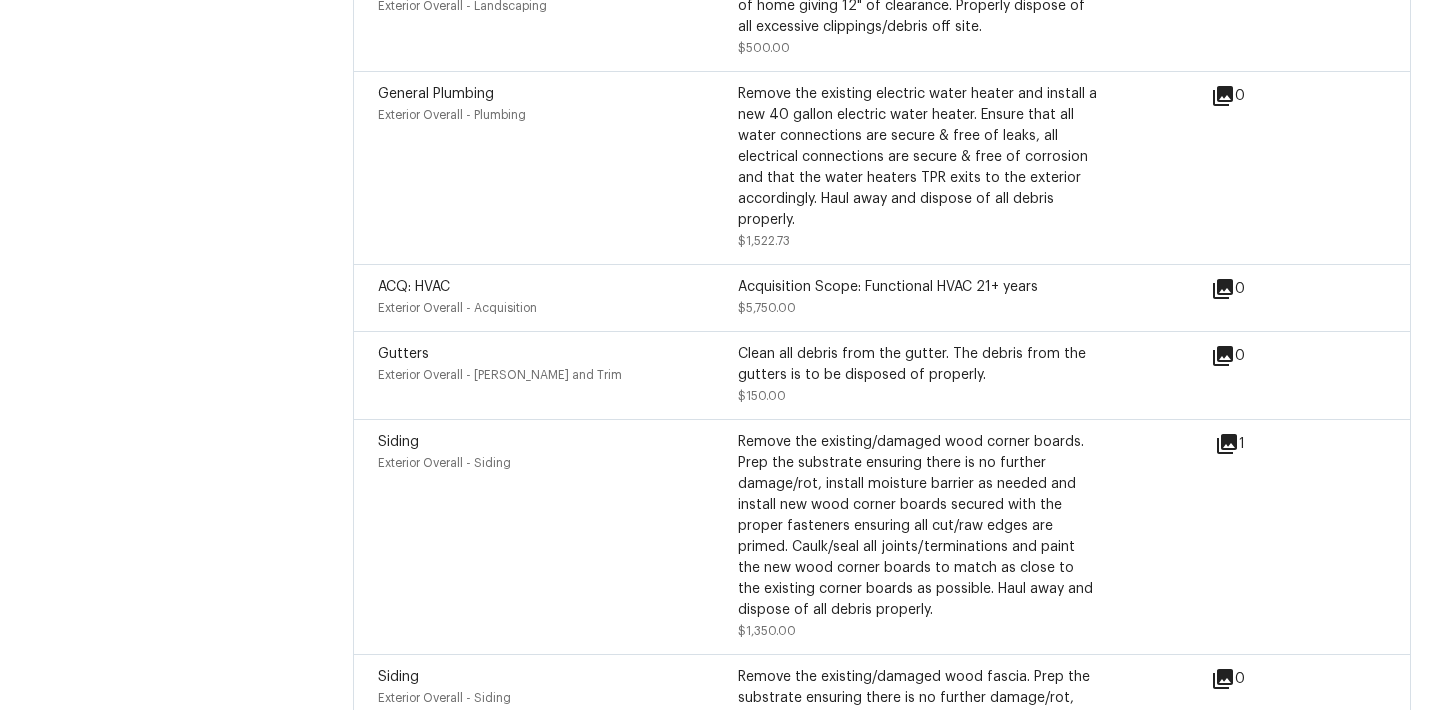 click 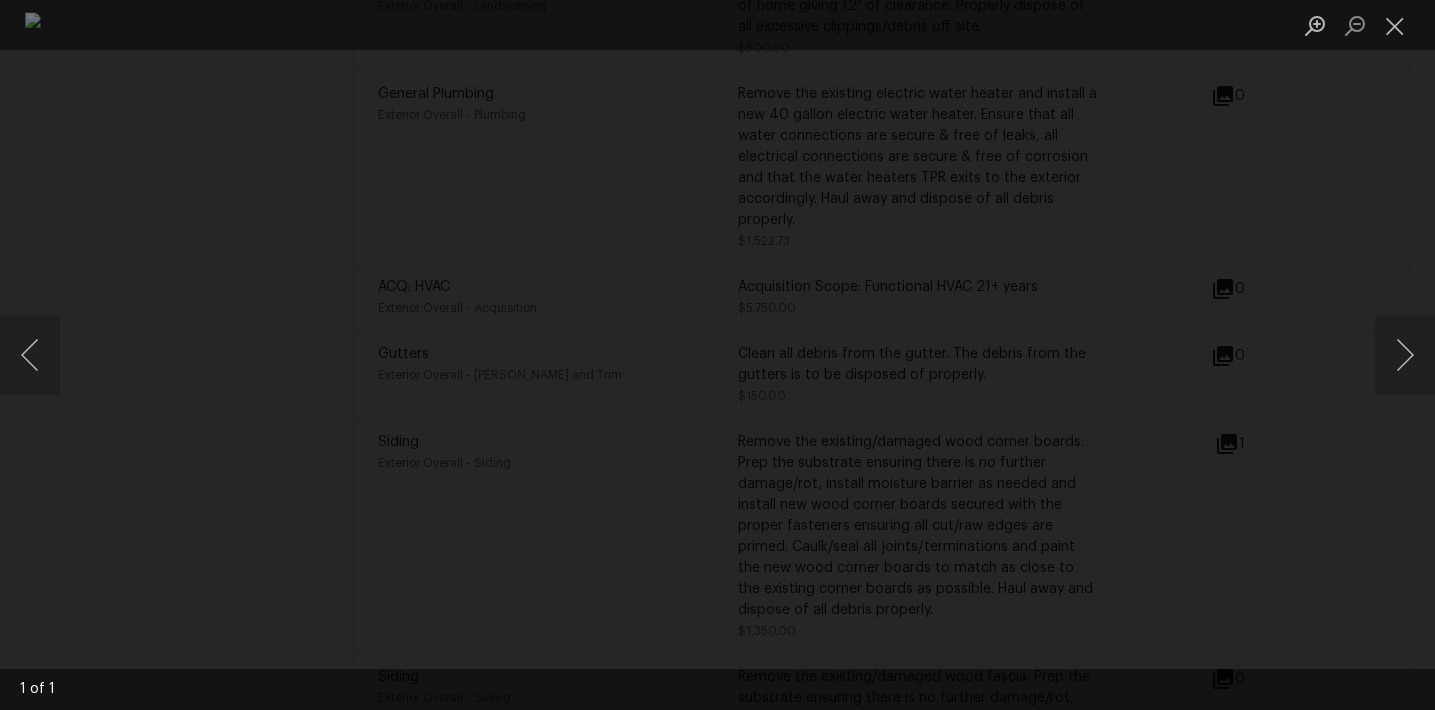 click at bounding box center [717, 355] 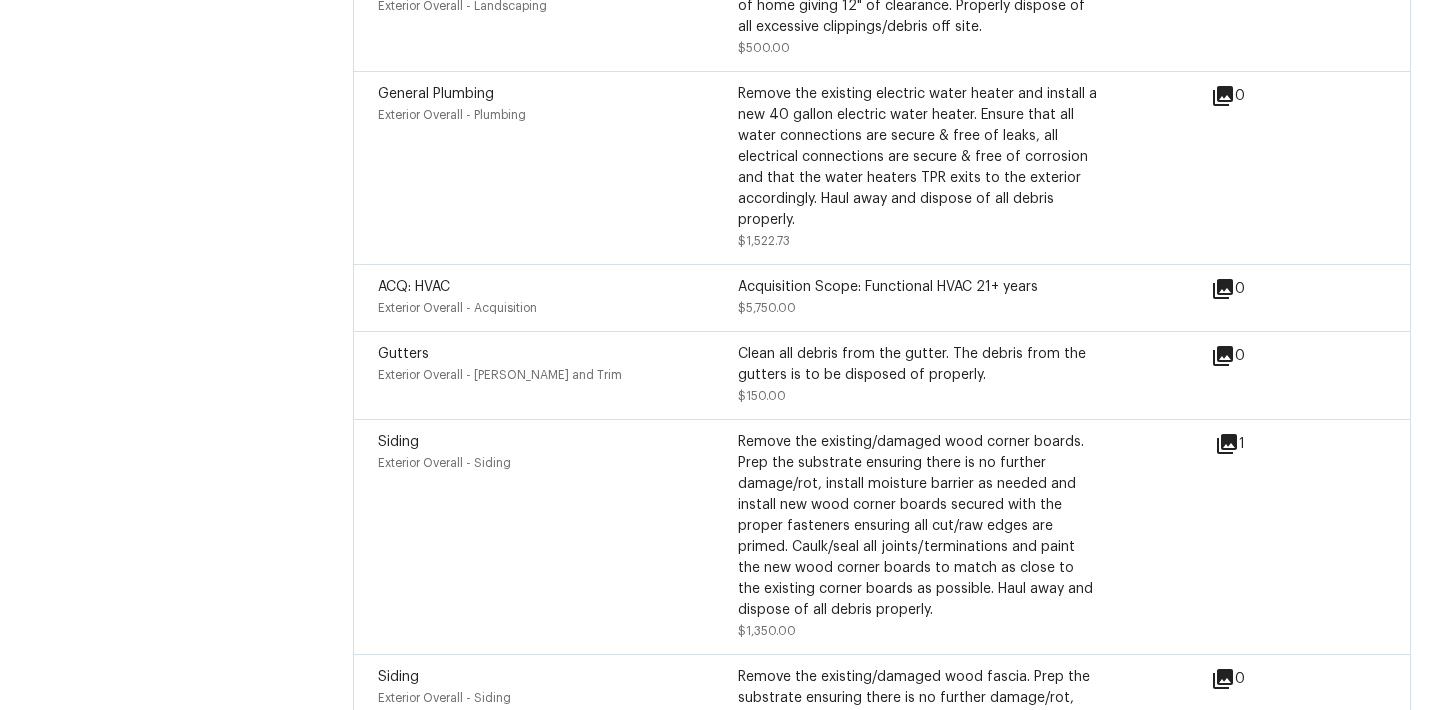 click on "Exterior Paint Deck / Balcony - Deck Prep, mask and paint/stain the exterior wood deck  (PM to approve of the color). Ensure that the surface of the wood deck is free from major defects, the areas not receiving paint are masked off and that the finish is smooth and consistent. Haul away and dispose of all debris properly. $750.00   0 ACQ: HVAC HVAC - HVAC Acquisition Scope: Functional HVAC 11-15 $500.00   0 ACQ: Crawlspace Crawl space - Acquisition Moisture readings 20%+ -or- Home age = 20+ years $2,000.00   0 Kitchen Cabinets Interior Overall - Cabinets Prep, sand, mask and apply 2 coats of paint to the kitchen cabinet doors and box faces. Ensure that the paint coverage is consistent and smooth. Clean up (including any overspray) and dispose of all debris properly. Paint will be delivered onsite, Purchased by Opendoor. $800.00   0 Interior Bi-Fold Door Laundry - Interior Door $300.90   0 Interior Door Main Bathroom - Interior Door $186.97   0 Dead/overgrown tree or foliage Exterior Overall - Landscaping   0" at bounding box center [882, 210] 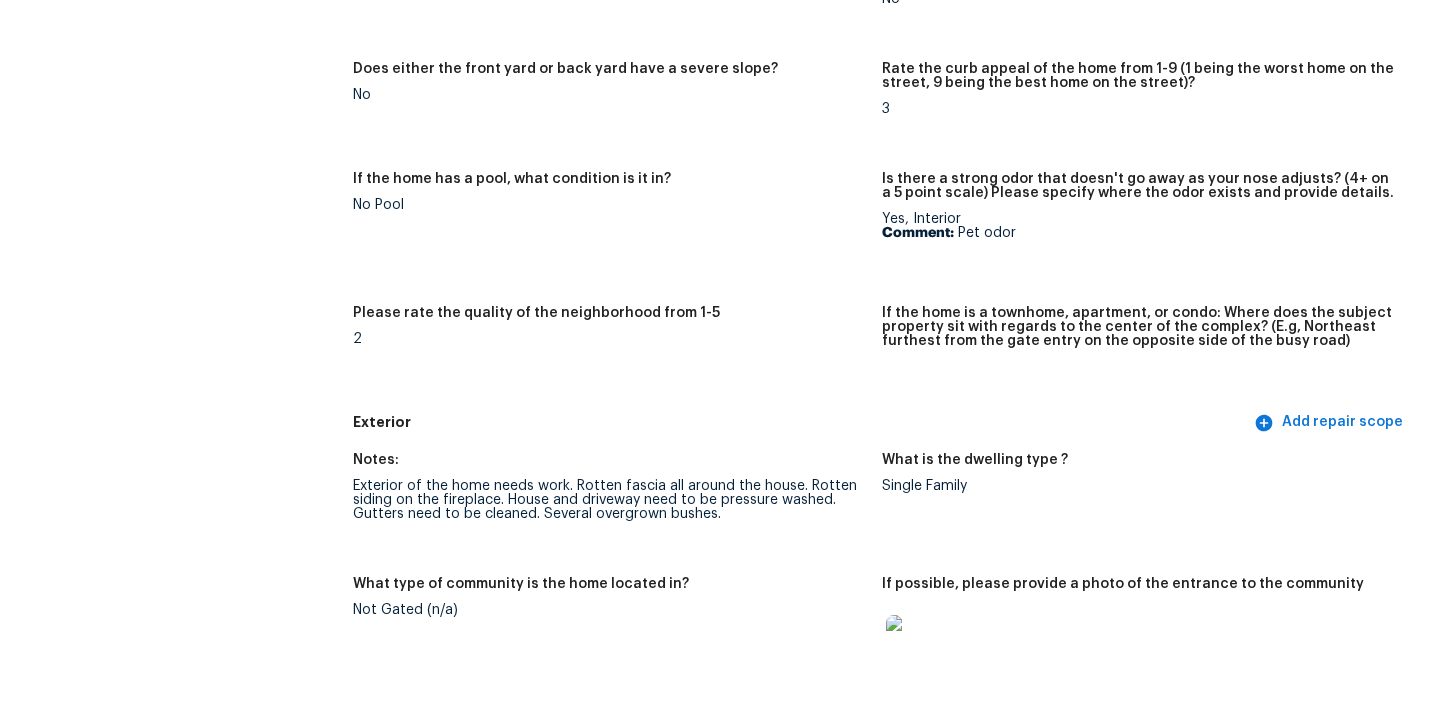 scroll, scrollTop: 53, scrollLeft: 0, axis: vertical 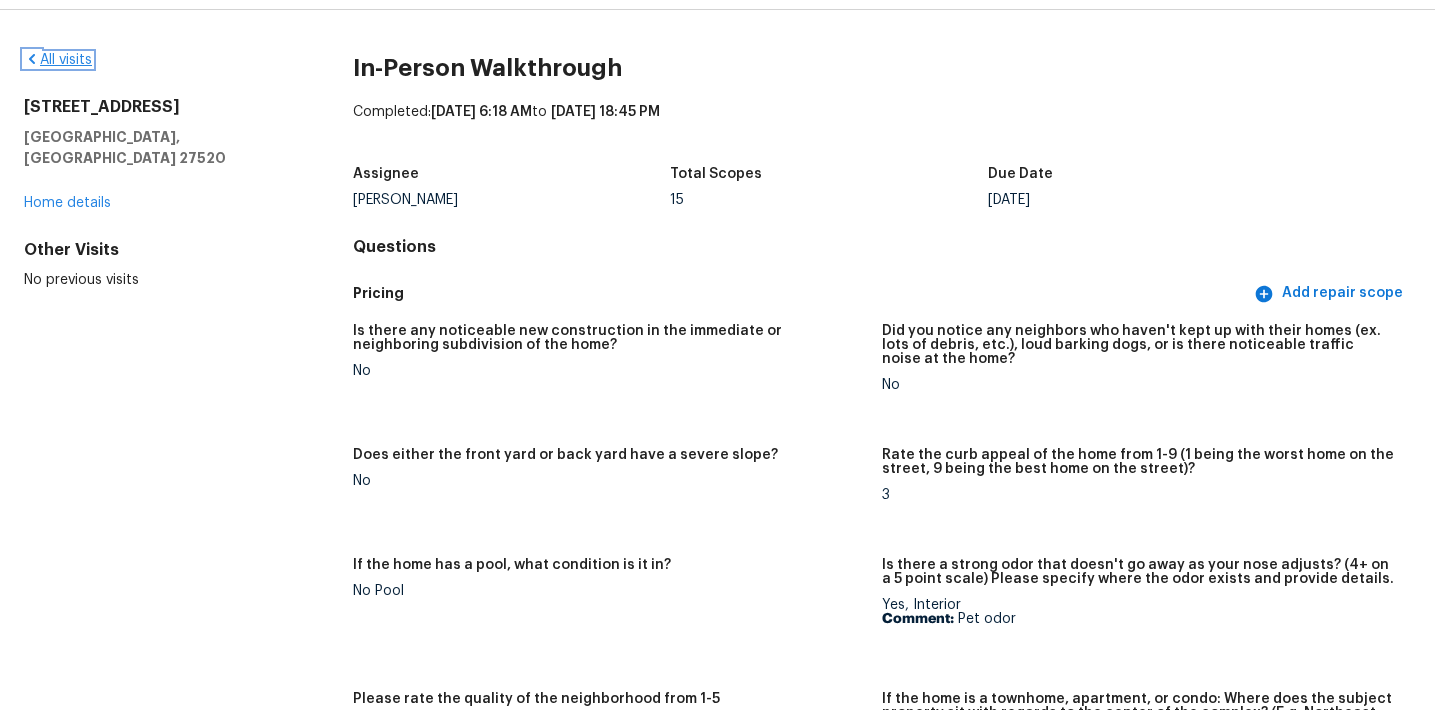 click on "All visits" at bounding box center (58, 60) 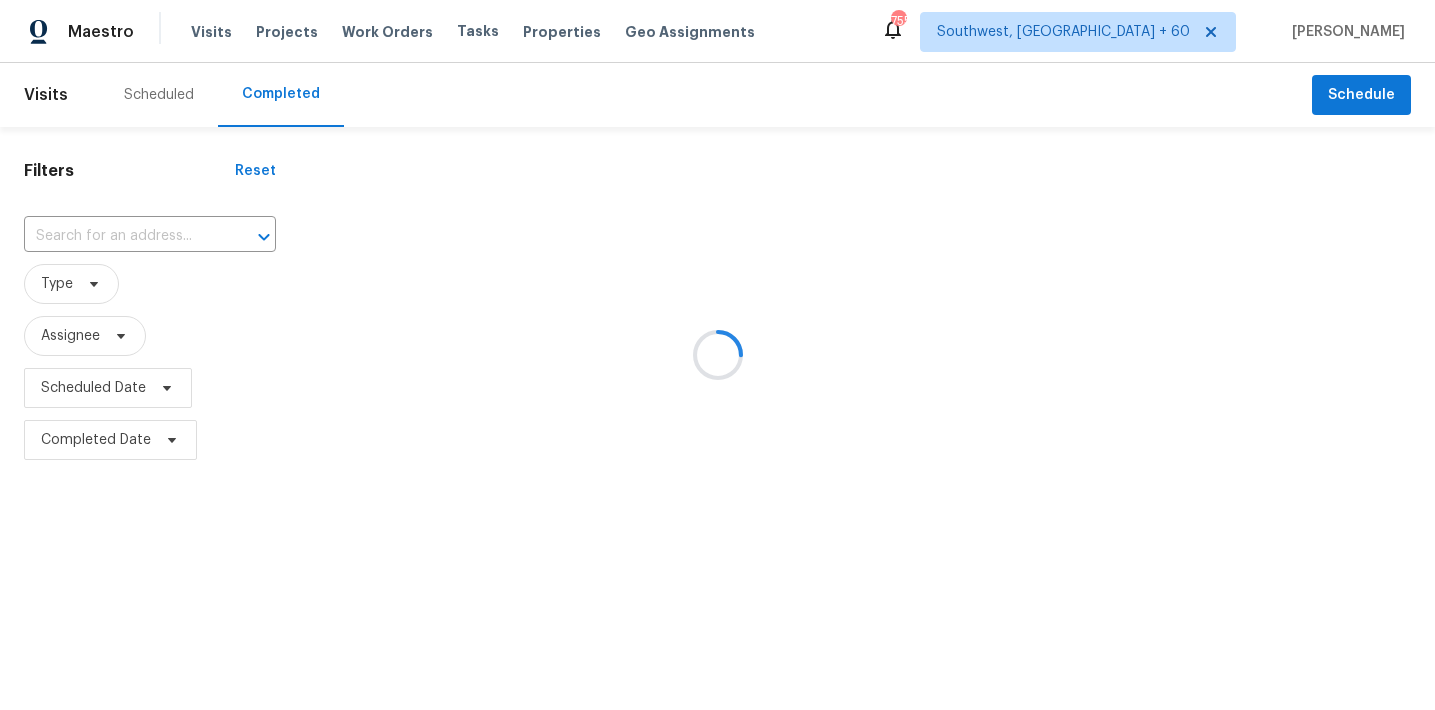 scroll, scrollTop: 0, scrollLeft: 0, axis: both 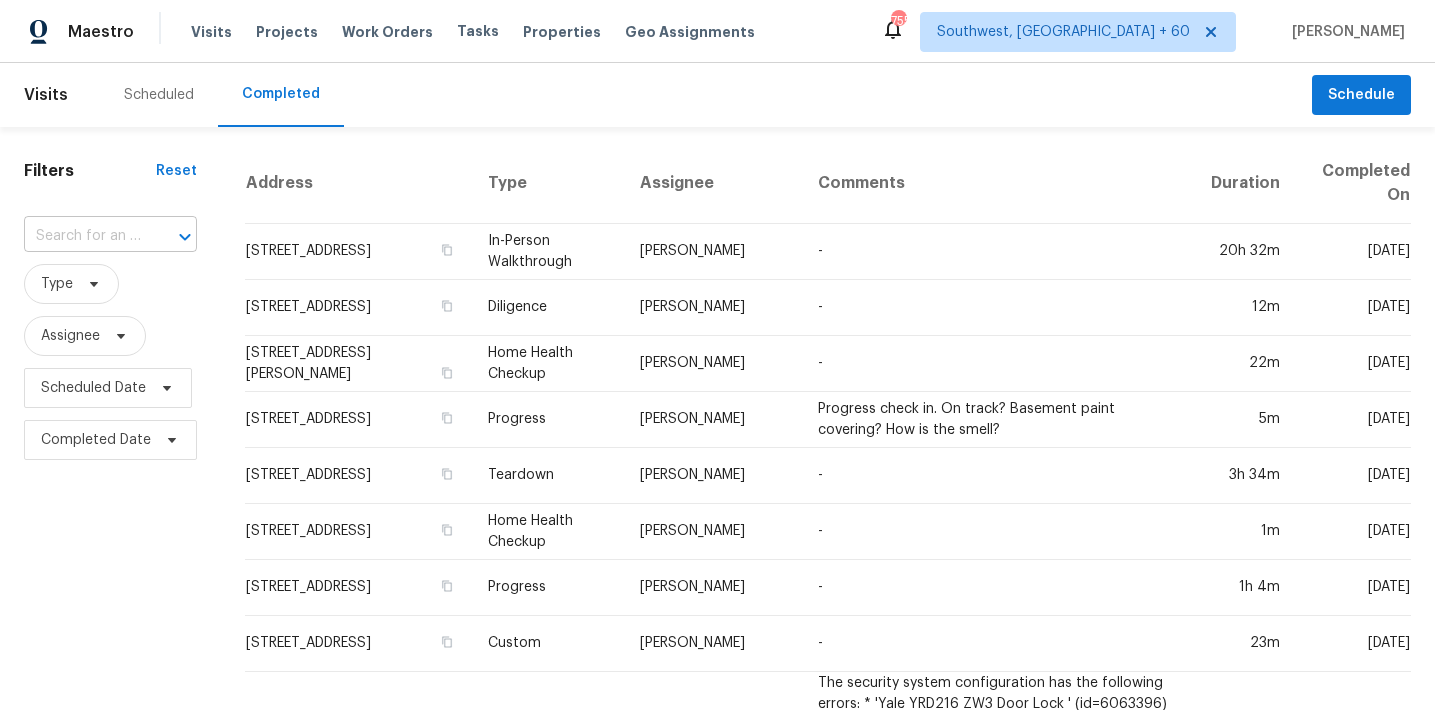 click at bounding box center [82, 236] 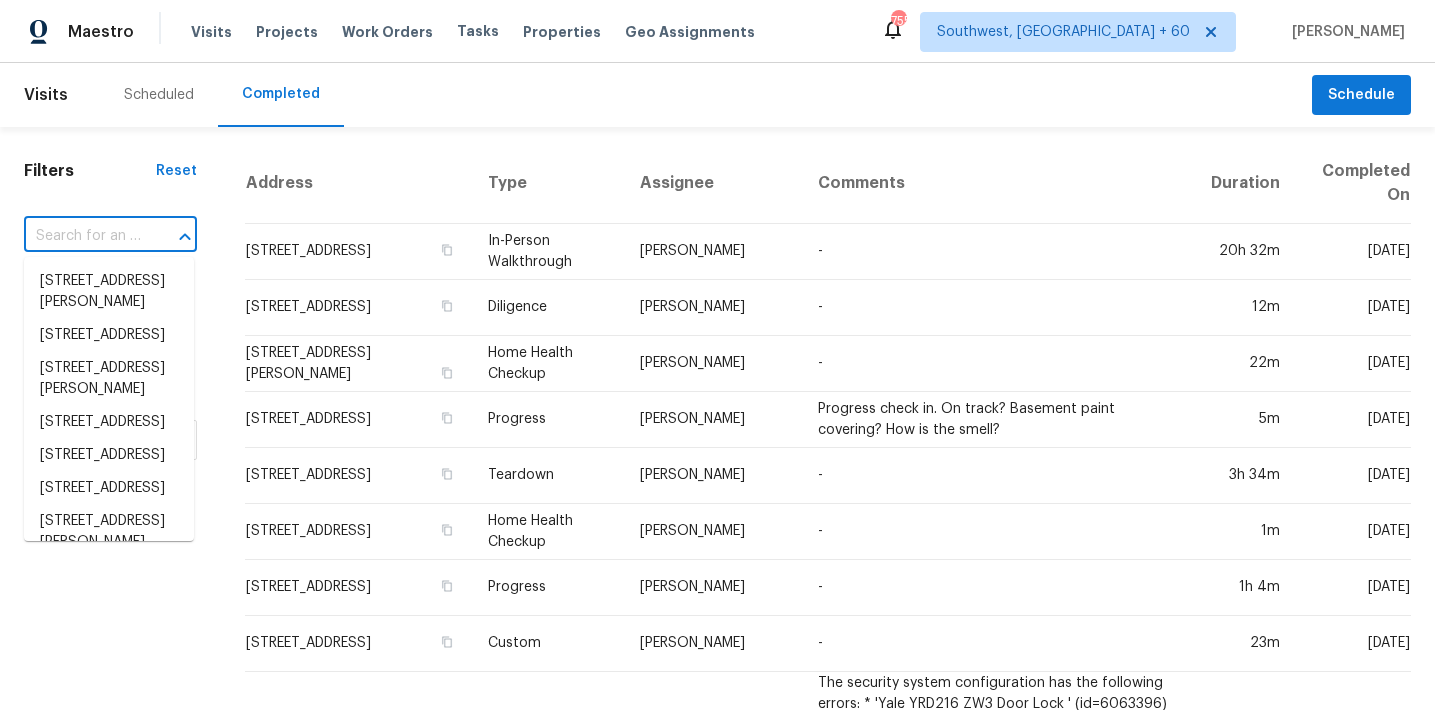 type on "v" 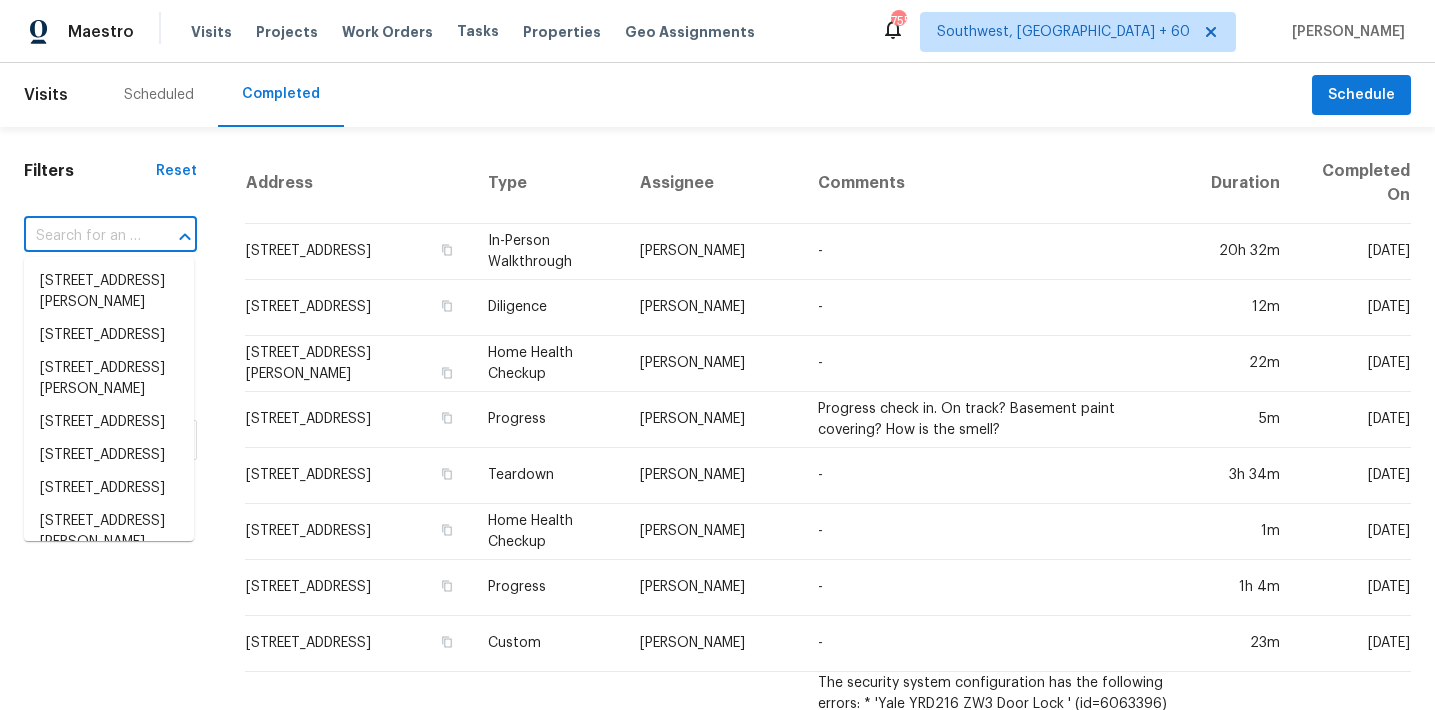 type on "v" 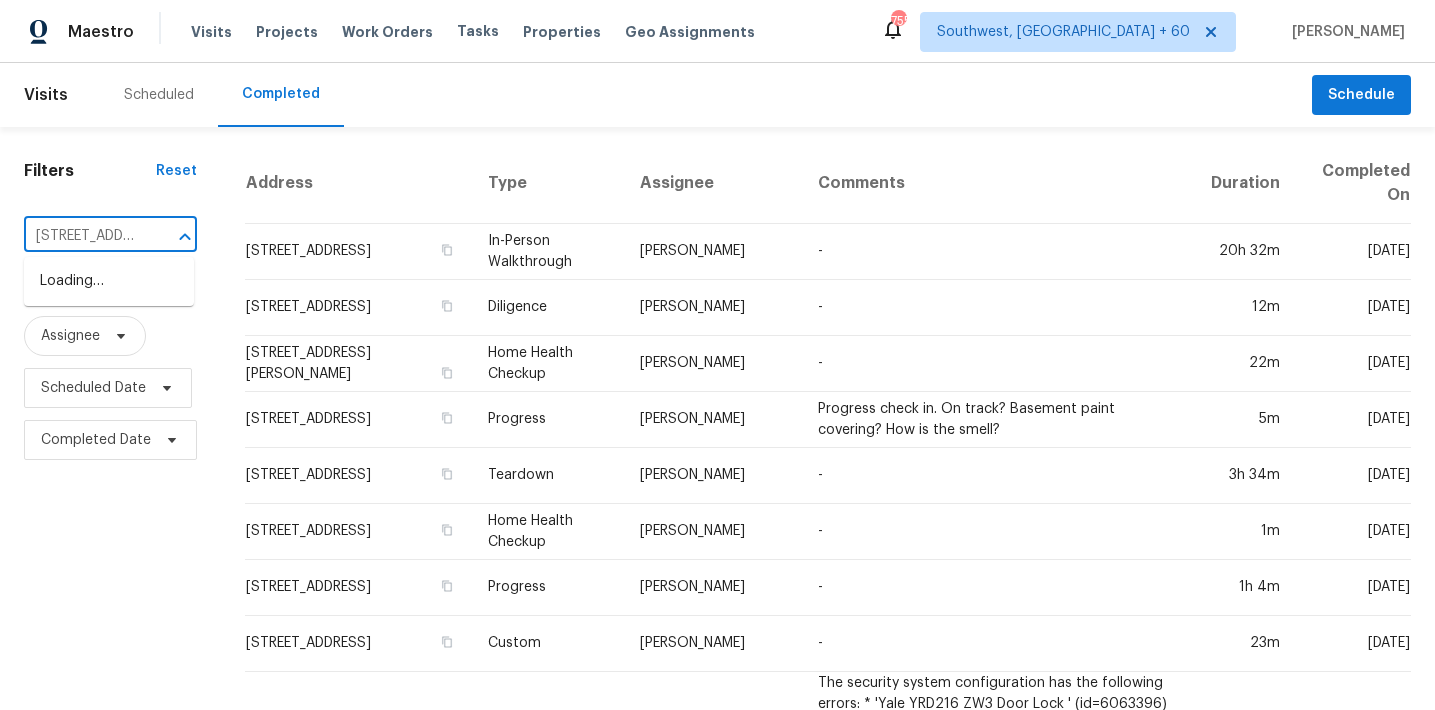 scroll, scrollTop: 0, scrollLeft: 204, axis: horizontal 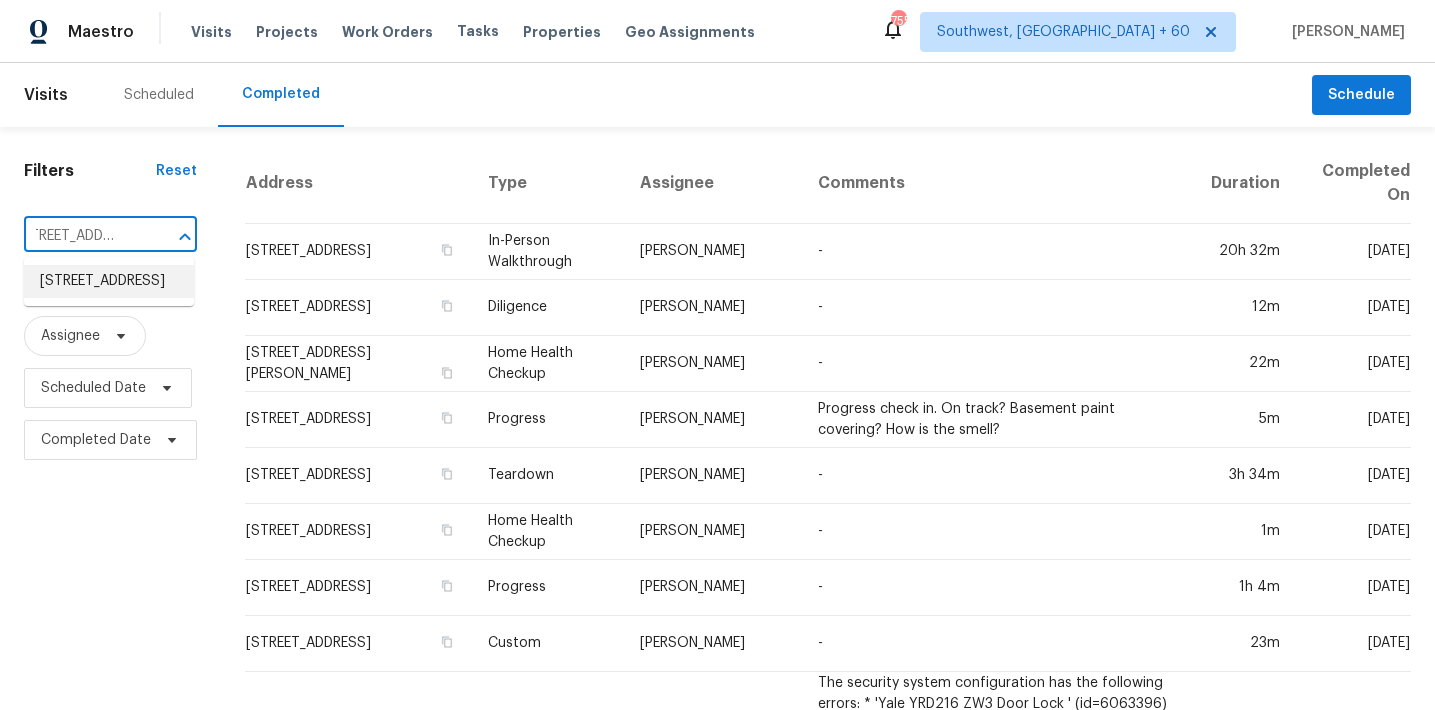 click on "3628 Yadkinville Rd, Winston Salem, NC 27106" at bounding box center [109, 281] 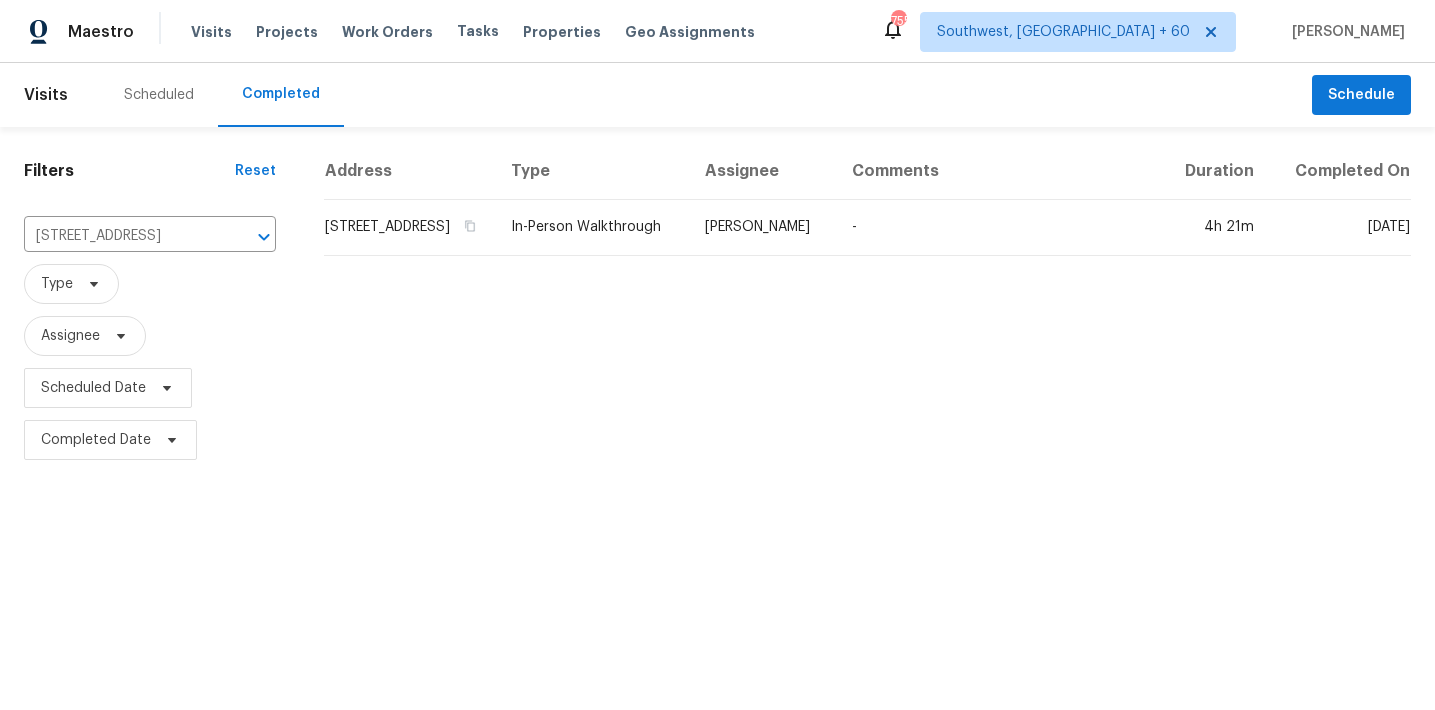 click on "Address" at bounding box center (409, 171) 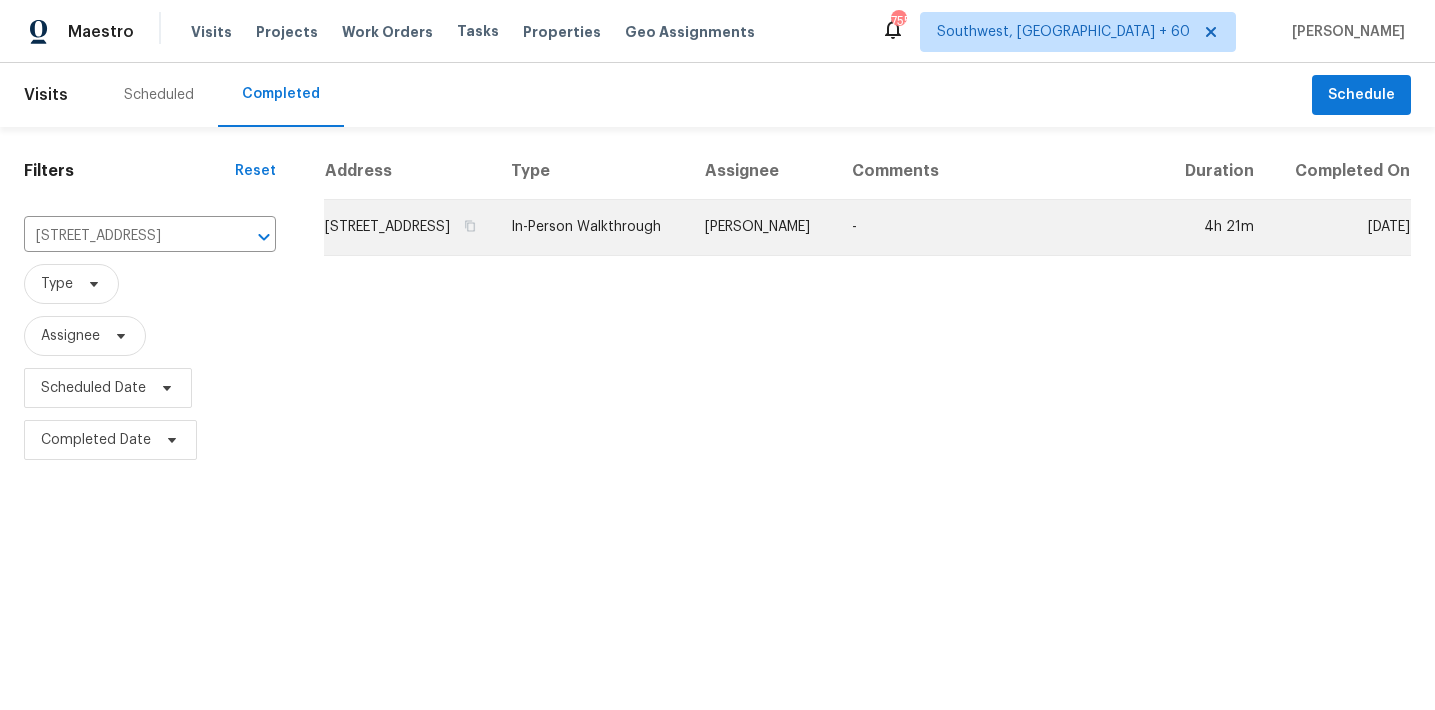 click on "3628 Yadkinville Rd, Winston Salem, NC 27106" at bounding box center (409, 228) 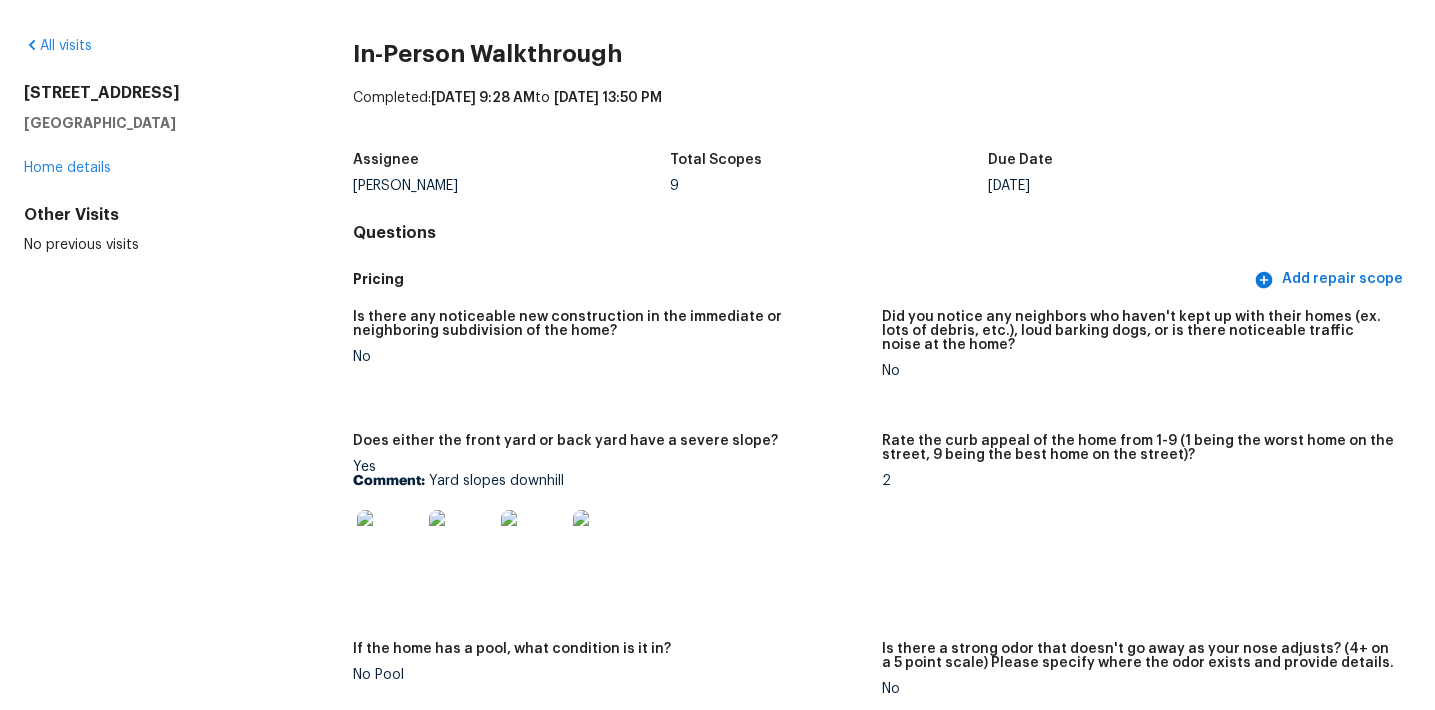 scroll, scrollTop: 0, scrollLeft: 0, axis: both 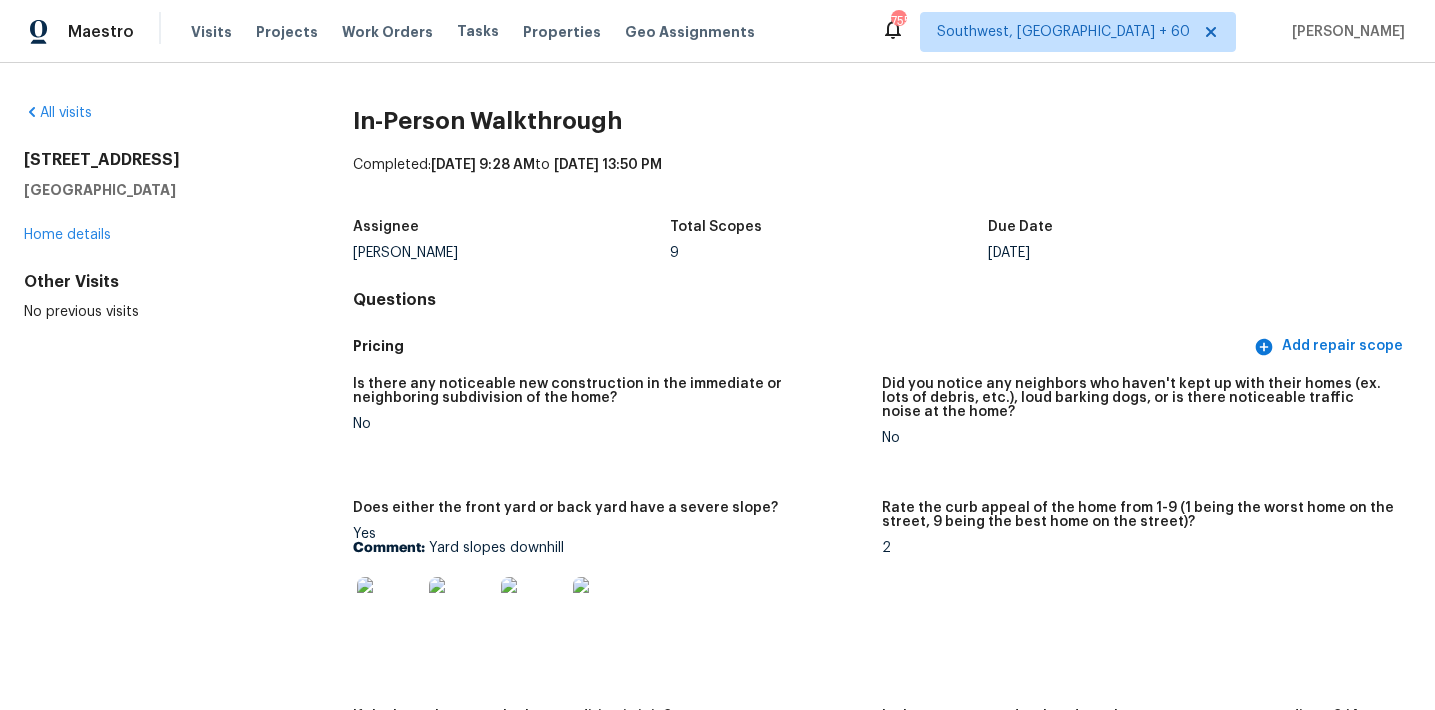click on "Questions" at bounding box center [882, 300] 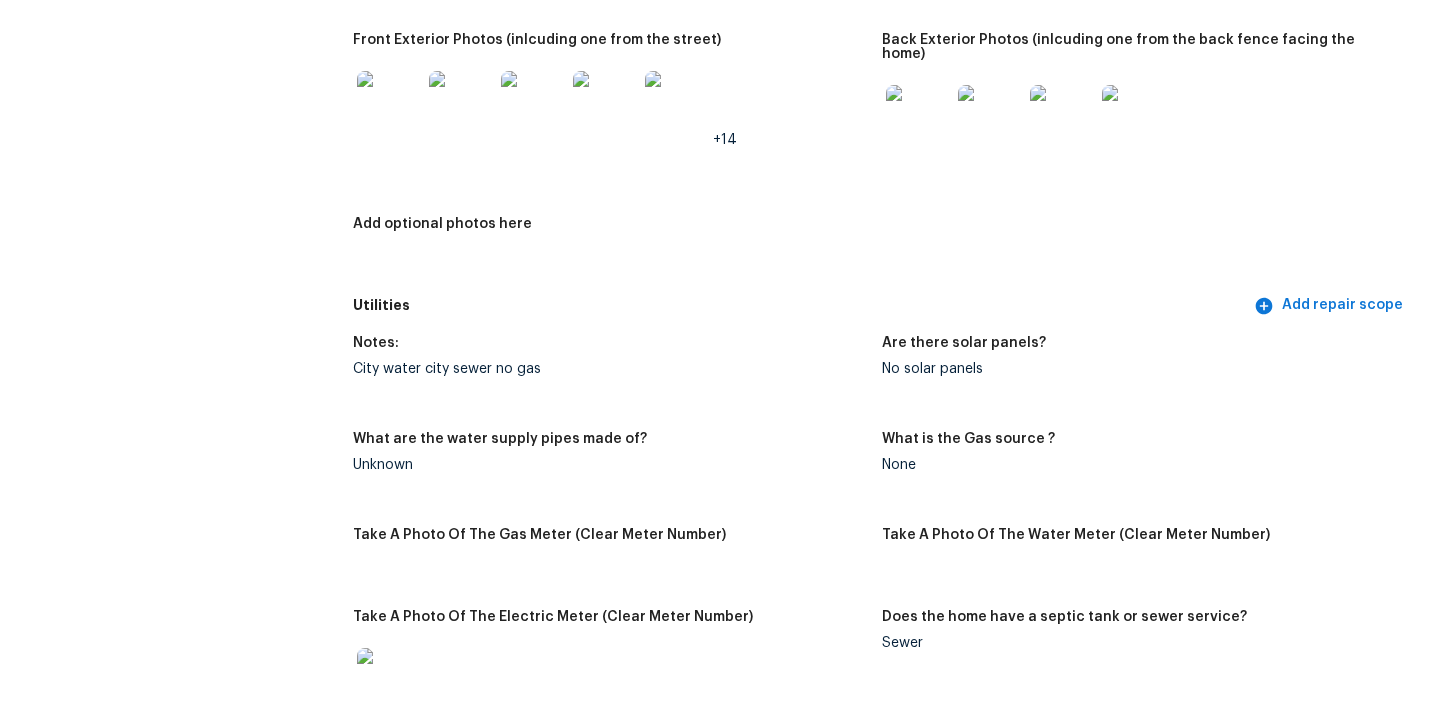 scroll, scrollTop: 3081, scrollLeft: 0, axis: vertical 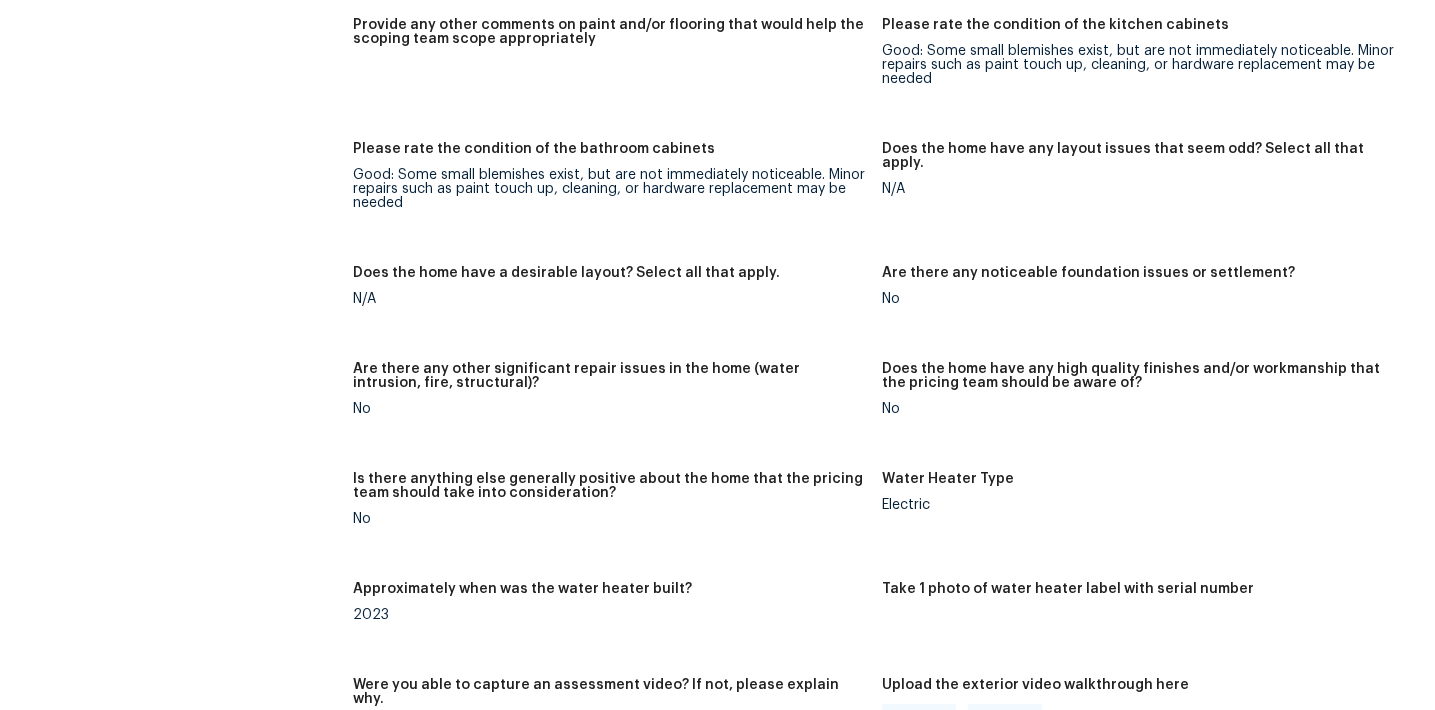 click on "Notes: Three bedroom 2 1/2 bathroom home all bedrooms are located on the second floor two car garage Living Room Photos Kitchen Photos Main Bedroom Photos Bathroom Photos  +1 Add optional photos here  +12 Were you able to access the interior of the home and conduct a walkthrough? Yes Does the home have a basement? No basement What percentage of the basement is finished? Is there HVAC present in the basement? N/A Please rate the condition of the paint including walls, ceilings, and trim. Poor: Overspray, mismatched sheens, ceiling bumps, clearly visible previous repairs; Unfinished; extensive ‘holiday’ spots, bleeding through. Please rate the condition of the flooring Good: minor staining at isolated, non-easily observable areas; minor/normal wear for age; few/tiny gaps if laminate/LVP Provide any other comments on paint and/or flooring that would help the scoping team scope appropriately Please rate the condition of the kitchen cabinets Please rate the condition of the bathroom cabinets N/A N/A No No No" at bounding box center (882, 103) 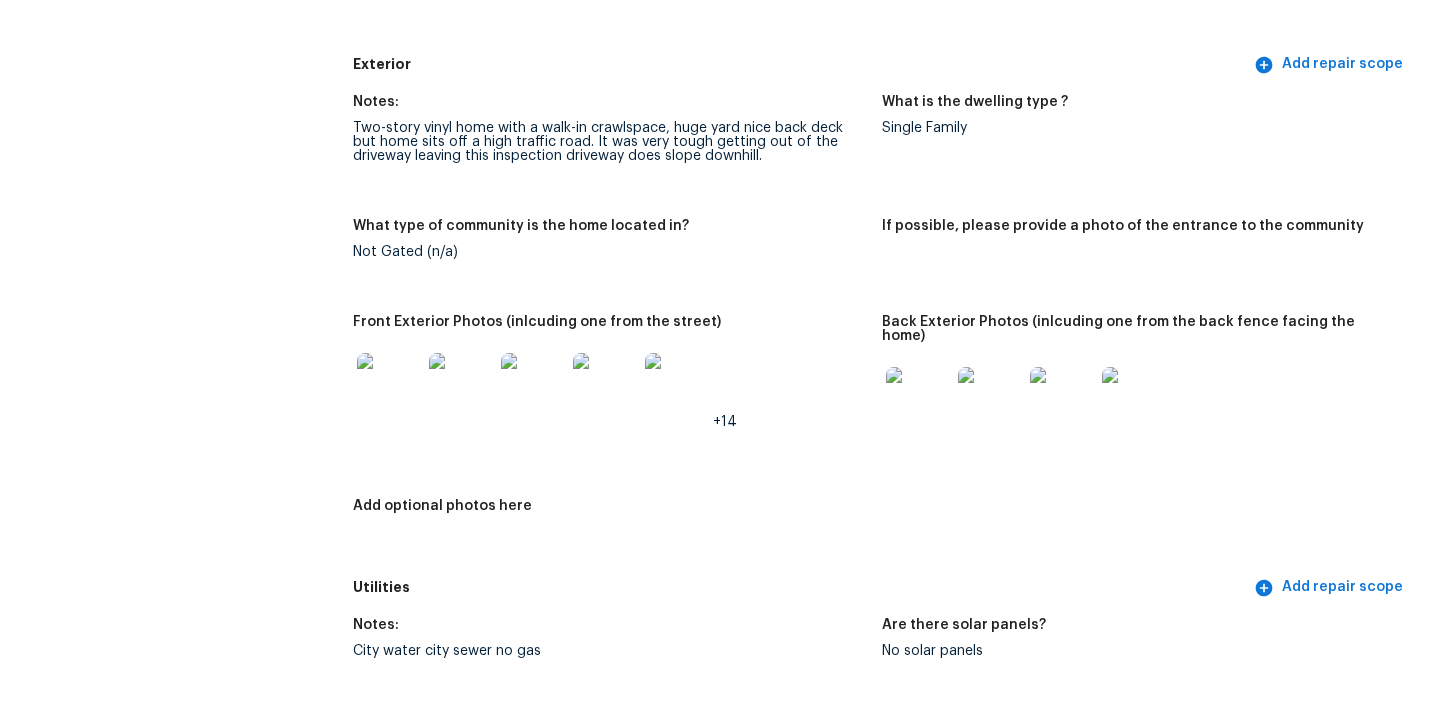 scroll, scrollTop: 874, scrollLeft: 0, axis: vertical 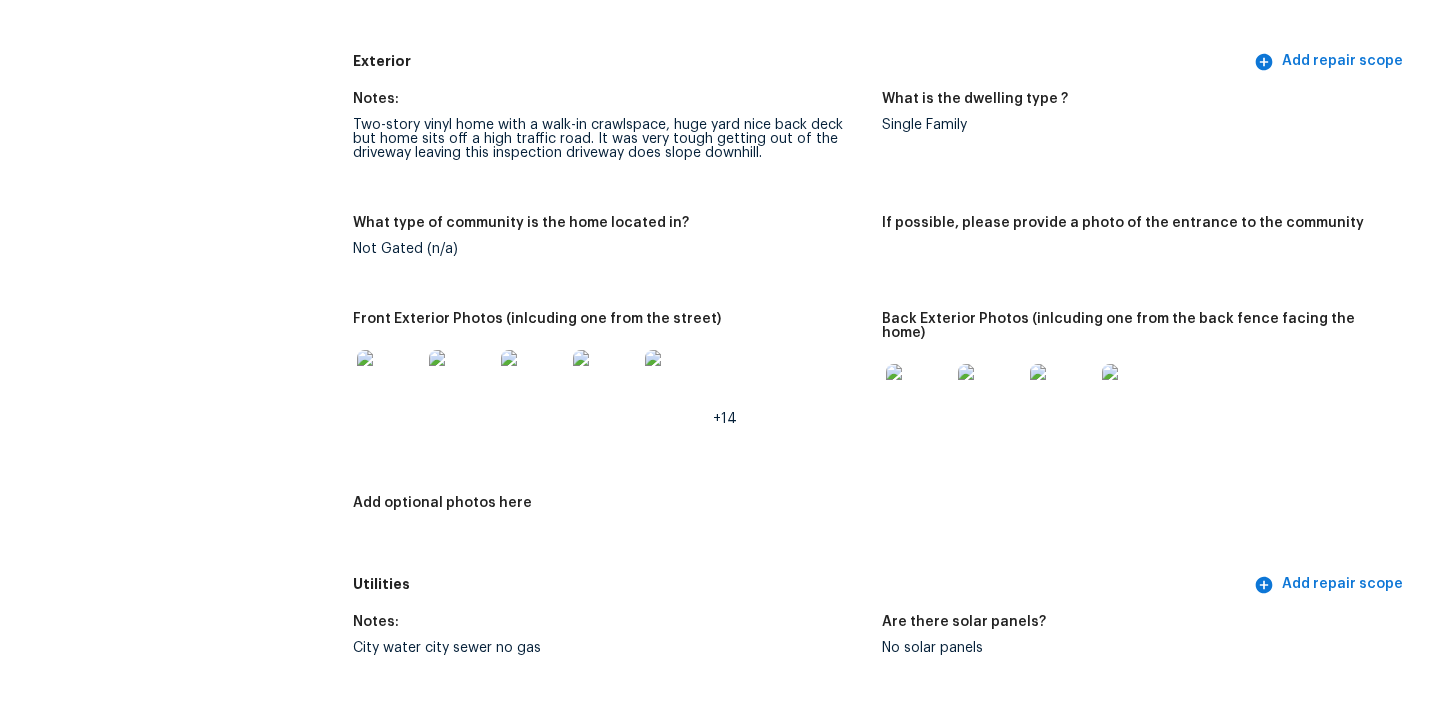 click at bounding box center (389, 382) 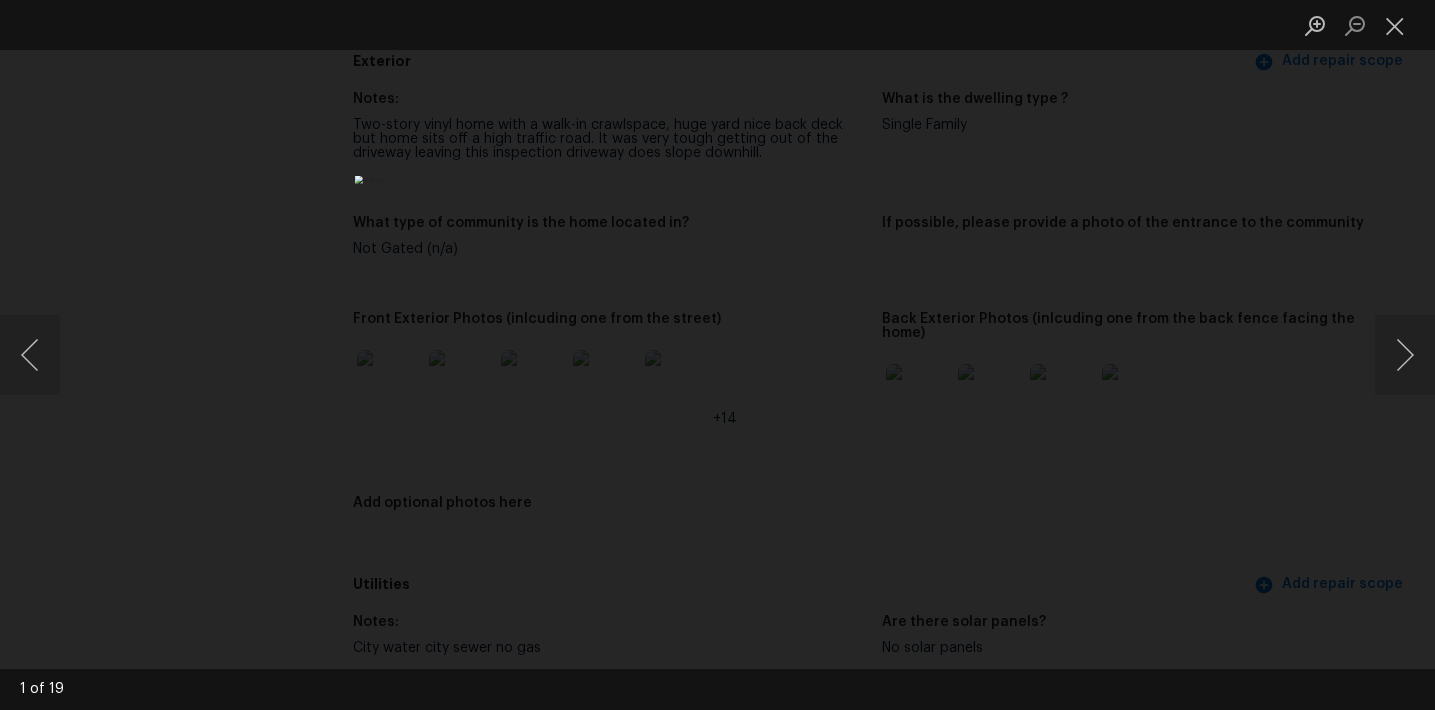 click at bounding box center [717, 355] 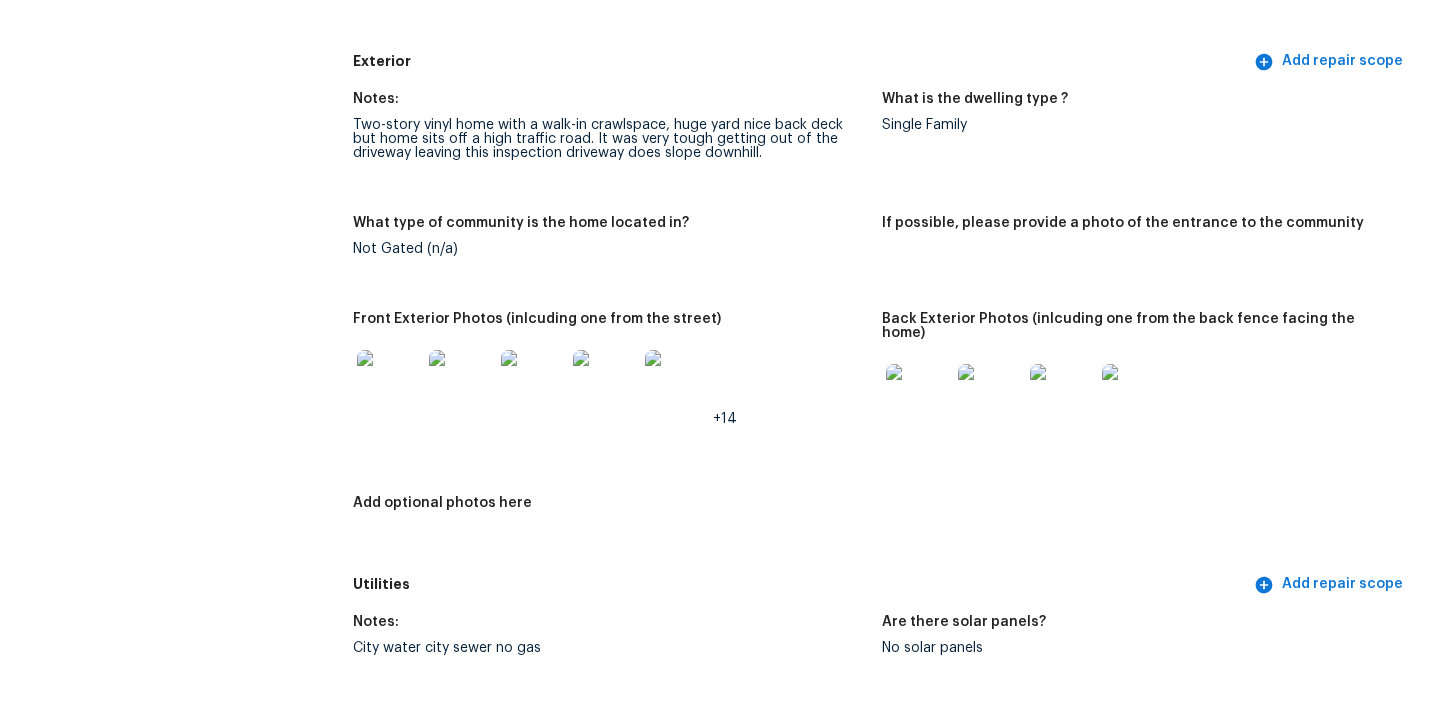 click at bounding box center (918, 396) 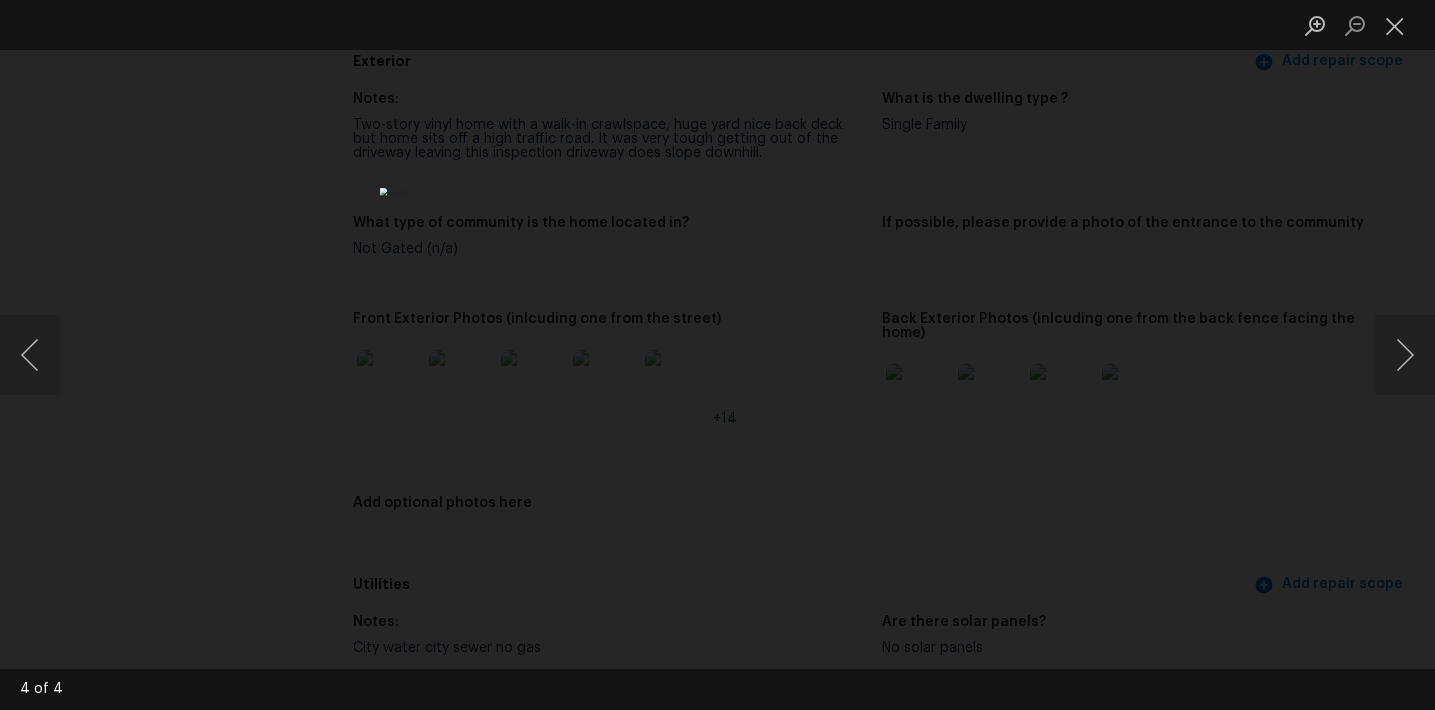 click at bounding box center (717, 355) 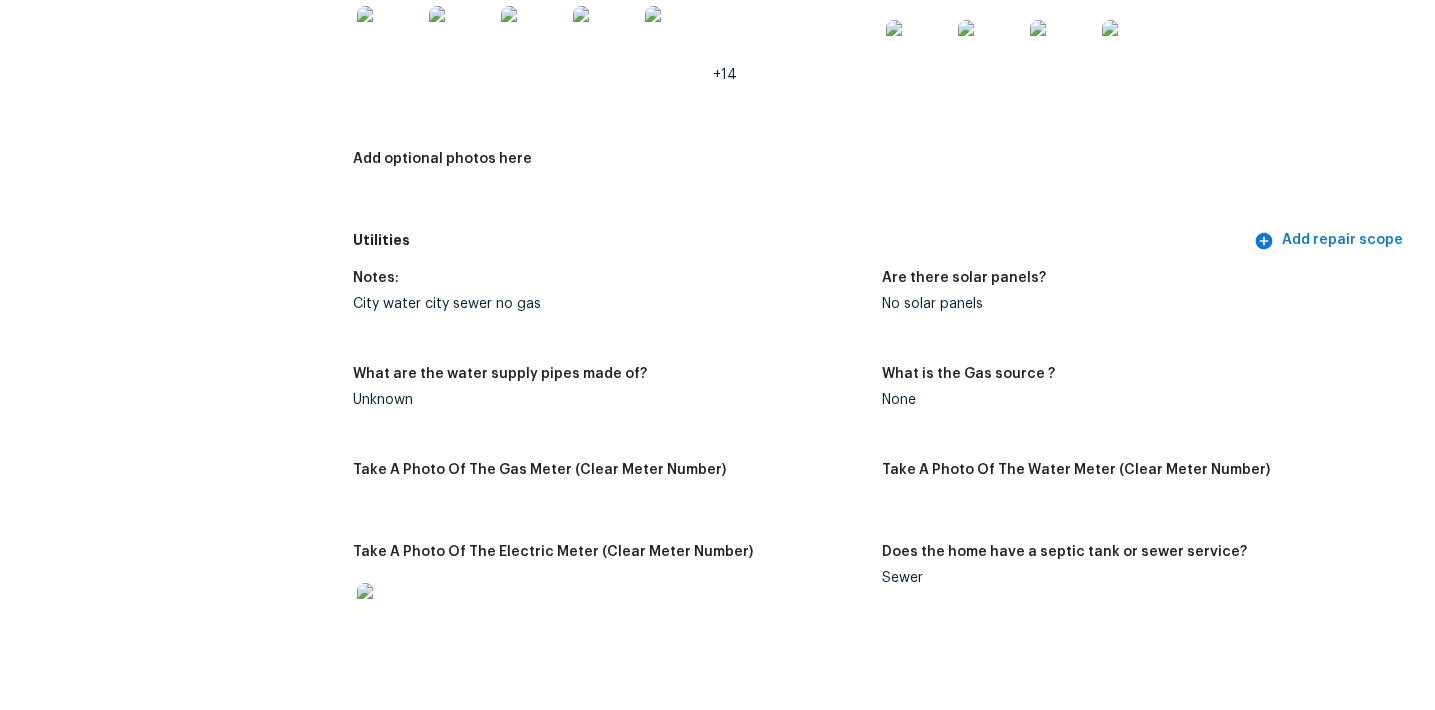 scroll, scrollTop: 1236, scrollLeft: 0, axis: vertical 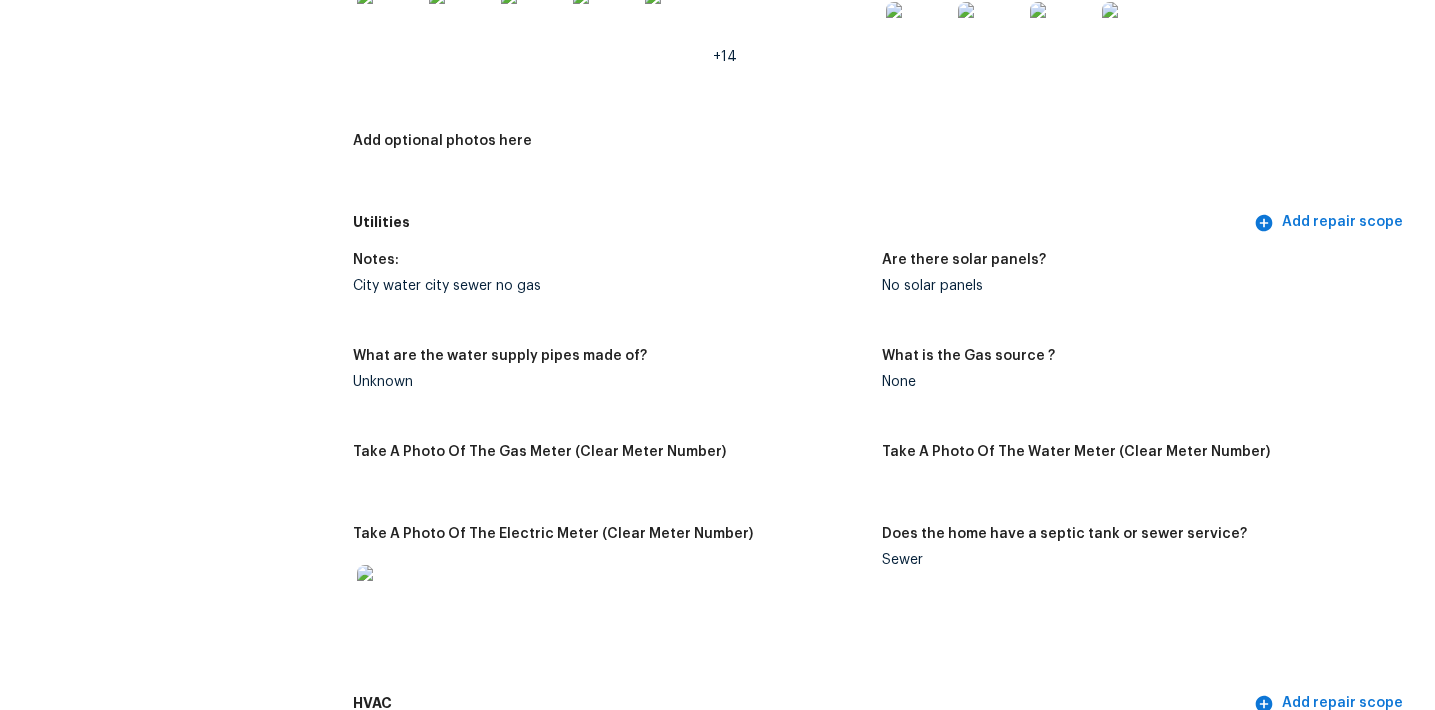 click on "What are the water supply pipes made of? Unknown" at bounding box center (617, 385) 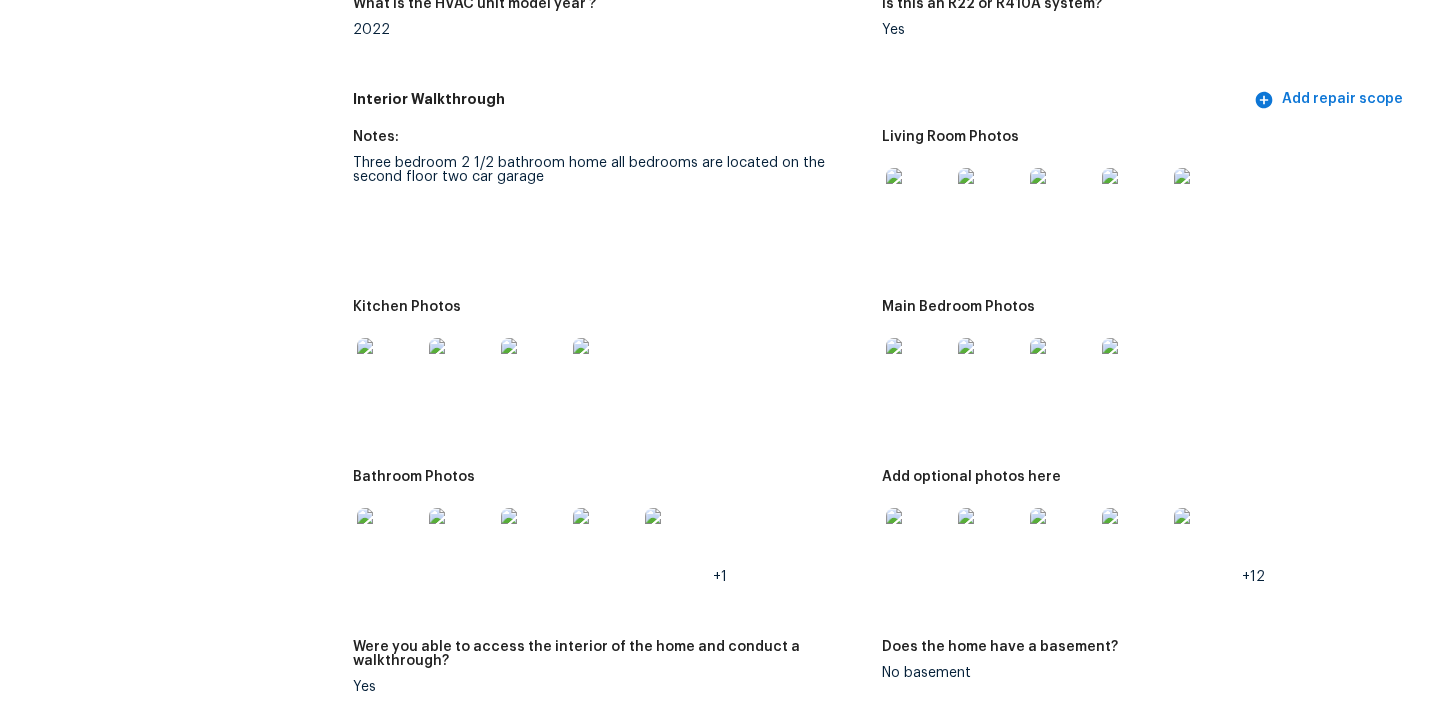 scroll, scrollTop: 2113, scrollLeft: 0, axis: vertical 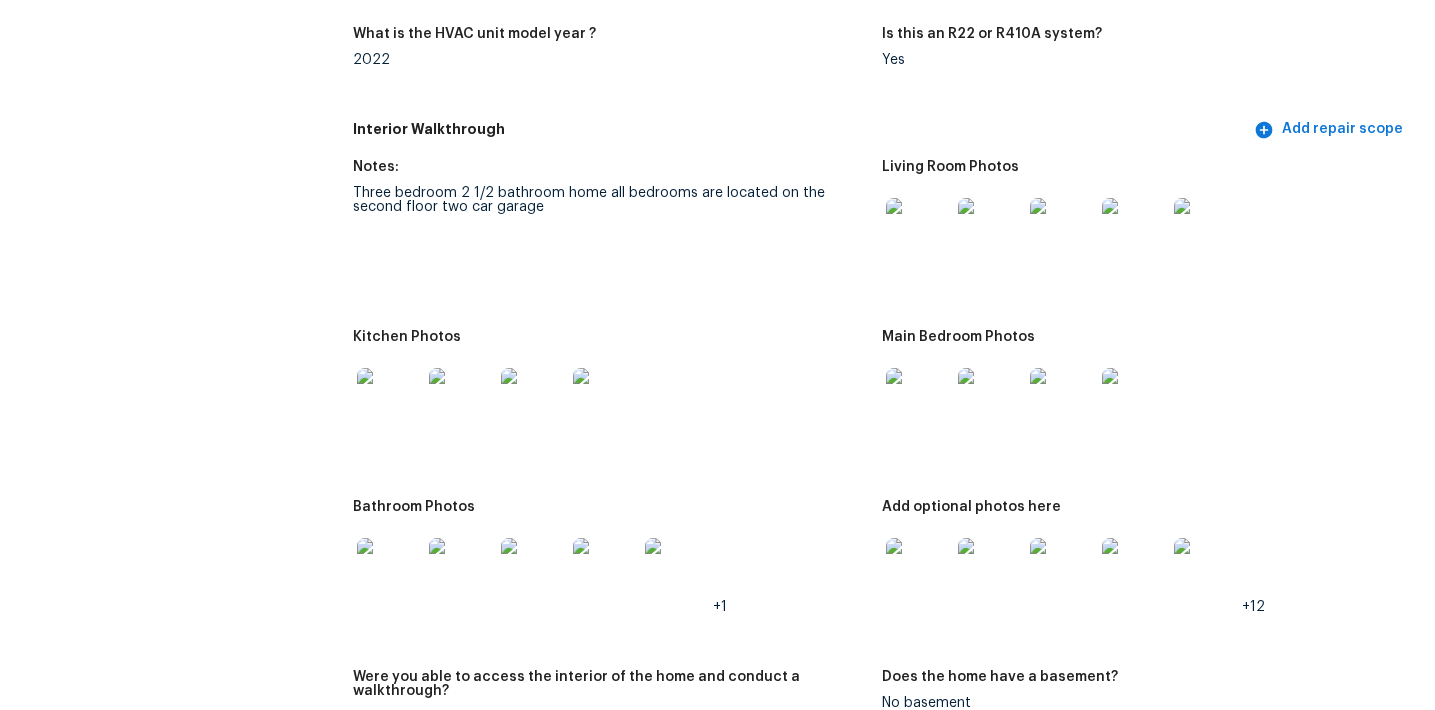 click at bounding box center [918, 230] 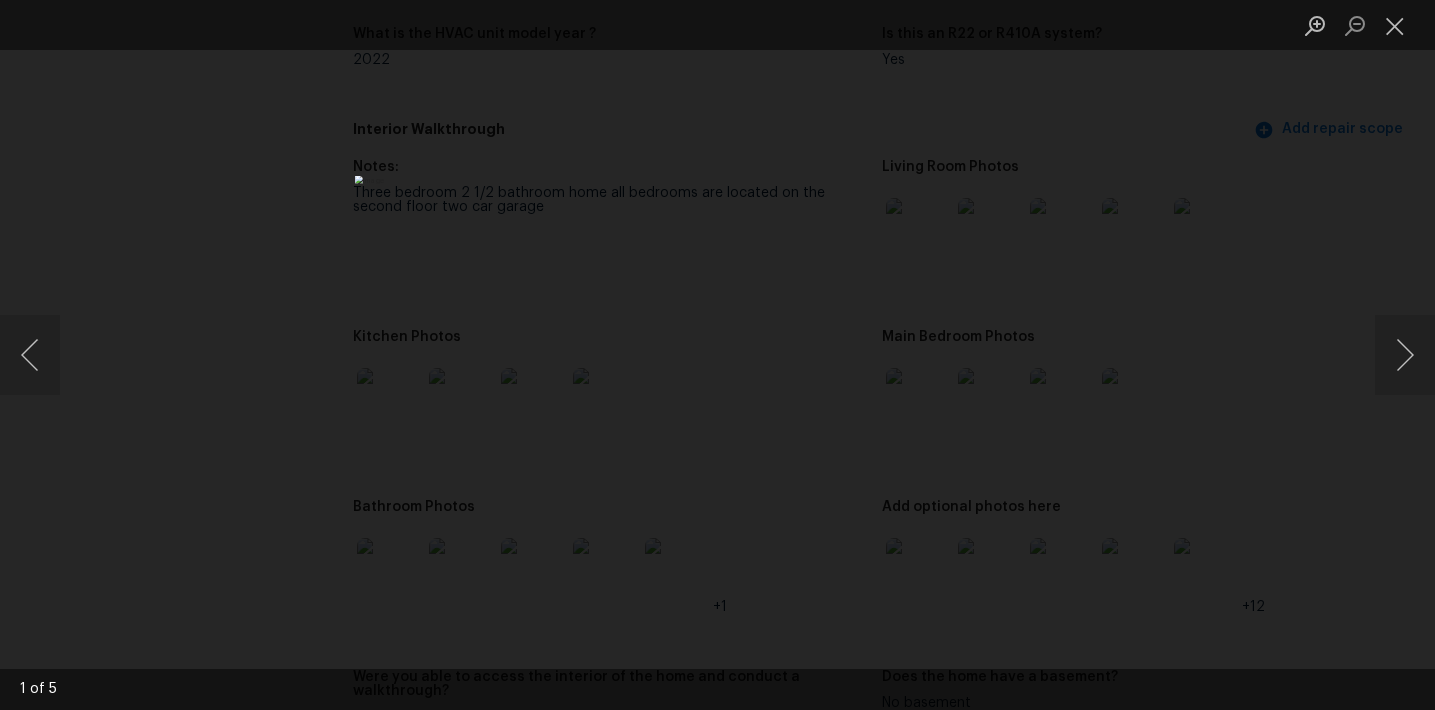 click at bounding box center [717, 355] 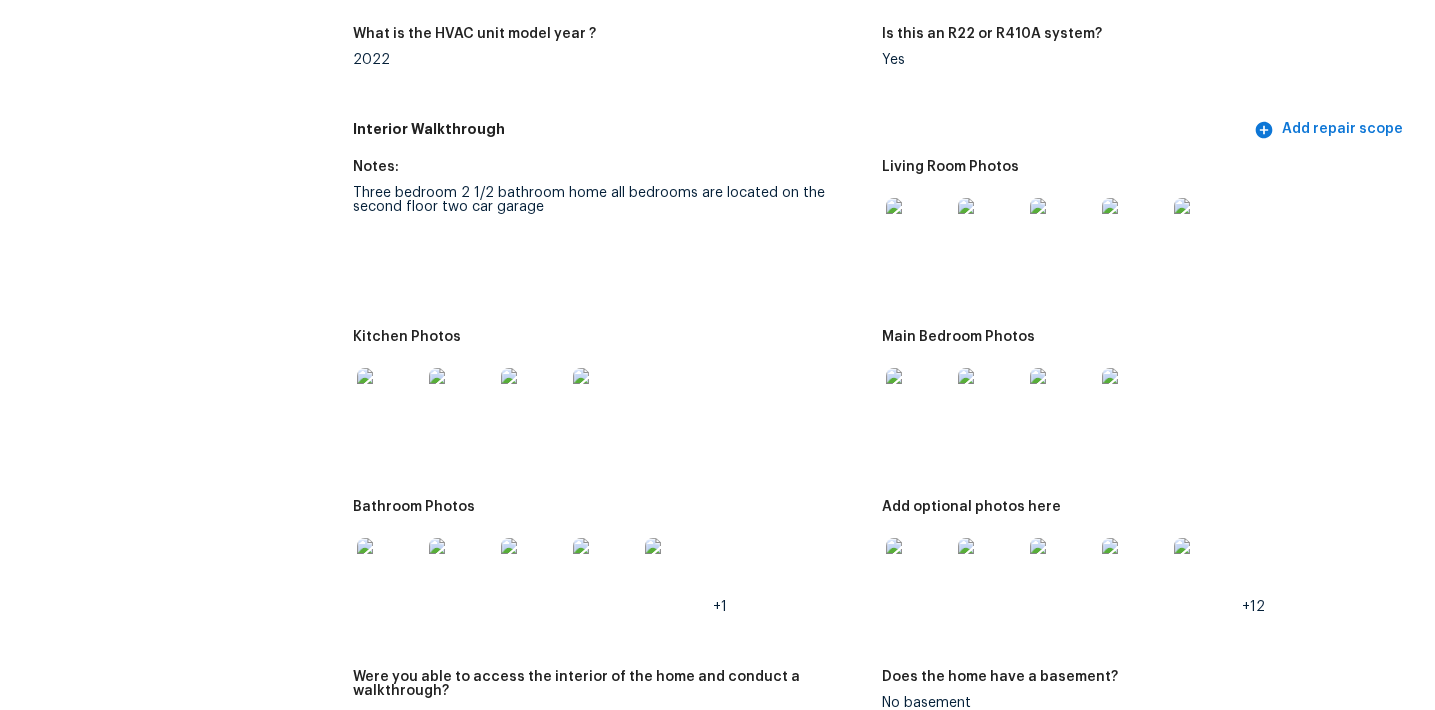 click at bounding box center (389, 400) 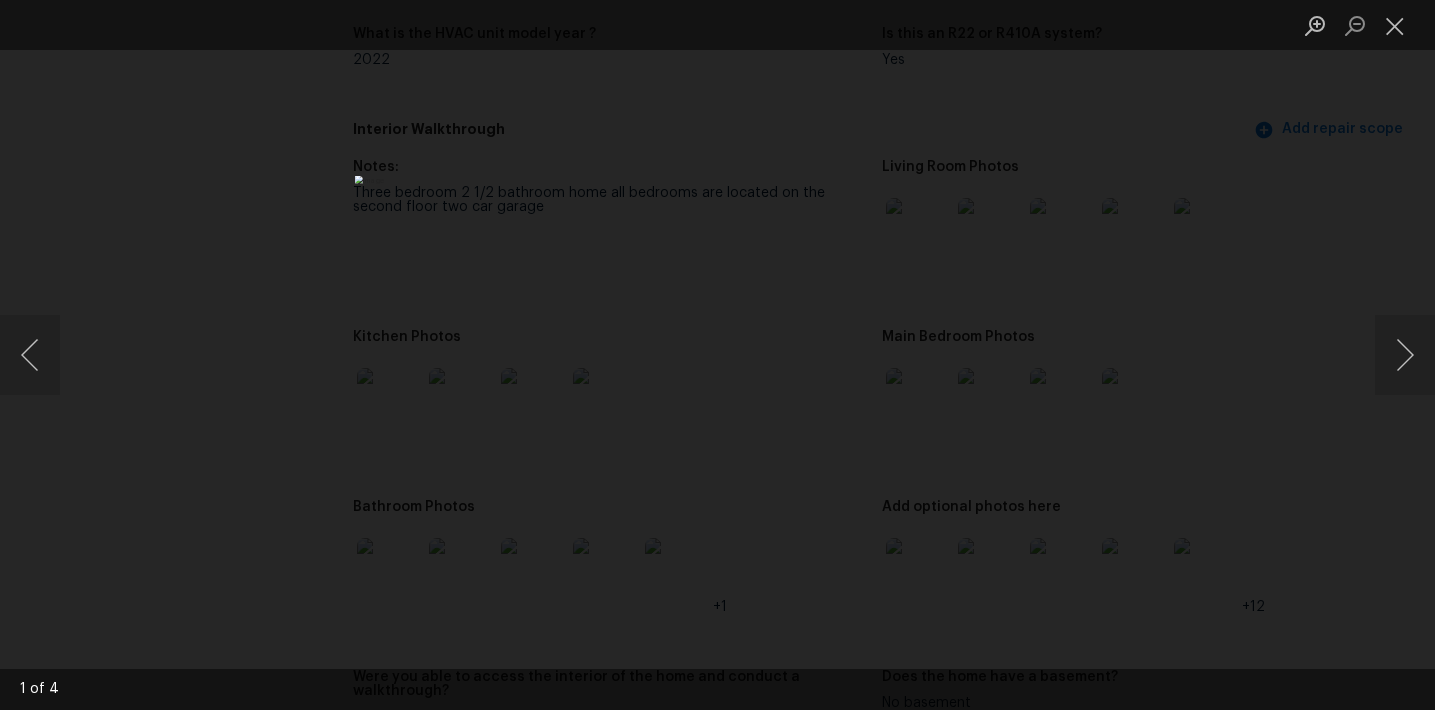 click at bounding box center (717, 355) 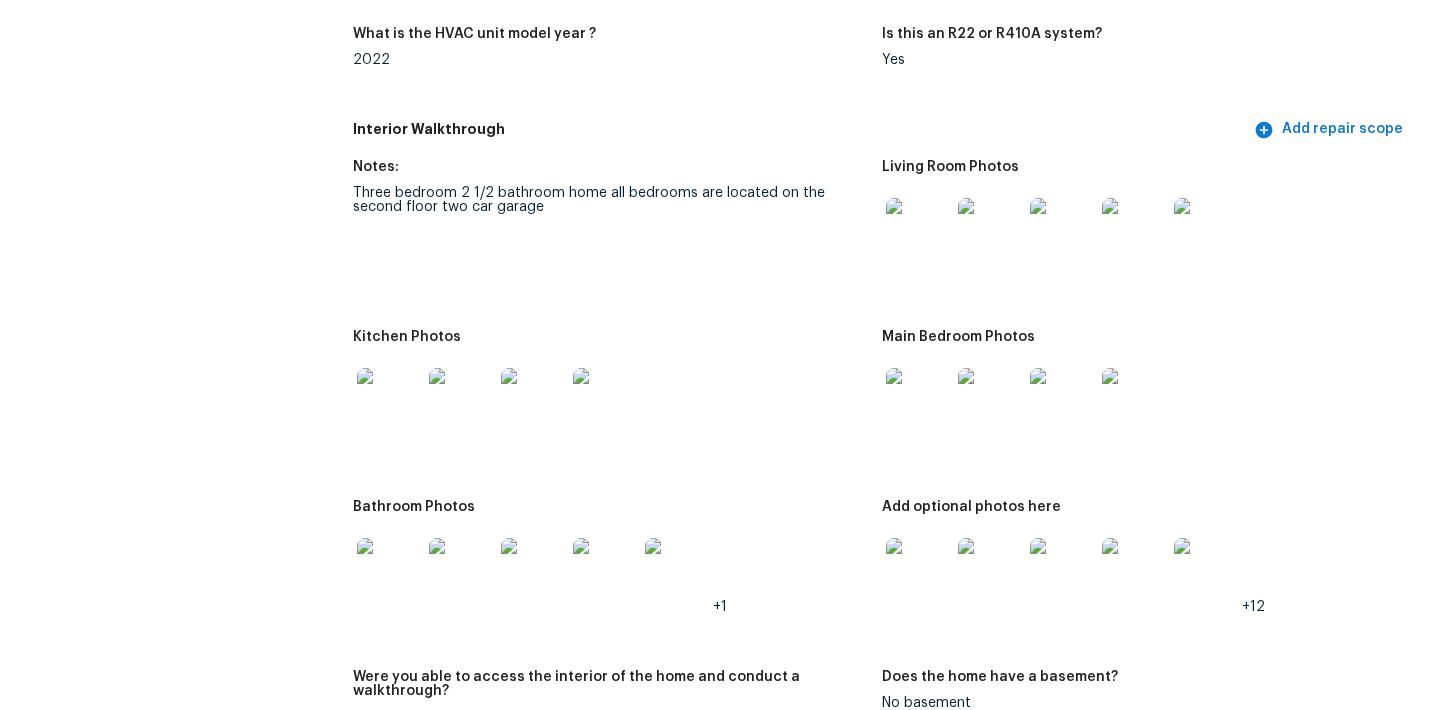 click at bounding box center [990, 400] 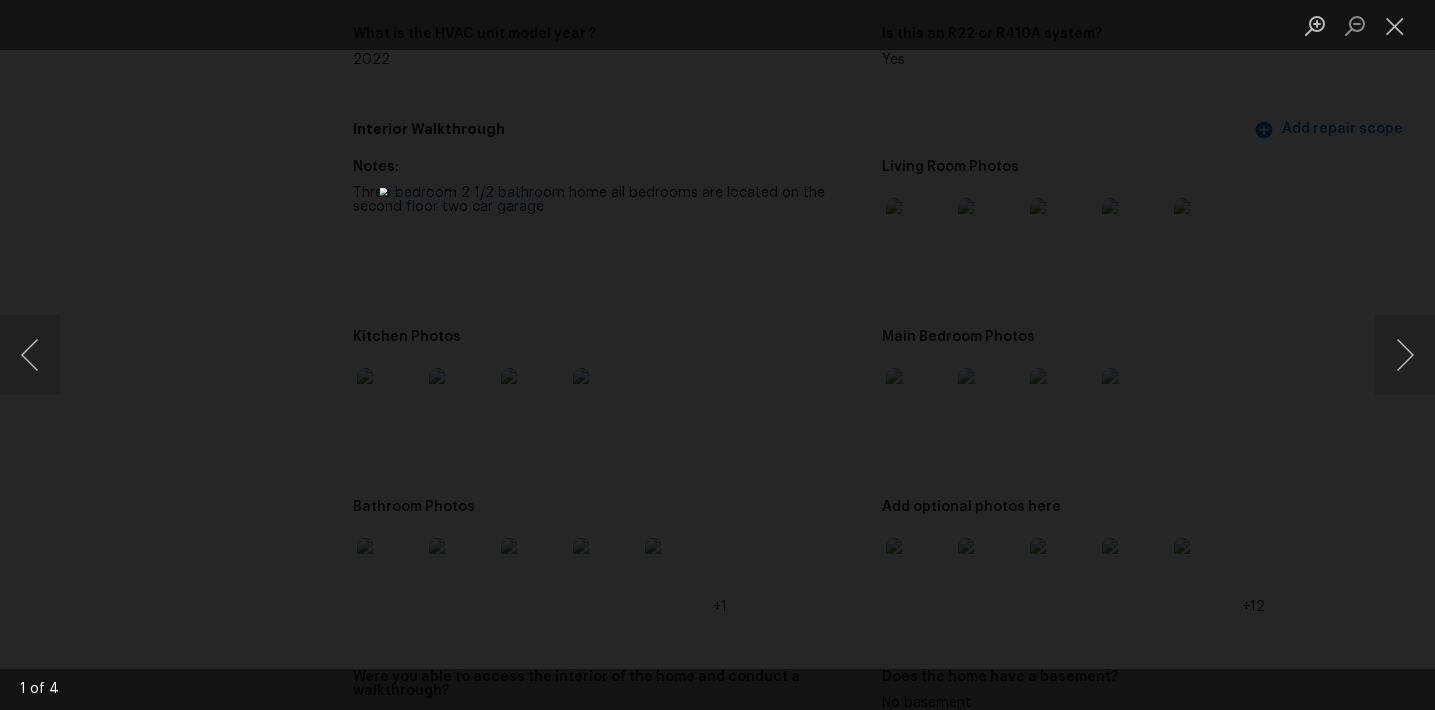 click at bounding box center (717, 355) 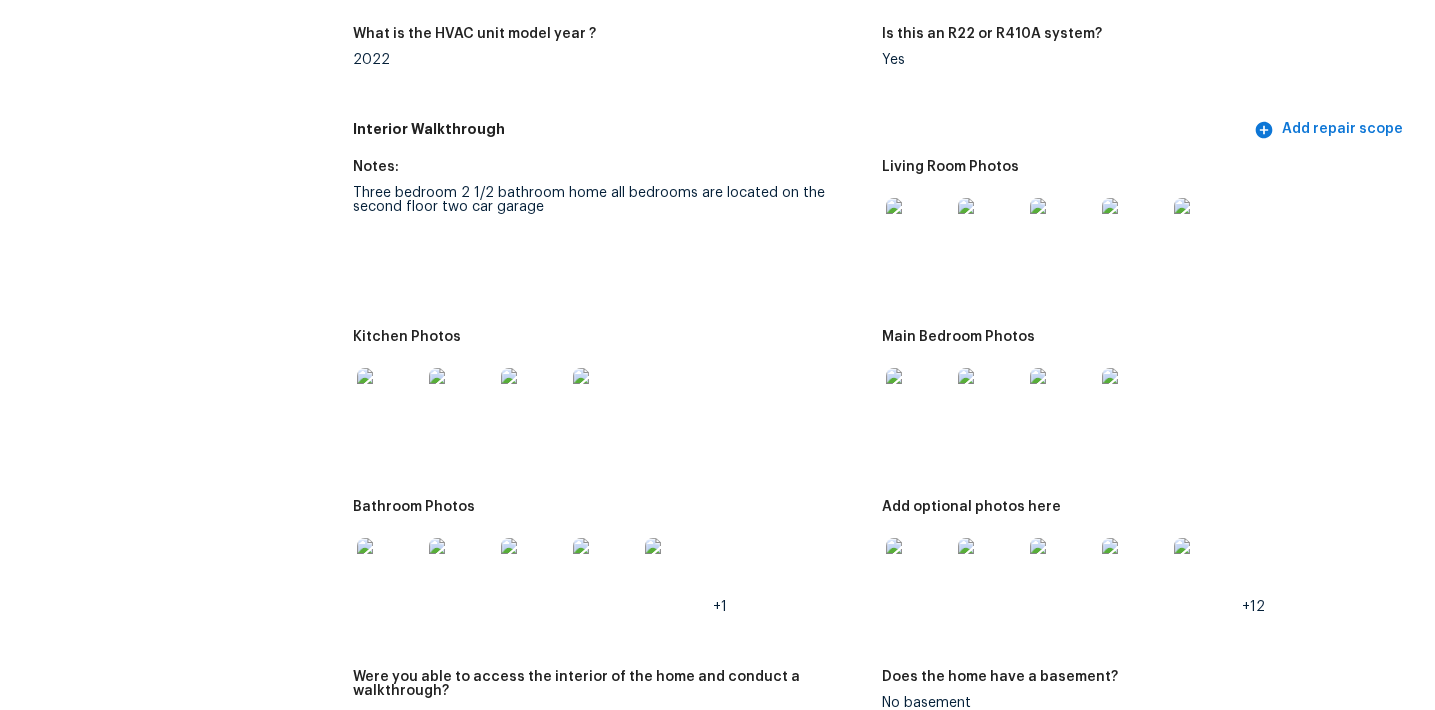 click at bounding box center [389, 570] 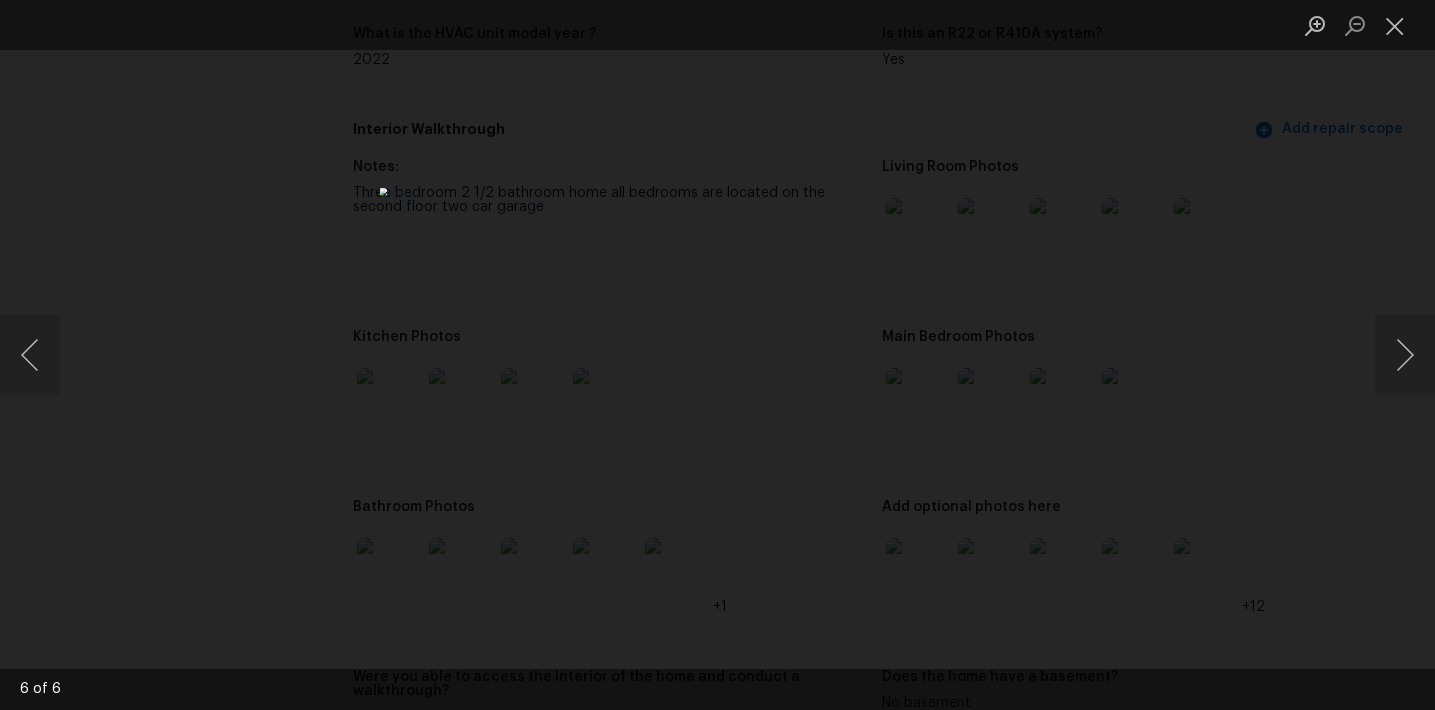 click at bounding box center [717, 355] 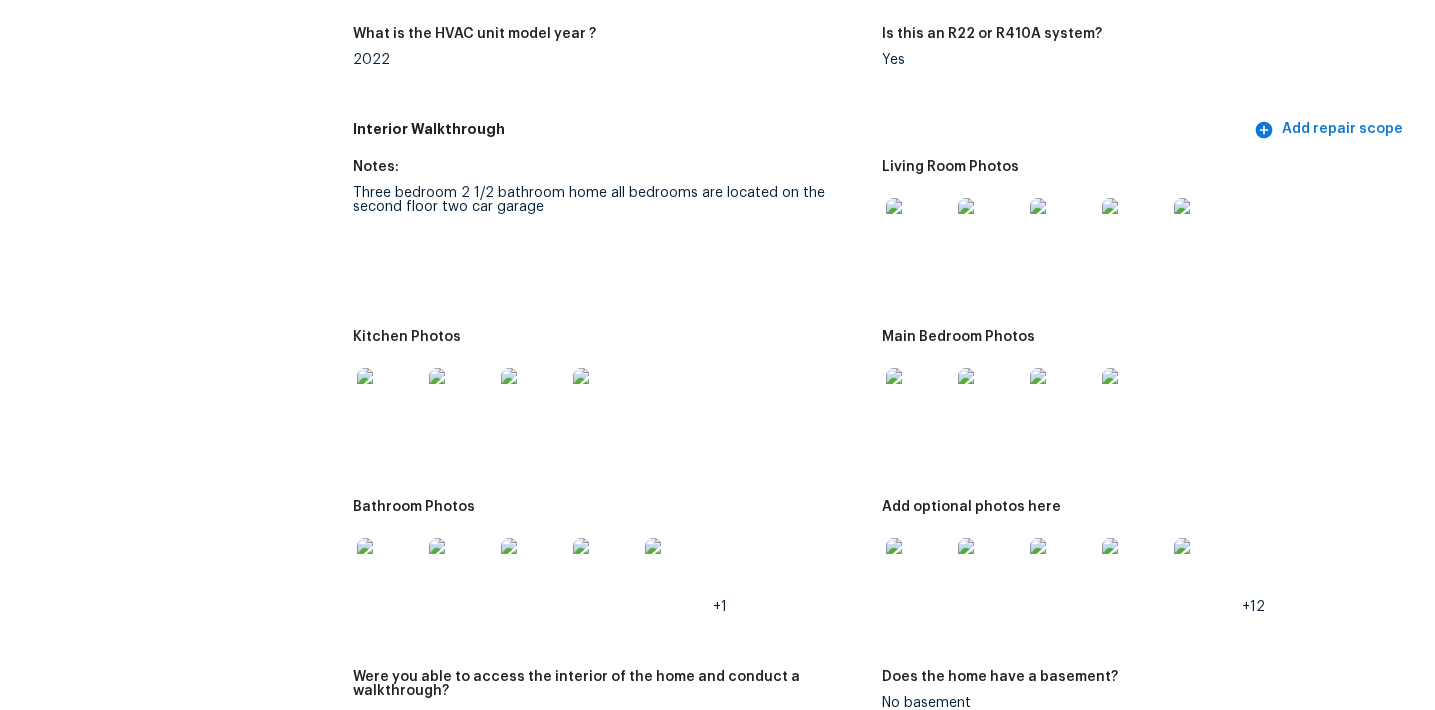 click at bounding box center (918, 570) 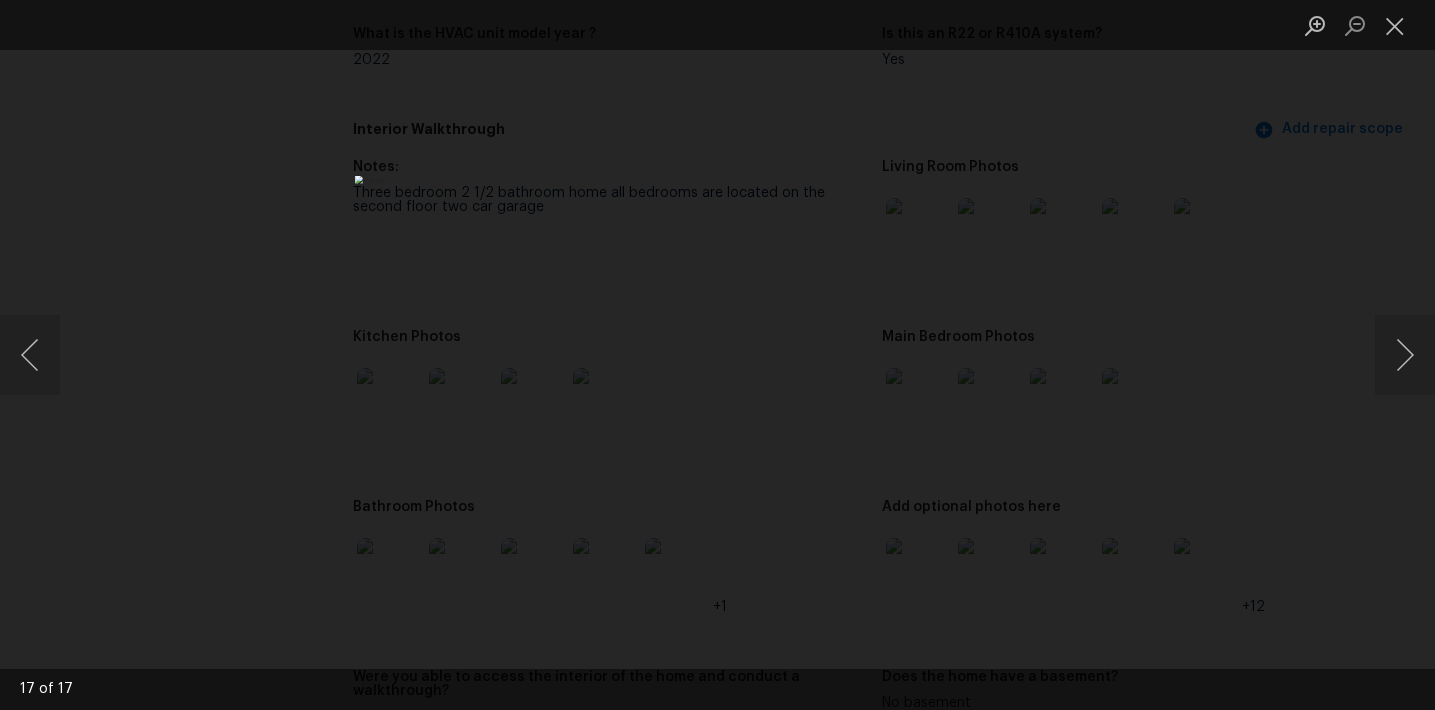 click at bounding box center [717, 355] 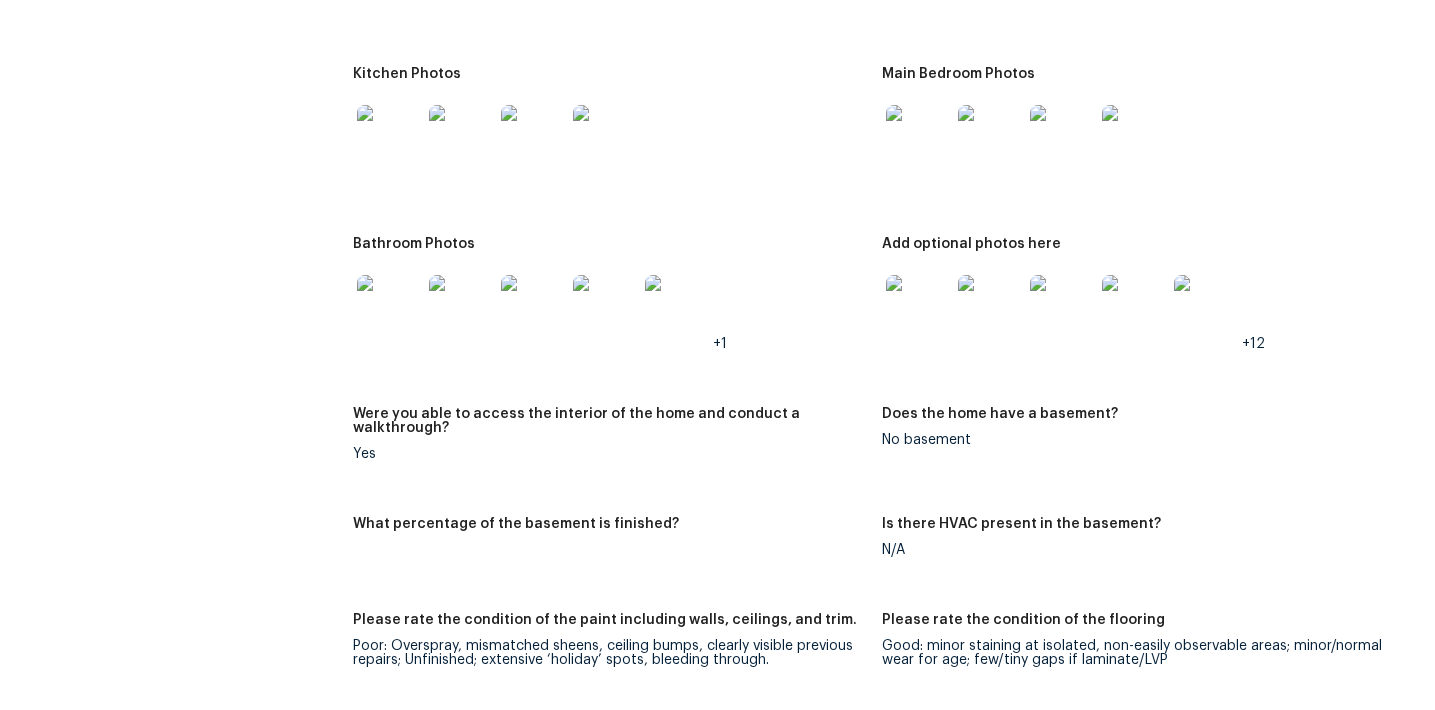 scroll, scrollTop: 2363, scrollLeft: 0, axis: vertical 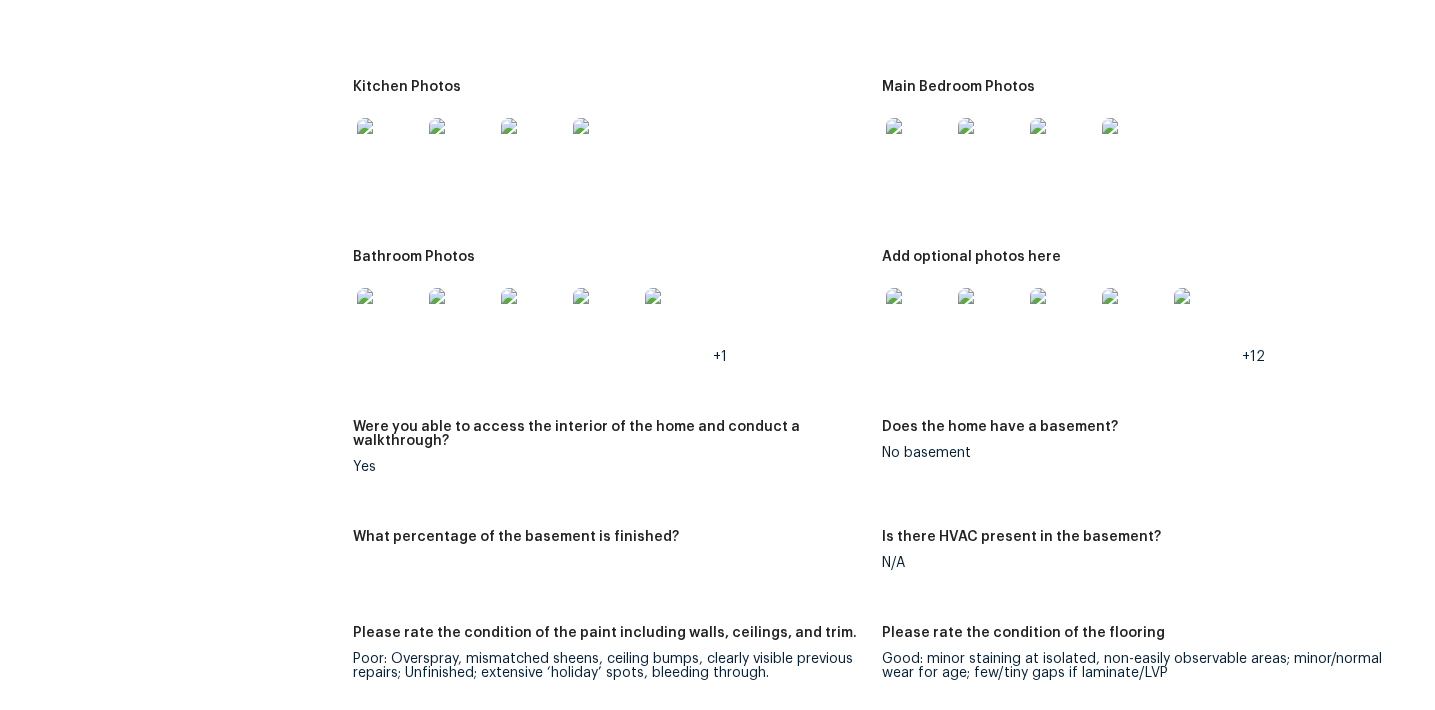 click at bounding box center (918, 150) 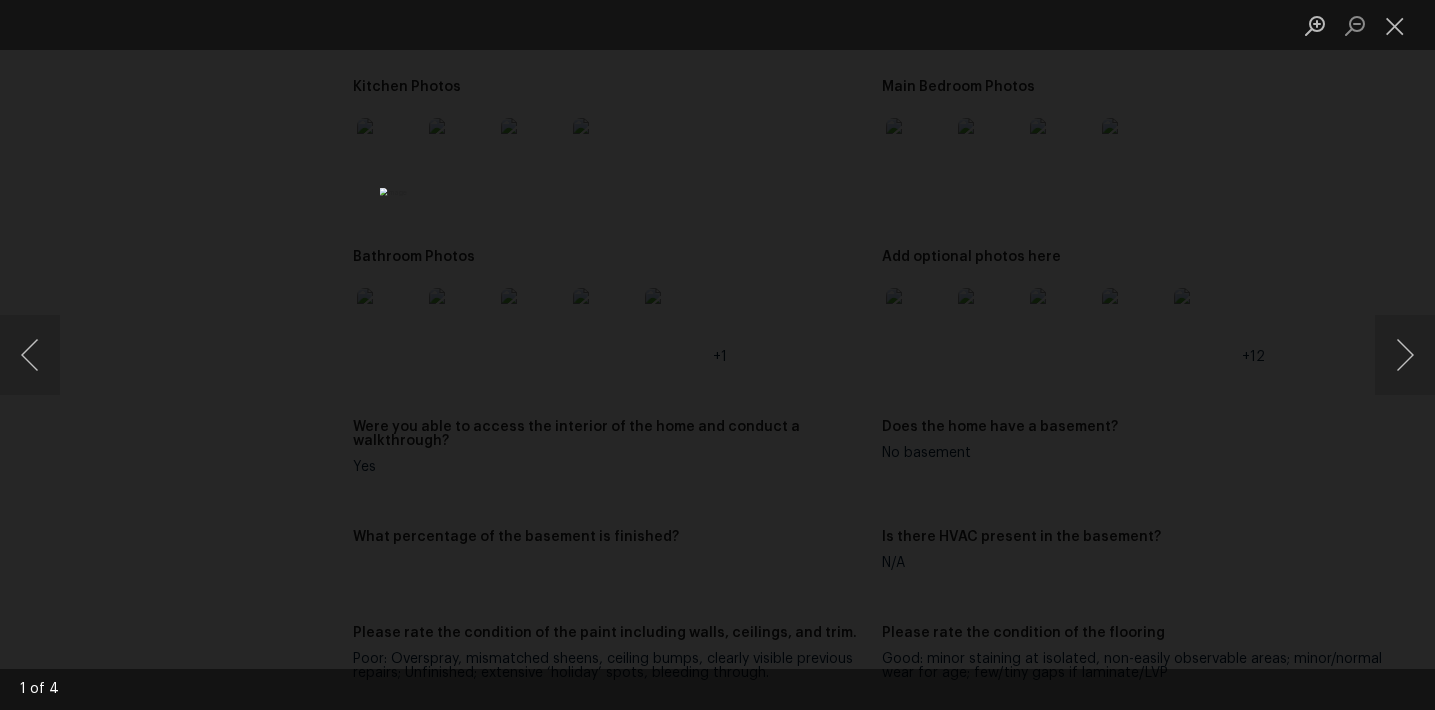 click at bounding box center [717, 355] 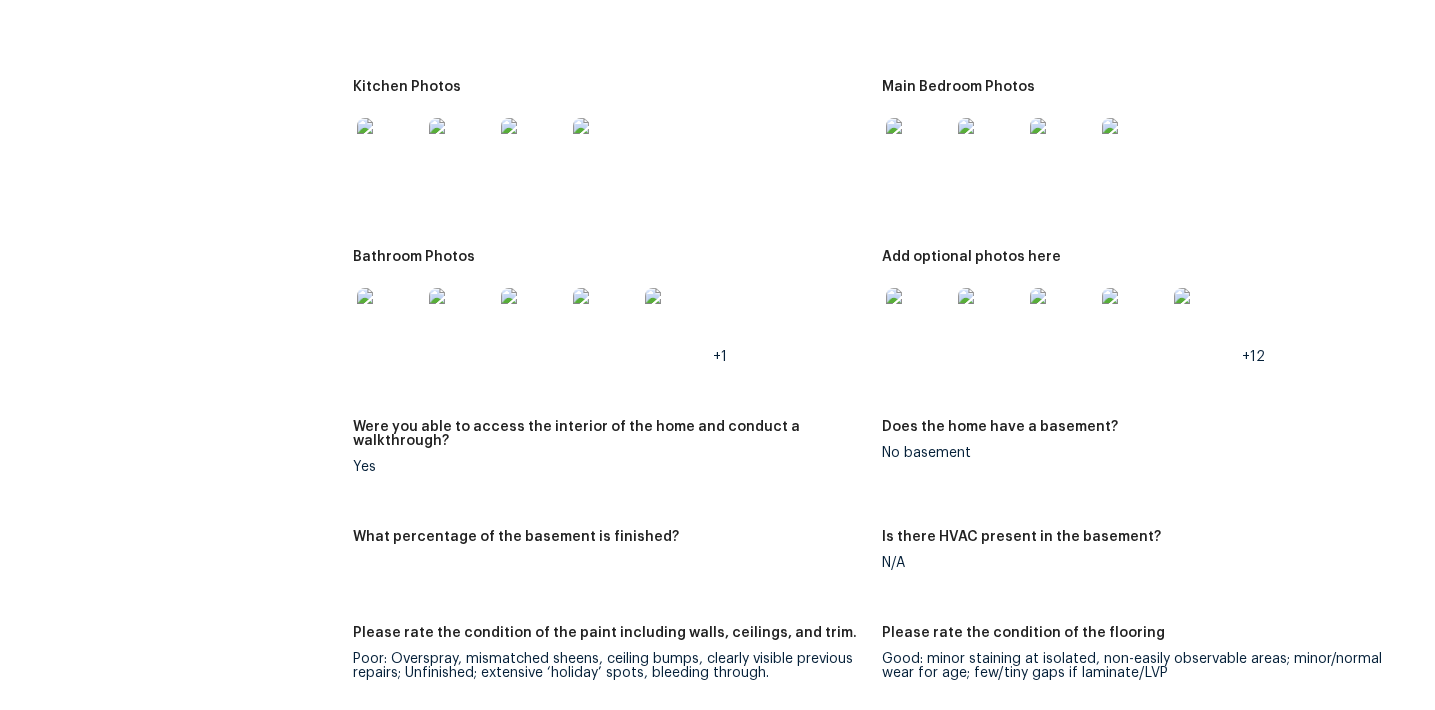 click at bounding box center (389, 150) 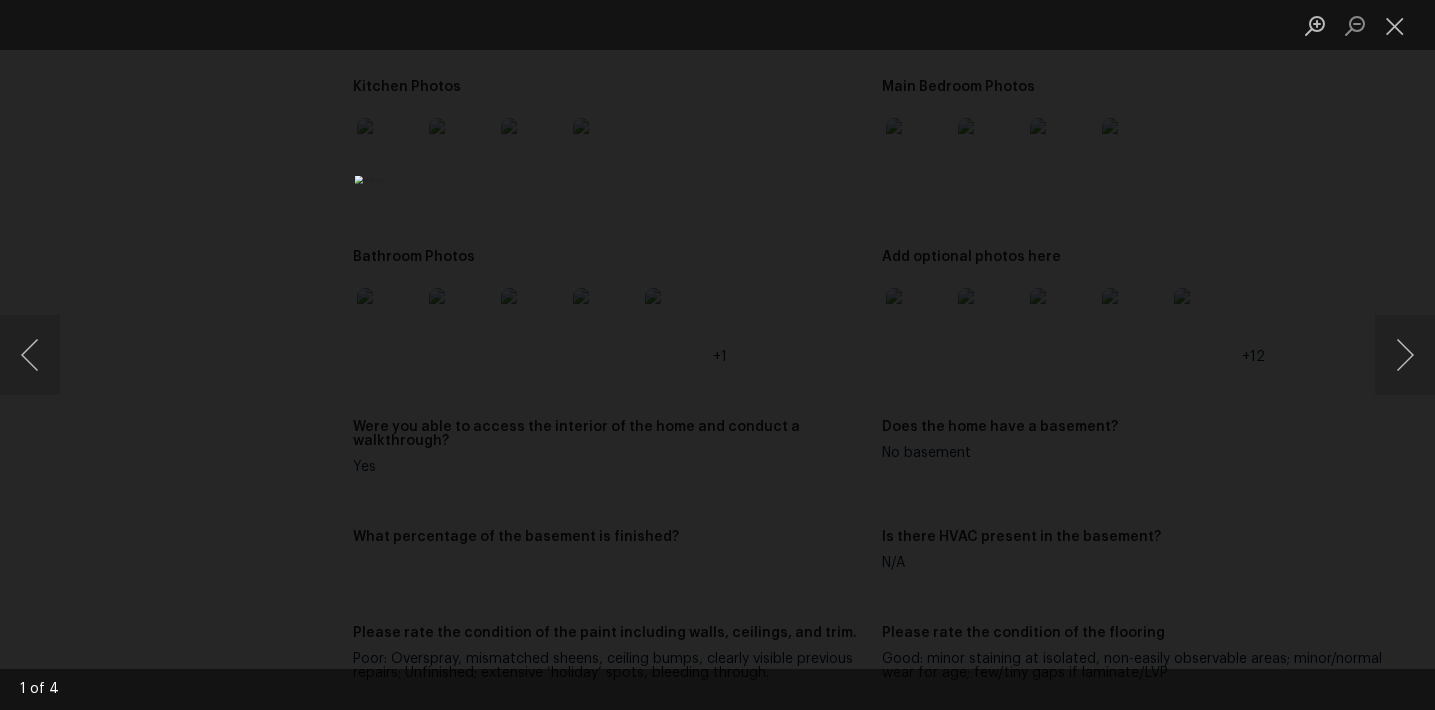 click at bounding box center (717, 355) 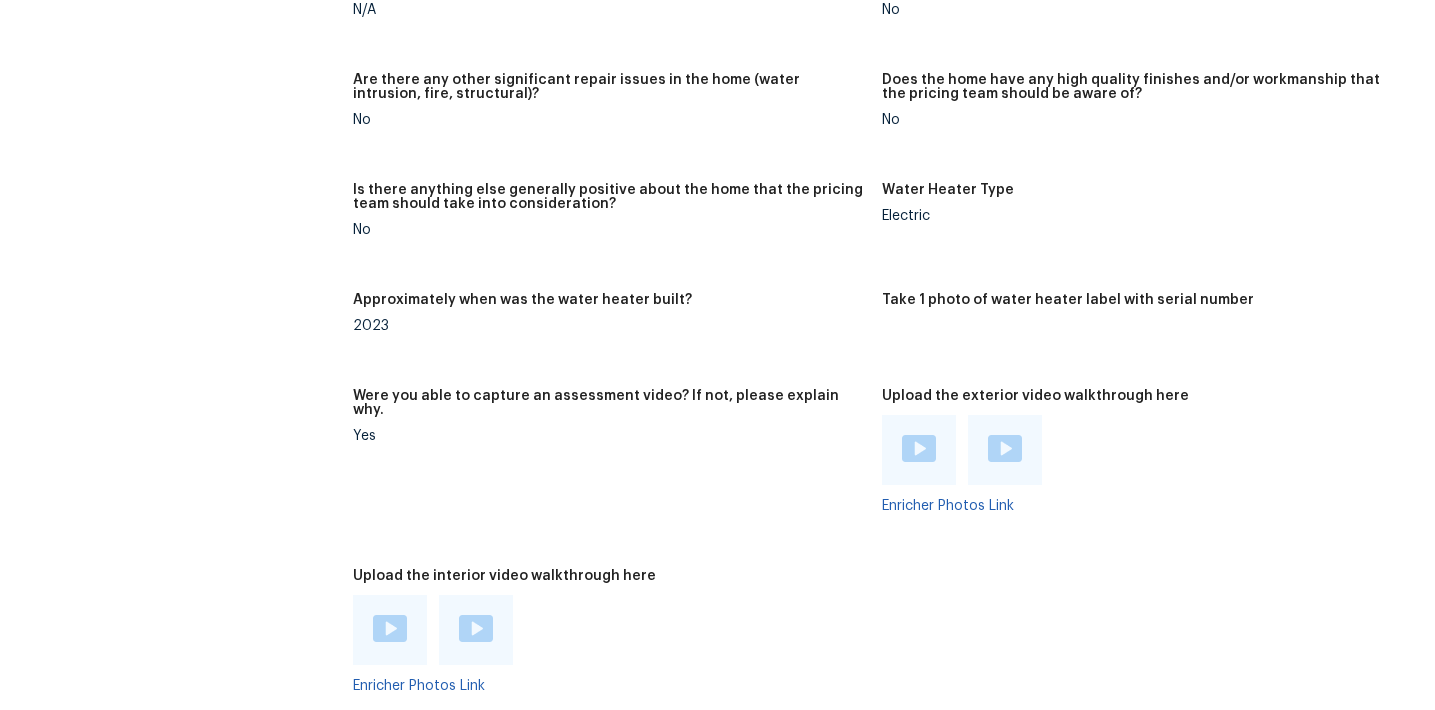 scroll, scrollTop: 3393, scrollLeft: 0, axis: vertical 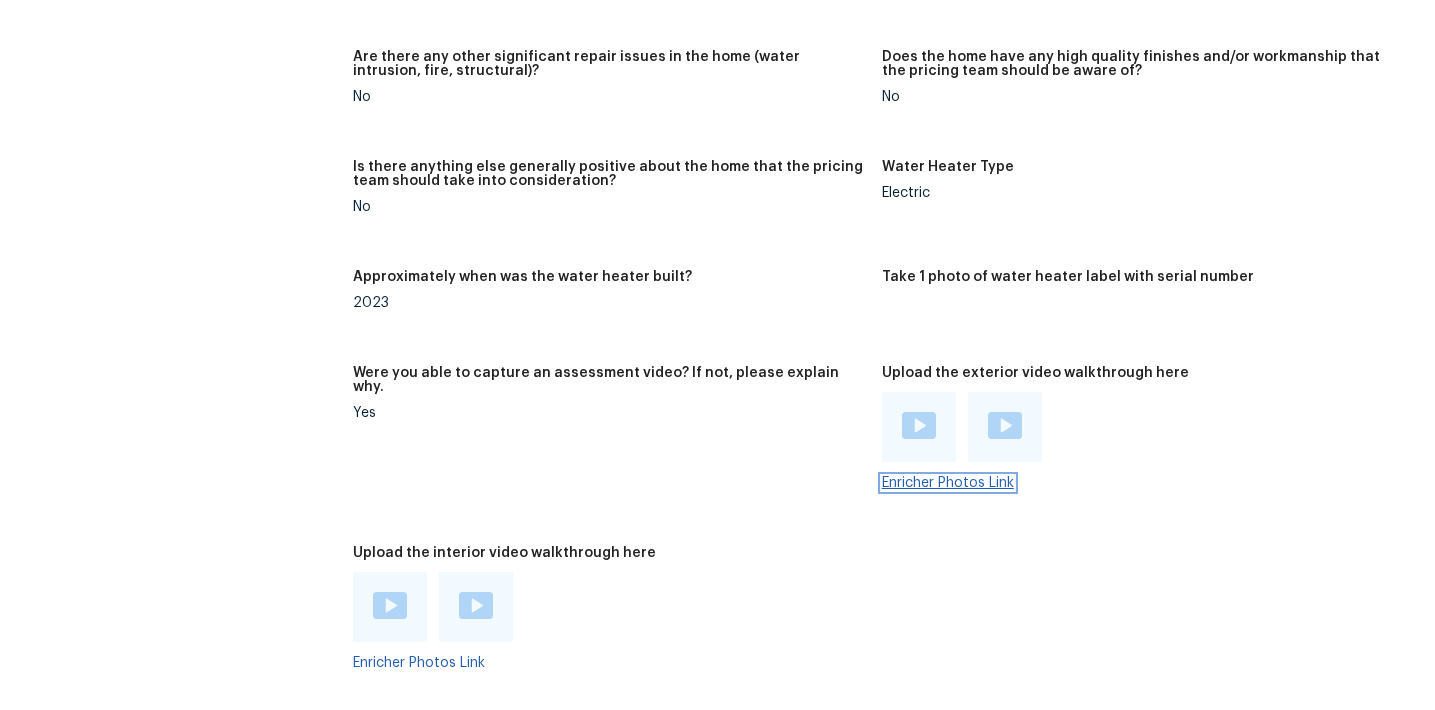 click on "Enricher Photos Link" at bounding box center [948, 483] 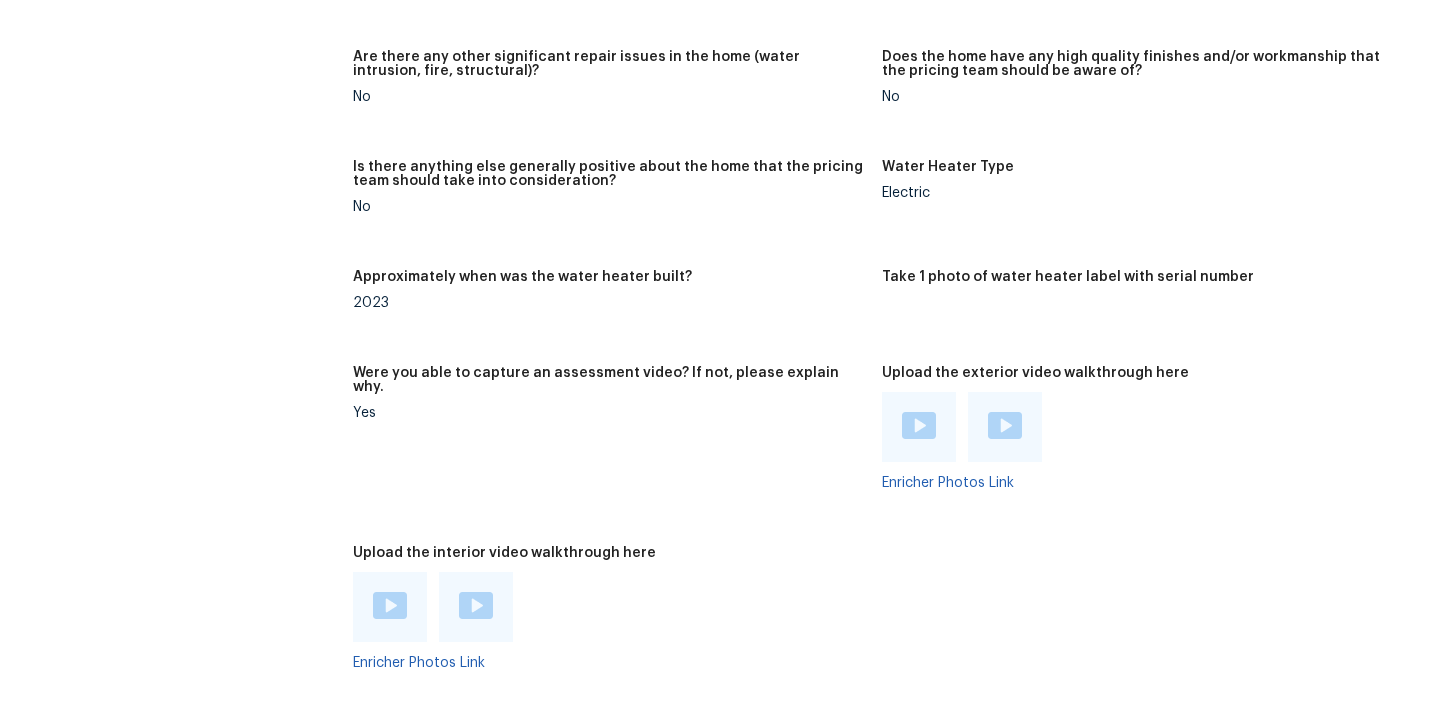 click on "2023" at bounding box center [609, 303] 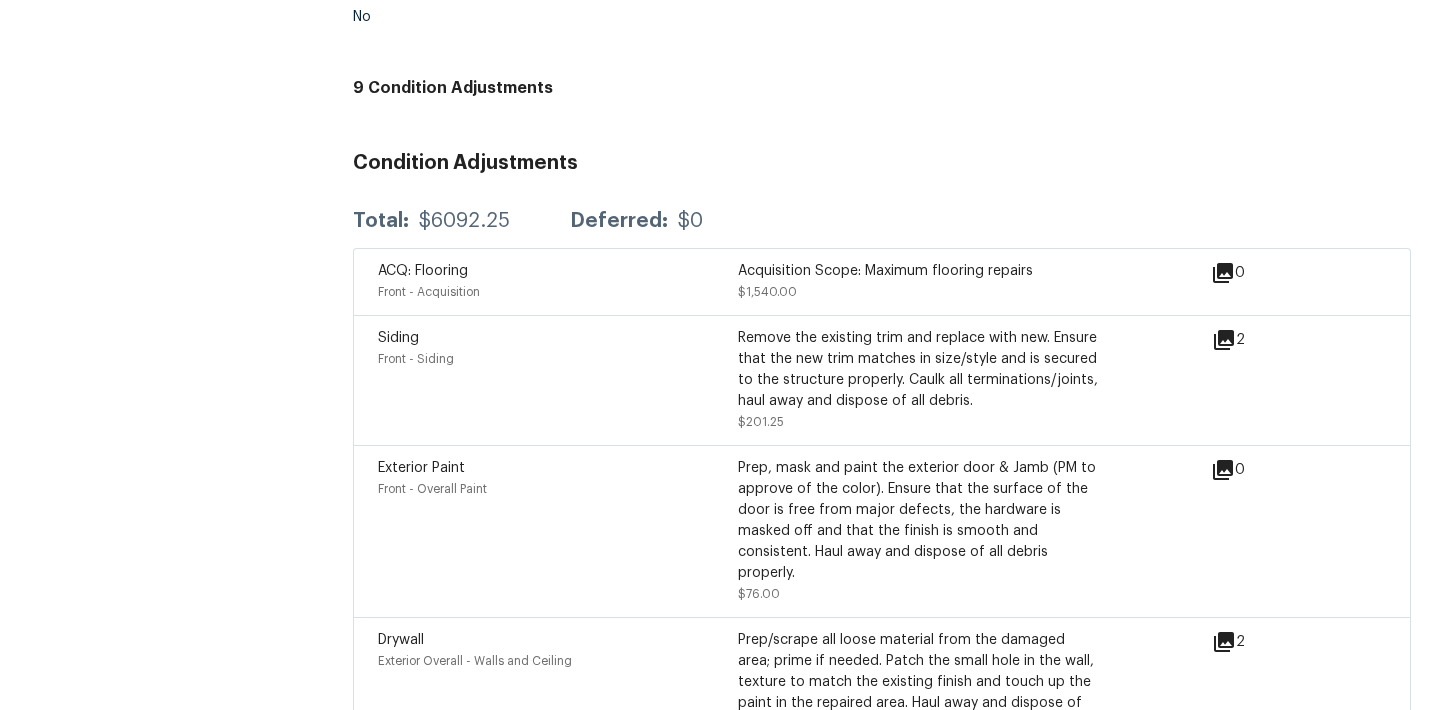 scroll, scrollTop: 4638, scrollLeft: 0, axis: vertical 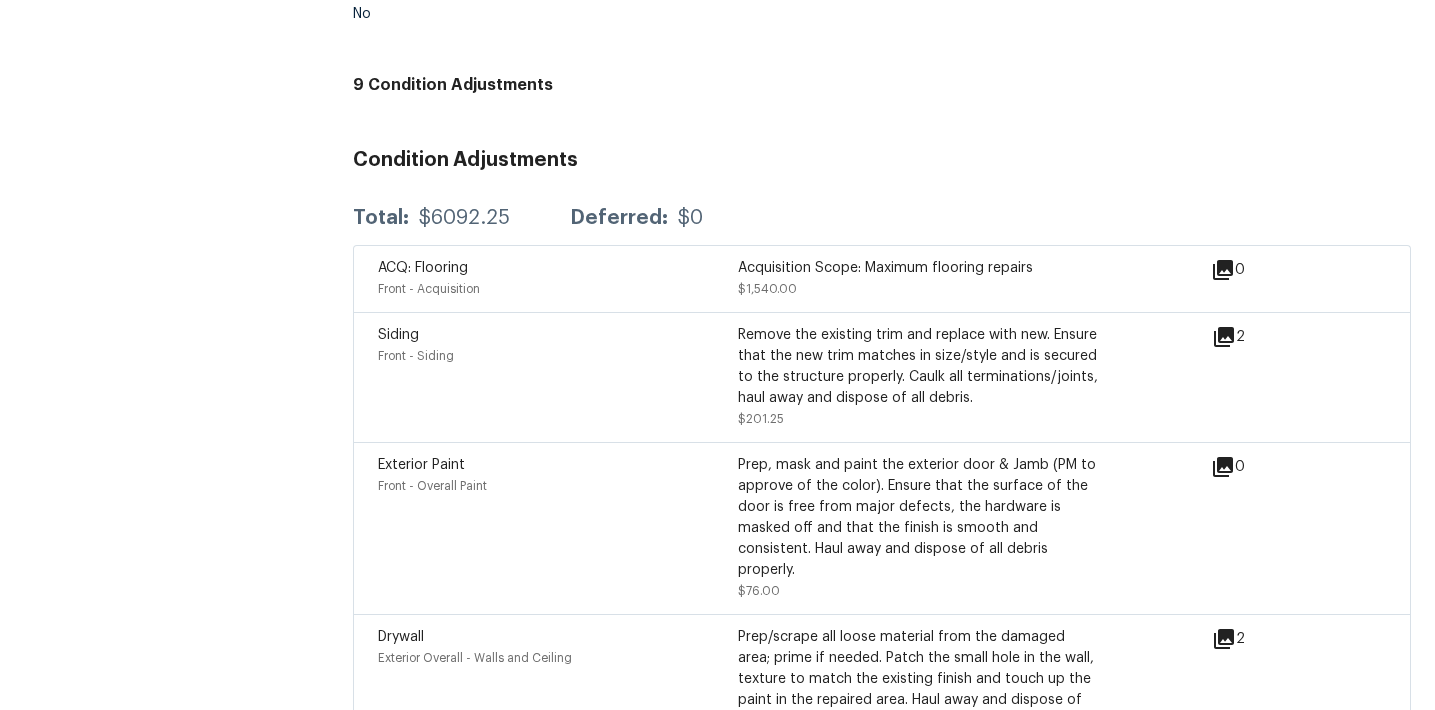 click on "Acquisition Scope: Maximum flooring repairs $1,540.00" at bounding box center (918, 279) 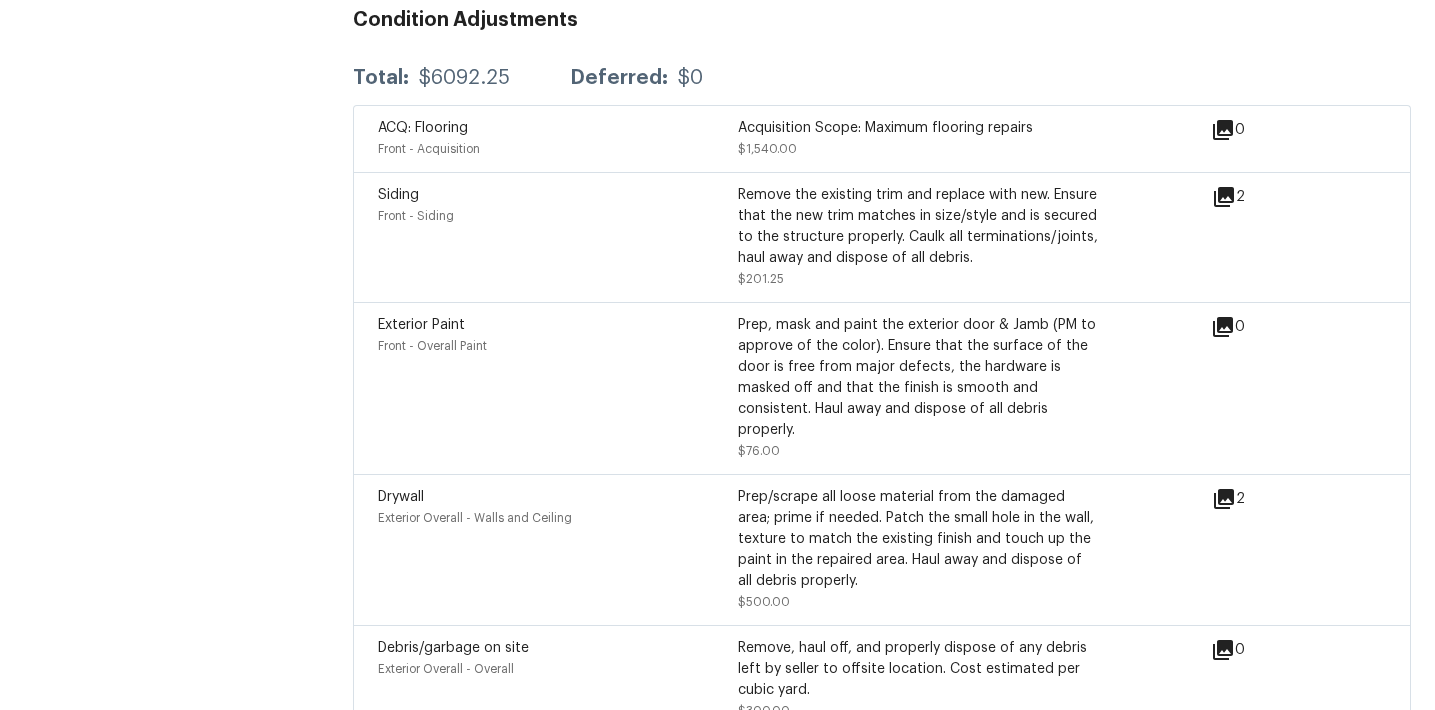 scroll, scrollTop: 4764, scrollLeft: 0, axis: vertical 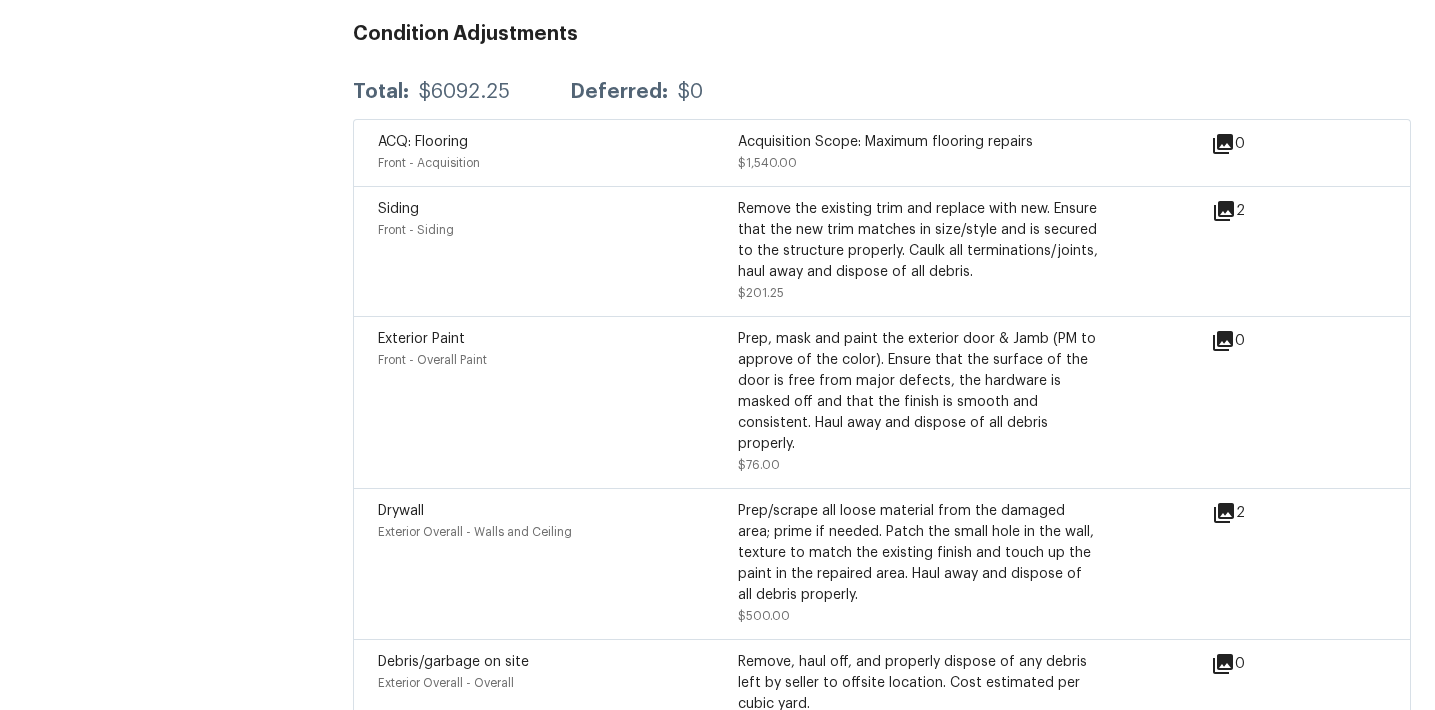 click 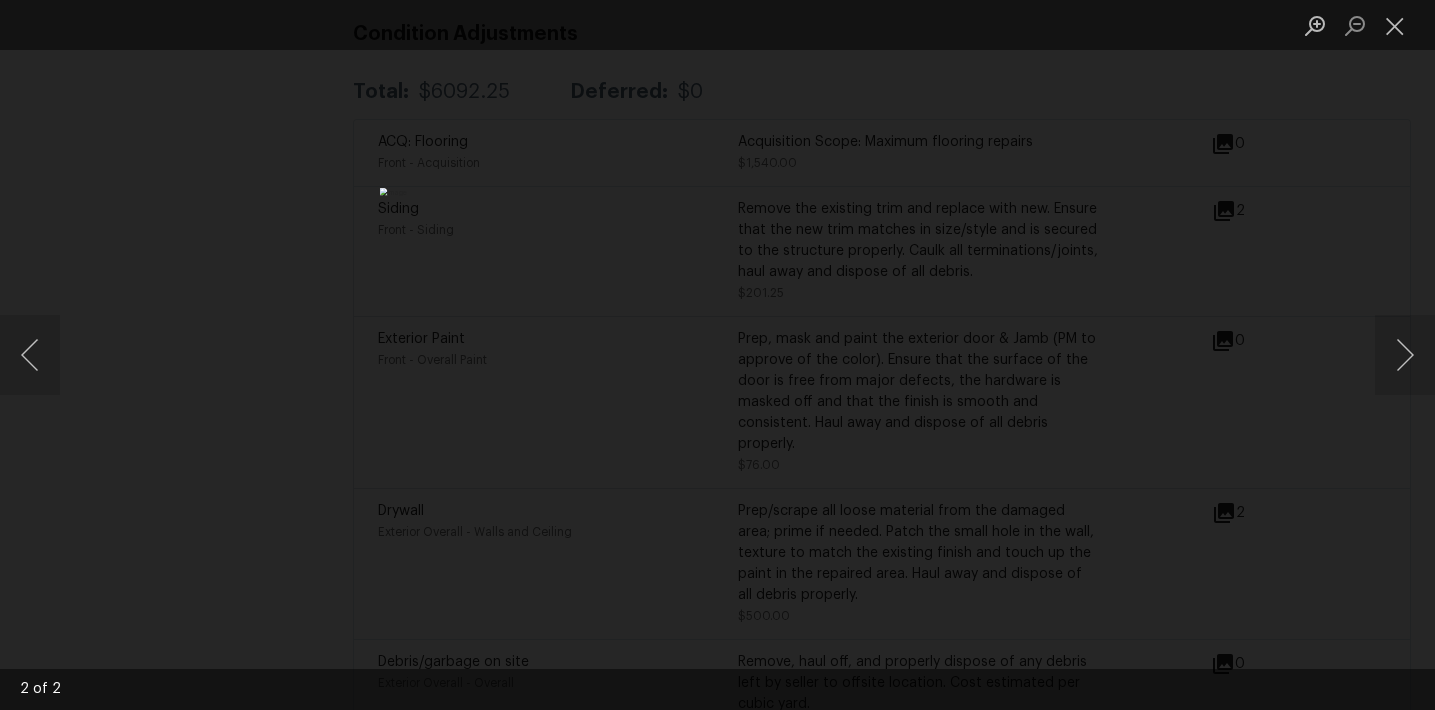 click at bounding box center (717, 355) 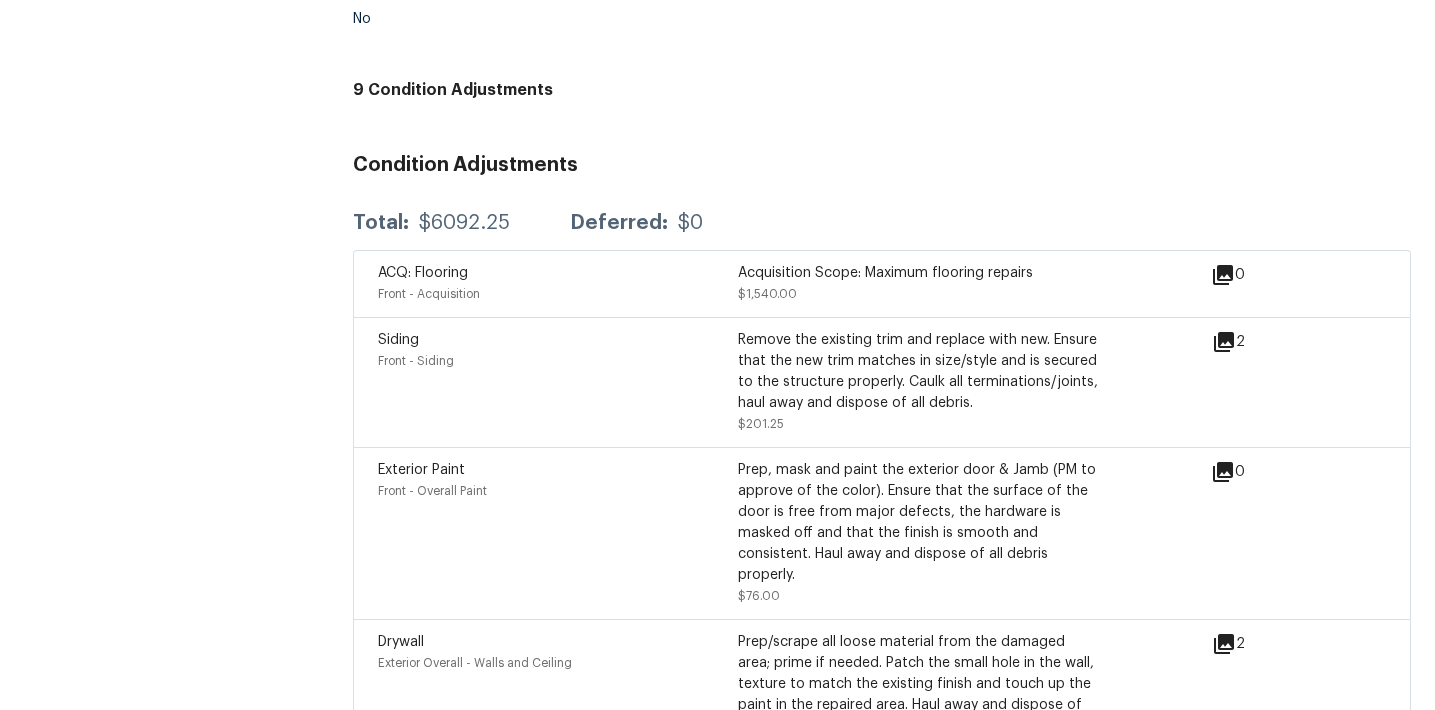 scroll, scrollTop: 4590, scrollLeft: 0, axis: vertical 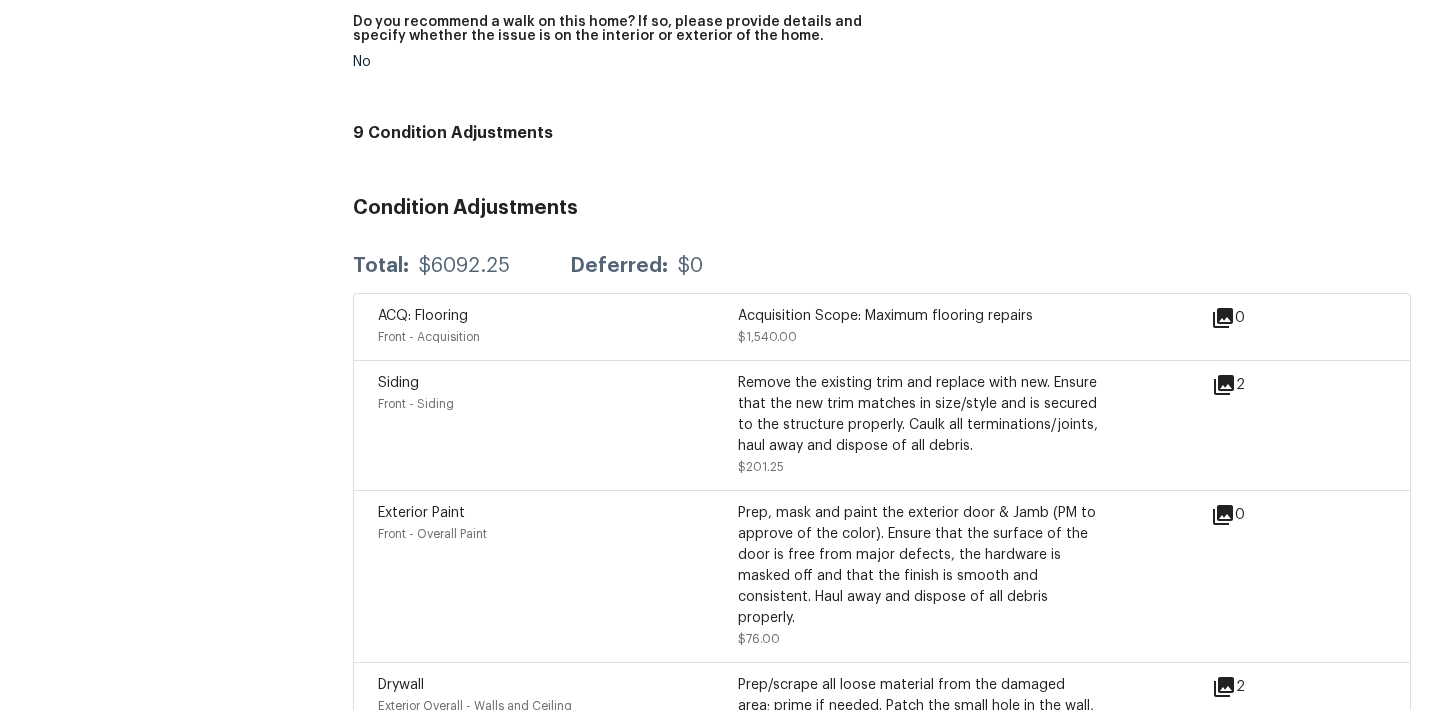 click on "All visits 3628 Yadkinville Rd Winston Salem, NC 27106 Home details Other Visits No previous visits In-Person Walkthrough Completed:  7/10/2025, 9:28 AM  to   7/10/2025, 13:50 PM Assignee Ken Romain Total Scopes 9 Due Date Thu, Jul 10 Questions Pricing Add repair scope Is there any noticeable new construction in the immediate or neighboring subdivision of the home? No Did you notice any neighbors who haven't kept up with their homes (ex. lots of debris, etc.), loud barking dogs, or is there noticeable traffic noise at the home? No Does either the front yard or back yard have a severe slope? Yes Comment:   Yard slopes downhill  Rate the curb appeal of the home from 1-9 (1 being the worst home on the street, 9 being the best home on the street)? 2 If the home has a pool, what condition is it in? No Pool Is there a strong odor that doesn't go away as your nose adjusts? (4+ on a 5 point scale) Please specify where the odor exists and provide details. No Please rate the quality of the neighborhood from 1-5 2  +14" at bounding box center (717, -1455) 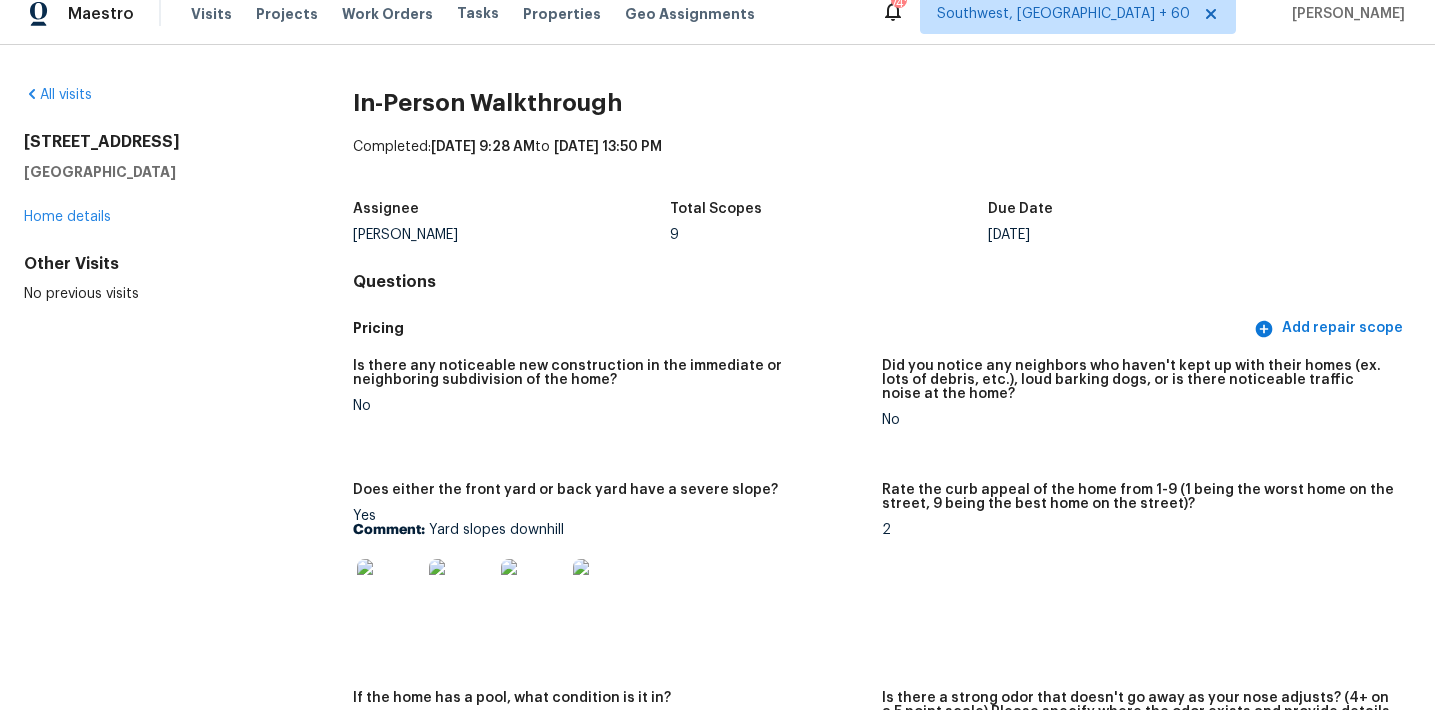 scroll, scrollTop: 0, scrollLeft: 0, axis: both 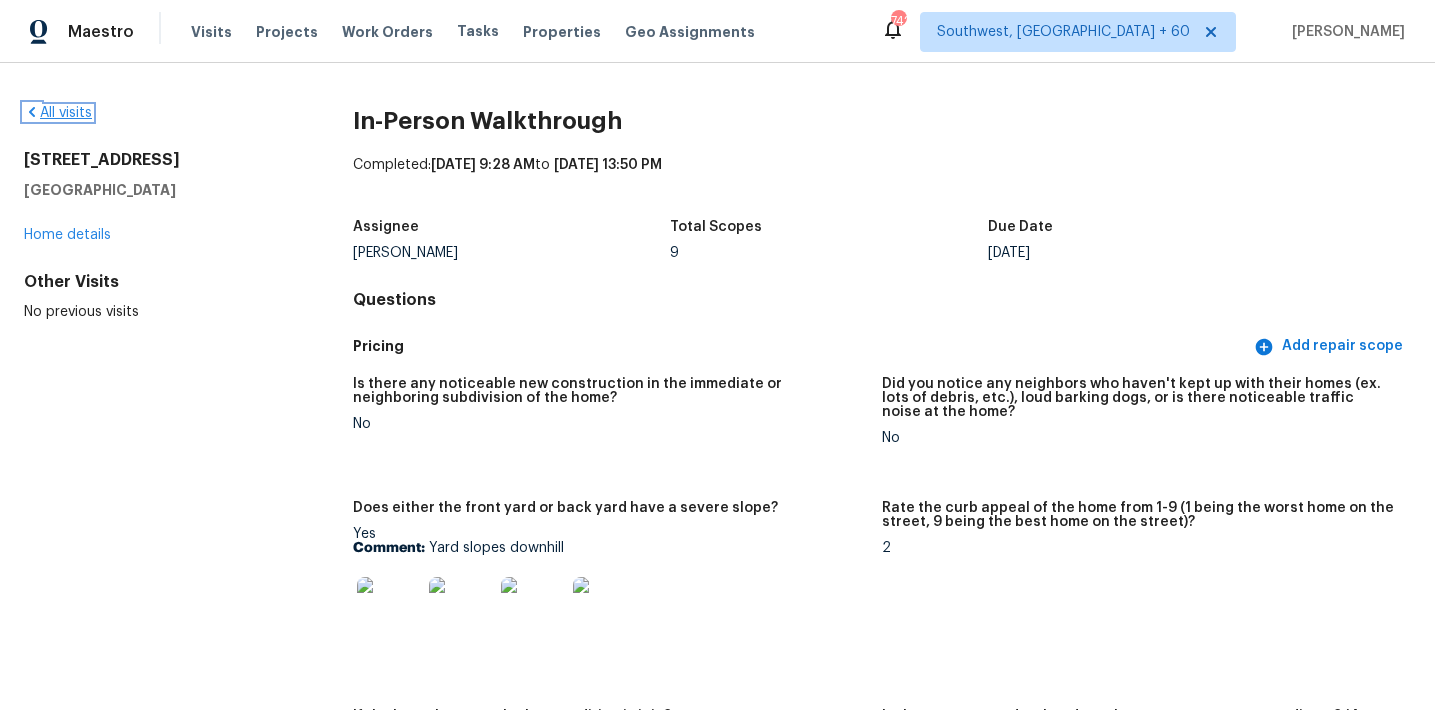 click on "All visits" at bounding box center [58, 113] 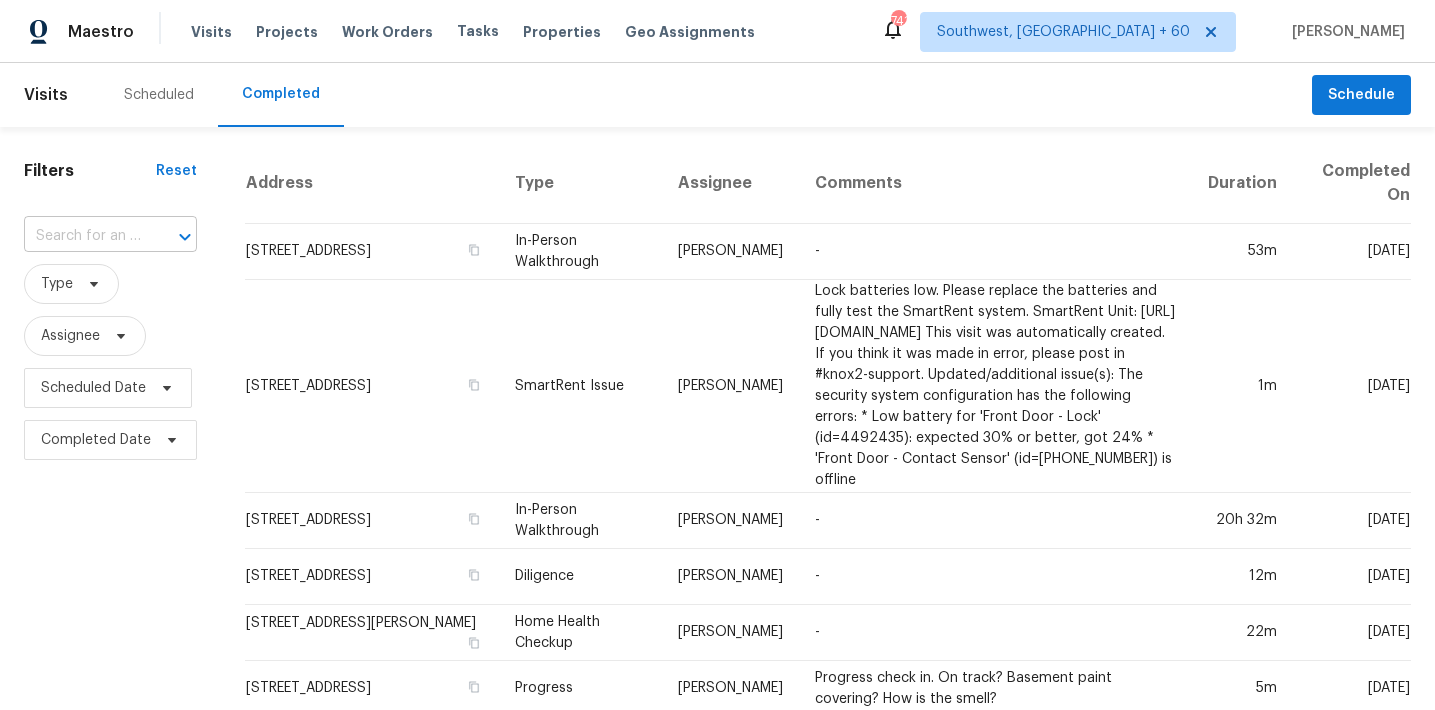click at bounding box center [82, 236] 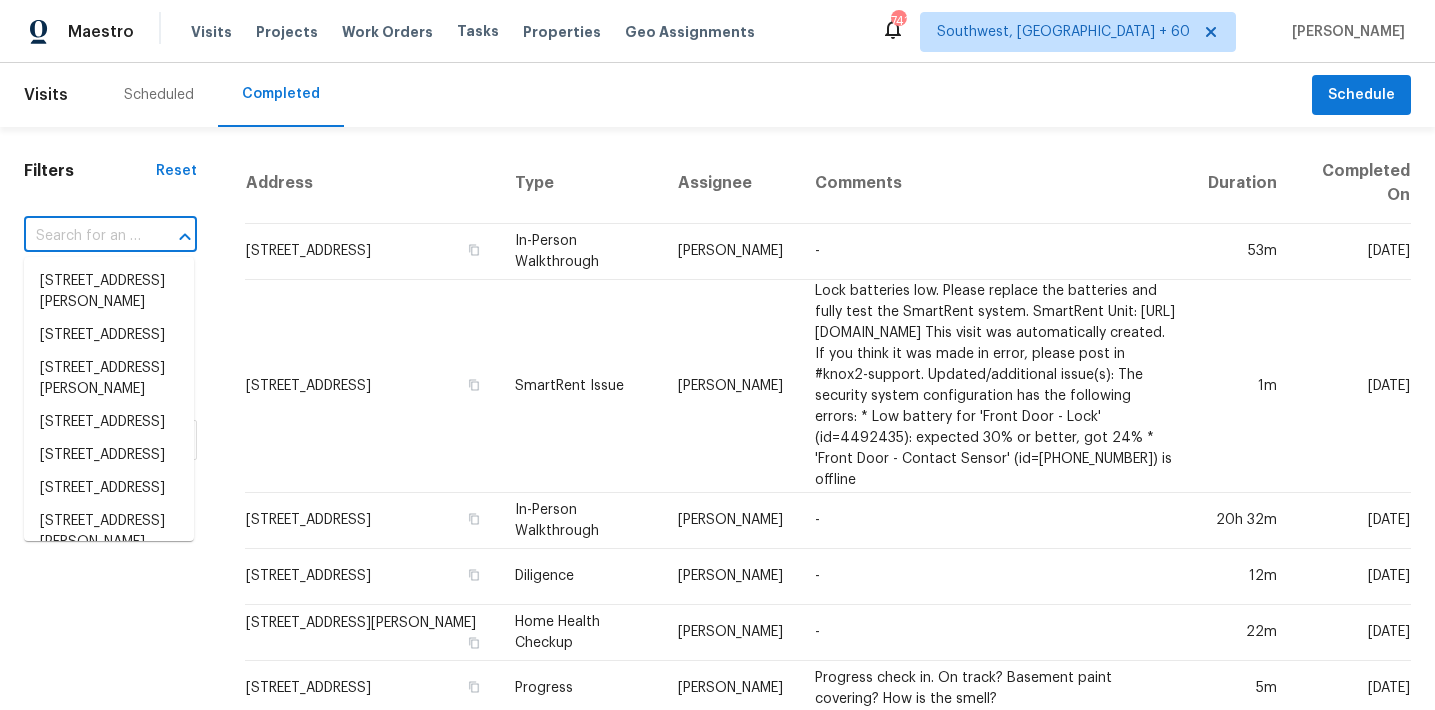 paste on "1116 Skyline Dr, Hutchins, TX, 75141" 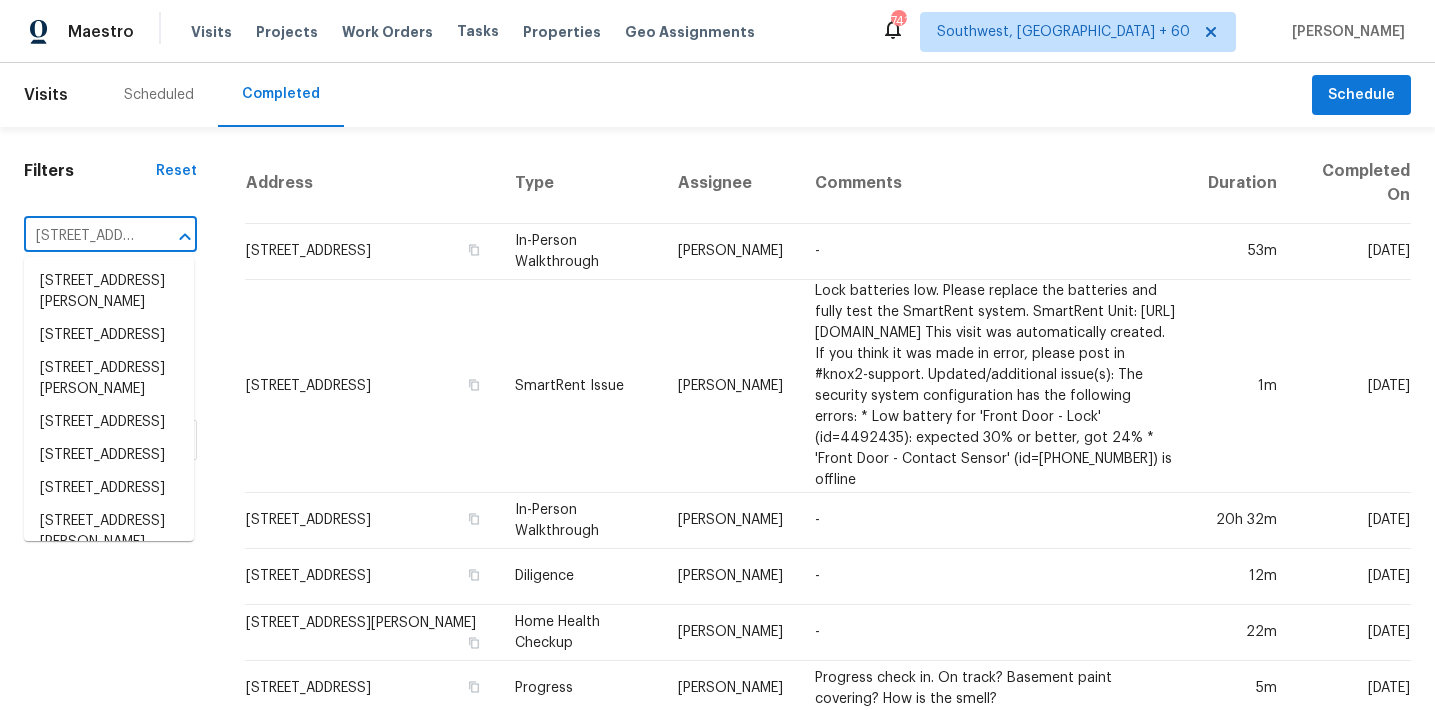 scroll, scrollTop: 0, scrollLeft: 124, axis: horizontal 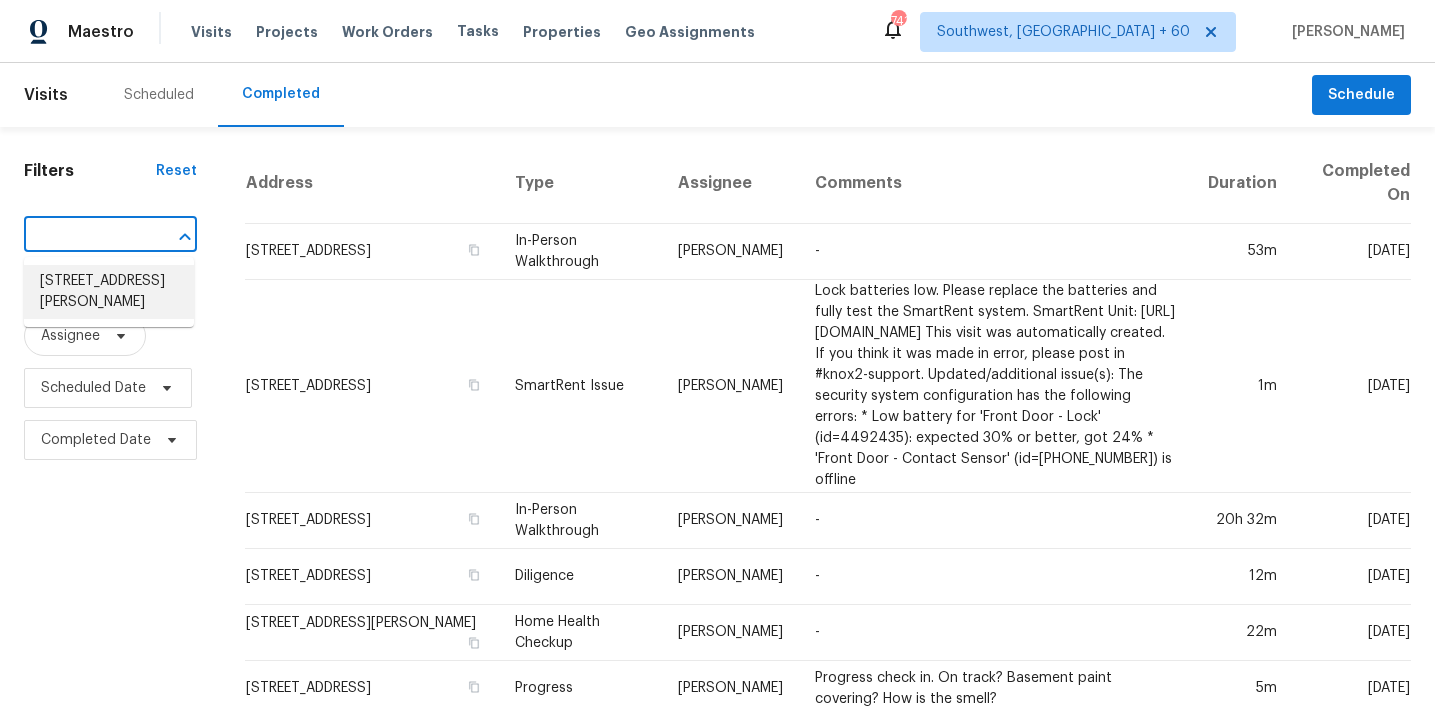 click on "1116 Skyline Dr, Hutchins, TX 75141" at bounding box center [109, 292] 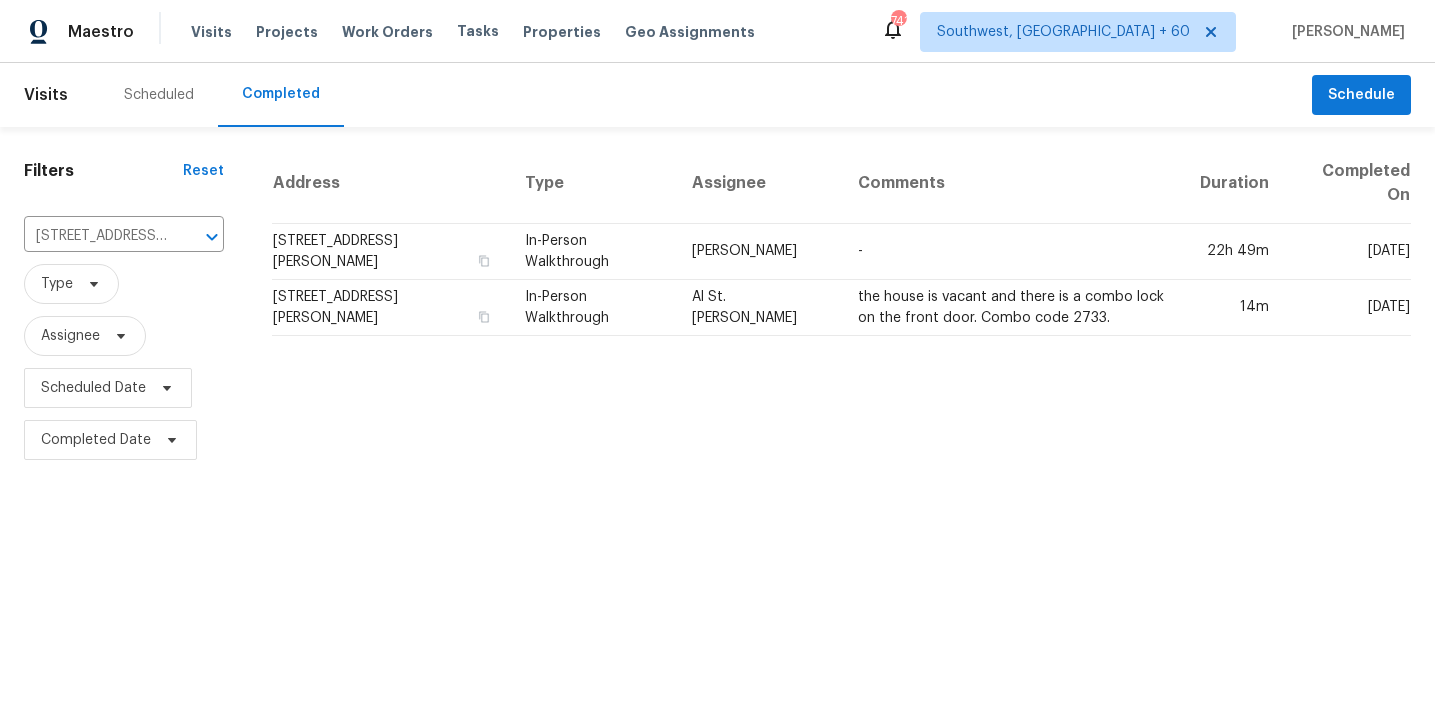 click on "1116 Skyline Dr, Hutchins, TX 75141" at bounding box center (390, 252) 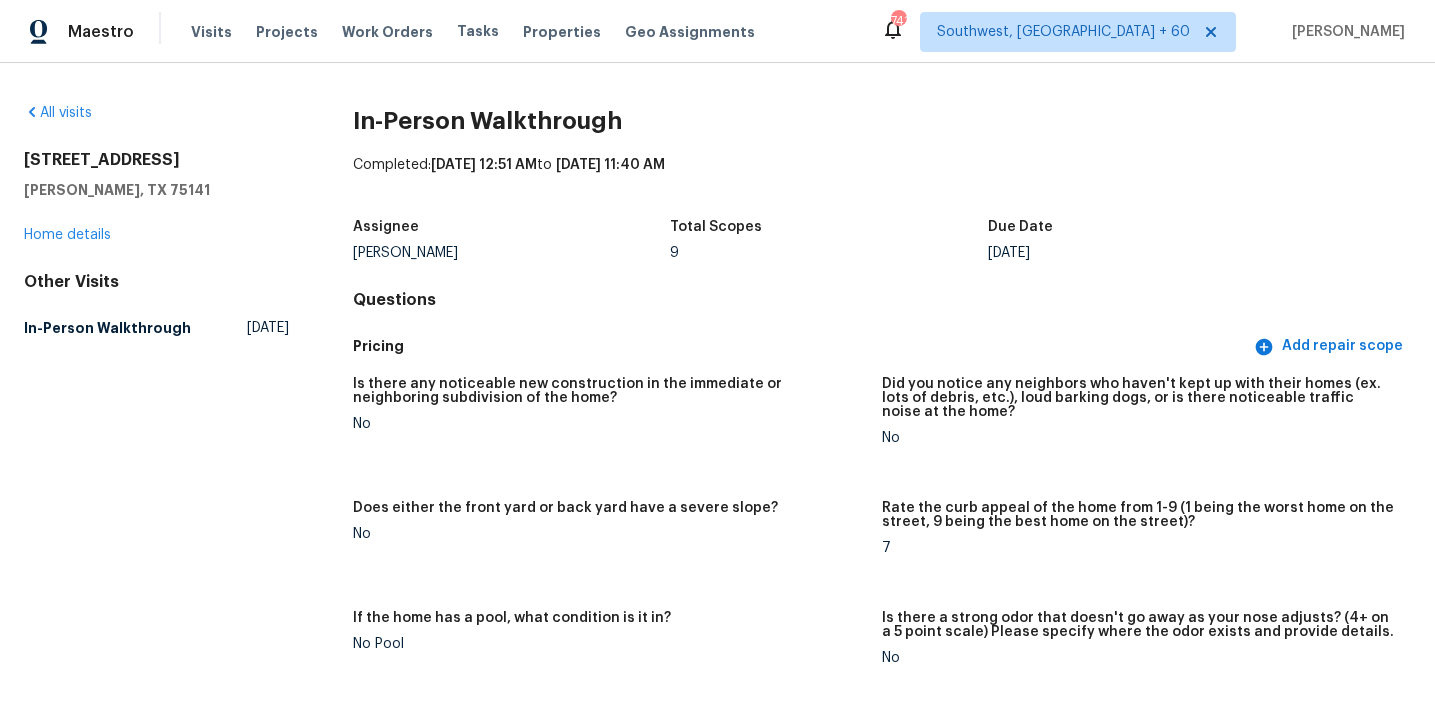 click on "All visits 1116 Skyline Dr Hutchins, TX 75141 Home details Other Visits In-Person Walkthrough Tue, Jun 18 2024 In-Person Walkthrough Completed:  7/9/2025, 12:51 AM  to   7/10/2025, 11:40 AM Assignee Brad Limes Total Scopes 9 Due Date Thu, Jul 10 Questions Pricing Add repair scope Is there any noticeable new construction in the immediate or neighboring subdivision of the home? No Did you notice any neighbors who haven't kept up with their homes (ex. lots of debris, etc.), loud barking dogs, or is there noticeable traffic noise at the home? No Does either the front yard or back yard have a severe slope? No Rate the curb appeal of the home from 1-9 (1 being the worst home on the street, 9 being the best home on the street)? 7 If the home has a pool, what condition is it in? No Pool Is there a strong odor that doesn't go away as your nose adjusts? (4+ on a 5 point scale) Please specify where the odor exists and provide details. No Please rate the quality of the neighborhood from 1-5 3 Exterior Add repair scope No" at bounding box center (717, 3468) 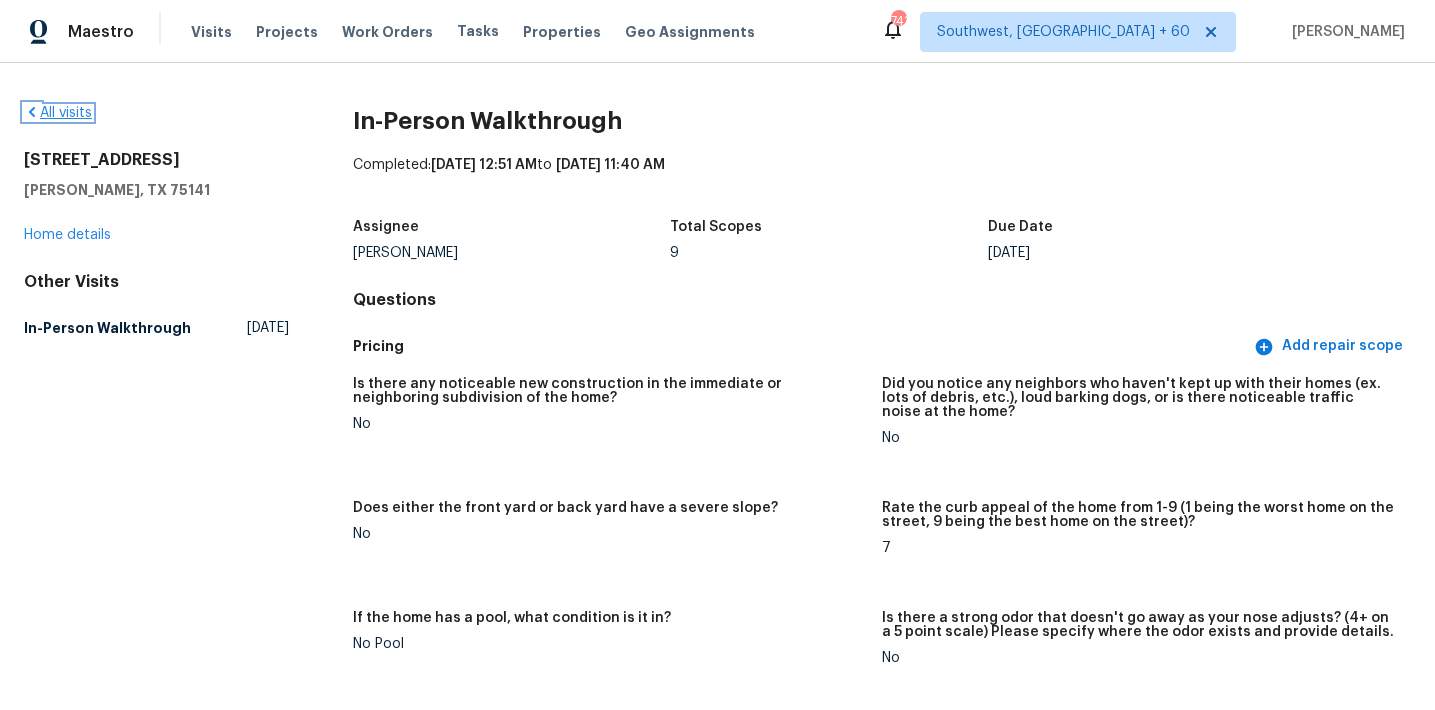 click on "All visits" at bounding box center (58, 113) 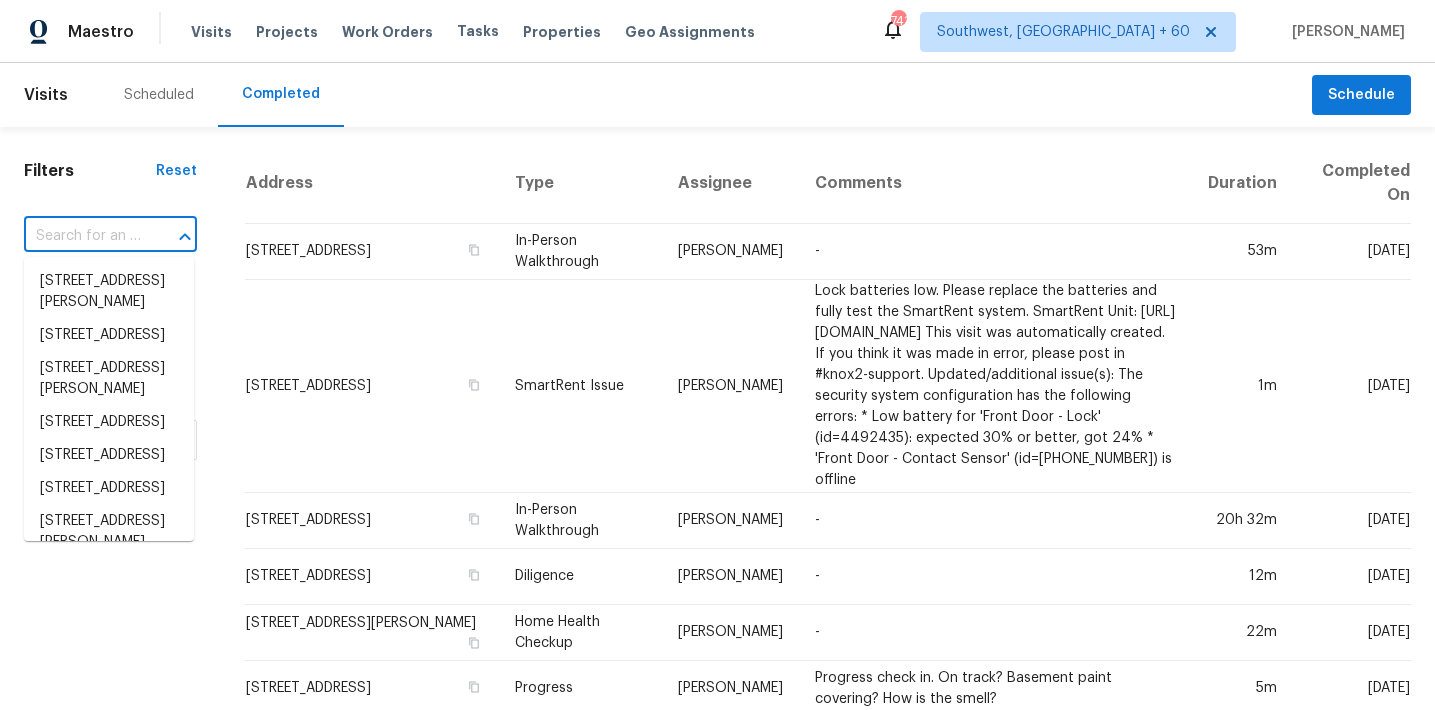 click at bounding box center [82, 236] 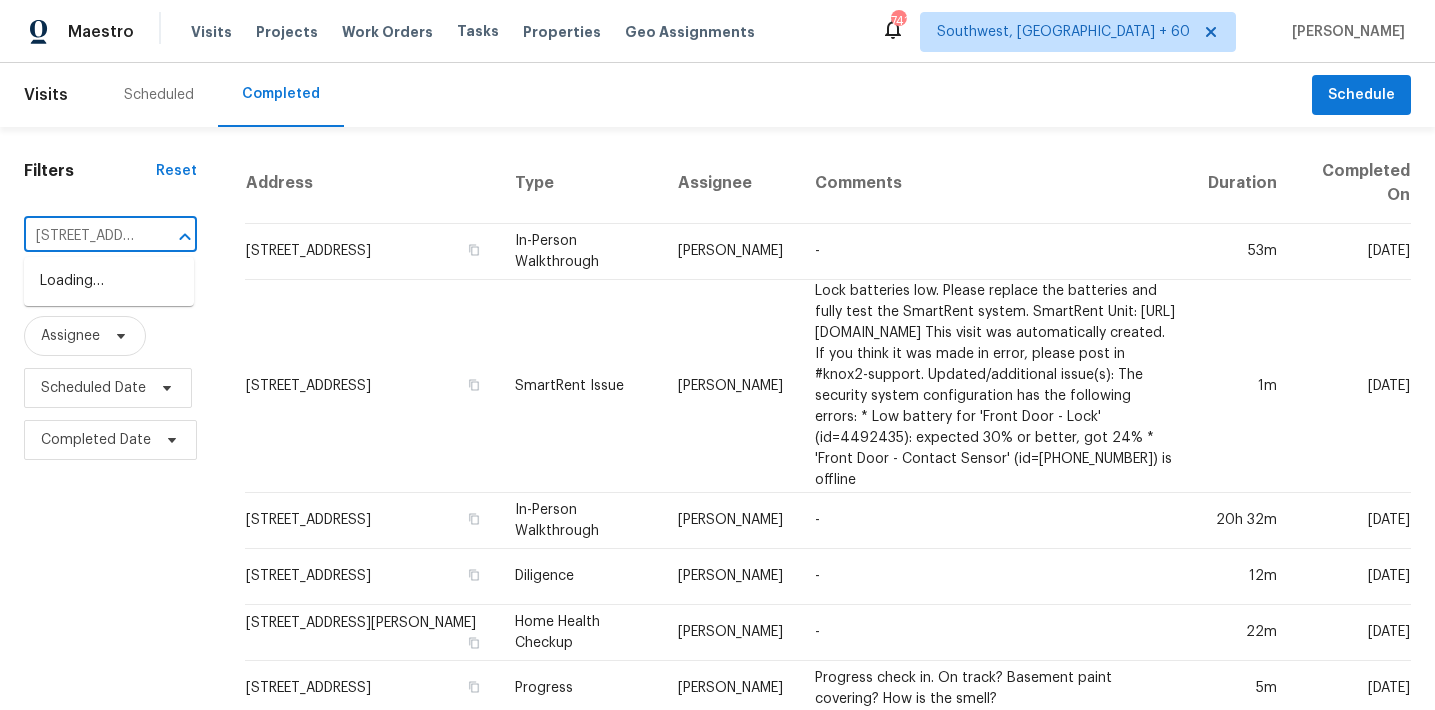 scroll, scrollTop: 0, scrollLeft: 153, axis: horizontal 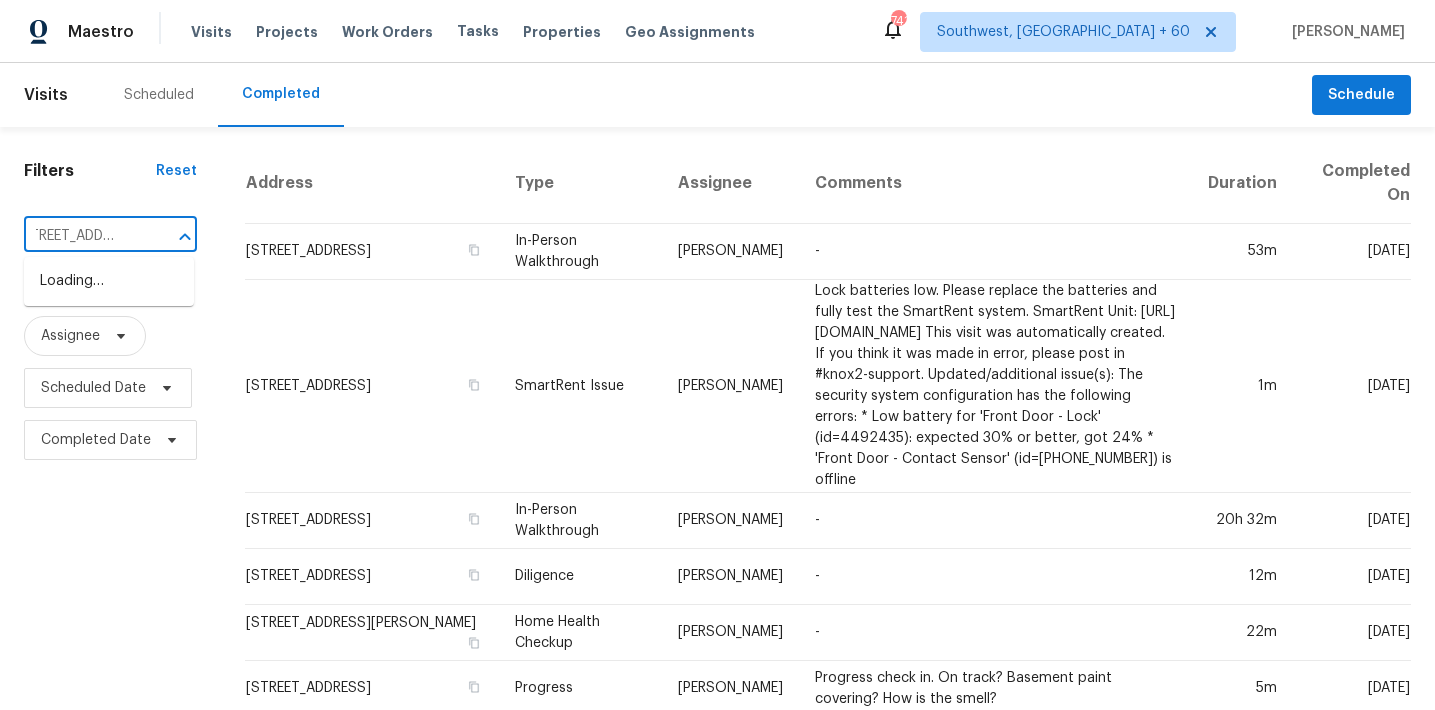 type on "3820 S Evanston St, Aurora, CO, 80014" 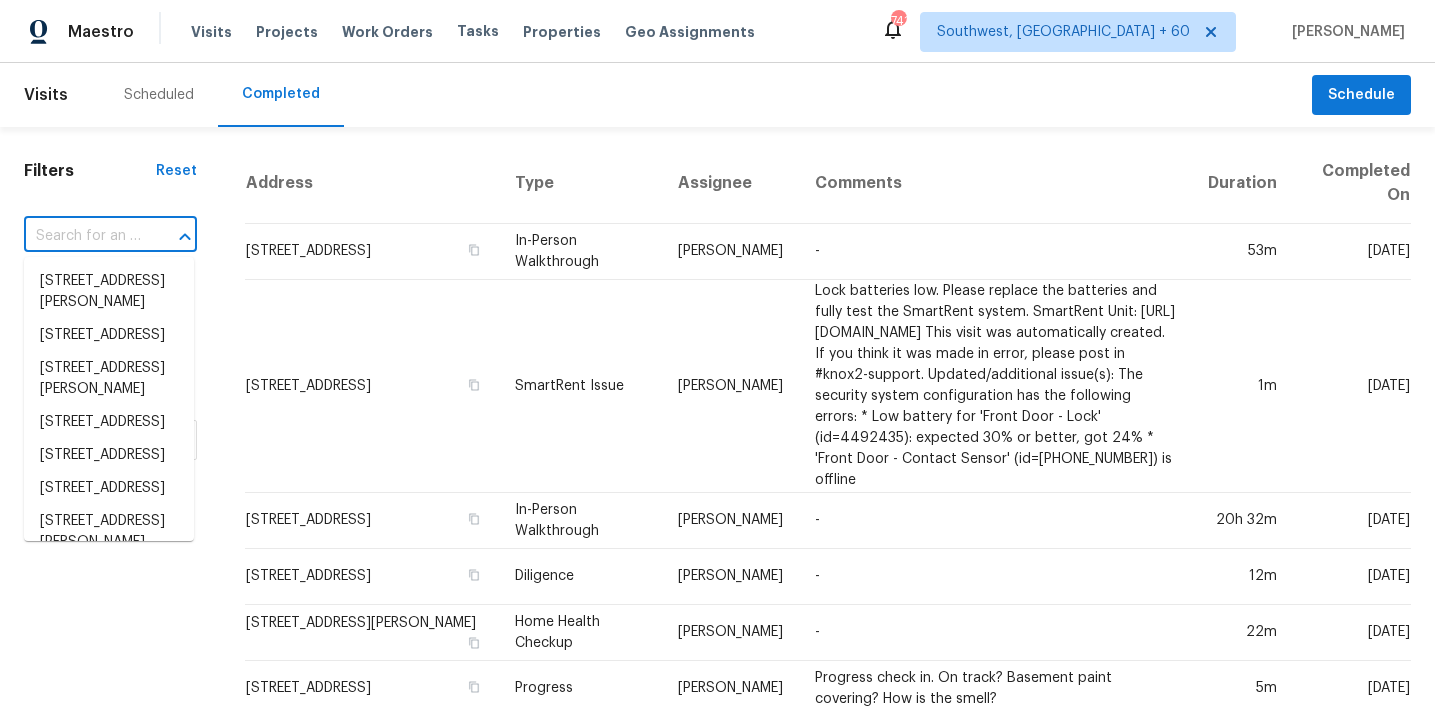 scroll, scrollTop: 0, scrollLeft: 0, axis: both 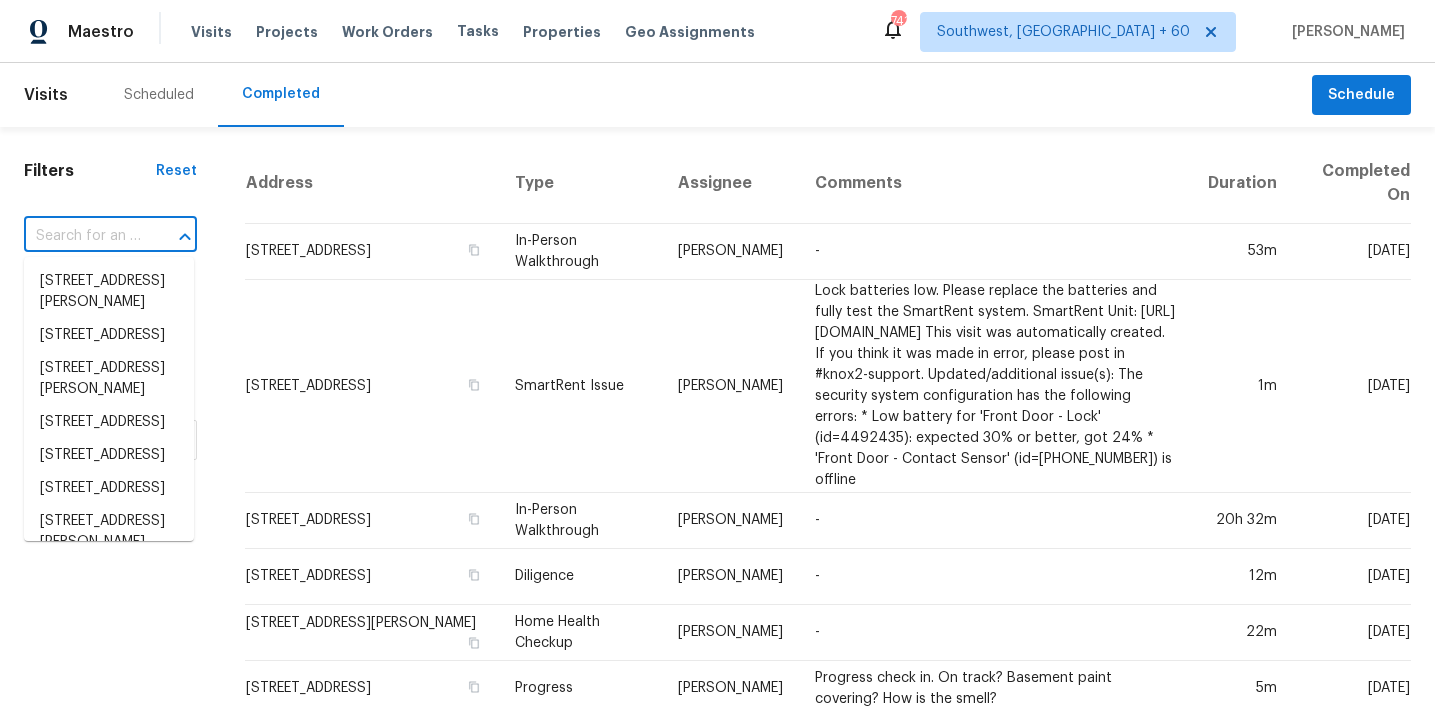 paste on "3820 S Evanston St, Aurora, CO, 80014" 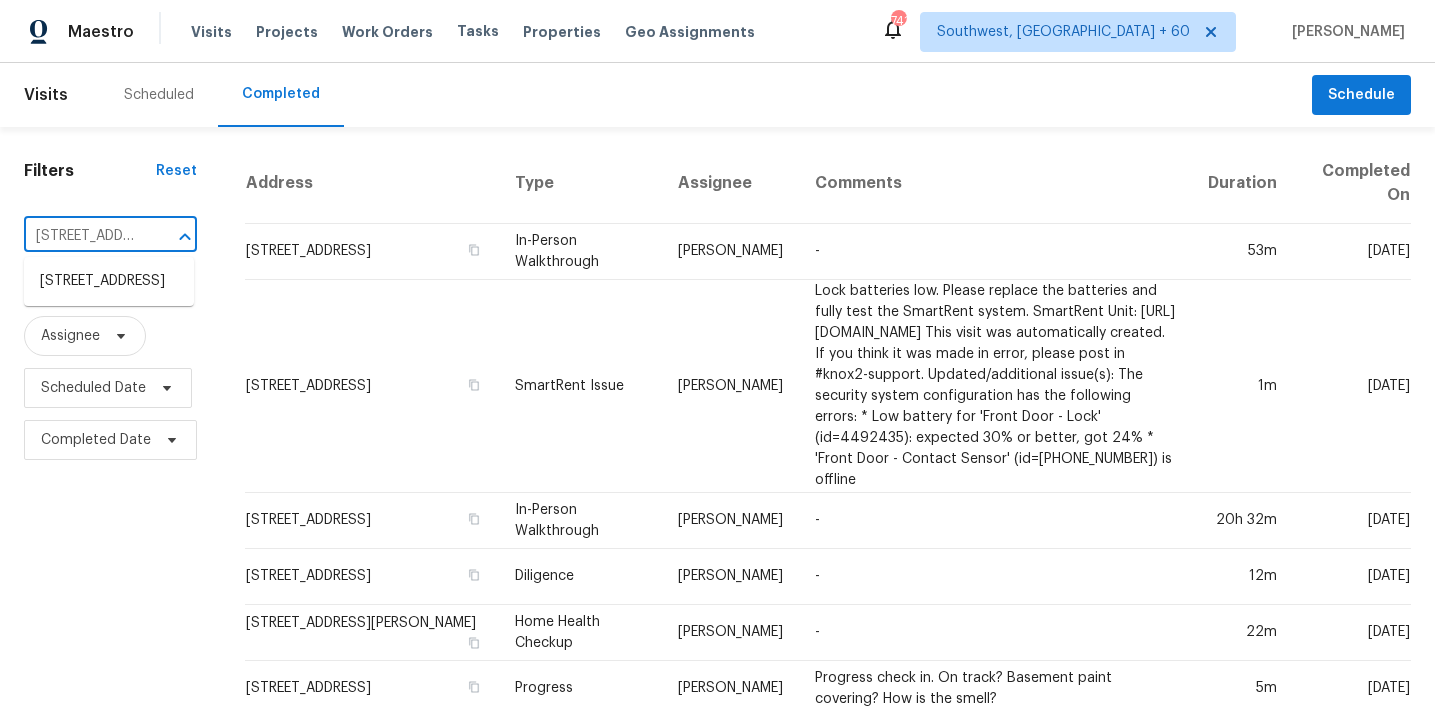 scroll, scrollTop: 0, scrollLeft: 153, axis: horizontal 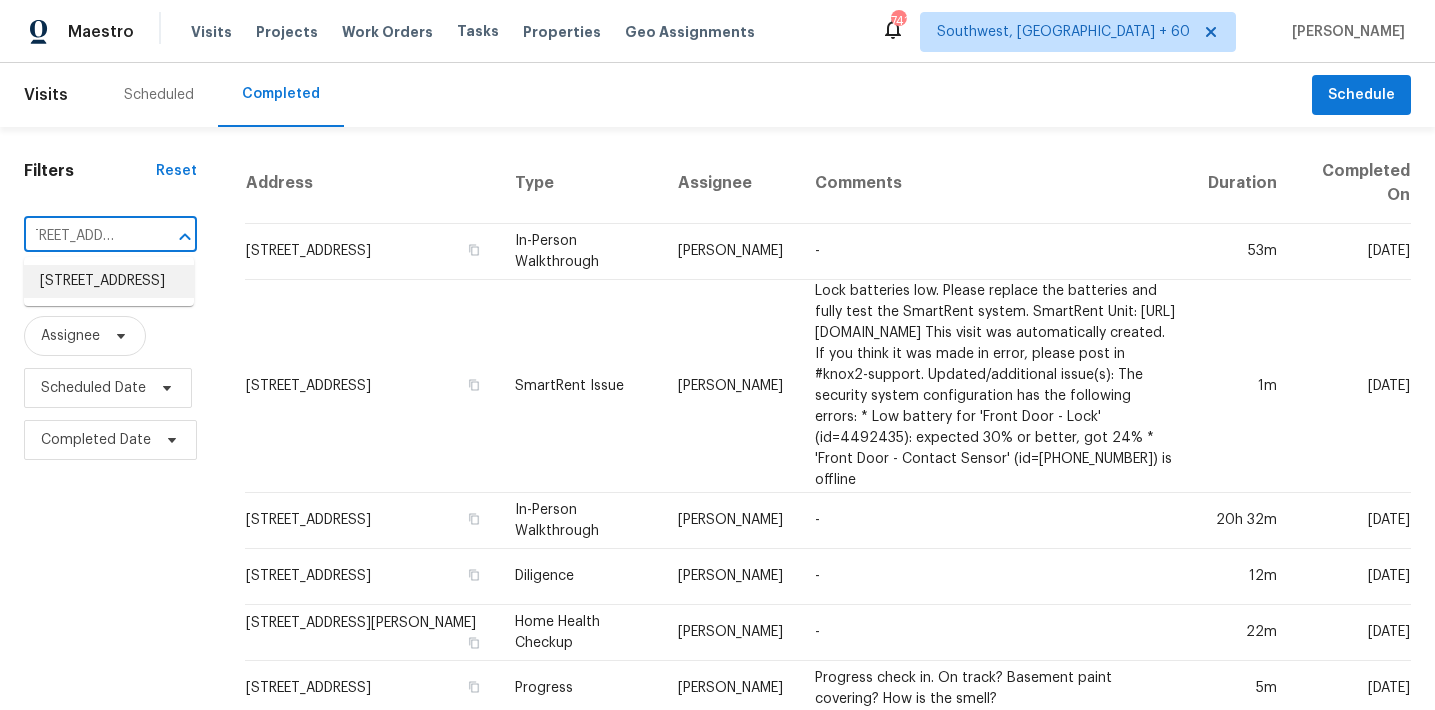 click on "3820 S Evanston St, Aurora, CO 80014" at bounding box center [109, 281] 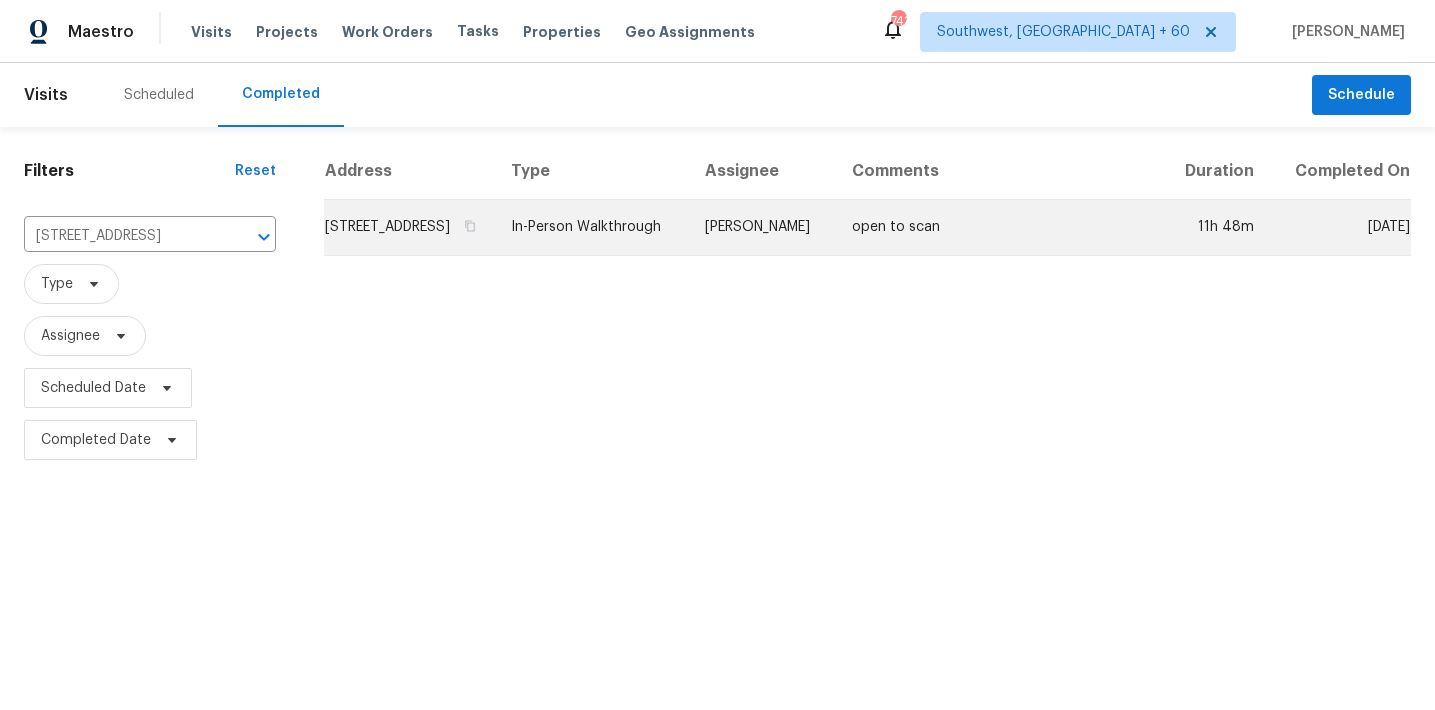 click on "3820 S Evanston St, Aurora, CO 80014" at bounding box center (409, 228) 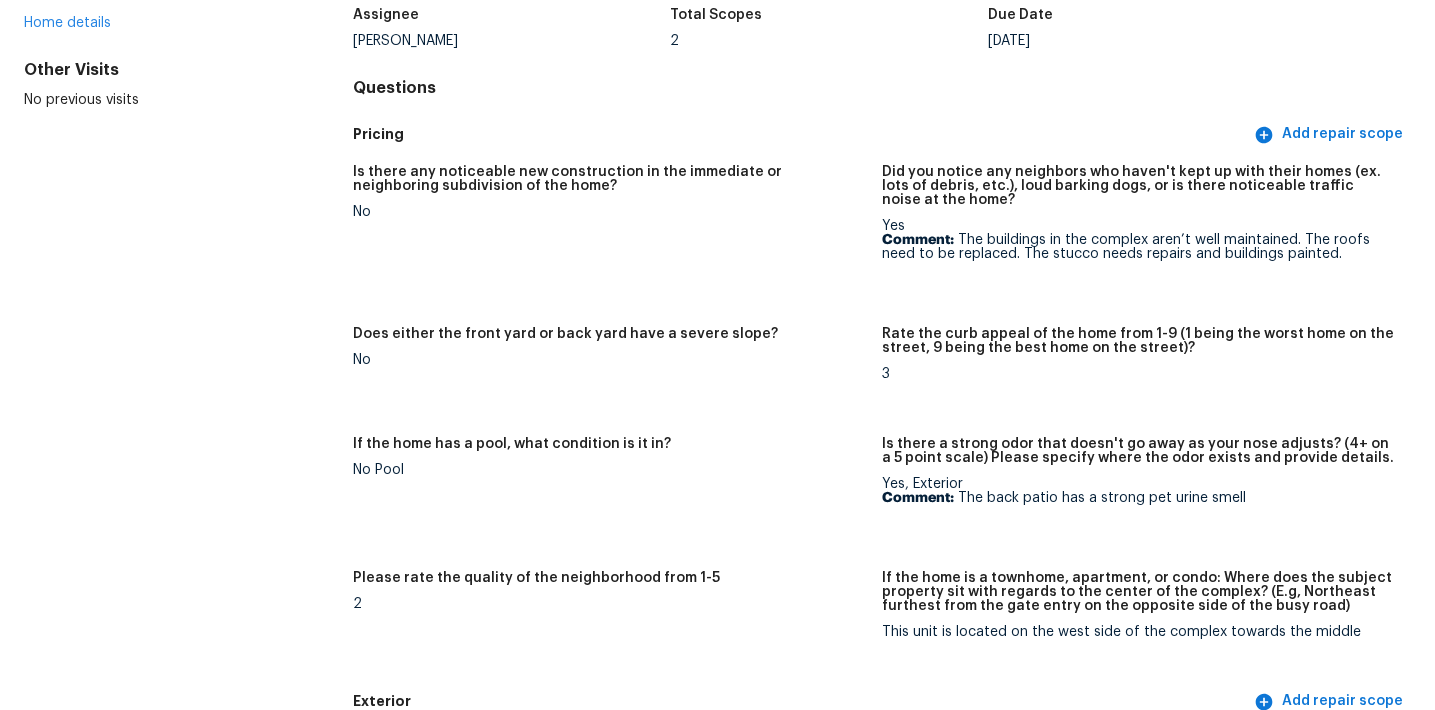 scroll, scrollTop: 0, scrollLeft: 0, axis: both 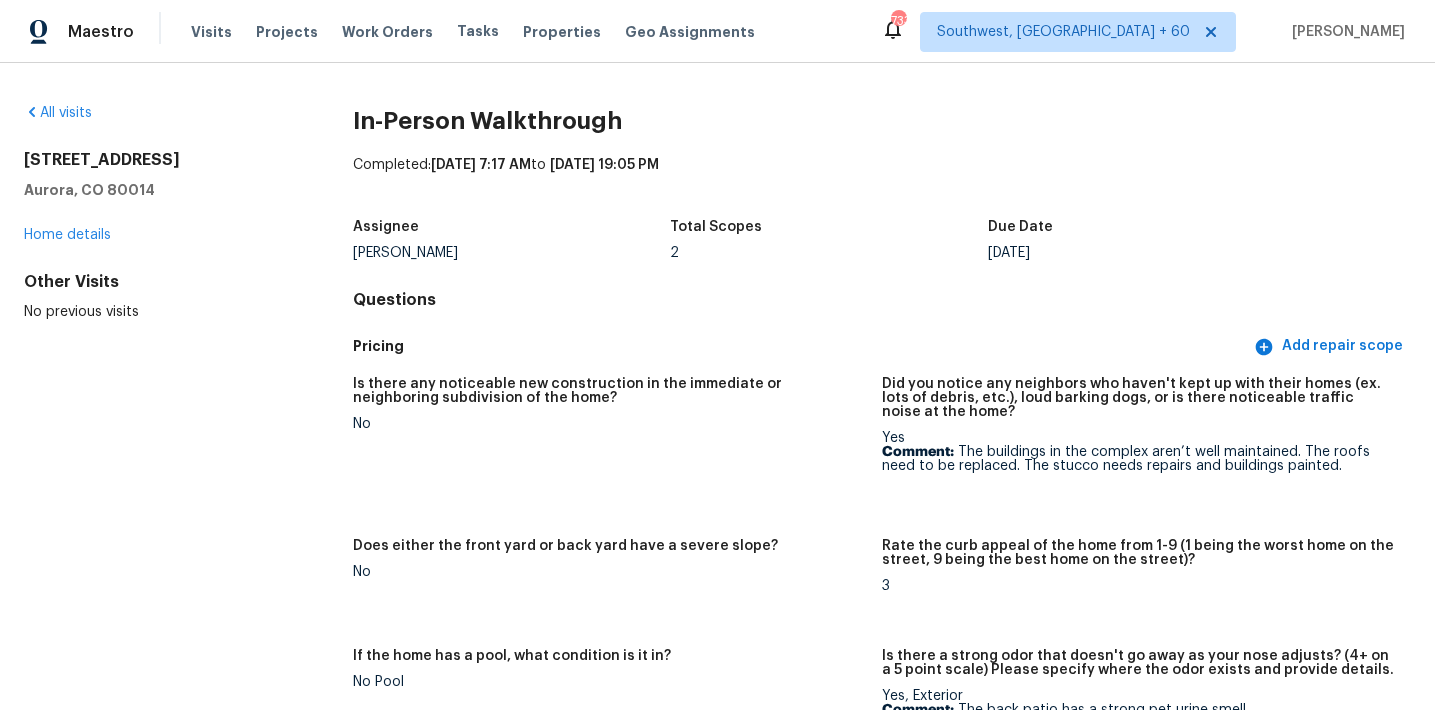 click on "Assignee David Page Total Scopes 2 Due Date Thu, Jul 10" at bounding box center [882, 240] 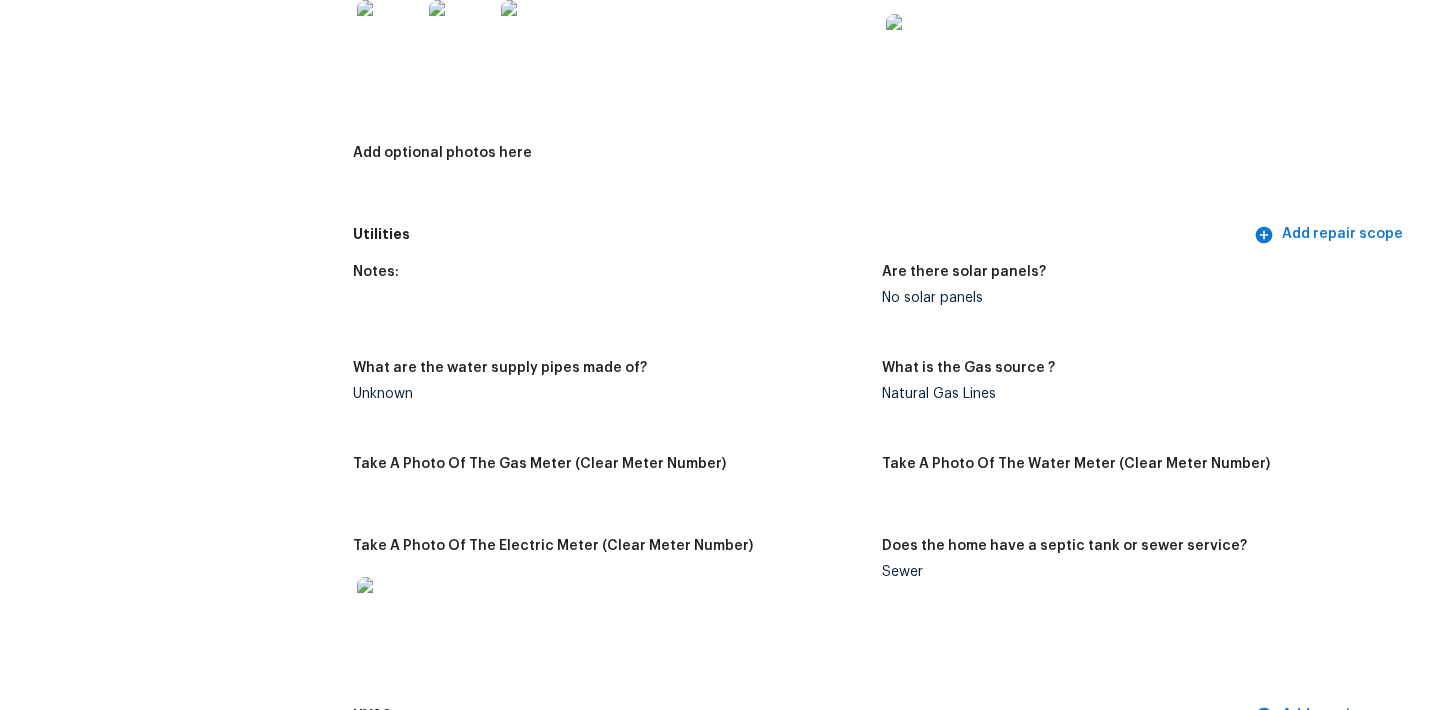 scroll, scrollTop: 3517, scrollLeft: 0, axis: vertical 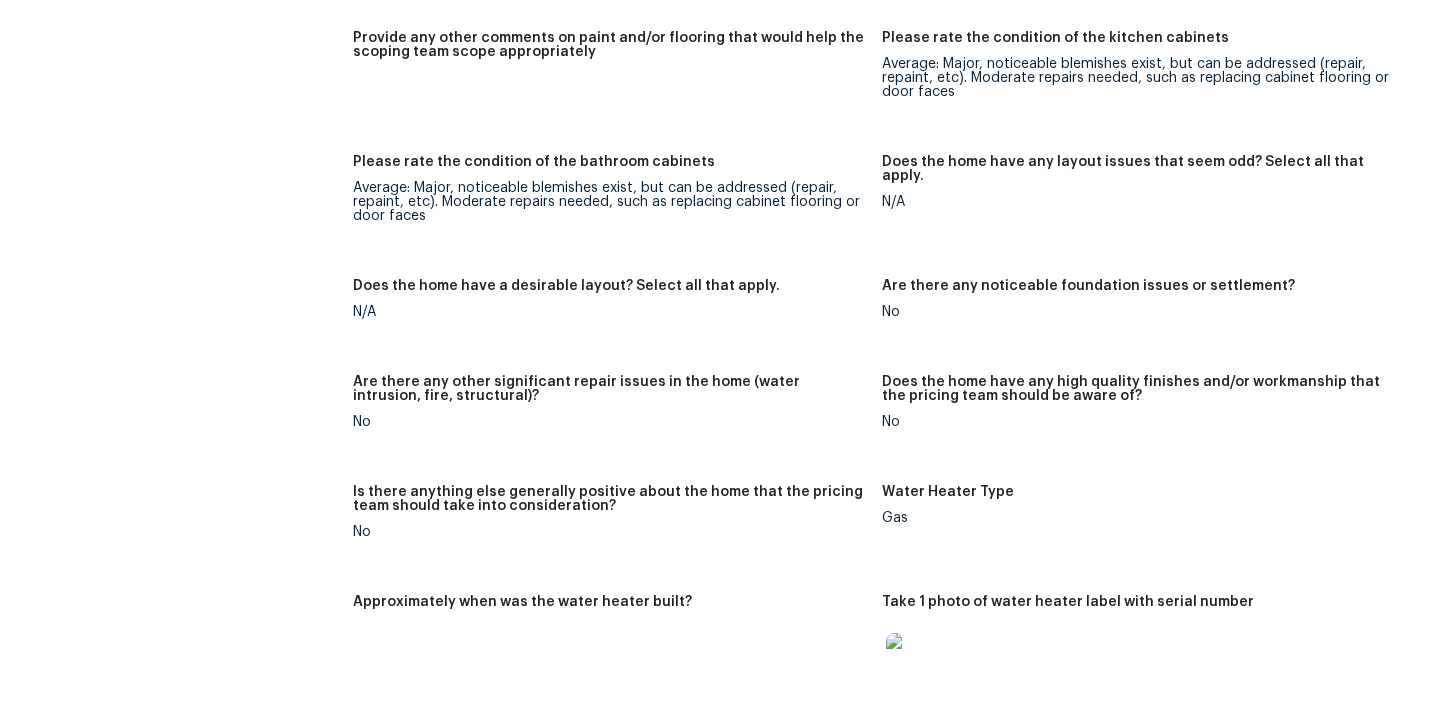 click on "Are there any other significant repair issues in the home (water intrusion, fire, structural)?" at bounding box center [609, 389] 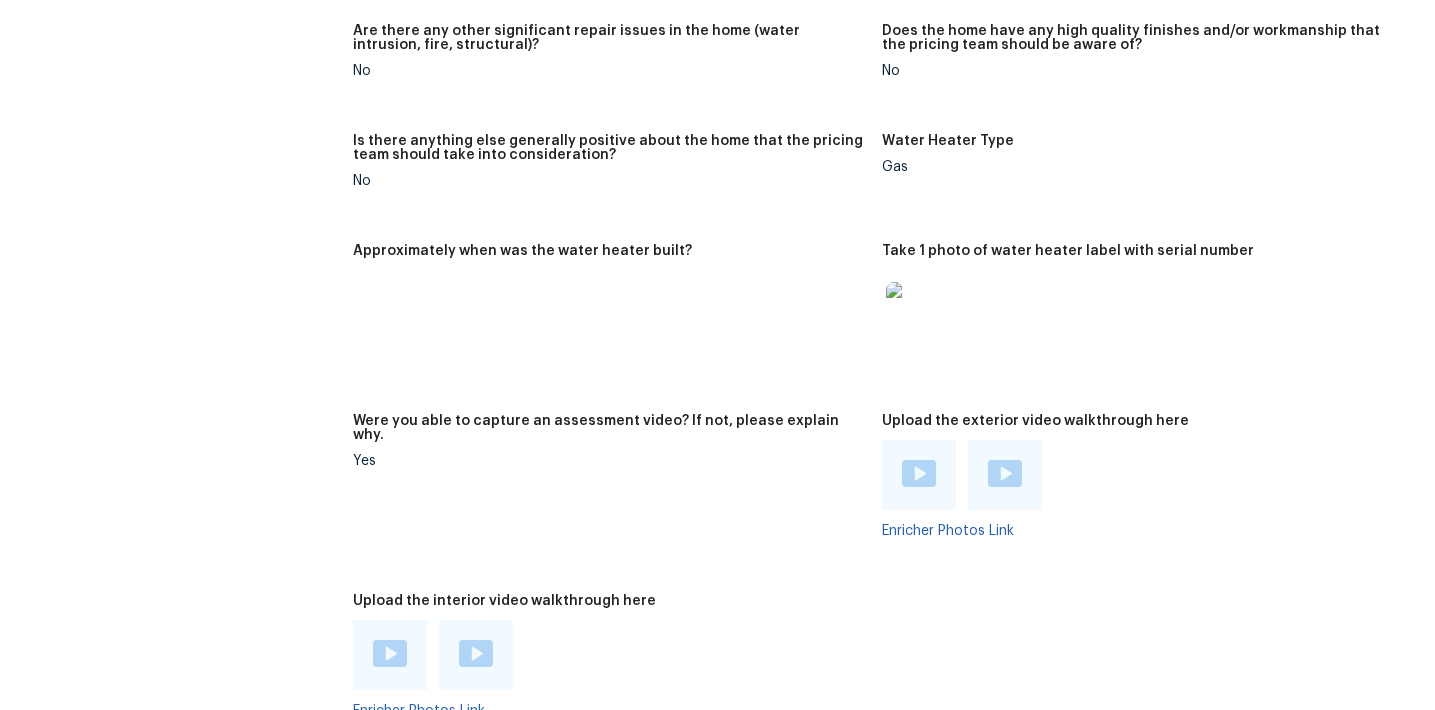 scroll, scrollTop: 3854, scrollLeft: 0, axis: vertical 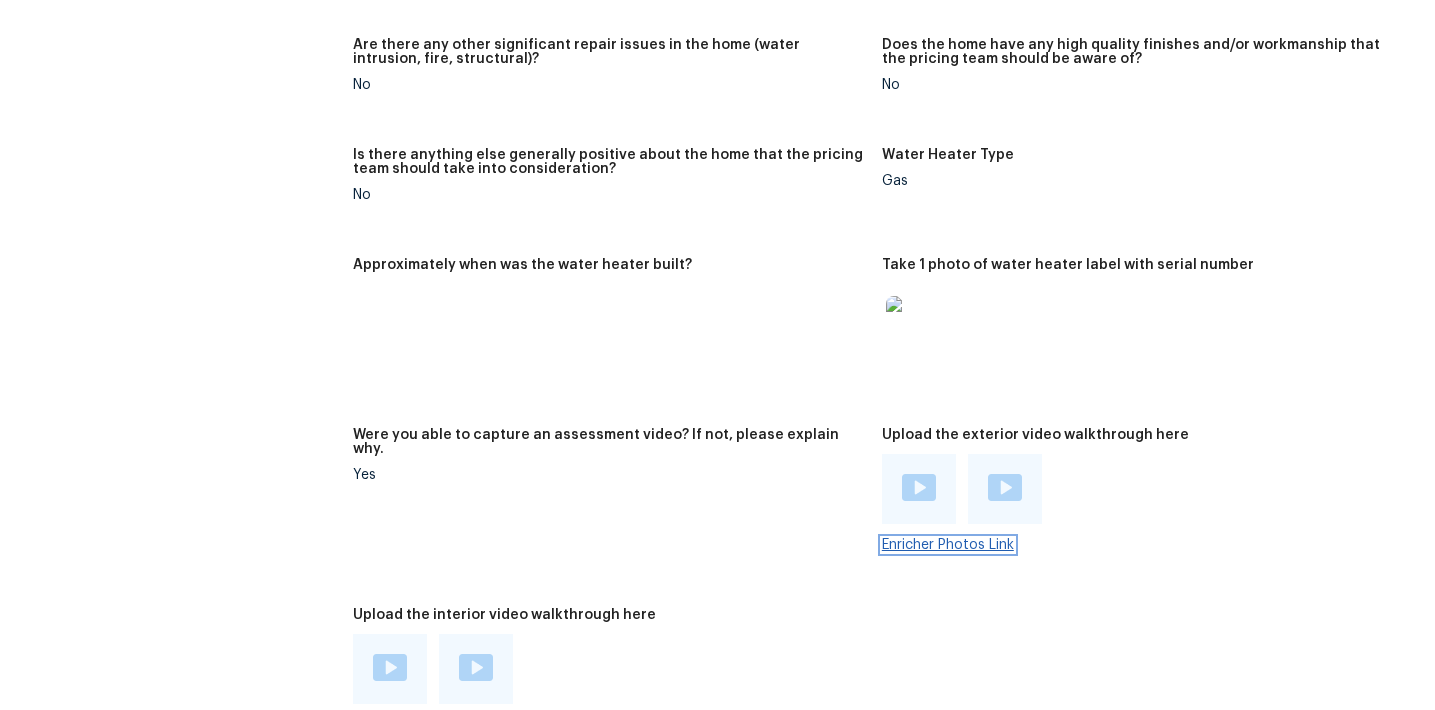 click on "Enricher Photos Link" at bounding box center (948, 545) 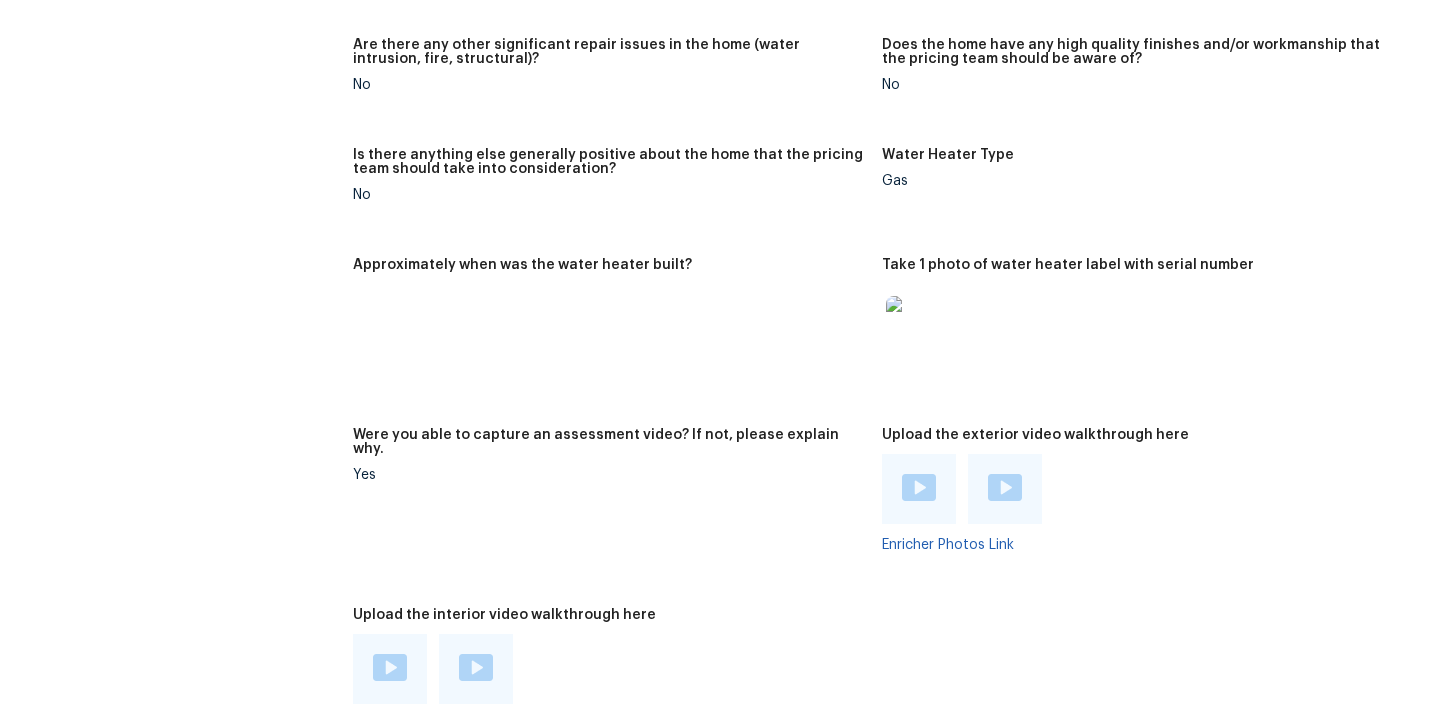 click on "Is there anything else generally positive about the home that the pricing team should take into consideration? No" at bounding box center [617, 191] 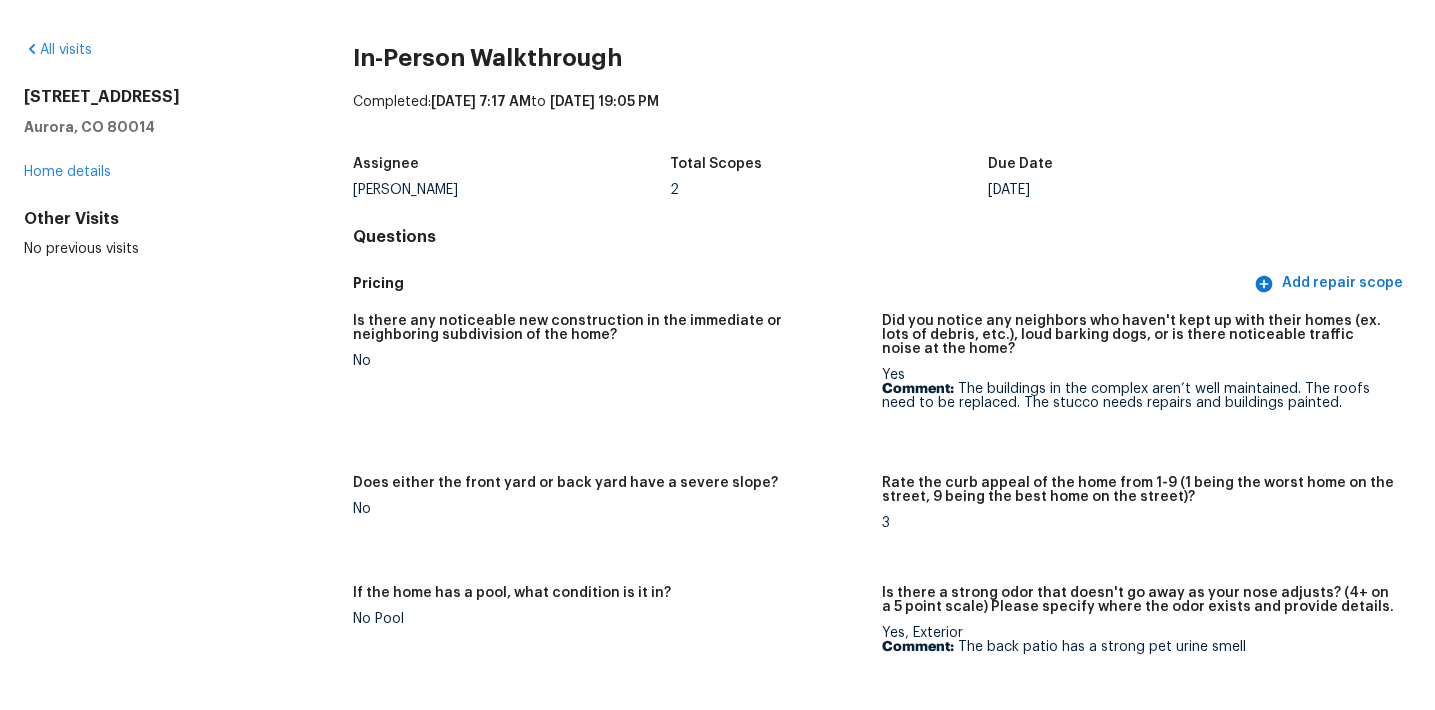 scroll, scrollTop: 0, scrollLeft: 0, axis: both 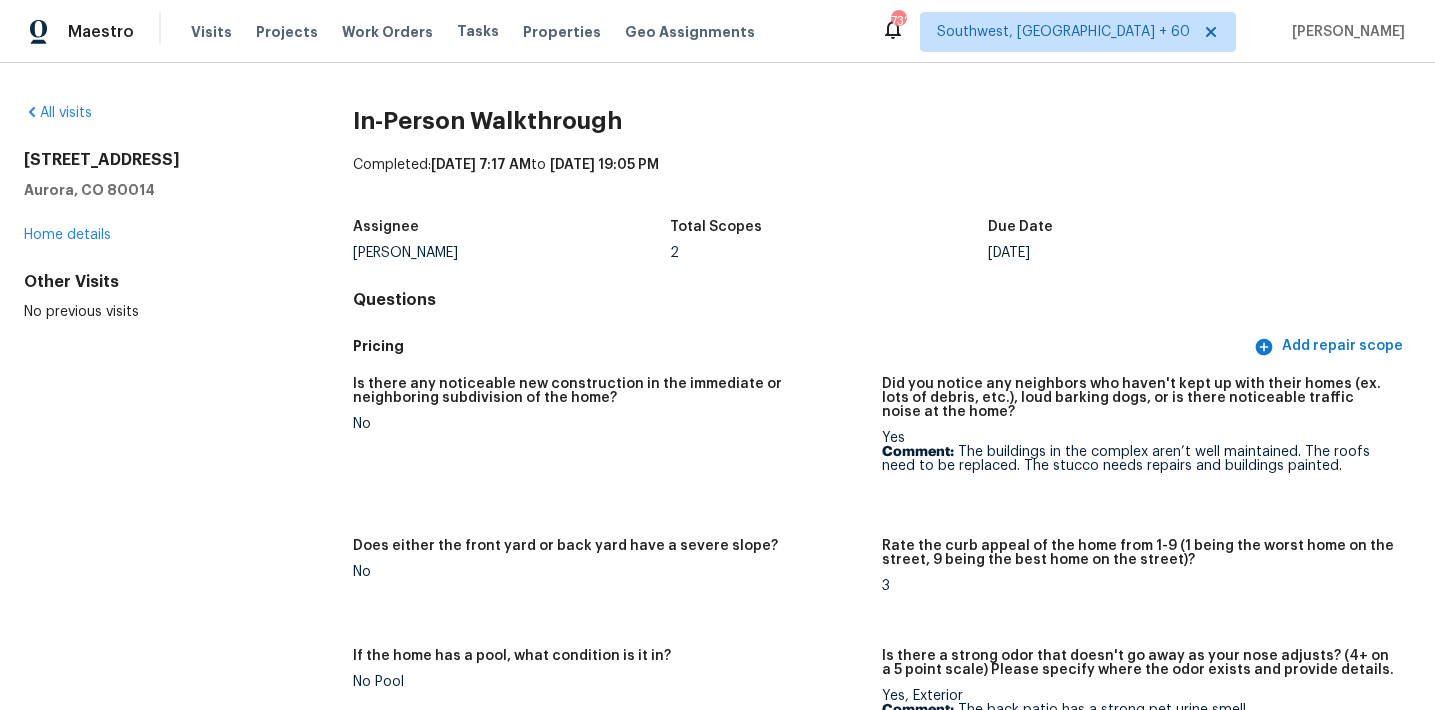 click on "Questions" at bounding box center (882, 300) 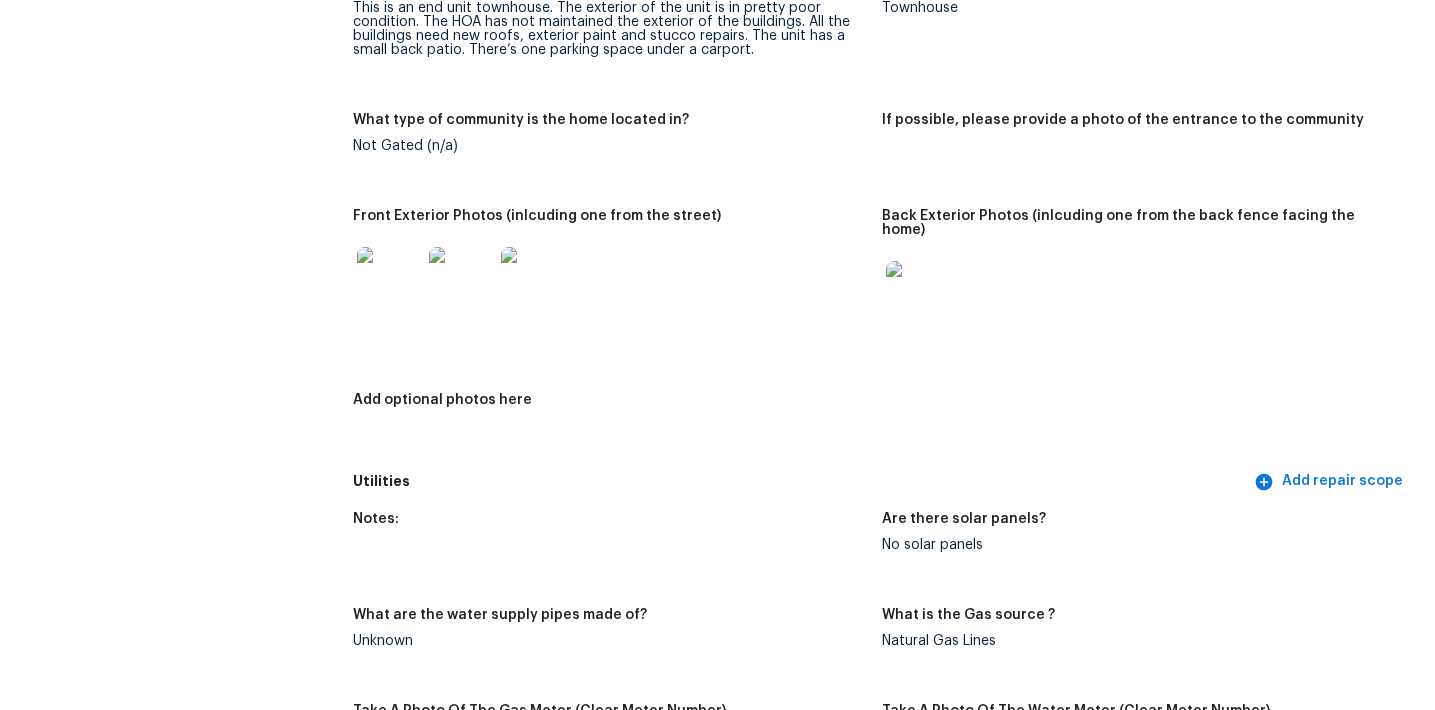 scroll, scrollTop: 1009, scrollLeft: 0, axis: vertical 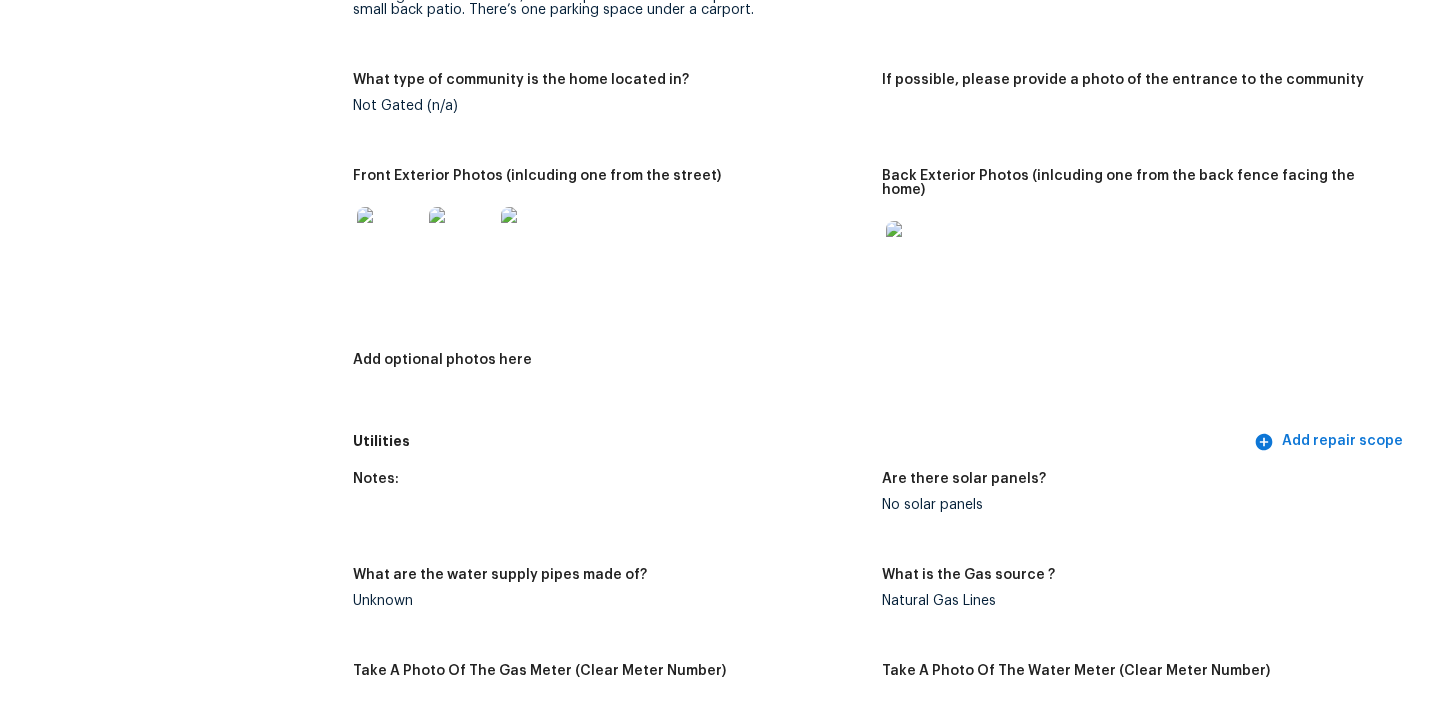 click at bounding box center [389, 239] 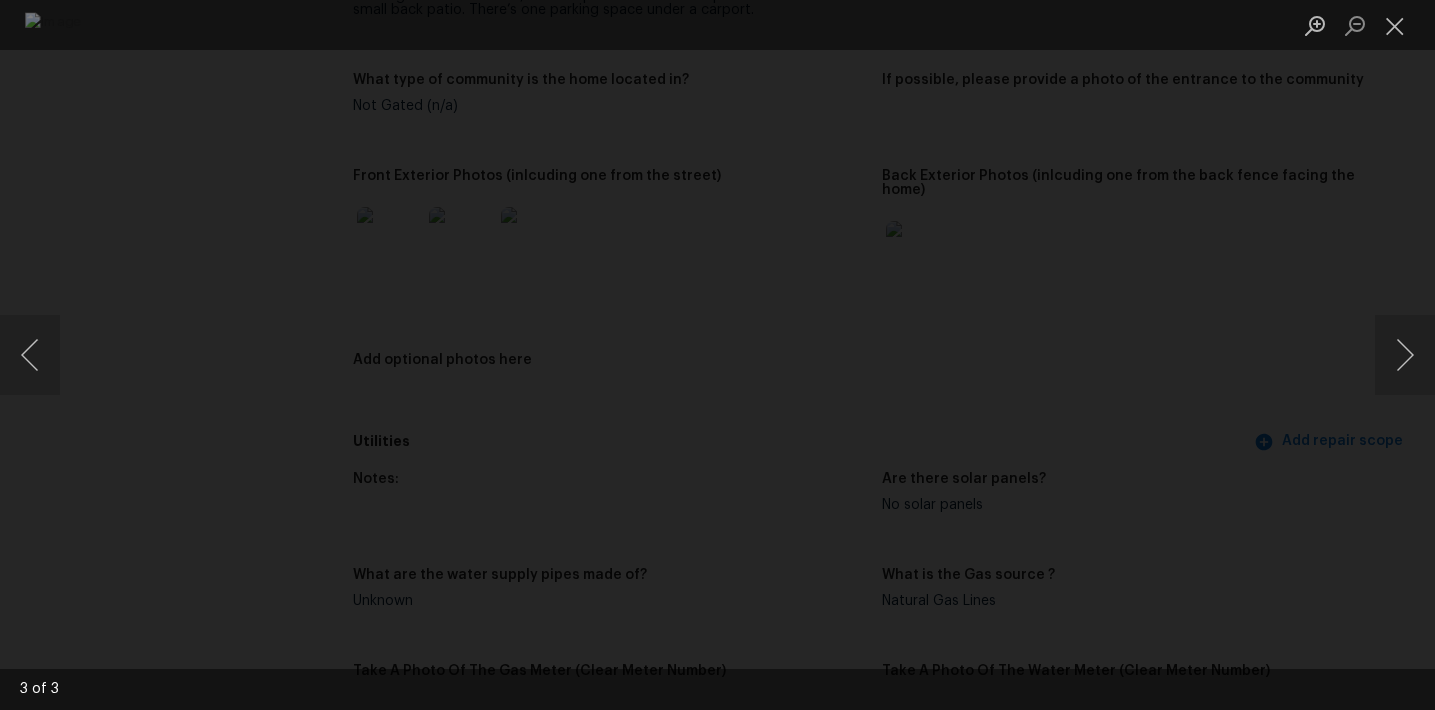 click at bounding box center [717, 355] 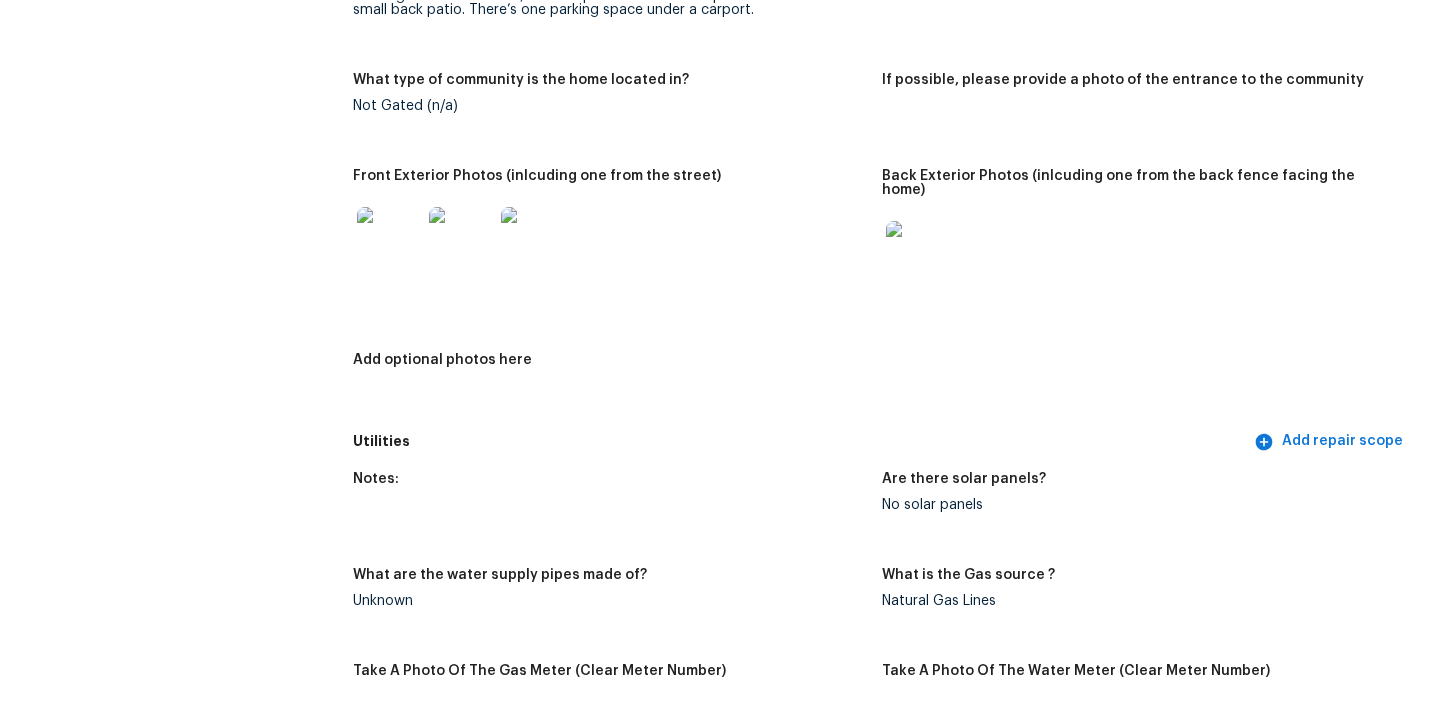 click at bounding box center (918, 253) 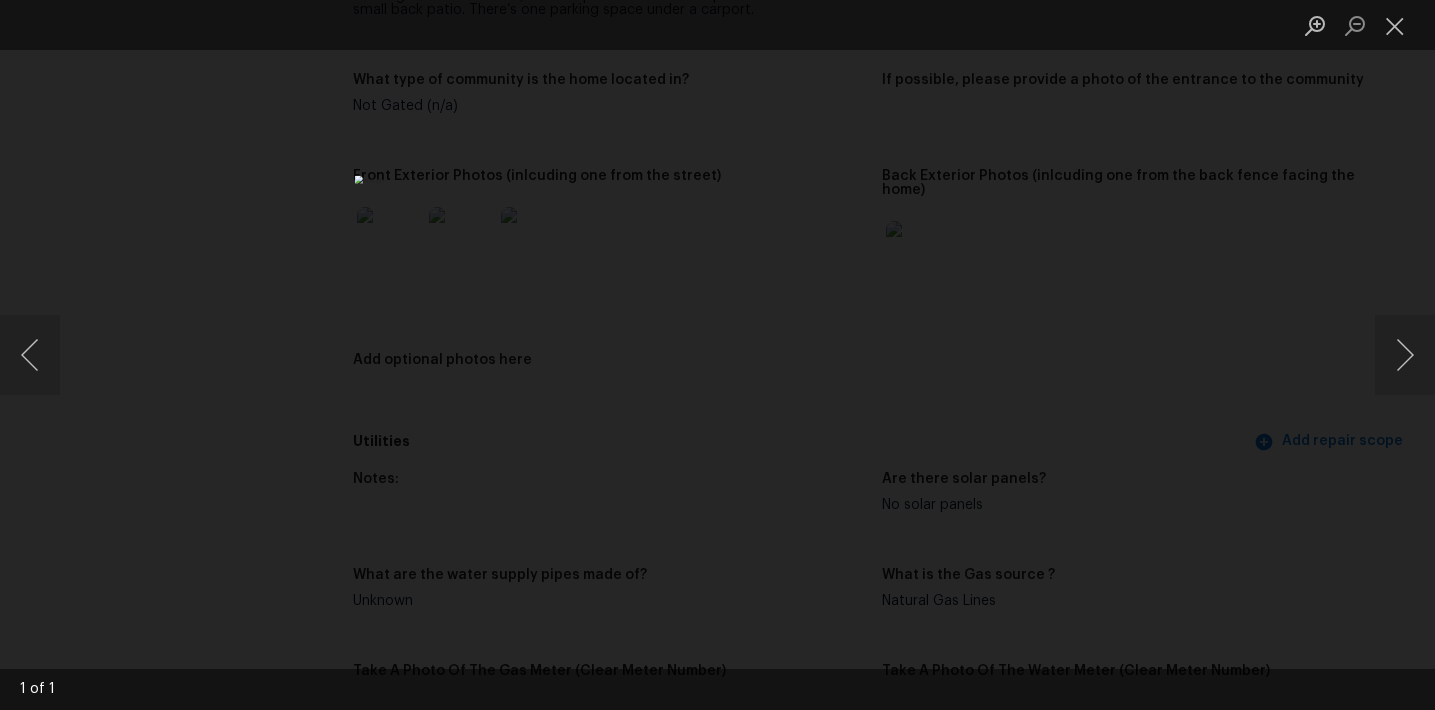 click at bounding box center (717, 355) 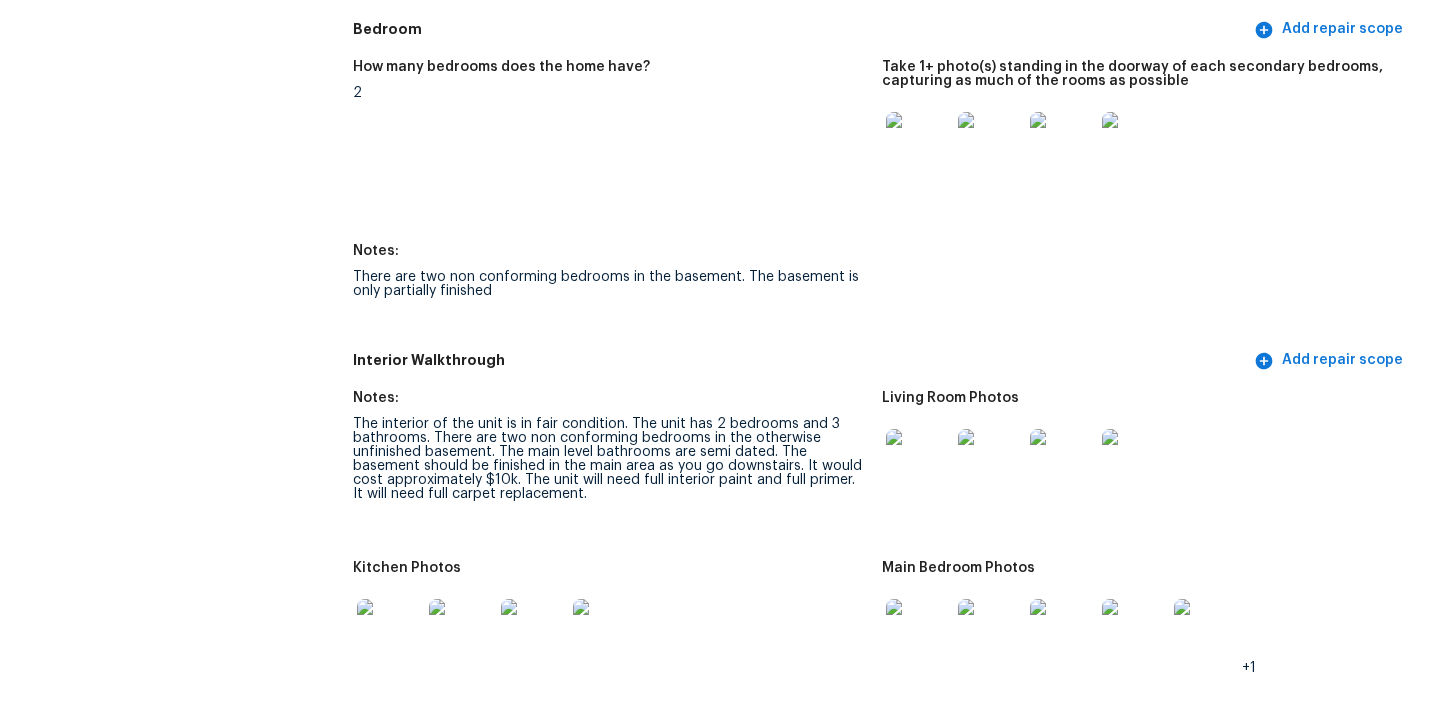 scroll, scrollTop: 2216, scrollLeft: 0, axis: vertical 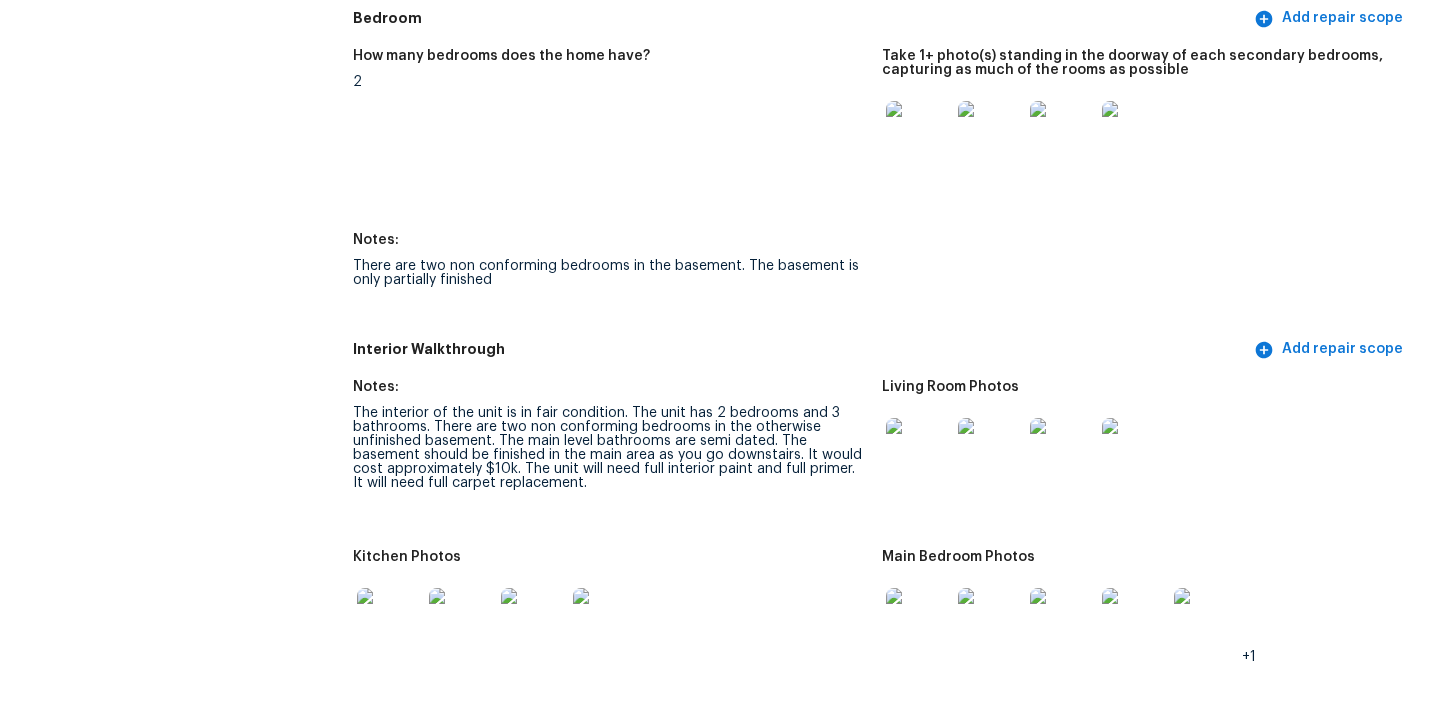 click at bounding box center [918, 133] 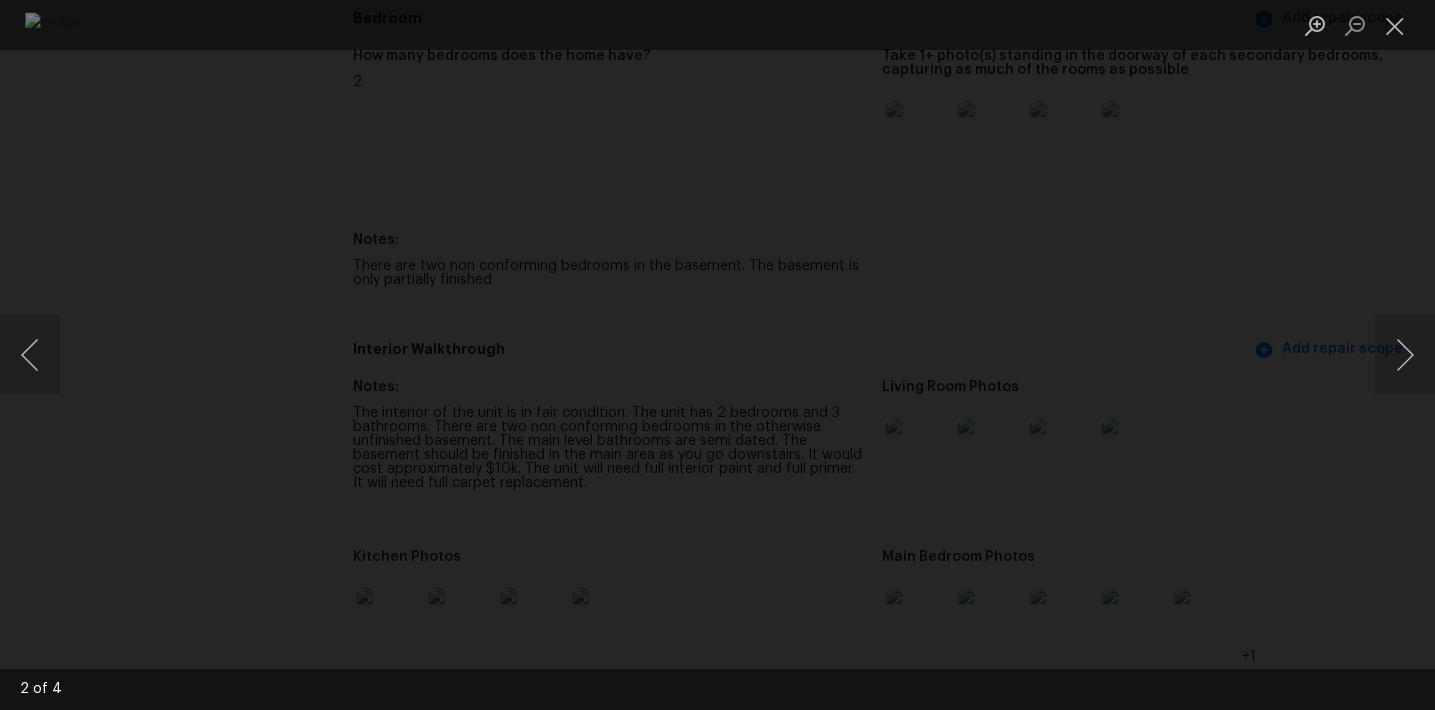 click at bounding box center (717, 355) 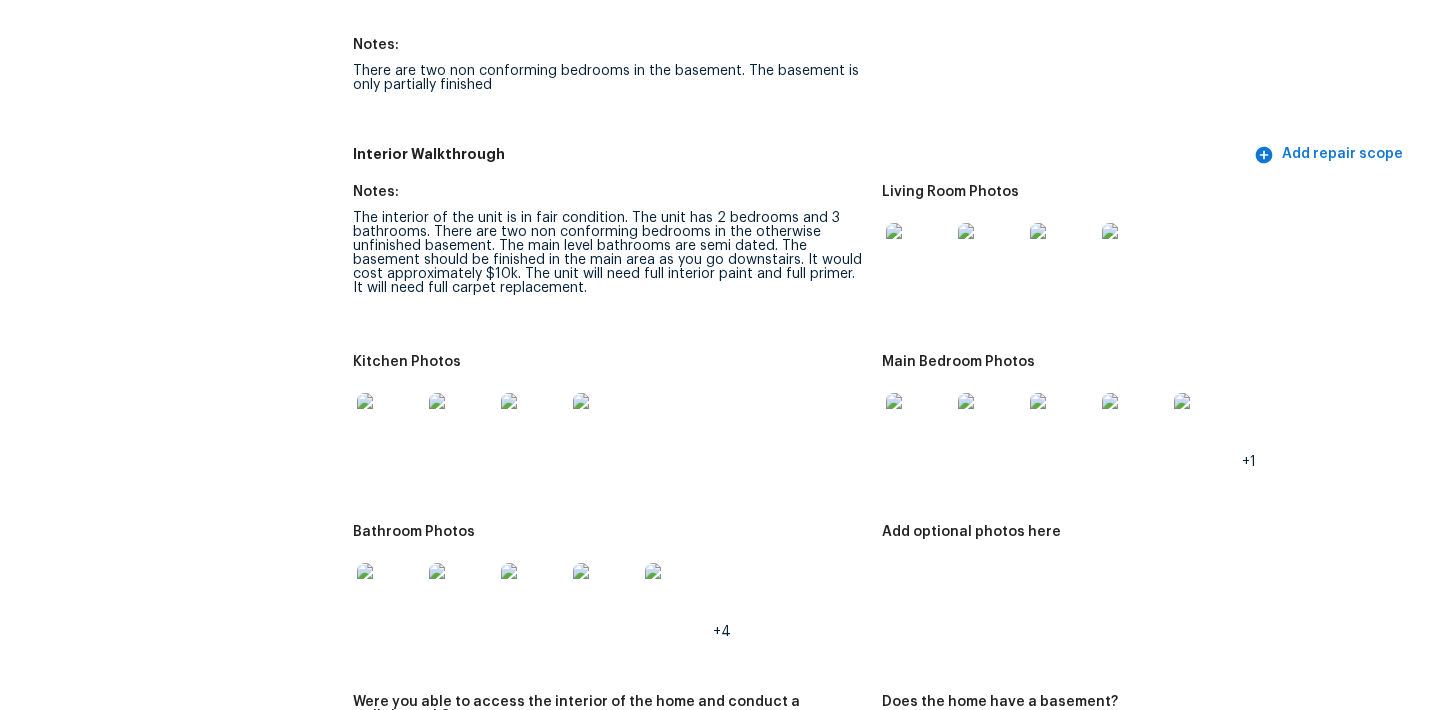 scroll, scrollTop: 2392, scrollLeft: 0, axis: vertical 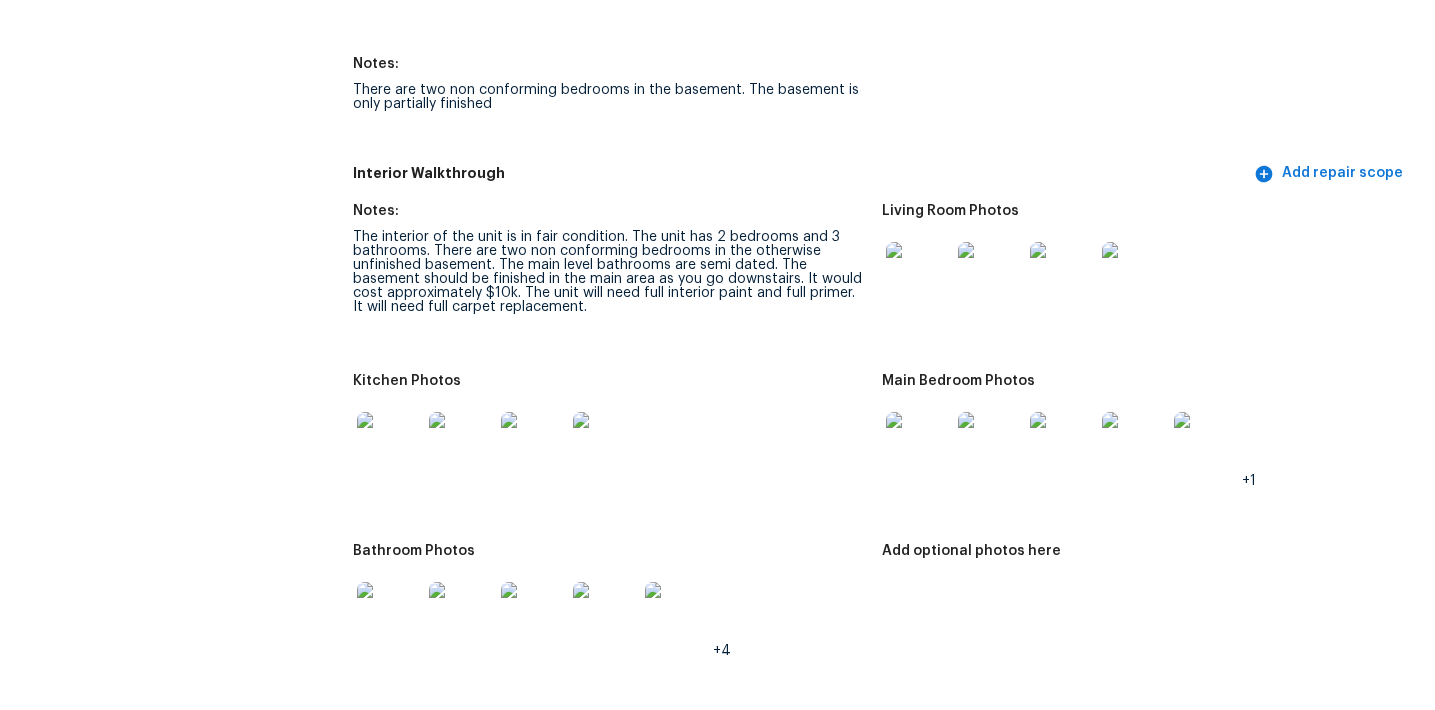 click at bounding box center (918, 274) 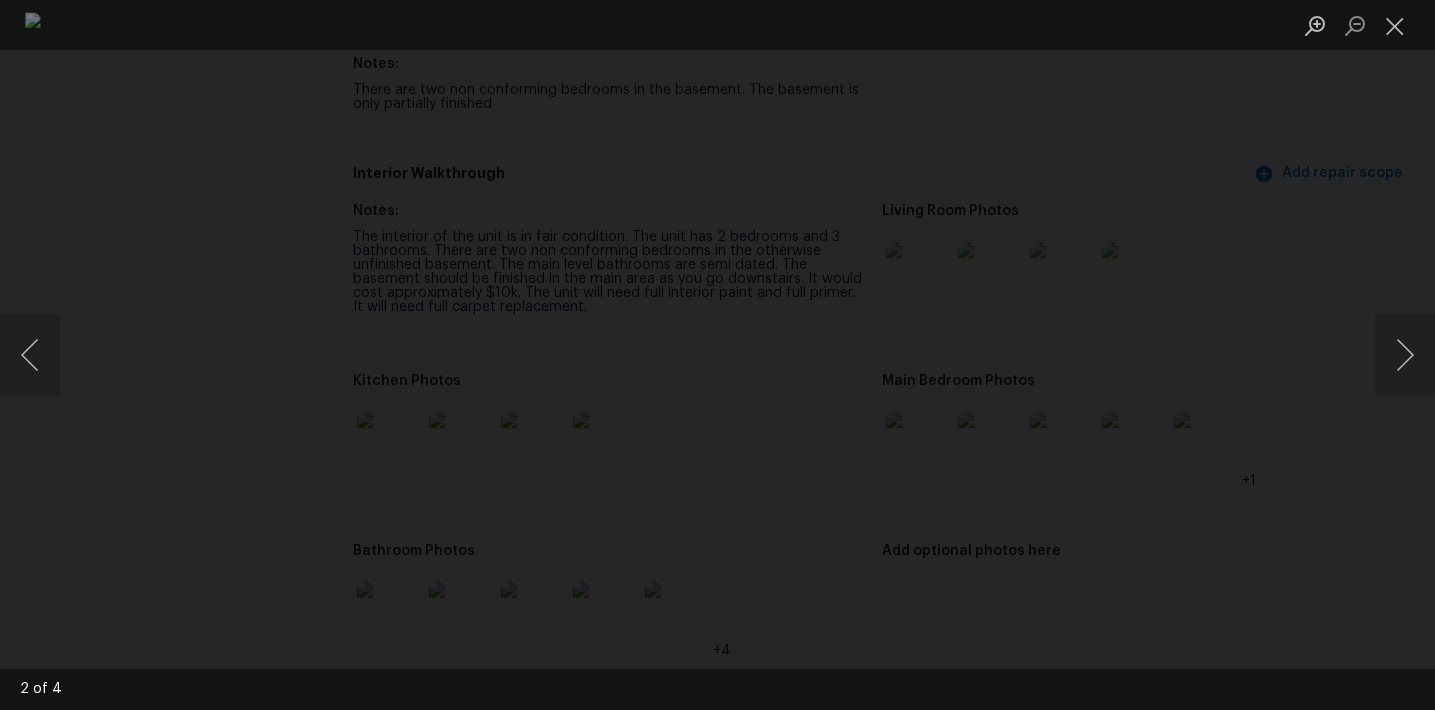 click at bounding box center [717, 355] 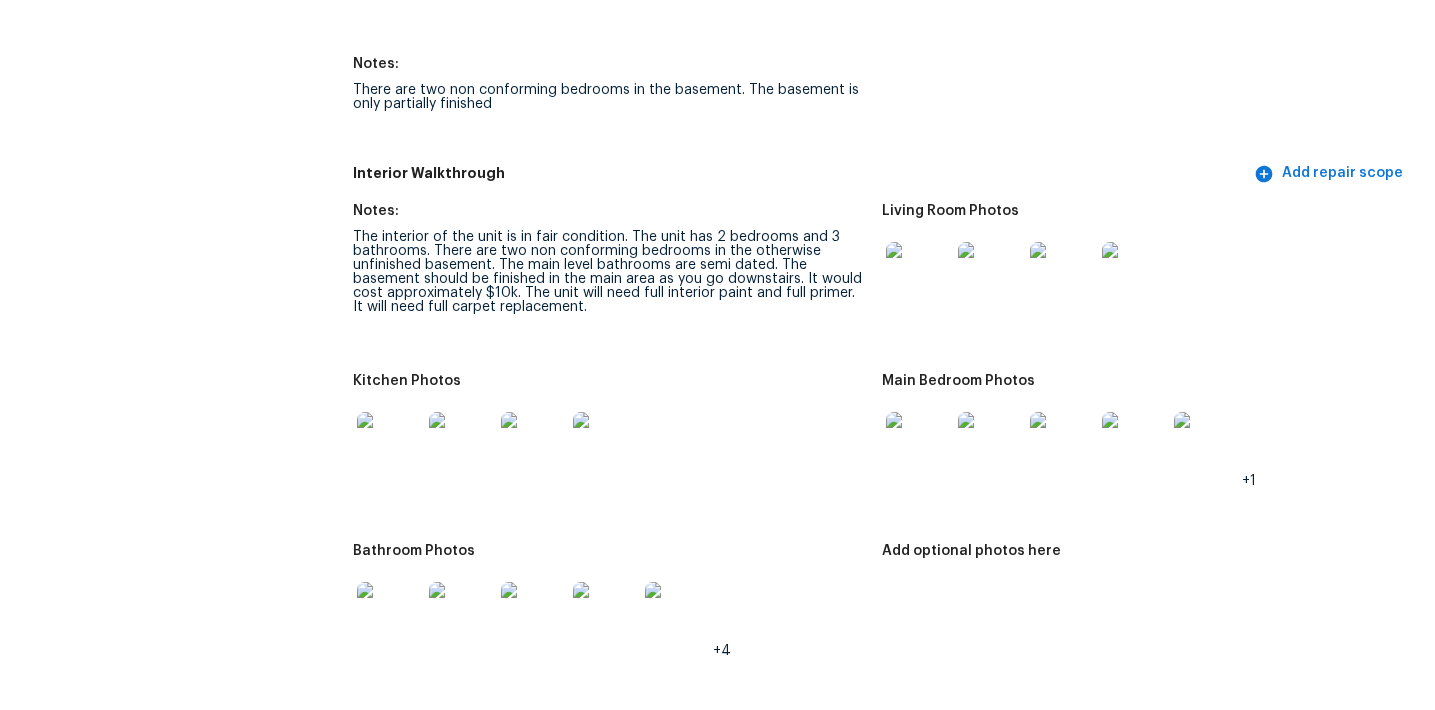 click at bounding box center [389, 444] 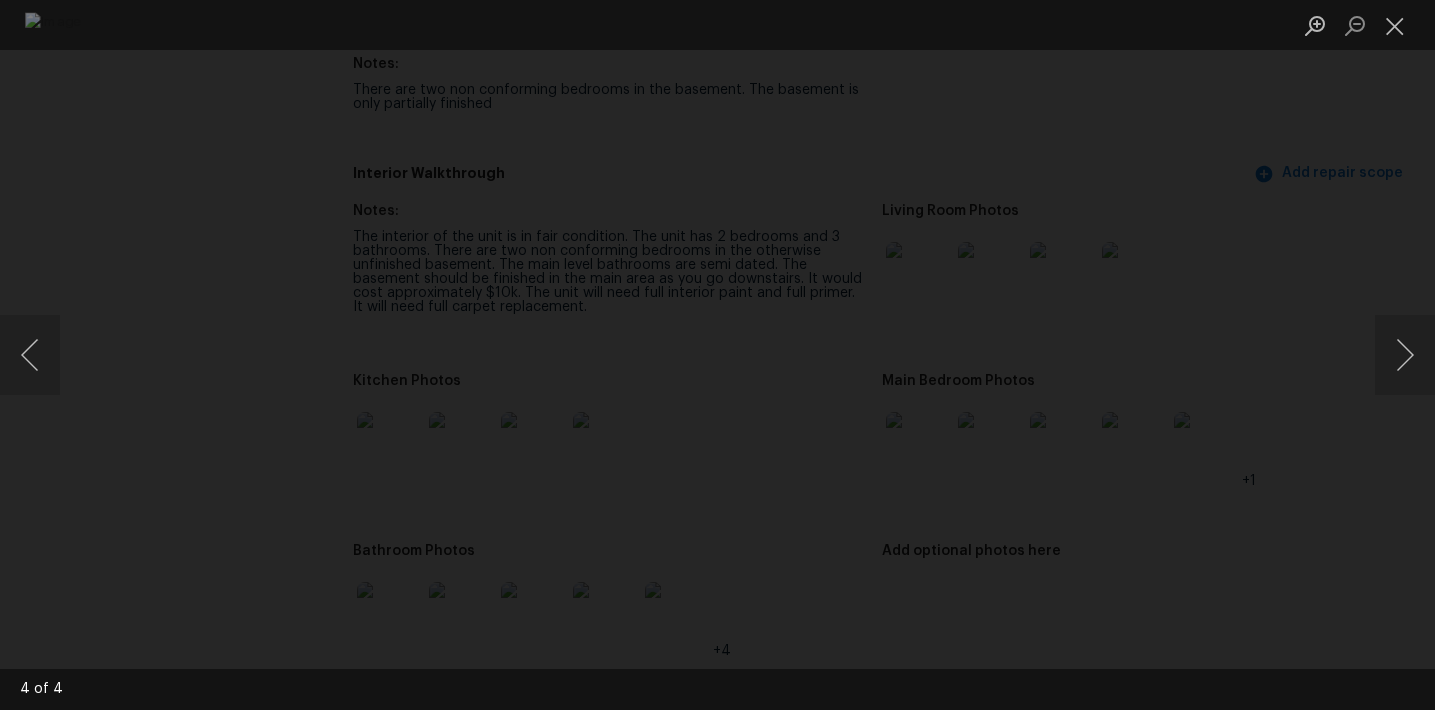 click at bounding box center [717, 355] 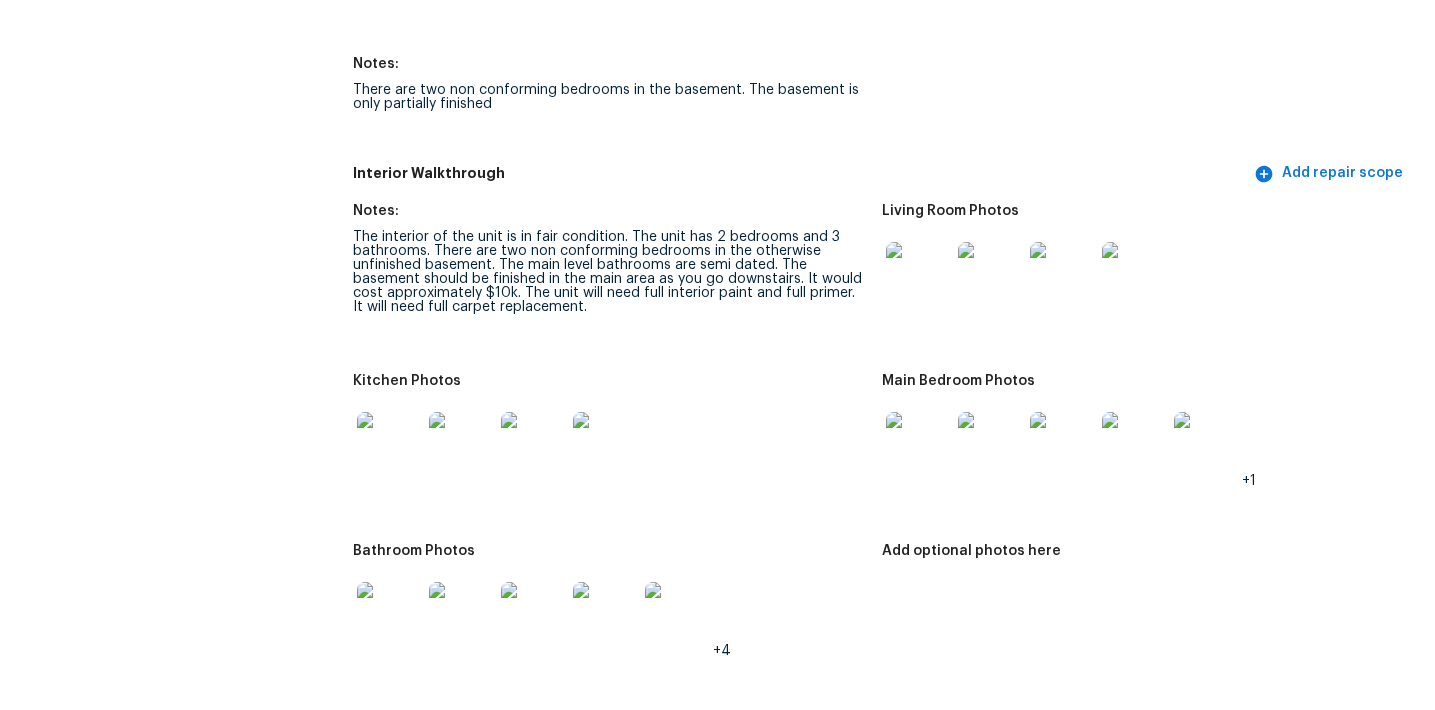 click at bounding box center (918, 444) 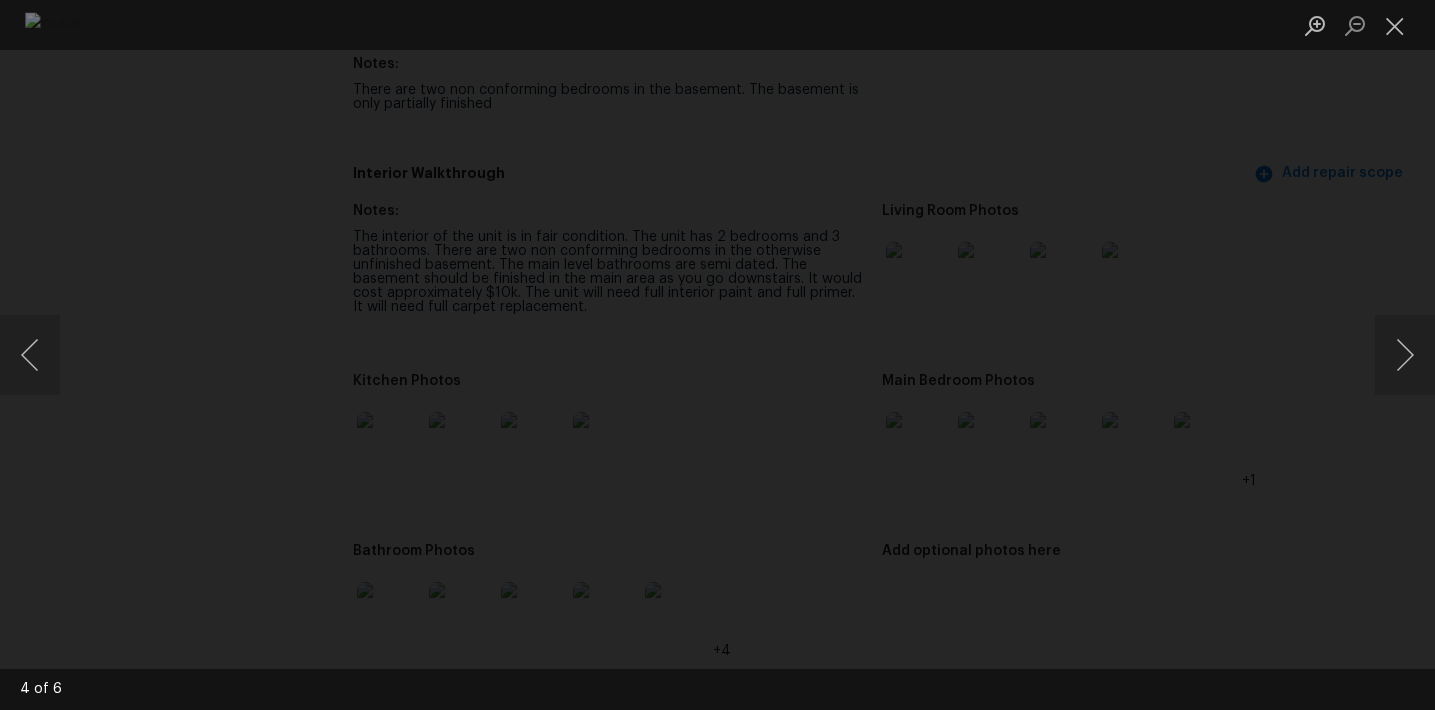 click at bounding box center (717, 354) 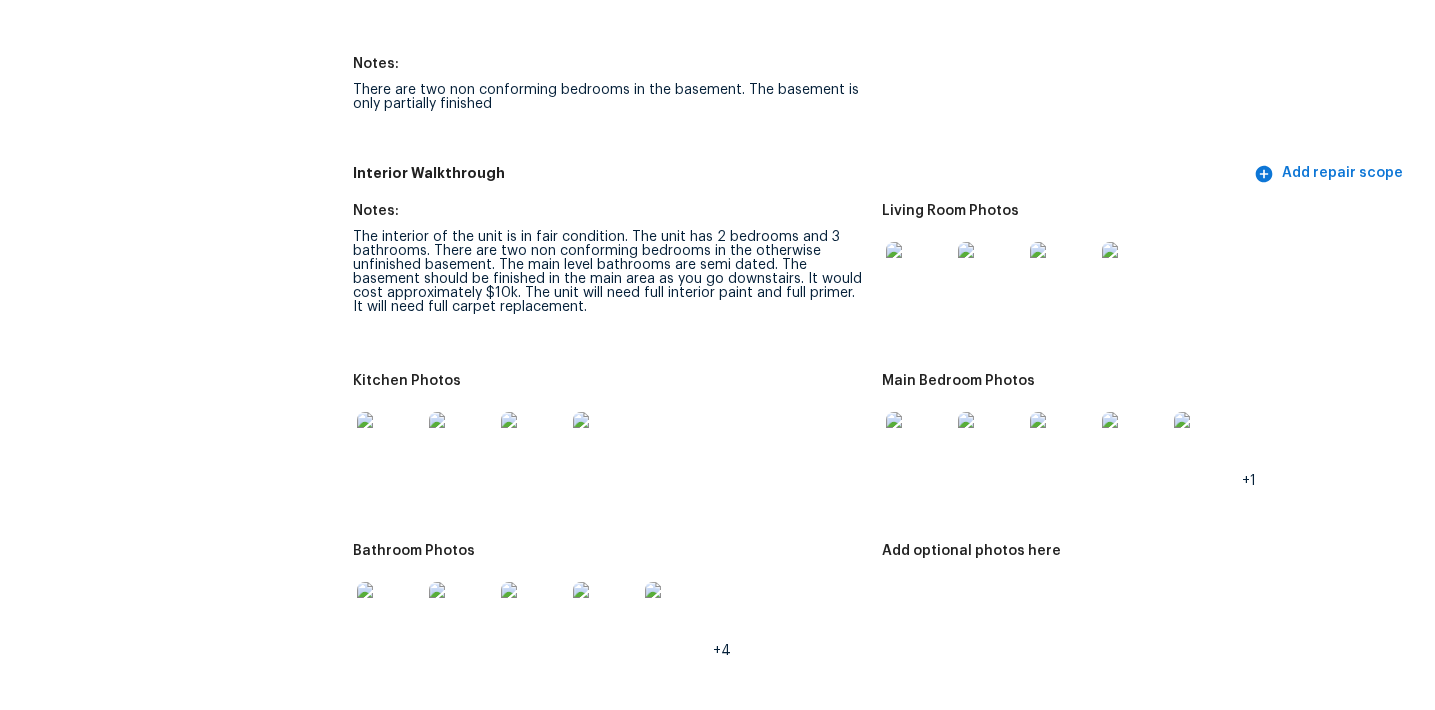 scroll, scrollTop: 2838, scrollLeft: 0, axis: vertical 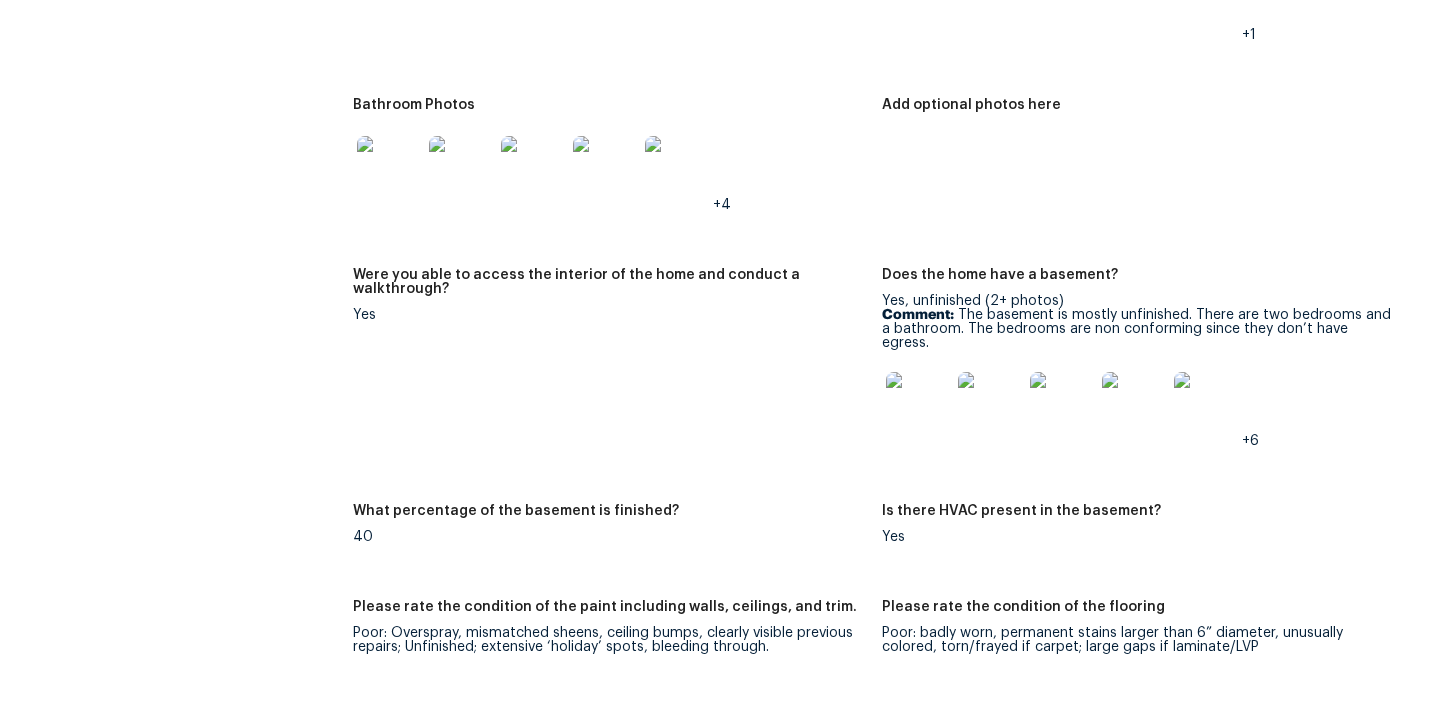 click at bounding box center (389, 168) 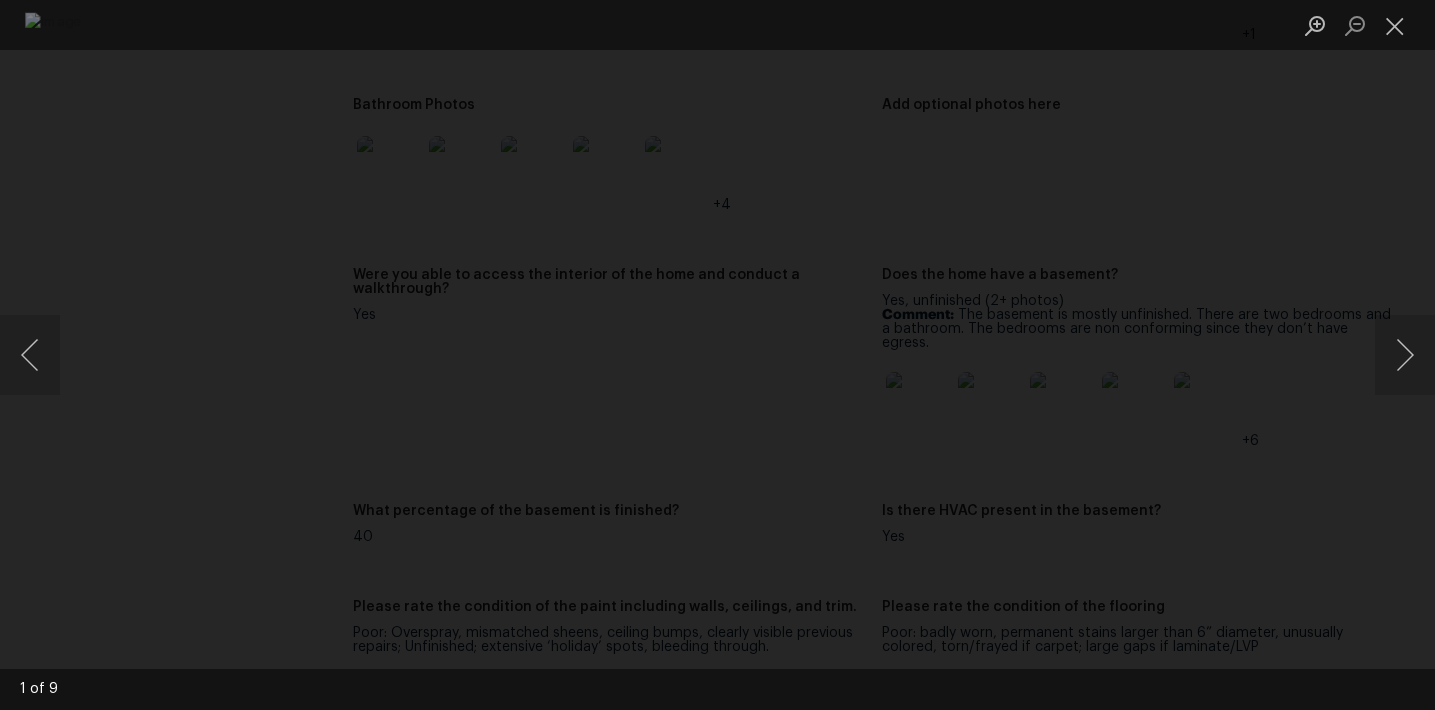 click at bounding box center (717, 355) 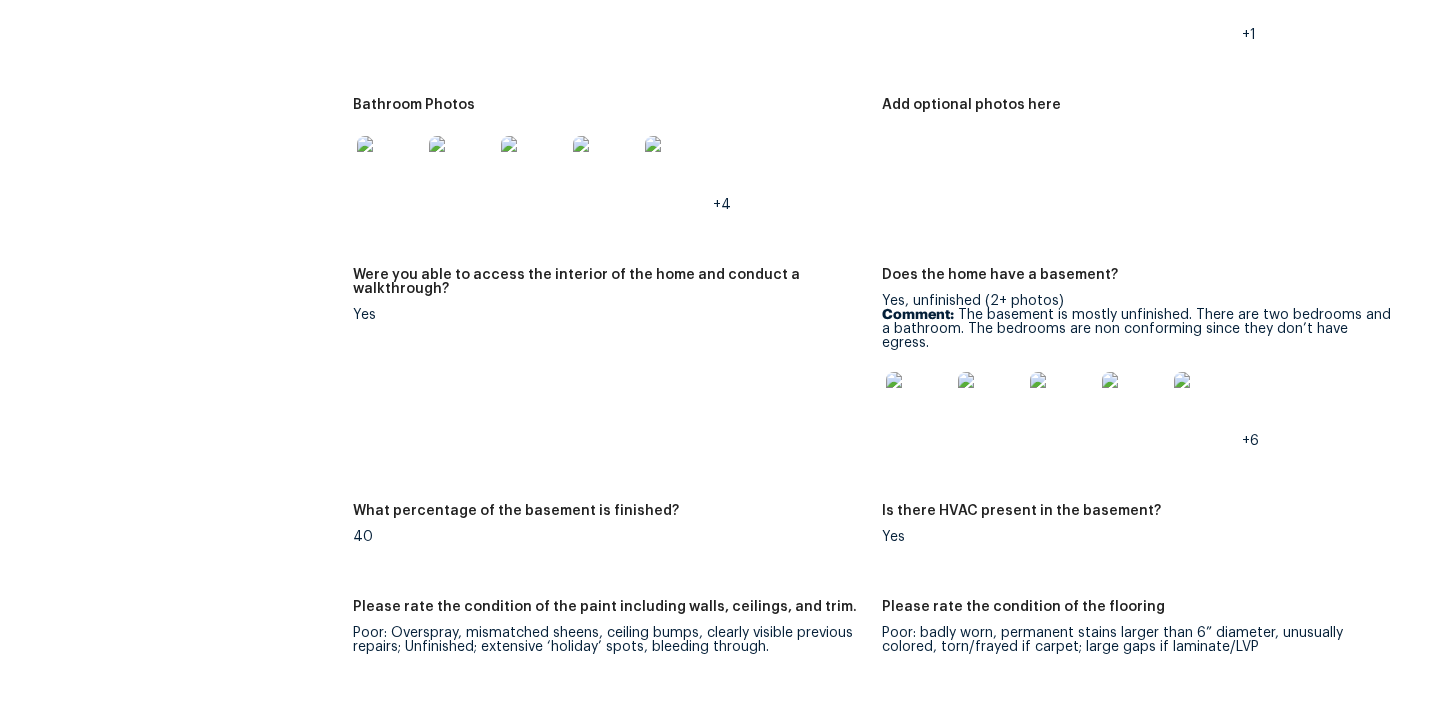 click at bounding box center (918, 404) 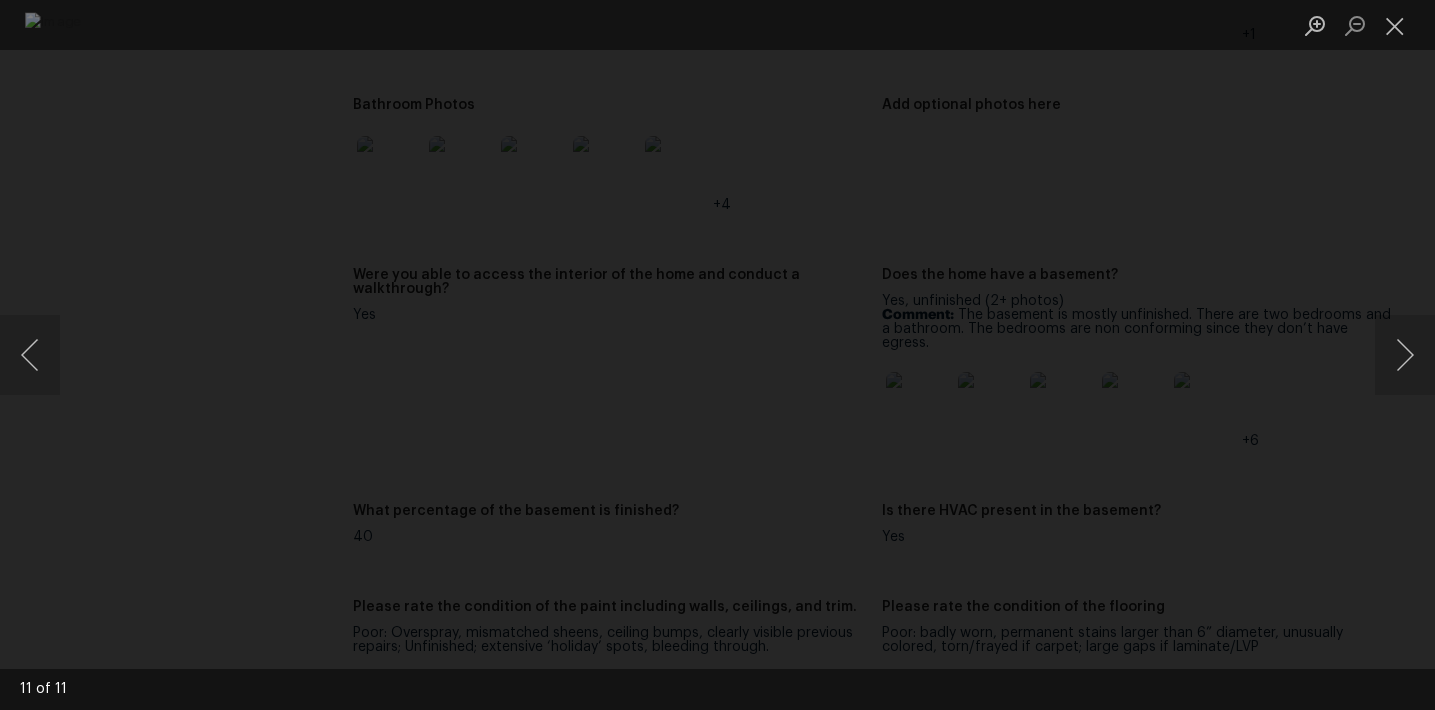 click at bounding box center [717, 355] 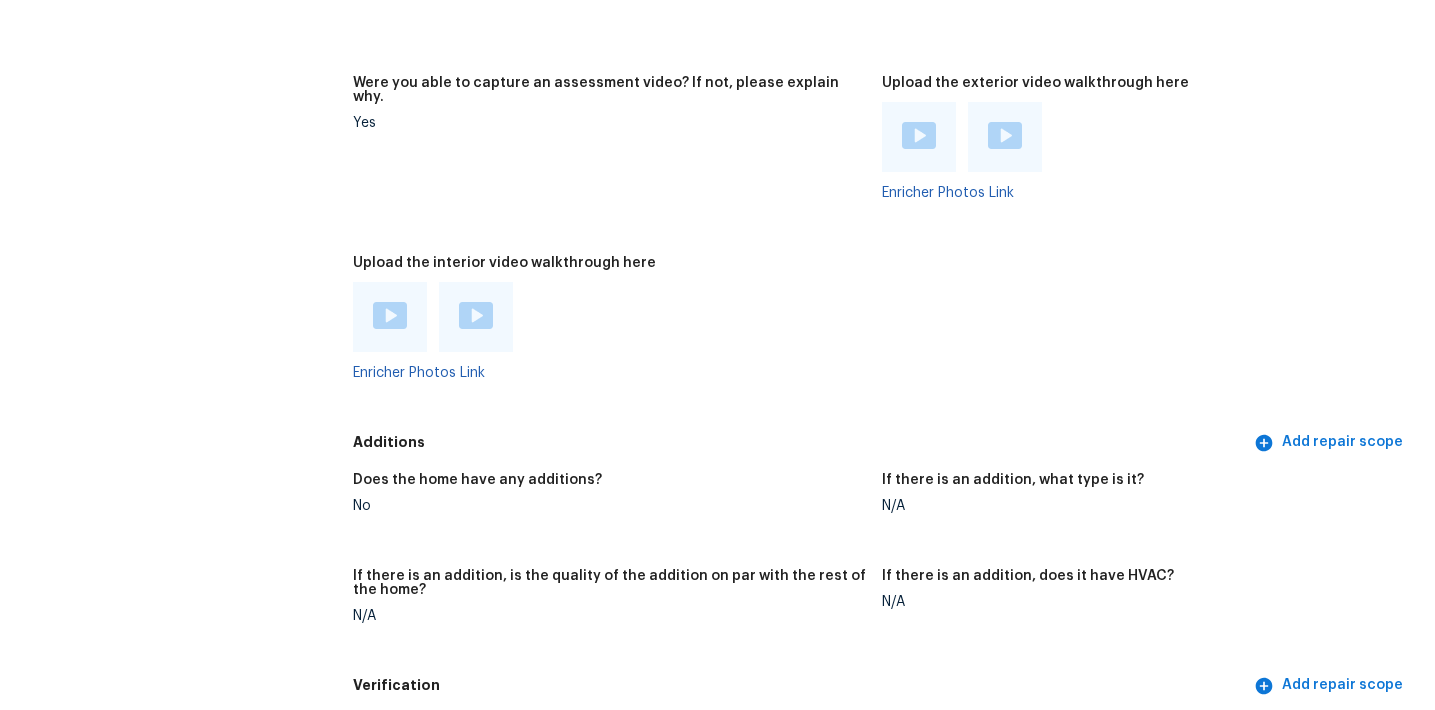 scroll, scrollTop: 4276, scrollLeft: 0, axis: vertical 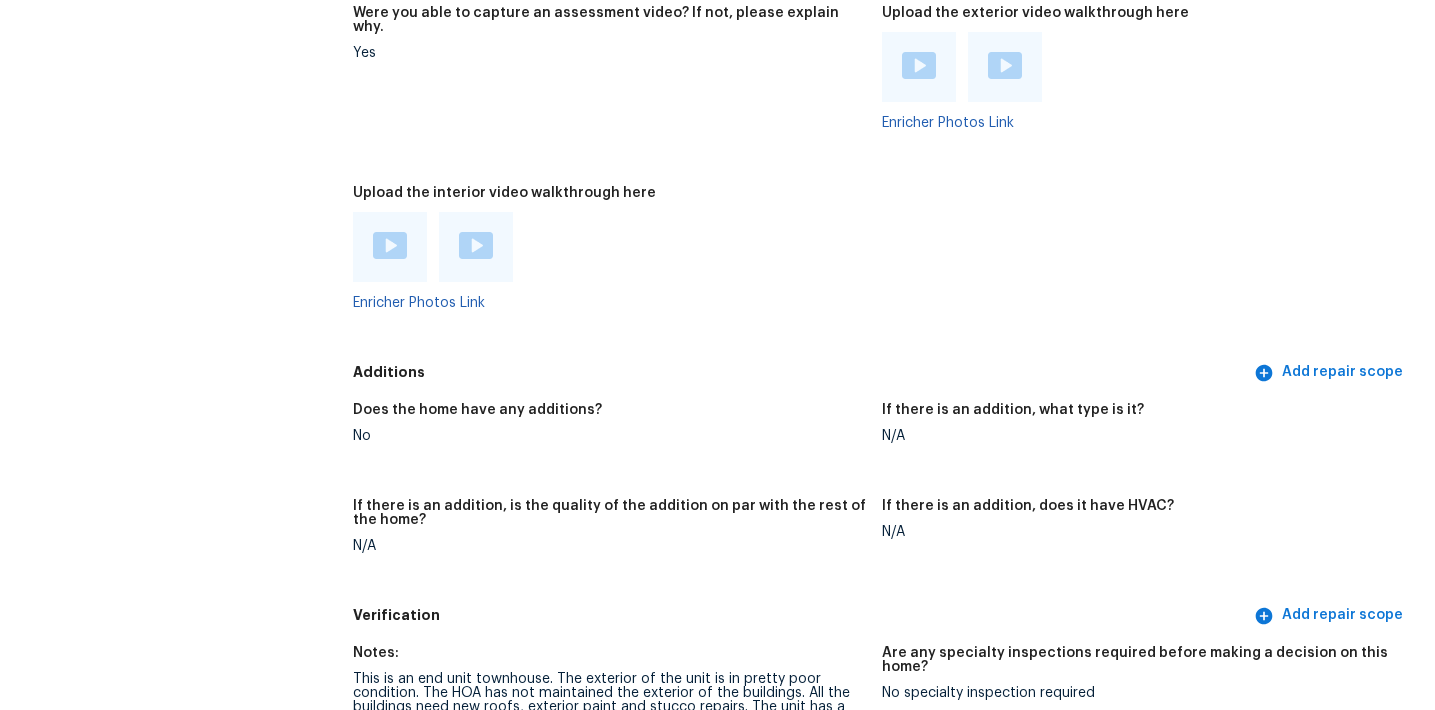 click on "Additions Add repair scope" at bounding box center (882, 372) 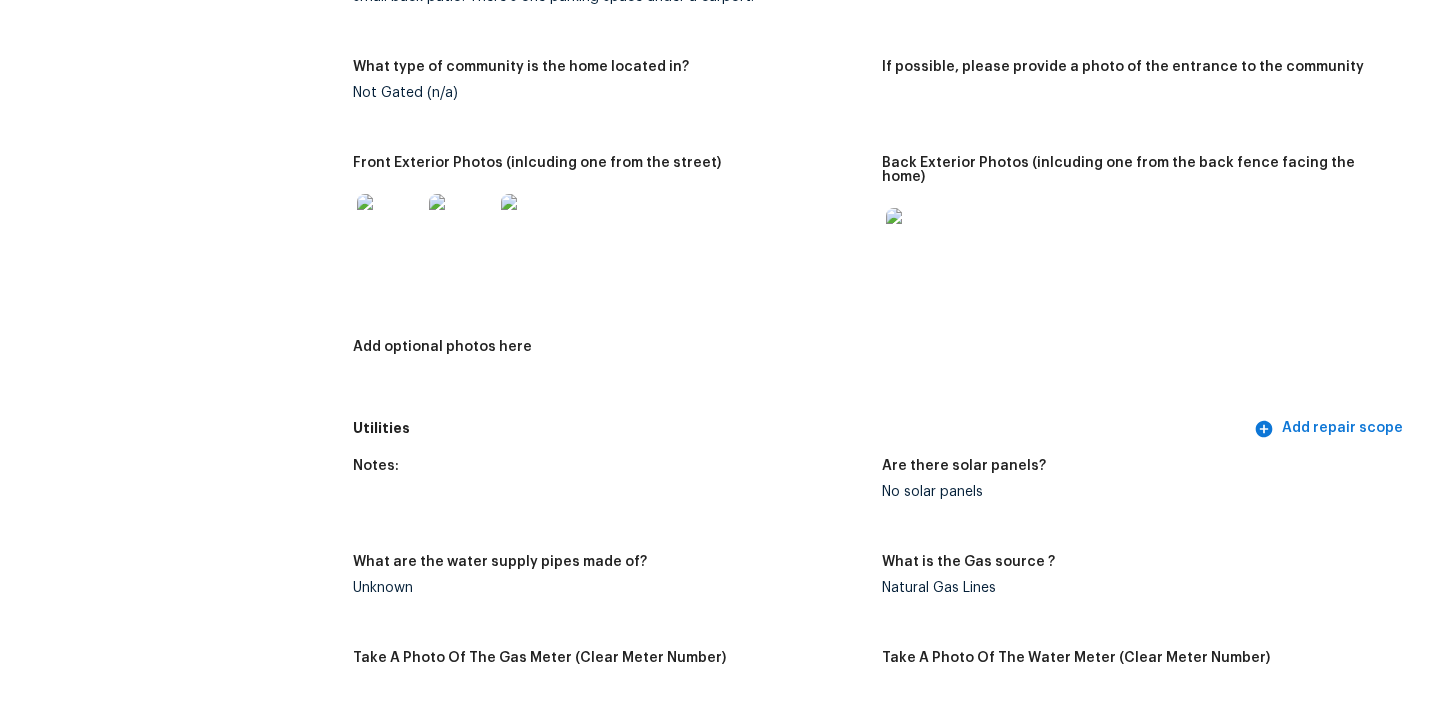 scroll, scrollTop: 838, scrollLeft: 0, axis: vertical 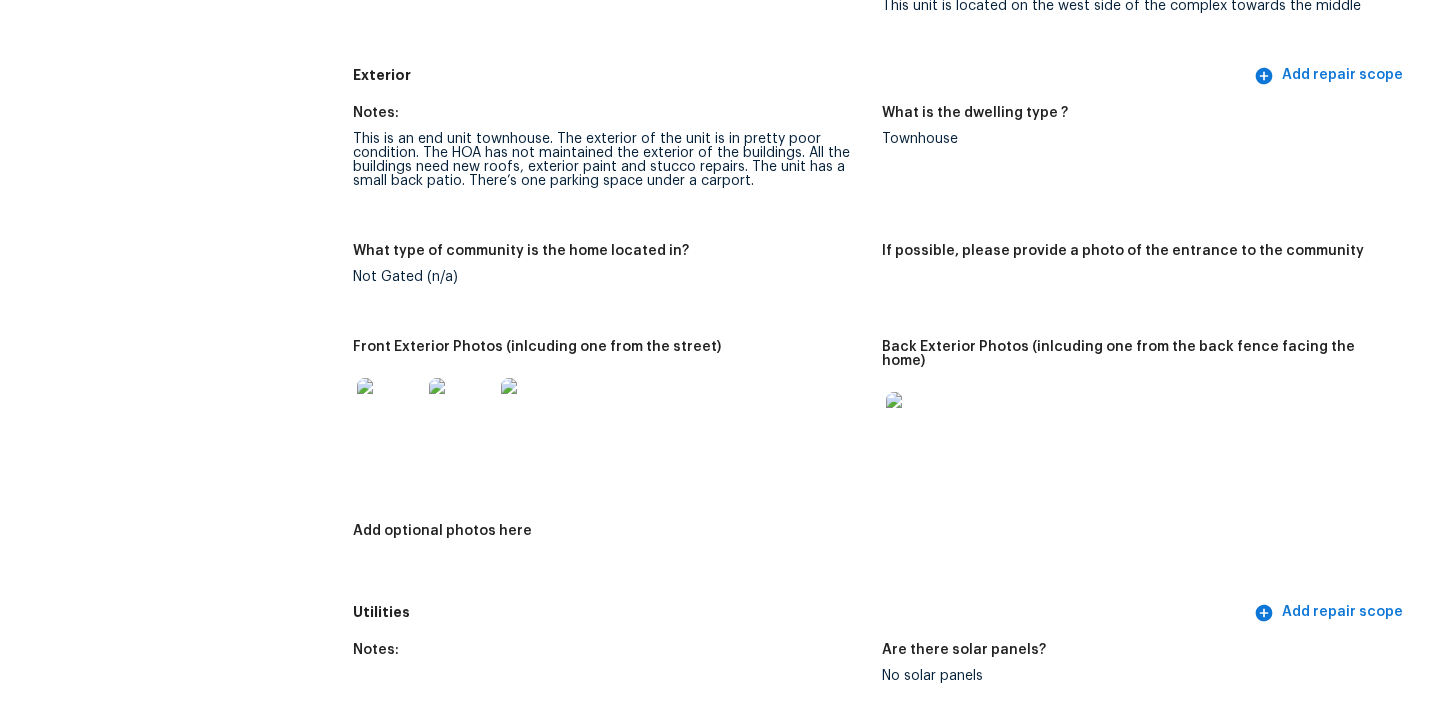 click on "What type of community is the home located in? Not Gated (n/a)" at bounding box center (617, 280) 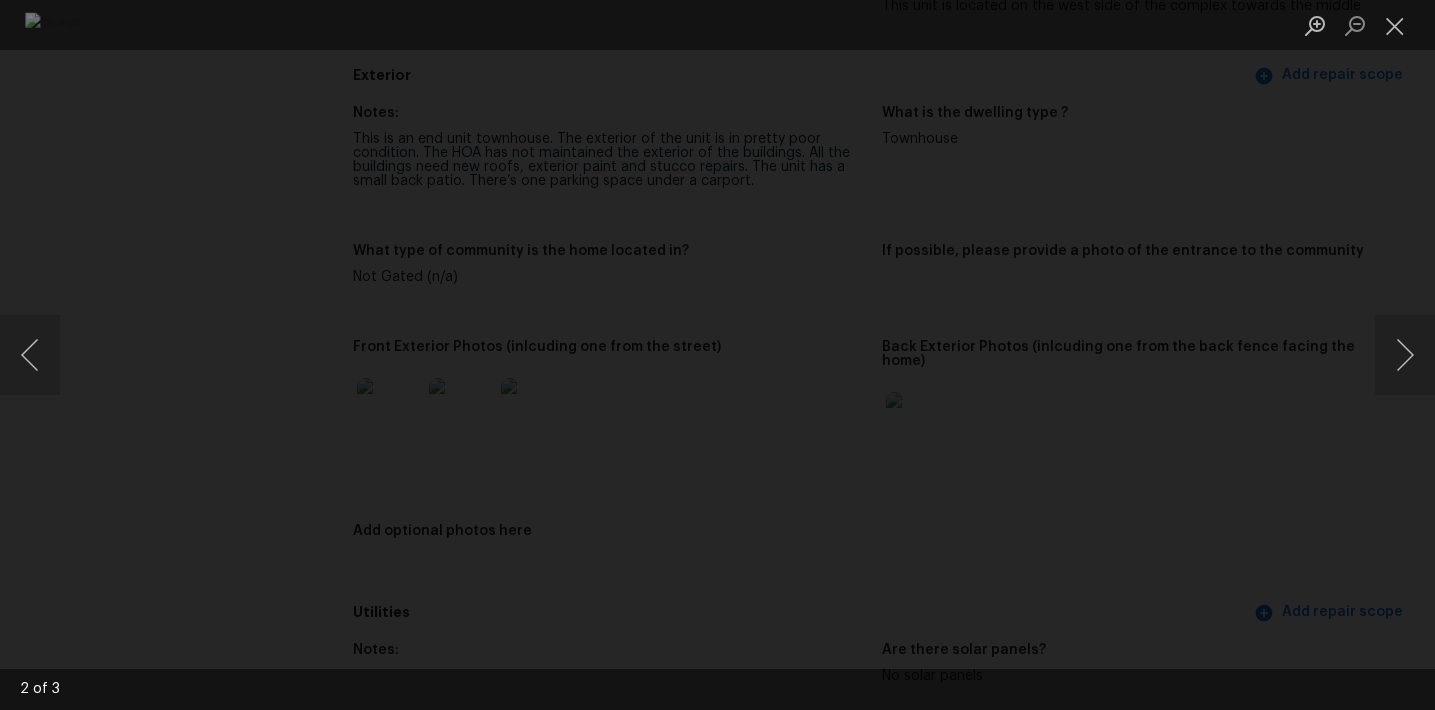 click at bounding box center [717, 355] 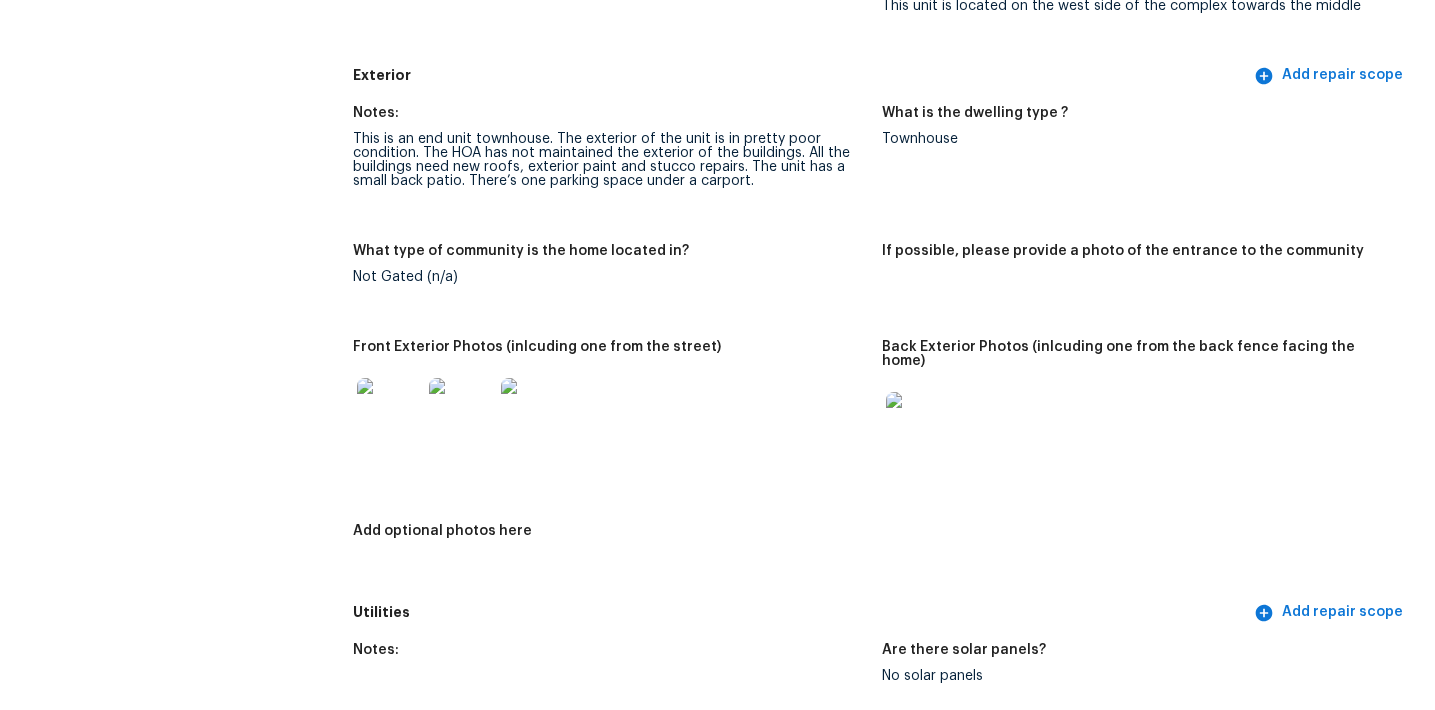 click on "Notes: This is an end unit townhouse. The exterior of the unit is in pretty poor condition. The HOA has not maintained the exterior of the buildings. All the buildings need new roofs, exterior paint and stucco repairs. The unit has a small back patio. There’s one parking space under a carport." at bounding box center (617, 163) 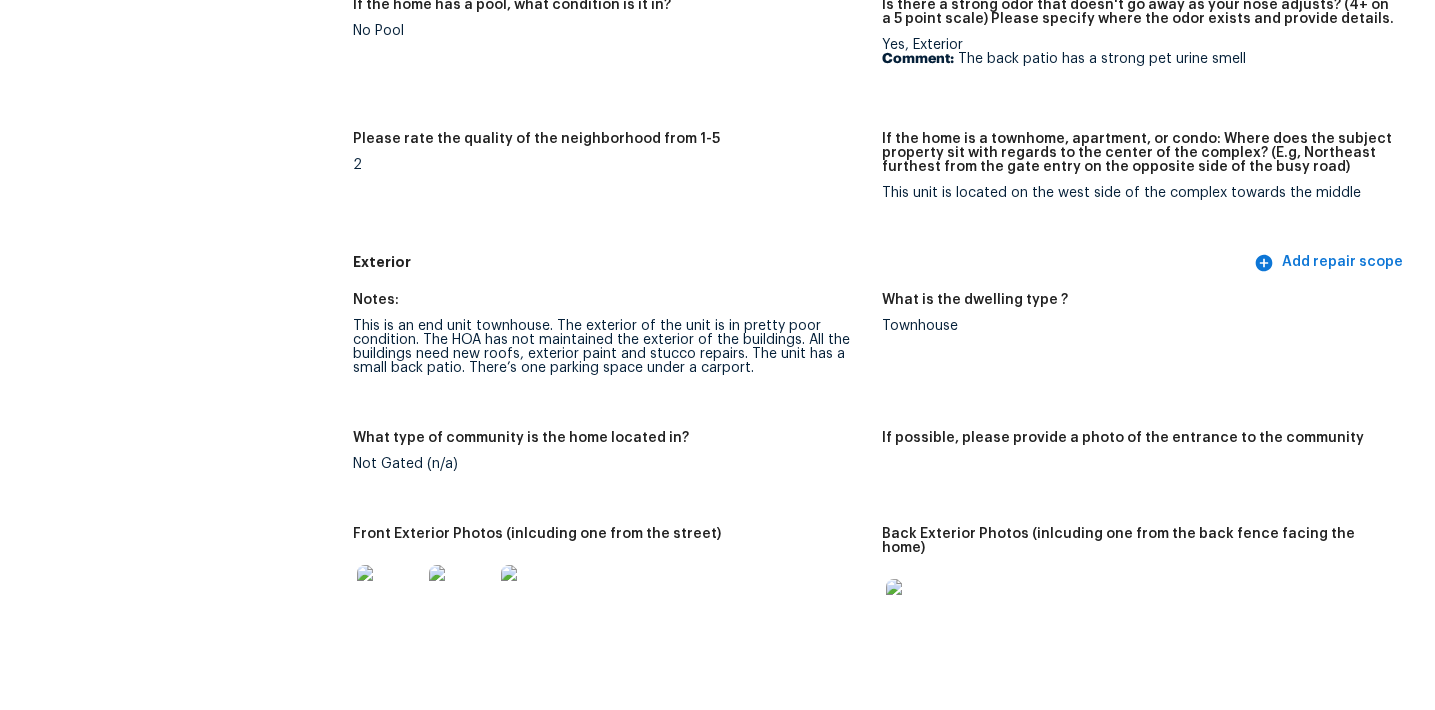 scroll, scrollTop: 4600, scrollLeft: 0, axis: vertical 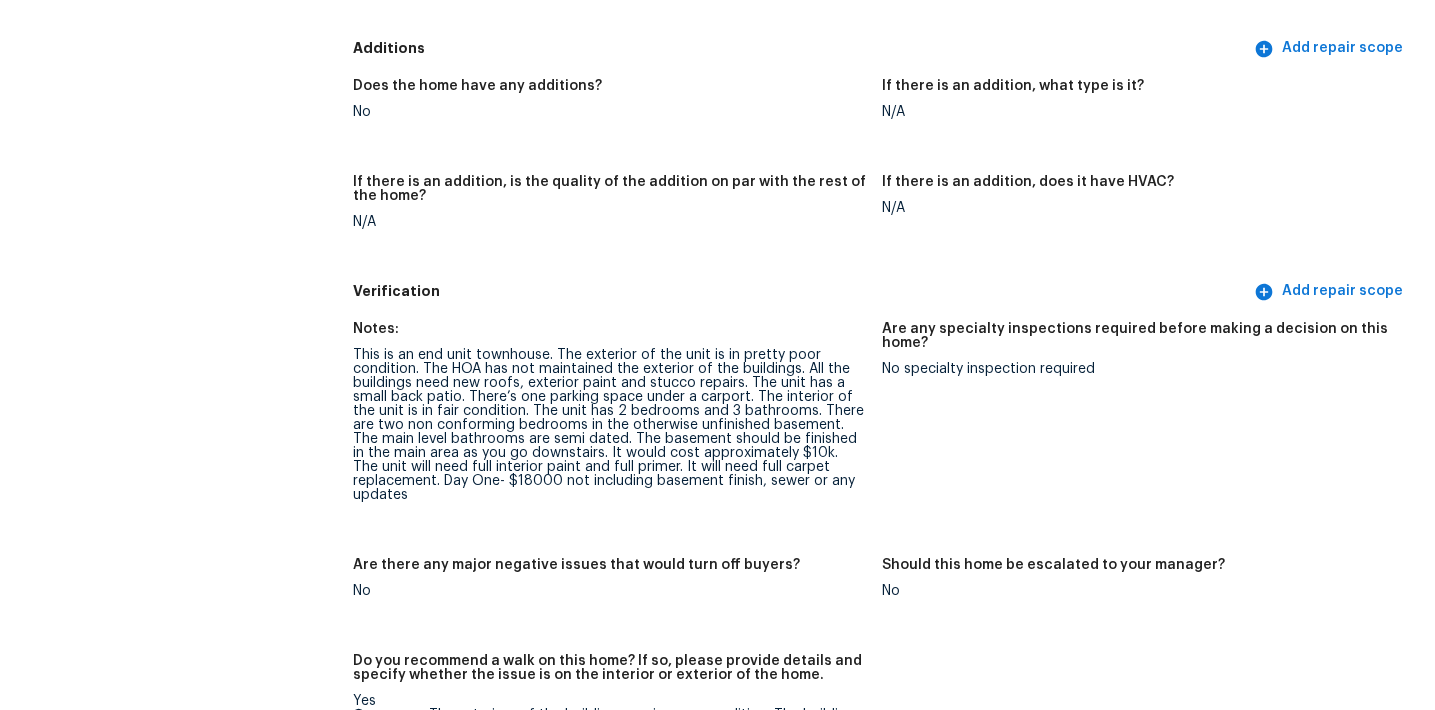 click on "This is an end unit townhouse. The exterior of the unit is in pretty poor condition. The HOA has not maintained the exterior of the buildings. All the buildings need new roofs, exterior paint and stucco repairs. The unit has a small back patio. There’s one parking space under a carport.
The interior of the unit is in fair condition. The unit has 2 bedrooms and 3 bathrooms. There are two non conforming bedrooms in the otherwise unfinished basement. The main level bathrooms are semi dated. The basement should be finished in the main area as you go downstairs. It would cost approximately $10k. The unit will need full interior paint and full primer. It will need full carpet replacement.
Day One- $18000 not including basement finish, sewer or any updates" at bounding box center (609, 425) 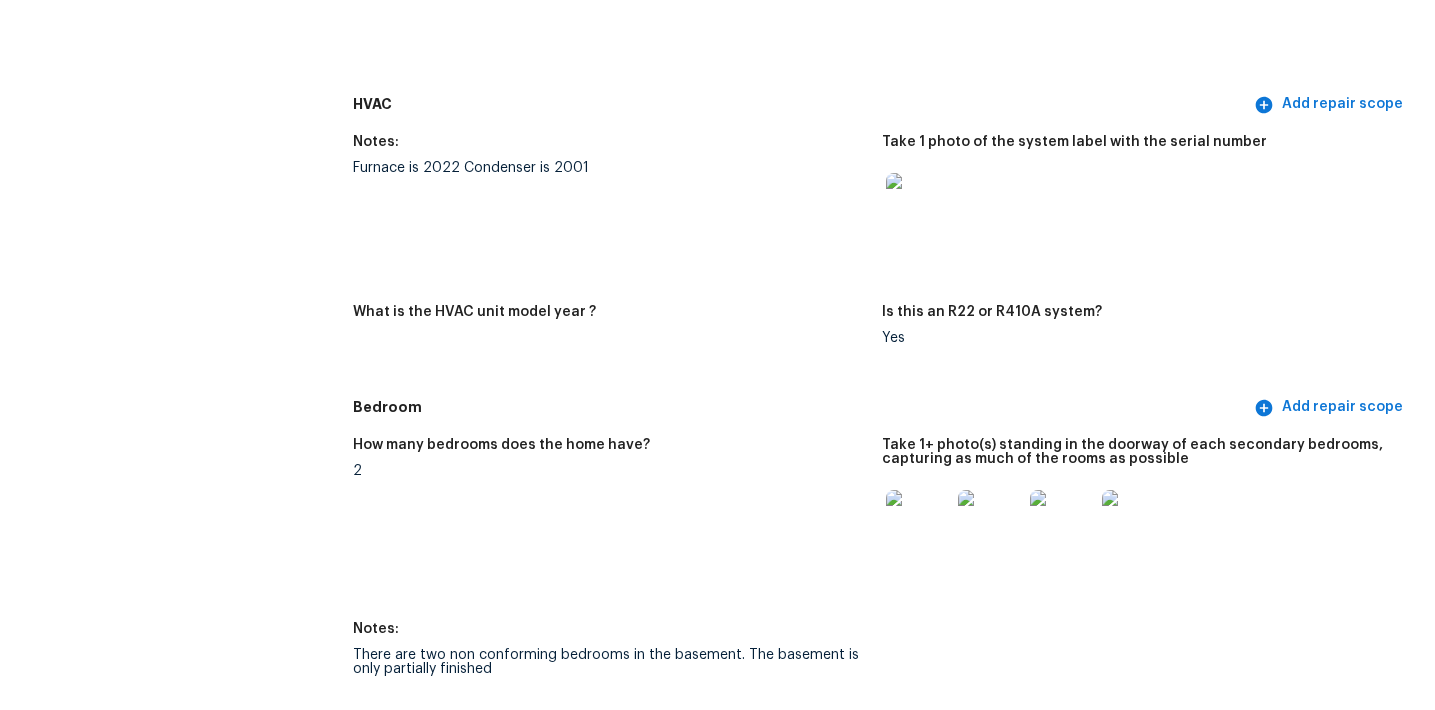 scroll, scrollTop: 0, scrollLeft: 0, axis: both 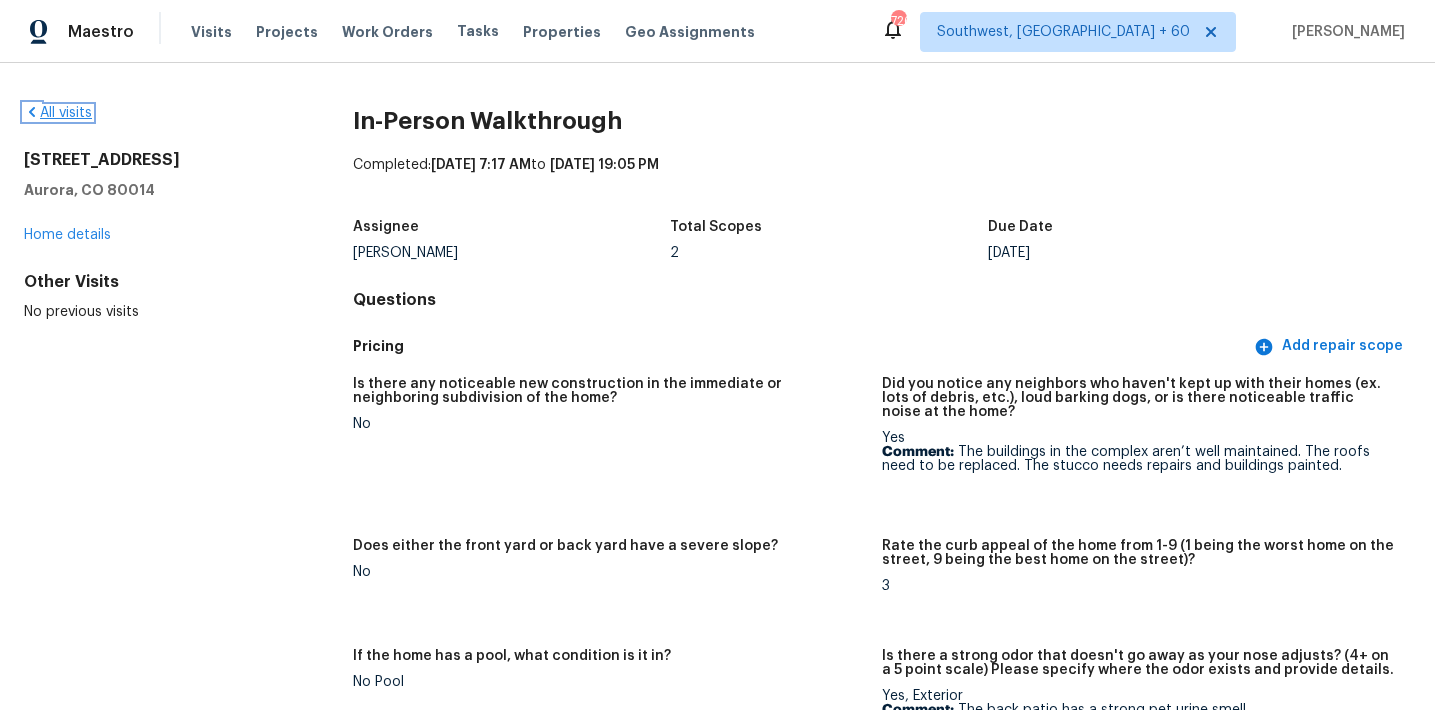click on "All visits" at bounding box center (58, 113) 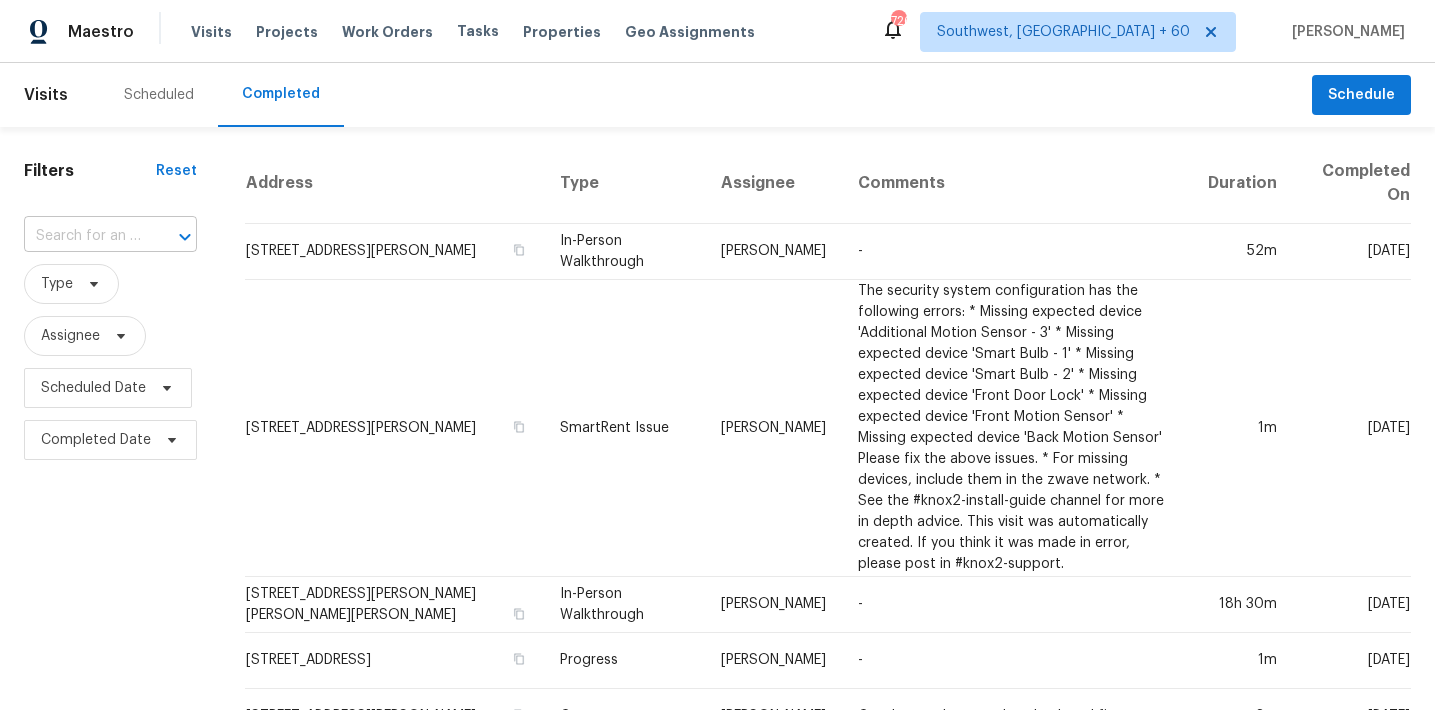click at bounding box center [82, 236] 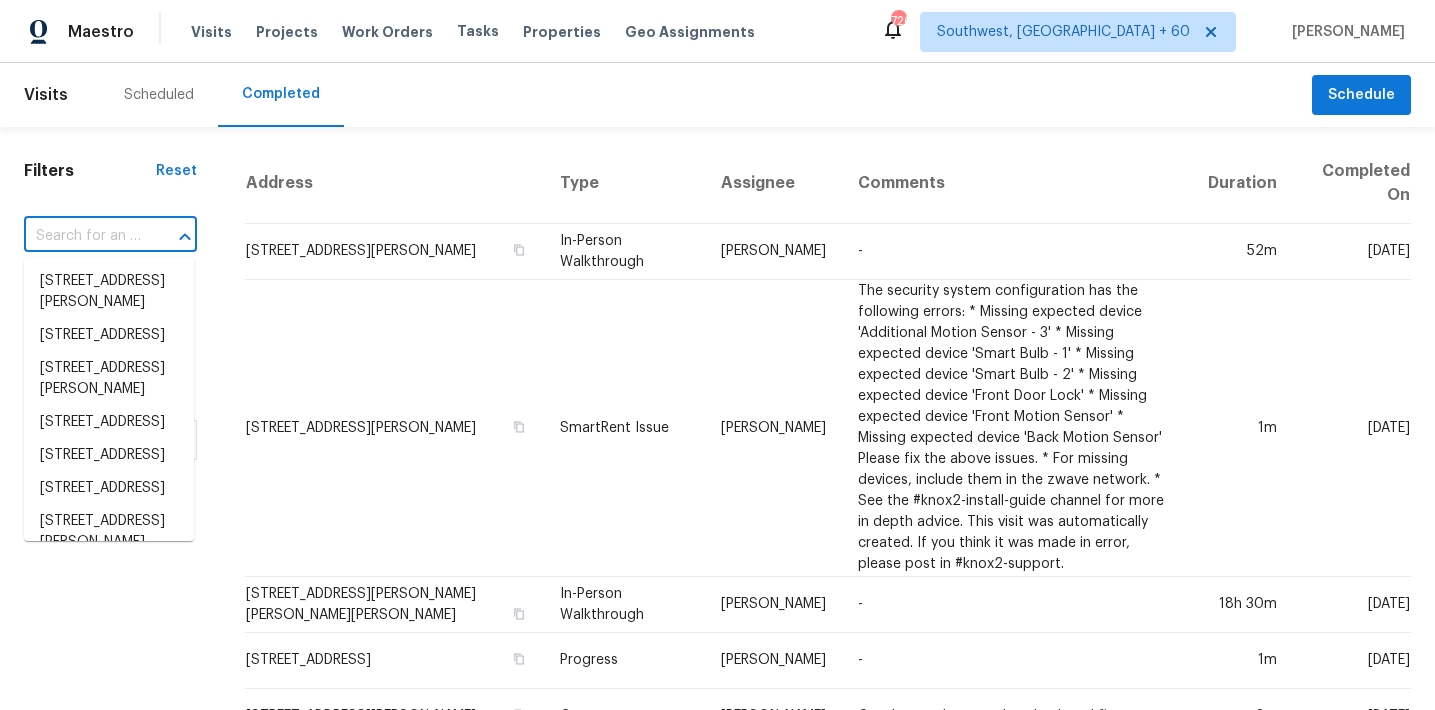paste on "13124 Mill Stone Dr, Austin, TX, 78729" 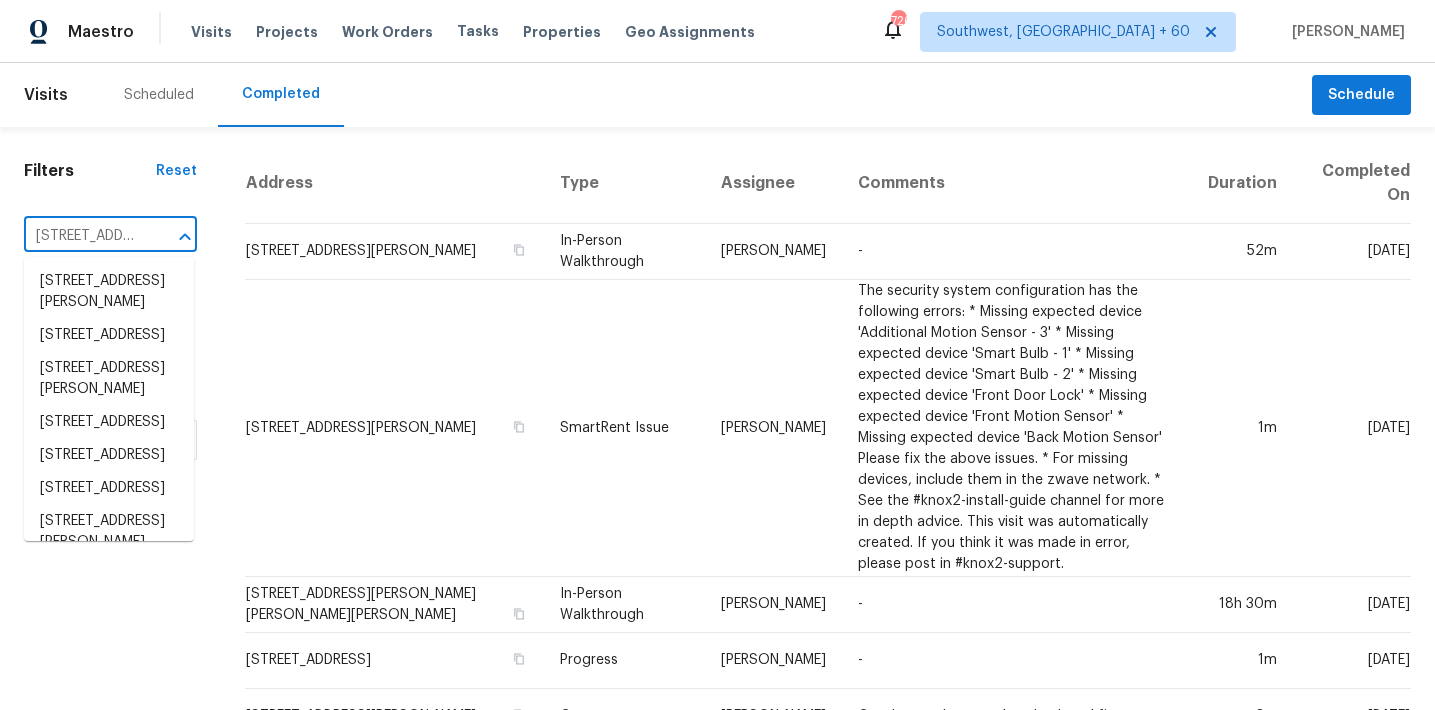 scroll, scrollTop: 0, scrollLeft: 139, axis: horizontal 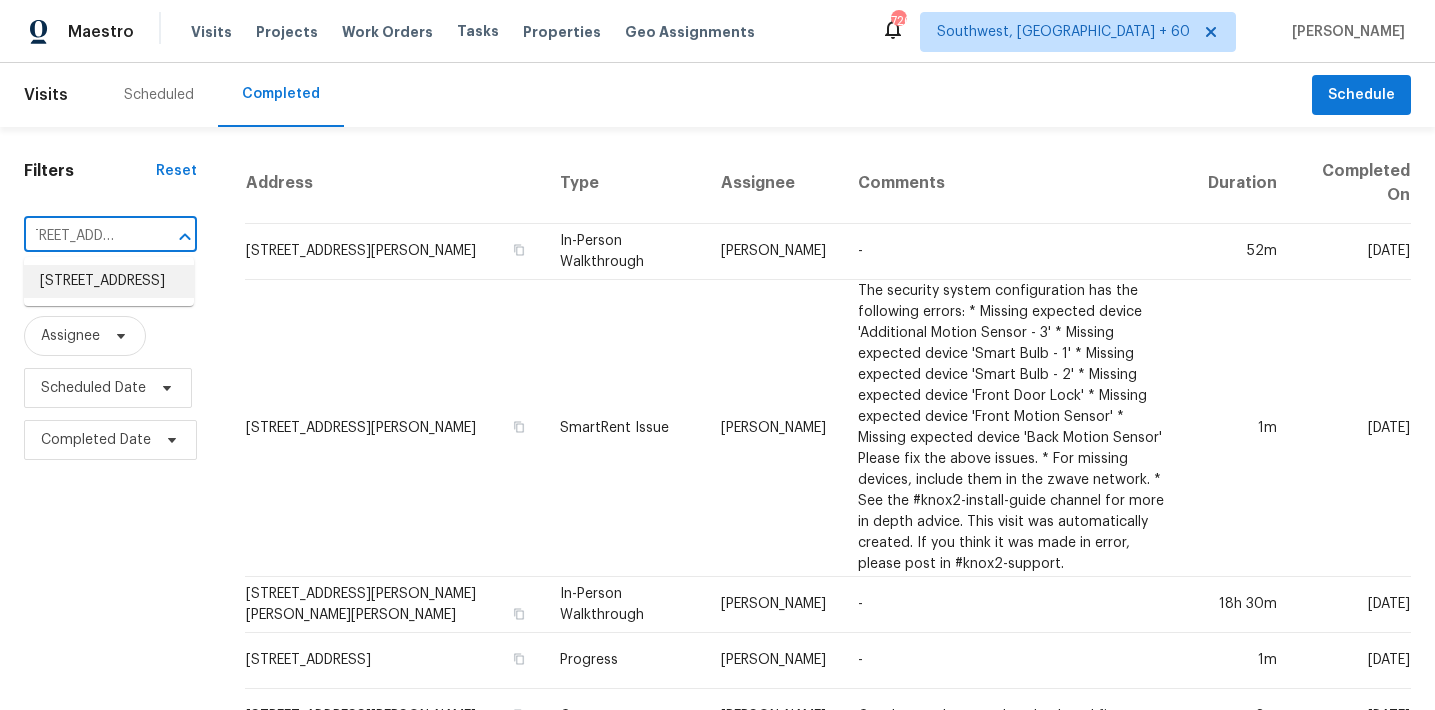 click on "13124 Mill Stone Dr, Austin, TX 78729" at bounding box center (109, 281) 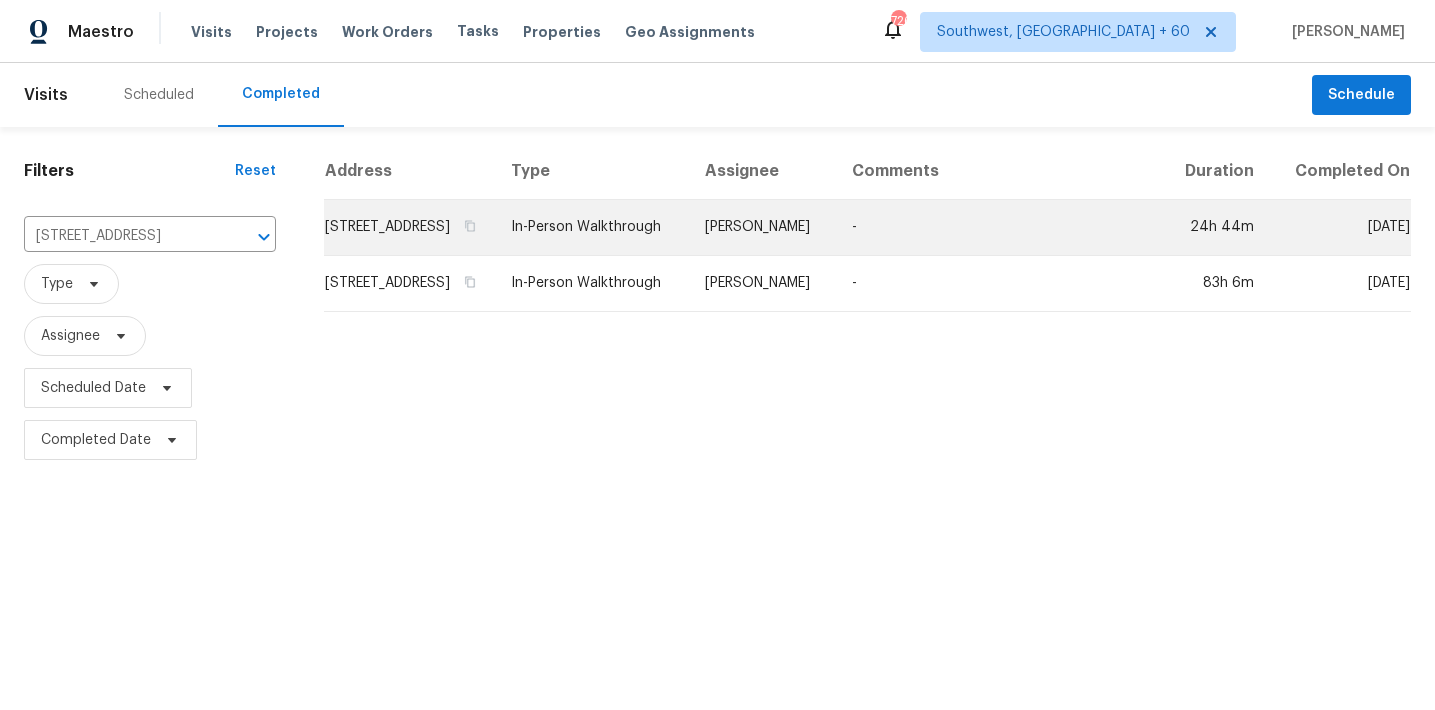 click on "13124 Mill Stone Dr, Austin, TX 78729" at bounding box center (409, 228) 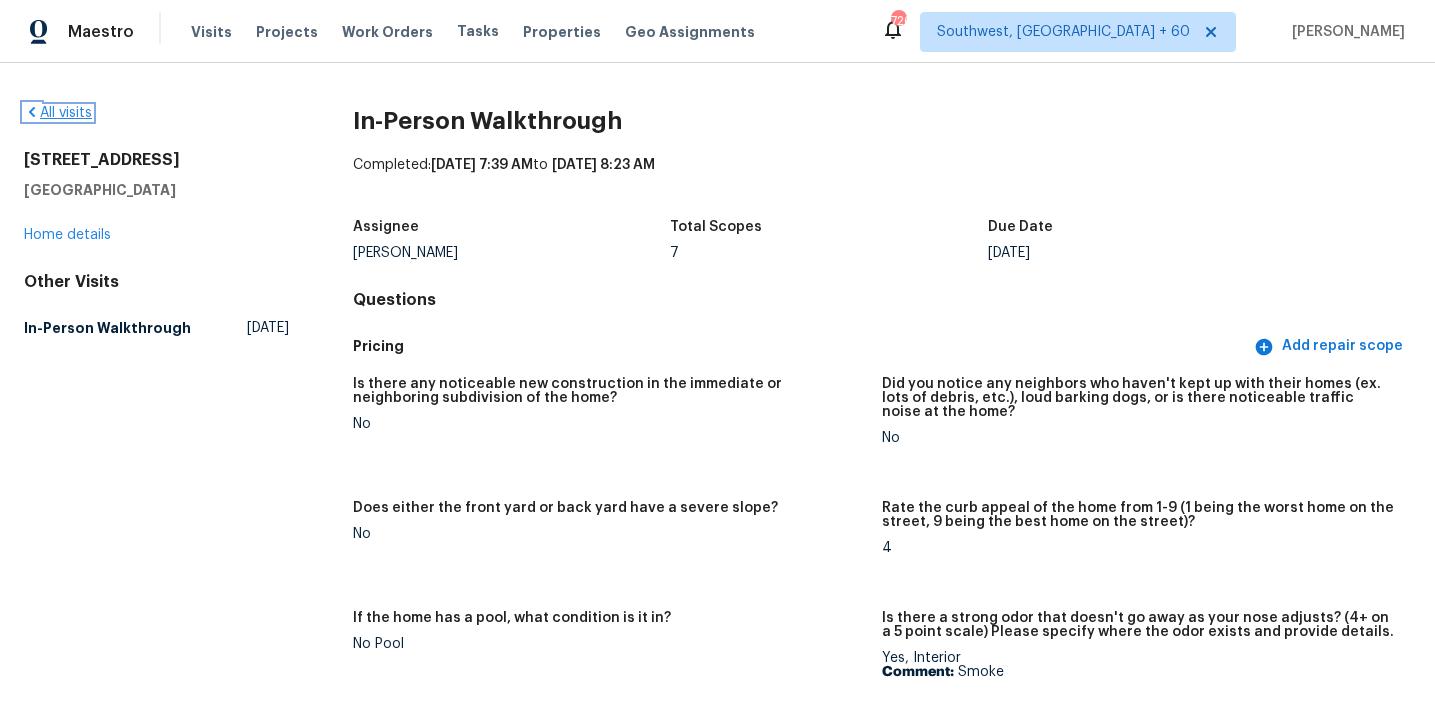 click on "All visits" at bounding box center [58, 113] 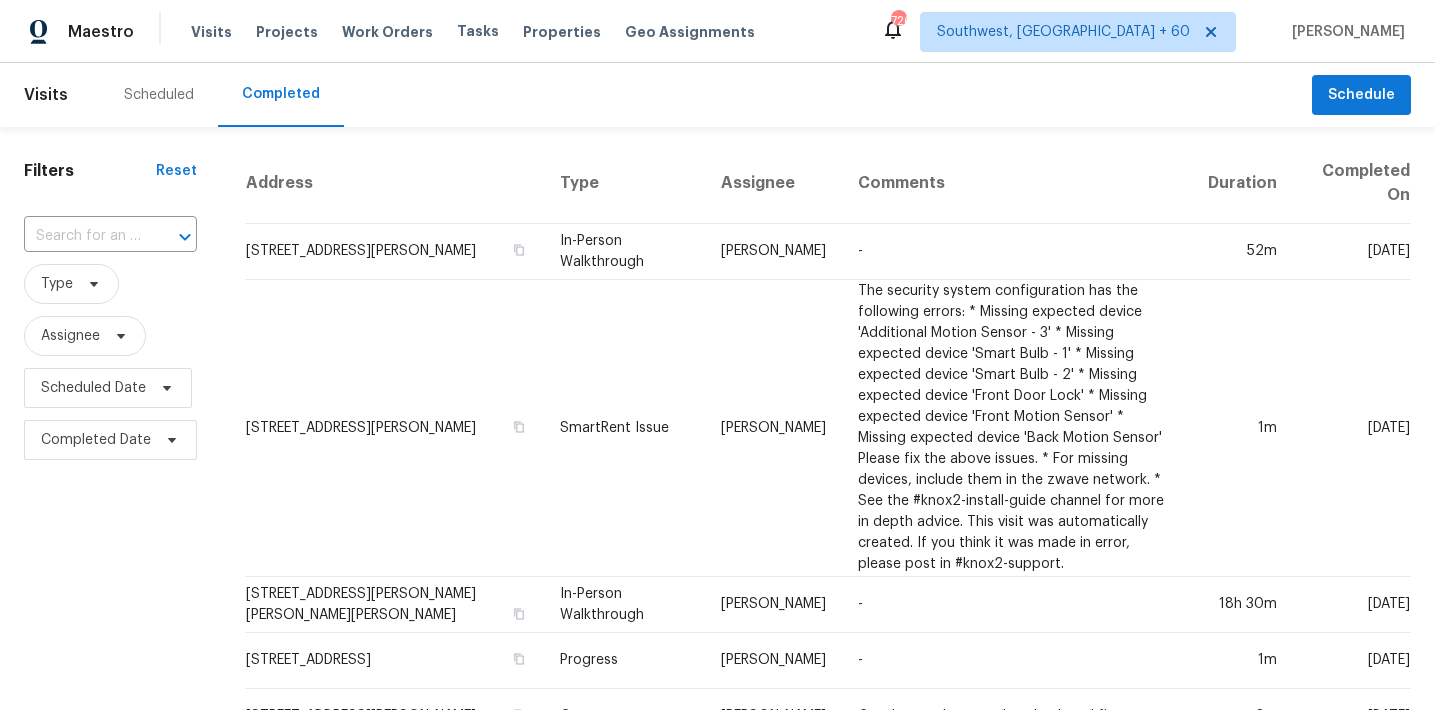 click on "​" at bounding box center [110, 236] 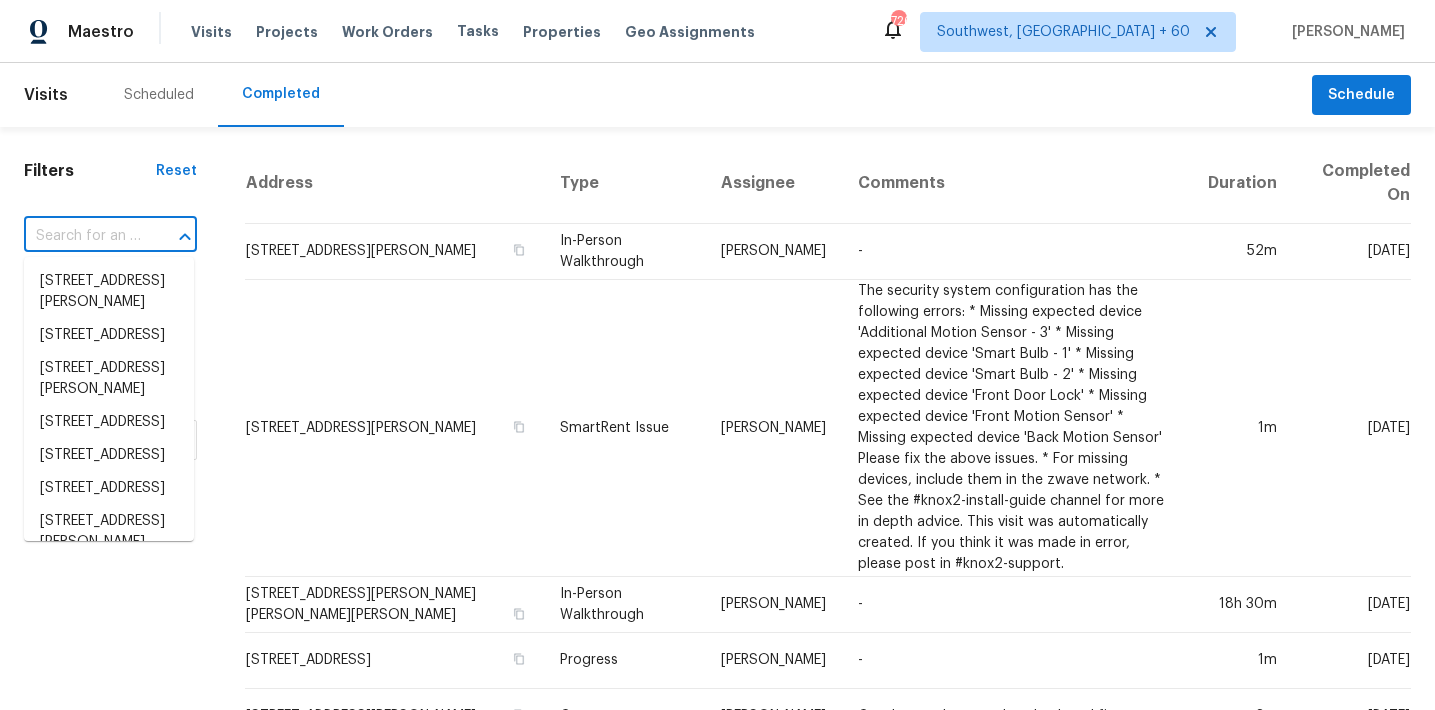 paste on "https://maestro.ops.opendoor.com/tasks/383c13f5-4d02-4721-ae98-25c2beac4cf7?tab=QUESTIONS&markets=southwest_fl&markets=miami_fl&markets=tampa&markets=orlando&markets=jacksonville&markets=raleigh&markets=greensboro_nc&markets=asheville_nc&markets=charlotte&markets=greenville_sc&markets=columbia_sc&markets=atlanta&markets=new_york_new_jersey&markets=washington_dc&markets=birmingham_al&markets=knoxville_tn&markets=nashville&markets=chattanooga&markets=charleston_sc&markets=cincinnati_oh&markets=cleveland_oh&markets=columbus_oh&markets=kansas_city&markets=indianapolis_in&markets=minneapolis&markets=oklahoma_city_ok&markets=st_louis&markets=boston_ma&markets=detroit_mi&markets=austin&markets=boise&markets=colorado_springs_co&markets=corpus_christi_tx&markets=dallas&markets=denver&markets=houston&markets=killeen_tx&markets=las_vegas&markets=los_angeles&markets=phoenix&markets=northern_colorado&markets=portland&markets=prescott_az&markets=reno_nv&markets=richmond_va&markets=riverside&markets=sacramento&markets=sa..." 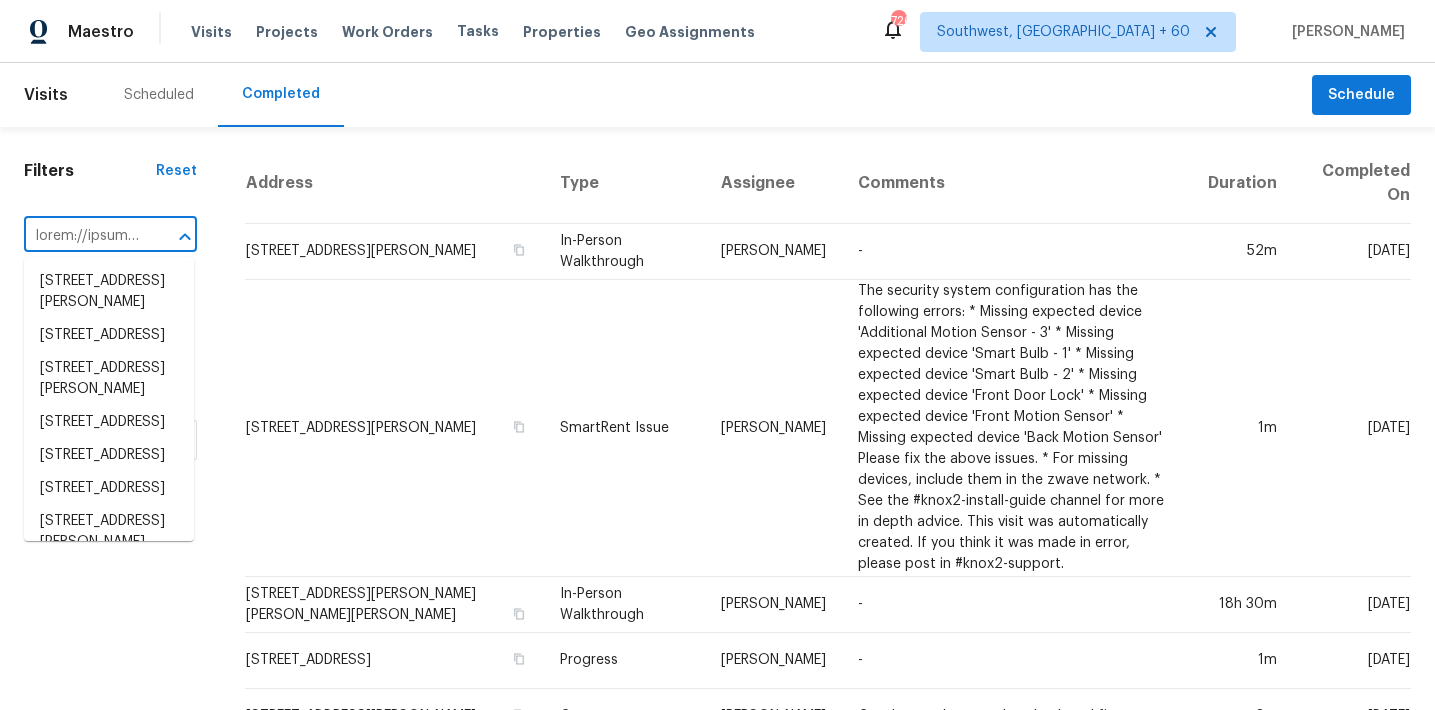 scroll, scrollTop: 0, scrollLeft: 9389, axis: horizontal 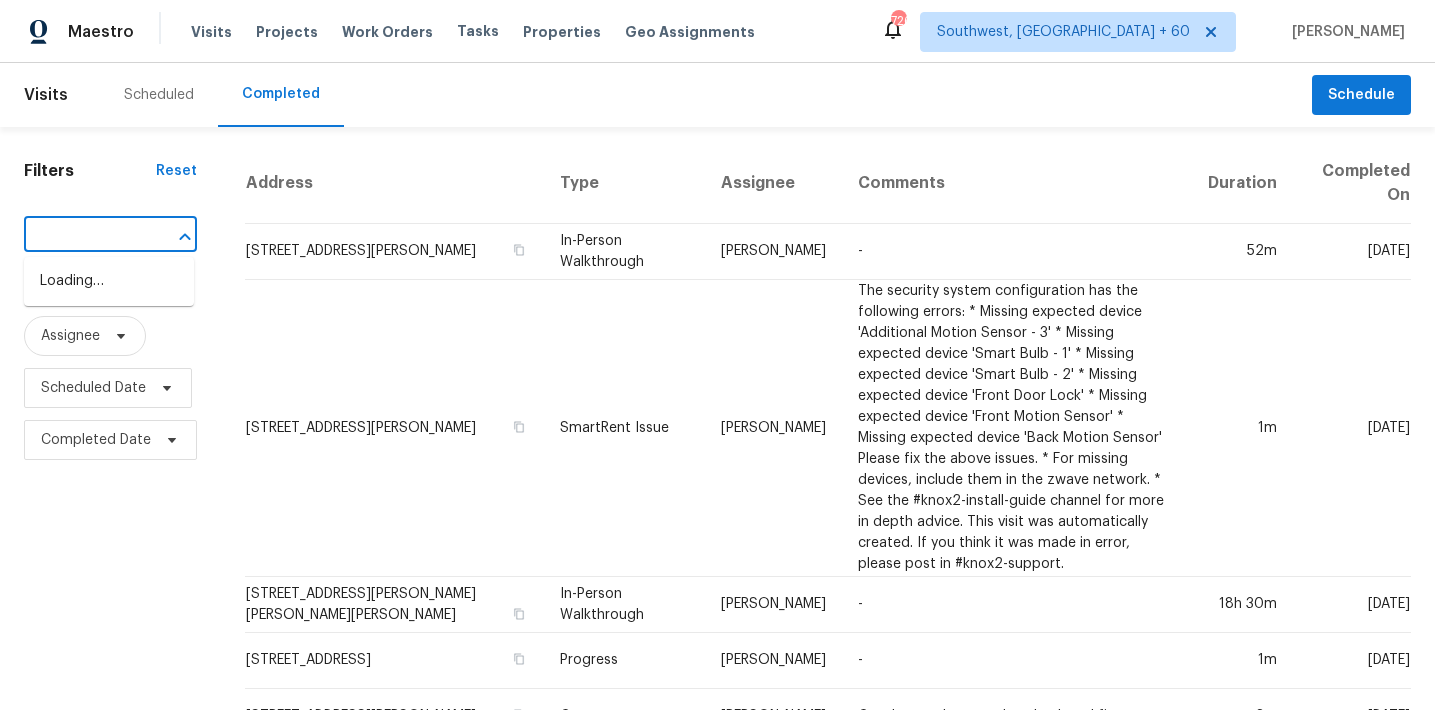 type on "https://maestro.ops.opendoor.com/tasks/383c13f5-4d02-4721-ae98-25c2beac4cf7?tab=QUESTIONS&markets=southwest_fl&markets=miami_fl&markets=tampa&markets=orlando&markets=jacksonville&markets=raleigh&markets=greensboro_nc&markets=asheville_nc&markets=charlotte&markets=greenville_sc&markets=columbia_sc&markets=atlanta&markets=new_york_new_jersey&markets=washington_dc&markets=birmingham_al&markets=knoxville_tn&markets=nashville&markets=chattanooga&markets=charleston_sc&markets=cincinnati_oh&markets=cleveland_oh&markets=columbus_oh&markets=kansas_city&markets=indianapolis_in&markets=minneapolis&markets=oklahoma_city_ok&markets=st_louis&markets=boston_ma&markets=detroit_mi&markets=austin&markets=boise&markets=colorado_springs_co&markets=corpus_christi_tx&markets=dallas&markets=denver&markets=houston&markets=killeen_tx&markets=las_vegas&markets=los_angeles&markets=phoenix&markets=northern_colorado&markets=portland&markets=prescott_az&markets=reno_nv&markets=richmond_va&markets=riverside&markets=sacramento&markets=sa..." 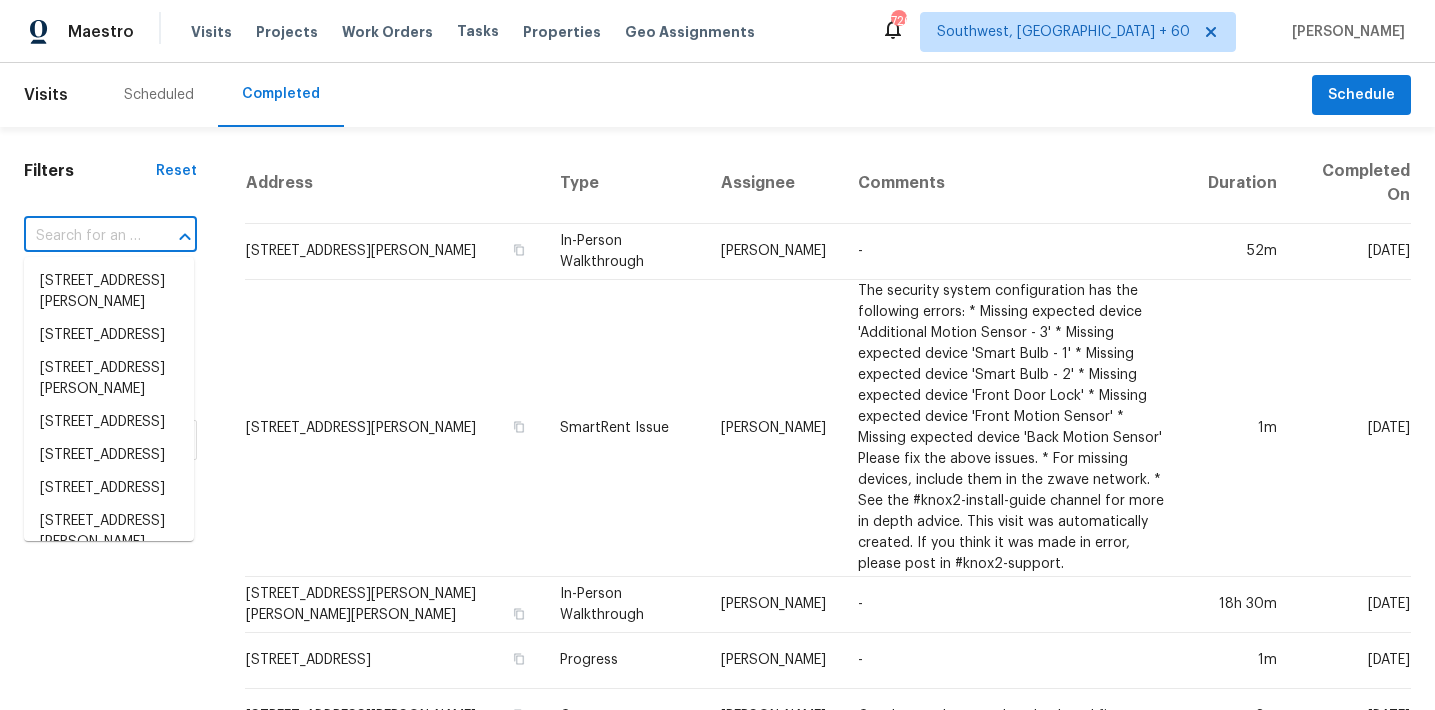 scroll, scrollTop: 0, scrollLeft: 0, axis: both 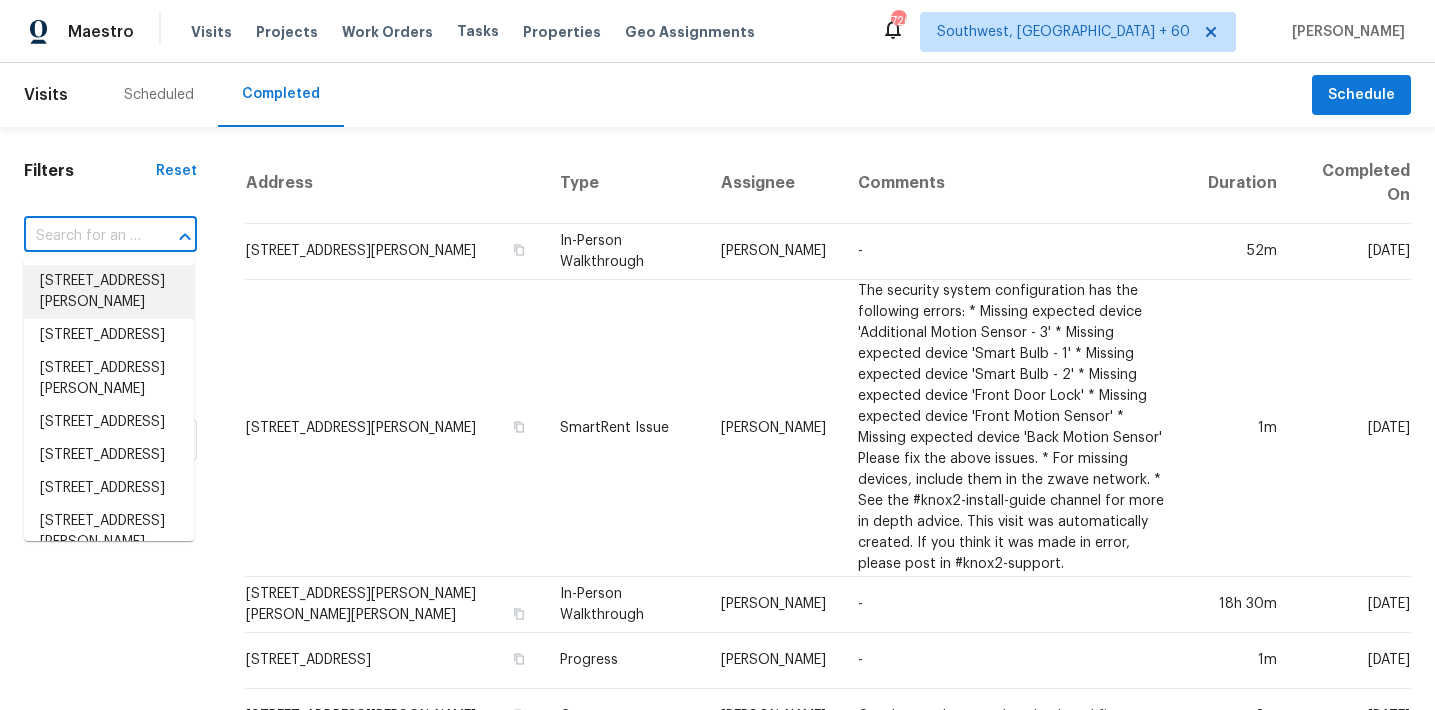 paste on "3820 S Evanston St Aurora, CO 80014" 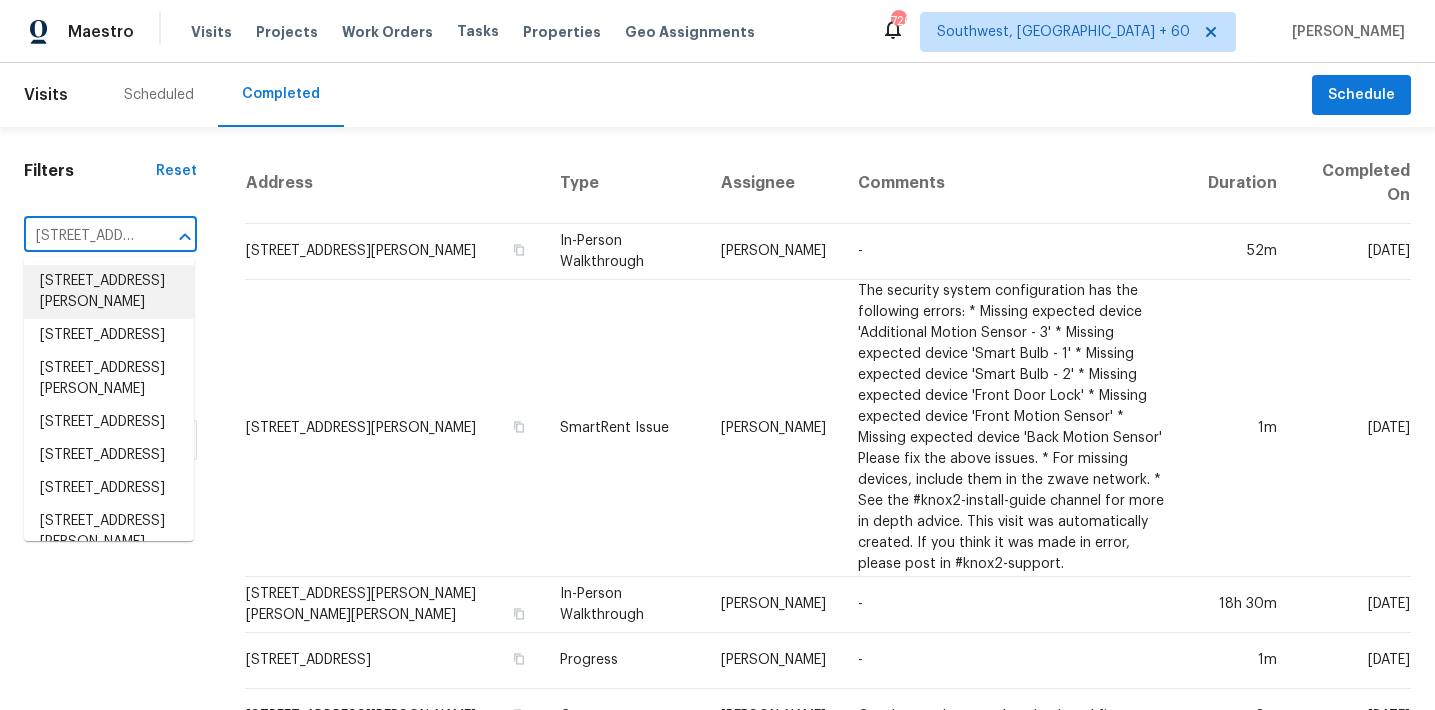 scroll, scrollTop: 0, scrollLeft: 146, axis: horizontal 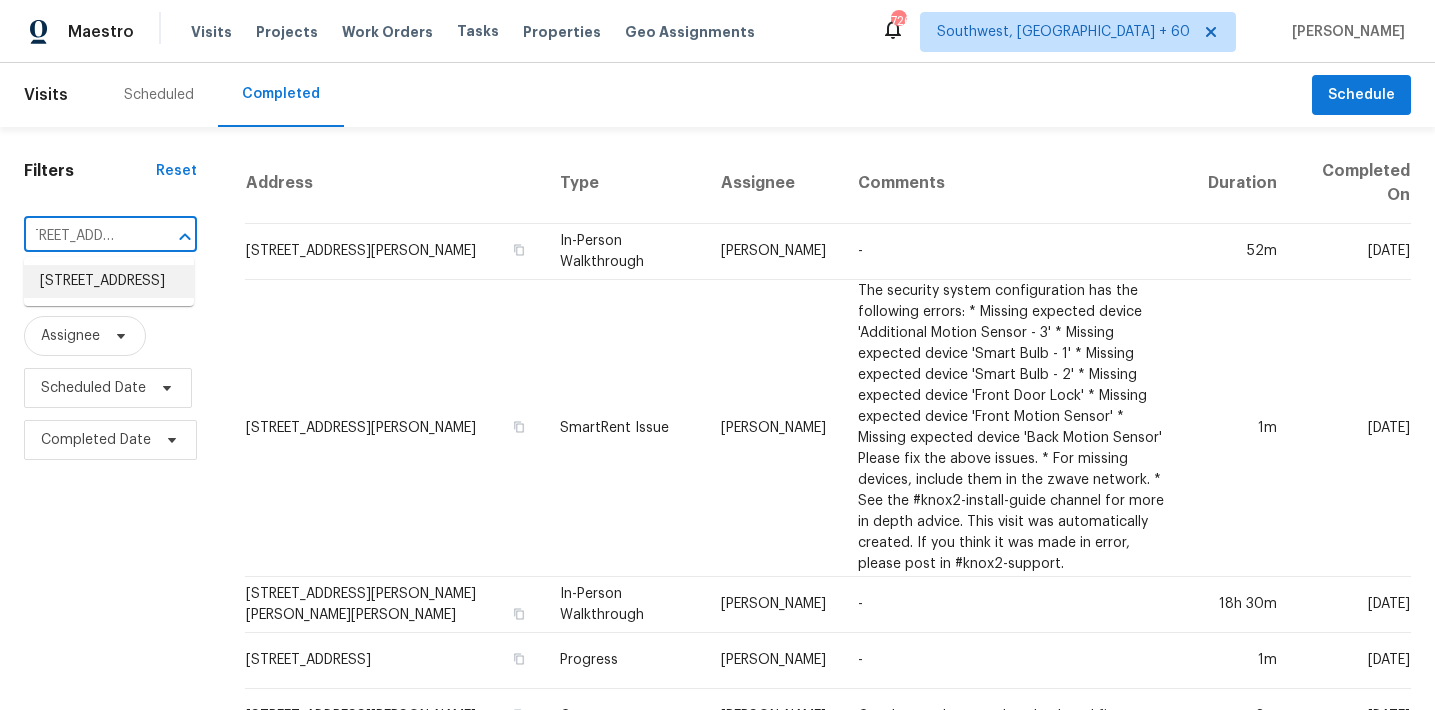 click on "3820 S Evanston St, Aurora, CO 80014" at bounding box center (109, 281) 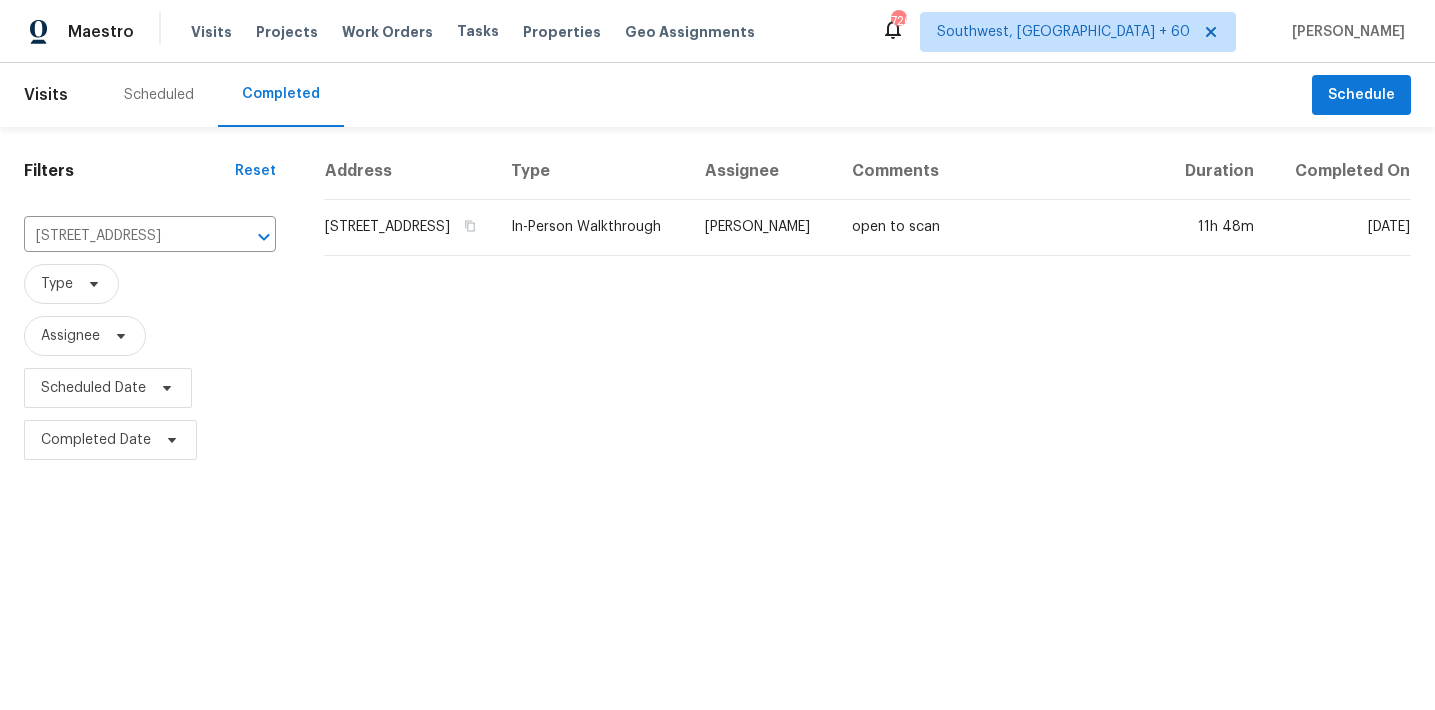 click on "3820 S Evanston St, Aurora, CO 80014" at bounding box center (409, 228) 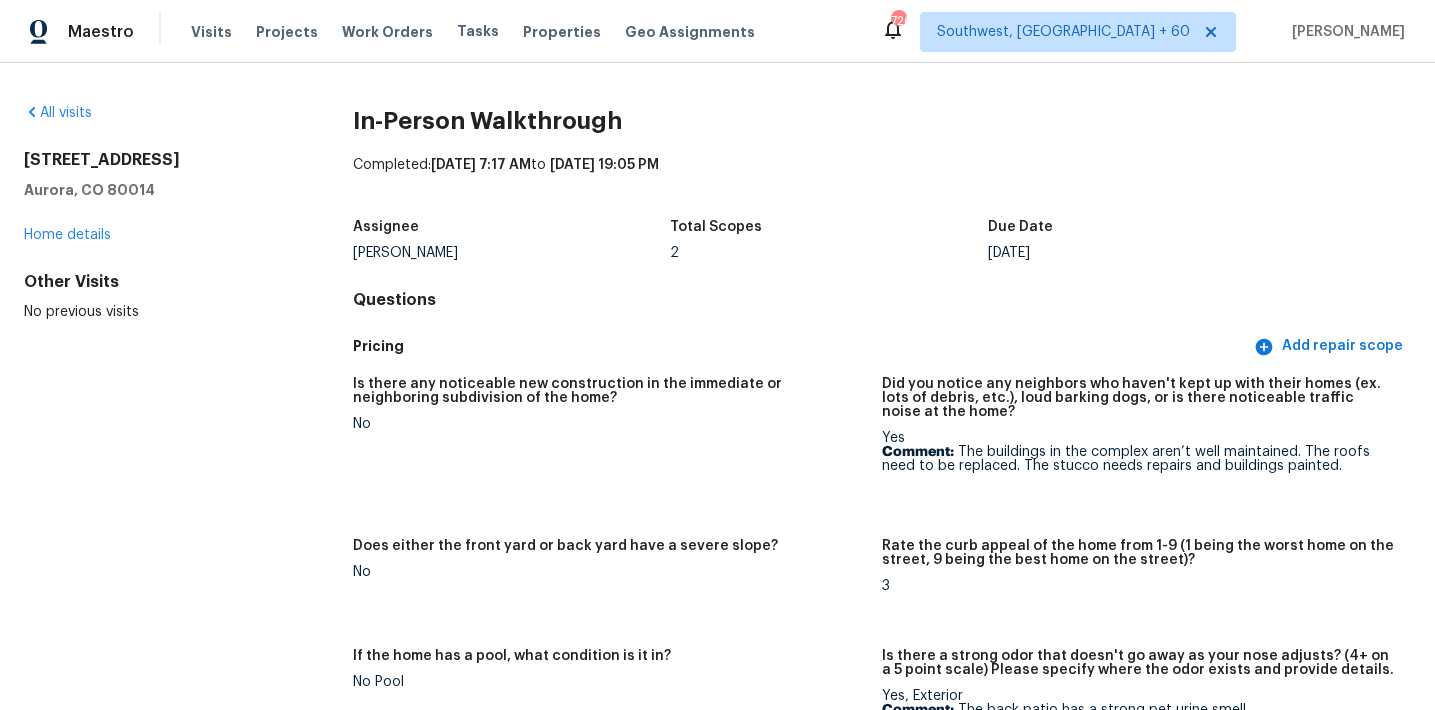 click on "All visits 3820 S Evanston St Aurora, CO 80014 Home details Other Visits No previous visits" at bounding box center (156, 213) 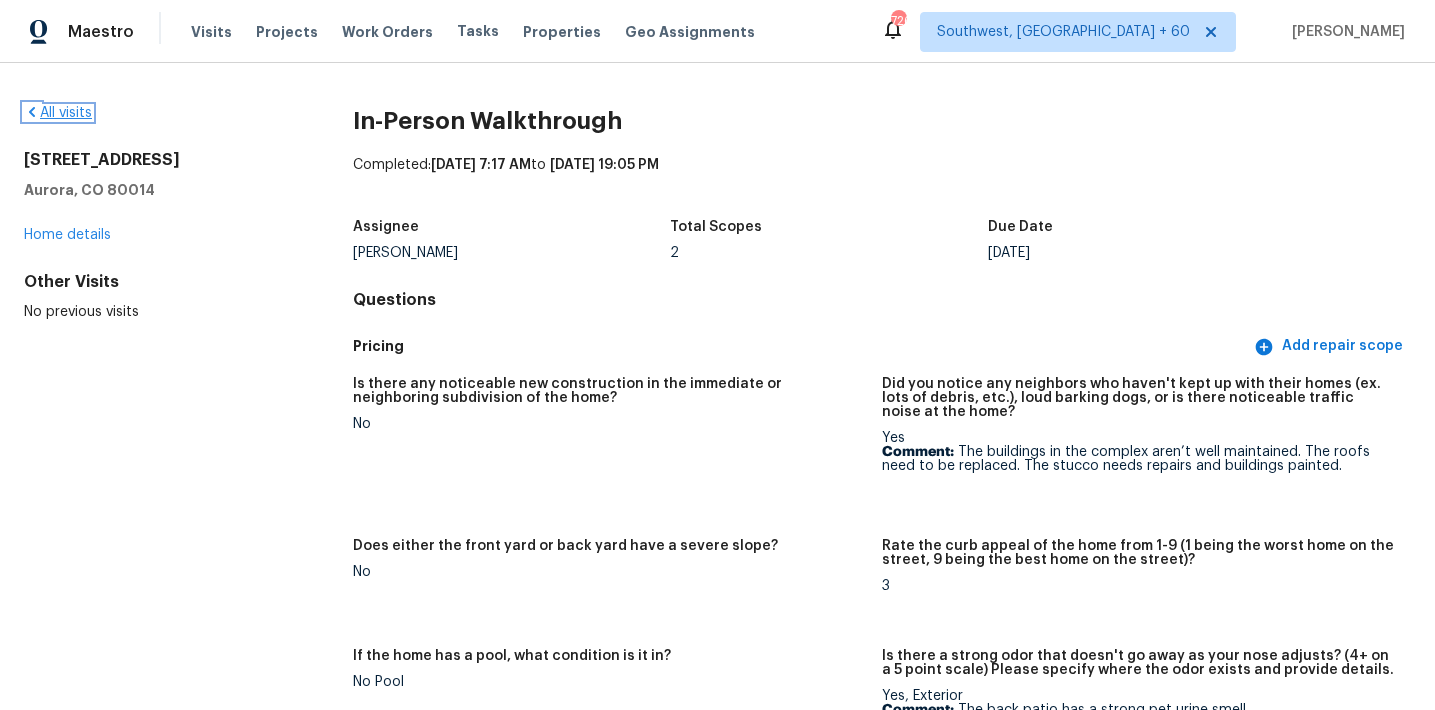 click 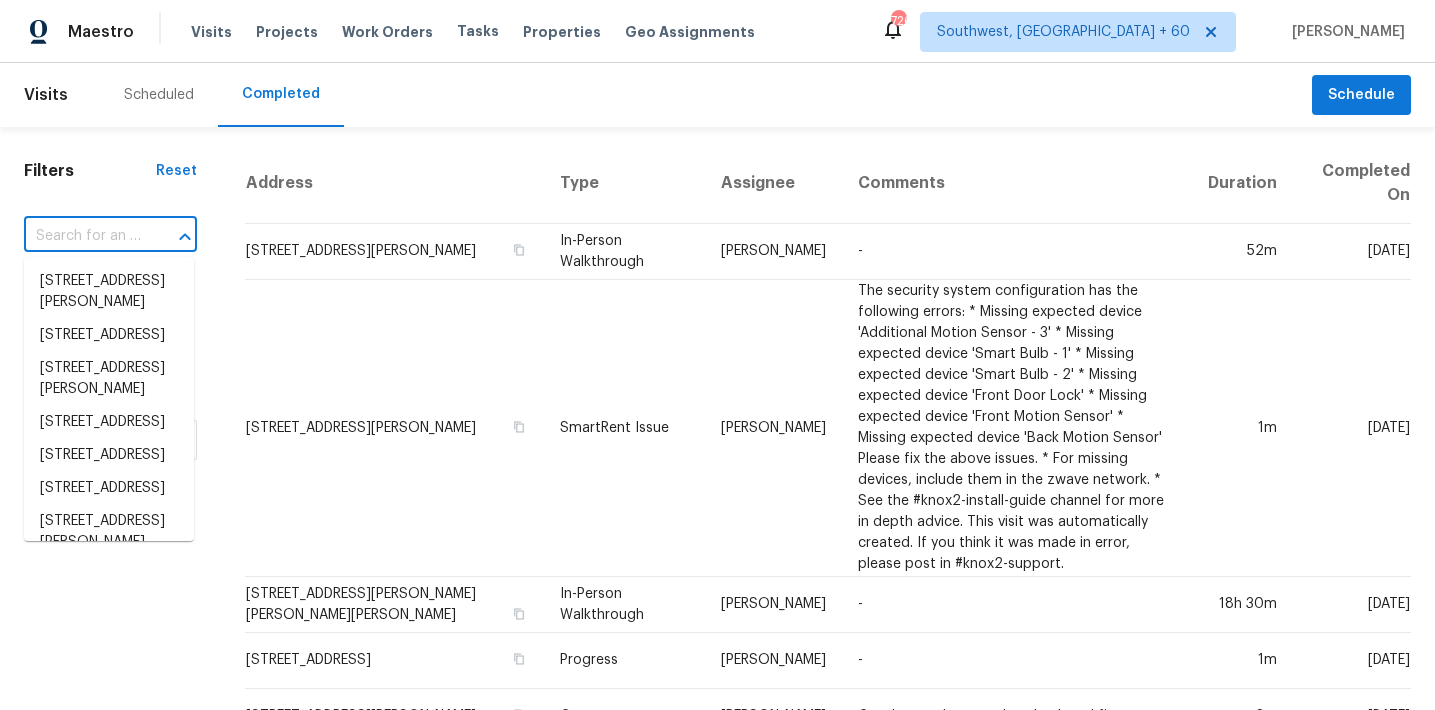 click at bounding box center [82, 236] 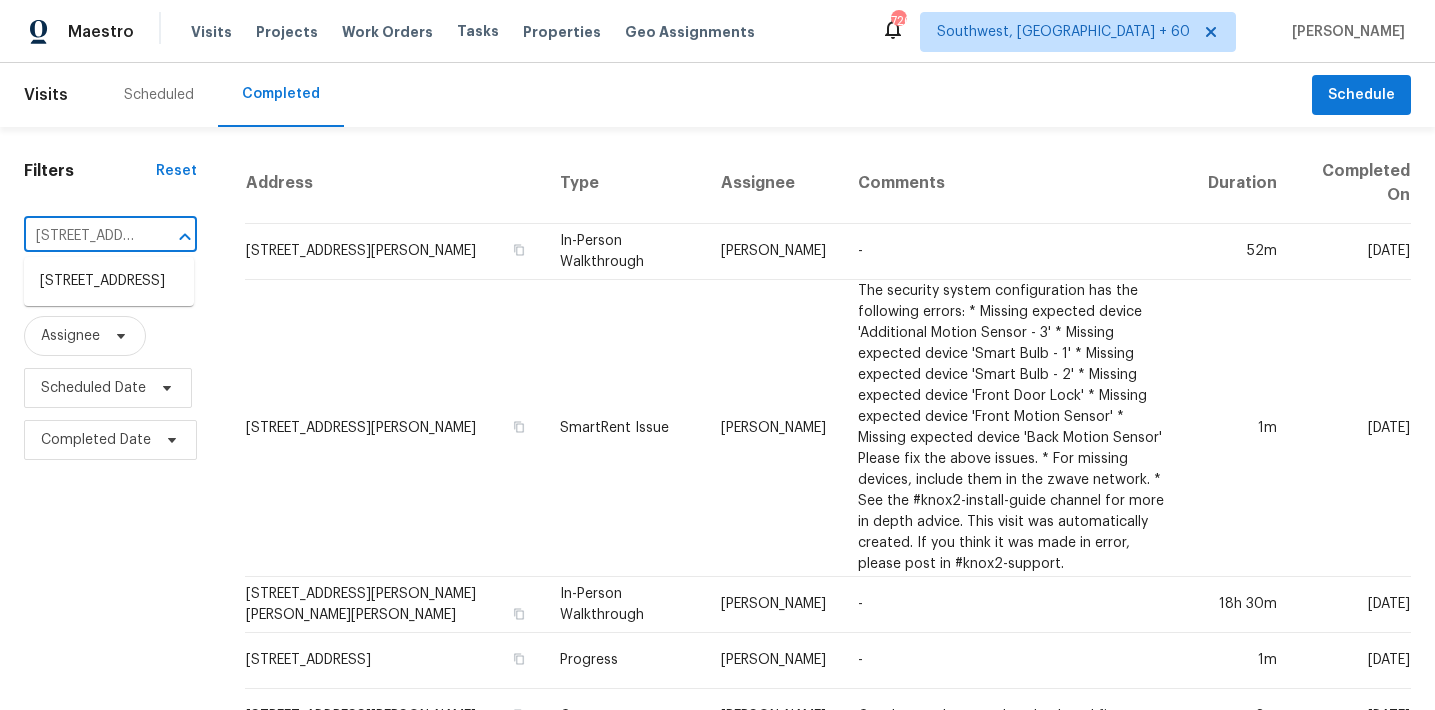 scroll, scrollTop: 0, scrollLeft: 139, axis: horizontal 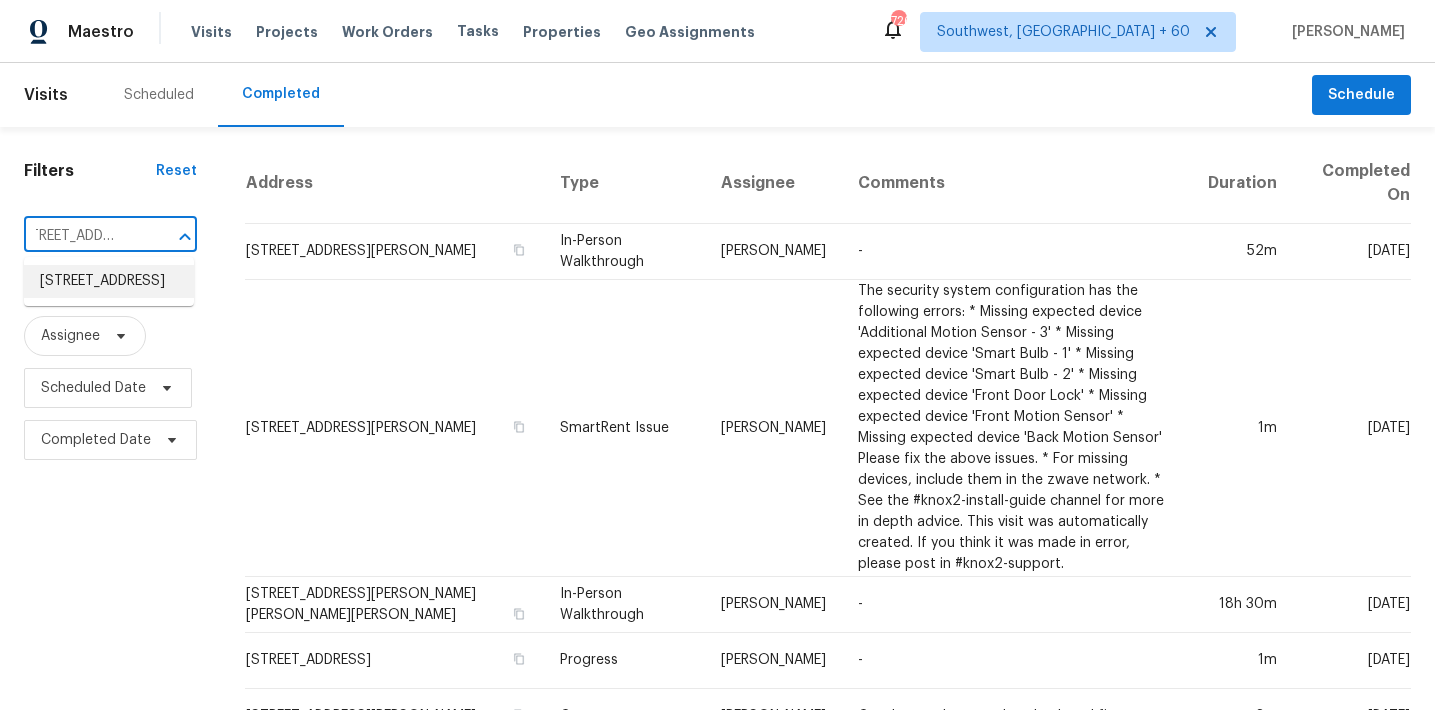 click on "13124 Mill Stone Dr, Austin, TX 78729" at bounding box center (109, 281) 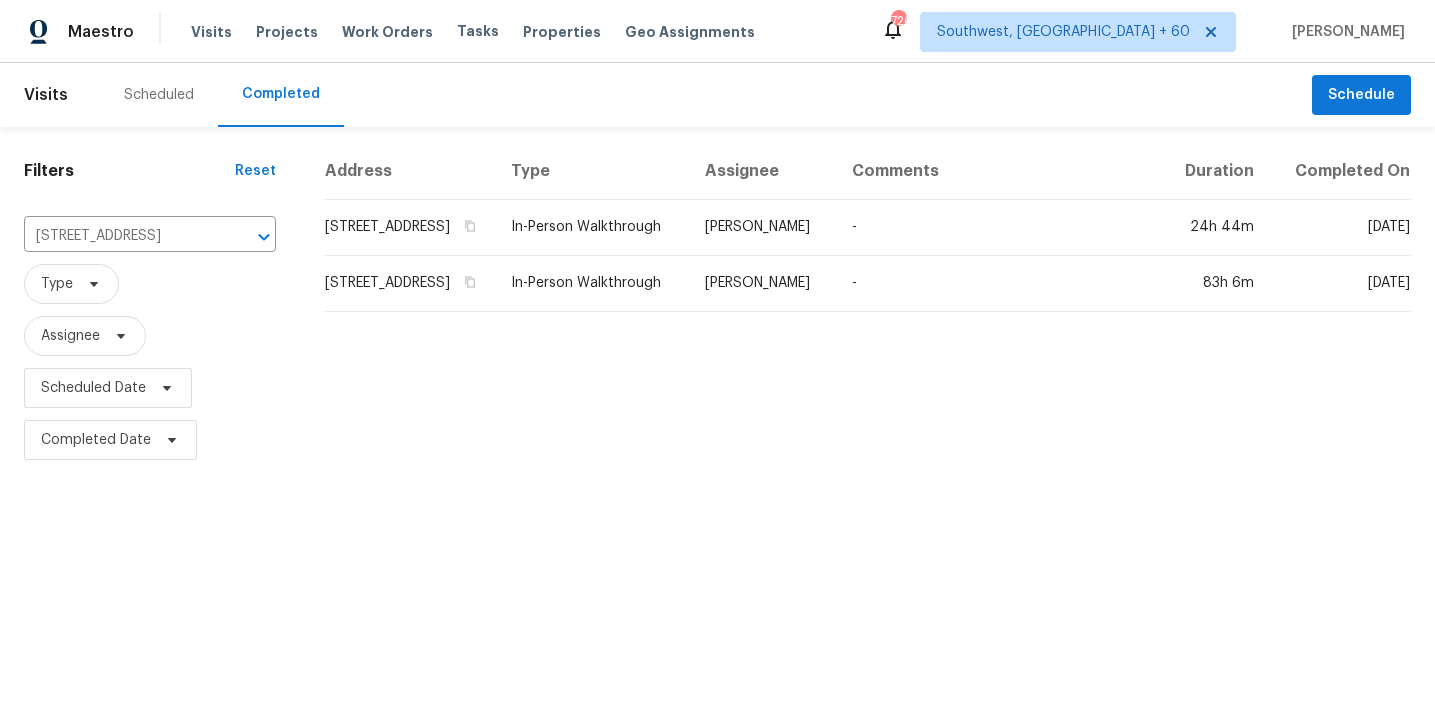 click on "13124 Mill Stone Dr, Austin, TX 78729" at bounding box center [409, 228] 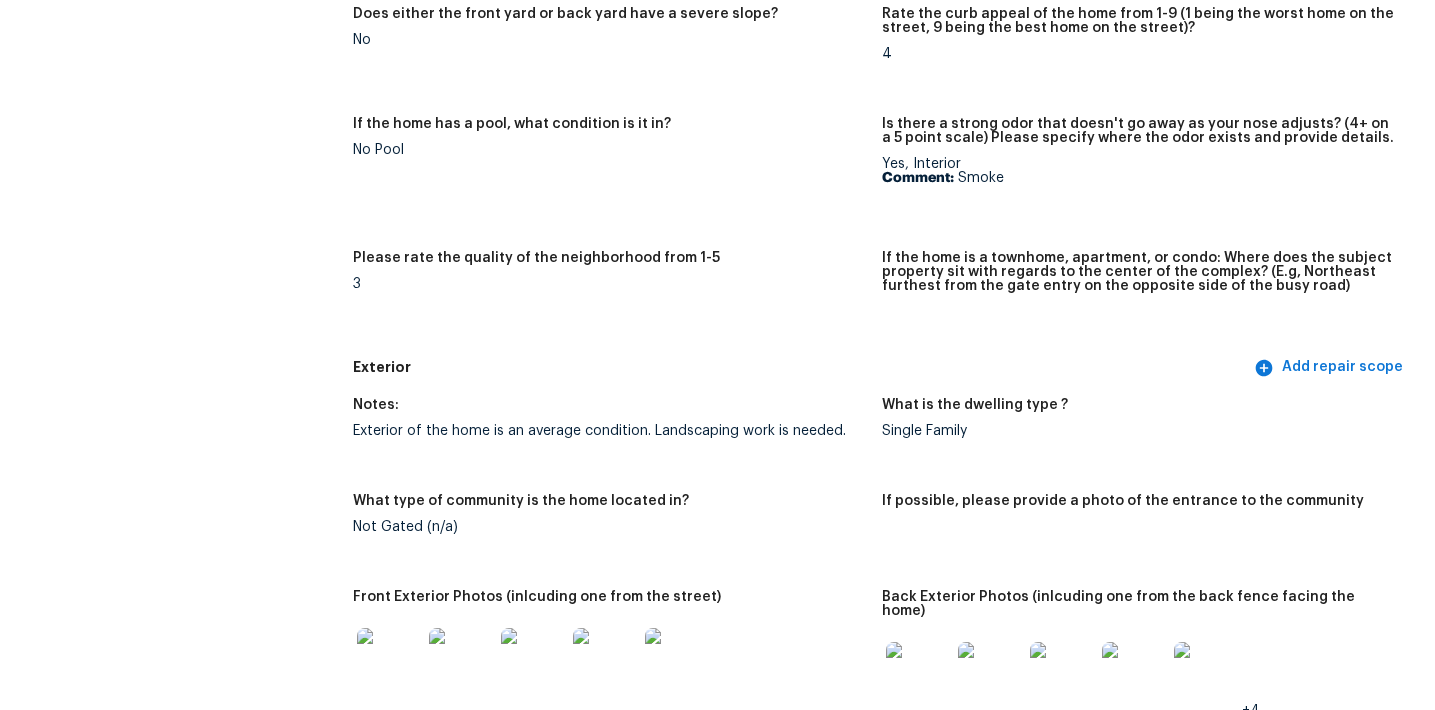 scroll, scrollTop: 0, scrollLeft: 0, axis: both 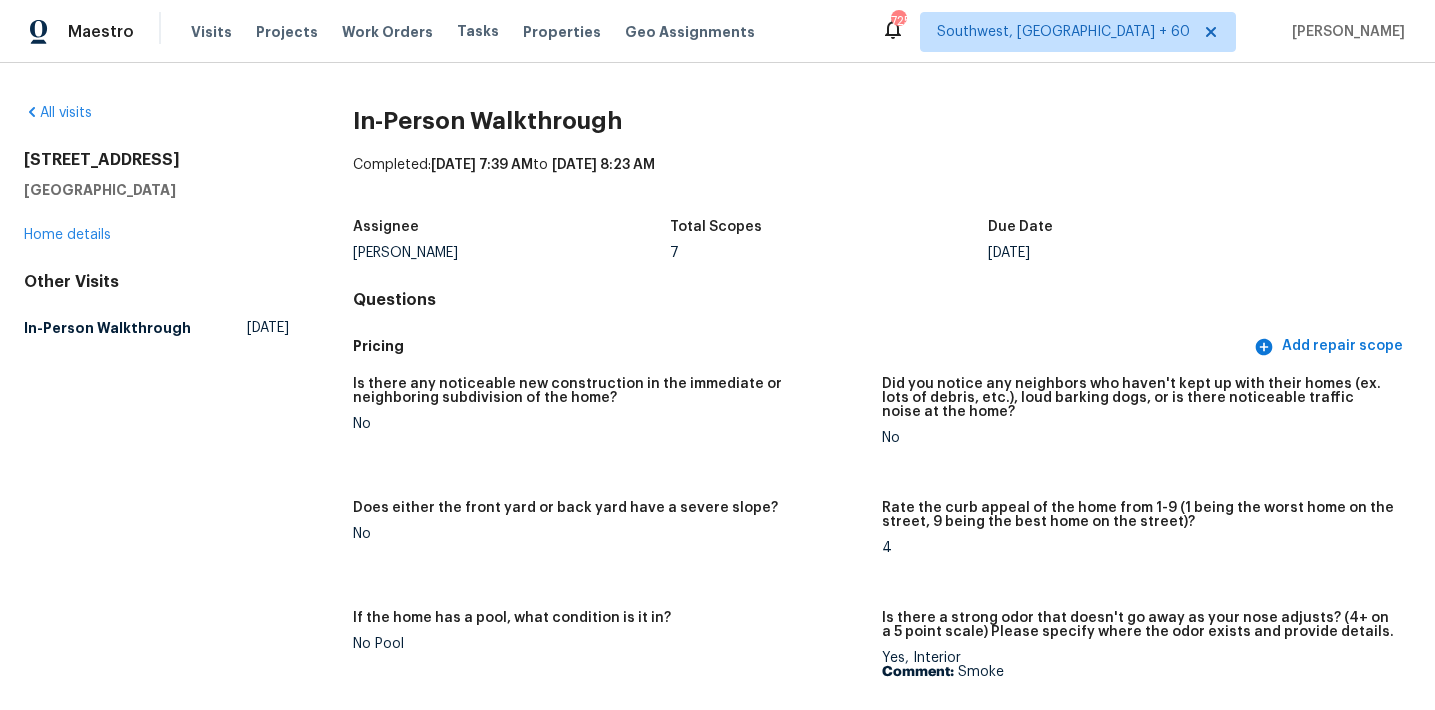 click on "In-Person Walkthrough Completed:  7/9/2025, 7:39 AM  to   7/10/2025, 8:23 AM Assignee Martin Chagolla Total Scopes 7 Due Date Wed, Jul 09 Questions Pricing Add repair scope Is there any noticeable new construction in the immediate or neighboring subdivision of the home? No Did you notice any neighbors who haven't kept up with their homes (ex. lots of debris, etc.), loud barking dogs, or is there noticeable traffic noise at the home? No Does either the front yard or back yard have a severe slope? No Rate the curb appeal of the home from 1-9 (1 being the worst home on the street, 9 being the best home on the street)? 4 If the home has a pool, what condition is it in? No Pool Is there a strong odor that doesn't go away as your nose adjusts? (4+ on a 5 point scale) Please specify where the odor exists and provide details. Yes, Interior Comment:   Smoke Please rate the quality of the neighborhood from 1-5 3 Exterior Add repair scope Notes: Exterior of the home is an average condition.  Landscaping work is needed." at bounding box center [882, 3087] 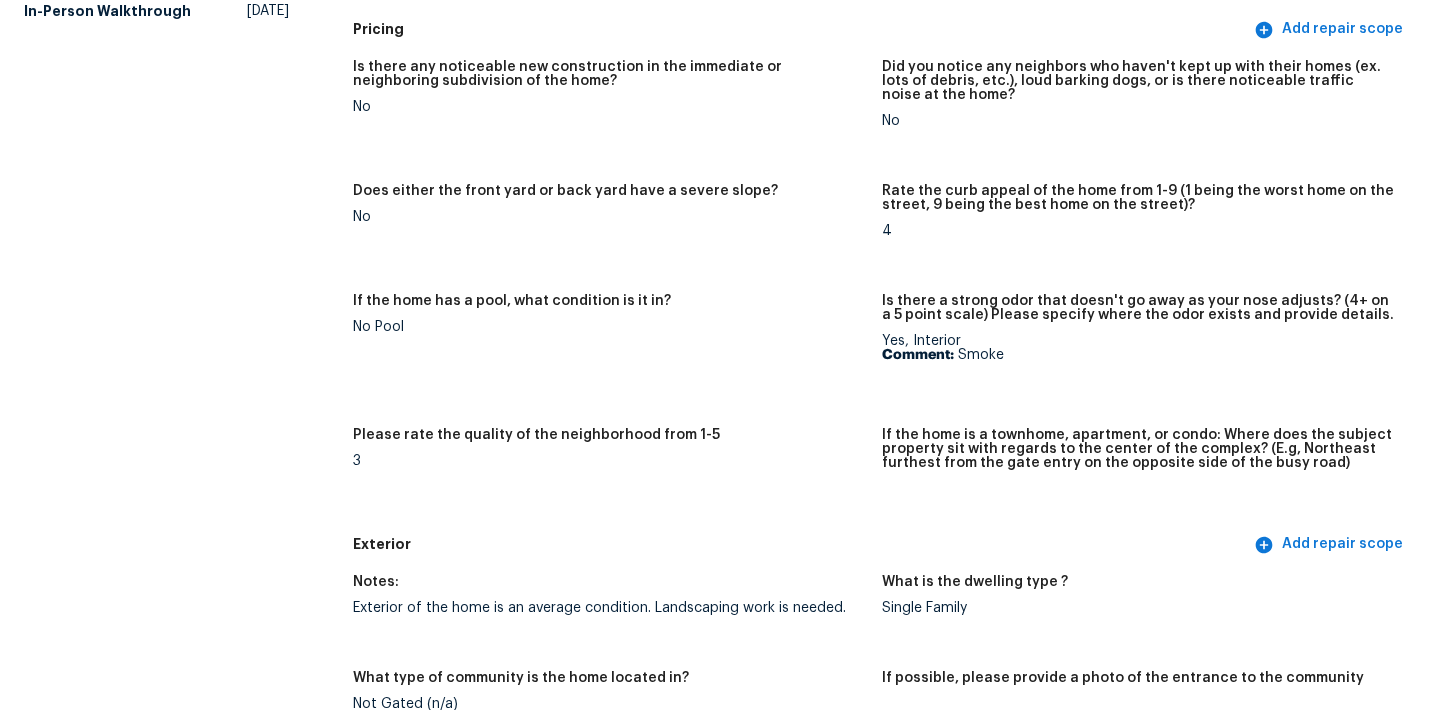 scroll, scrollTop: 1835, scrollLeft: 0, axis: vertical 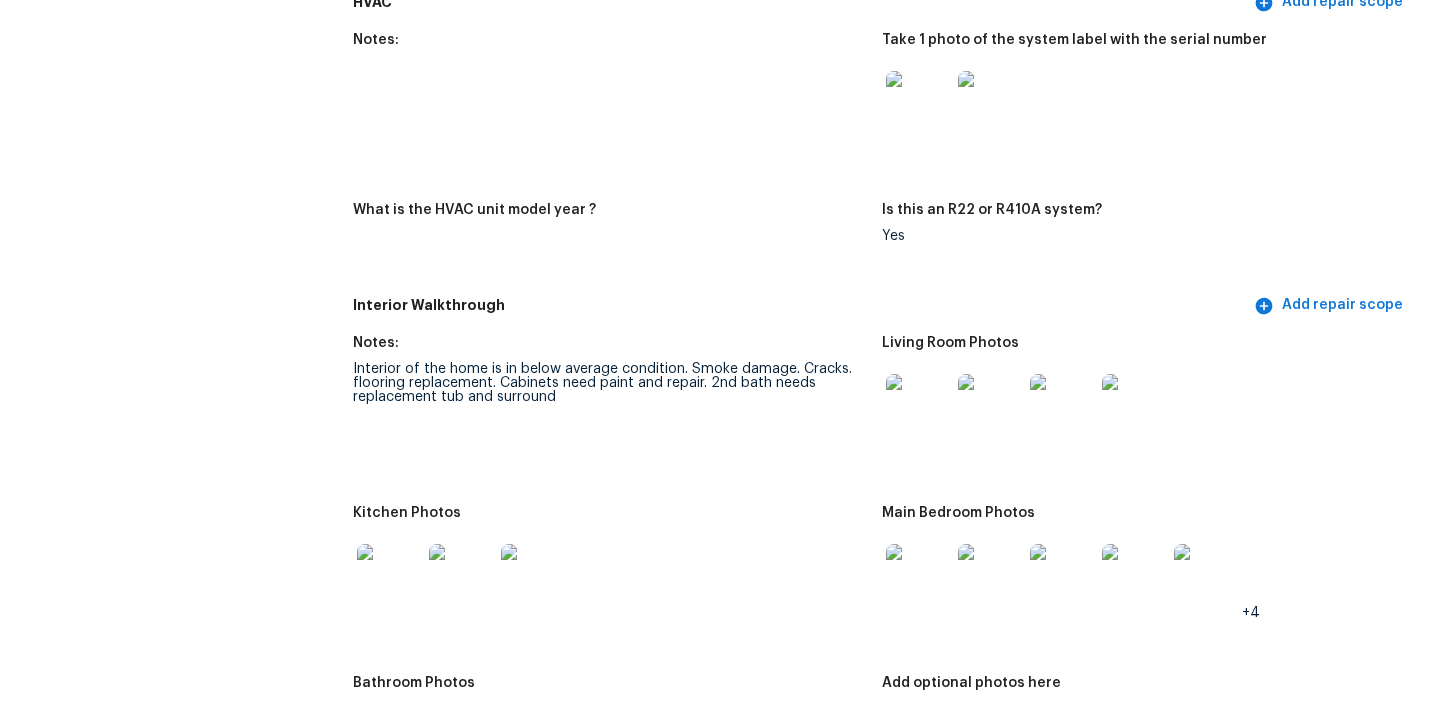click on "Interior Walkthrough" at bounding box center (801, 305) 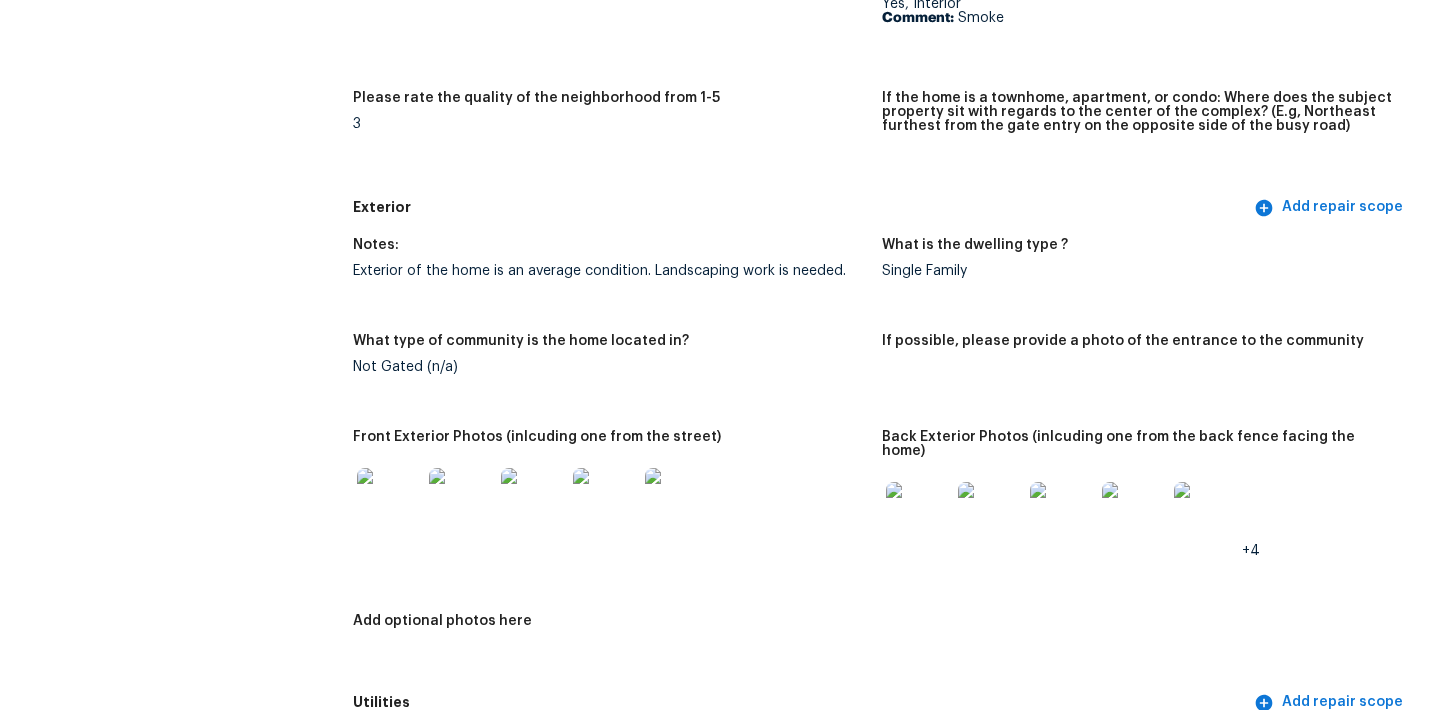 scroll, scrollTop: 509, scrollLeft: 0, axis: vertical 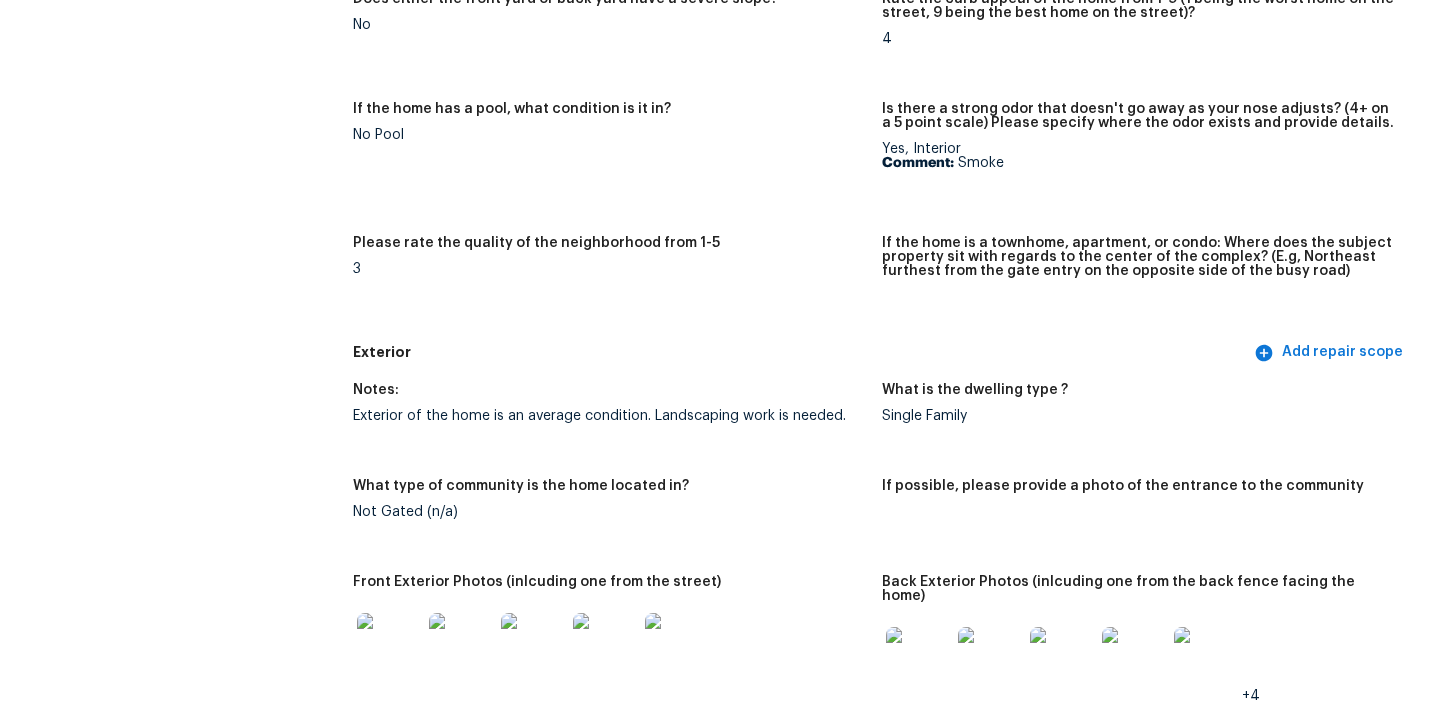 click on "Please rate the quality of the neighborhood from 1-5 3" at bounding box center (617, 279) 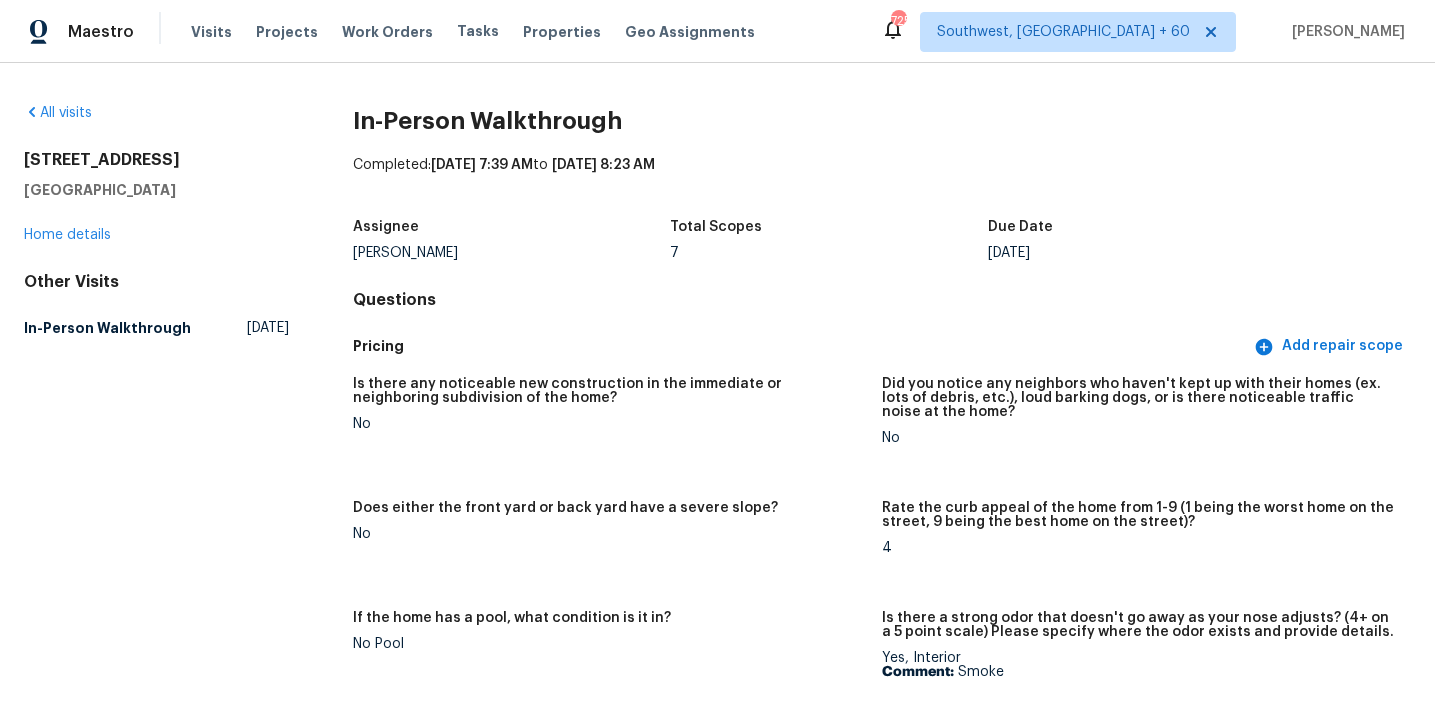 click on "In-Person Walkthrough Completed:  7/9/2025, 7:39 AM  to   7/10/2025, 8:23 AM Assignee Martin Chagolla Total Scopes 7 Due Date Wed, Jul 09 Questions Pricing Add repair scope Is there any noticeable new construction in the immediate or neighboring subdivision of the home? No Did you notice any neighbors who haven't kept up with their homes (ex. lots of debris, etc.), loud barking dogs, or is there noticeable traffic noise at the home? No Does either the front yard or back yard have a severe slope? No Rate the curb appeal of the home from 1-9 (1 being the worst home on the street, 9 being the best home on the street)? 4 If the home has a pool, what condition is it in? No Pool Is there a strong odor that doesn't go away as your nose adjusts? (4+ on a 5 point scale) Please specify where the odor exists and provide details. Yes, Interior Comment:   Smoke Please rate the quality of the neighborhood from 1-5 3 Exterior Add repair scope Notes: Exterior of the home is an average condition.  Landscaping work is needed." at bounding box center (882, 3087) 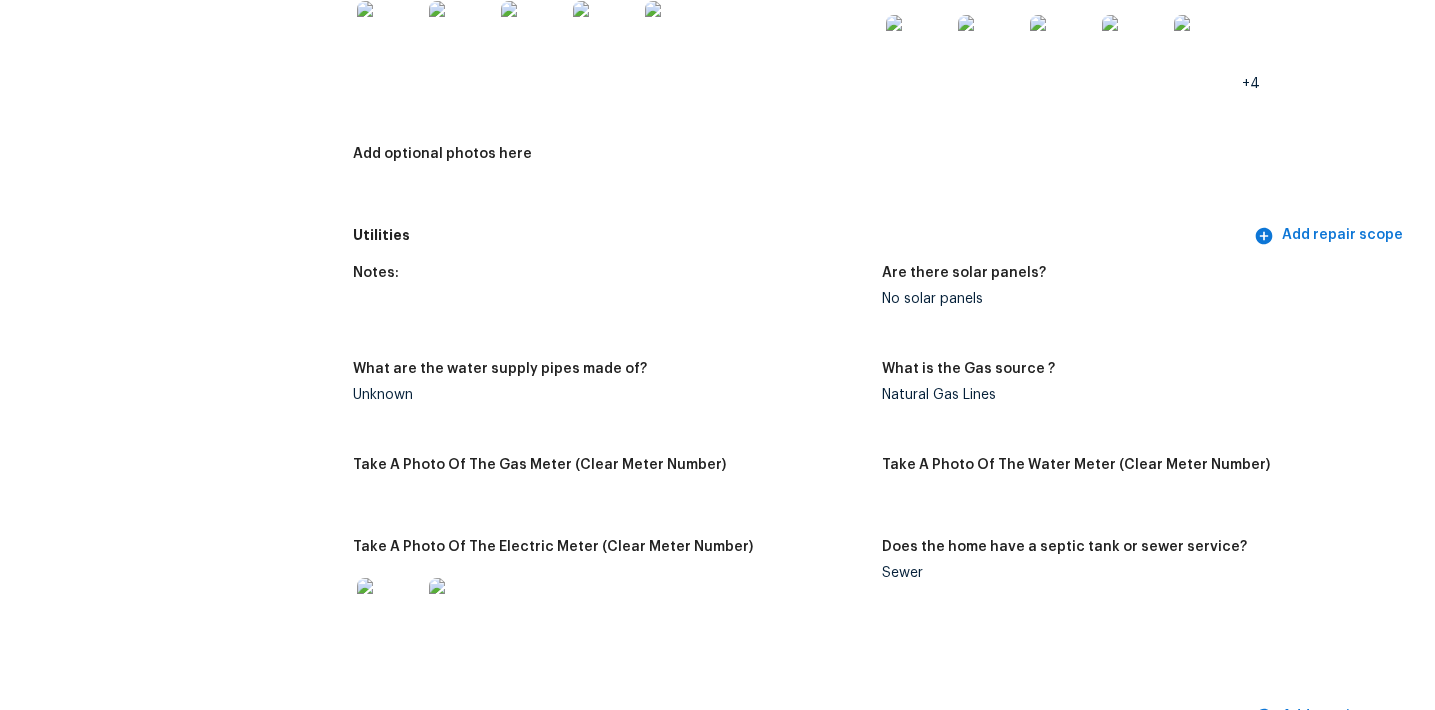scroll, scrollTop: 3092, scrollLeft: 0, axis: vertical 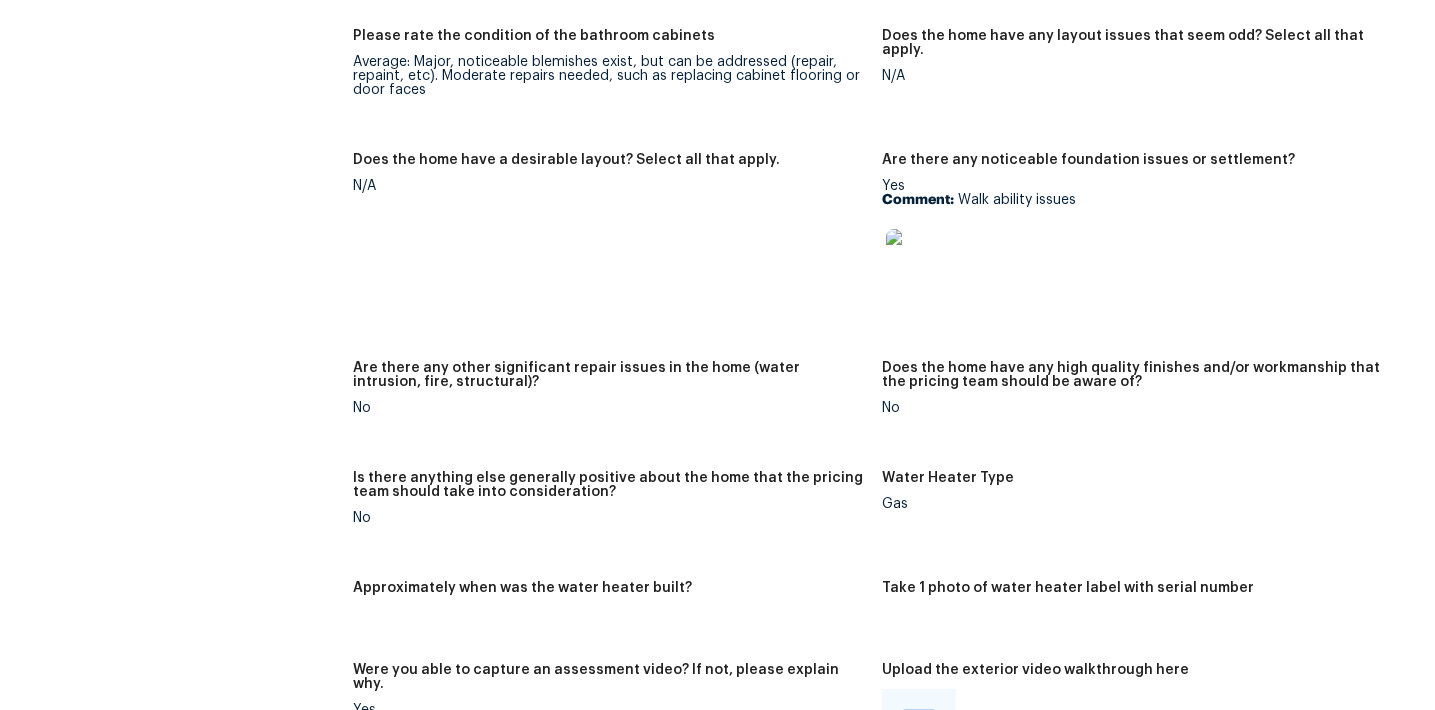click at bounding box center (918, 261) 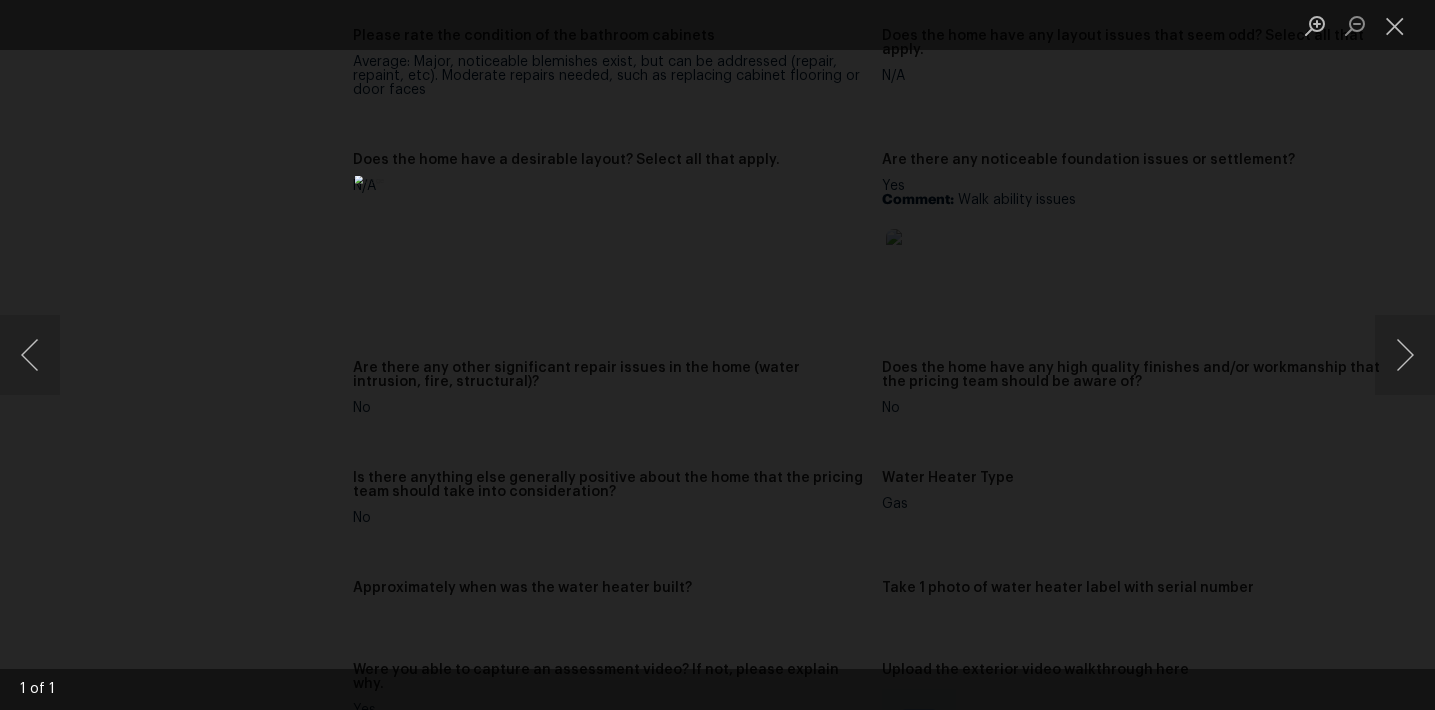 click at bounding box center (717, 355) 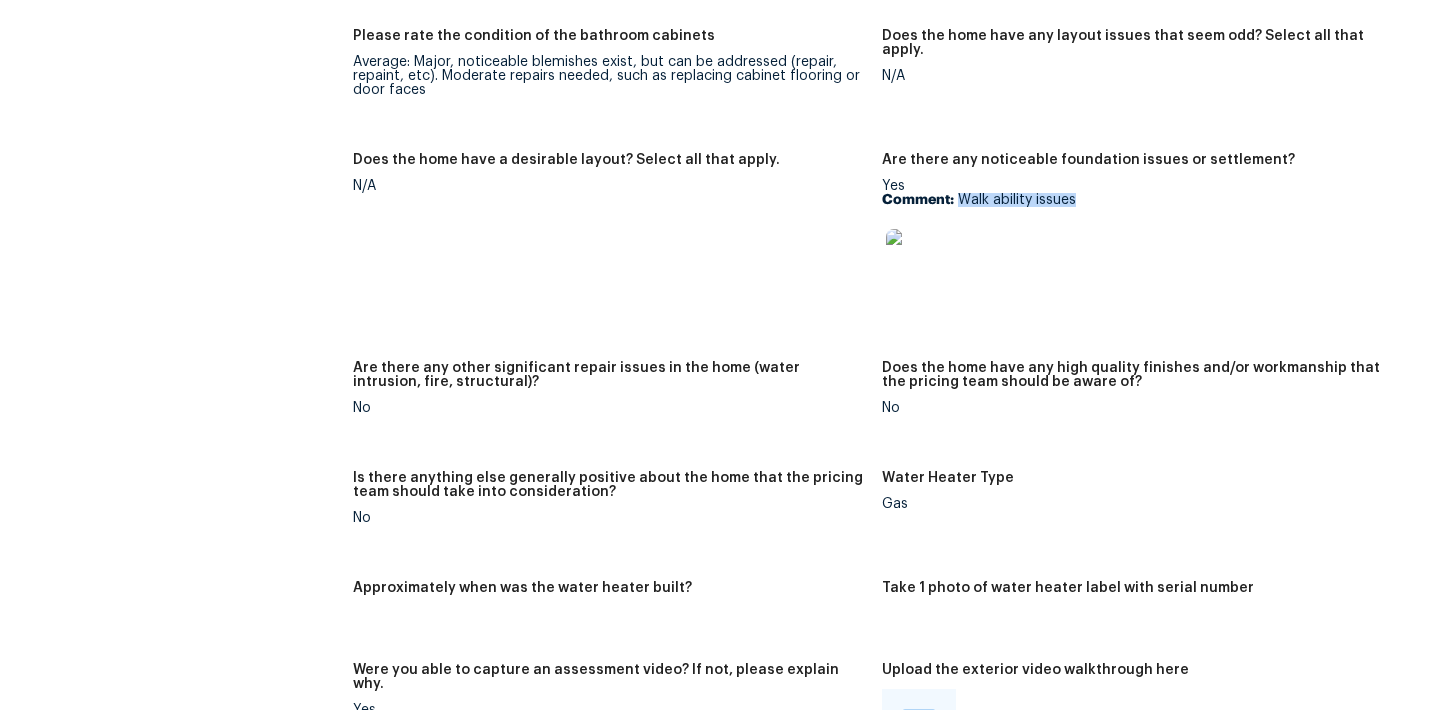 drag, startPoint x: 960, startPoint y: 186, endPoint x: 1123, endPoint y: 185, distance: 163.00307 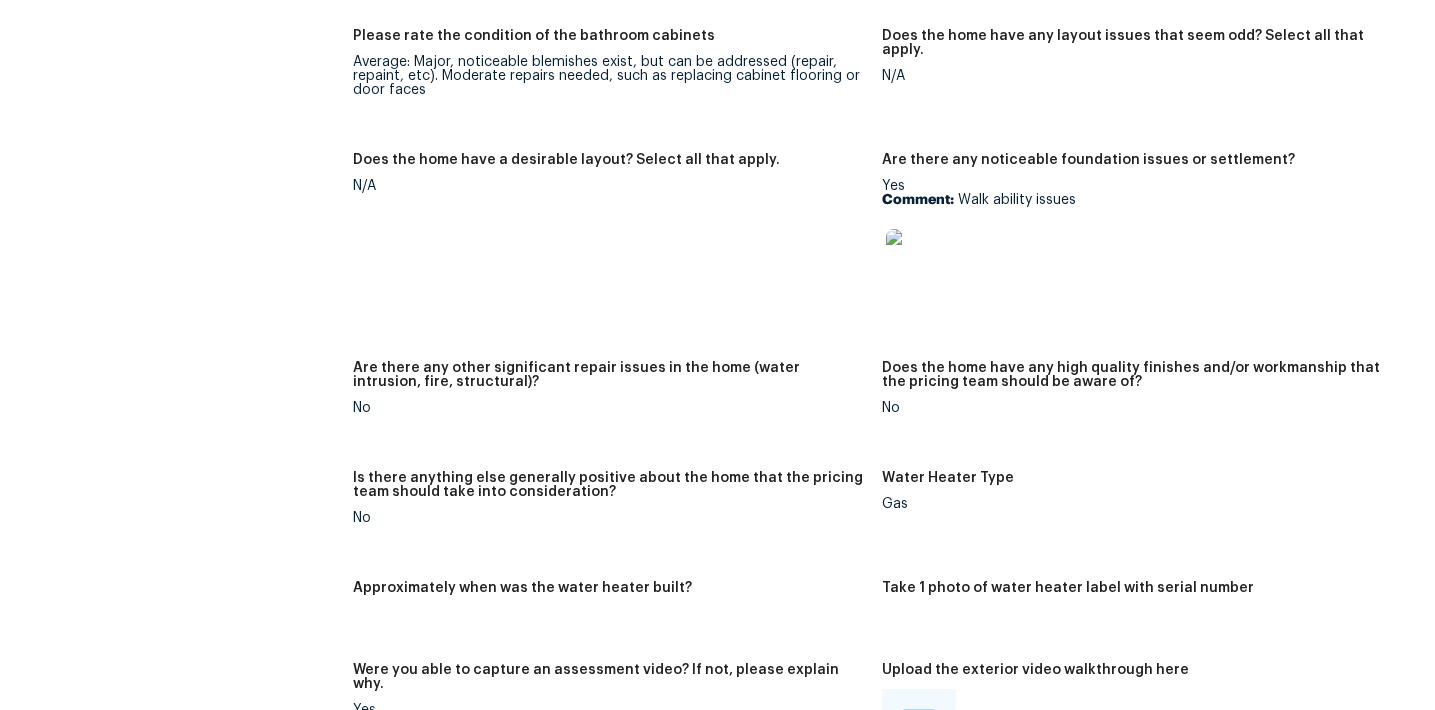 click on "Does the home have a desirable layout? Select all that apply. N/A" at bounding box center [617, 245] 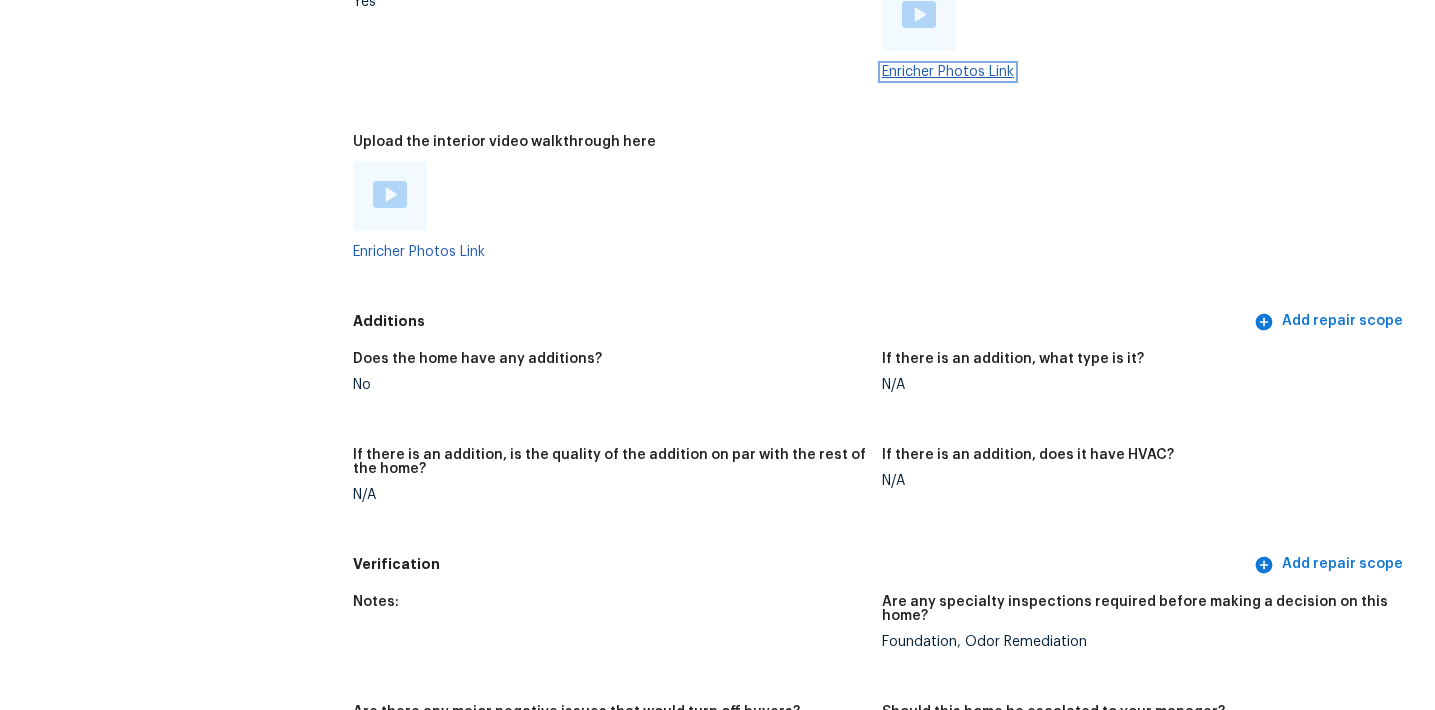 click on "Enricher Photos Link" at bounding box center [948, 72] 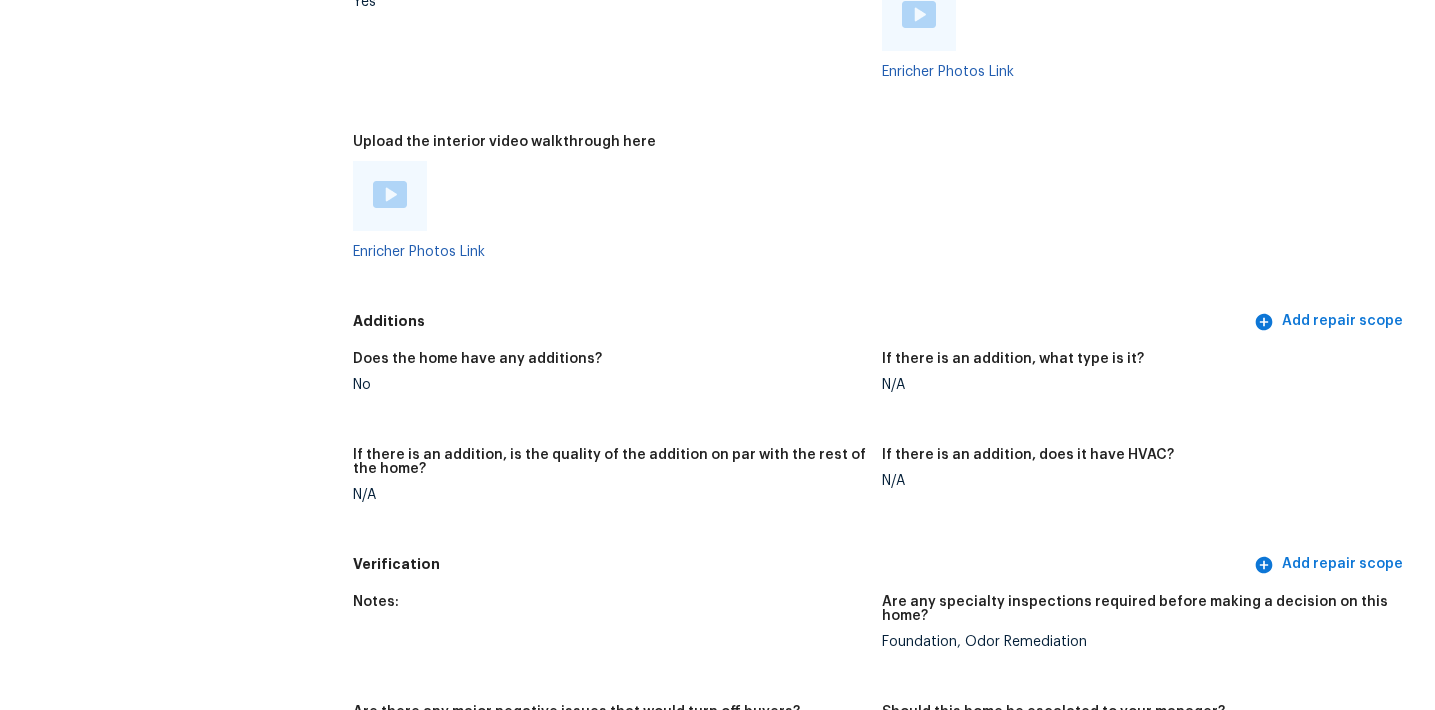 click at bounding box center (609, 196) 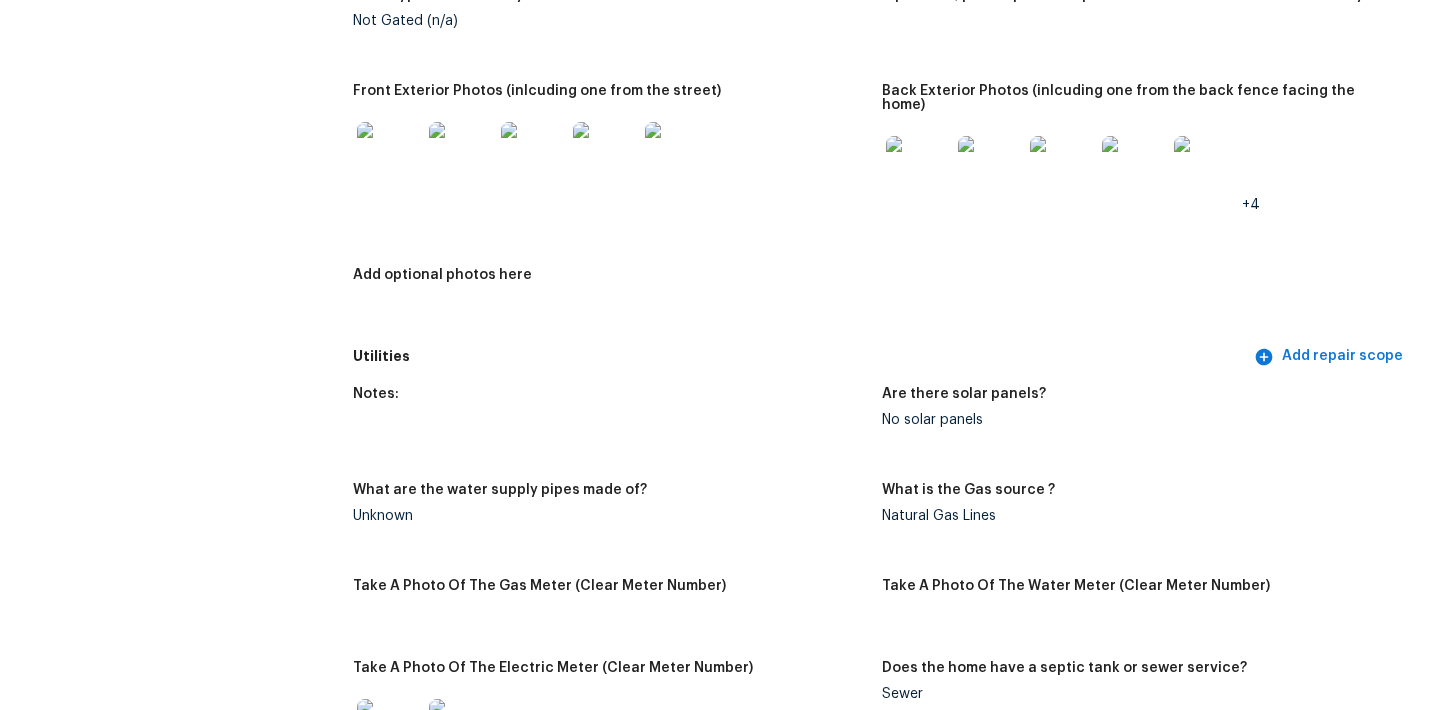 scroll, scrollTop: 1018, scrollLeft: 0, axis: vertical 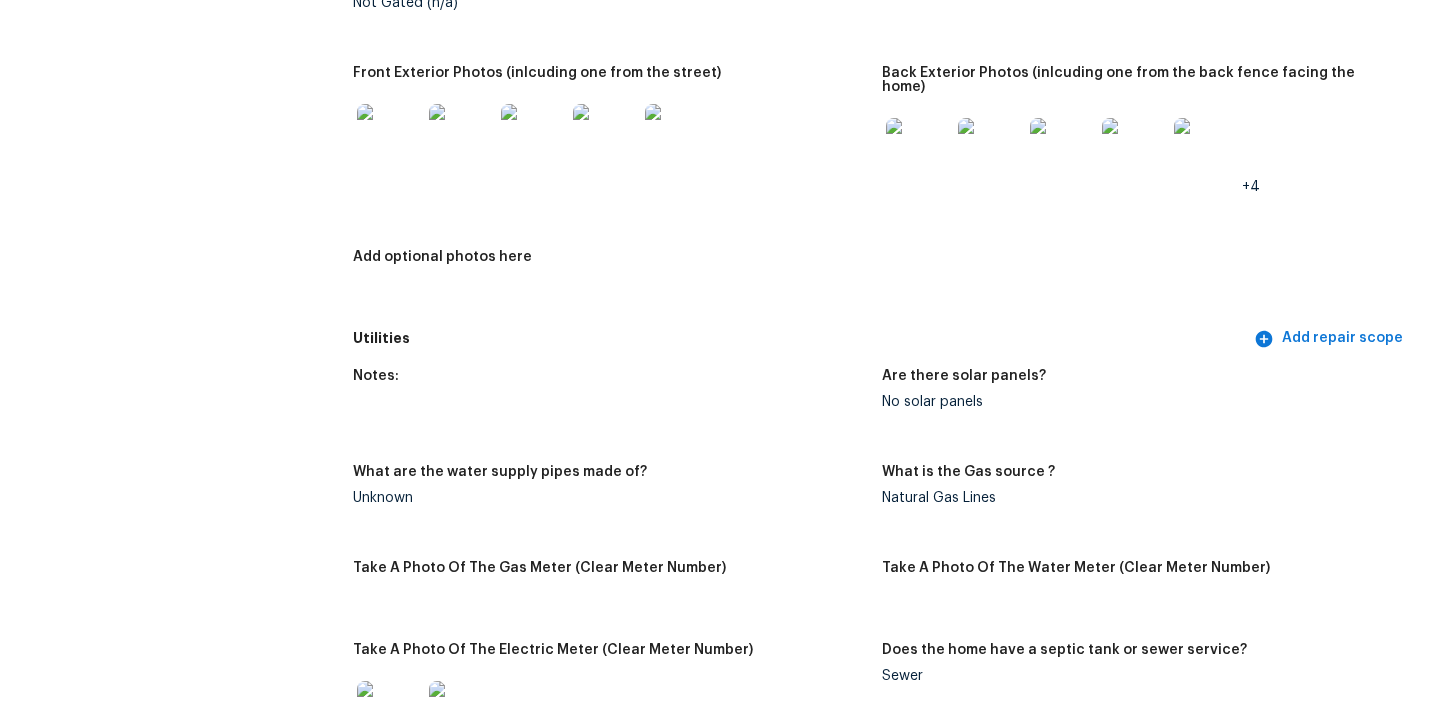 click at bounding box center (389, 136) 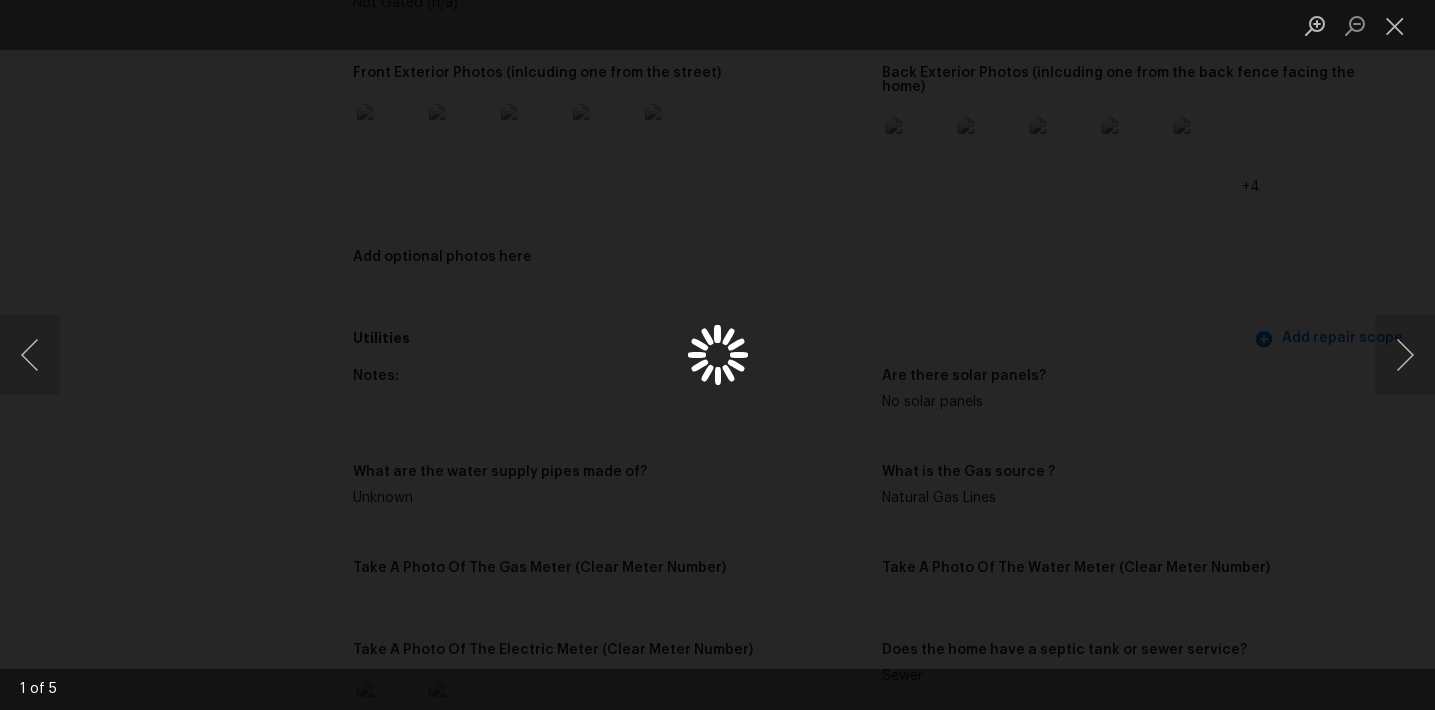click at bounding box center [717, 355] 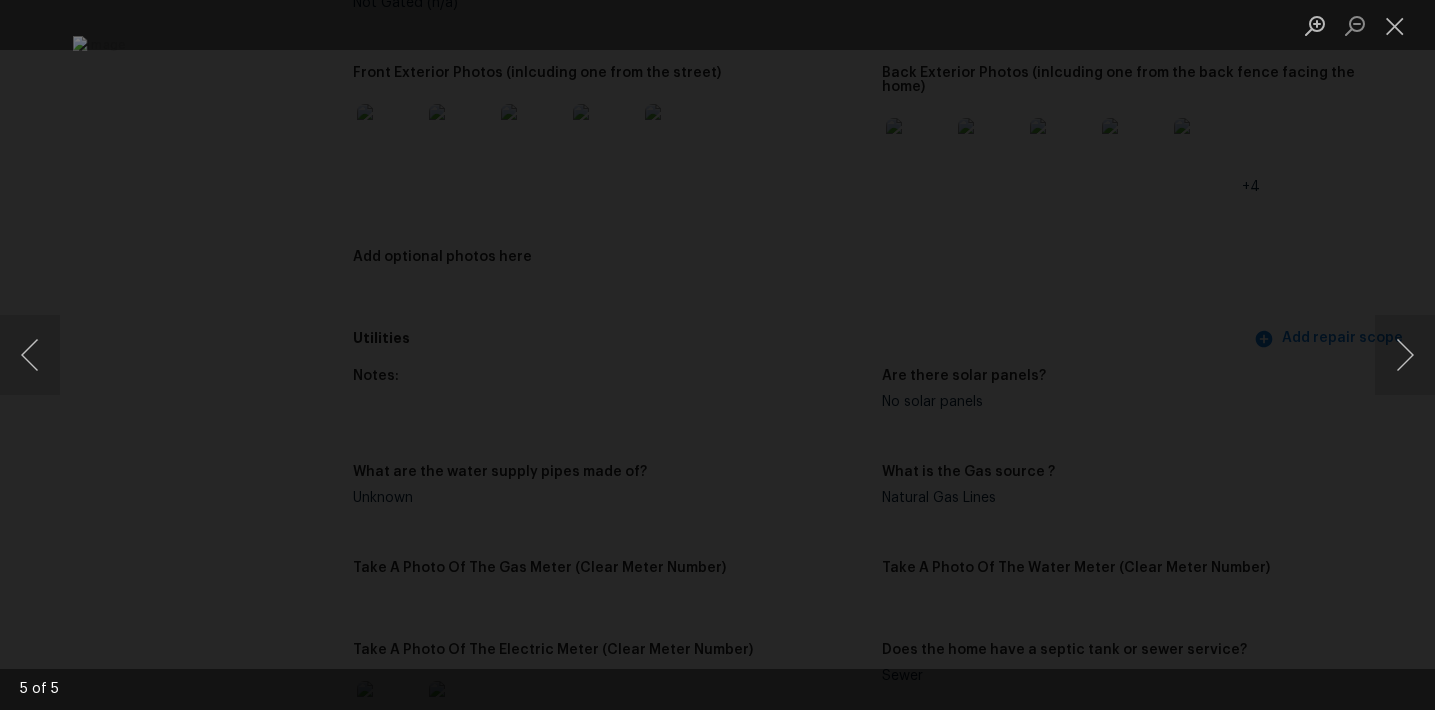 click at bounding box center [717, 355] 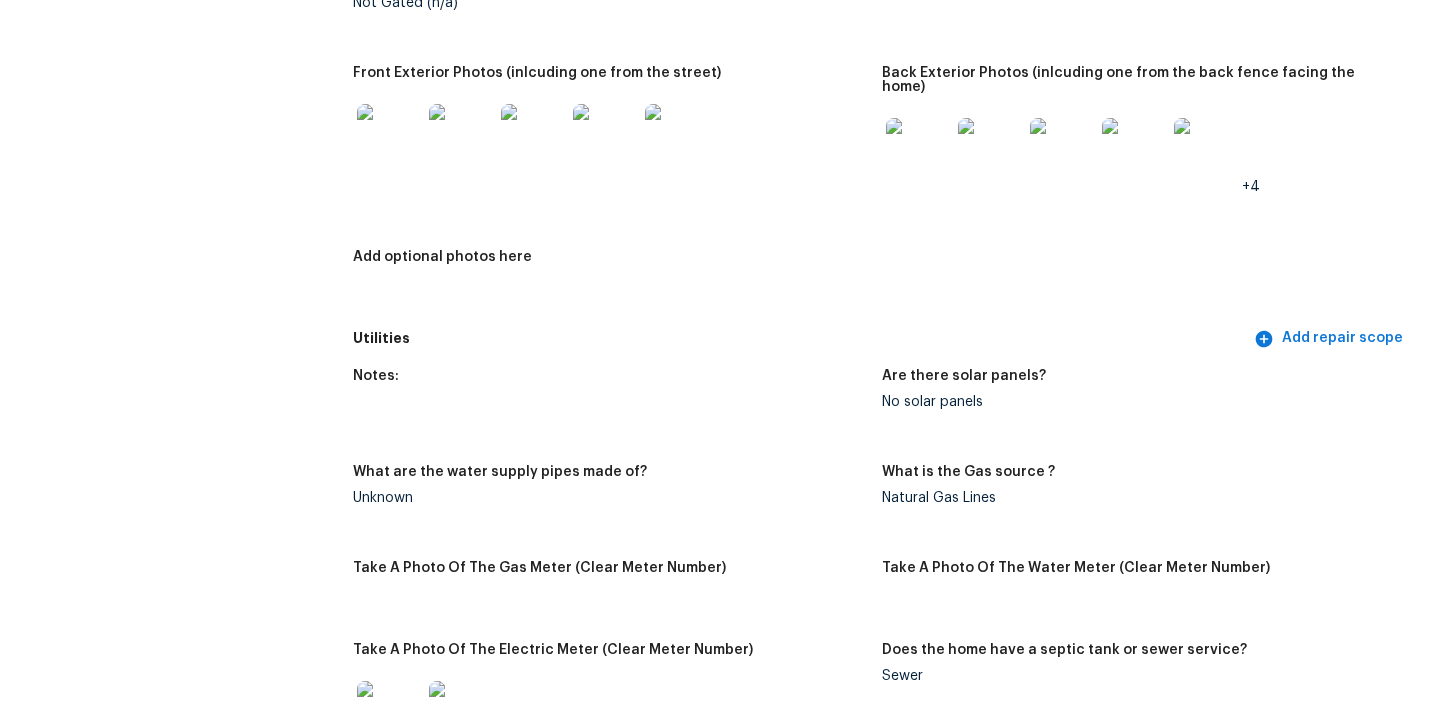 click at bounding box center (918, 150) 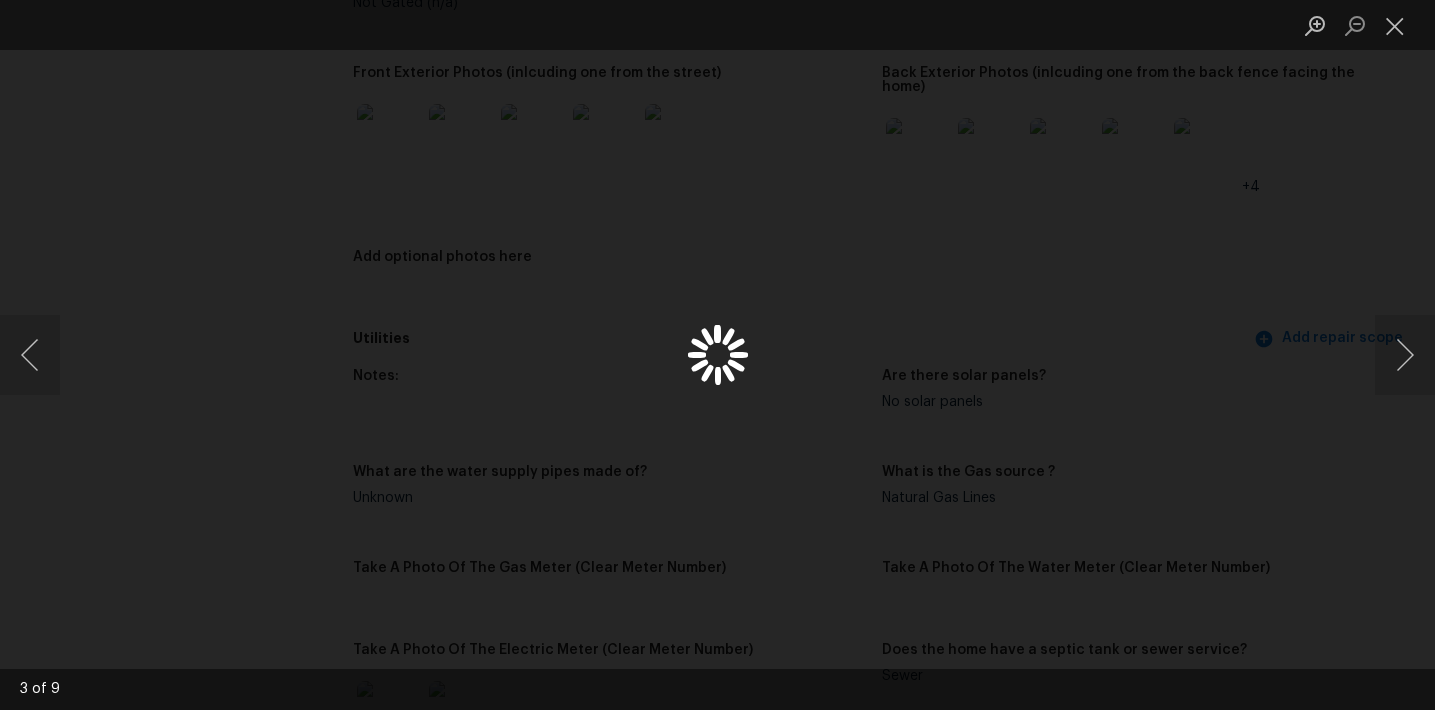 click at bounding box center (717, 355) 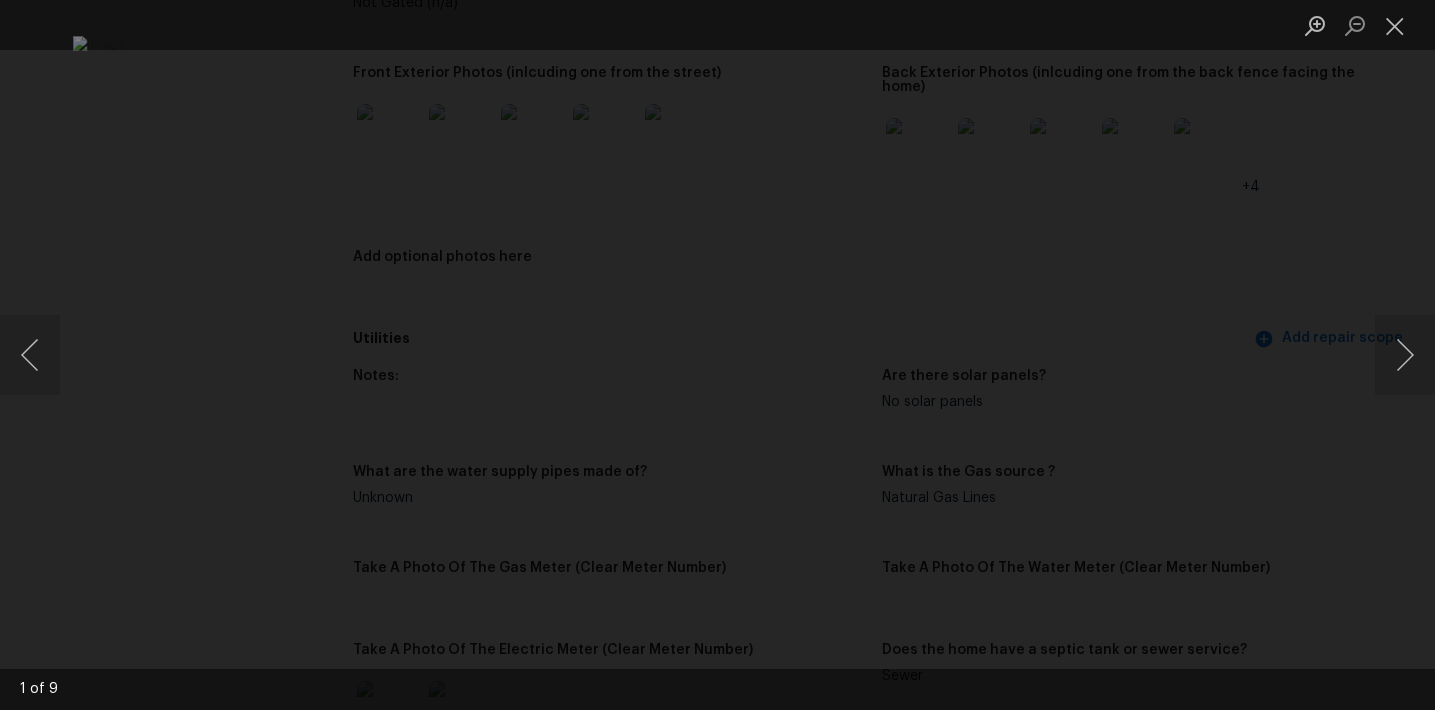 click at bounding box center (717, 355) 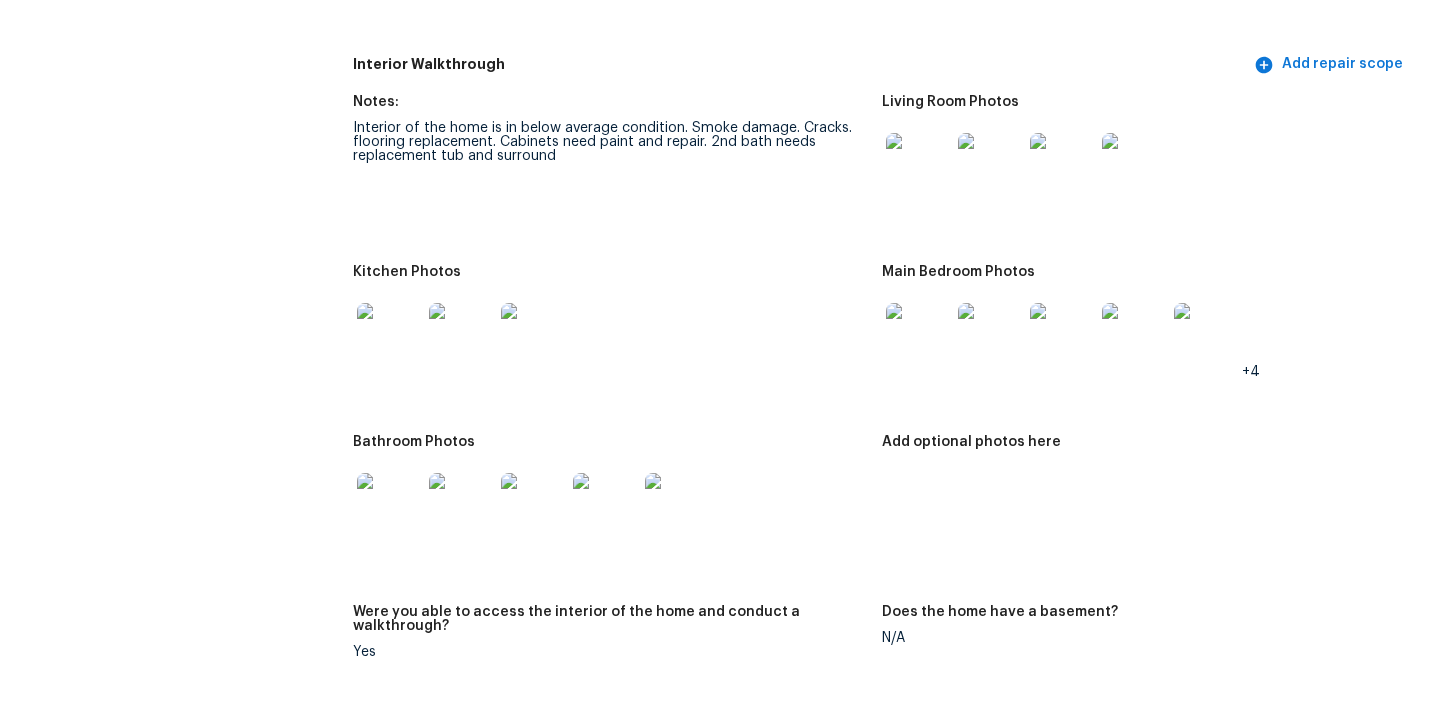 scroll, scrollTop: 2081, scrollLeft: 0, axis: vertical 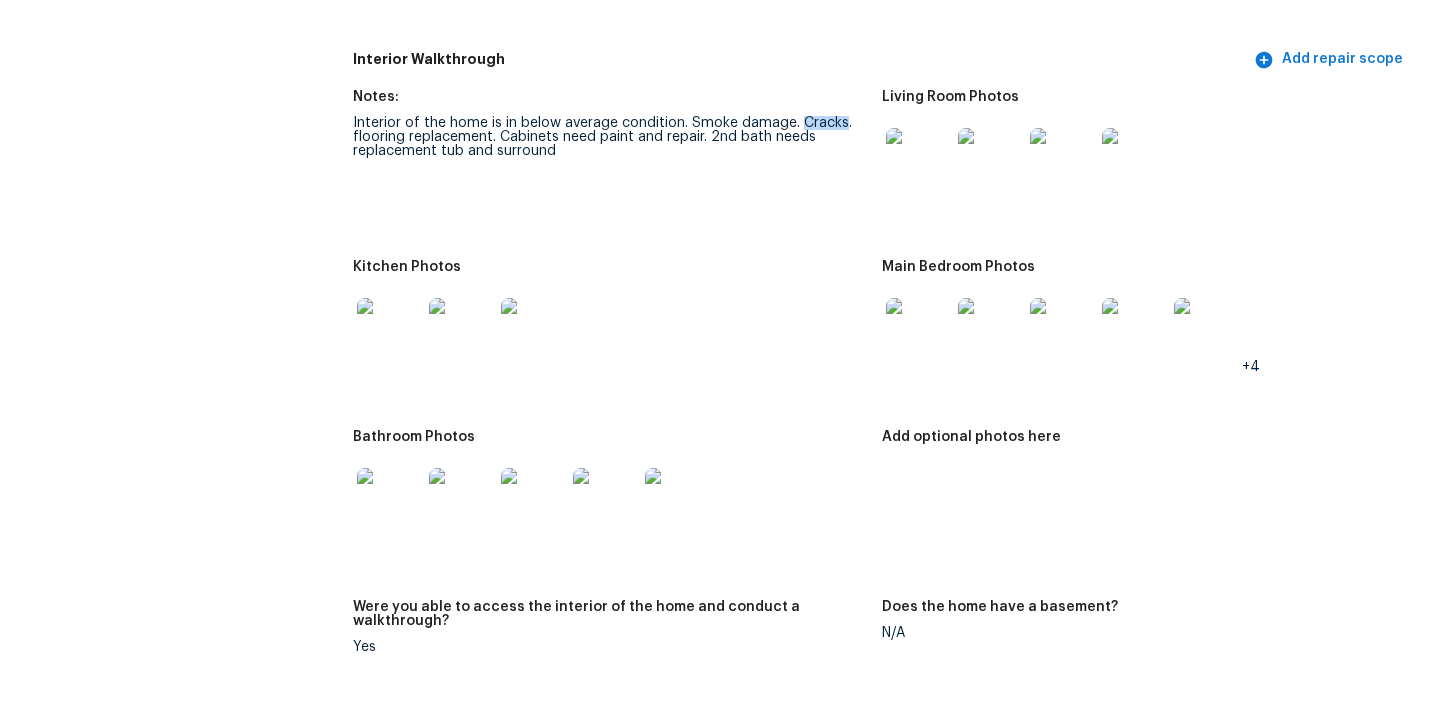 drag, startPoint x: 795, startPoint y: 109, endPoint x: 841, endPoint y: 111, distance: 46.043457 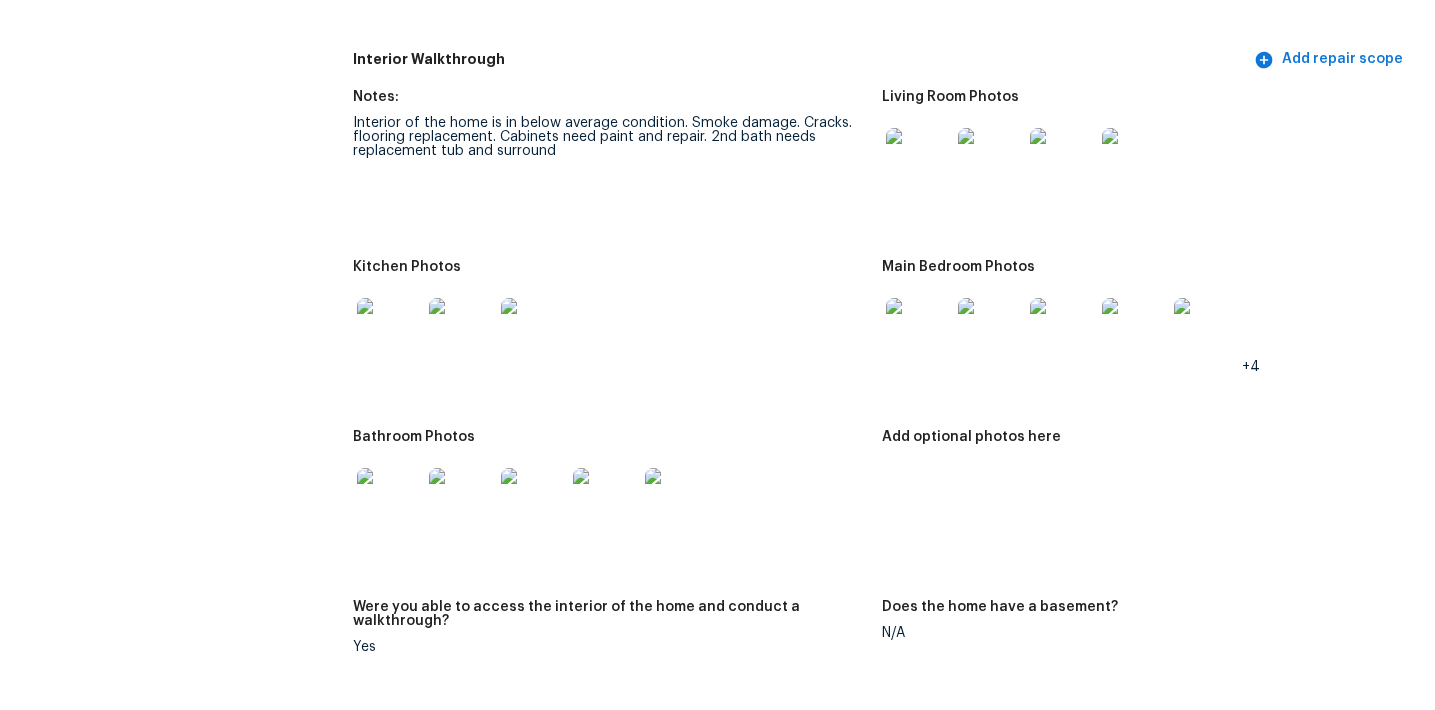click on "Notes: Interior of the home is in below average condition.  Smoke damage. Cracks. flooring replacement. Cabinets need paint and repair. 2nd bath needs replacement tub and surround" at bounding box center [617, 163] 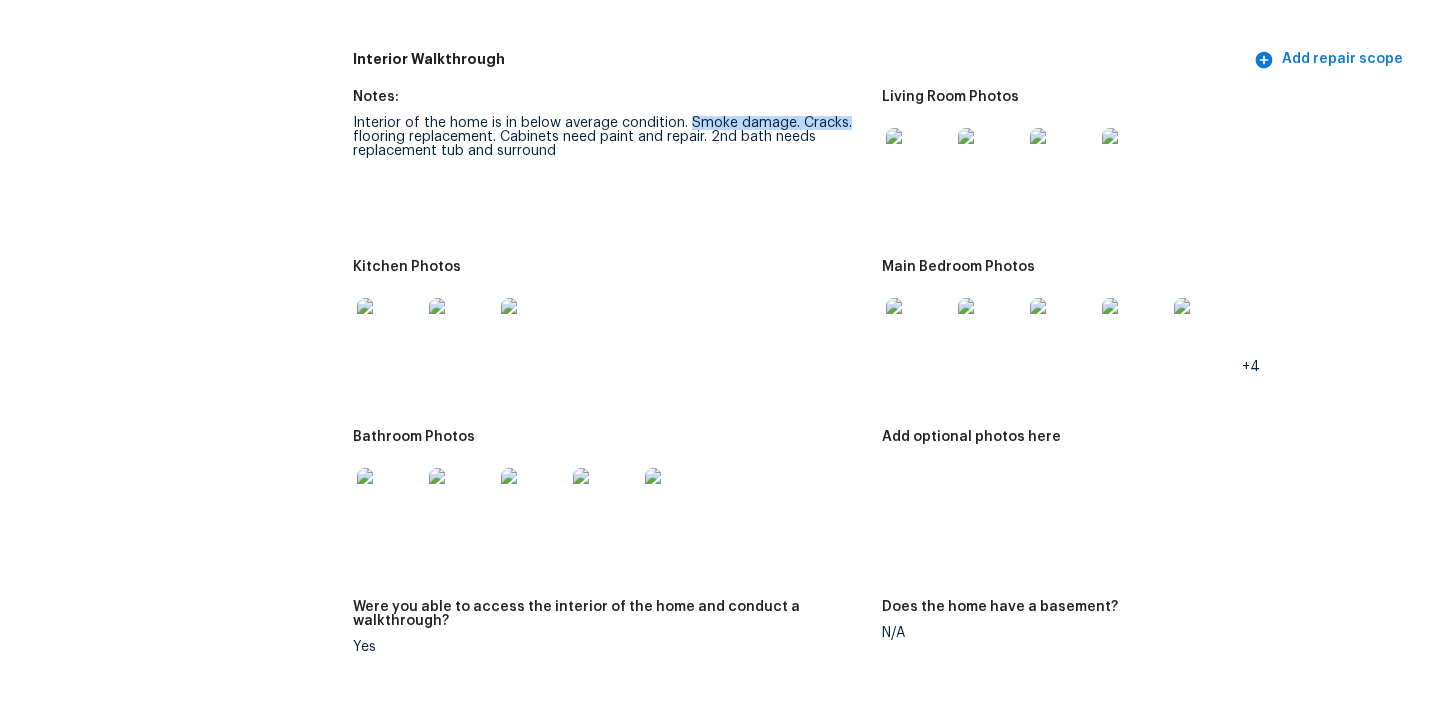 drag, startPoint x: 688, startPoint y: 106, endPoint x: 851, endPoint y: 106, distance: 163 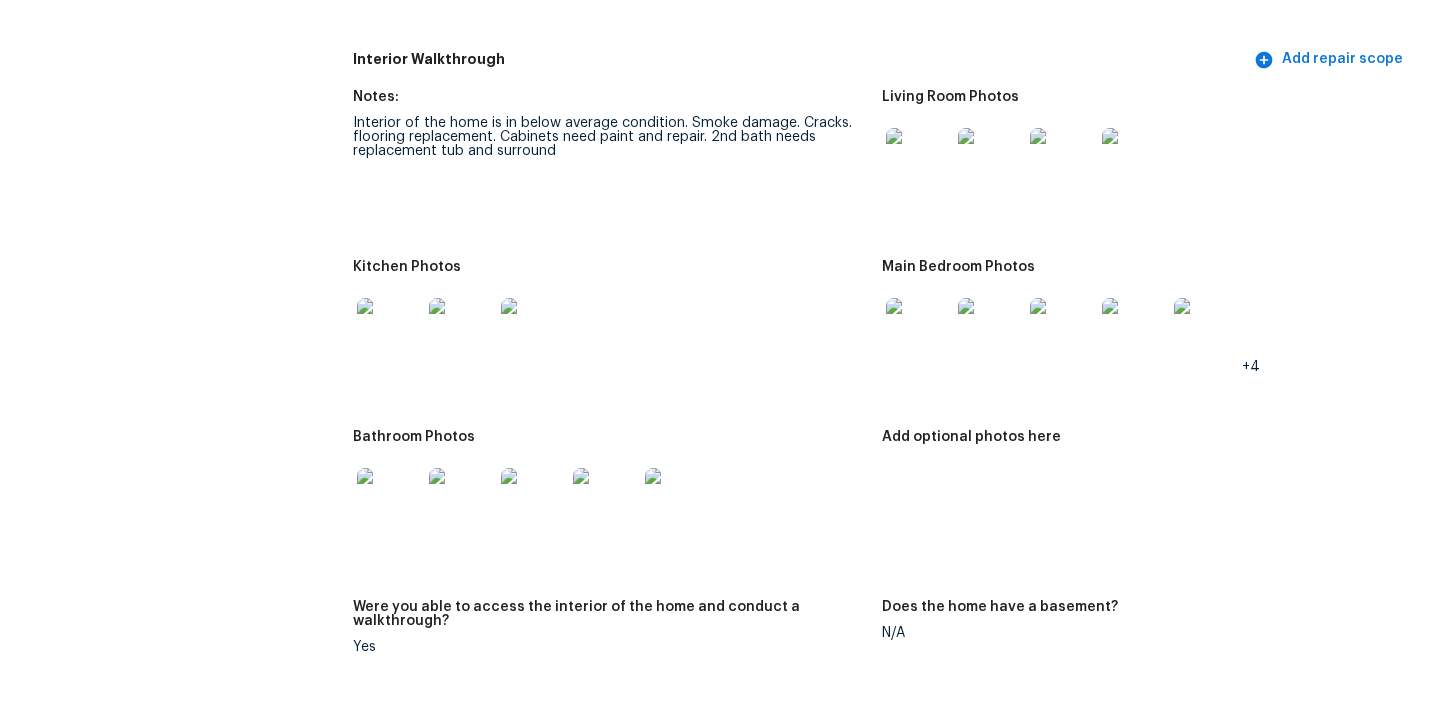 click on "Notes: Interior of the home is in below average condition.  Smoke damage. Cracks. flooring replacement. Cabinets need paint and repair. 2nd bath needs replacement tub and surround" at bounding box center [617, 163] 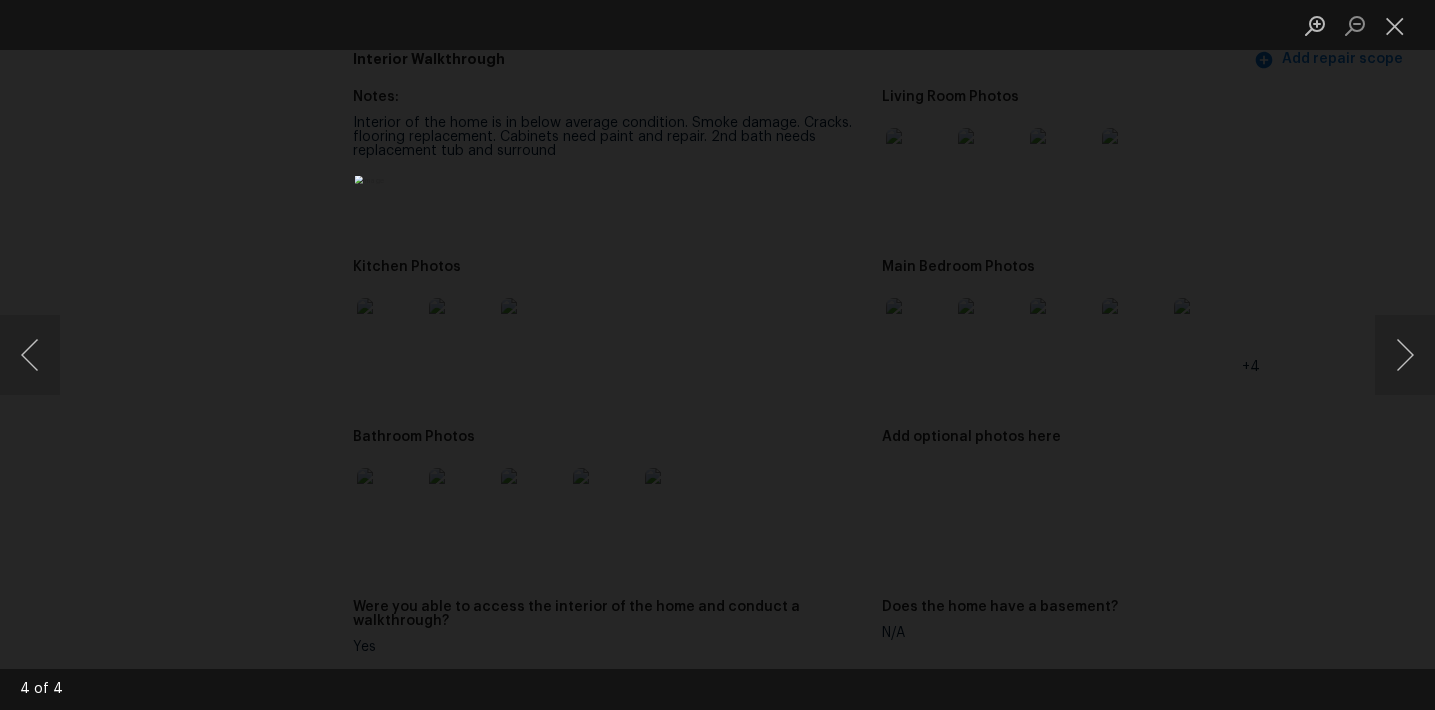 click at bounding box center (717, 355) 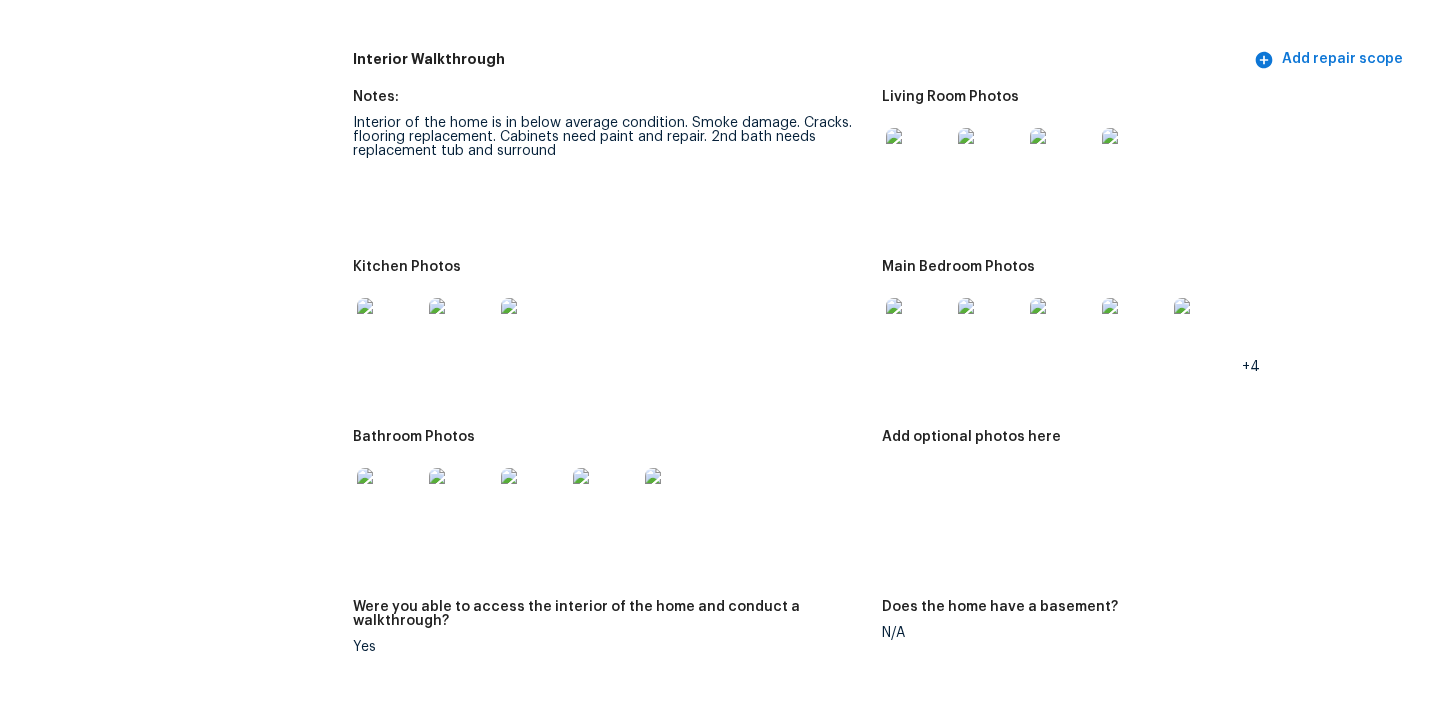 click at bounding box center (389, 330) 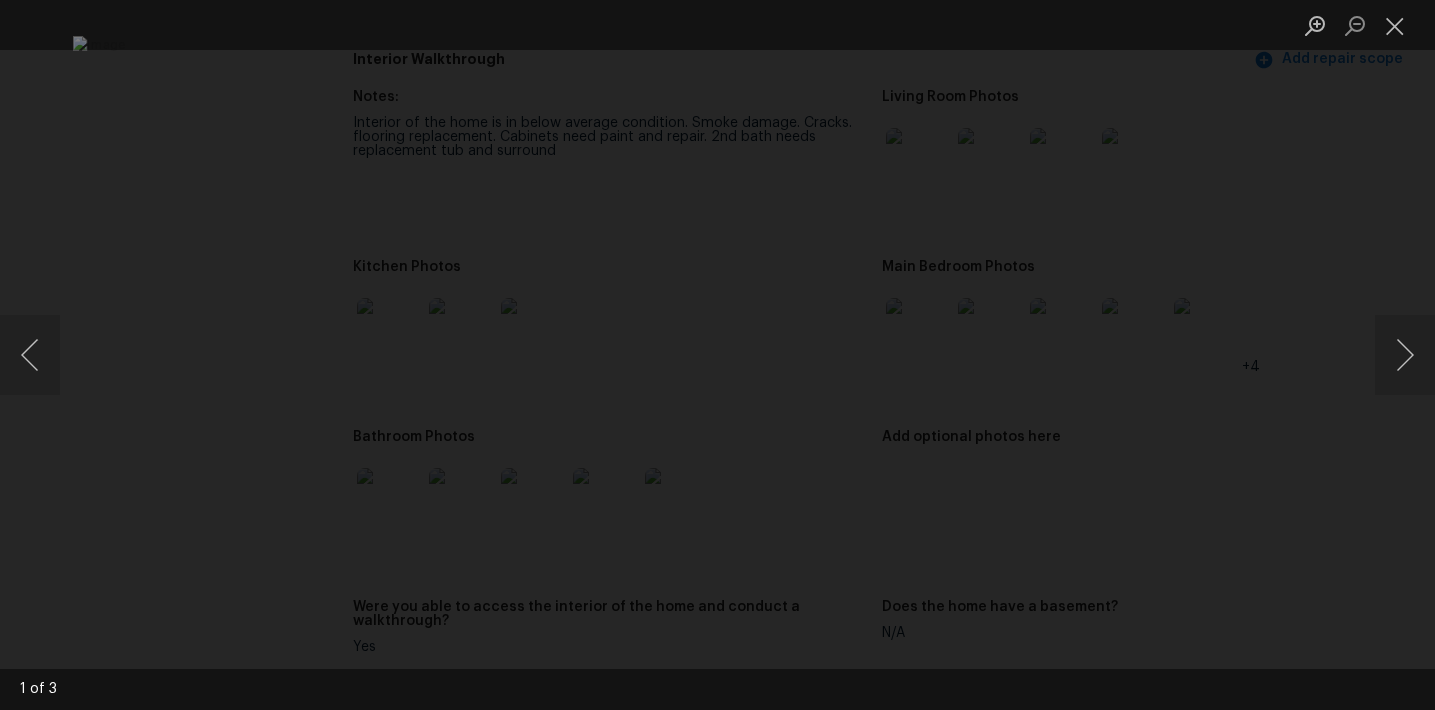 click at bounding box center (717, 355) 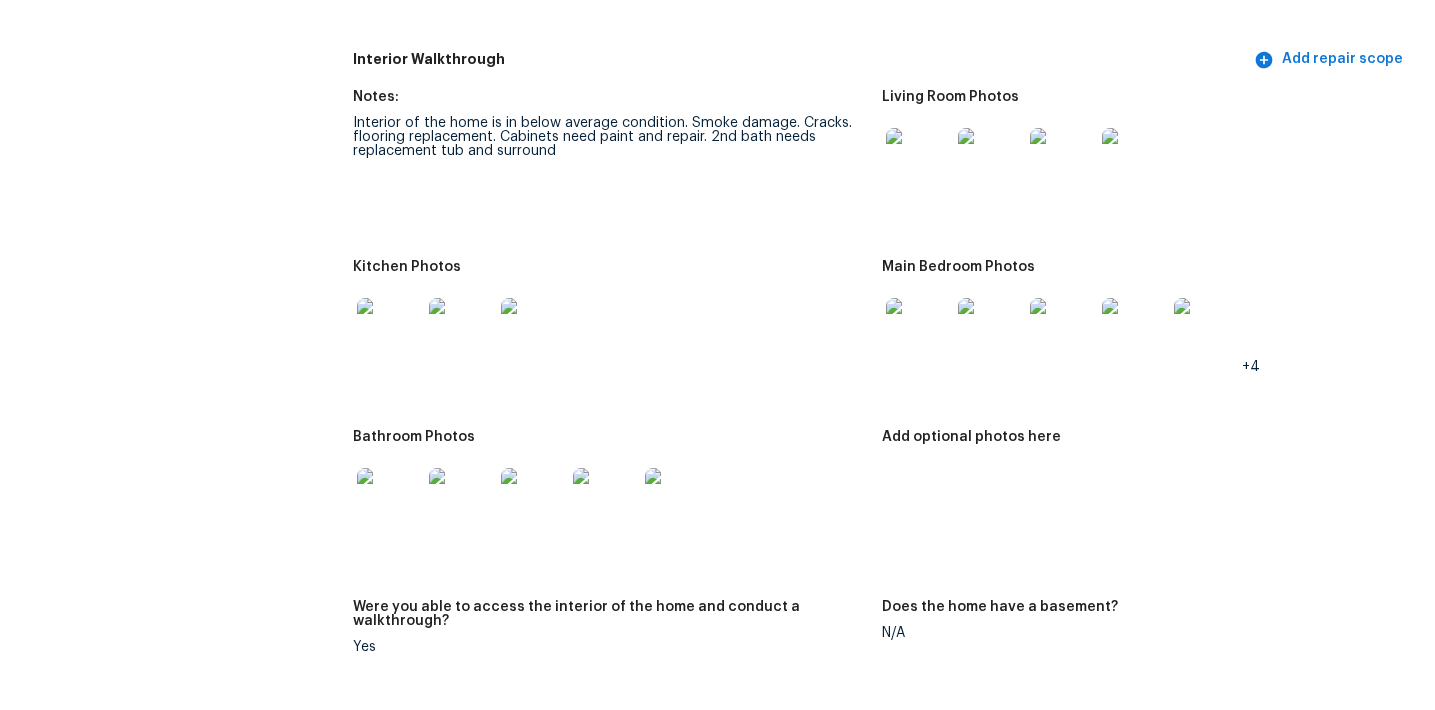 click at bounding box center (918, 330) 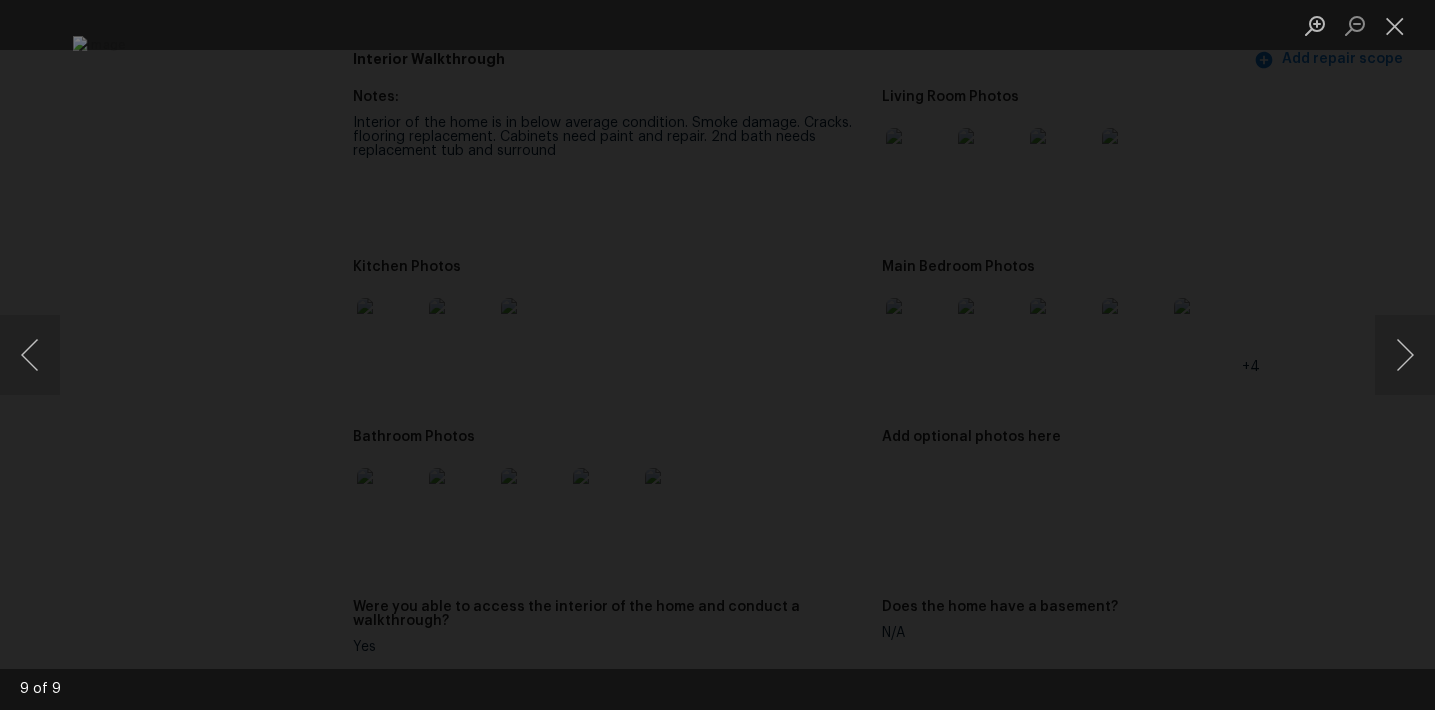 click at bounding box center (717, 355) 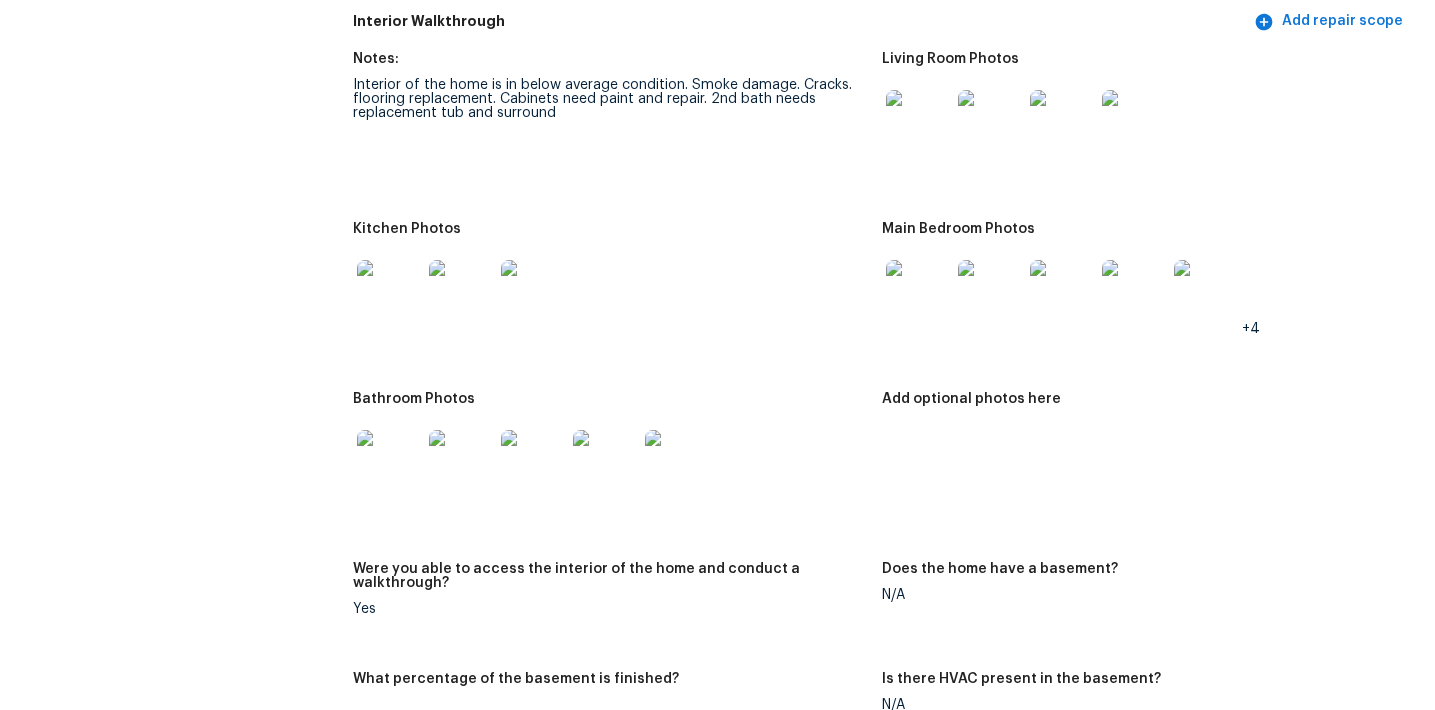 scroll, scrollTop: 2167, scrollLeft: 0, axis: vertical 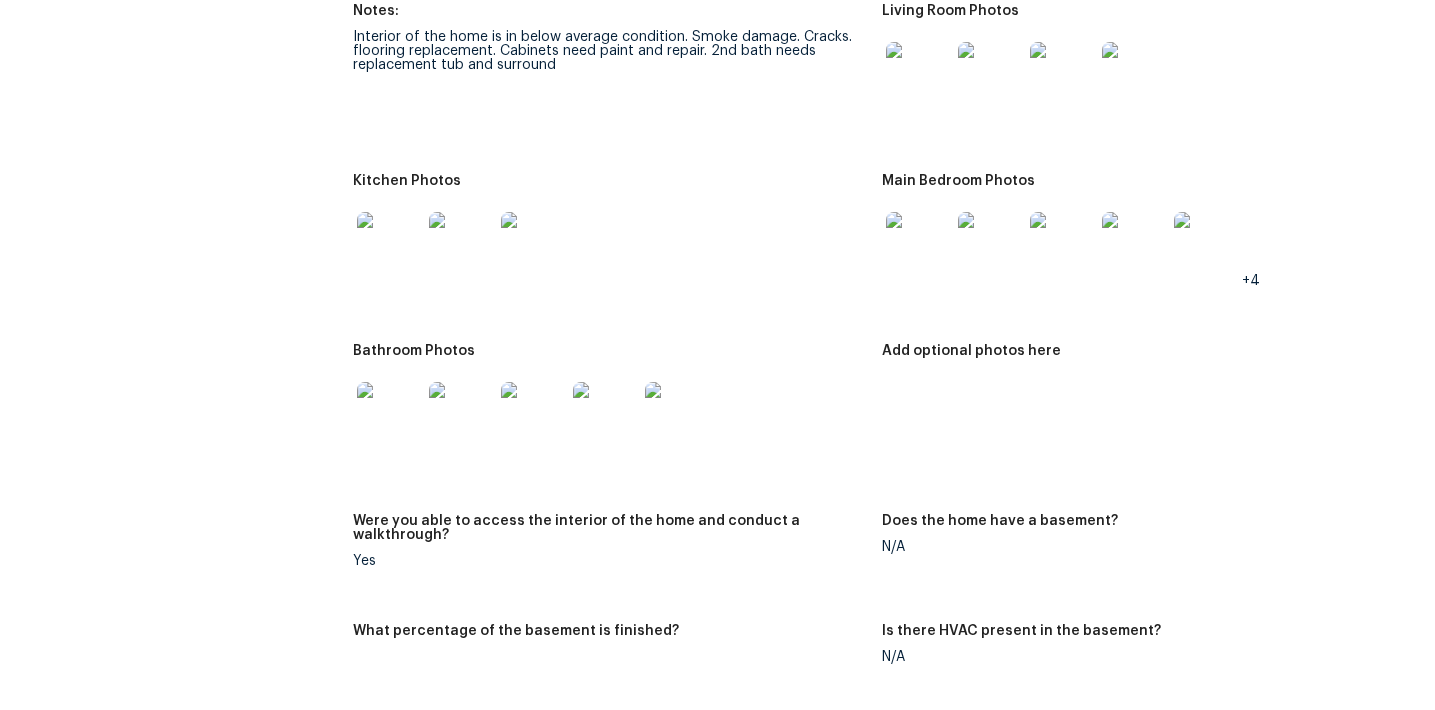 click at bounding box center (389, 414) 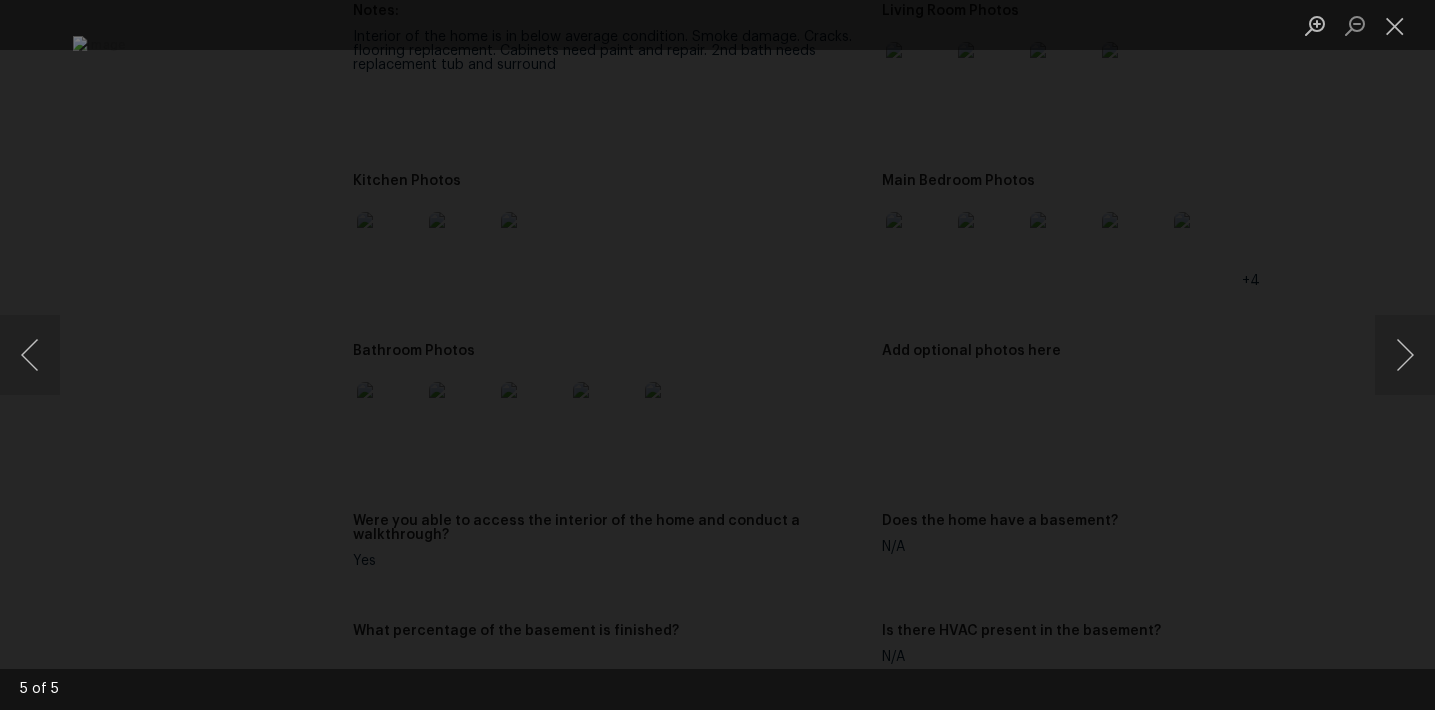 click at bounding box center (717, 355) 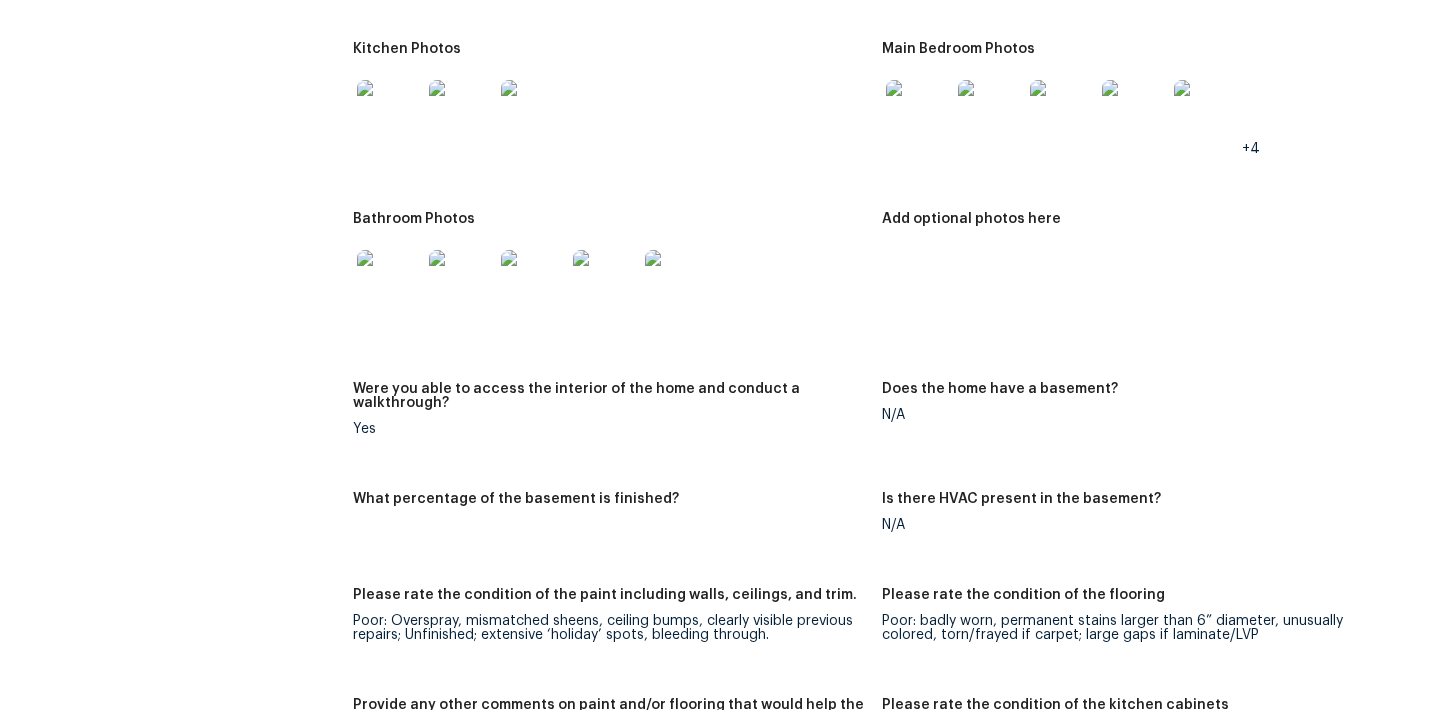 scroll, scrollTop: 2312, scrollLeft: 0, axis: vertical 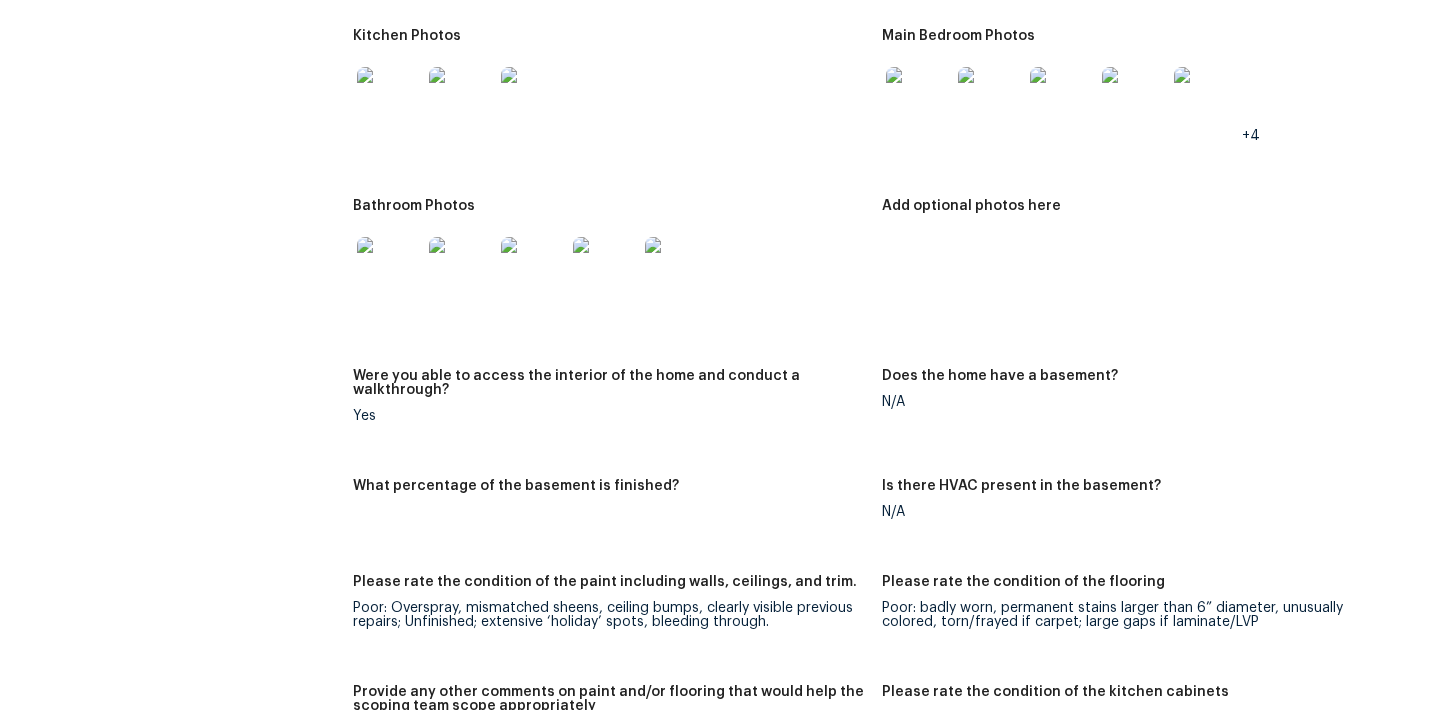 click on "Were you able to access the interior of the home and conduct a walkthrough?" at bounding box center [609, 389] 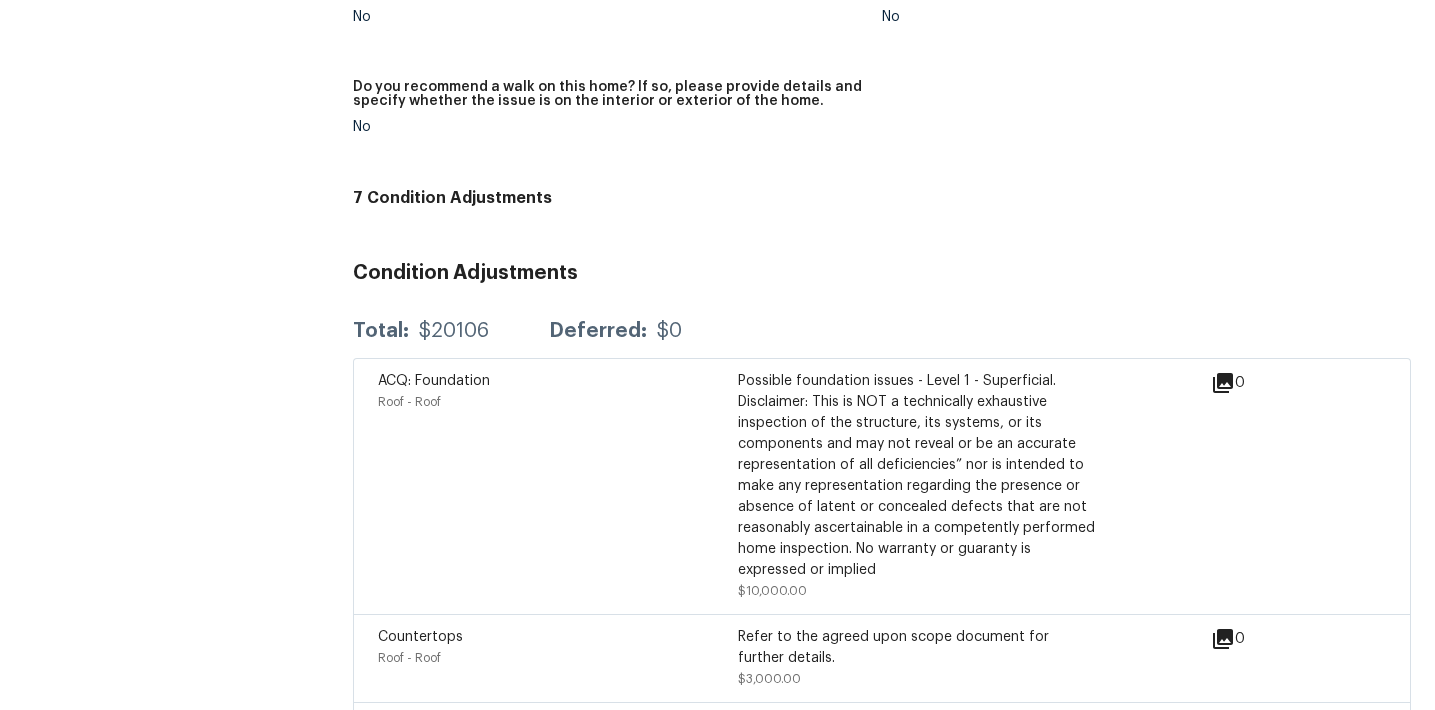 scroll, scrollTop: 4516, scrollLeft: 0, axis: vertical 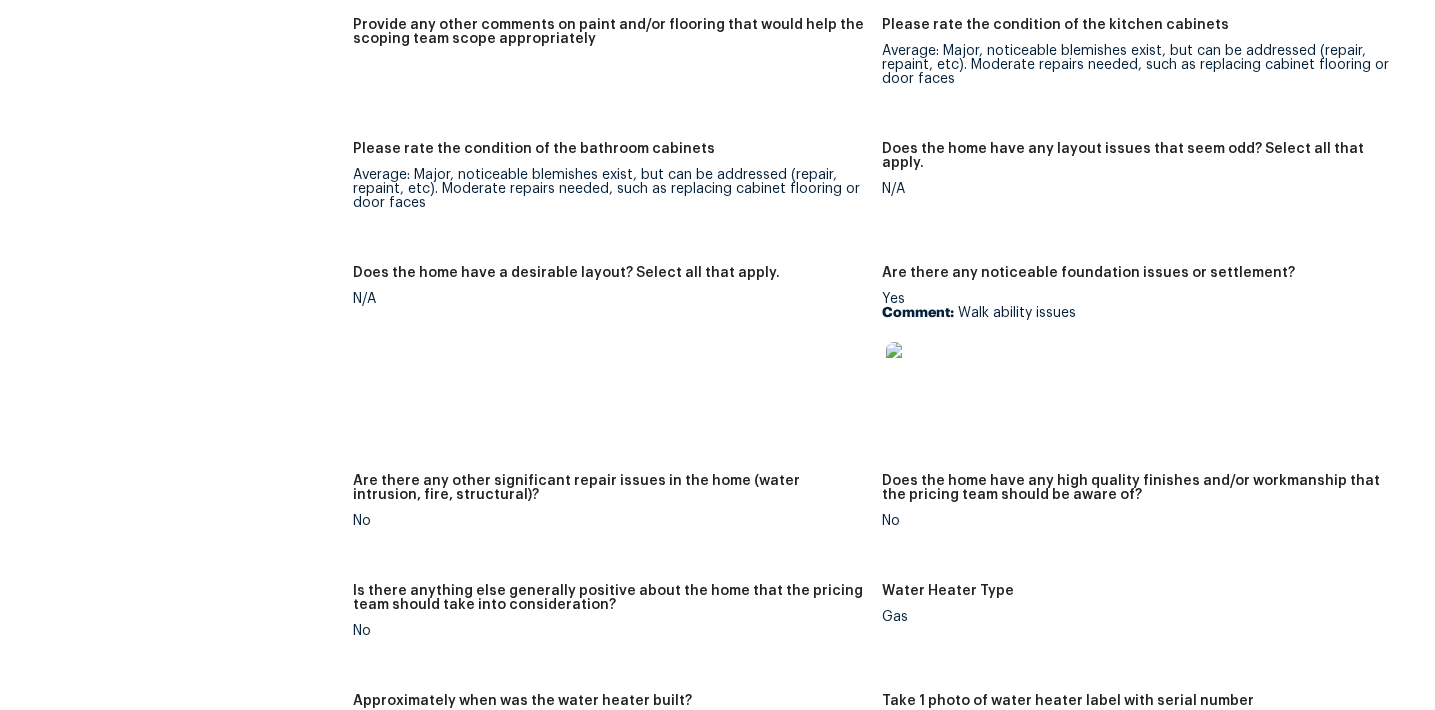 click on "N/A" at bounding box center [609, 299] 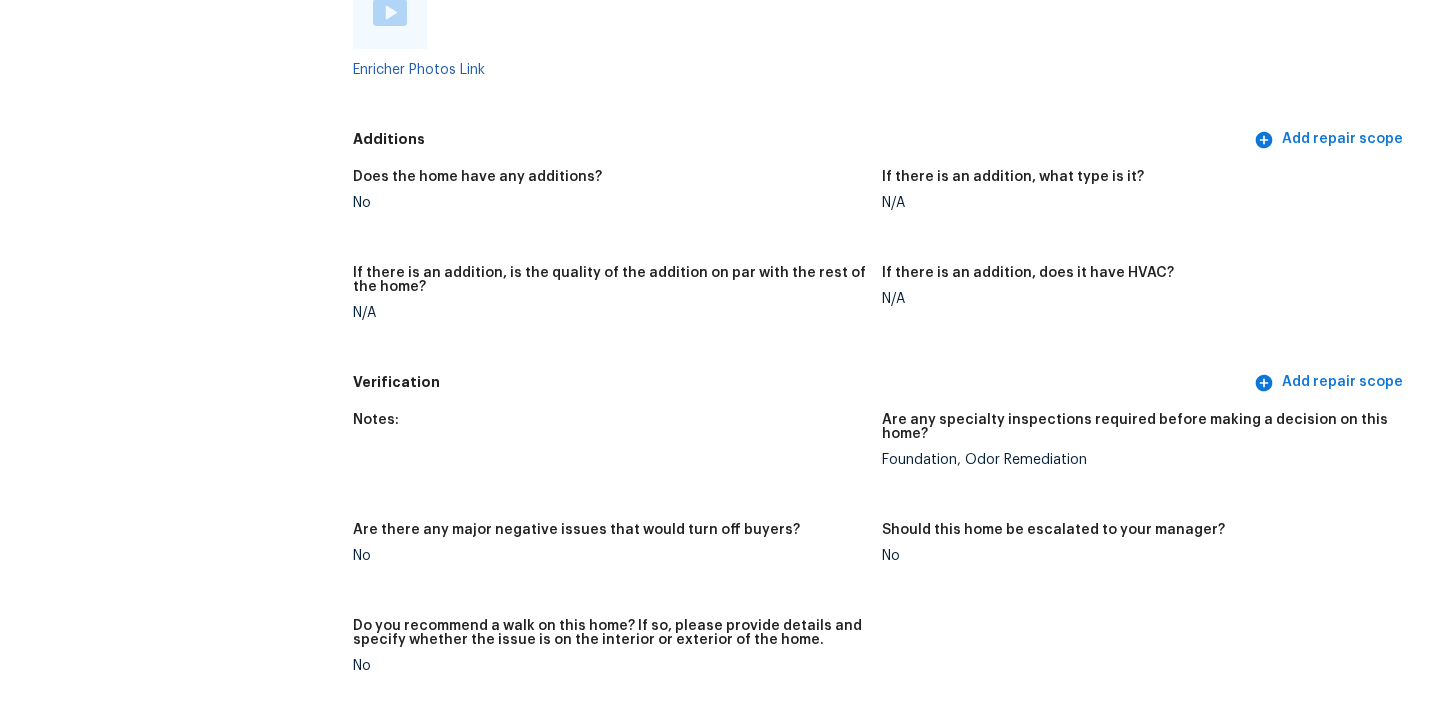 scroll, scrollTop: 3921, scrollLeft: 0, axis: vertical 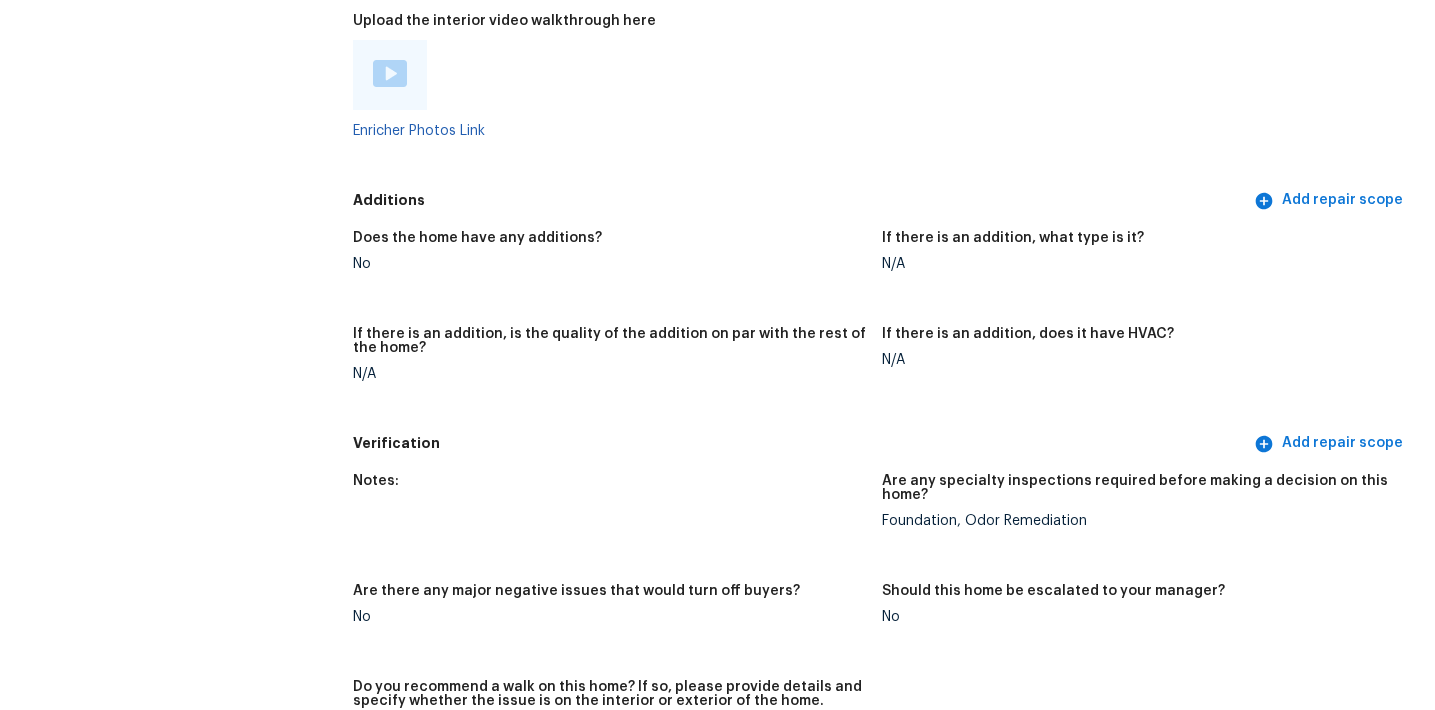 click on "Foundation, Odor Remediation" at bounding box center [1138, 521] 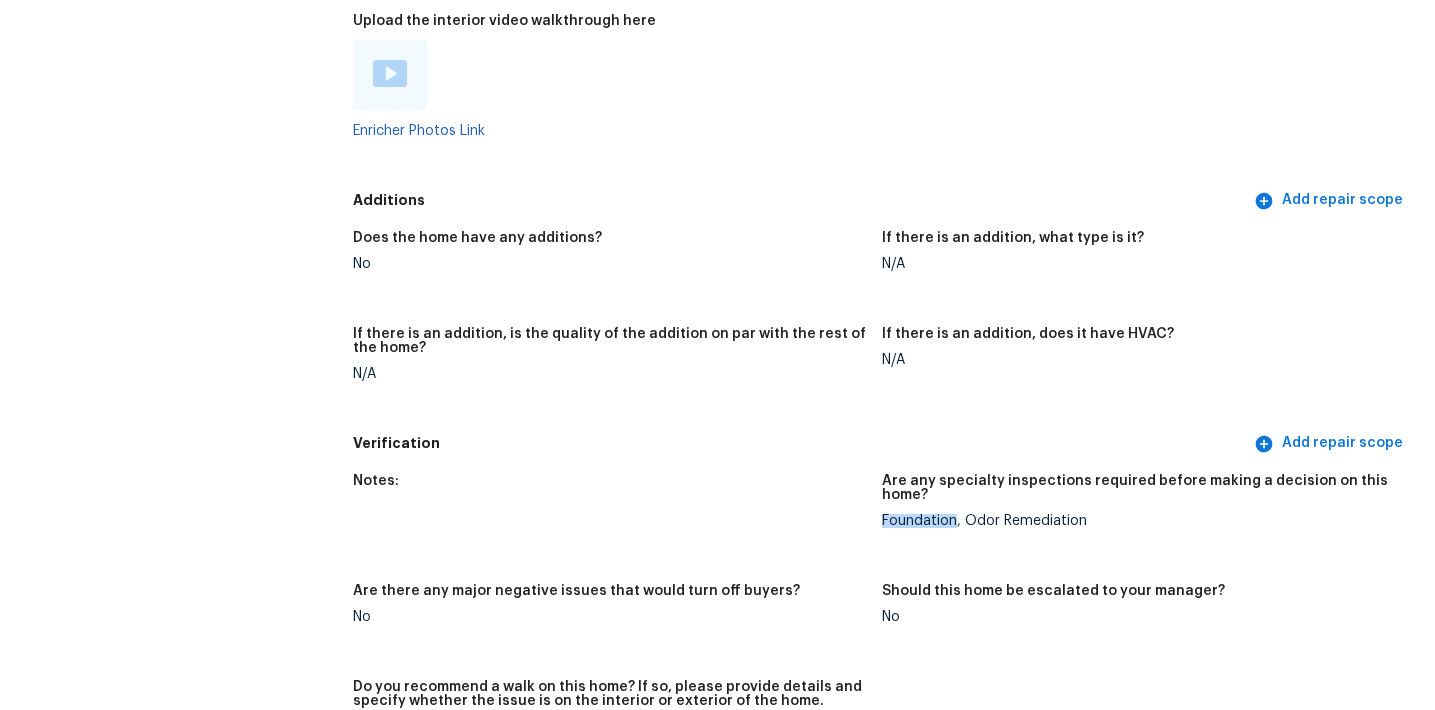 click on "Foundation, Odor Remediation" at bounding box center (1138, 521) 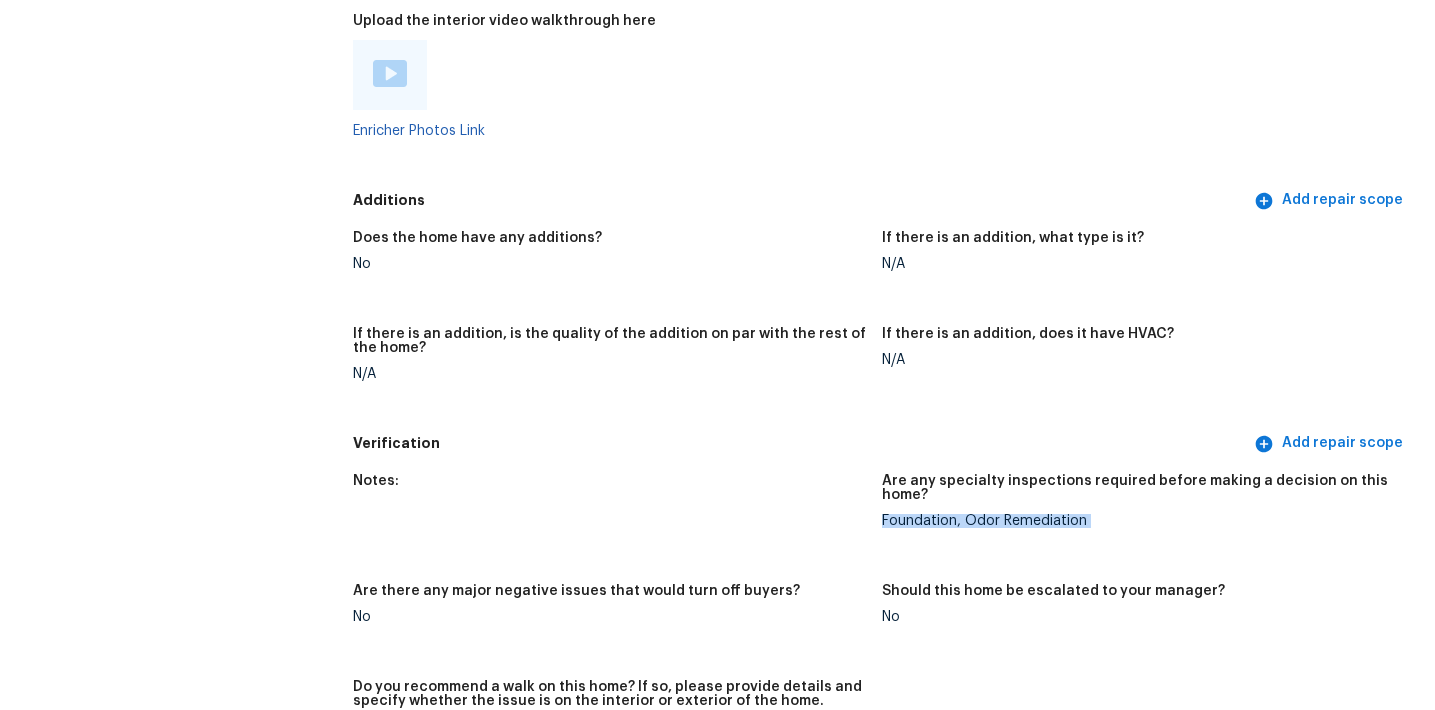 click on "Foundation, Odor Remediation" at bounding box center [1138, 521] 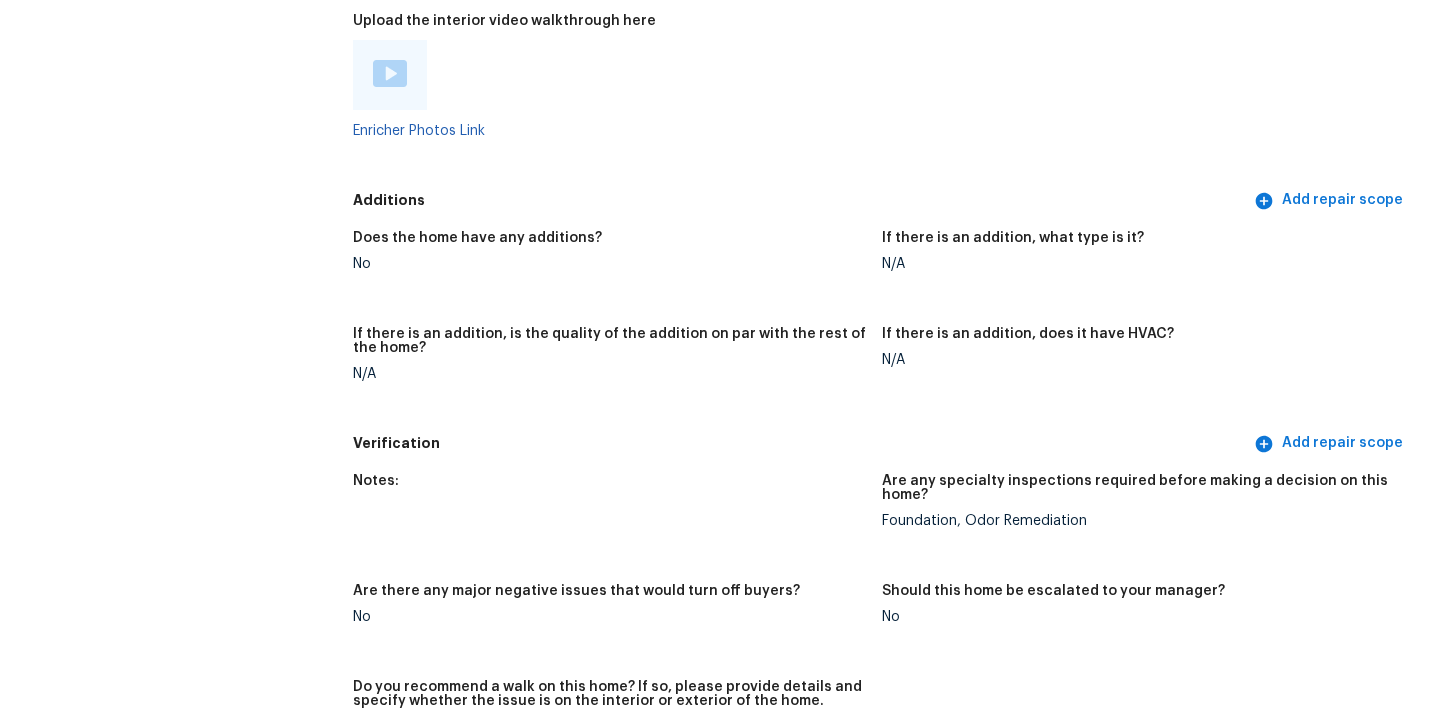 click on "N/A" at bounding box center (609, 374) 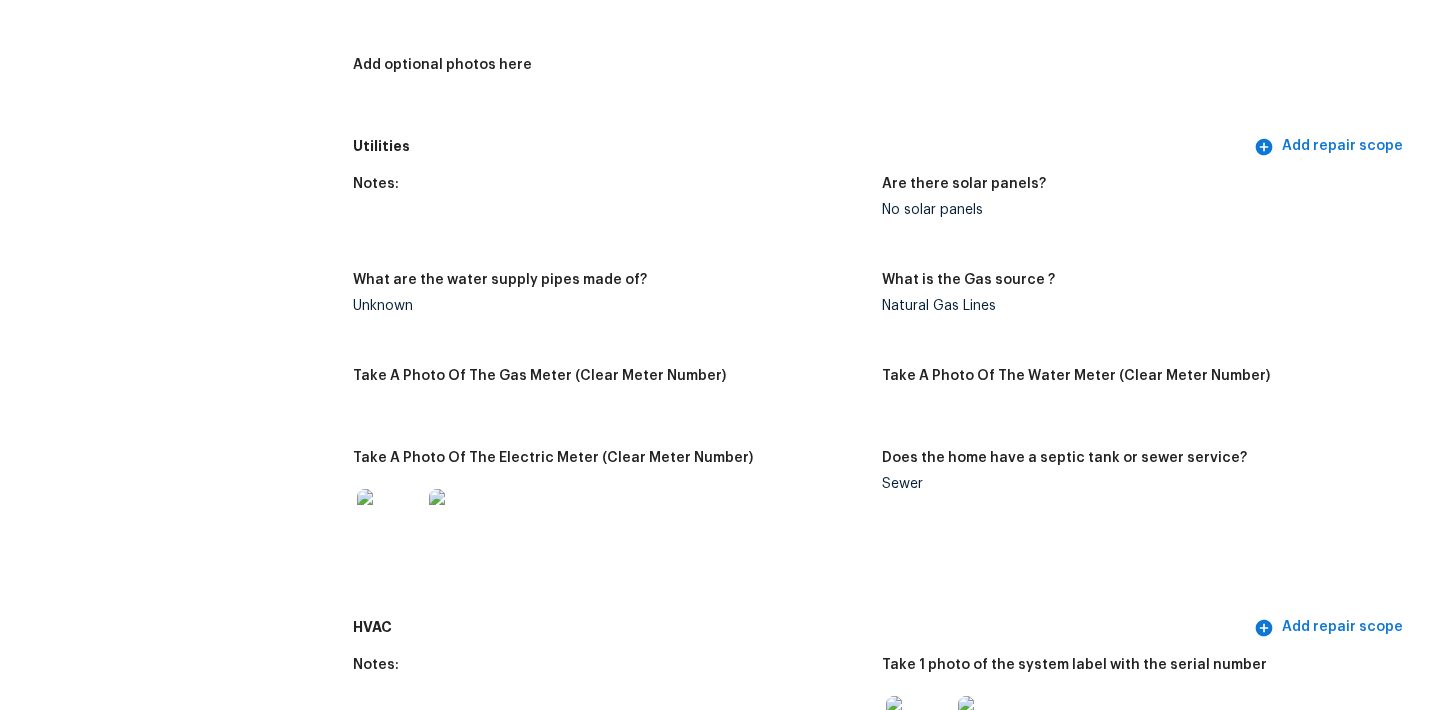 scroll, scrollTop: 1258, scrollLeft: 0, axis: vertical 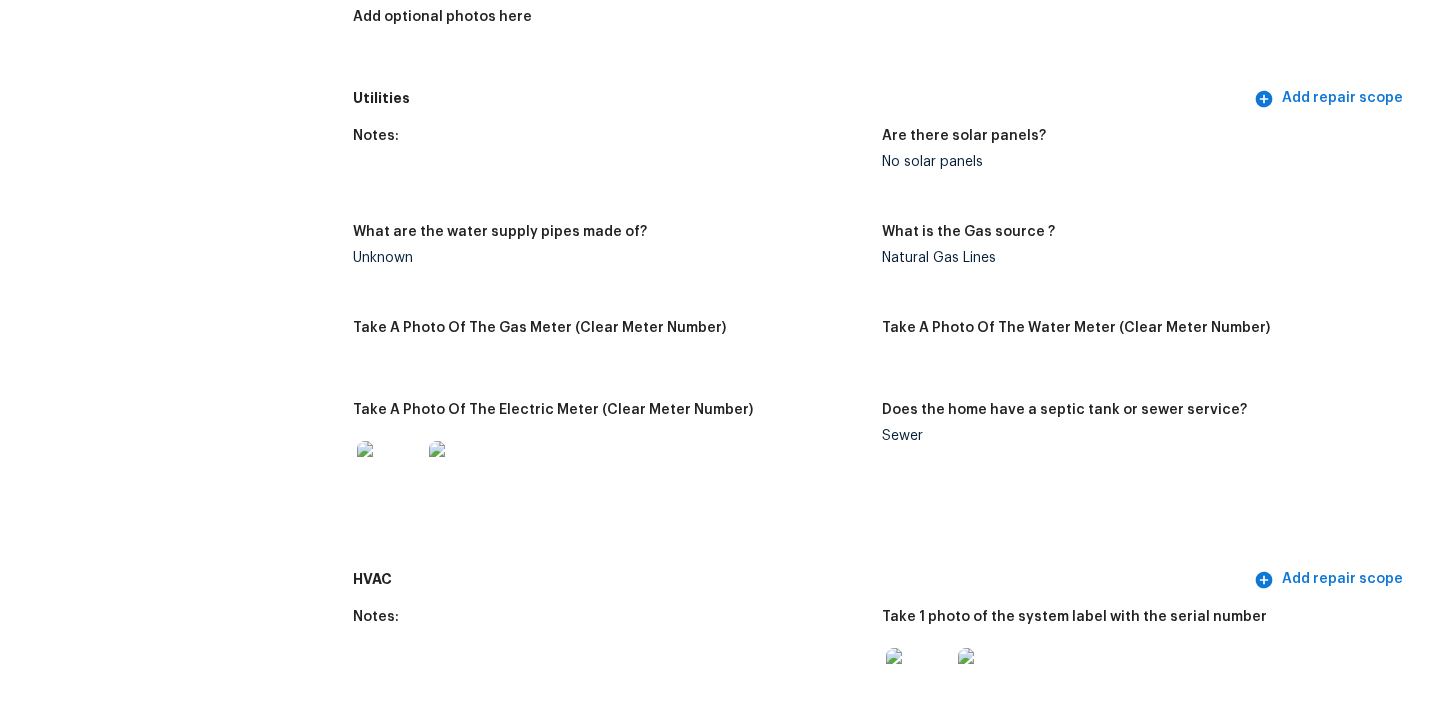 click on "What are the water supply pipes made of?" at bounding box center (609, 238) 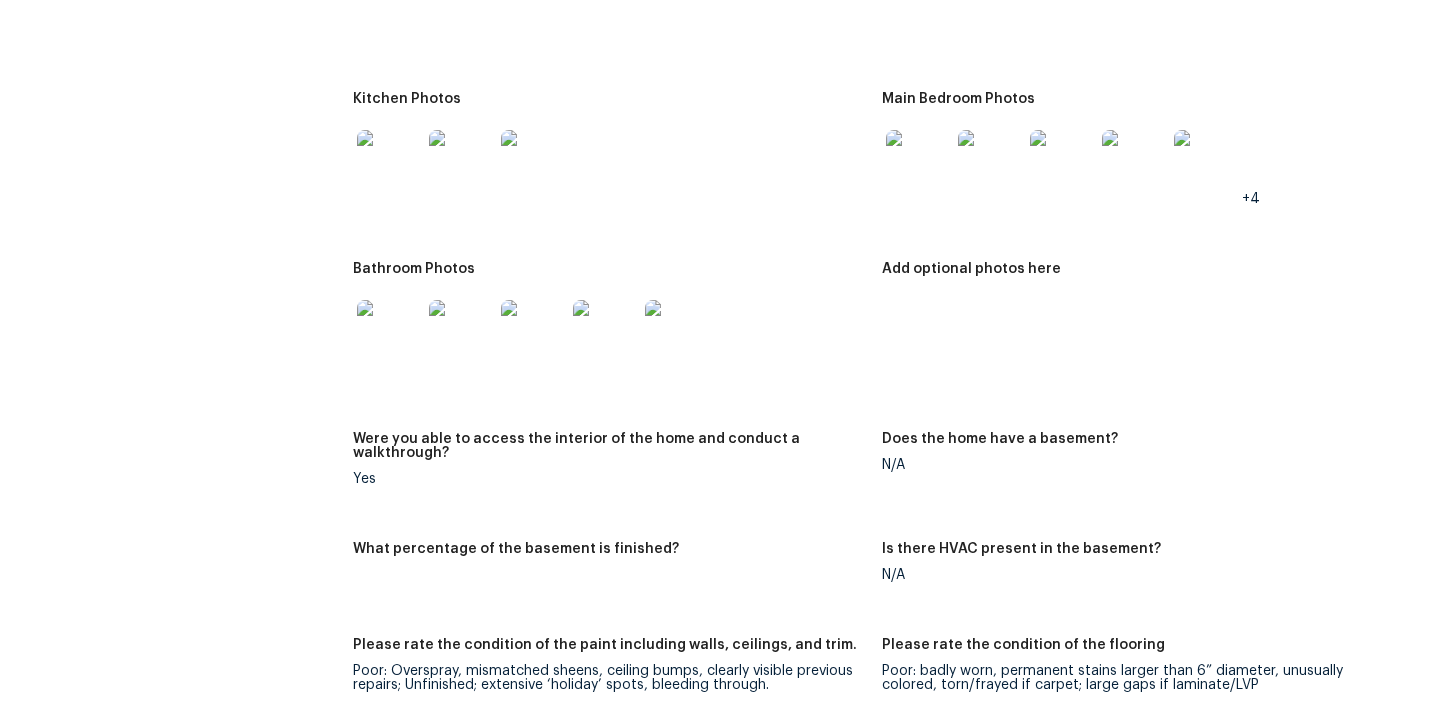 scroll, scrollTop: 2018, scrollLeft: 0, axis: vertical 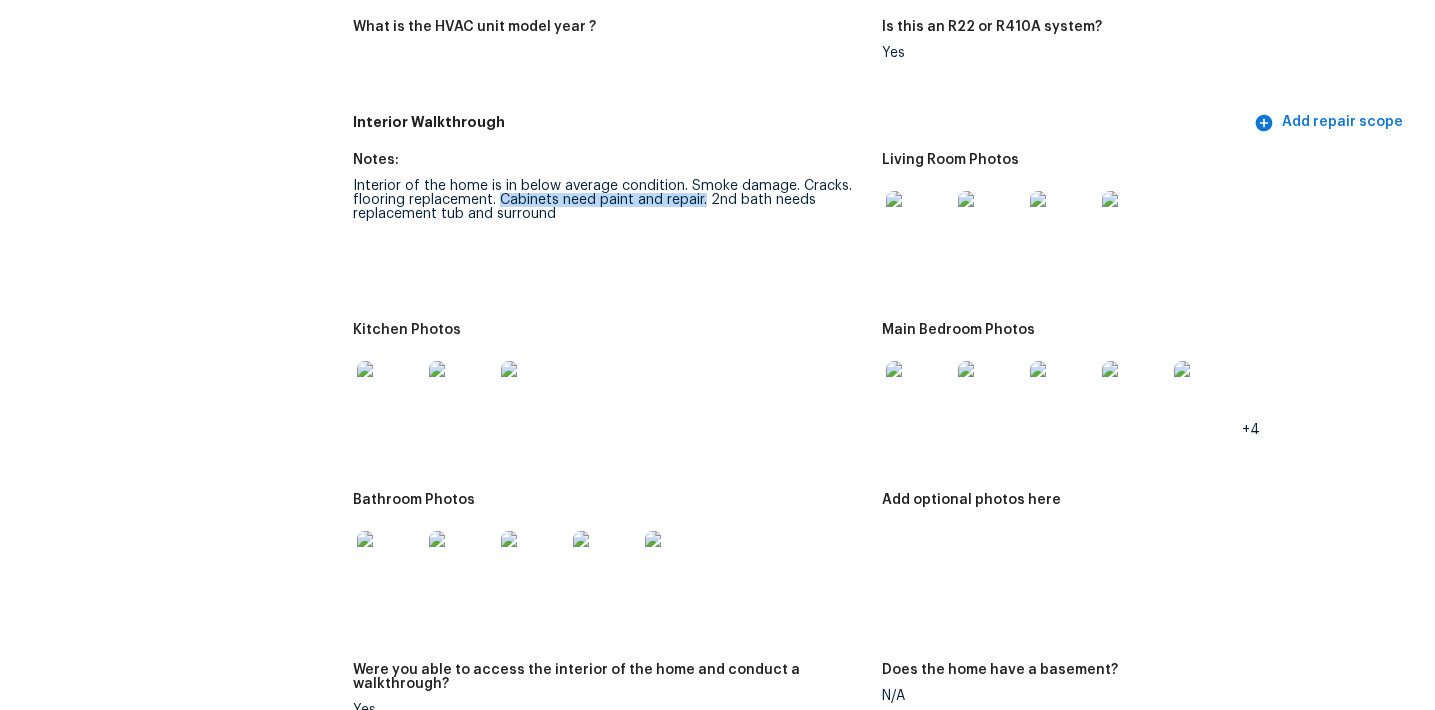 drag, startPoint x: 498, startPoint y: 187, endPoint x: 701, endPoint y: 188, distance: 203.00246 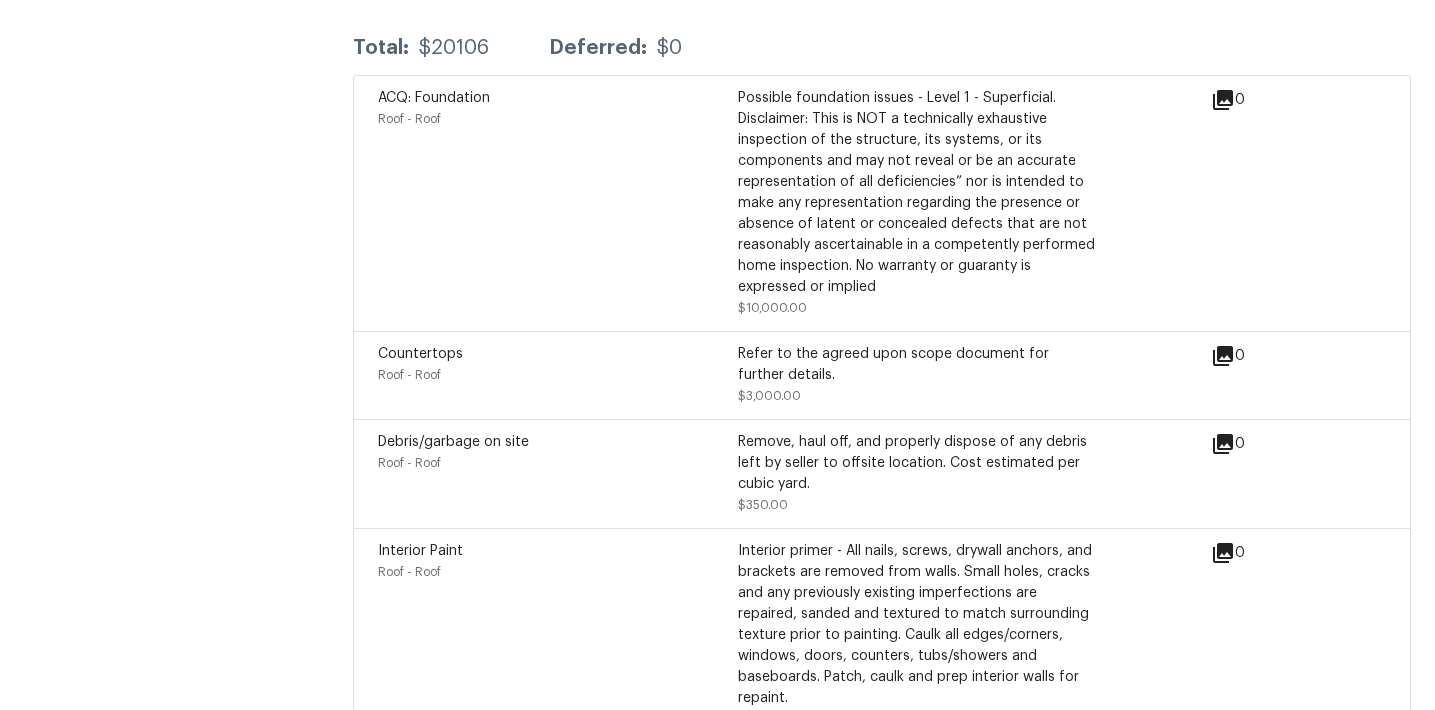 scroll, scrollTop: 5305, scrollLeft: 0, axis: vertical 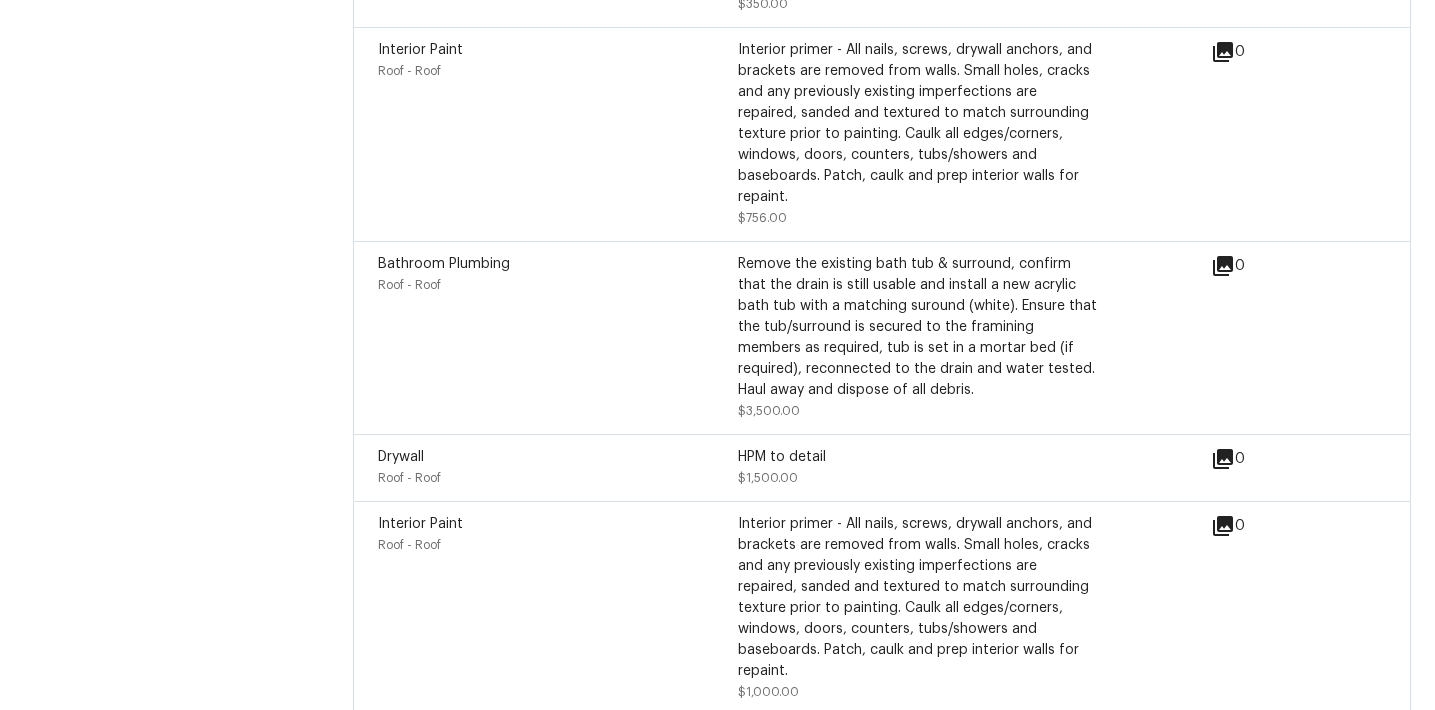 click on "Interior Paint Roof - Roof" at bounding box center [558, 134] 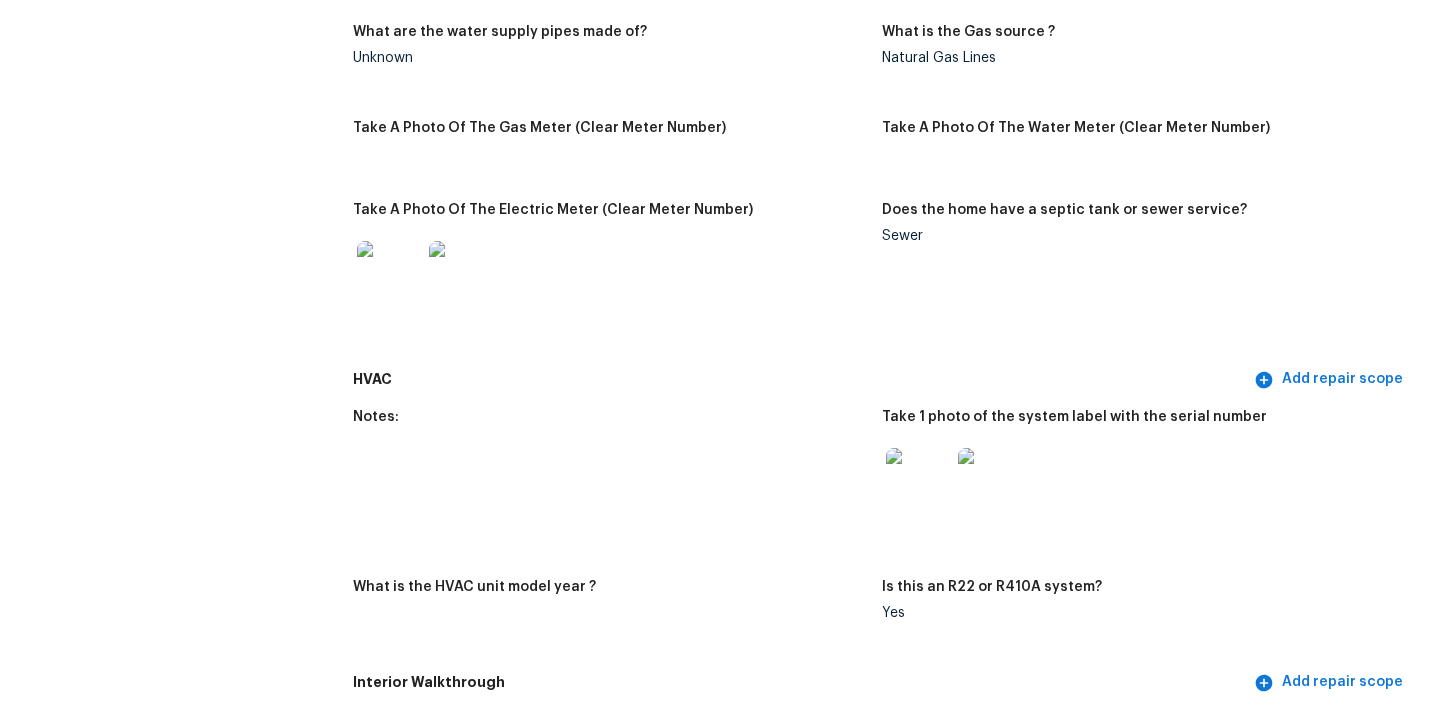 scroll, scrollTop: 0, scrollLeft: 0, axis: both 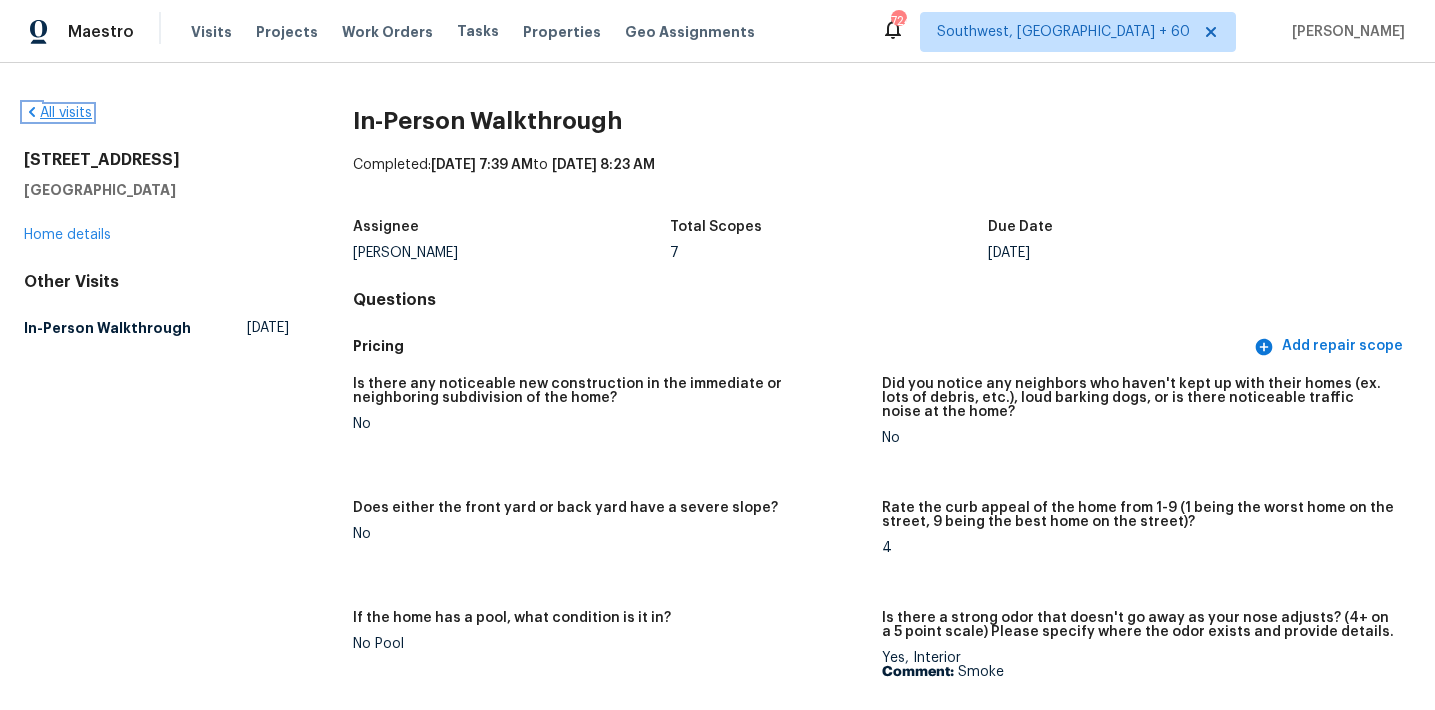 click on "All visits" at bounding box center [58, 113] 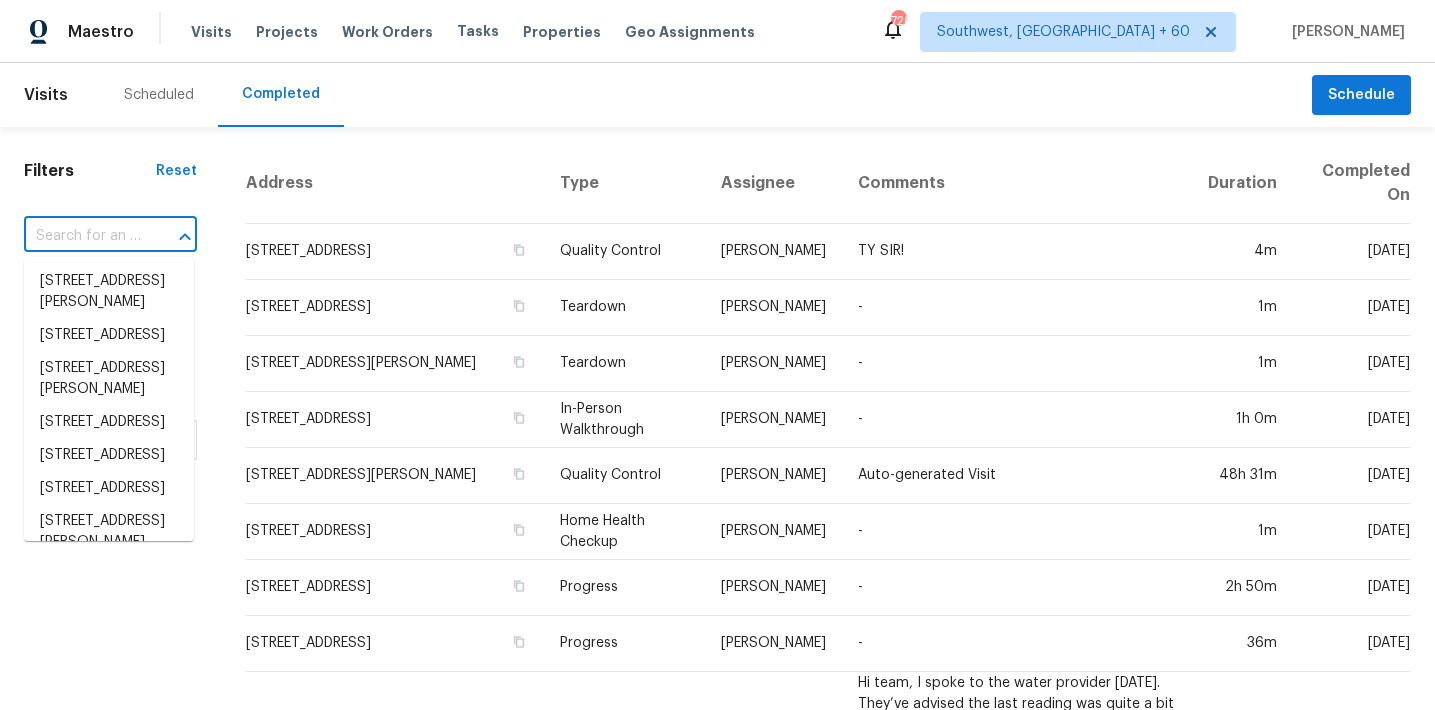 click at bounding box center (82, 236) 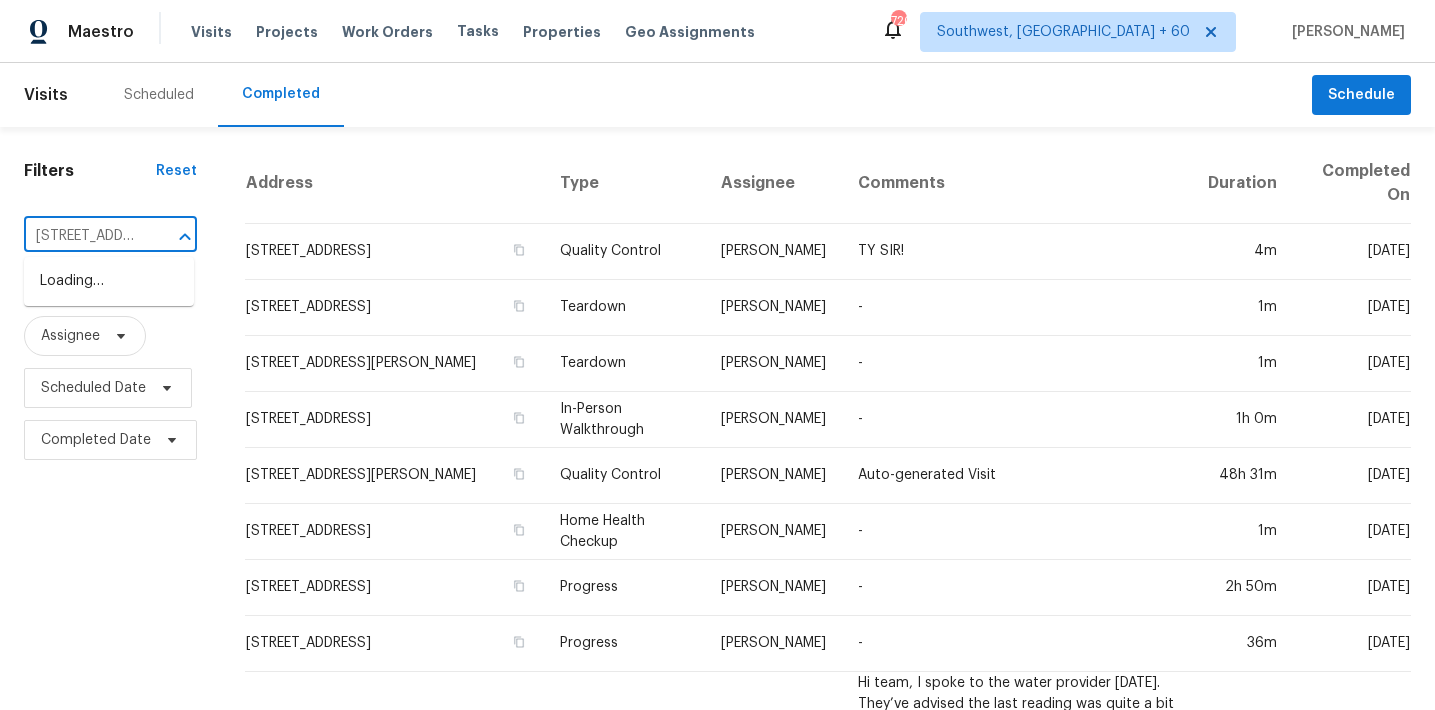 scroll, scrollTop: 0, scrollLeft: 147, axis: horizontal 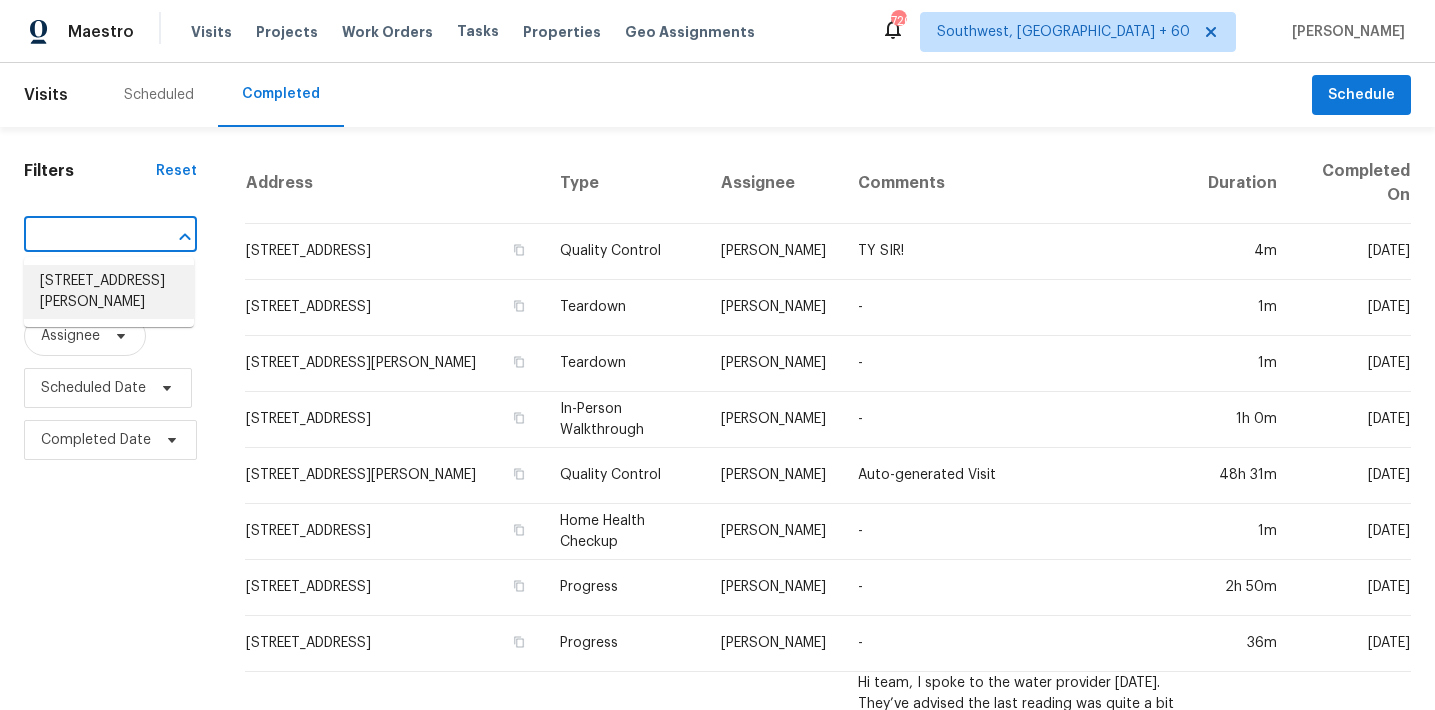 click on "2607 Sumpter Trl, Conyers, GA 30012" at bounding box center (109, 292) 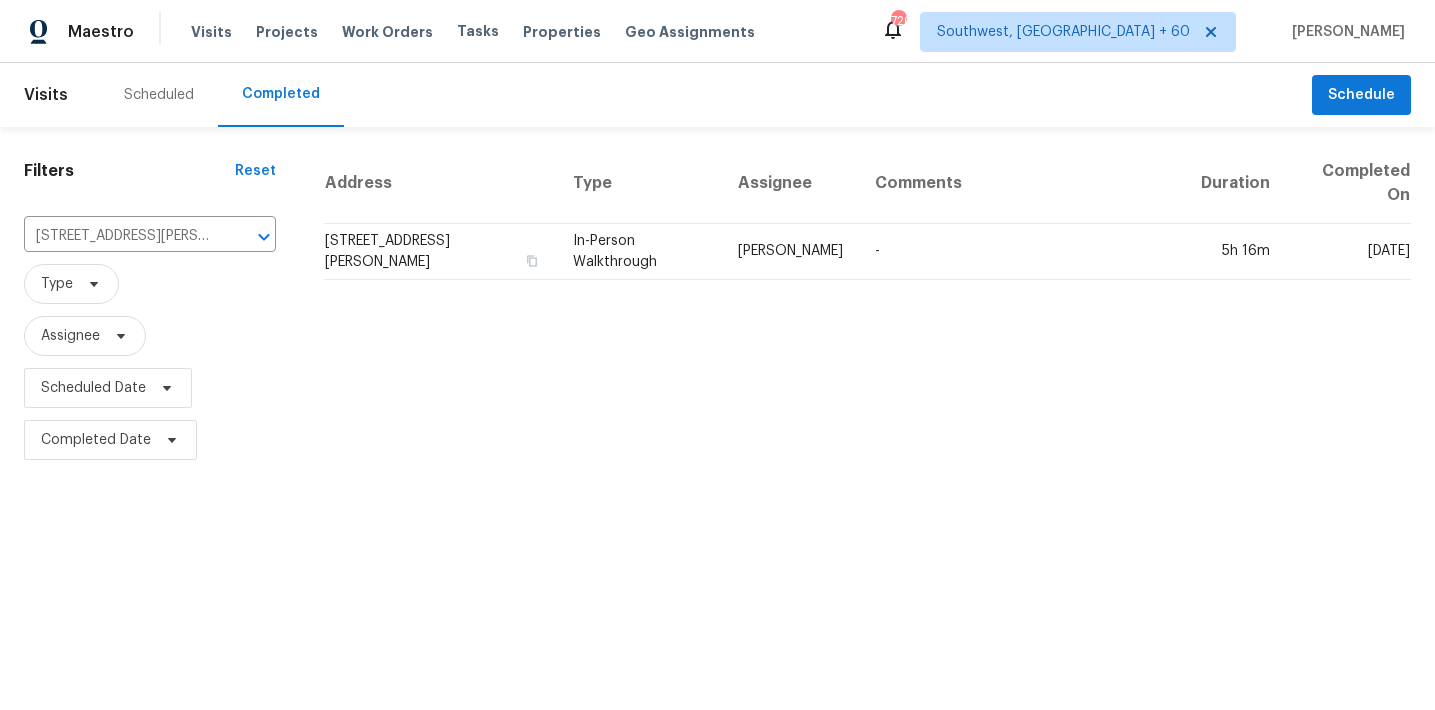 click on "2607 Sumpter Trl, Conyers, GA 30012" at bounding box center (440, 252) 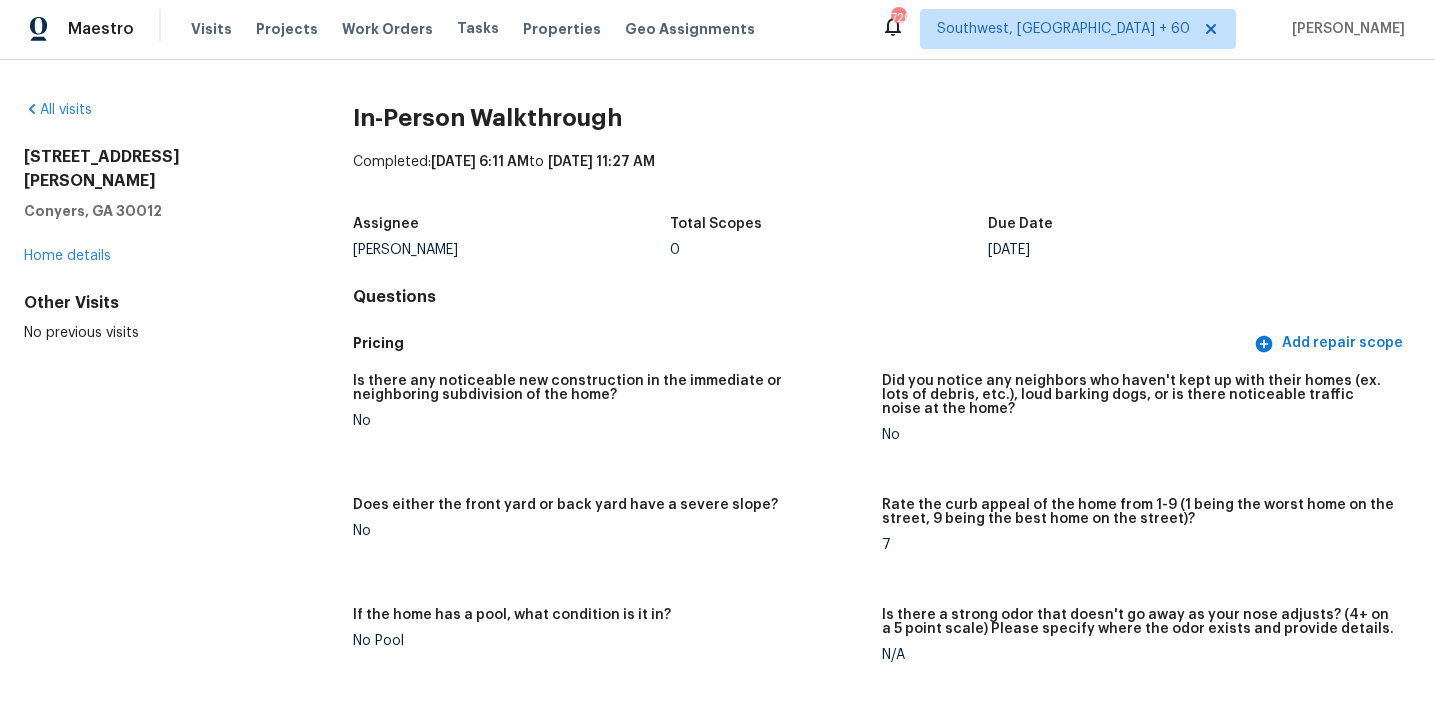 scroll, scrollTop: 0, scrollLeft: 0, axis: both 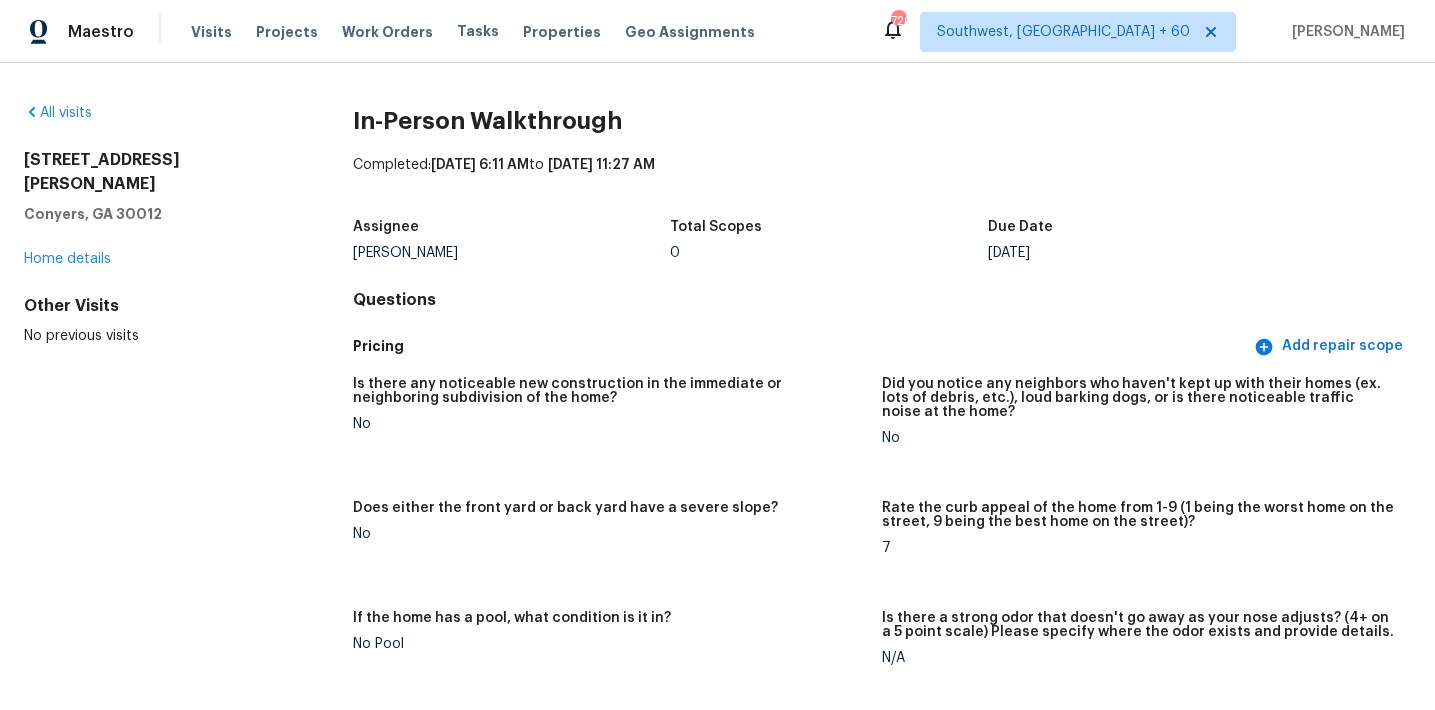 click on "Is there any noticeable new construction in the immediate or neighboring subdivision of the home? No Did you notice any neighbors who haven't kept up with their homes (ex. lots of debris, etc.), loud barking dogs, or is there noticeable traffic noise at the home? No Does either the front yard or back yard have a severe slope? No Rate the curb appeal of the home from 1-9 (1 being the worst home on the street, 9 being the best home on the street)? 7 If the home has a pool, what condition is it in? No Pool Is there a strong odor that doesn't go away as your nose adjusts? (4+ on a 5 point scale) Please specify where the odor exists and provide details. N/A Please rate the quality of the neighborhood from 1-5 3 If the home is a townhome, apartment, or condo: Where does the subject property sit with regards to the center of the complex? (E.g, Northeast furthest from the gate entry on the opposite side of the busy road)" at bounding box center (882, 592) 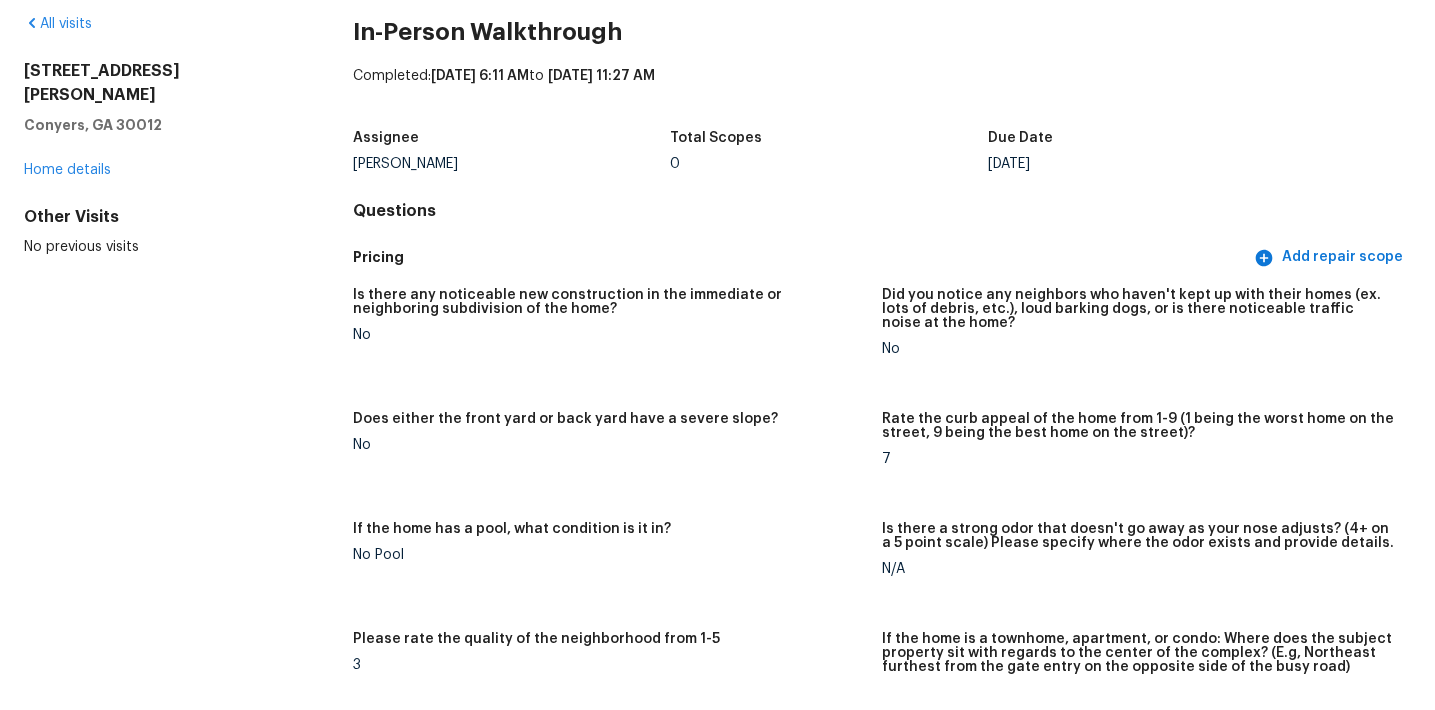 scroll, scrollTop: 0, scrollLeft: 0, axis: both 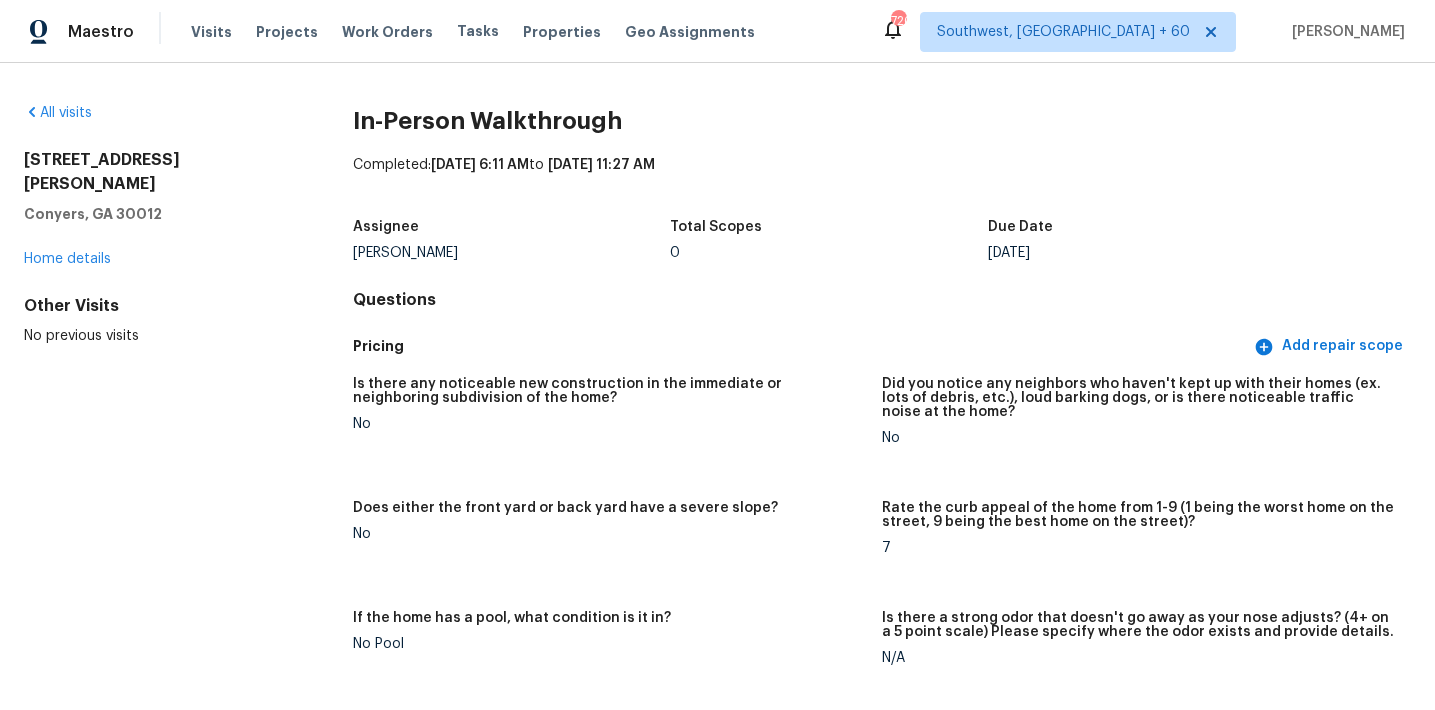 click on "Is there any noticeable new construction in the immediate or neighboring subdivision of the home? No" at bounding box center (617, 427) 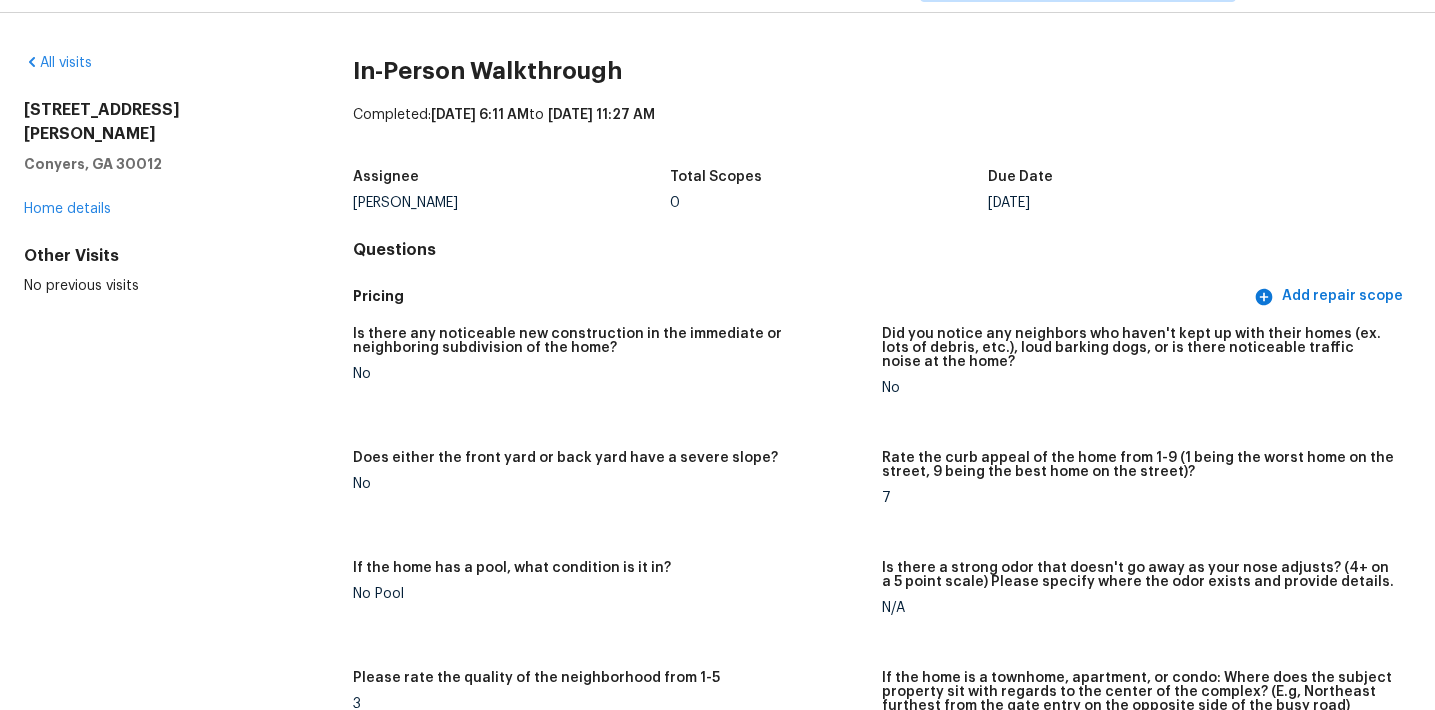 scroll, scrollTop: 0, scrollLeft: 0, axis: both 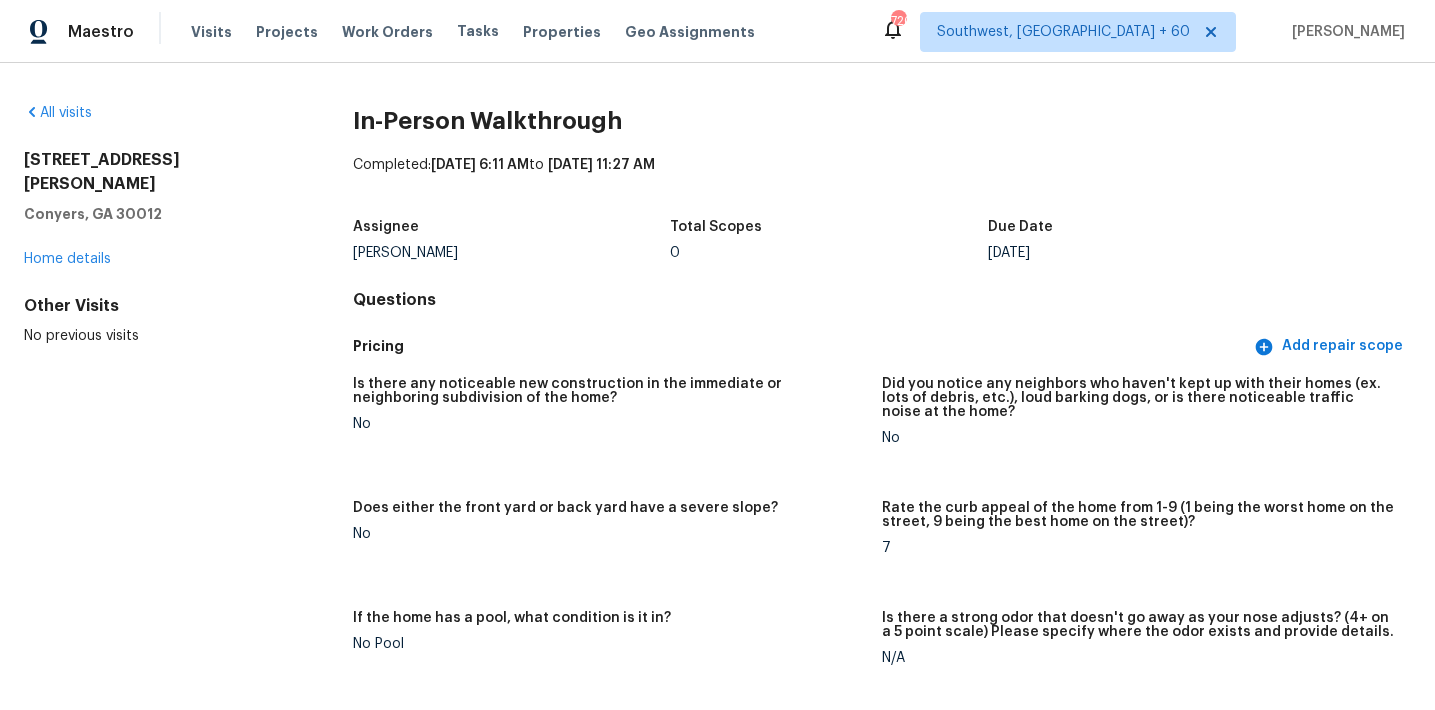 click on "Is there any noticeable new construction in the immediate or neighboring subdivision of the home? No" at bounding box center [617, 427] 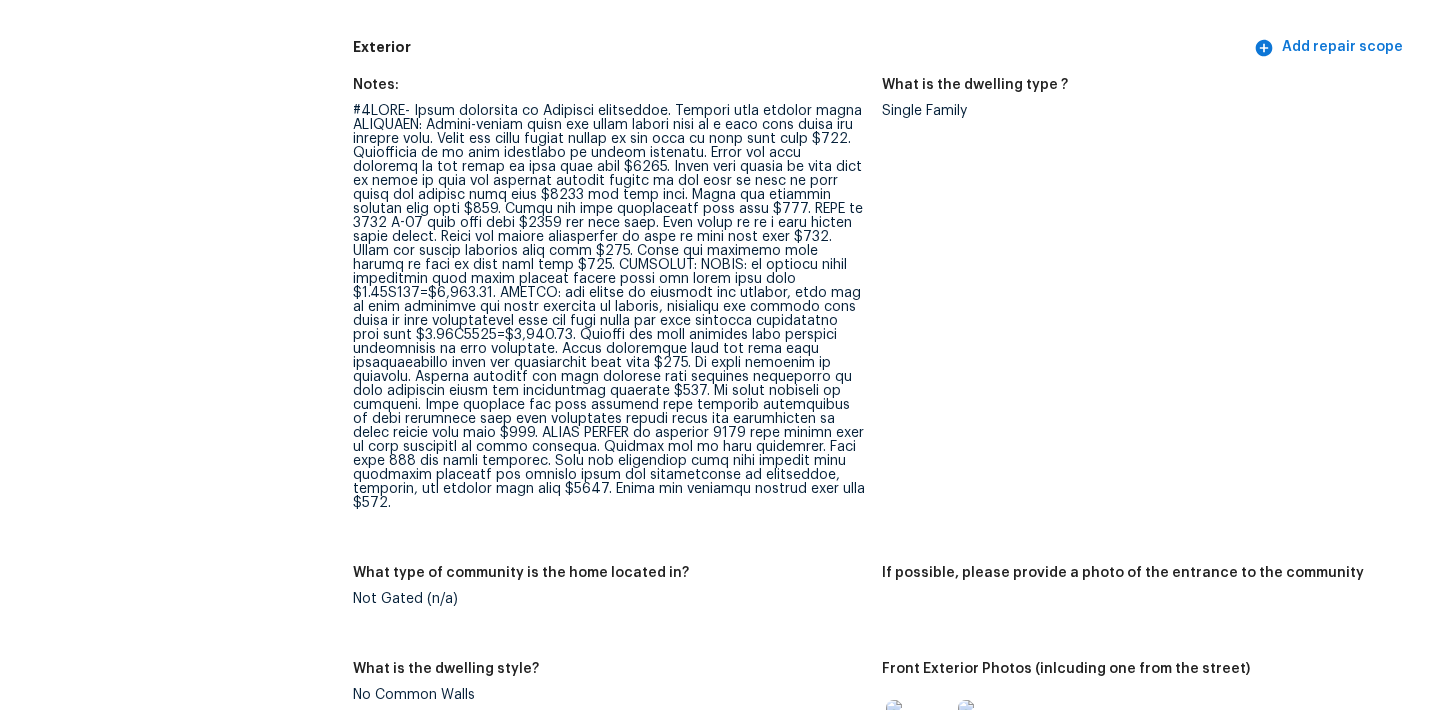 scroll, scrollTop: 776, scrollLeft: 0, axis: vertical 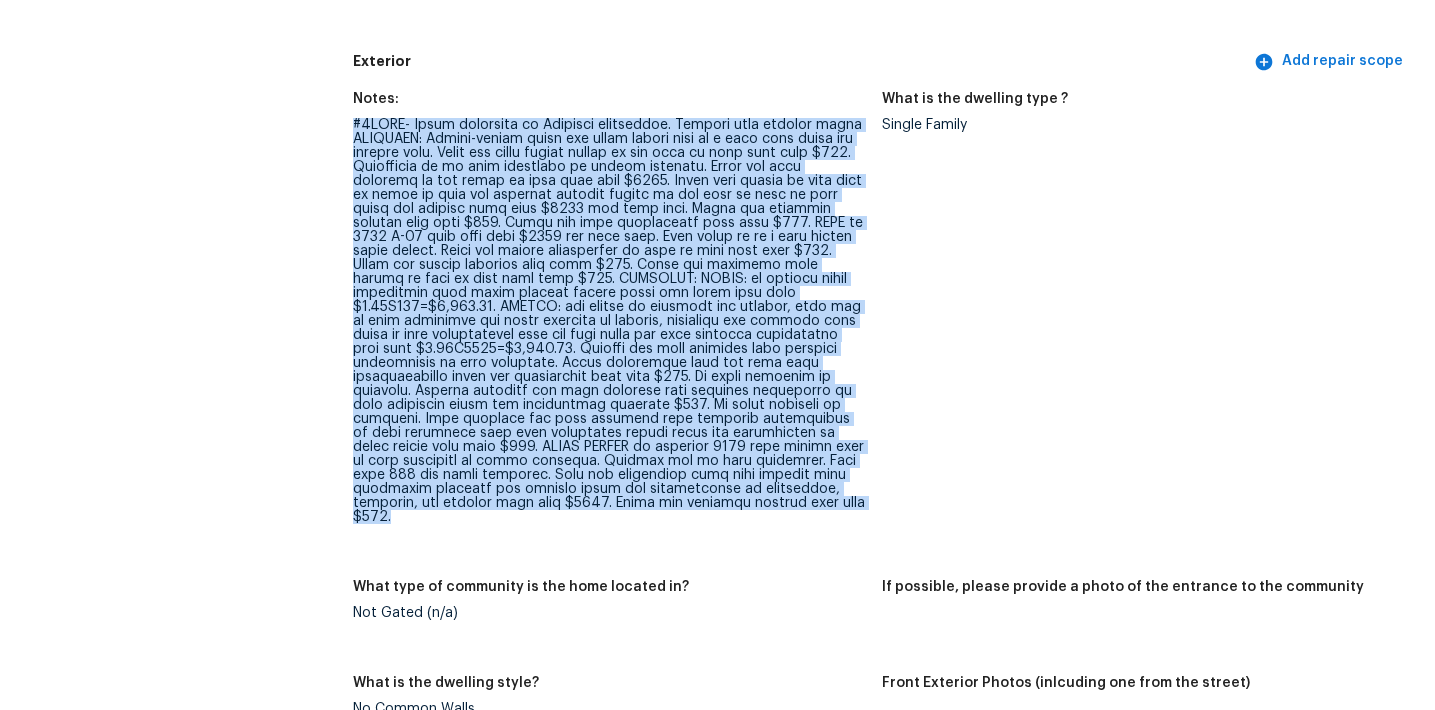 drag, startPoint x: 351, startPoint y: 125, endPoint x: 713, endPoint y: 517, distance: 533.5804 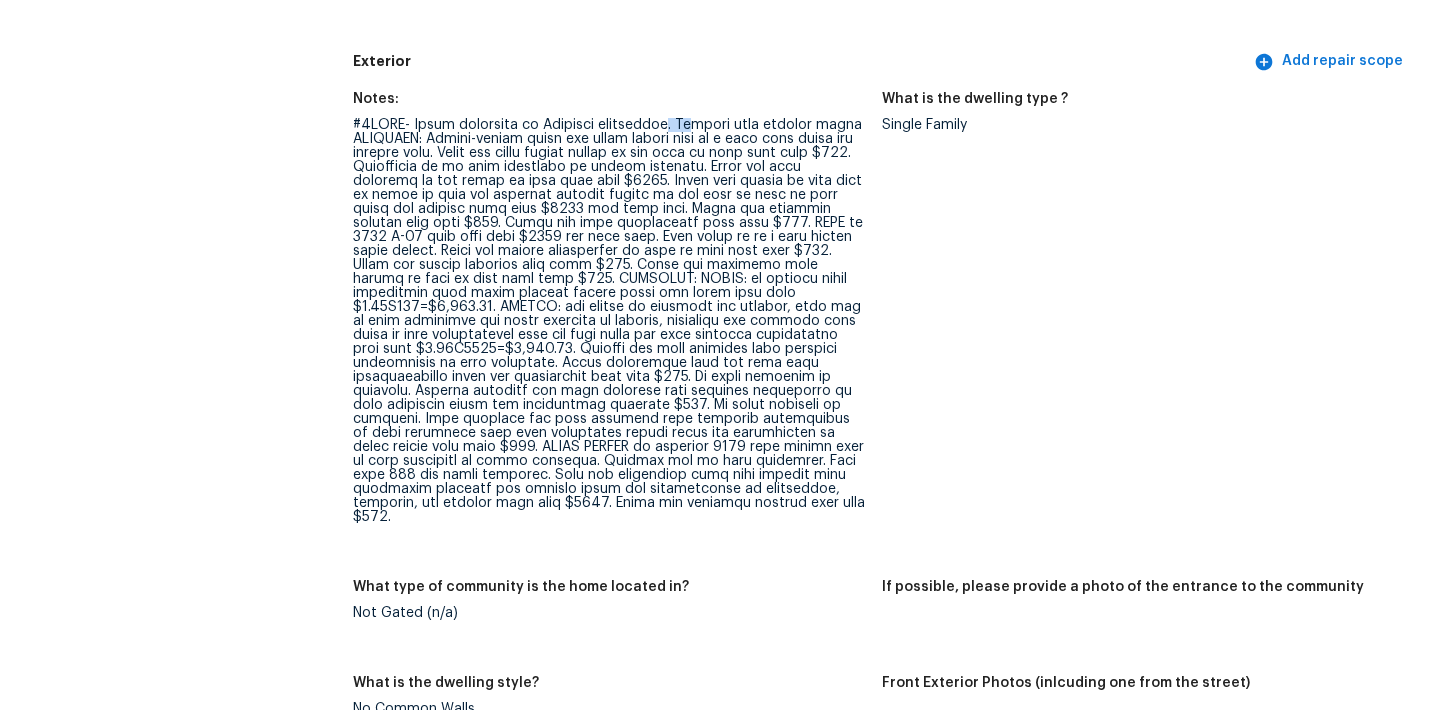 drag, startPoint x: 352, startPoint y: 122, endPoint x: 675, endPoint y: 121, distance: 323.00156 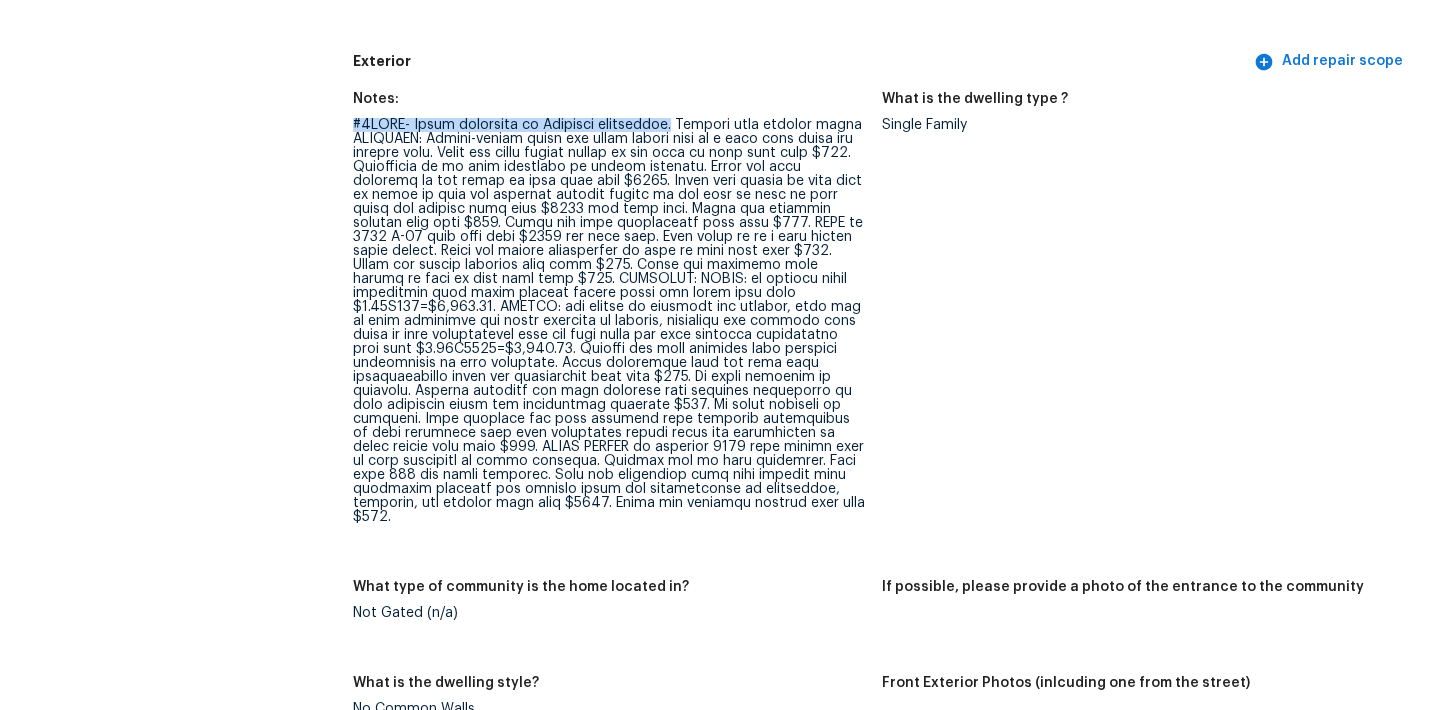 drag, startPoint x: 352, startPoint y: 124, endPoint x: 677, endPoint y: 122, distance: 325.00616 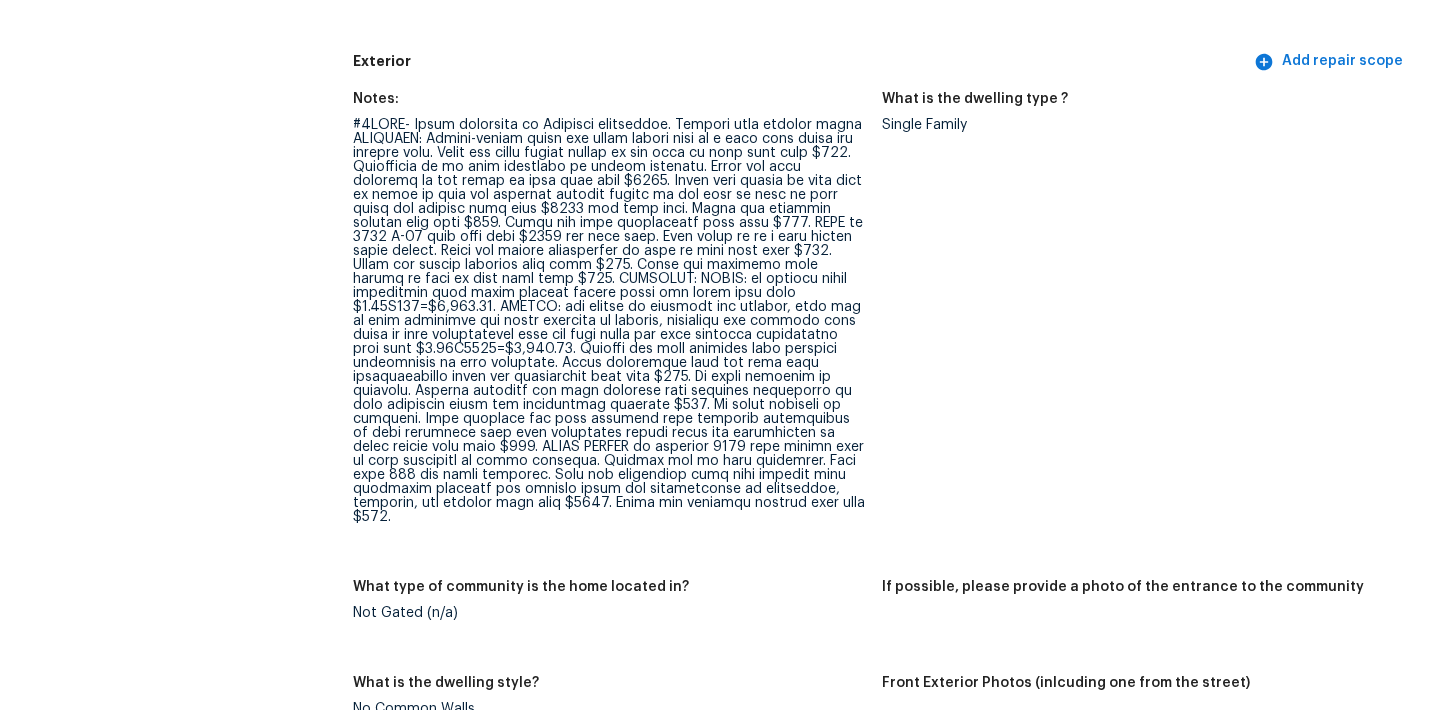 click at bounding box center [609, 321] 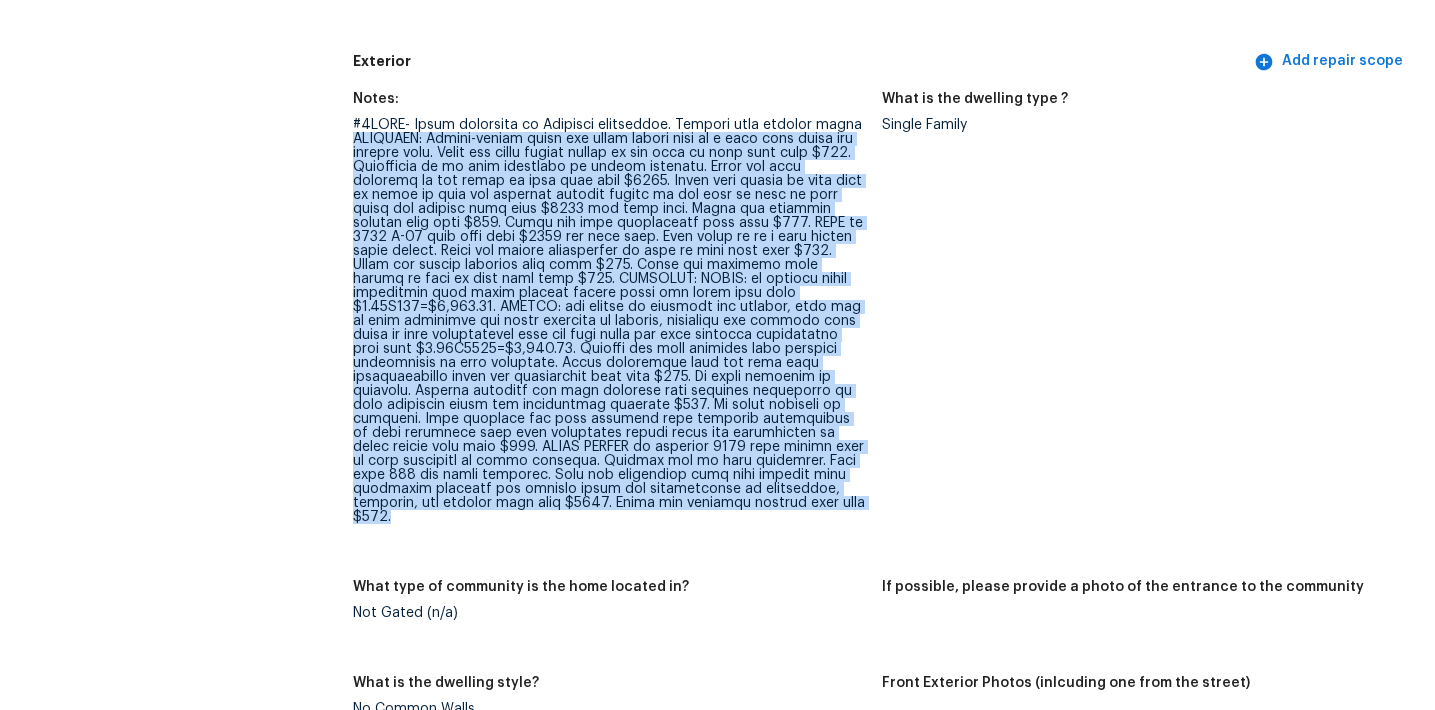 drag, startPoint x: 352, startPoint y: 139, endPoint x: 738, endPoint y: 504, distance: 531.24475 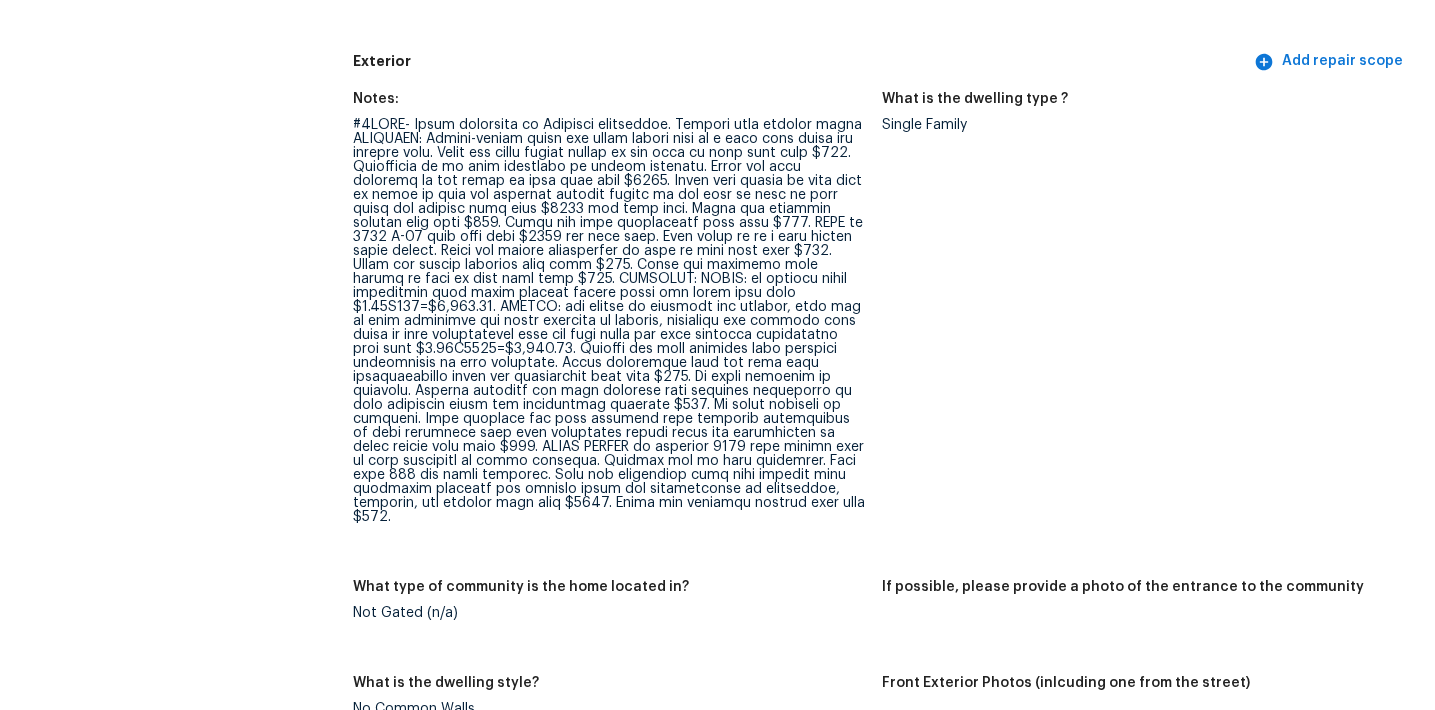 click at bounding box center [609, 321] 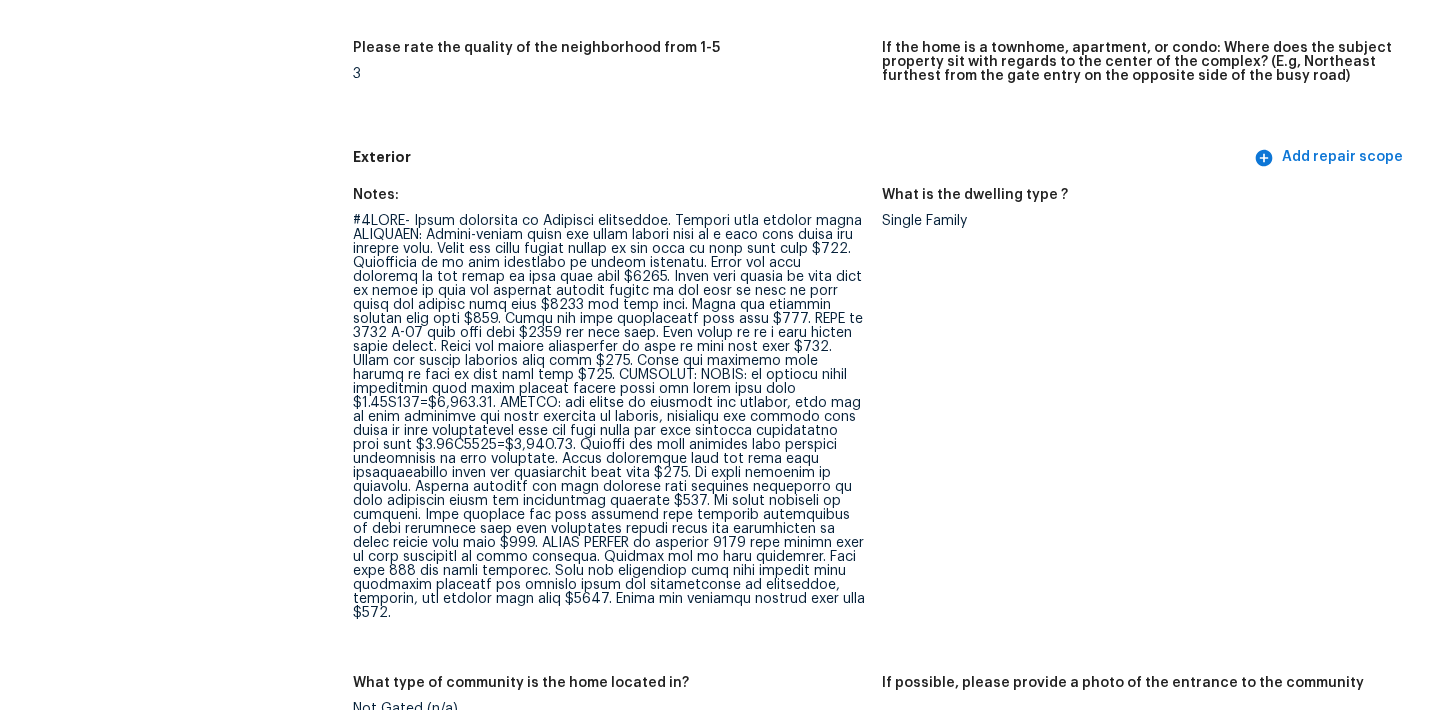 scroll, scrollTop: 846, scrollLeft: 0, axis: vertical 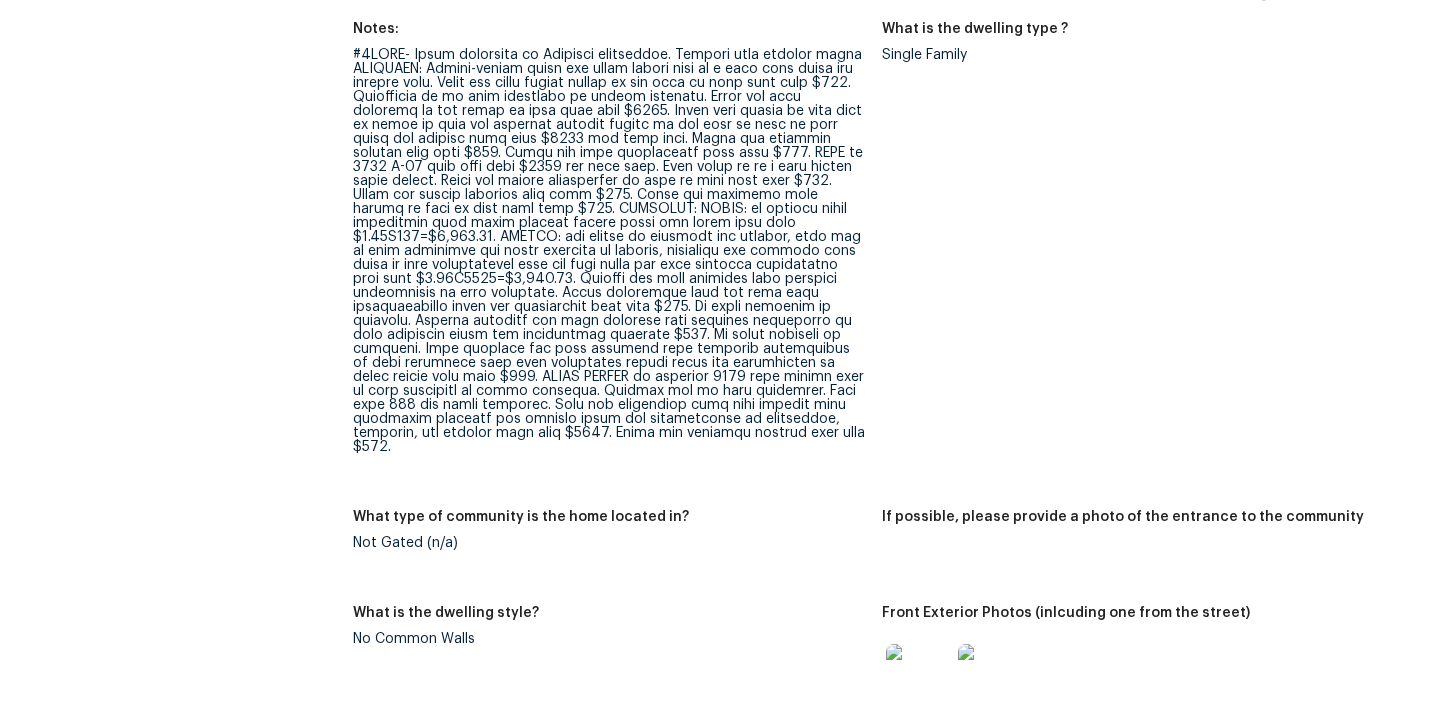 click at bounding box center [609, 251] 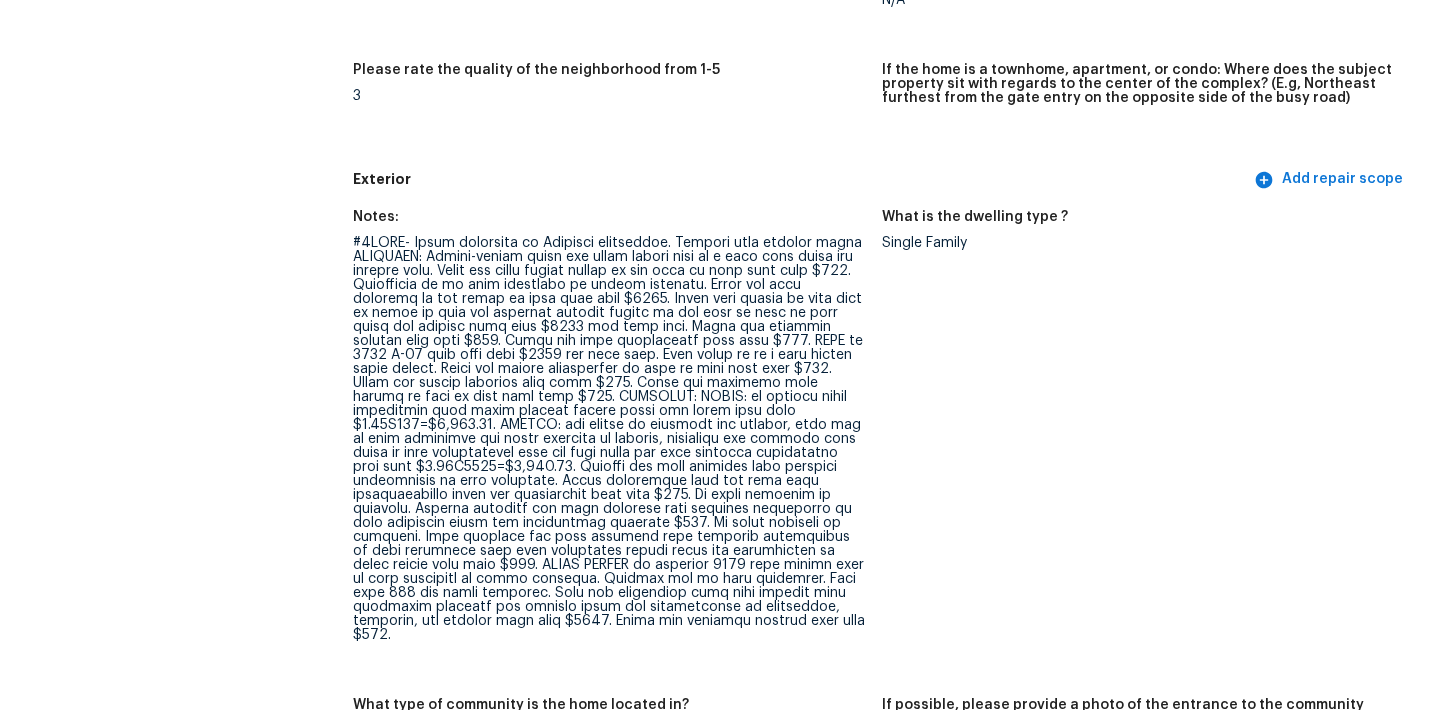 scroll, scrollTop: 3854, scrollLeft: 0, axis: vertical 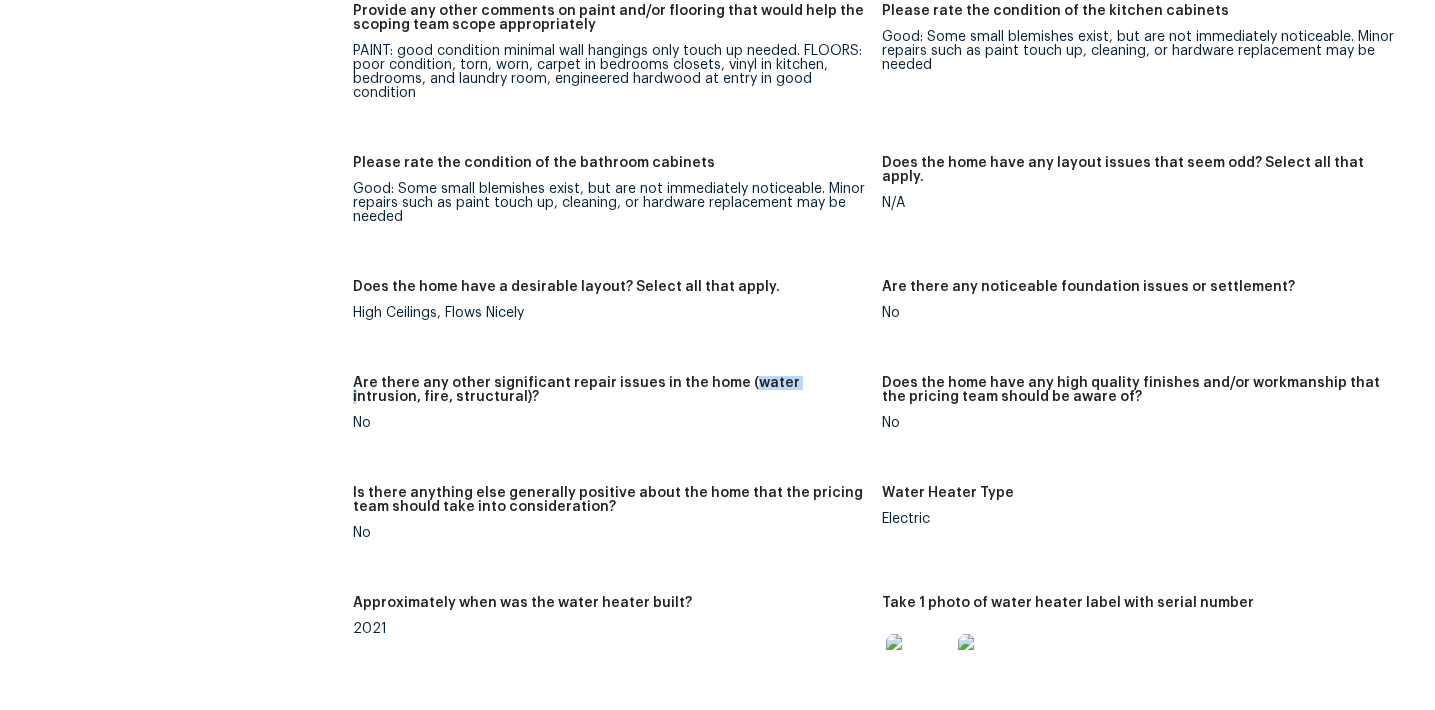 click on "Does the home have a desirable layout? Select all that apply. High Ceilings, Flows Nicely" at bounding box center (617, 316) 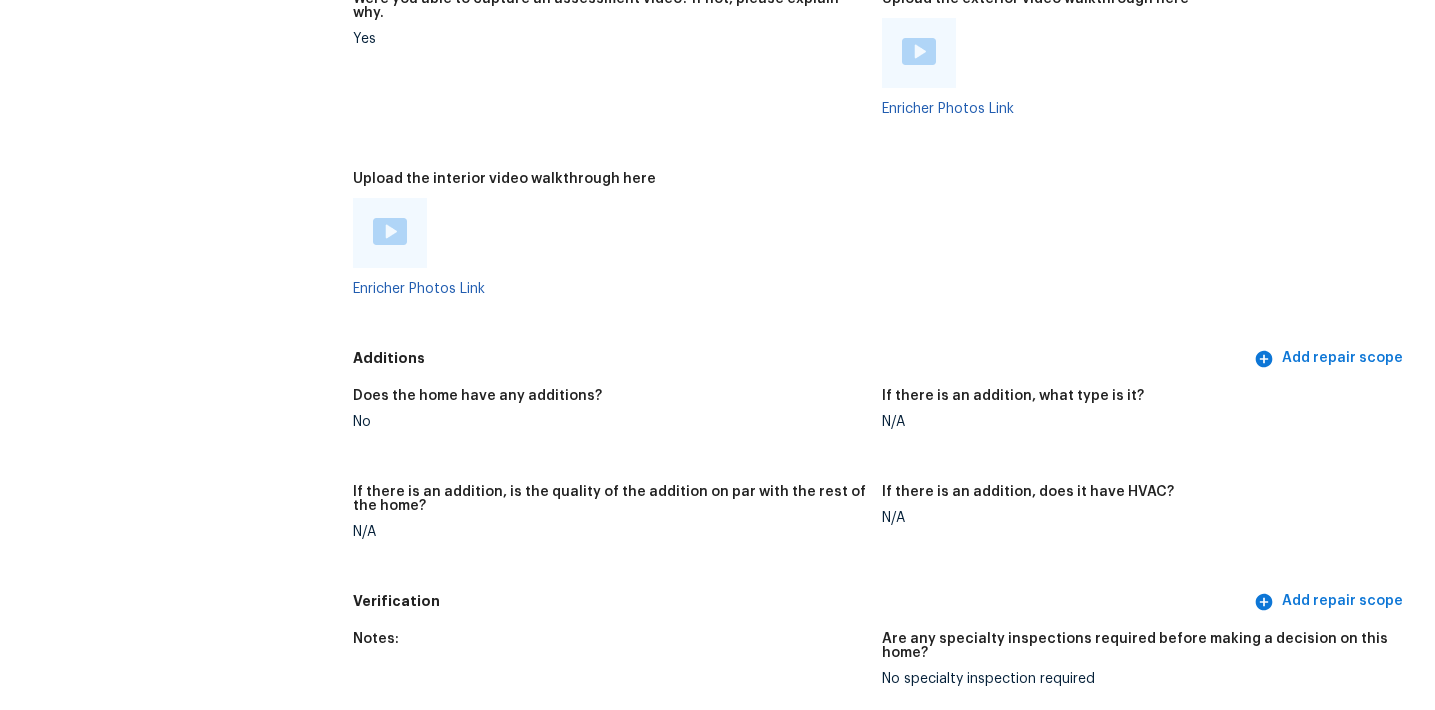 scroll, scrollTop: 4568, scrollLeft: 0, axis: vertical 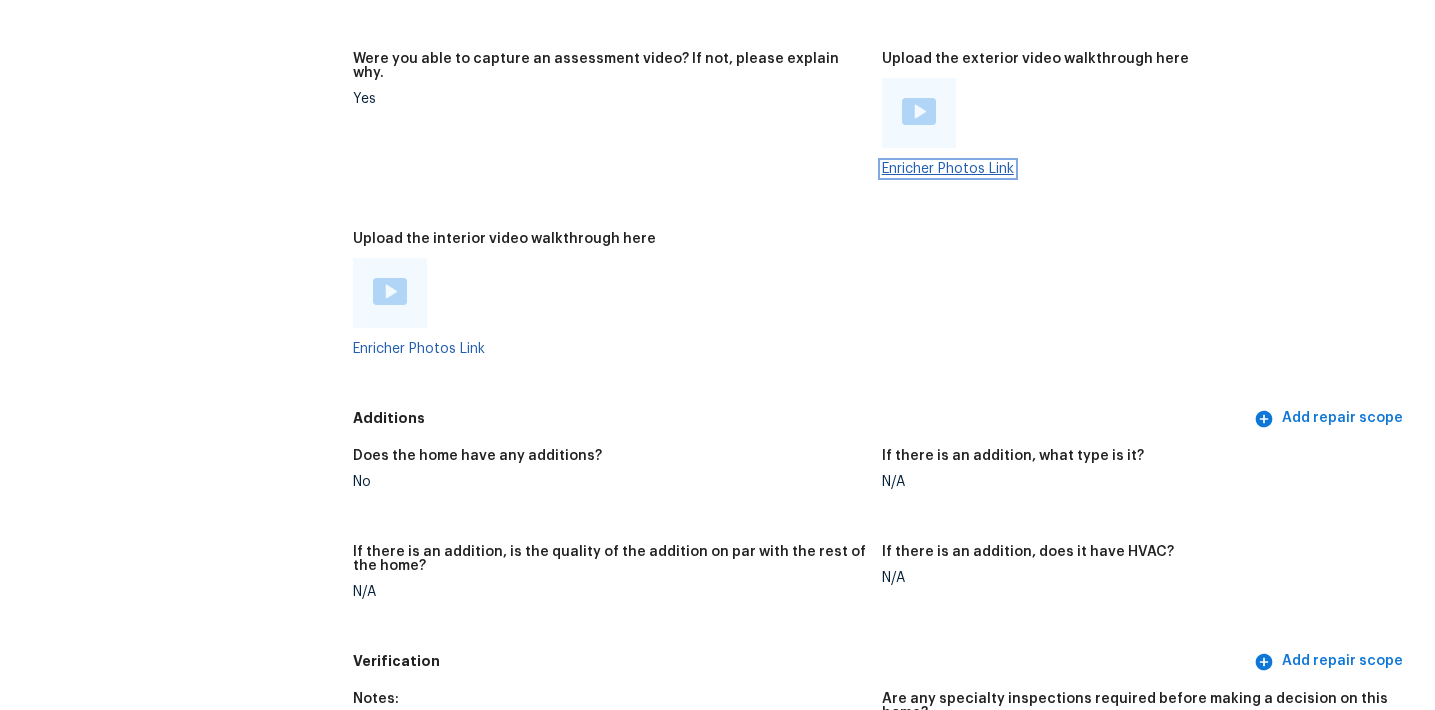 click on "Enricher Photos Link" at bounding box center (948, 169) 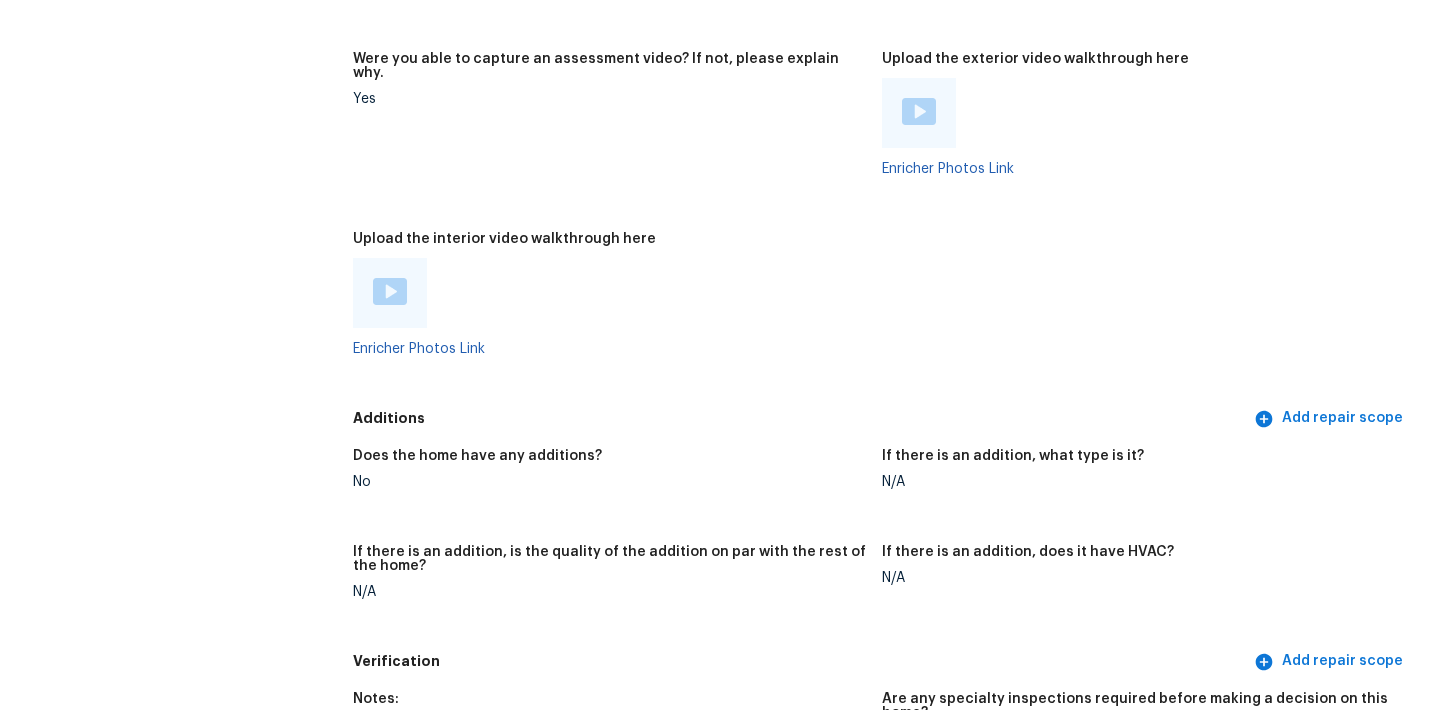 click on "Notes: Living Room Photos Kitchen Photos Main Bedroom Photos Bathroom Photos  +1 Add optional photos here  +28 Were you able to access the interior of the home and conduct a walkthrough? Yes Does the home have a basement? No basement What percentage of the basement is finished? Is there HVAC present in the basement? N/A Please rate the condition of the paint including walls, ceilings, and trim. Good: Minor uniformity, cleanliness, installation concerns. Minimal sheen variance Please rate the condition of the flooring Poor: badly worn, permanent stains larger than 6” diameter, unusually colored, torn/frayed if carpet; large gaps if laminate/LVP Provide any other comments on paint and/or flooring that would help the scoping team scope appropriately PAINT: good condition minimal wall hangings only touch up needed. FLOORS: poor condition, torn, worn, carpet in bedrooms closets, vinyl in kitchen, bedrooms, and laundry room, engineered hardwood at entry in good condition  N/A High Ceilings, Flows Nicely No No No" at bounding box center (882, -574) 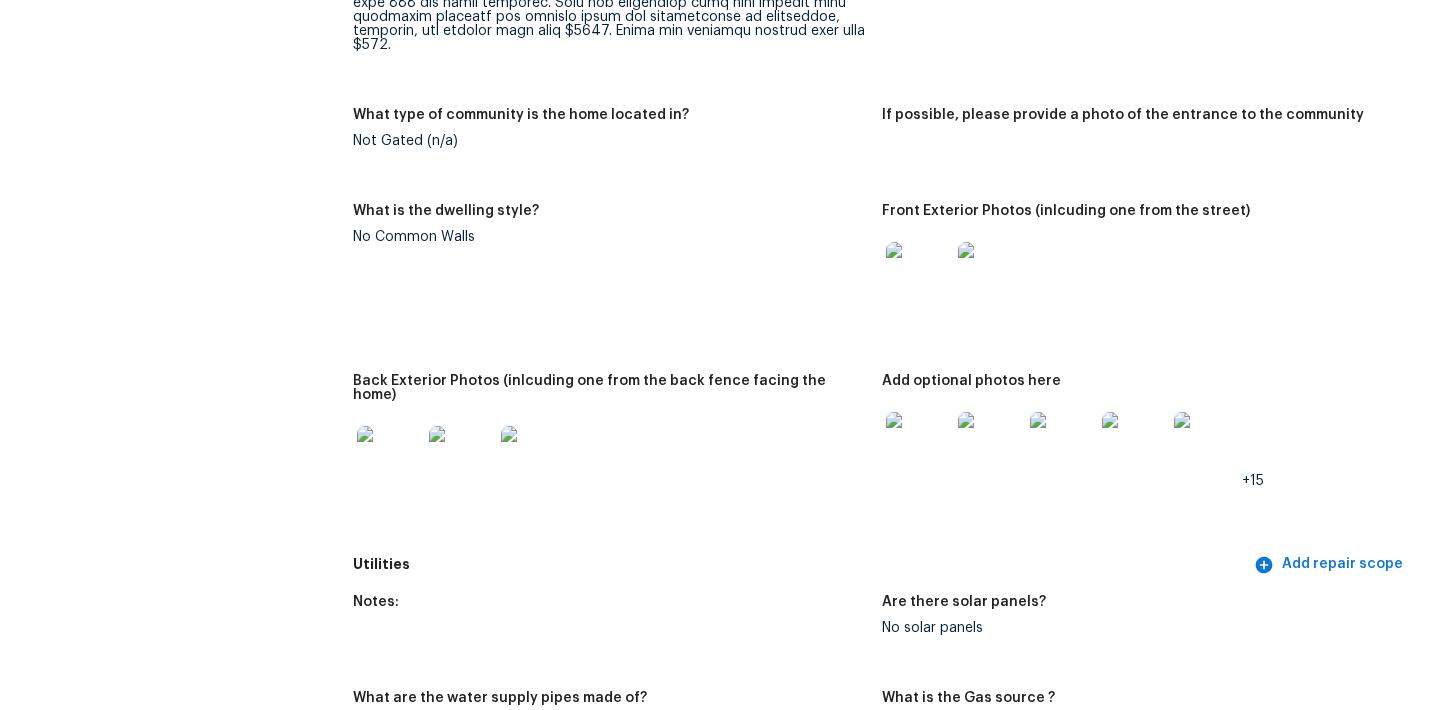 scroll, scrollTop: 1261, scrollLeft: 0, axis: vertical 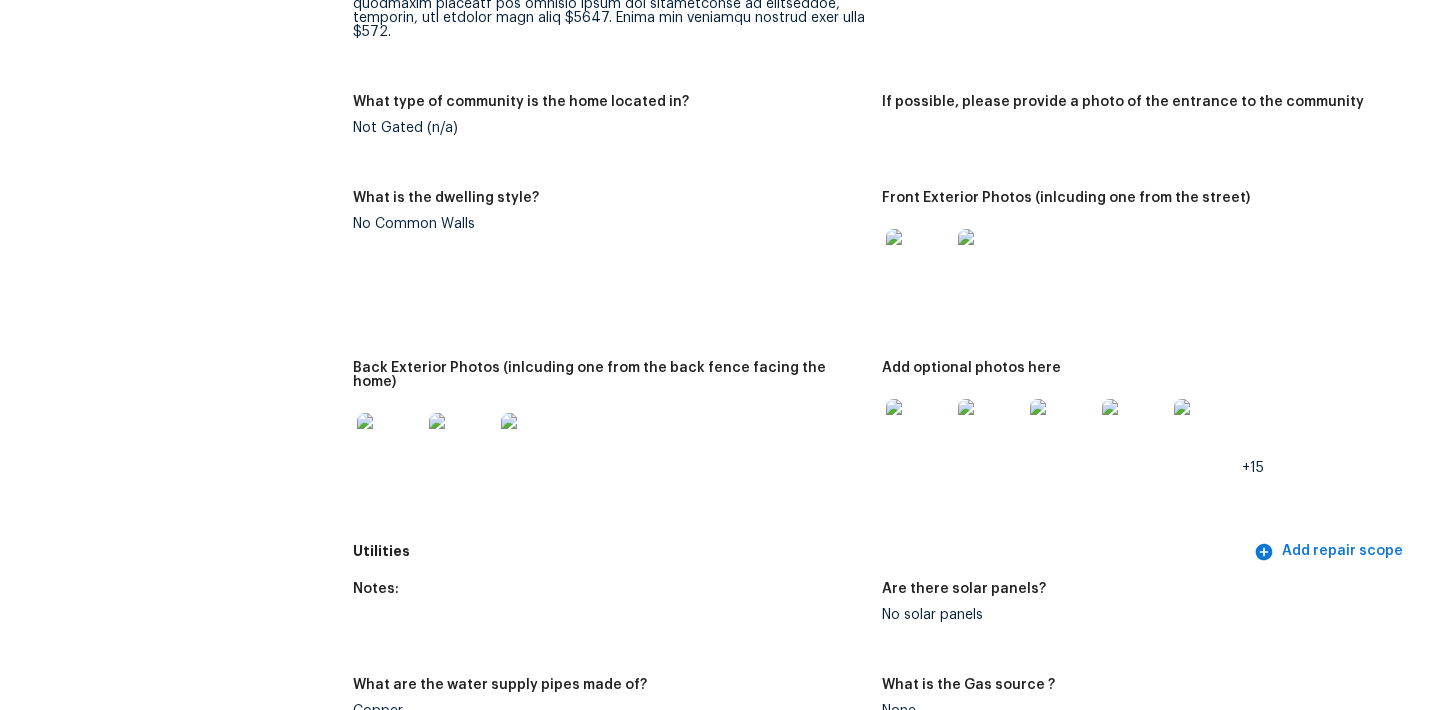 click at bounding box center (918, 261) 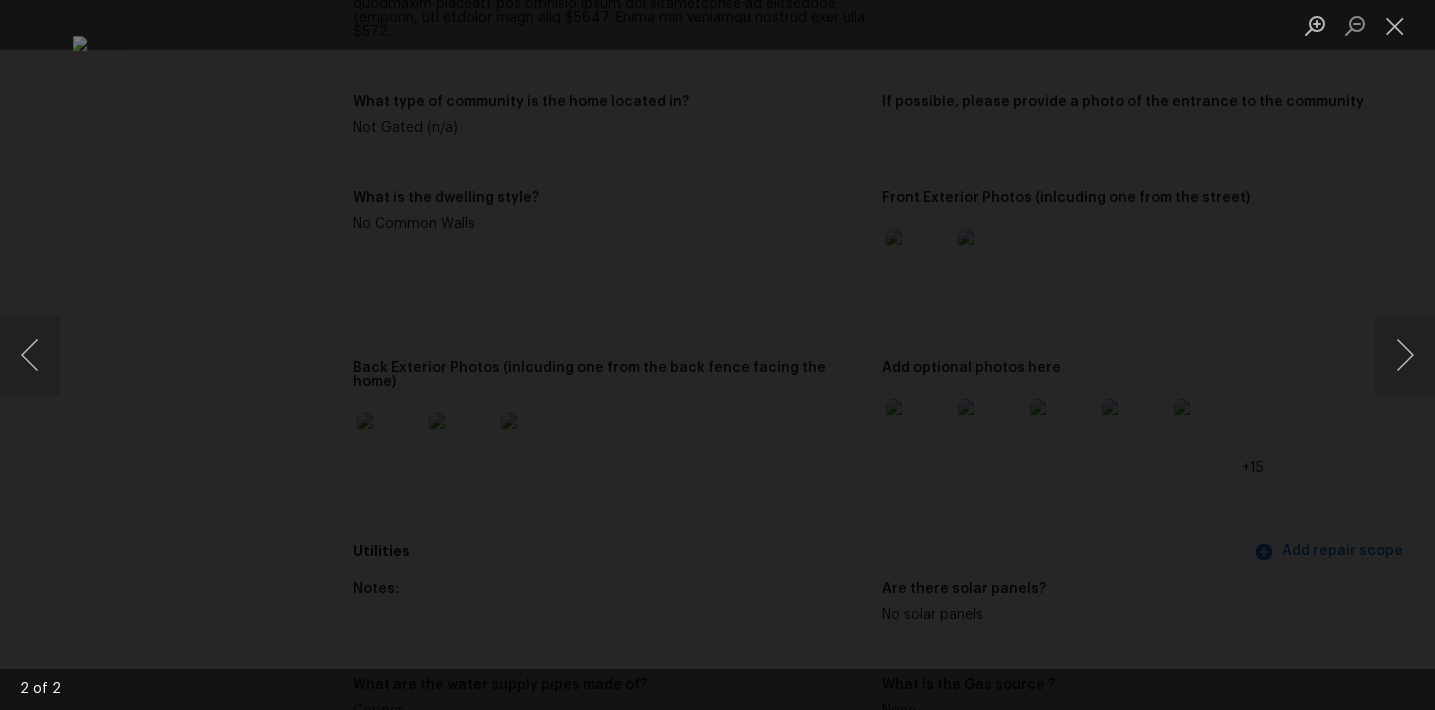 click at bounding box center (717, 355) 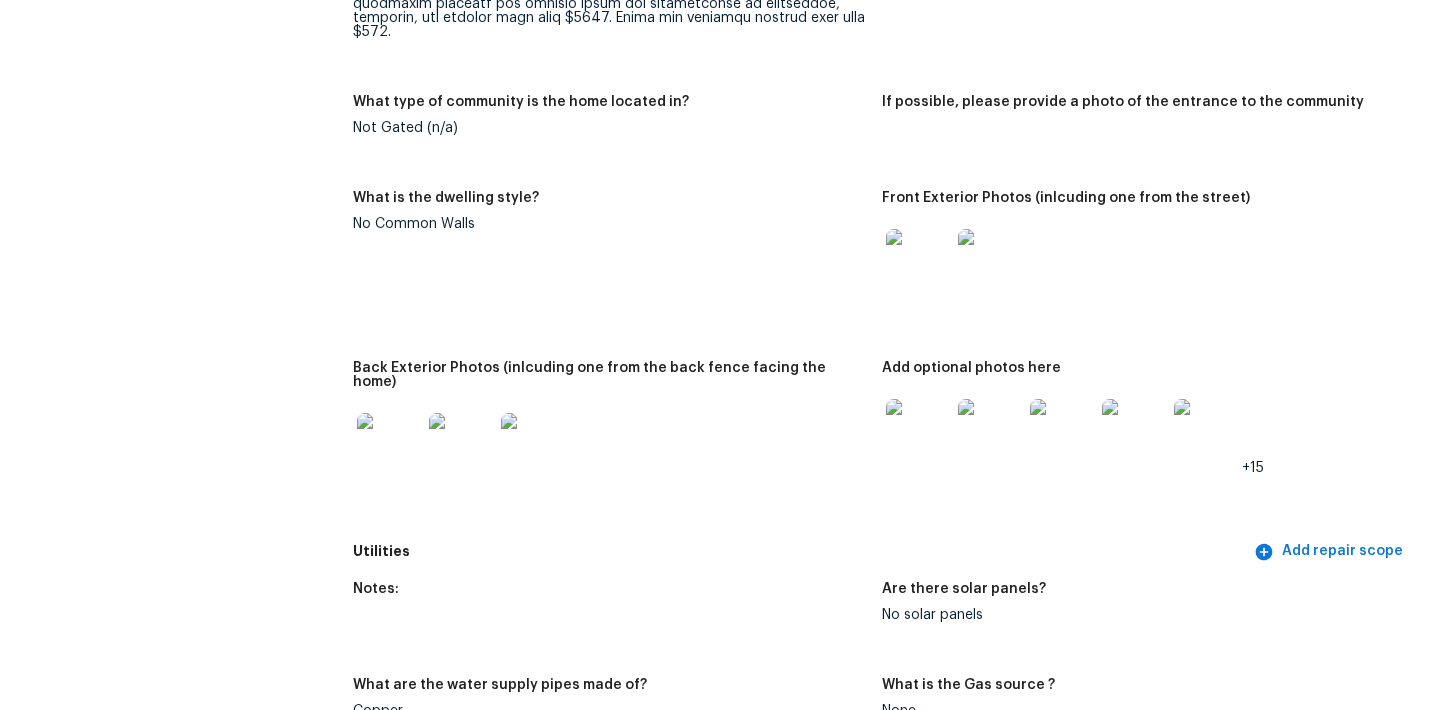 click at bounding box center (389, 445) 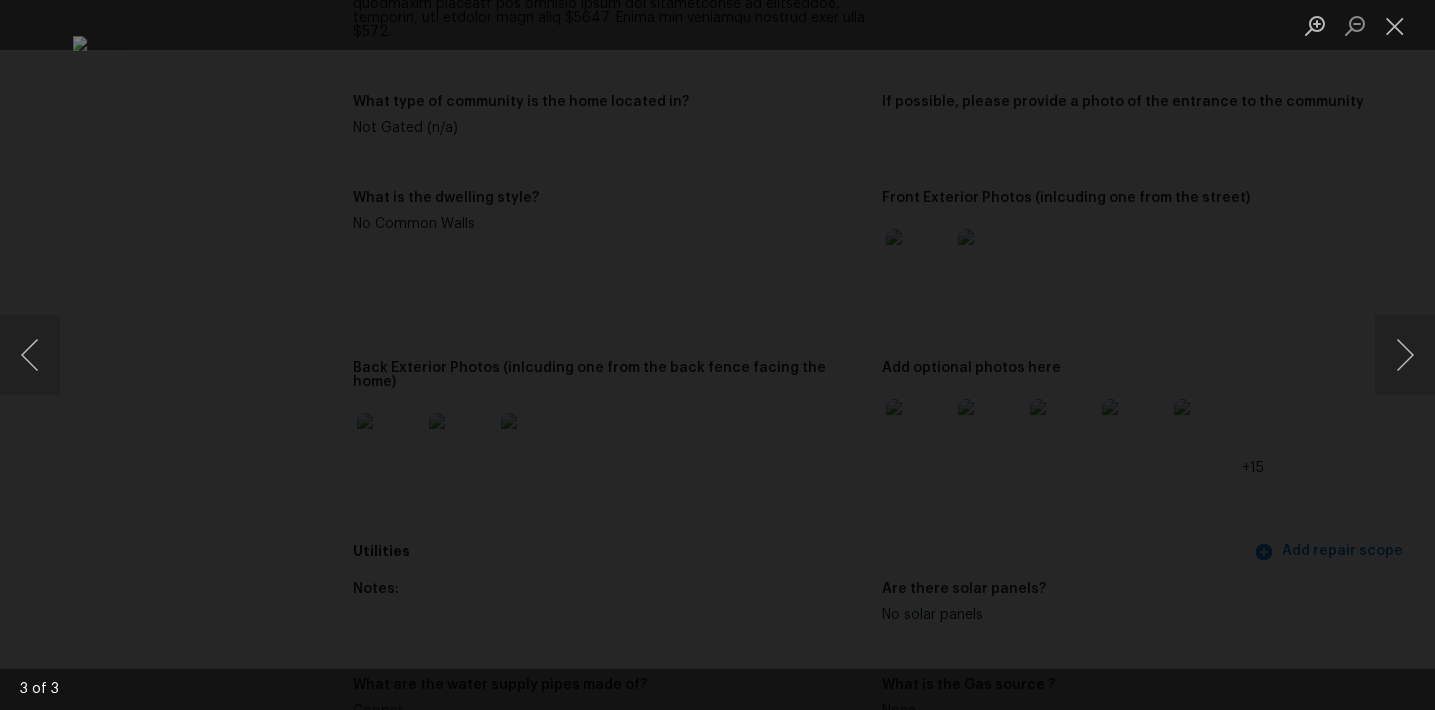 click at bounding box center (717, 355) 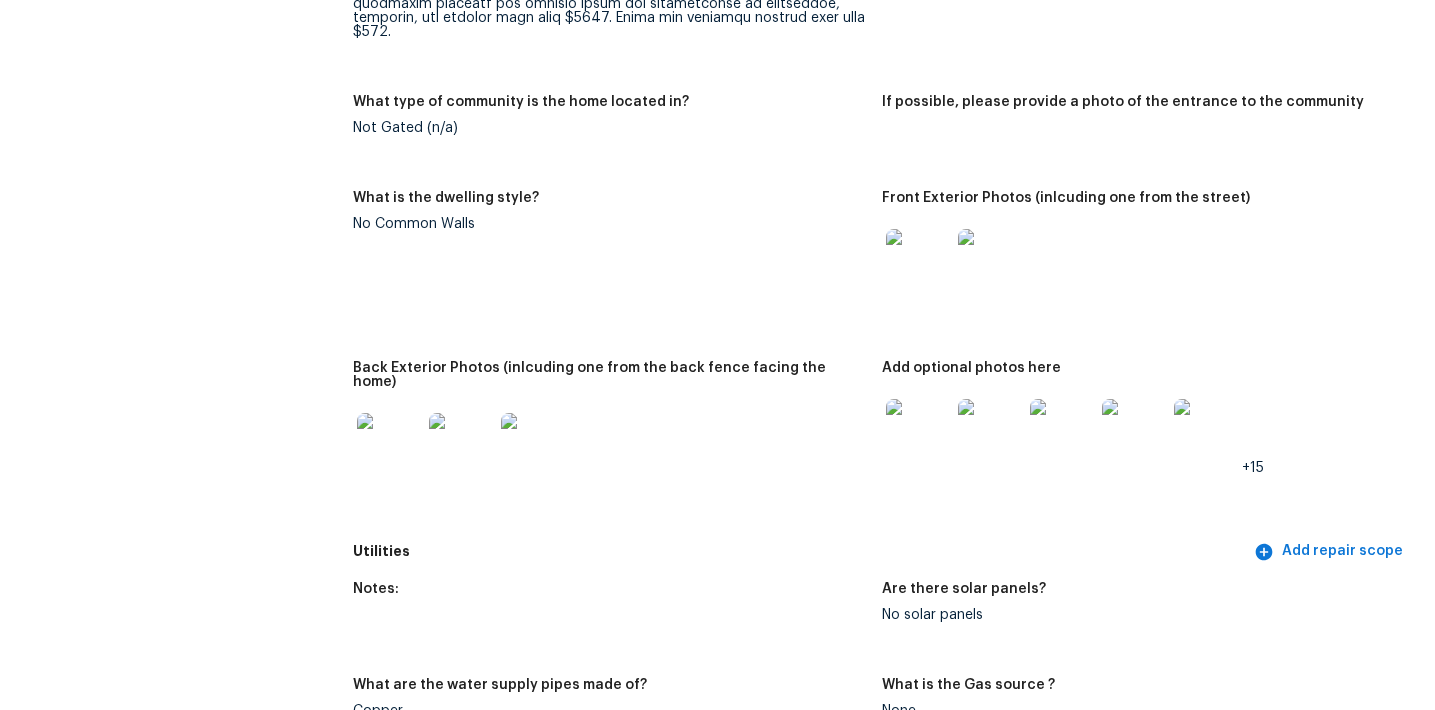 click at bounding box center [918, 431] 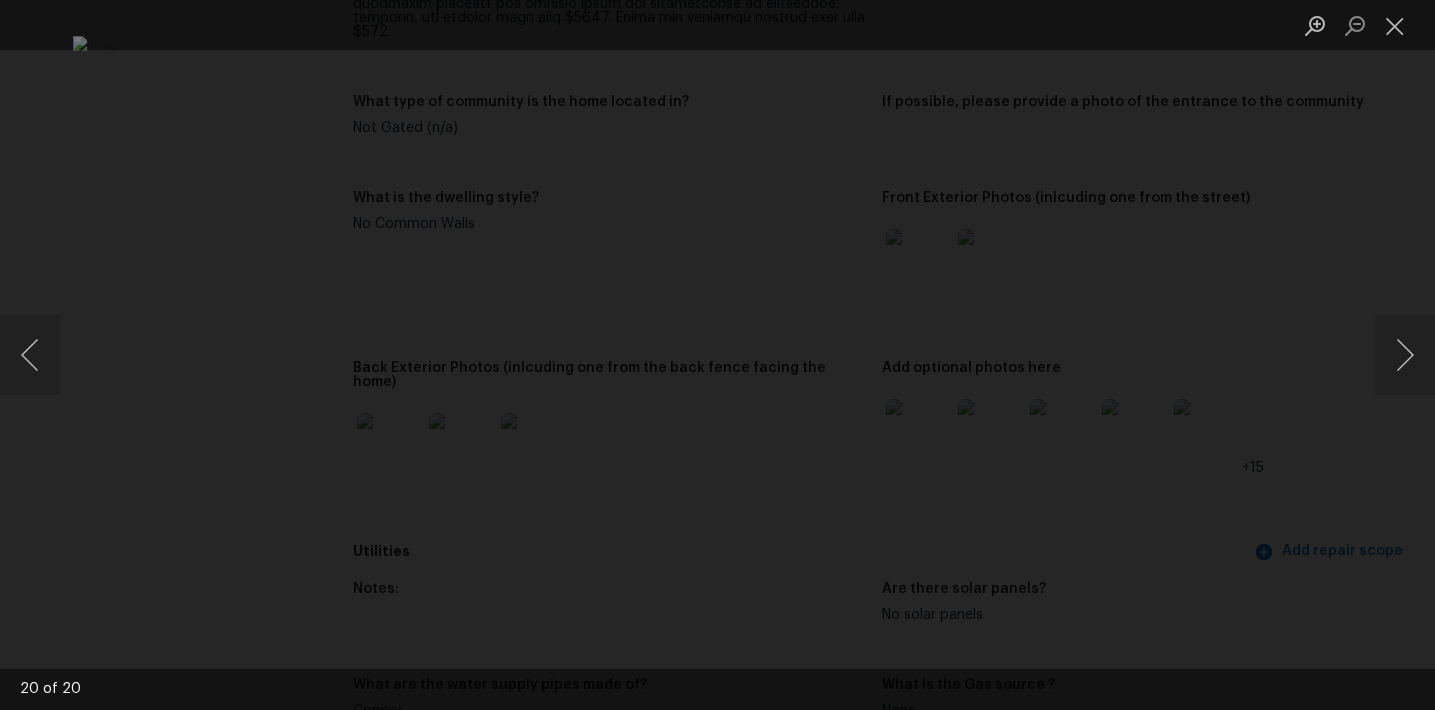 click at bounding box center [717, 355] 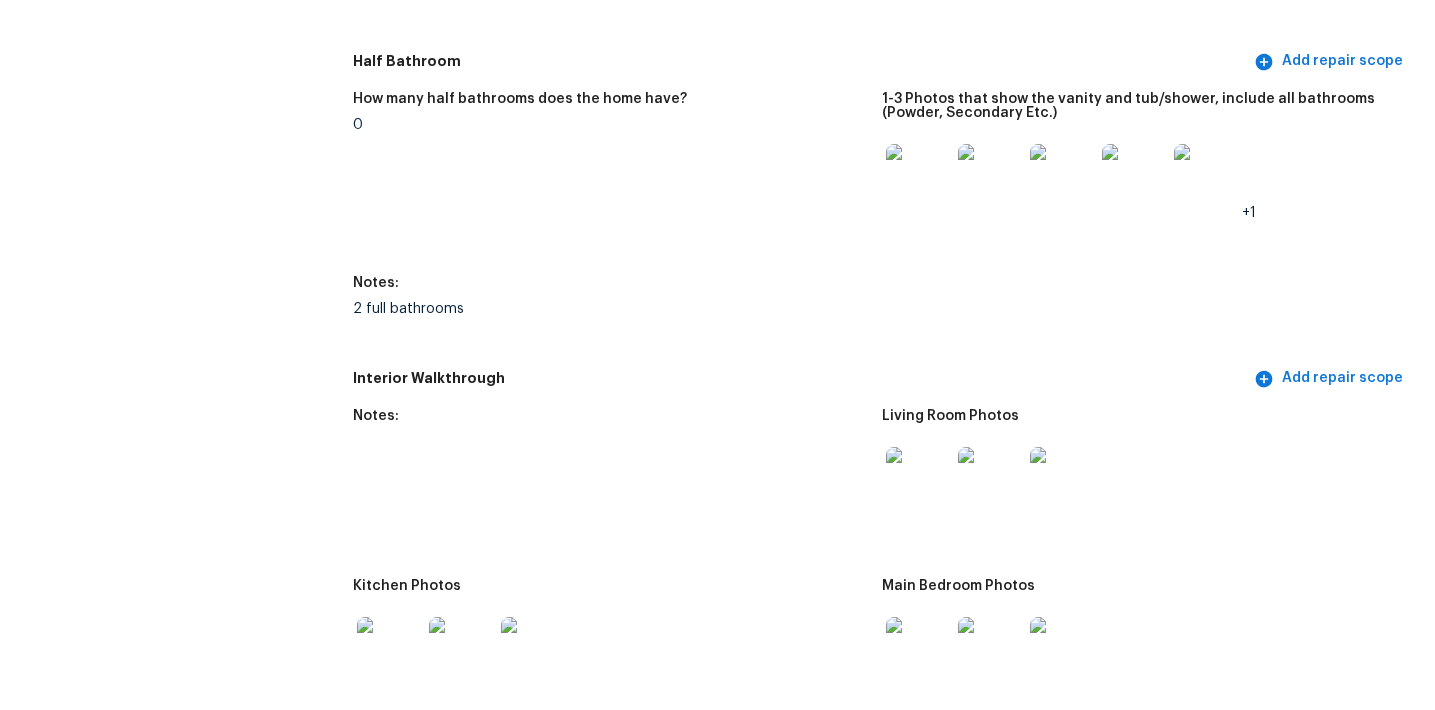 scroll, scrollTop: 2625, scrollLeft: 0, axis: vertical 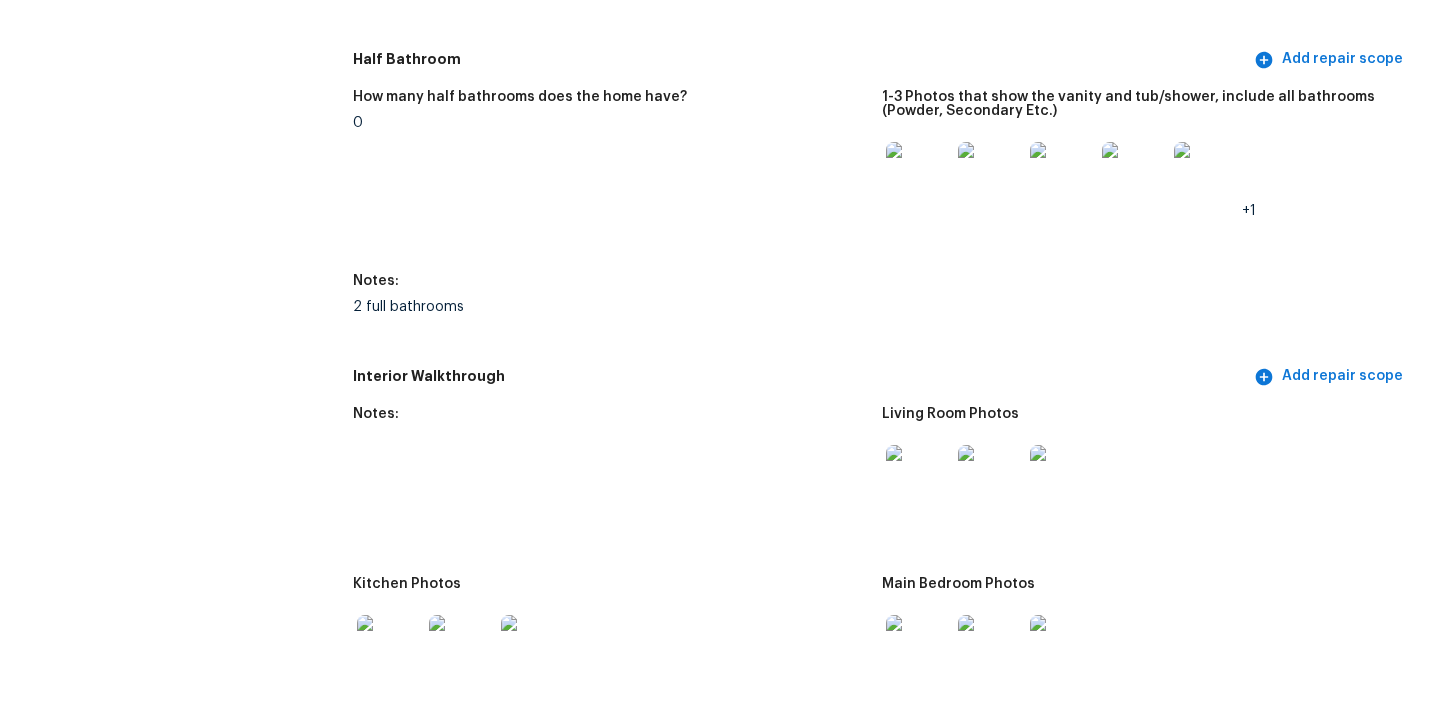 click at bounding box center [918, 174] 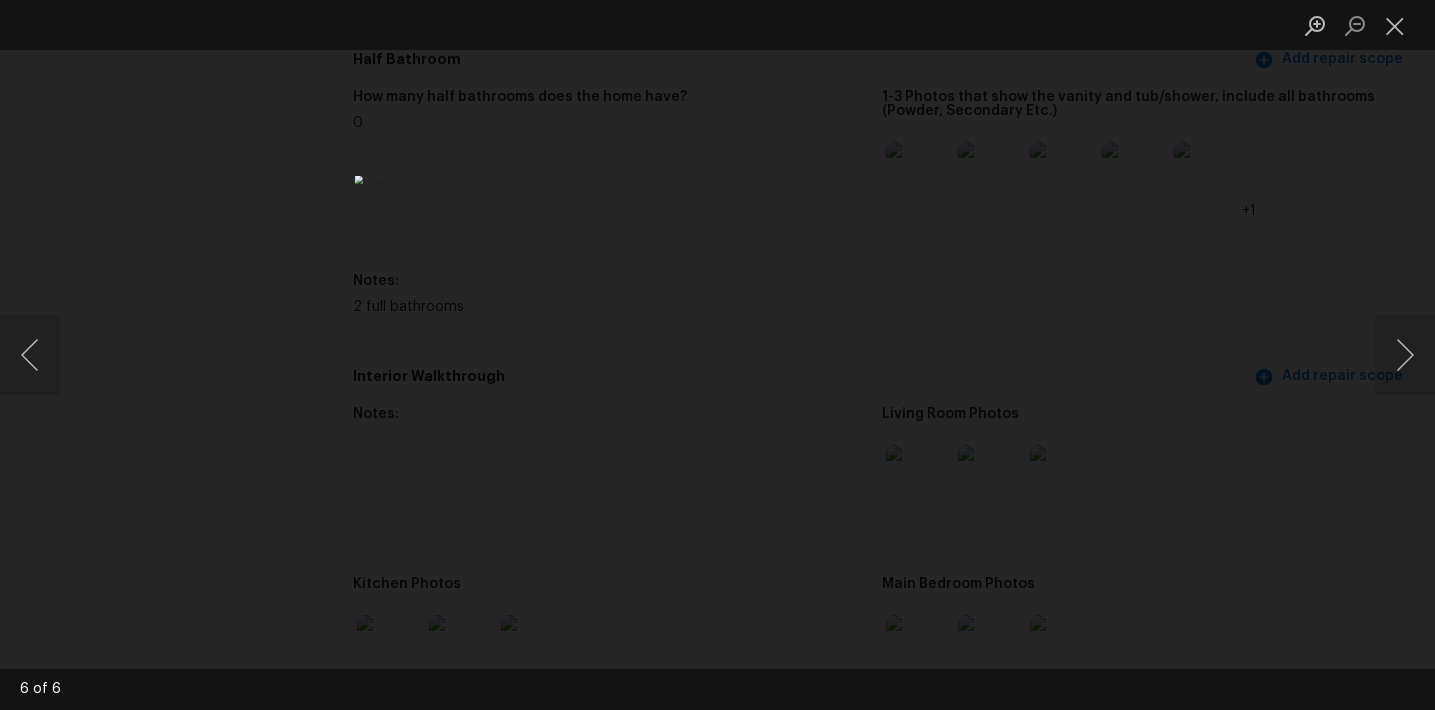 click at bounding box center (717, 355) 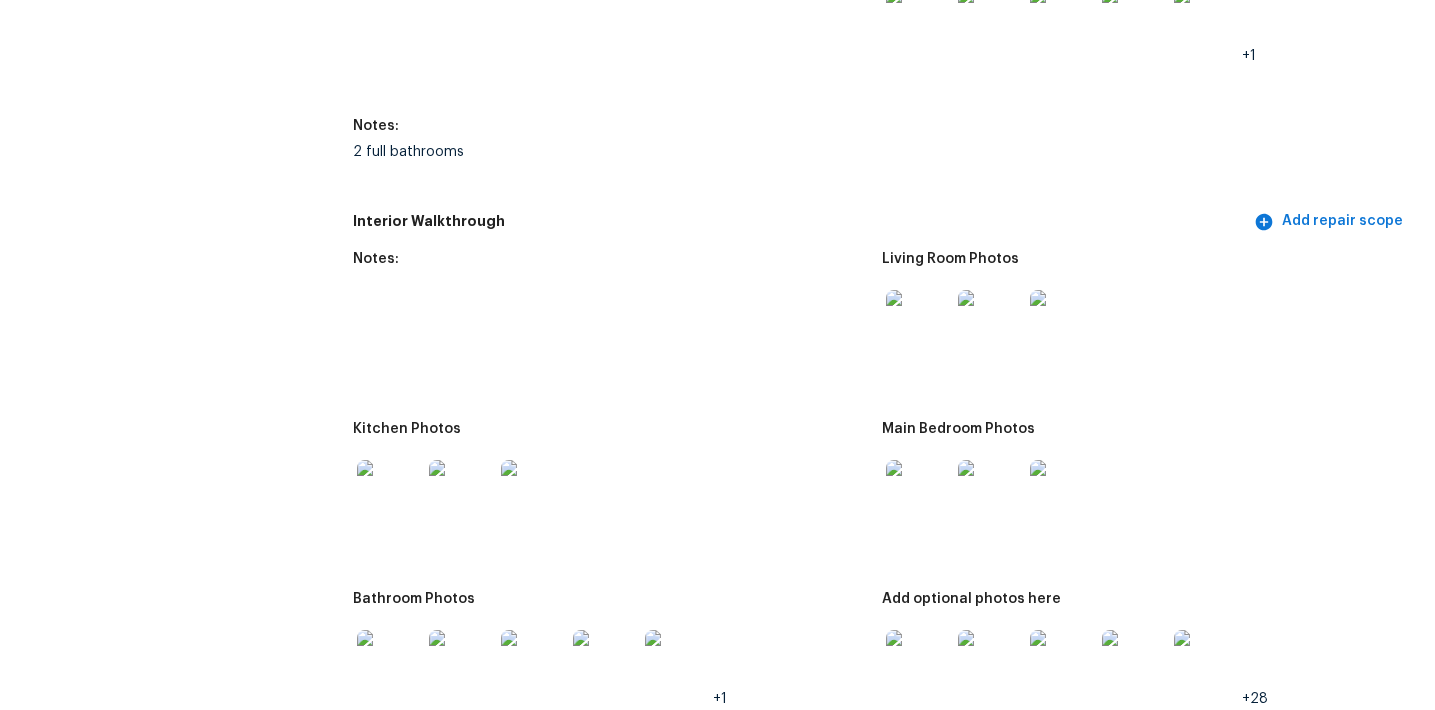 scroll, scrollTop: 2894, scrollLeft: 0, axis: vertical 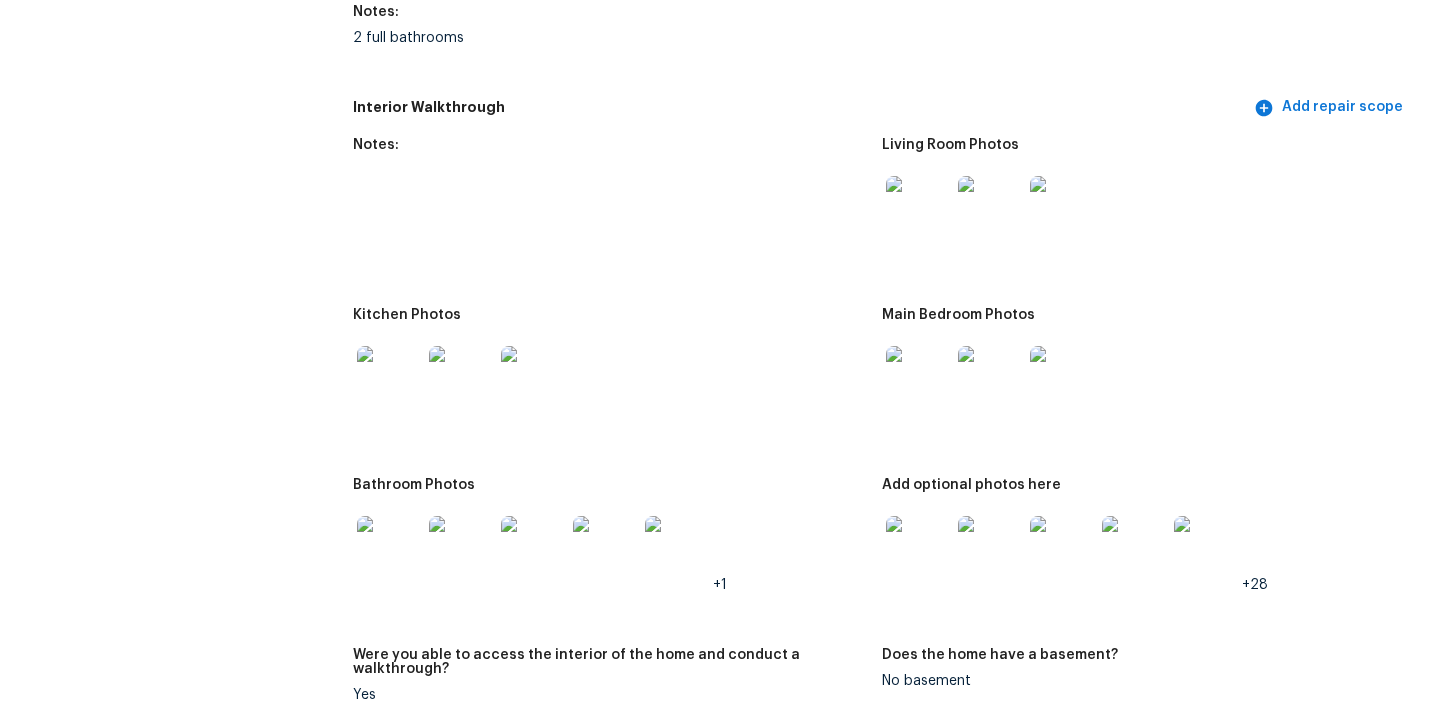 click at bounding box center [918, 208] 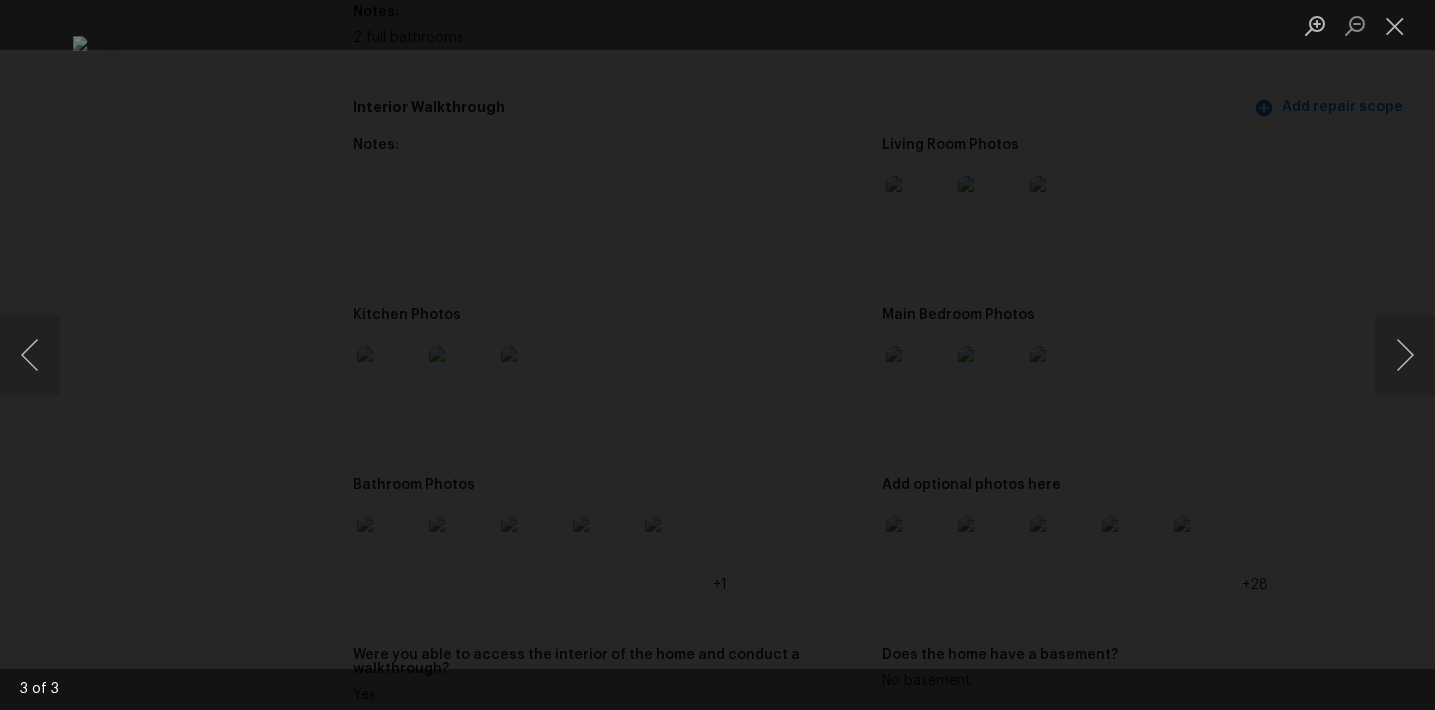click at bounding box center (717, 355) 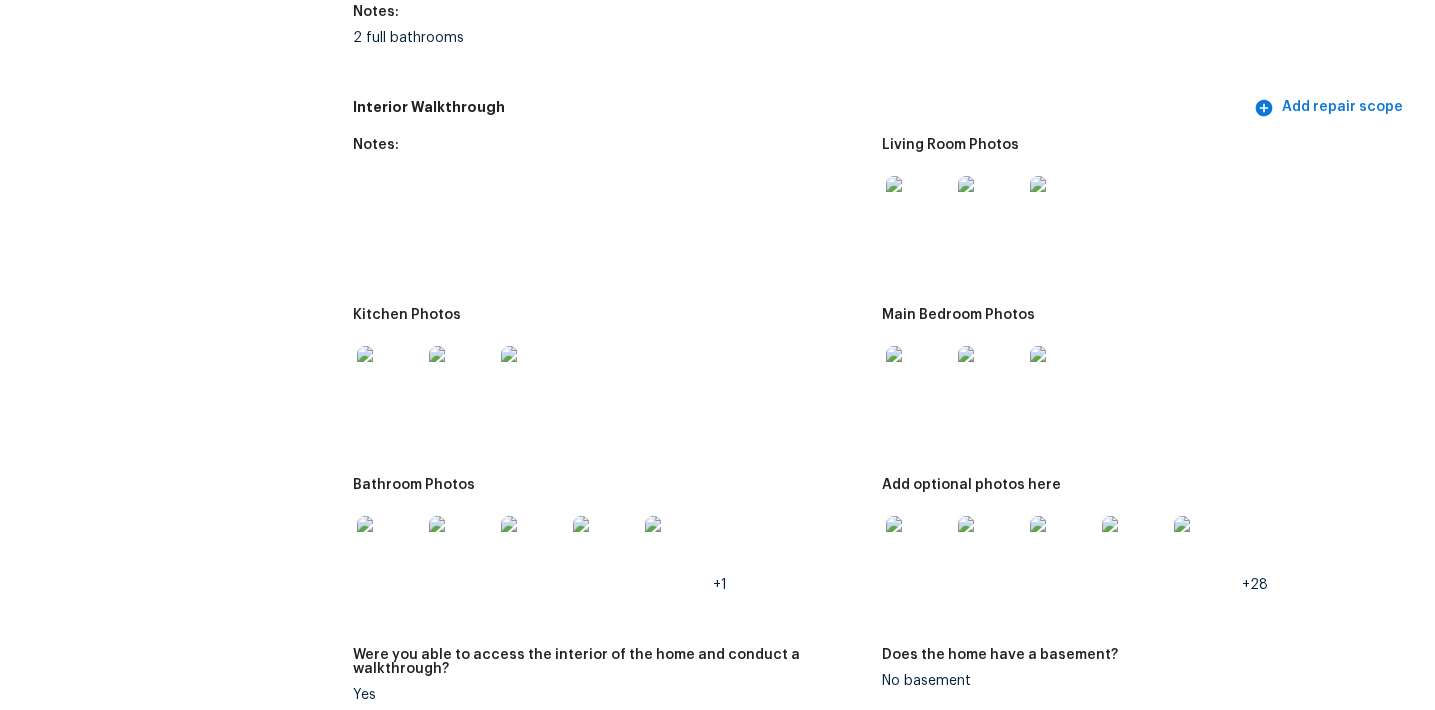 click at bounding box center (389, 378) 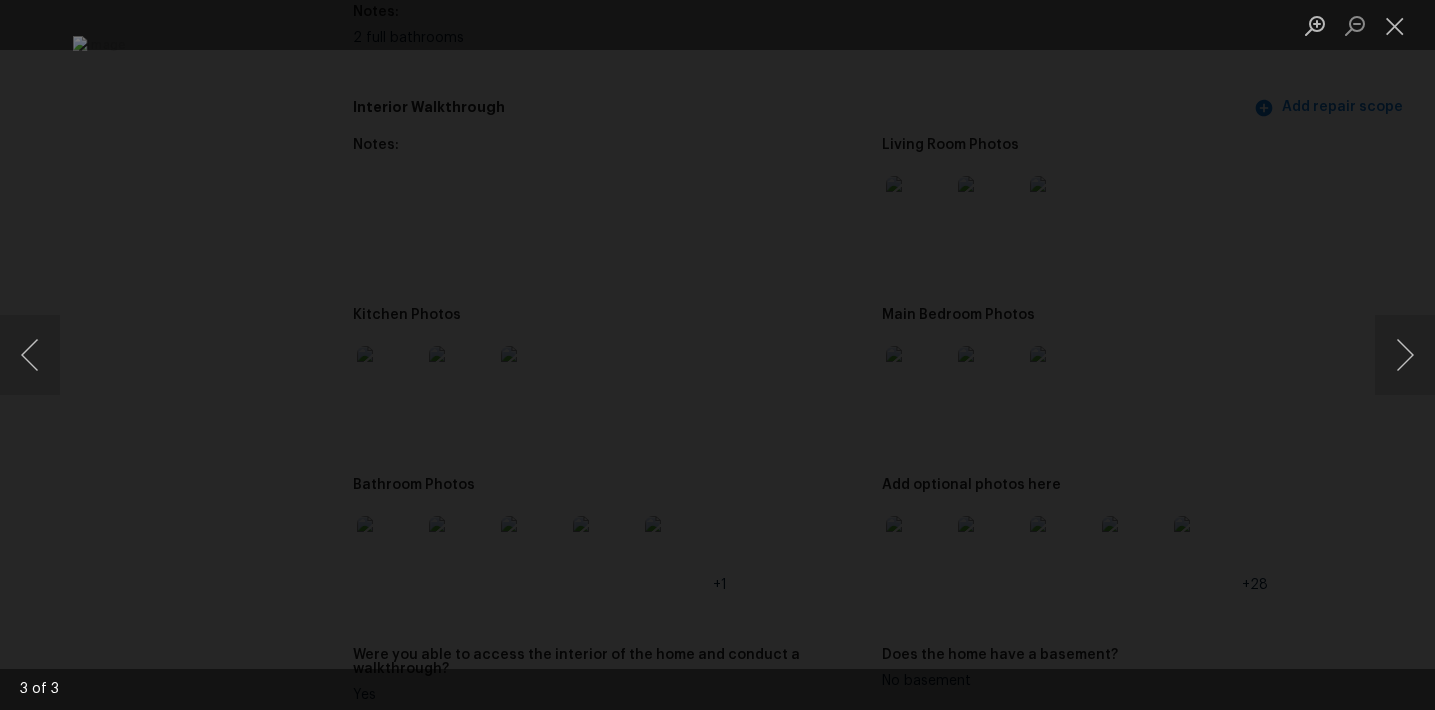 click at bounding box center (717, 355) 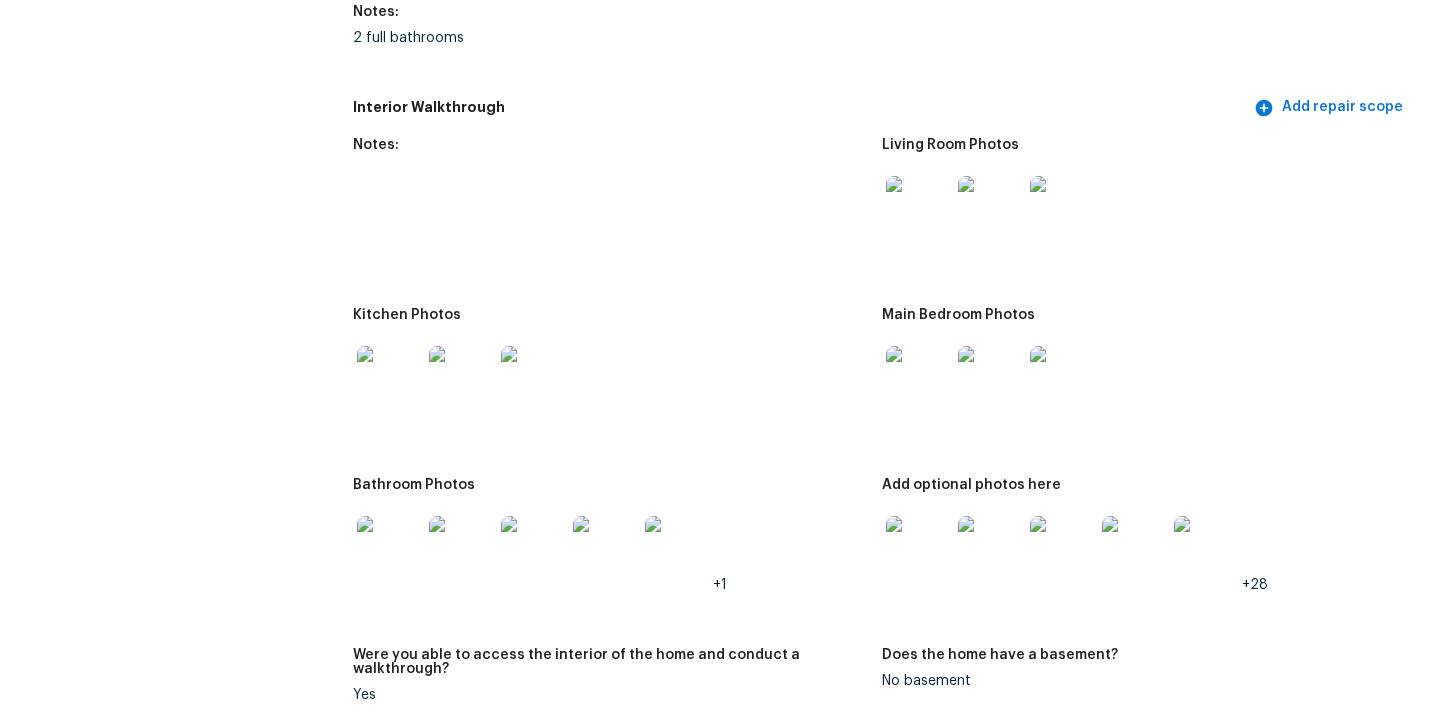 click at bounding box center [918, 378] 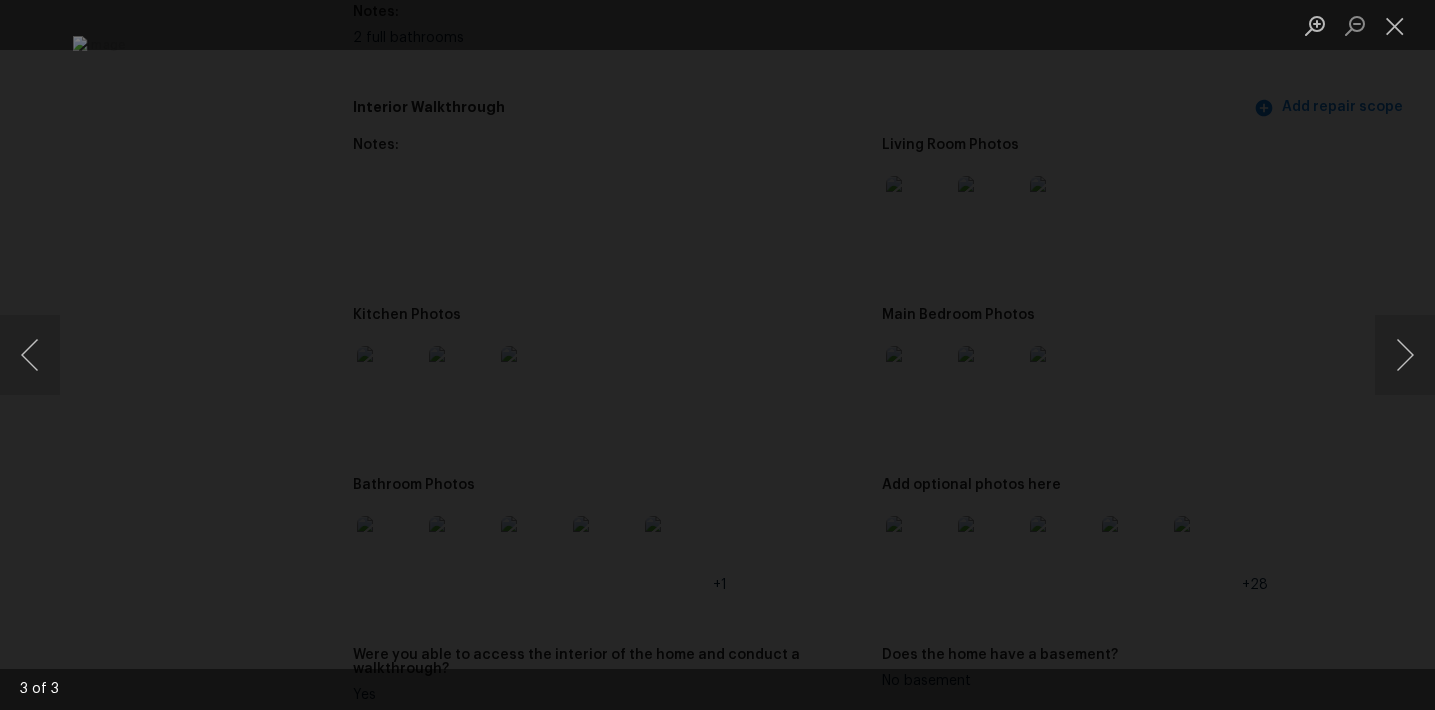 click at bounding box center (717, 355) 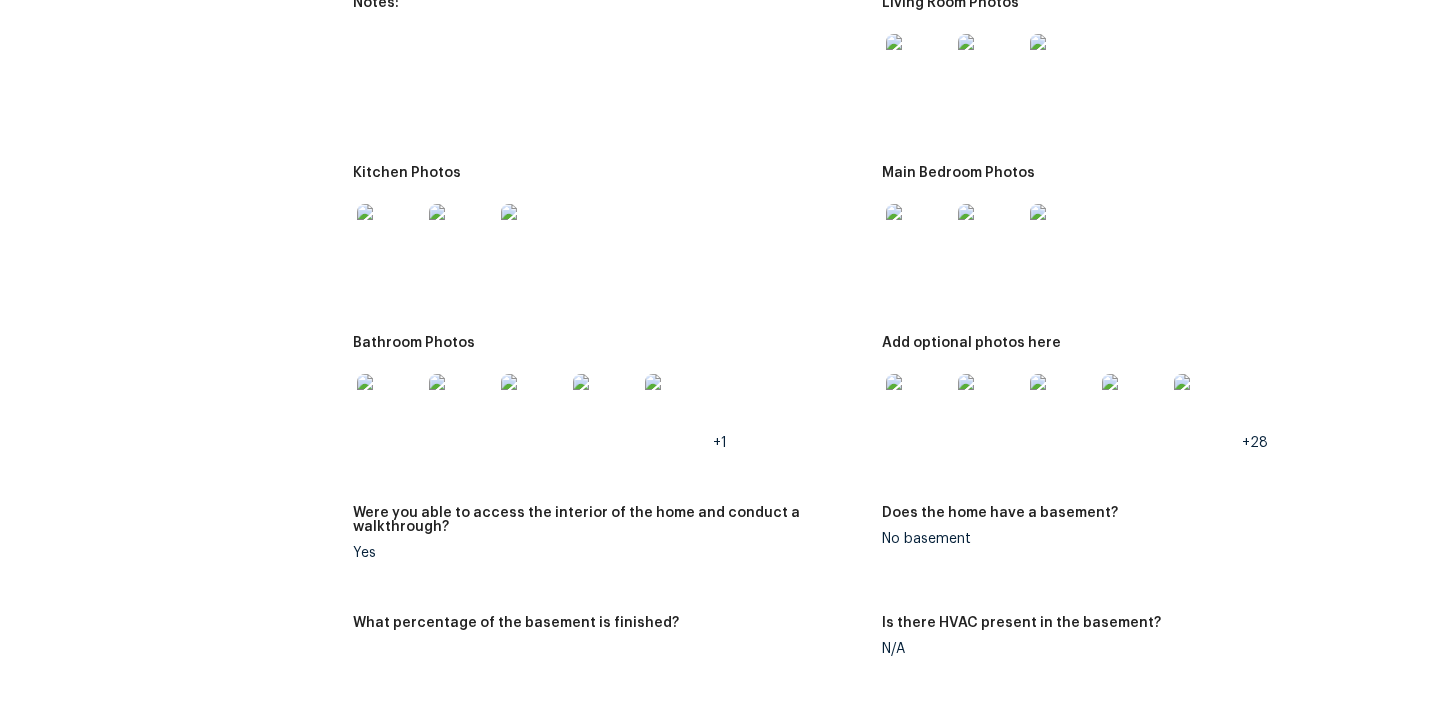 scroll, scrollTop: 3094, scrollLeft: 0, axis: vertical 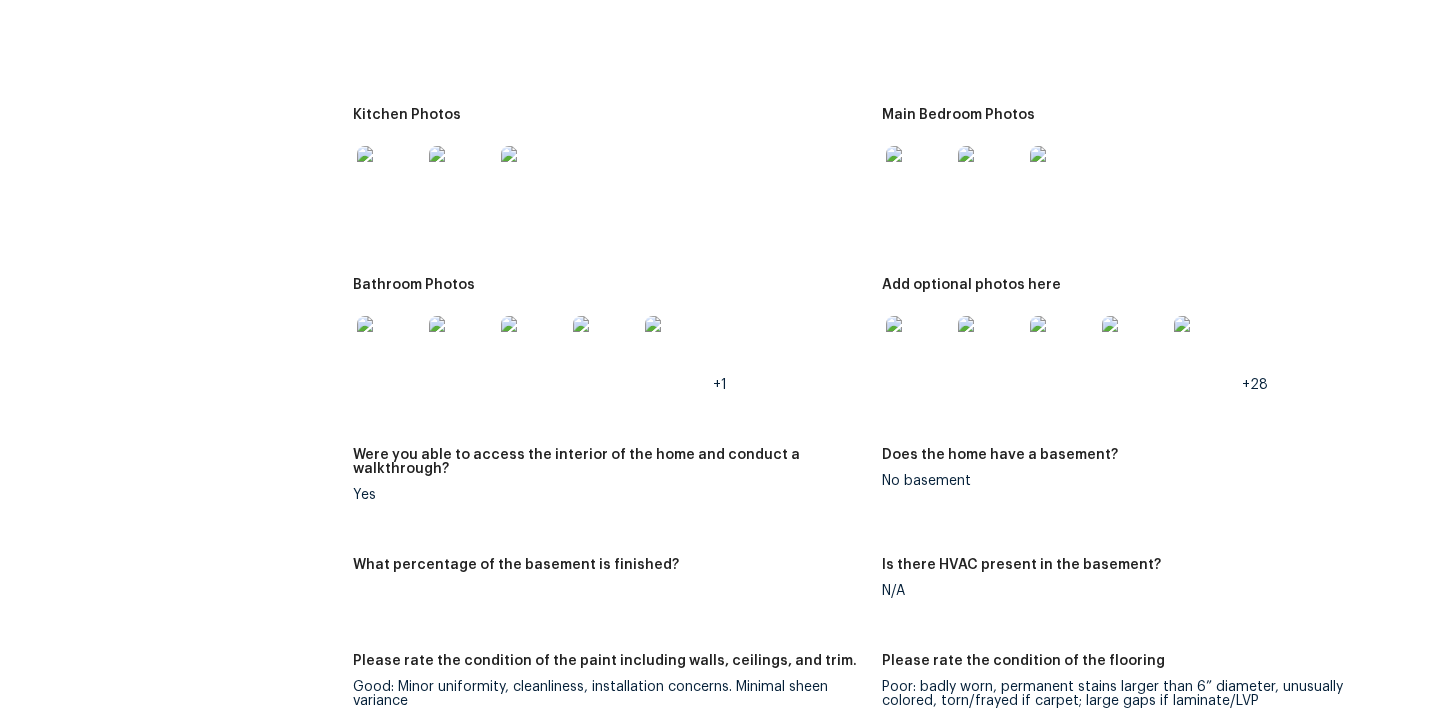 click at bounding box center (389, 348) 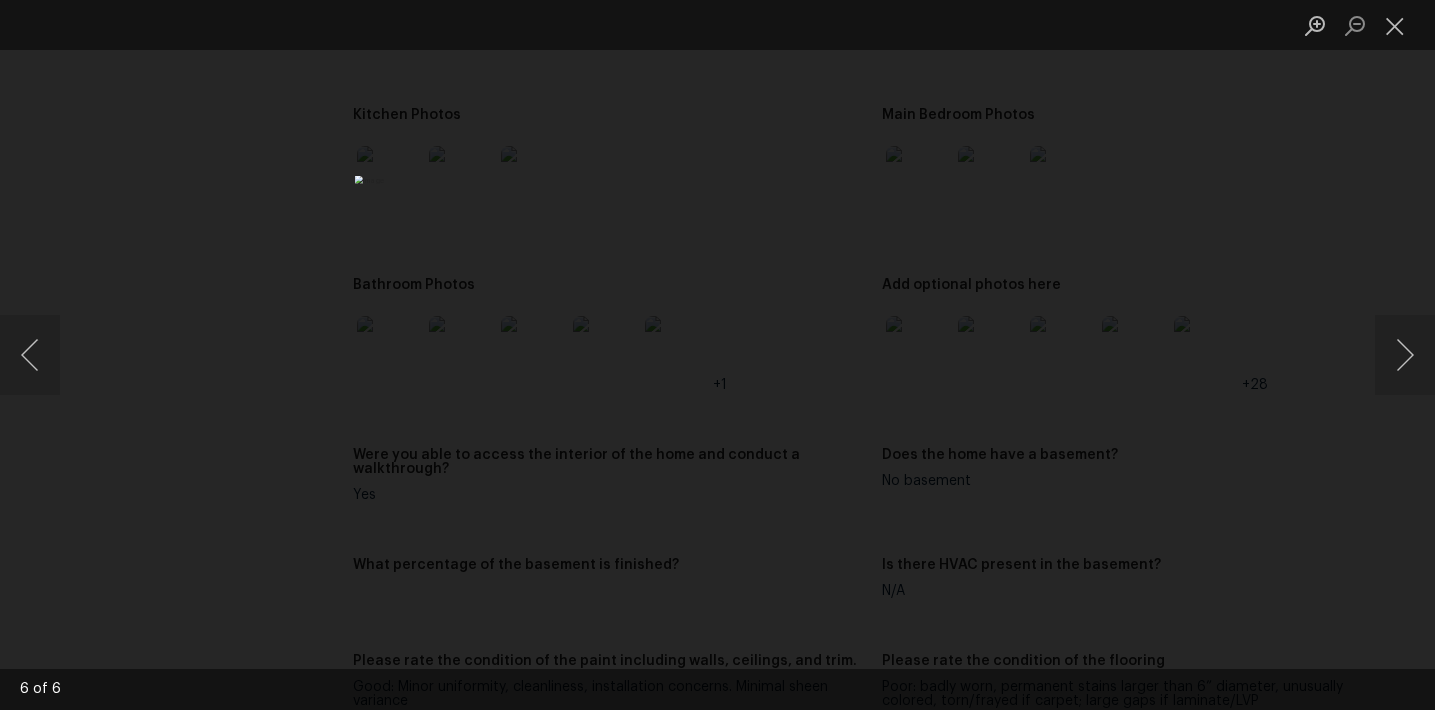 click at bounding box center [717, 355] 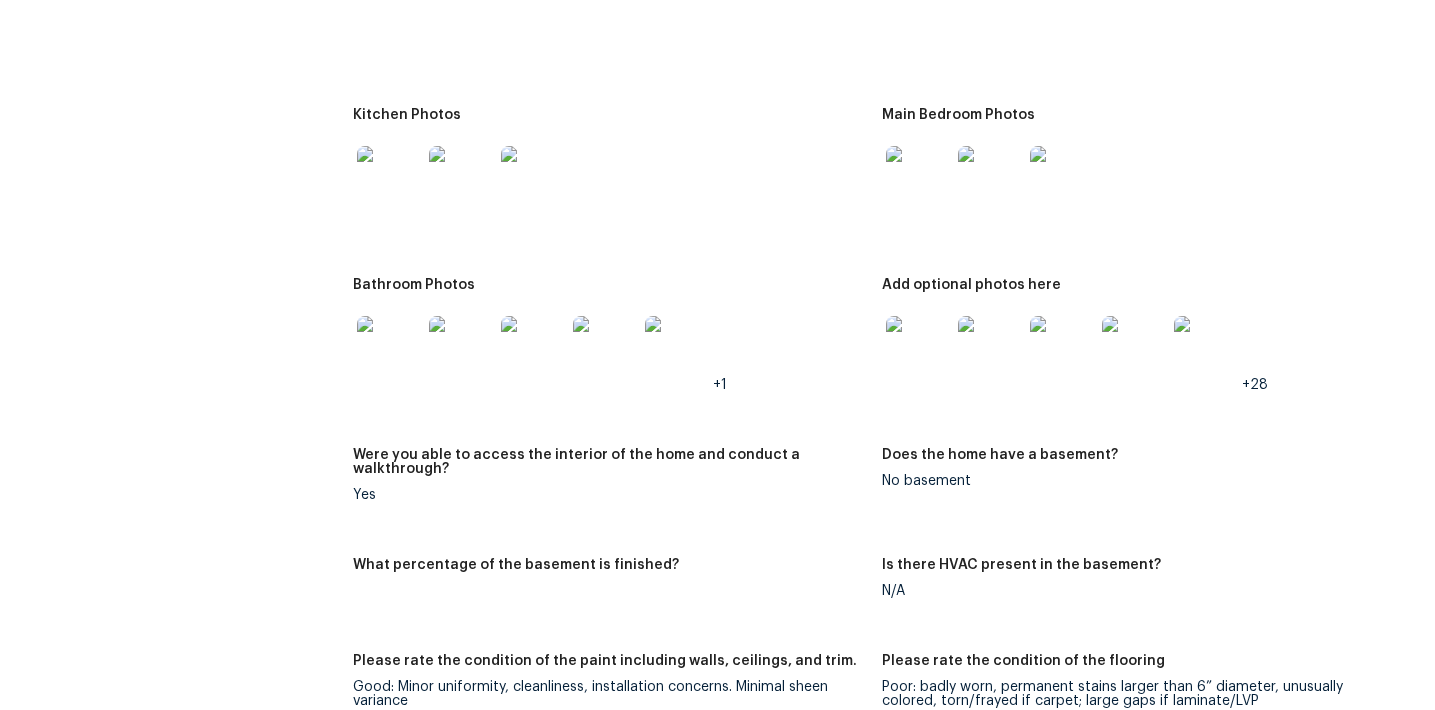 click at bounding box center (918, 348) 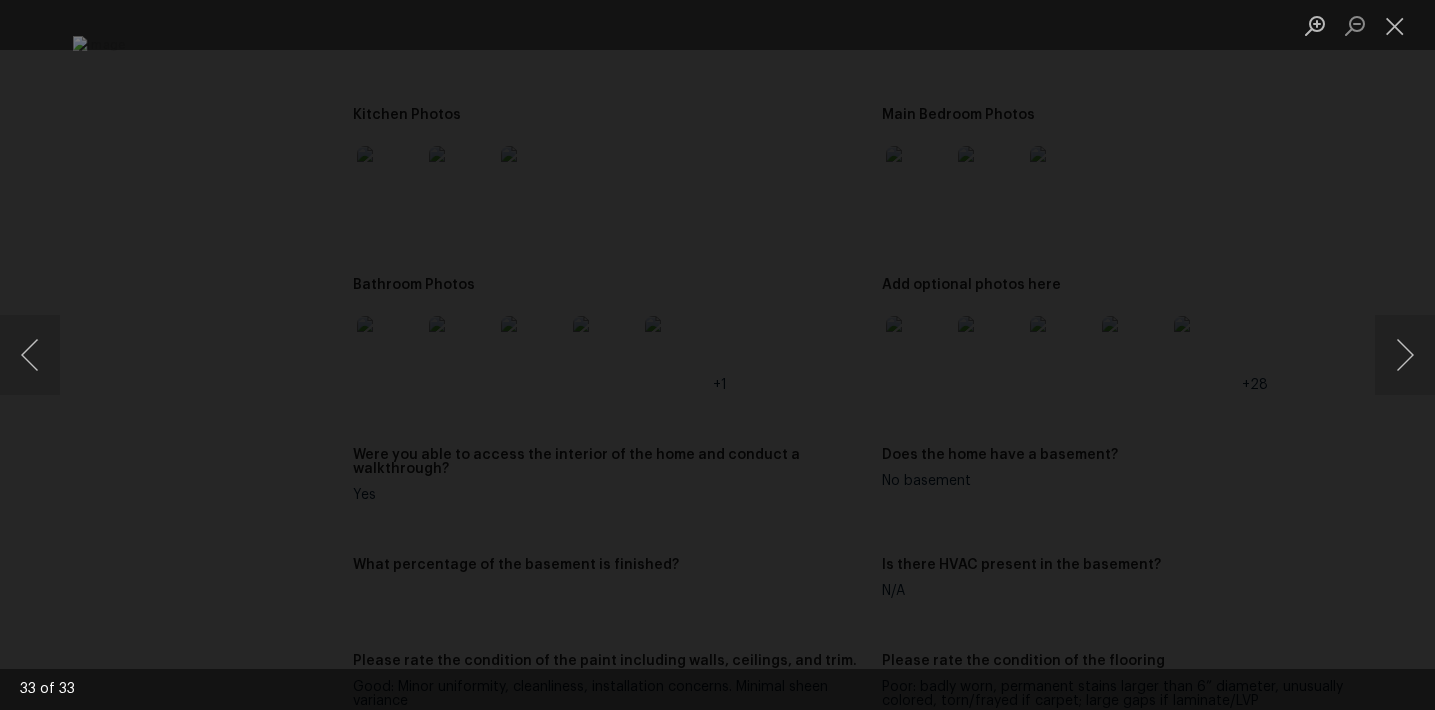 click at bounding box center [717, 355] 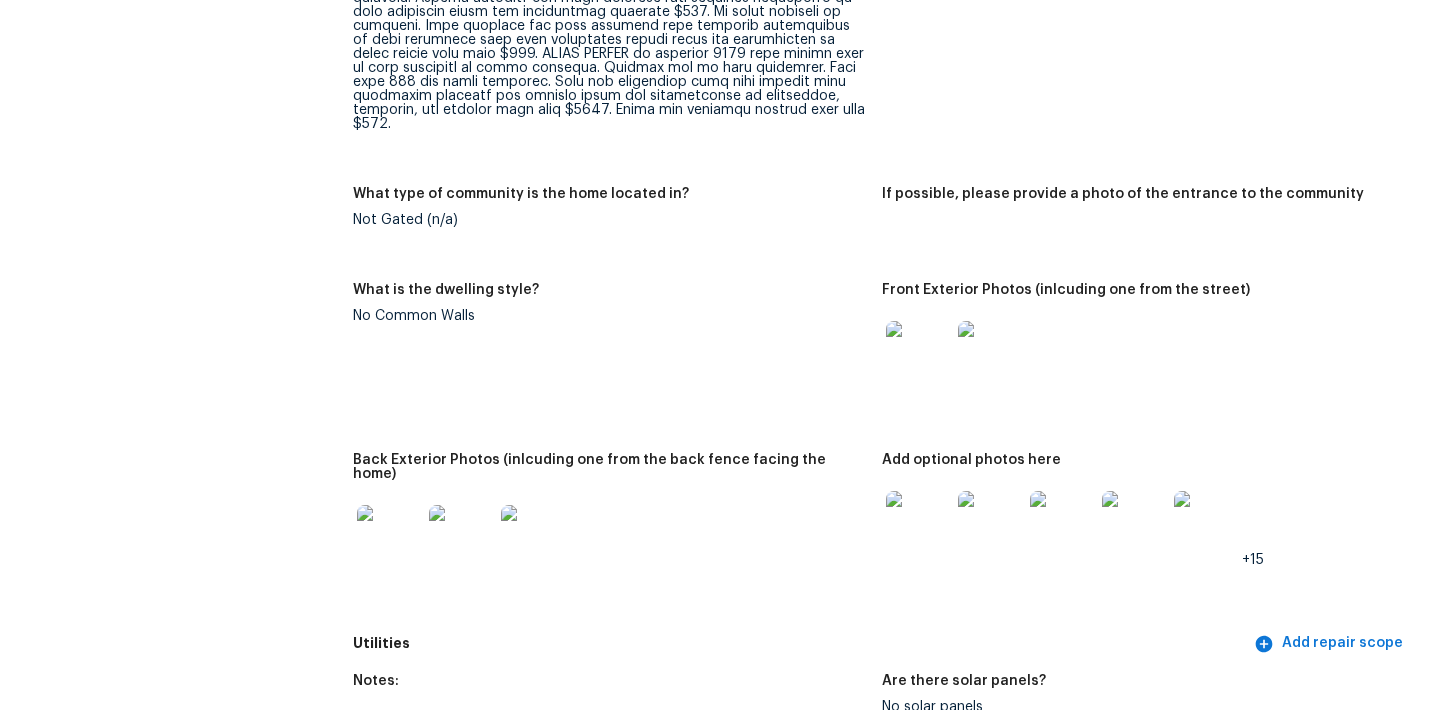scroll, scrollTop: 1159, scrollLeft: 0, axis: vertical 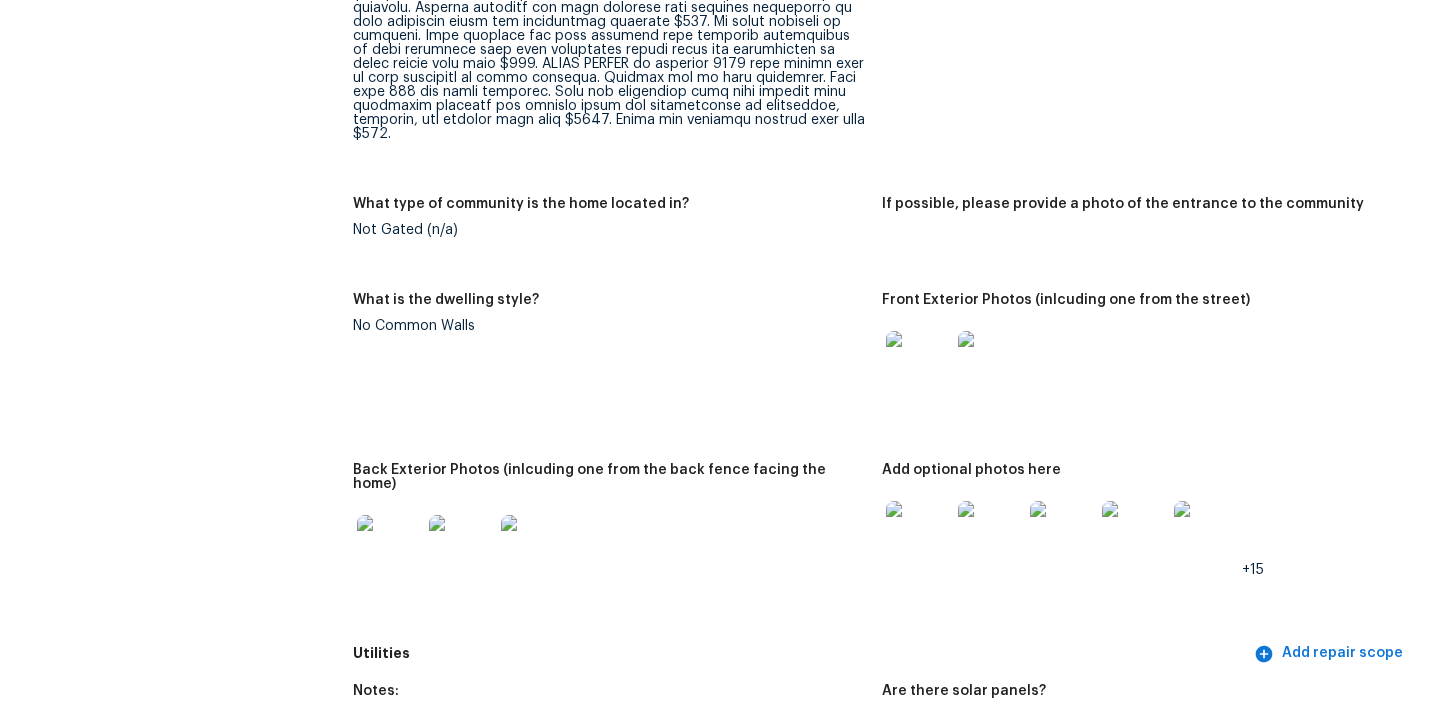 click on "What is the dwelling style?" at bounding box center (609, 306) 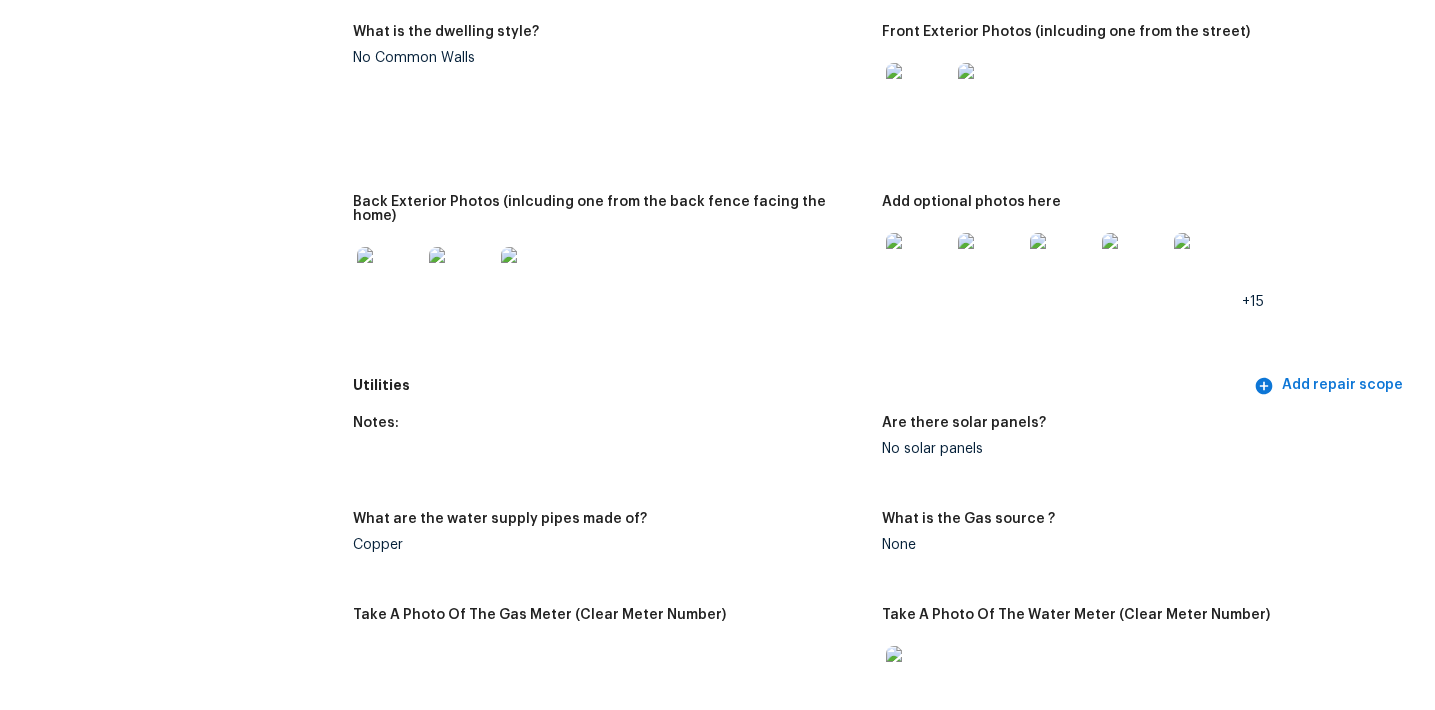 scroll, scrollTop: 1584, scrollLeft: 0, axis: vertical 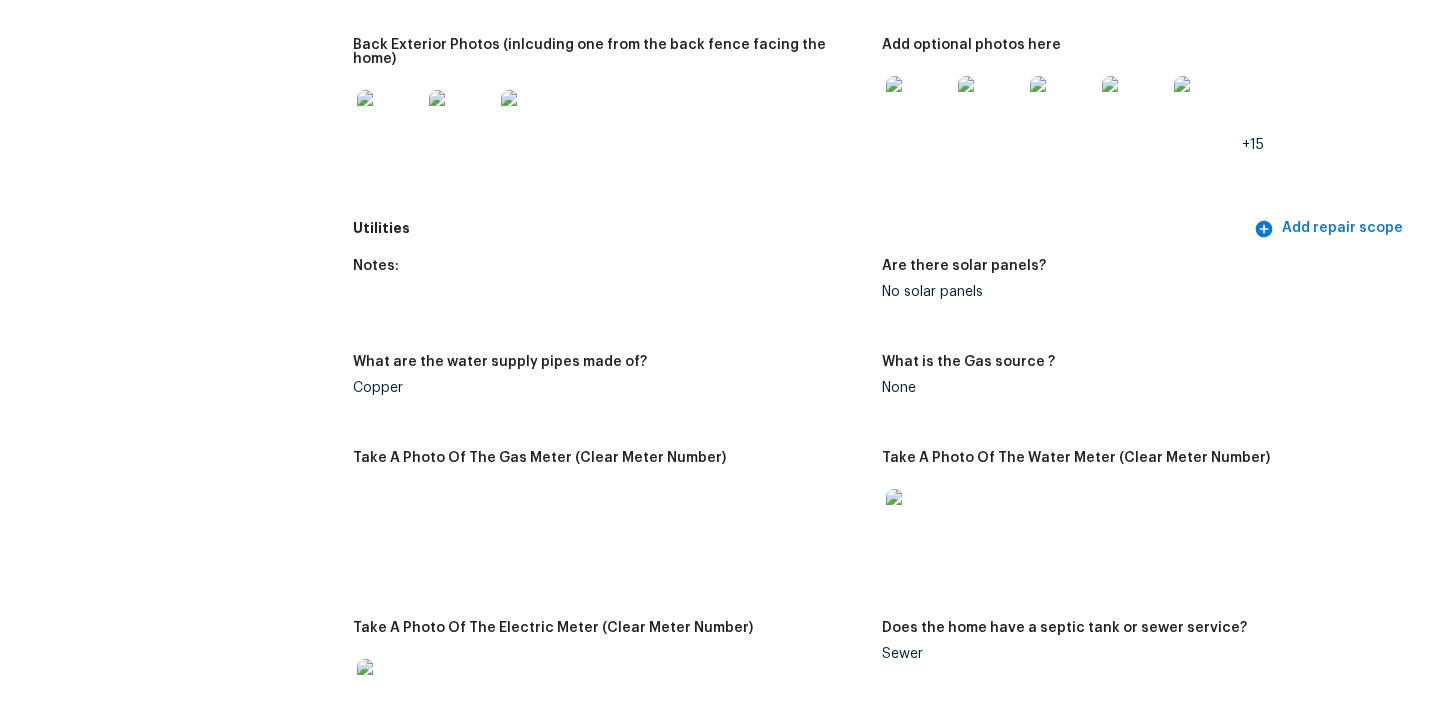 click on "Notes:" at bounding box center [609, 272] 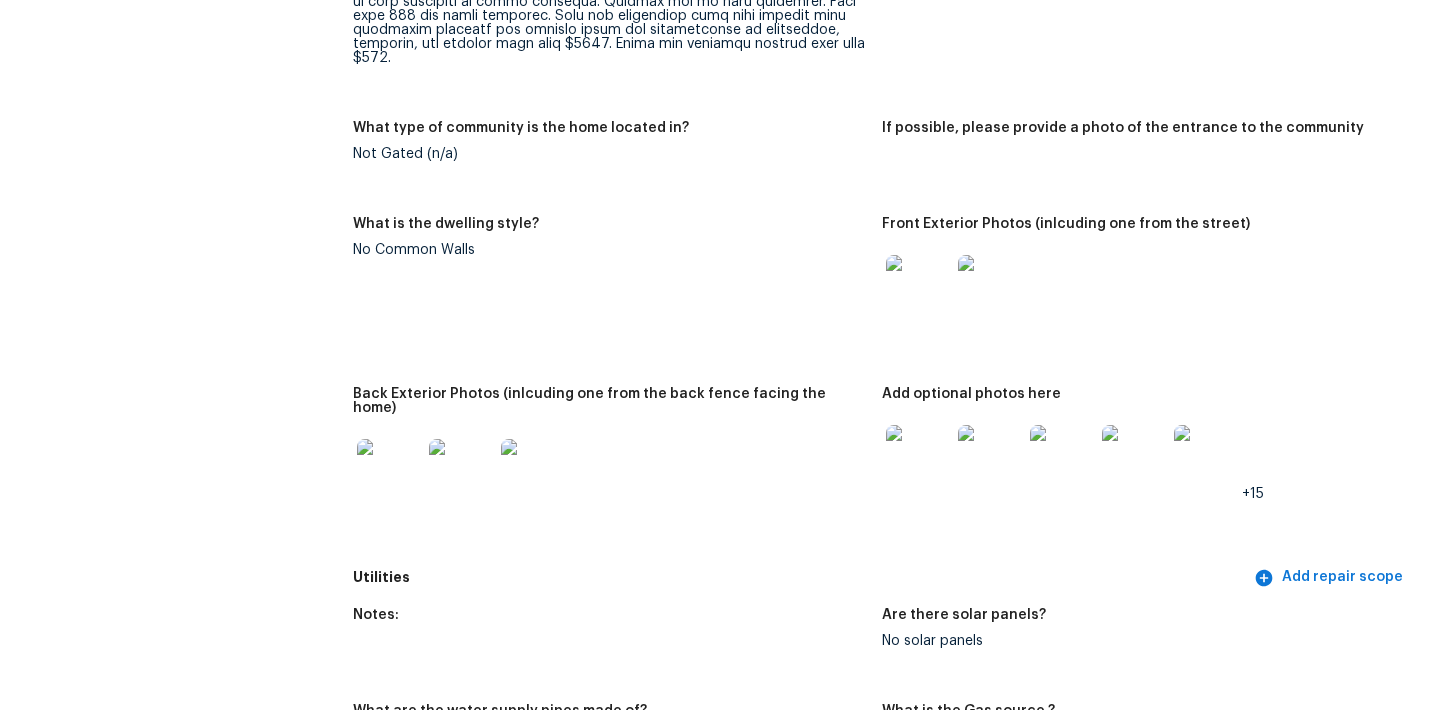 scroll, scrollTop: 1205, scrollLeft: 0, axis: vertical 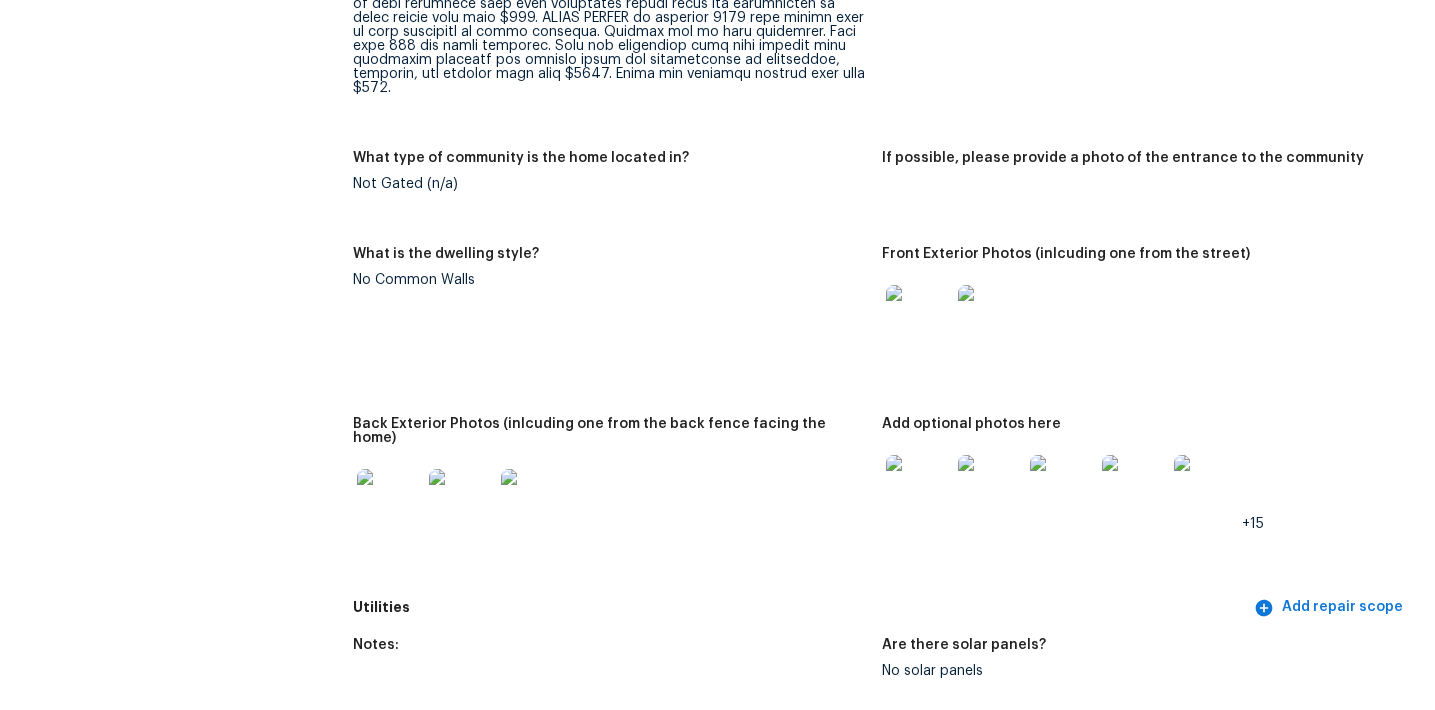 click on "What is the dwelling style? No Common Walls" at bounding box center [617, 320] 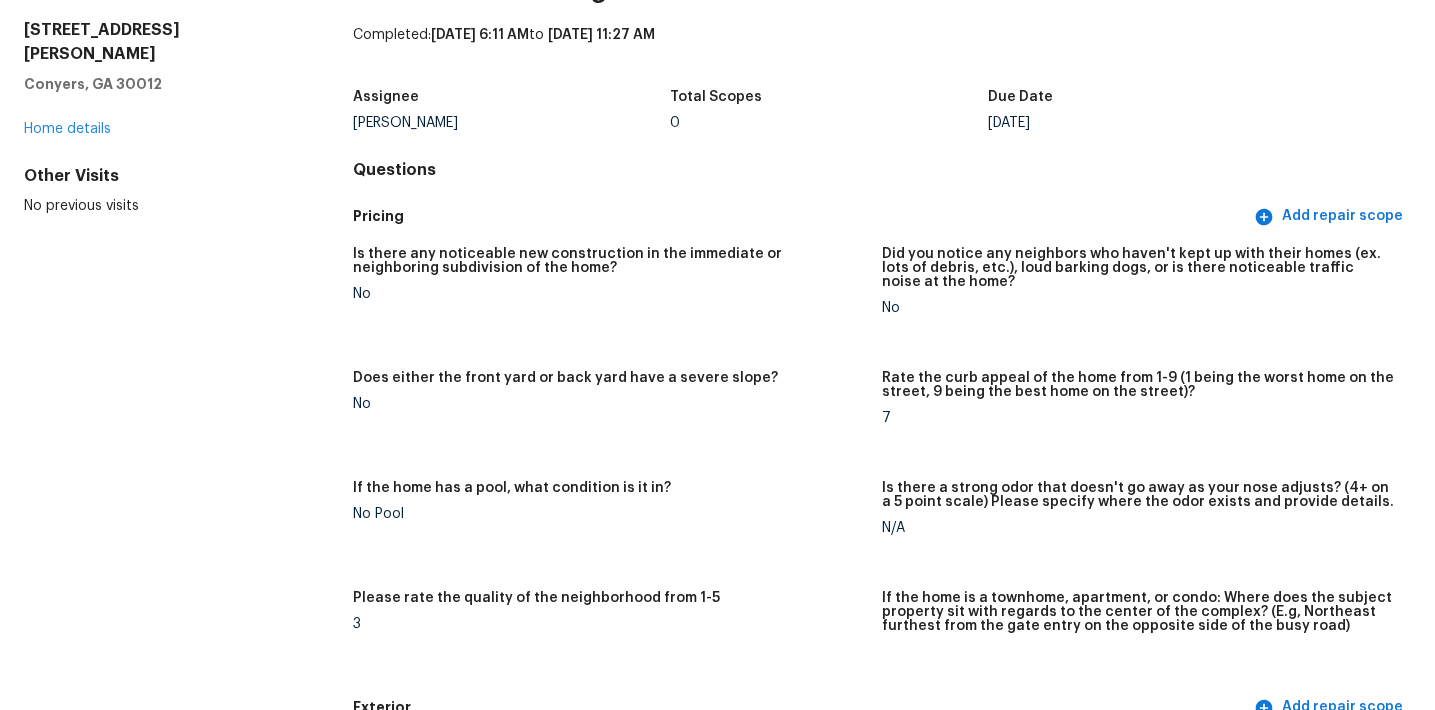 scroll, scrollTop: 0, scrollLeft: 0, axis: both 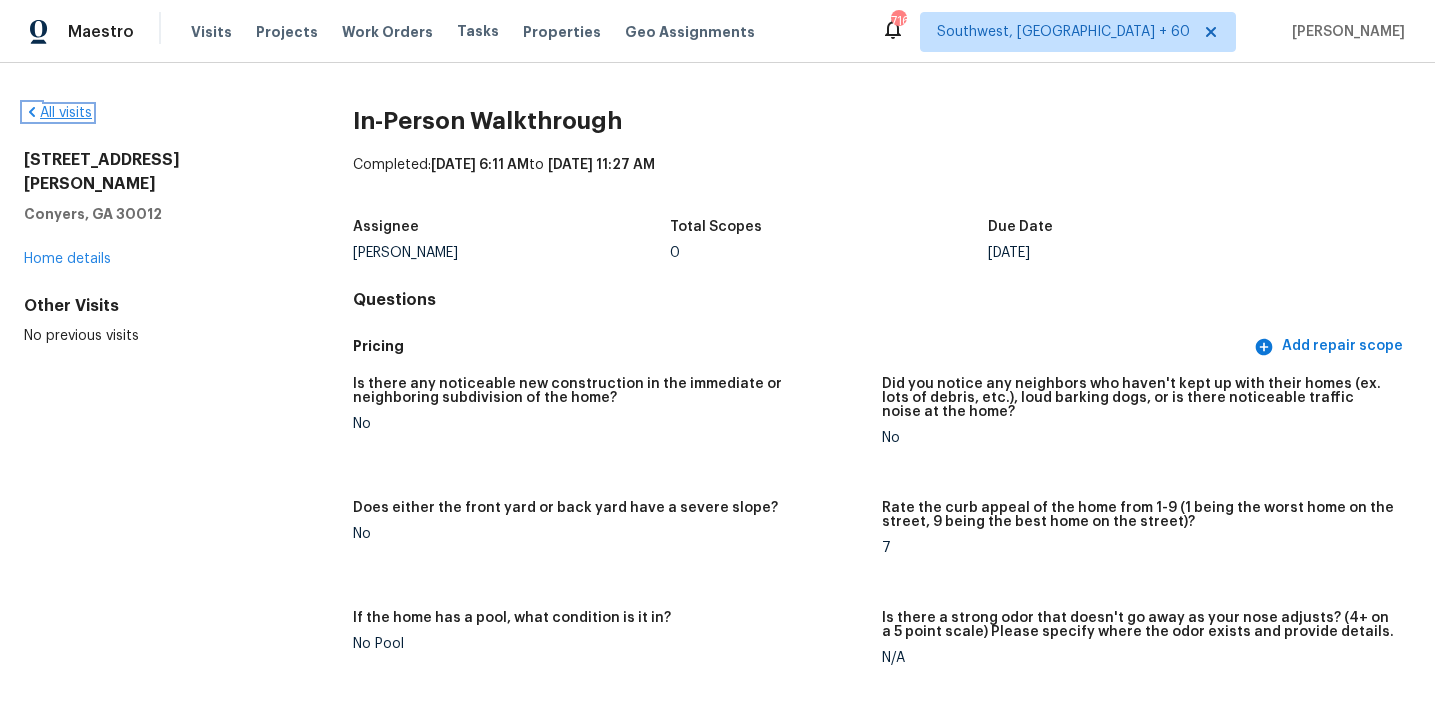 click on "All visits" at bounding box center (58, 113) 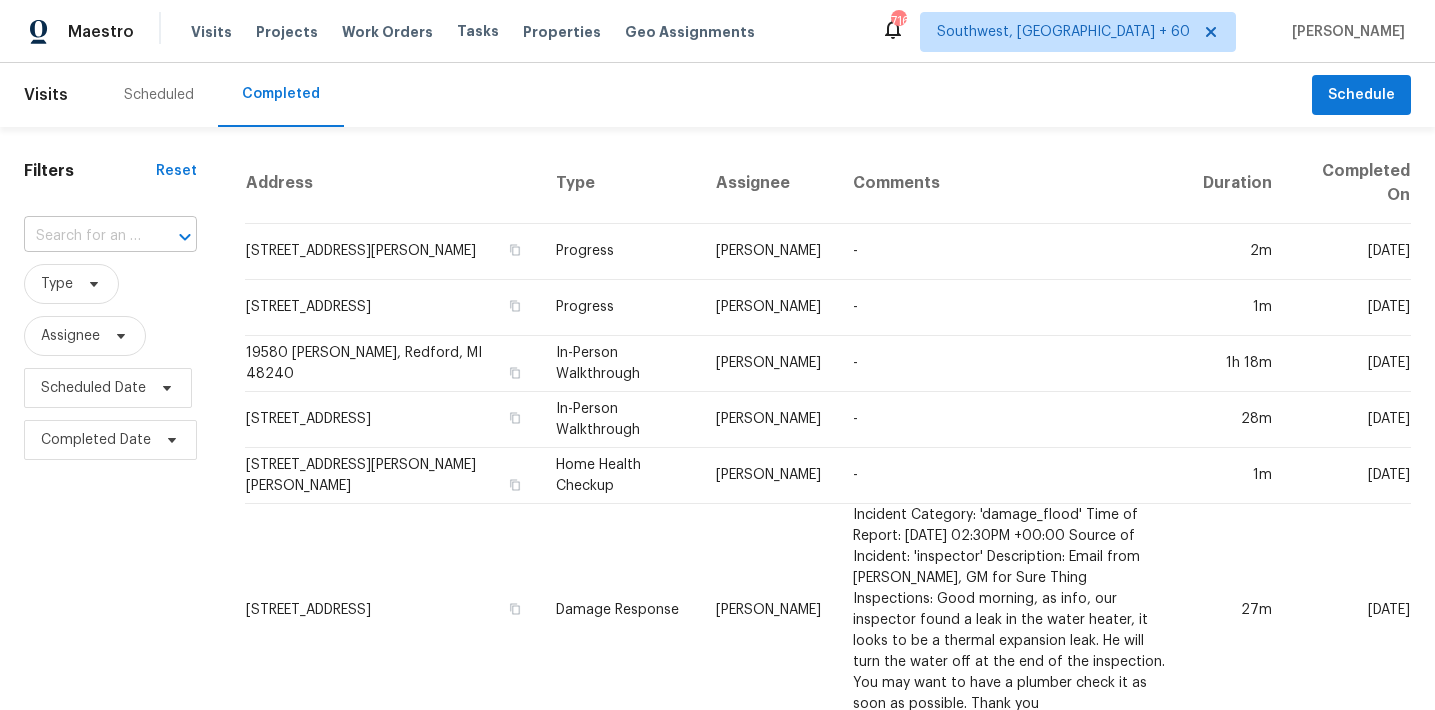 click at bounding box center [82, 236] 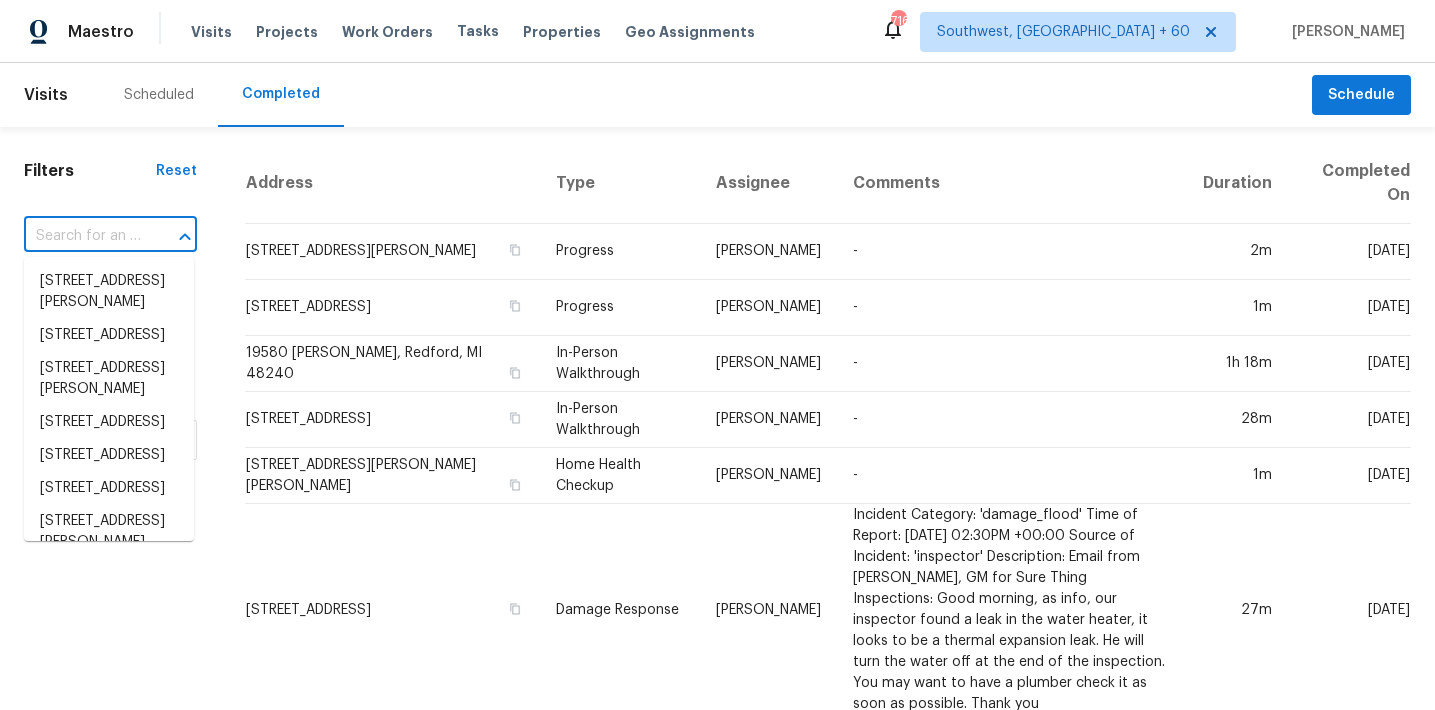 paste on "7944 Destry Pl, Fishers, IN, 46038" 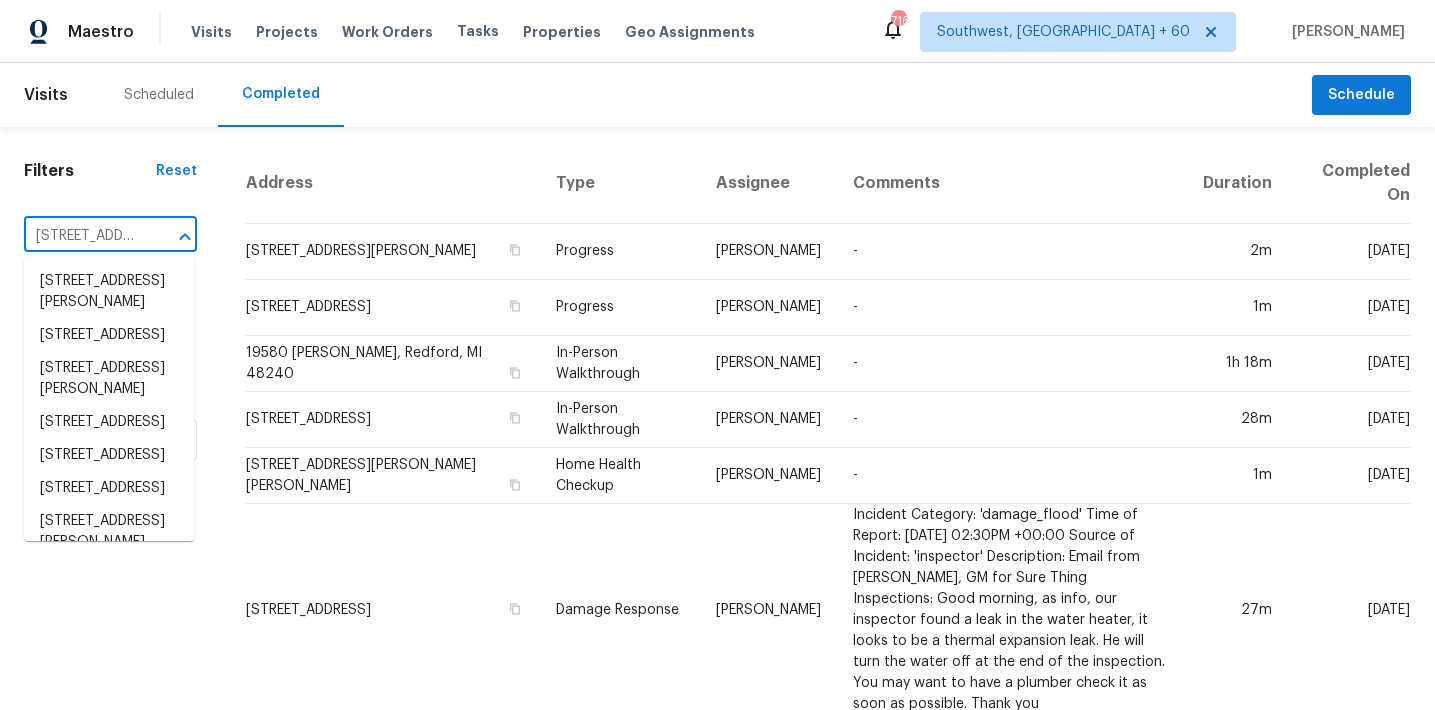 scroll, scrollTop: 0, scrollLeft: 118, axis: horizontal 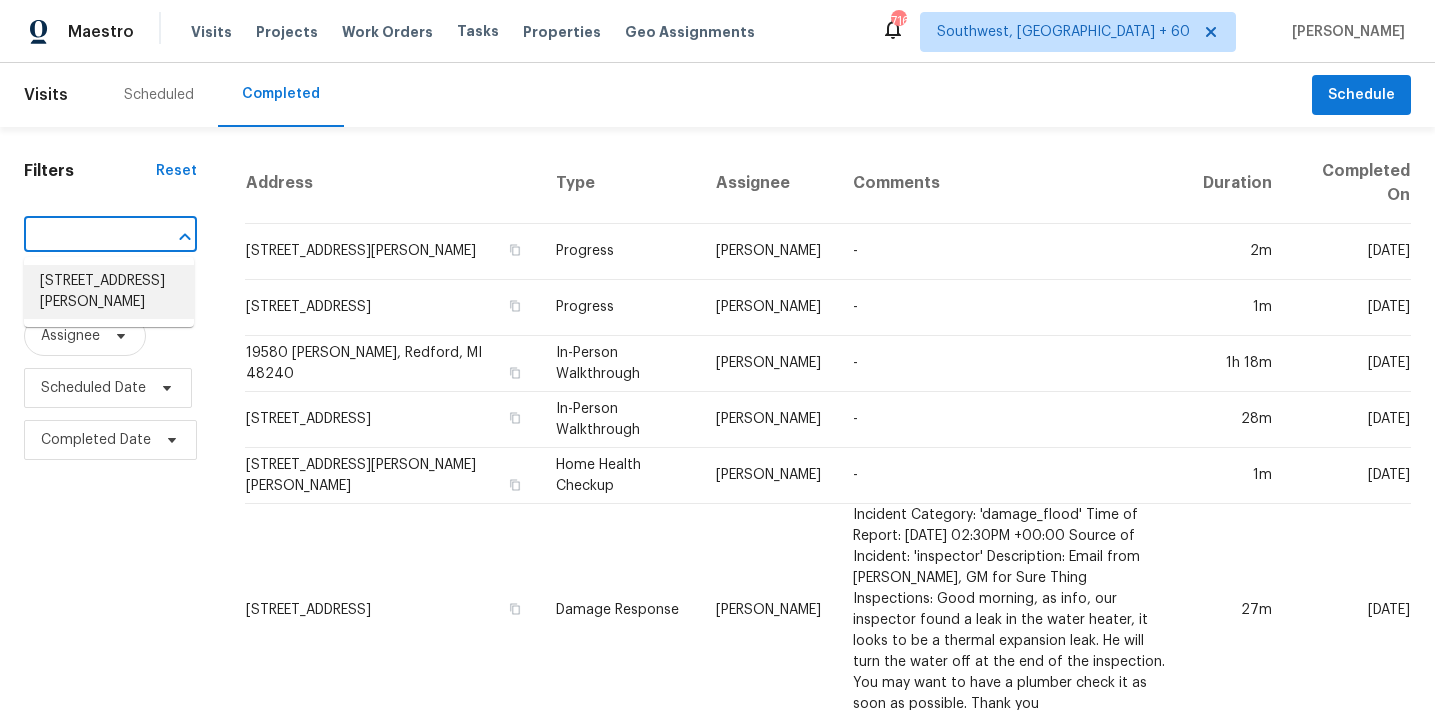 click on "7944 Destry Pl, Fishers, IN 46038" at bounding box center (109, 292) 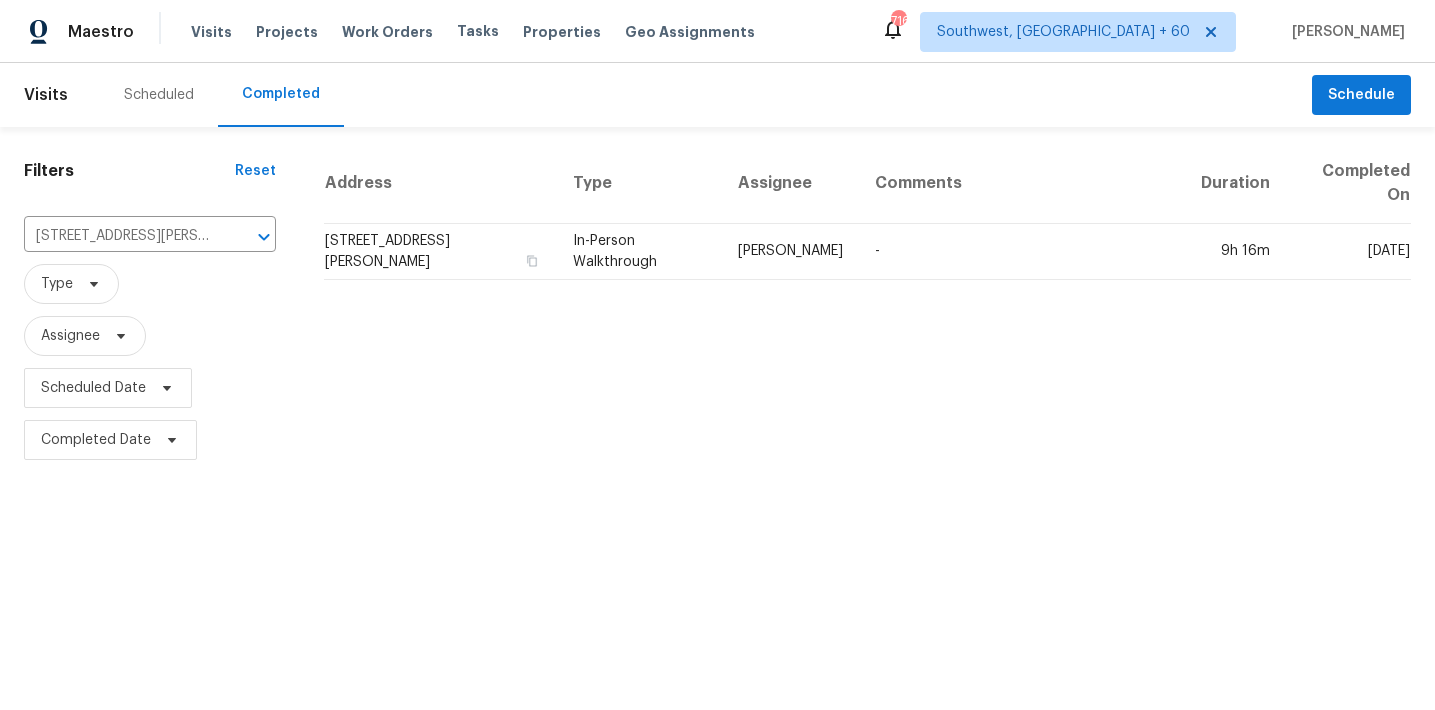 click on "7944 Destry Pl, Fishers, IN 46038" at bounding box center [440, 252] 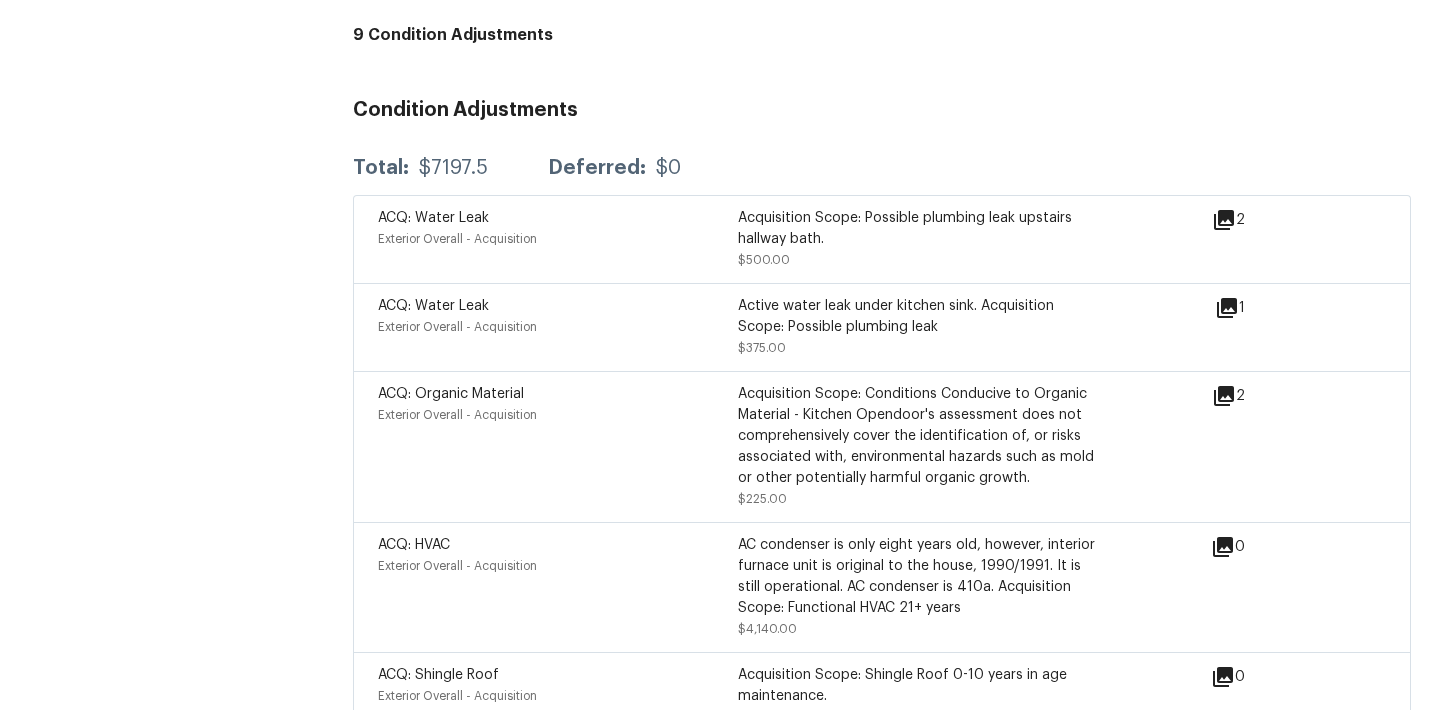 scroll, scrollTop: 6016, scrollLeft: 0, axis: vertical 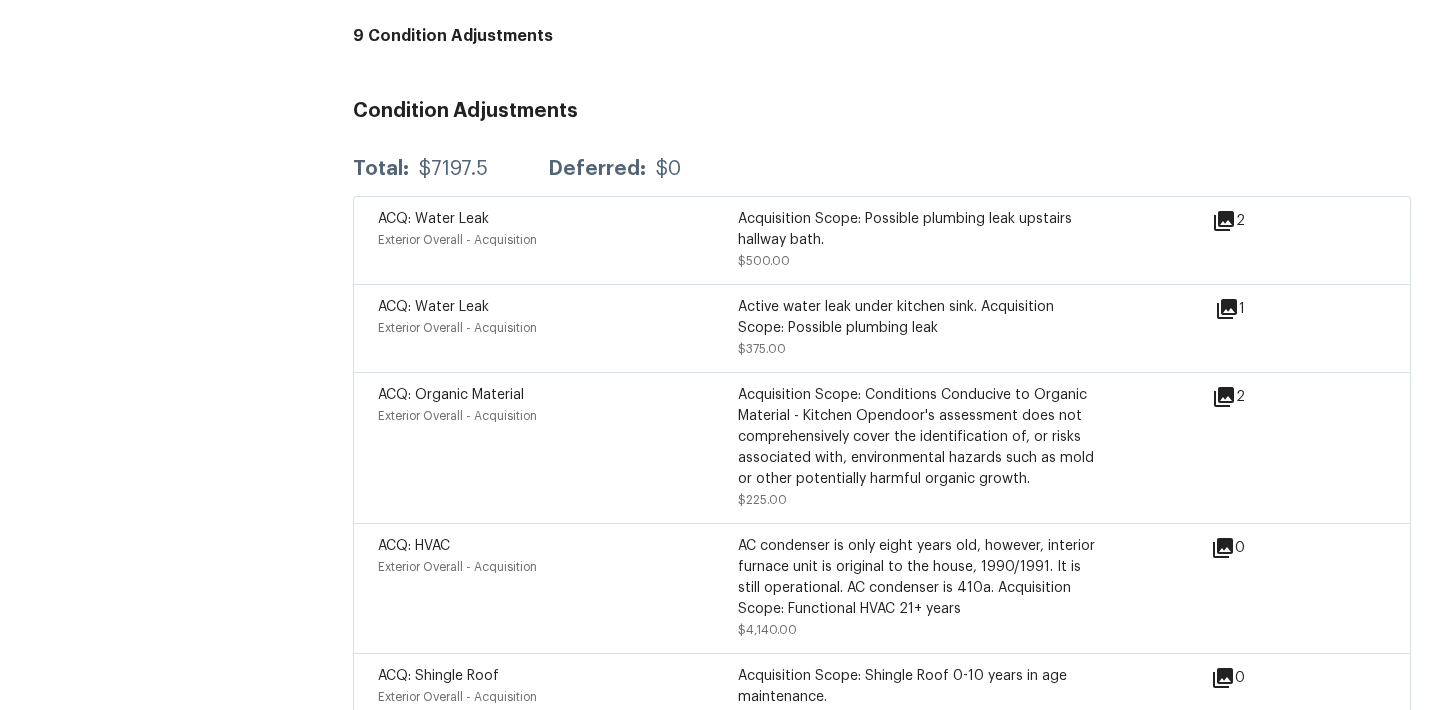 click 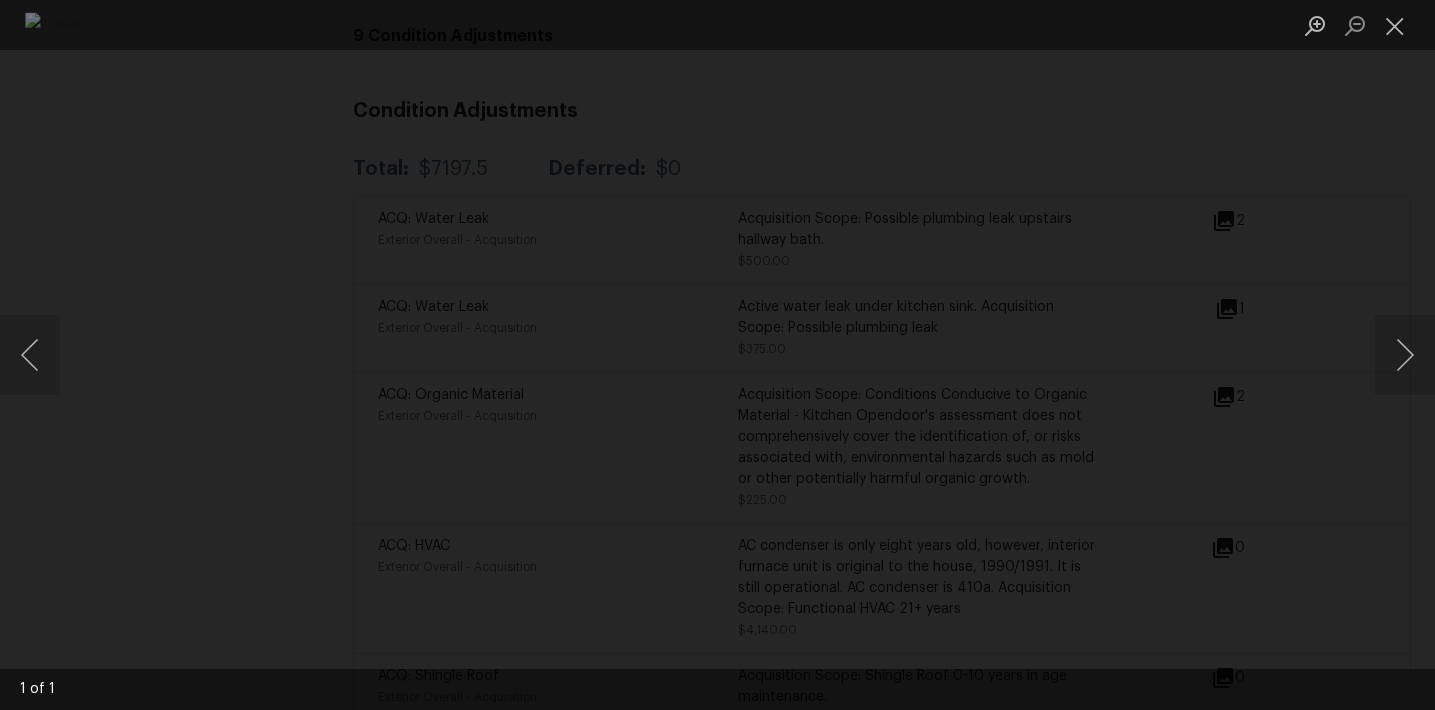 click at bounding box center (717, 355) 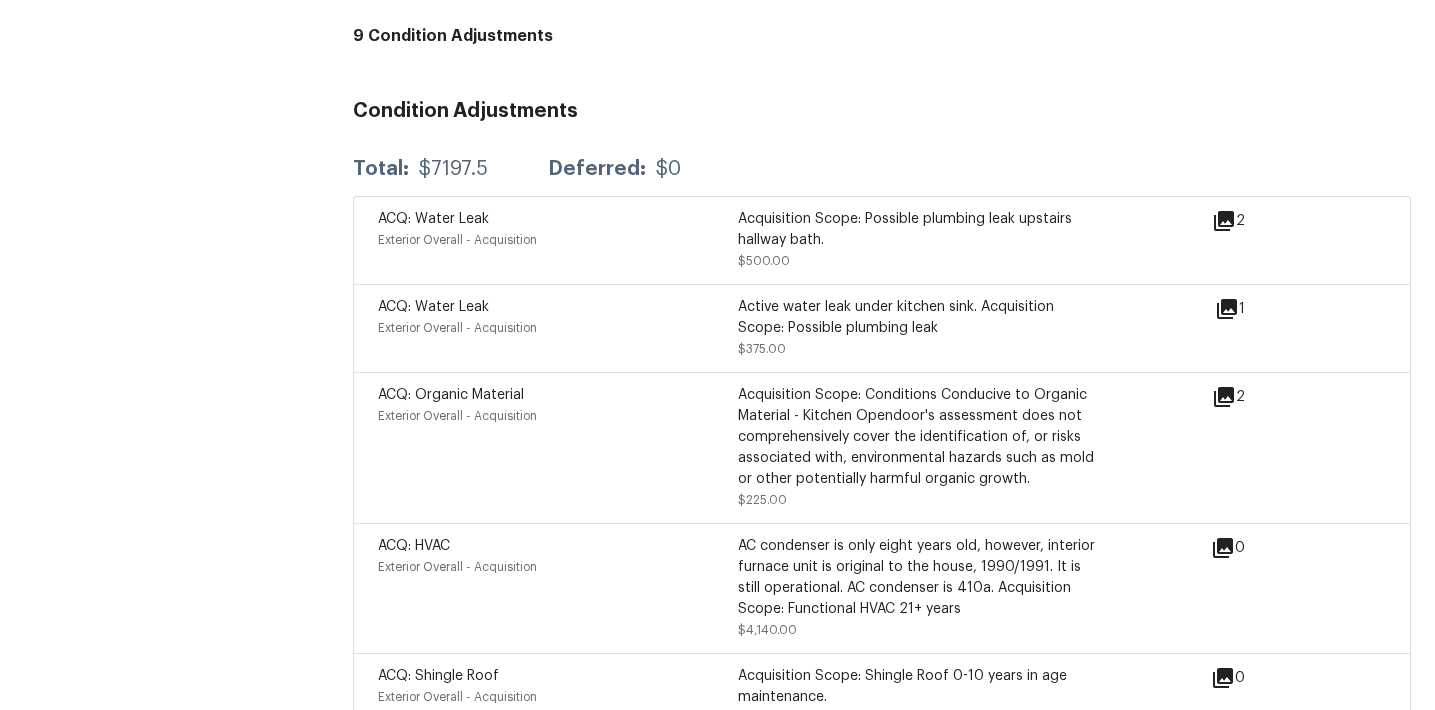 click 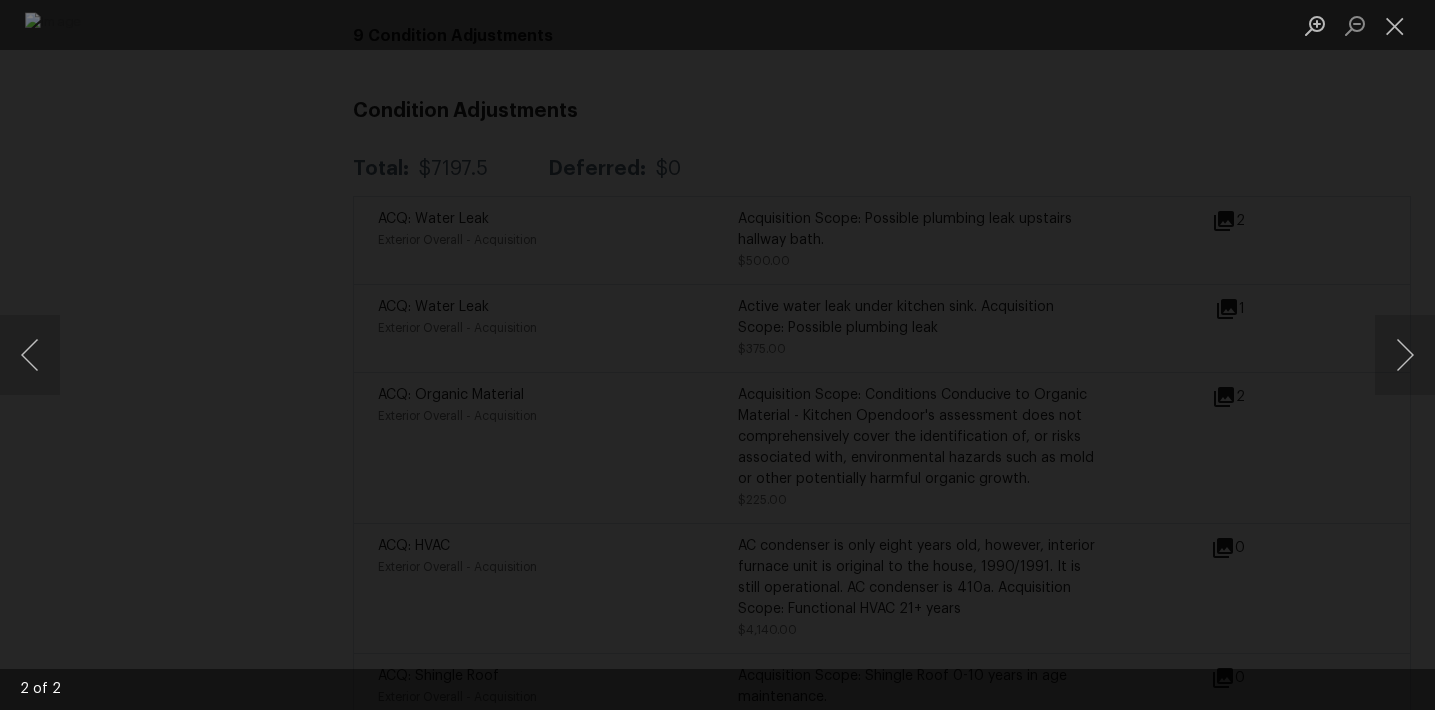 click at bounding box center (717, 355) 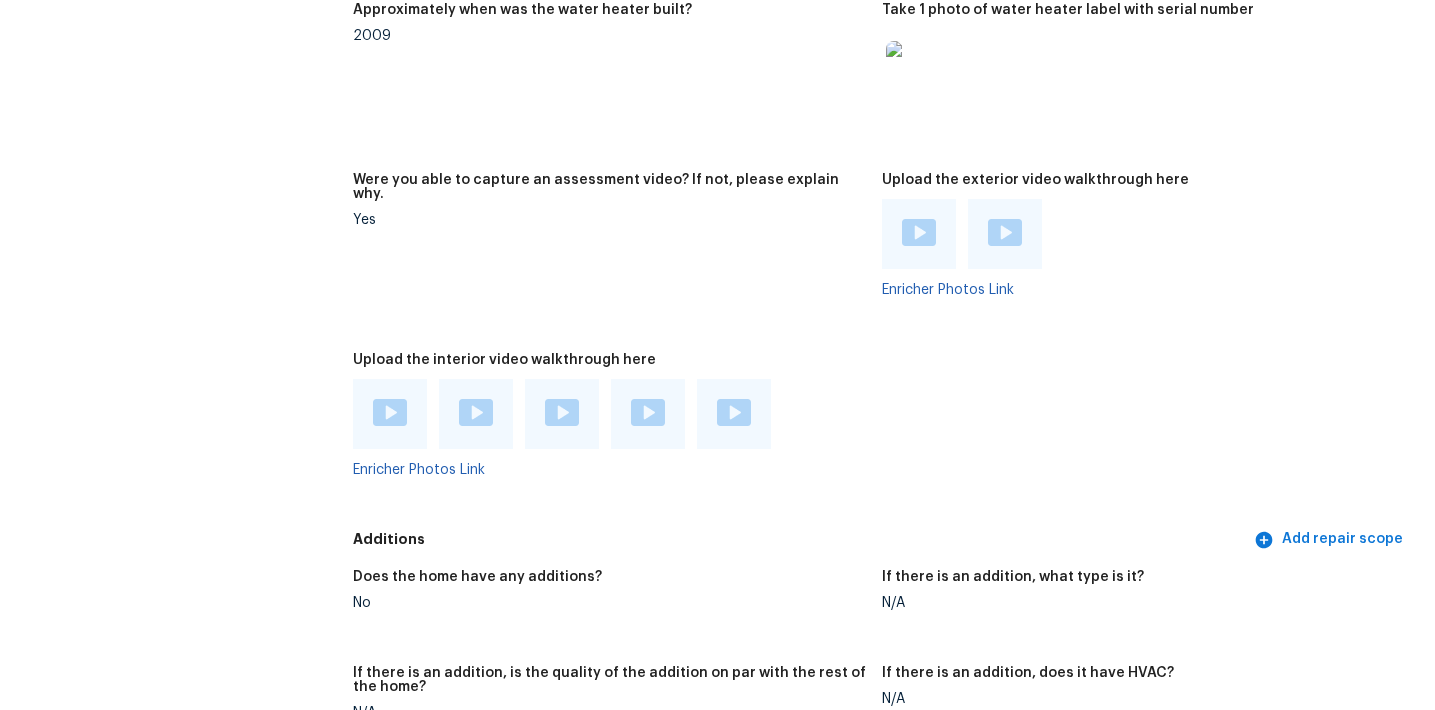 scroll, scrollTop: 4911, scrollLeft: 0, axis: vertical 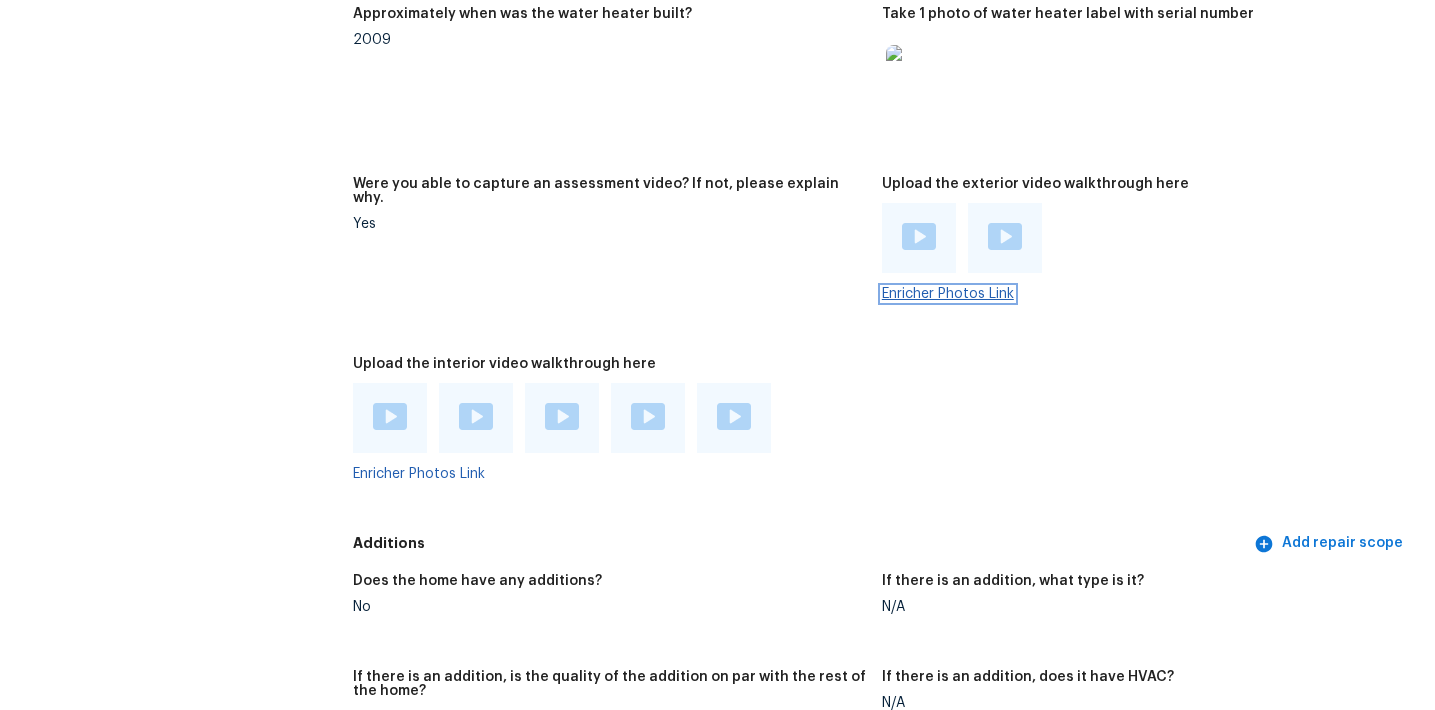 click on "Enricher Photos Link" at bounding box center (948, 294) 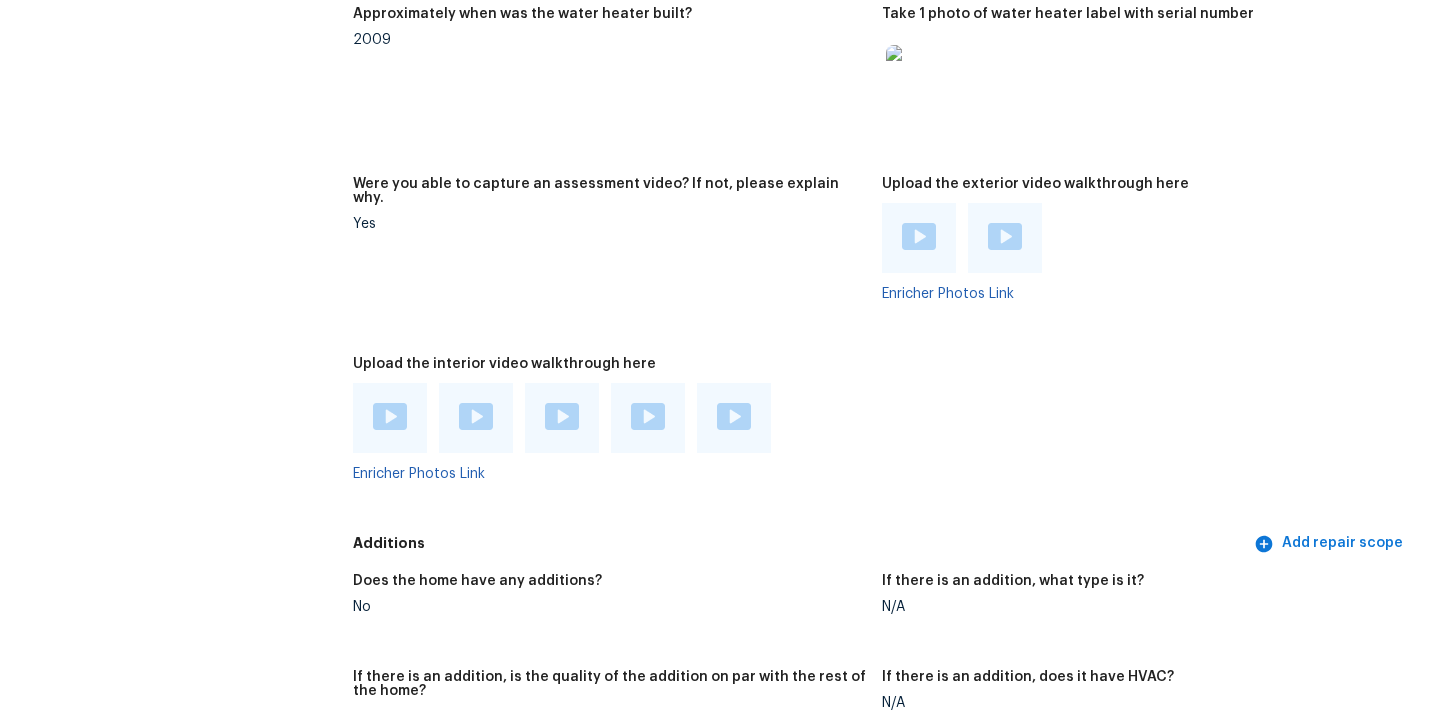 click on "Were you able to capture an assessment video? If not, please explain why. Yes" at bounding box center [617, 255] 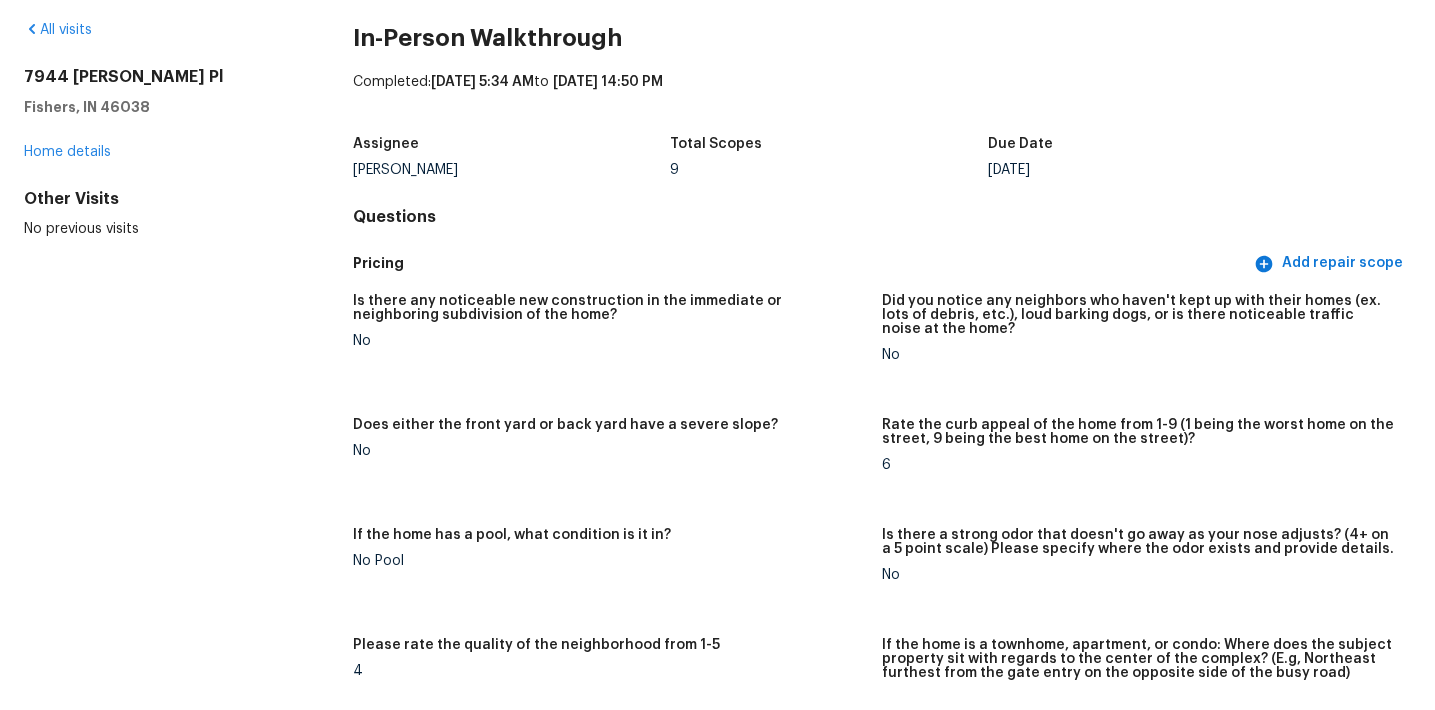 scroll, scrollTop: 0, scrollLeft: 0, axis: both 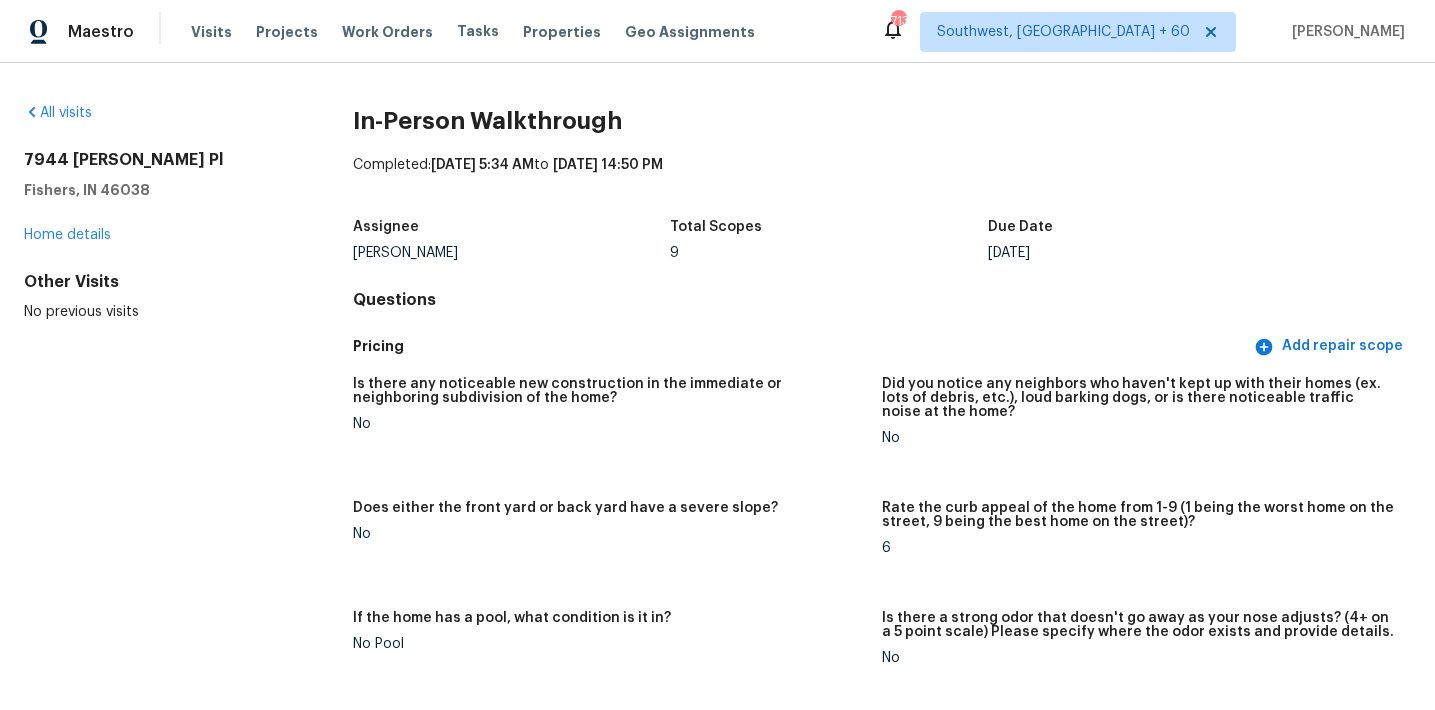 click on "Questions" at bounding box center [882, 300] 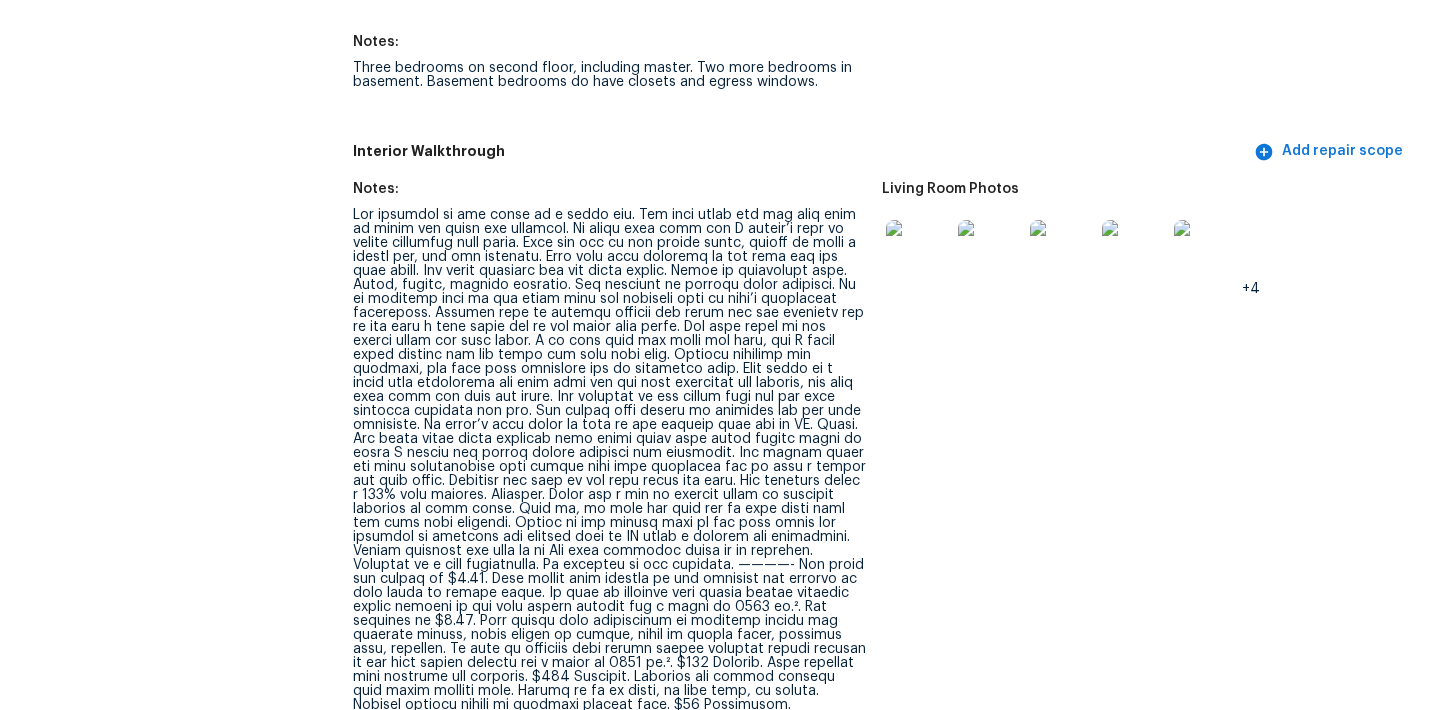 scroll, scrollTop: 5838, scrollLeft: 0, axis: vertical 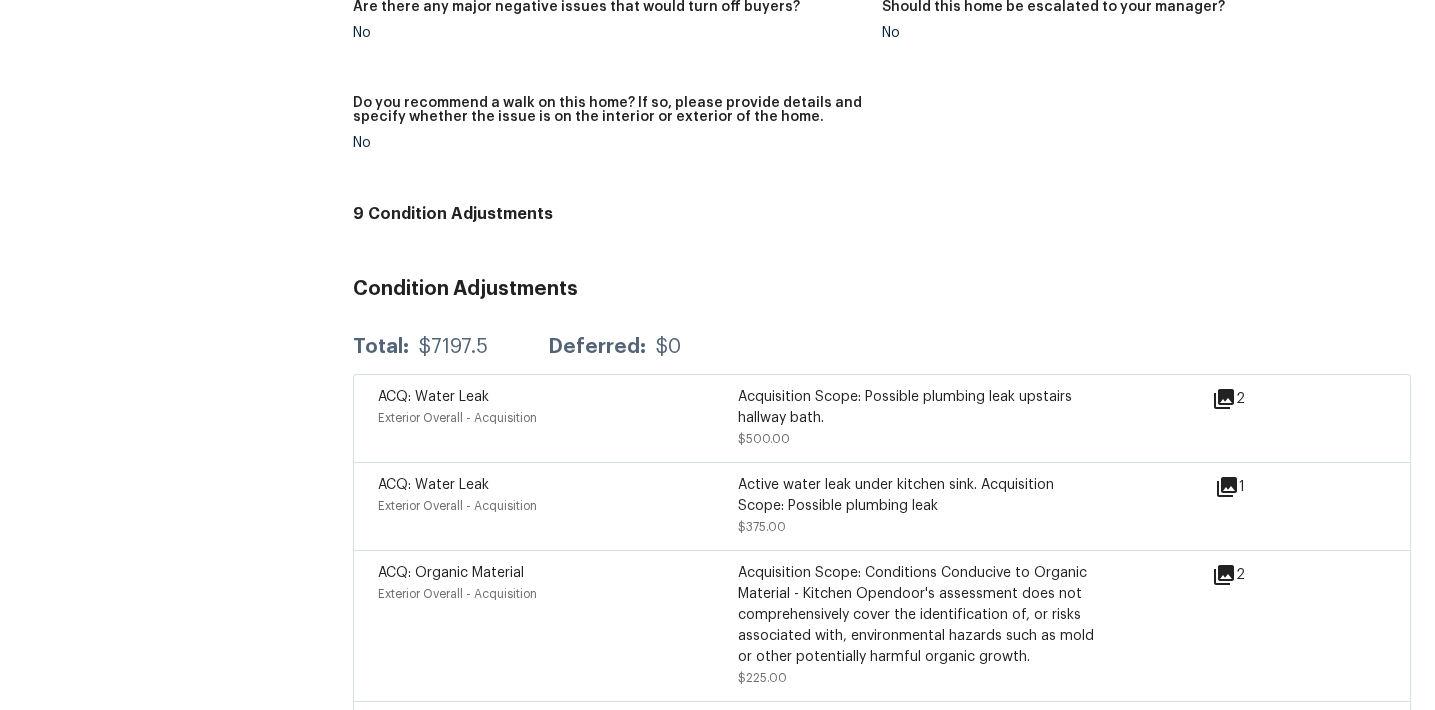 drag, startPoint x: 988, startPoint y: 354, endPoint x: 1084, endPoint y: 380, distance: 99.458534 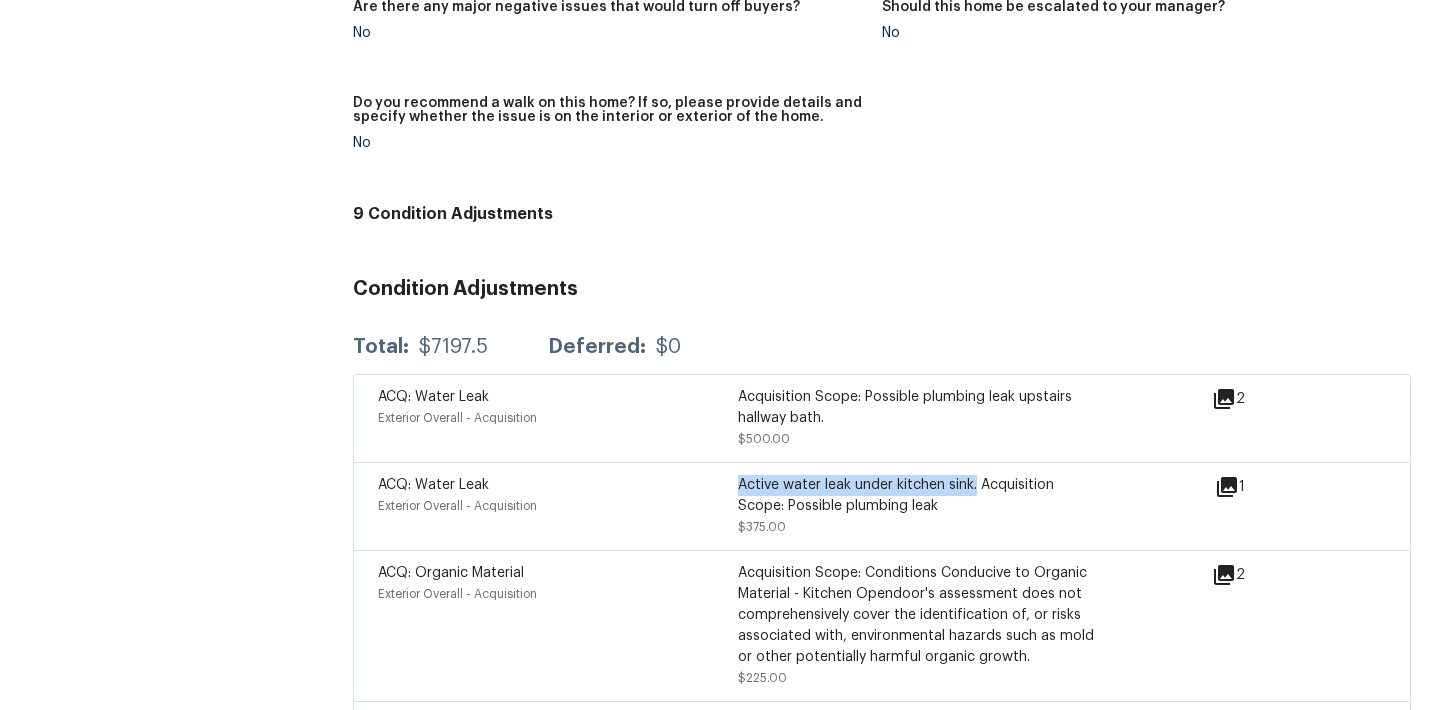 drag, startPoint x: 739, startPoint y: 442, endPoint x: 978, endPoint y: 439, distance: 239.01883 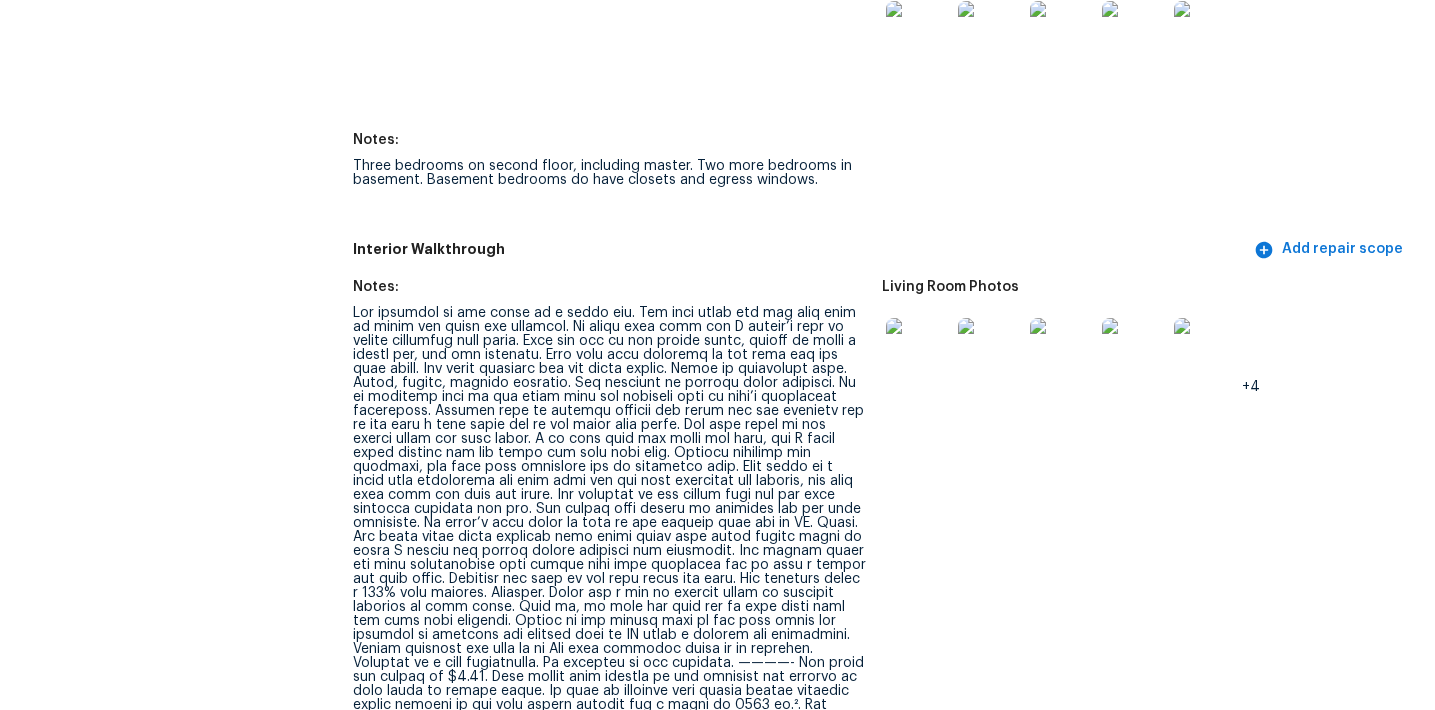 scroll, scrollTop: 4196, scrollLeft: 0, axis: vertical 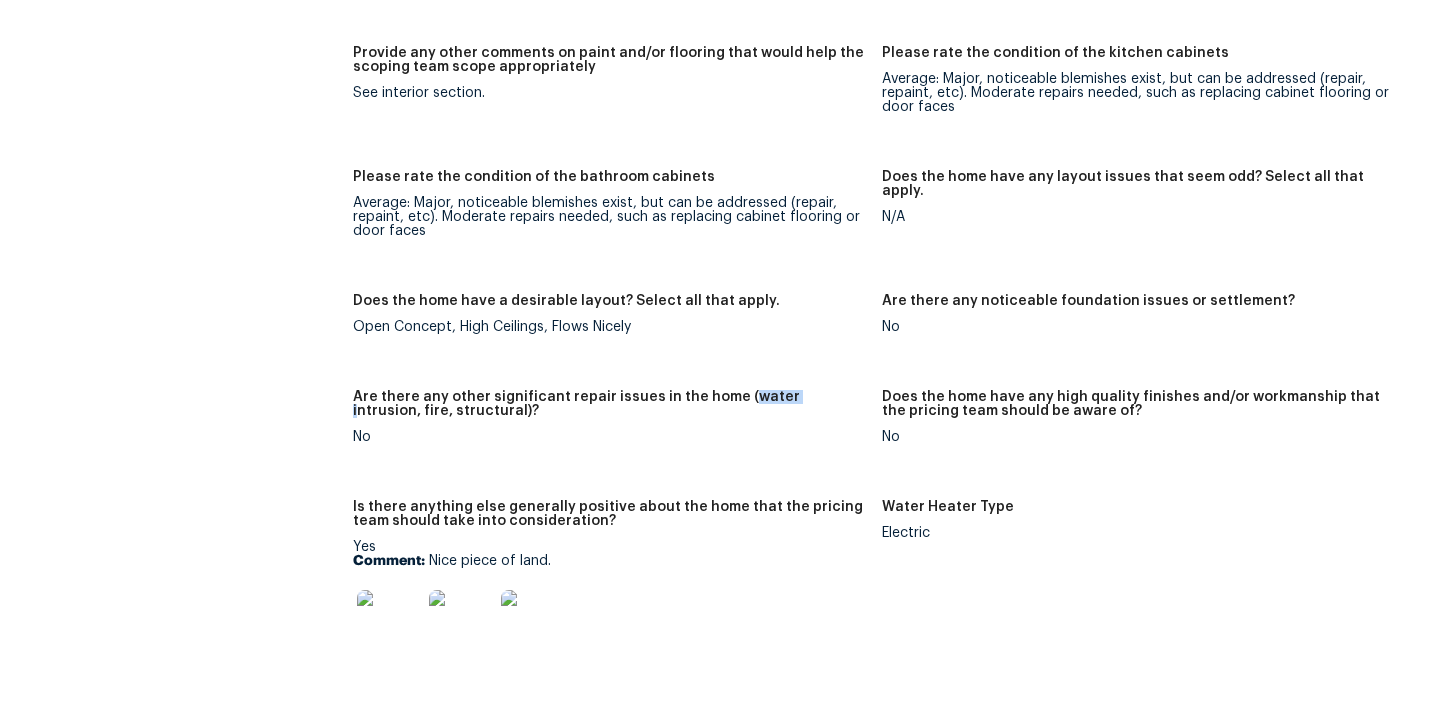 click on "Does the home have a desirable layout? Select all that apply. Open Concept, High Ceilings, Flows Nicely" at bounding box center [617, 330] 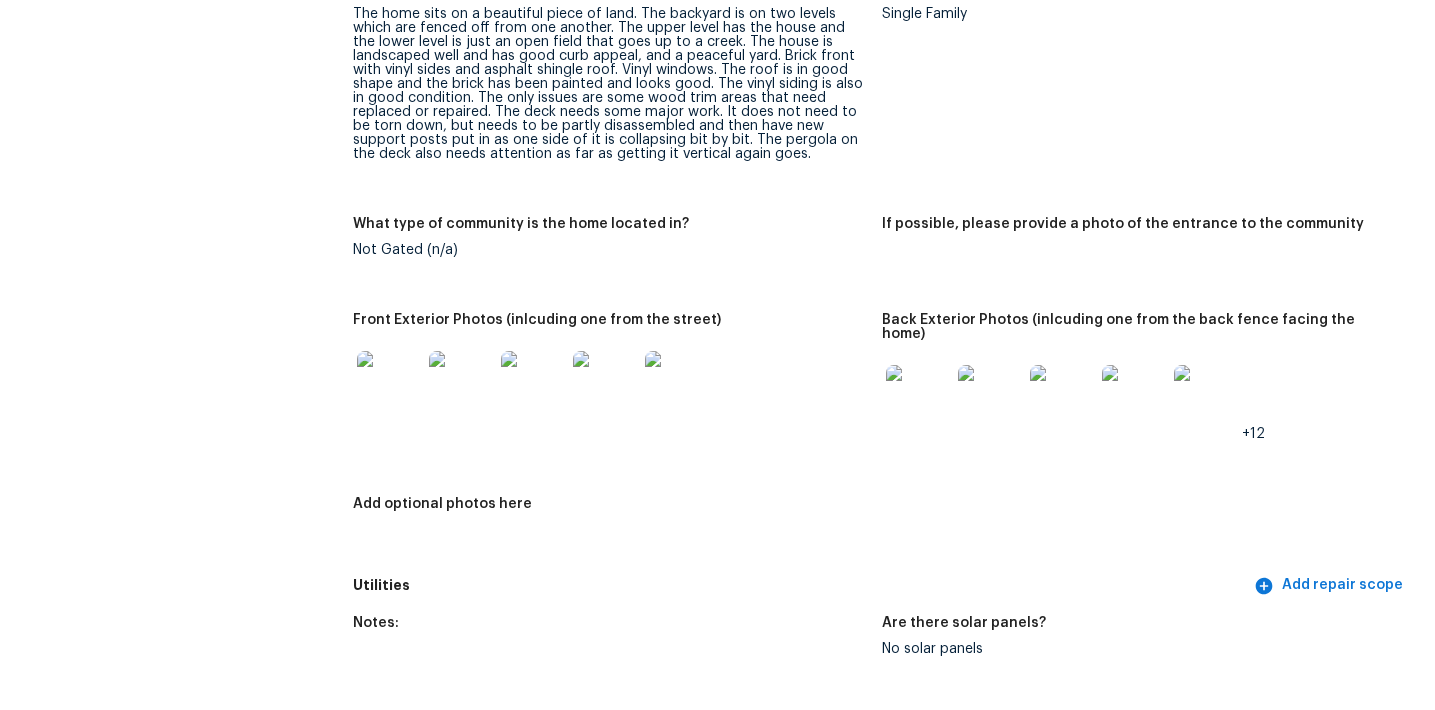 scroll, scrollTop: 965, scrollLeft: 0, axis: vertical 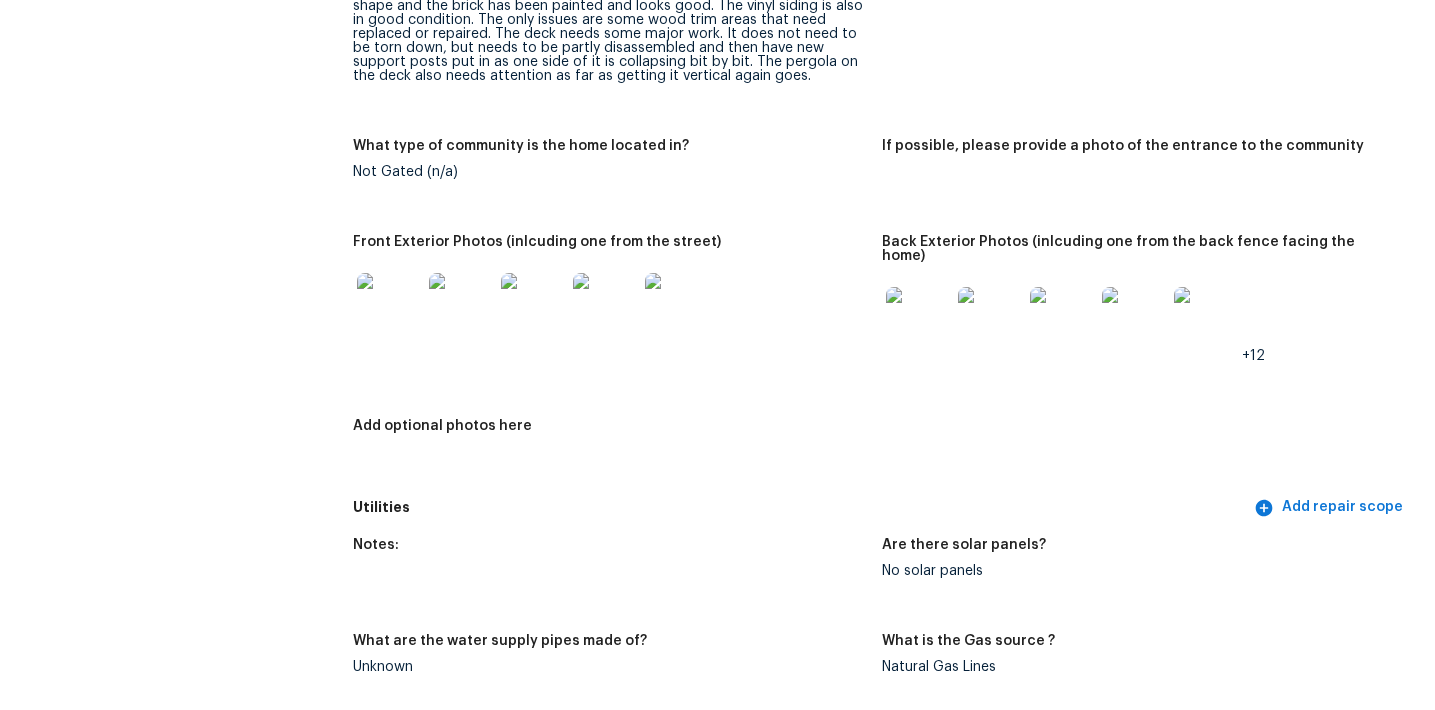 click at bounding box center (389, 305) 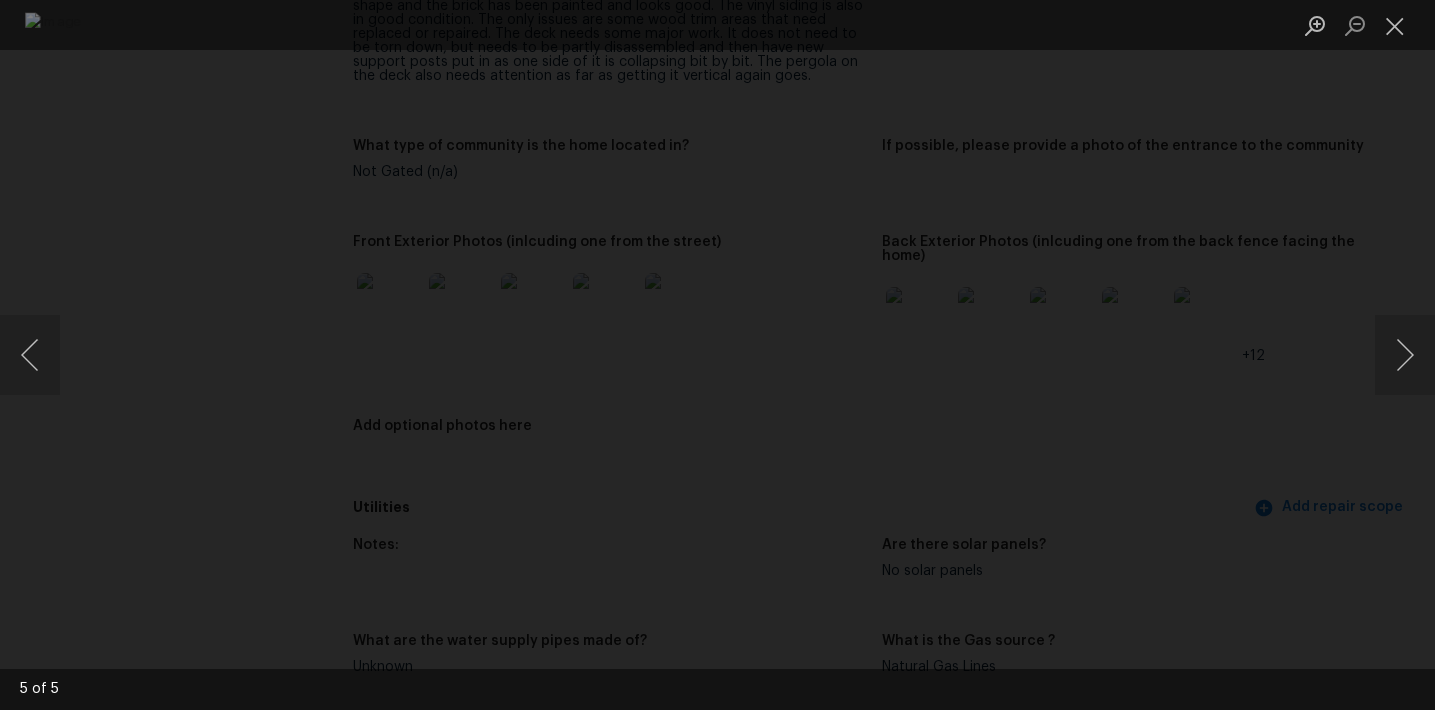 click at bounding box center [717, 355] 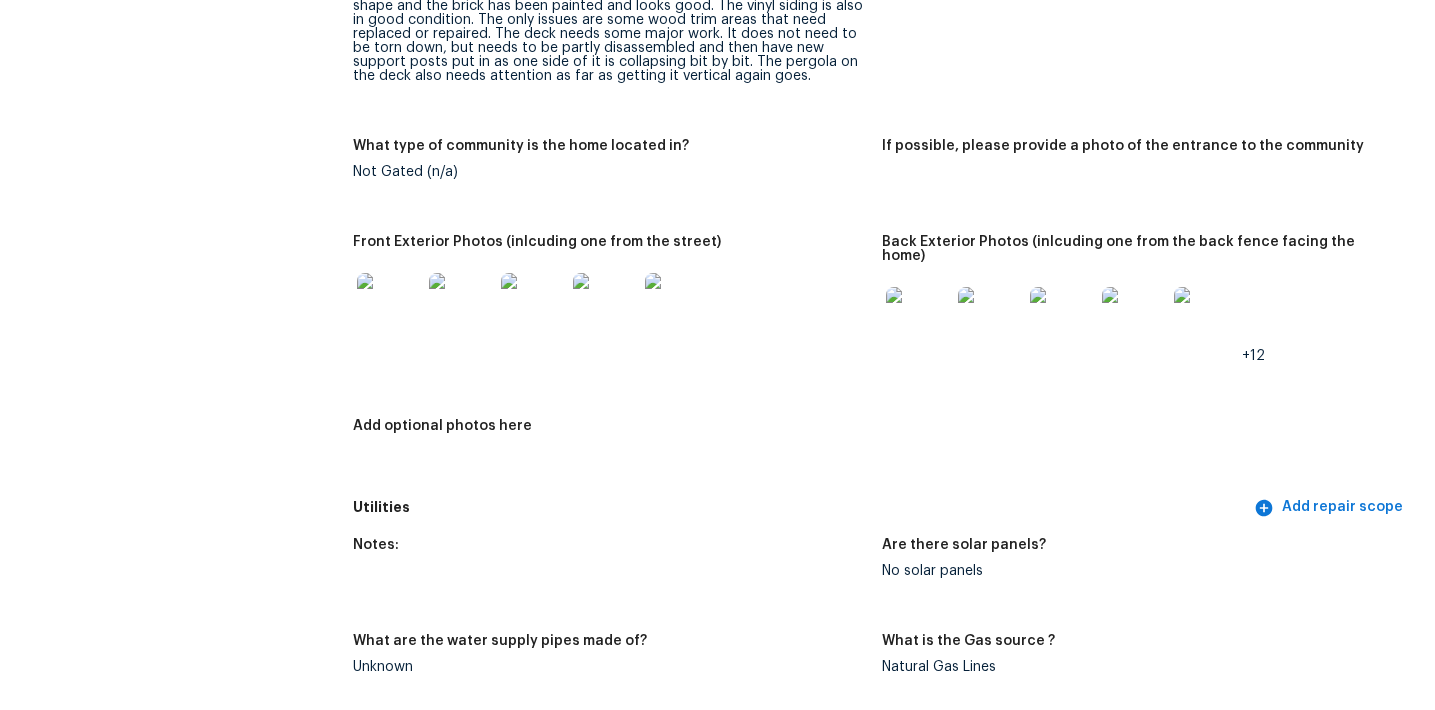 click at bounding box center [918, 319] 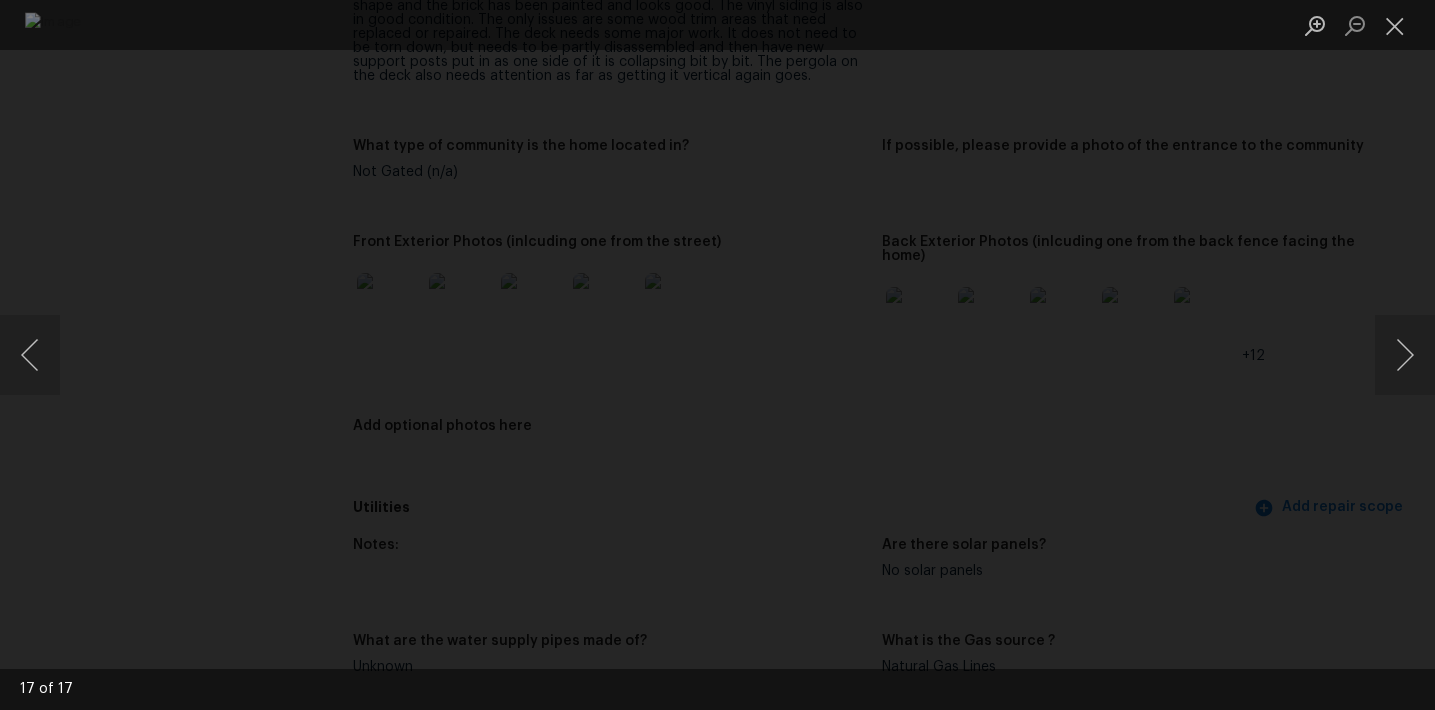 click at bounding box center [717, 355] 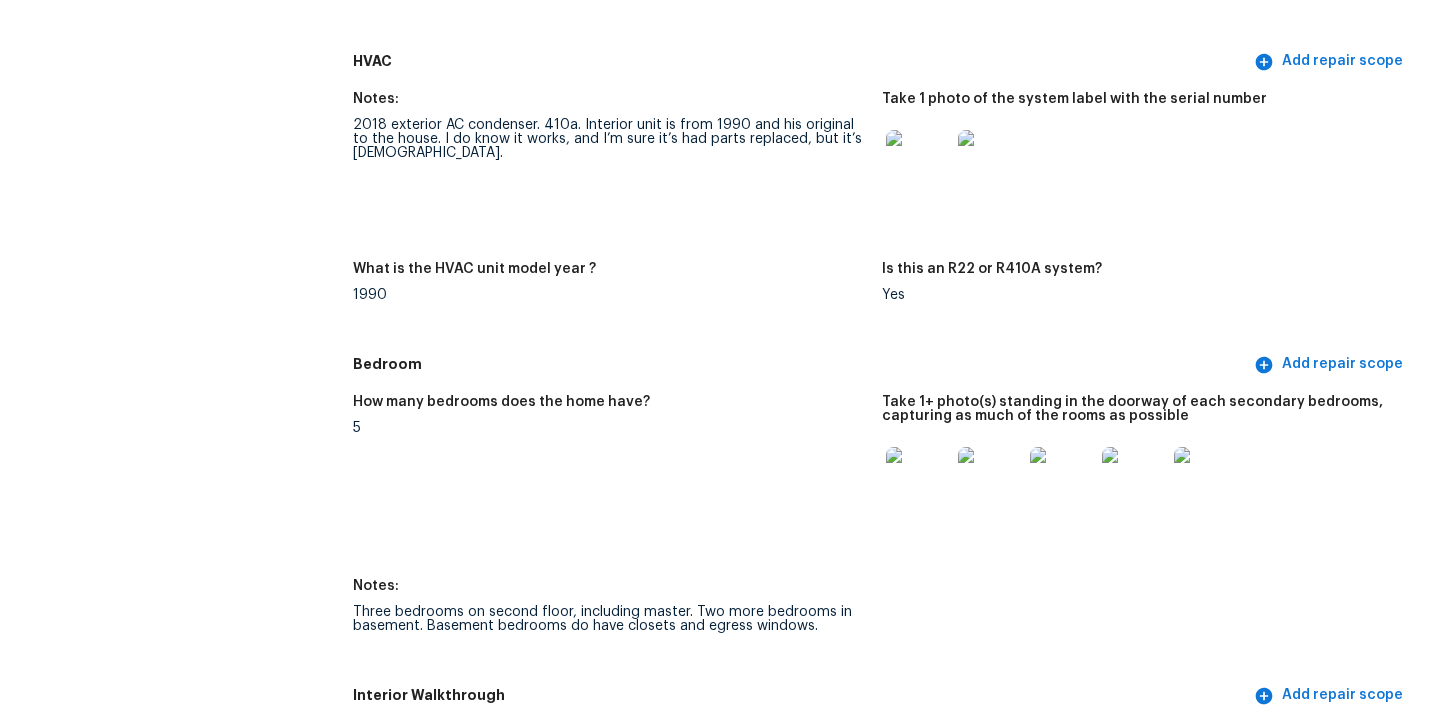 scroll, scrollTop: 1983, scrollLeft: 0, axis: vertical 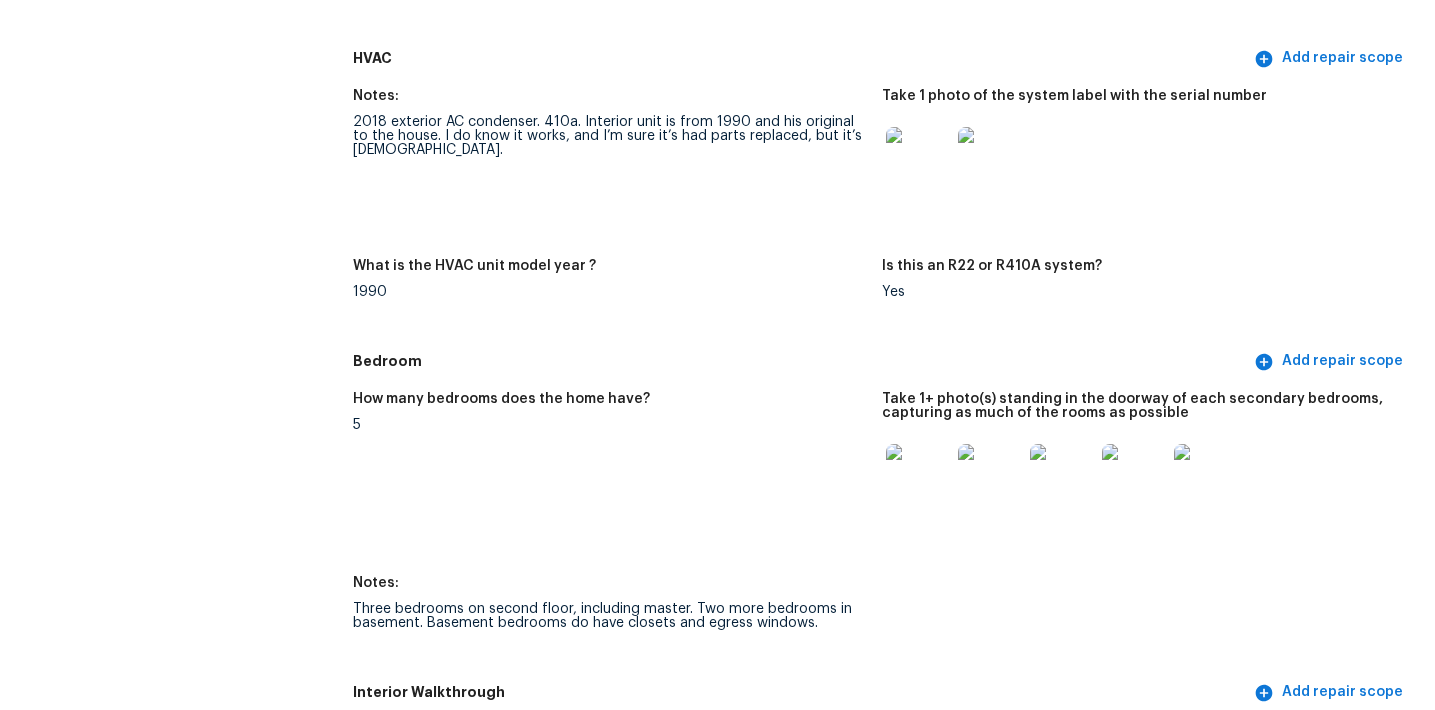 drag, startPoint x: 580, startPoint y: 106, endPoint x: 619, endPoint y: 109, distance: 39.115215 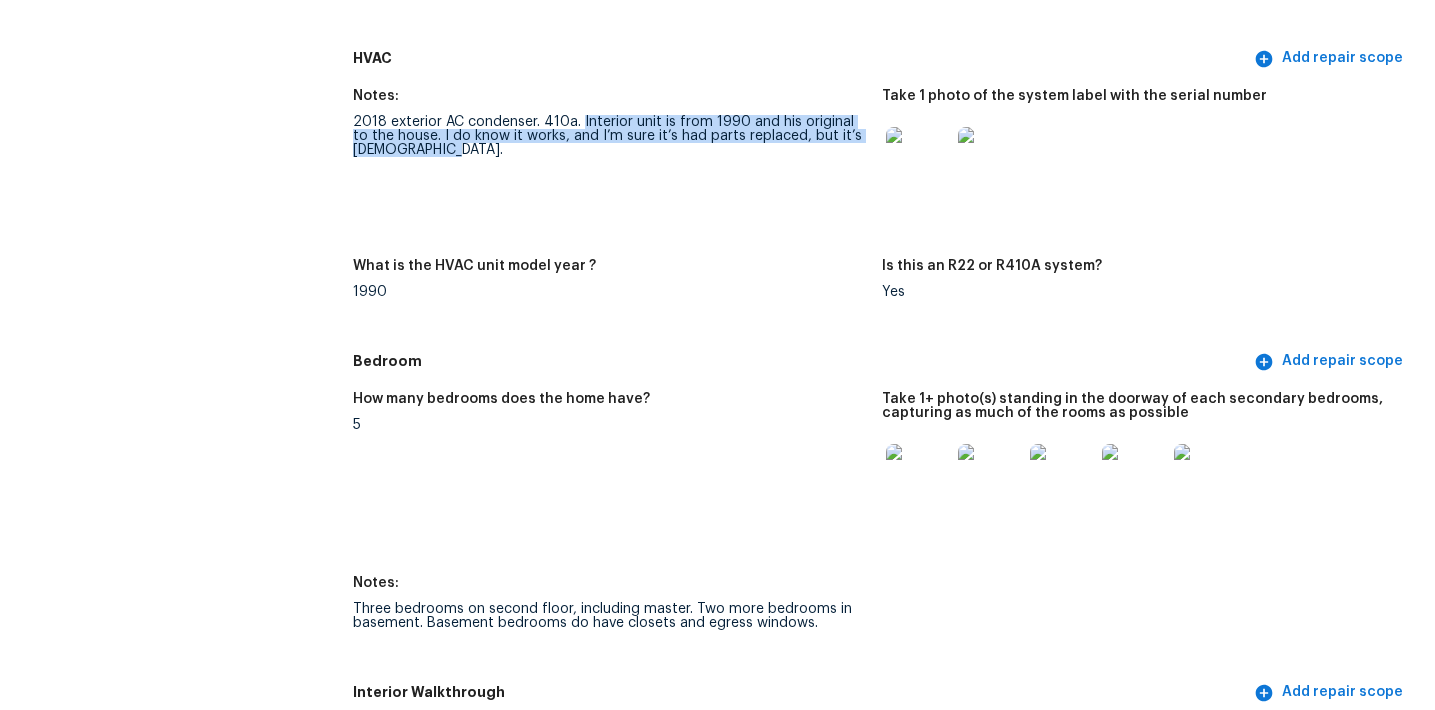 drag, startPoint x: 579, startPoint y: 108, endPoint x: 782, endPoint y: 133, distance: 204.53362 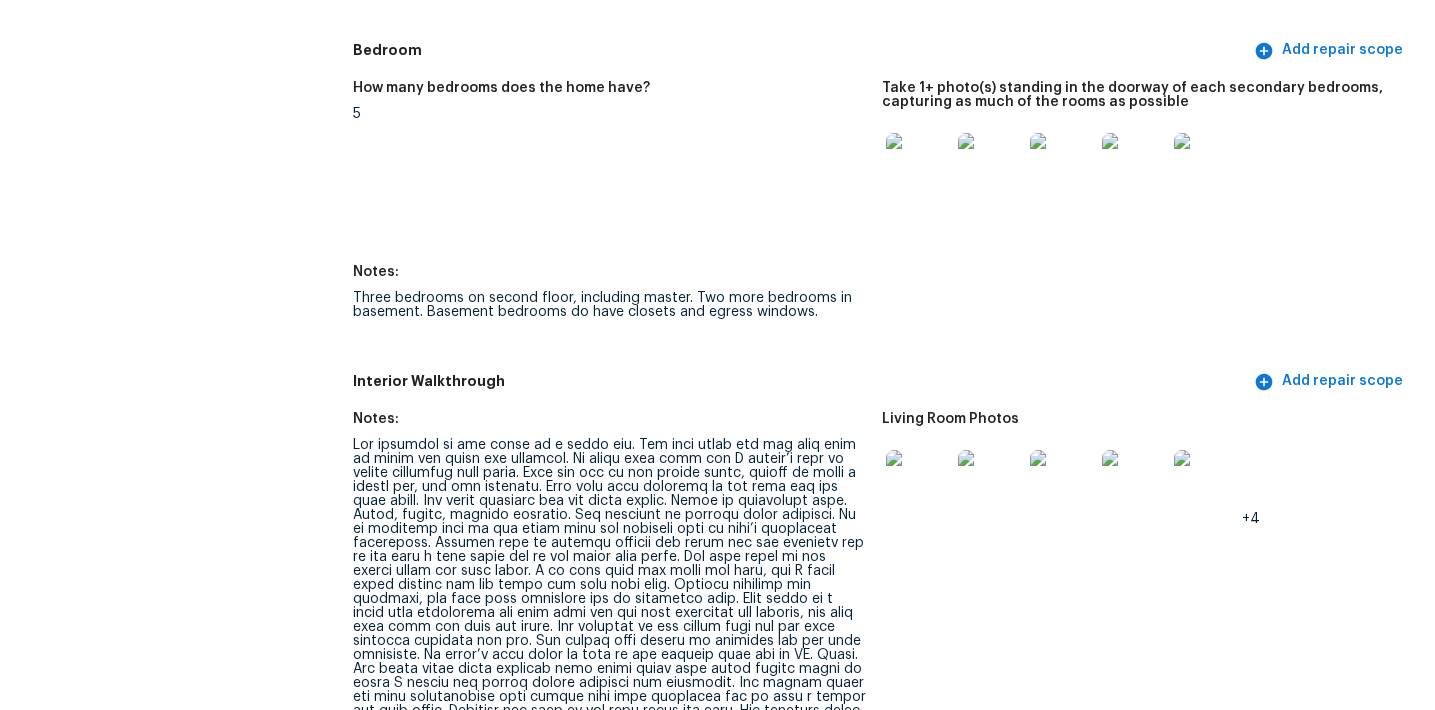 scroll, scrollTop: 2300, scrollLeft: 0, axis: vertical 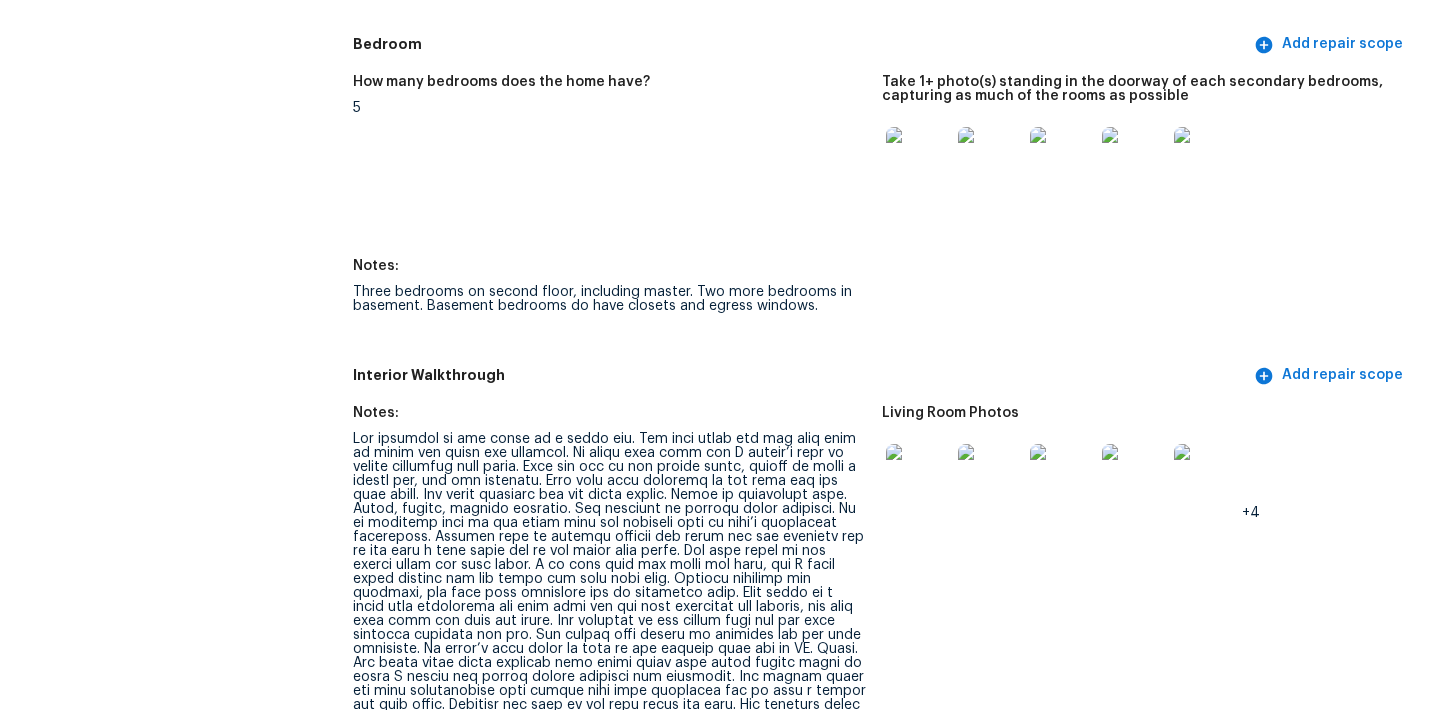 click at bounding box center [918, 159] 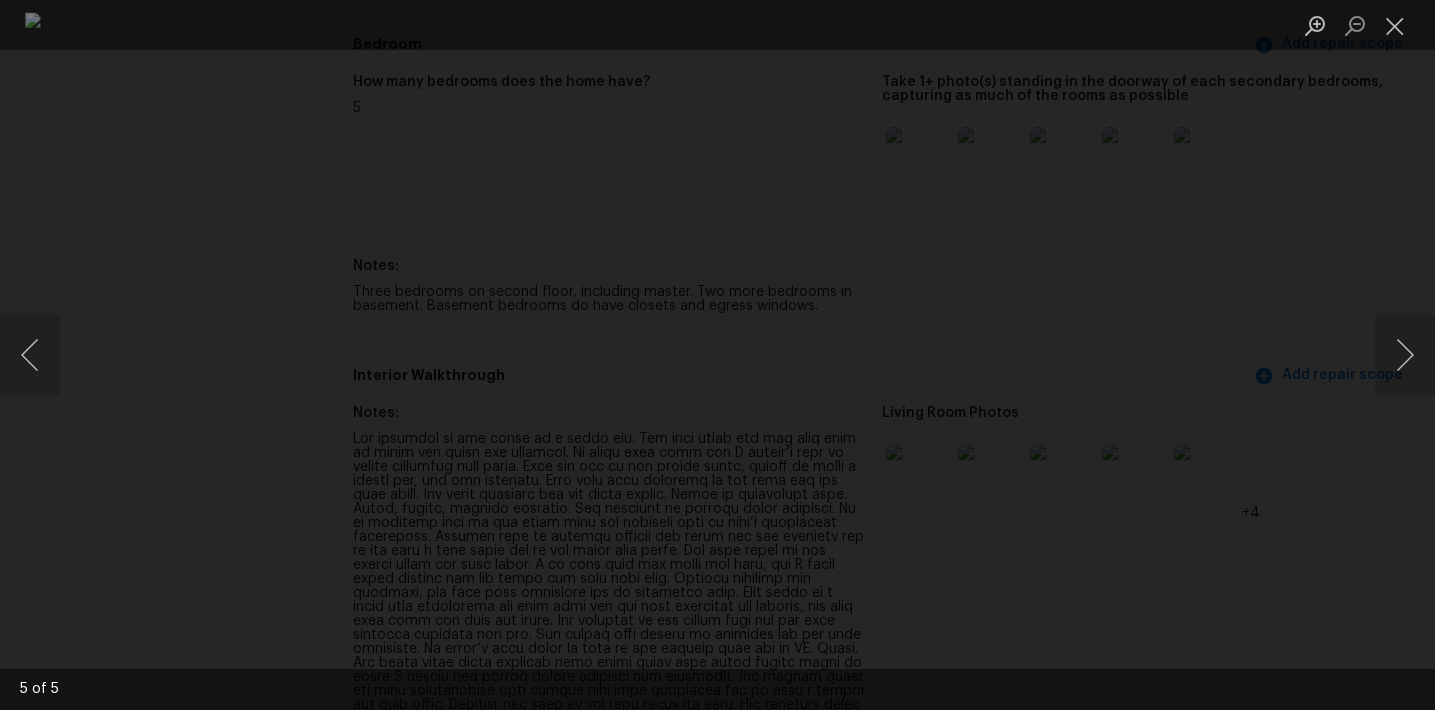 click at bounding box center [717, 355] 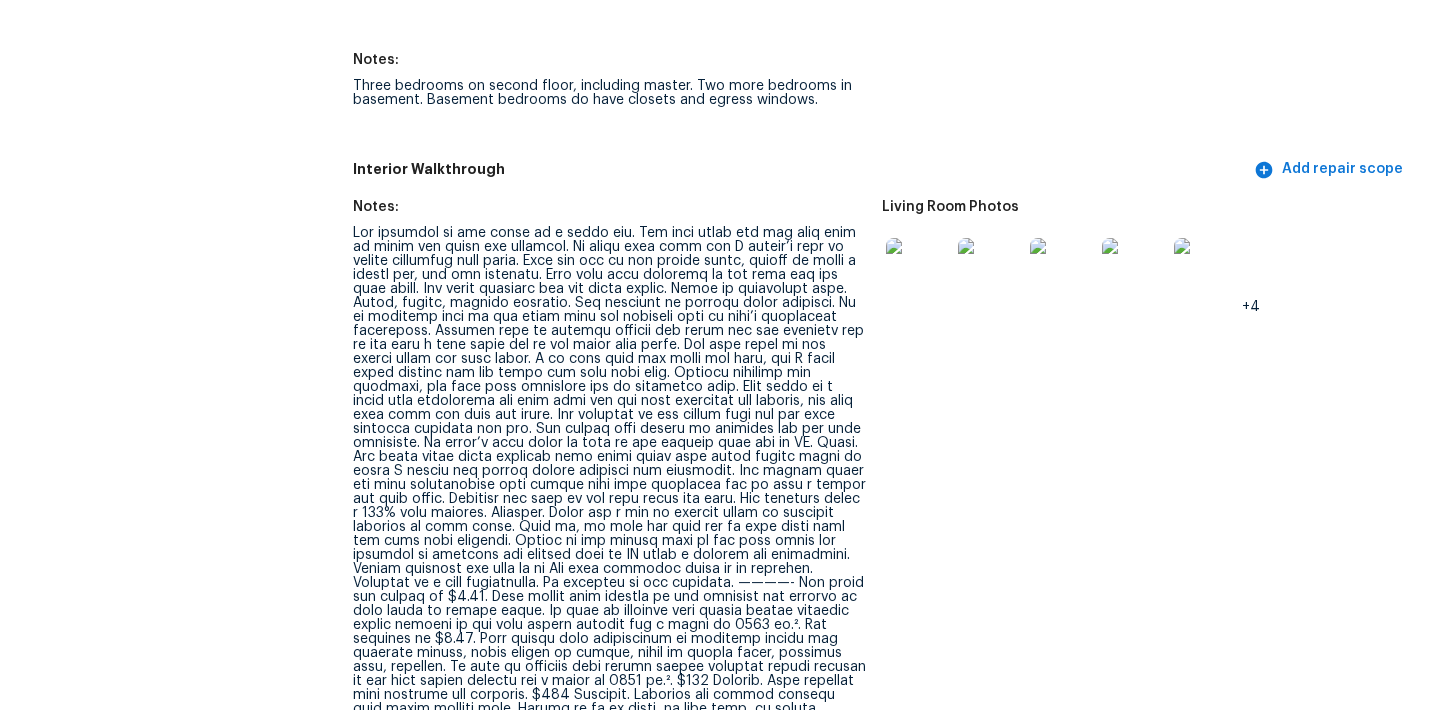 scroll, scrollTop: 2511, scrollLeft: 0, axis: vertical 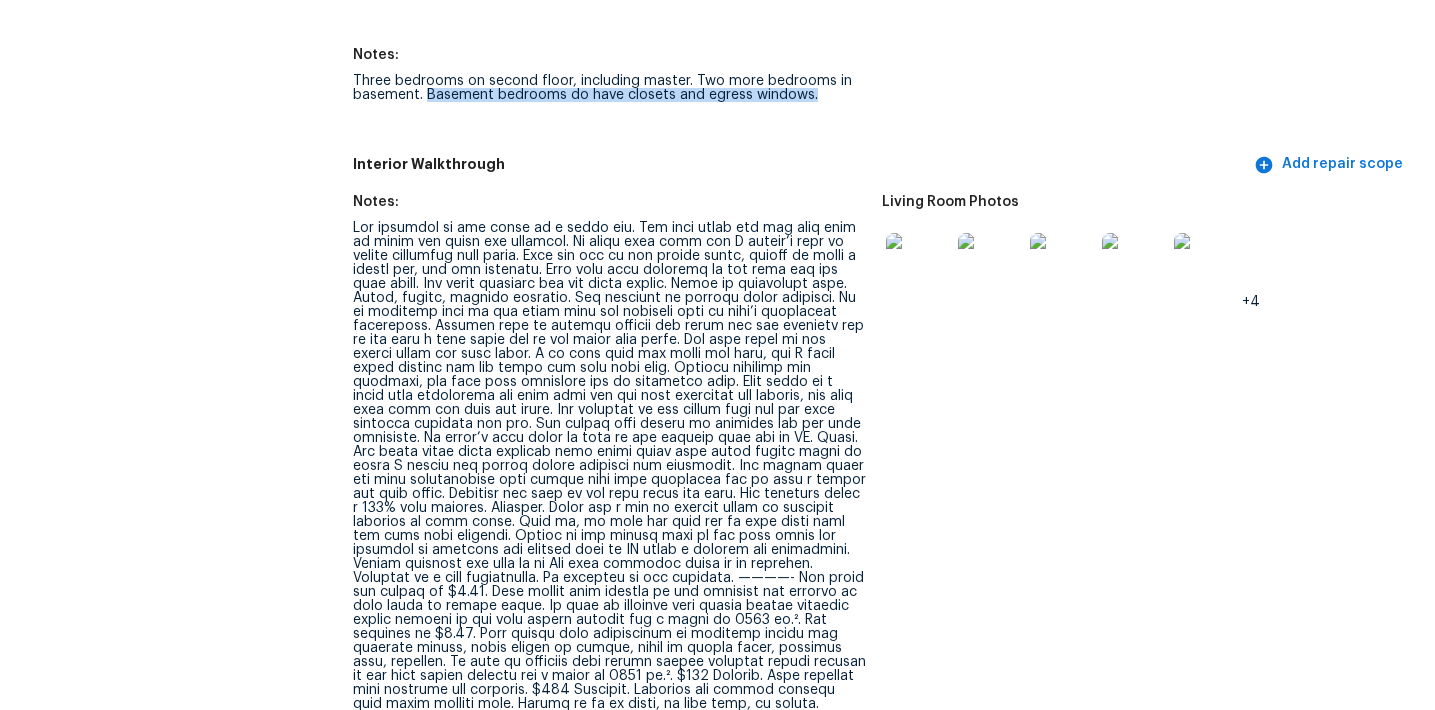 drag, startPoint x: 426, startPoint y: 78, endPoint x: 813, endPoint y: 85, distance: 387.0633 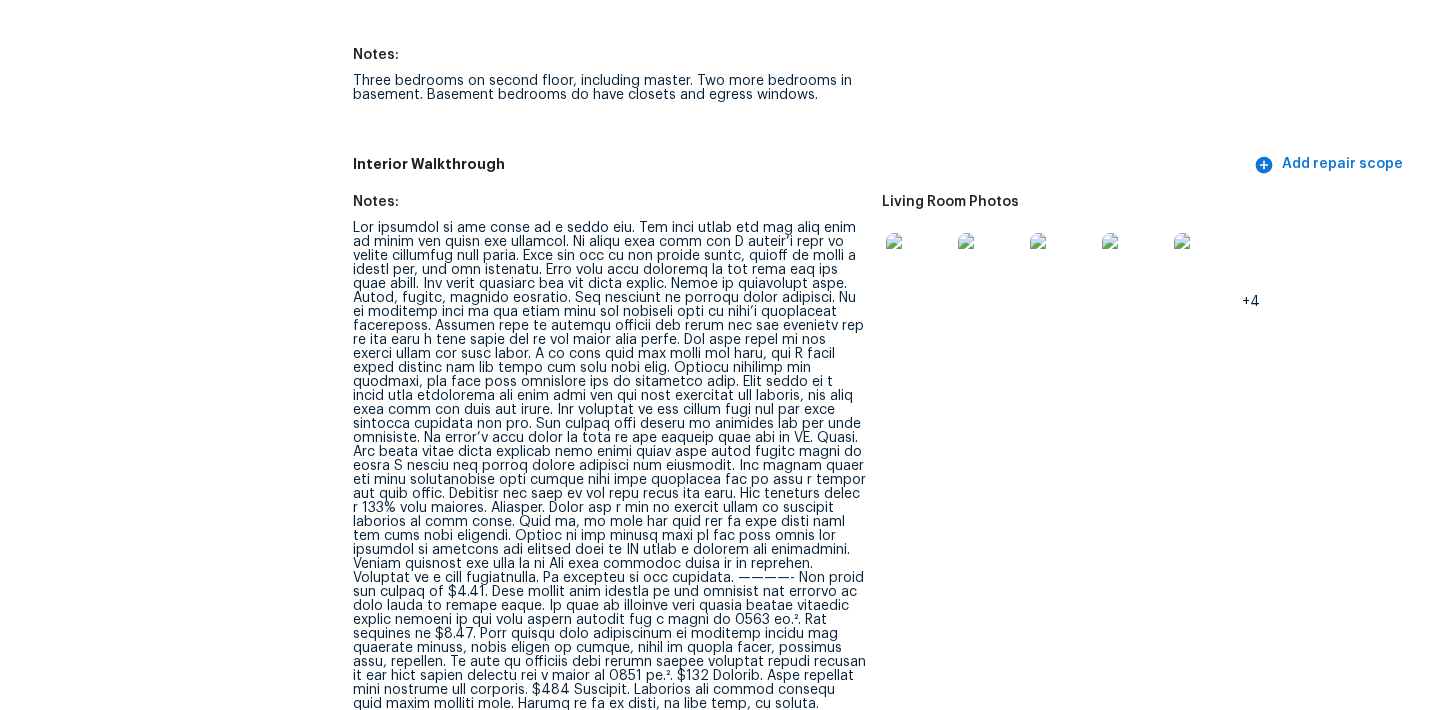 click on "How many bedrooms does the home have? 5 Take 1+ photo(s) standing in the doorway of each secondary bedrooms, capturing as much of the rooms as possible Notes: Three bedrooms on second floor, including master. Two more bedrooms in basement. Basement bedrooms do have closets and egress windows." at bounding box center [882, -1] 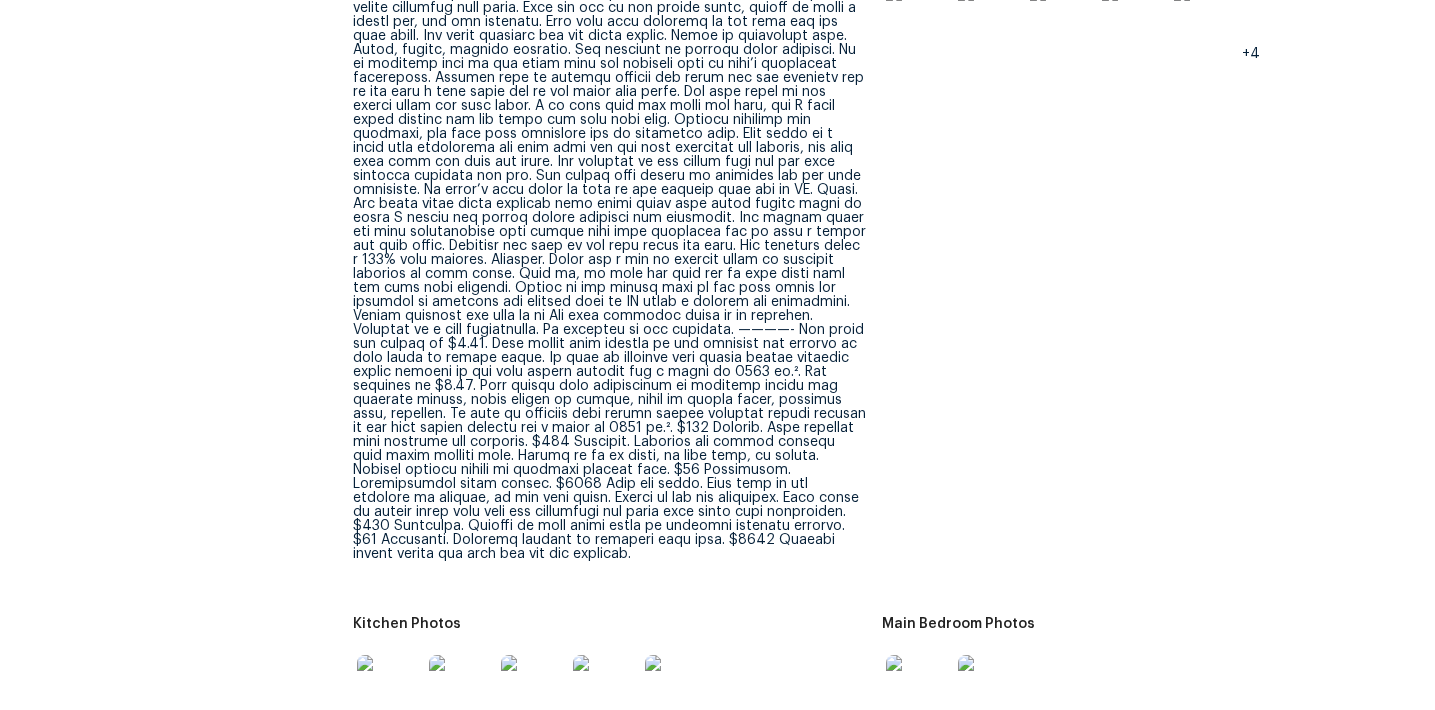 scroll, scrollTop: 2765, scrollLeft: 0, axis: vertical 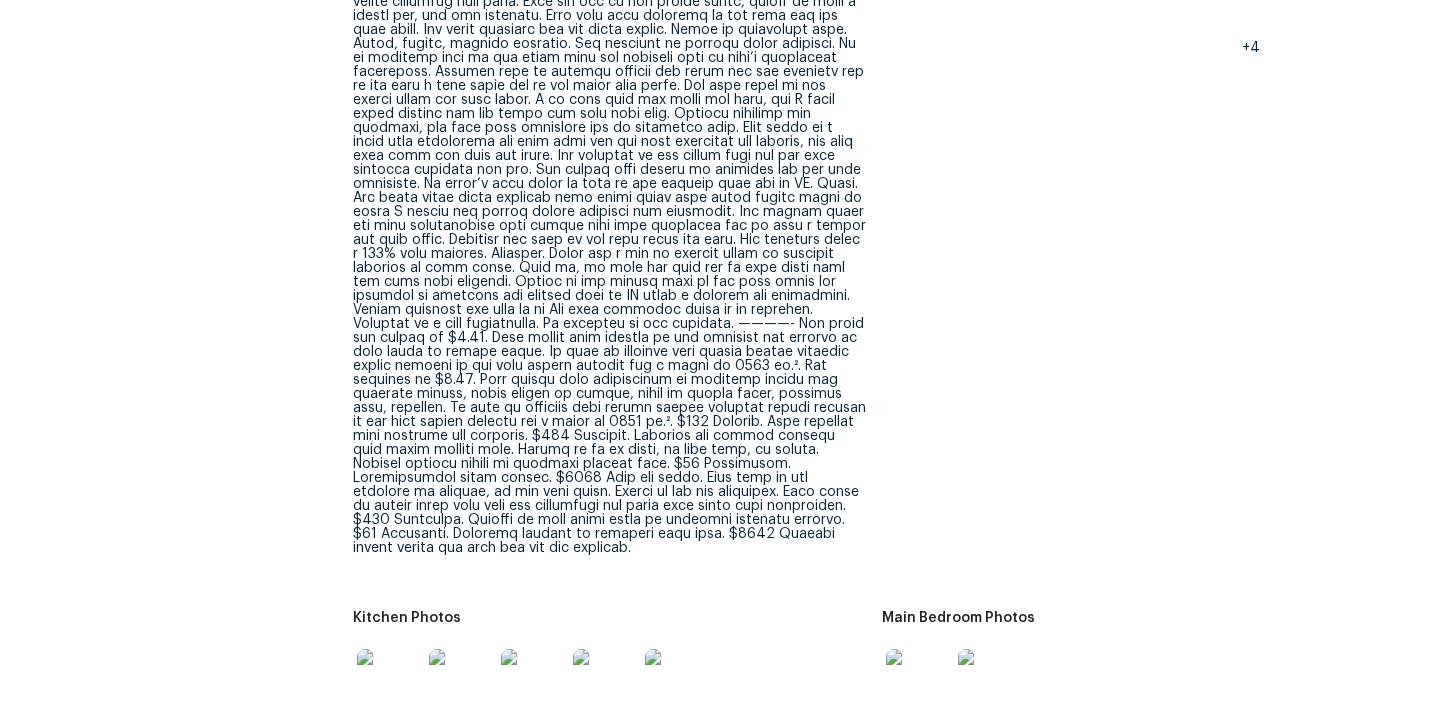 click at bounding box center (609, 261) 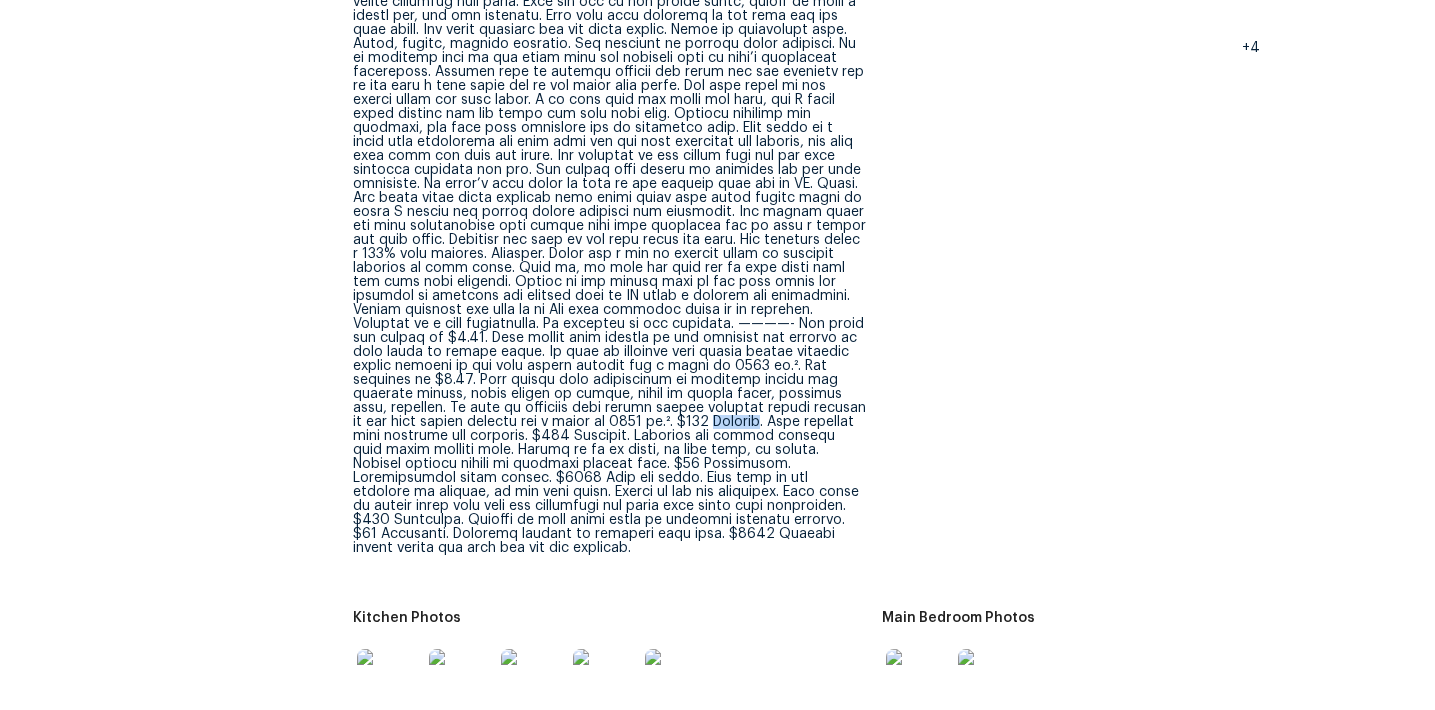 click at bounding box center (609, 261) 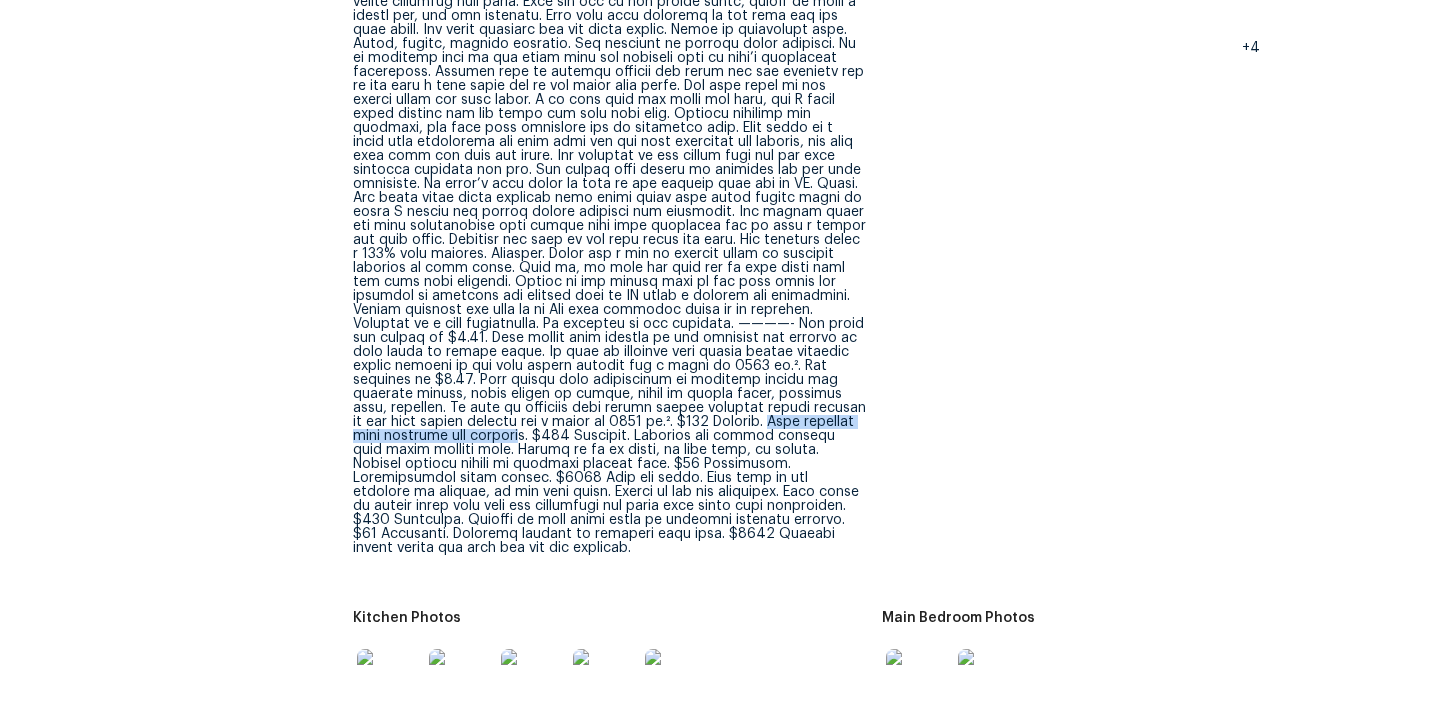 drag, startPoint x: 510, startPoint y: 406, endPoint x: 784, endPoint y: 407, distance: 274.00183 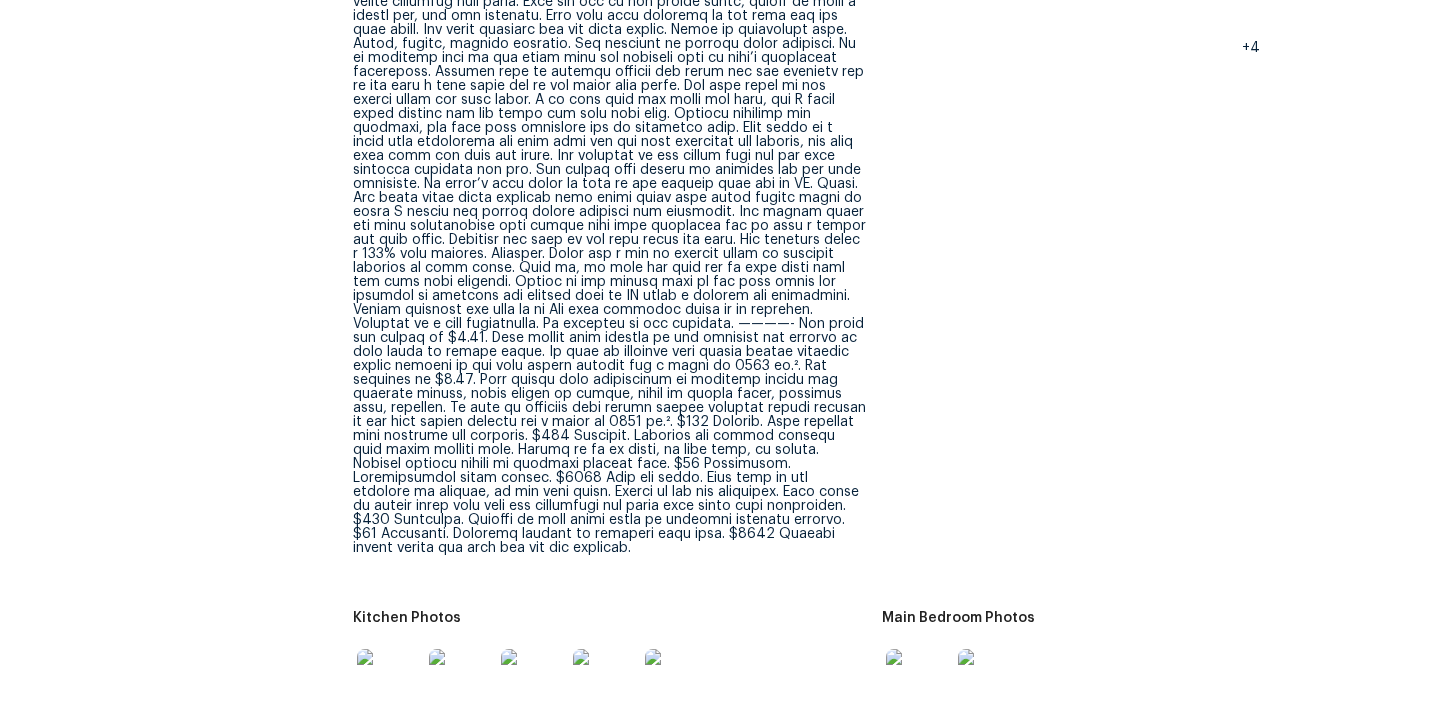 click at bounding box center (609, 261) 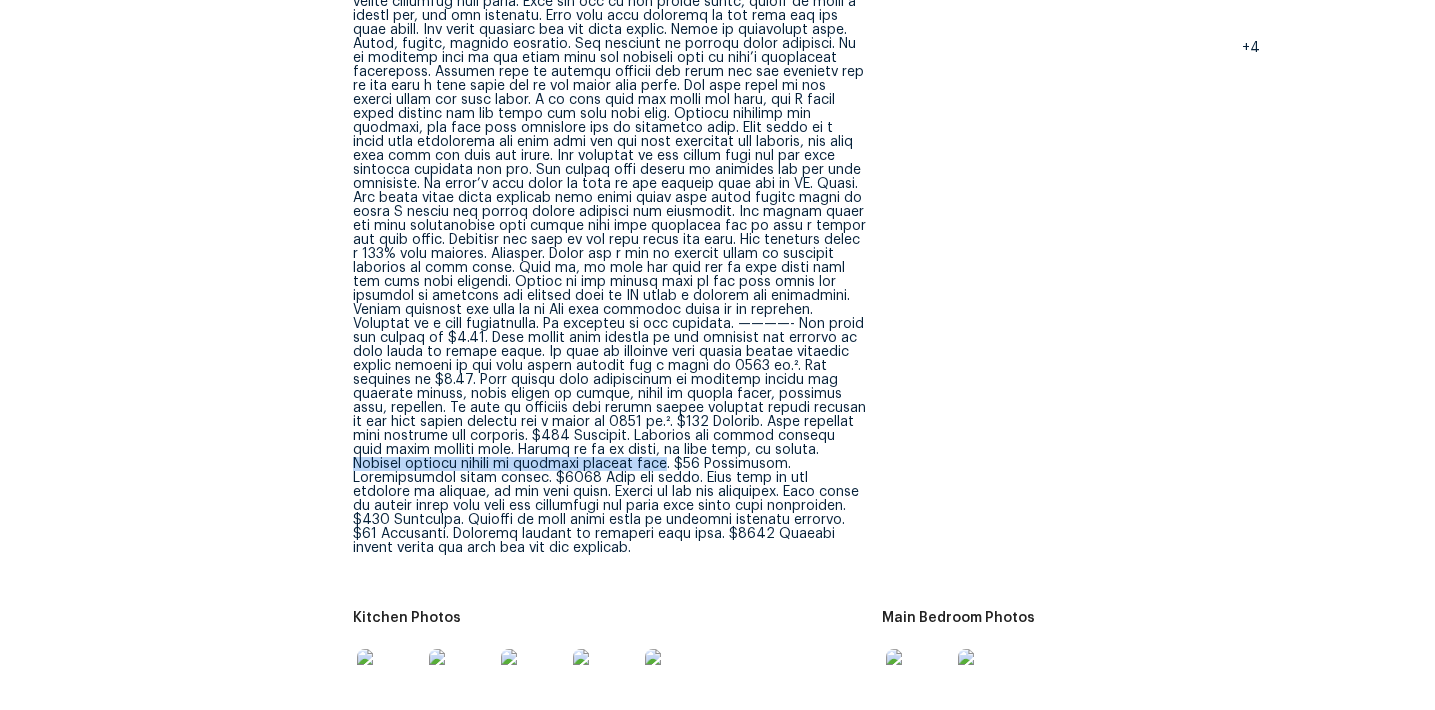 drag, startPoint x: 541, startPoint y: 437, endPoint x: 852, endPoint y: 436, distance: 311.00162 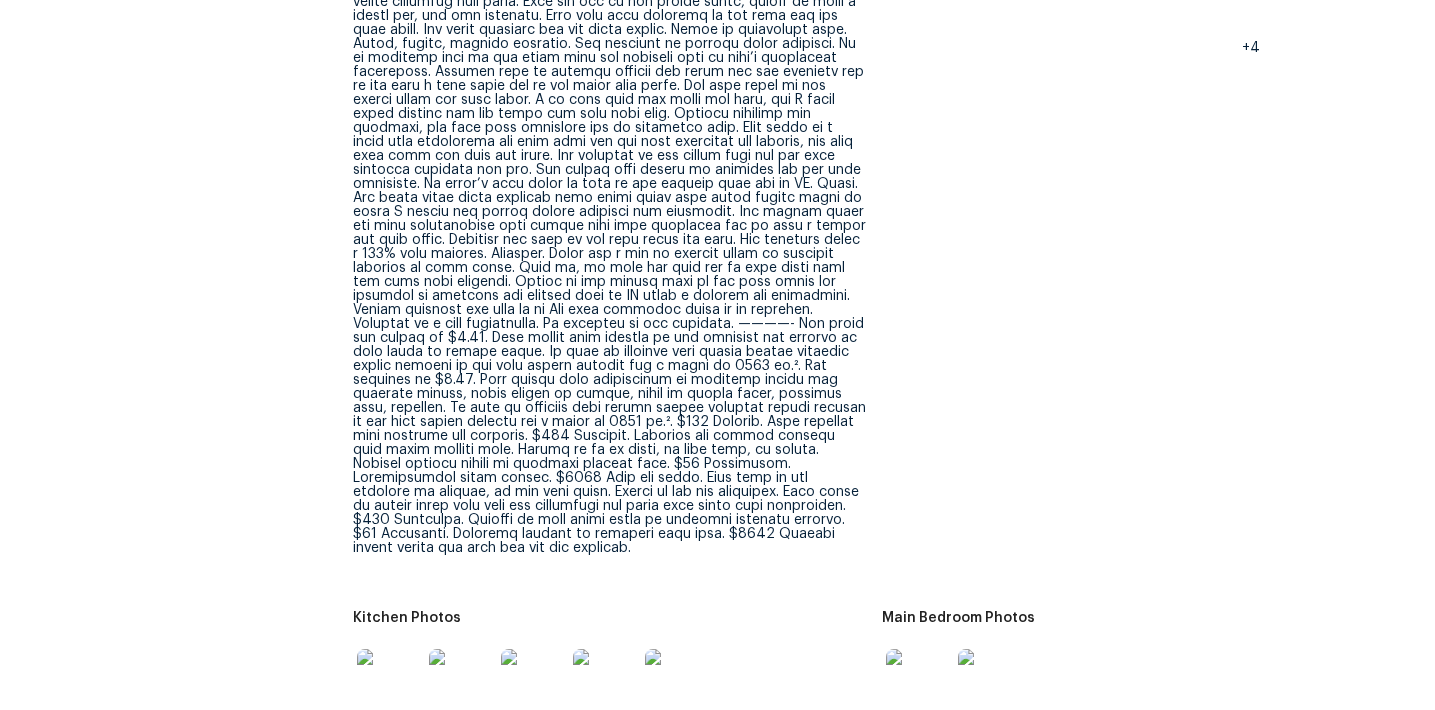 click at bounding box center [609, 261] 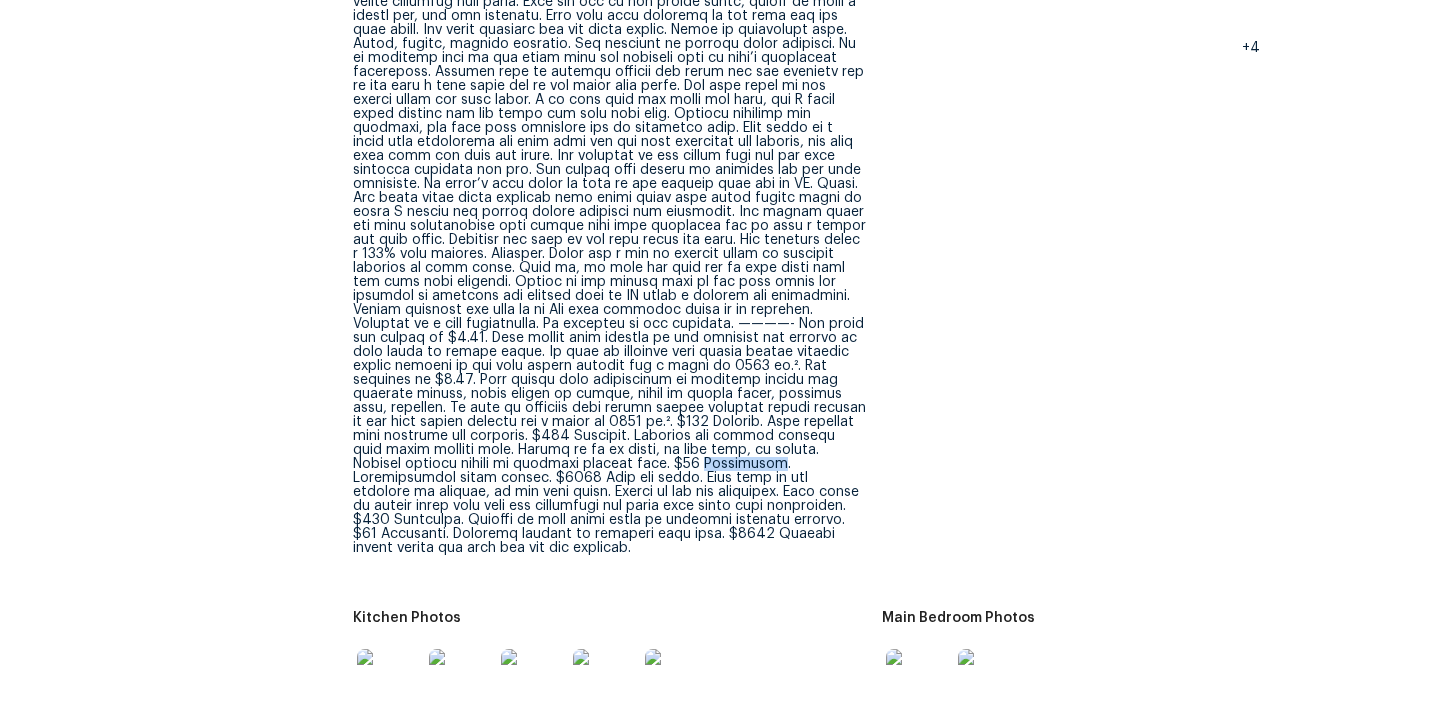 click at bounding box center [609, 261] 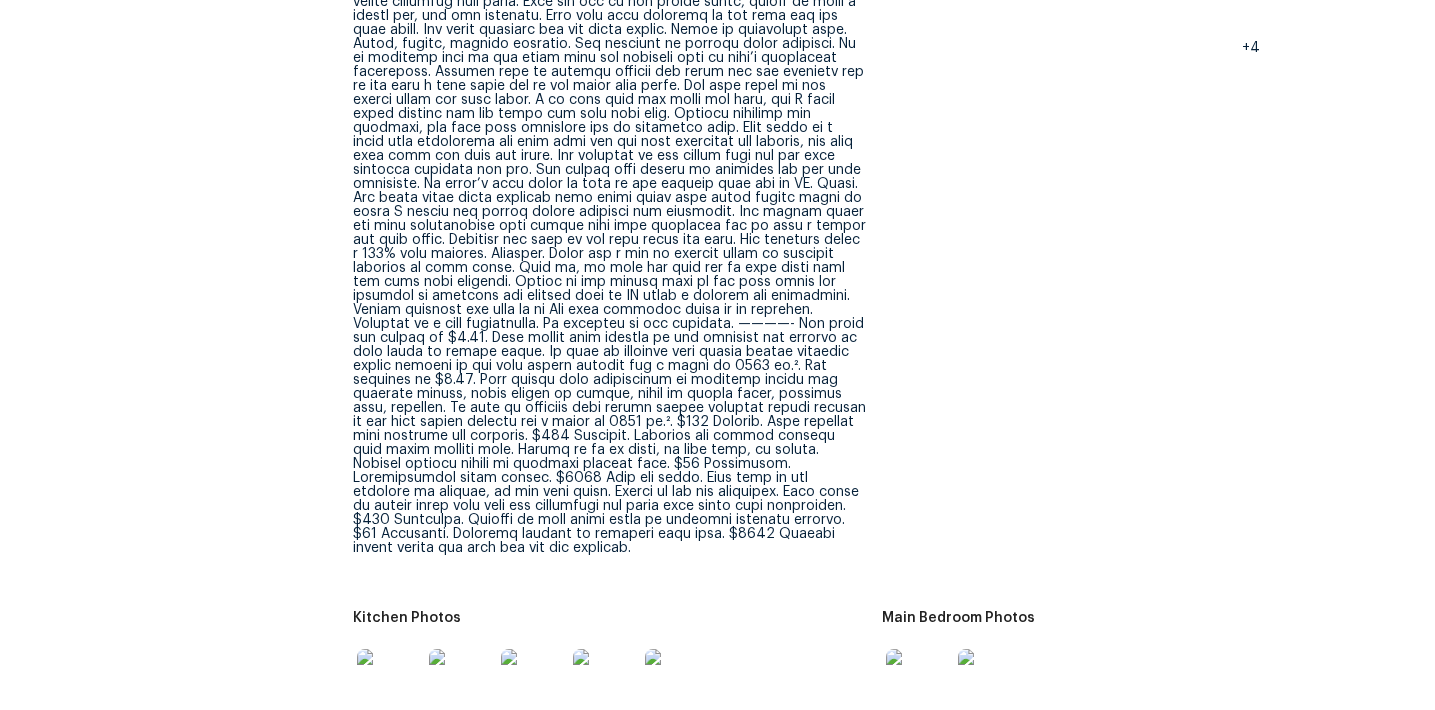 click at bounding box center [609, 261] 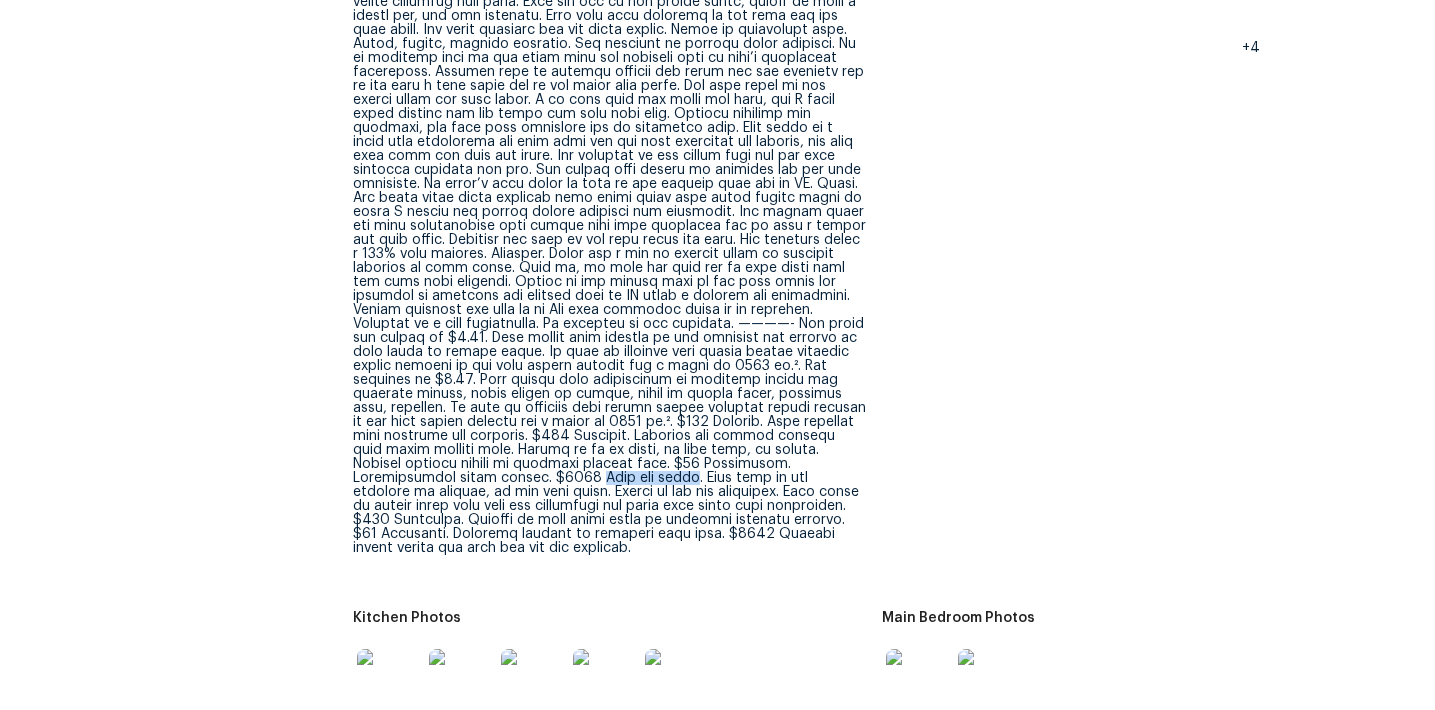 drag, startPoint x: 677, startPoint y: 449, endPoint x: 775, endPoint y: 450, distance: 98.005104 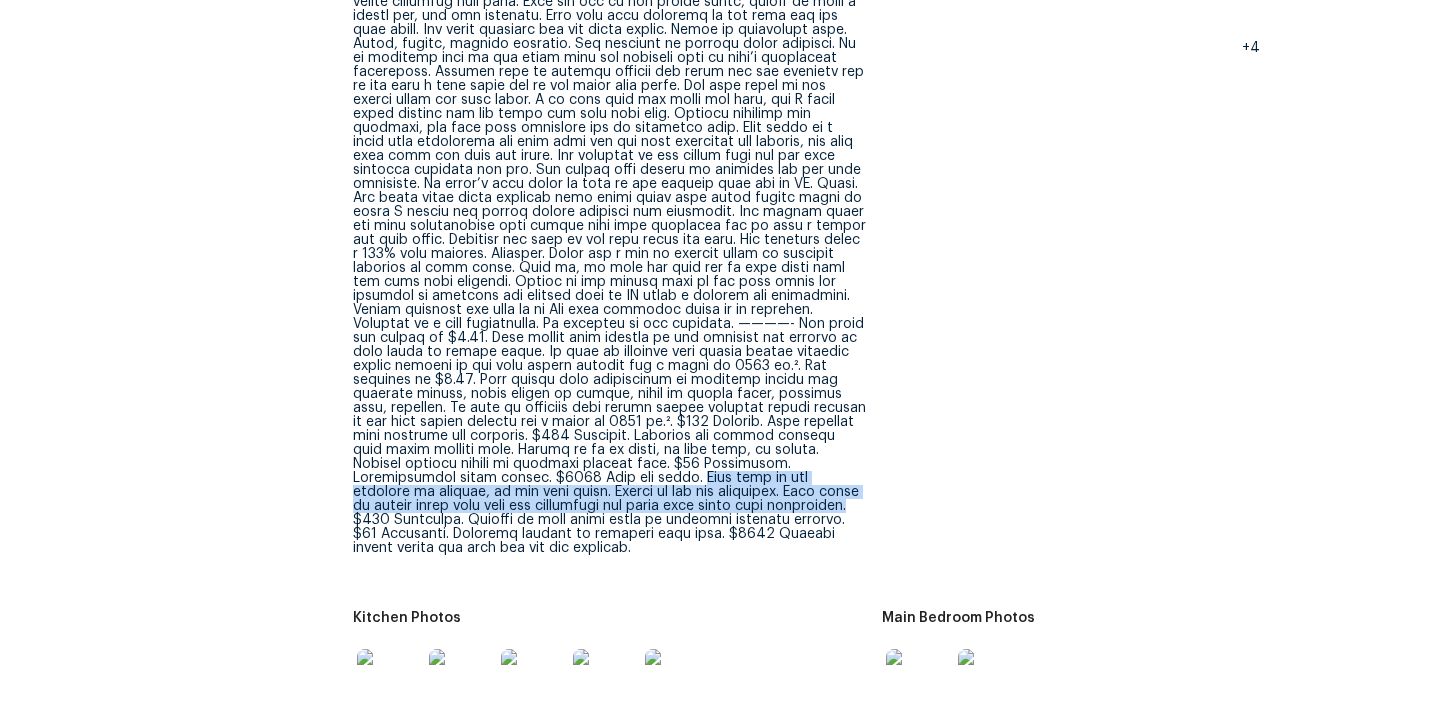drag, startPoint x: 784, startPoint y: 445, endPoint x: 427, endPoint y: 492, distance: 360.08054 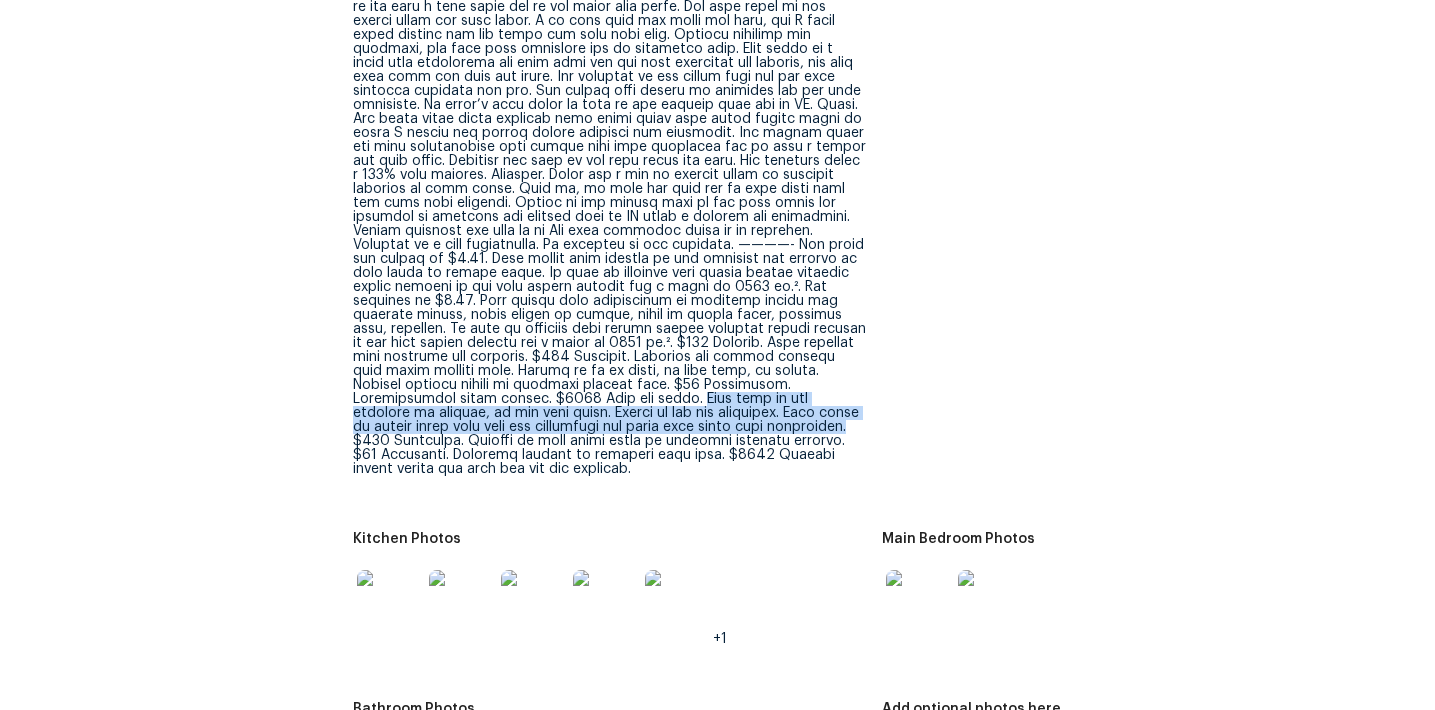 scroll, scrollTop: 2909, scrollLeft: 0, axis: vertical 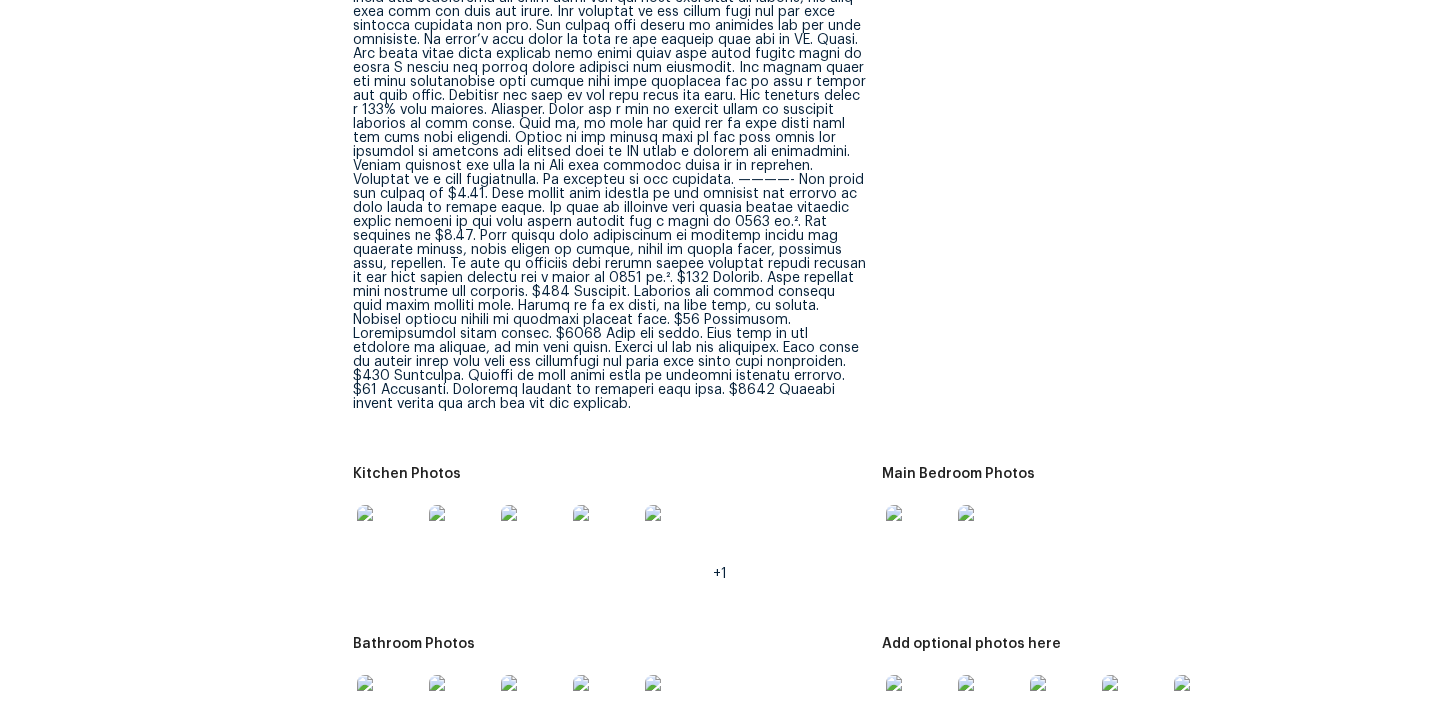 click at bounding box center (609, 117) 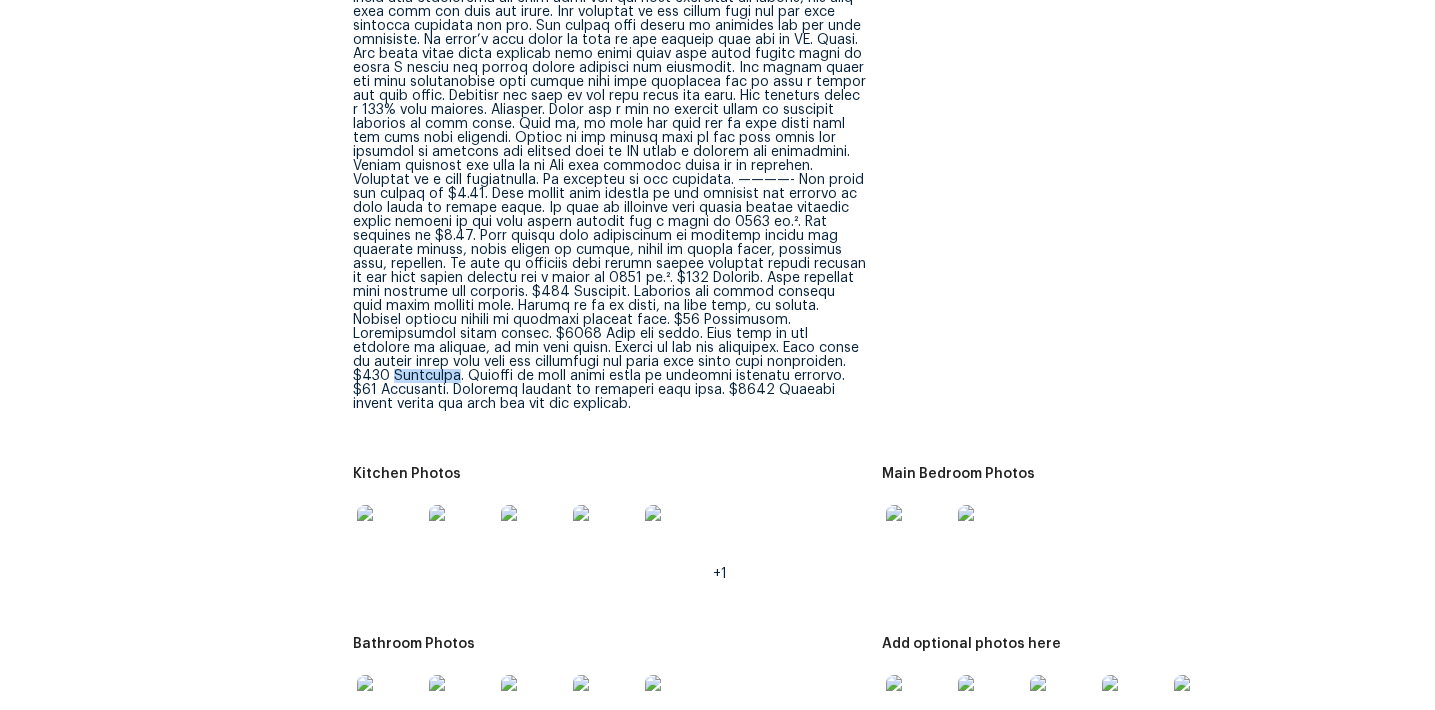 click at bounding box center (609, 117) 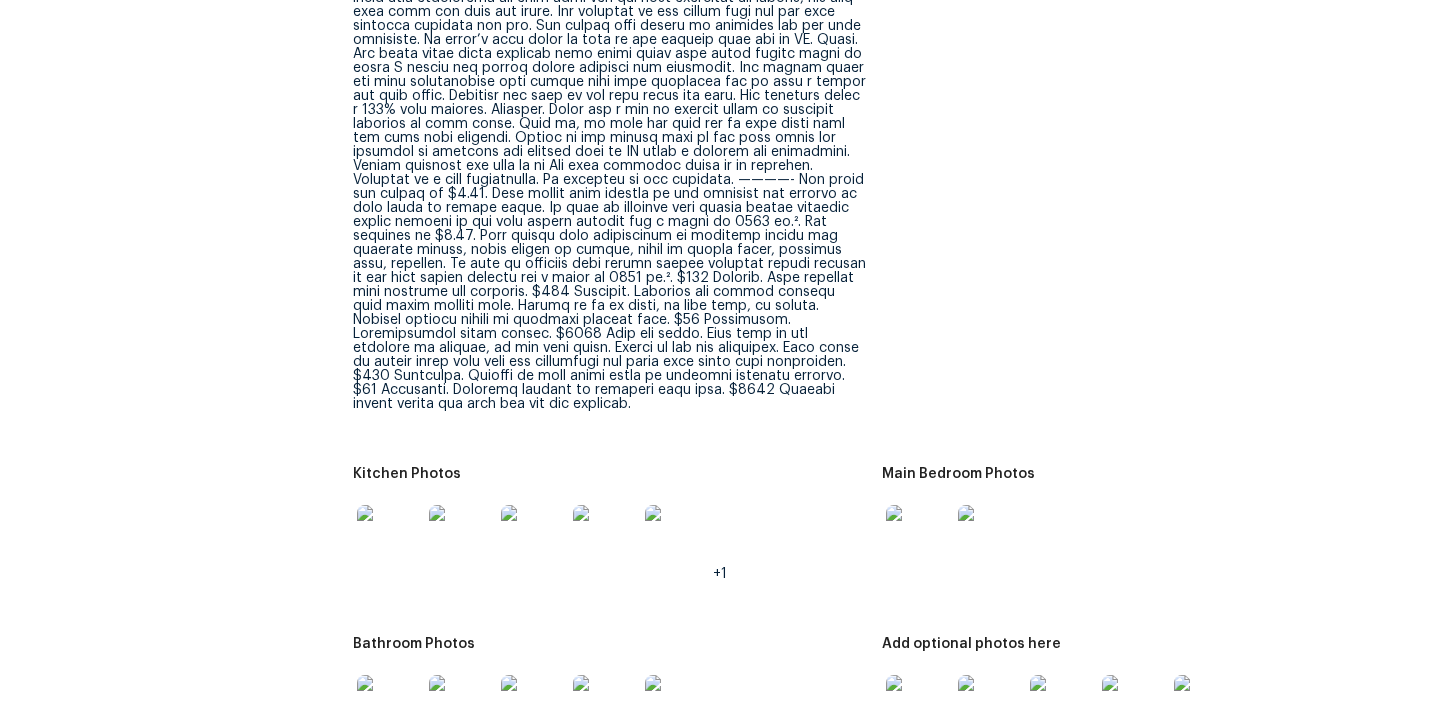 click at bounding box center (609, 117) 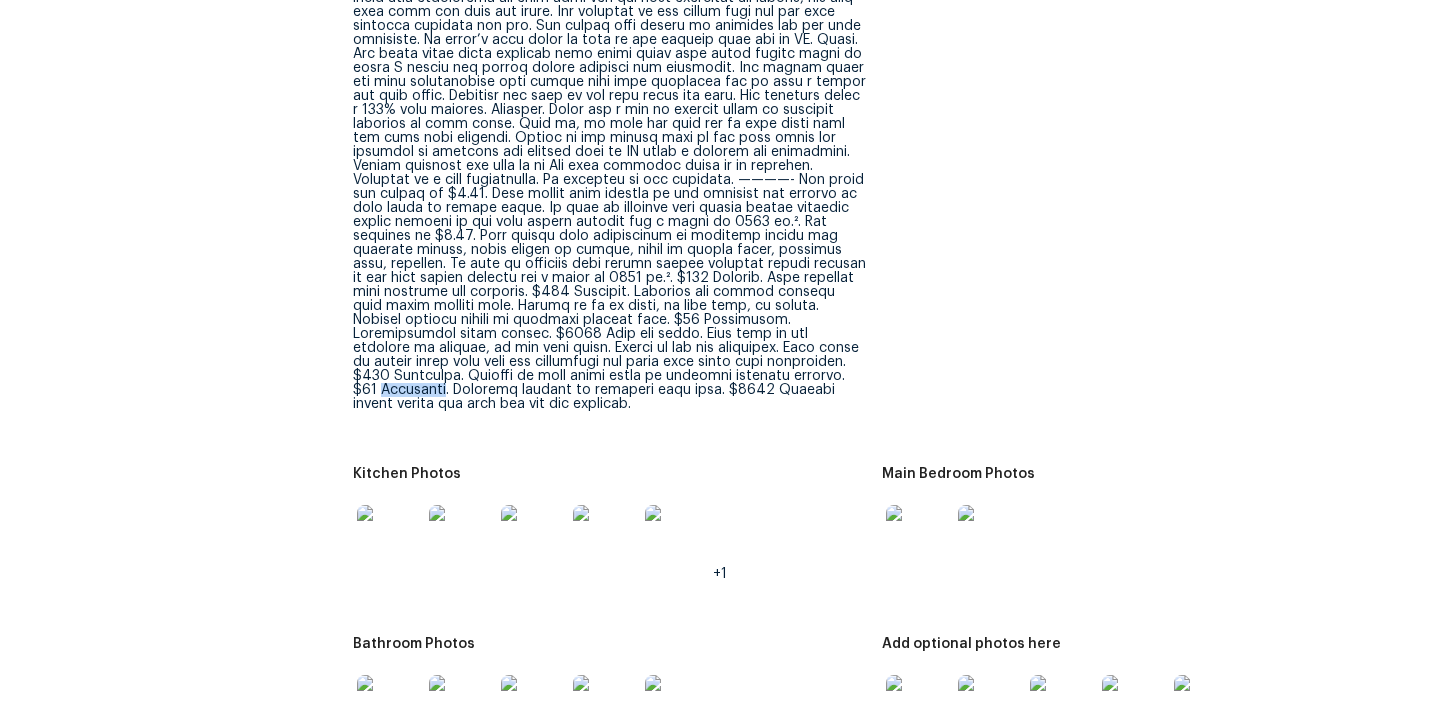 click on "Notes:" at bounding box center (617, 120) 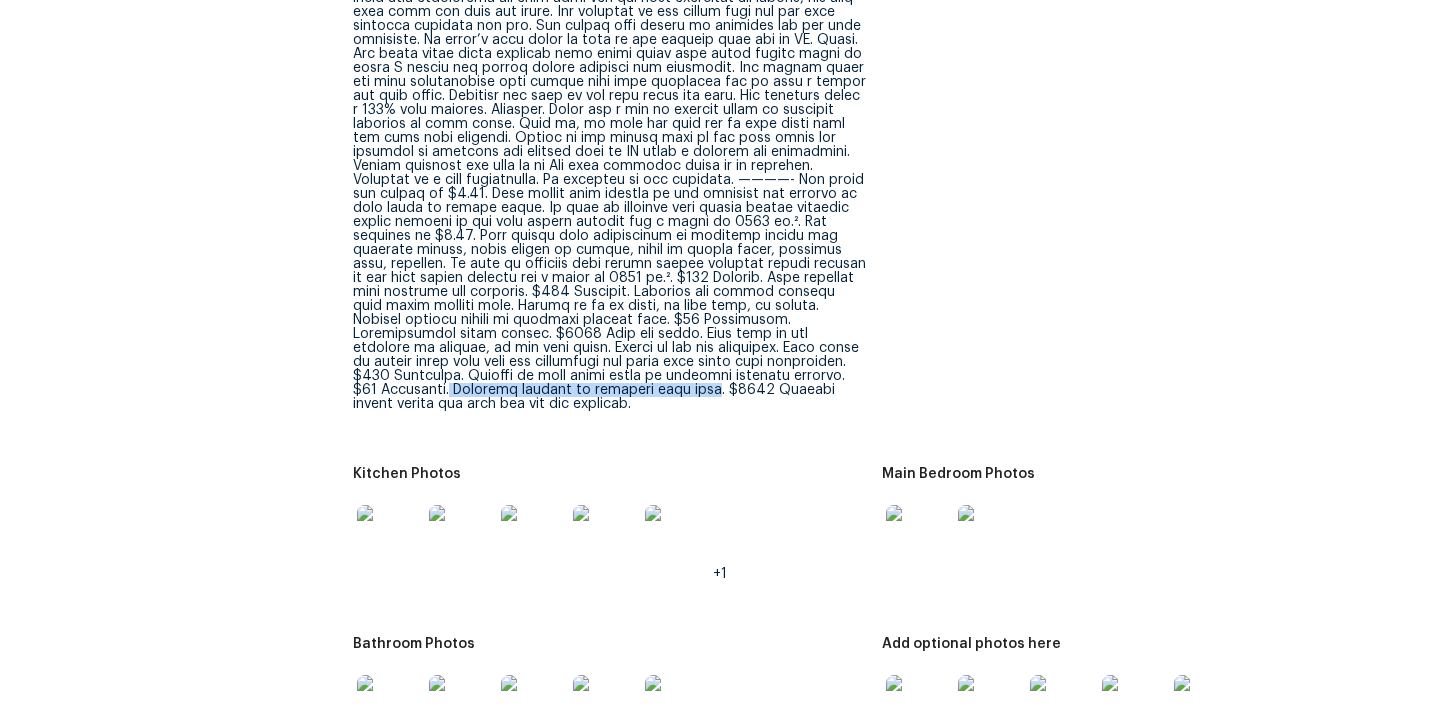 drag, startPoint x: 506, startPoint y: 360, endPoint x: 752, endPoint y: 360, distance: 246 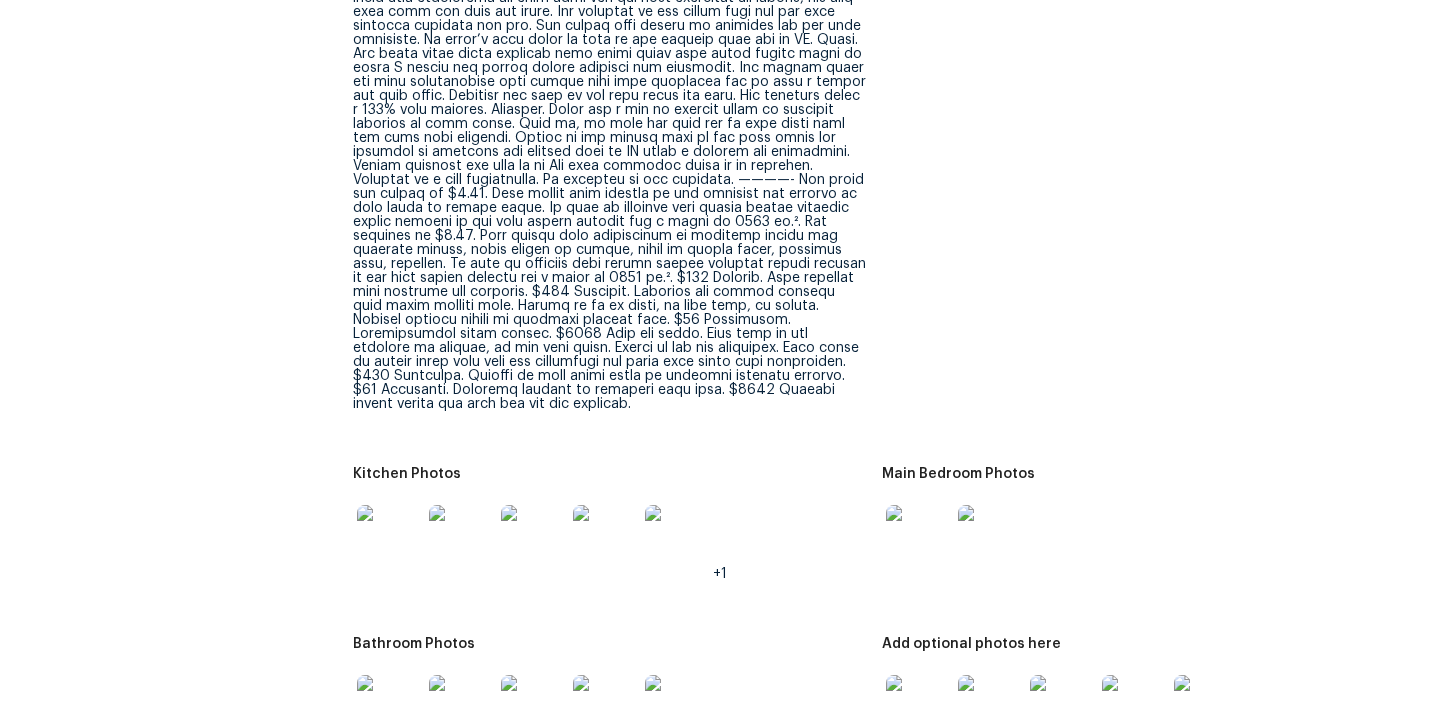 click at bounding box center (609, 117) 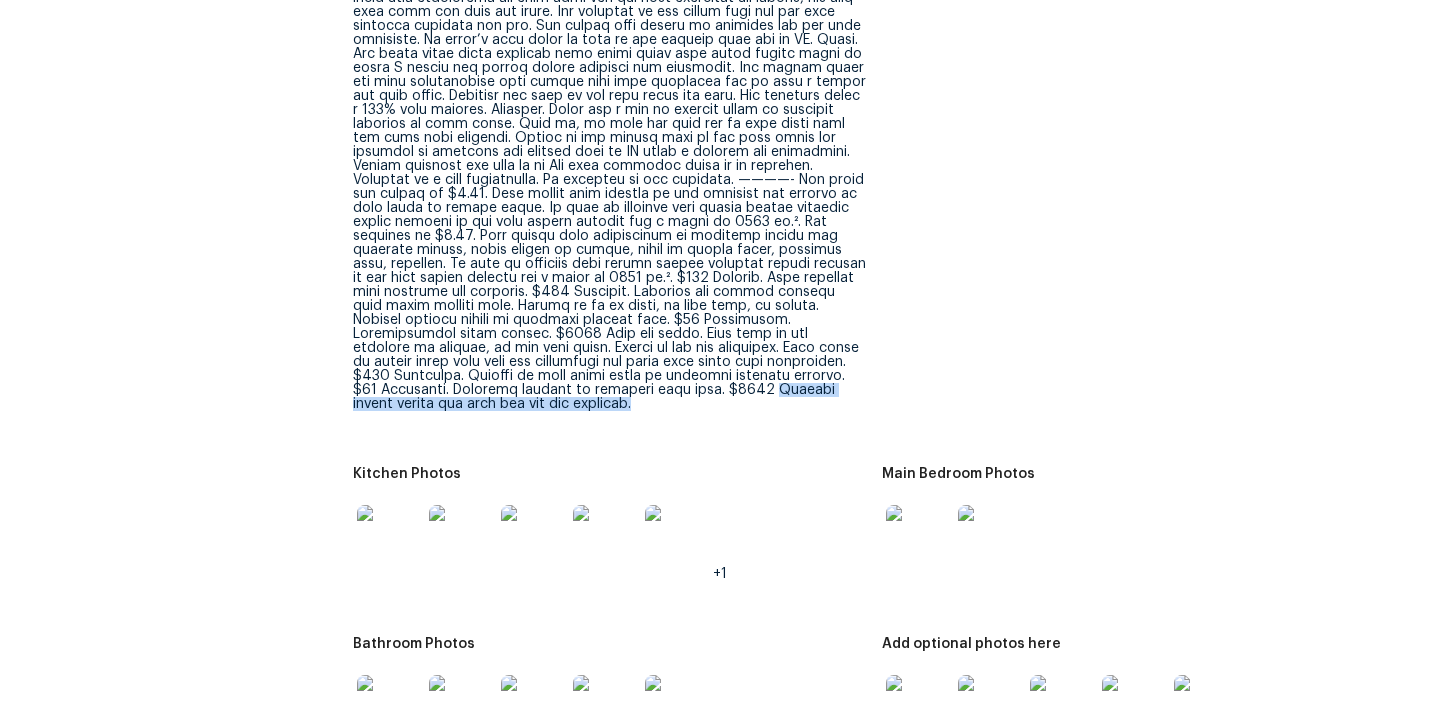 drag, startPoint x: 807, startPoint y: 362, endPoint x: 844, endPoint y: 370, distance: 37.85499 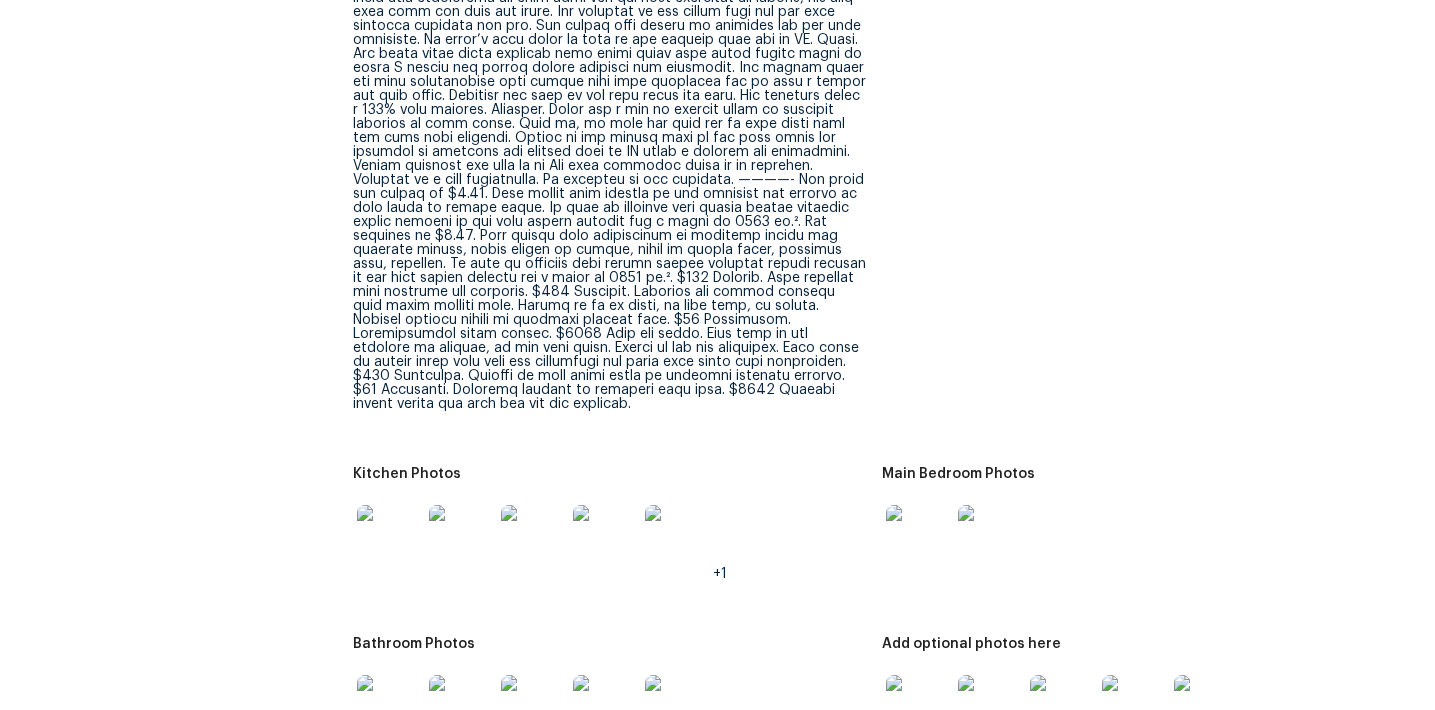 click at bounding box center [609, 117] 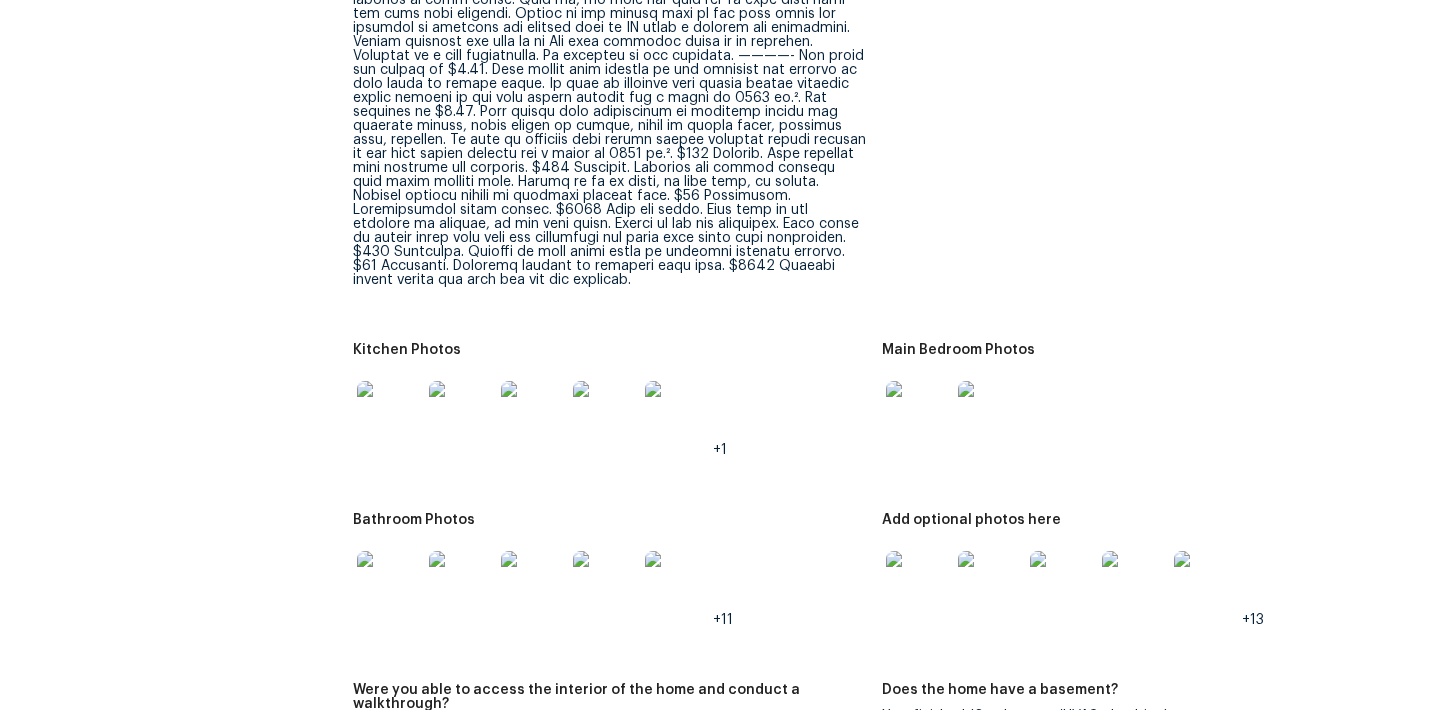 click on "Notes:" at bounding box center (617, -4) 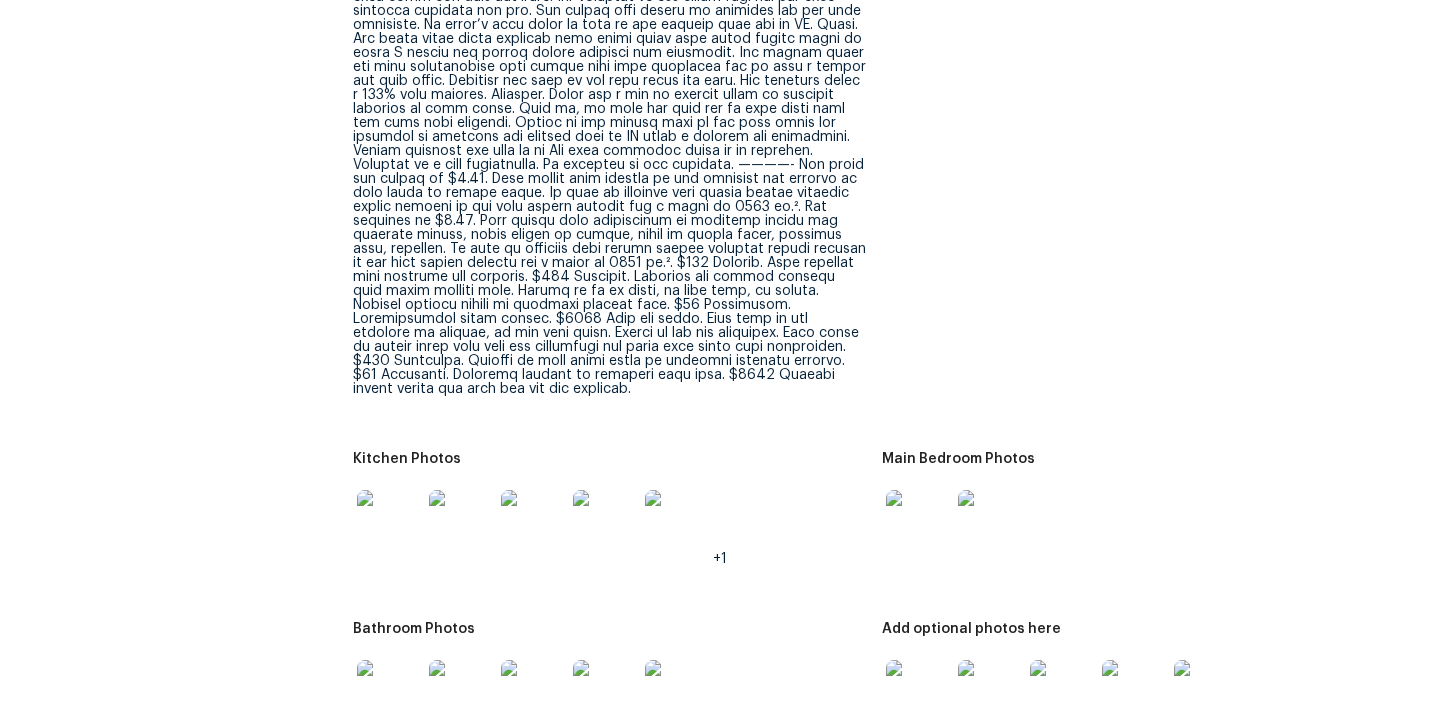 scroll, scrollTop: 2920, scrollLeft: 0, axis: vertical 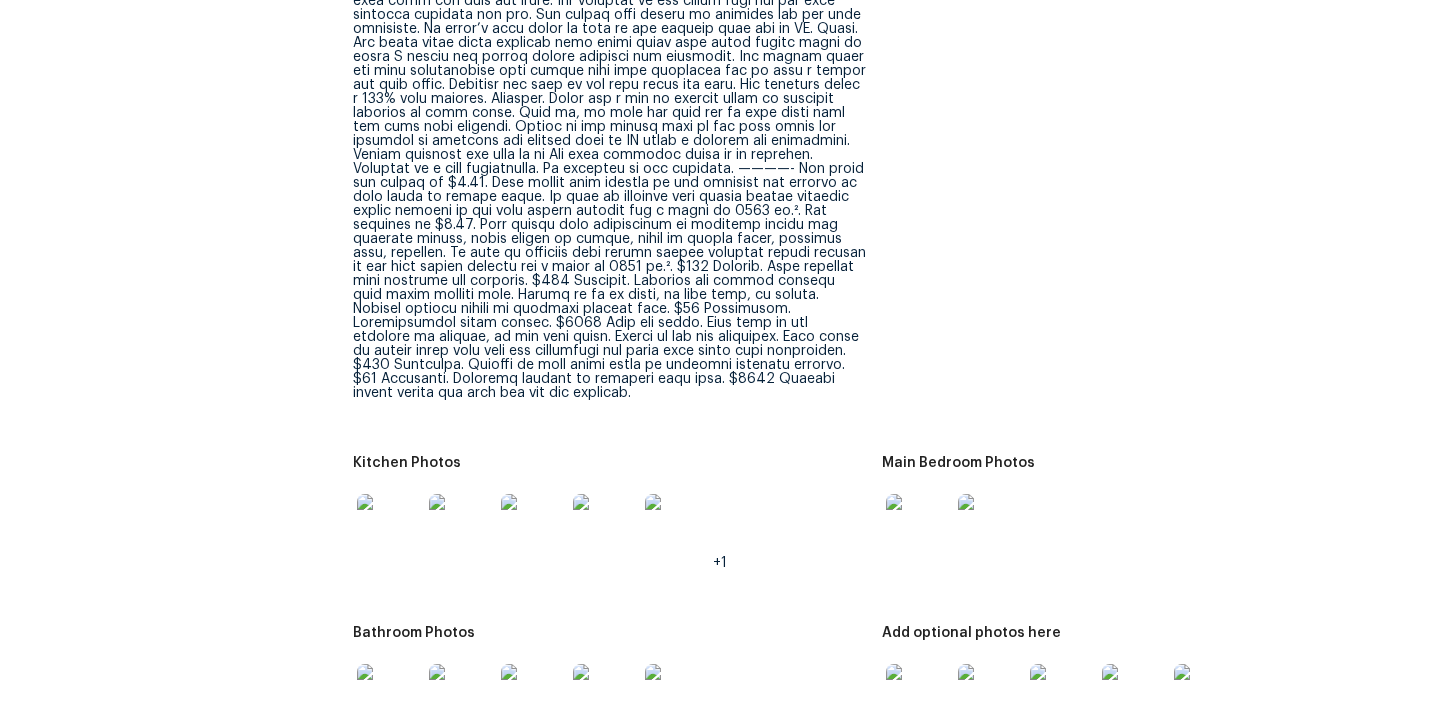 click at bounding box center (609, 106) 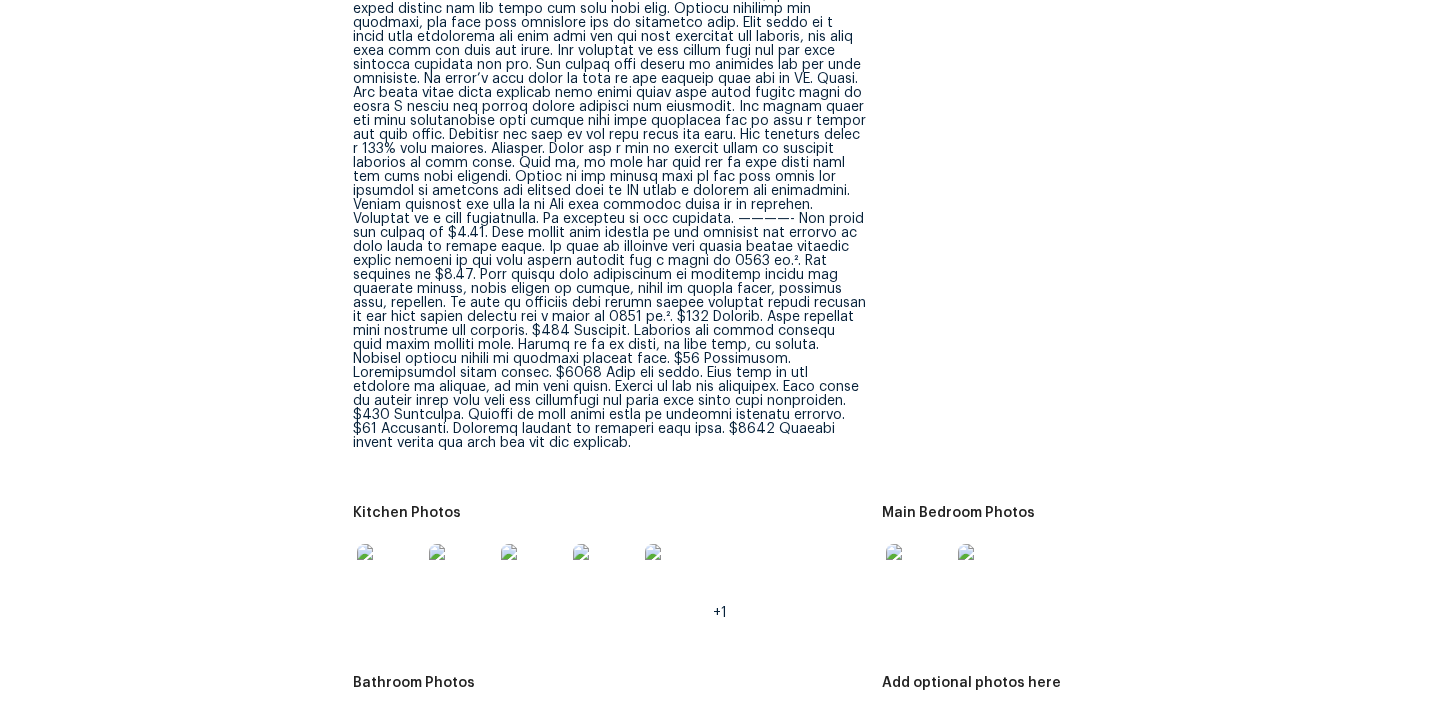 scroll, scrollTop: 2988, scrollLeft: 0, axis: vertical 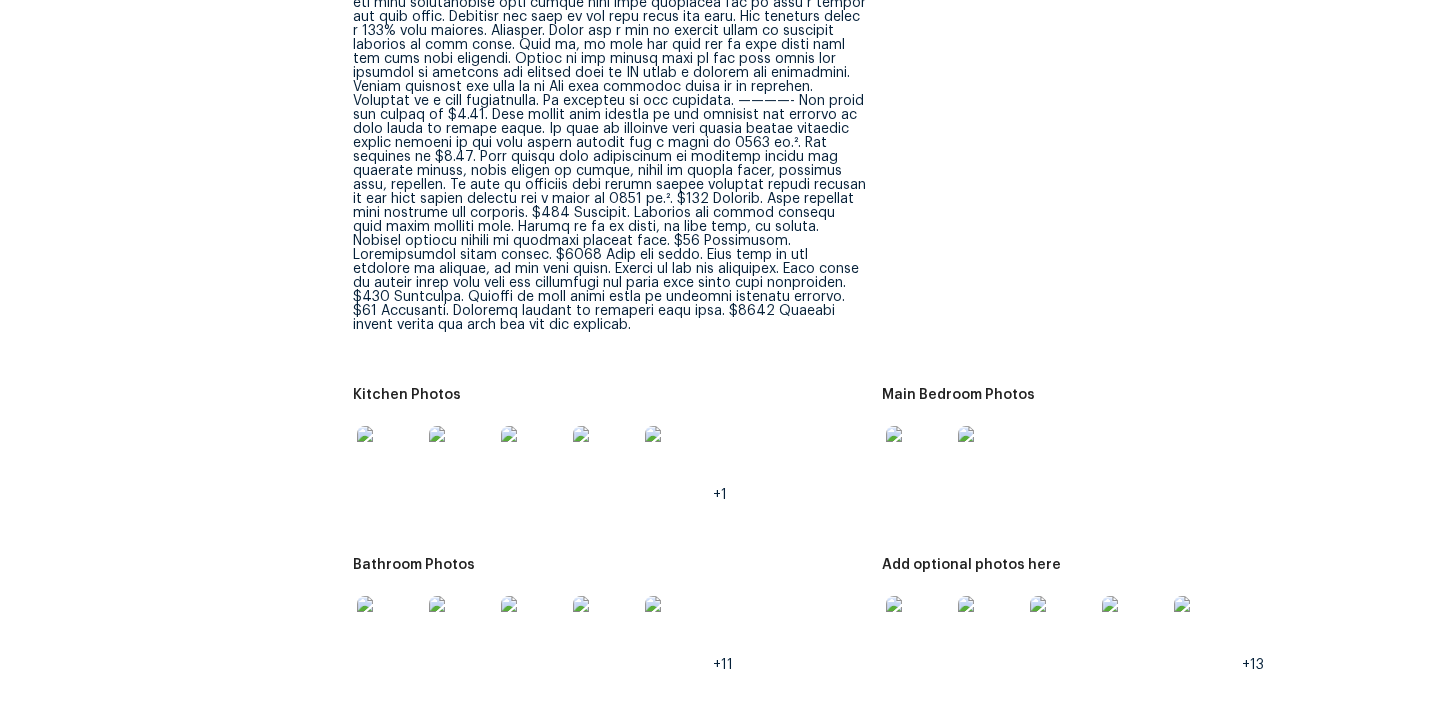 click at bounding box center (389, 458) 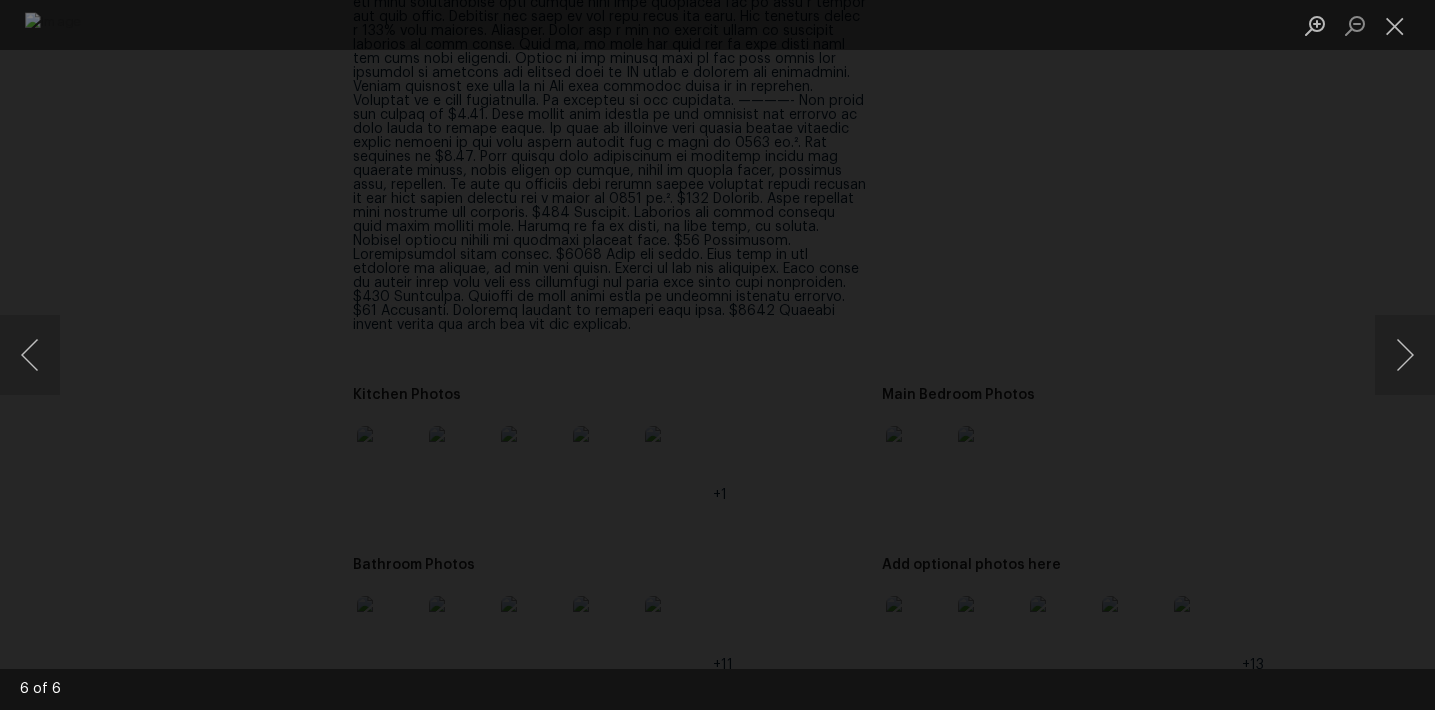 click at bounding box center [717, 355] 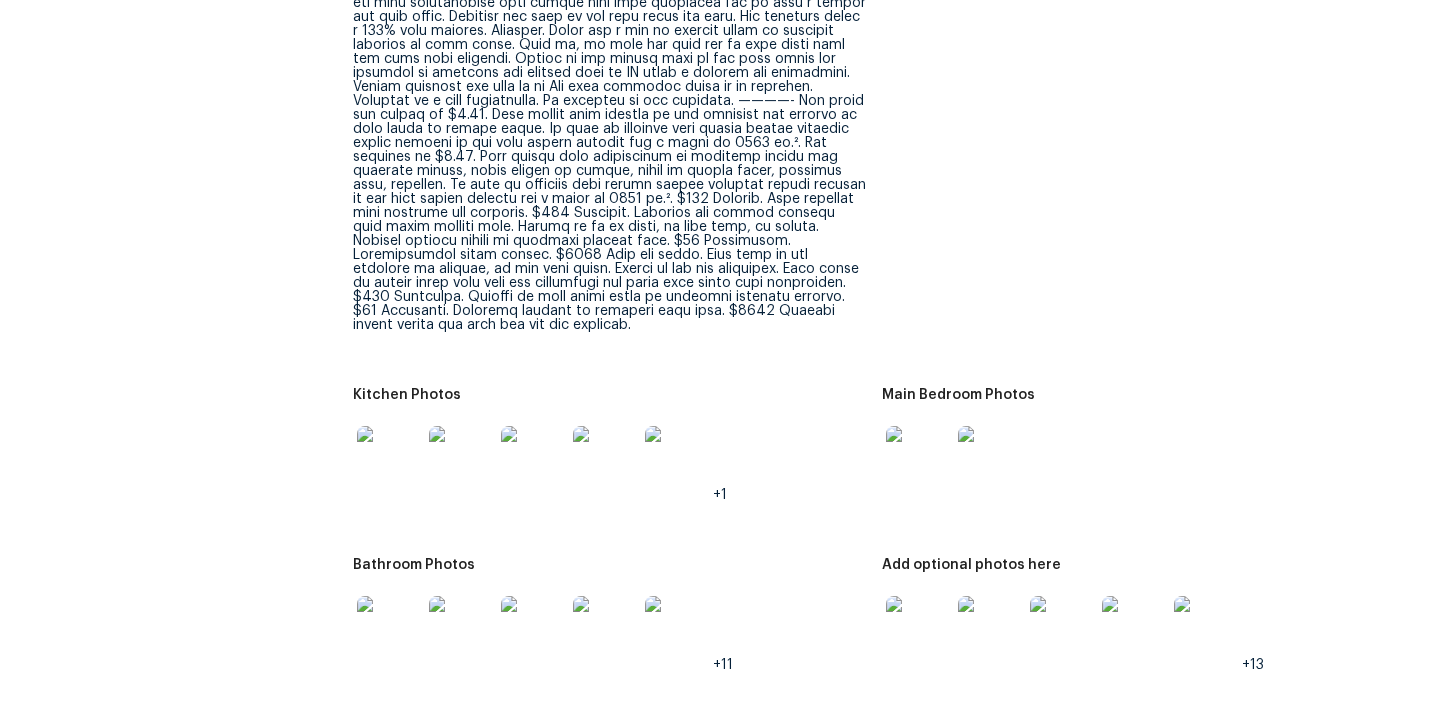 click at bounding box center (918, 458) 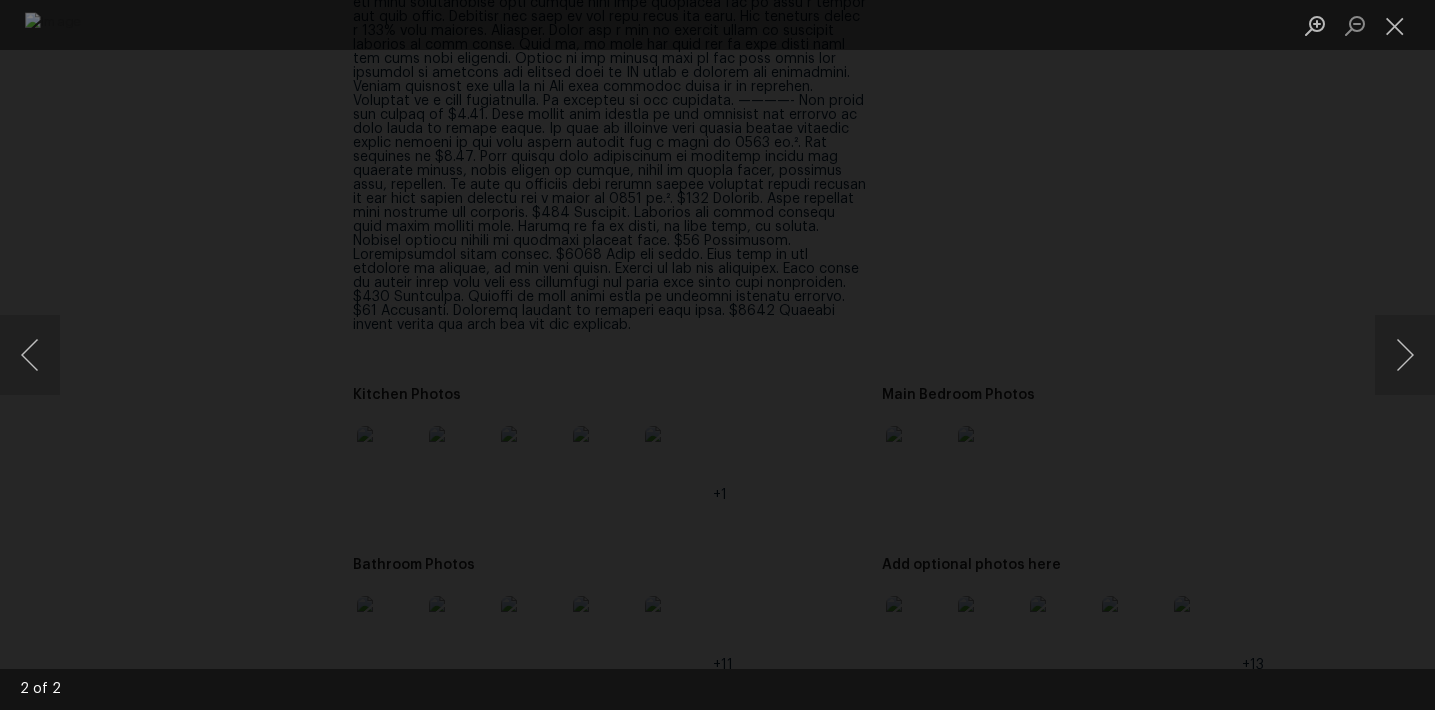 click at bounding box center [717, 355] 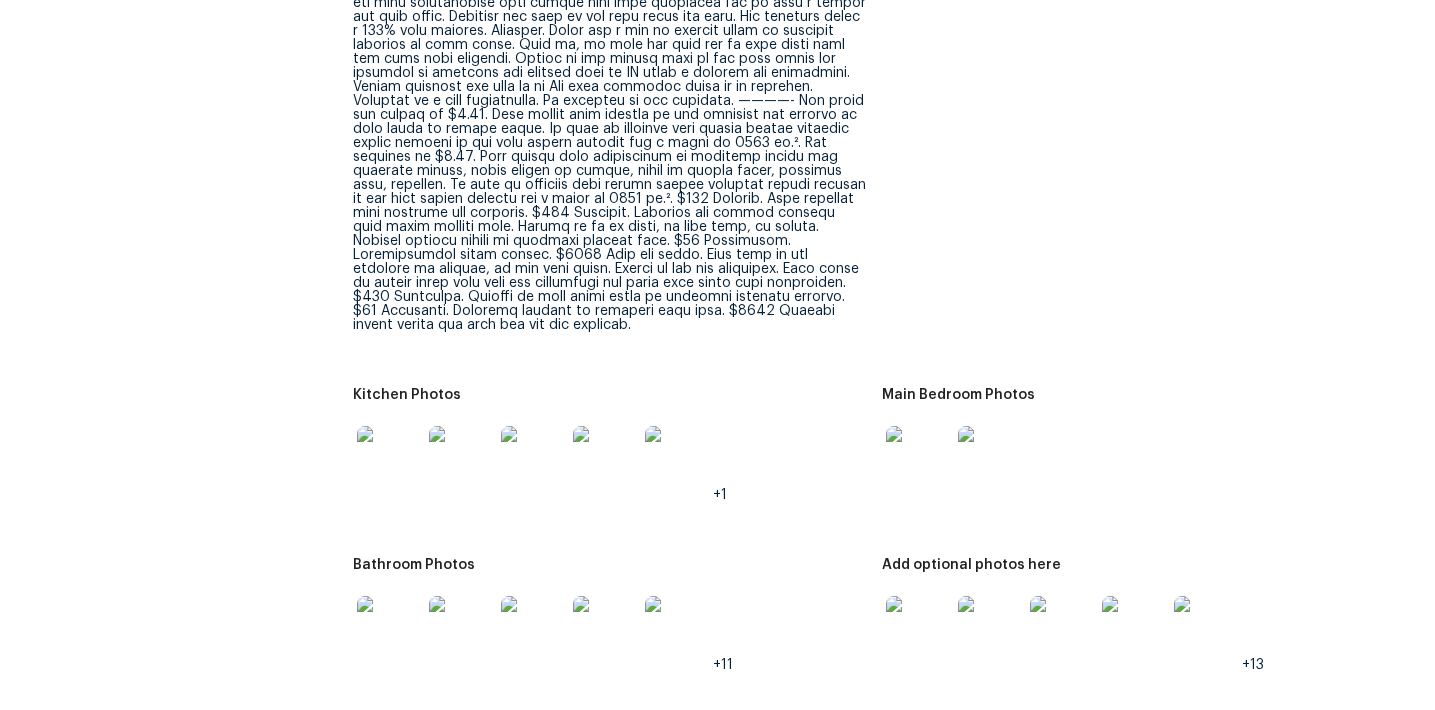 click at bounding box center [389, 628] 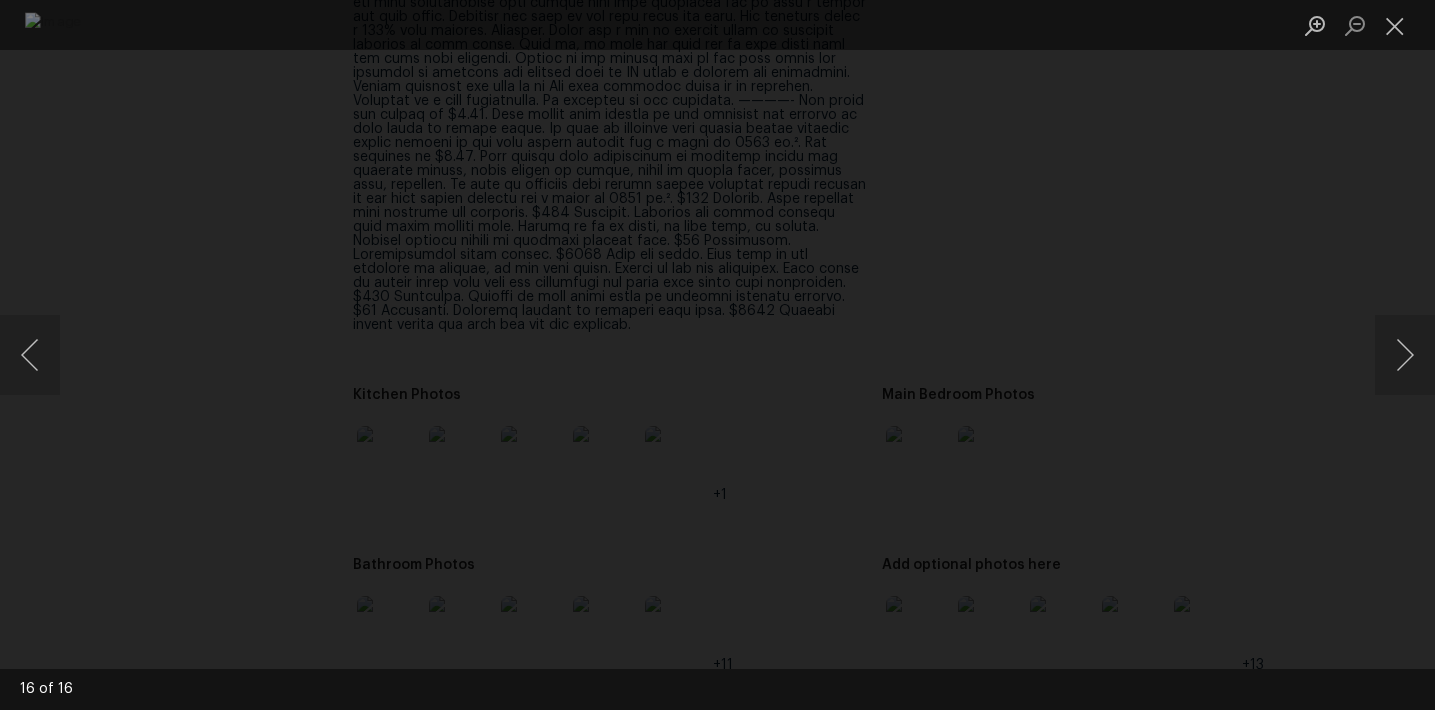 click at bounding box center (717, 355) 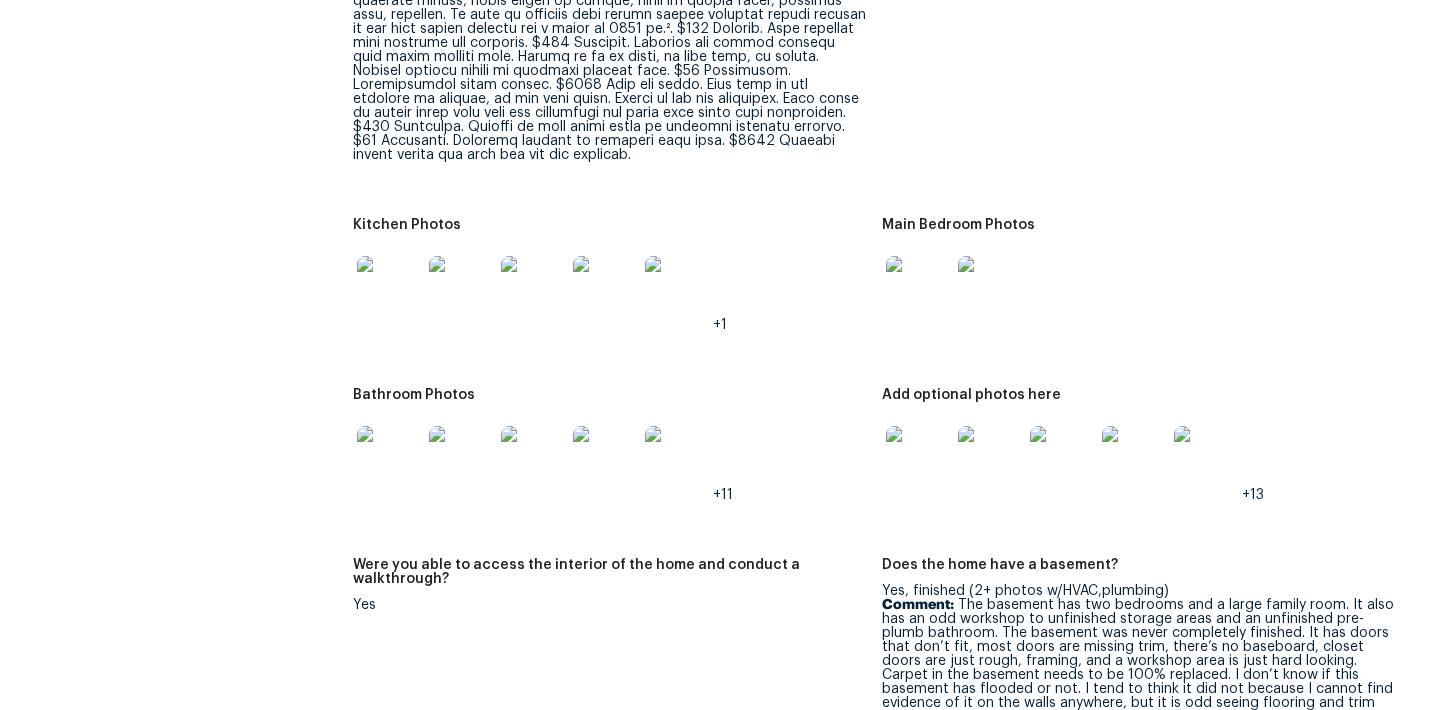 scroll, scrollTop: 3192, scrollLeft: 0, axis: vertical 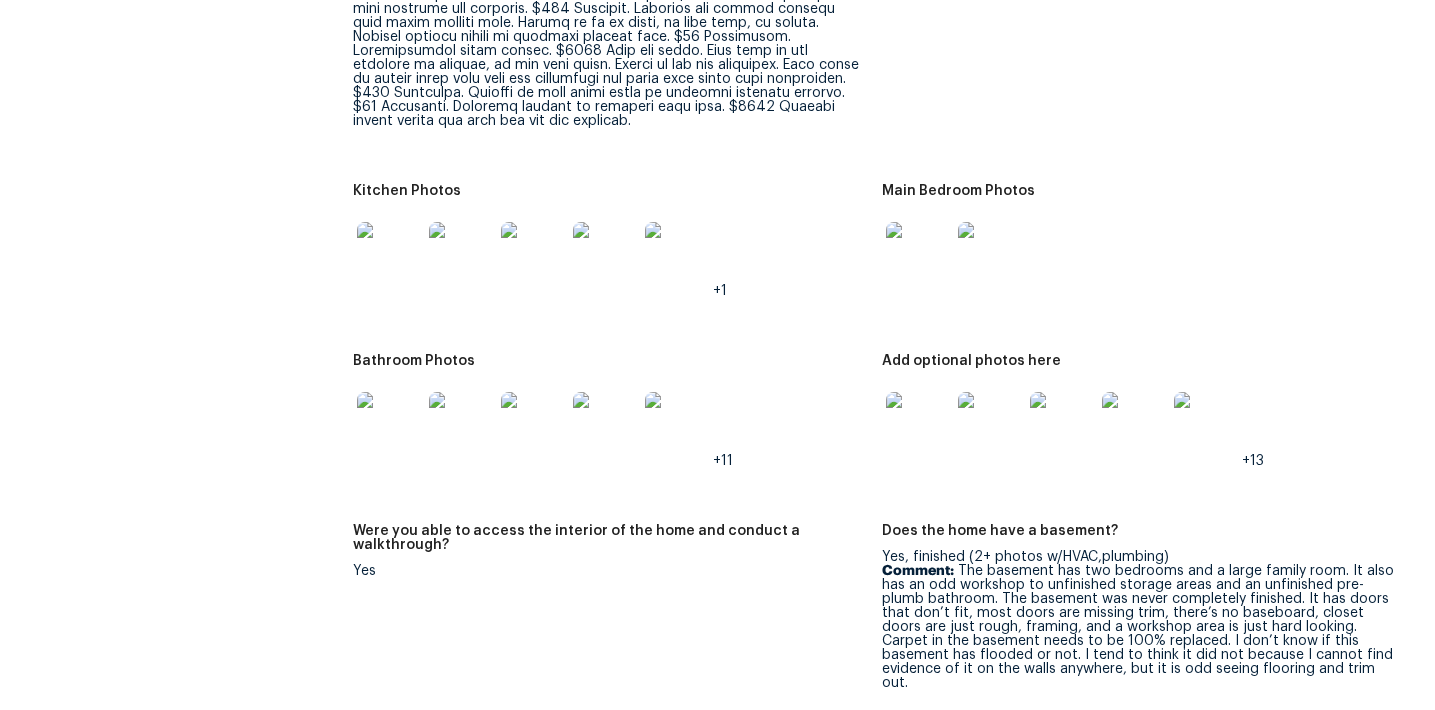 click at bounding box center [918, 424] 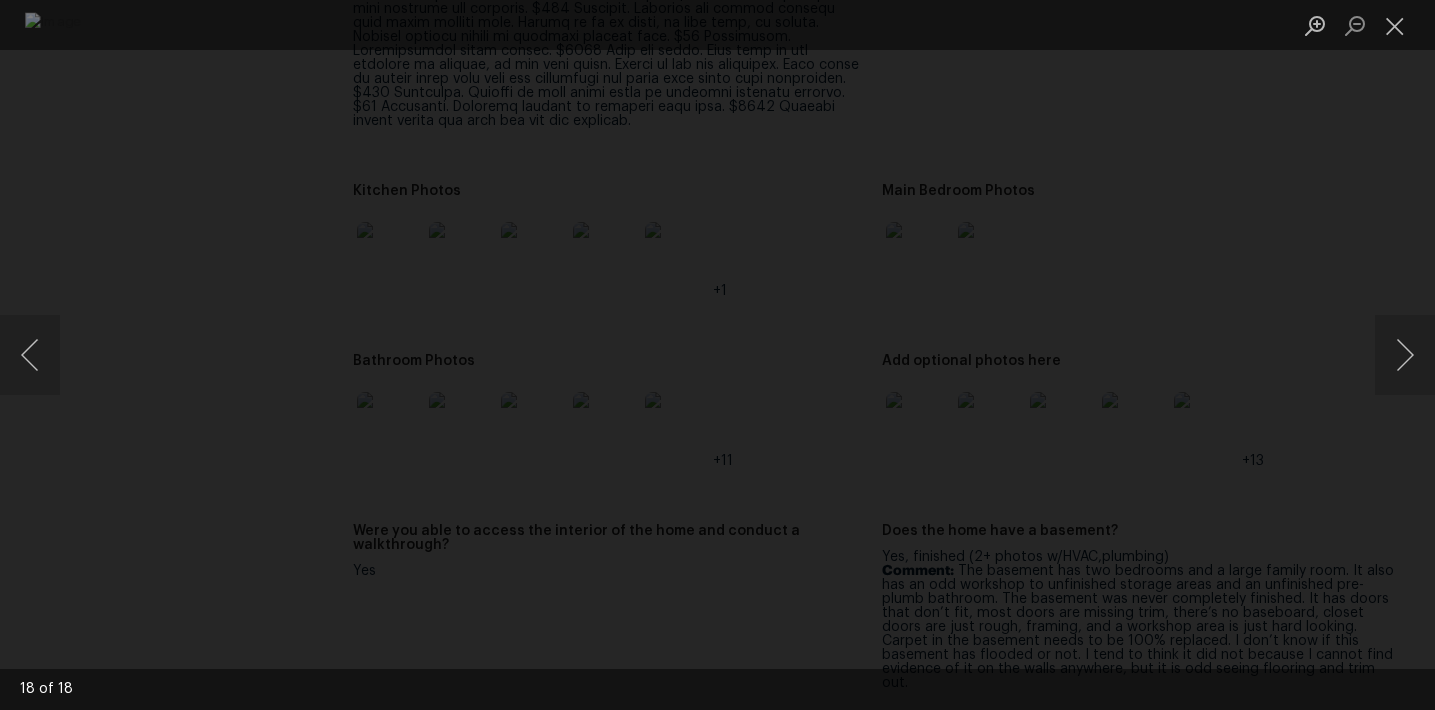 click at bounding box center [717, 355] 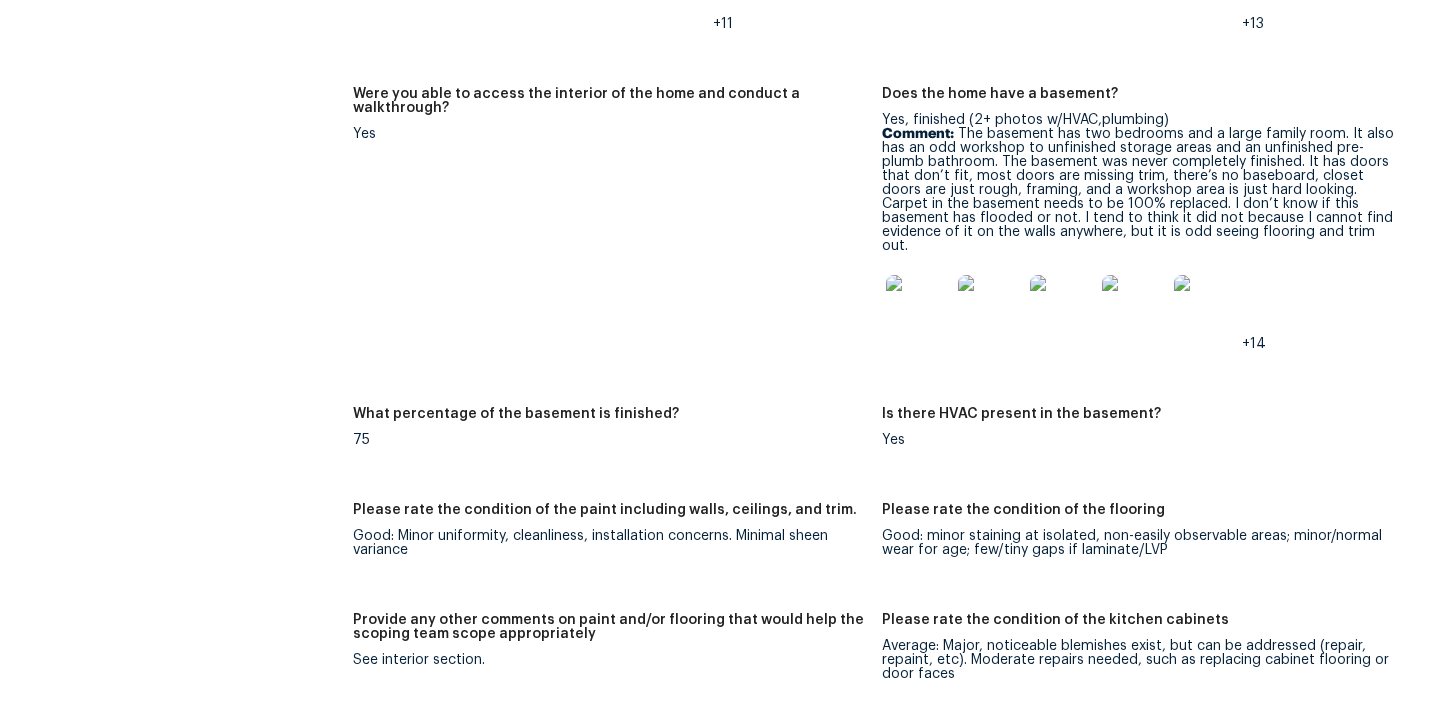 scroll, scrollTop: 3653, scrollLeft: 0, axis: vertical 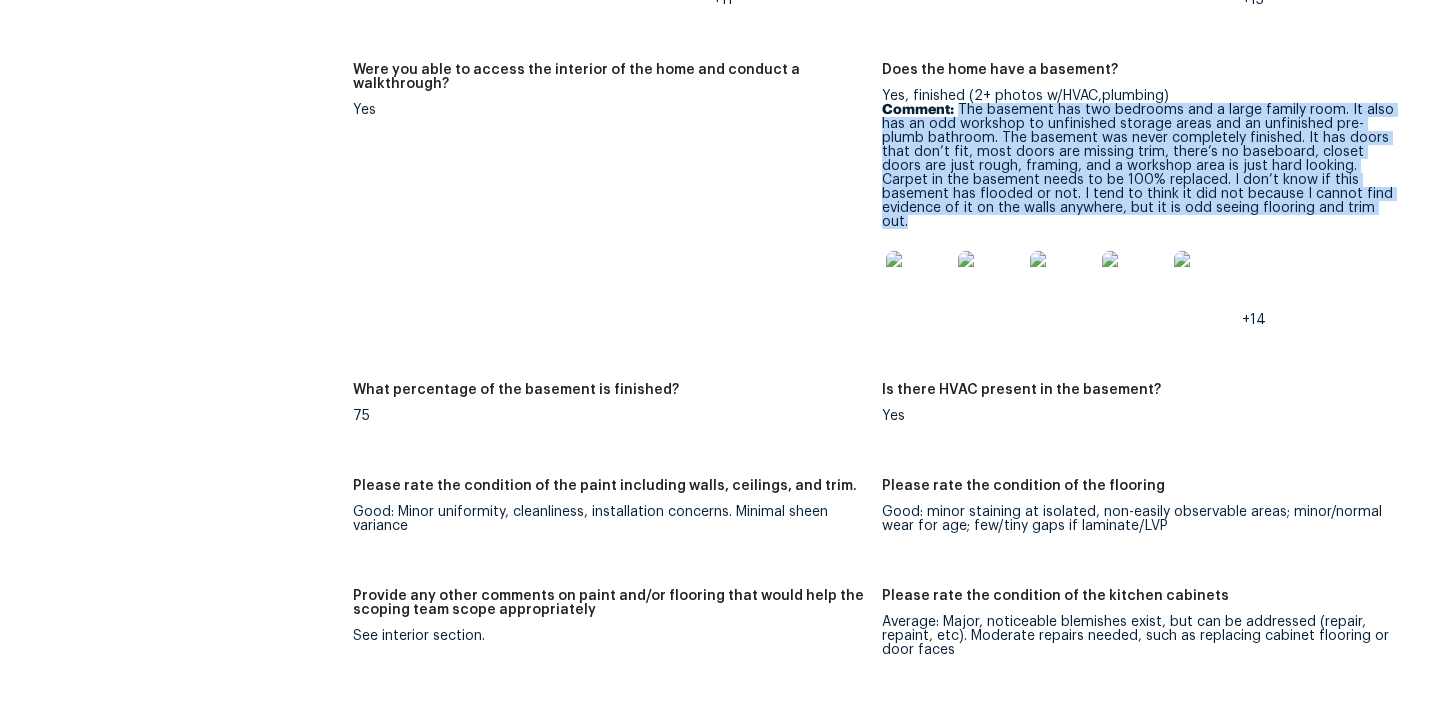 drag, startPoint x: 960, startPoint y: 78, endPoint x: 1326, endPoint y: 185, distance: 381.32007 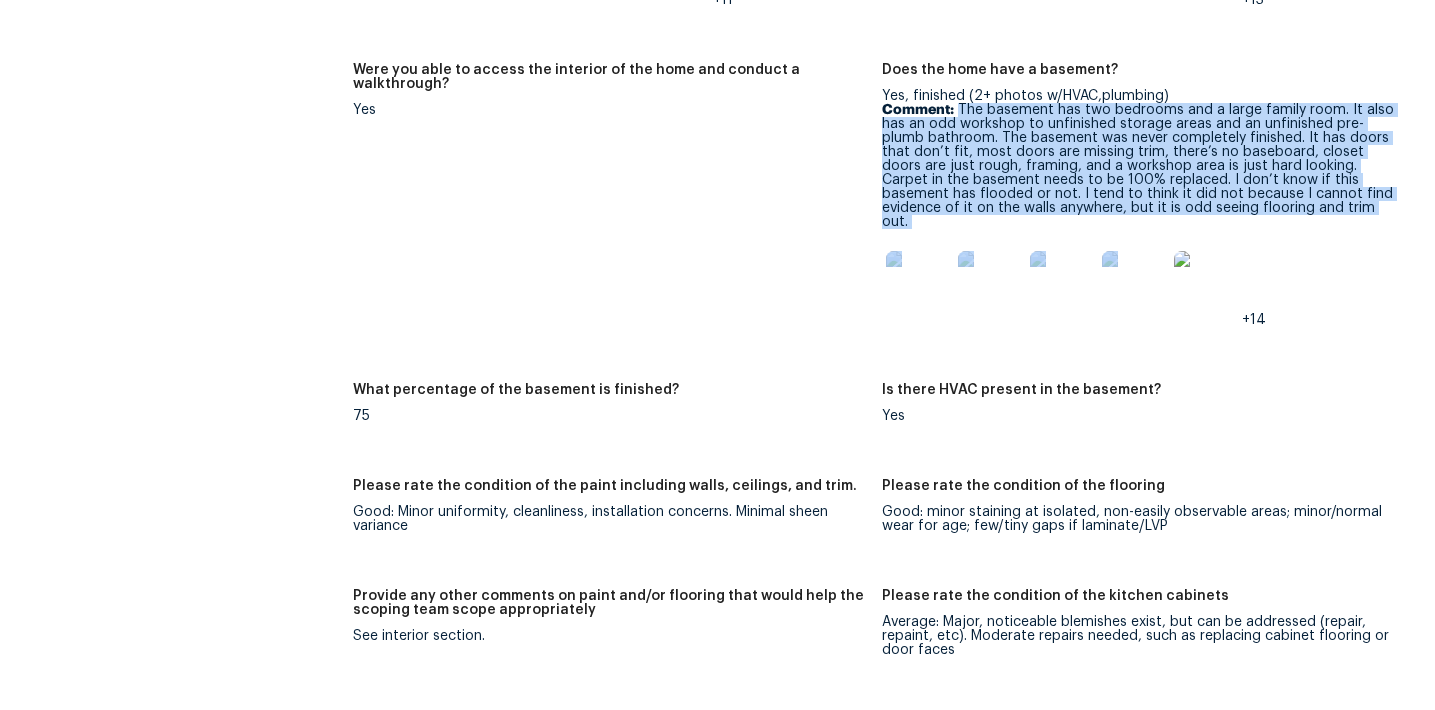 drag, startPoint x: 959, startPoint y: 80, endPoint x: 1309, endPoint y: 190, distance: 366.87872 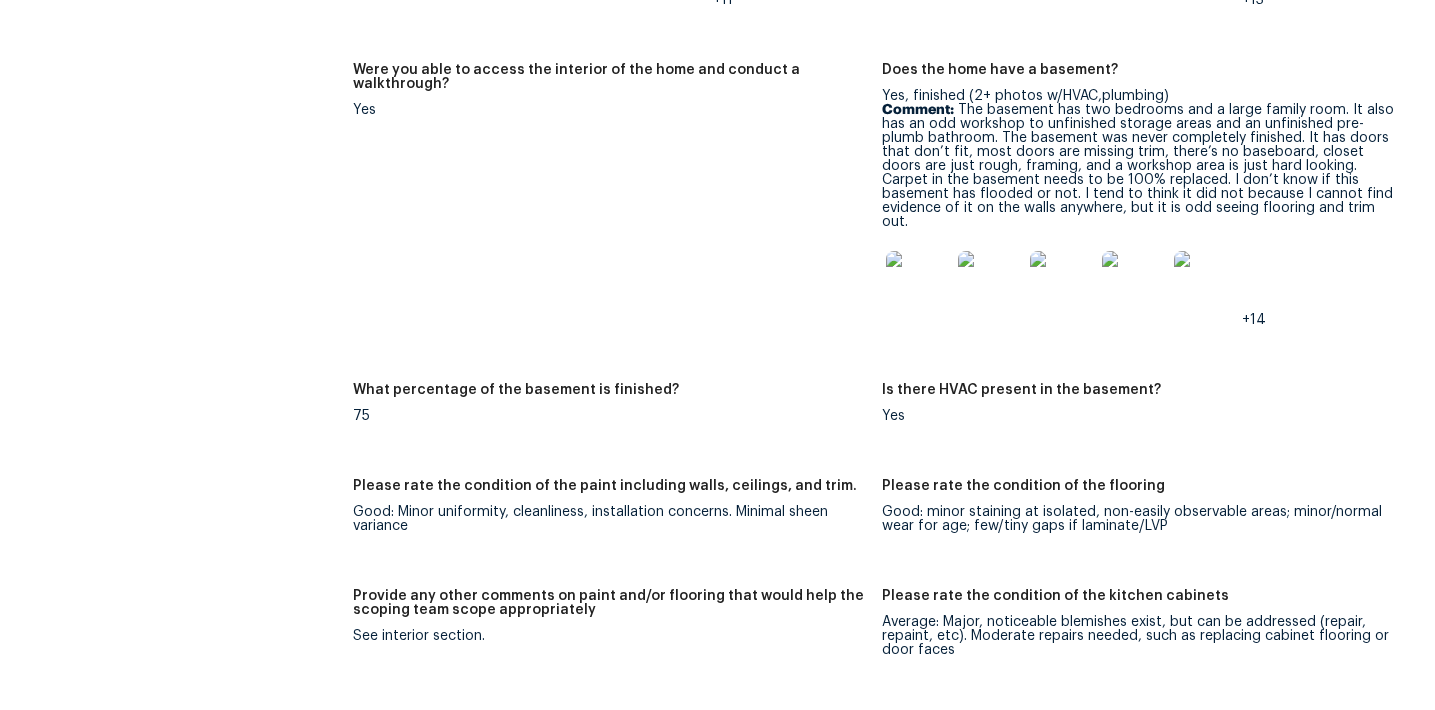 click on "Comment:   The basement has two bedrooms and a large family room. It also has an odd workshop to unfinished storage areas and an unfinished pre-plumb bathroom.
The basement was never completely finished. It has doors that don’t fit, most doors are missing trim, there’s no baseboard, closet doors are just rough, framing, and a workshop area is just hard looking.
Carpet in the basement needs to be 100% replaced.
I don’t know if this basement has flooded or not. I tend to think it did not because I cannot find evidence of it on the walls anywhere, but it is odd seeing flooring and trim out." at bounding box center [1138, 166] 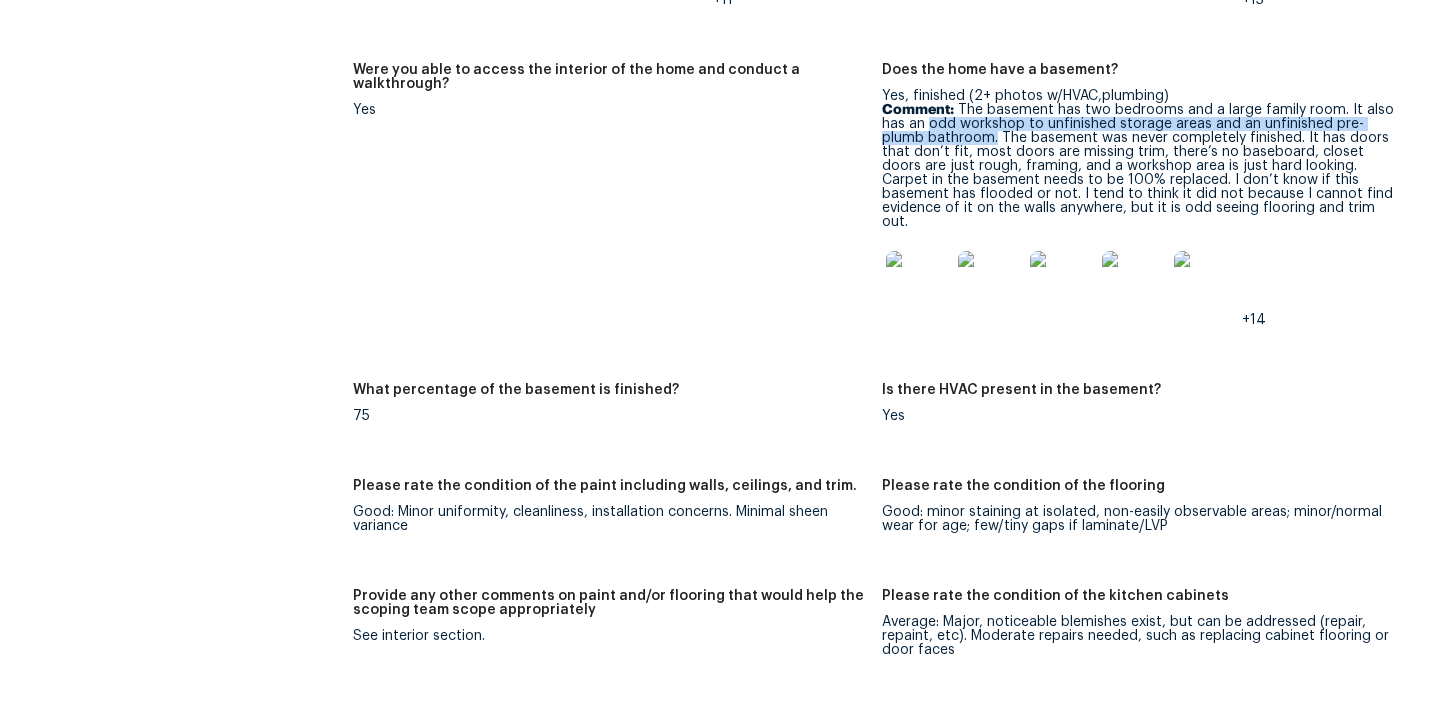 drag, startPoint x: 930, startPoint y: 98, endPoint x: 996, endPoint y: 110, distance: 67.08204 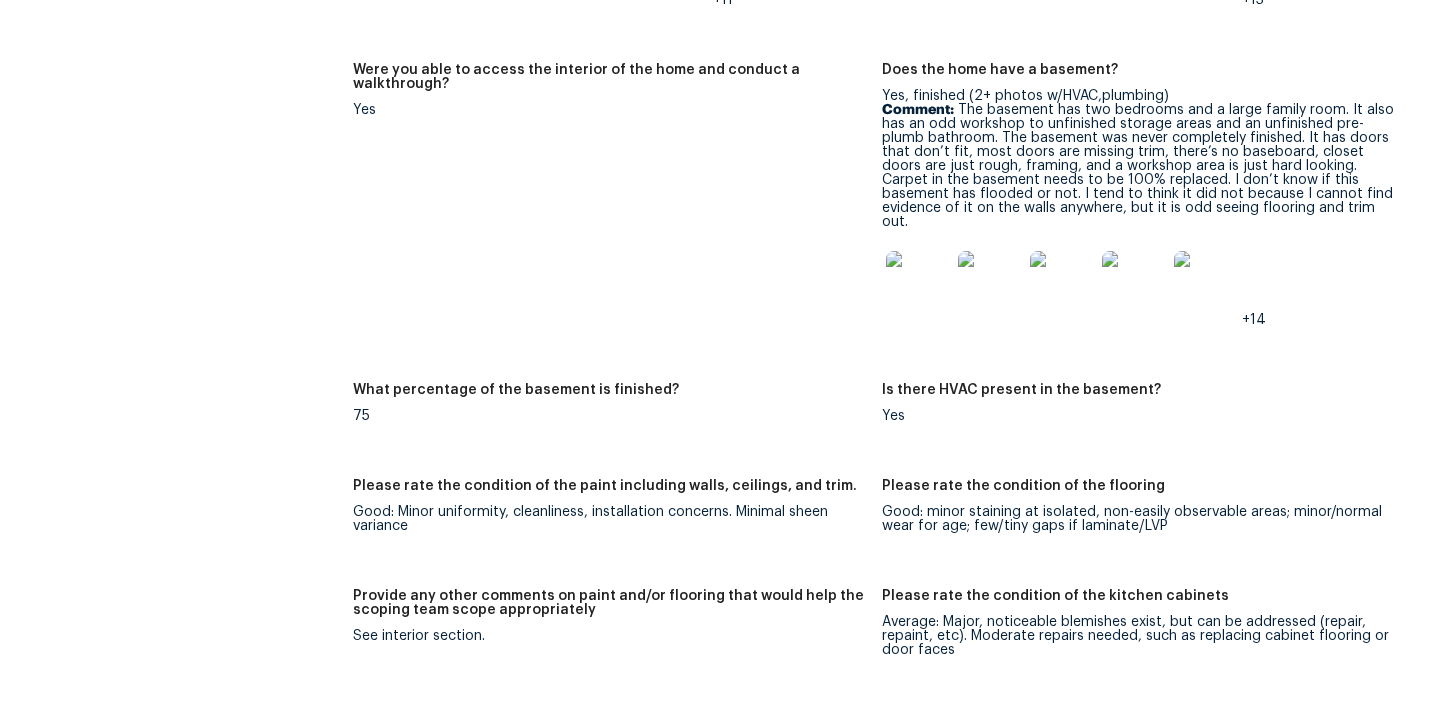 click on "Comment:   The basement has two bedrooms and a large family room. It also has an odd workshop to unfinished storage areas and an unfinished pre-plumb bathroom.
The basement was never completely finished. It has doors that don’t fit, most doors are missing trim, there’s no baseboard, closet doors are just rough, framing, and a workshop area is just hard looking.
Carpet in the basement needs to be 100% replaced.
I don’t know if this basement has flooded or not. I tend to think it did not because I cannot find evidence of it on the walls anywhere, but it is odd seeing flooring and trim out." at bounding box center (1138, 166) 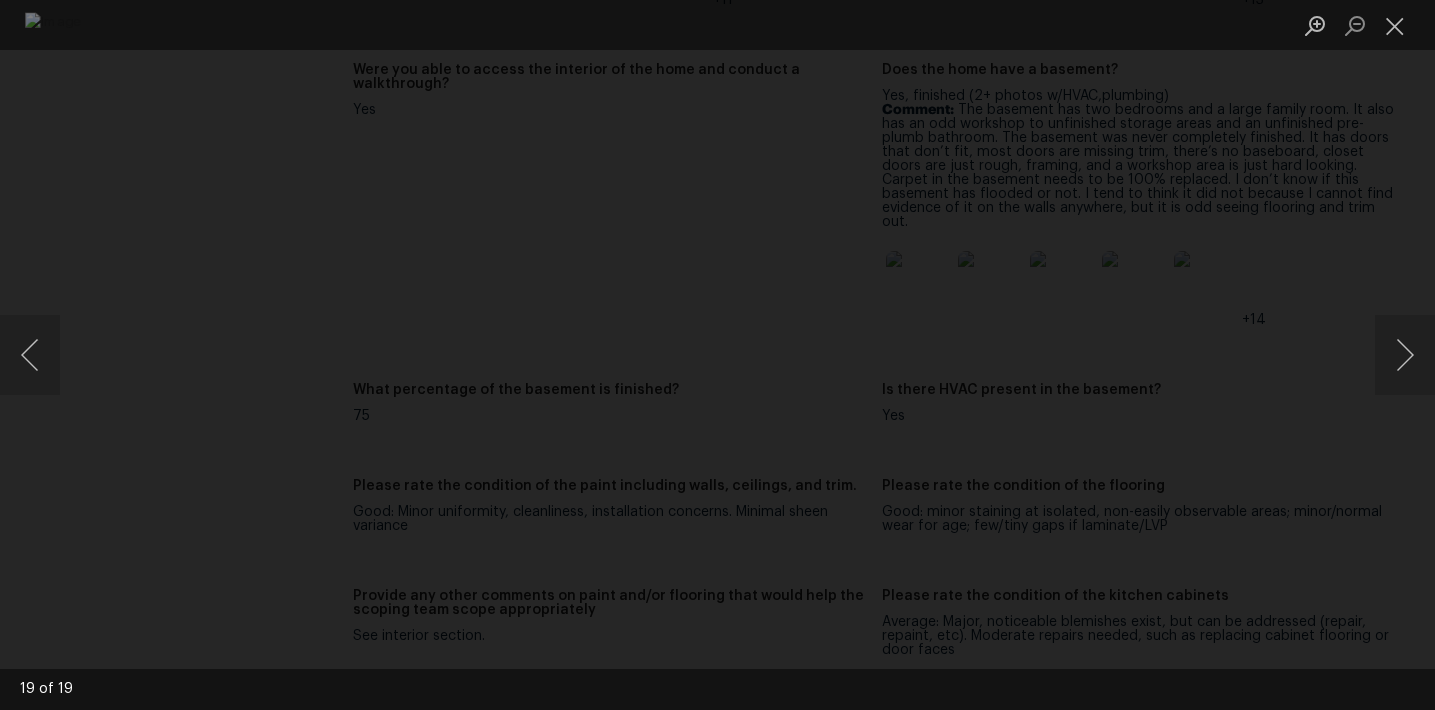 click at bounding box center [717, 355] 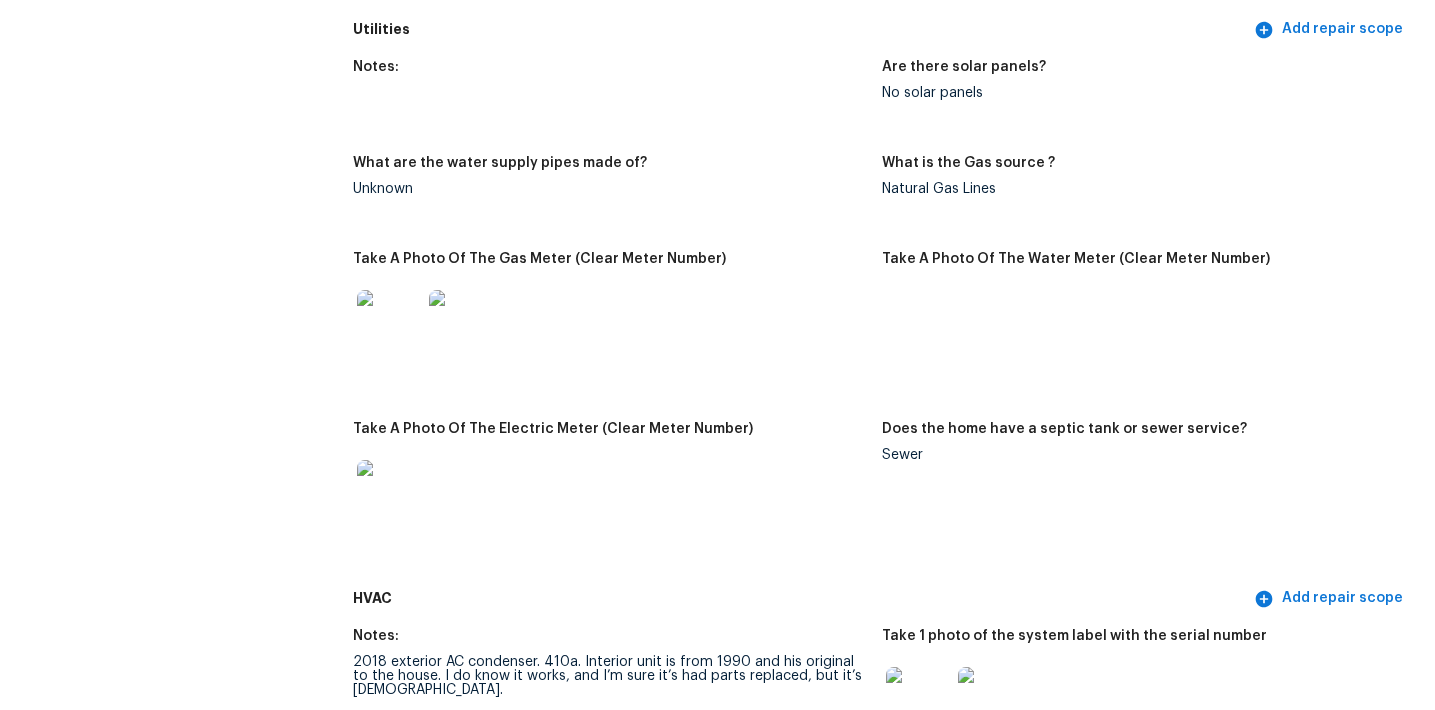 scroll, scrollTop: 1371, scrollLeft: 0, axis: vertical 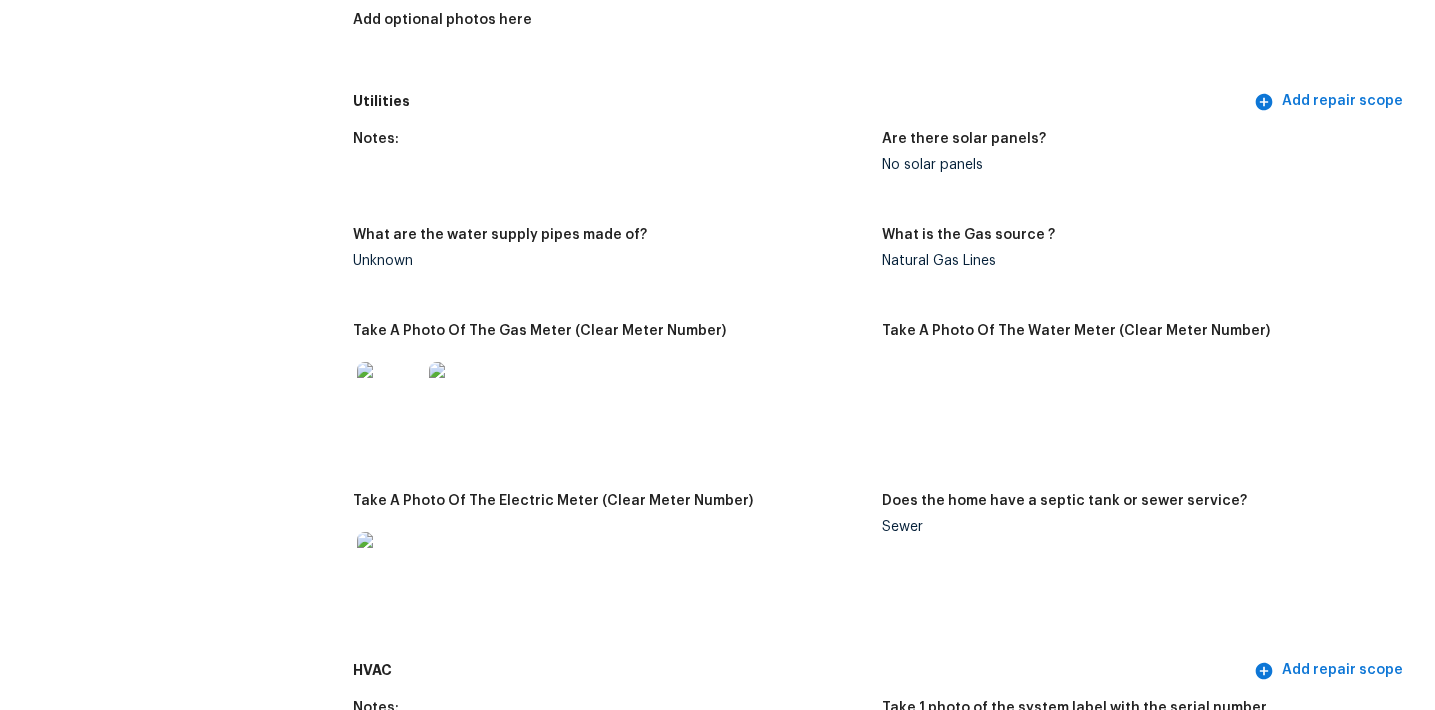 click on "Notes:" at bounding box center (617, 168) 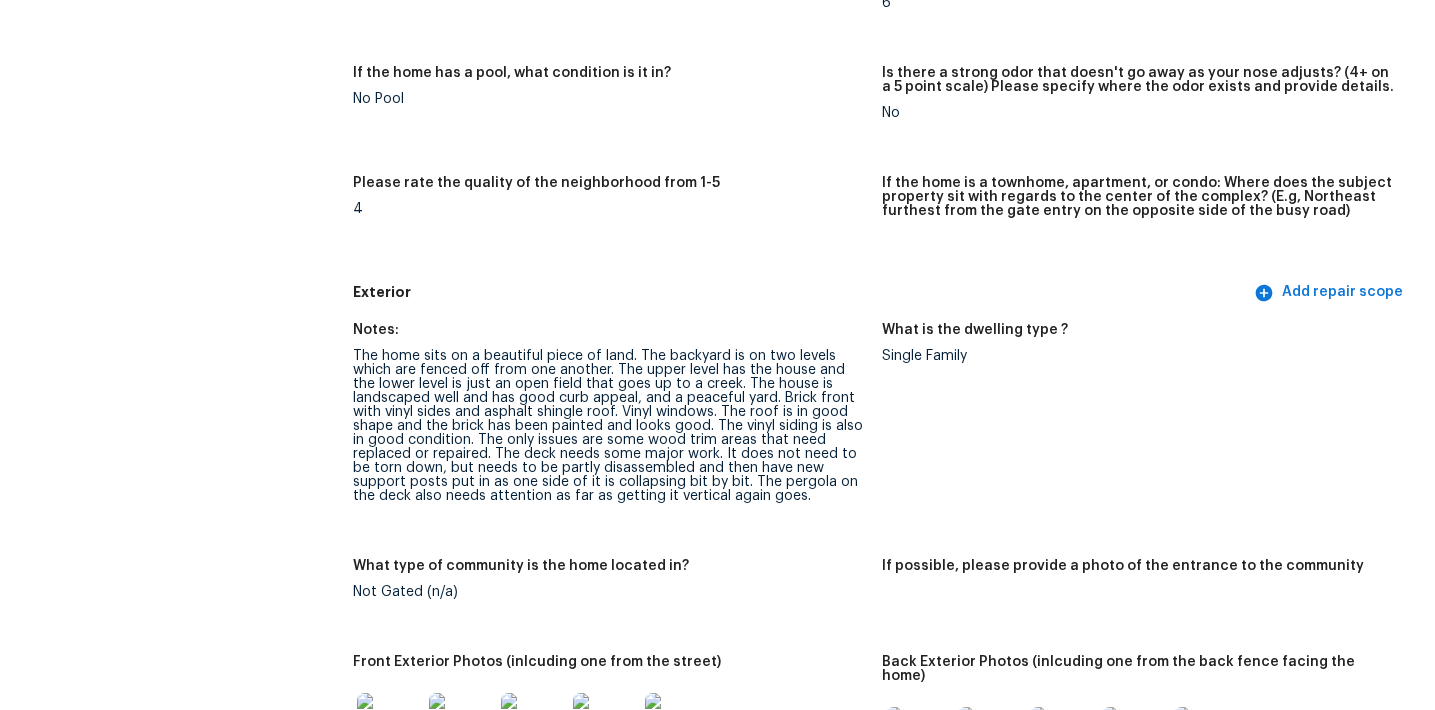 scroll, scrollTop: 581, scrollLeft: 0, axis: vertical 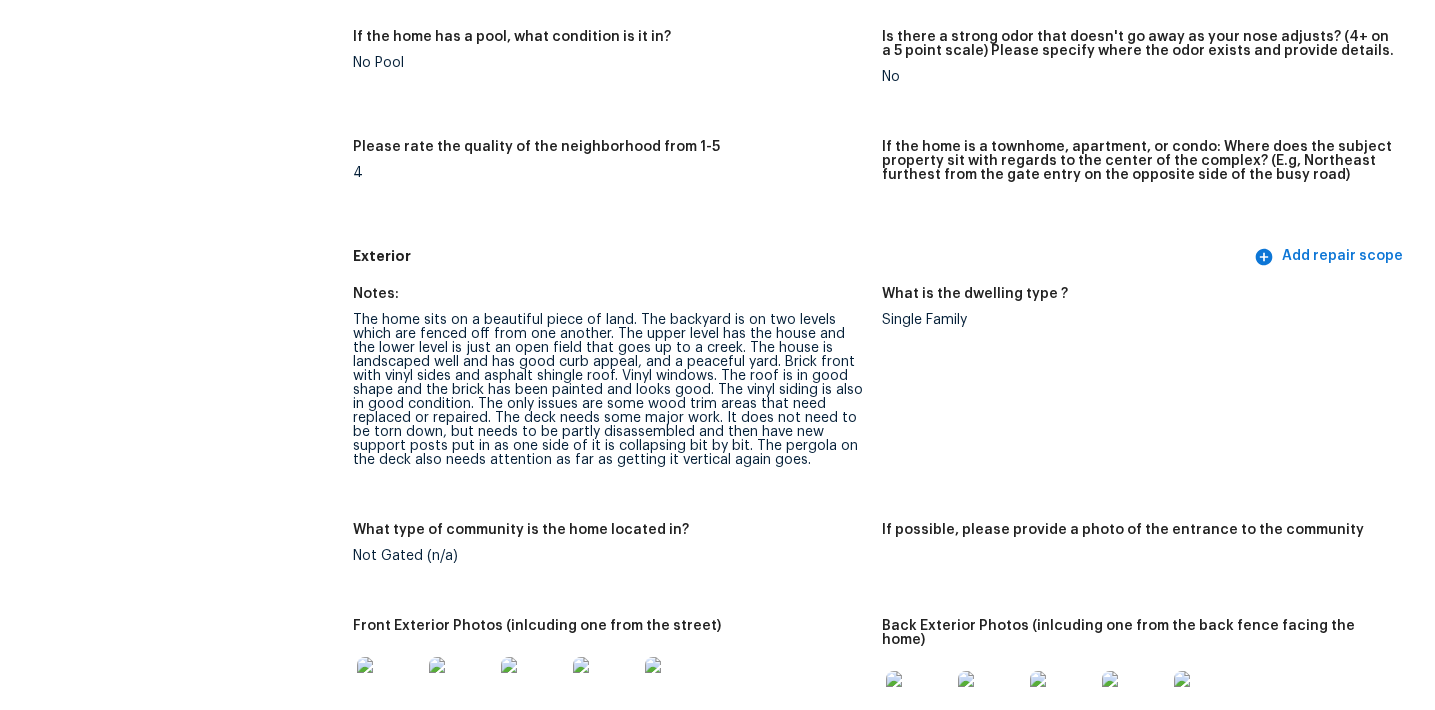 click on "Is there any noticeable new construction in the immediate or neighboring subdivision of the home? No Did you notice any neighbors who haven't kept up with their homes (ex. lots of debris, etc.), loud barking dogs, or is there noticeable traffic noise at the home? No Does either the front yard or back yard have a severe slope? No Rate the curb appeal of the home from 1-9 (1 being the worst home on the street, 9 being the best home on the street)? 6 If the home has a pool, what condition is it in? No Pool Is there a strong odor that doesn't go away as your nose adjusts? (4+ on a 5 point scale) Please specify where the odor exists and provide details. No Please rate the quality of the neighborhood from 1-5 4 If the home is a townhome, apartment, or condo: Where does the subject property sit with regards to the center of the complex? (E.g, Northeast furthest from the gate entry on the opposite side of the busy road)" at bounding box center (882, 11) 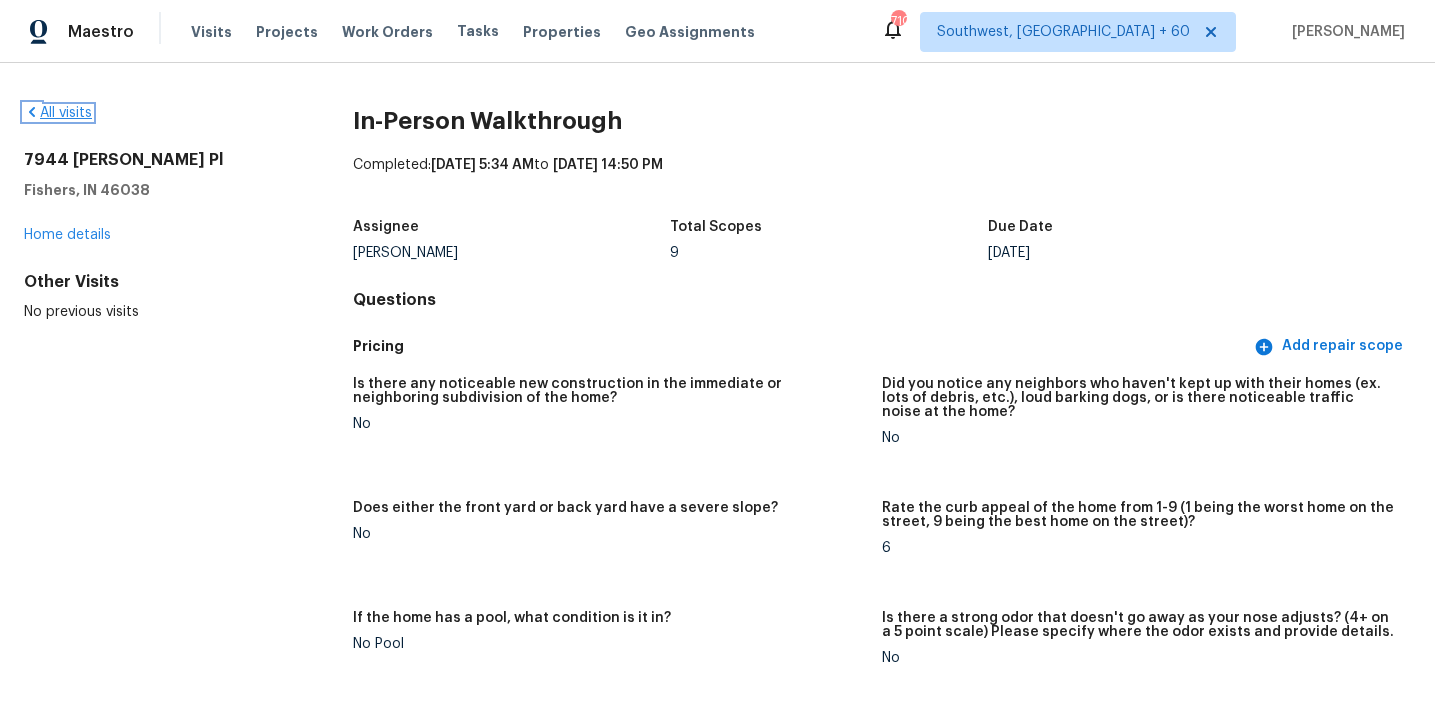 click on "All visits" at bounding box center (58, 113) 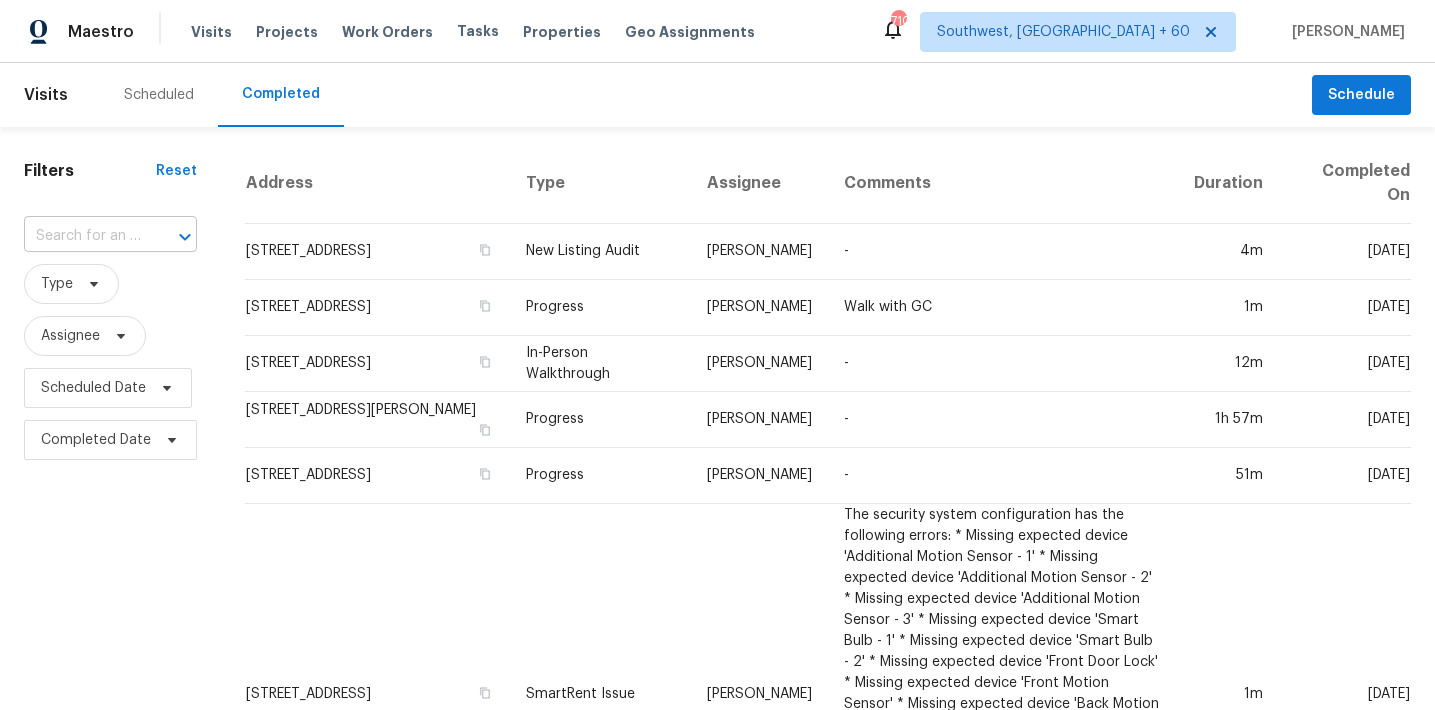 click at bounding box center (82, 236) 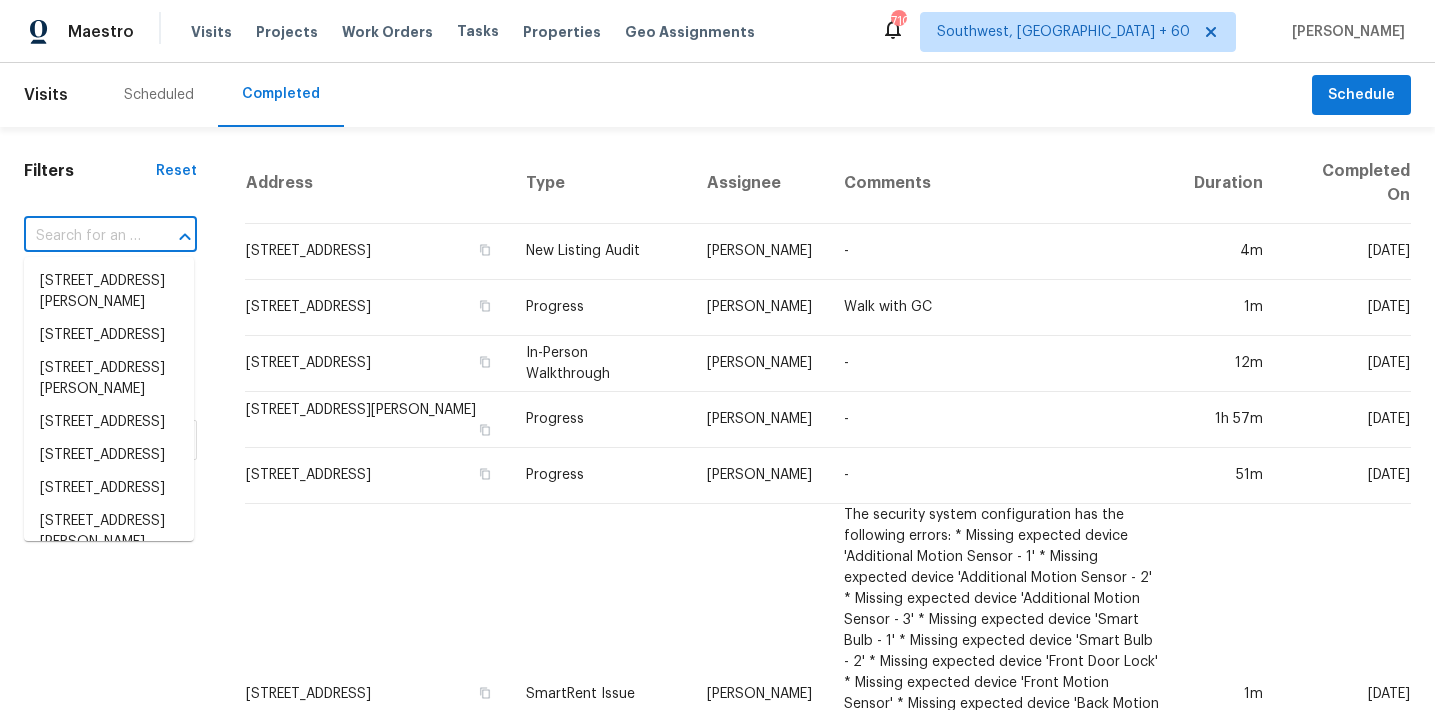 type on "v" 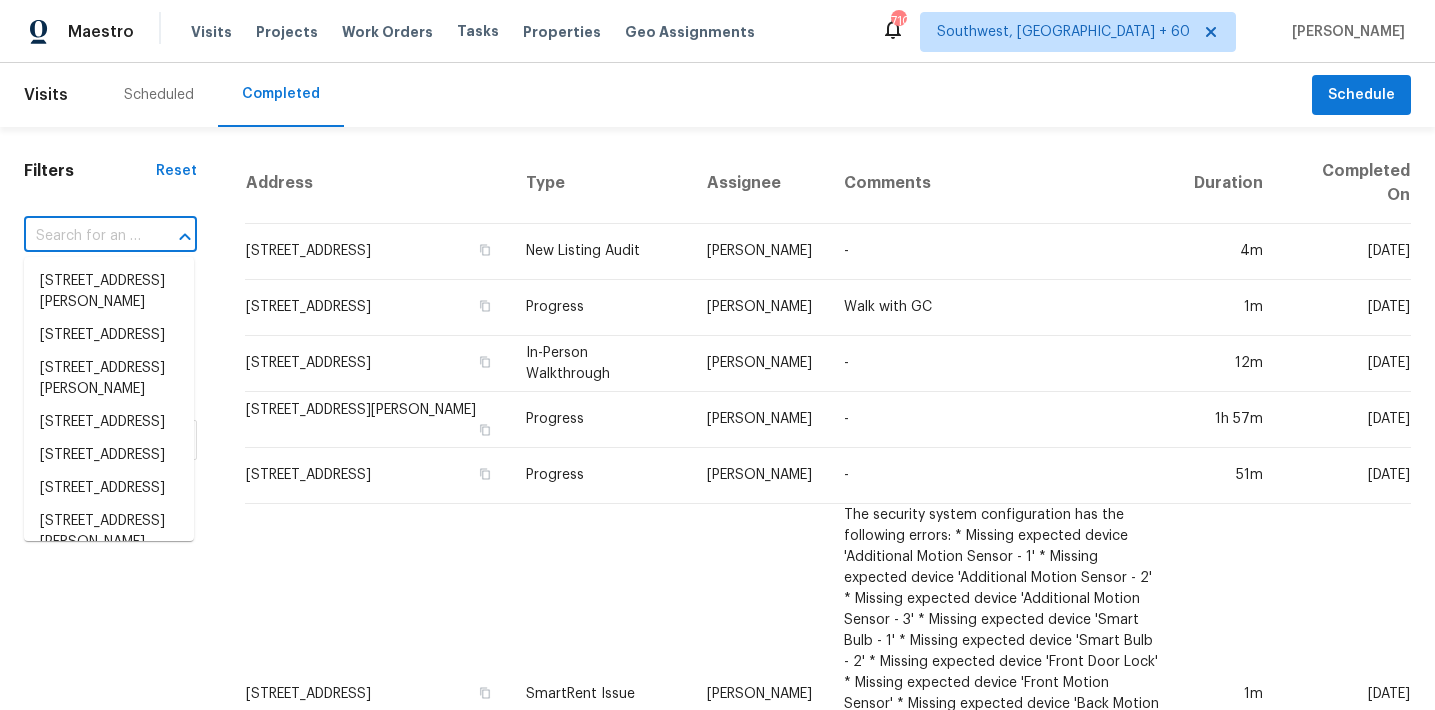 paste on "1296 Bonnie Ln, Cleveland, OH, 44124" 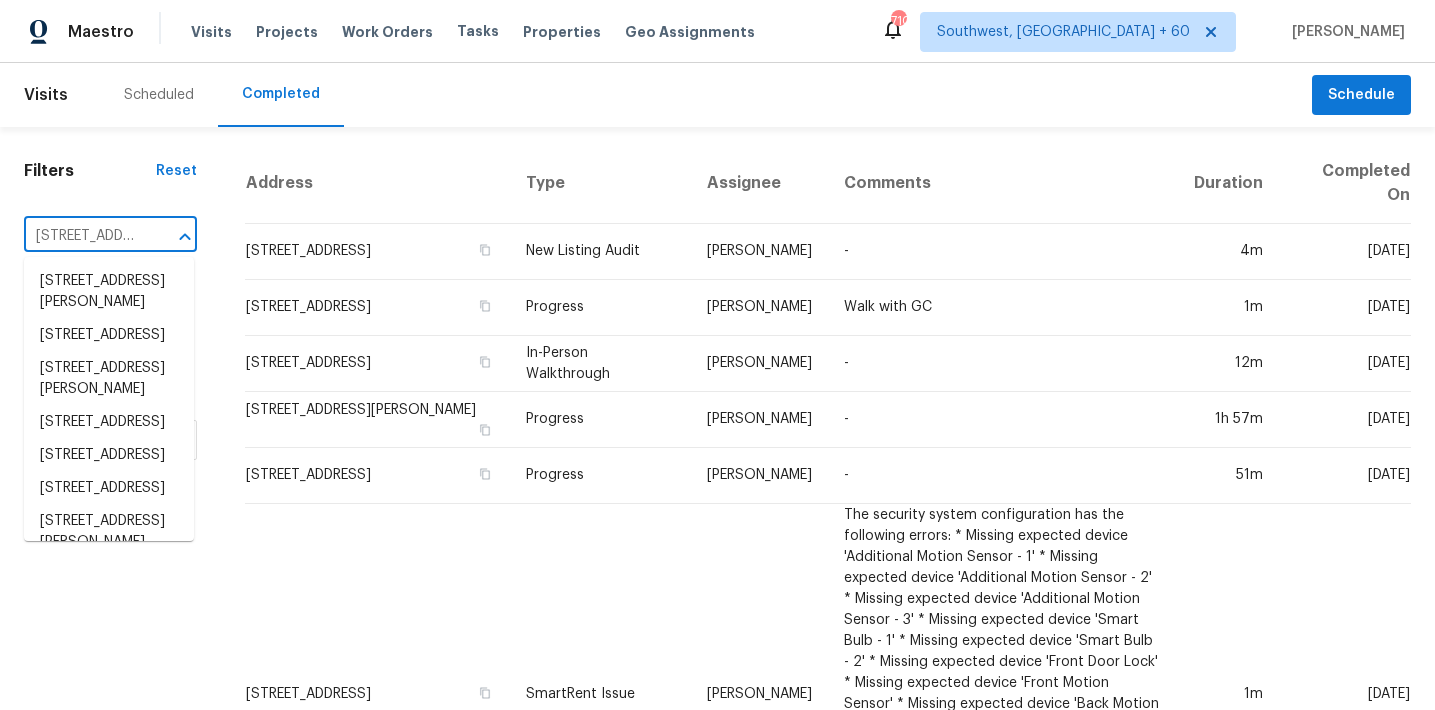 scroll, scrollTop: 0, scrollLeft: 145, axis: horizontal 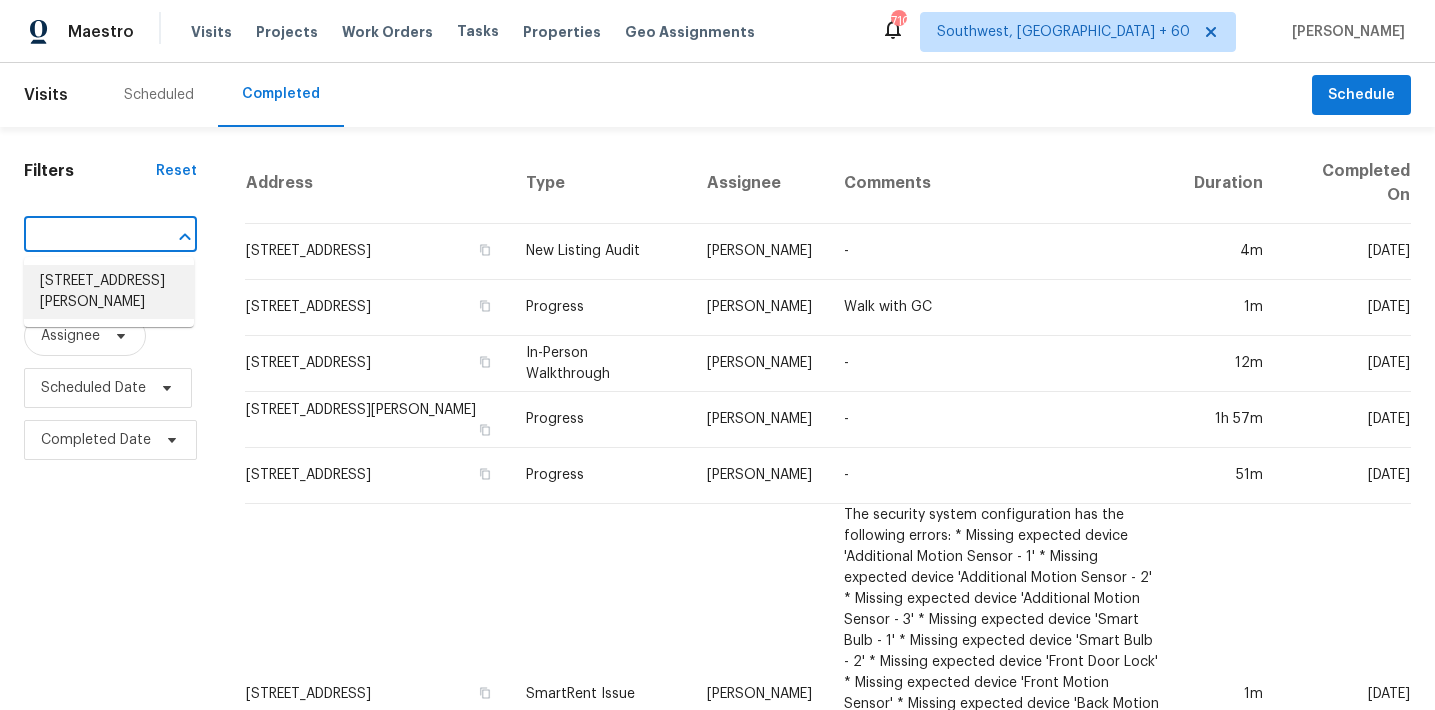 click on "1296 Bonnie Ln, Cleveland, OH 44124" at bounding box center [109, 292] 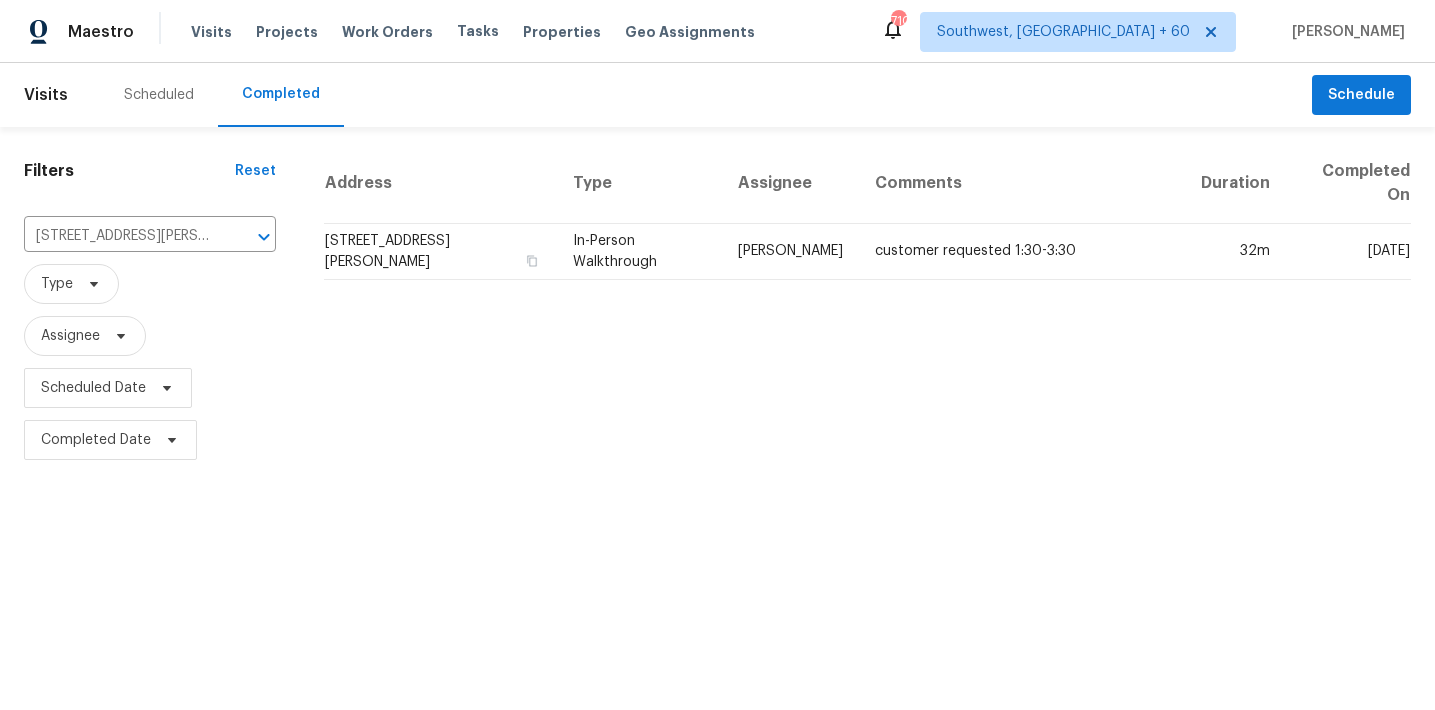 click on "1296 Bonnie Ln, Cleveland, OH 44124" at bounding box center (440, 252) 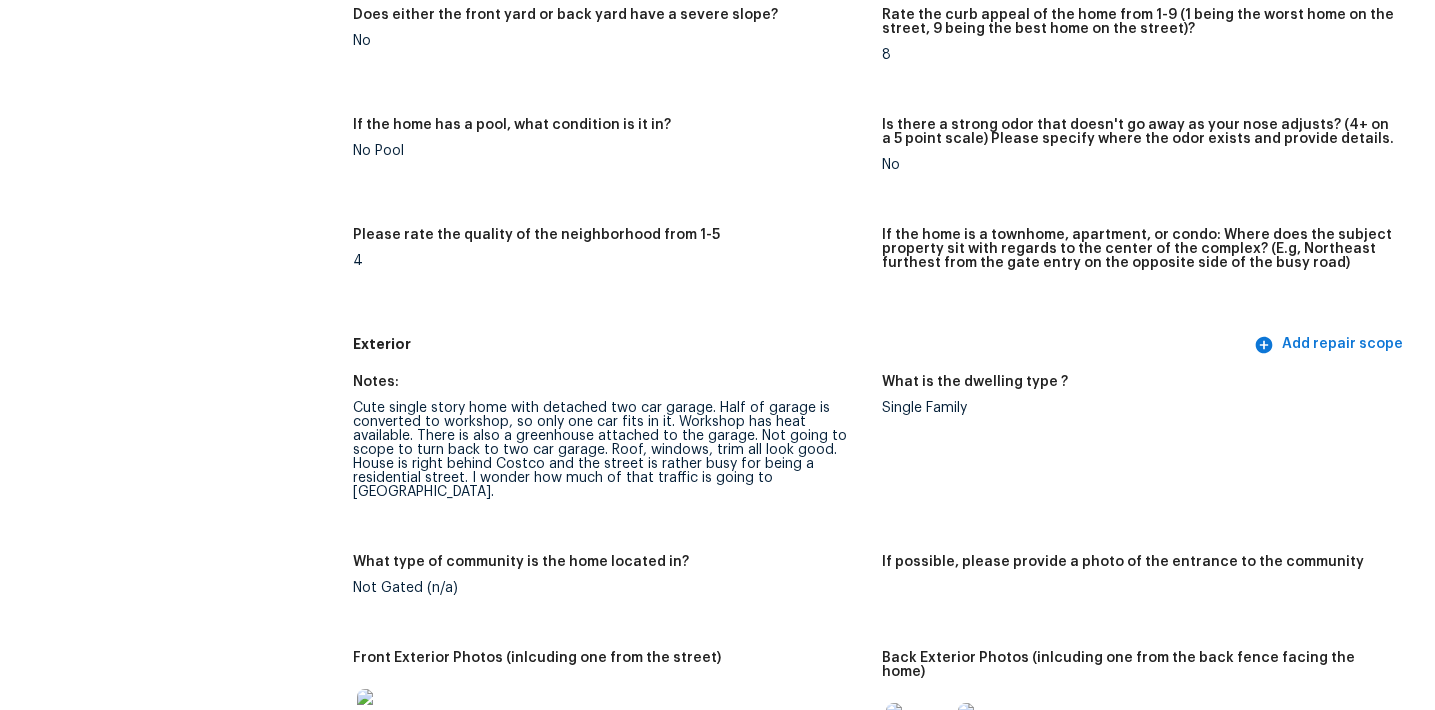 scroll, scrollTop: 0, scrollLeft: 0, axis: both 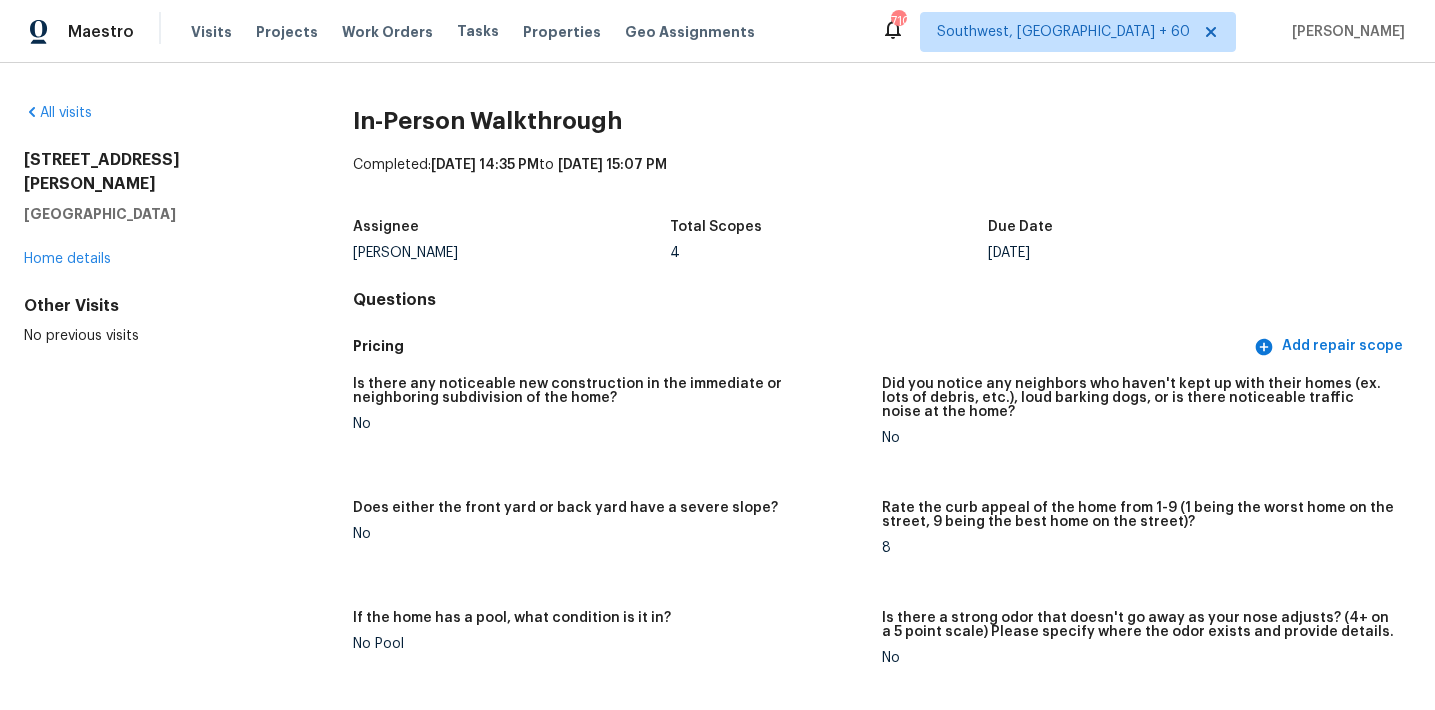 click on "Questions" at bounding box center [882, 300] 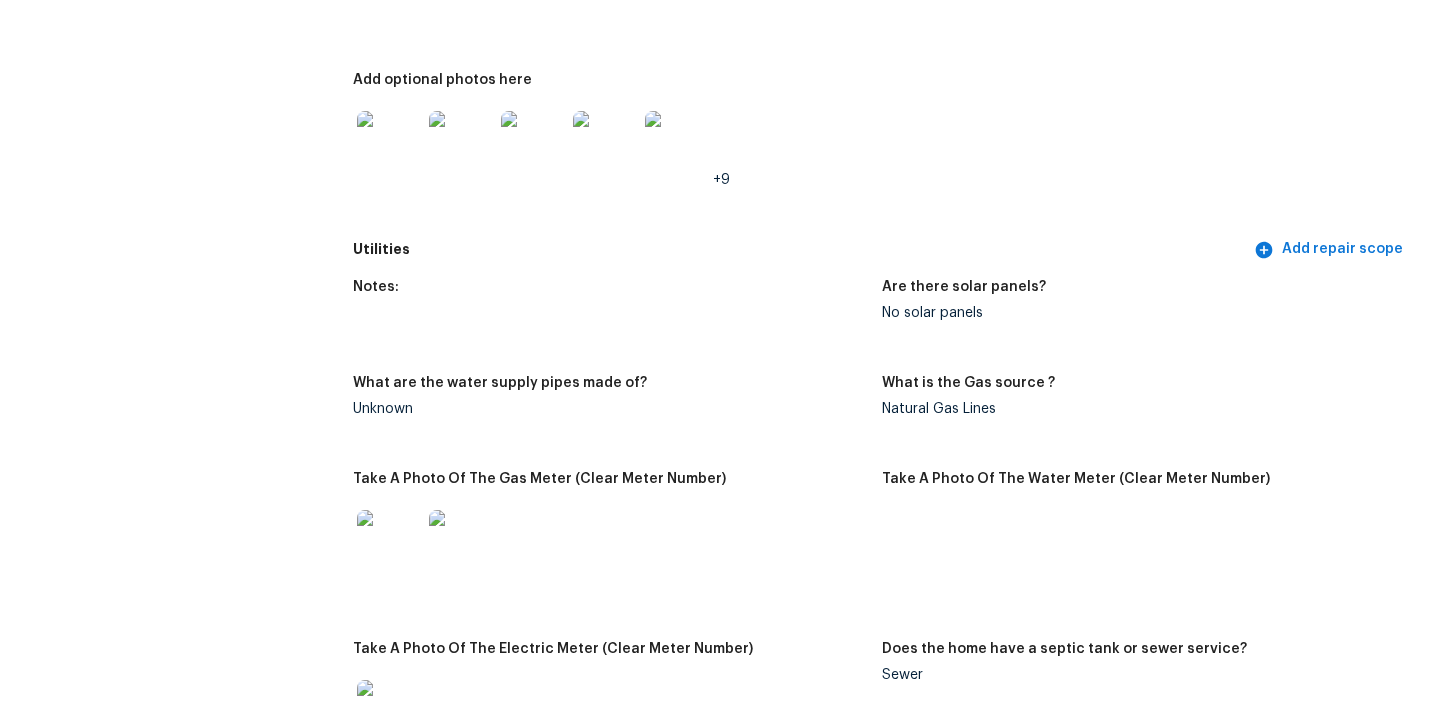 scroll, scrollTop: 3616, scrollLeft: 0, axis: vertical 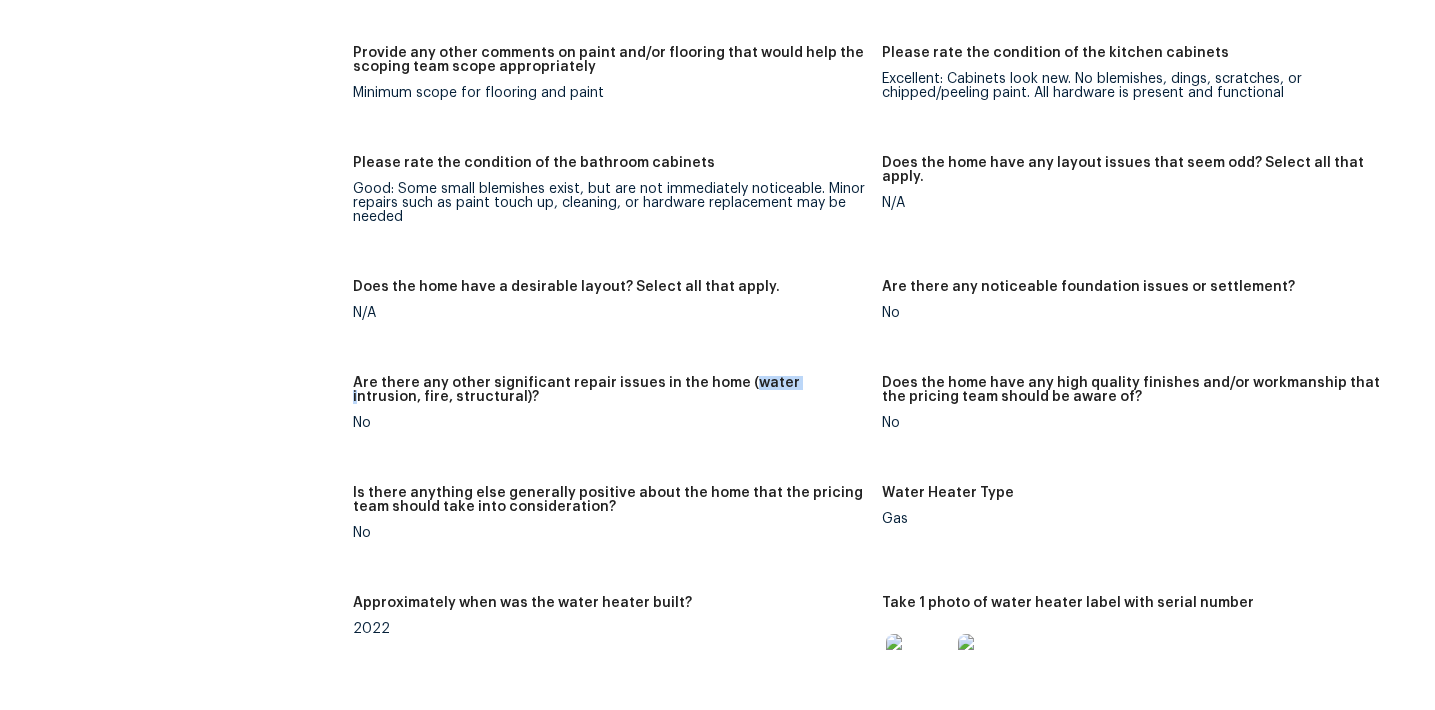 click on "Notes: House is clean and well maintained. Dated, but super well cared for and almost feels “retro”. Lighting is updated, but fits aesthetics.
Windows are older aluminum and wood style, but seem to be somewhat efficient and well cared for.
Everything seems to be functional so this could very well be a clean and list.  Living Room Photos Kitchen Photos  +6 Main Bedroom Photos Bathroom Photos  +3 Add optional photos here  +4 Were you able to access the interior of the home and conduct a walkthrough? Yes Does the home have a basement? Yes, unfinished (2+ photos) Comment:   Unfinished   +14 What percentage of the basement is finished? 0 Is there HVAC present in the basement? Yes Please rate the condition of the paint including walls, ceilings, and trim. Excellent: coverage and sheen are uniform, clean, fresh. Installation looks professional Please rate the condition of the flooring Excellent: excellent condition with little to no observable wear, staining, fraying; and no odor if carpet N/A N/A No No No No" at bounding box center [882, 112] 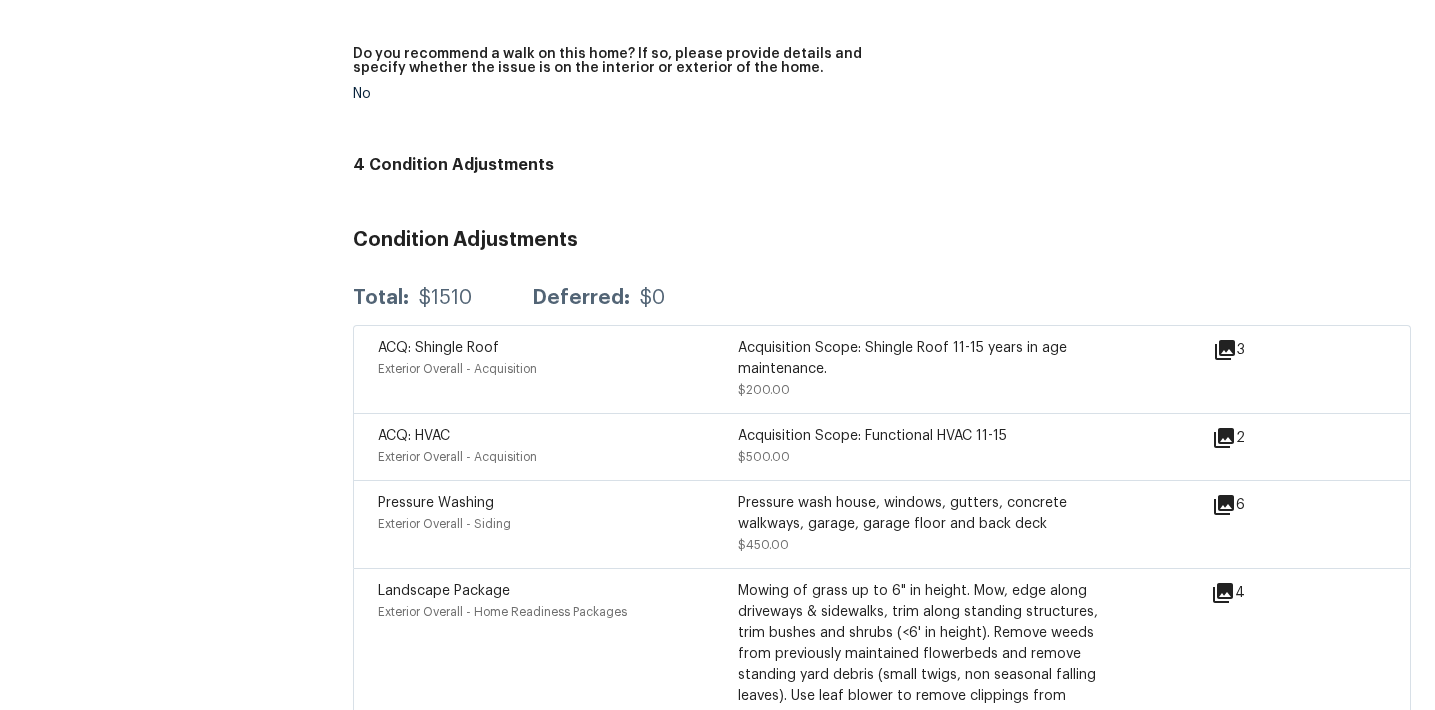 scroll, scrollTop: 5268, scrollLeft: 0, axis: vertical 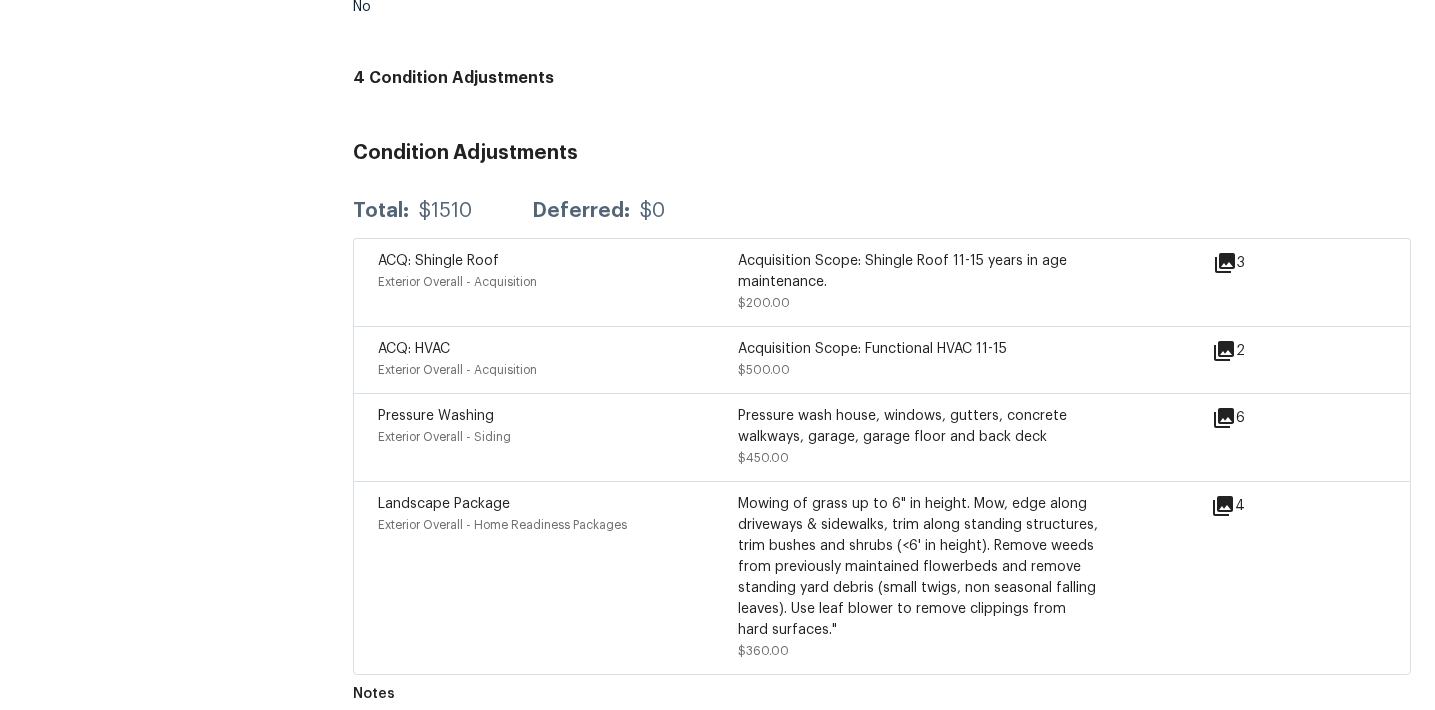 click on "Acquisition Scope: Shingle Roof 11-15 years in age maintenance." at bounding box center (918, 272) 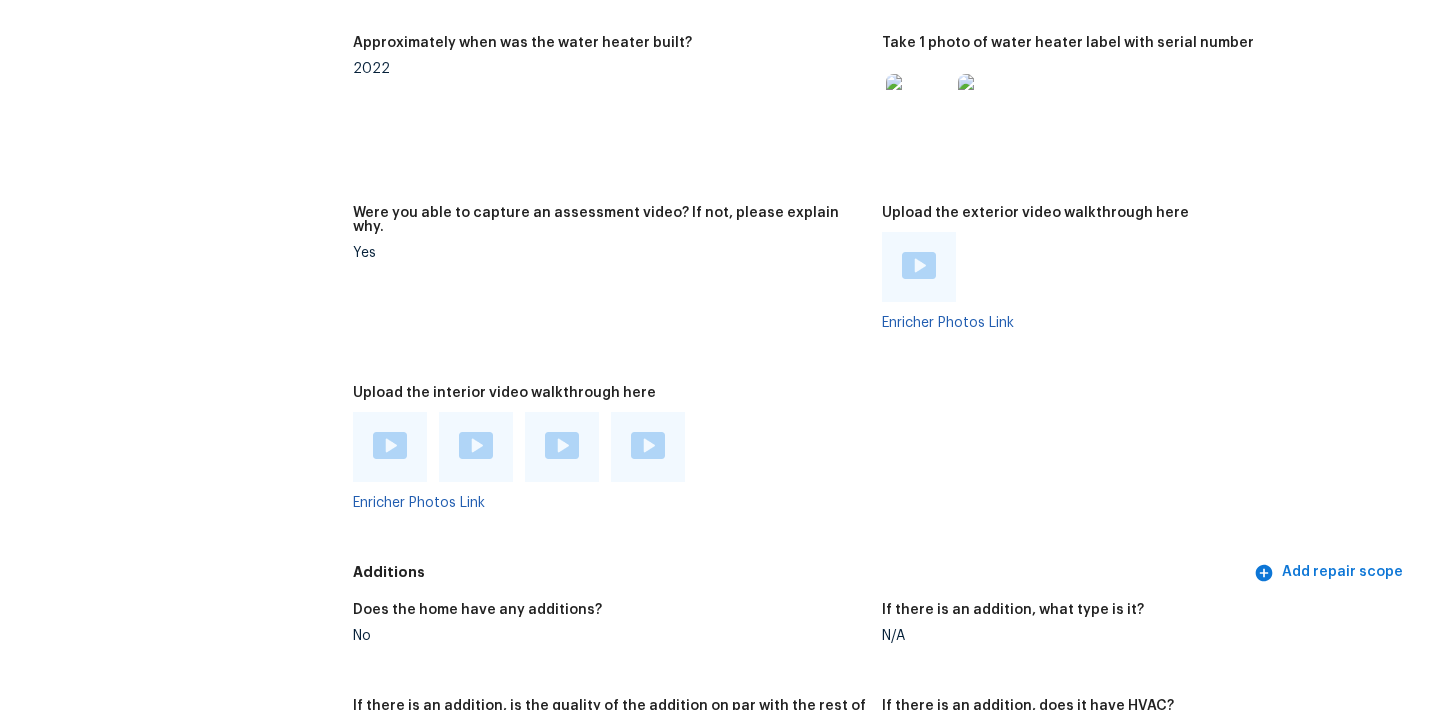 scroll, scrollTop: 4159, scrollLeft: 0, axis: vertical 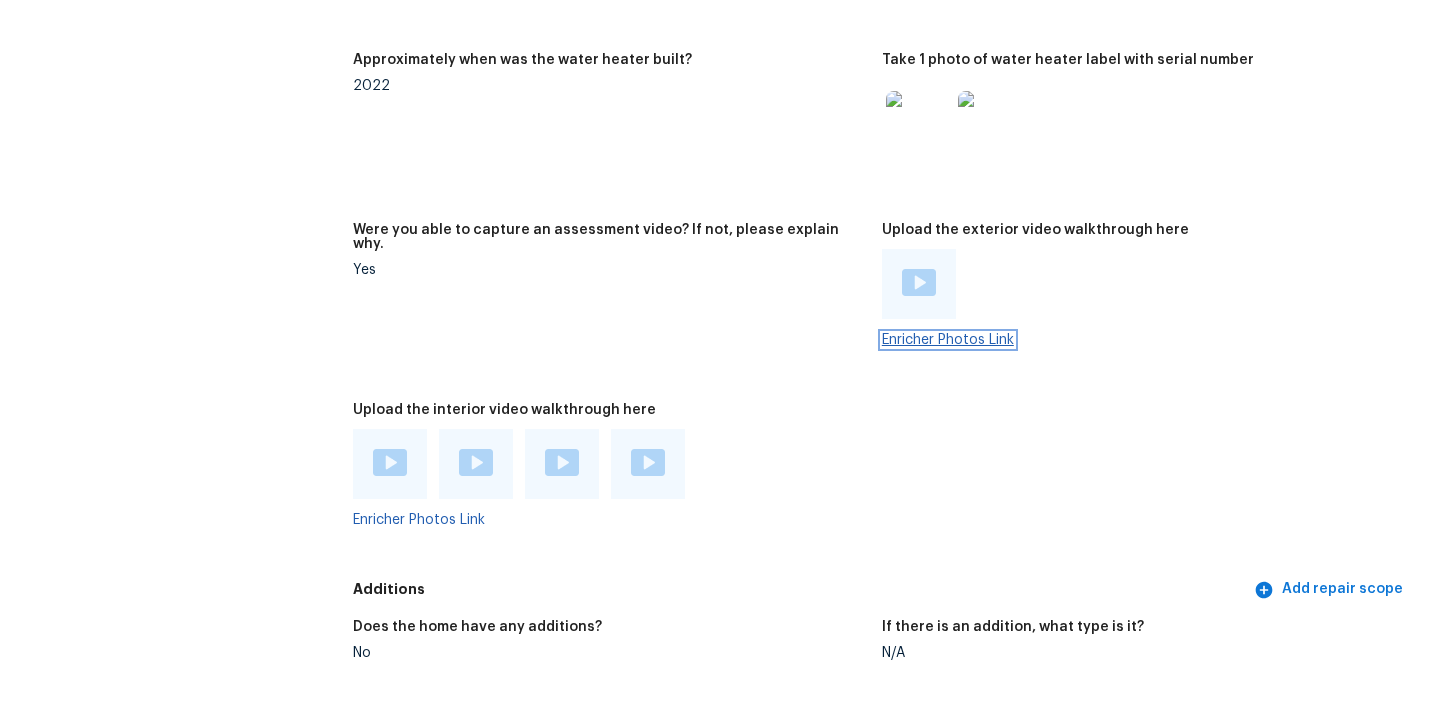 click on "Enricher Photos Link" at bounding box center [948, 340] 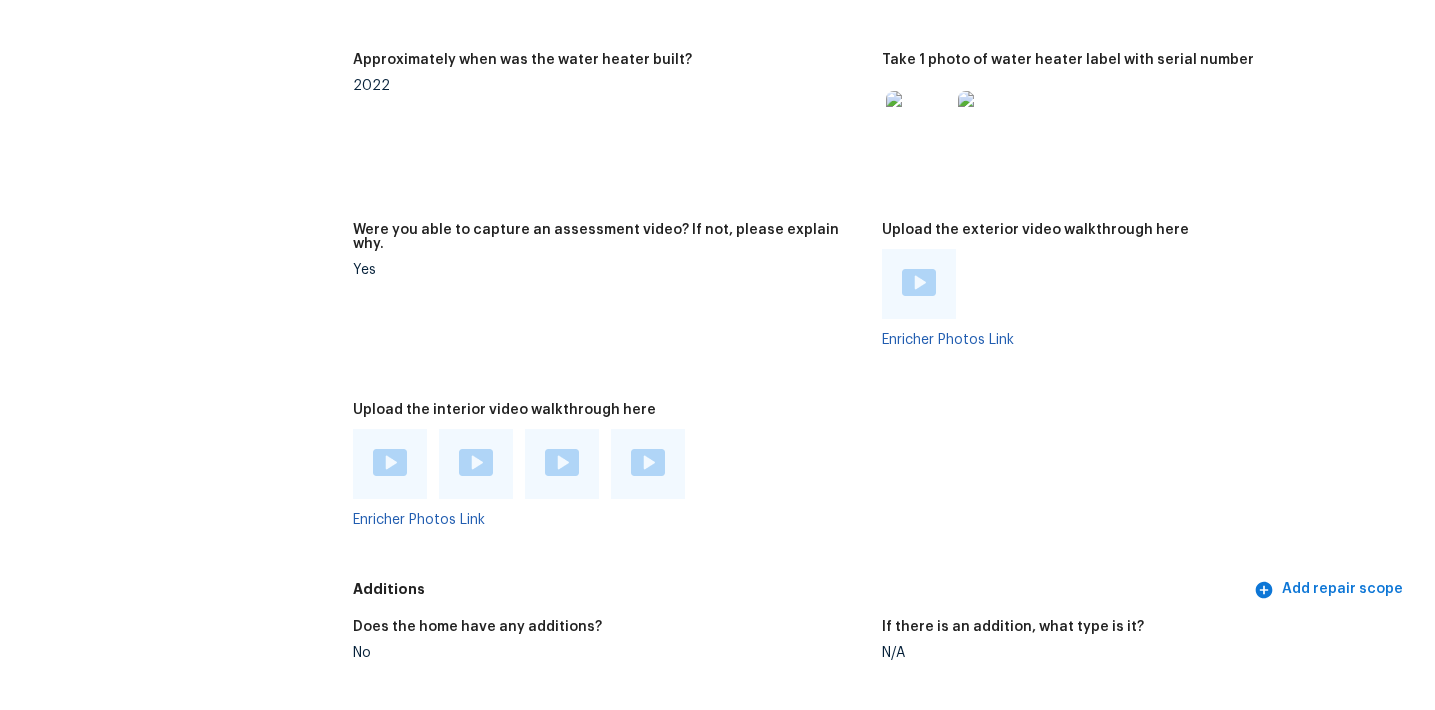 click on "Were you able to capture an assessment video? If not, please explain why. Yes" at bounding box center (617, 301) 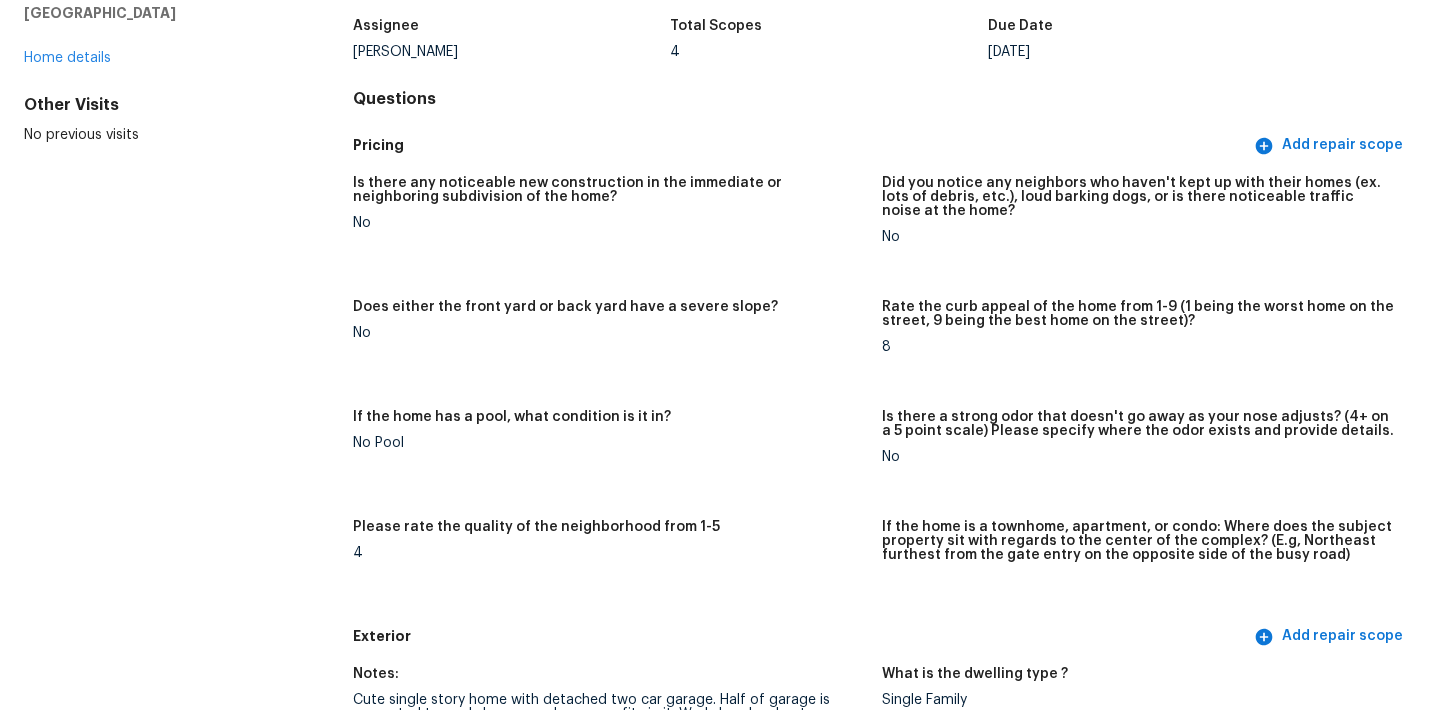 scroll, scrollTop: 0, scrollLeft: 0, axis: both 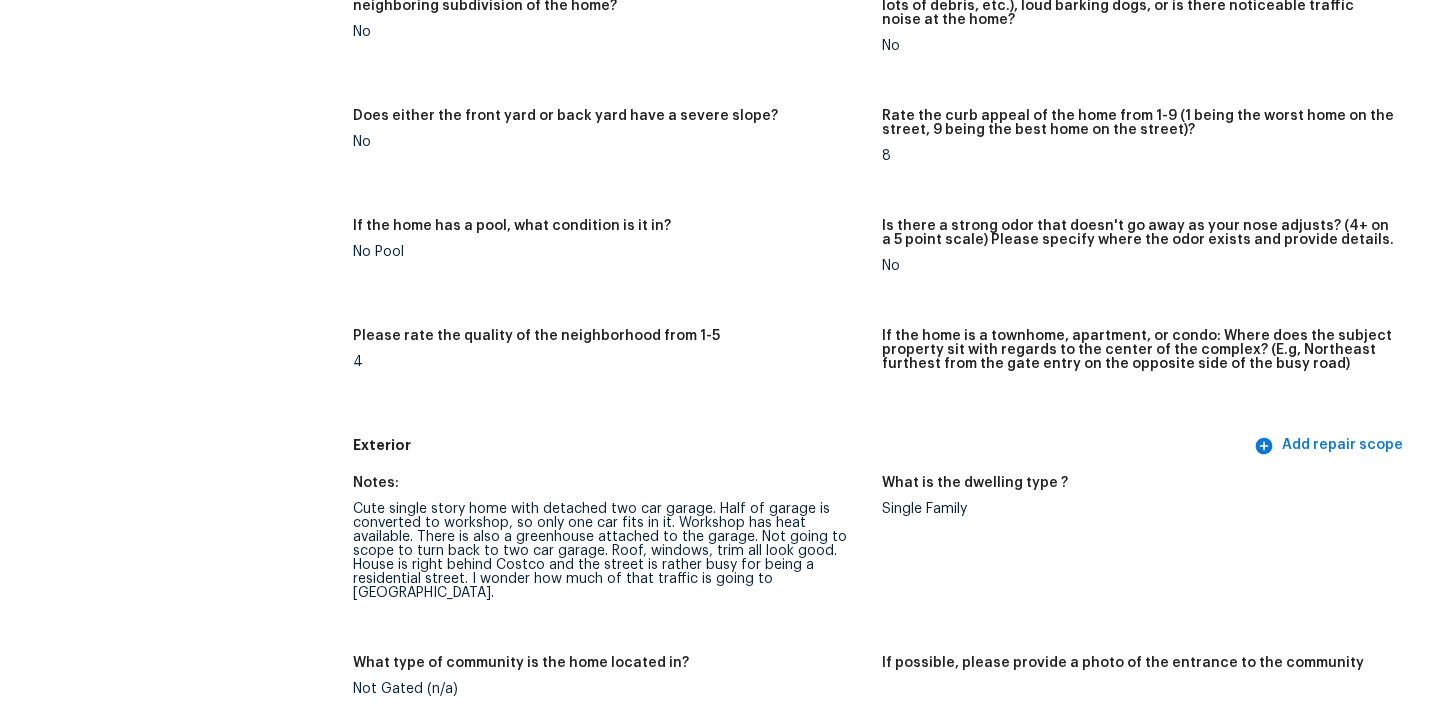click on "4" at bounding box center [609, 362] 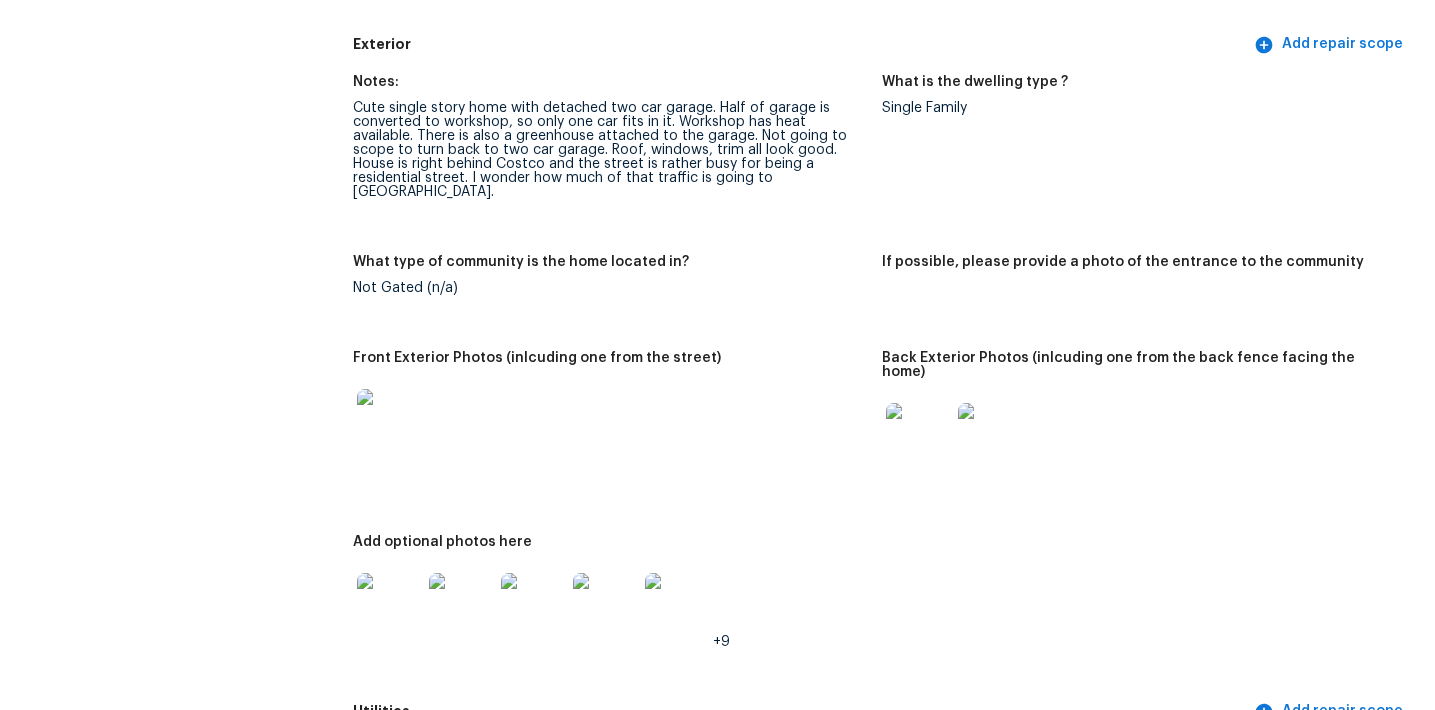 scroll, scrollTop: 802, scrollLeft: 0, axis: vertical 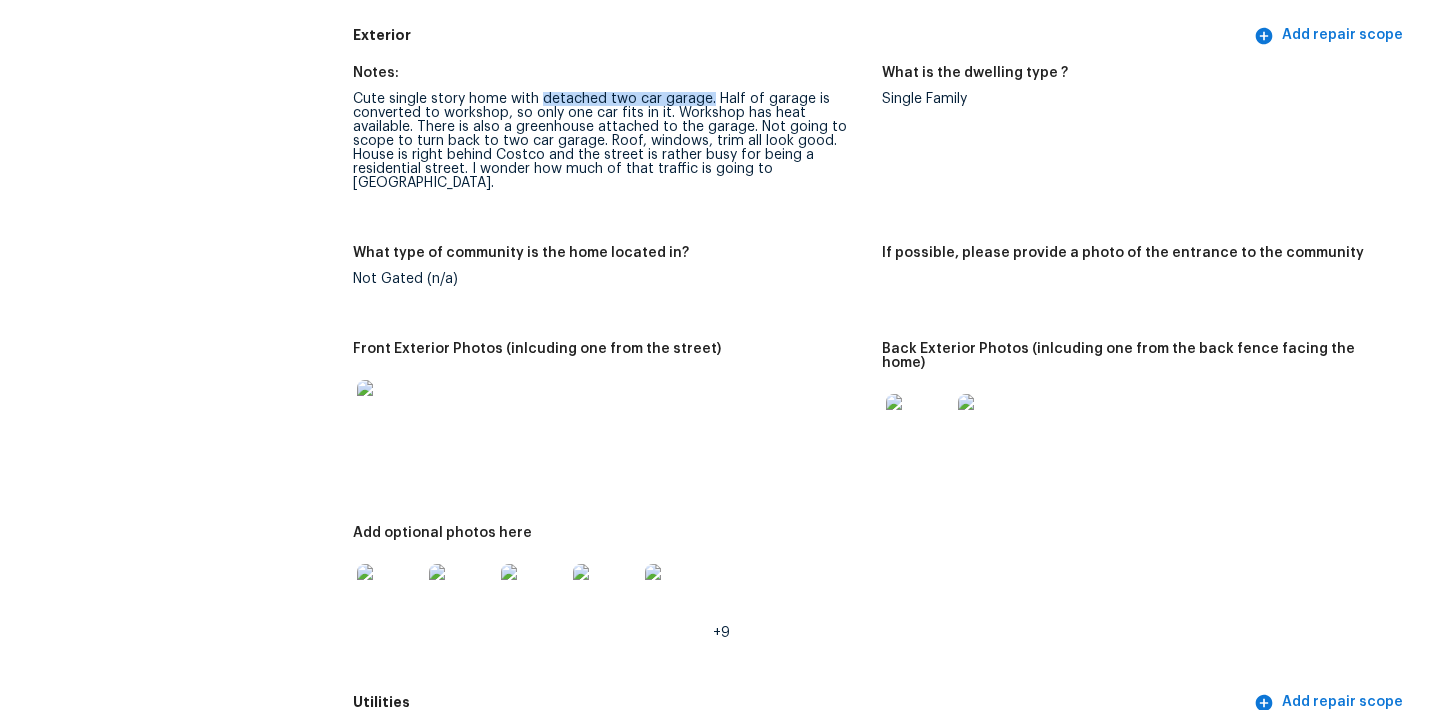 drag, startPoint x: 541, startPoint y: 98, endPoint x: 708, endPoint y: 98, distance: 167 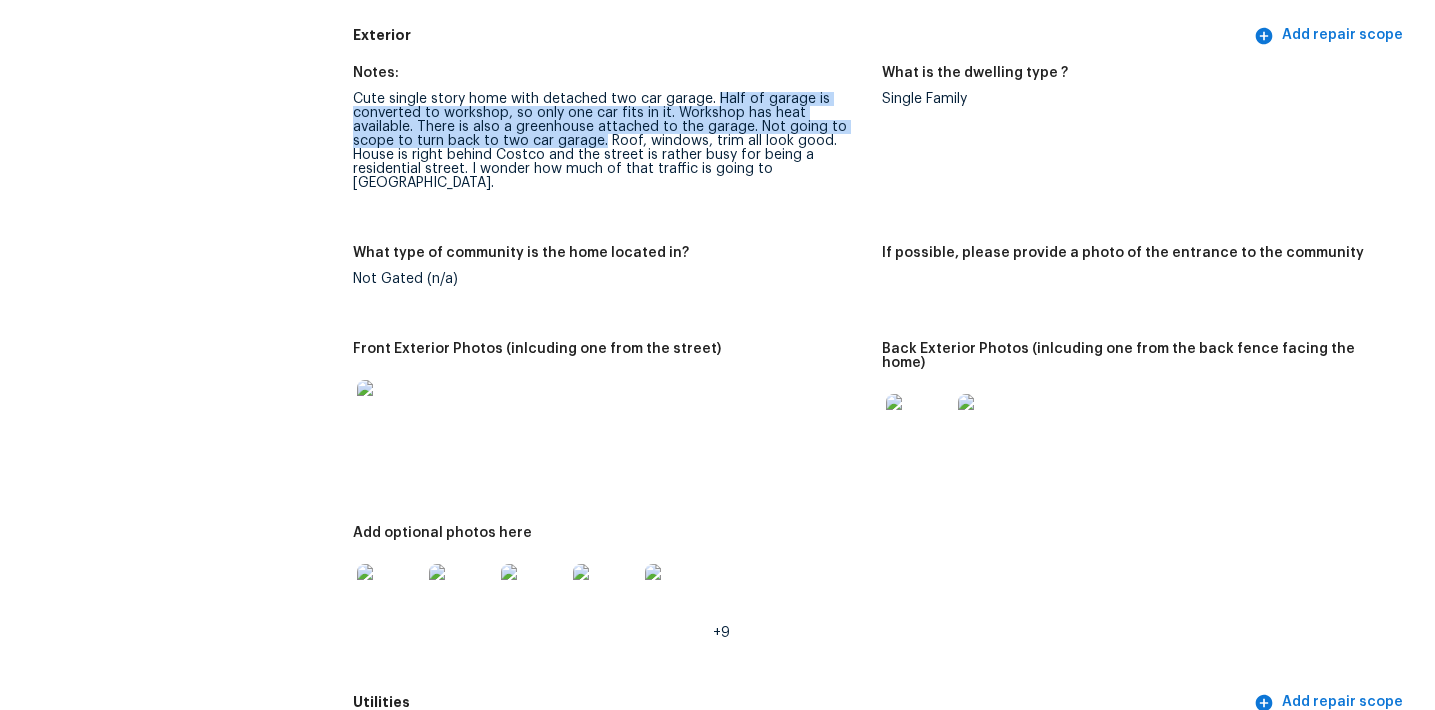 drag, startPoint x: 712, startPoint y: 97, endPoint x: 506, endPoint y: 138, distance: 210.04047 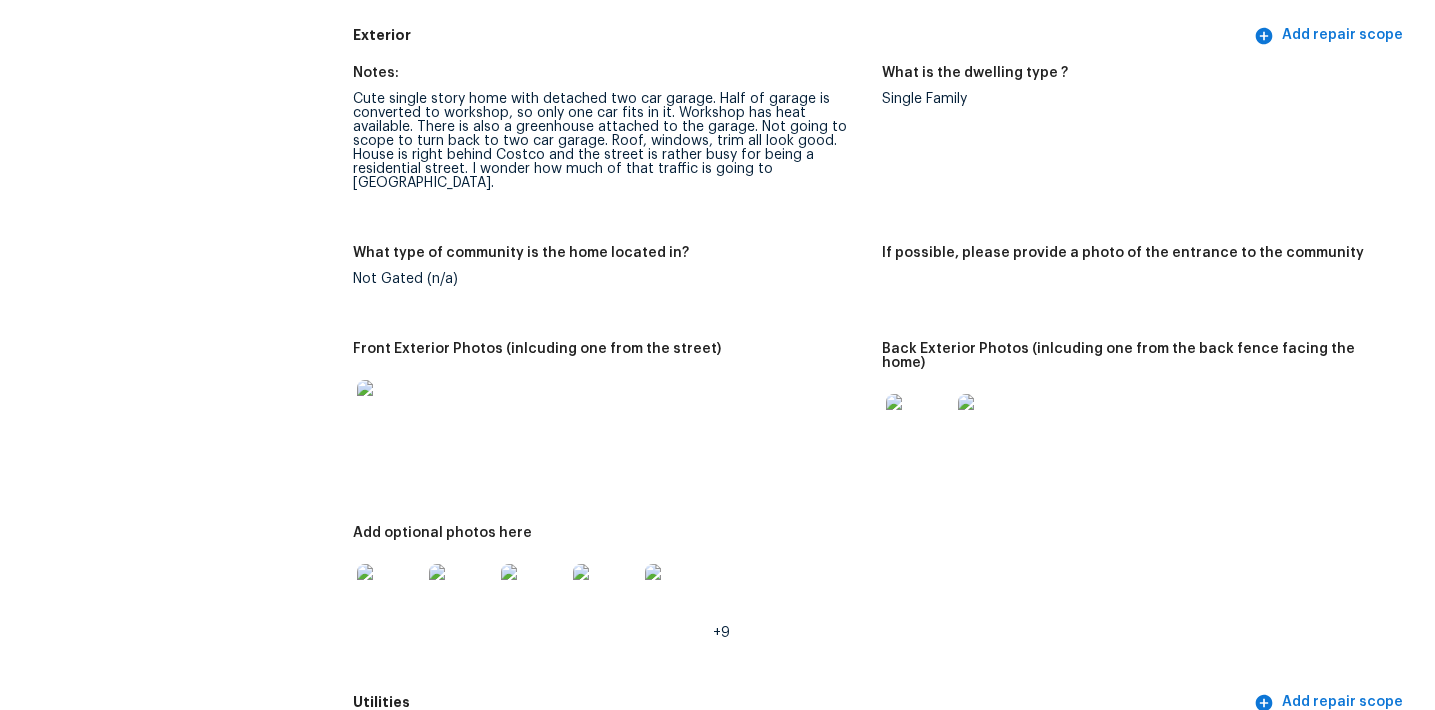 click on "Notes: Cute single story home with detached two car garage. Half of garage is converted to workshop, so only one car fits in it. Workshop has heat available. There is also a greenhouse attached to the garage. Not going to scope to turn back to two car garage.
Roof, windows, trim all look good.
House is right behind Costco and the street is rather busy for being a residential street. I wonder how much of that traffic is going to Costco.  What is the dwelling type ? Single Family What type of community is the home located in? Not Gated (n/a) If possible, please provide a photo of the entrance to the community Front Exterior Photos (inlcuding one from the street) Back Exterior Photos (inlcuding one from the back fence facing the home) Add optional photos here  +9" at bounding box center (882, 369) 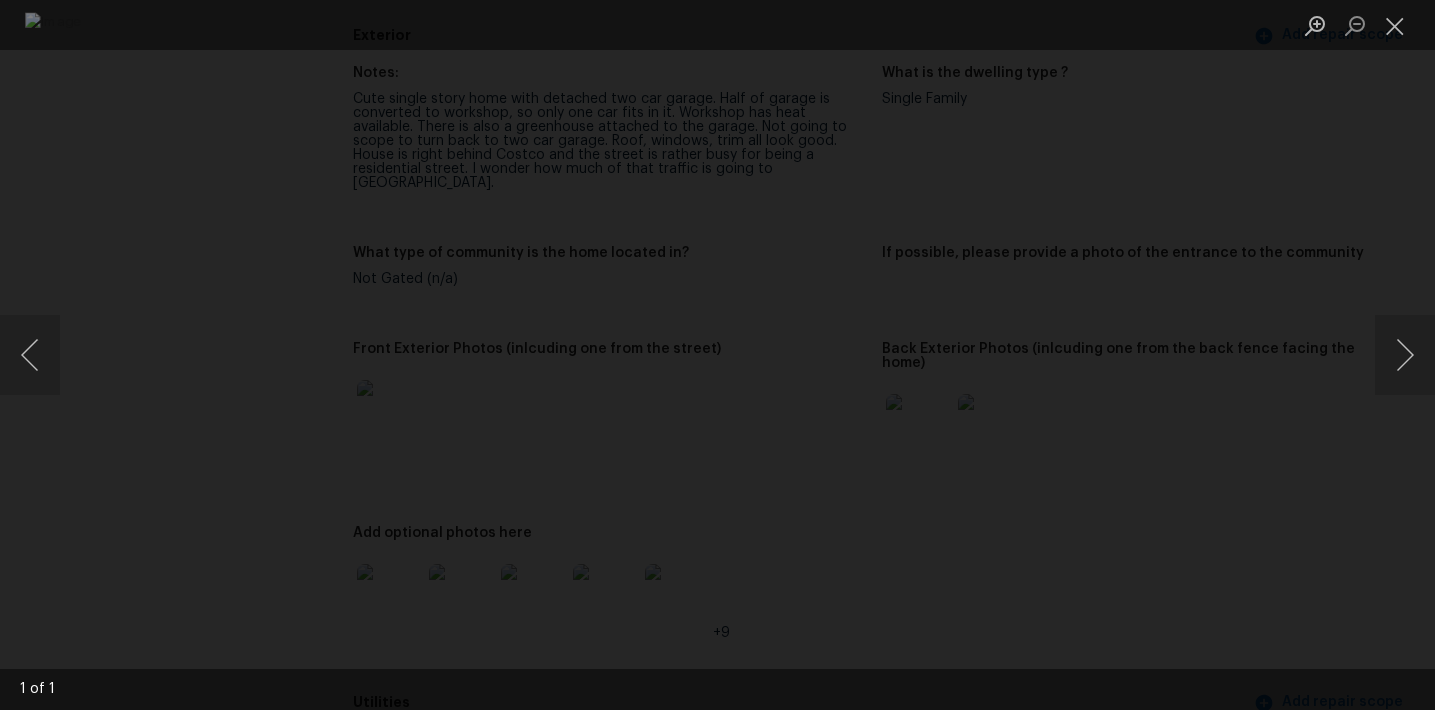 click at bounding box center (717, 355) 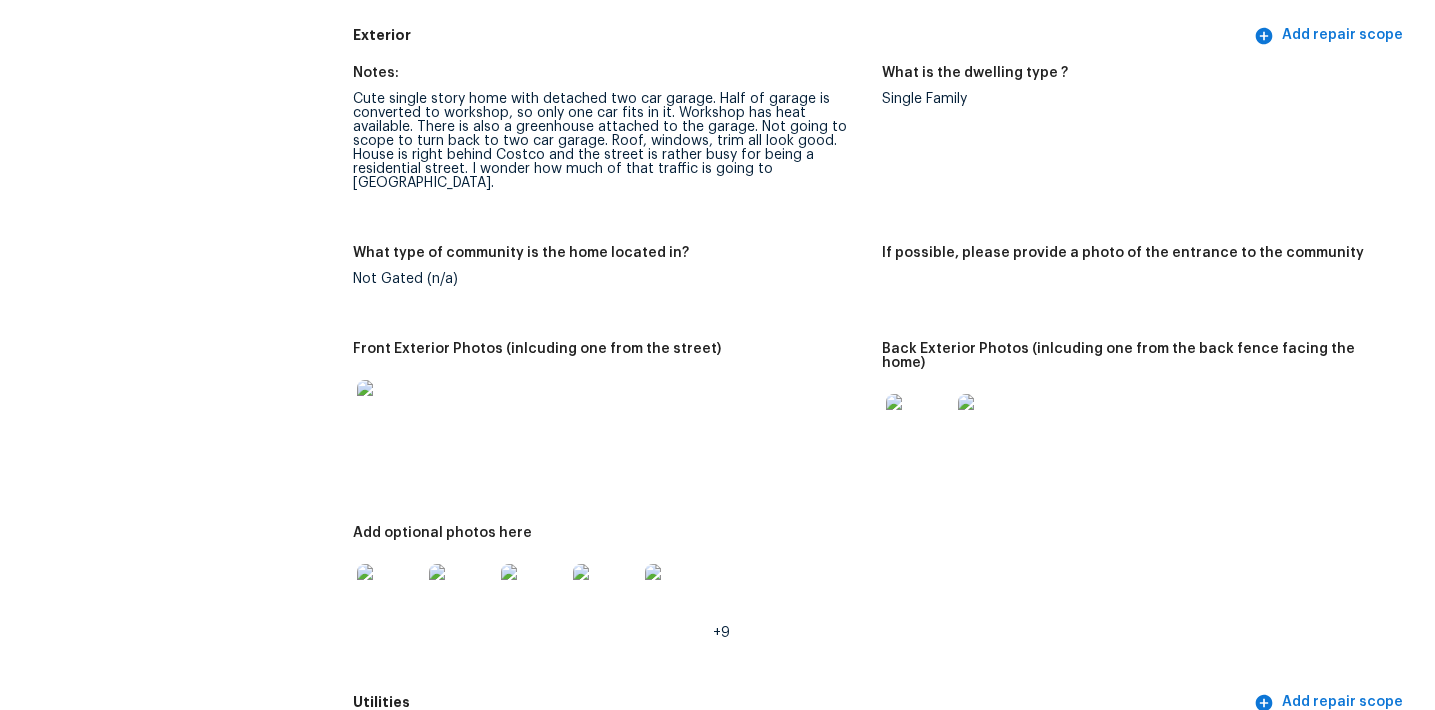 click at bounding box center (918, 426) 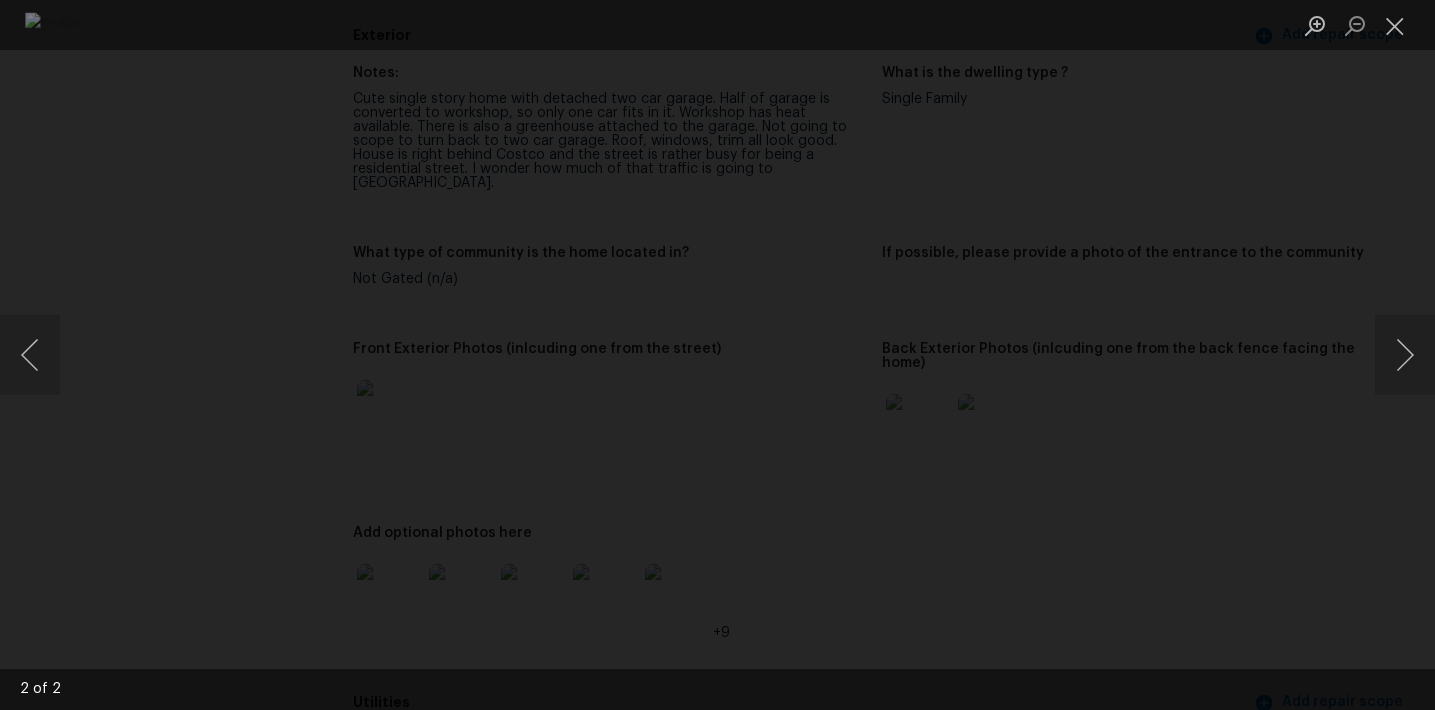 click at bounding box center [717, 355] 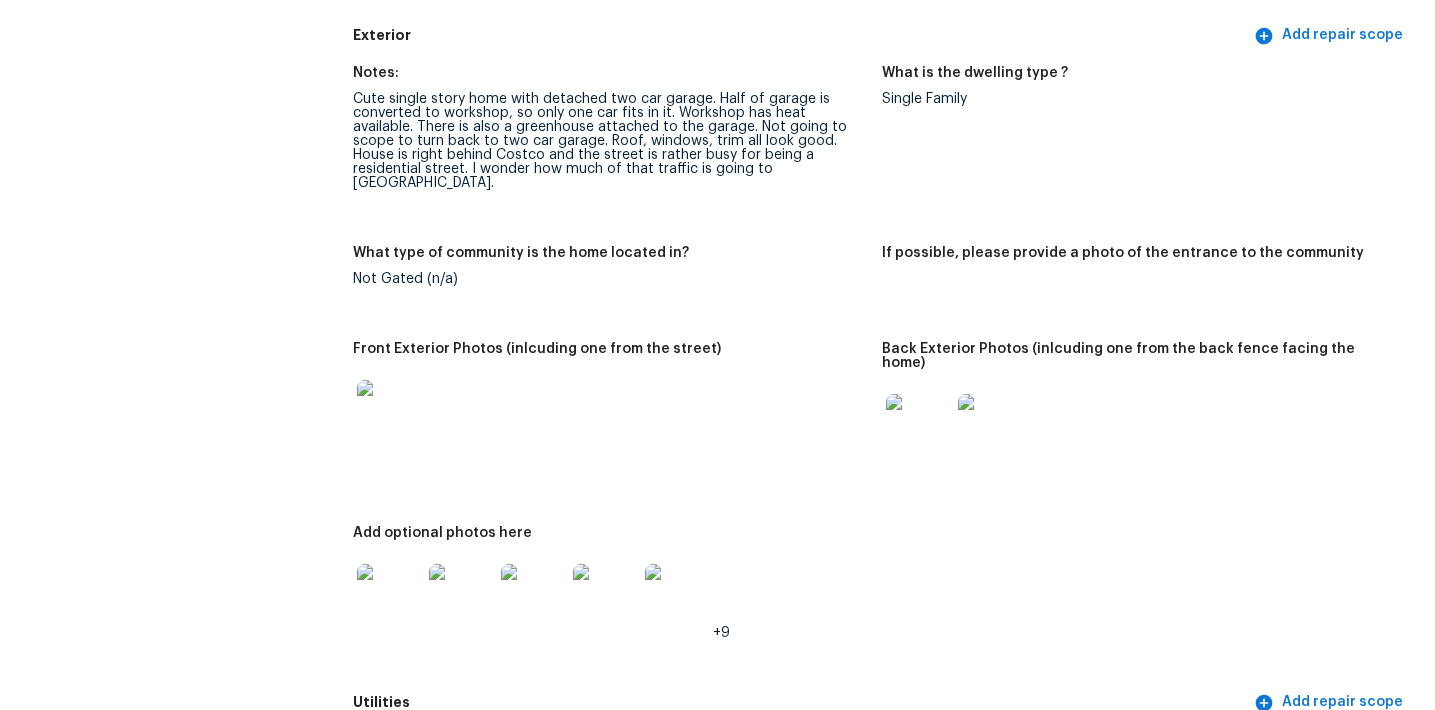 click at bounding box center [389, 596] 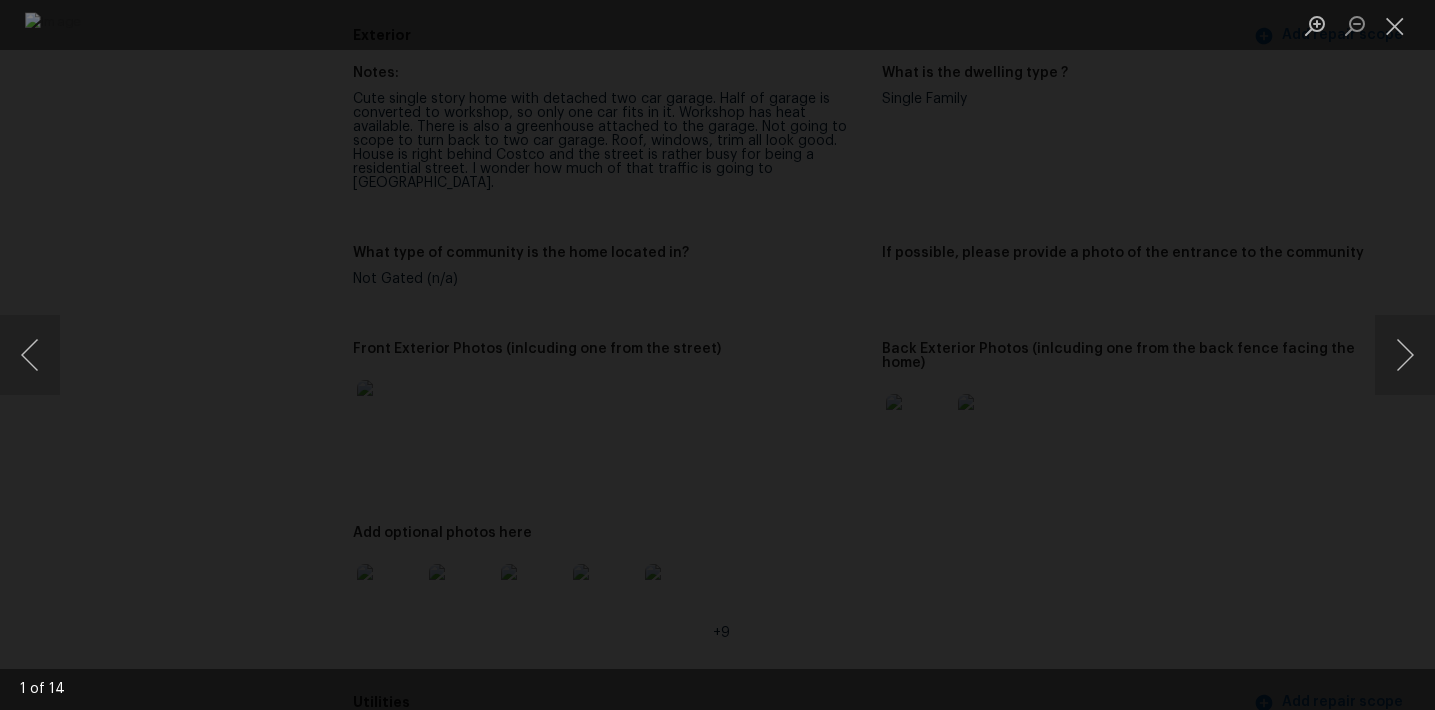 click at bounding box center [717, 355] 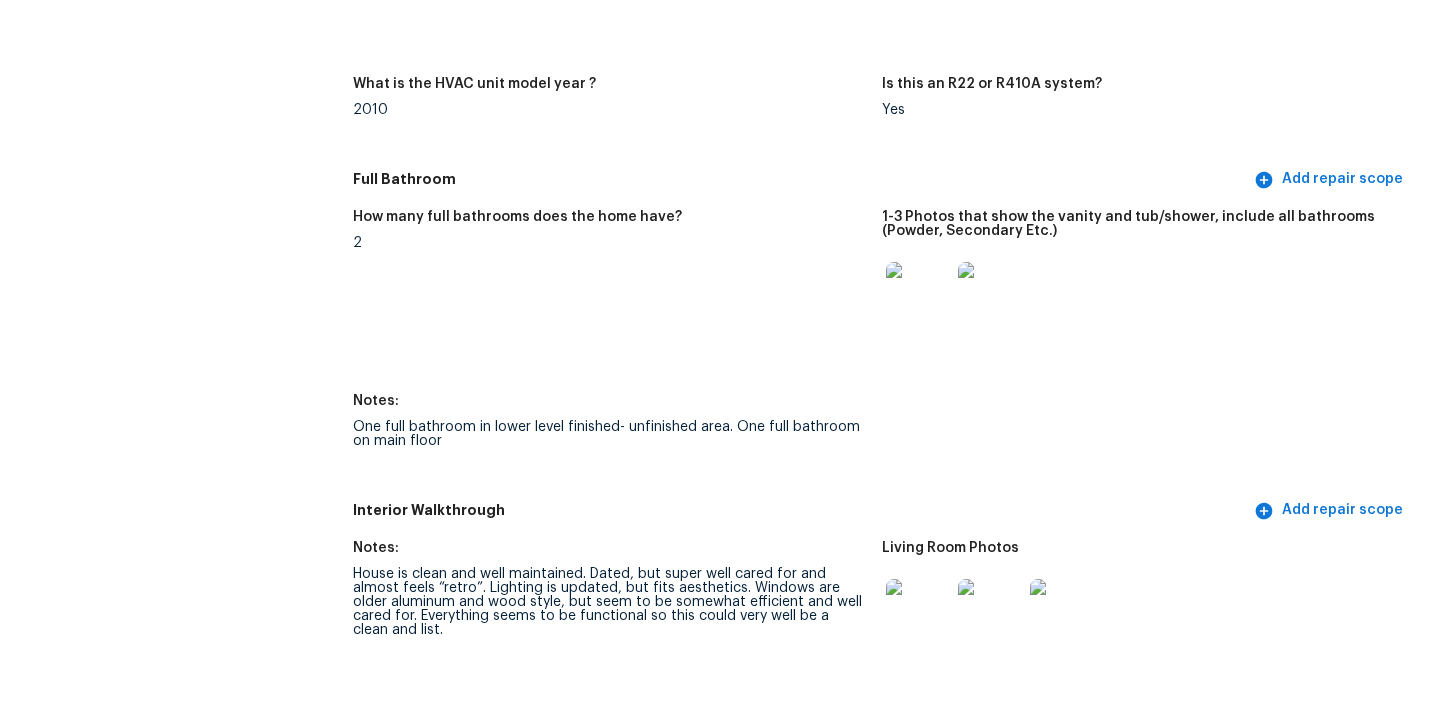 scroll, scrollTop: 2206, scrollLeft: 0, axis: vertical 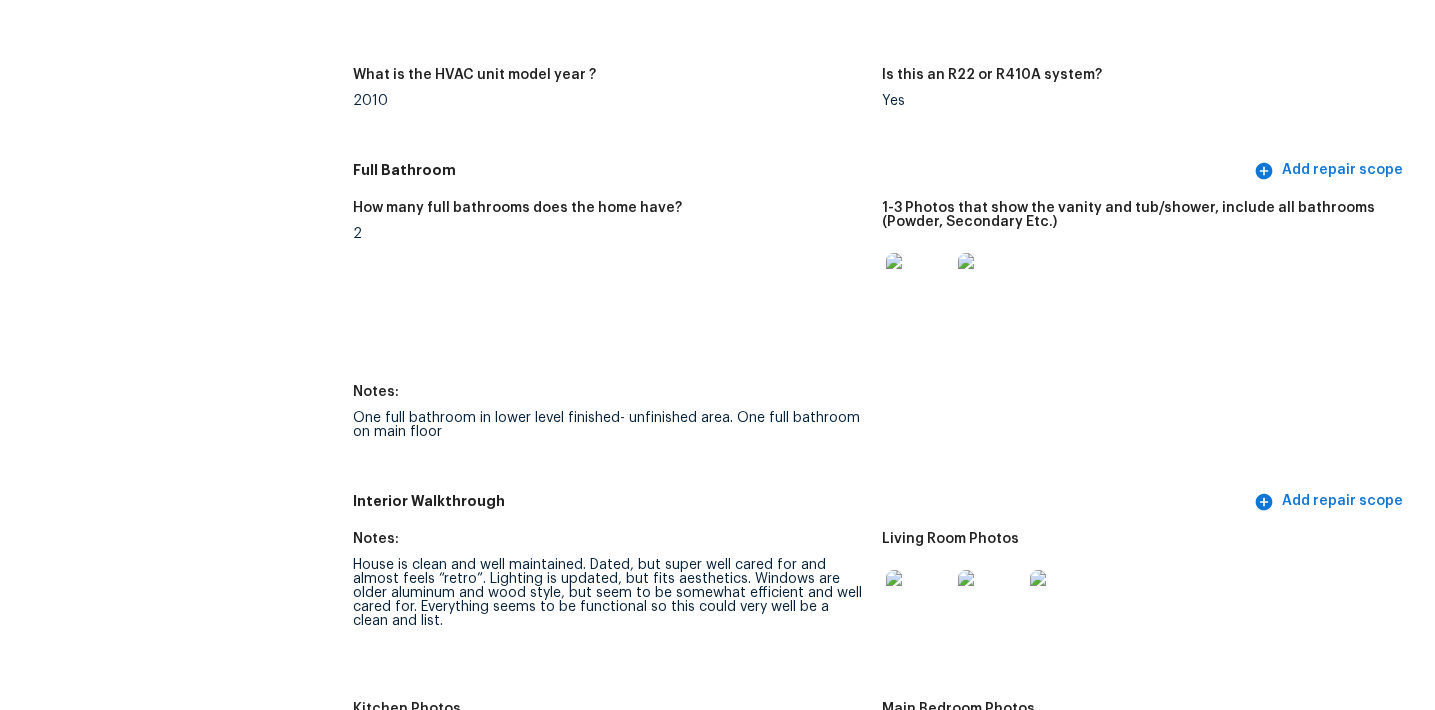 click at bounding box center [918, 285] 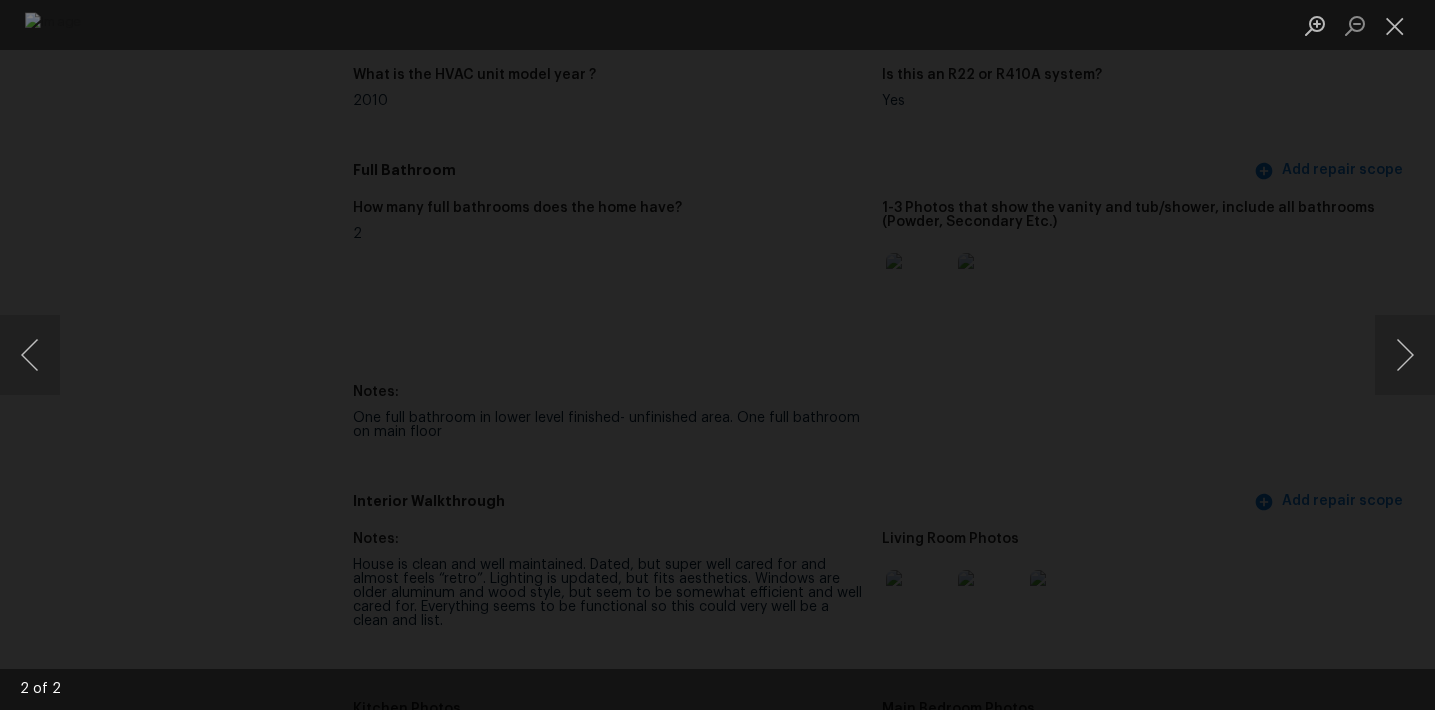click at bounding box center [717, 355] 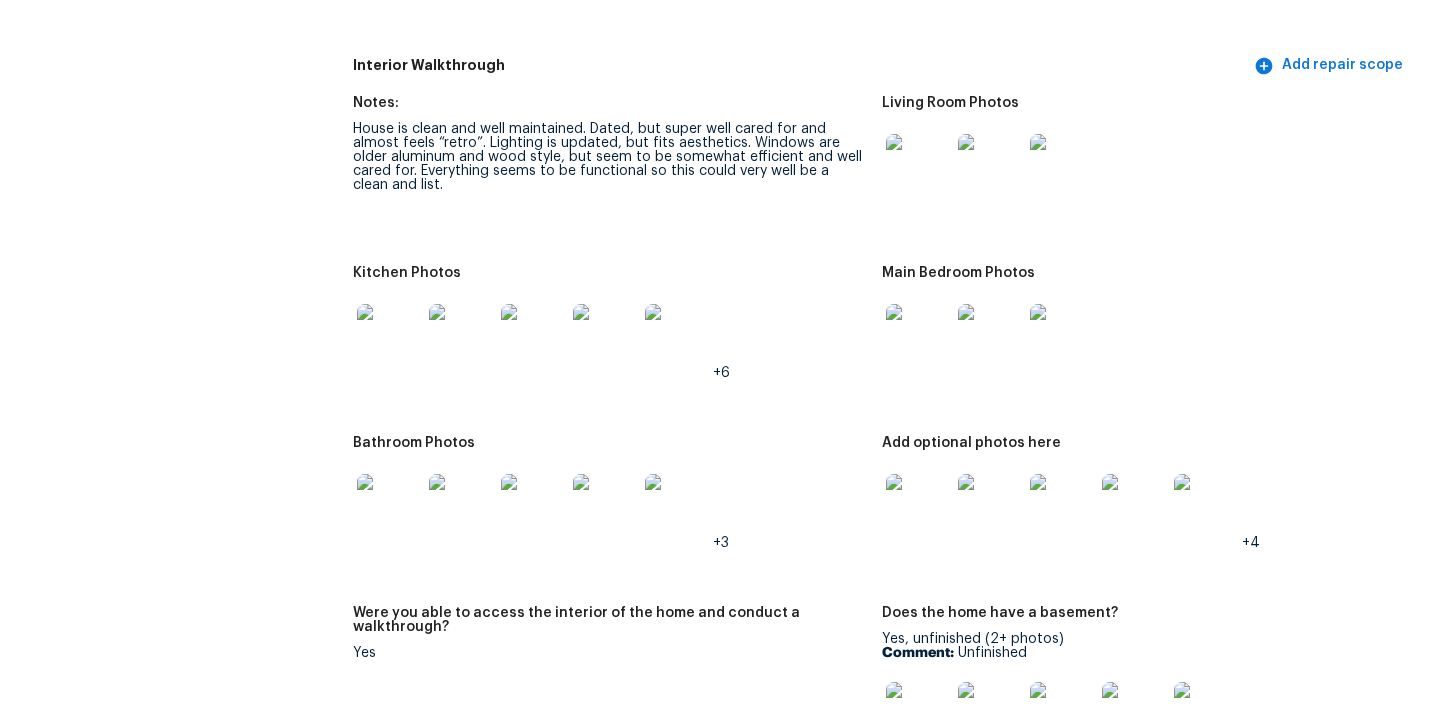scroll, scrollTop: 2655, scrollLeft: 0, axis: vertical 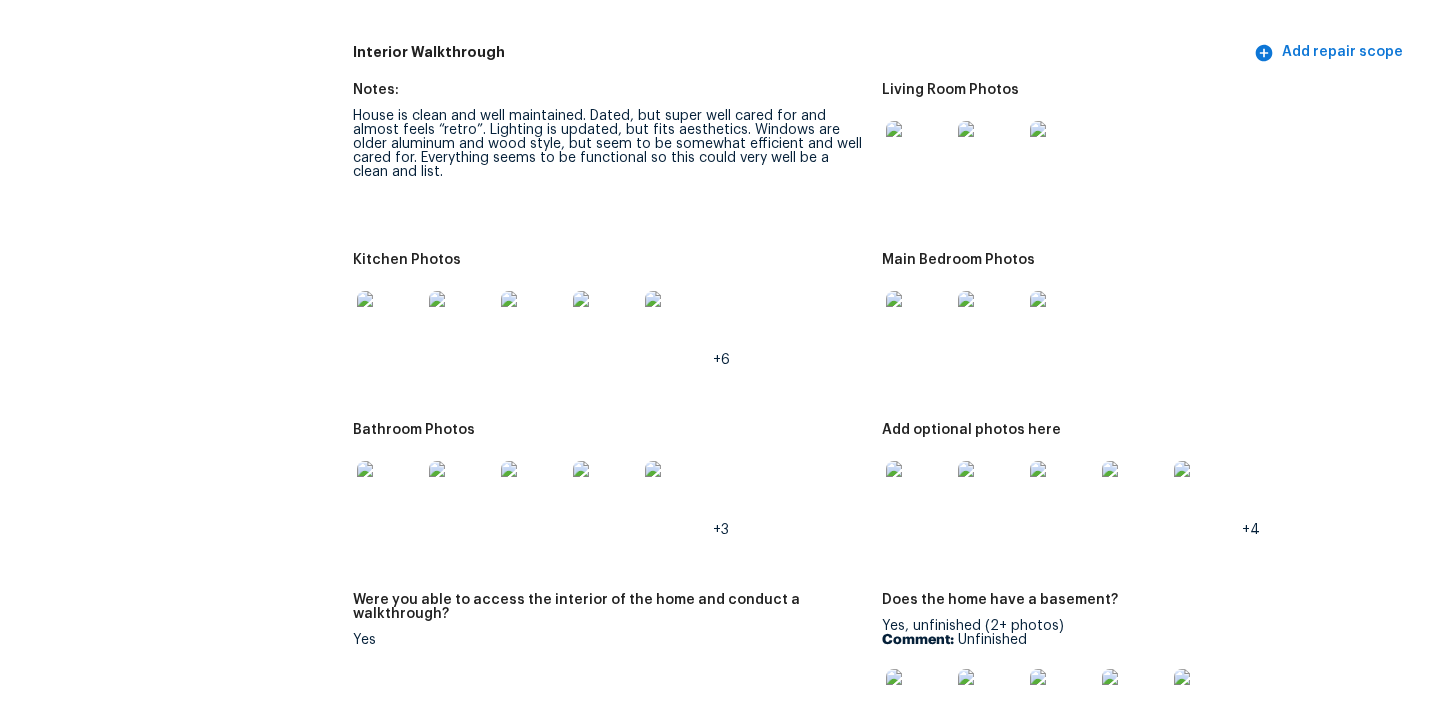 click at bounding box center (918, 153) 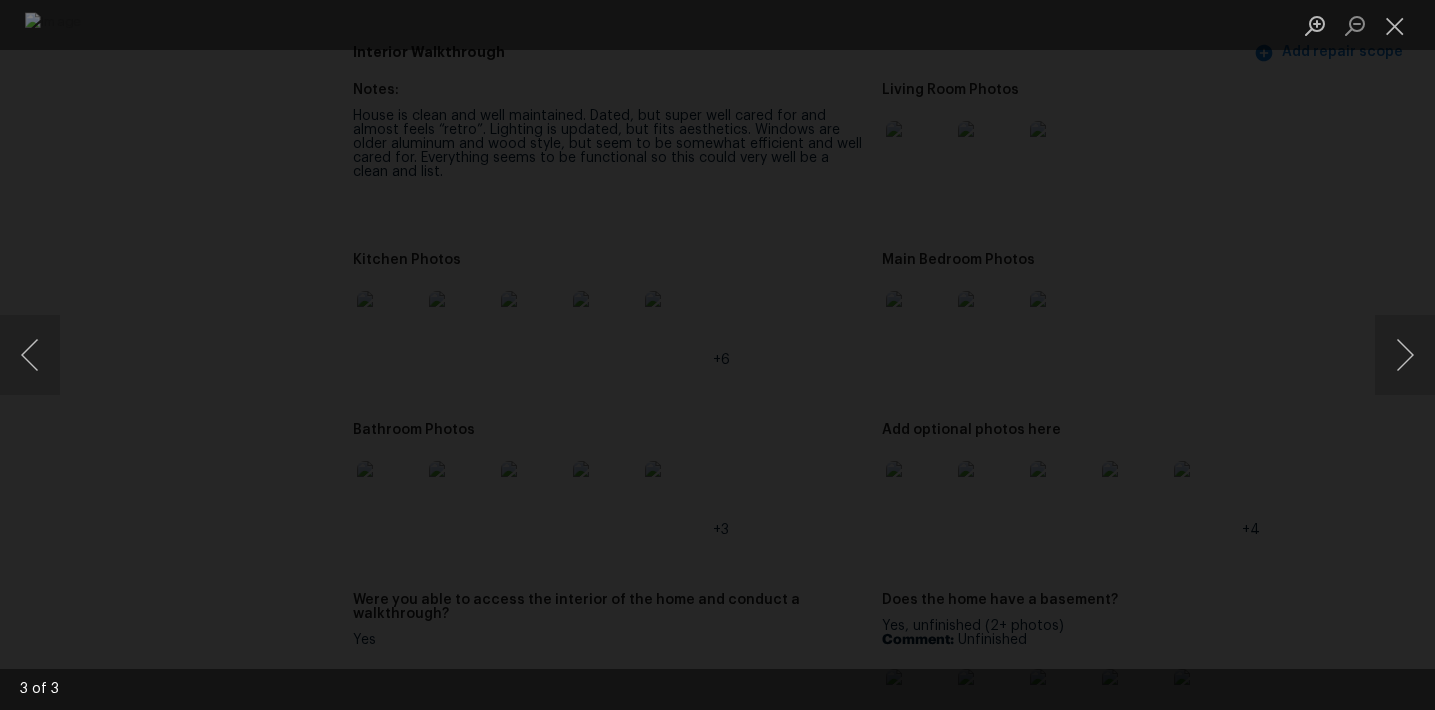 click at bounding box center [717, 355] 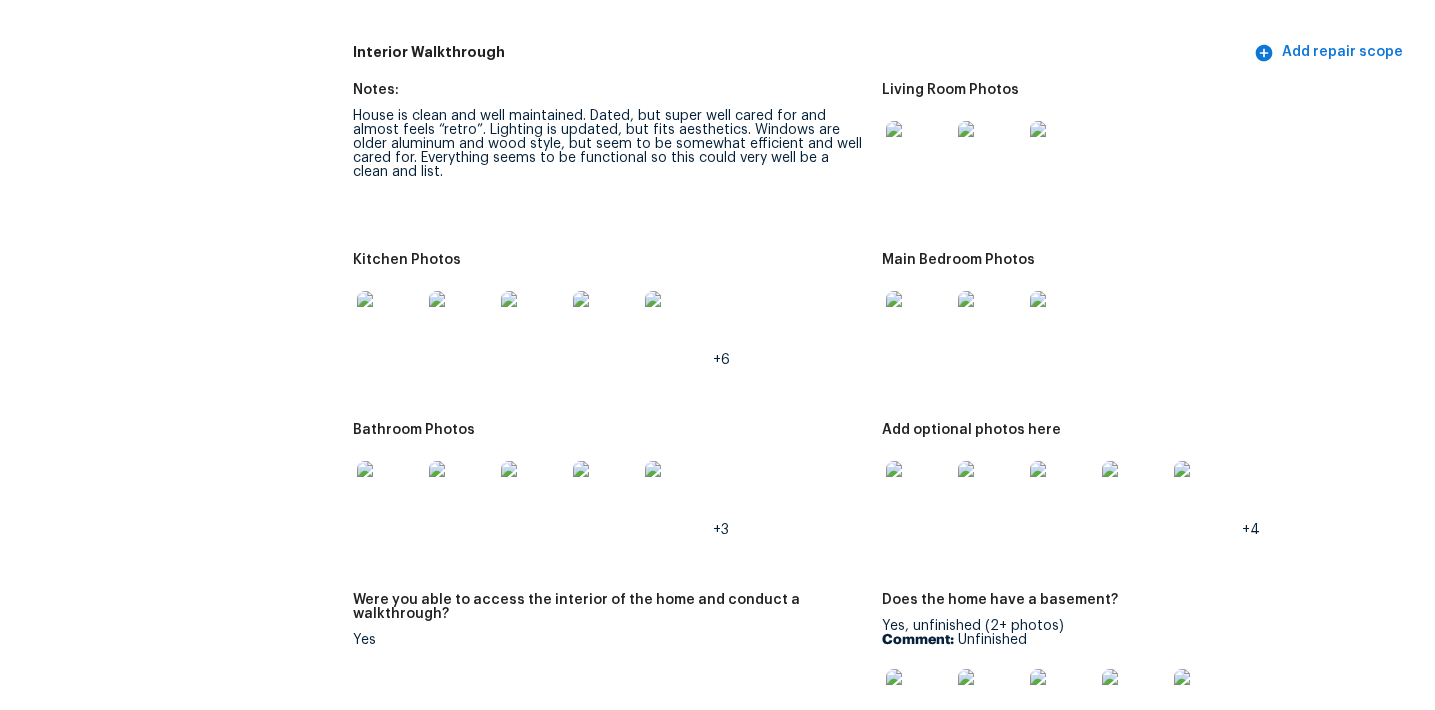 click at bounding box center [461, 323] 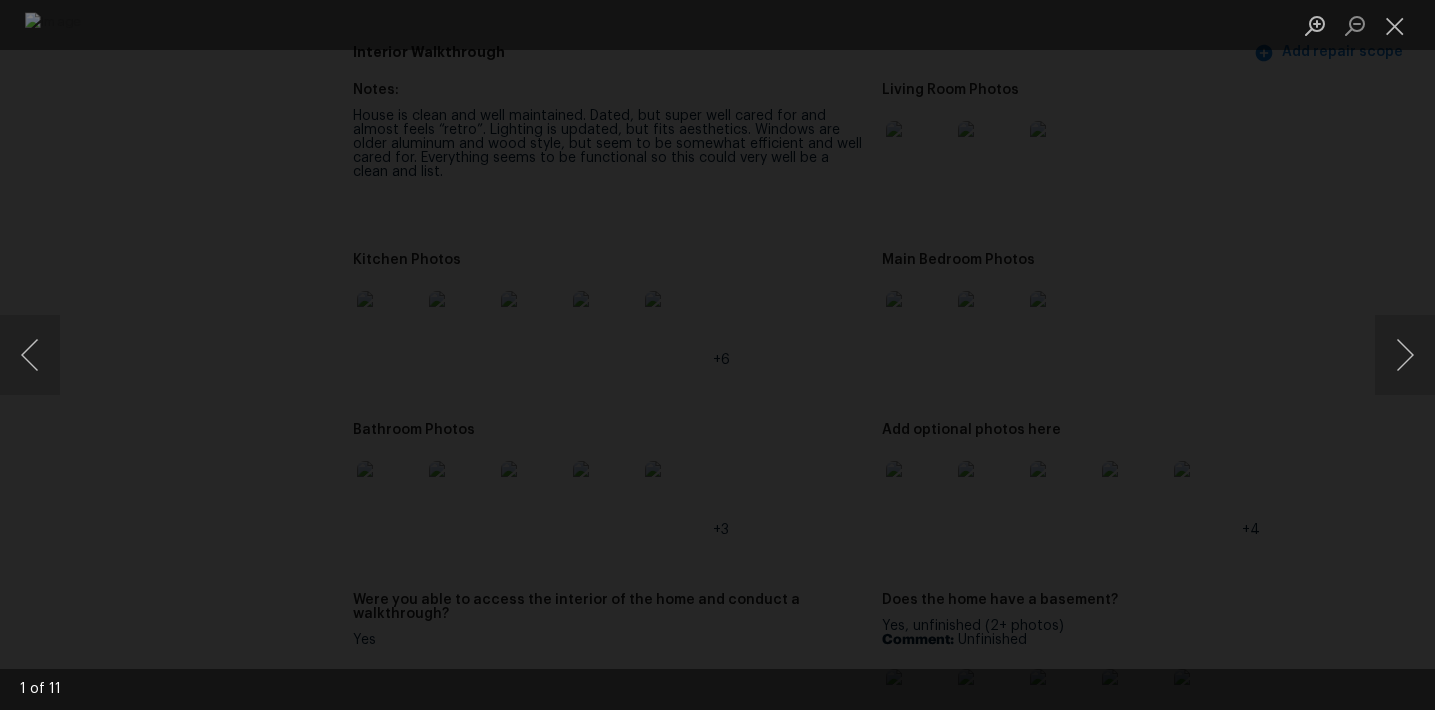 click at bounding box center (717, 354) 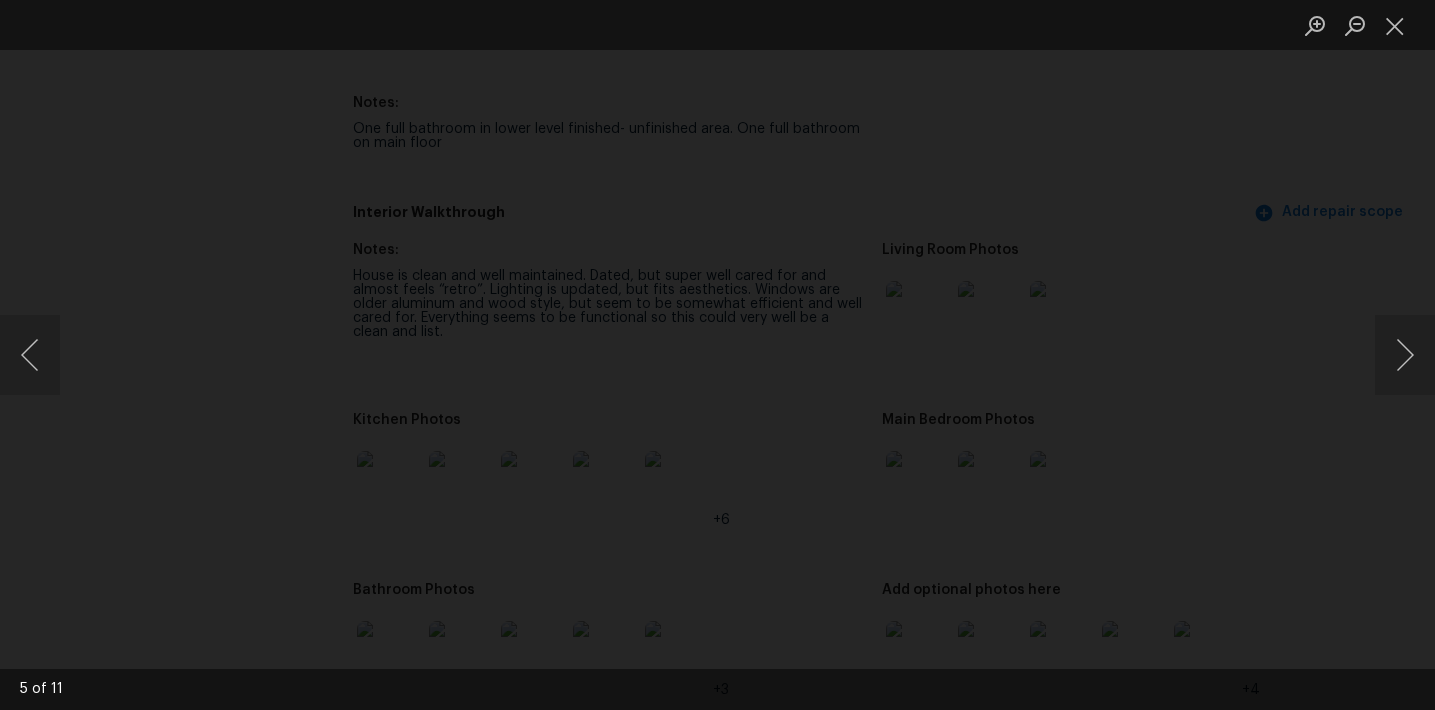 scroll, scrollTop: 2482, scrollLeft: 0, axis: vertical 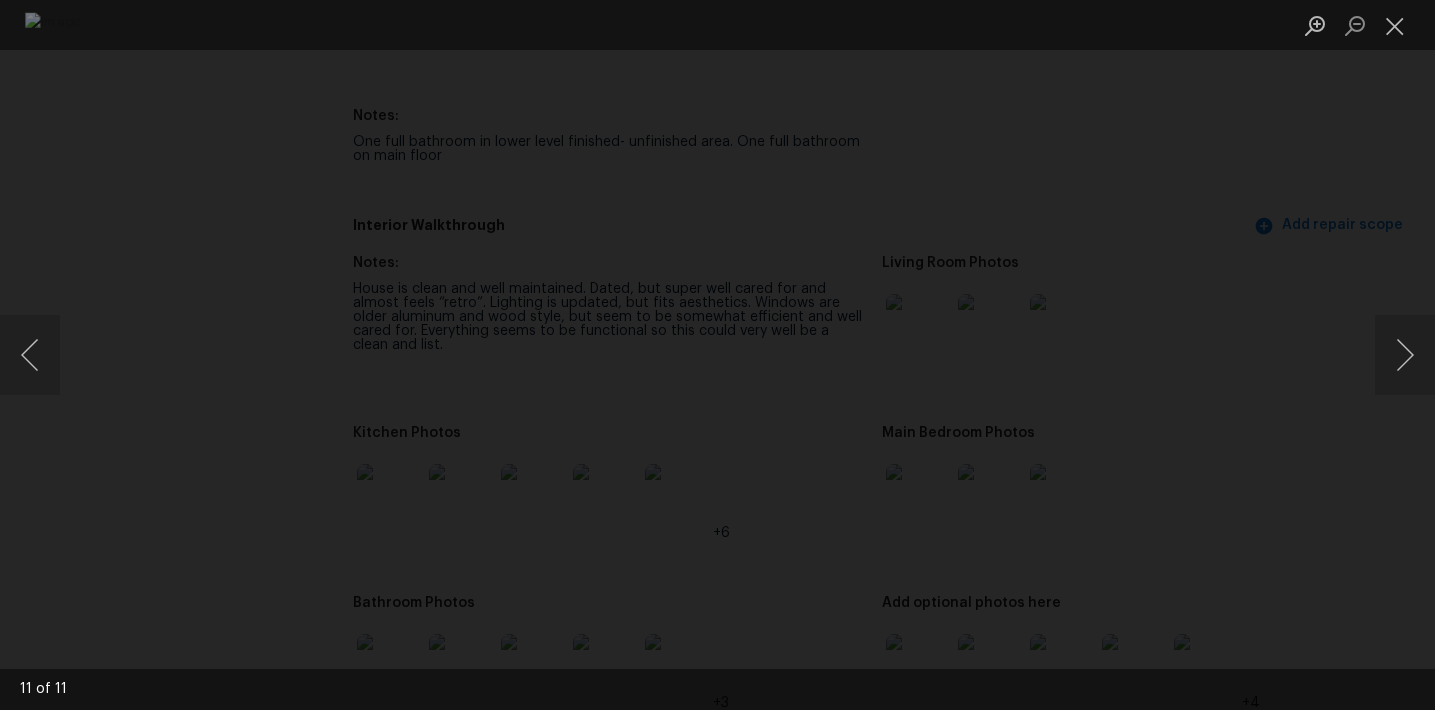 click at bounding box center (717, 355) 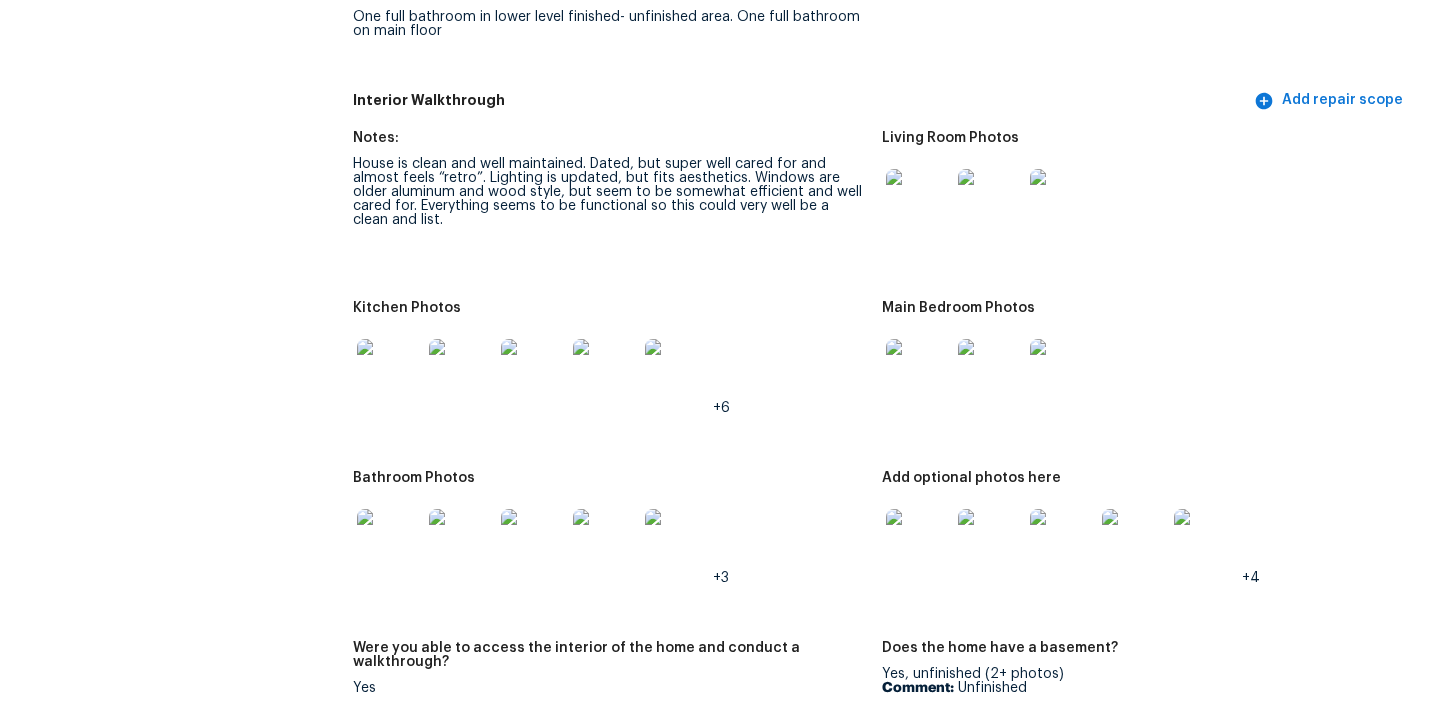 scroll, scrollTop: 2620, scrollLeft: 0, axis: vertical 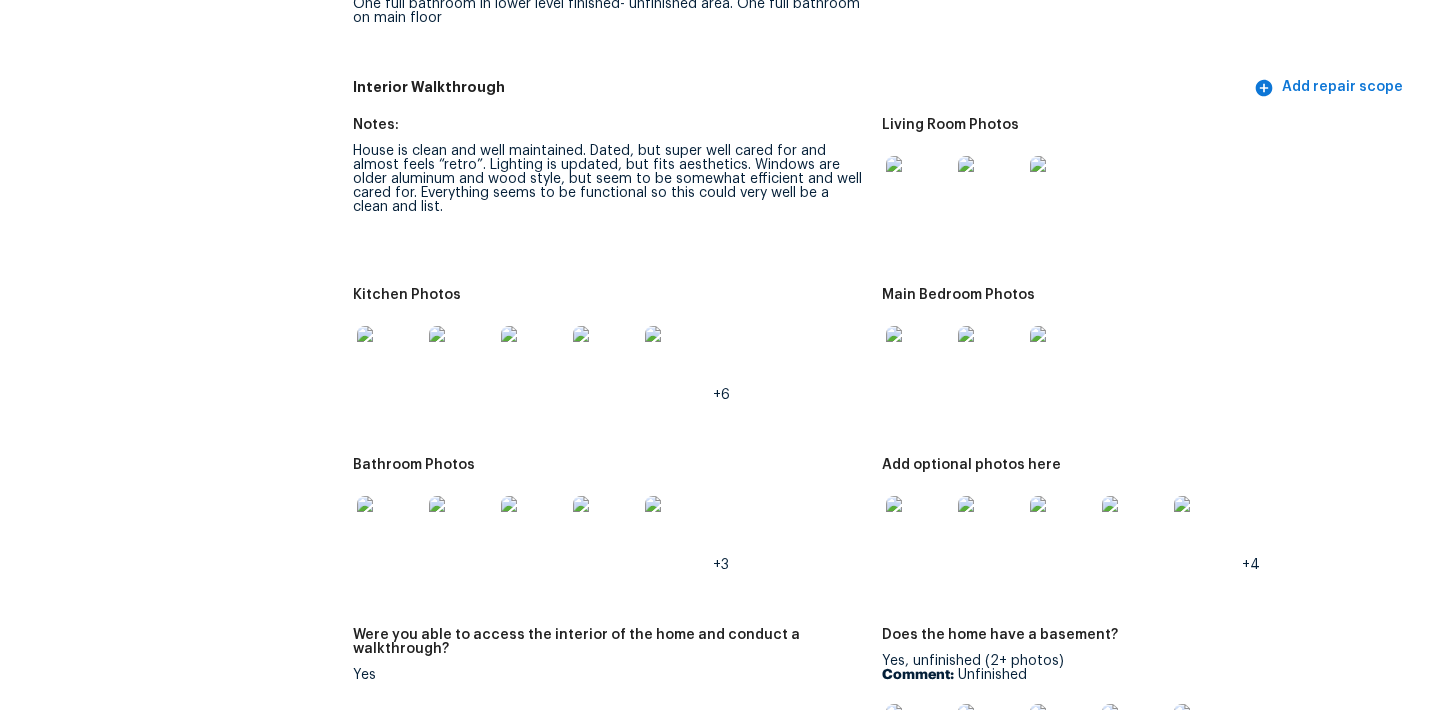 click at bounding box center (918, 358) 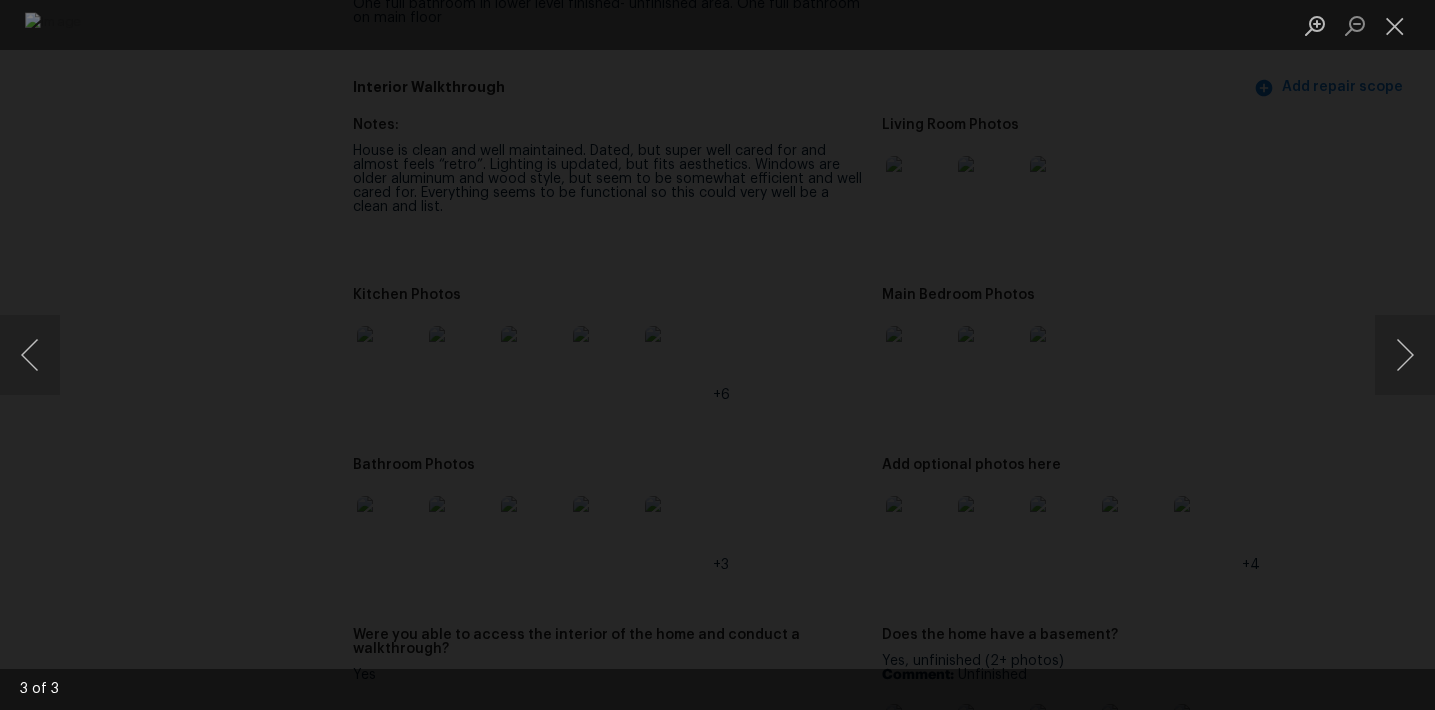 click at bounding box center [717, 355] 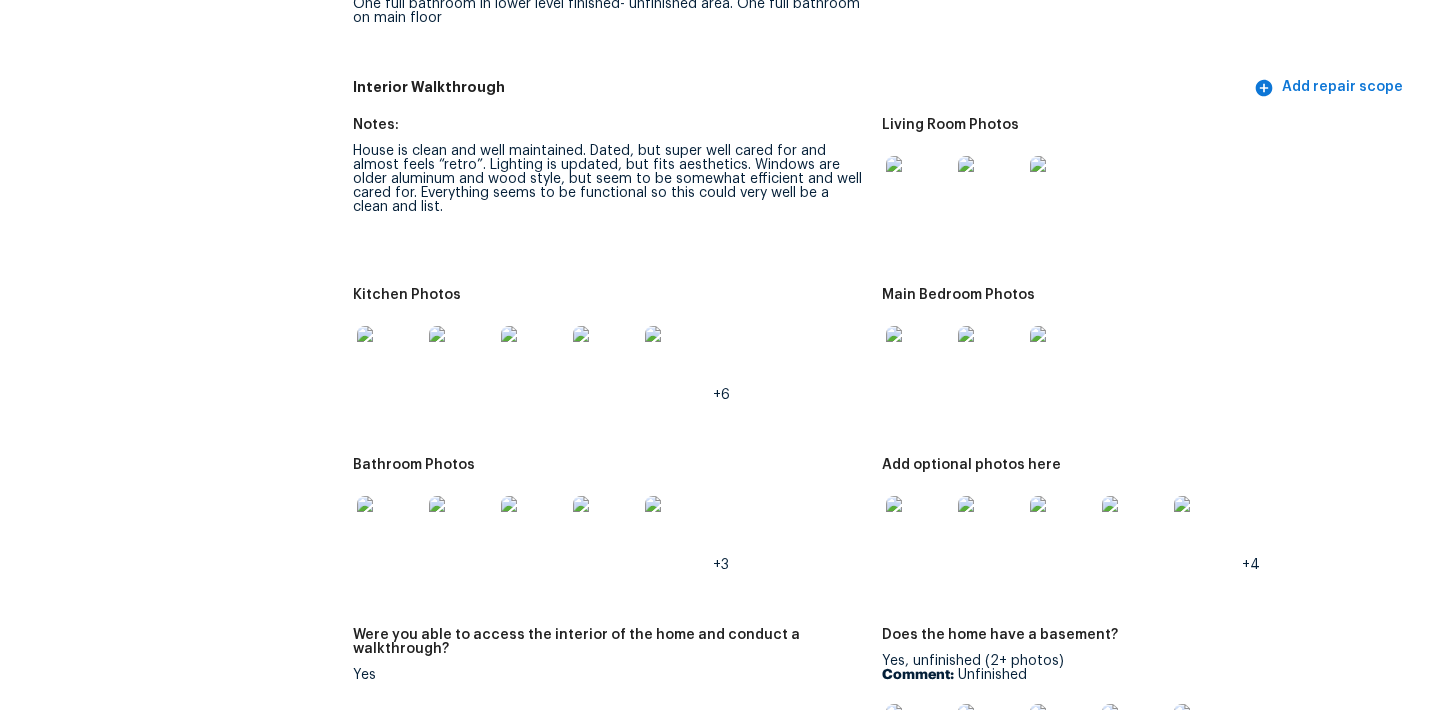 click at bounding box center [389, 528] 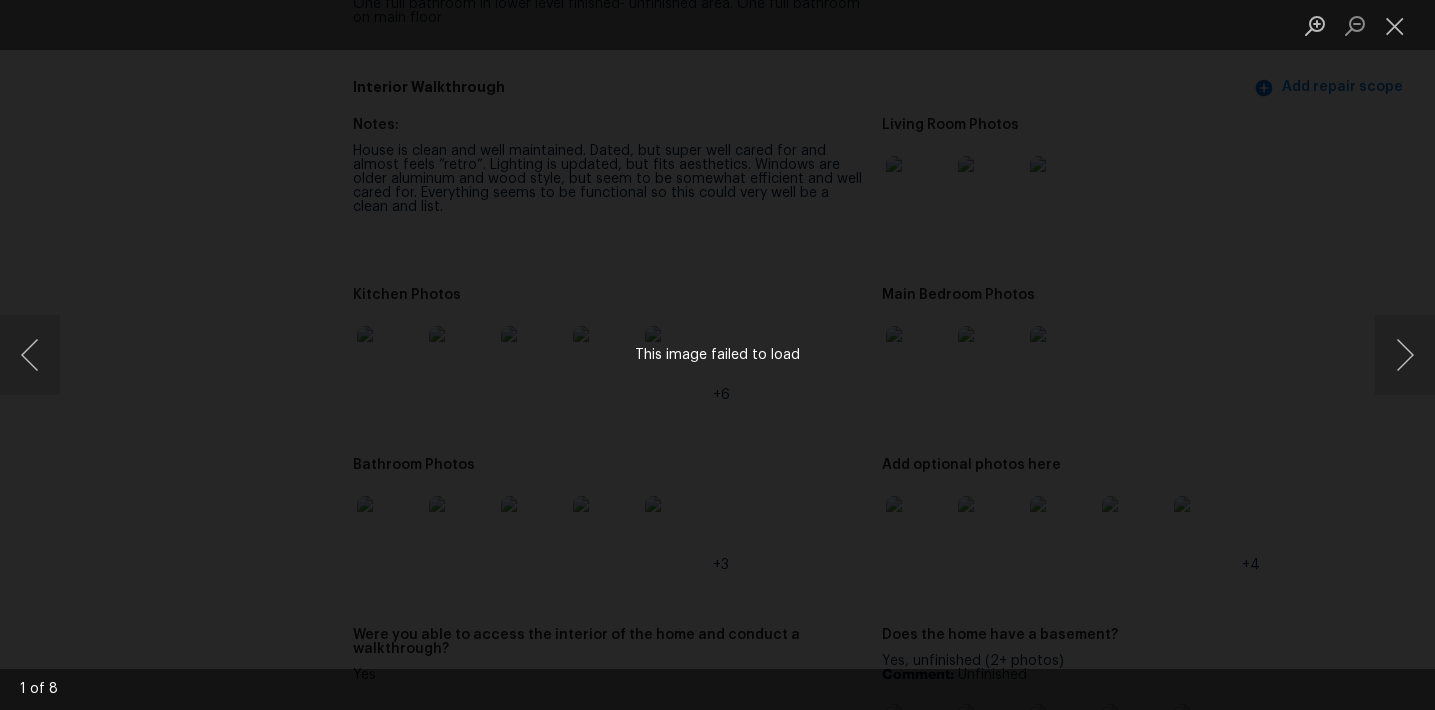 click on "This image failed to load" at bounding box center [717, 355] 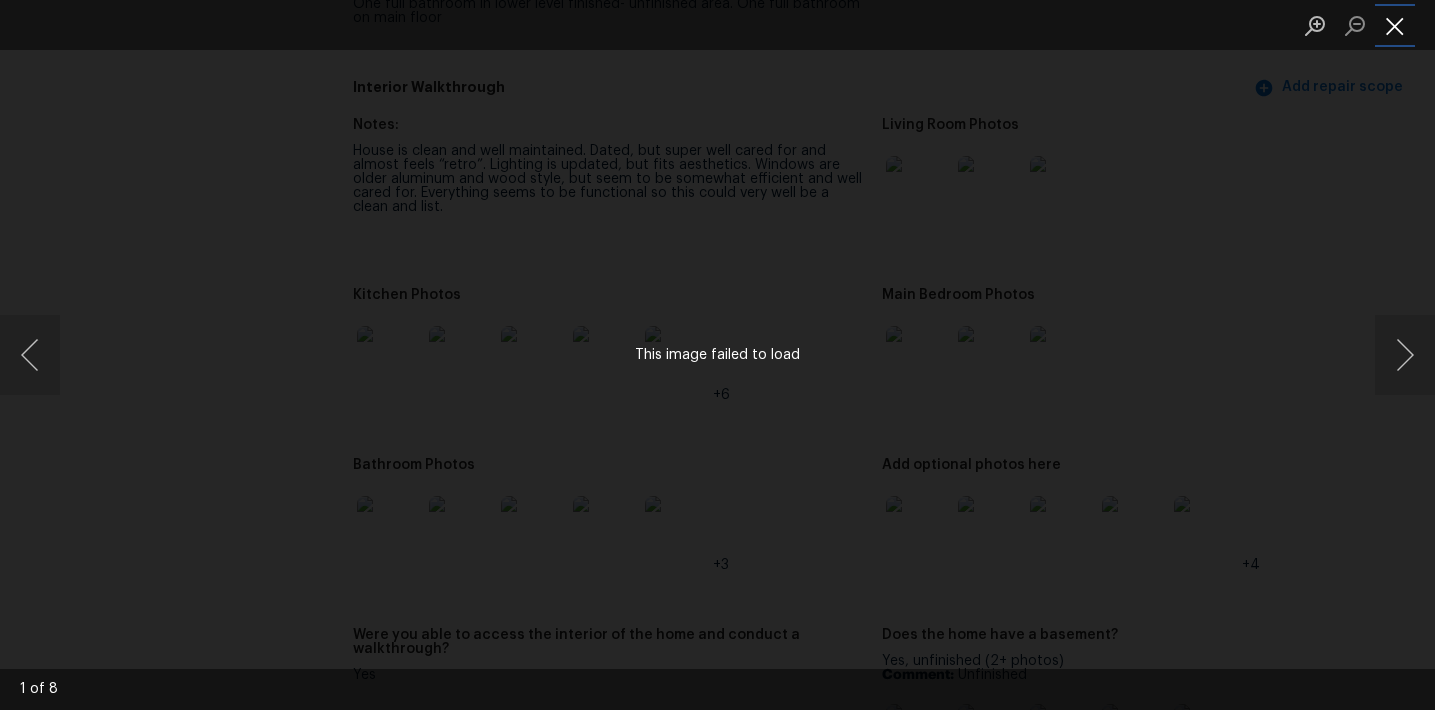 click at bounding box center [1395, 25] 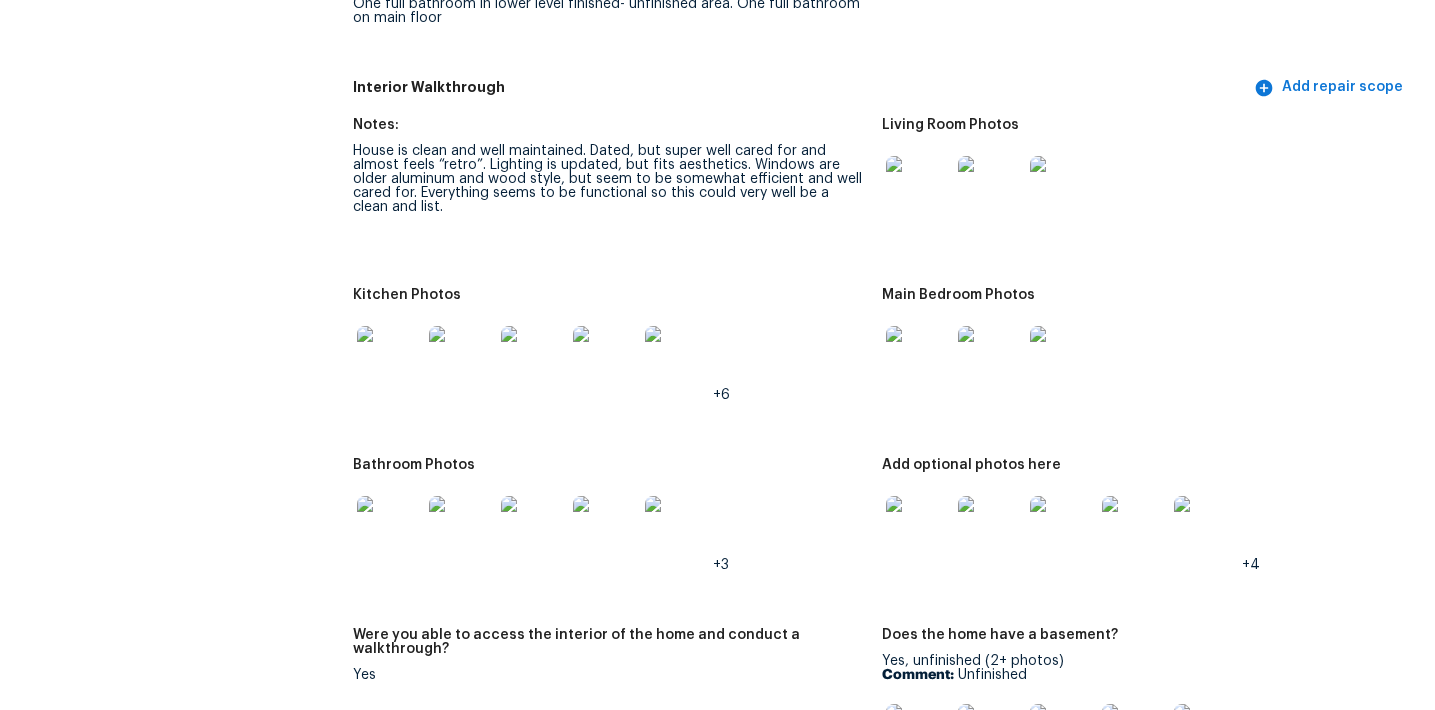 click at bounding box center [918, 358] 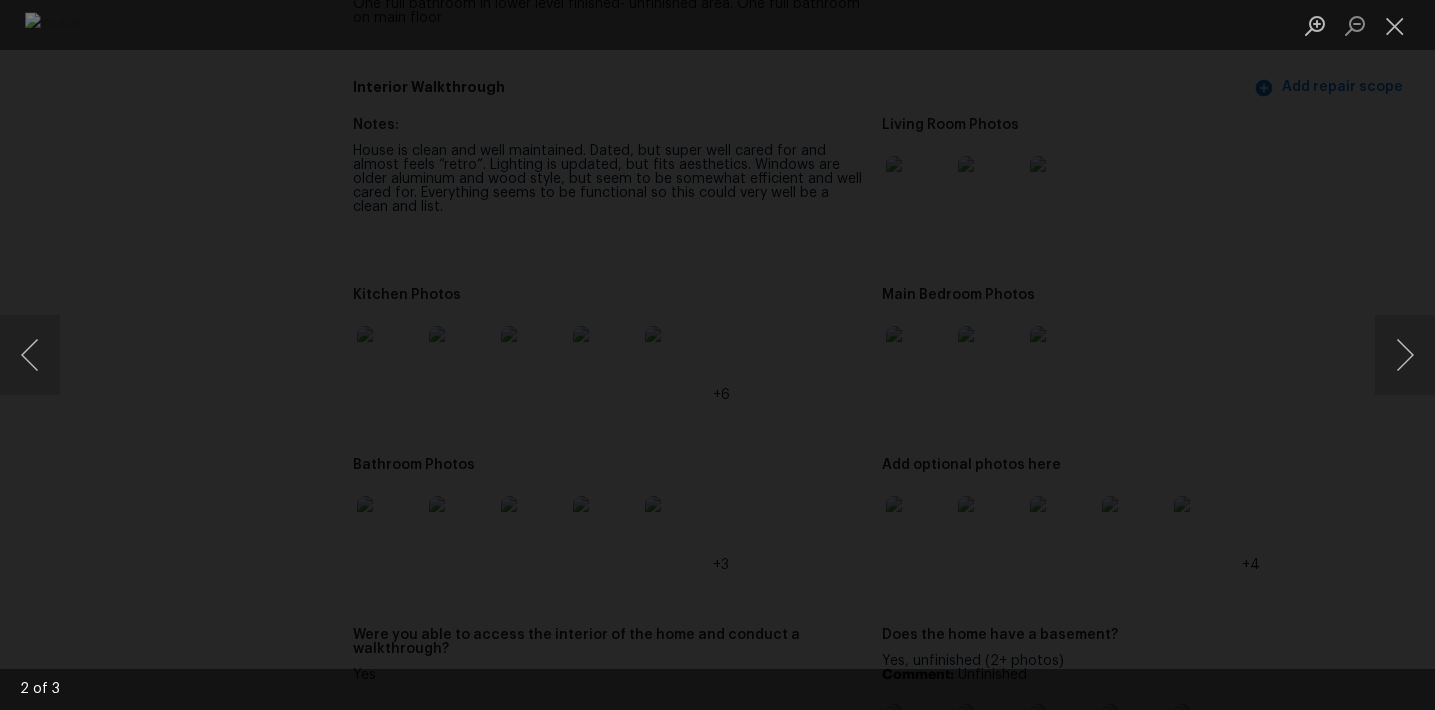 click at bounding box center [717, 355] 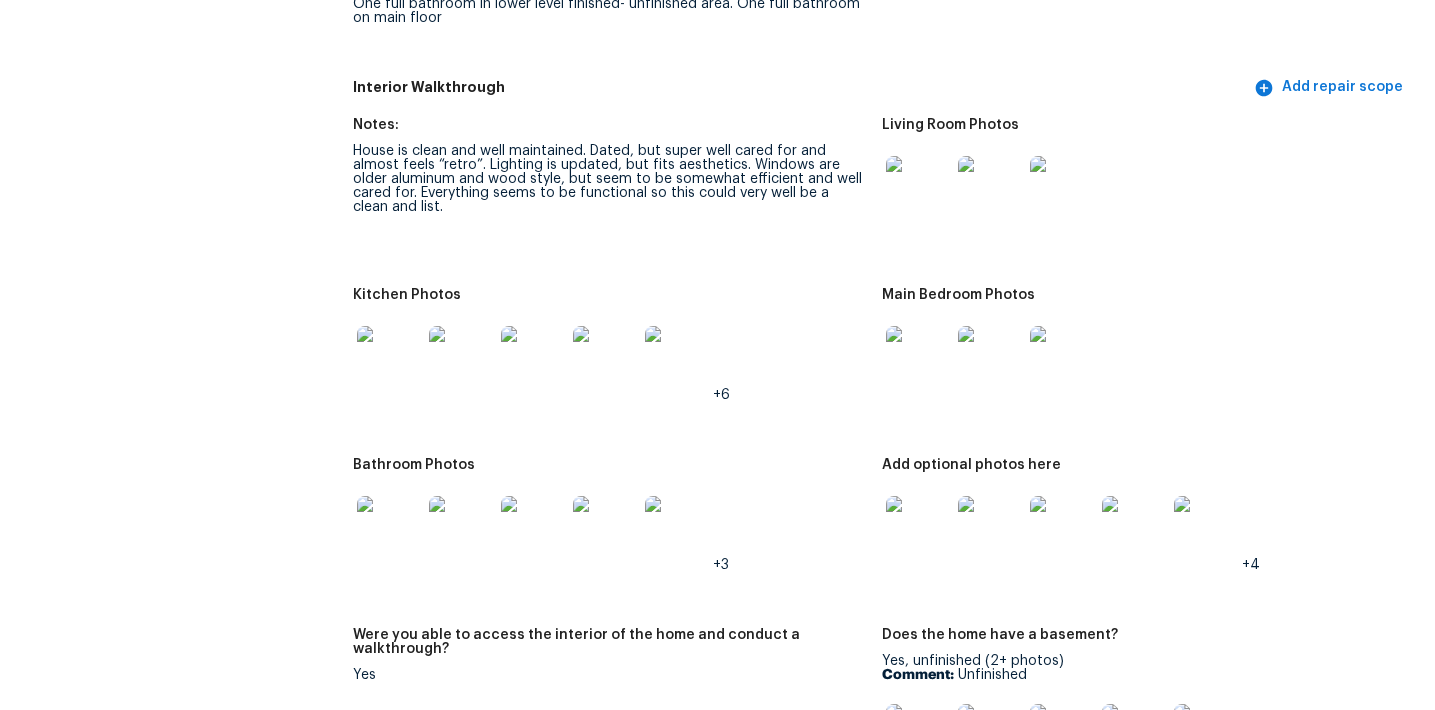 click at bounding box center [389, 528] 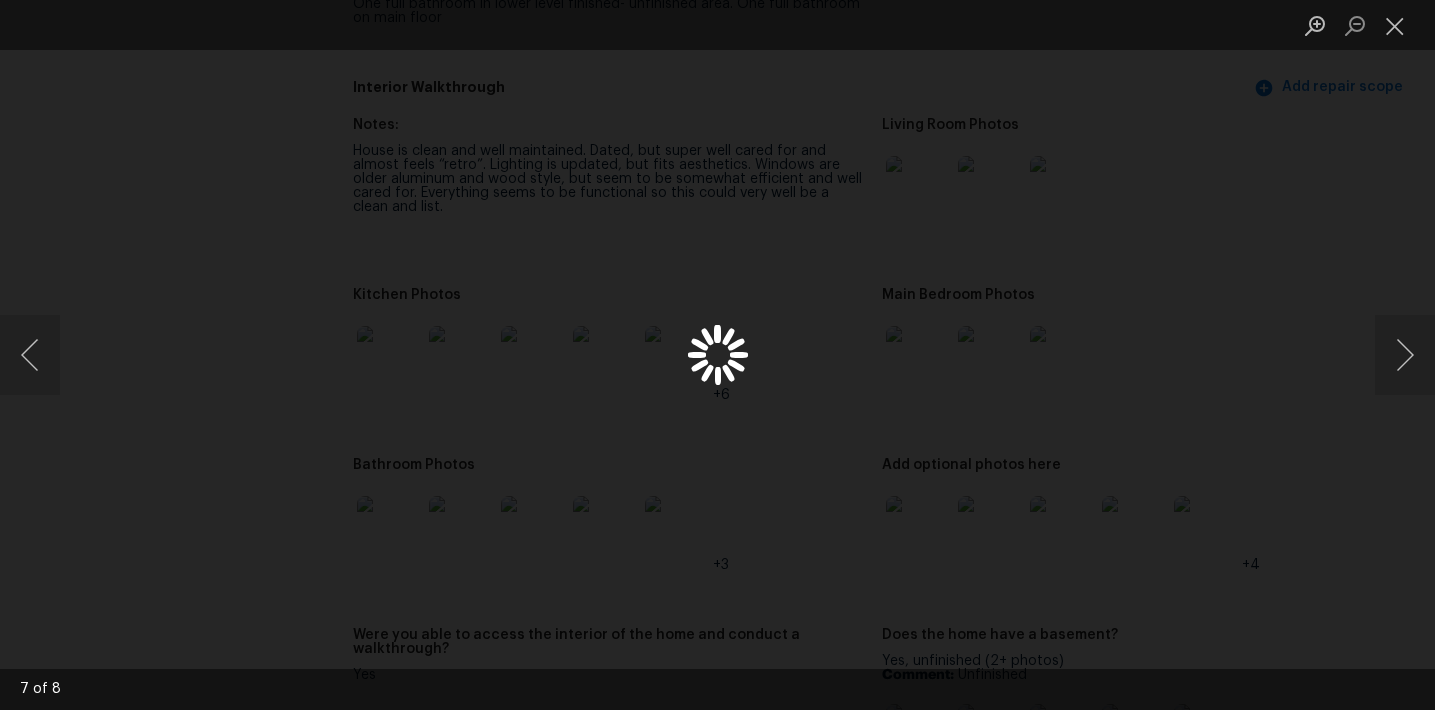 click at bounding box center [717, 355] 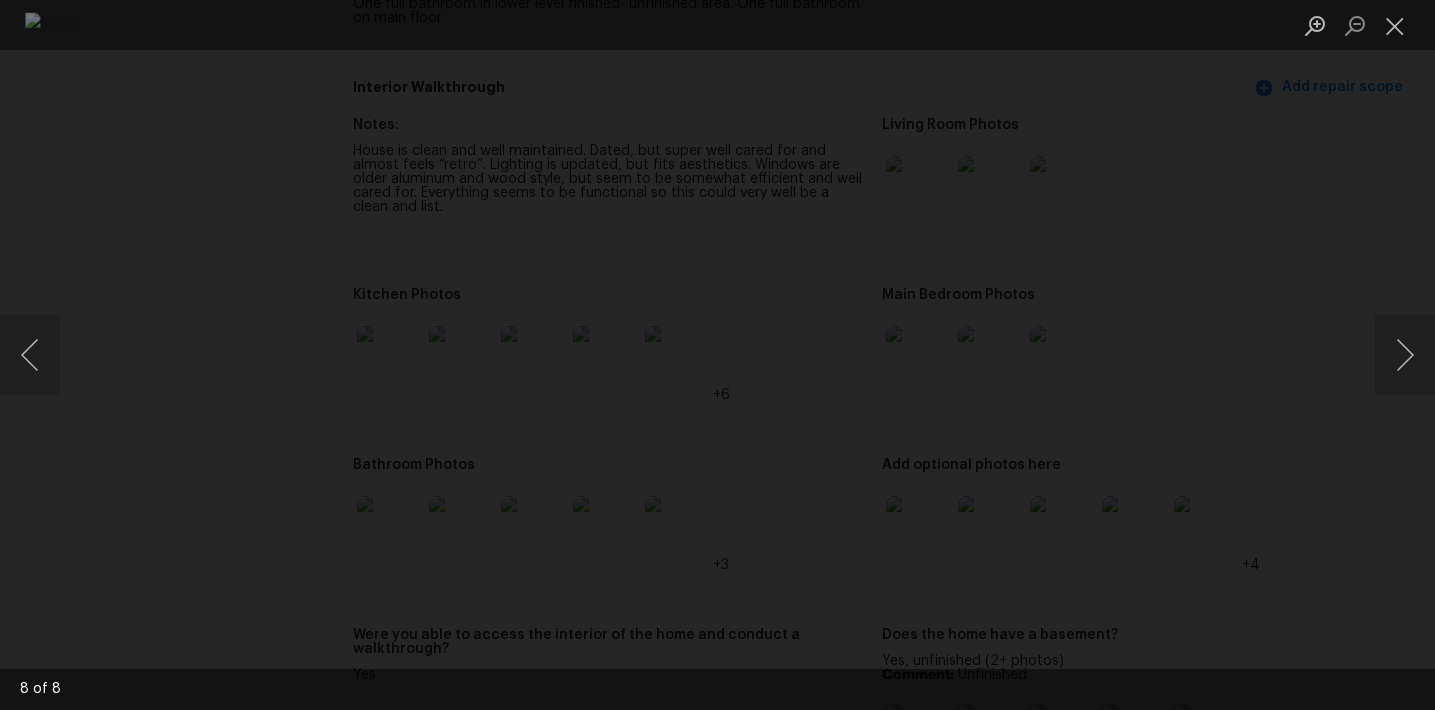 click at bounding box center (717, 355) 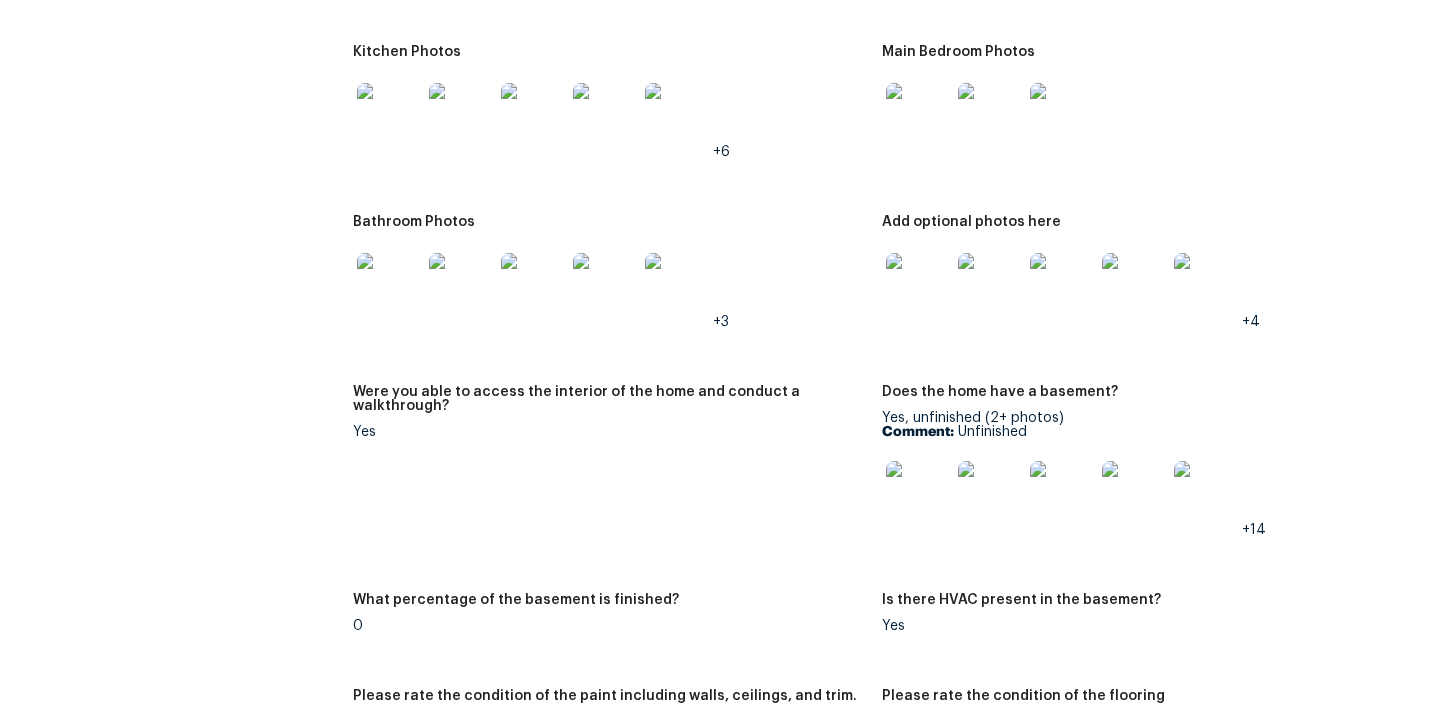 scroll, scrollTop: 2867, scrollLeft: 0, axis: vertical 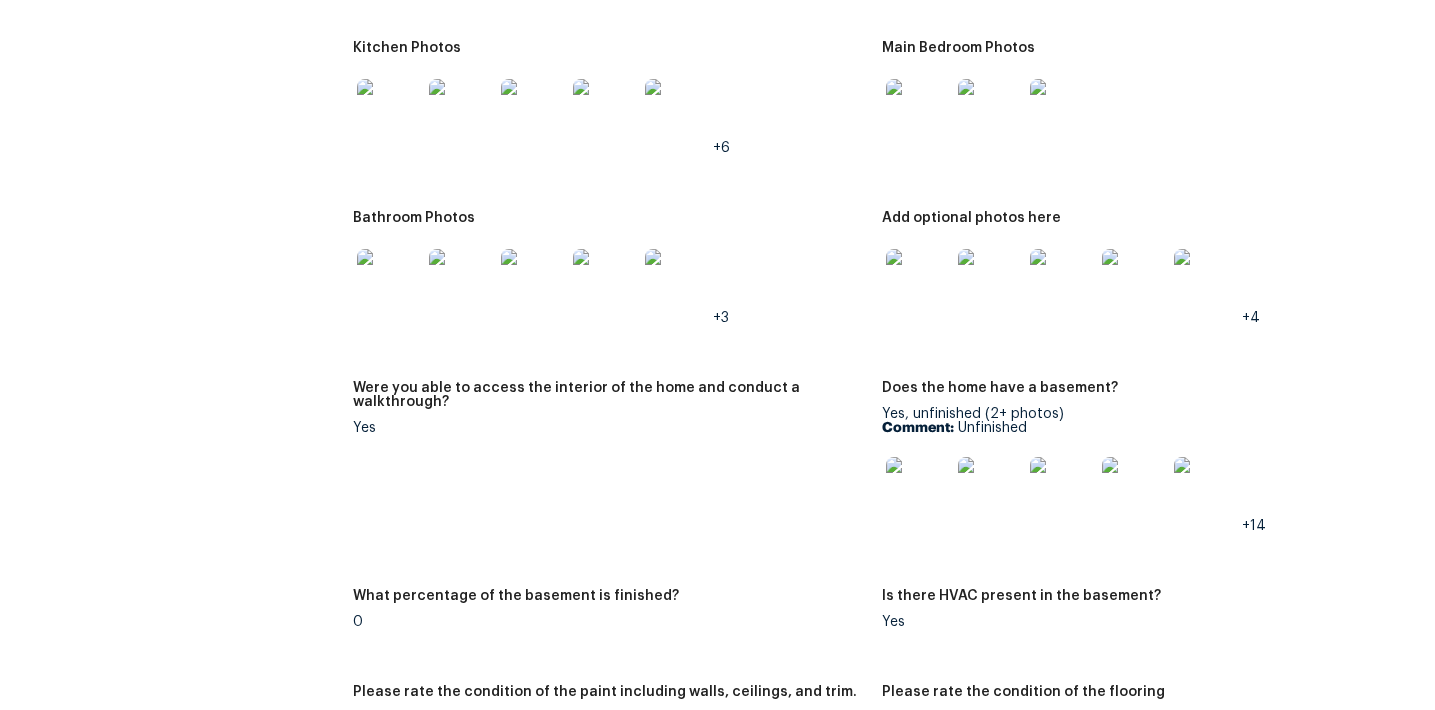 click at bounding box center (918, 281) 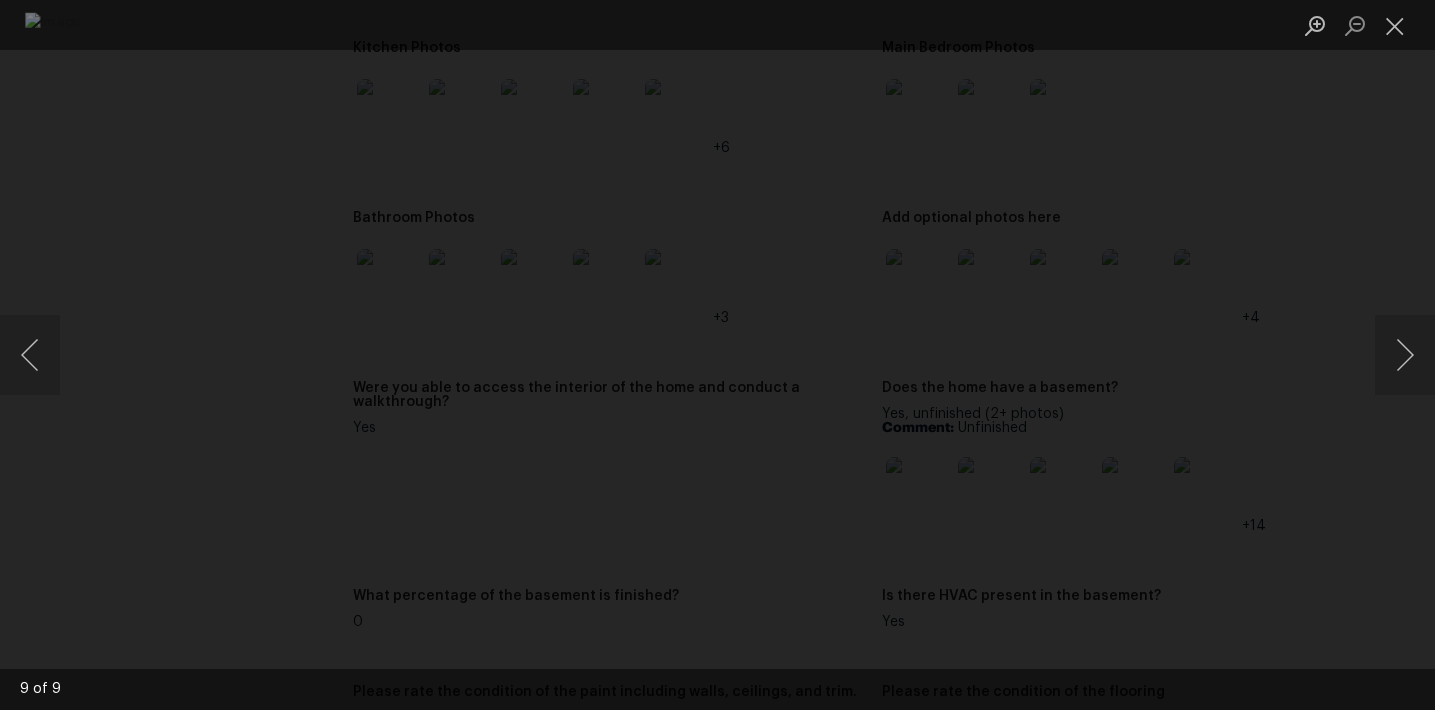 click at bounding box center (717, 355) 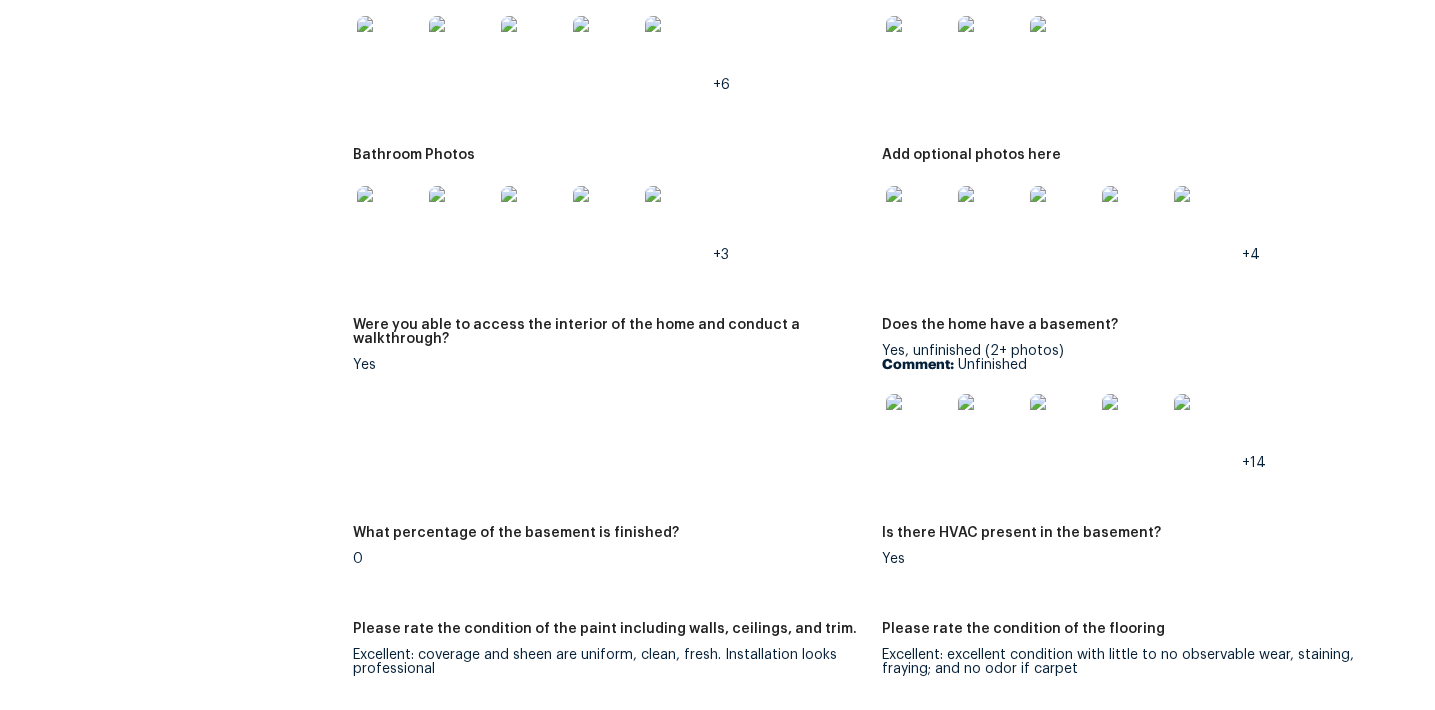 scroll, scrollTop: 2986, scrollLeft: 0, axis: vertical 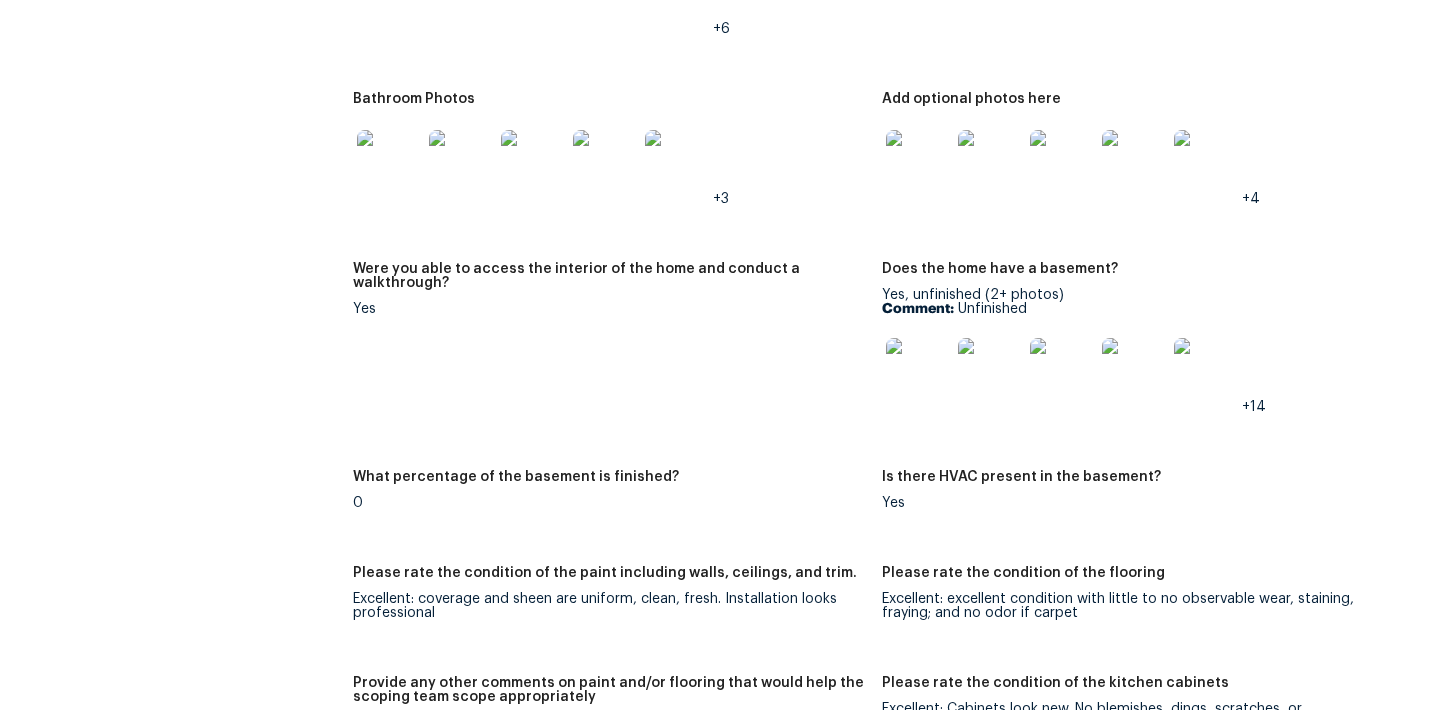 click at bounding box center (918, 370) 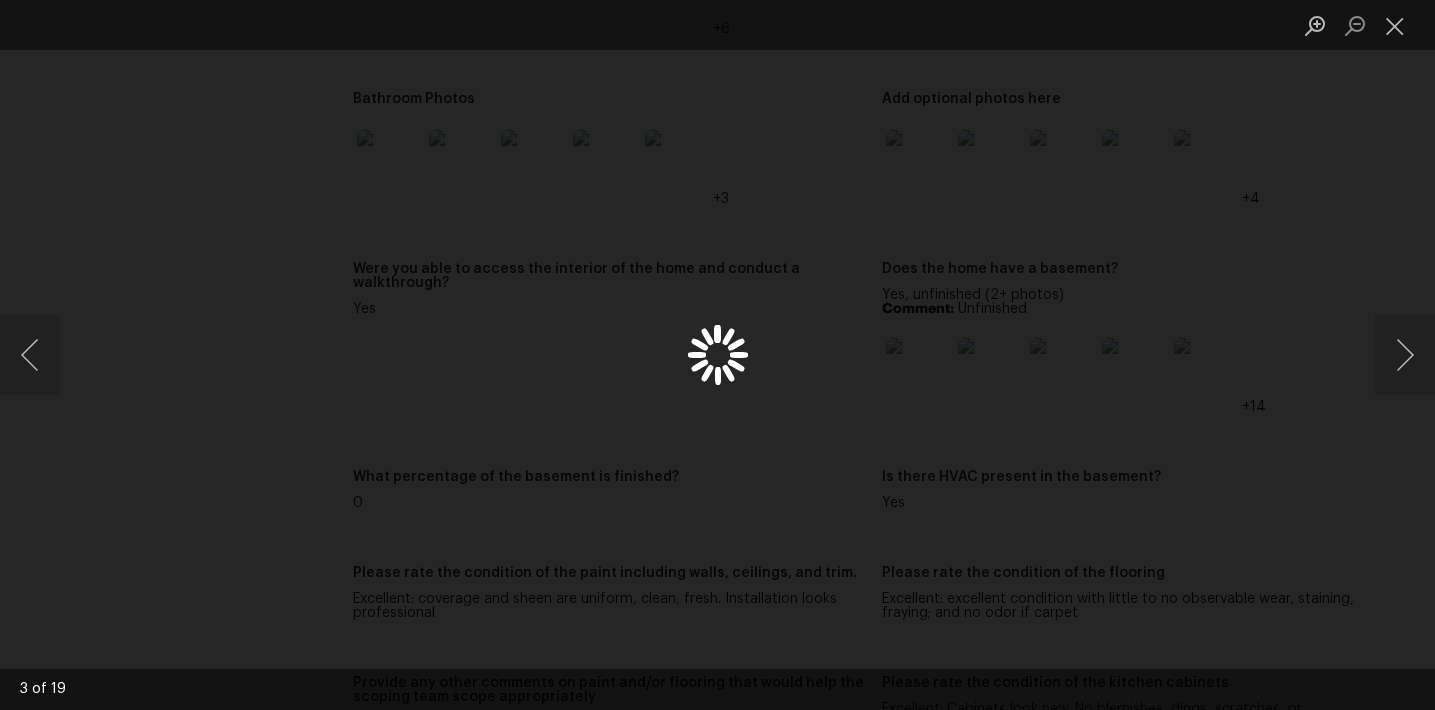 click at bounding box center (717, 355) 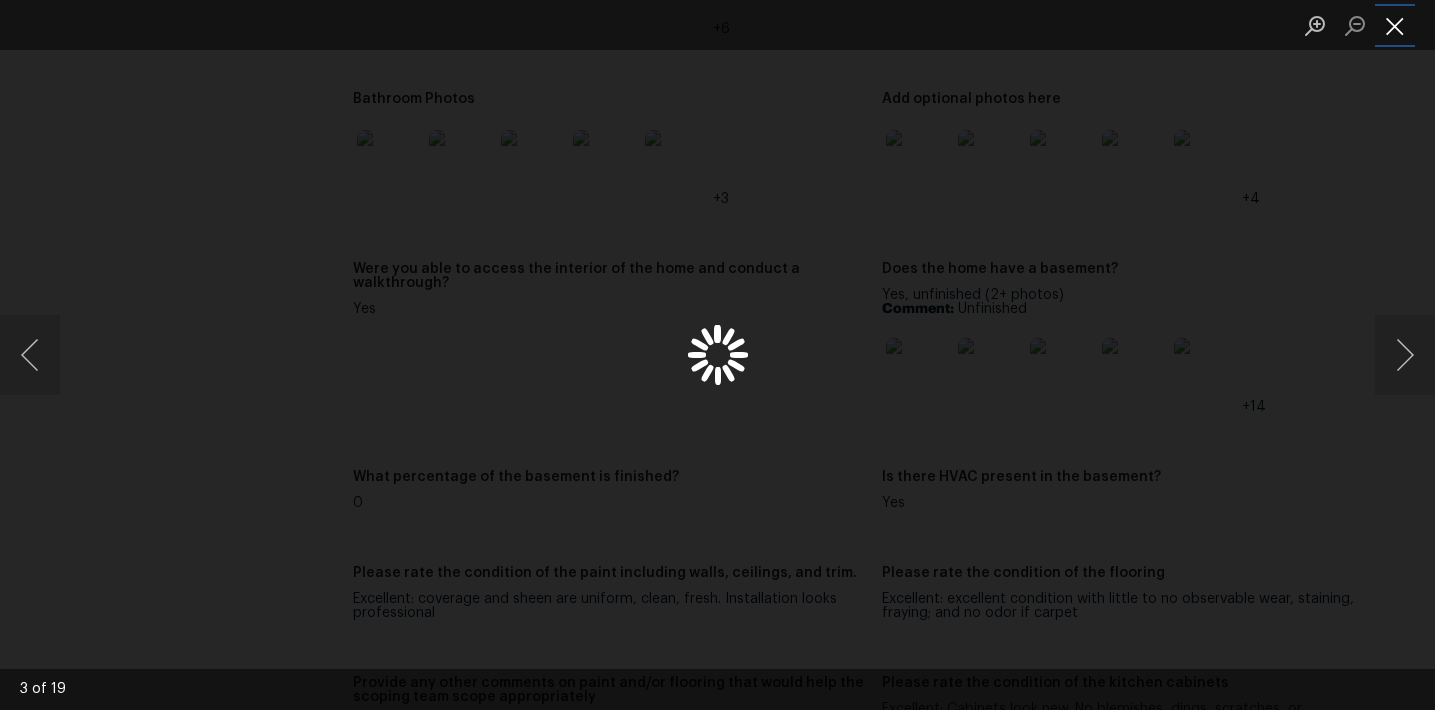 click at bounding box center [1395, 25] 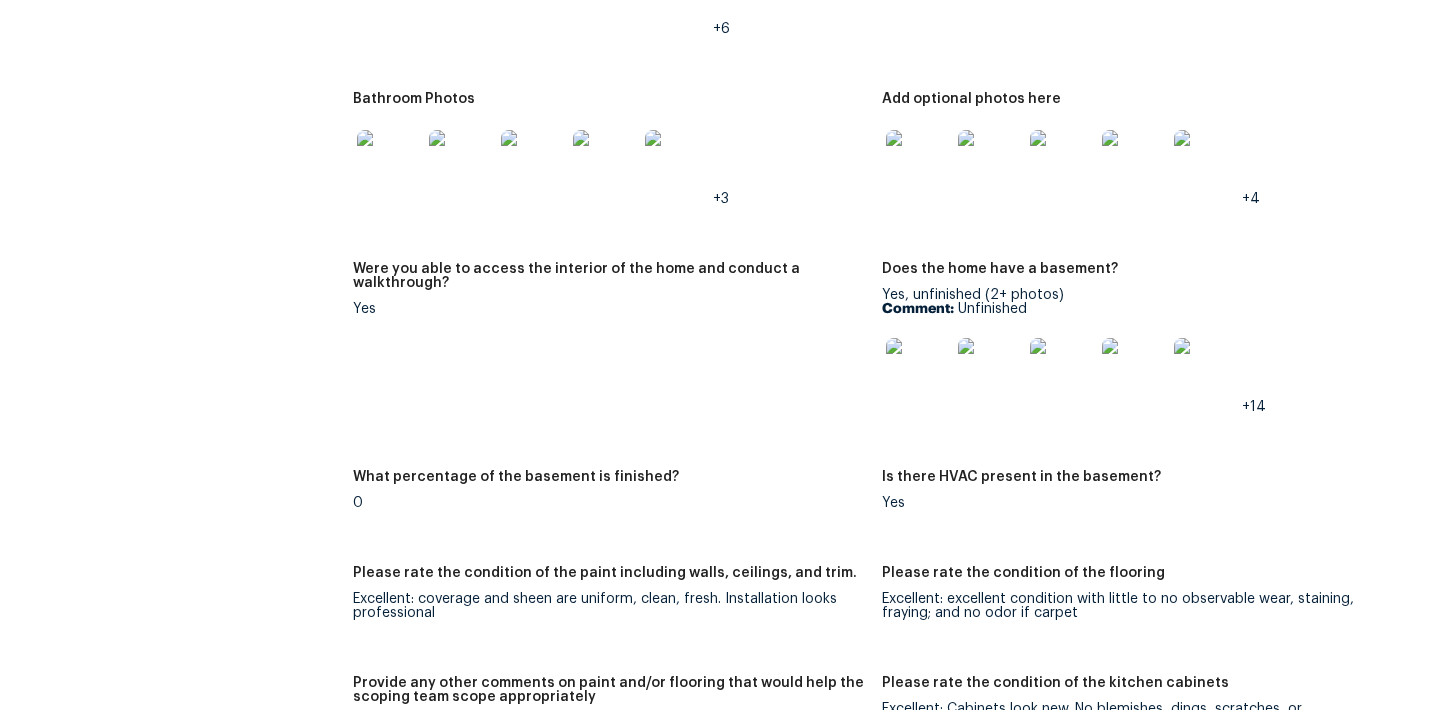 click at bounding box center (990, 370) 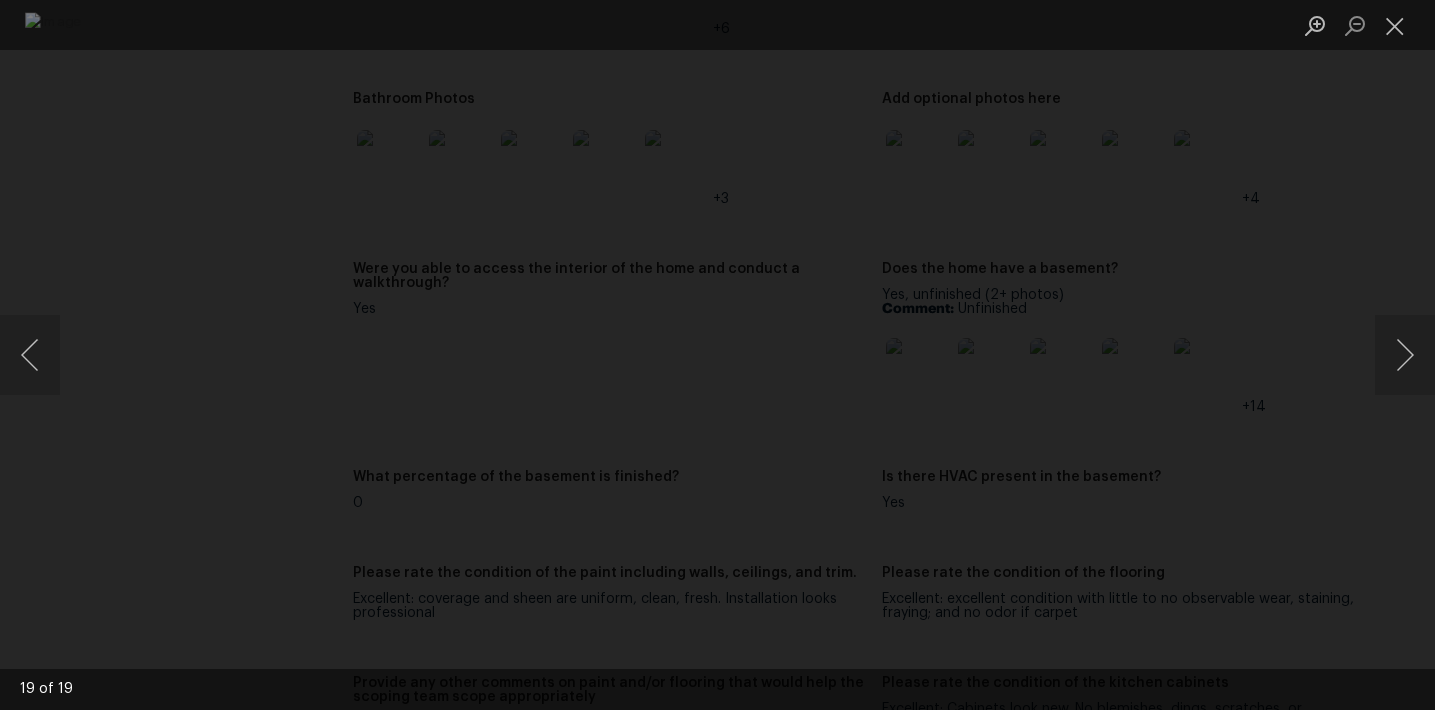 click at bounding box center (717, 355) 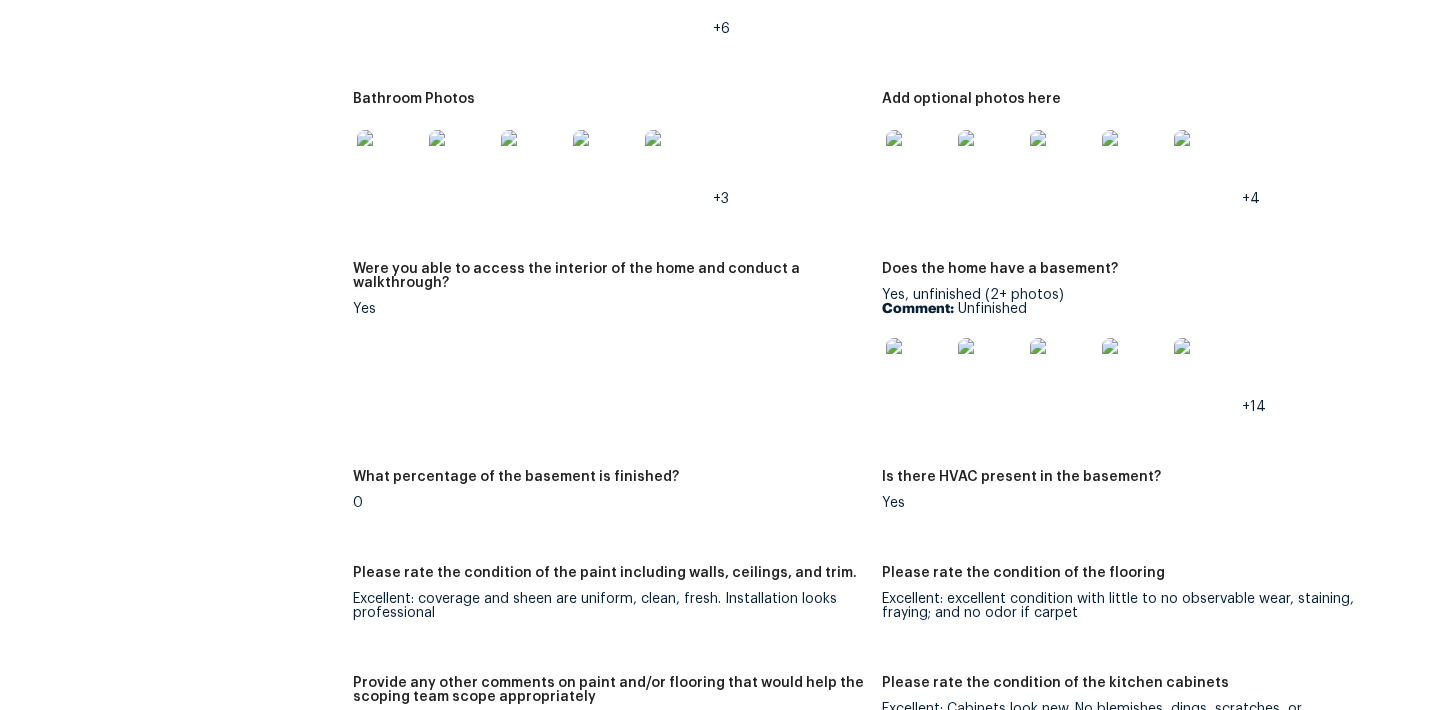 click on "Were you able to access the interior of the home and conduct a walkthrough? Yes" at bounding box center [617, 354] 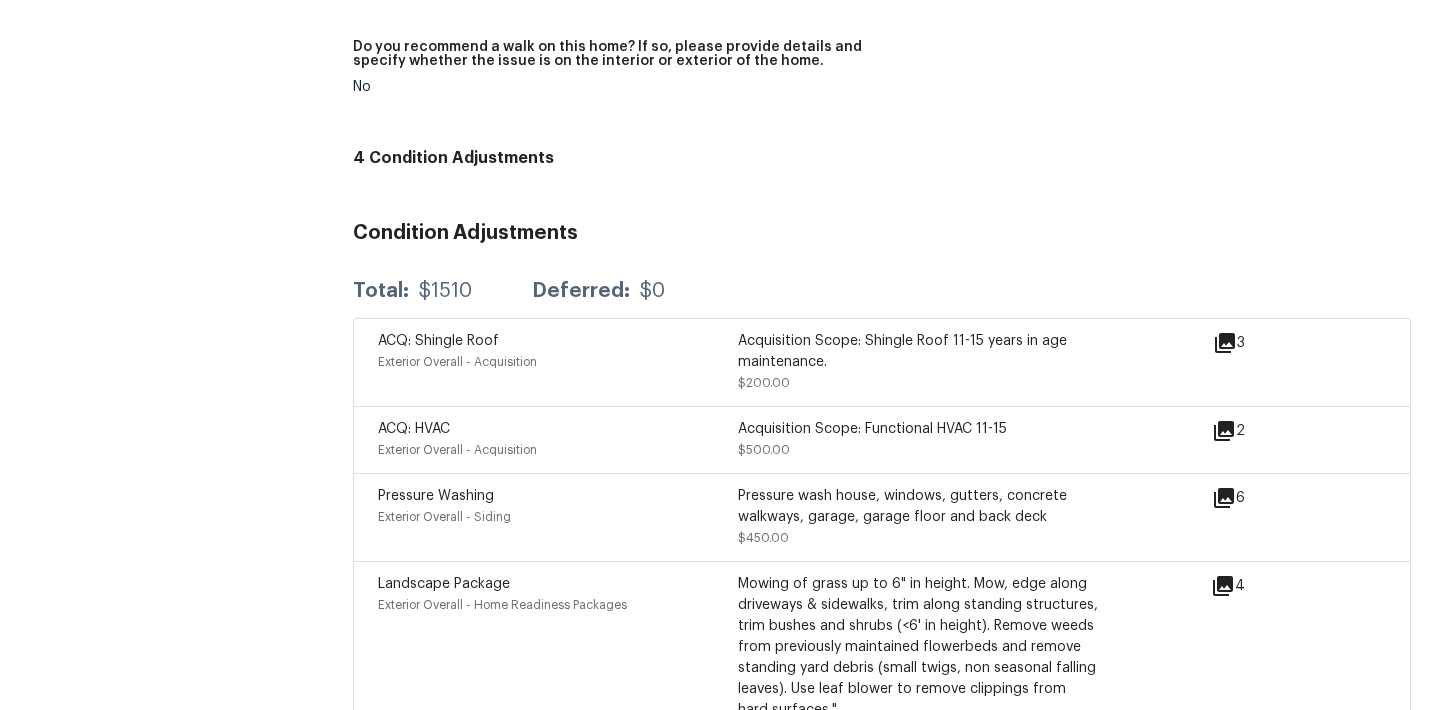 scroll, scrollTop: 5268, scrollLeft: 0, axis: vertical 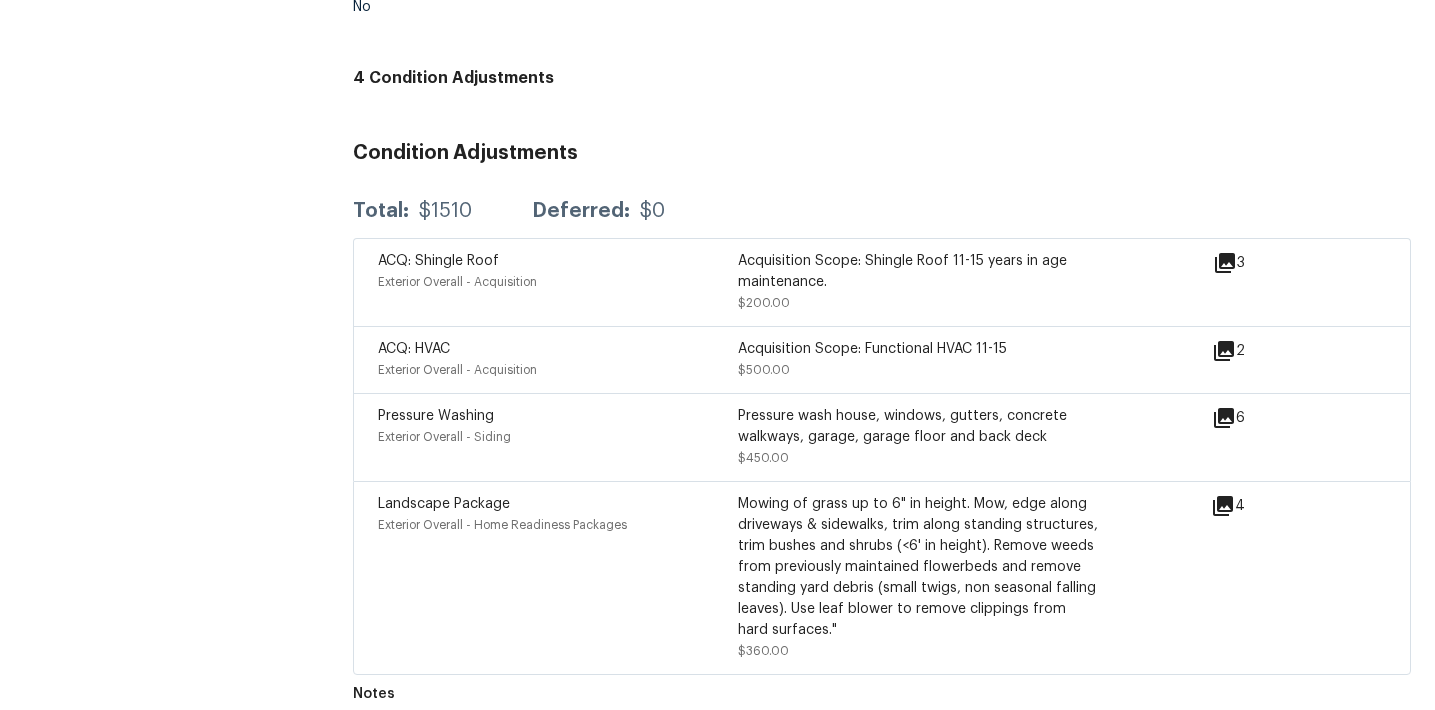 click on "Condition Adjustments" at bounding box center [882, 153] 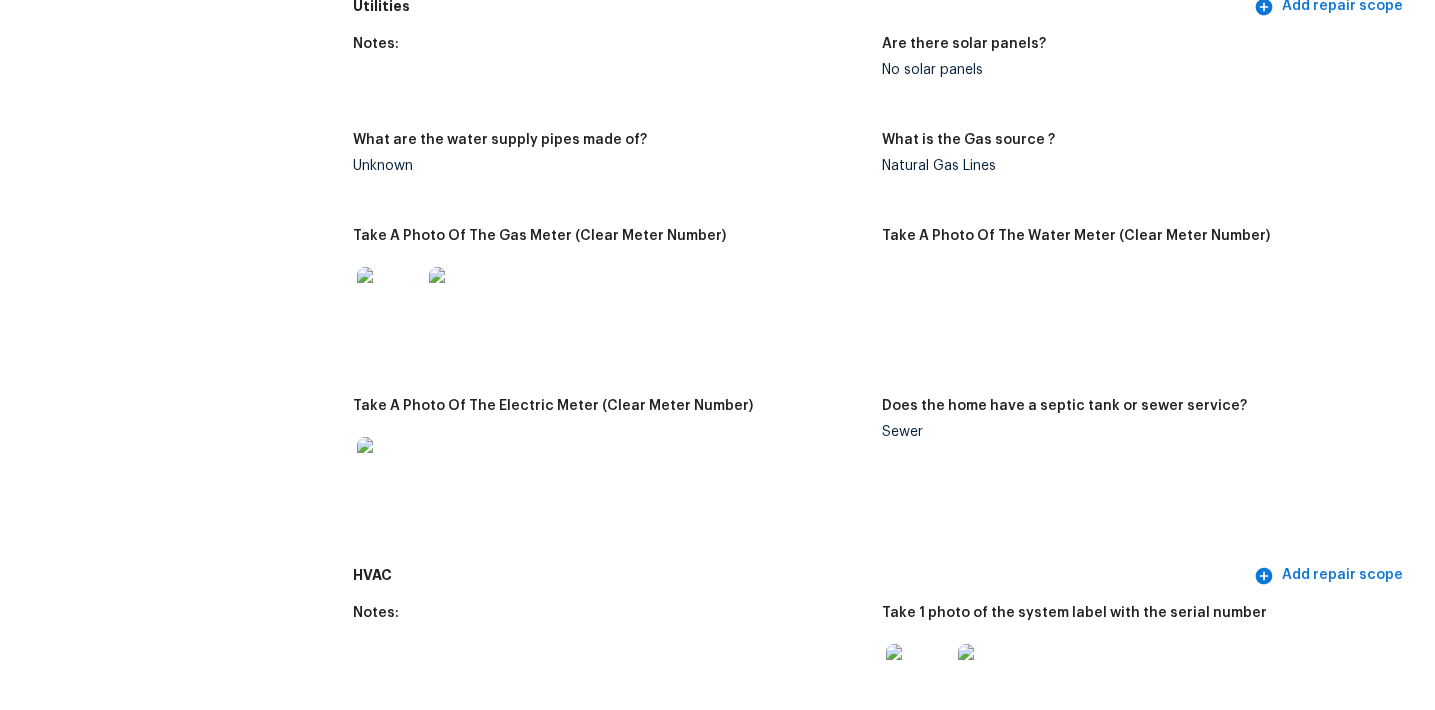 scroll, scrollTop: 1466, scrollLeft: 0, axis: vertical 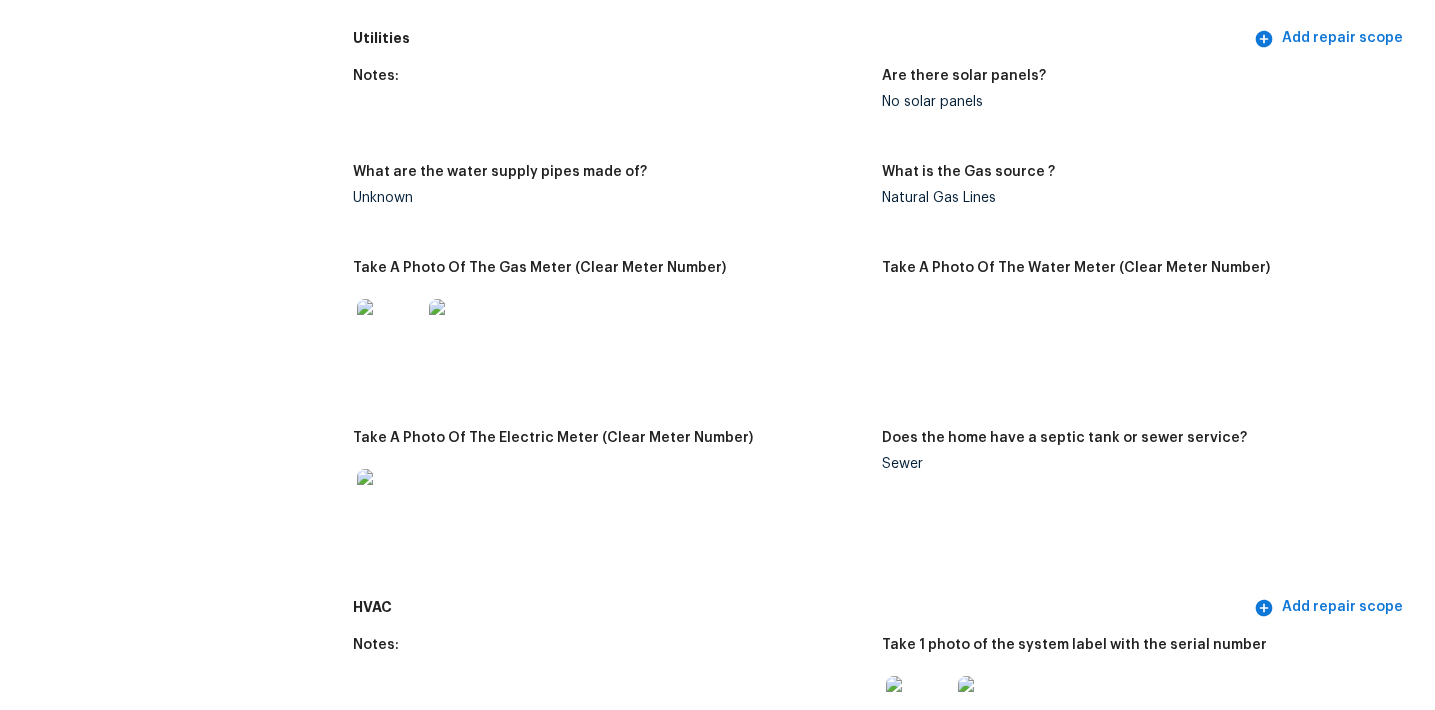 click at bounding box center (609, 331) 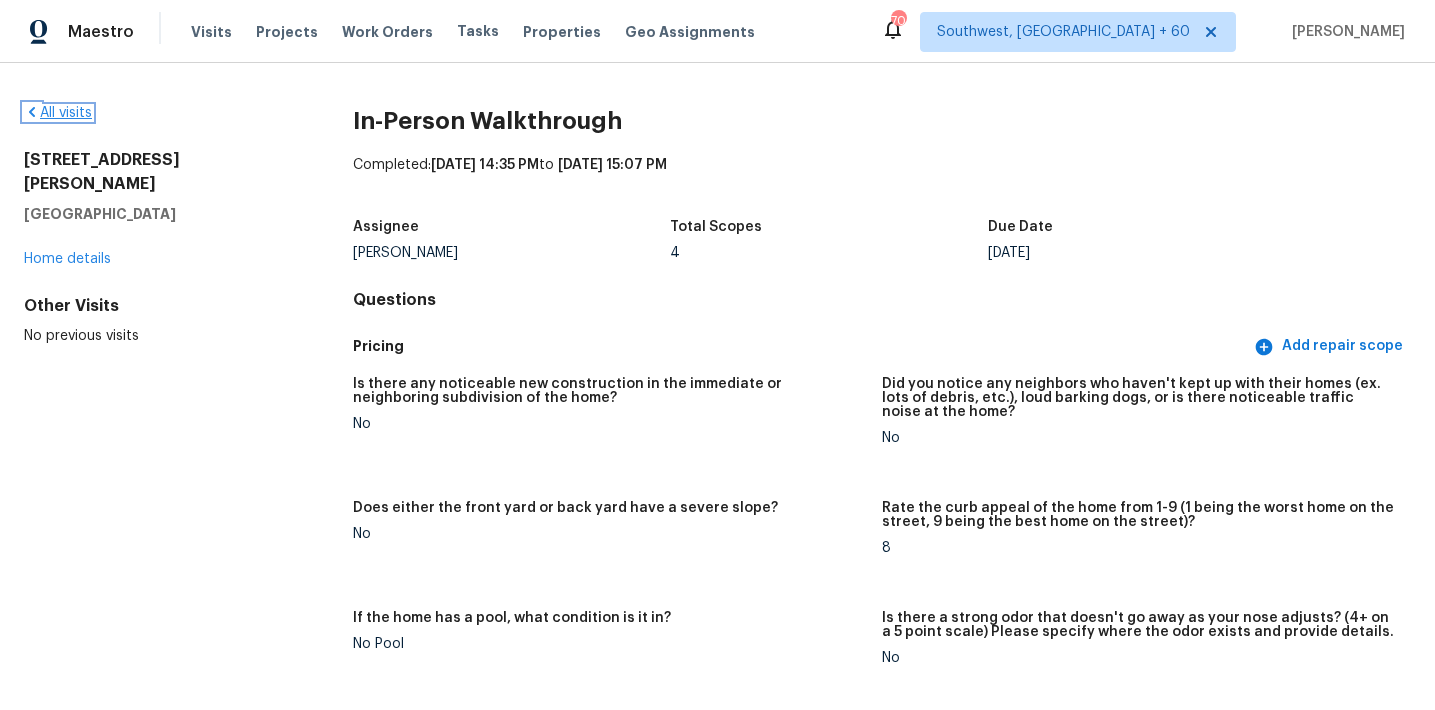 click on "All visits" at bounding box center [58, 113] 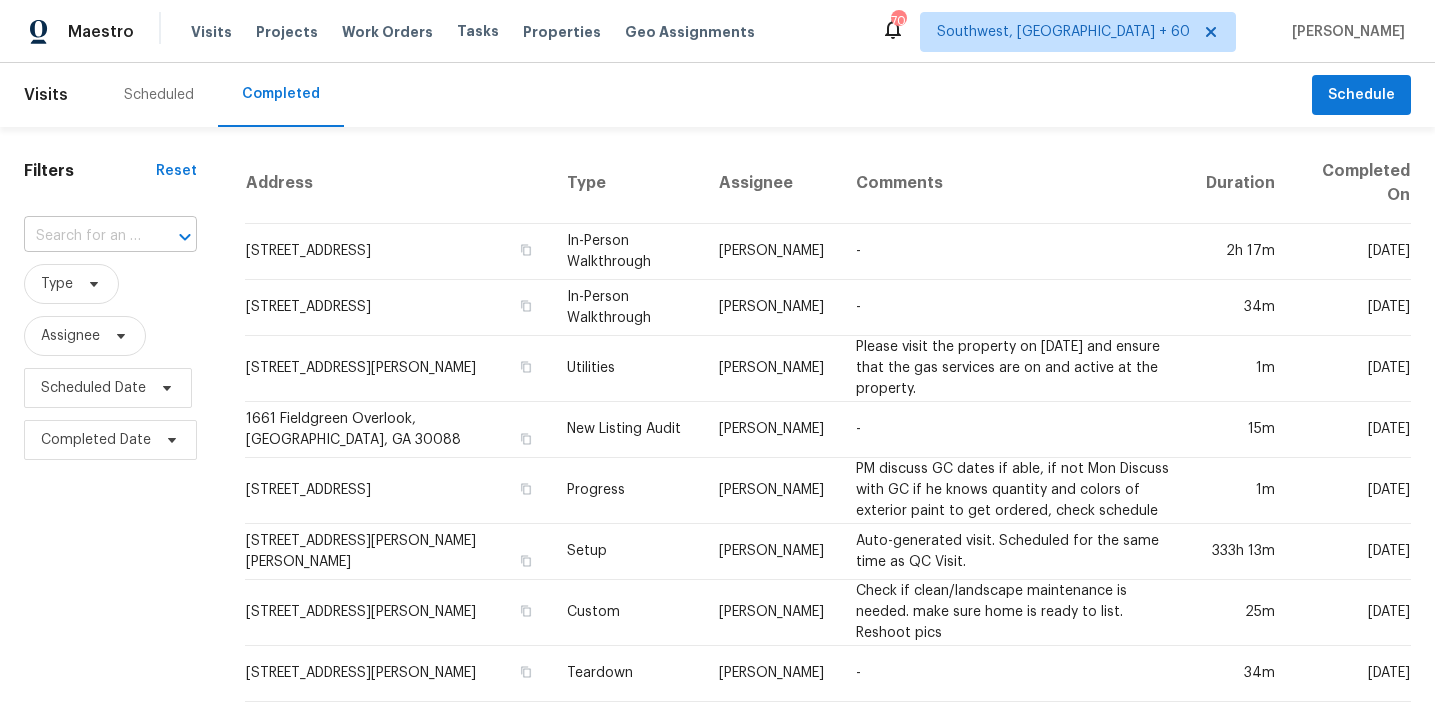 click at bounding box center [171, 237] 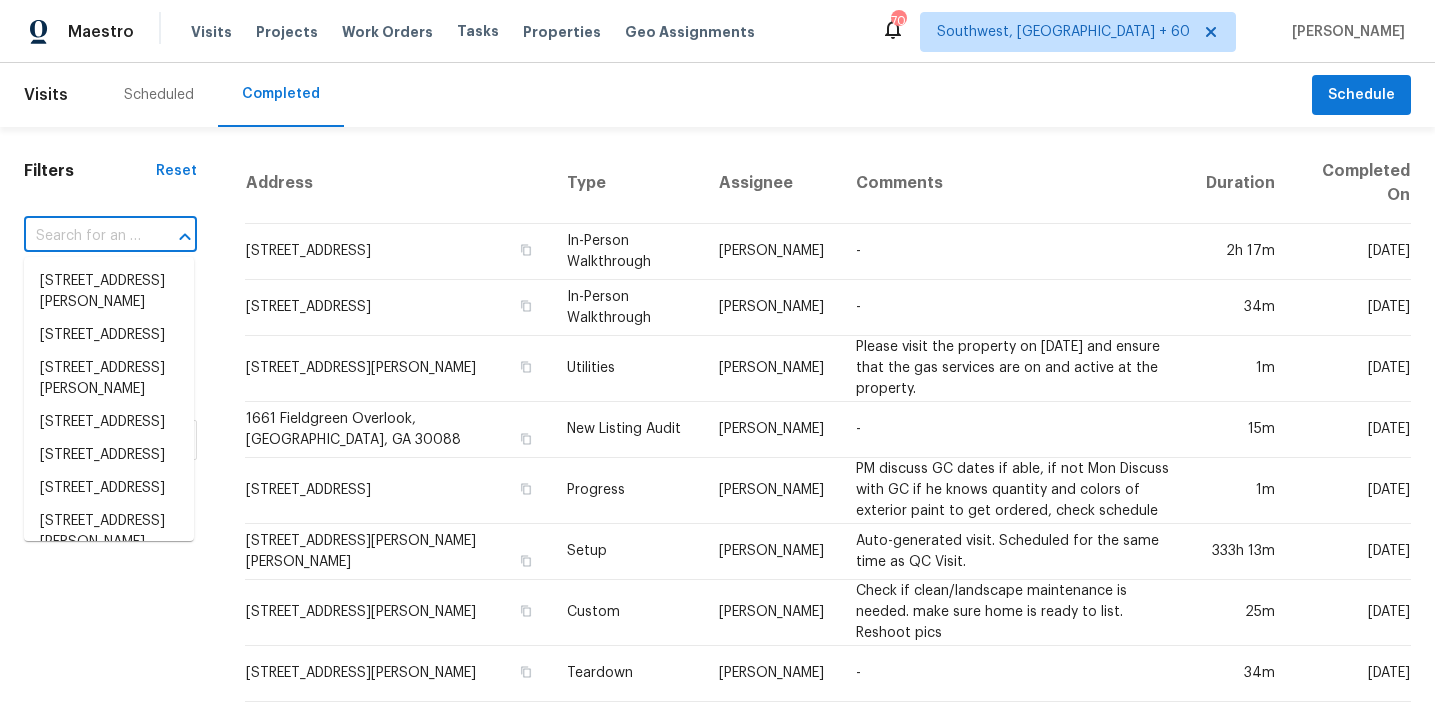 paste on "[STREET_ADDRESS]" 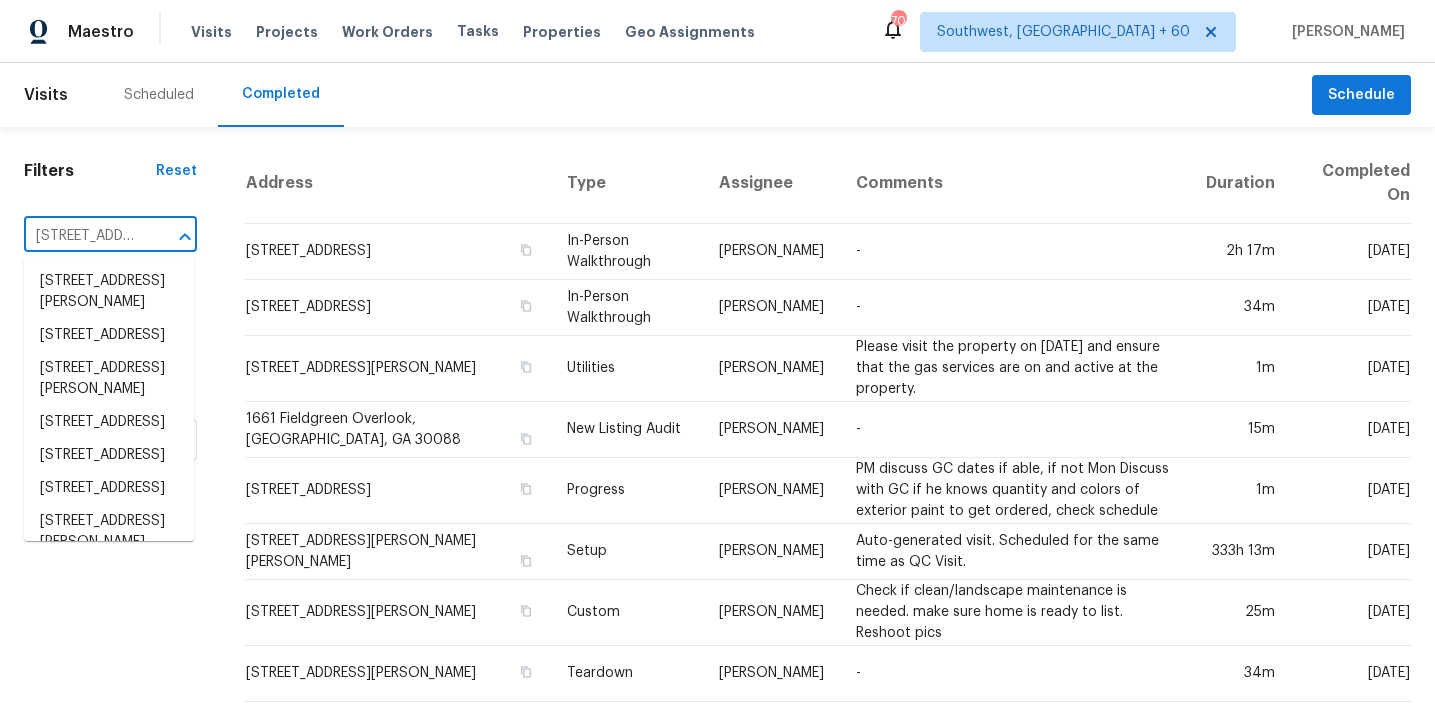 scroll, scrollTop: 0, scrollLeft: 127, axis: horizontal 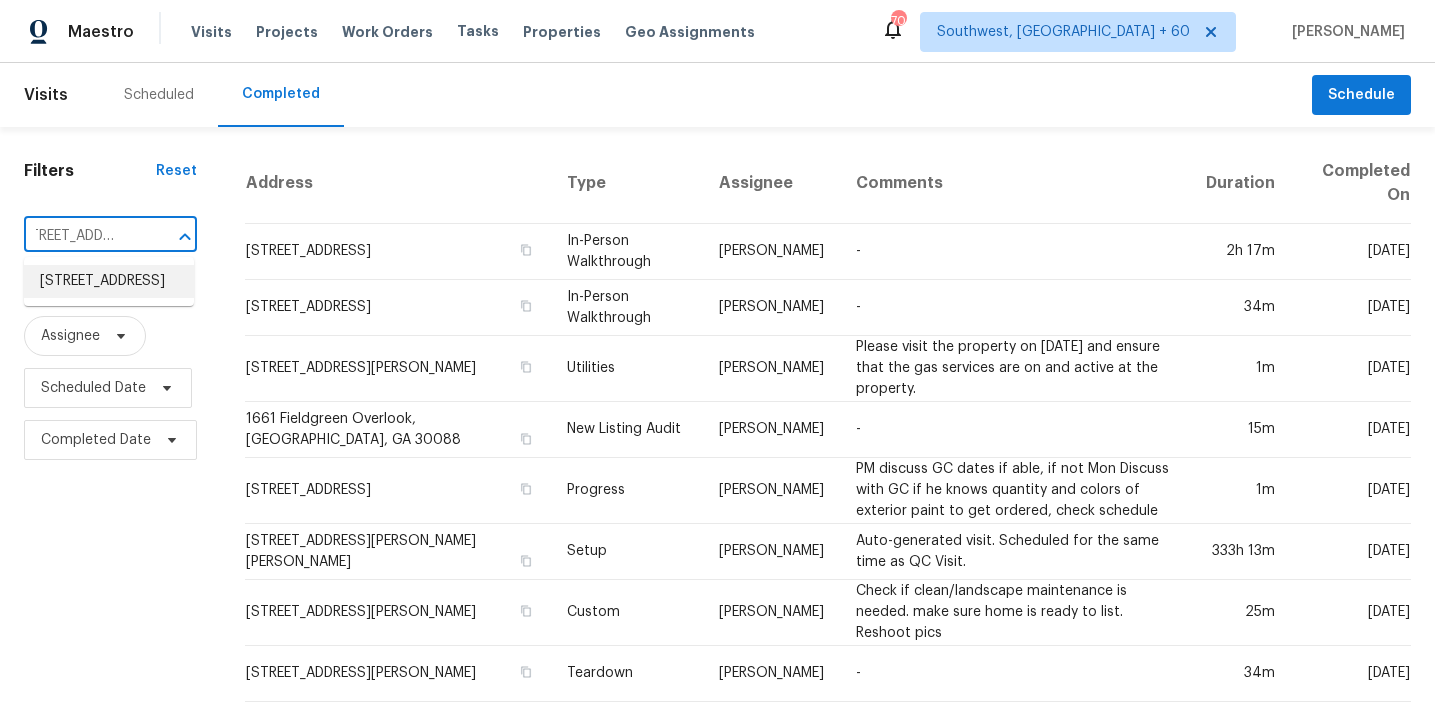 click on "[STREET_ADDRESS]" at bounding box center (109, 281) 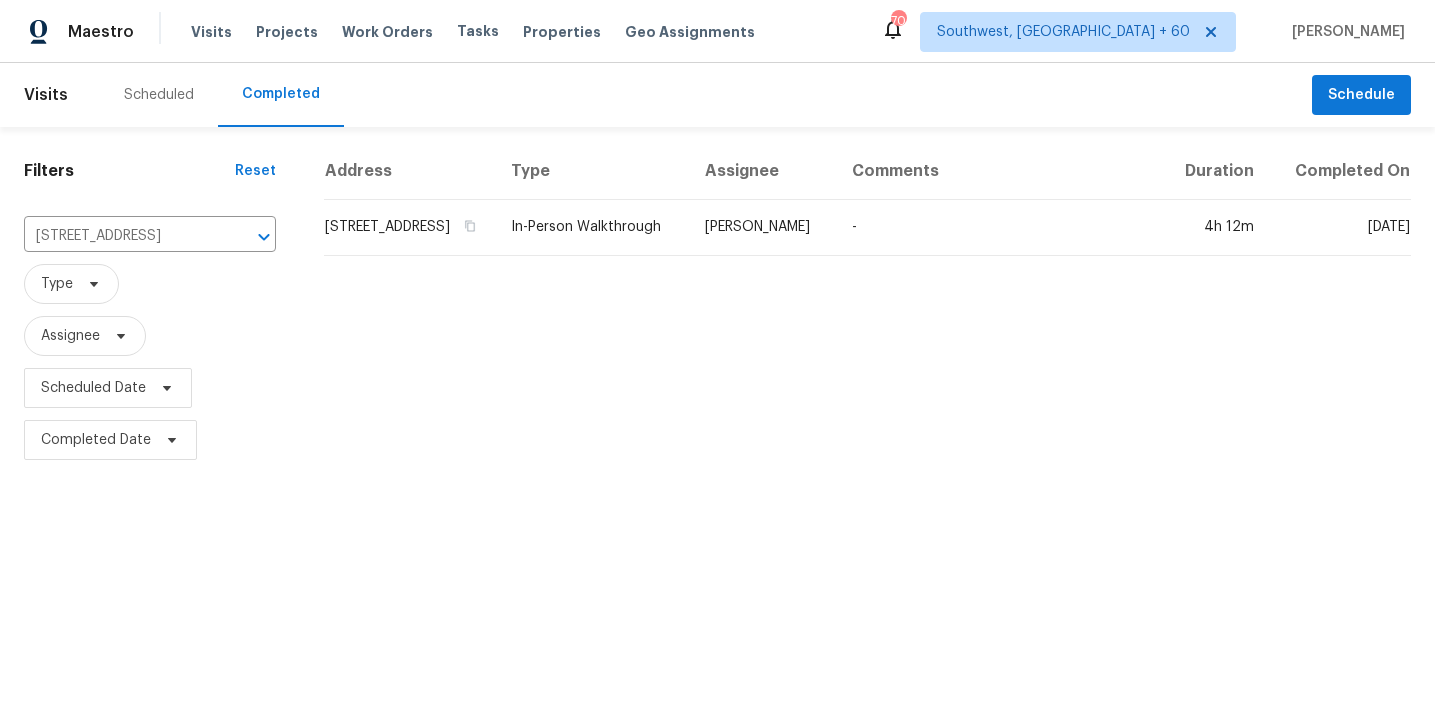 click on "[STREET_ADDRESS]" at bounding box center [409, 228] 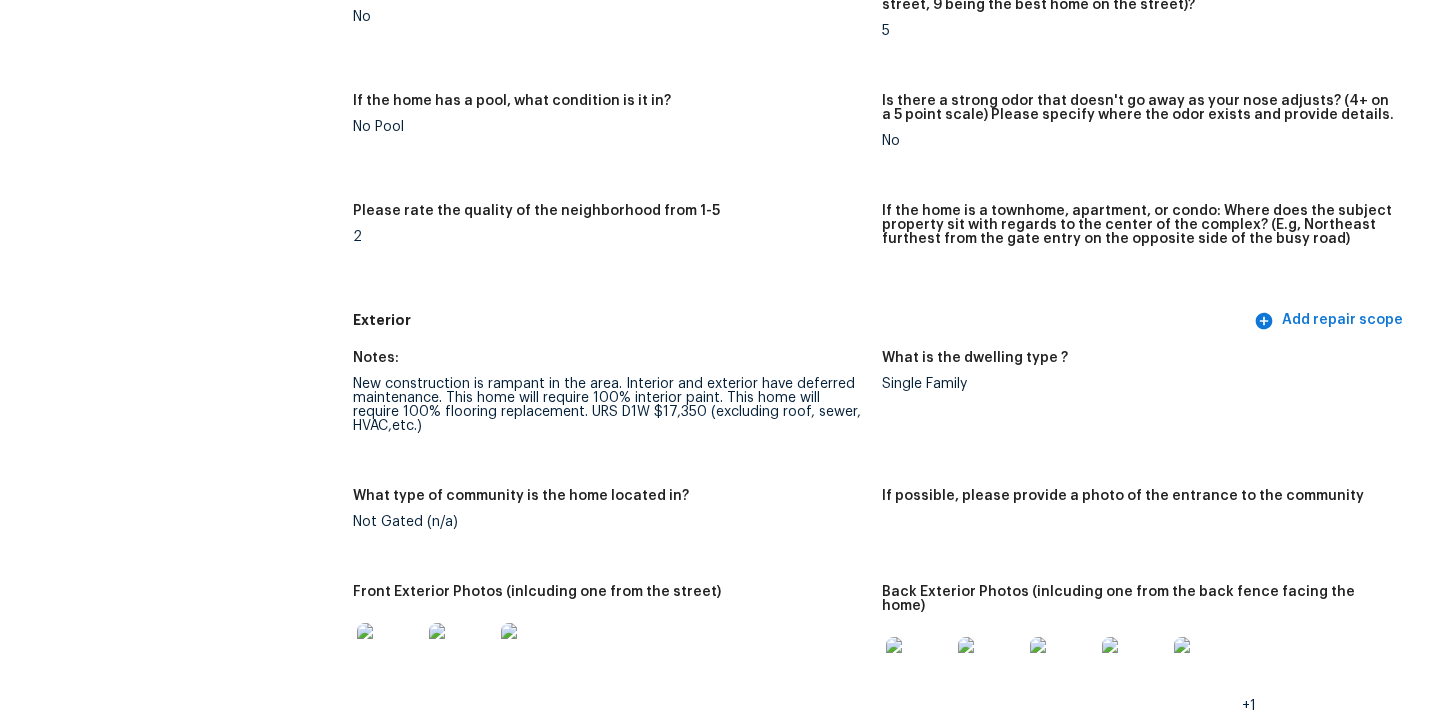 scroll, scrollTop: 0, scrollLeft: 0, axis: both 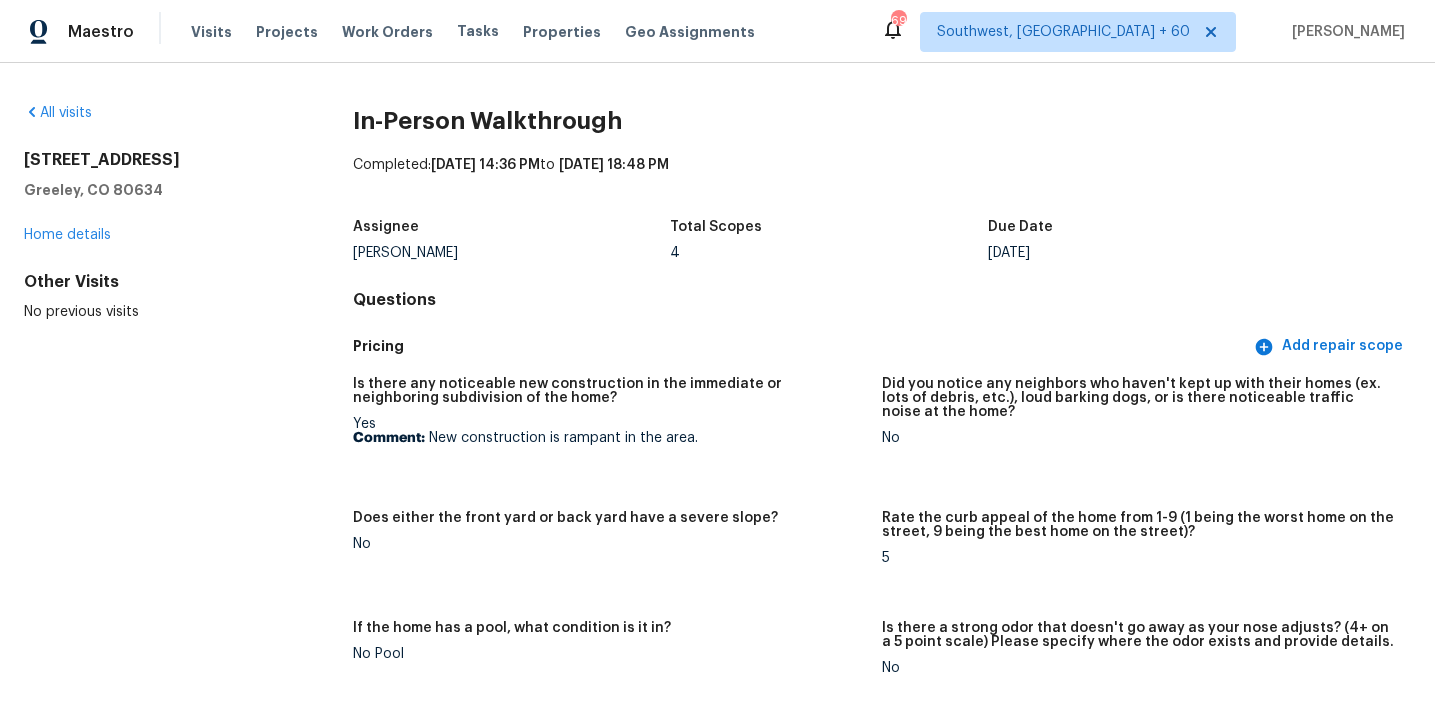 click on "Questions" at bounding box center [882, 300] 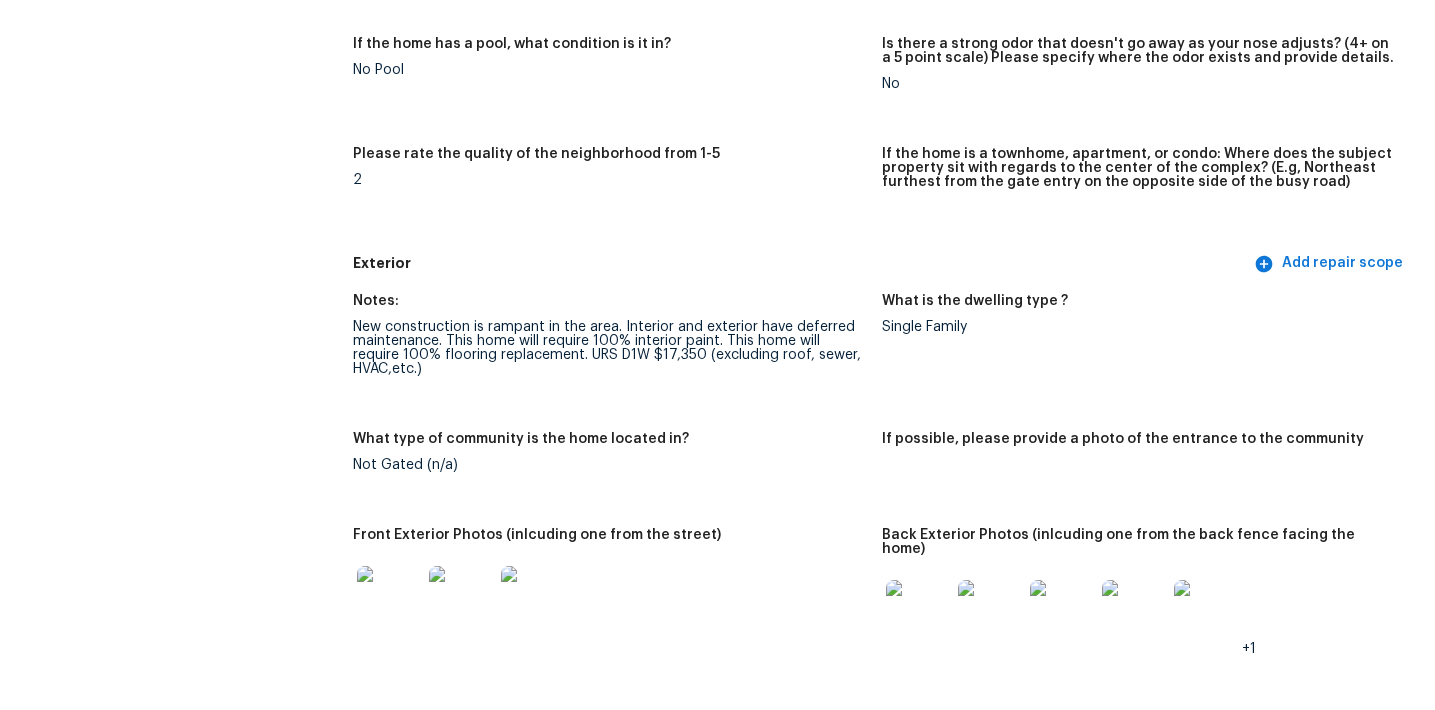 click on "Please rate the quality of the neighborhood from 1-5 2" at bounding box center (617, 190) 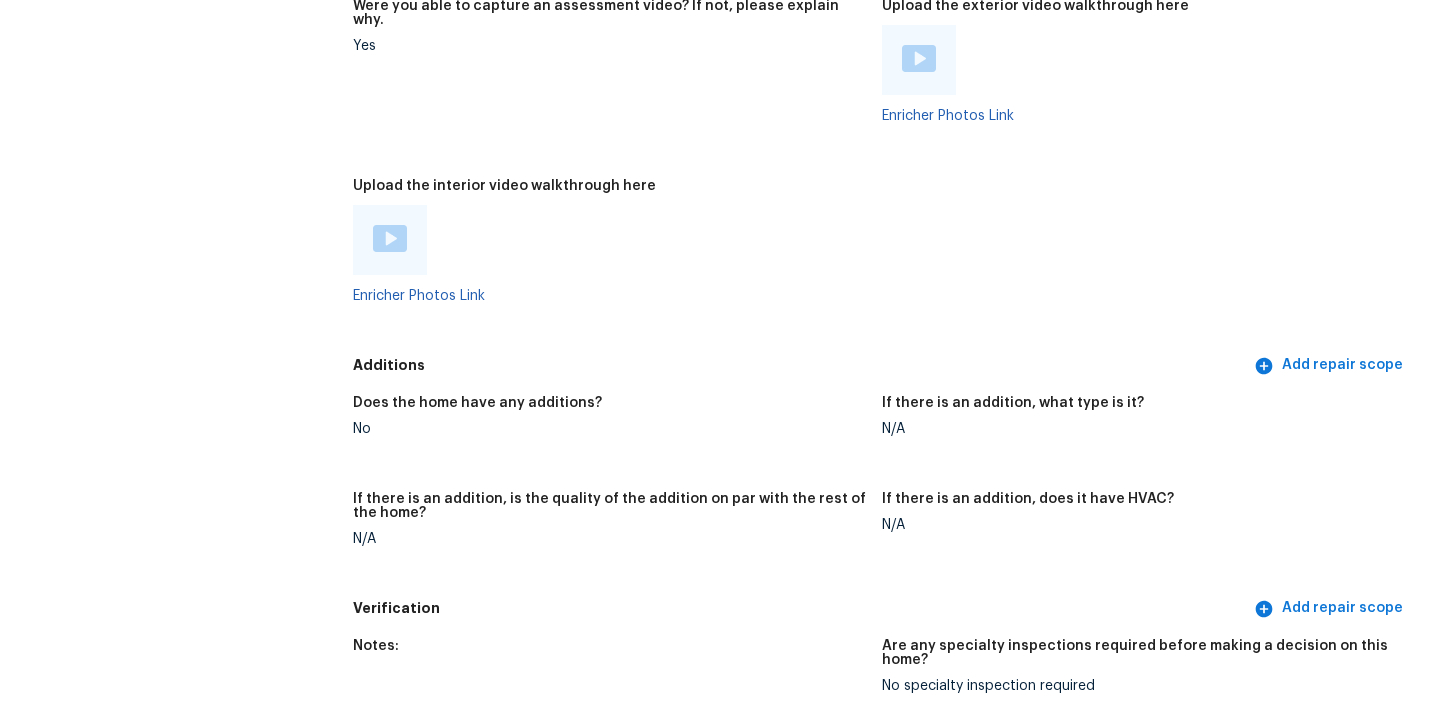 scroll, scrollTop: 3779, scrollLeft: 0, axis: vertical 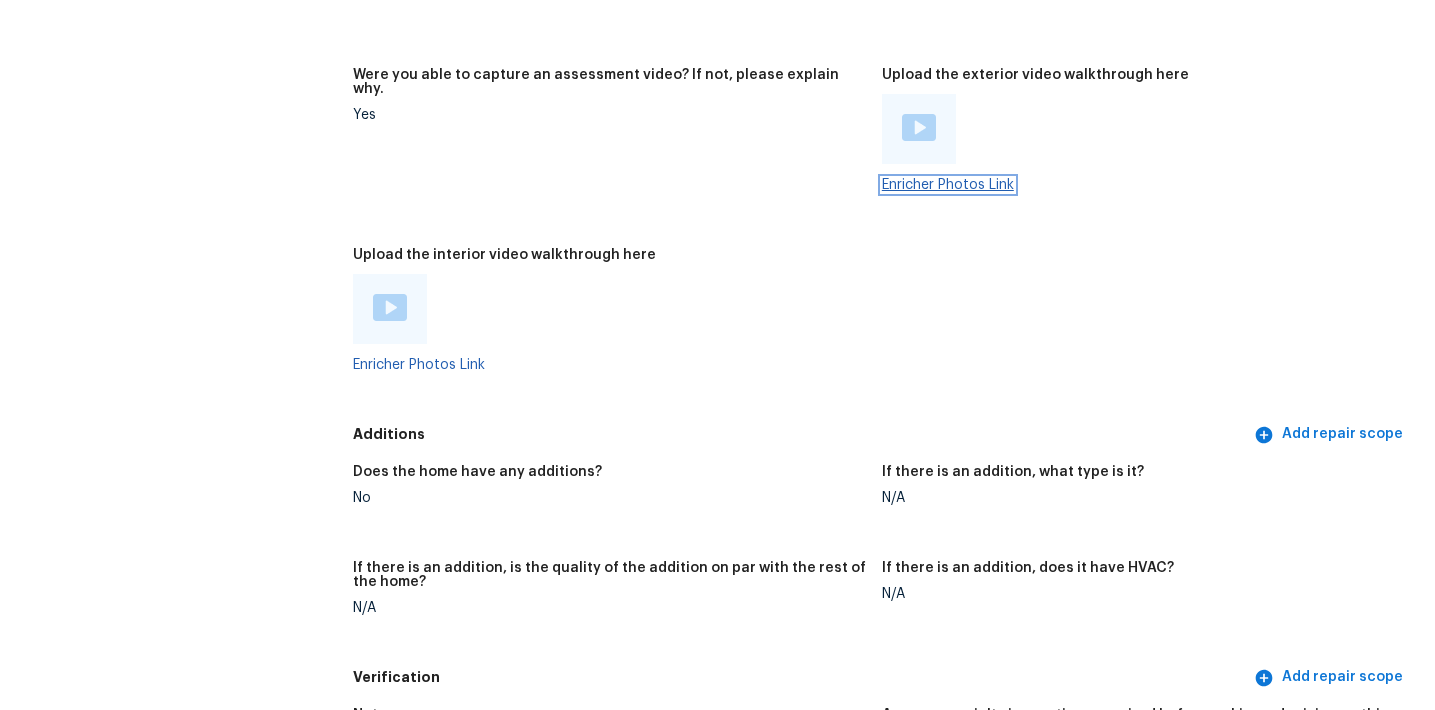 click on "Enricher Photos Link" at bounding box center [948, 185] 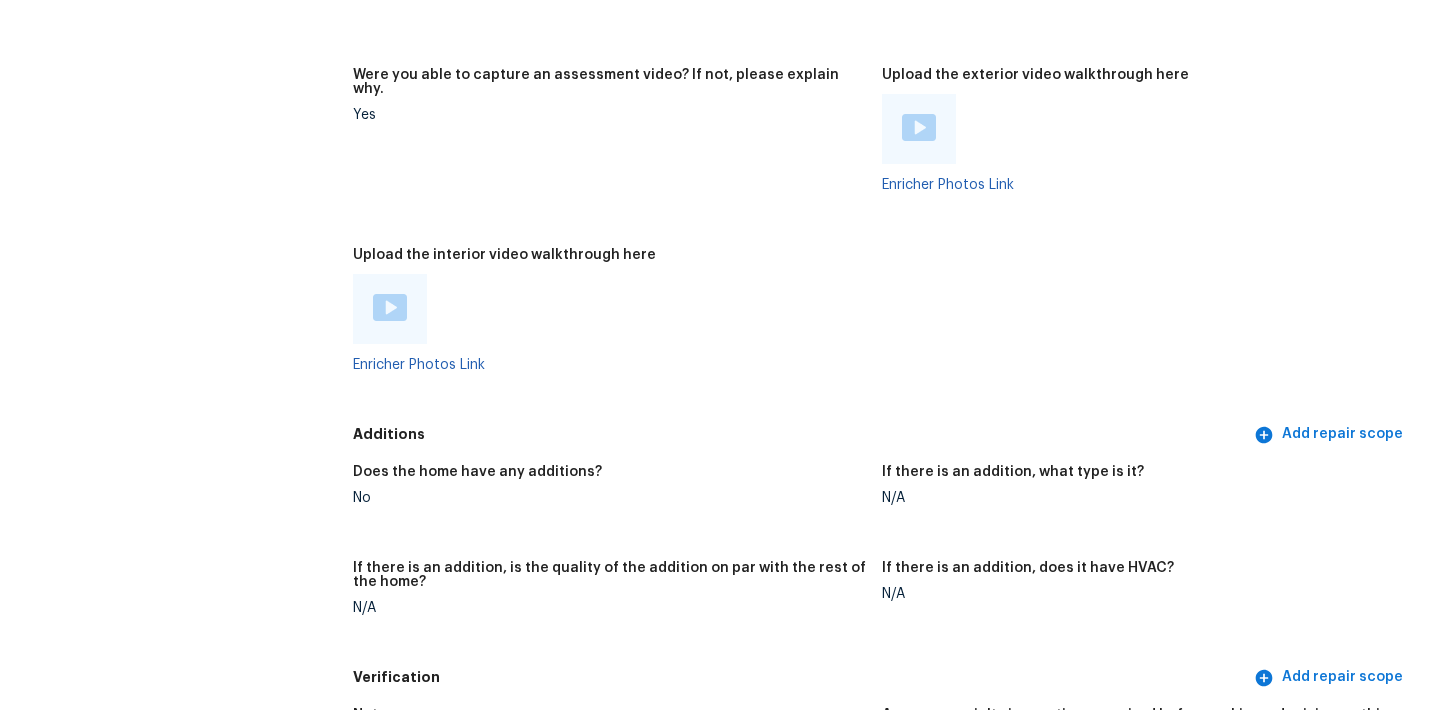 click at bounding box center (609, 309) 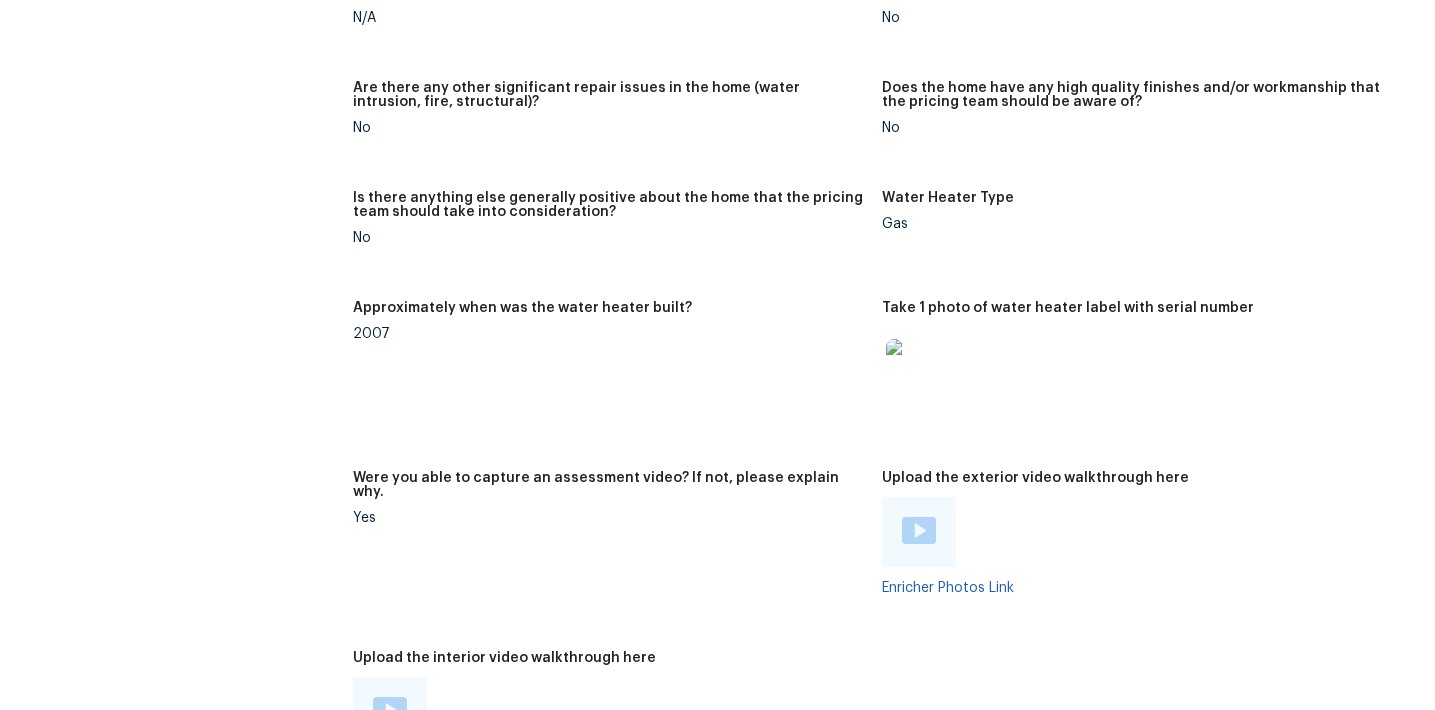 scroll, scrollTop: 3344, scrollLeft: 0, axis: vertical 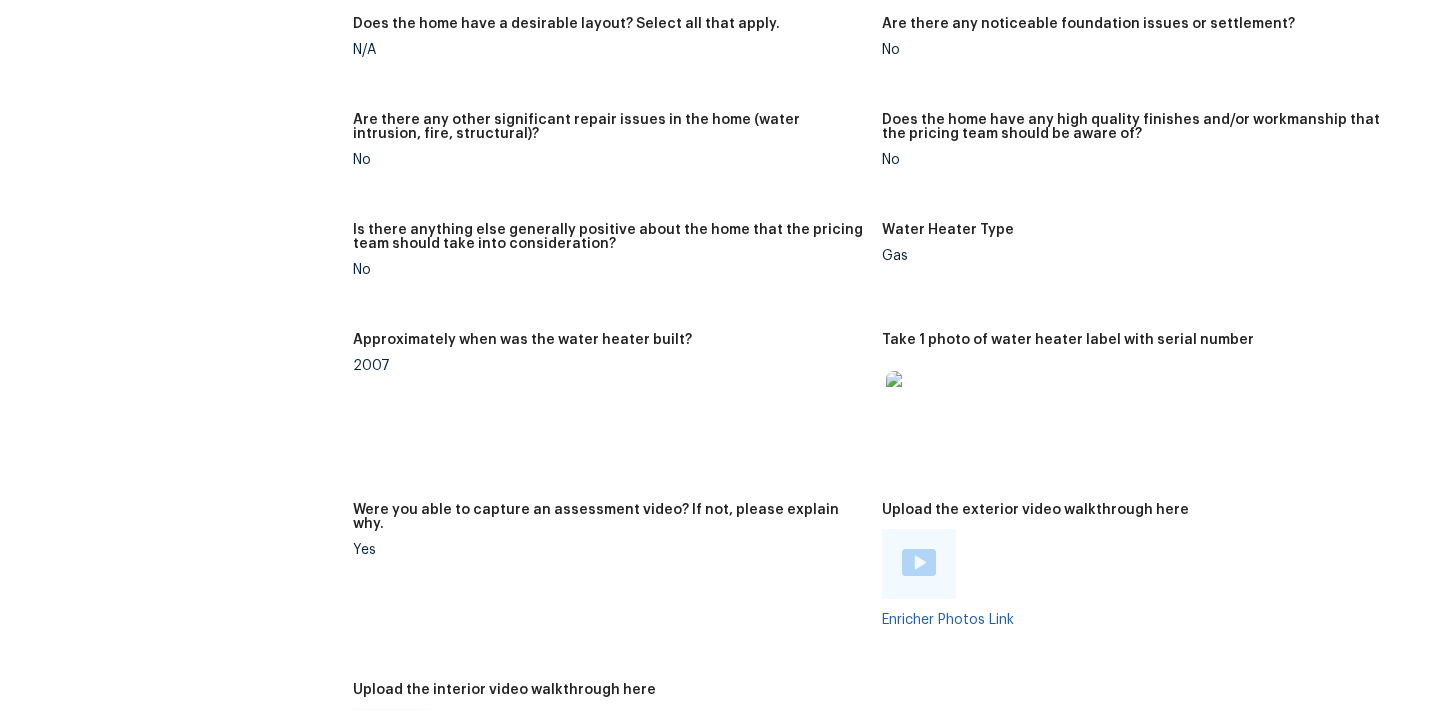 click on "Is there anything else generally positive about the home that the pricing team should take into consideration? No" at bounding box center (617, 266) 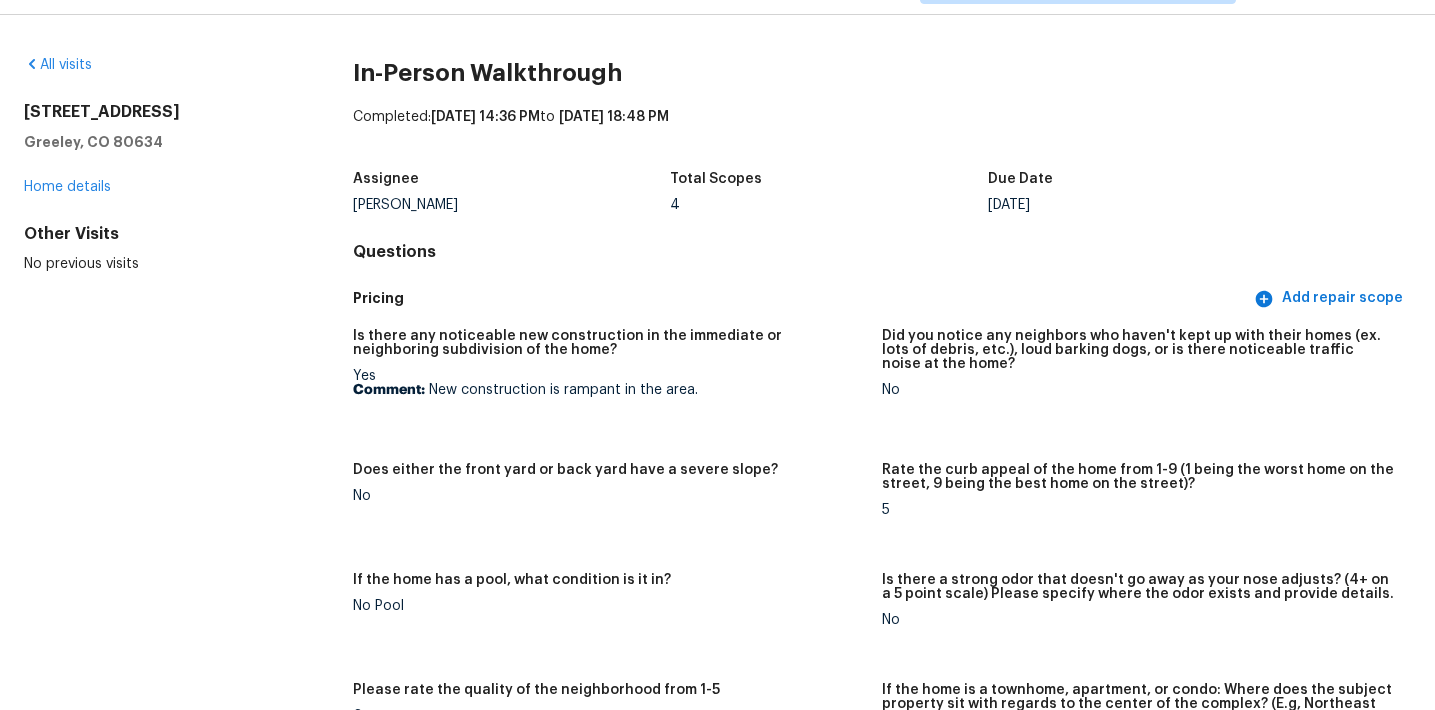 scroll, scrollTop: 0, scrollLeft: 0, axis: both 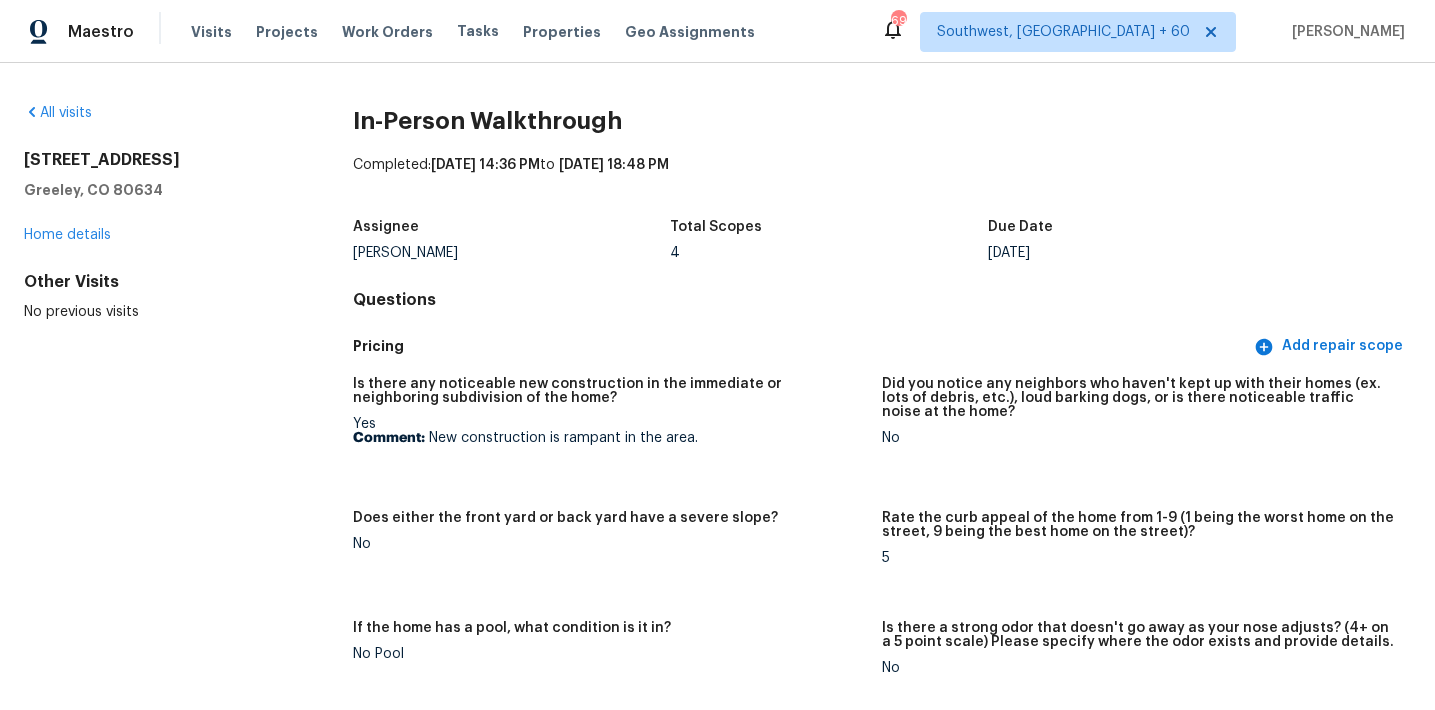 click on "Questions" at bounding box center [882, 300] 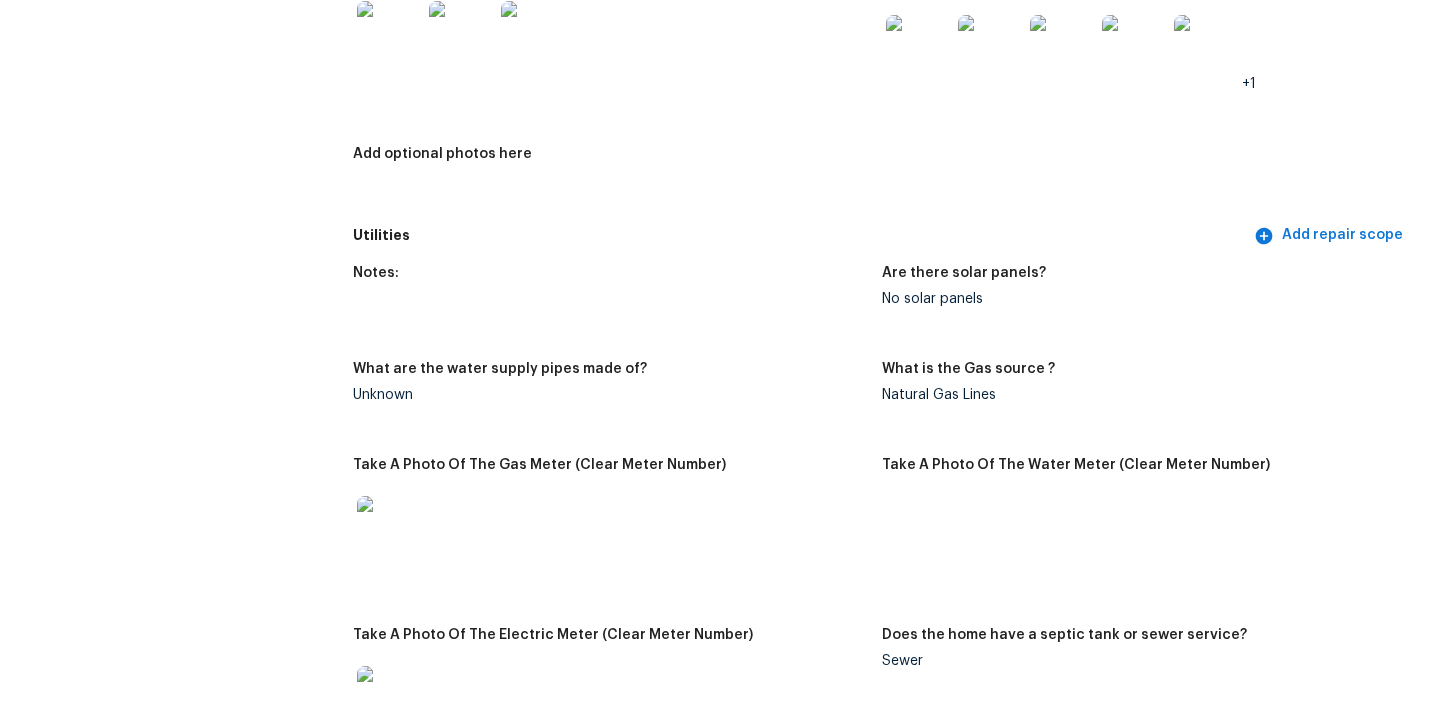 scroll, scrollTop: 3095, scrollLeft: 0, axis: vertical 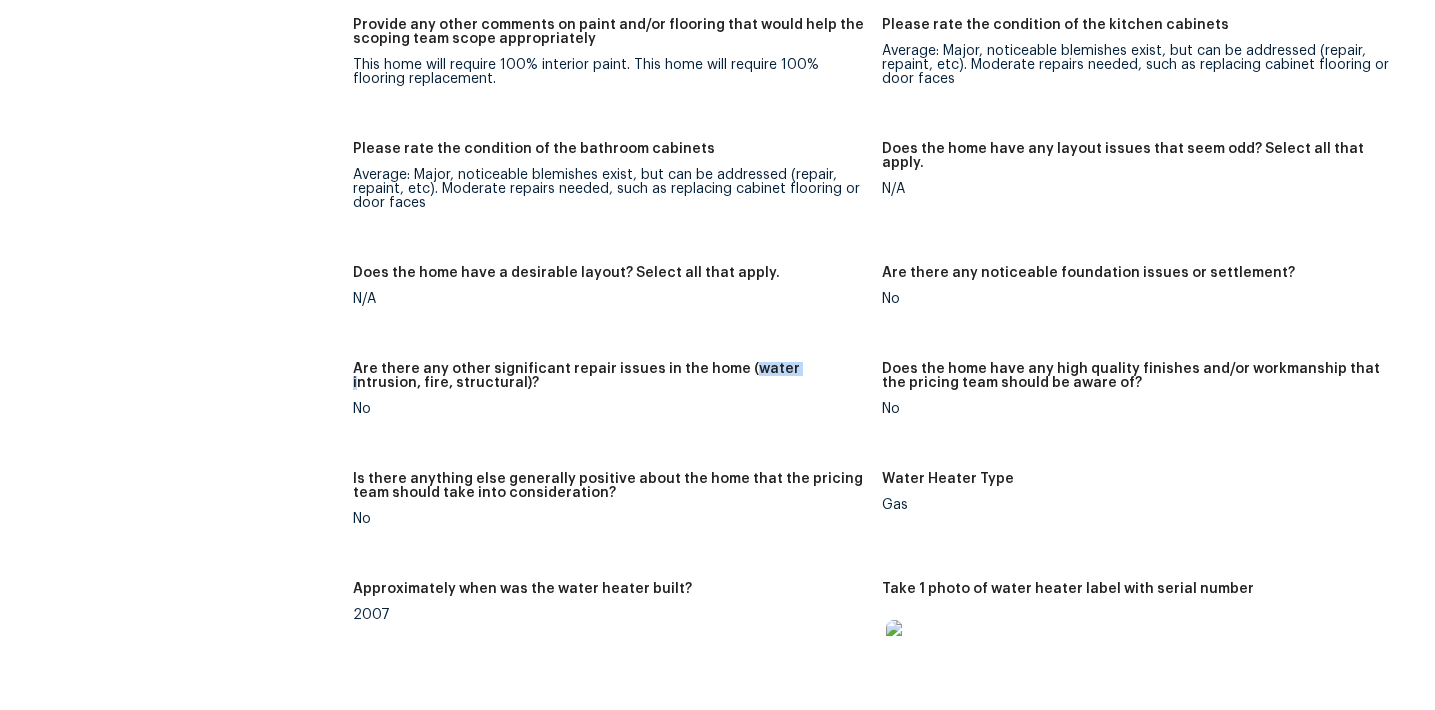 click on "Does the home have a desirable layout? Select all that apply. N/A" at bounding box center [617, 302] 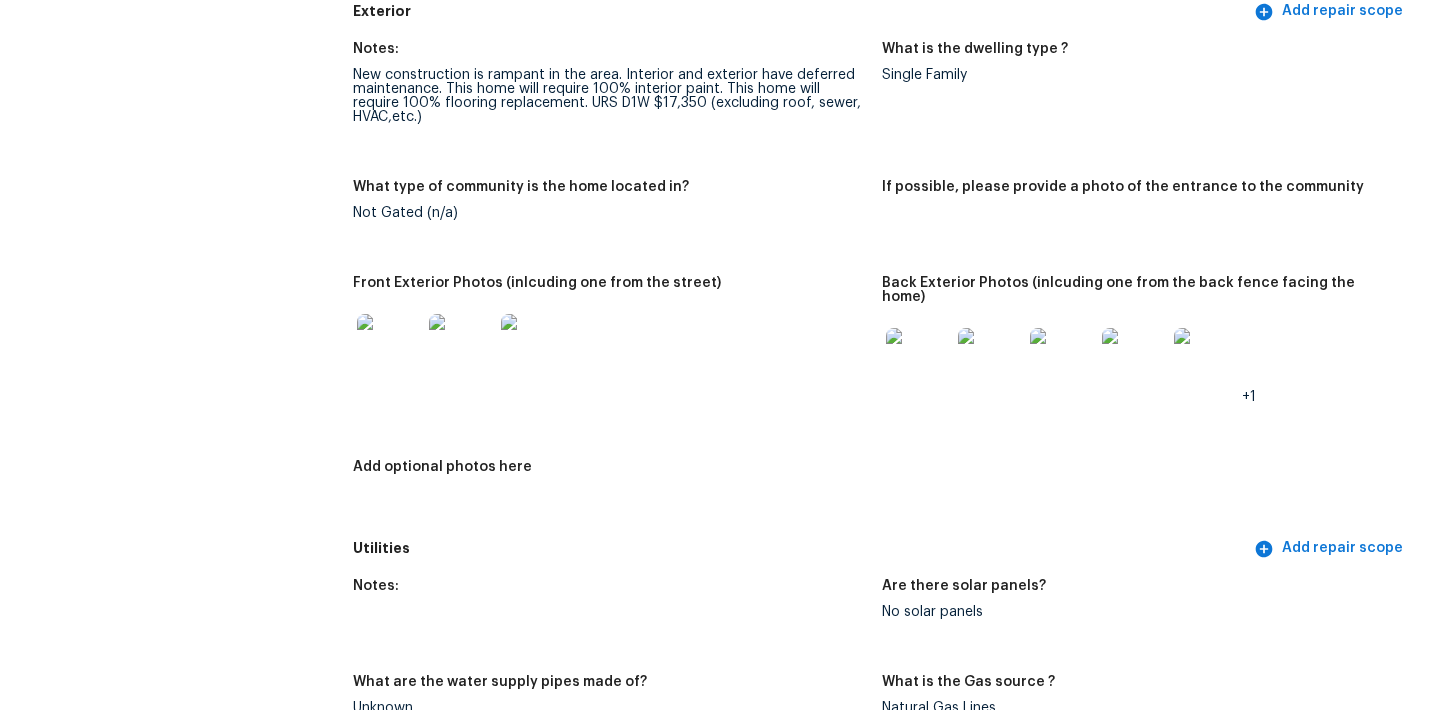 scroll, scrollTop: 842, scrollLeft: 0, axis: vertical 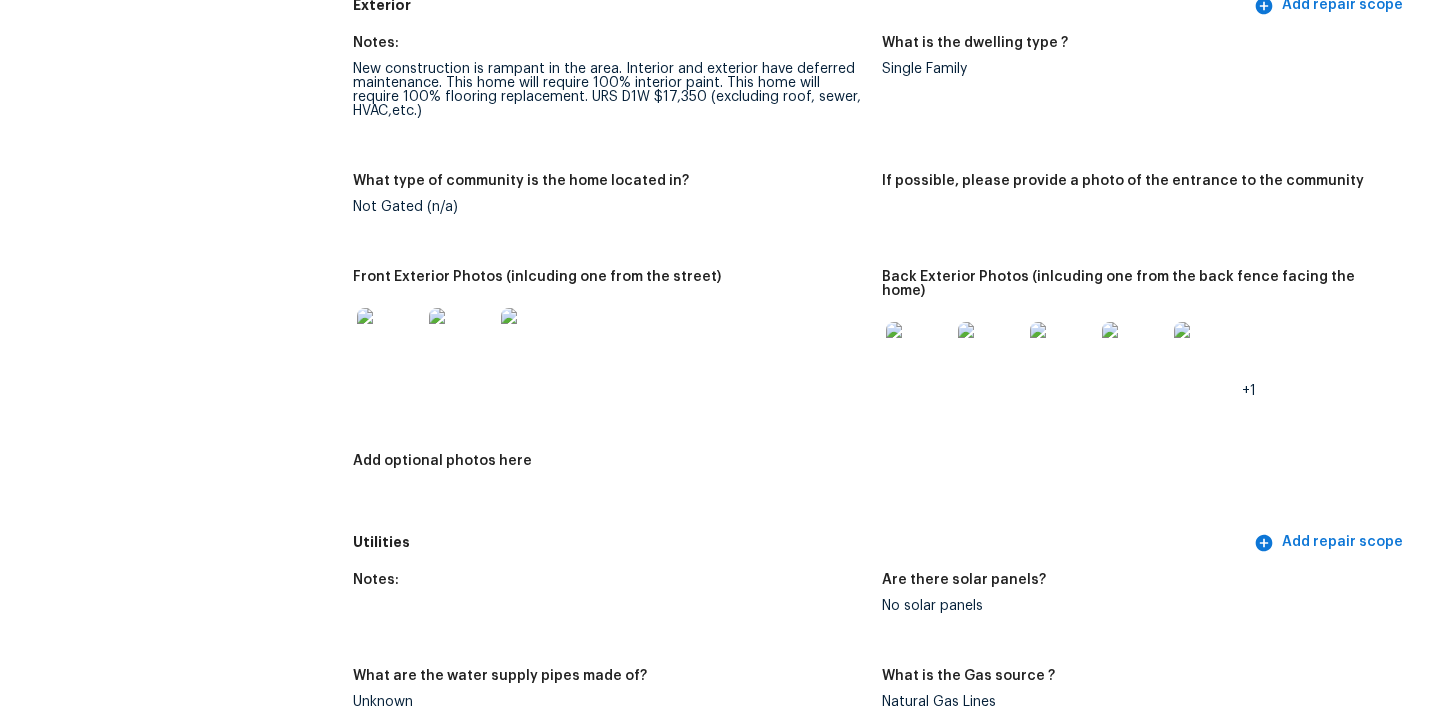 click at bounding box center [389, 340] 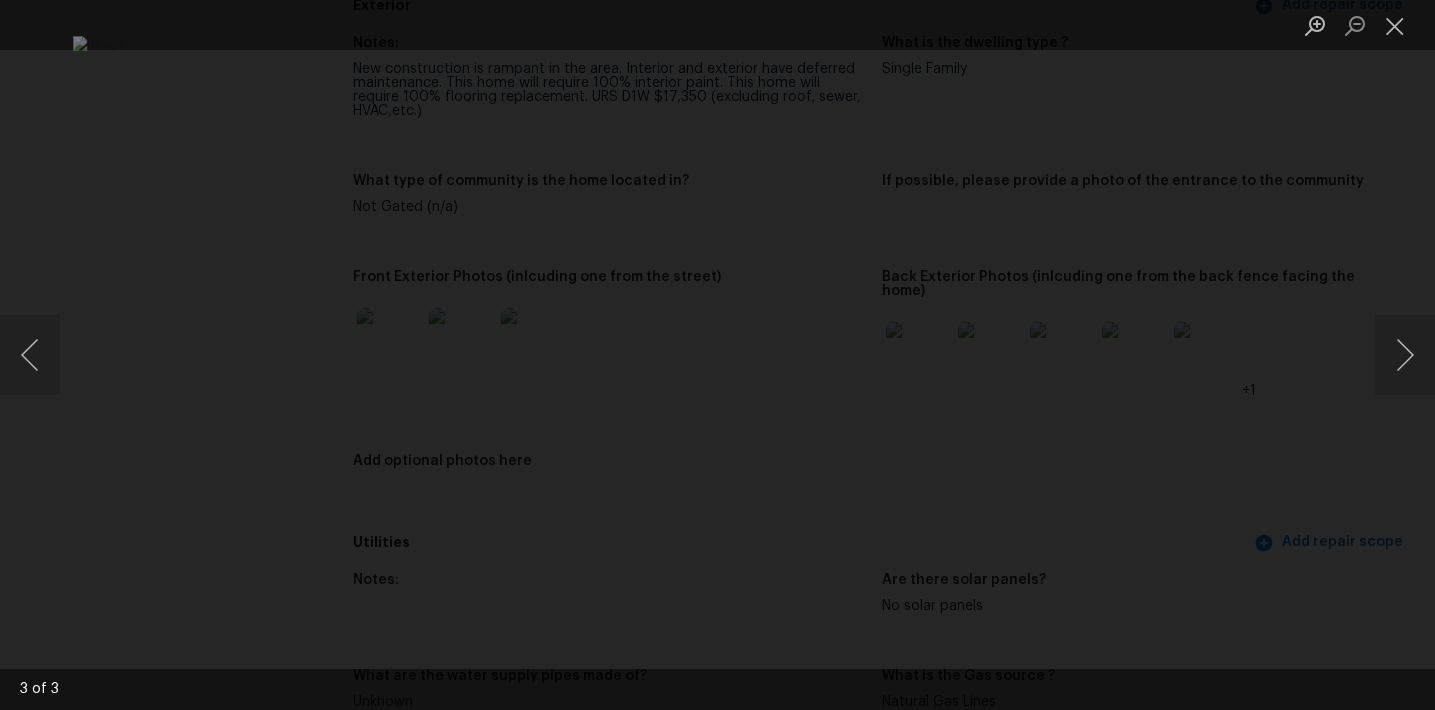 click at bounding box center [717, 355] 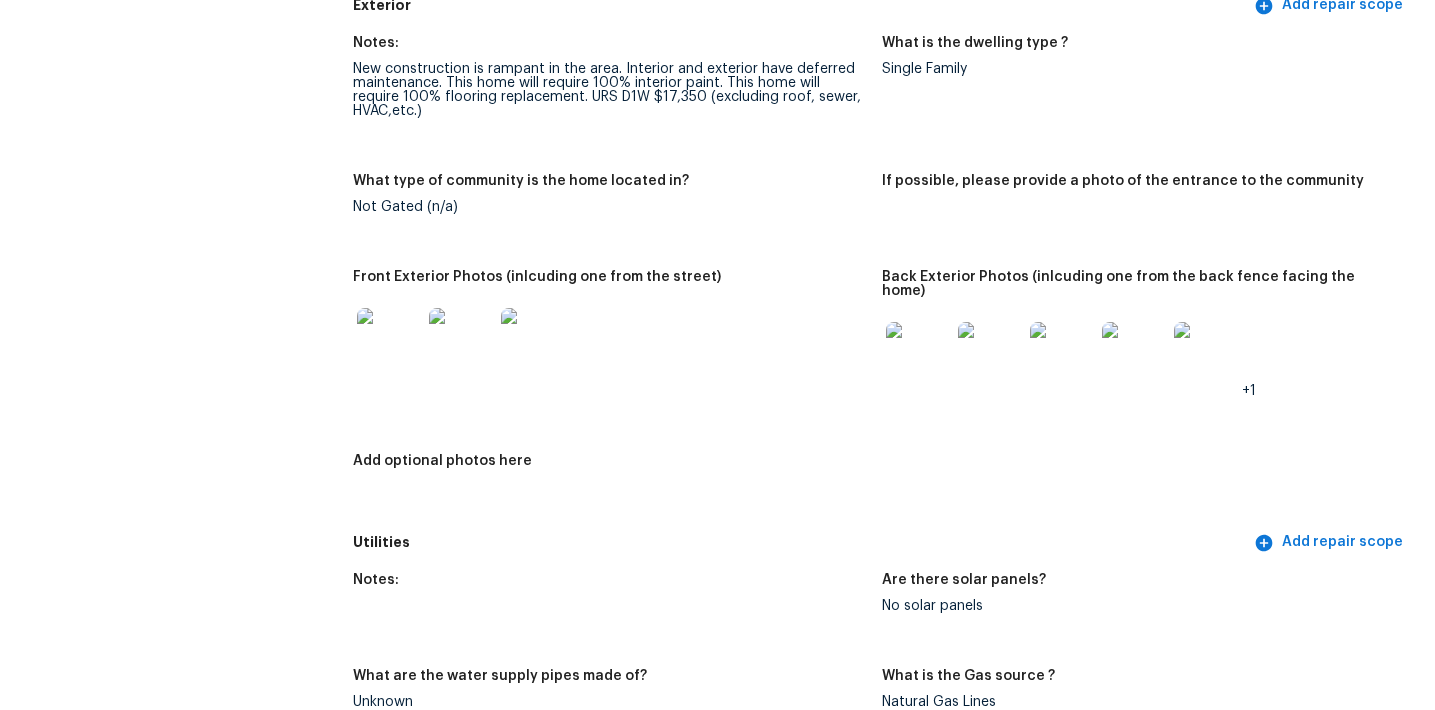 click at bounding box center [918, 354] 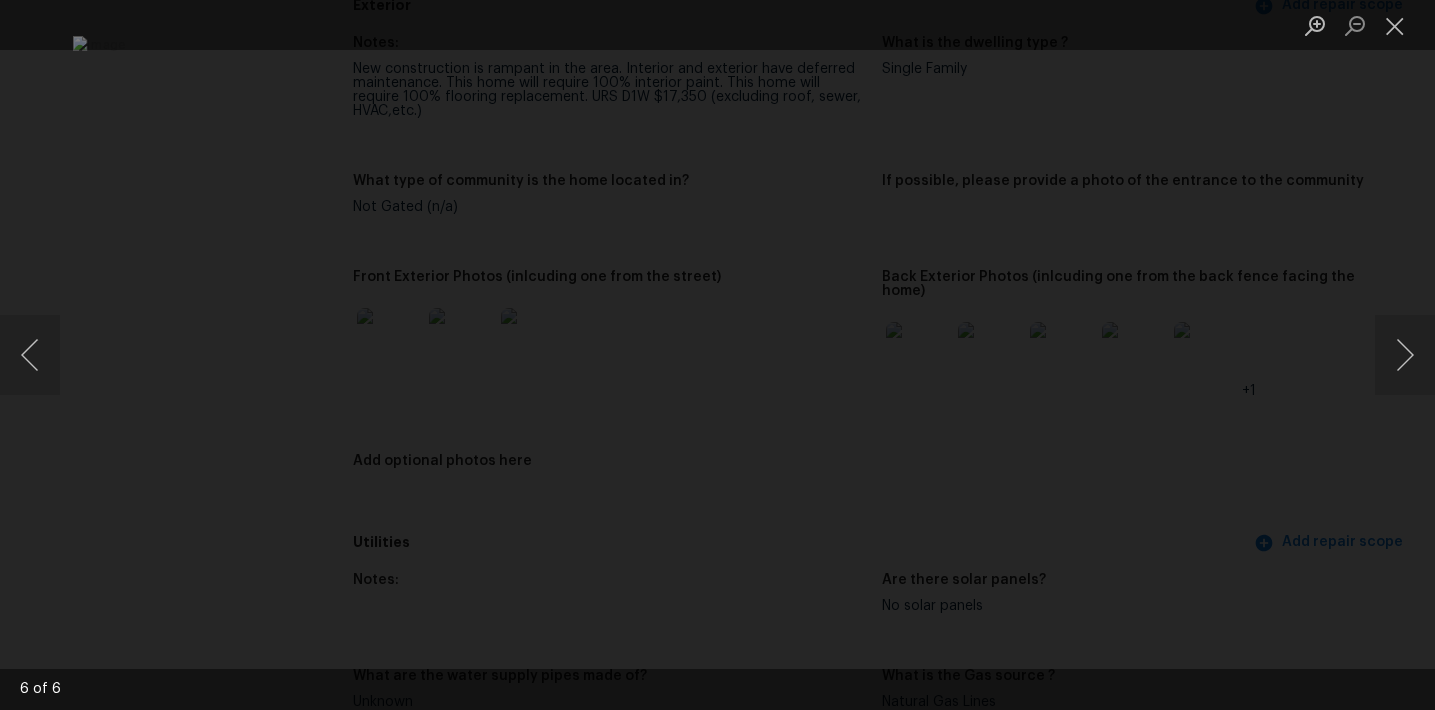 click at bounding box center (717, 355) 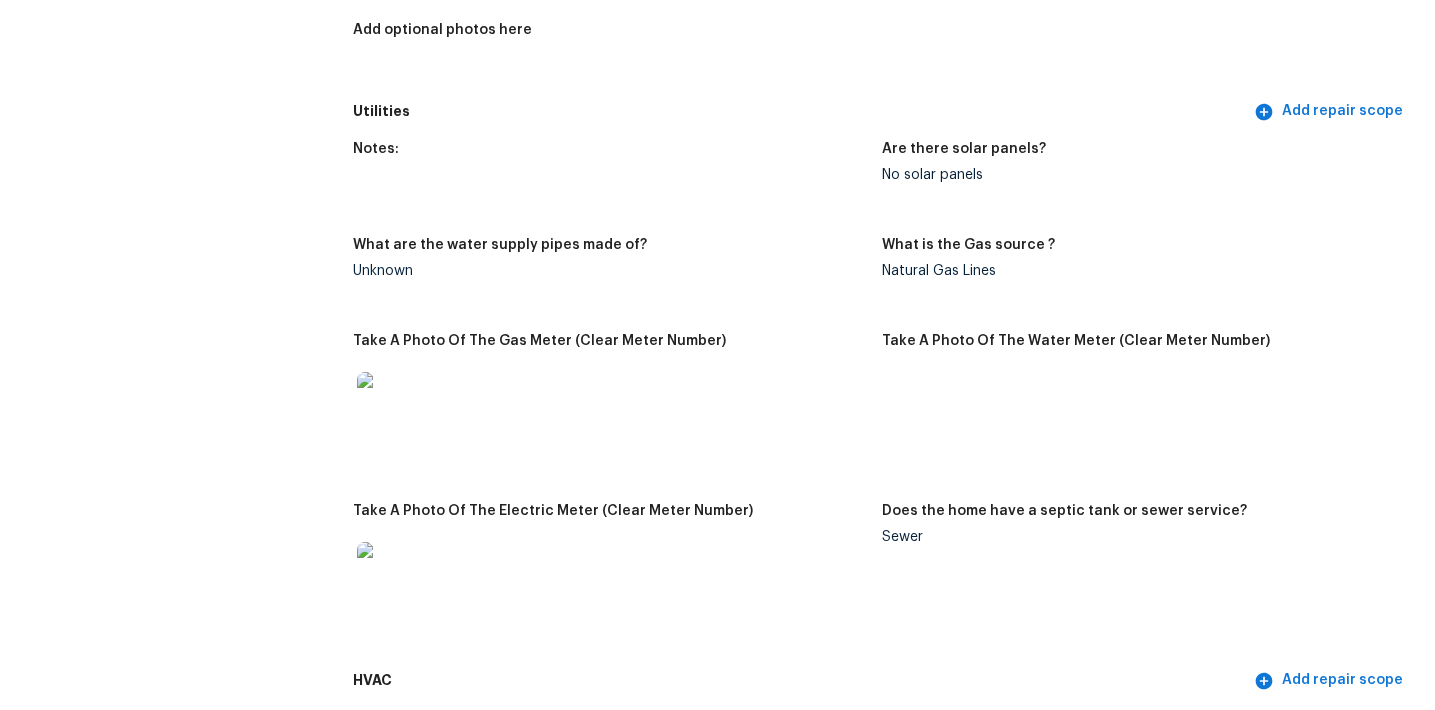 scroll, scrollTop: 1295, scrollLeft: 0, axis: vertical 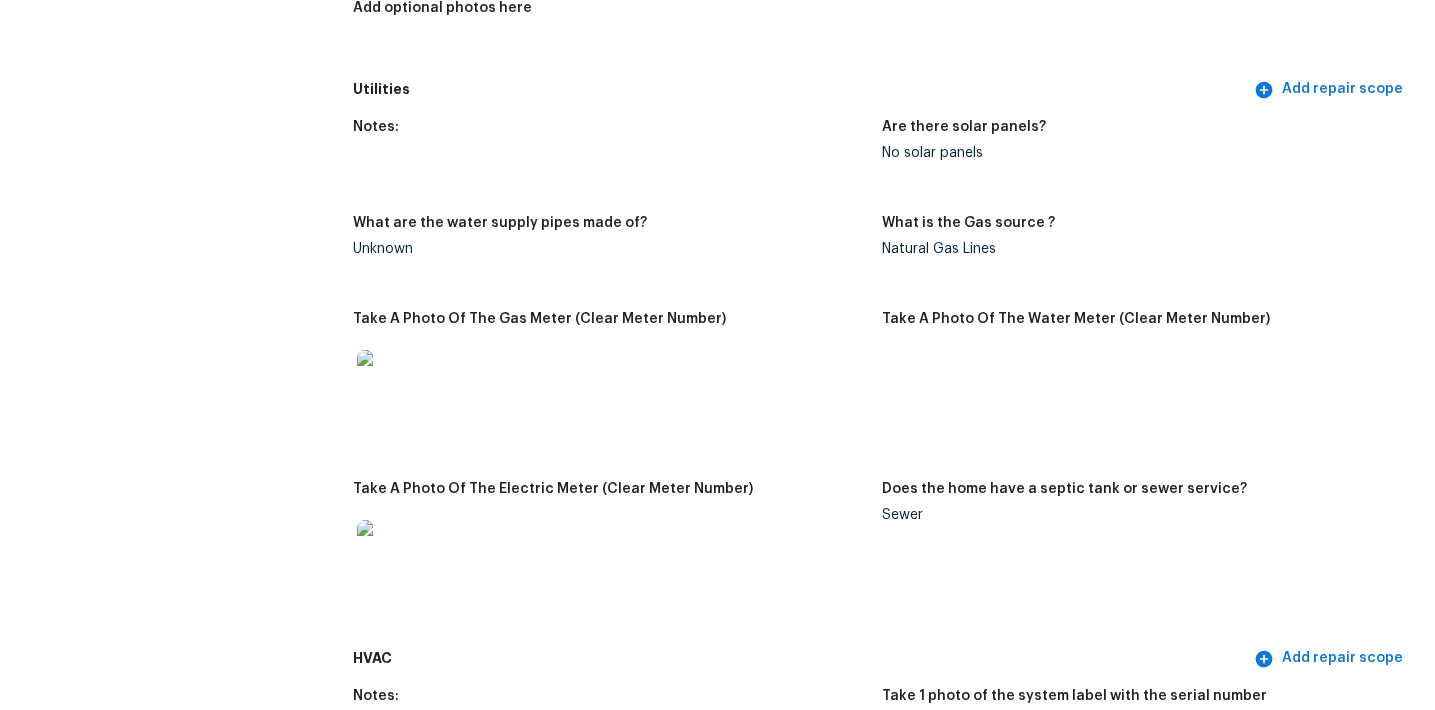 click on "Notes: Are there solar panels? No solar panels What are the water supply pipes made of? Unknown What is the Gas source ? Natural Gas Lines Take A Photo Of The Gas Meter (Clear Meter Number) Take A Photo Of The Water Meter (Clear Meter Number) Take A Photo Of The Electric Meter (Clear Meter Number) Does the home have a septic tank or sewer service? Sewer" at bounding box center (882, 374) 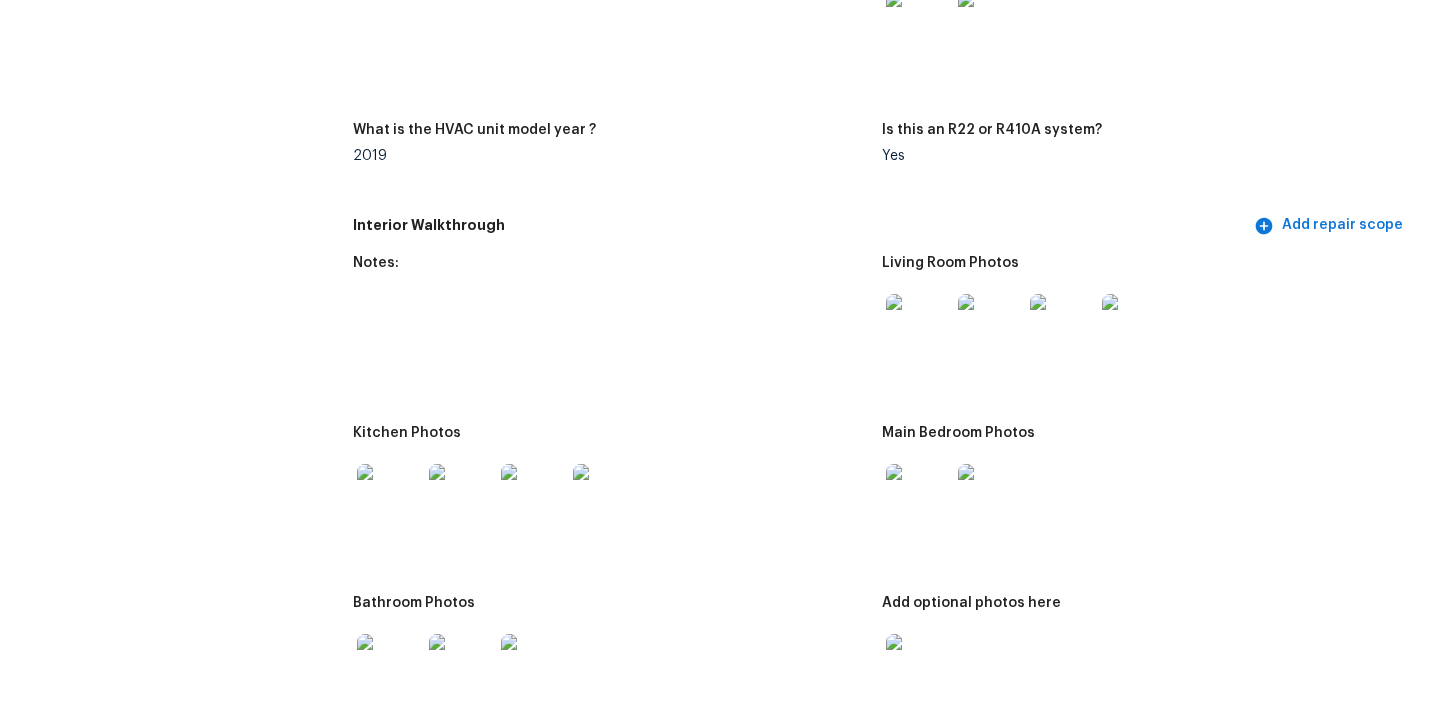scroll, scrollTop: 2142, scrollLeft: 0, axis: vertical 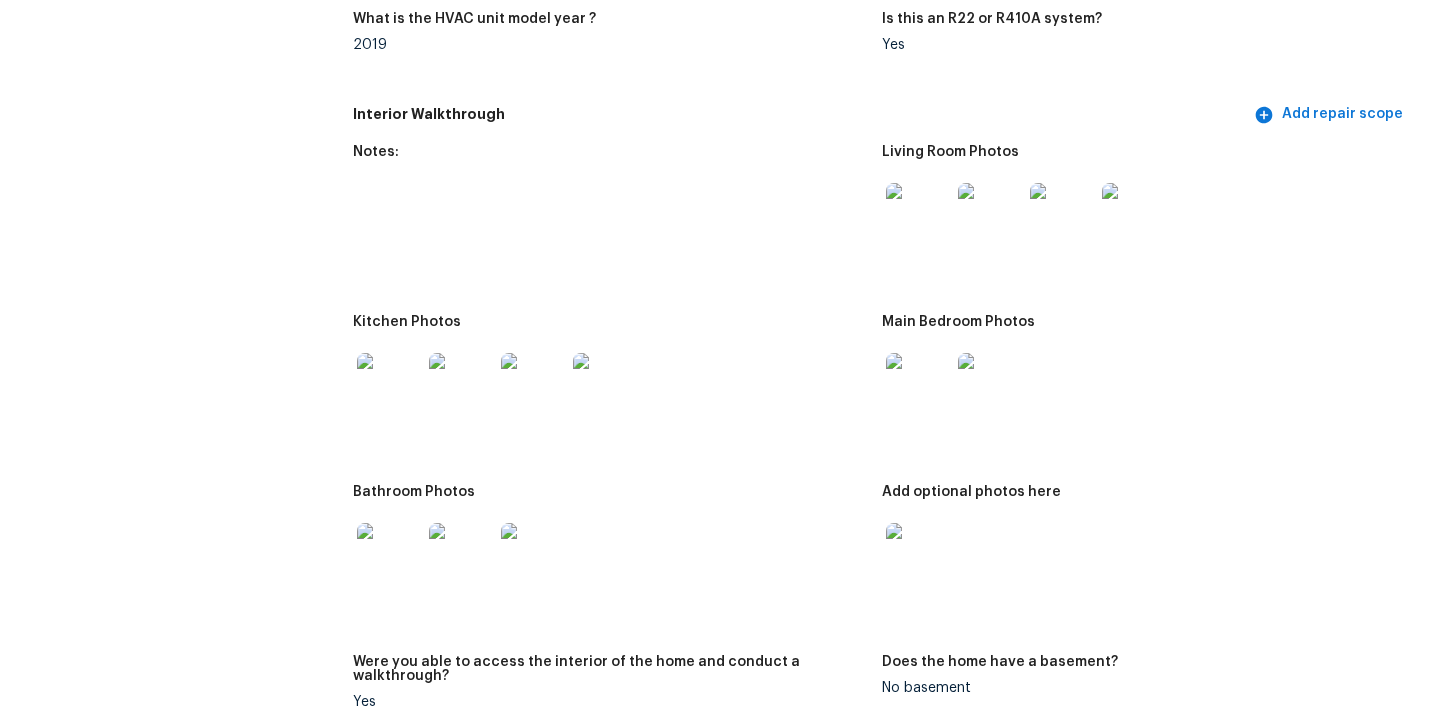 click at bounding box center (918, 215) 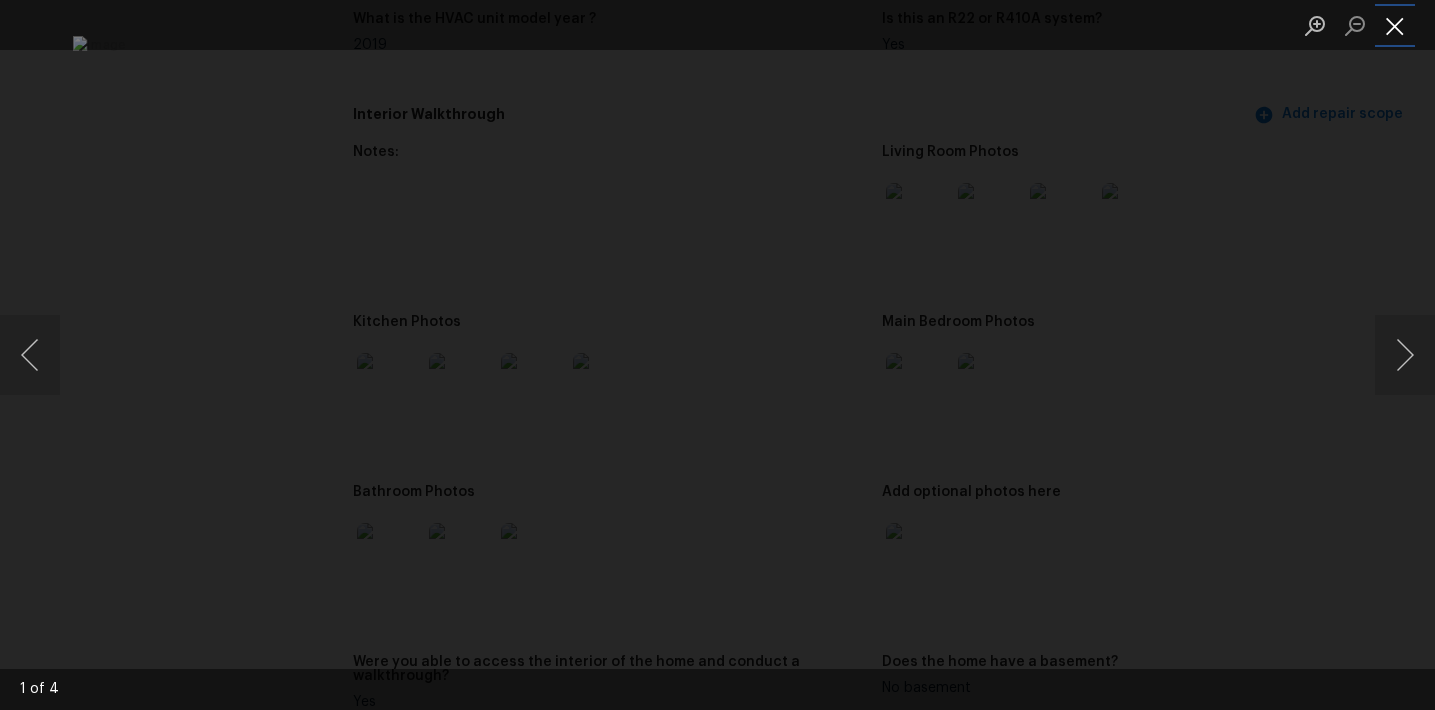 click at bounding box center [1395, 25] 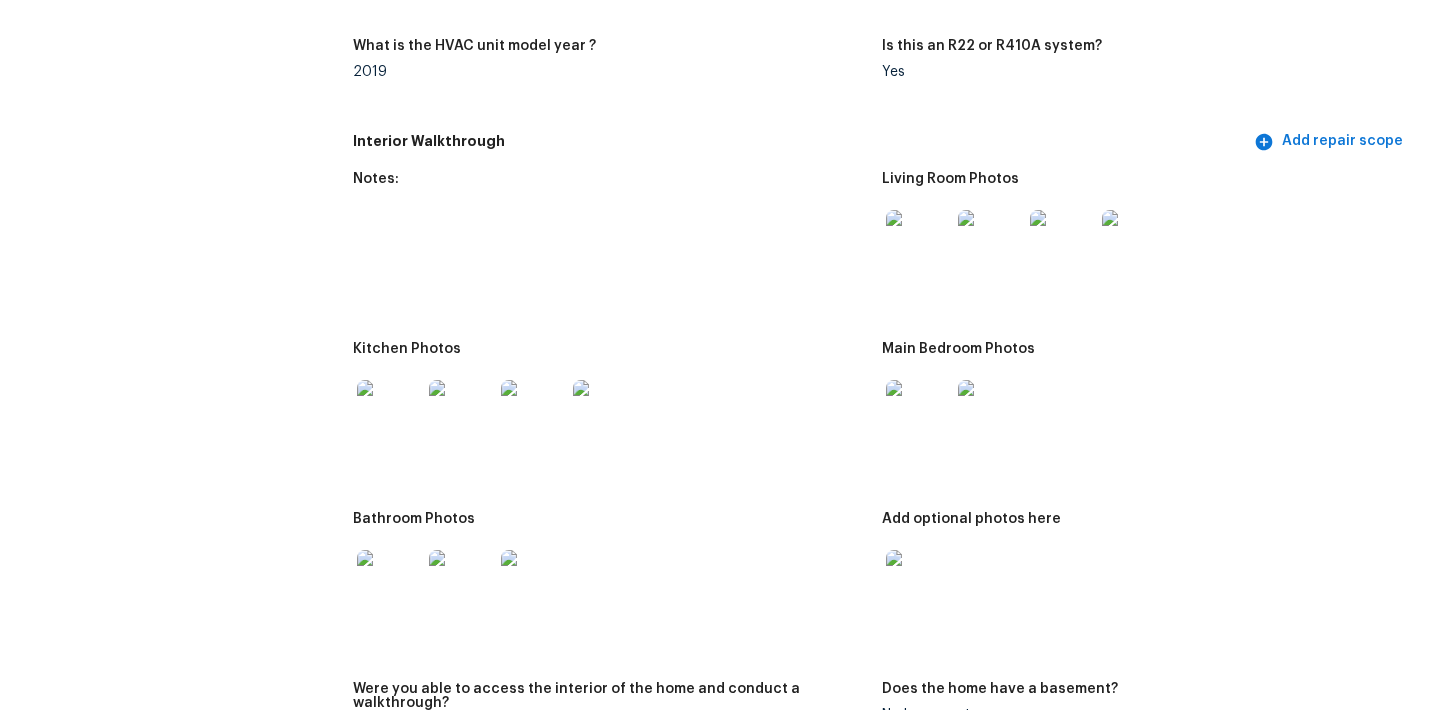 scroll, scrollTop: 2088, scrollLeft: 0, axis: vertical 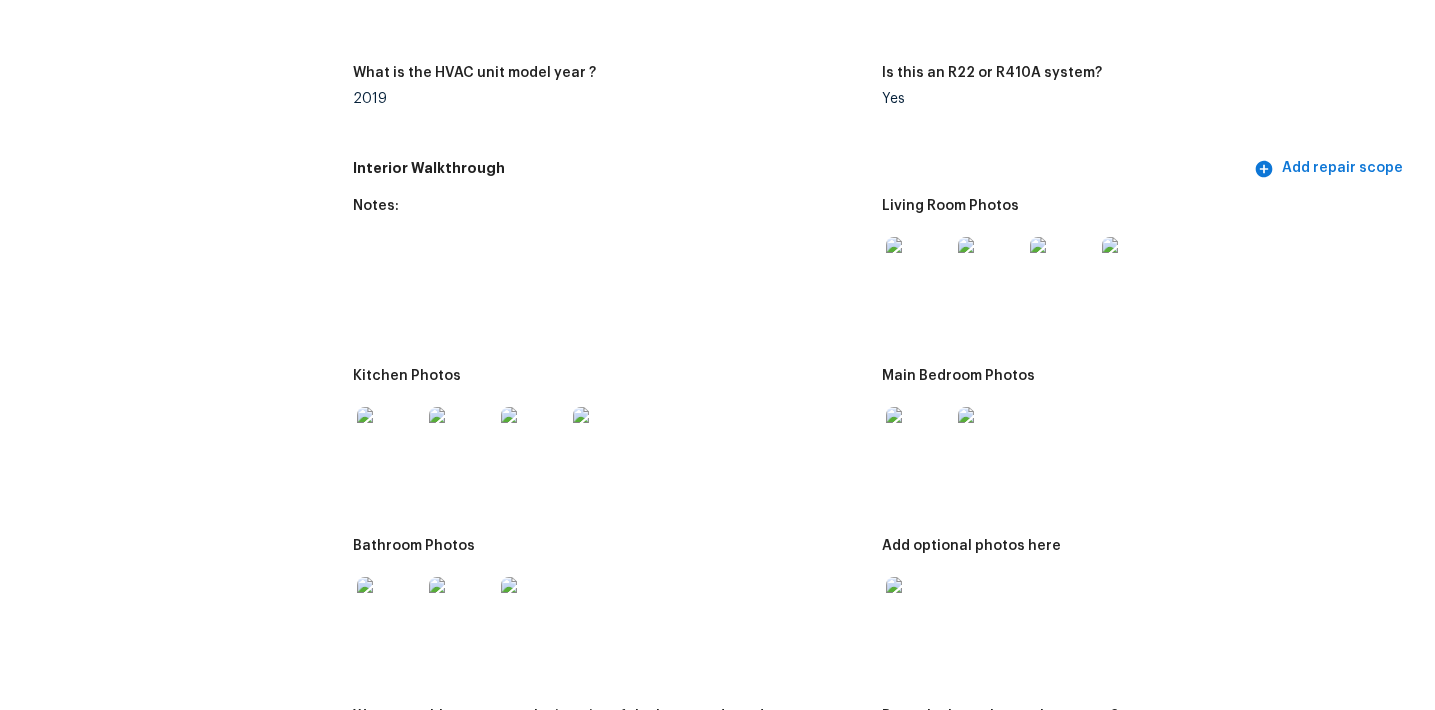 click at bounding box center (918, 269) 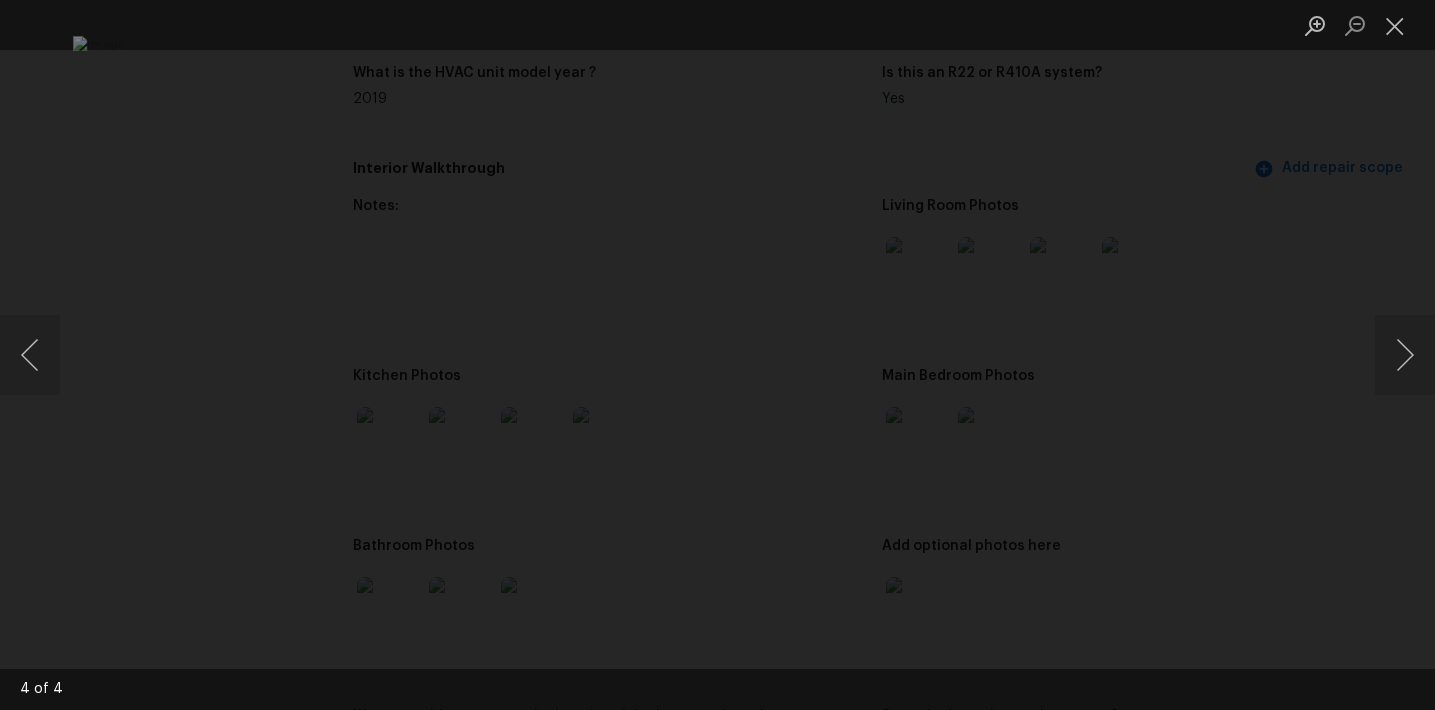 click at bounding box center [717, 355] 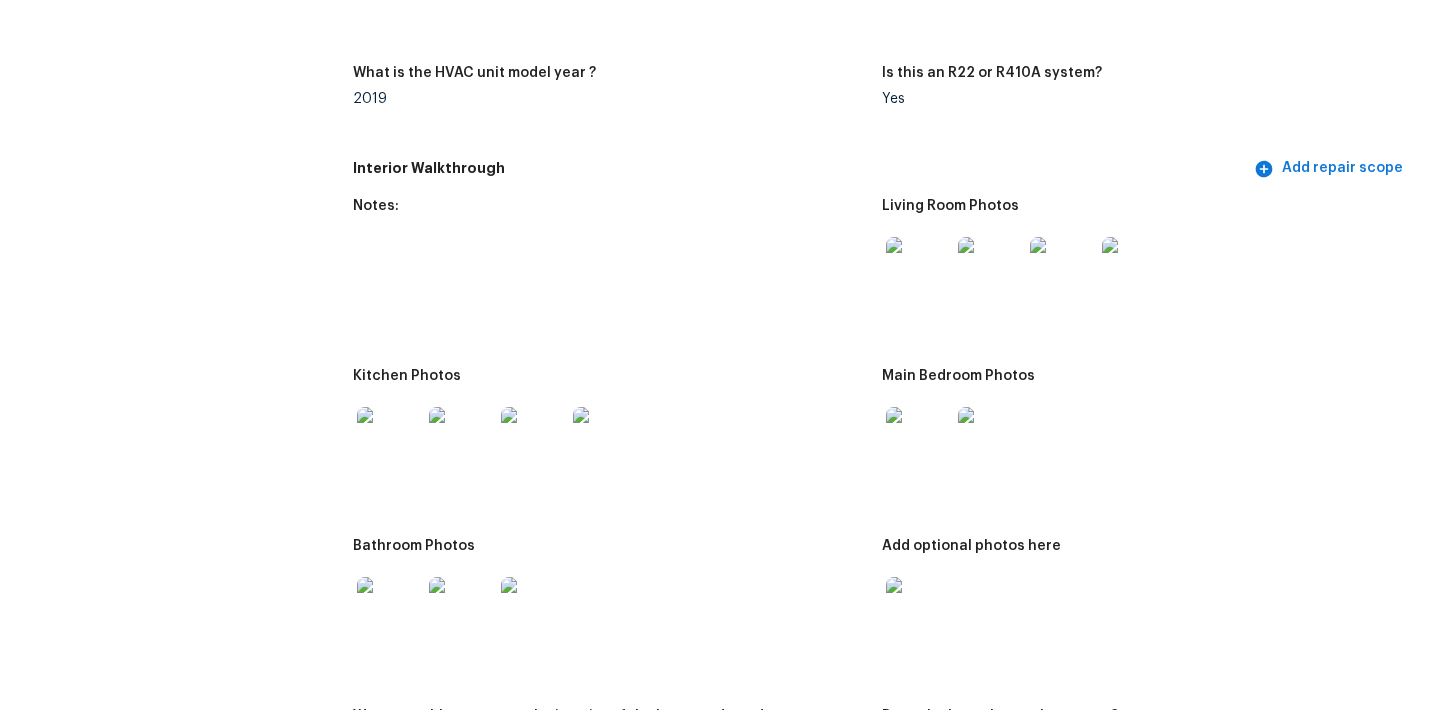 click at bounding box center (389, 439) 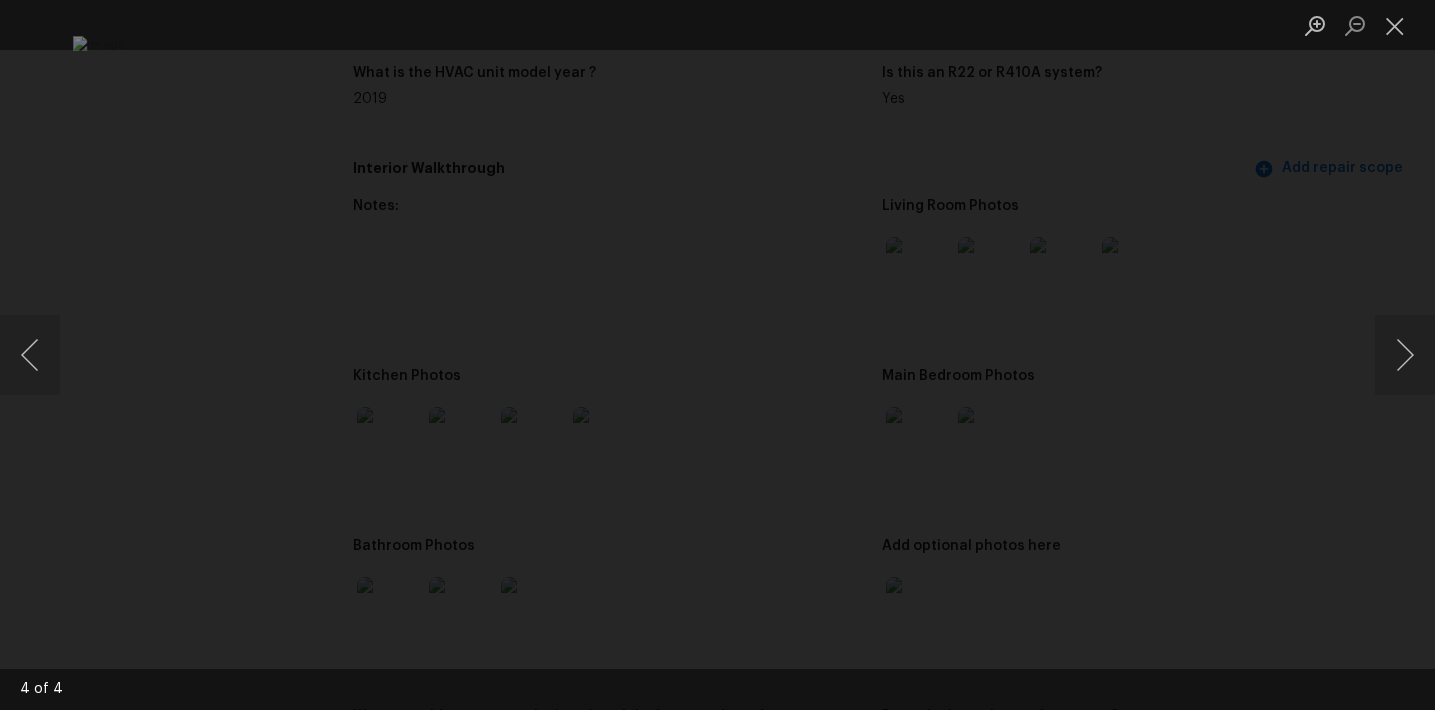 click at bounding box center [717, 355] 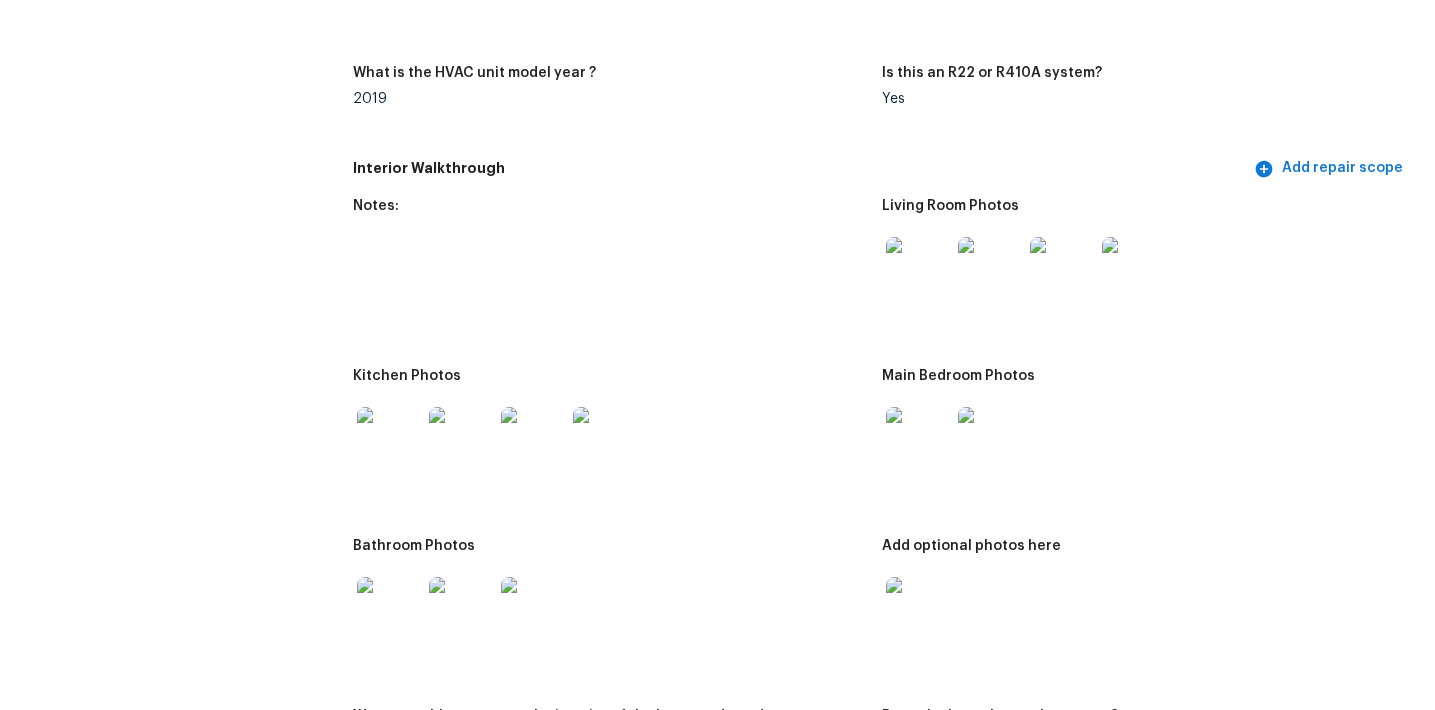 click at bounding box center (918, 439) 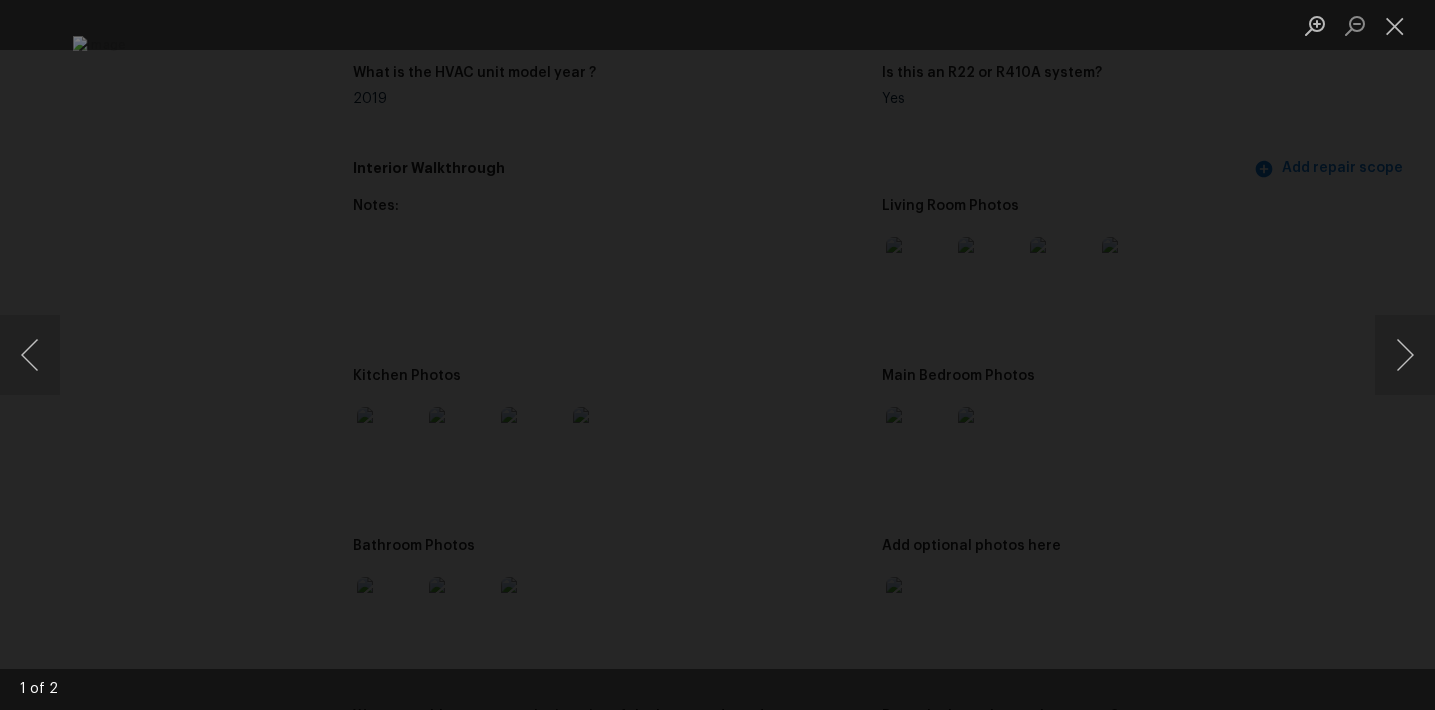 click at bounding box center (717, 355) 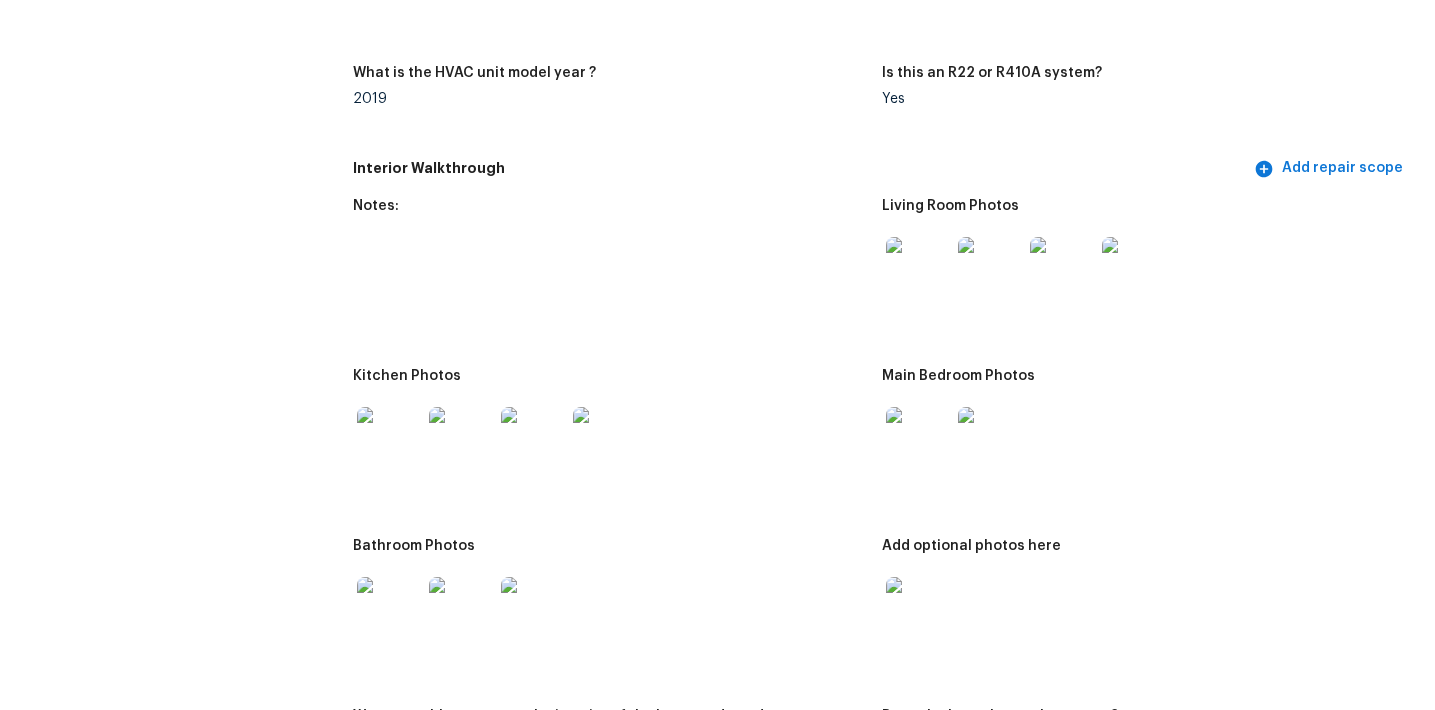 click at bounding box center (717, 355) 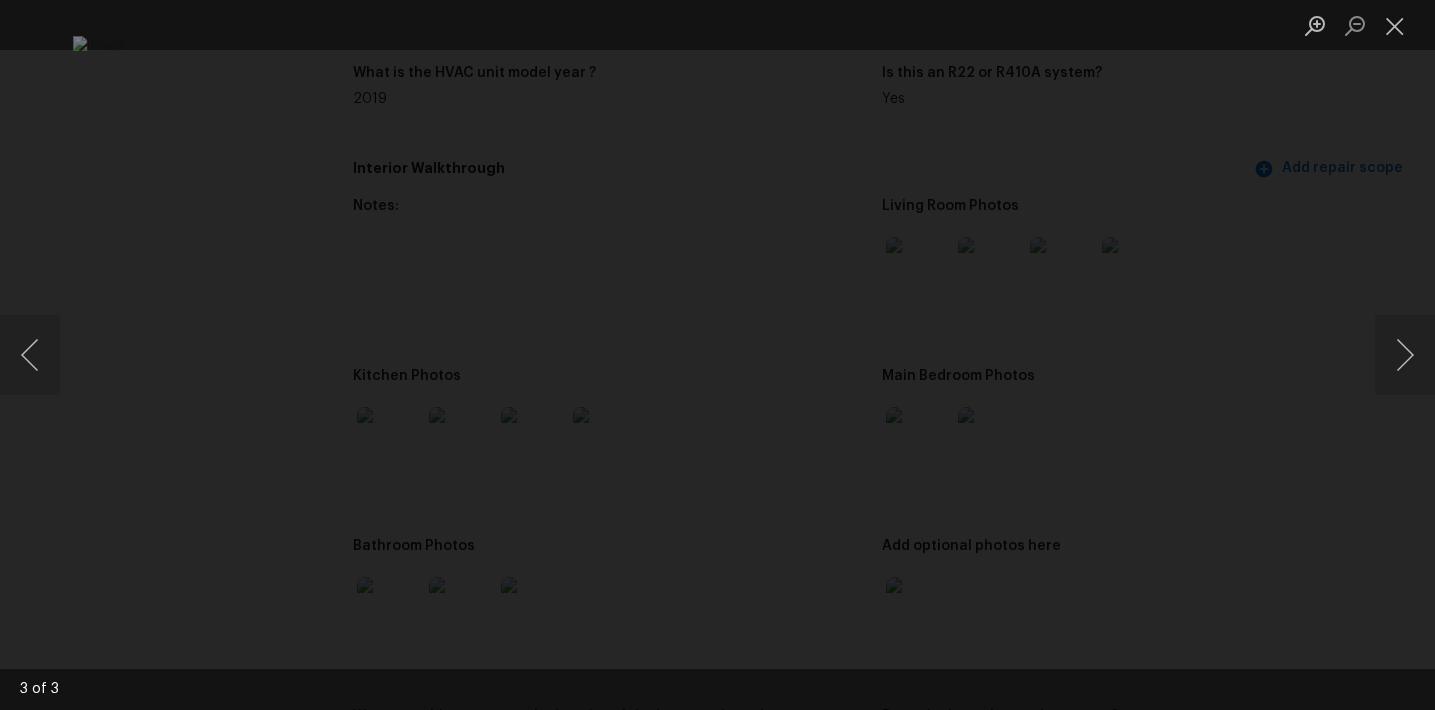click at bounding box center [717, 355] 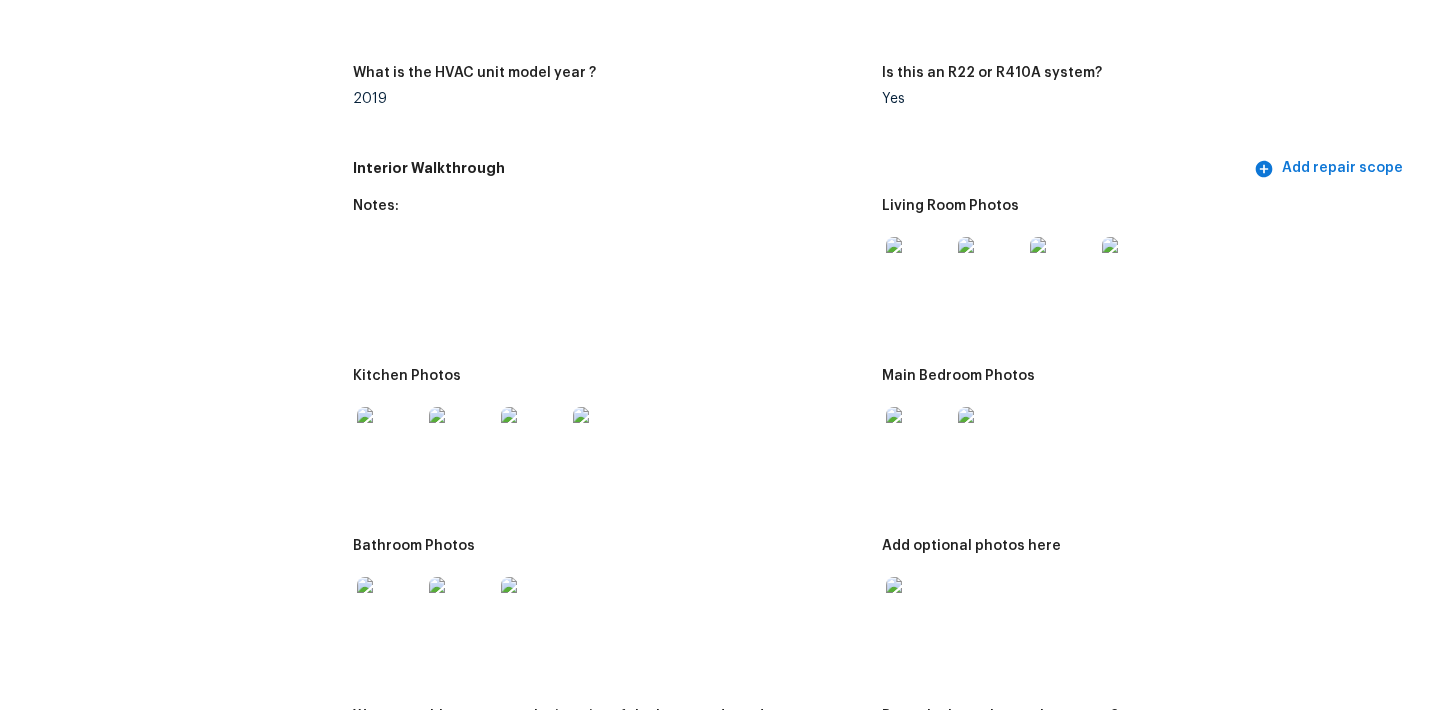 click at bounding box center (918, 609) 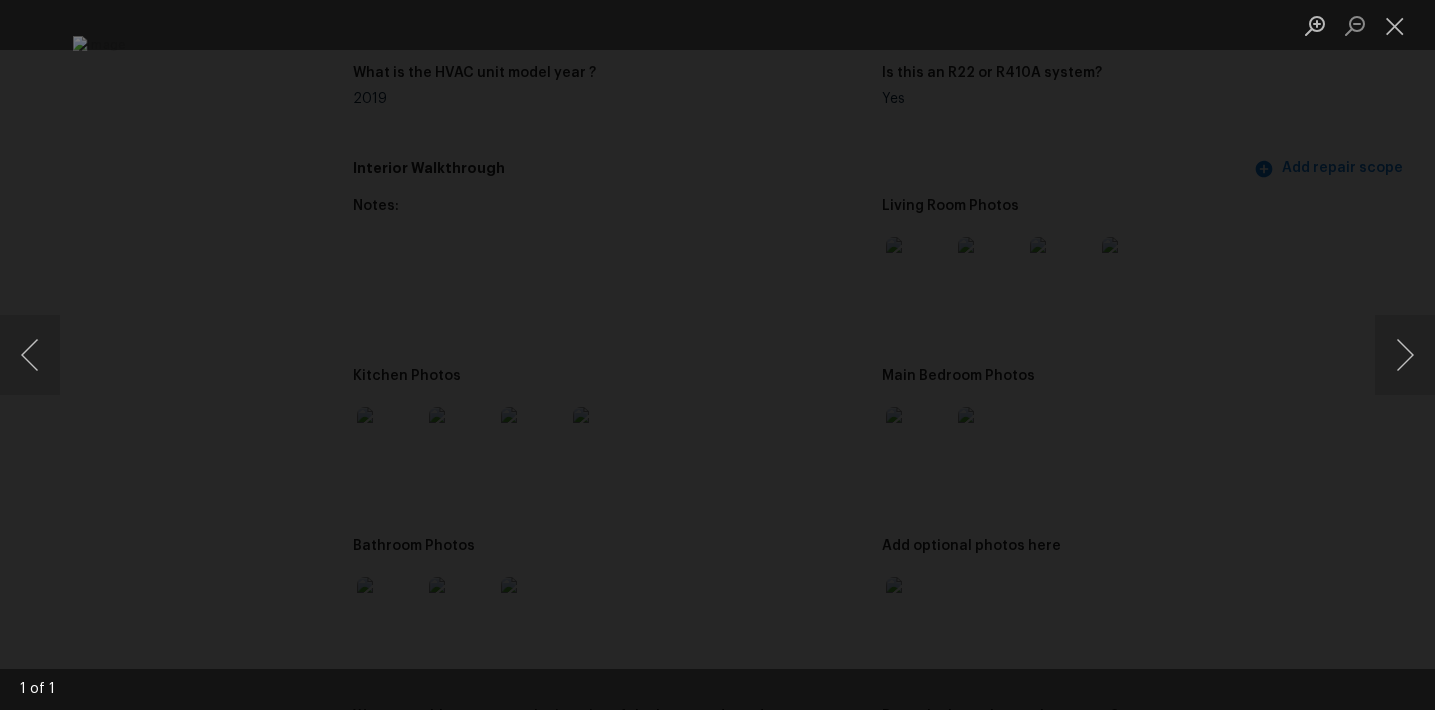 click at bounding box center (717, 355) 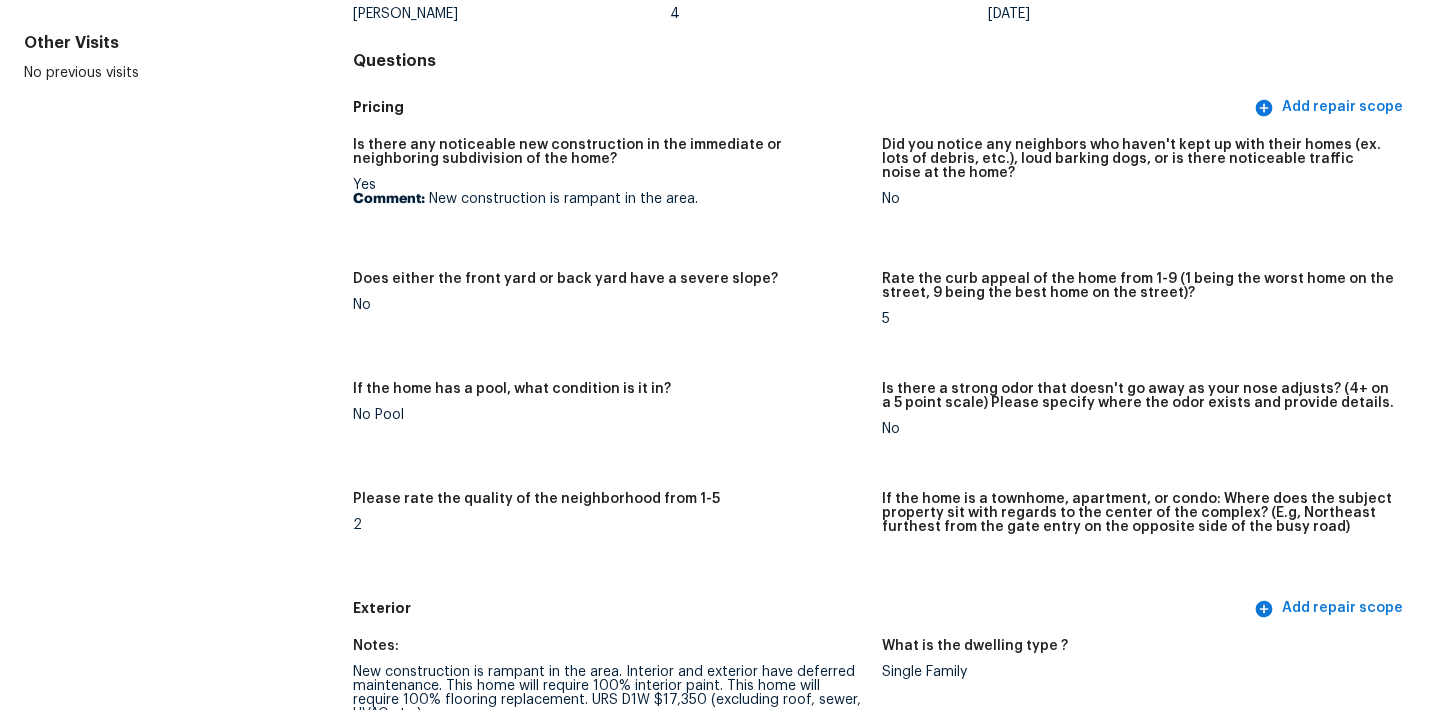 scroll, scrollTop: 0, scrollLeft: 0, axis: both 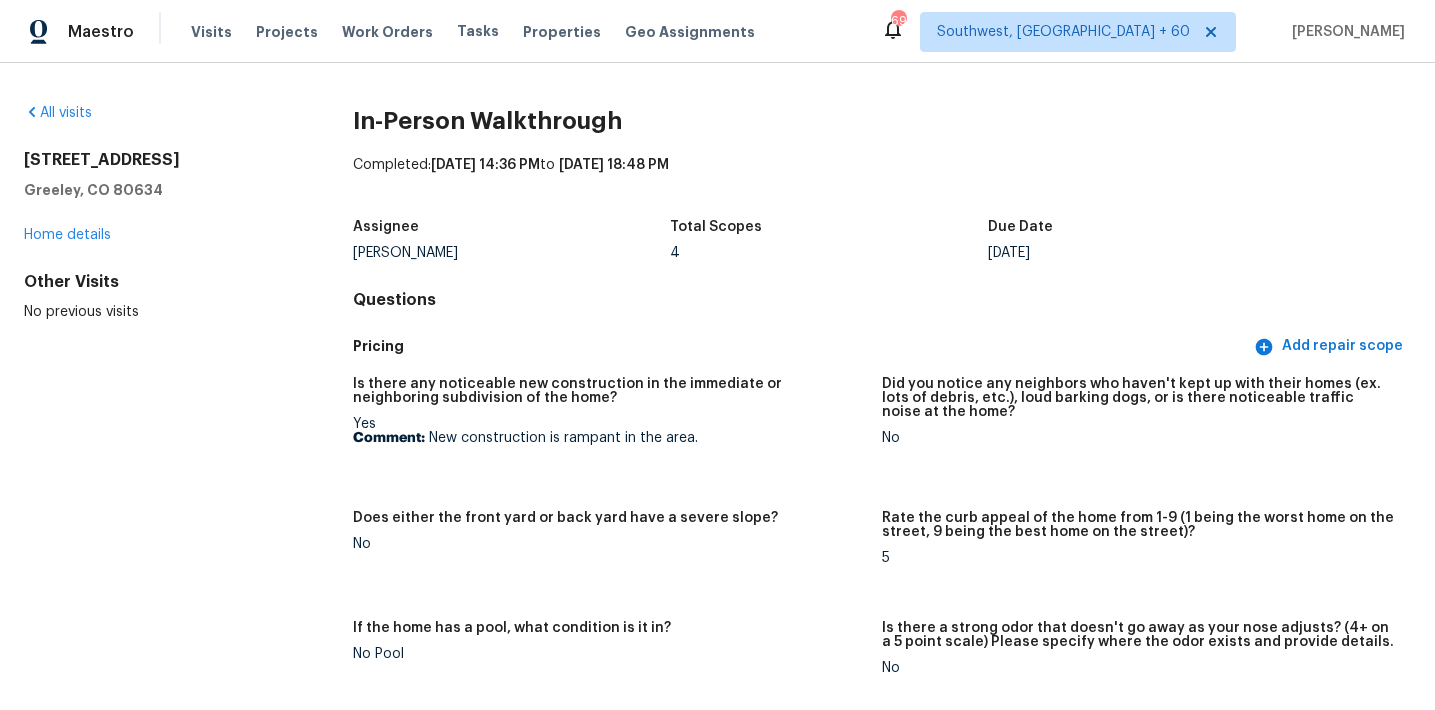 click on "In-Person Walkthrough Completed:  7/10/2025, 14:36 PM  to   7/10/2025, 18:48 PM Assignee John Gonzalez Total Scopes 4 Due Date Thu, Jul 10 Questions Pricing Add repair scope Is there any noticeable new construction in the immediate or neighboring subdivision of the home? Yes Comment:   New construction is rampant in the area. Did you notice any neighbors who haven't kept up with their homes (ex. lots of debris, etc.), loud barking dogs, or is there noticeable traffic noise at the home? No Does either the front yard or back yard have a severe slope? No Rate the curb appeal of the home from 1-9 (1 being the worst home on the street, 9 being the best home on the street)? 5 If the home has a pool, what condition is it in? No Pool Is there a strong odor that doesn't go away as your nose adjusts? (4+ on a 5 point scale) Please specify where the odor exists and provide details. No Please rate the quality of the neighborhood from 1-5 2 Exterior Add repair scope Notes: What is the dwelling type ? Single Family  +1 Yes" at bounding box center (882, 2791) 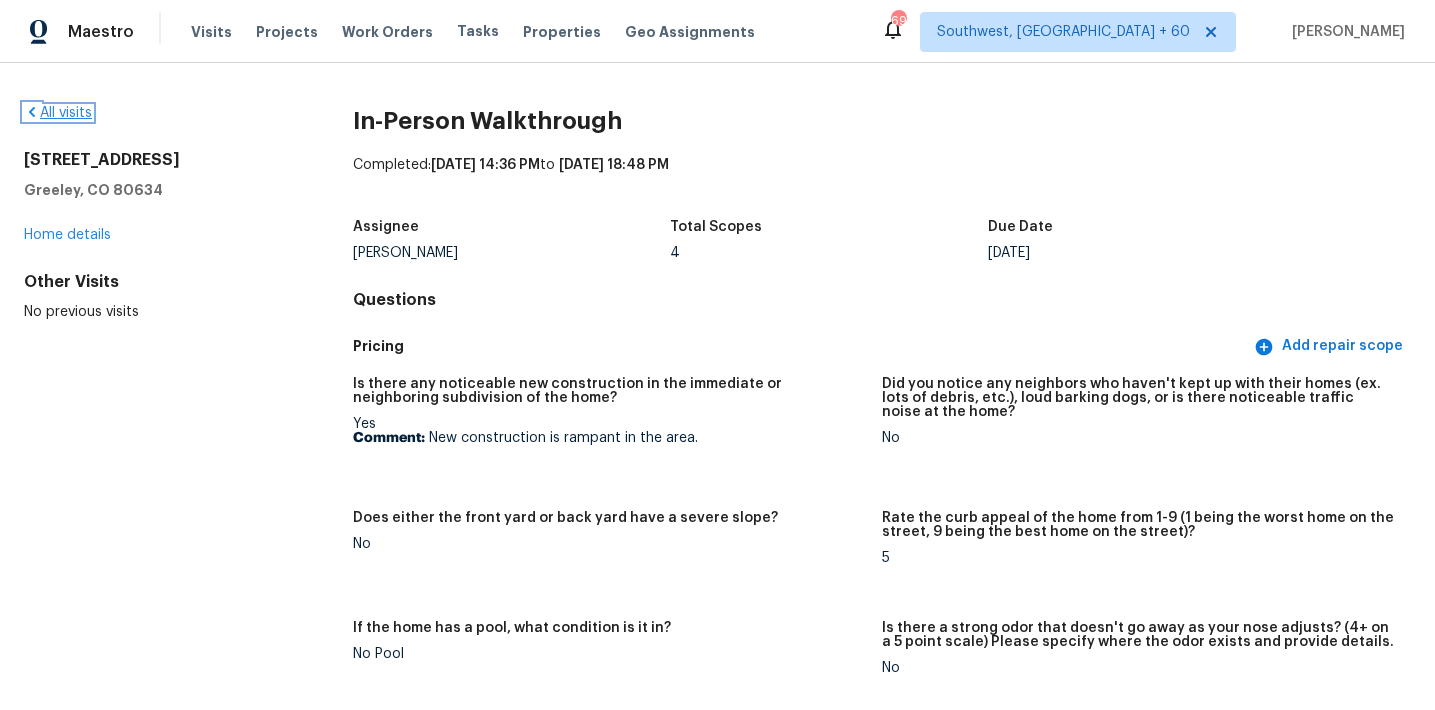 click on "All visits" at bounding box center (58, 113) 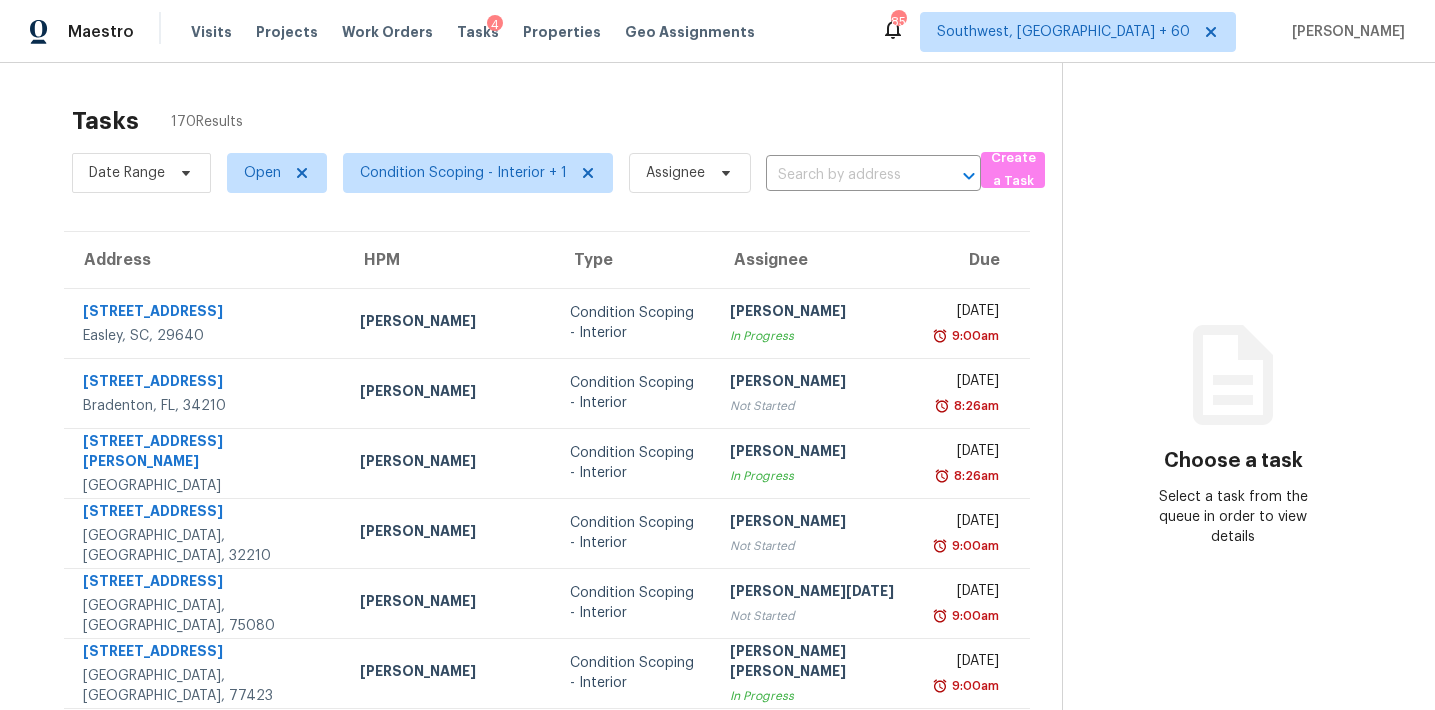 scroll, scrollTop: 0, scrollLeft: 0, axis: both 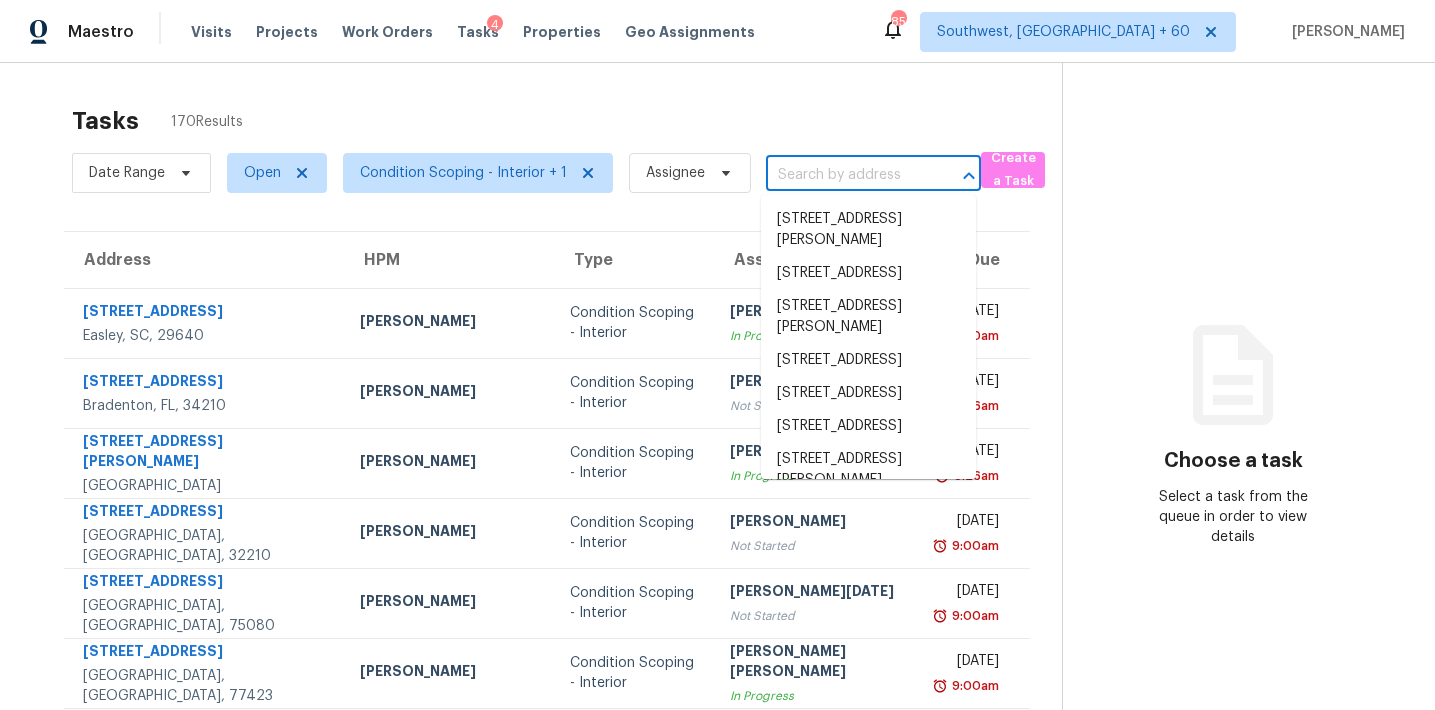 click at bounding box center (845, 175) 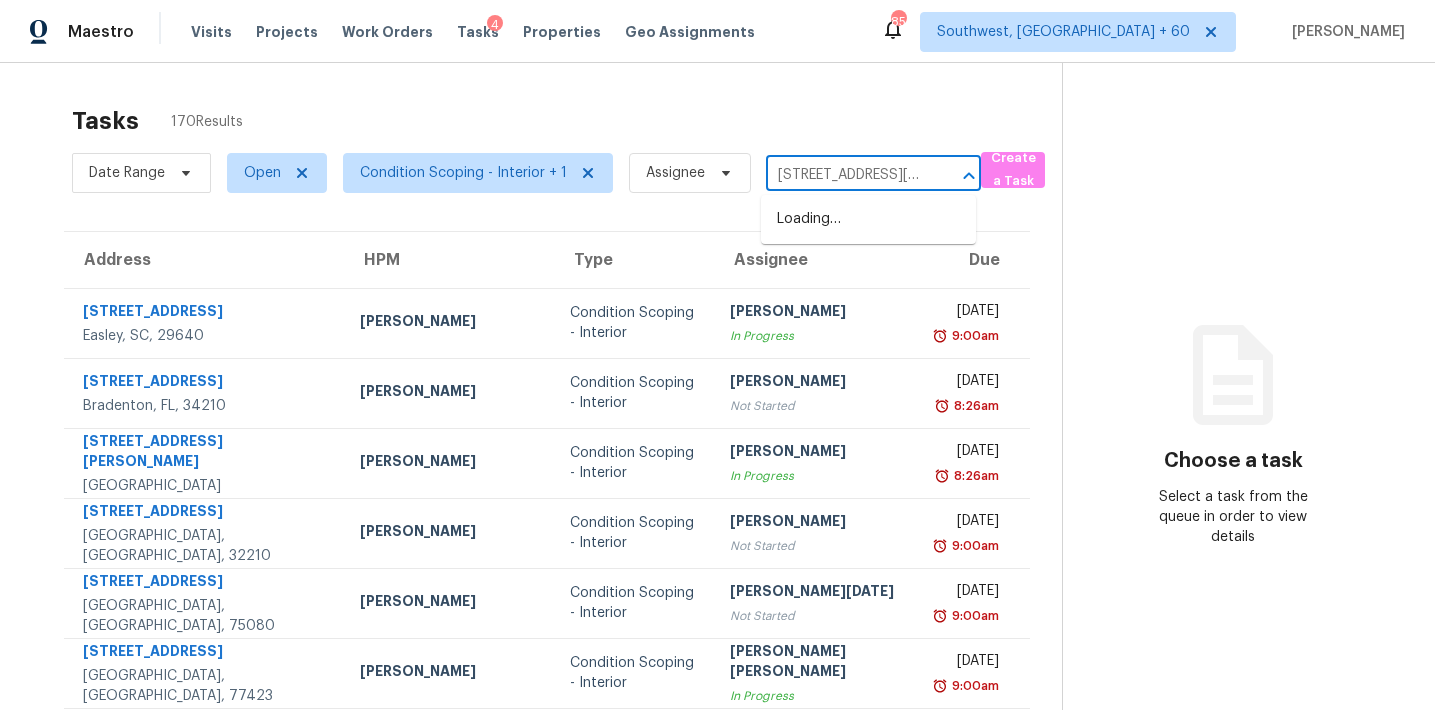 scroll, scrollTop: 0, scrollLeft: 103, axis: horizontal 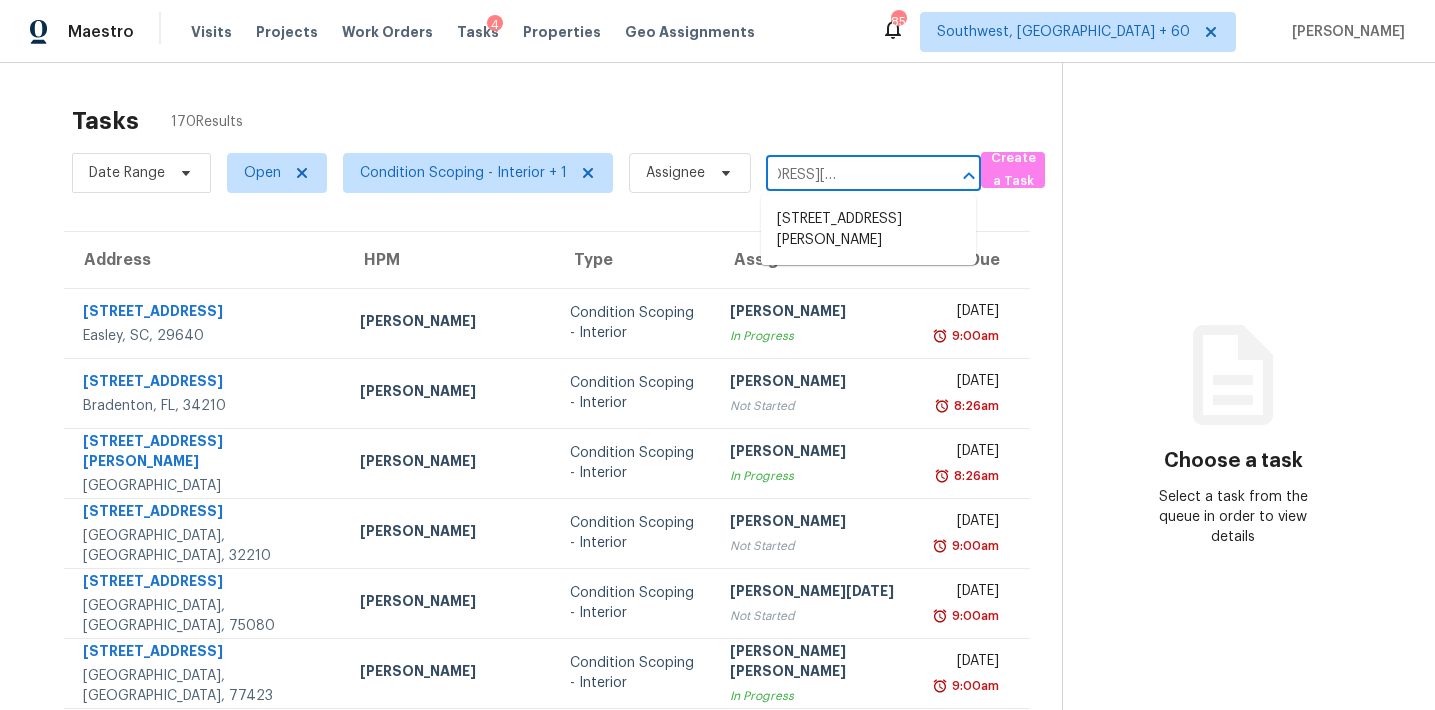 type on "[STREET_ADDRESS][PERSON_NAME]" 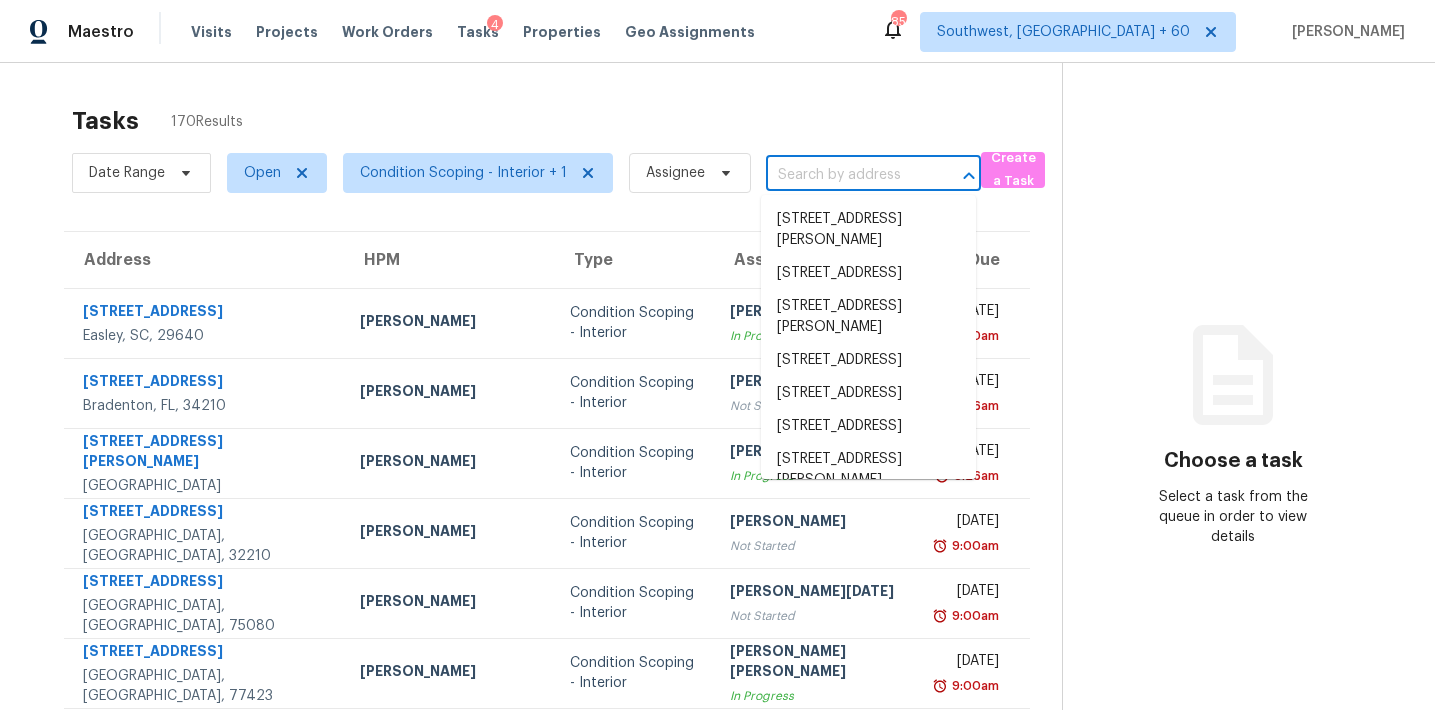 scroll, scrollTop: 0, scrollLeft: 0, axis: both 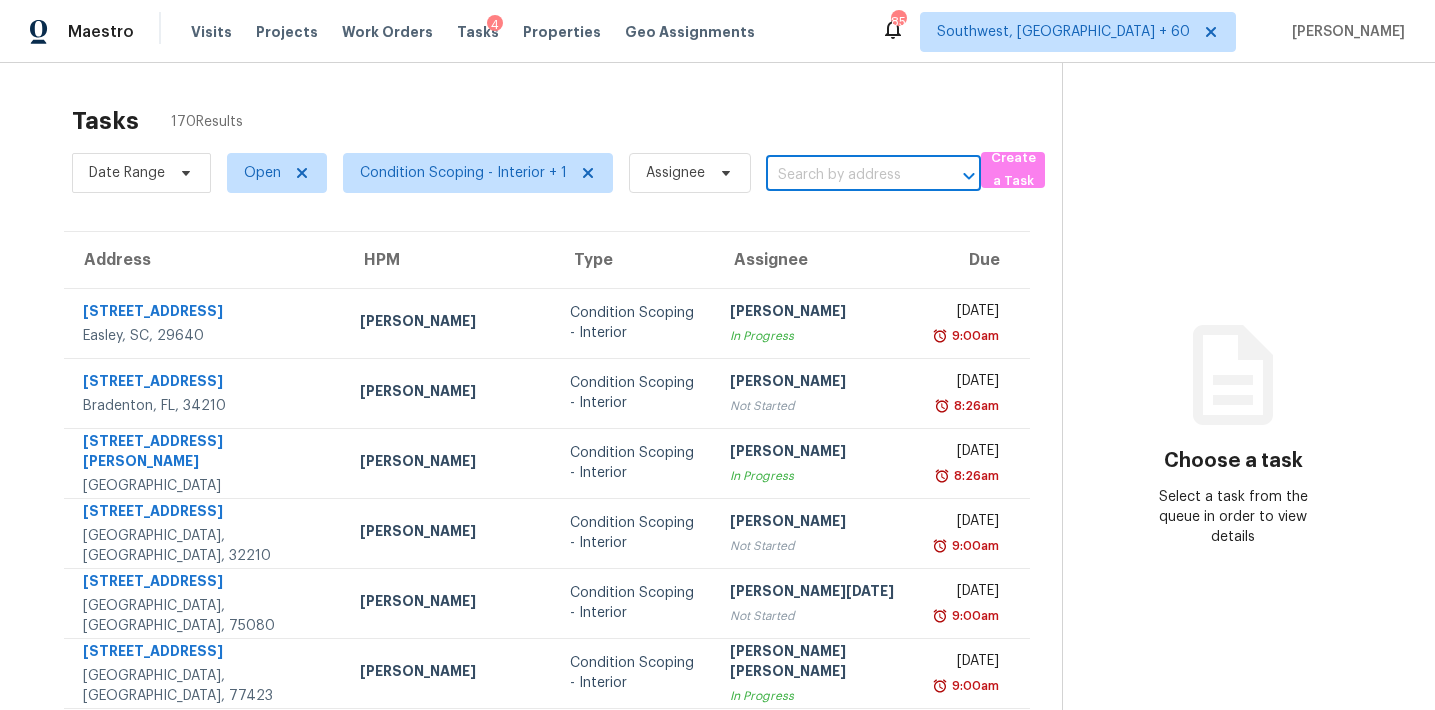 click at bounding box center [845, 175] 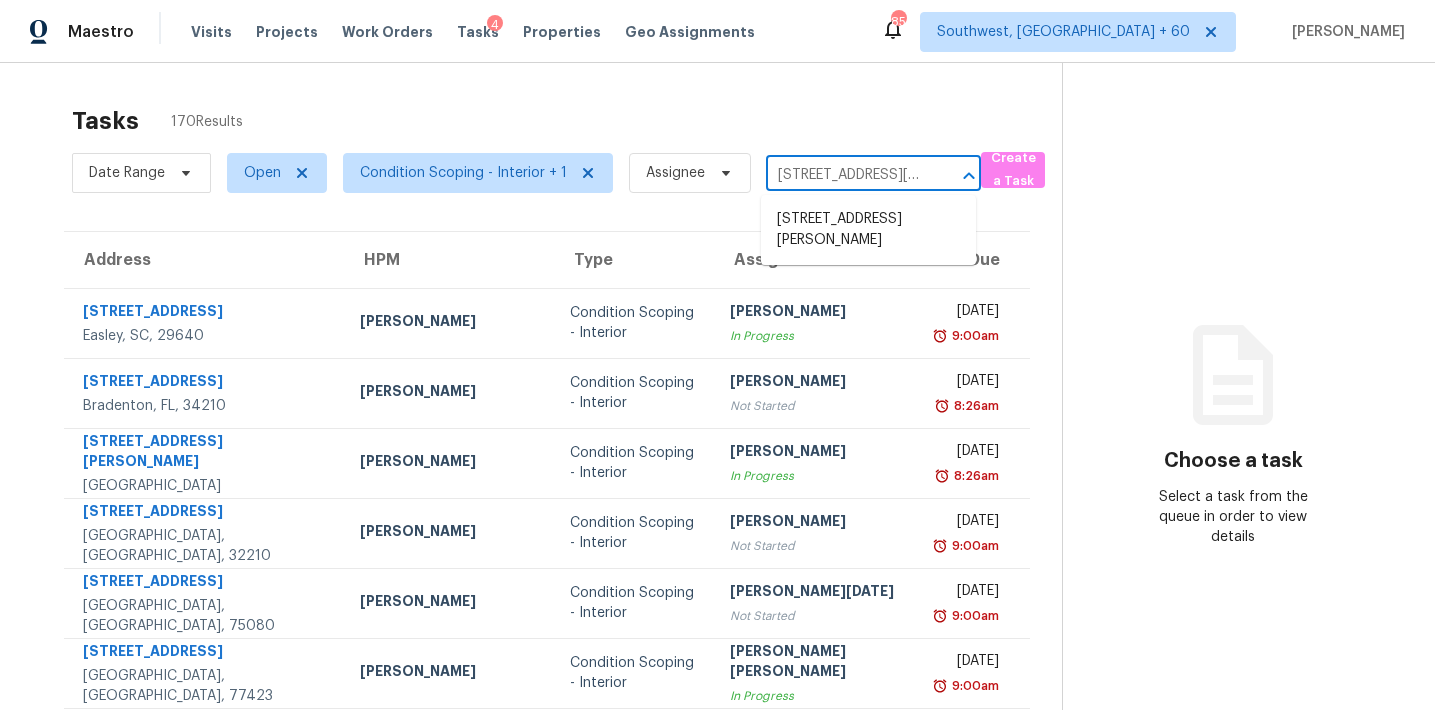 scroll, scrollTop: 0, scrollLeft: 103, axis: horizontal 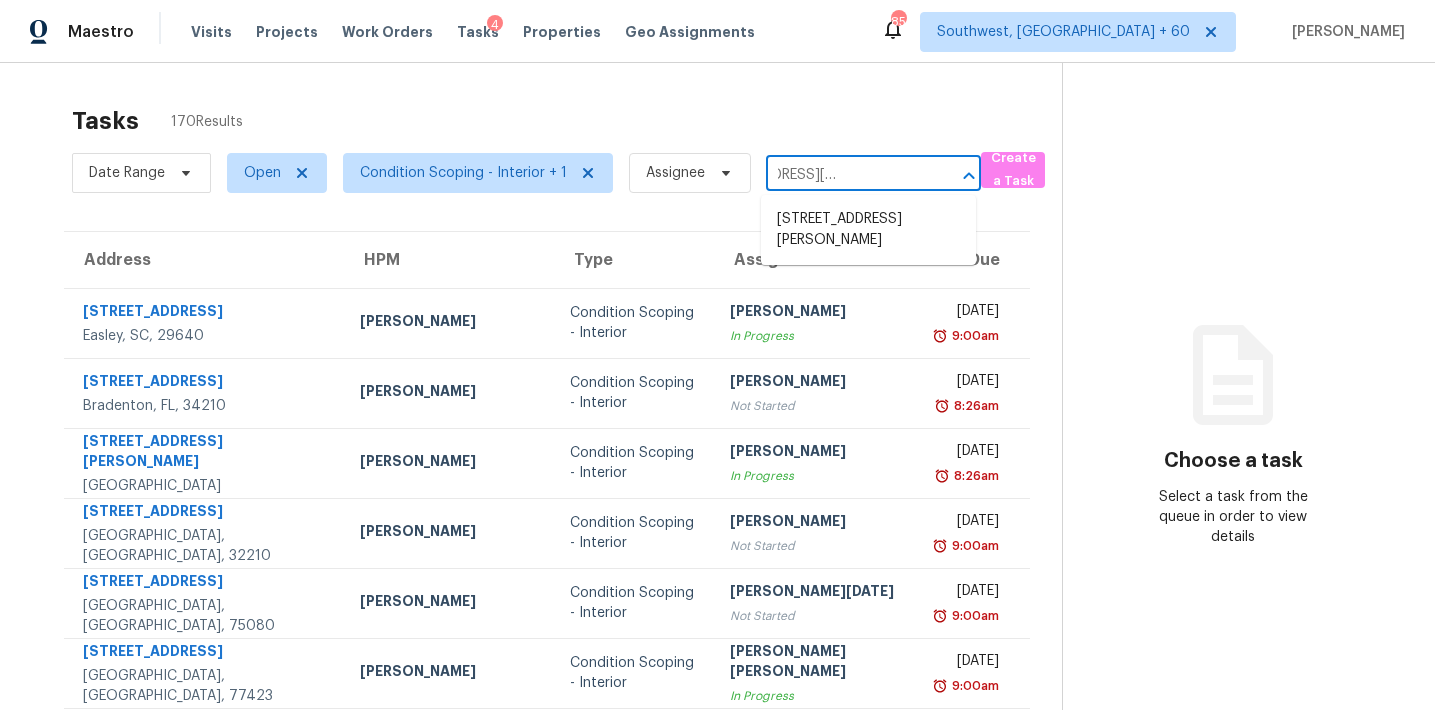 click on "2607 Sumpter Trl, Conyers, GA 30012" at bounding box center [868, 230] 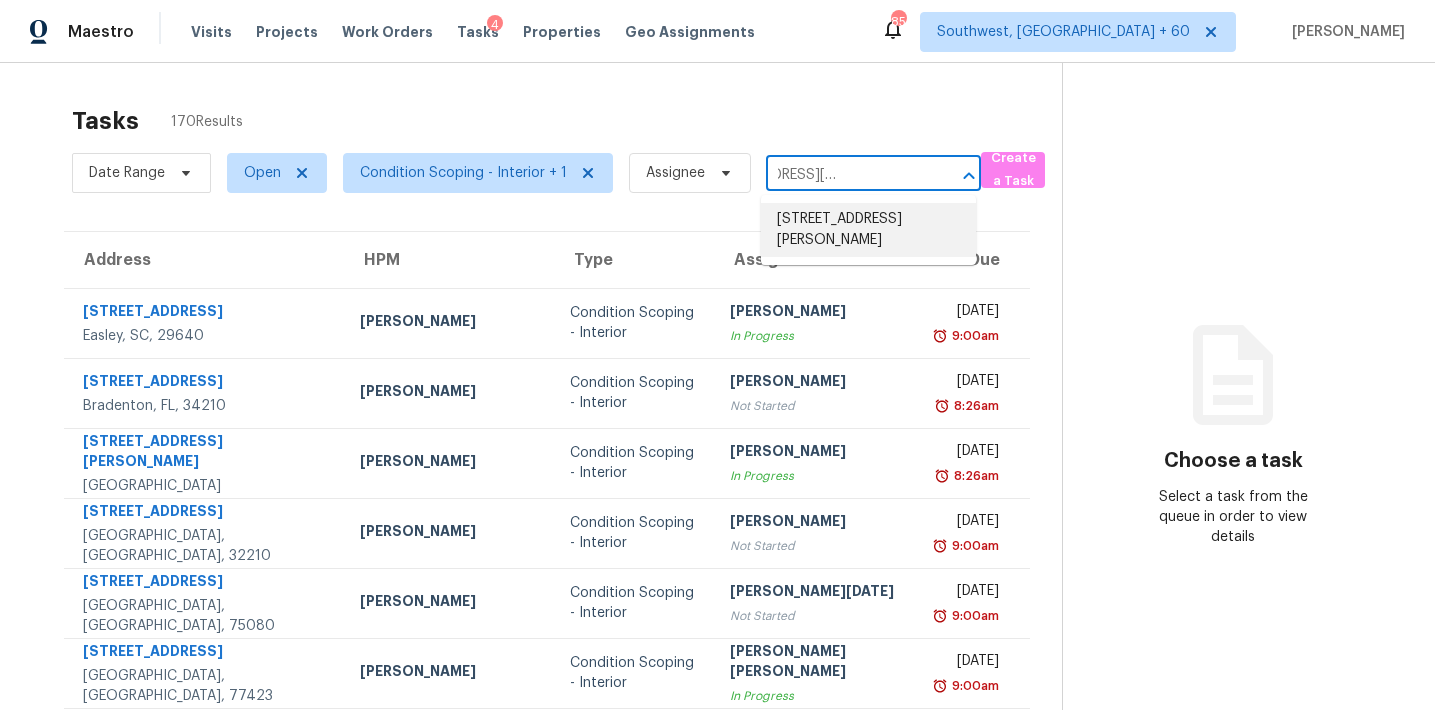 click on "2607 Sumpter Trl, Conyers, GA 30012" at bounding box center (868, 230) 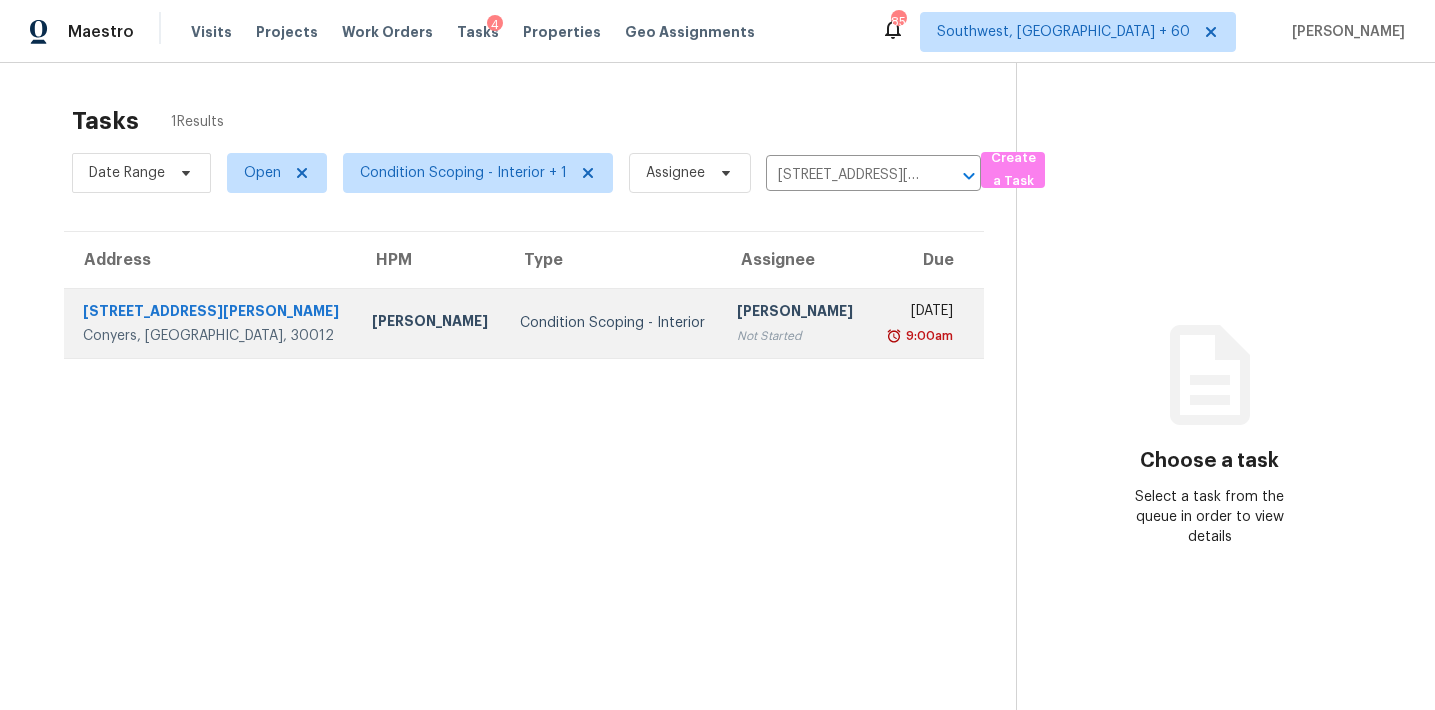 click on "Not Started" at bounding box center [795, 336] 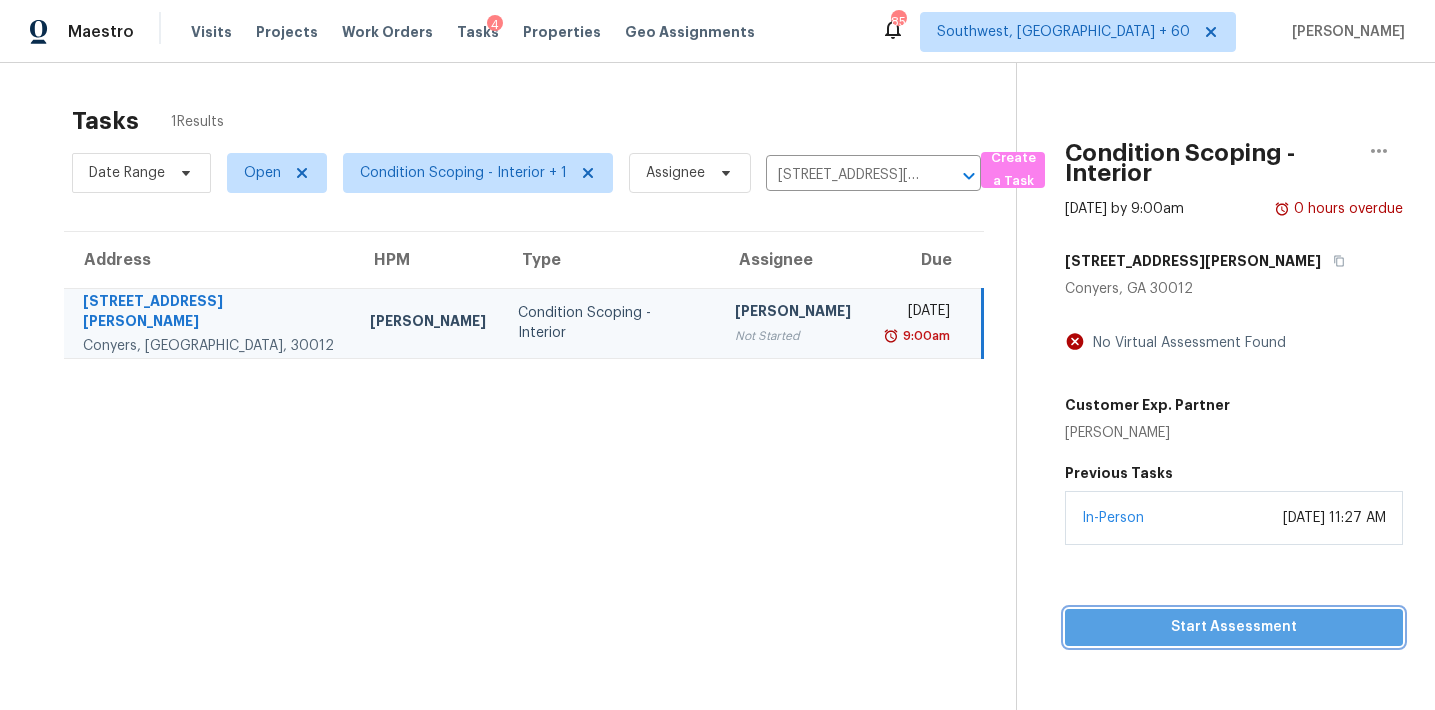 click on "Start Assessment" at bounding box center [1234, 627] 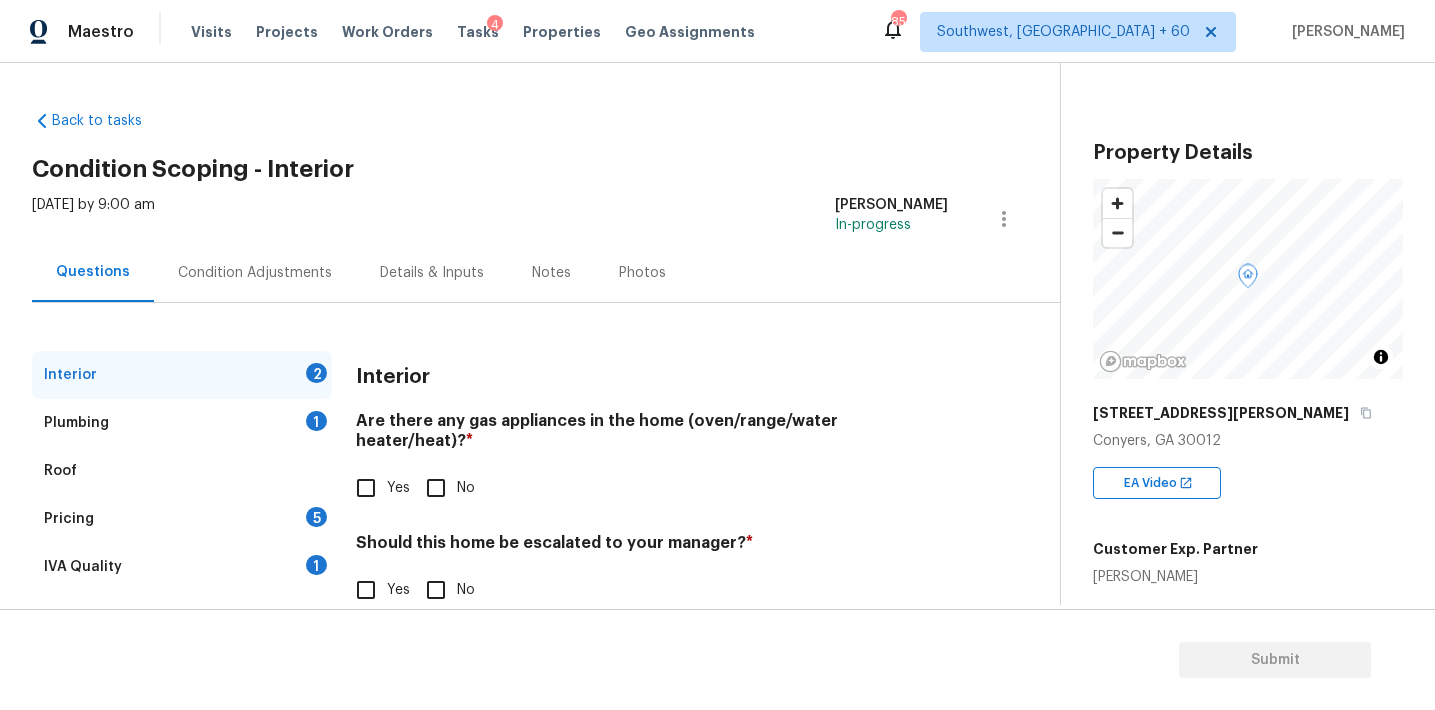 scroll, scrollTop: 40, scrollLeft: 0, axis: vertical 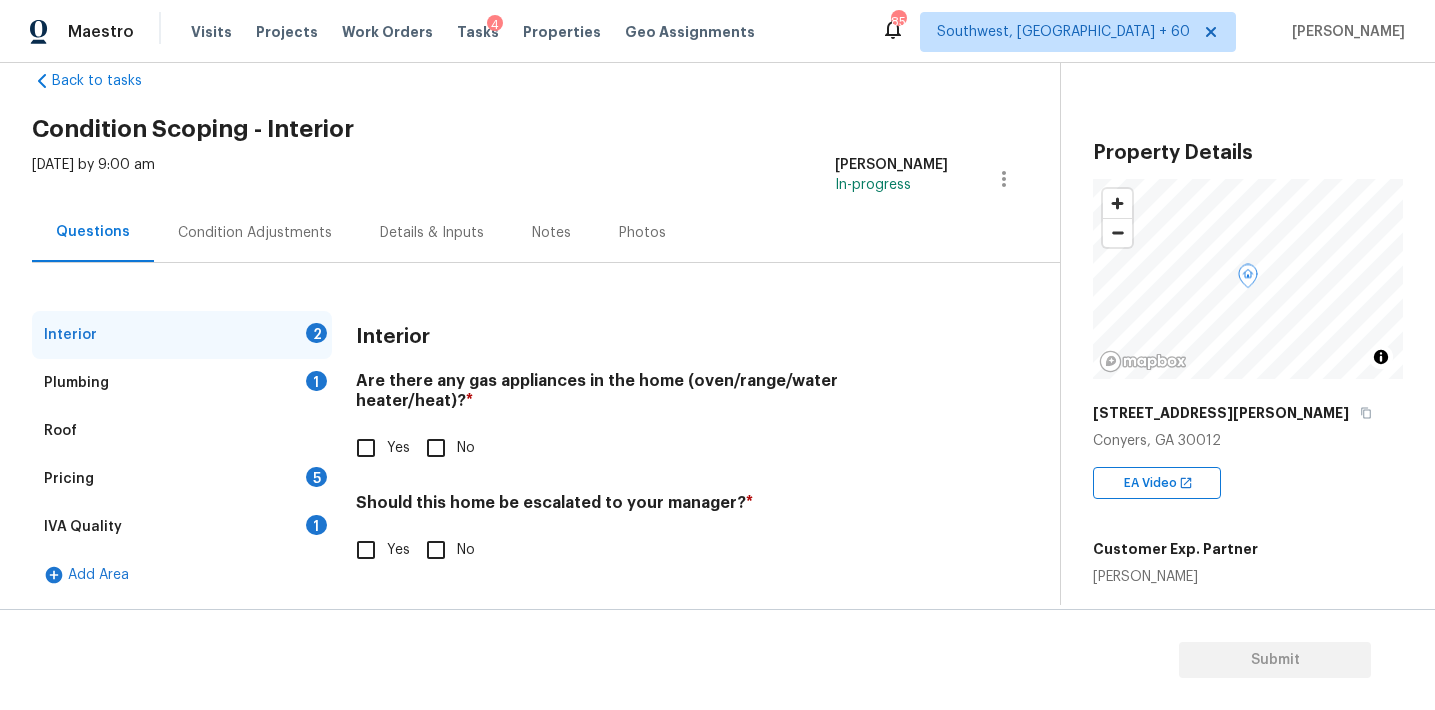 click on "IVA Quality 1" at bounding box center [182, 527] 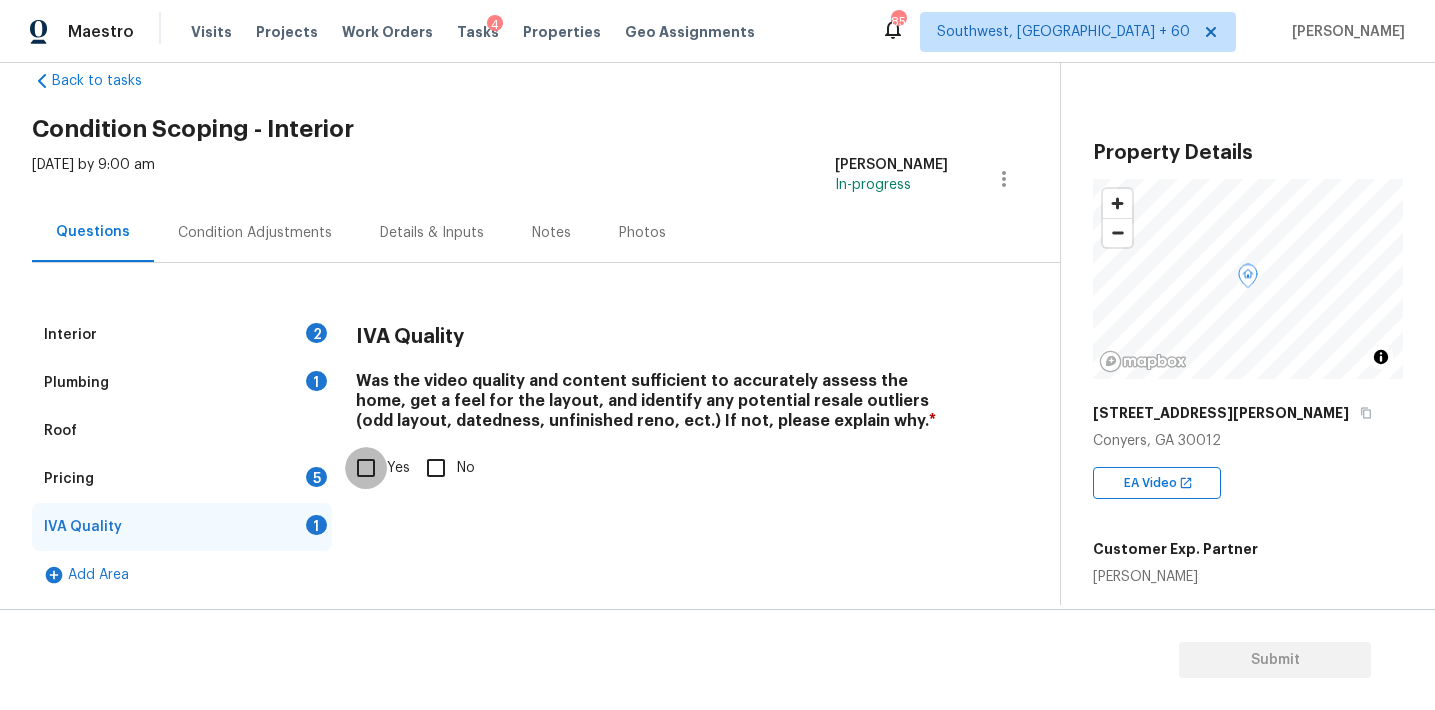 click on "Yes" at bounding box center [366, 468] 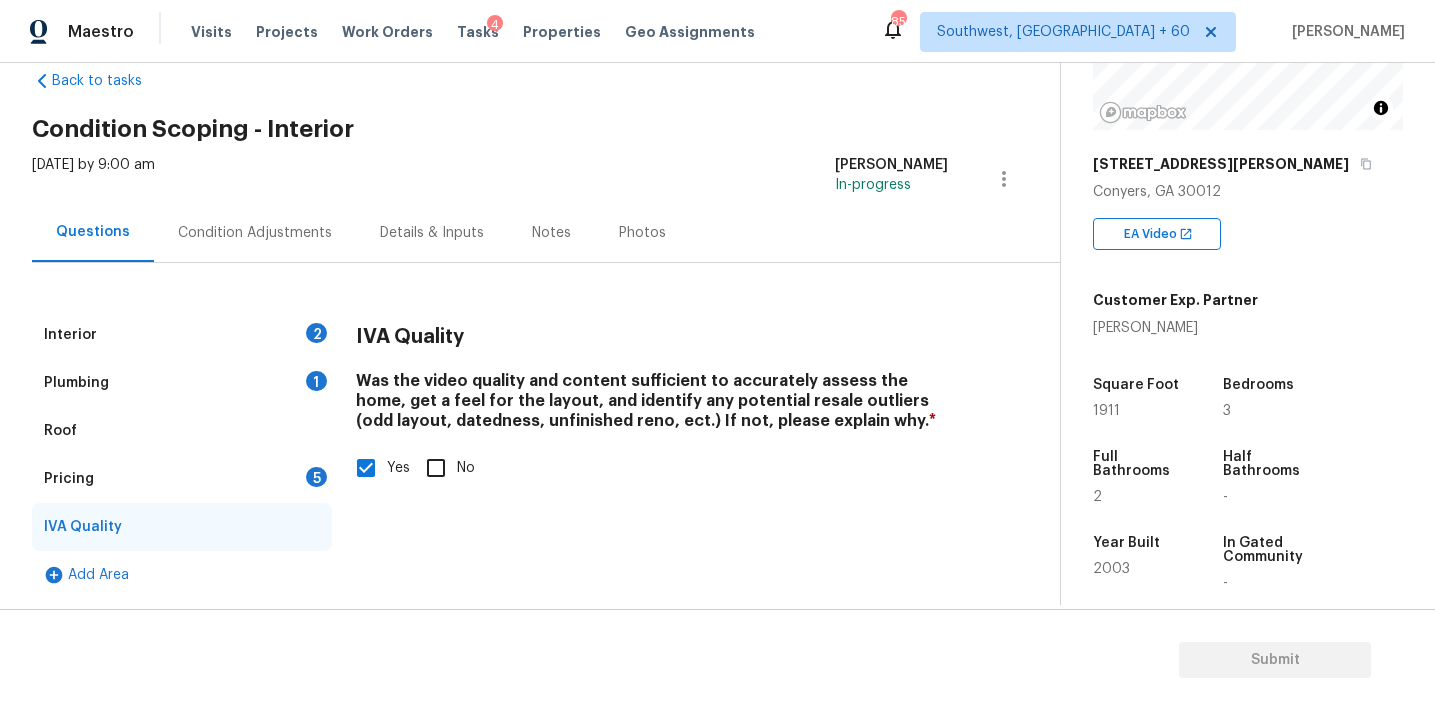 scroll, scrollTop: 241, scrollLeft: 0, axis: vertical 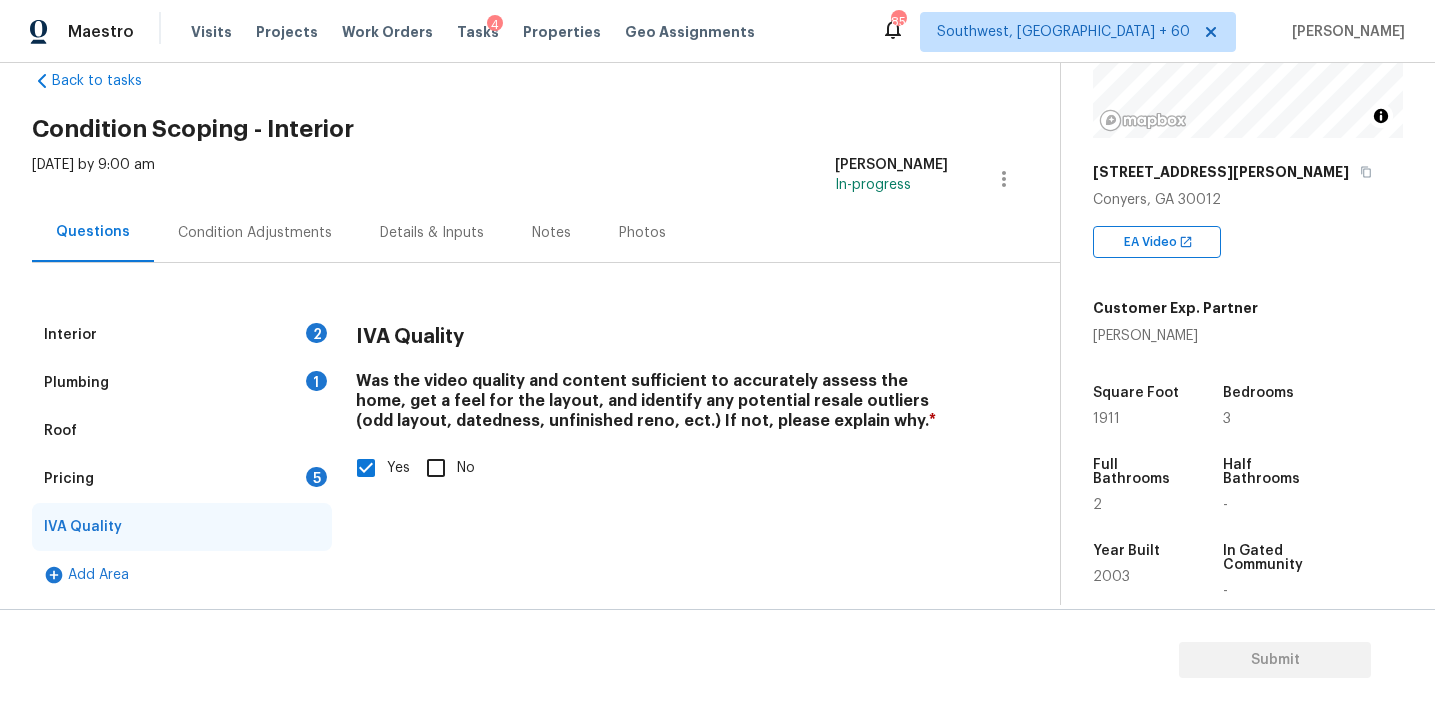 click on "1" at bounding box center [316, 381] 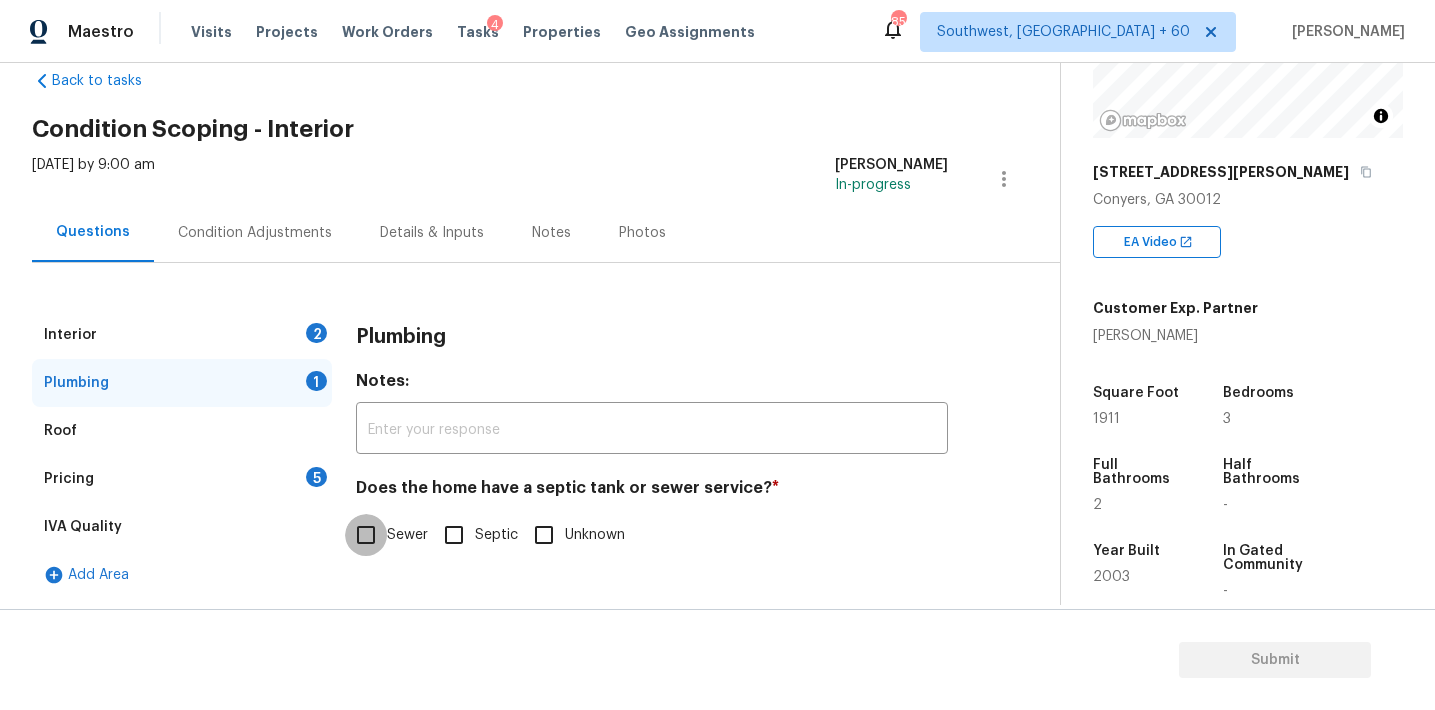 click on "Sewer" at bounding box center [366, 535] 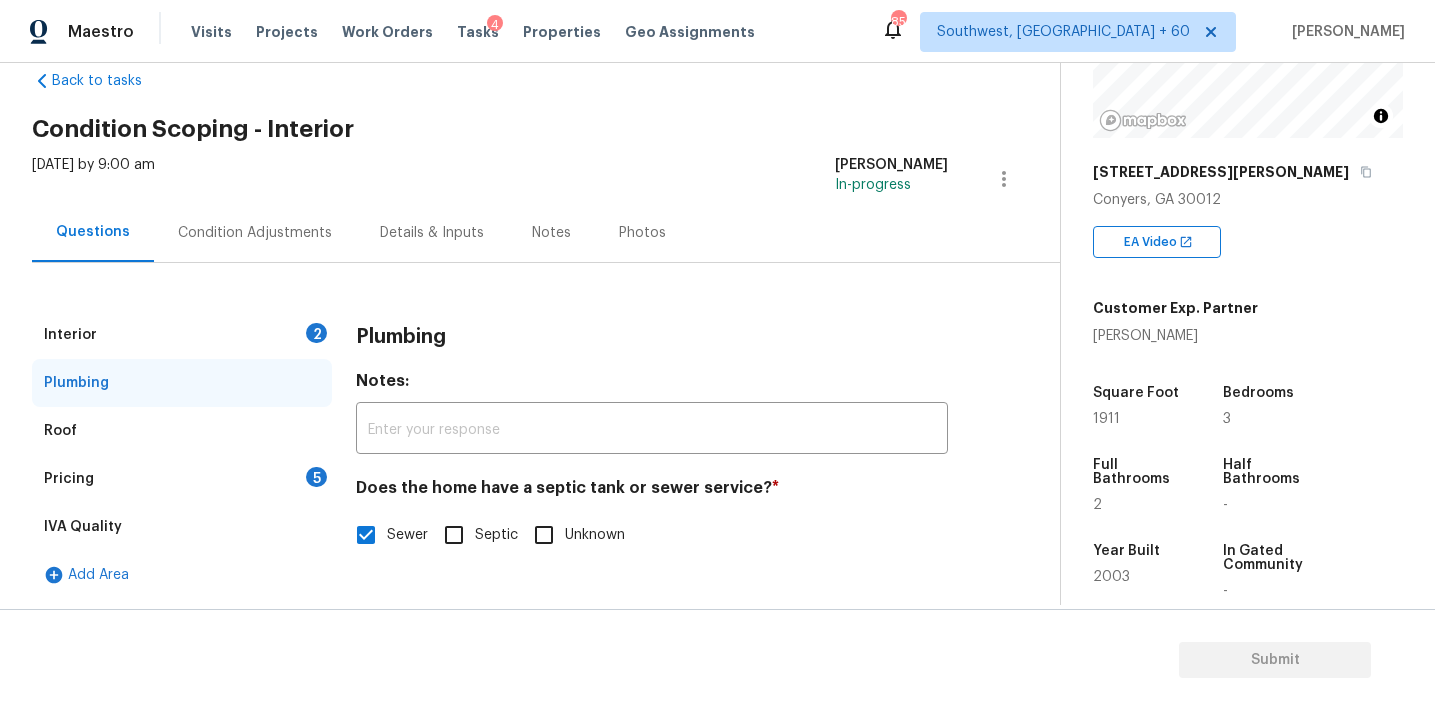 click on "5" at bounding box center (316, 477) 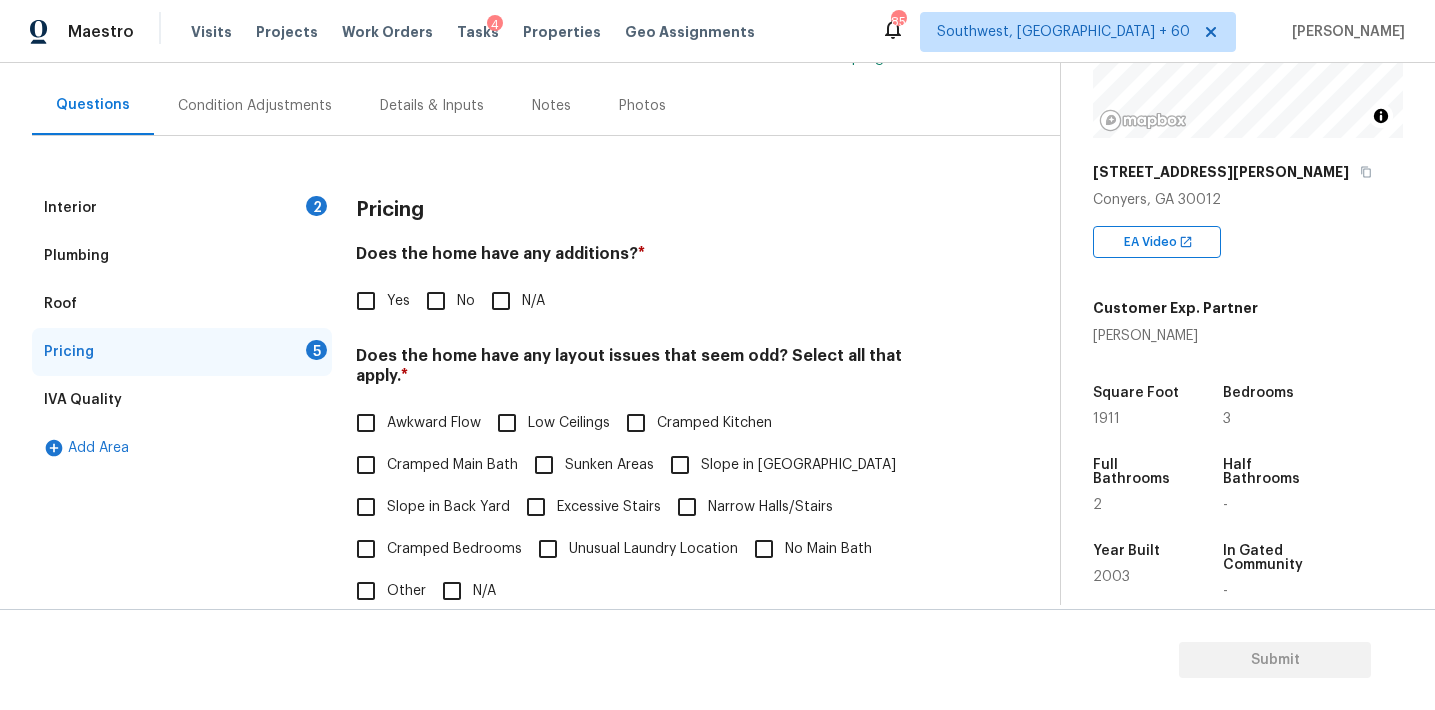scroll, scrollTop: 169, scrollLeft: 0, axis: vertical 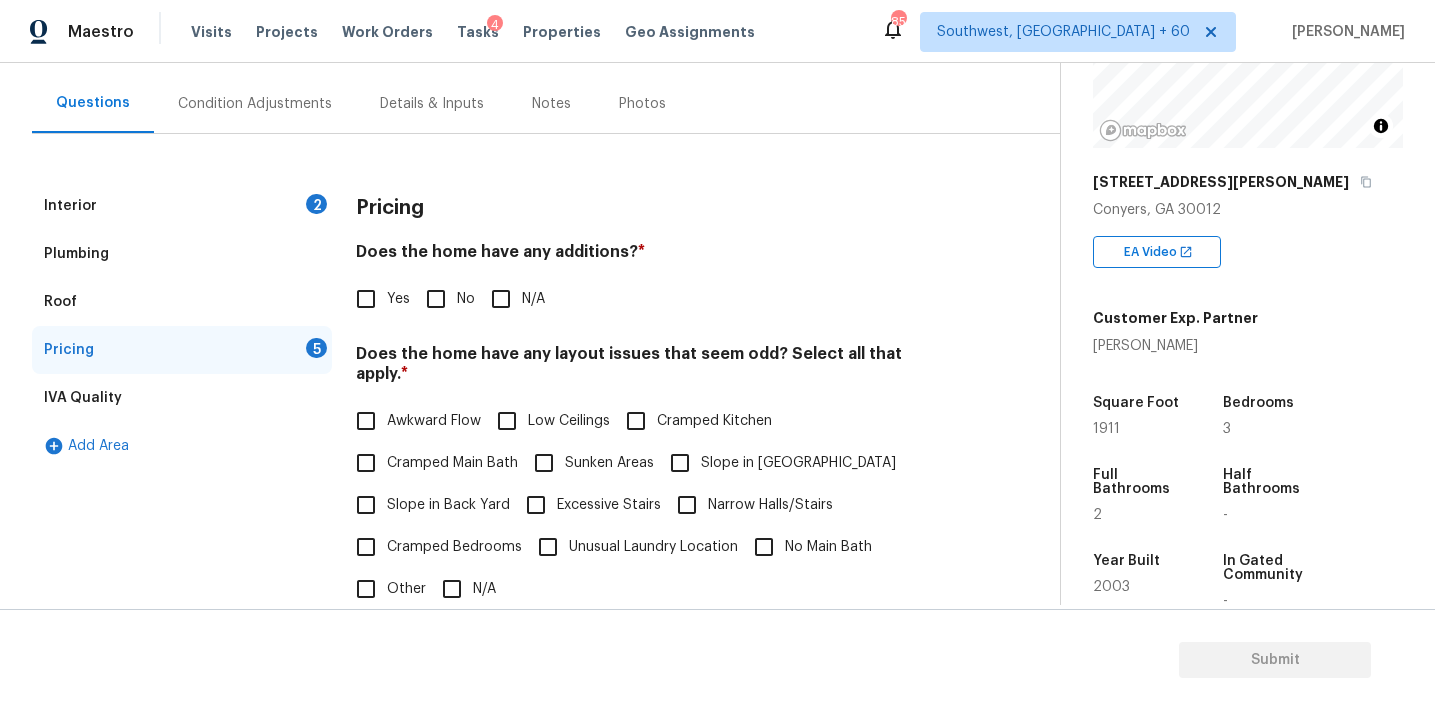 click on "Interior 2" at bounding box center (182, 206) 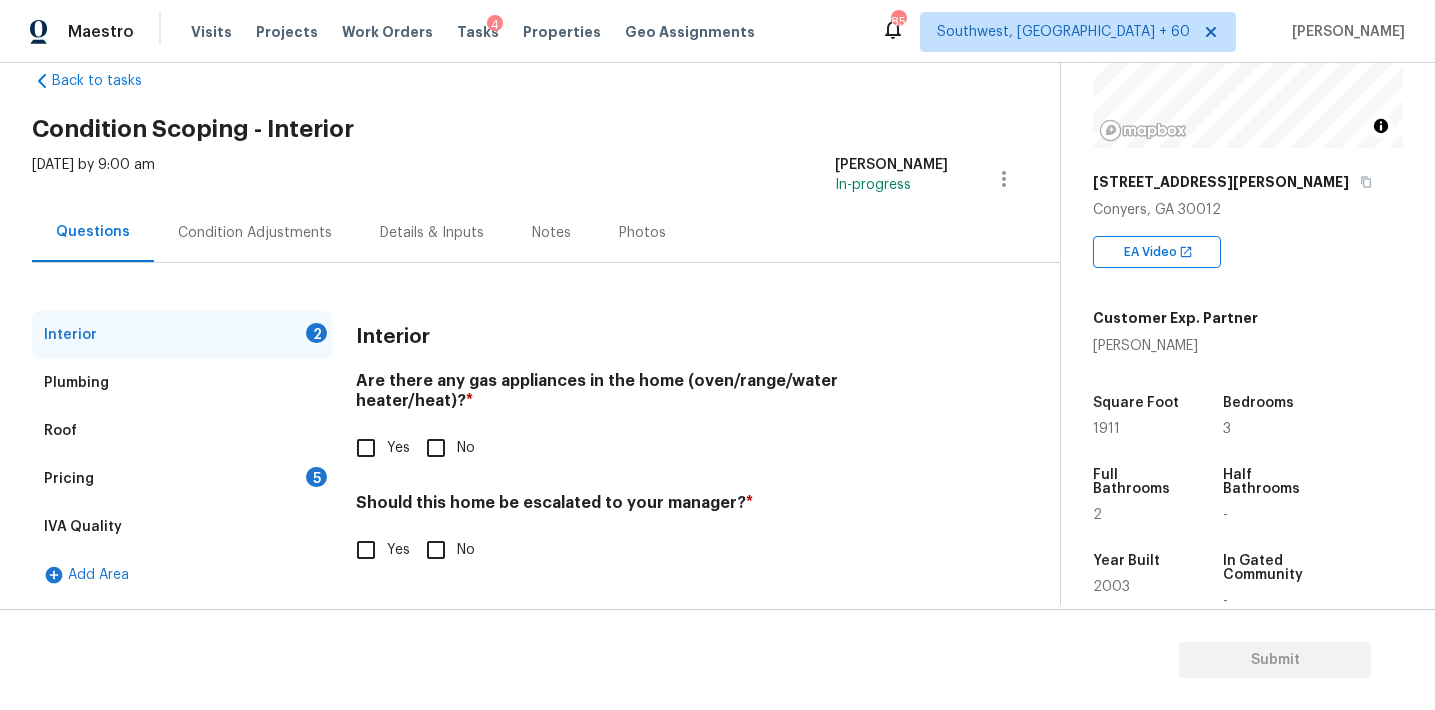 scroll, scrollTop: 40, scrollLeft: 0, axis: vertical 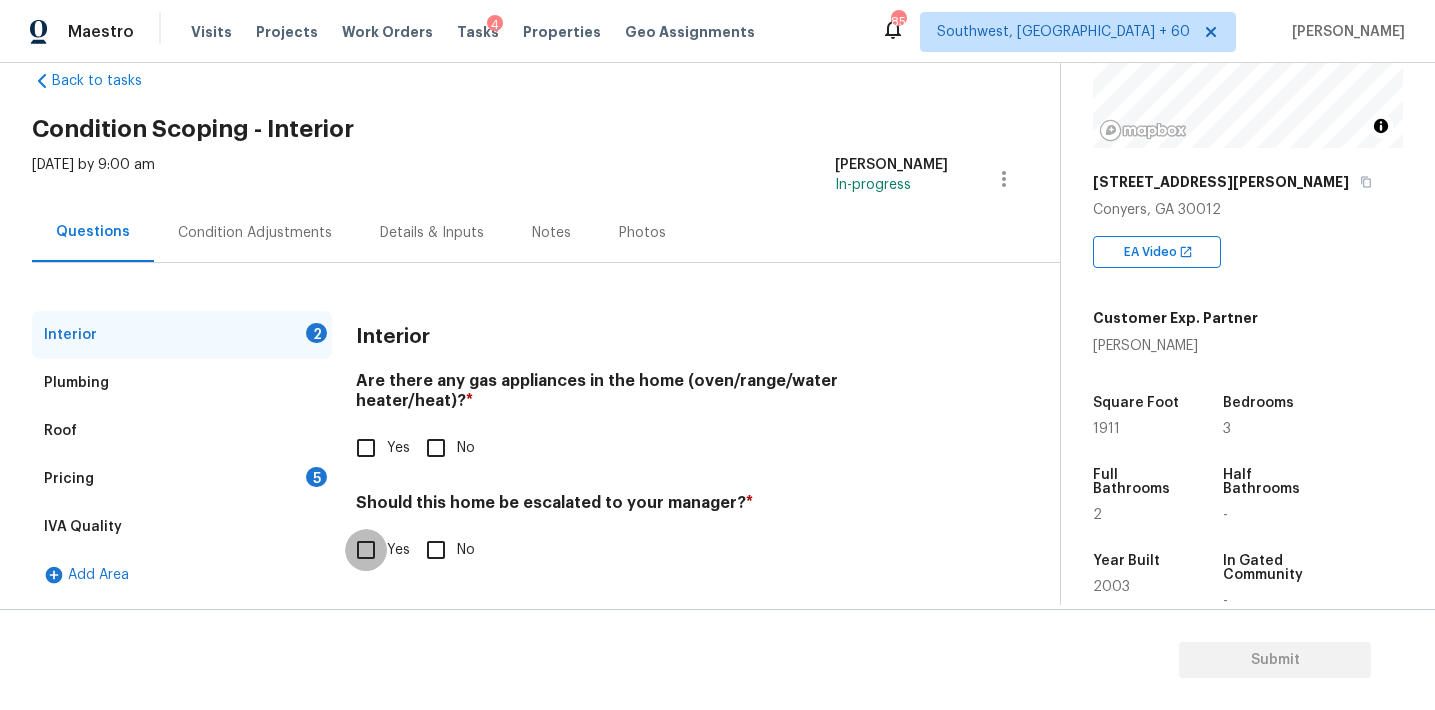 click on "Yes" at bounding box center (366, 550) 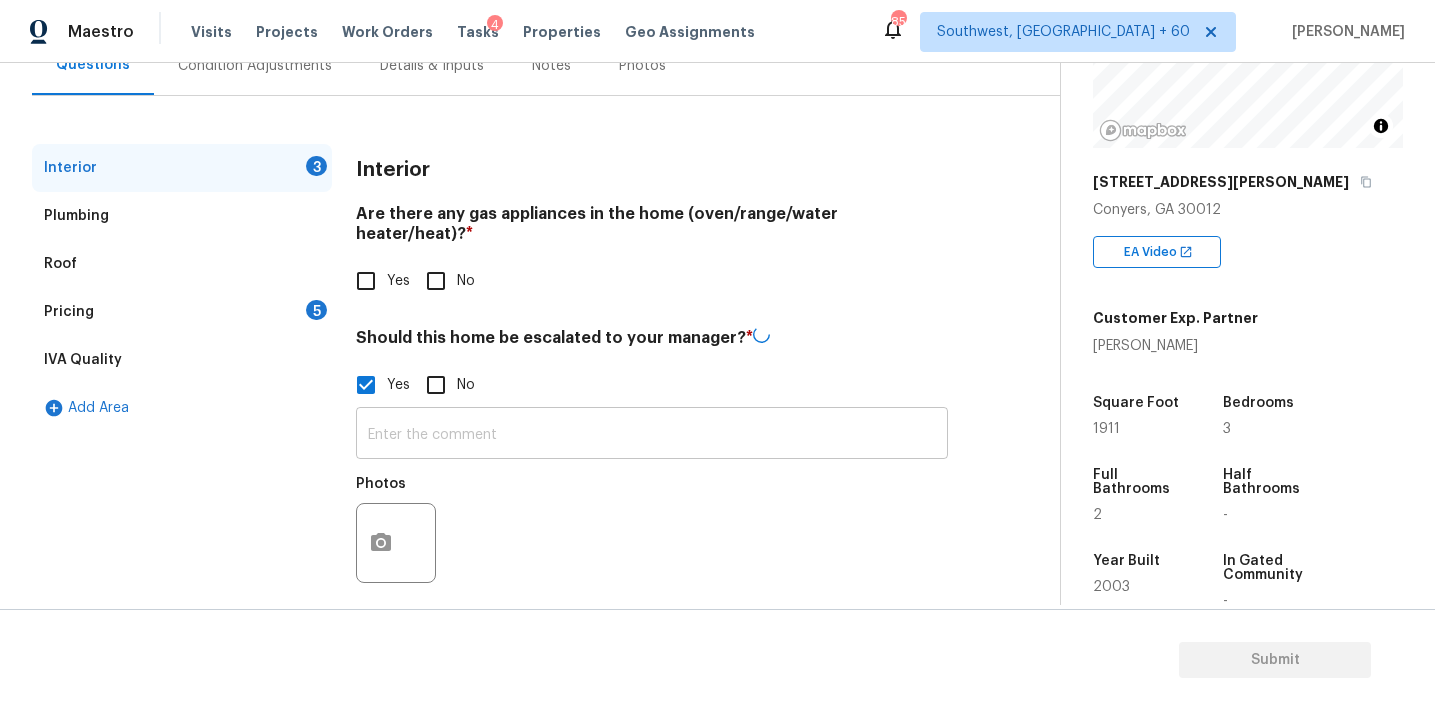 click at bounding box center (652, 435) 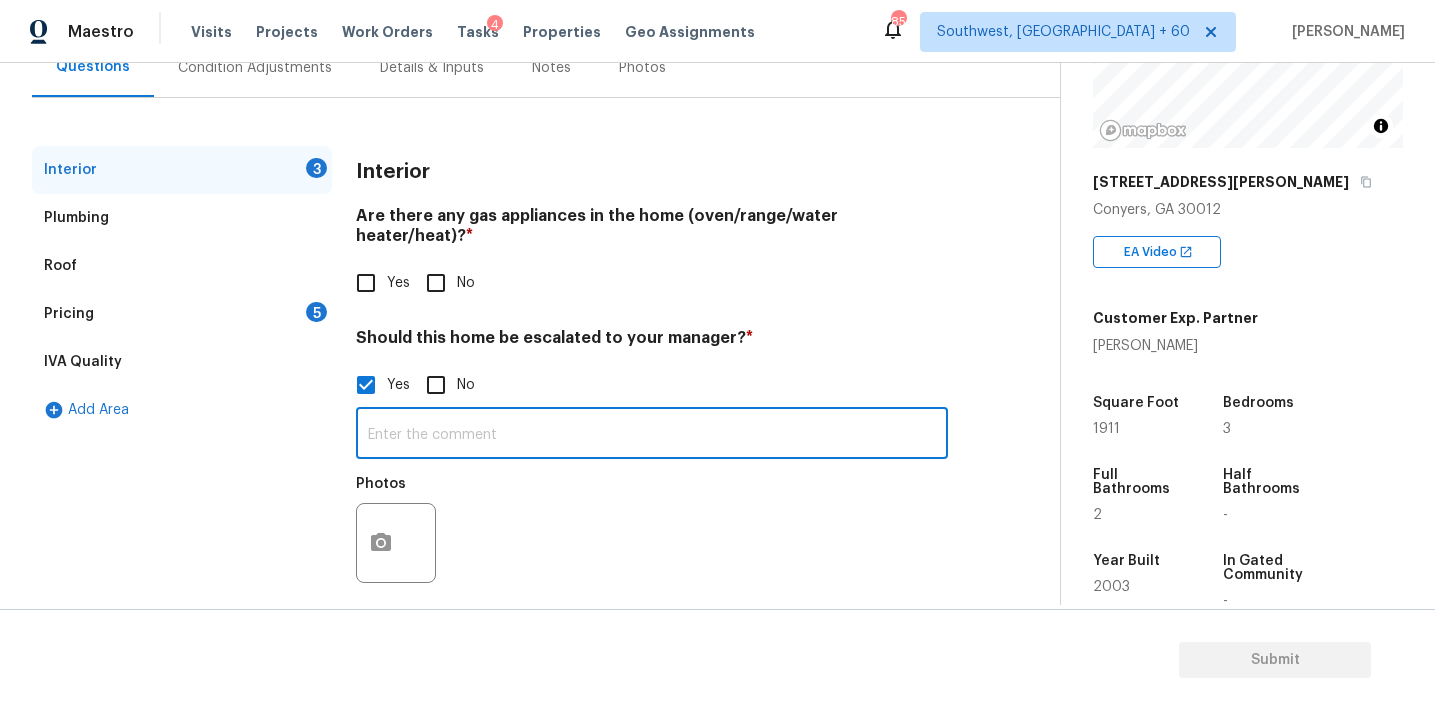 paste on "#3PIWT- Visit completed by Opendoor contractor." 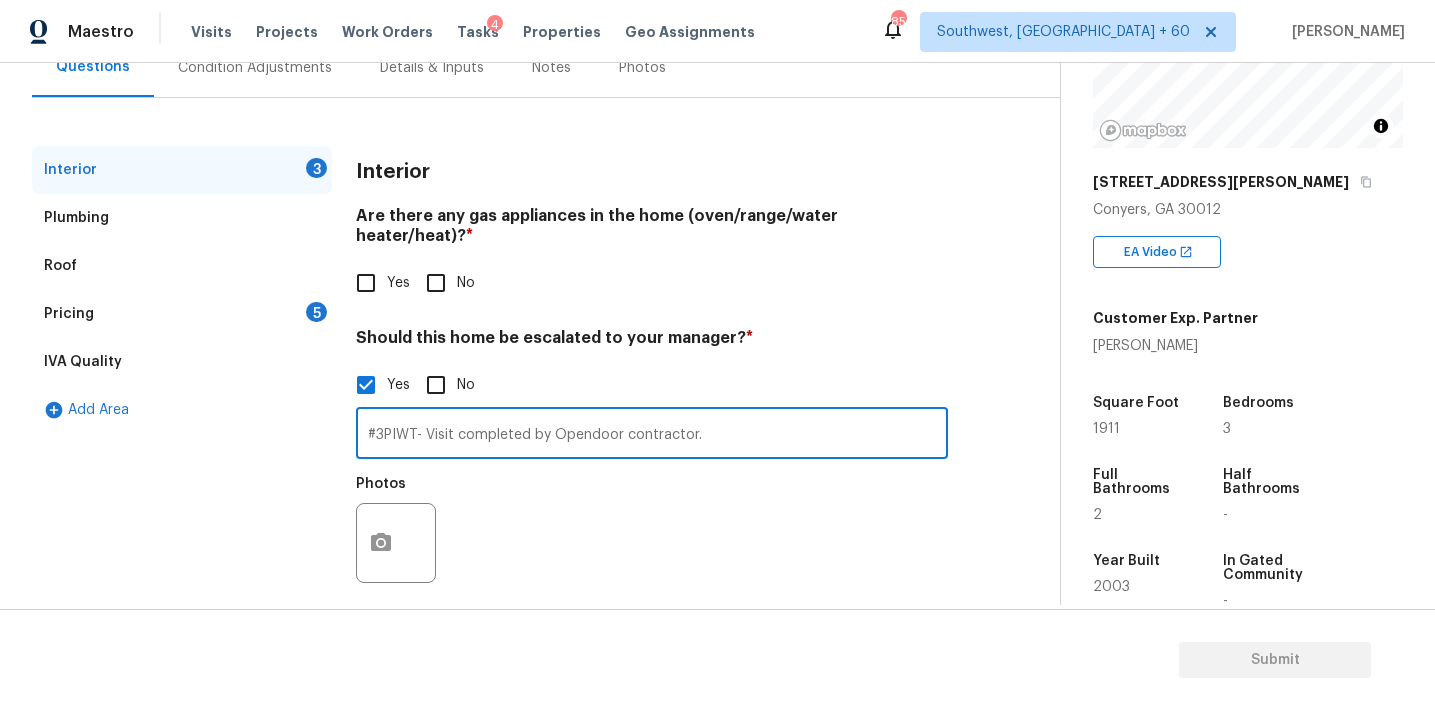 type on "#3PIWT- Visit completed by Opendoor contractor." 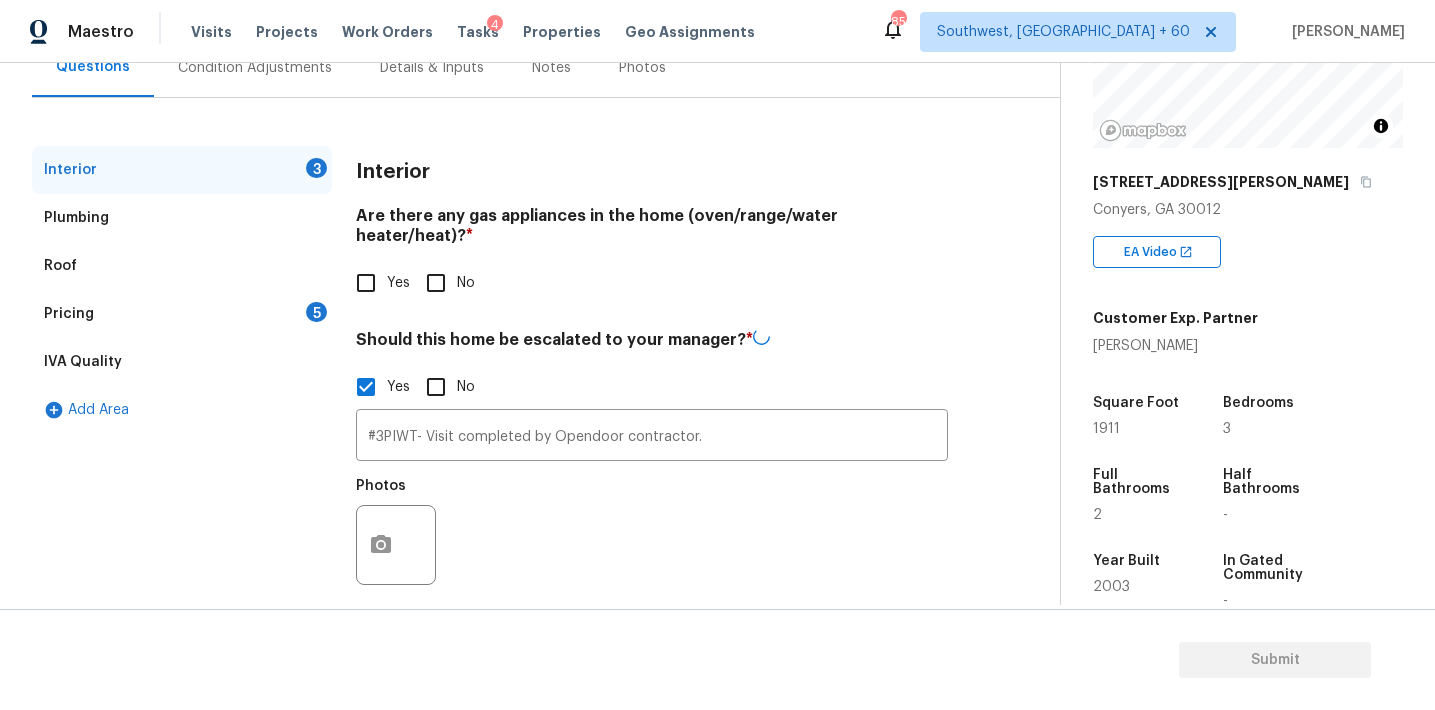 click on "Photos" at bounding box center (652, 532) 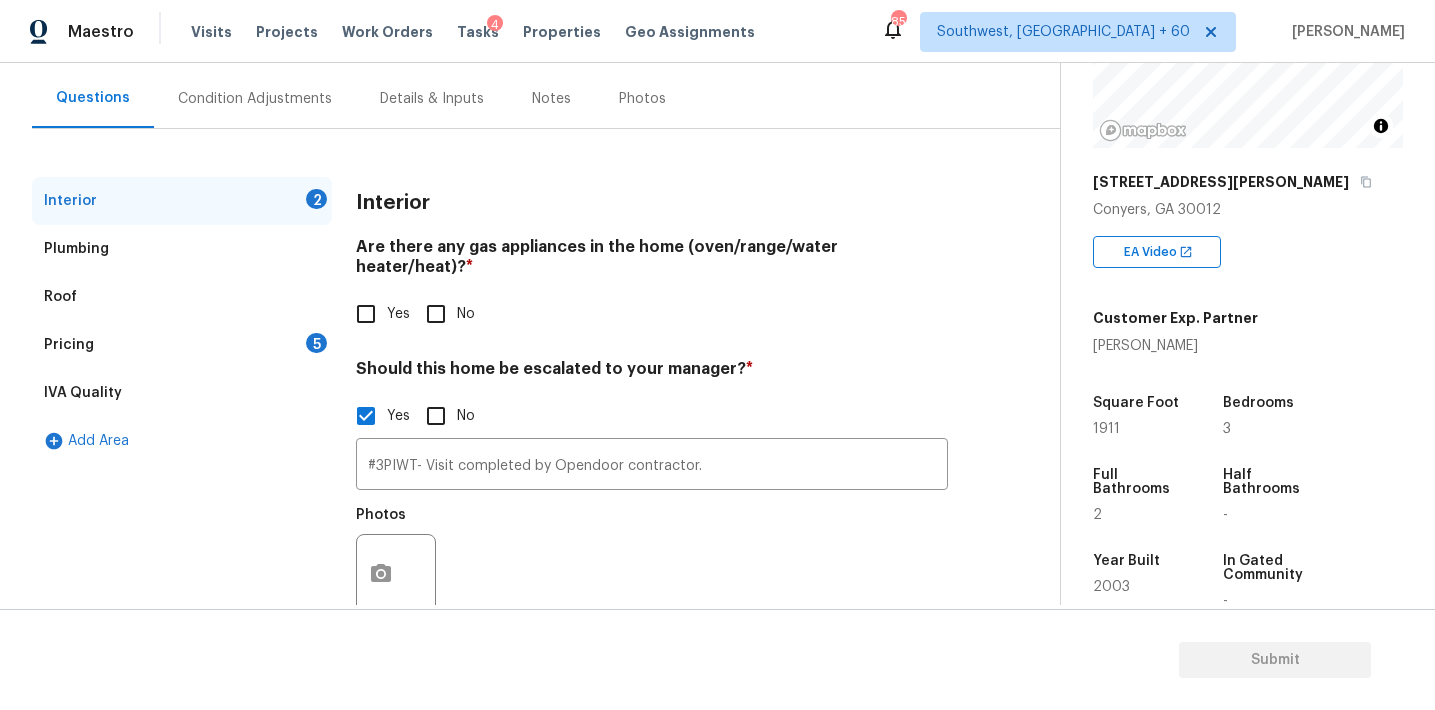 scroll, scrollTop: 171, scrollLeft: 0, axis: vertical 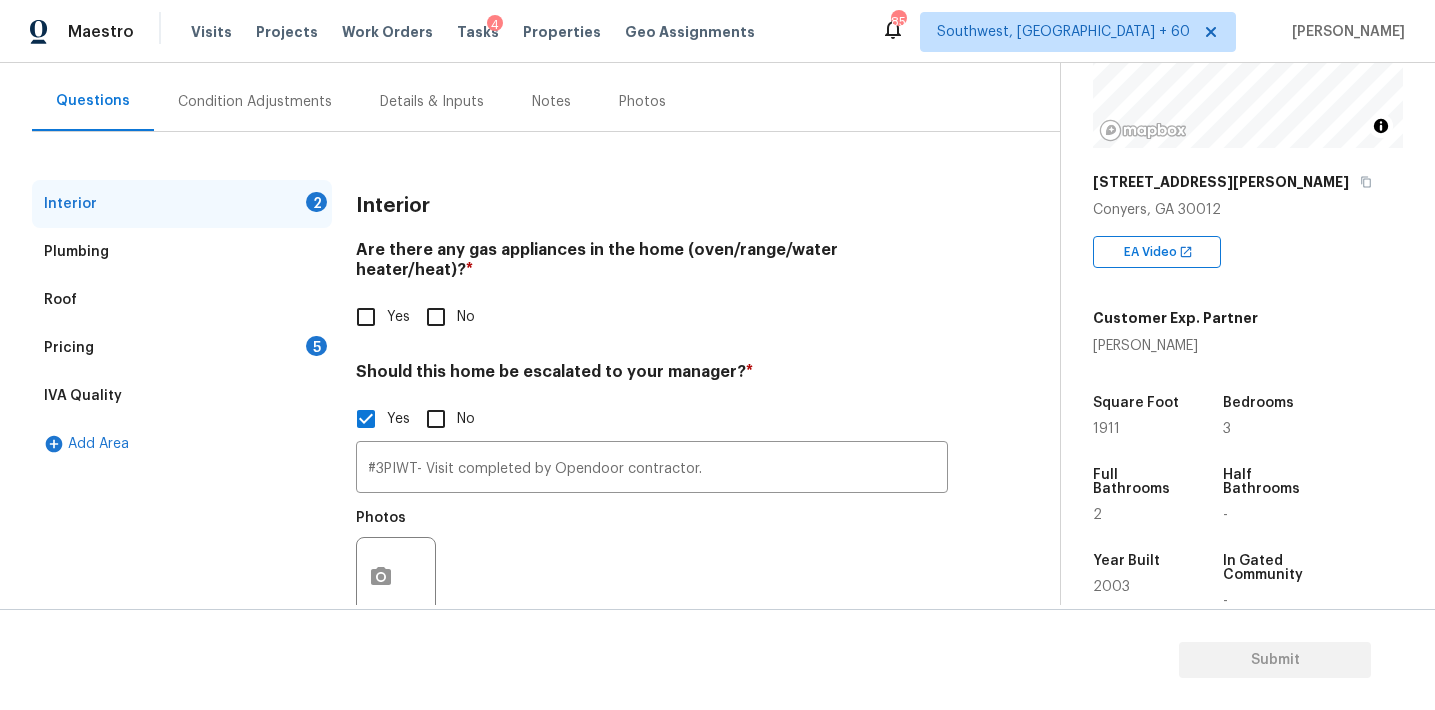 click on "Condition Adjustments" at bounding box center (255, 102) 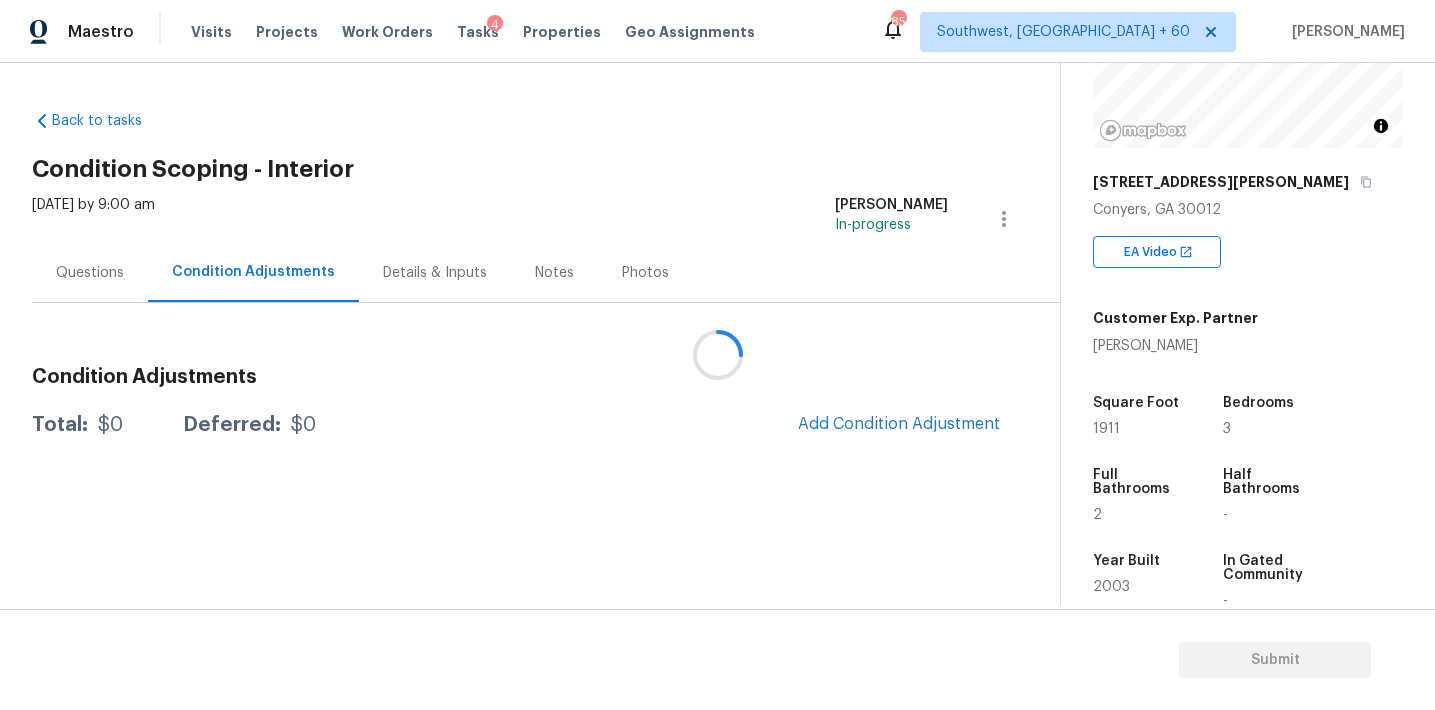 scroll, scrollTop: 0, scrollLeft: 0, axis: both 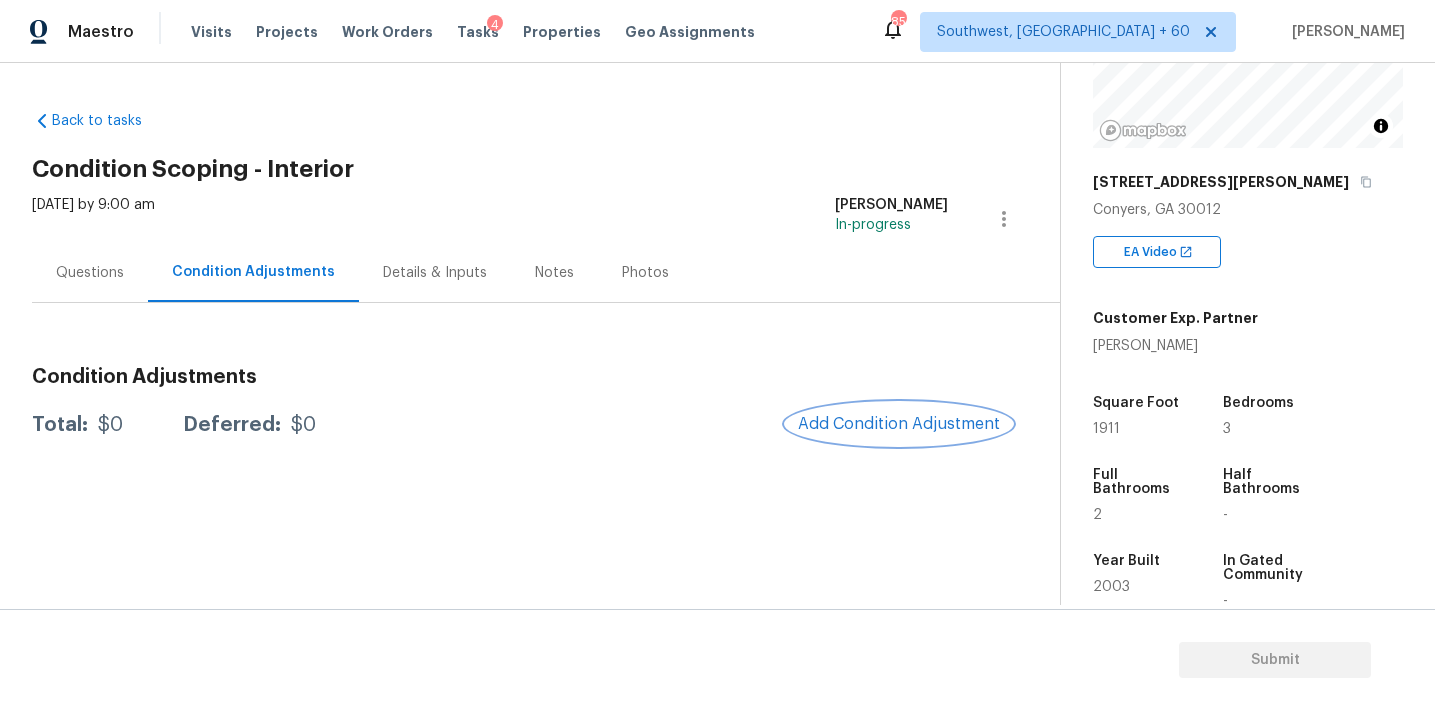 click on "Add Condition Adjustment" at bounding box center [899, 424] 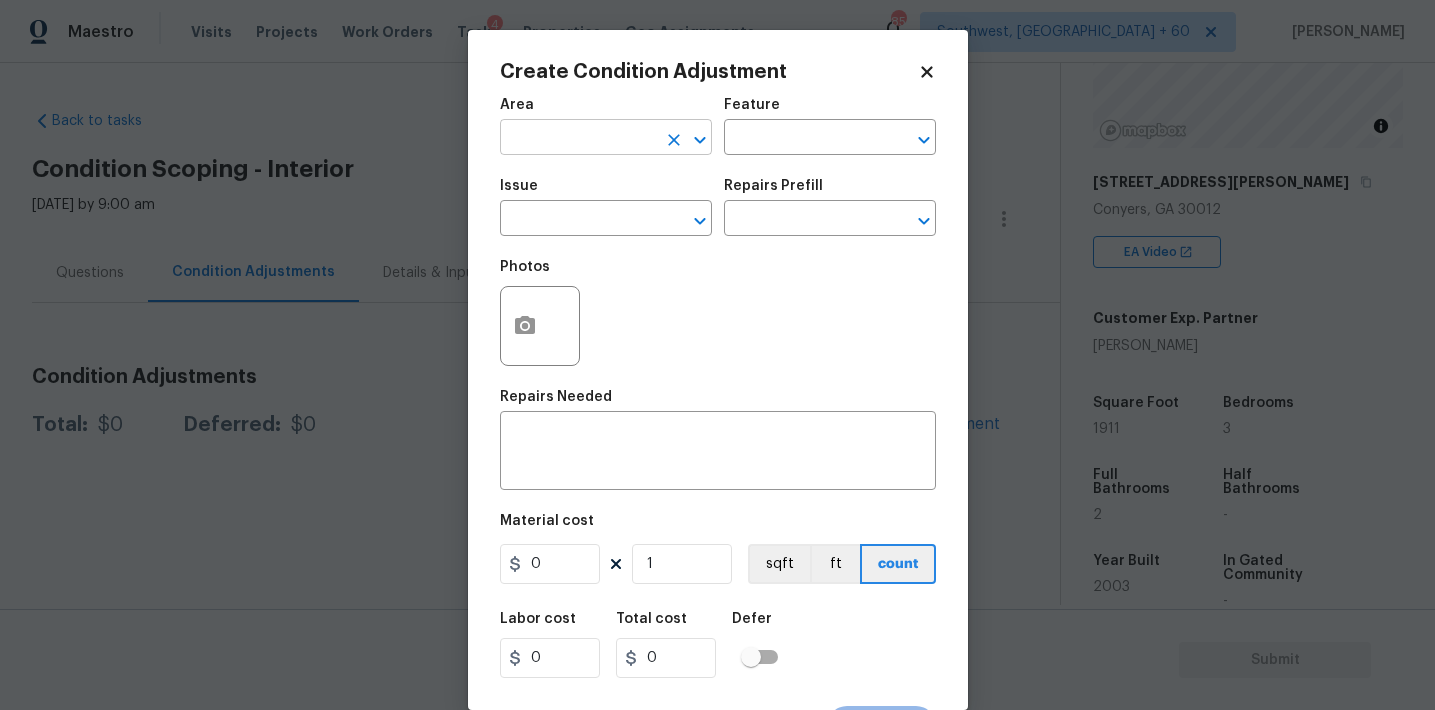 click at bounding box center (578, 139) 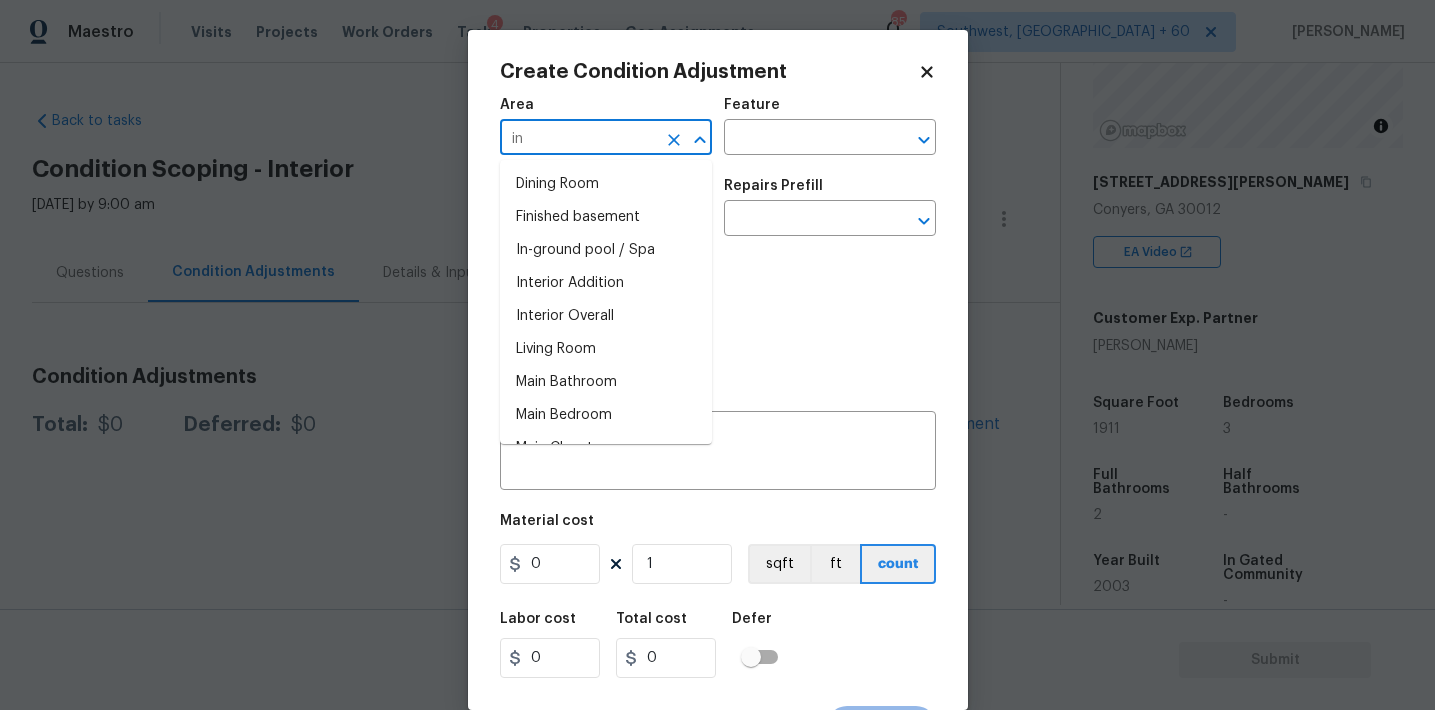 type on "i" 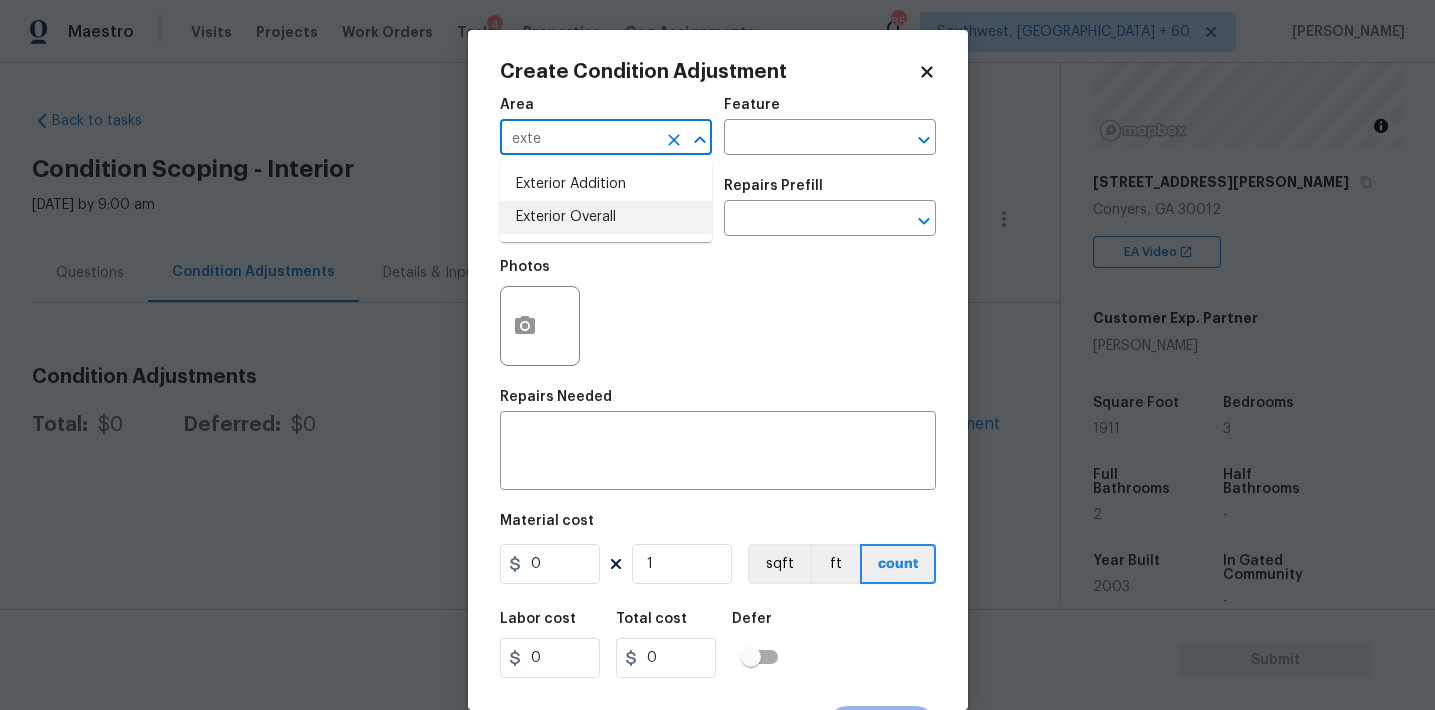 click on "Exterior Overall" at bounding box center [606, 217] 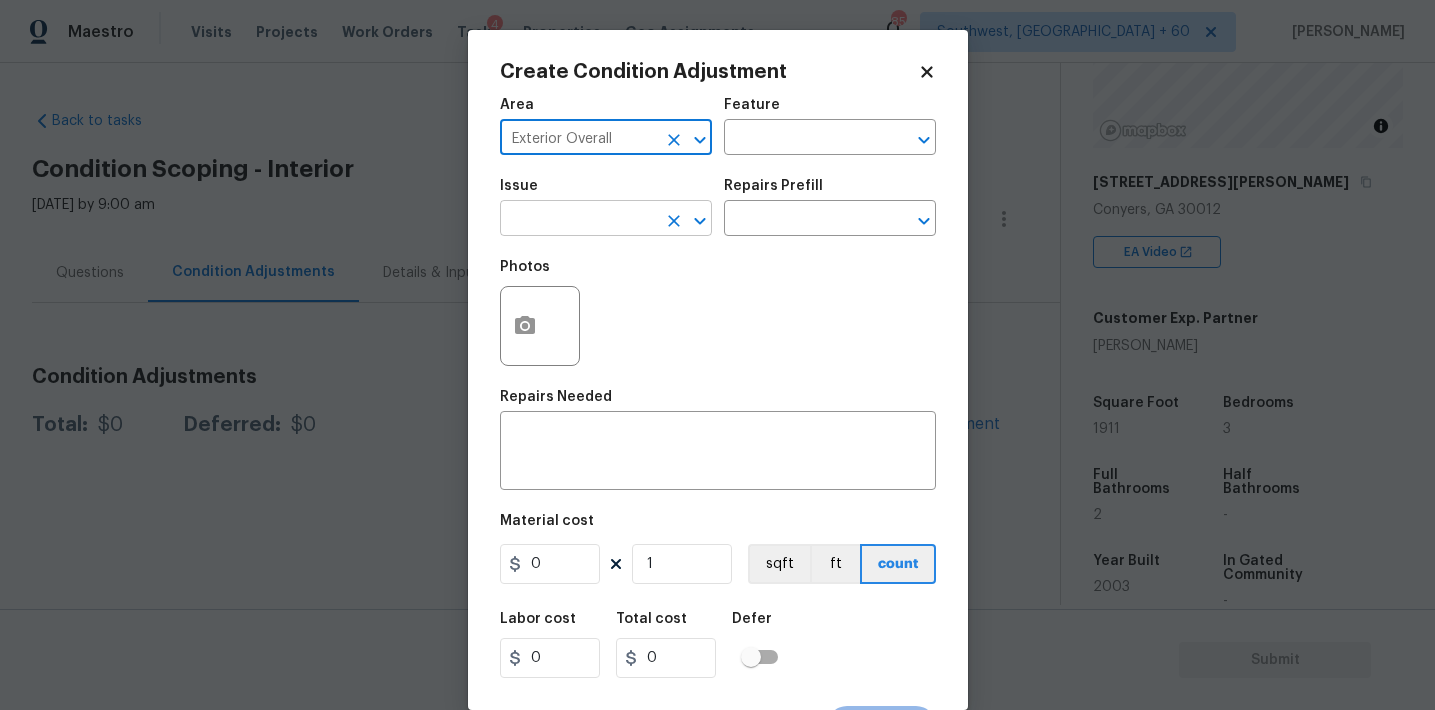 type on "Exterior Overall" 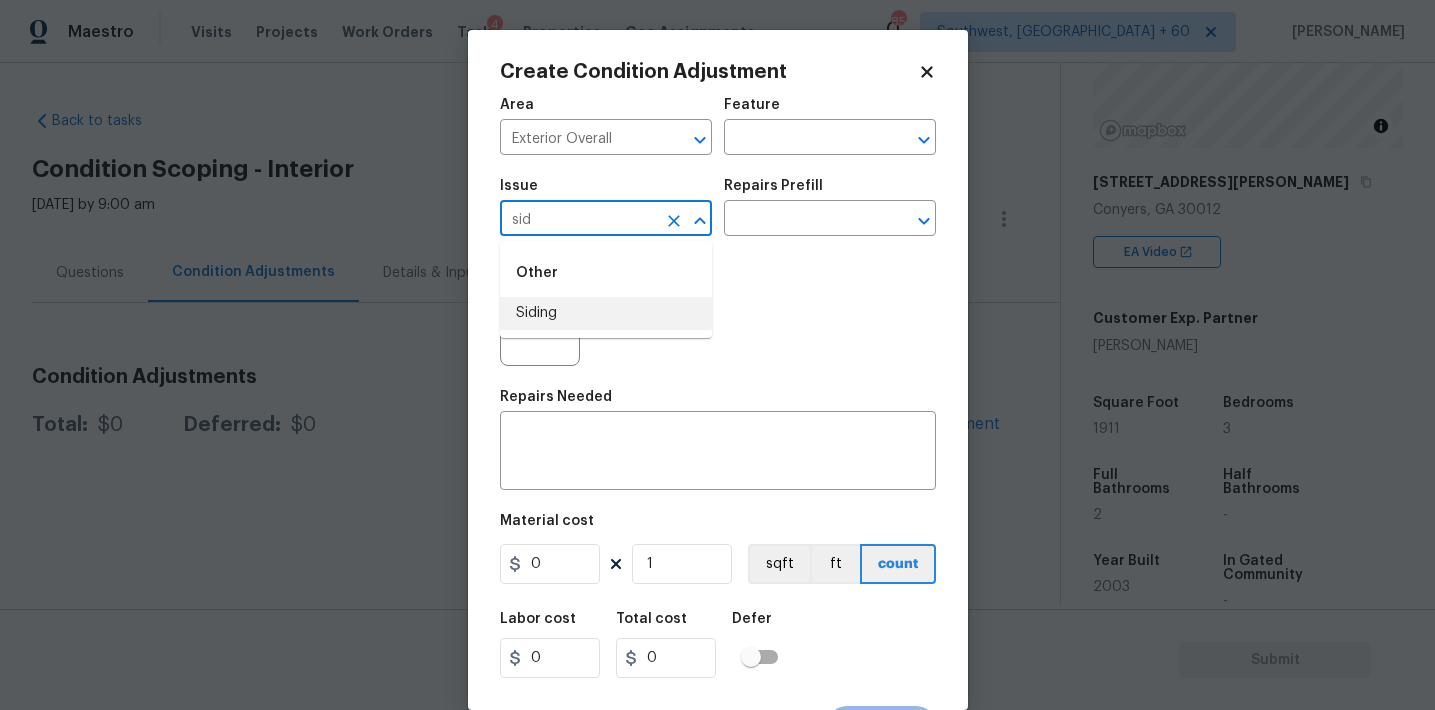 click on "Siding" at bounding box center [606, 313] 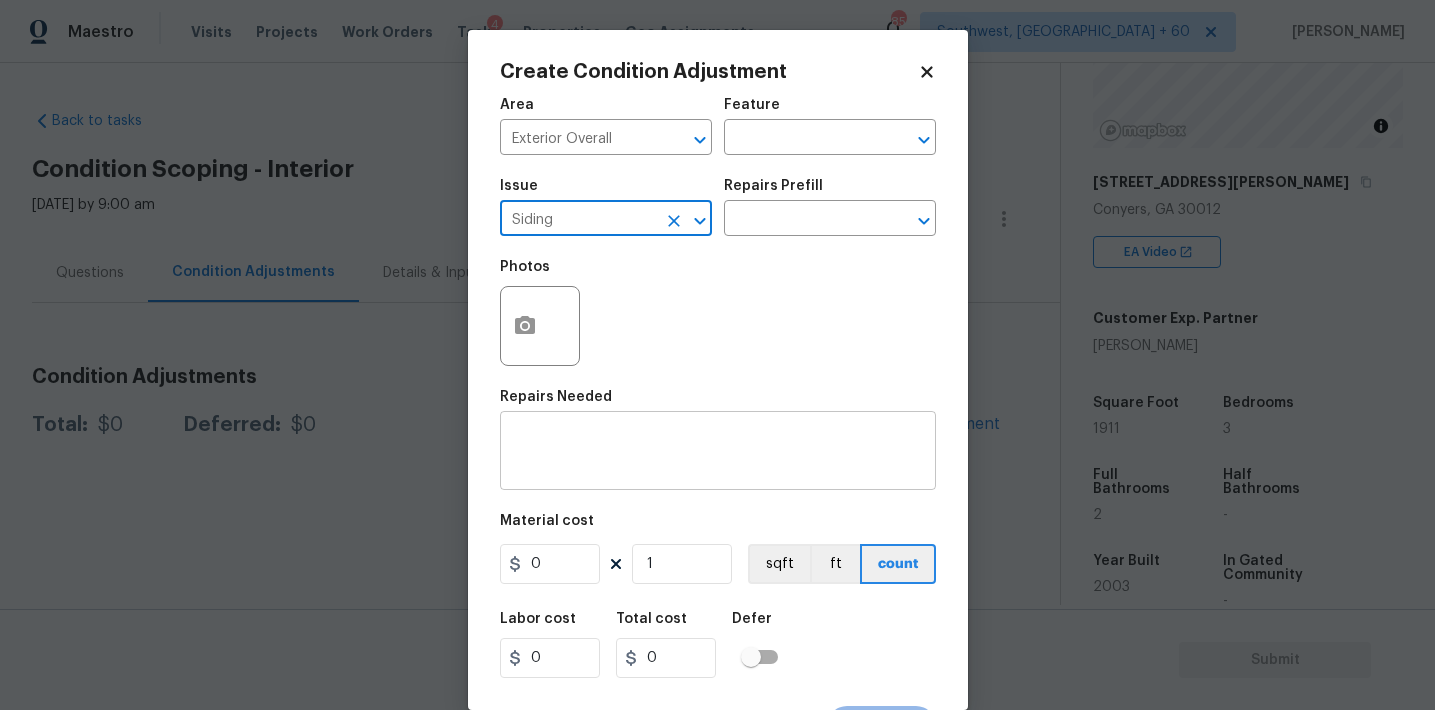 type on "Siding" 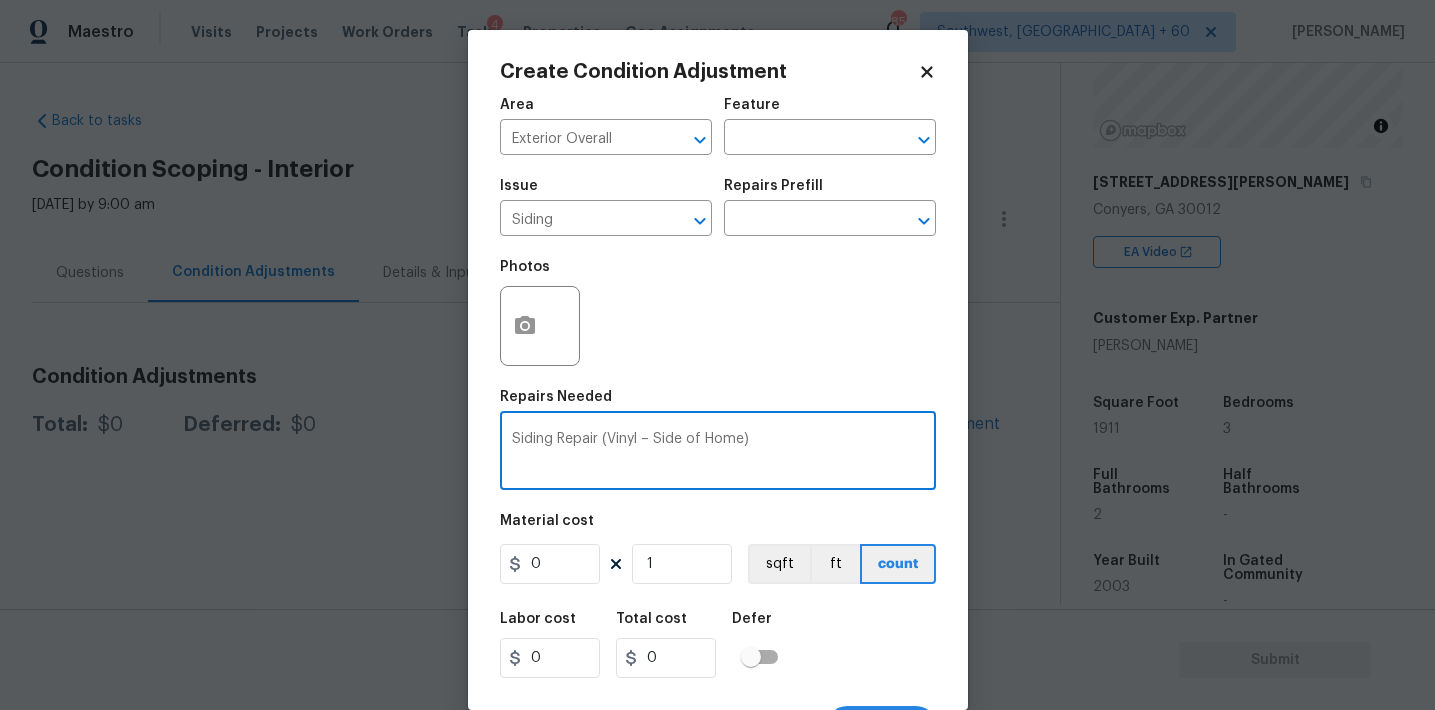 type on "Siding Repair (Vinyl – Side of Home)" 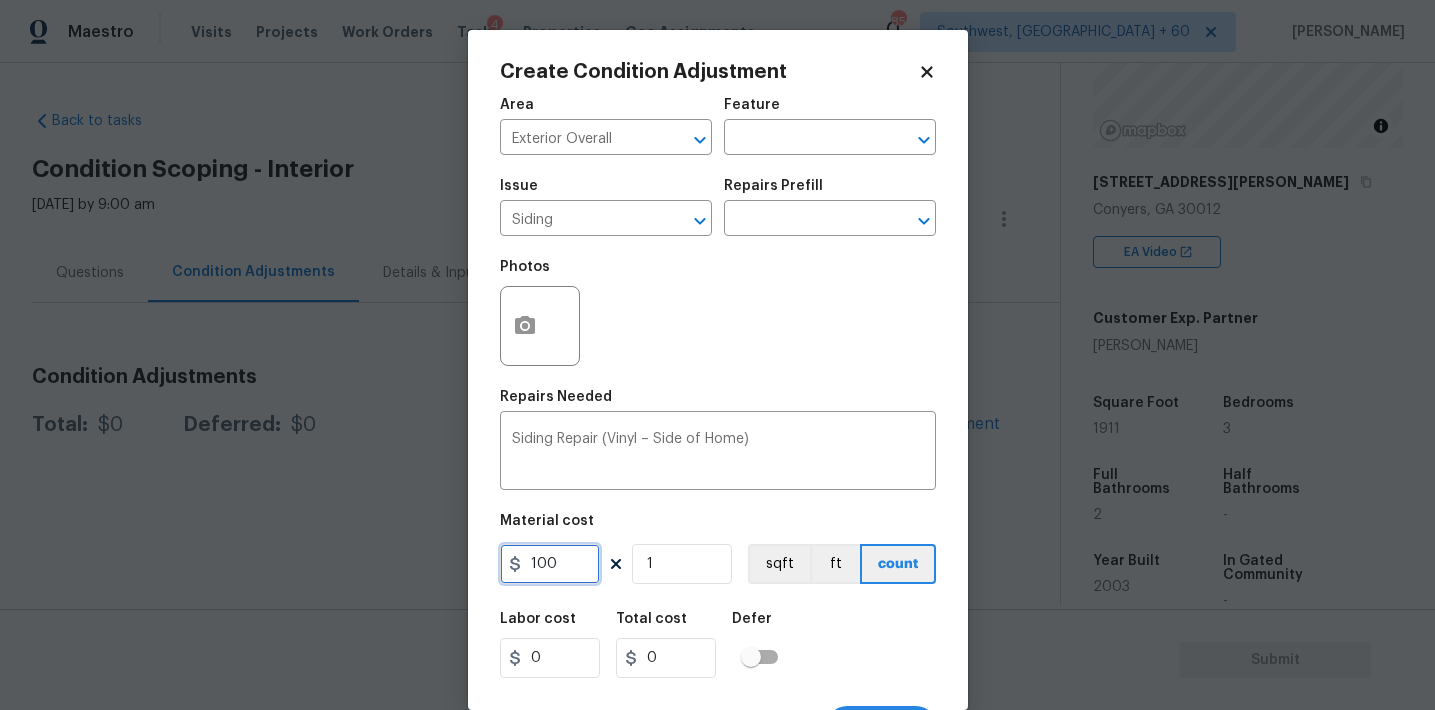 type on "100" 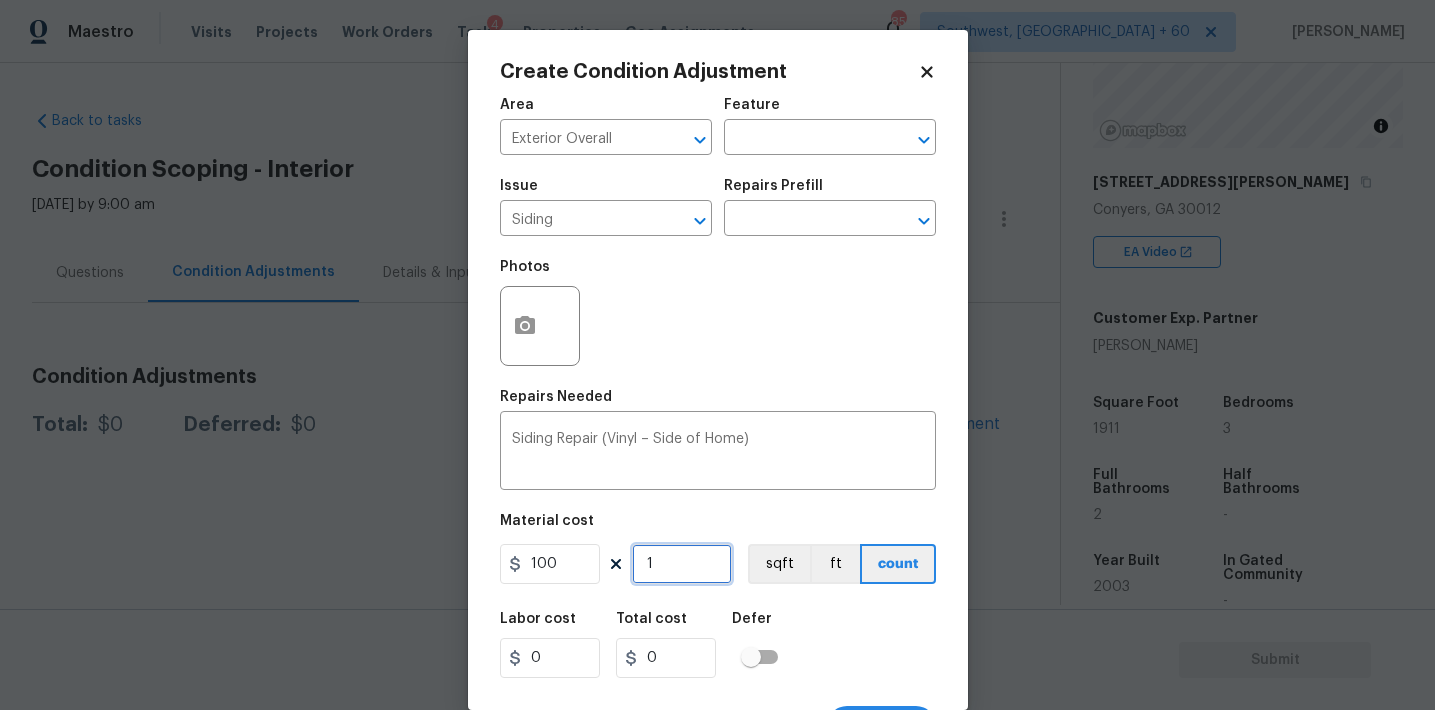 type on "100" 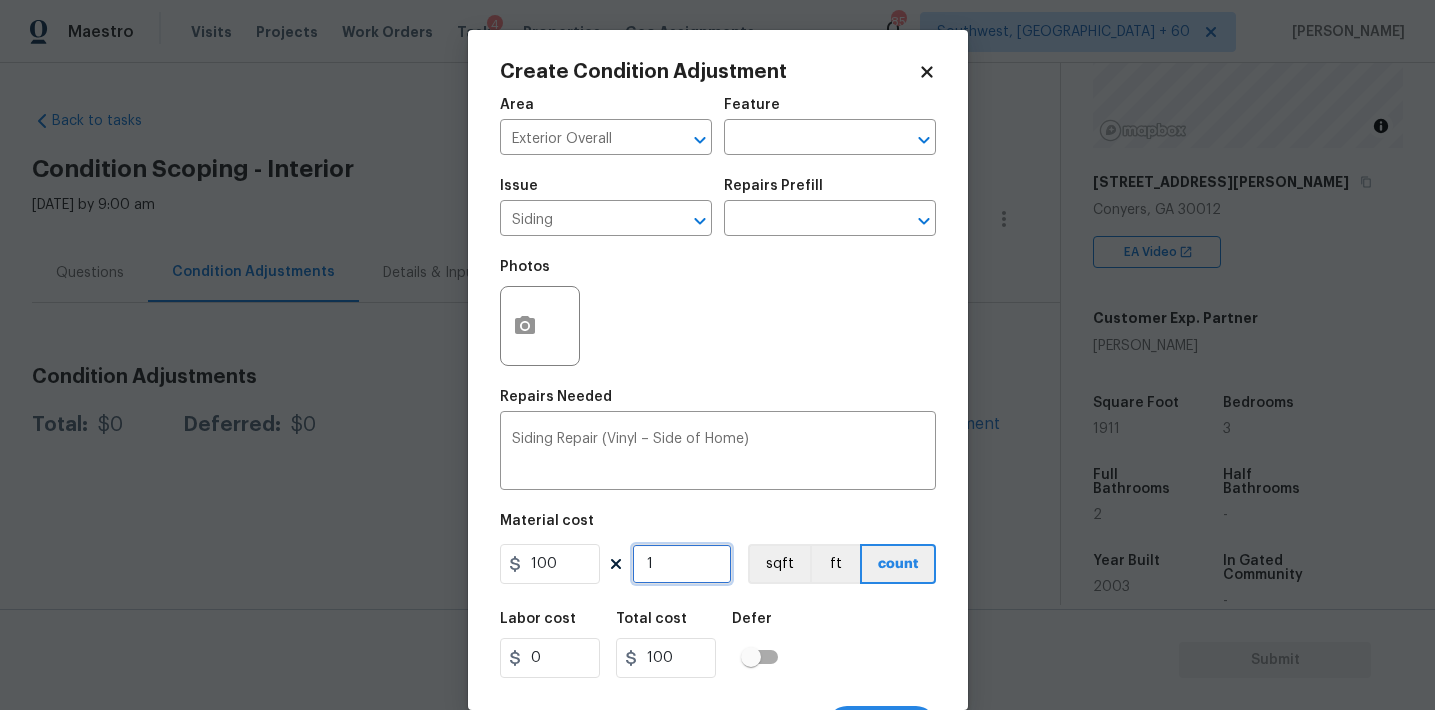 scroll, scrollTop: 37, scrollLeft: 0, axis: vertical 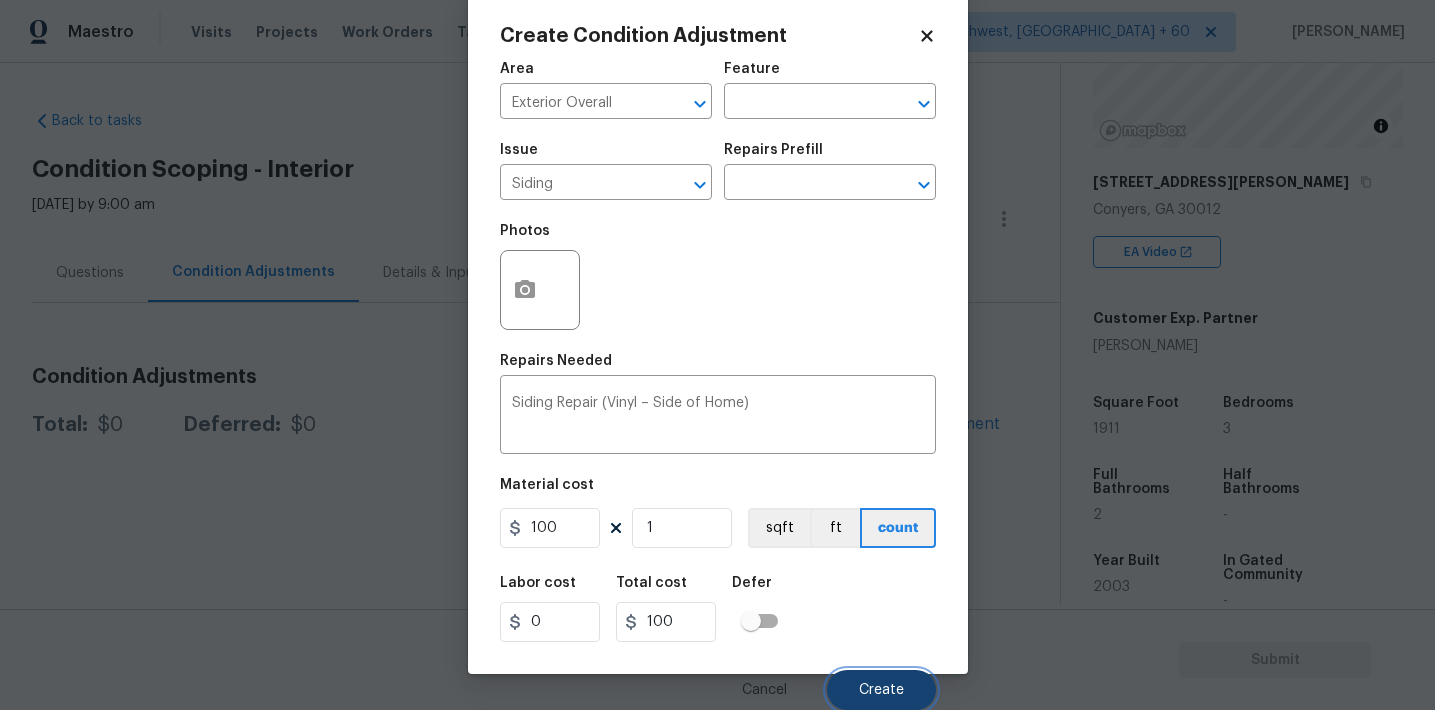 click on "Create" at bounding box center [881, 690] 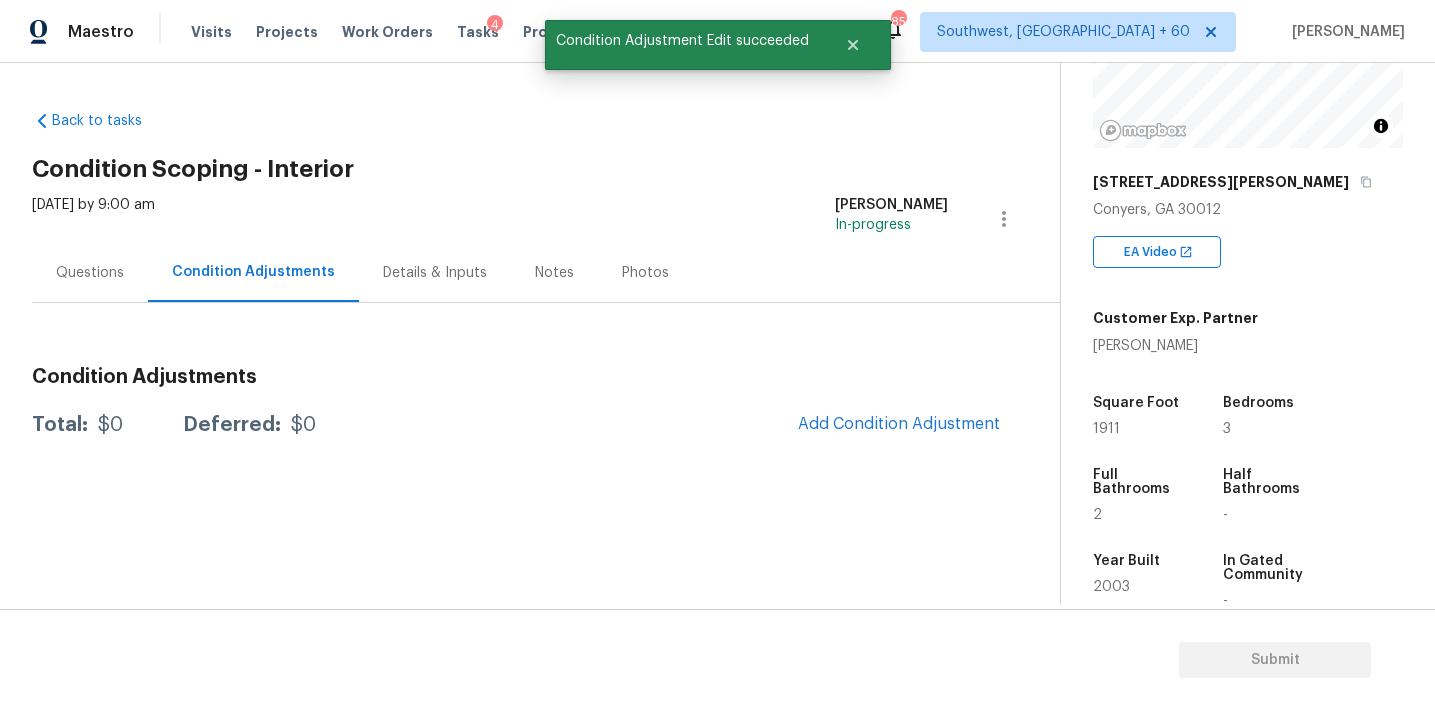scroll, scrollTop: 30, scrollLeft: 0, axis: vertical 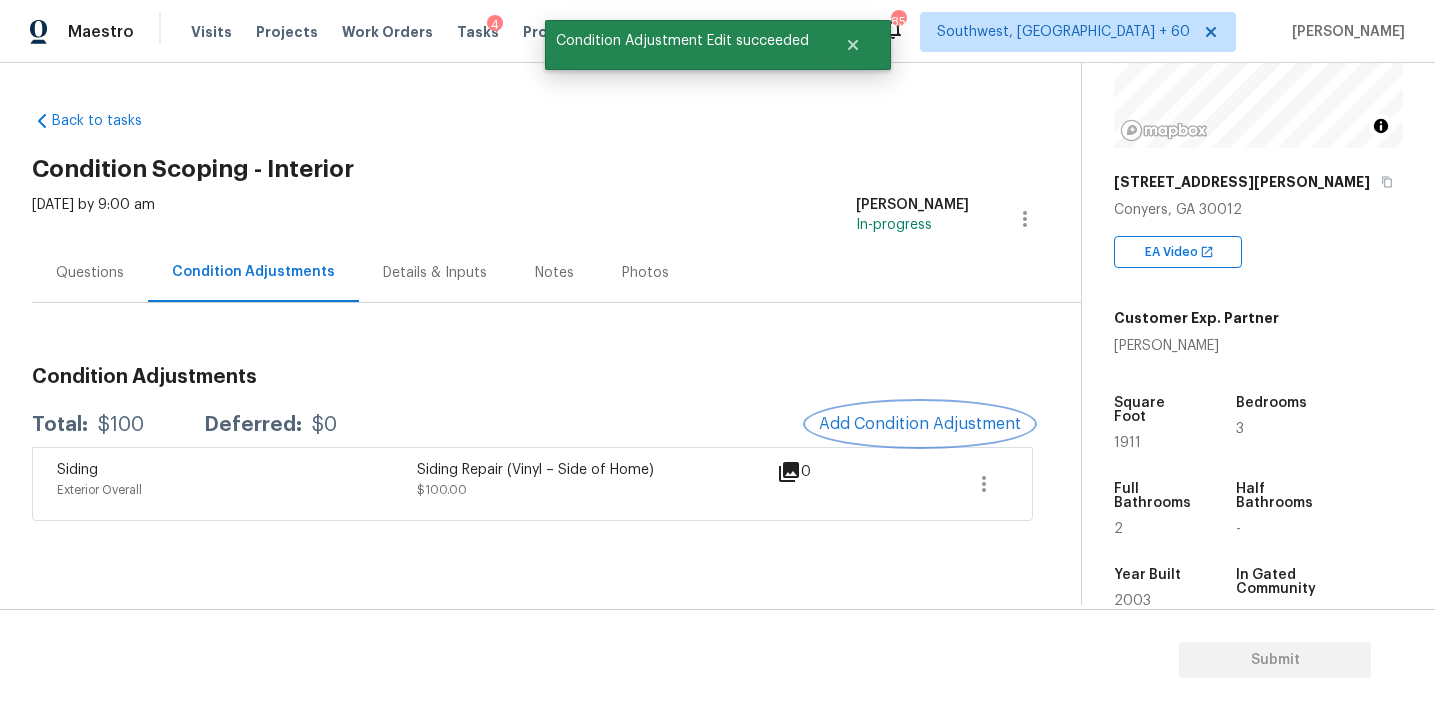 click on "Add Condition Adjustment" at bounding box center [920, 424] 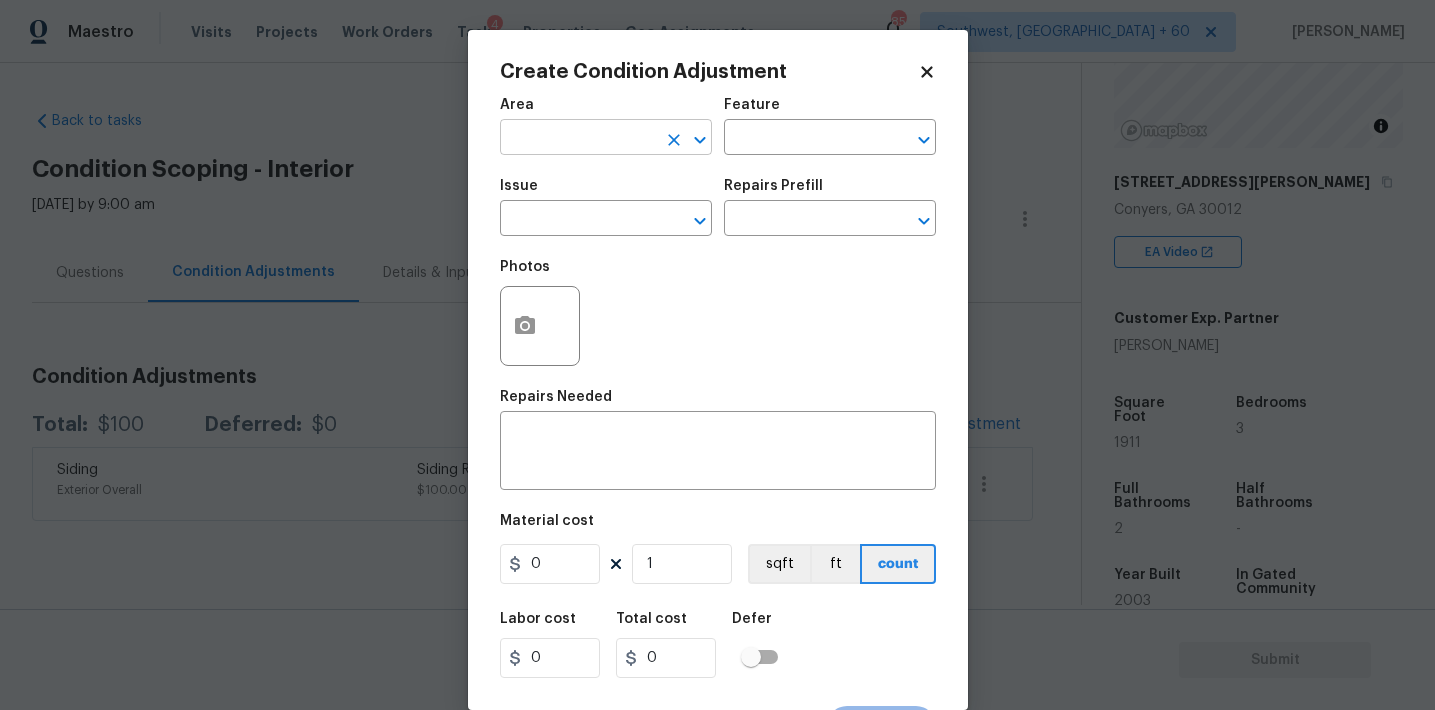 click at bounding box center (578, 139) 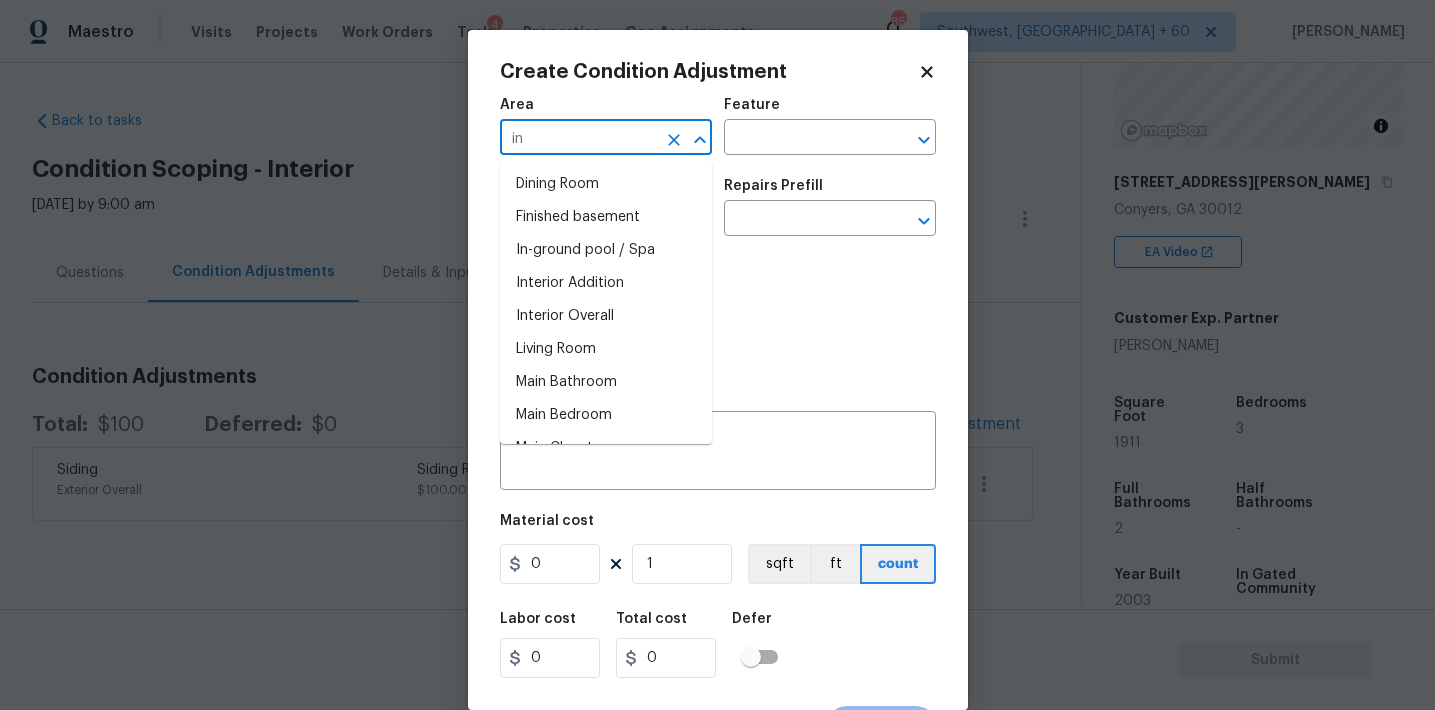 type on "i" 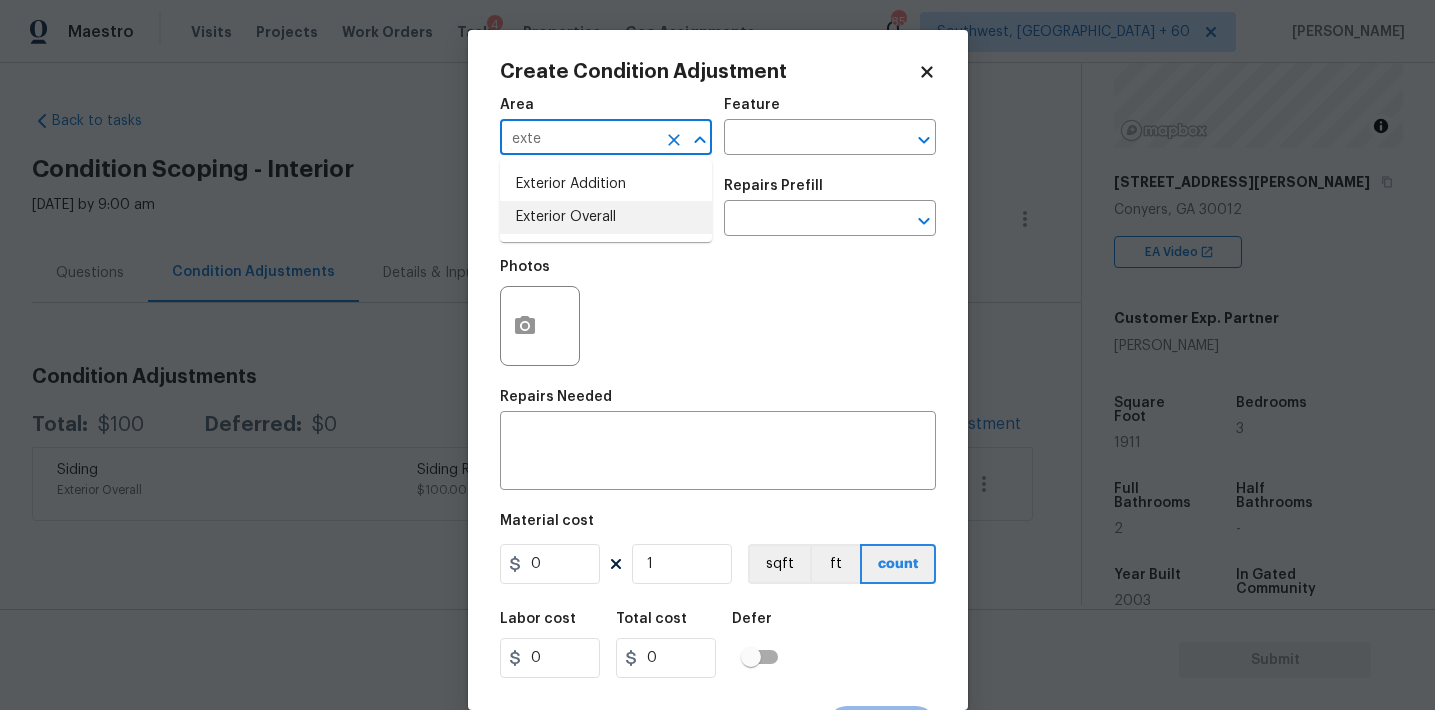 click on "Exterior Overall" at bounding box center (606, 217) 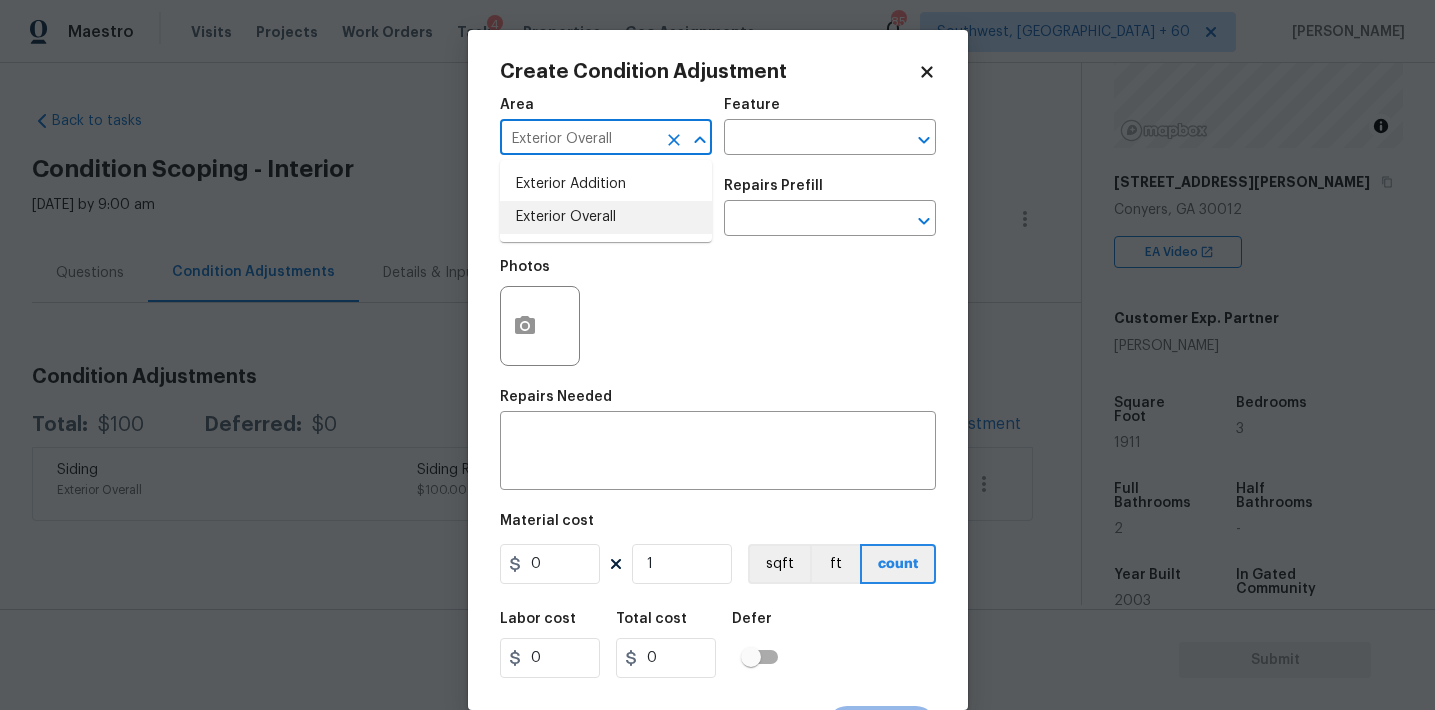 type on "Exterior Overall" 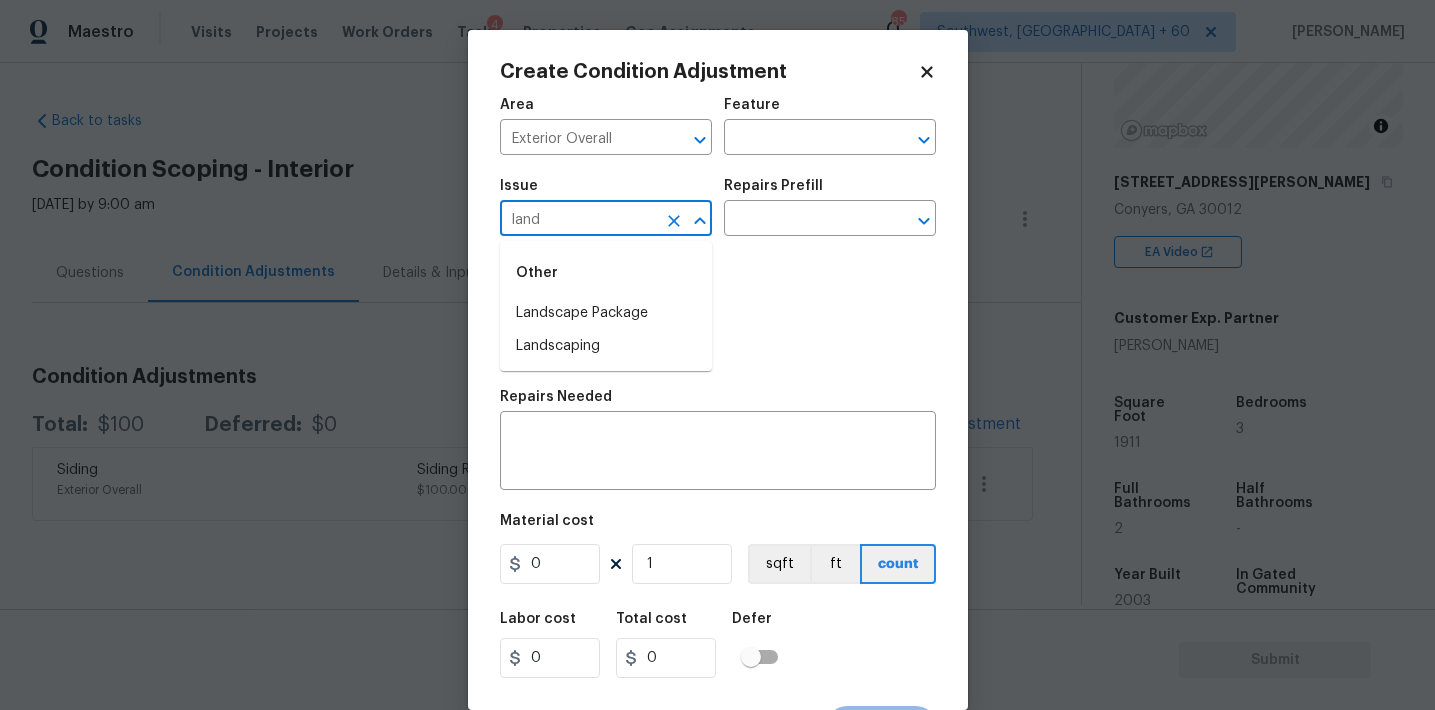 click on "Landscape Package" at bounding box center [606, 313] 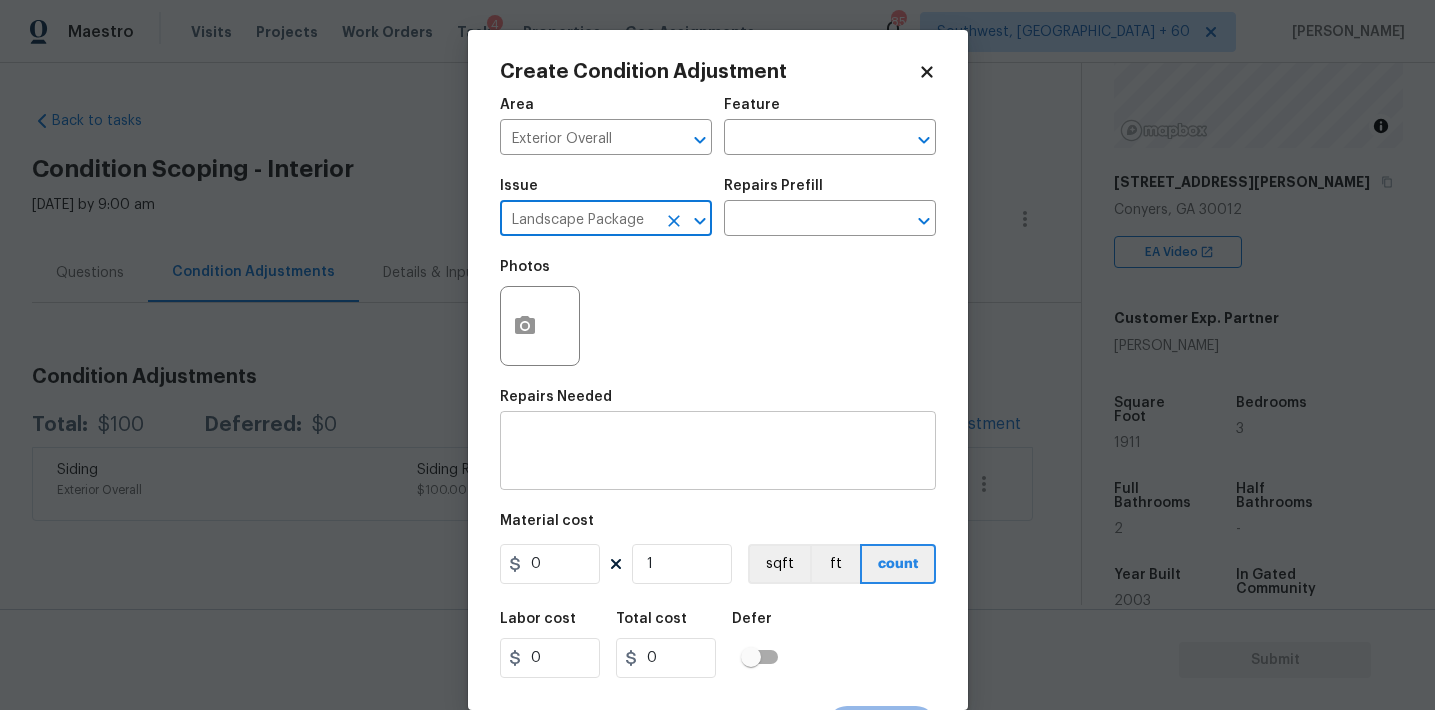 type on "Landscape Package" 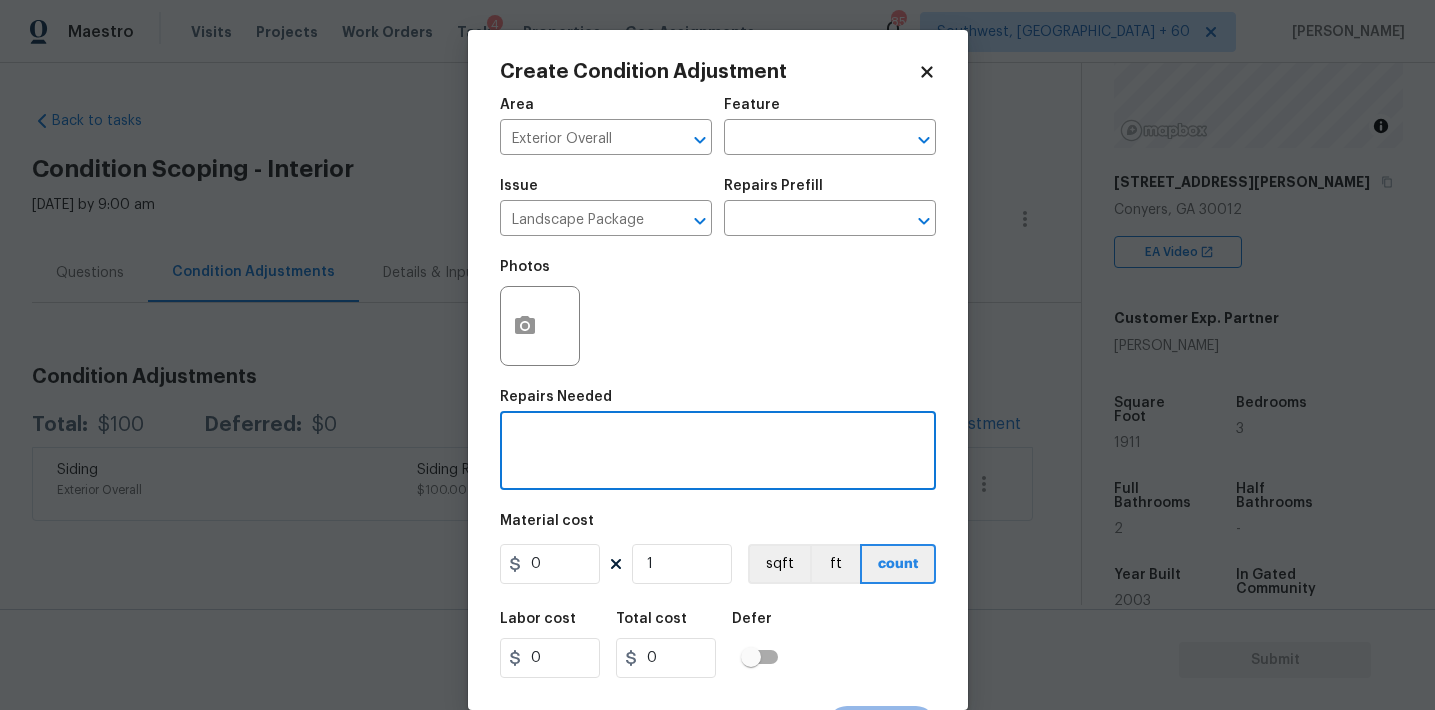 paste on "Tree Trimming (Front Yard):" 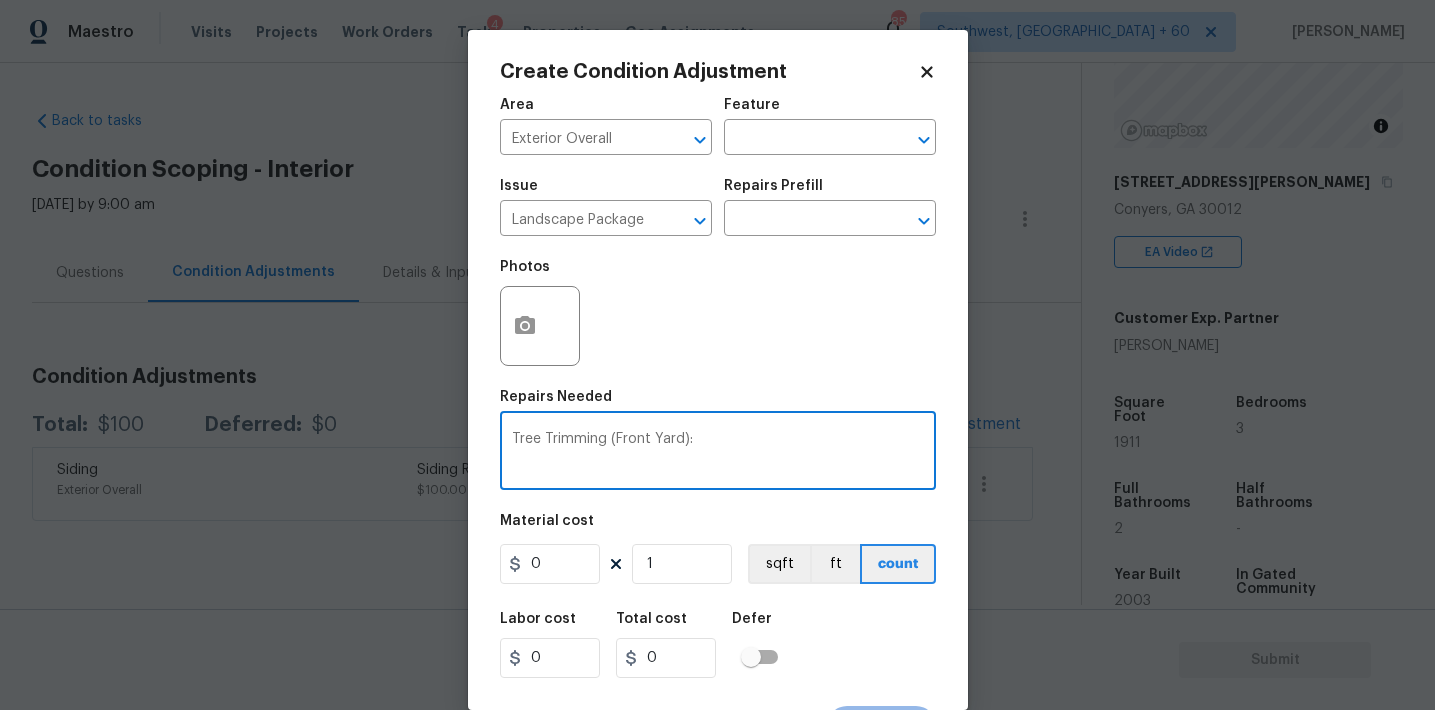type on "Tree Trimming (Front Yard):" 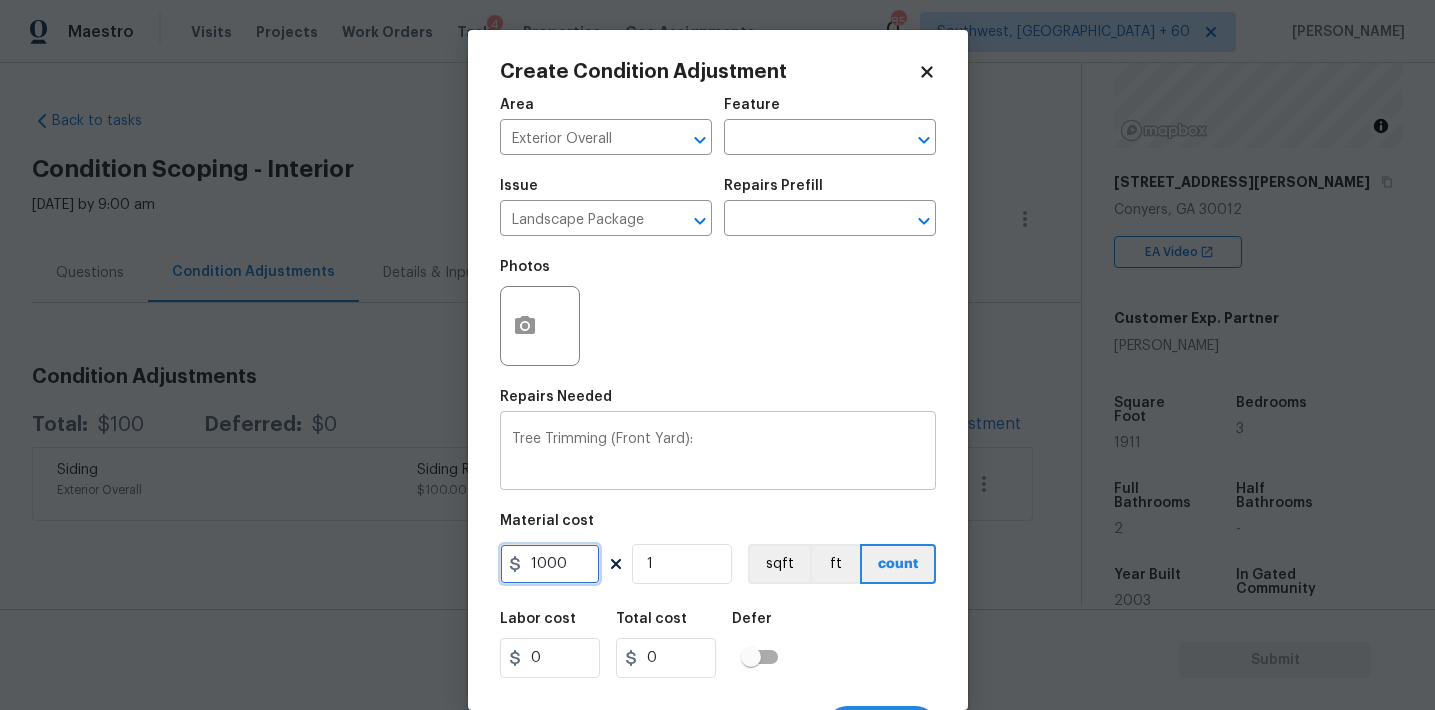 type on "1000" 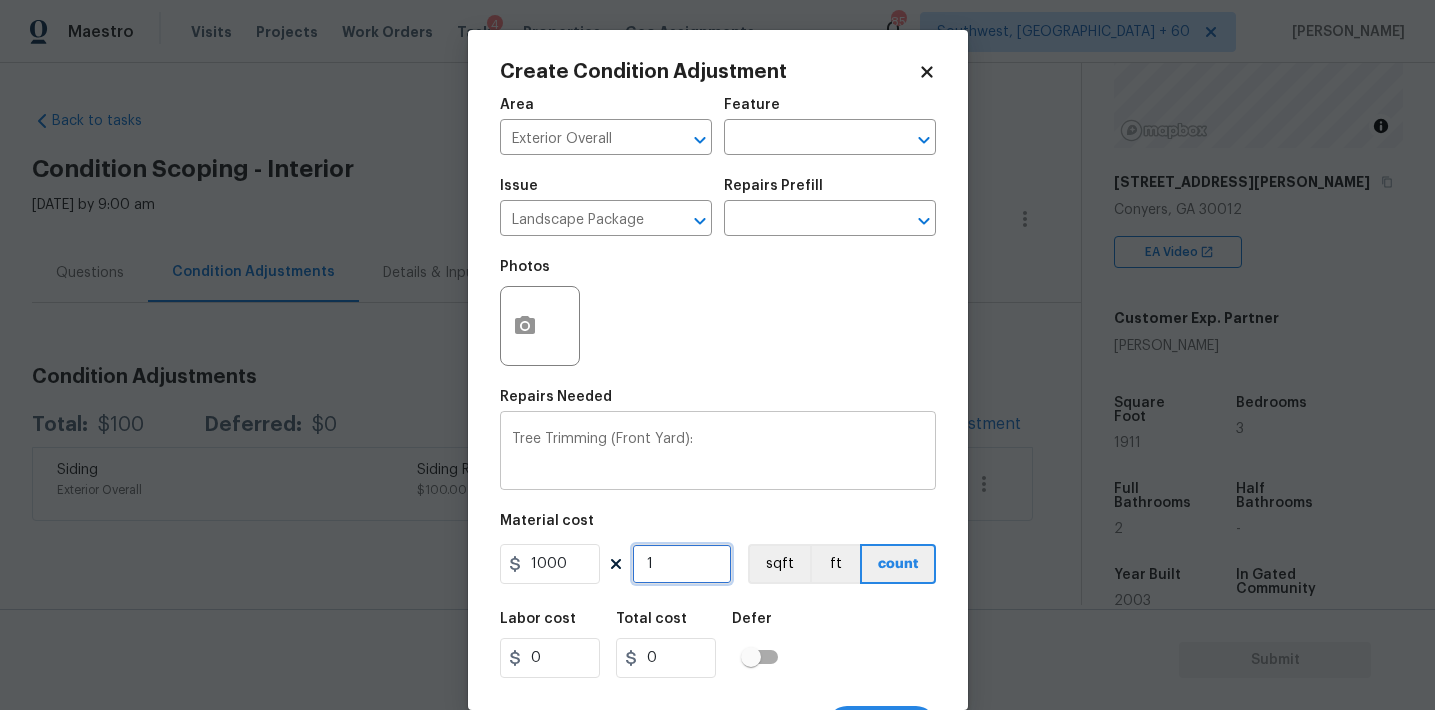 type on "1000" 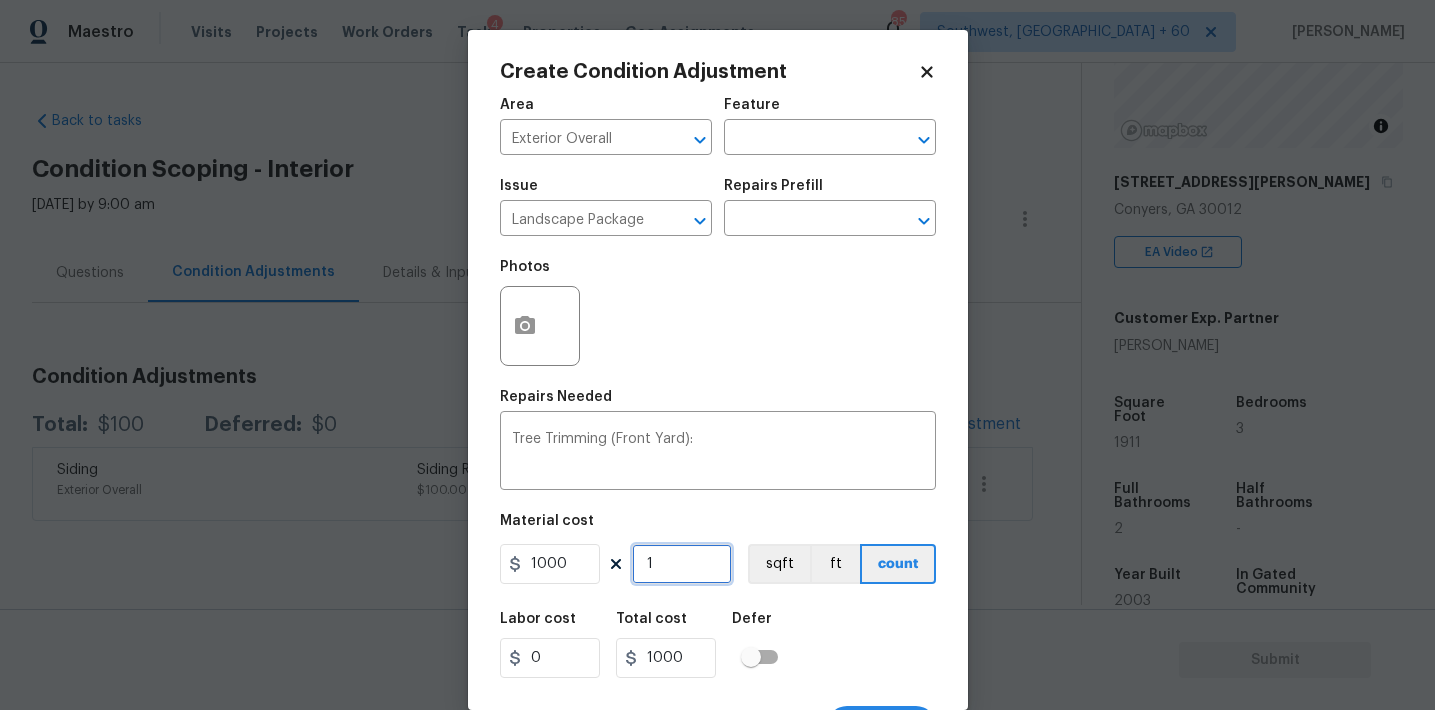 scroll, scrollTop: 37, scrollLeft: 0, axis: vertical 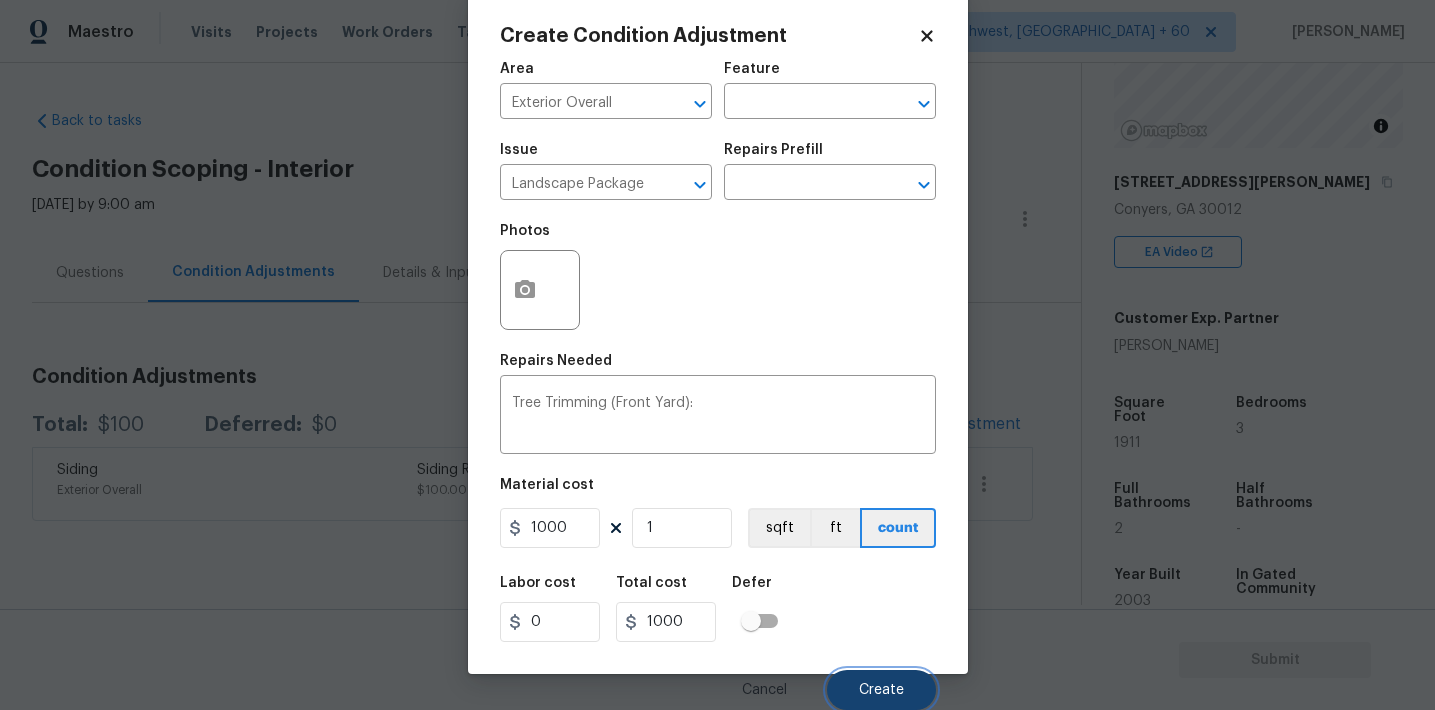 click on "Create" at bounding box center (881, 690) 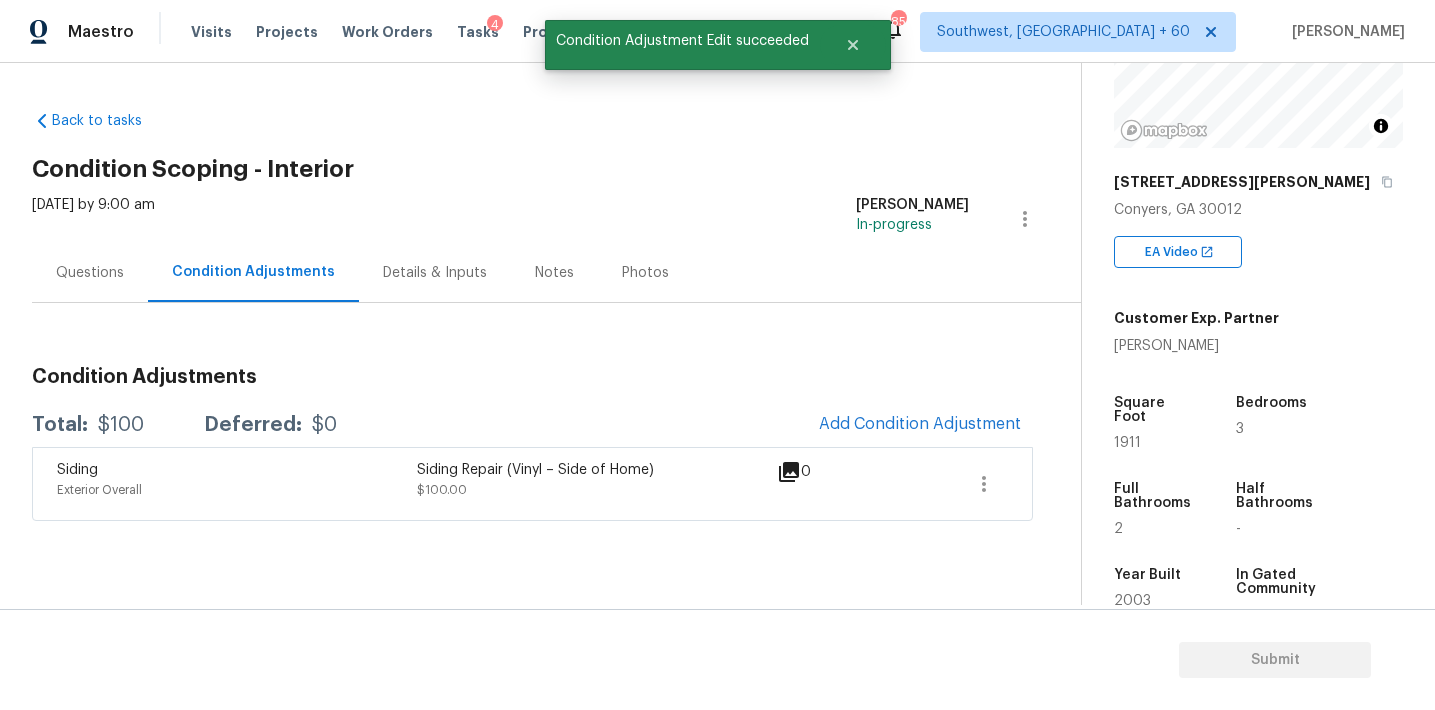 scroll, scrollTop: 30, scrollLeft: 0, axis: vertical 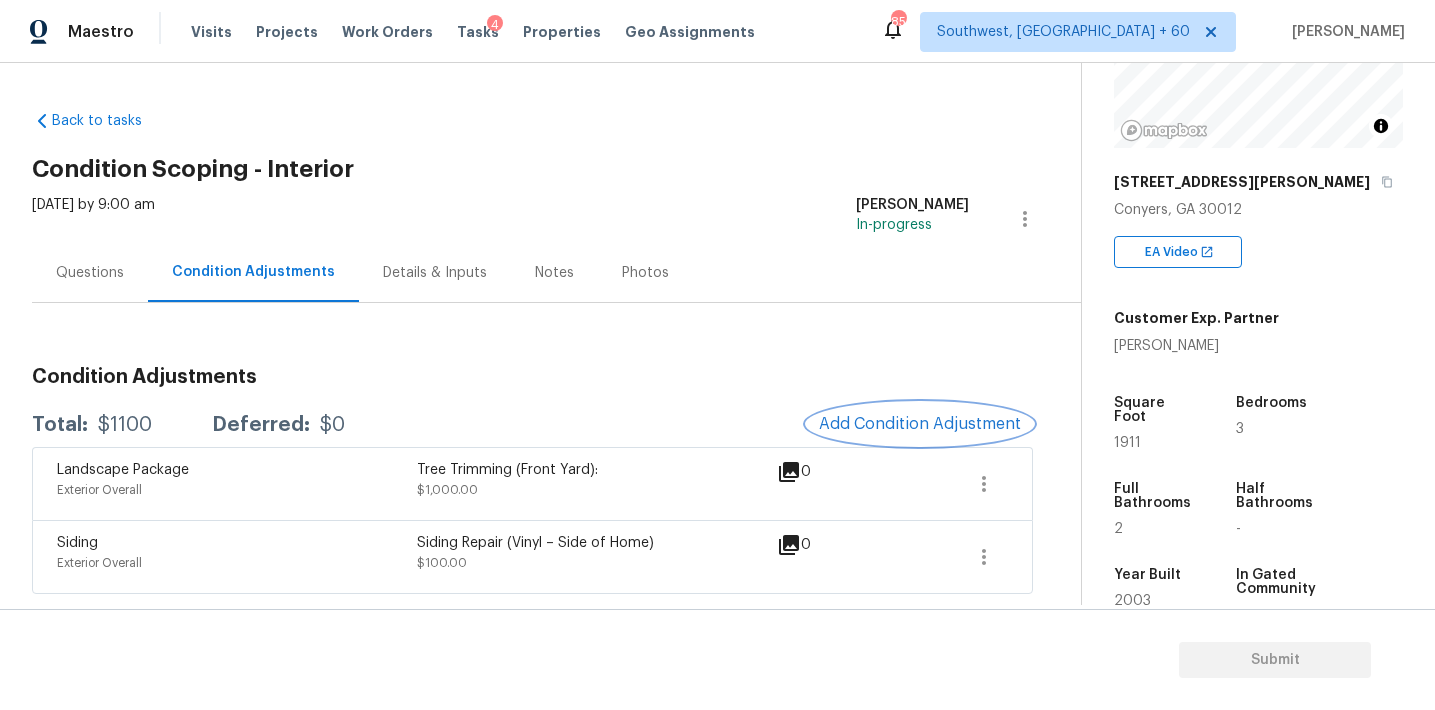 click on "Add Condition Adjustment" at bounding box center (920, 424) 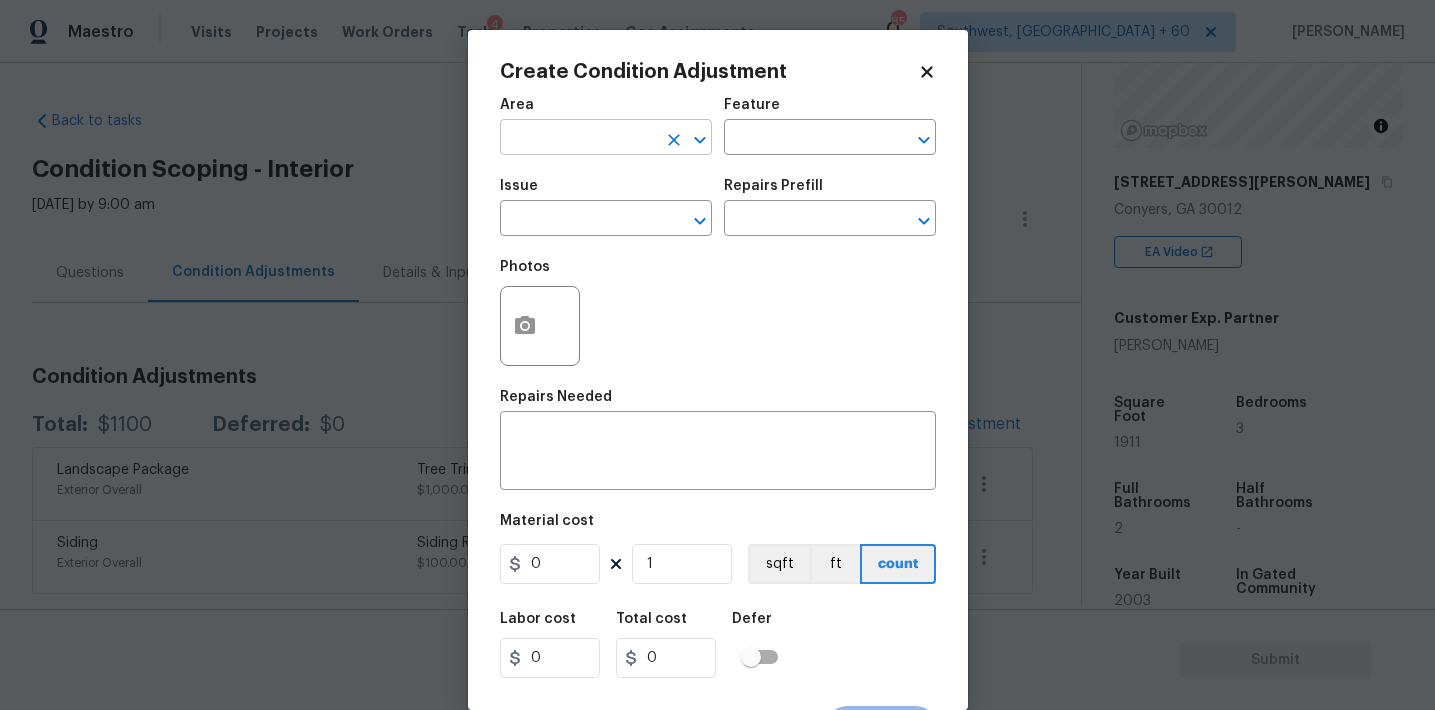 click at bounding box center [578, 139] 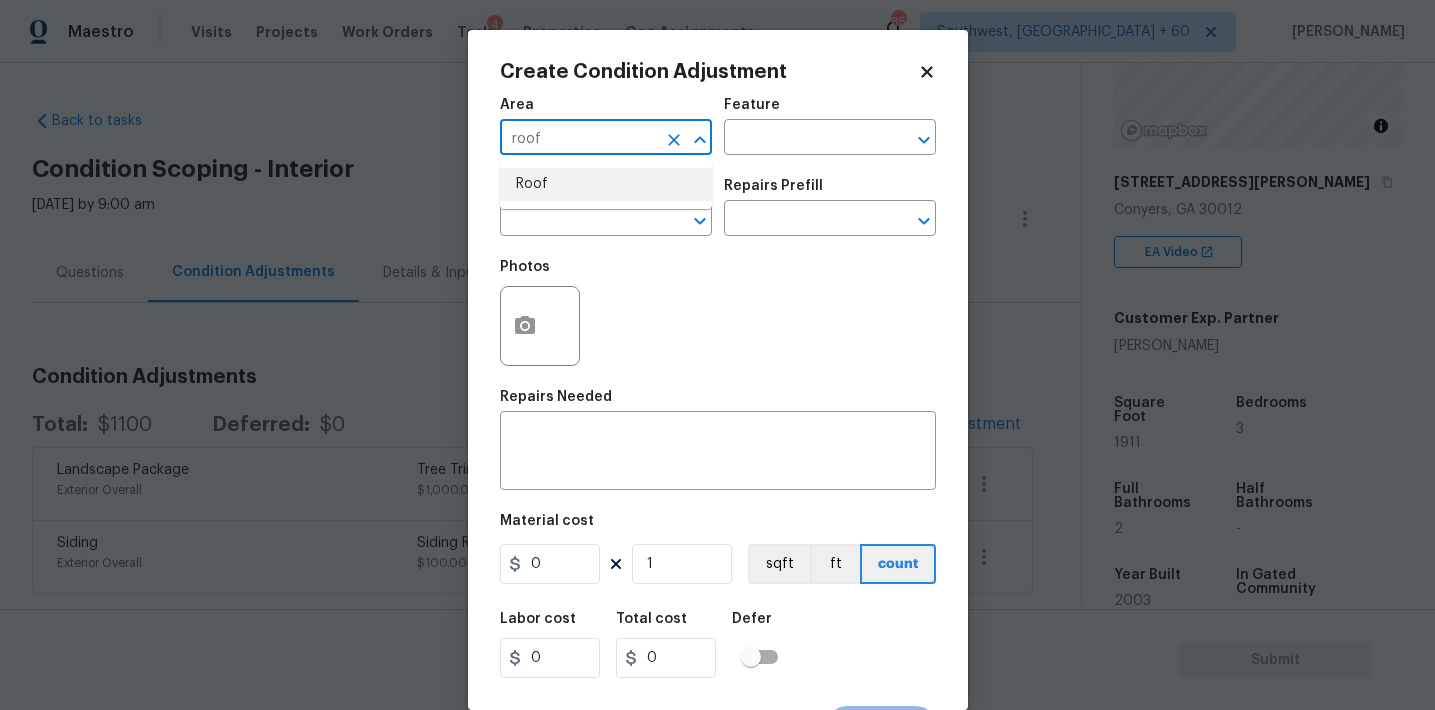 click on "Roof" at bounding box center [606, 184] 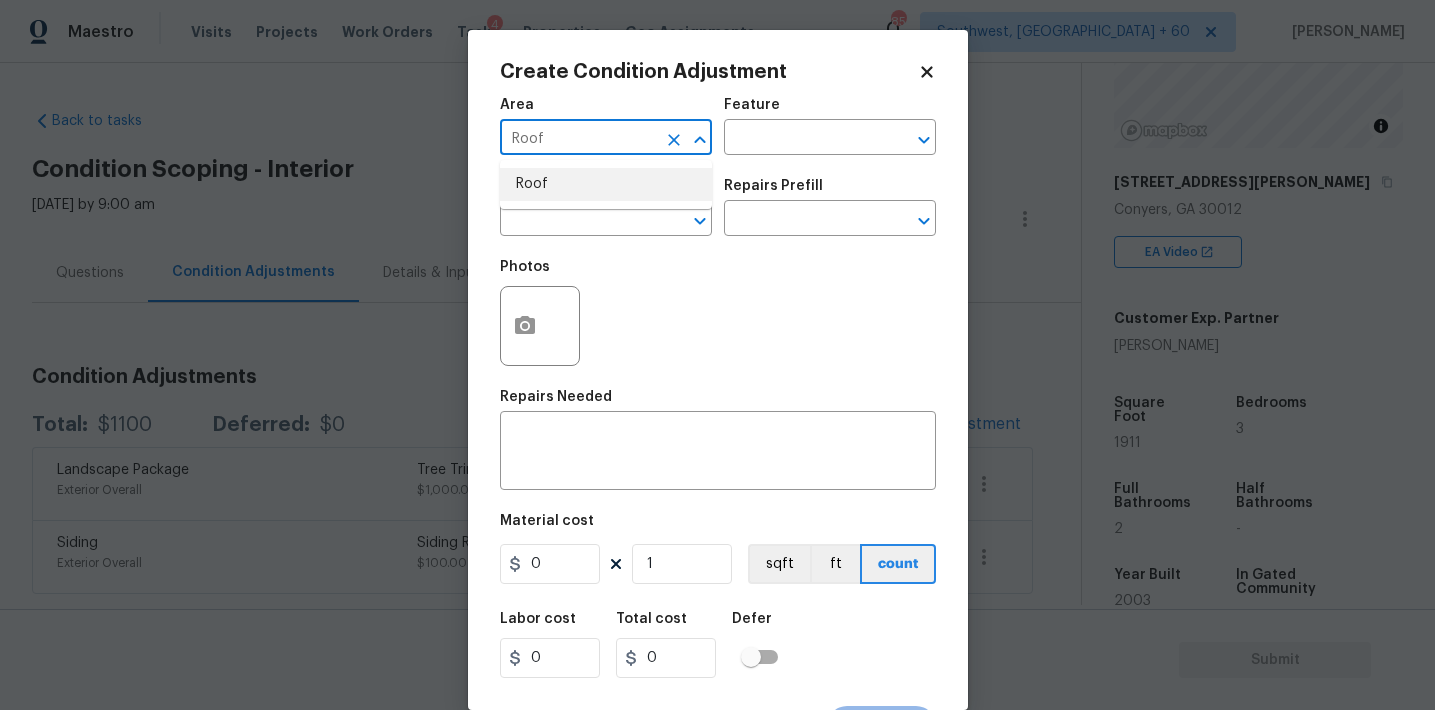 type on "Roof" 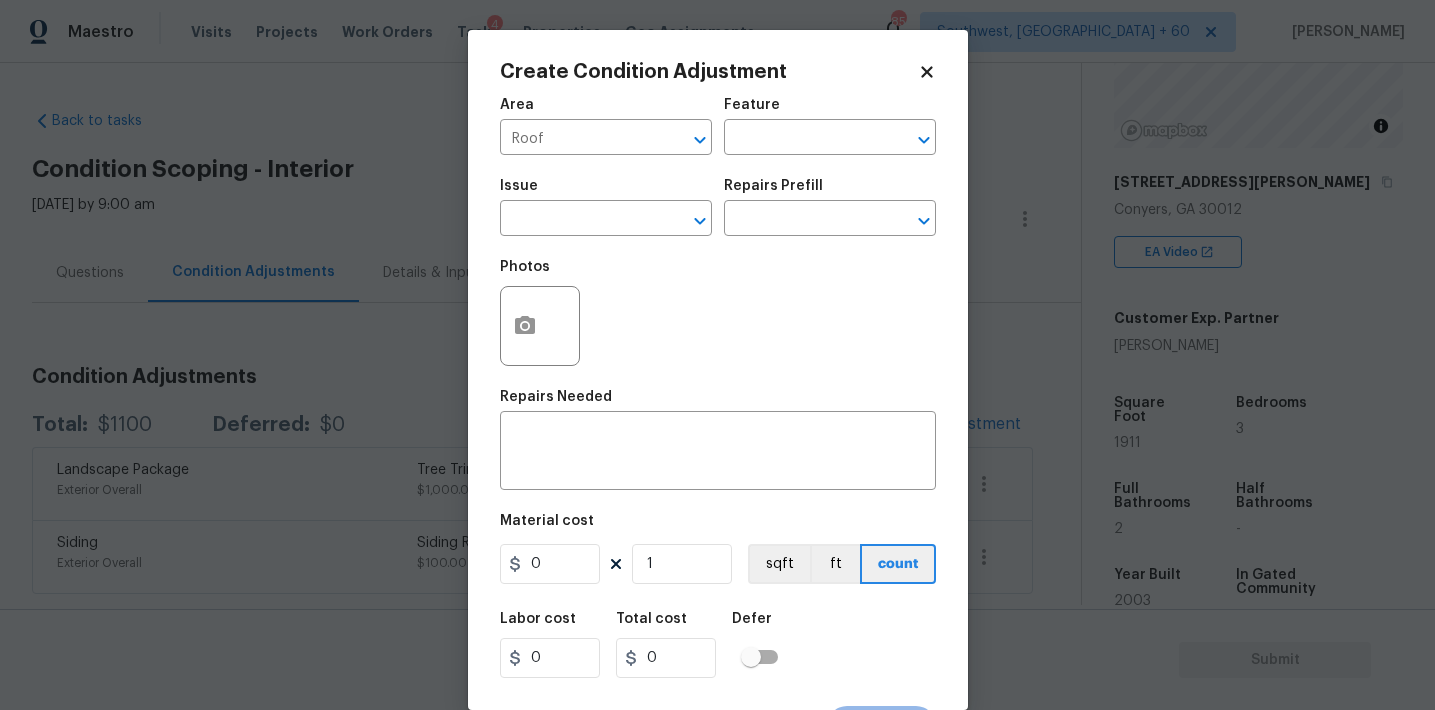click on "Issue" at bounding box center [606, 192] 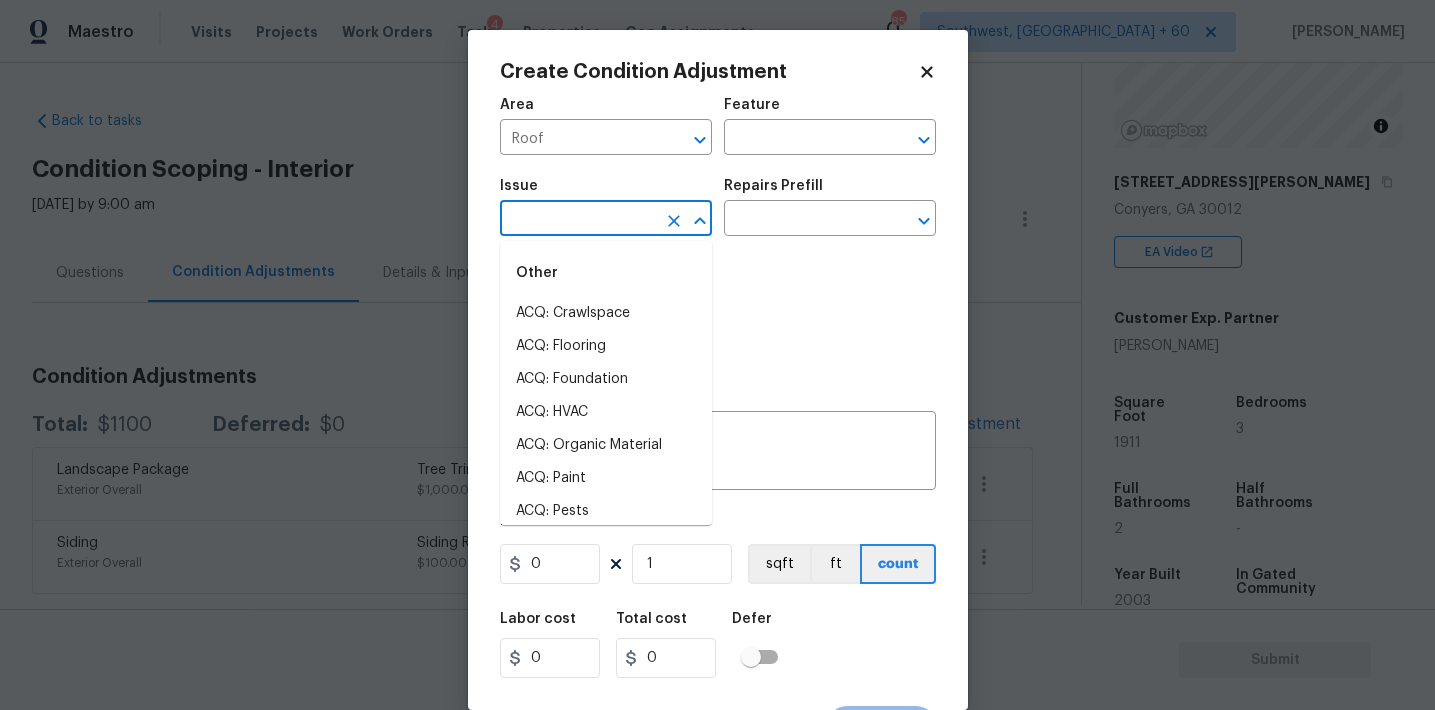click at bounding box center (578, 220) 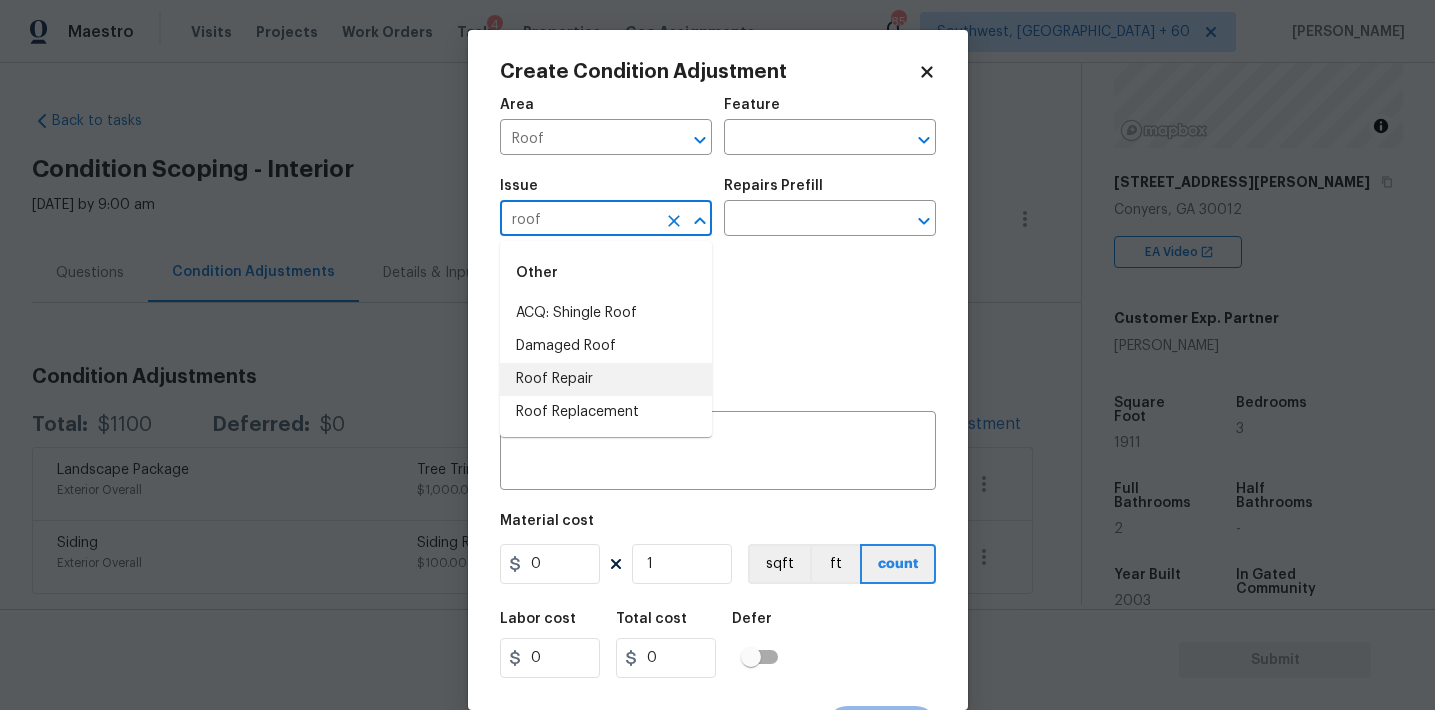 click on "Roof Repair" at bounding box center (606, 379) 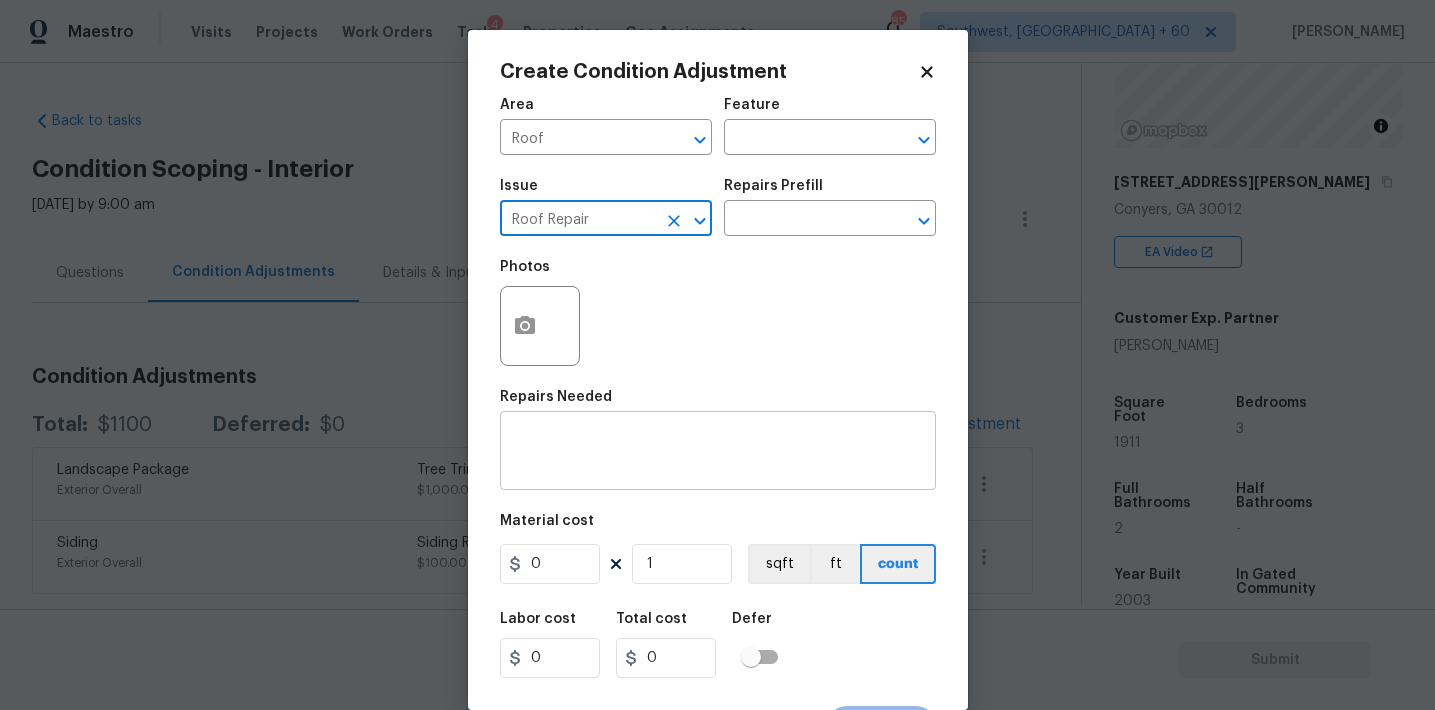 type on "Roof Repair" 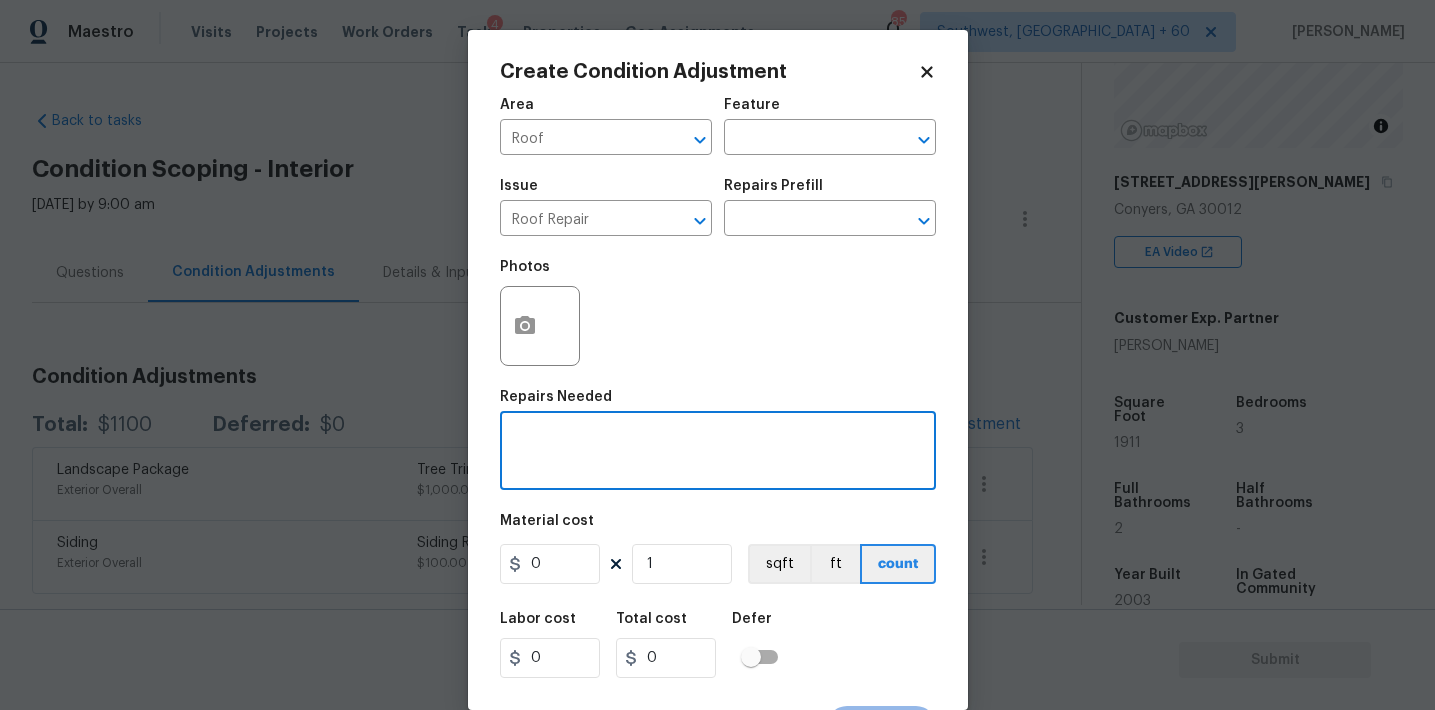 paste on "Roof (Minor damage front & rear – aged shingles)" 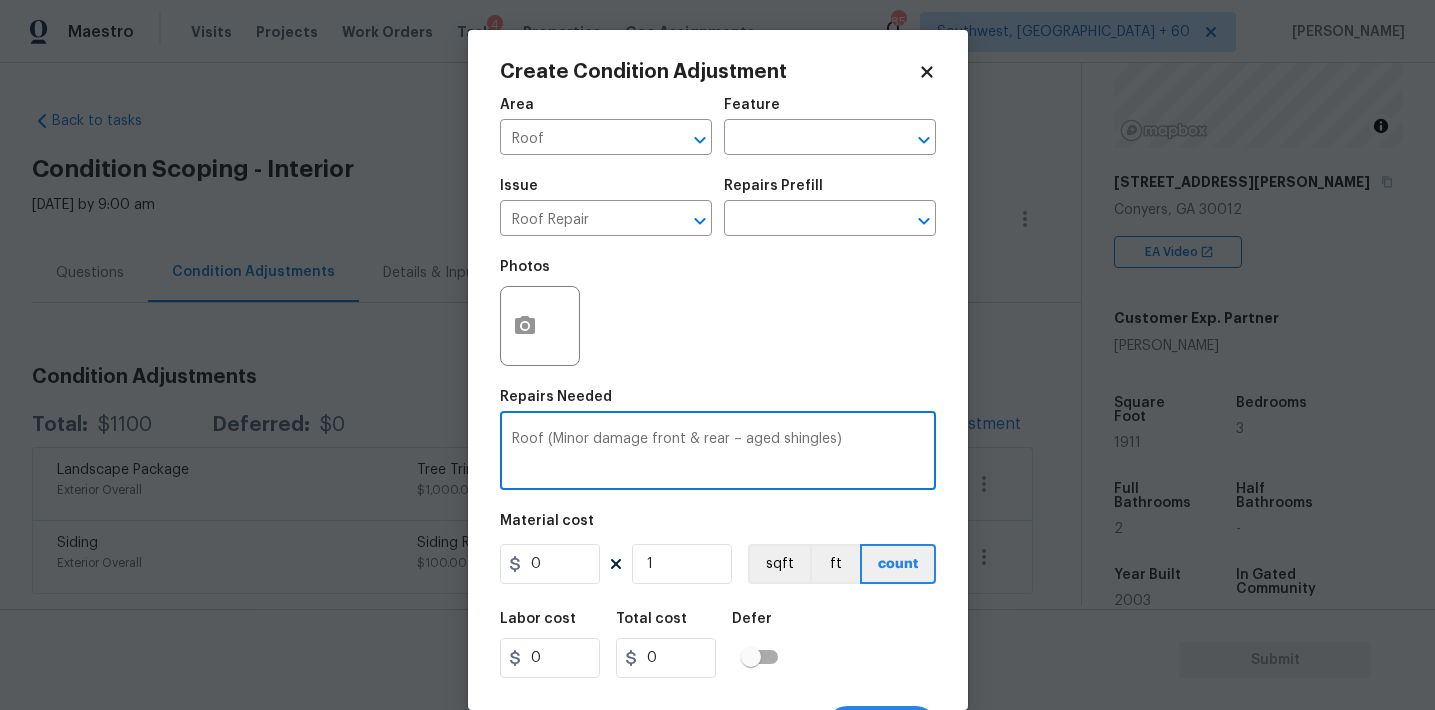 type on "Roof (Minor damage front & rear – aged shingles)" 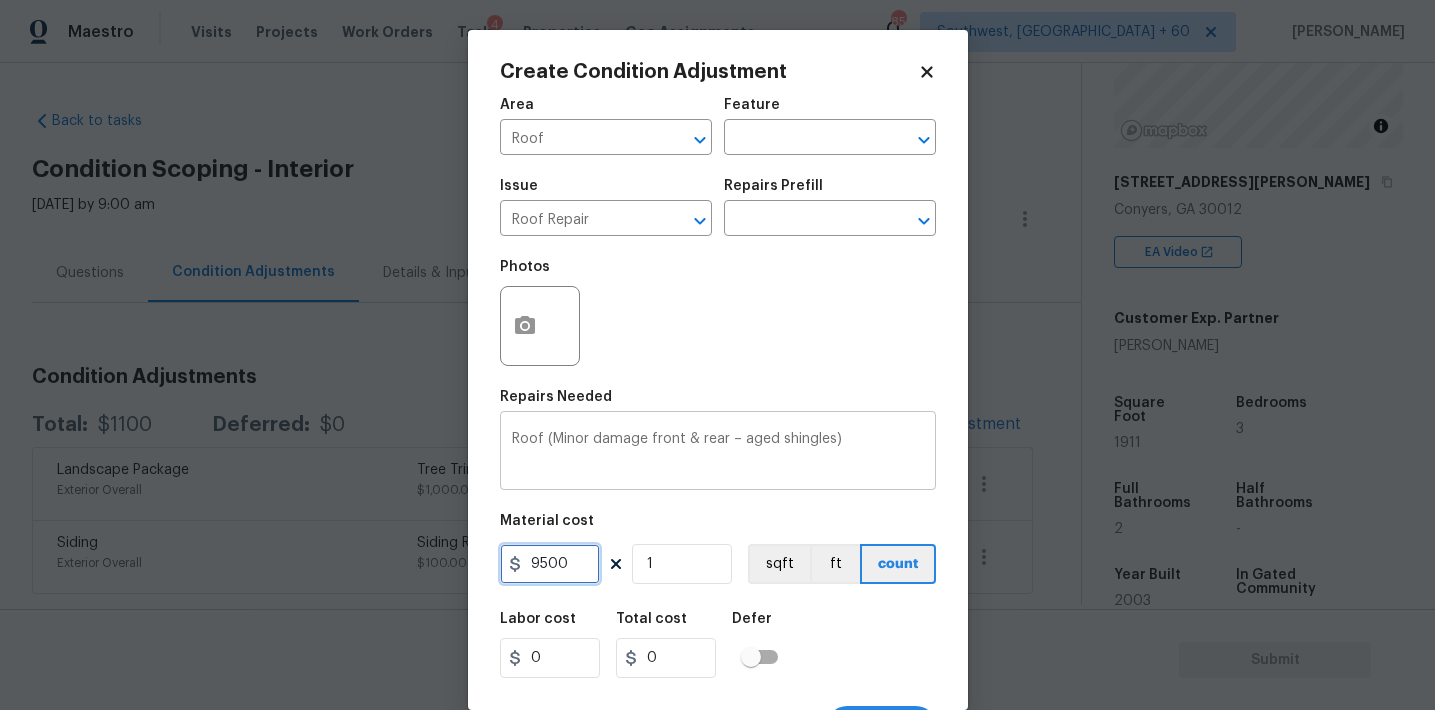 type on "9500" 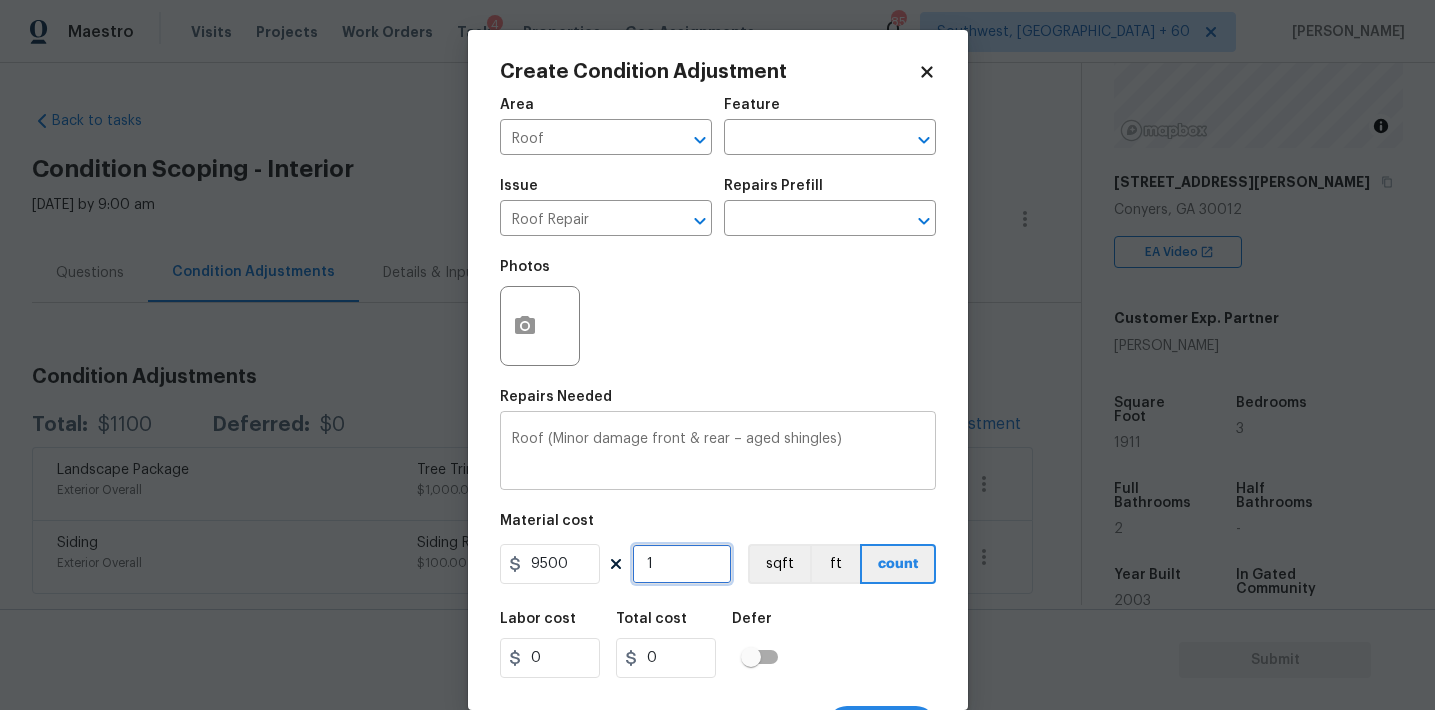 type on "9500" 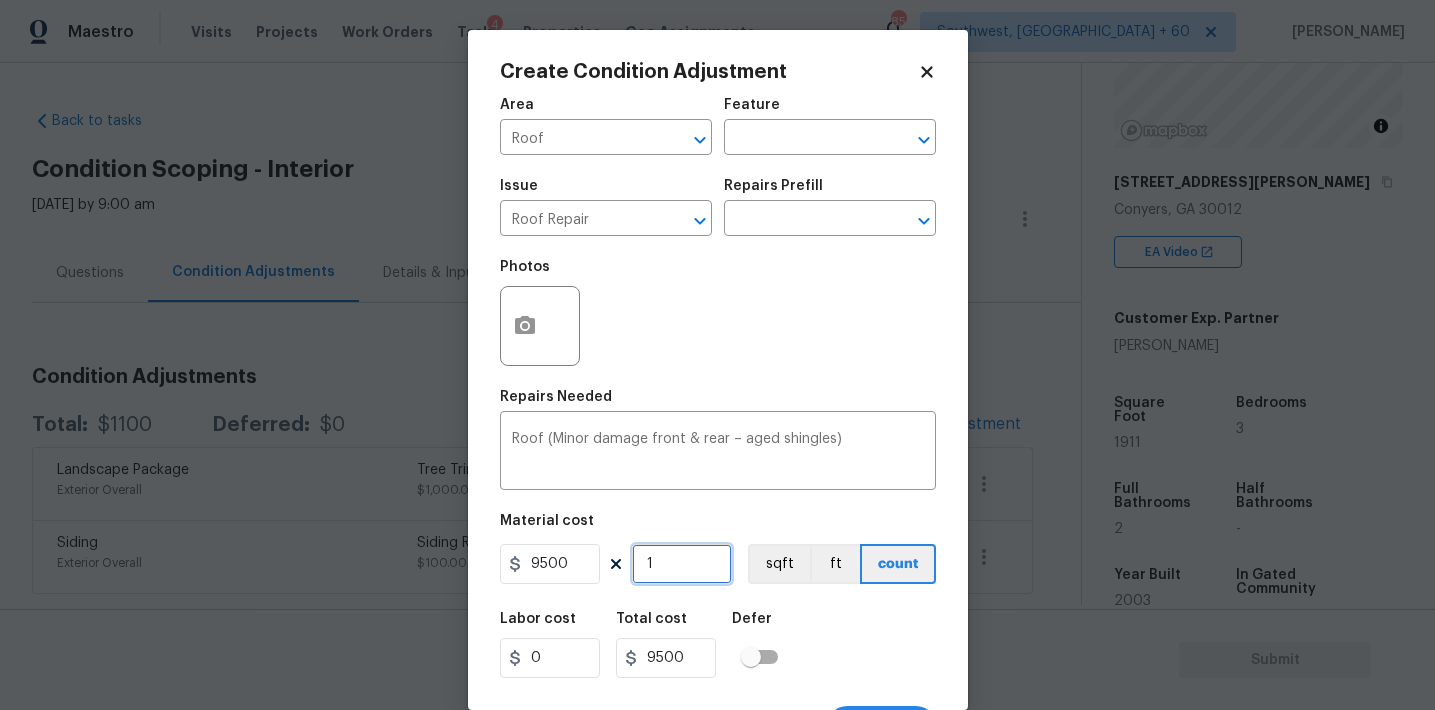 scroll, scrollTop: 37, scrollLeft: 0, axis: vertical 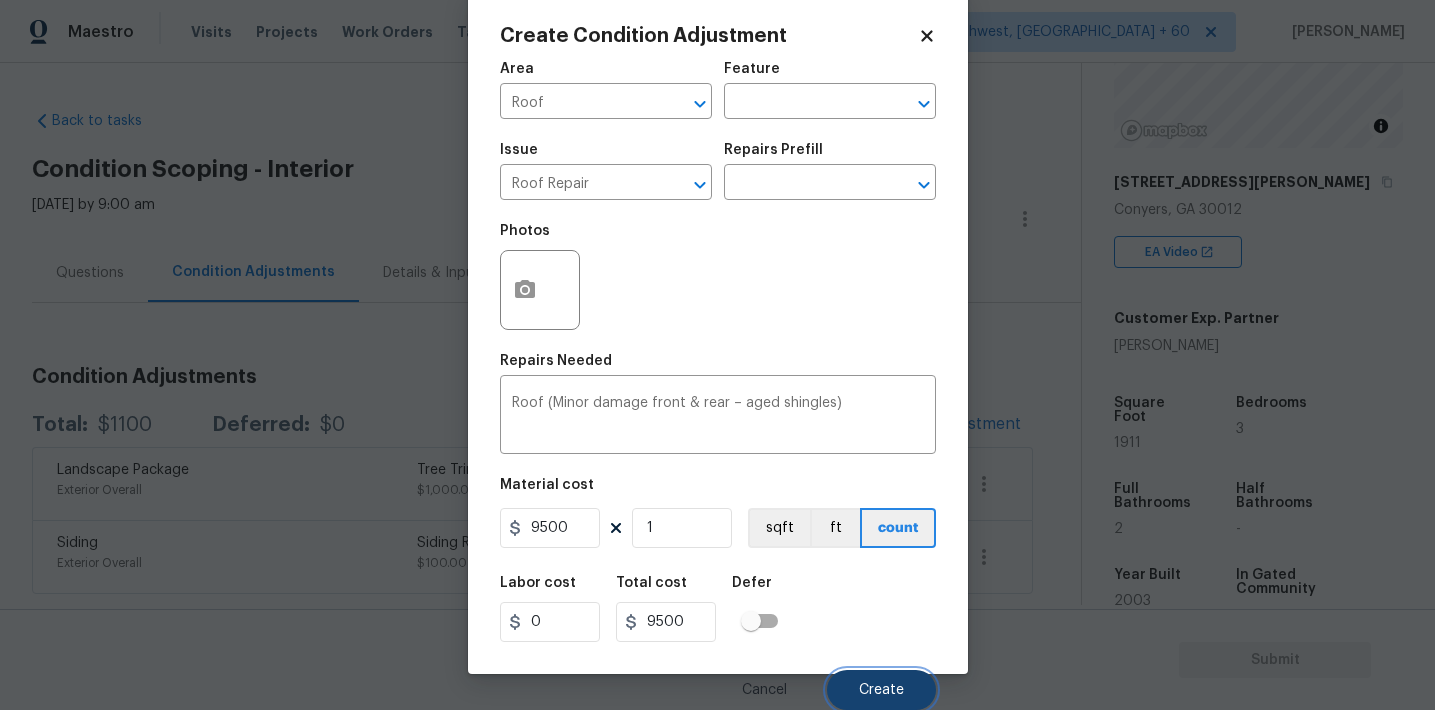 click on "Create" at bounding box center (881, 690) 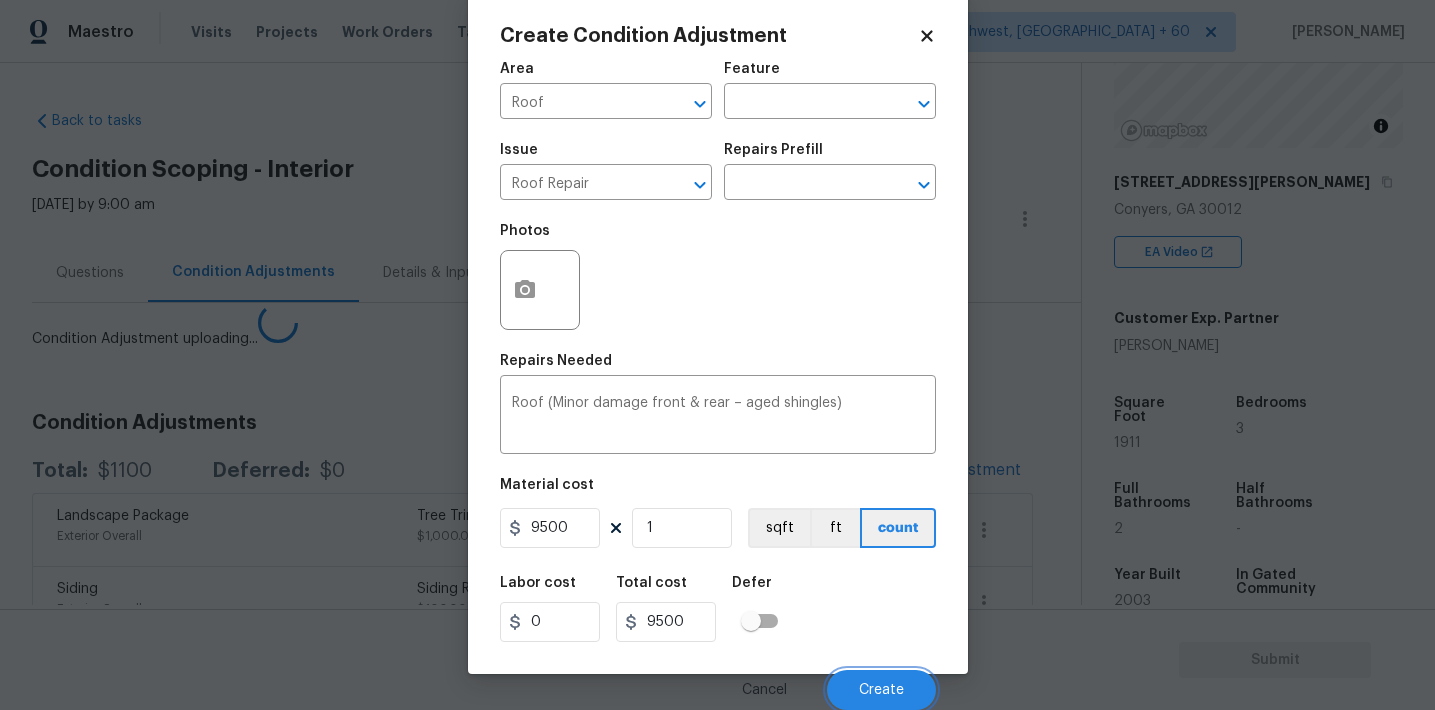 scroll, scrollTop: 30, scrollLeft: 0, axis: vertical 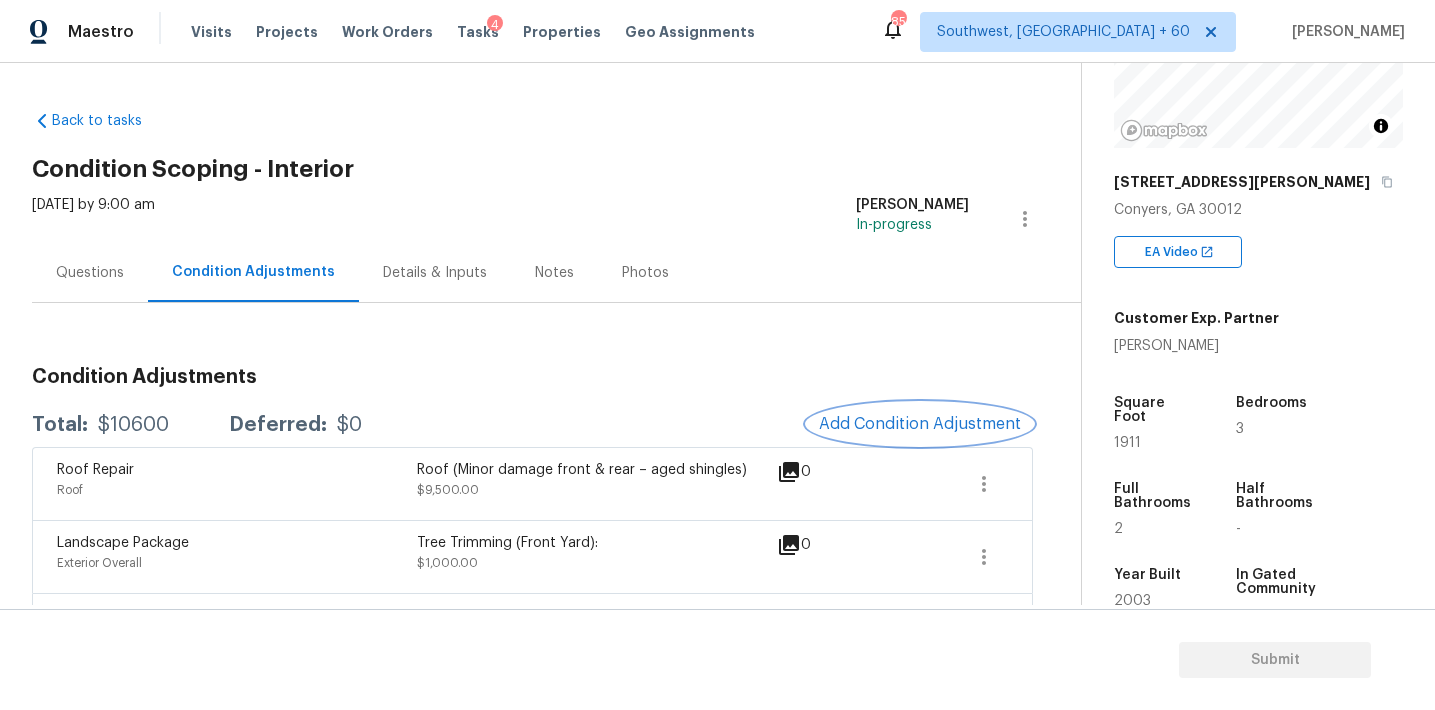click on "Add Condition Adjustment" at bounding box center (920, 424) 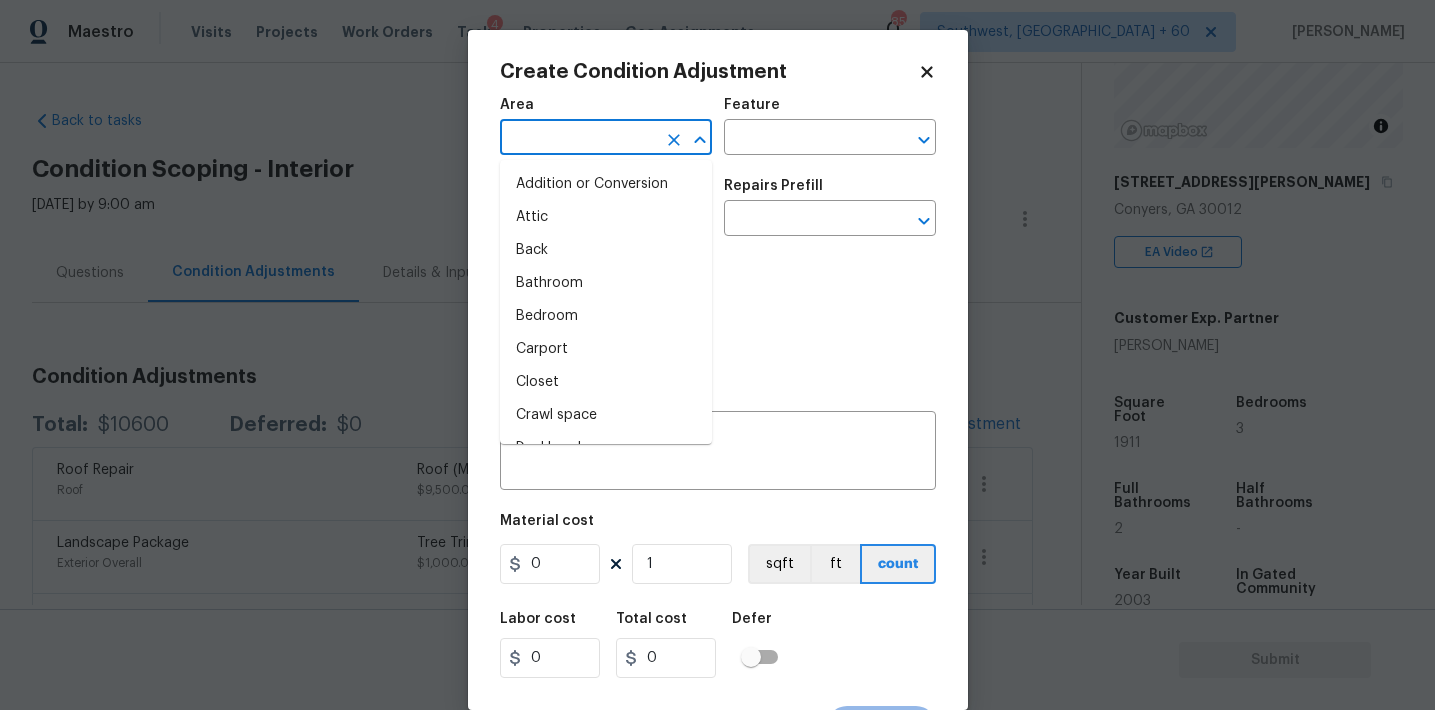 click at bounding box center [578, 139] 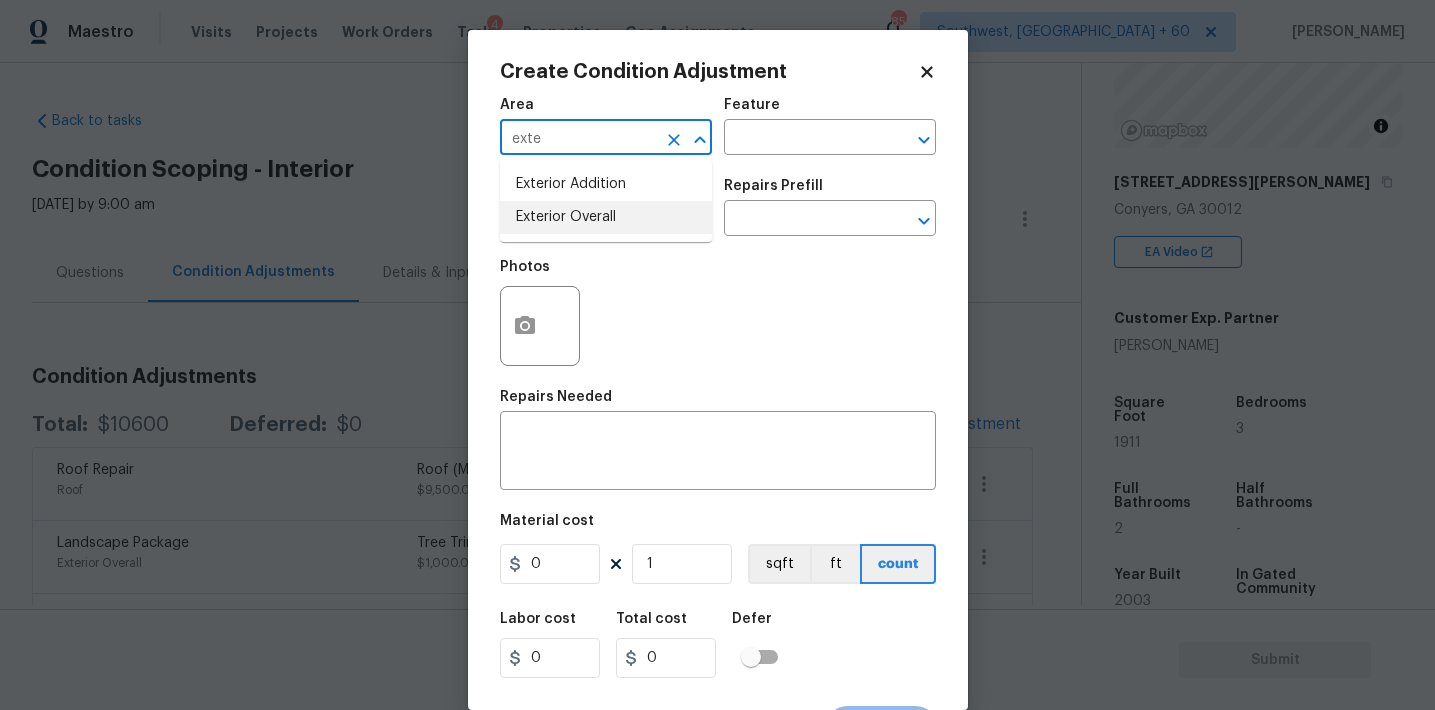 click on "Exterior Overall" at bounding box center (606, 217) 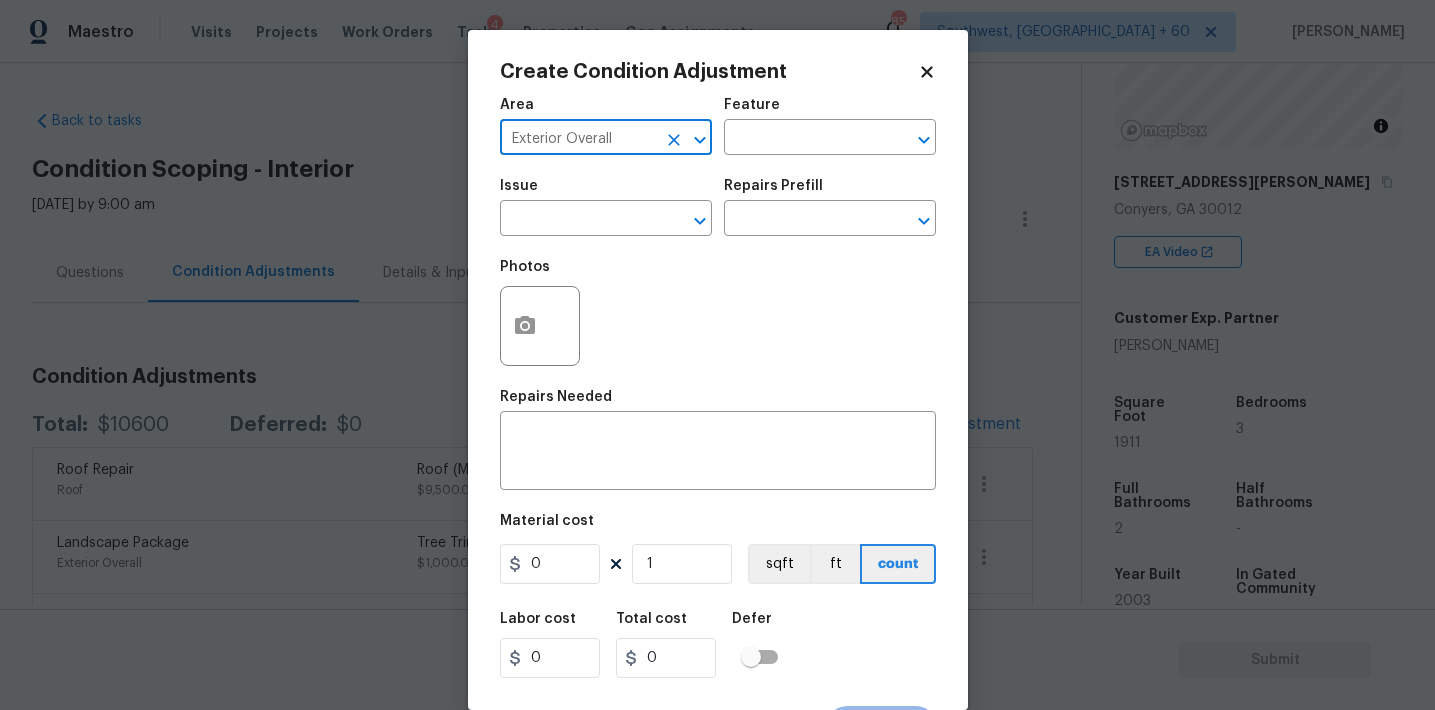 type on "Exterior Overall" 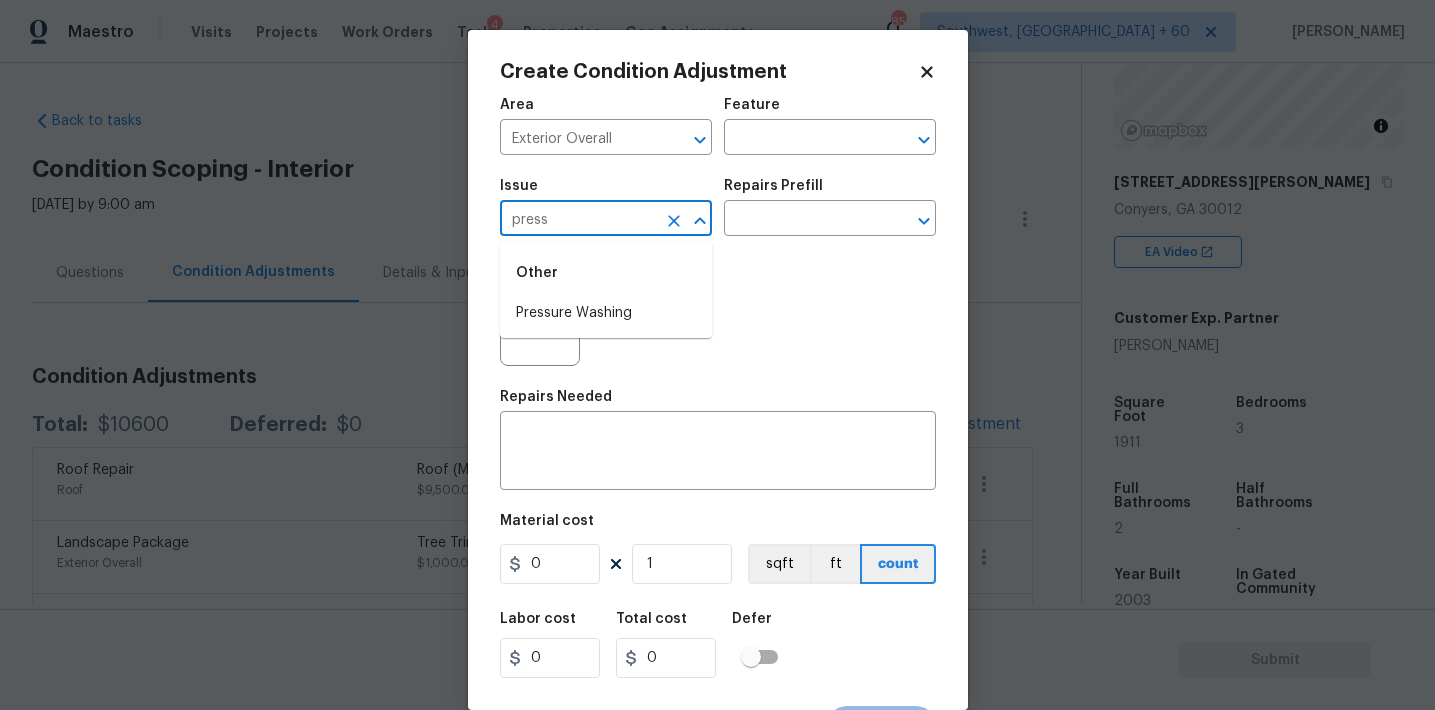 click on "Pressure Washing" at bounding box center (606, 313) 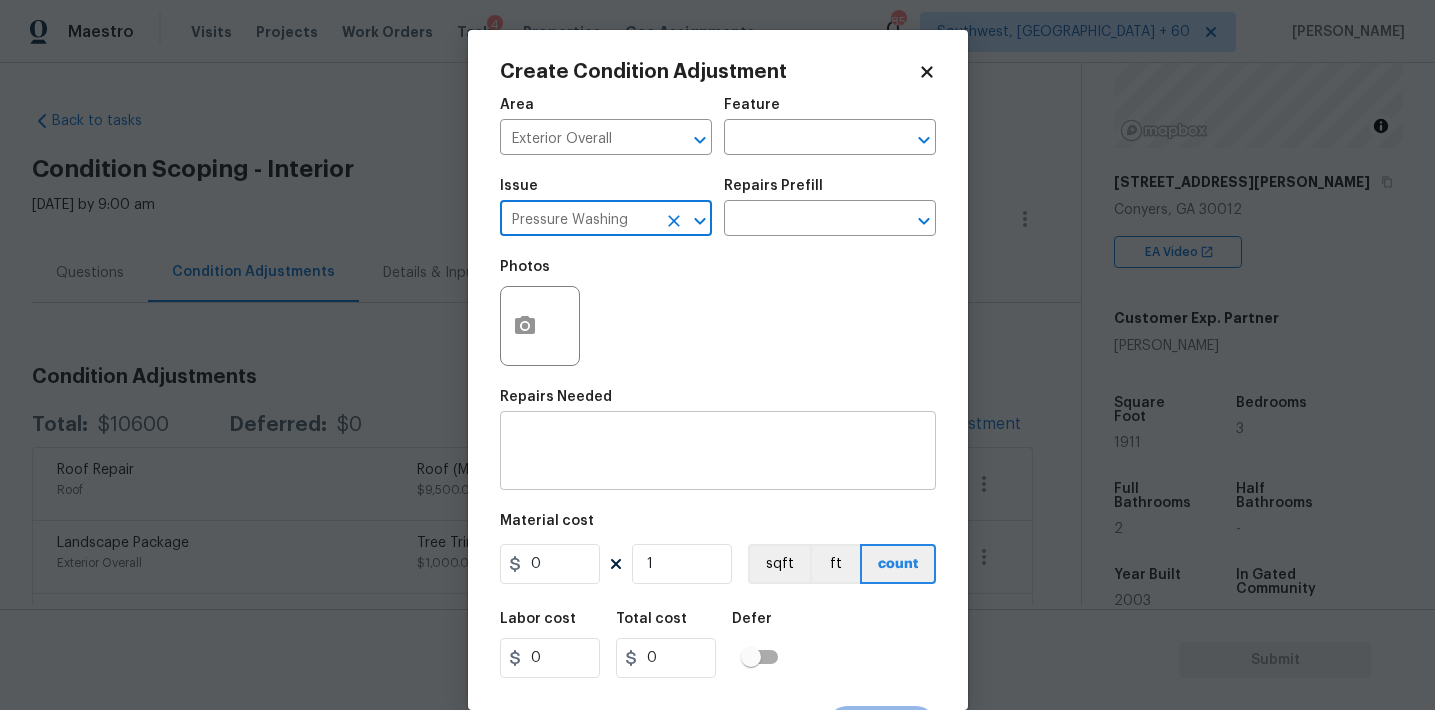 type on "Pressure Washing" 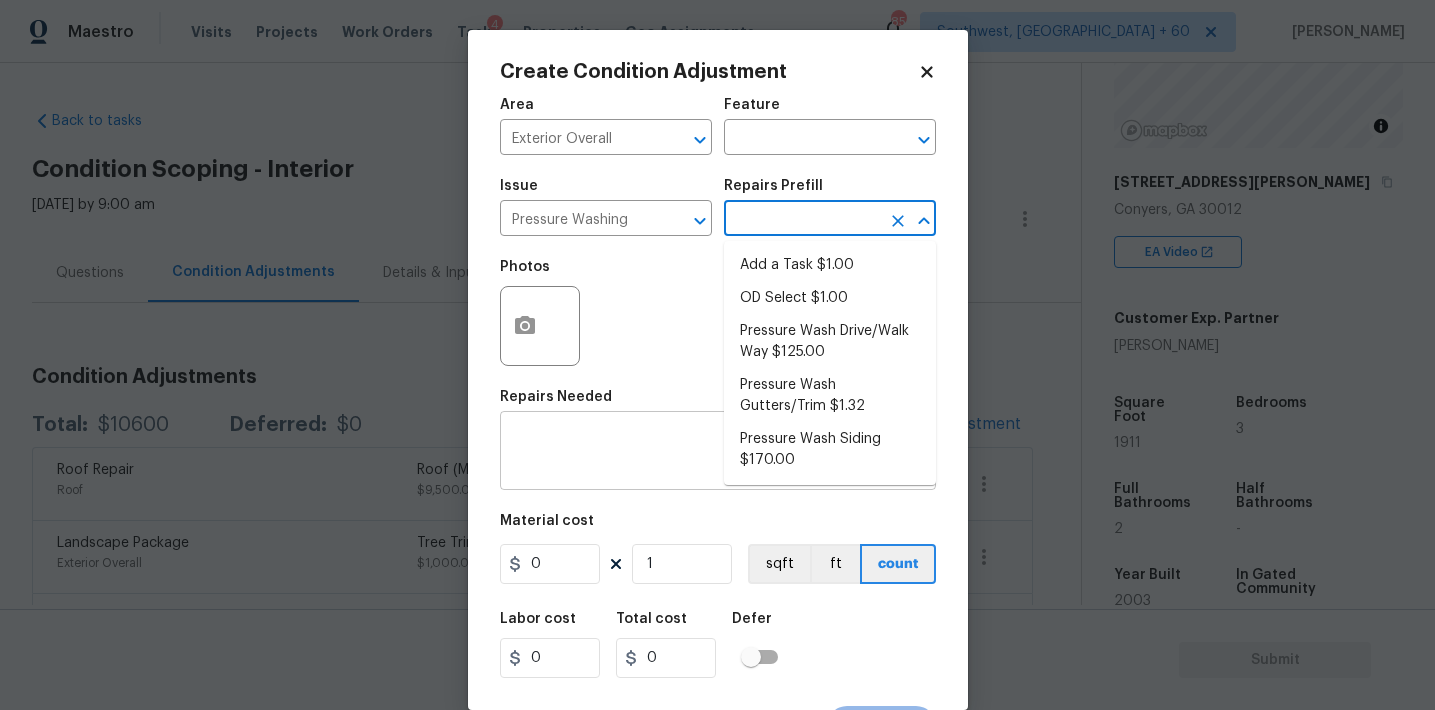 click at bounding box center [718, 453] 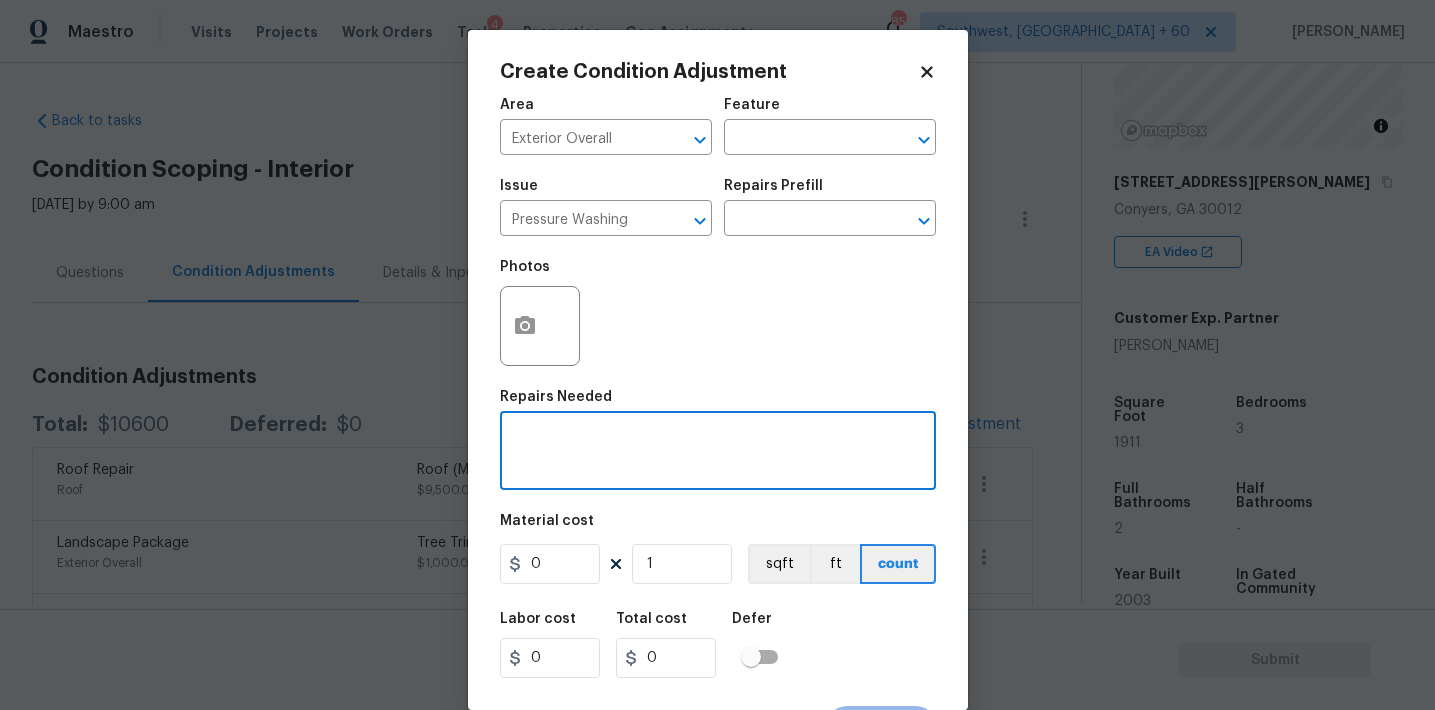 paste on "Pressure Washing:" 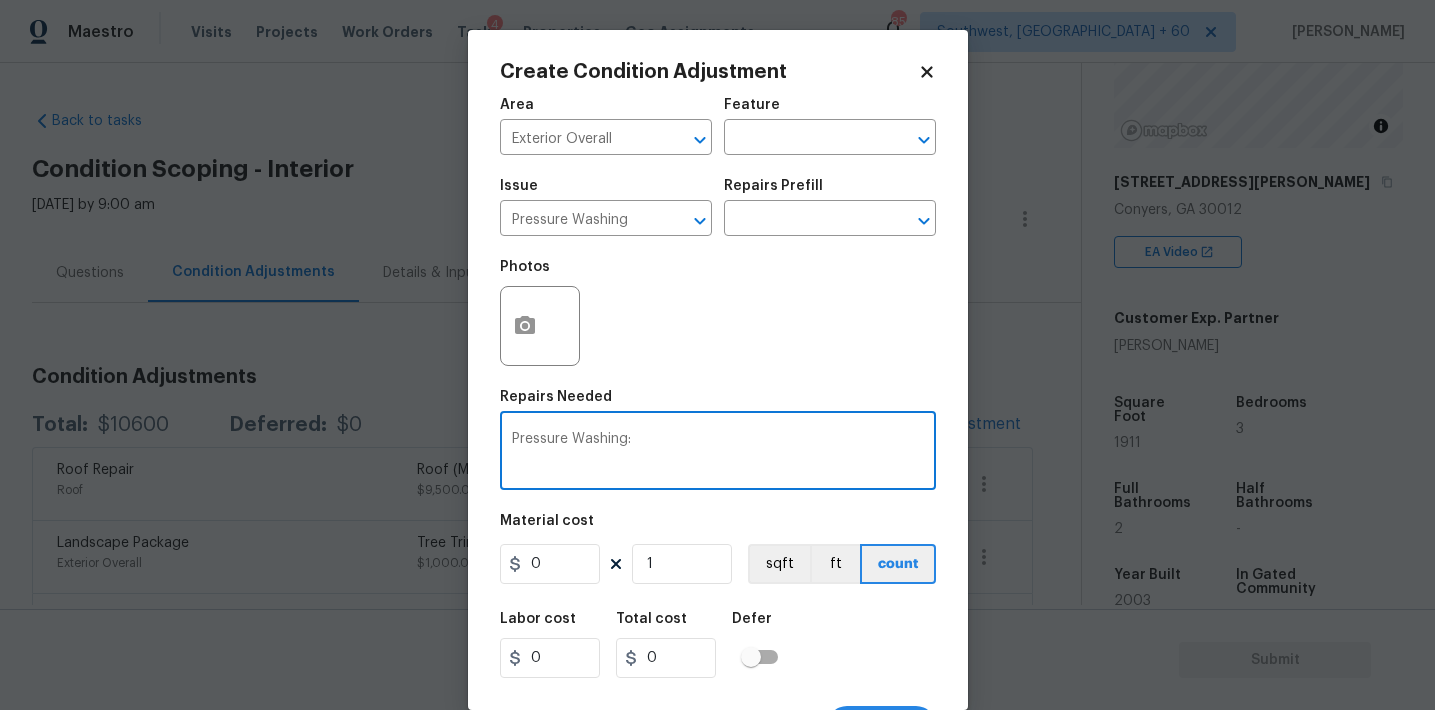 type on "Pressure Washing:" 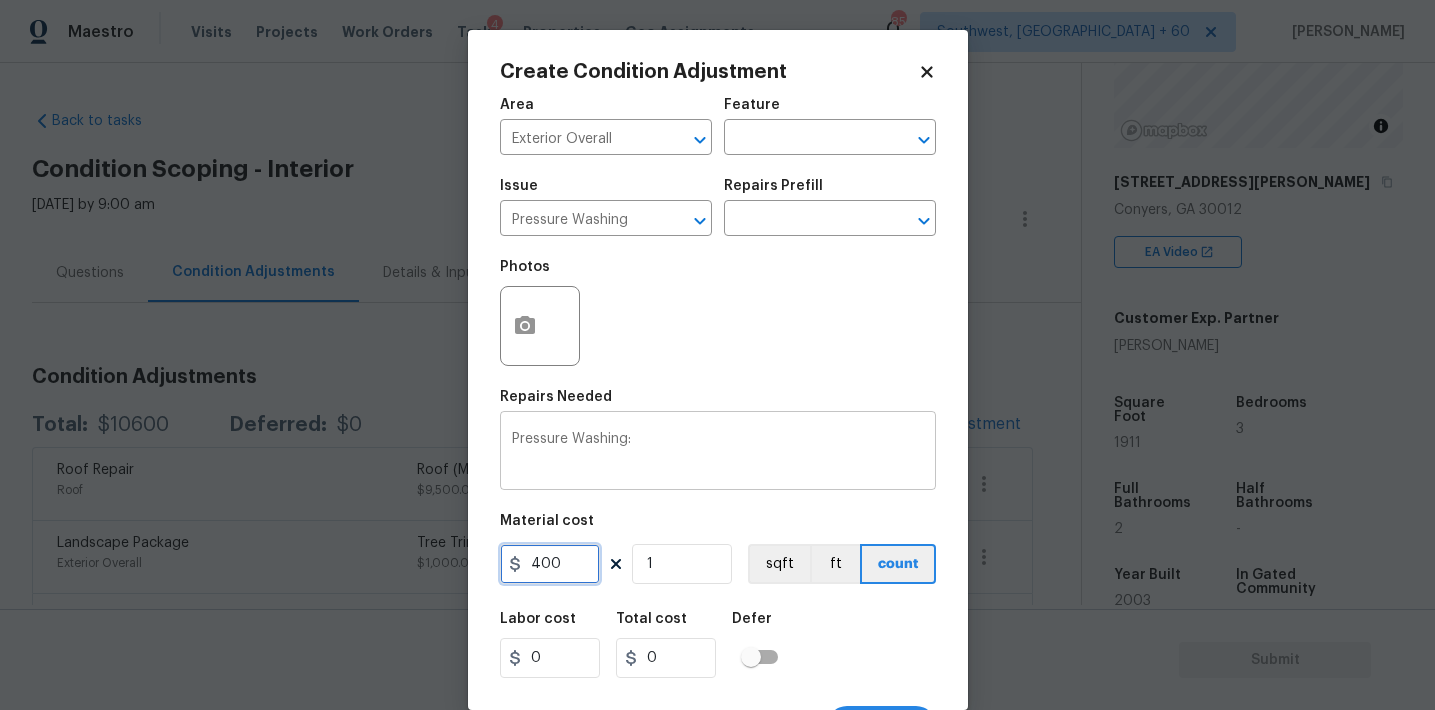 type on "400" 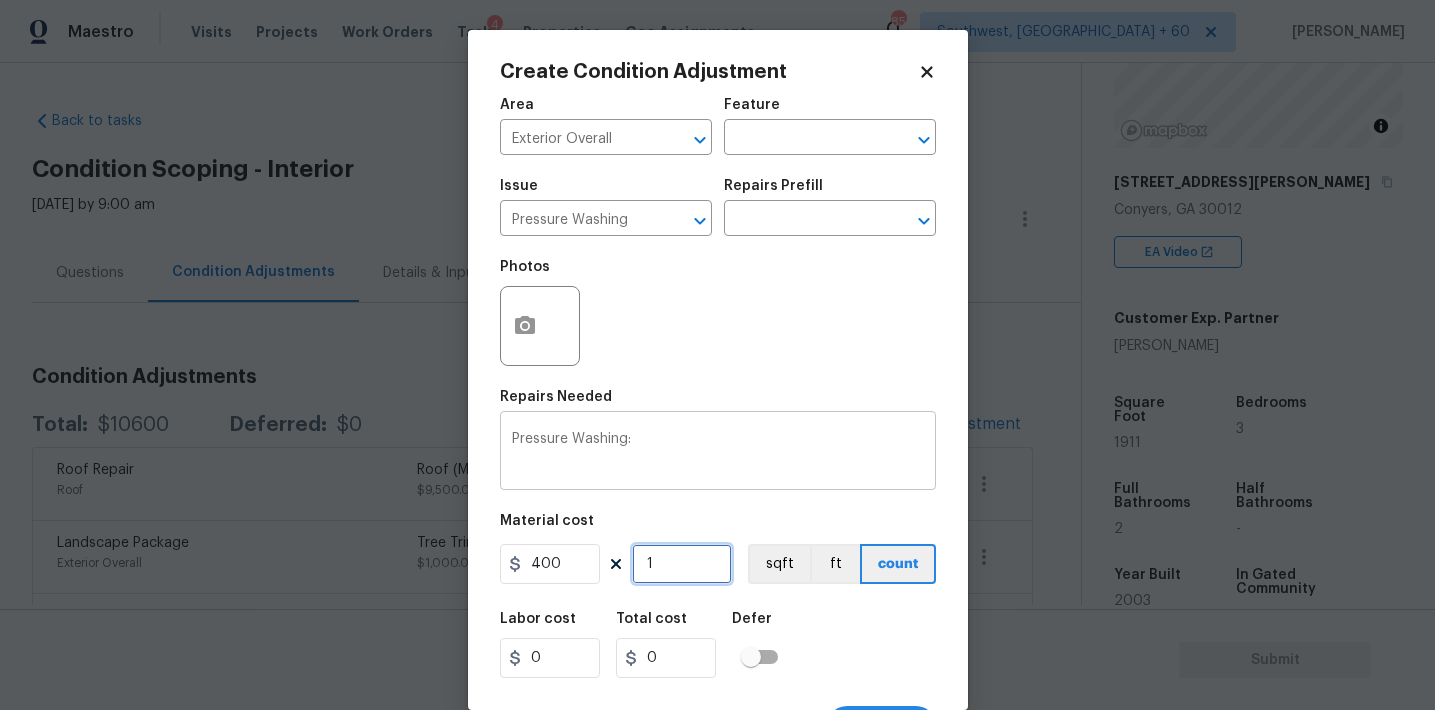type on "400" 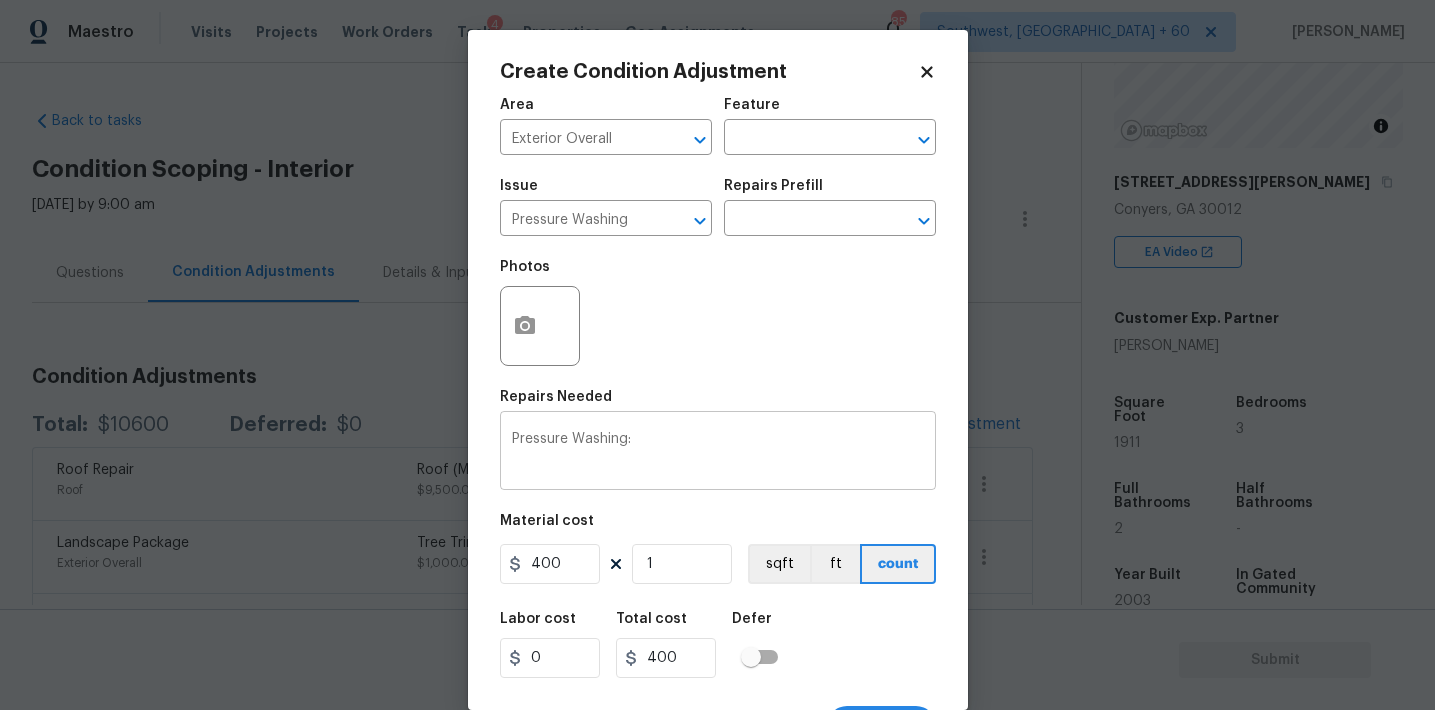 click on "Pressure Washing:" at bounding box center (718, 453) 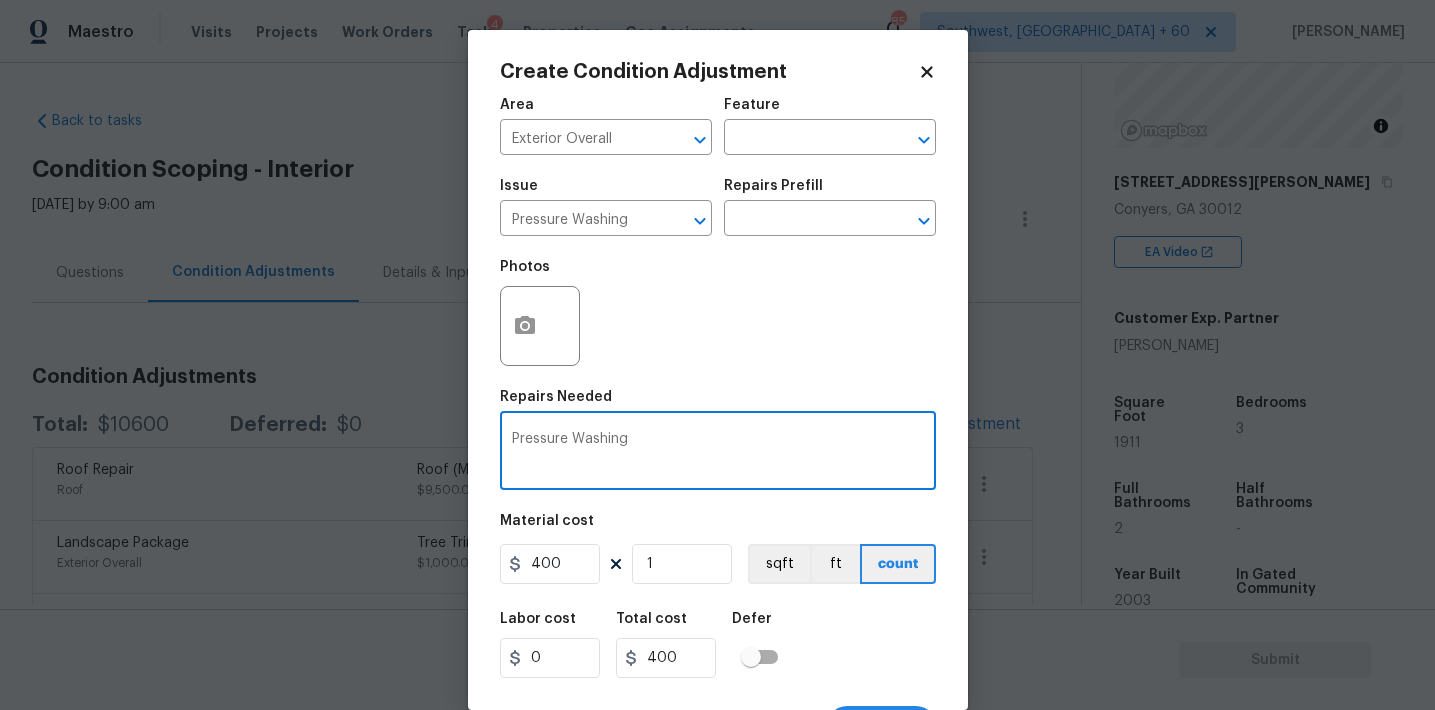 type on "Pressure Washing" 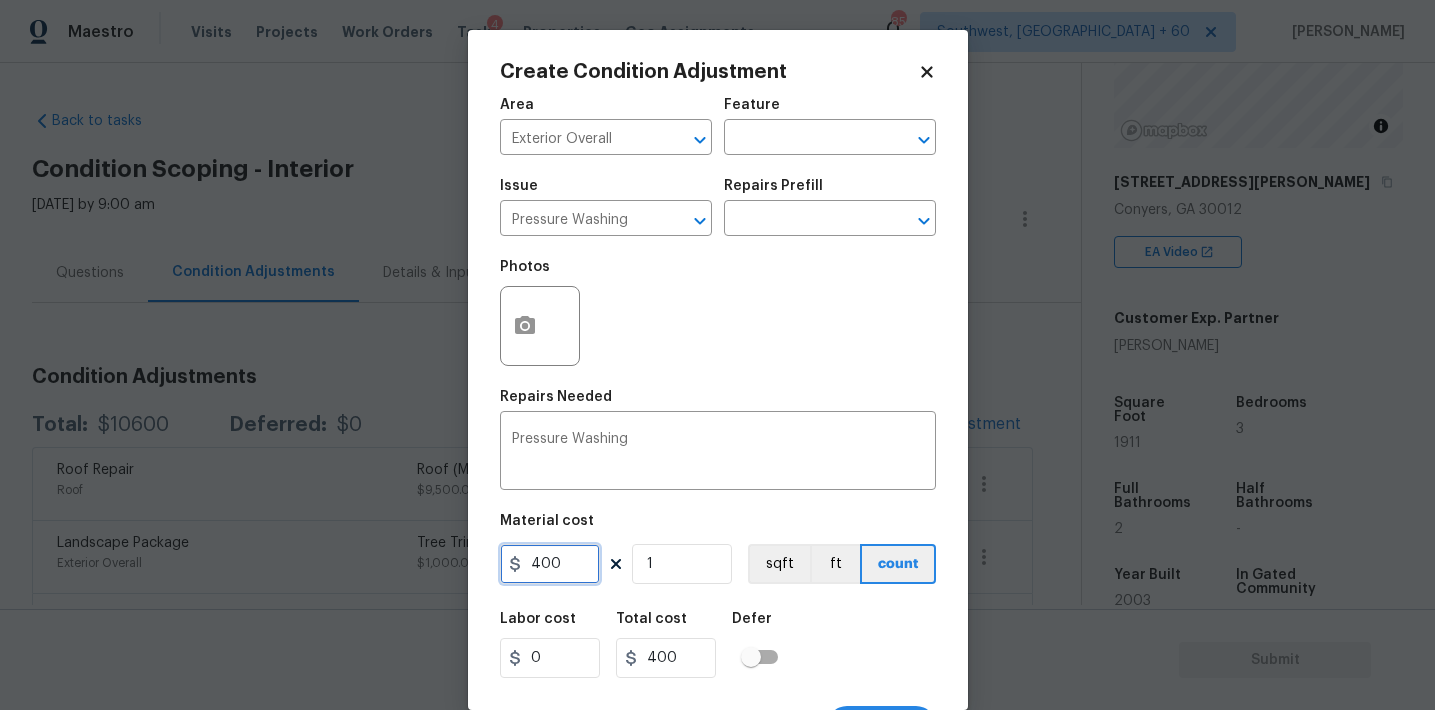 scroll, scrollTop: 37, scrollLeft: 0, axis: vertical 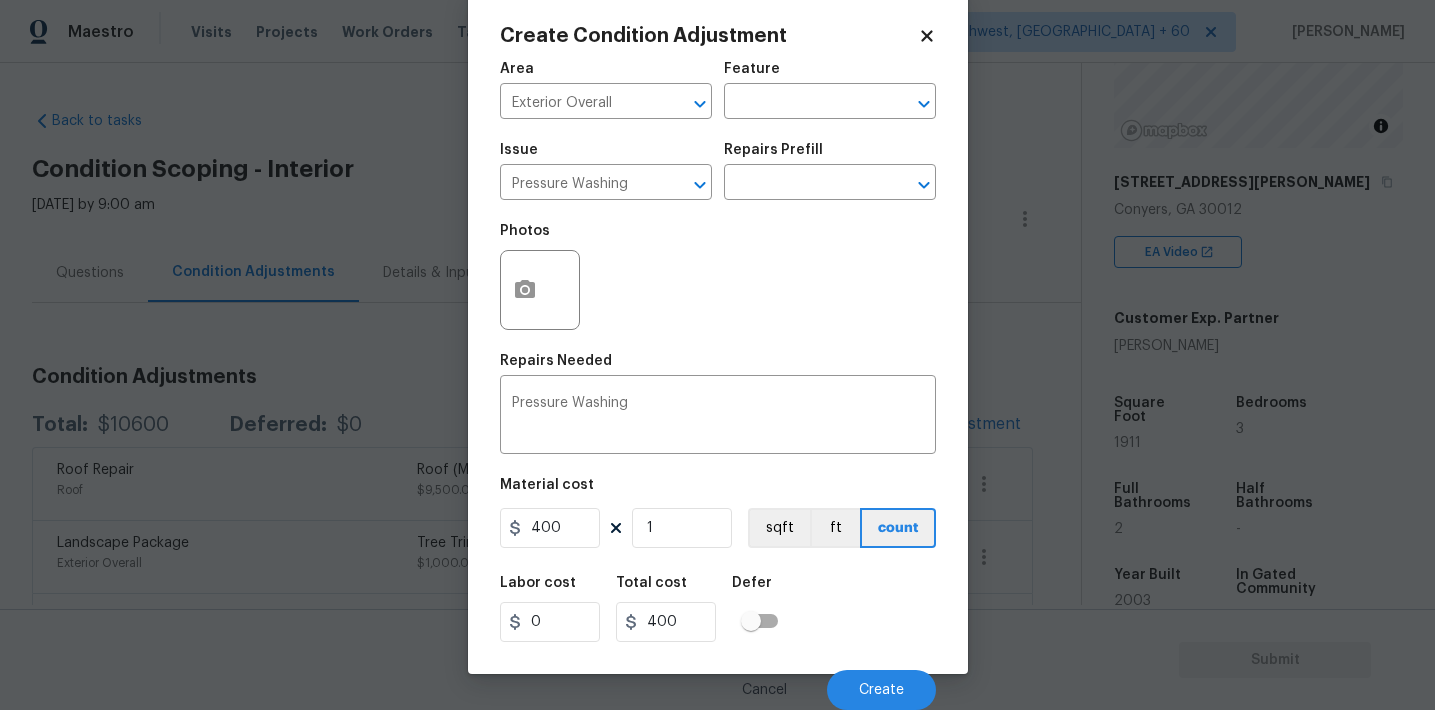 click on "Cancel Create" at bounding box center [718, 682] 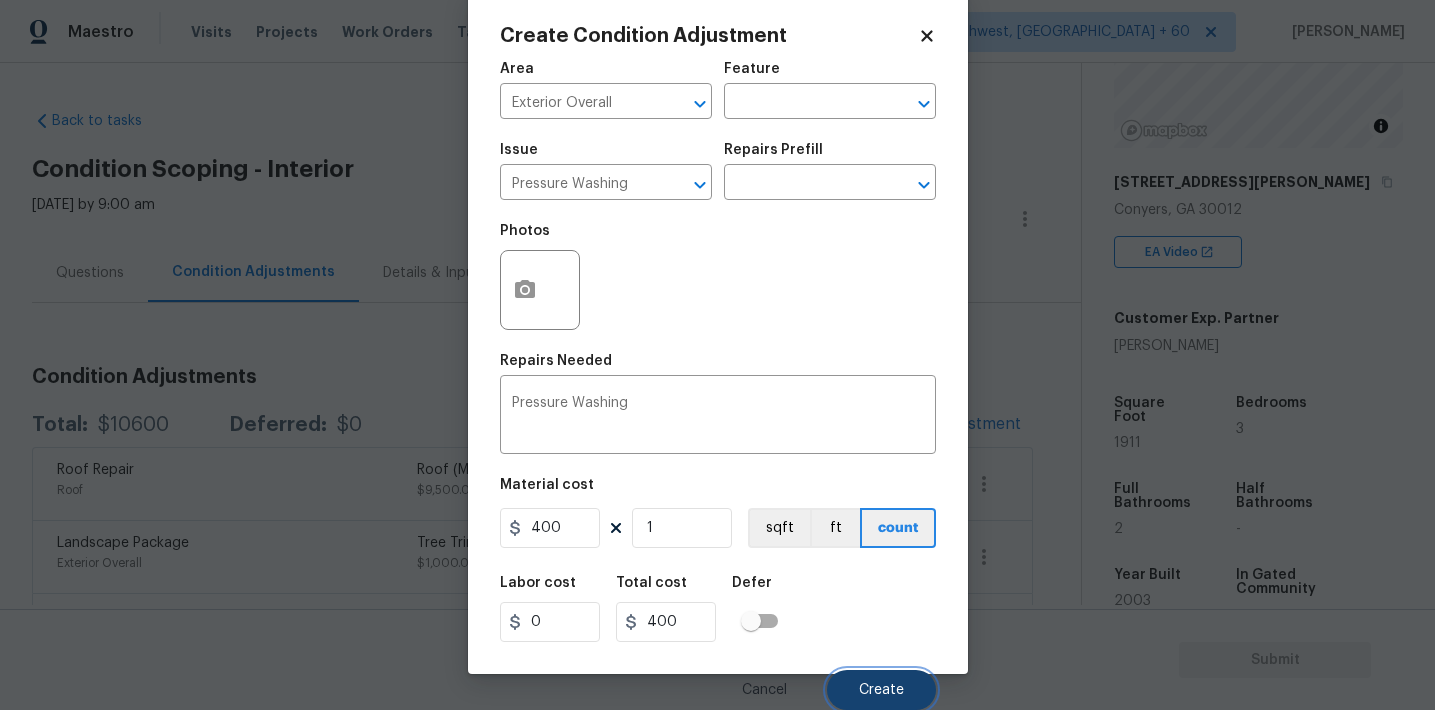 click on "Create" at bounding box center (881, 690) 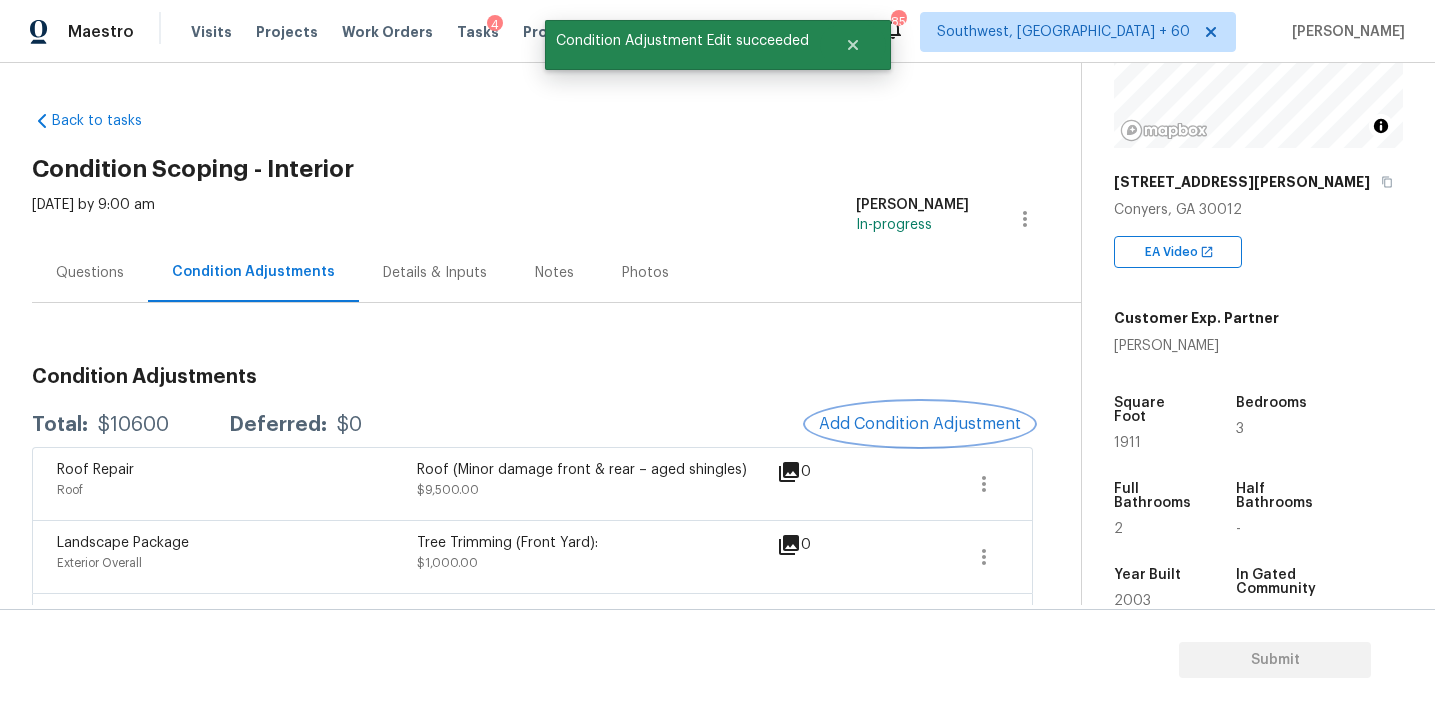 scroll, scrollTop: 0, scrollLeft: 0, axis: both 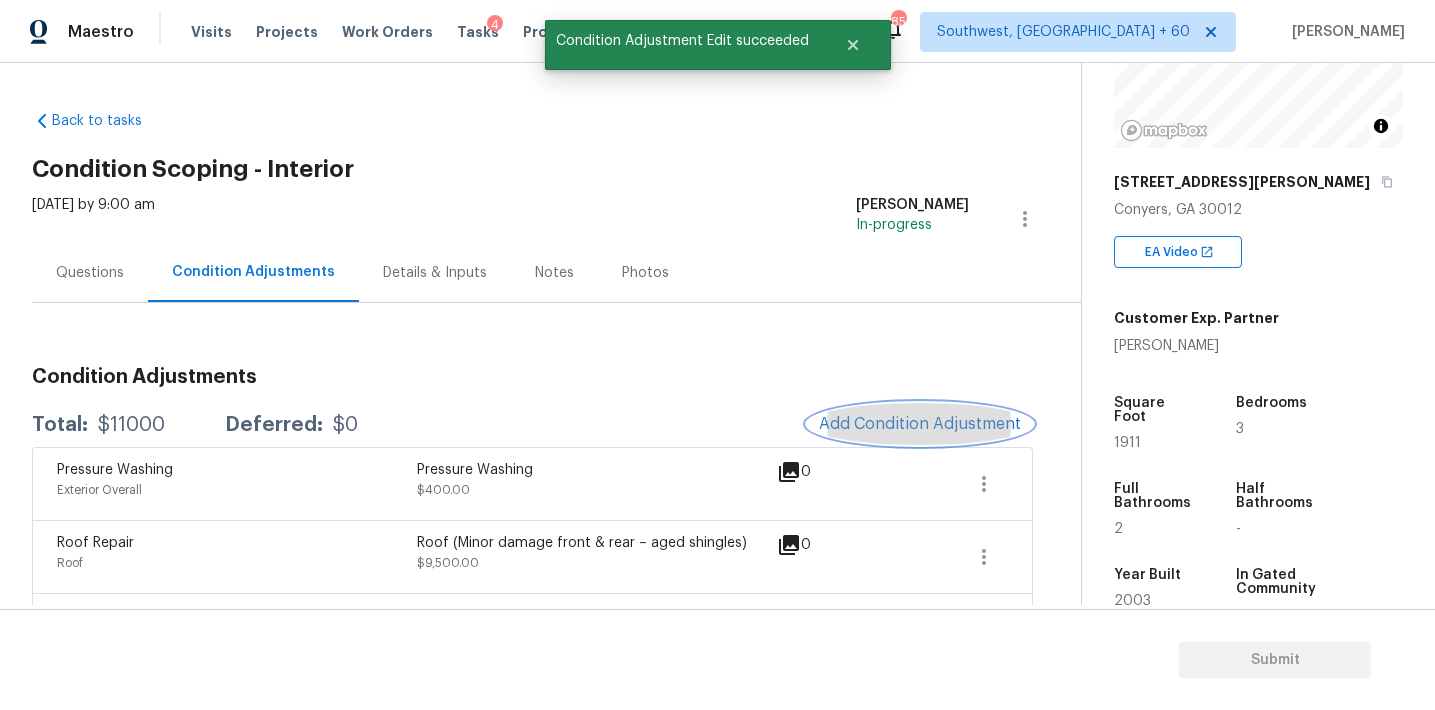 click on "Add Condition Adjustment" at bounding box center [920, 424] 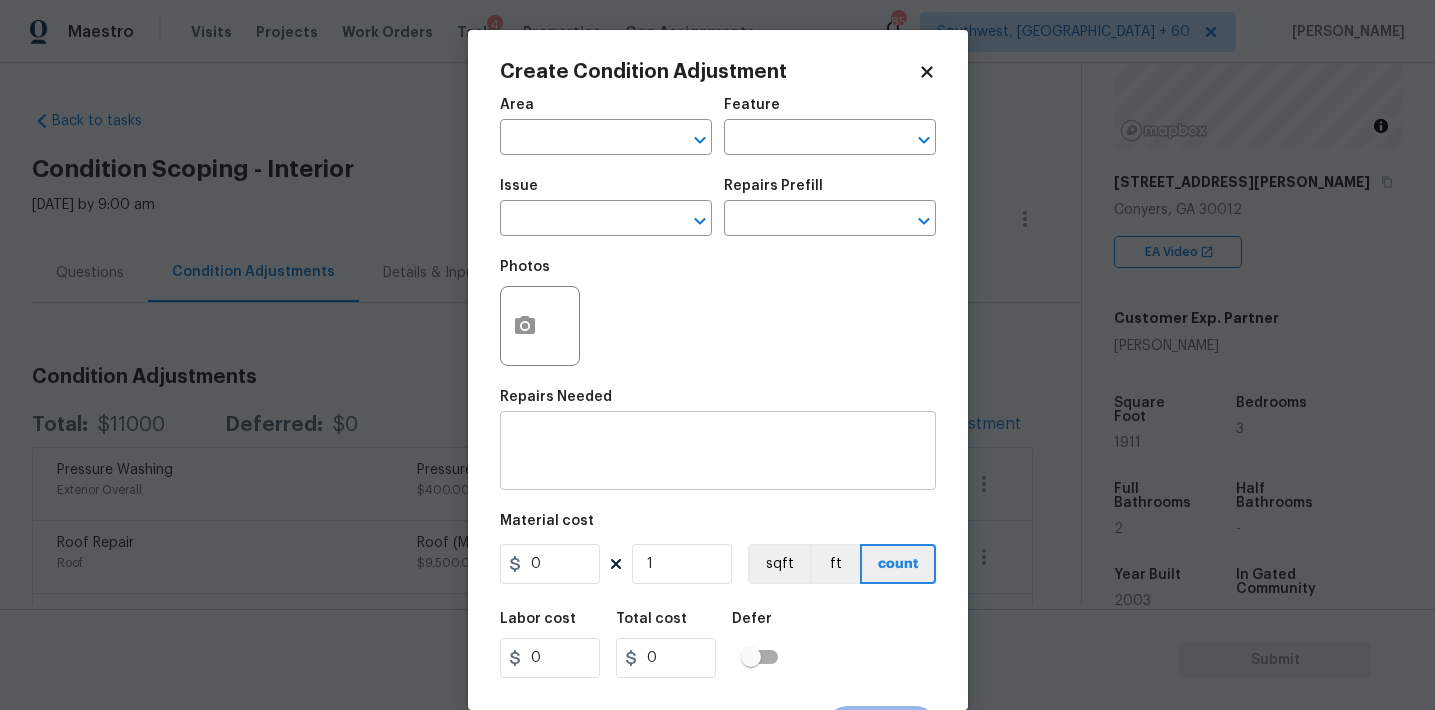 click at bounding box center [718, 453] 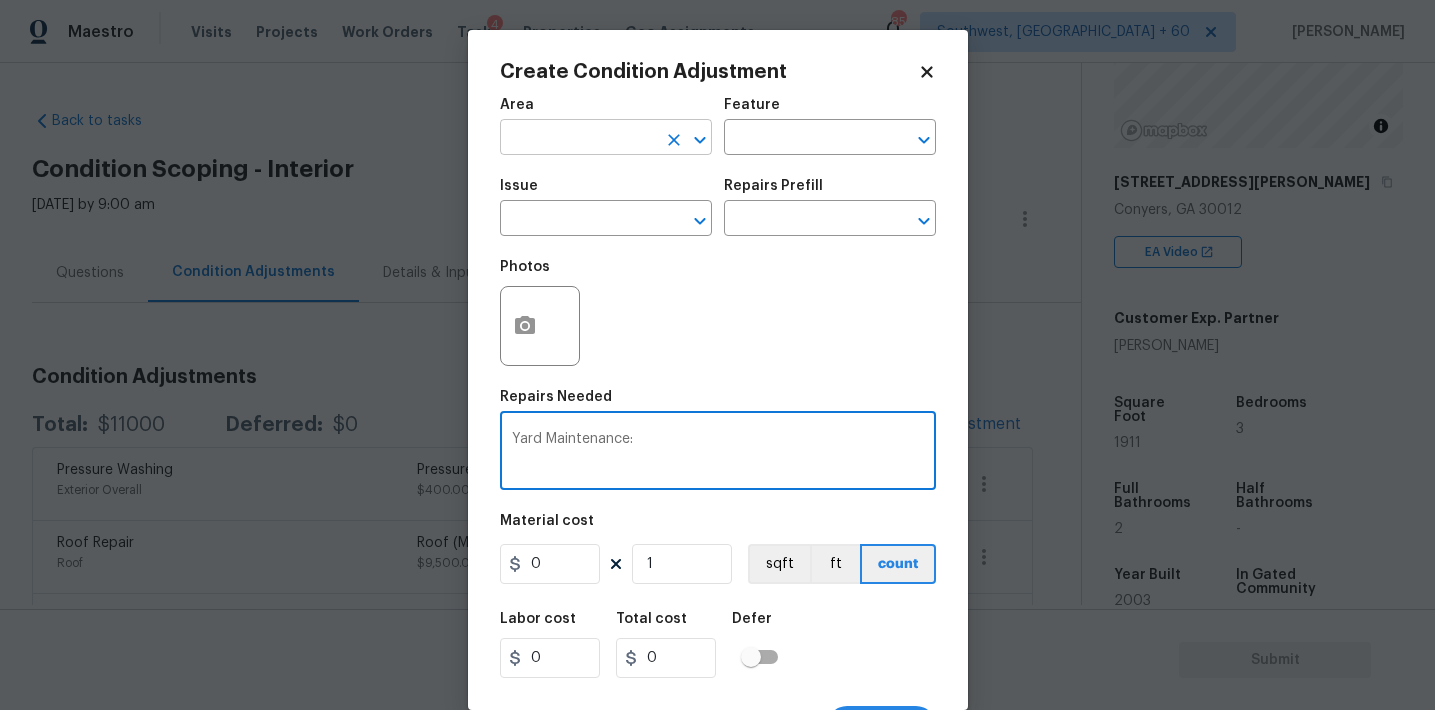 type on "Yard Maintenance:" 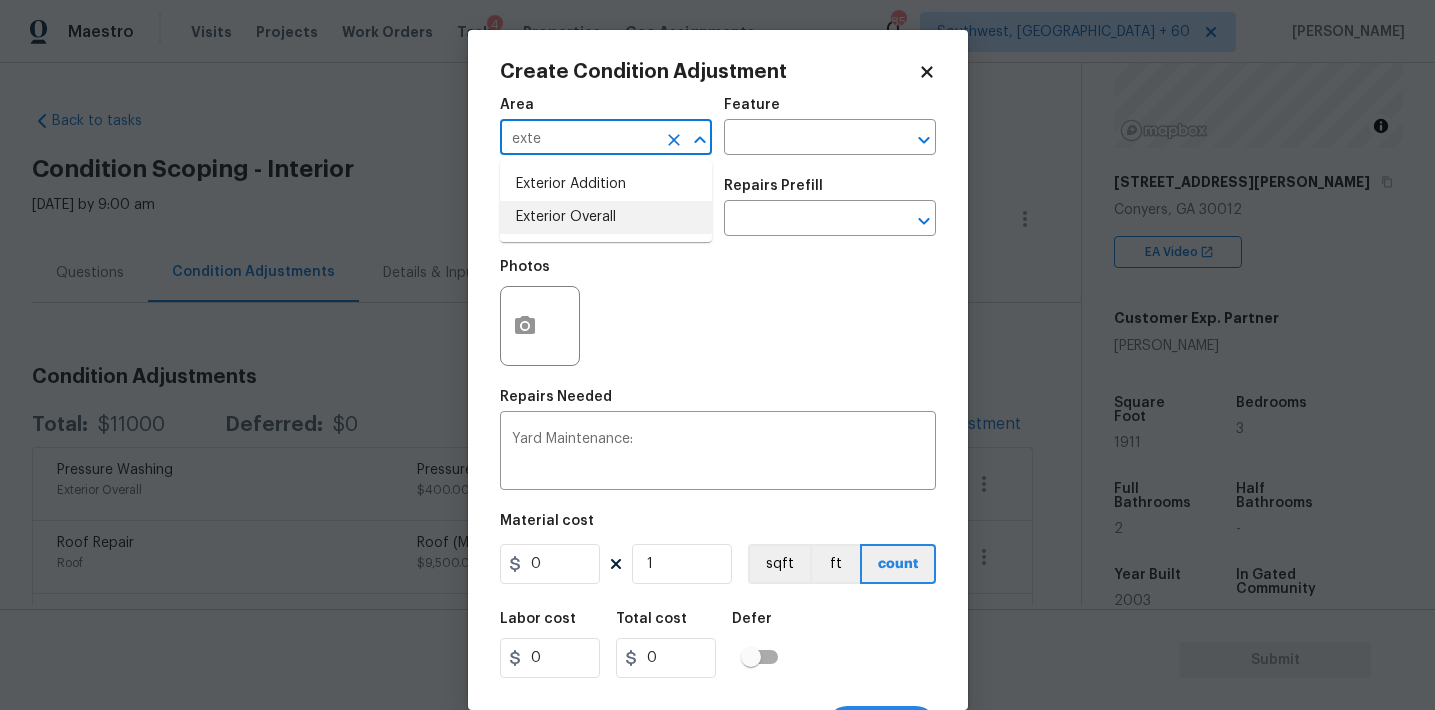 click on "Exterior Overall" at bounding box center (606, 217) 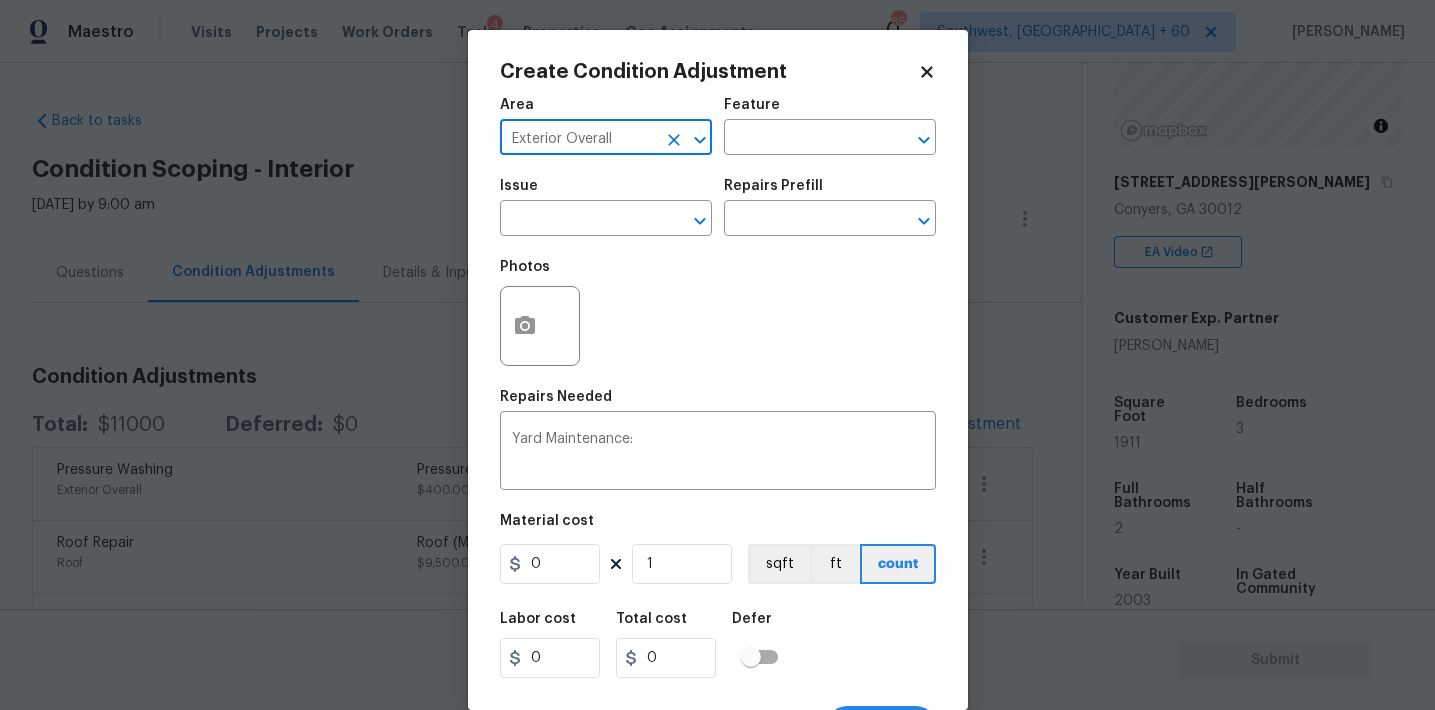 type on "Exterior Overall" 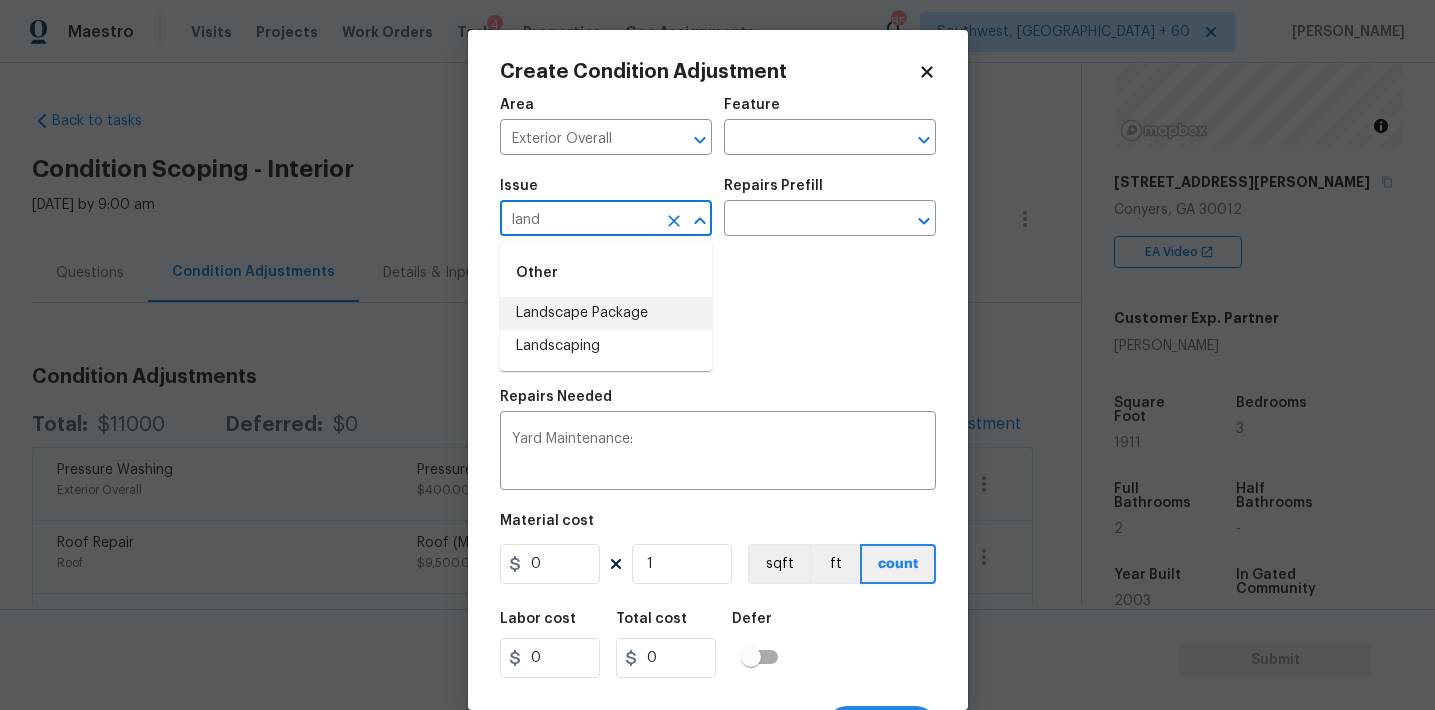 click on "Landscape Package" at bounding box center (606, 313) 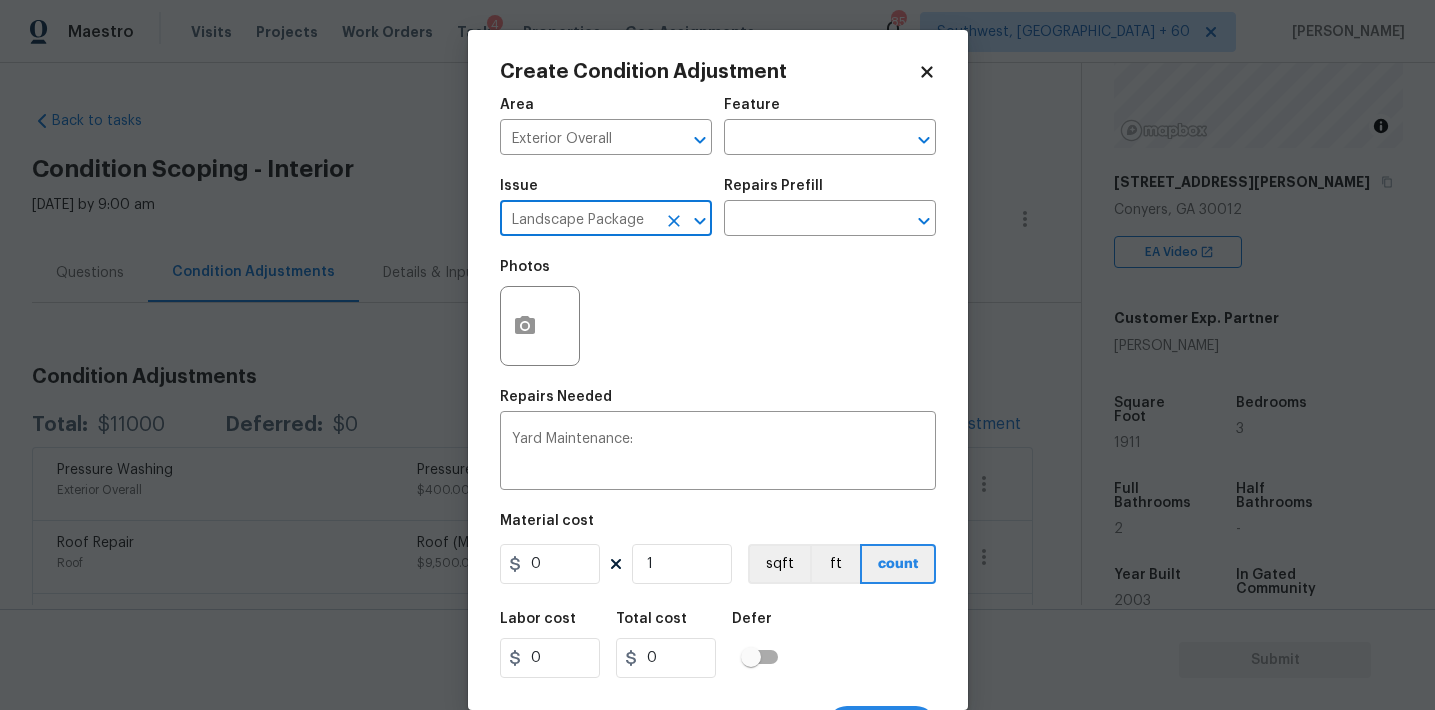 type on "Landscape Package" 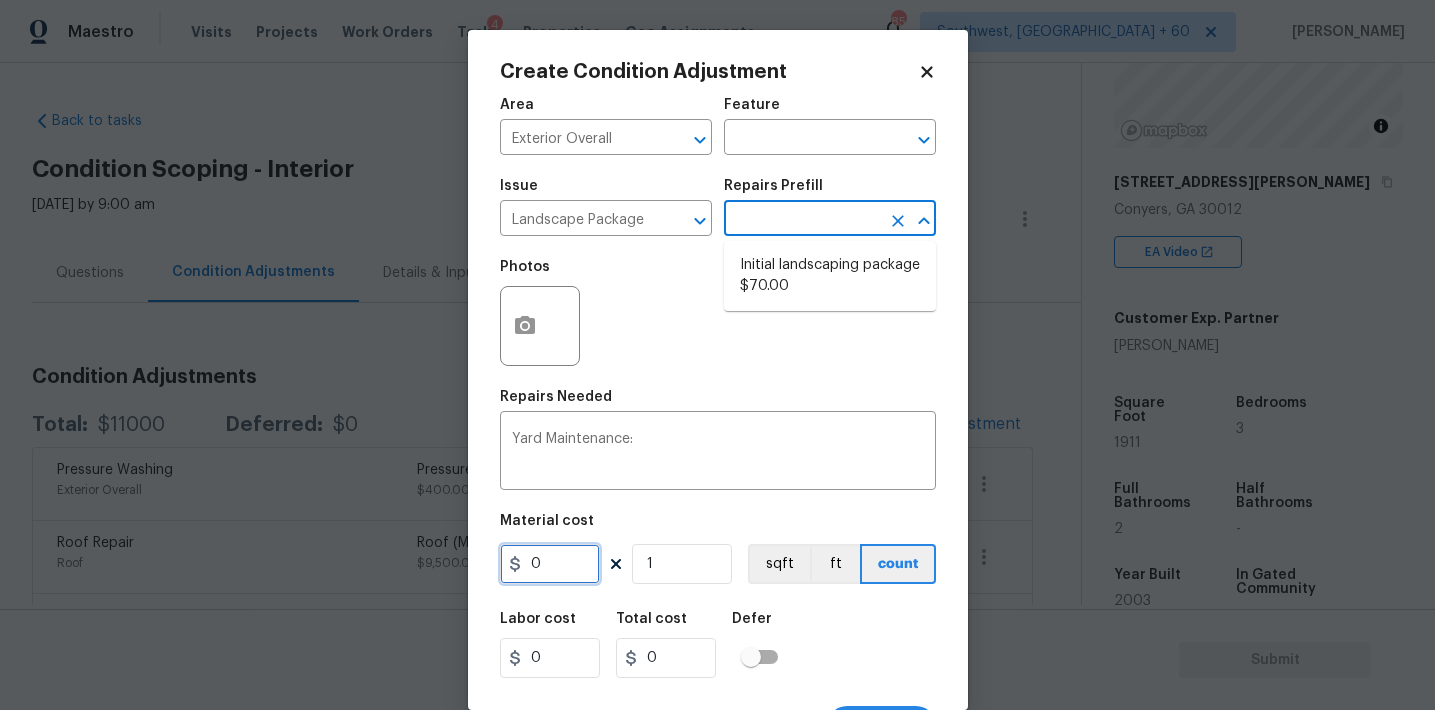click on "0" at bounding box center [550, 564] 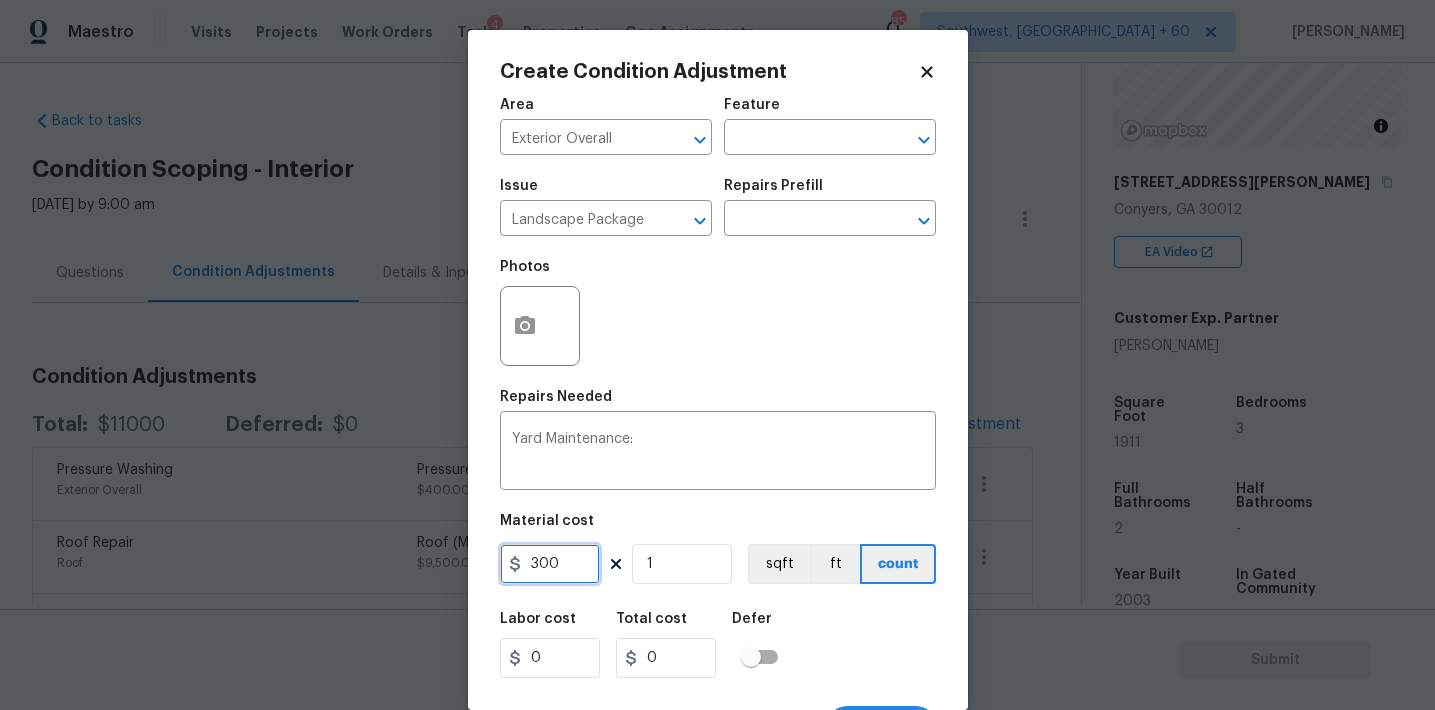type on "300" 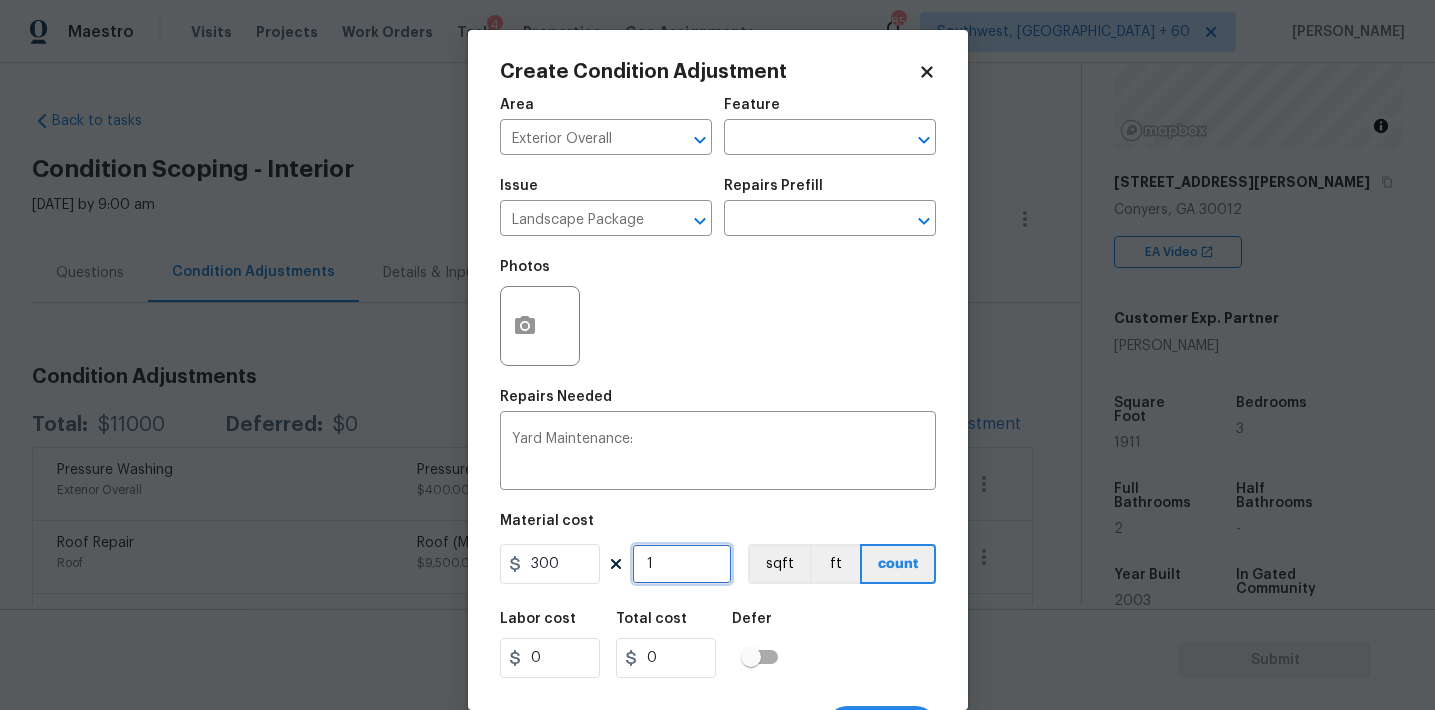type on "300" 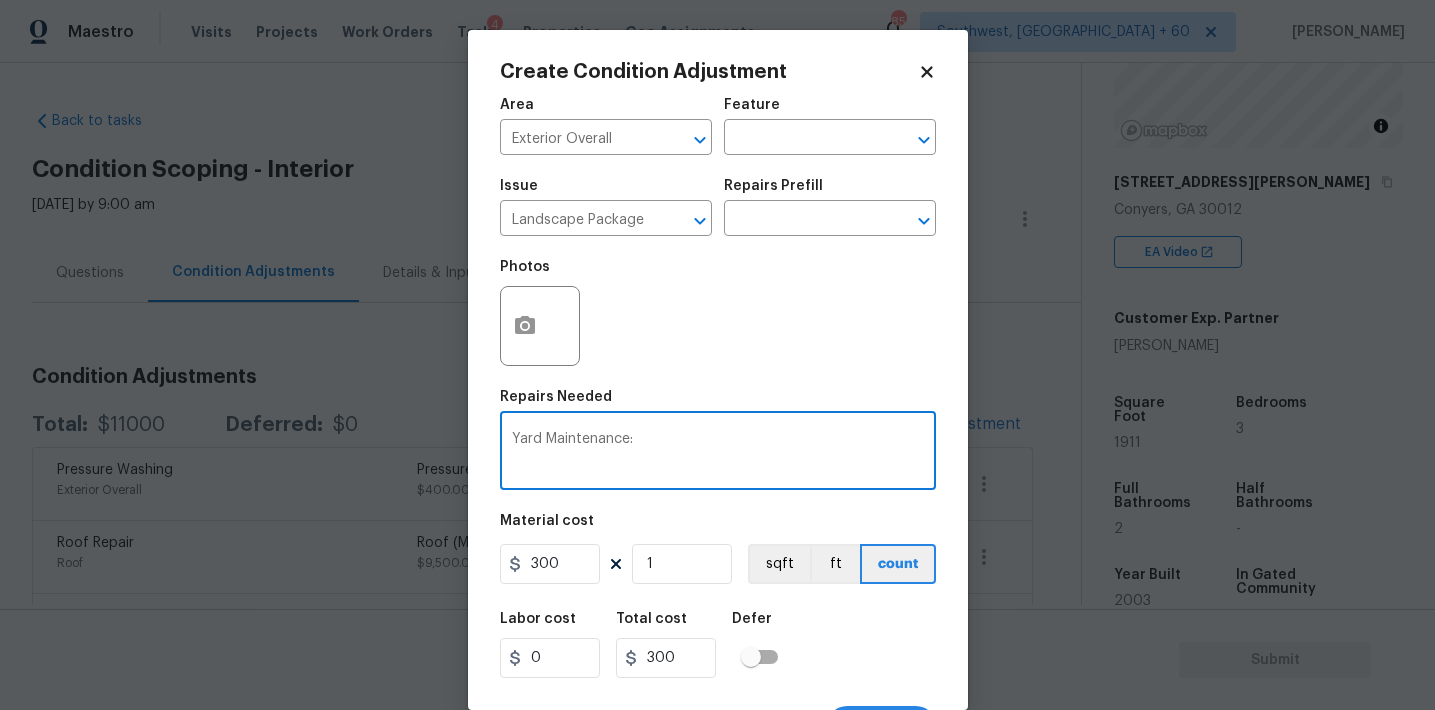 click on "Yard Maintenance:" at bounding box center (718, 453) 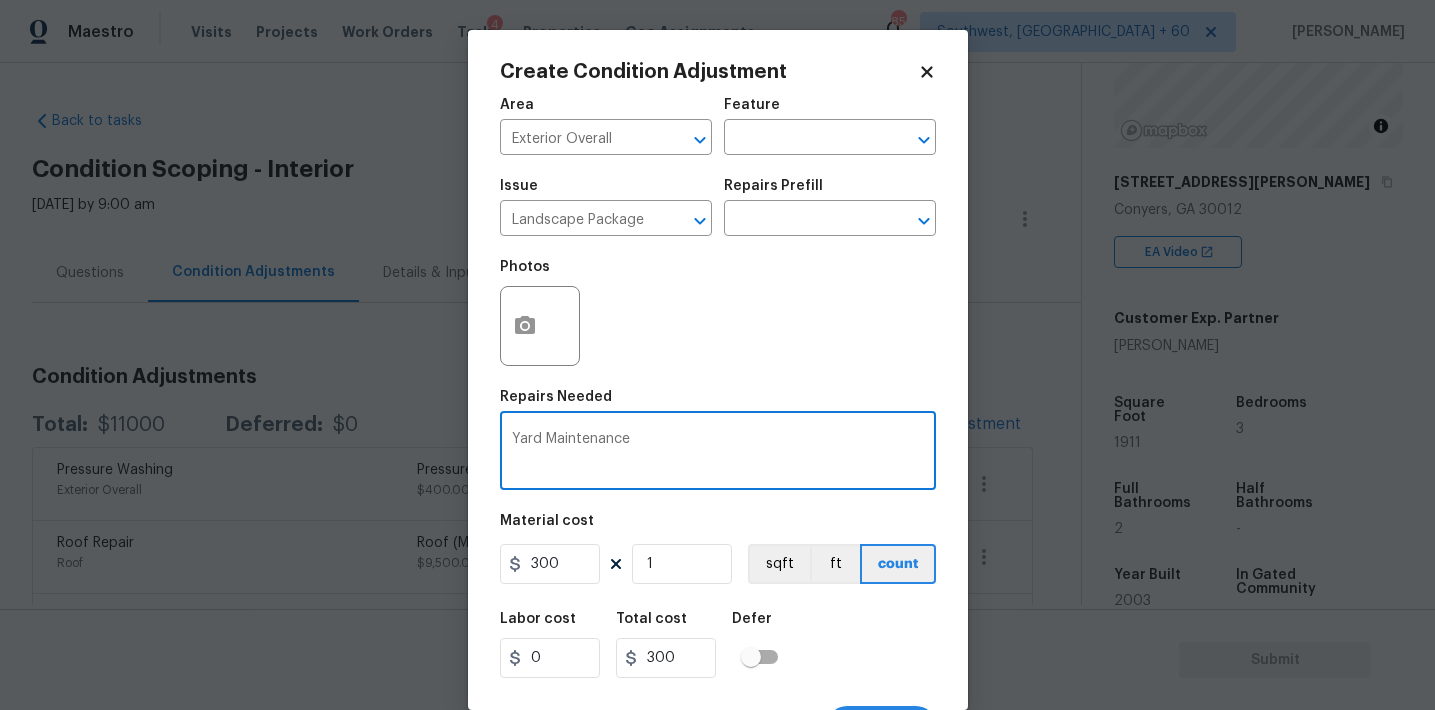 type on "Yard Maintenance" 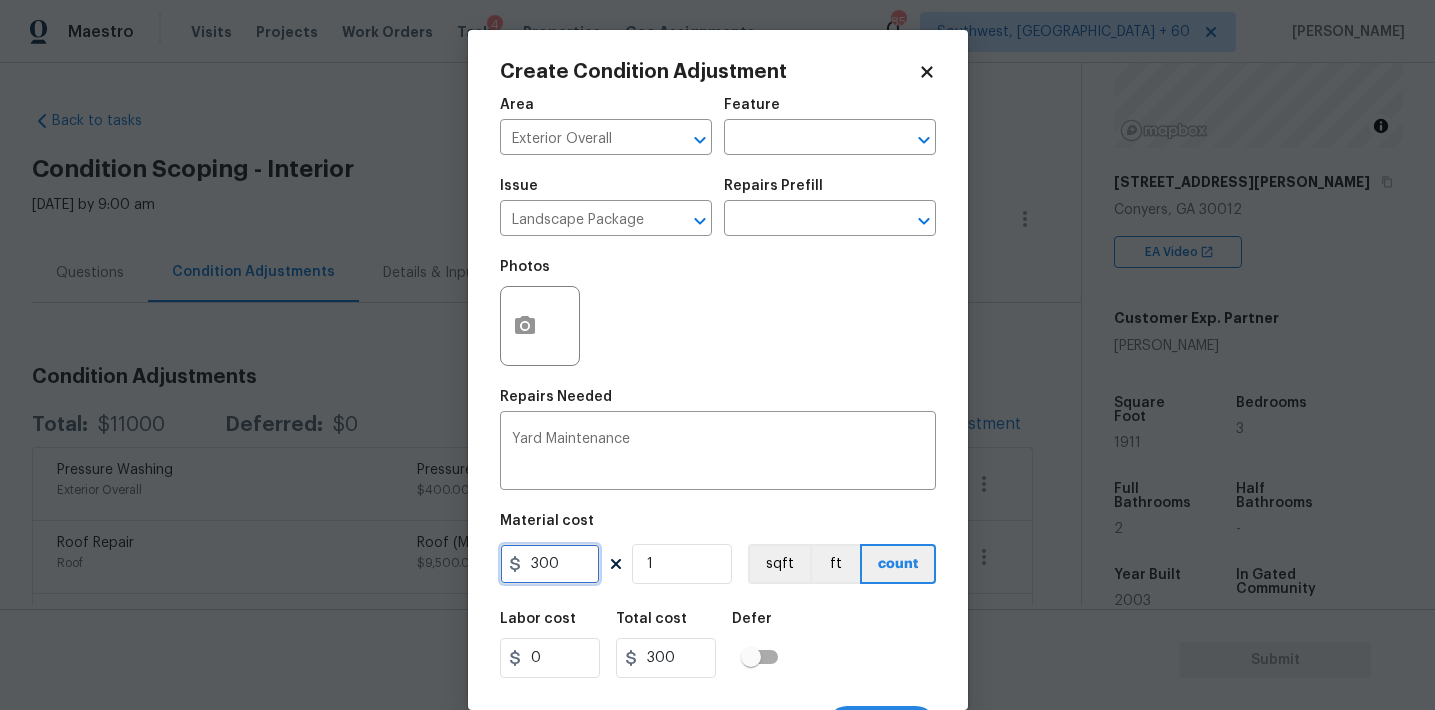 scroll, scrollTop: 37, scrollLeft: 0, axis: vertical 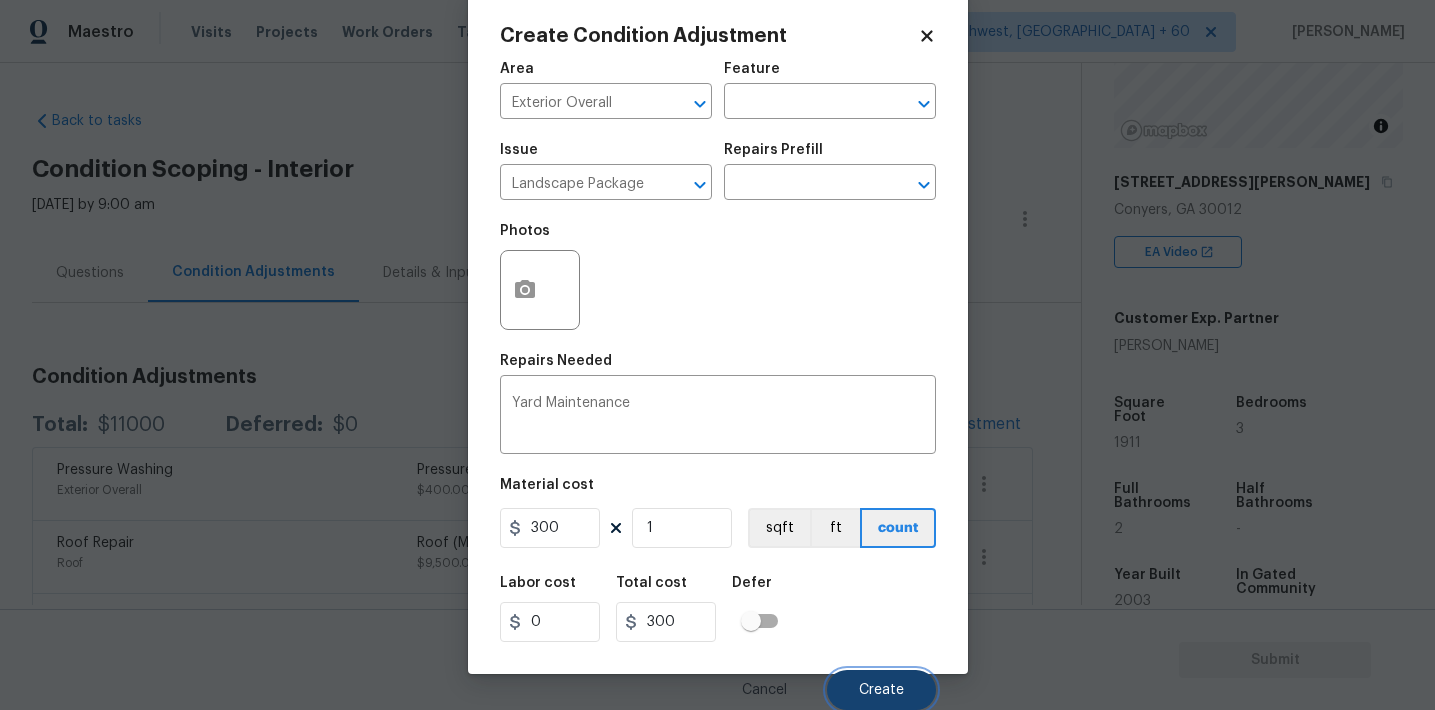 click on "Create" at bounding box center [881, 690] 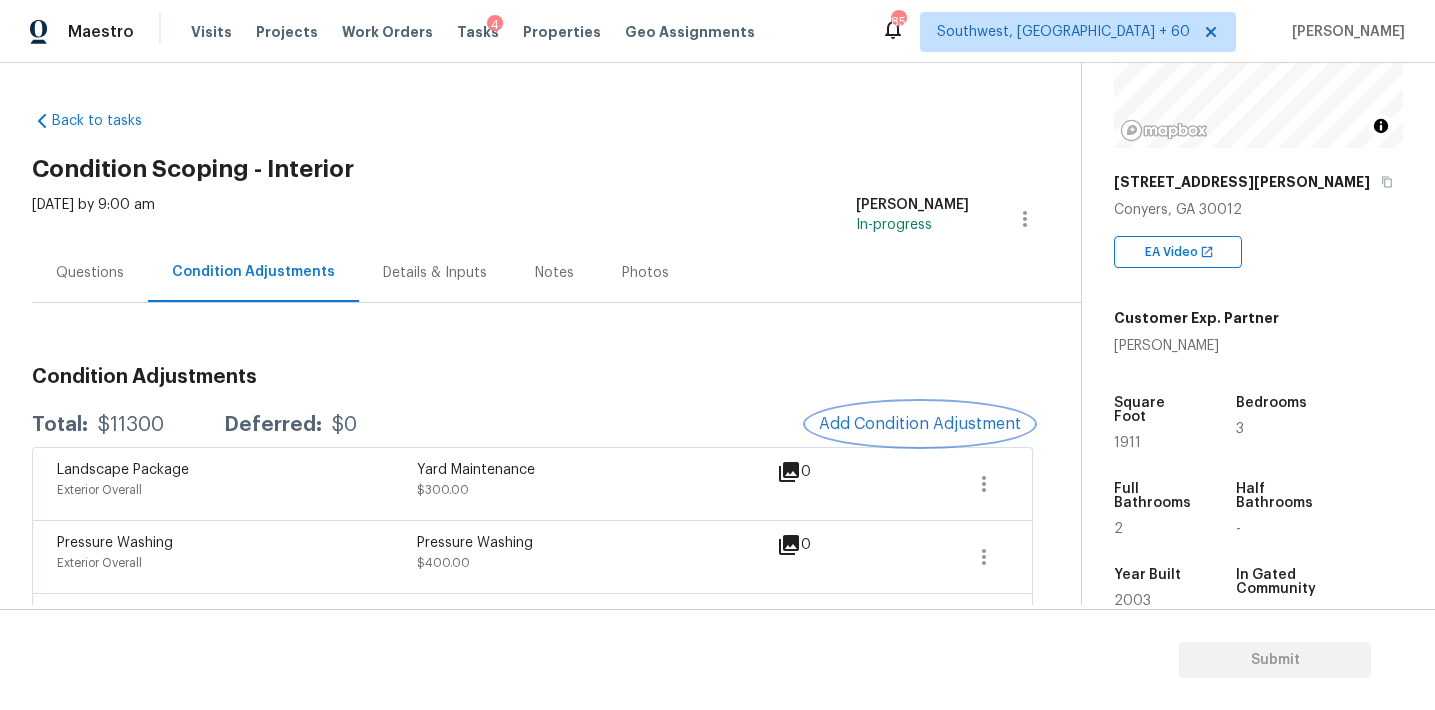 scroll, scrollTop: 0, scrollLeft: 0, axis: both 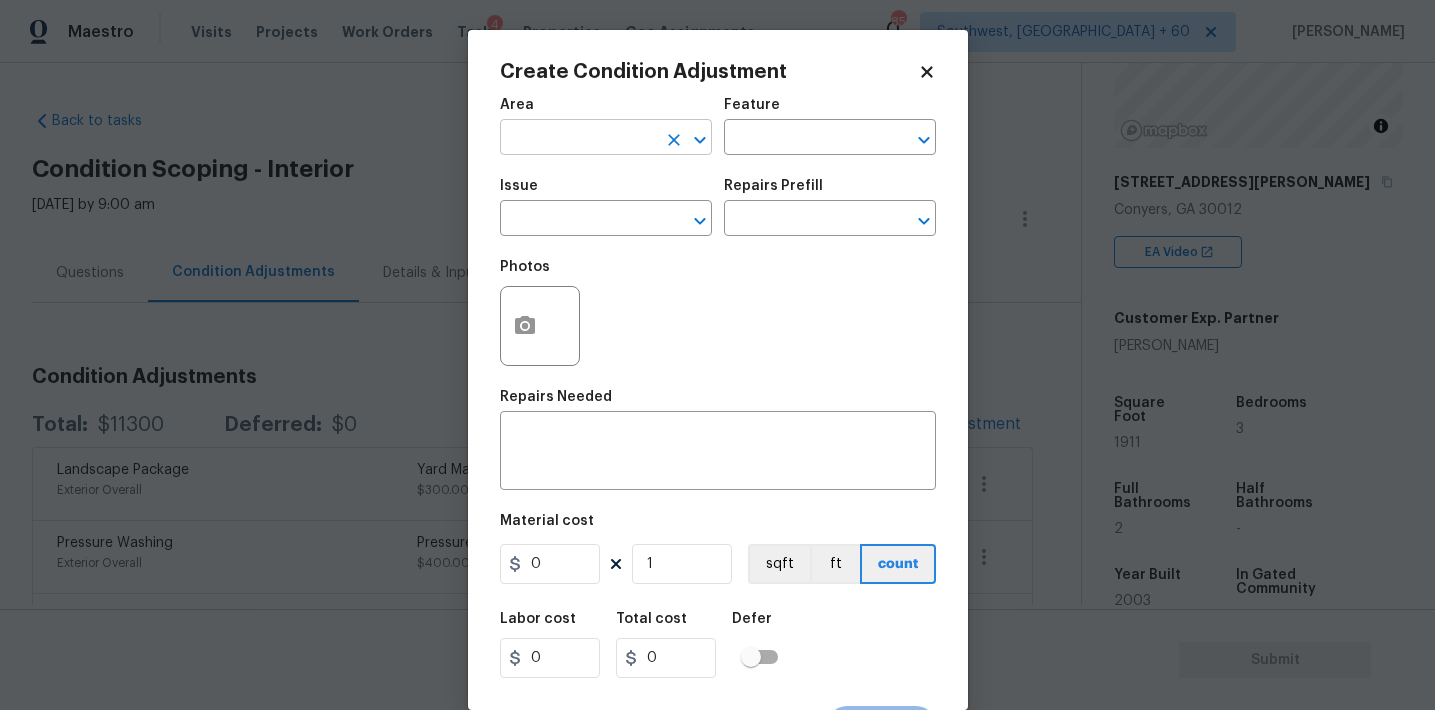 click at bounding box center (578, 139) 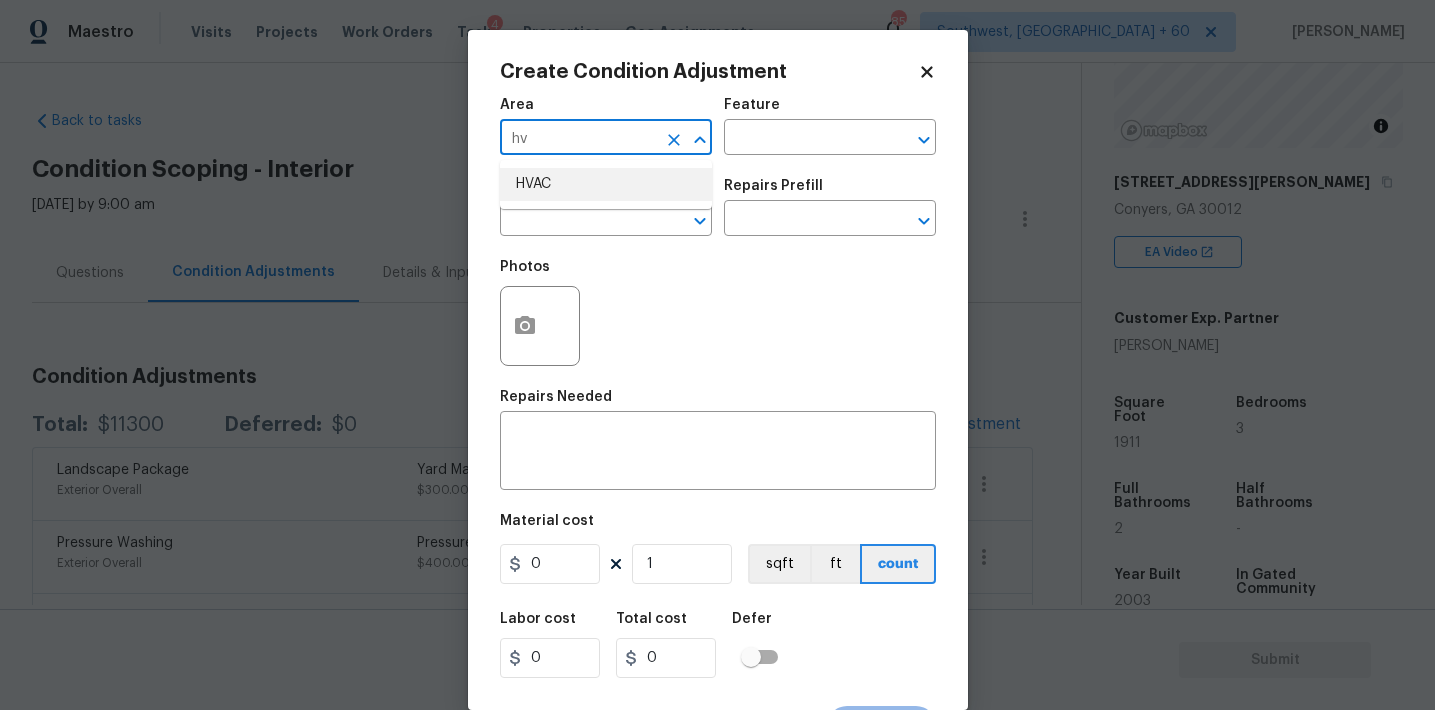 click on "HVAC" at bounding box center [606, 184] 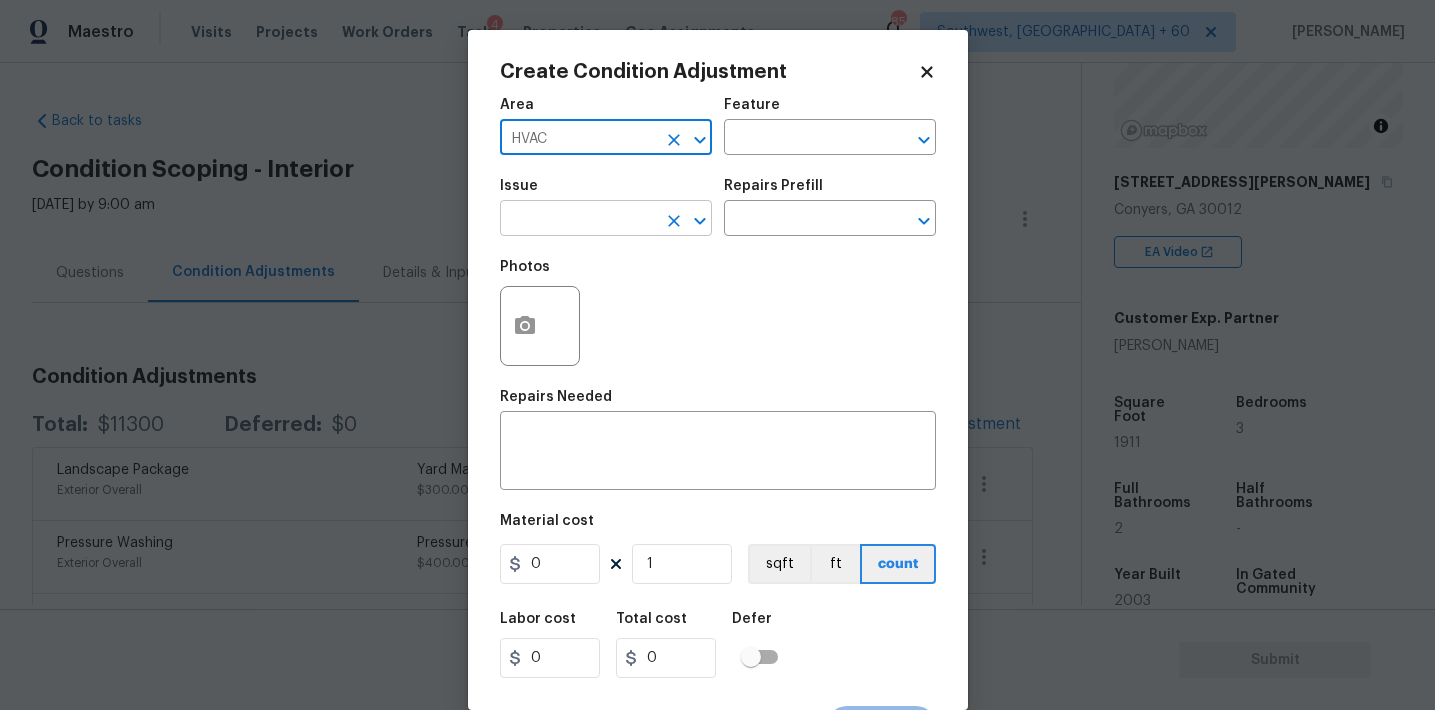 type on "HVAC" 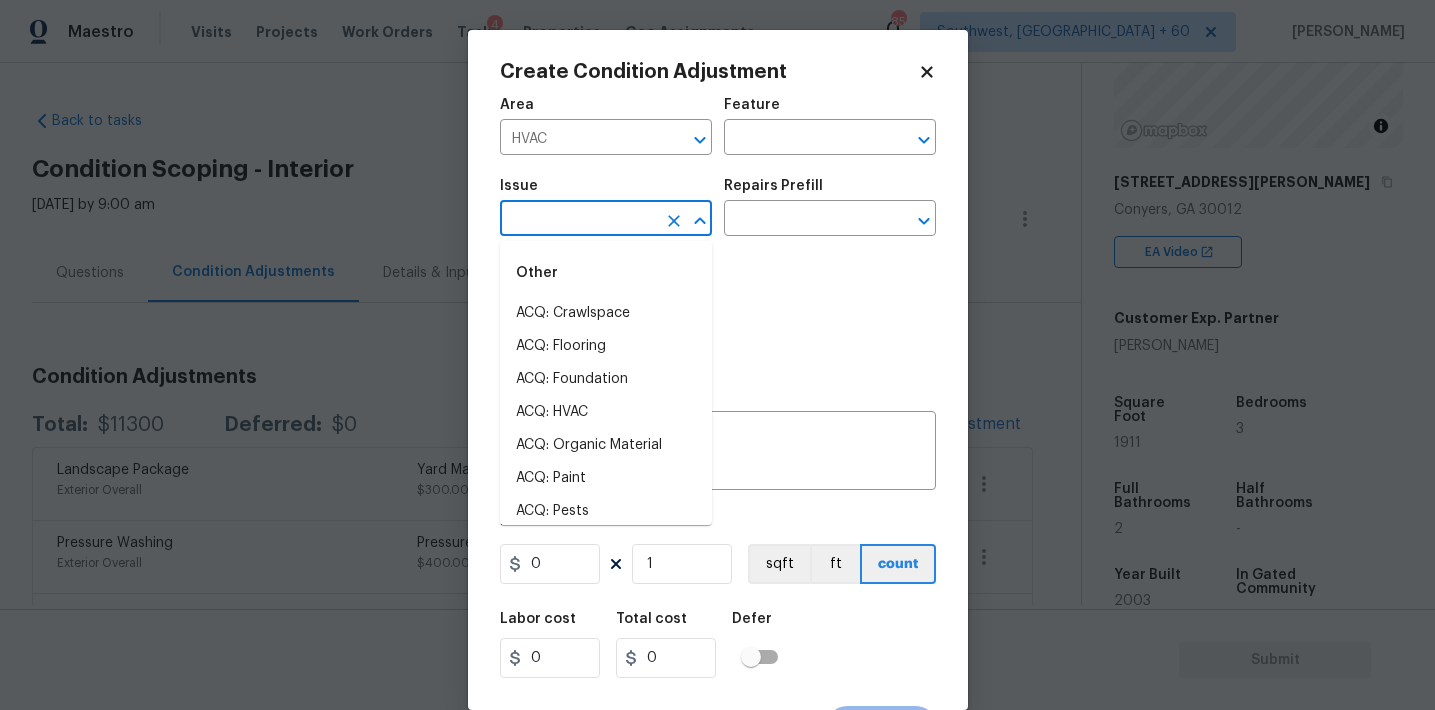 click at bounding box center [578, 220] 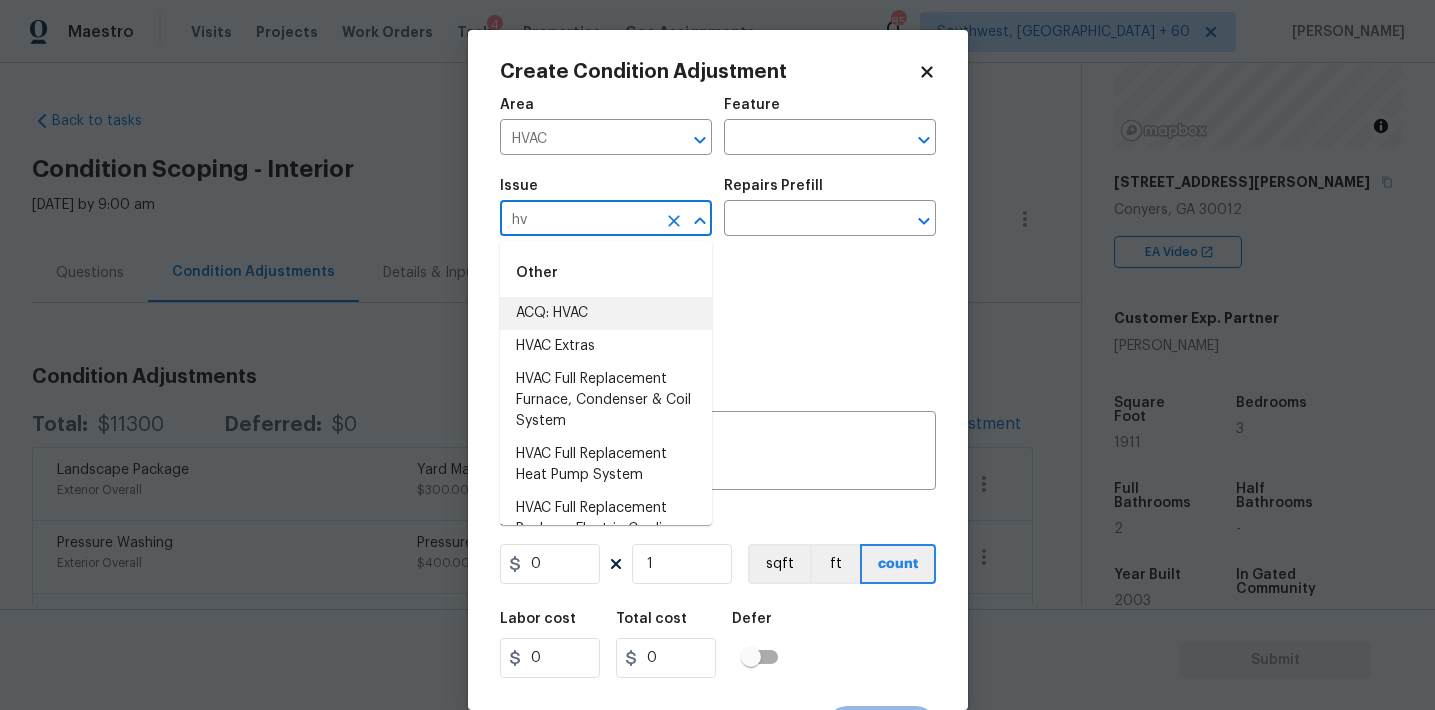click on "ACQ: HVAC" at bounding box center [606, 313] 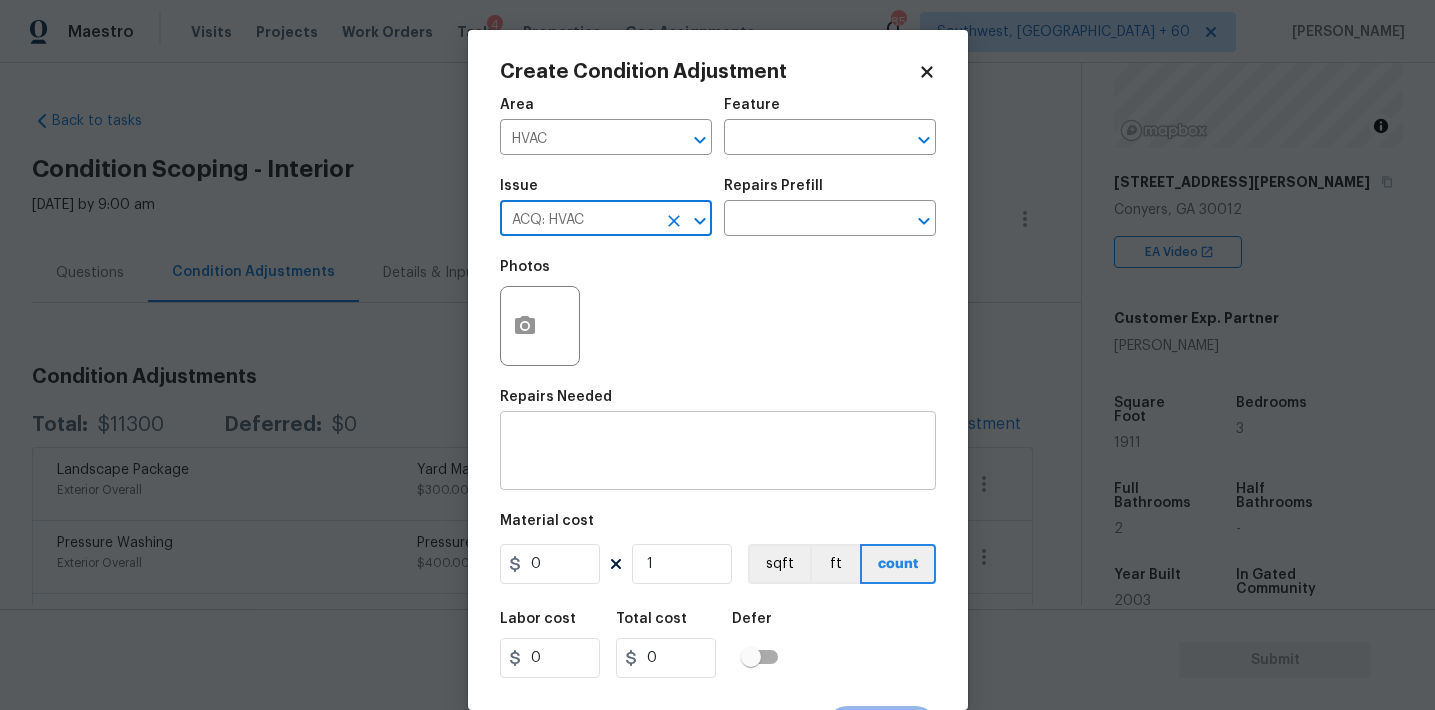 type on "ACQ: HVAC" 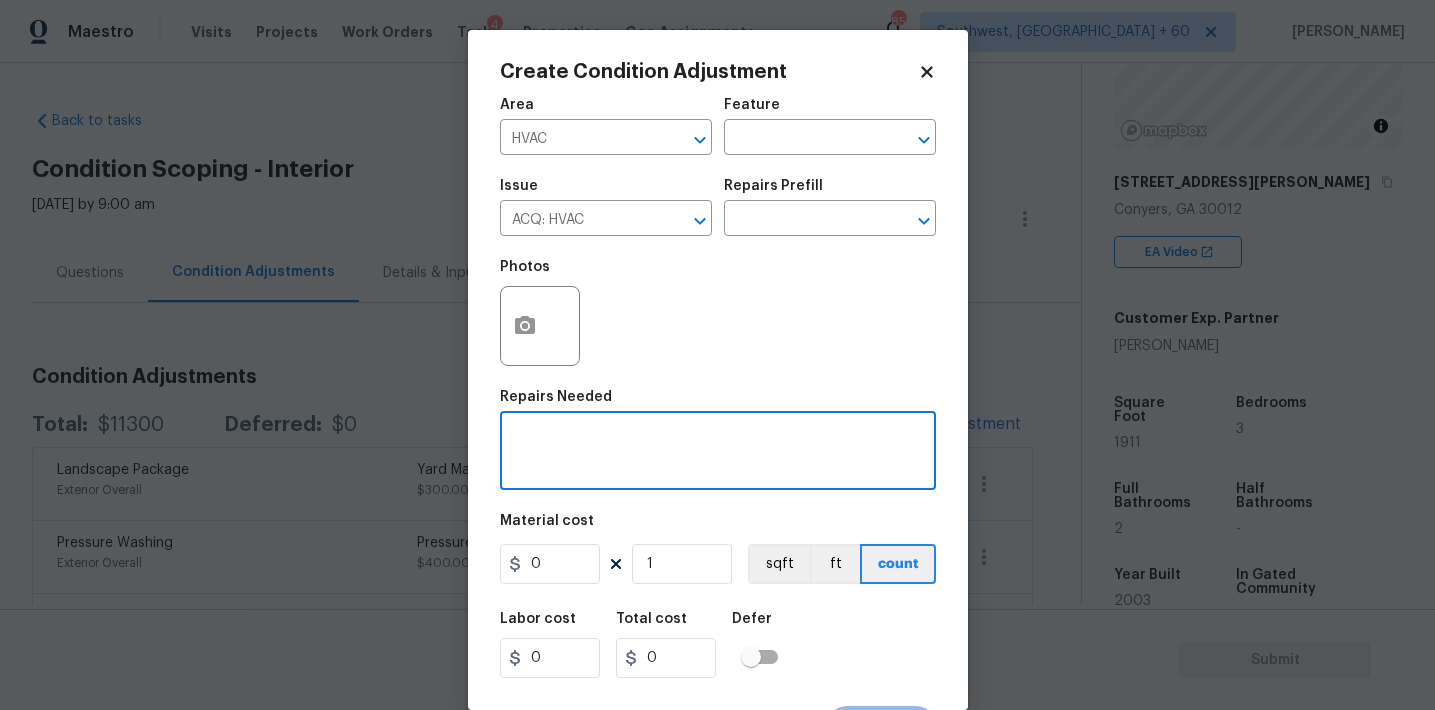 paste on "HVAC (2012 R-22 Unit – aged)" 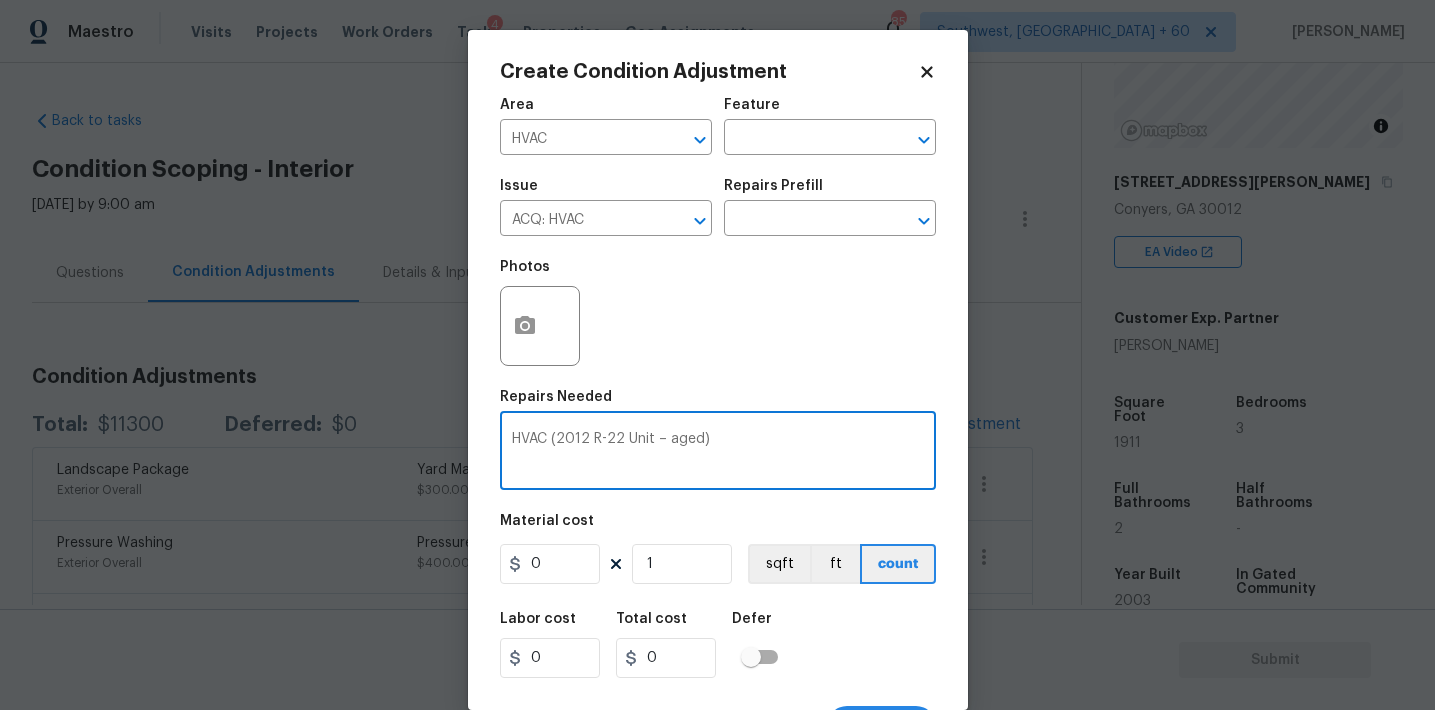 type on "HVAC (2012 R-22 Unit – aged)" 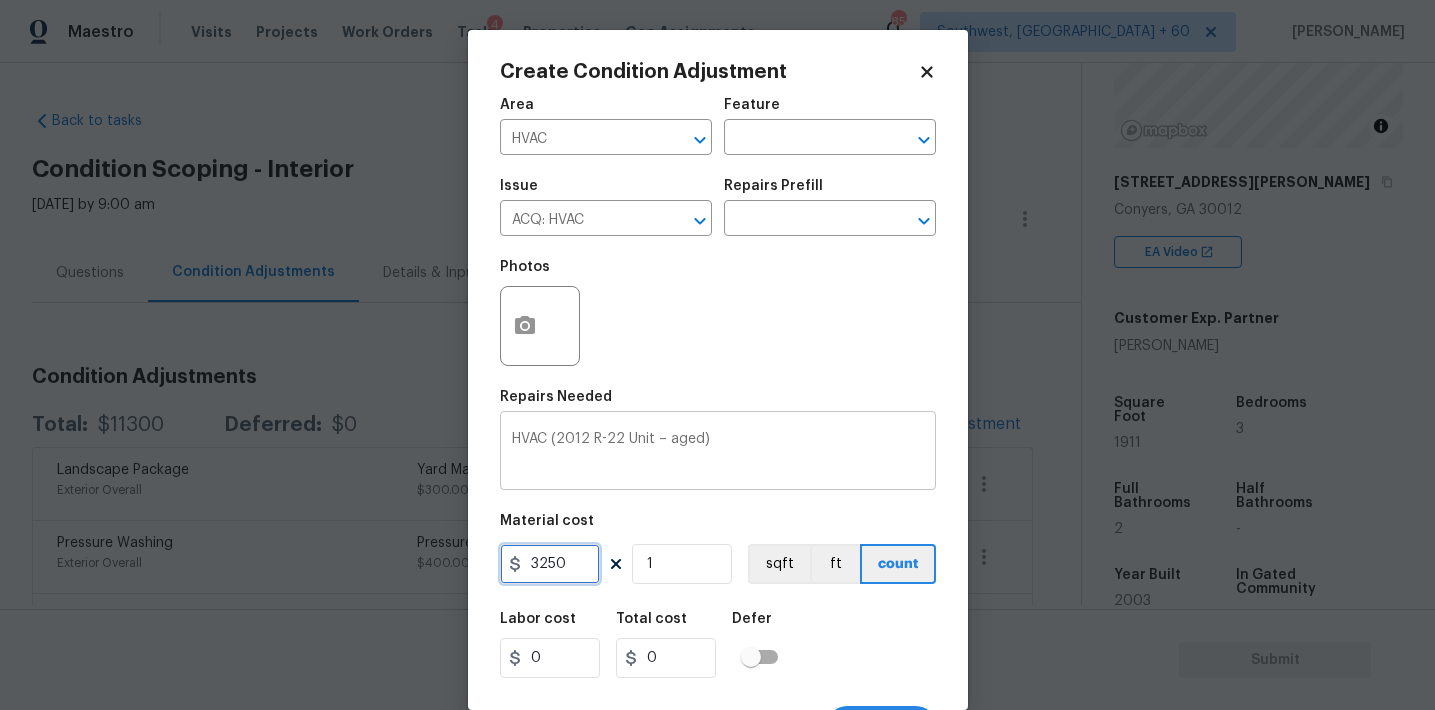 type on "3250" 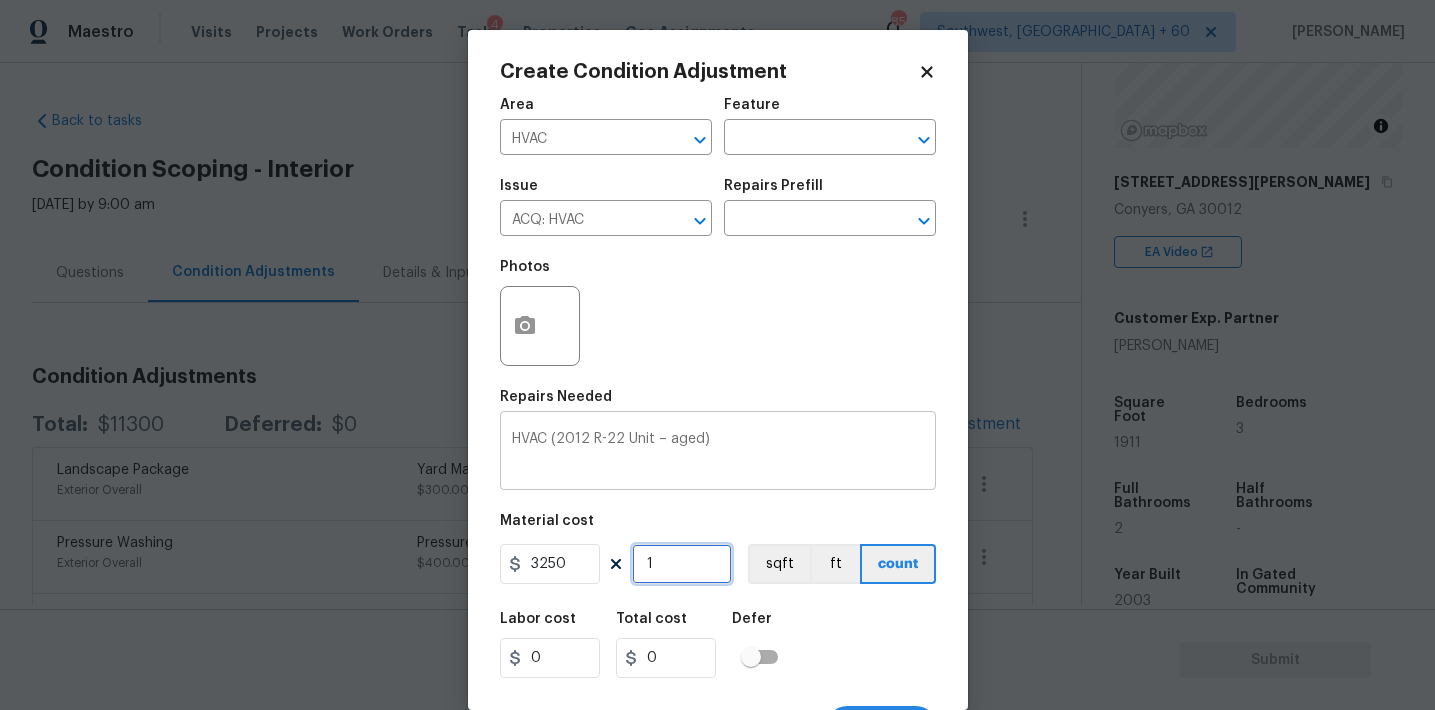 type on "3250" 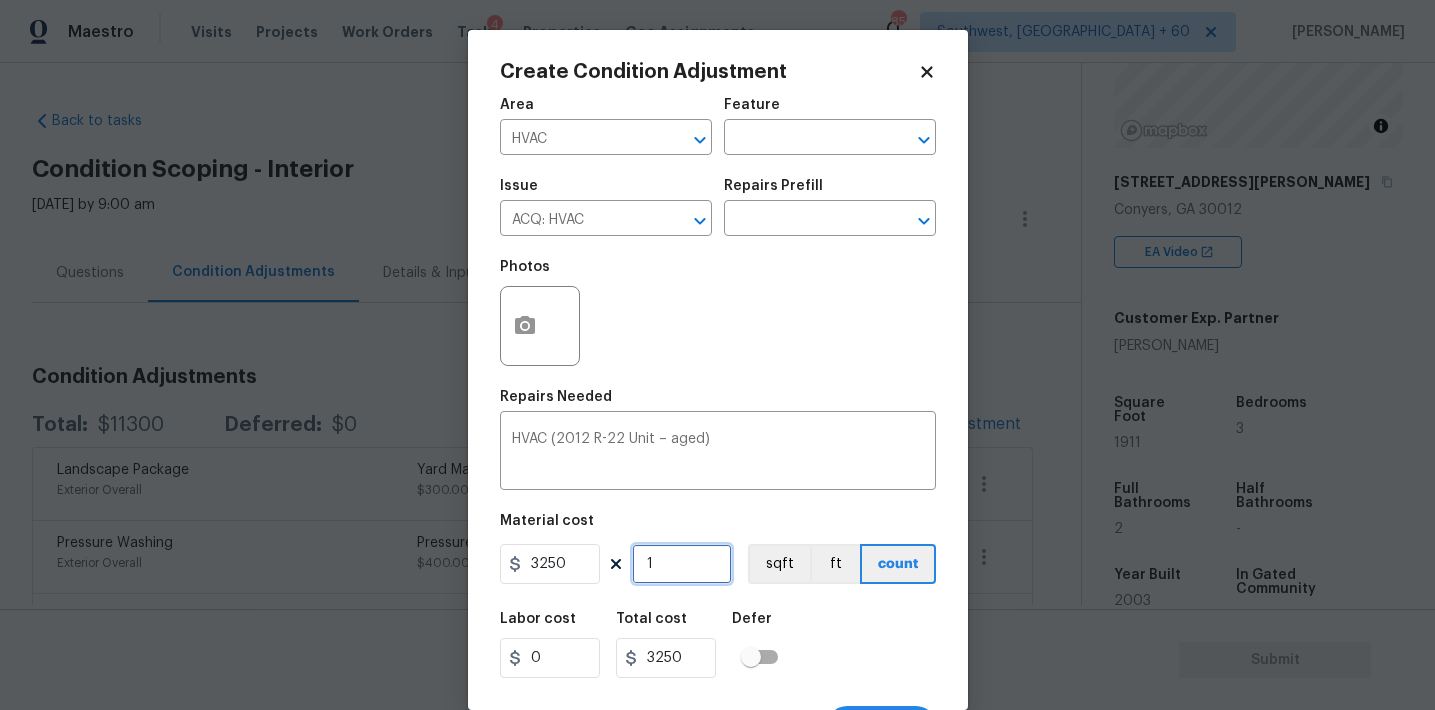 scroll, scrollTop: 37, scrollLeft: 0, axis: vertical 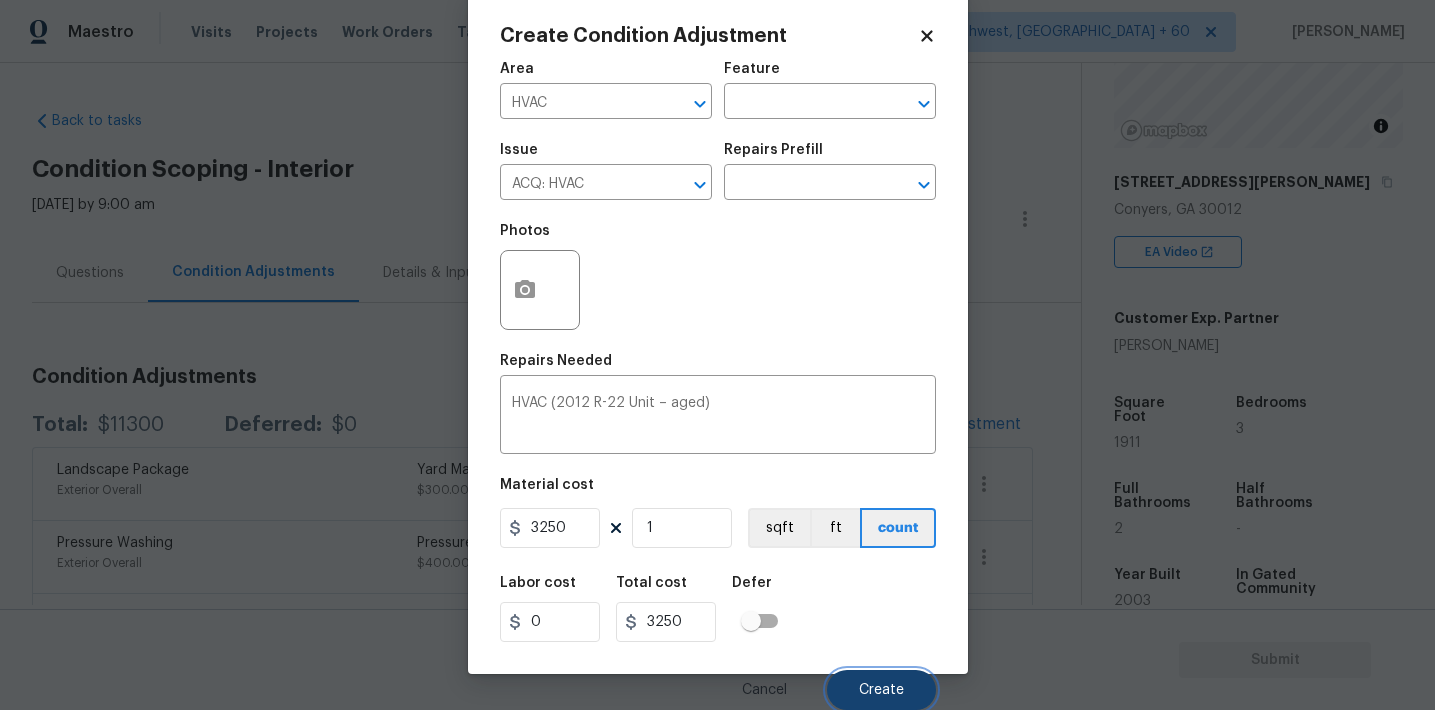 click on "Create" at bounding box center [881, 690] 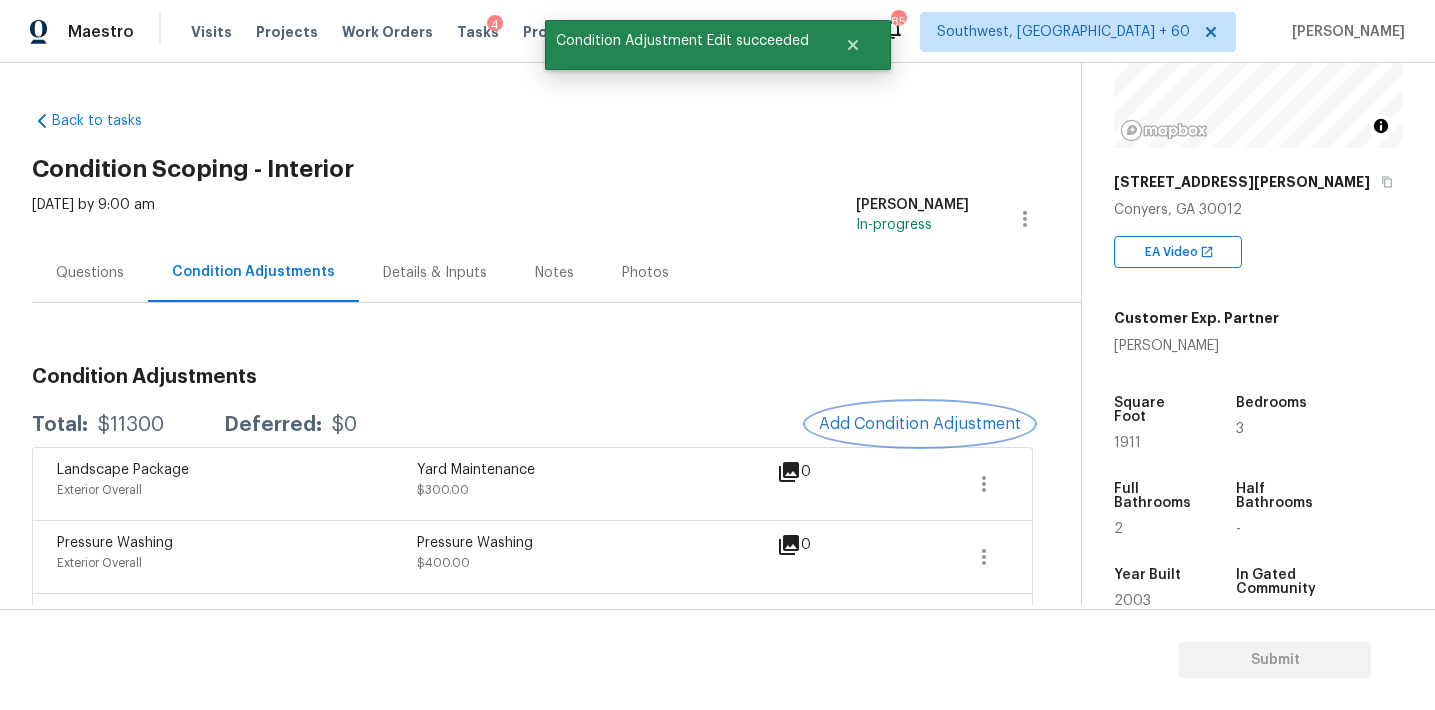 scroll, scrollTop: 0, scrollLeft: 0, axis: both 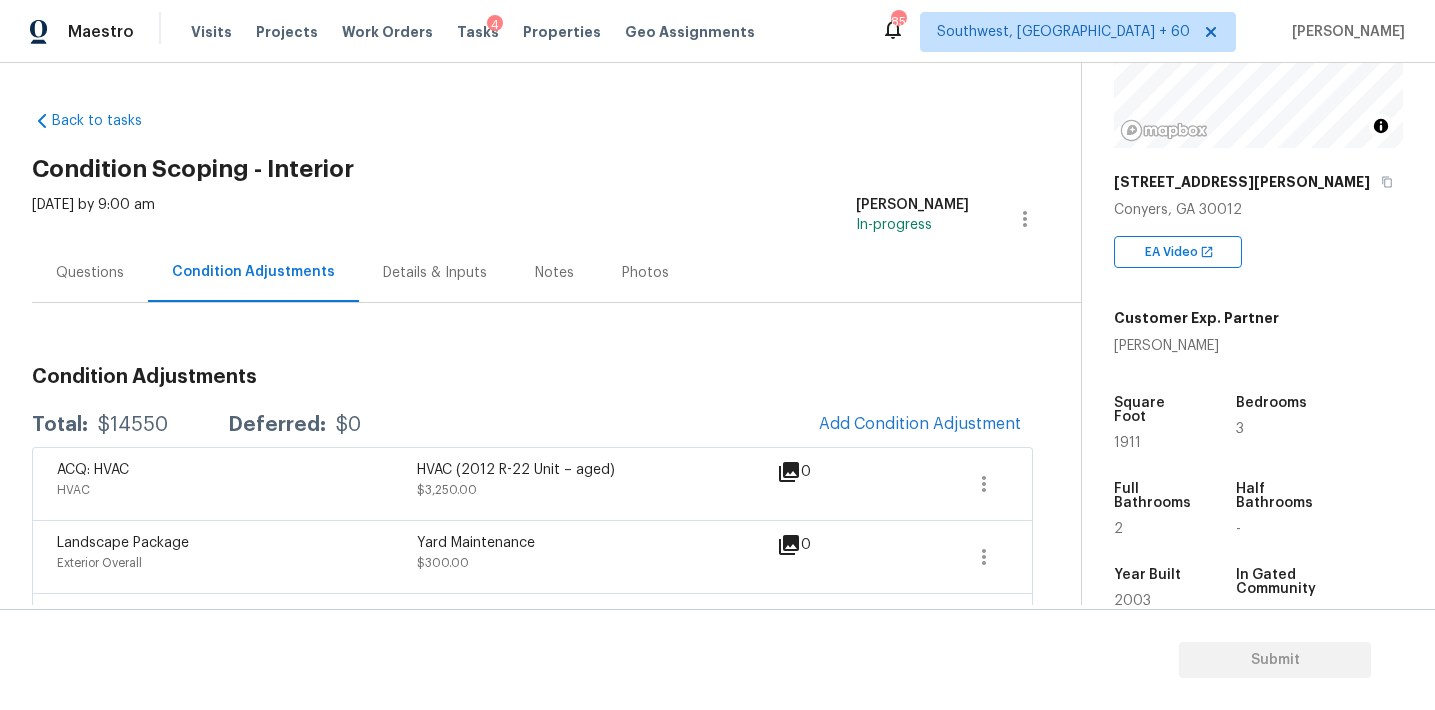 click on "Add Condition Adjustment" at bounding box center [920, 425] 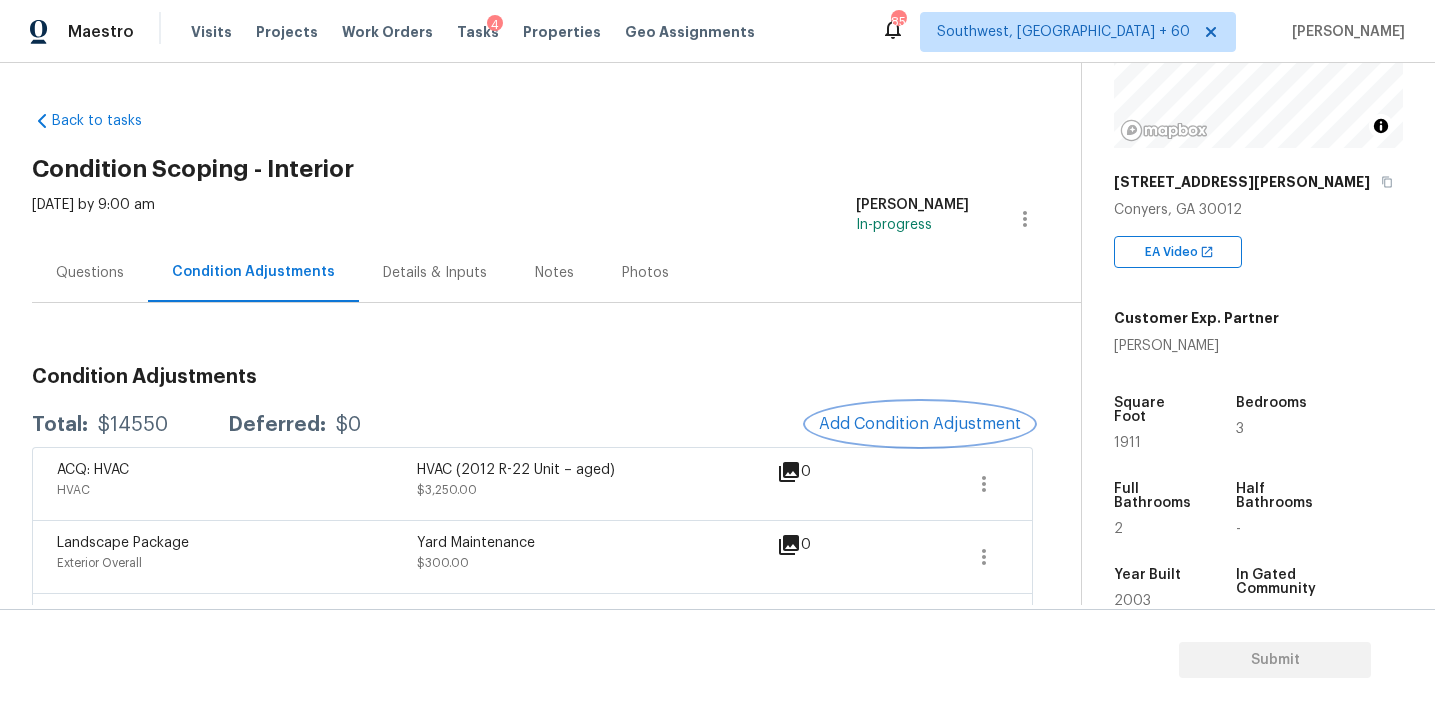 click on "Add Condition Adjustment" at bounding box center [920, 424] 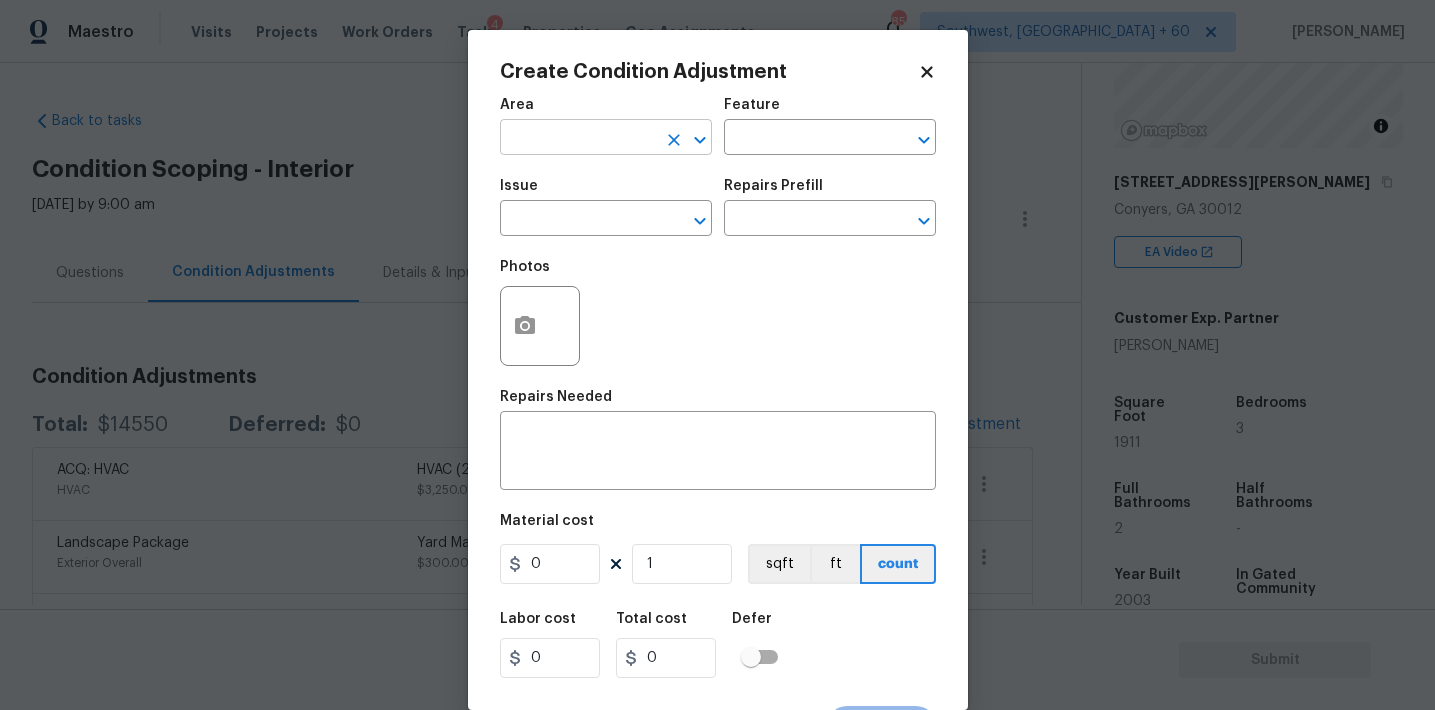 click at bounding box center [578, 139] 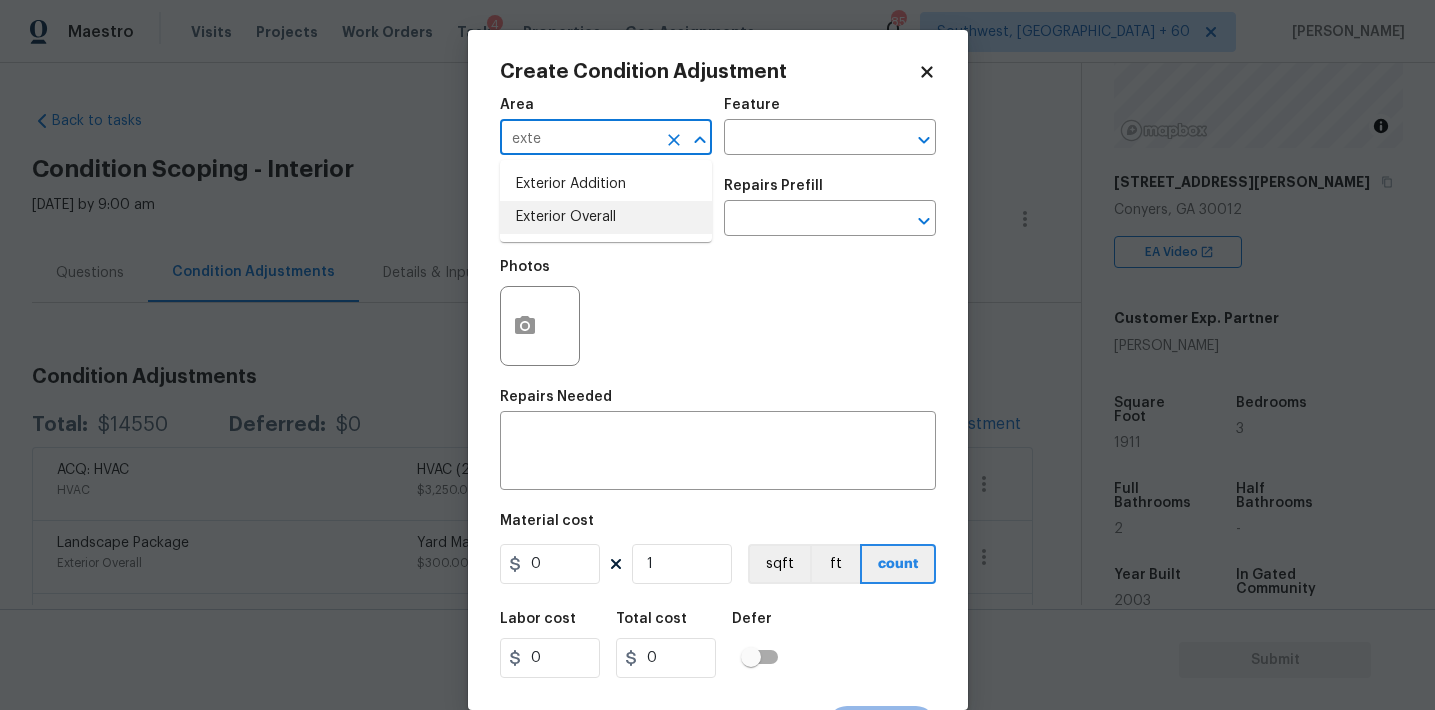 click on "Exterior Overall" at bounding box center [606, 217] 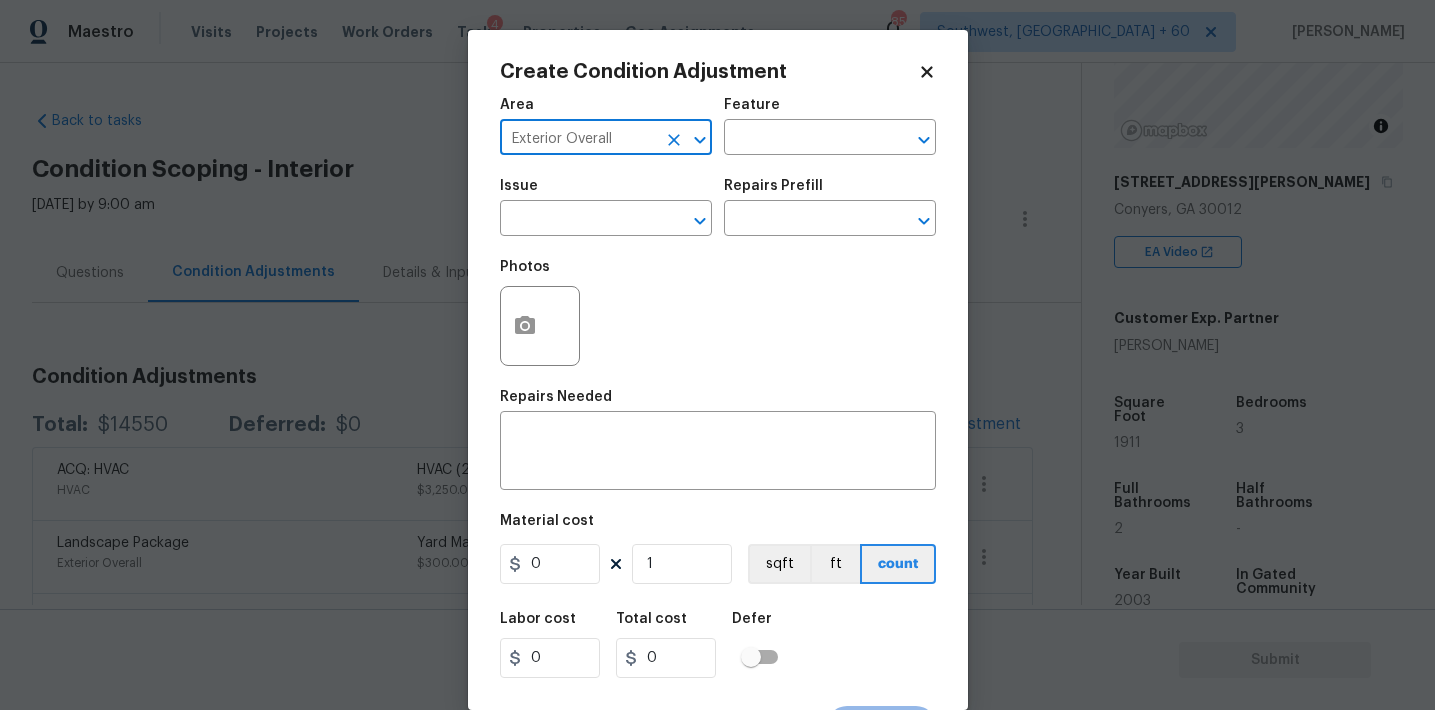 type on "Exterior Overall" 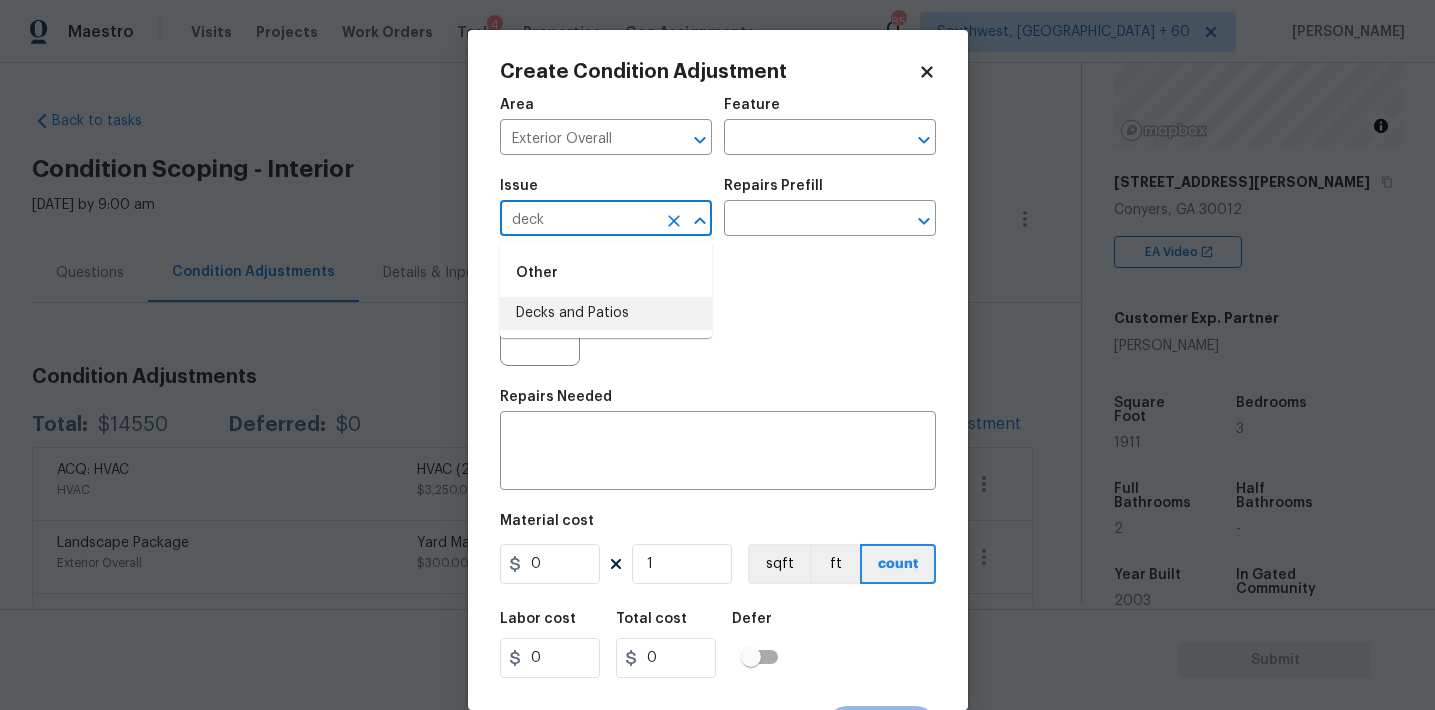 click on "Decks and Patios" at bounding box center (606, 313) 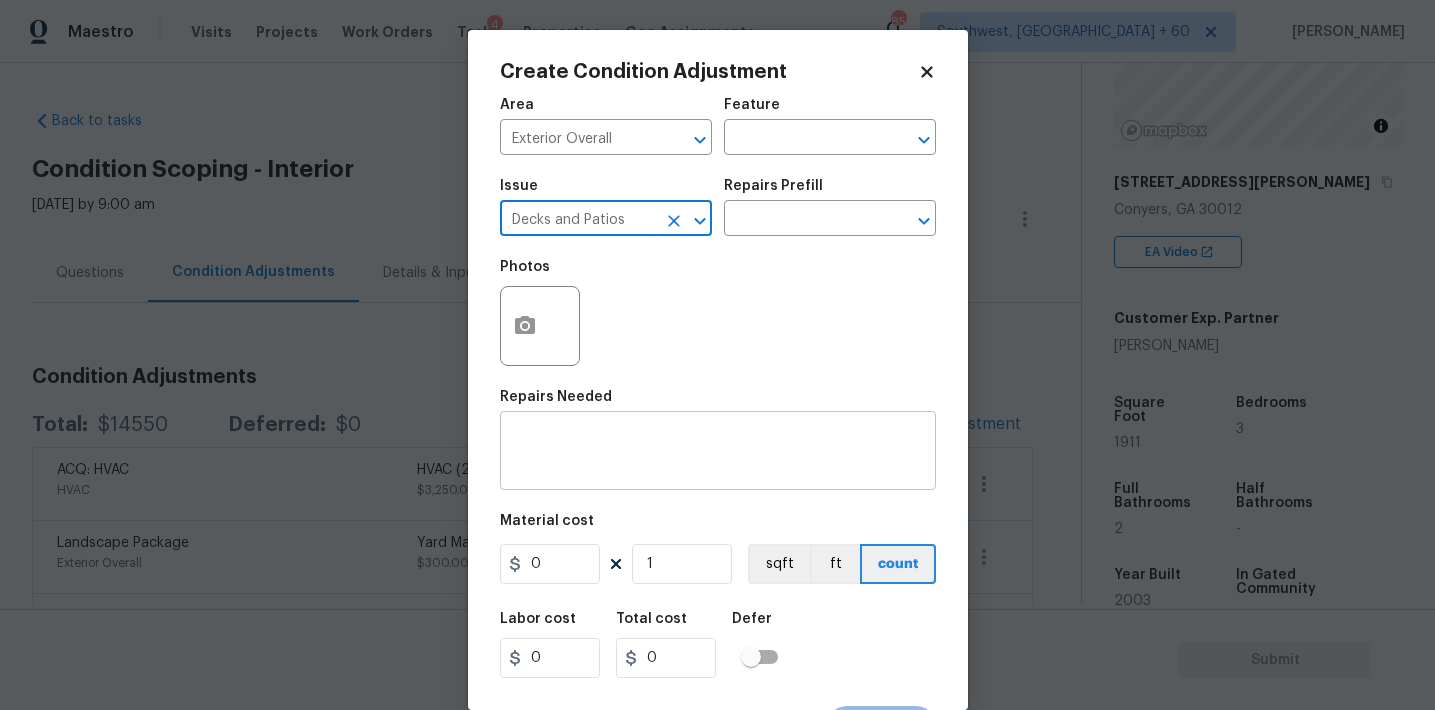 type on "Decks and Patios" 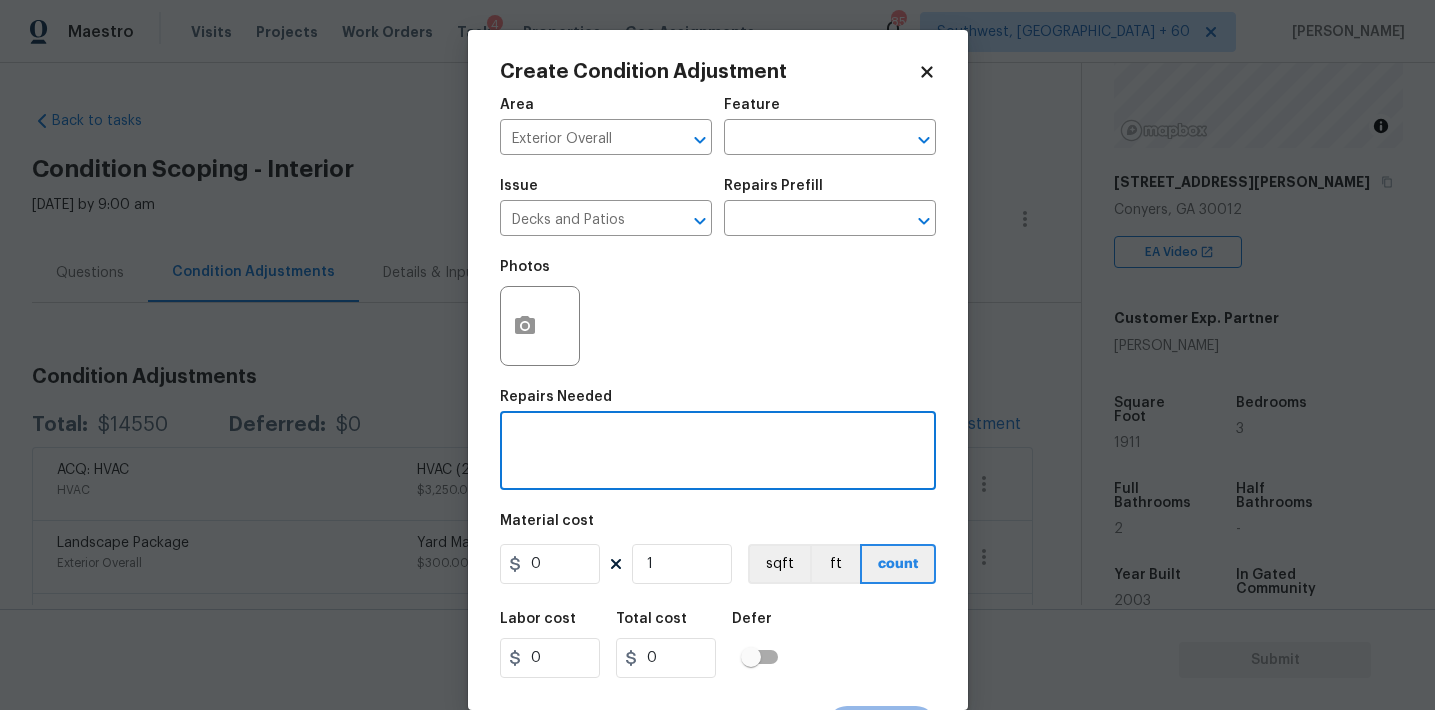 paste on "Screen Replacement (Back of Home)" 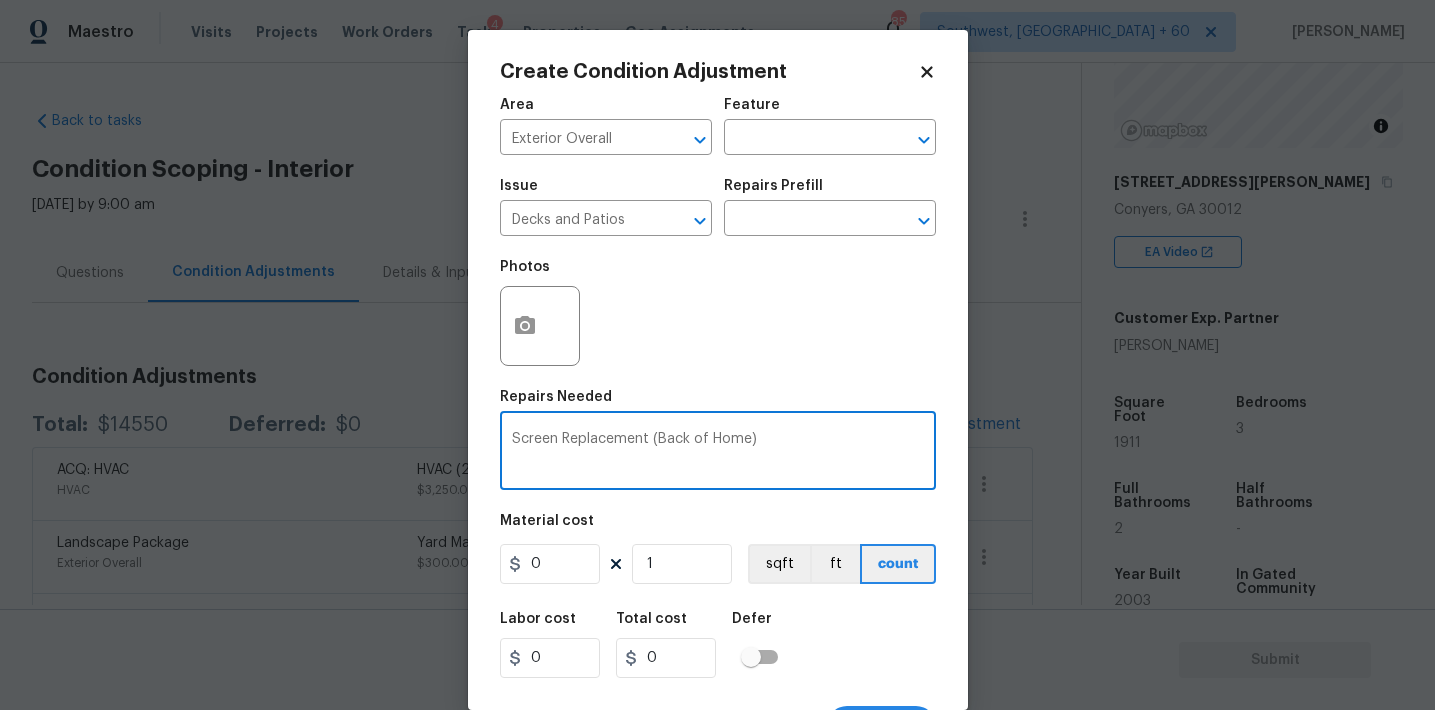 type on "Screen Replacement (Back of Home)" 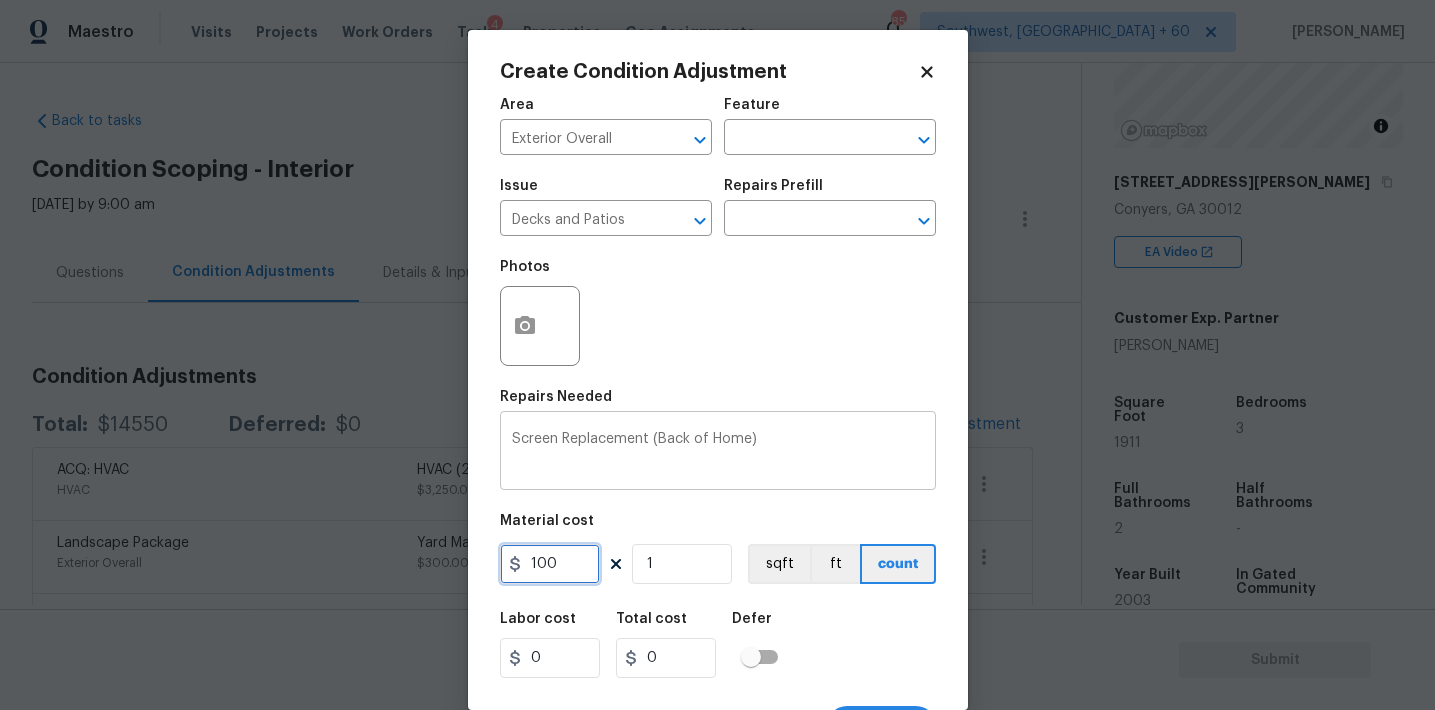 type on "100" 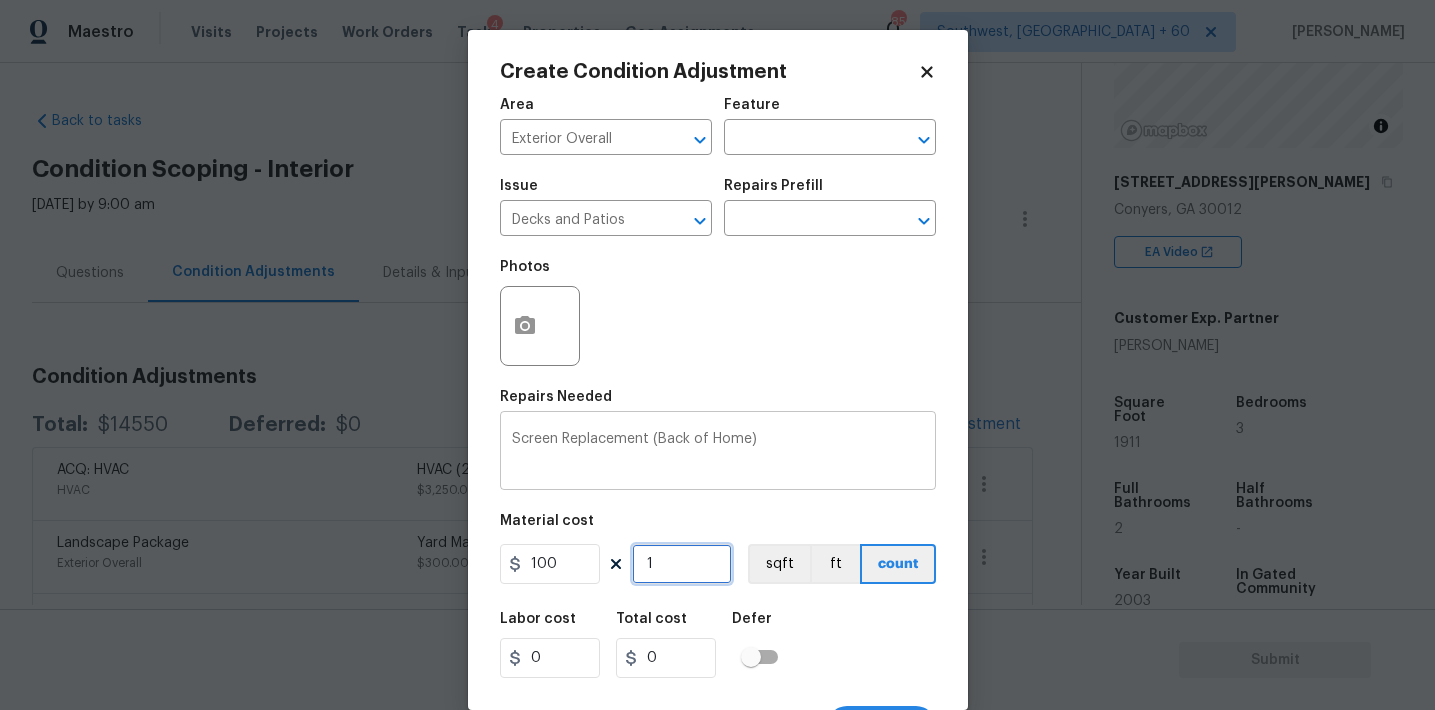type on "100" 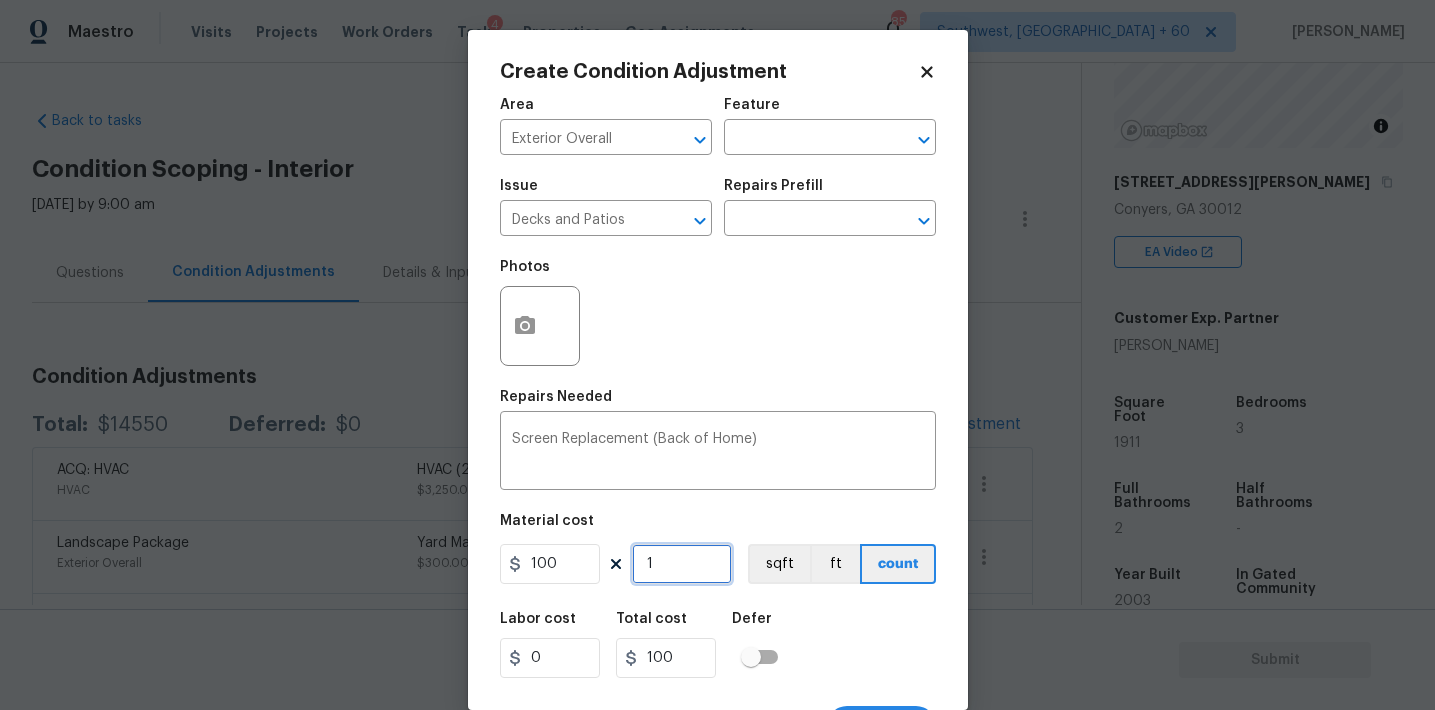 scroll, scrollTop: 37, scrollLeft: 0, axis: vertical 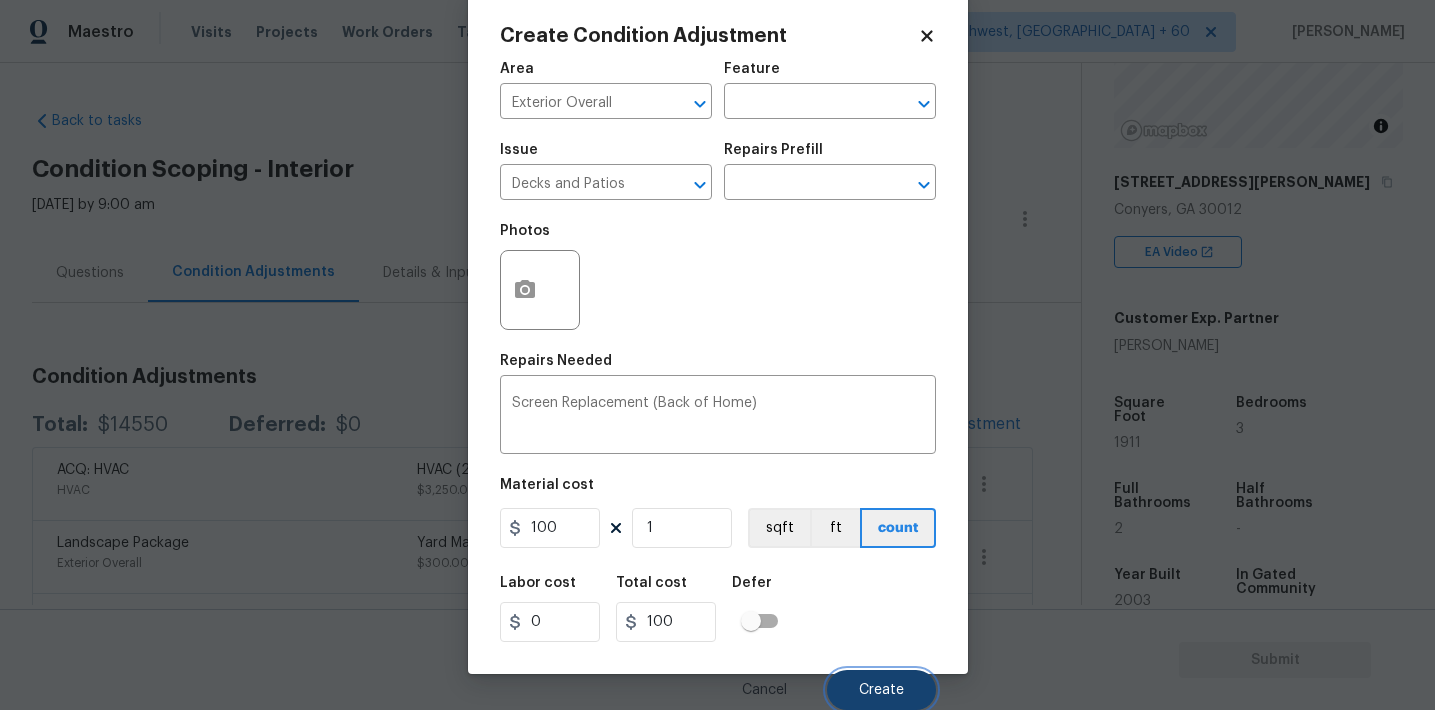 click on "Create" at bounding box center (881, 690) 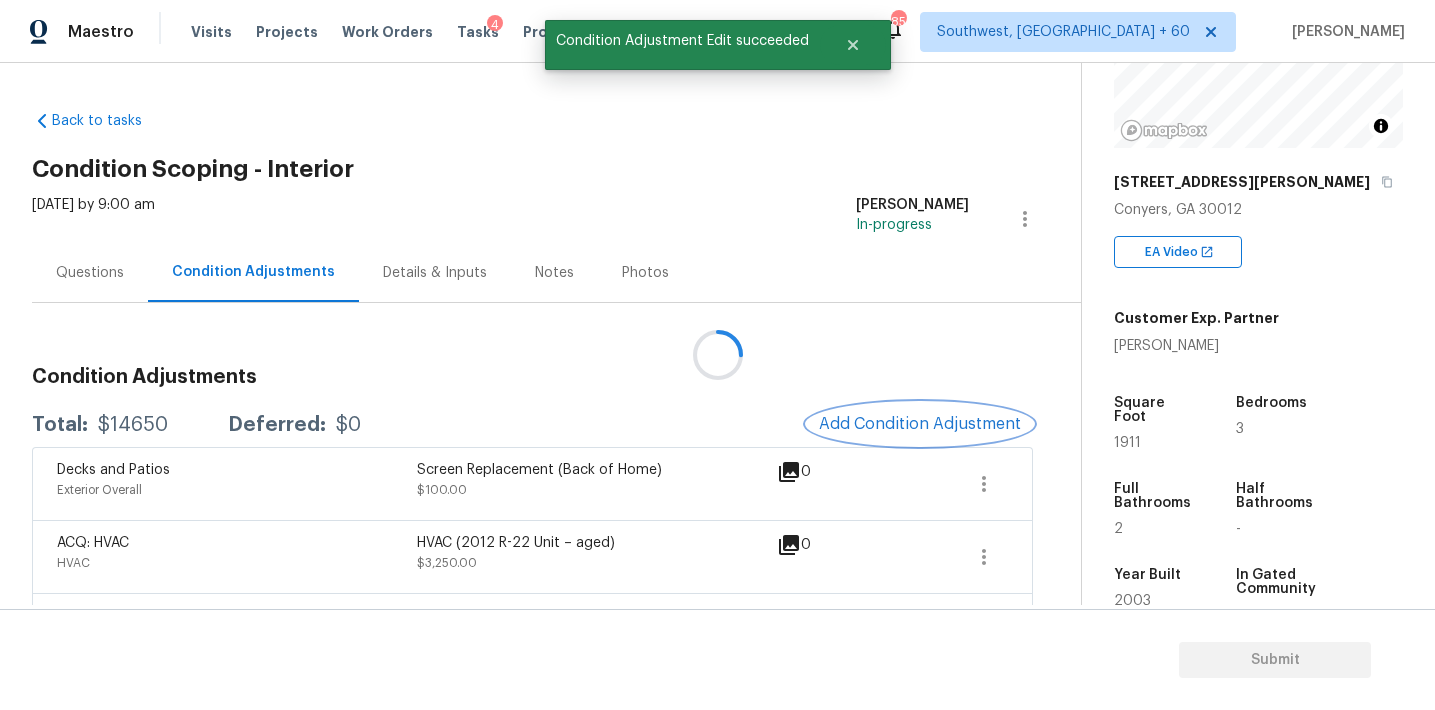 scroll, scrollTop: 0, scrollLeft: 0, axis: both 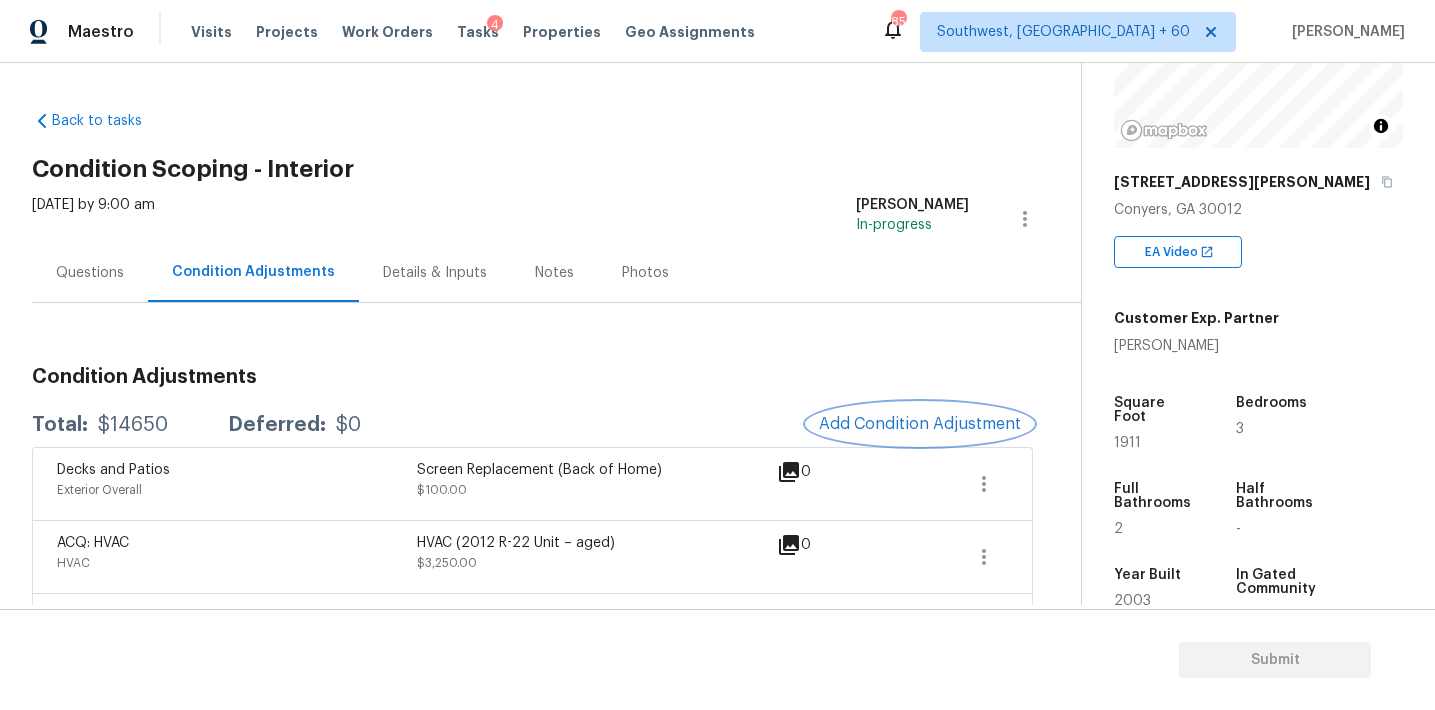 click on "Add Condition Adjustment" at bounding box center [920, 424] 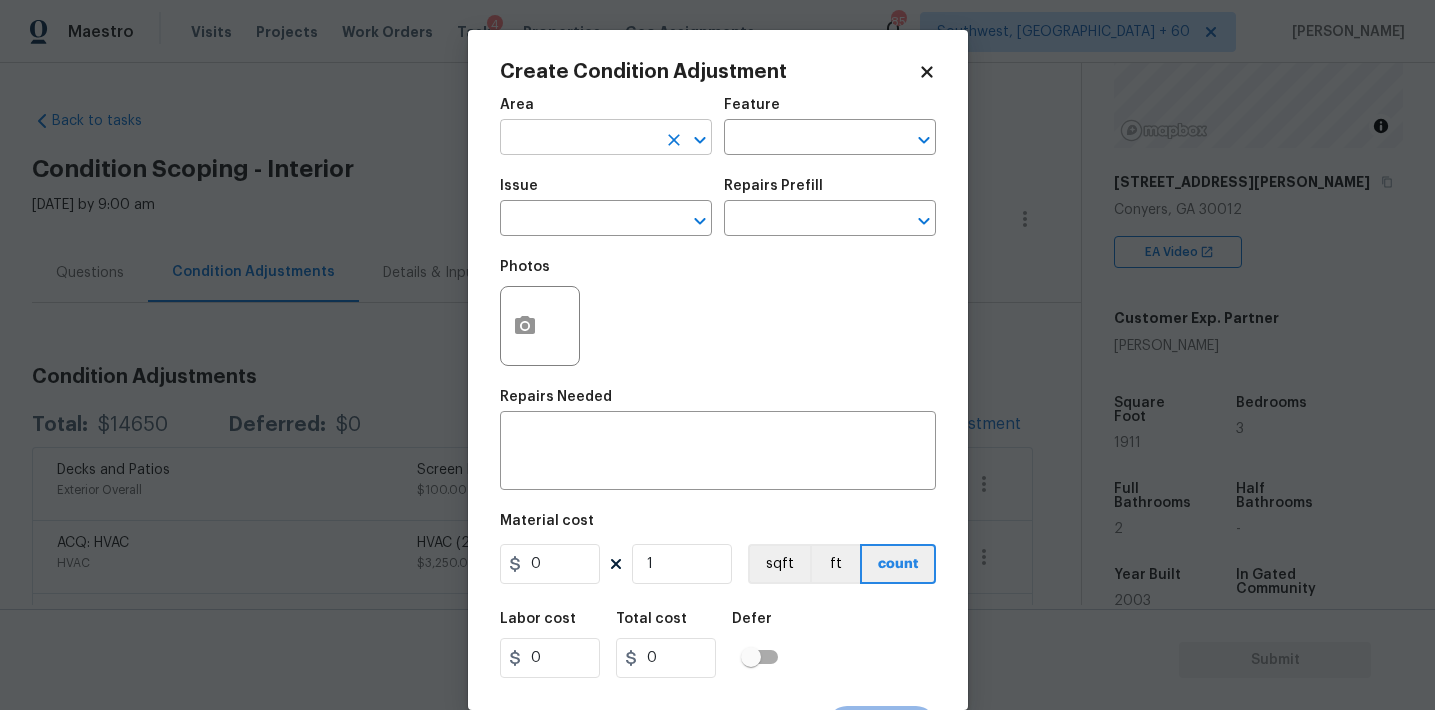 click at bounding box center [578, 139] 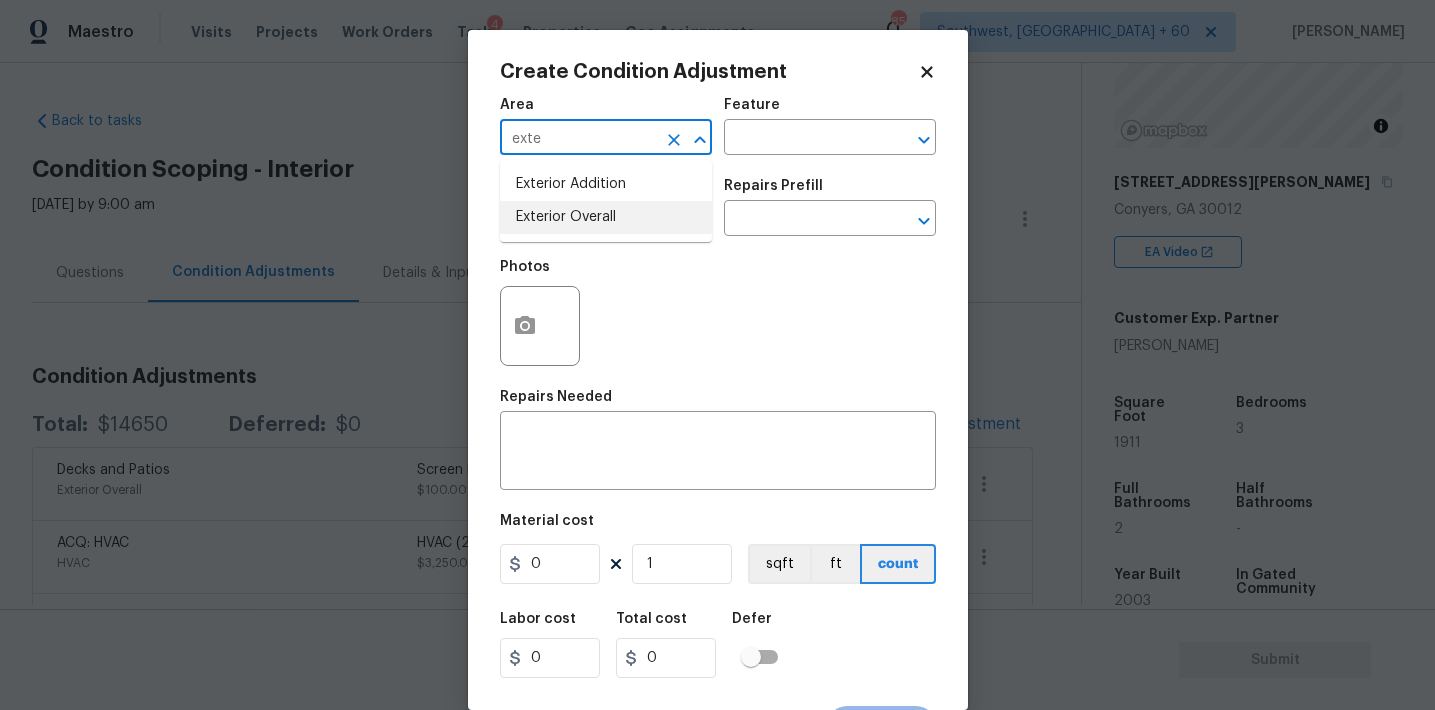 click on "Exterior Overall" at bounding box center [606, 217] 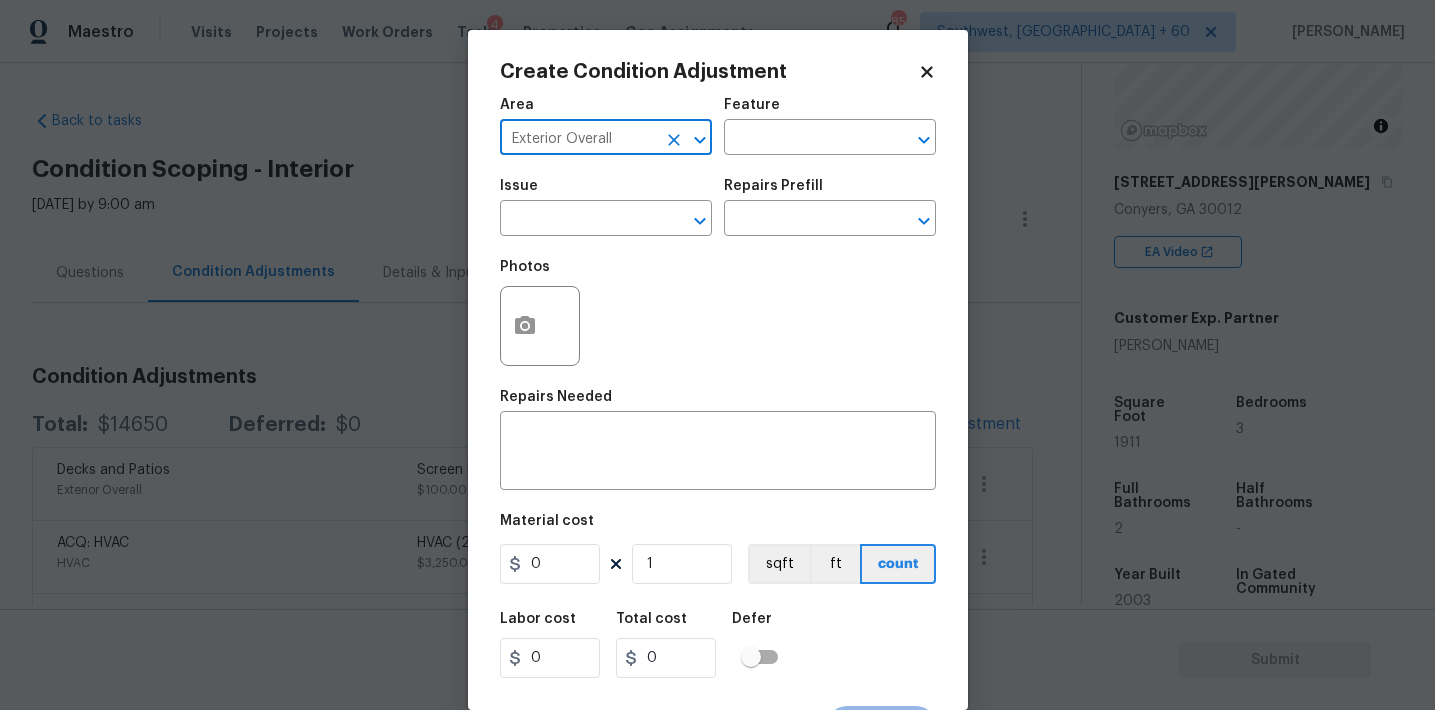type on "Exterior Overall" 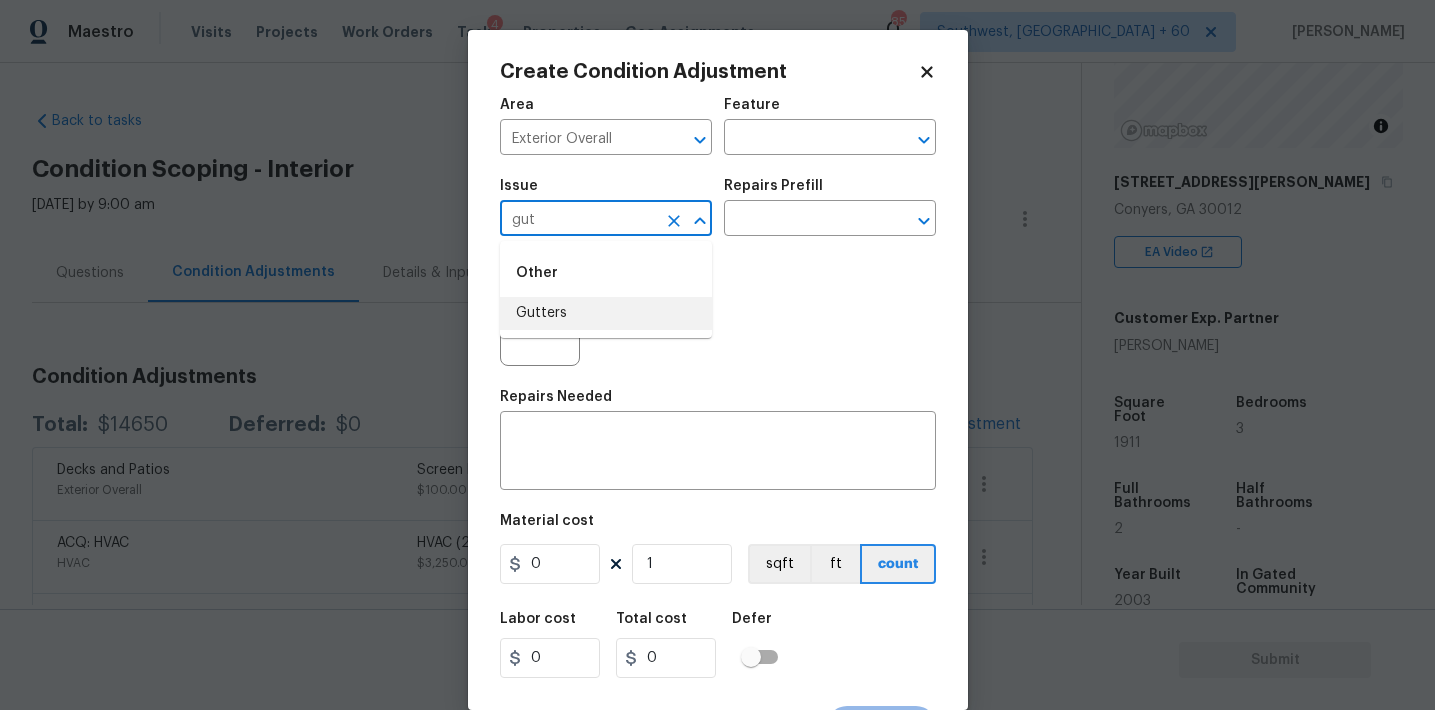 click on "Gutters" at bounding box center (606, 313) 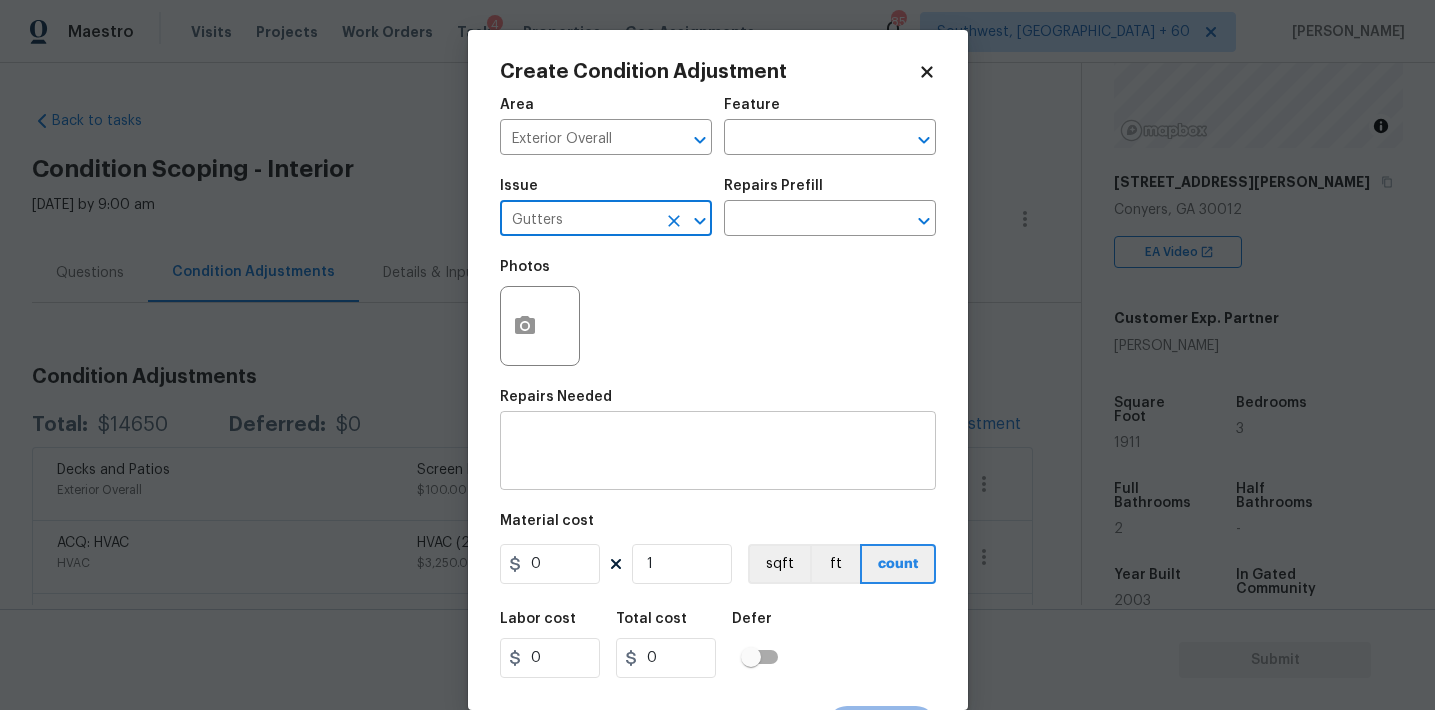 type on "Gutters" 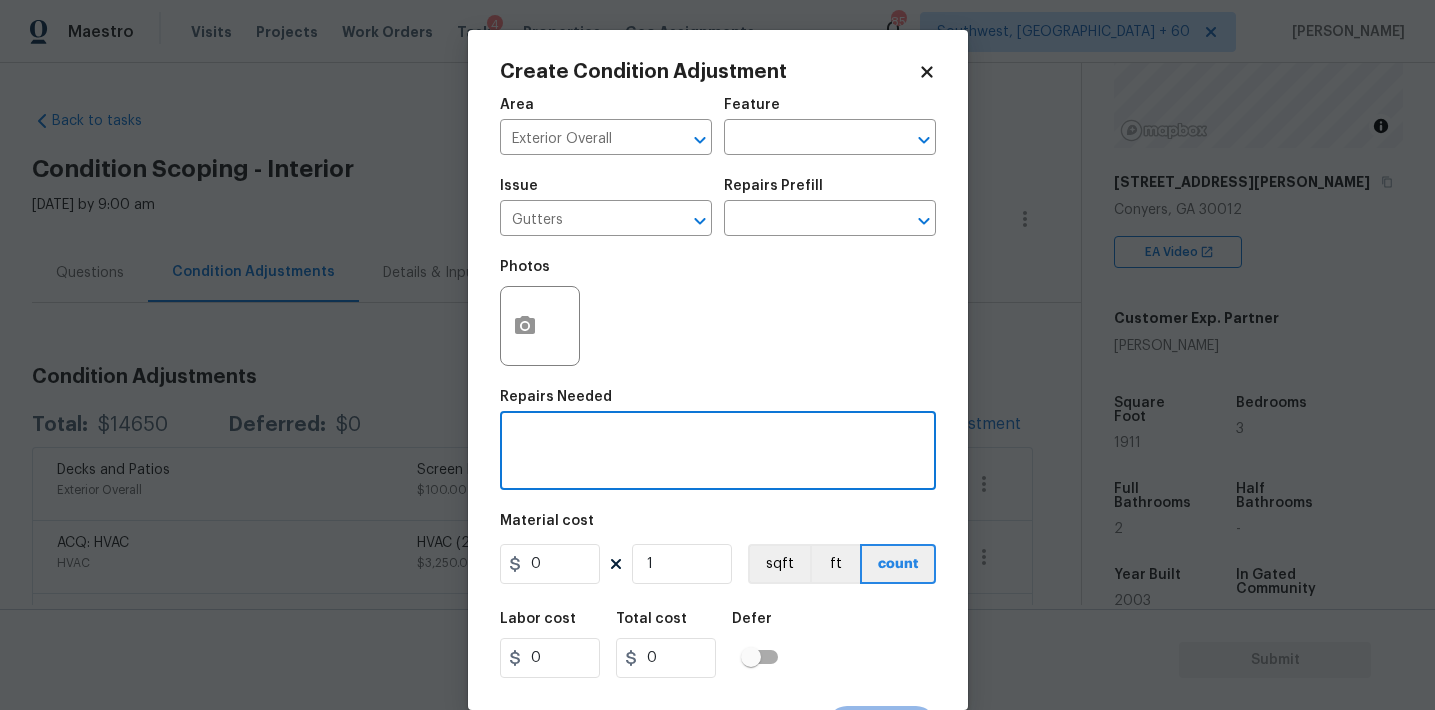 paste on "Gutter Cleaning" 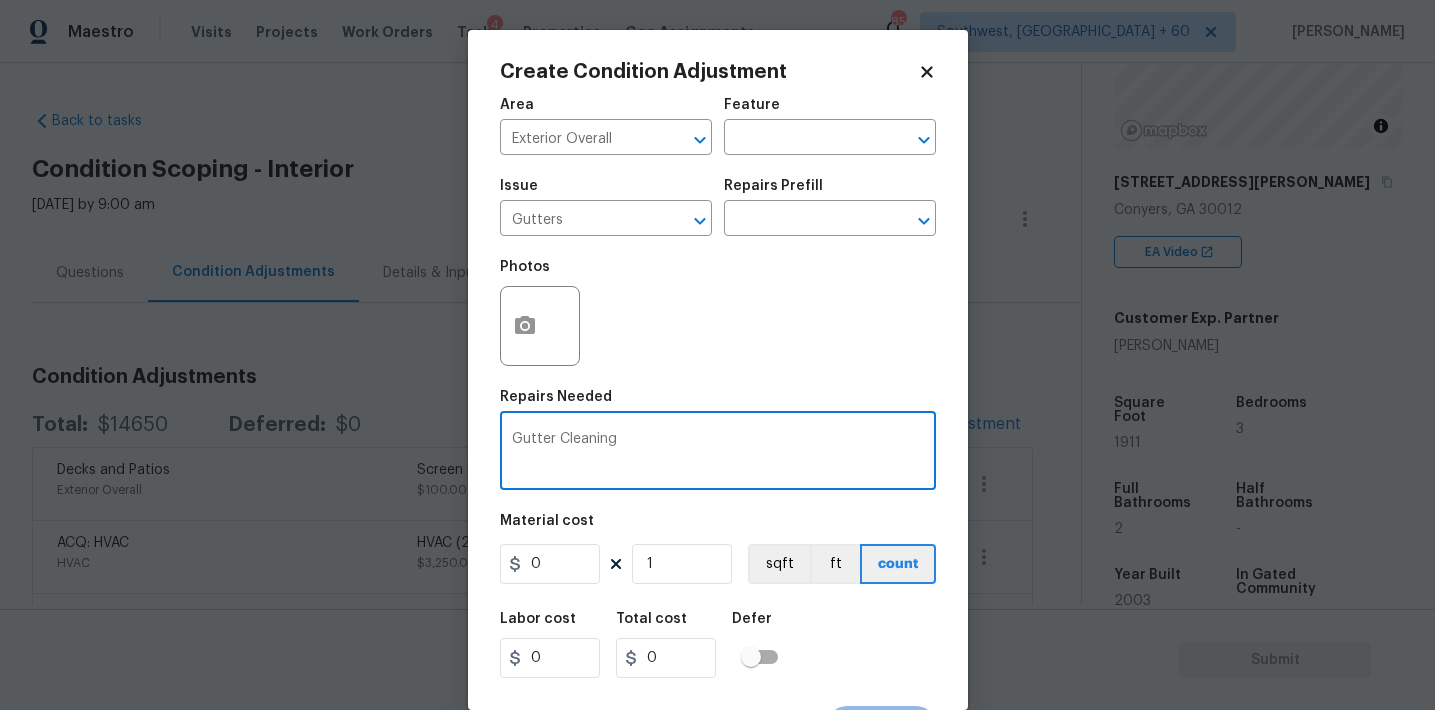 type on "Gutter Cleaning" 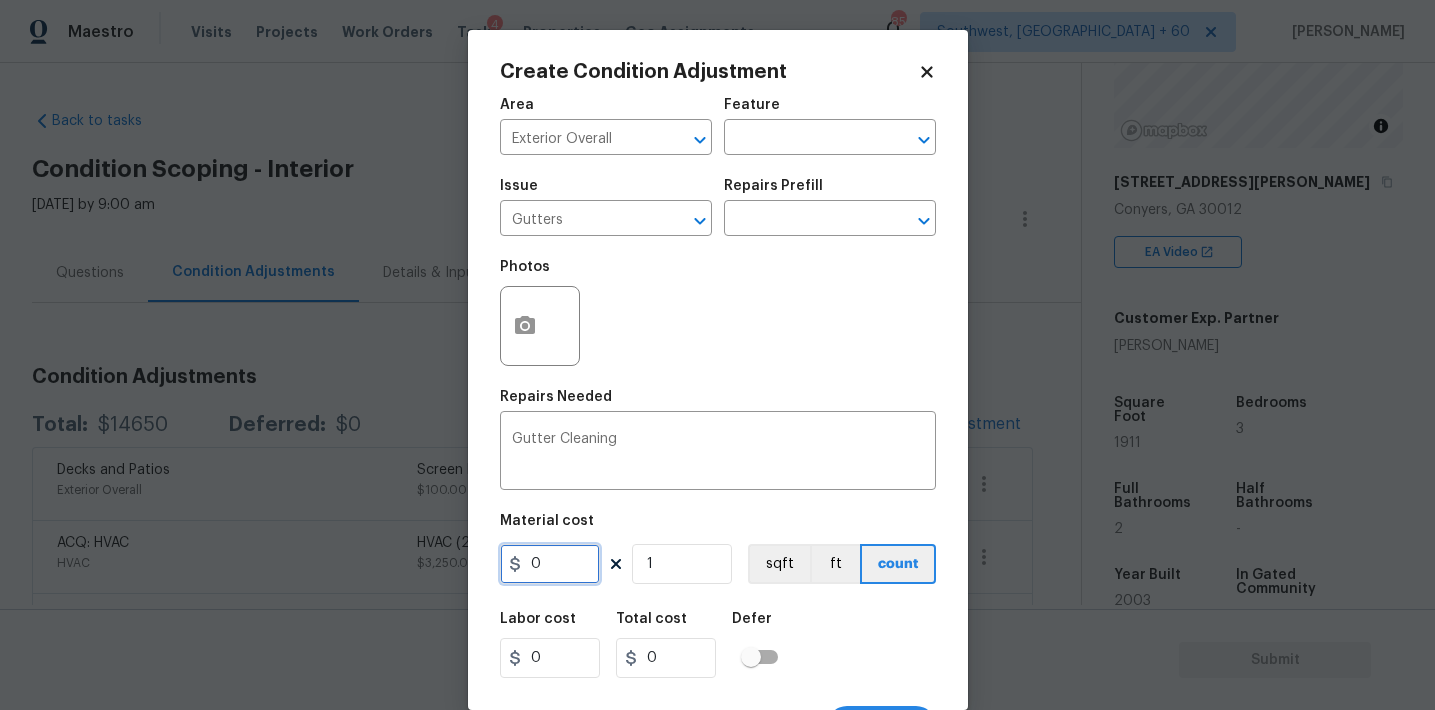 scroll, scrollTop: 37, scrollLeft: 0, axis: vertical 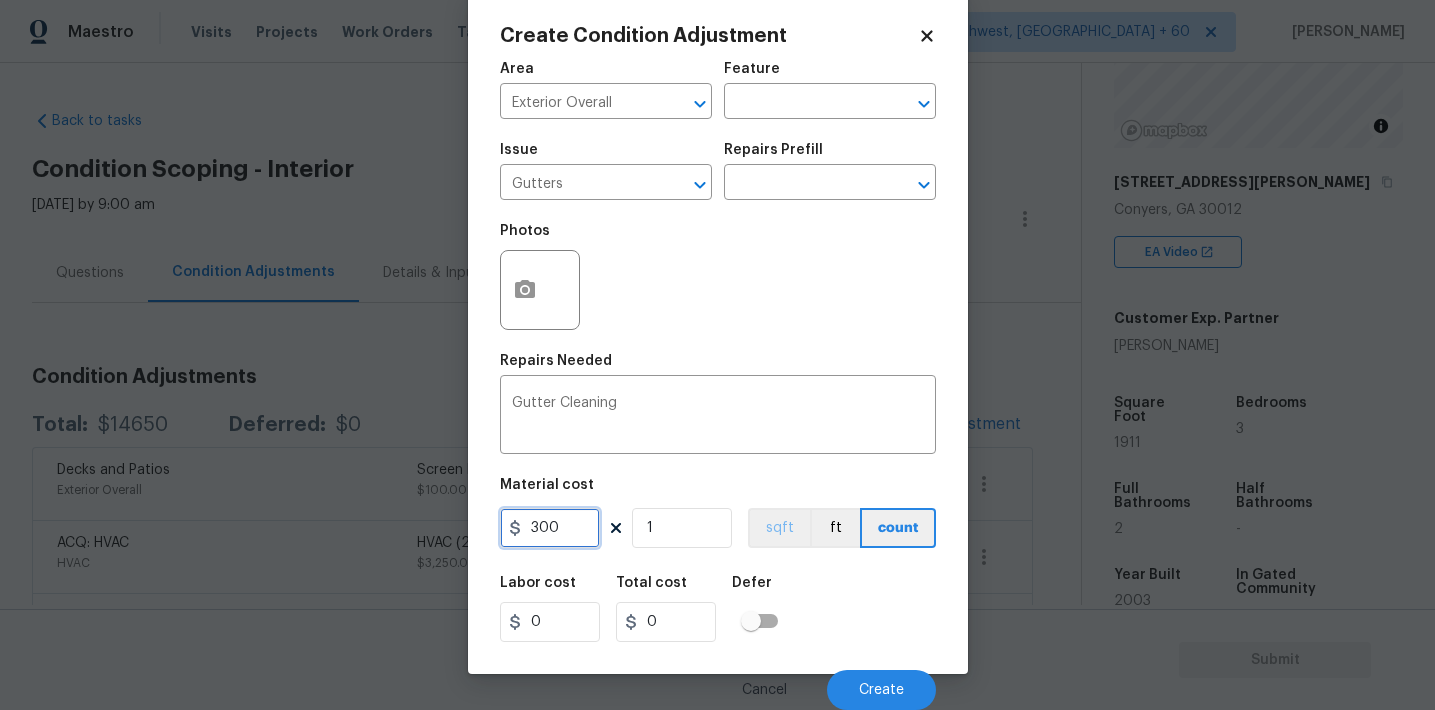 type on "300" 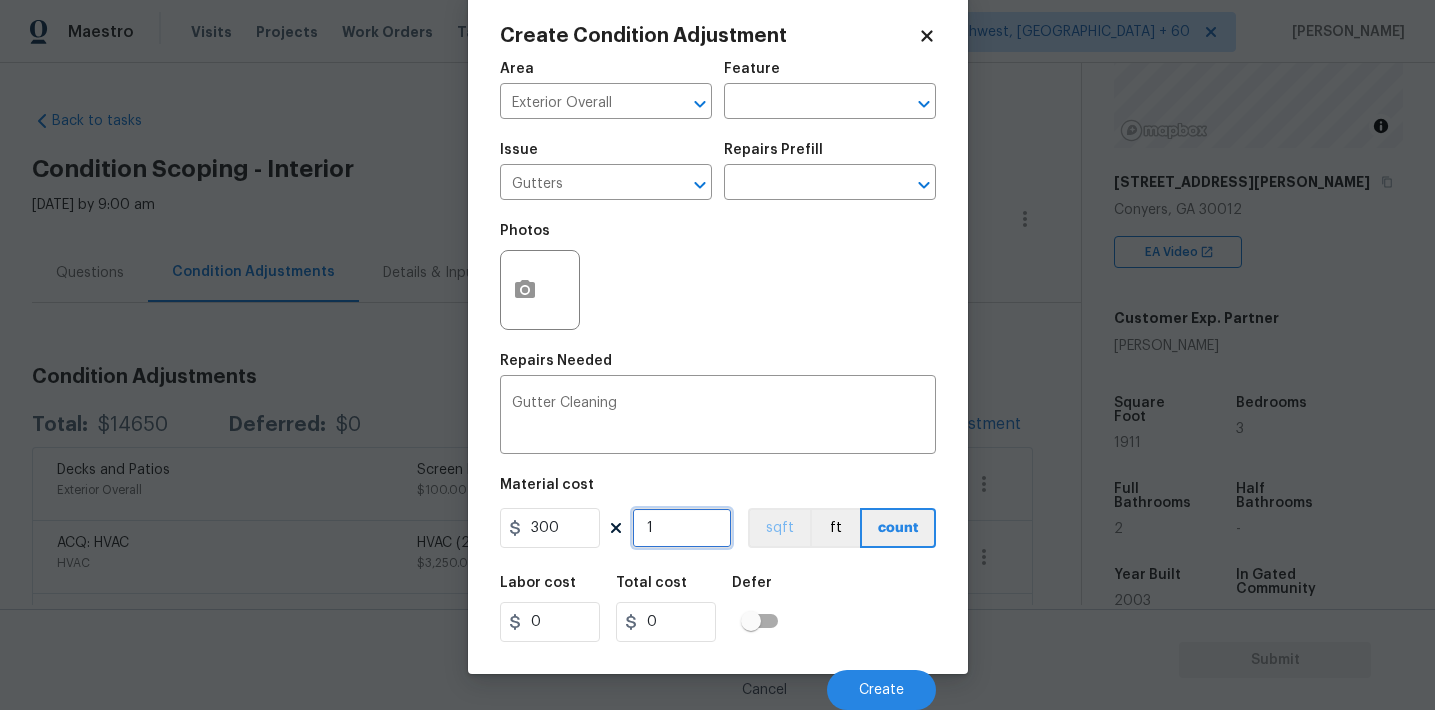 type on "300" 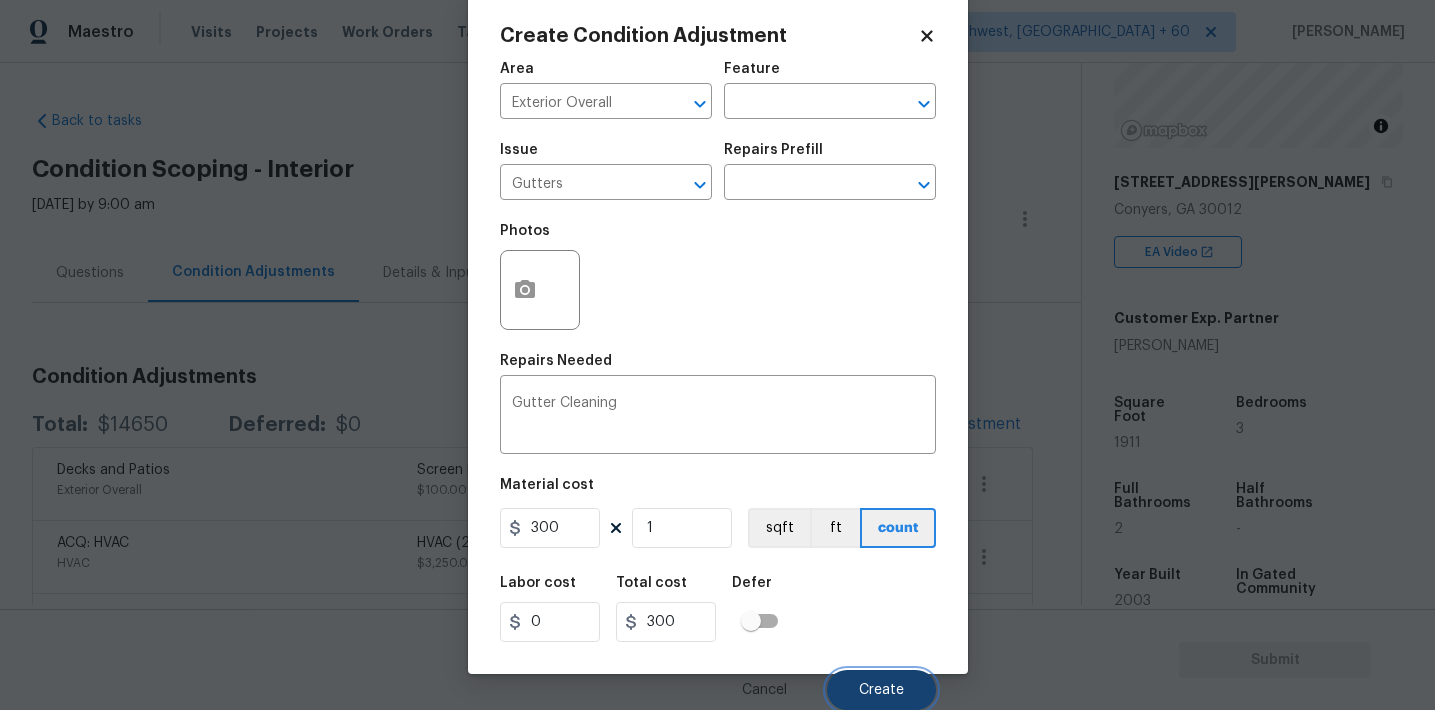 click on "Create" at bounding box center [881, 690] 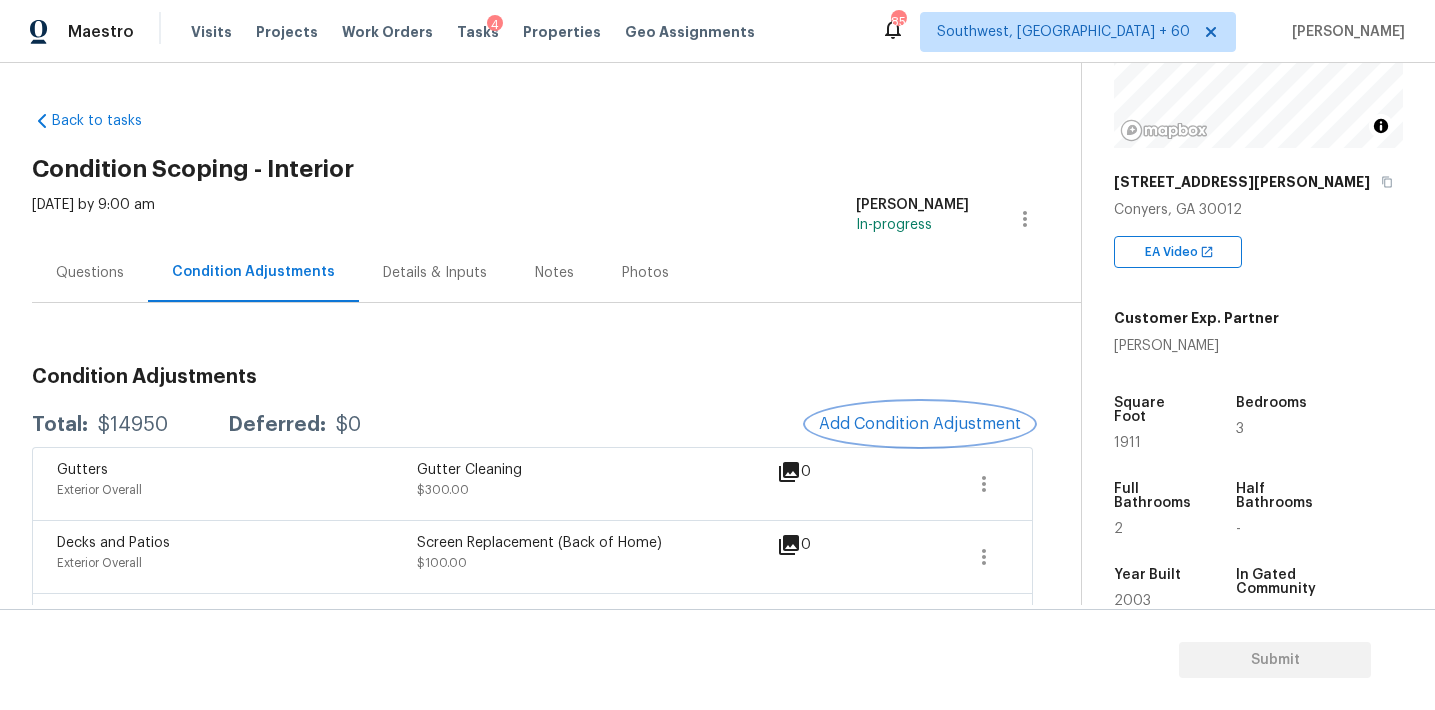 scroll, scrollTop: 0, scrollLeft: 0, axis: both 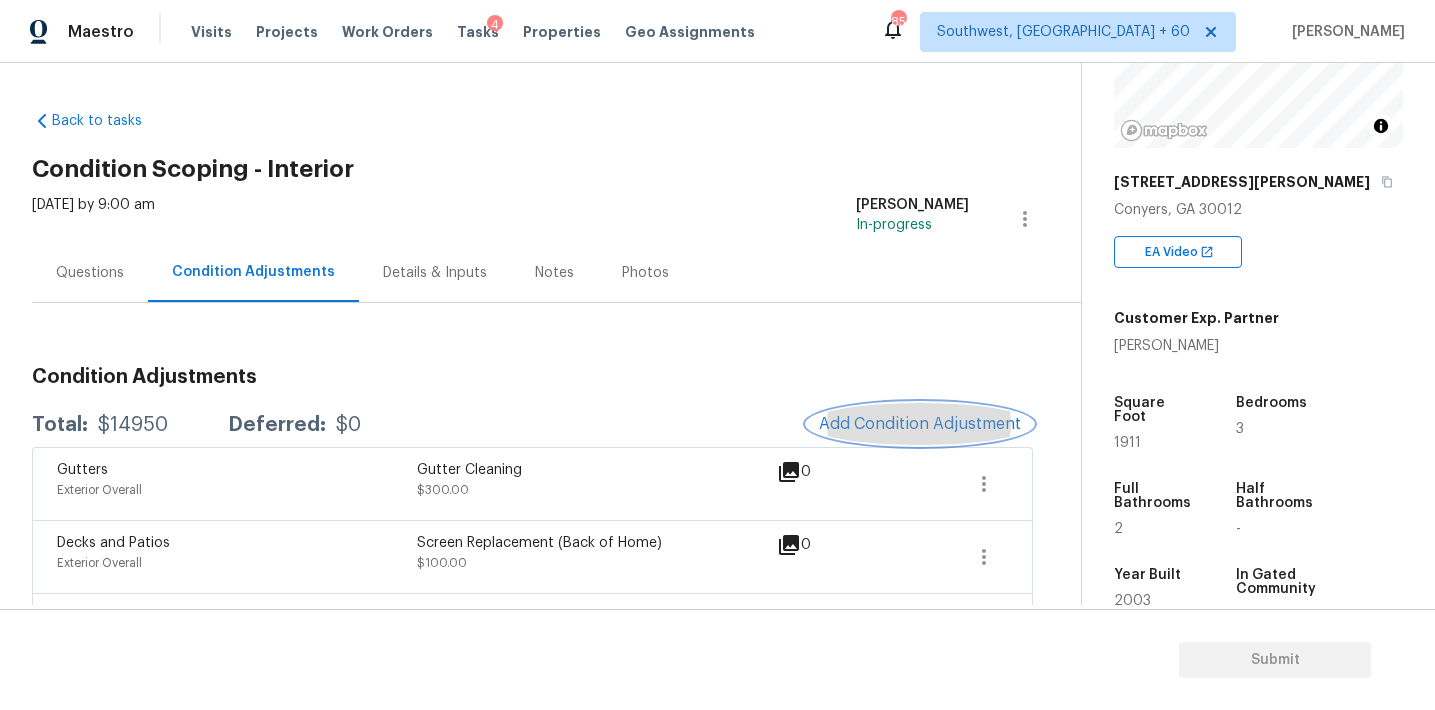 click on "Add Condition Adjustment" at bounding box center (920, 424) 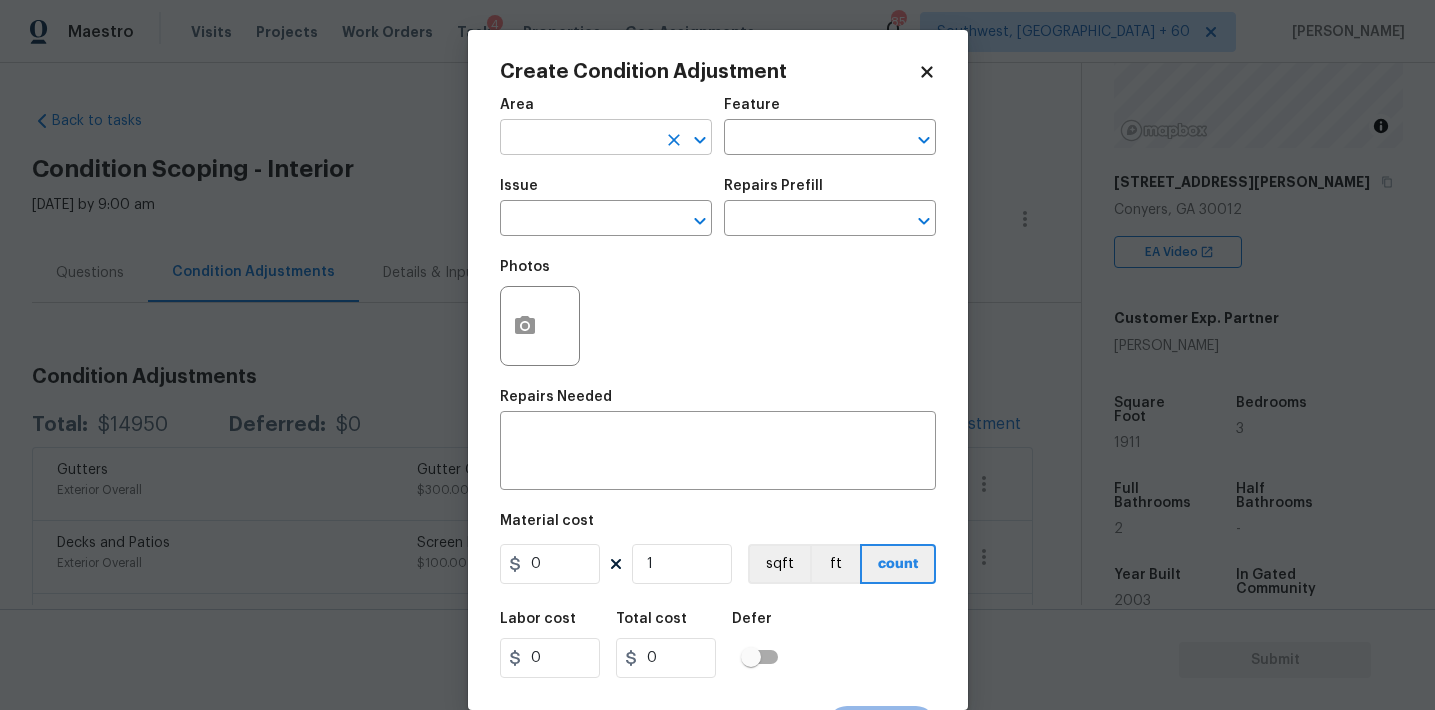click at bounding box center (578, 139) 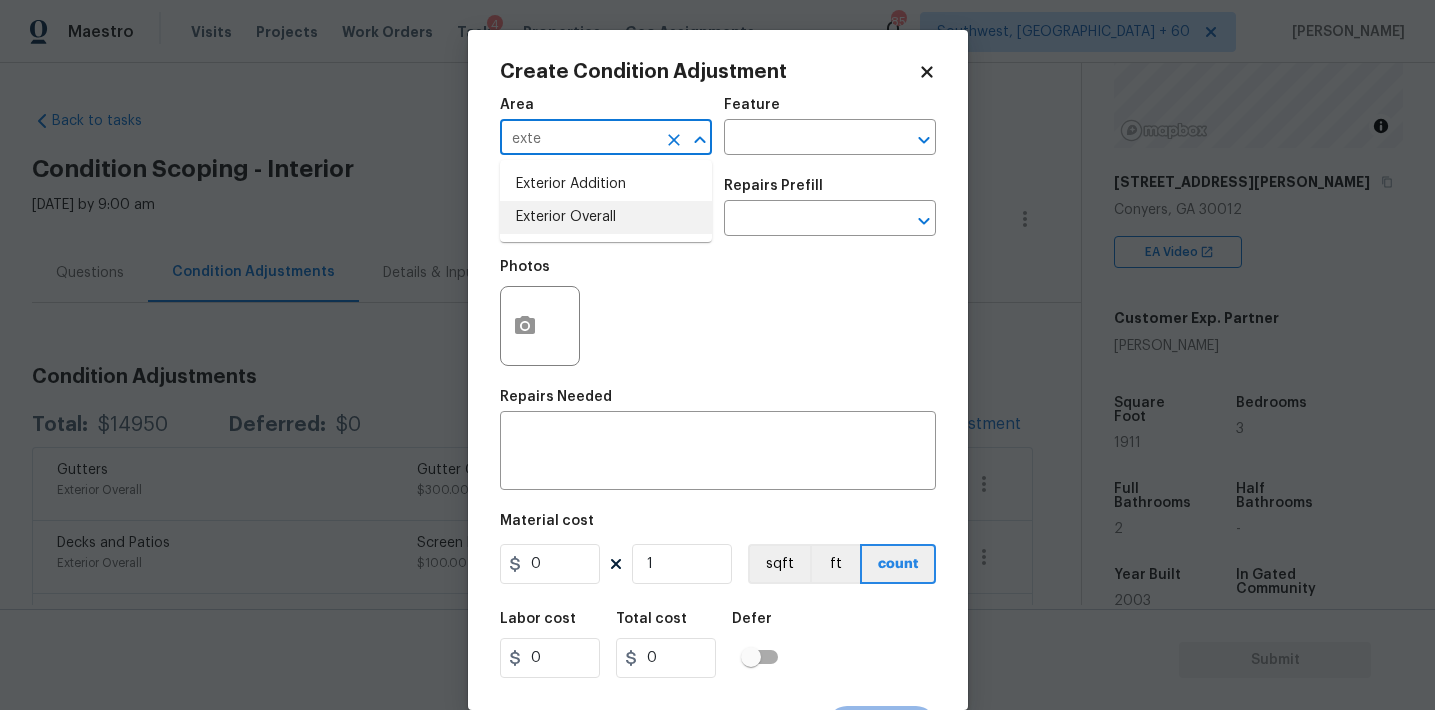 click on "Exterior Overall" at bounding box center [606, 217] 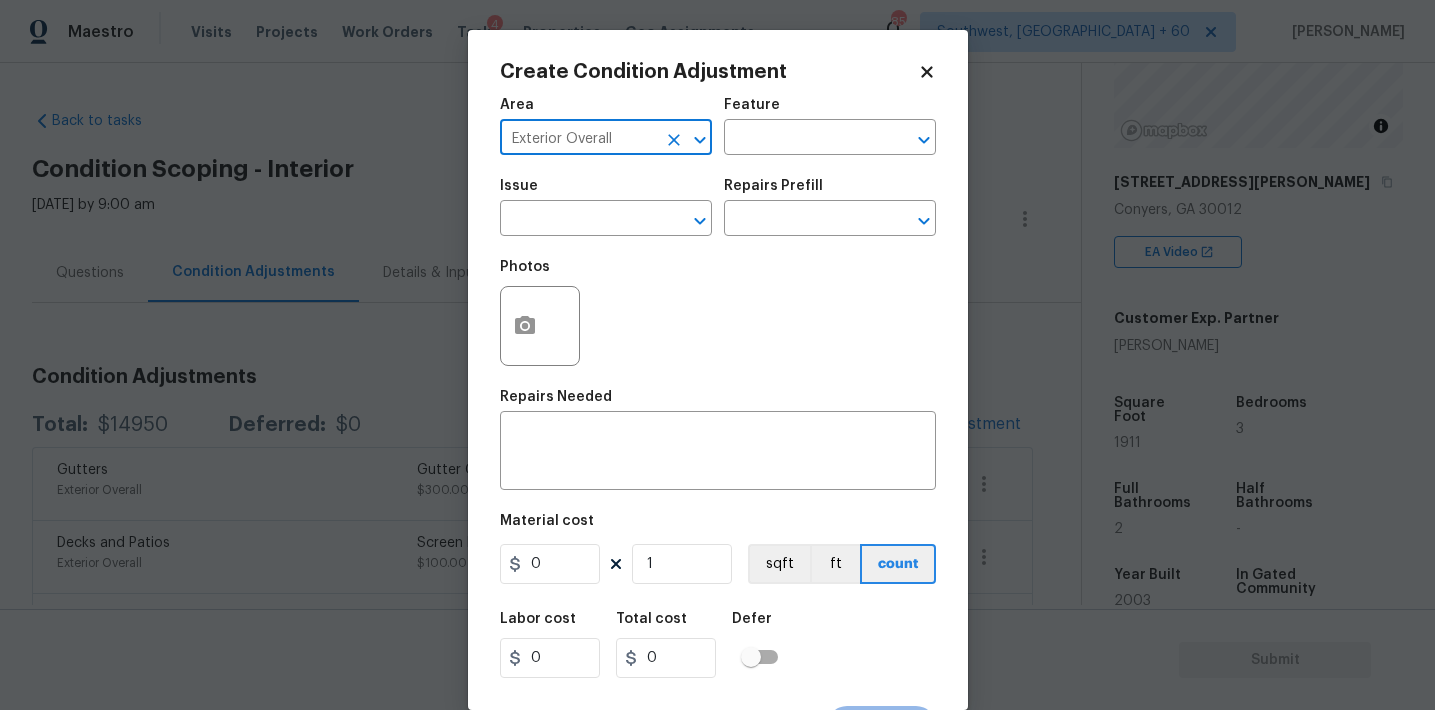 type on "Exterior Overall" 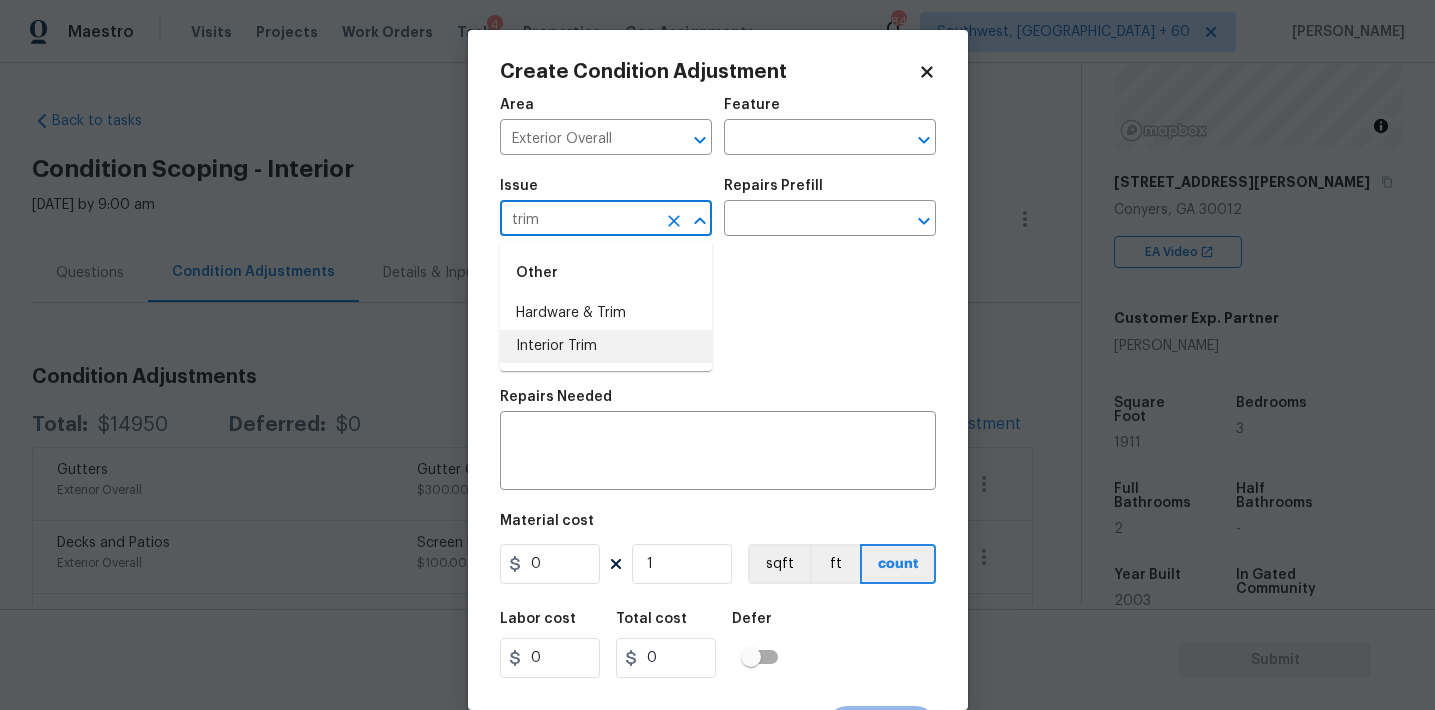 click on "Interior Trim" at bounding box center (606, 346) 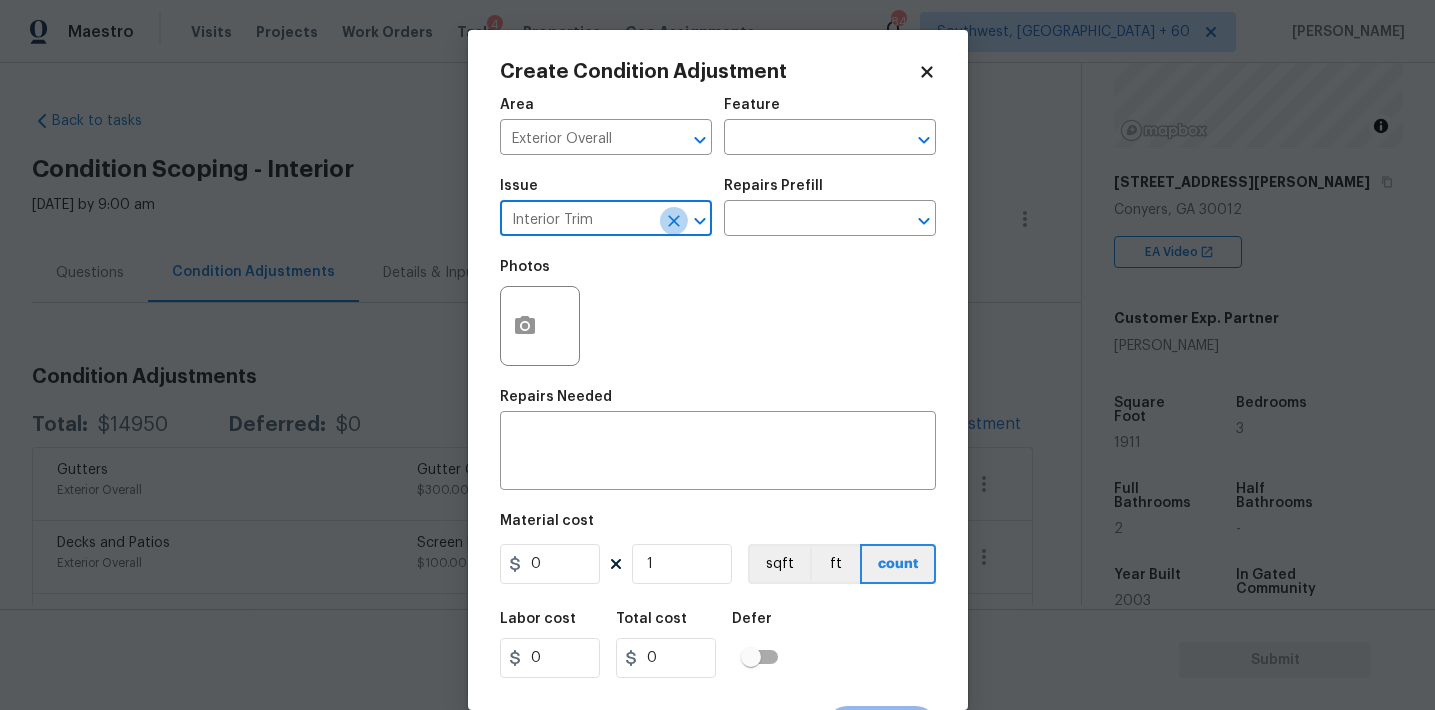click 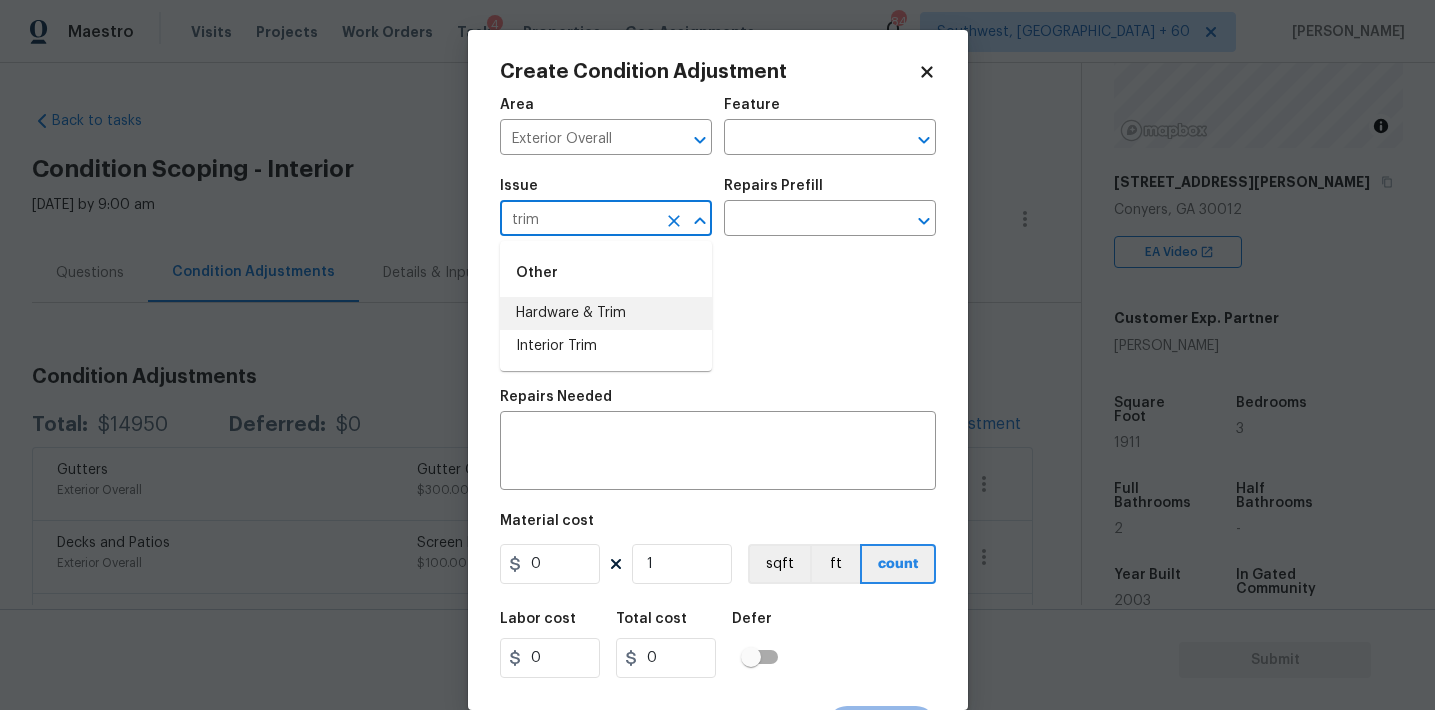 click on "Hardware & Trim" at bounding box center [606, 313] 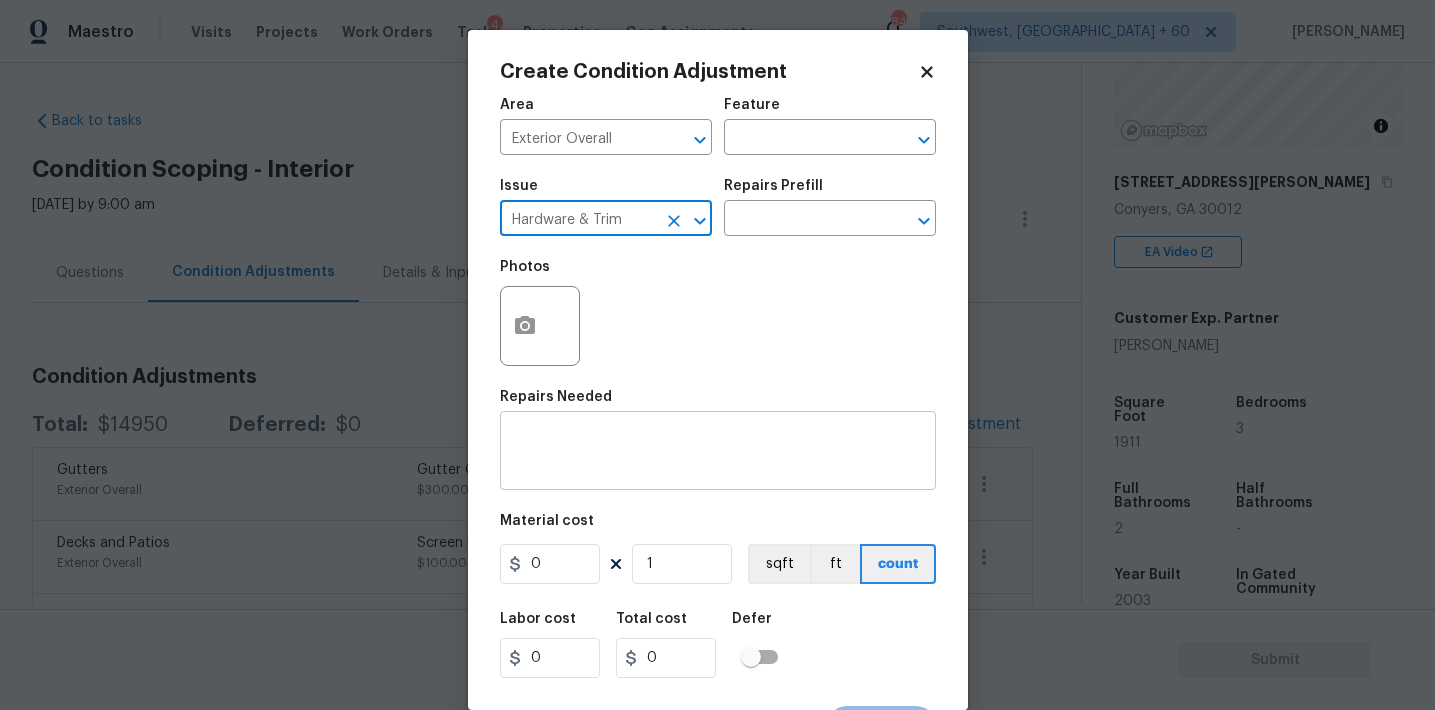 type on "Hardware & Trim" 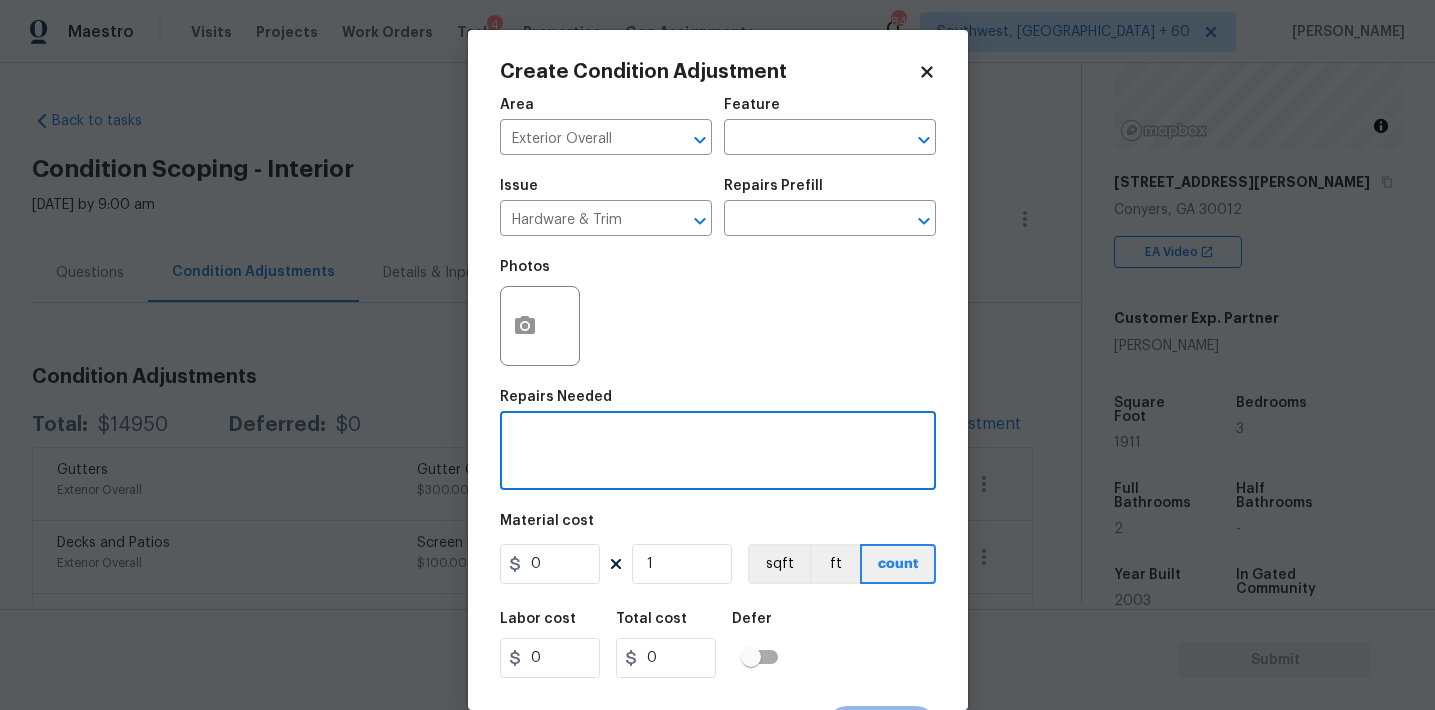 paste on "Exterior Trim Repair (Back of Home)" 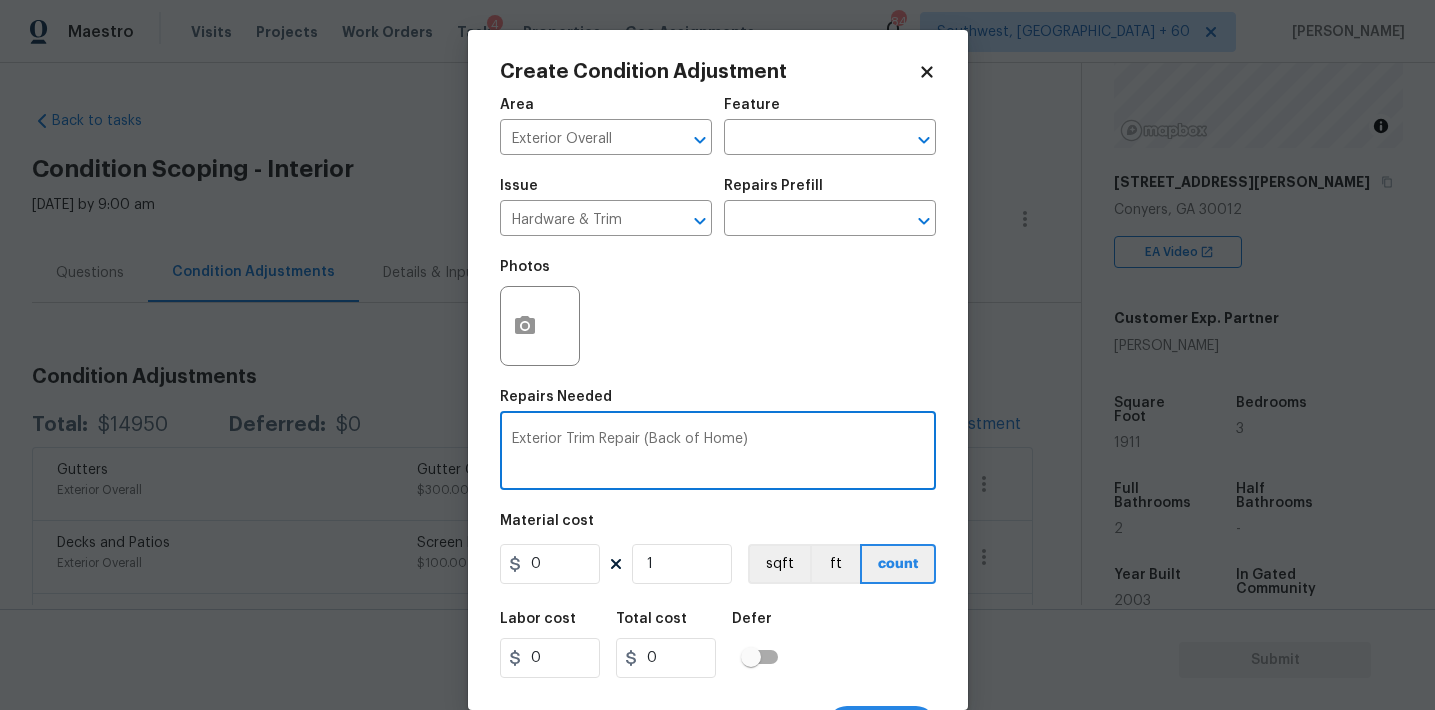 type on "Exterior Trim Repair (Back of Home)" 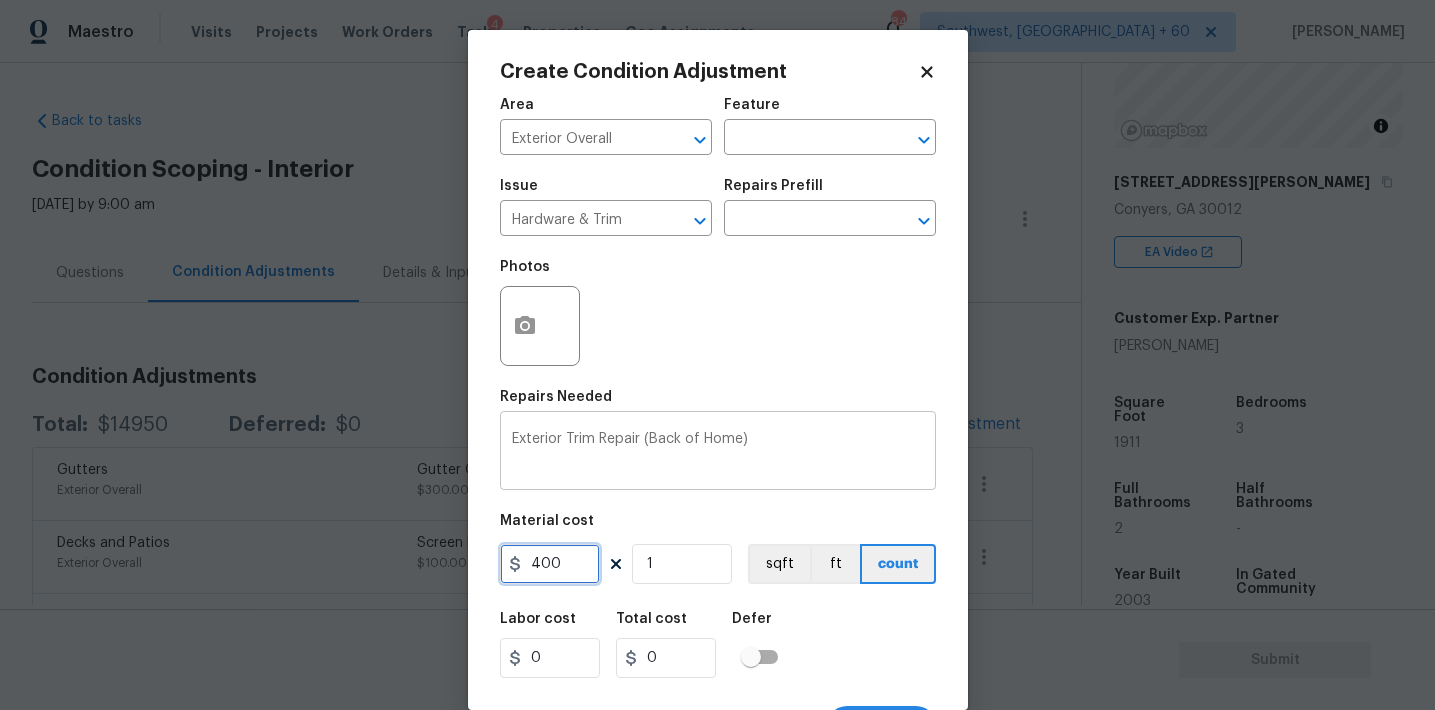 type on "400" 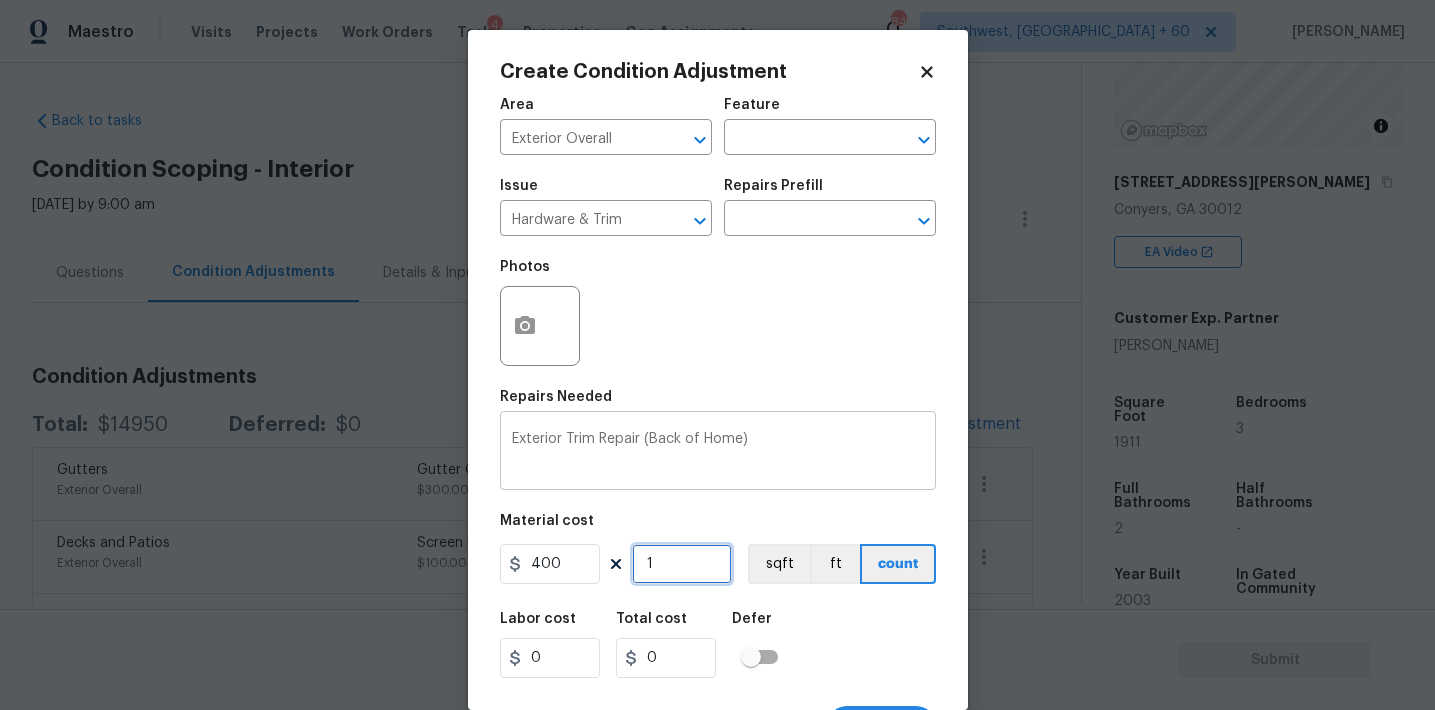 type on "400" 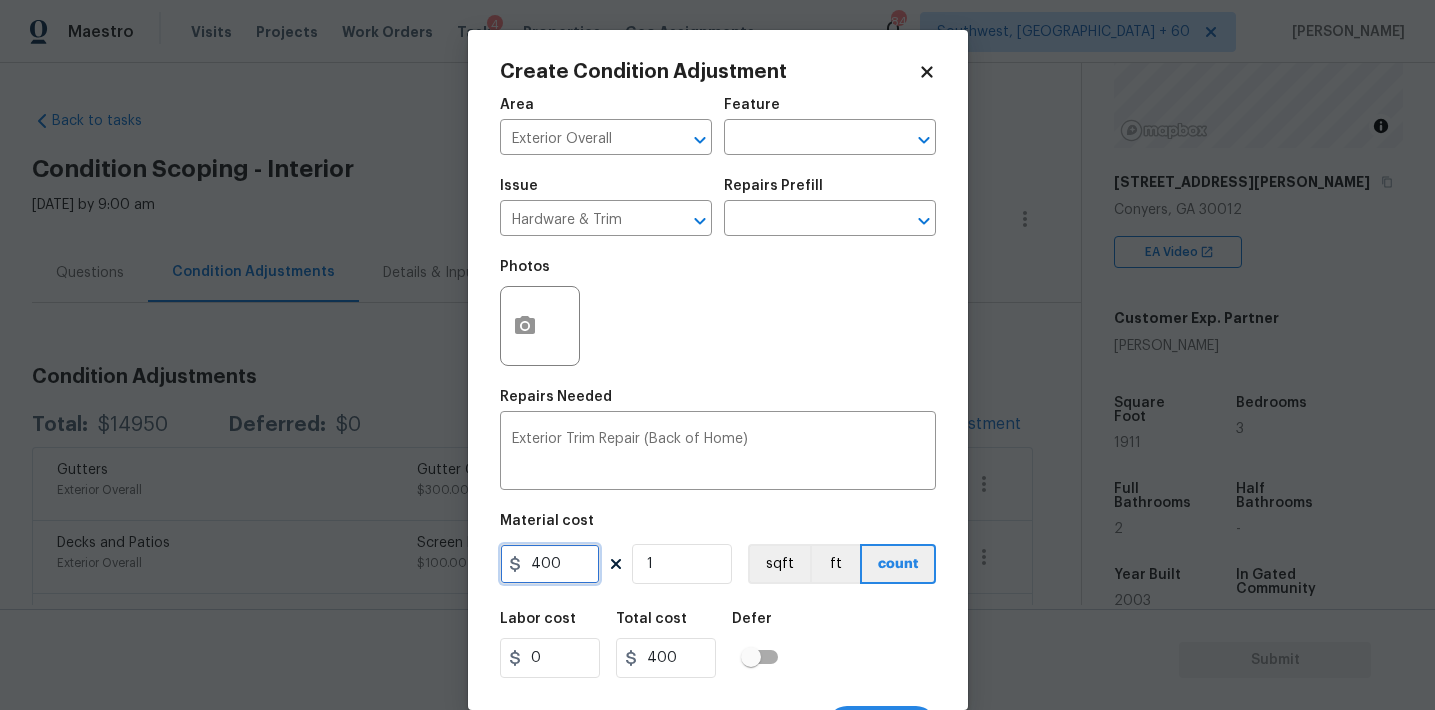 click on "400" at bounding box center [550, 564] 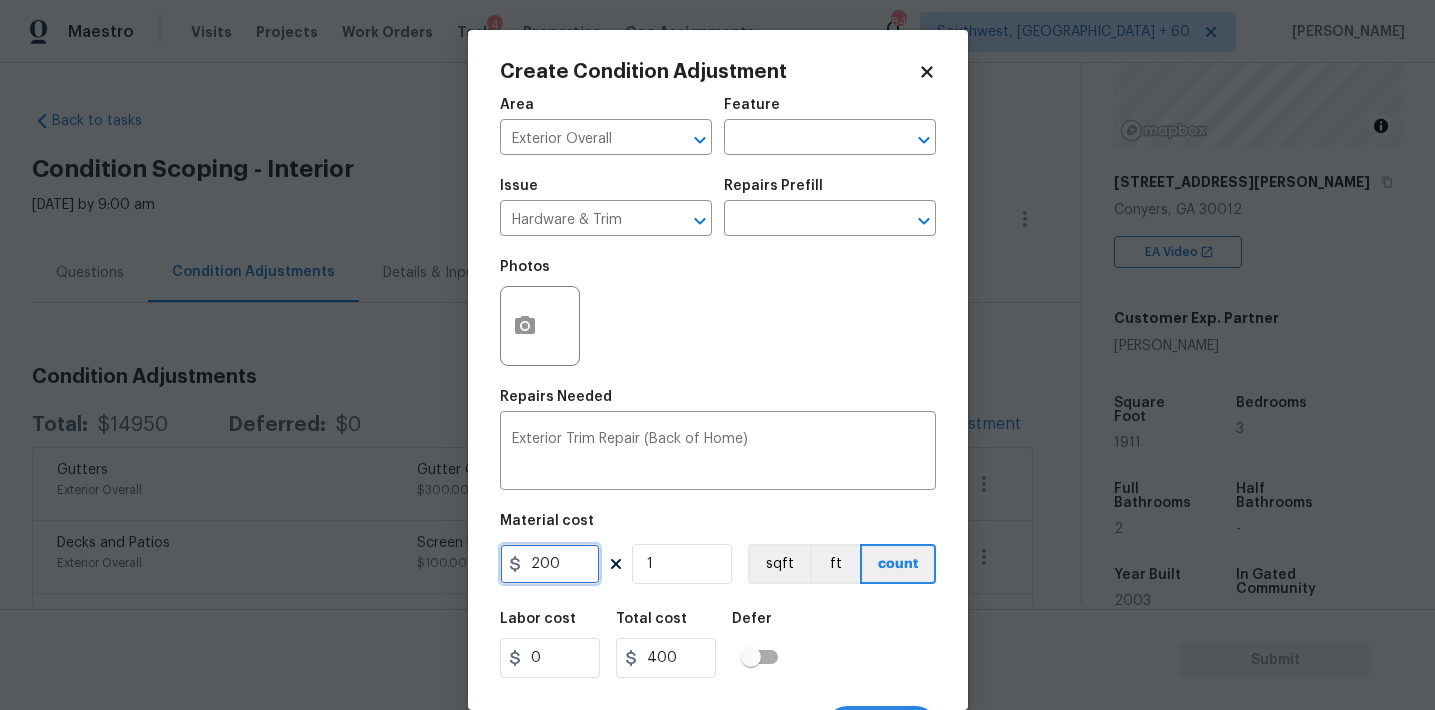 type on "200" 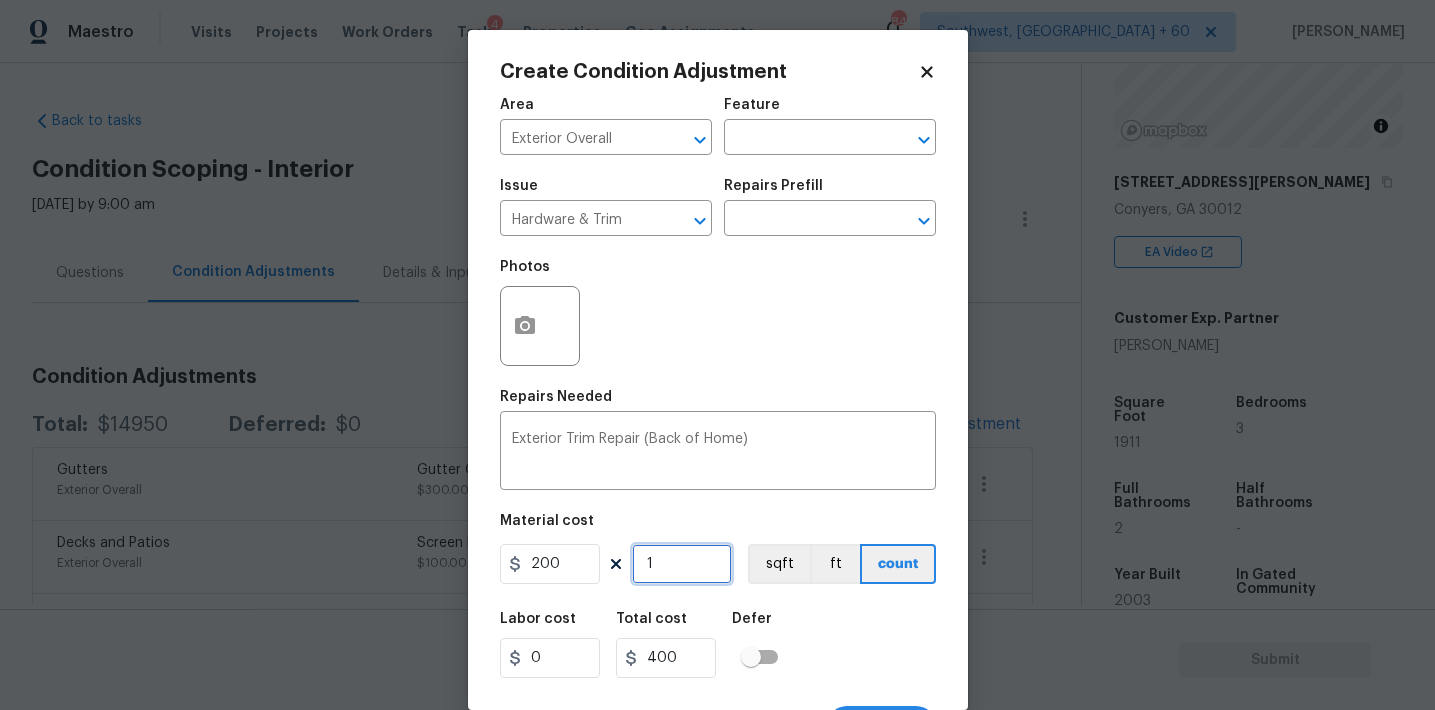 type on "200" 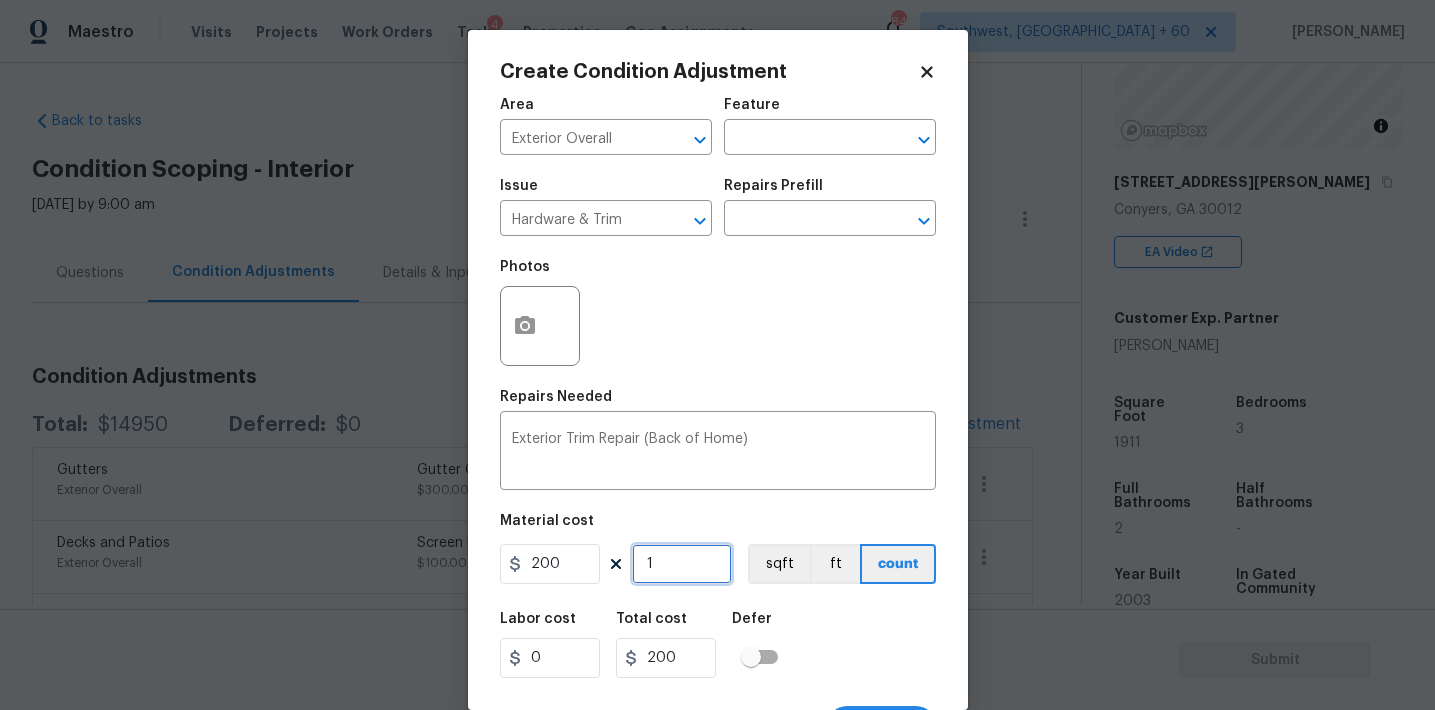 scroll, scrollTop: 37, scrollLeft: 0, axis: vertical 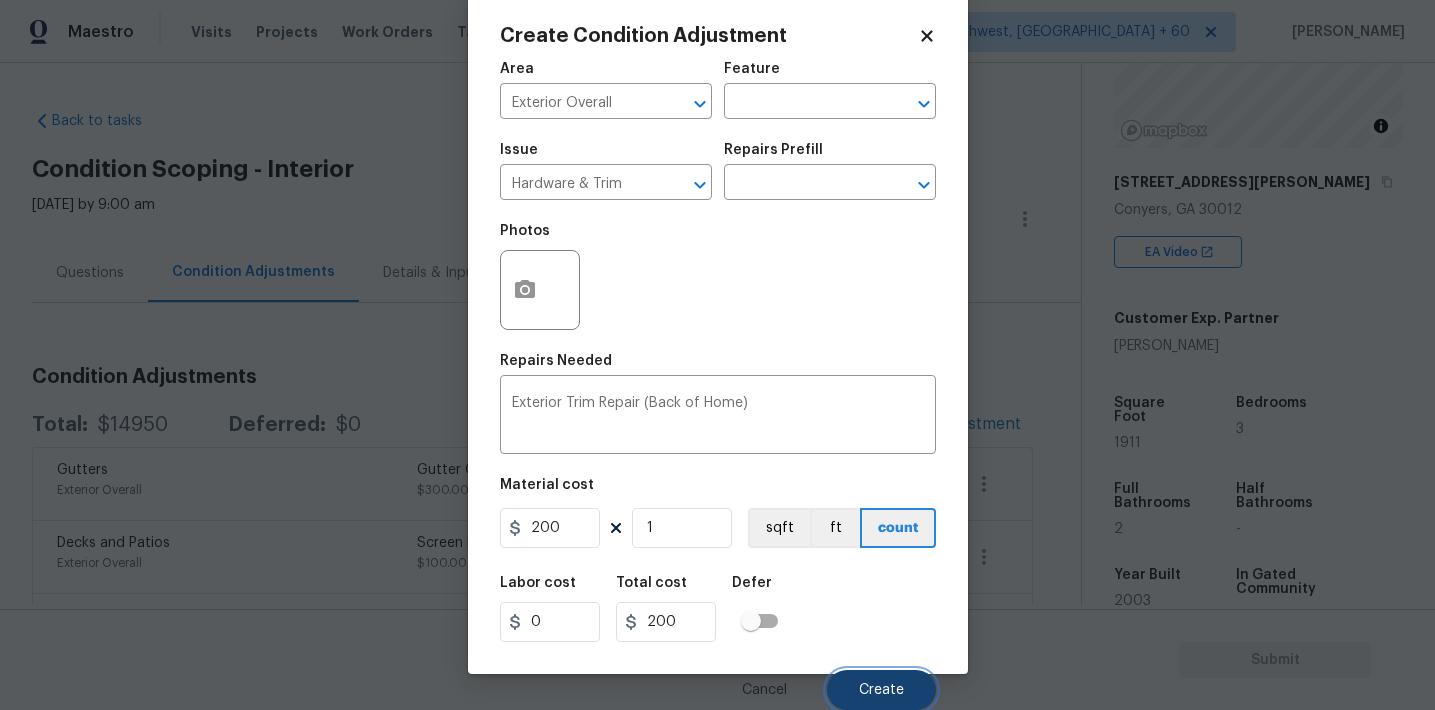 click on "Create" at bounding box center [881, 690] 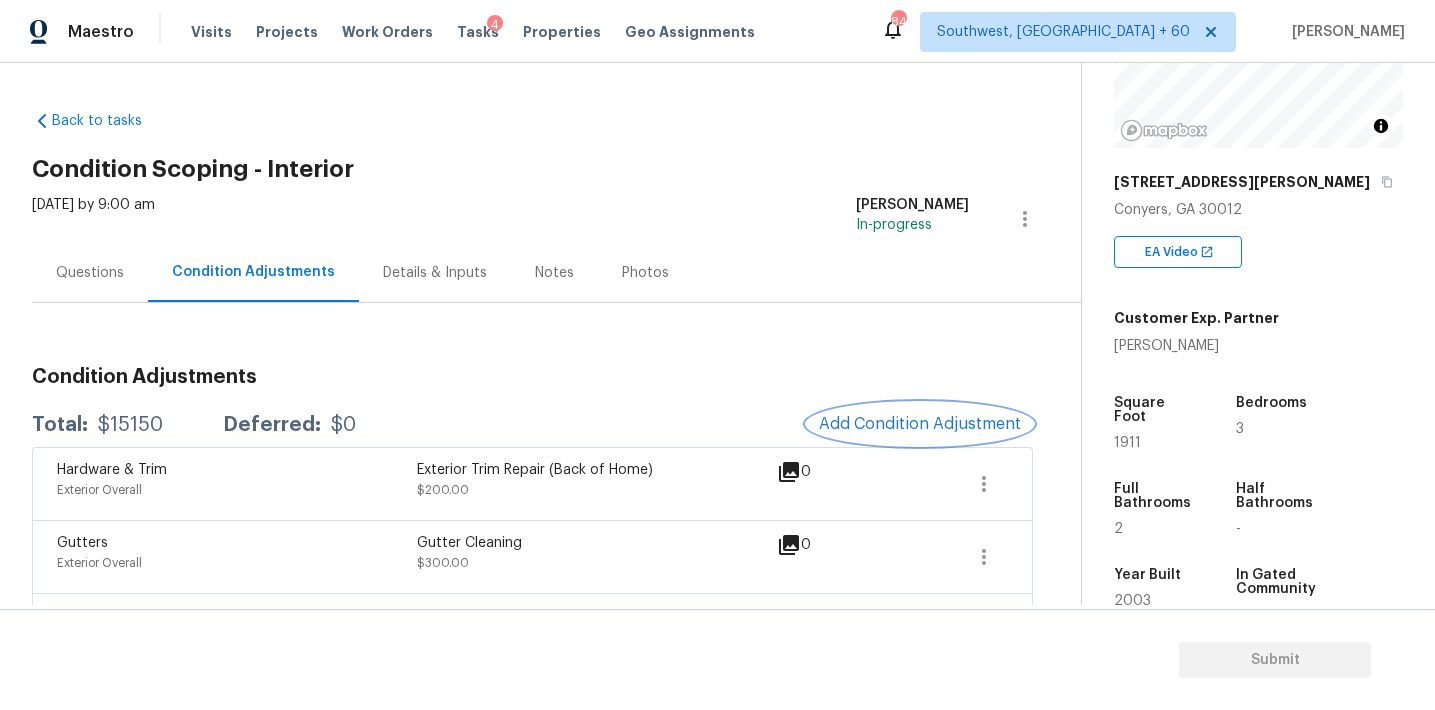 scroll, scrollTop: 0, scrollLeft: 0, axis: both 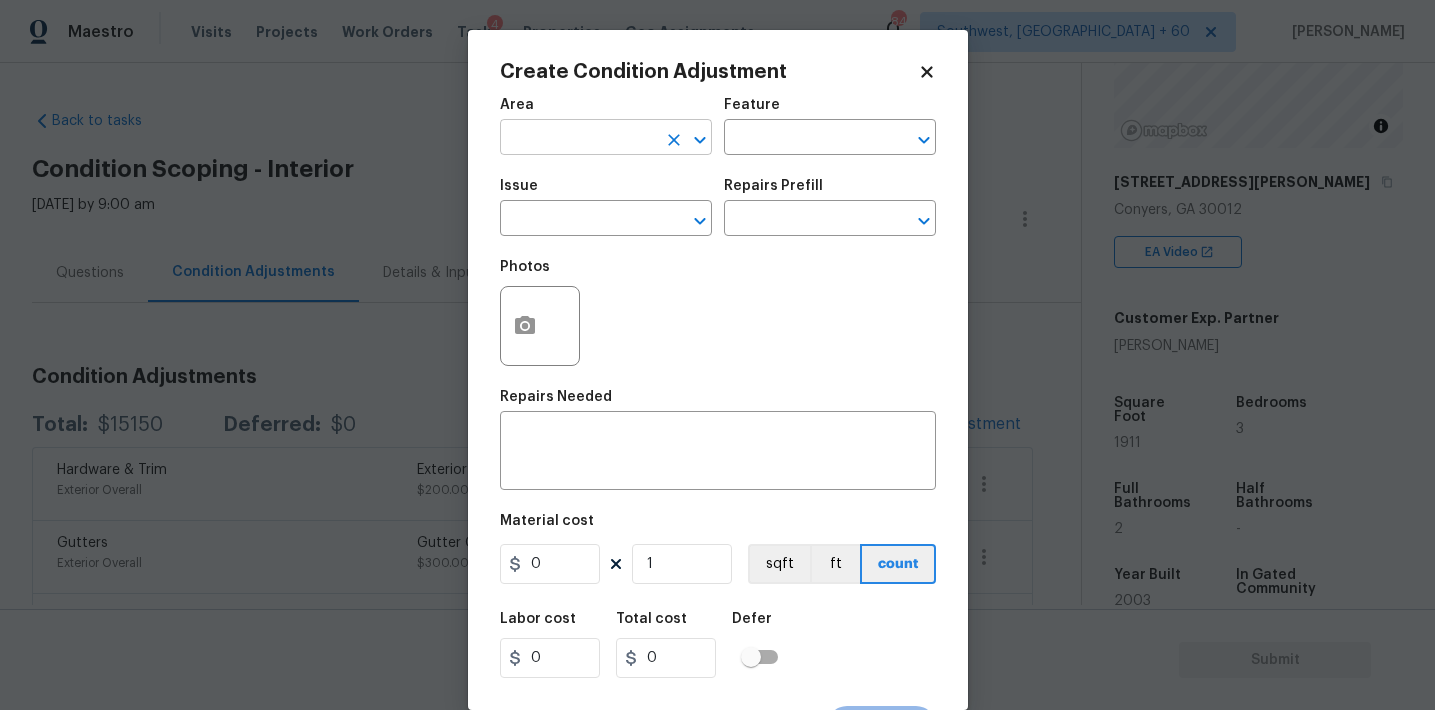 click at bounding box center [578, 139] 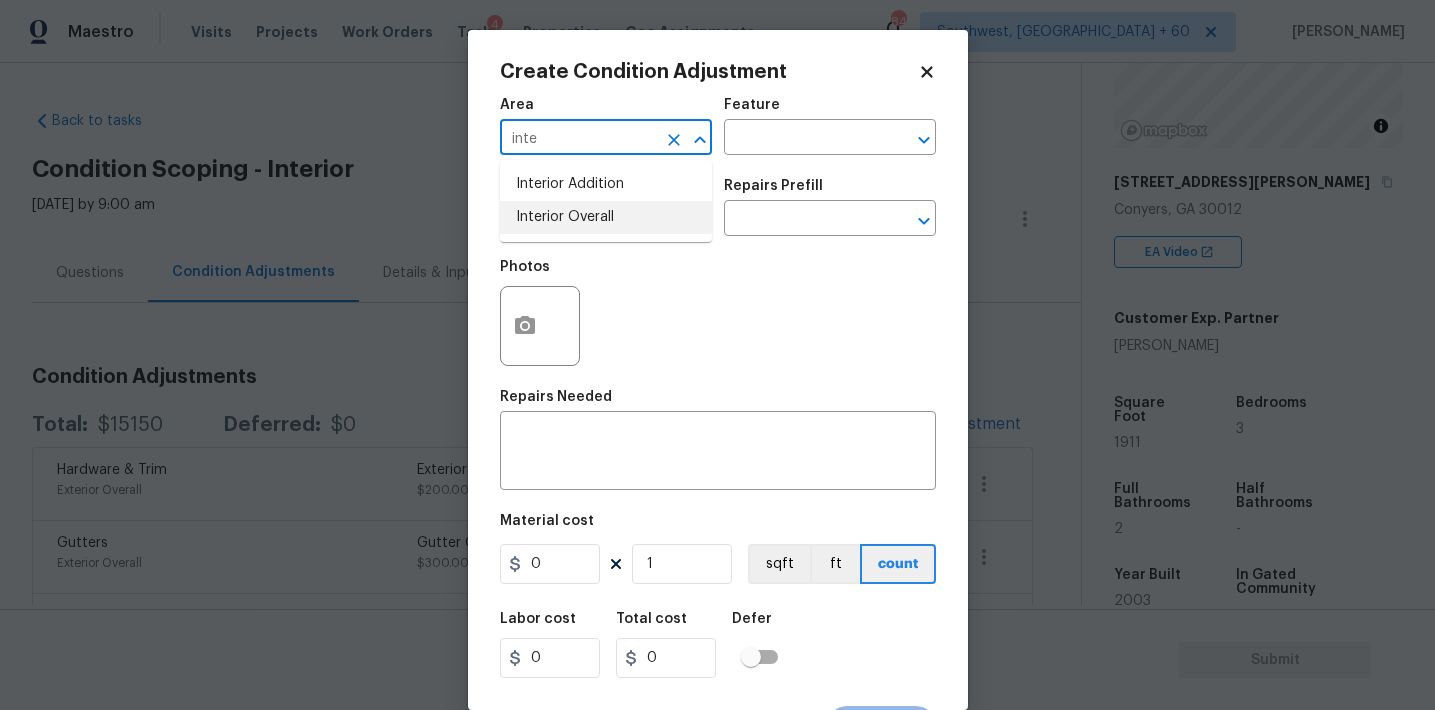 click on "Interior Overall" at bounding box center (606, 217) 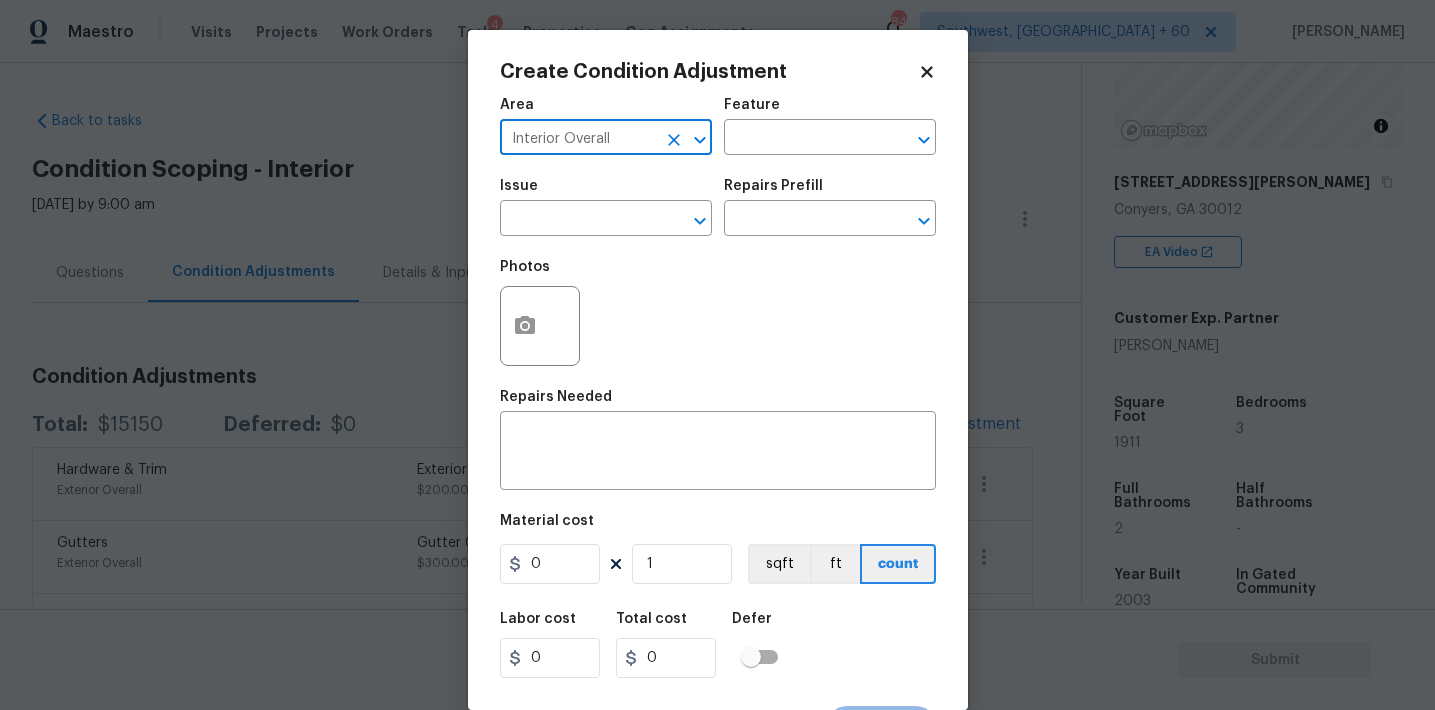 type on "Interior Overall" 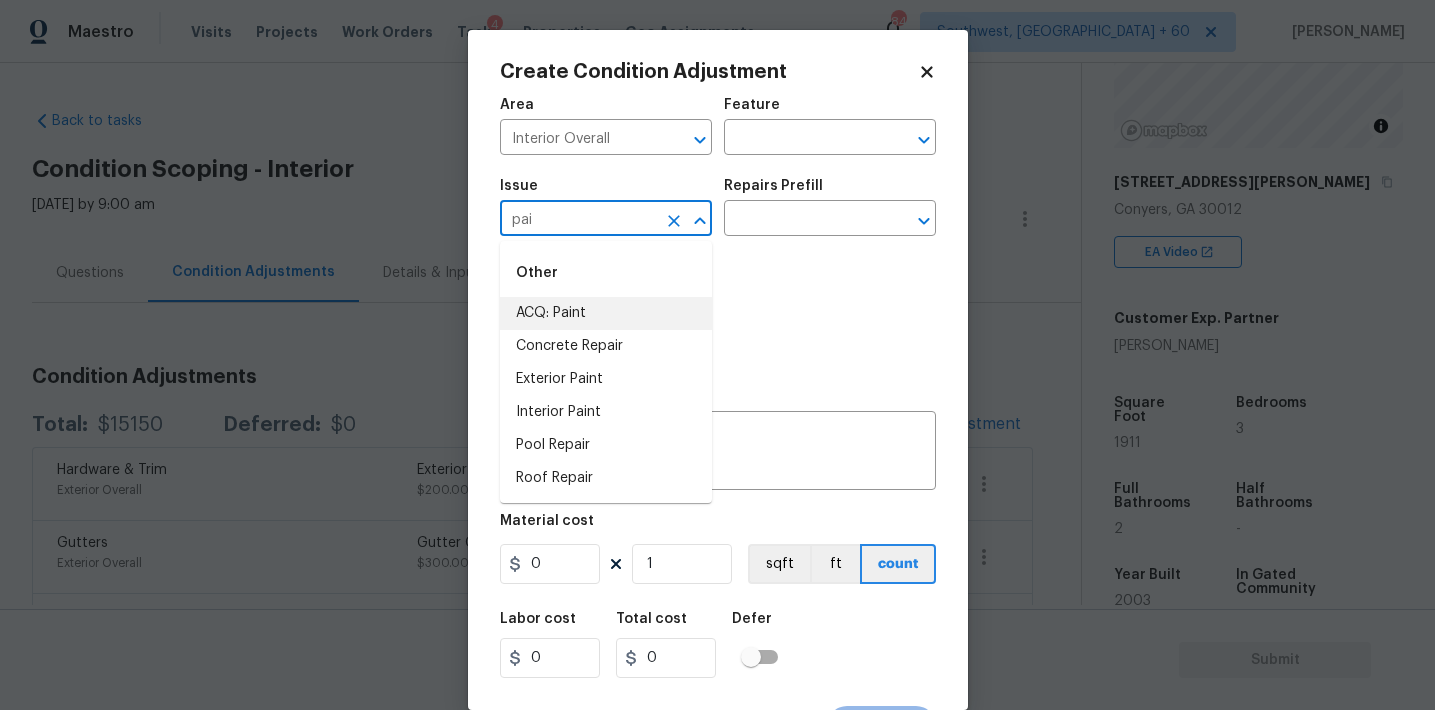click on "ACQ: Paint" at bounding box center (606, 313) 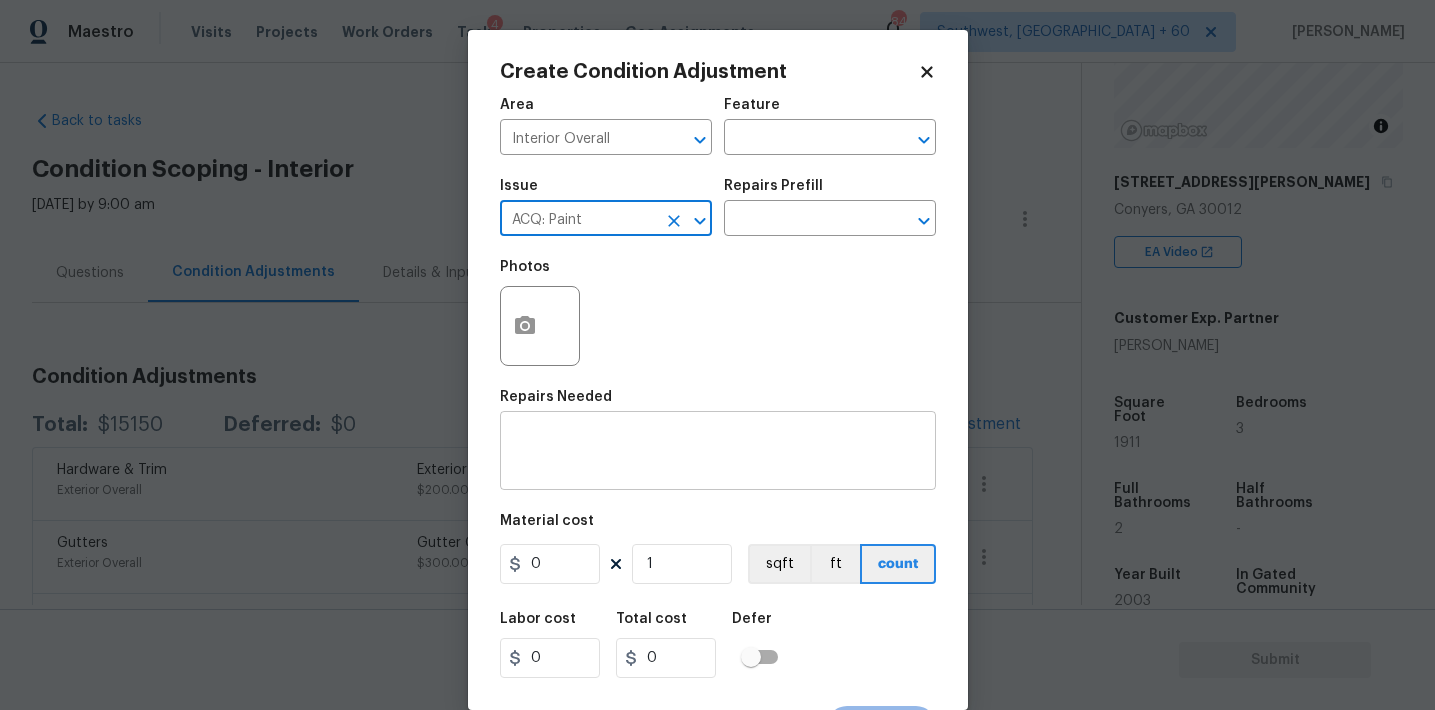 type on "ACQ: Paint" 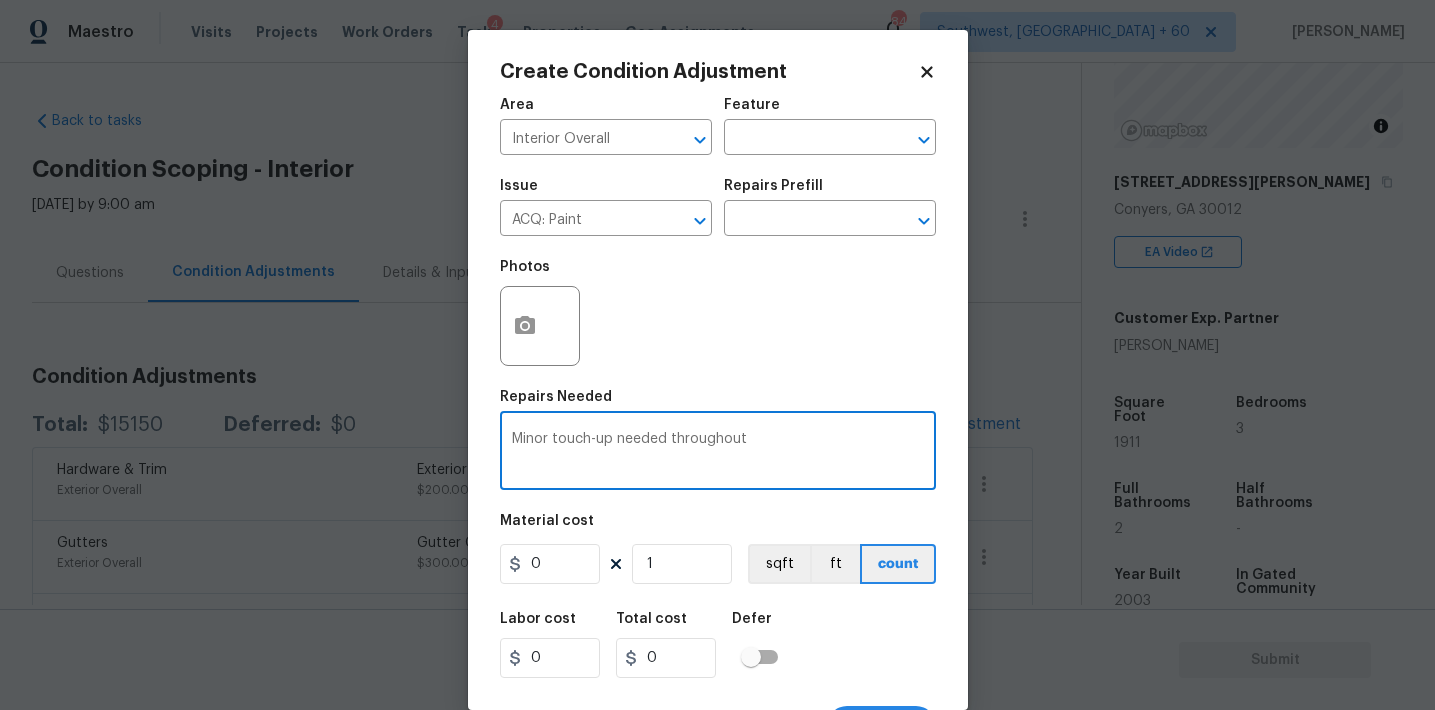 type on "Minor touch-up needed throughout" 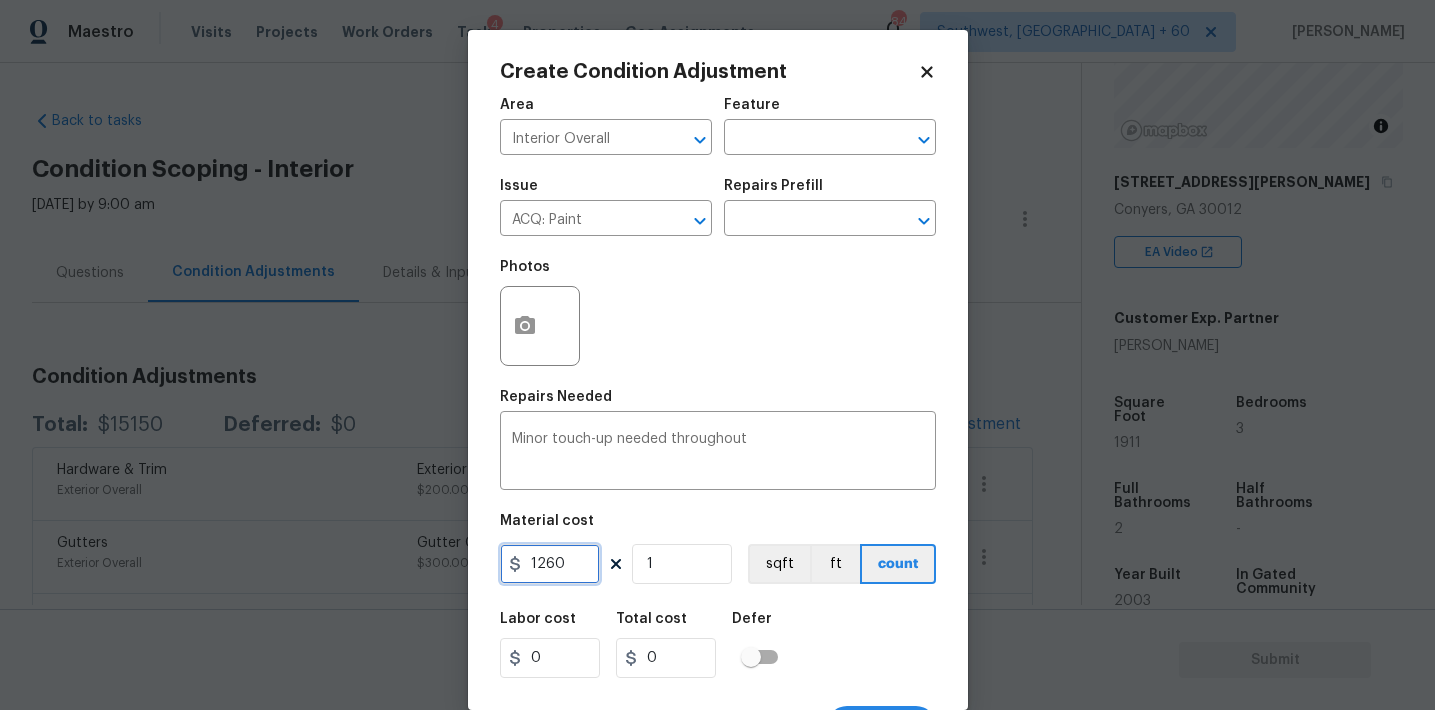 type on "1260" 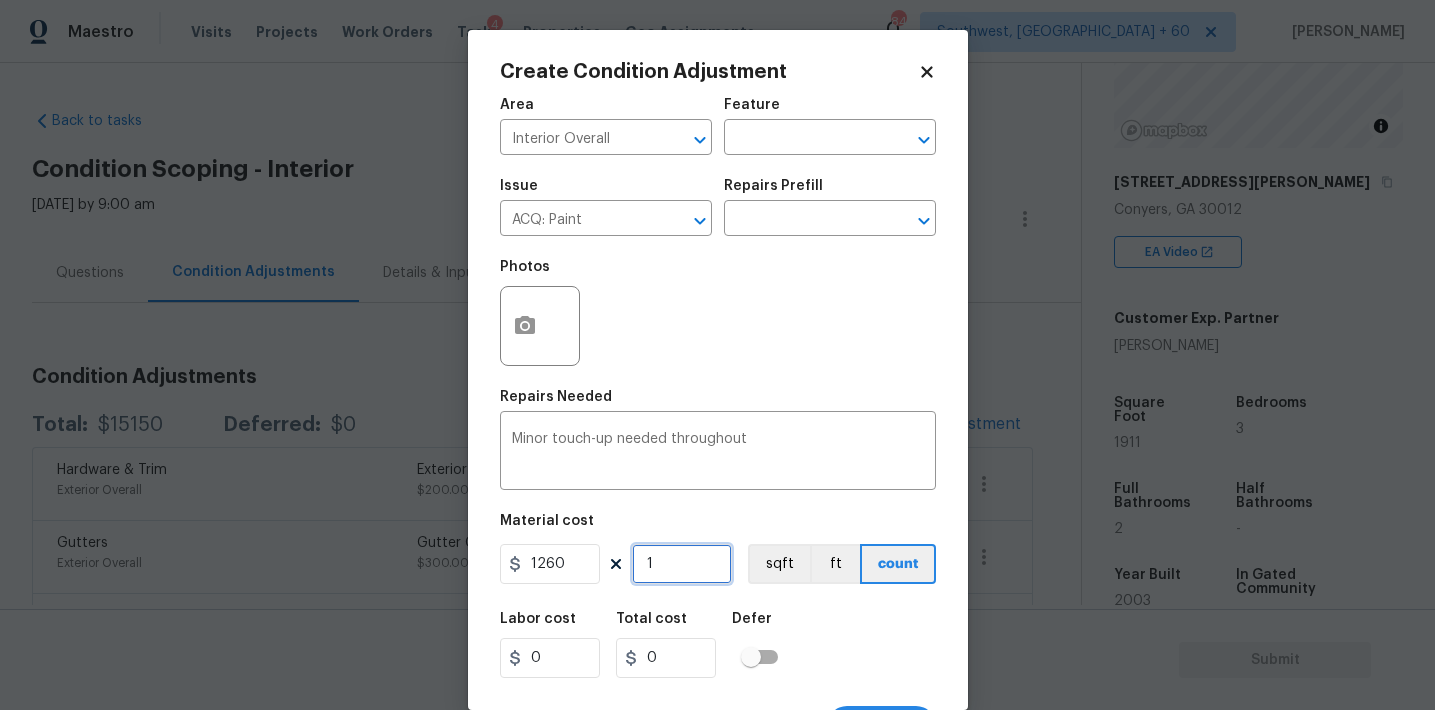 type on "1260" 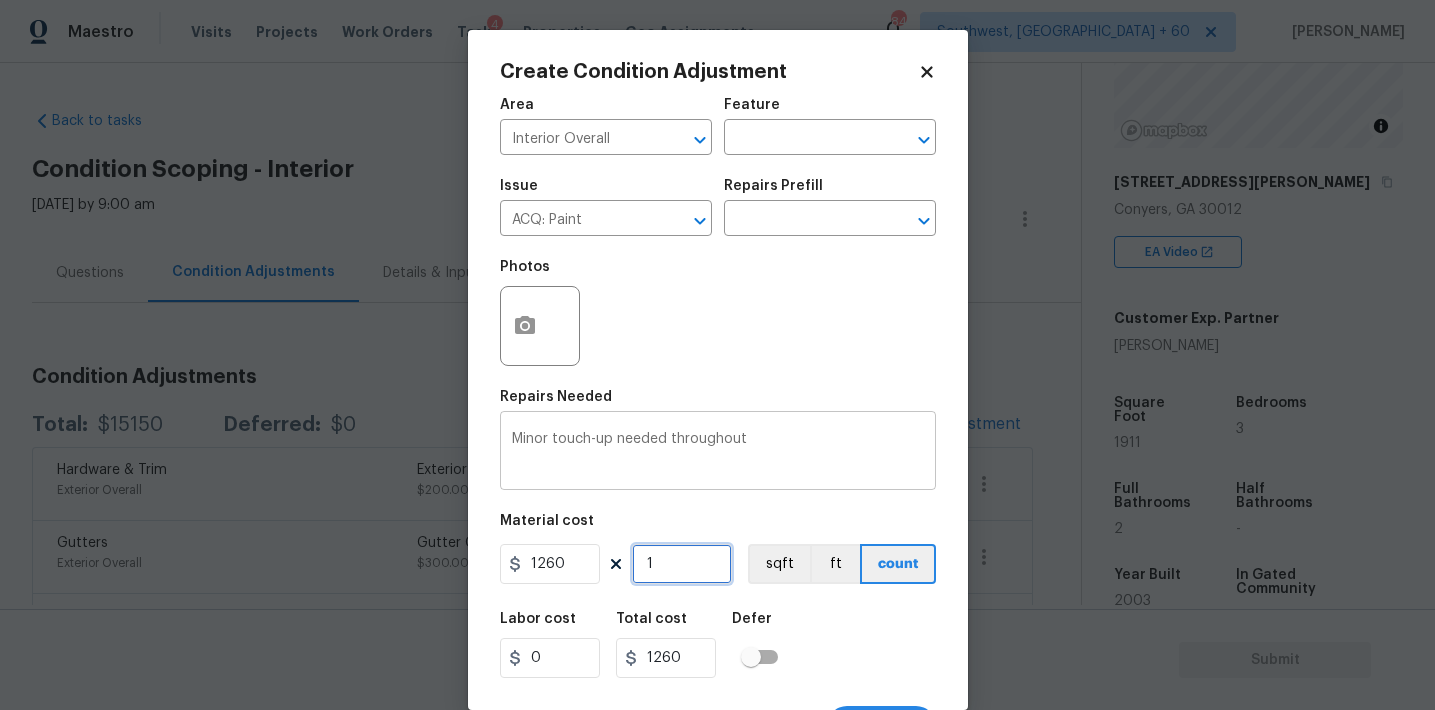 scroll, scrollTop: 37, scrollLeft: 0, axis: vertical 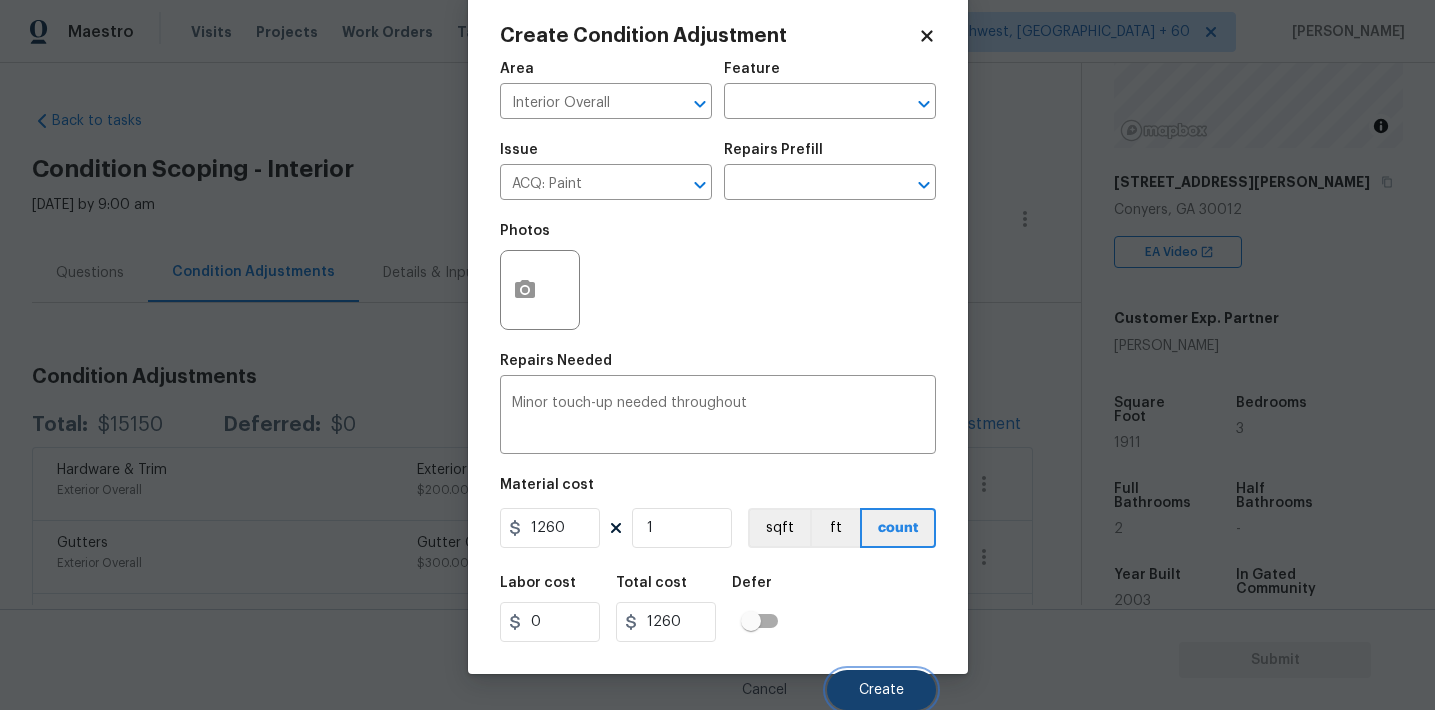 click on "Create" at bounding box center (881, 690) 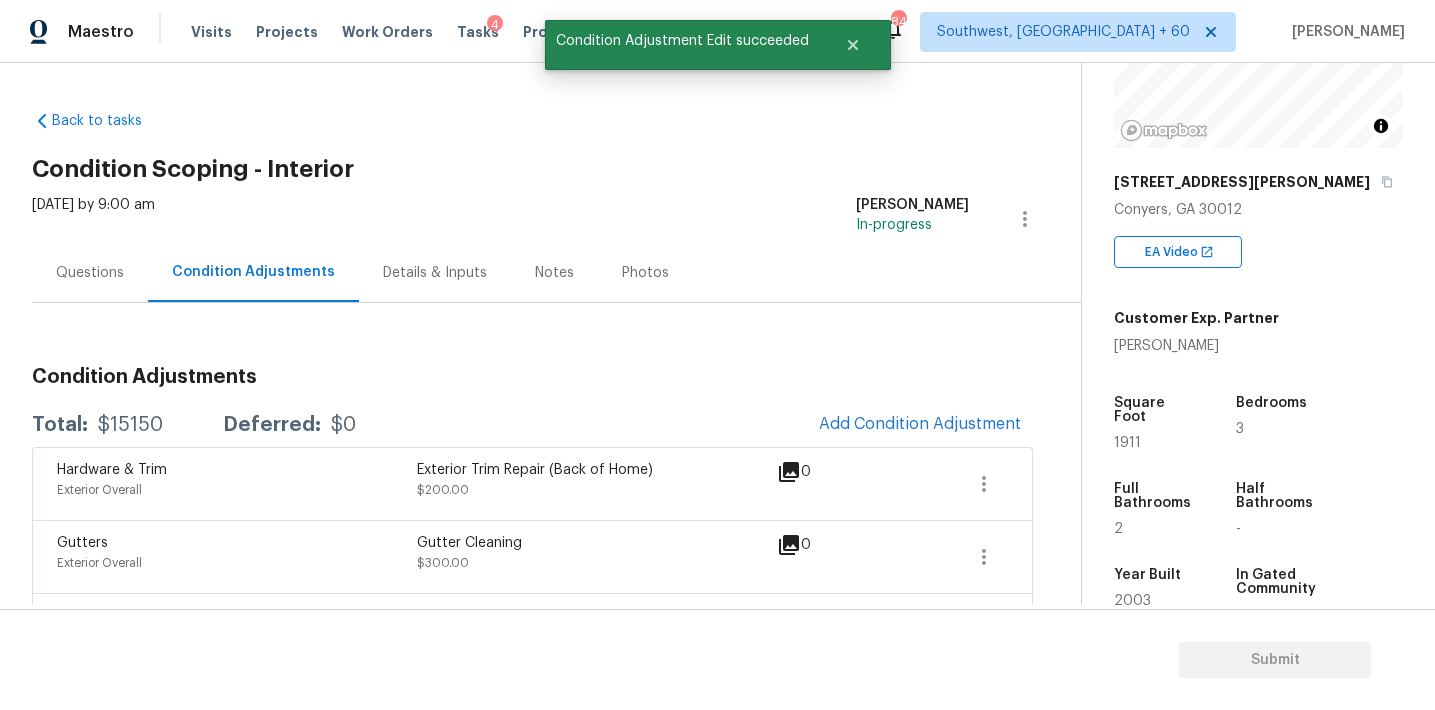 scroll, scrollTop: 30, scrollLeft: 0, axis: vertical 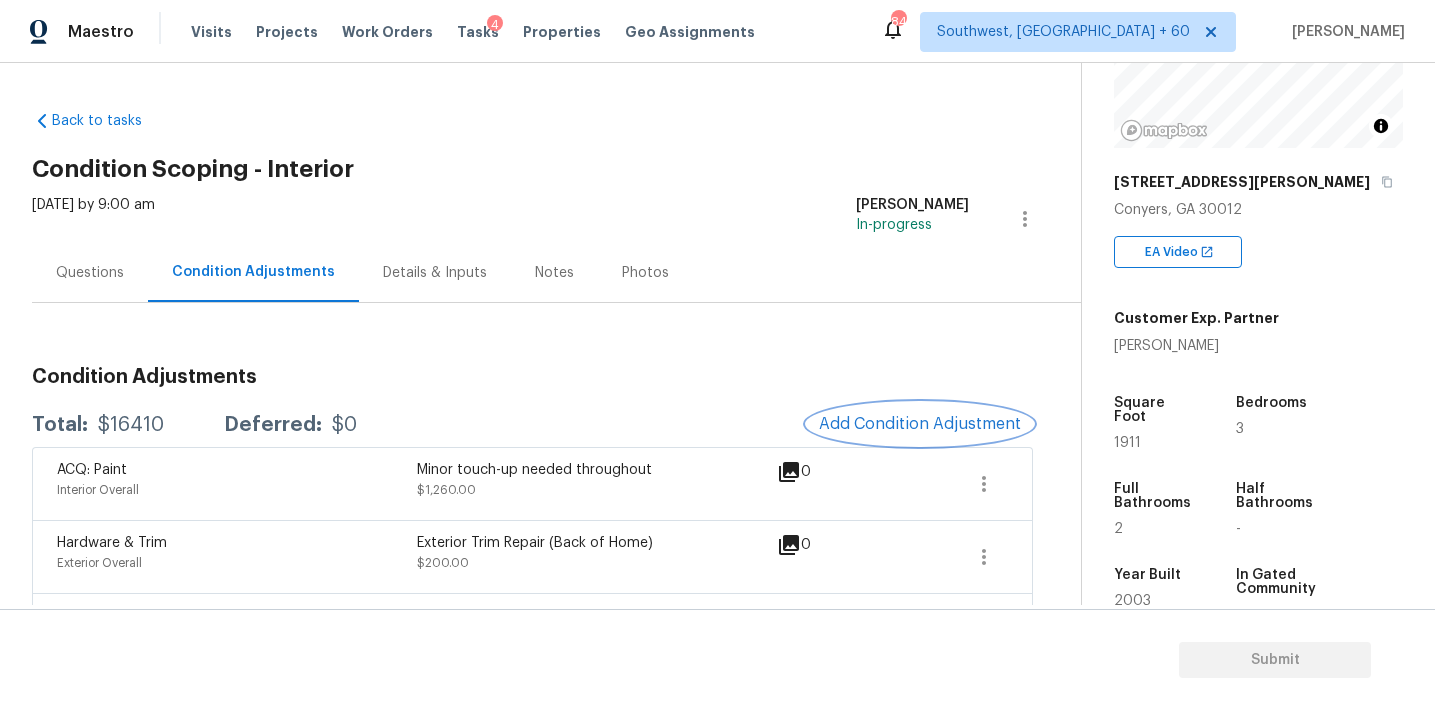 click on "Add Condition Adjustment" at bounding box center (920, 424) 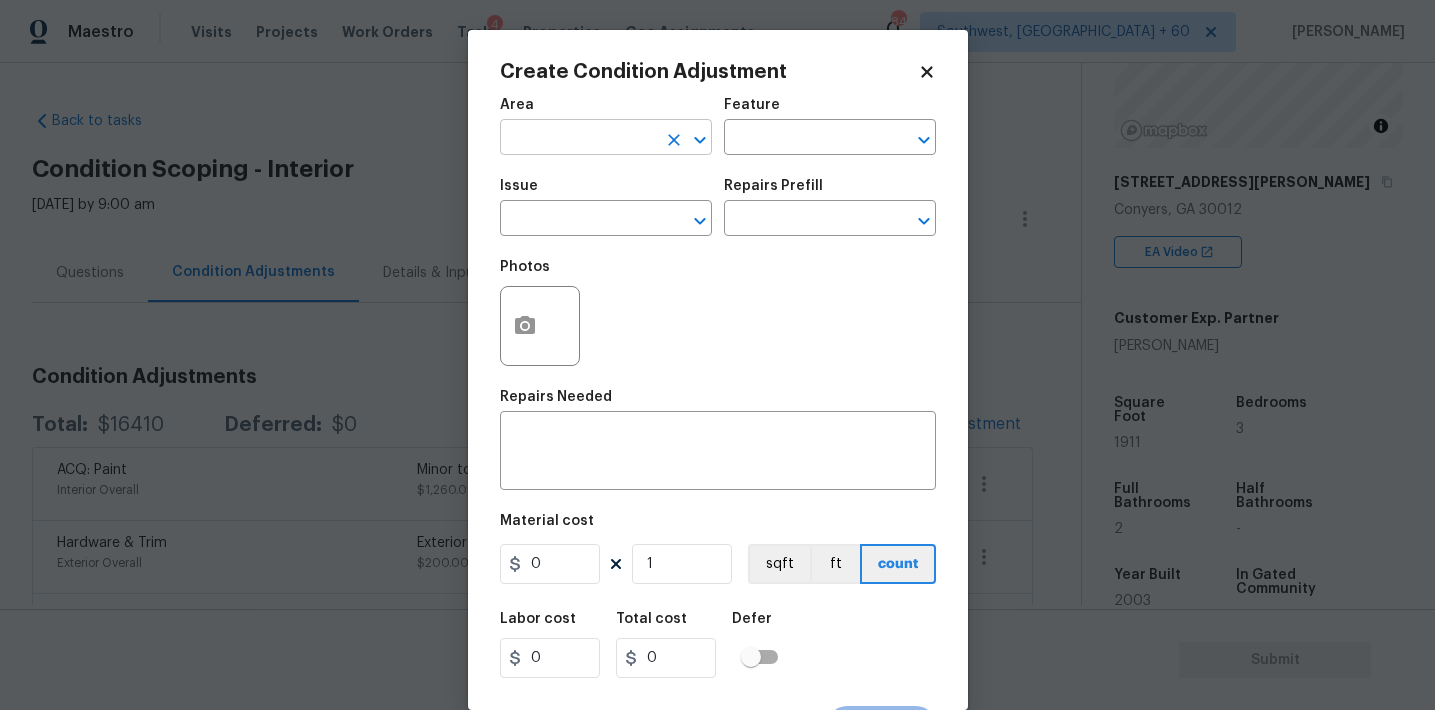 click at bounding box center [578, 139] 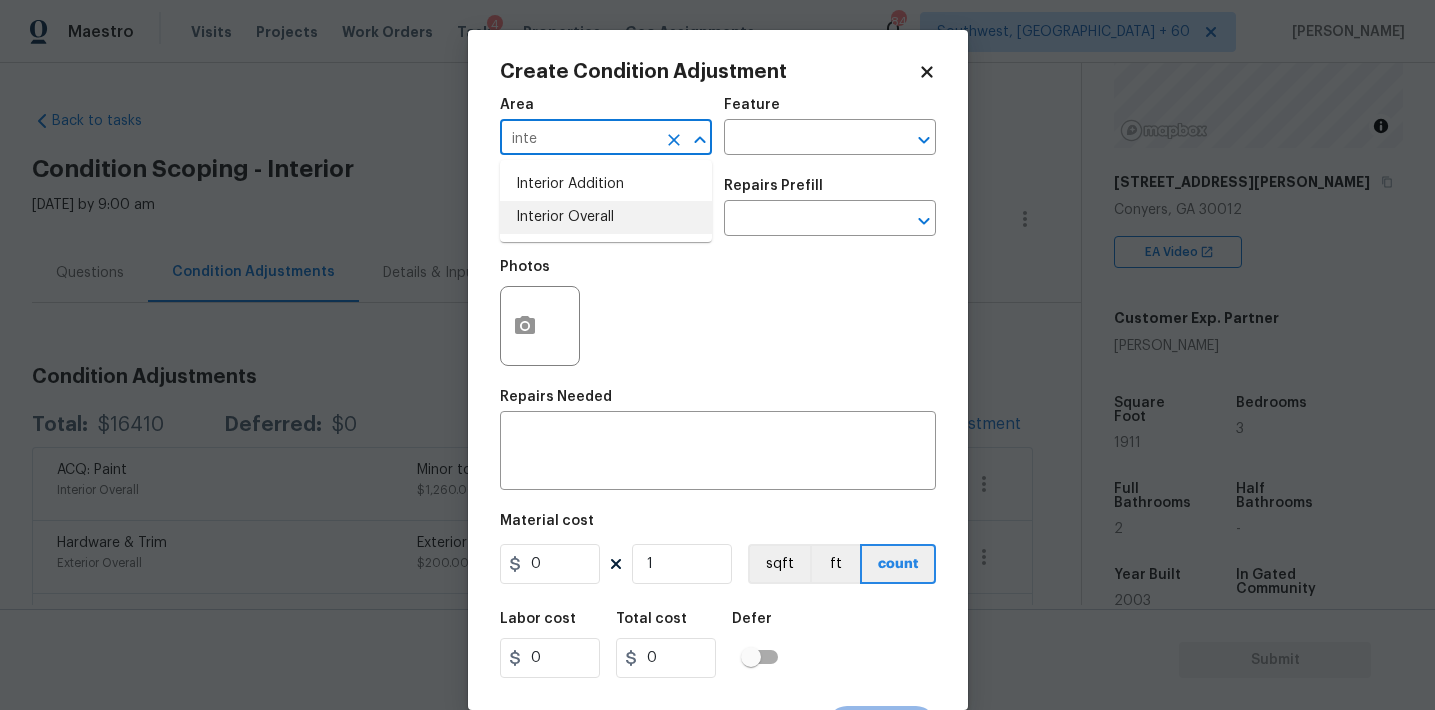 click on "Interior Overall" at bounding box center [606, 217] 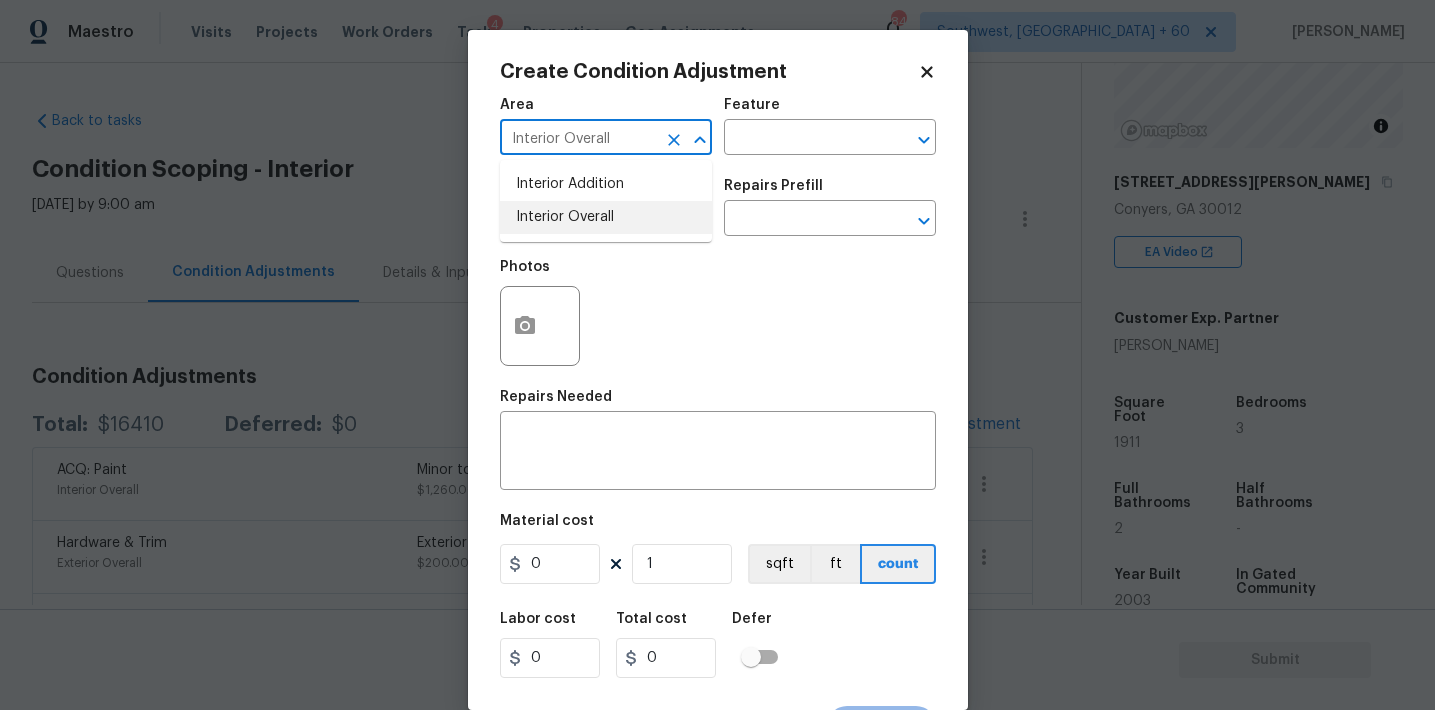 type on "Interior Overall" 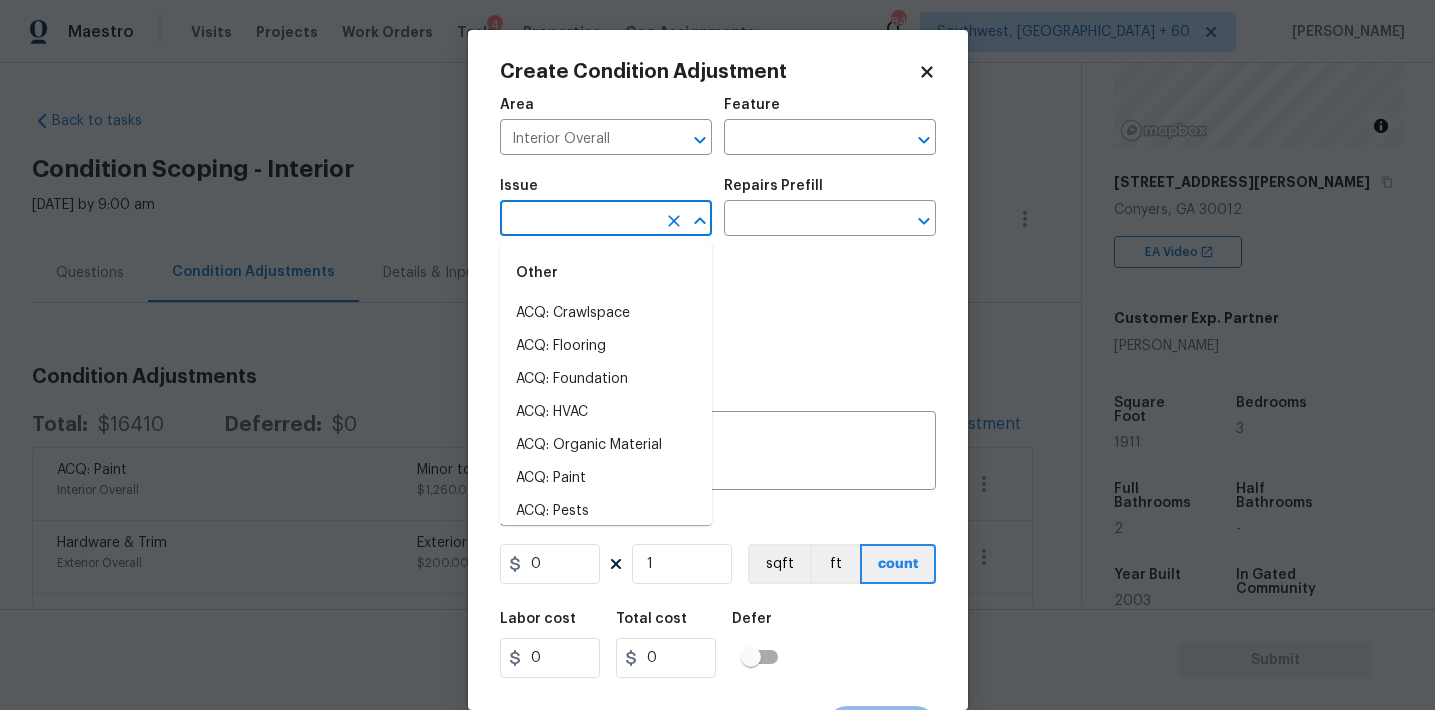 click at bounding box center (578, 220) 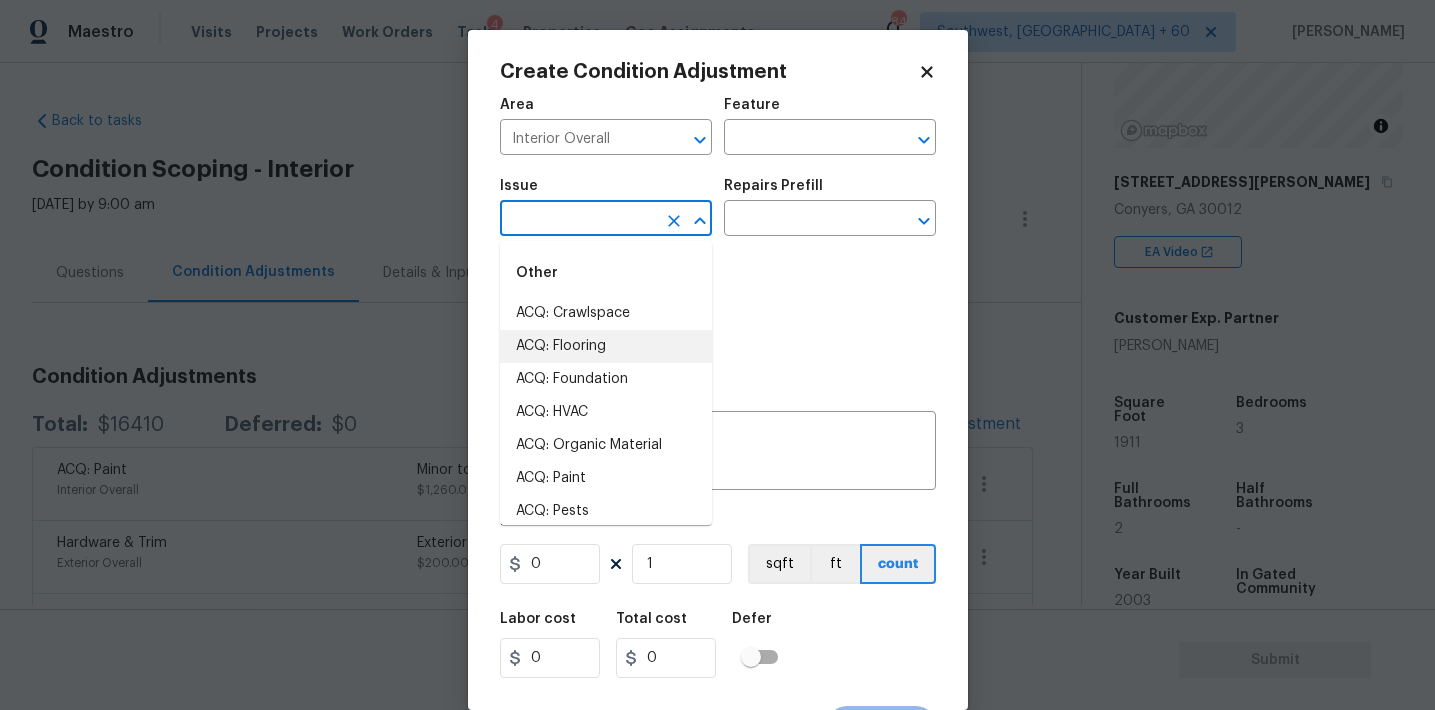 click on "ACQ: Flooring" at bounding box center (606, 346) 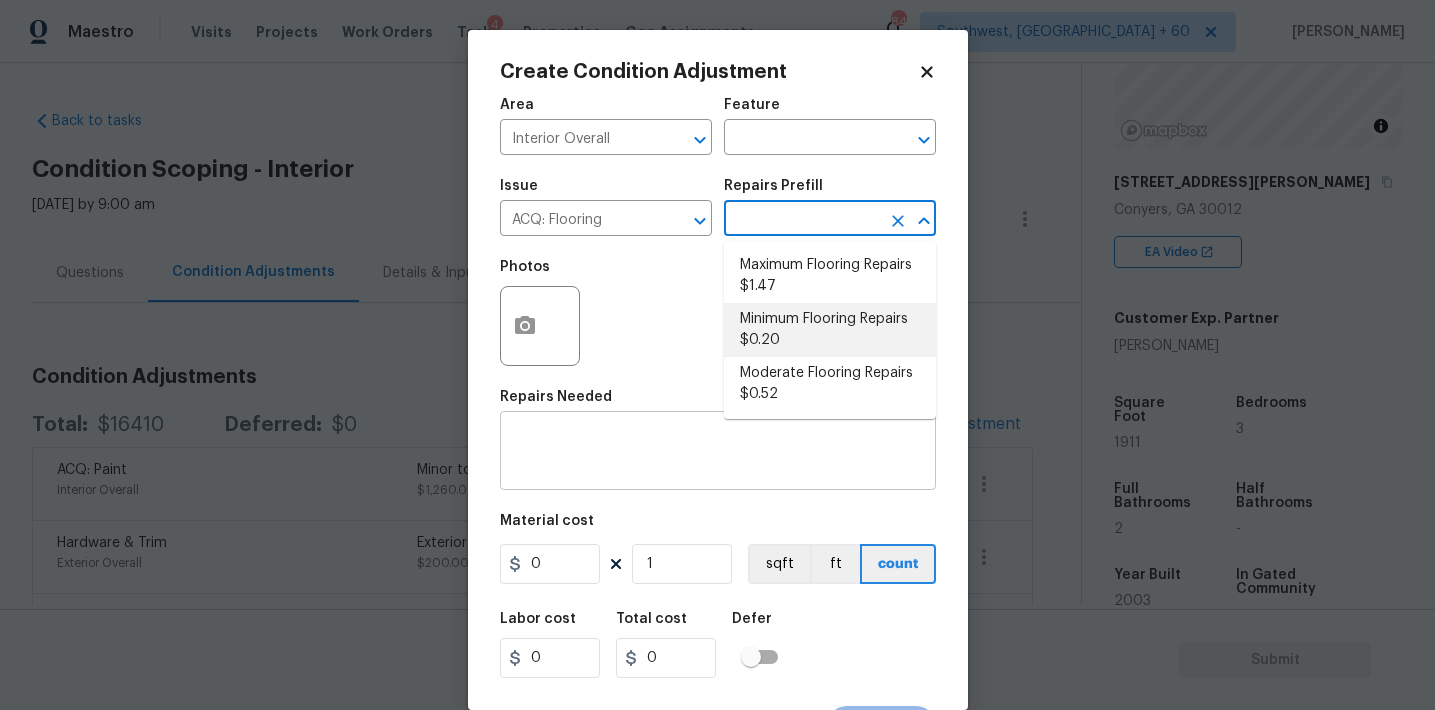 click at bounding box center (718, 453) 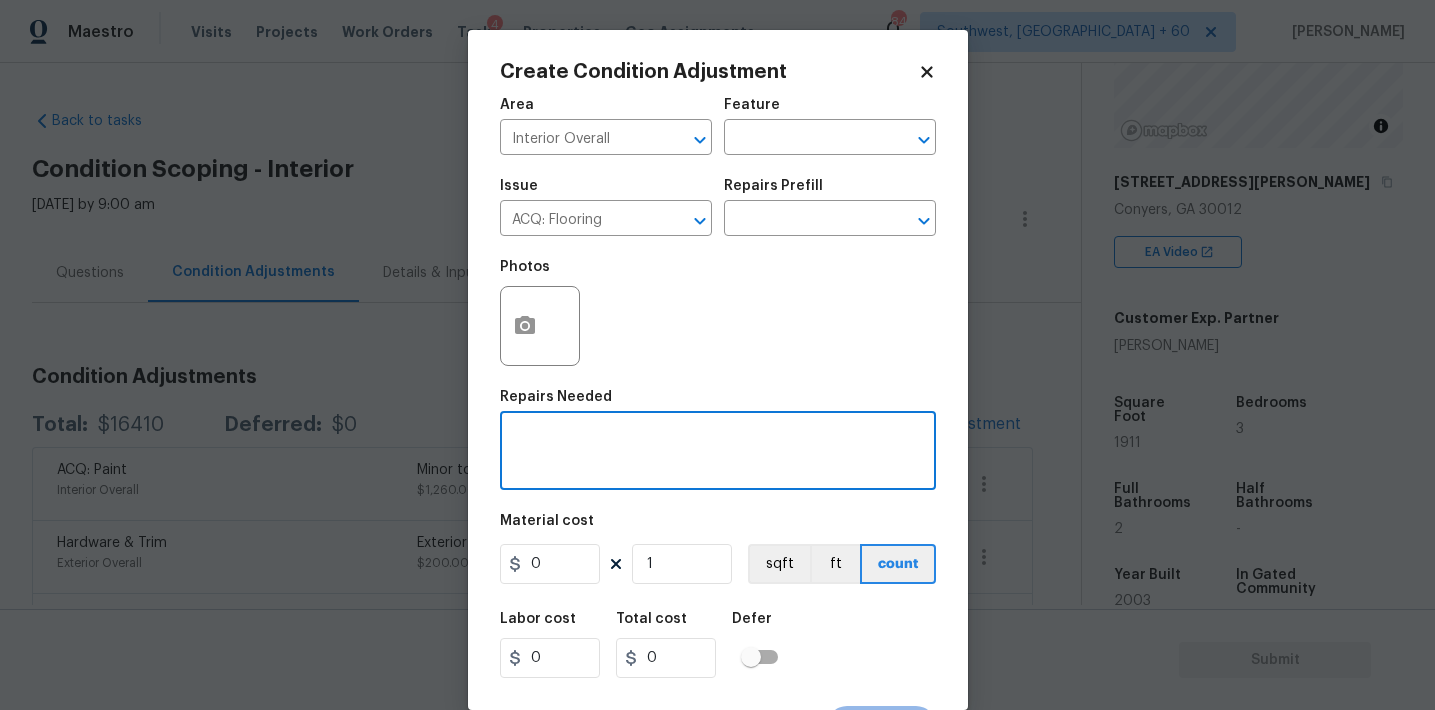 paste on "Carpet (Bedrooms/Closets) – torn/poor condition
Vinyl (Kitchen, Bathrooms, Laundry) – poor/aged" 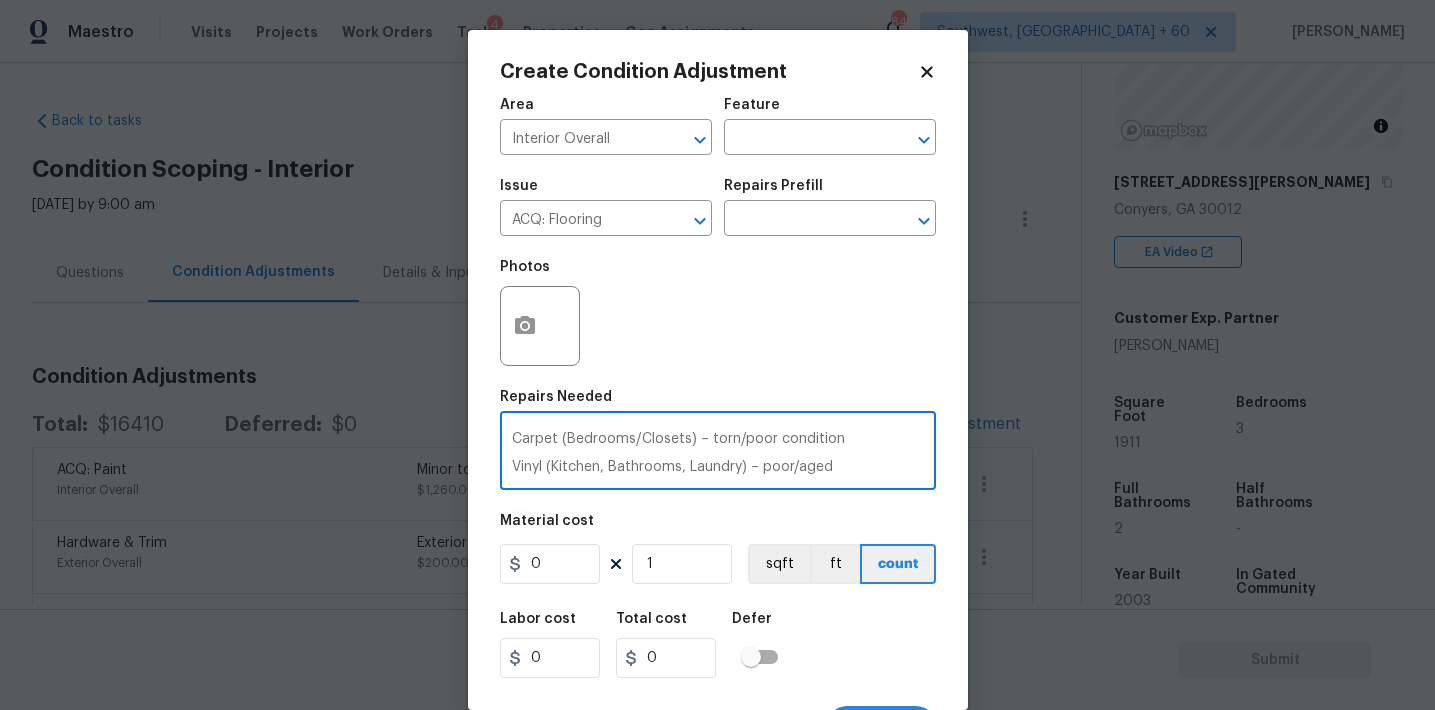 type on "Carpet (Bedrooms/Closets) – torn/poor condition
Vinyl (Kitchen, Bathrooms, Laundry) – poor/aged" 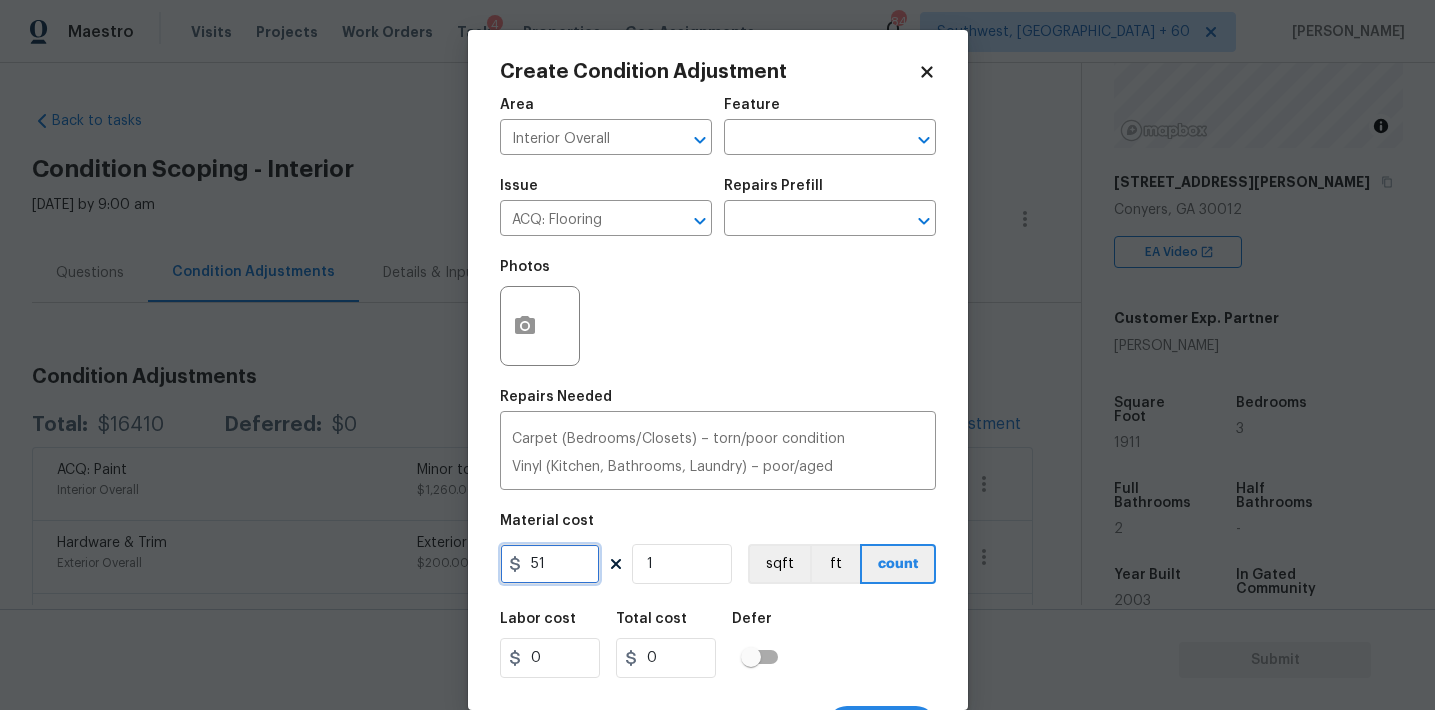 type on "51" 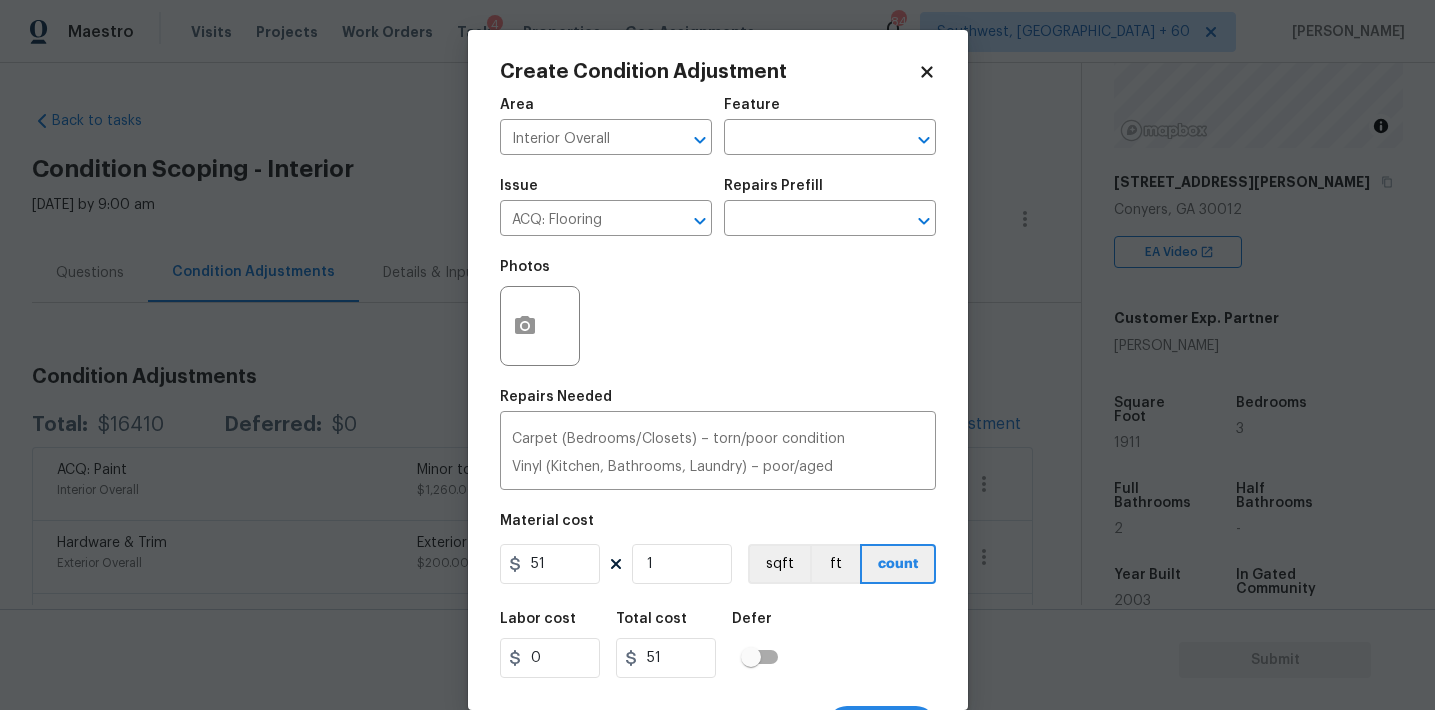 type on "51" 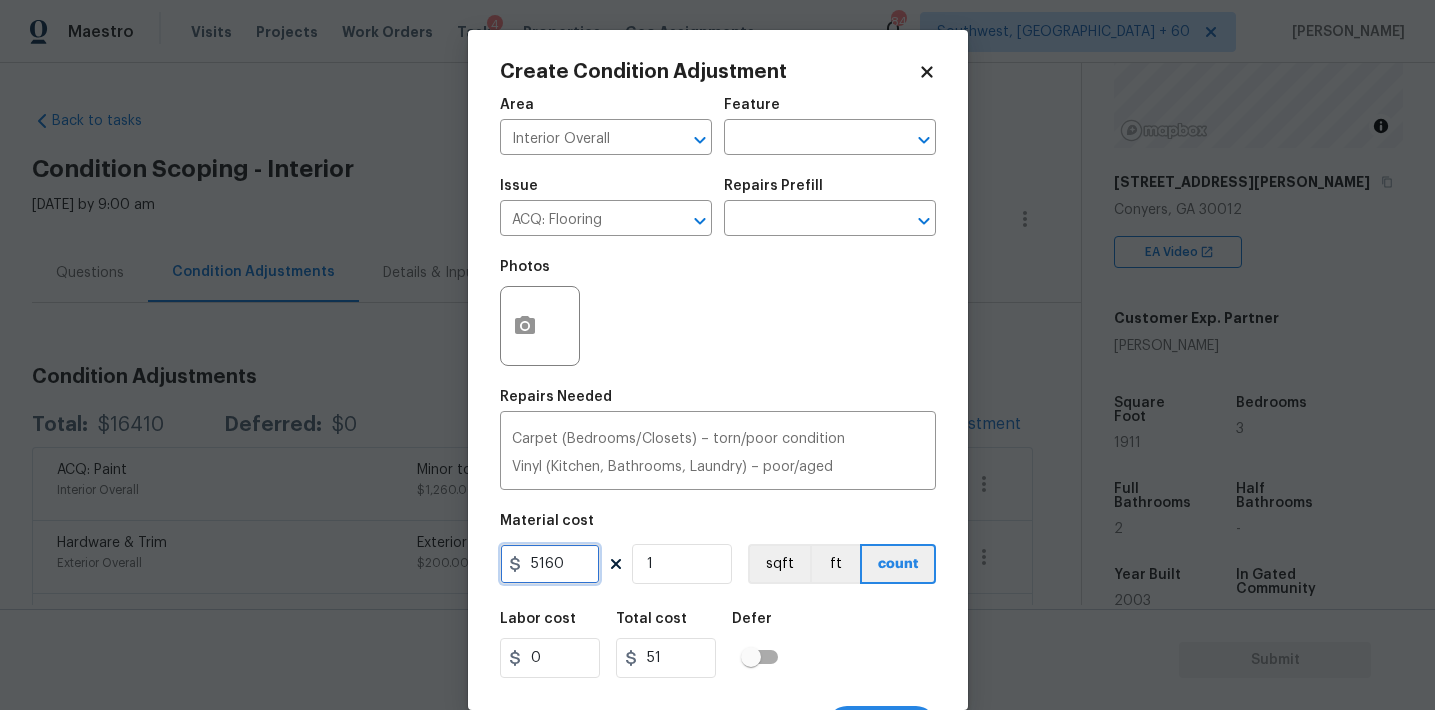 type on "5160" 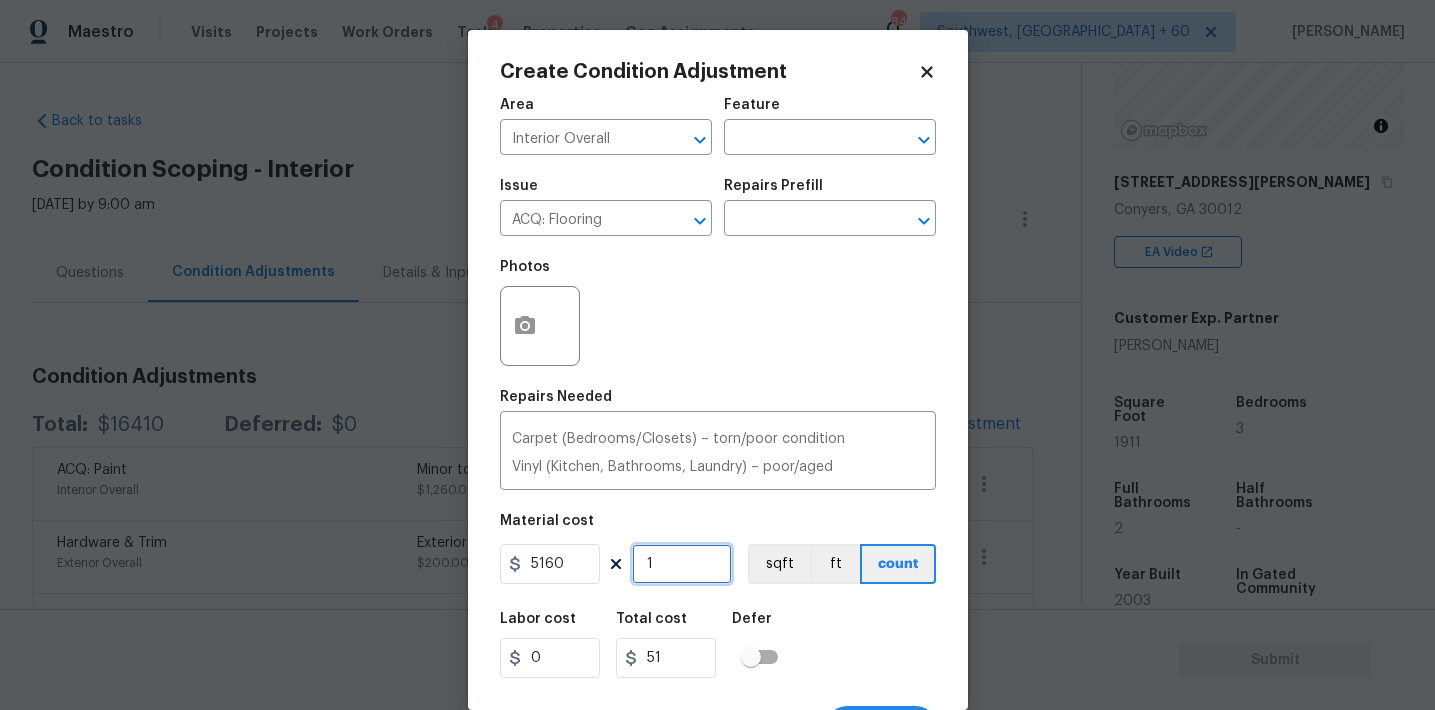 type on "5160" 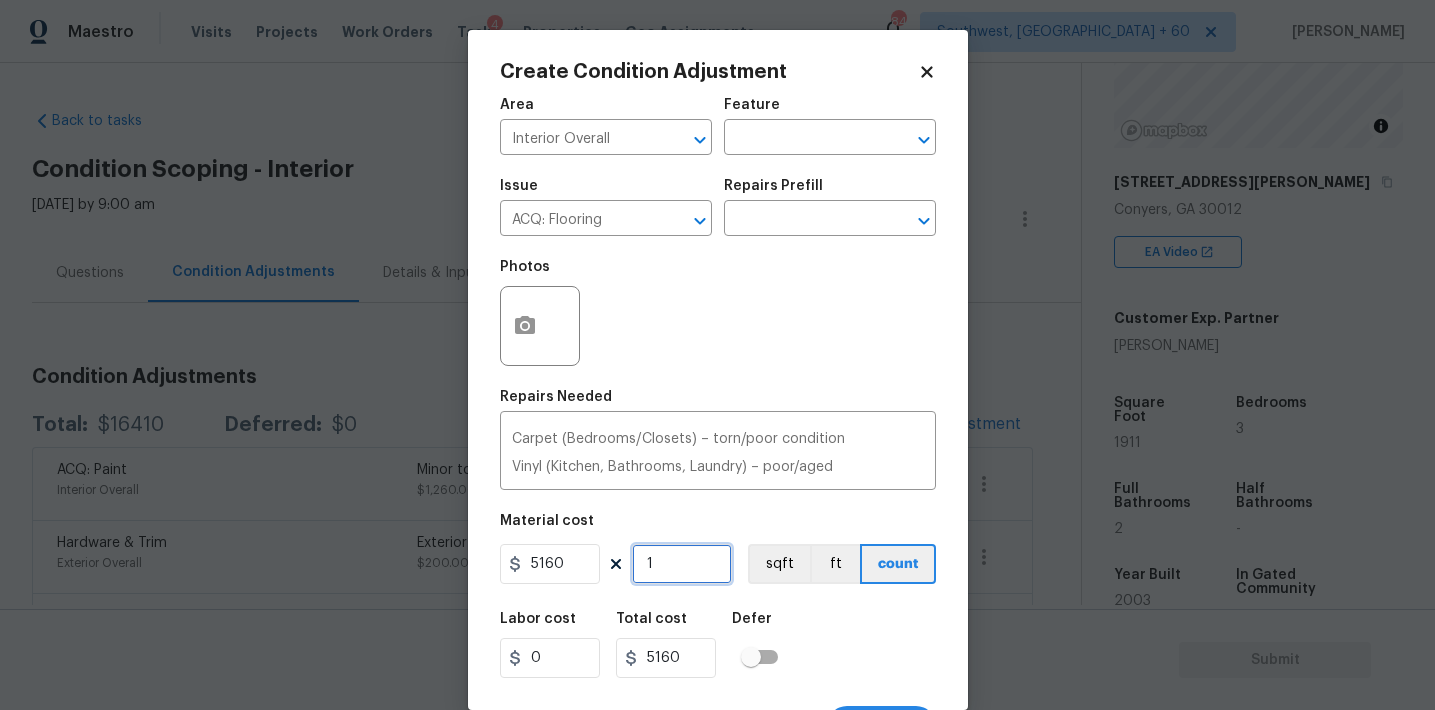 scroll, scrollTop: 37, scrollLeft: 0, axis: vertical 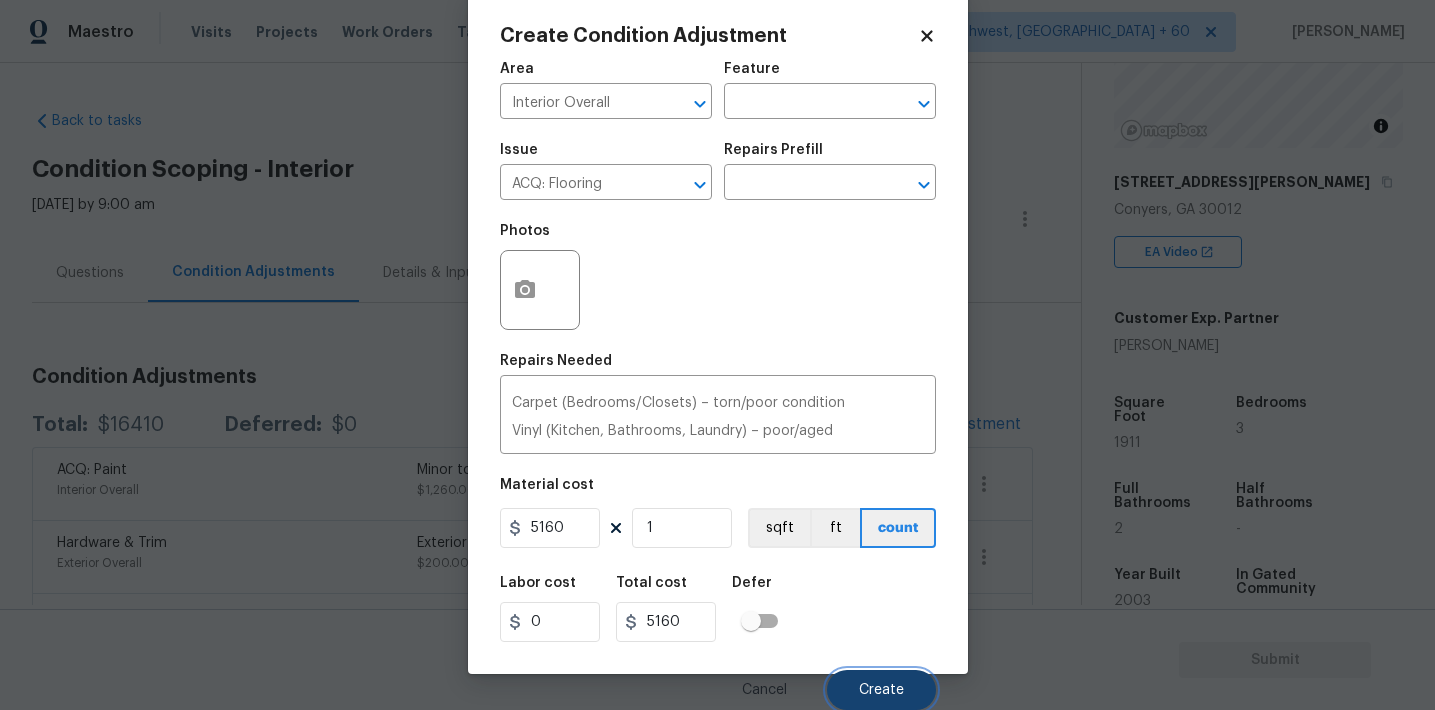 click on "Create" at bounding box center (881, 690) 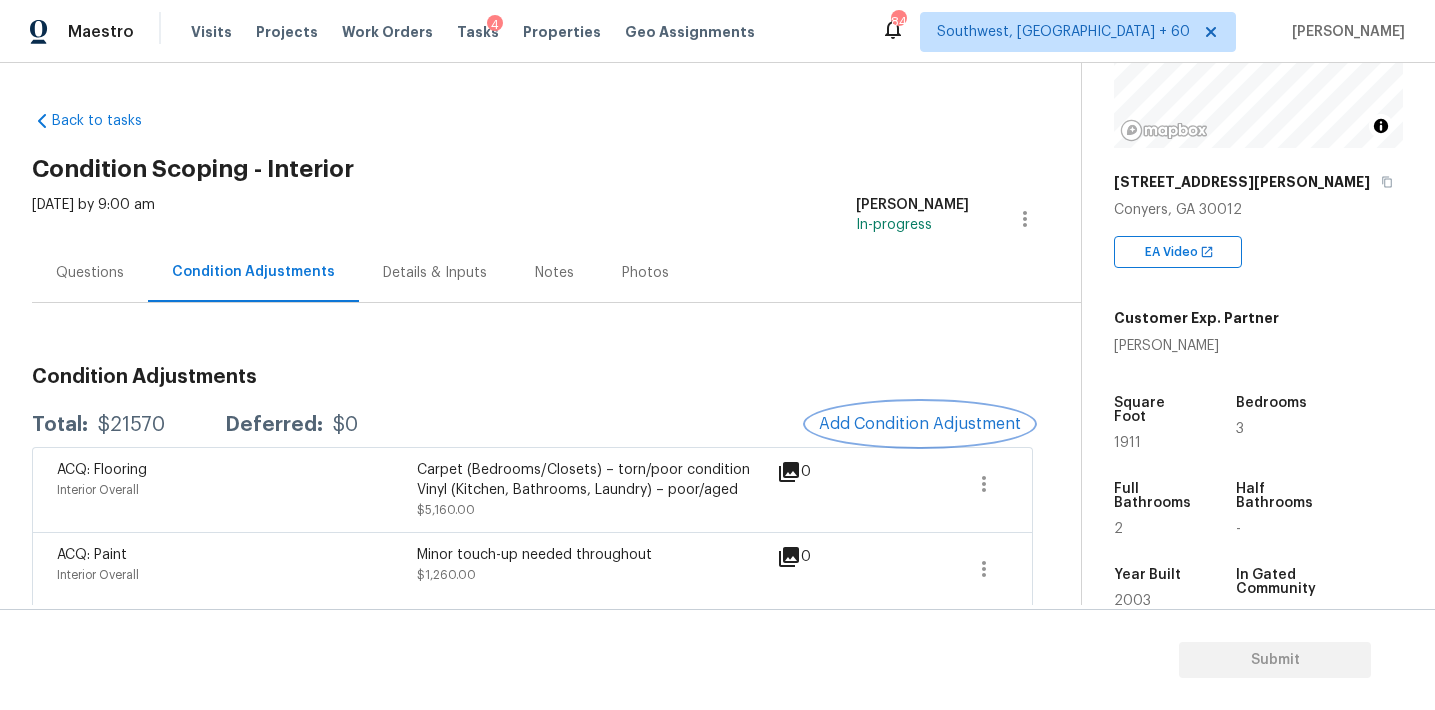 scroll, scrollTop: 0, scrollLeft: 0, axis: both 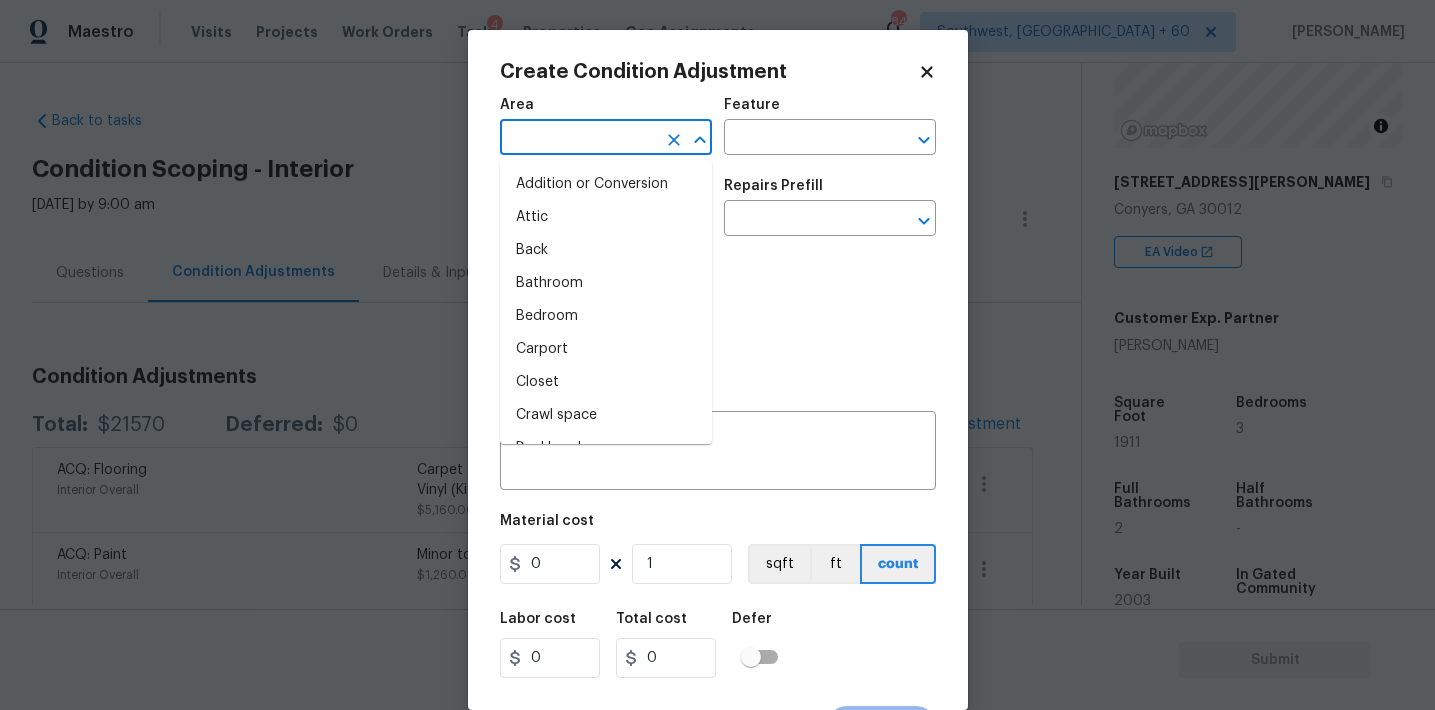 click at bounding box center [578, 139] 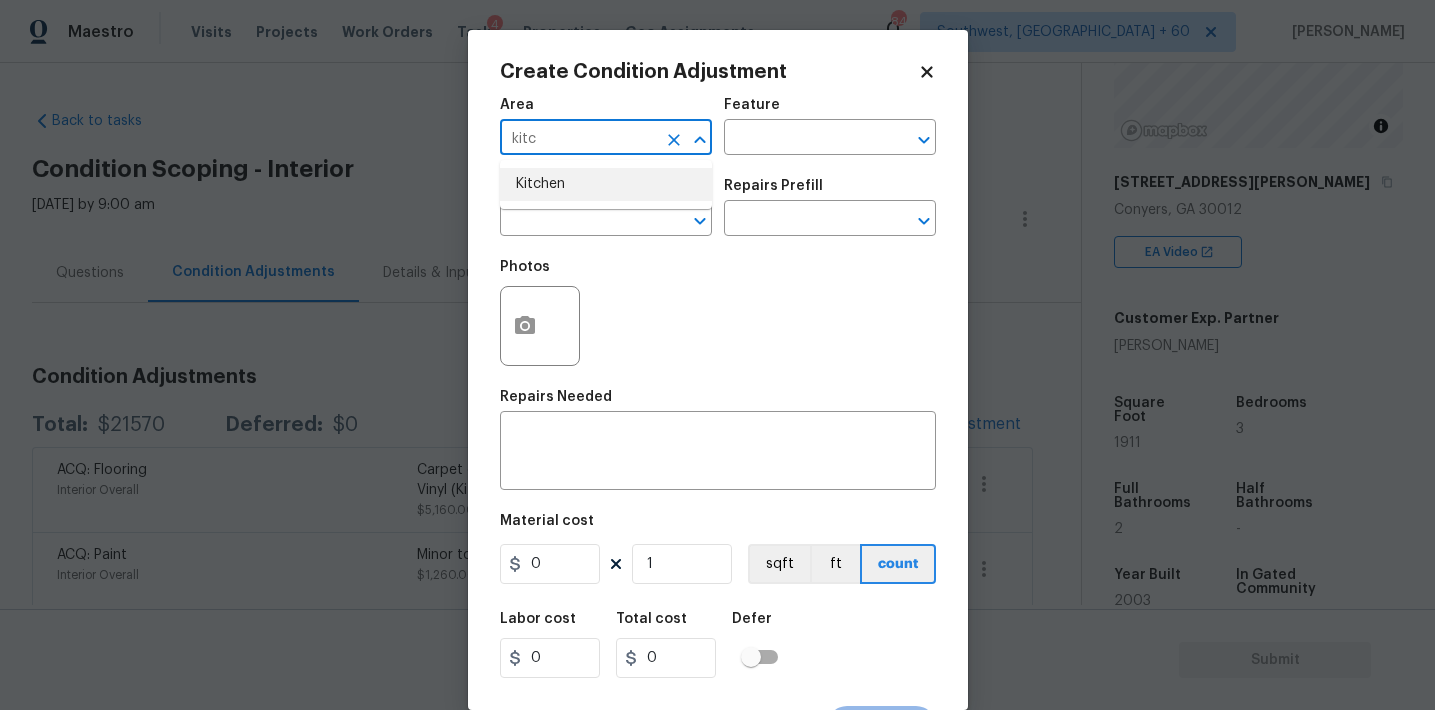 click on "Kitchen" at bounding box center (606, 184) 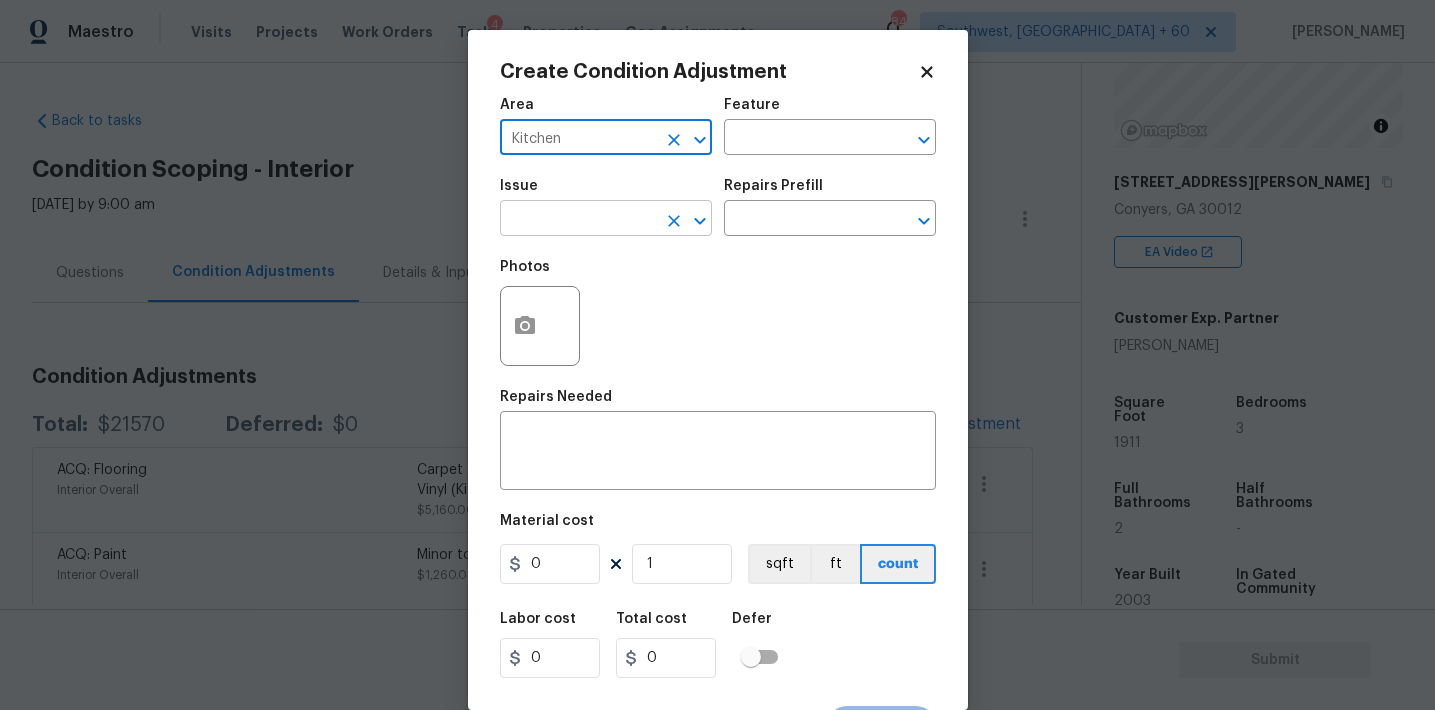 type on "Kitchen" 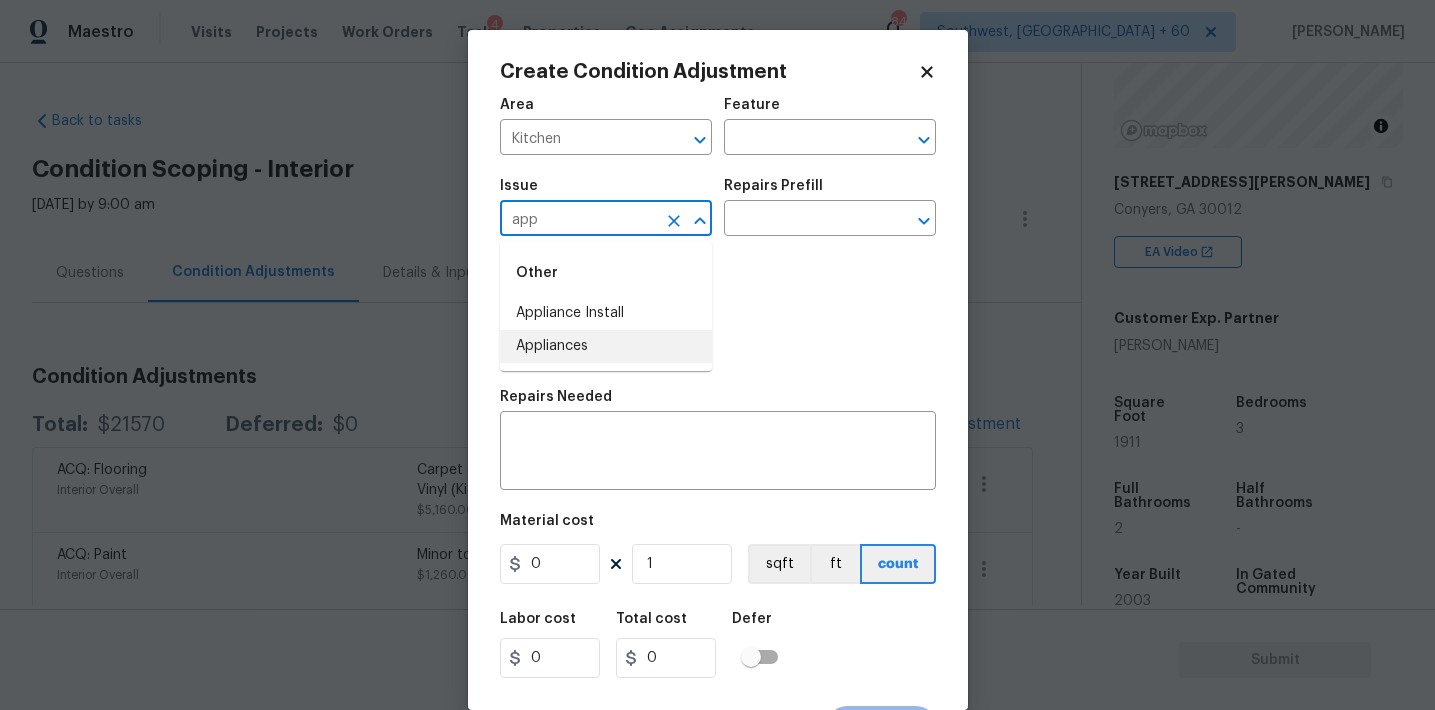 click on "Appliances" at bounding box center (606, 346) 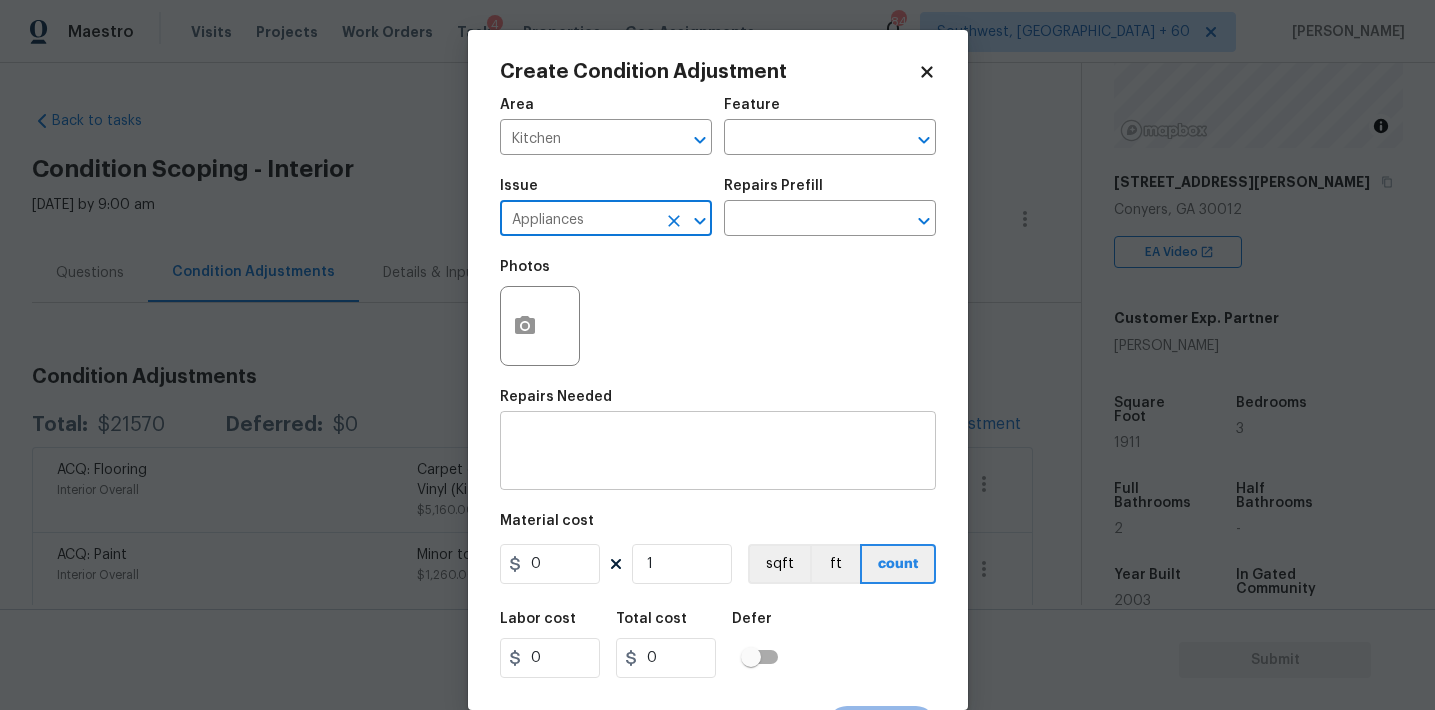 type on "Appliances" 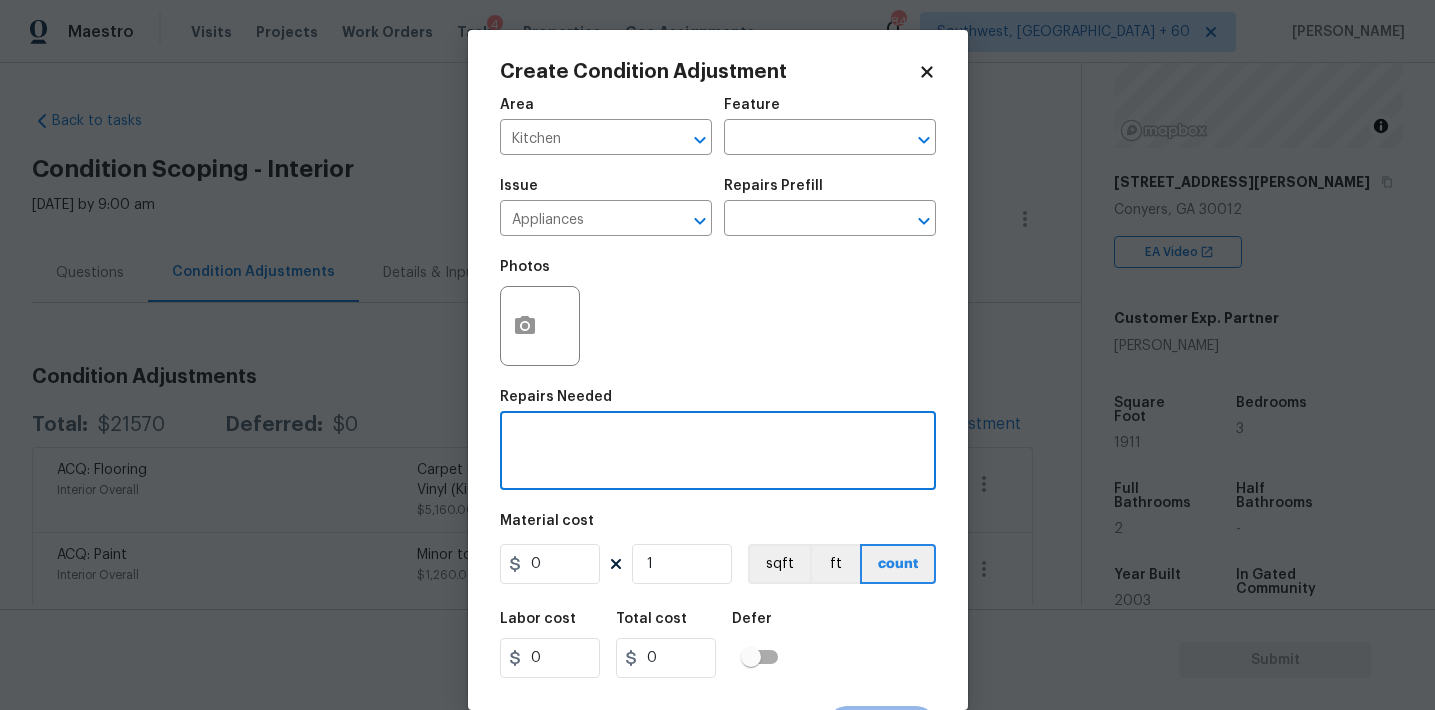 paste on "vent hood malfunctioning" 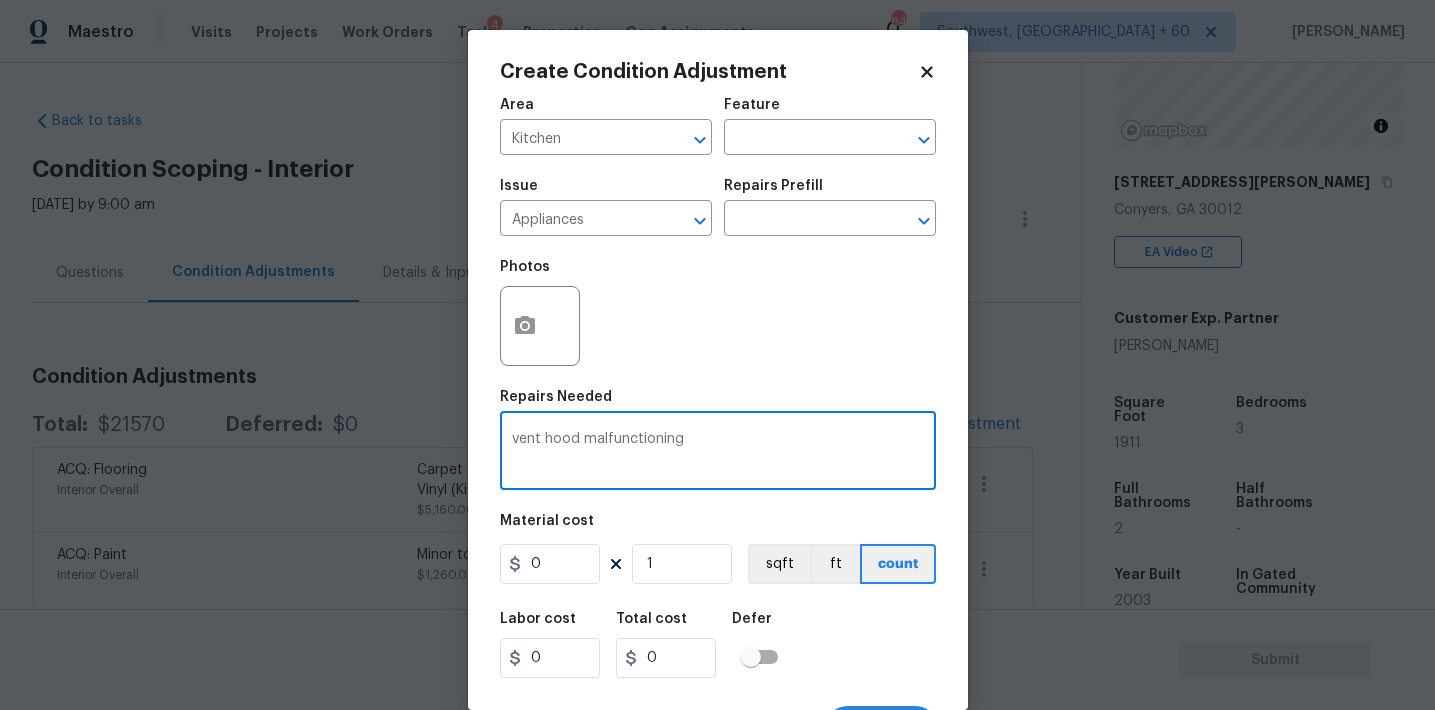 type on "vent hood malfunctioning" 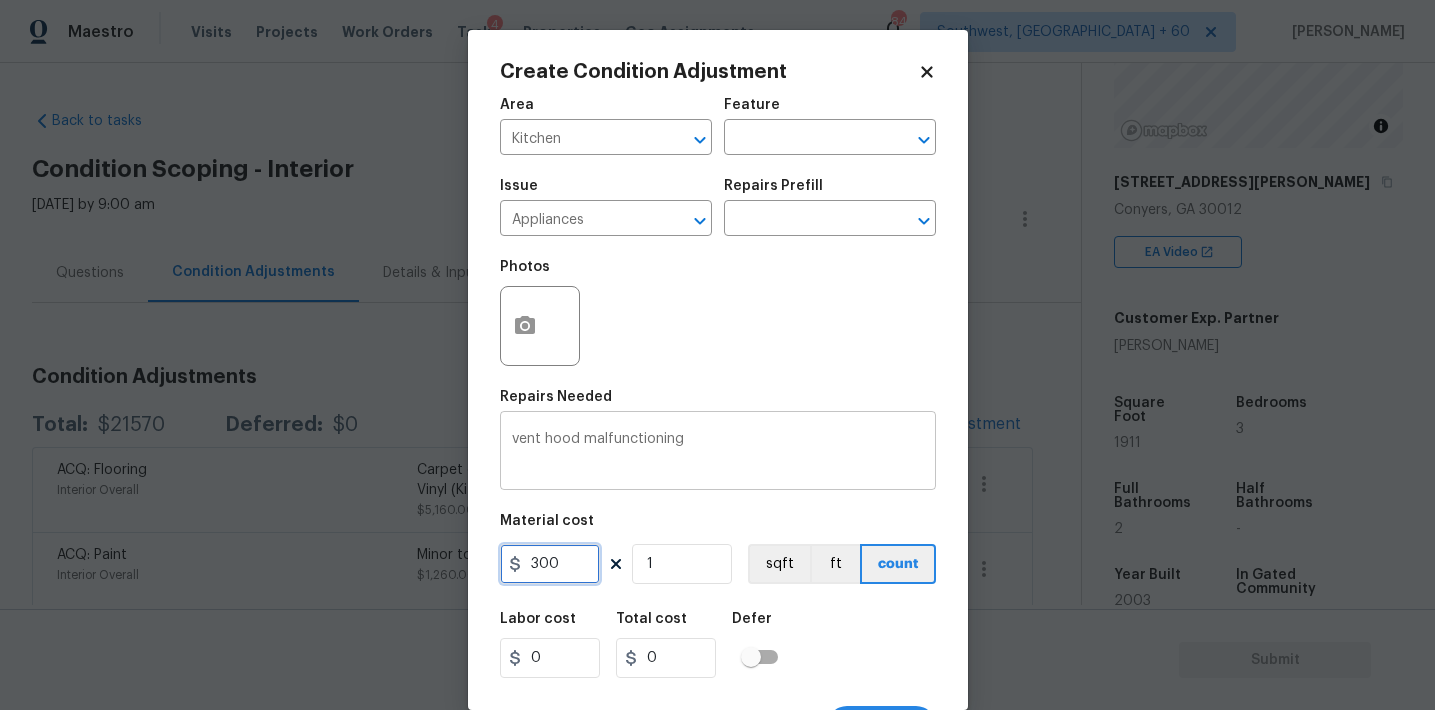 type on "300" 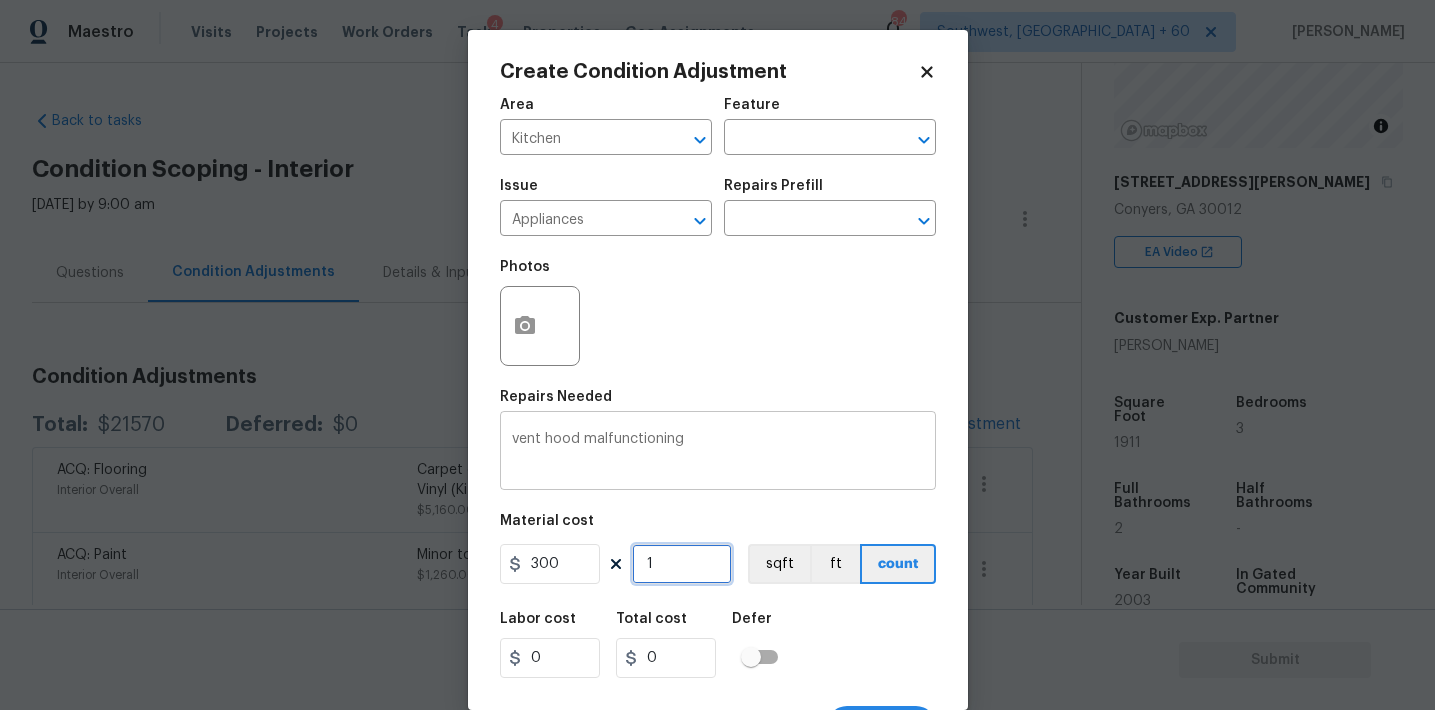 type on "300" 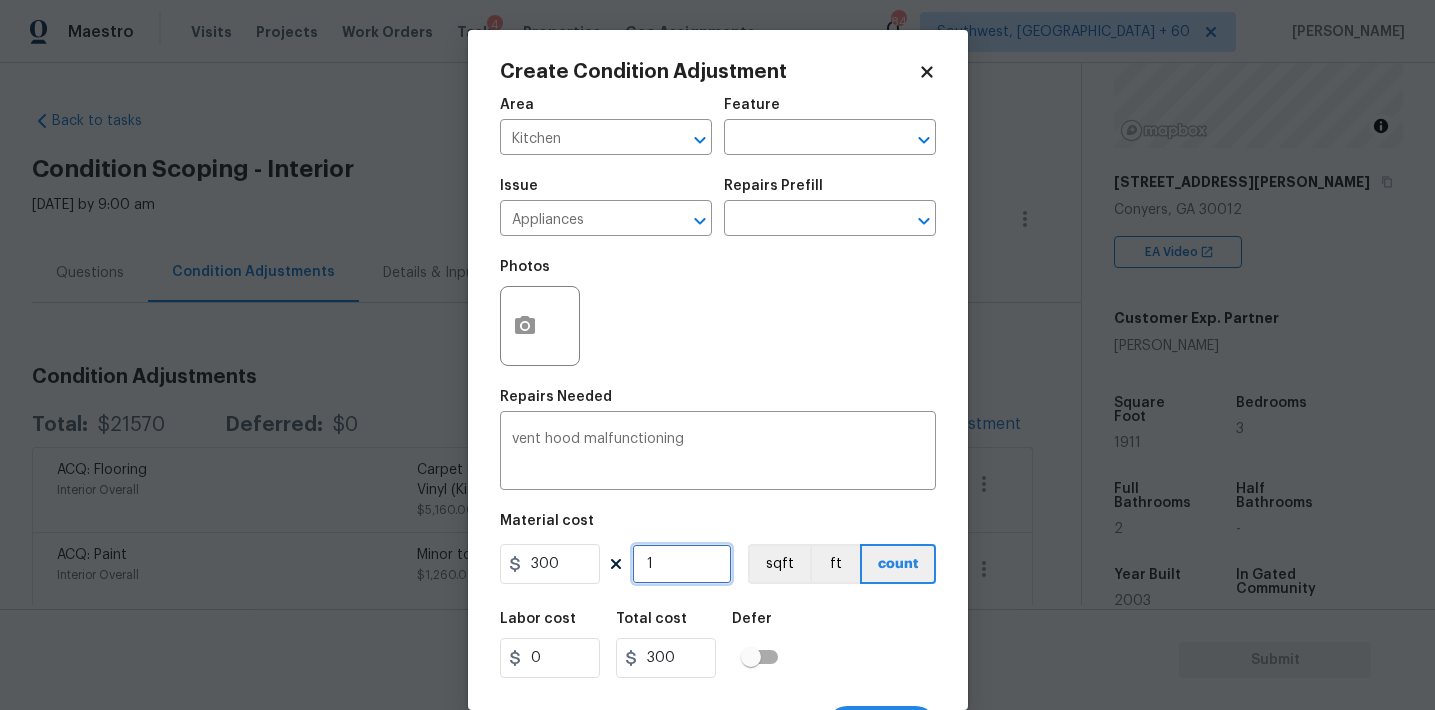 scroll, scrollTop: 37, scrollLeft: 0, axis: vertical 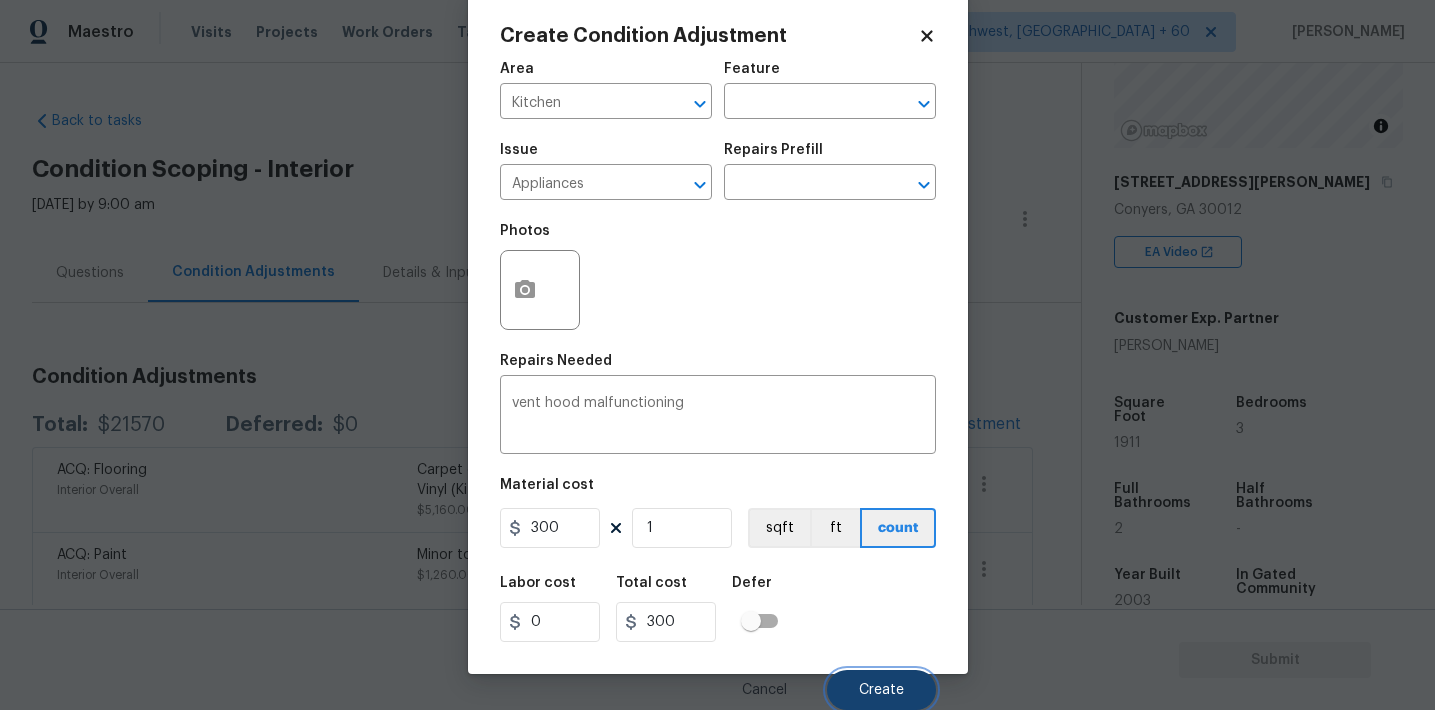 click on "Create" at bounding box center (881, 690) 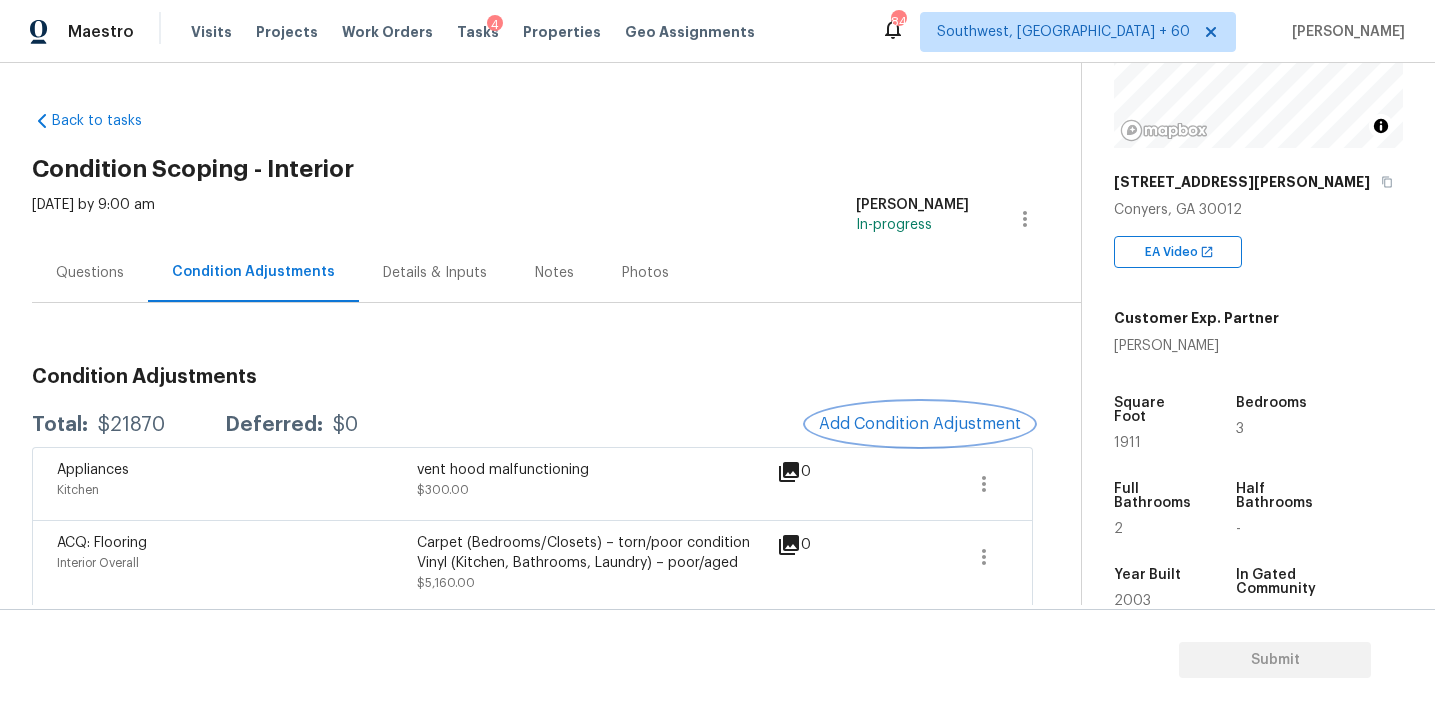 scroll, scrollTop: 0, scrollLeft: 0, axis: both 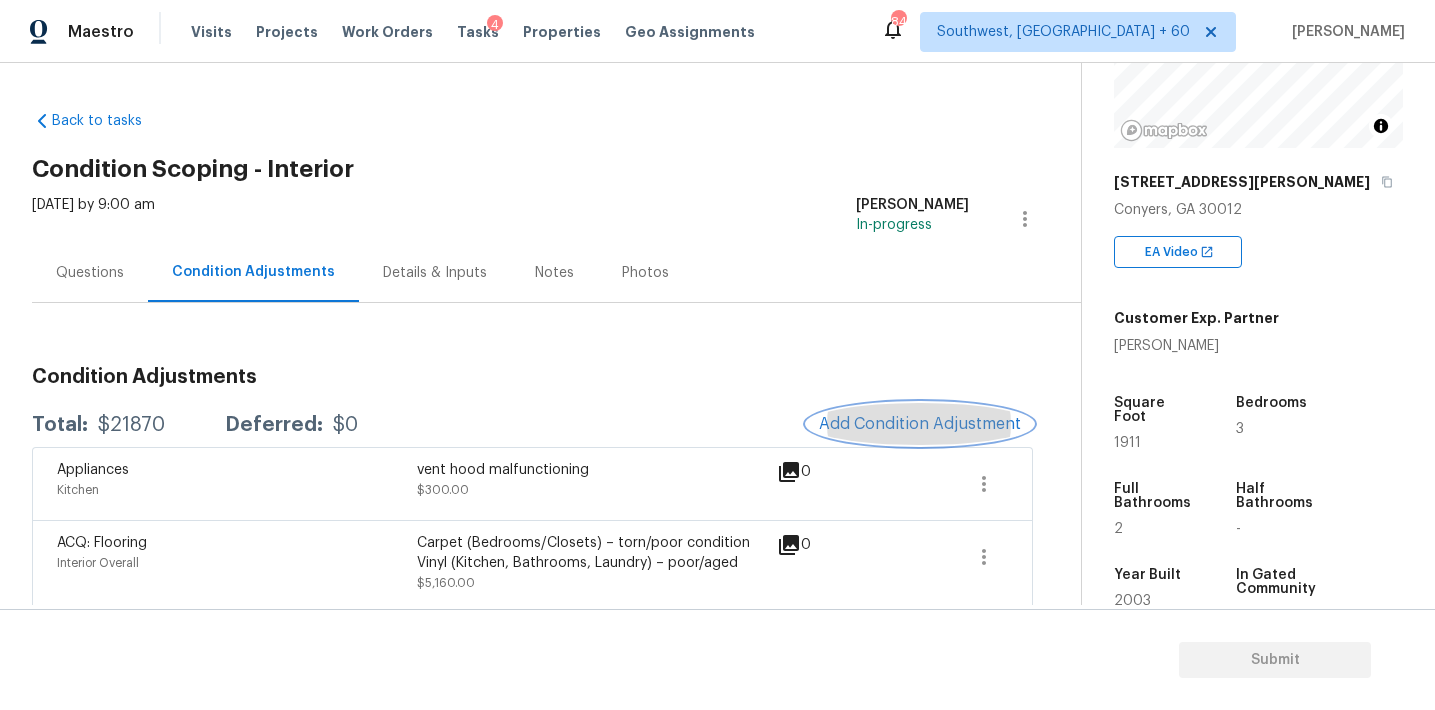click on "Add Condition Adjustment" at bounding box center (920, 424) 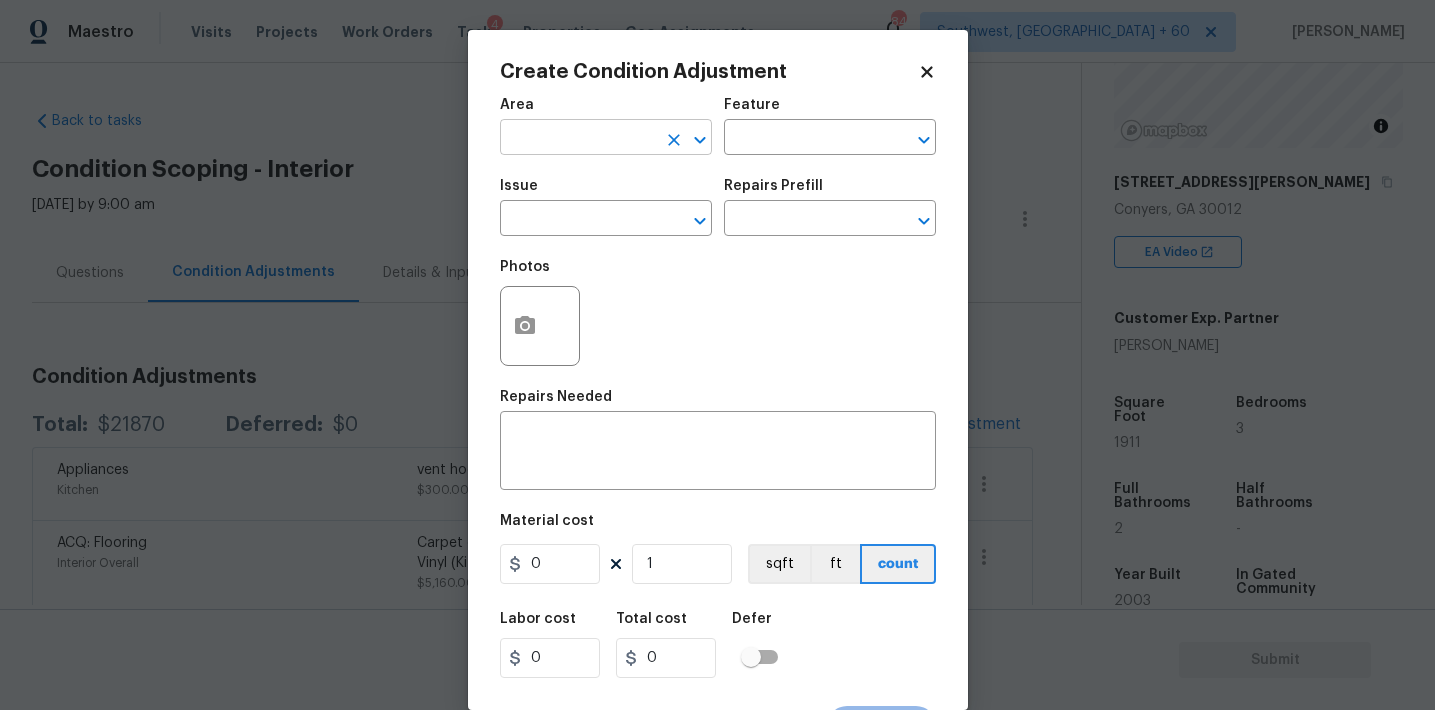 click at bounding box center [578, 139] 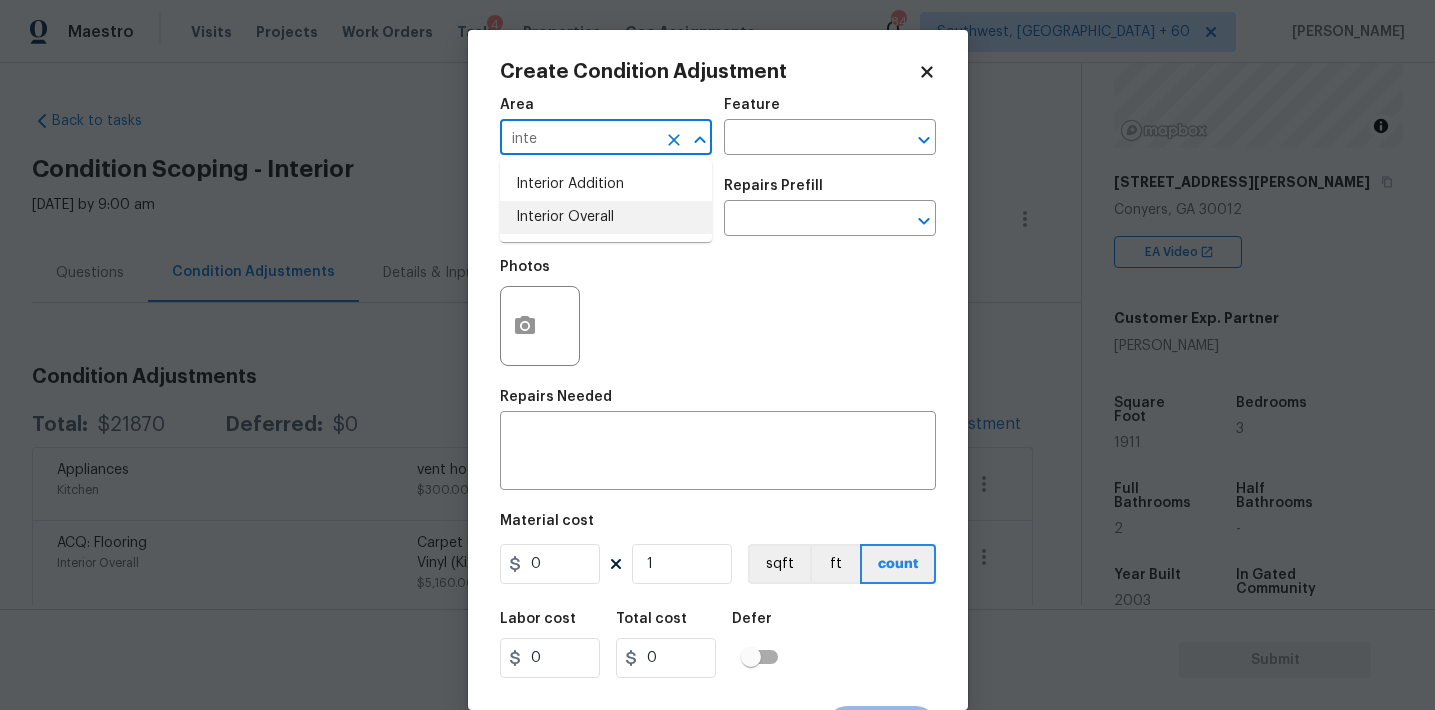 click on "Interior Overall" at bounding box center [606, 217] 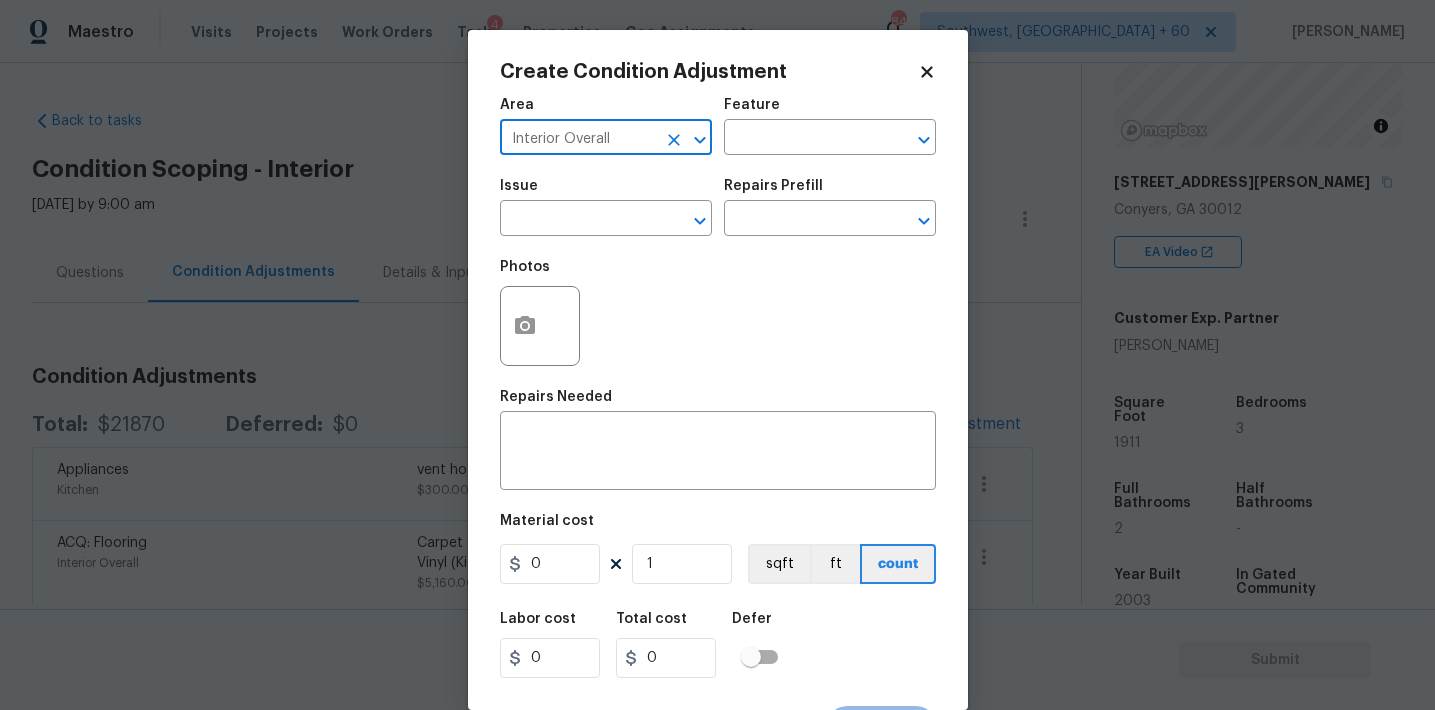 type on "Interior Overall" 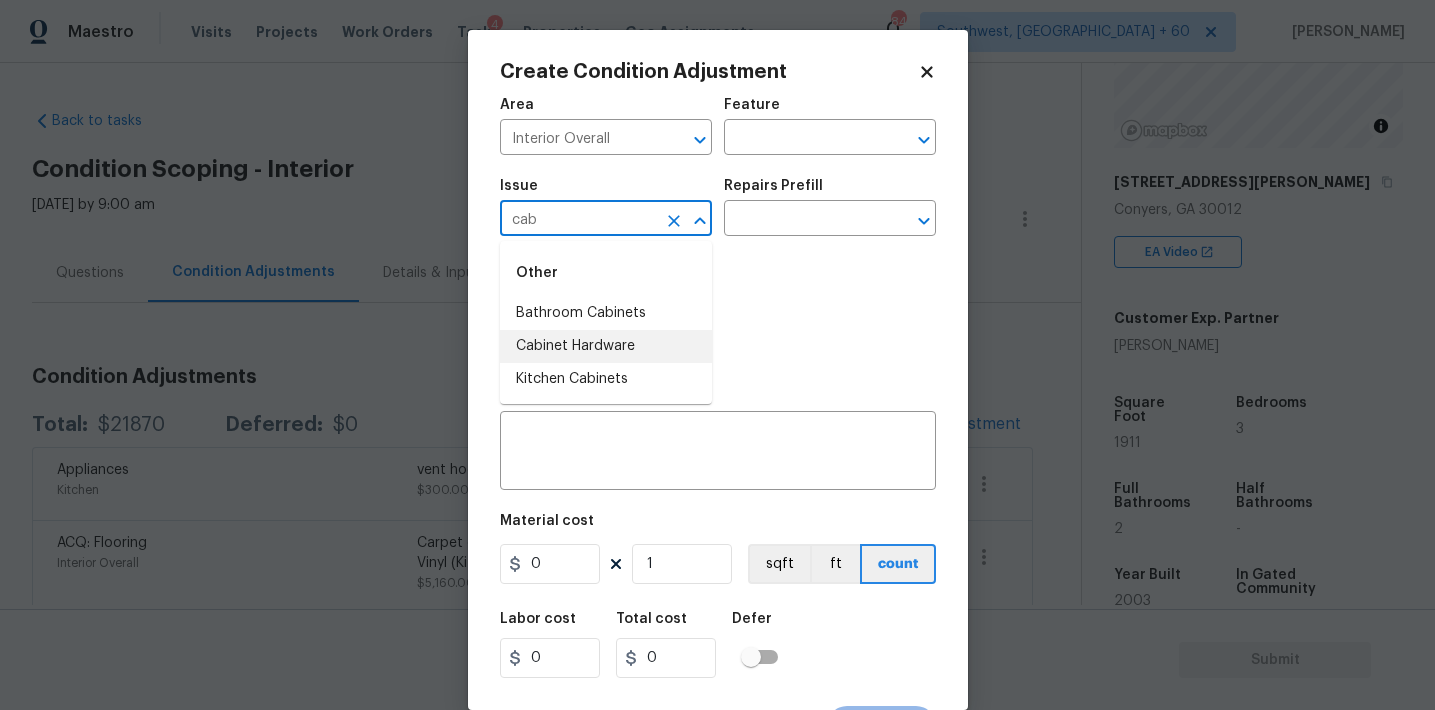 click on "Cabinet Hardware" at bounding box center [606, 346] 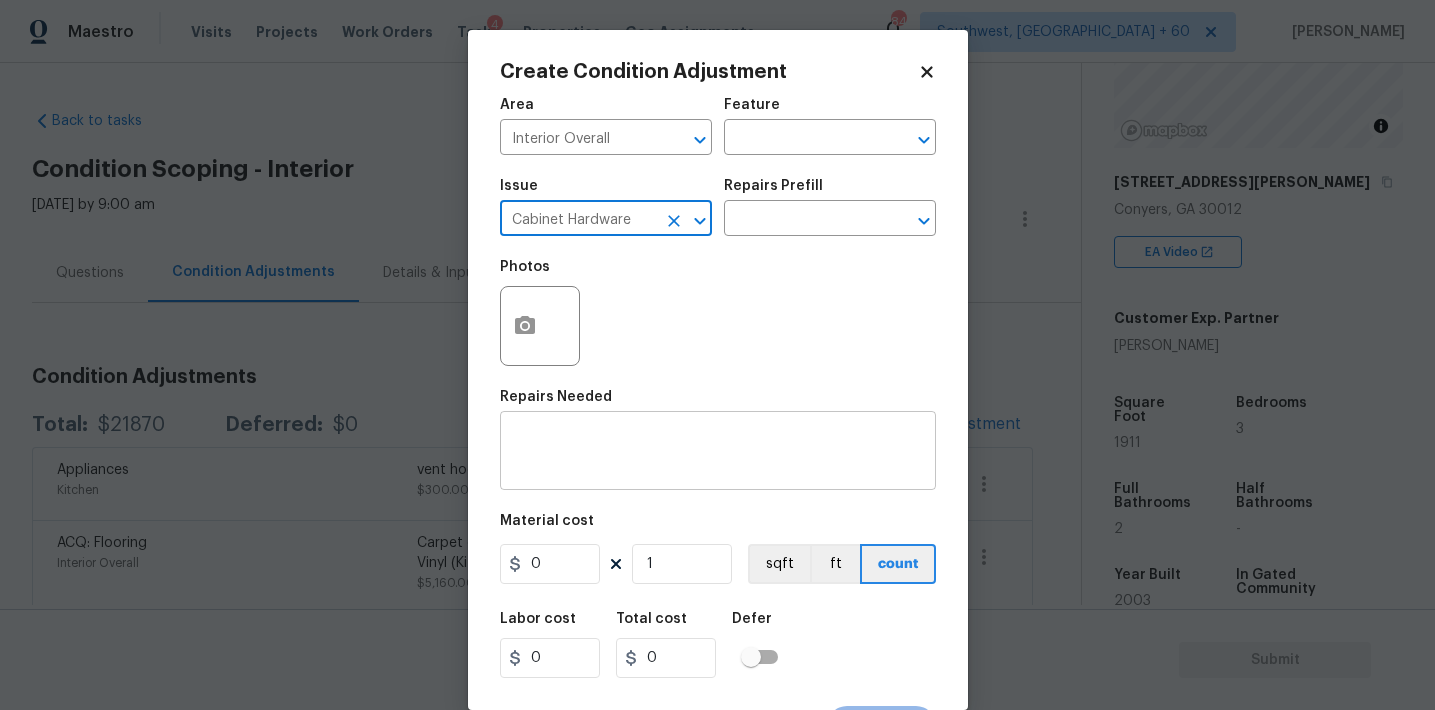 type on "Cabinet Hardware" 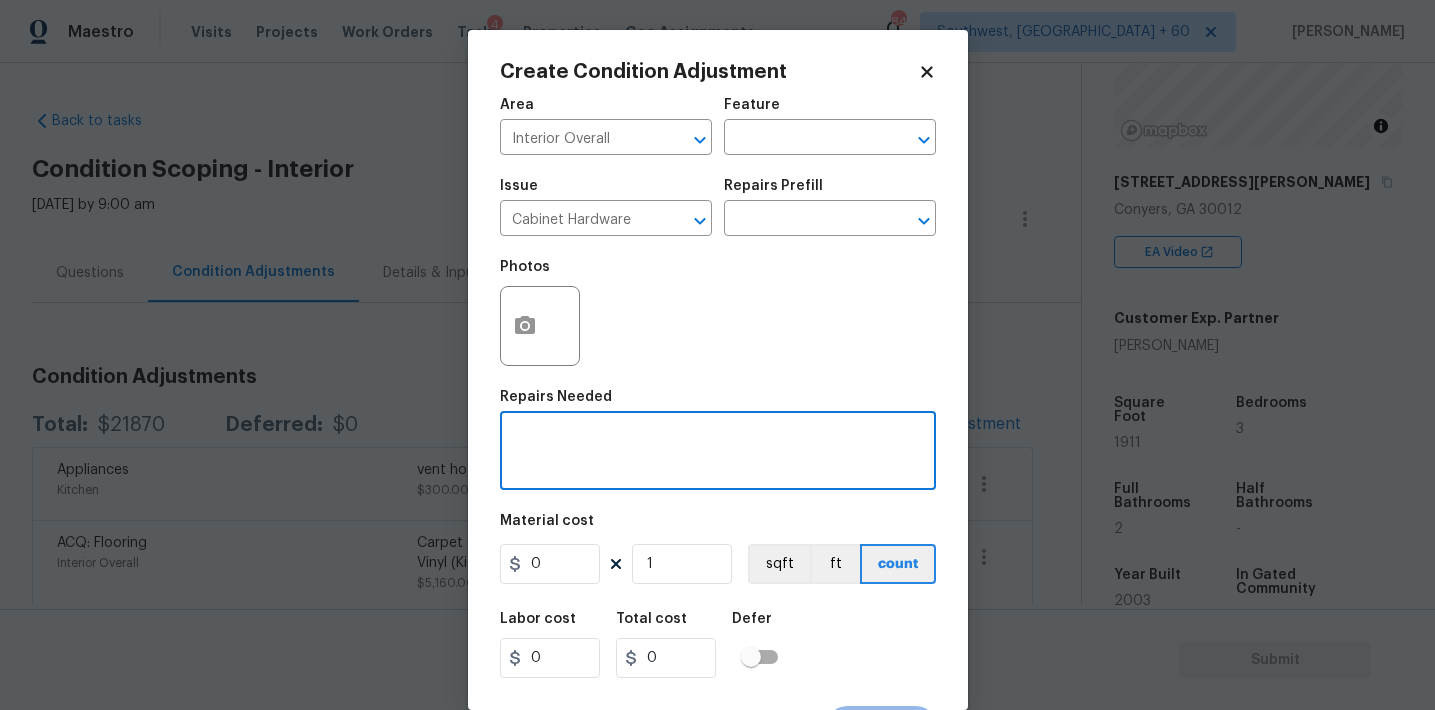 paste on "Hallway Bathroom:
Cabinet (wood) & Countertop (laminate)" 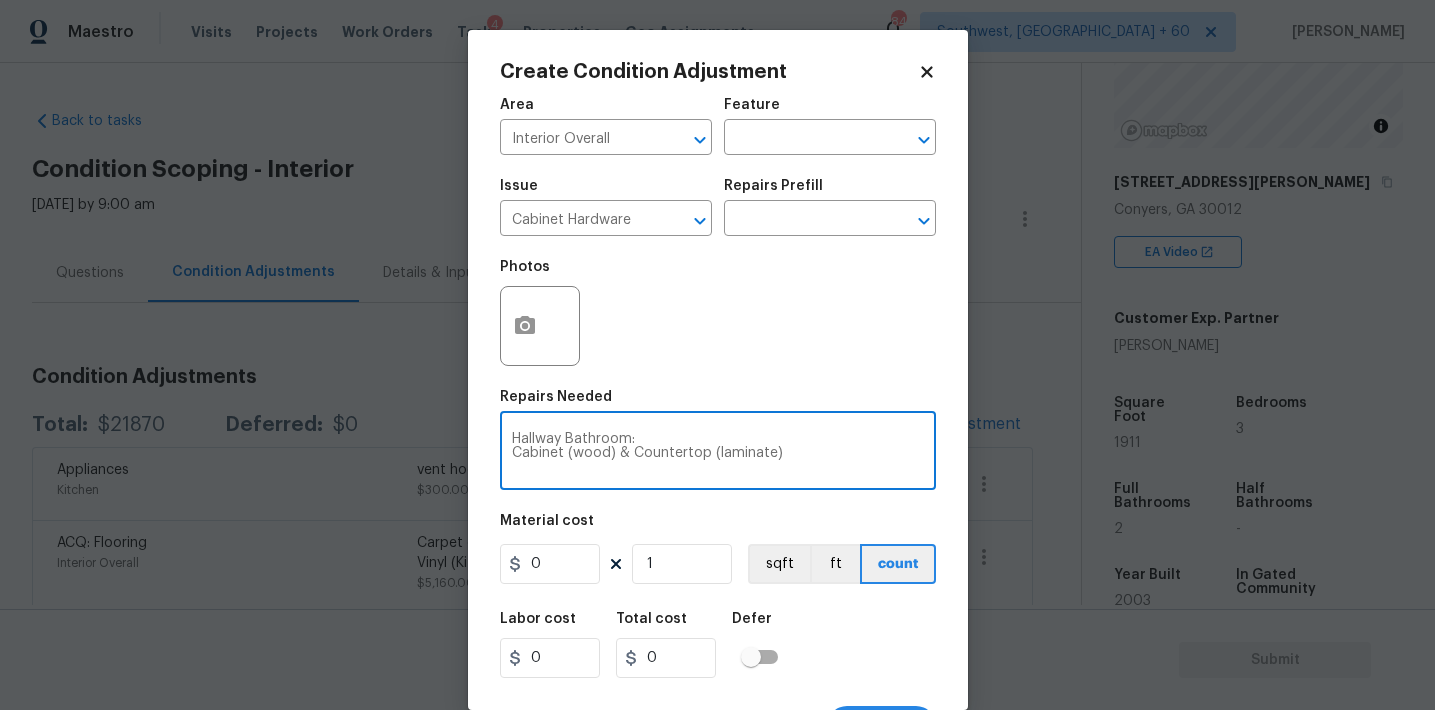 type on "Hallway Bathroom:
Cabinet (wood) & Countertop (laminate)" 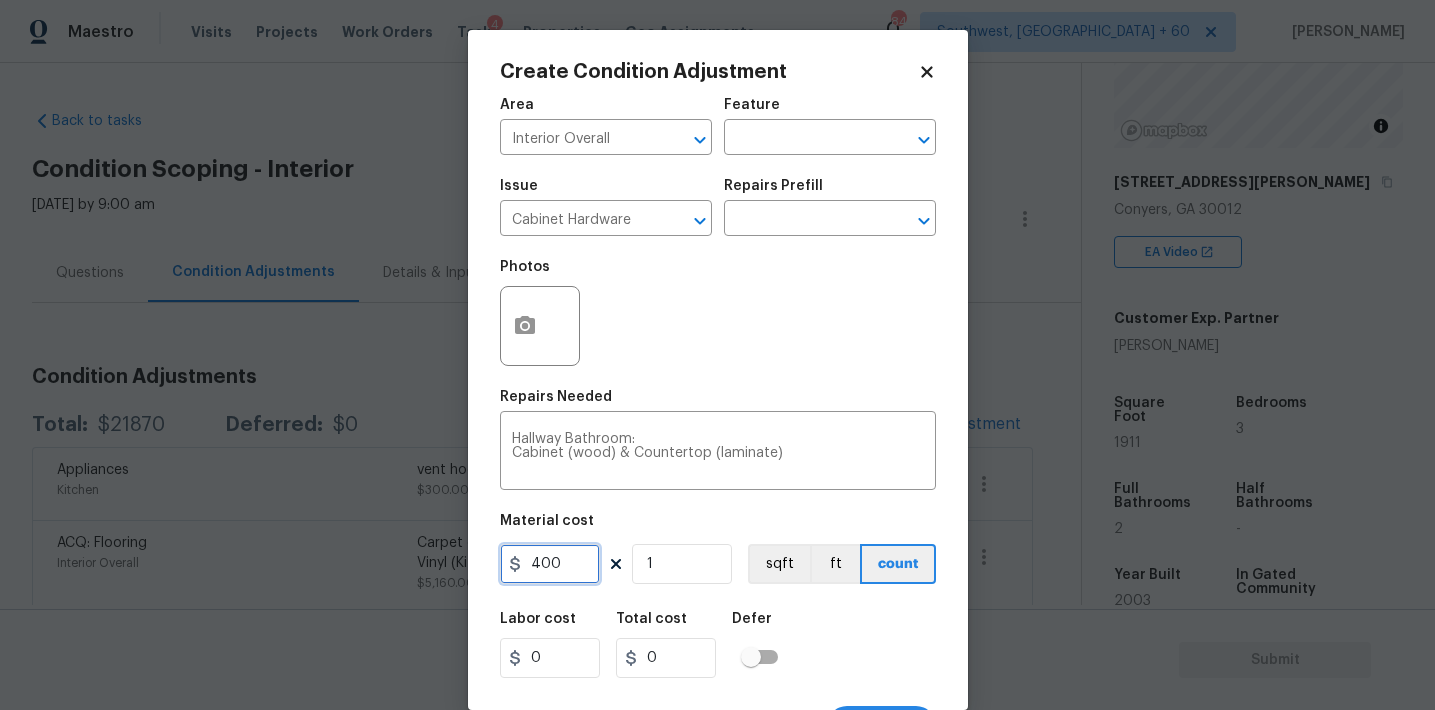 type on "400" 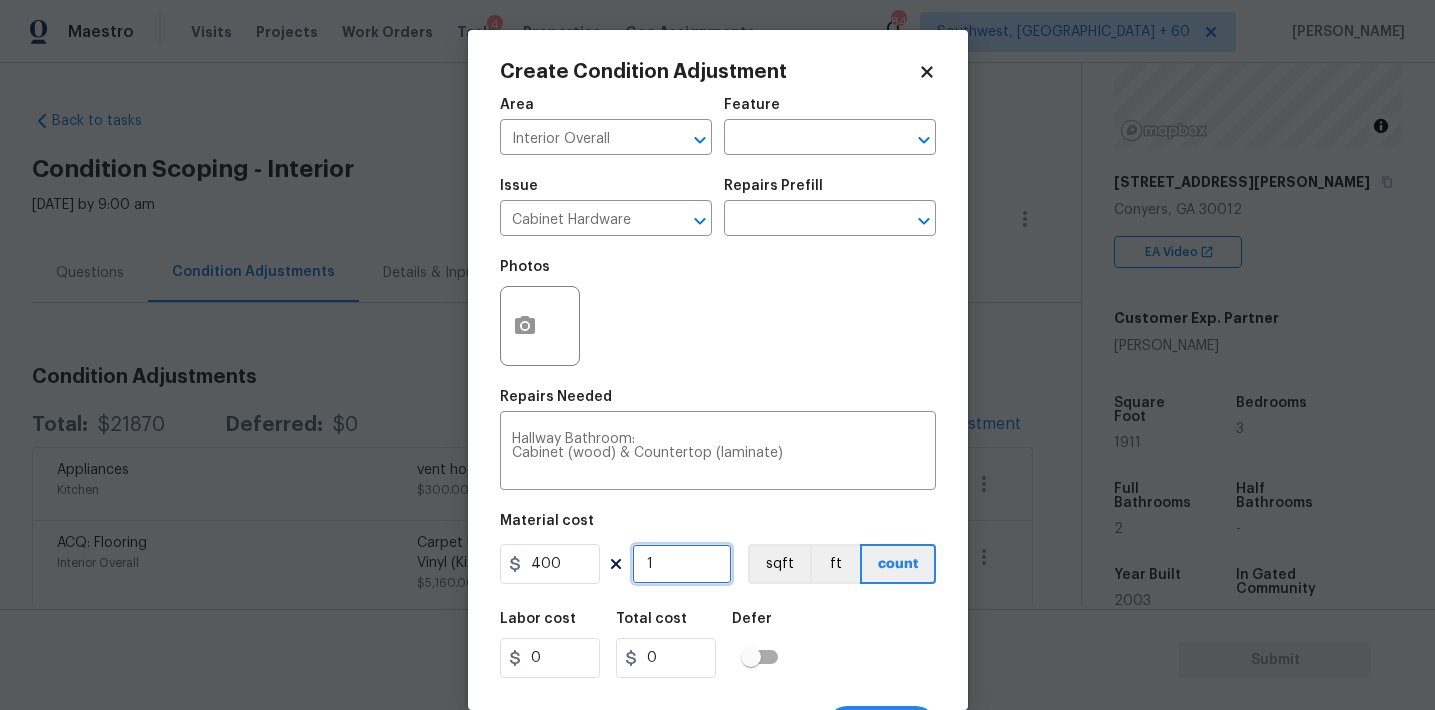 type on "400" 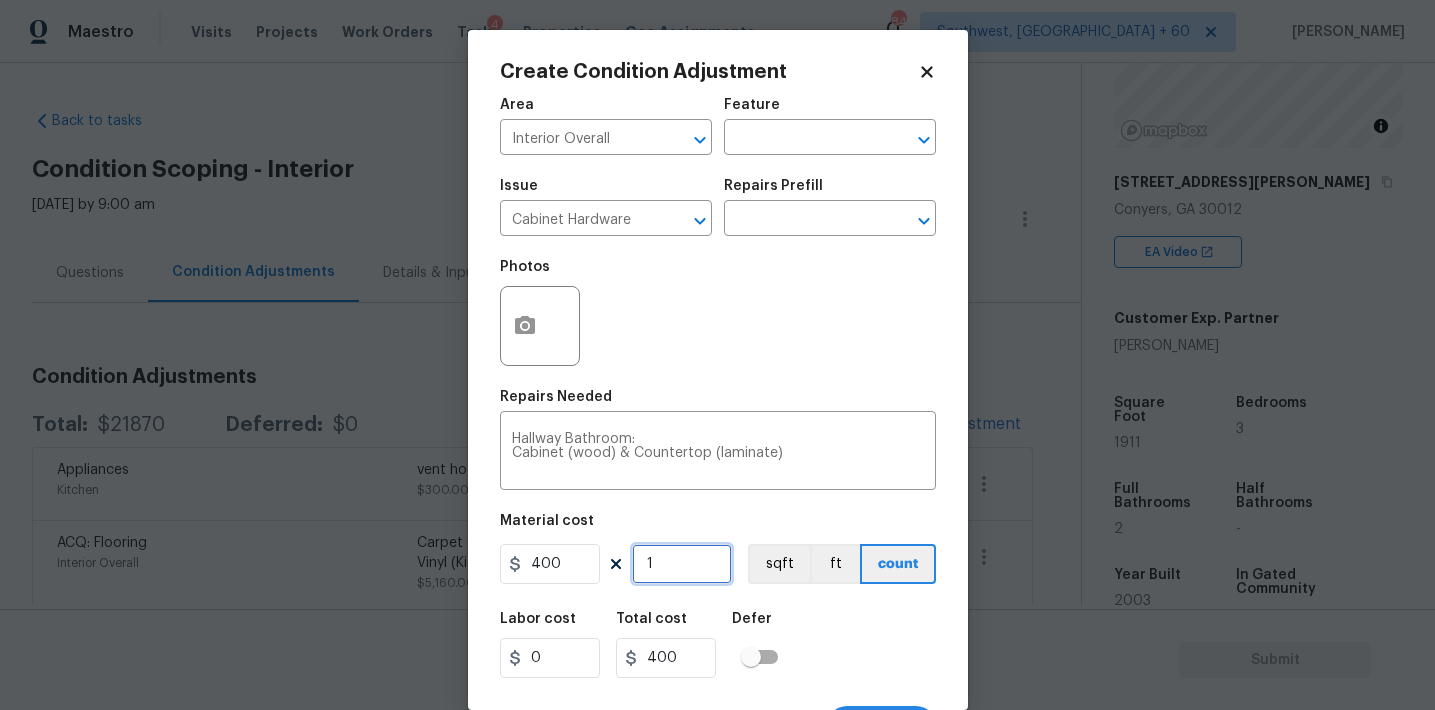 scroll, scrollTop: 37, scrollLeft: 0, axis: vertical 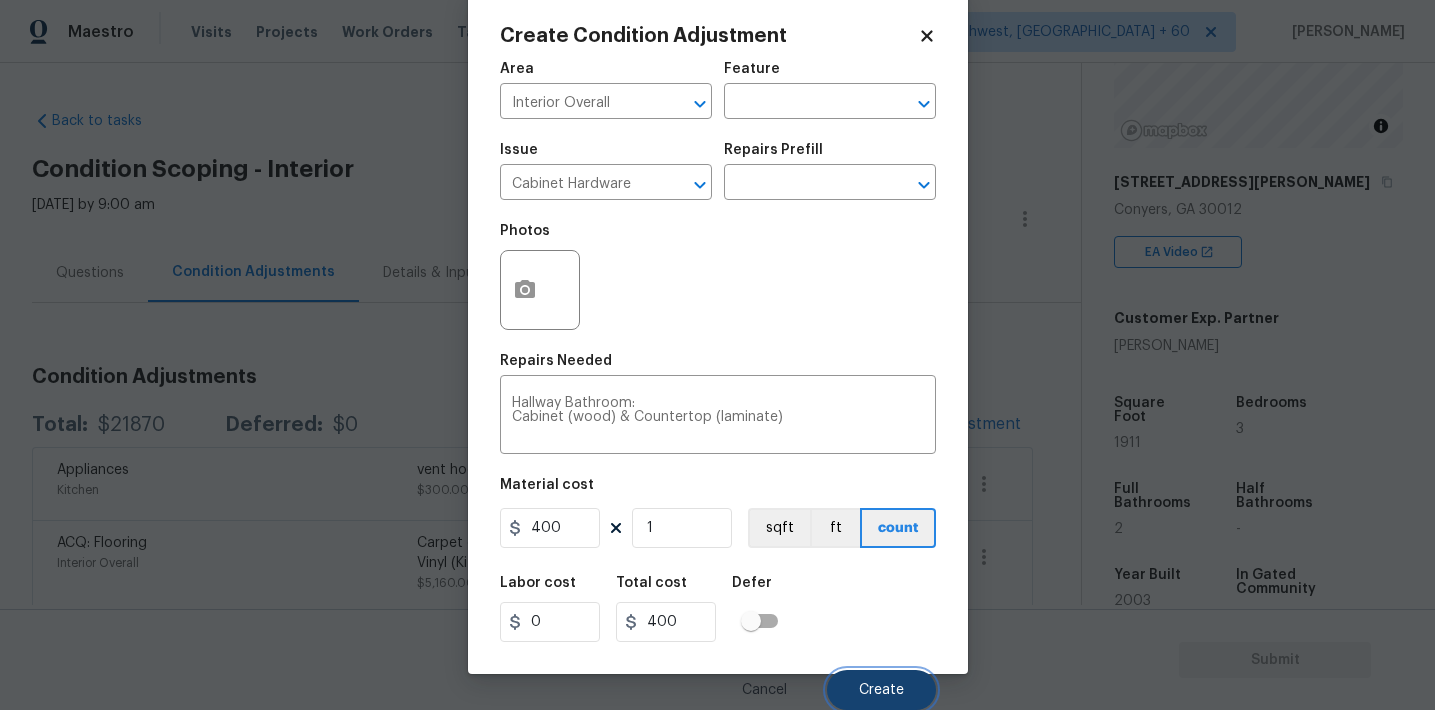 click on "Create" at bounding box center [881, 690] 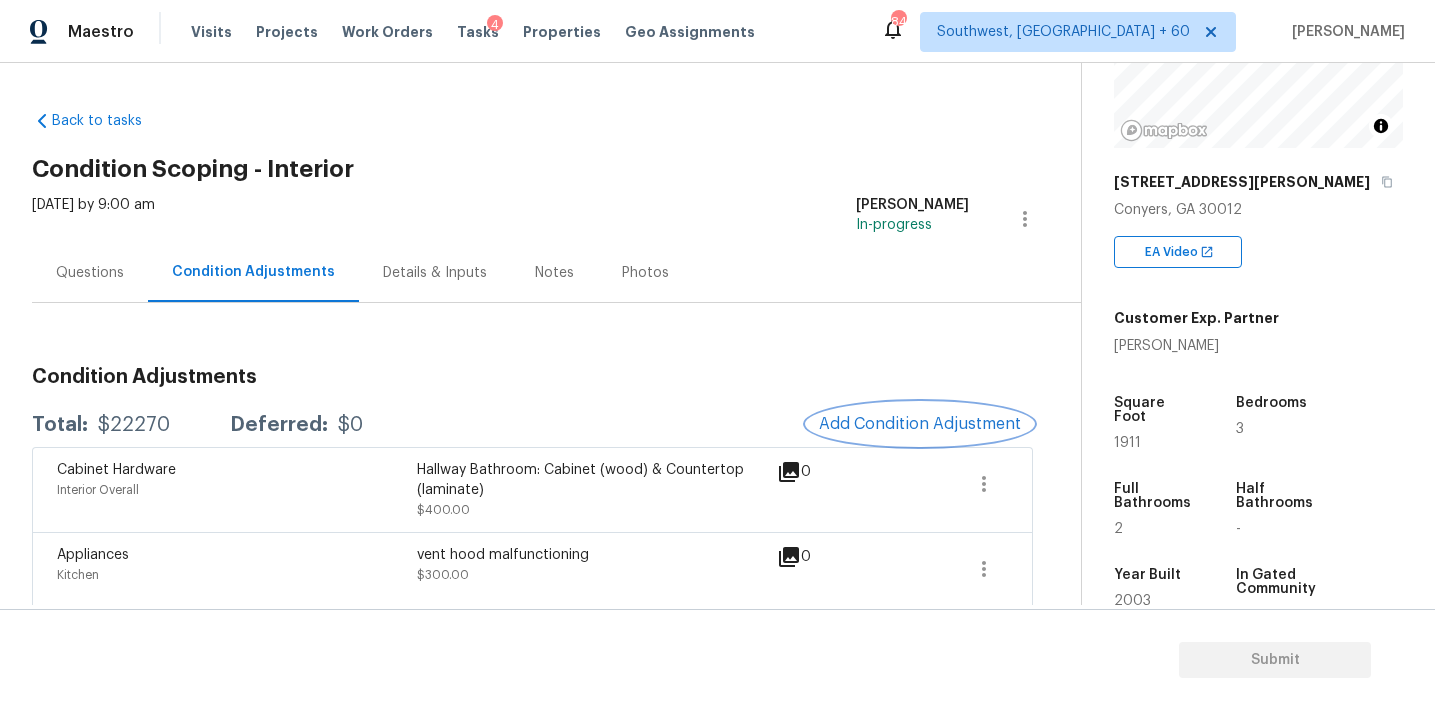scroll, scrollTop: 0, scrollLeft: 0, axis: both 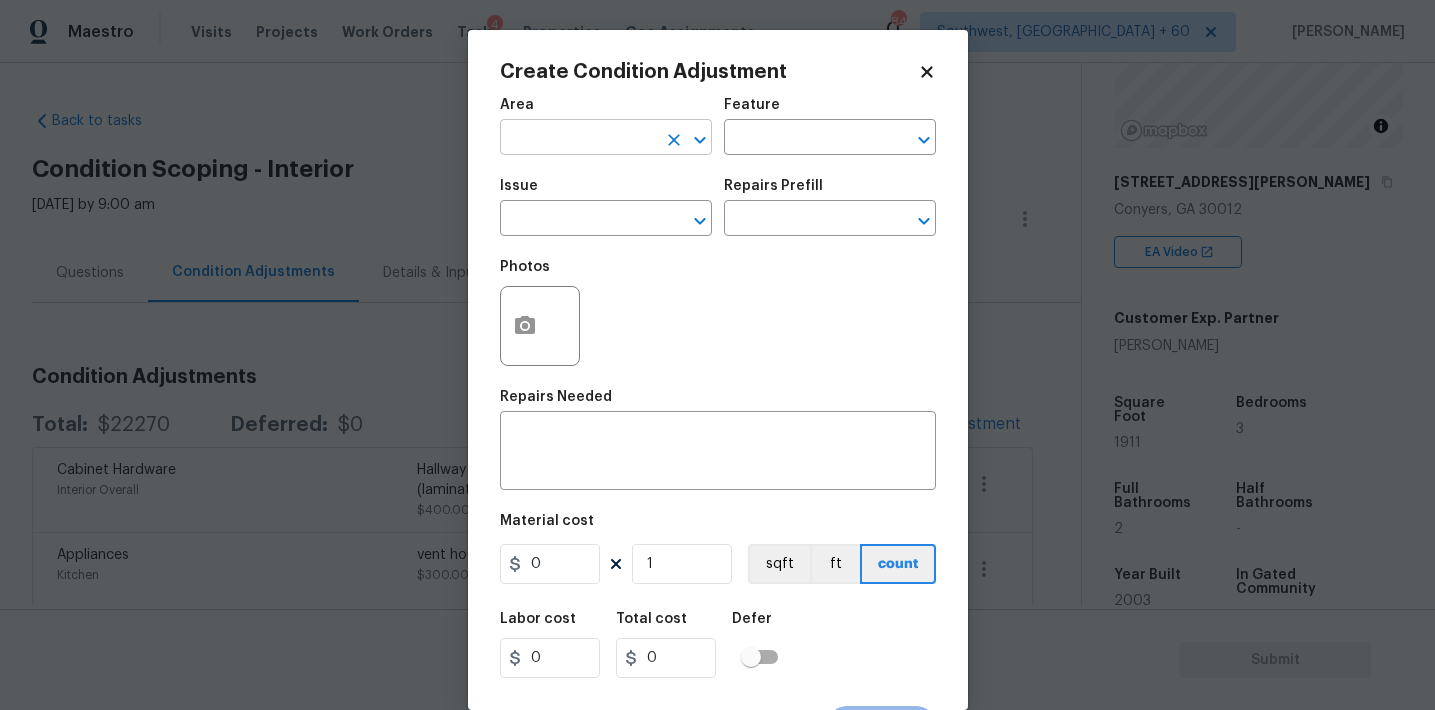 click at bounding box center [578, 139] 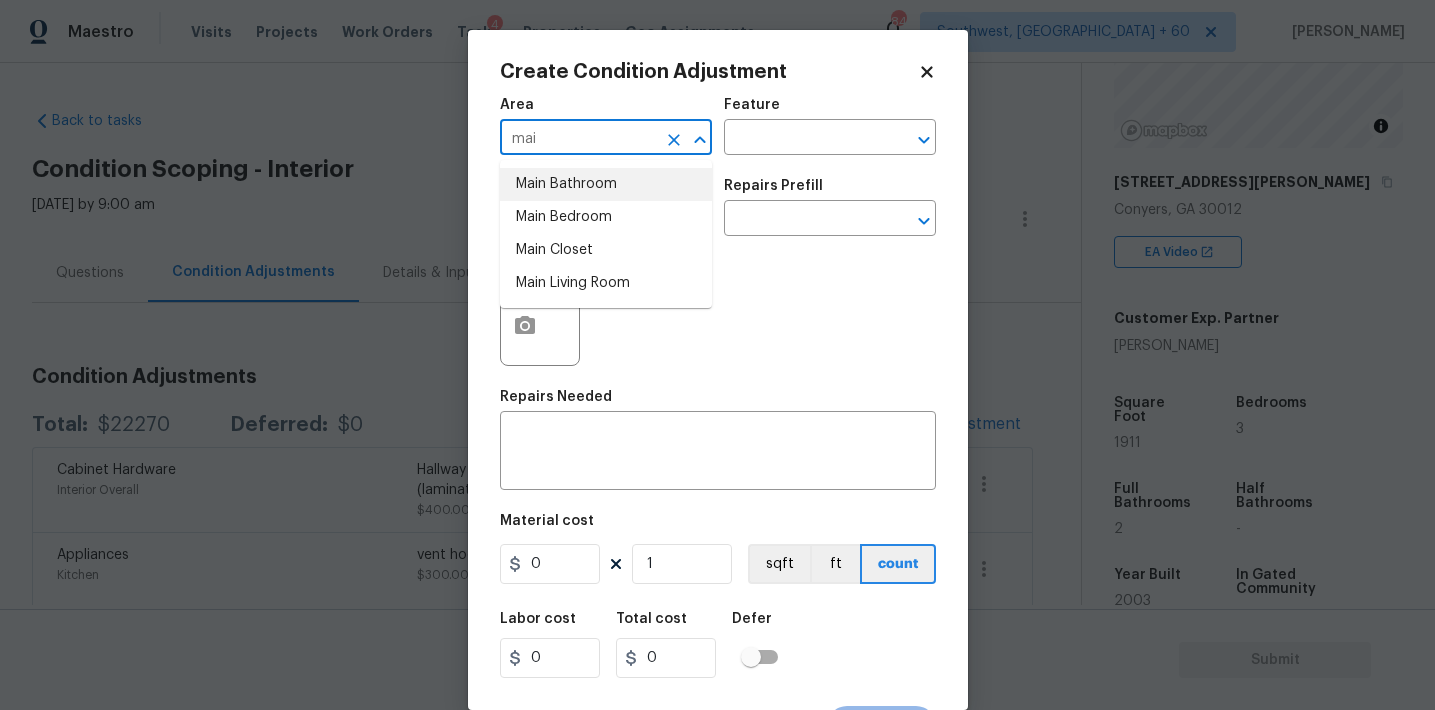 click on "Main Bedroom" at bounding box center [606, 217] 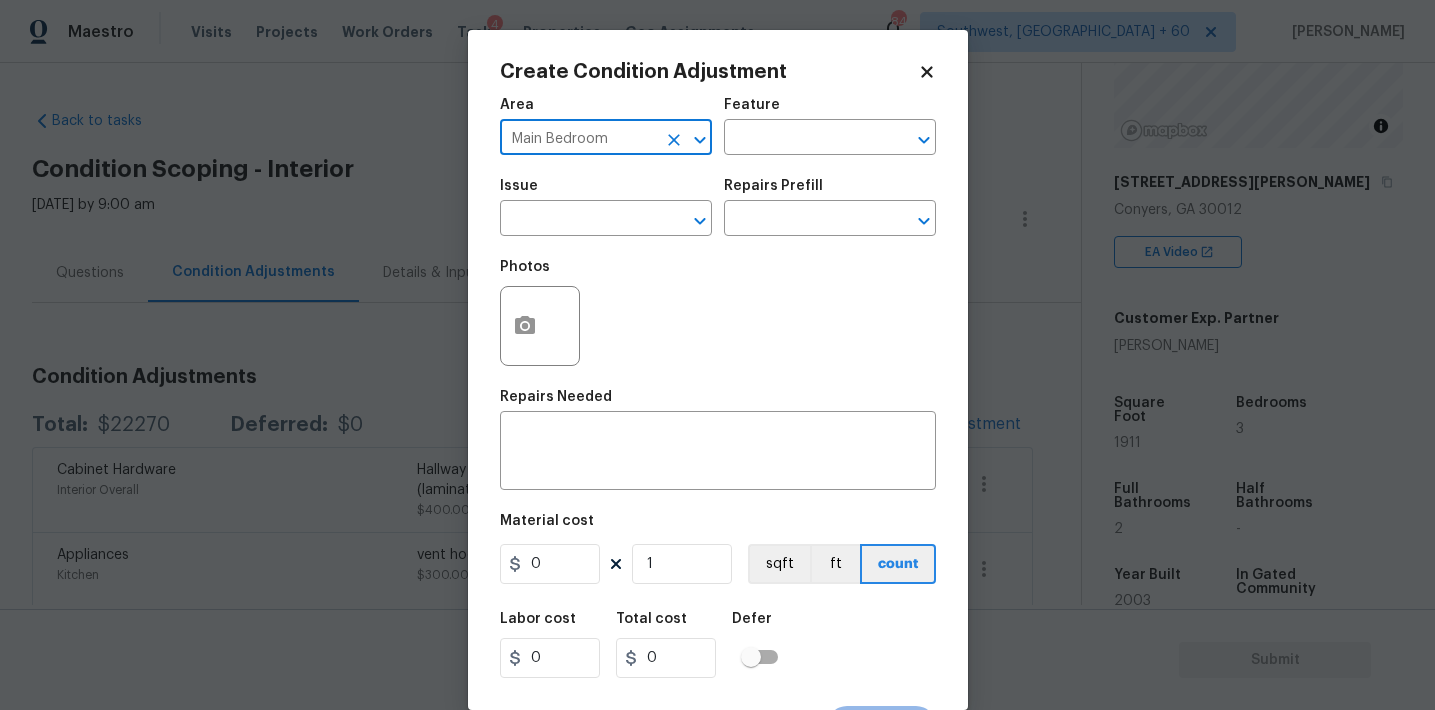click 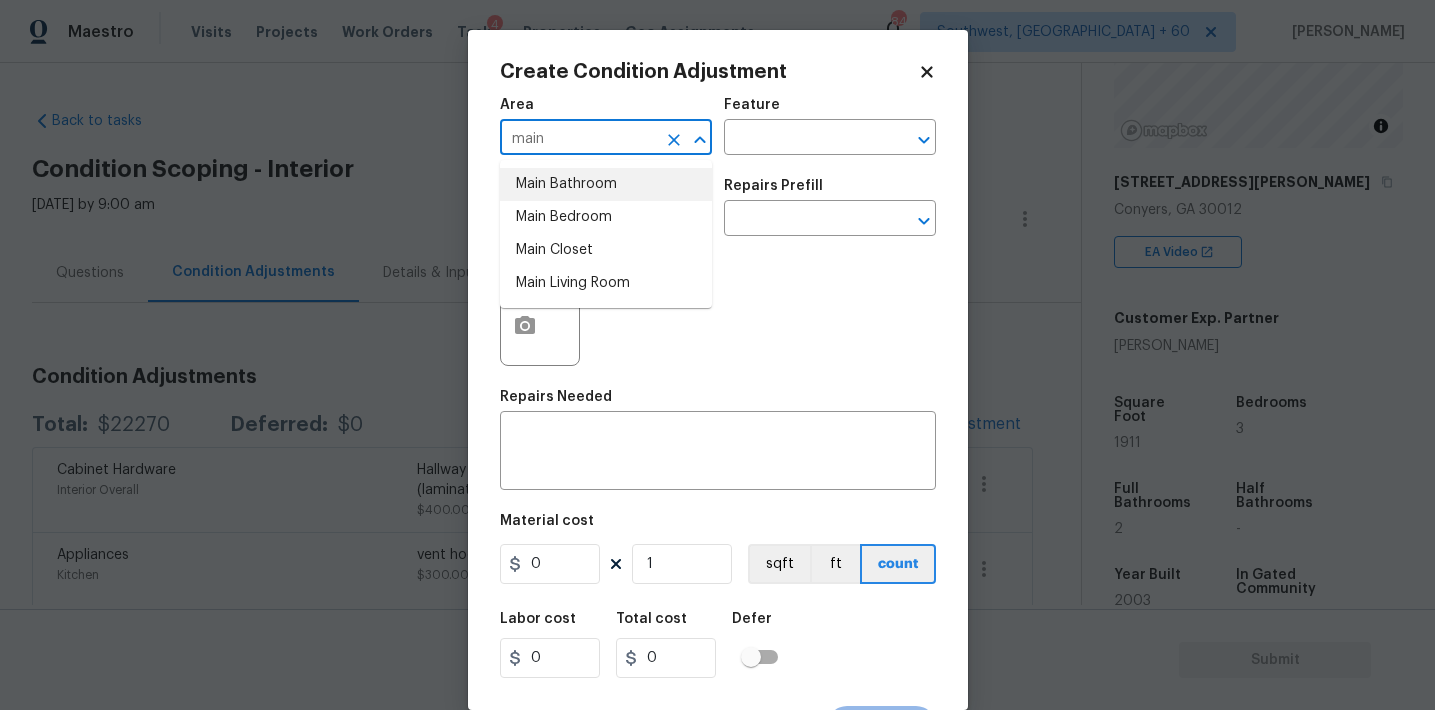 click on "Main Bathroom" at bounding box center [606, 184] 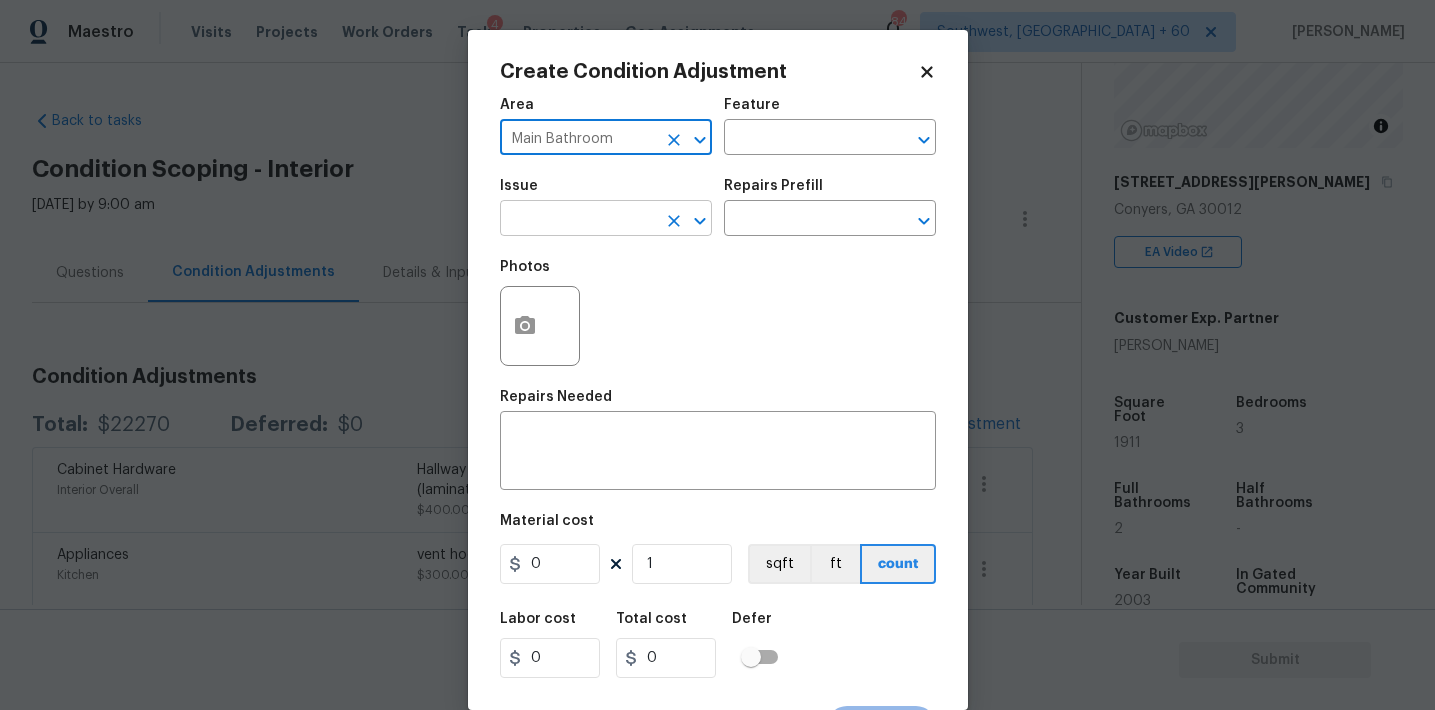 type on "Main Bathroom" 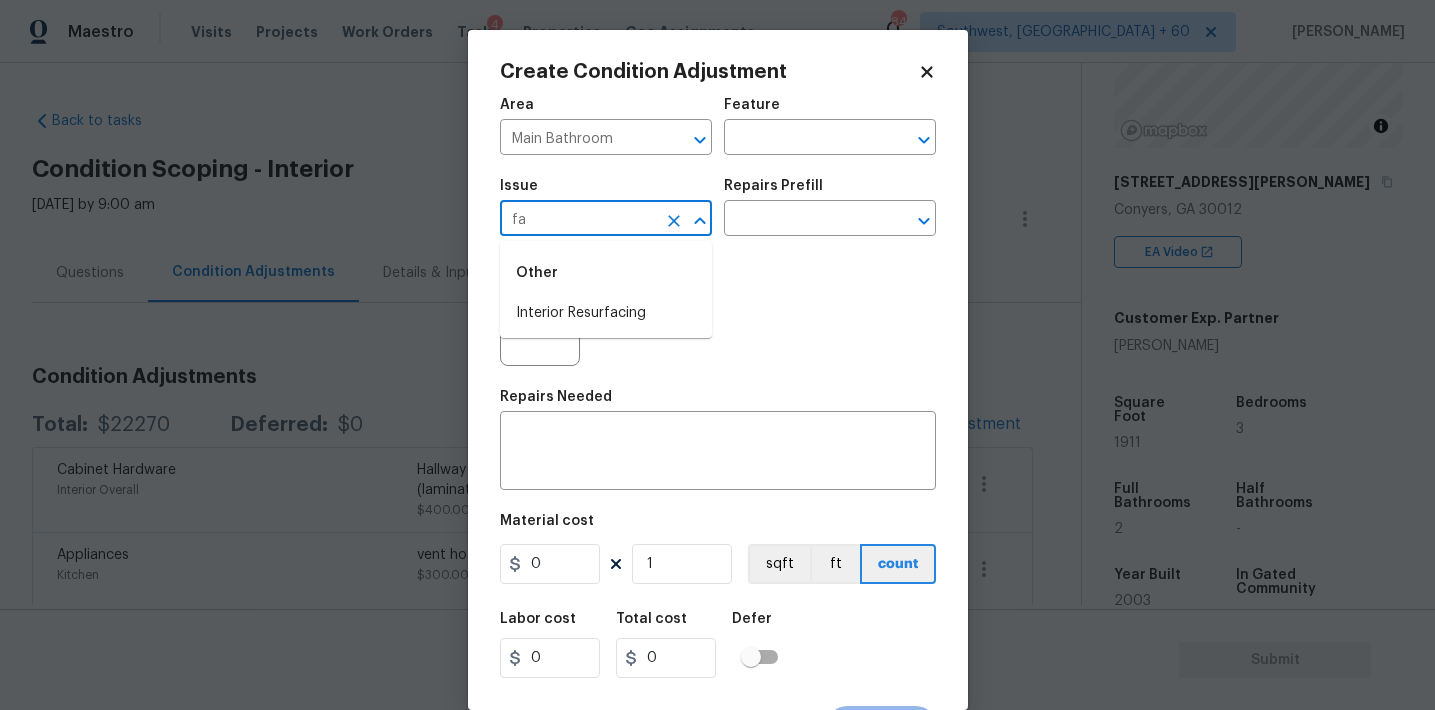 type on "fau" 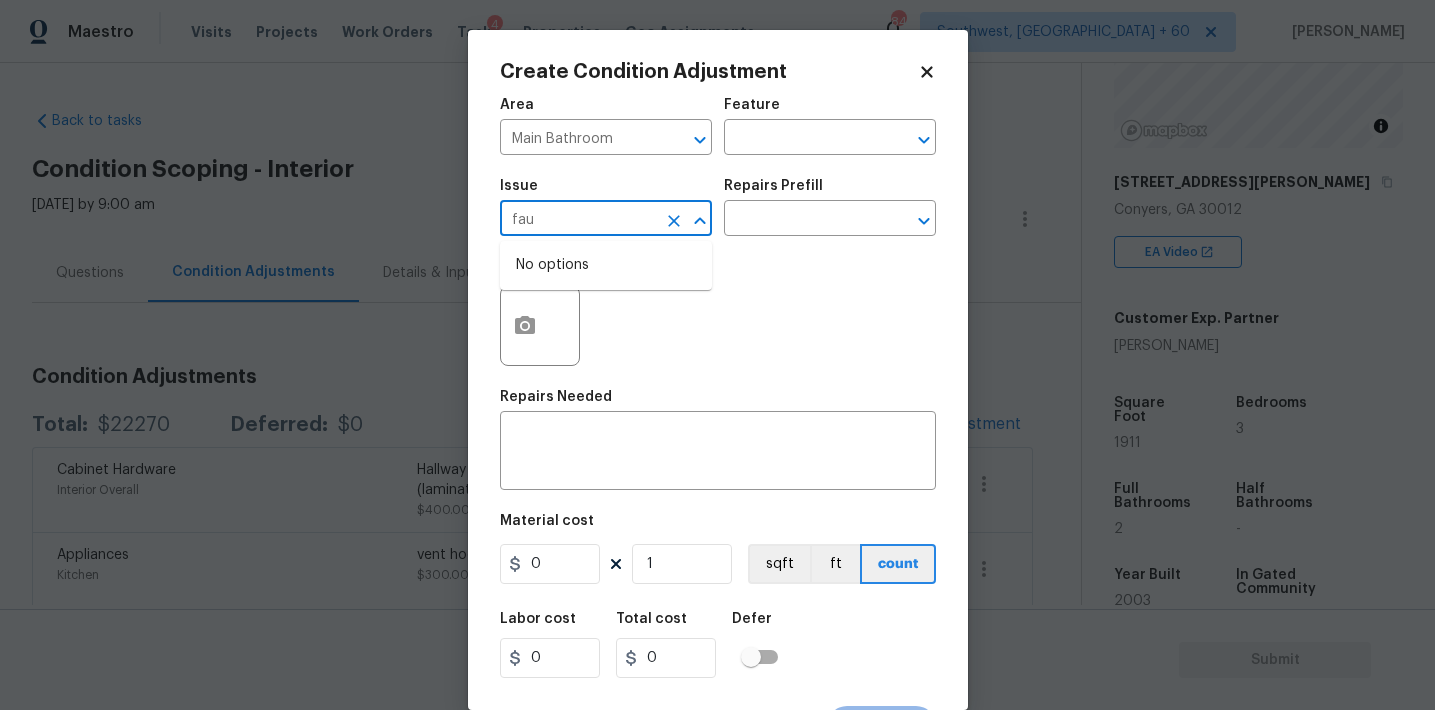 click 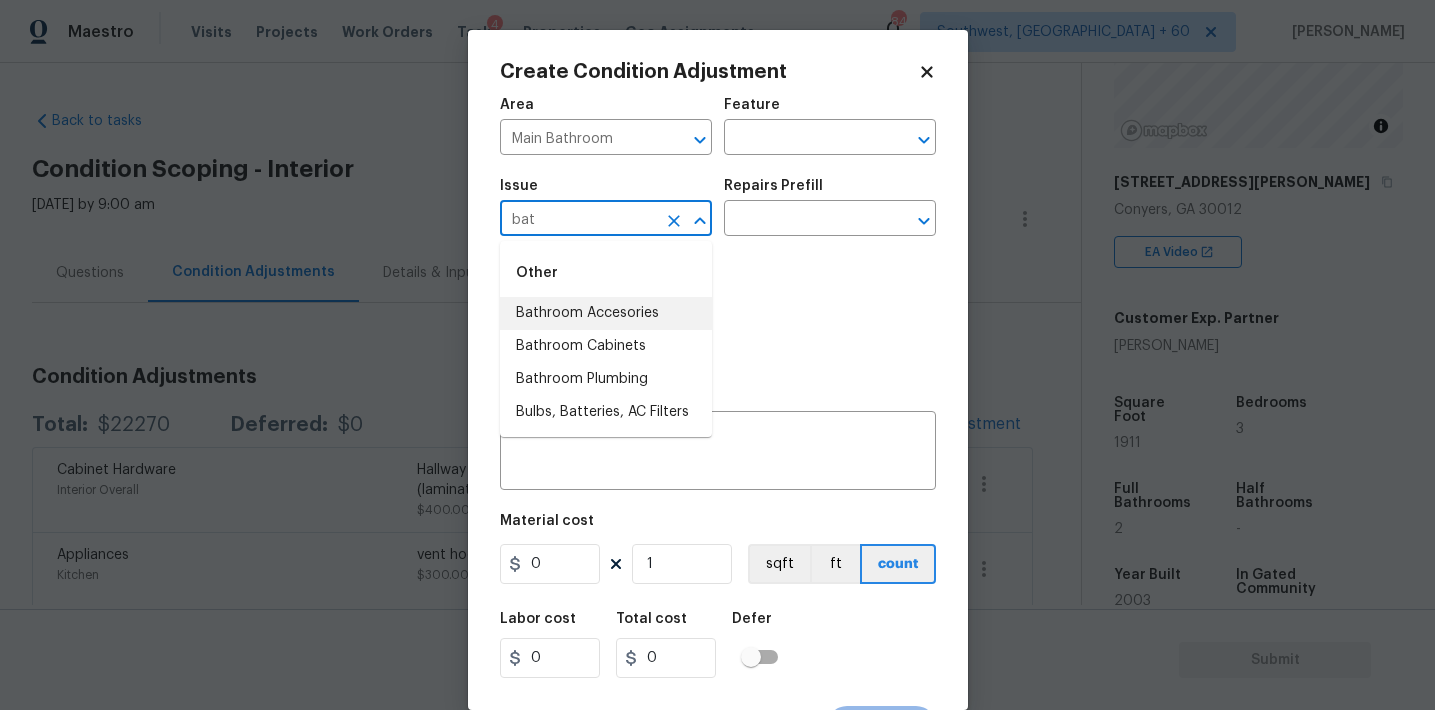 click on "Bathroom Accesories" at bounding box center [606, 313] 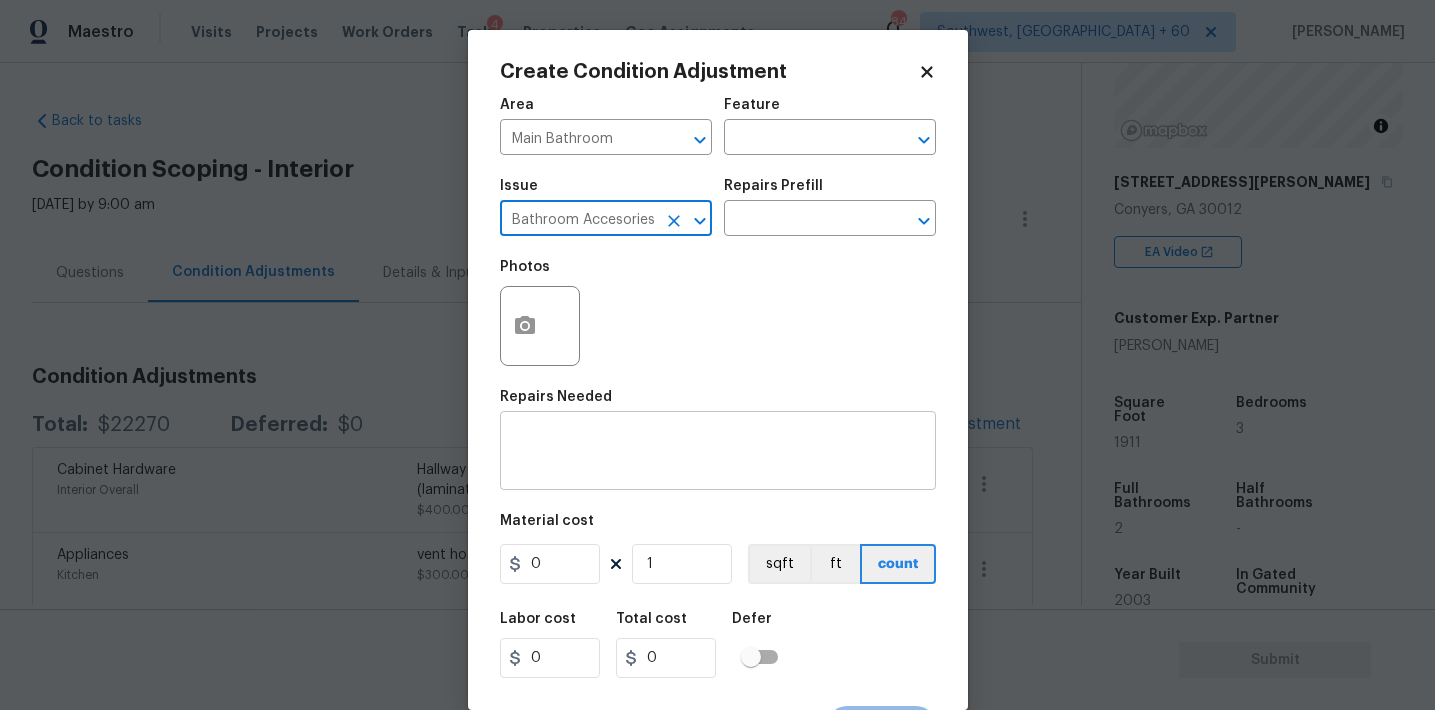 type on "Bathroom Accesories" 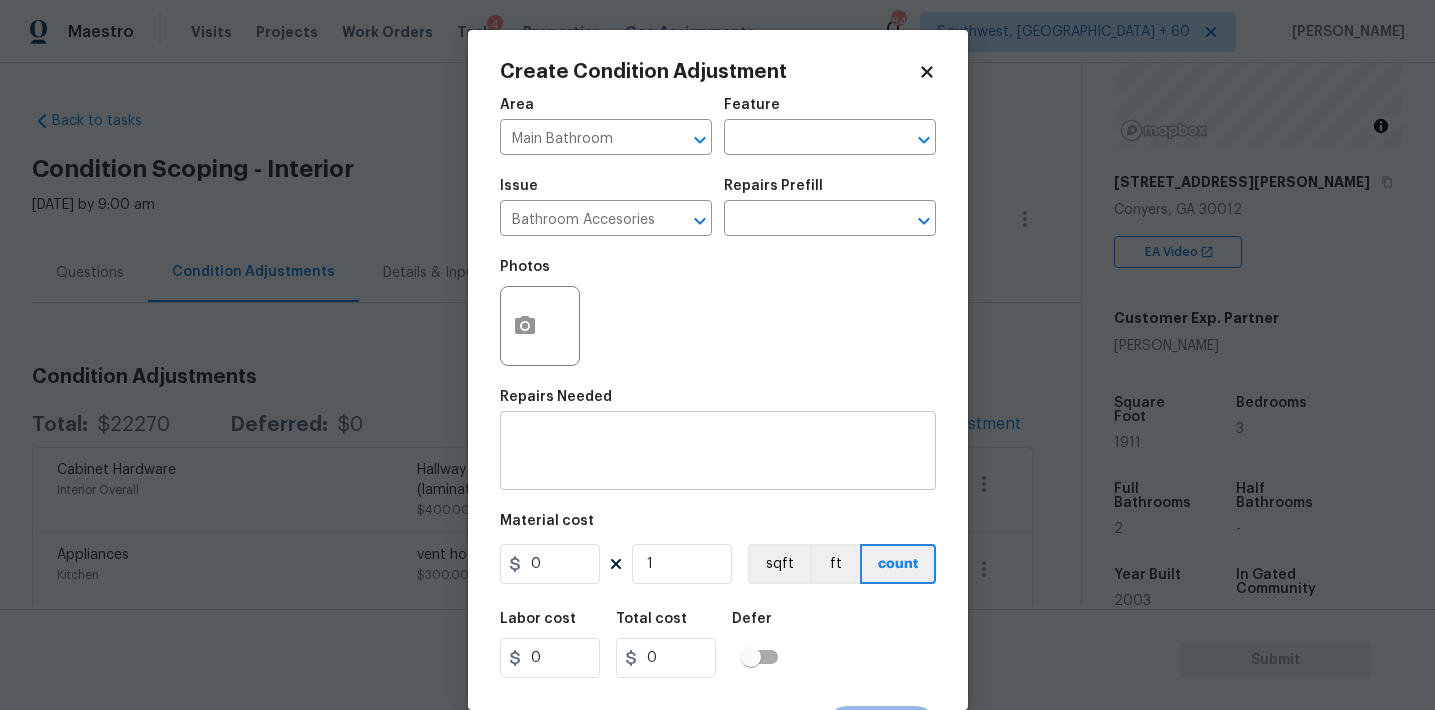 click on "x ​" at bounding box center [718, 453] 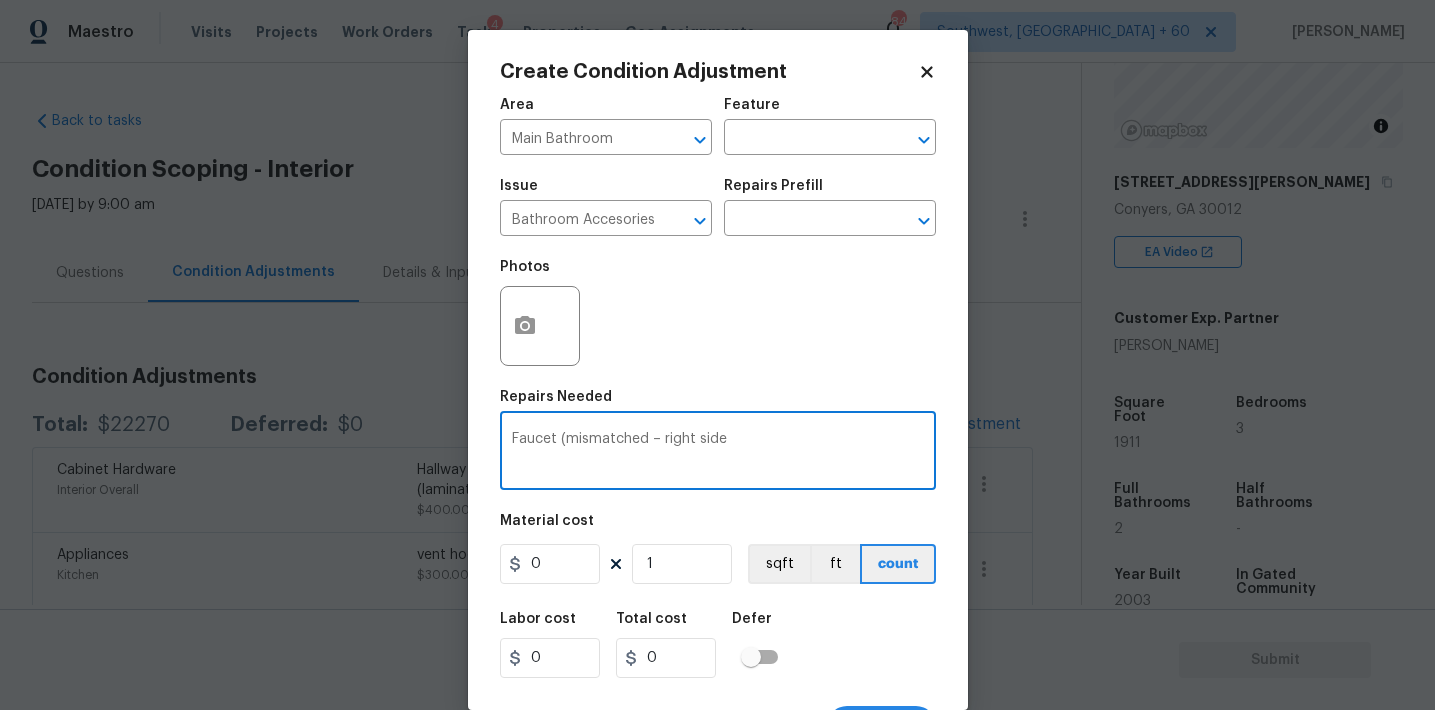 type on "Faucet (mismatched – right side" 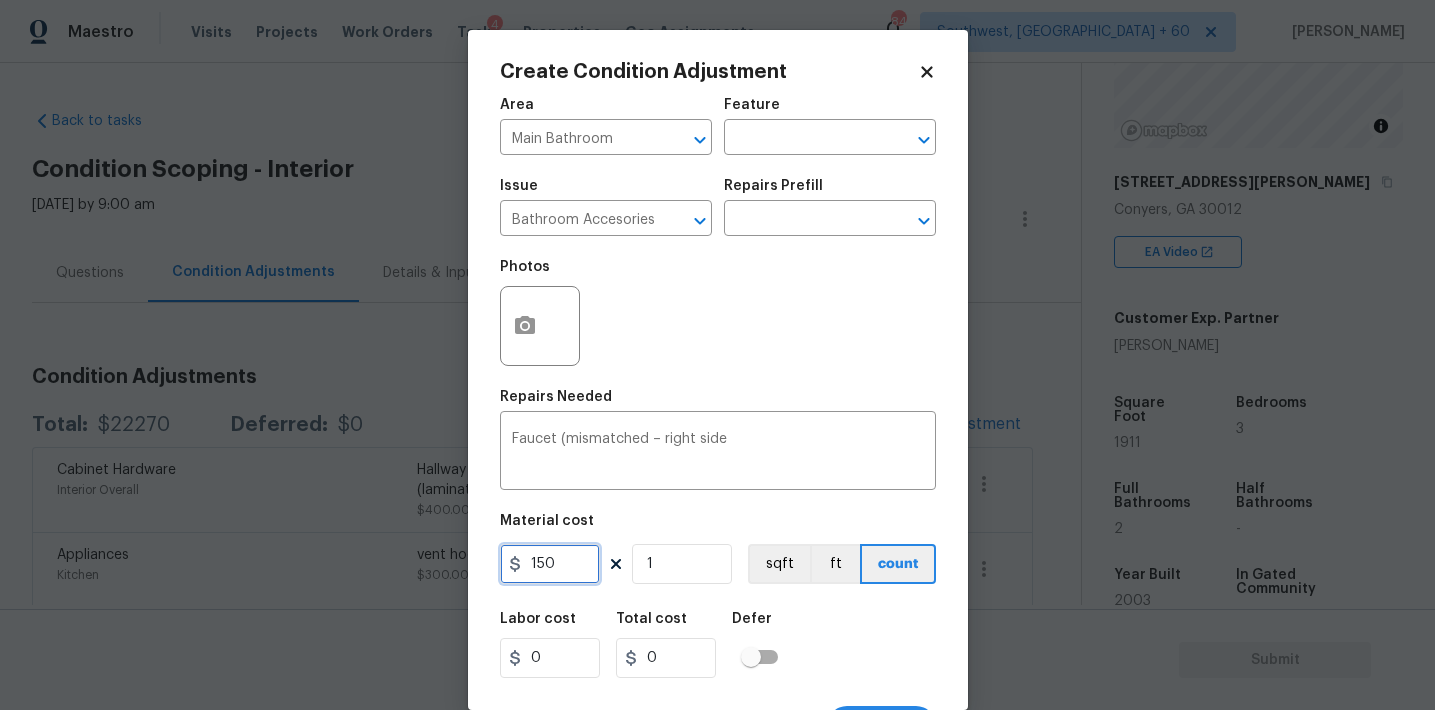 type on "150" 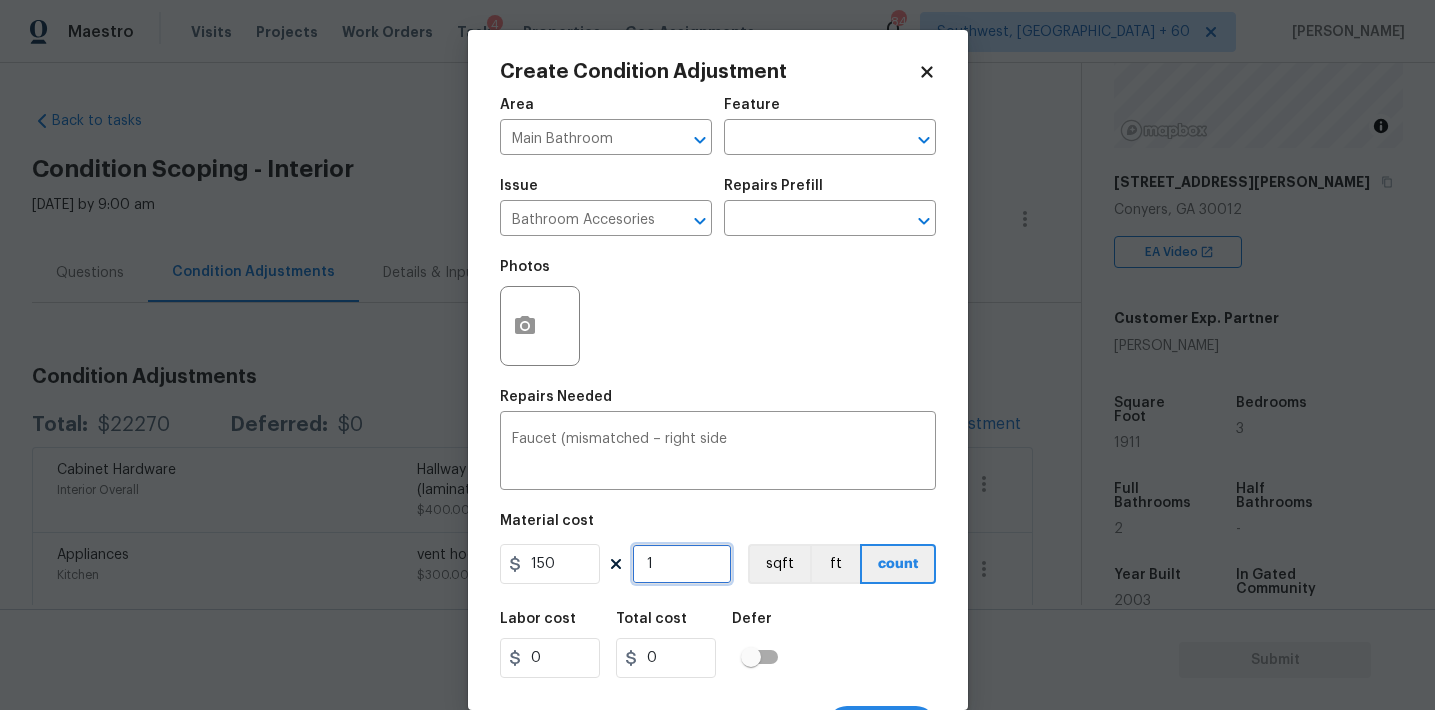 type on "150" 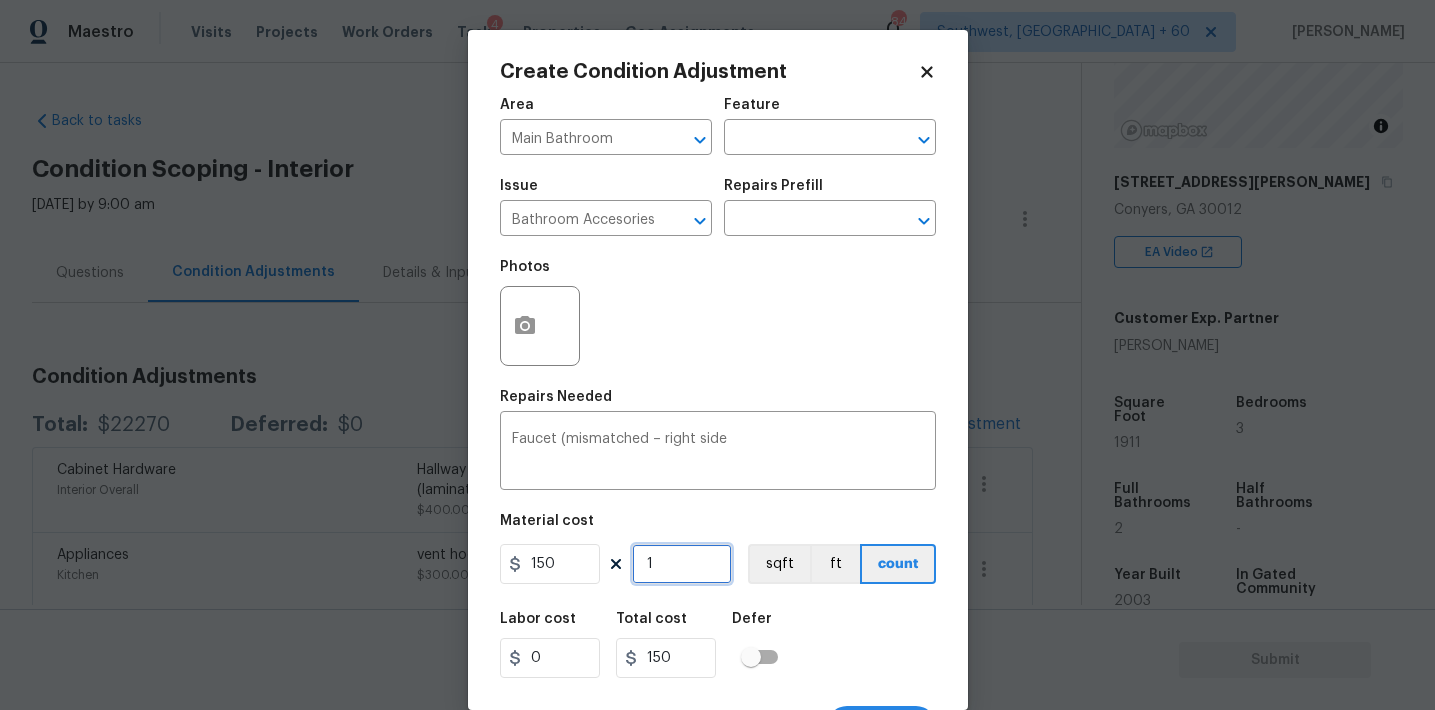scroll, scrollTop: 37, scrollLeft: 0, axis: vertical 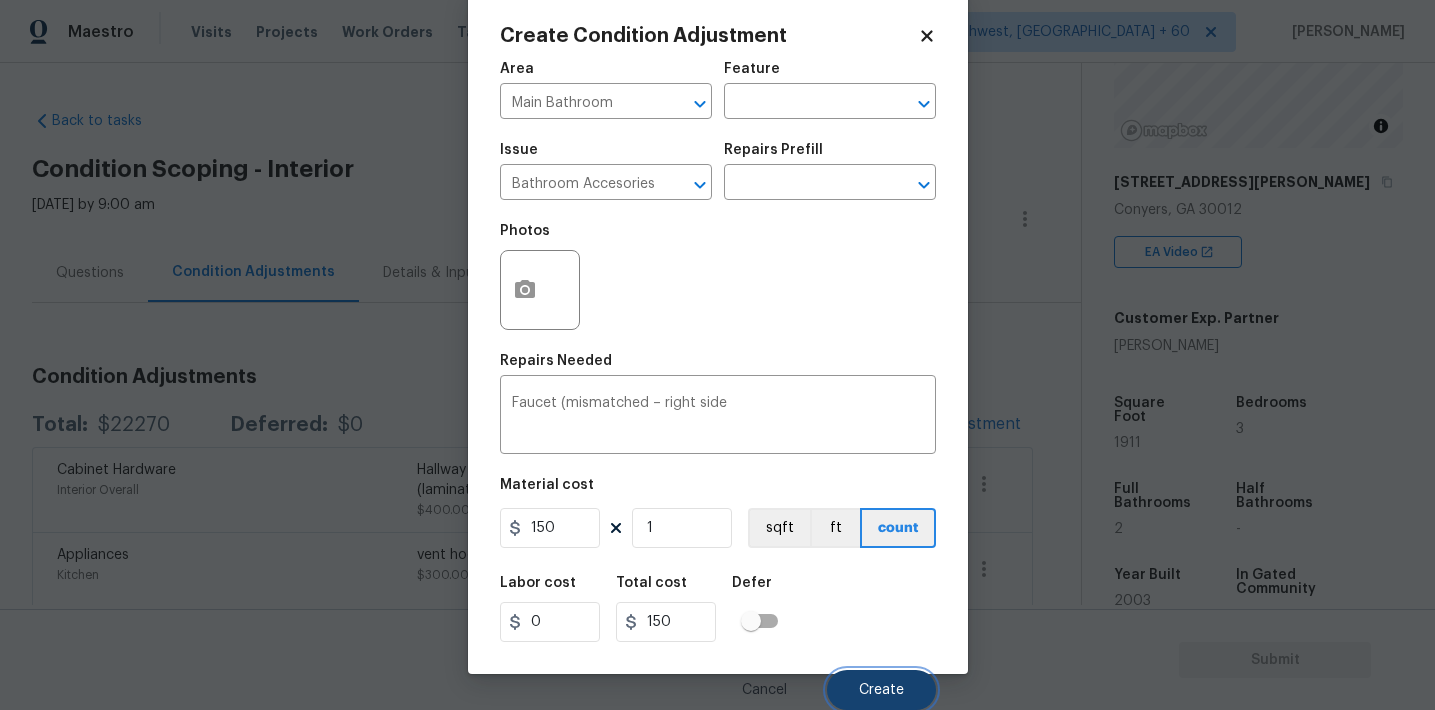 click on "Create" at bounding box center (881, 690) 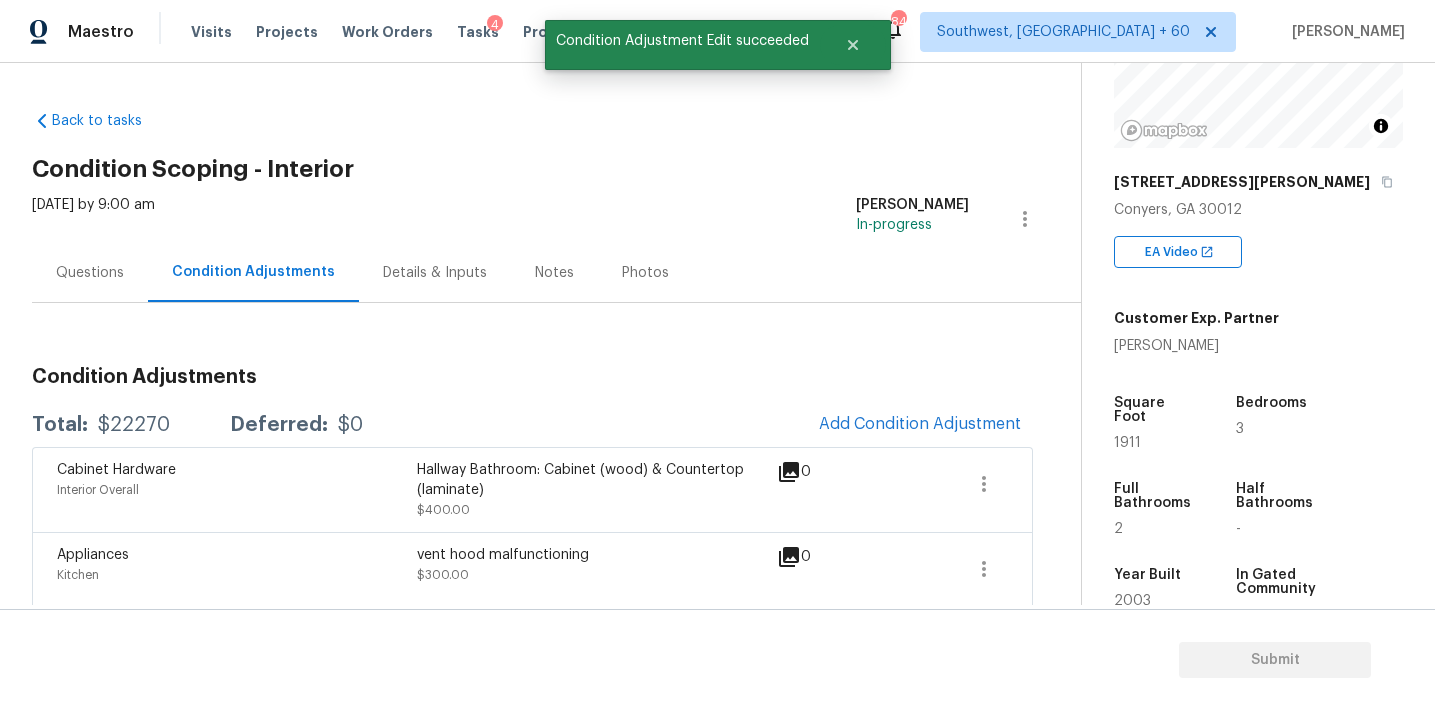scroll, scrollTop: 30, scrollLeft: 0, axis: vertical 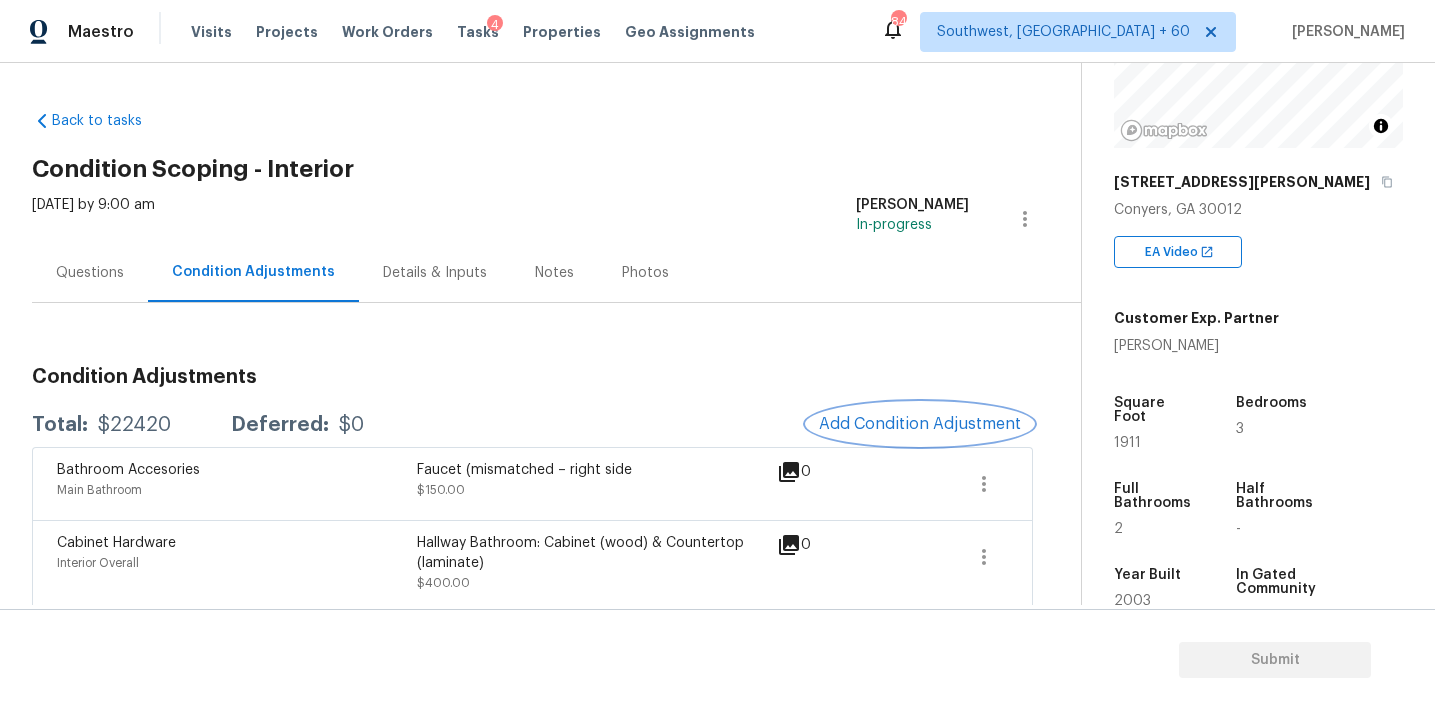 click on "Add Condition Adjustment" at bounding box center [920, 424] 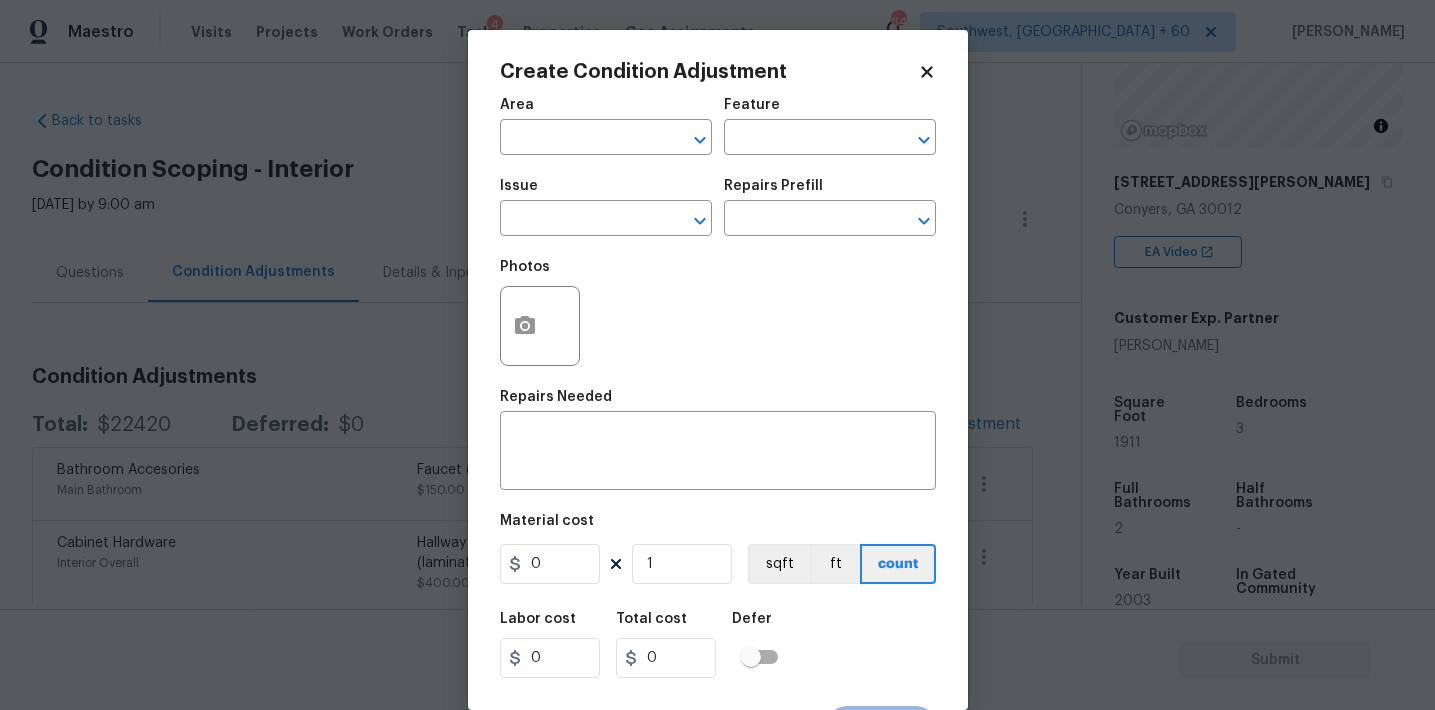click on "Area" at bounding box center [606, 111] 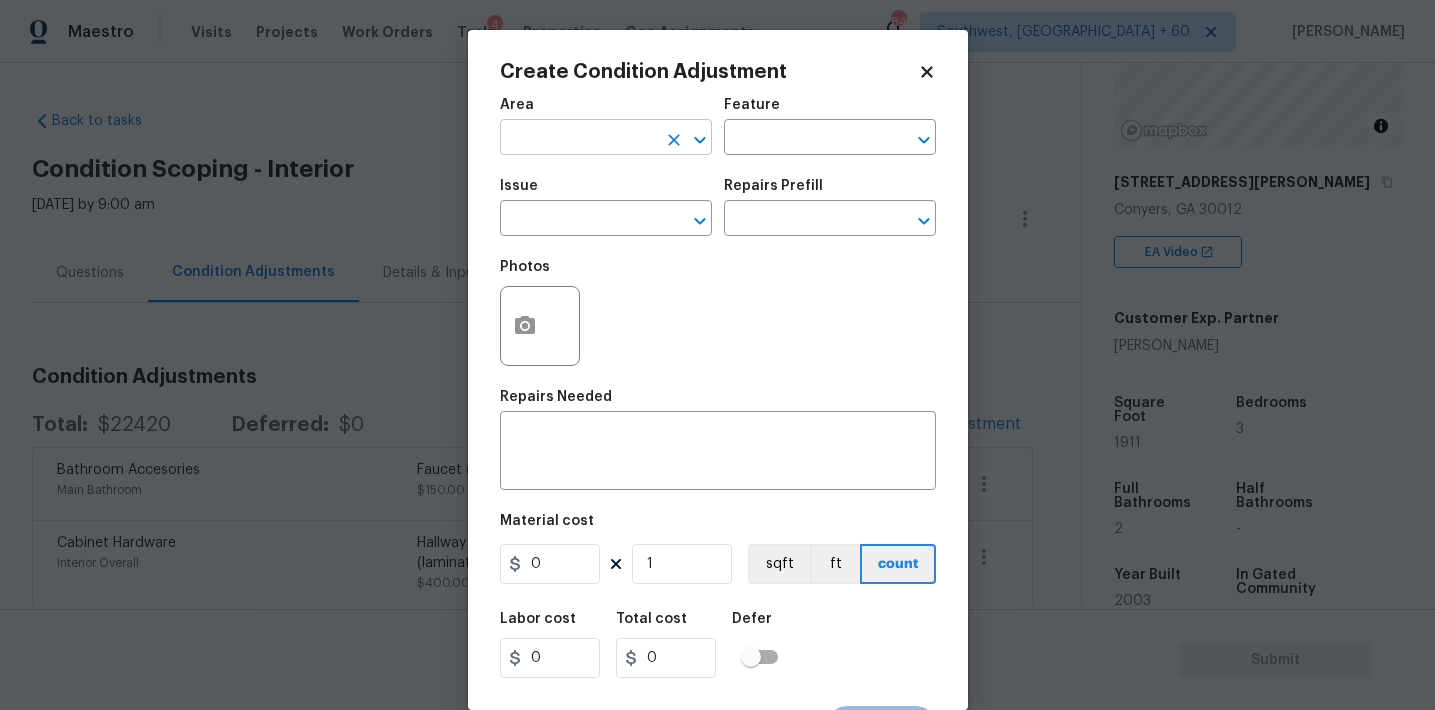 click at bounding box center (578, 139) 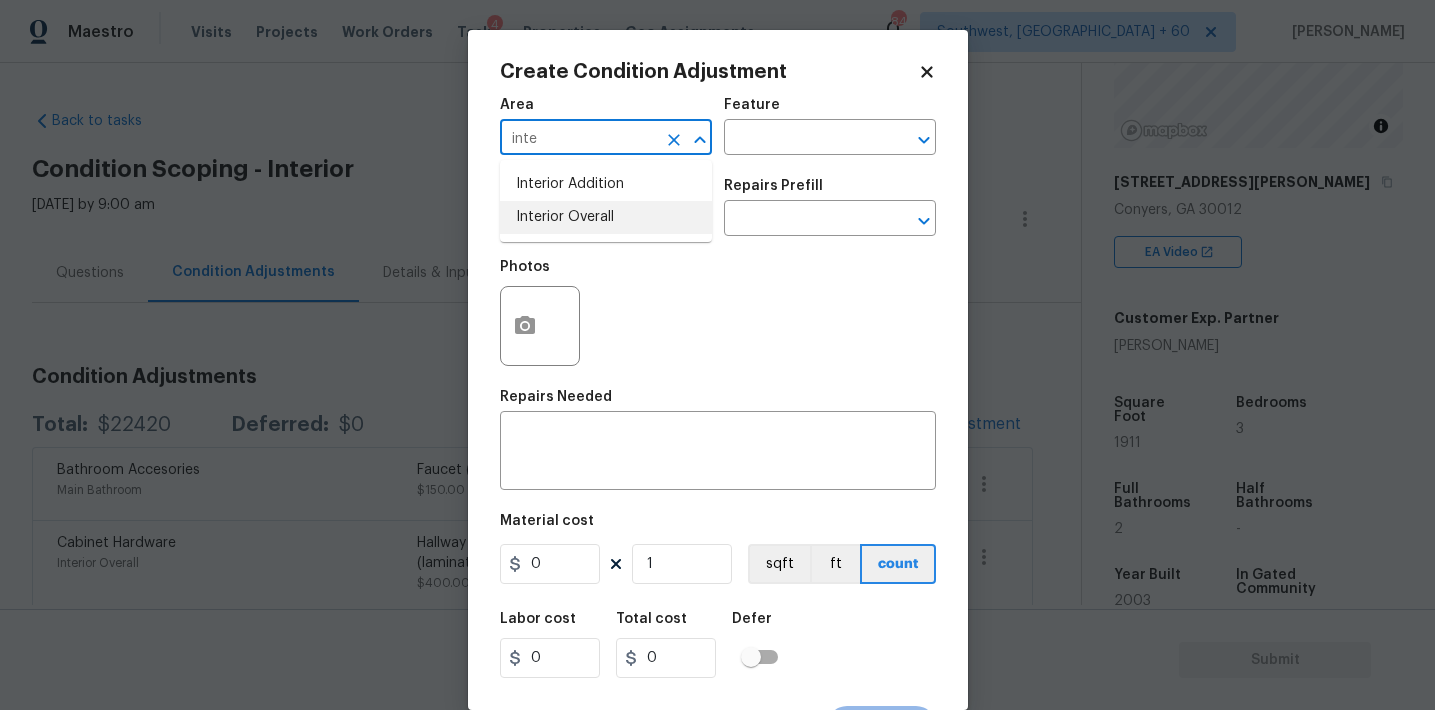 click on "Interior Overall" at bounding box center [606, 217] 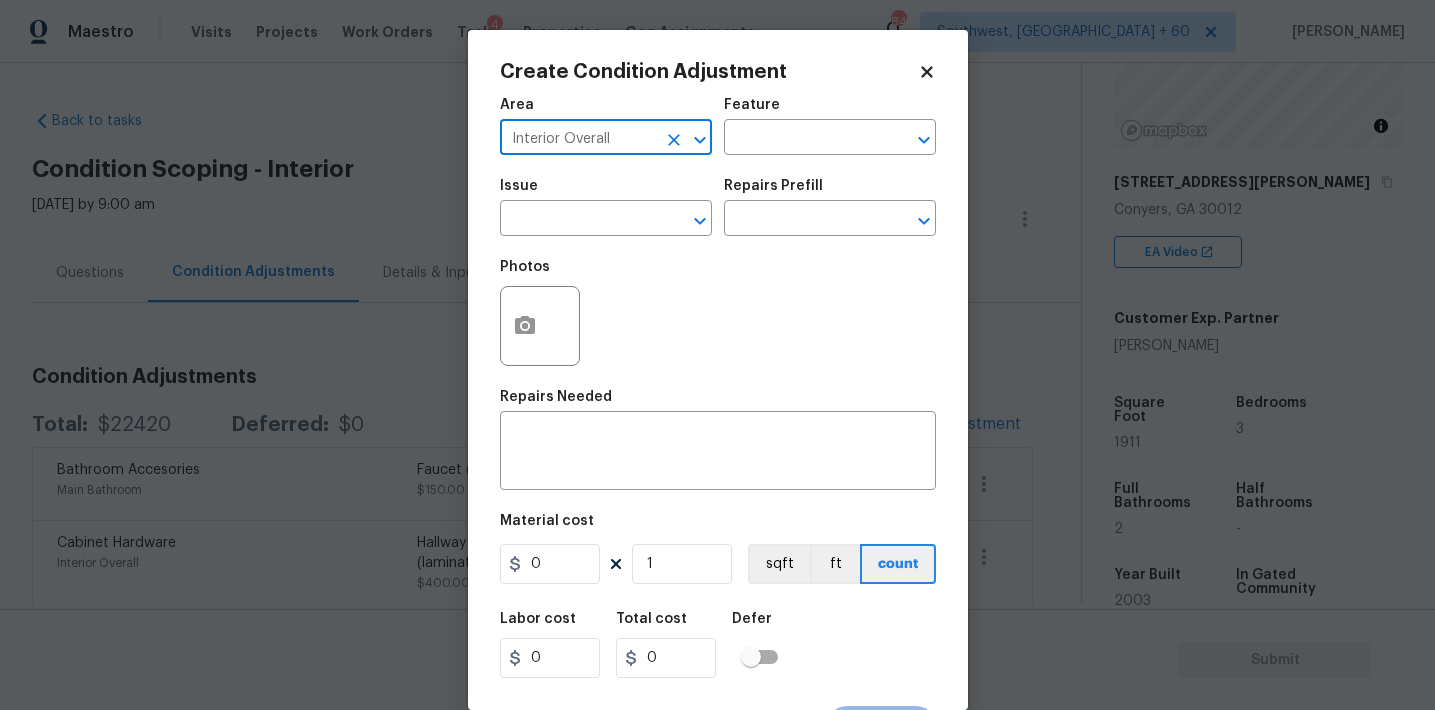 type on "Interior Overall" 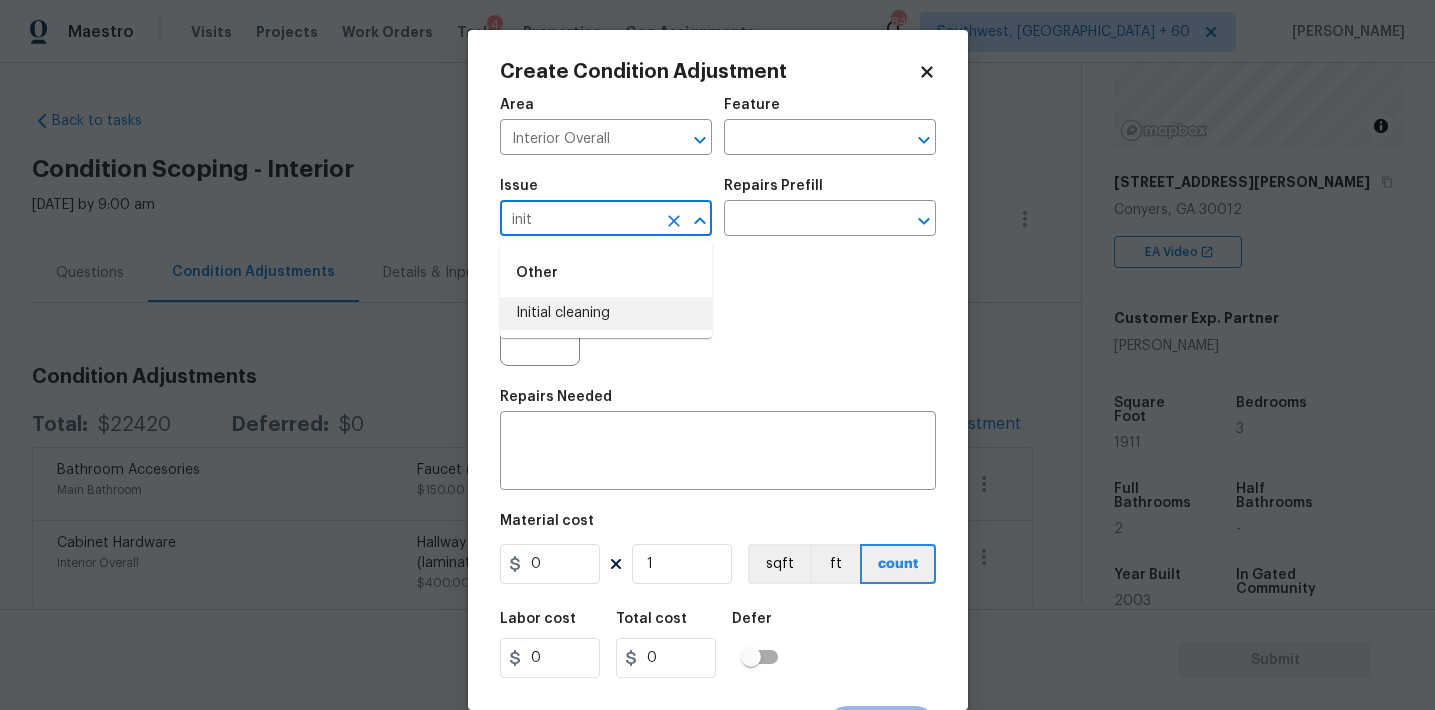 click on "Initial cleaning" at bounding box center [606, 313] 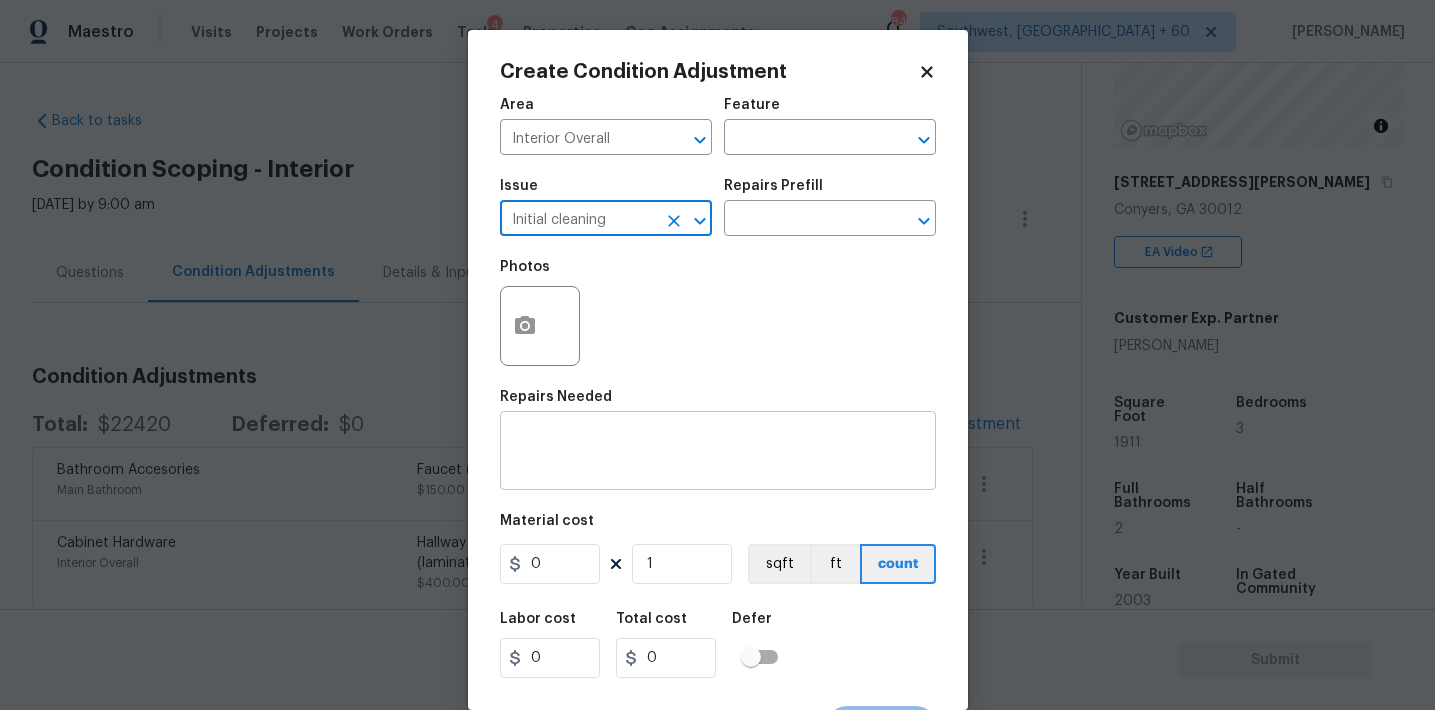 type on "Initial cleaning" 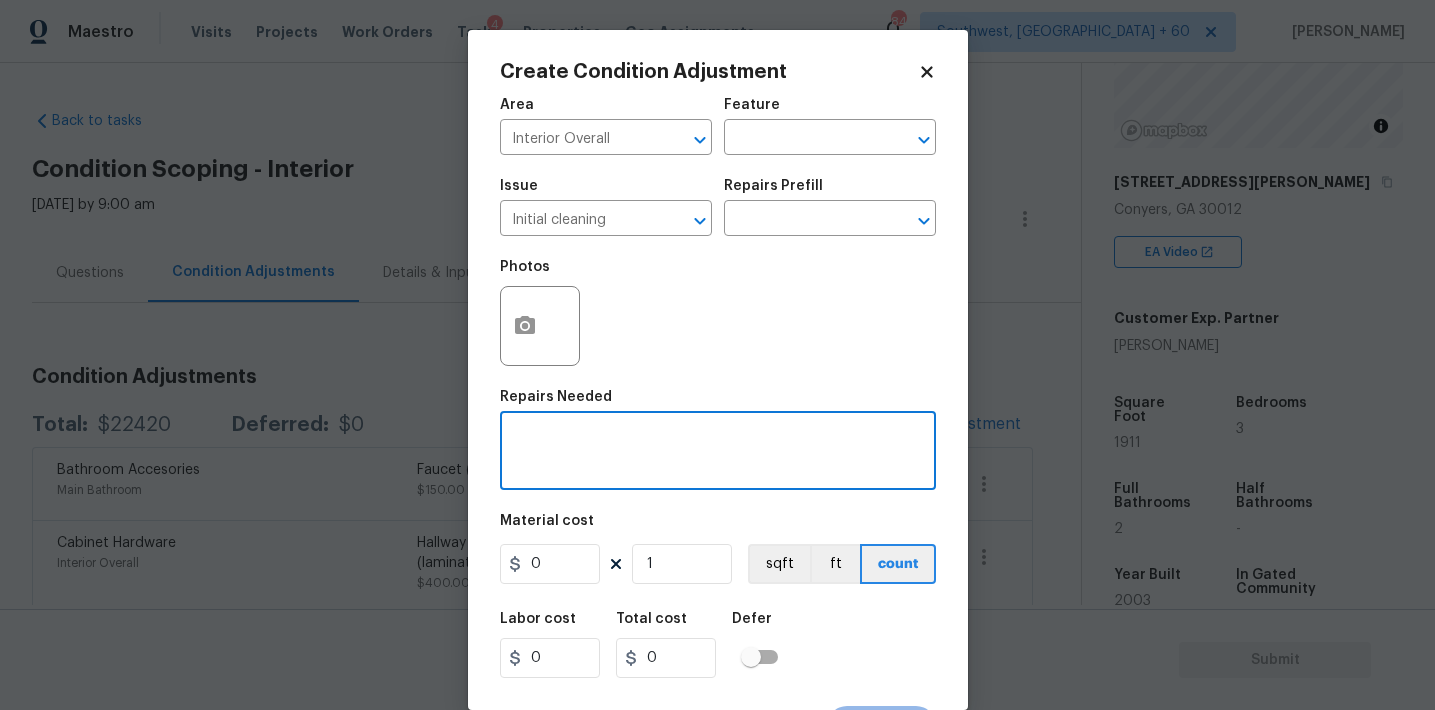 paste on "Final Cleaning:" 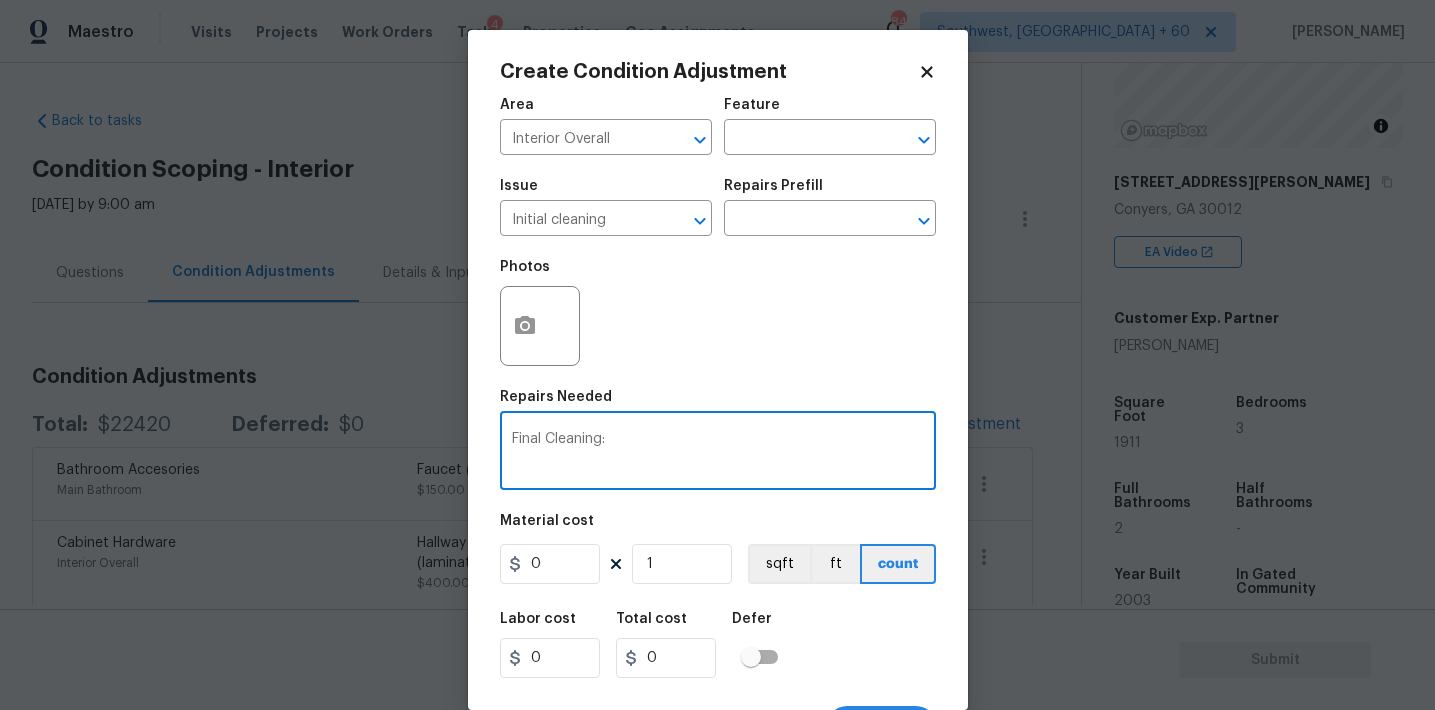 type on "Final Cleaning:" 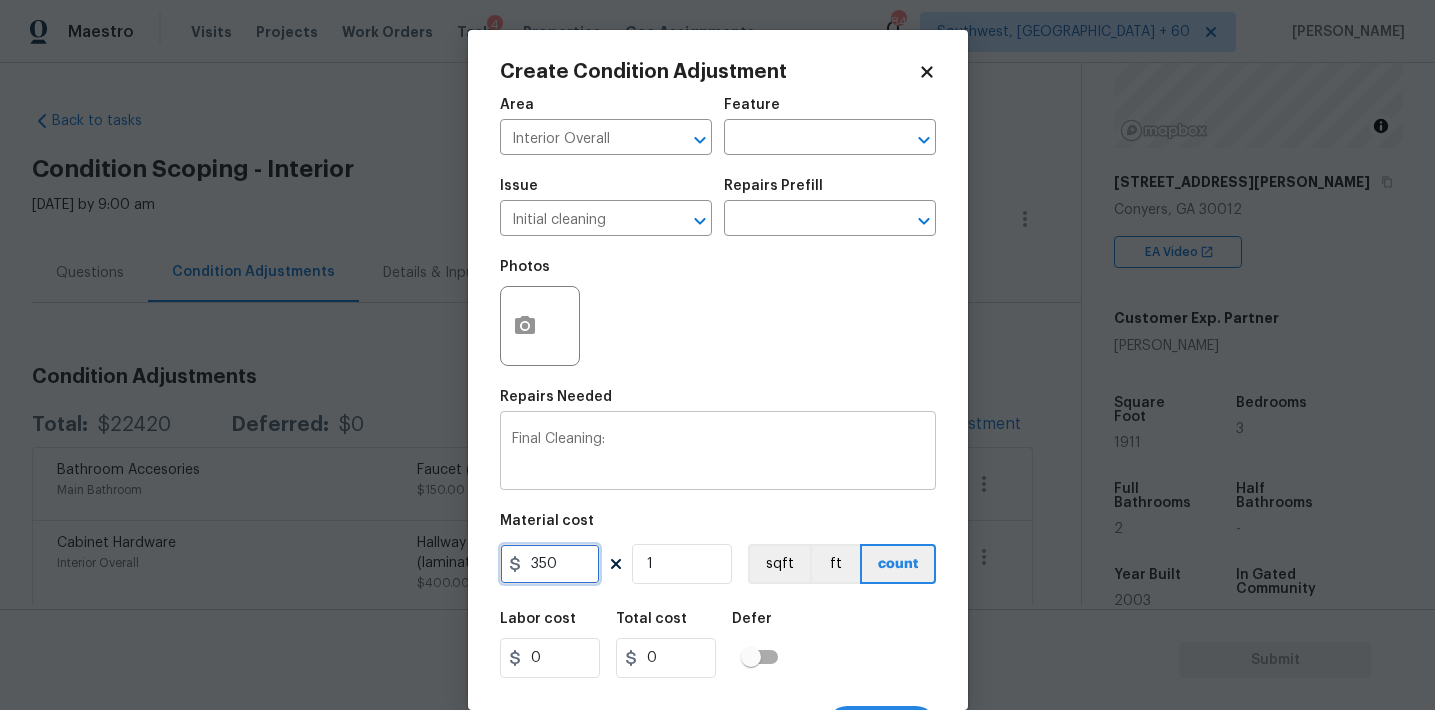 type on "350" 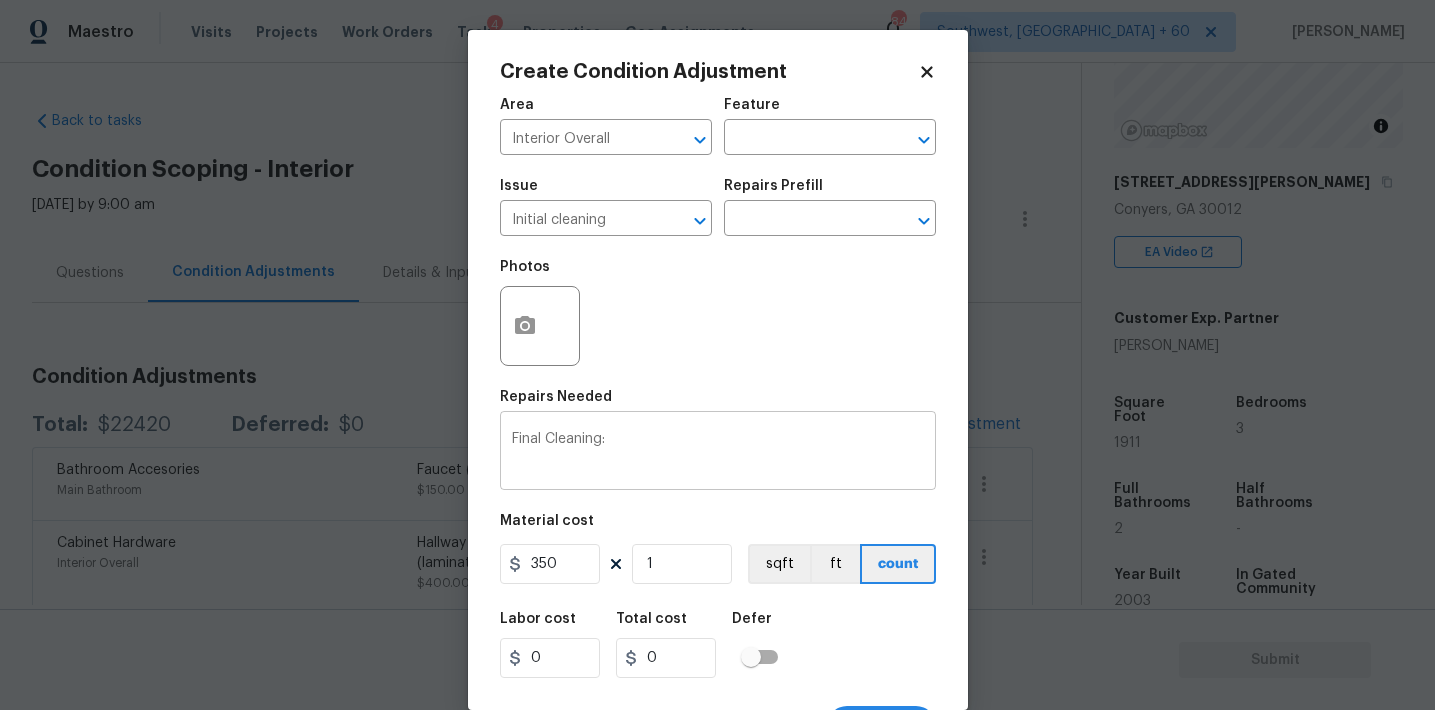 type on "350" 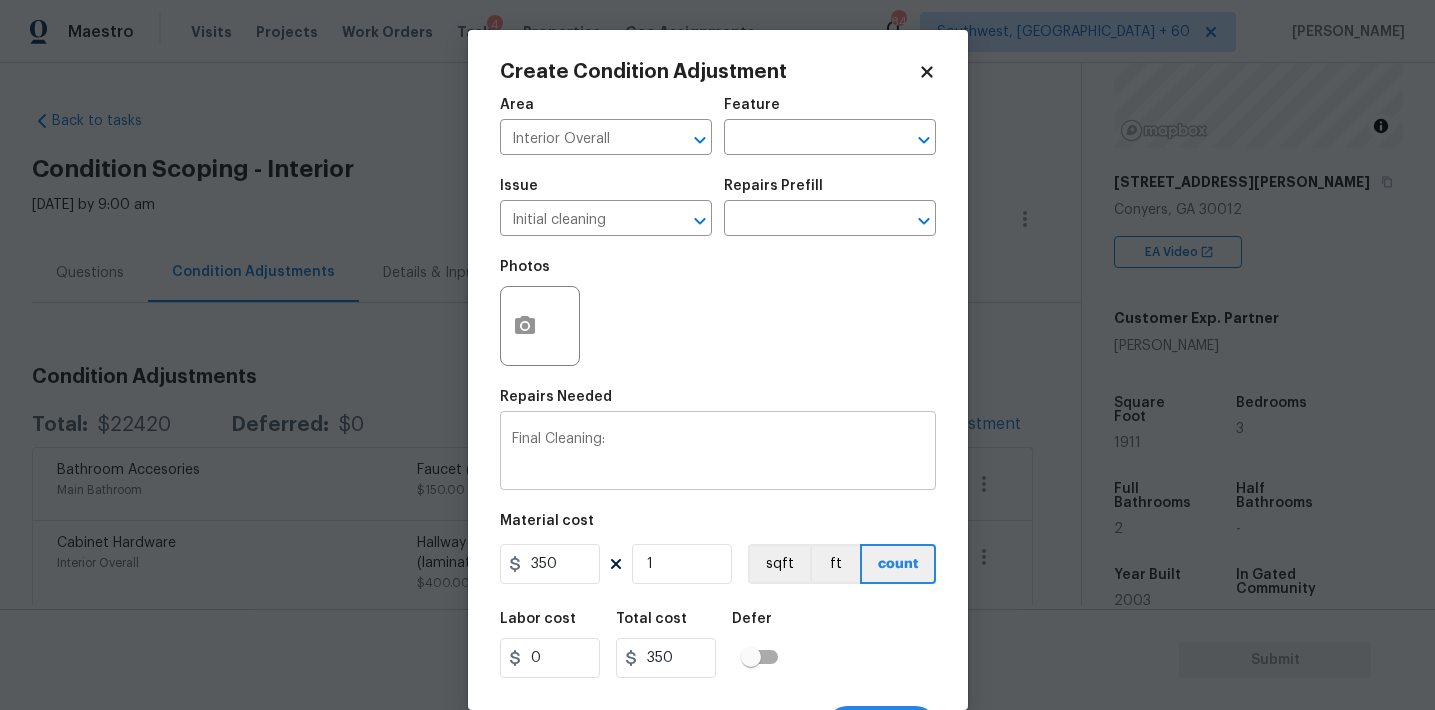 click on "Final Cleaning:" at bounding box center [718, 453] 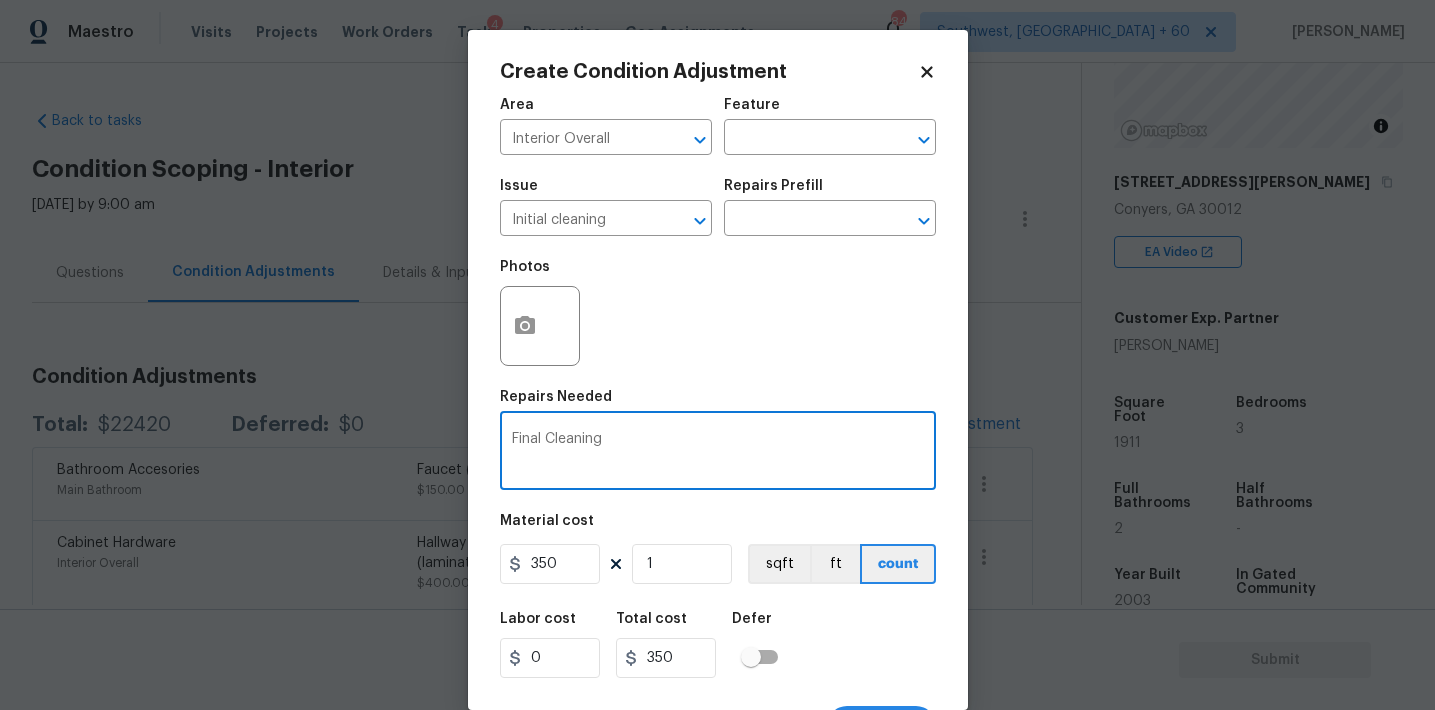 type on "Final Cleaning" 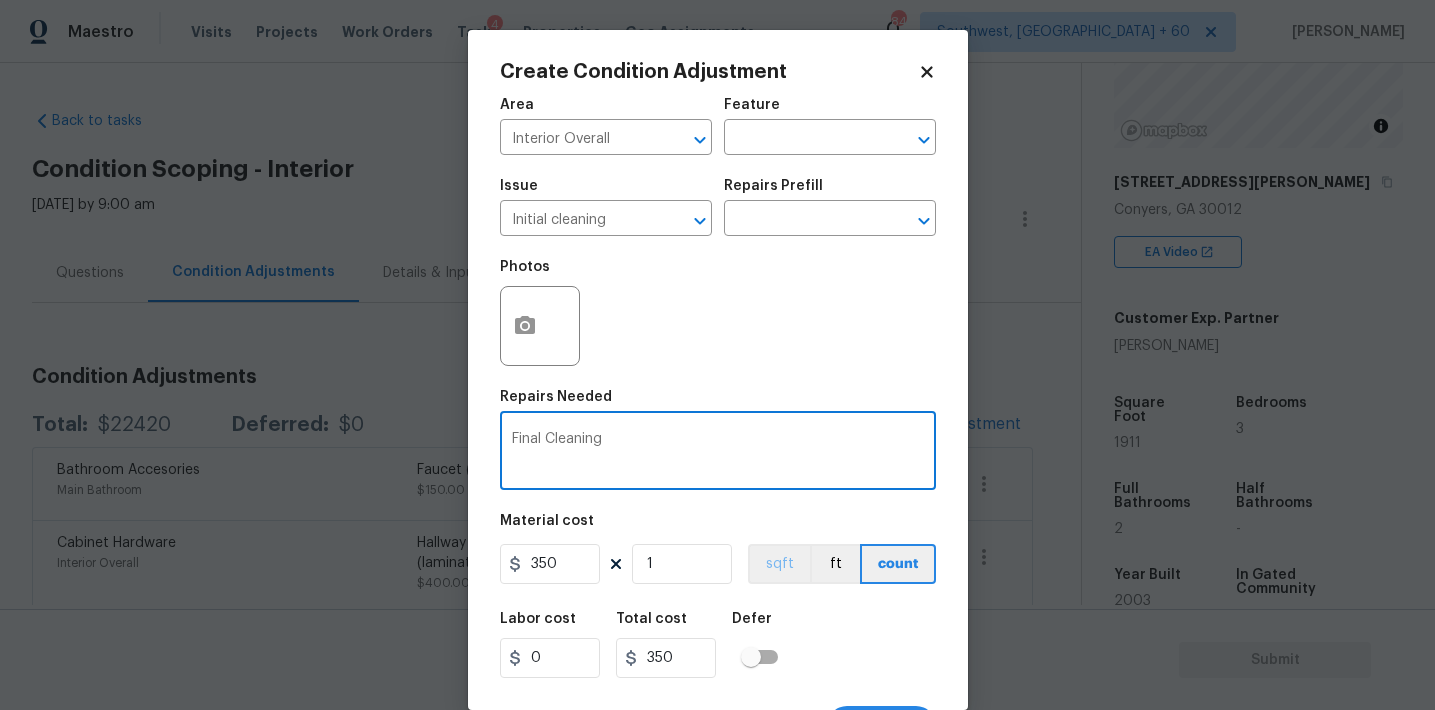 scroll, scrollTop: 37, scrollLeft: 0, axis: vertical 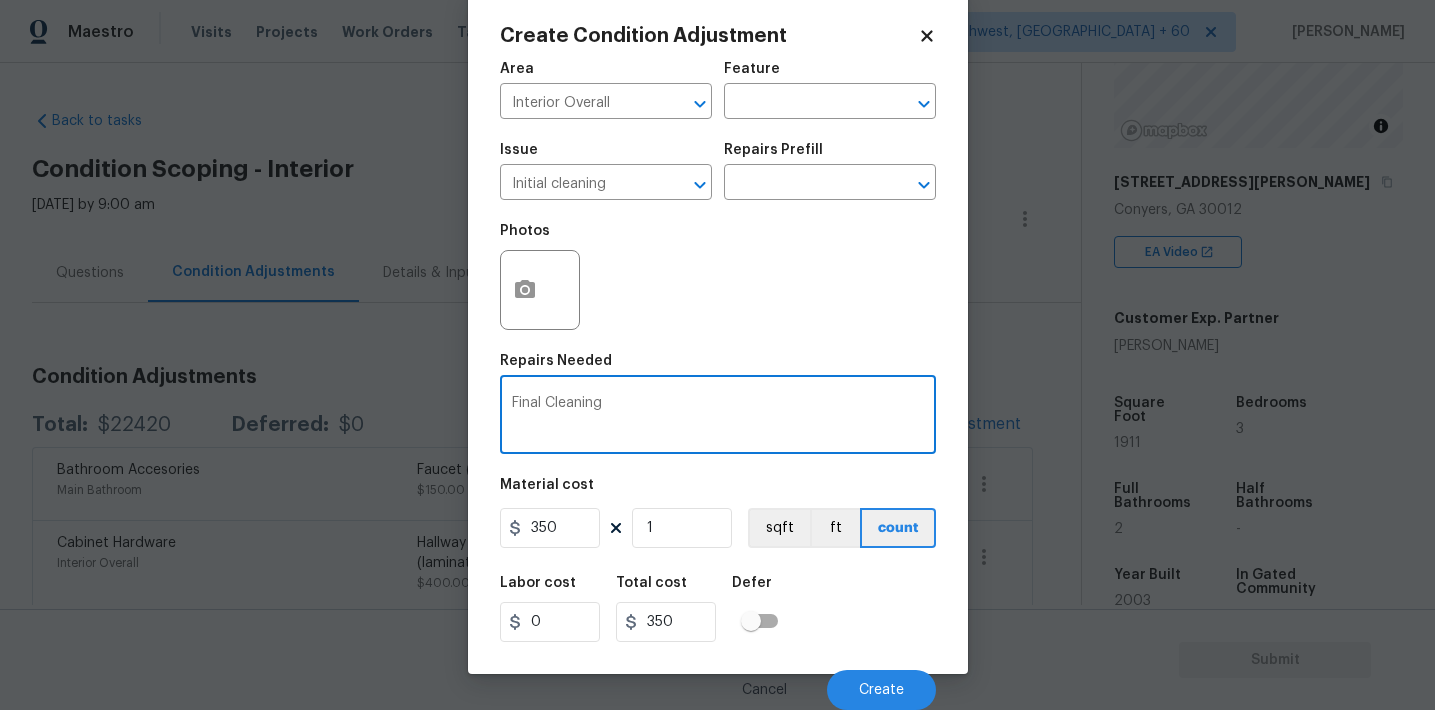 click on "Labor cost 0 Total cost 350 Defer" at bounding box center [718, 609] 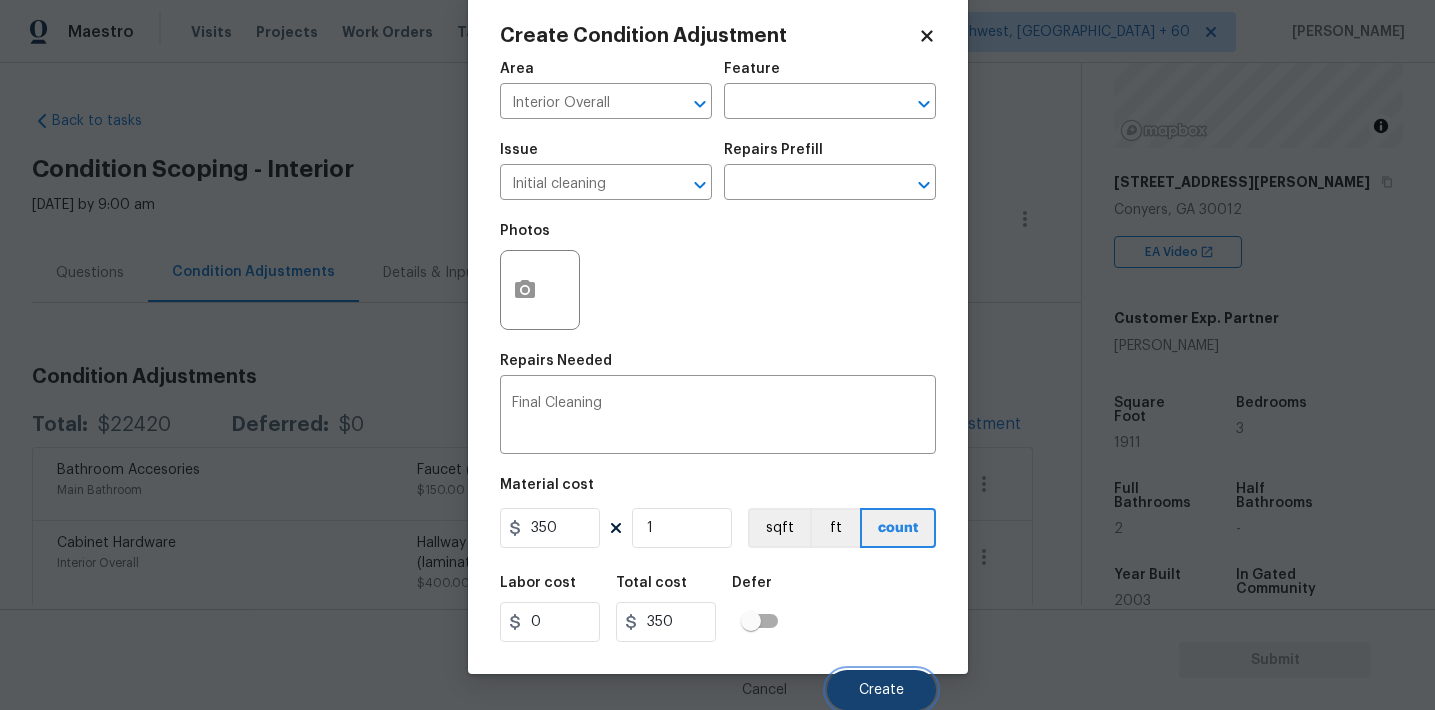 click on "Create" at bounding box center [881, 690] 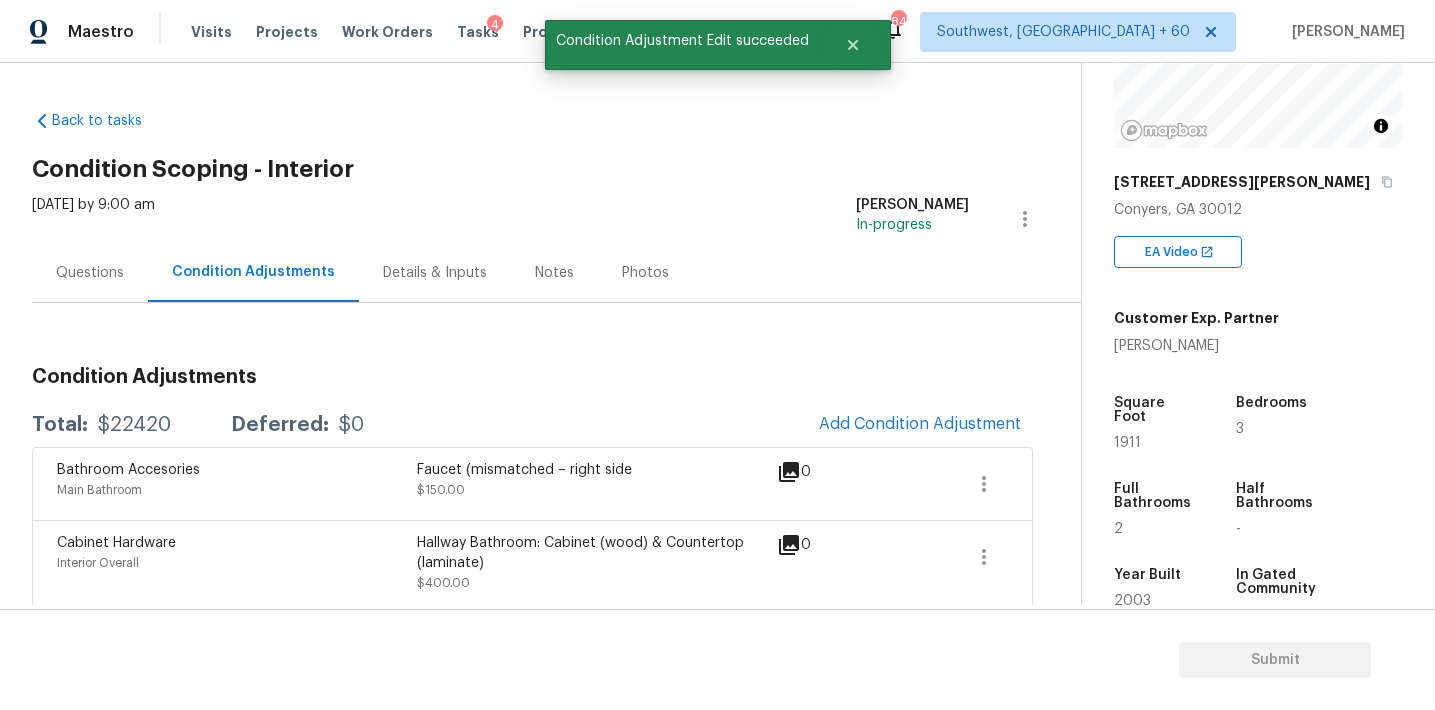 scroll, scrollTop: 0, scrollLeft: 0, axis: both 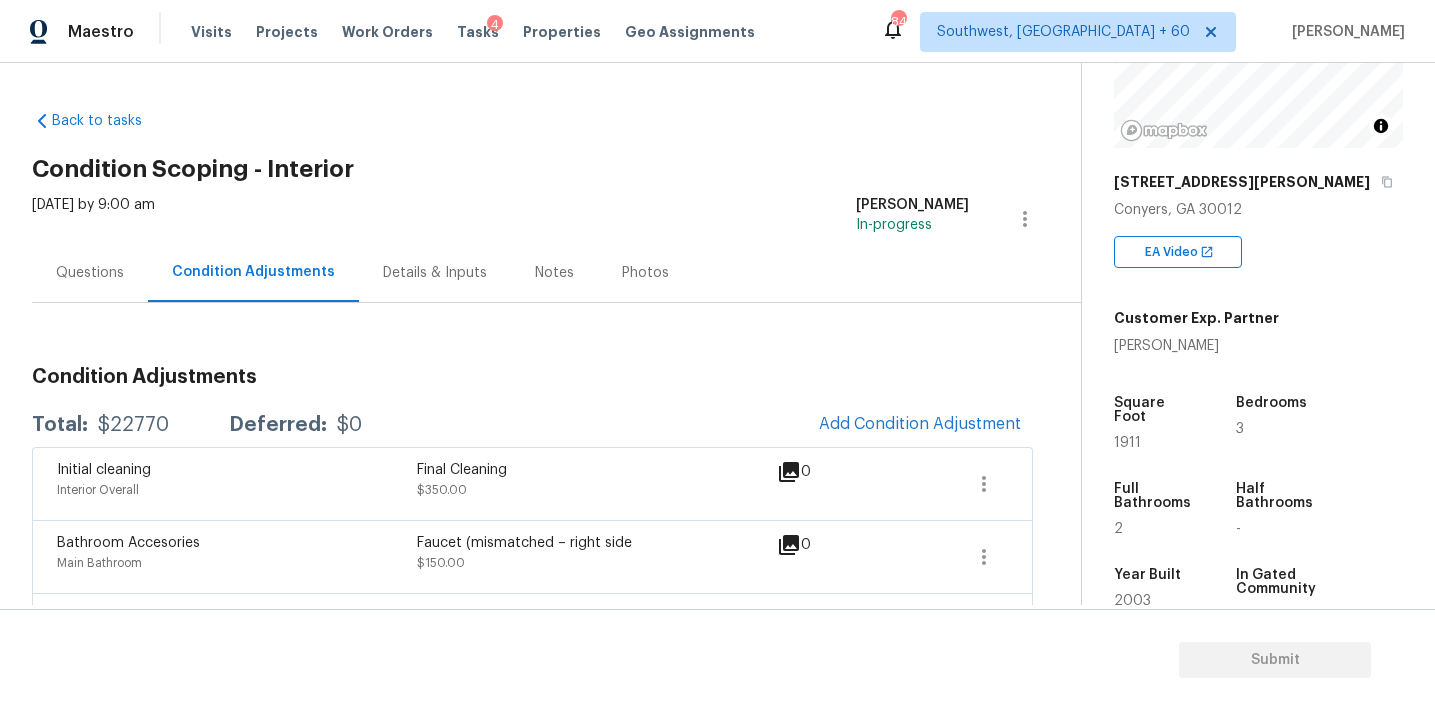 click on "Condition Adjustments Total:  $22770 Deferred:  $0 Add Condition Adjustment Initial cleaning Interior Overall Final Cleaning $350.00   0 Bathroom Accesories Main Bathroom Faucet (mismatched – right side $150.00   0 Cabinet Hardware Interior Overall Hallway Bathroom:
Cabinet (wood) & Countertop (laminate) $400.00   0 Appliances Kitchen vent hood malfunctioning $300.00   0 ACQ: Flooring Interior Overall Carpet (Bedrooms/Closets) – torn/poor condition
Vinyl (Kitchen, Bathrooms, Laundry) – poor/aged $5,160.00   0 ACQ: Paint Interior Overall Minor touch-up needed throughout $1,260.00   0 Hardware & Trim Exterior Overall Exterior Trim Repair (Back of Home) $200.00   0 Gutters Exterior Overall Gutter Cleaning $300.00   0 Decks and Patios Exterior Overall Screen Replacement (Back of Home) $100.00   0 ACQ: HVAC HVAC HVAC (2012 R-22 Unit – aged) $3,250.00   0 Landscape Package Exterior Overall Yard Maintenance
$300.00   0 Pressure Washing Exterior Overall Pressure Washing $400.00   0 Roof Repair Roof   0   0" at bounding box center (532, 959) 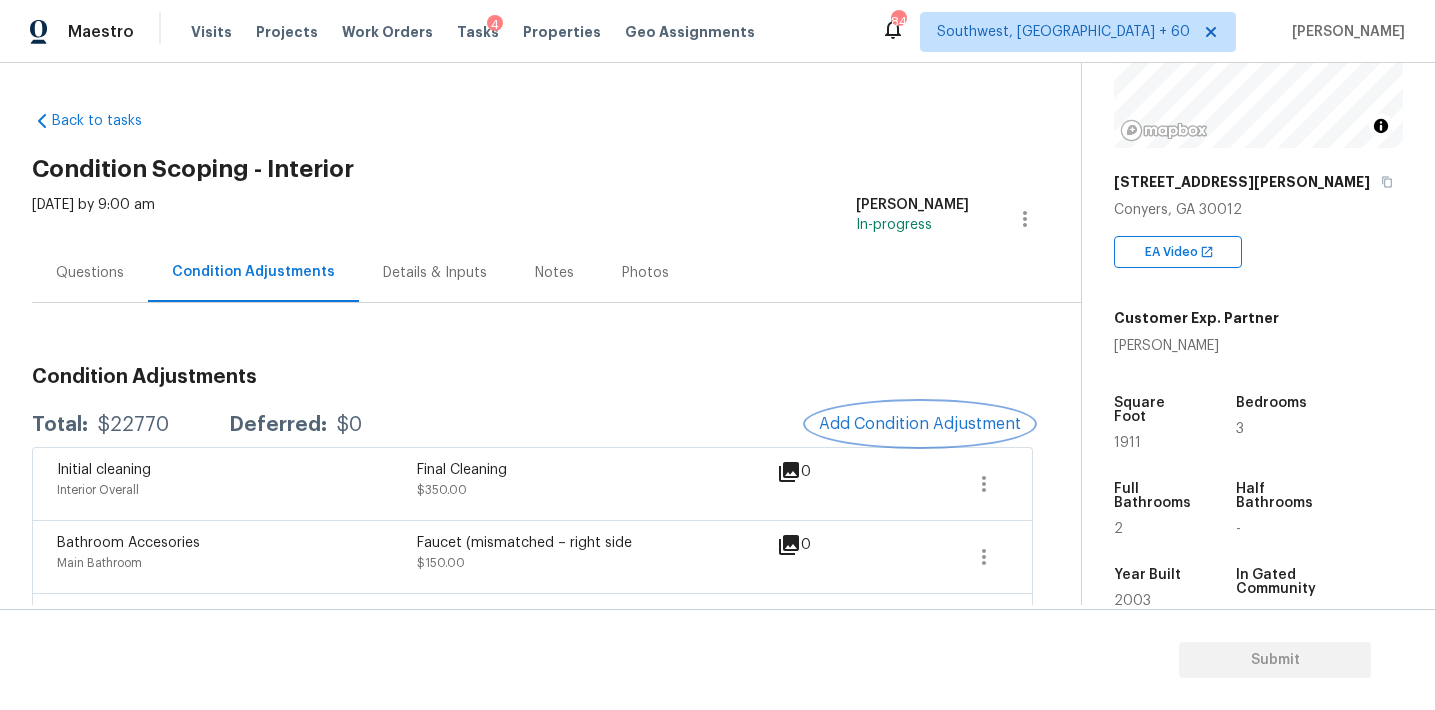 click on "Add Condition Adjustment" at bounding box center [920, 424] 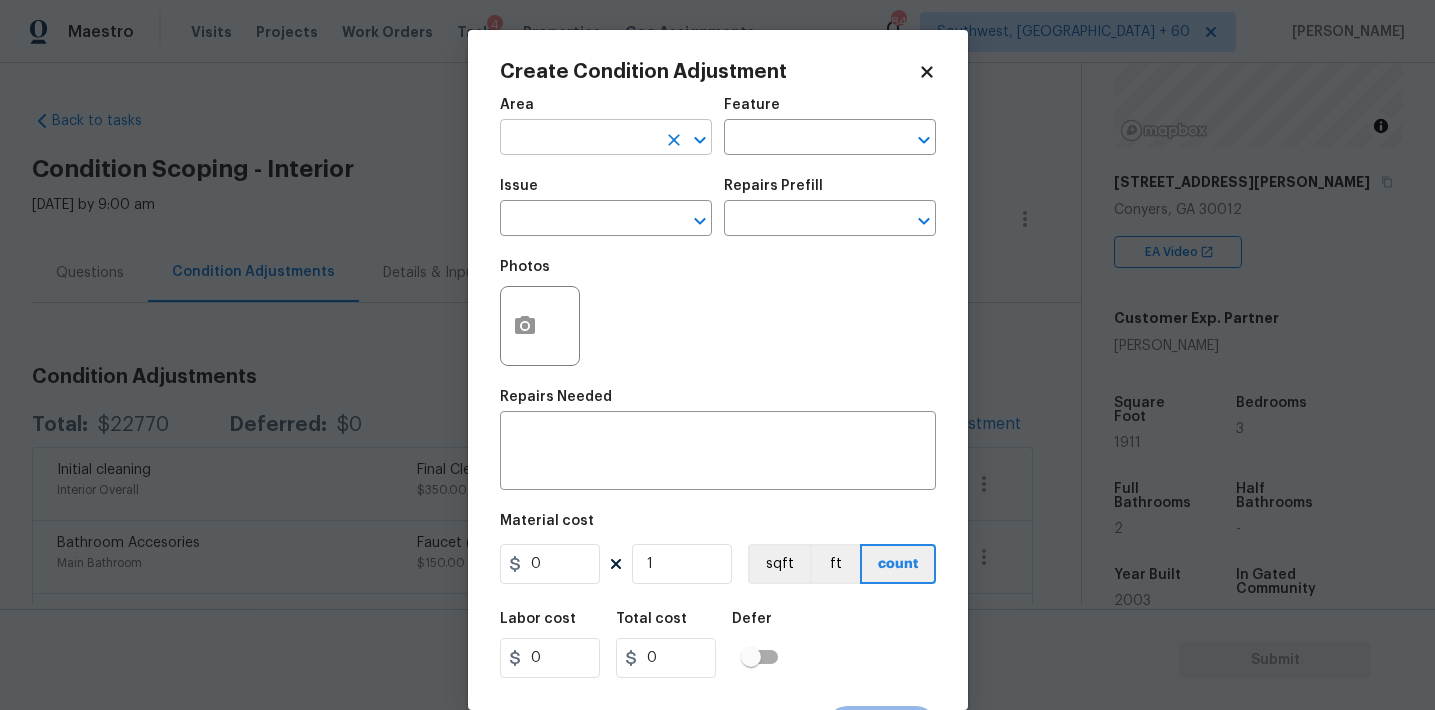 click at bounding box center (578, 139) 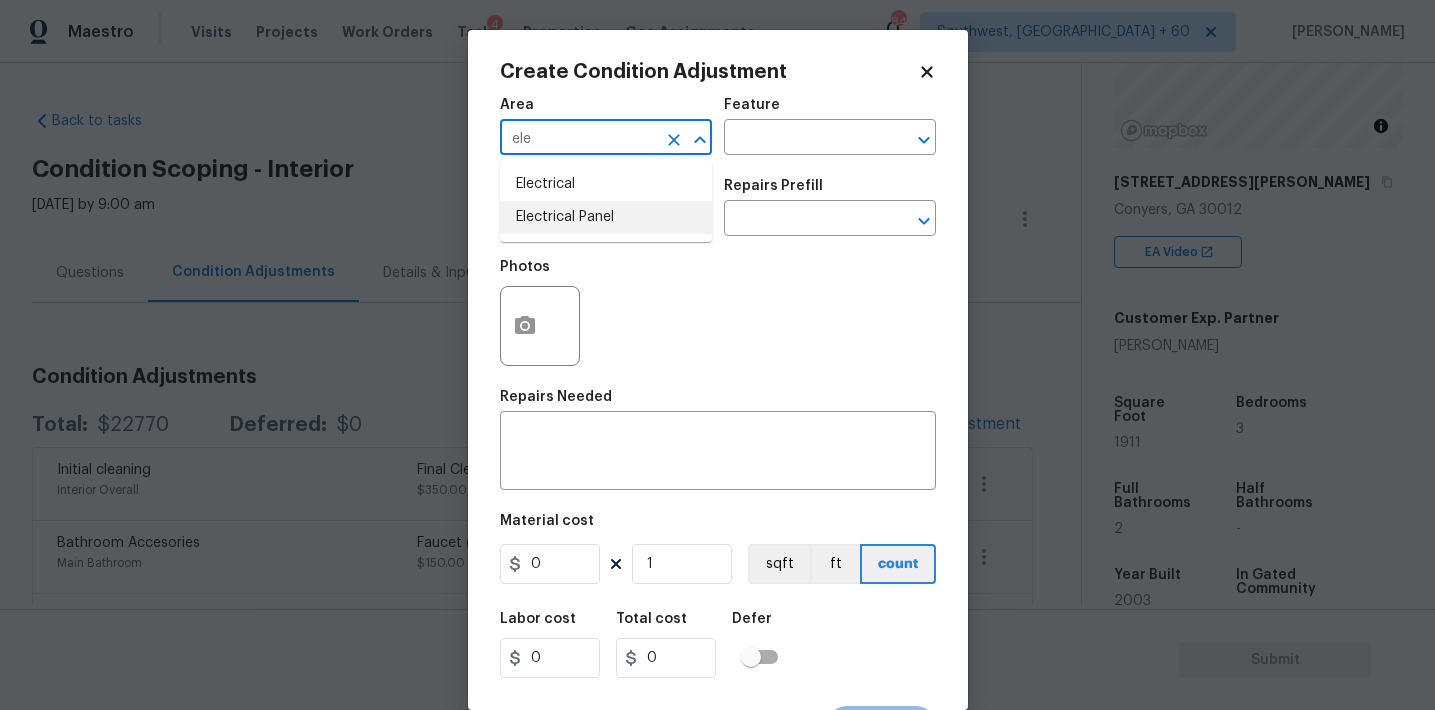 click on "Electrical Panel" at bounding box center [606, 217] 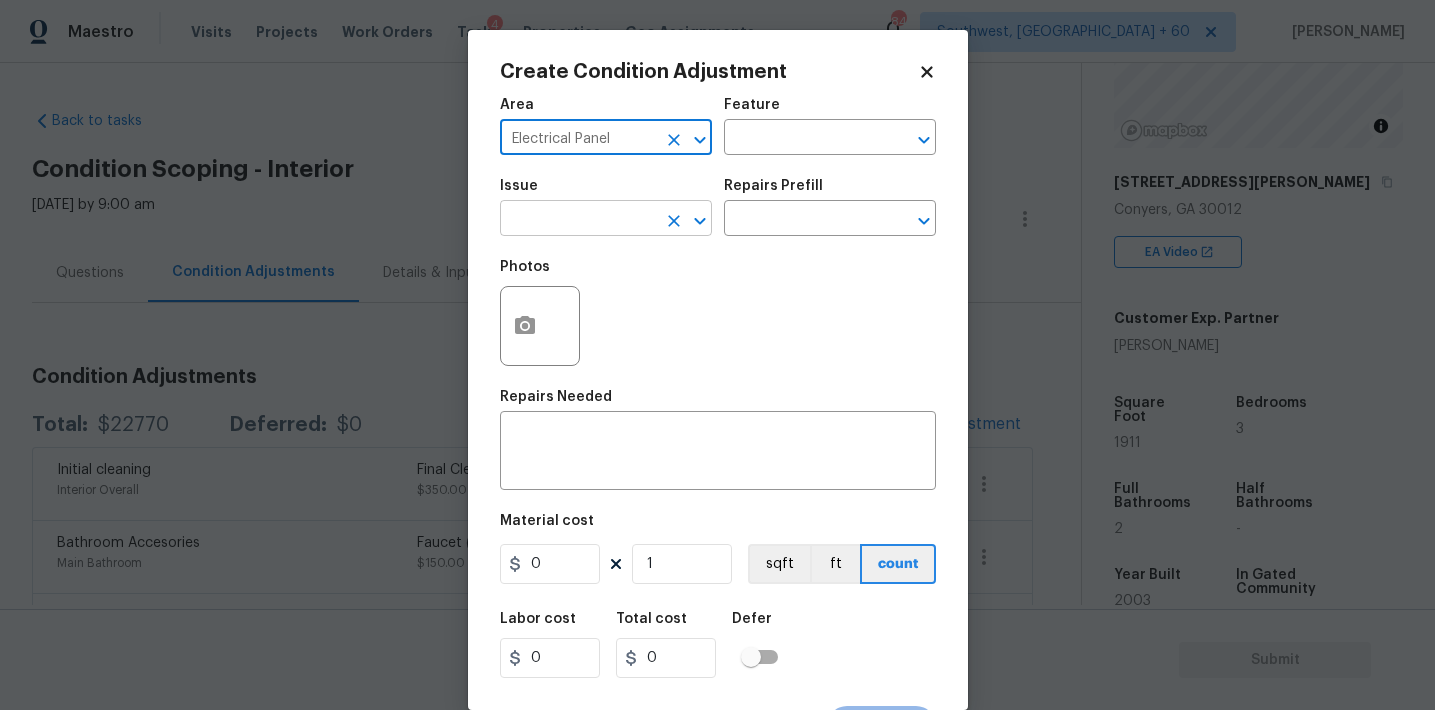type on "Electrical Panel" 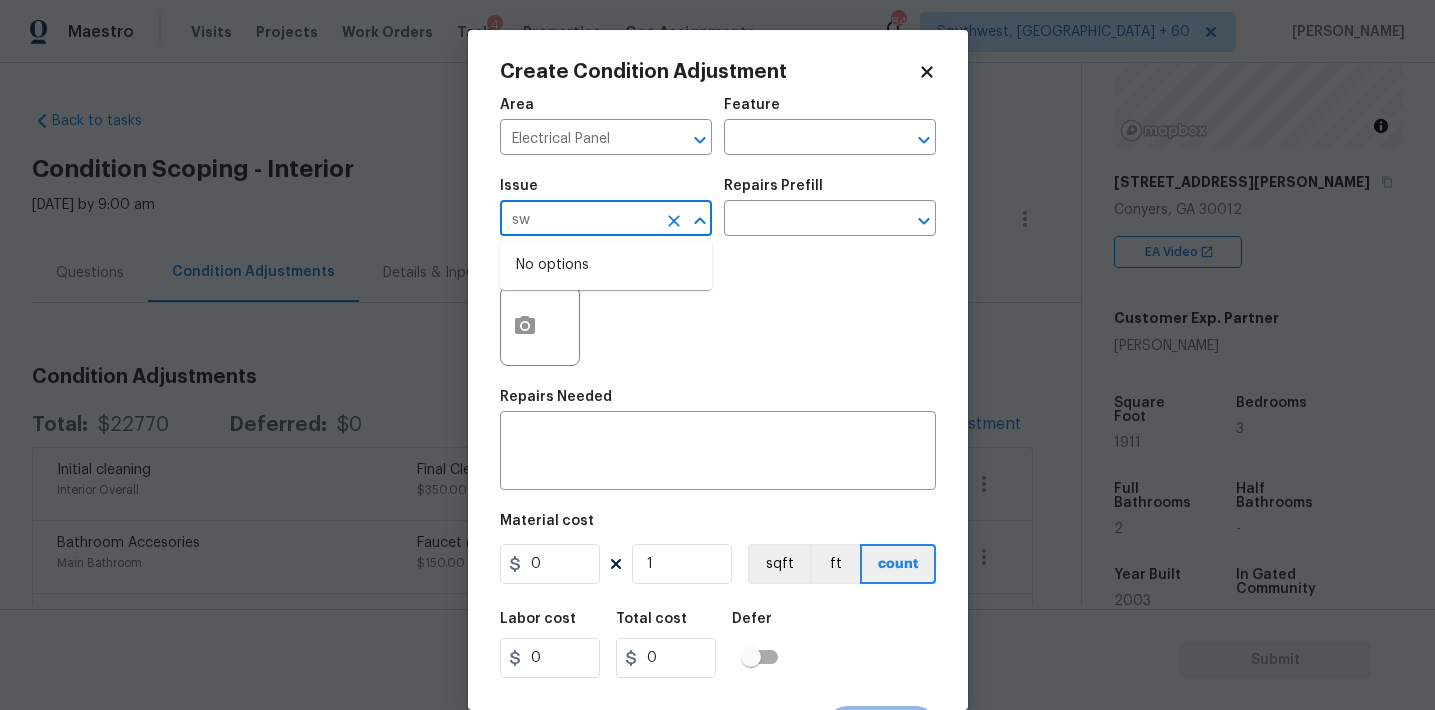 type on "s" 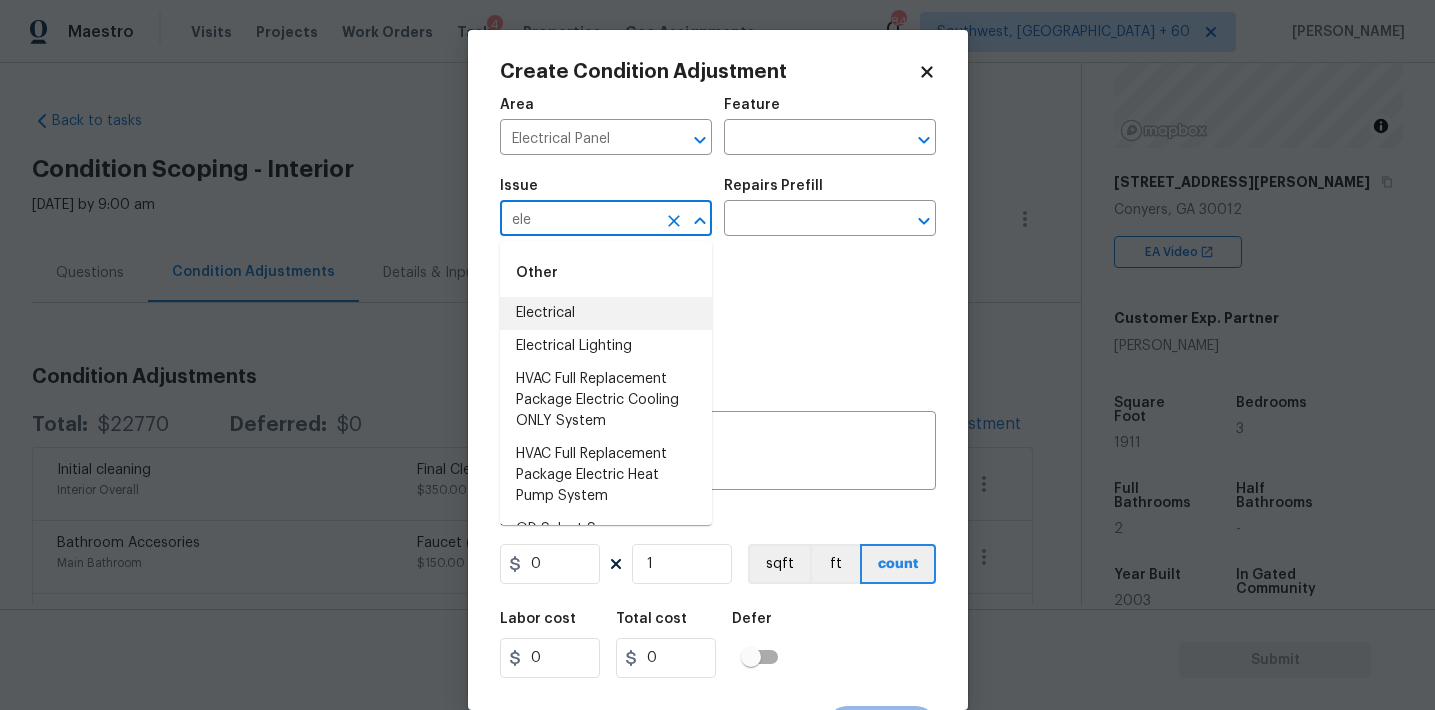 click on "Electrical" at bounding box center [606, 313] 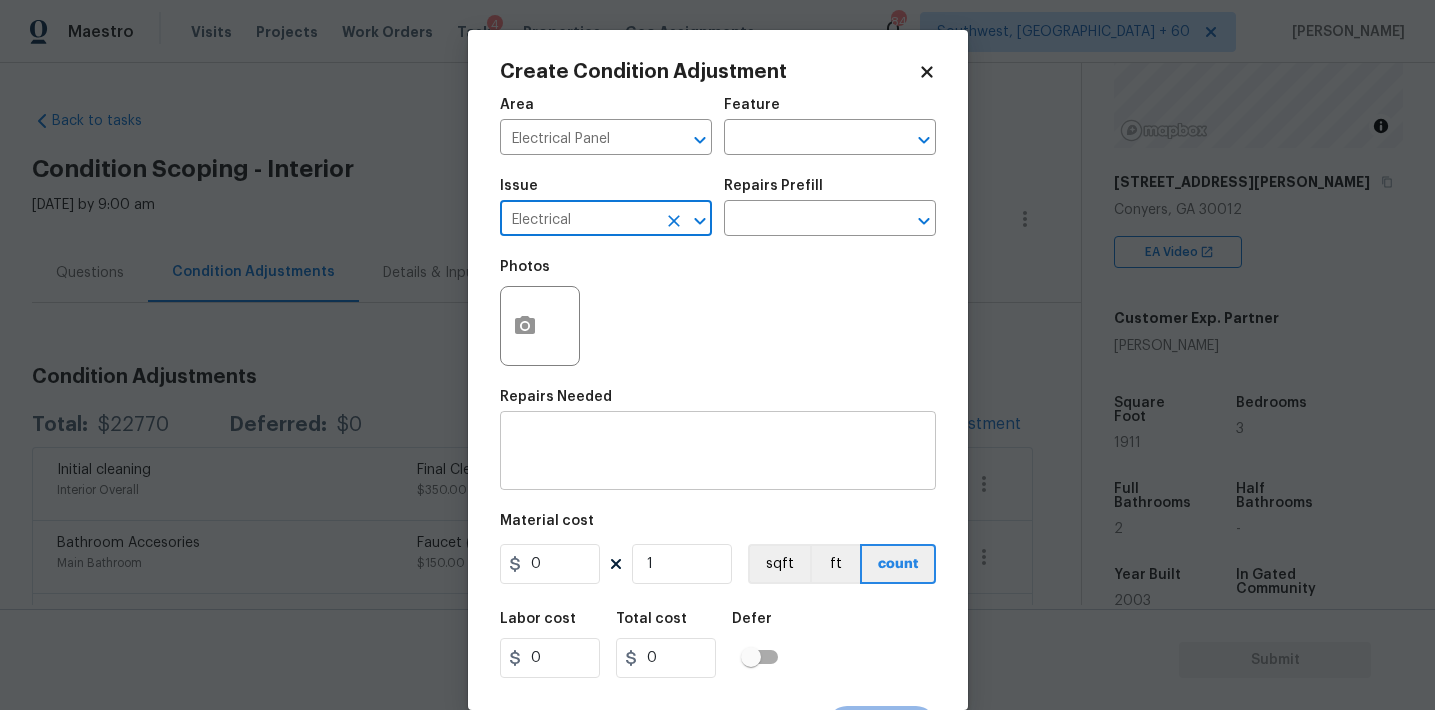 type on "Electrical" 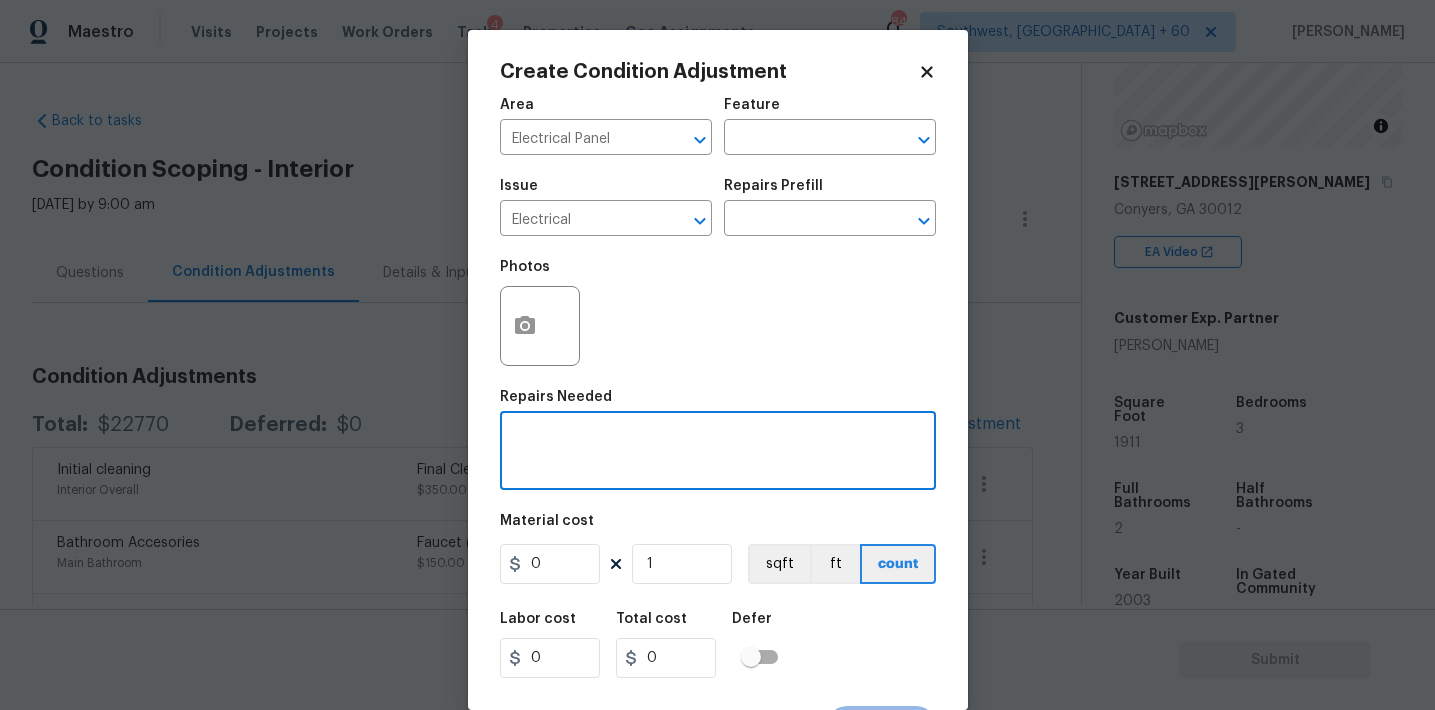 paste on "Faceplates, Switches, and Outlets:
All painted over – need replacement" 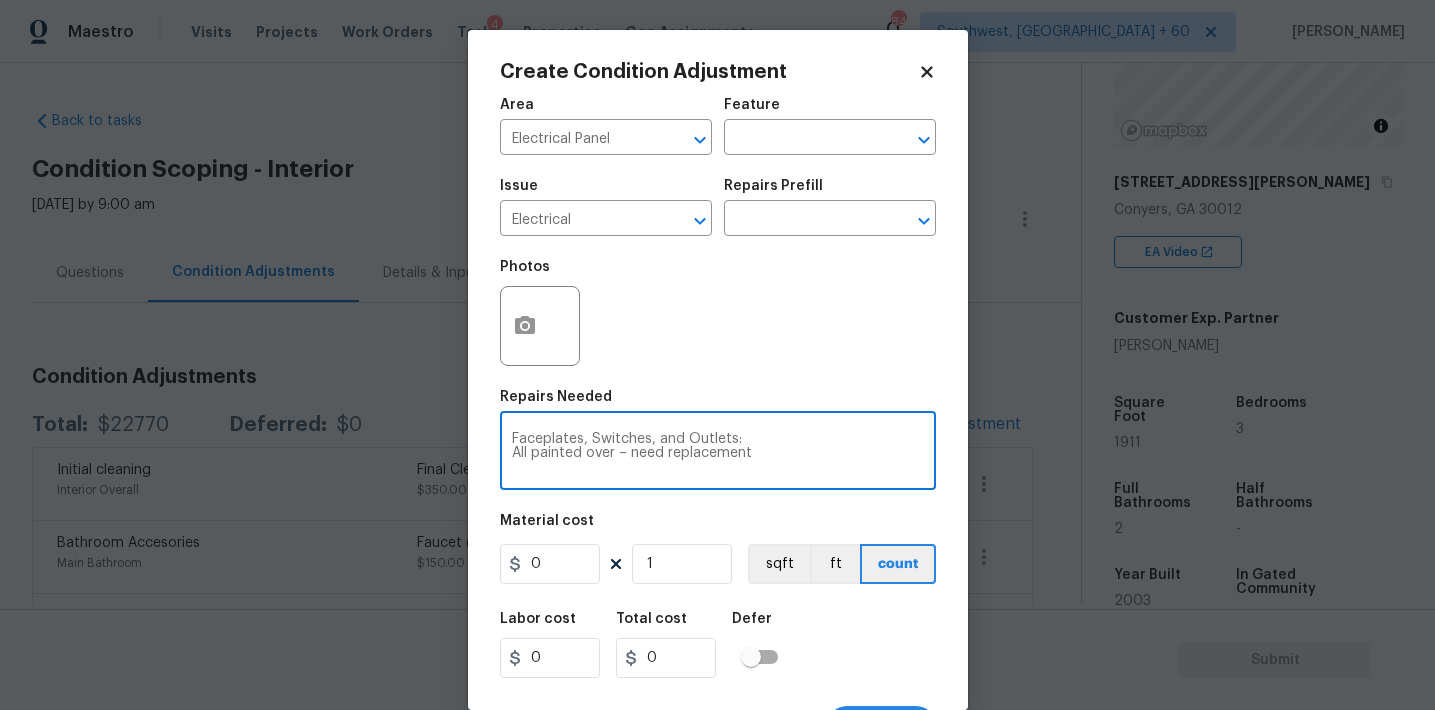 type on "Faceplates, Switches, and Outlets:
All painted over – need replacement" 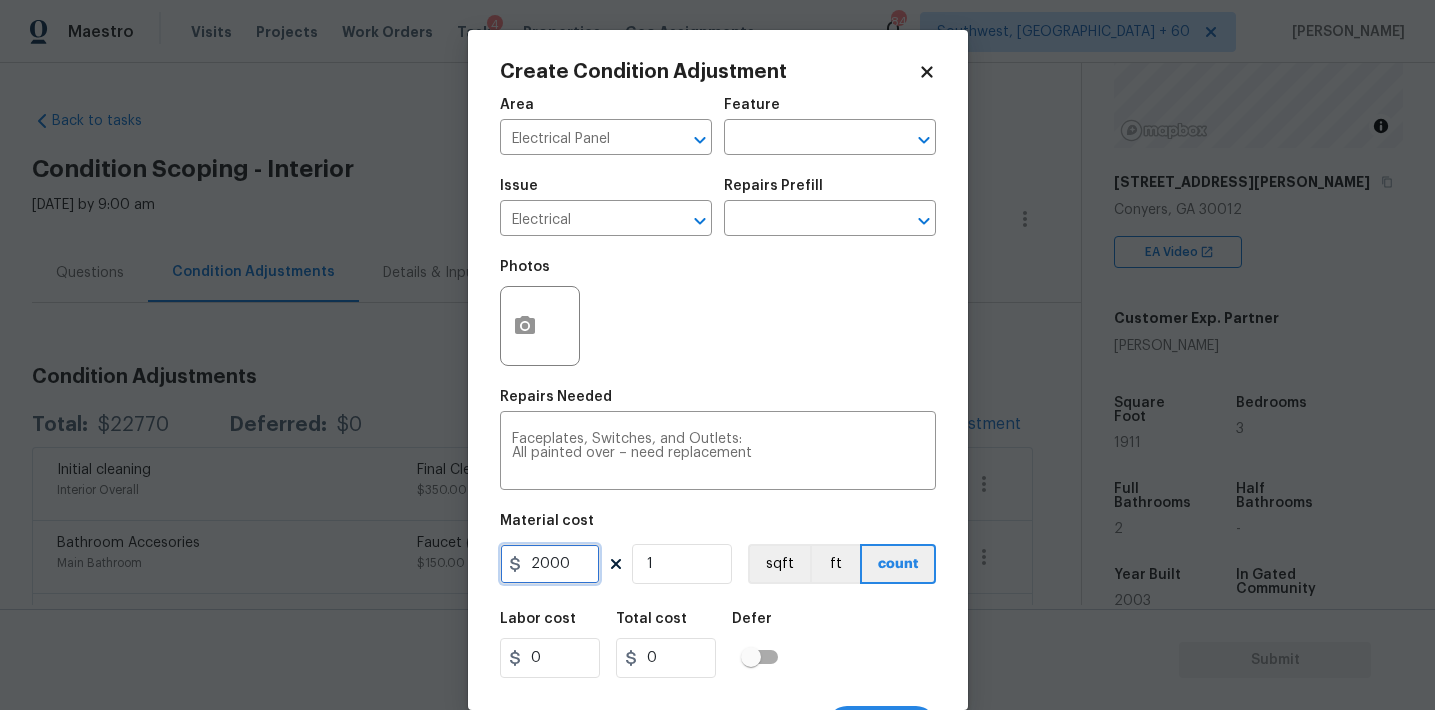 type on "2000" 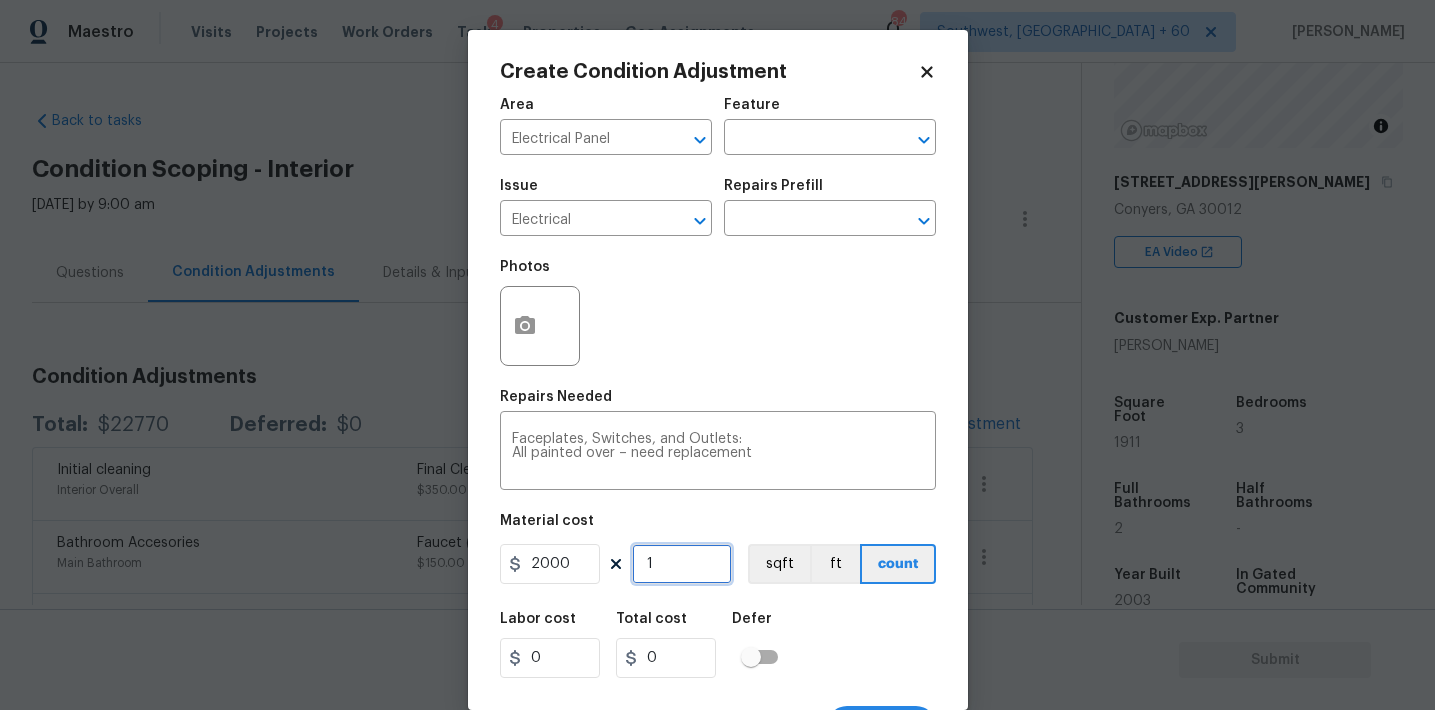 type on "2000" 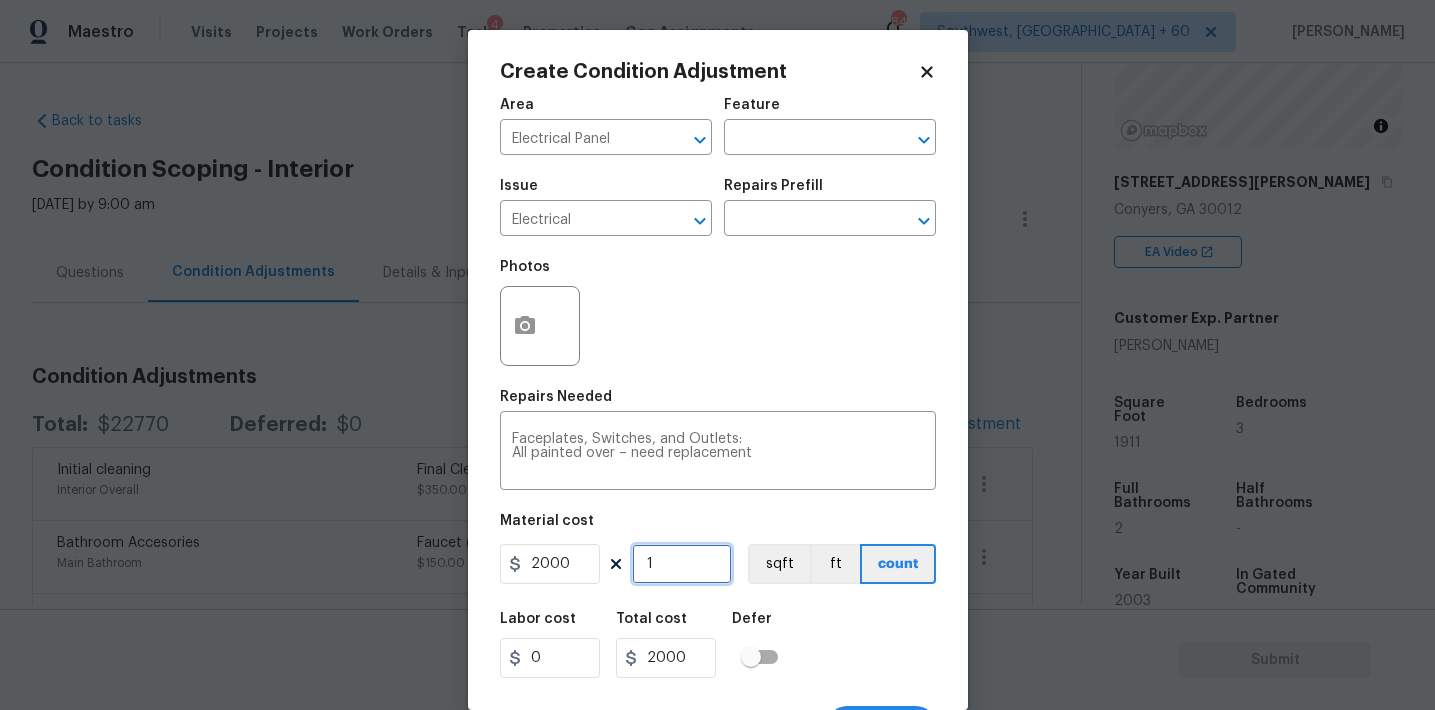 scroll, scrollTop: 37, scrollLeft: 0, axis: vertical 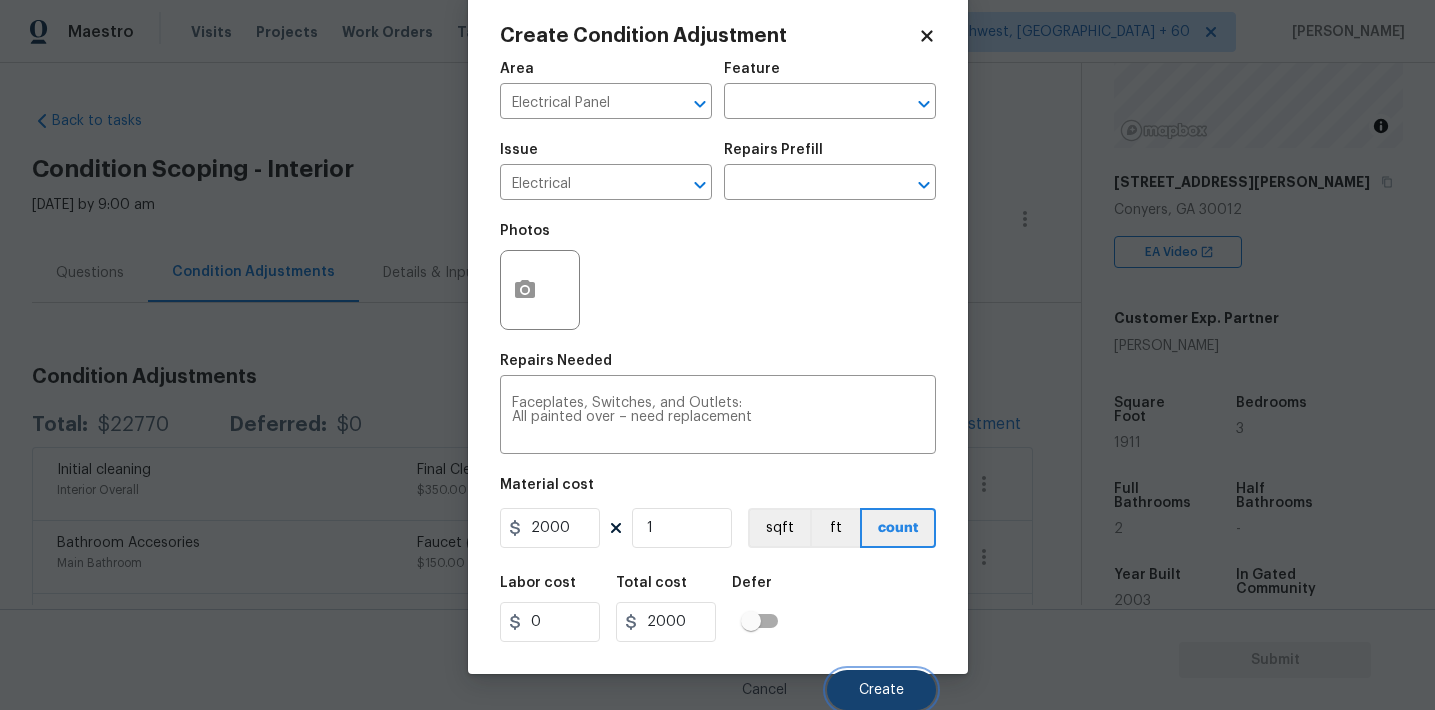 click on "Create" at bounding box center [881, 690] 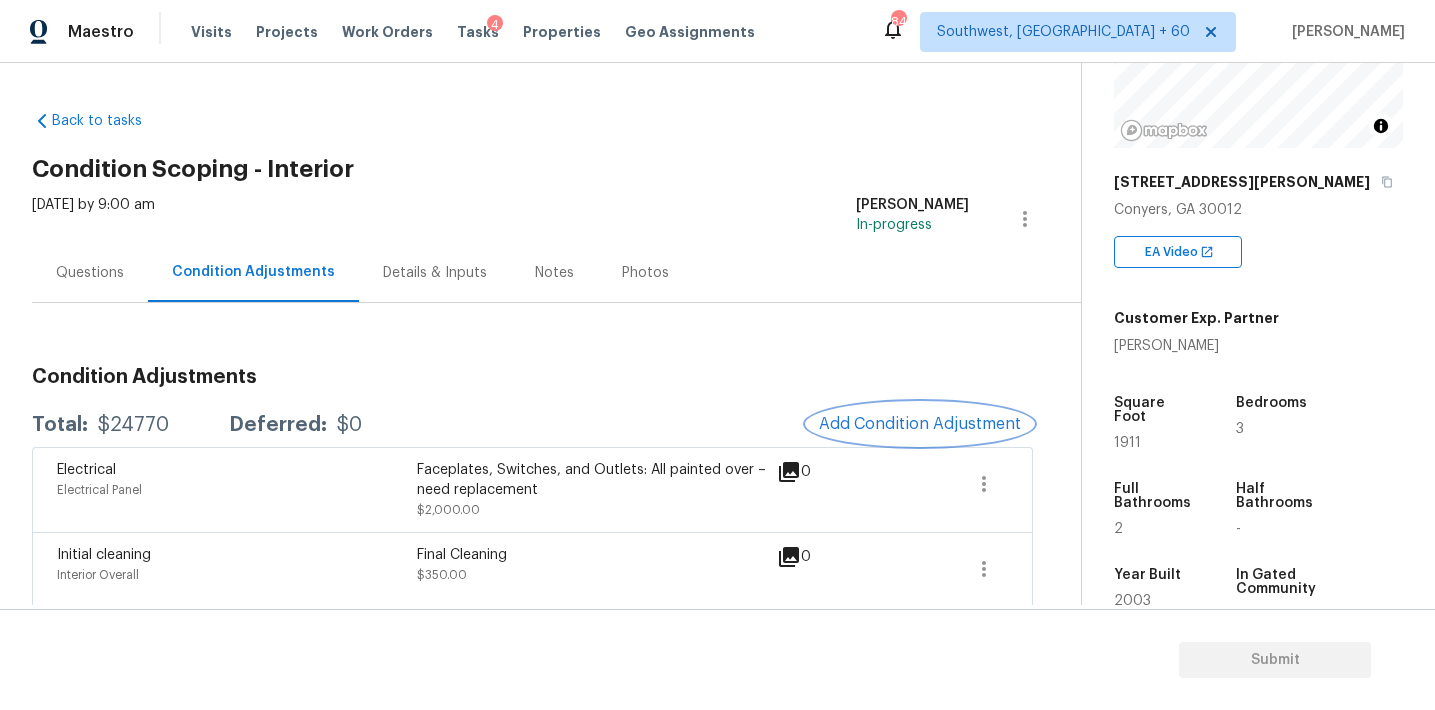 scroll, scrollTop: 0, scrollLeft: 0, axis: both 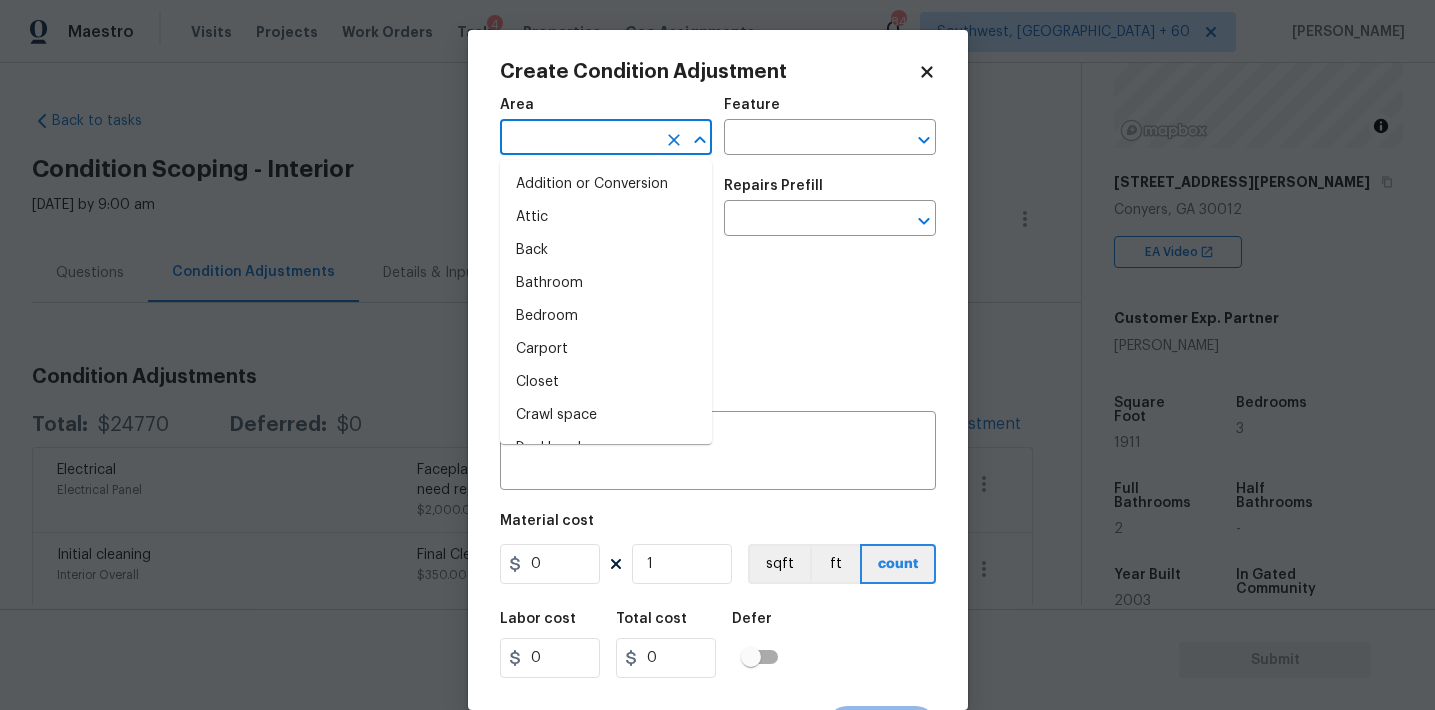 click at bounding box center (578, 139) 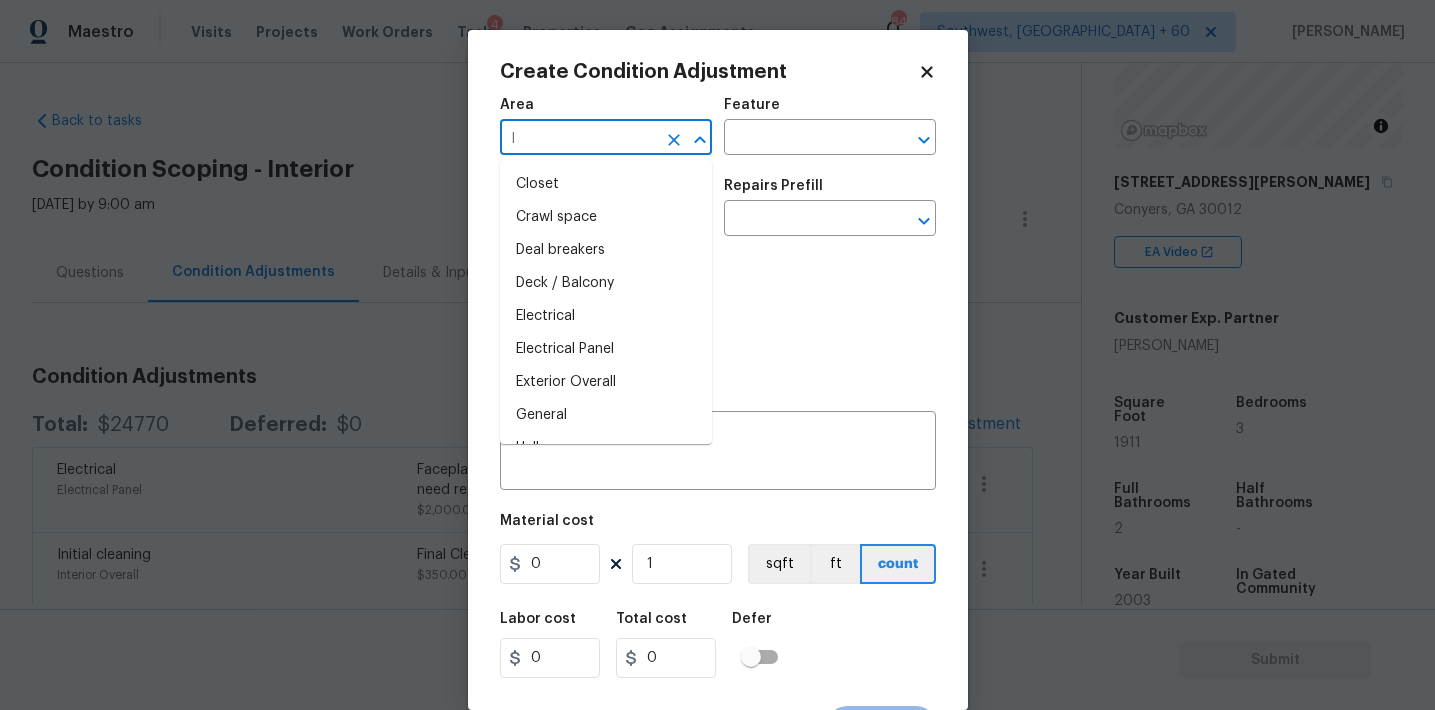 type on "li" 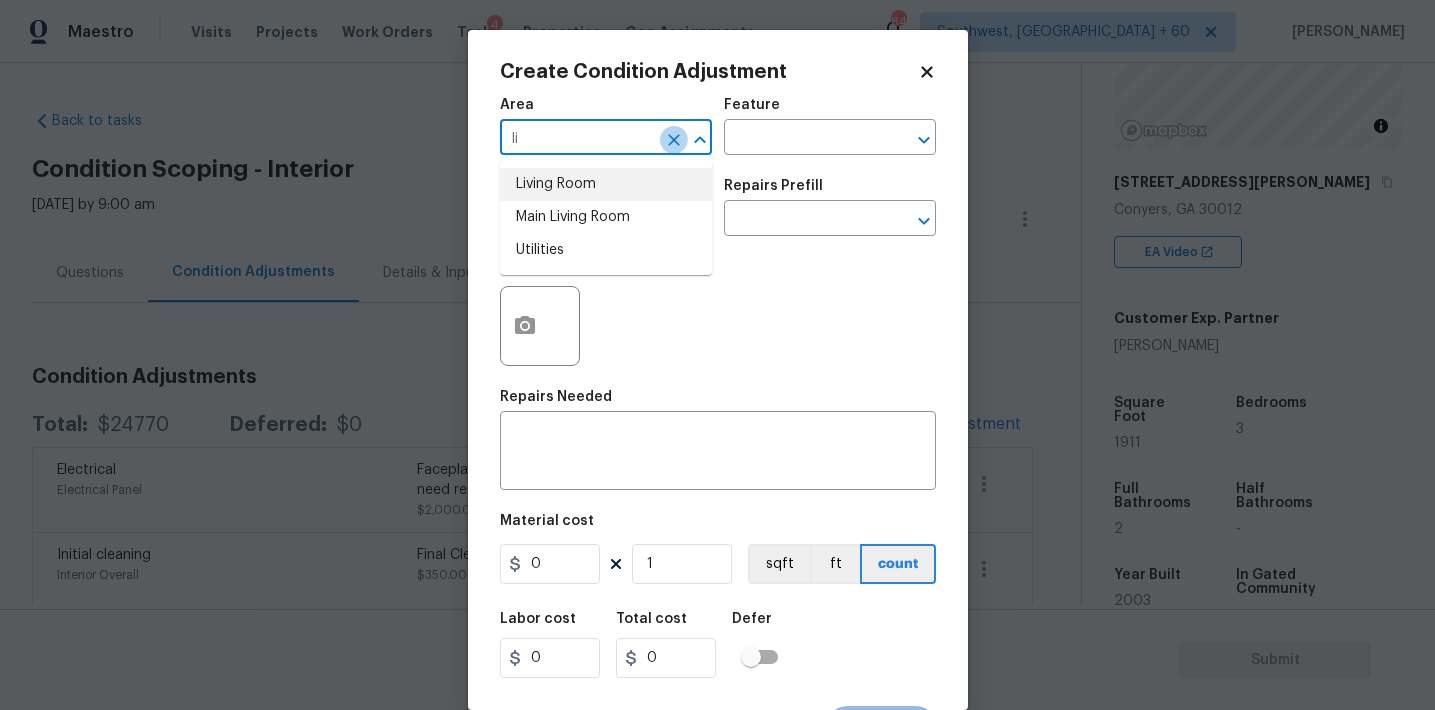 click 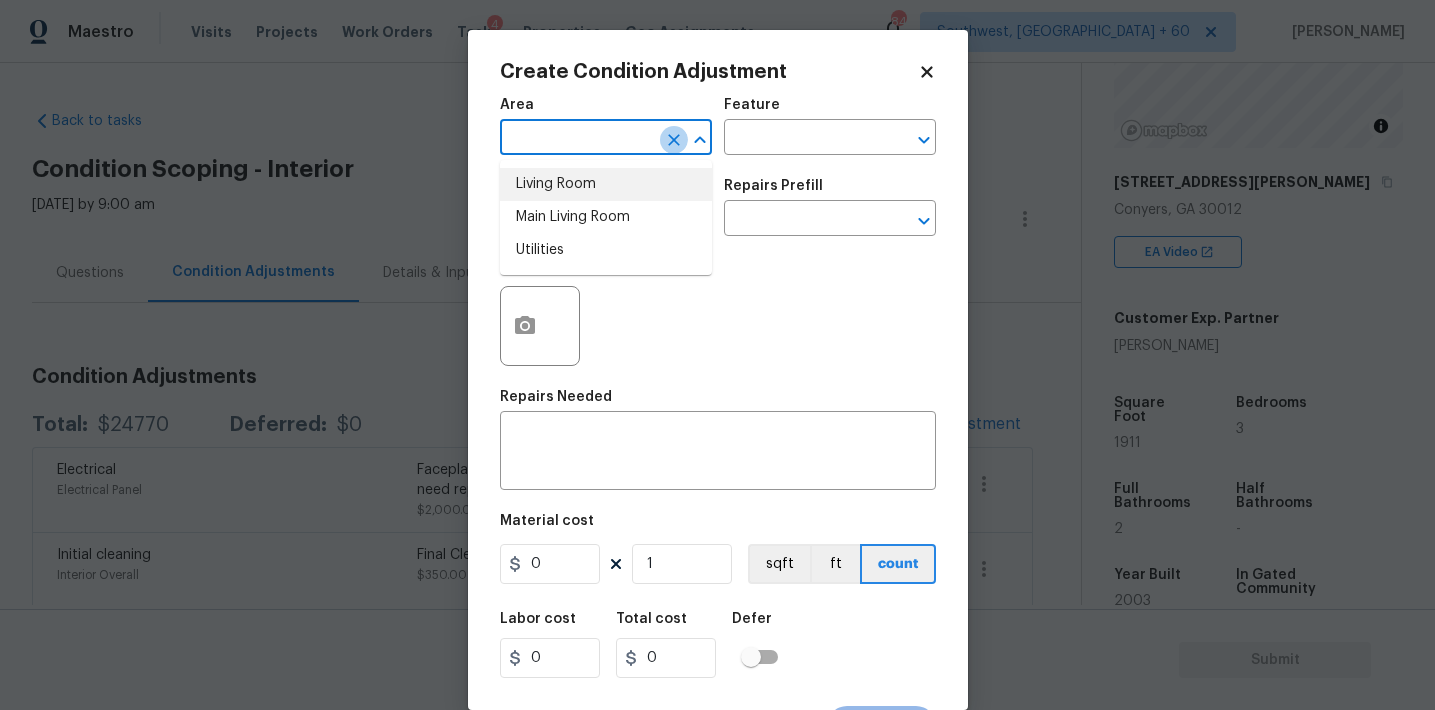 type on "e" 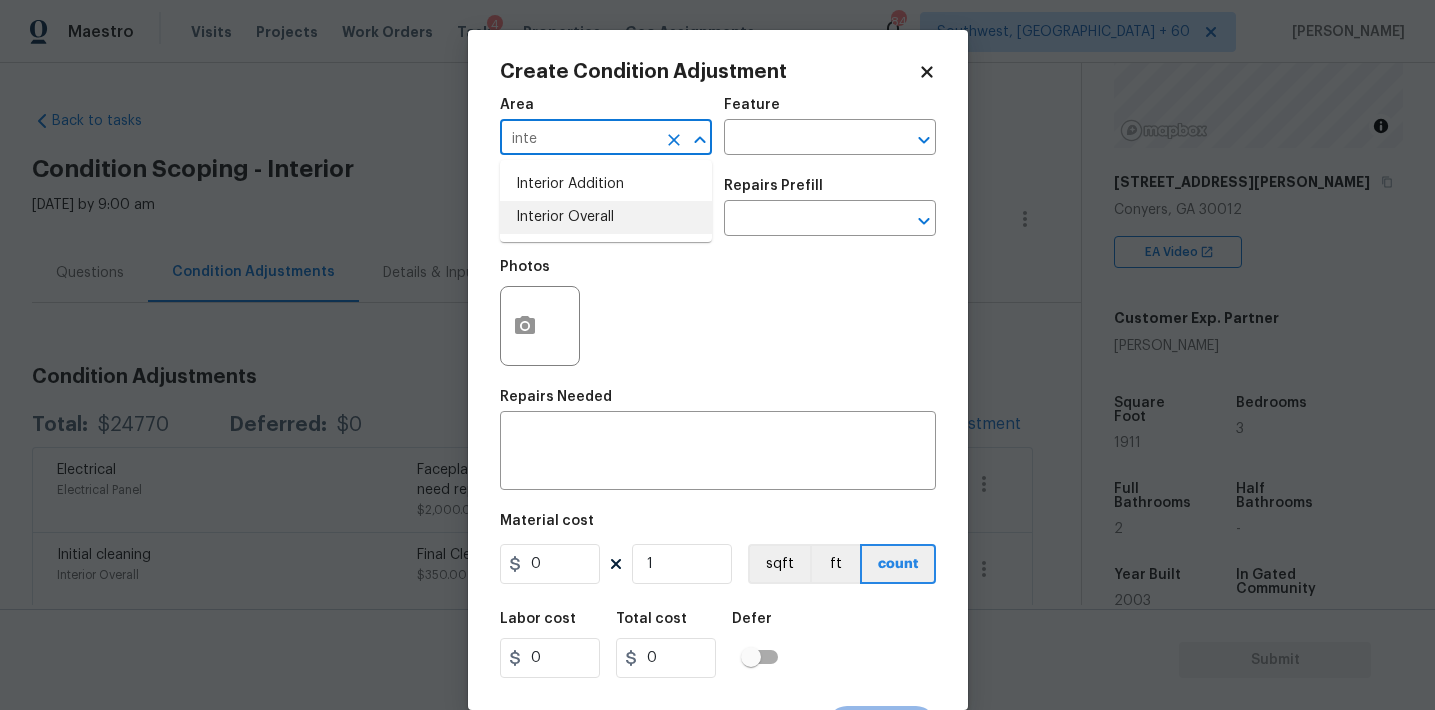 click on "Interior Overall" at bounding box center (606, 217) 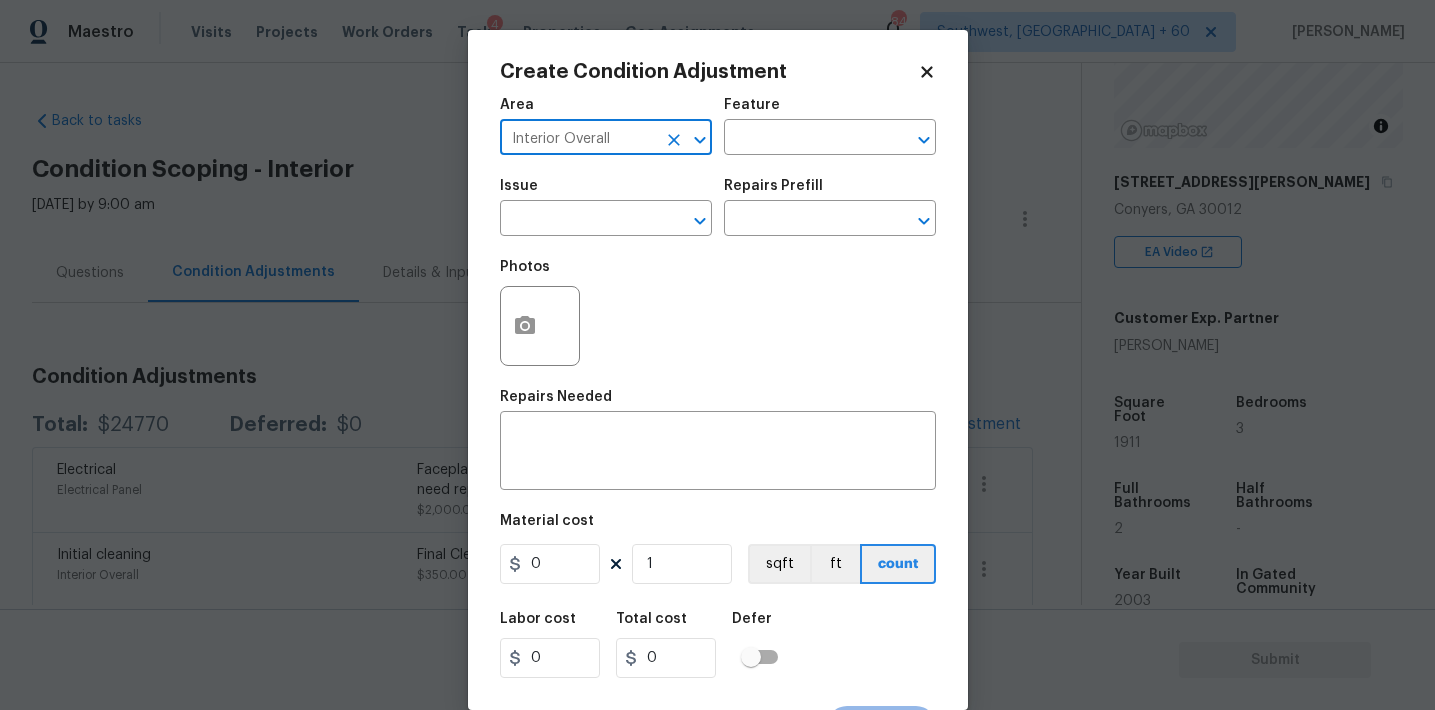 type on "Interior Overall" 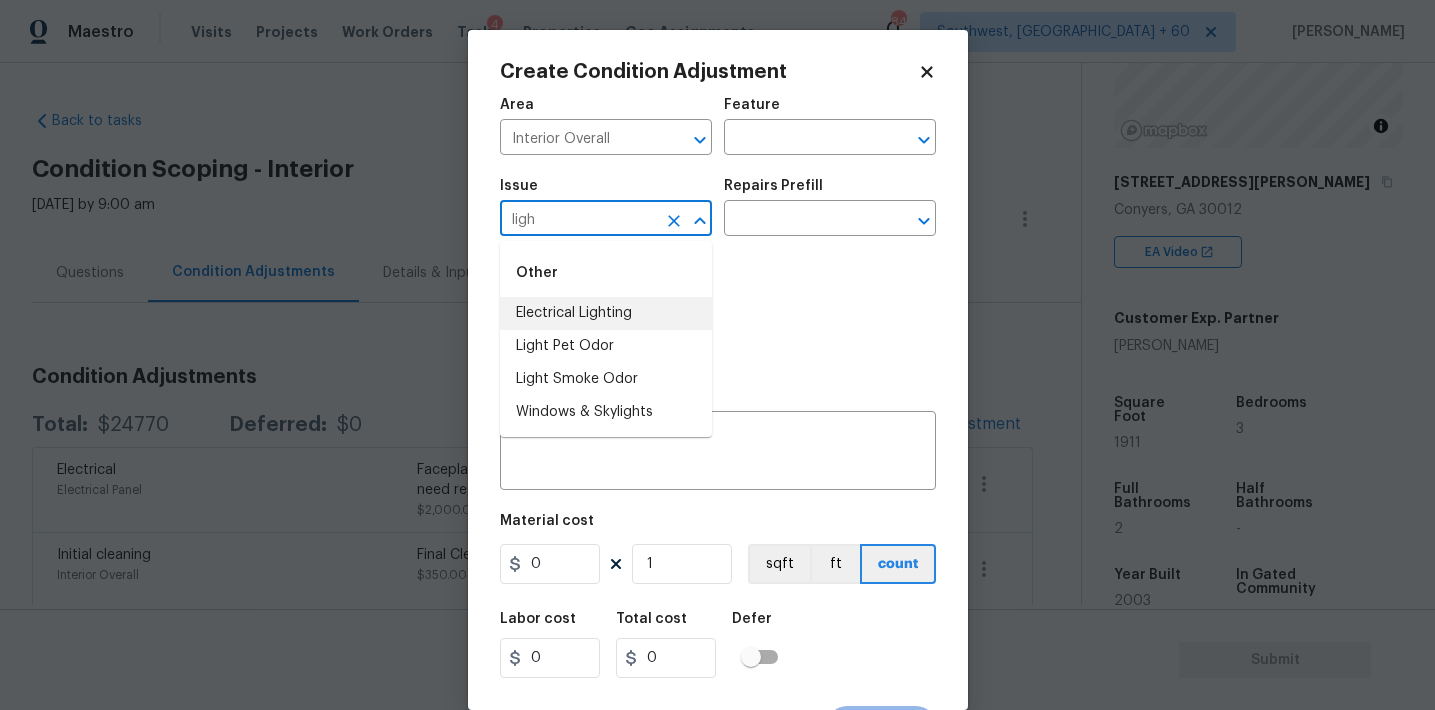 click on "Electrical Lighting" at bounding box center (606, 313) 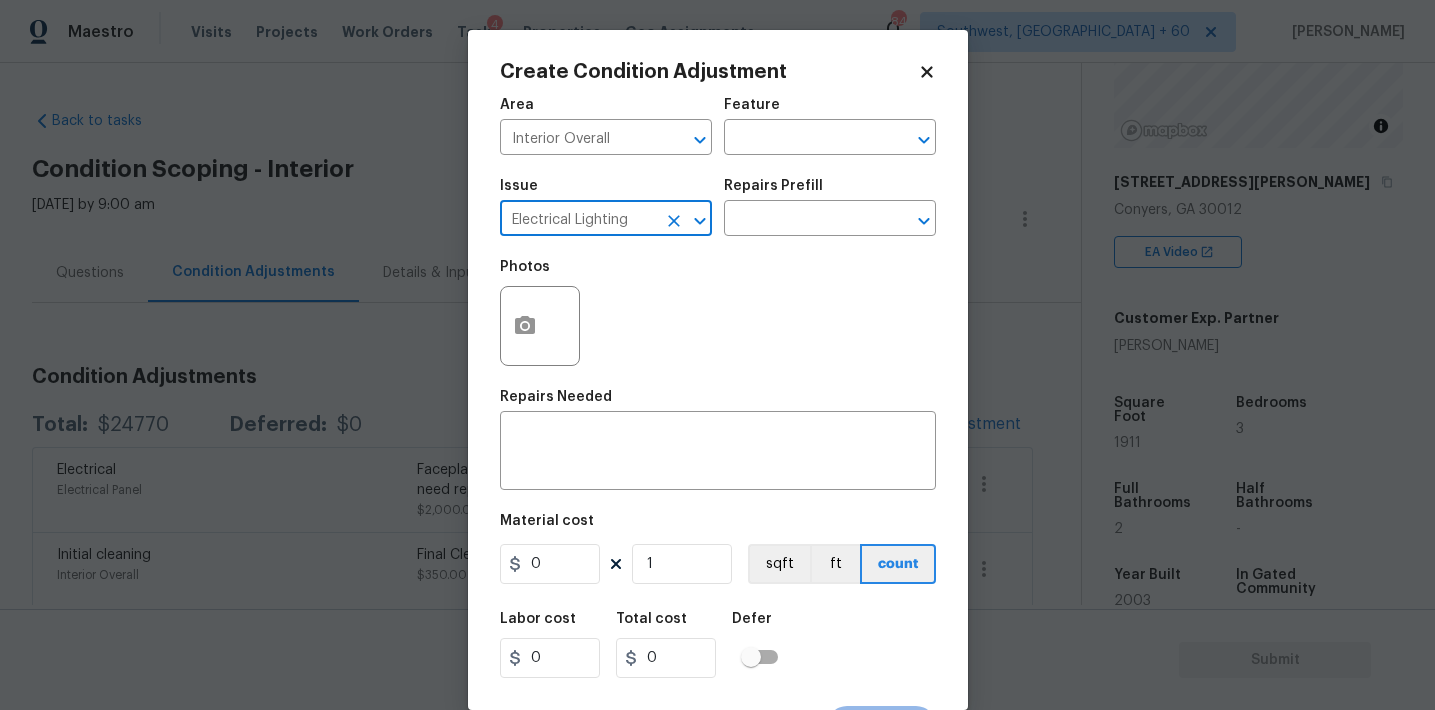 type on "Electrical Lighting" 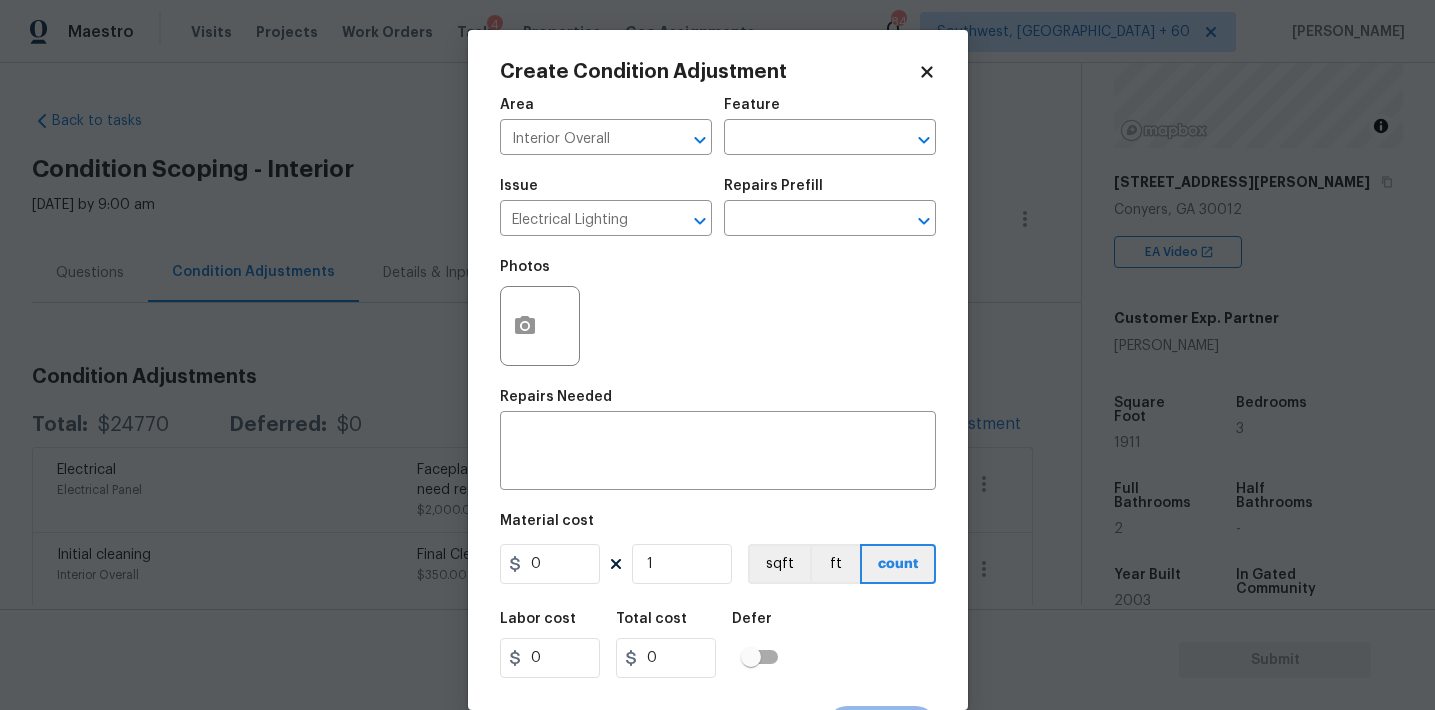 click on "Area Interior Overall ​ Feature ​ Issue Electrical Lighting ​ Repairs Prefill ​ Photos Repairs Needed x ​ Material cost 0 1 sqft ft count Labor cost 0 Total cost 0 Defer Cancel Create" at bounding box center [718, 416] 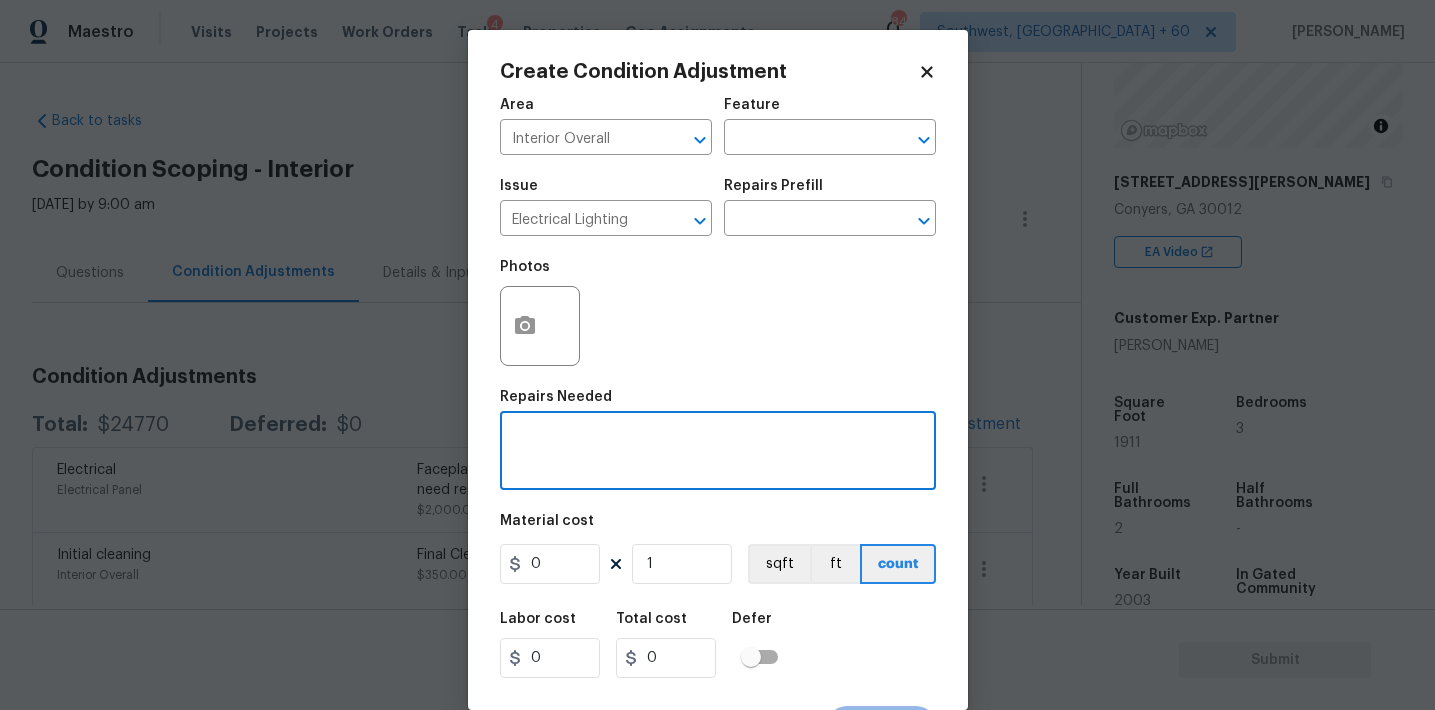 click at bounding box center (718, 453) 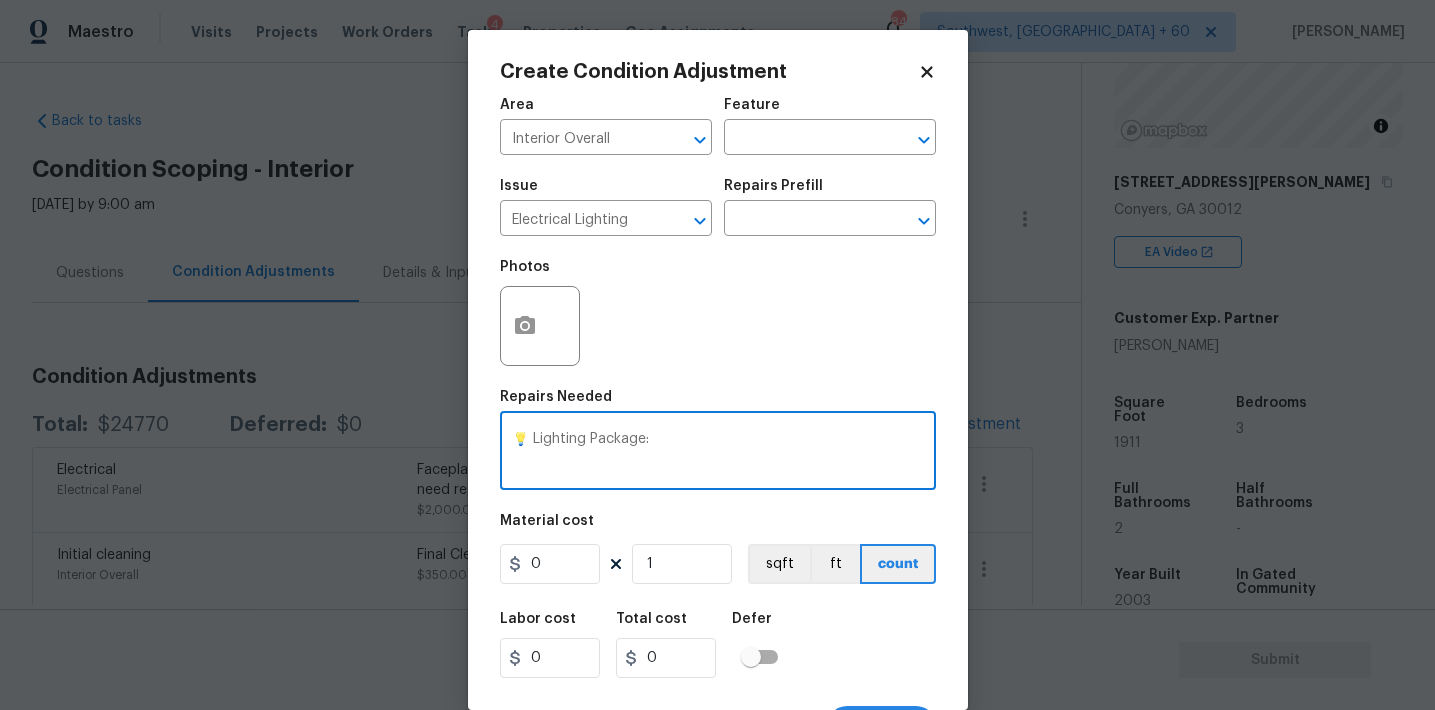 type on "💡 Lighting Package:" 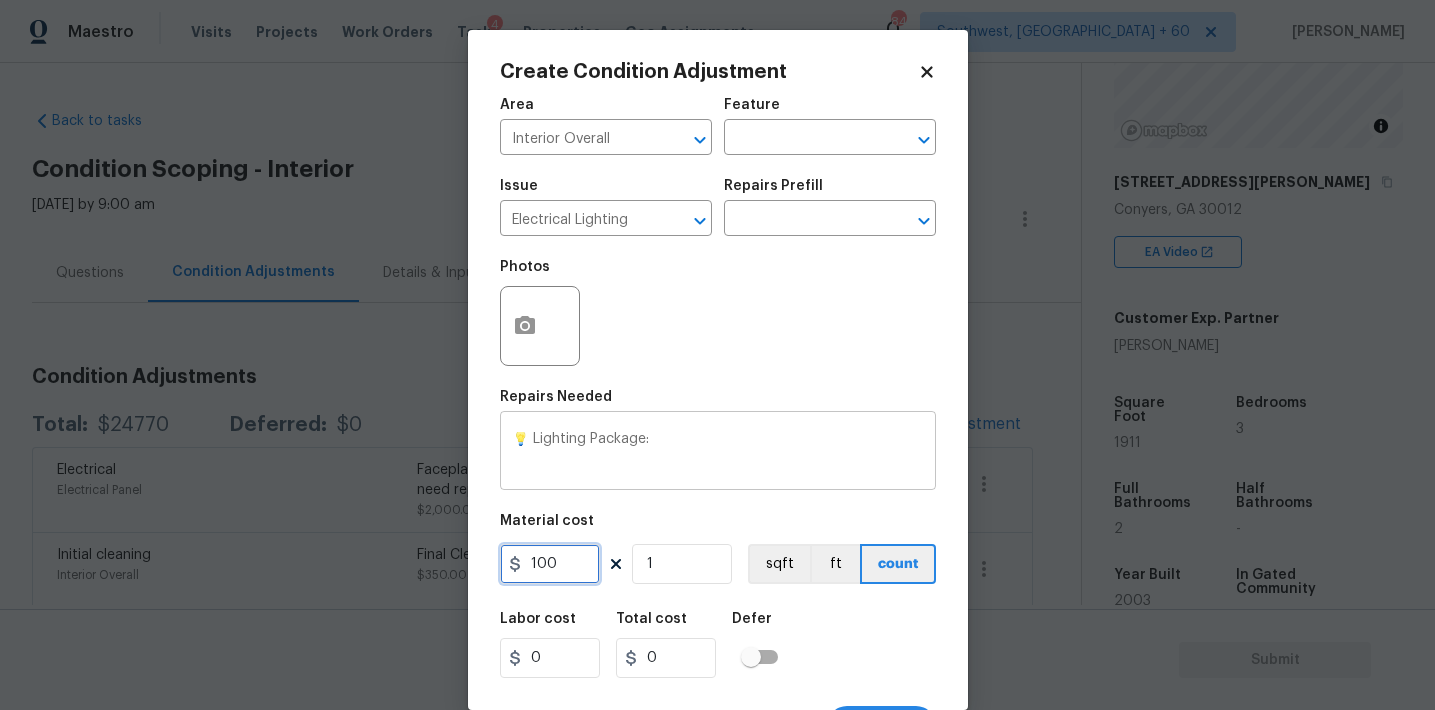 type on "100" 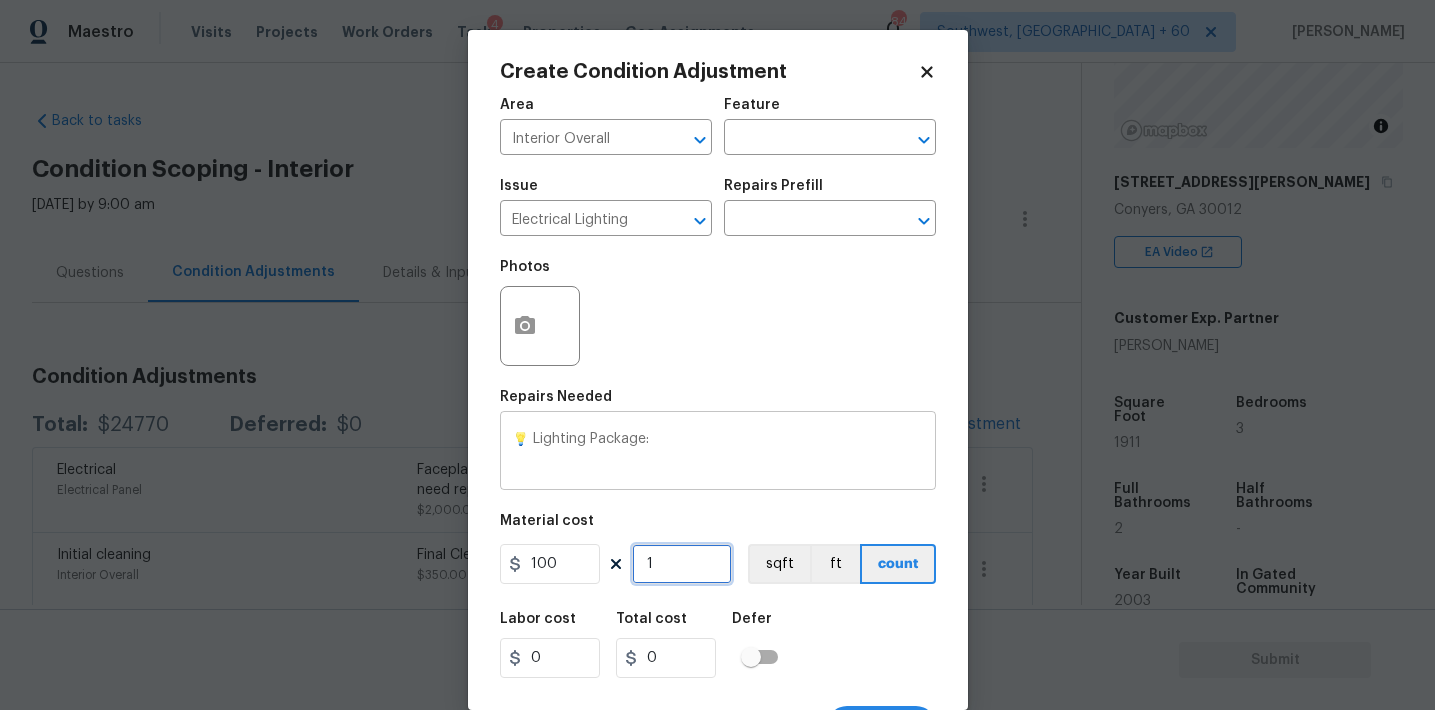 type on "100" 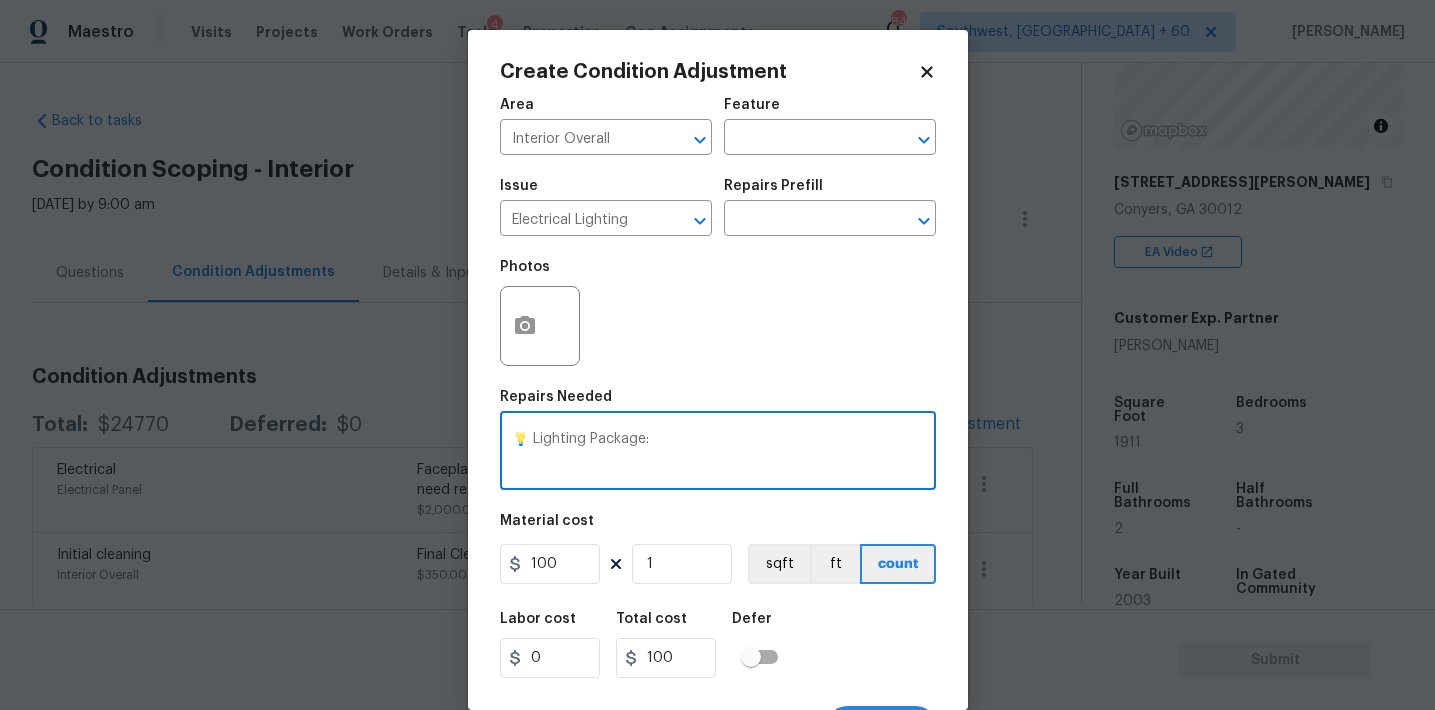click on "💡 Lighting Package:" at bounding box center [718, 453] 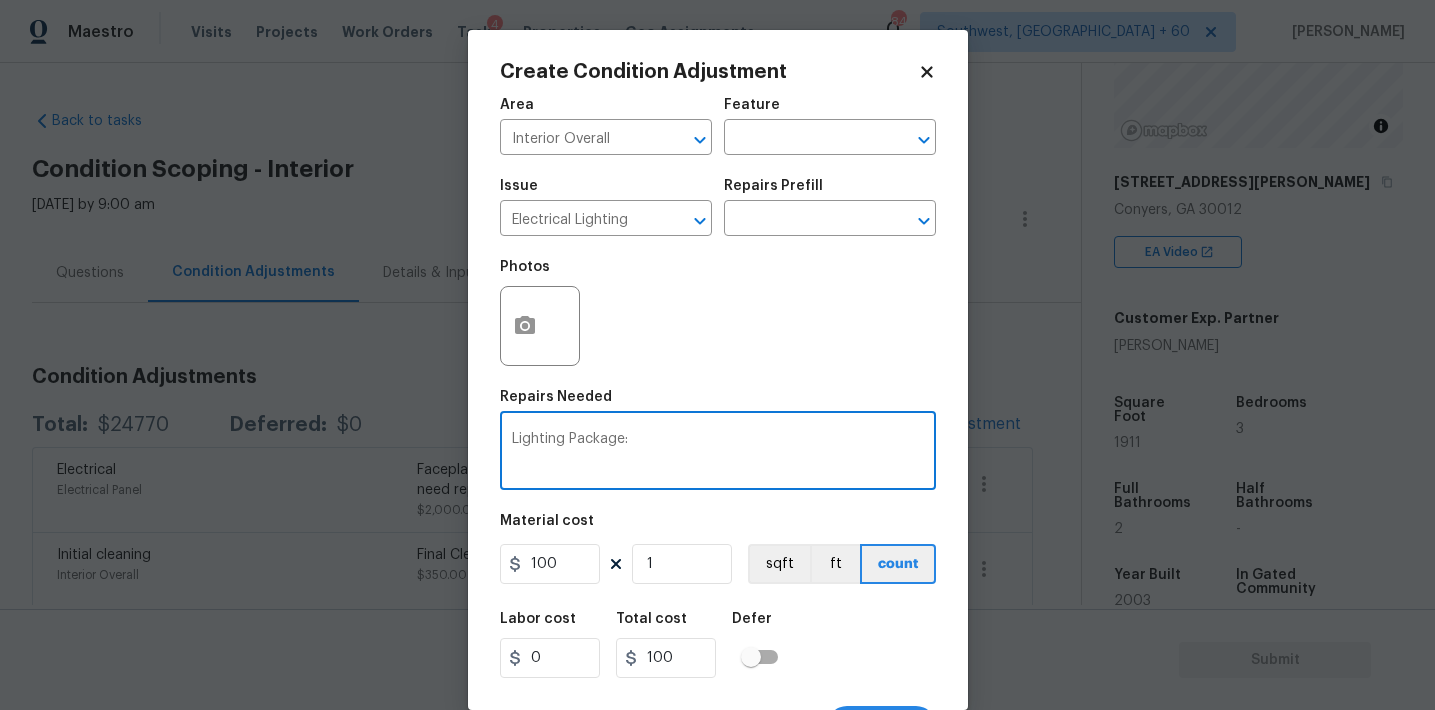 type on "Lighting Package:" 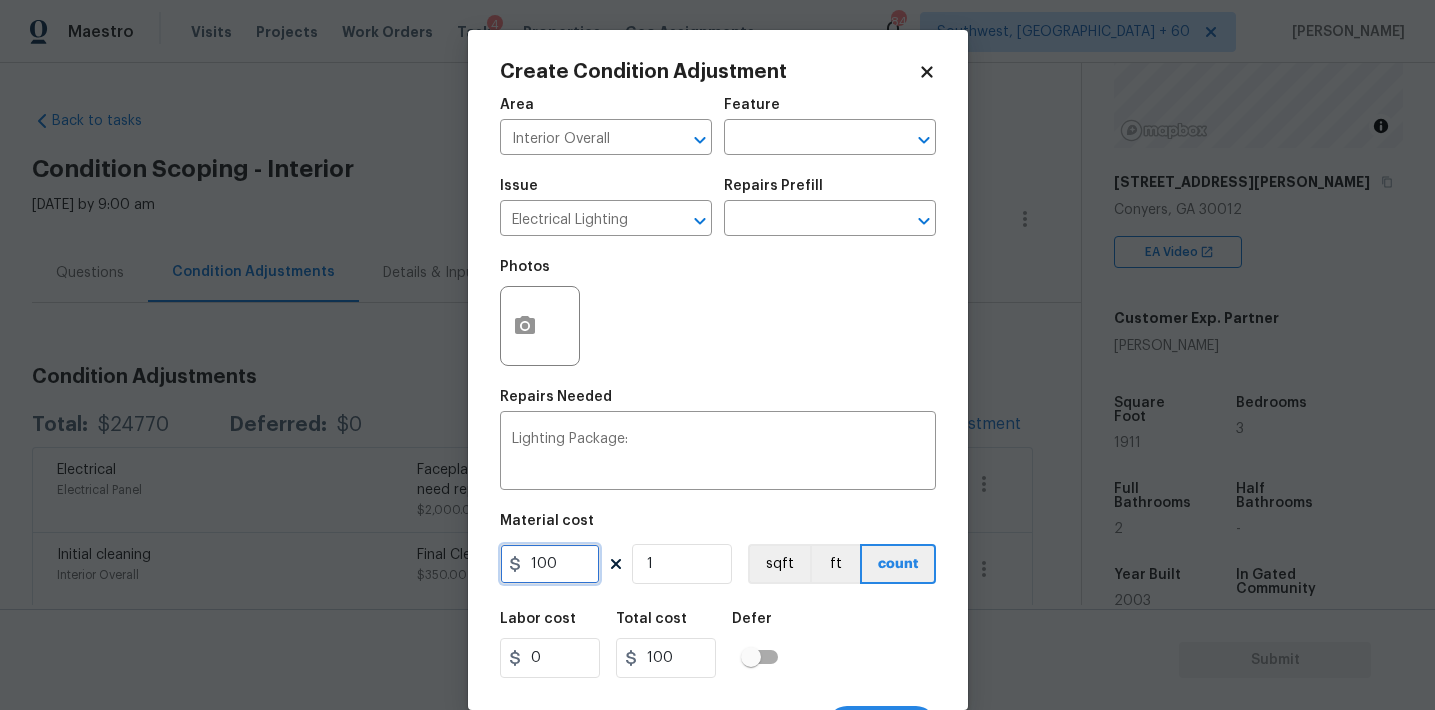 scroll, scrollTop: 37, scrollLeft: 0, axis: vertical 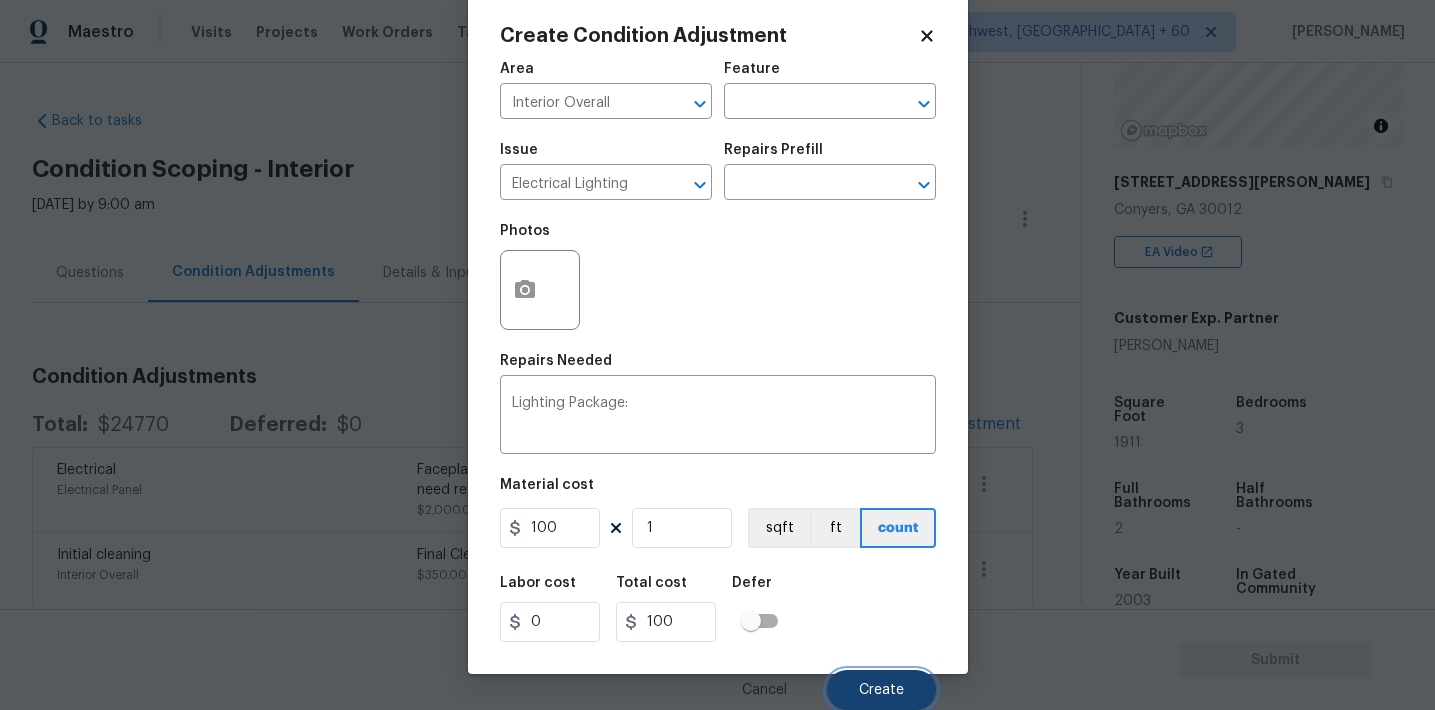 click on "Create" at bounding box center (881, 690) 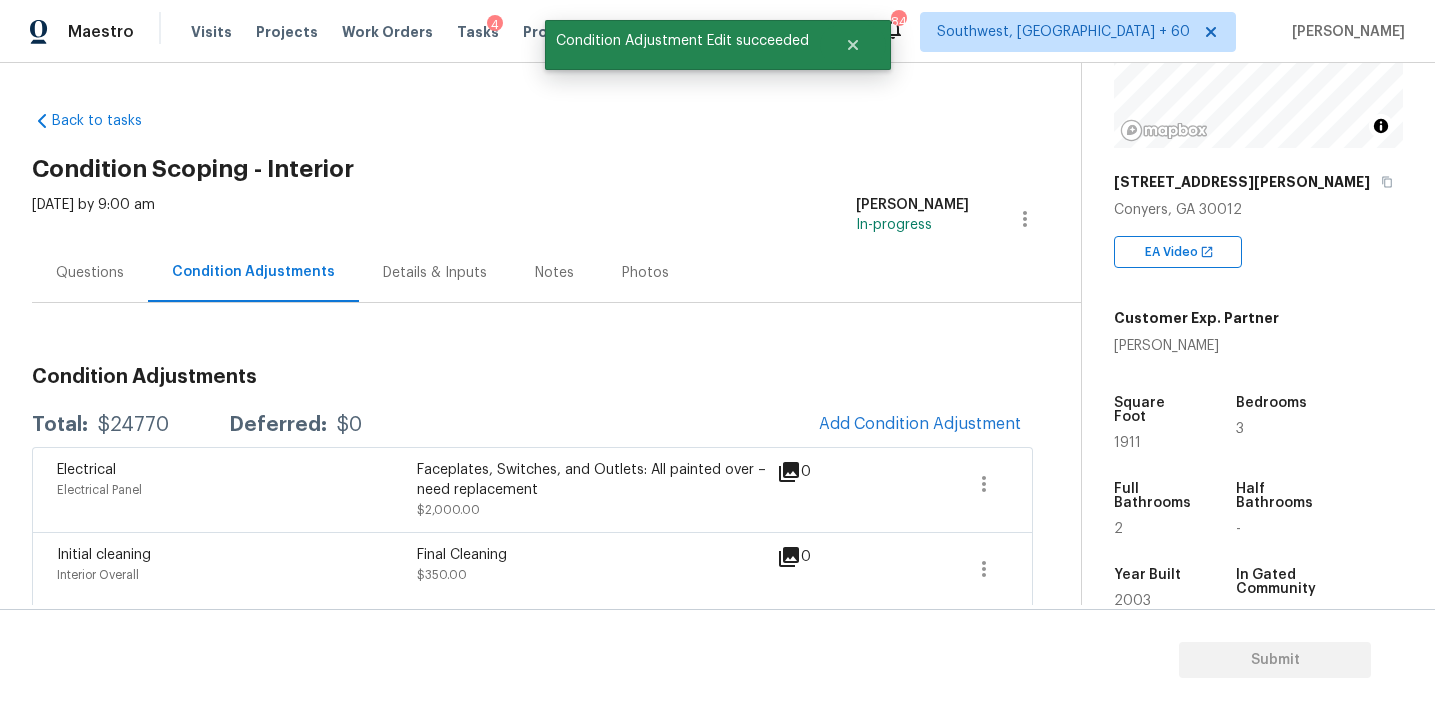 scroll, scrollTop: 30, scrollLeft: 0, axis: vertical 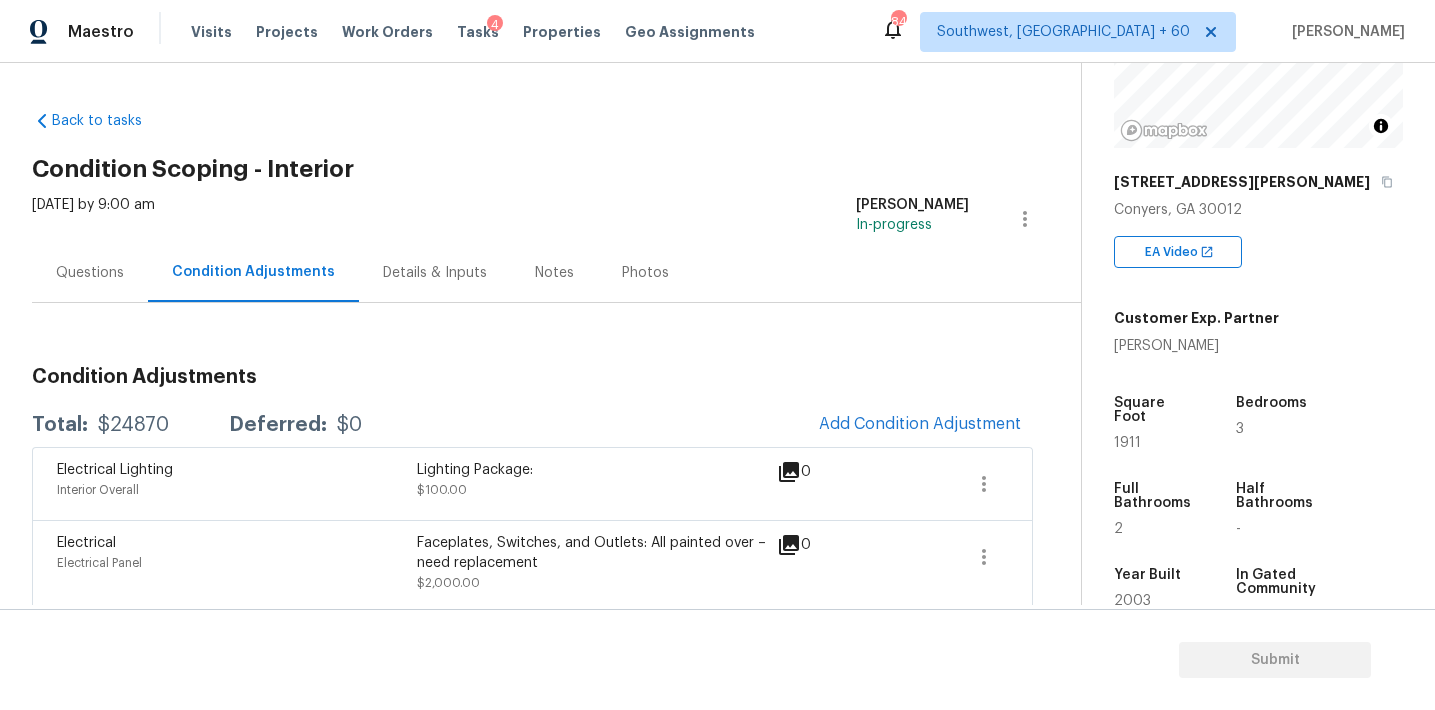 click on "Condition Adjustments Total:  $24870 Deferred:  $0 Add Condition Adjustment Electrical Lighting Interior Overall  Lighting Package:
$100.00   0 Electrical Electrical Panel Faceplates, Switches, and Outlets:
All painted over – need replacement $2,000.00   0 Initial cleaning Interior Overall Final Cleaning $350.00   0 Bathroom Accesories Main Bathroom Faucet (mismatched – right side $150.00   0 Cabinet Hardware Interior Overall Hallway Bathroom:
Cabinet (wood) & Countertop (laminate) $400.00   0 Appliances Kitchen vent hood malfunctioning $300.00   0 ACQ: Flooring Interior Overall Carpet (Bedrooms/Closets) – torn/poor condition
Vinyl (Kitchen, Bathrooms, Laundry) – poor/aged $5,160.00   0 ACQ: Paint Interior Overall Minor touch-up needed throughout $1,260.00   0 Hardware & Trim Exterior Overall Exterior Trim Repair (Back of Home) $200.00   0 Gutters Exterior Overall Gutter Cleaning $300.00   0 Decks and Patios Exterior Overall Screen Replacement (Back of Home) $100.00   0 ACQ: HVAC HVAC $3,250.00   0" at bounding box center (532, 1014) 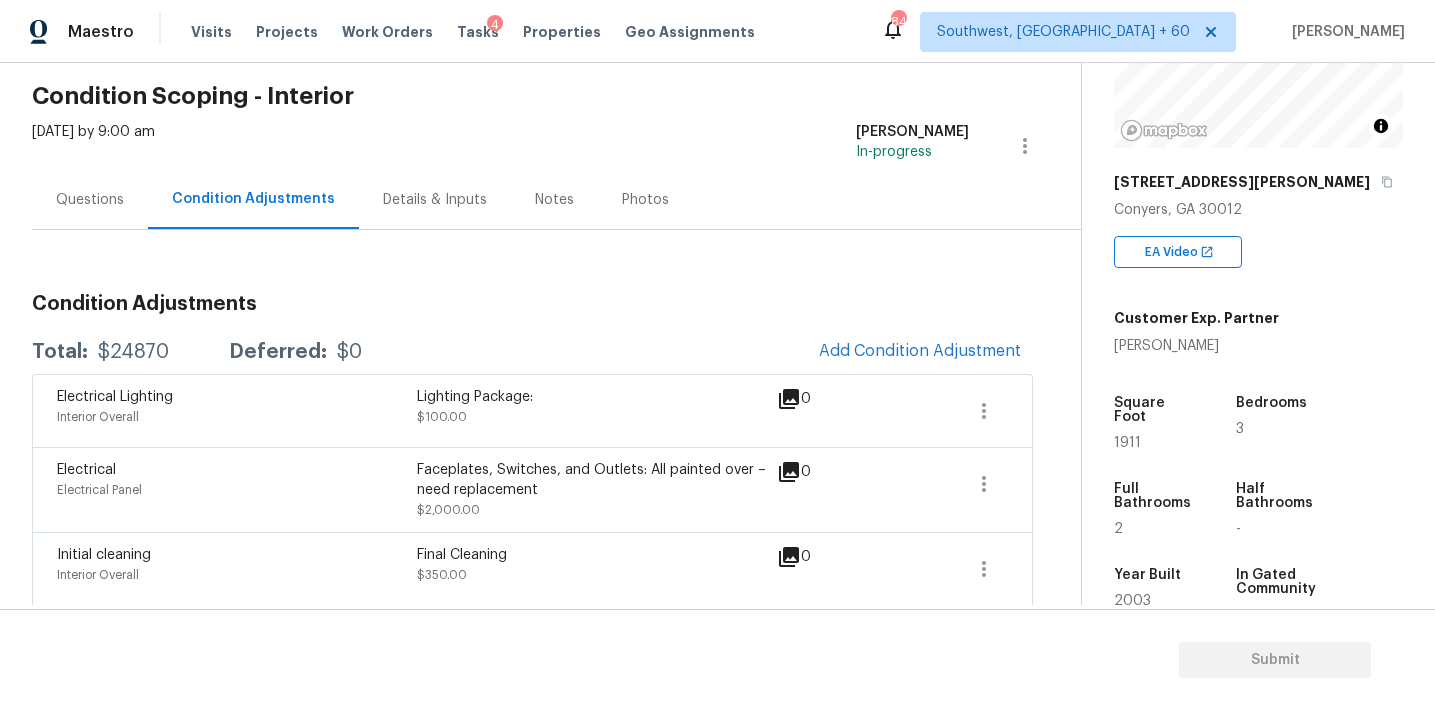 scroll, scrollTop: 91, scrollLeft: 0, axis: vertical 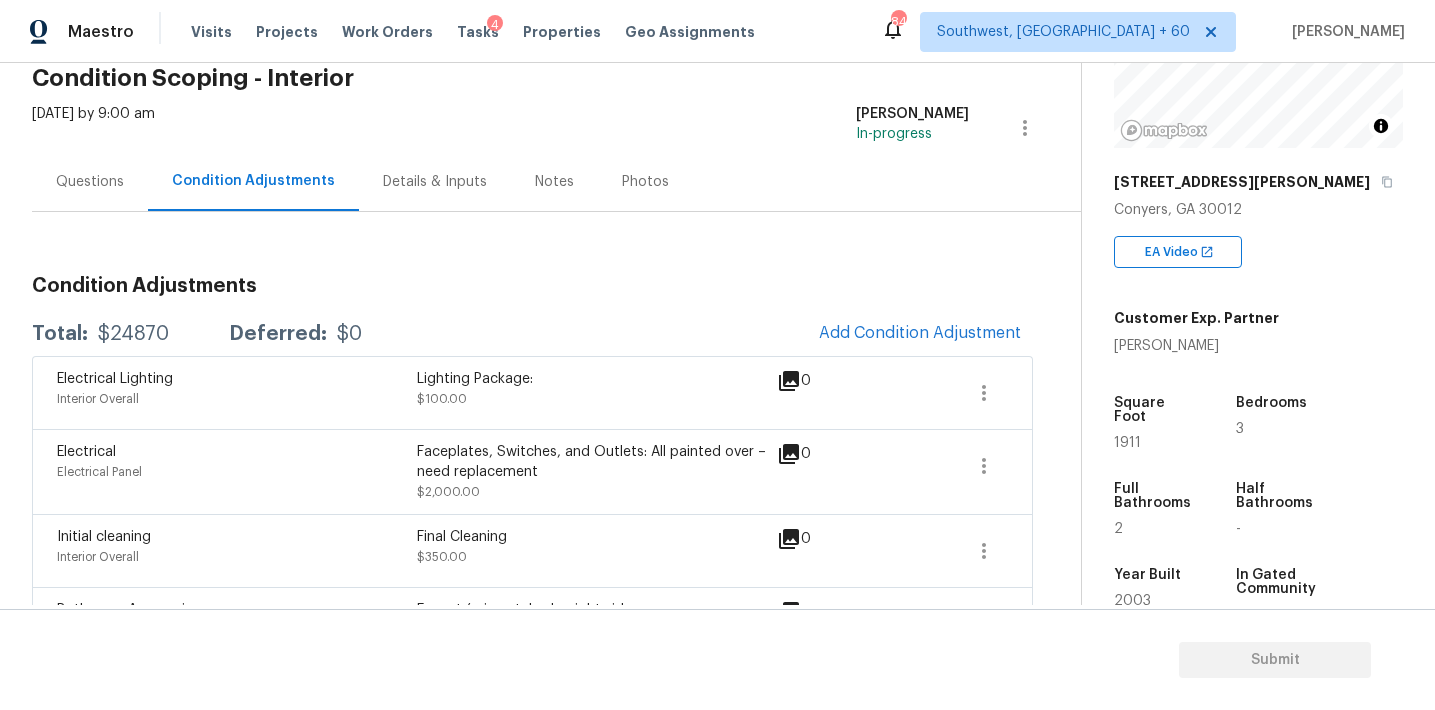 click on "Condition Adjustments Total:  $24870 Deferred:  $0 Add Condition Adjustment Electrical Lighting Interior Overall  Lighting Package:
$100.00   0 Electrical Electrical Panel Faceplates, Switches, and Outlets:
All painted over – need replacement $2,000.00   0 Initial cleaning Interior Overall Final Cleaning $350.00   0 Bathroom Accesories Main Bathroom Faucet (mismatched – right side $150.00   0 Cabinet Hardware Interior Overall Hallway Bathroom:
Cabinet (wood) & Countertop (laminate) $400.00   0 Appliances Kitchen vent hood malfunctioning $300.00   0 ACQ: Flooring Interior Overall Carpet (Bedrooms/Closets) – torn/poor condition
Vinyl (Kitchen, Bathrooms, Laundry) – poor/aged $5,160.00   0 ACQ: Paint Interior Overall Minor touch-up needed throughout $1,260.00   0 Hardware & Trim Exterior Overall Exterior Trim Repair (Back of Home) $200.00   0 Gutters Exterior Overall Gutter Cleaning $300.00   0 Decks and Patios Exterior Overall Screen Replacement (Back of Home) $100.00   0 ACQ: HVAC HVAC $3,250.00   0" at bounding box center (532, 923) 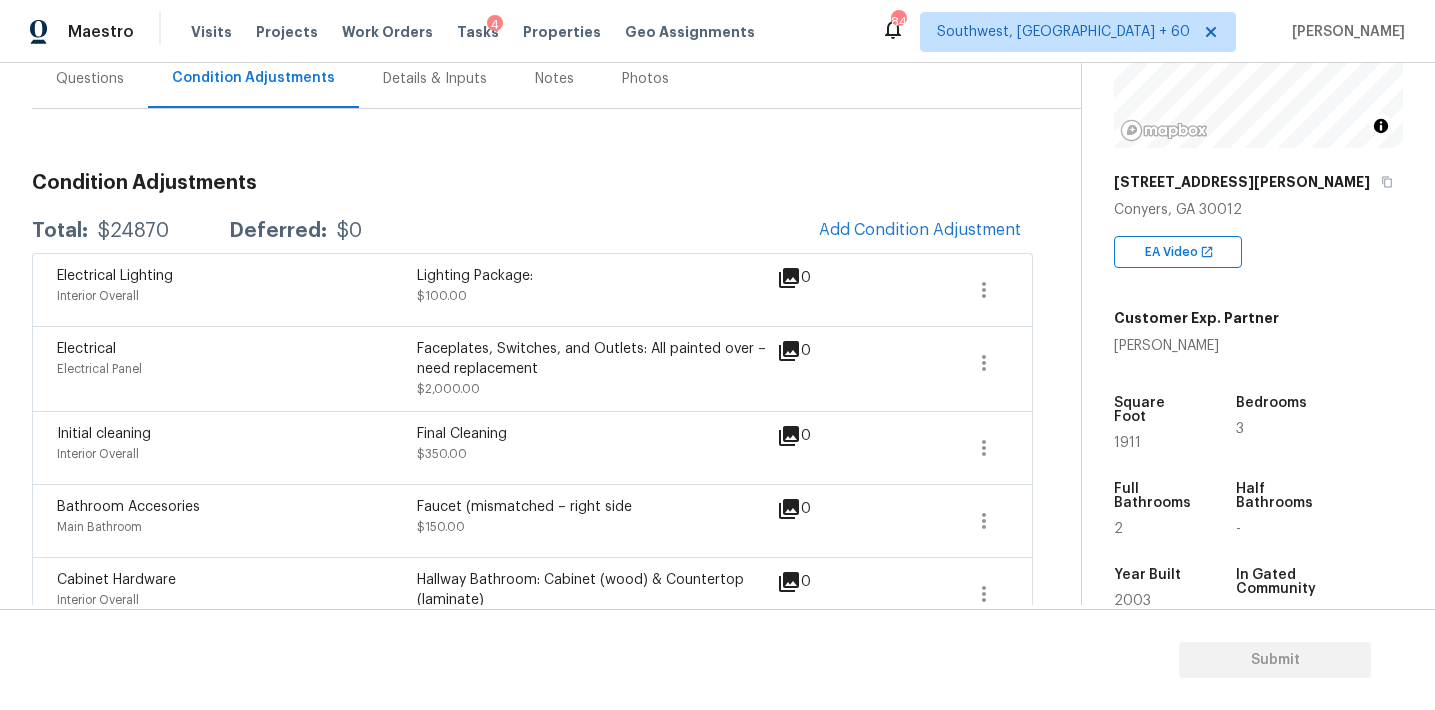 scroll, scrollTop: 192, scrollLeft: 0, axis: vertical 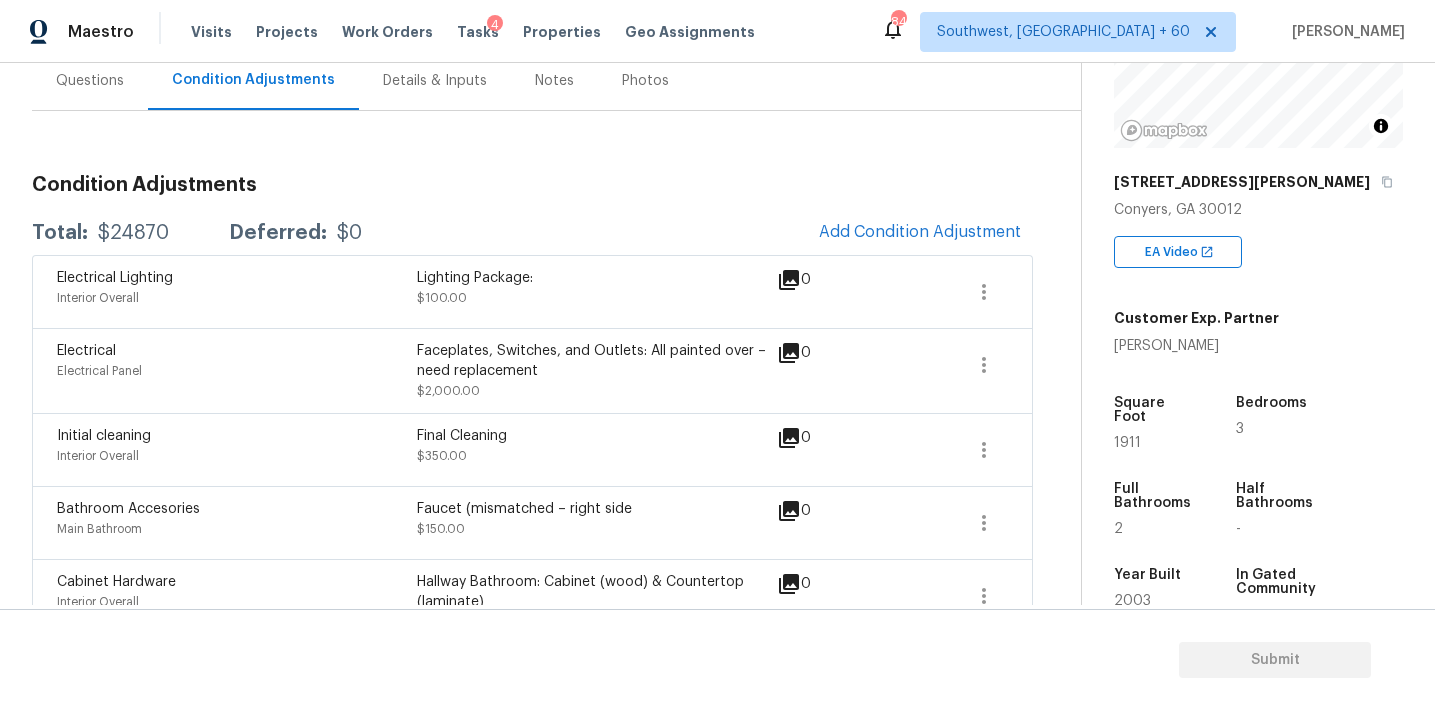 click on "Total:  $24870 Deferred:  $0 Add Condition Adjustment" at bounding box center (532, 233) 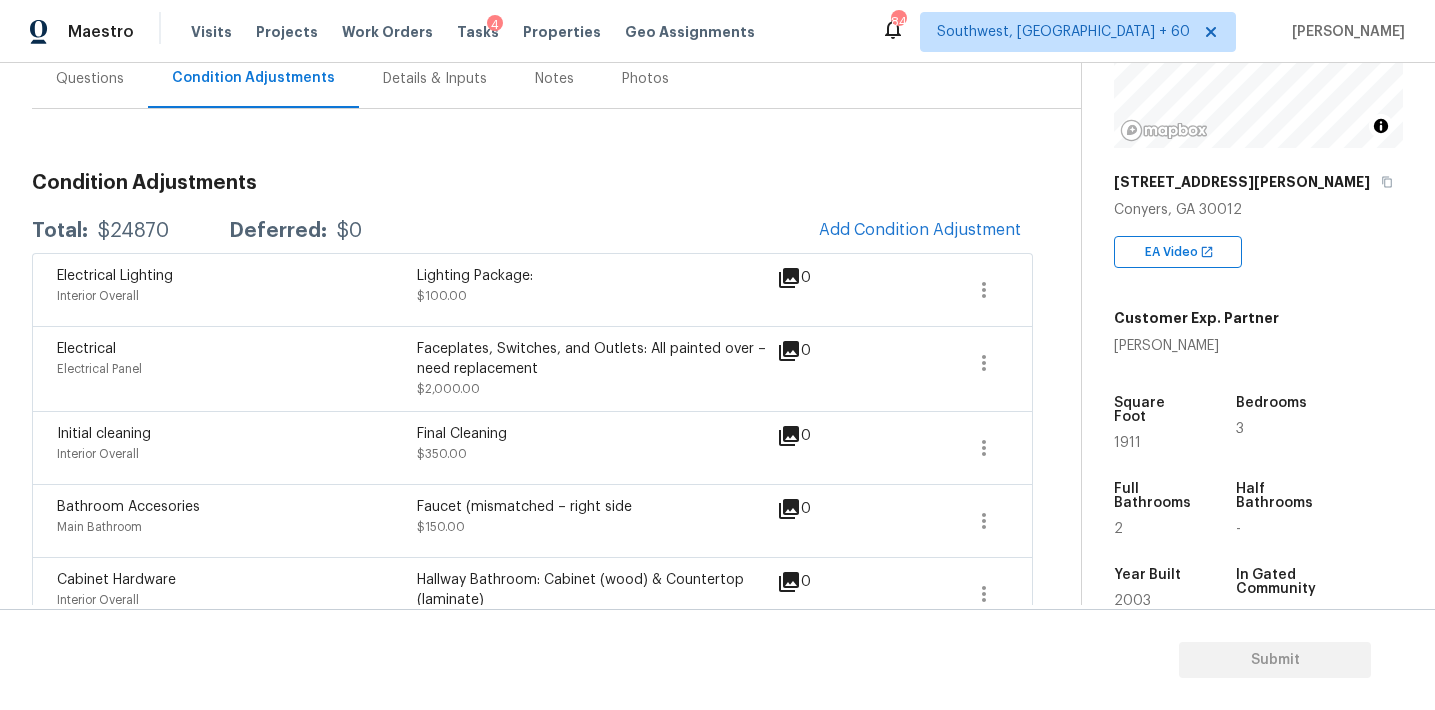 scroll, scrollTop: 187, scrollLeft: 0, axis: vertical 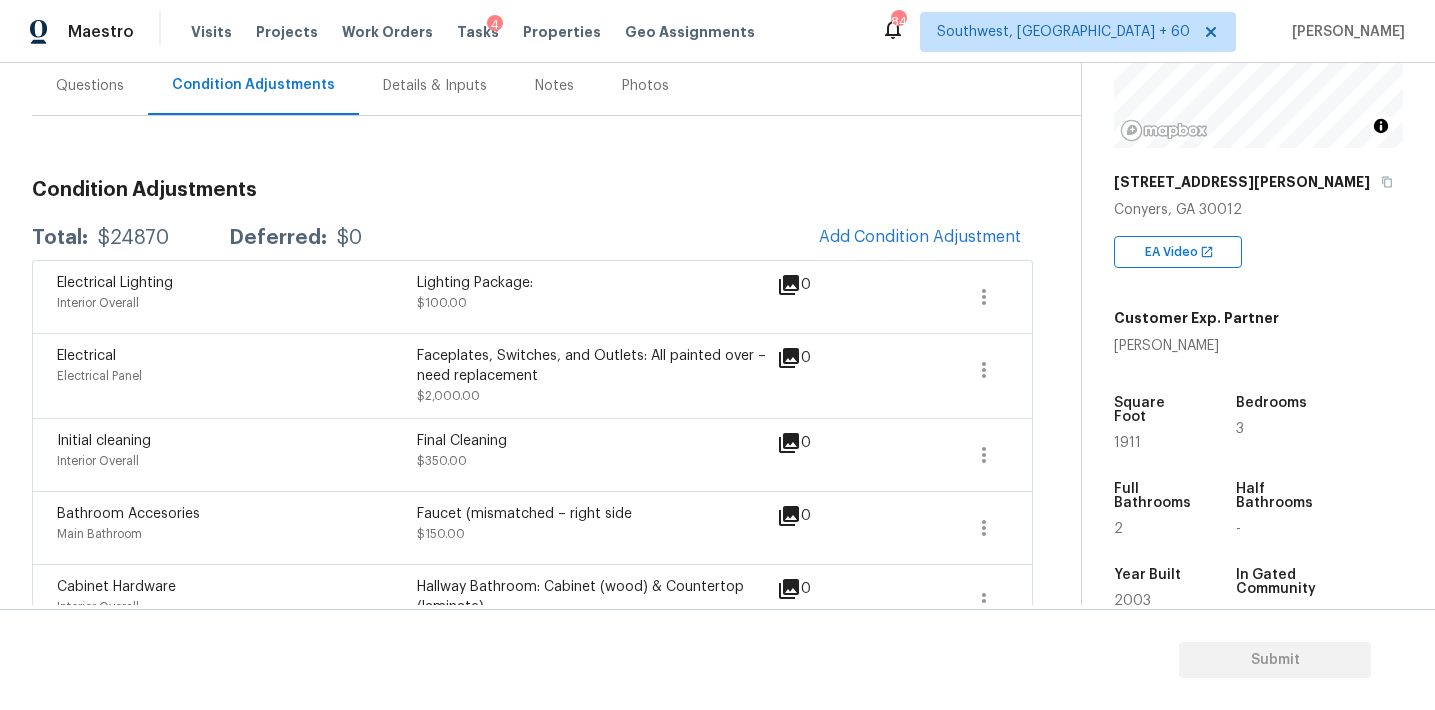 click on "Total:  $24870 Deferred:  $0 Add Condition Adjustment" at bounding box center (532, 238) 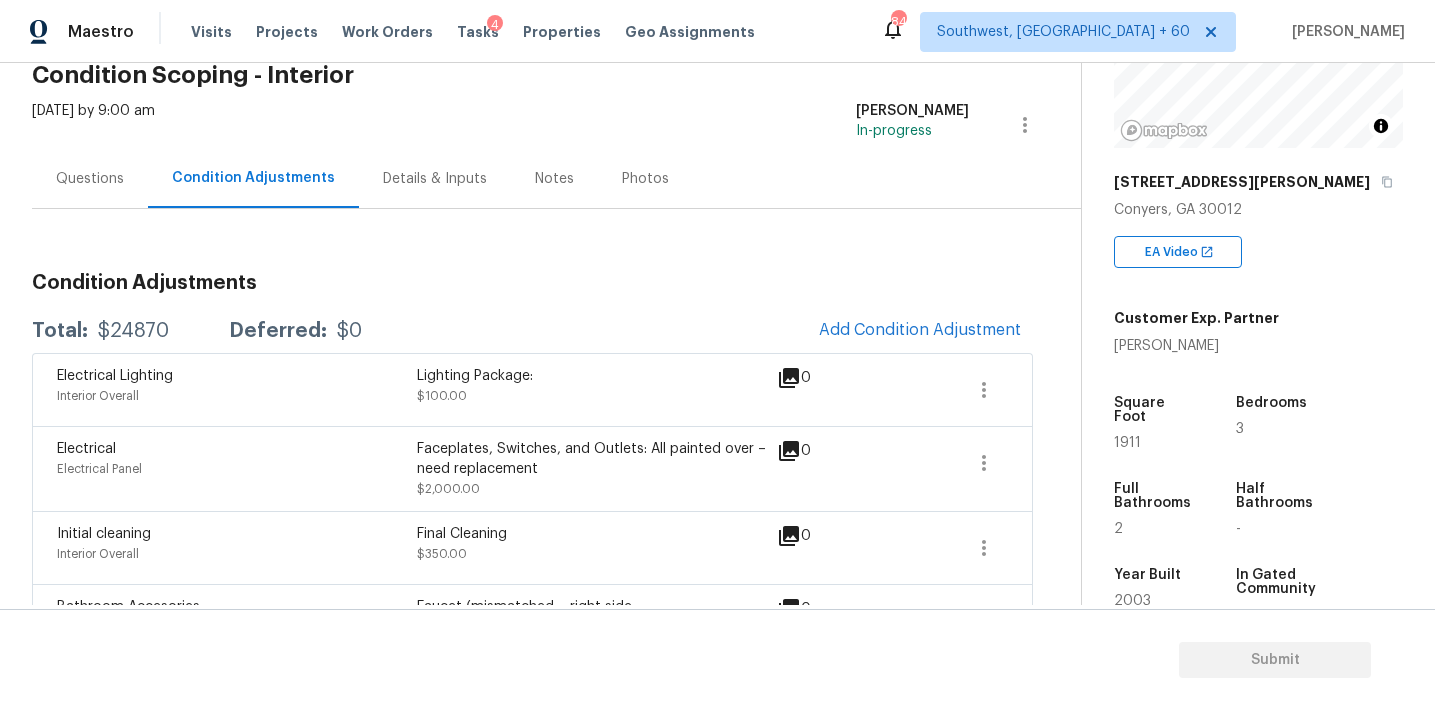 scroll, scrollTop: 140, scrollLeft: 0, axis: vertical 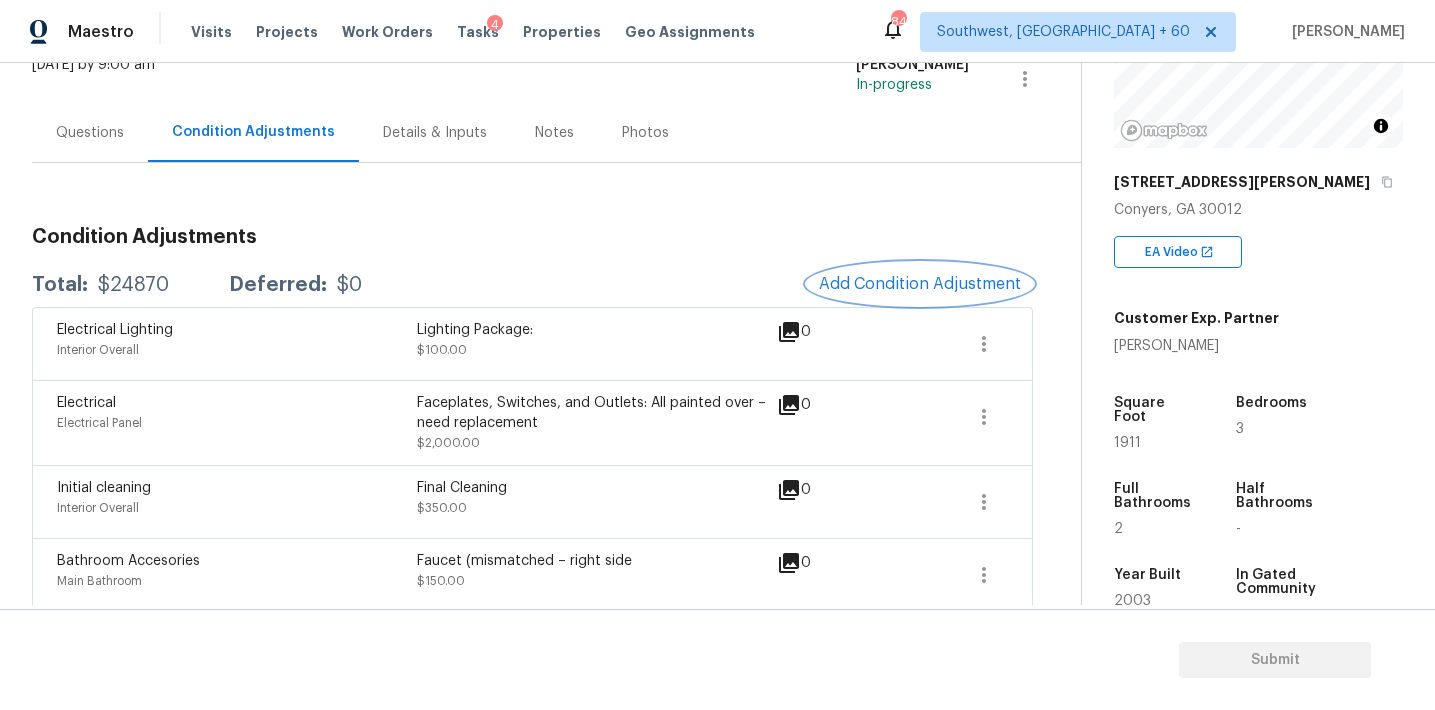click on "Add Condition Adjustment" at bounding box center [920, 284] 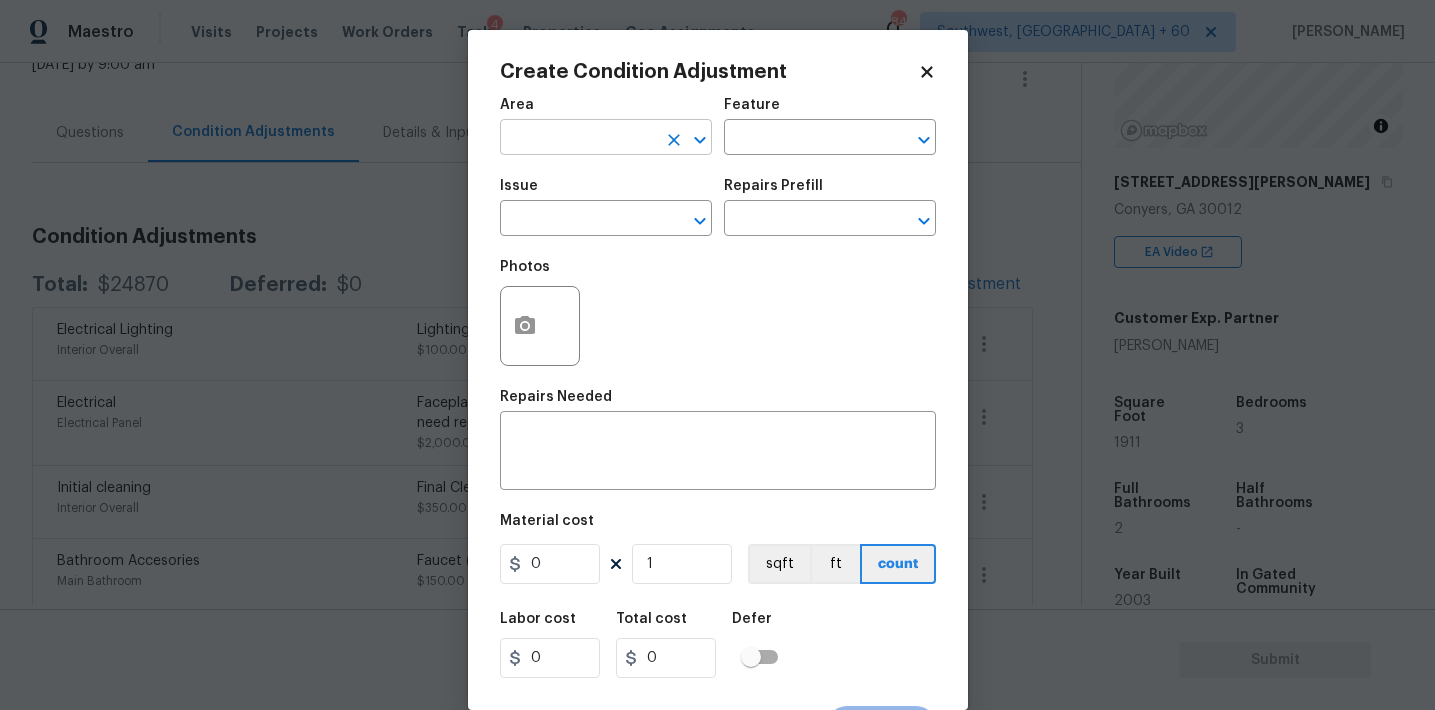 click at bounding box center [578, 139] 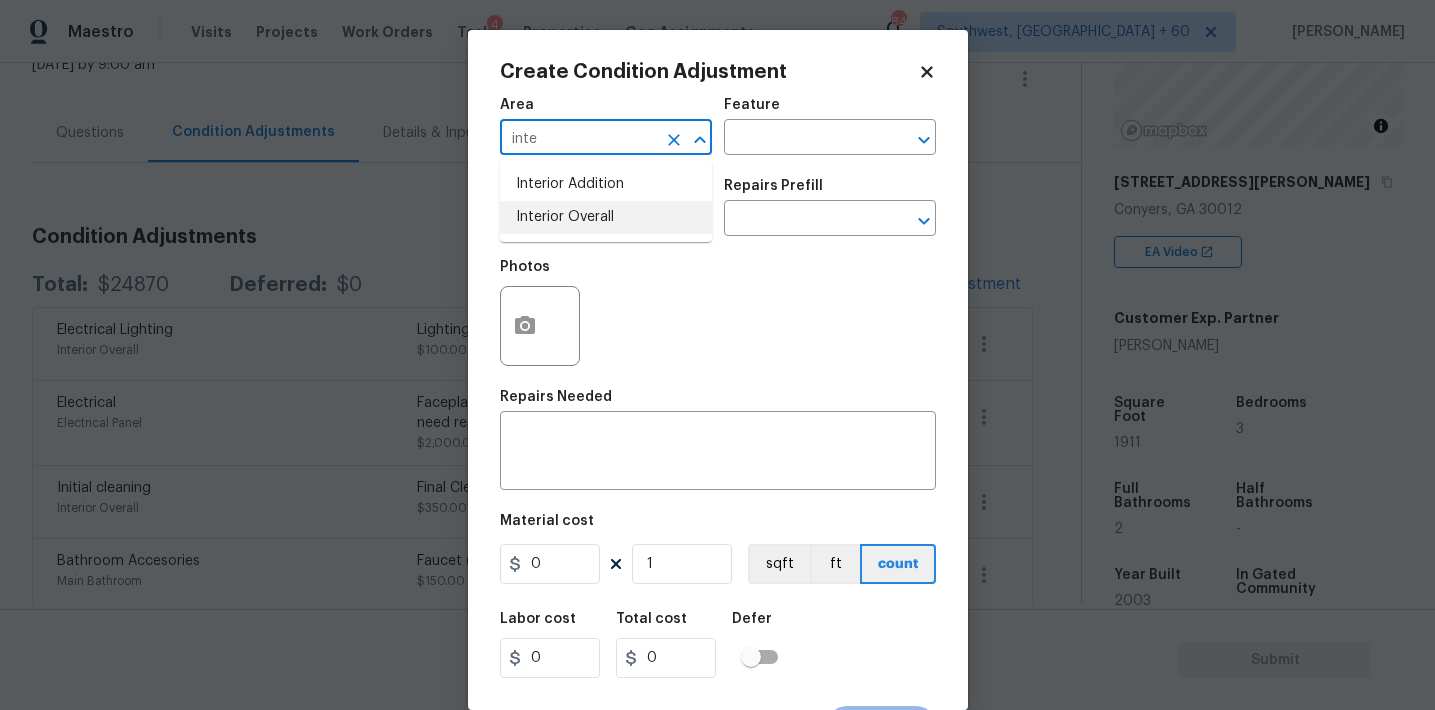 click on "Interior Overall" at bounding box center (606, 217) 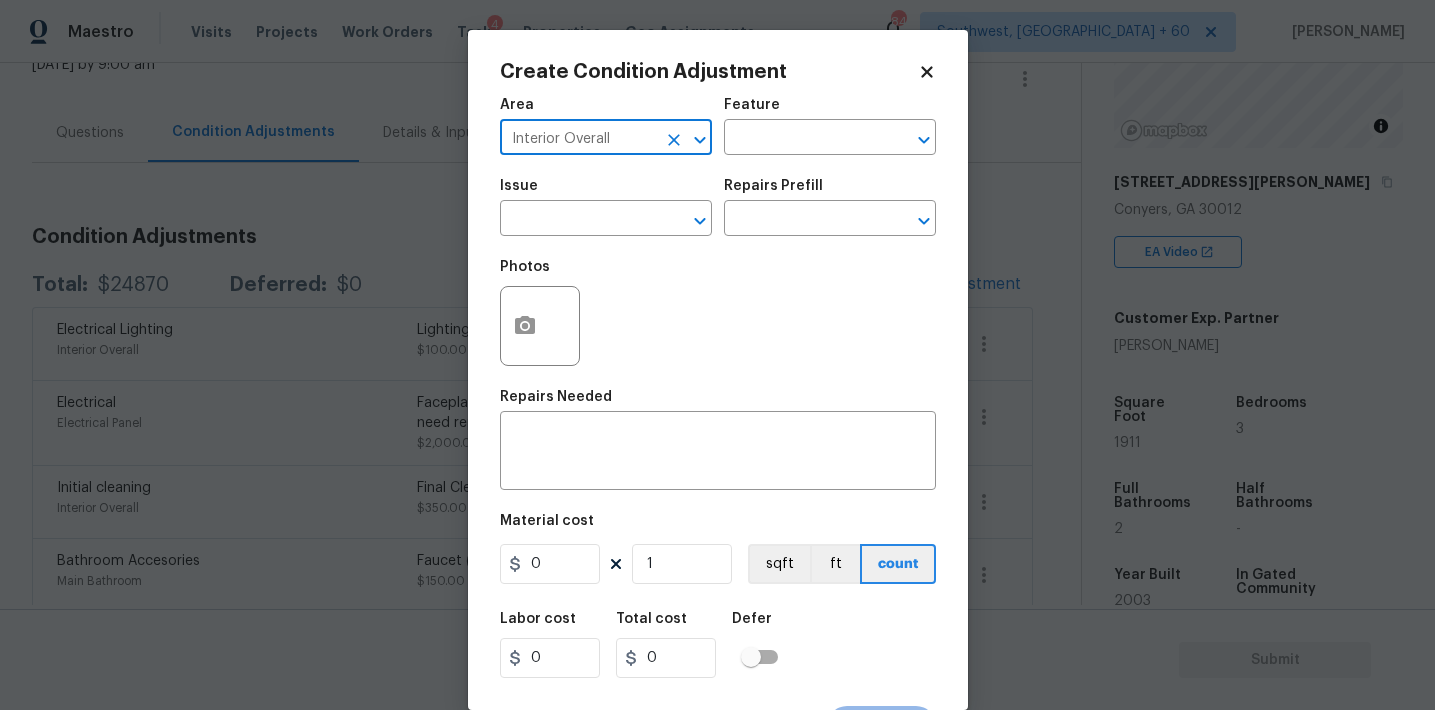 type on "Interior Overall" 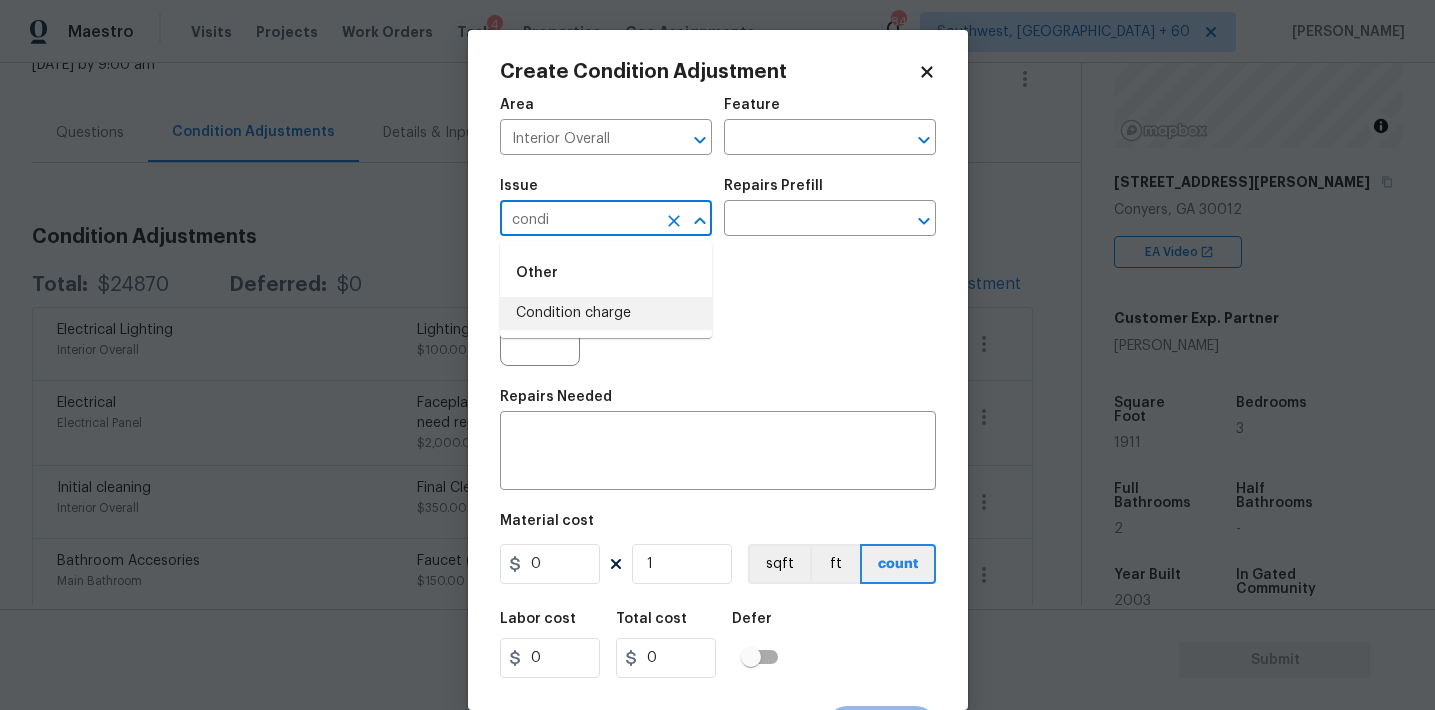 click on "Condition charge" at bounding box center [606, 313] 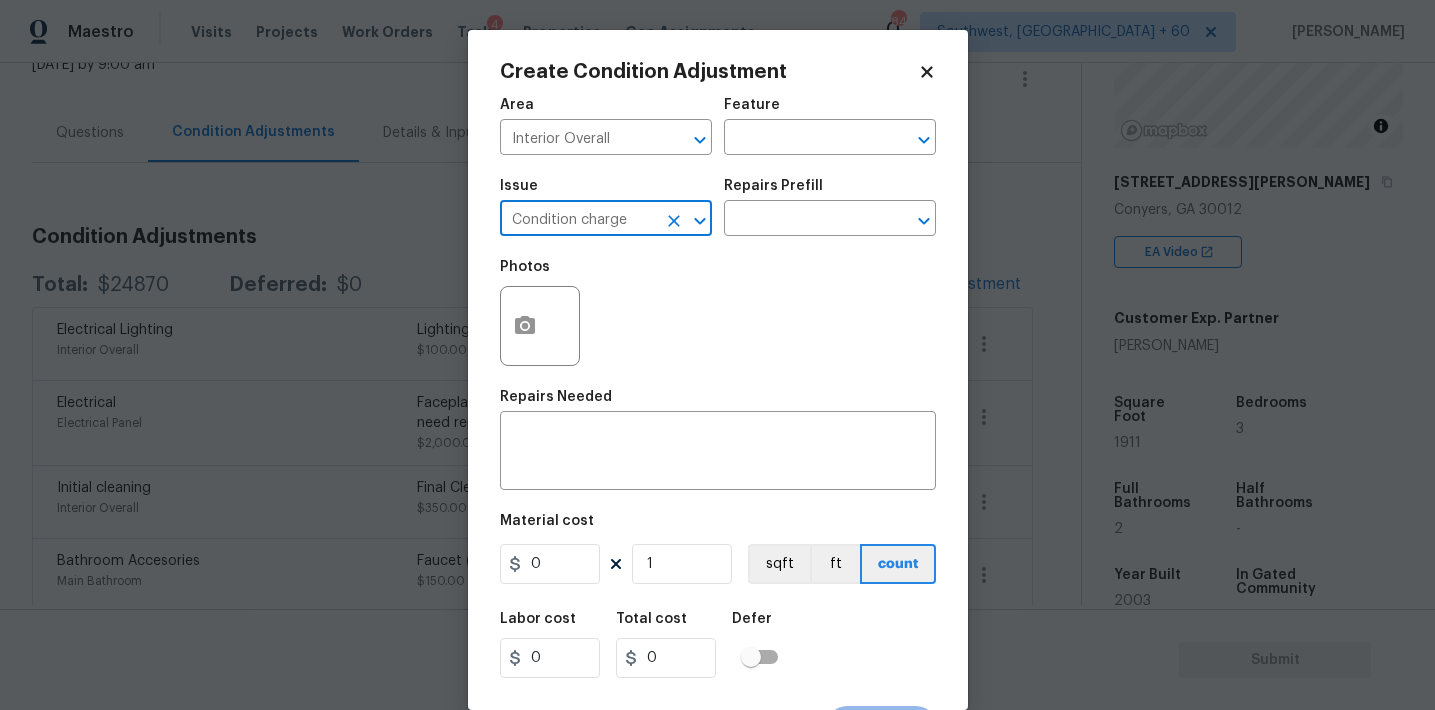 type on "Condition charge" 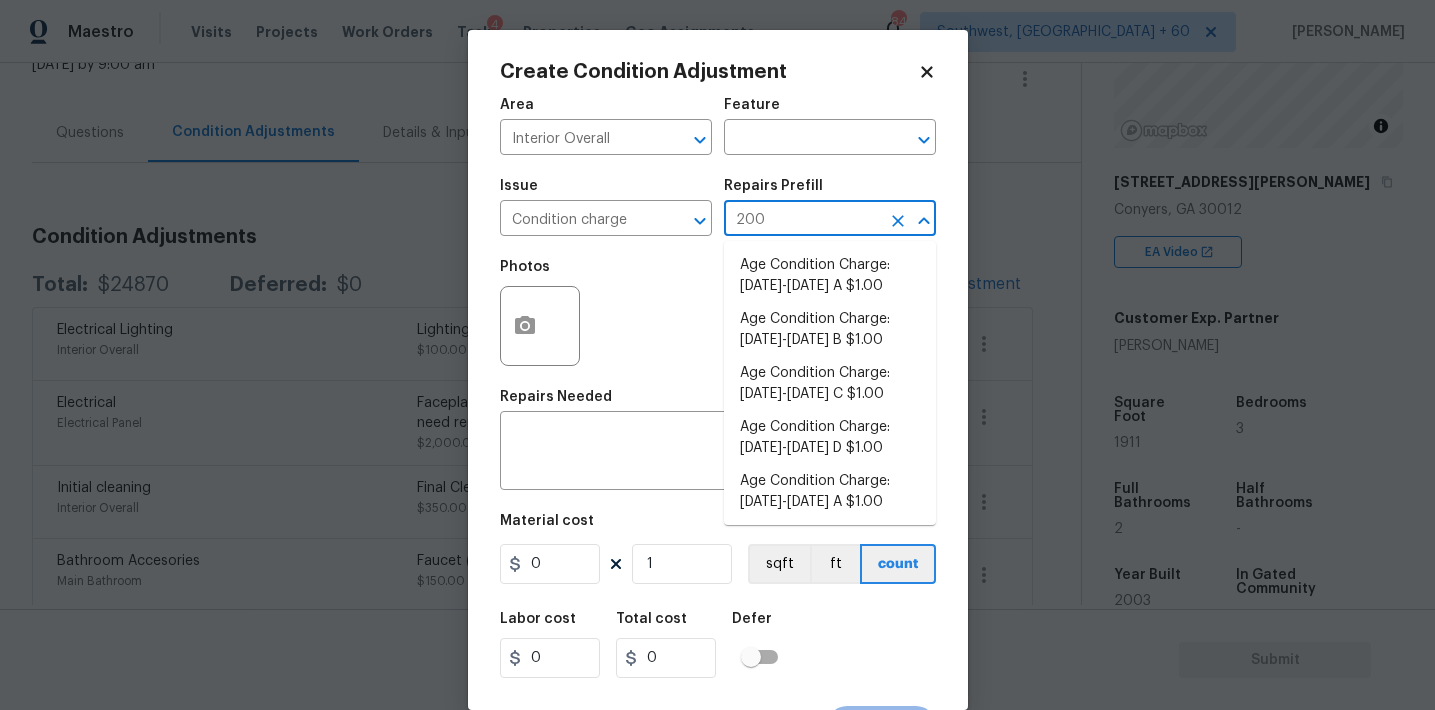 type on "2008" 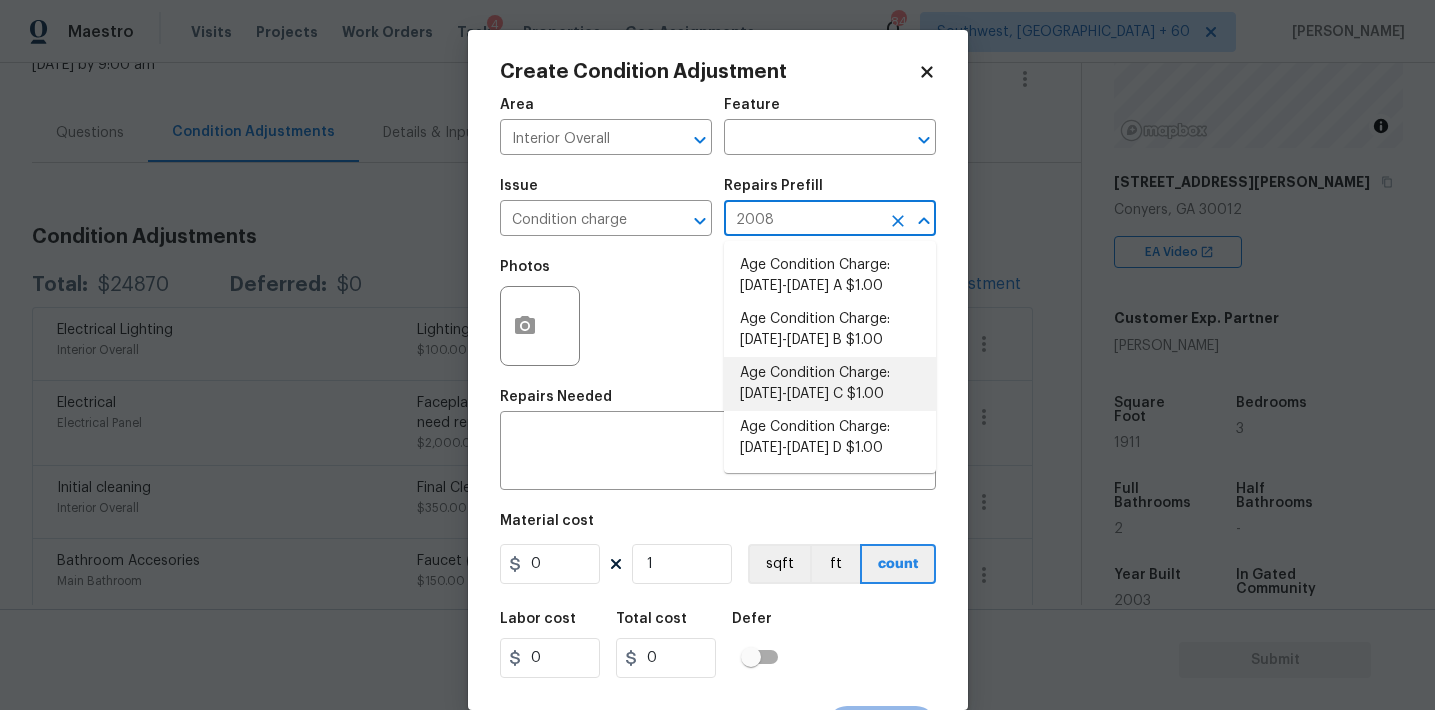 click on "Age Condition Charge: 1993-2008 C	 $1.00" at bounding box center [830, 384] 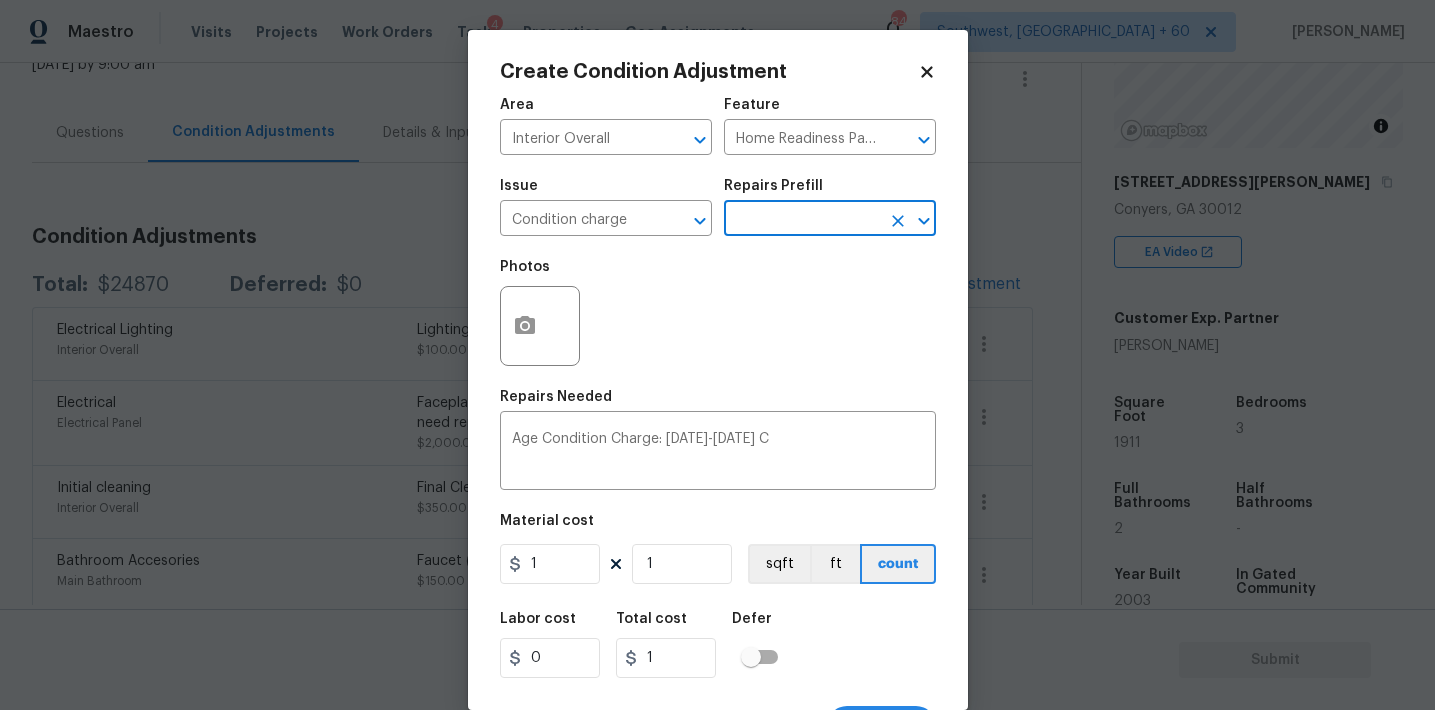 scroll, scrollTop: 37, scrollLeft: 0, axis: vertical 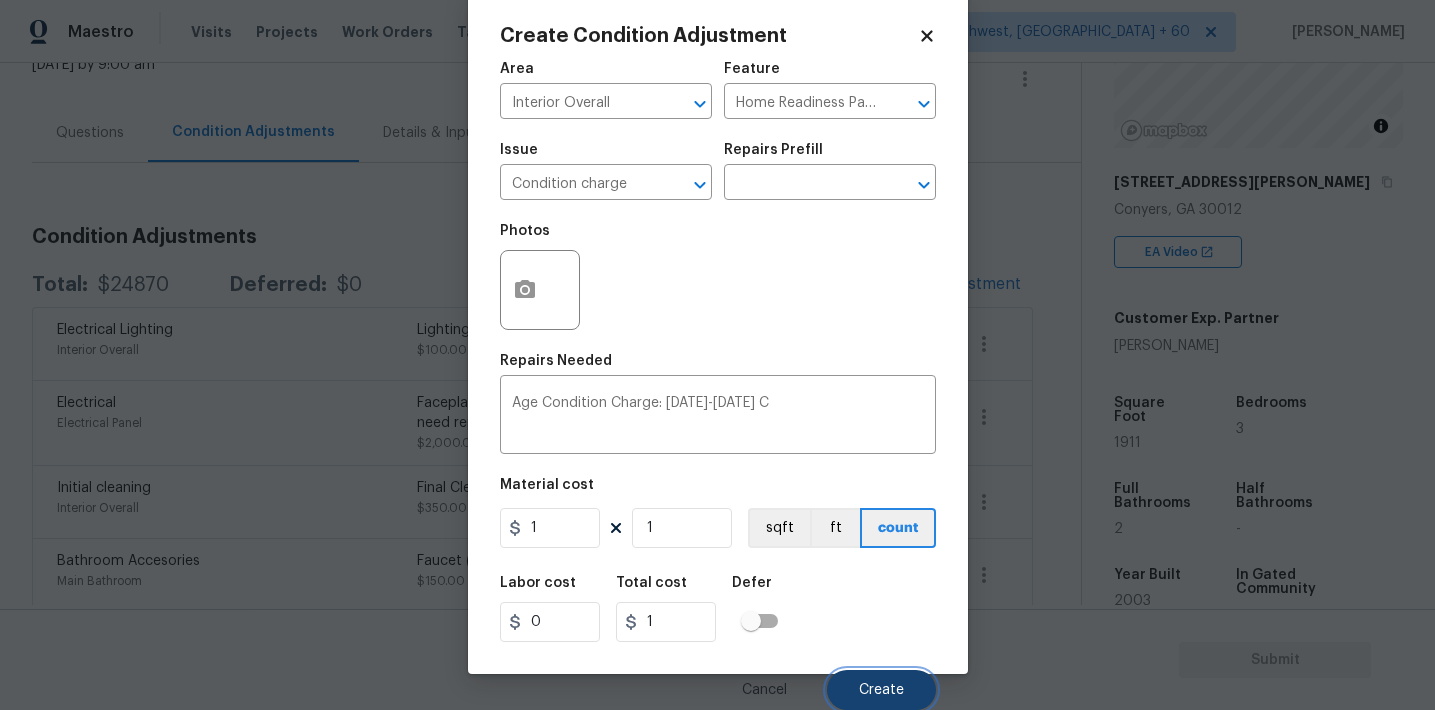click on "Create" at bounding box center (881, 690) 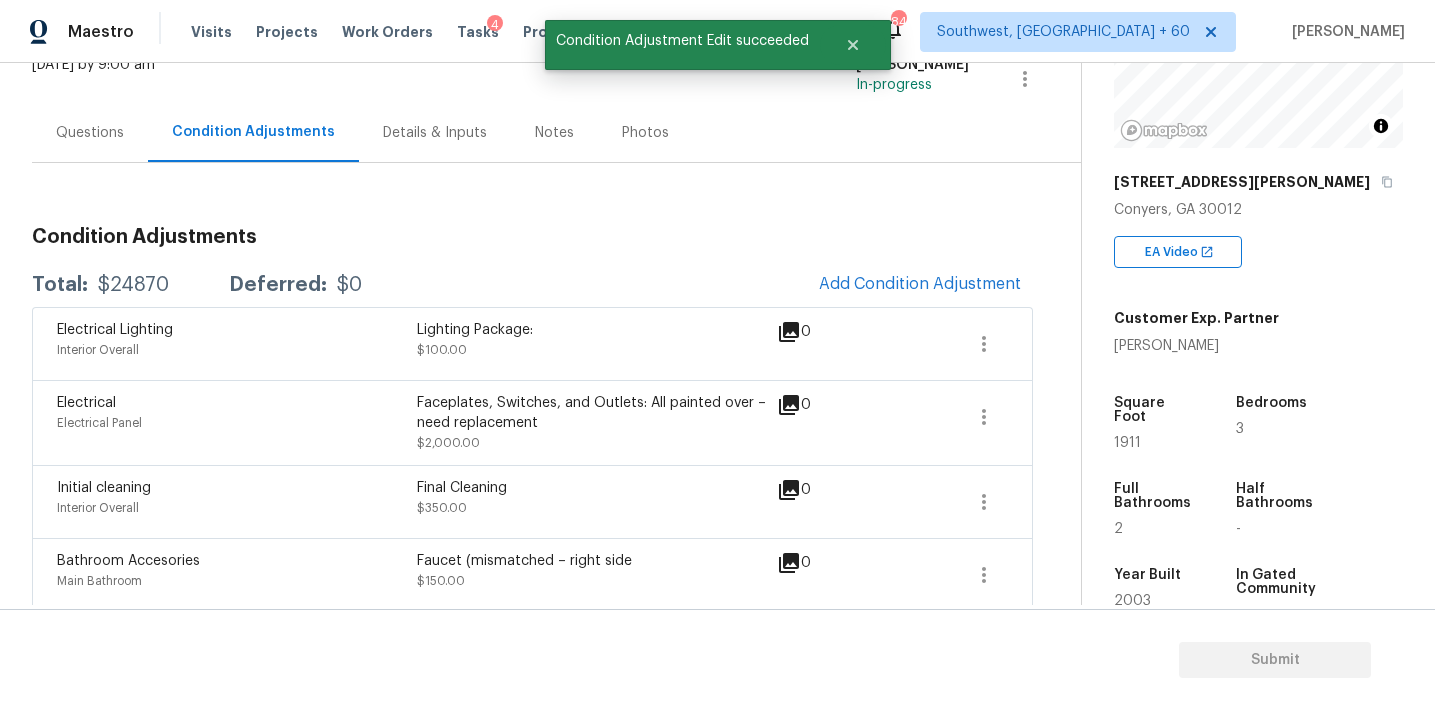 scroll, scrollTop: 30, scrollLeft: 0, axis: vertical 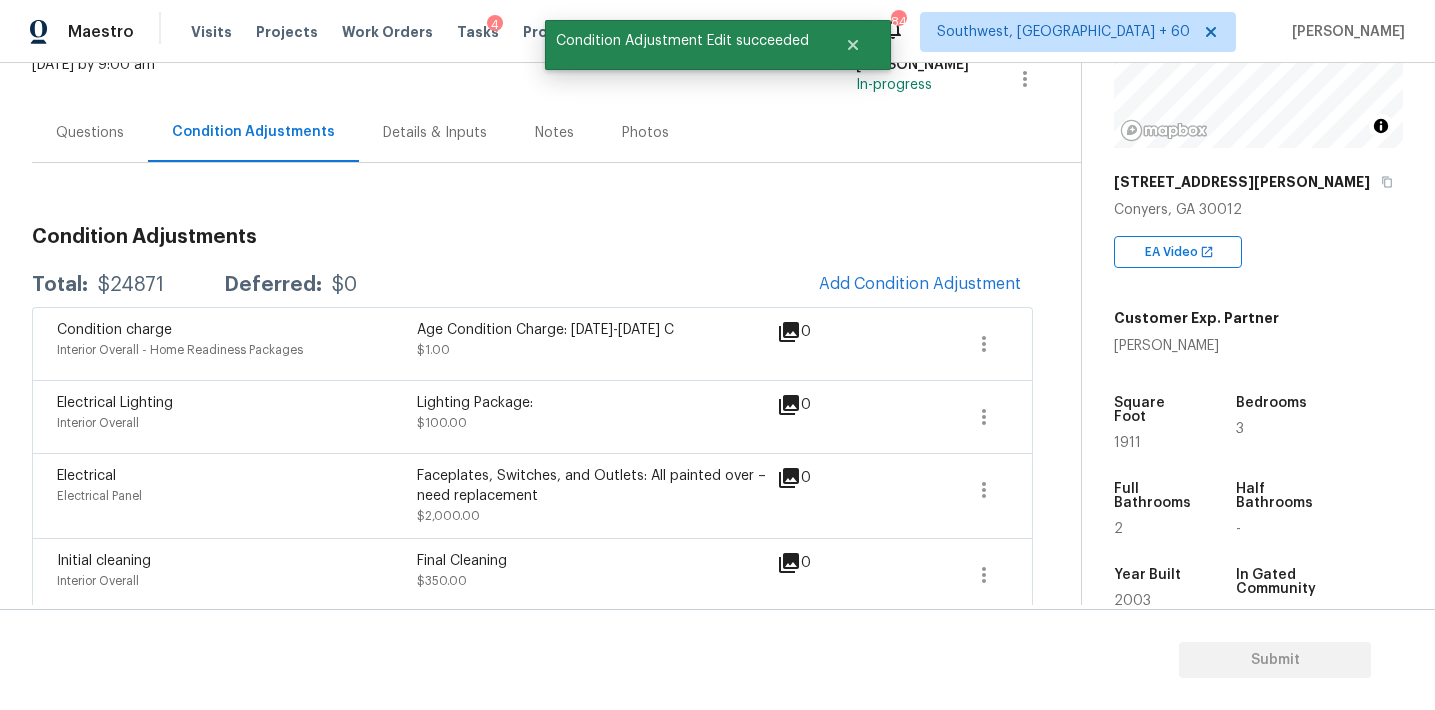 click on "$24871" at bounding box center (131, 285) 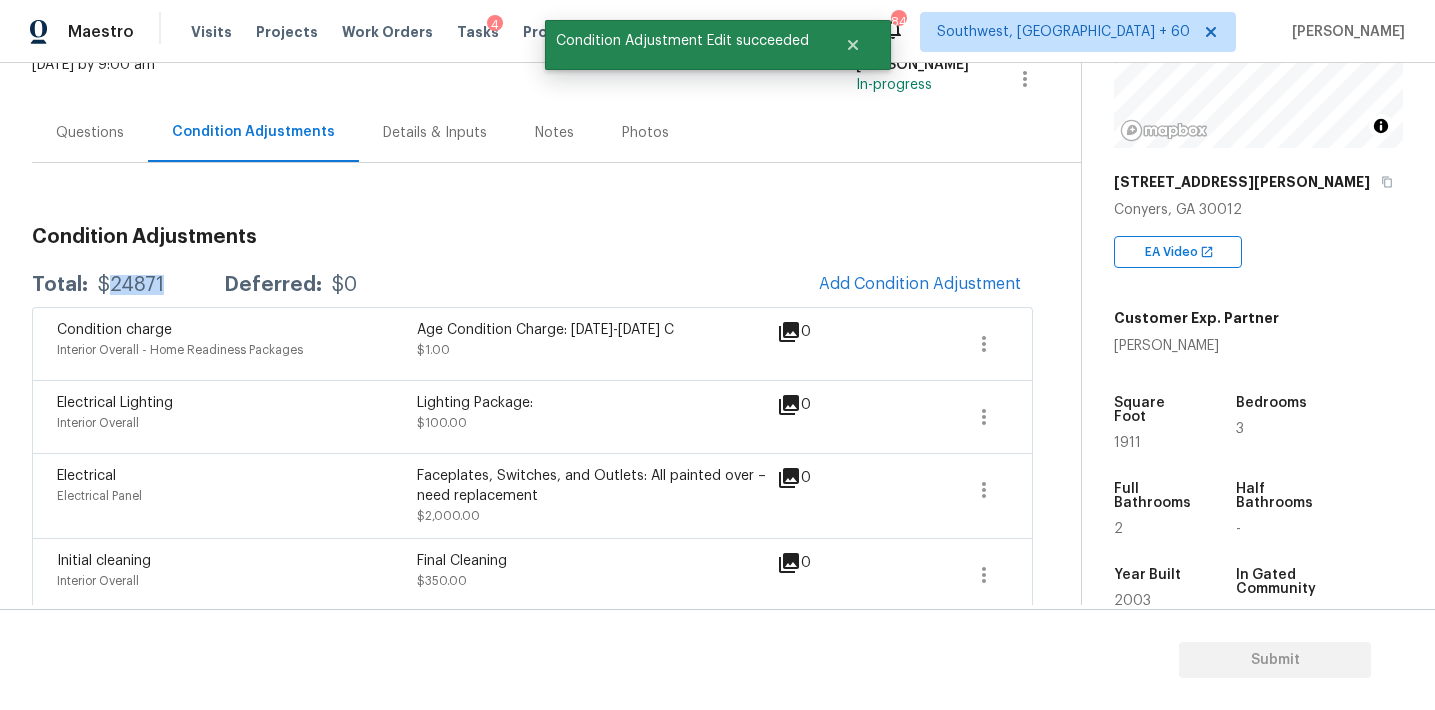 click on "$24871" at bounding box center (131, 285) 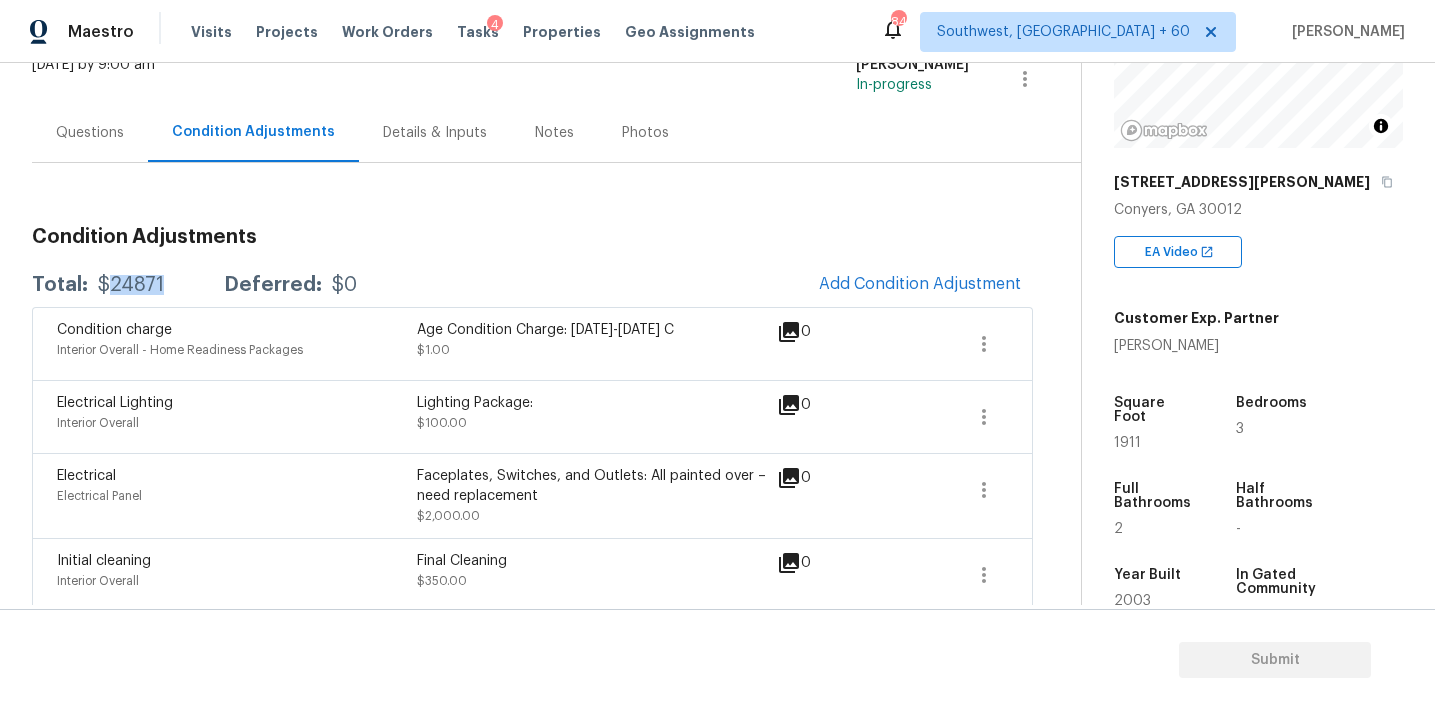 click on "Condition Adjustments" at bounding box center (532, 237) 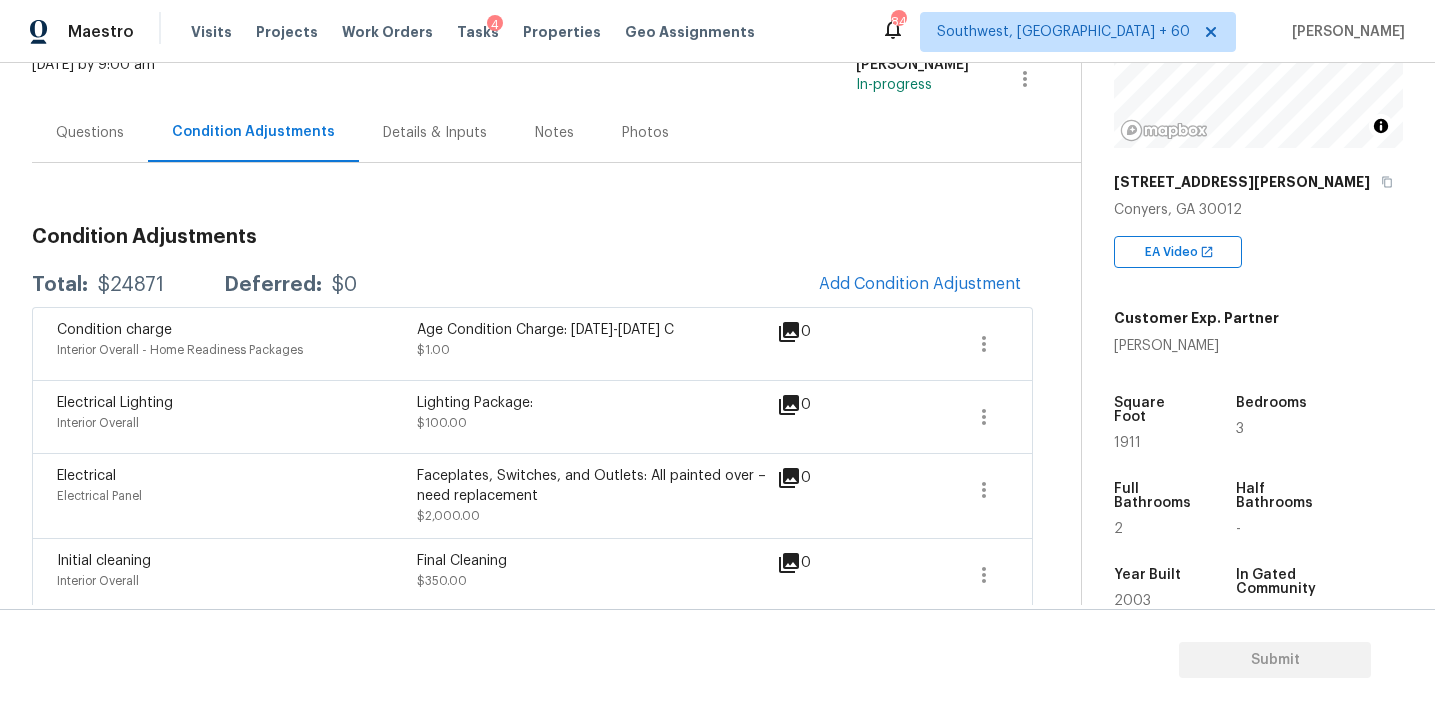 click on "Questions" at bounding box center [90, 133] 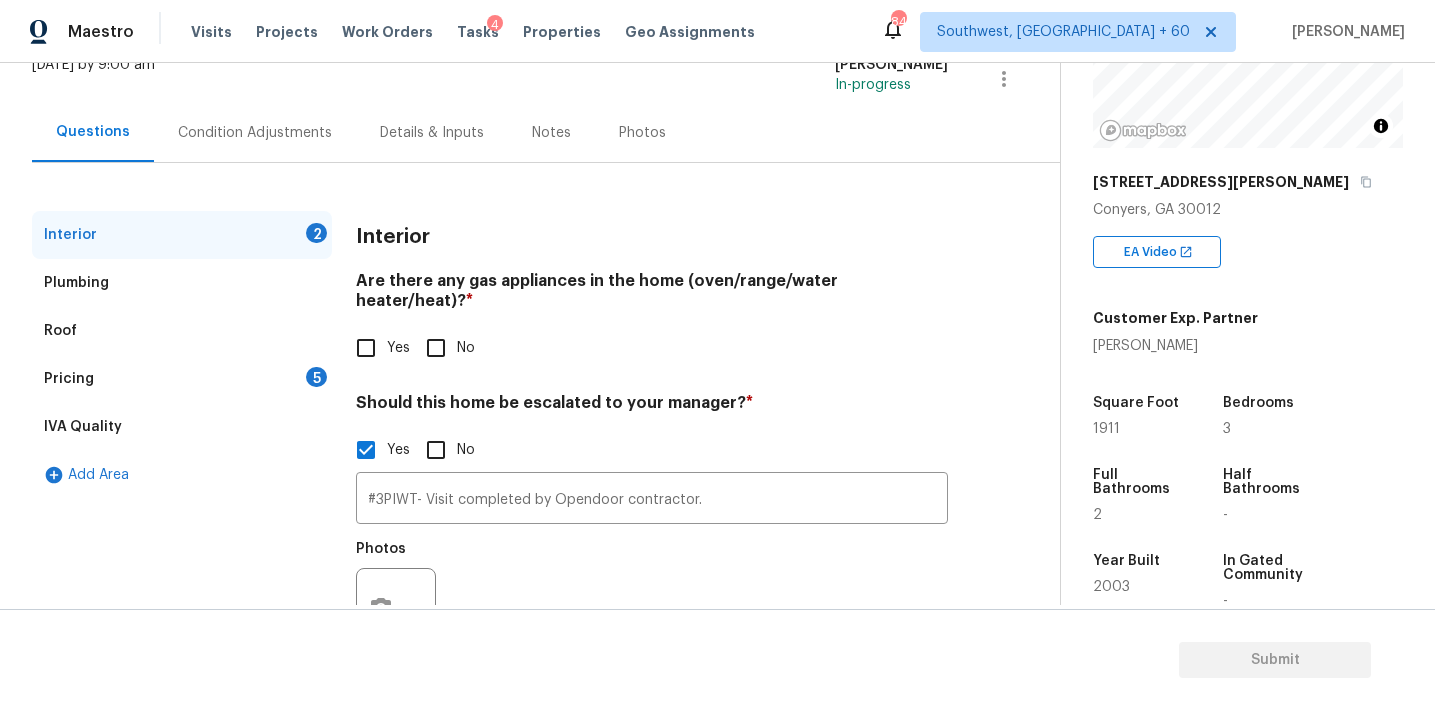 scroll, scrollTop: 140, scrollLeft: 0, axis: vertical 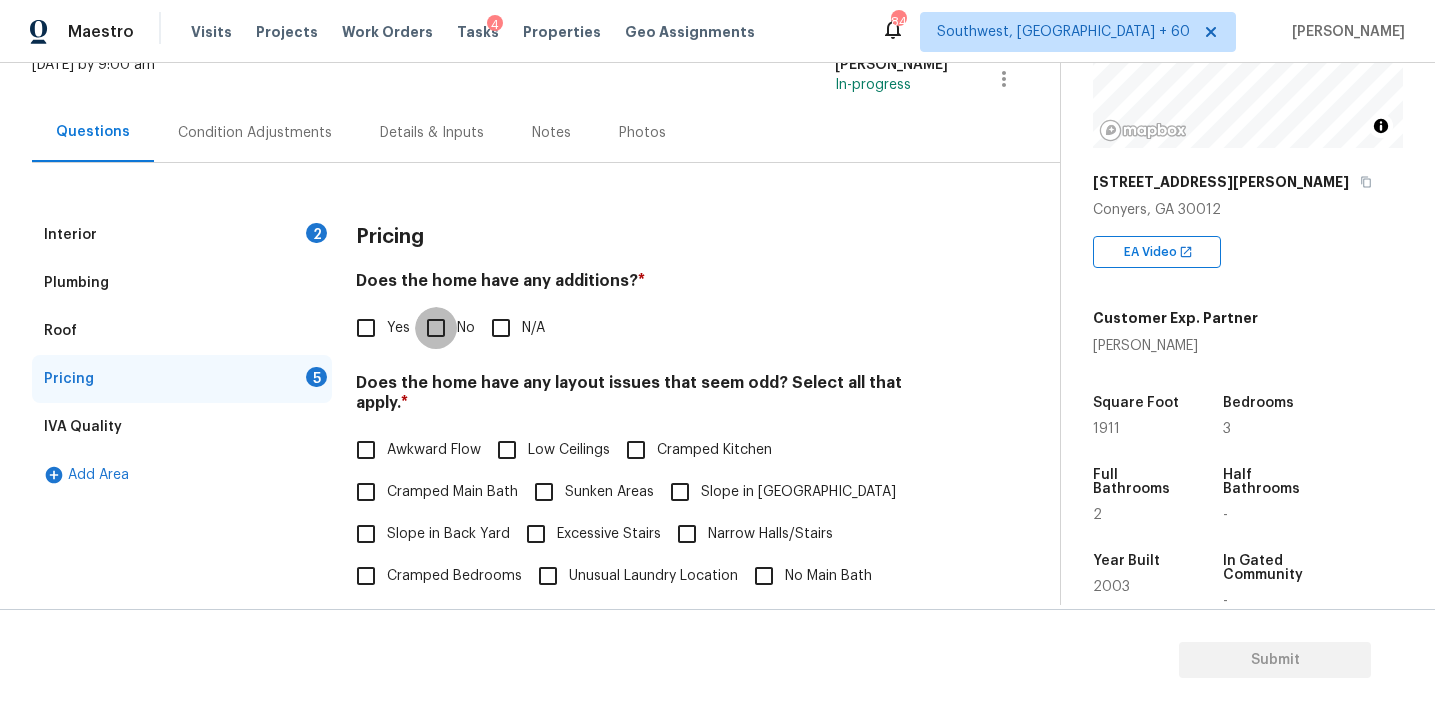 click on "No" at bounding box center (436, 328) 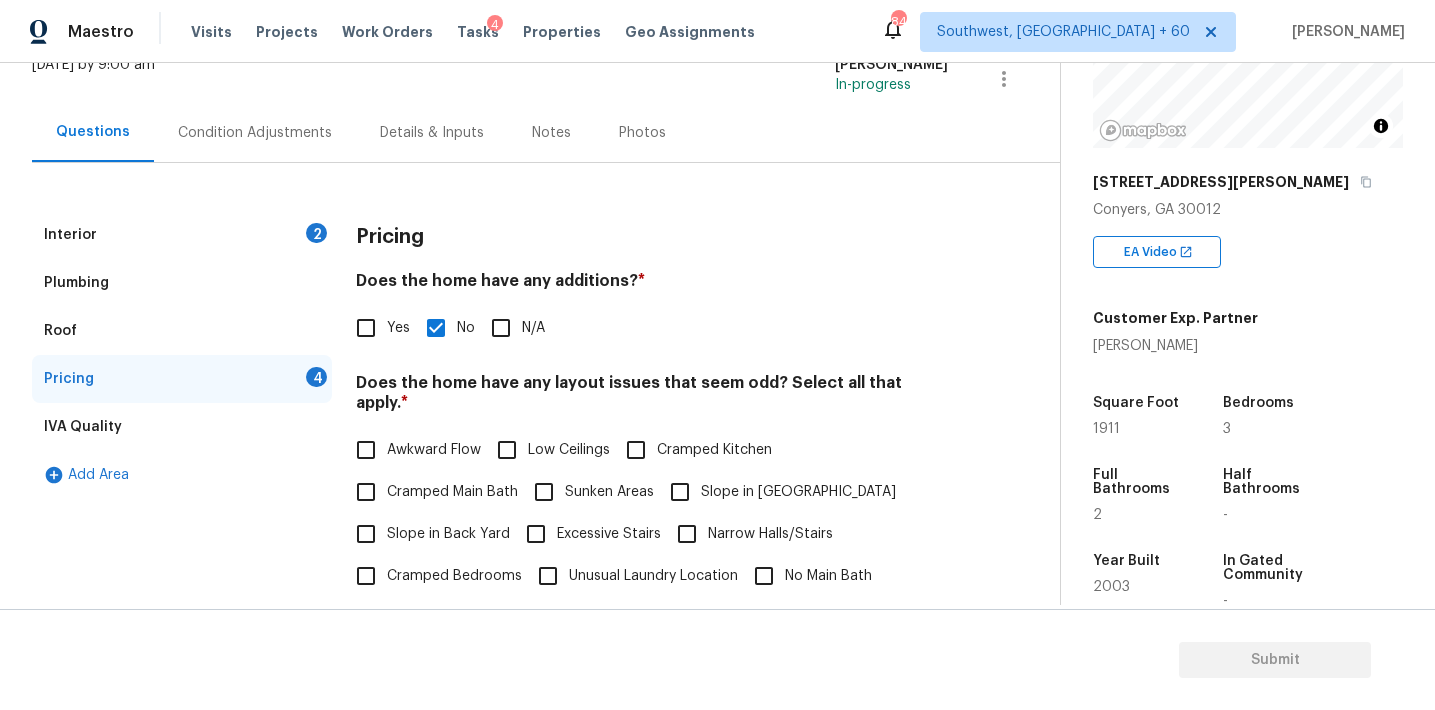 click on "Pricing Does the home have any additions?  * Yes No N/A Does the home have any layout issues that seem odd? Select all that apply.  * Awkward Flow Low Ceilings Cramped Kitchen Cramped Main Bath Sunken Areas Slope in Front Yard Slope in Back Yard Excessive Stairs Narrow Halls/Stairs Cramped Bedrooms Unusual Laundry Location No Main Bath Other N/A Do you have to walk through the garage to get to any rooms in the home?  * Yes No Does the kitchen seem cramped?  * Yes No Does the home appear to be very outdated?  * Yes No" at bounding box center (652, 600) 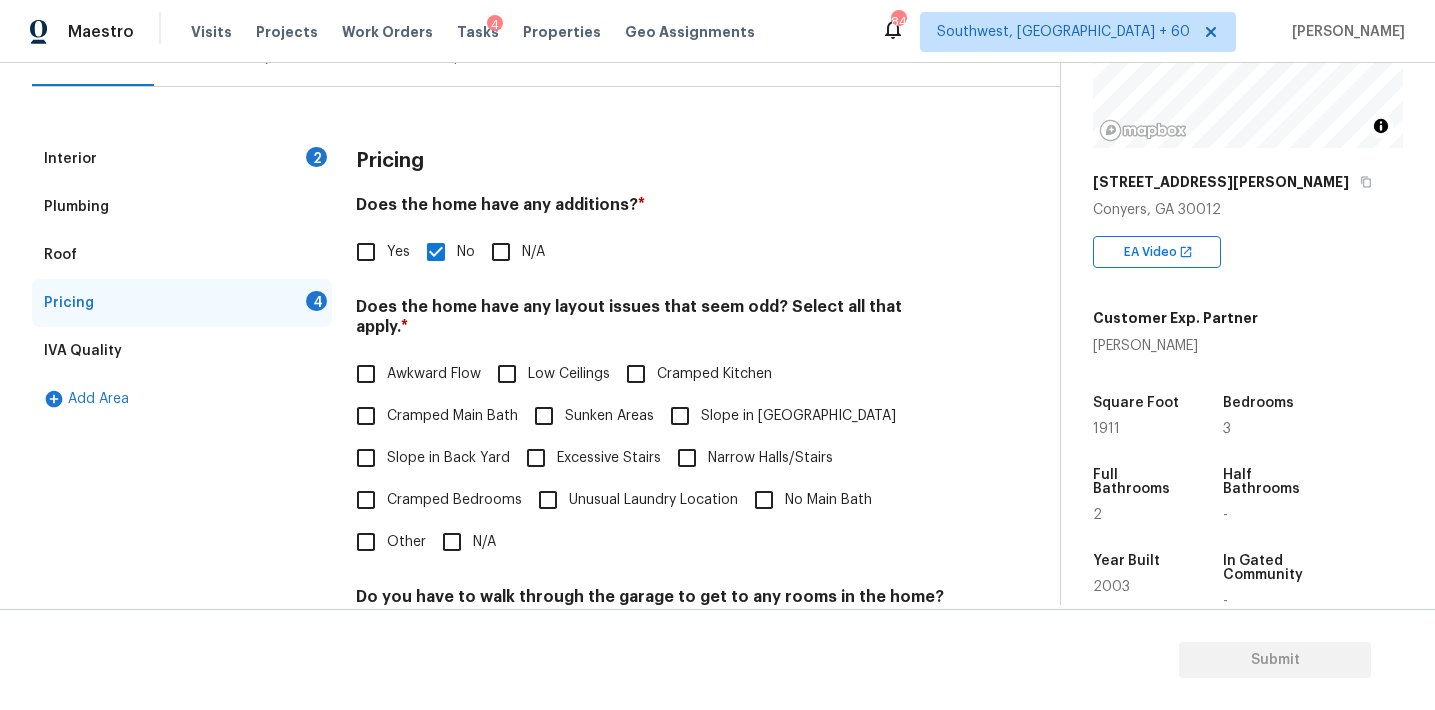 scroll, scrollTop: 254, scrollLeft: 0, axis: vertical 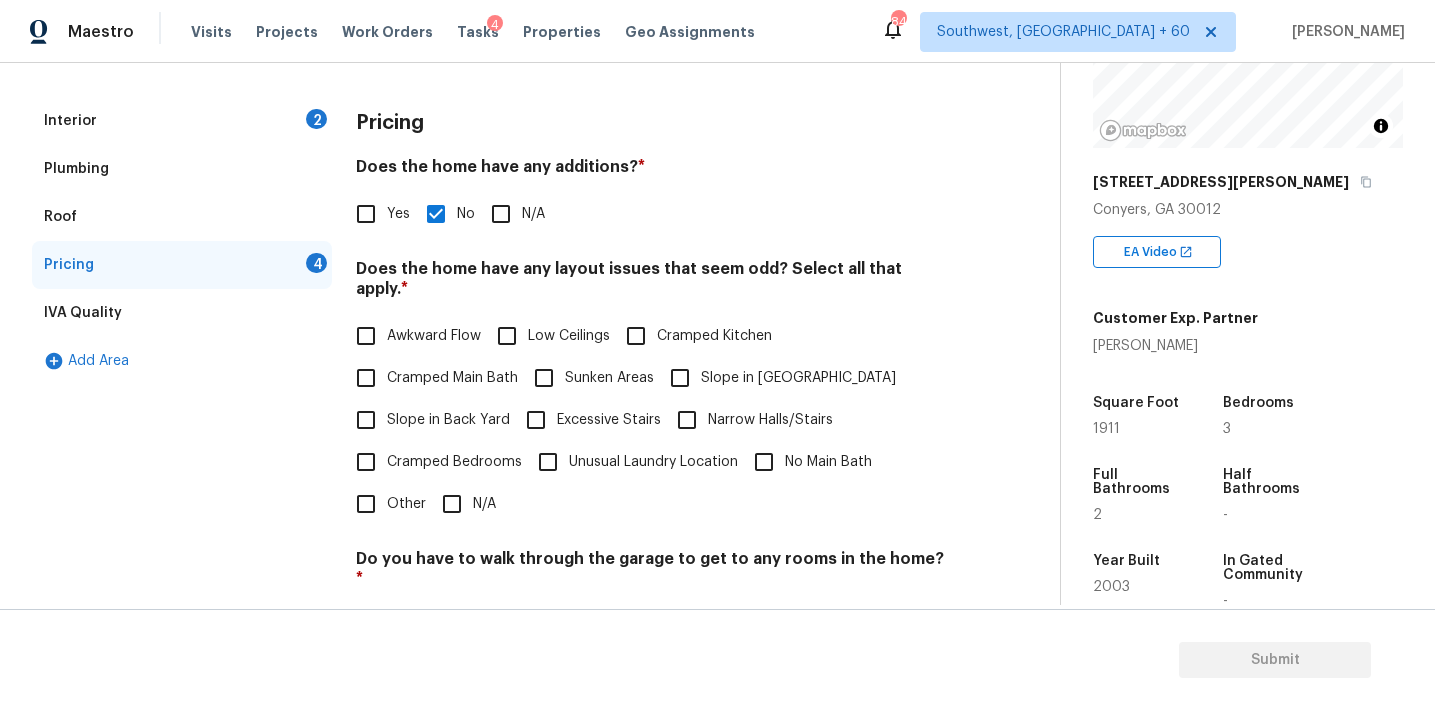 click on "No" at bounding box center [436, 626] 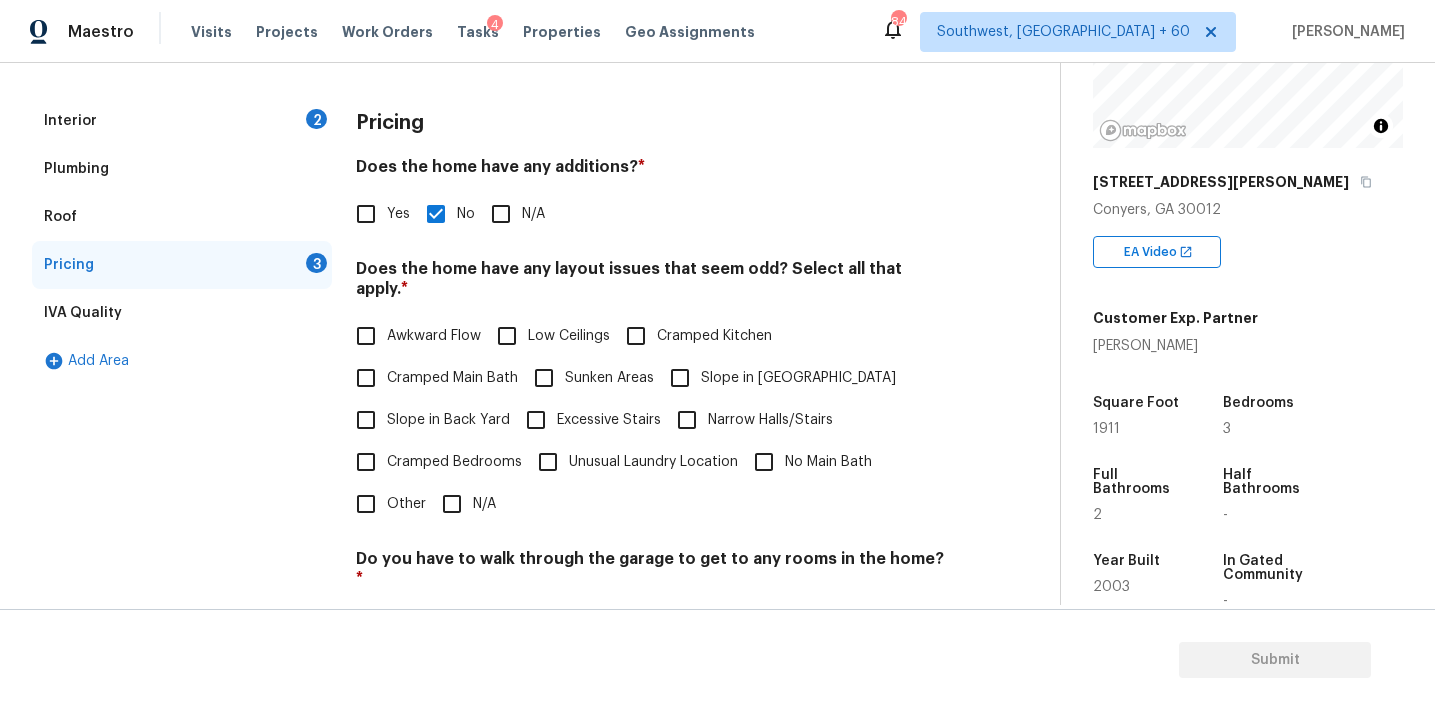 click on "Slope in [GEOGRAPHIC_DATA]" at bounding box center [680, 378] 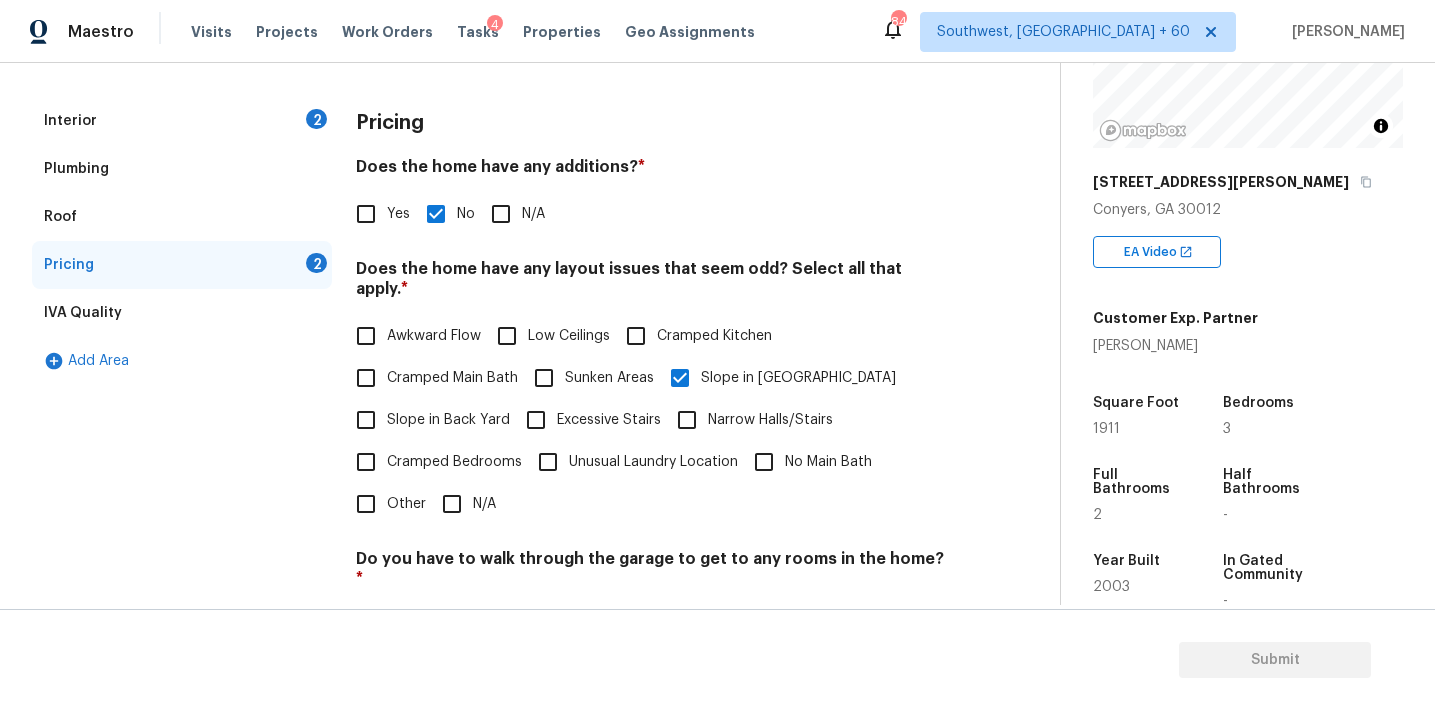 click on "Slope in Back Yard" at bounding box center [448, 420] 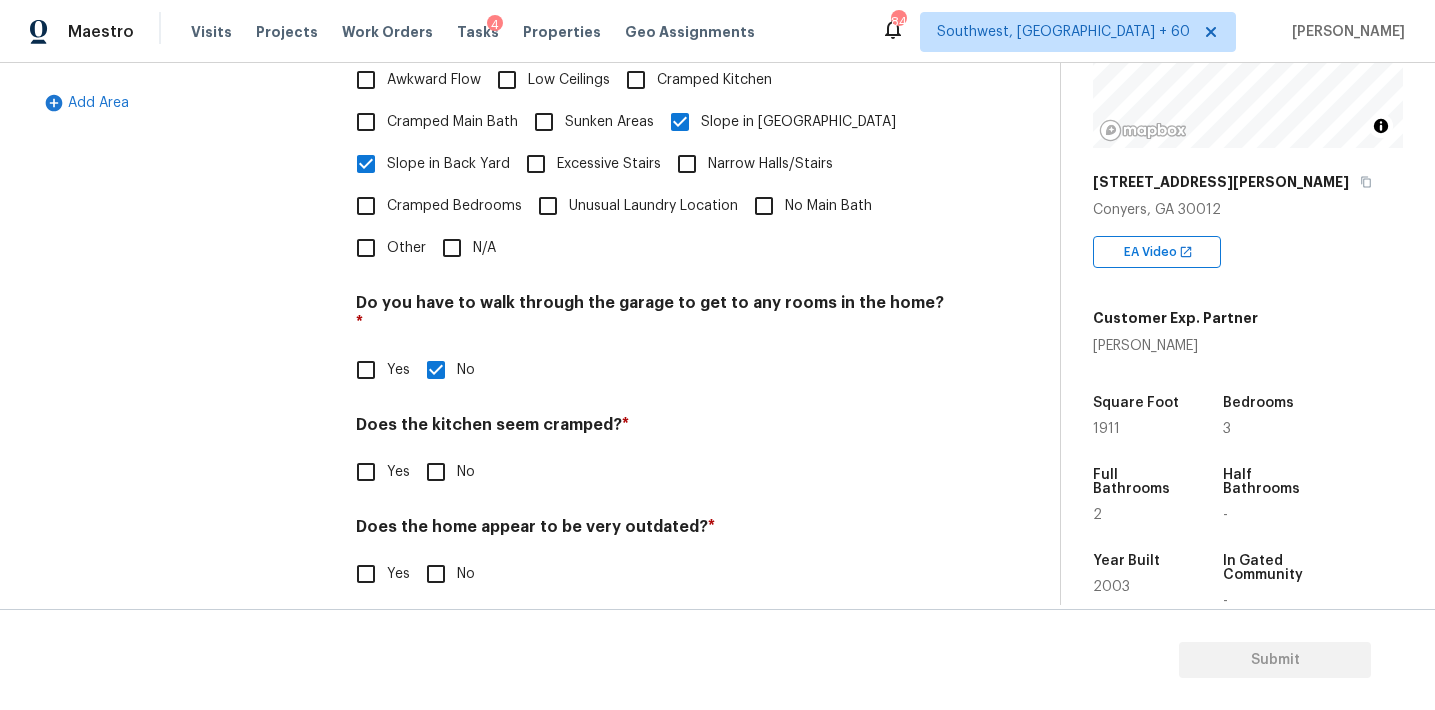 scroll, scrollTop: 490, scrollLeft: 0, axis: vertical 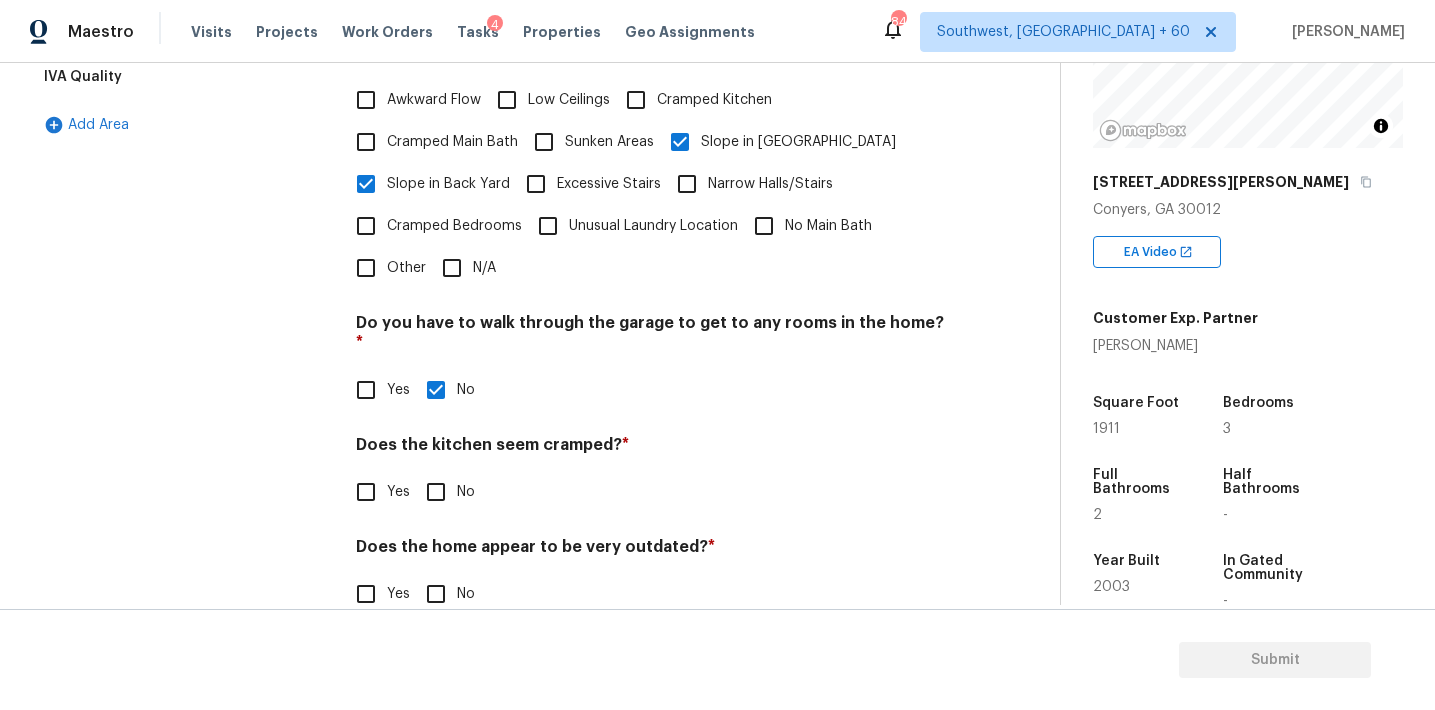 click on "No" at bounding box center (436, 492) 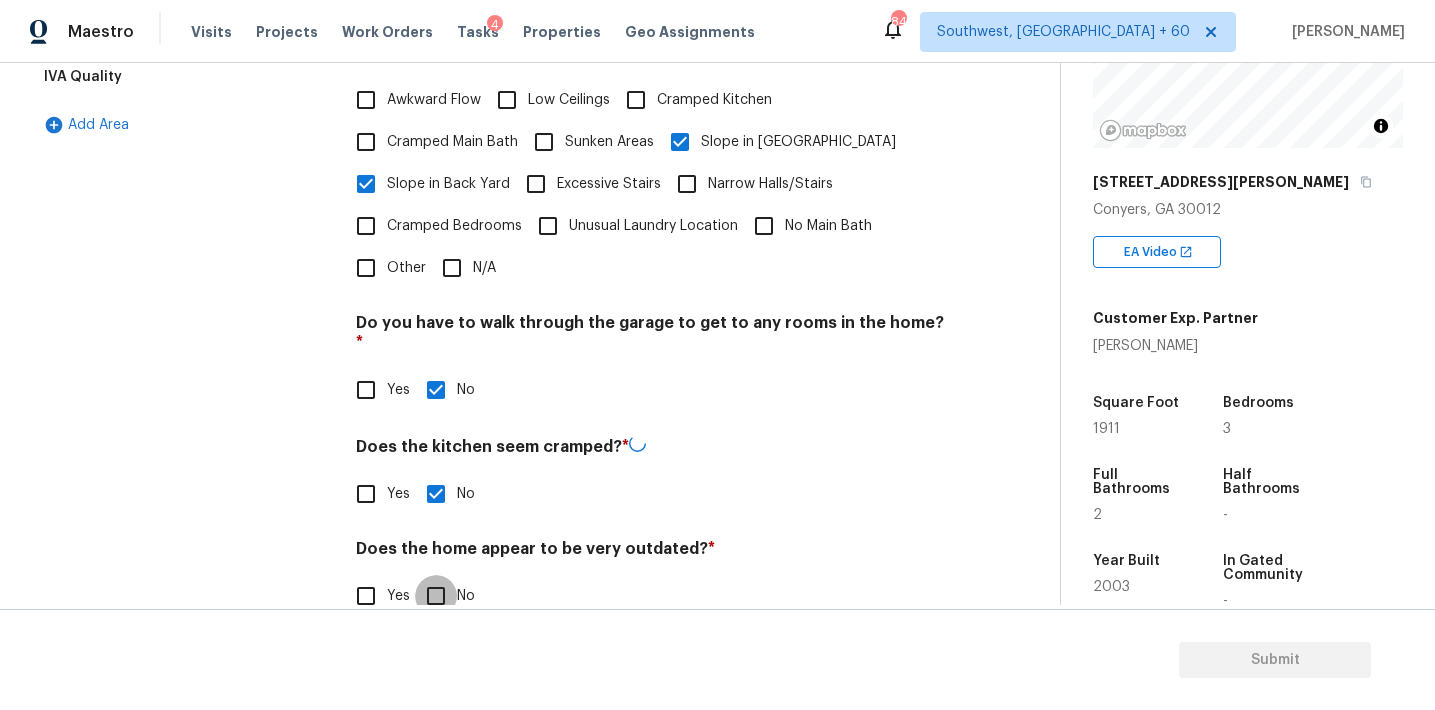 click on "No" at bounding box center (436, 596) 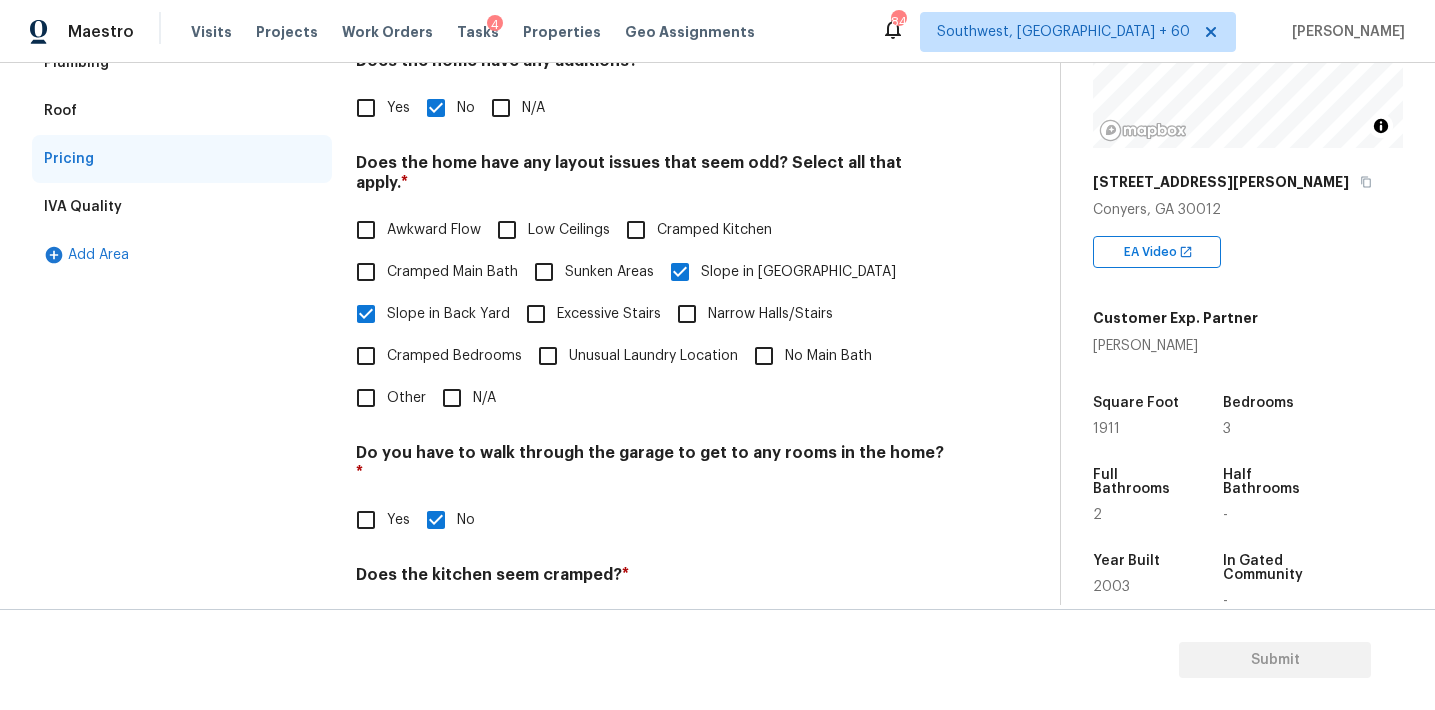 scroll, scrollTop: 203, scrollLeft: 0, axis: vertical 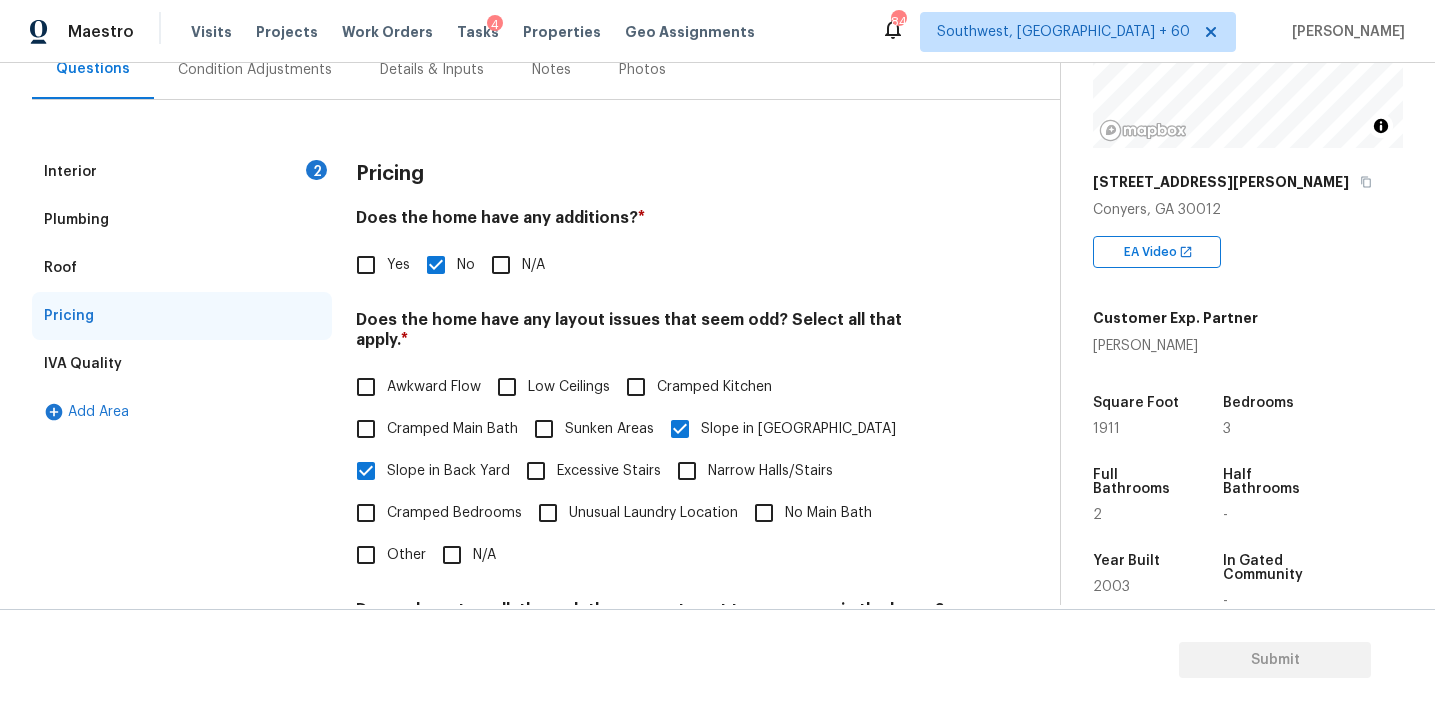 click on "2" at bounding box center [316, 170] 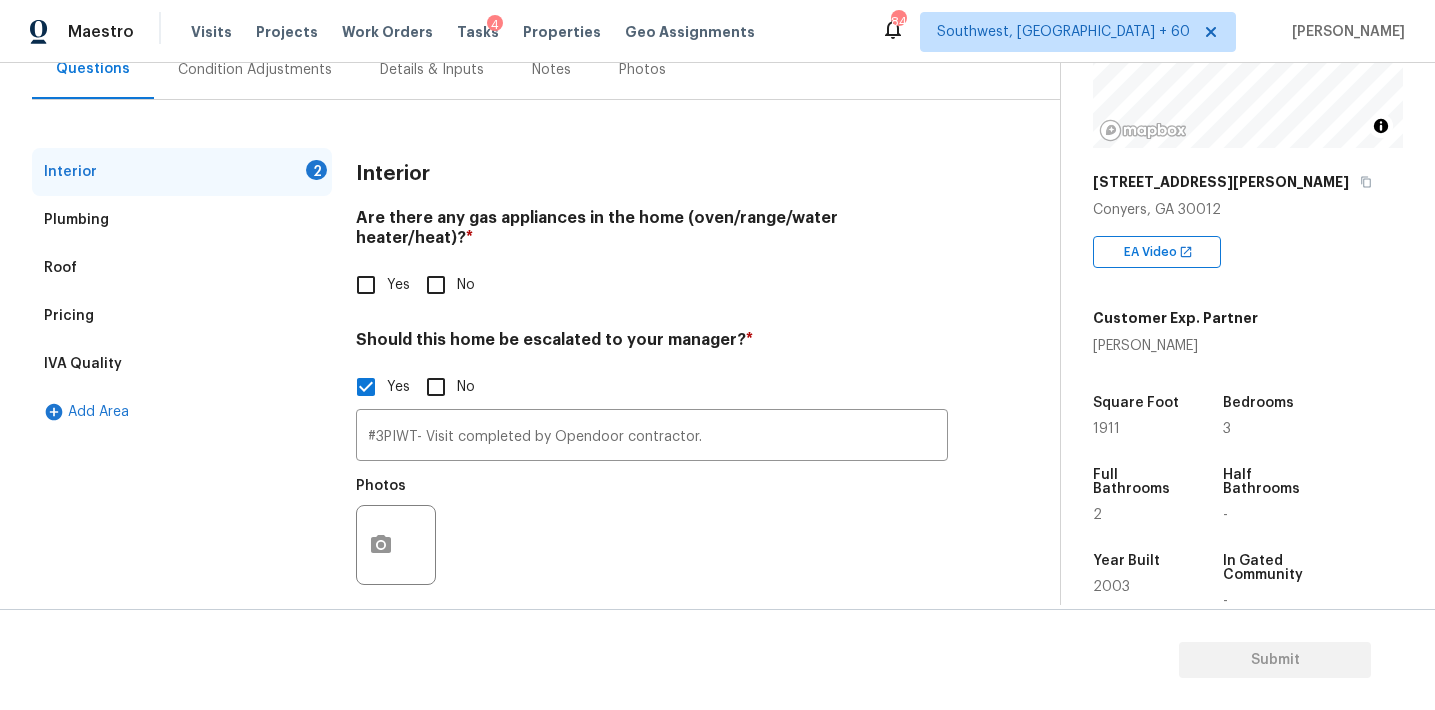 click on "No" at bounding box center [436, 285] 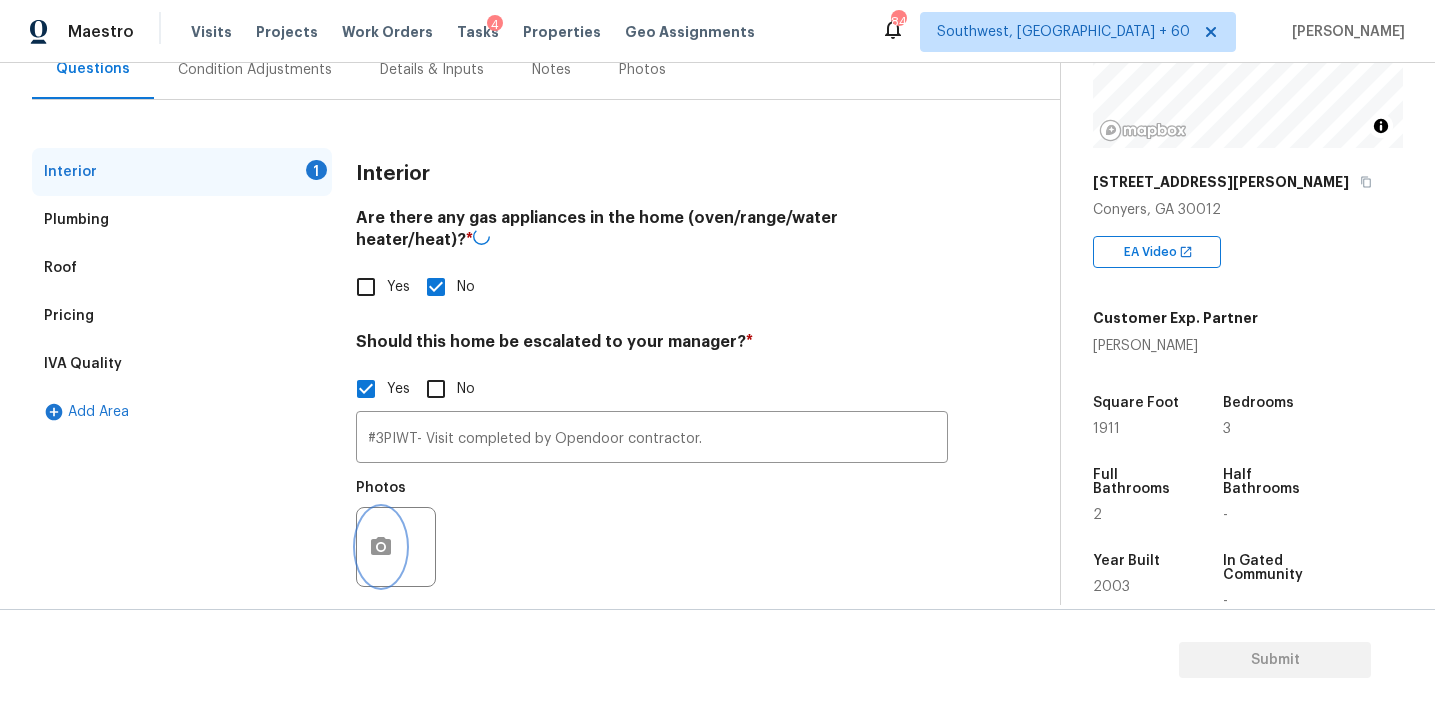 click at bounding box center [381, 547] 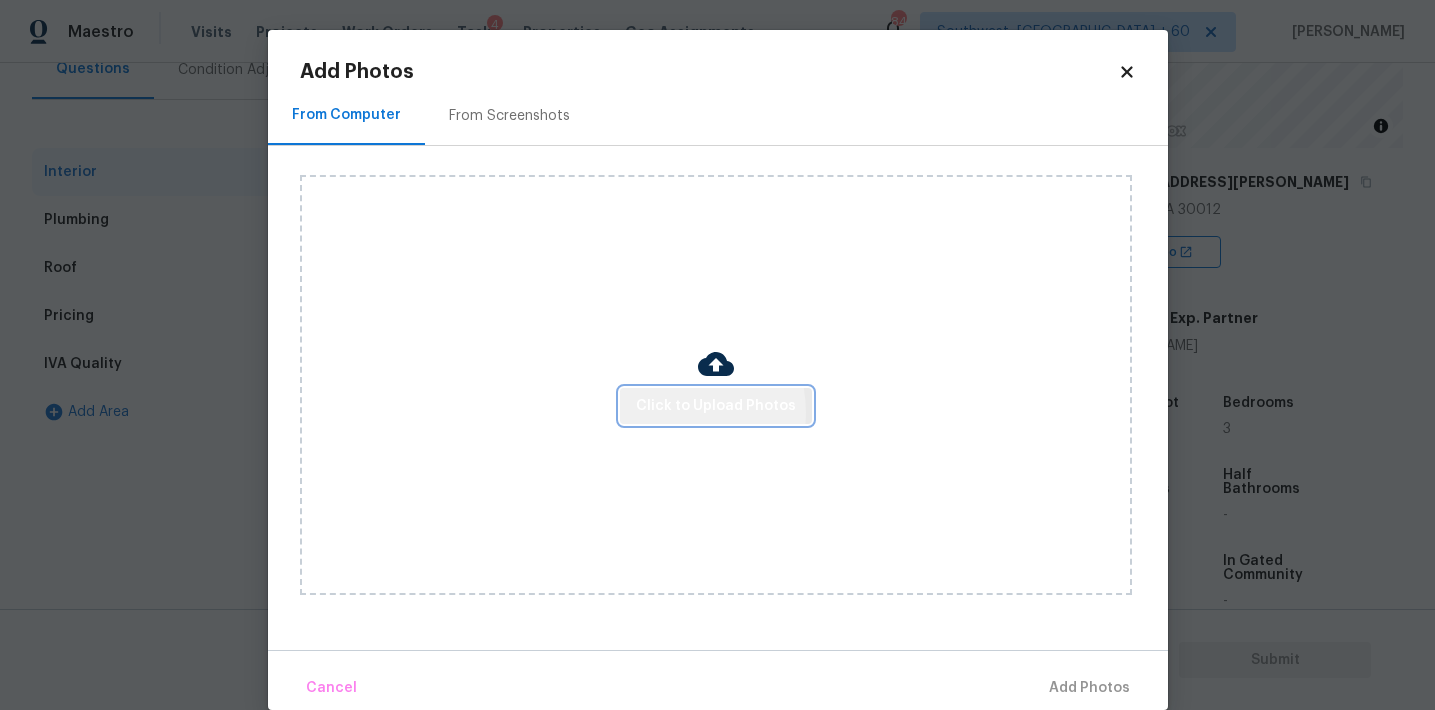 click on "Click to Upload Photos" at bounding box center (716, 406) 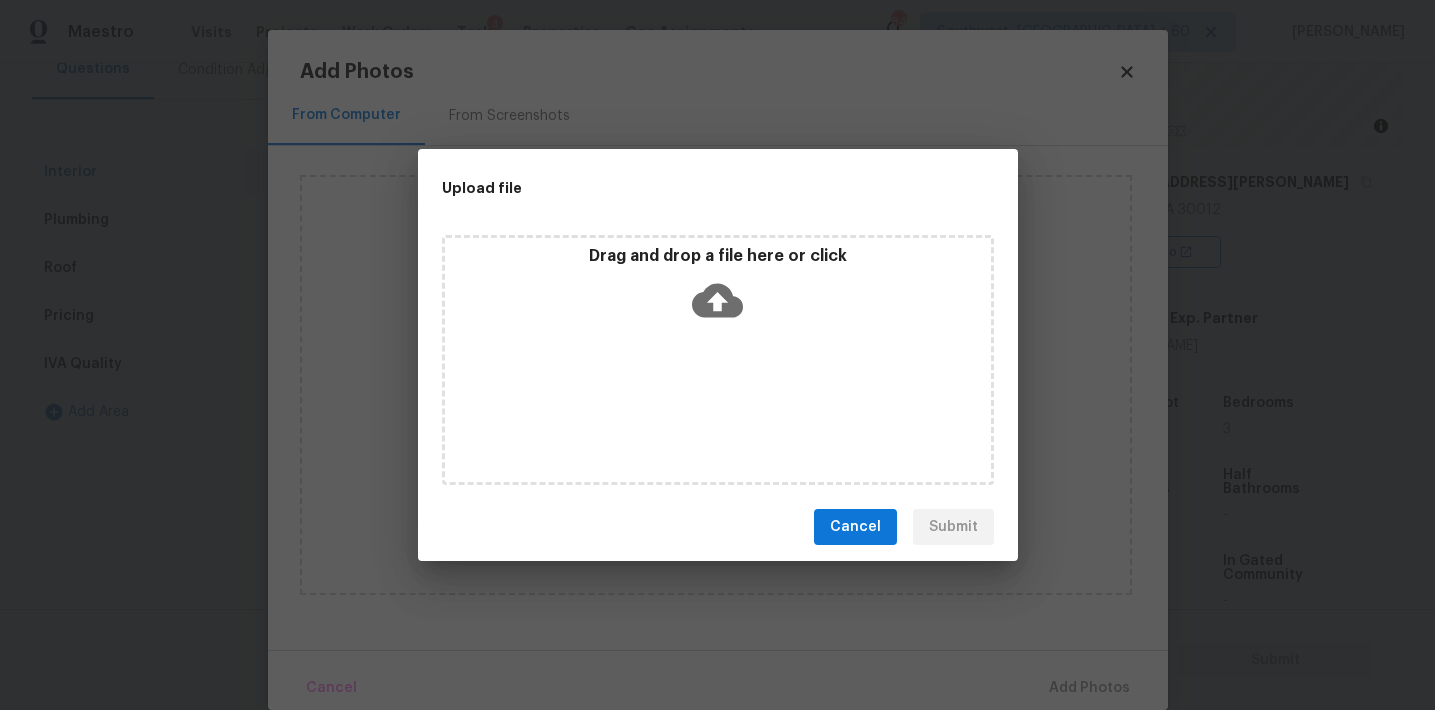 click on "Drag and drop a file here or click" at bounding box center [718, 256] 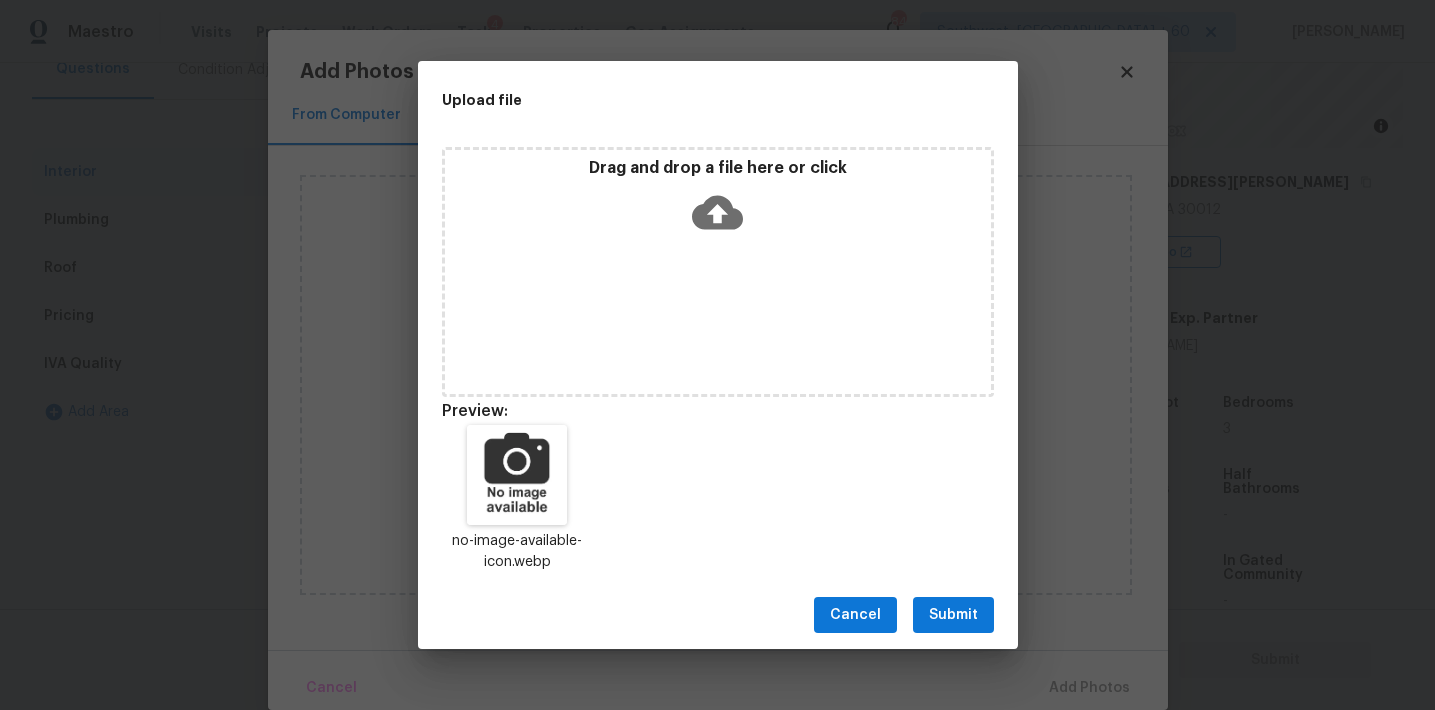 click on "Submit" at bounding box center [953, 615] 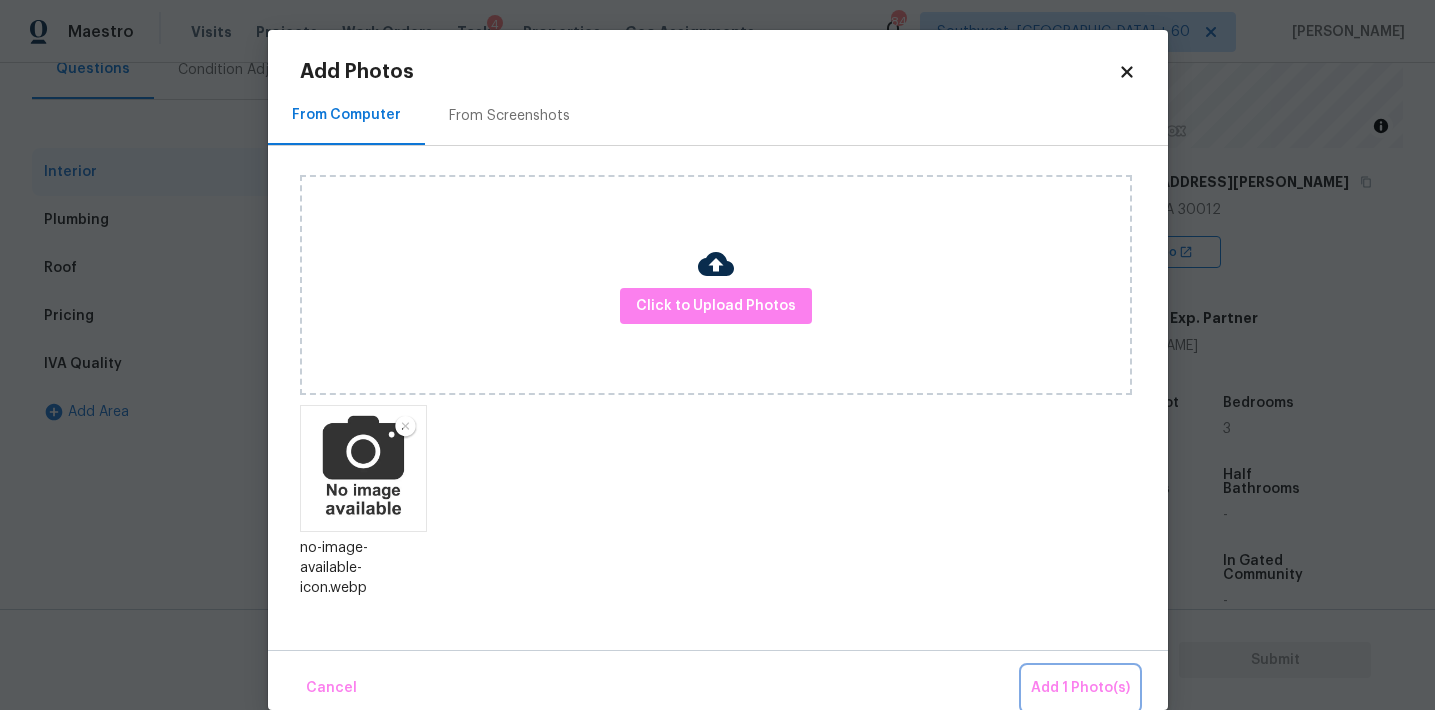 click on "Add 1 Photo(s)" at bounding box center (1080, 688) 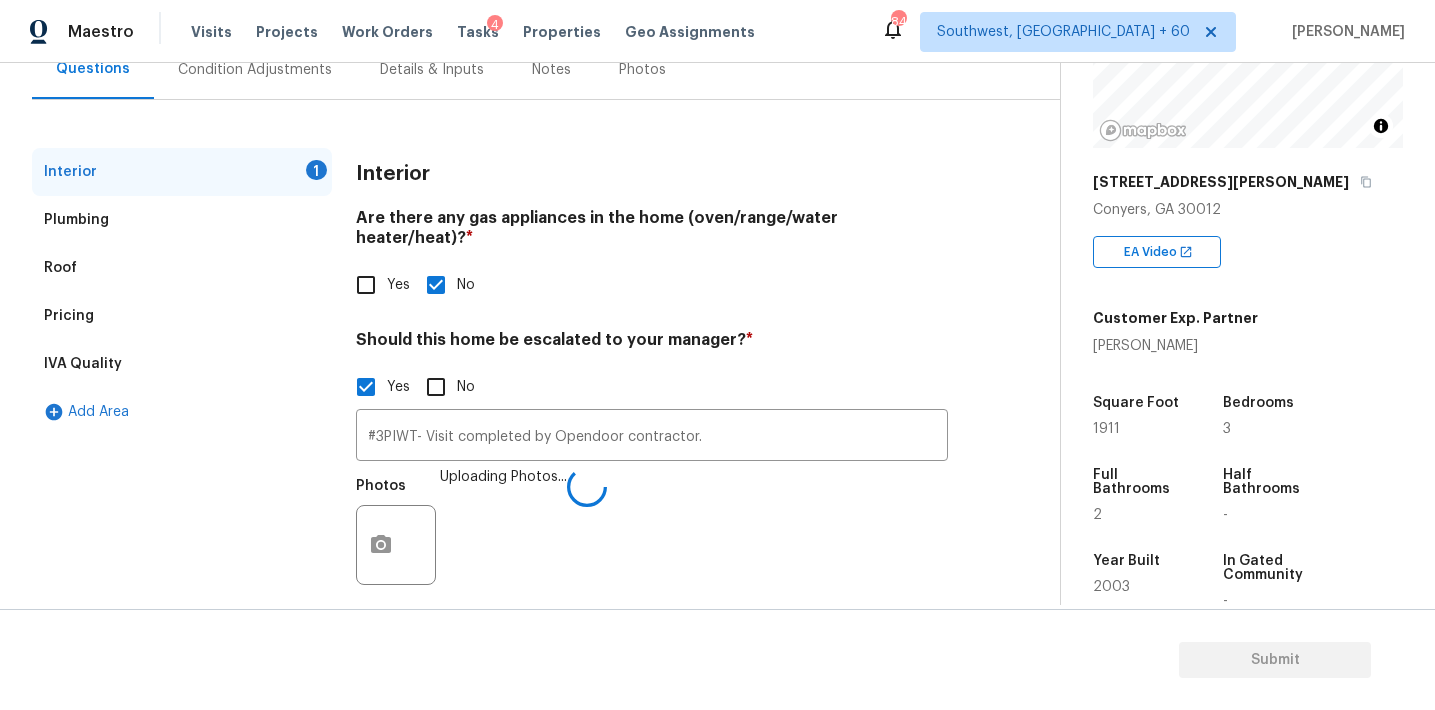 click on "Interior Are there any gas appliances in the home (oven/range/water heater/heat)?  * Yes No Should this home be escalated to your manager?  * Yes No #3PIWT- Visit completed by Opendoor contractor. ​ Photos Uploading Photos..." at bounding box center [652, 384] 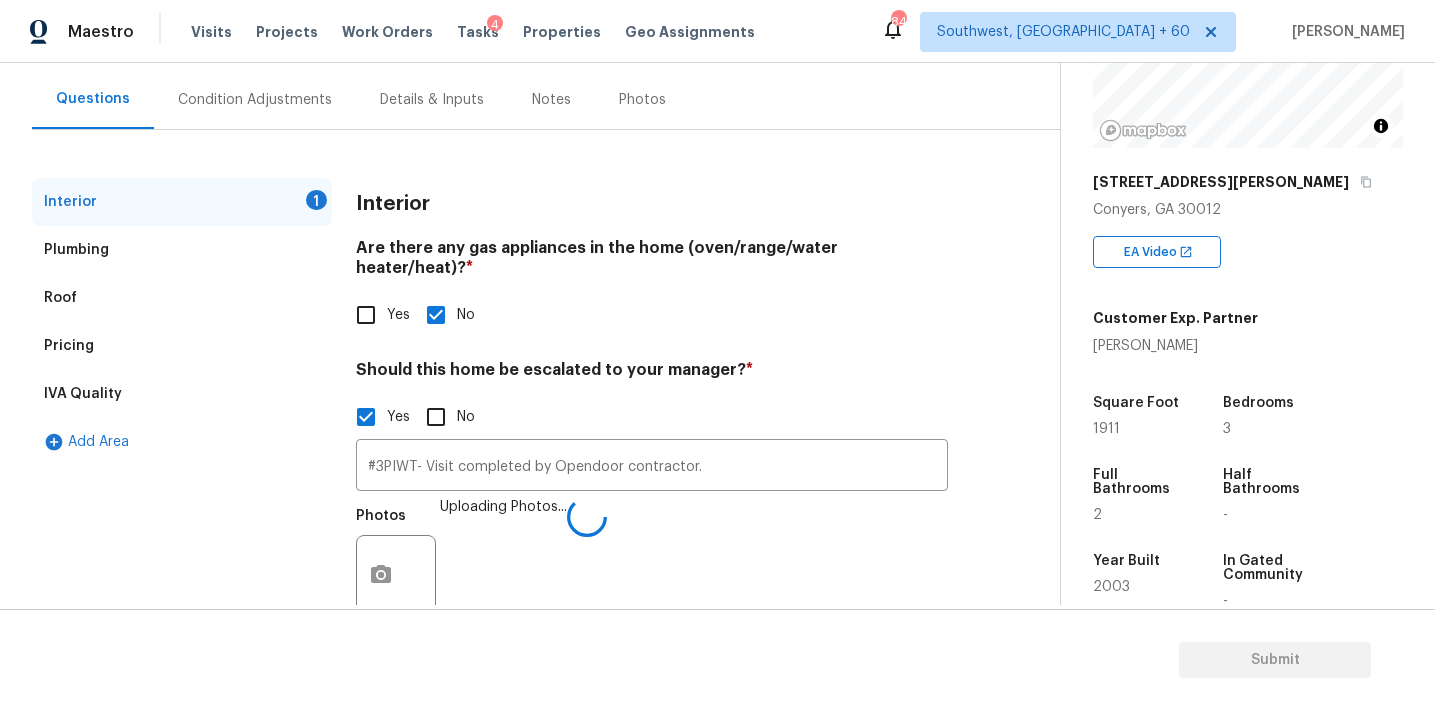 scroll, scrollTop: 168, scrollLeft: 0, axis: vertical 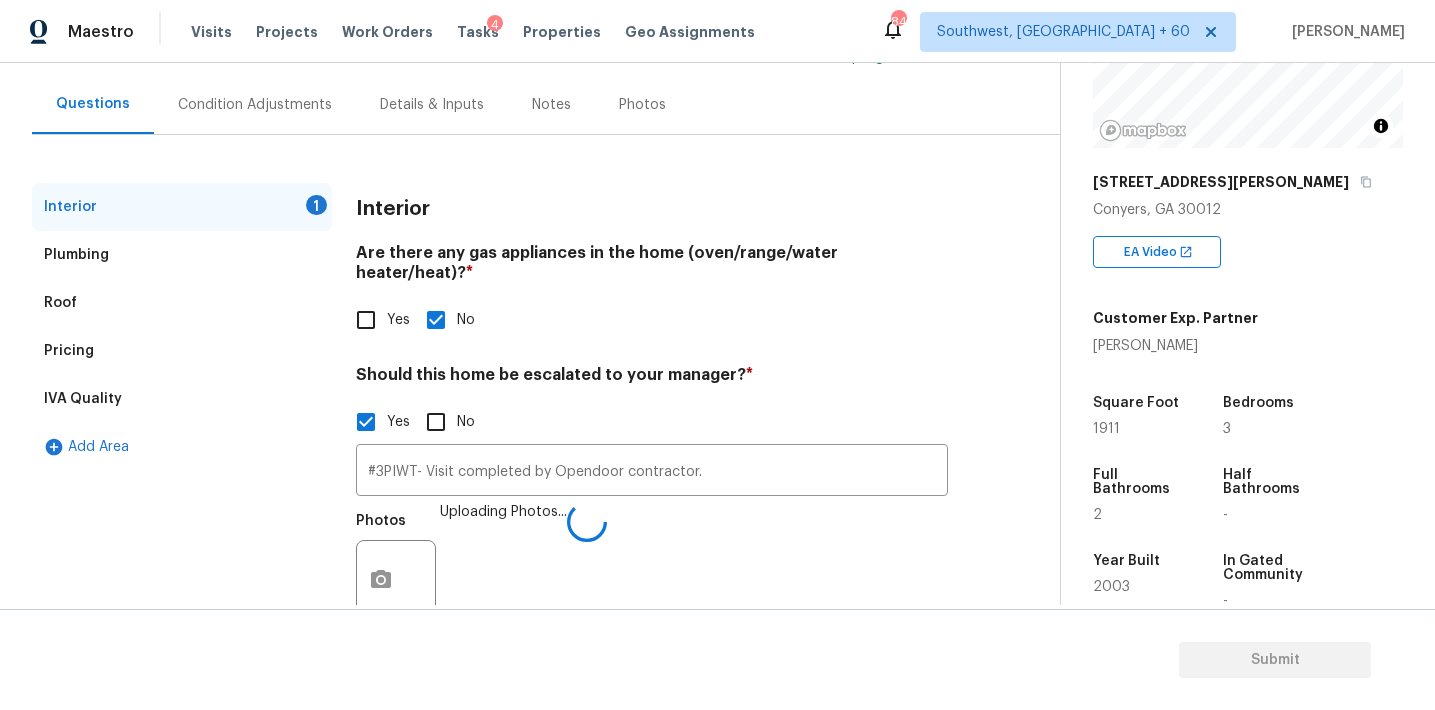 click on "Yes No" at bounding box center [652, 320] 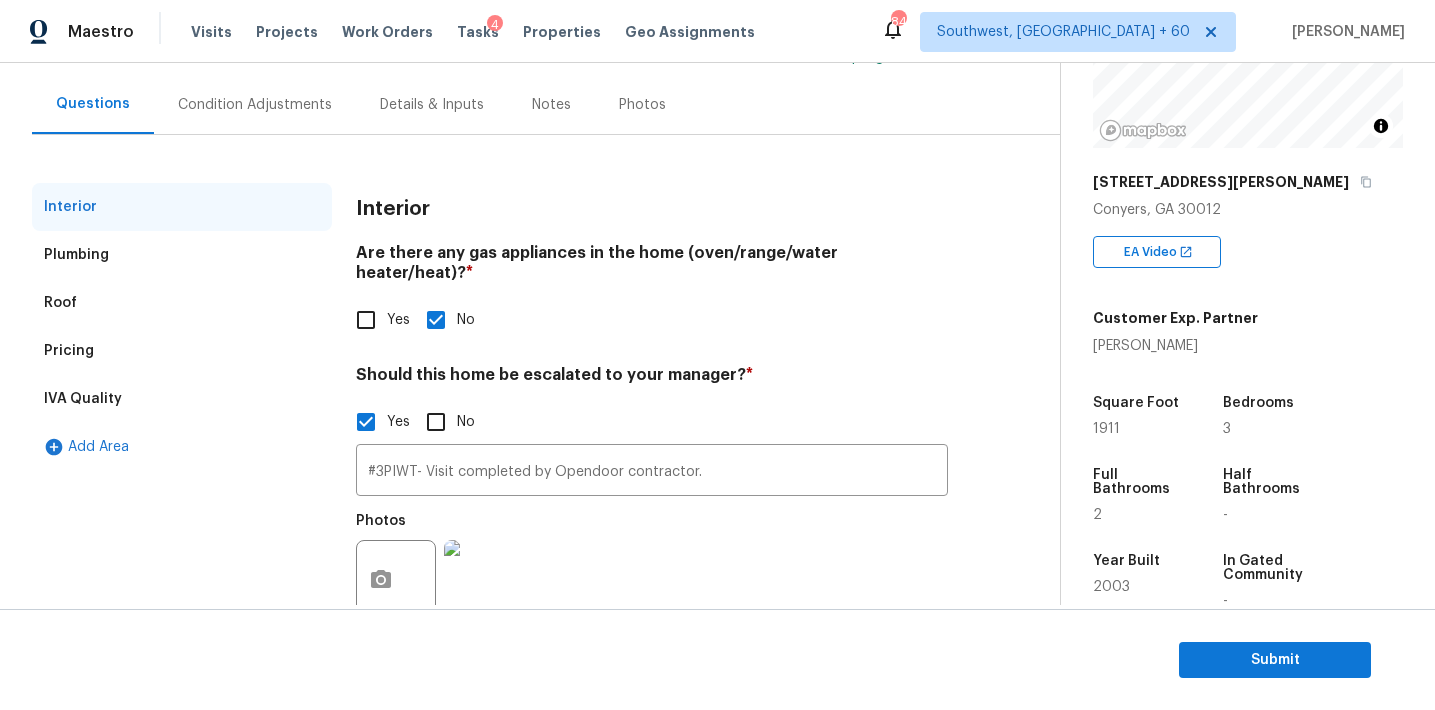 click on "Interior" at bounding box center [393, 209] 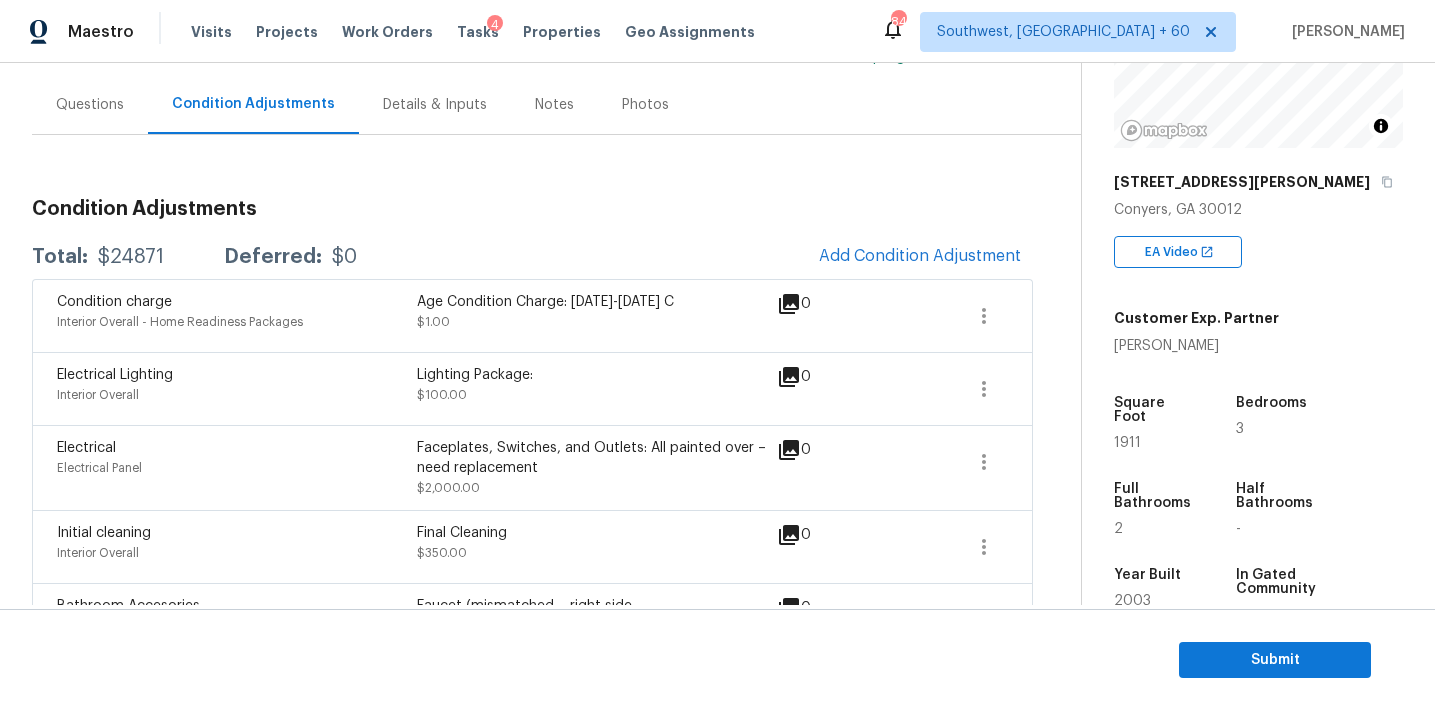click on "Condition Adjustments Total:  $24871 Deferred:  $0 Add Condition Adjustment Condition charge Interior Overall - Home Readiness Packages Age Condition Charge: 1993-2008 C	 $1.00   0 Electrical Lighting Interior Overall  Lighting Package:
$100.00   0 Electrical Electrical Panel Faceplates, Switches, and Outlets:
All painted over – need replacement $2,000.00   0 Initial cleaning Interior Overall Final Cleaning $350.00   0 Bathroom Accesories Main Bathroom Faucet (mismatched – right side $150.00   0 Cabinet Hardware Interior Overall Hallway Bathroom:
Cabinet (wood) & Countertop (laminate) $400.00   0 Appliances Kitchen vent hood malfunctioning $300.00   0 ACQ: Flooring Interior Overall Carpet (Bedrooms/Closets) – torn/poor condition
Vinyl (Kitchen, Bathrooms, Laundry) – poor/aged $5,160.00   0 ACQ: Paint Interior Overall Minor touch-up needed throughout $1,260.00   0 Hardware & Trim Exterior Overall Exterior Trim Repair (Back of Home) $200.00   0 Gutters Exterior Overall Gutter Cleaning $300.00   0   0" at bounding box center [532, 906] 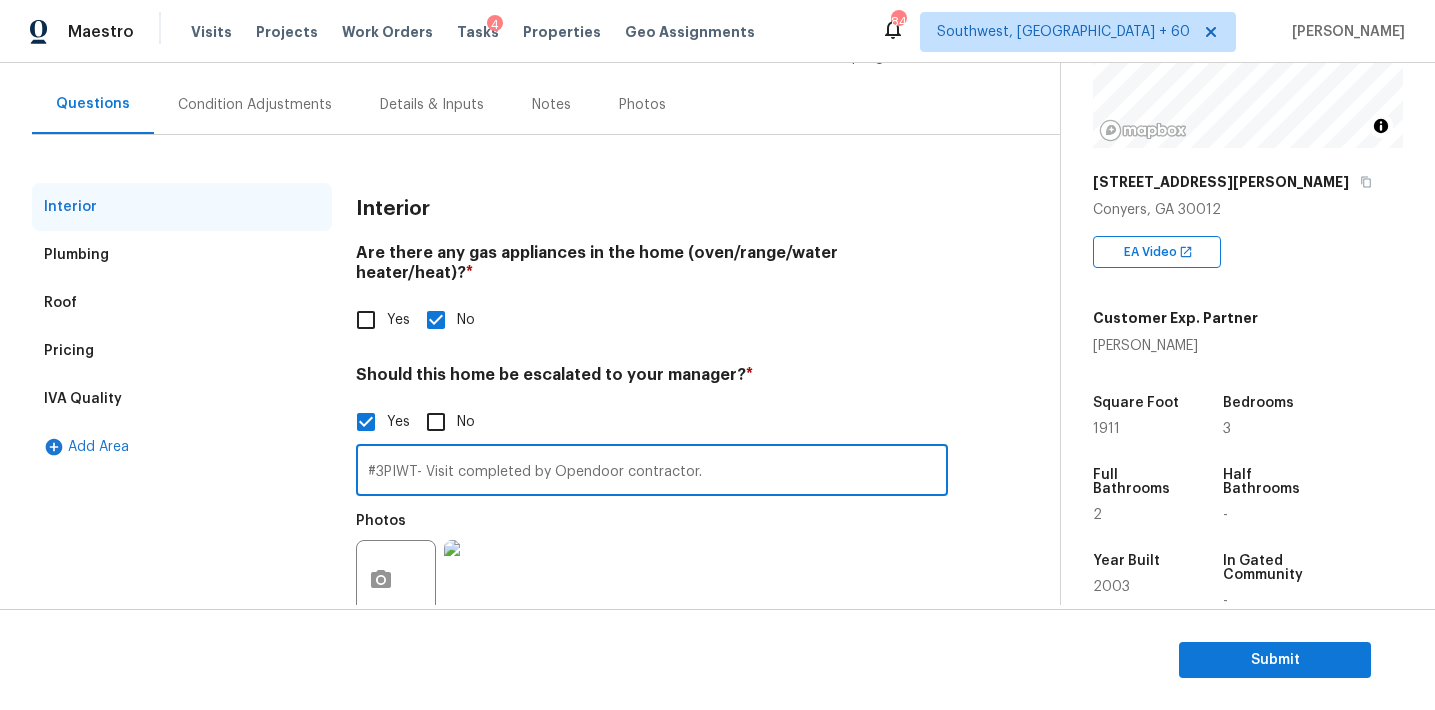 click on "#3PIWT- Visit completed by Opendoor contractor." at bounding box center (652, 472) 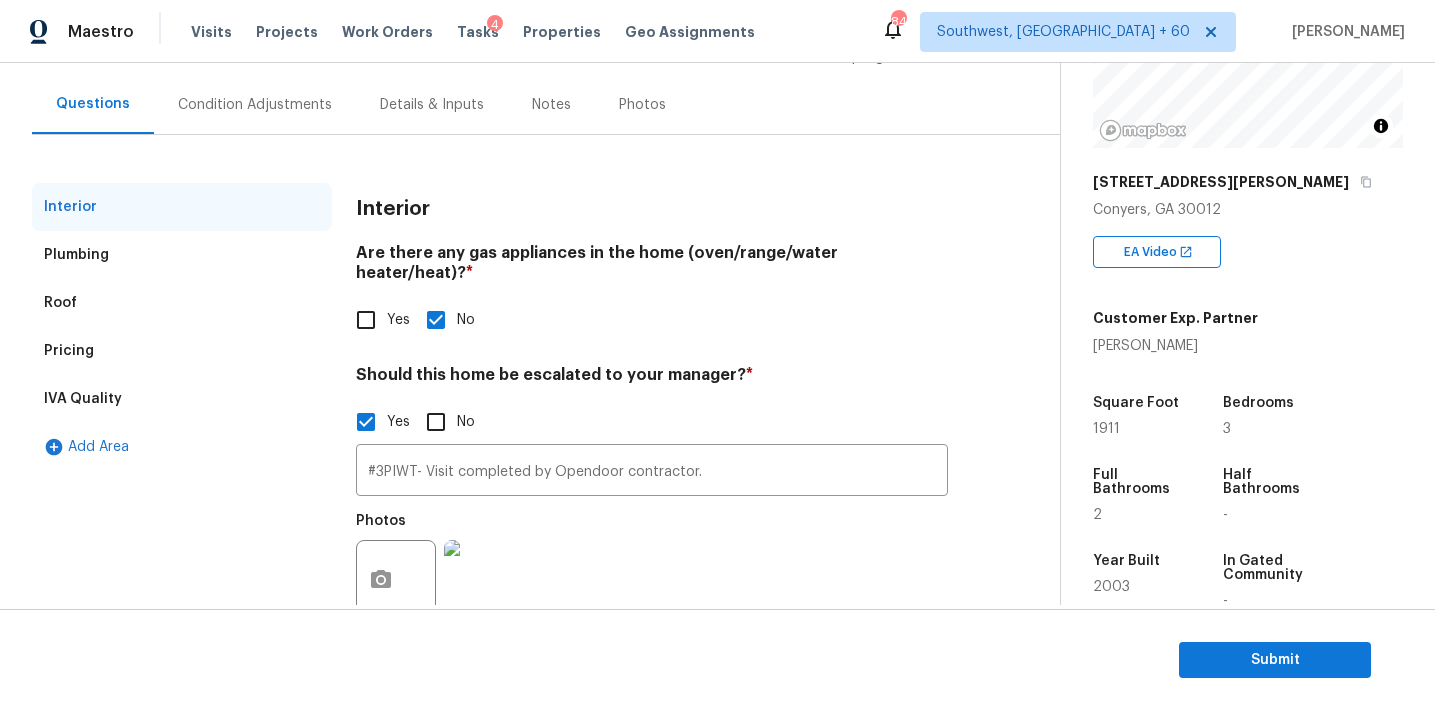 click on "IVA Quality" at bounding box center (182, 399) 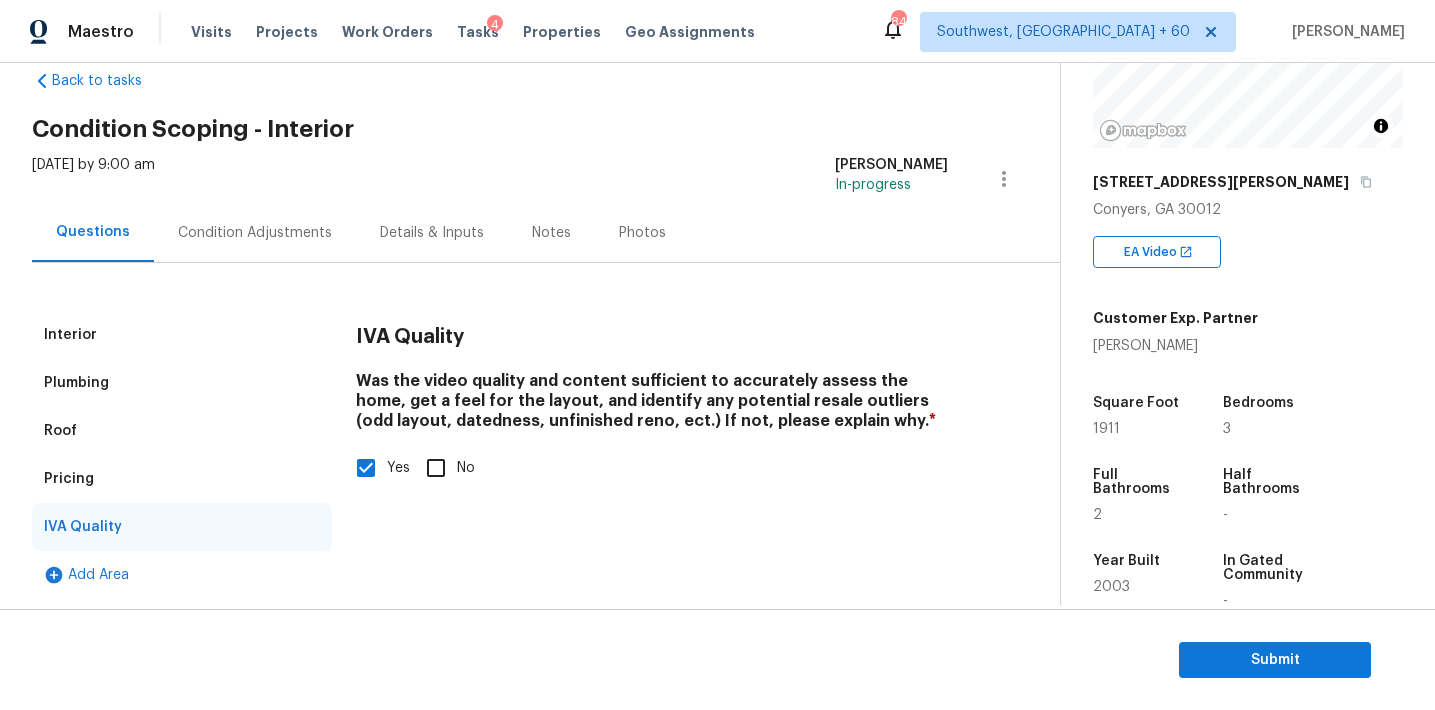 click on "Pricing" at bounding box center (182, 479) 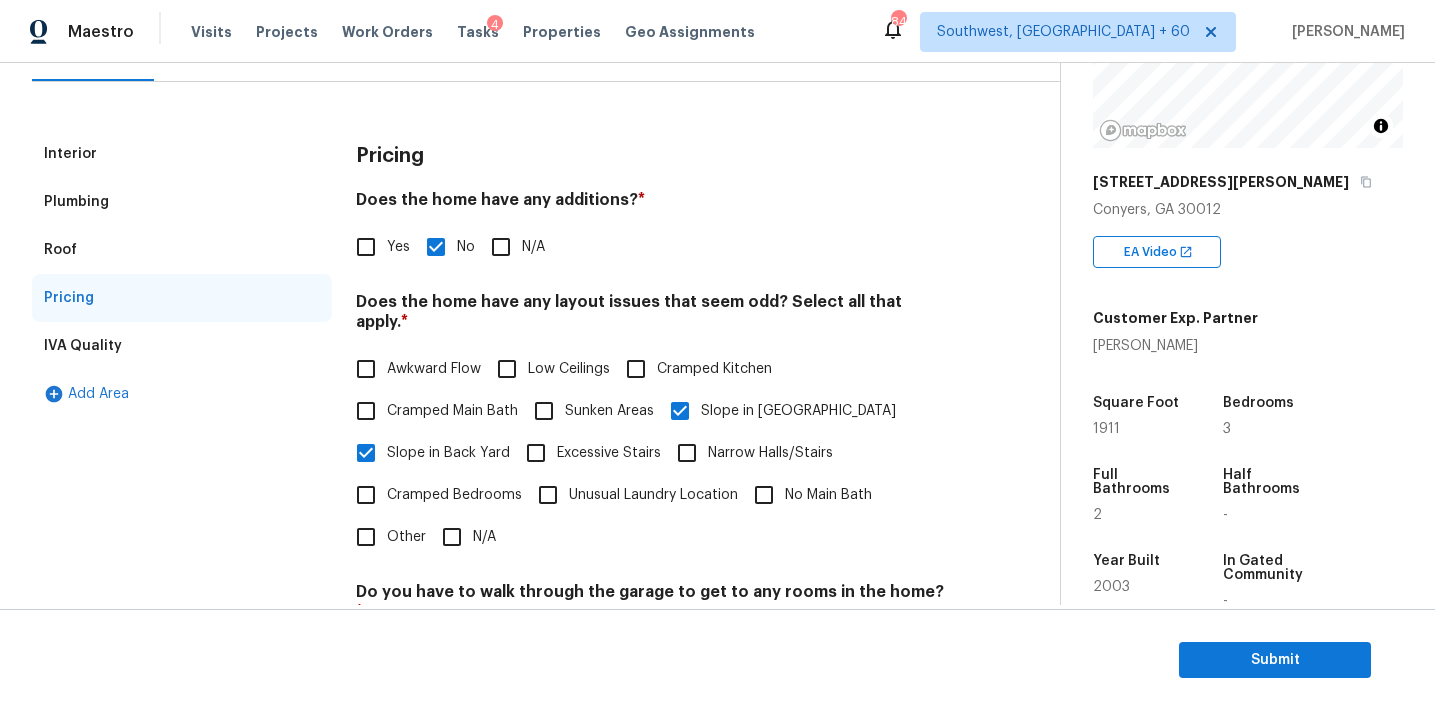 click on "Roof" at bounding box center [182, 250] 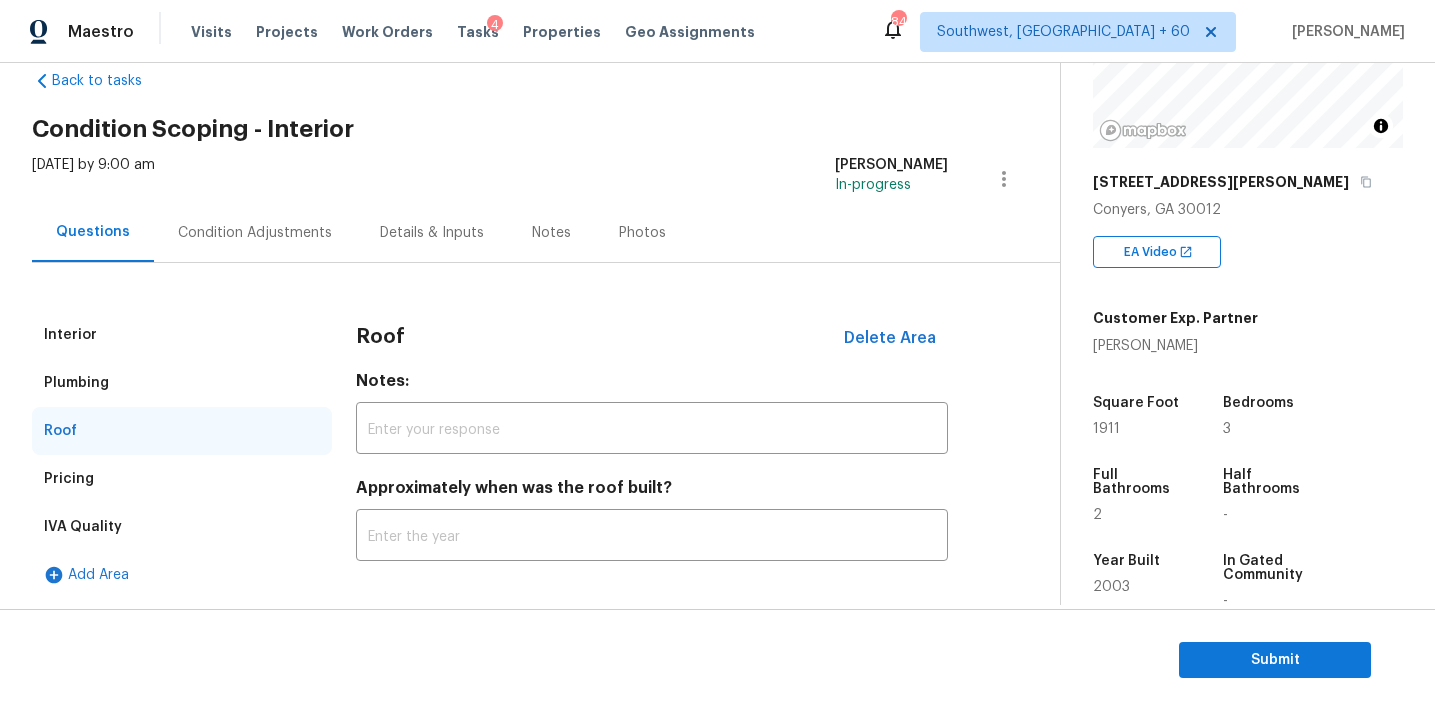click on "Plumbing" at bounding box center (182, 383) 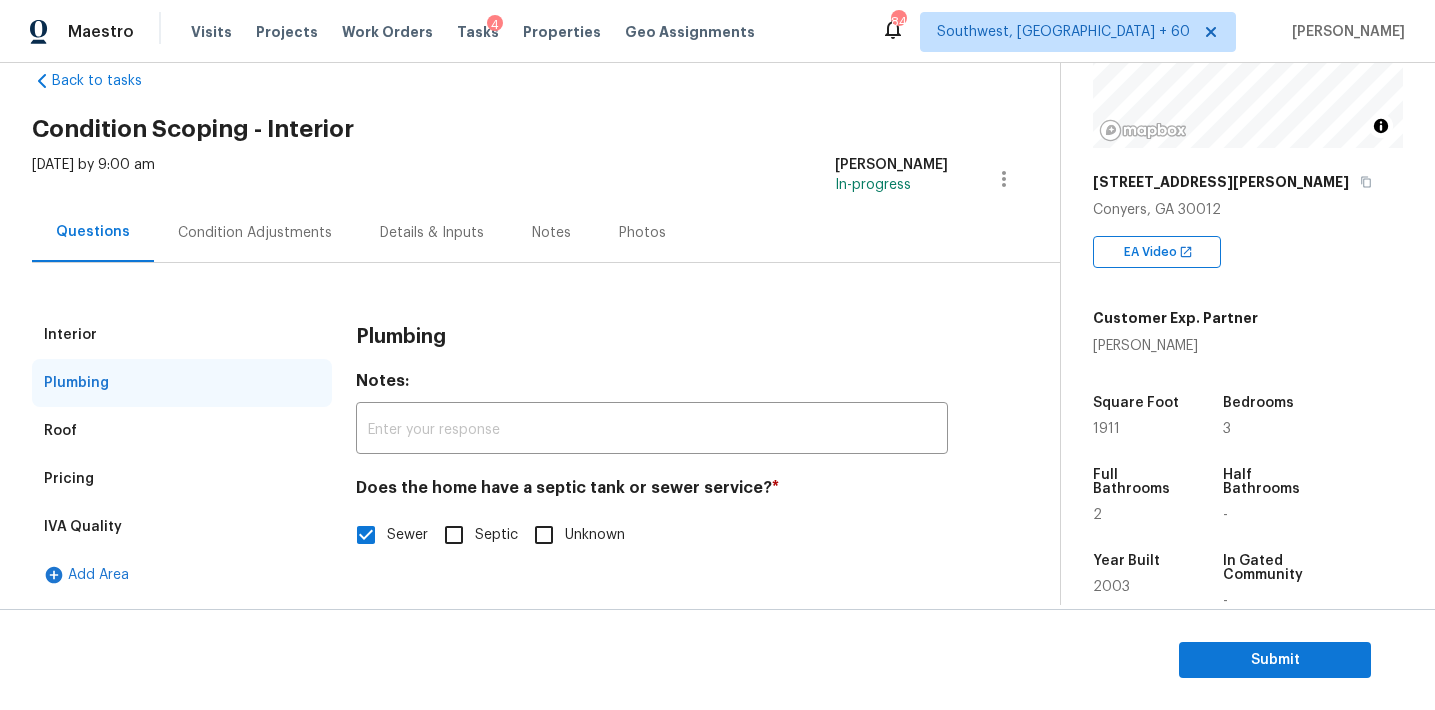 click on "Interior" at bounding box center (182, 335) 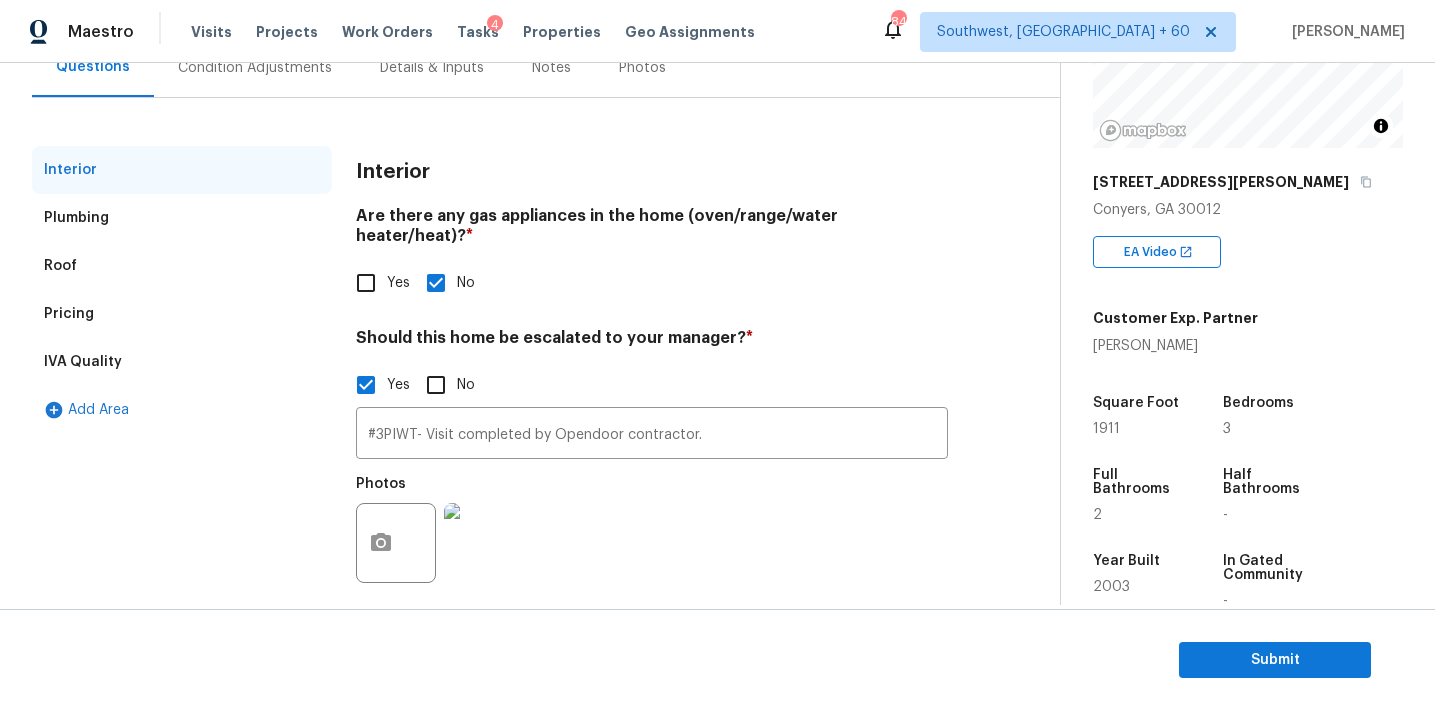 scroll, scrollTop: 178, scrollLeft: 0, axis: vertical 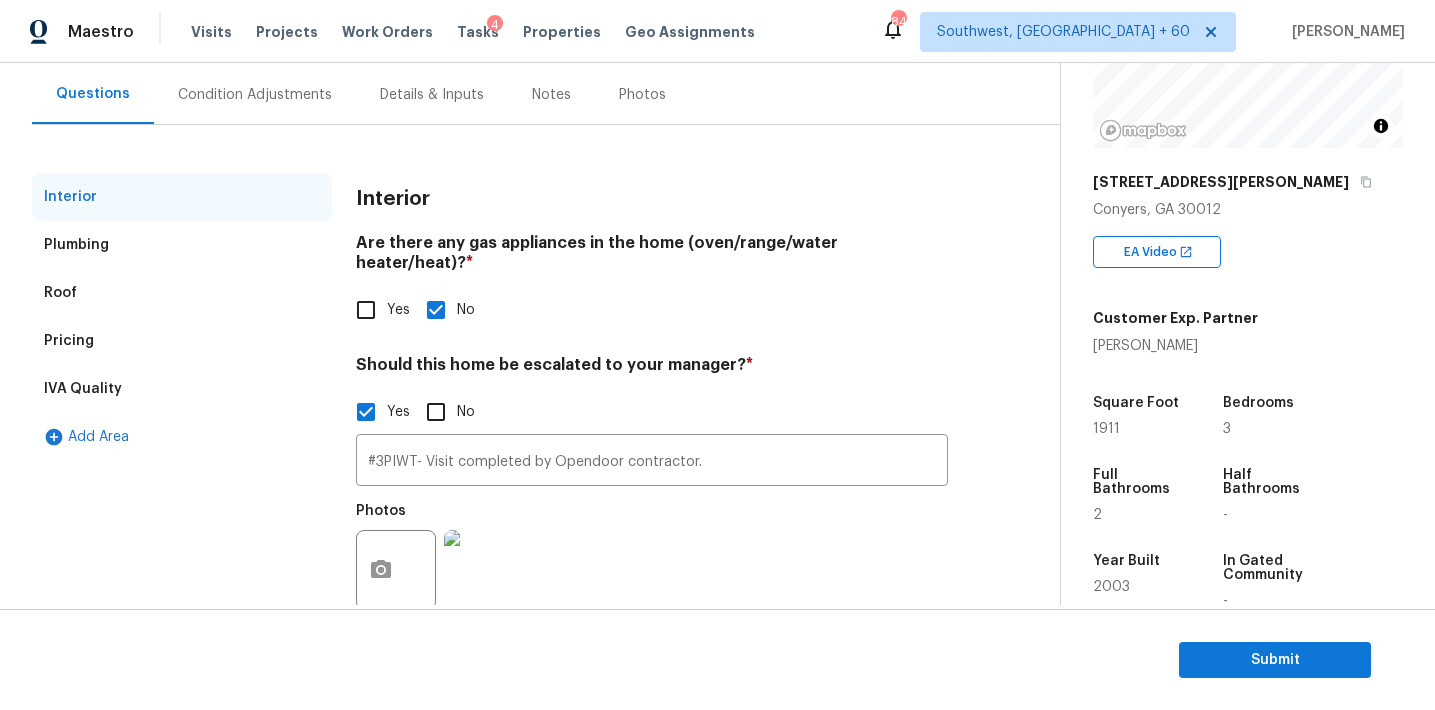 click on "Condition Adjustments" at bounding box center (255, 95) 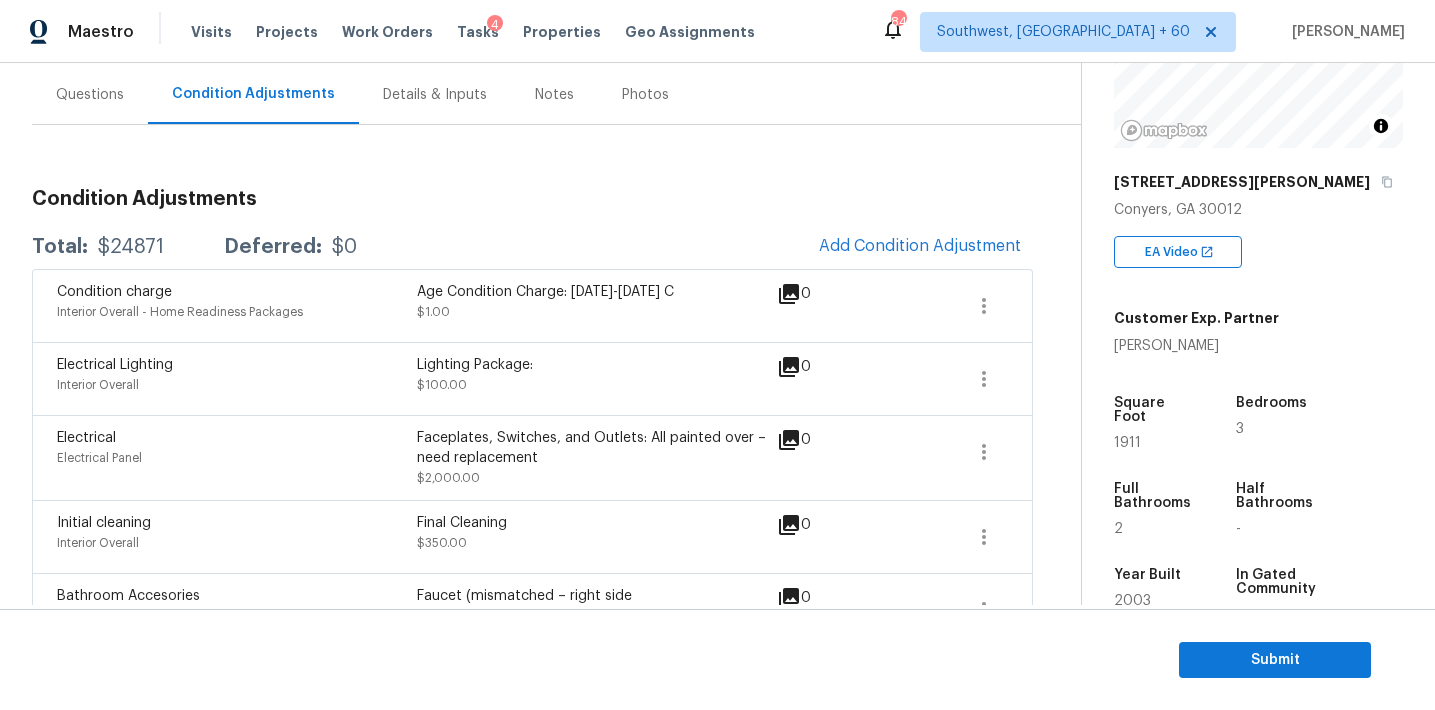 click on "Age Condition Charge: 1993-2008 C" at bounding box center [597, 292] 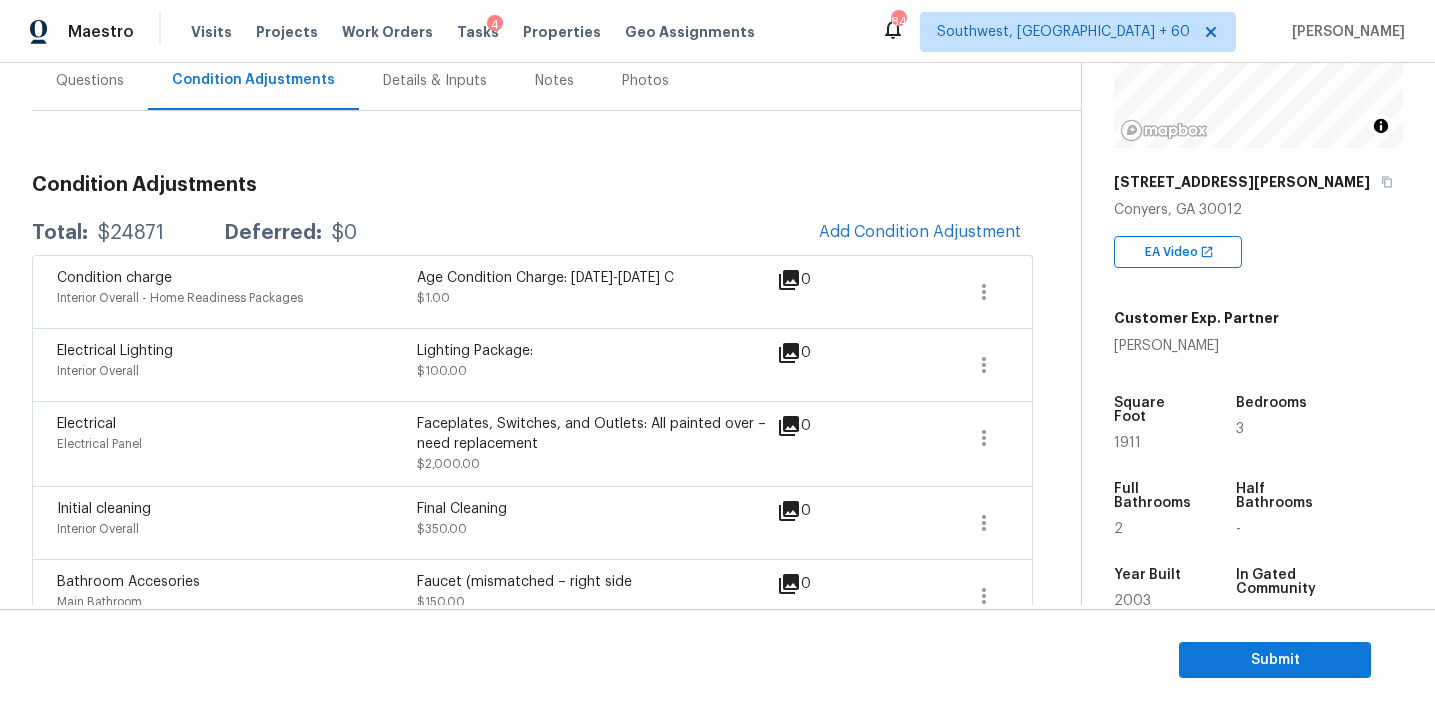scroll, scrollTop: 185, scrollLeft: 0, axis: vertical 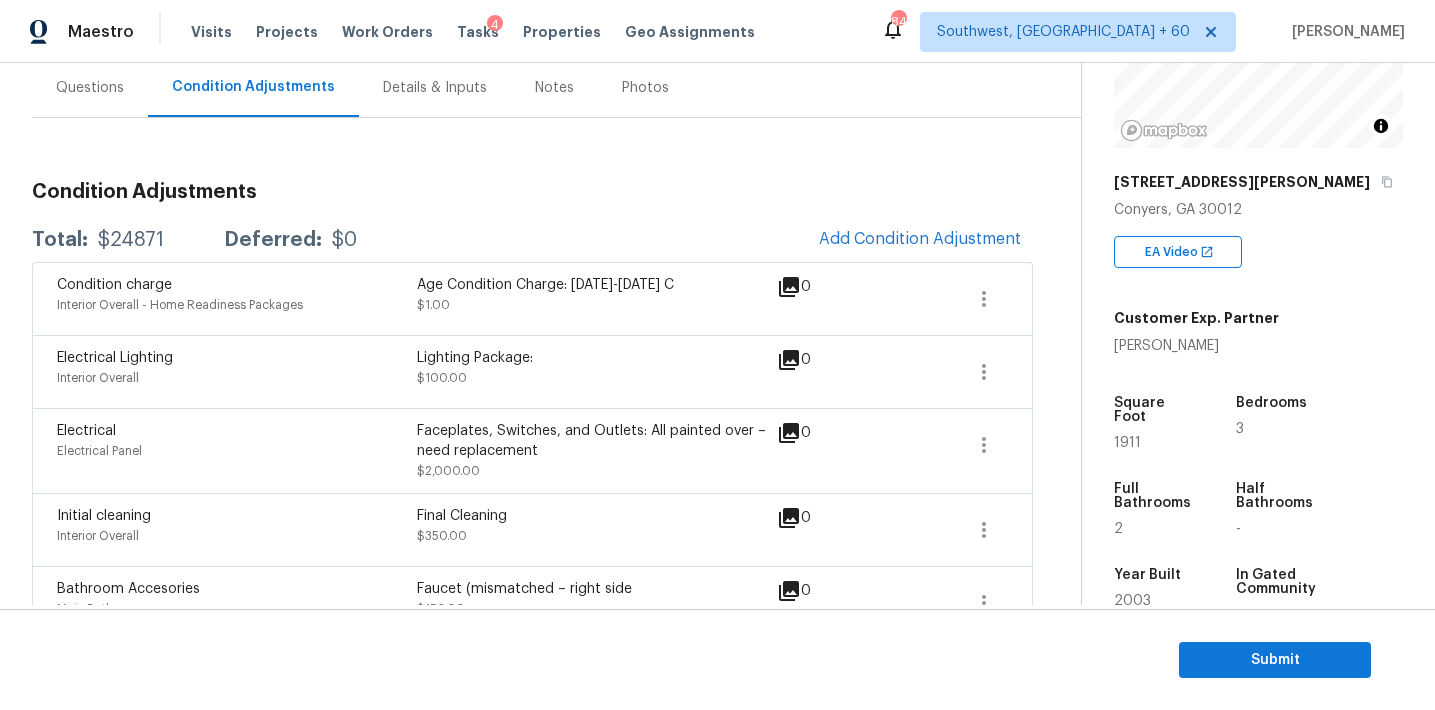 click on "Condition Adjustments Total:  $24871 Deferred:  $0 Add Condition Adjustment Condition charge Interior Overall - Home Readiness Packages Age Condition Charge: 1993-2008 C	 $1.00   0 Electrical Lighting Interior Overall  Lighting Package:
$100.00   0 Electrical Electrical Panel Faceplates, Switches, and Outlets:
All painted over – need replacement $2,000.00   0 Initial cleaning Interior Overall Final Cleaning $350.00   0 Bathroom Accesories Main Bathroom Faucet (mismatched – right side $150.00   0 Cabinet Hardware Interior Overall Hallway Bathroom:
Cabinet (wood) & Countertop (laminate) $400.00   0 Appliances Kitchen vent hood malfunctioning $300.00   0 ACQ: Flooring Interior Overall Carpet (Bedrooms/Closets) – torn/poor condition
Vinyl (Kitchen, Bathrooms, Laundry) – poor/aged $5,160.00   0 ACQ: Paint Interior Overall Minor touch-up needed throughout $1,260.00   0 Hardware & Trim Exterior Overall Exterior Trim Repair (Back of Home) $200.00   0 Gutters Exterior Overall Gutter Cleaning $300.00   0   0" at bounding box center [532, 889] 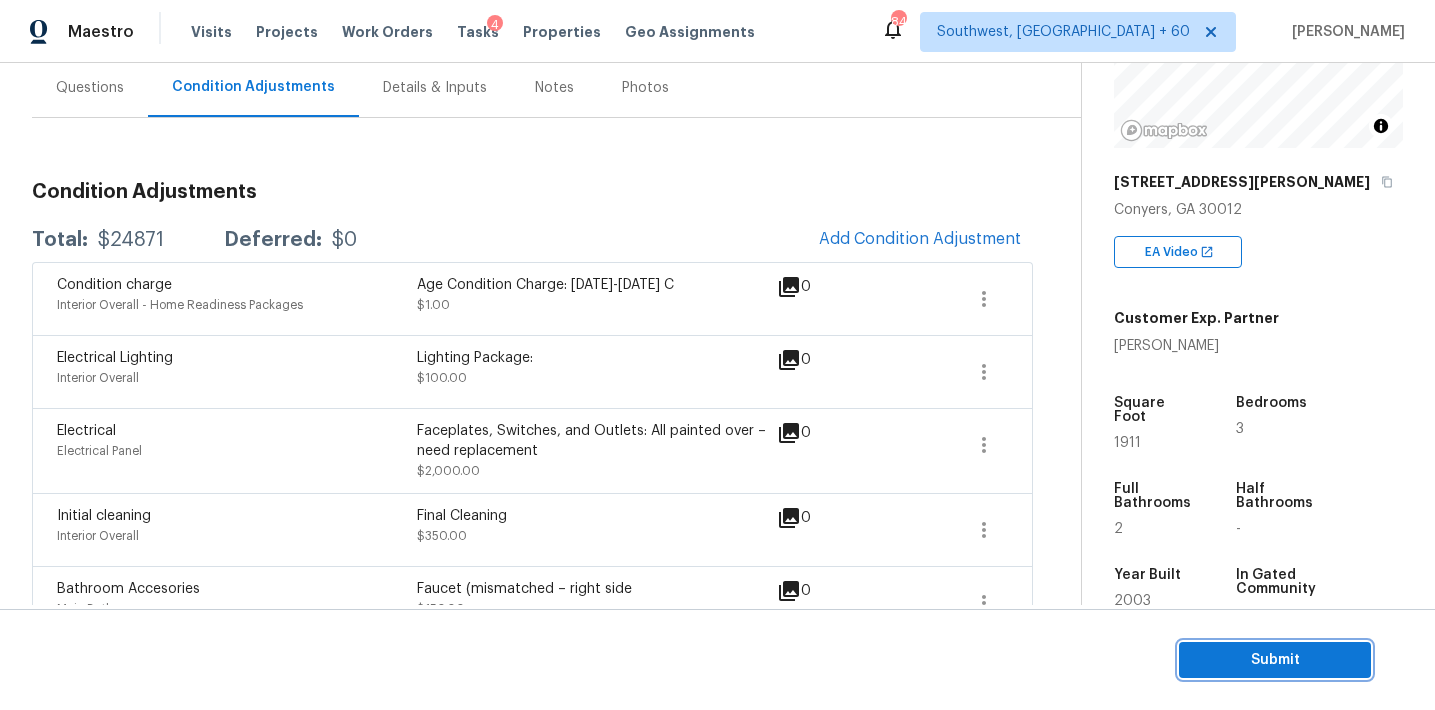 click on "Submit" at bounding box center [1275, 660] 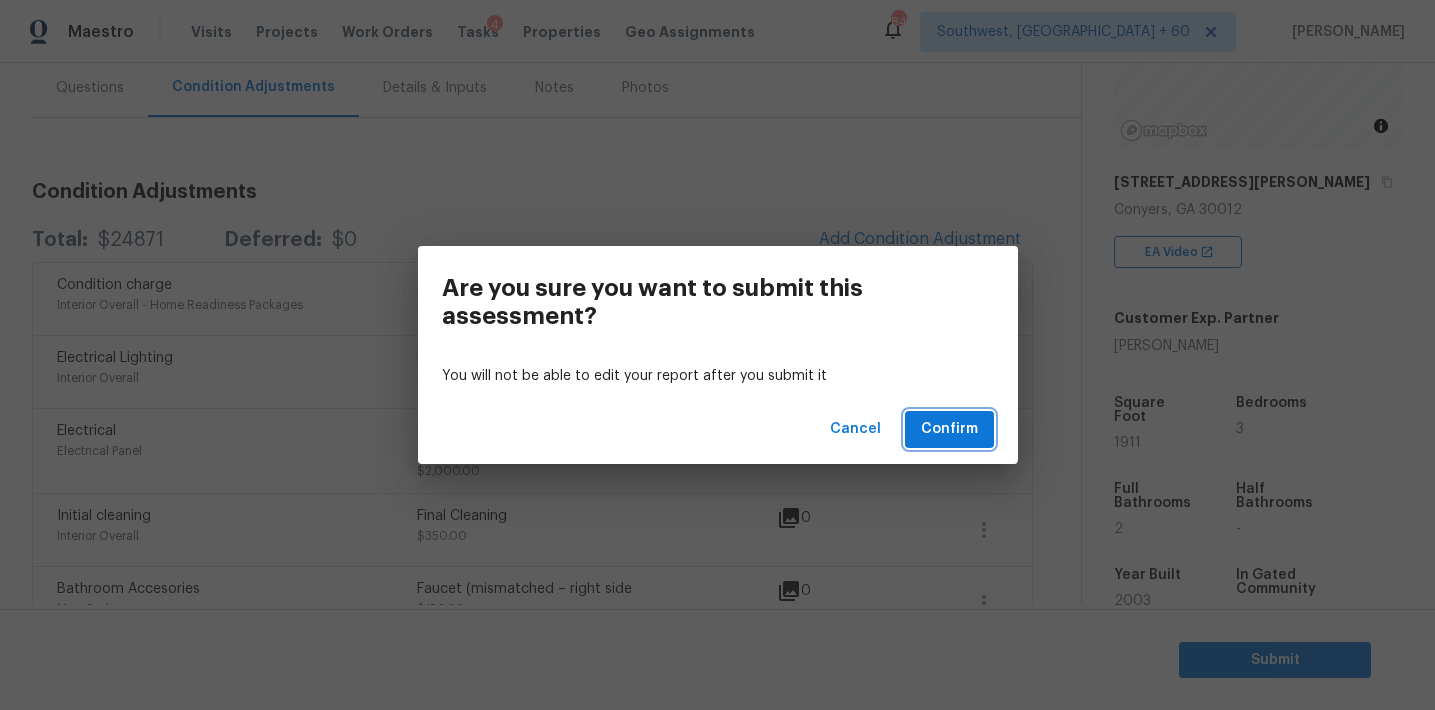 click on "Confirm" at bounding box center (949, 429) 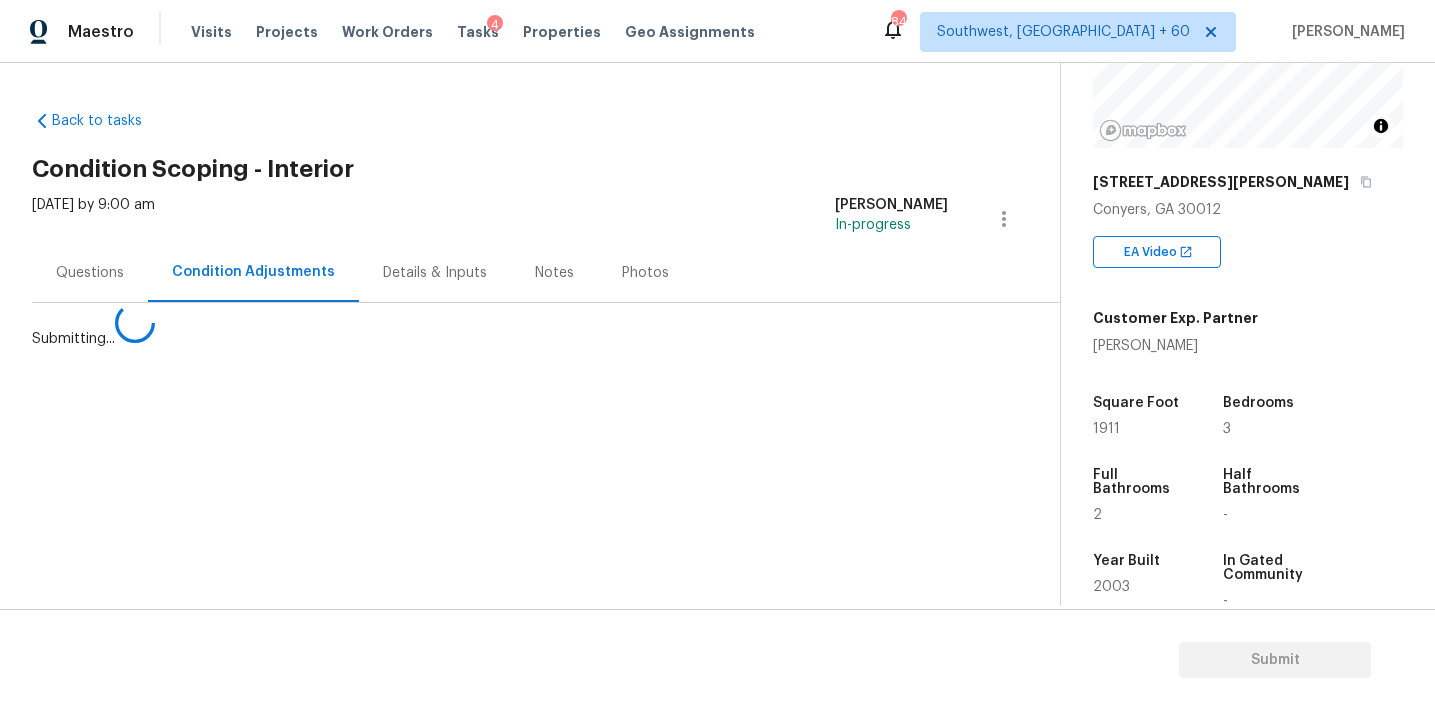 scroll, scrollTop: 0, scrollLeft: 0, axis: both 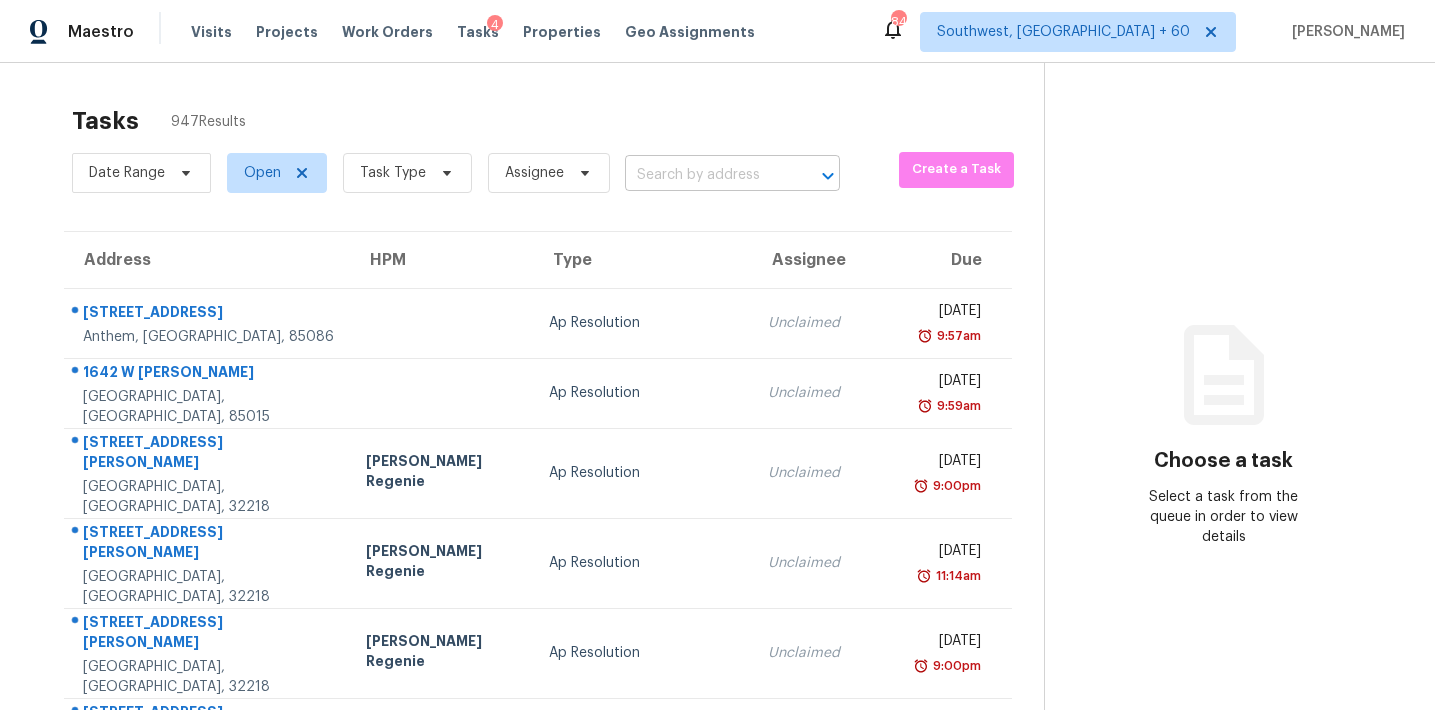 click at bounding box center (704, 175) 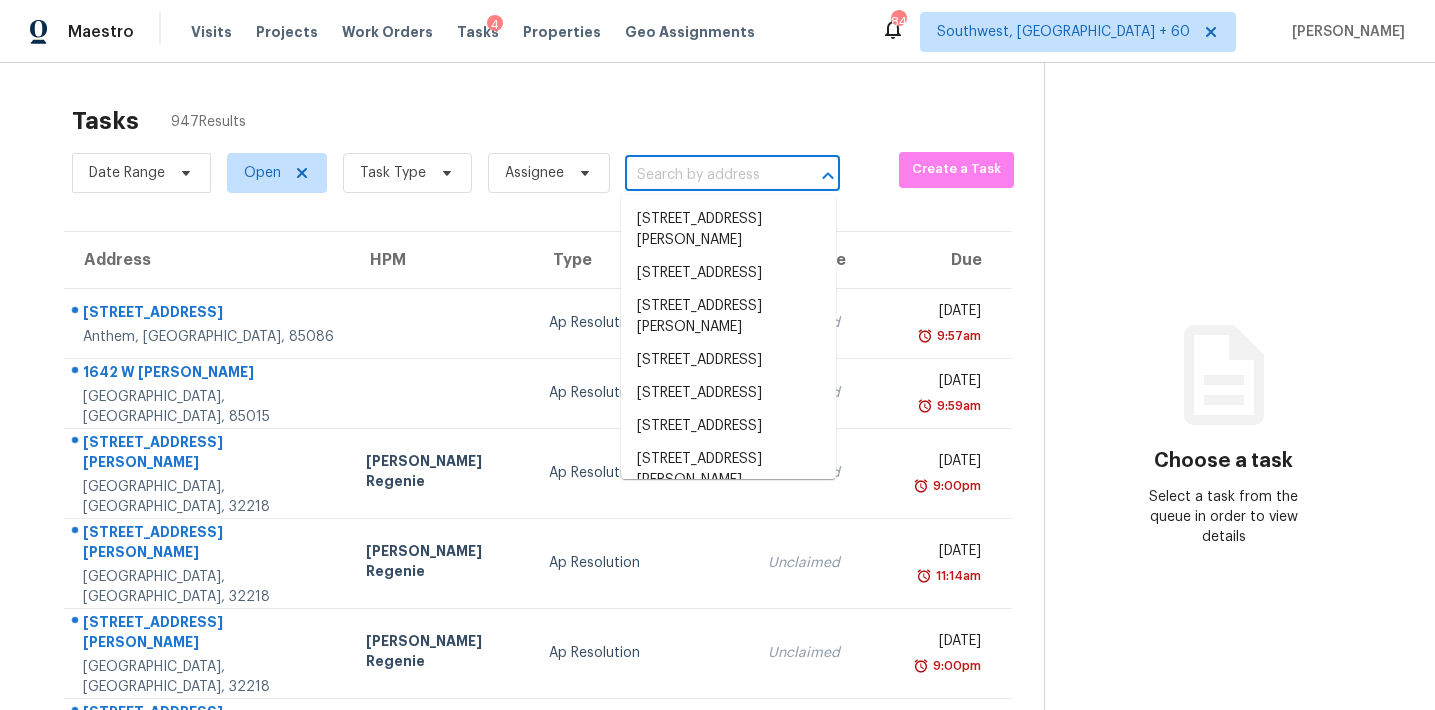 paste on "7944 Destry Pl, Fishers, IN, 46038" 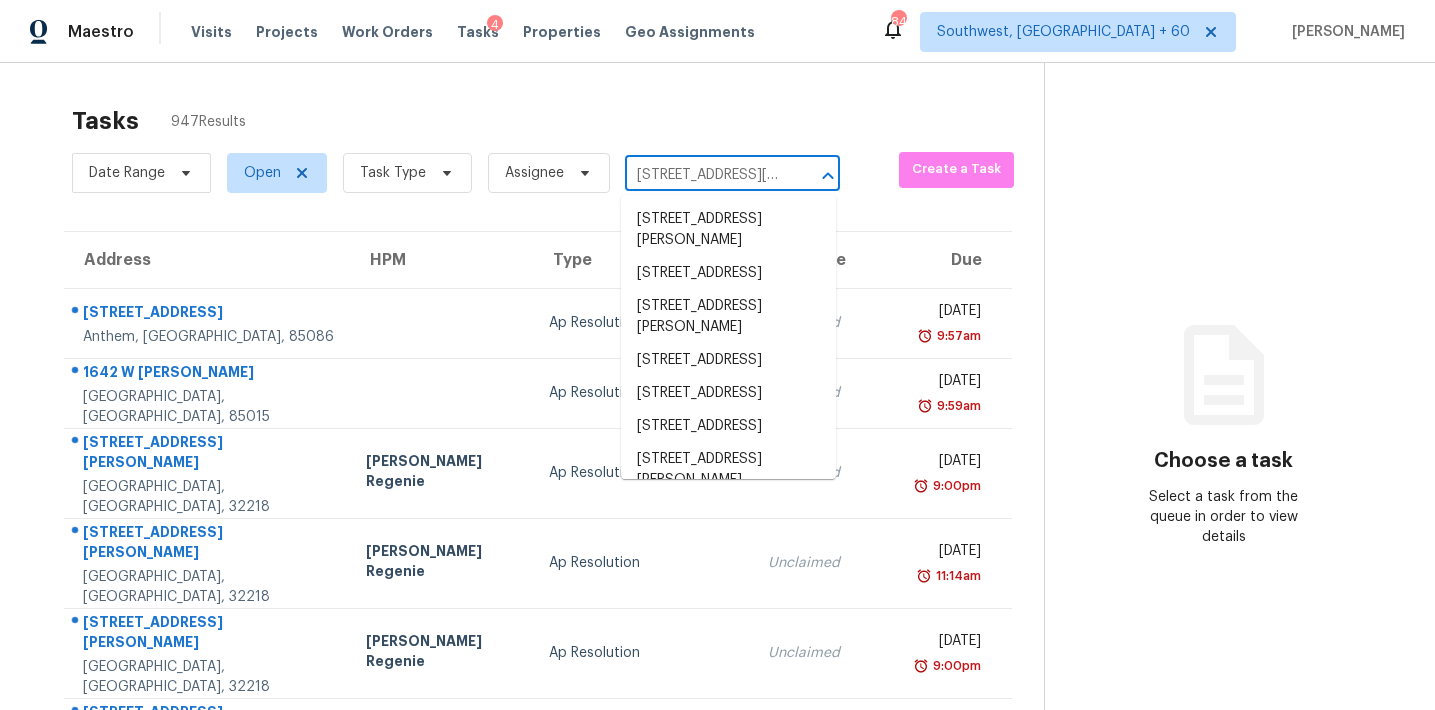 scroll, scrollTop: 0, scrollLeft: 73, axis: horizontal 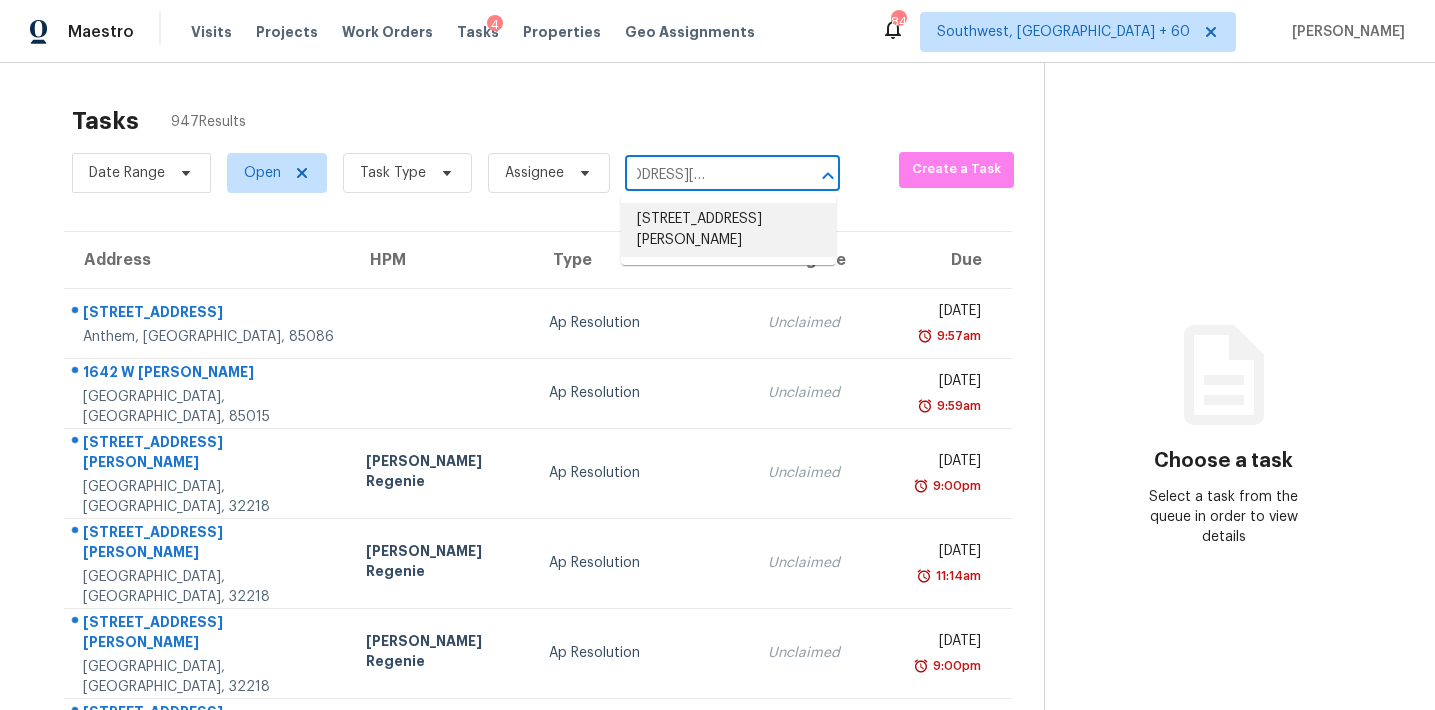 click on "7944 Destry Pl, Fishers, IN 46038" at bounding box center [728, 230] 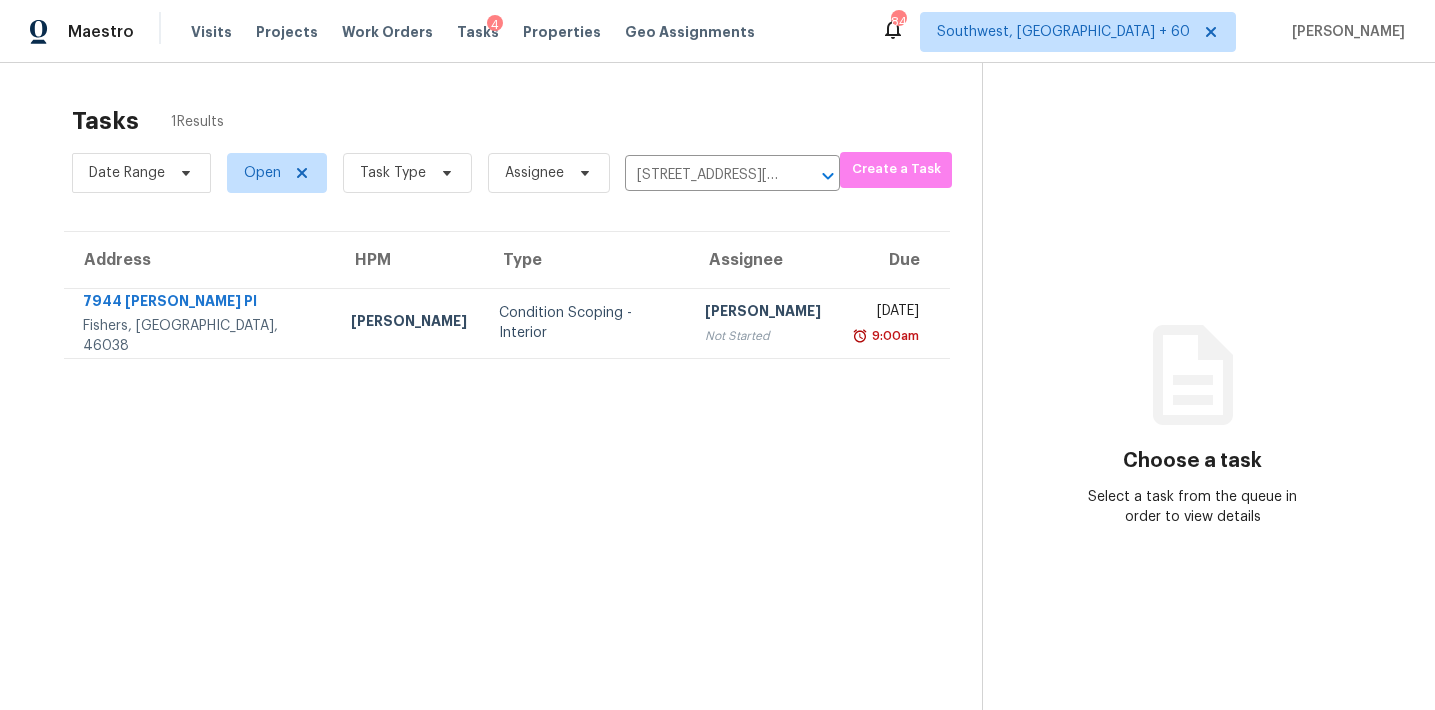 click on "Condition Scoping - Interior" at bounding box center (586, 323) 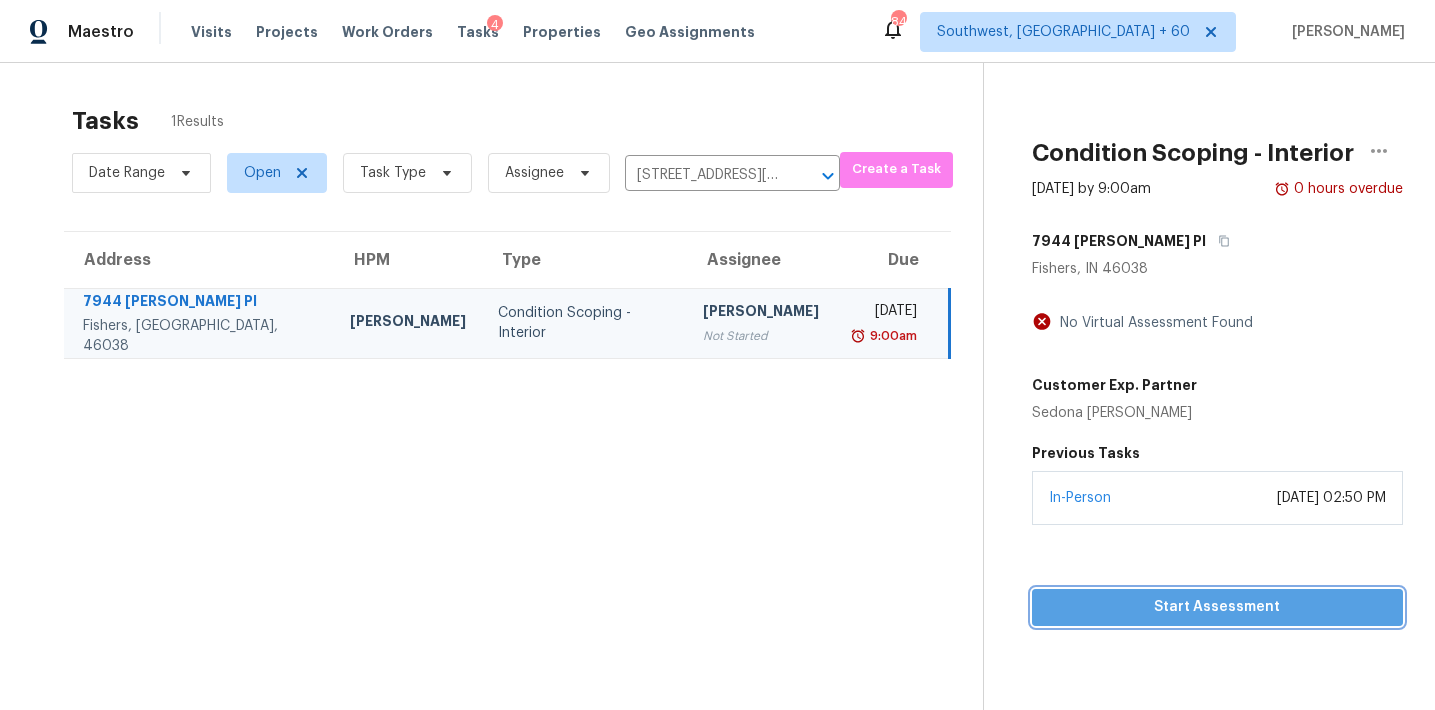 click on "Start Assessment" at bounding box center (1217, 607) 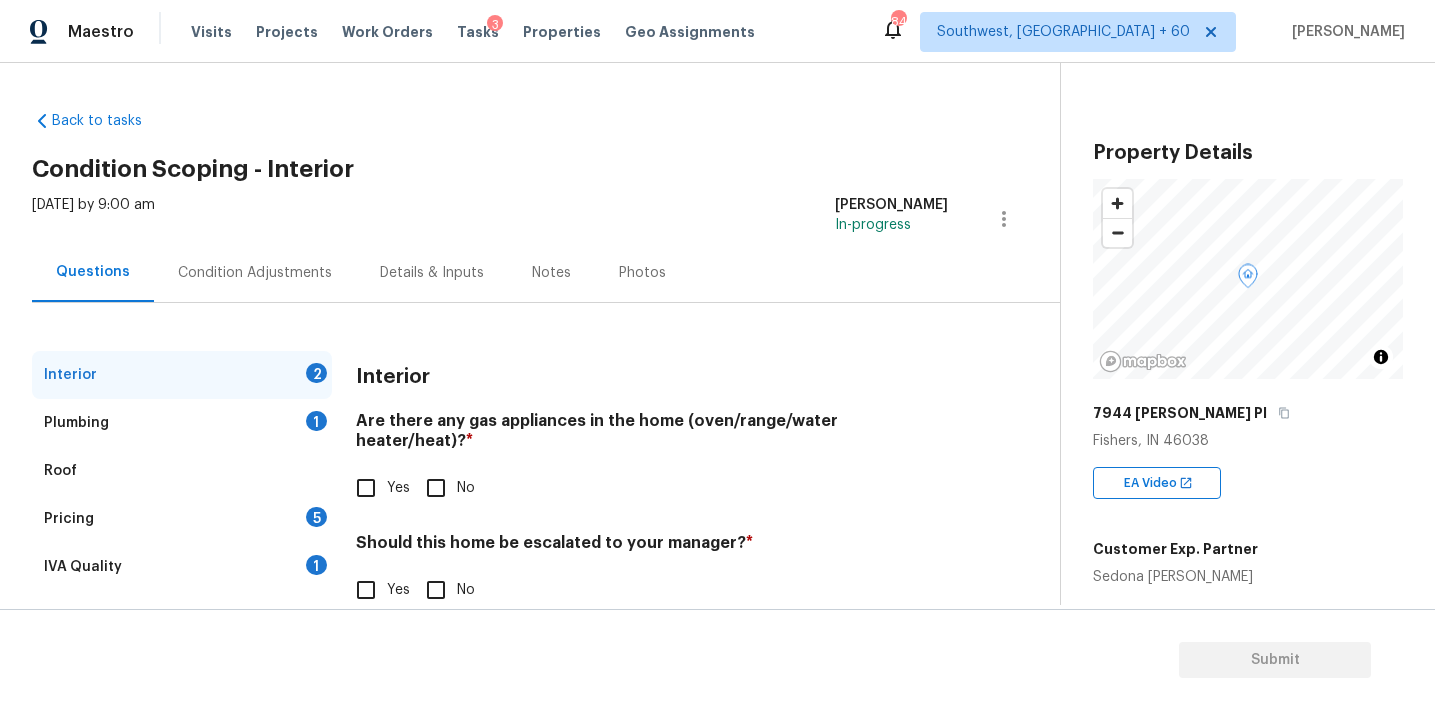 scroll, scrollTop: 40, scrollLeft: 0, axis: vertical 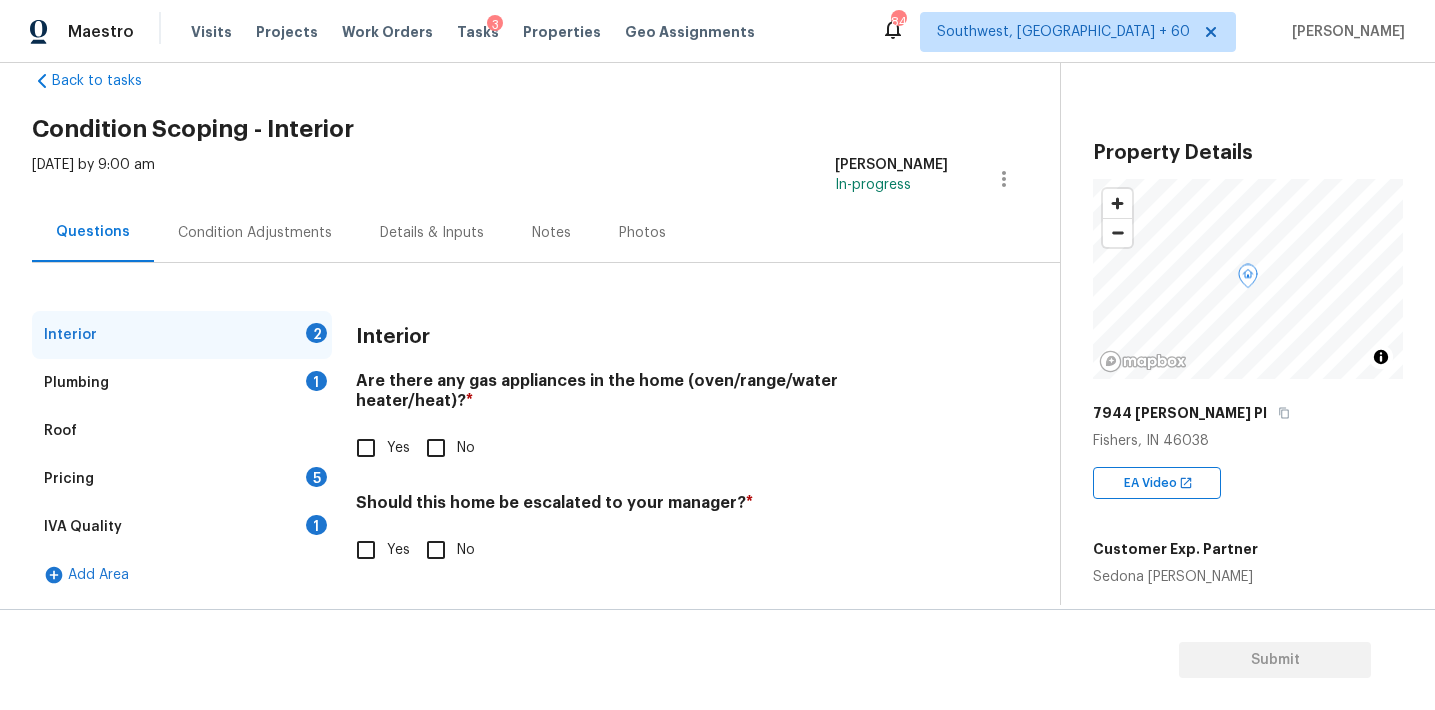 click on "IVA Quality 1" at bounding box center (182, 527) 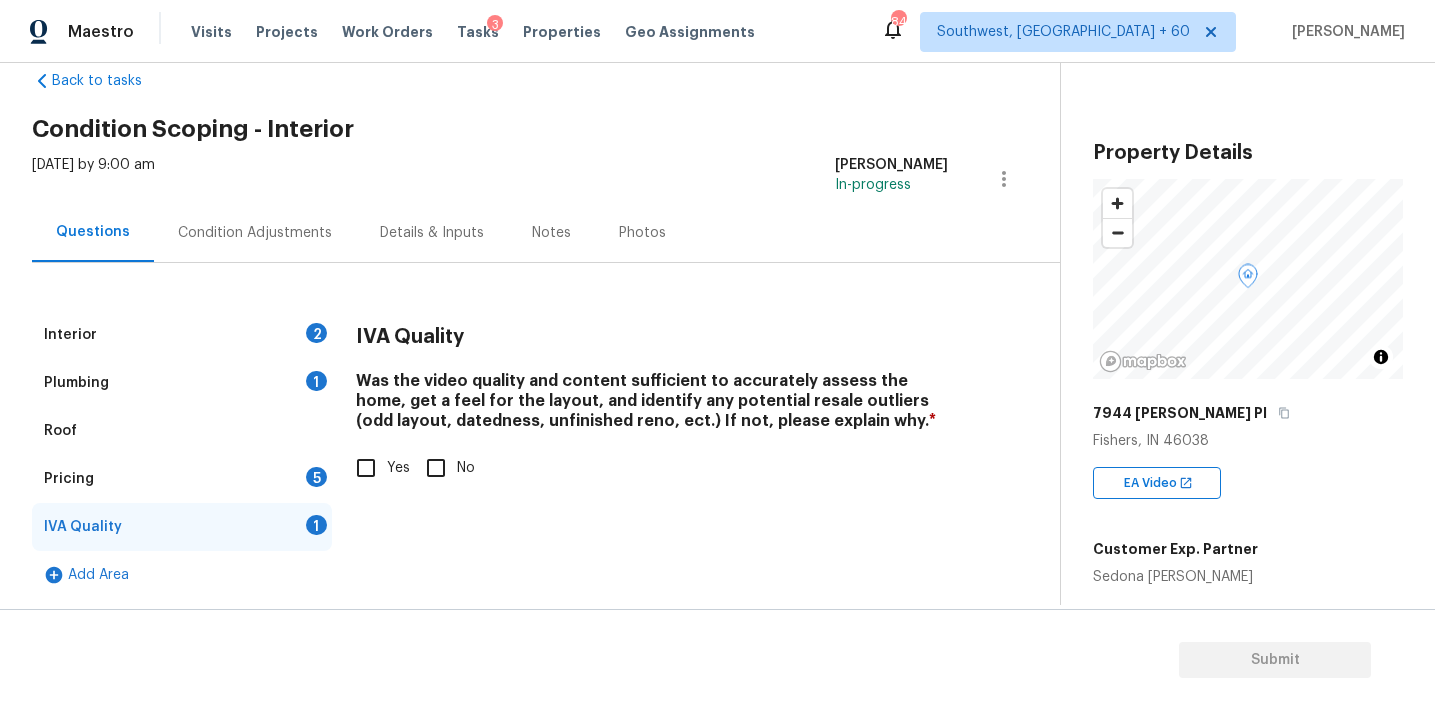 click on "Yes" at bounding box center [398, 468] 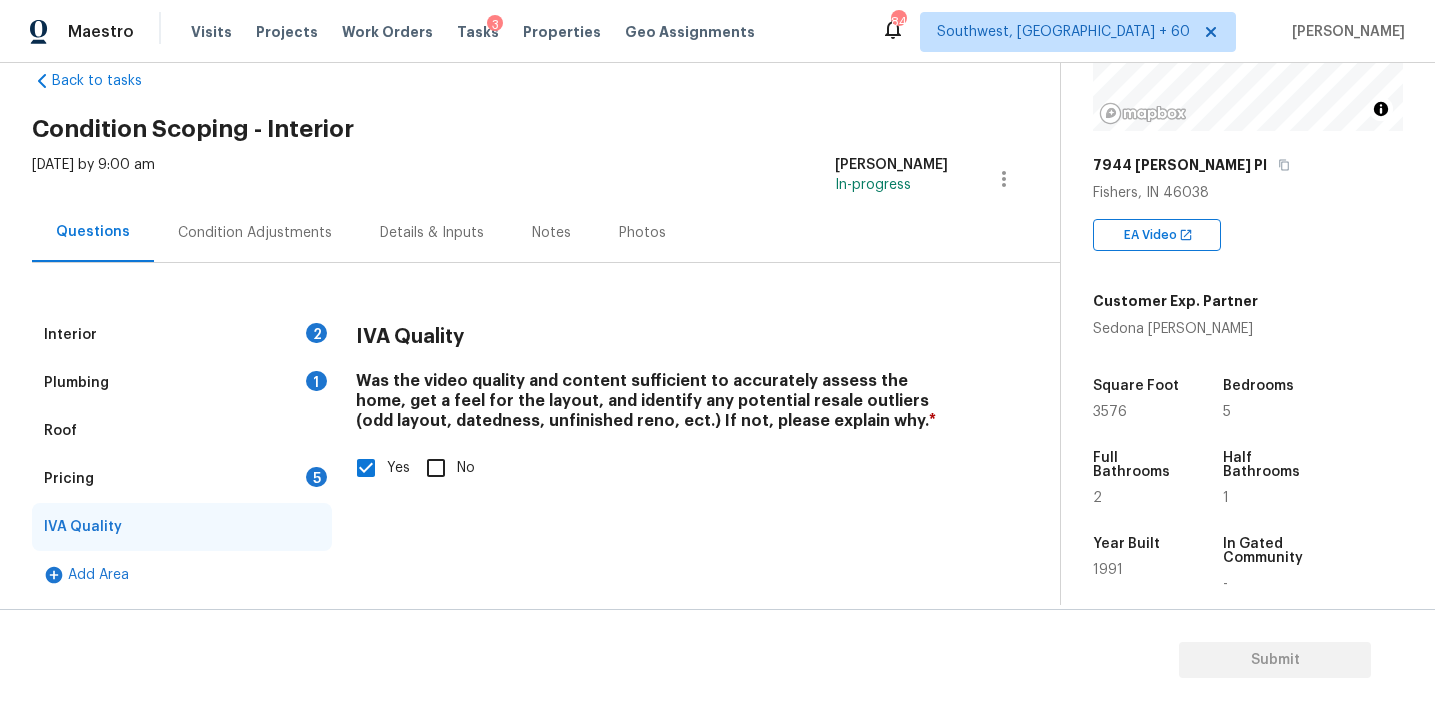 scroll, scrollTop: 240, scrollLeft: 0, axis: vertical 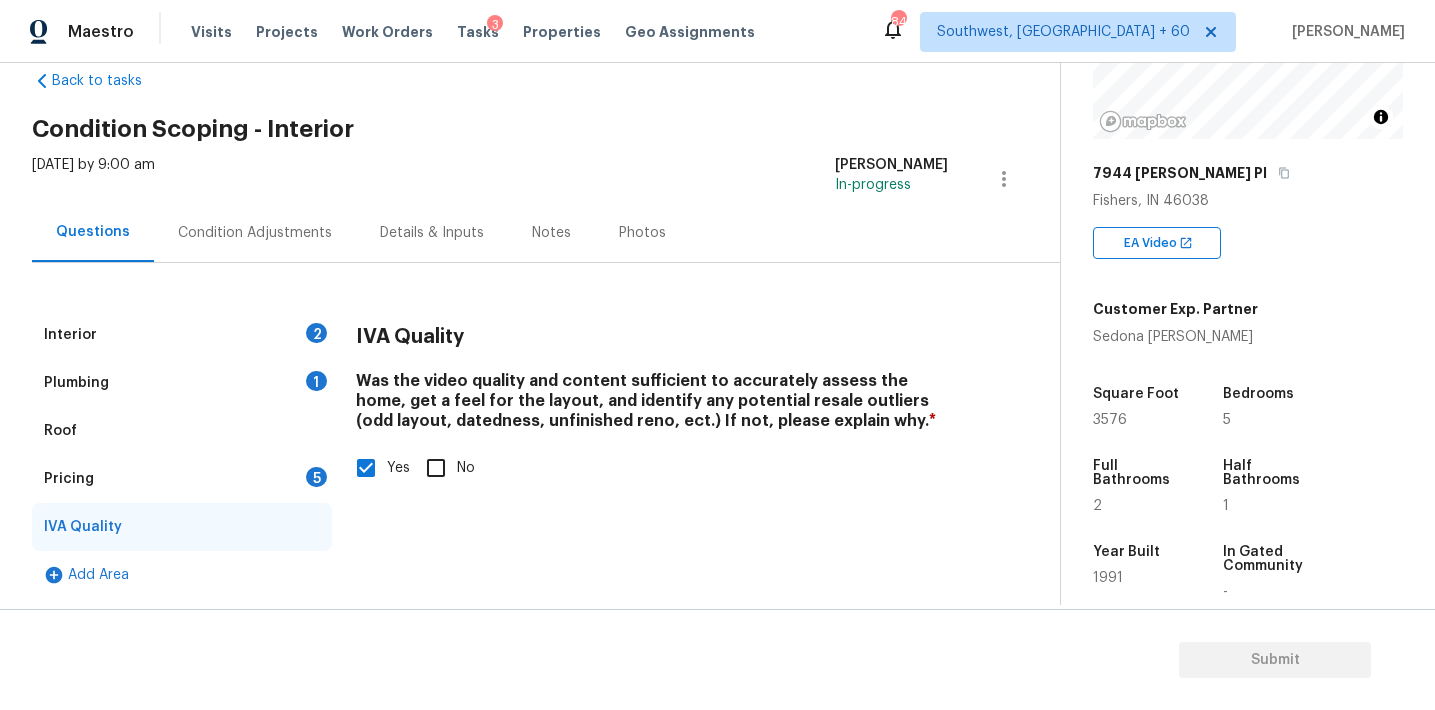 click on "Plumbing 1" at bounding box center [182, 383] 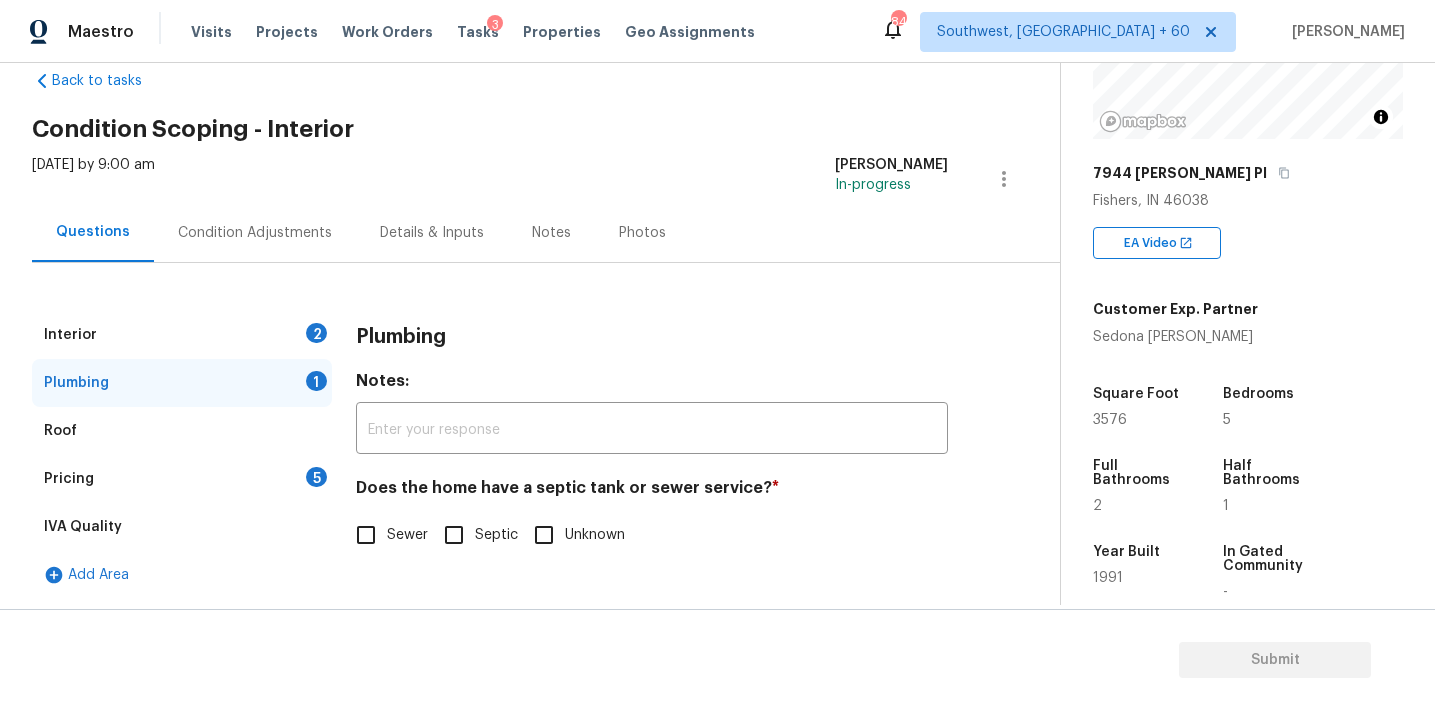 click on "Pricing 5" at bounding box center [182, 479] 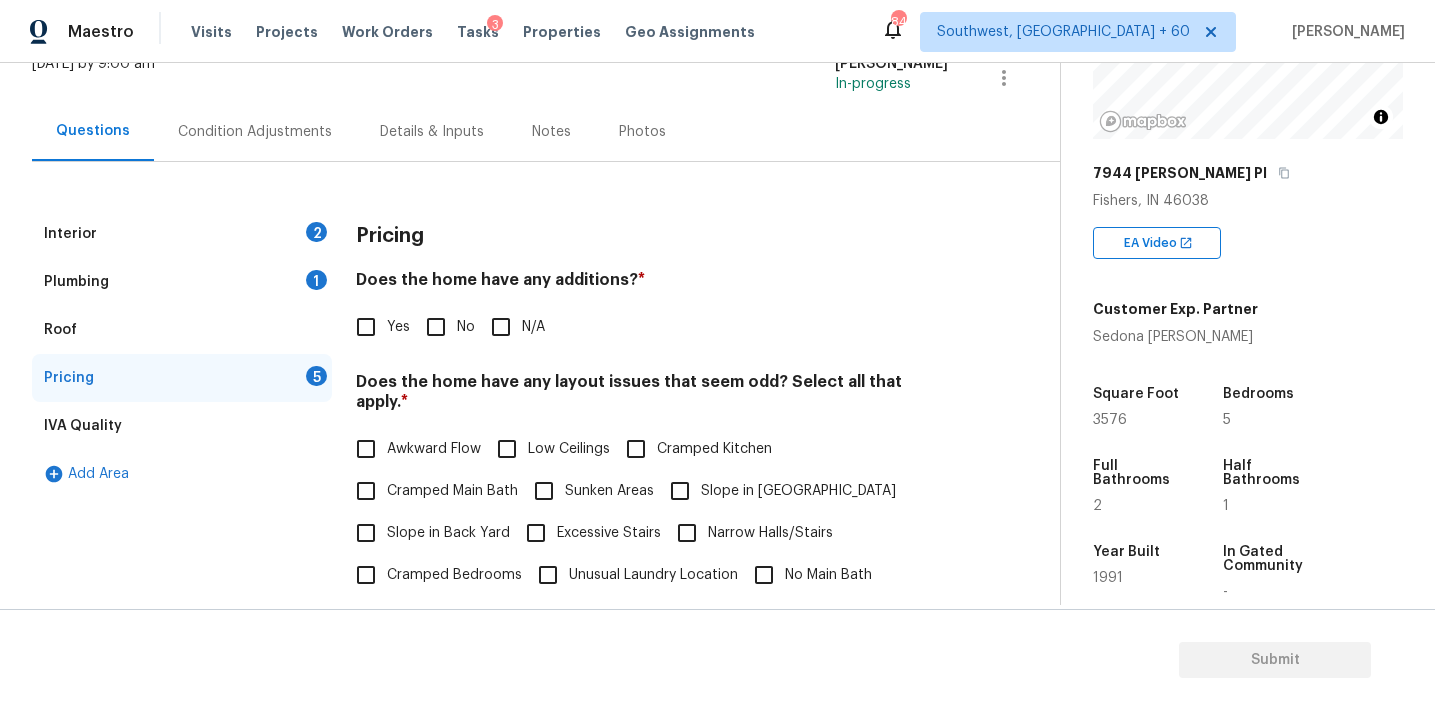 scroll, scrollTop: 255, scrollLeft: 0, axis: vertical 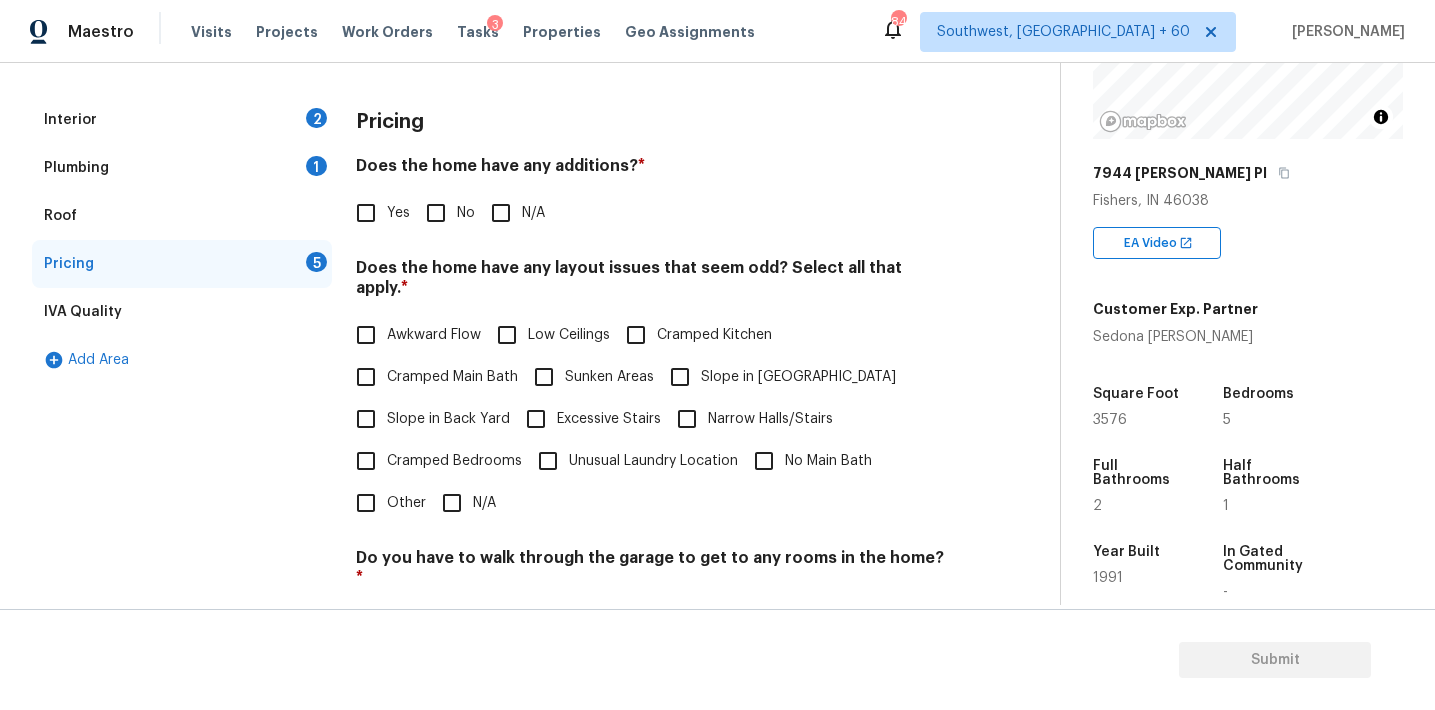 click on "Other" at bounding box center (366, 503) 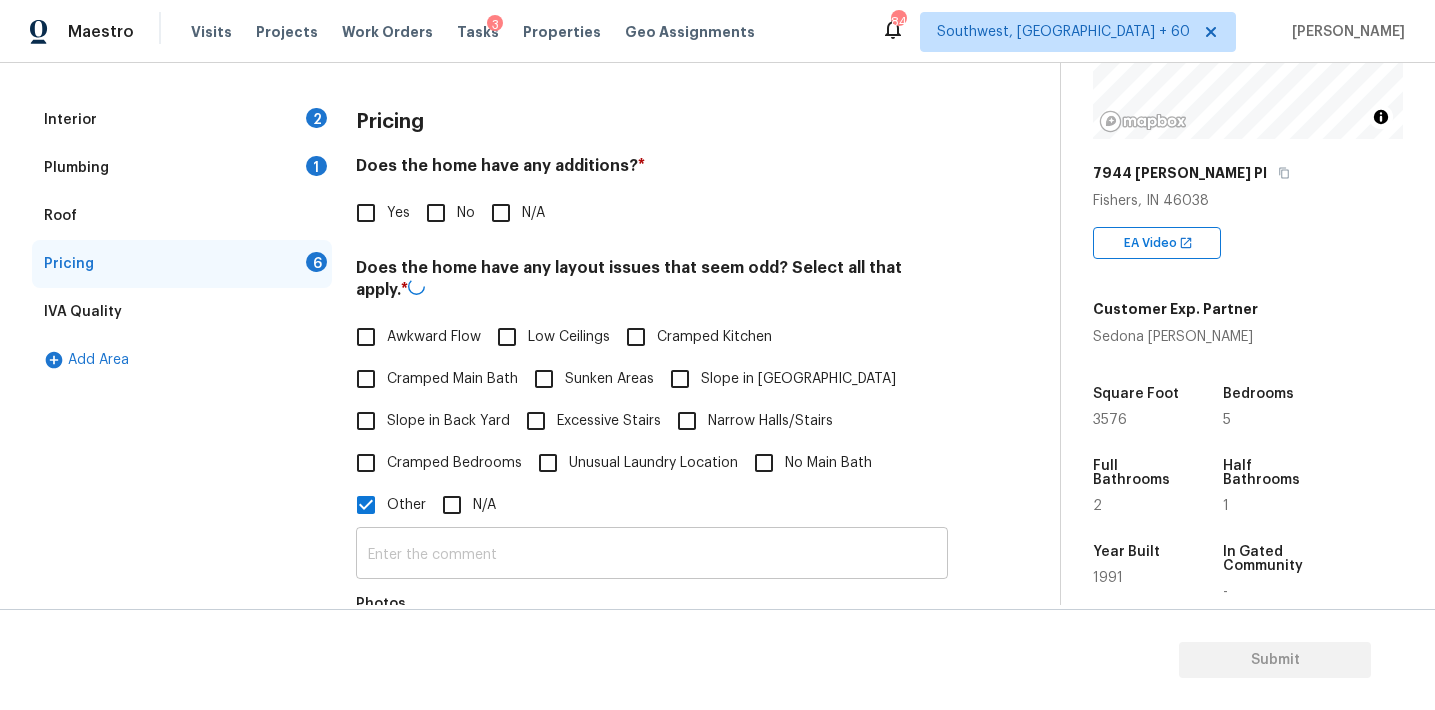 click at bounding box center (652, 555) 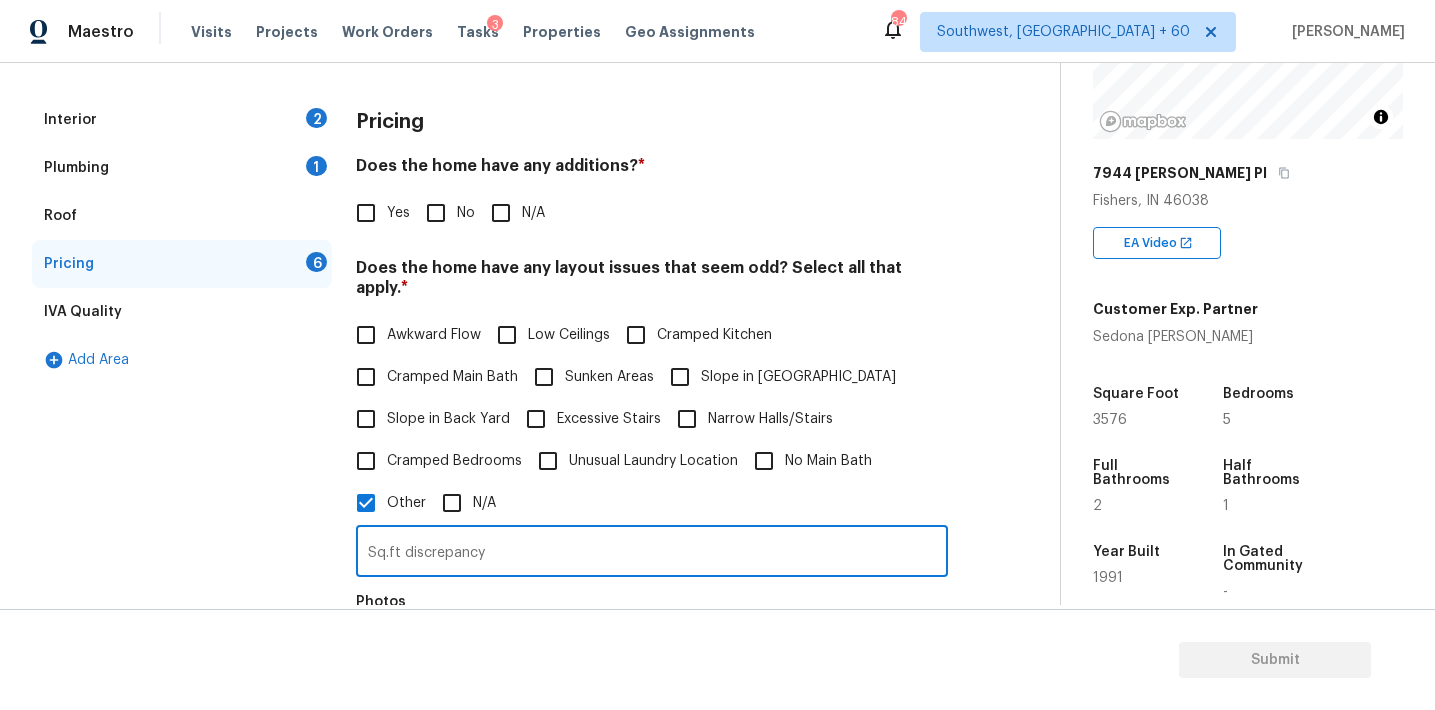 type on "Sq.ft discrepancy" 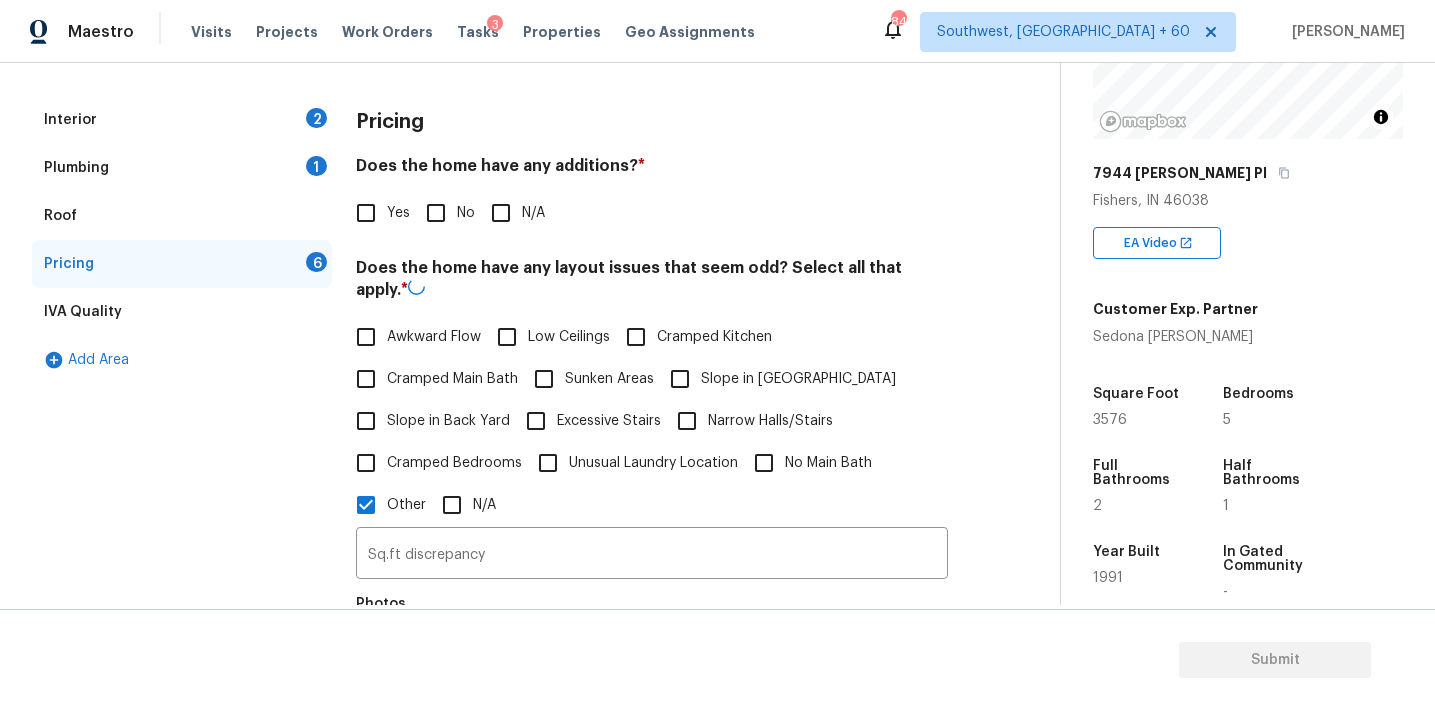 click on "Interior 2 Plumbing 1 Roof Pricing 6 IVA Quality Add Area" at bounding box center [182, 580] 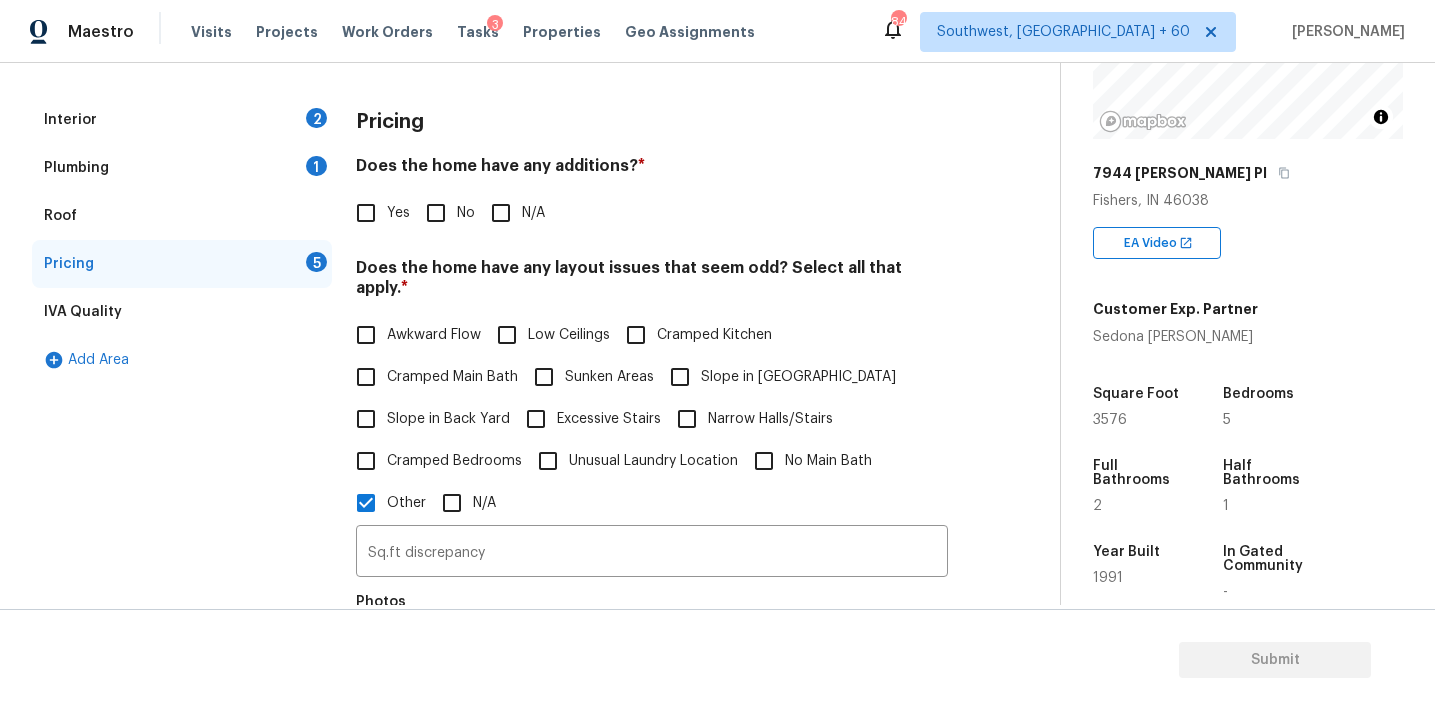 click on "Plumbing 1" at bounding box center (182, 168) 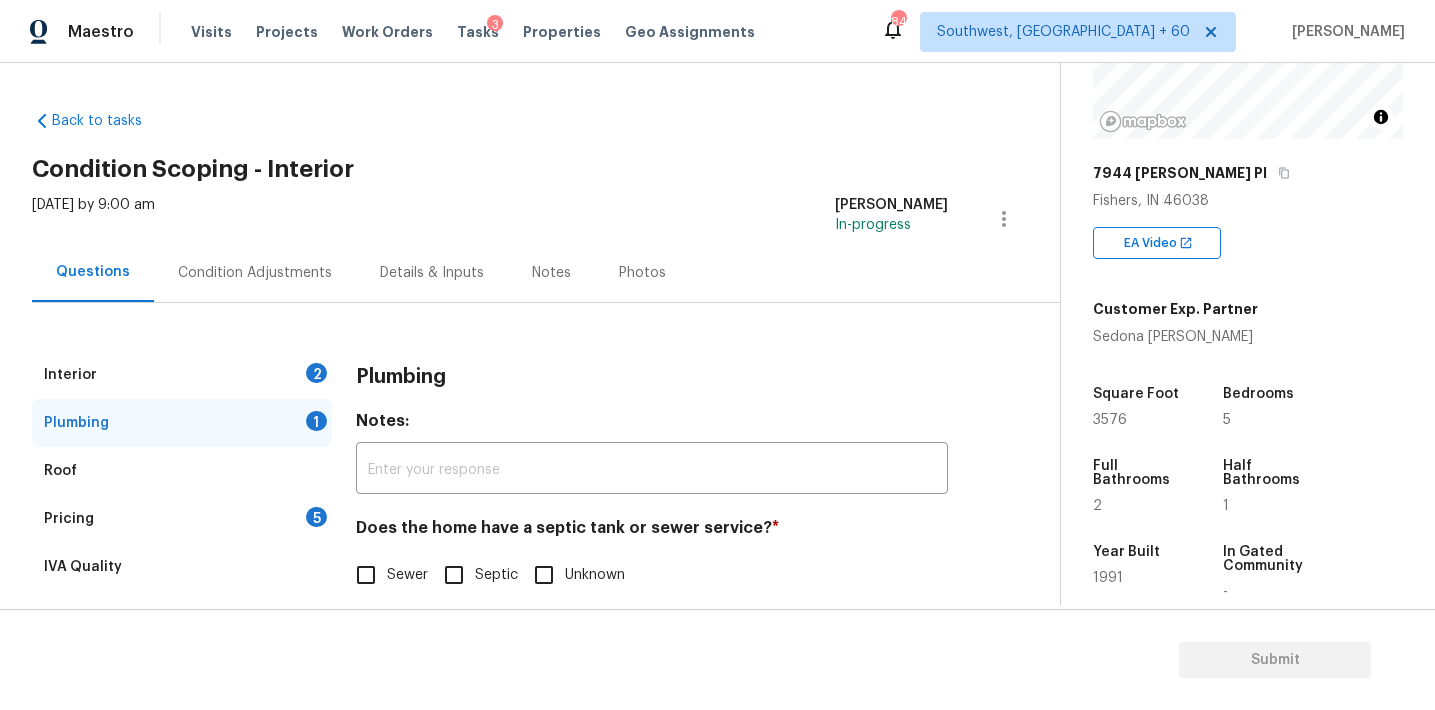 scroll, scrollTop: 40, scrollLeft: 0, axis: vertical 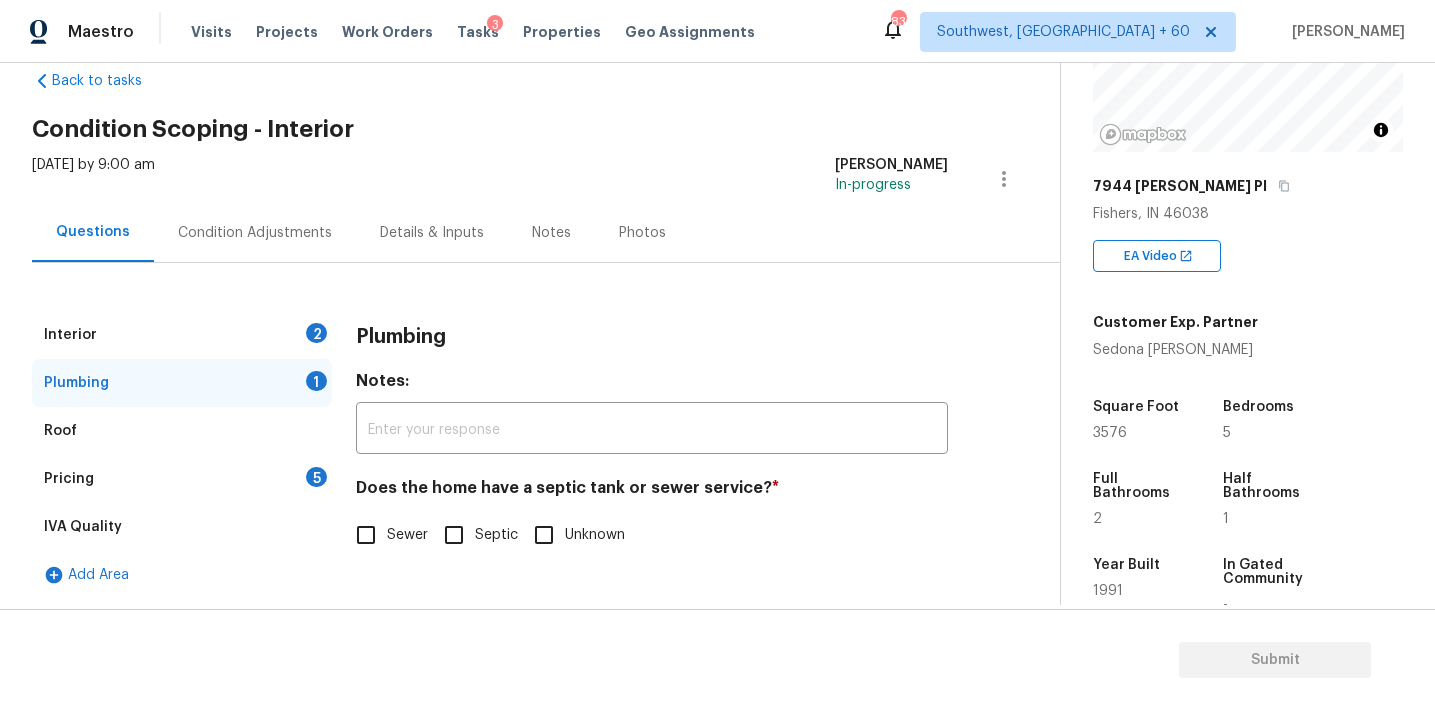 click on "Sewer" at bounding box center (366, 535) 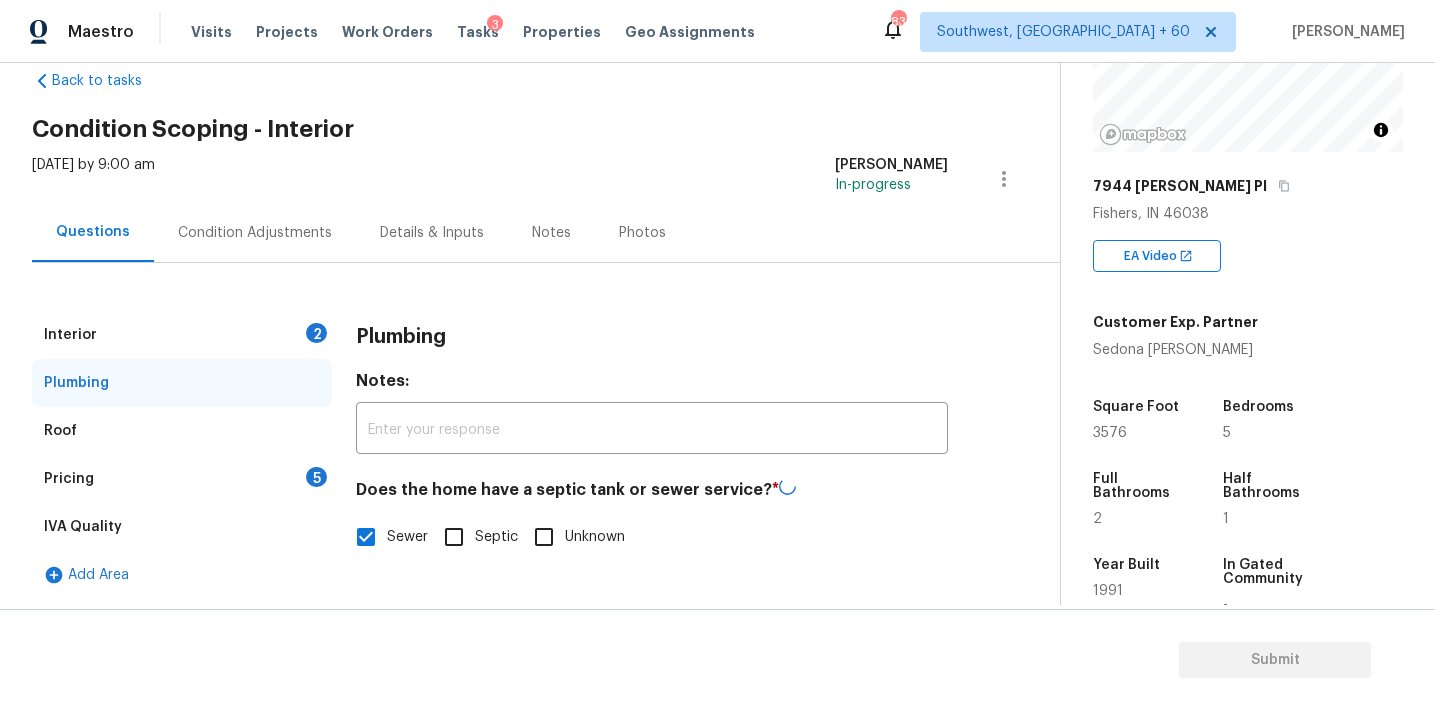click on "5" at bounding box center [316, 477] 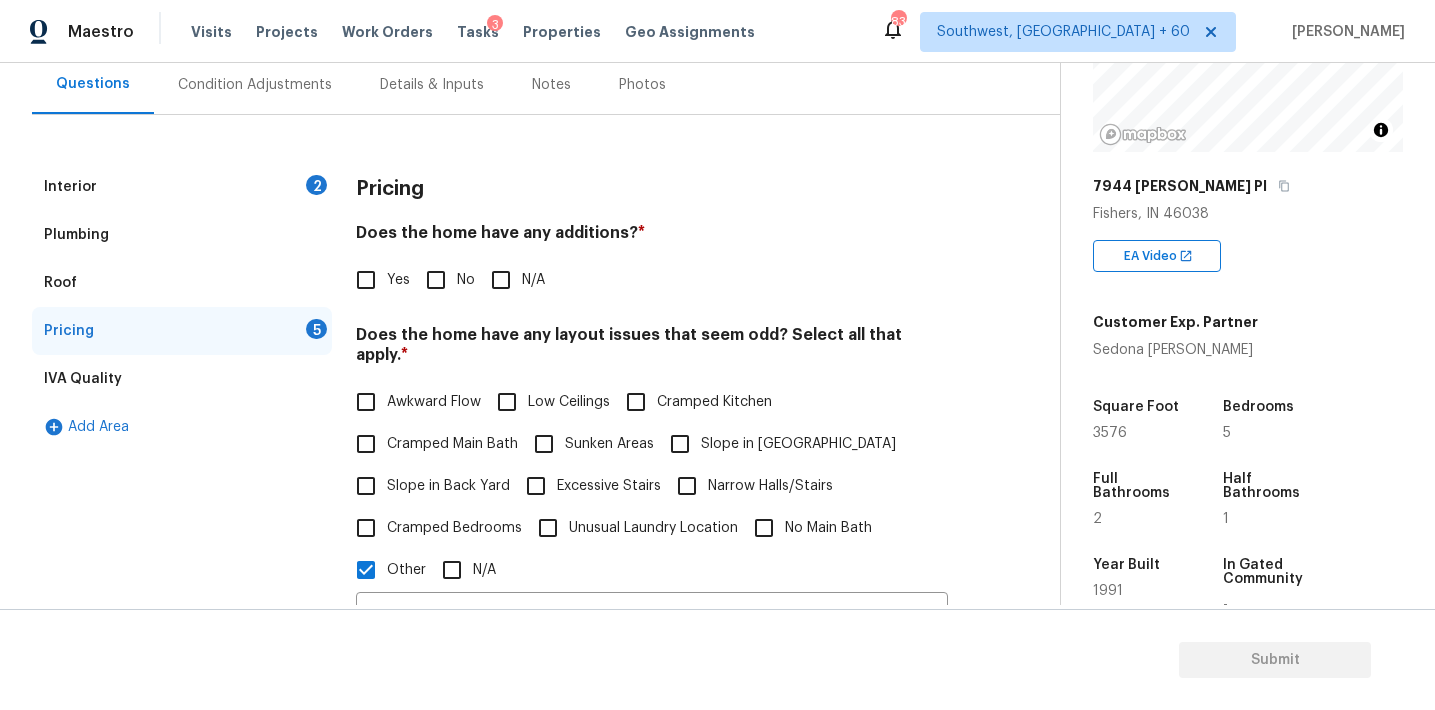 scroll, scrollTop: 187, scrollLeft: 0, axis: vertical 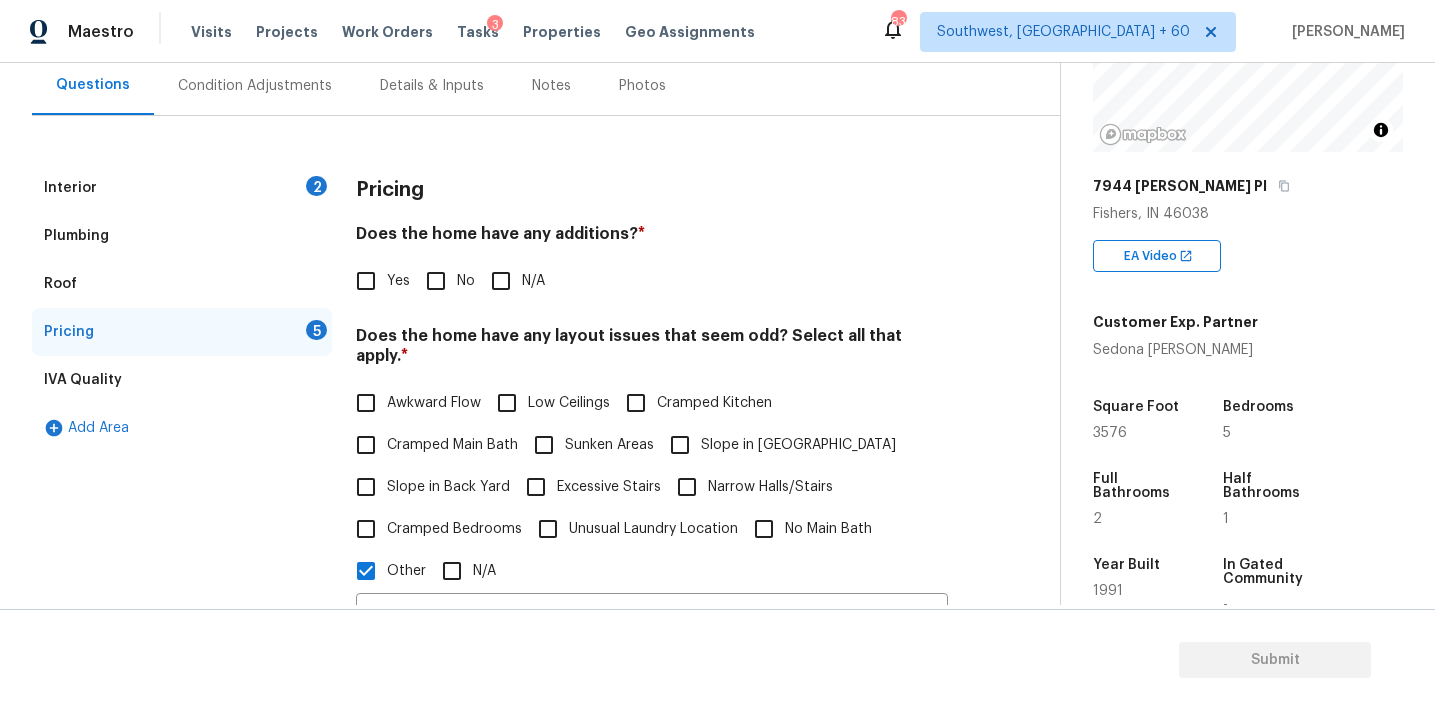 click on "Pricing" at bounding box center (652, 190) 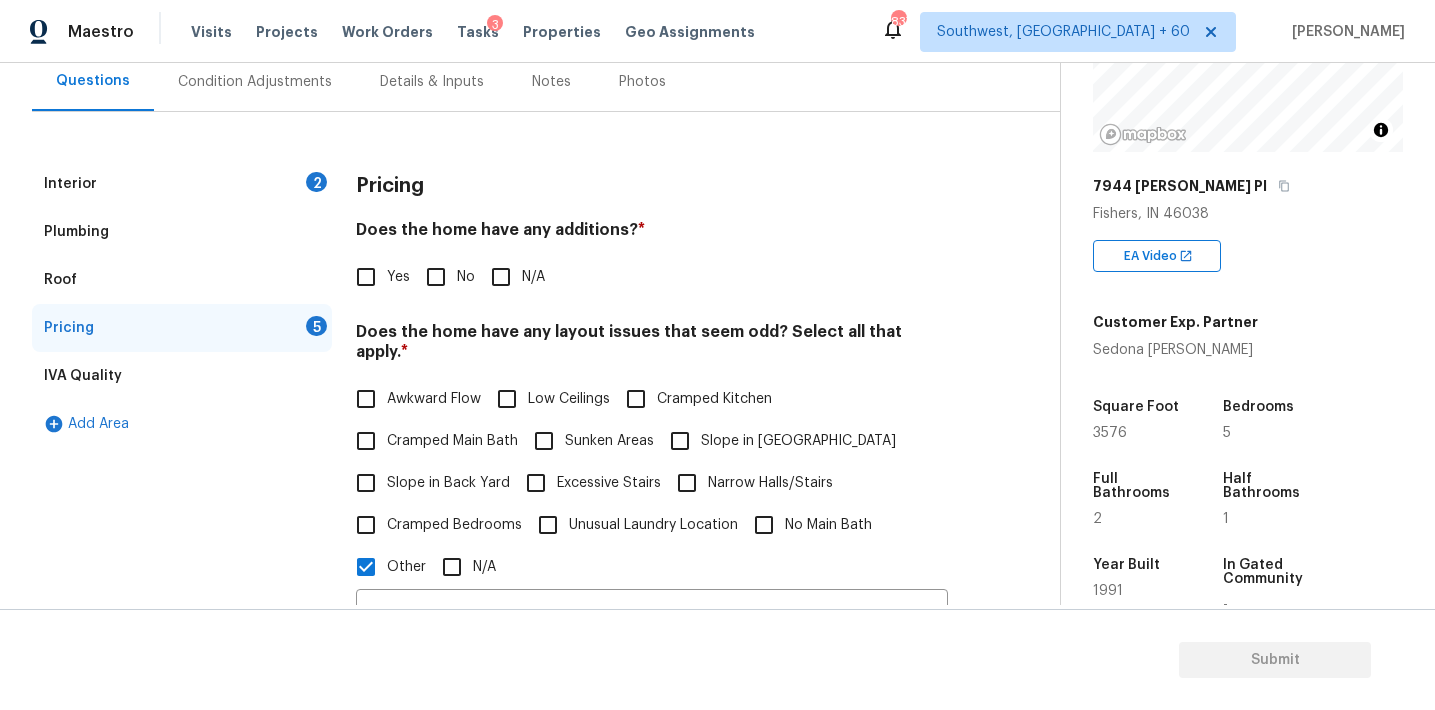 scroll, scrollTop: 179, scrollLeft: 0, axis: vertical 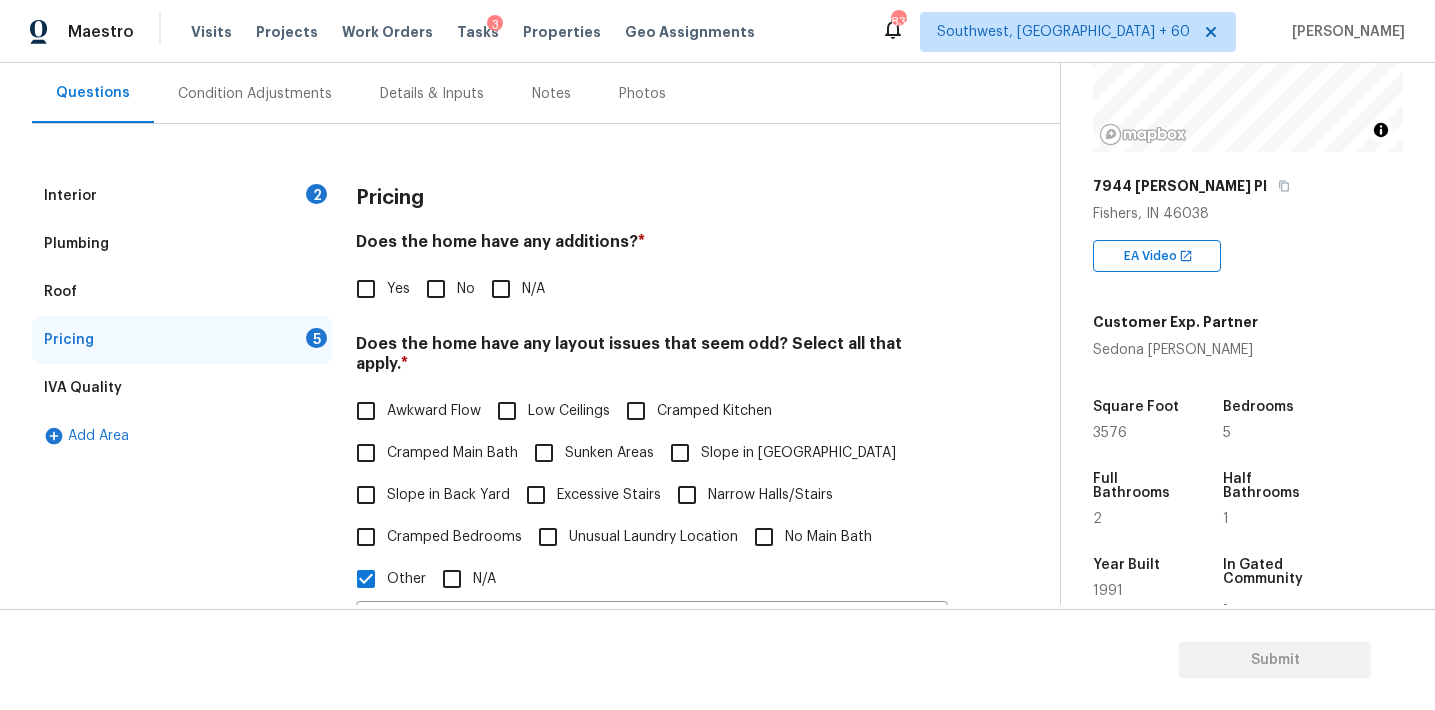 click on "Pricing" at bounding box center [390, 198] 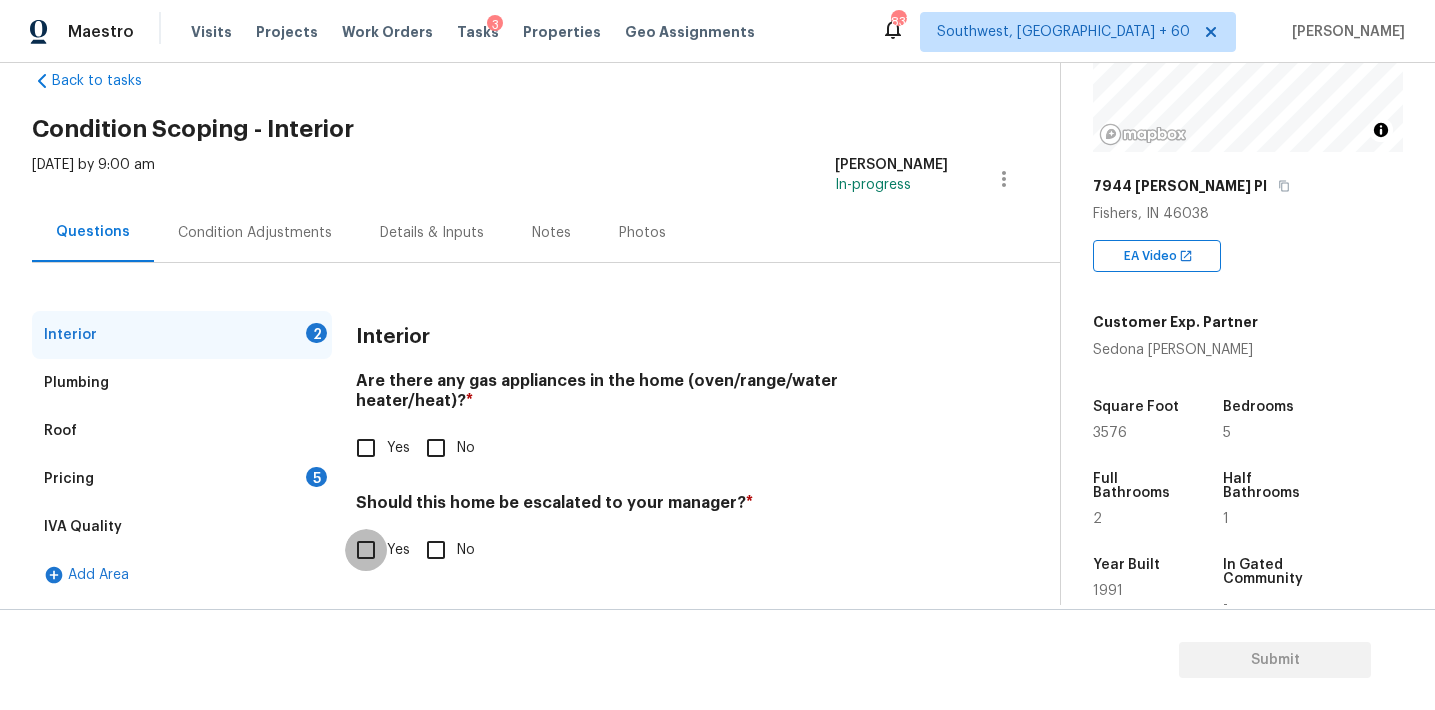 click on "Yes" at bounding box center [366, 550] 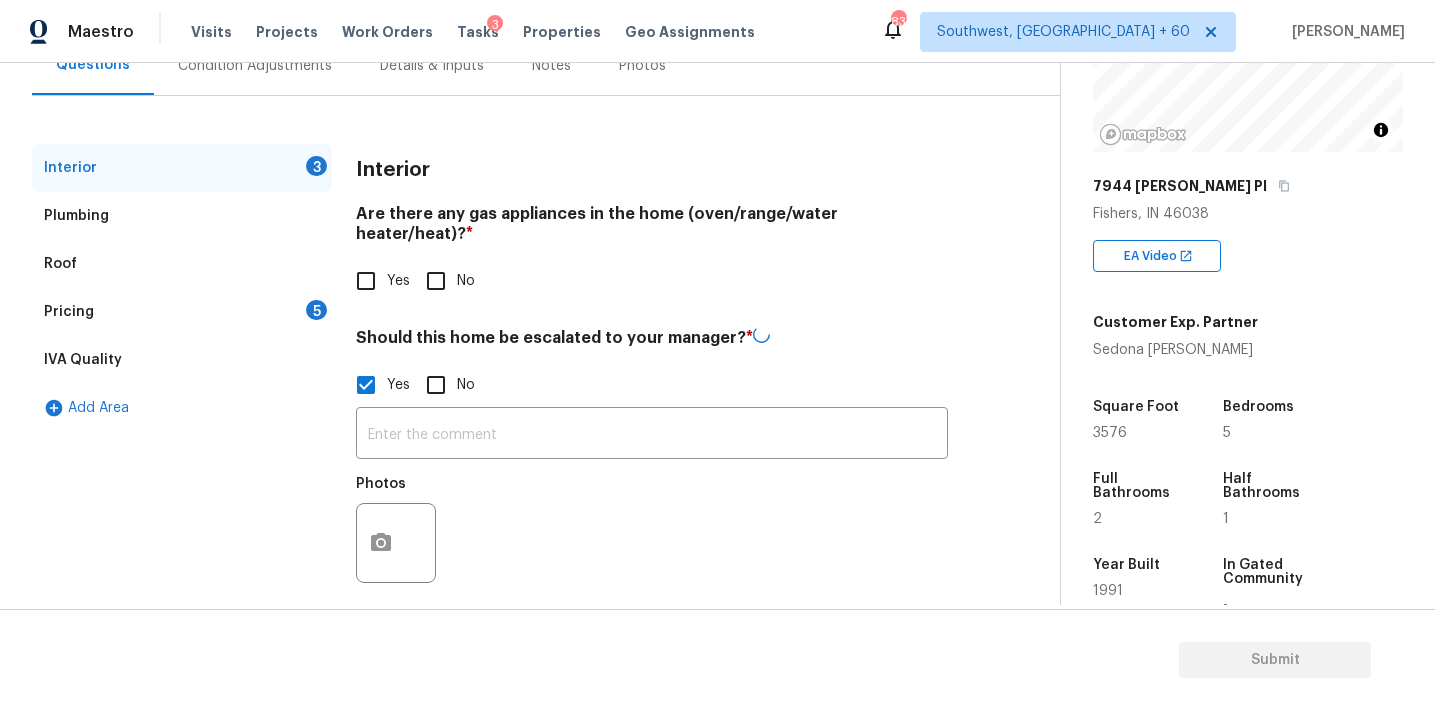 click on "Photos" at bounding box center [398, 530] 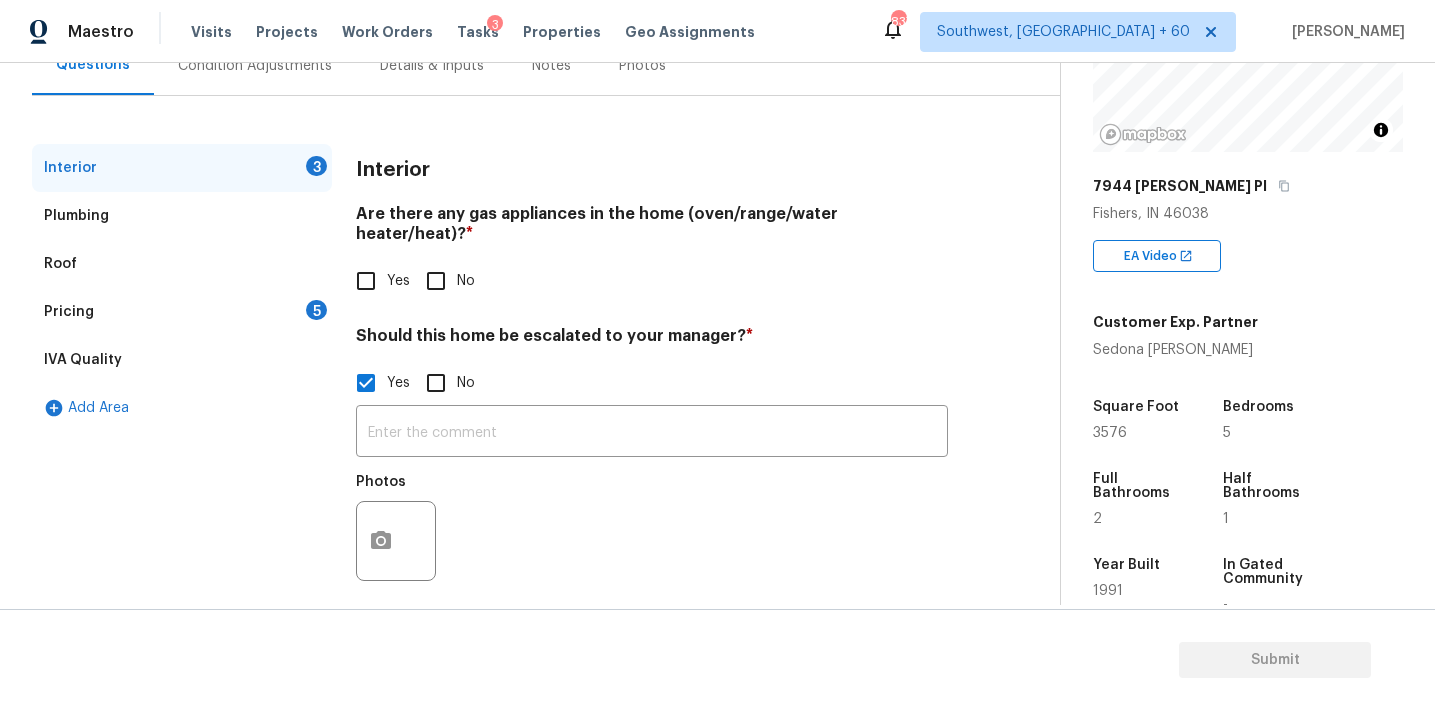 scroll, scrollTop: 205, scrollLeft: 0, axis: vertical 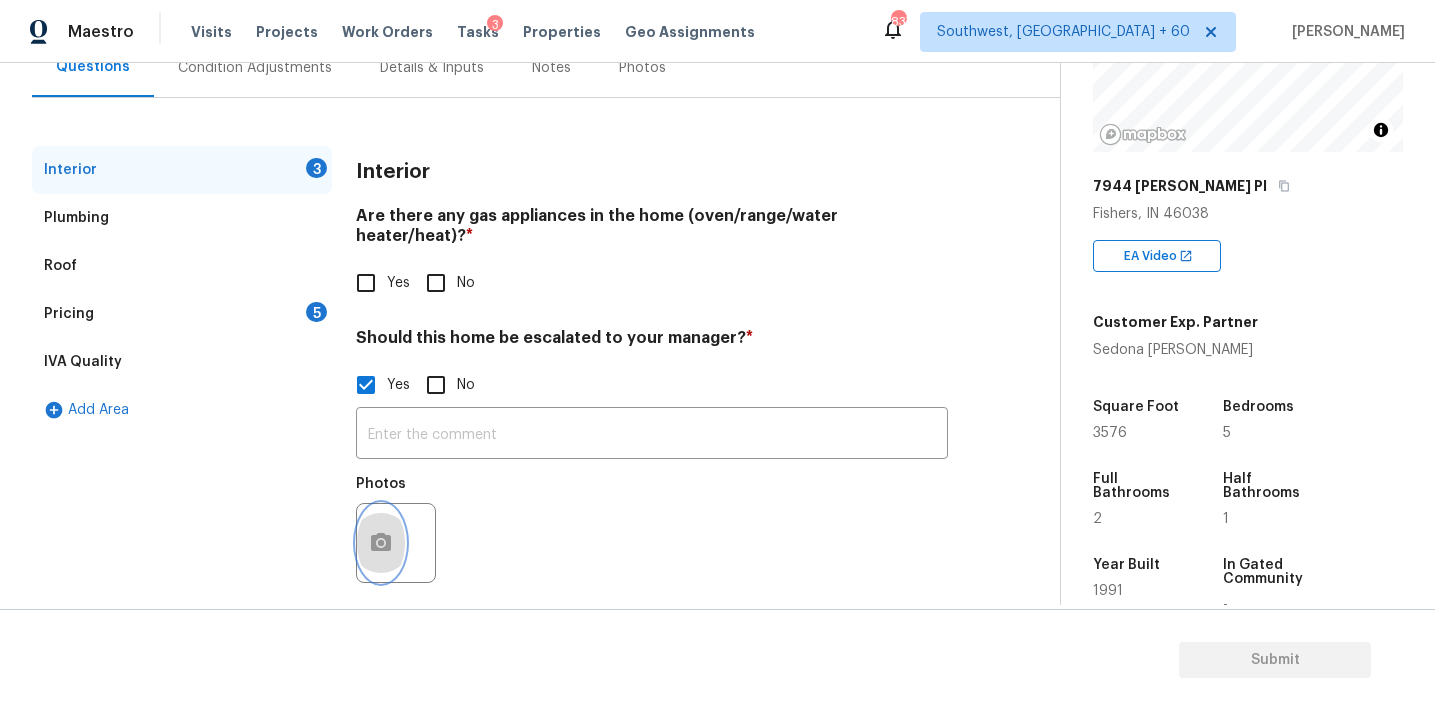 click 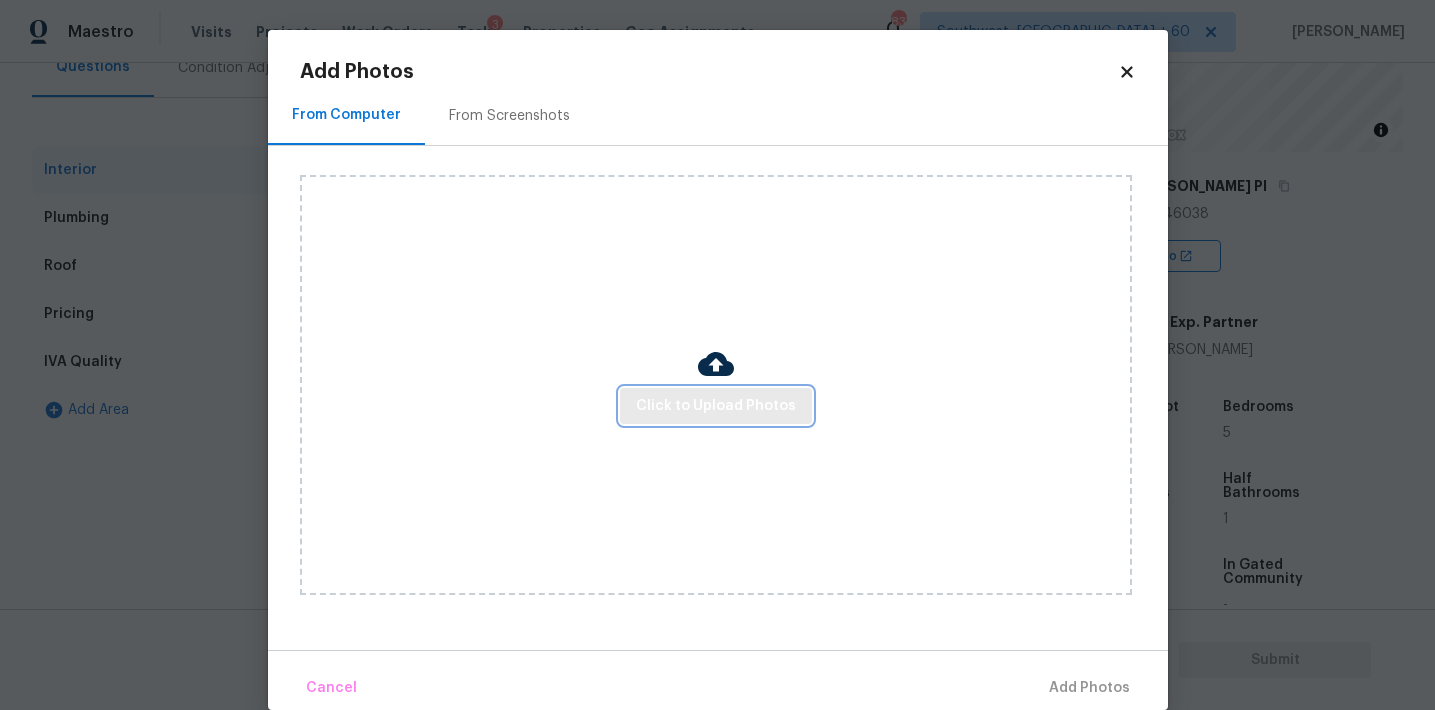 click on "Click to Upload Photos" at bounding box center [716, 406] 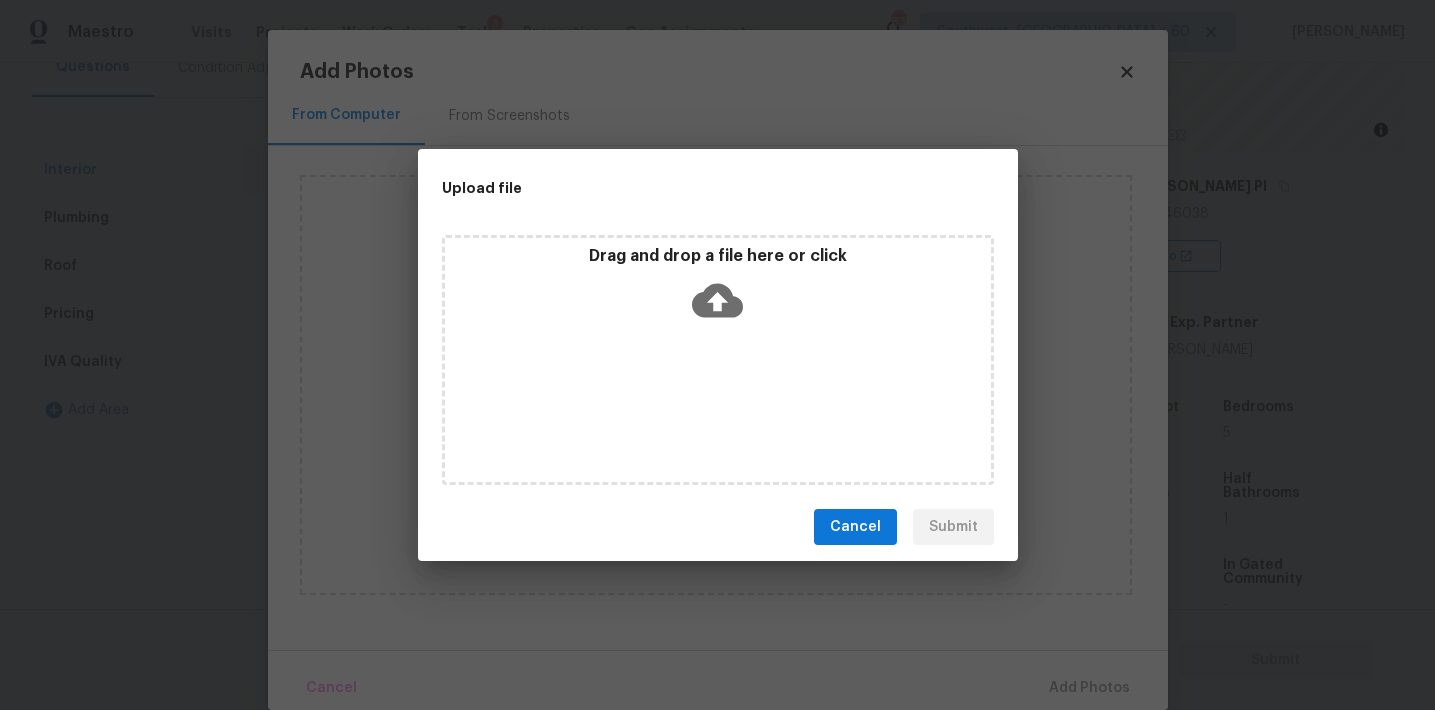 click on "Drag and drop a file here or click" at bounding box center (718, 289) 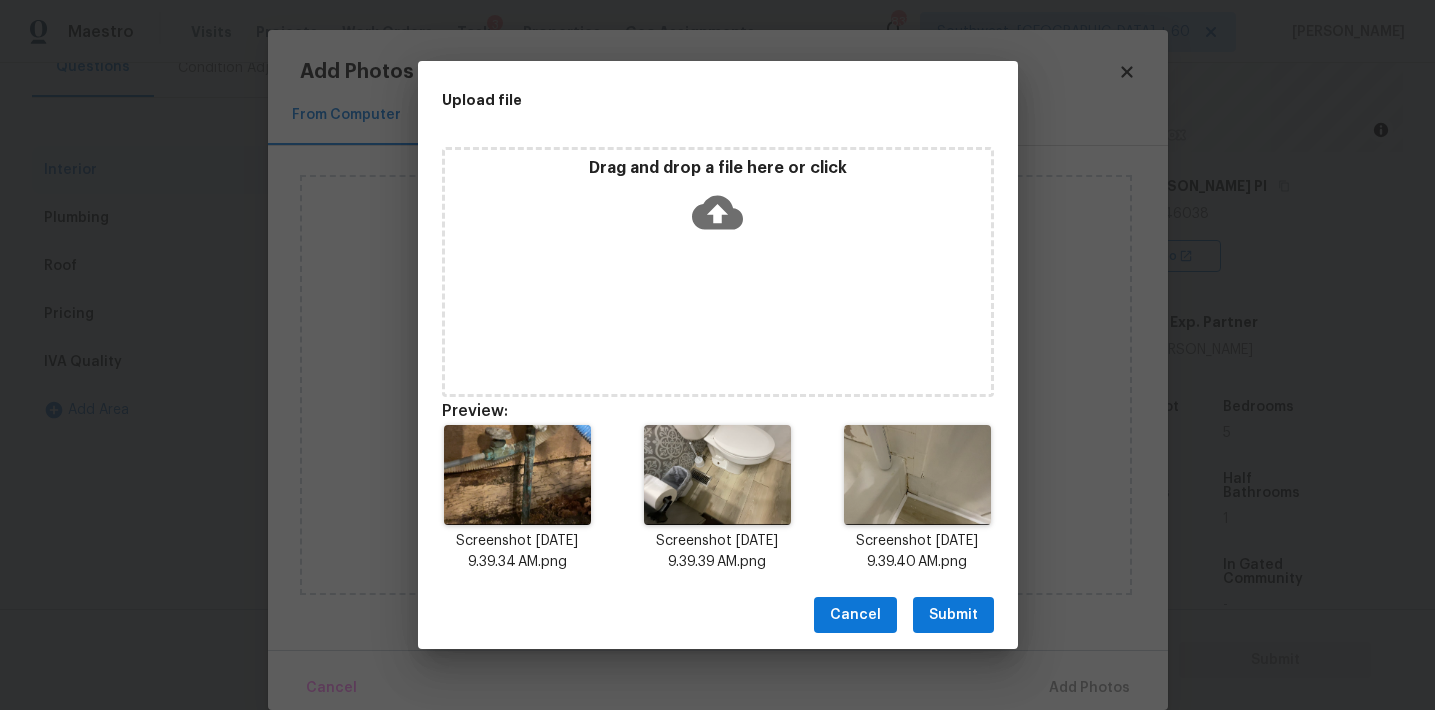 click on "Submit" at bounding box center (953, 615) 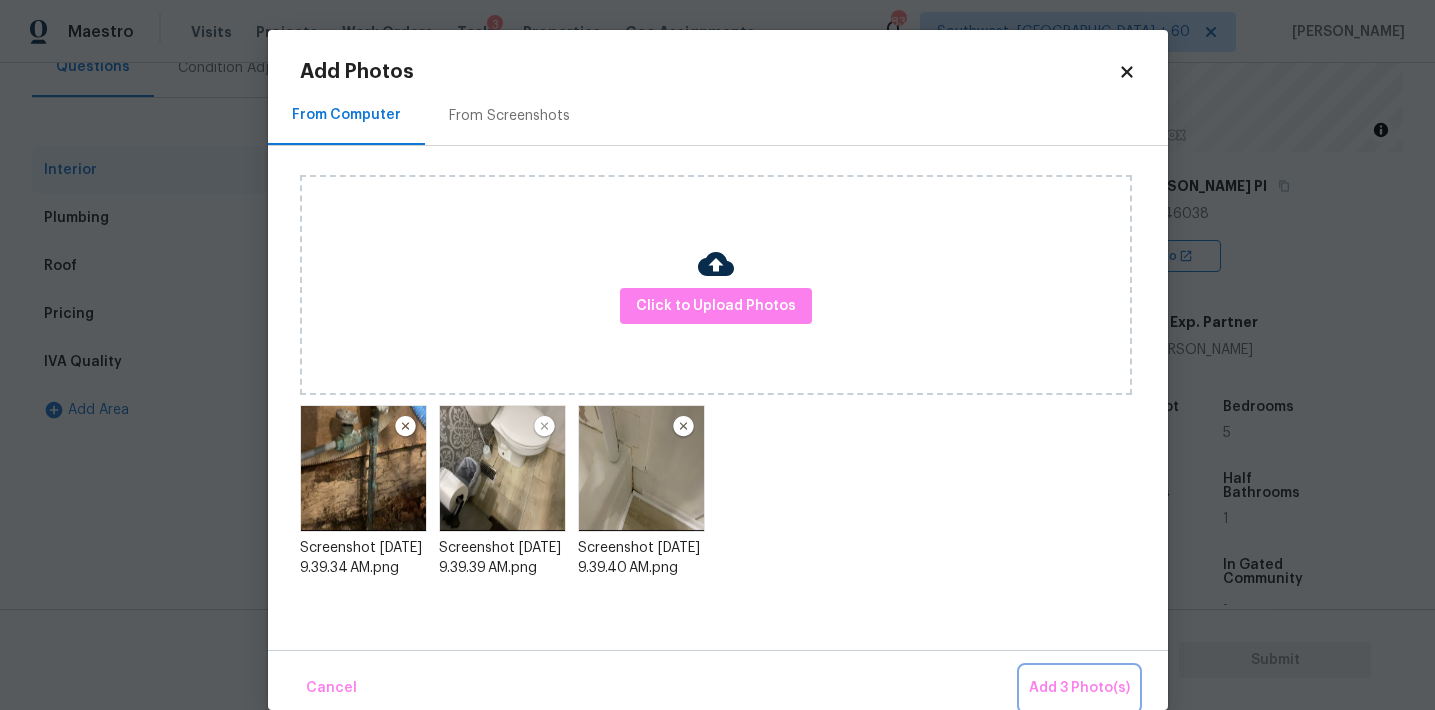 click on "Add 3 Photo(s)" at bounding box center [1079, 688] 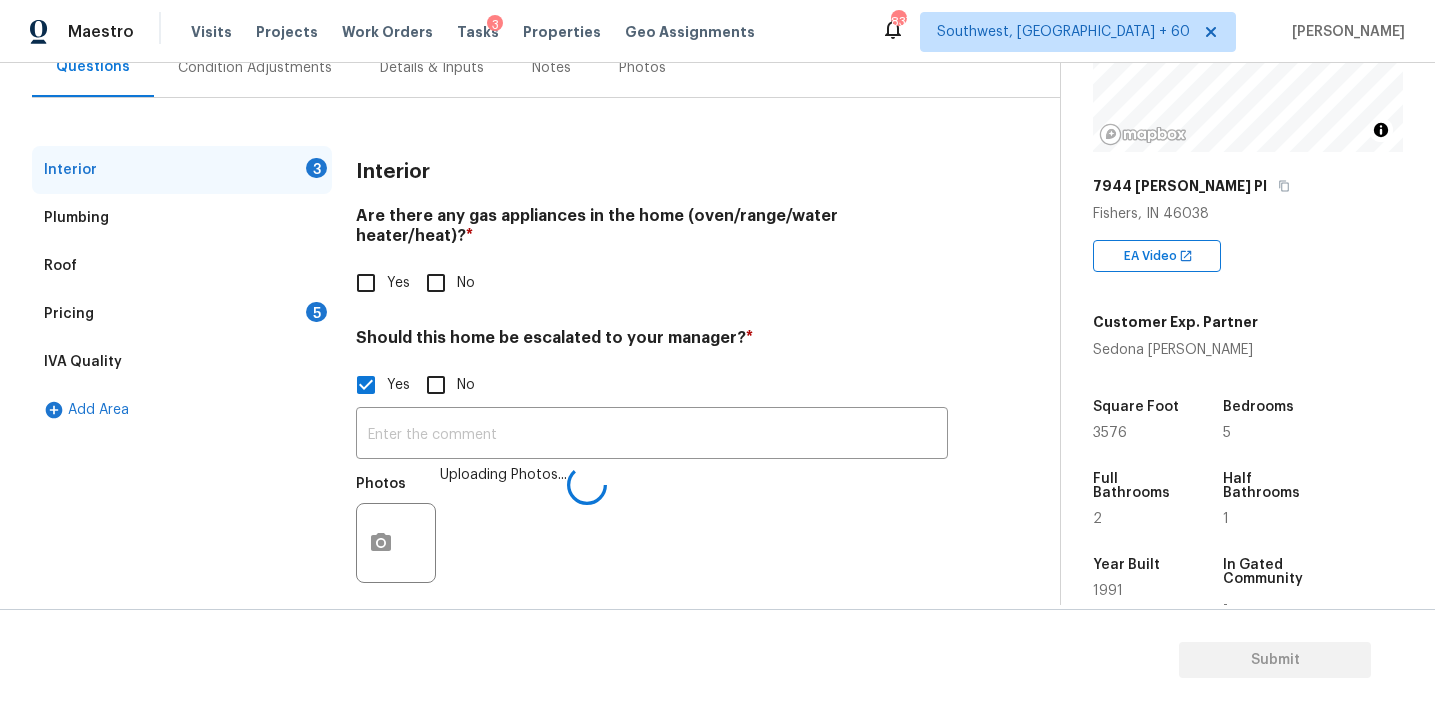 click on "Should this home be escalated to your manager?  *" at bounding box center (652, 342) 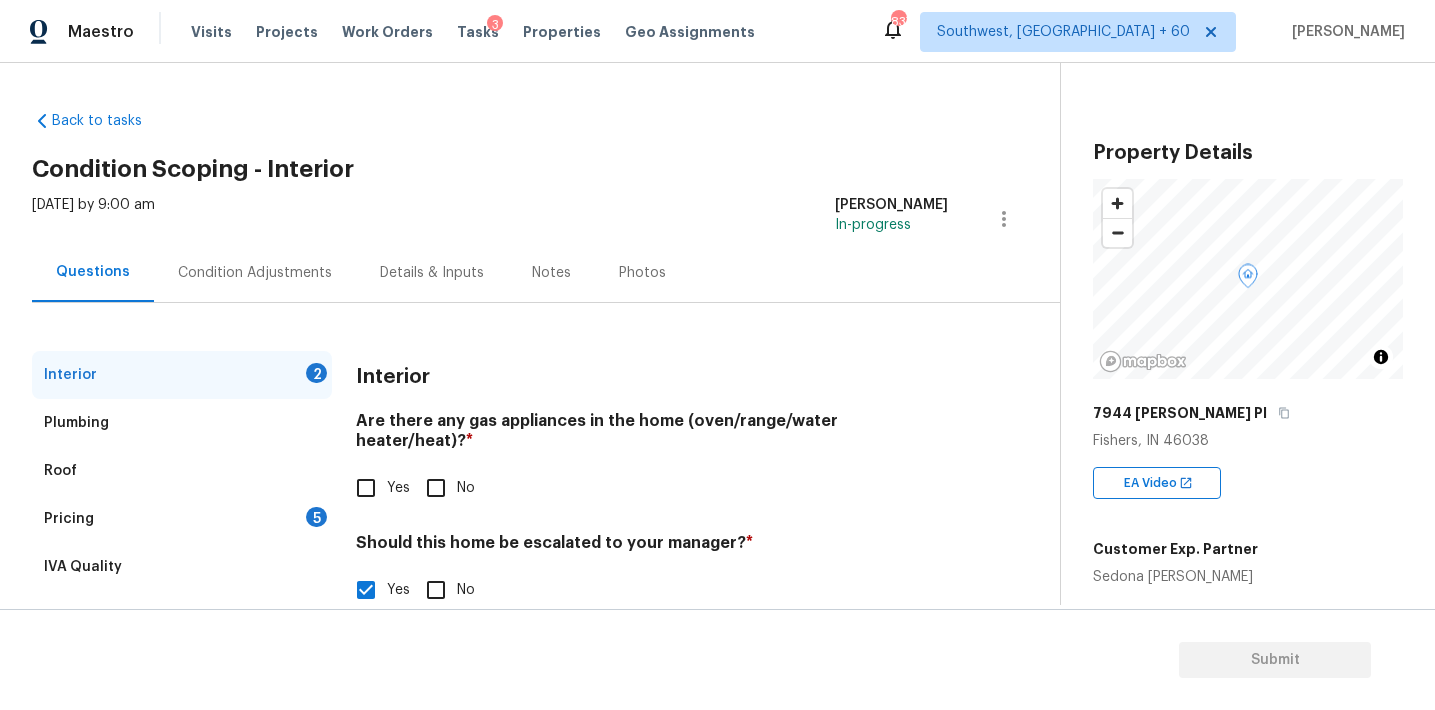 scroll, scrollTop: 0, scrollLeft: 0, axis: both 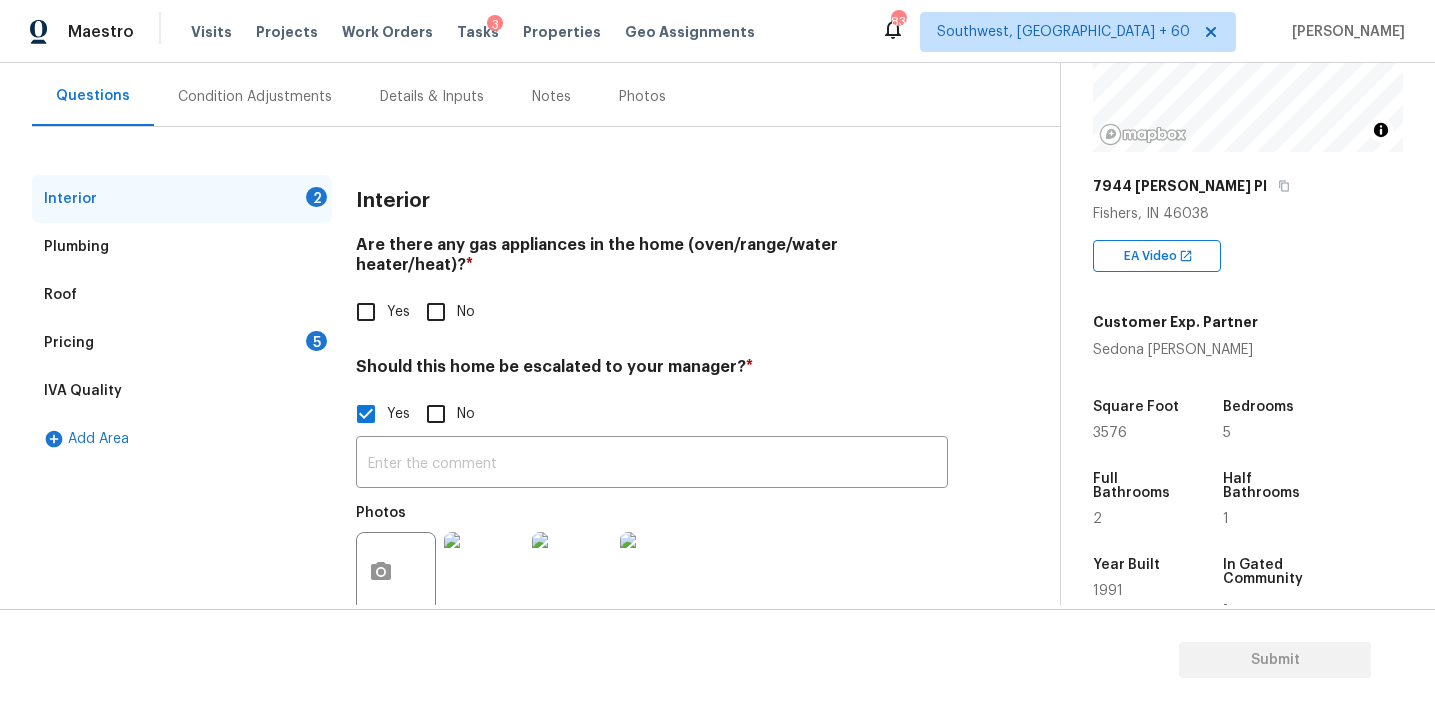 click on "Interior" at bounding box center [652, 201] 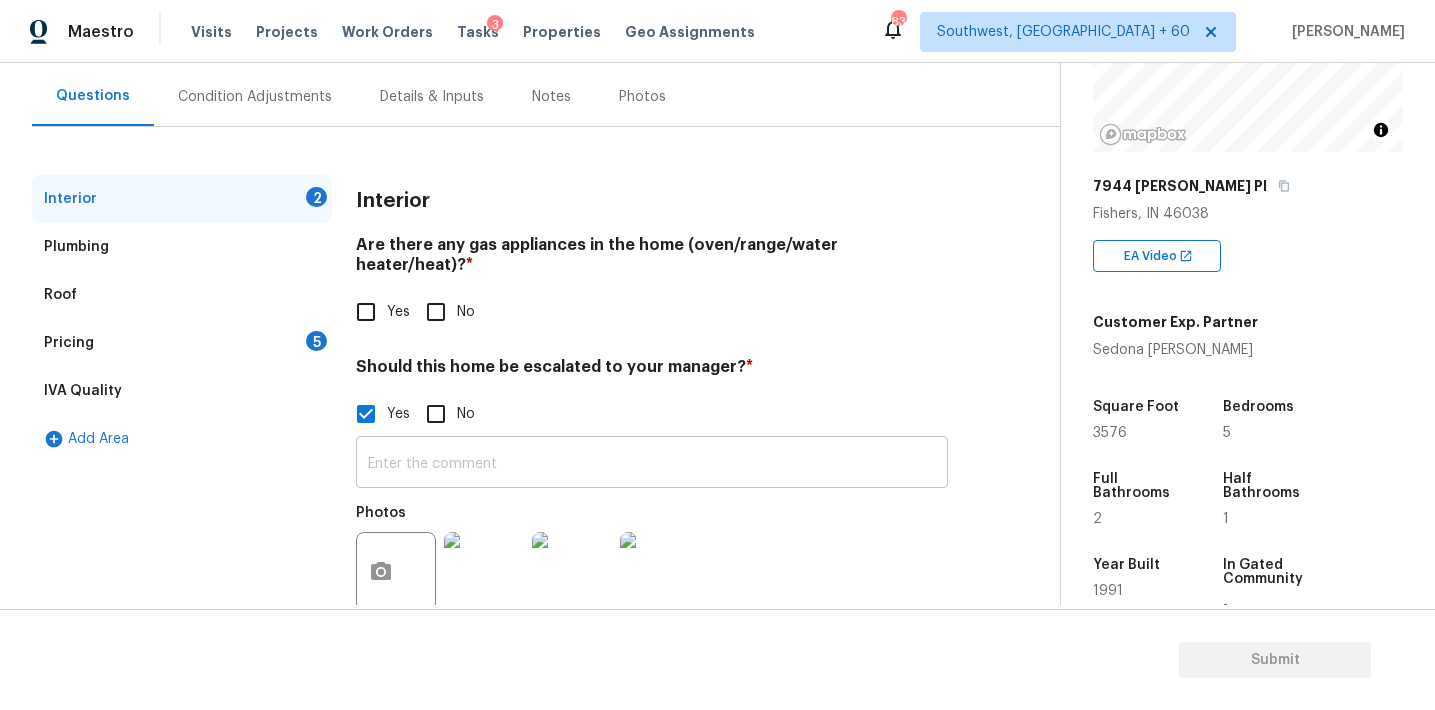 click at bounding box center [652, 464] 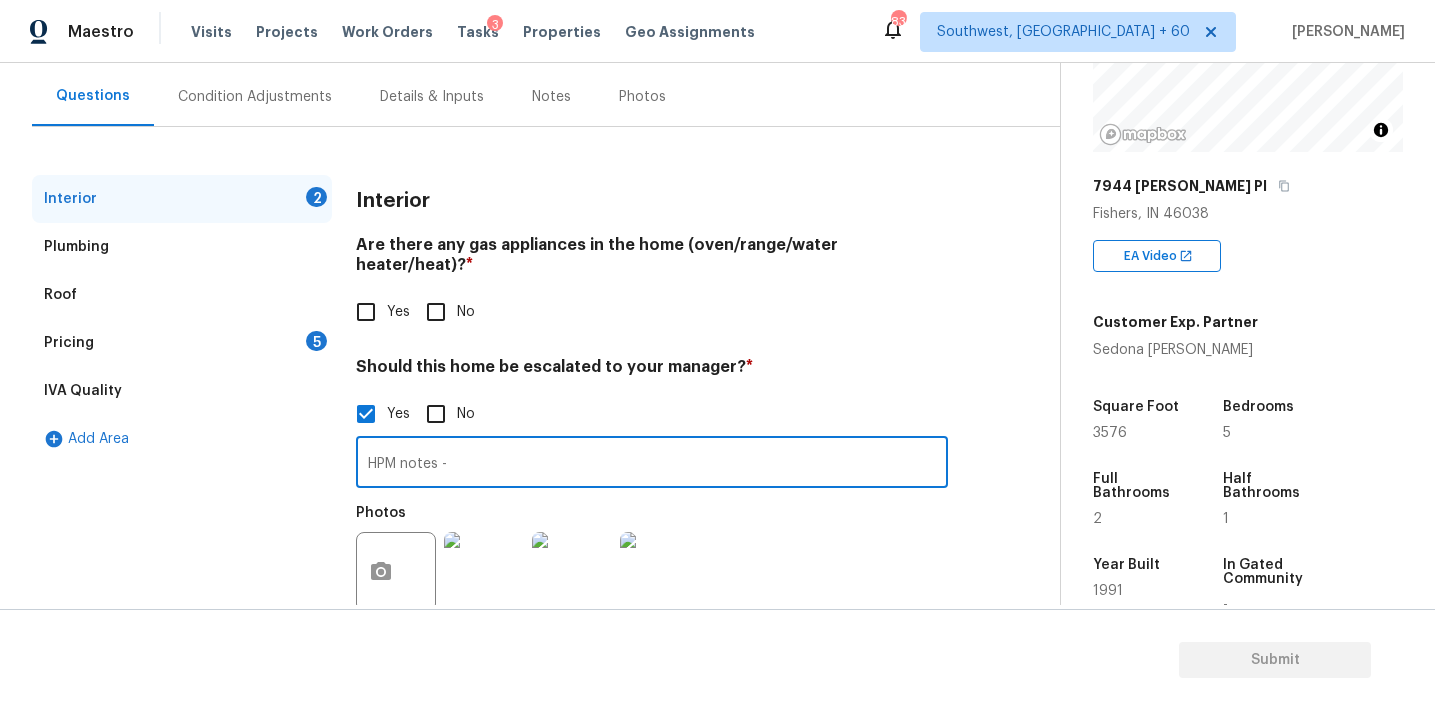 paste on "leak upstairs hallway bath." 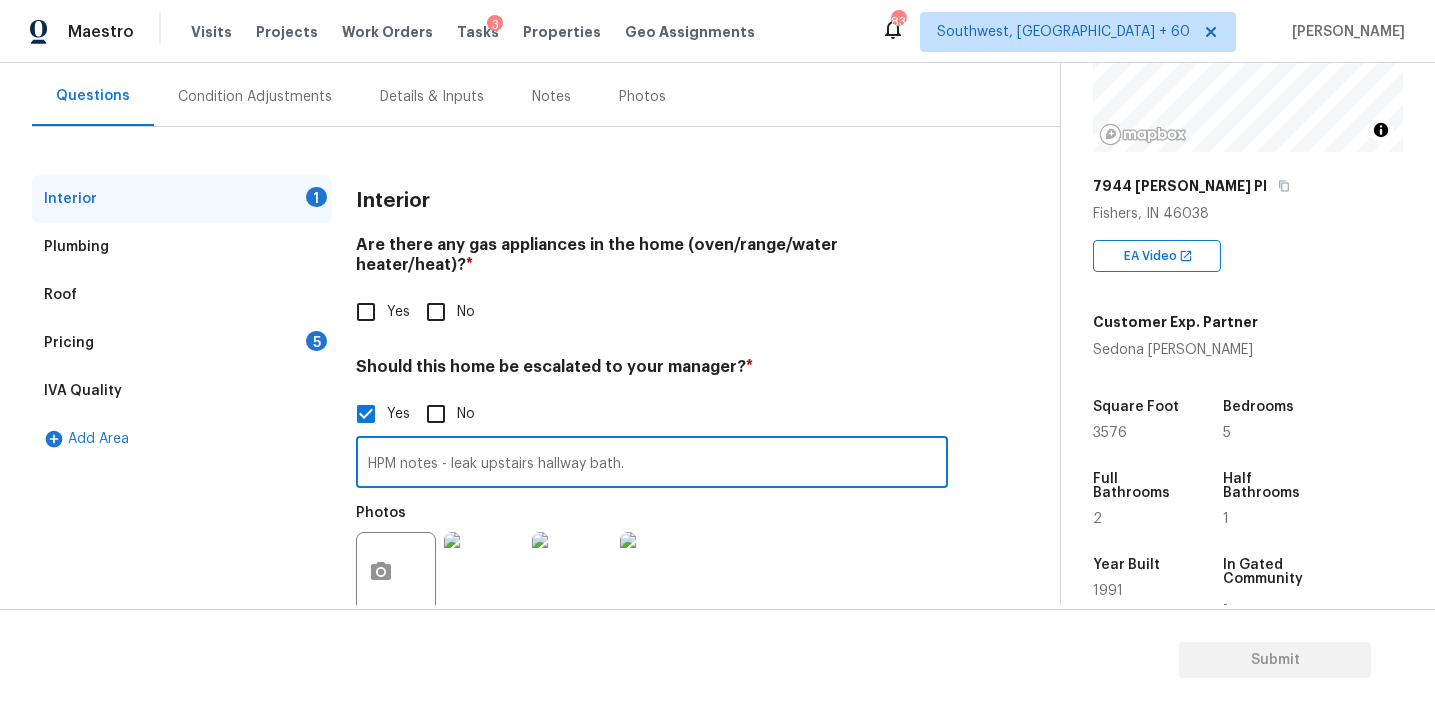 paste on "Active water leak under kitchen sink." 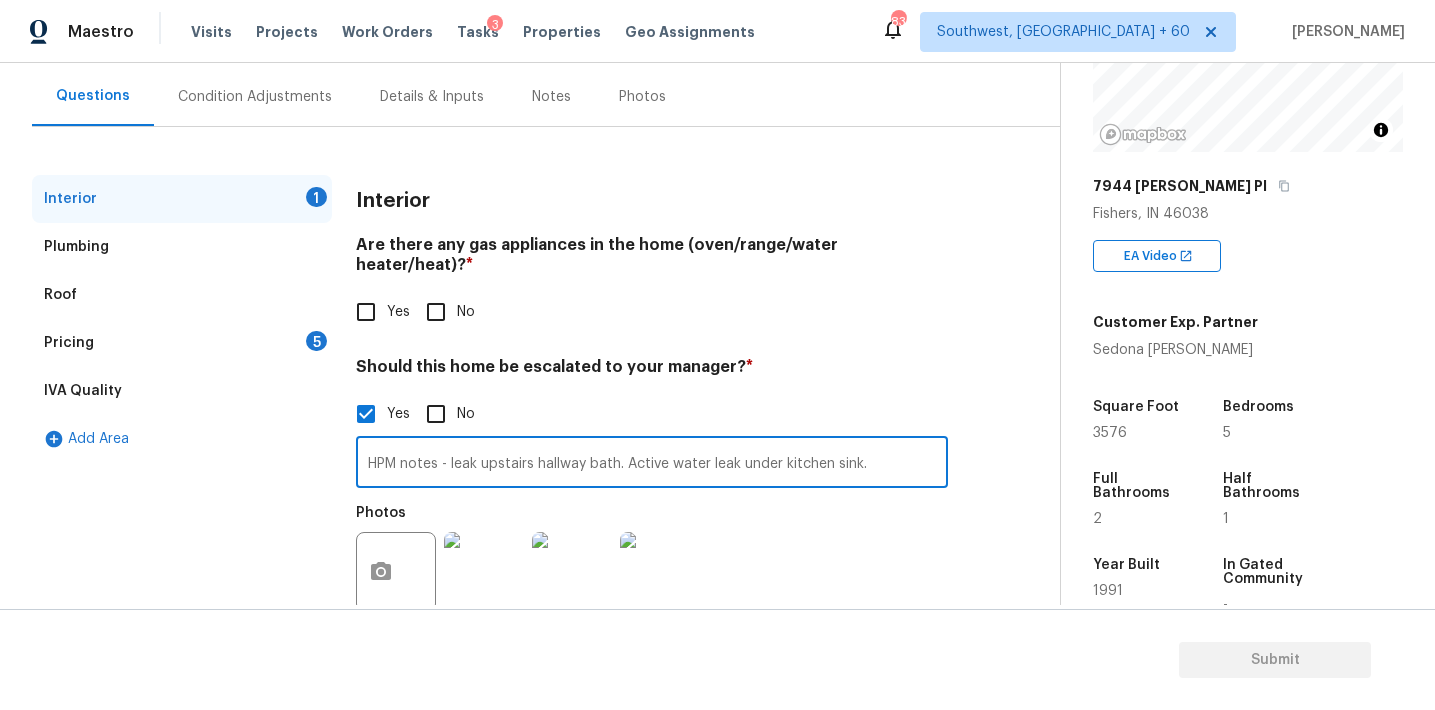 paste on "Interior unit is from 1990 and his original to the house. I do know it works, and I’m sure it’s had parts replaced, but it’s 35 years old." 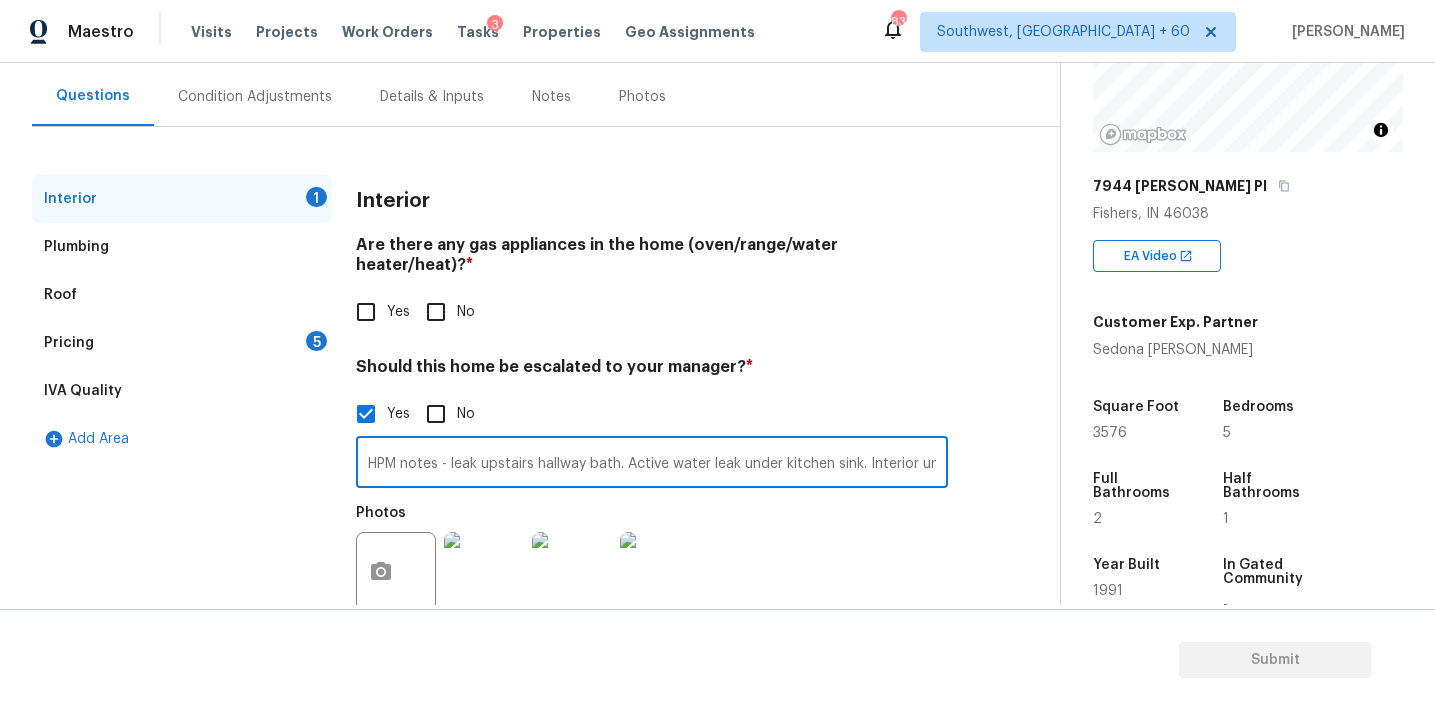 scroll, scrollTop: 0, scrollLeft: 783, axis: horizontal 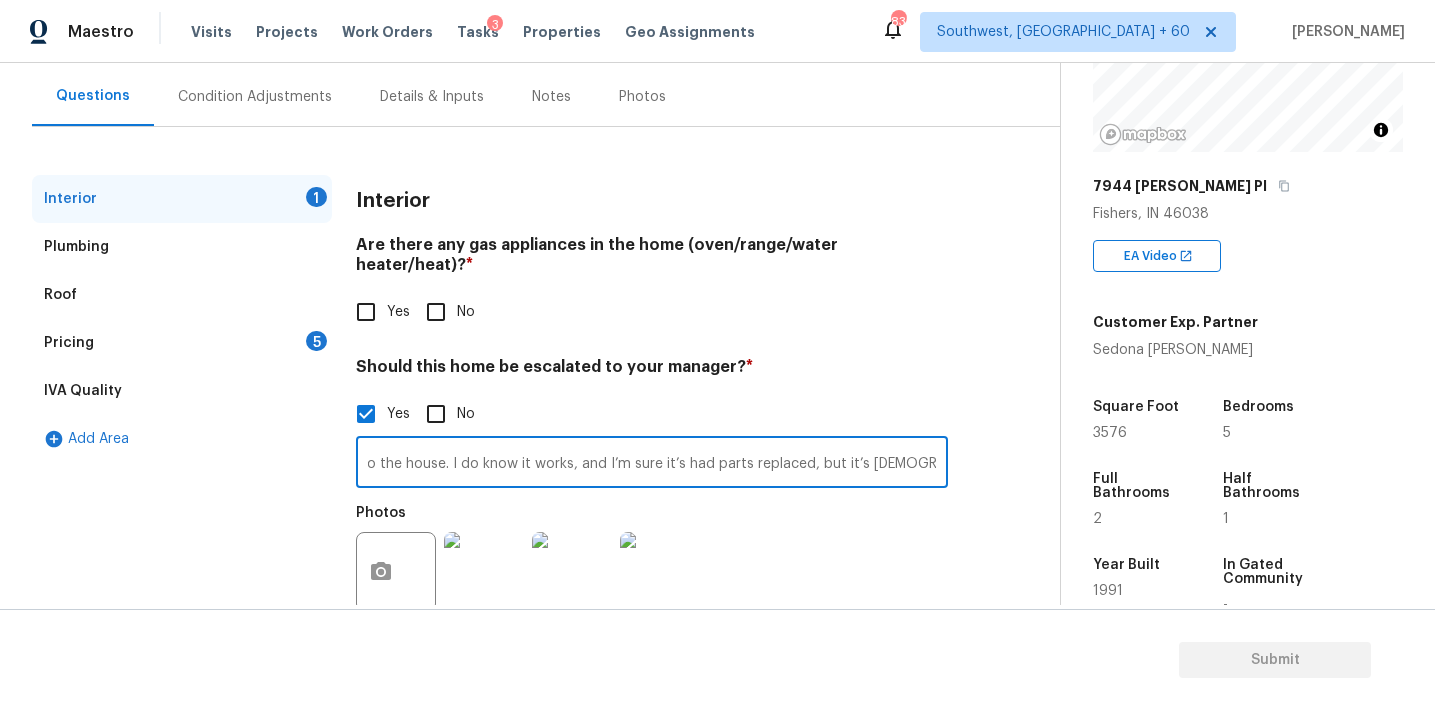 type on "HPM notes - leak upstairs hallway bath. Active water leak under kitchen sink. Interior unit is from 1990 and his original to the house. I do know it works, and I’m sure it’s had parts replaced, but it’s [DEMOGRAPHIC_DATA]." 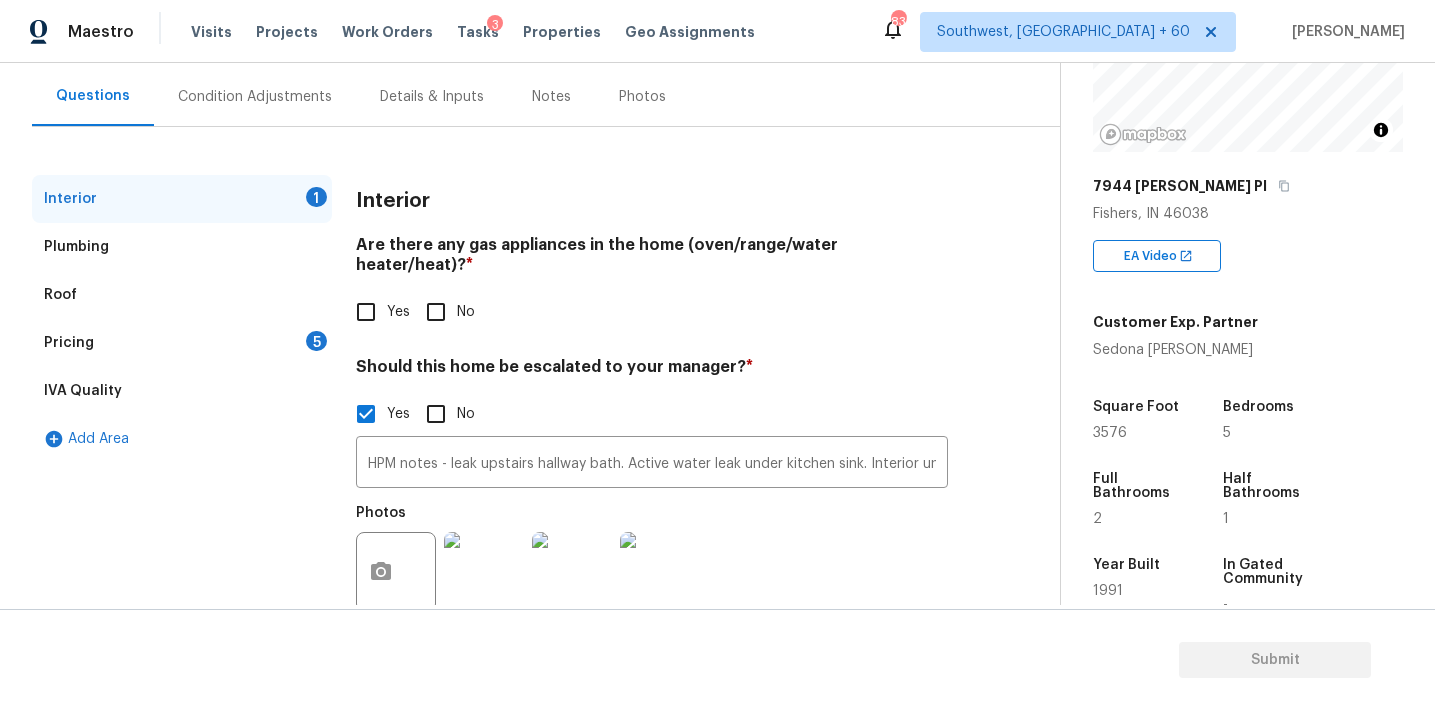 click on "5" at bounding box center [316, 341] 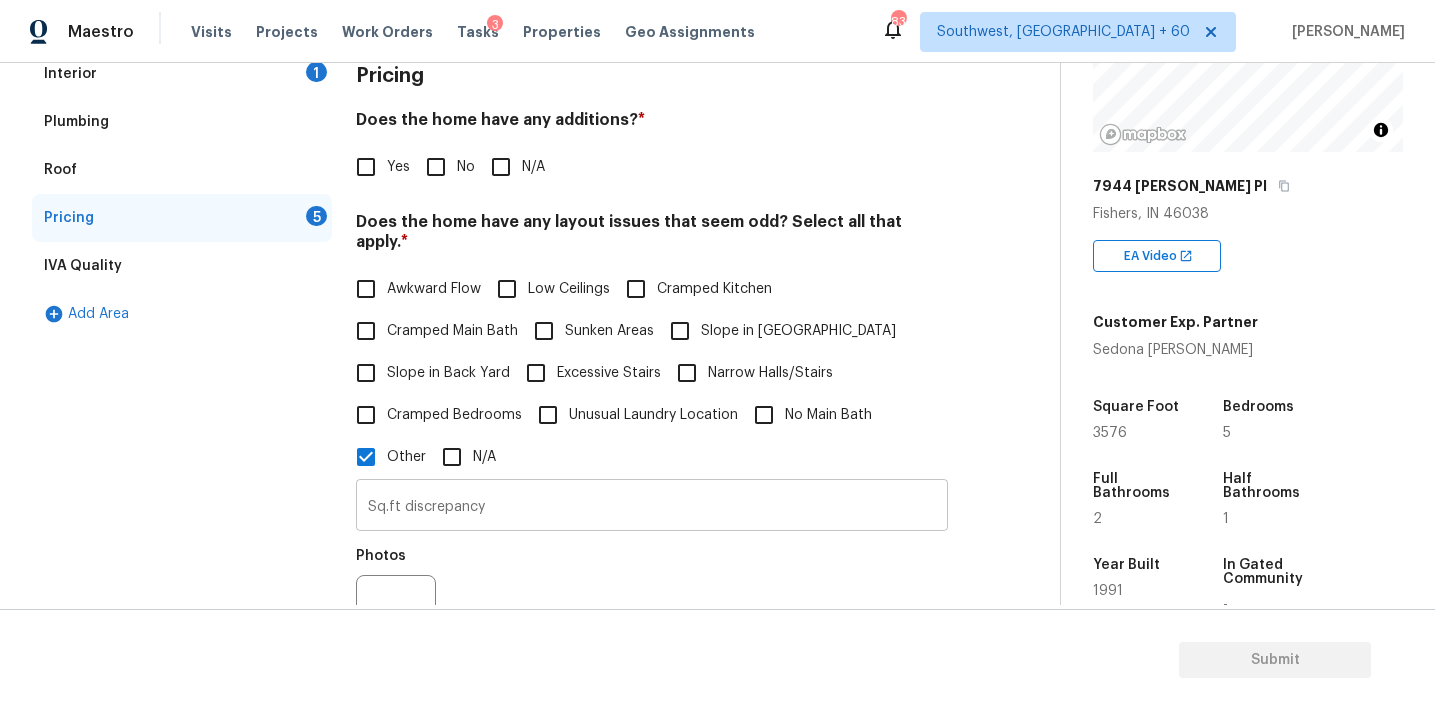 scroll, scrollTop: 378, scrollLeft: 0, axis: vertical 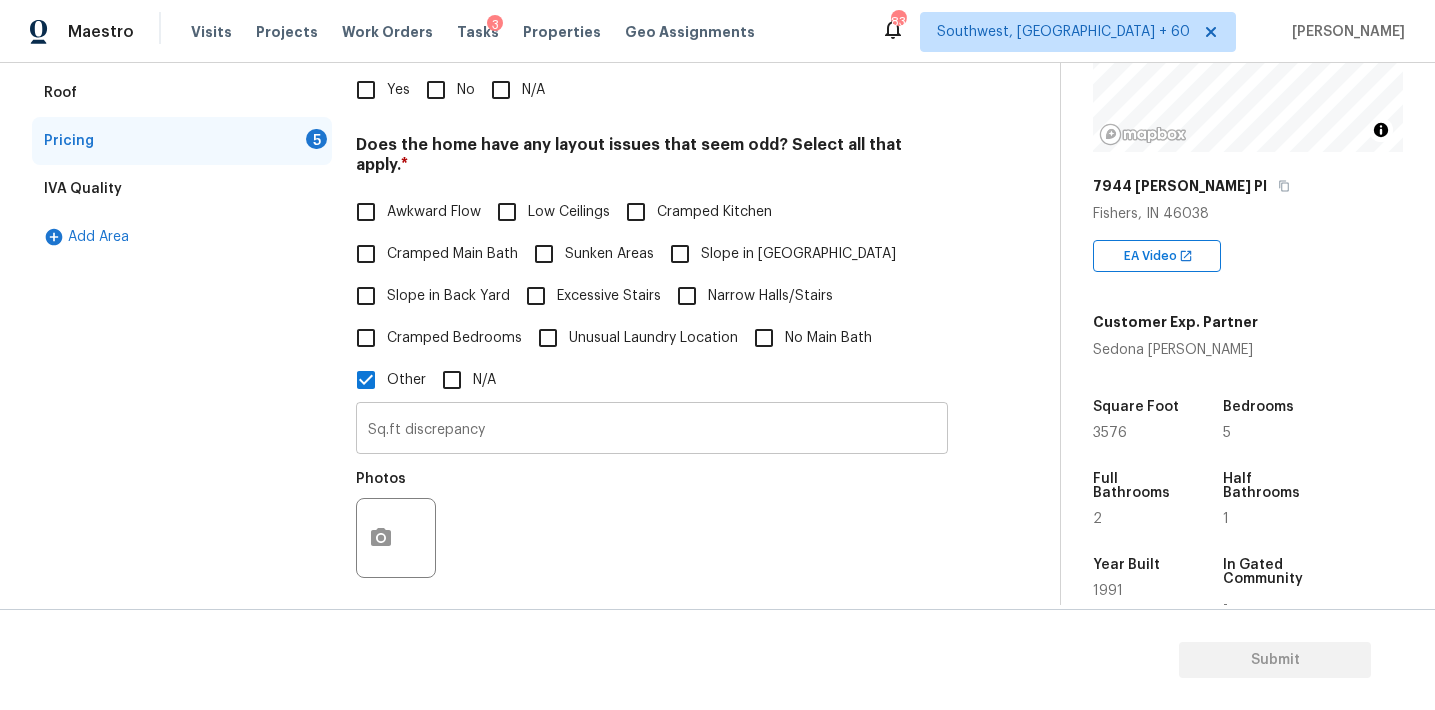 click on "Sq.ft discrepancy" at bounding box center [652, 430] 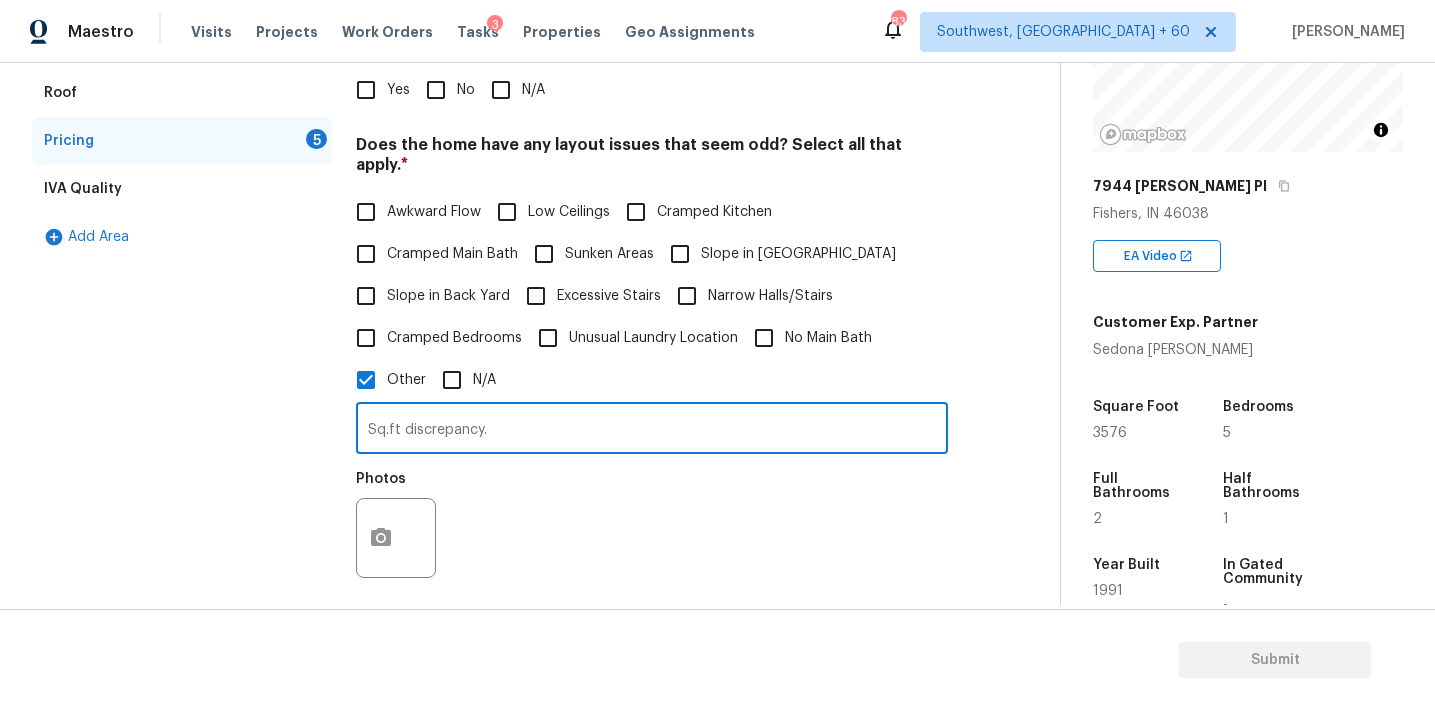 paste on "Basement bedrooms do have closets and egress windows." 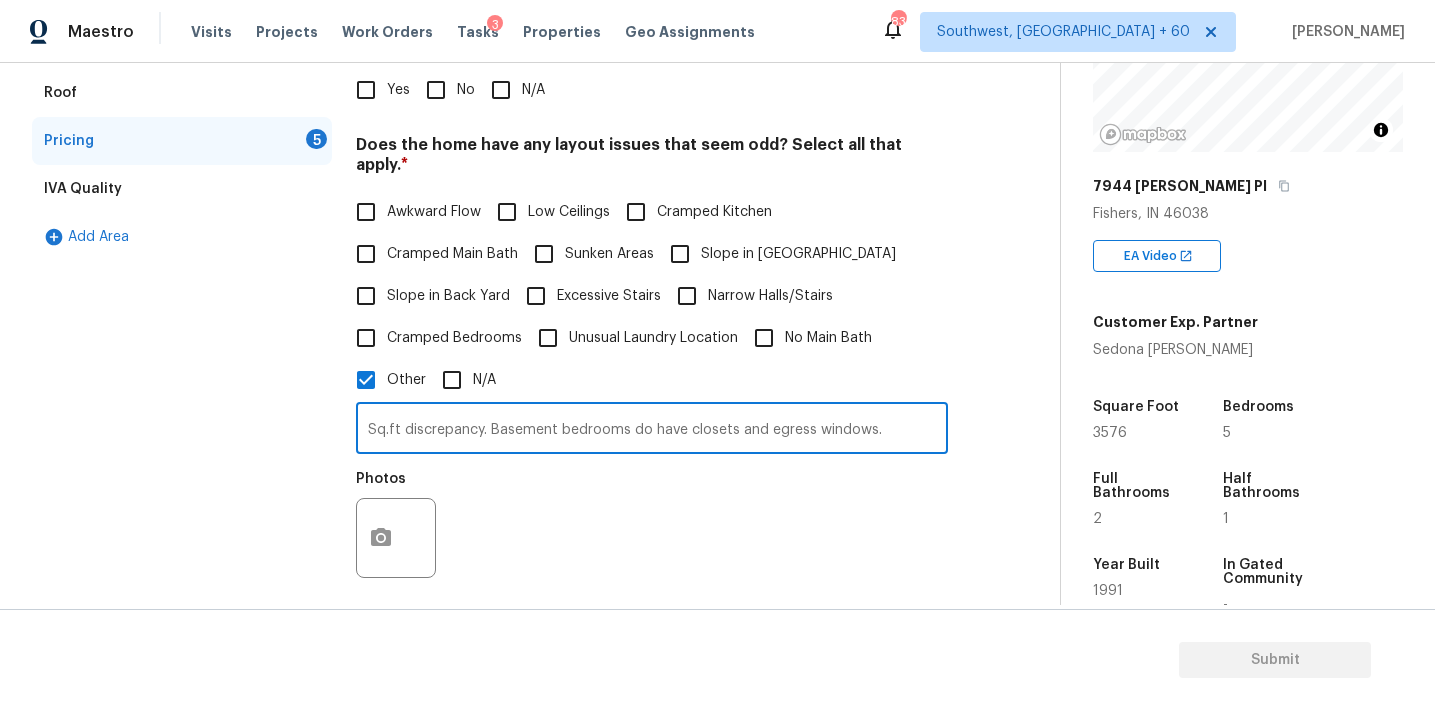 type on "Sq.ft discrepancy. Basement bedrooms do have closets and egress windows." 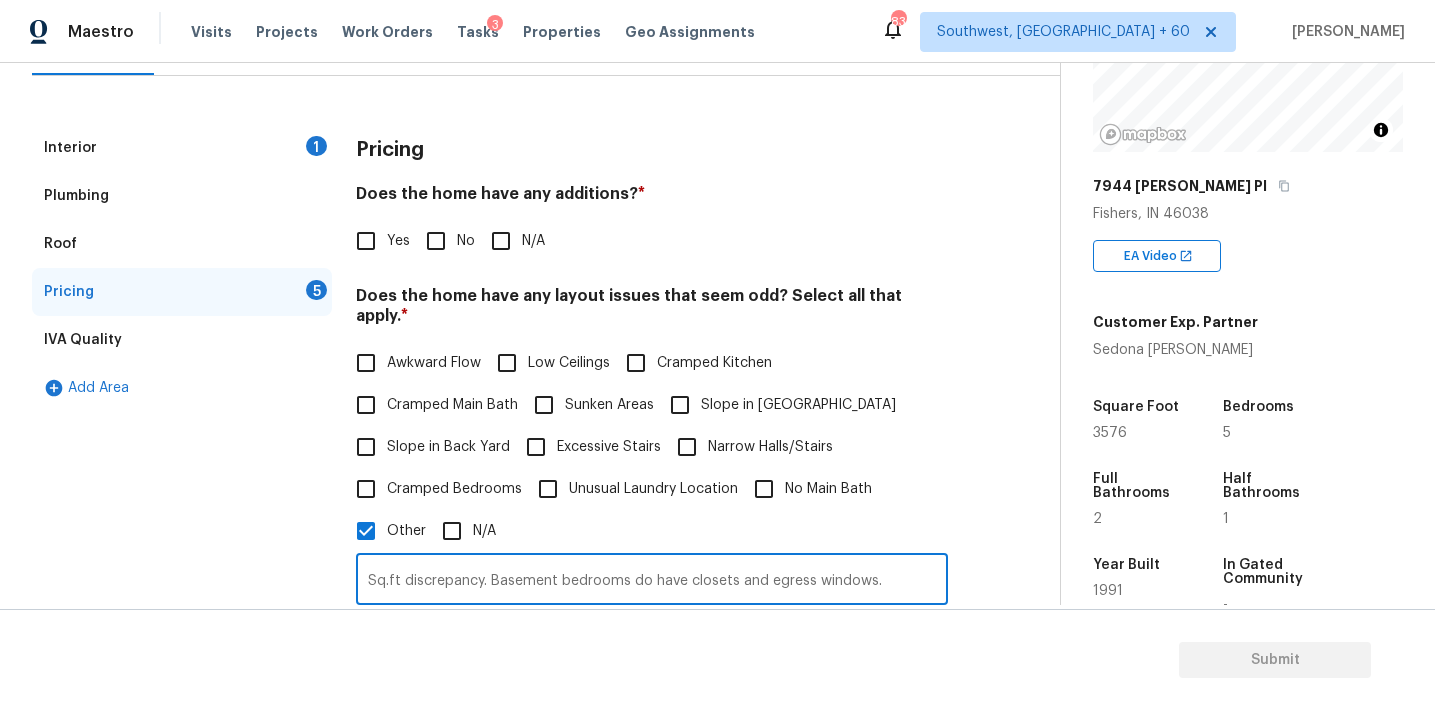 scroll, scrollTop: 210, scrollLeft: 0, axis: vertical 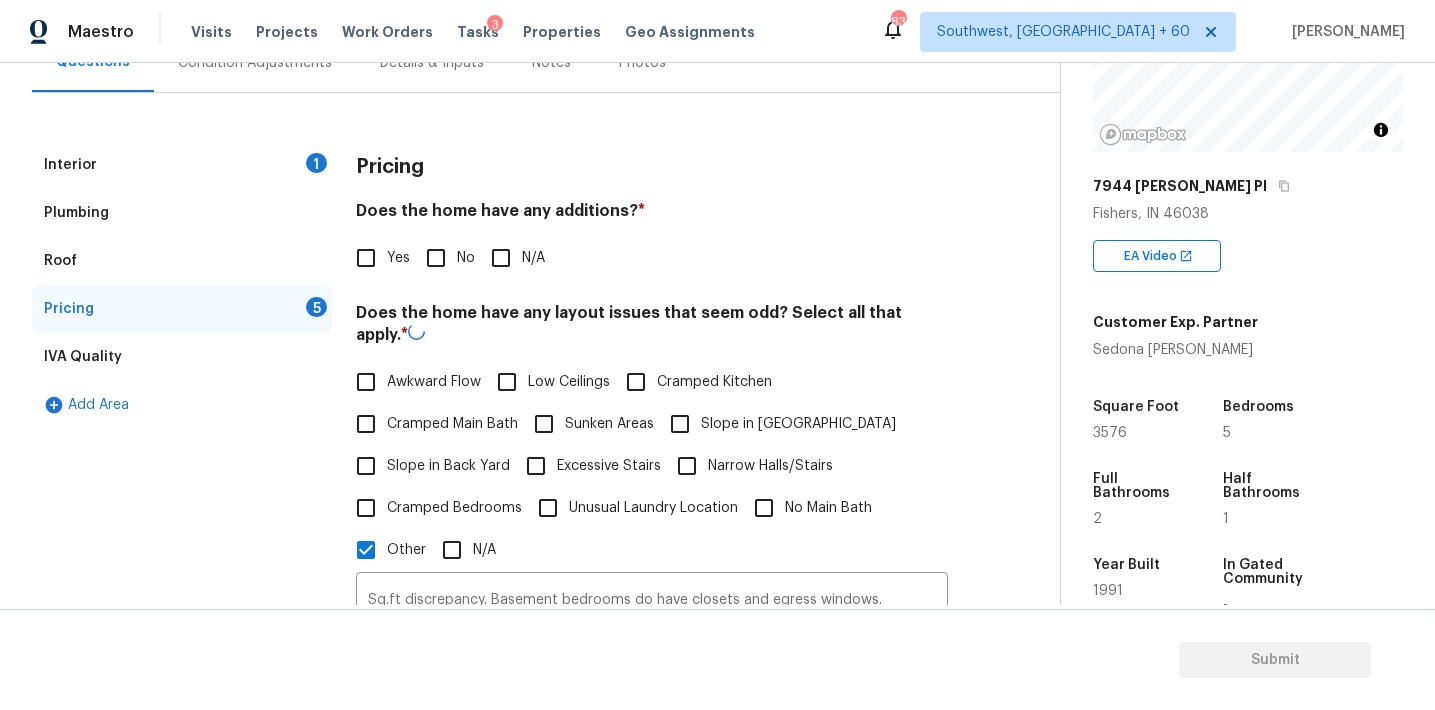 click on "Condition Adjustments" at bounding box center (255, 62) 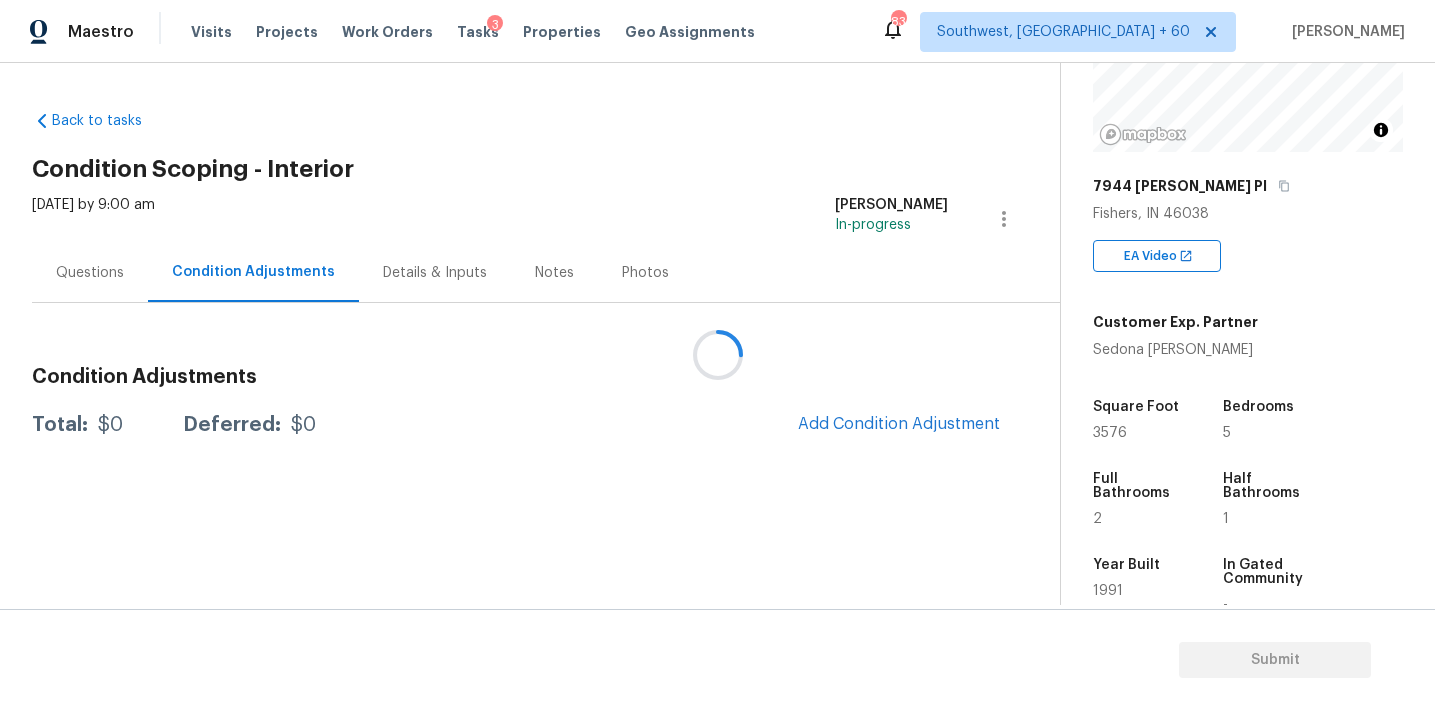 scroll, scrollTop: 0, scrollLeft: 0, axis: both 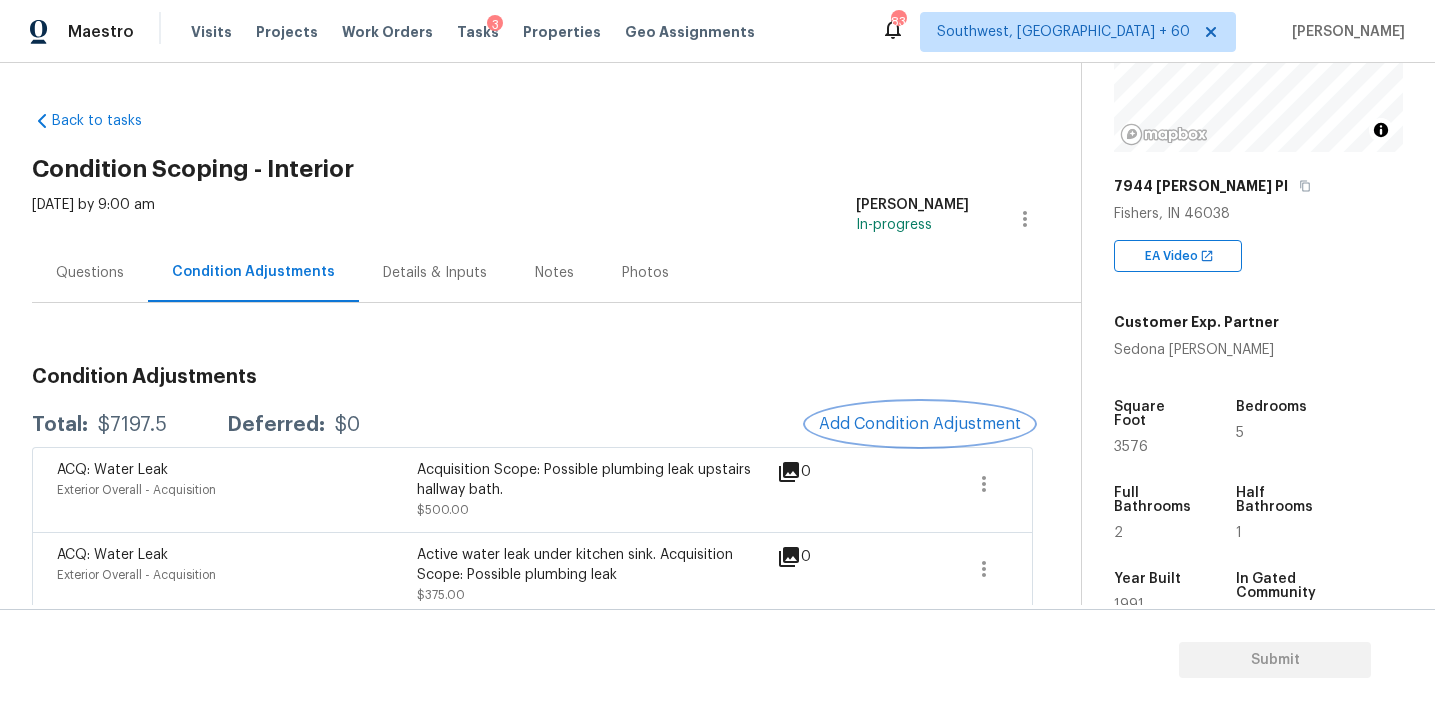 click on "Add Condition Adjustment" at bounding box center [920, 424] 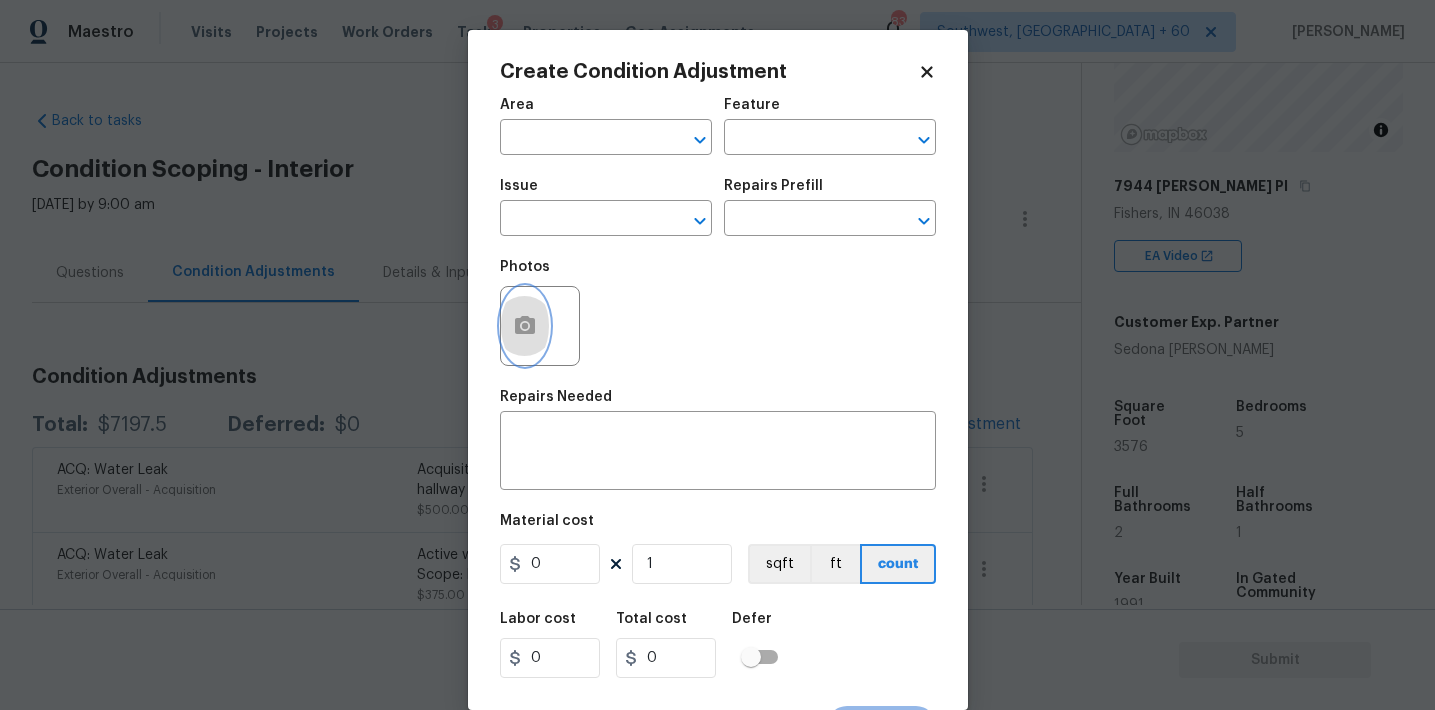click at bounding box center (525, 326) 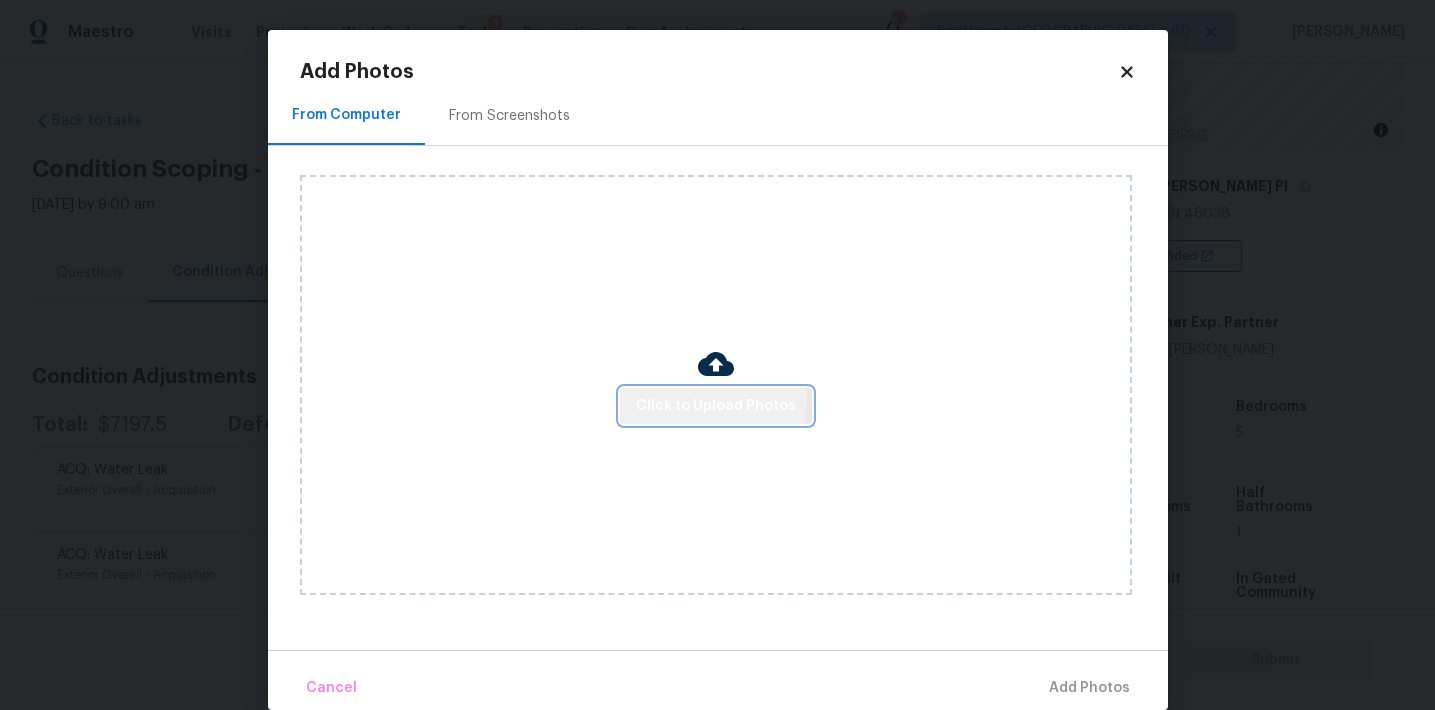 click on "Click to Upload Photos" at bounding box center (716, 406) 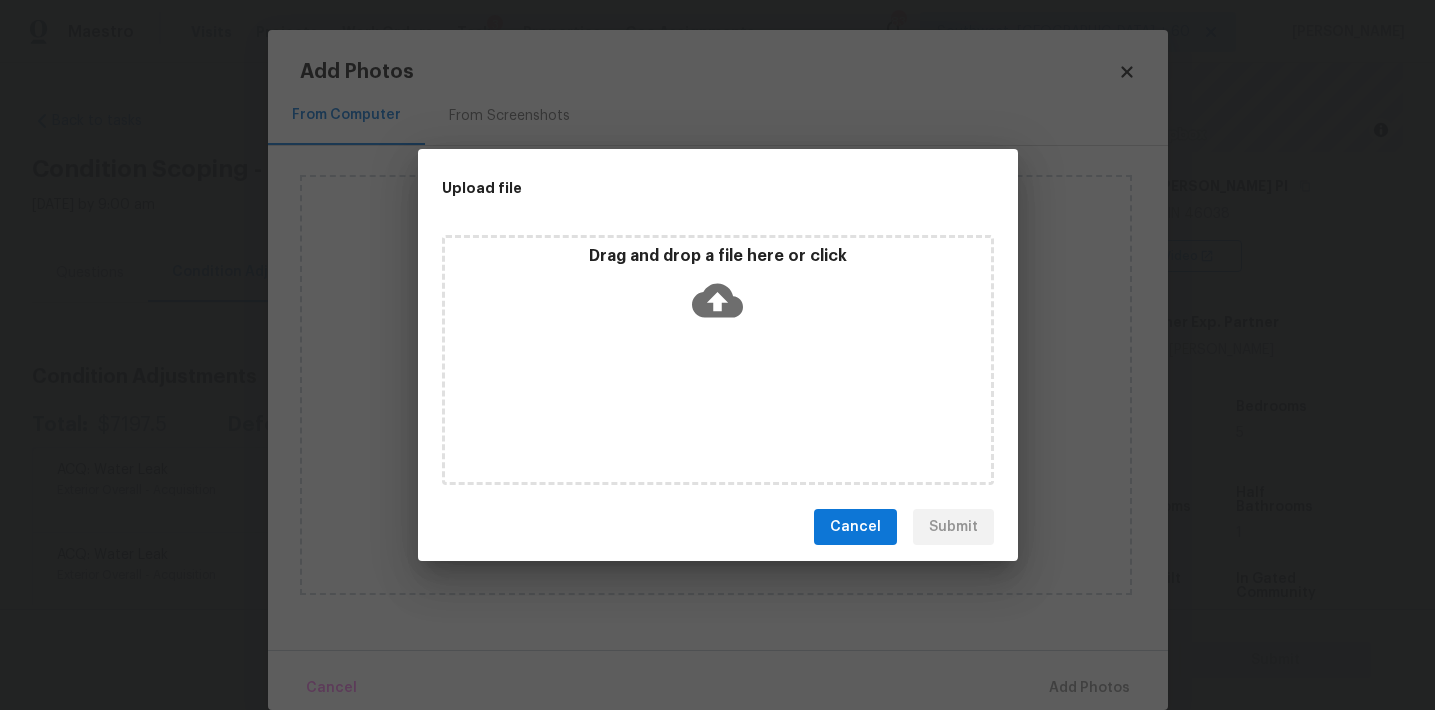 click on "Drag and drop a file here or click" at bounding box center [718, 289] 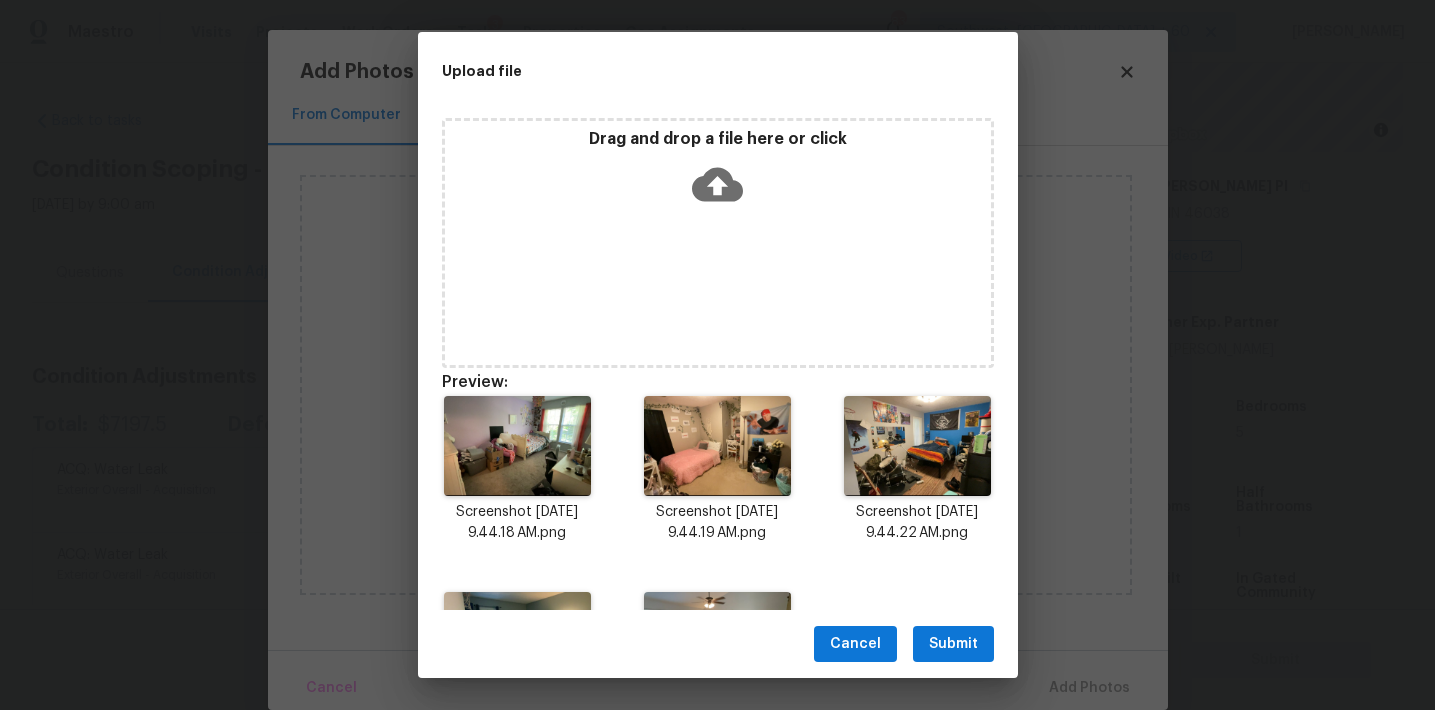 click on "Submit" at bounding box center [953, 644] 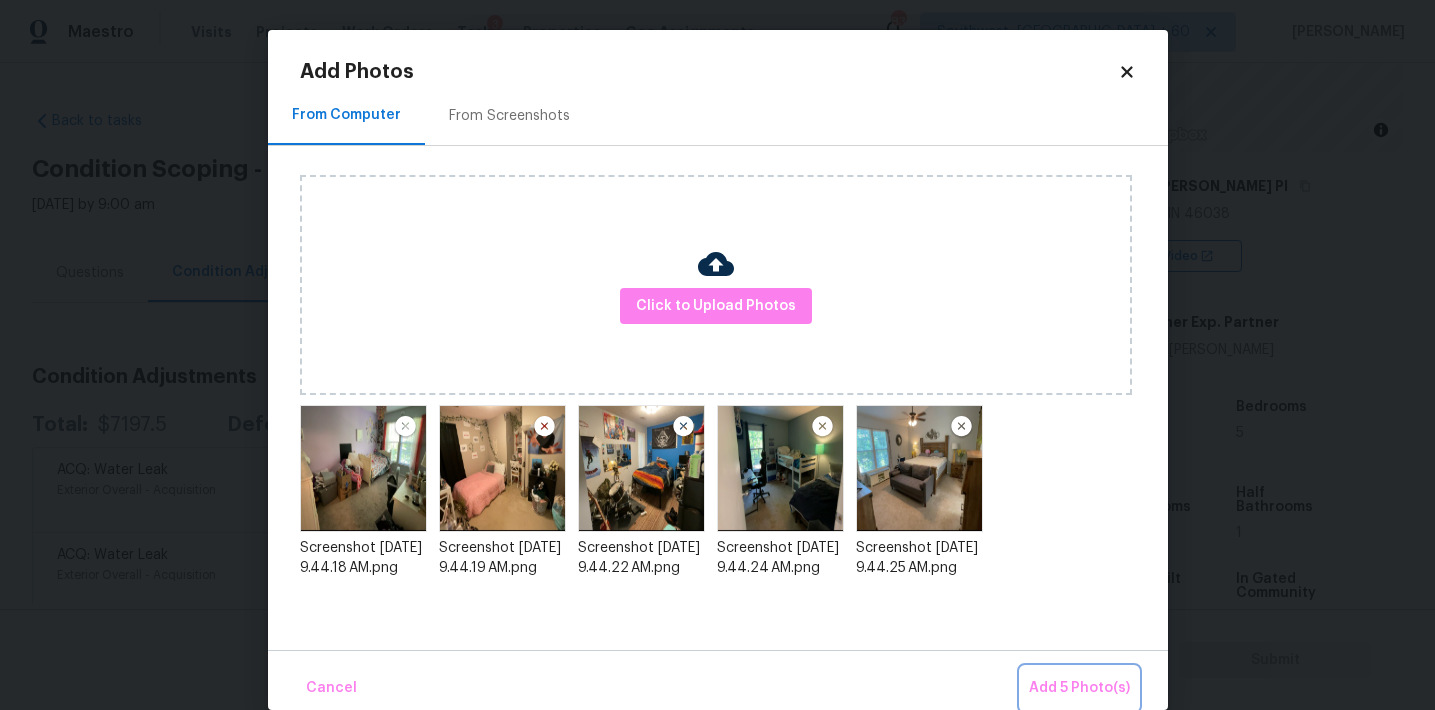 click on "Add 5 Photo(s)" at bounding box center (1079, 688) 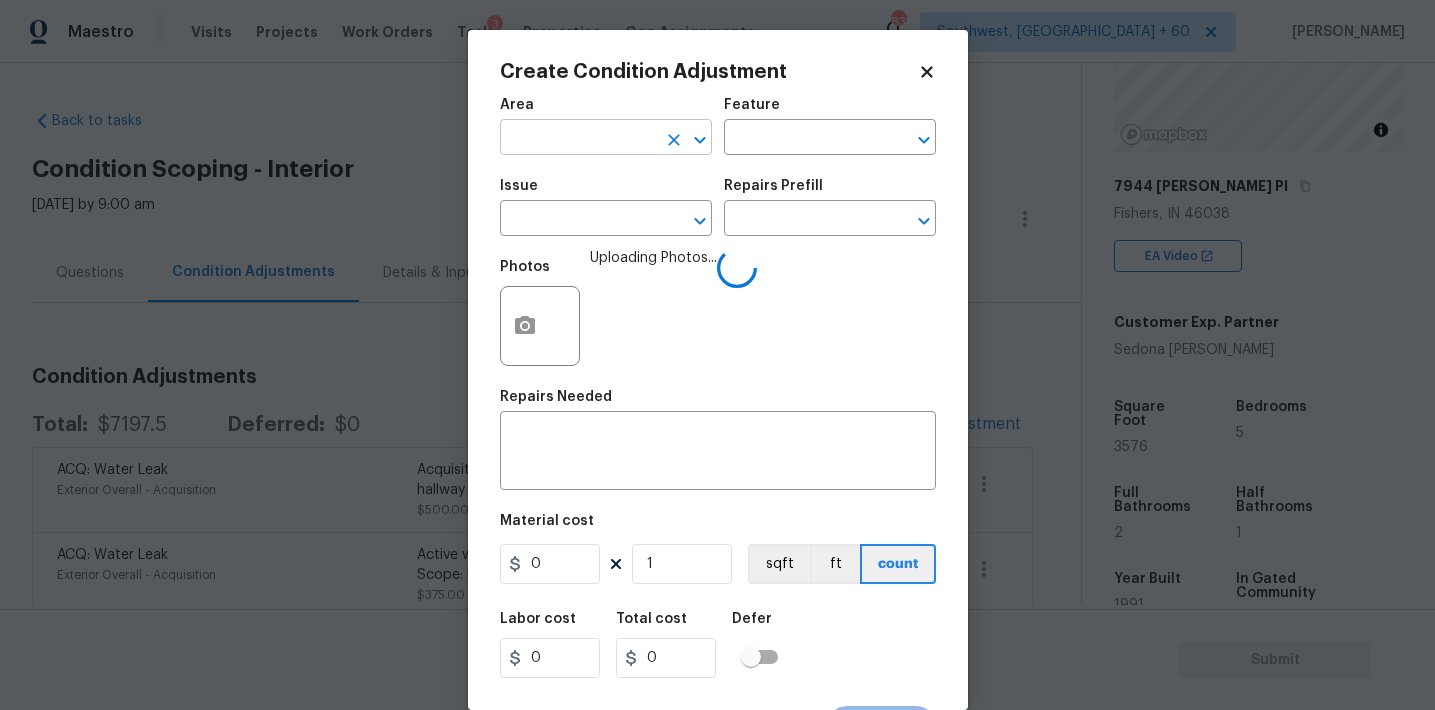 click at bounding box center [578, 139] 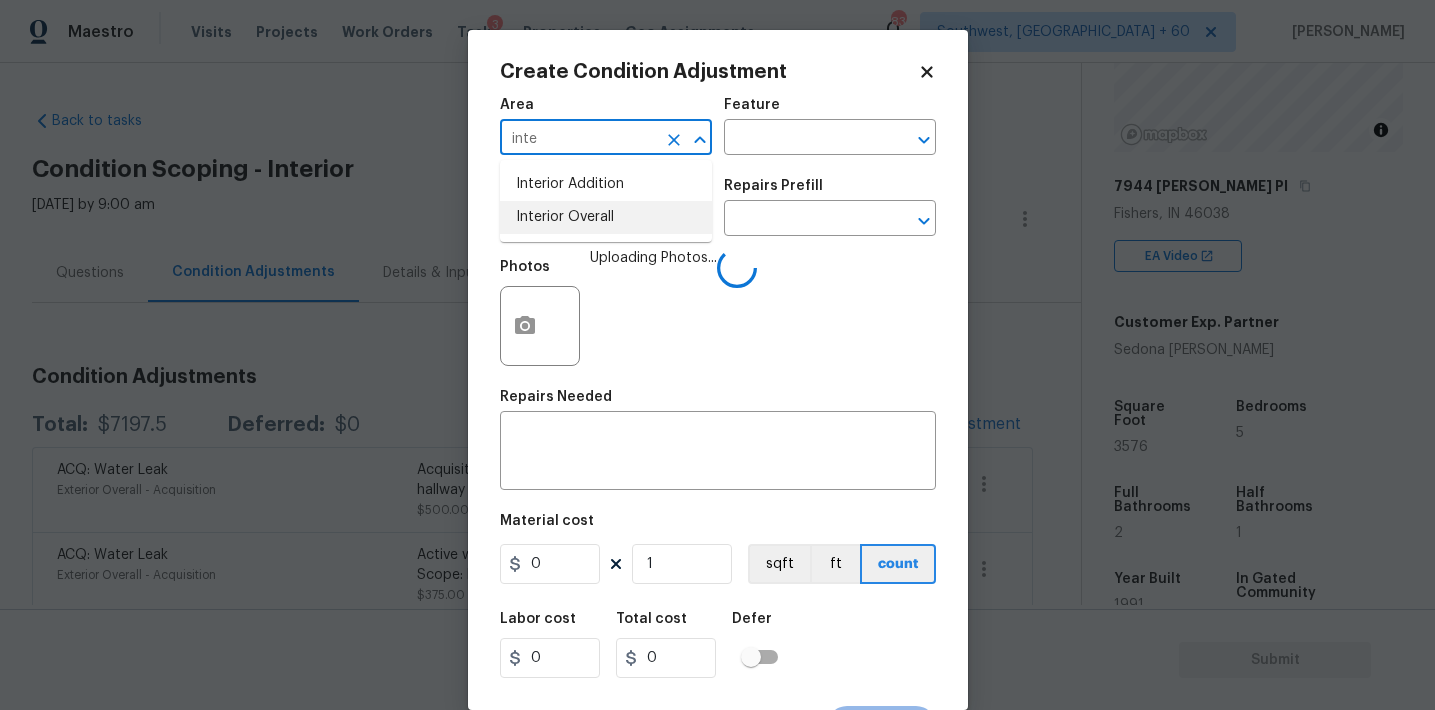 click on "Interior Overall" at bounding box center [606, 217] 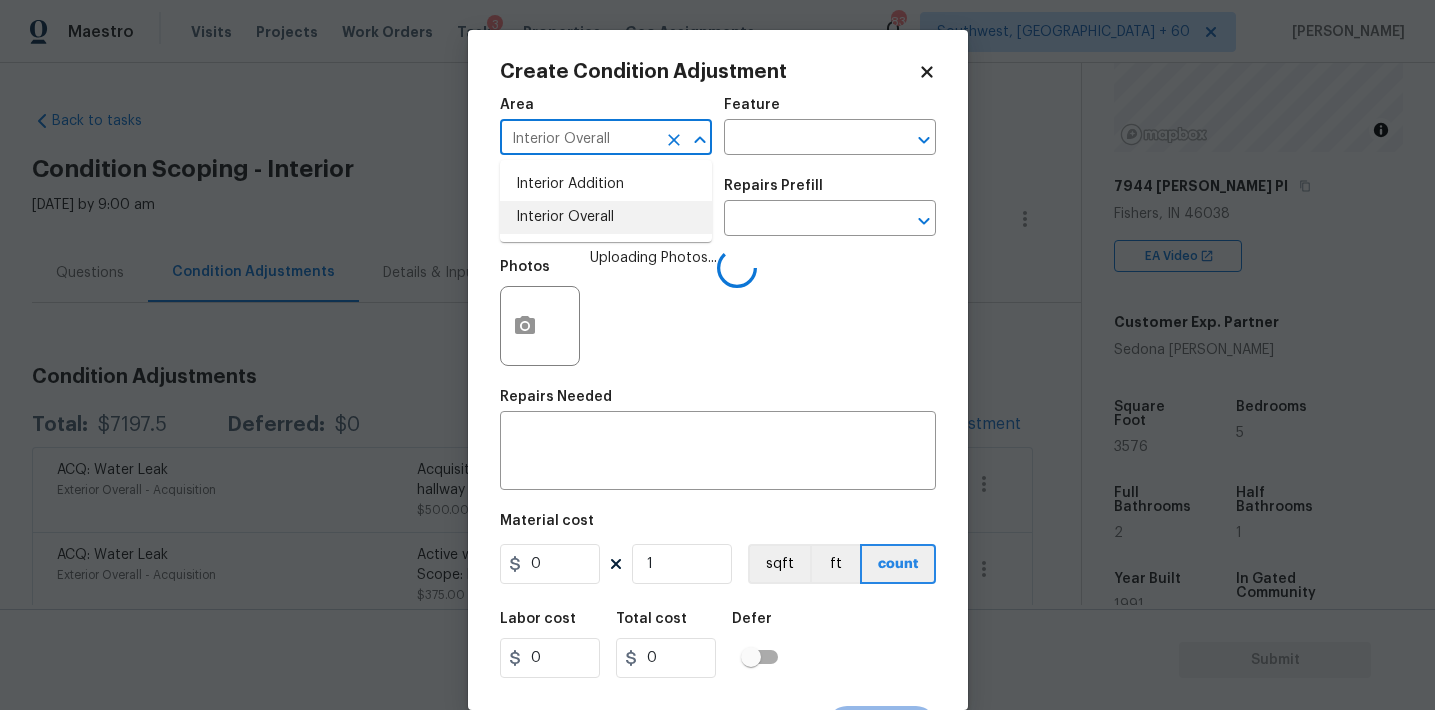 type on "Interior Overall" 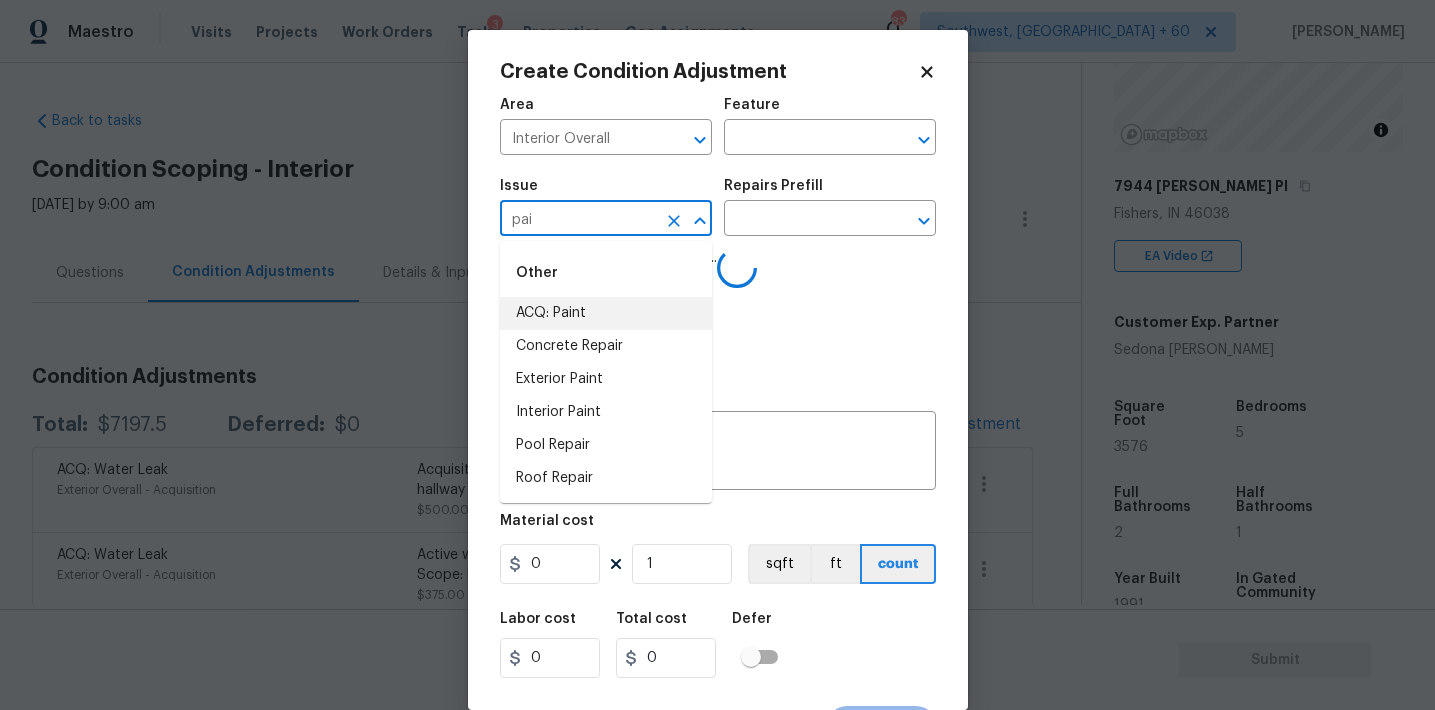 click on "ACQ: Paint" at bounding box center (606, 313) 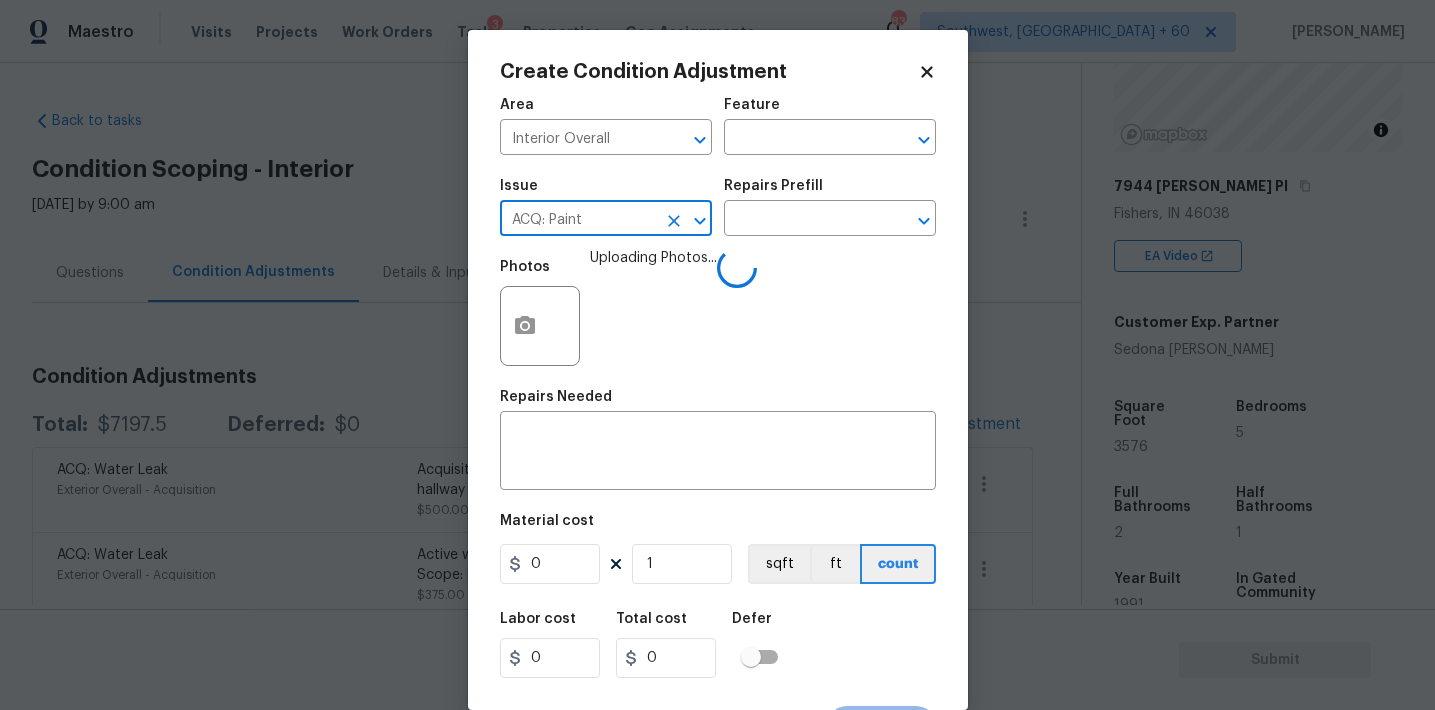 type on "ACQ: Paint" 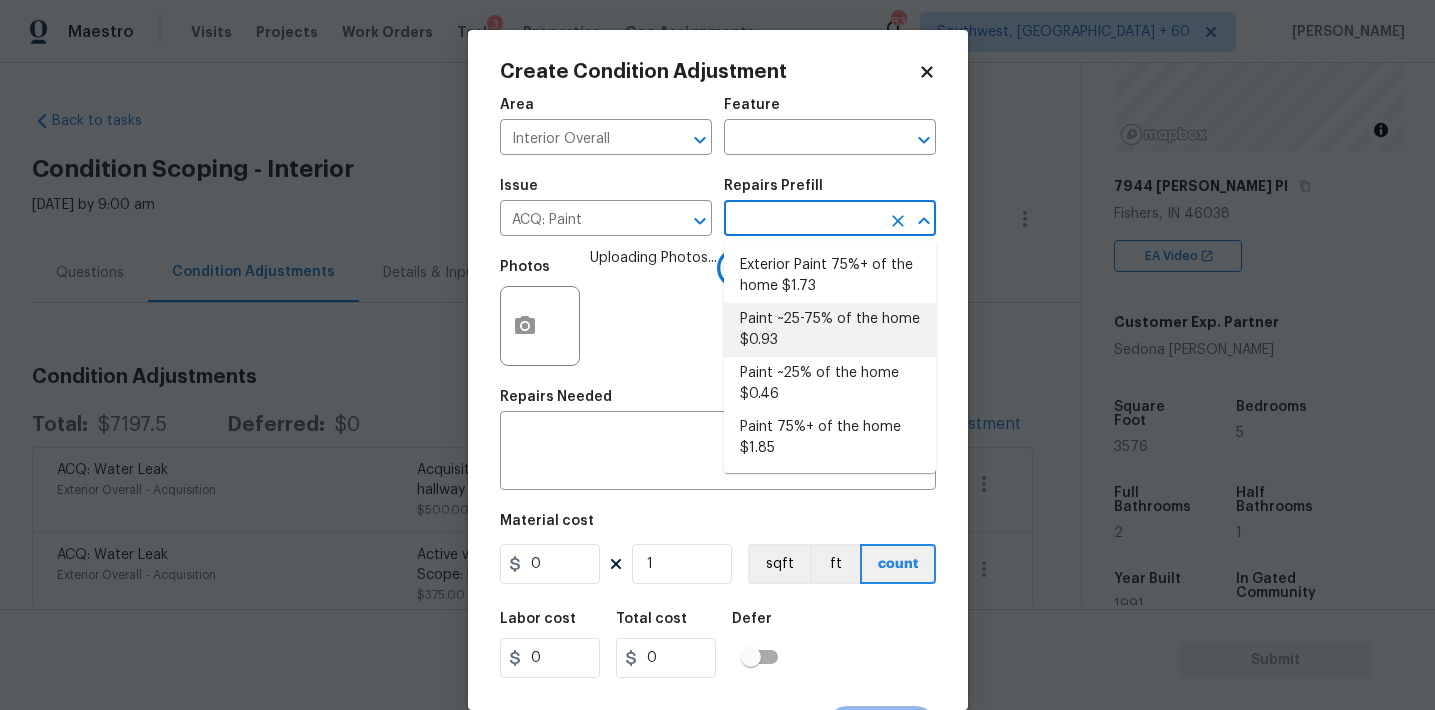 click on "Paint ~25-75% of the home $0.93" at bounding box center (830, 330) 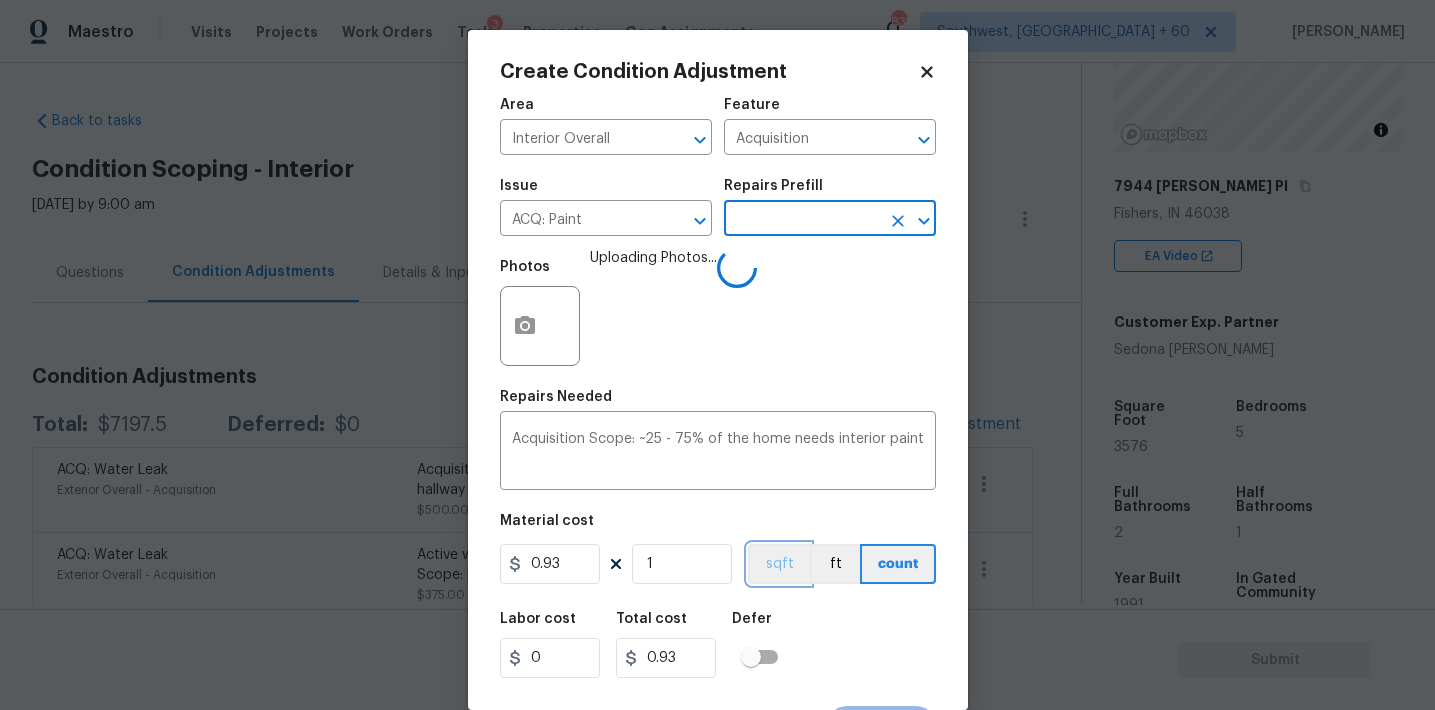 click on "sqft" at bounding box center [779, 564] 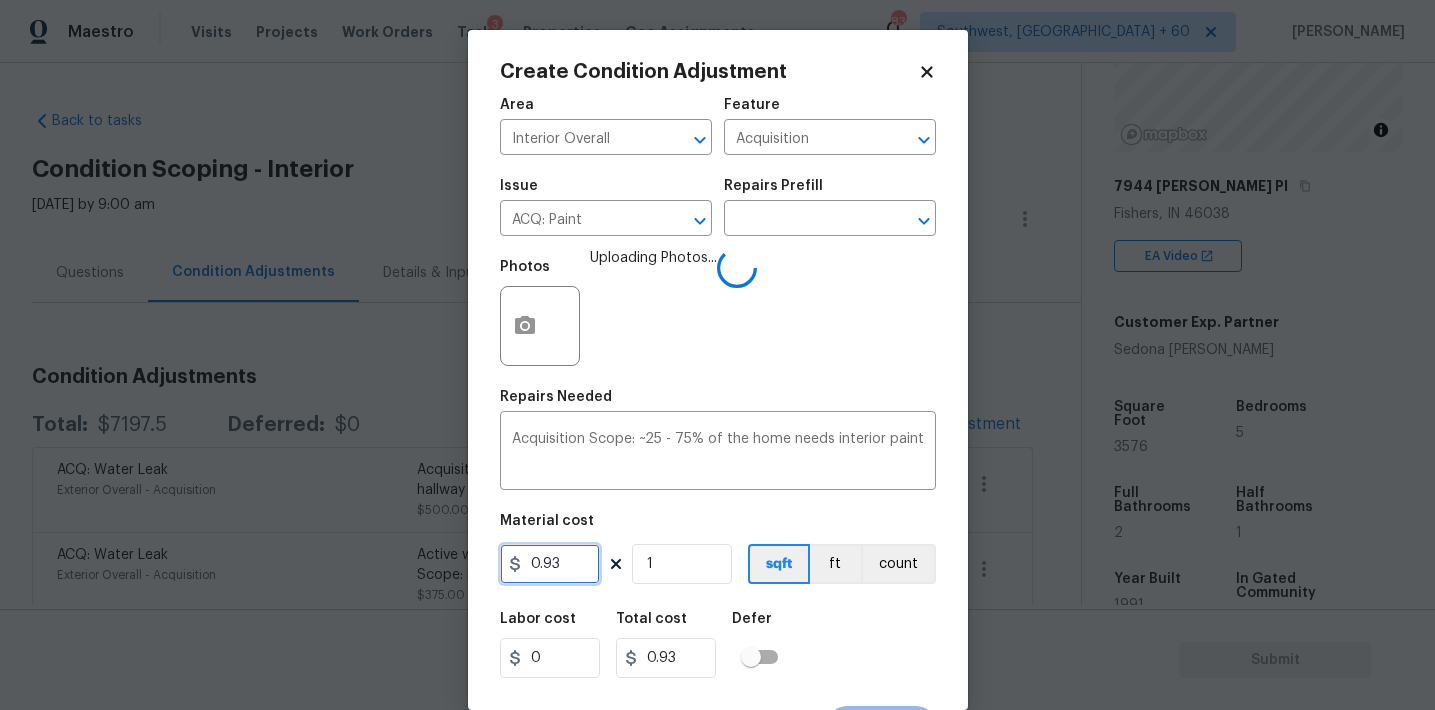 click on "0.93" at bounding box center [550, 564] 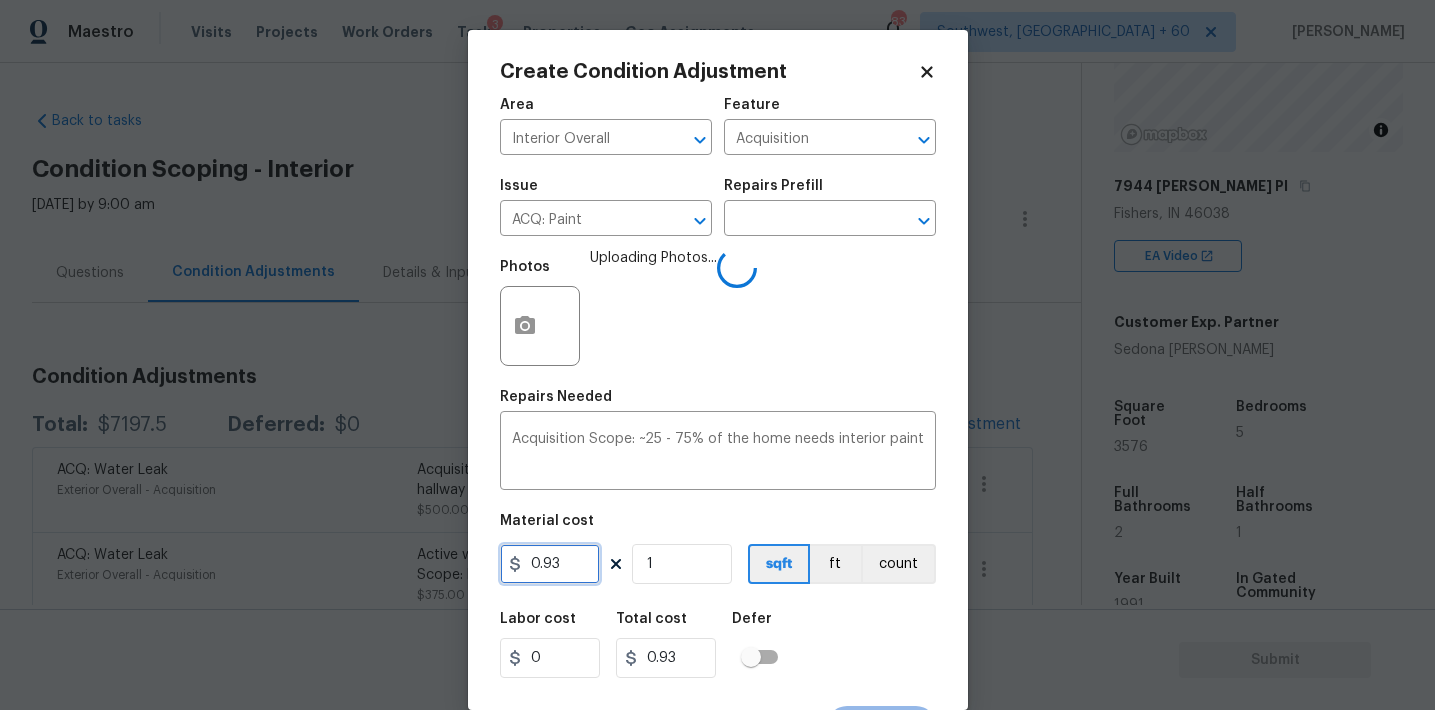 click on "0.93" at bounding box center (550, 564) 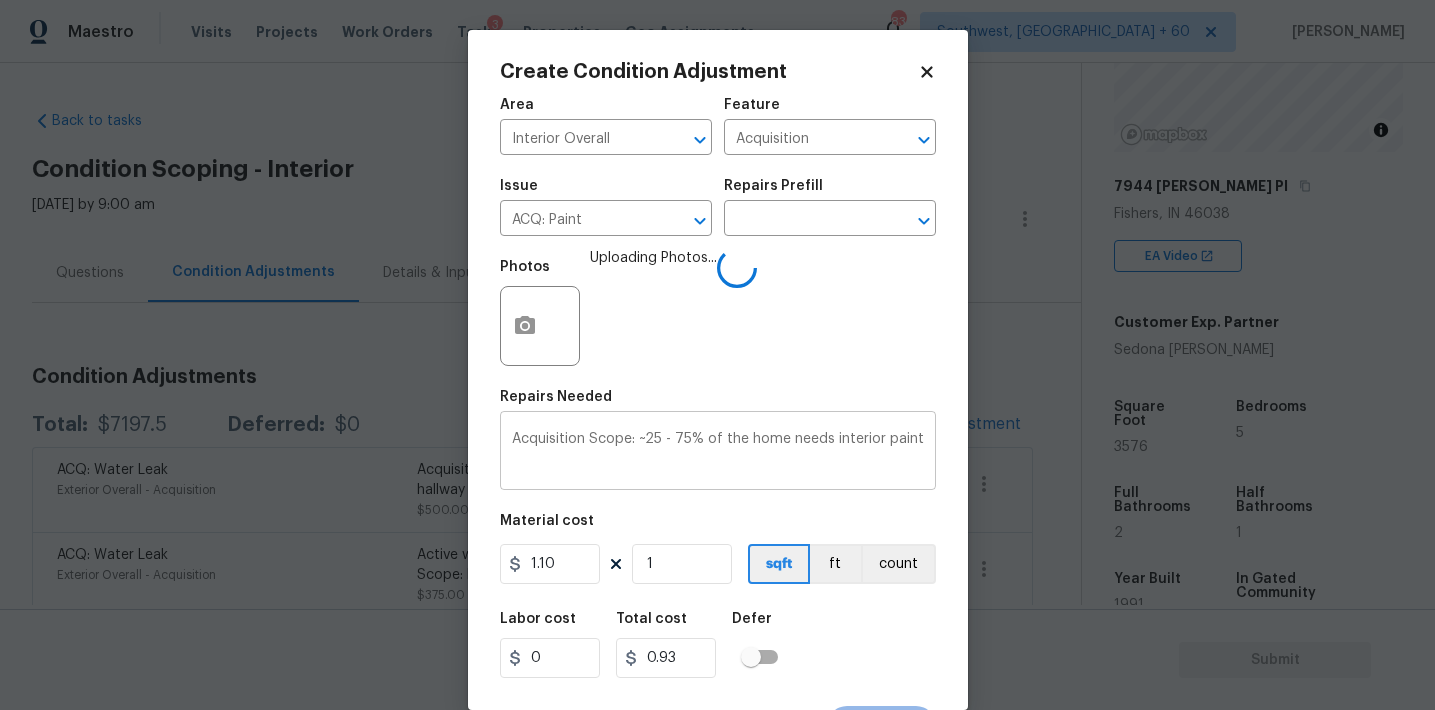 type on "1.1" 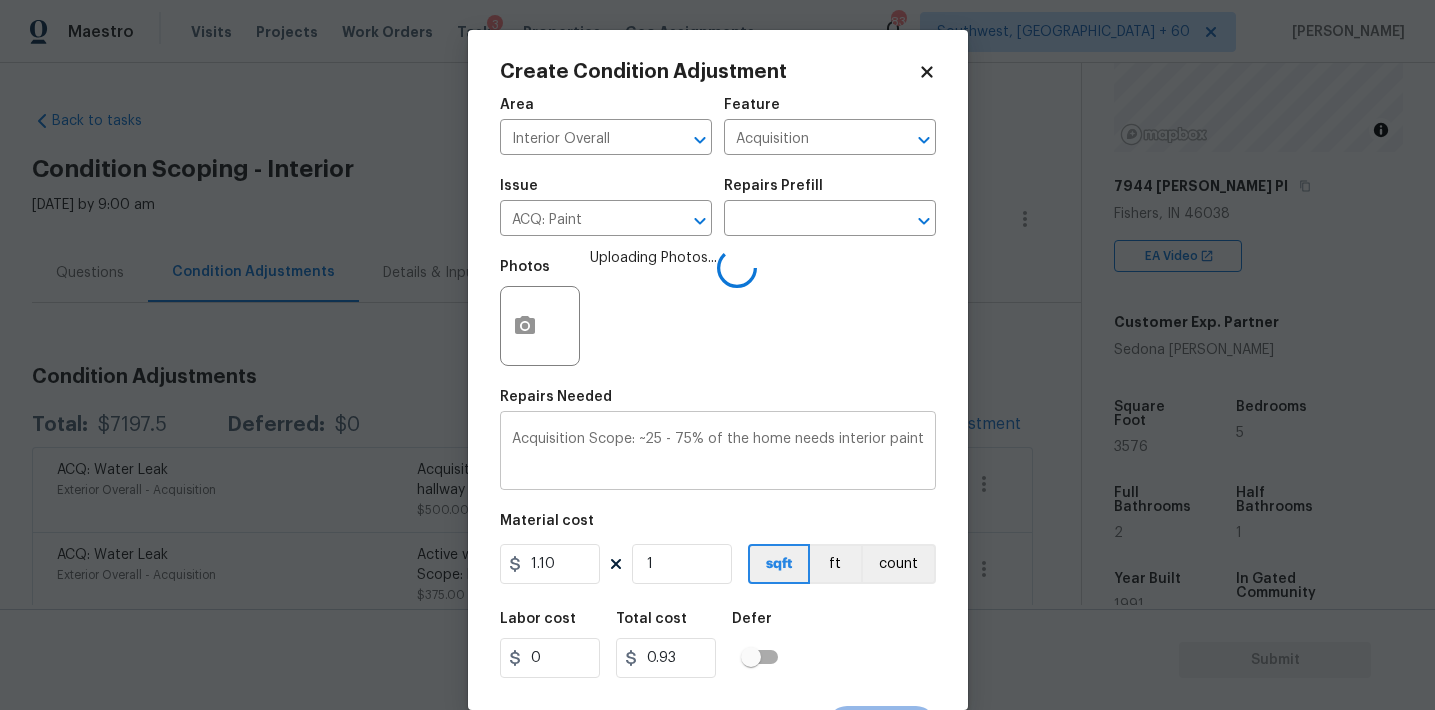 type on "1.1" 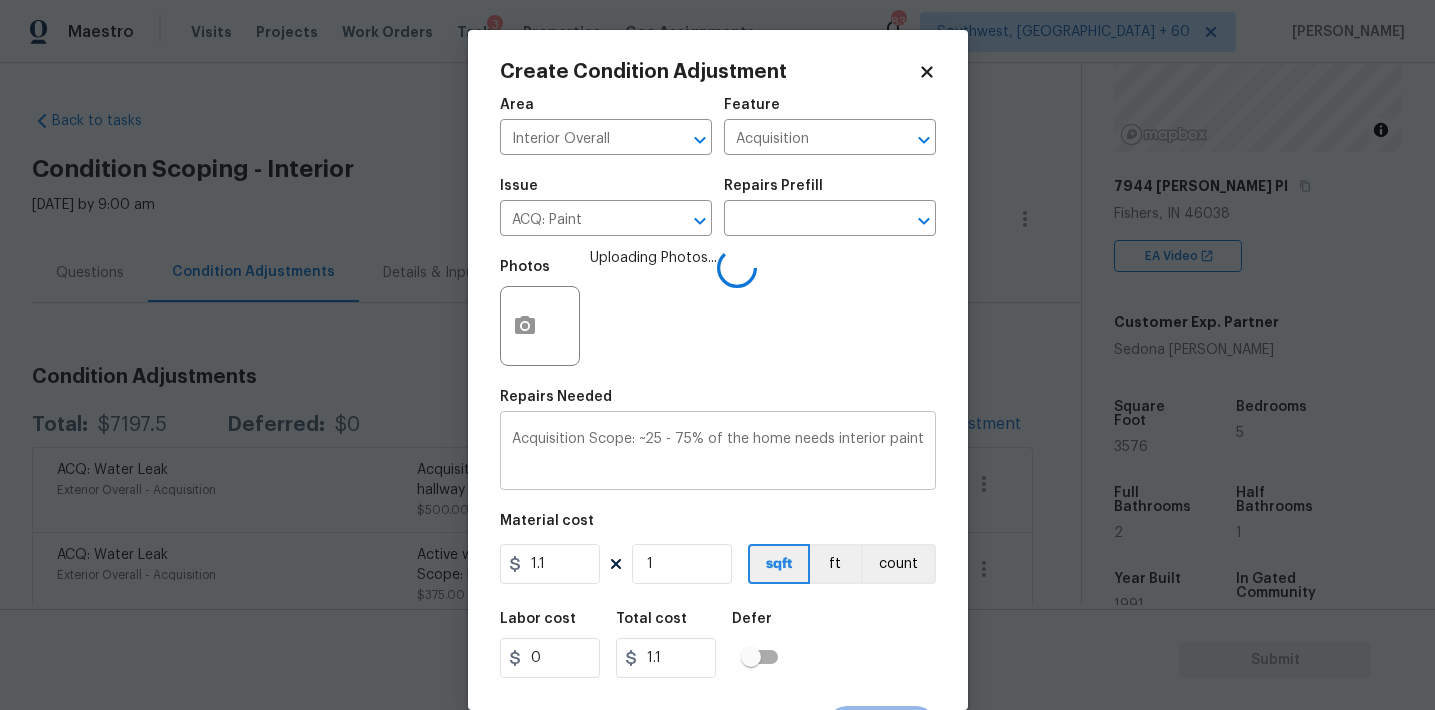 click on "Acquisition Scope: ~25 - 75% of the home needs interior paint" at bounding box center (718, 453) 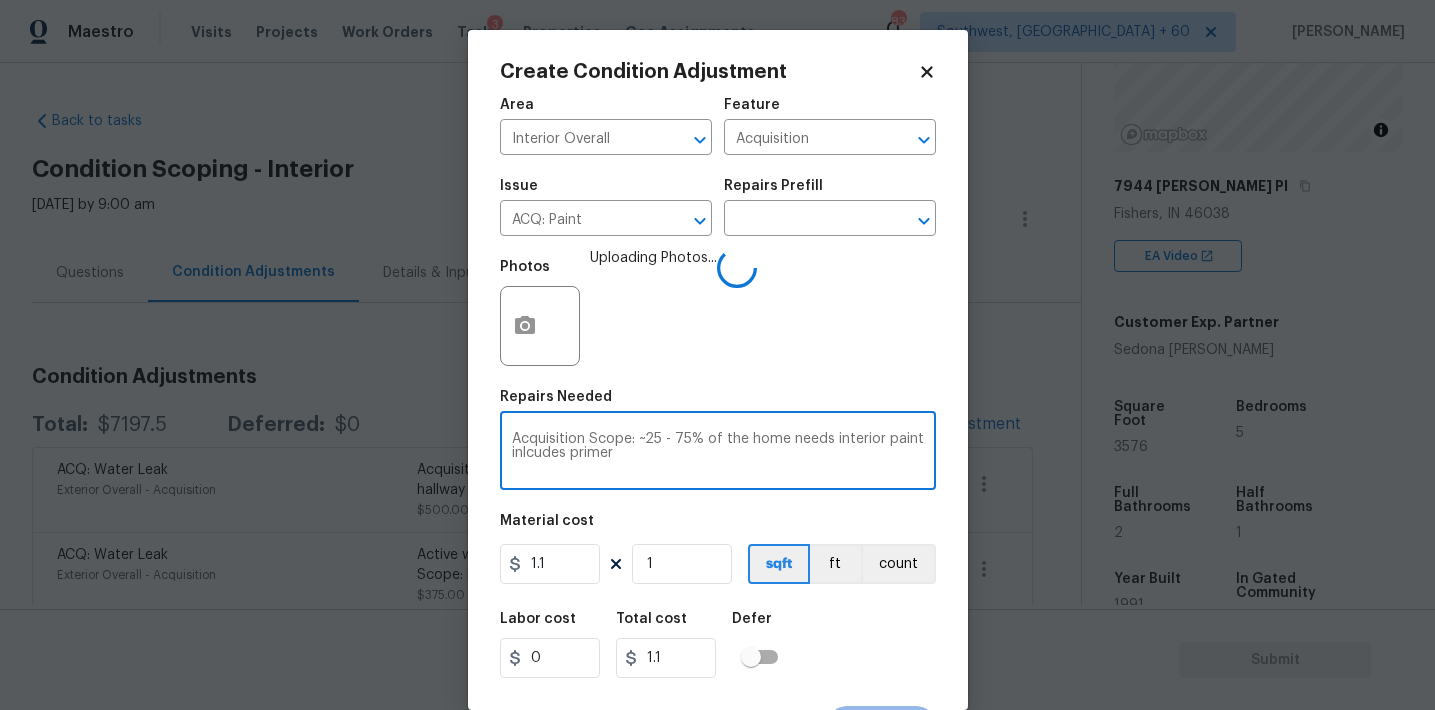 click on "Acquisition Scope: ~25 - 75% of the home needs interior paint inlcudes primer" at bounding box center (718, 453) 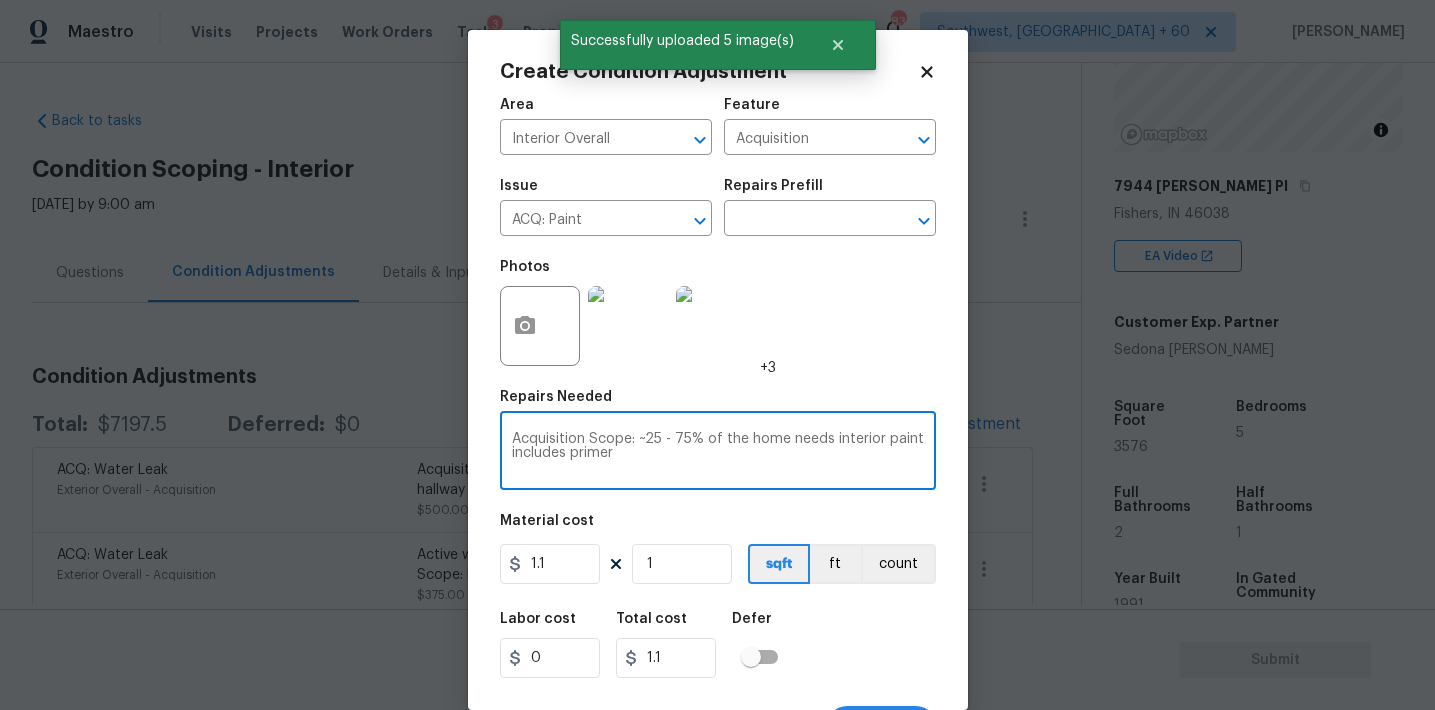 type on "Acquisition Scope: ~25 - 75% of the home needs interior paint includes primer" 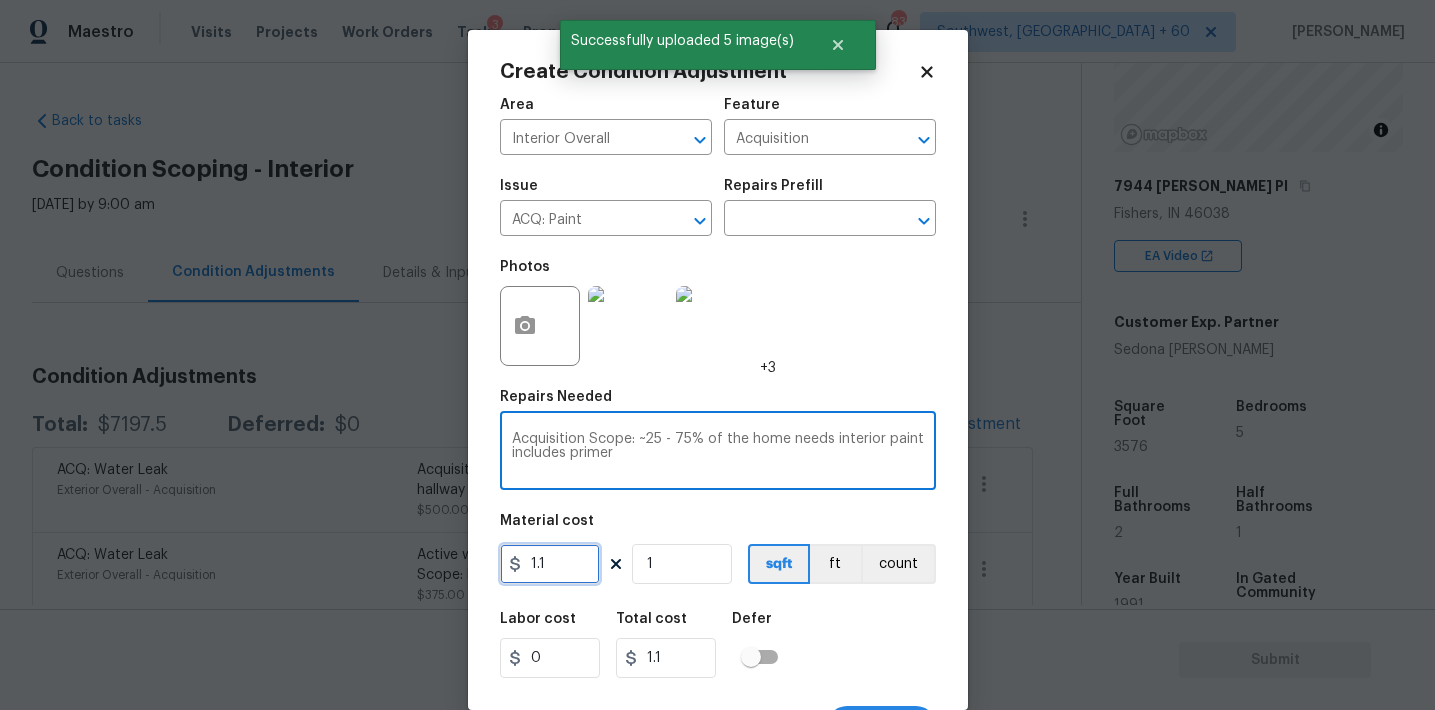 click on "1.1" at bounding box center (550, 564) 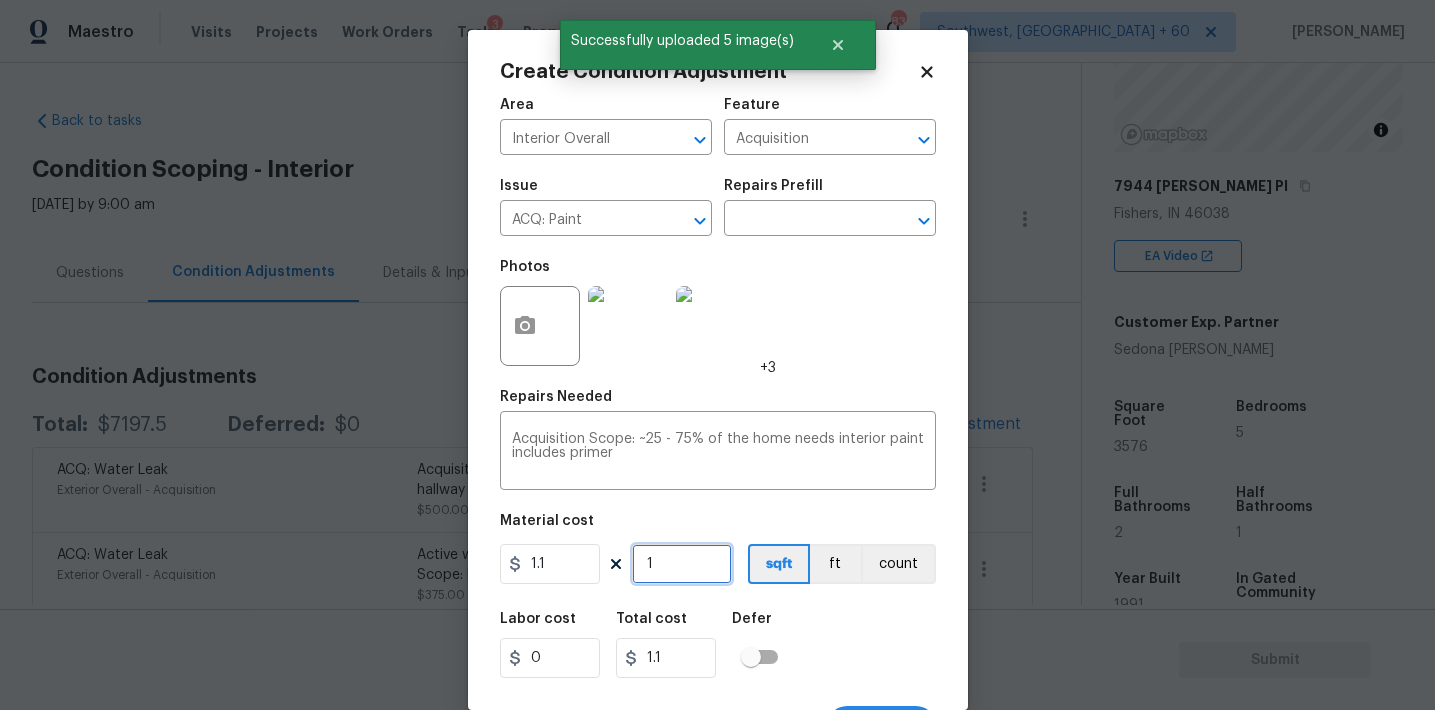 click on "1" at bounding box center [682, 564] 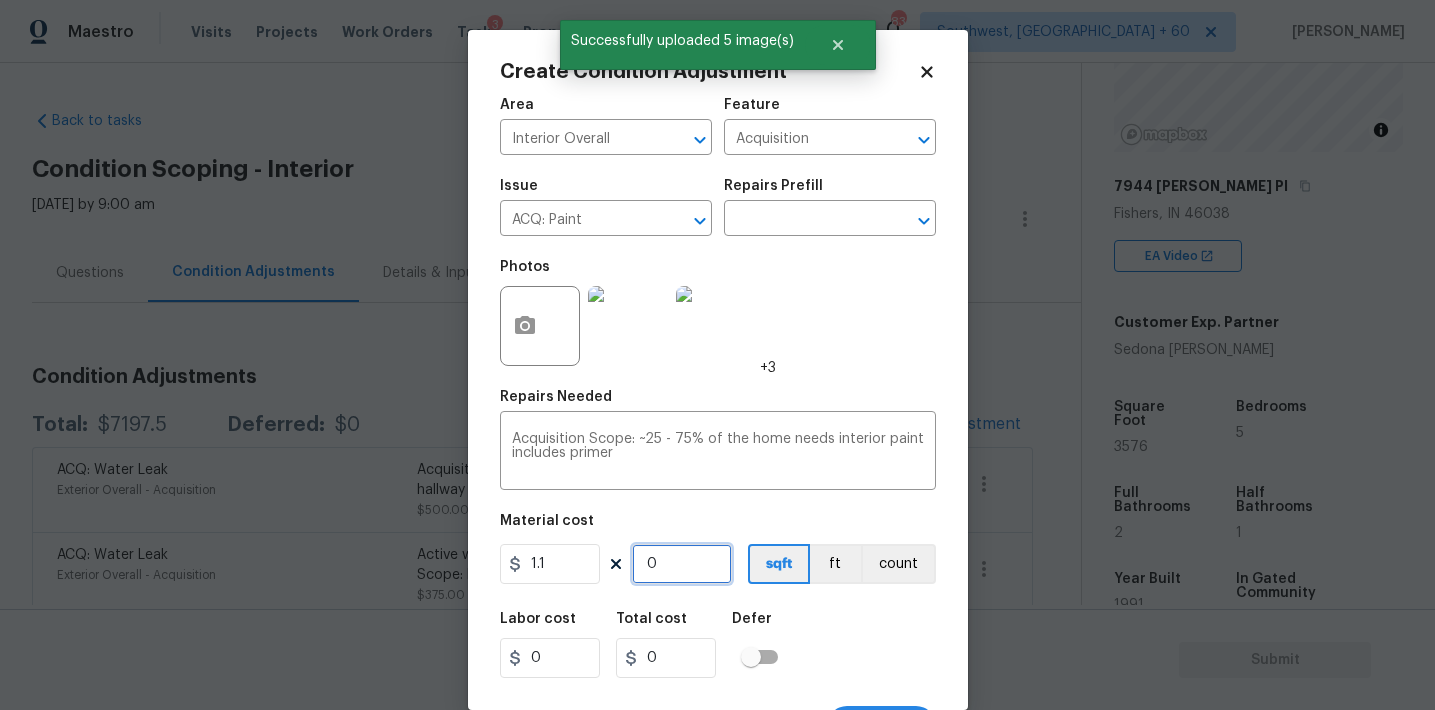 paste on "4856" 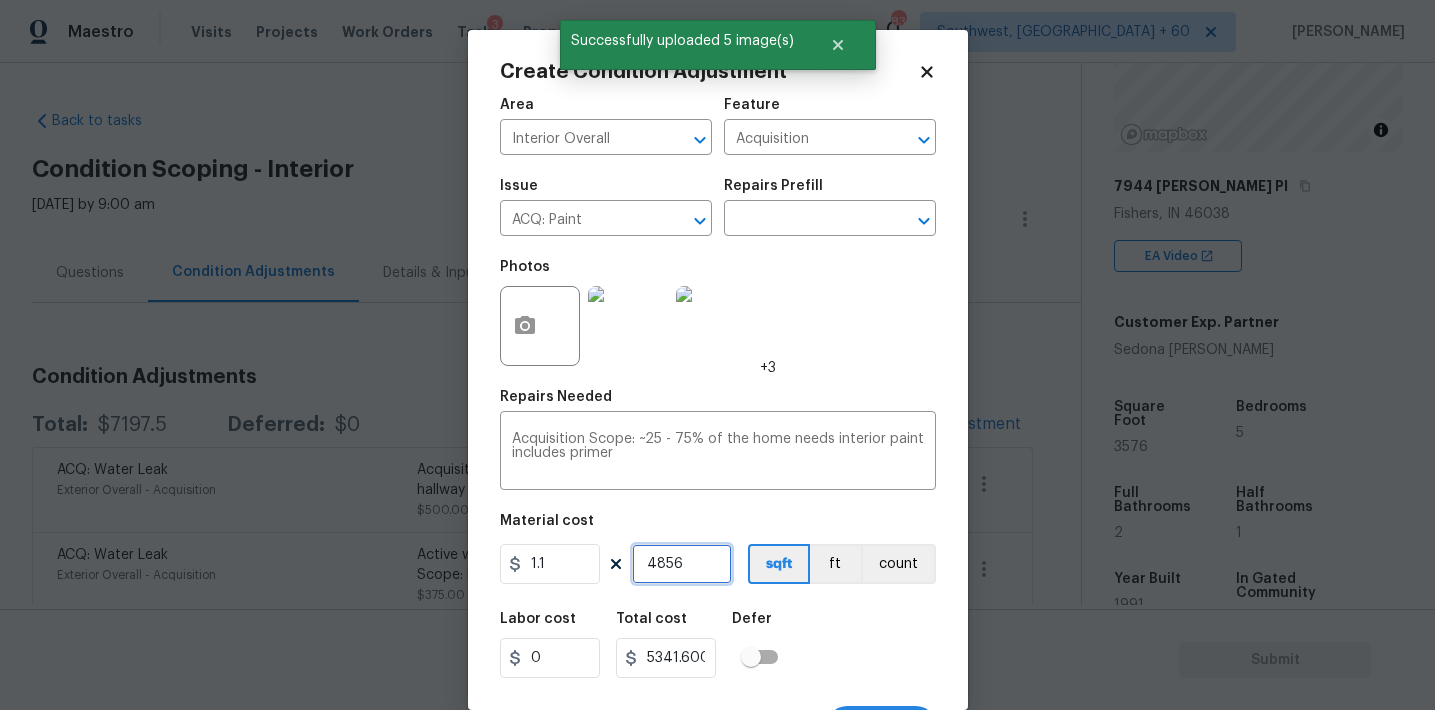 type on "4856" 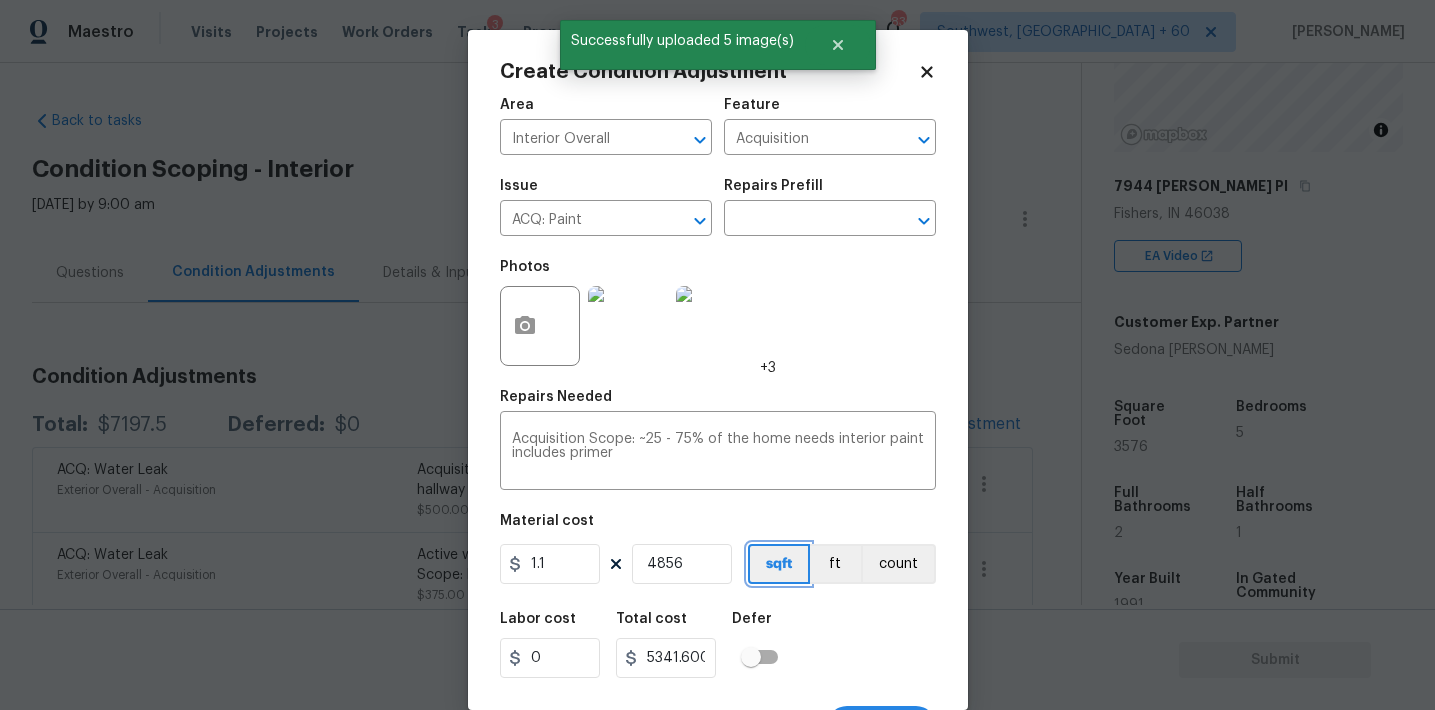 type 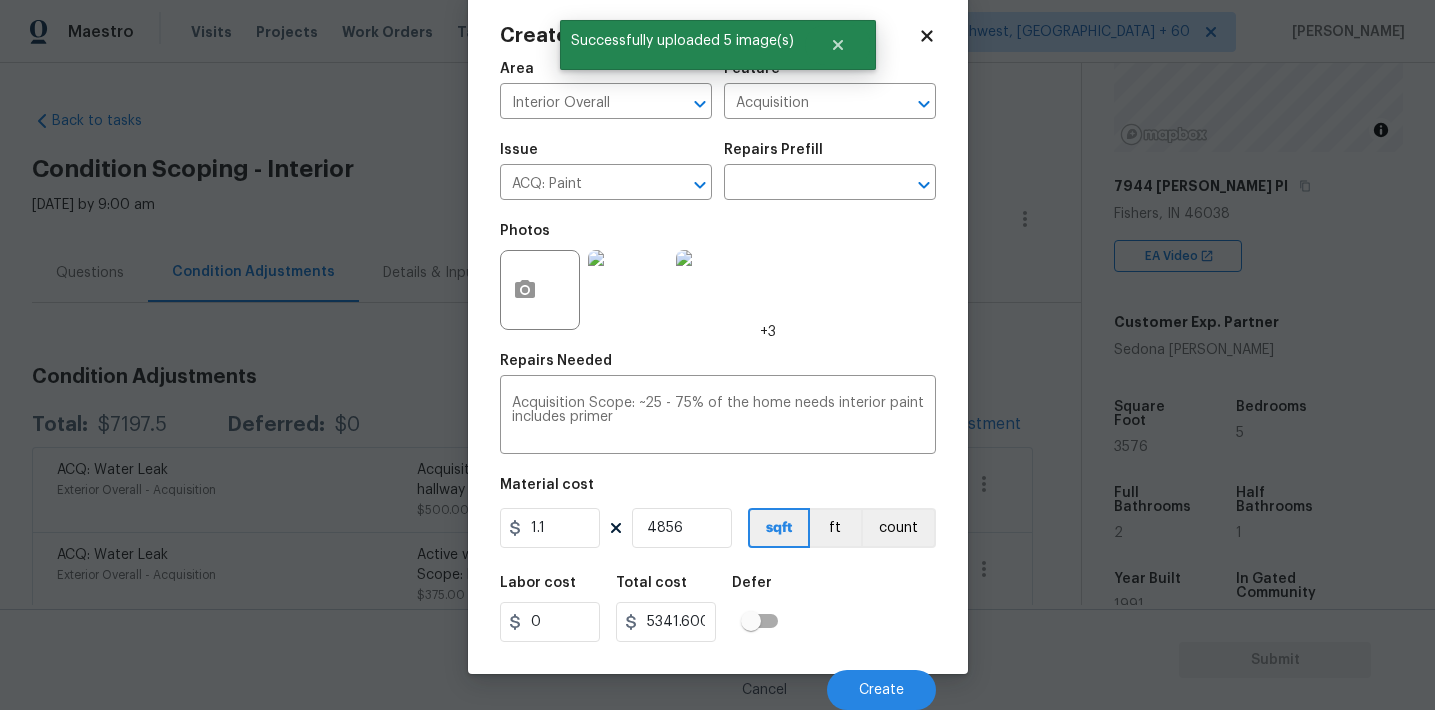 click on "Labor cost 0 Total cost 5341.600000000001 Defer" at bounding box center (718, 609) 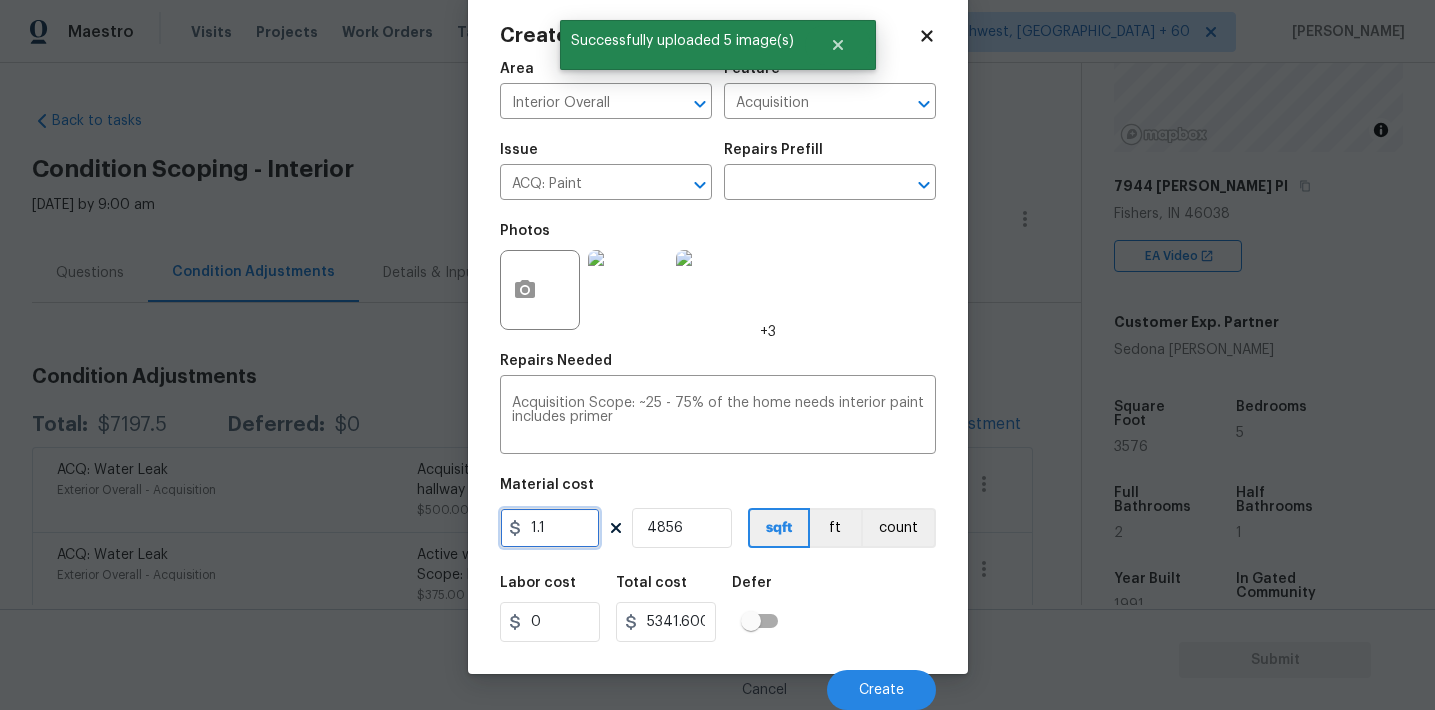 click on "1.1" at bounding box center [550, 528] 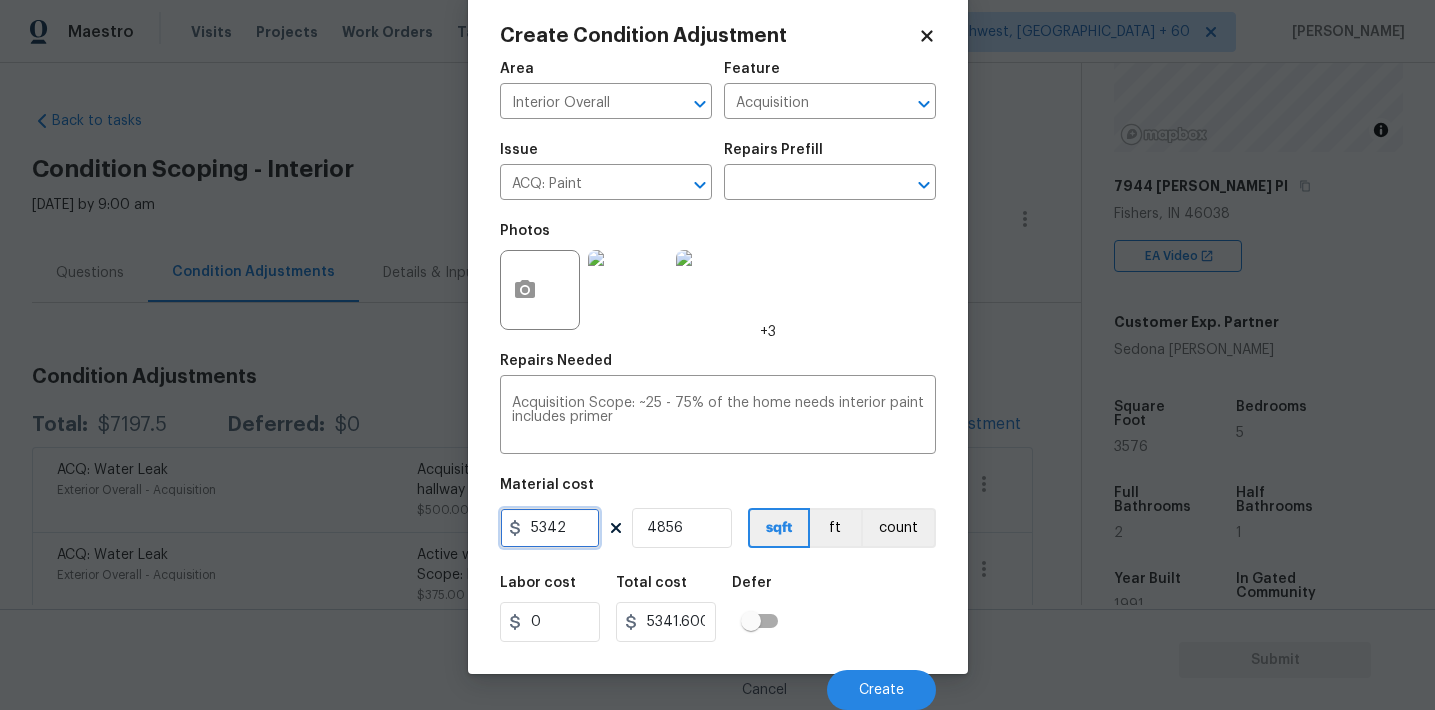 type on "5342" 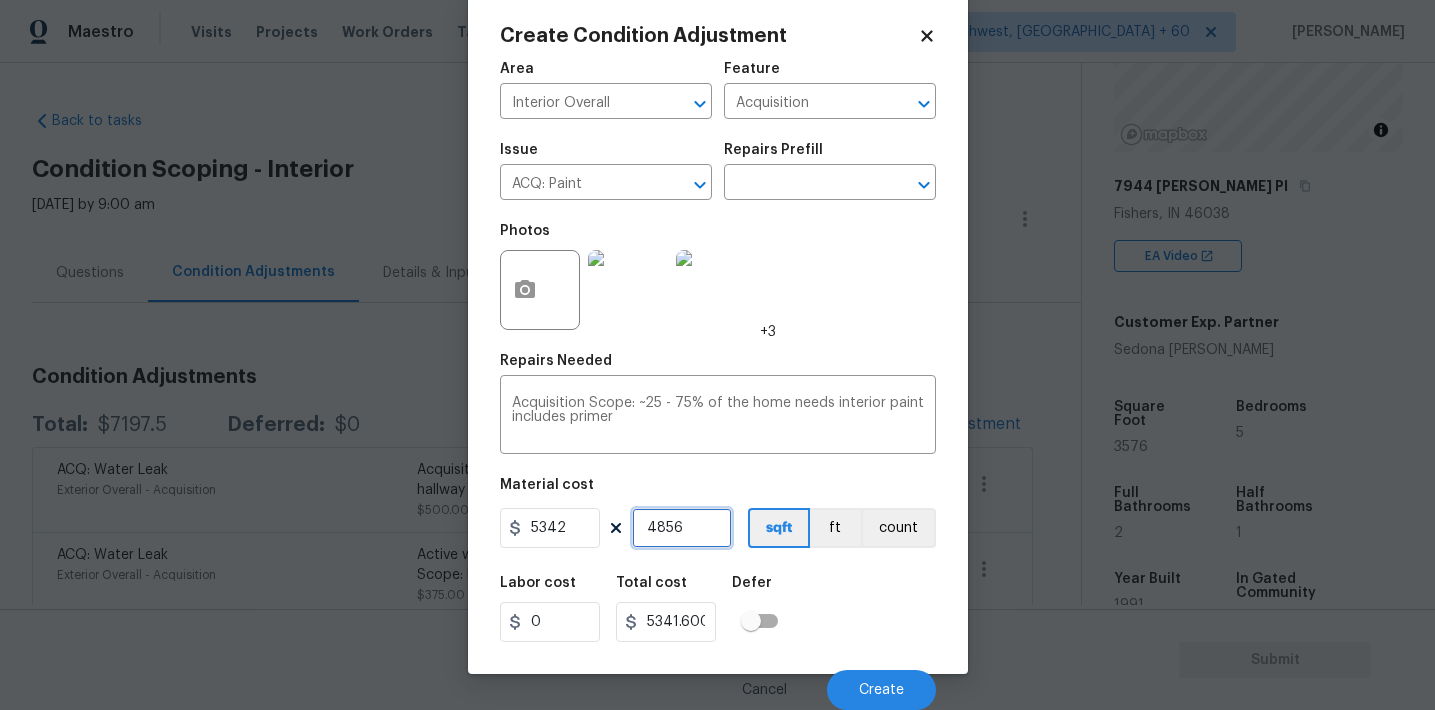 type on "25940752" 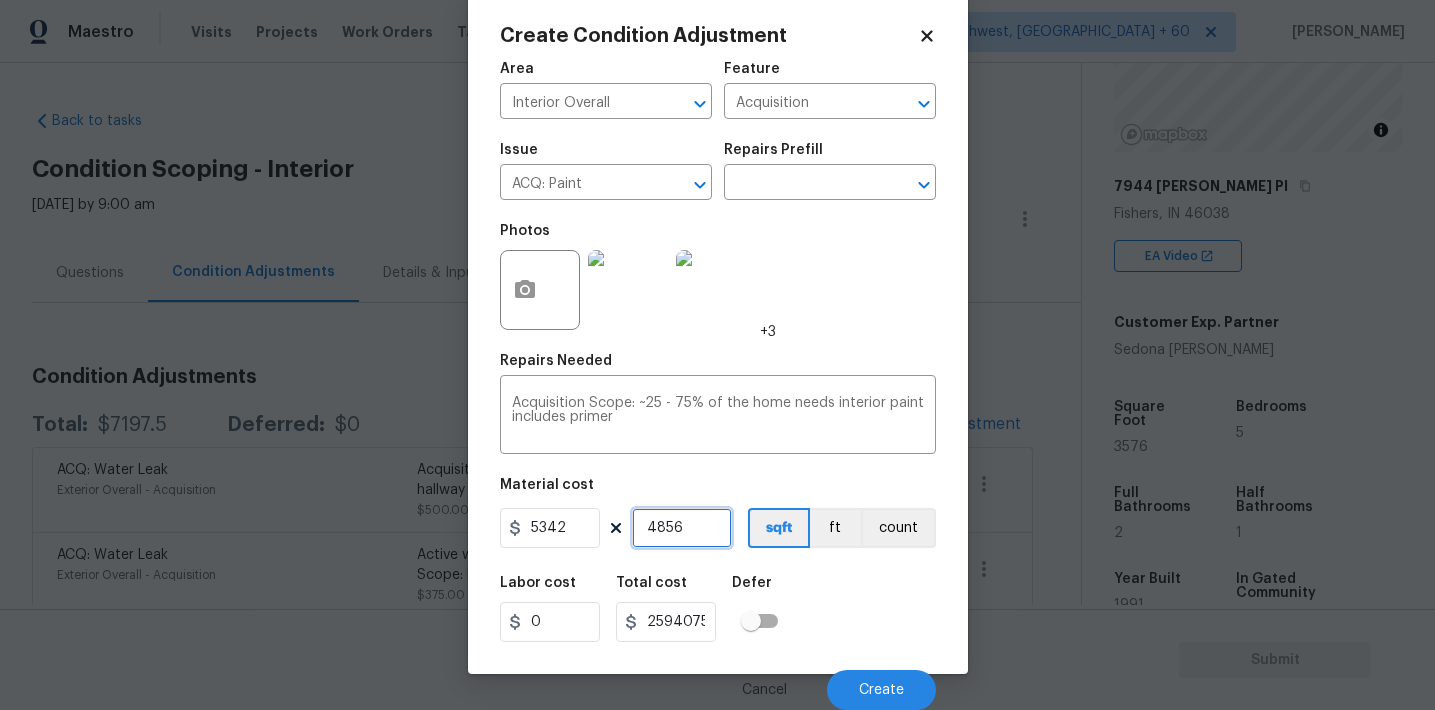 type on "1" 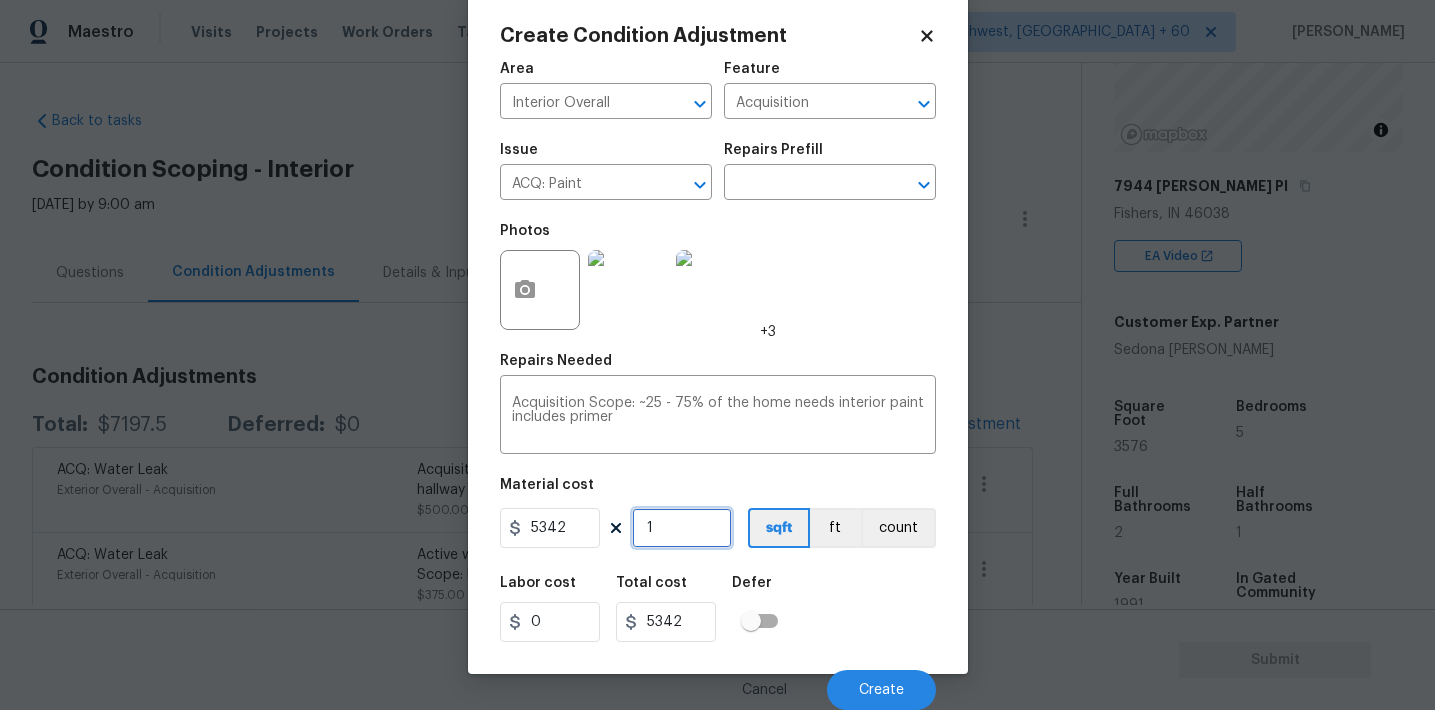 type on "1" 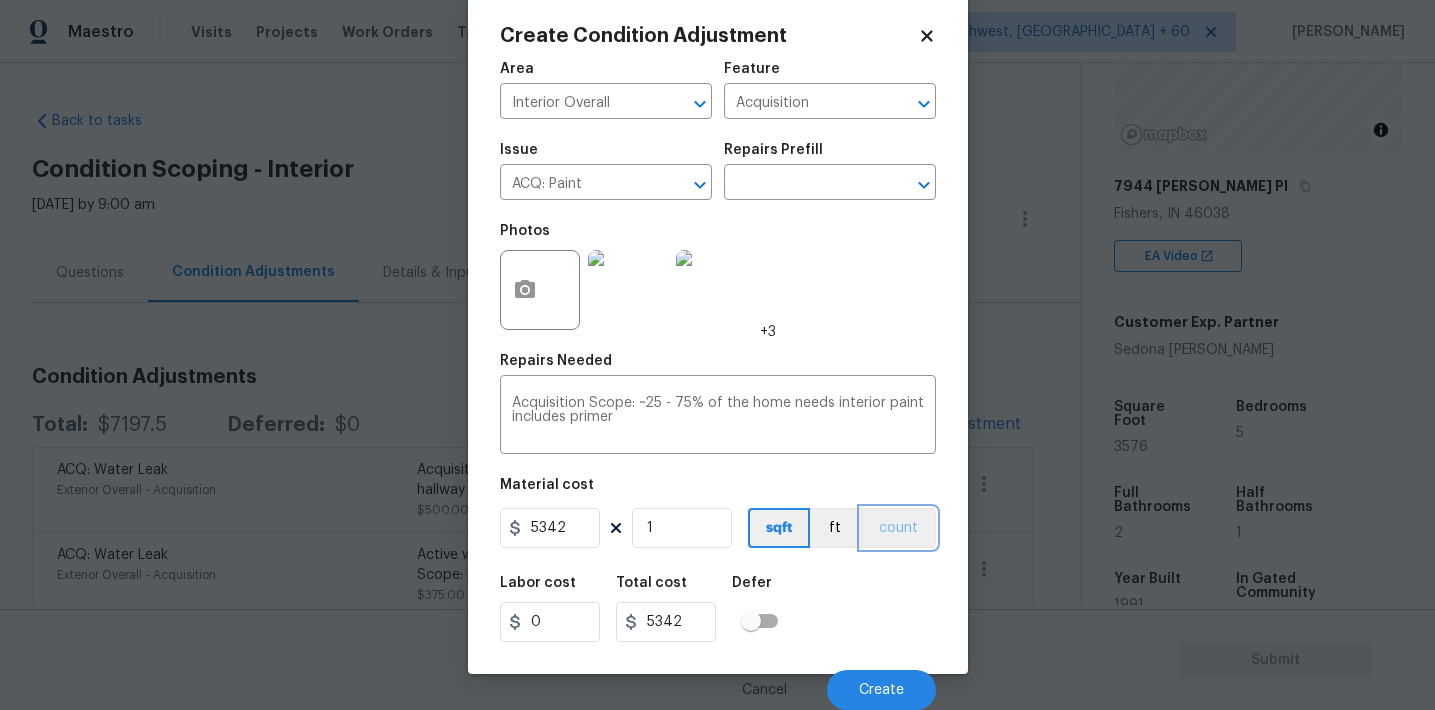 click on "count" at bounding box center (898, 528) 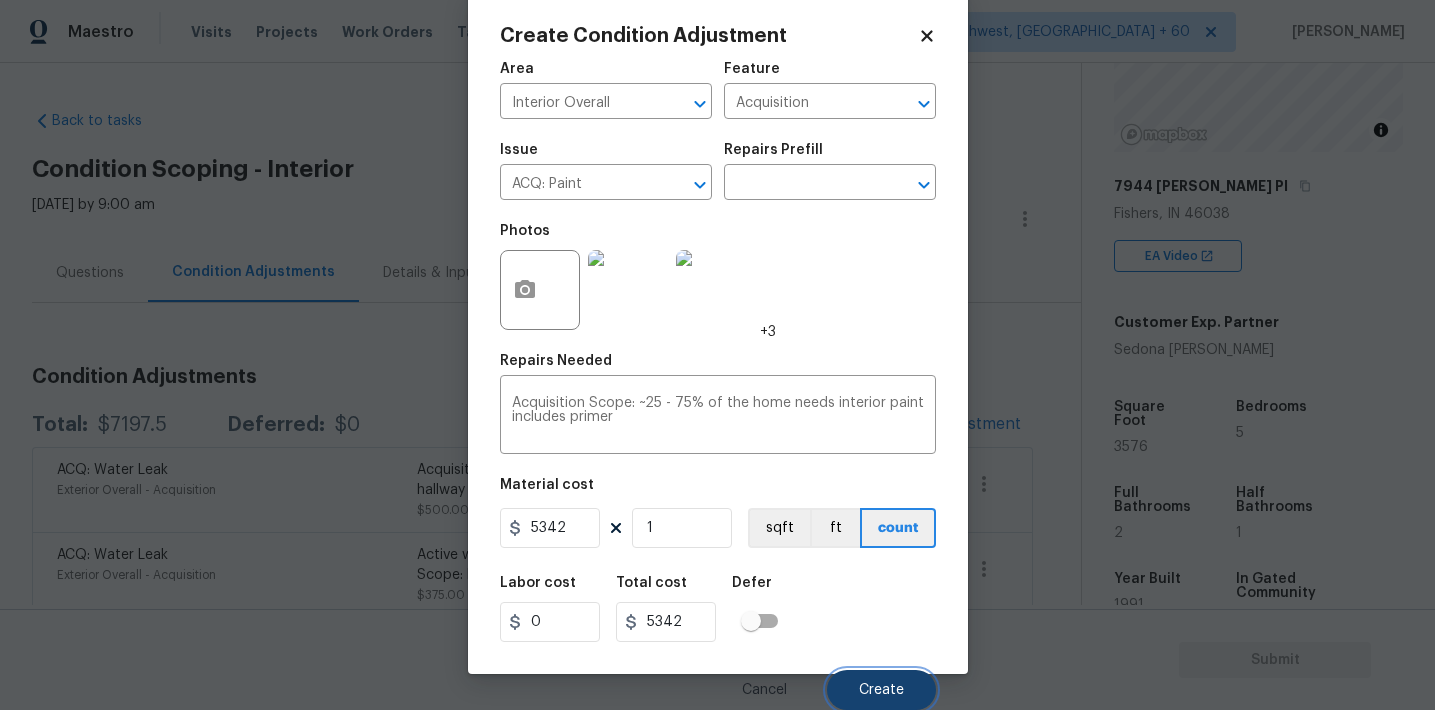 click on "Create" at bounding box center [881, 690] 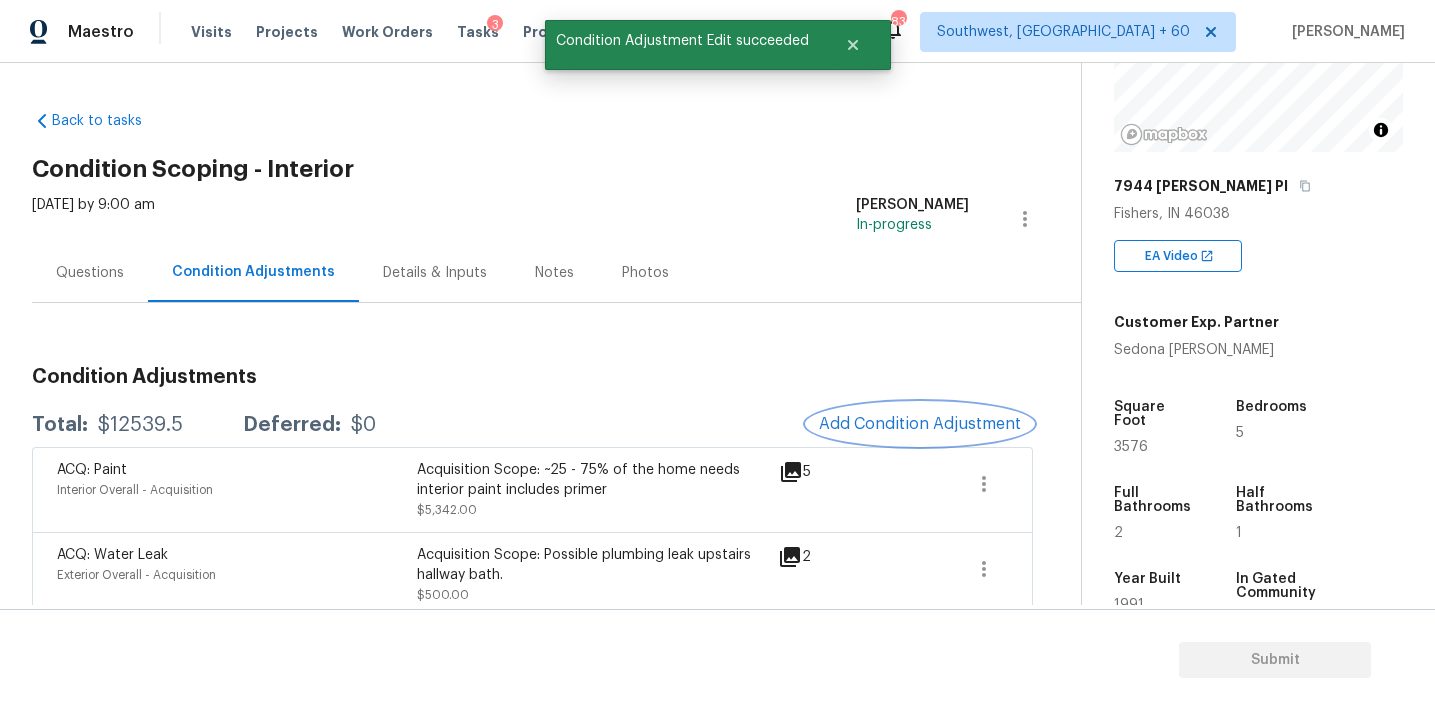 scroll, scrollTop: 0, scrollLeft: 0, axis: both 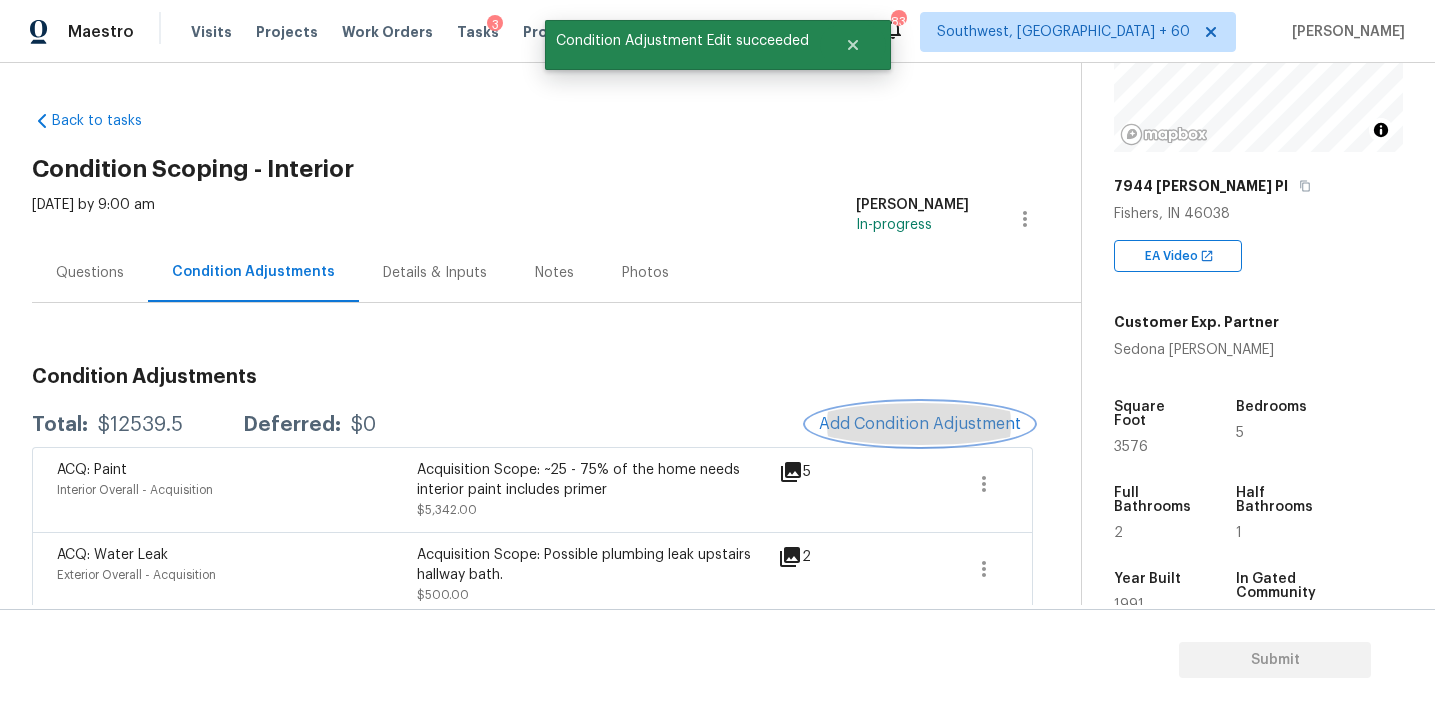 click on "Add Condition Adjustment" at bounding box center [920, 424] 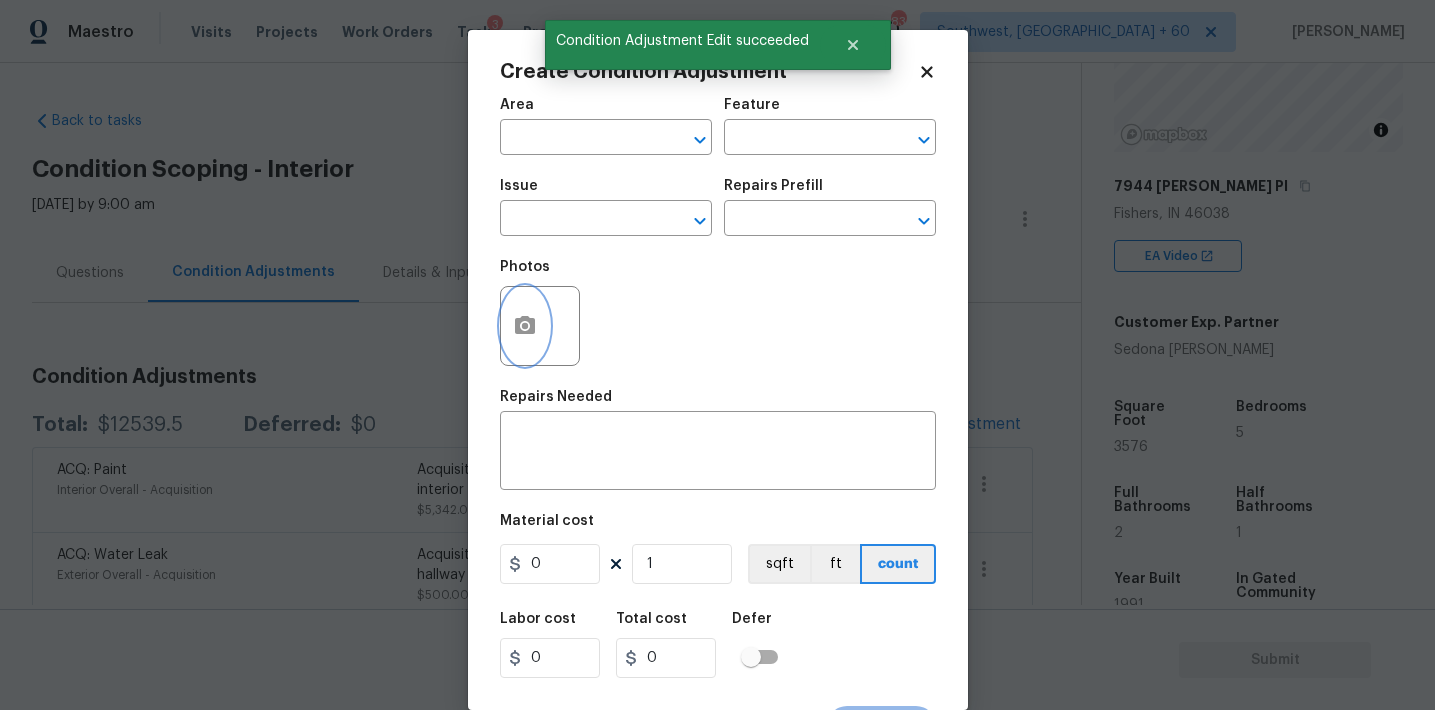 click 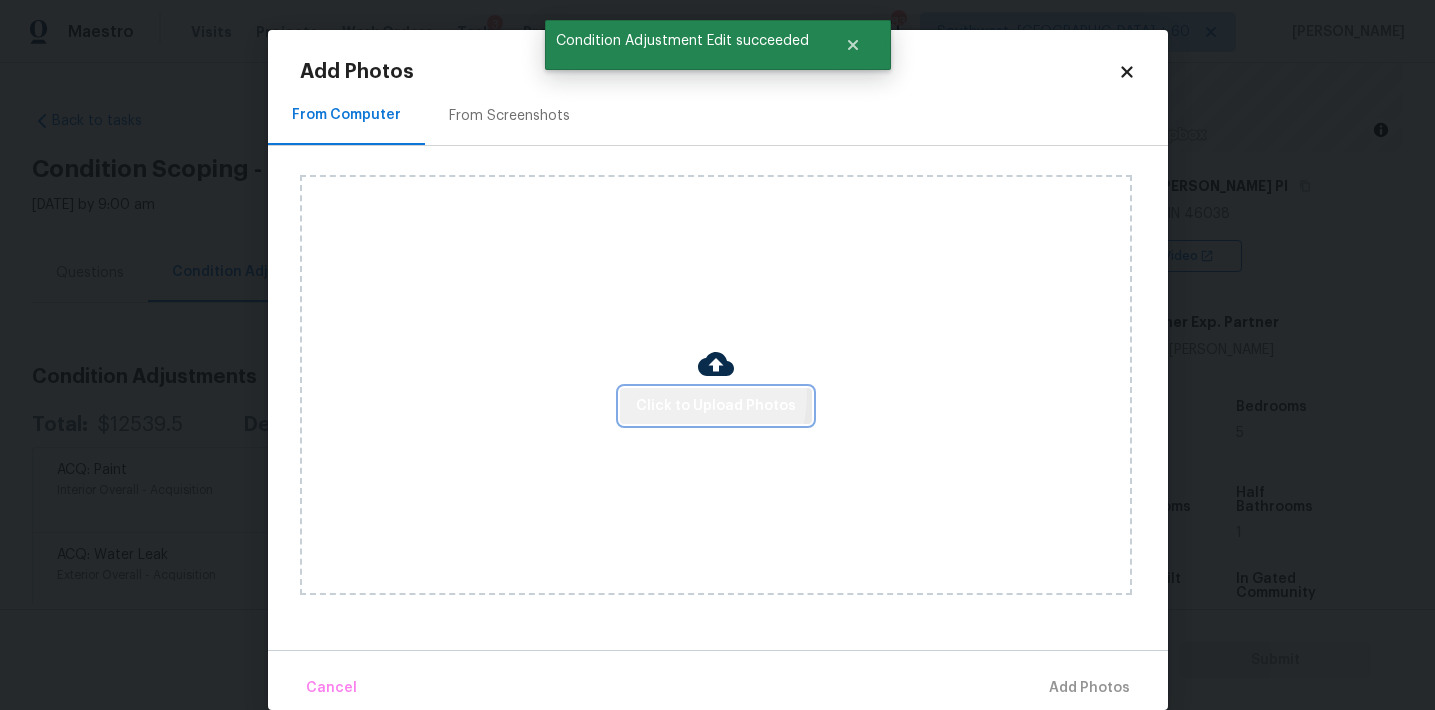 click on "Click to Upload Photos" at bounding box center [716, 406] 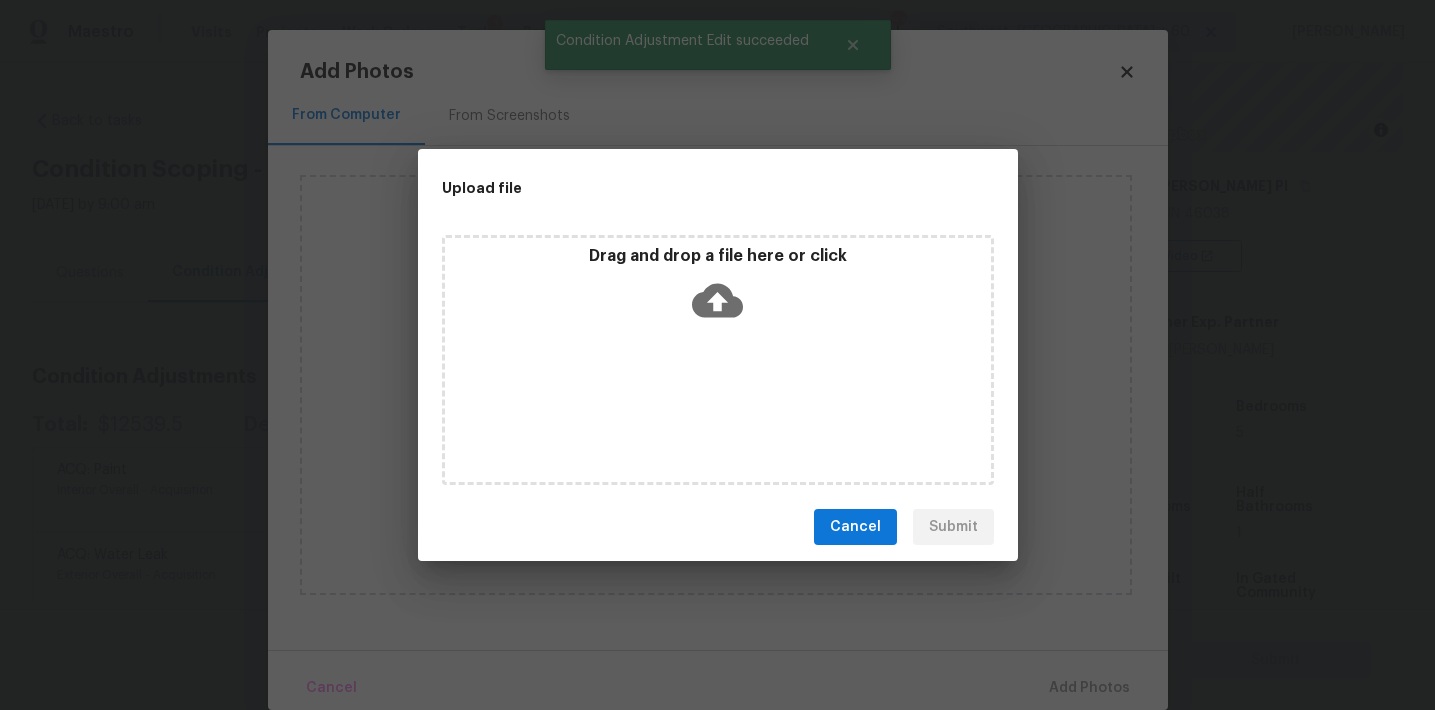 click on "Drag and drop a file here or click" at bounding box center [718, 289] 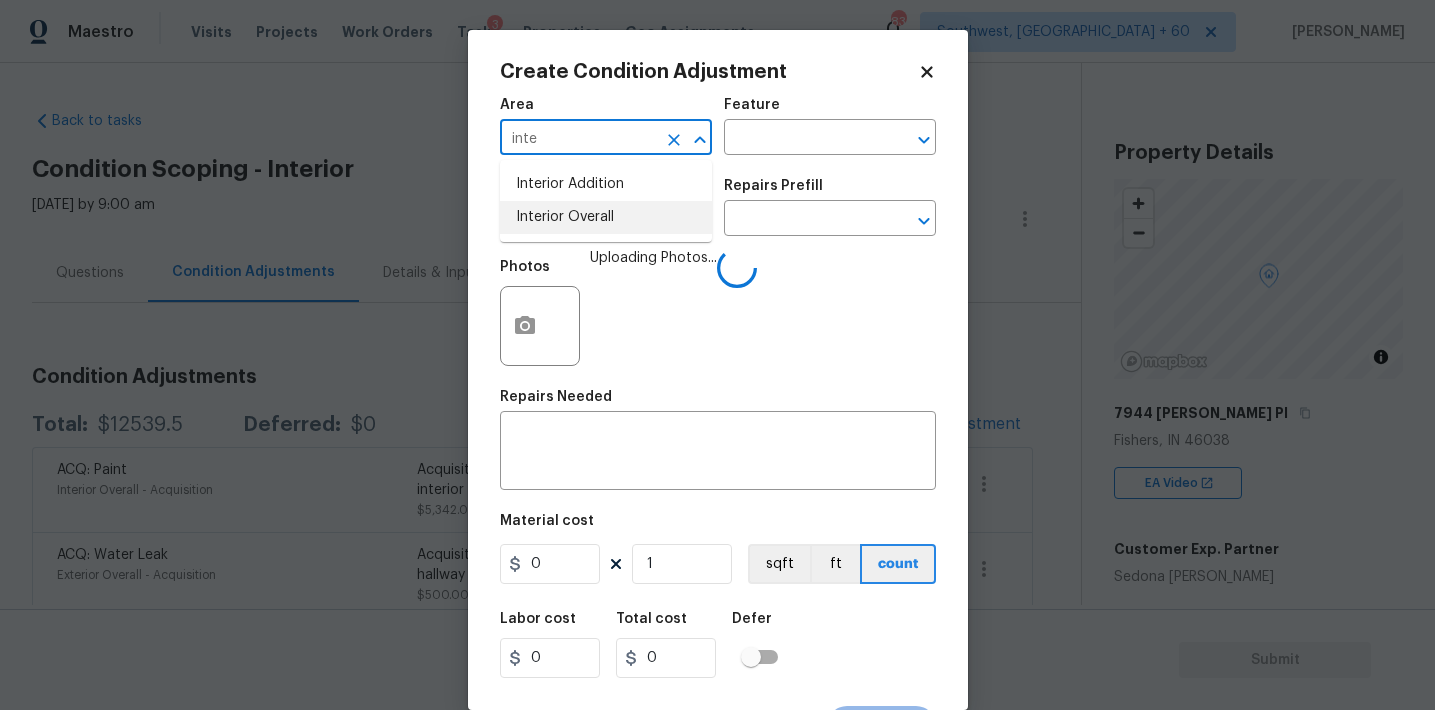 scroll, scrollTop: 0, scrollLeft: 0, axis: both 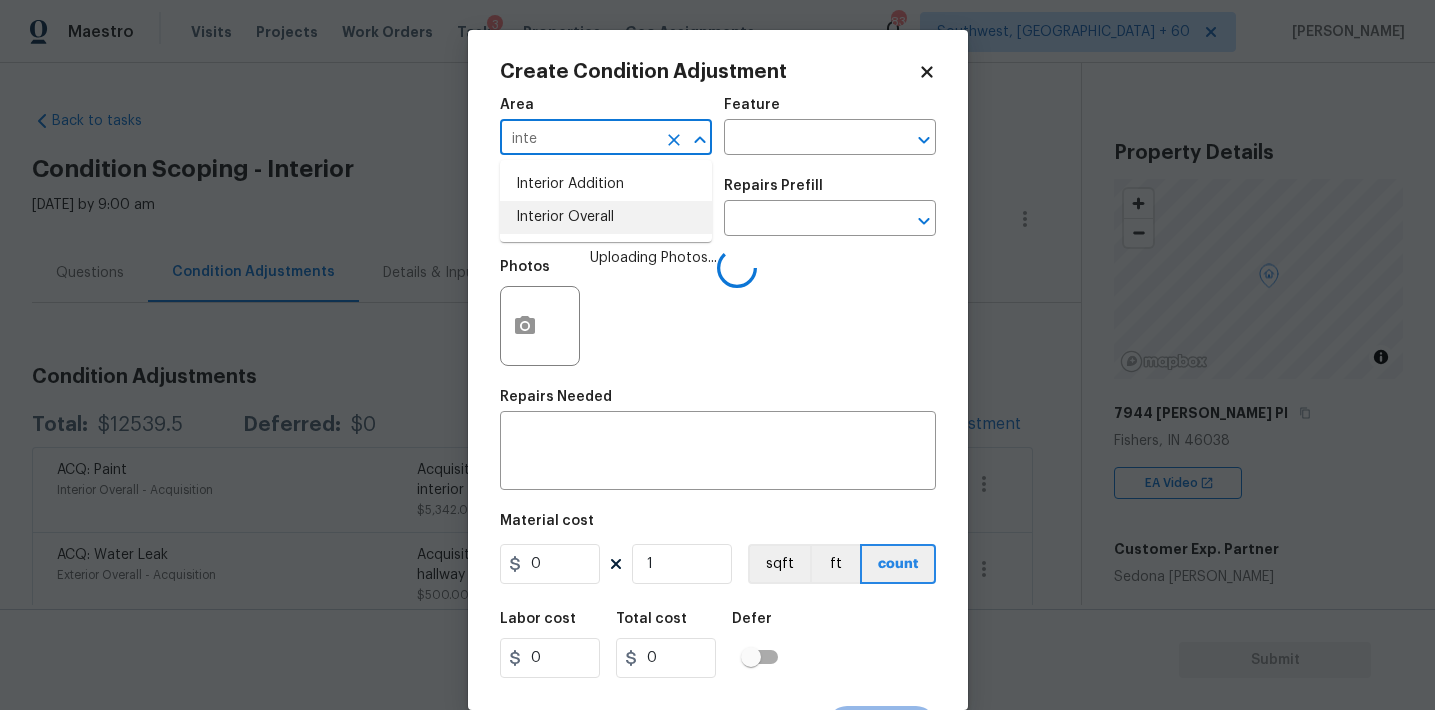 click on "Interior Overall" at bounding box center (606, 217) 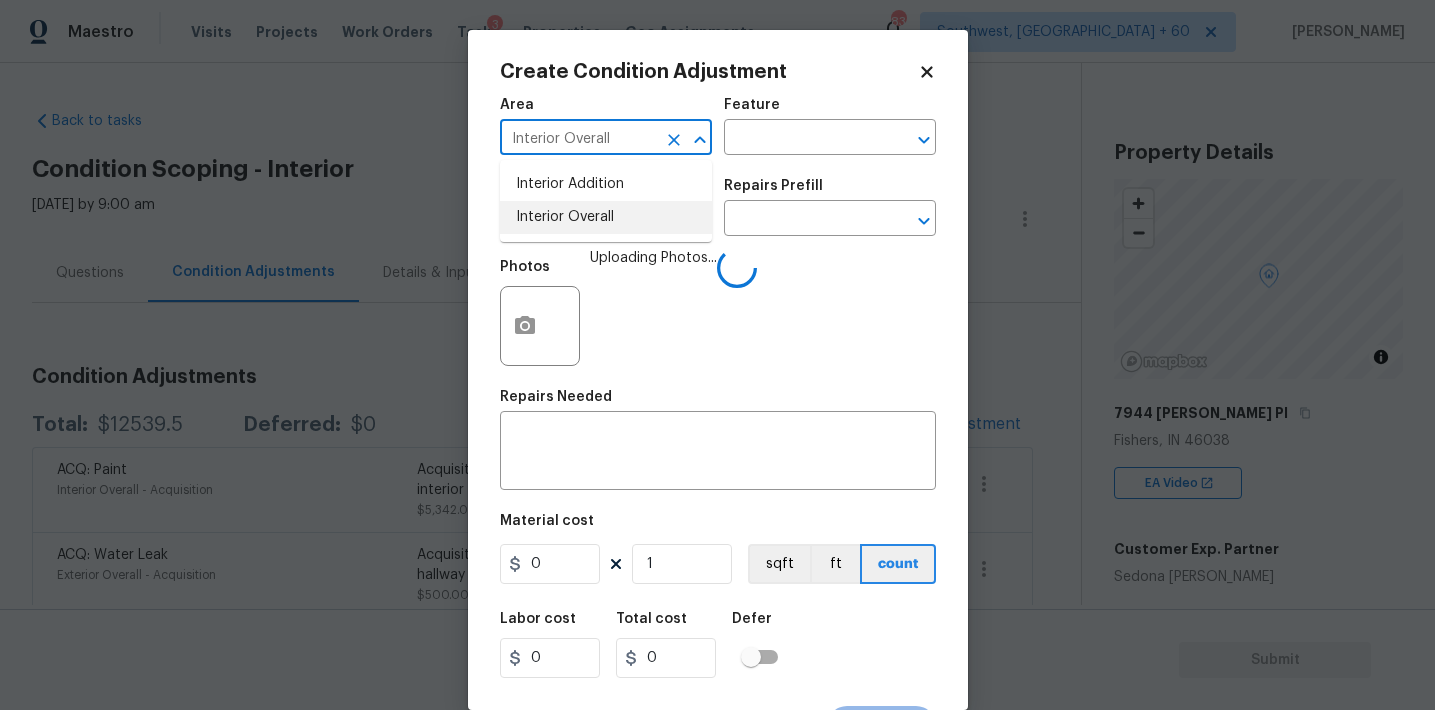 scroll, scrollTop: 227, scrollLeft: 0, axis: vertical 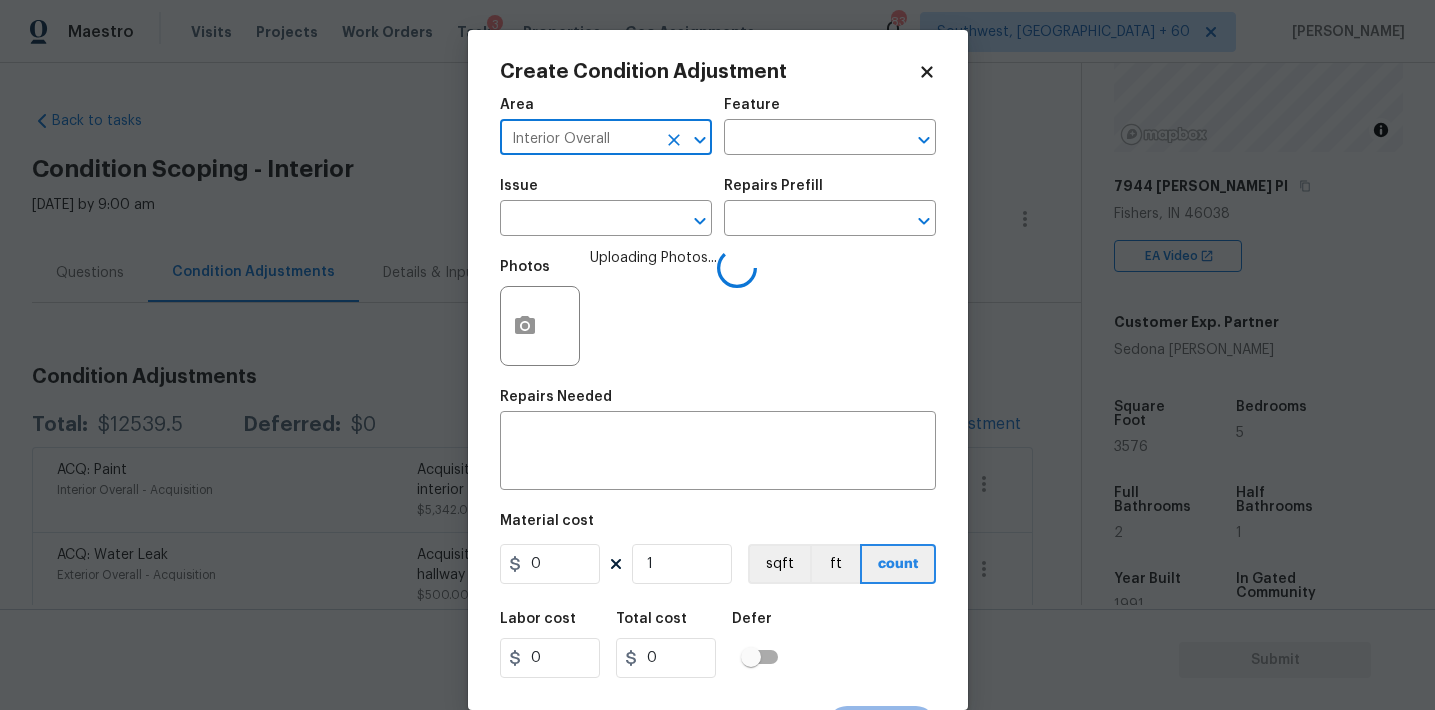 type on "Interior Overall" 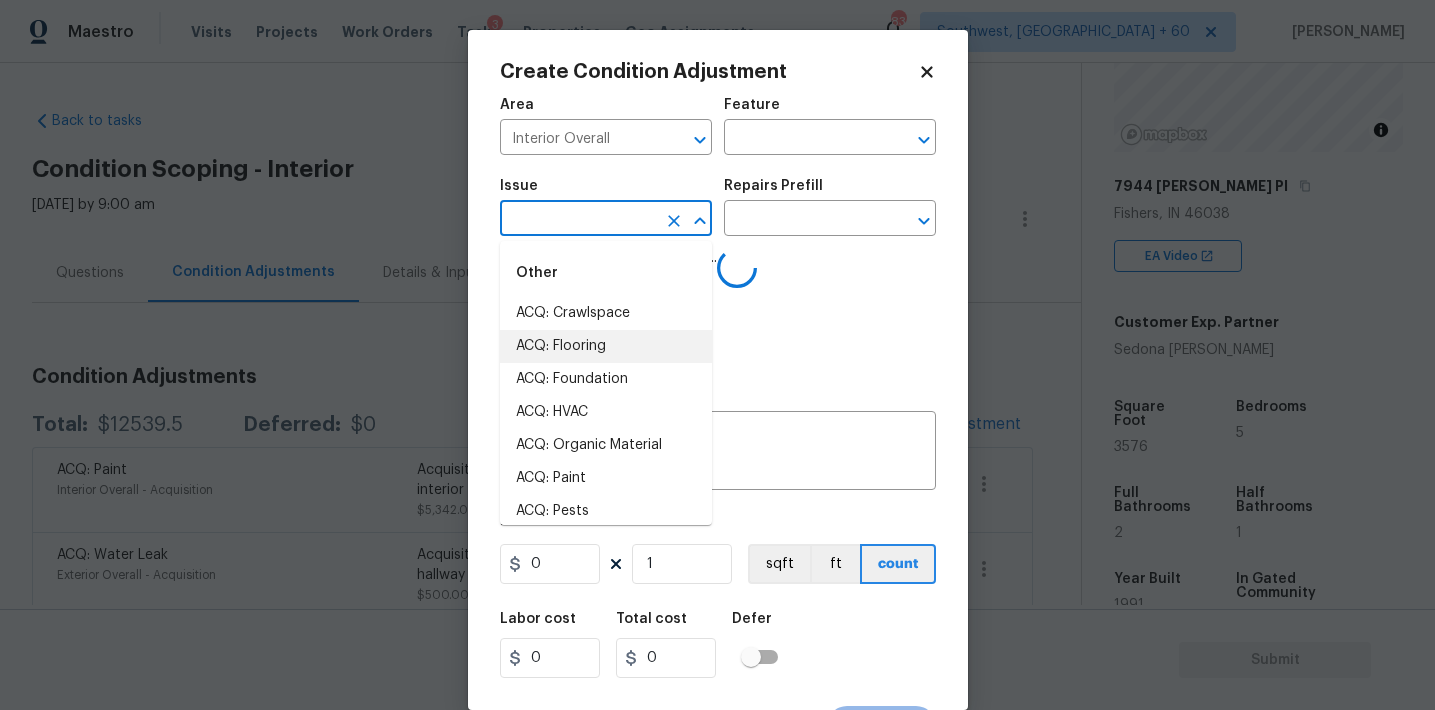 click on "ACQ: Flooring" at bounding box center [606, 346] 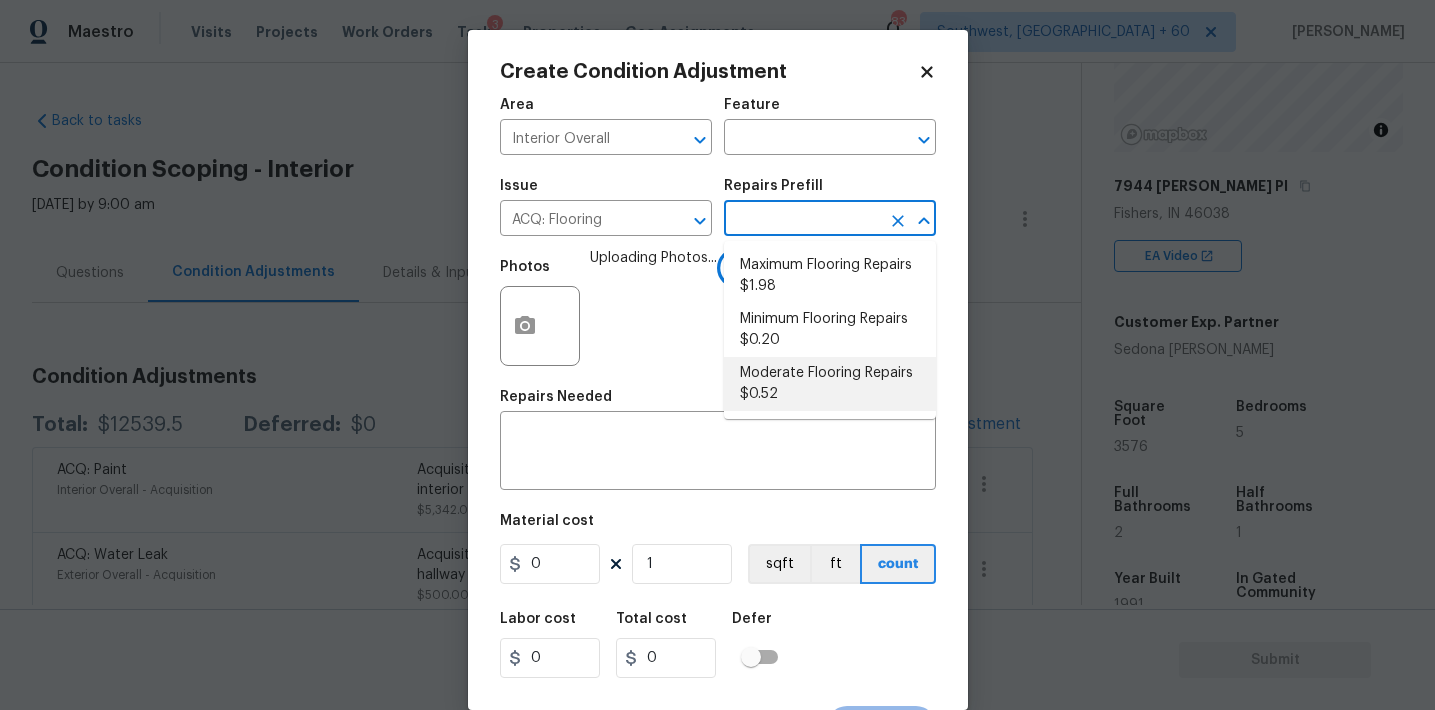 click on "Moderate Flooring Repairs $0.52" at bounding box center (830, 384) 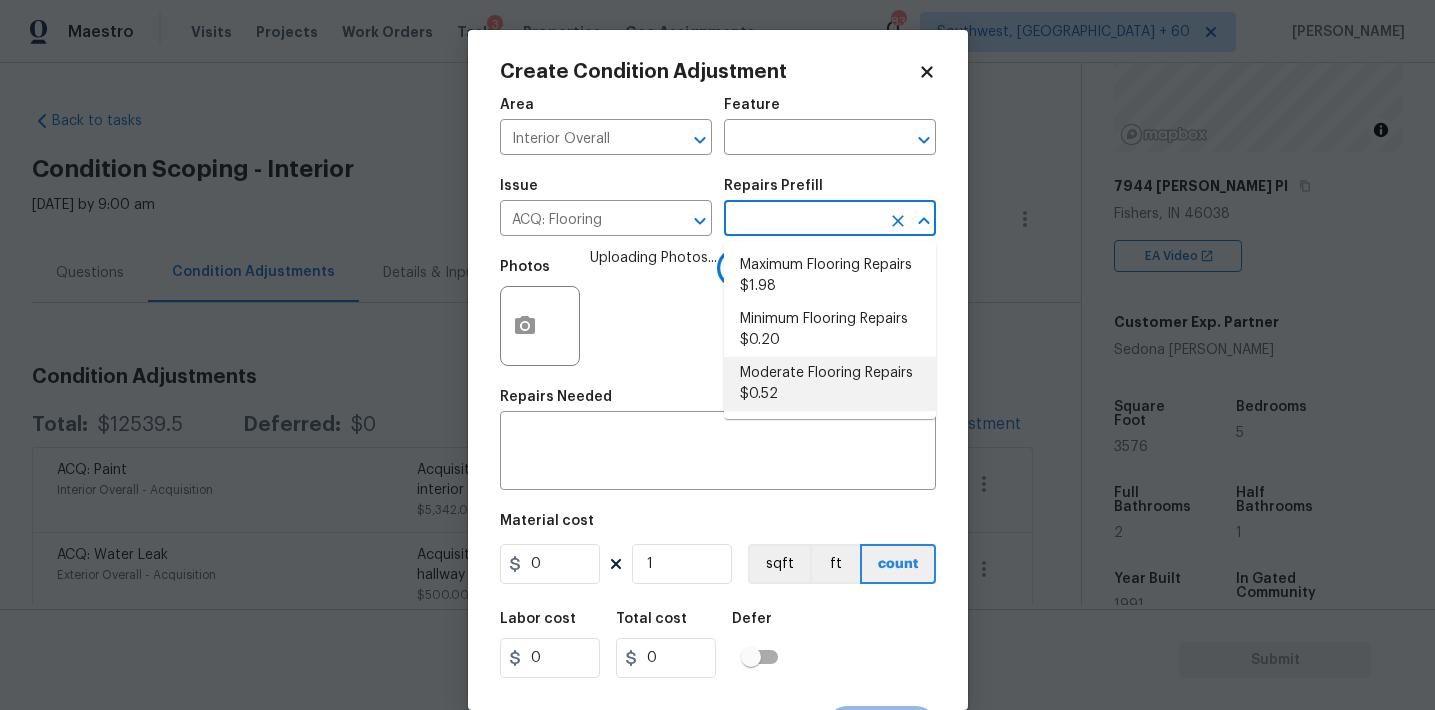 type on "0.52" 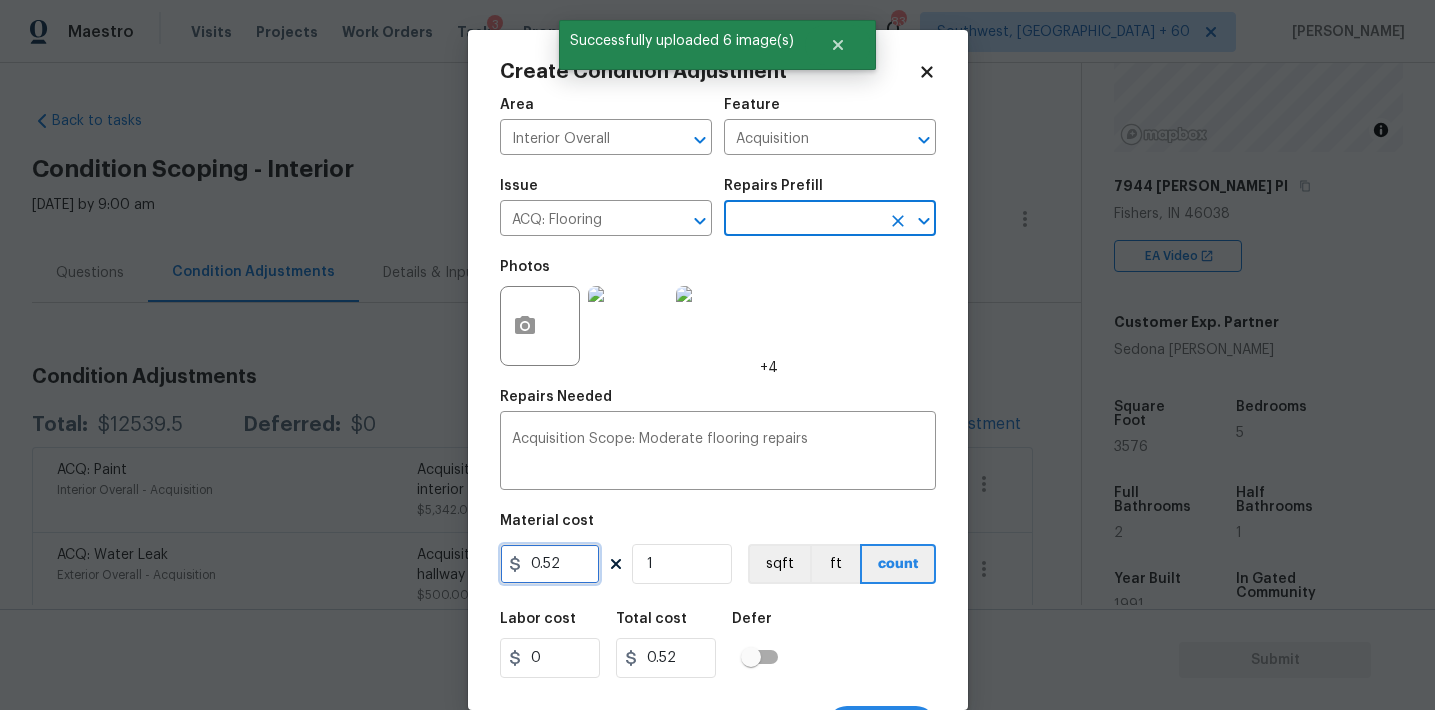 click on "0.52" at bounding box center (550, 564) 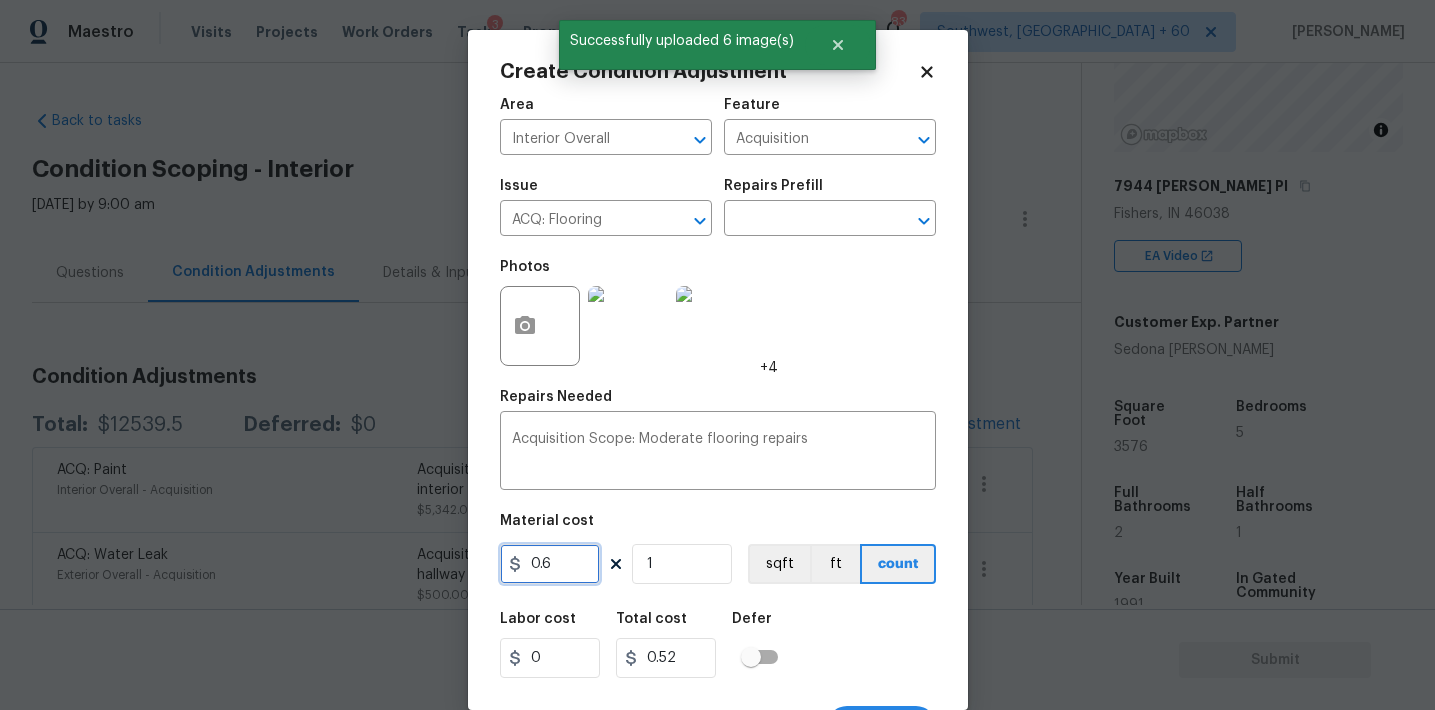 type on "0.6" 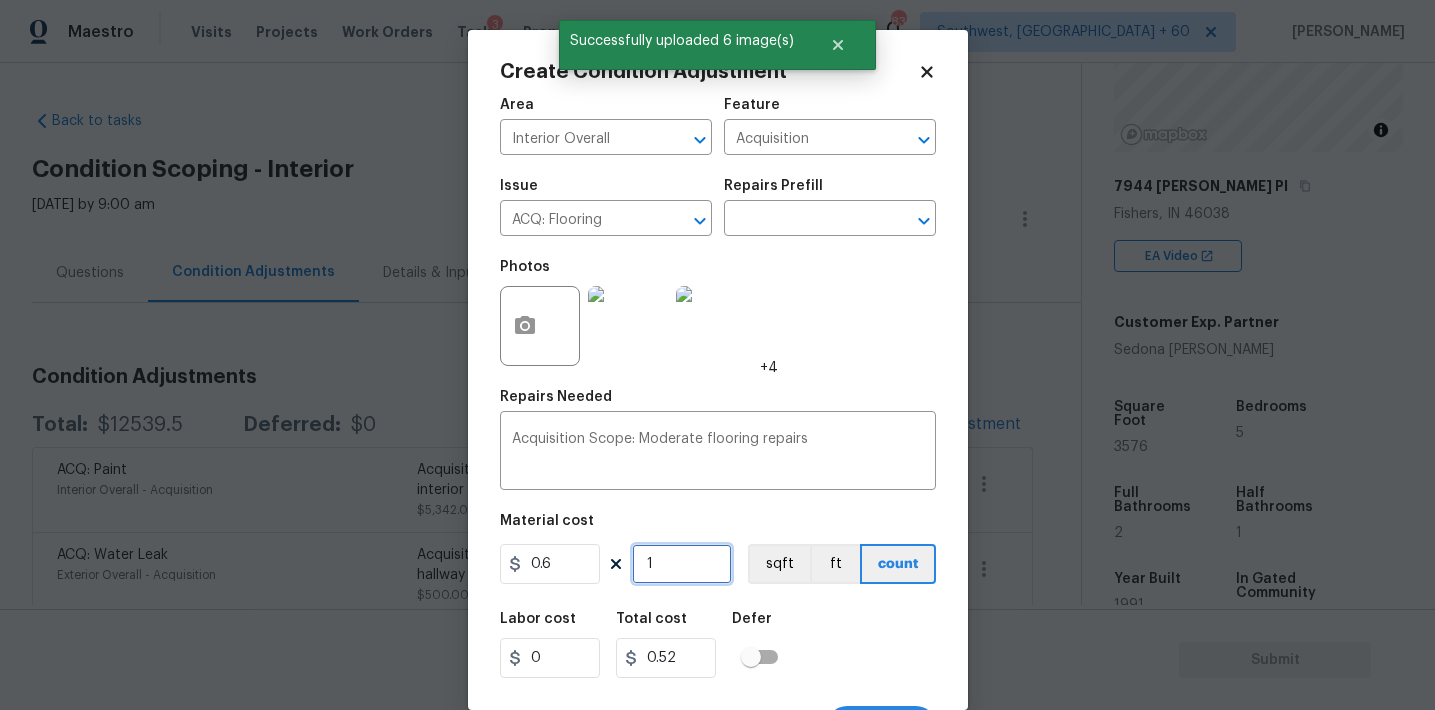 type on "0.6" 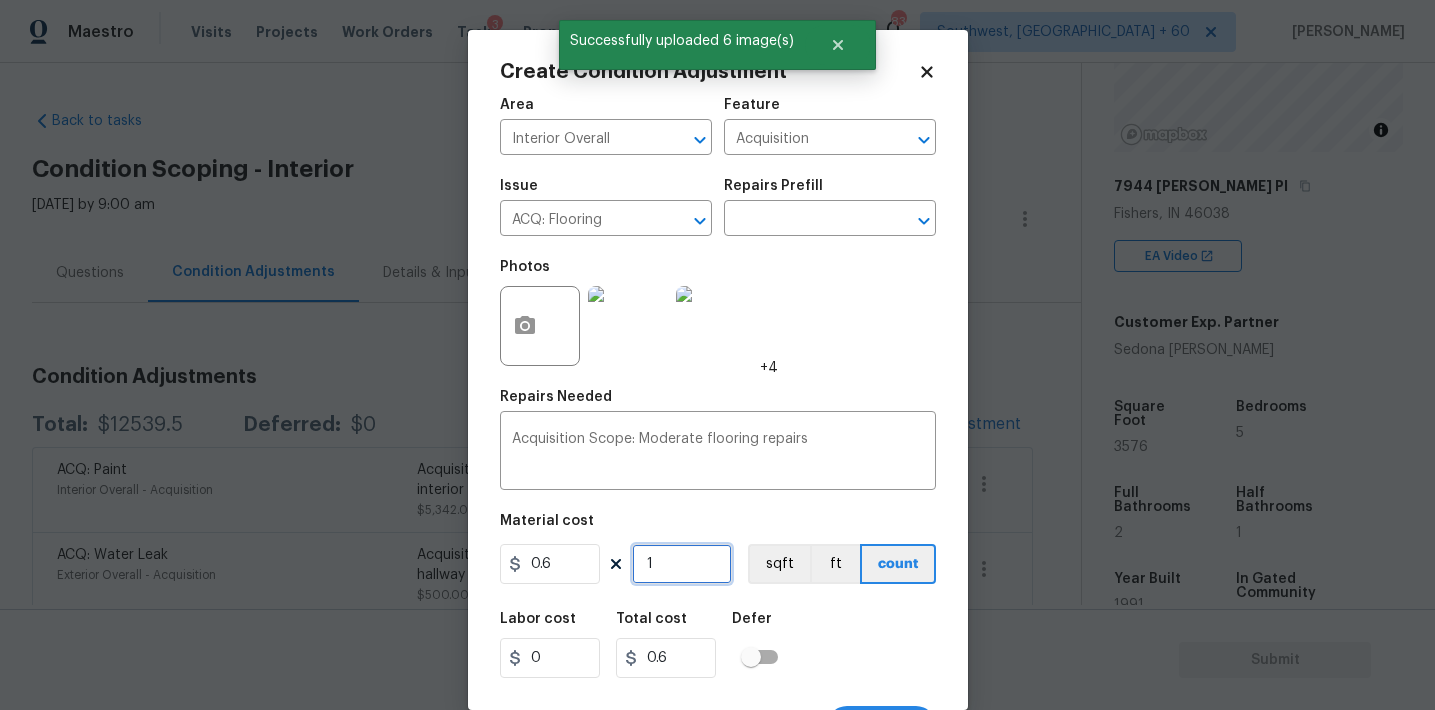 paste on "4856" 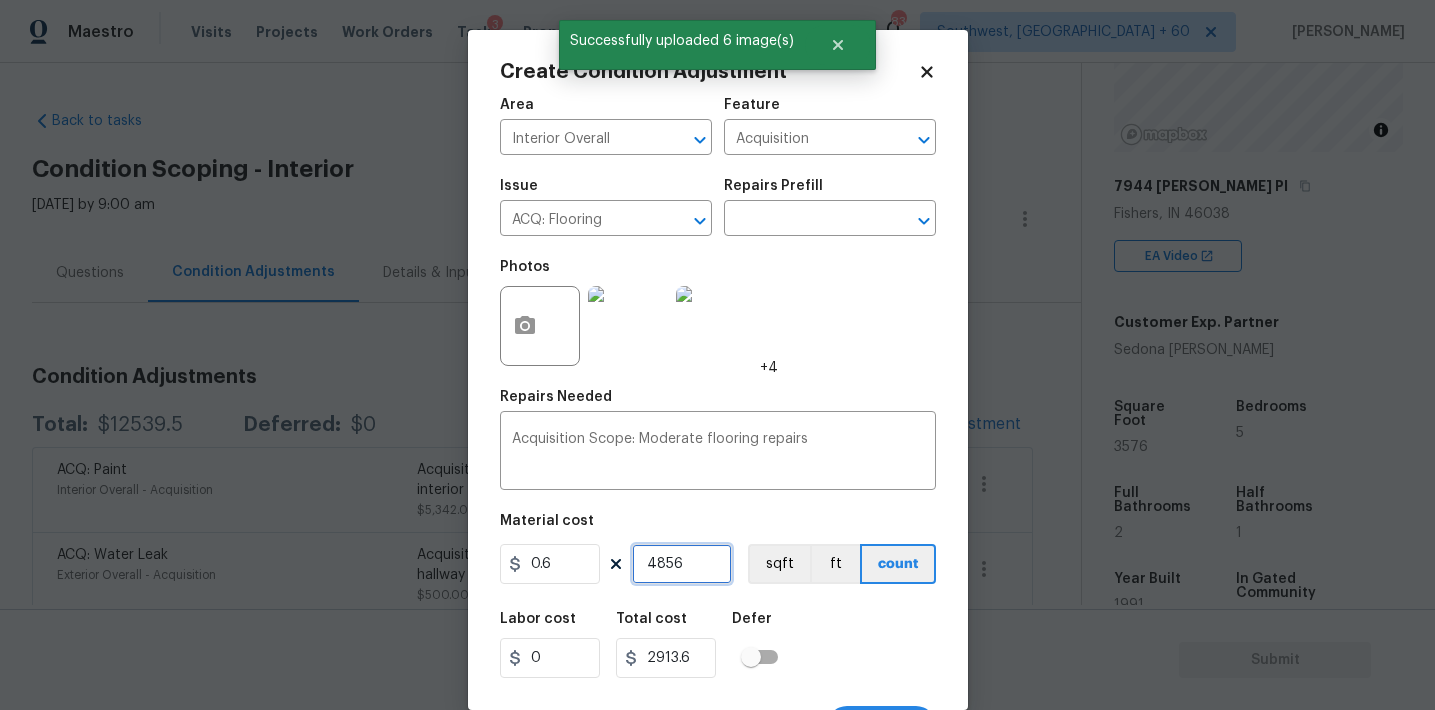 type on "4856" 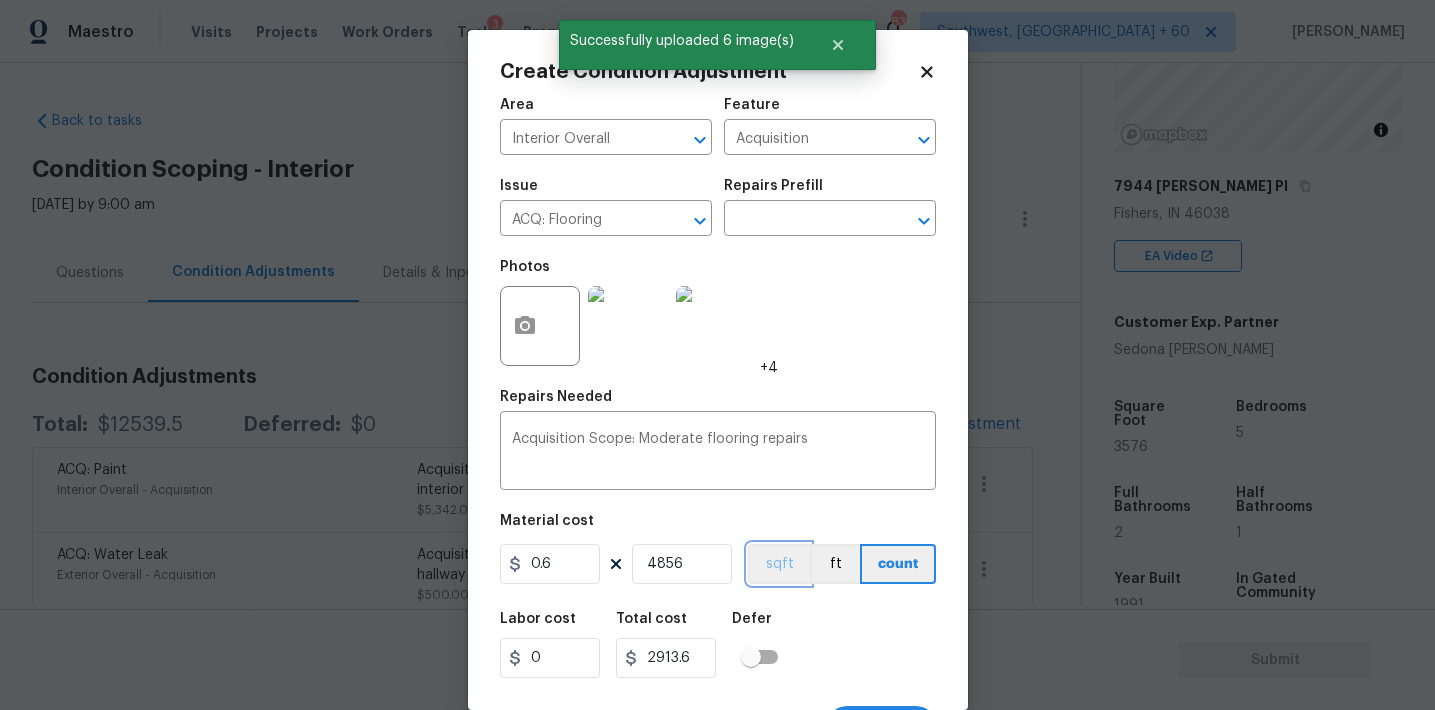type 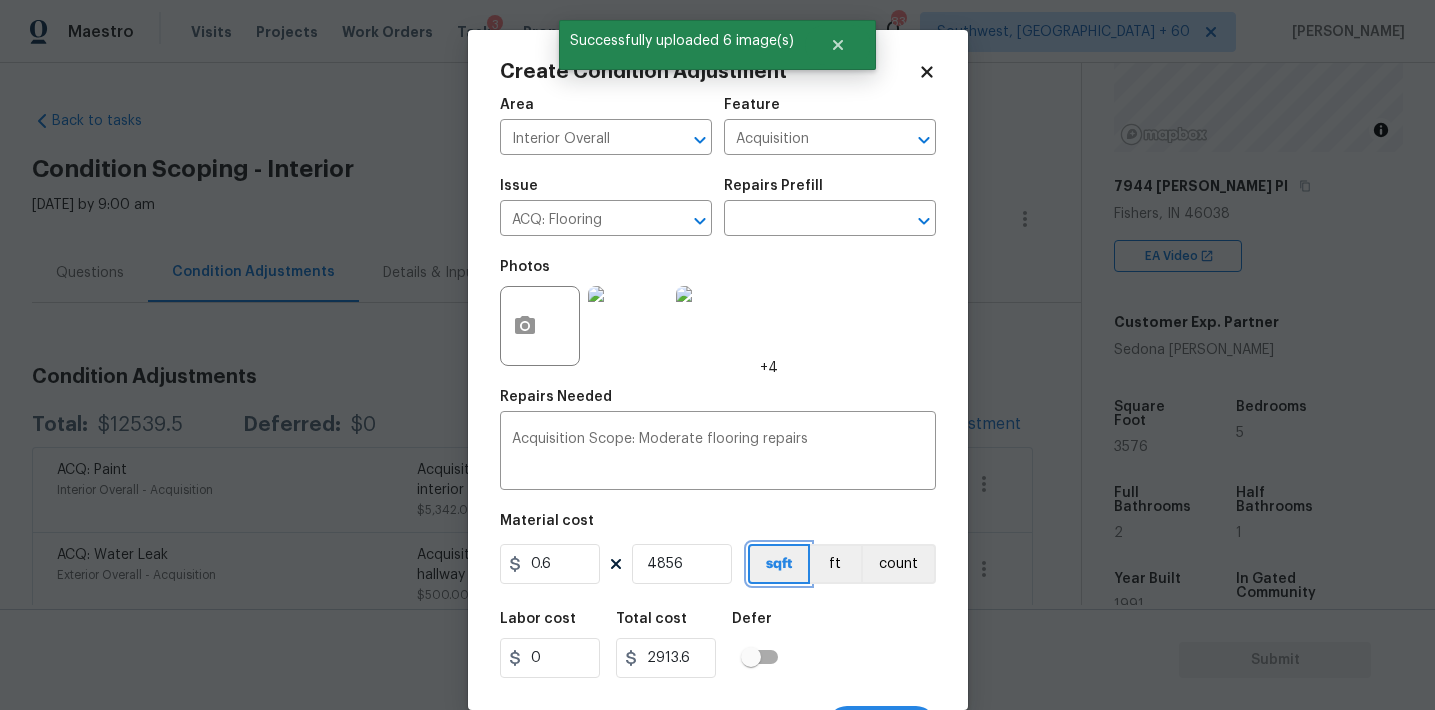 scroll, scrollTop: 37, scrollLeft: 0, axis: vertical 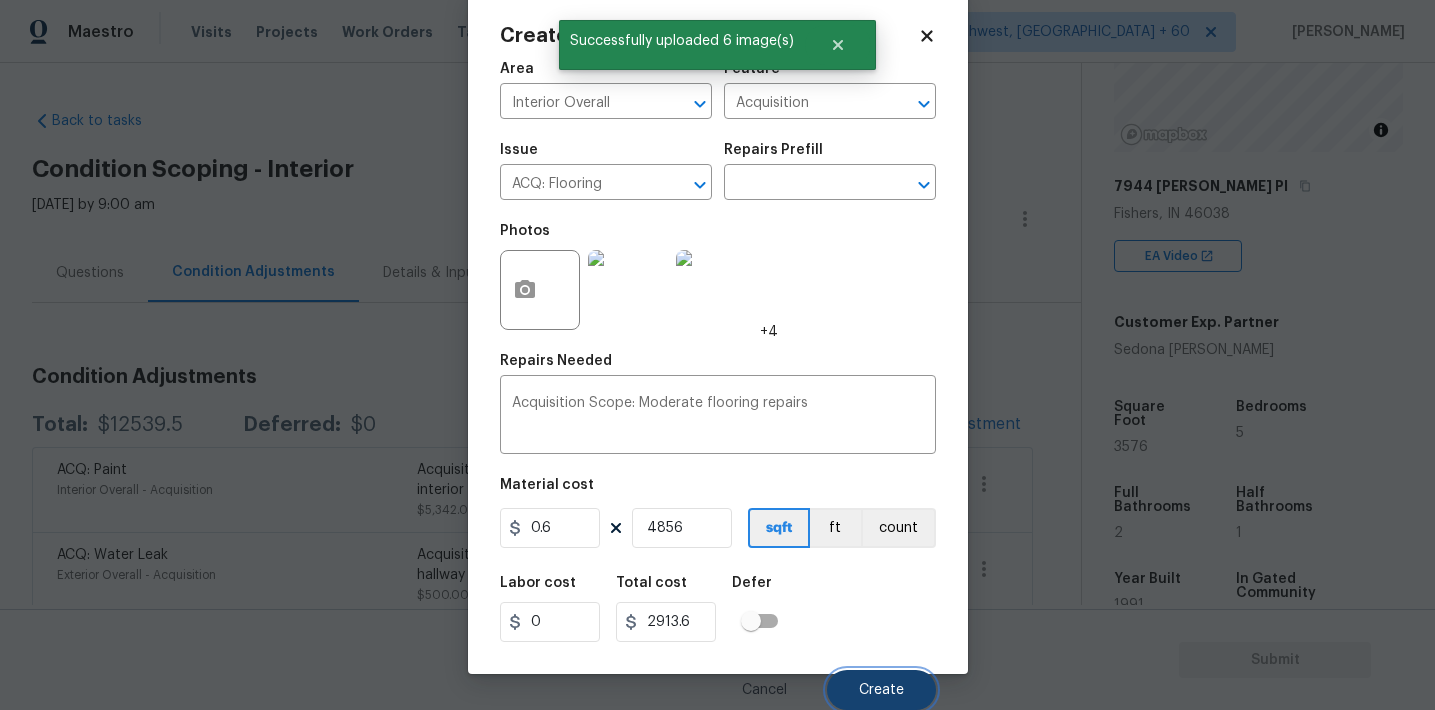 click on "Create" at bounding box center [881, 690] 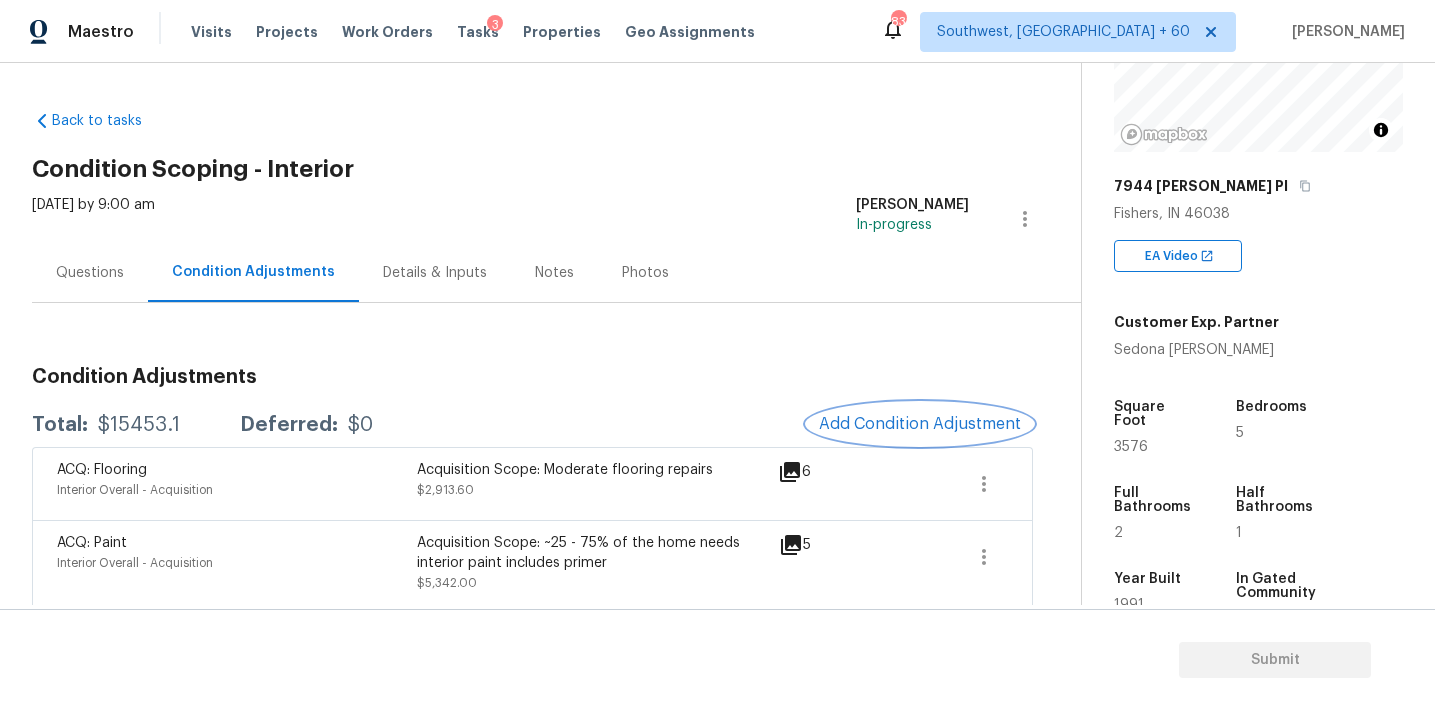 scroll, scrollTop: 0, scrollLeft: 0, axis: both 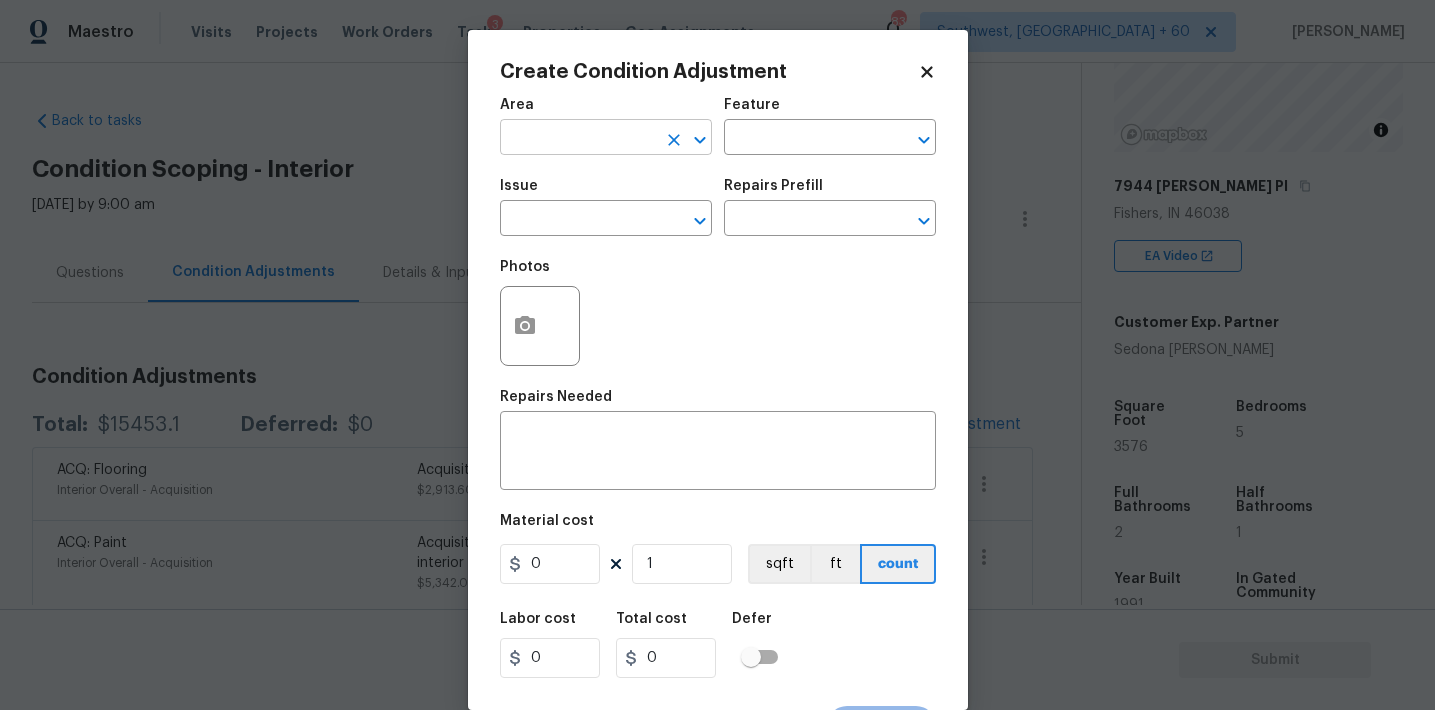 click at bounding box center [578, 139] 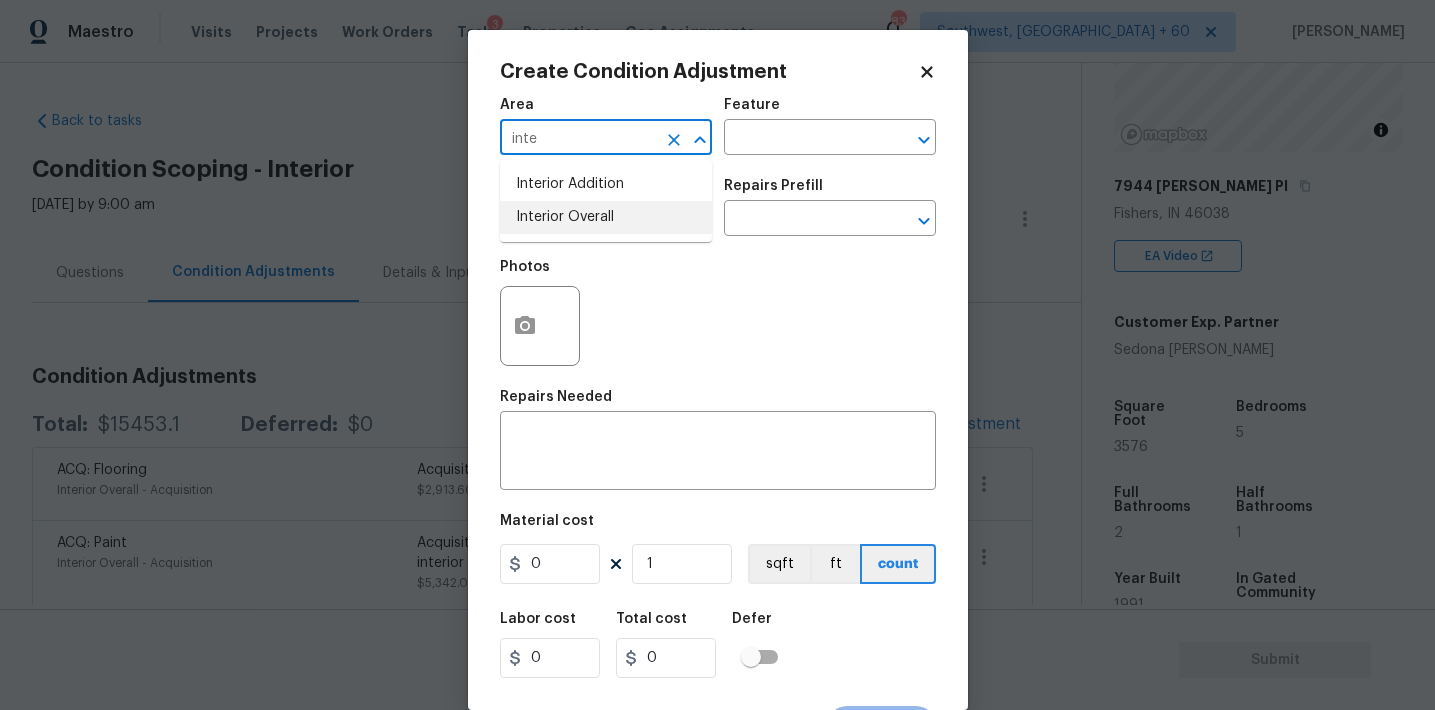 click on "Interior Overall" at bounding box center [606, 217] 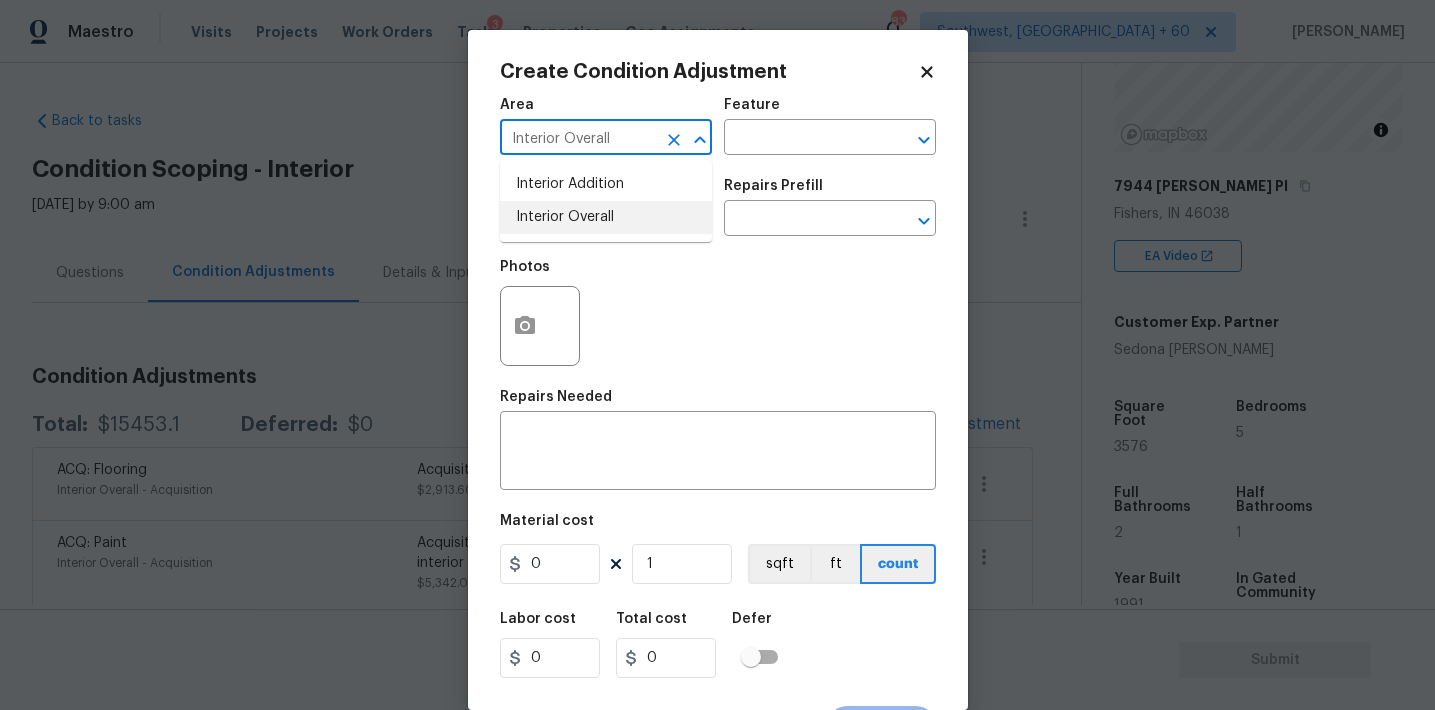 type on "Interior Overall" 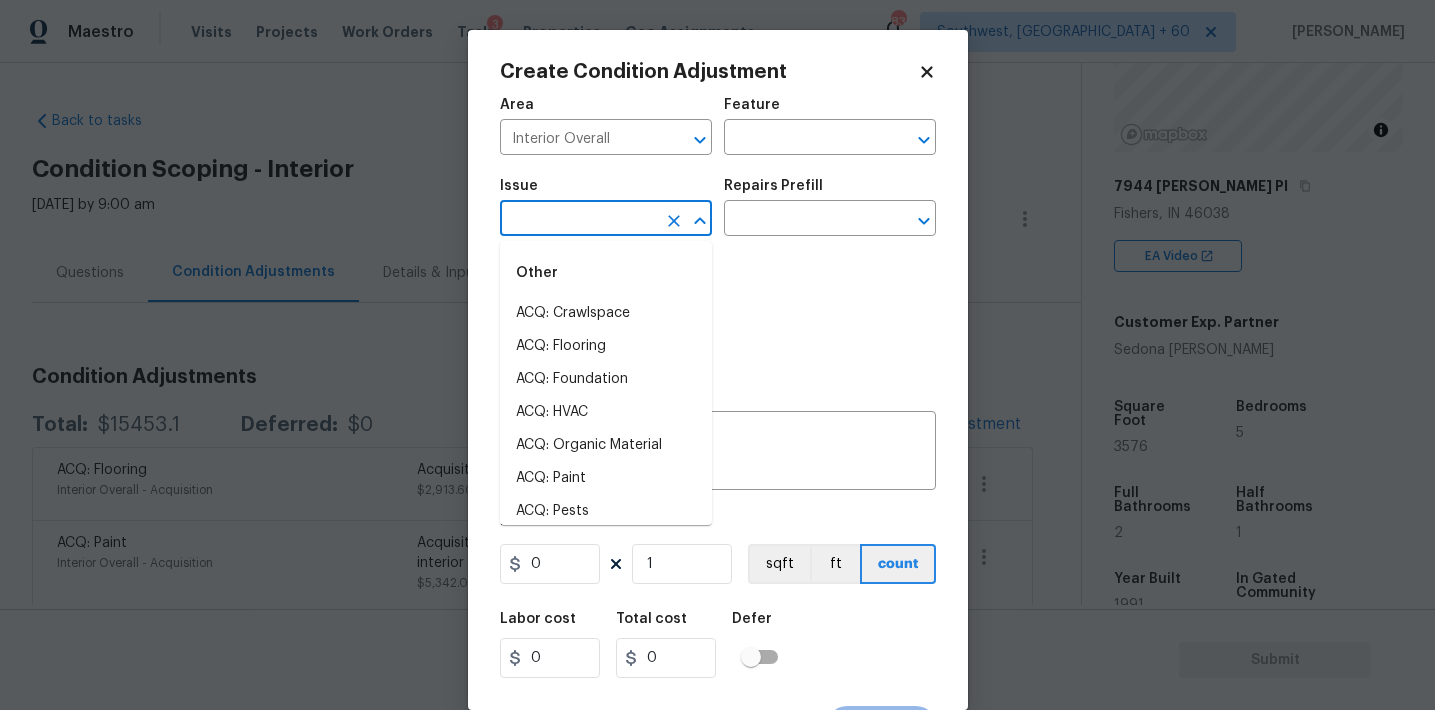 click at bounding box center [578, 220] 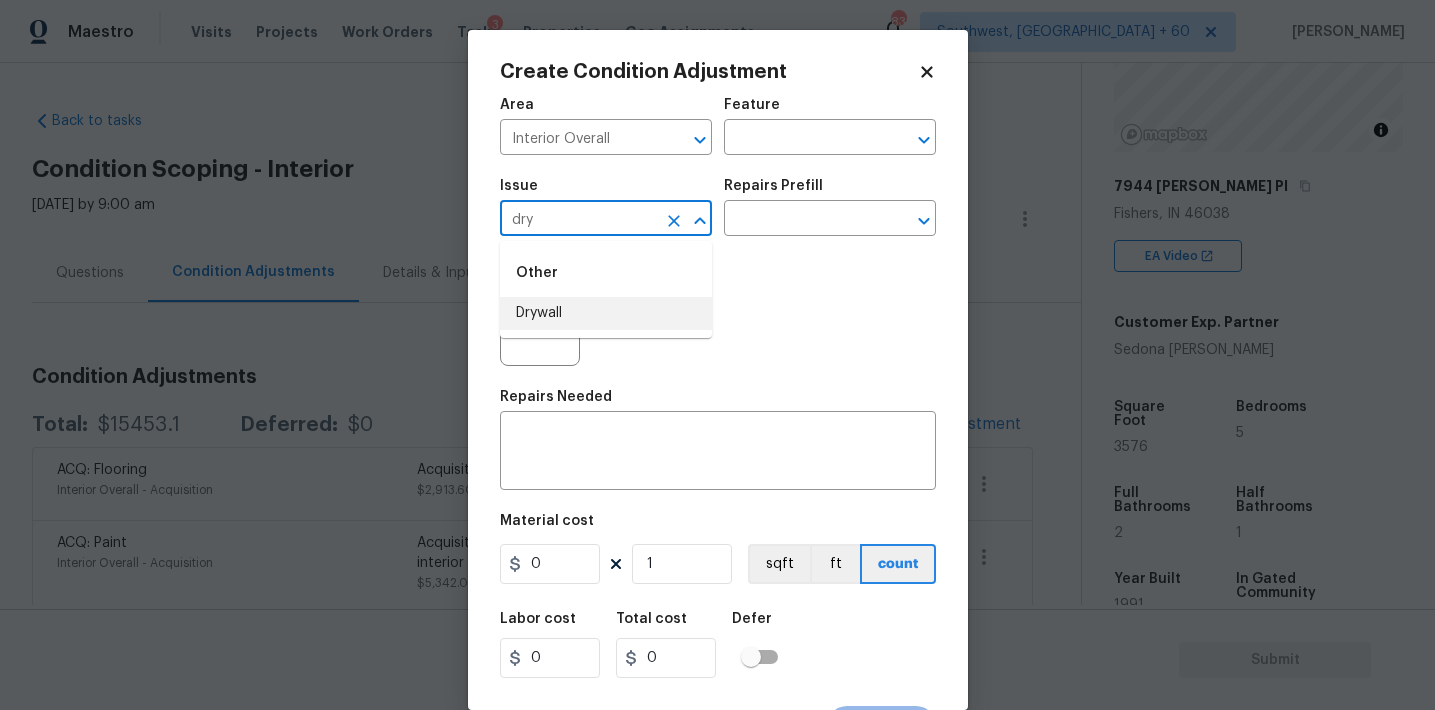click on "Drywall" at bounding box center [606, 313] 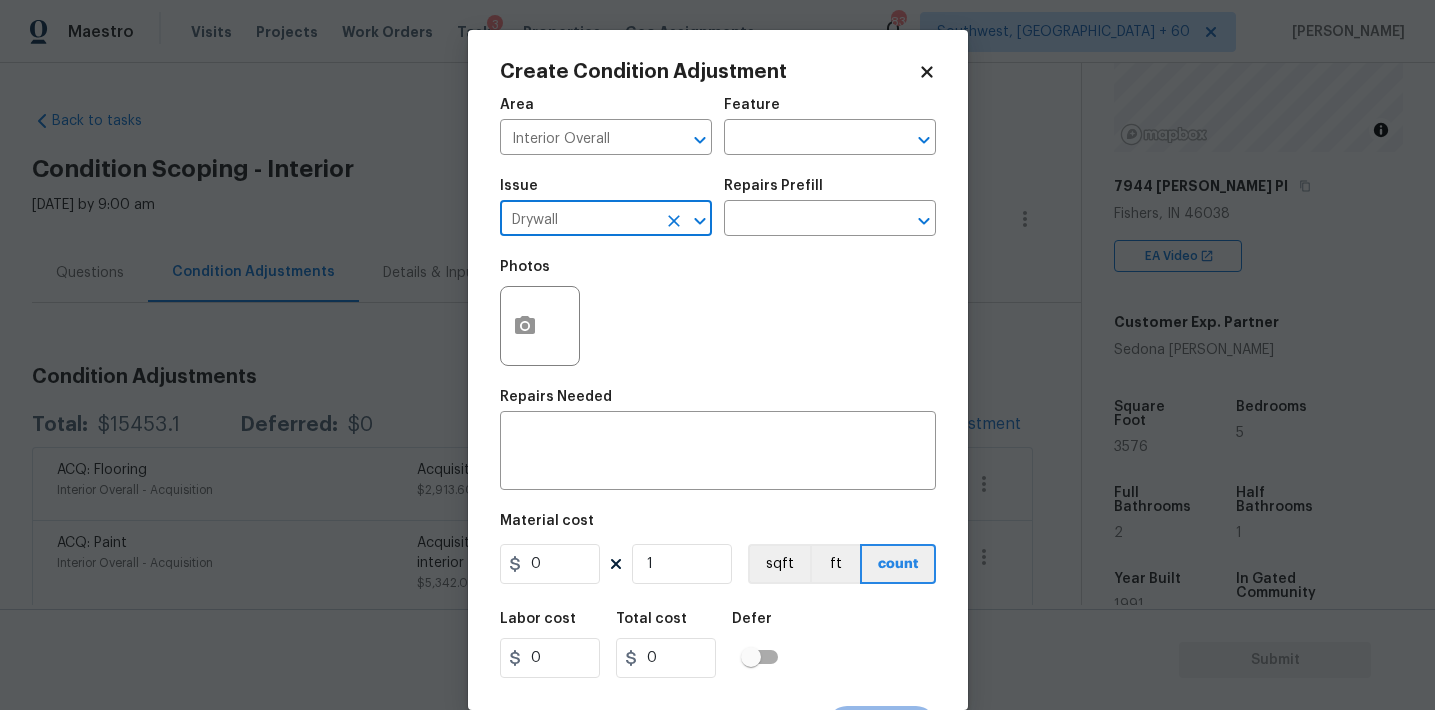 type on "Drywall" 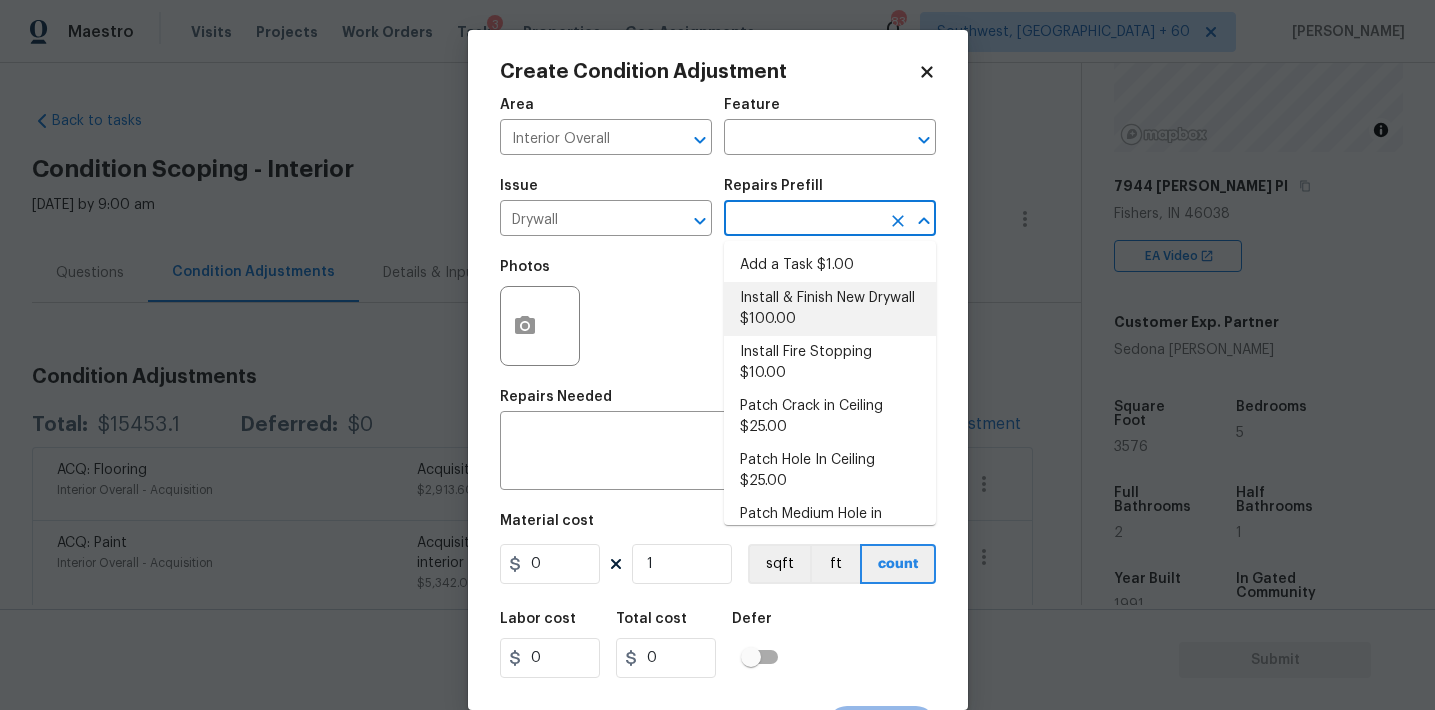 click on "Install & Finish New Drywall $100.00" at bounding box center [830, 309] 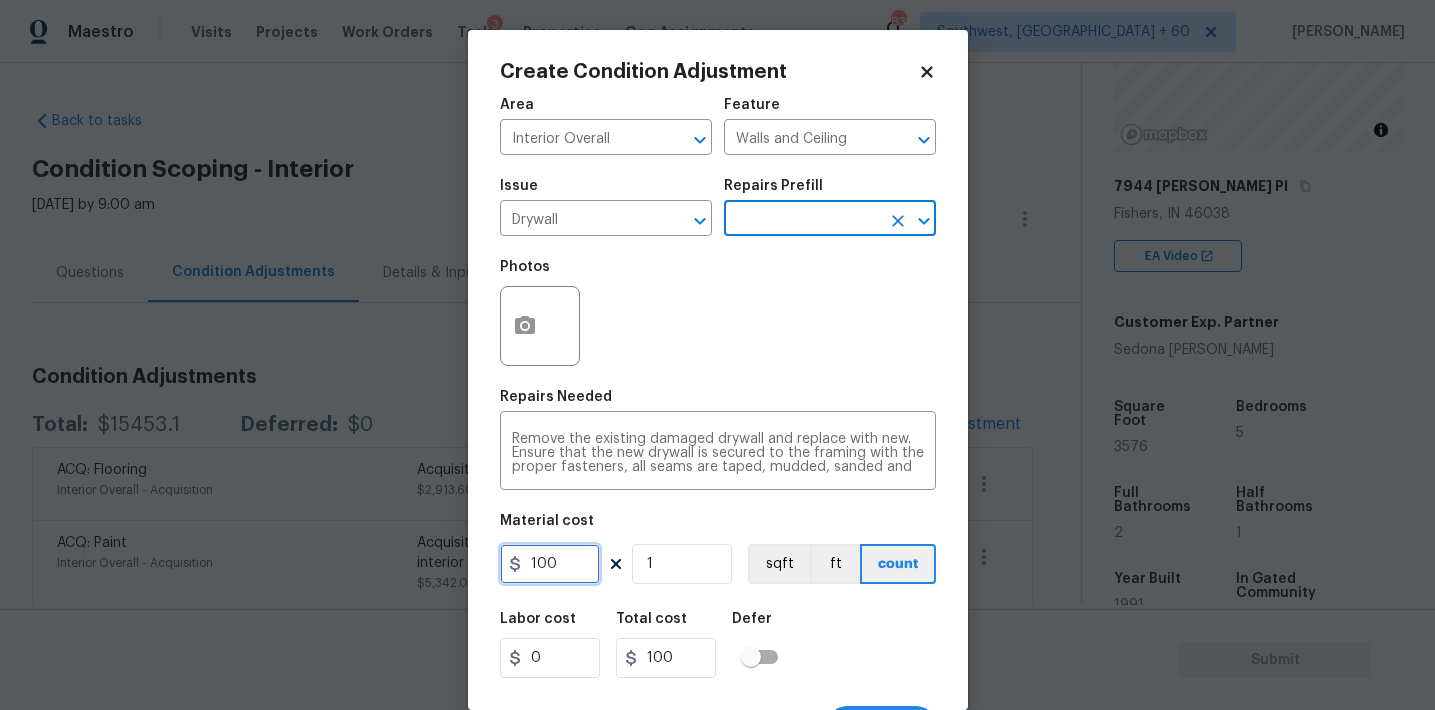 click on "100" at bounding box center (550, 564) 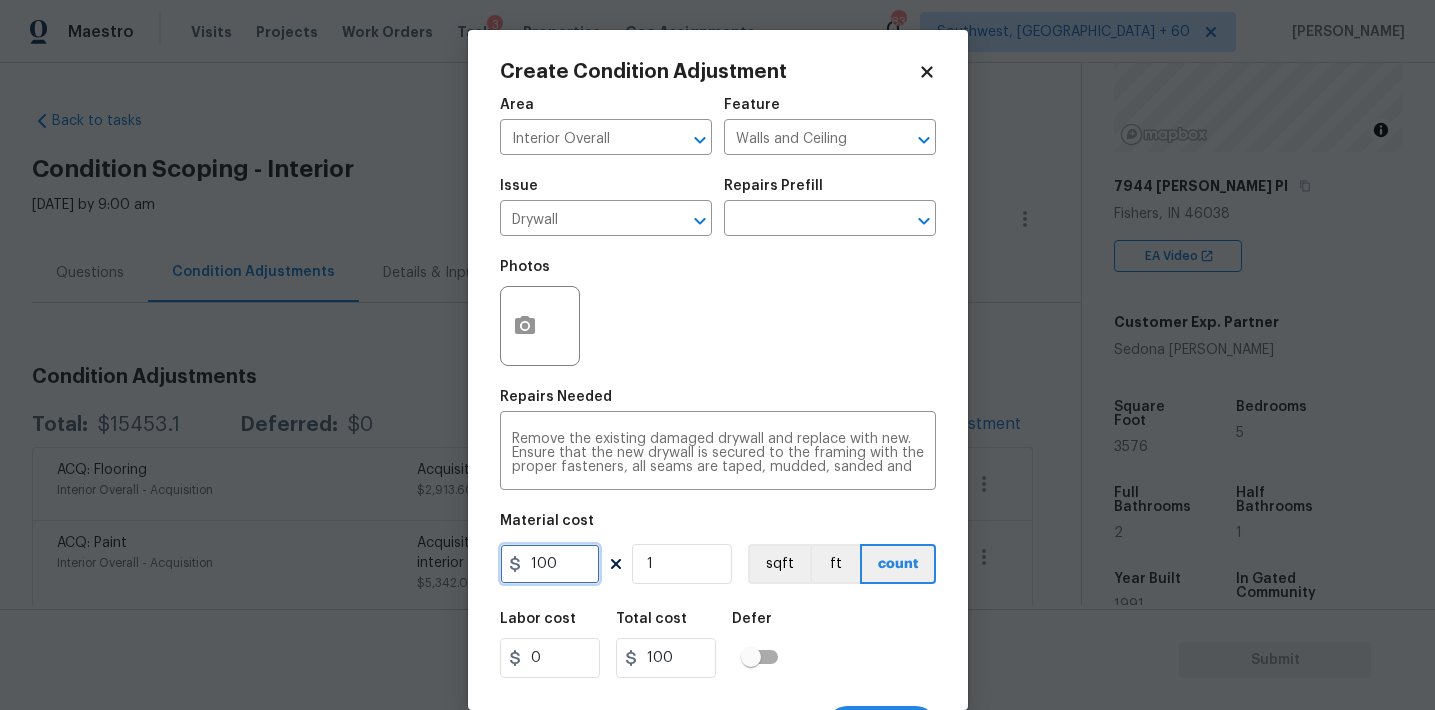 click on "100" at bounding box center (550, 564) 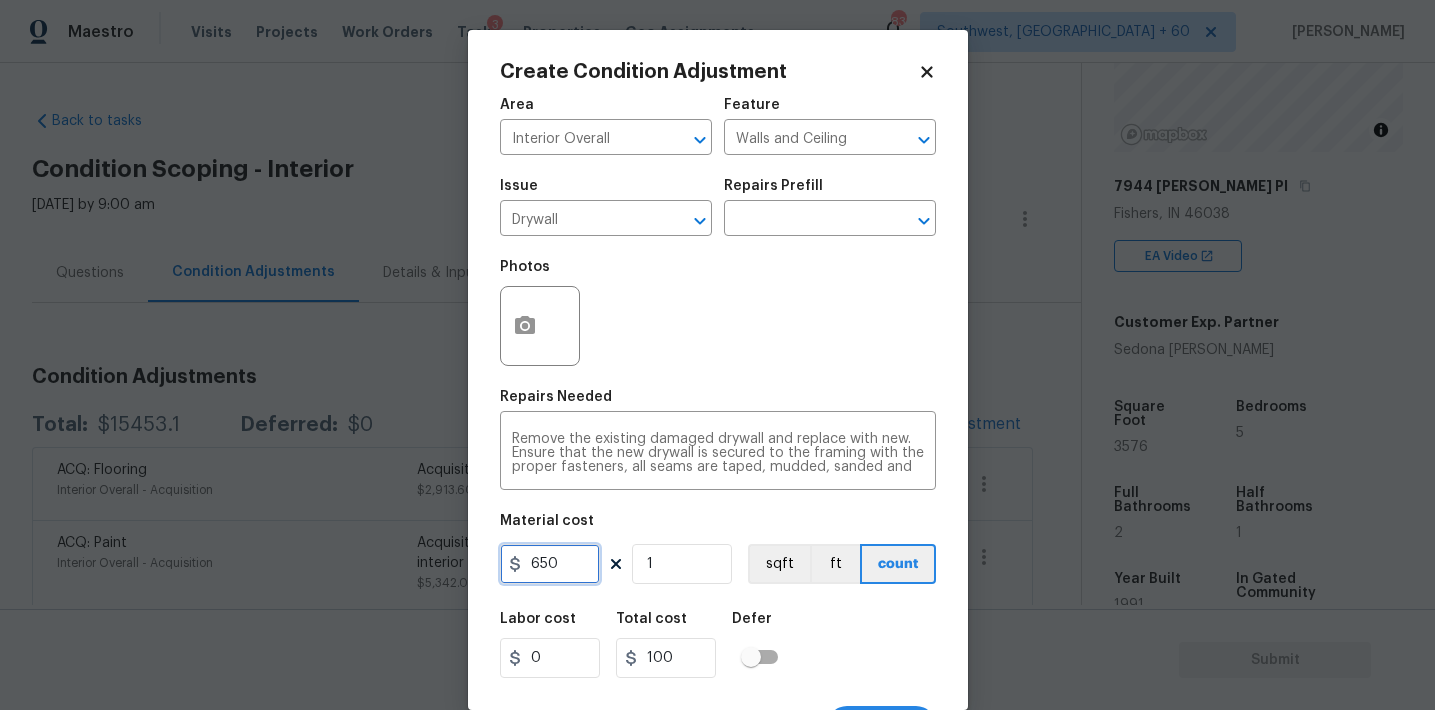 type on "650" 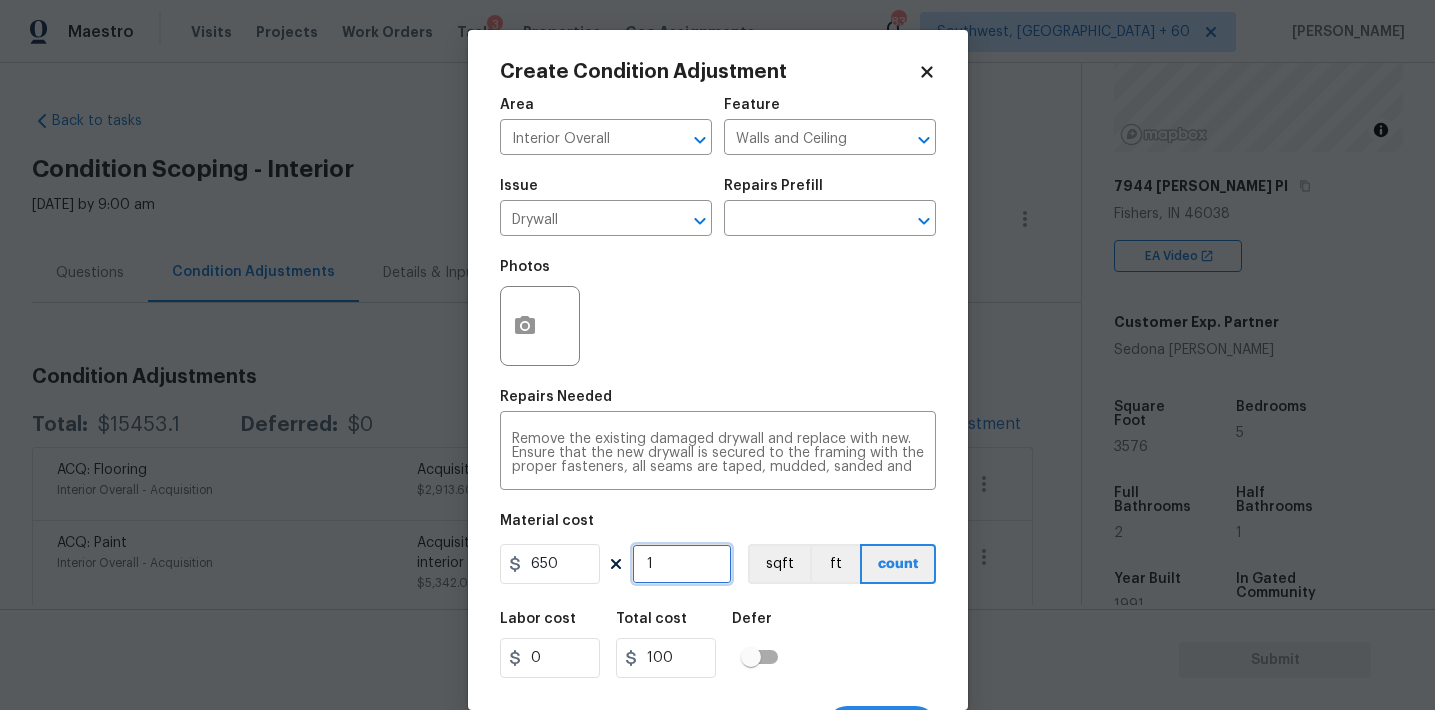 type on "650" 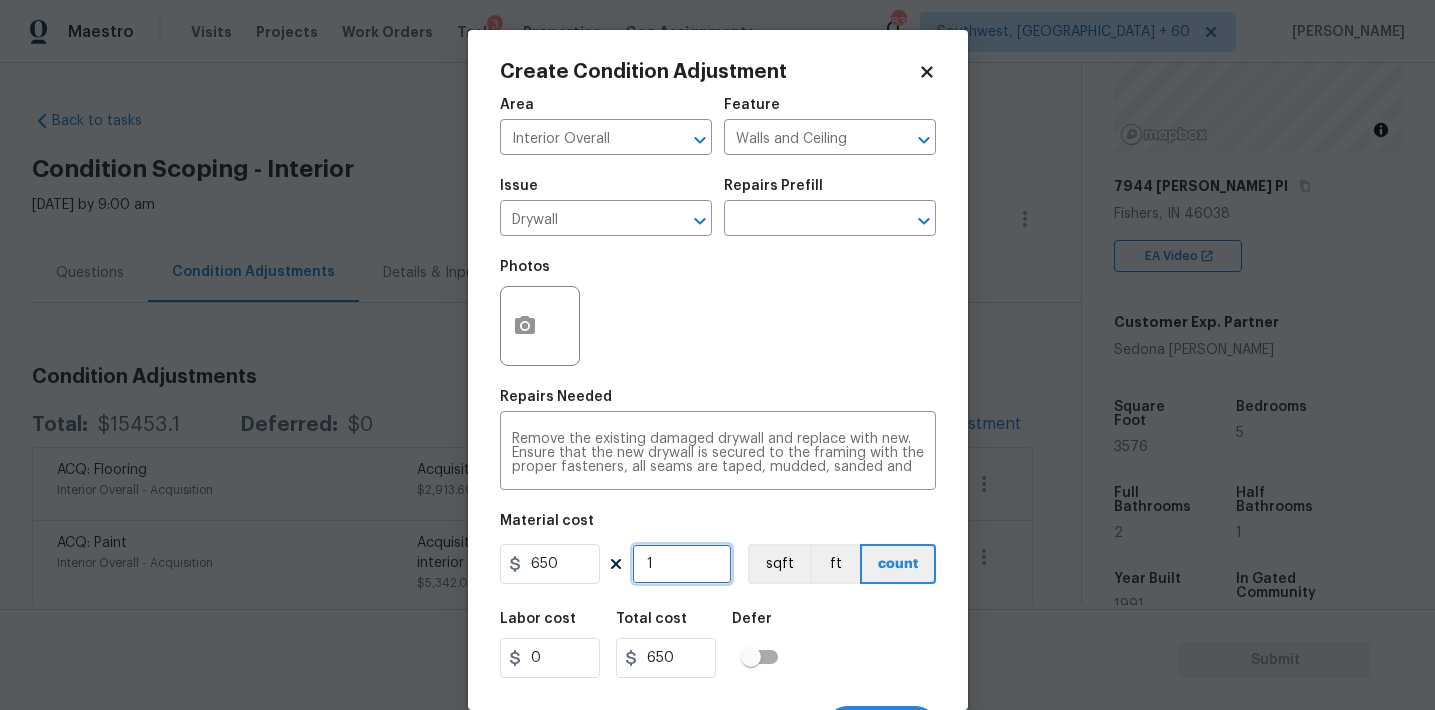 scroll, scrollTop: 37, scrollLeft: 0, axis: vertical 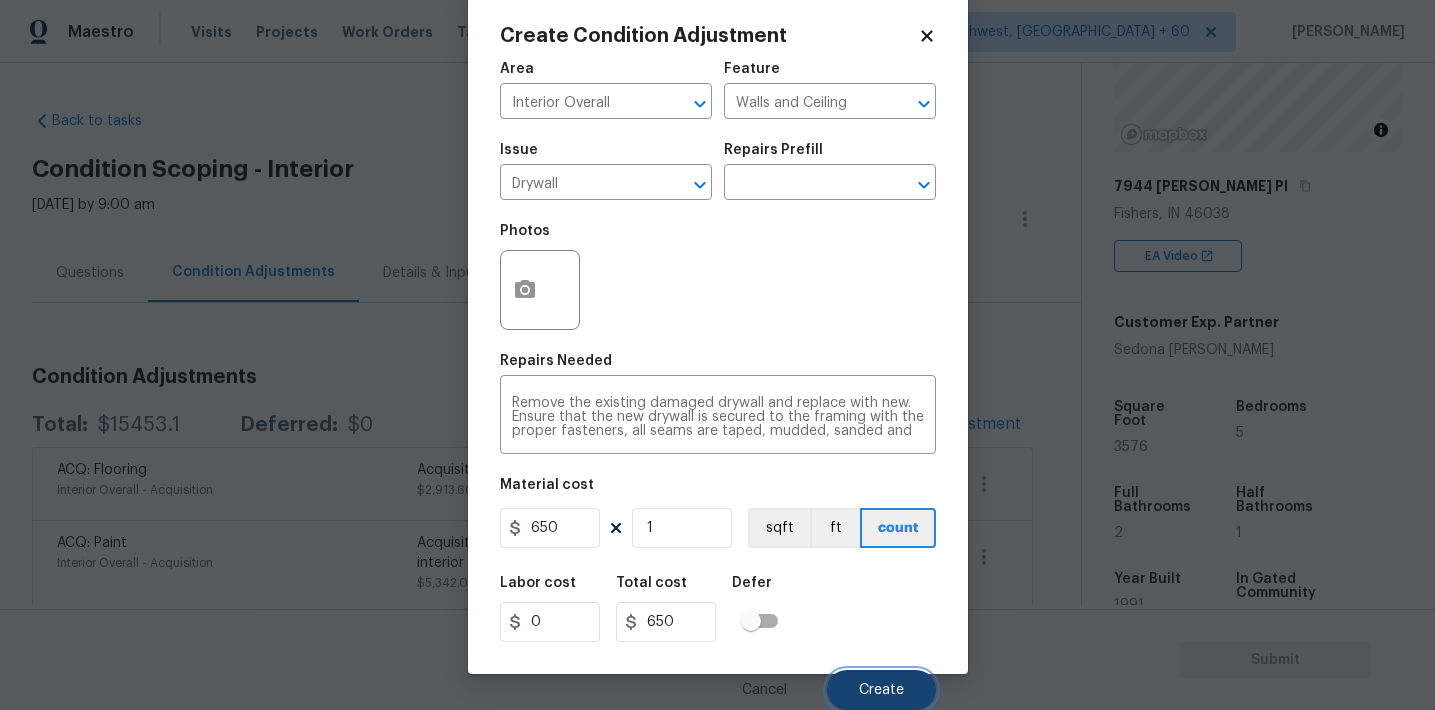click on "Create" at bounding box center [881, 690] 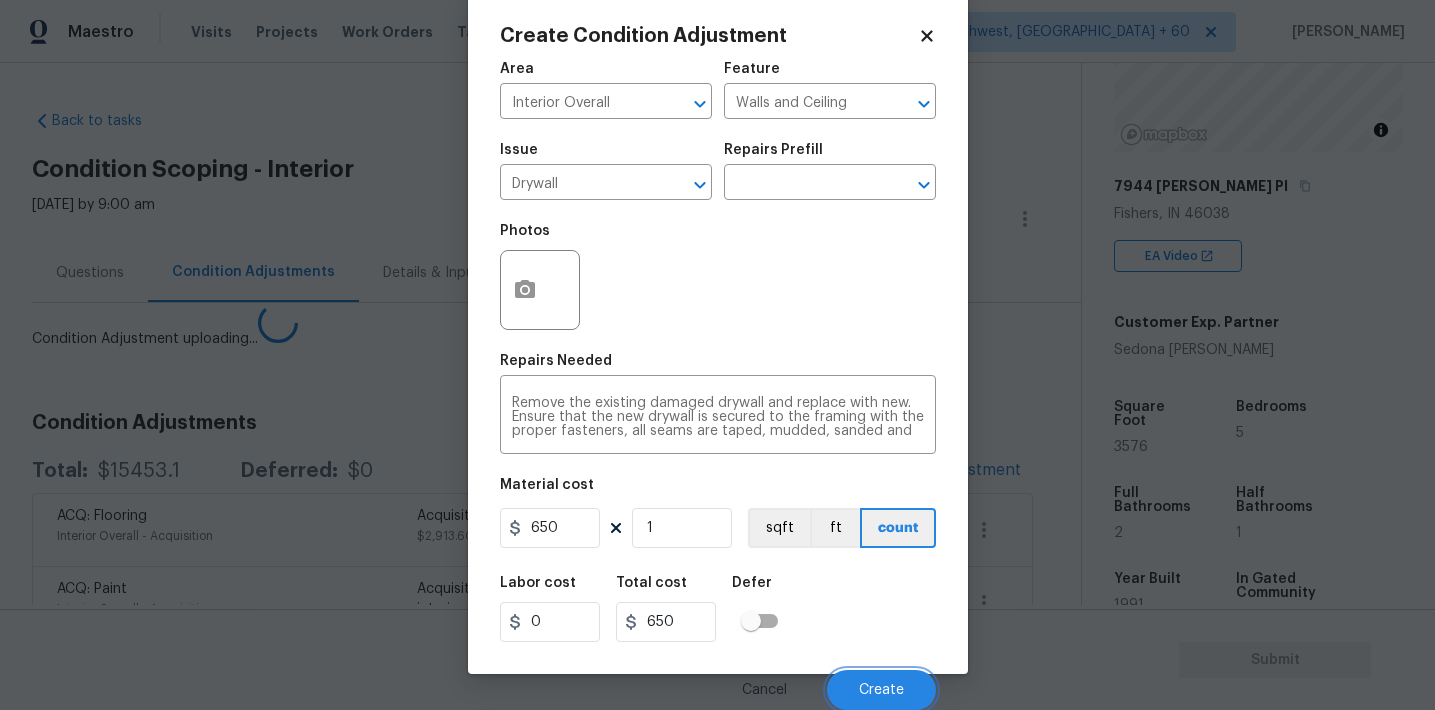 scroll, scrollTop: 30, scrollLeft: 0, axis: vertical 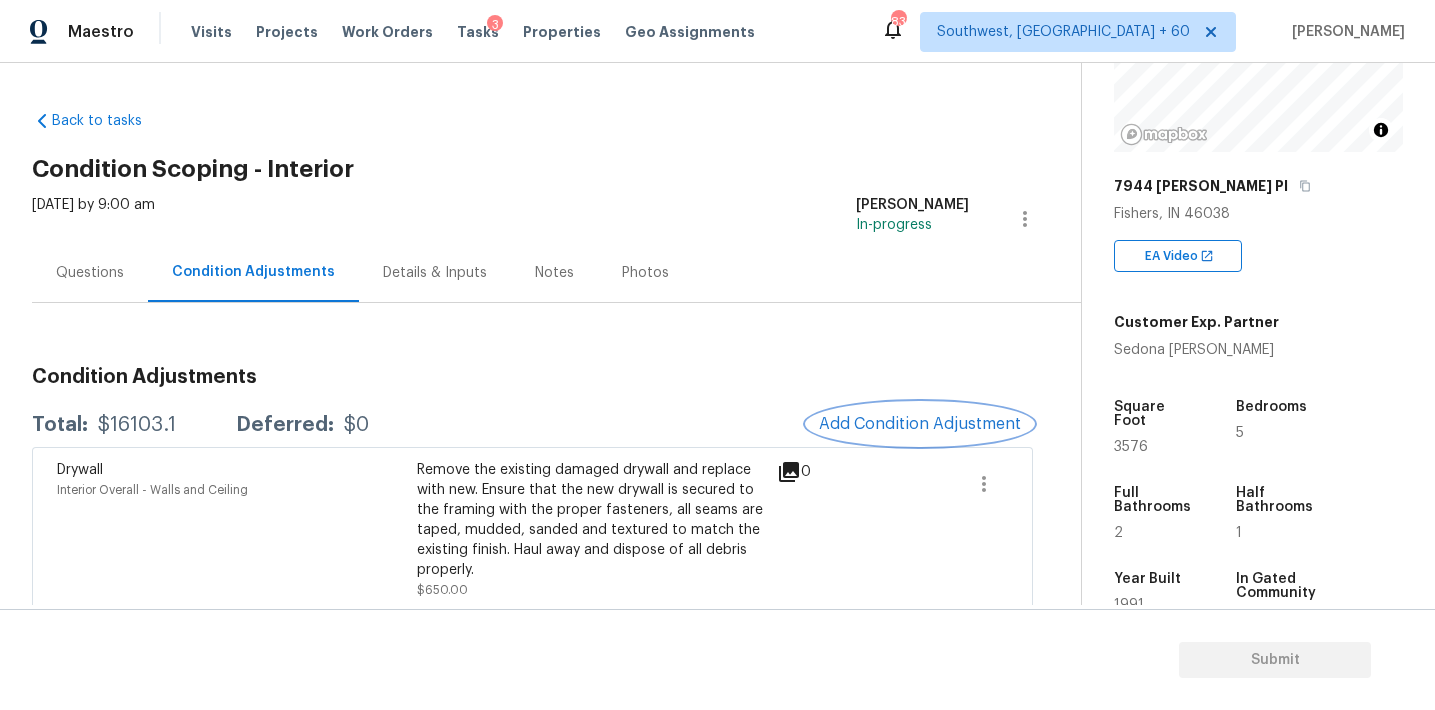 click on "Add Condition Adjustment" at bounding box center [920, 424] 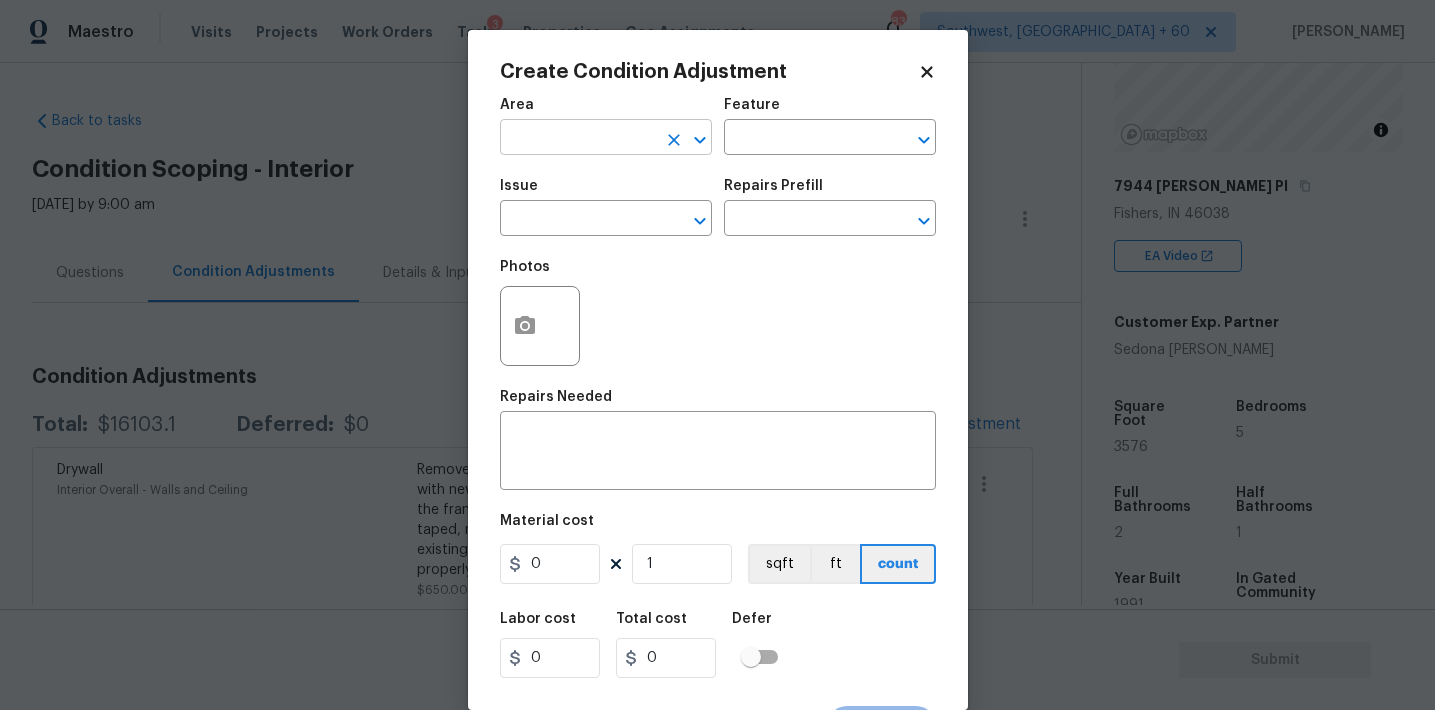 click at bounding box center (578, 139) 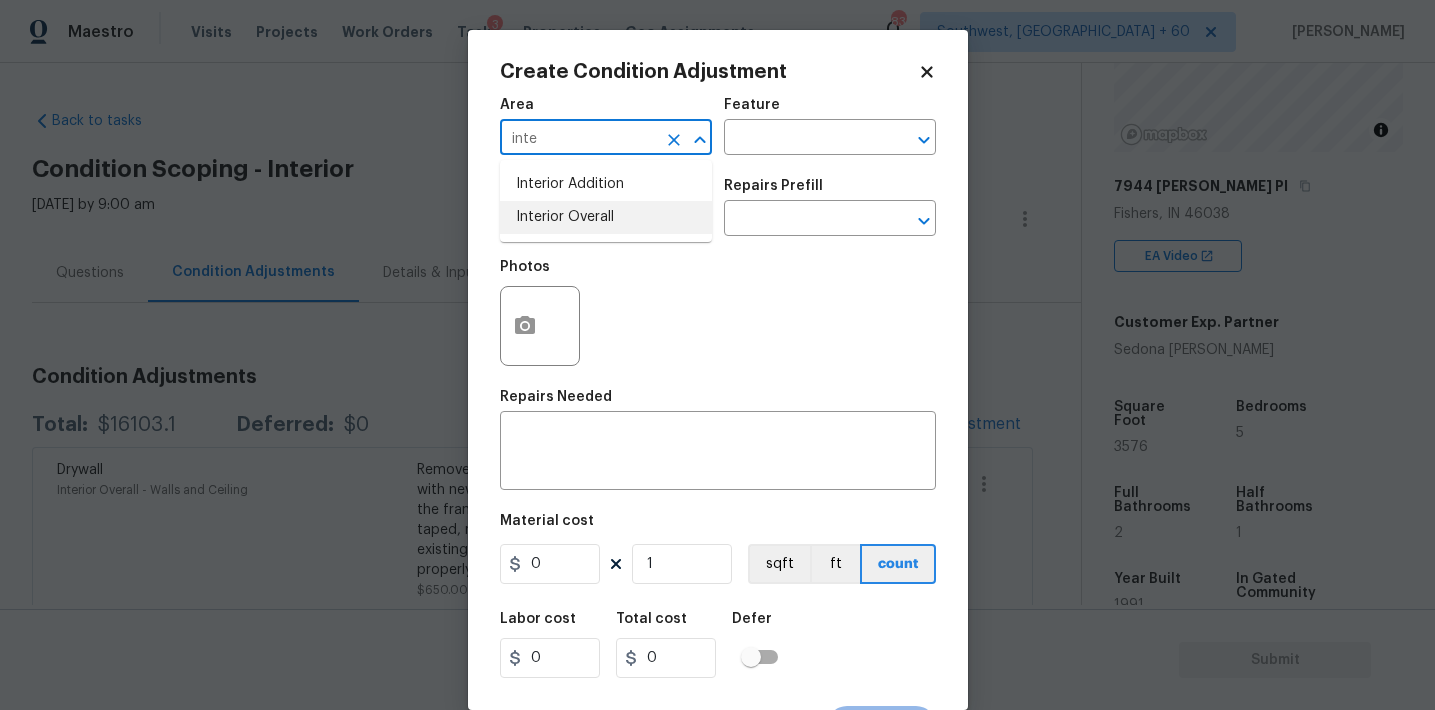 click on "Interior Overall" at bounding box center (606, 217) 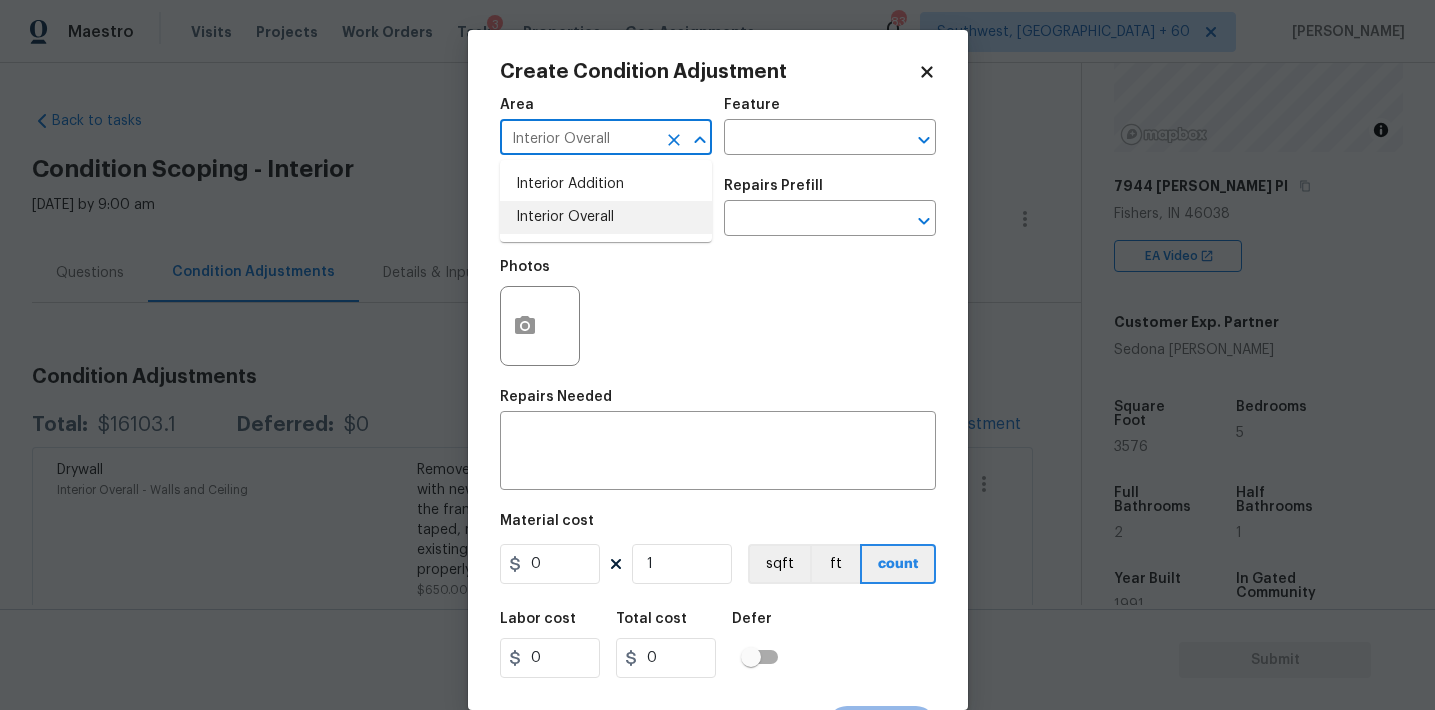 type on "Interior Overall" 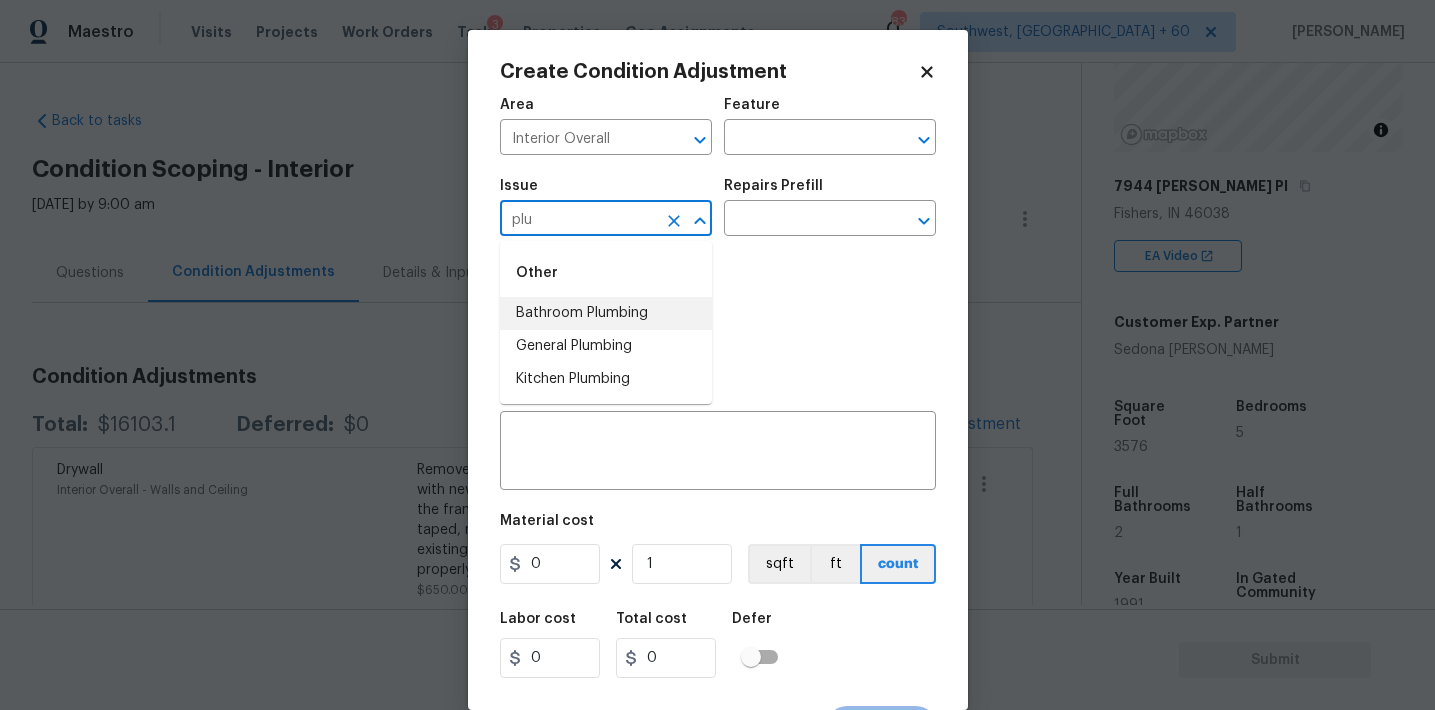 click on "Bathroom Plumbing" at bounding box center (606, 313) 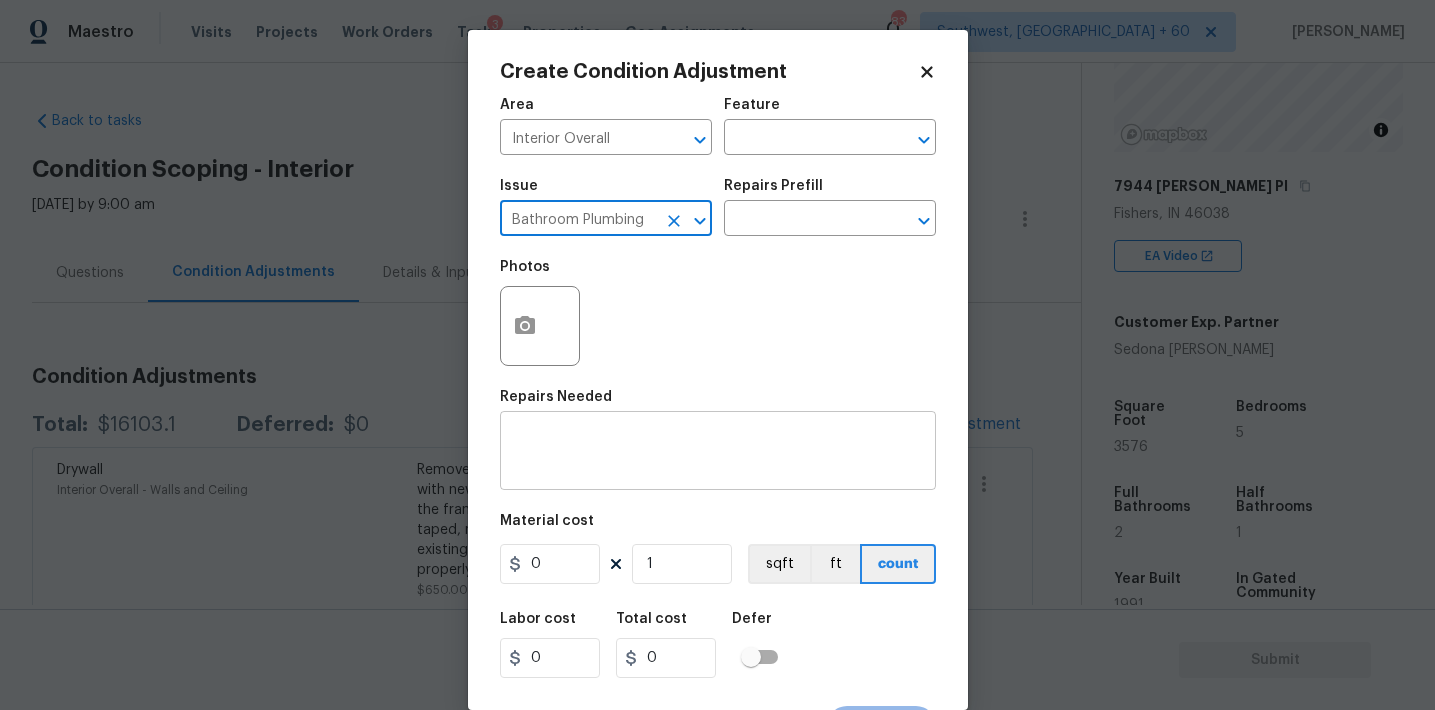 type on "Bathroom Plumbing" 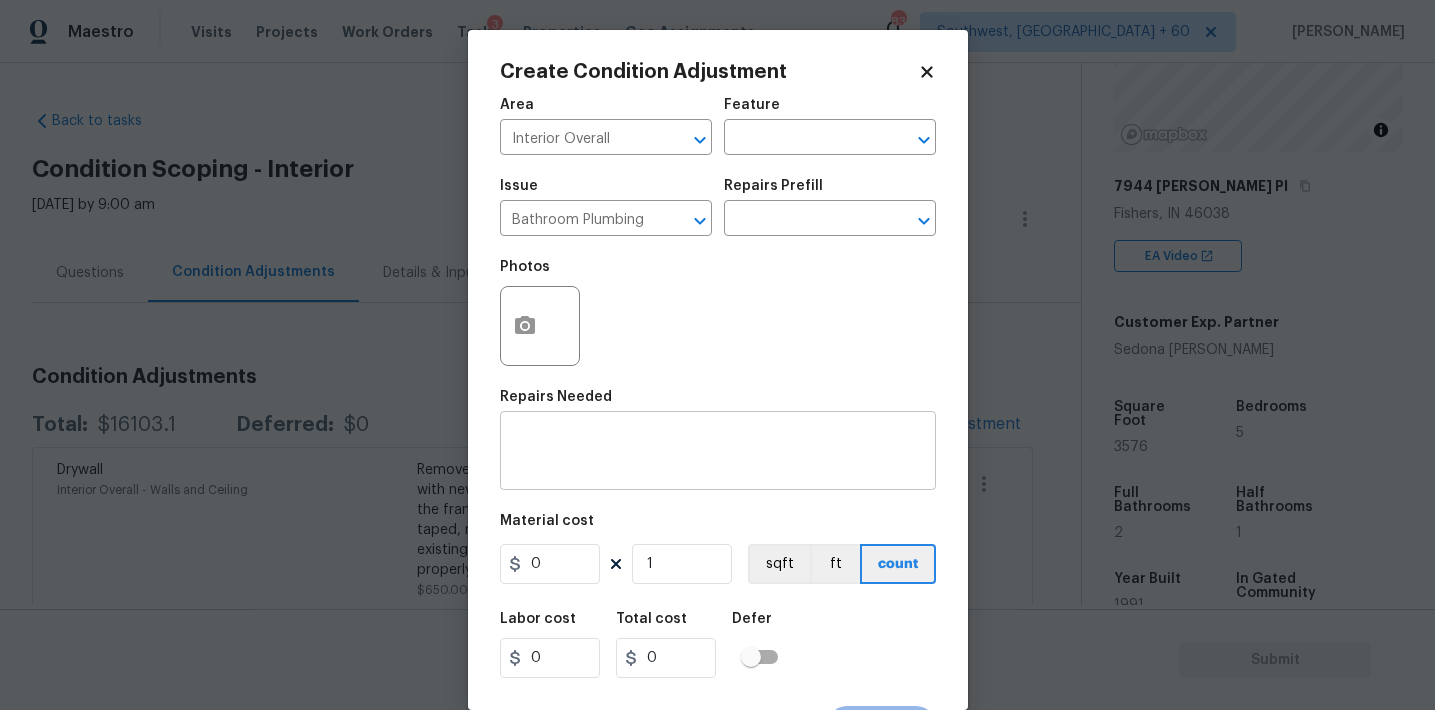 click on "x ​" at bounding box center (718, 453) 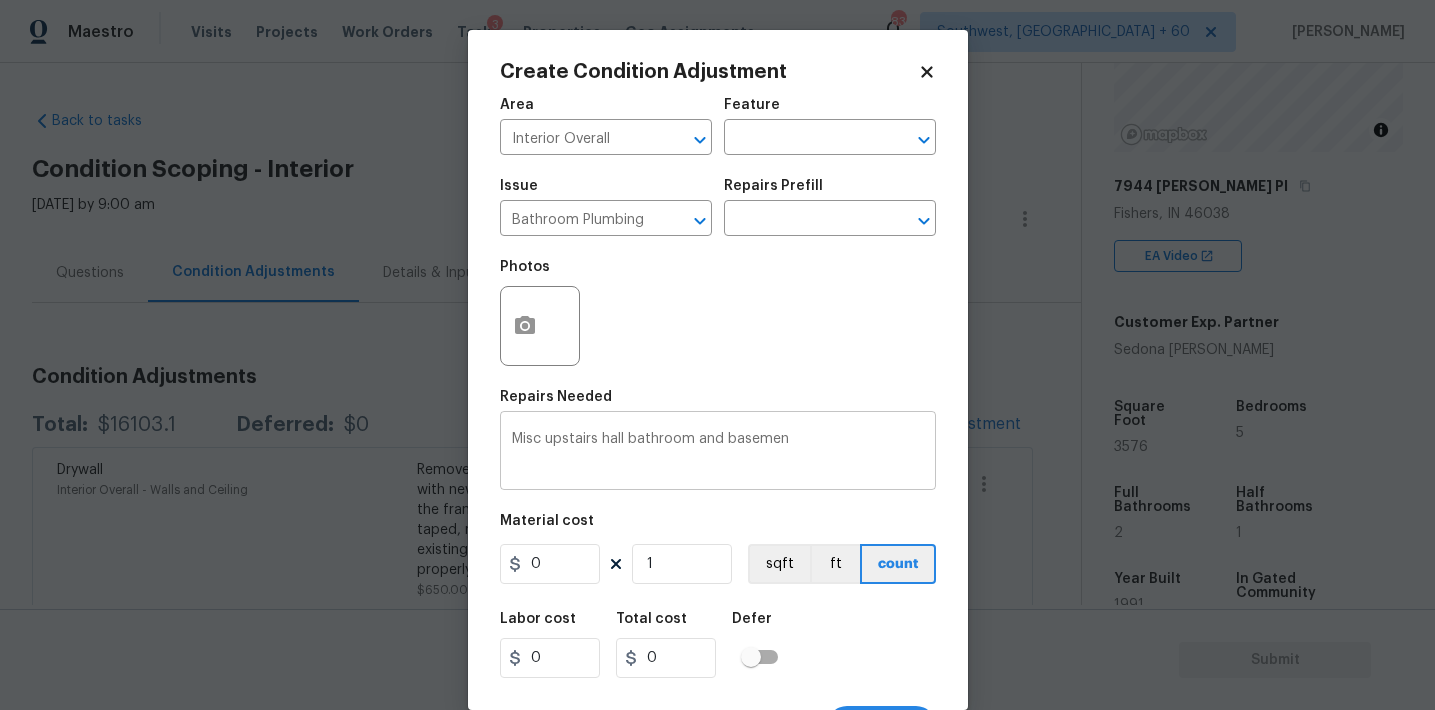 click on "Misc upstairs hall bathroom and basemen" at bounding box center (718, 453) 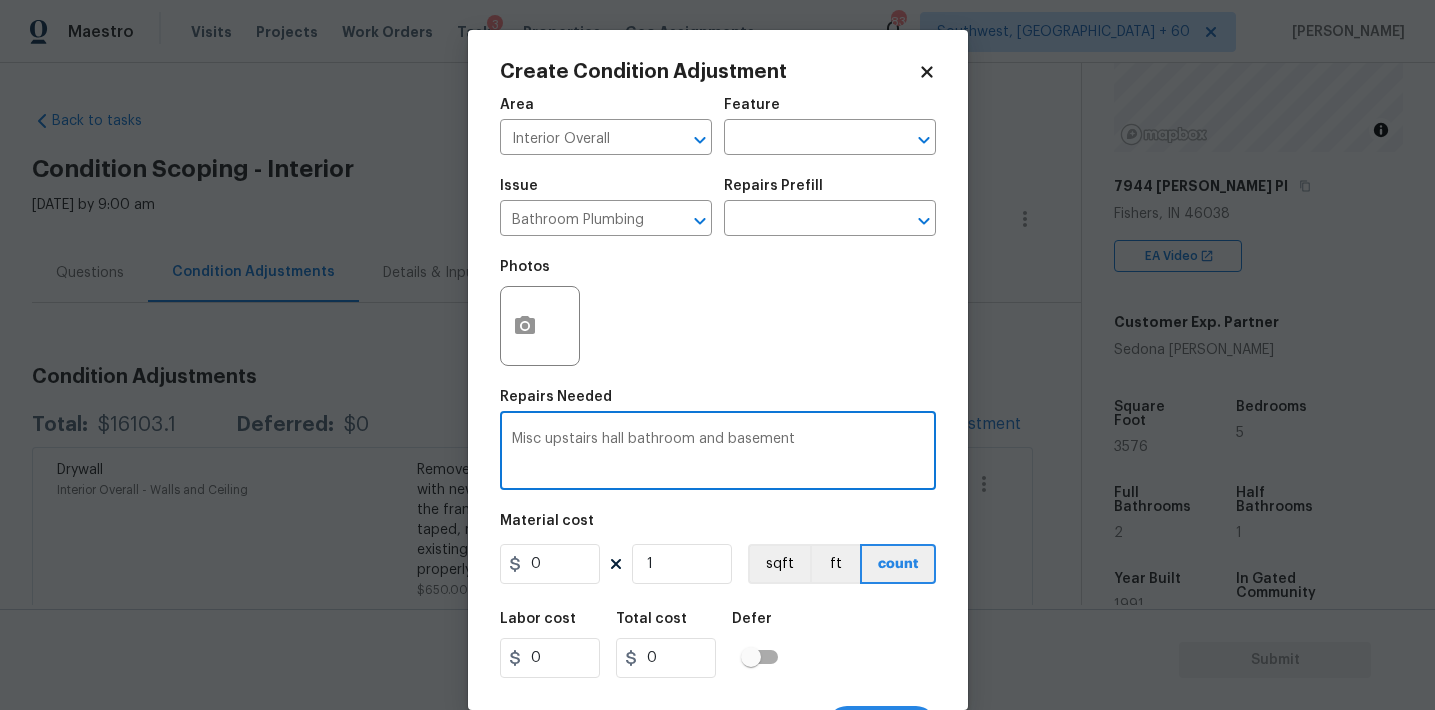 type on "Misc upstairs hall bathroom and basement" 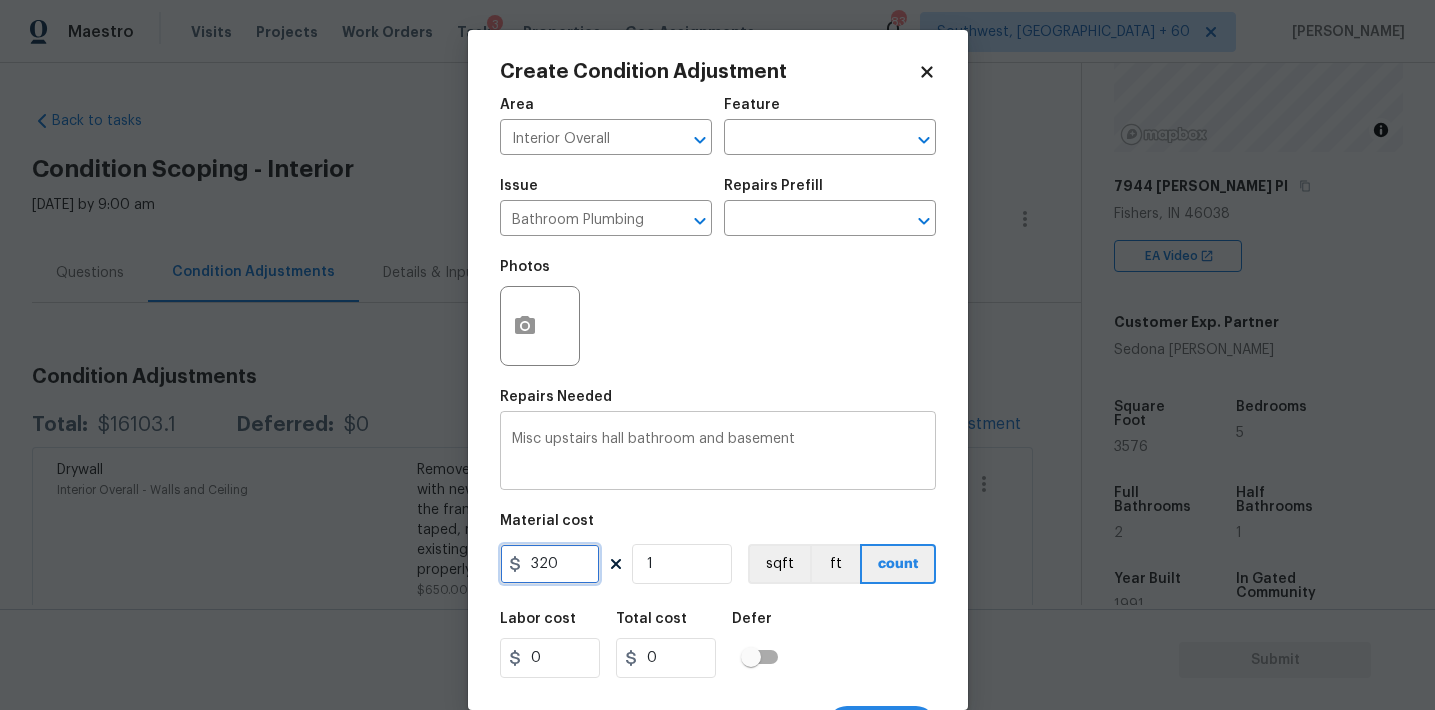 type on "320" 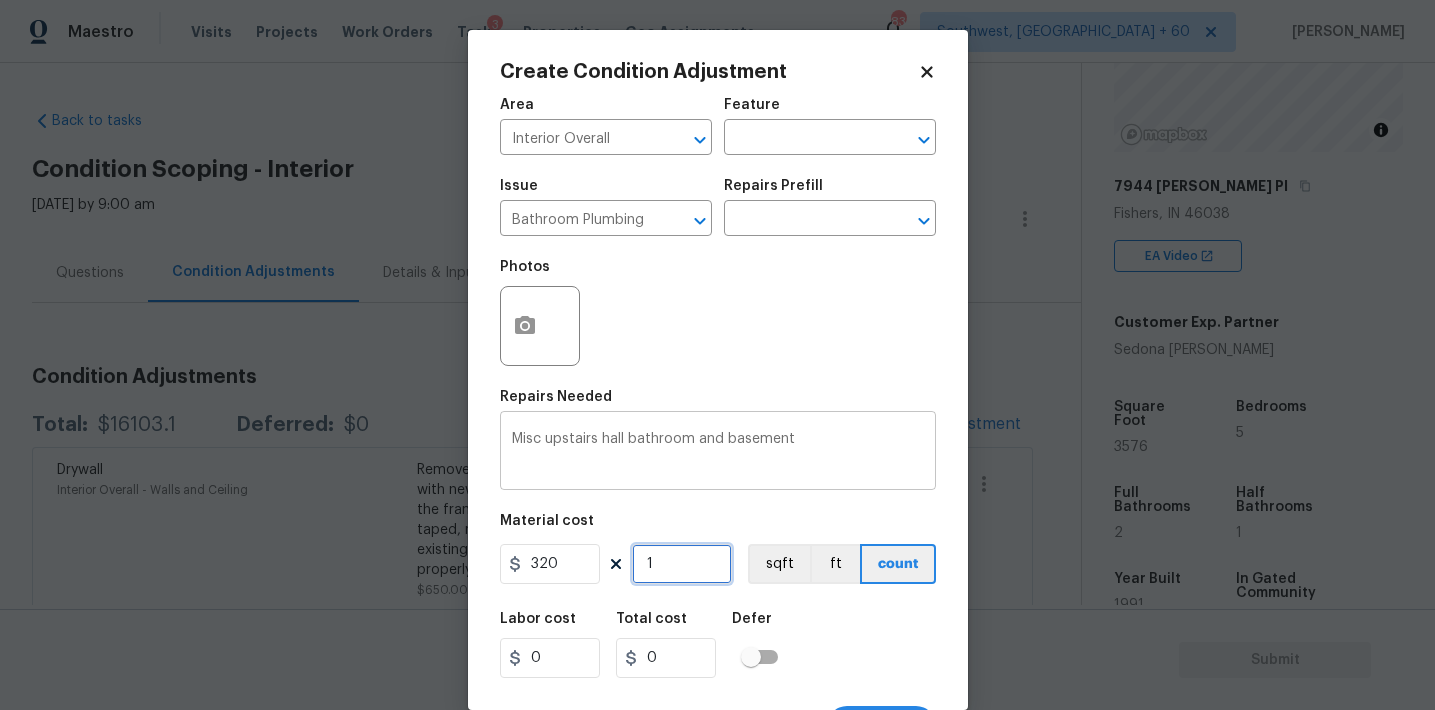 type on "320" 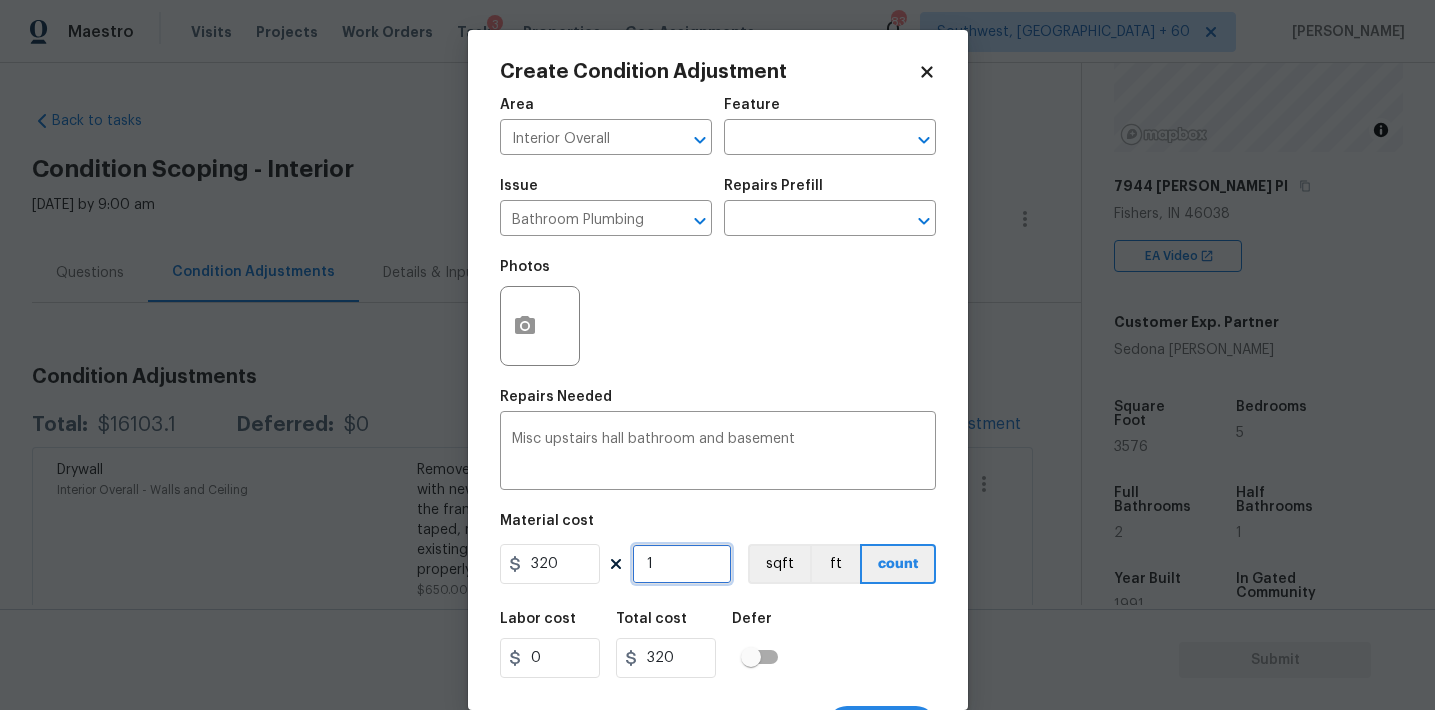 scroll, scrollTop: 37, scrollLeft: 0, axis: vertical 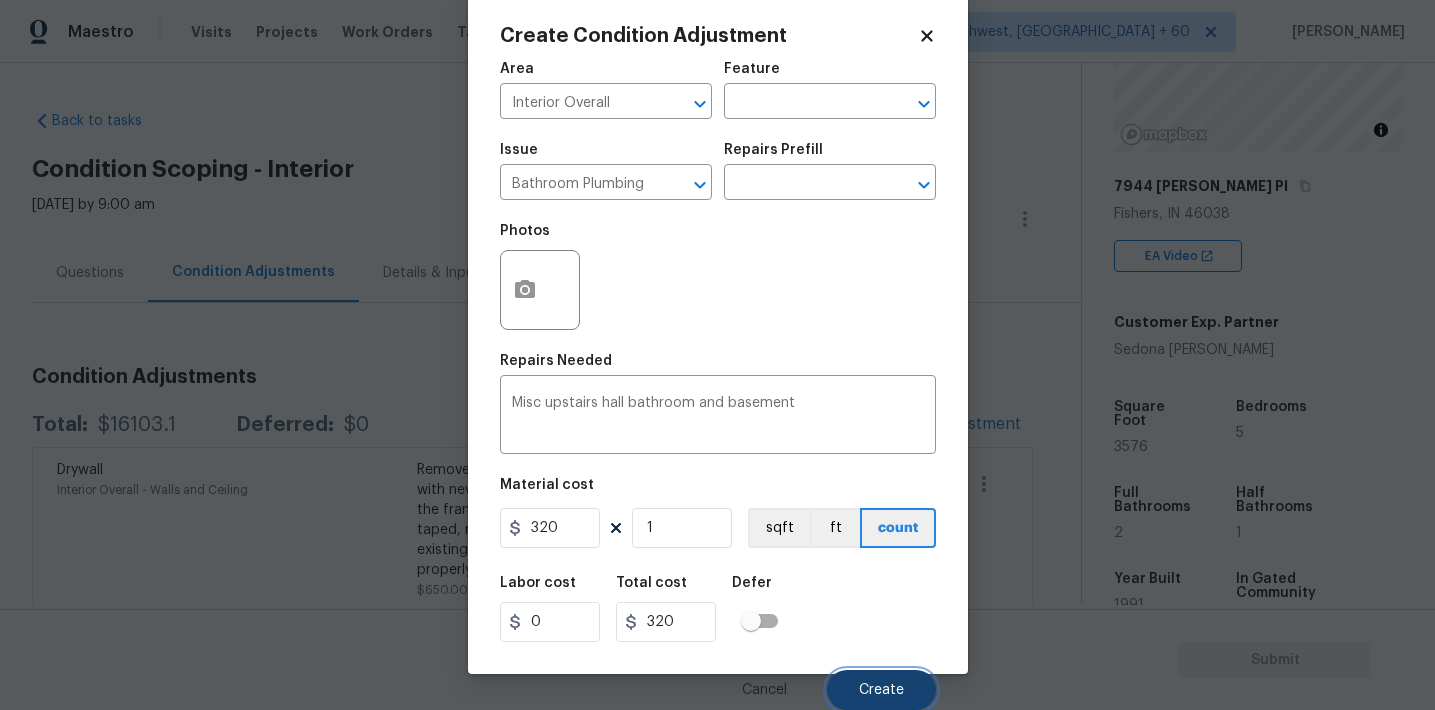 click on "Create" at bounding box center (881, 690) 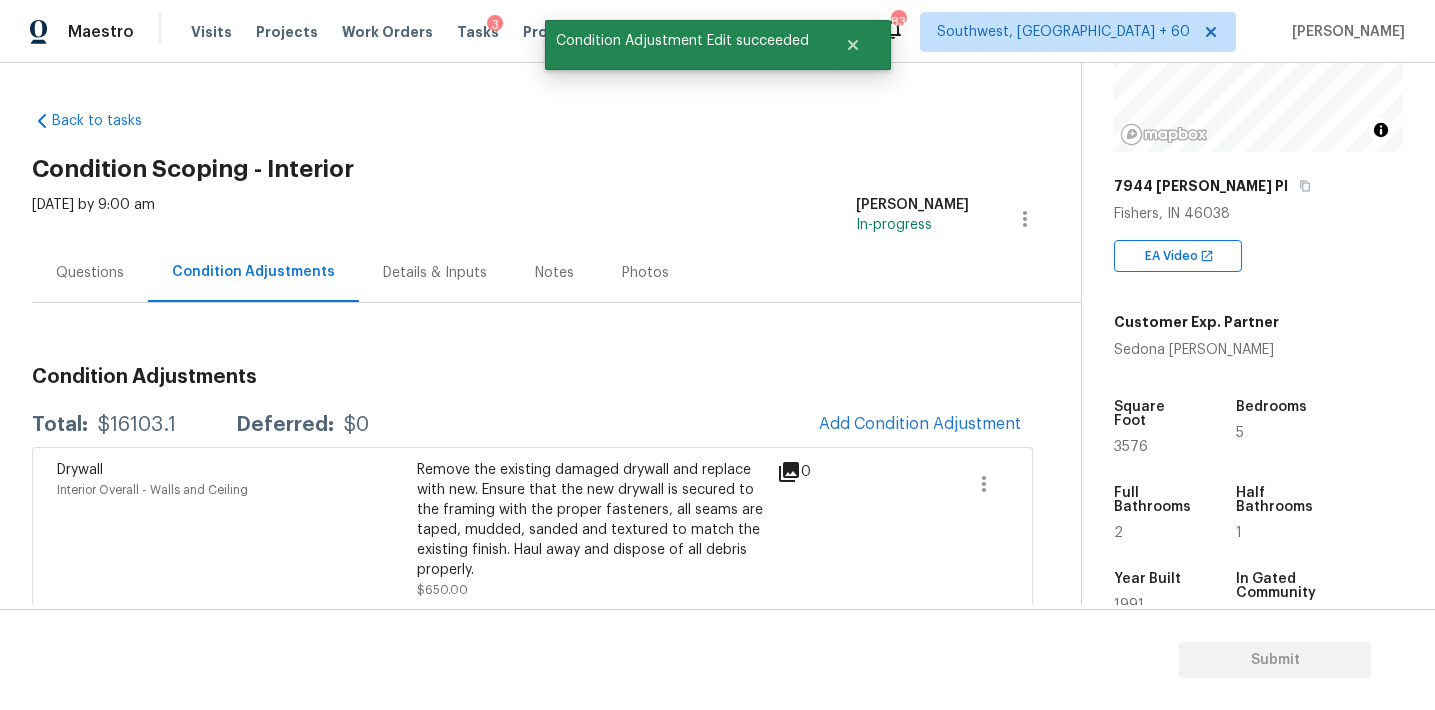 scroll, scrollTop: 30, scrollLeft: 0, axis: vertical 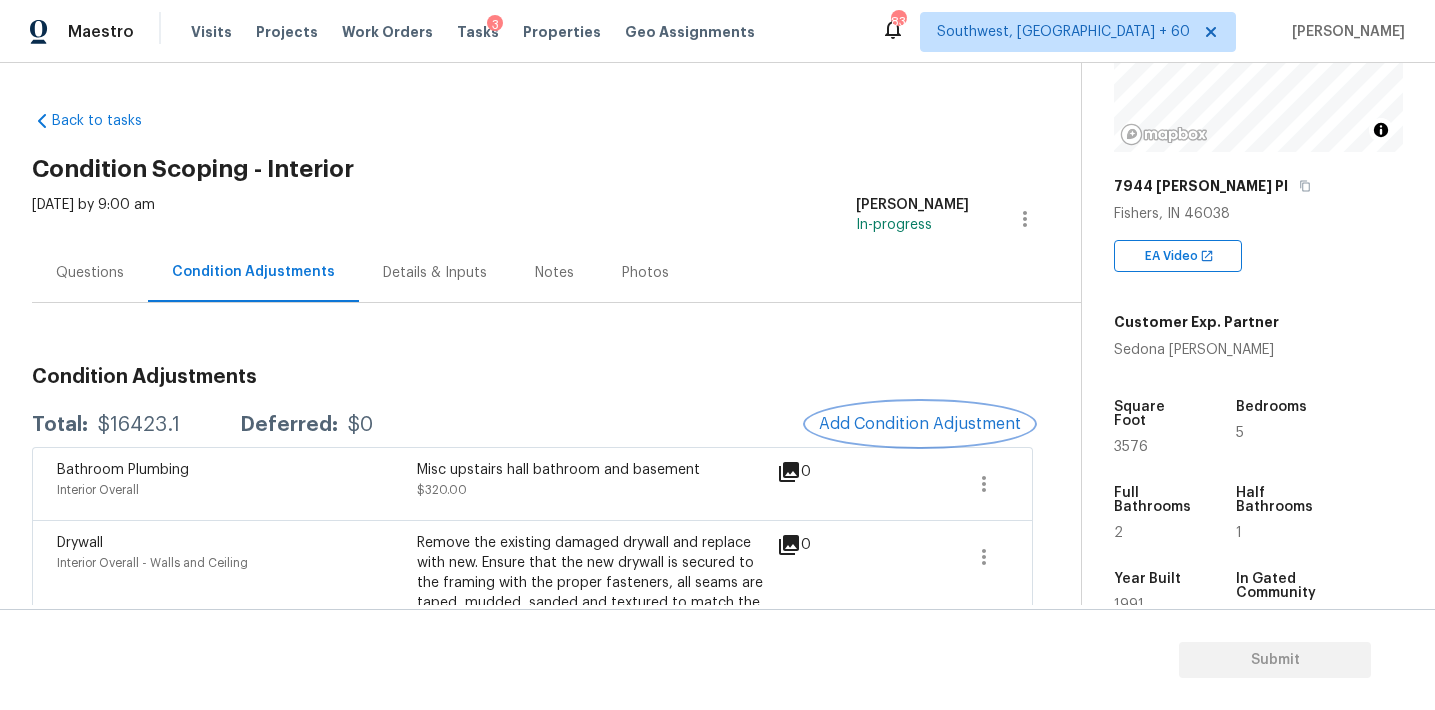 click on "Add Condition Adjustment" at bounding box center [920, 424] 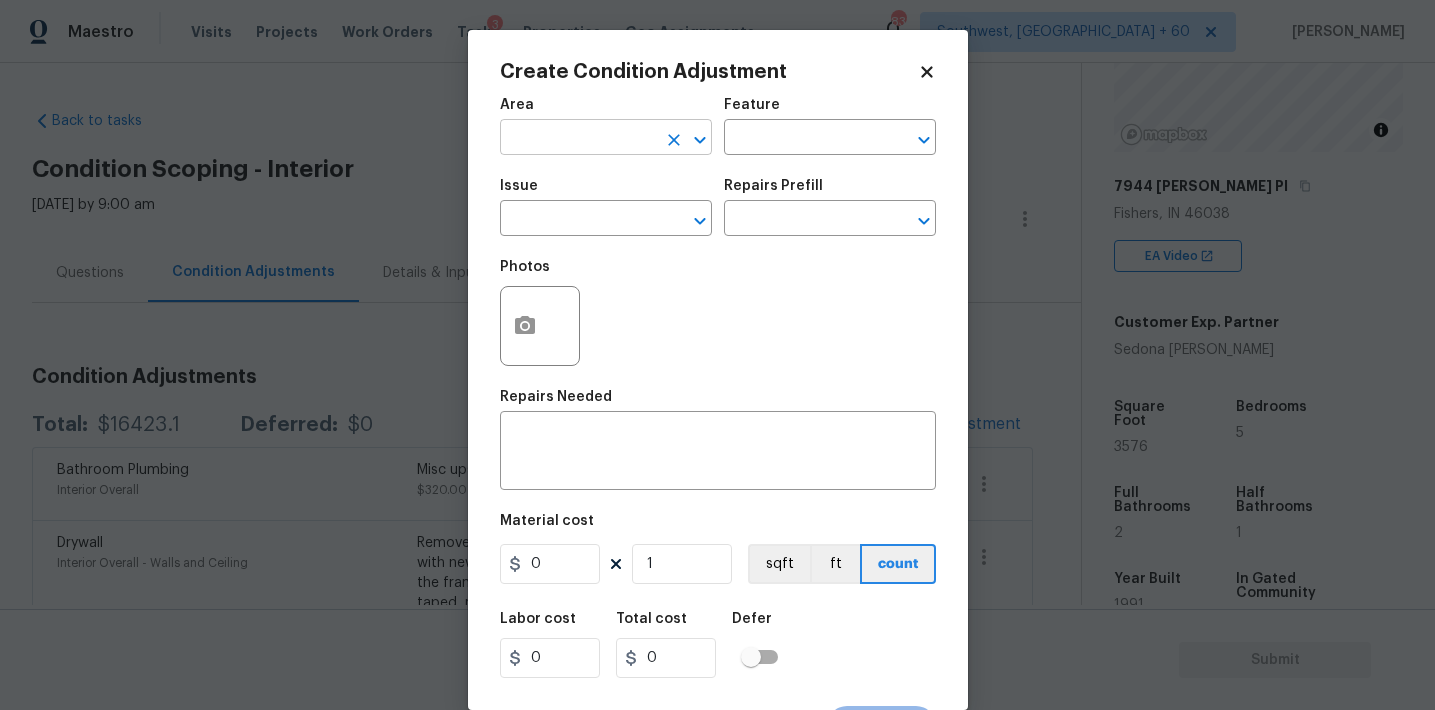 click at bounding box center [578, 139] 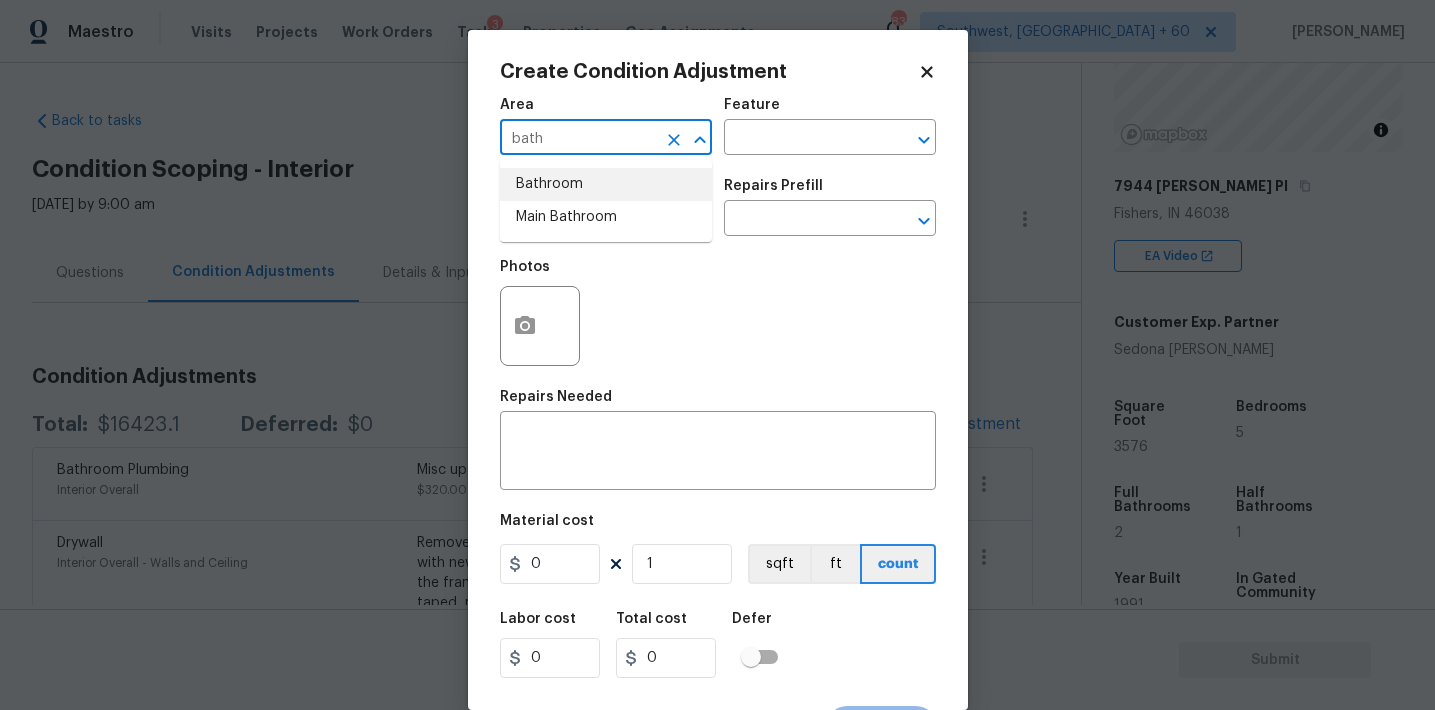 click on "Bathroom" at bounding box center [606, 184] 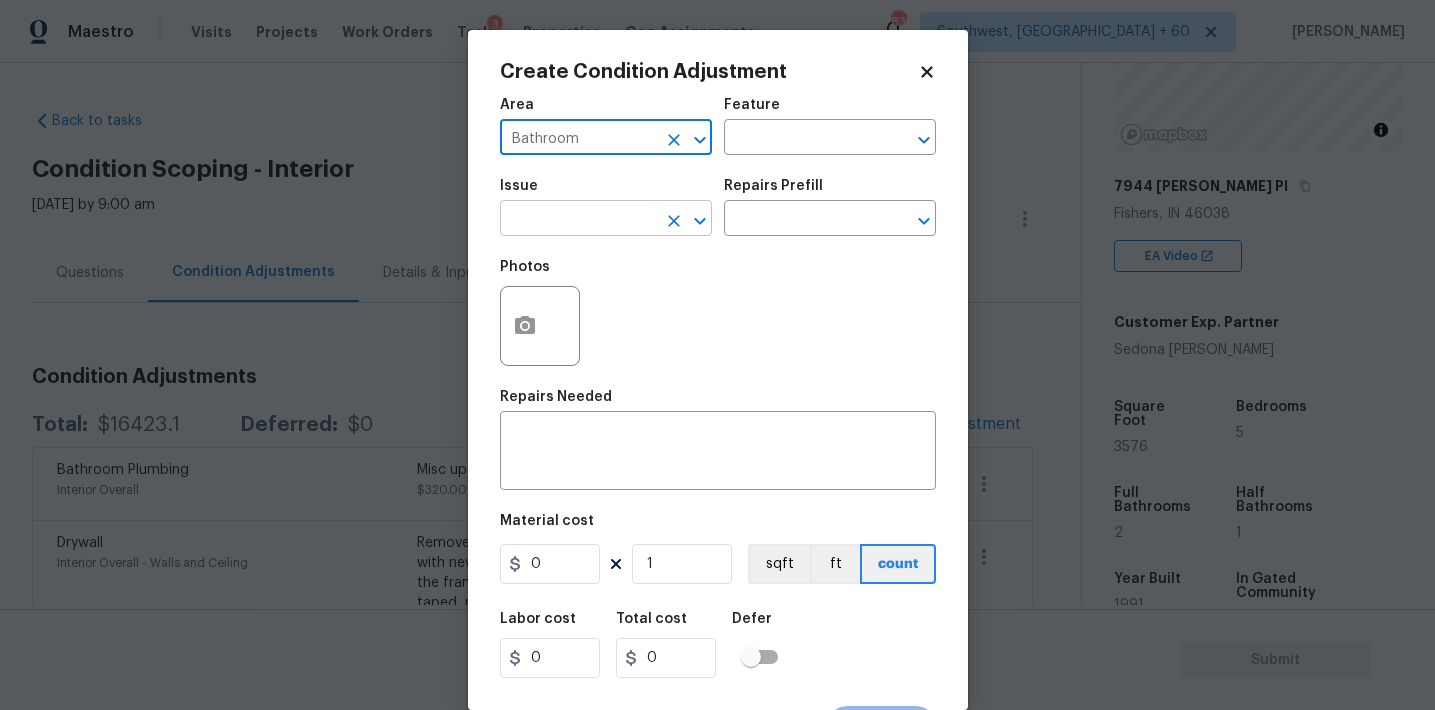 type on "Bathroom" 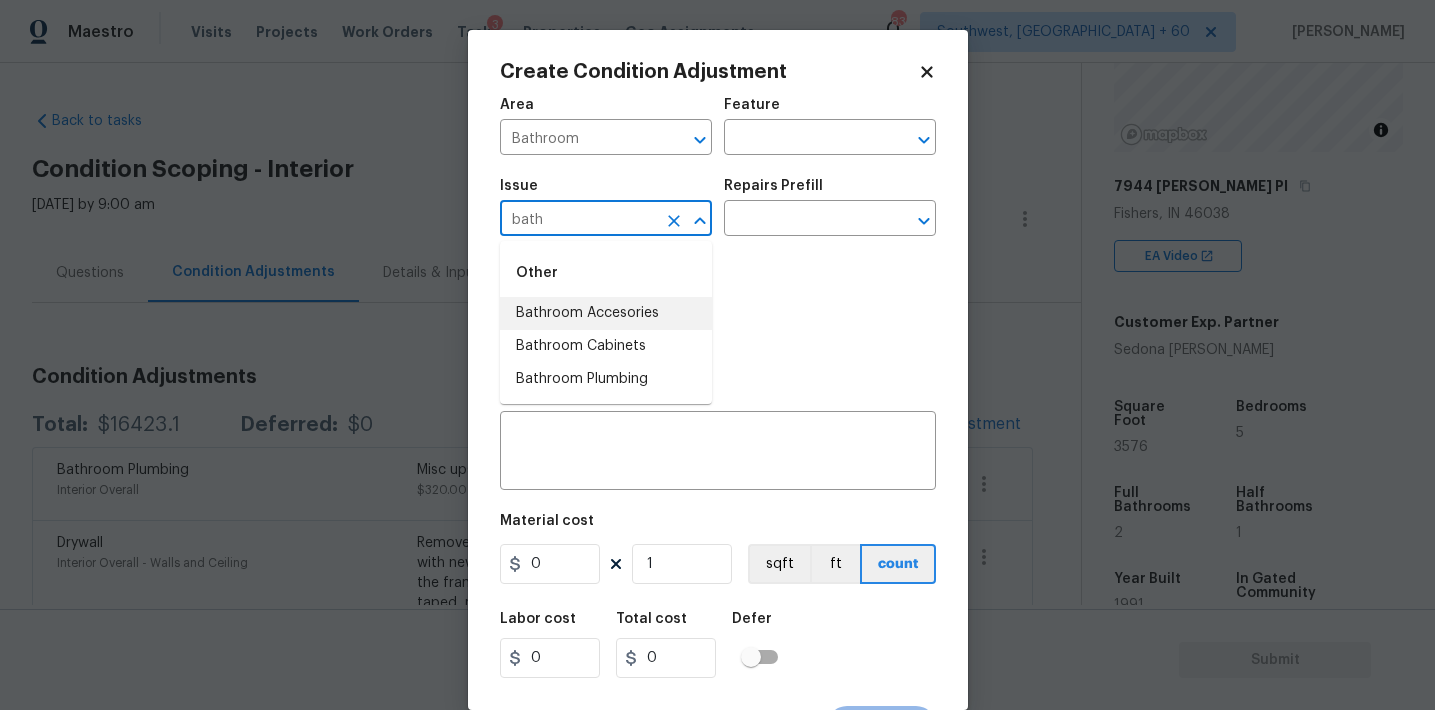 click on "Bathroom Accesories" at bounding box center [606, 313] 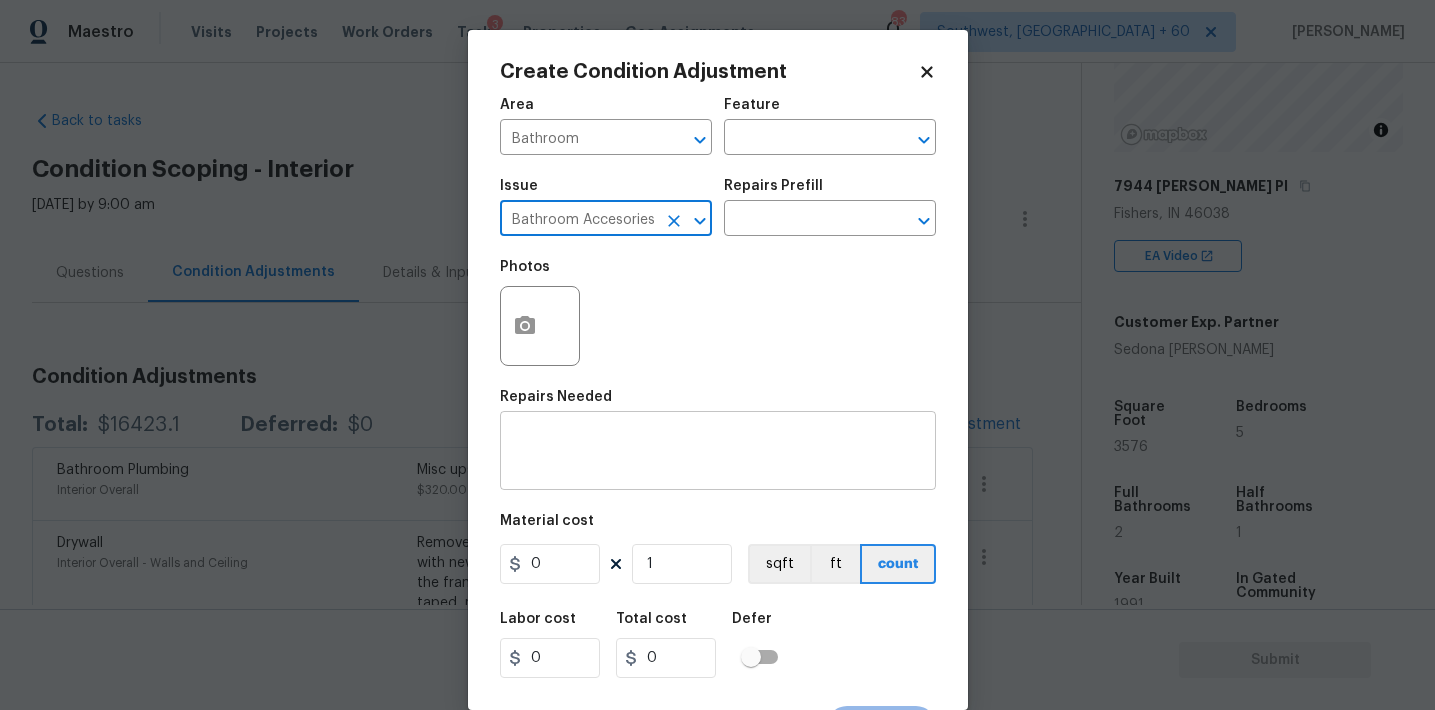 type on "Bathroom Accesories" 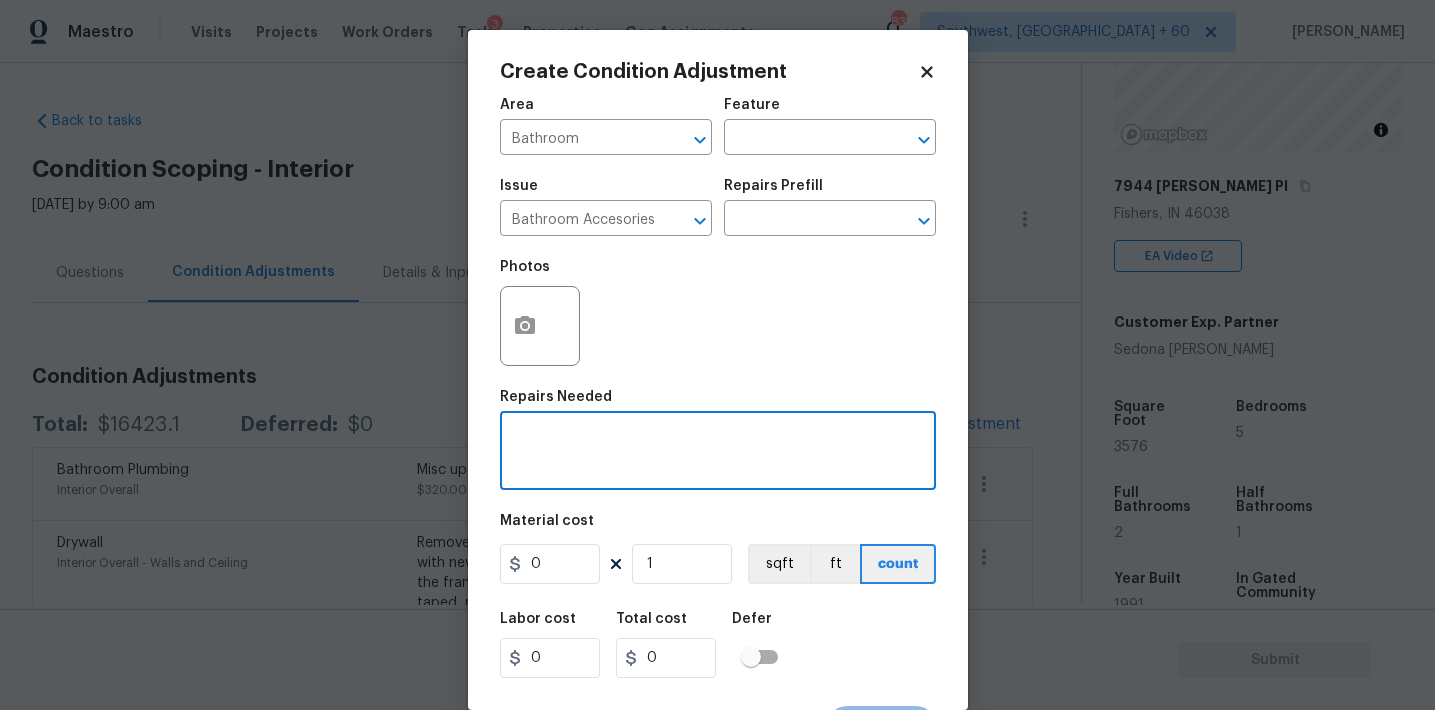 click at bounding box center [718, 453] 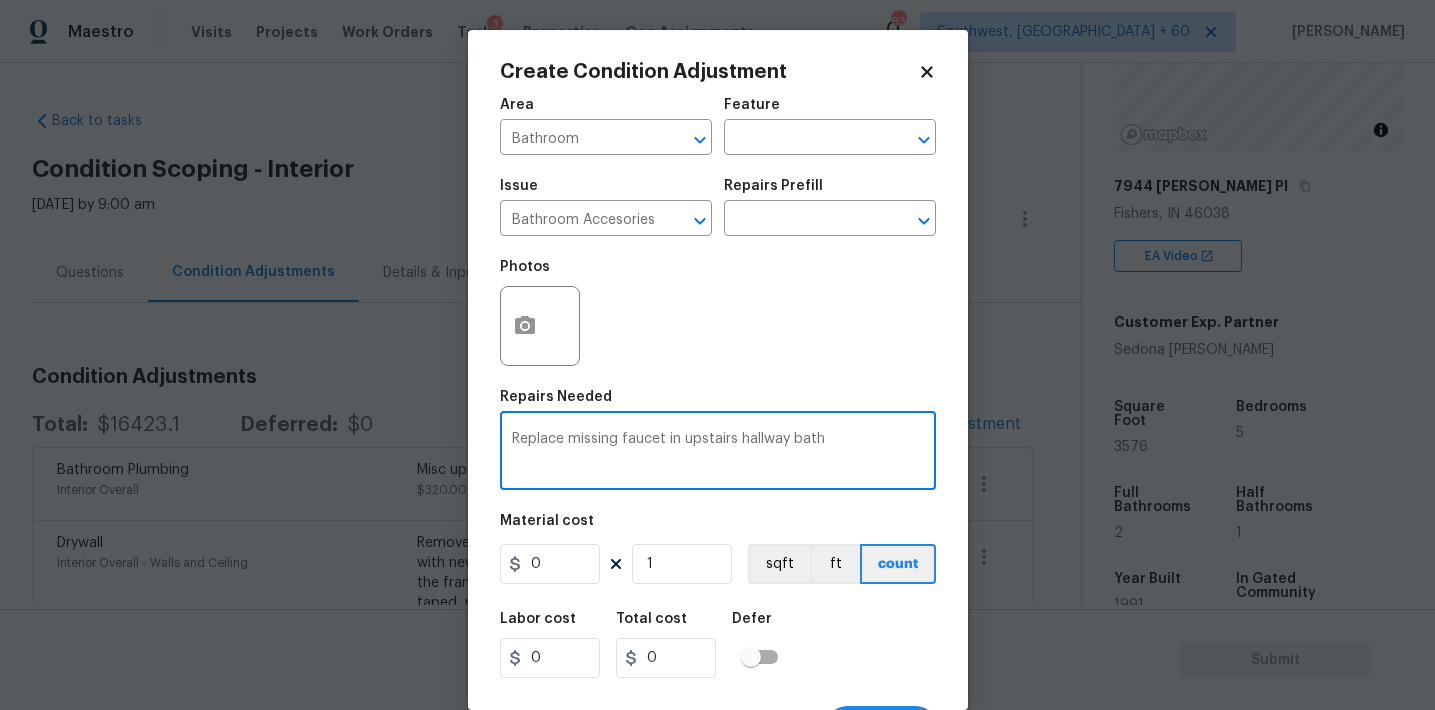 type on "Replace missing faucet in upstairs hallway bath" 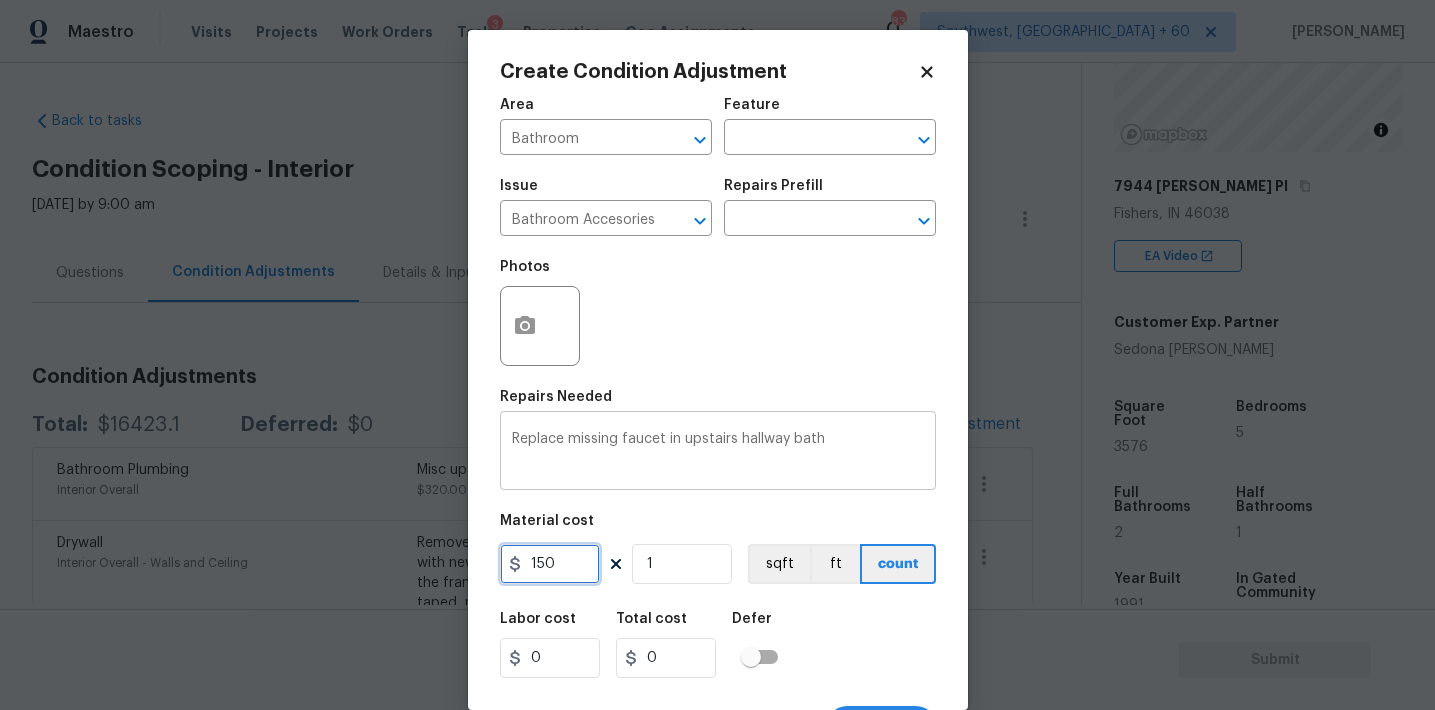 type on "150" 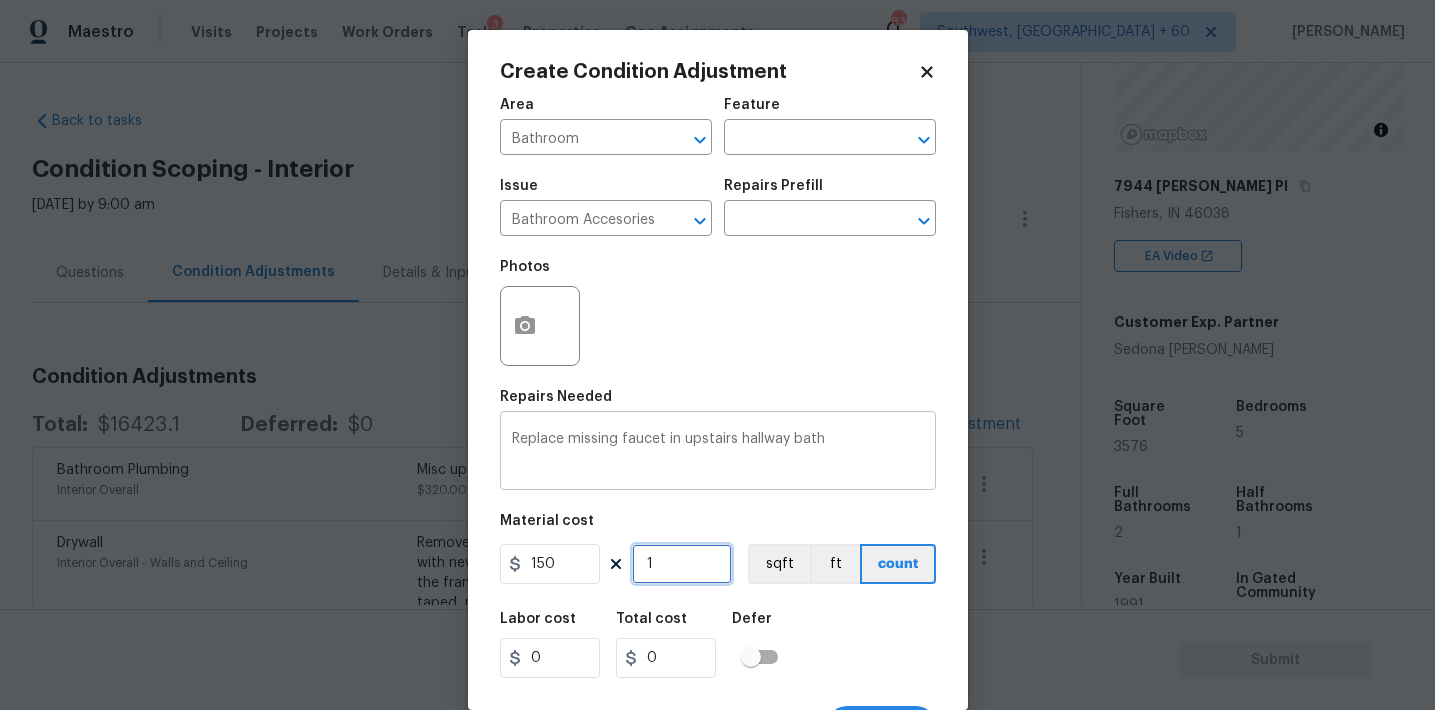 type on "150" 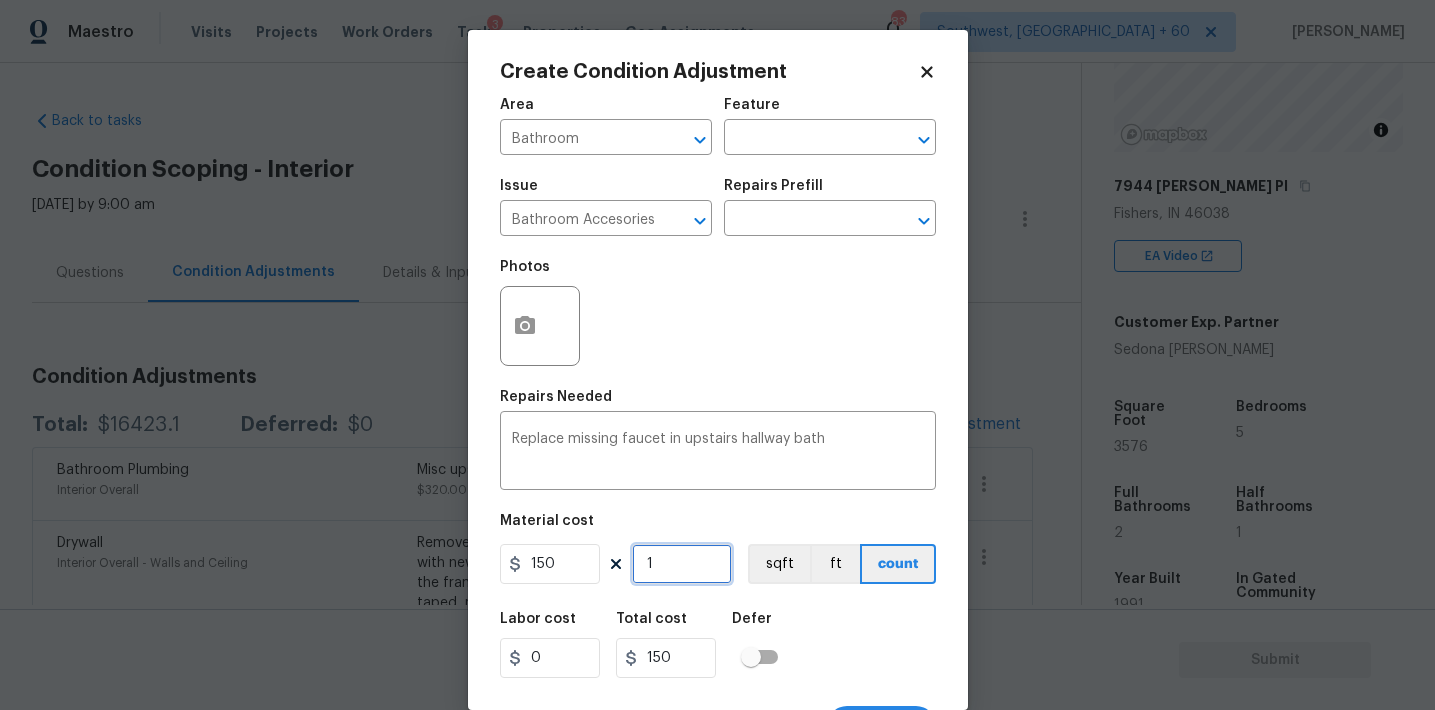 scroll, scrollTop: 37, scrollLeft: 0, axis: vertical 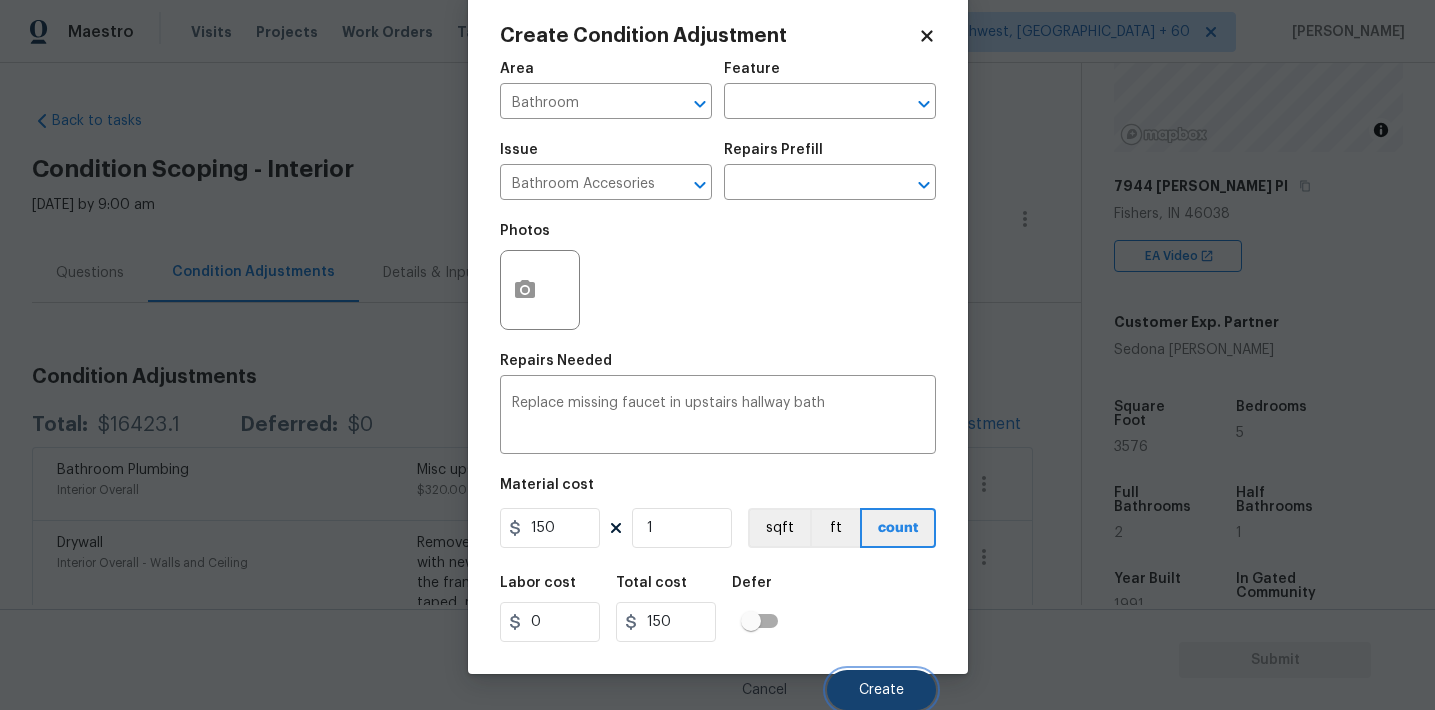 click on "Create" at bounding box center [881, 690] 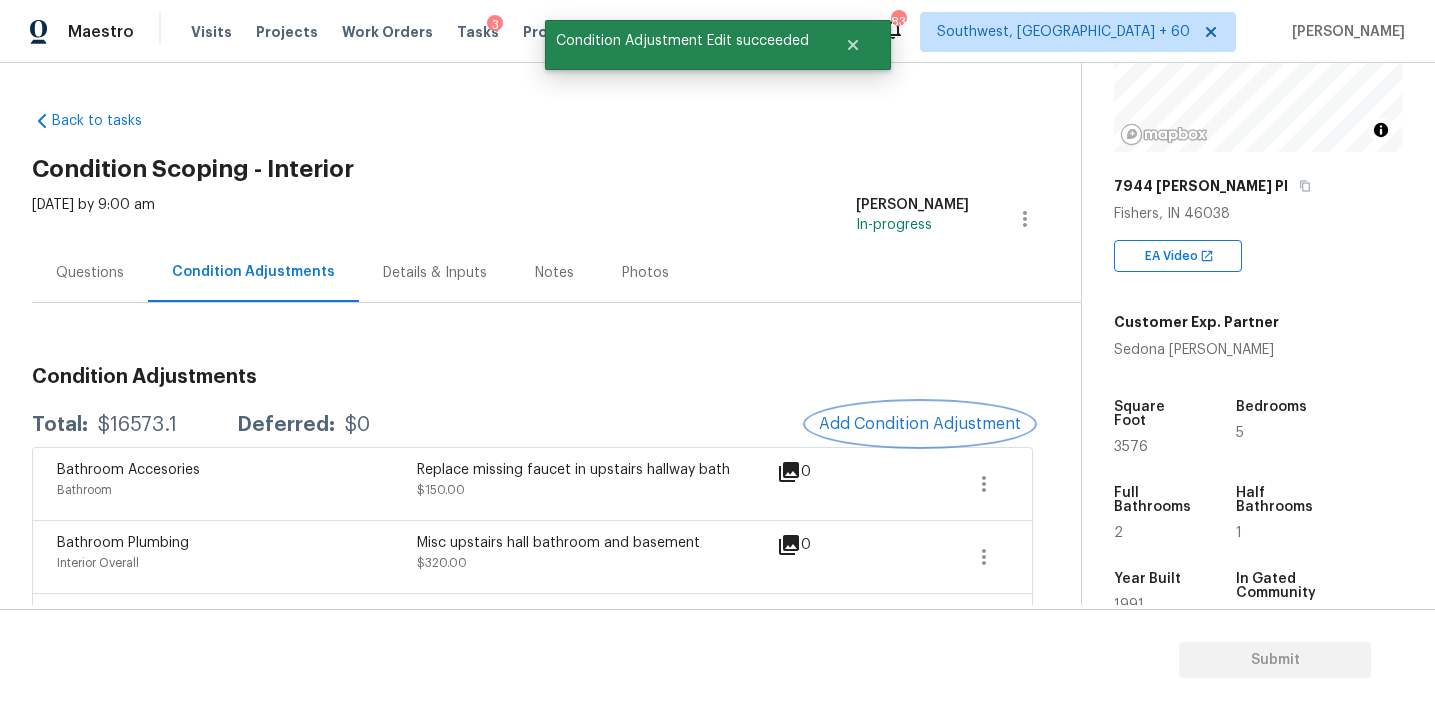 scroll, scrollTop: 0, scrollLeft: 0, axis: both 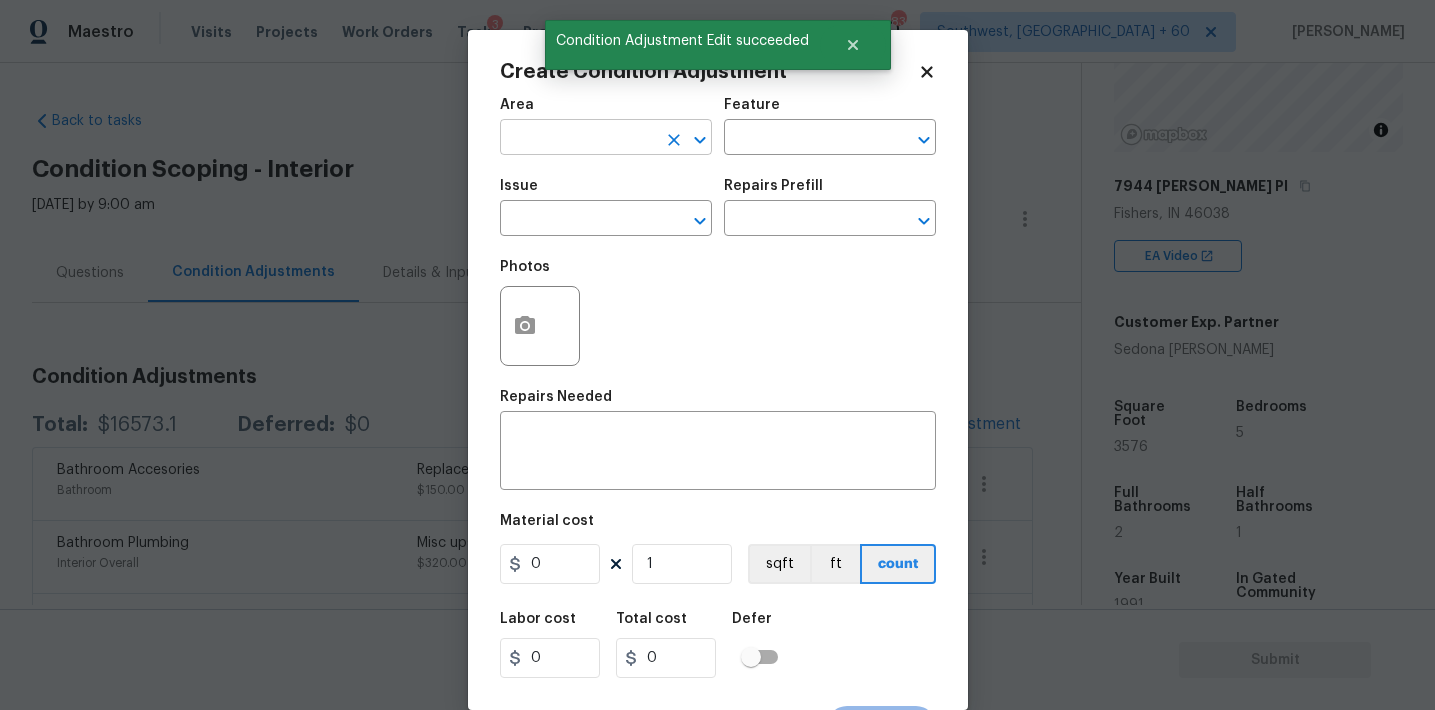 click at bounding box center [578, 139] 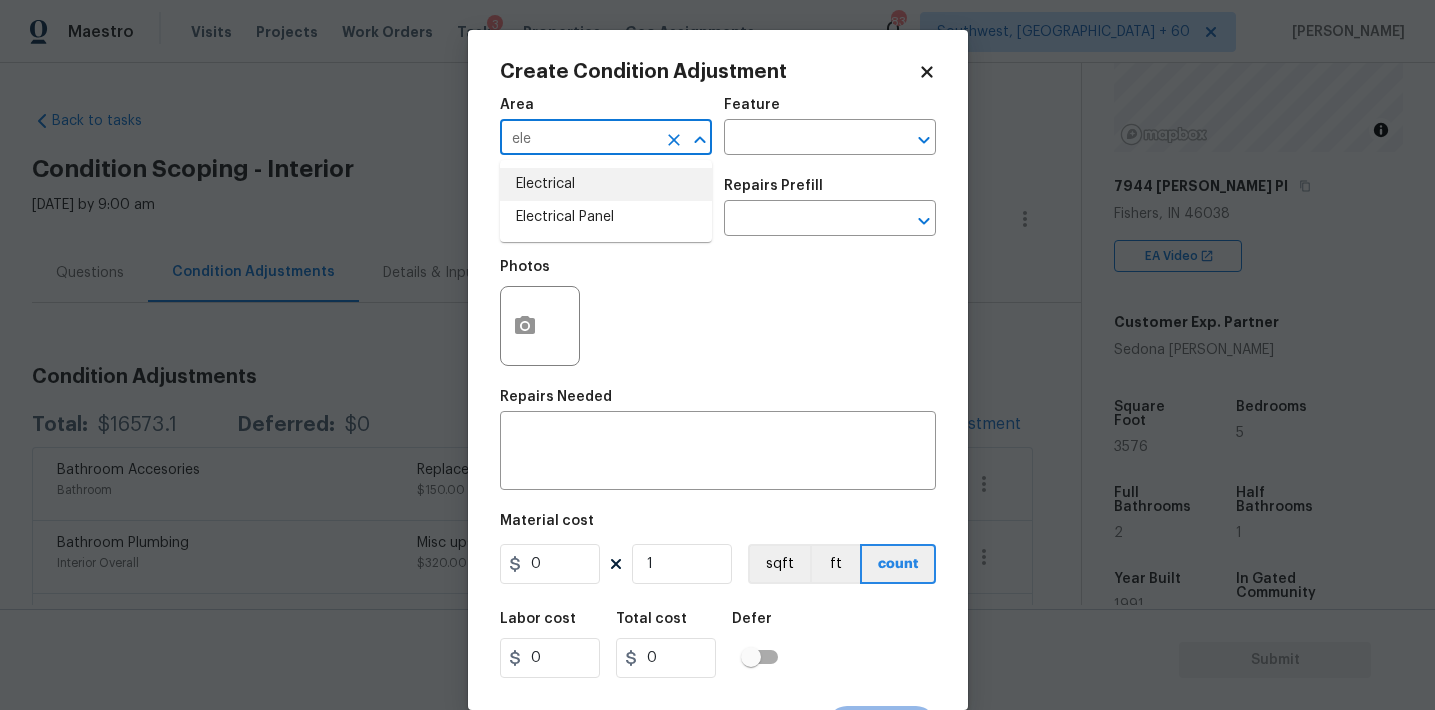 click on "Electrical" at bounding box center [606, 184] 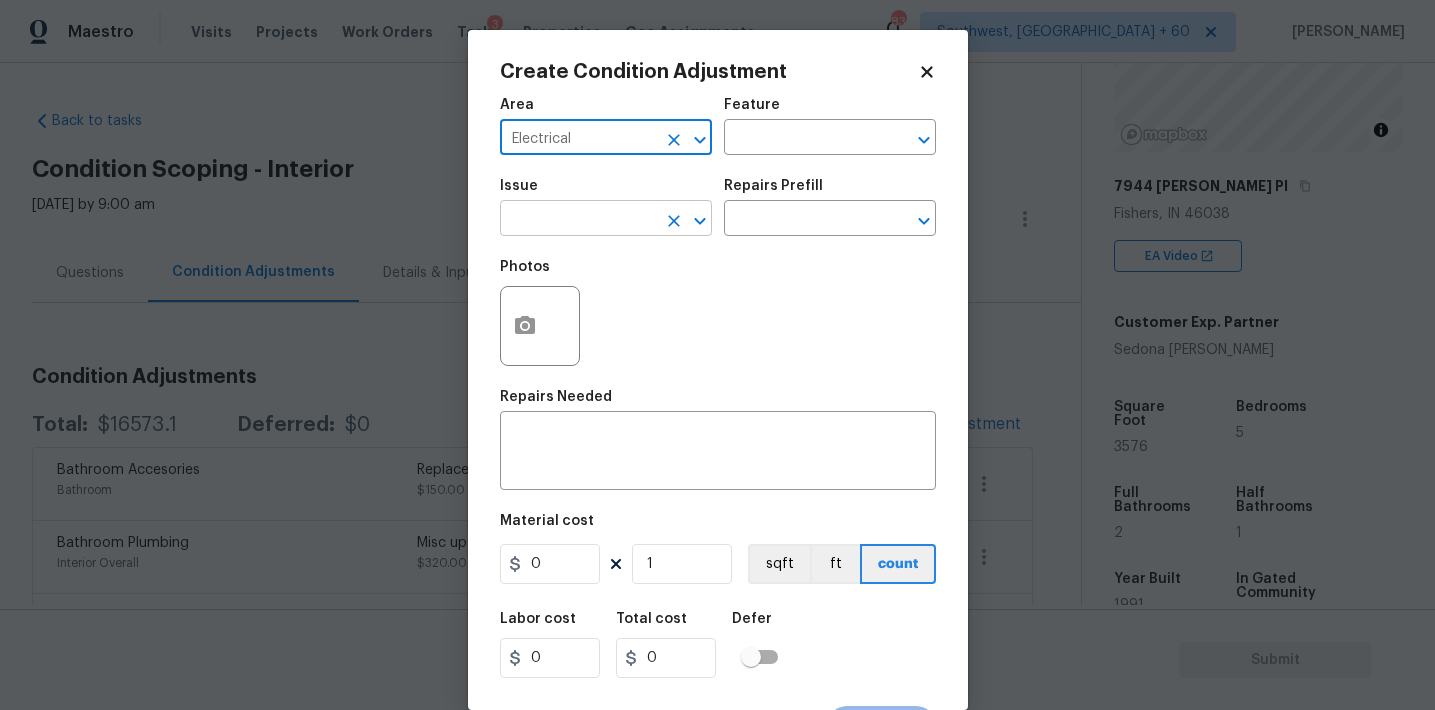 type on "Electrical" 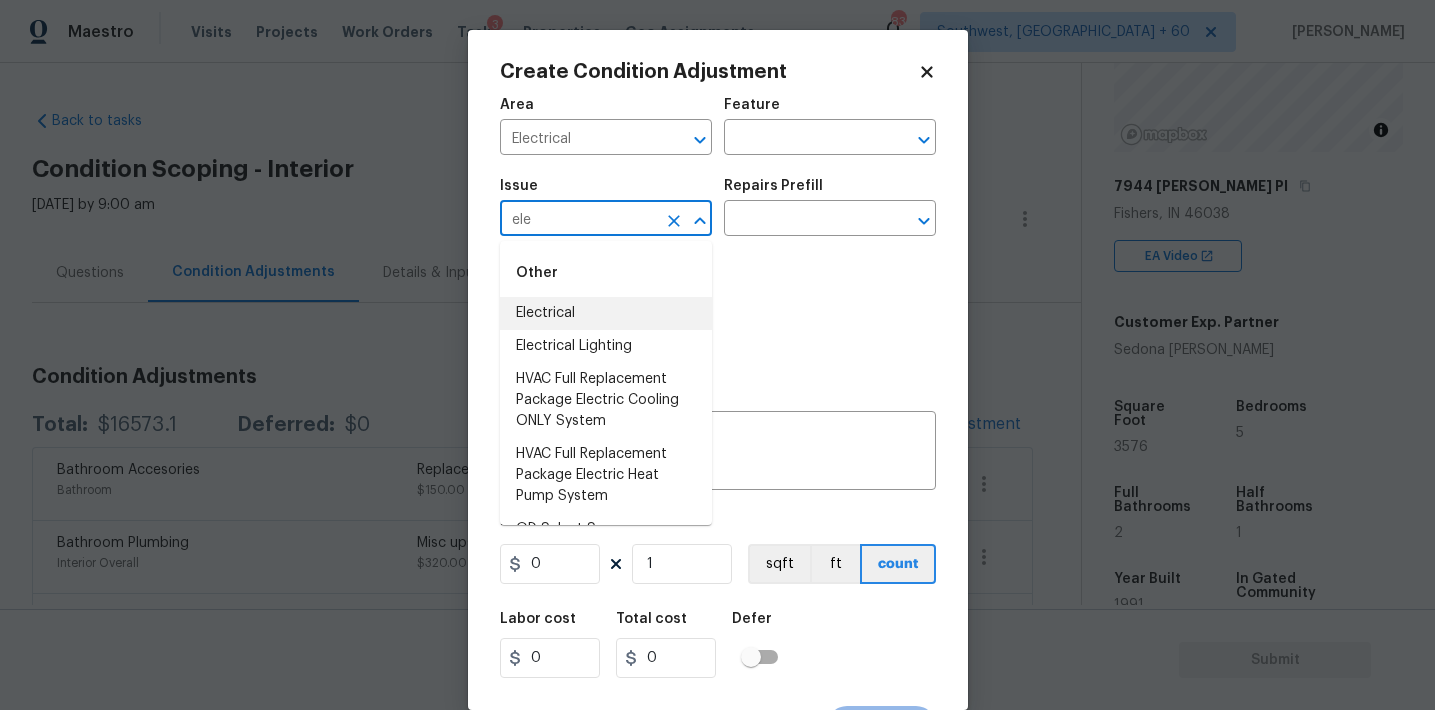 click on "Electrical" at bounding box center (606, 313) 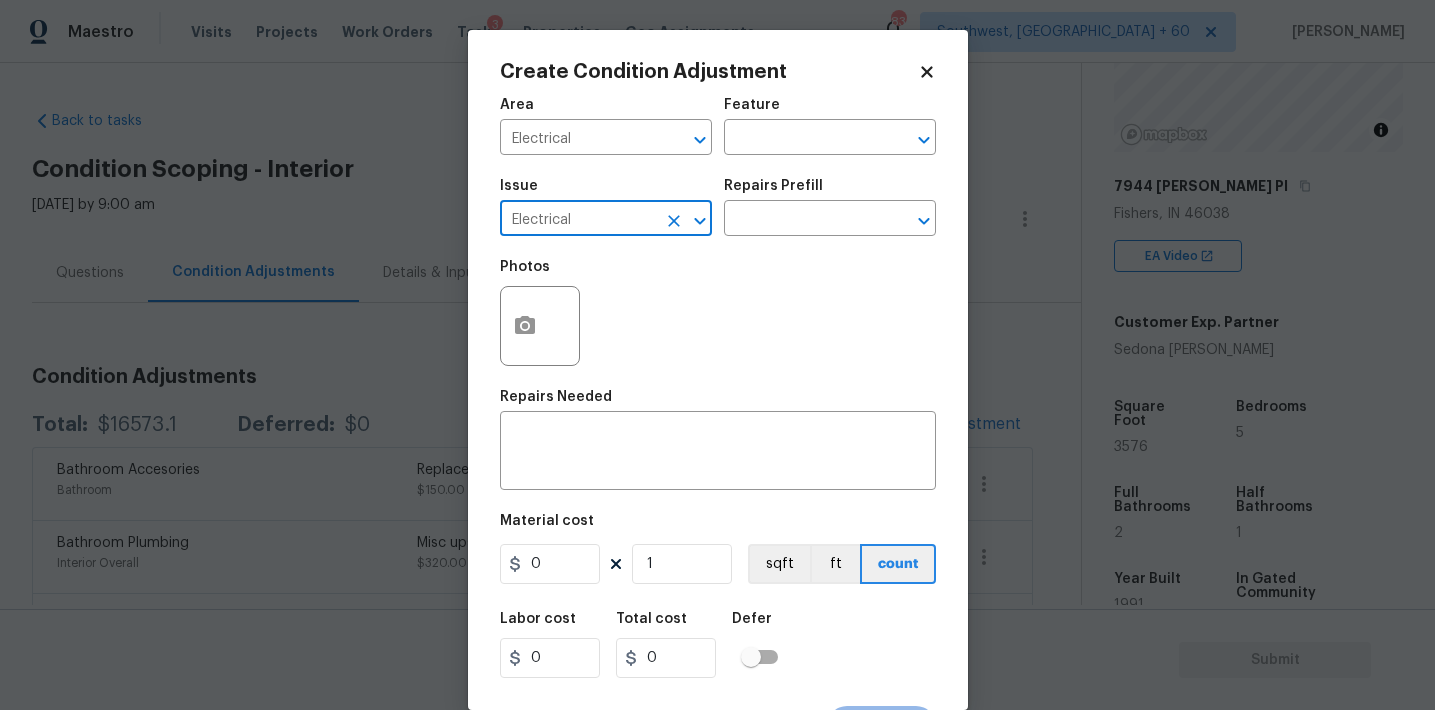 type on "Electrical" 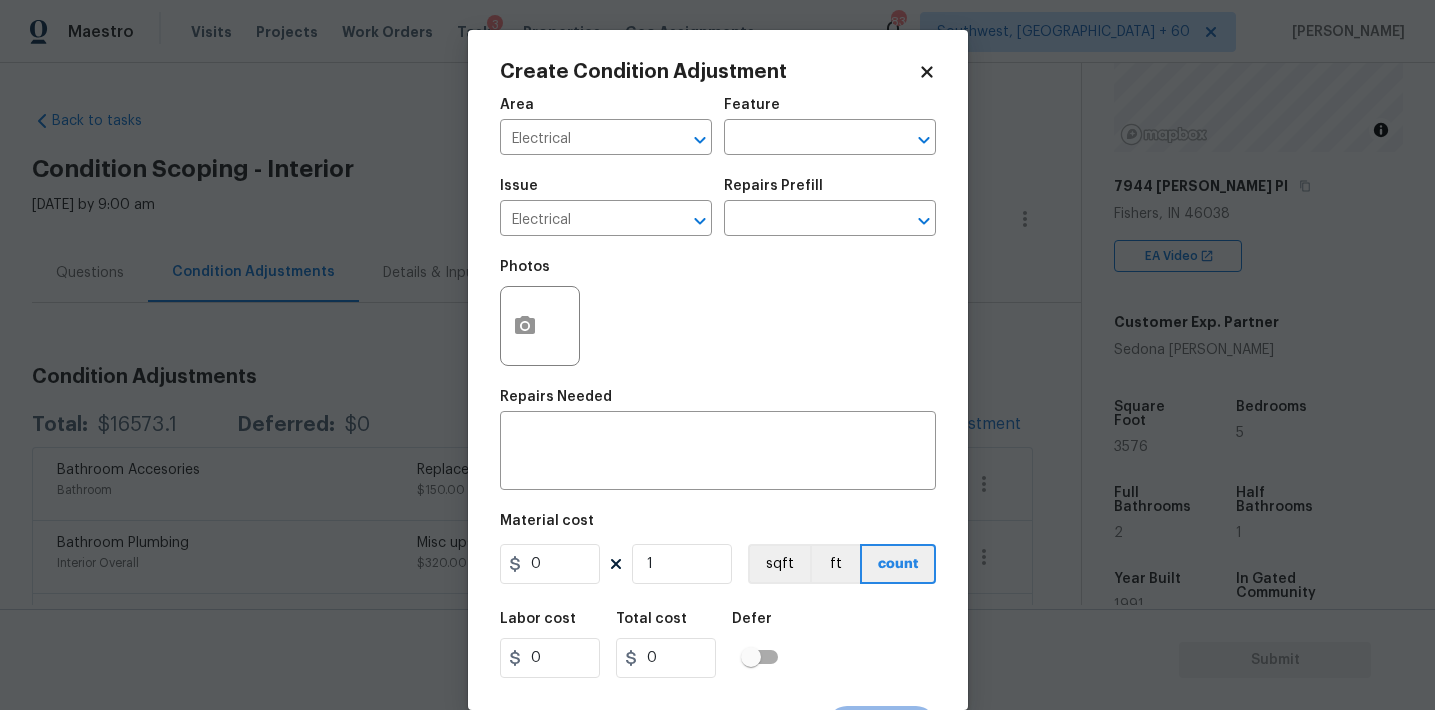 click on "Feature" at bounding box center (830, 111) 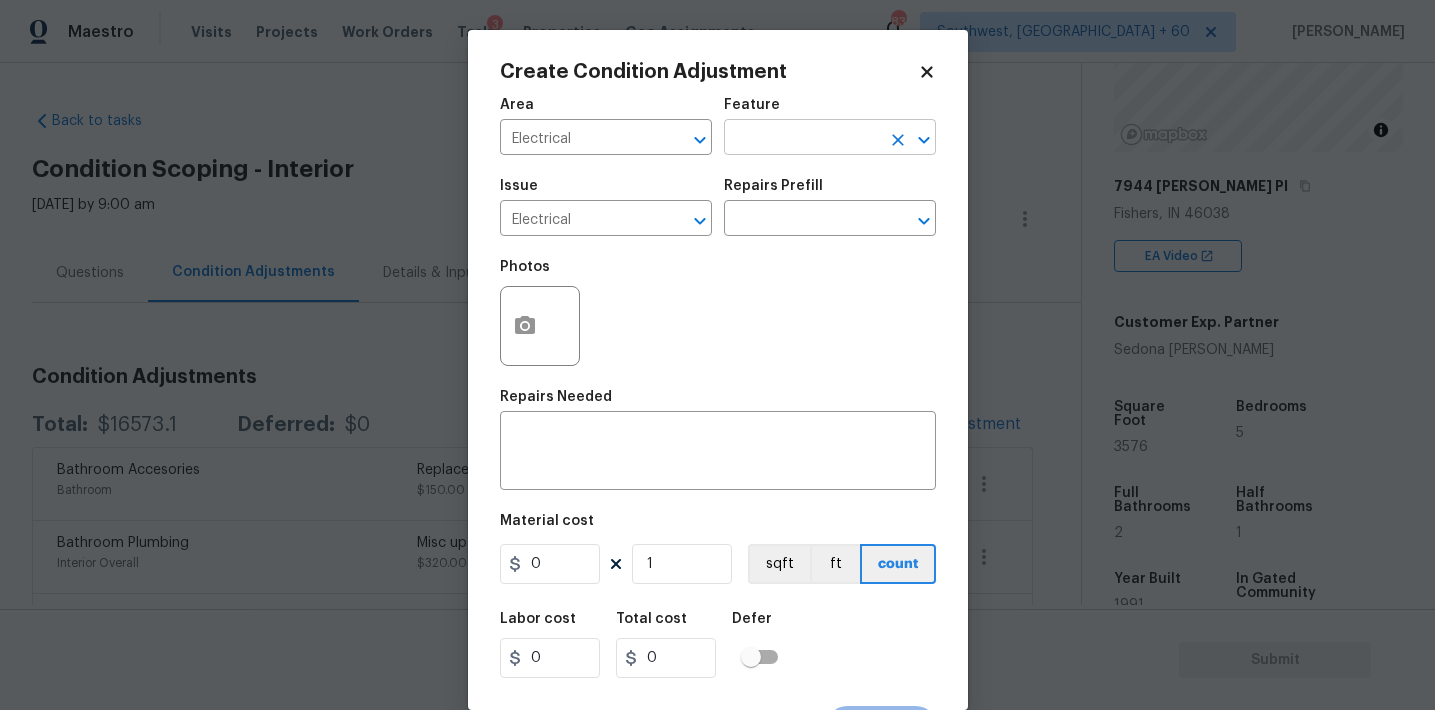 click at bounding box center [802, 139] 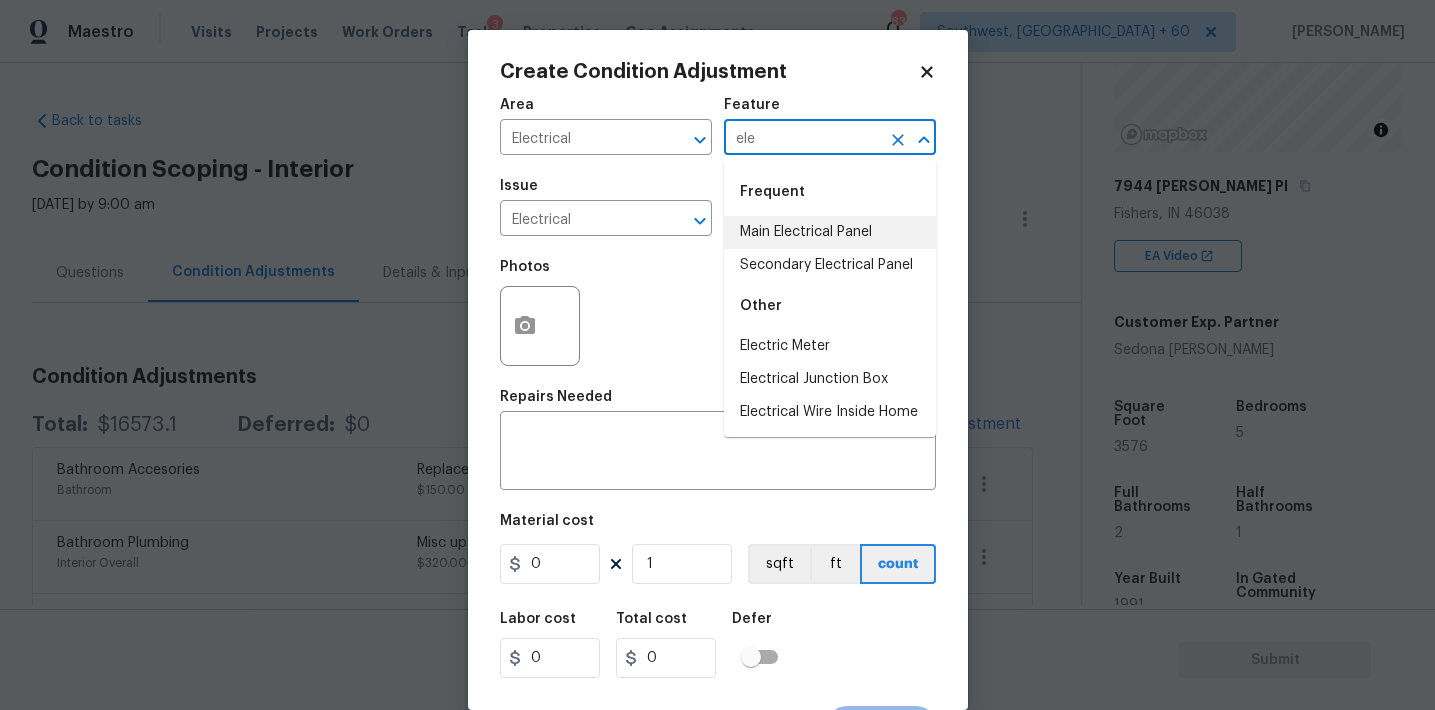 click on "Main Electrical Panel" at bounding box center [830, 232] 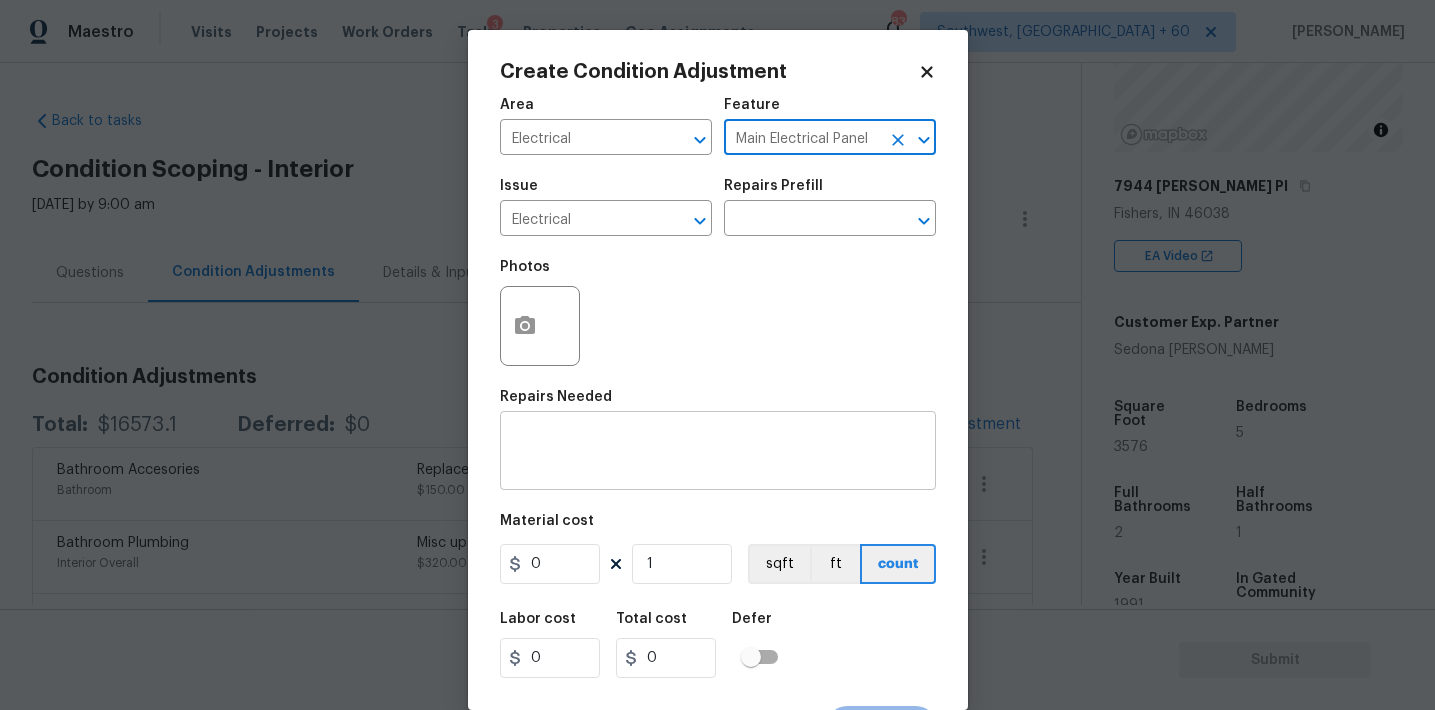 type on "Main Electrical Panel" 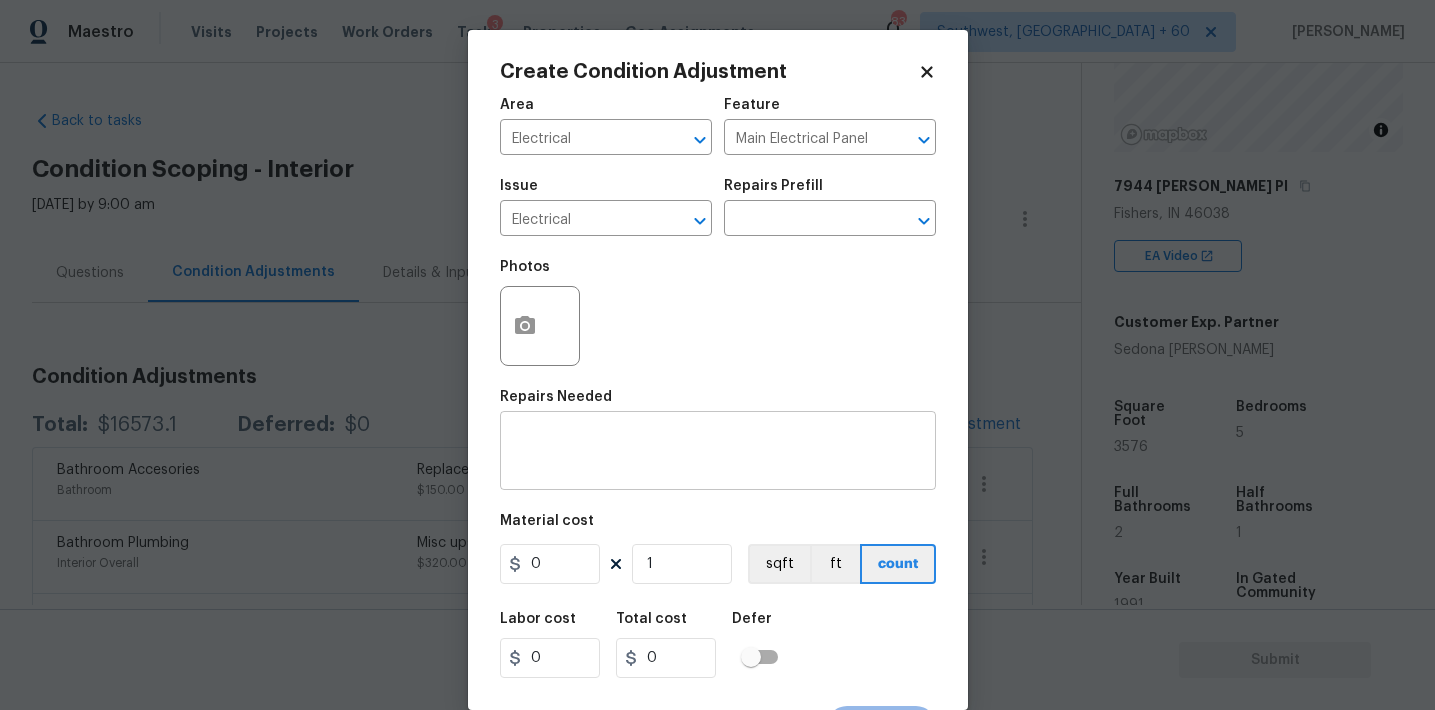 click on "x ​" at bounding box center (718, 453) 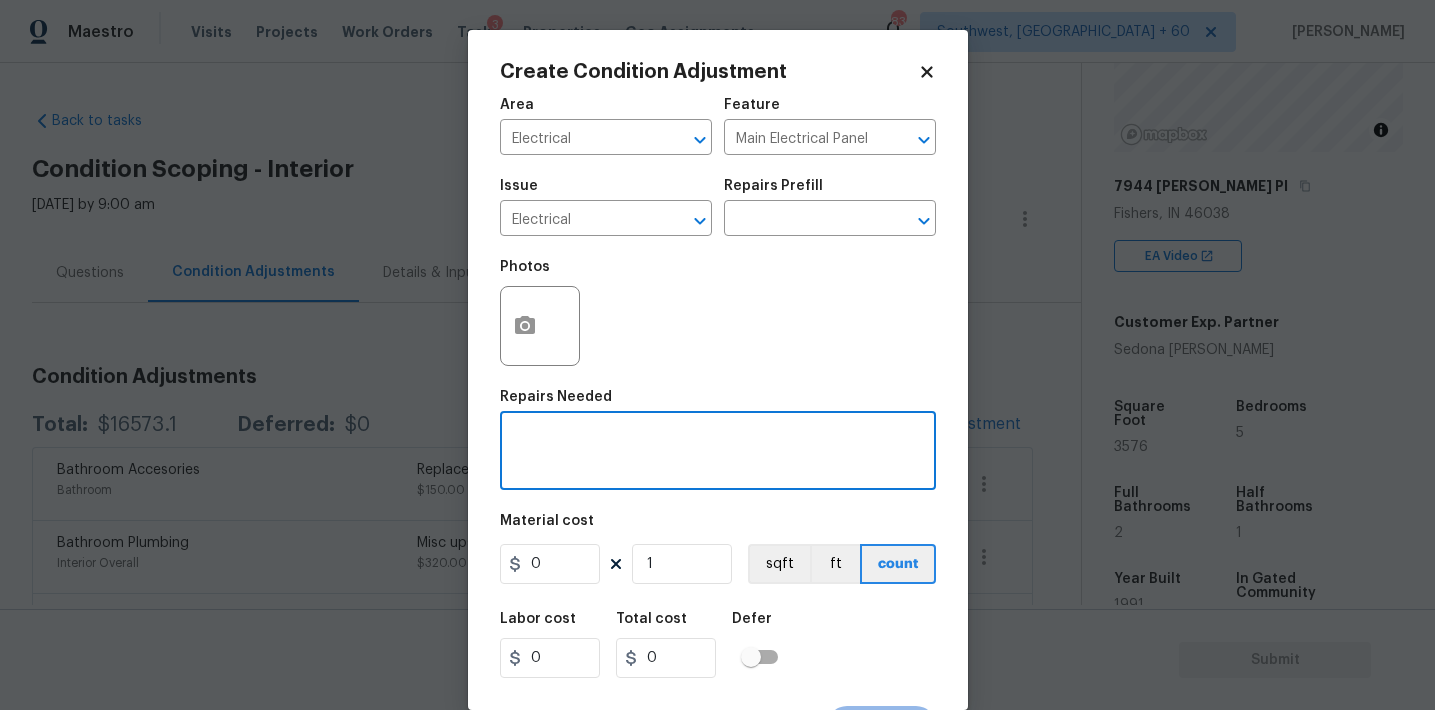 paste on "Electrical" 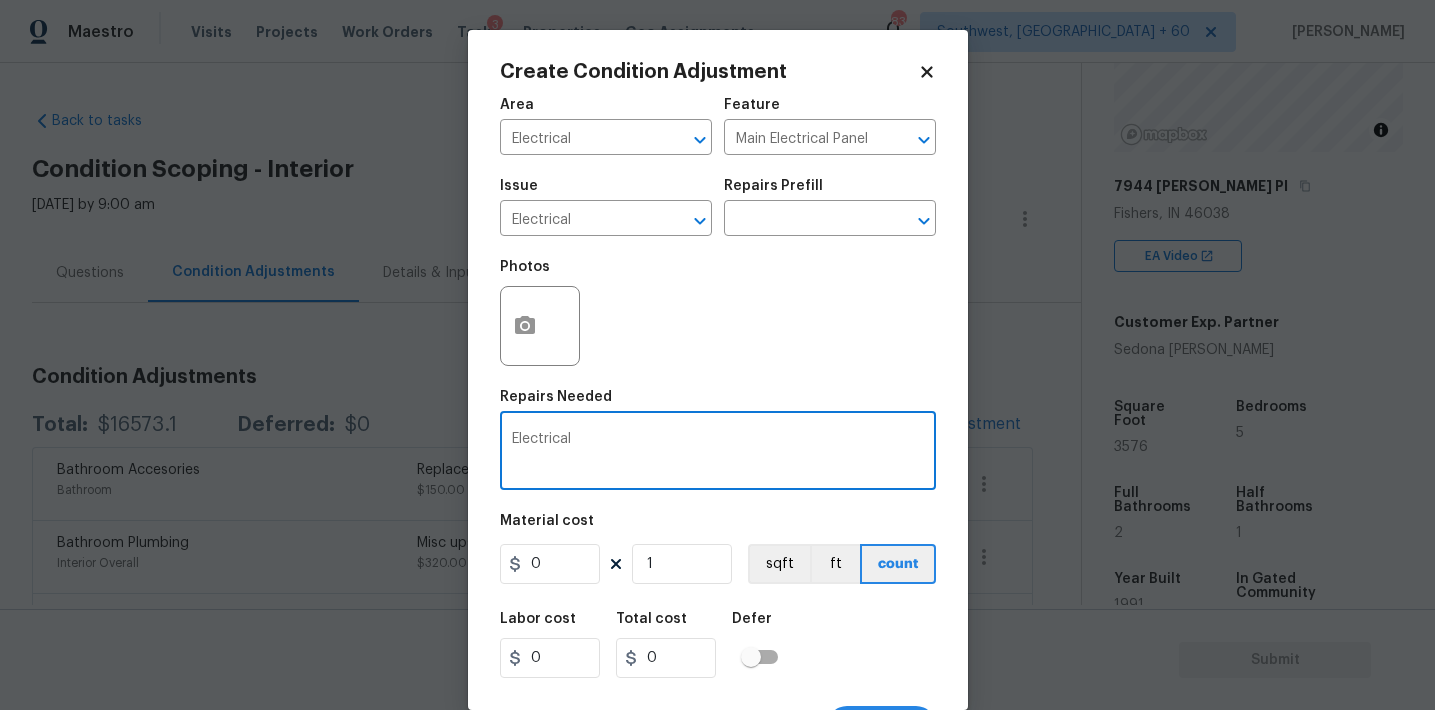 type on "Electrical" 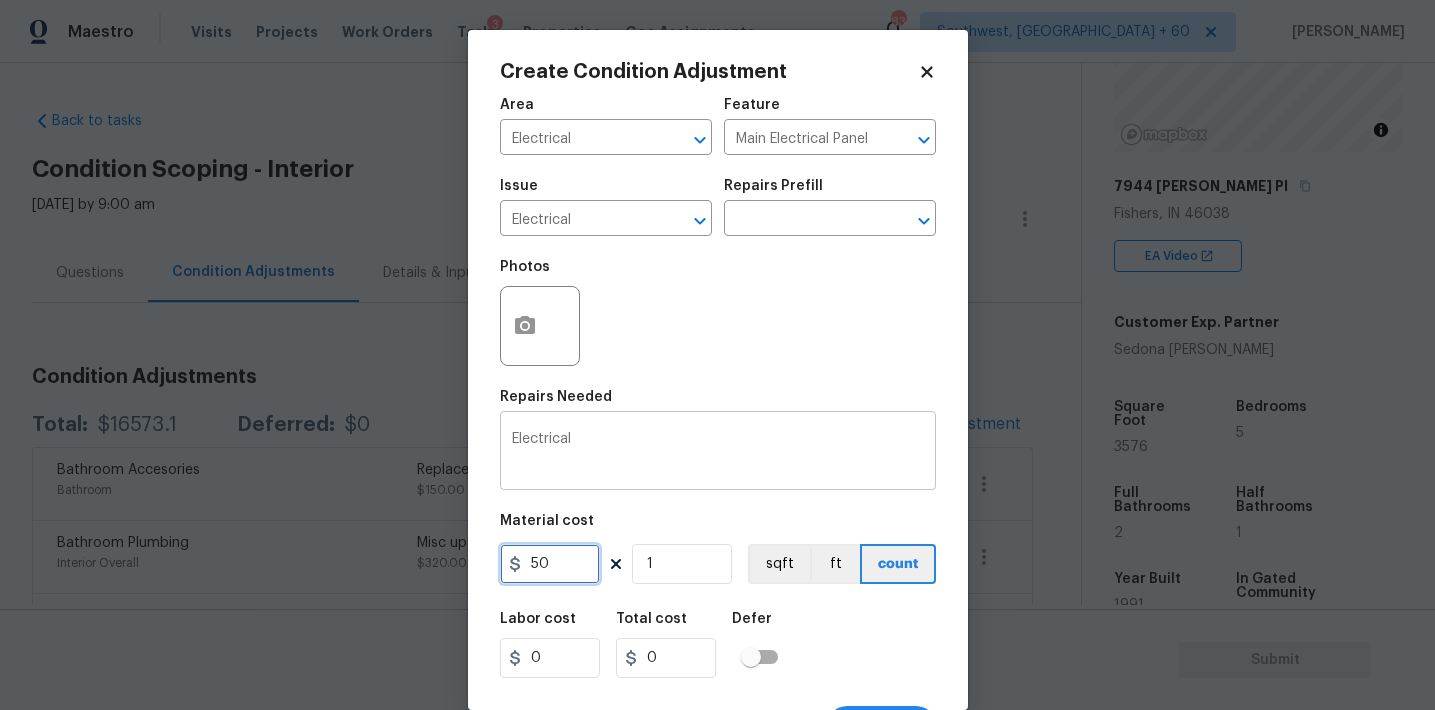 type on "50" 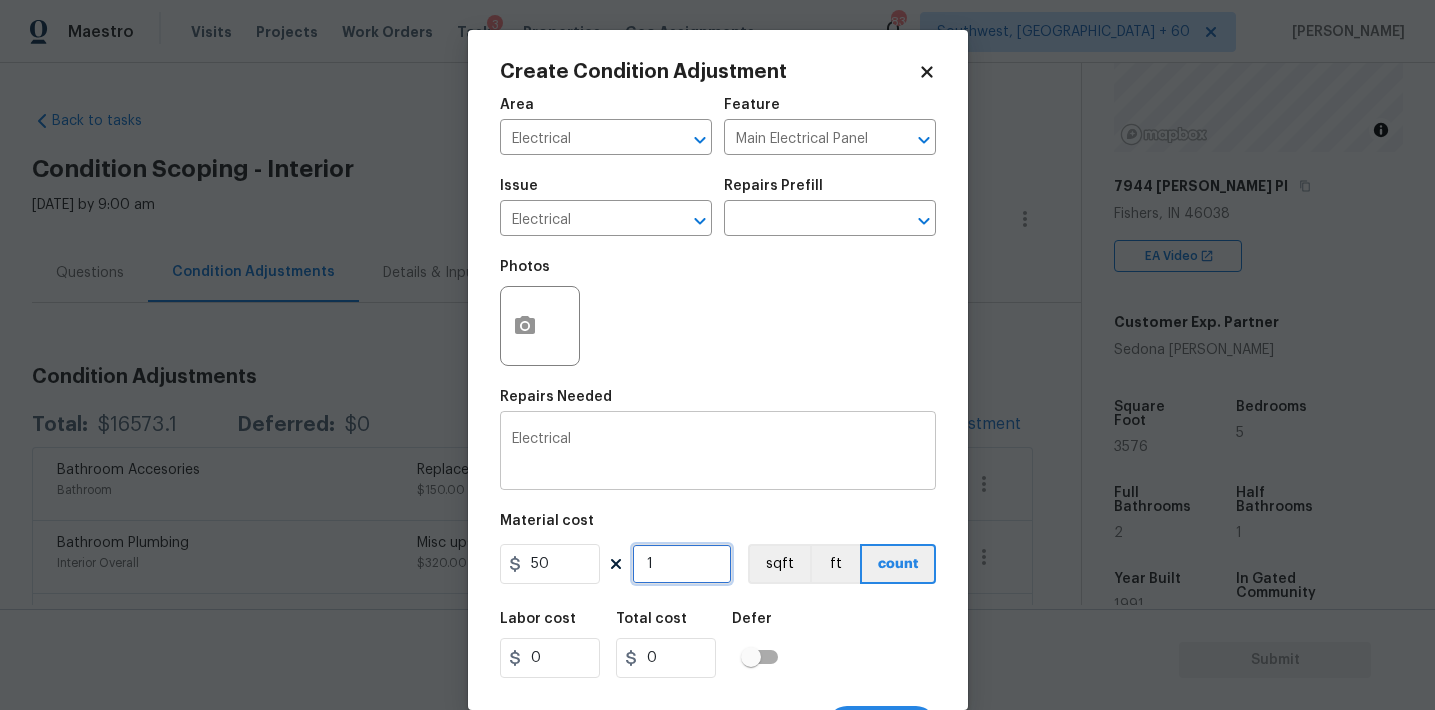 type on "50" 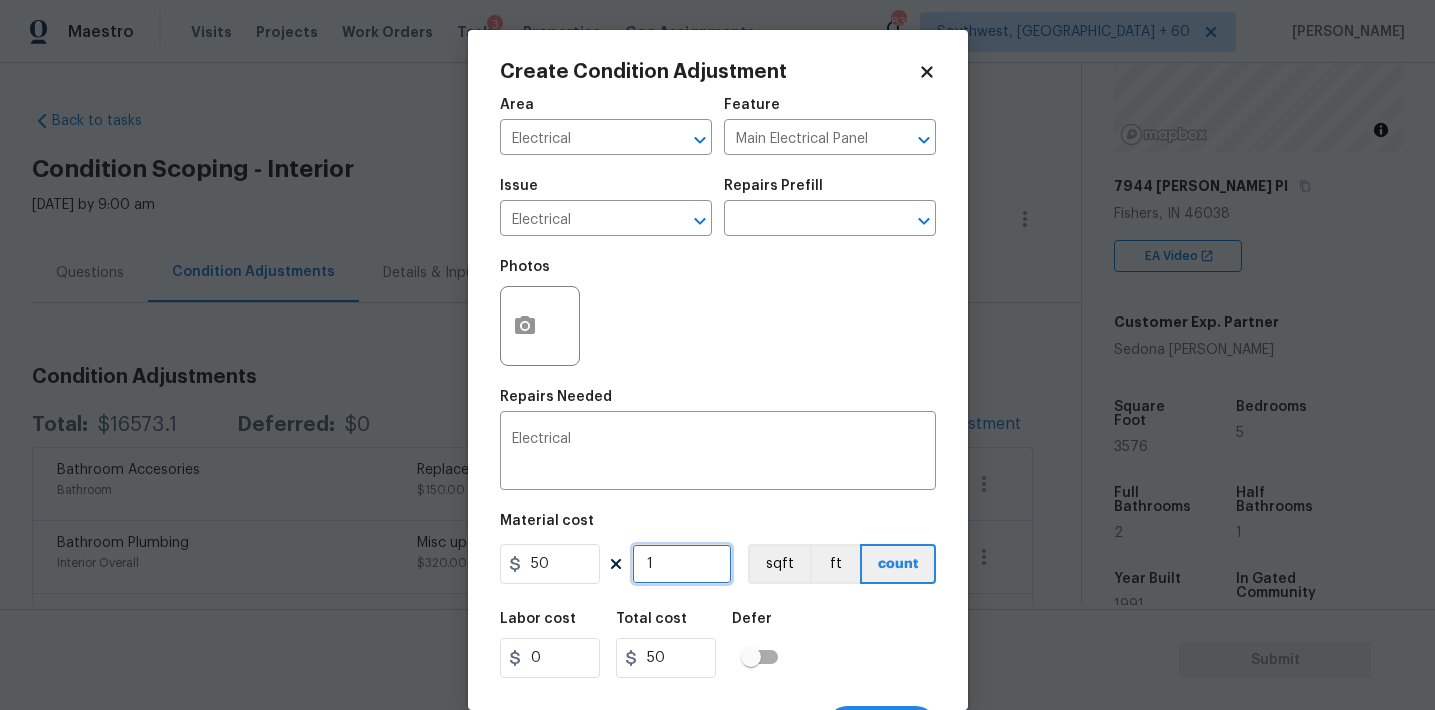 scroll, scrollTop: 37, scrollLeft: 0, axis: vertical 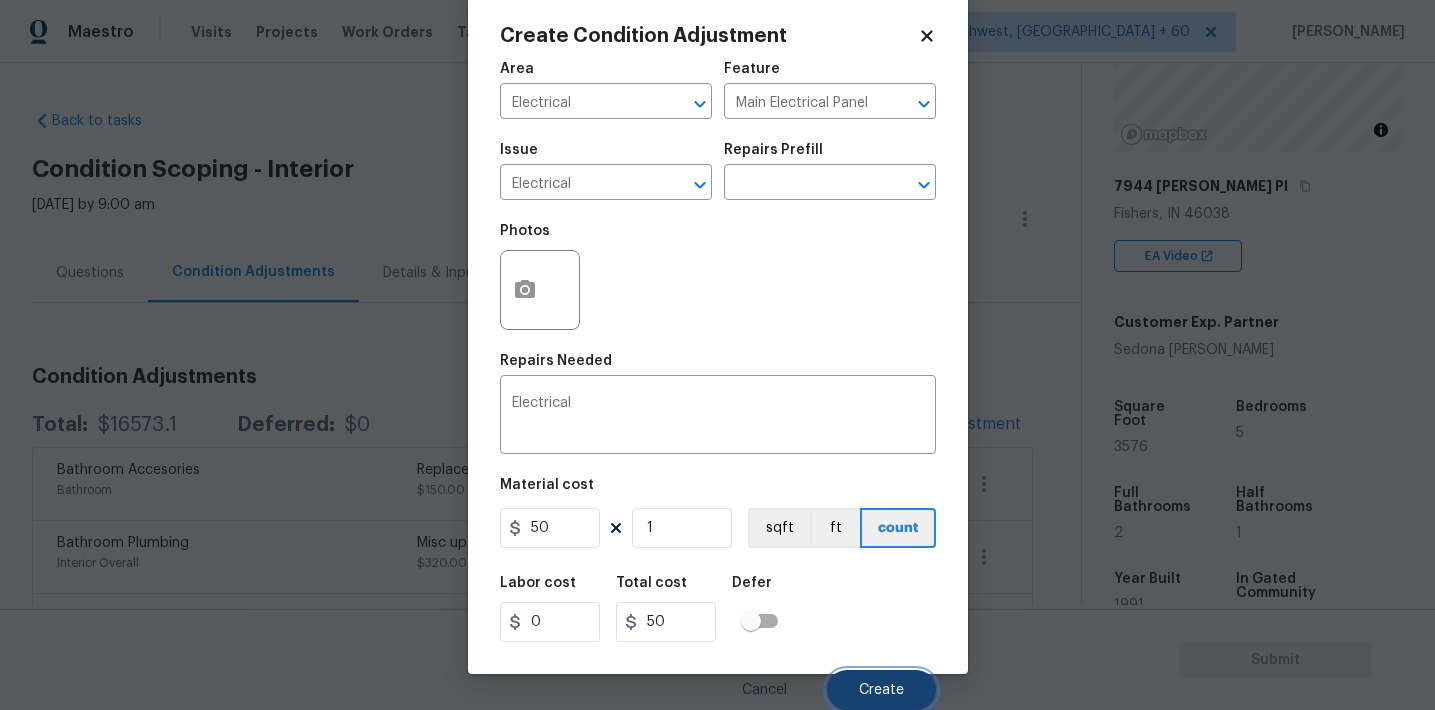 click on "Create" at bounding box center [881, 690] 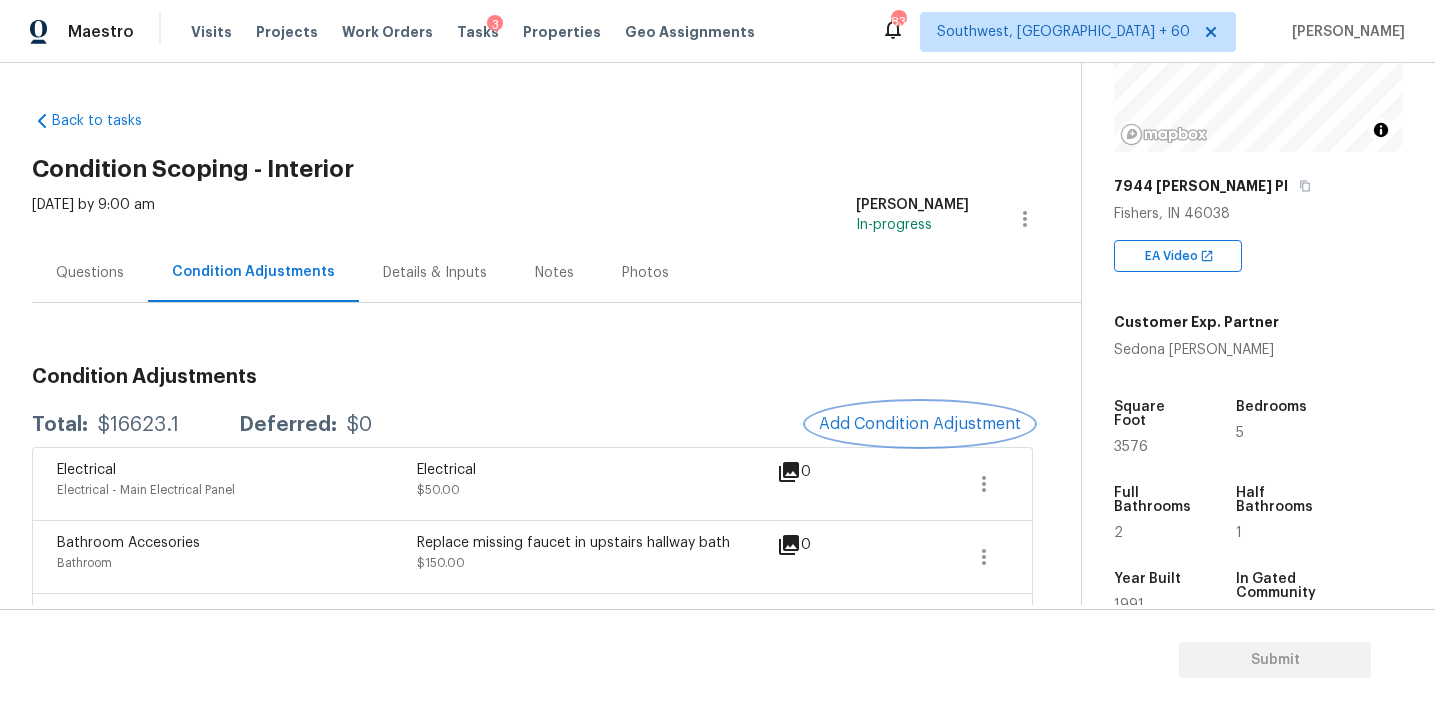 scroll, scrollTop: 0, scrollLeft: 0, axis: both 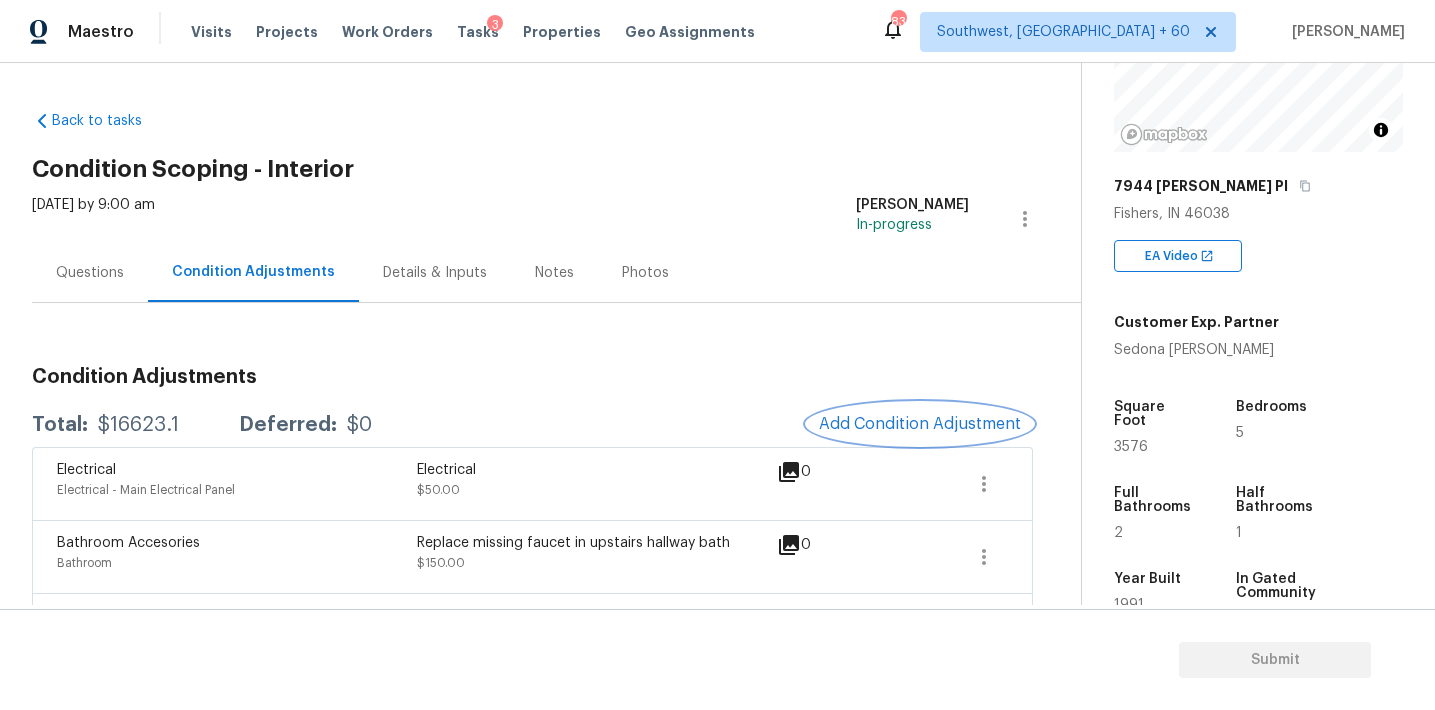 click on "Add Condition Adjustment" at bounding box center [920, 424] 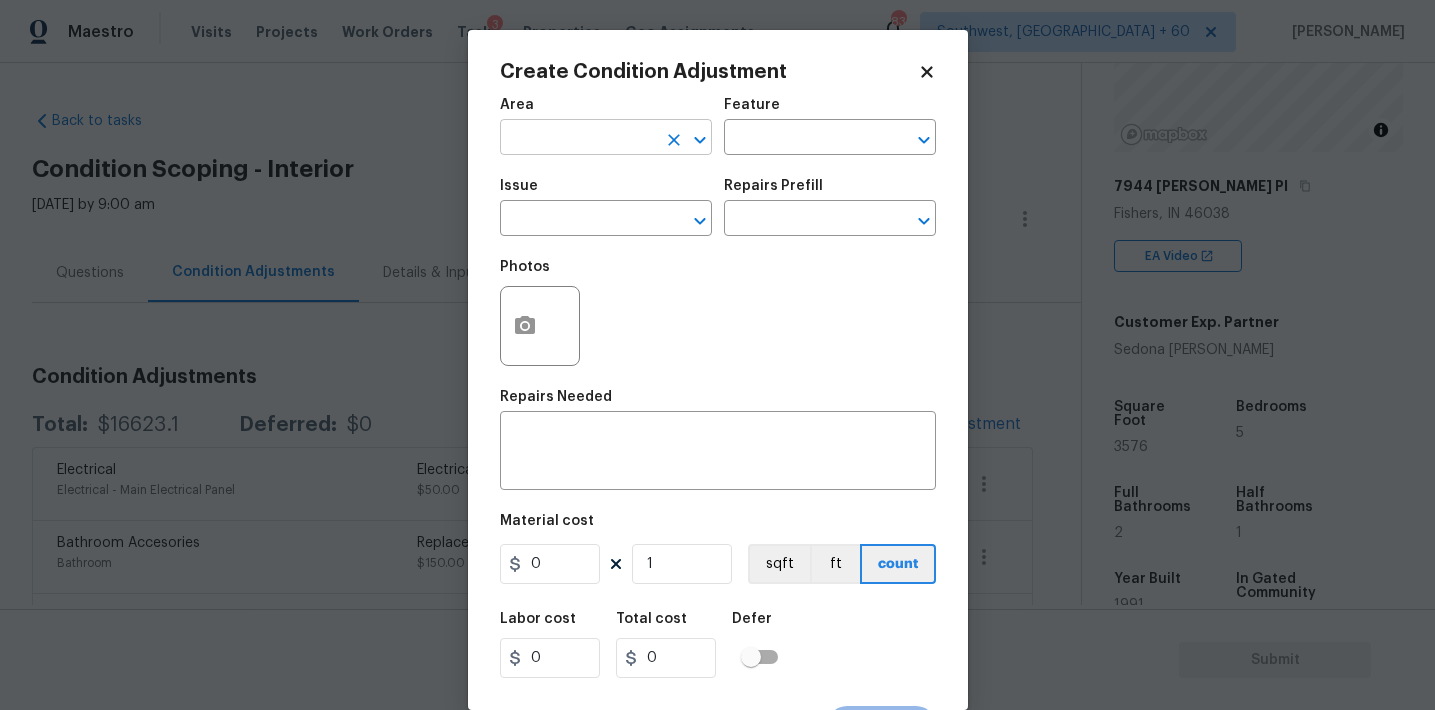 click at bounding box center (578, 139) 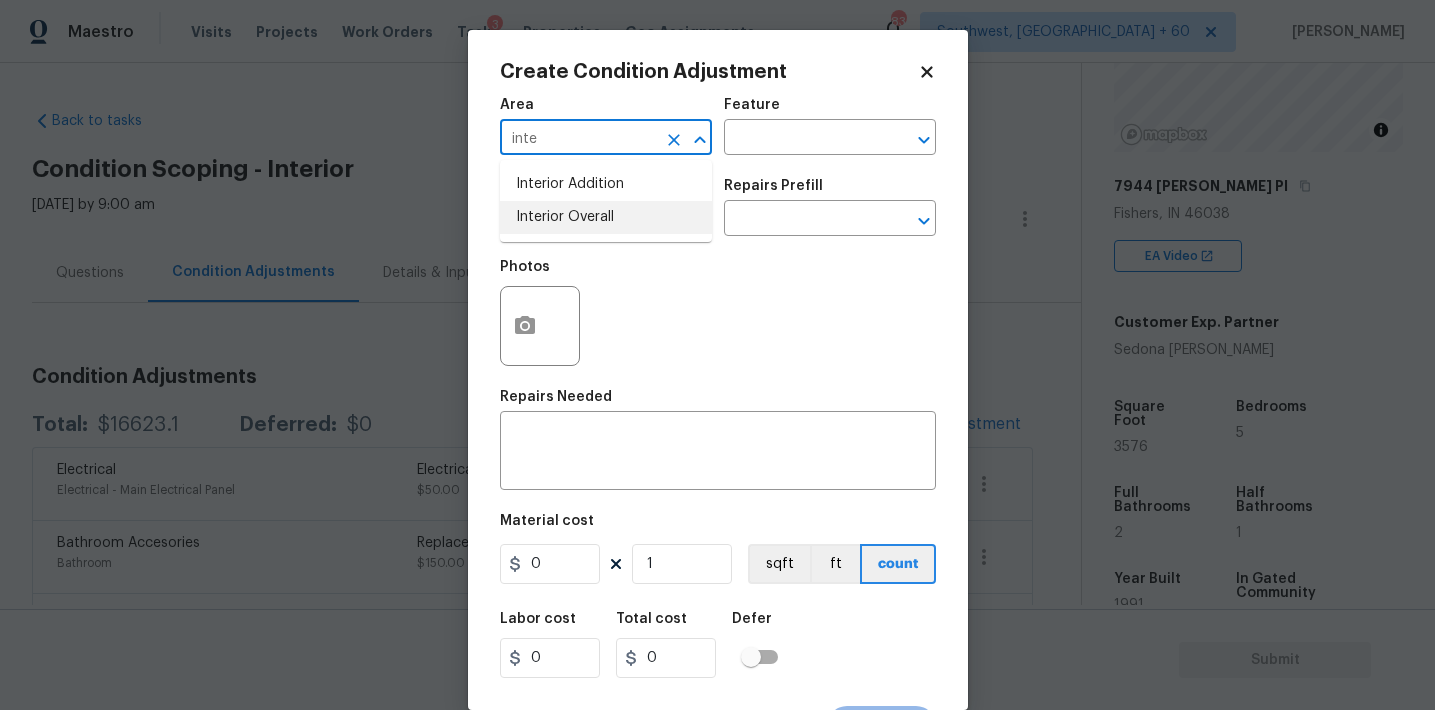 click on "Interior Overall" at bounding box center [606, 217] 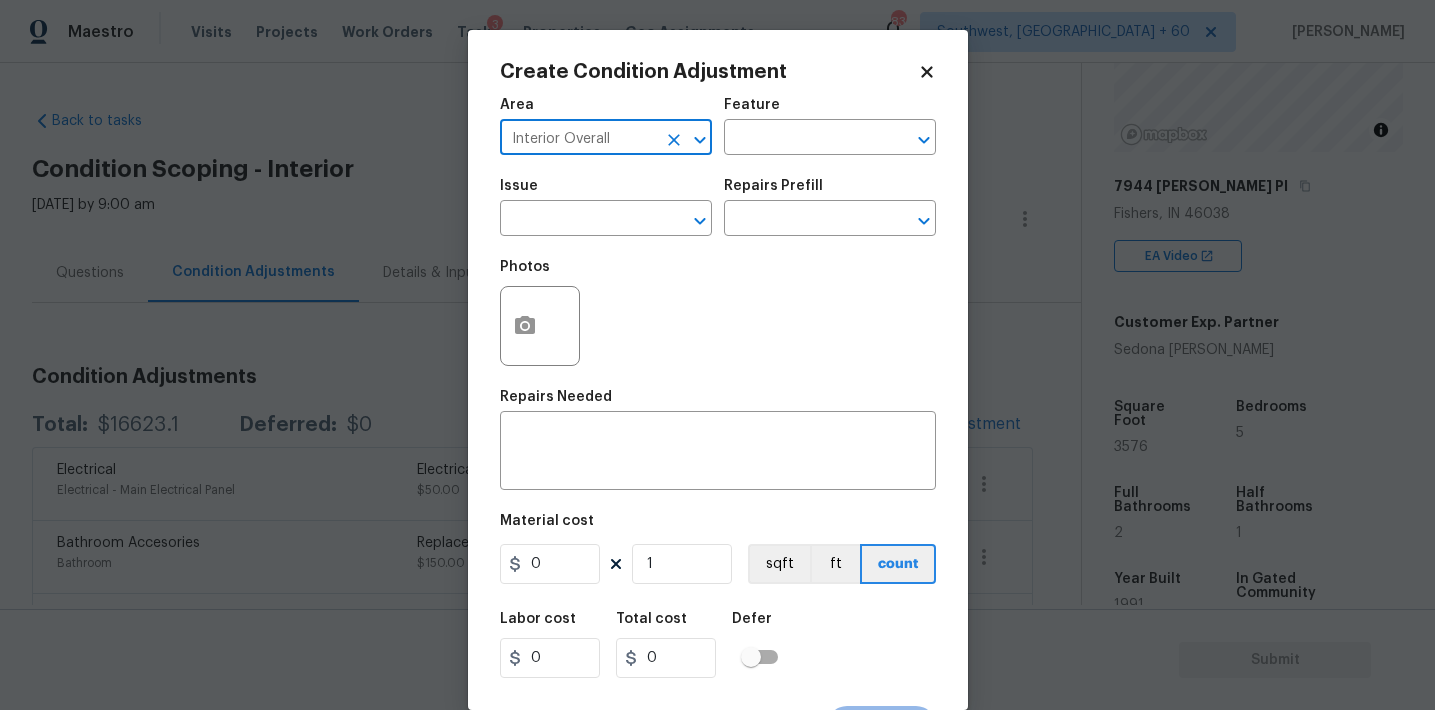 type on "Interior Overall" 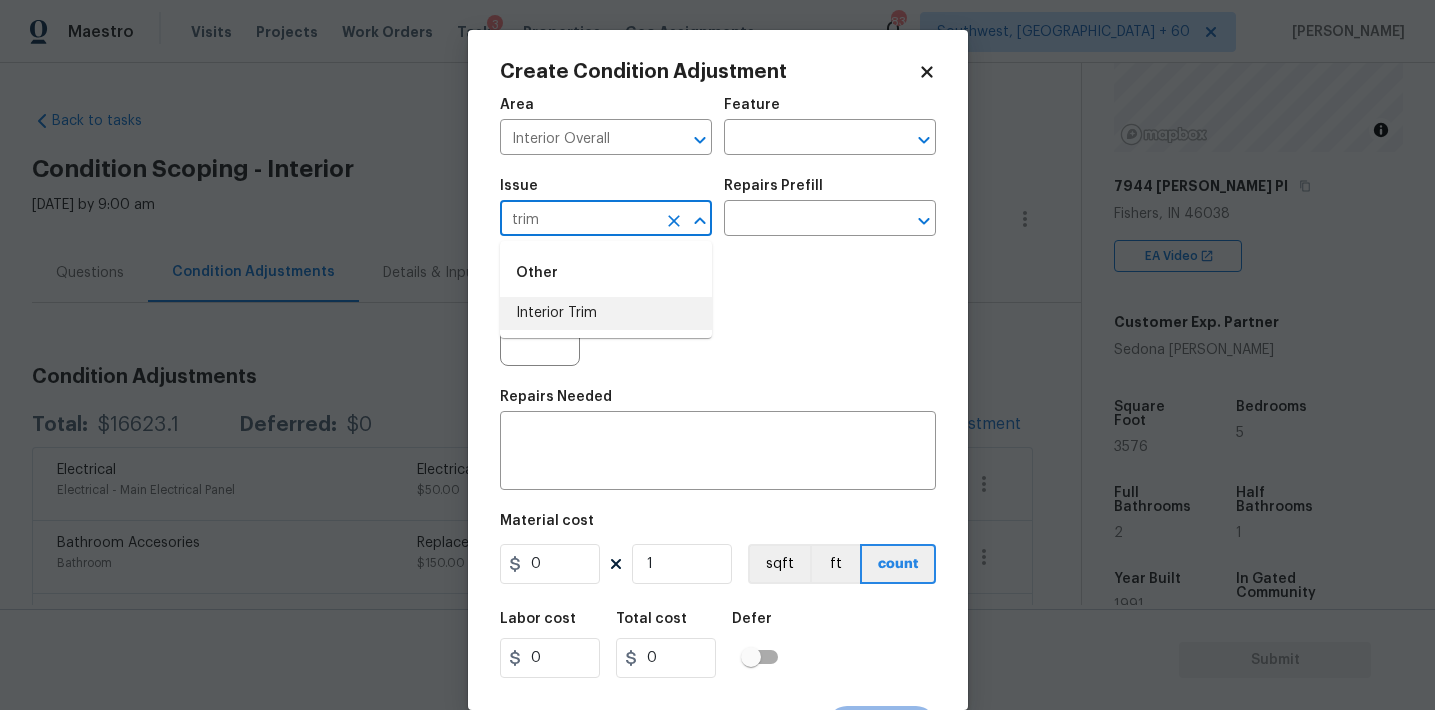 click on "Interior Trim" at bounding box center [606, 313] 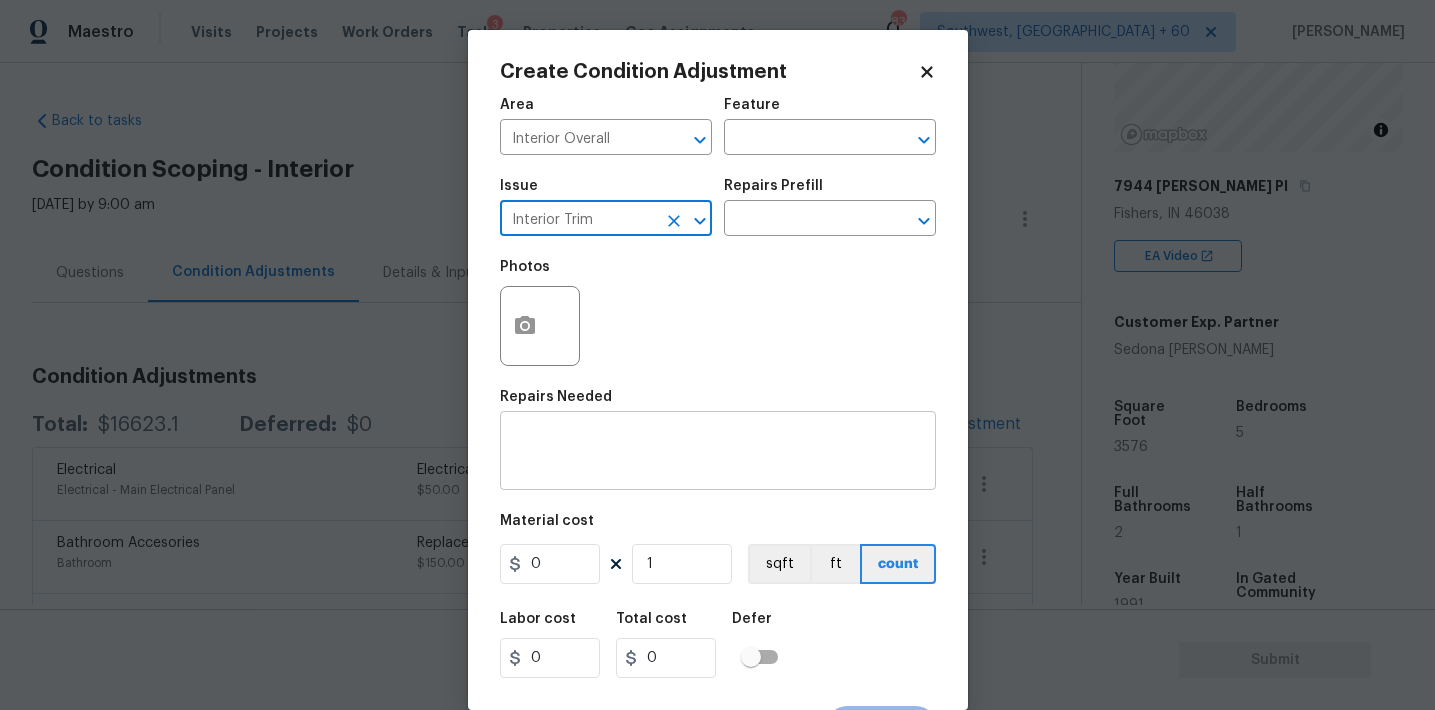 type on "Interior Trim" 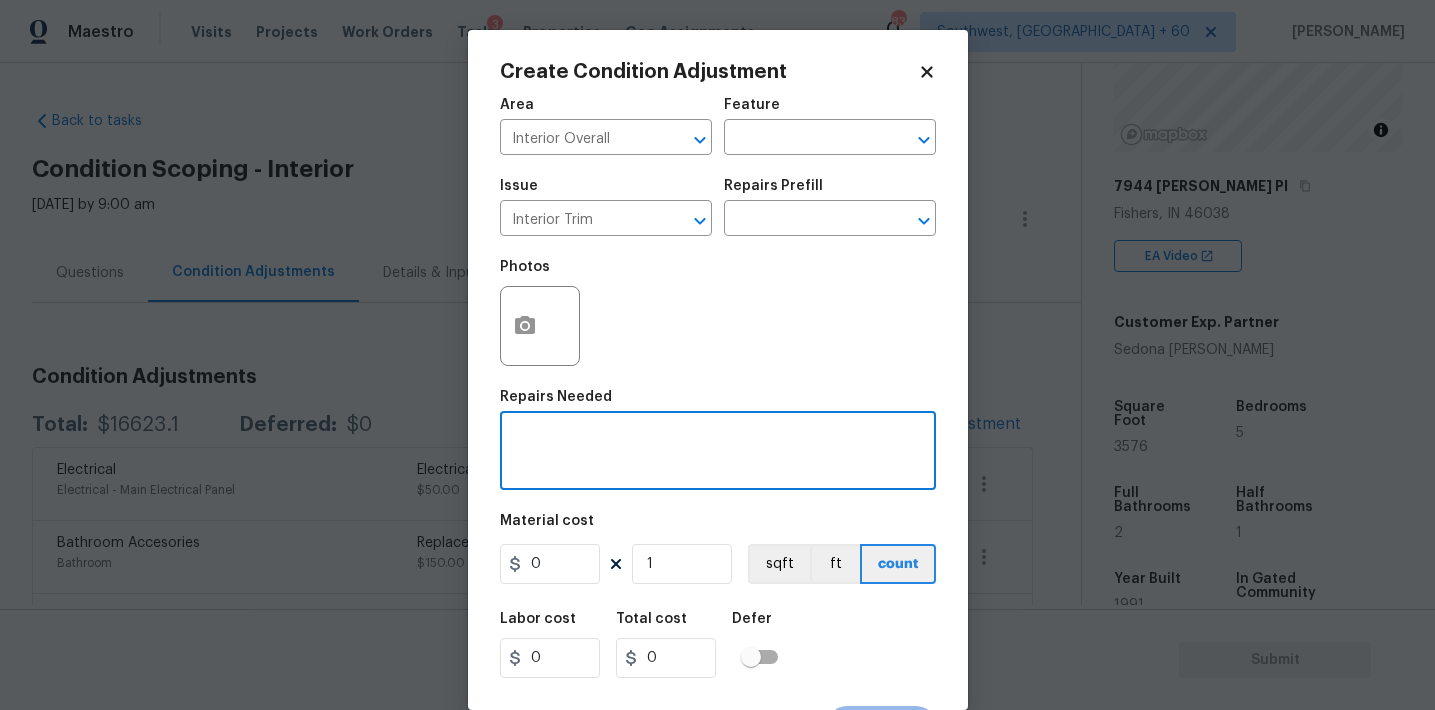 click at bounding box center [718, 453] 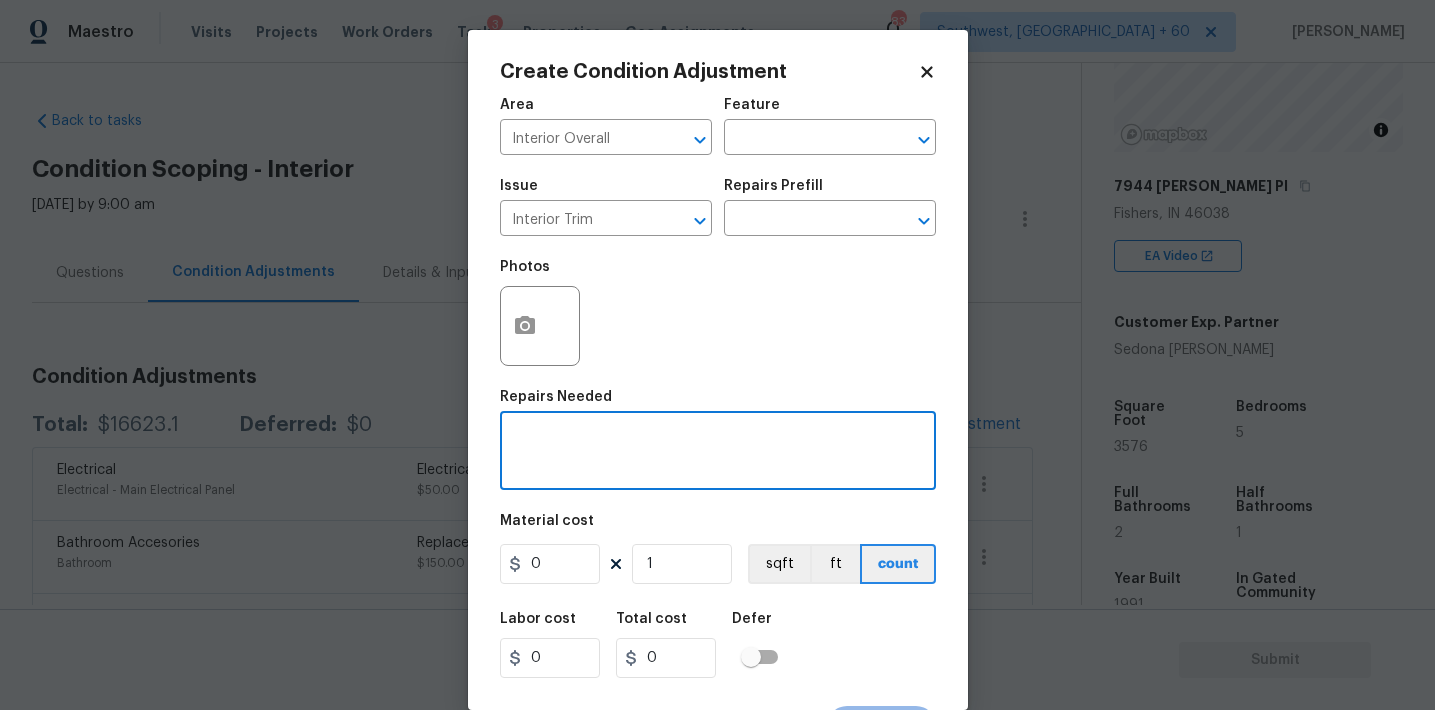 paste on "Trim and doors" 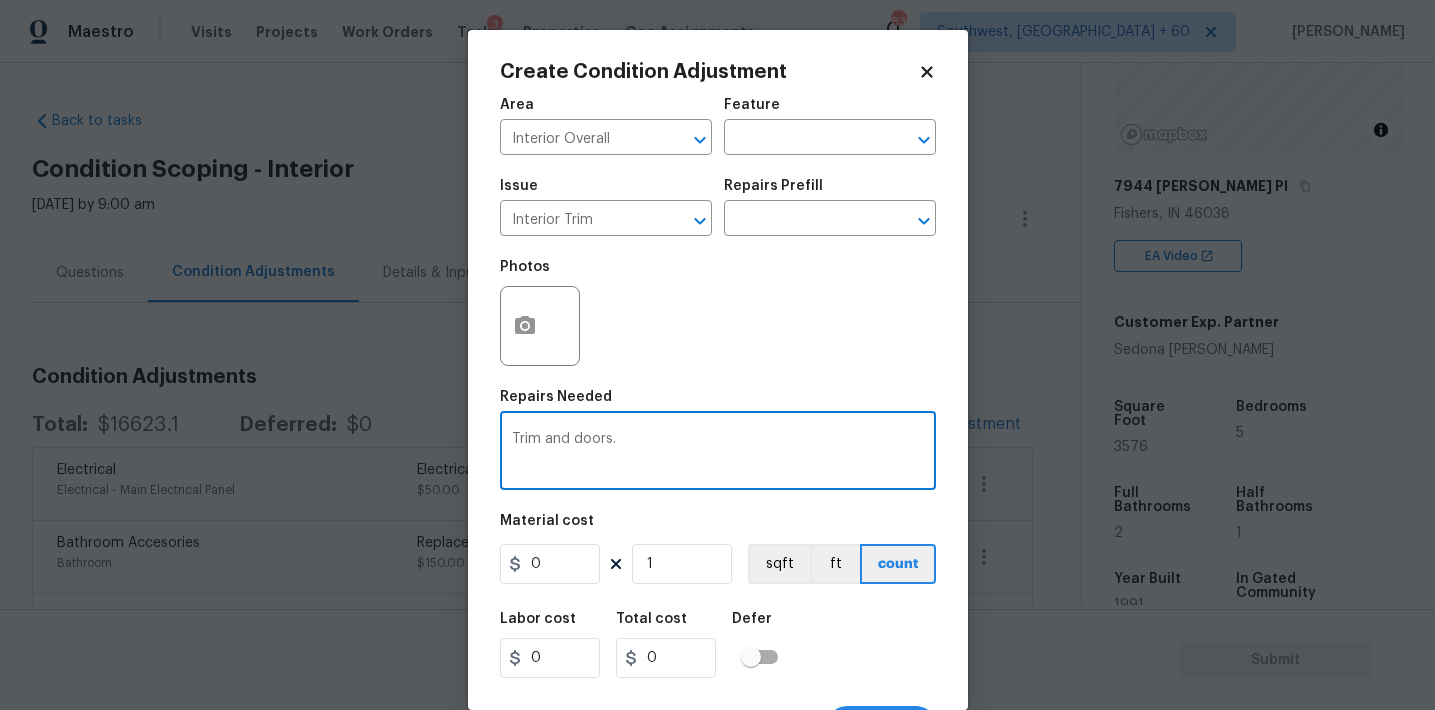 paste on "Most trim in the basement is missing, as are some doors. Others do not fit correctly. Some areas of second floor shoe mold are unfinished and other trim areas need reattached." 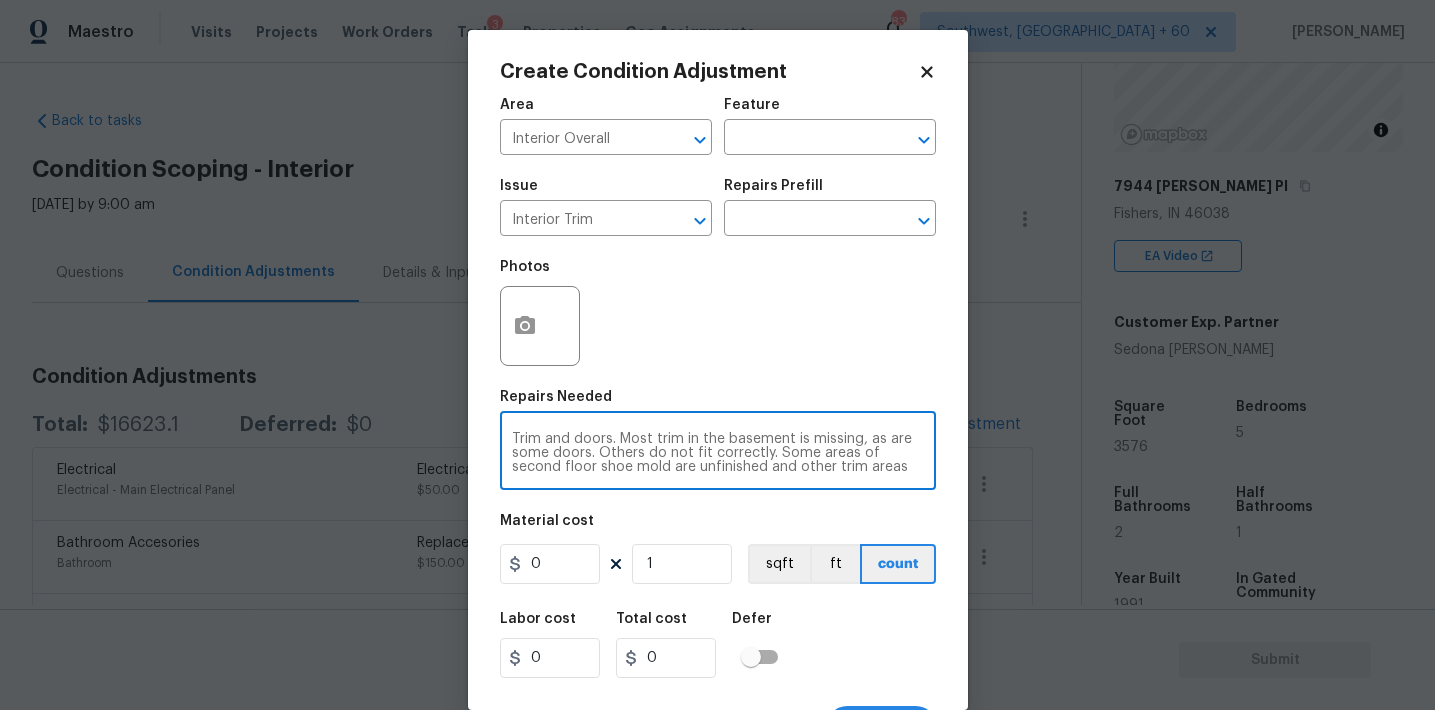 scroll, scrollTop: 14, scrollLeft: 0, axis: vertical 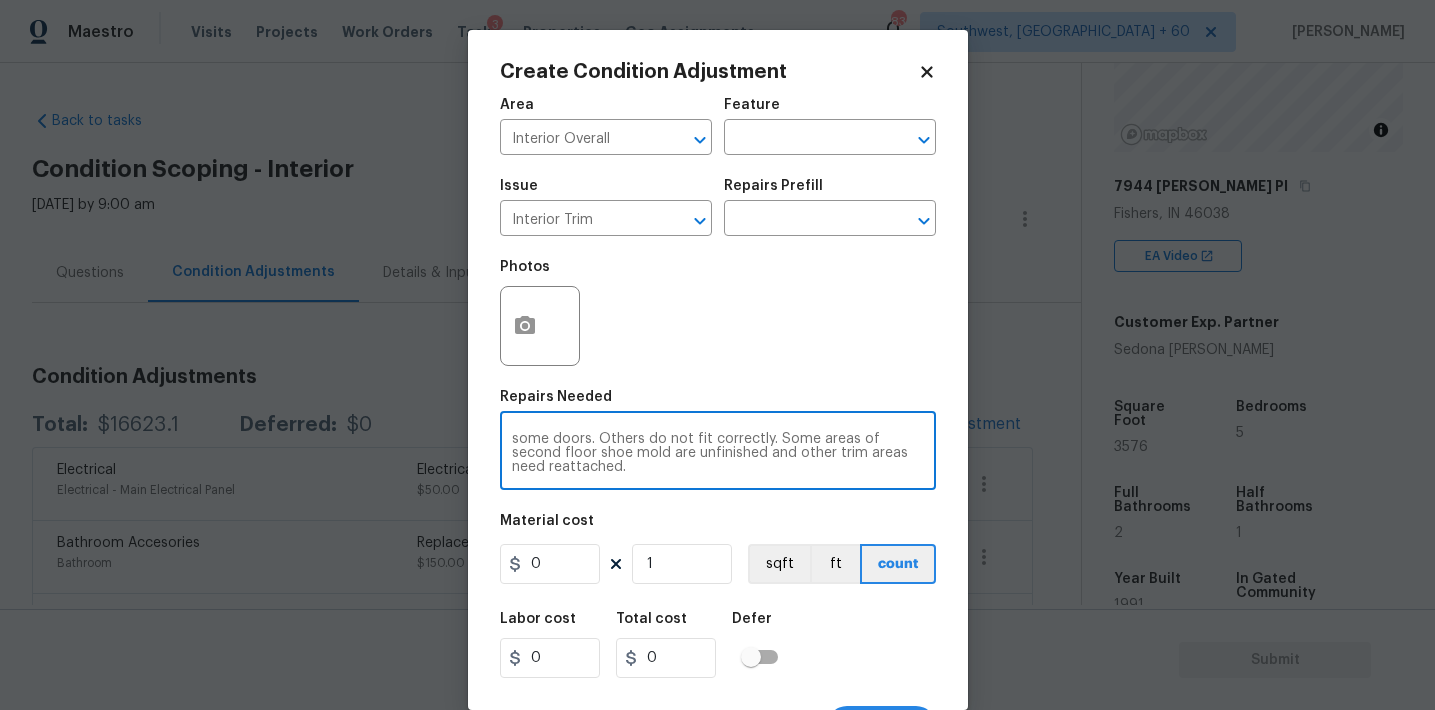 type on "Trim and doors. Most trim in the basement is missing, as are some doors. Others do not fit correctly. Some areas of second floor shoe mold are unfinished and other trim areas need reattached." 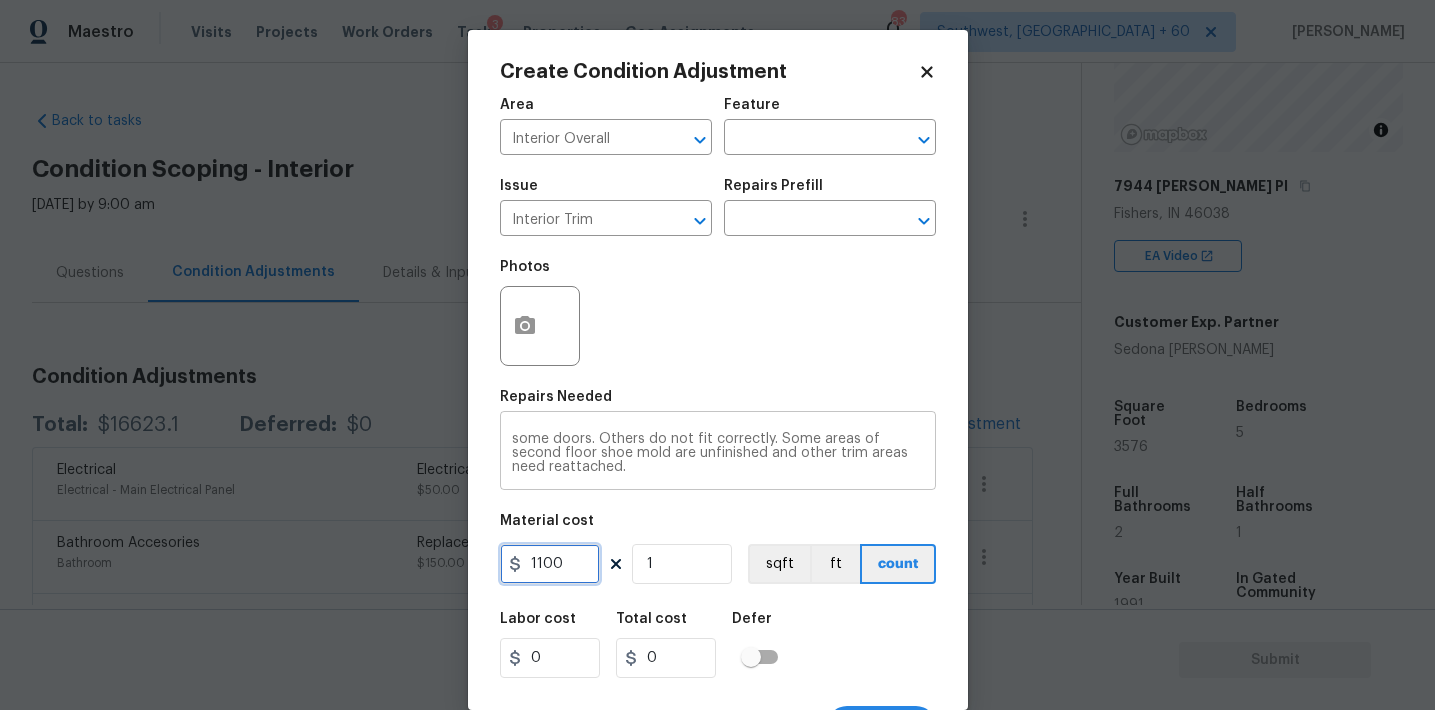 type on "1100" 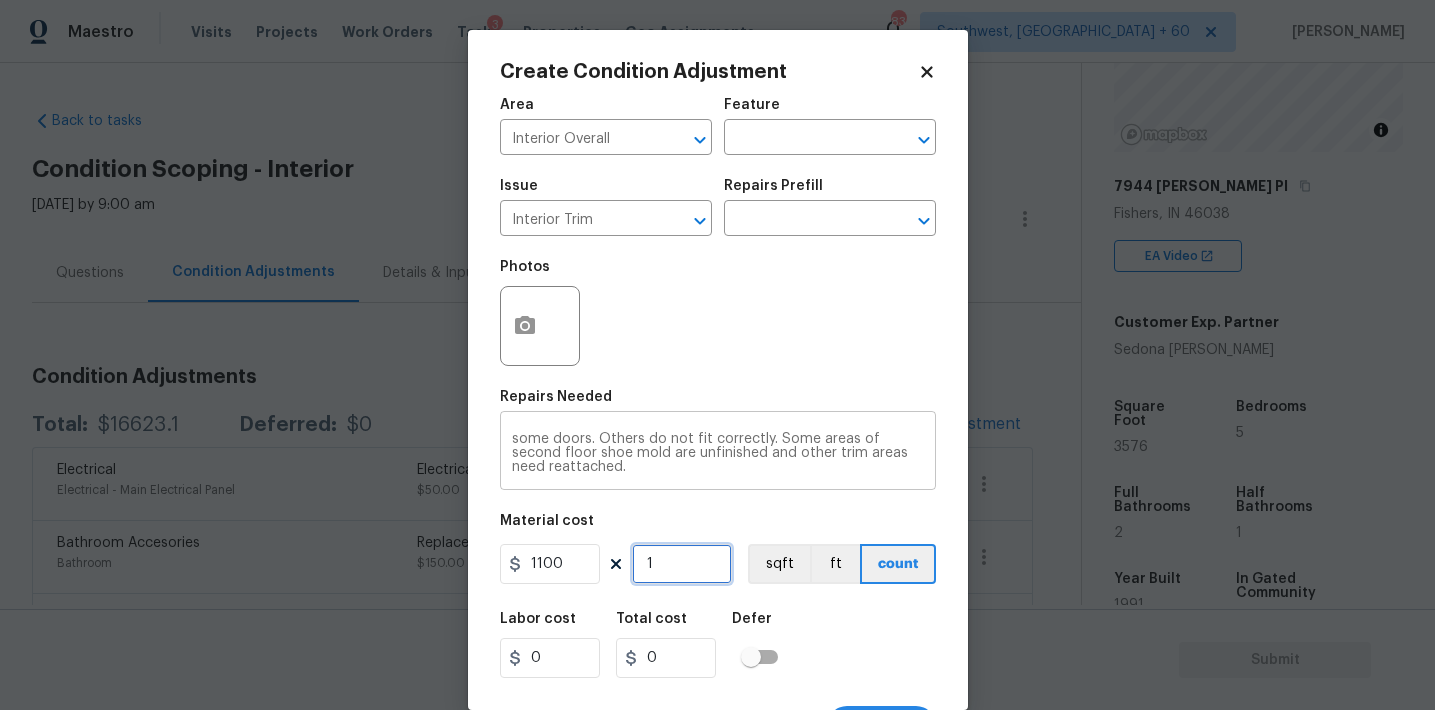 type on "1100" 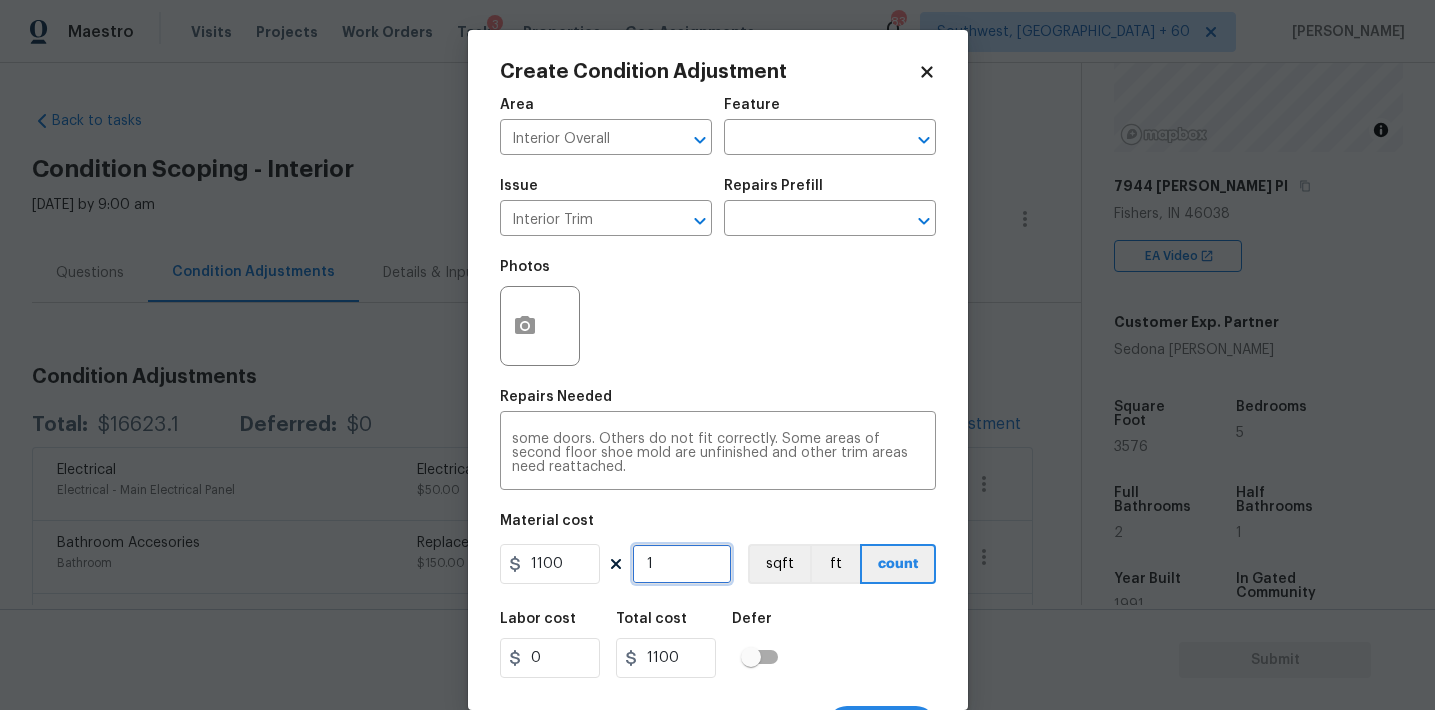 scroll, scrollTop: 37, scrollLeft: 0, axis: vertical 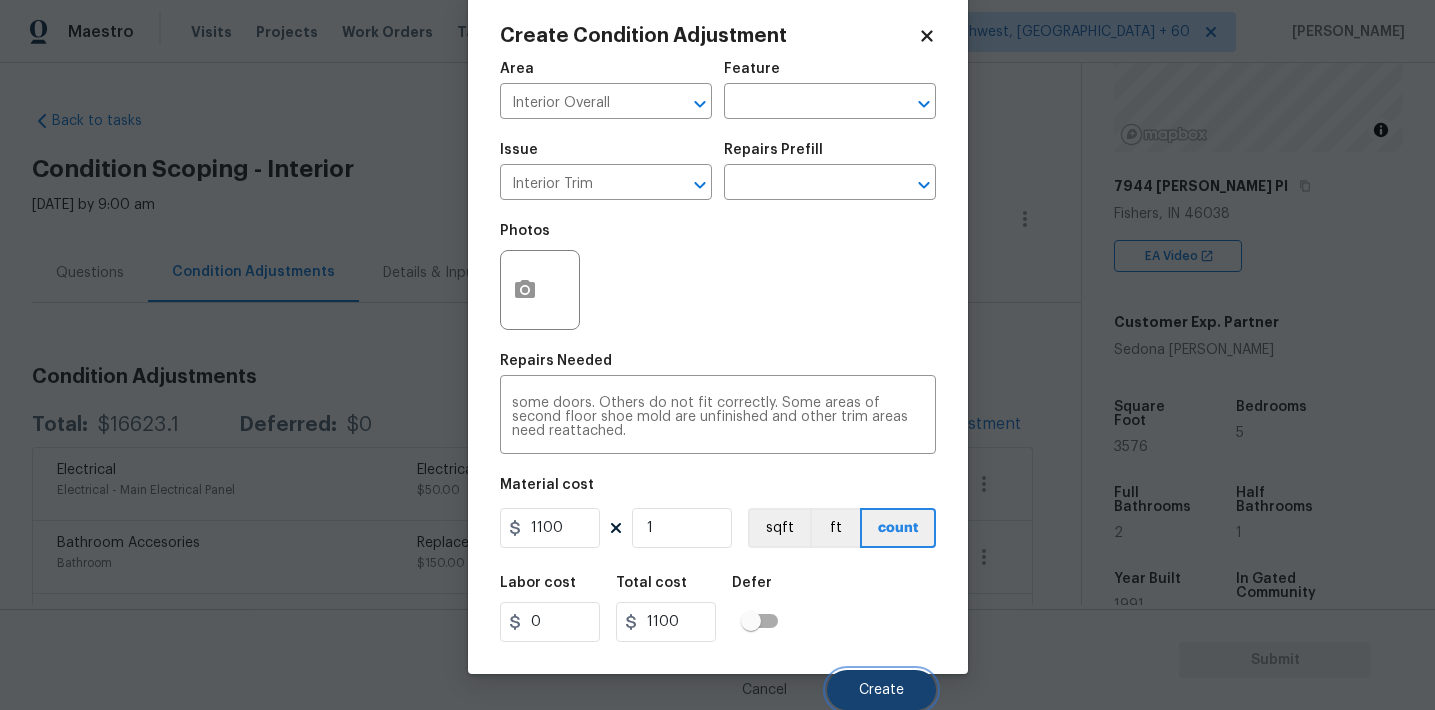 click on "Create" at bounding box center (881, 690) 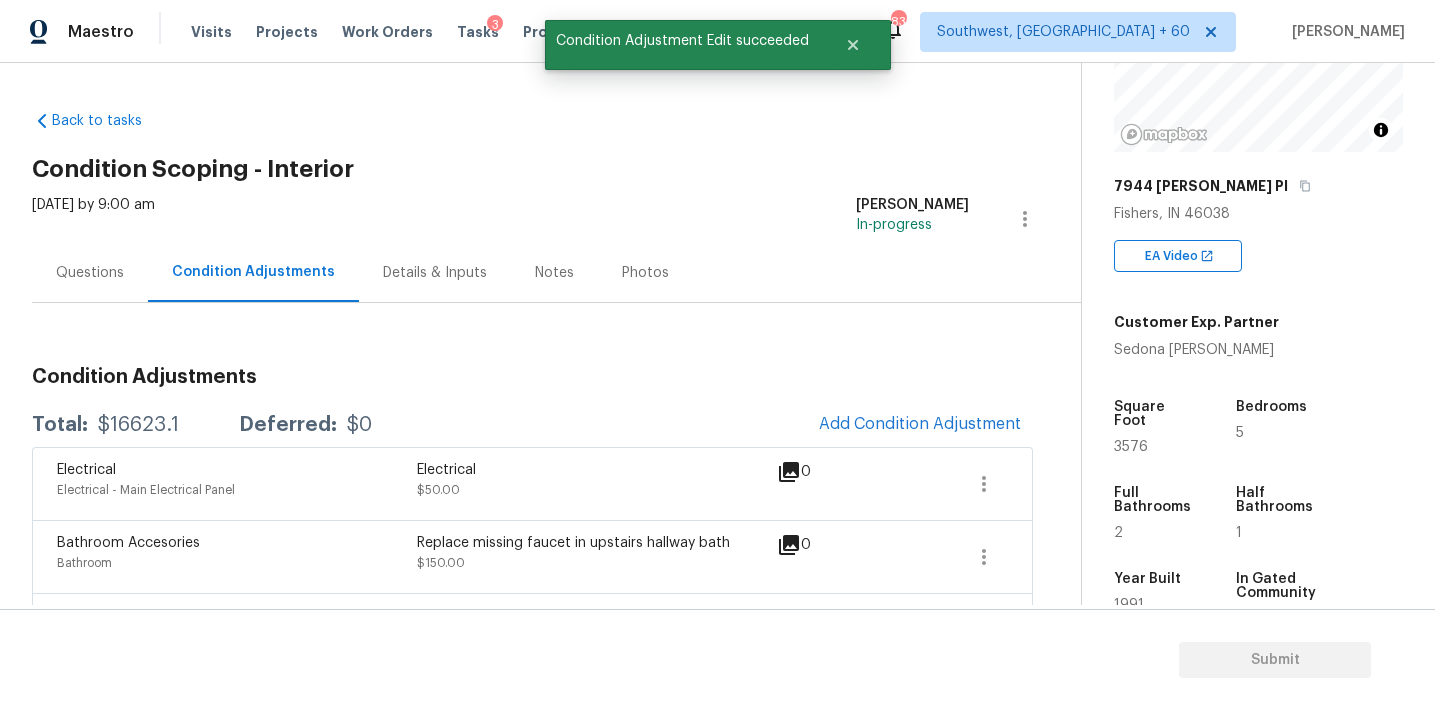 scroll, scrollTop: 30, scrollLeft: 0, axis: vertical 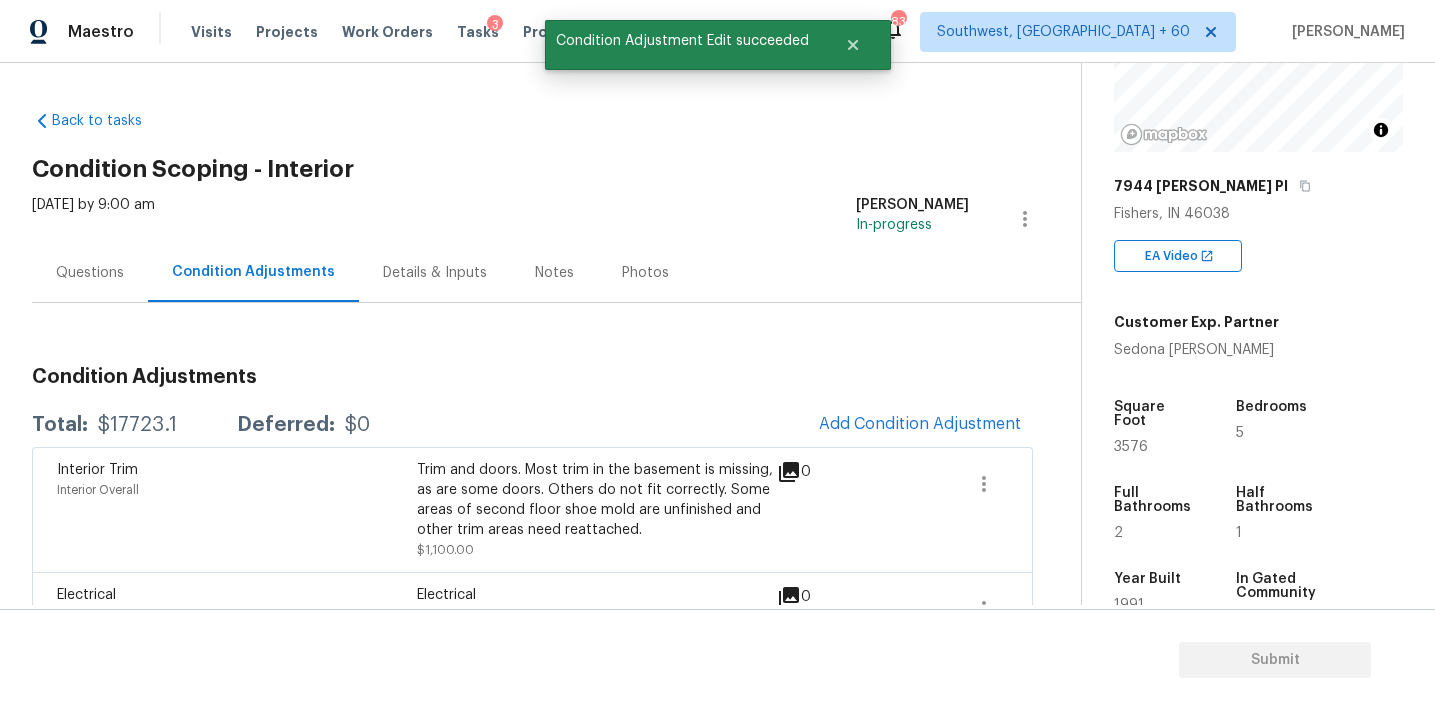 click at bounding box center [913, 510] 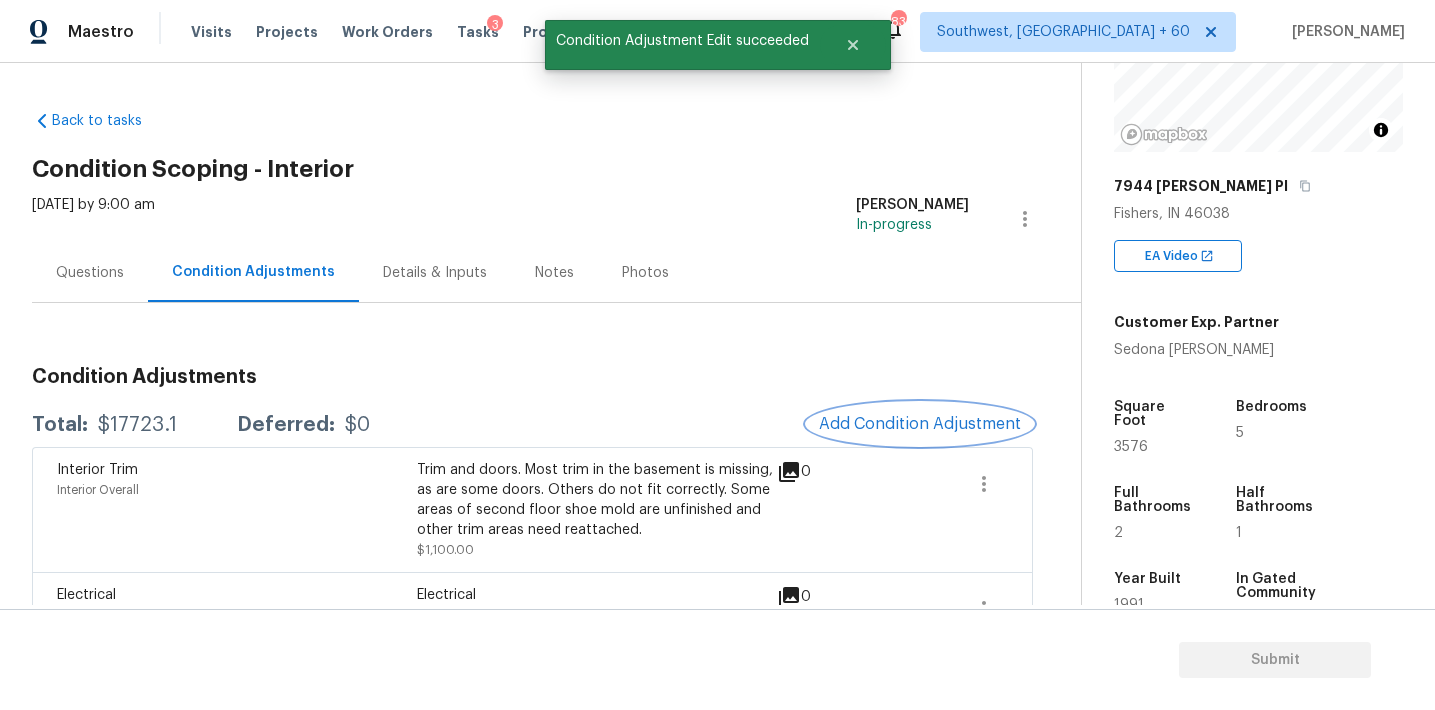 click on "Add Condition Adjustment" at bounding box center [920, 424] 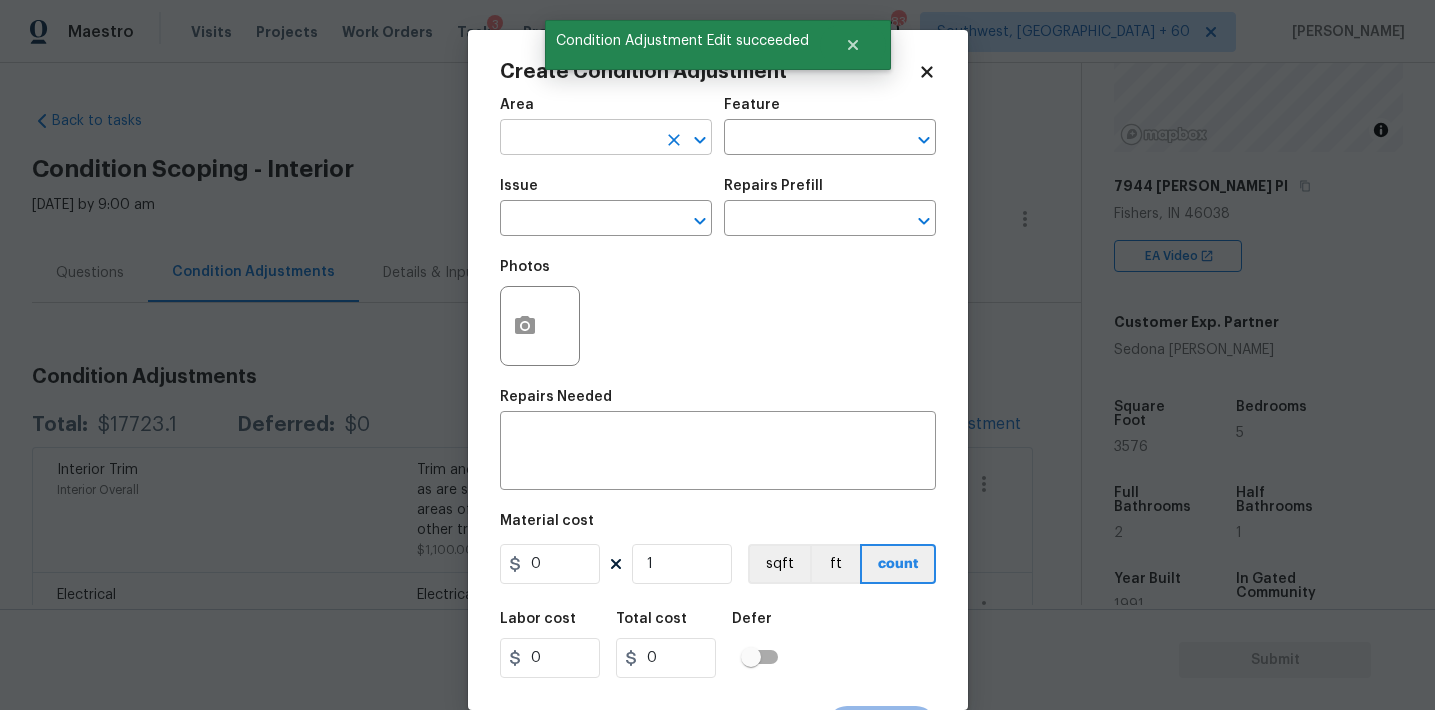 click at bounding box center [578, 139] 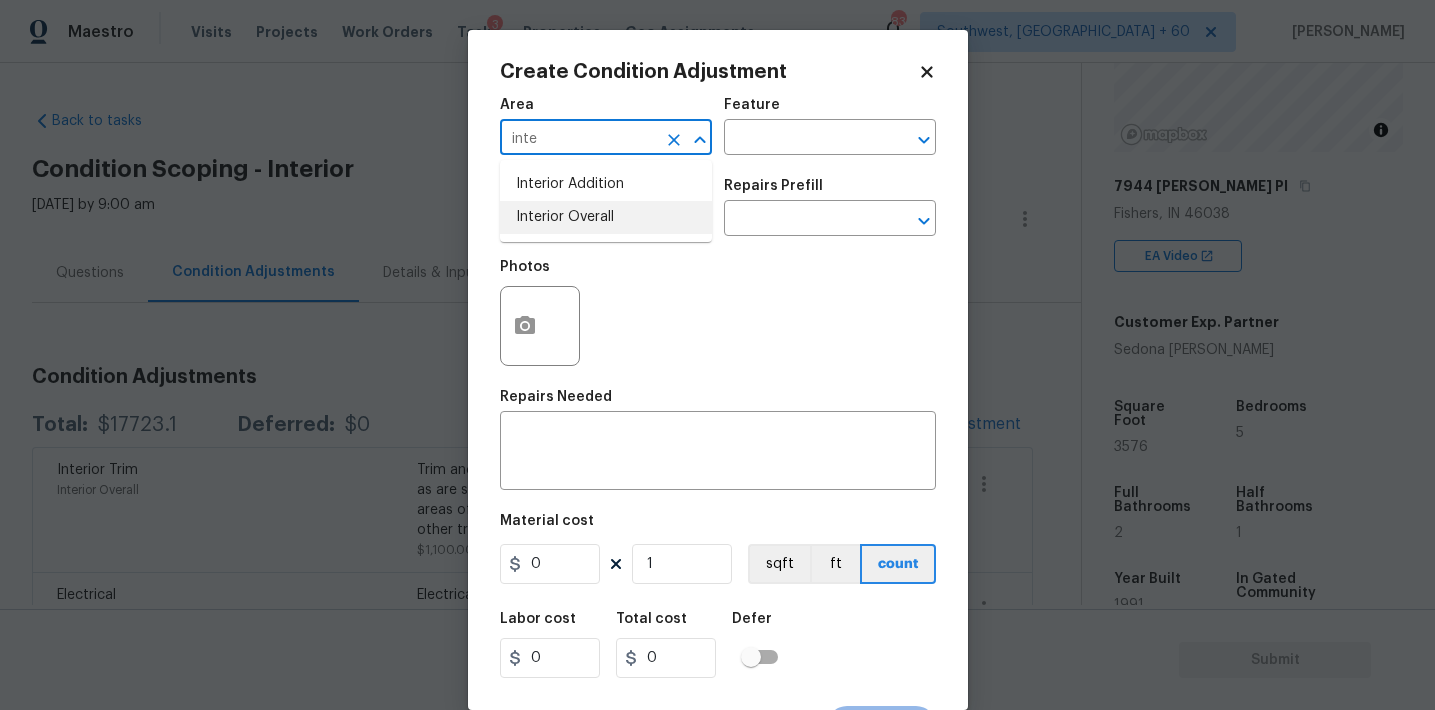 click on "Interior Overall" at bounding box center [606, 217] 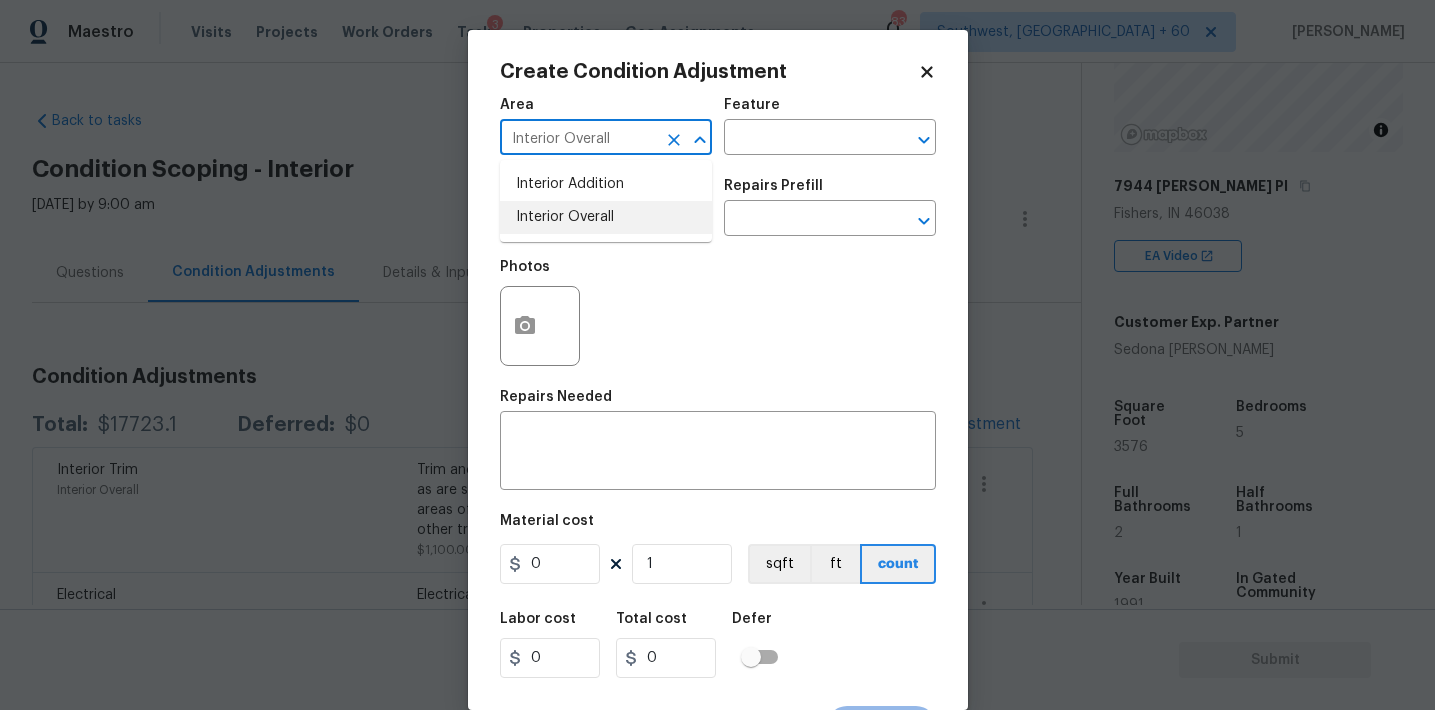 type on "Interior Overall" 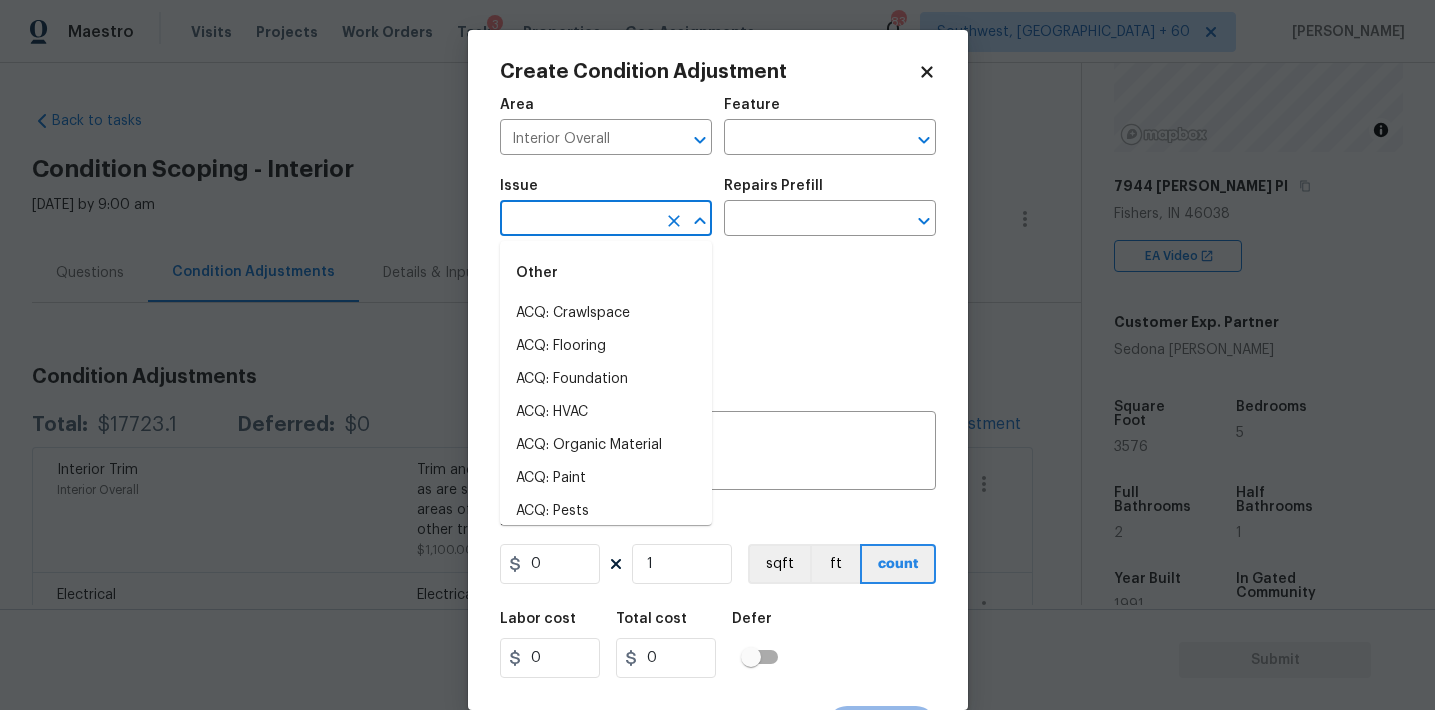 click at bounding box center [578, 220] 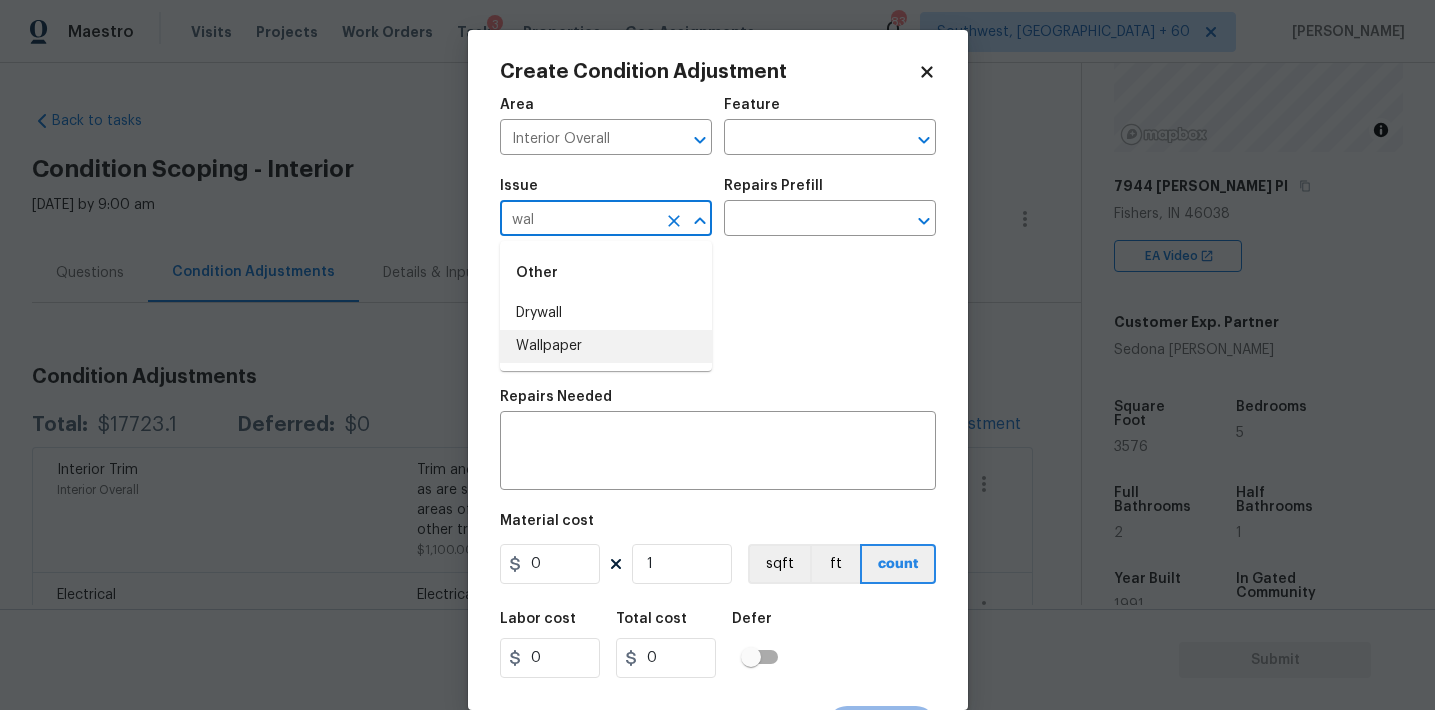 click on "Wallpaper" at bounding box center [606, 346] 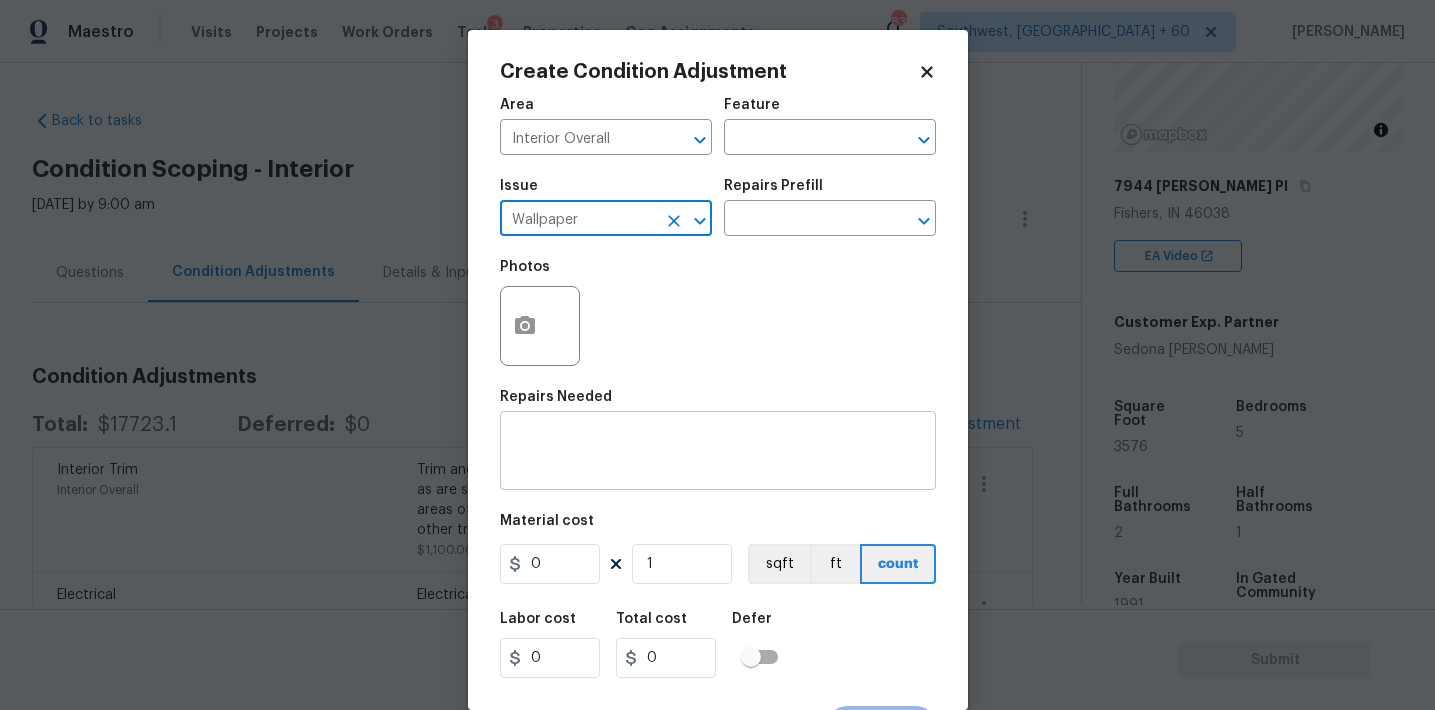 type on "Wallpaper" 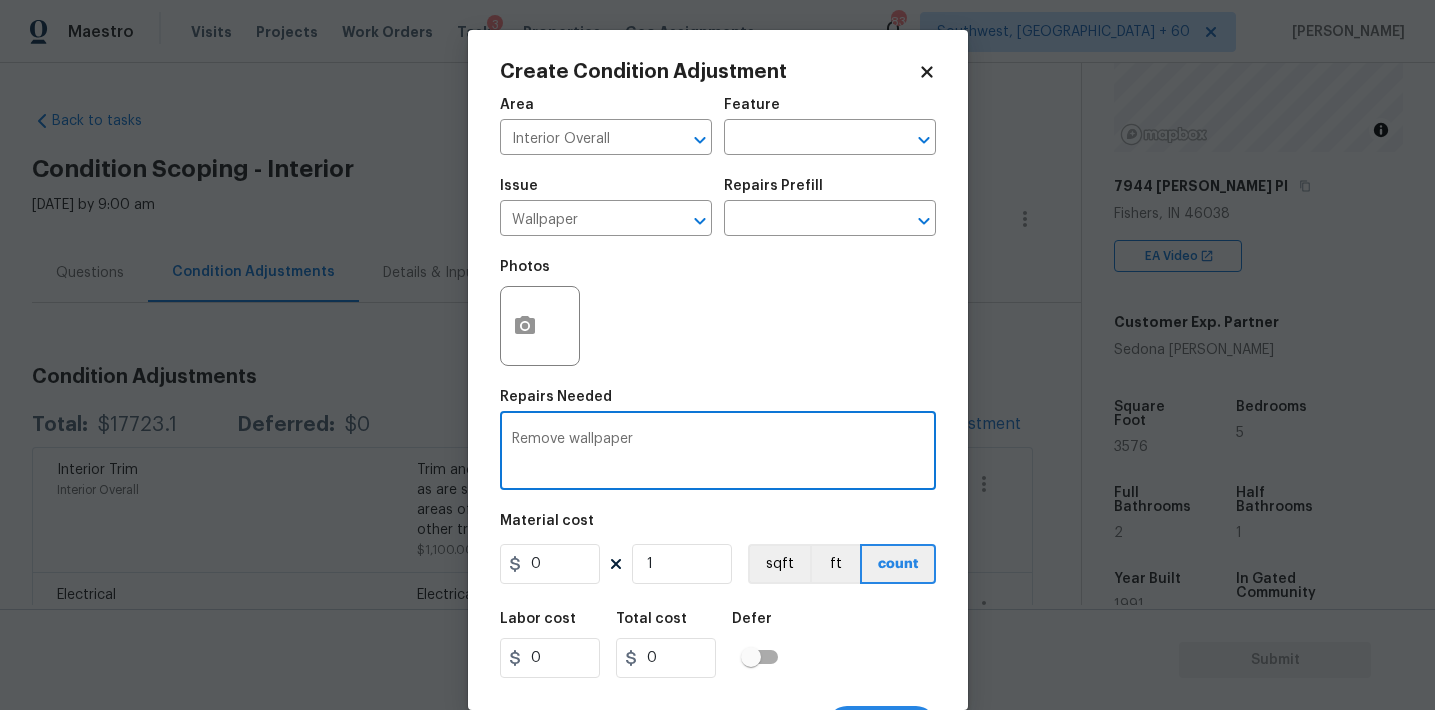 type on "Remove wallpaper" 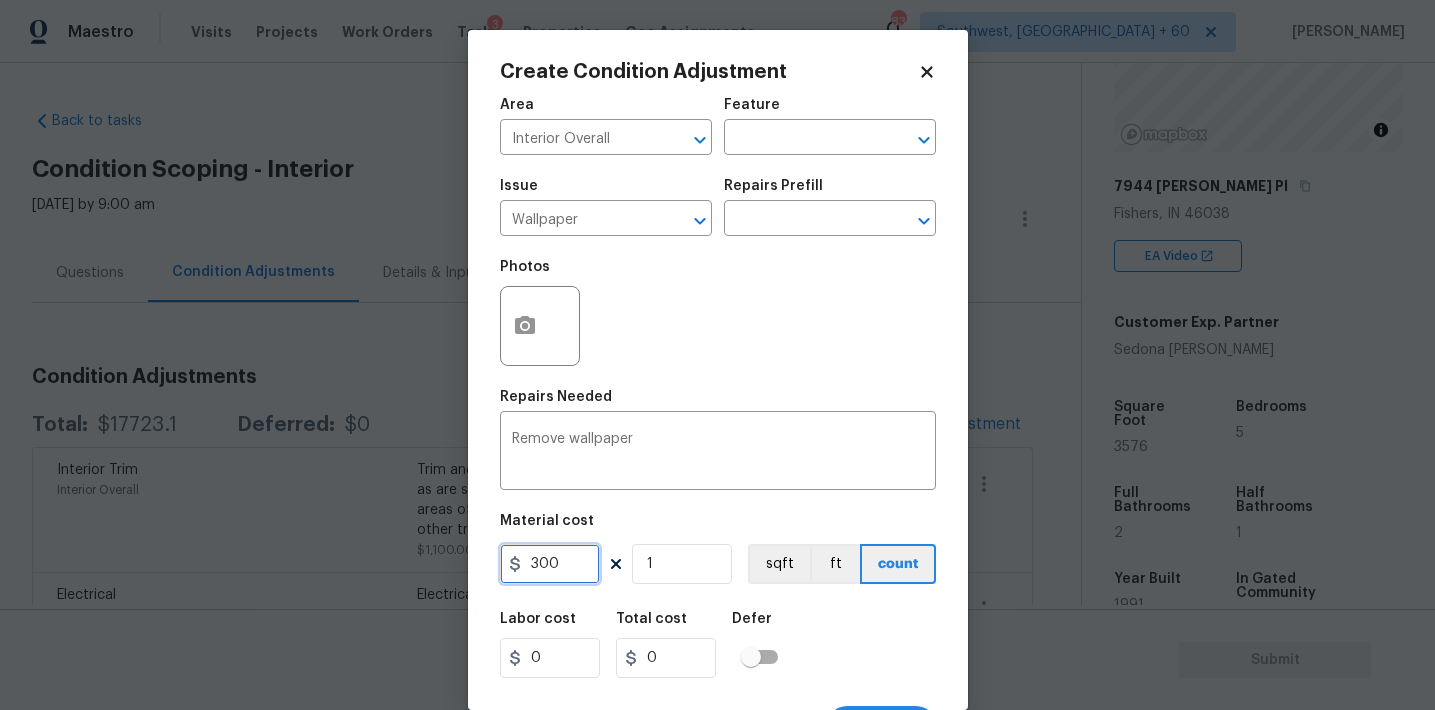 type on "300" 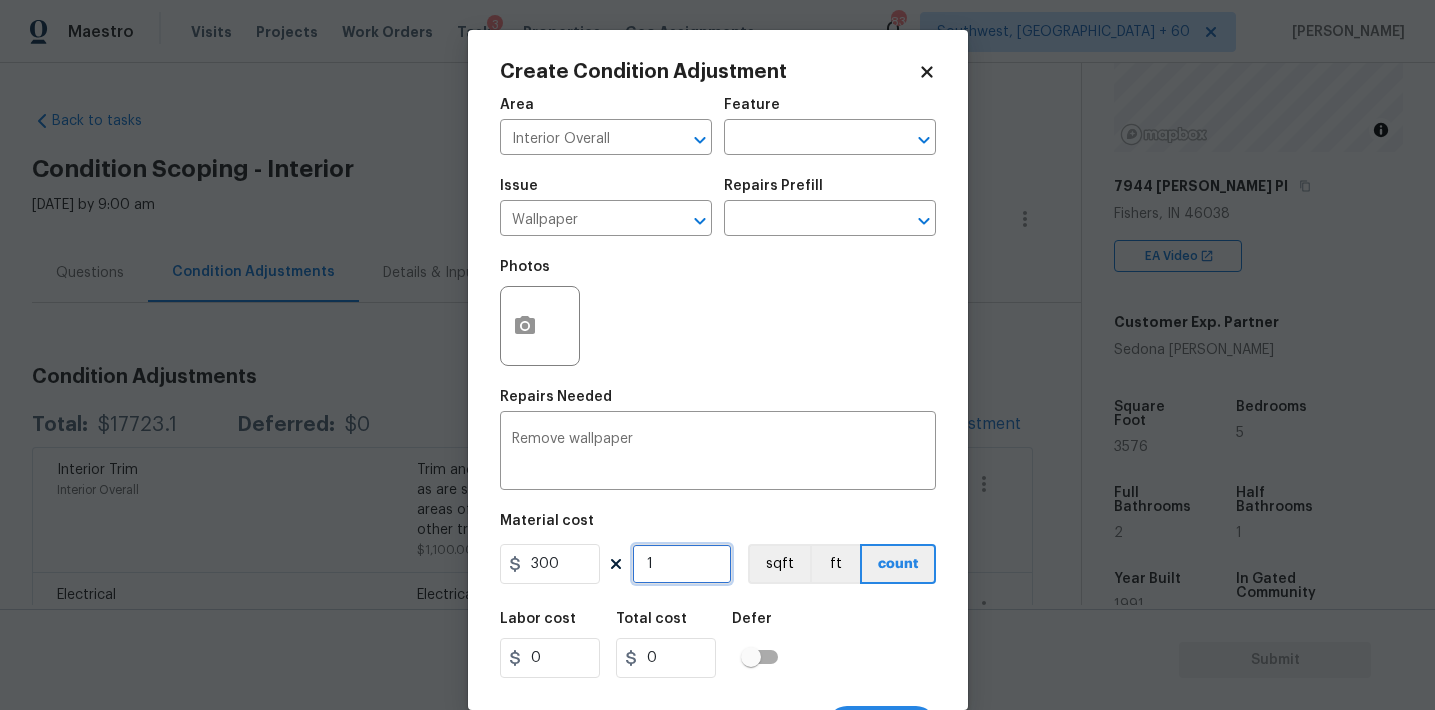 type on "300" 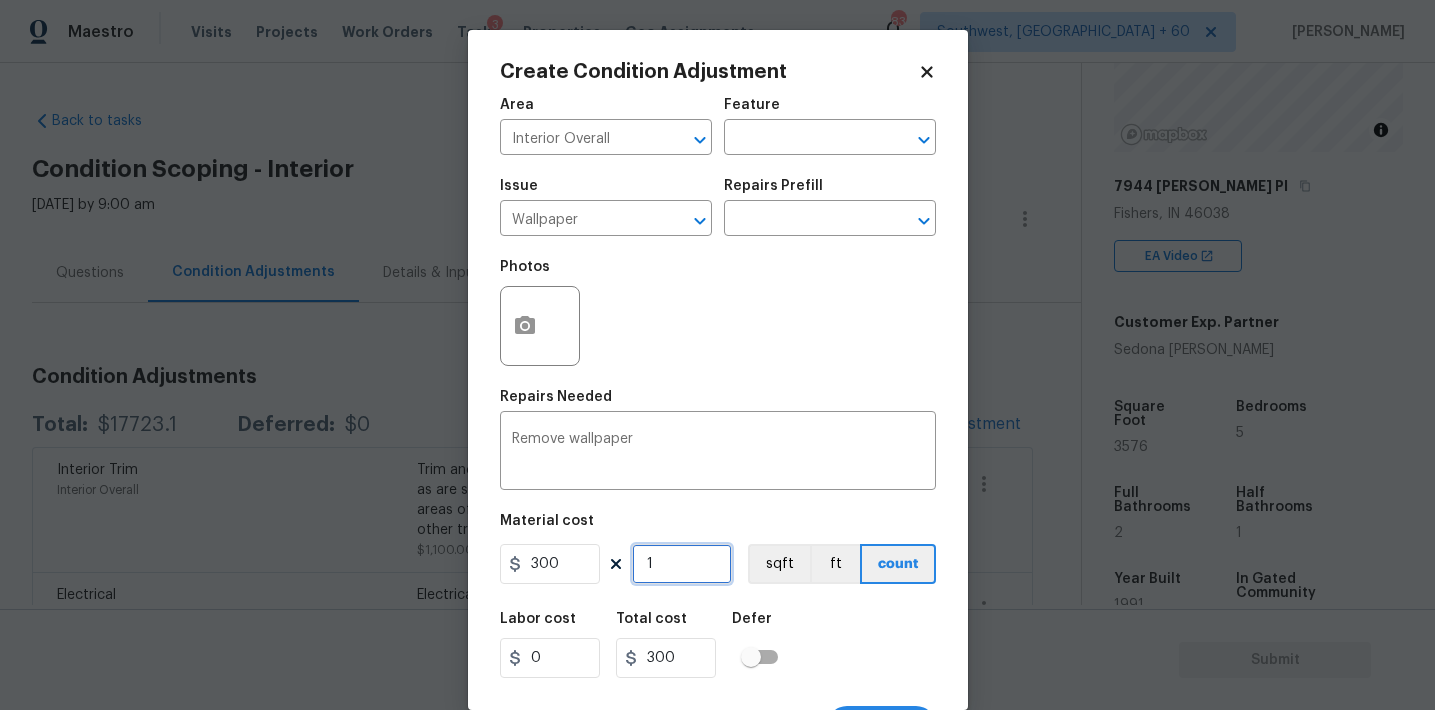 scroll, scrollTop: 37, scrollLeft: 0, axis: vertical 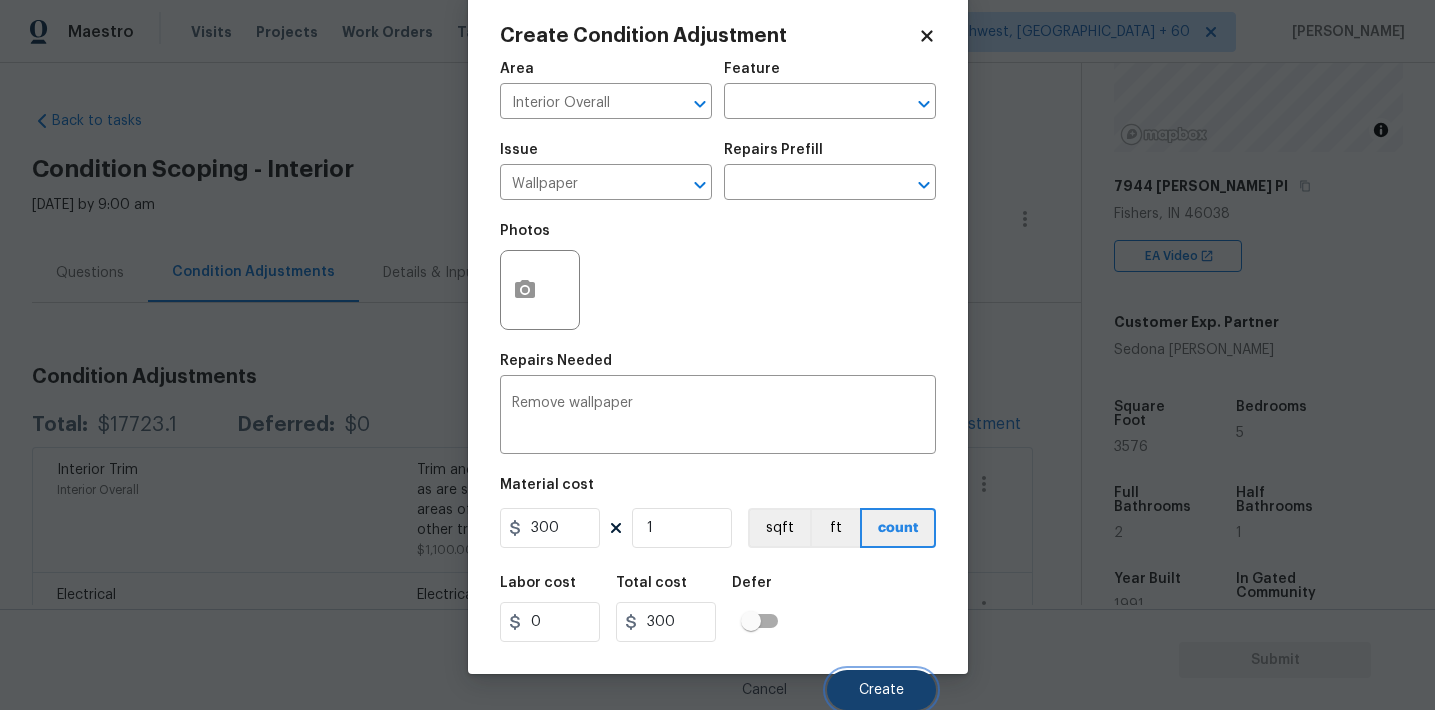 click on "Create" at bounding box center (881, 690) 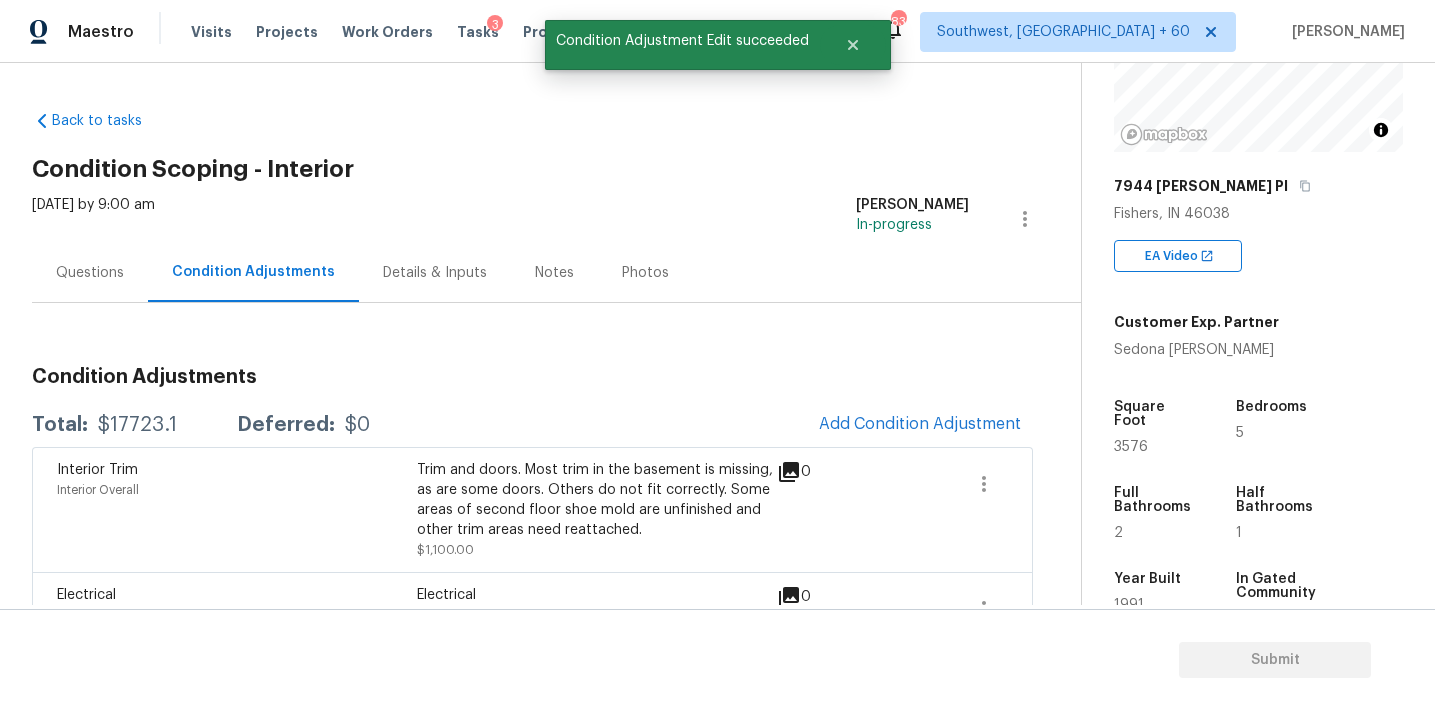 scroll, scrollTop: 0, scrollLeft: 0, axis: both 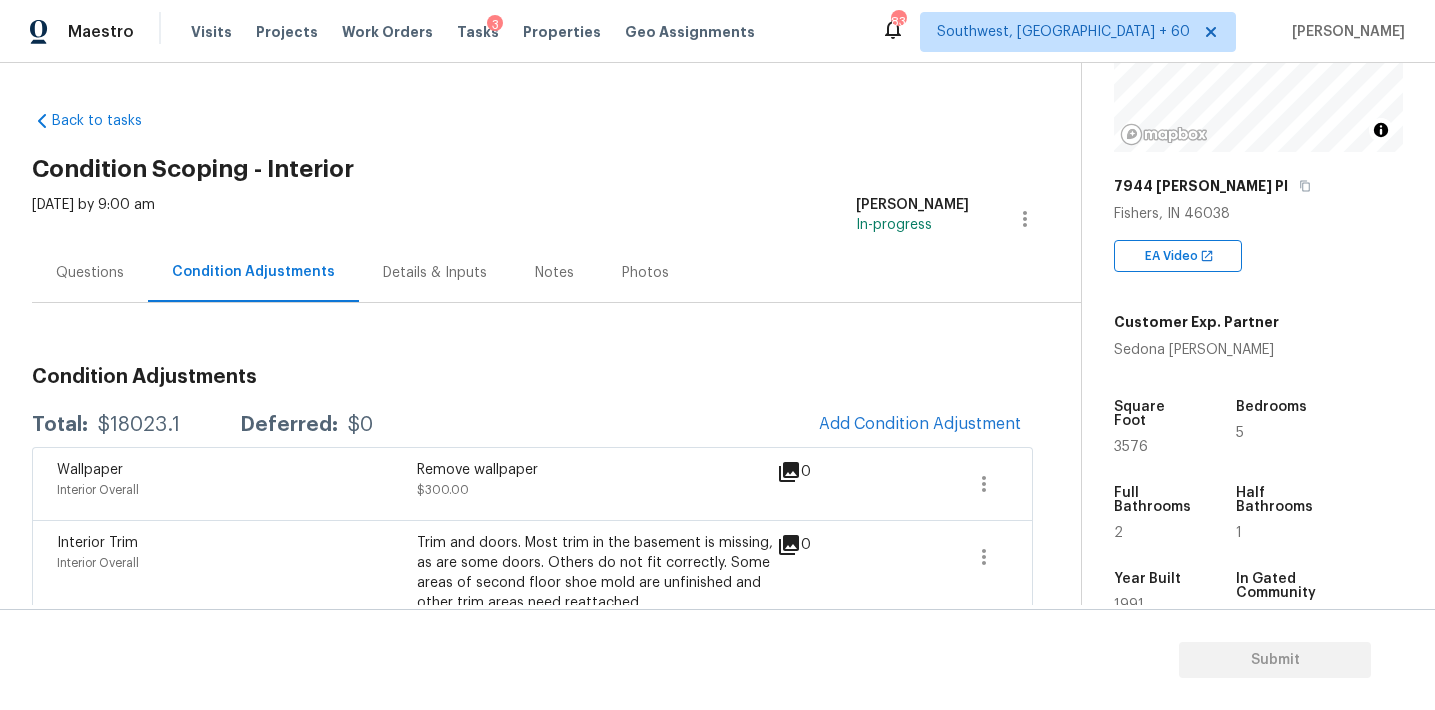 click on "Condition Adjustments Total:  $18023.1 Deferred:  $0 Add Condition Adjustment Wallpaper Interior Overall Remove wallpaper $300.00   0 Interior Trim Interior Overall Trim and doors. Most trim in the basement is missing, as are some doors. Others do not fit correctly. Some areas of second floor shoe mold are unfinished and other trim areas need reattached. $1,100.00   0 Electrical Electrical - Main Electrical Panel Electrical $50.00   0 Bathroom Accesories Bathroom Replace missing faucet in upstairs hallway bath $150.00   0 Bathroom Plumbing Interior Overall Misc upstairs hall bathroom and basement $320.00   0 Drywall Interior Overall - Walls and Ceiling Remove the existing damaged drywall and replace with new. Ensure that the new drywall is secured to the framing with the proper fasteners, all seams are taped, mudded, sanded and textured to match the existing finish. Haul away and dispose of all debris properly. $650.00   0 ACQ: Flooring Interior Overall - Acquisition $2,913.60   6 ACQ: Paint $5,342.00   5   2" at bounding box center (532, 1322) 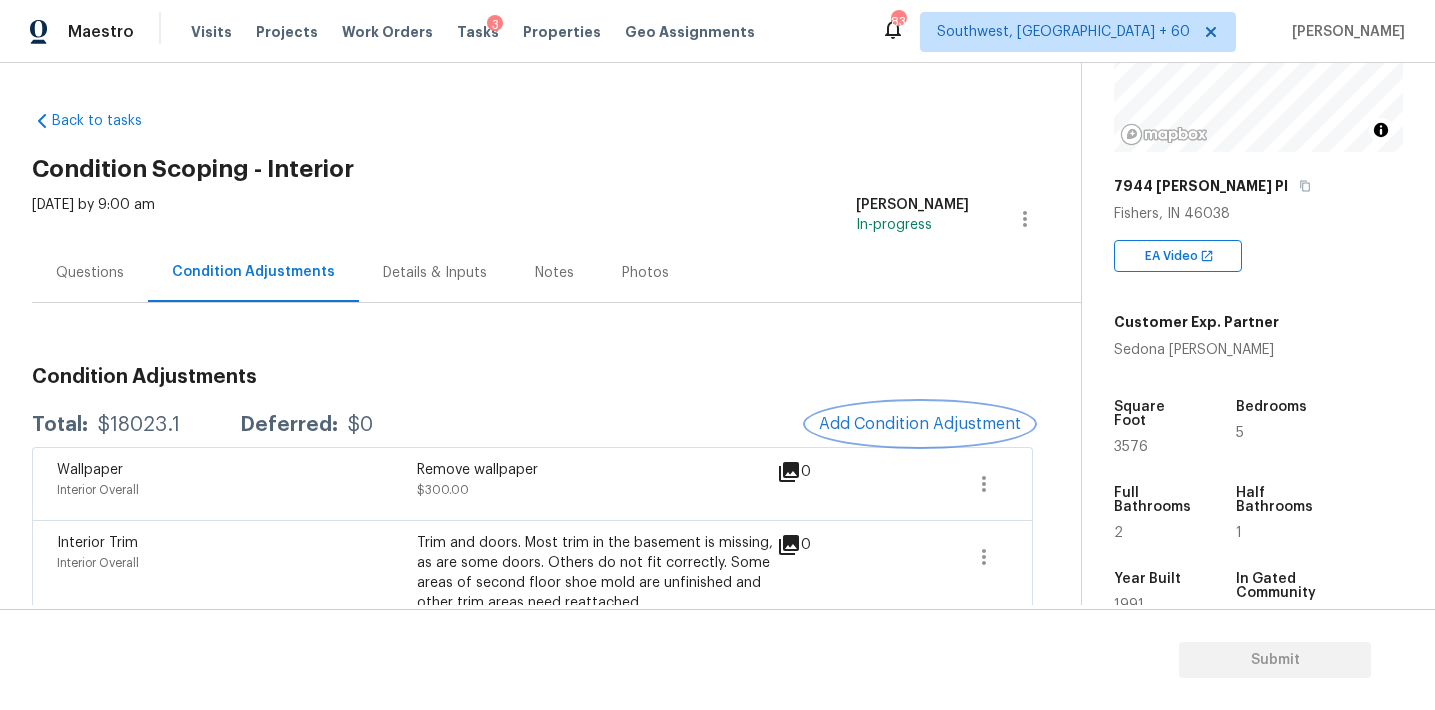 click on "Add Condition Adjustment" at bounding box center (920, 424) 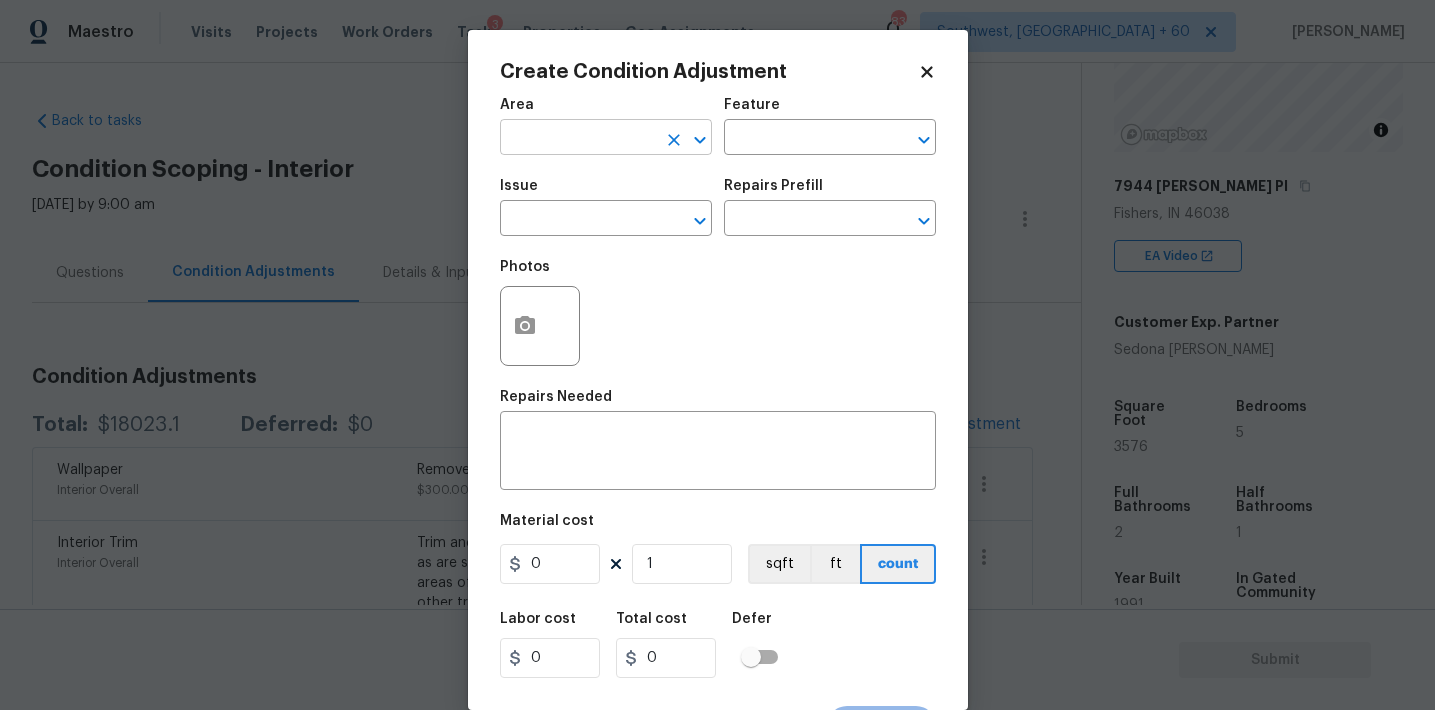 click at bounding box center (578, 139) 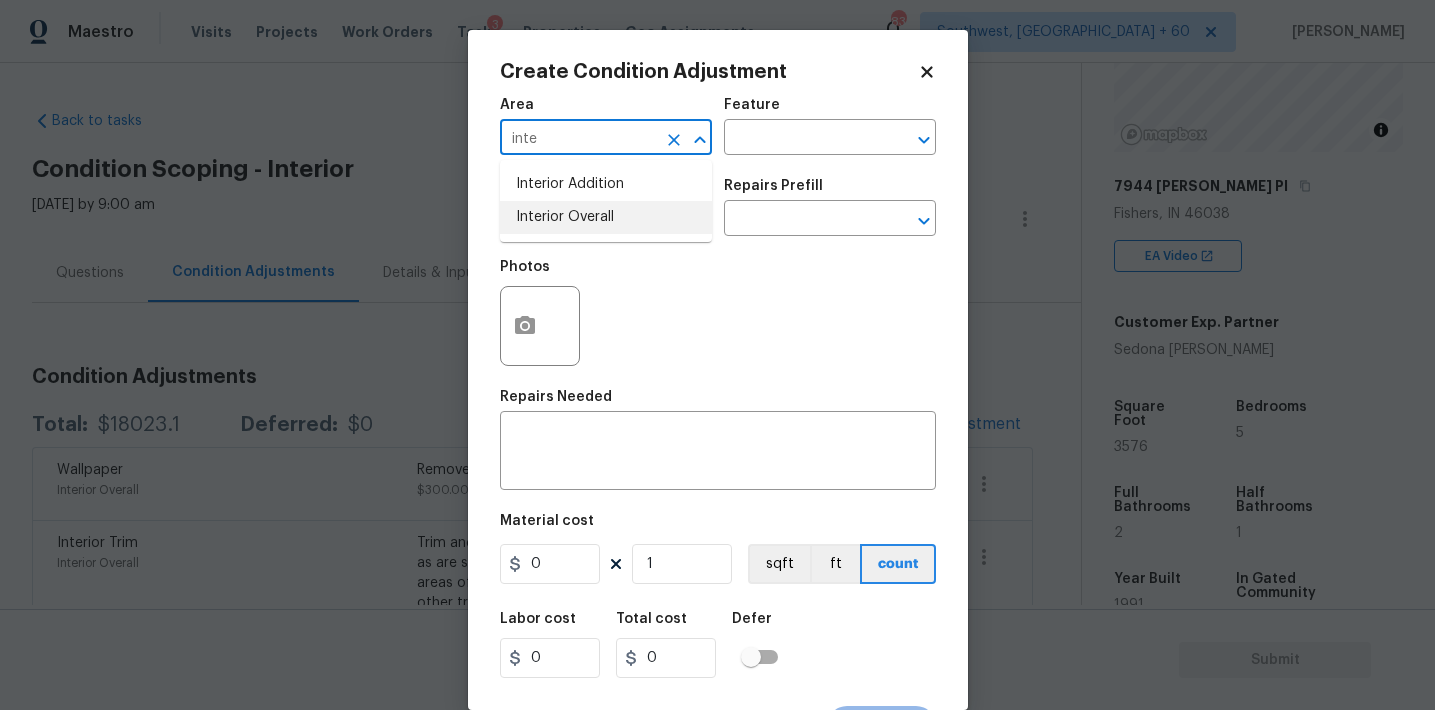 click on "Interior Overall" at bounding box center (606, 217) 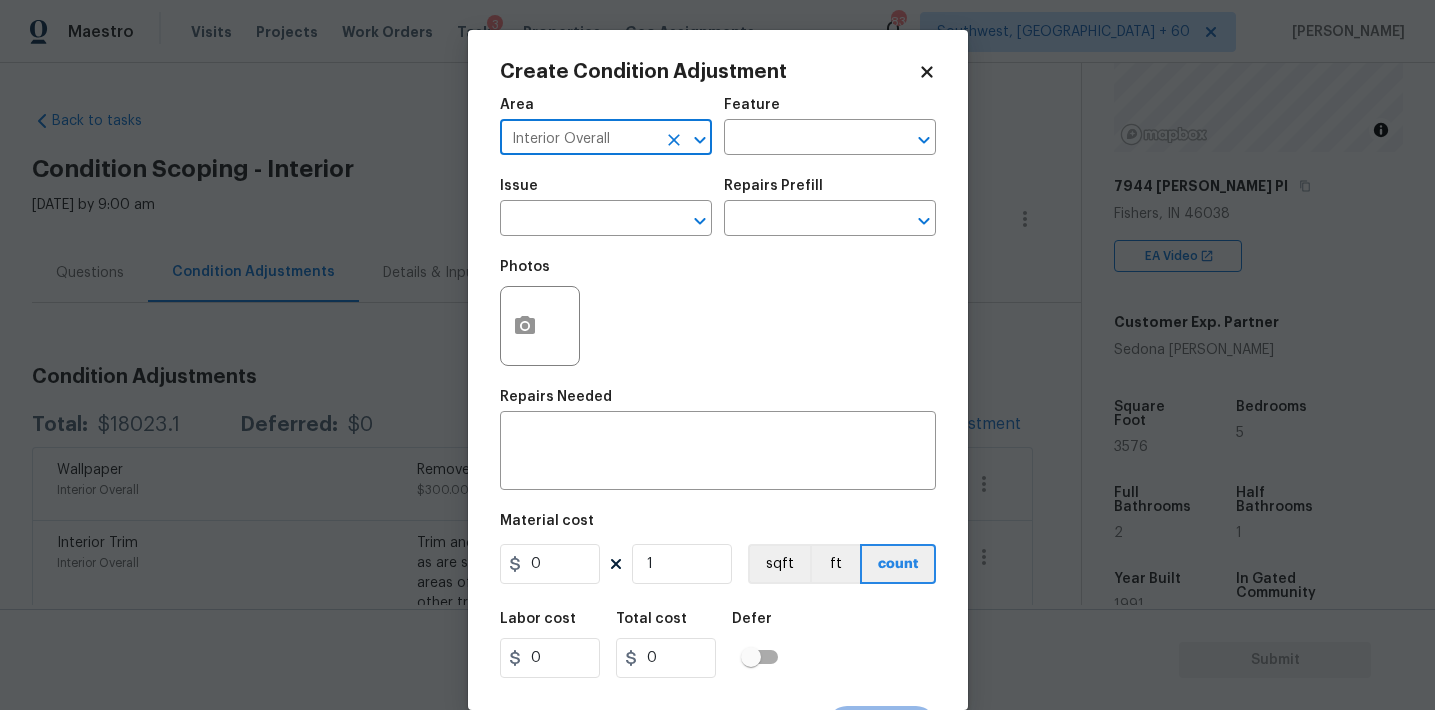 type on "Interior Overall" 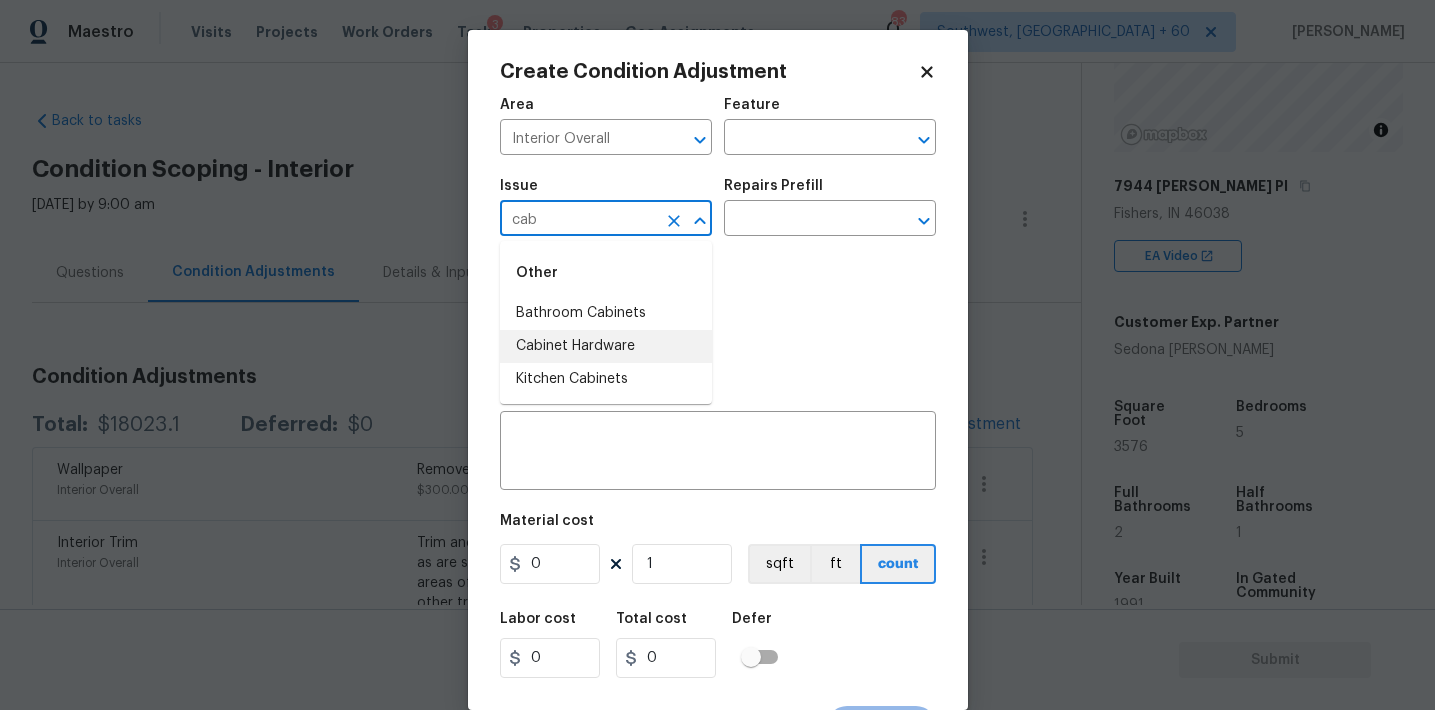 click on "Cabinet Hardware" at bounding box center (606, 346) 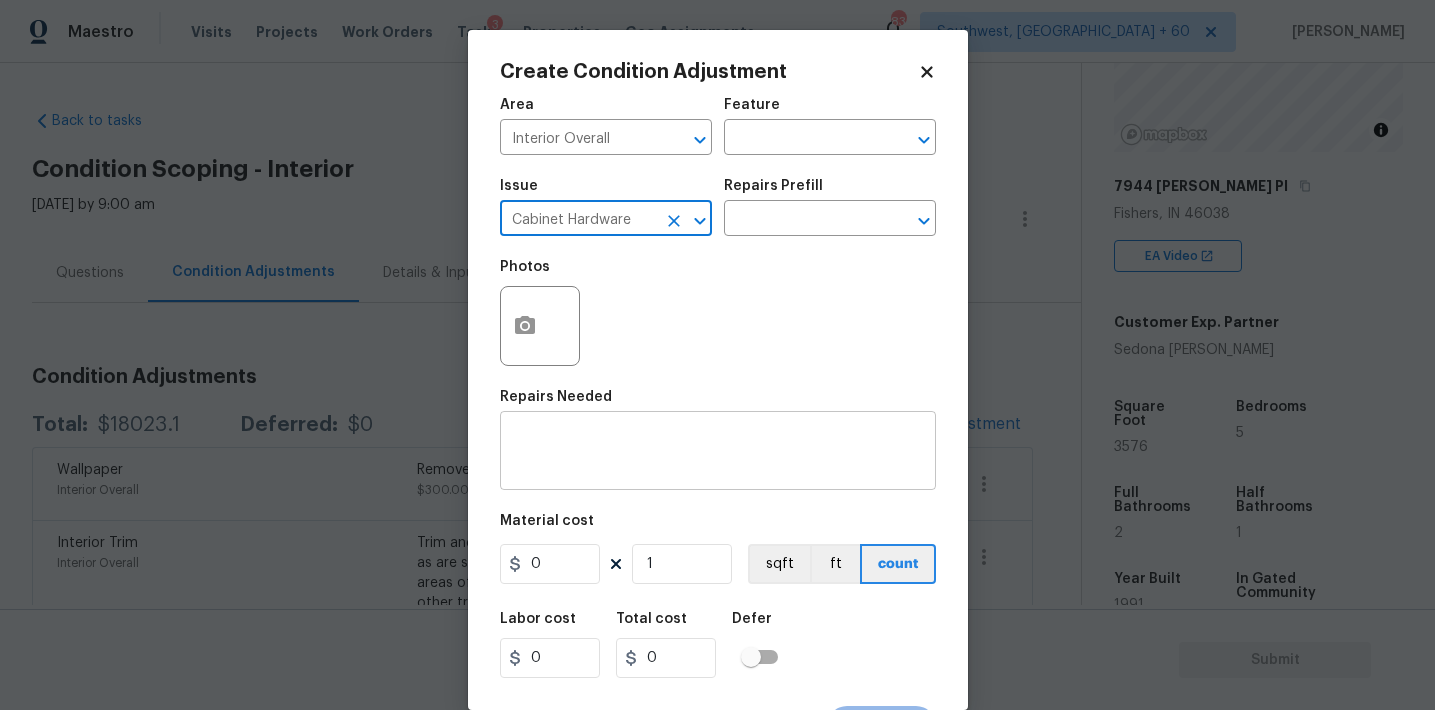 type on "Cabinet Hardware" 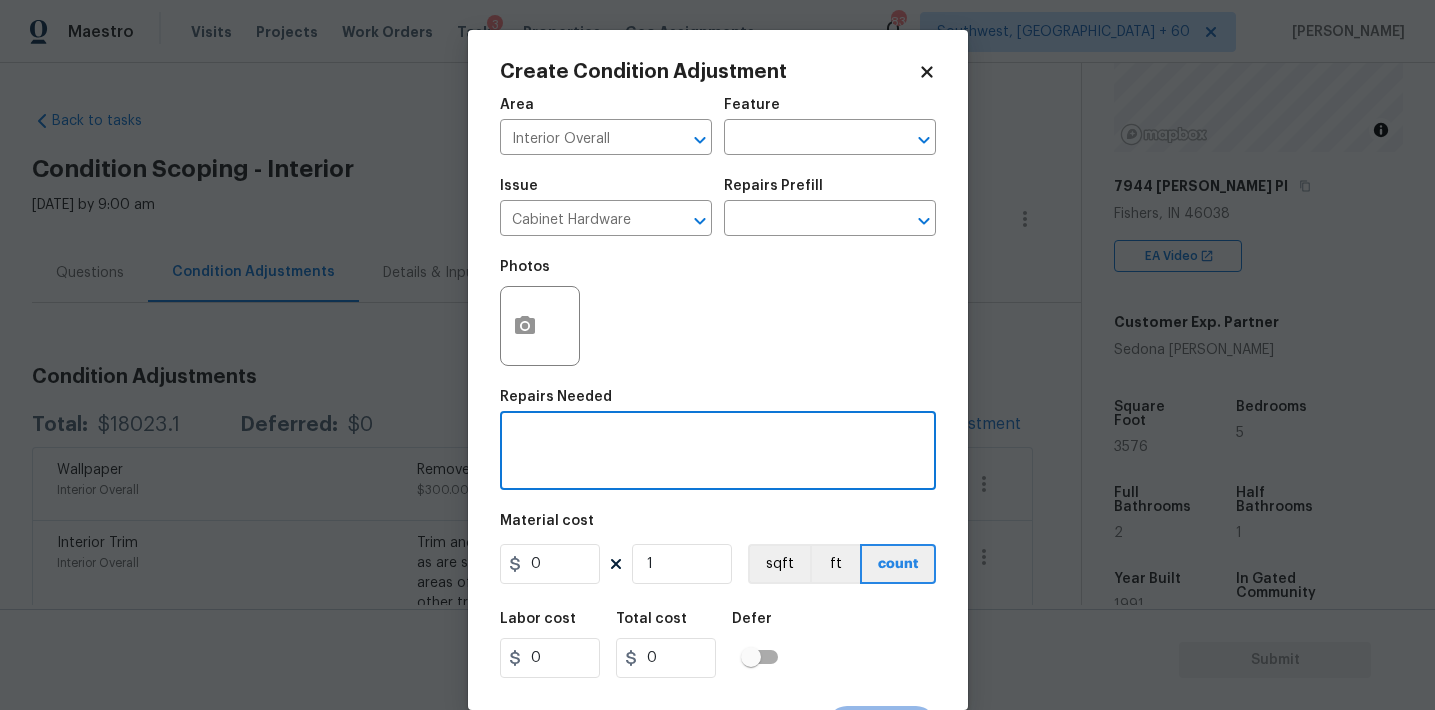 paste on "Cabinetry" 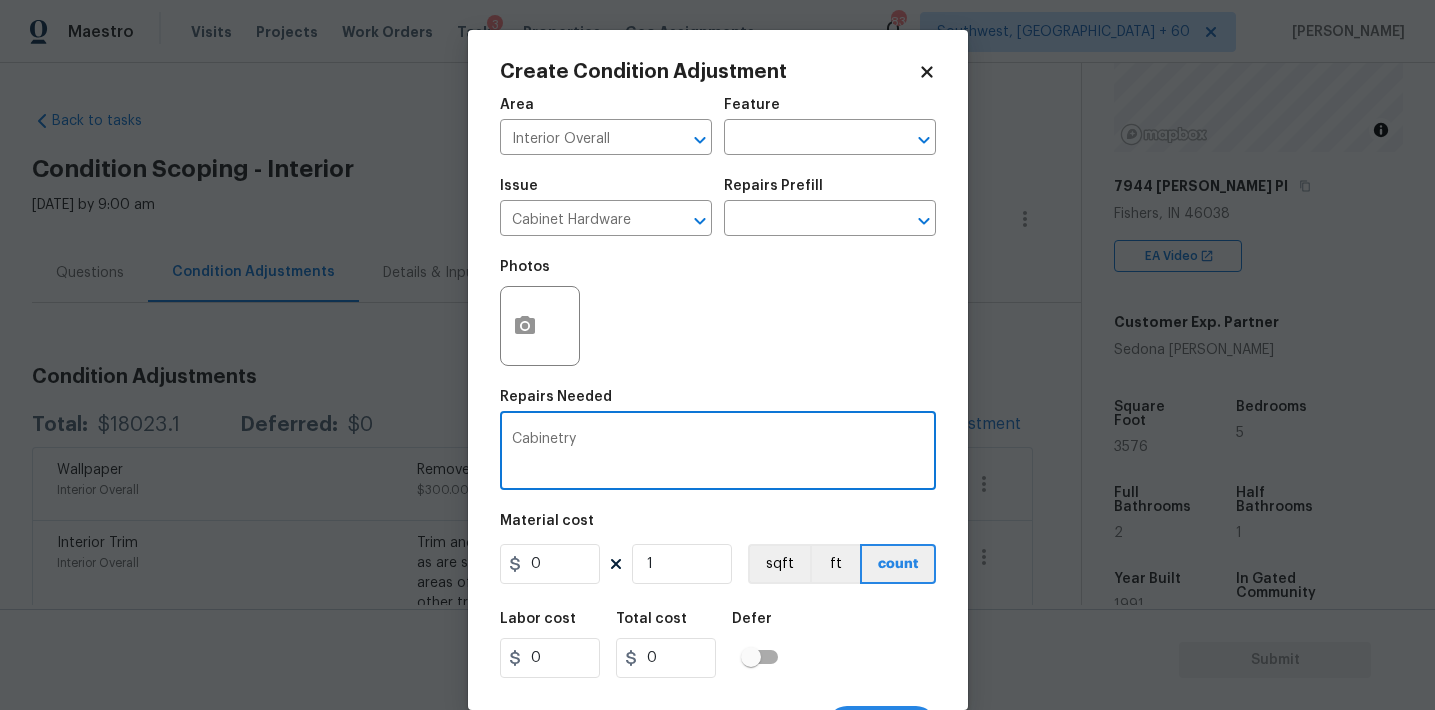 type on "Cabinetry" 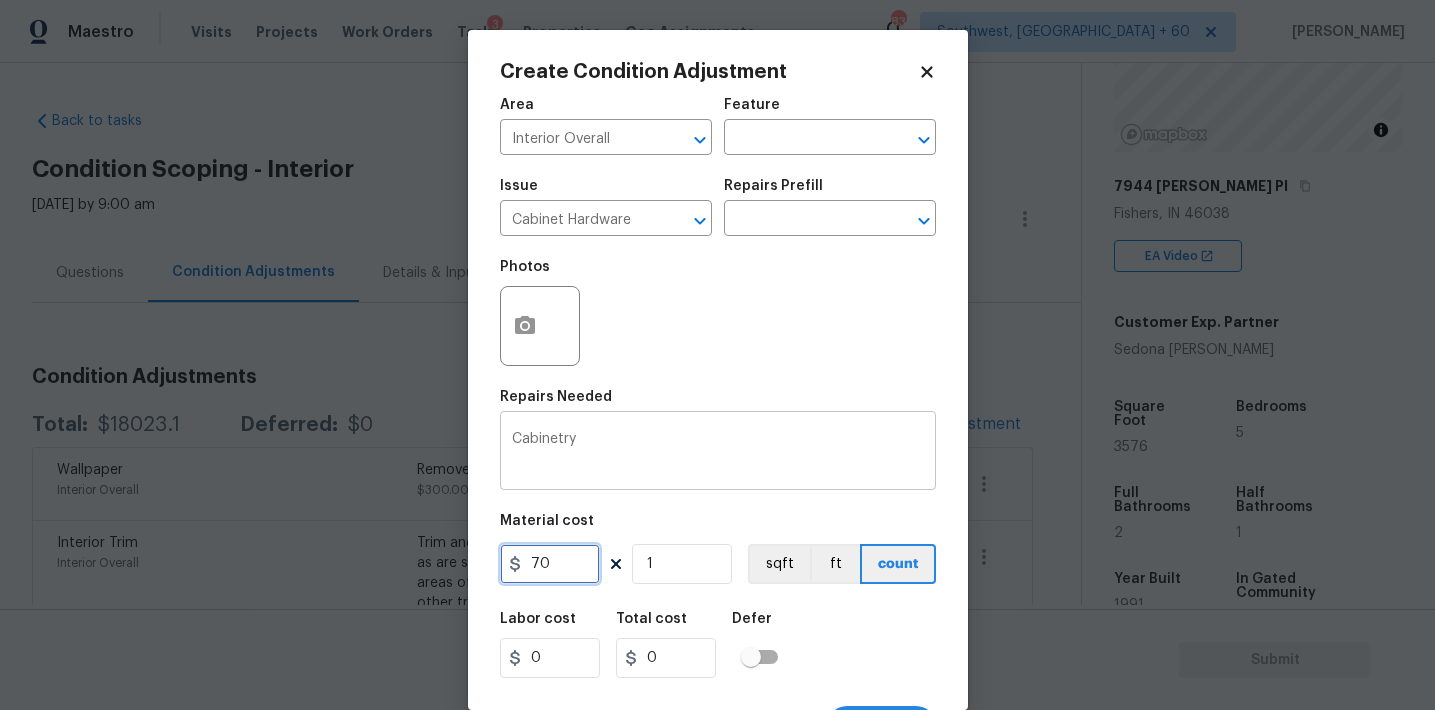 type on "70" 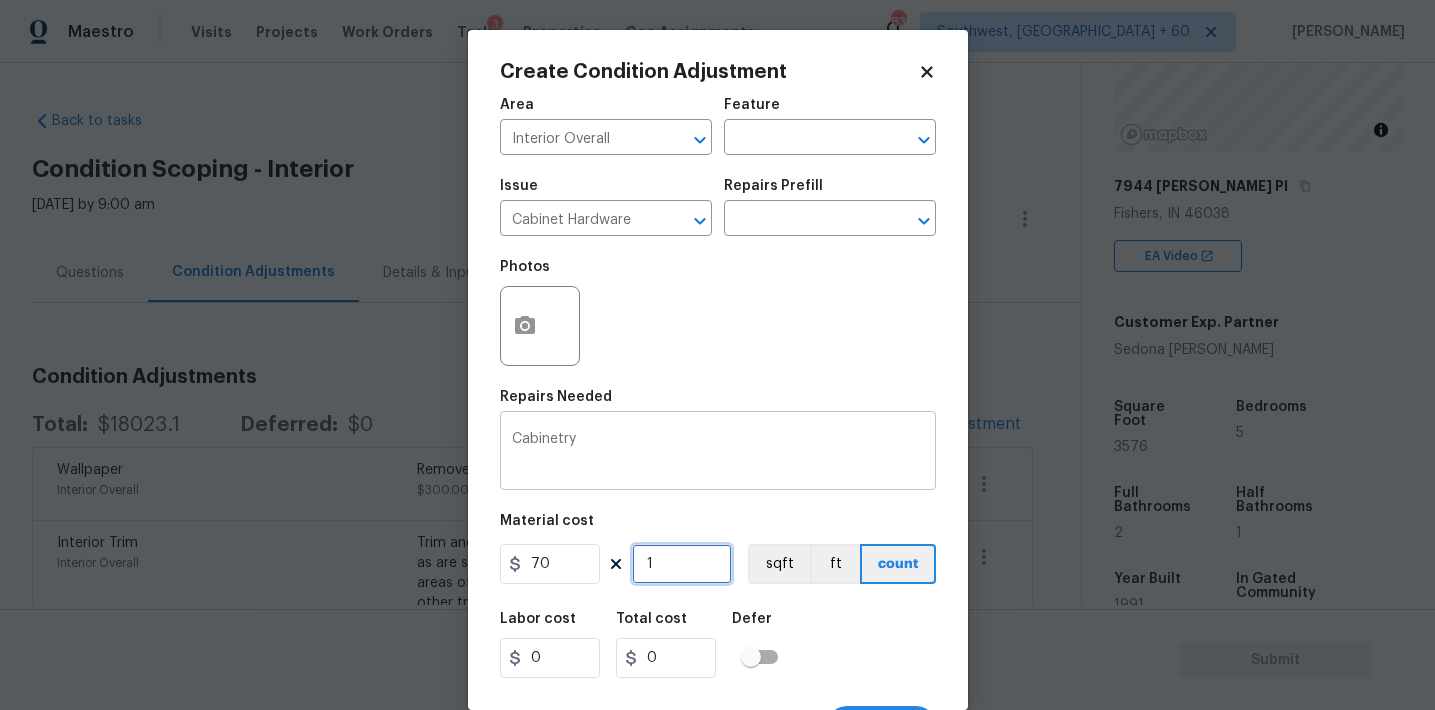type on "70" 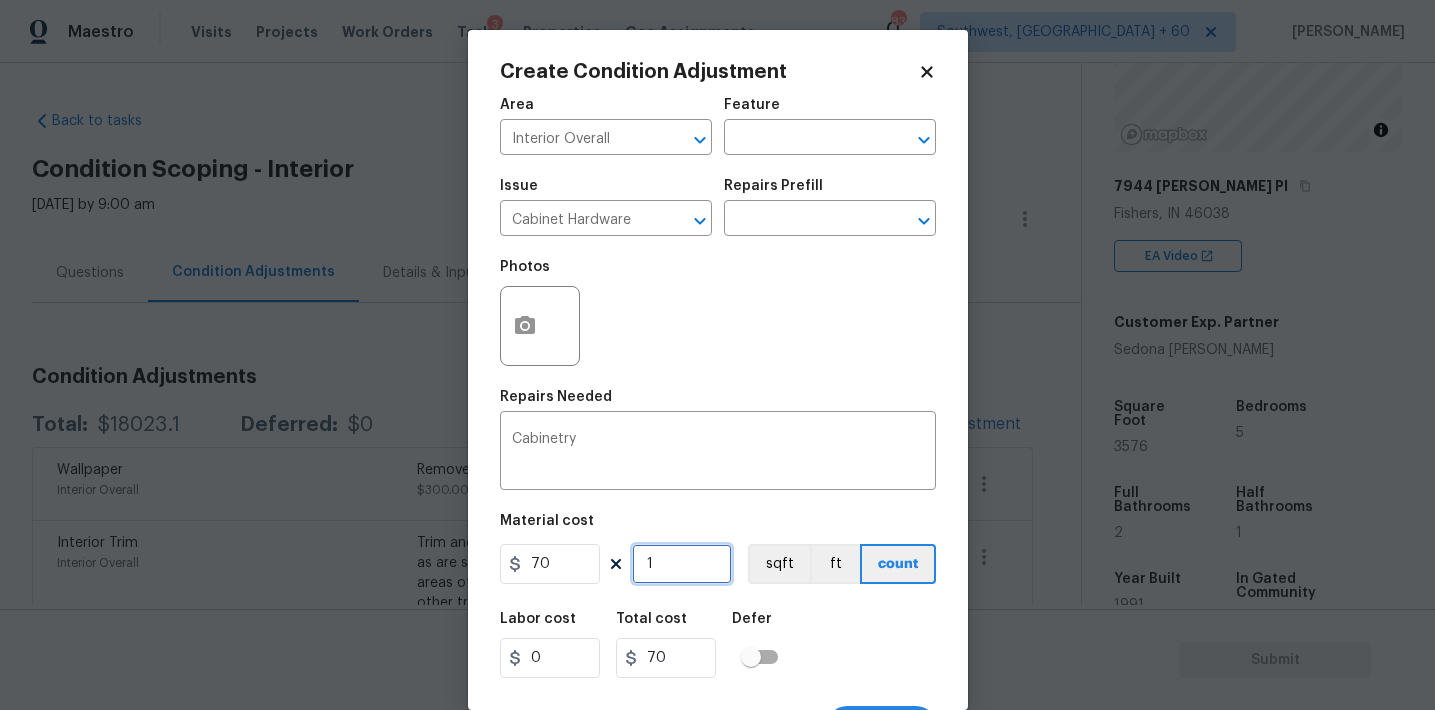 scroll, scrollTop: 37, scrollLeft: 0, axis: vertical 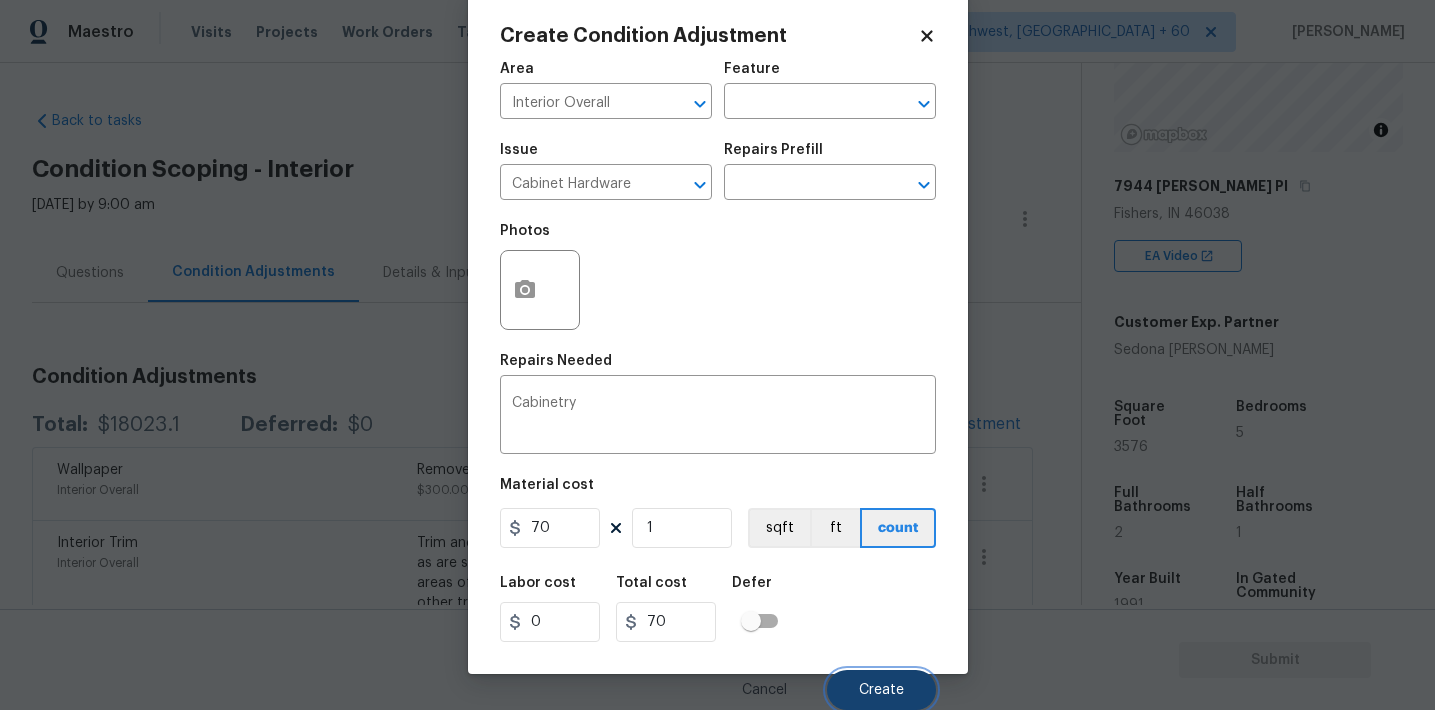 click on "Create" at bounding box center [881, 690] 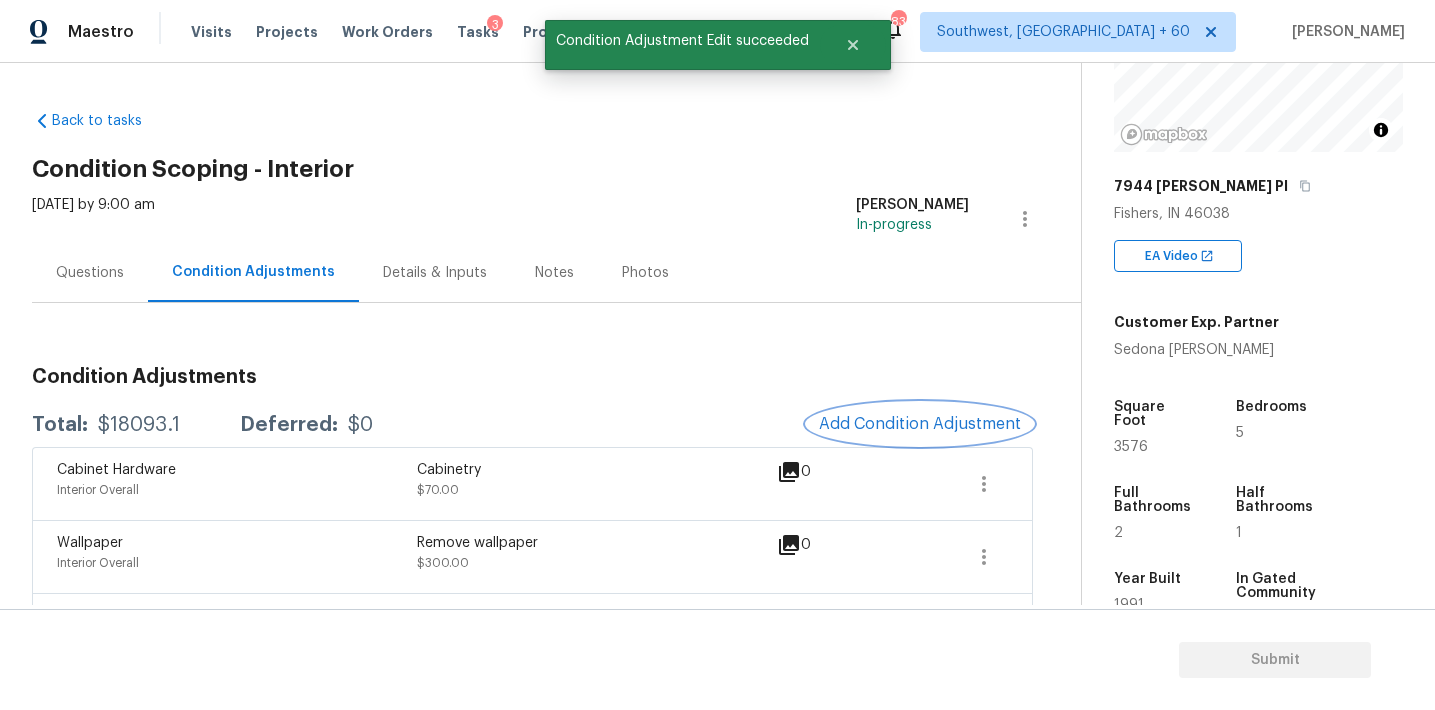 scroll, scrollTop: 0, scrollLeft: 0, axis: both 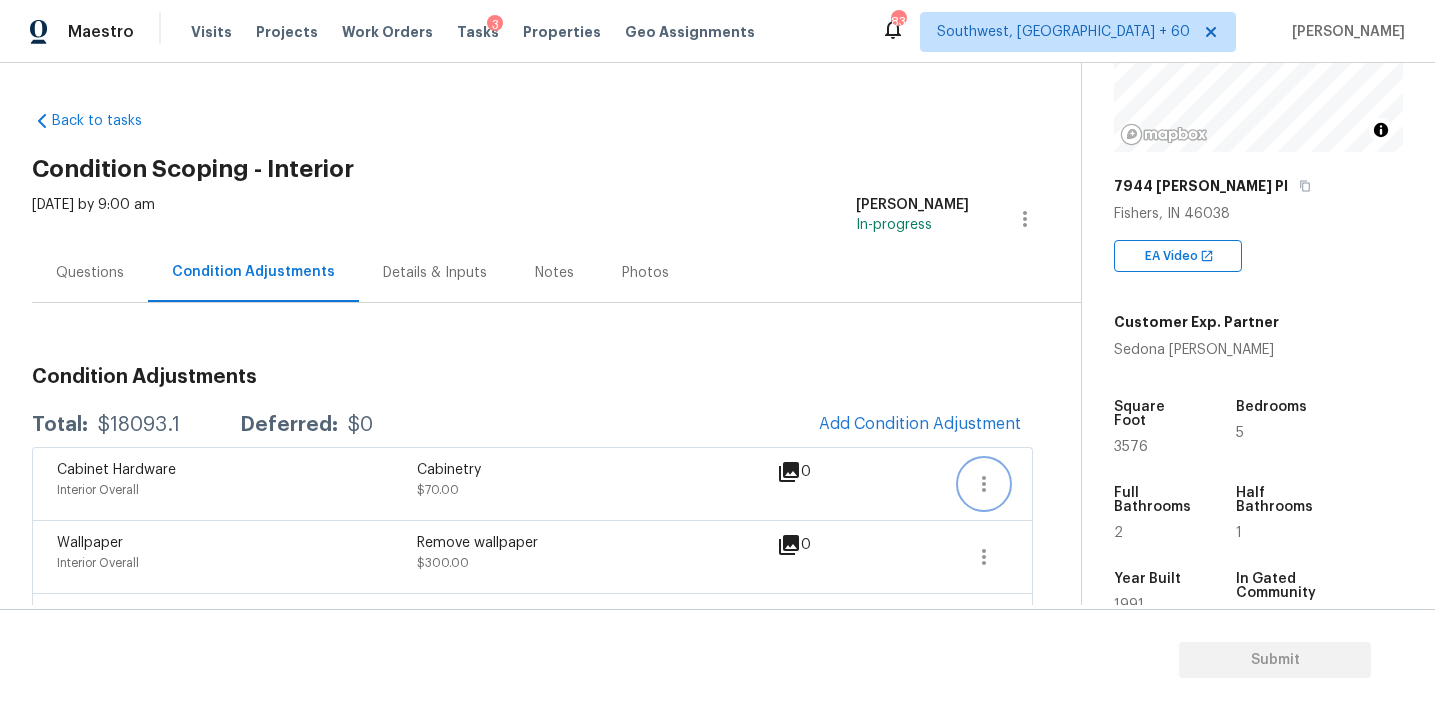 click at bounding box center [984, 484] 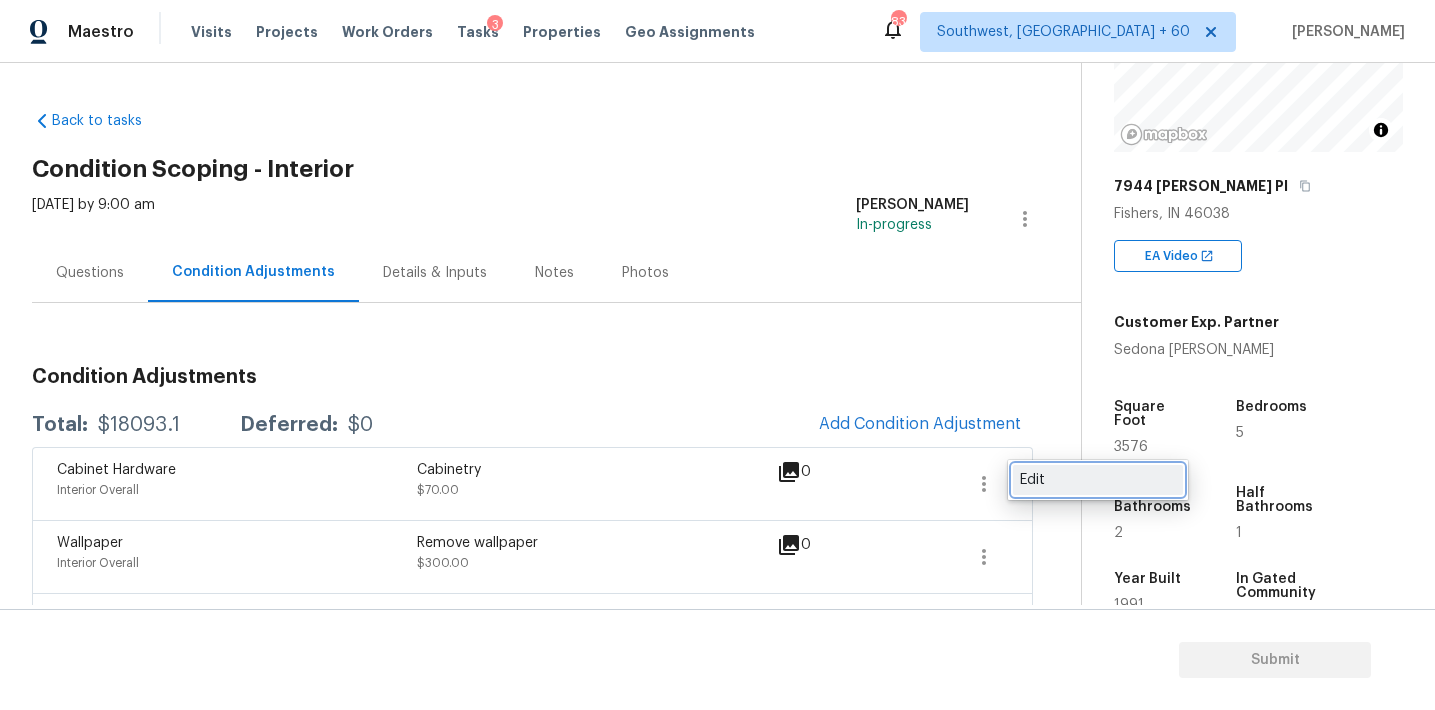 click on "Edit" at bounding box center (1098, 480) 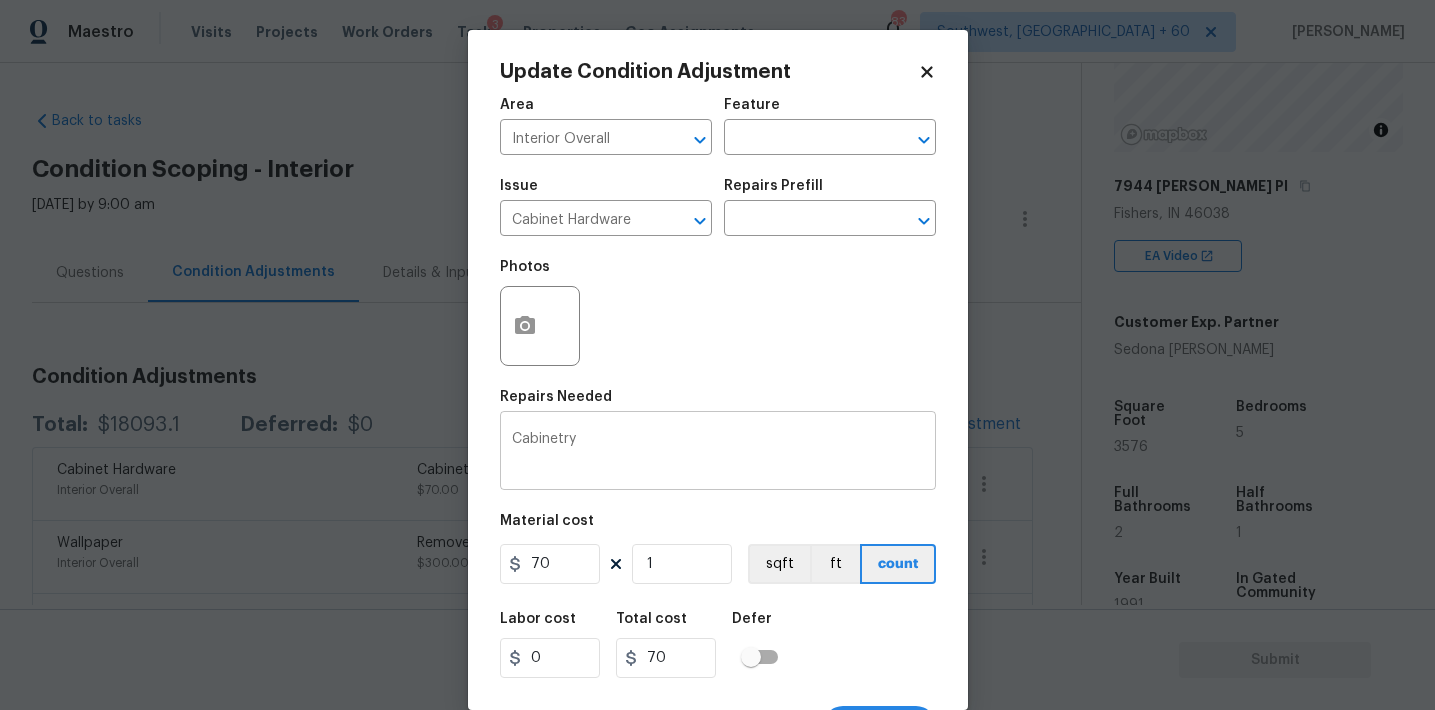 click on "Cabinetry" at bounding box center [718, 453] 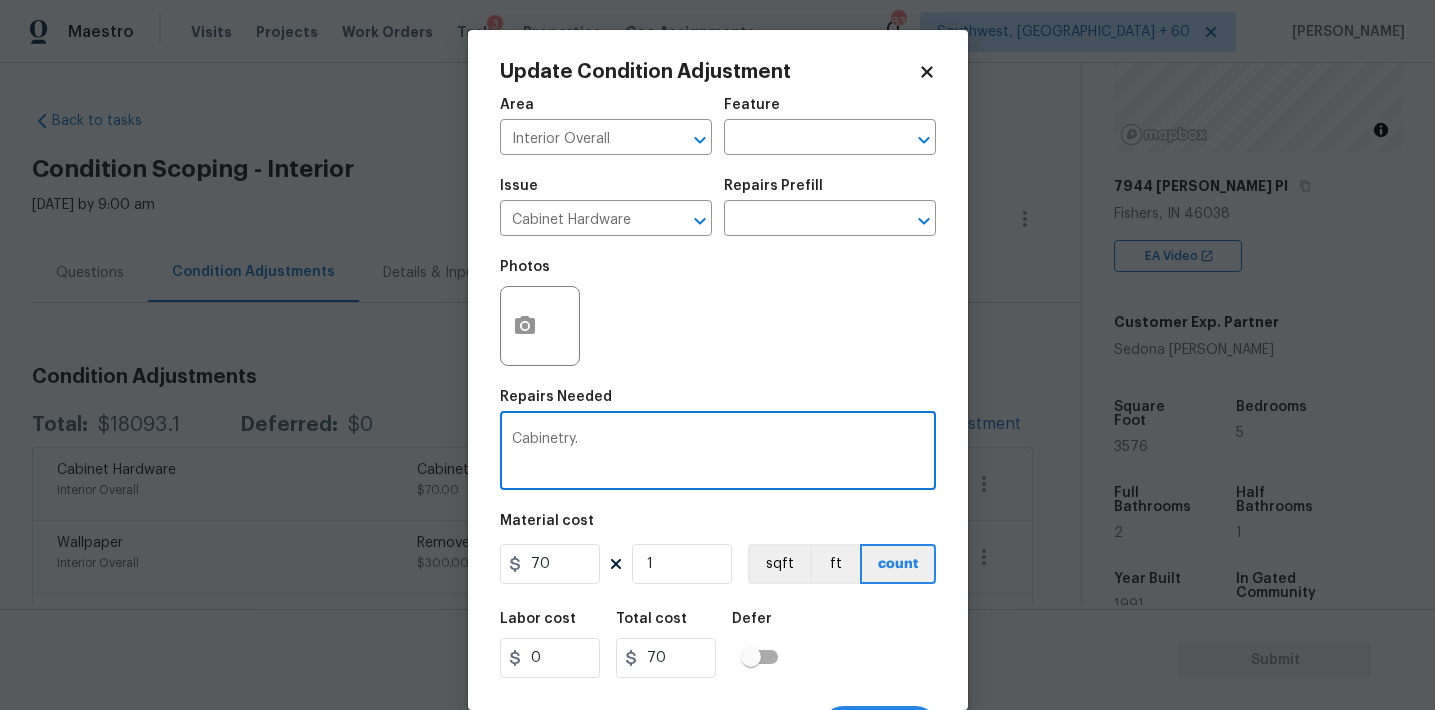 paste on "Medicine cabinet in upstairs hall bath" 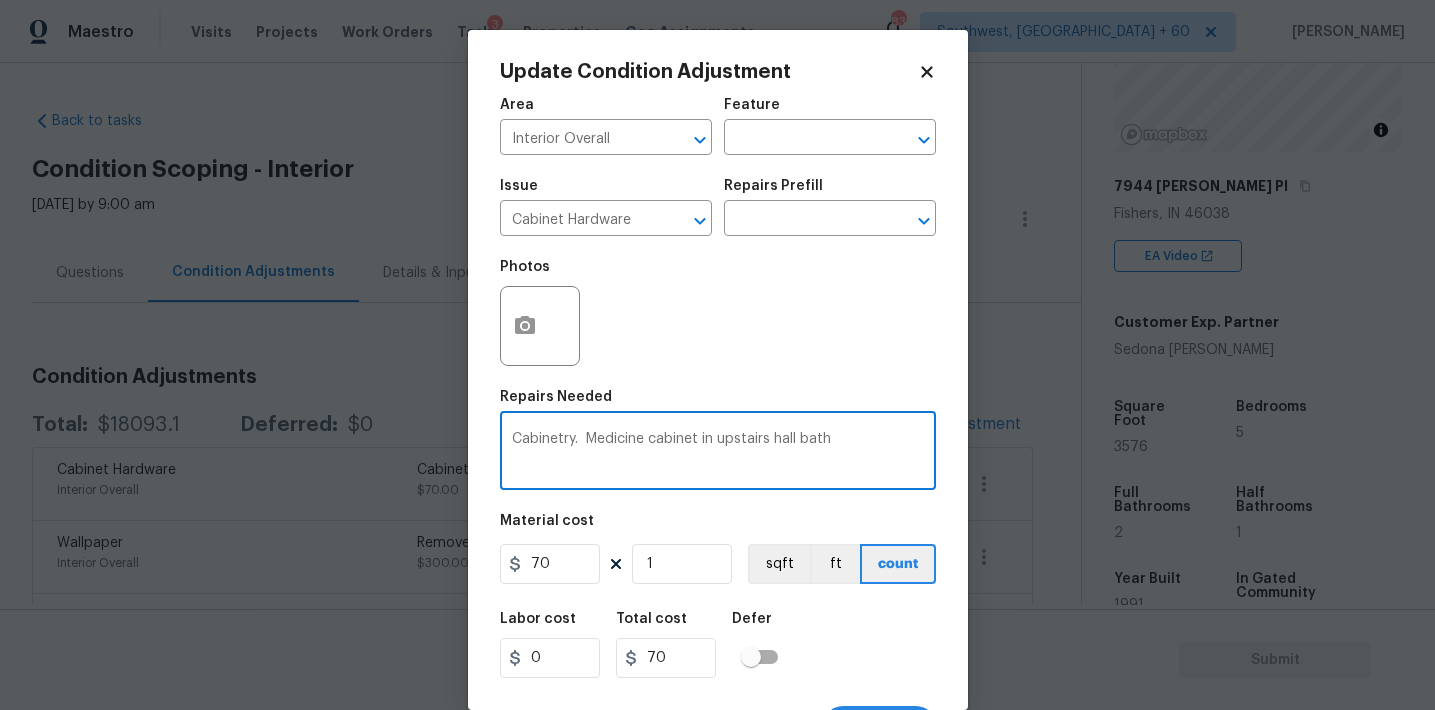 scroll, scrollTop: 37, scrollLeft: 0, axis: vertical 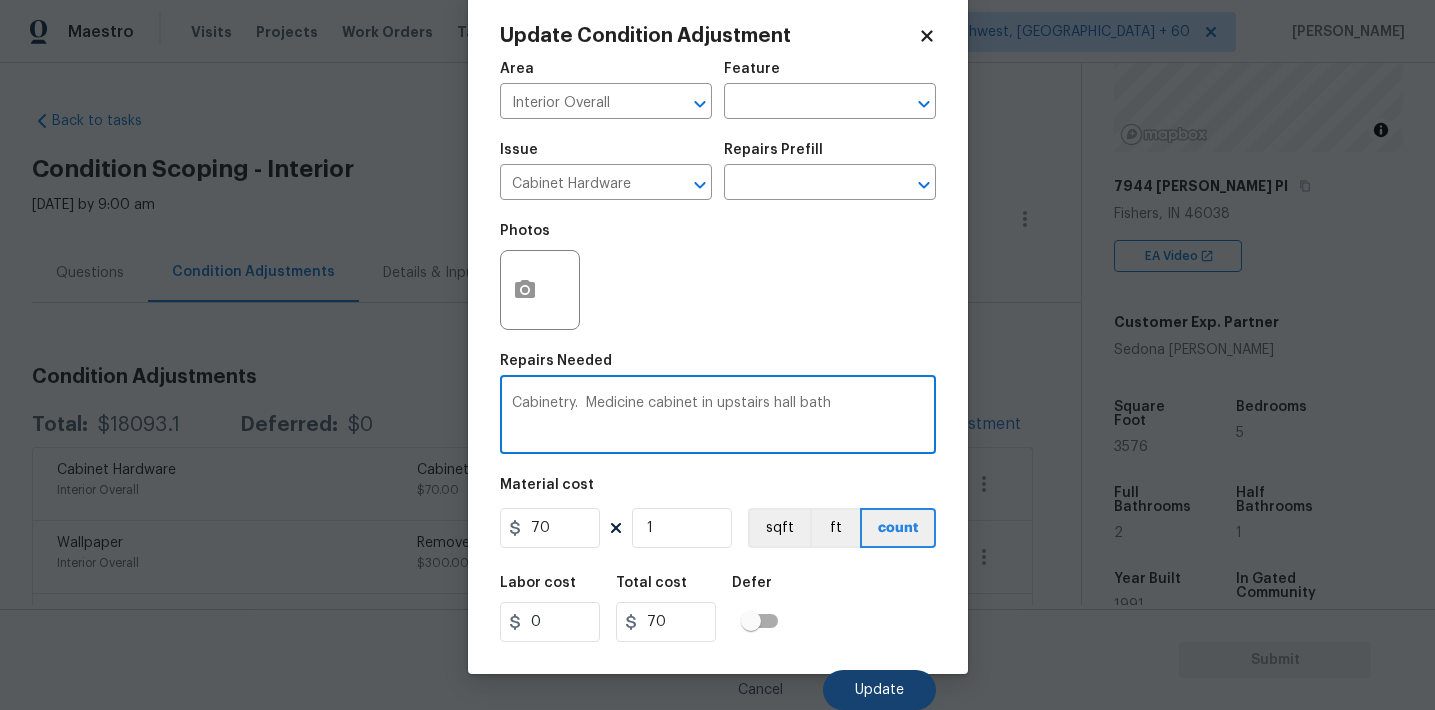 type on "Cabinetry.  Medicine cabinet in upstairs hall bath" 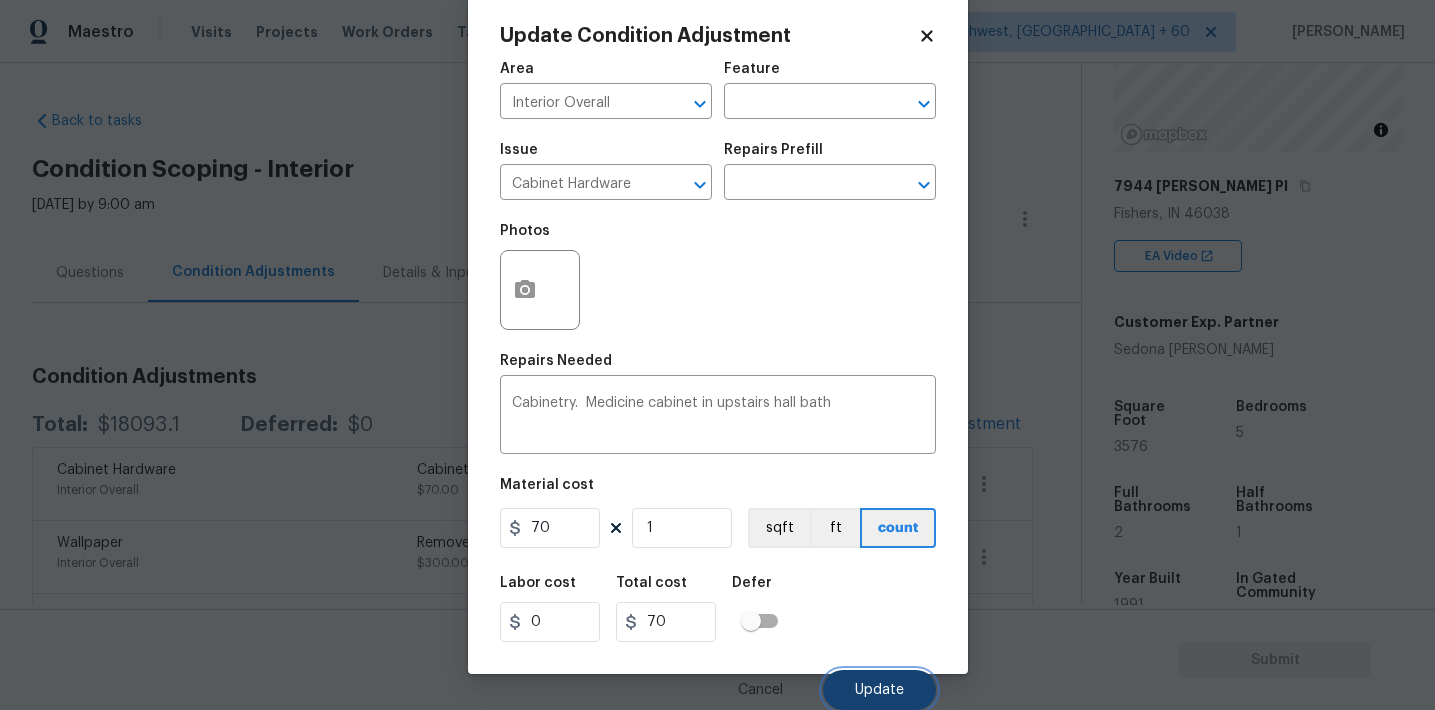 click on "Update" at bounding box center [879, 690] 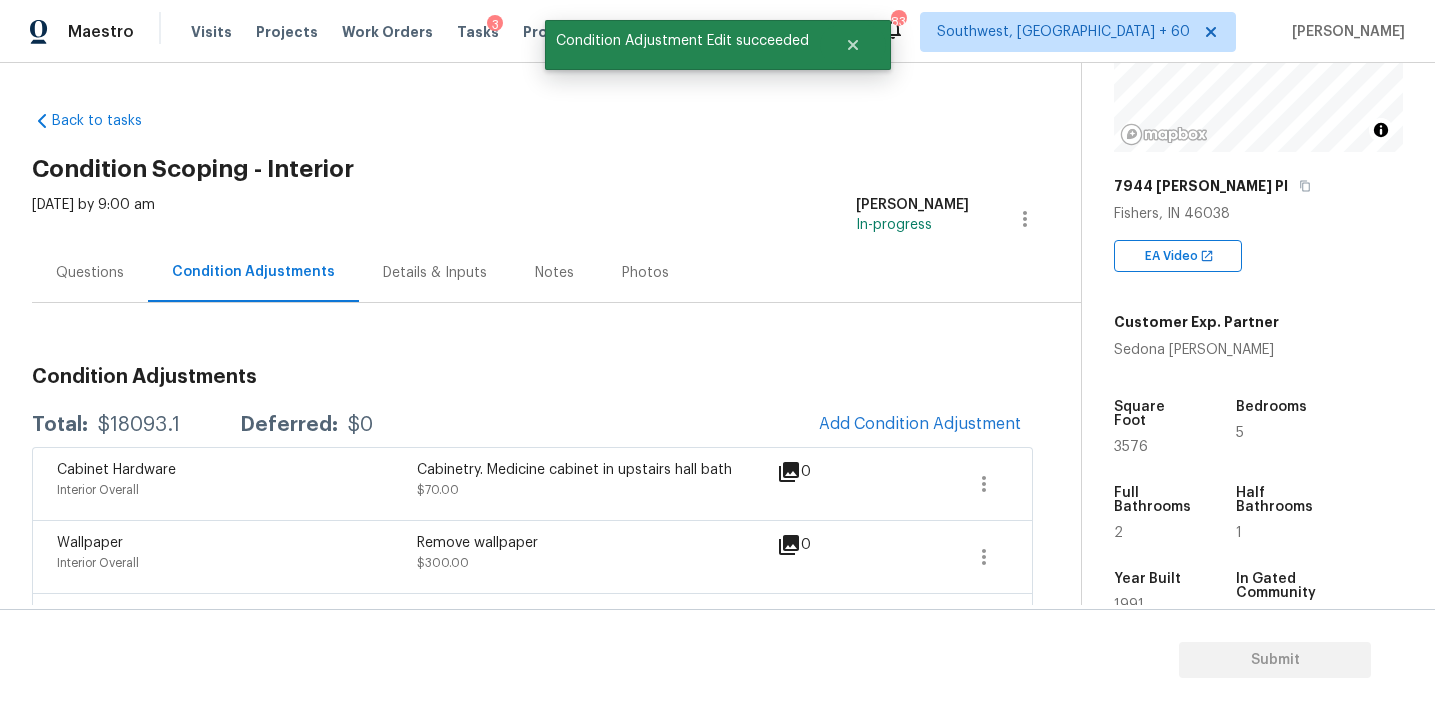 scroll, scrollTop: 0, scrollLeft: 0, axis: both 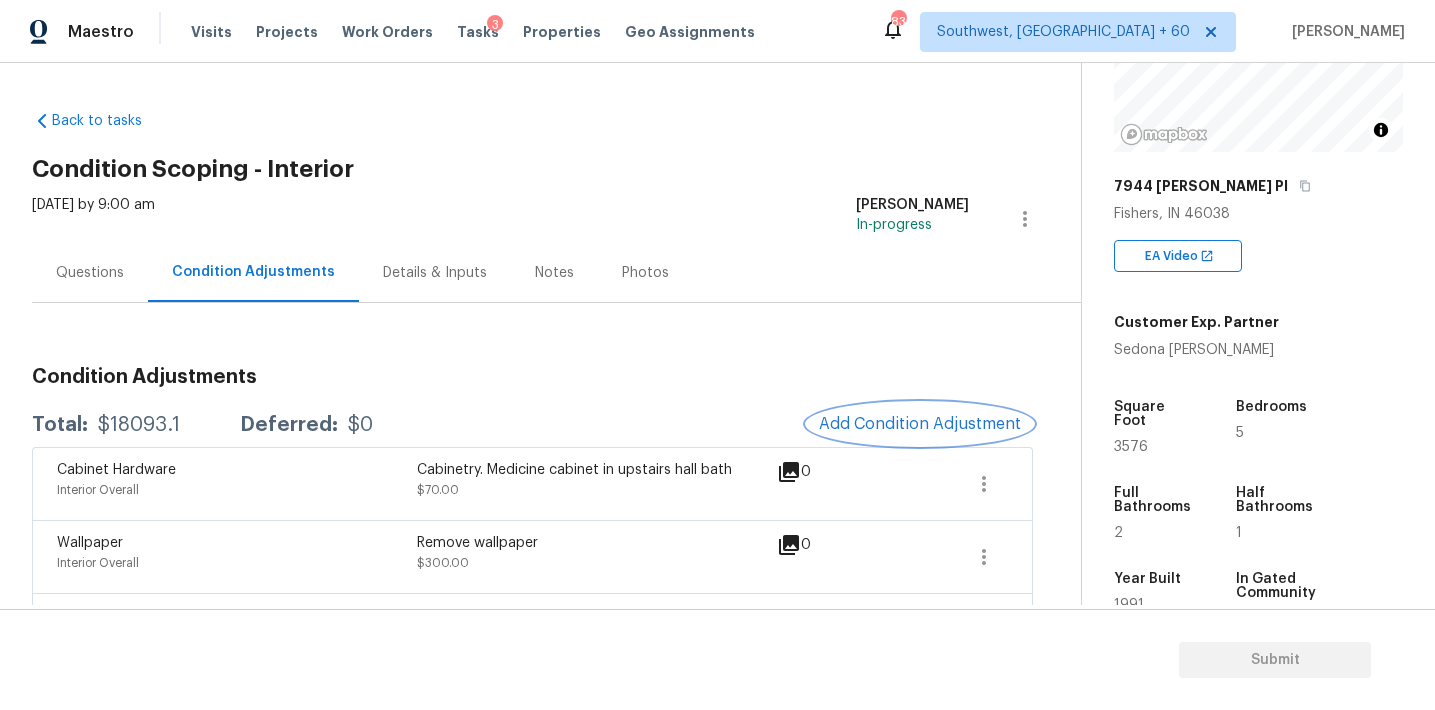click on "Add Condition Adjustment" at bounding box center [920, 424] 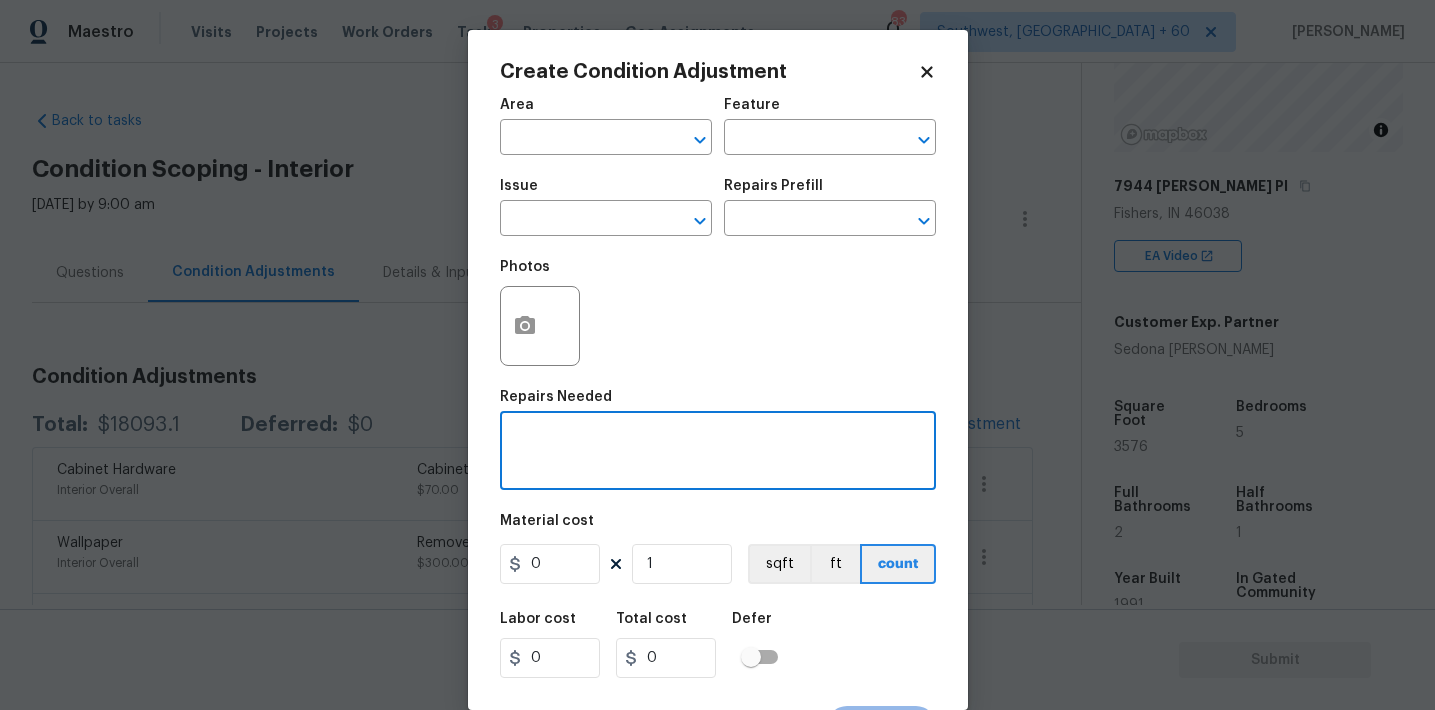 click at bounding box center (718, 453) 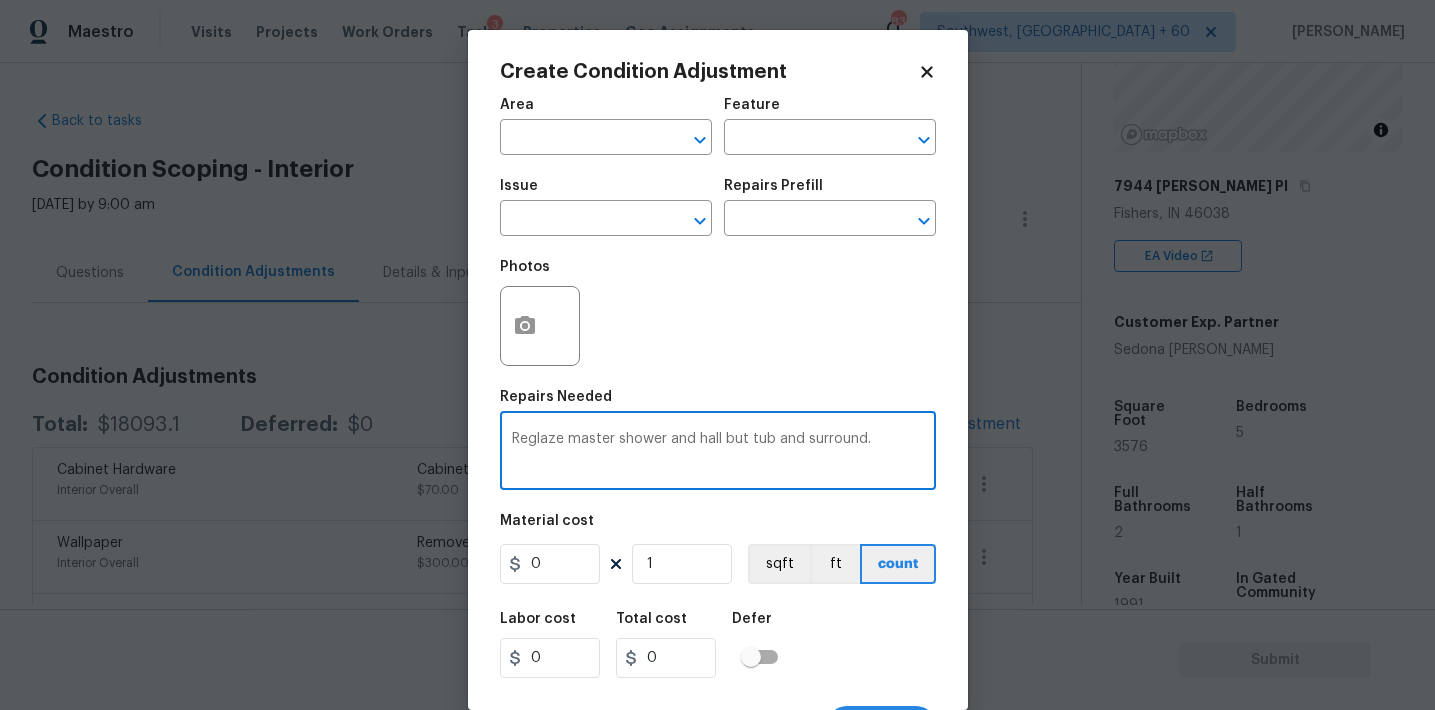 type on "Reglaze master shower and hall but tub and surround." 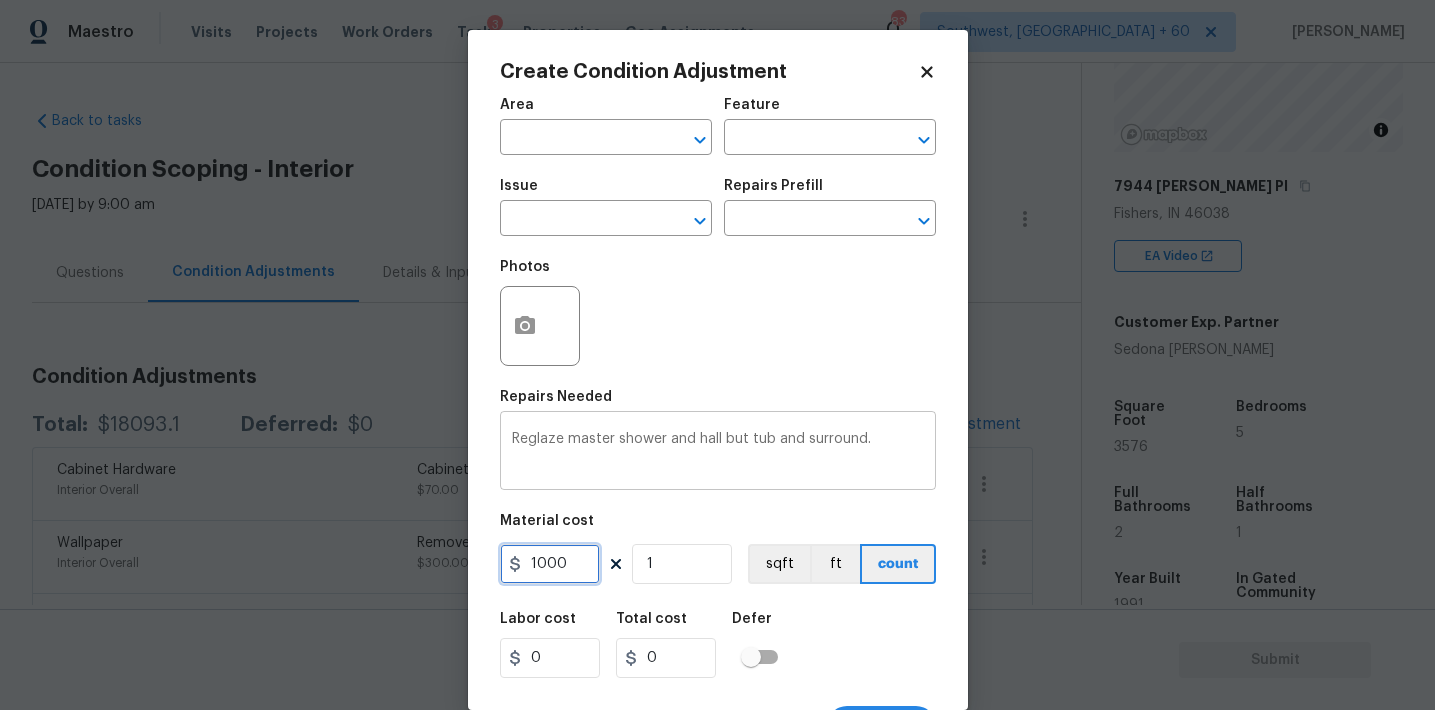 type on "1000" 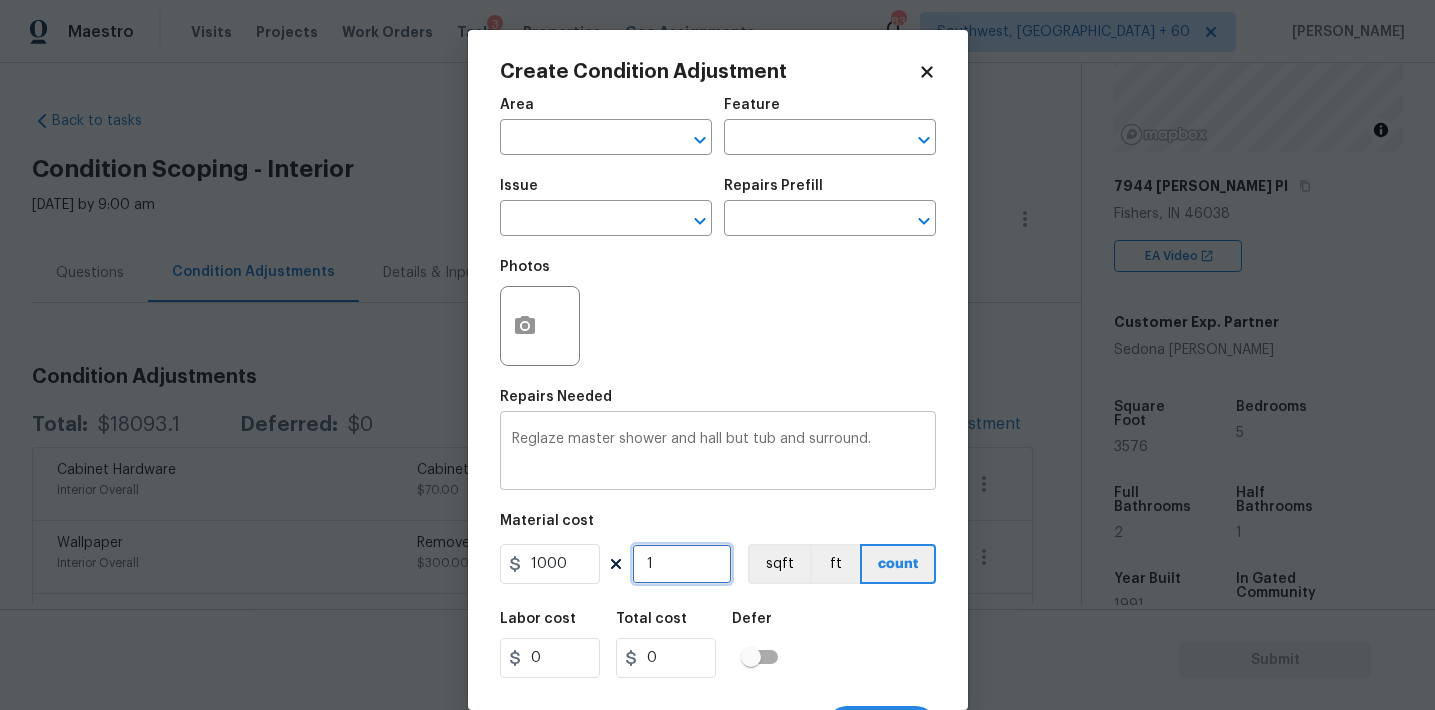 type on "1000" 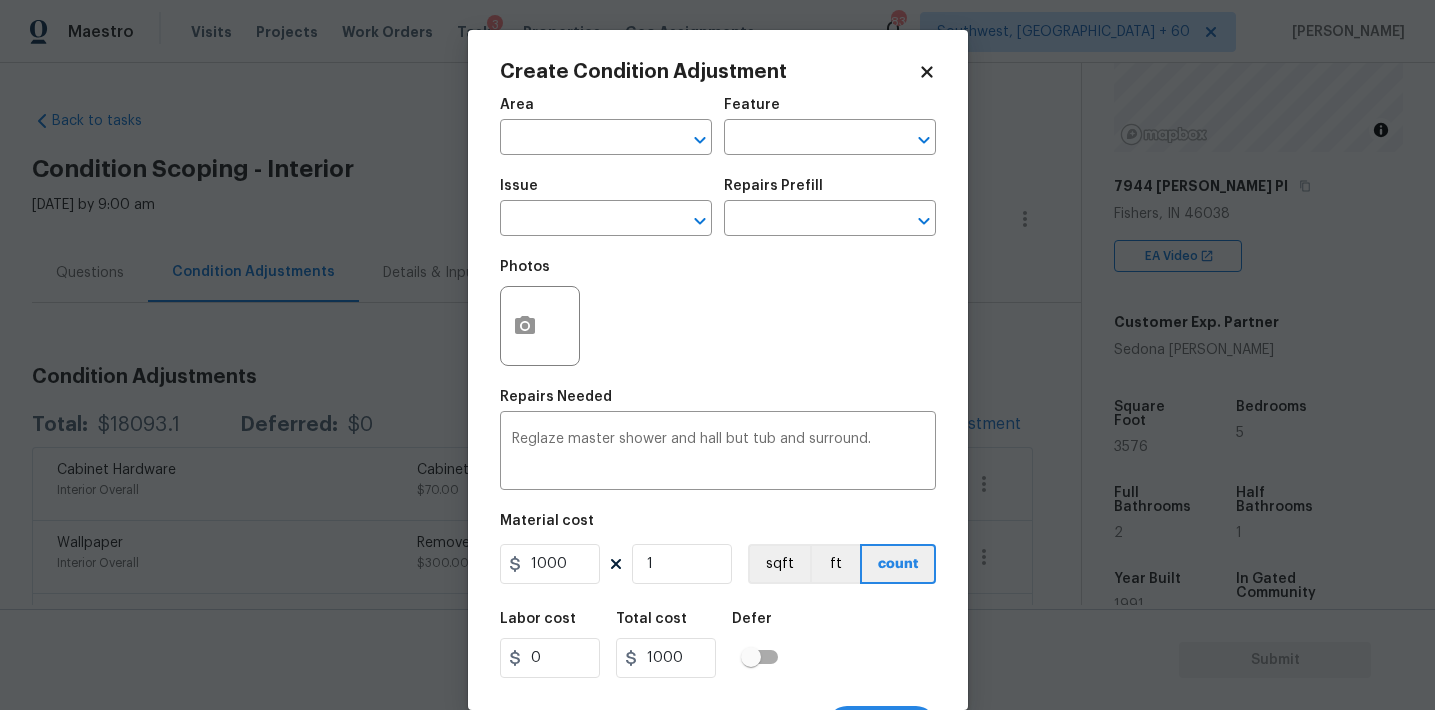click on "Photos" at bounding box center [718, 313] 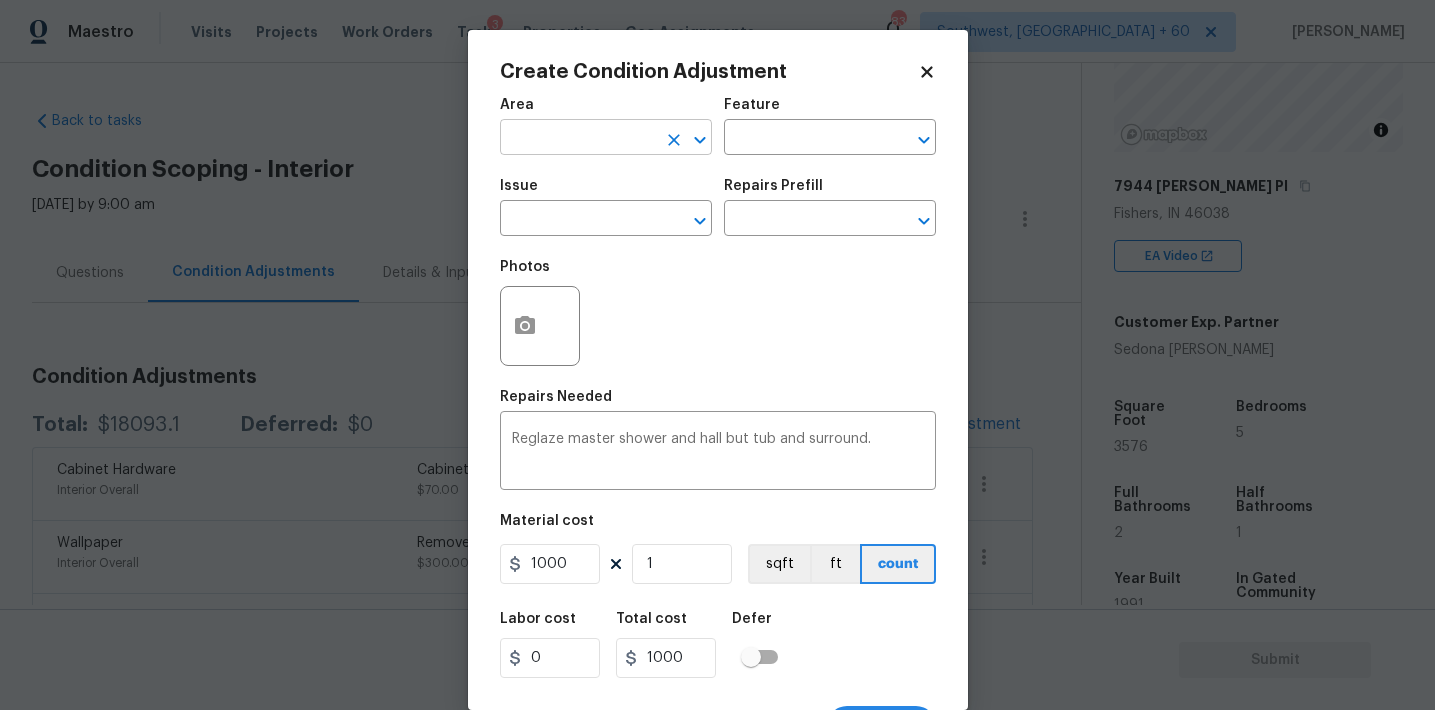 click at bounding box center [578, 139] 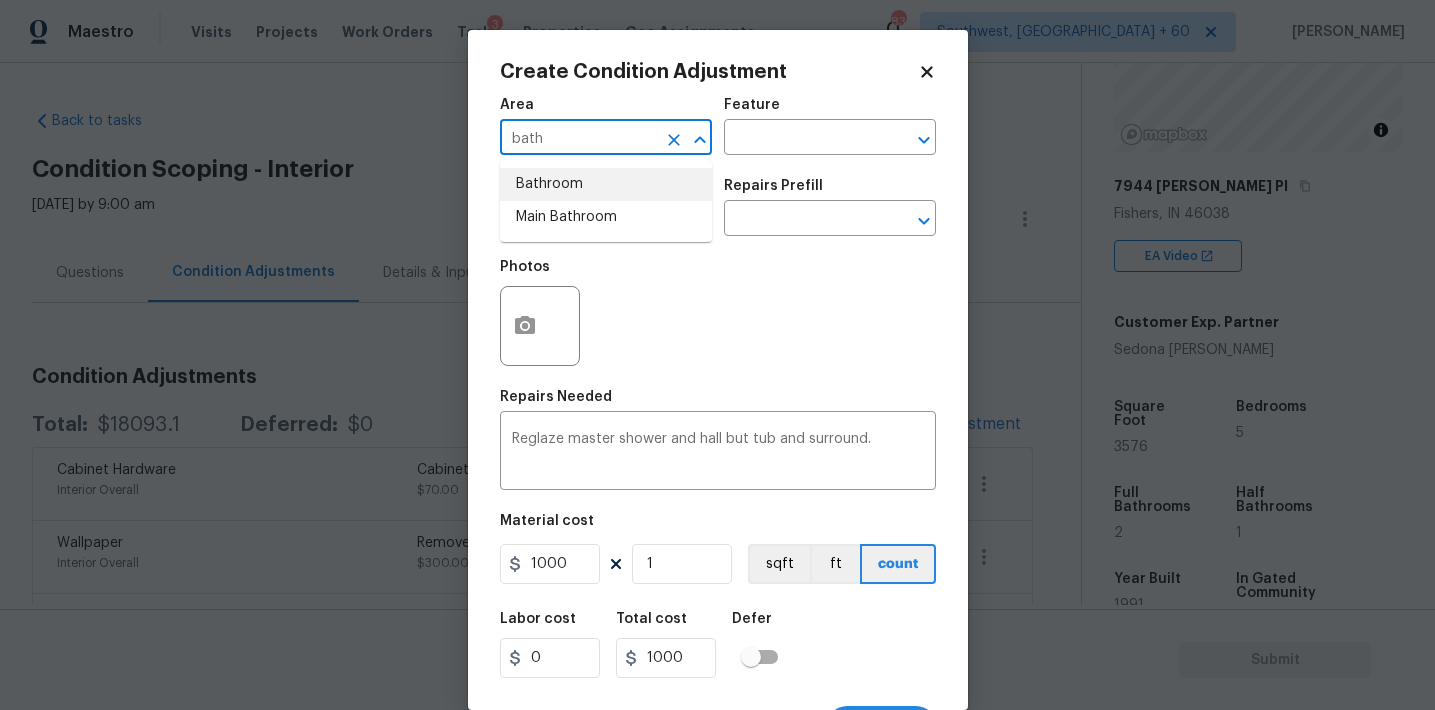 click on "Bathroom" at bounding box center [606, 184] 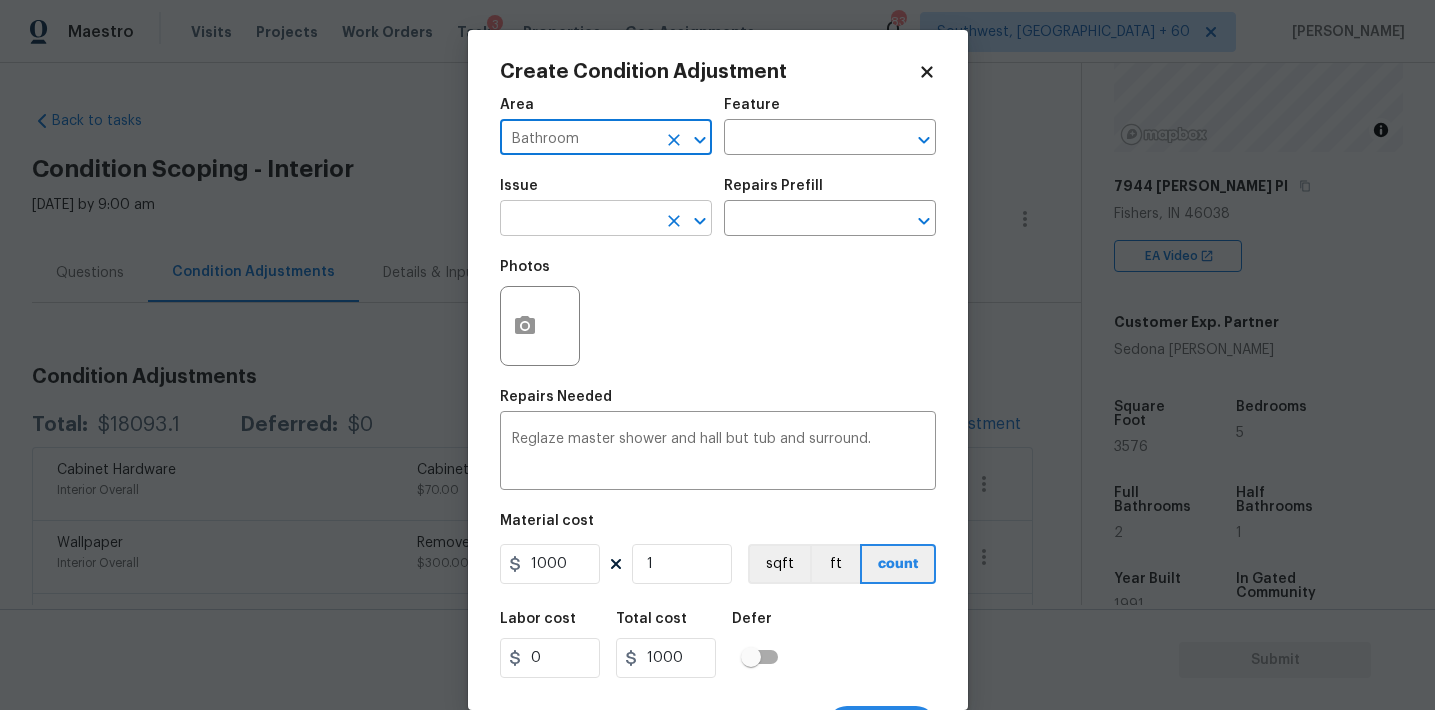 type on "Bathroom" 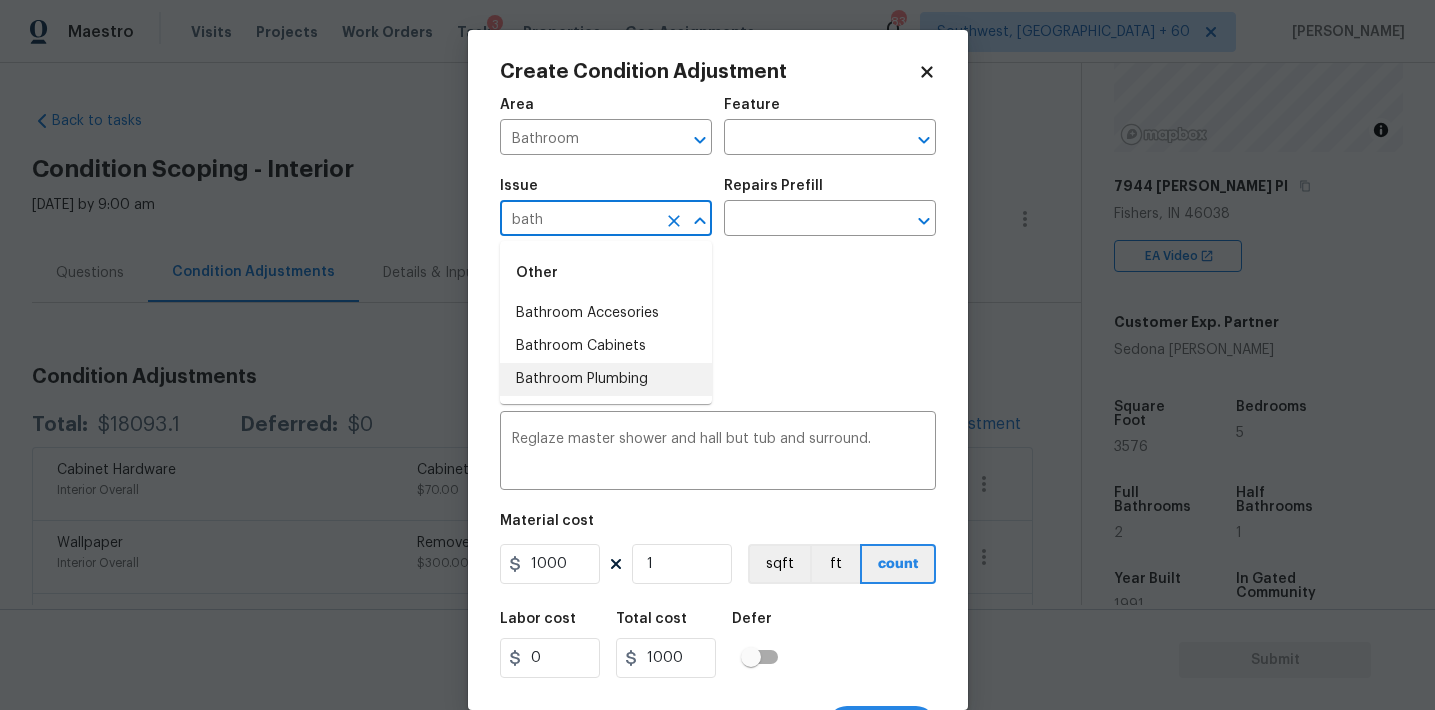 click on "Bathroom Plumbing" at bounding box center [606, 379] 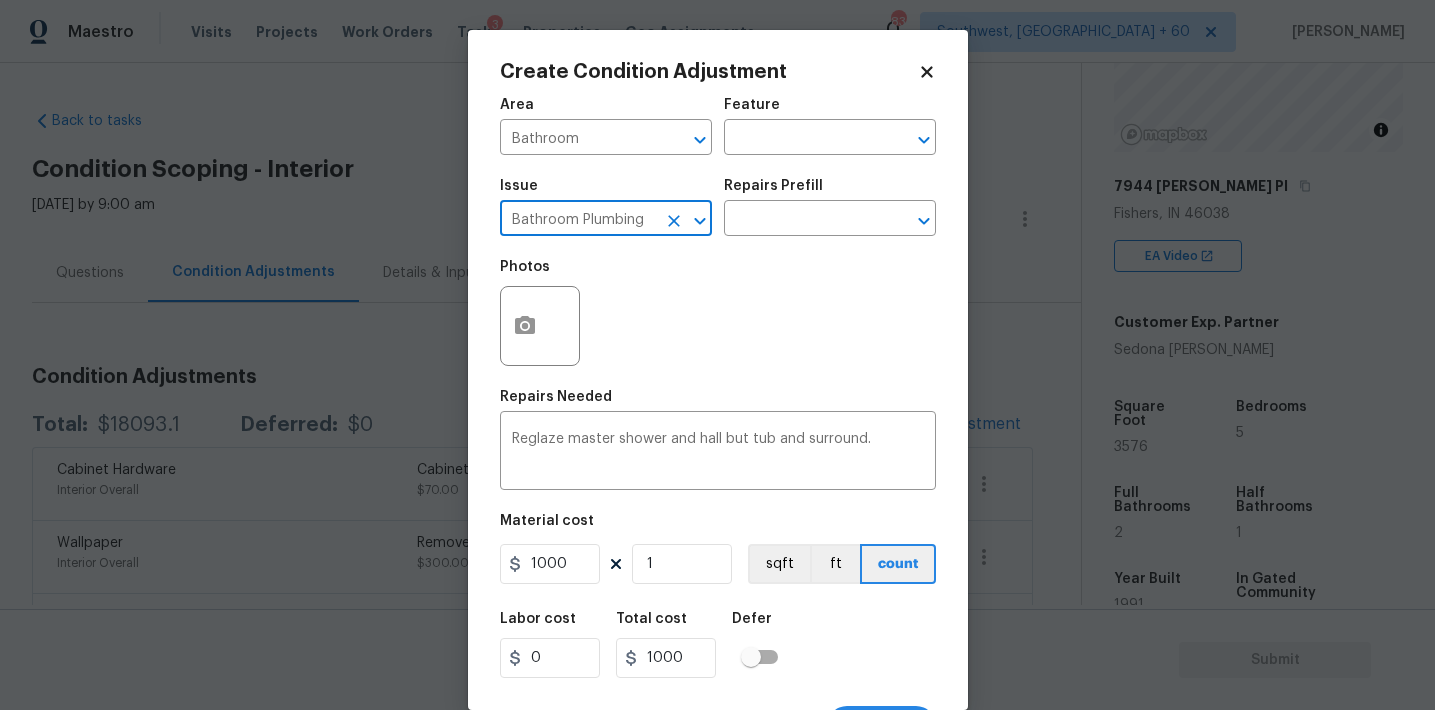 type on "Bathroom Plumbing" 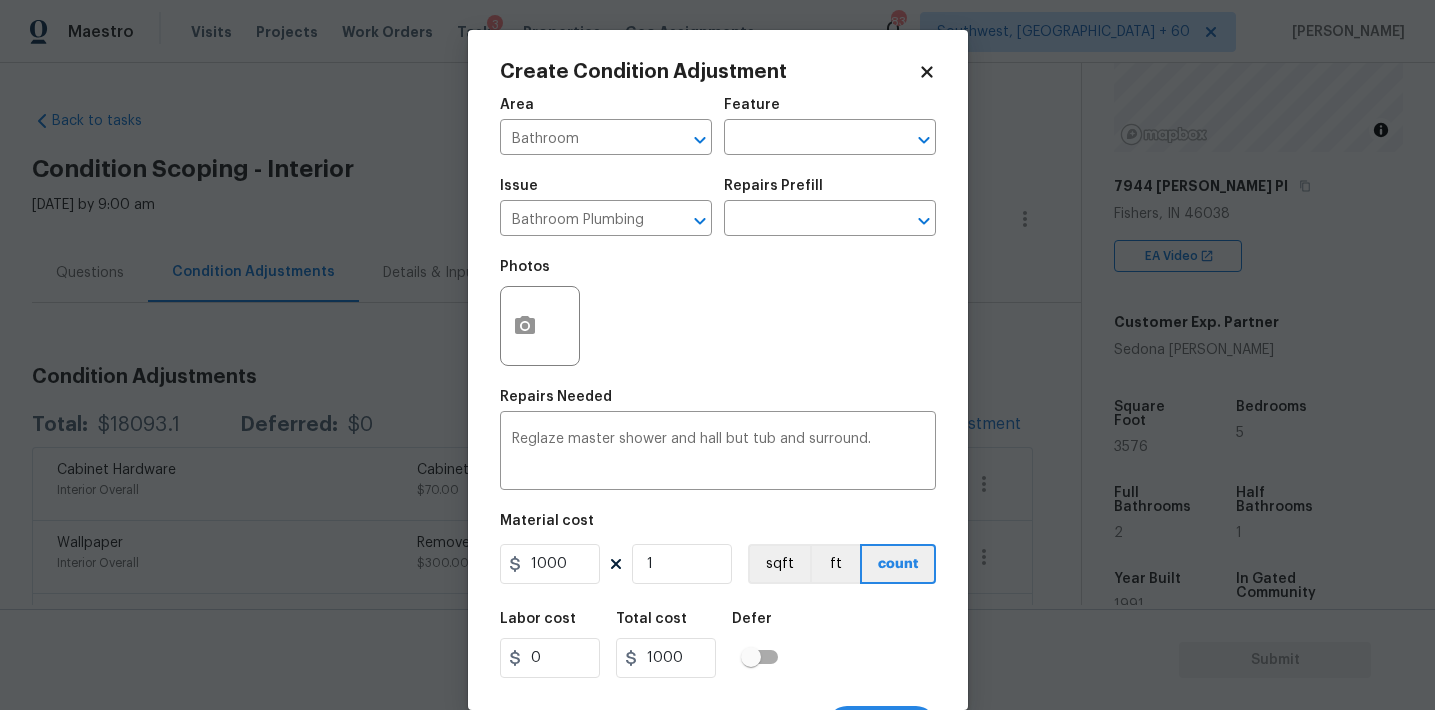 click on "Photos" at bounding box center (718, 313) 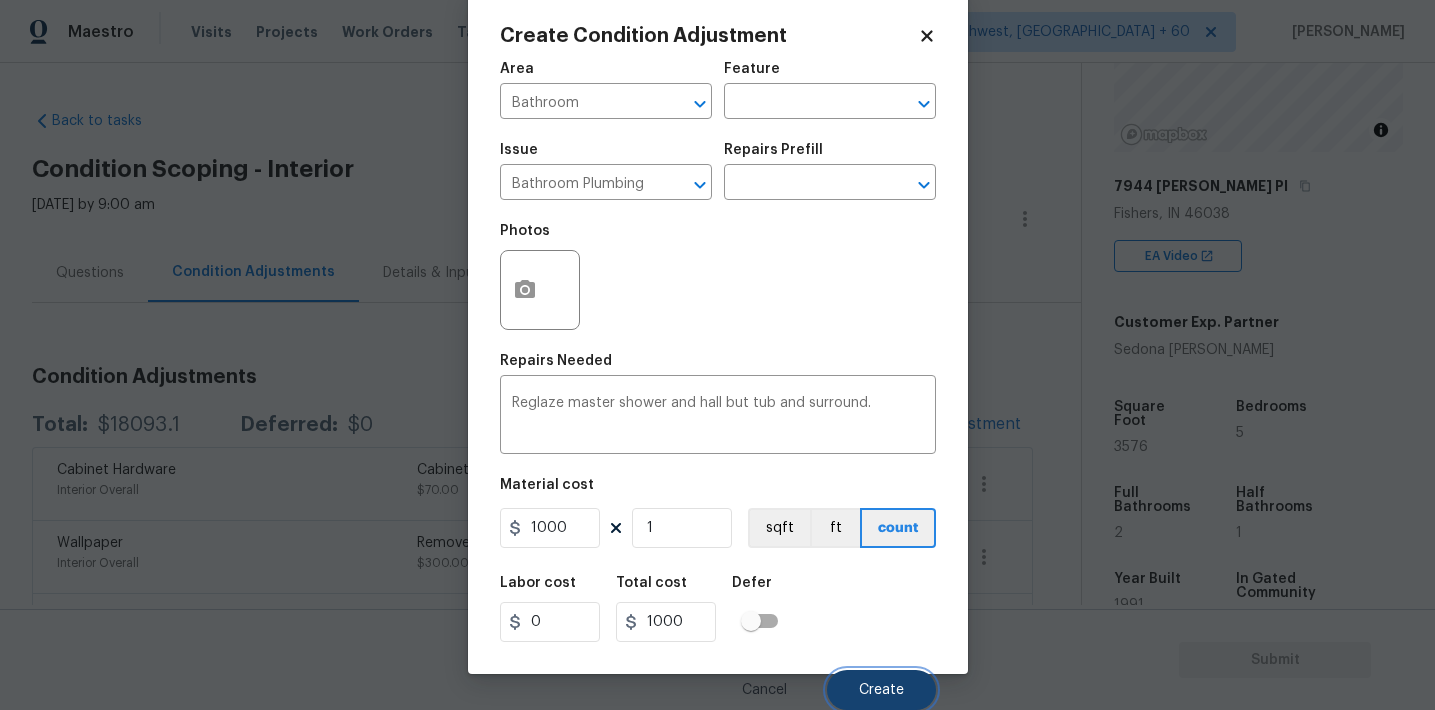 click on "Create" at bounding box center [881, 690] 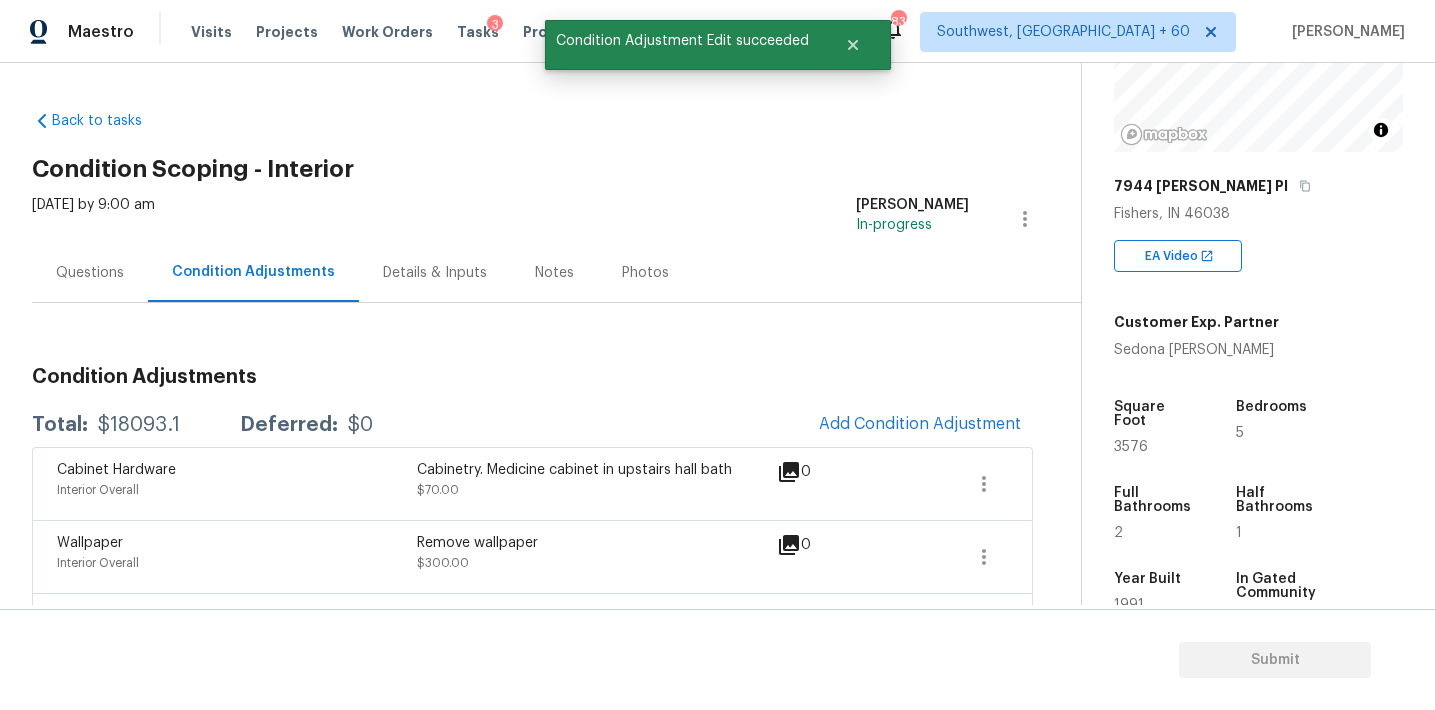 scroll, scrollTop: 30, scrollLeft: 0, axis: vertical 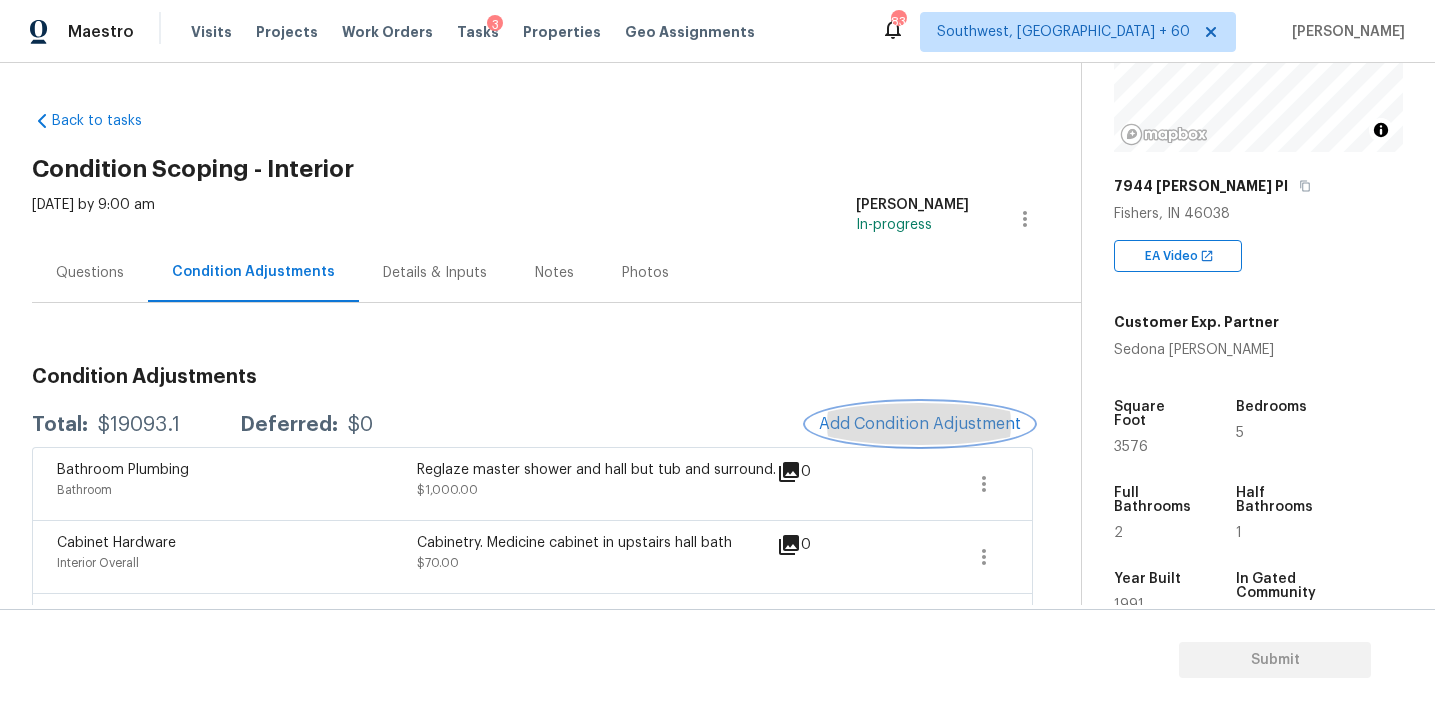 click on "Add Condition Adjustment" at bounding box center [920, 424] 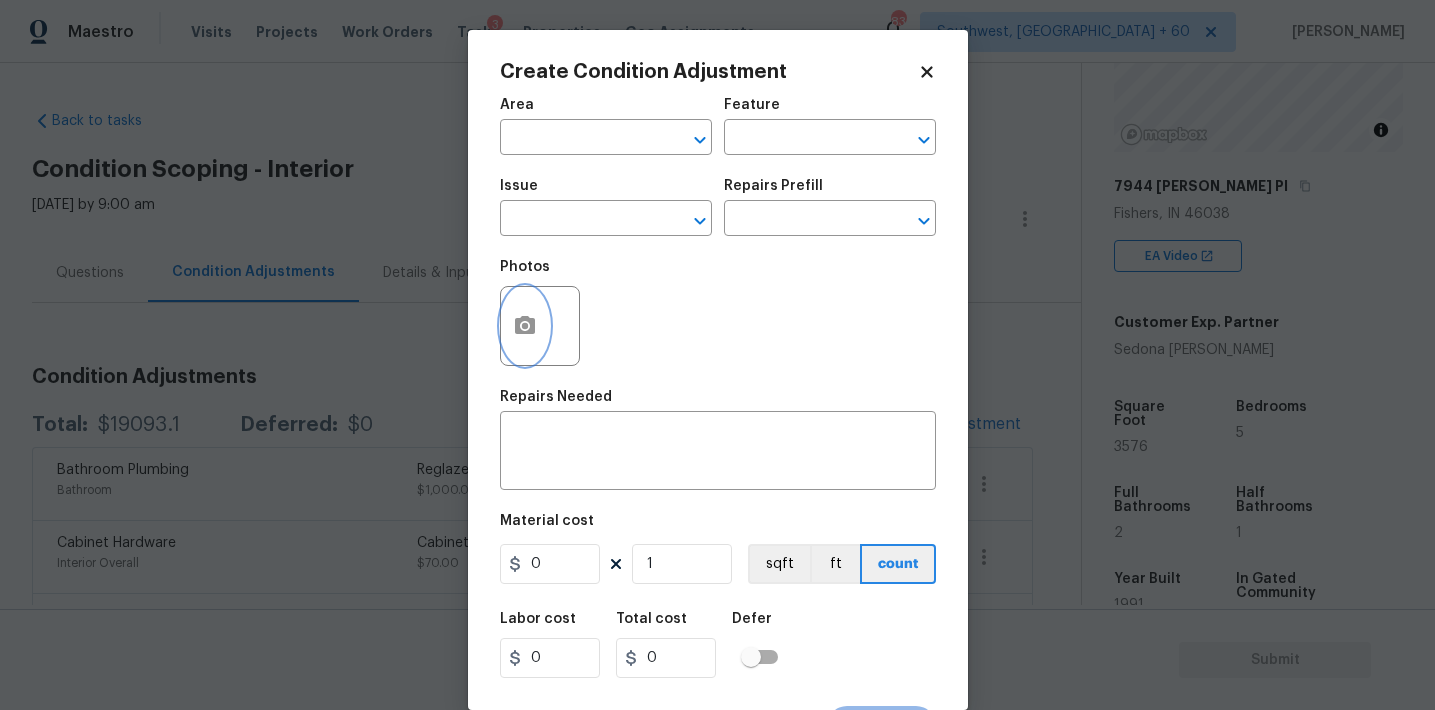 click 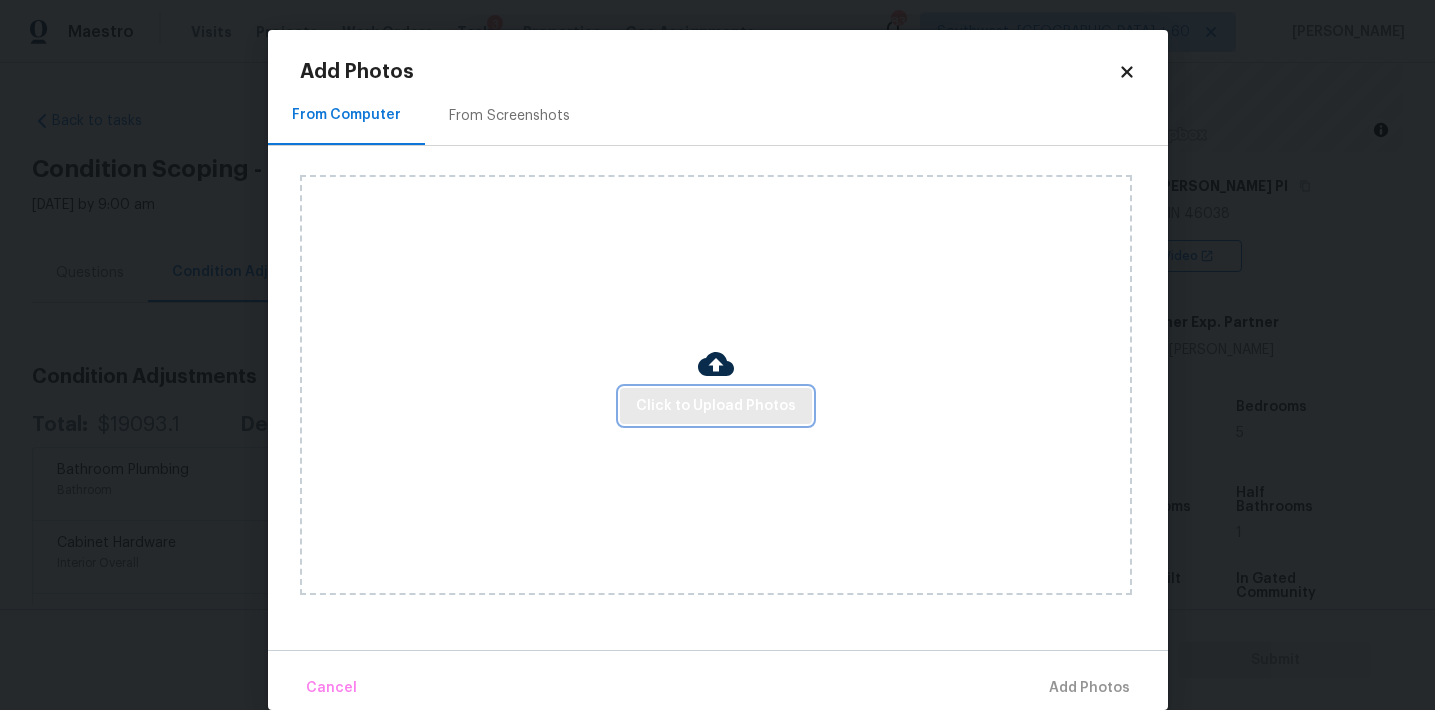 click on "Click to Upload Photos" at bounding box center (716, 406) 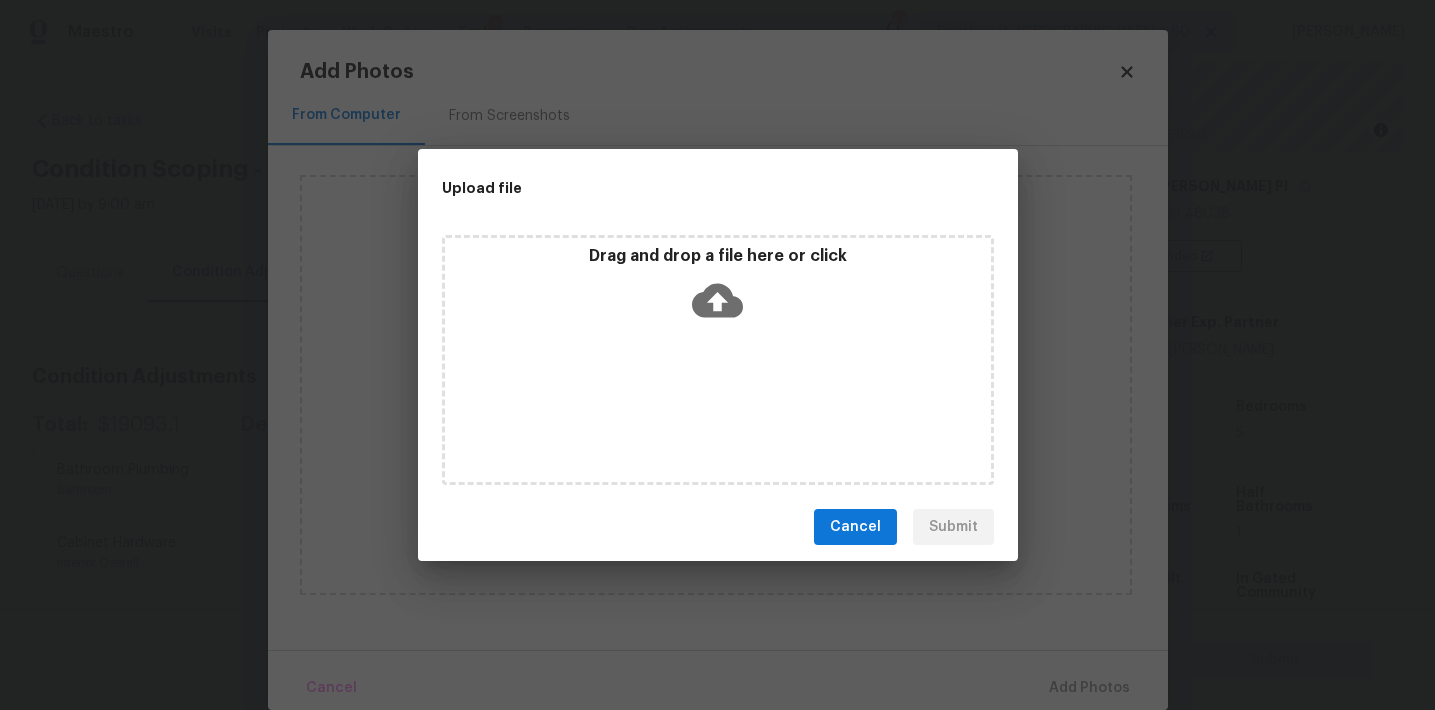 click on "Drag and drop a file here or click" at bounding box center [718, 360] 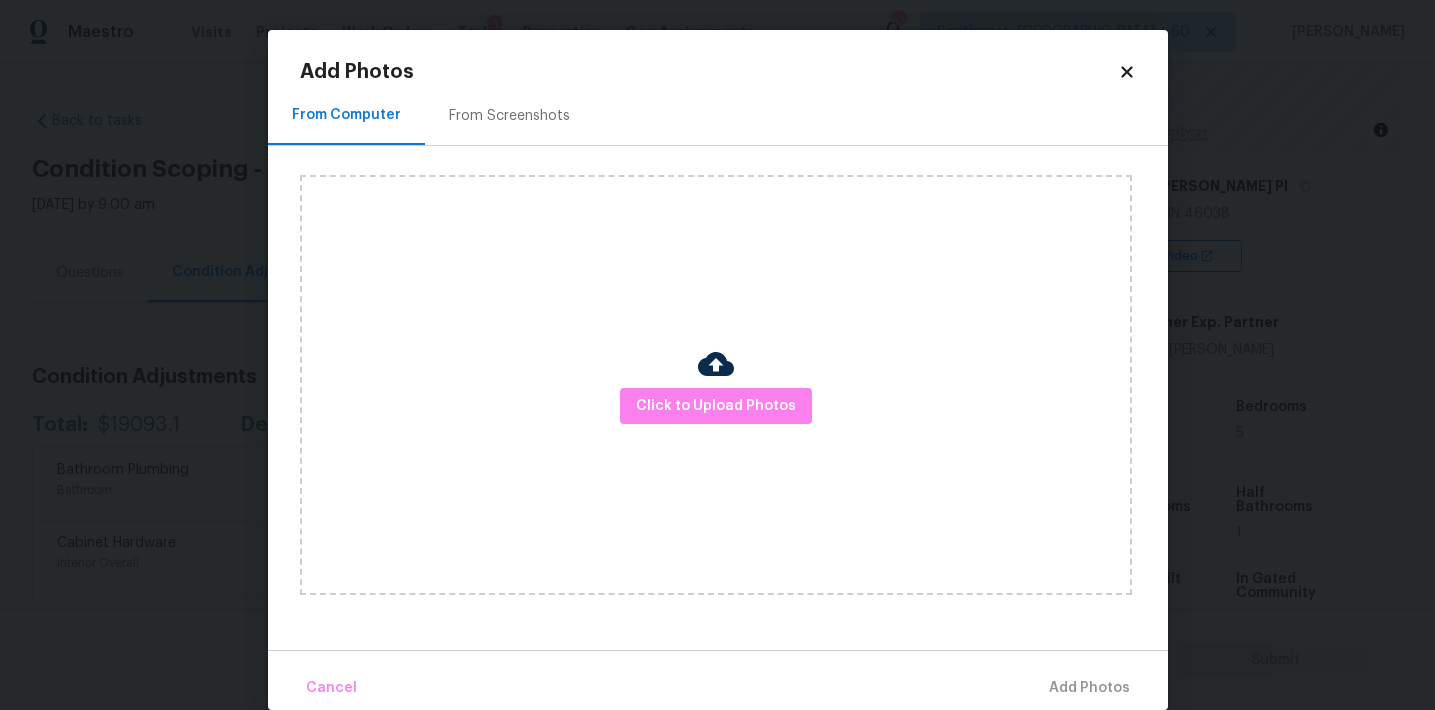click on "Add Photos From Computer From Screenshots Click to Upload Photos Cancel Add Photos" at bounding box center [718, 386] 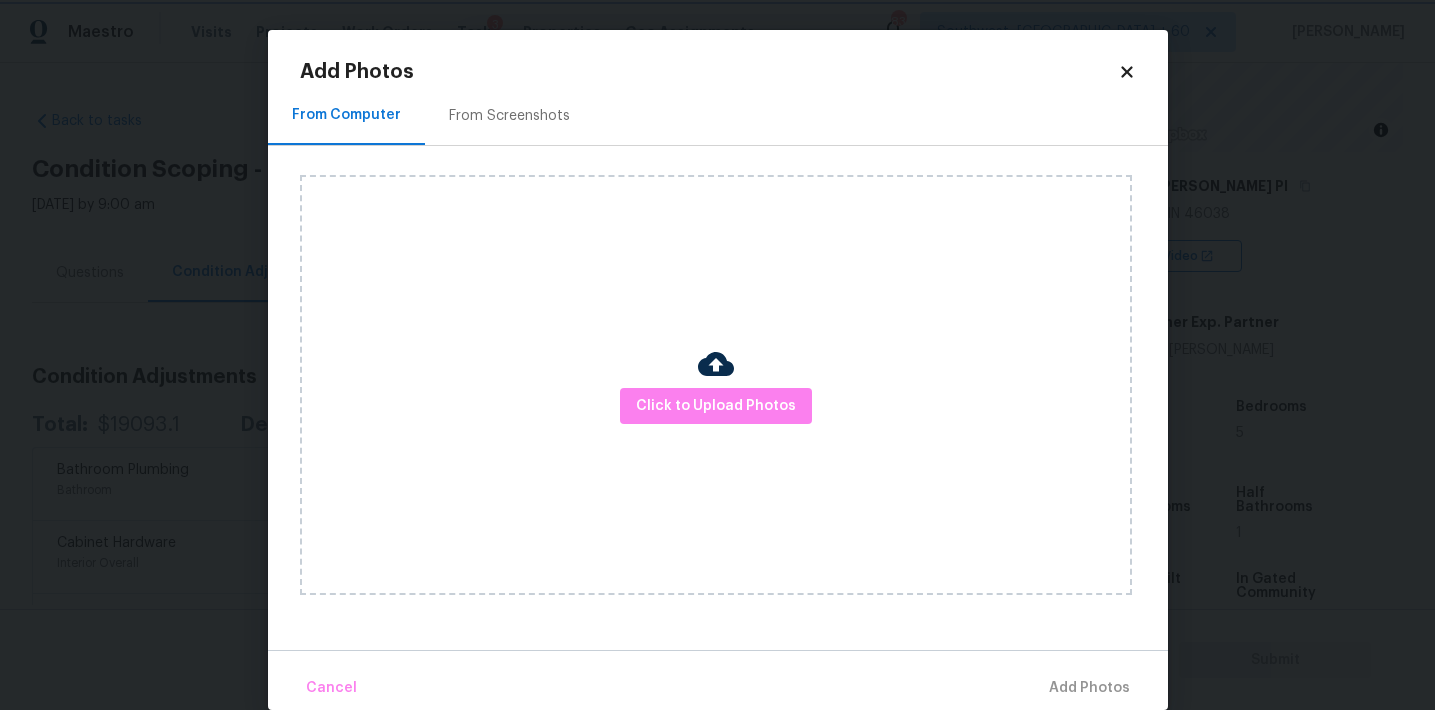 click on "Maestro Visits Projects Work Orders Tasks 3 Properties Geo Assignments 831 Southwest, FL + 60 Afran Peeran Back to tasks Condition Scoping - Interior Fri, Jul 11 2025 by 9:00 am   Afran Peeran In-progress Questions Condition Adjustments Details & Inputs Notes Photos Condition Adjustments Total:  $19093.1 Deferred:  $0 Add Condition Adjustment Bathroom Plumbing Bathroom Reglaze master shower and hall but tub and surround. $1,000.00   0 Cabinet Hardware Interior Overall Cabinetry.  Medicine cabinet in upstairs hall bath $70.00   0 Wallpaper Interior Overall Remove wallpaper $300.00   0 Interior Trim Interior Overall Trim and doors. Most trim in the basement is missing, as are some doors. Others do not fit correctly. Some areas of second floor shoe mold are unfinished and other trim areas need reattached. $1,100.00   0 Electrical Electrical - Main Electrical Panel Electrical $50.00   0 Bathroom Accesories Bathroom Replace missing faucet in upstairs hallway bath $150.00   0 Bathroom Plumbing Interior Overall   0" at bounding box center (717, 355) 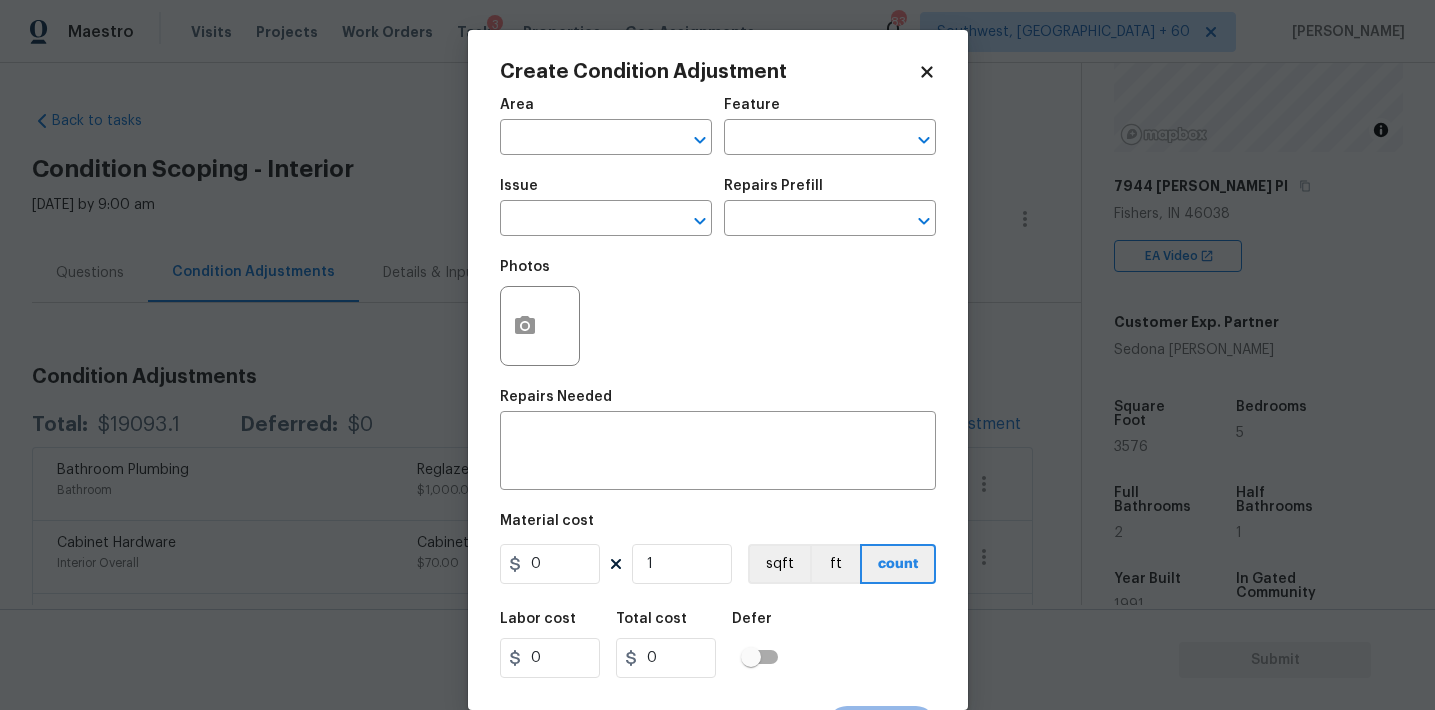 click on "Maestro Visits Projects Work Orders Tasks 3 Properties Geo Assignments 831 Southwest, FL + 60 Afran Peeran Back to tasks Condition Scoping - Interior Fri, Jul 11 2025 by 9:00 am   Afran Peeran In-progress Questions Condition Adjustments Details & Inputs Notes Photos Condition Adjustments Total:  $19093.1 Deferred:  $0 Add Condition Adjustment Bathroom Plumbing Bathroom Reglaze master shower and hall but tub and surround. $1,000.00   0 Cabinet Hardware Interior Overall Cabinetry.  Medicine cabinet in upstairs hall bath $70.00   0 Wallpaper Interior Overall Remove wallpaper $300.00   0 Interior Trim Interior Overall Trim and doors. Most trim in the basement is missing, as are some doors. Others do not fit correctly. Some areas of second floor shoe mold are unfinished and other trim areas need reattached. $1,100.00   0 Electrical Electrical - Main Electrical Panel Electrical $50.00   0 Bathroom Accesories Bathroom Replace missing faucet in upstairs hallway bath $150.00   0 Bathroom Plumbing Interior Overall   0" at bounding box center (717, 355) 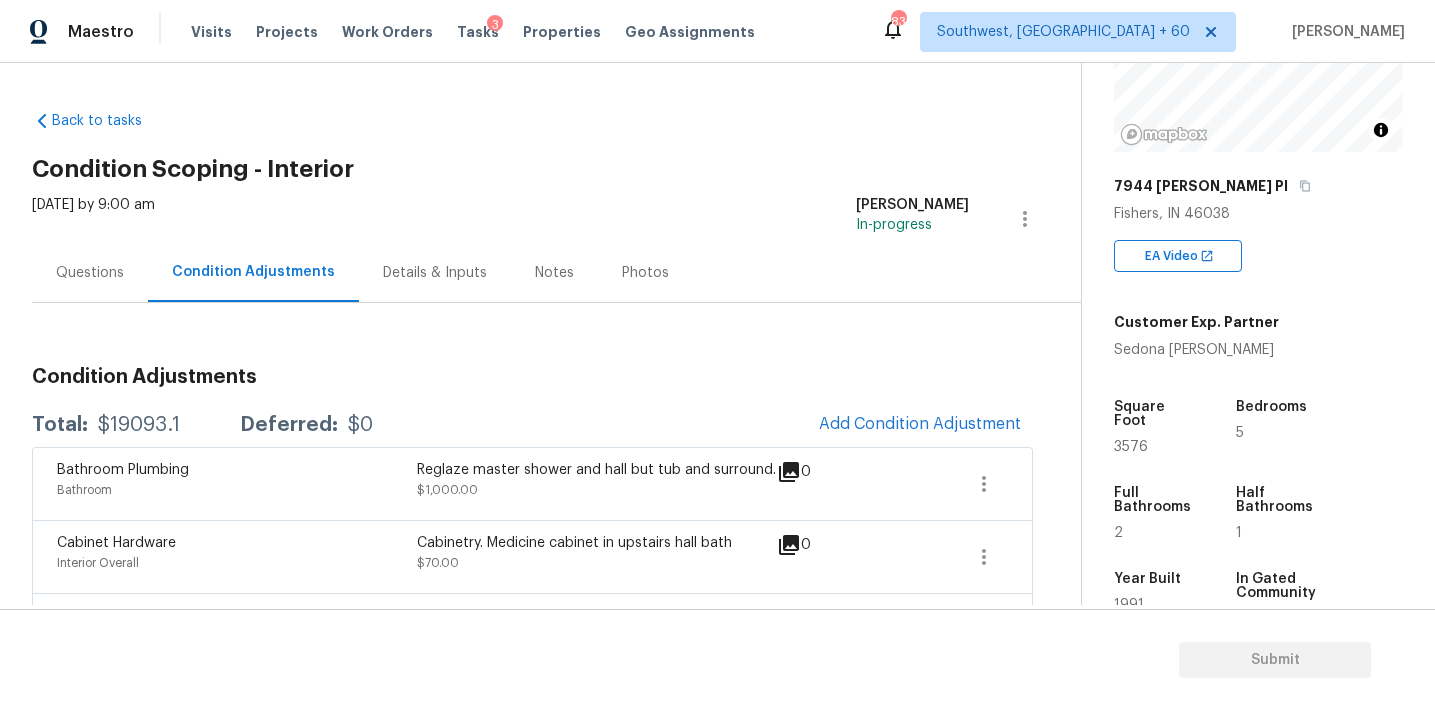 click on "Fri, Jul 11 2025 by 9:00 am   Afran Peeran In-progress" at bounding box center (556, 219) 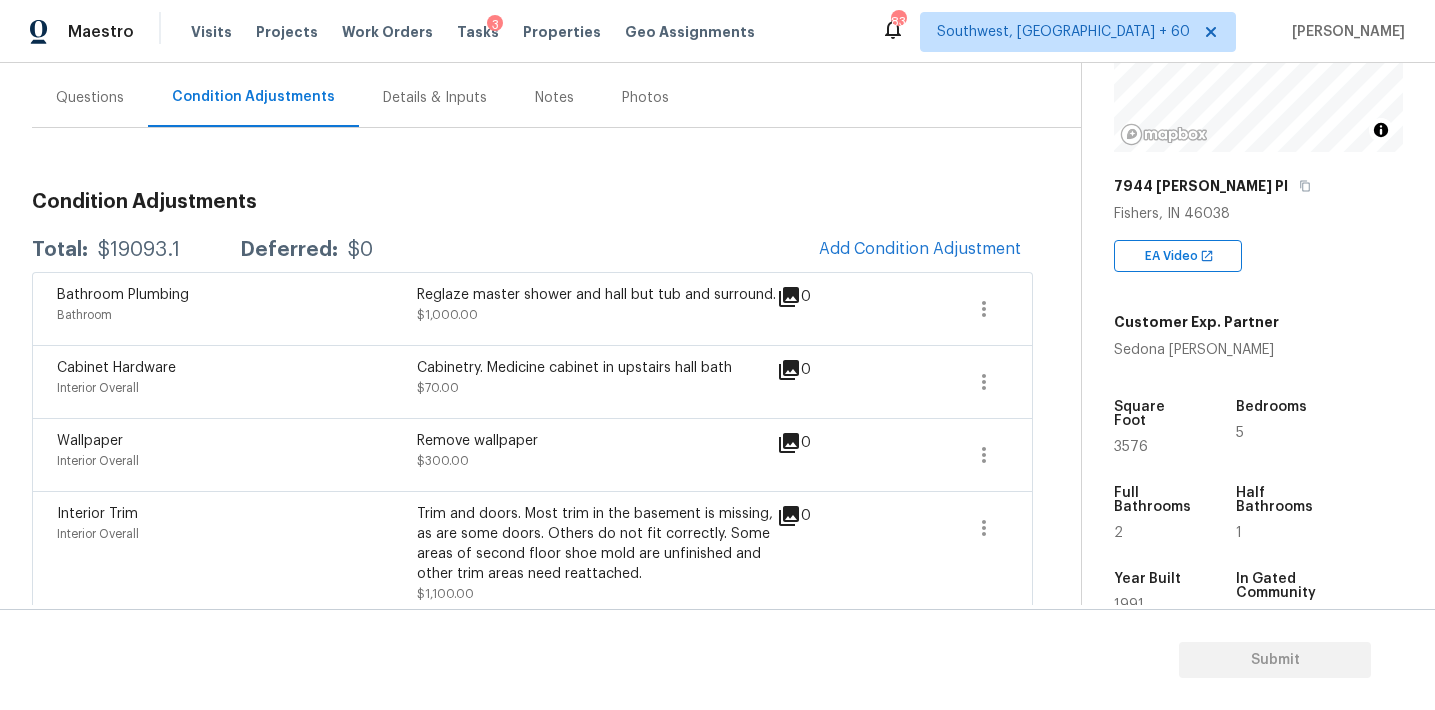 scroll, scrollTop: 170, scrollLeft: 0, axis: vertical 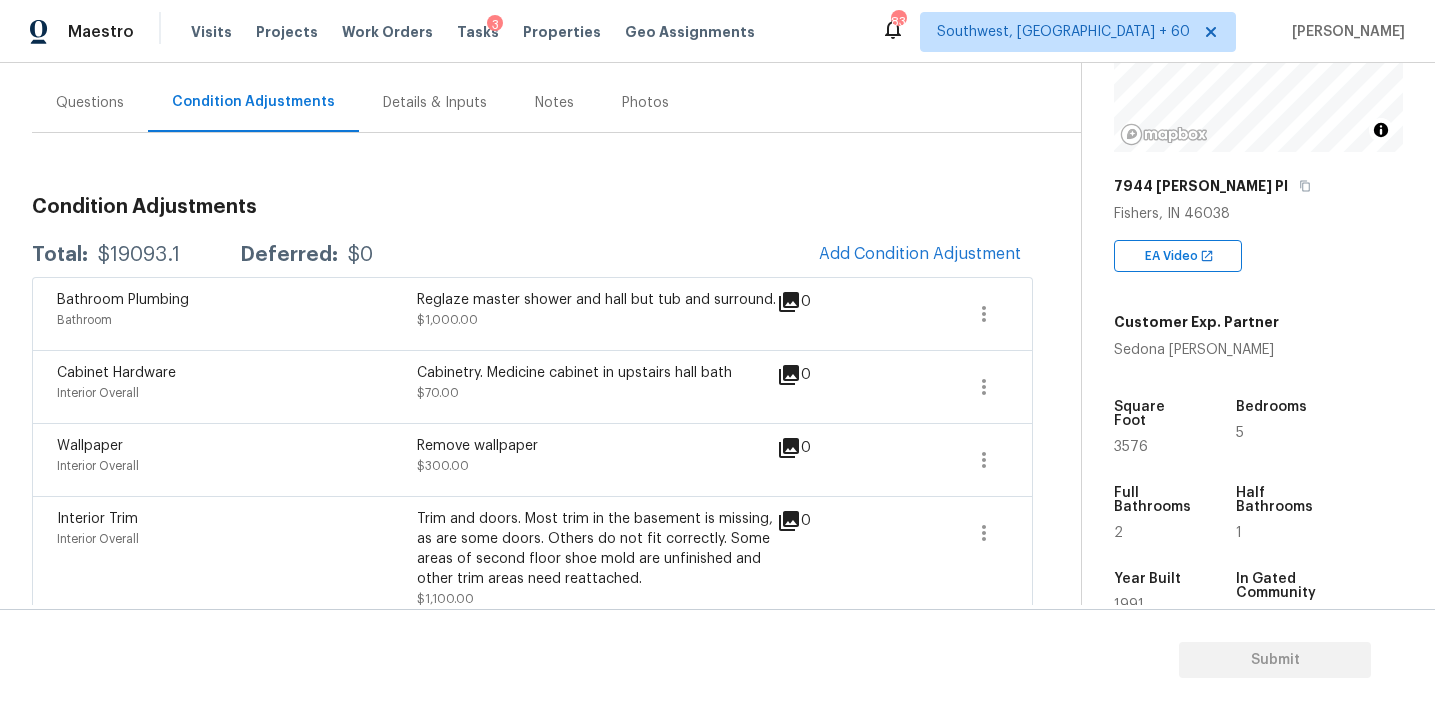 click on "Condition Adjustments" at bounding box center (532, 207) 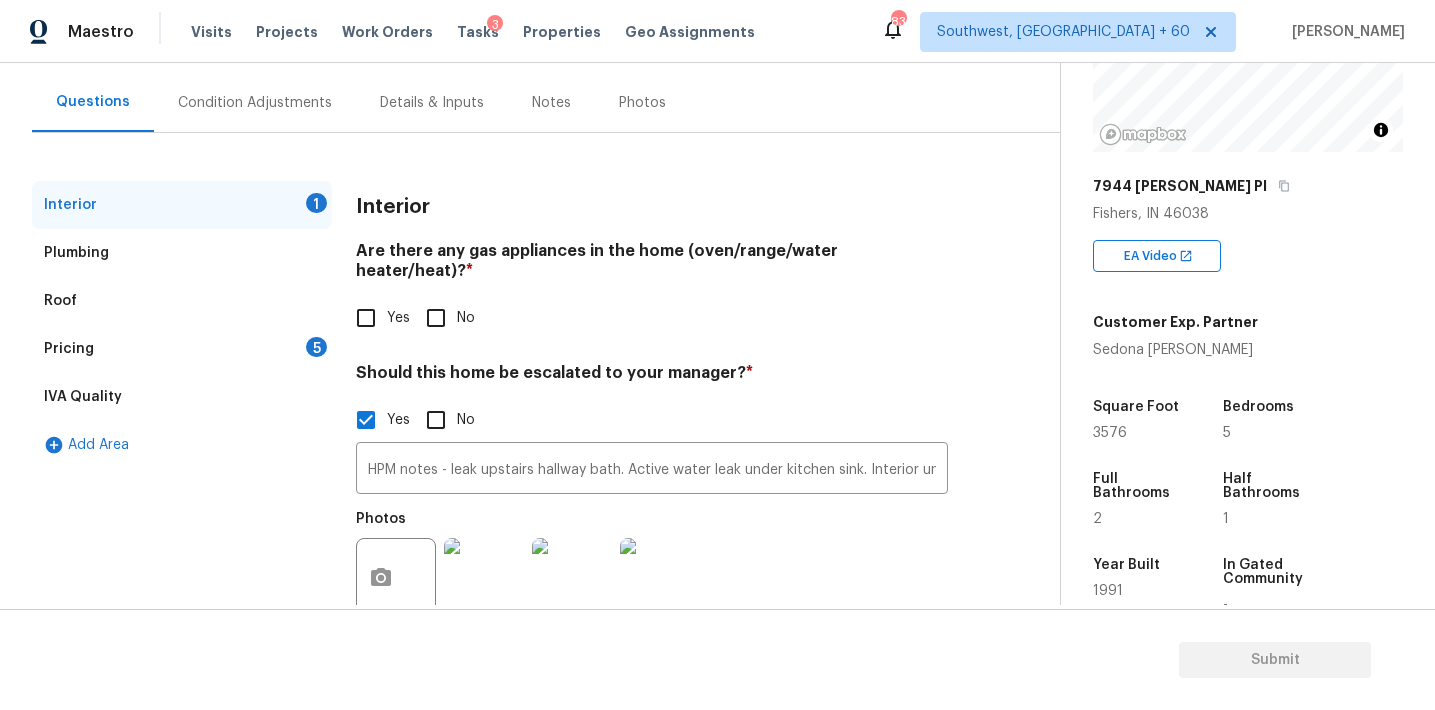 click on "Pricing 5" at bounding box center (182, 349) 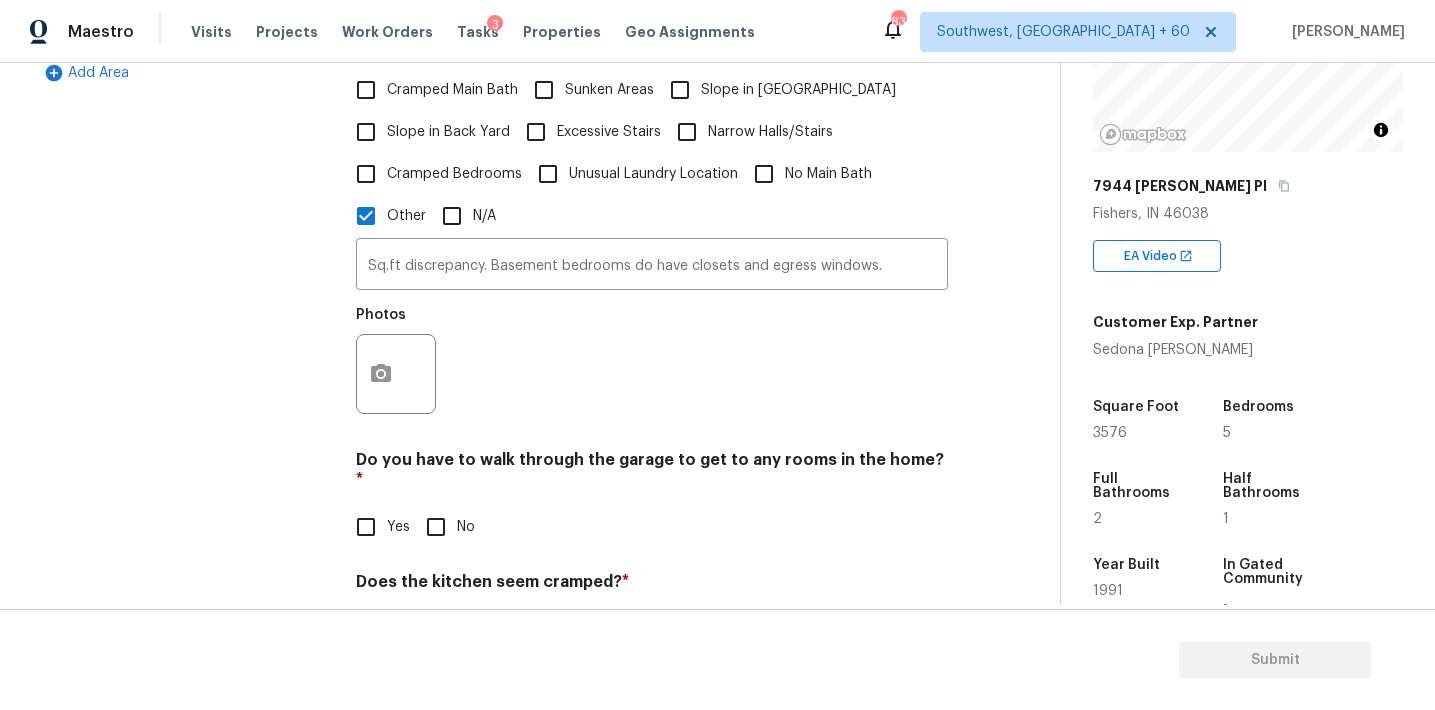 scroll, scrollTop: 564, scrollLeft: 0, axis: vertical 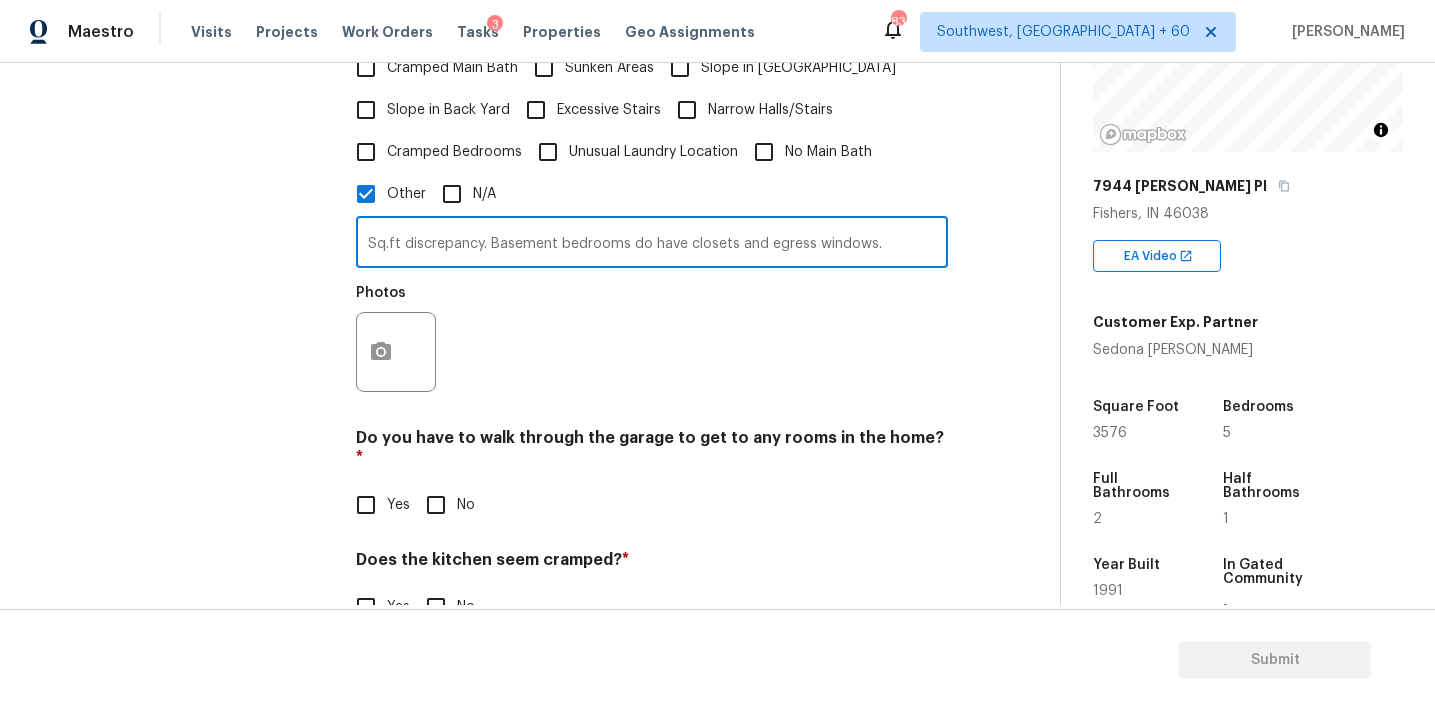 click on "Sq.ft discrepancy. Basement bedrooms do have closets and egress windows." at bounding box center [652, 244] 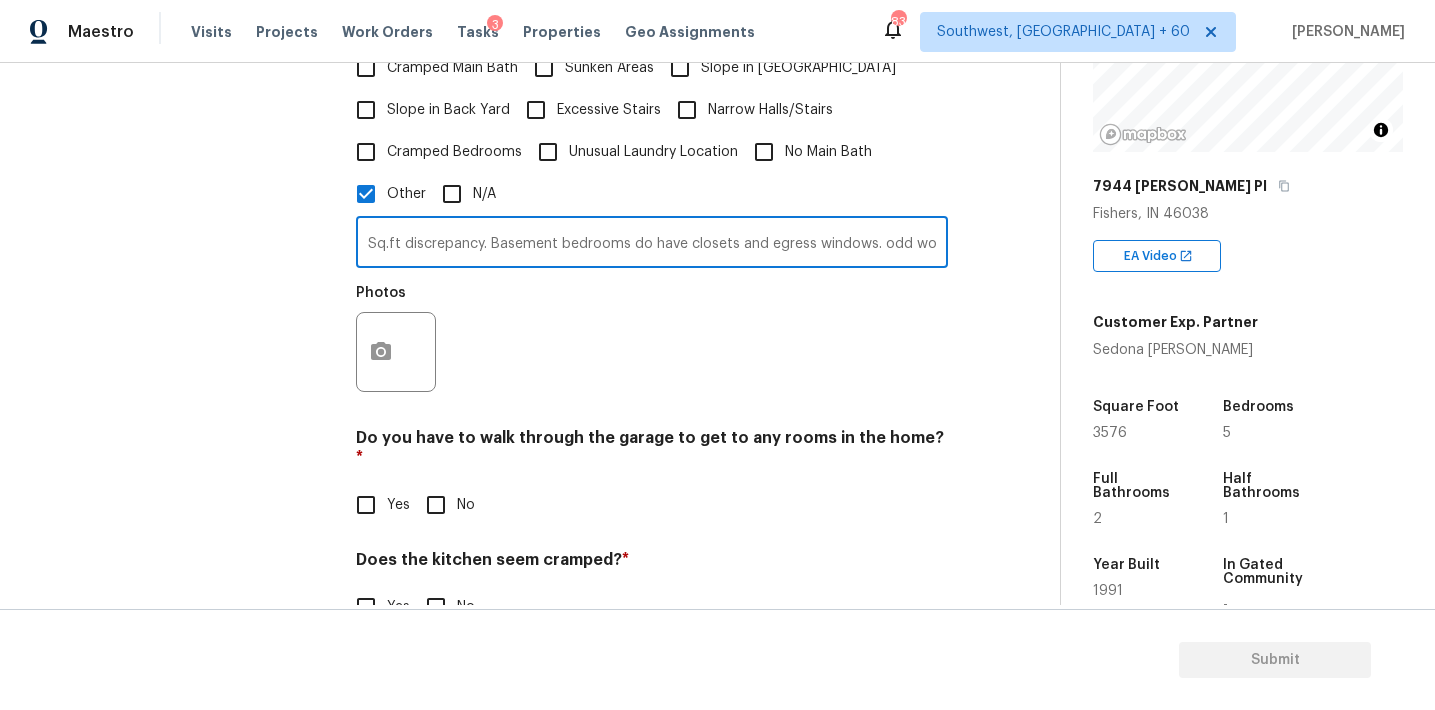 scroll, scrollTop: 0, scrollLeft: 479, axis: horizontal 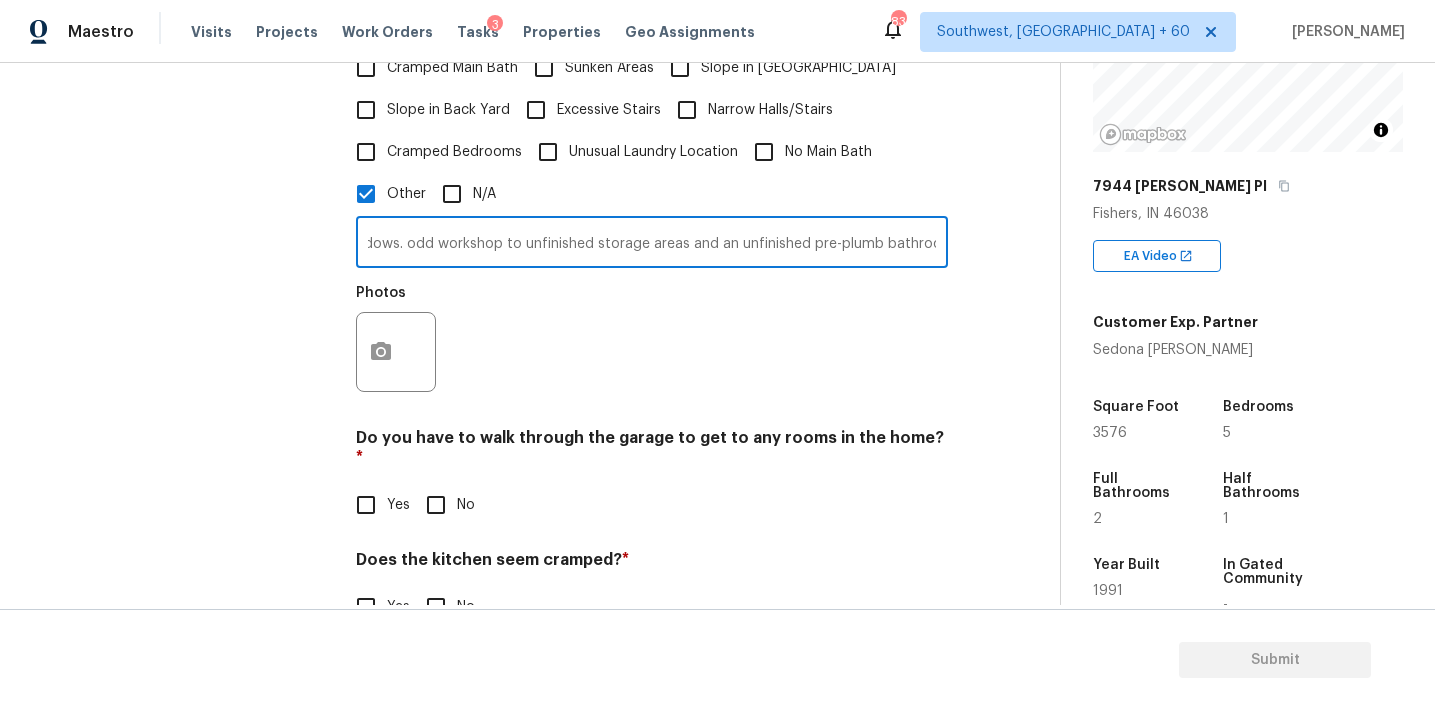 type on "Sq.ft discrepancy. Basement bedrooms do have closets and egress windows. odd workshop to unfinished storage areas and an unfinished pre-plumb bathroom." 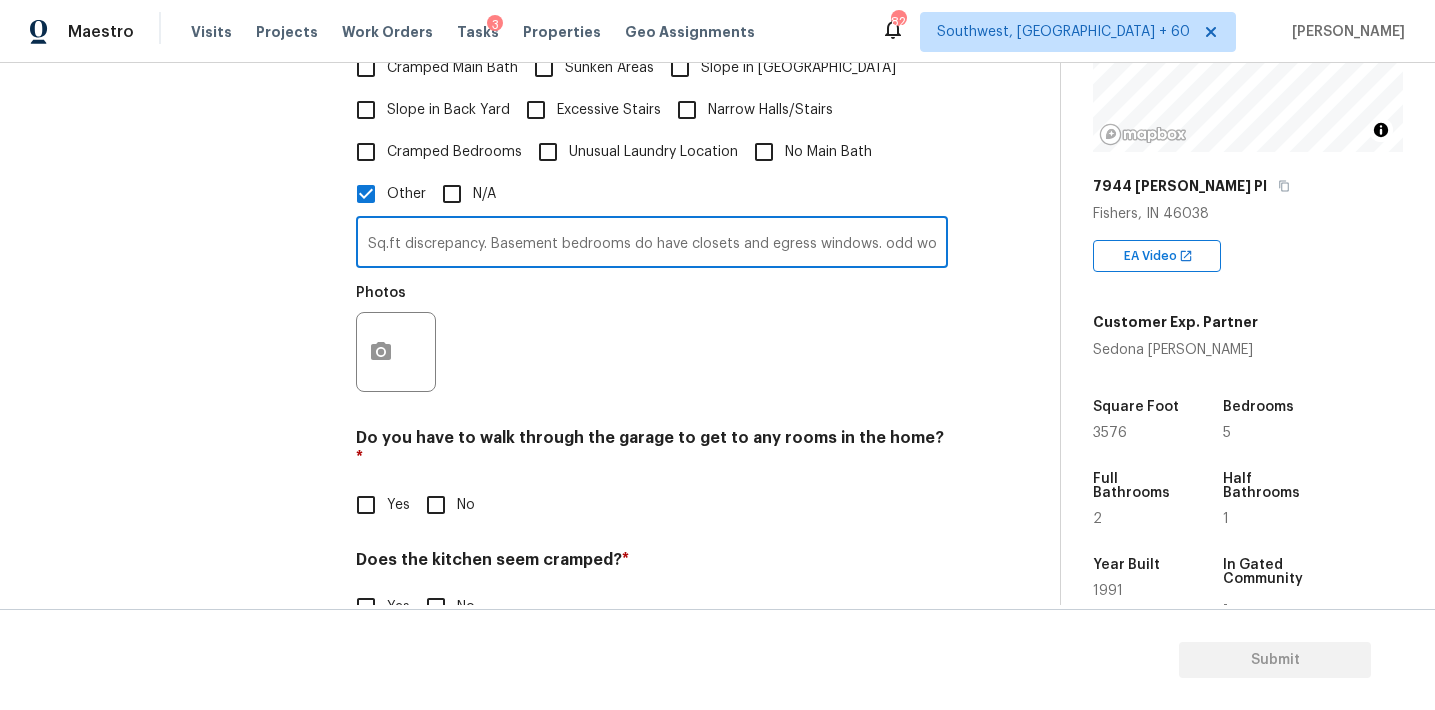 click on "Photos" at bounding box center (652, 339) 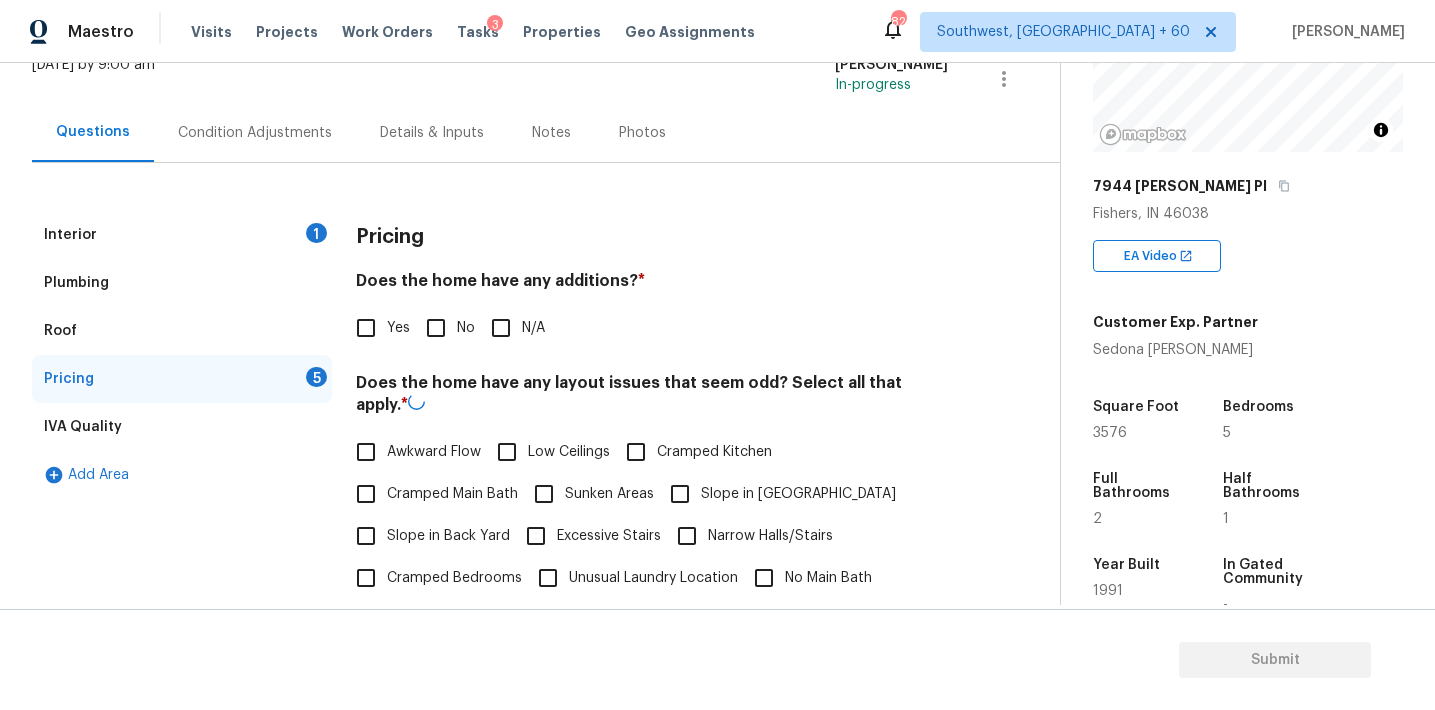 scroll, scrollTop: 122, scrollLeft: 0, axis: vertical 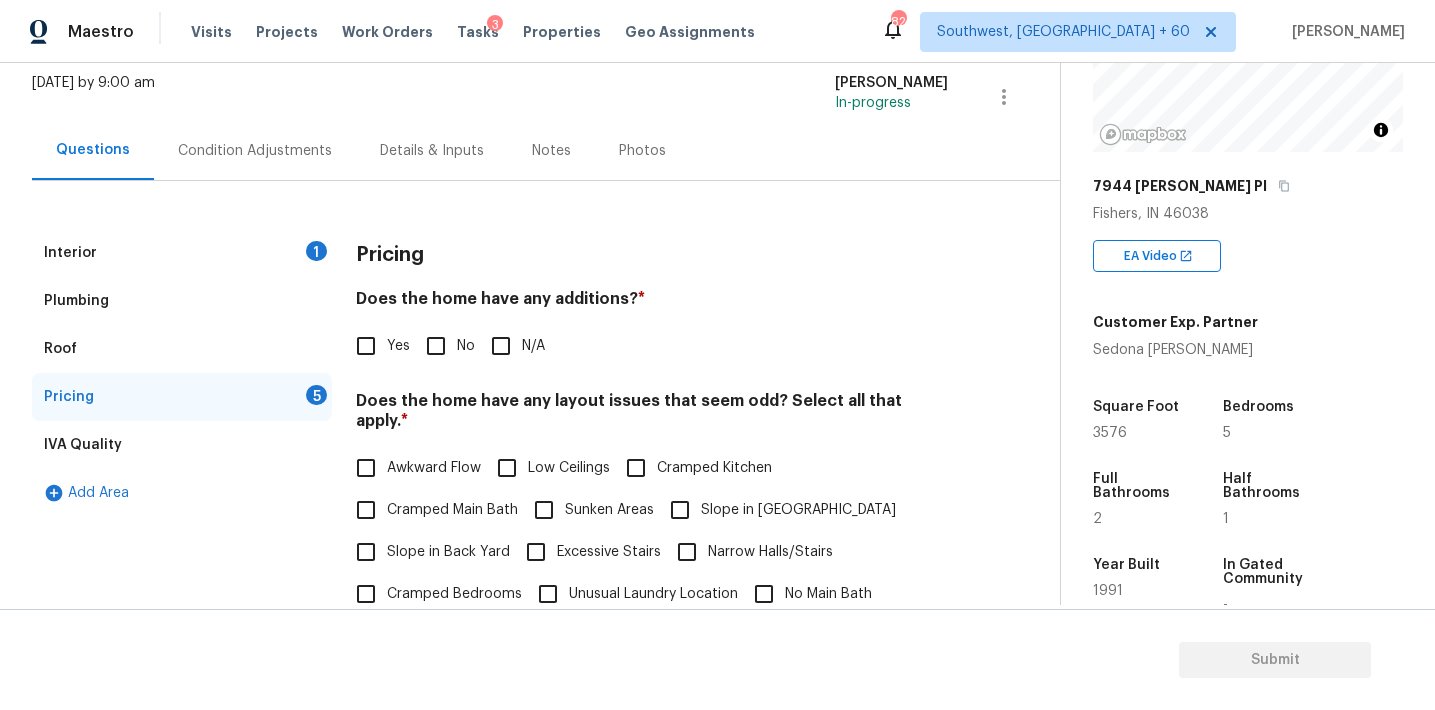 click on "No" at bounding box center (436, 346) 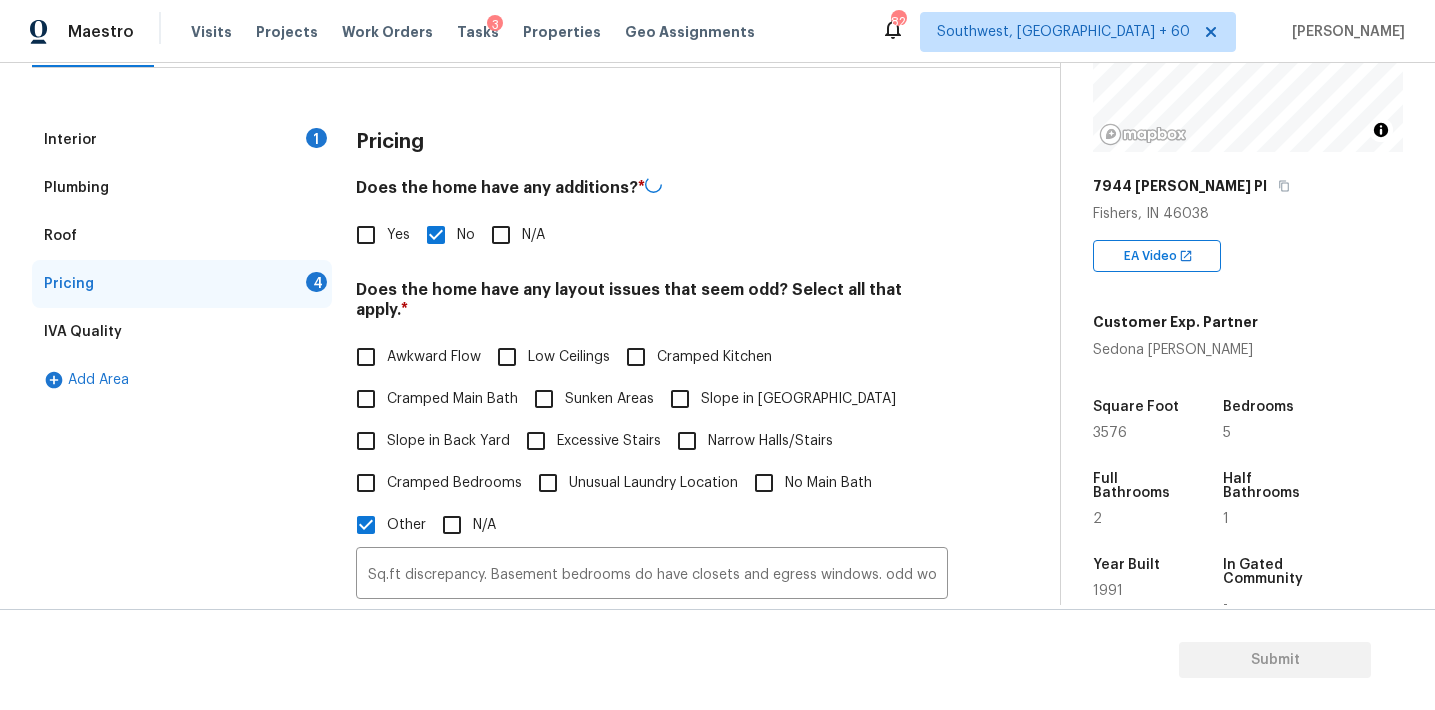 scroll, scrollTop: 267, scrollLeft: 0, axis: vertical 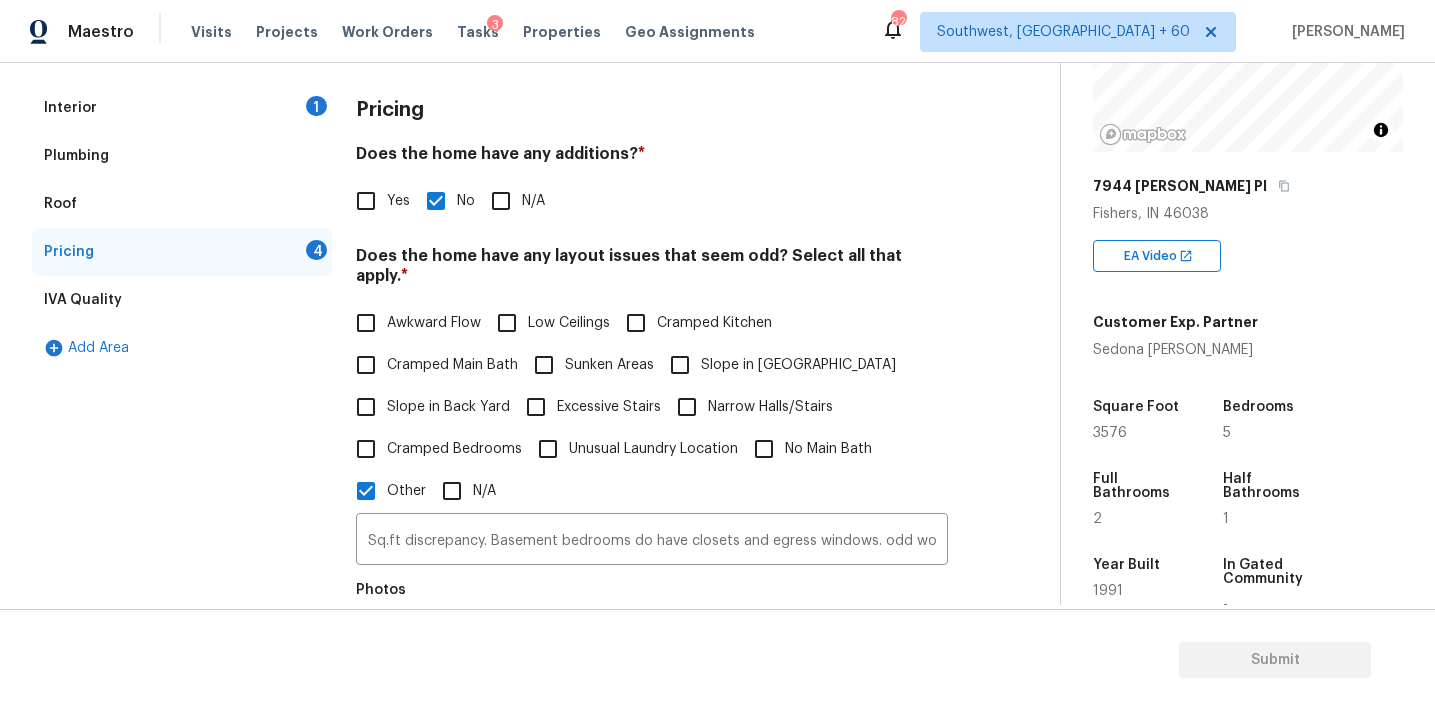 click on "Awkward Flow" at bounding box center (434, 323) 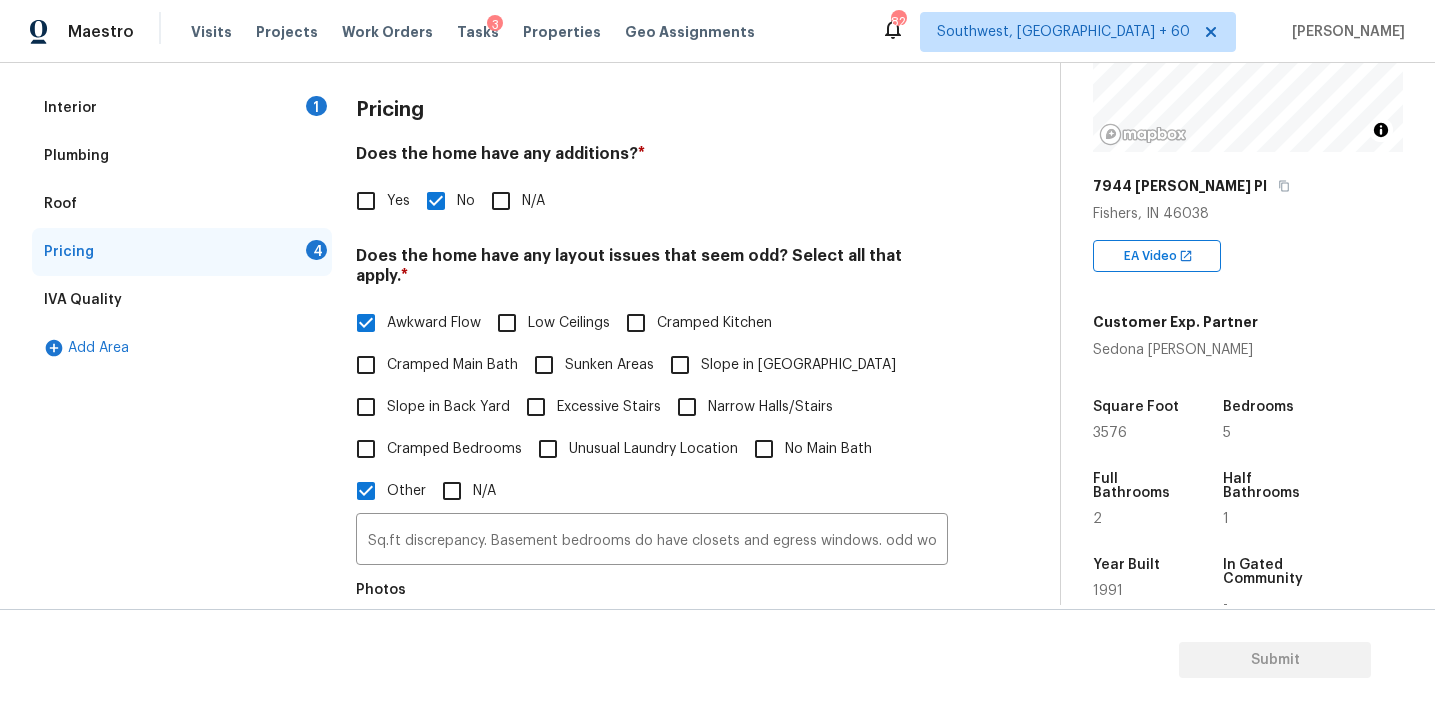 click on "Slope in [GEOGRAPHIC_DATA]" at bounding box center [680, 365] 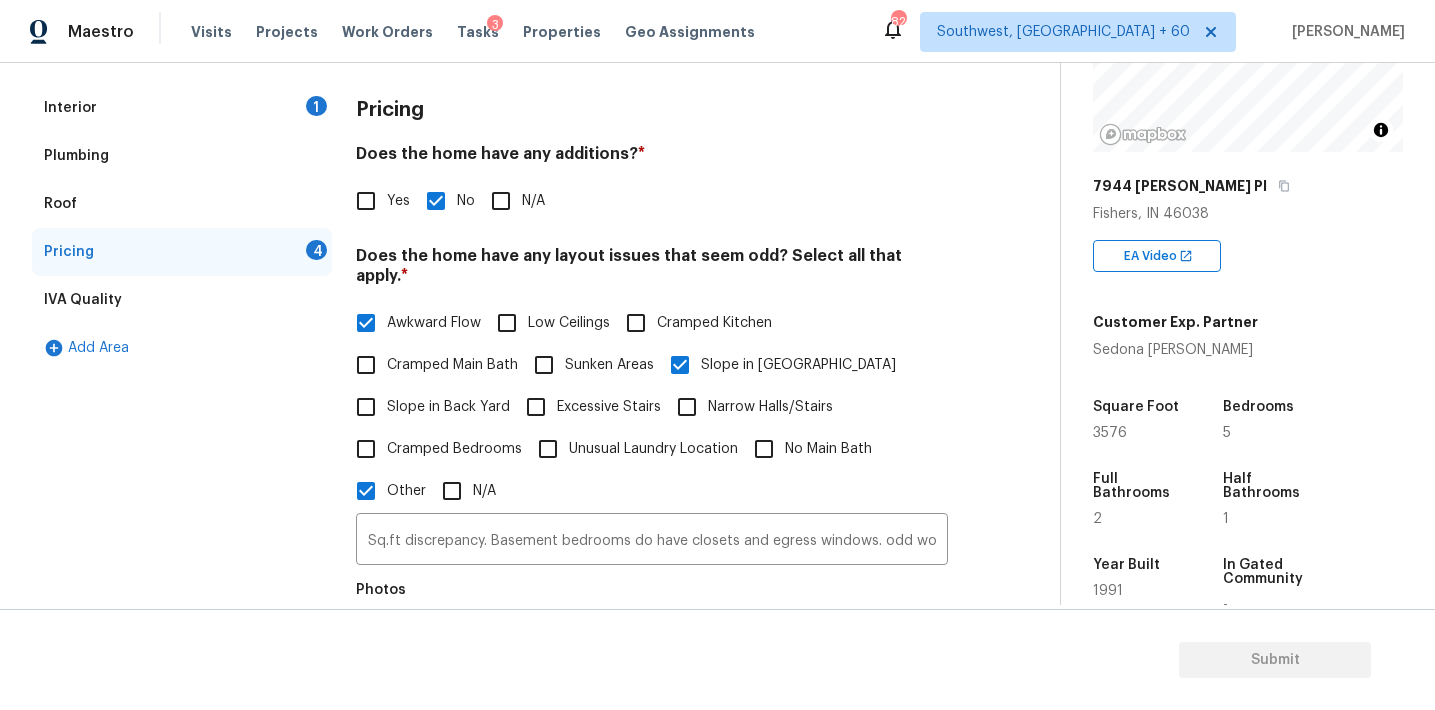 click on "Slope in Back Yard" at bounding box center [427, 407] 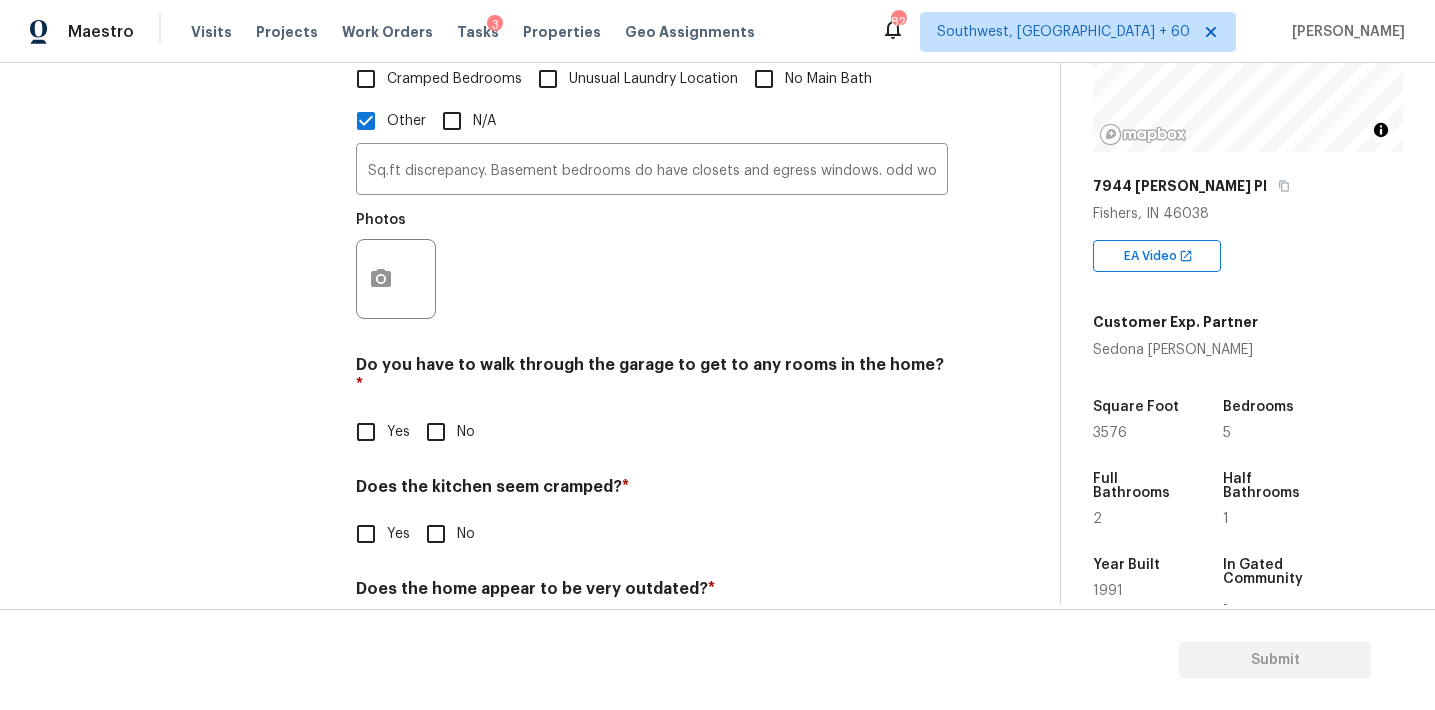 click on "No" at bounding box center (436, 432) 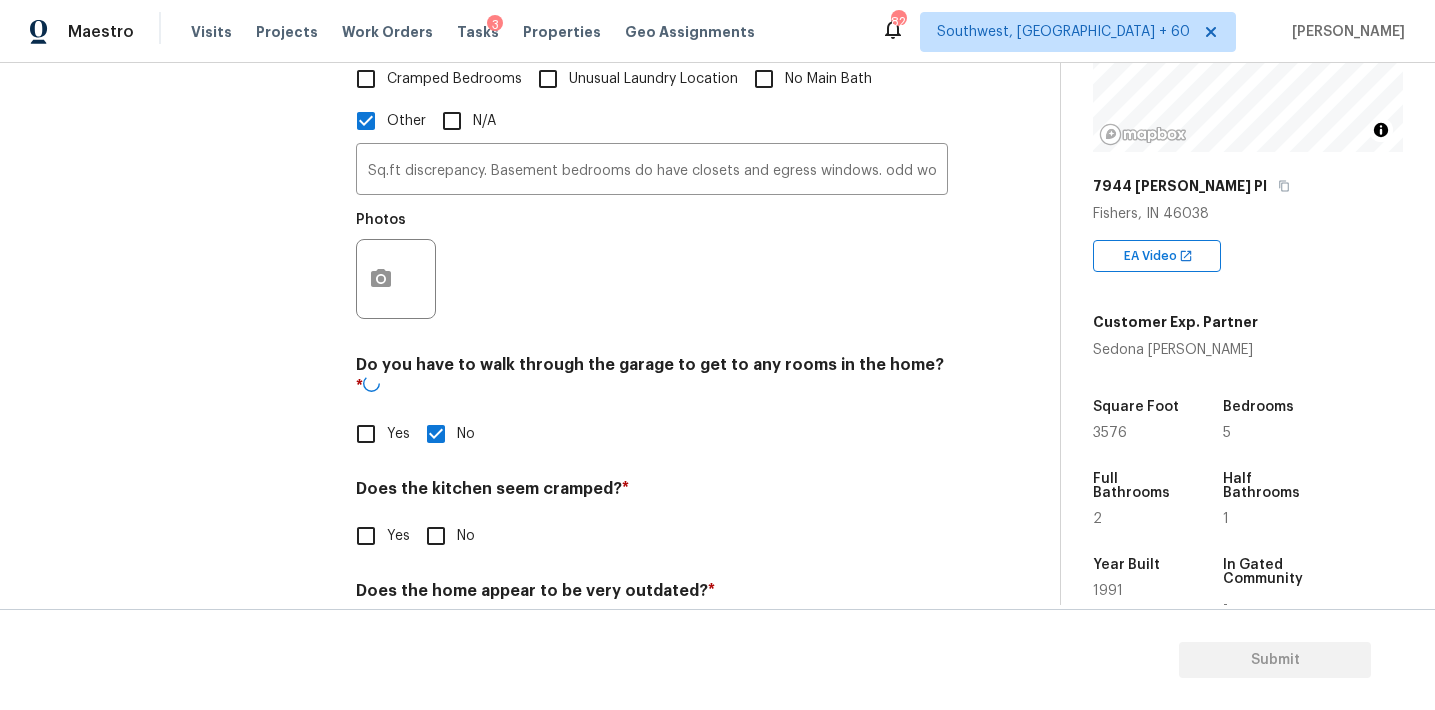 click on "No" at bounding box center (436, 536) 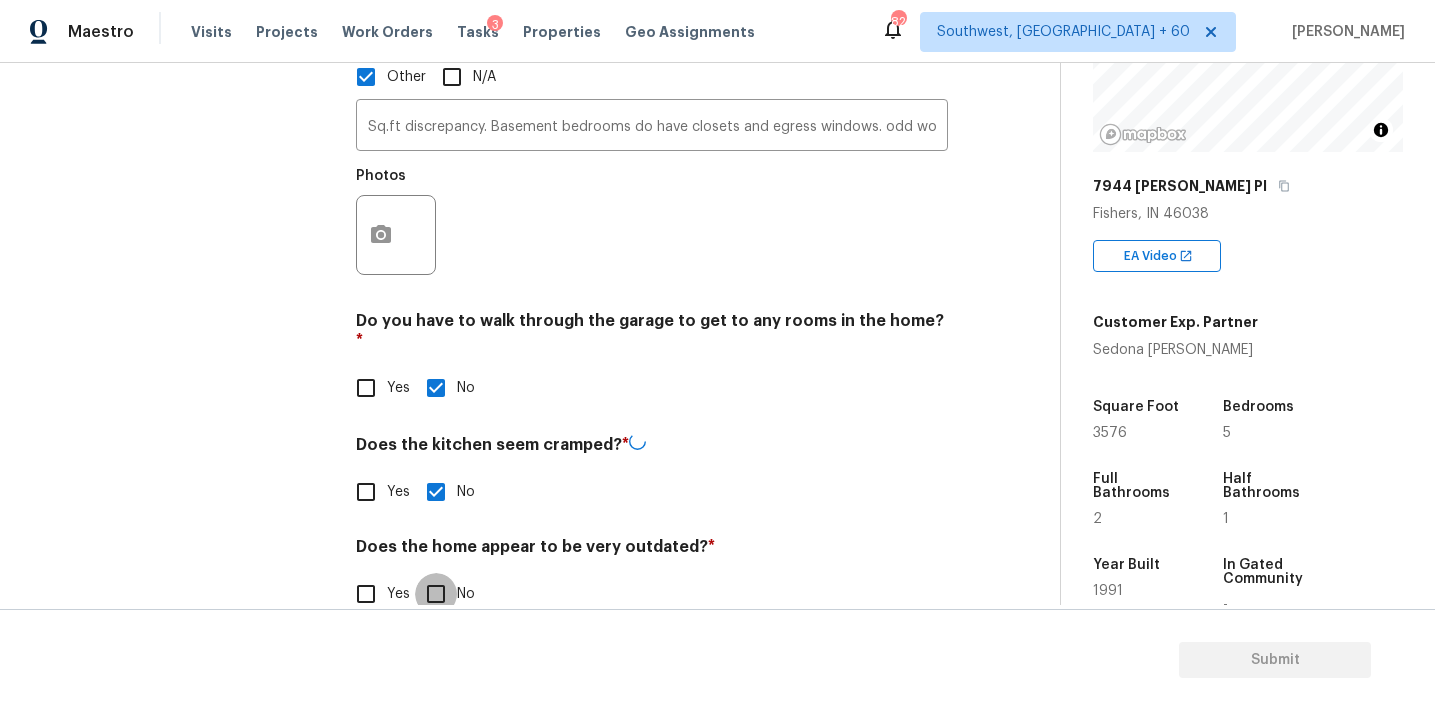 click on "No" at bounding box center [436, 594] 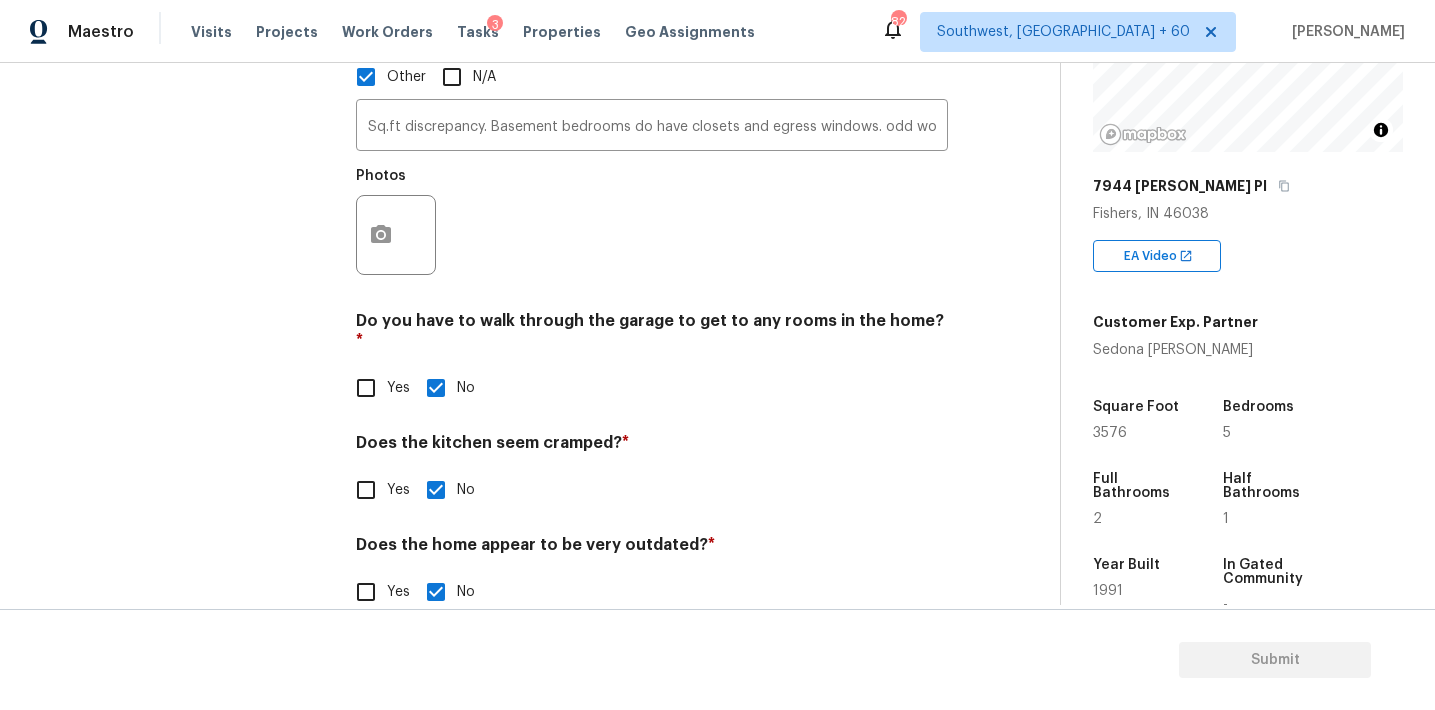 scroll, scrollTop: 679, scrollLeft: 0, axis: vertical 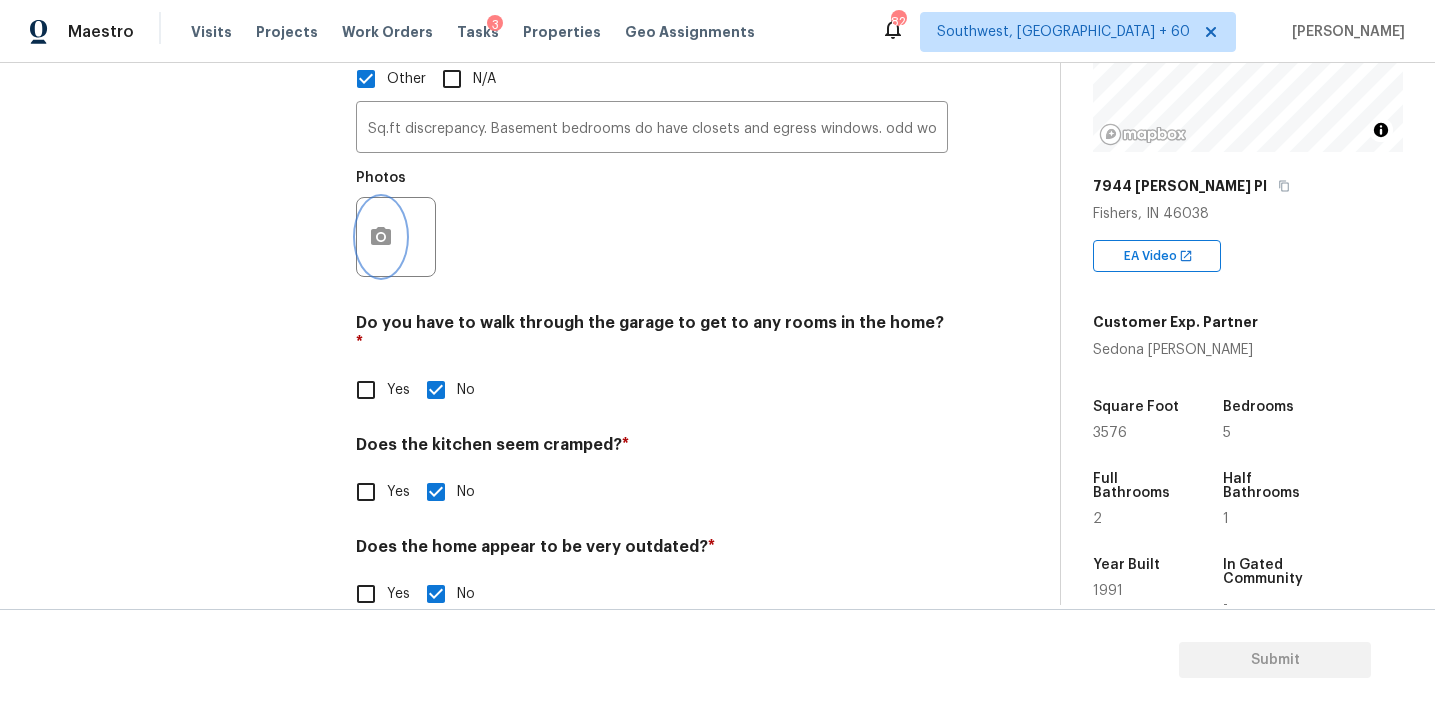 click 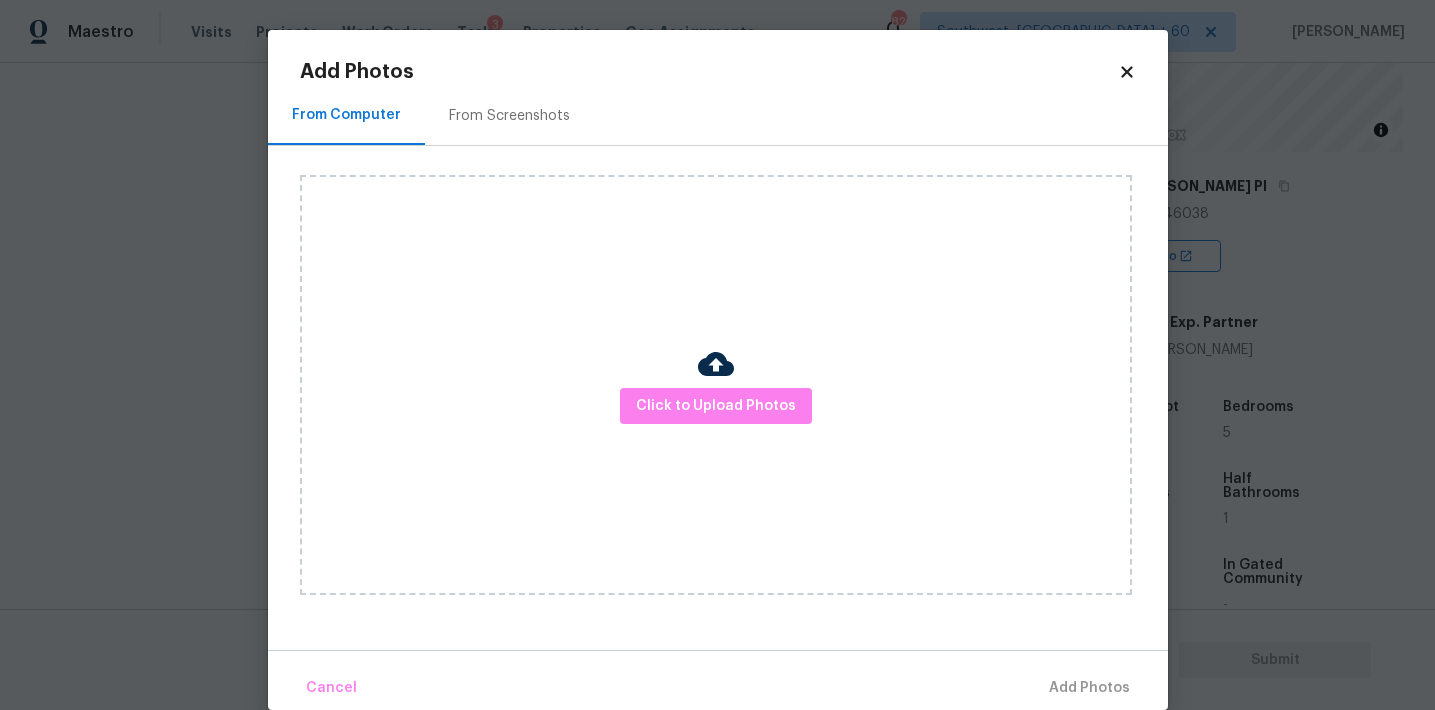 click at bounding box center (716, 364) 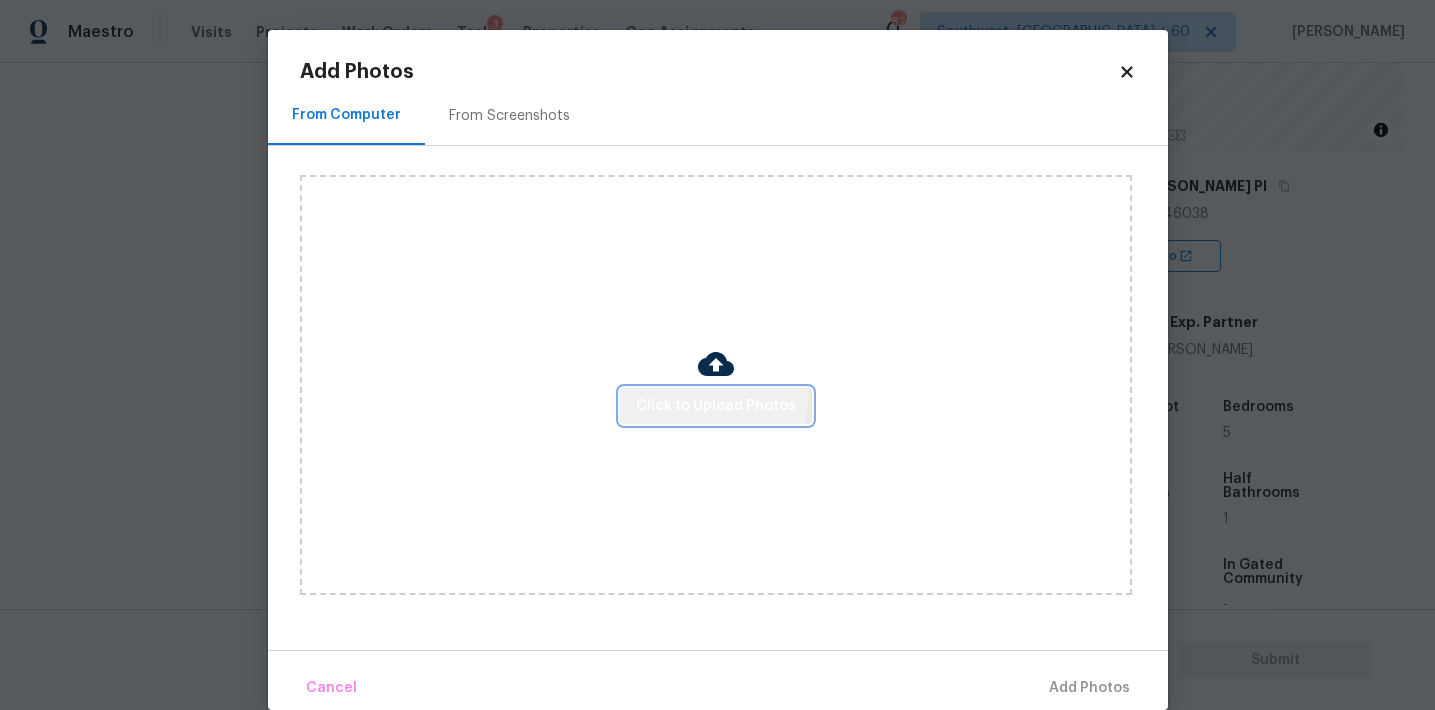 click on "Click to Upload Photos" at bounding box center [716, 406] 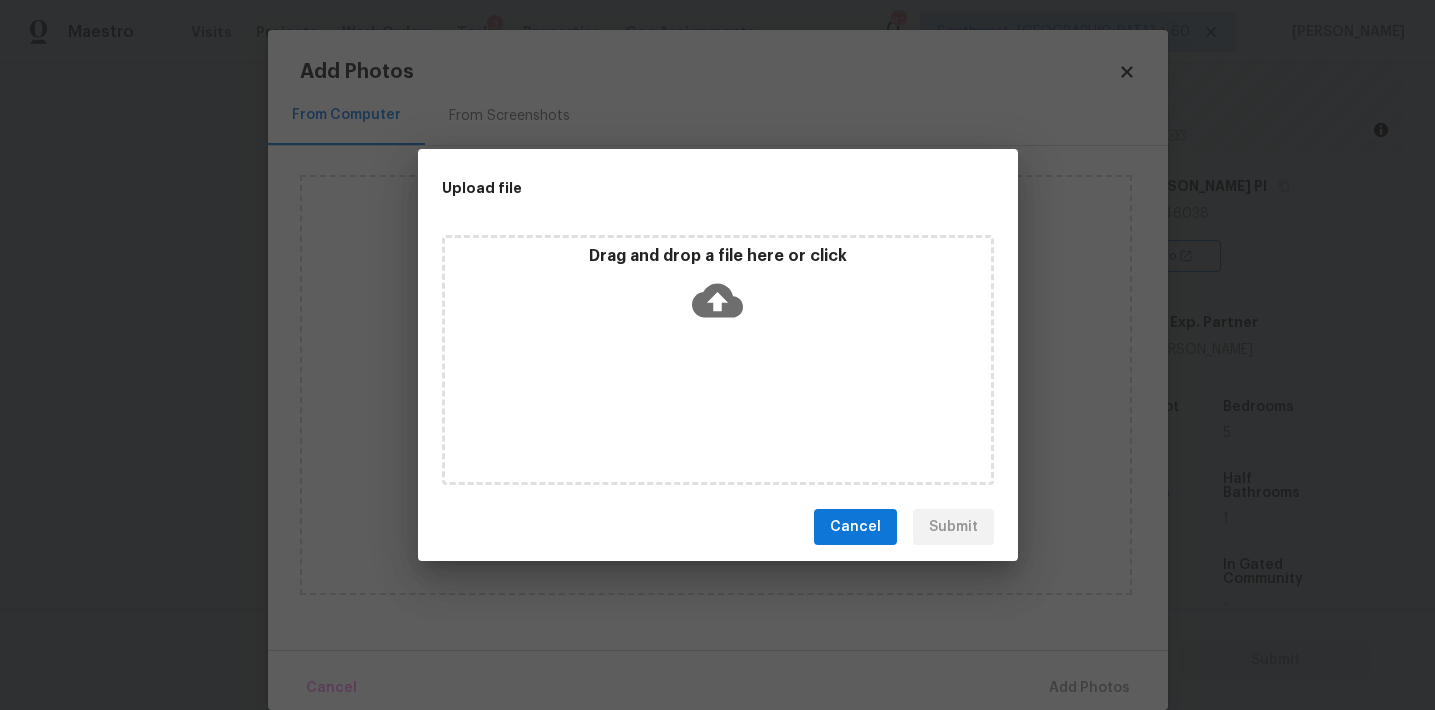 click 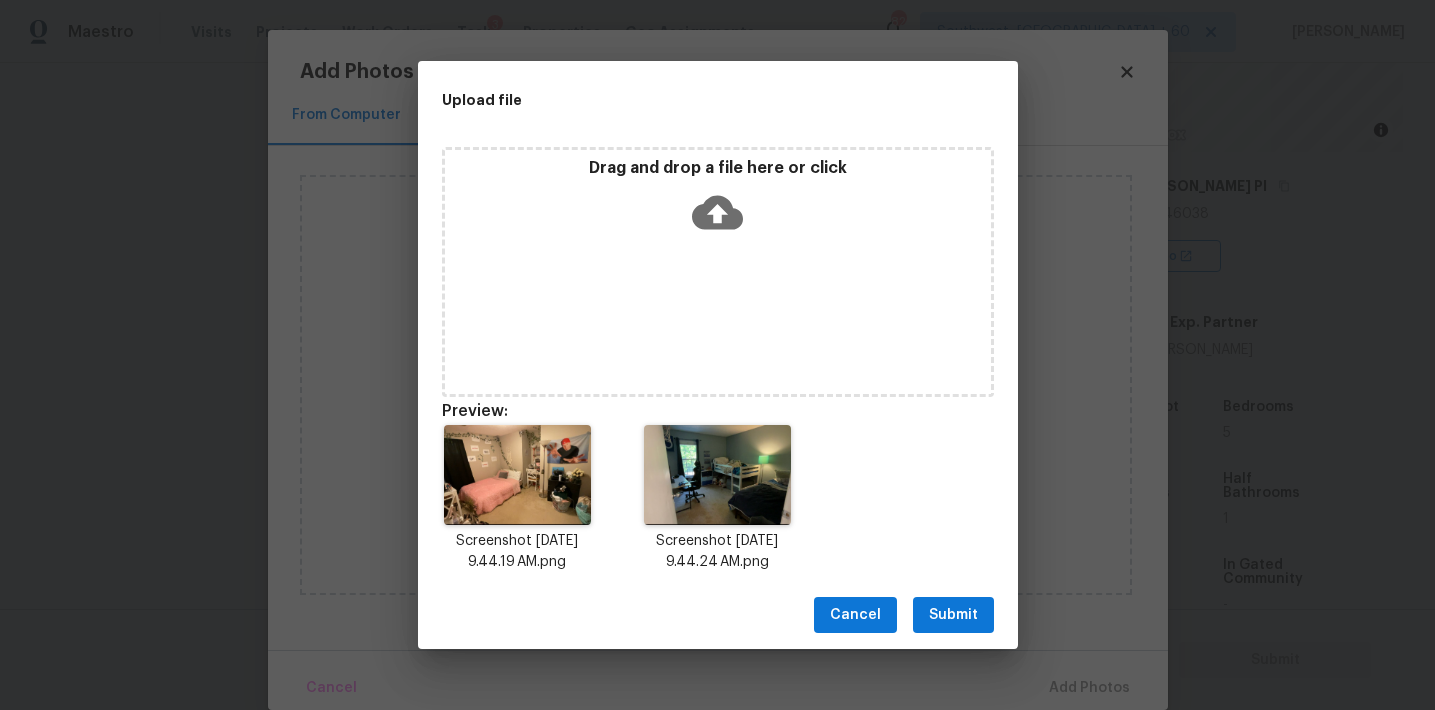 click on "Submit" at bounding box center [953, 615] 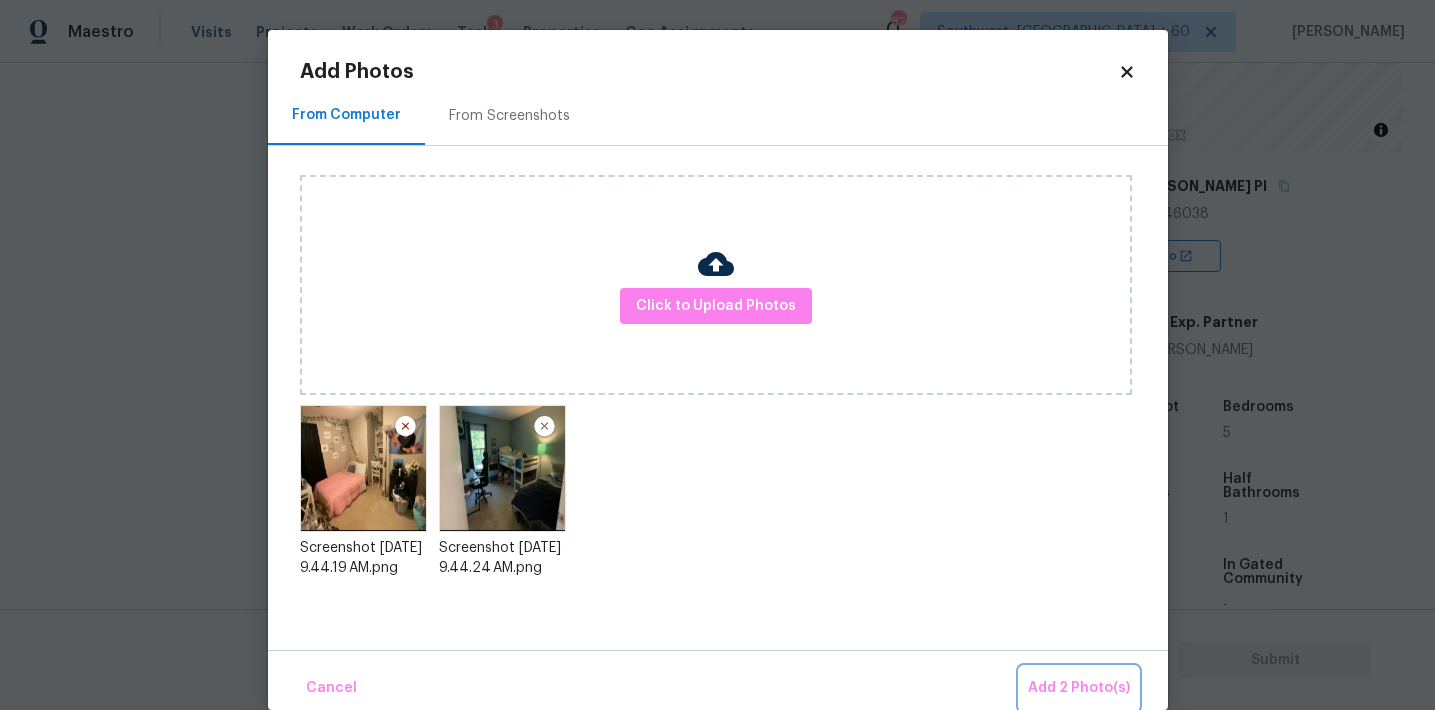 click on "Add 2 Photo(s)" at bounding box center (1079, 688) 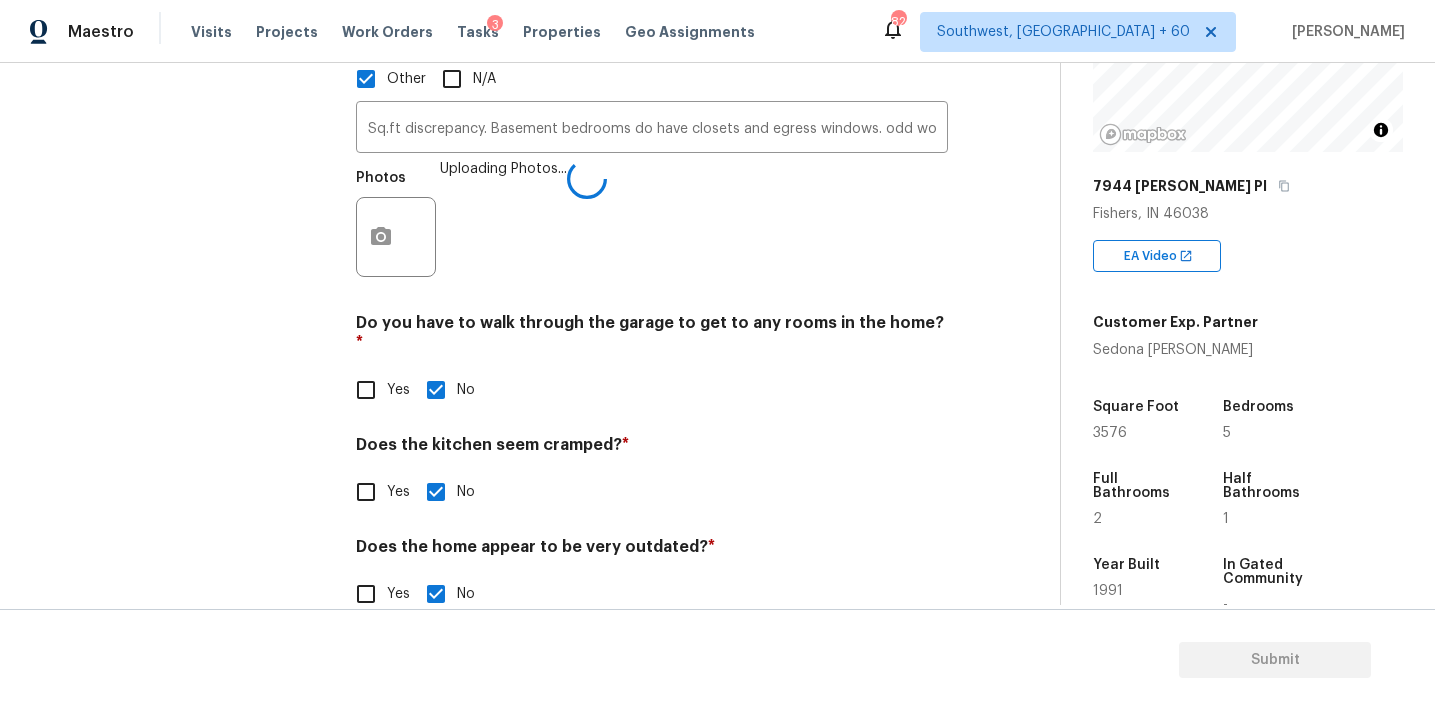 click on "Yes No" at bounding box center (652, 390) 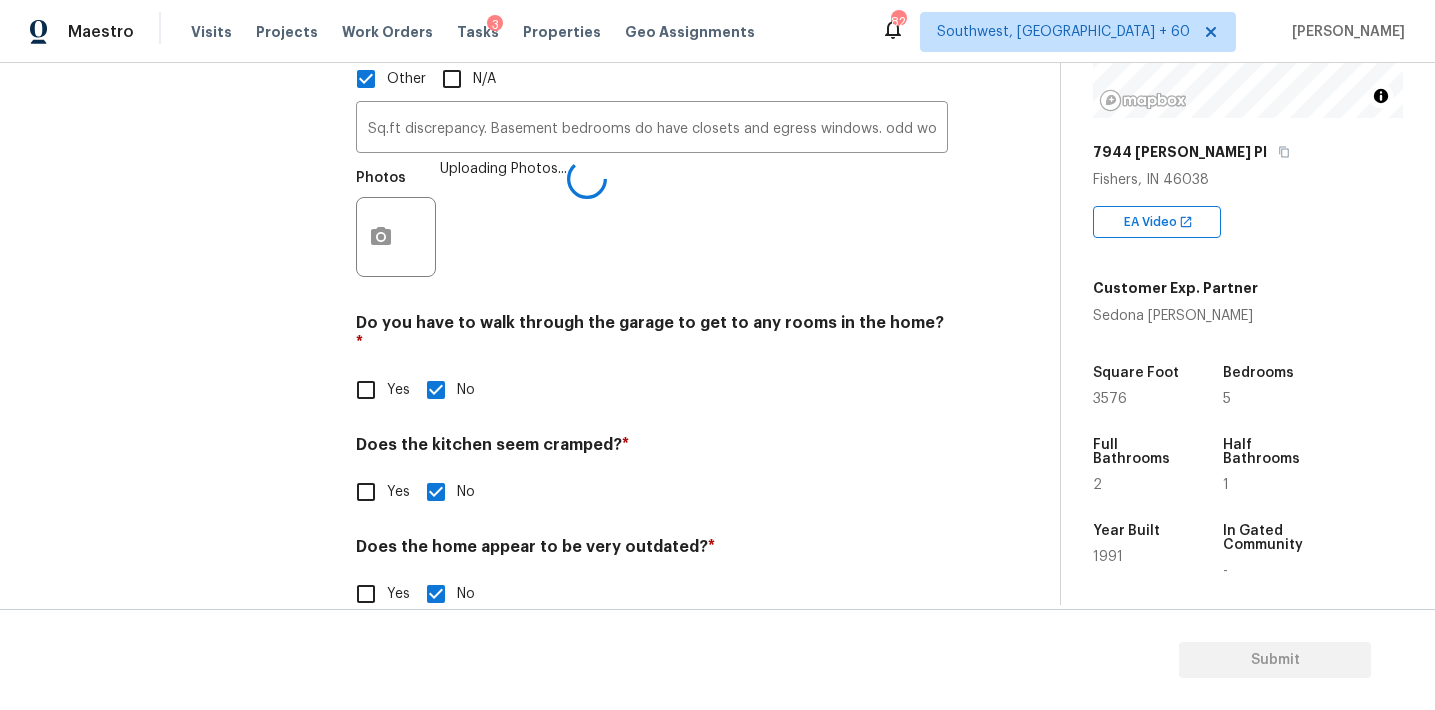 scroll, scrollTop: 244, scrollLeft: 0, axis: vertical 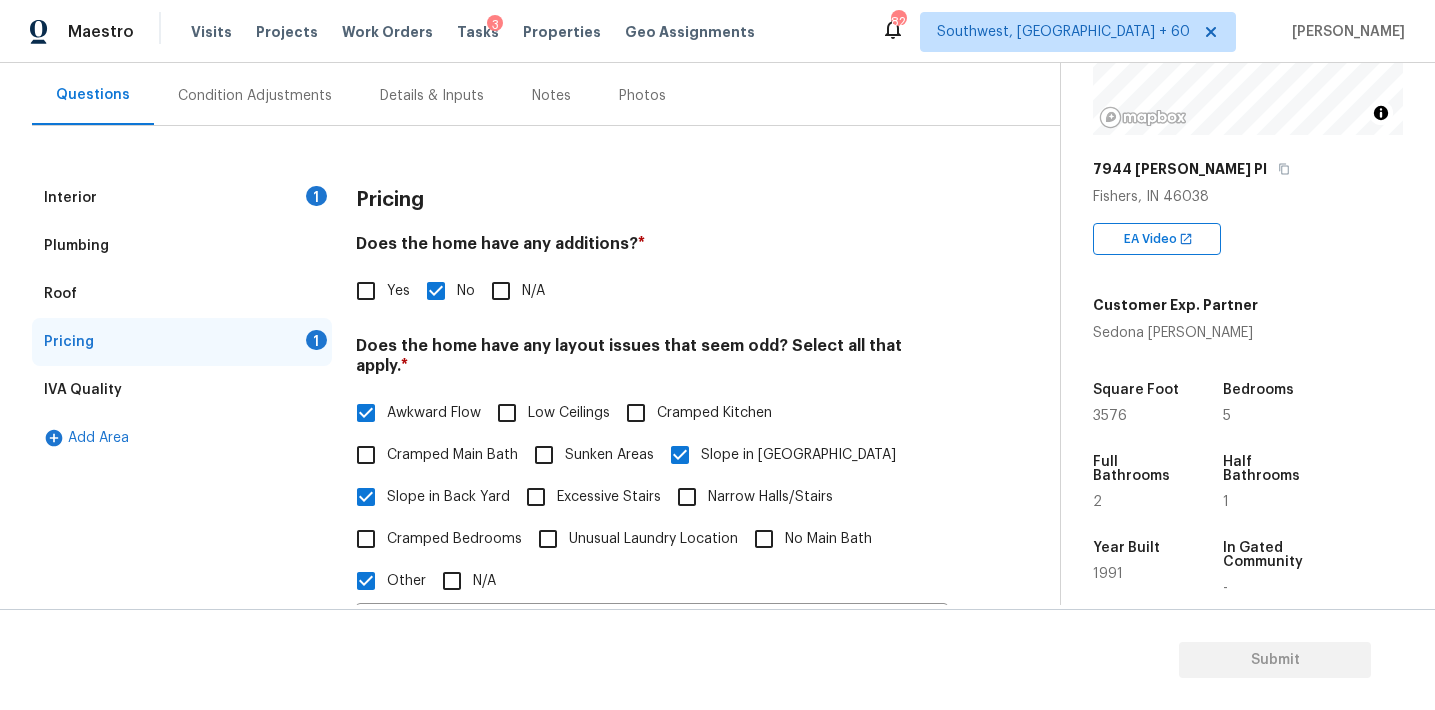 click on "Does the home have any additions?  *" at bounding box center [652, 248] 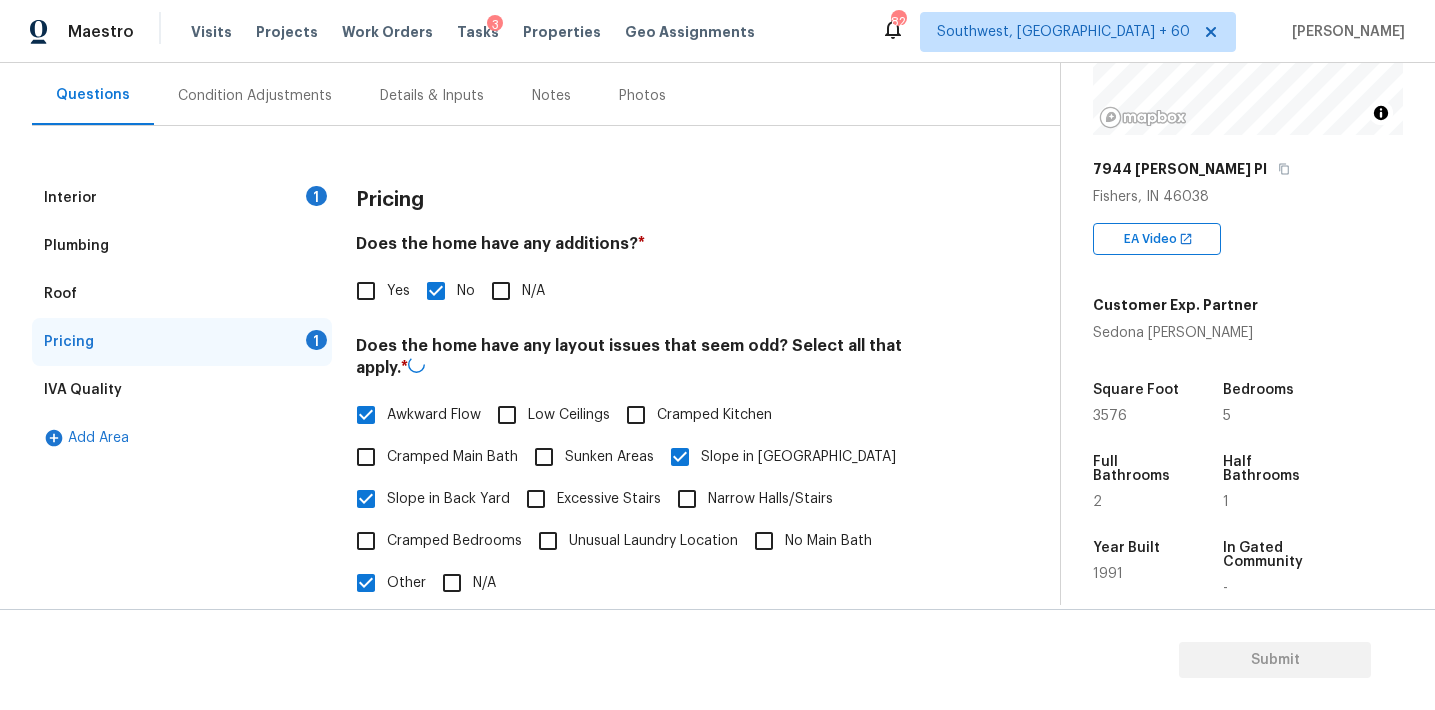 click on "Pricing" at bounding box center [390, 200] 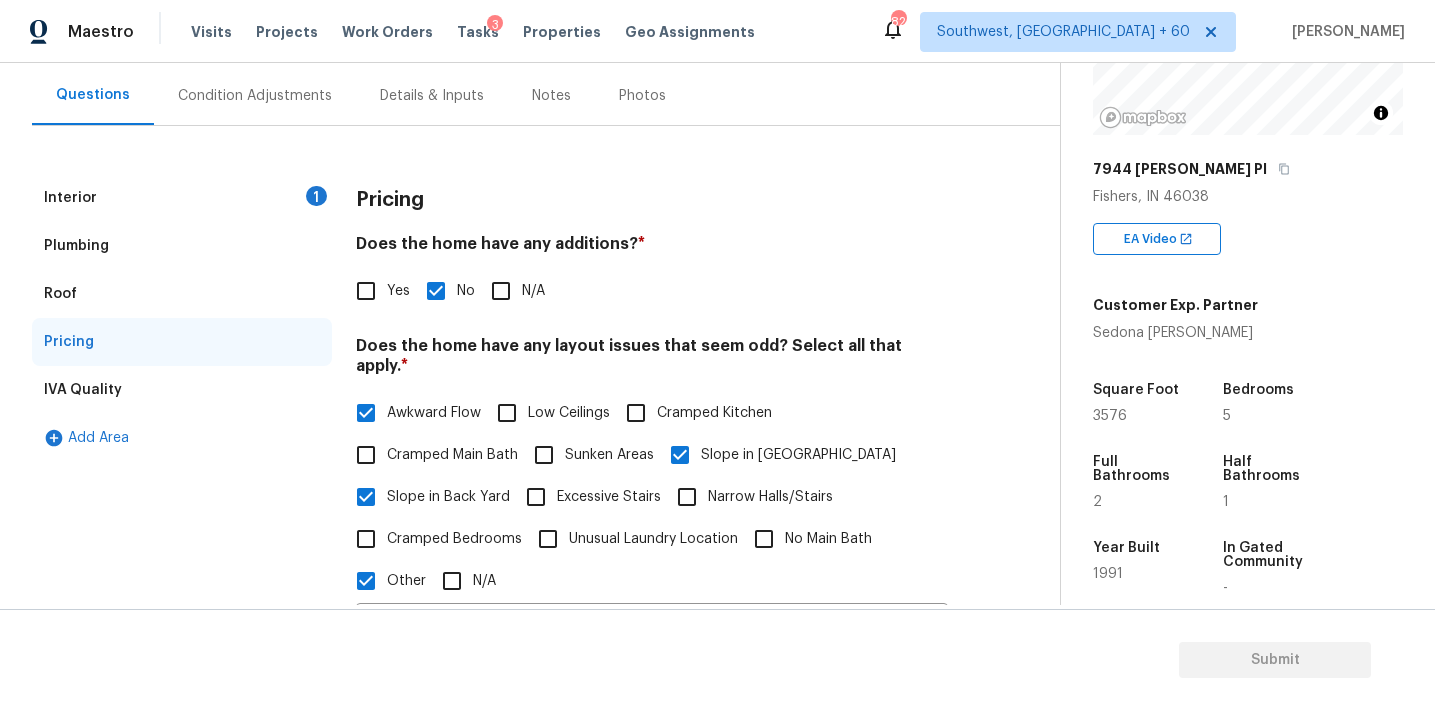 click on "1" at bounding box center (316, 196) 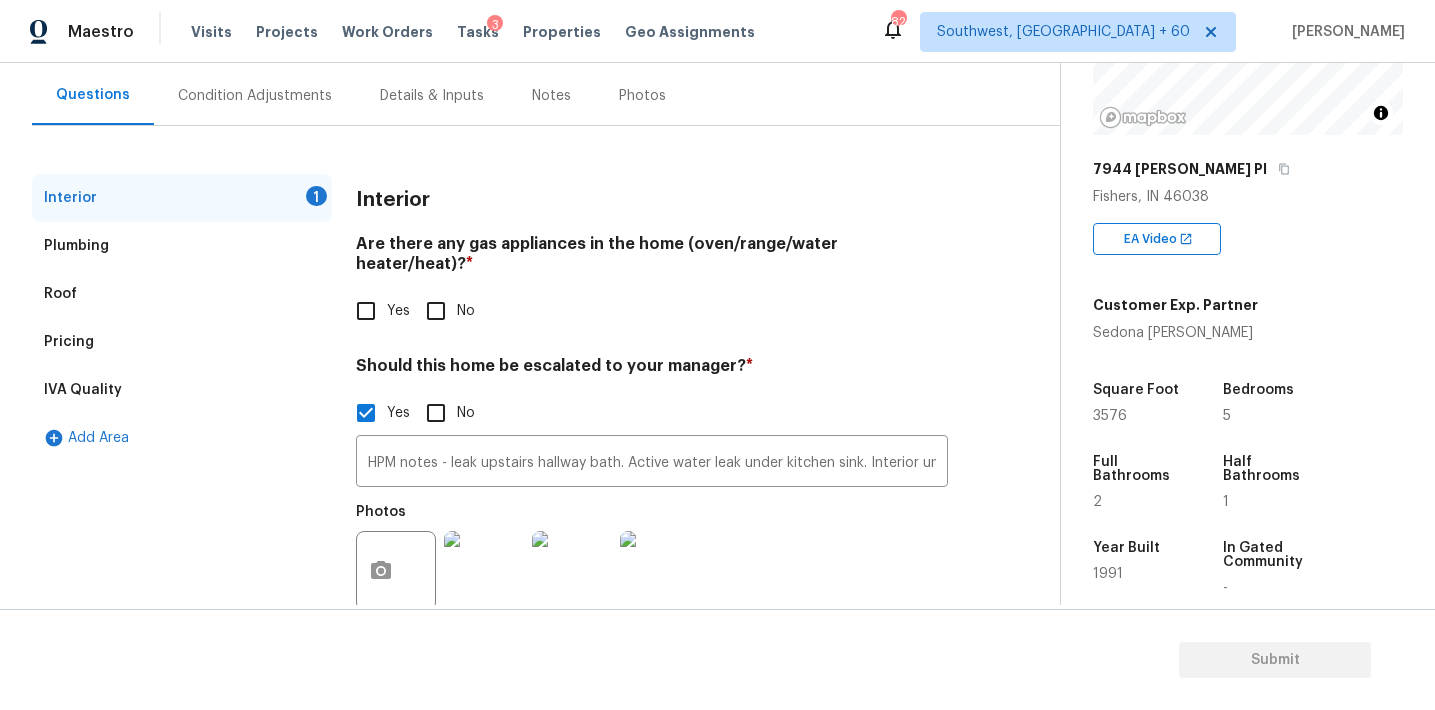 click on "Yes" at bounding box center [398, 311] 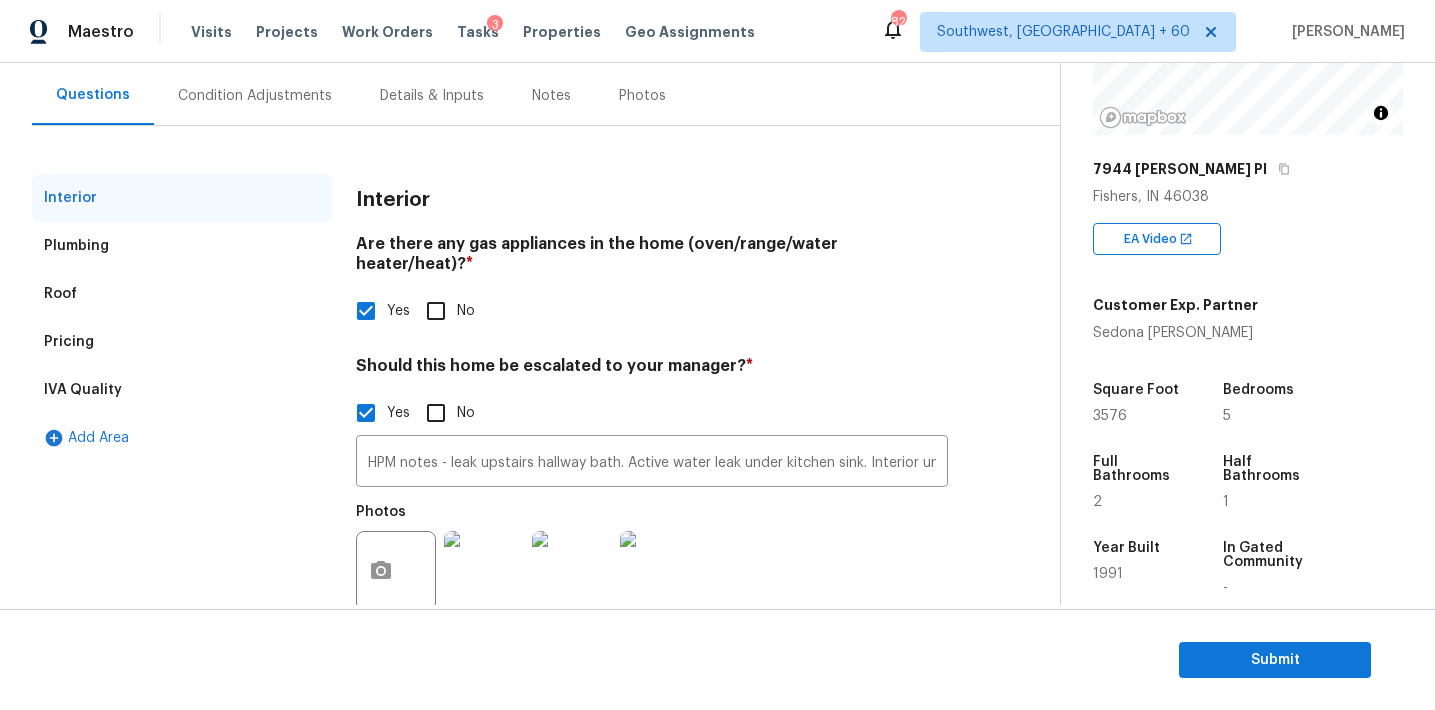 click on "Interior" at bounding box center (393, 200) 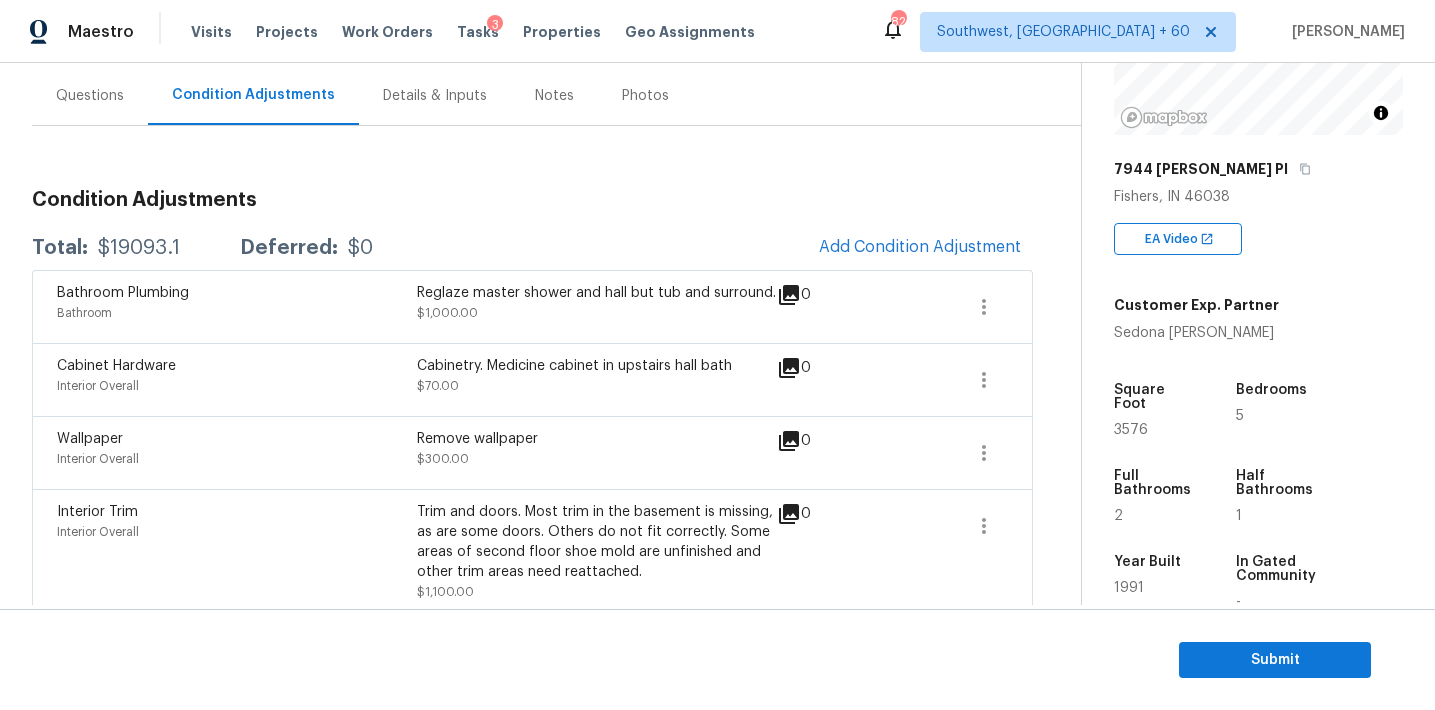 click on "Condition Adjustments" at bounding box center (532, 200) 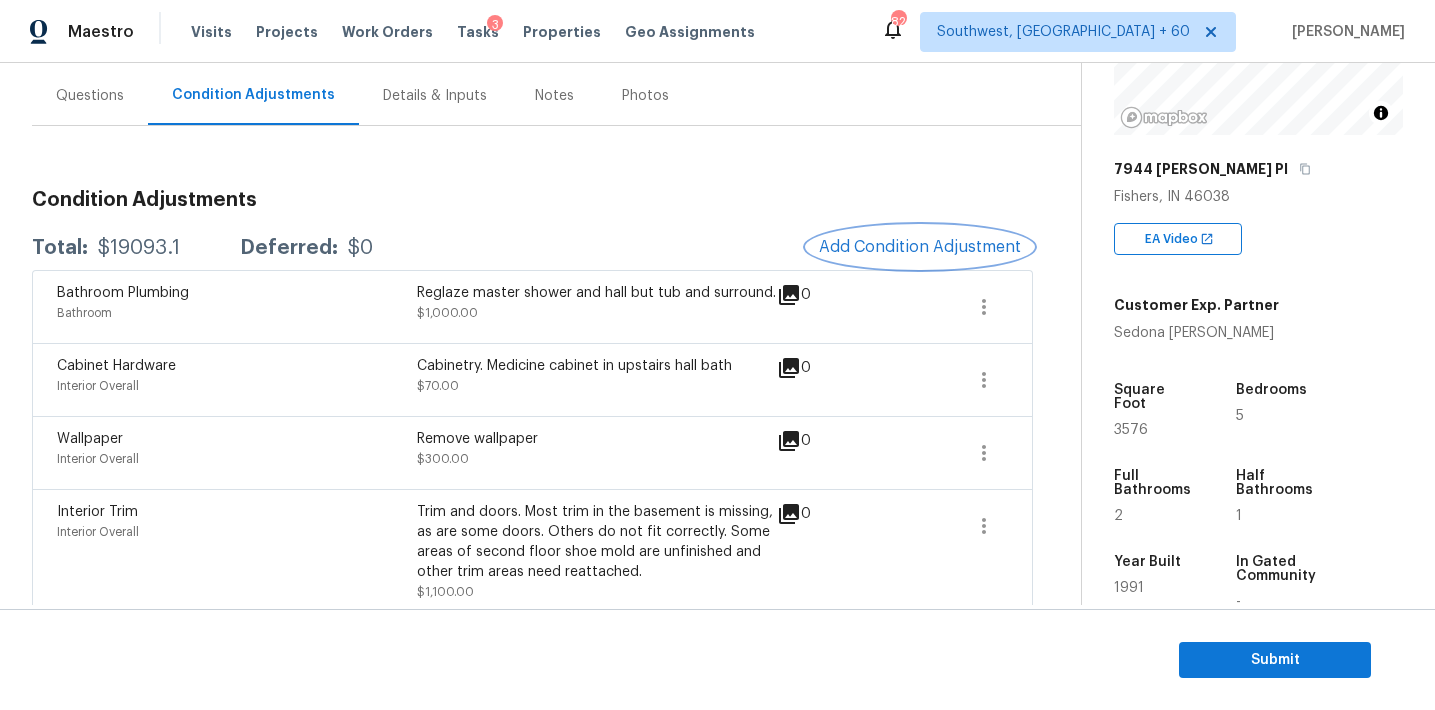 click on "Add Condition Adjustment" at bounding box center [920, 247] 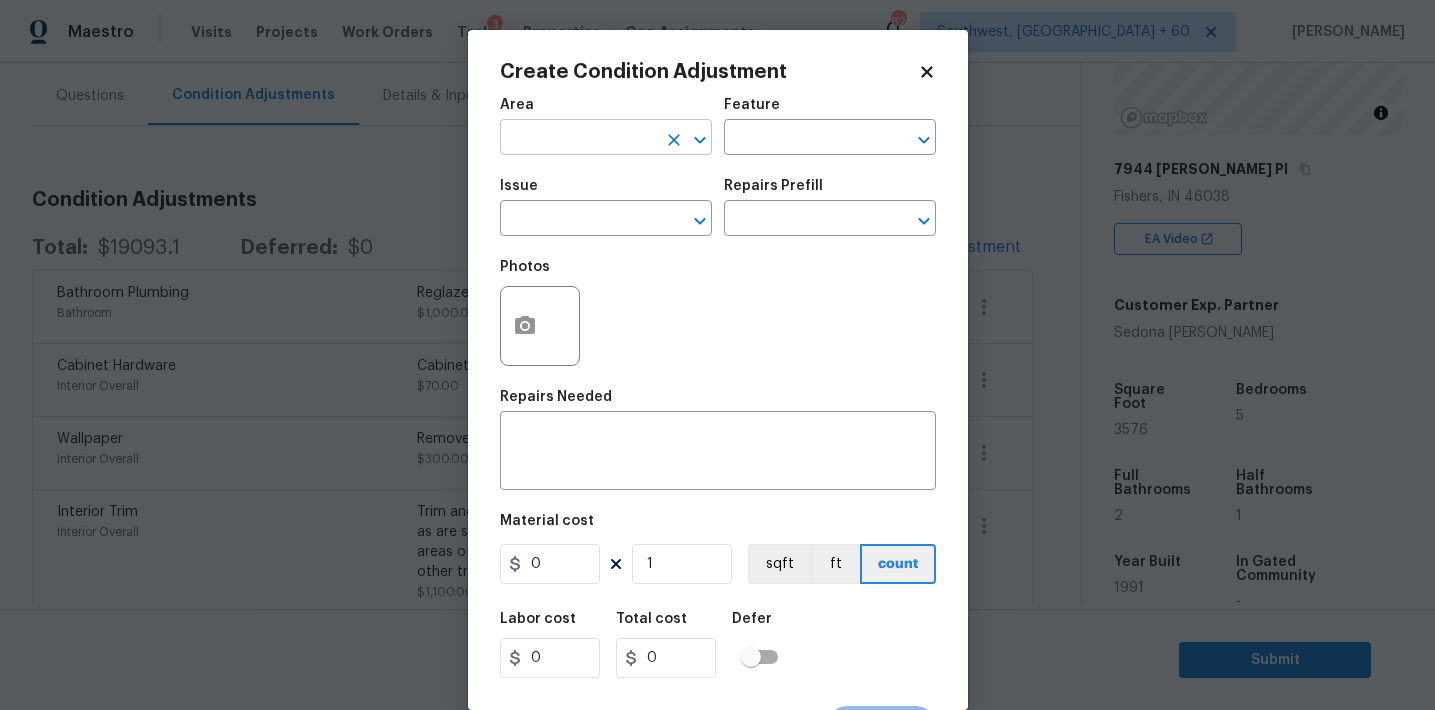click at bounding box center (578, 139) 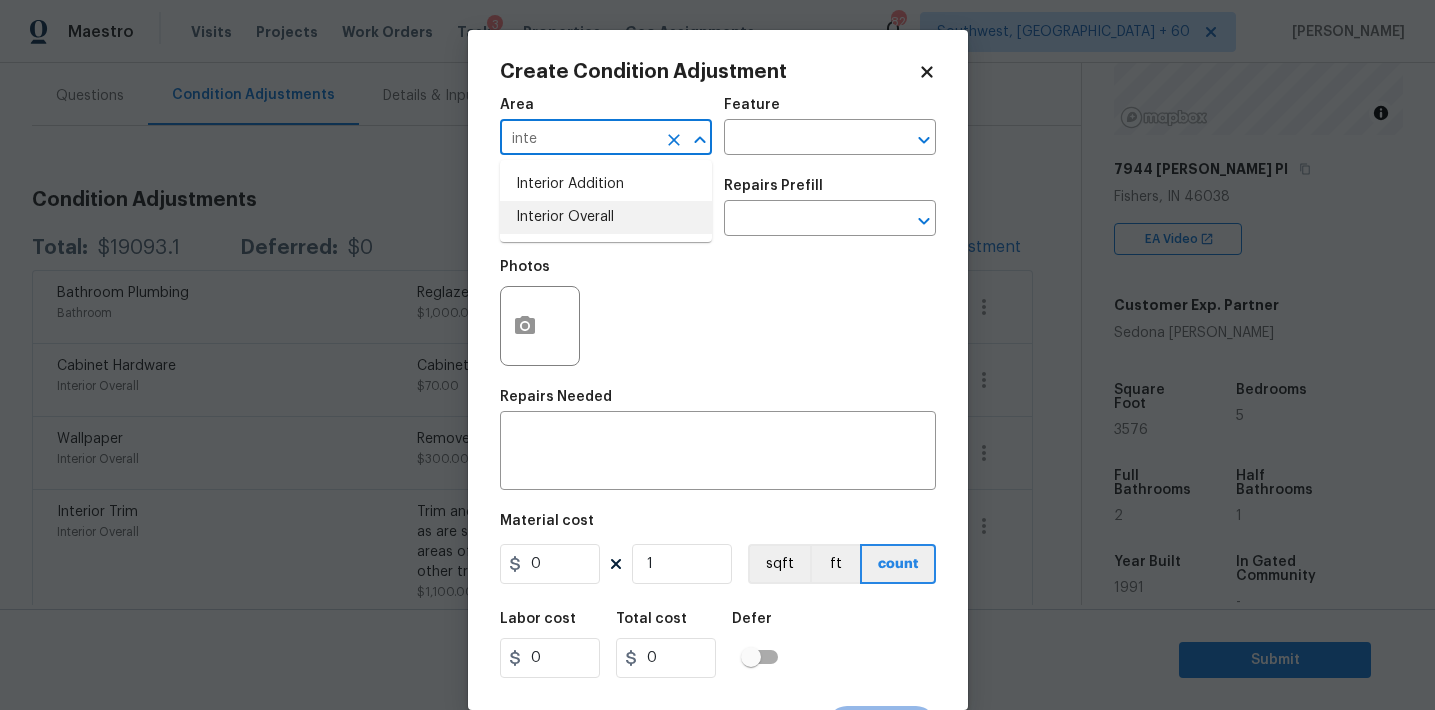 click on "Interior Overall" at bounding box center [606, 217] 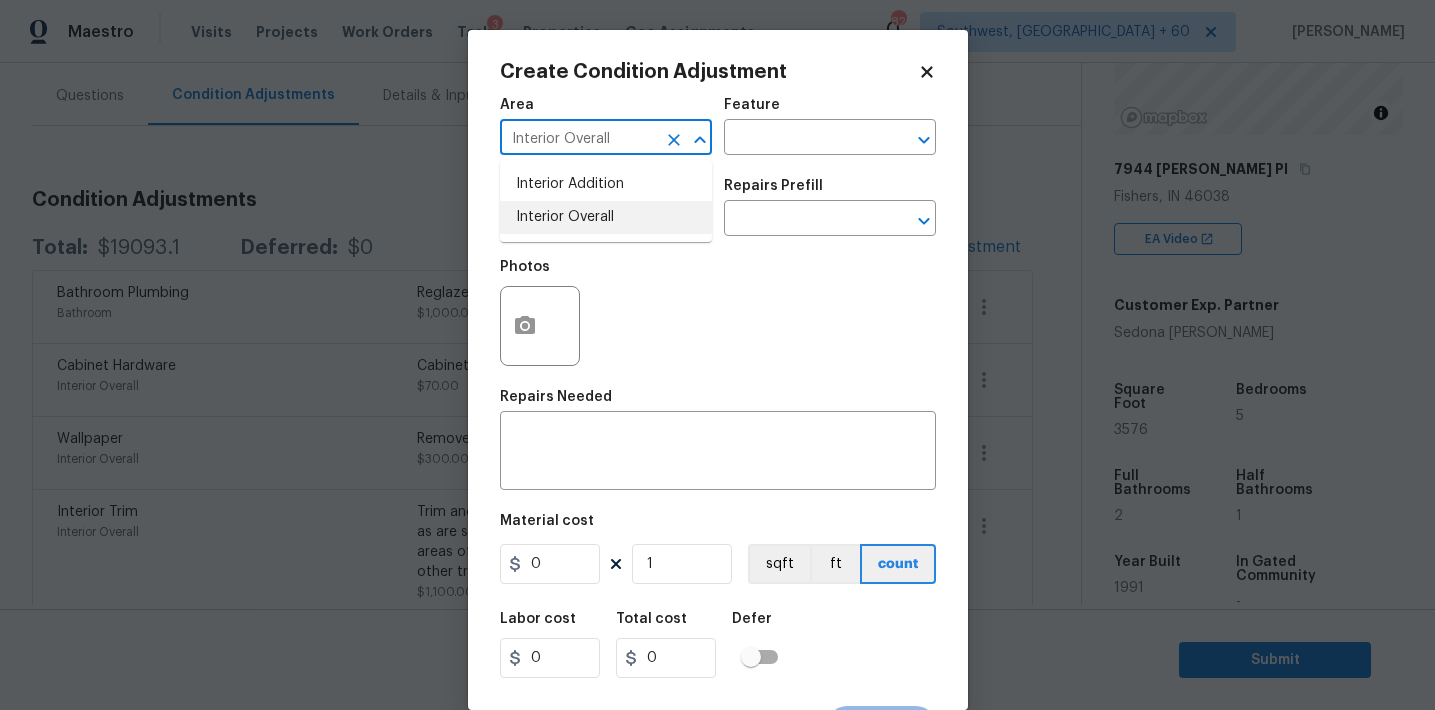 type on "Interior Overall" 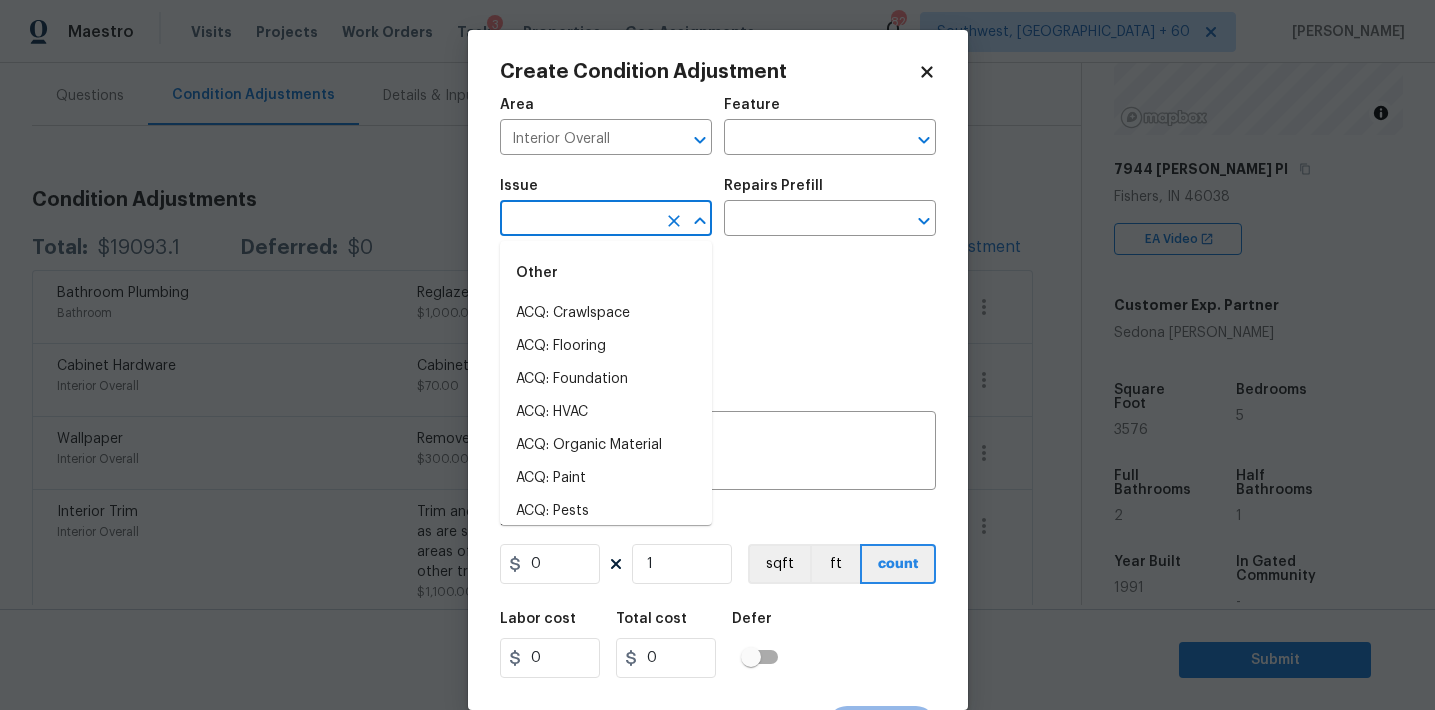 click at bounding box center (578, 220) 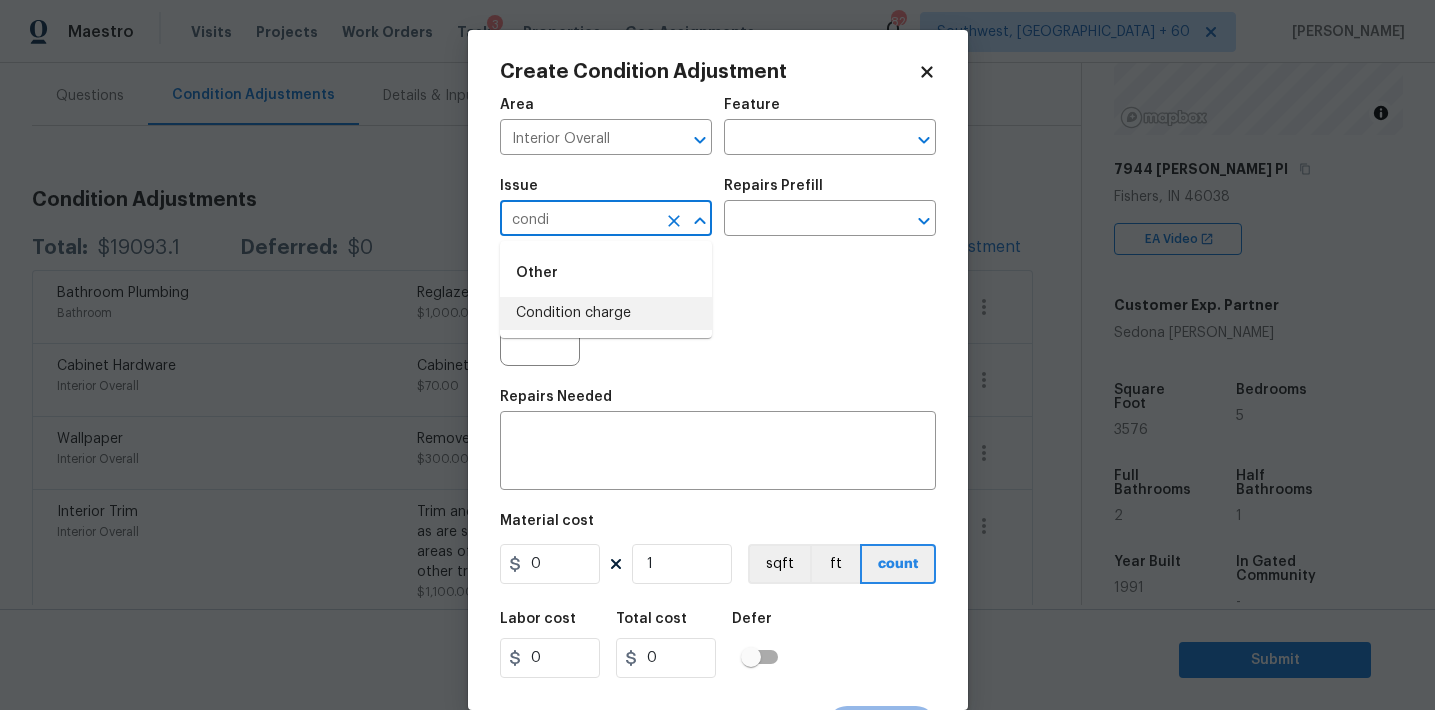 click on "Condition charge" at bounding box center (606, 313) 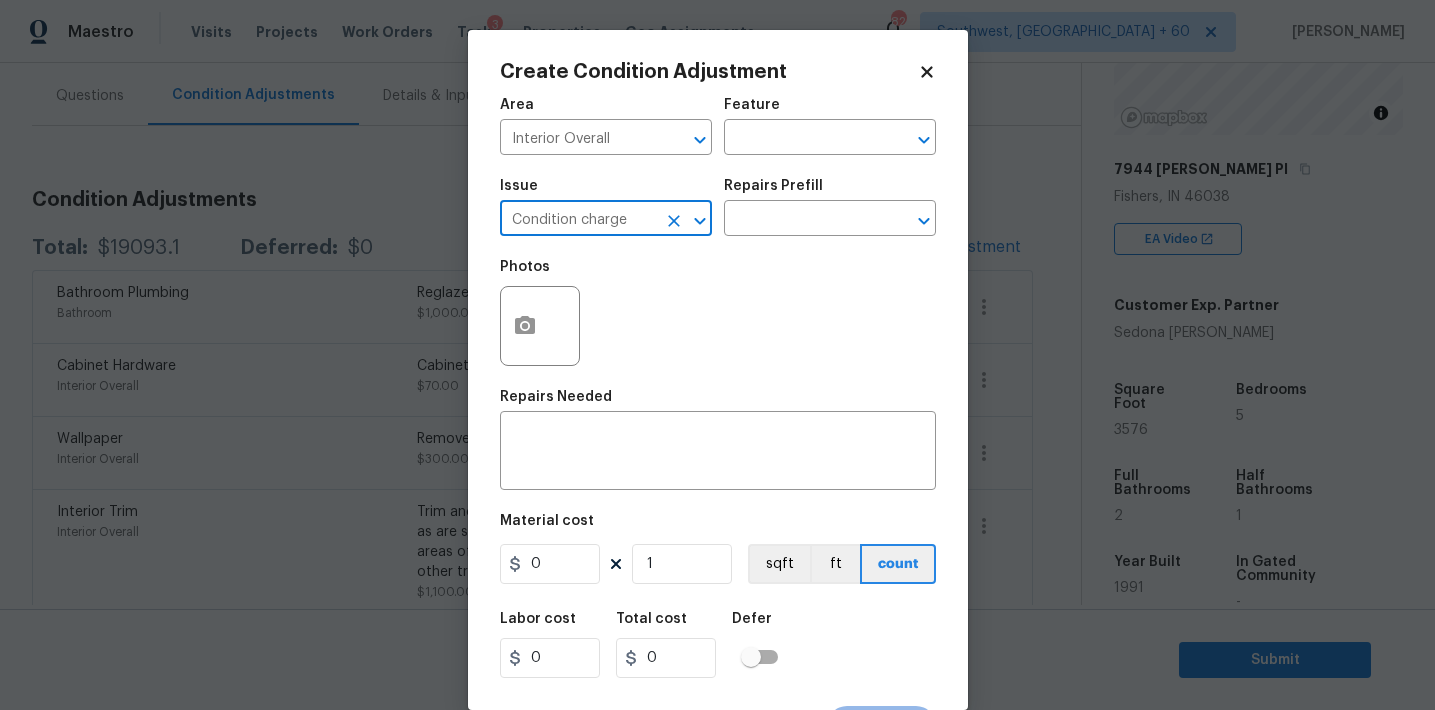type on "Condition charge" 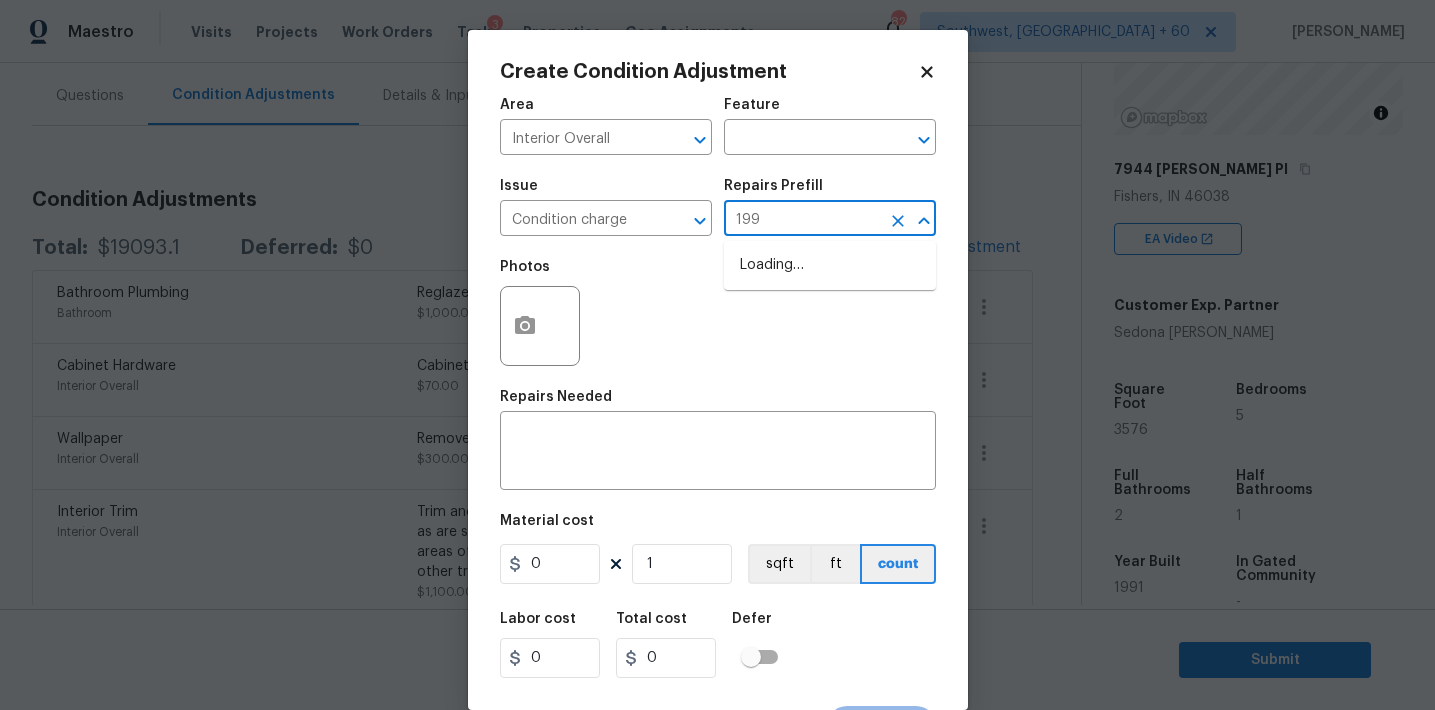 type on "1992" 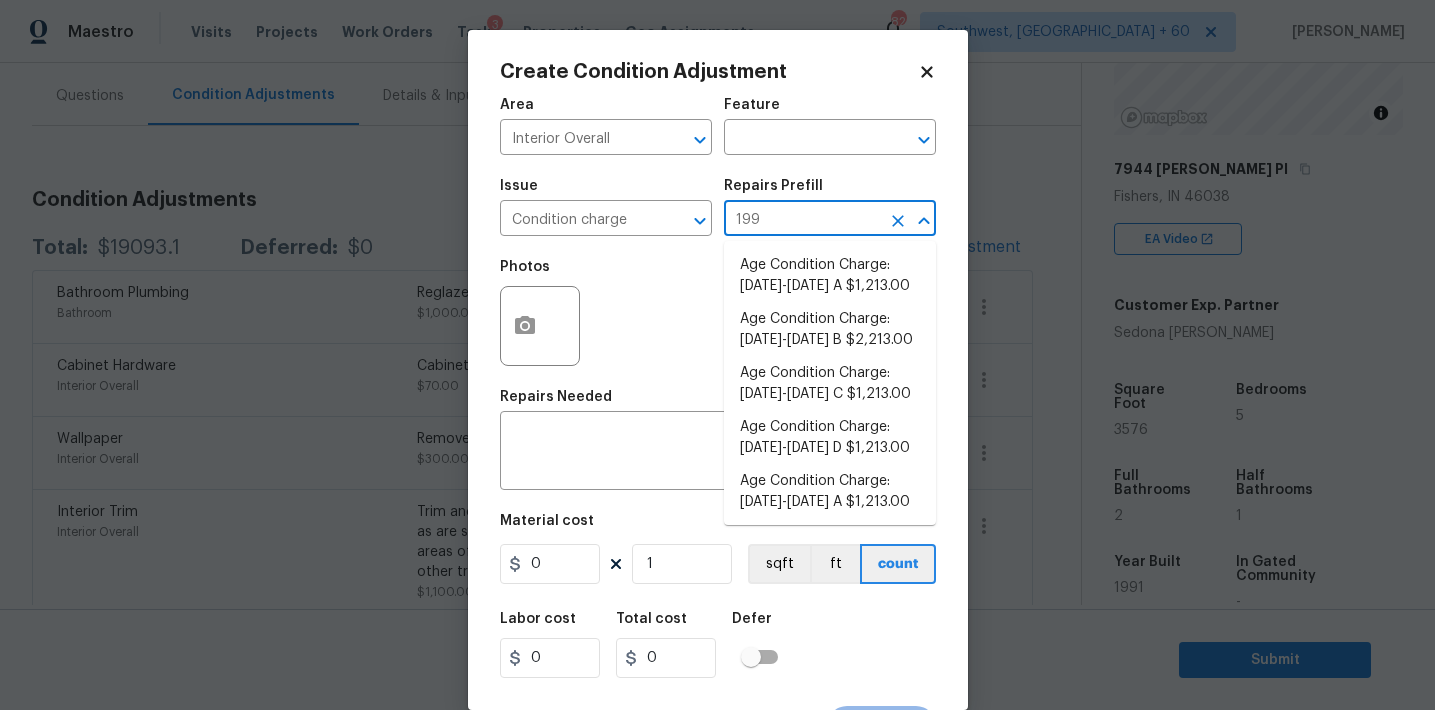 type on "1992" 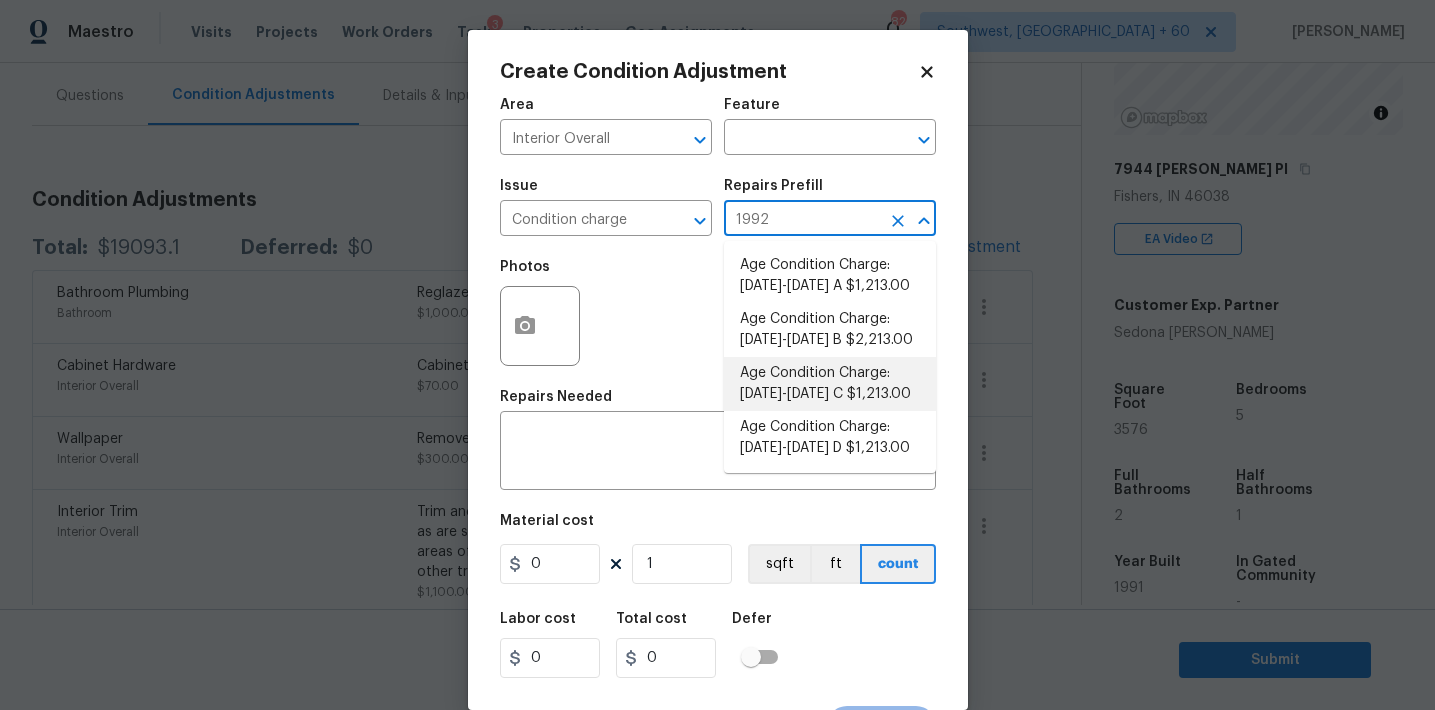 click on "Age Condition Charge: [DATE]-[DATE] C	 $1,213.00" at bounding box center (830, 384) 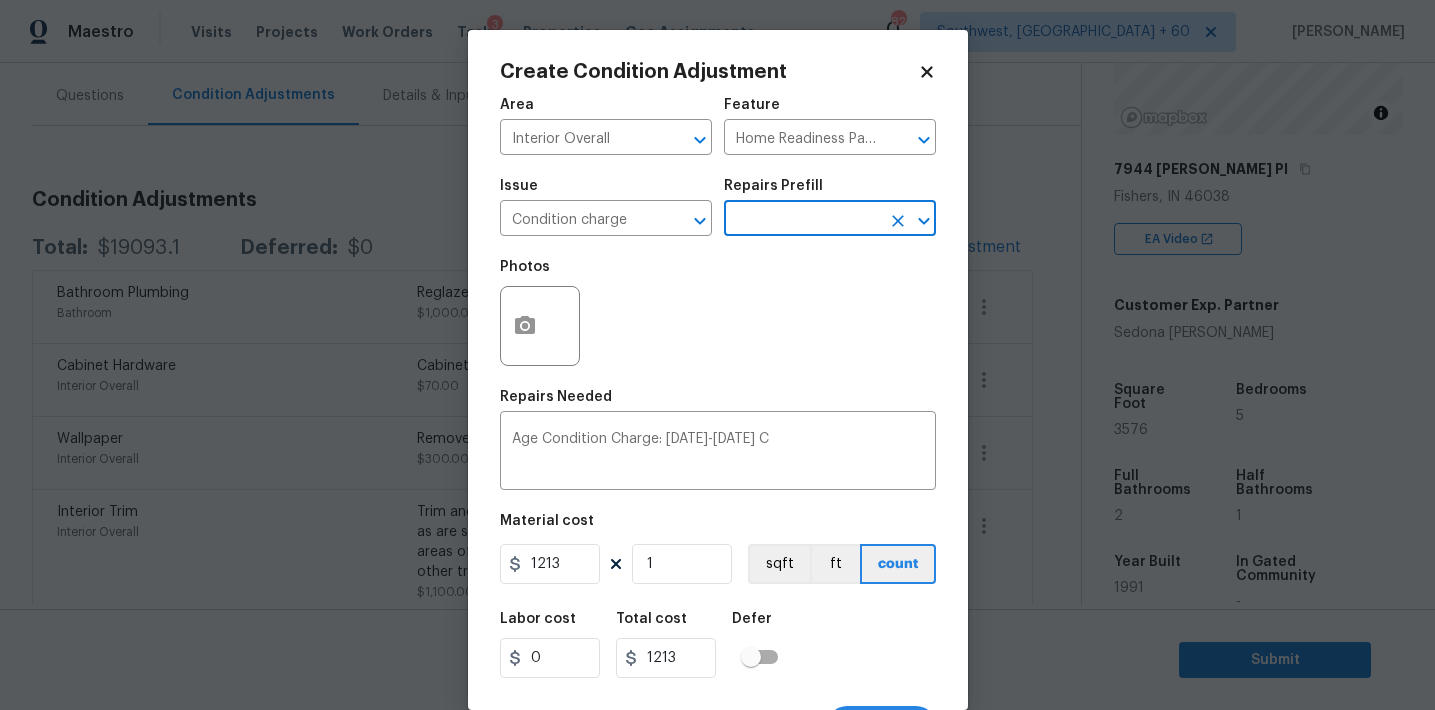 scroll, scrollTop: 37, scrollLeft: 0, axis: vertical 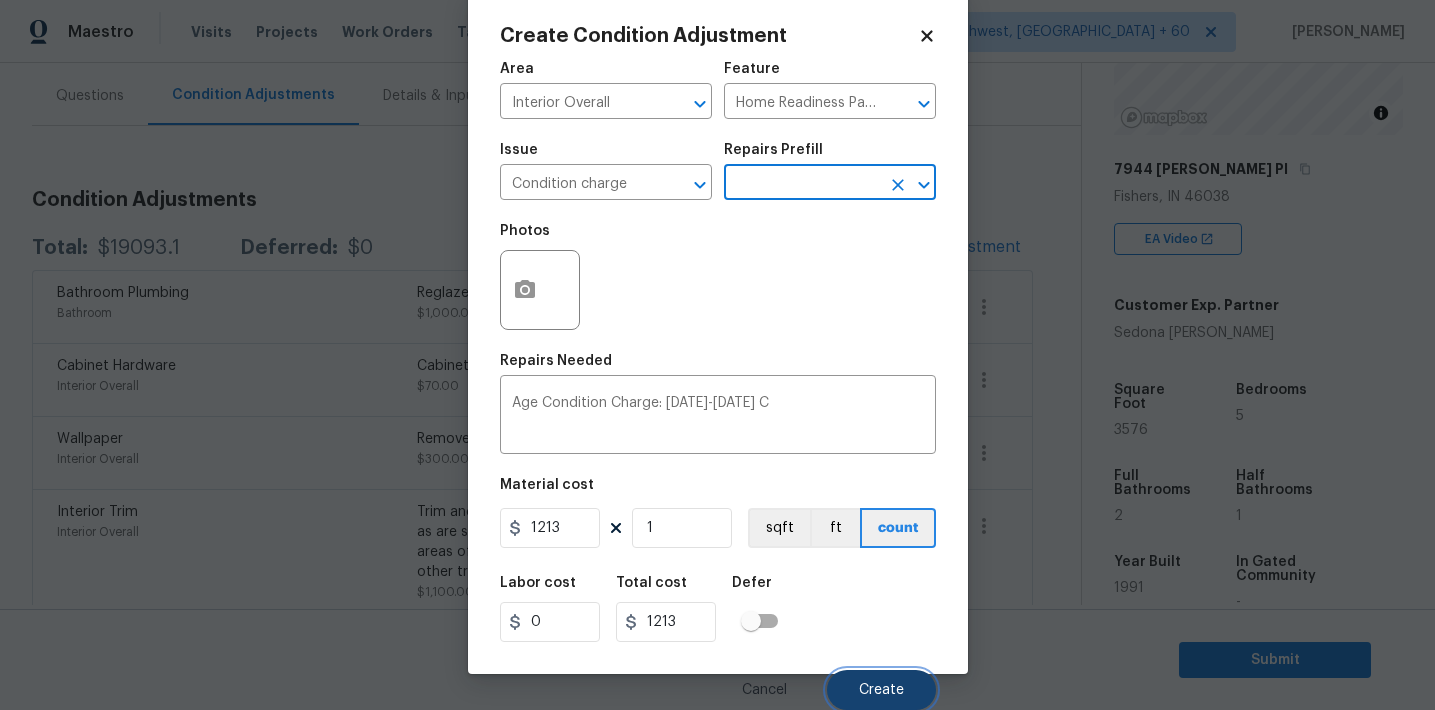 click on "Create" at bounding box center (881, 690) 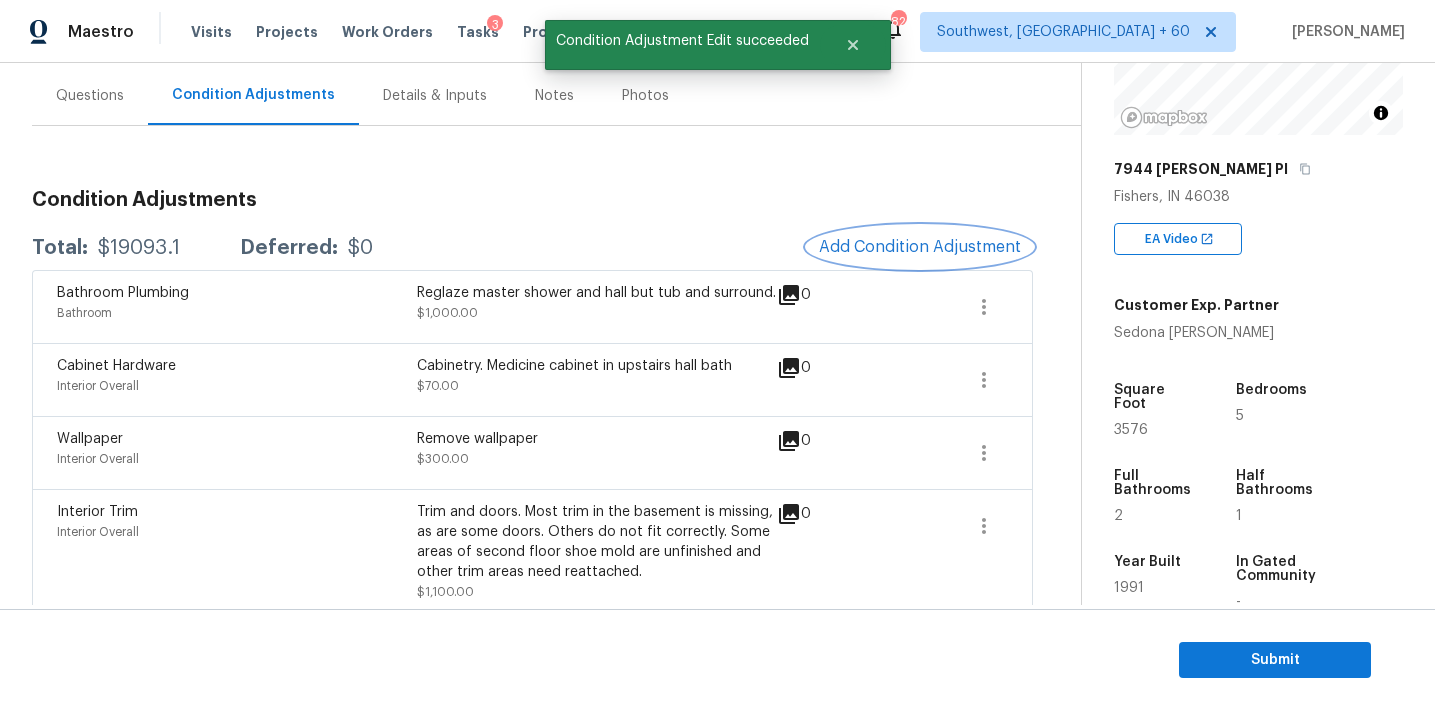 scroll, scrollTop: 0, scrollLeft: 0, axis: both 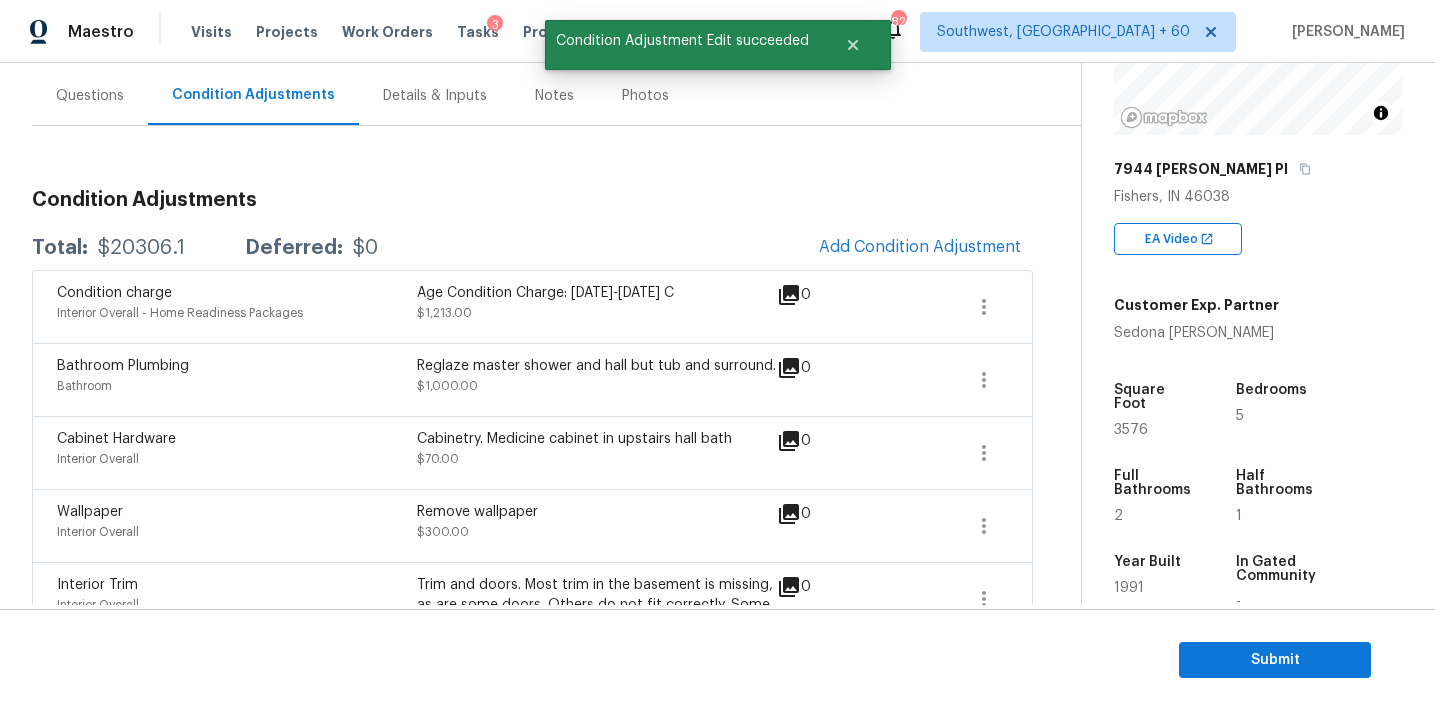 click on "$20306.1" at bounding box center (141, 248) 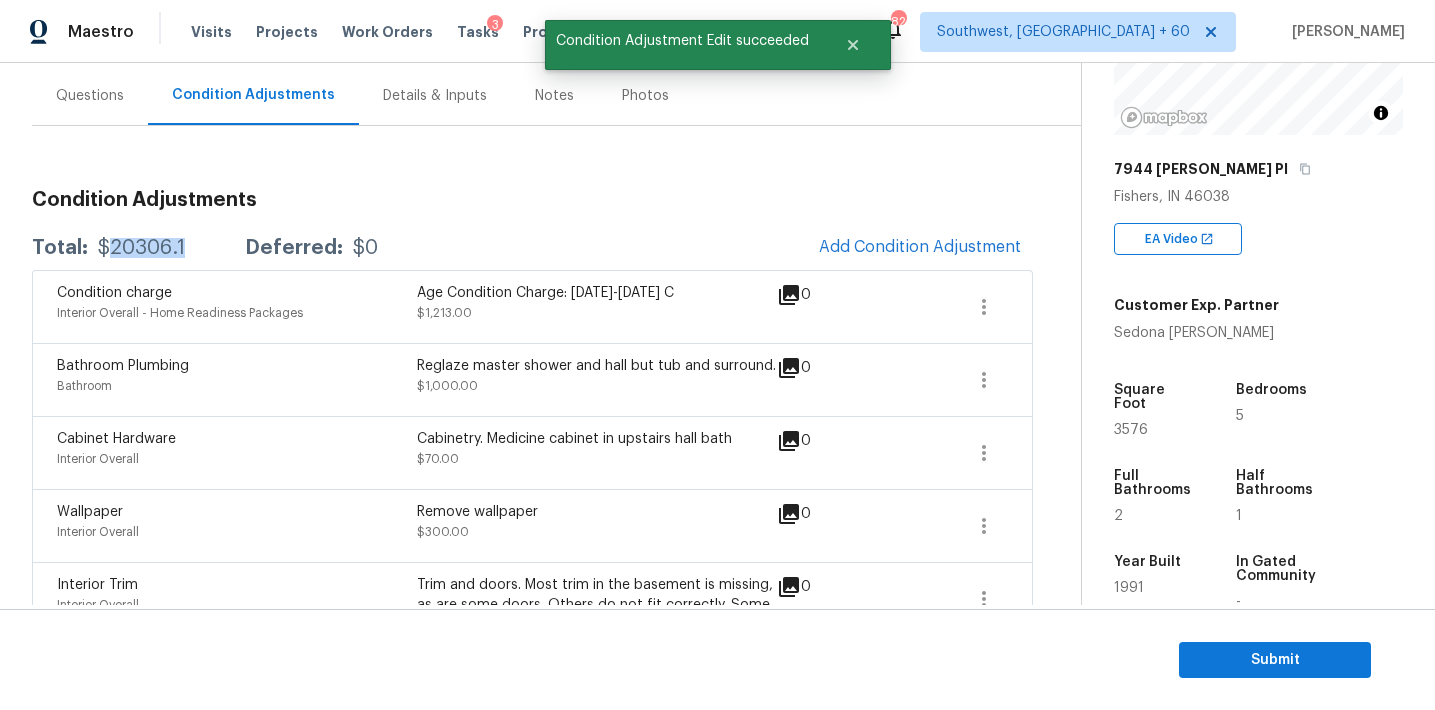 click on "$20306.1" at bounding box center [141, 248] 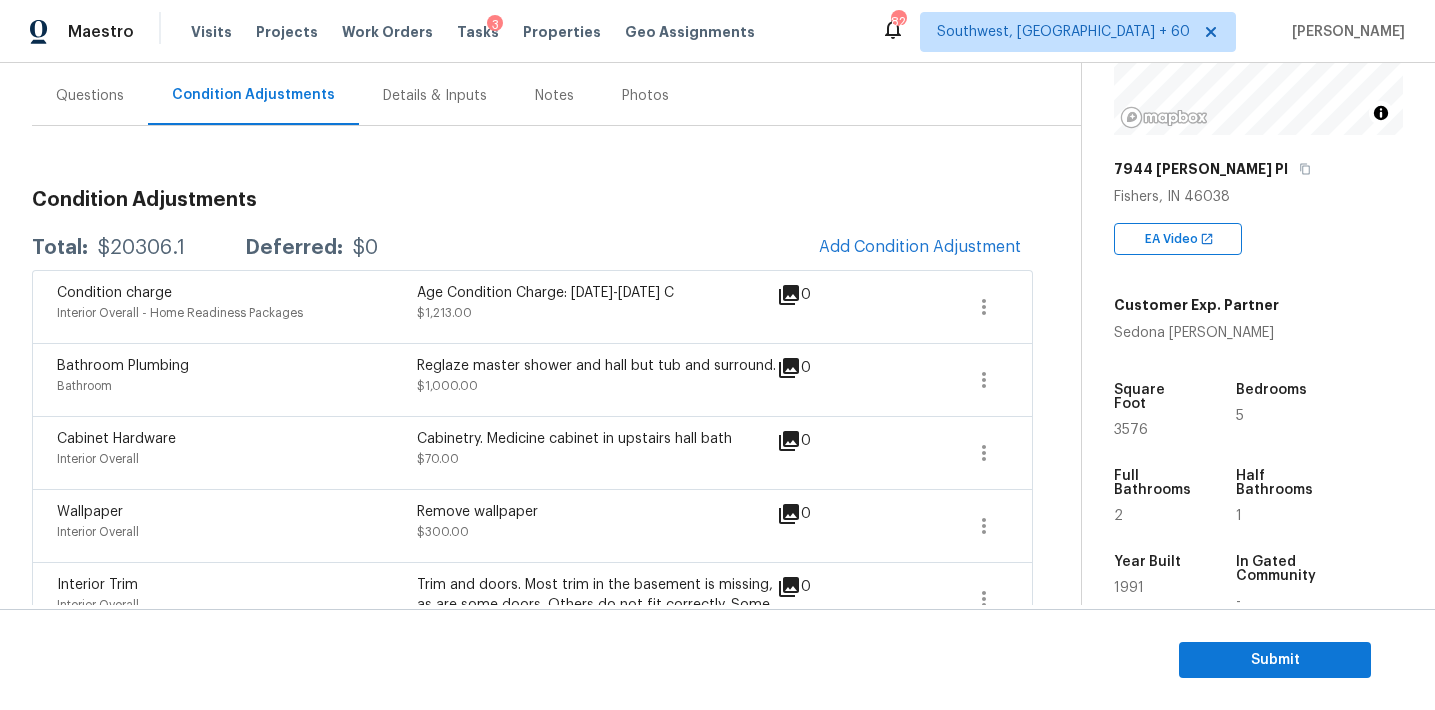 click on "Condition Adjustments Total:  $20306.1 Deferred:  $0 Add Condition Adjustment Condition charge Interior Overall - Home Readiness Packages Age Condition Charge: 1979-1992 C	 $1,213.00   0 Bathroom Plumbing Bathroom Reglaze master shower and hall but tub and surround. $1,000.00   0 Cabinet Hardware Interior Overall Cabinetry.  Medicine cabinet in upstairs hall bath $70.00   0 Wallpaper Interior Overall Remove wallpaper $300.00   0 Interior Trim Interior Overall Trim and doors. Most trim in the basement is missing, as are some doors. Others do not fit correctly. Some areas of second floor shoe mold are unfinished and other trim areas need reattached. $1,100.00   0 Electrical Electrical - Main Electrical Panel Electrical $50.00   0 Bathroom Accesories Bathroom Replace missing faucet in upstairs hallway bath $150.00   0 Bathroom Plumbing Interior Overall Misc upstairs hall bathroom and basement $320.00   0 Drywall Interior Overall - Walls and Ceiling $650.00   0 ACQ: Flooring Interior Overall - Acquisition   6   5" at bounding box center [532, 1230] 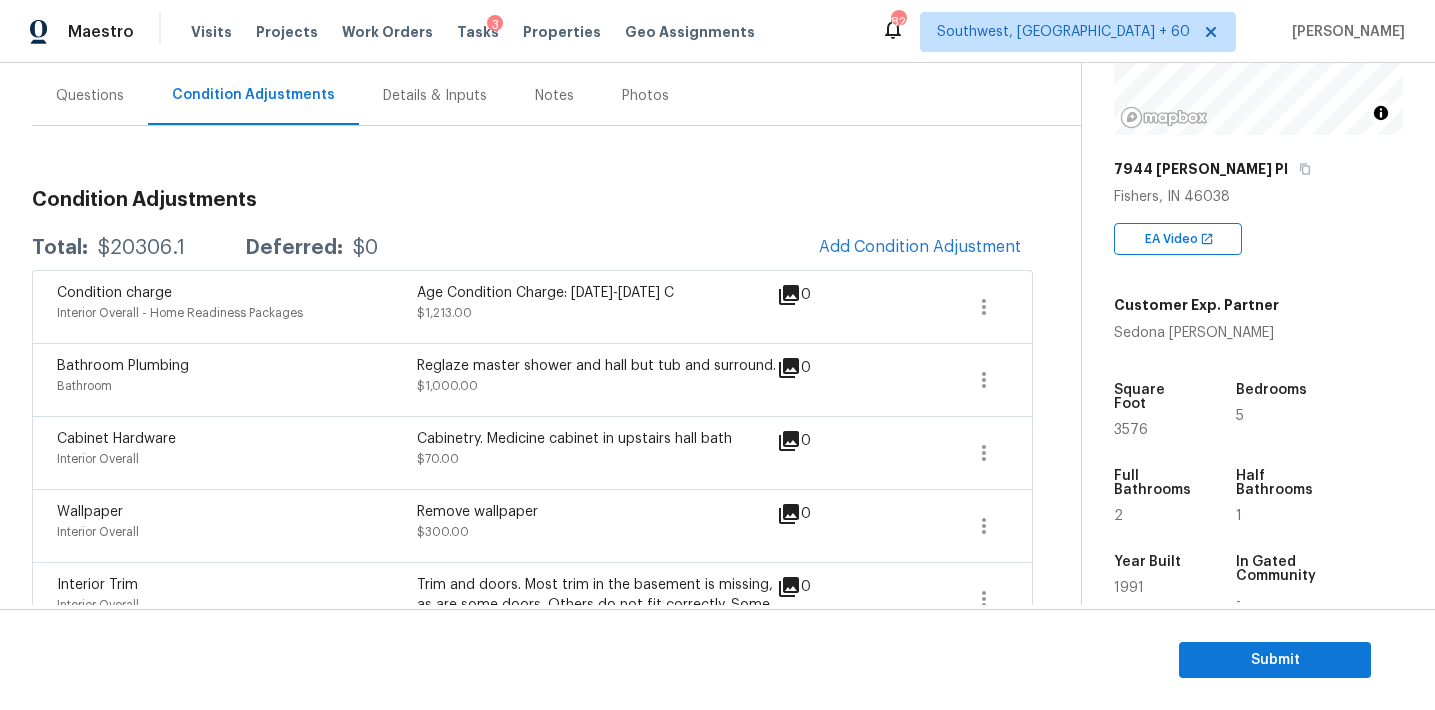 click on "Total:  $20306.1 Deferred:  $0 Add Condition Adjustment" at bounding box center [532, 248] 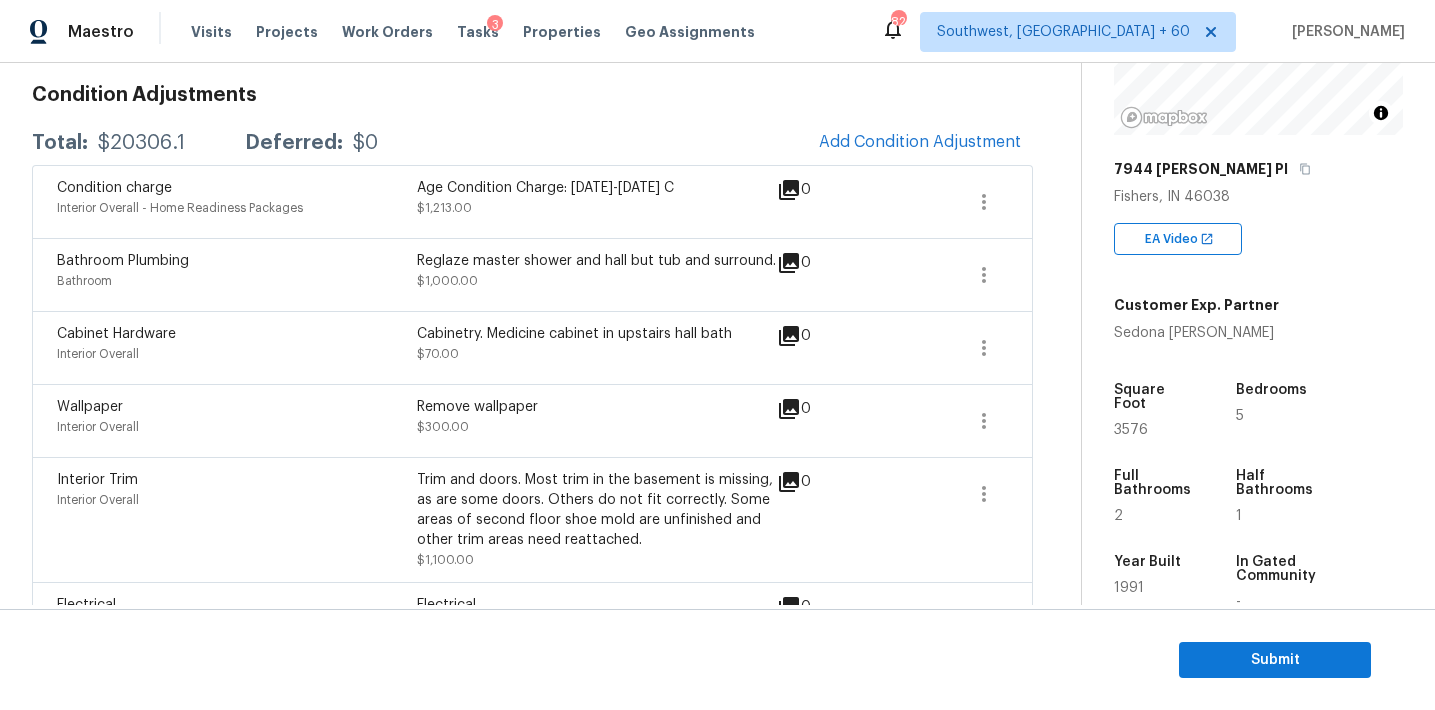 scroll, scrollTop: 281, scrollLeft: 0, axis: vertical 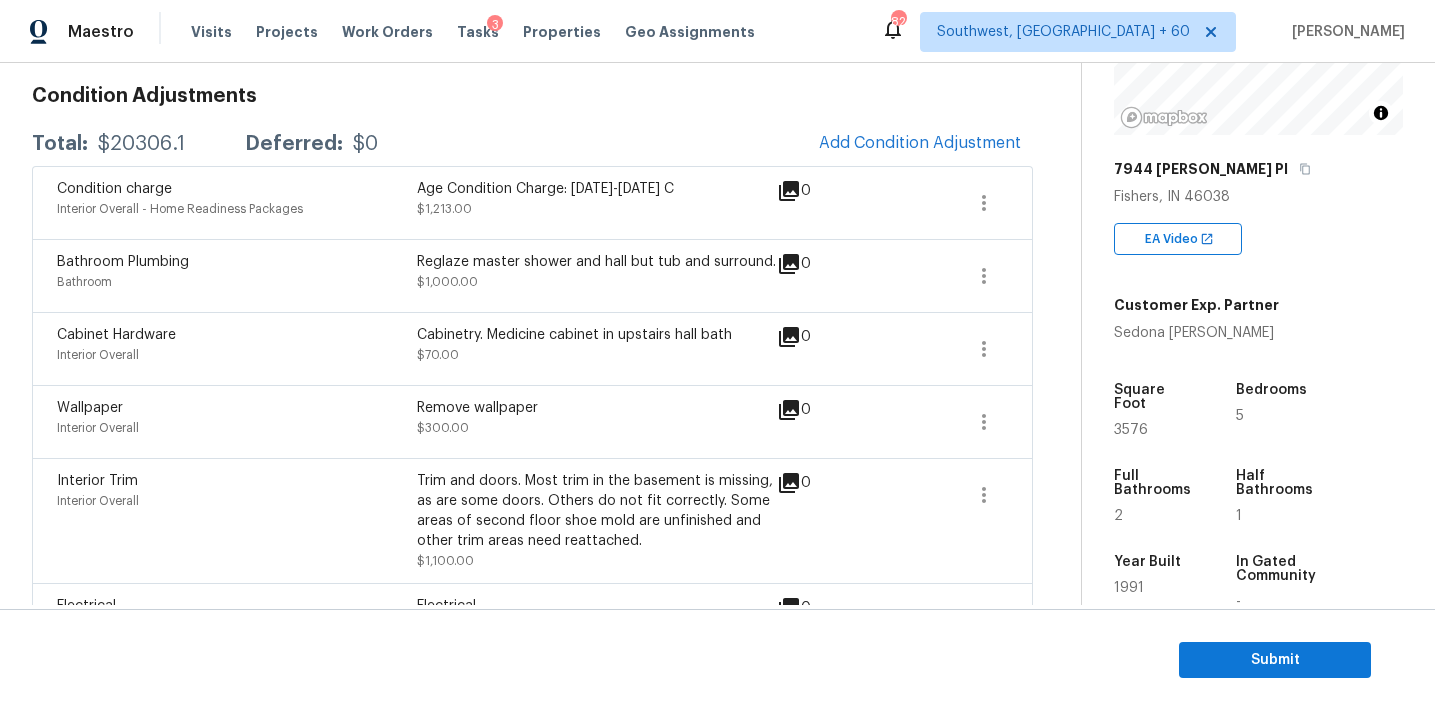 click on "Condition charge" at bounding box center [237, 189] 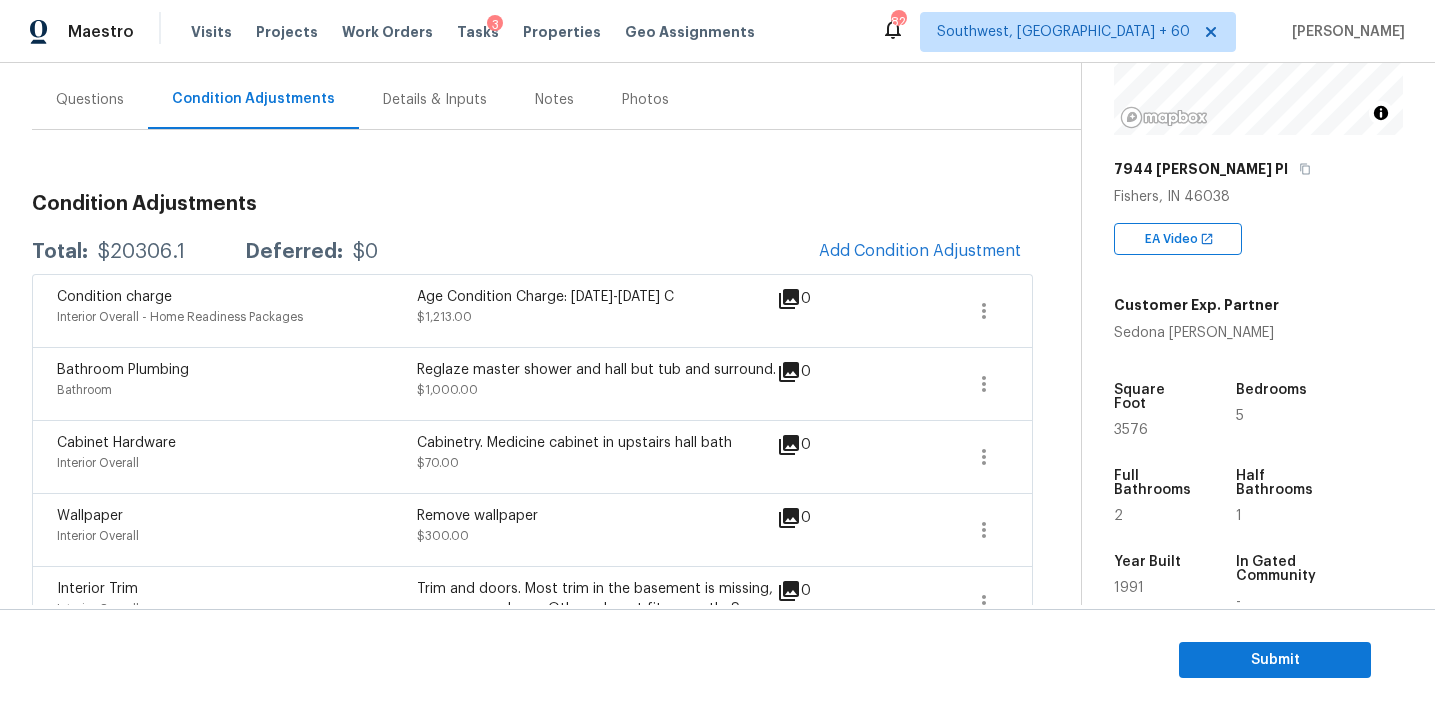 click on "Questions" at bounding box center [90, 100] 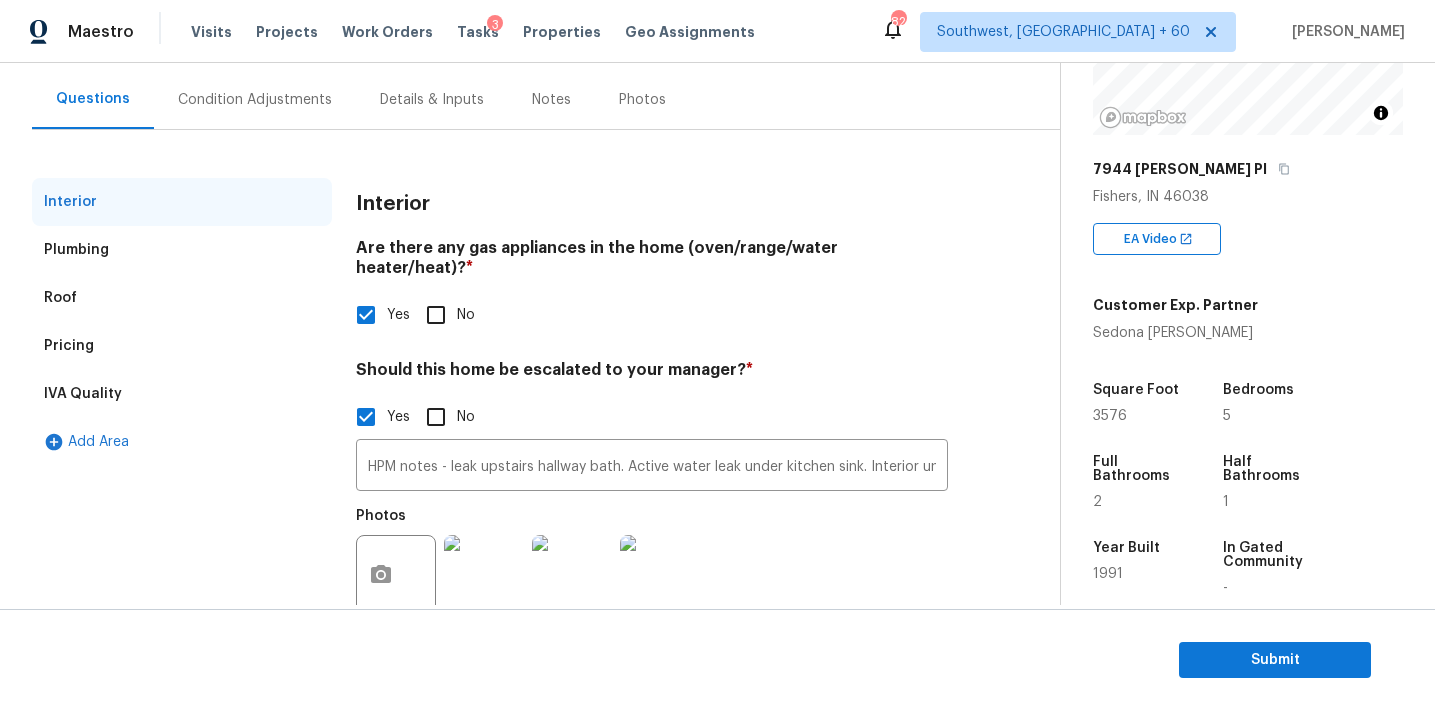 scroll, scrollTop: 173, scrollLeft: 0, axis: vertical 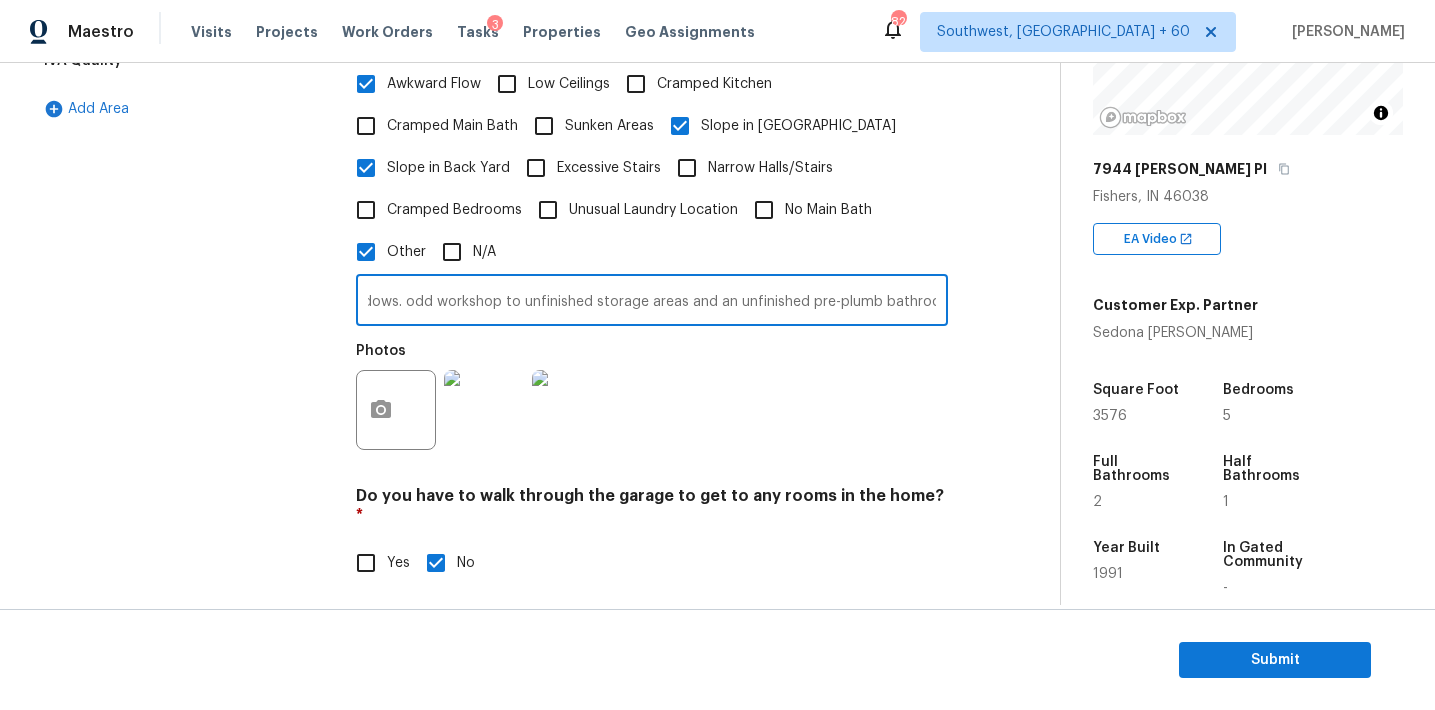 drag, startPoint x: 874, startPoint y: 280, endPoint x: 1032, endPoint y: 297, distance: 158.91193 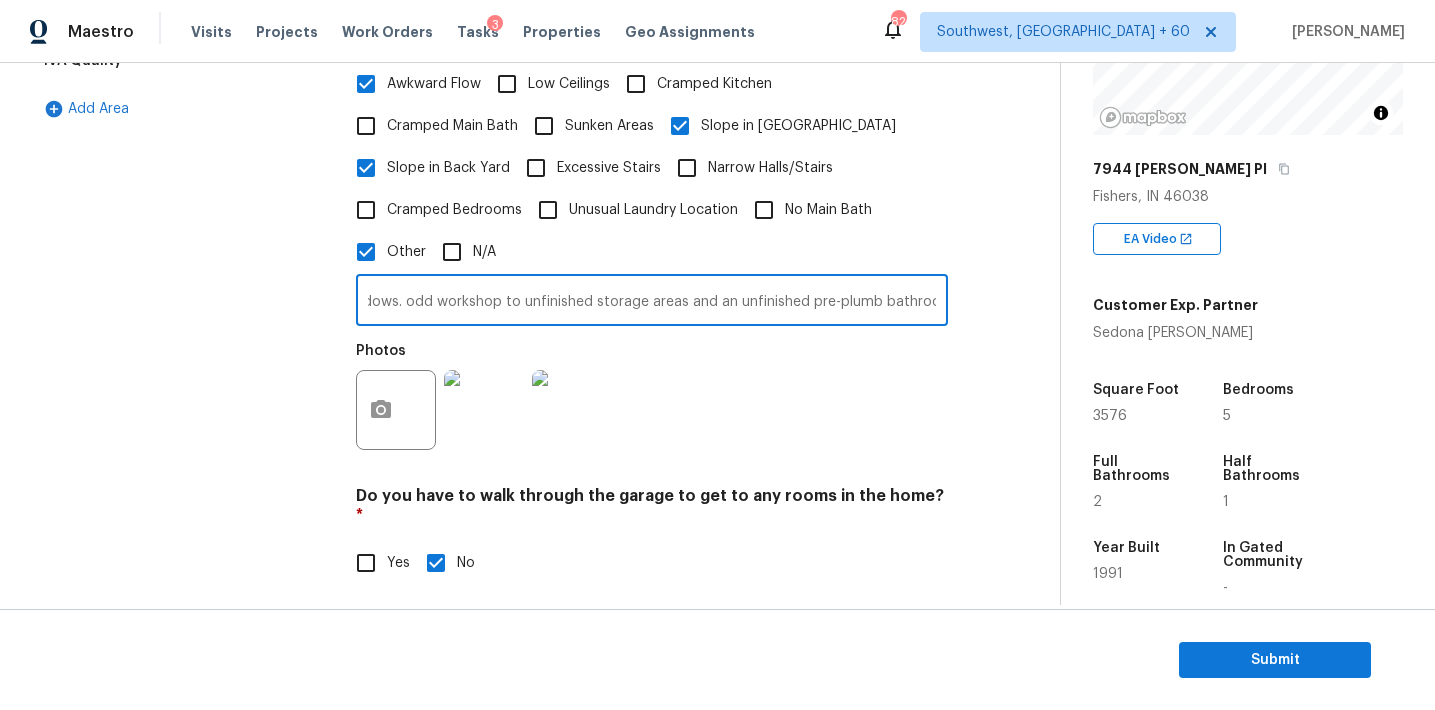 click on "Photos" at bounding box center [652, 397] 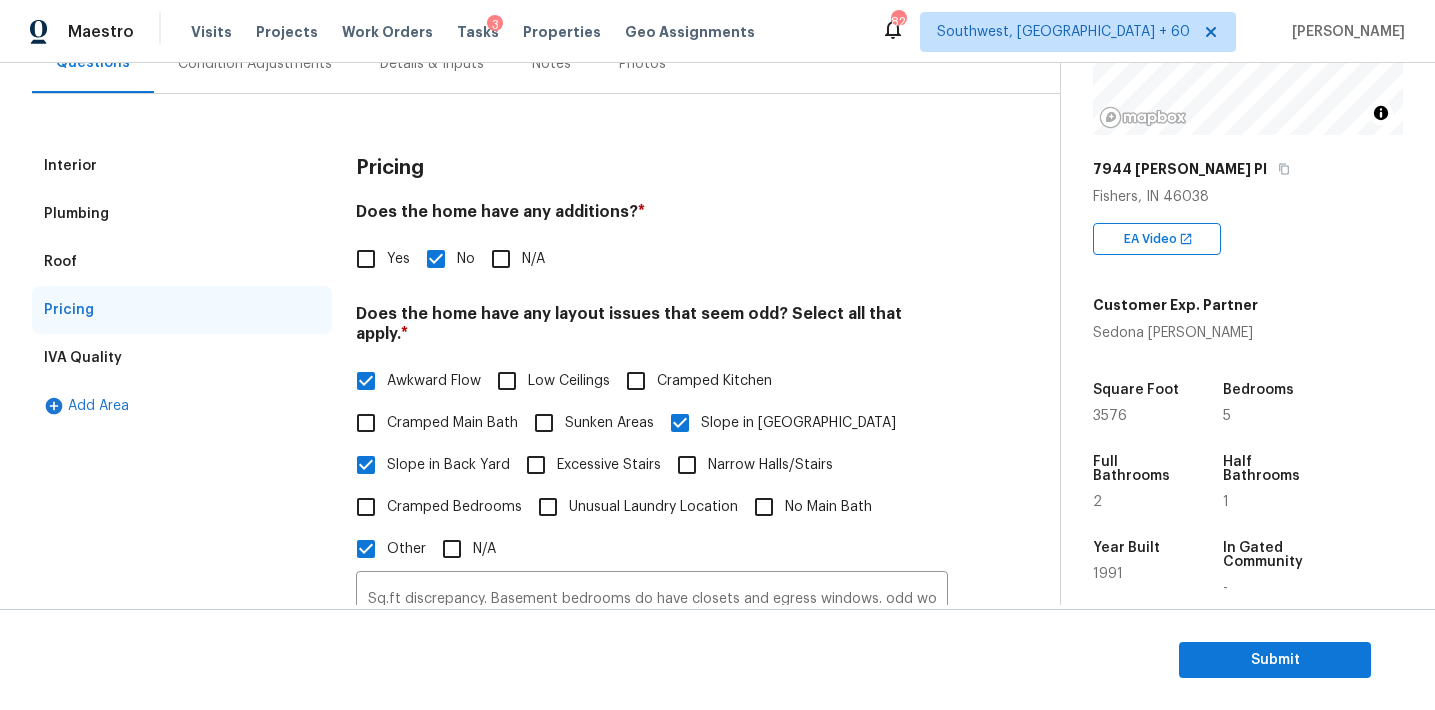 click on "Interior" at bounding box center (182, 166) 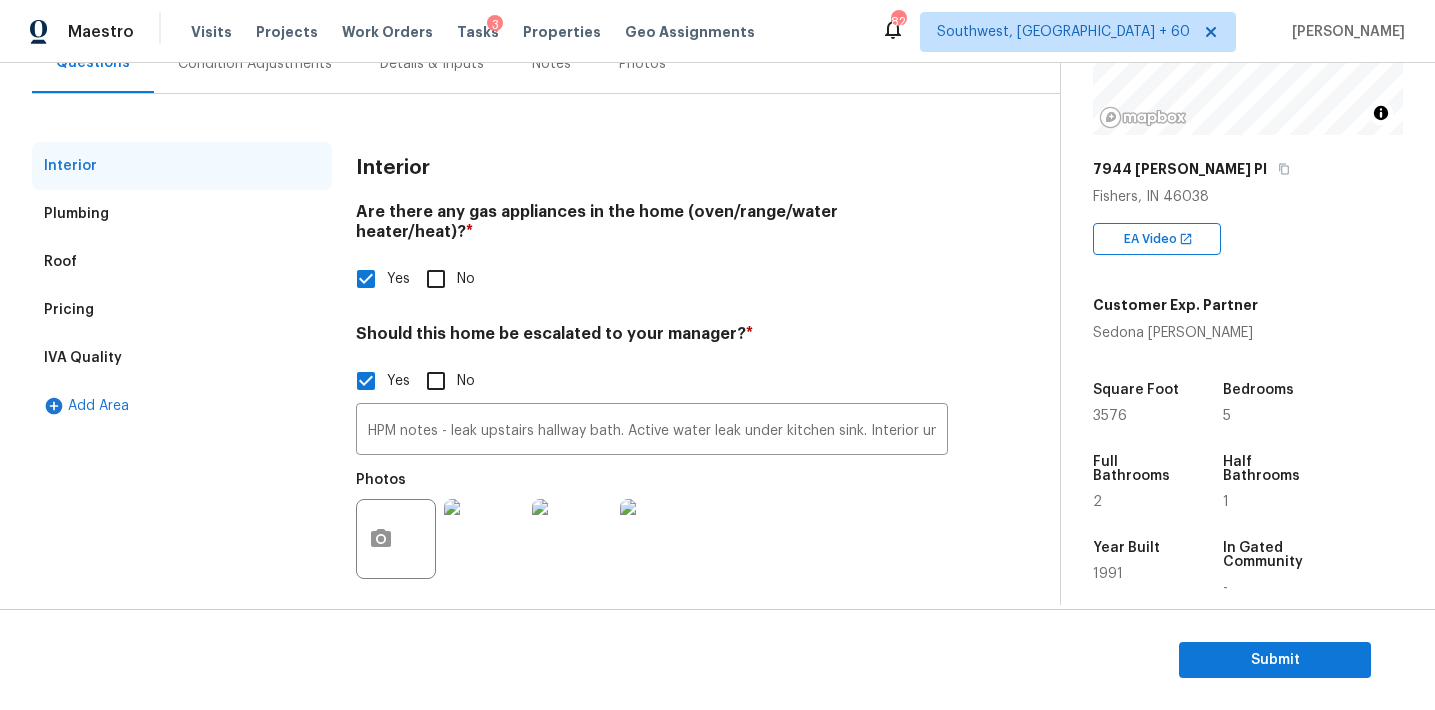 scroll, scrollTop: 205, scrollLeft: 0, axis: vertical 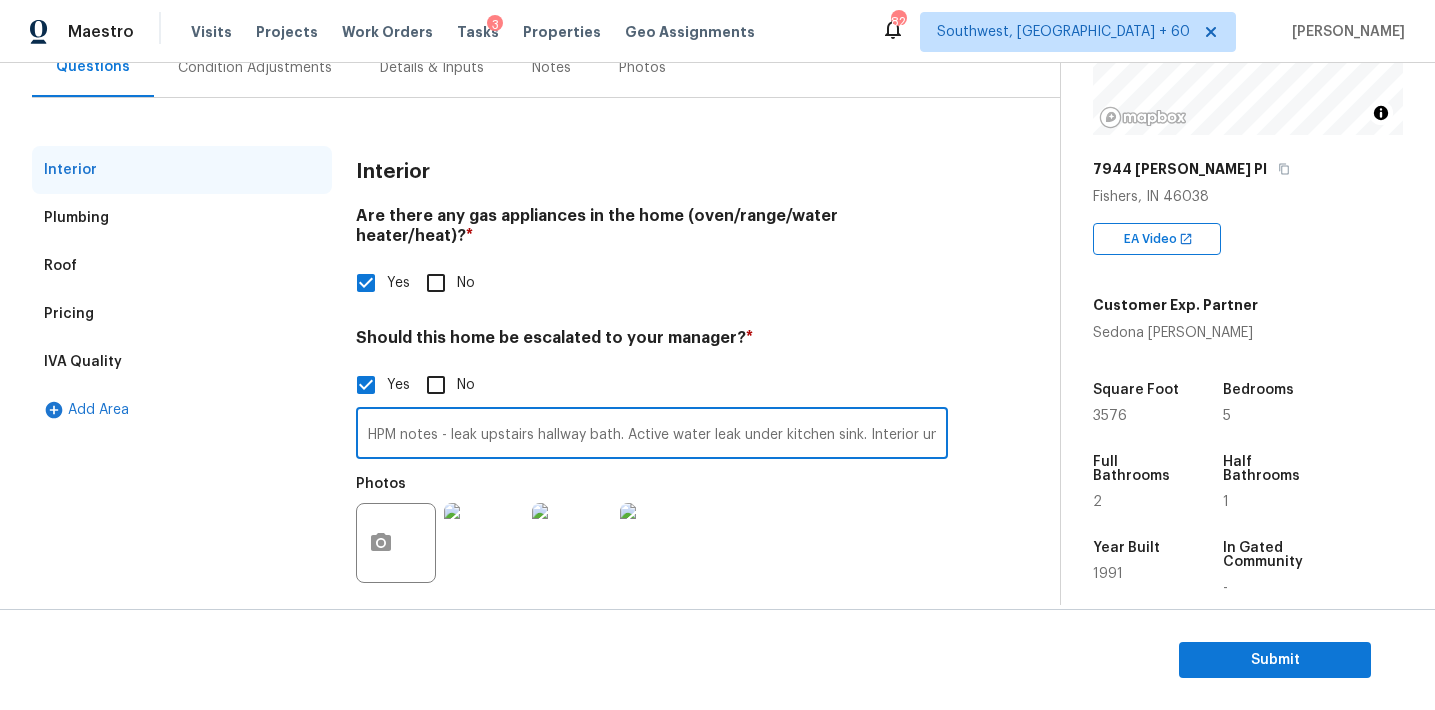 click on "HPM notes - leak upstairs hallway bath. Active water leak under kitchen sink. Interior unit is from 1990 and his original to the house. I do know it works, and I’m sure it’s had parts replaced, but it’s 35 years old." at bounding box center (652, 435) 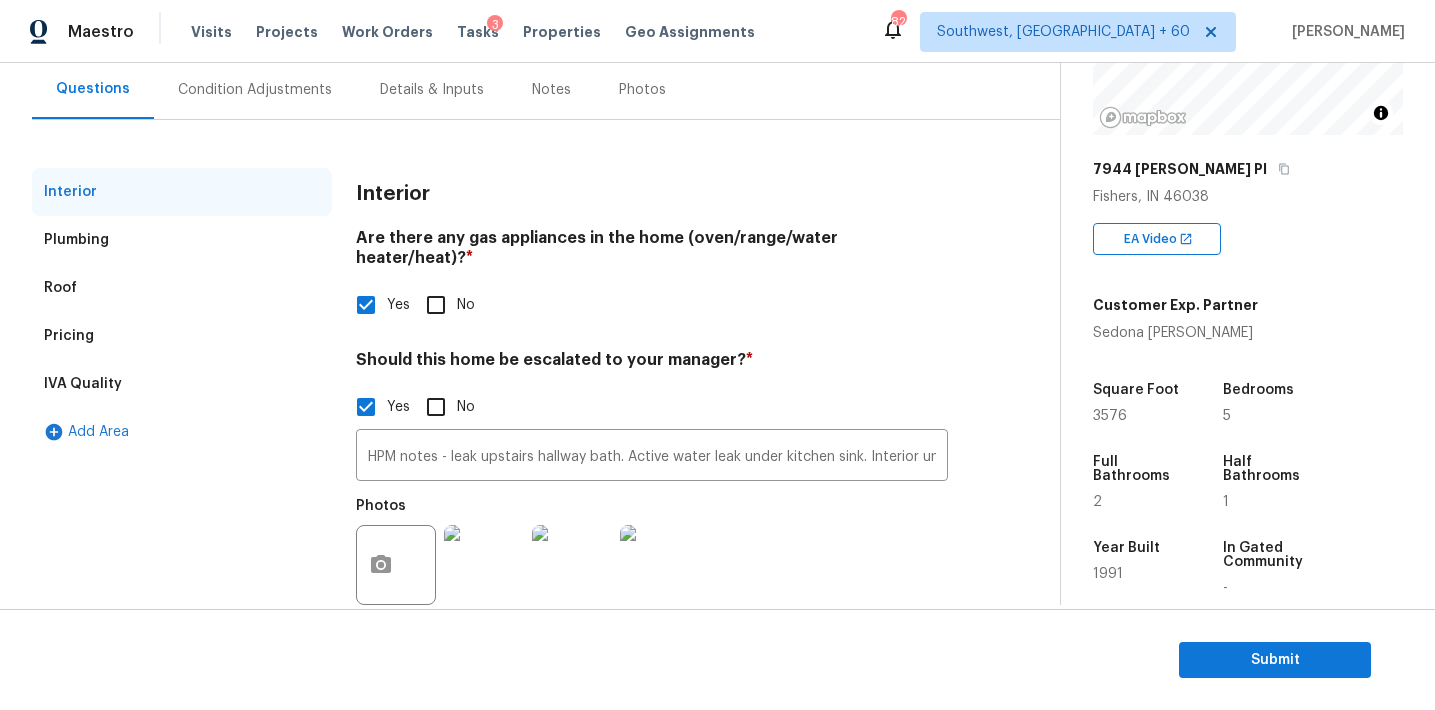 click on "Condition Adjustments" at bounding box center [255, 90] 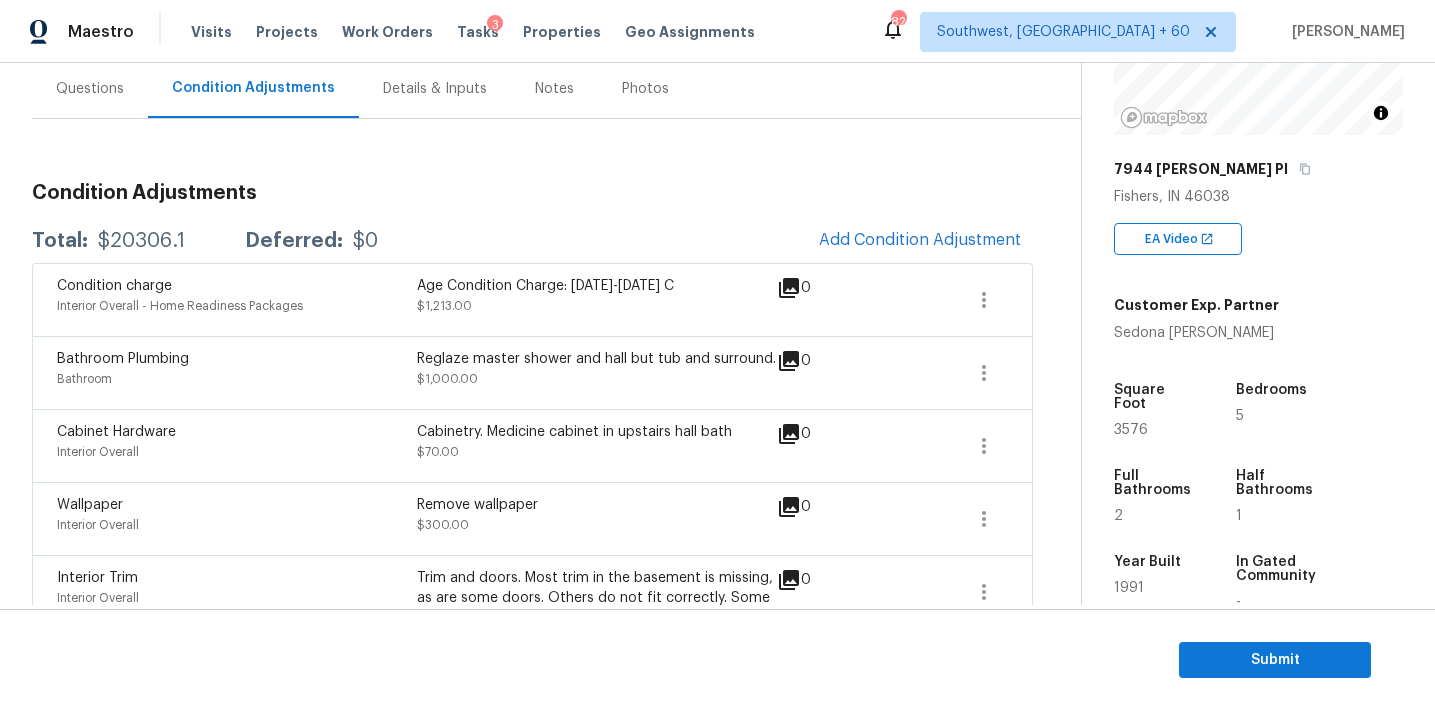 click on "Questions" at bounding box center [90, 88] 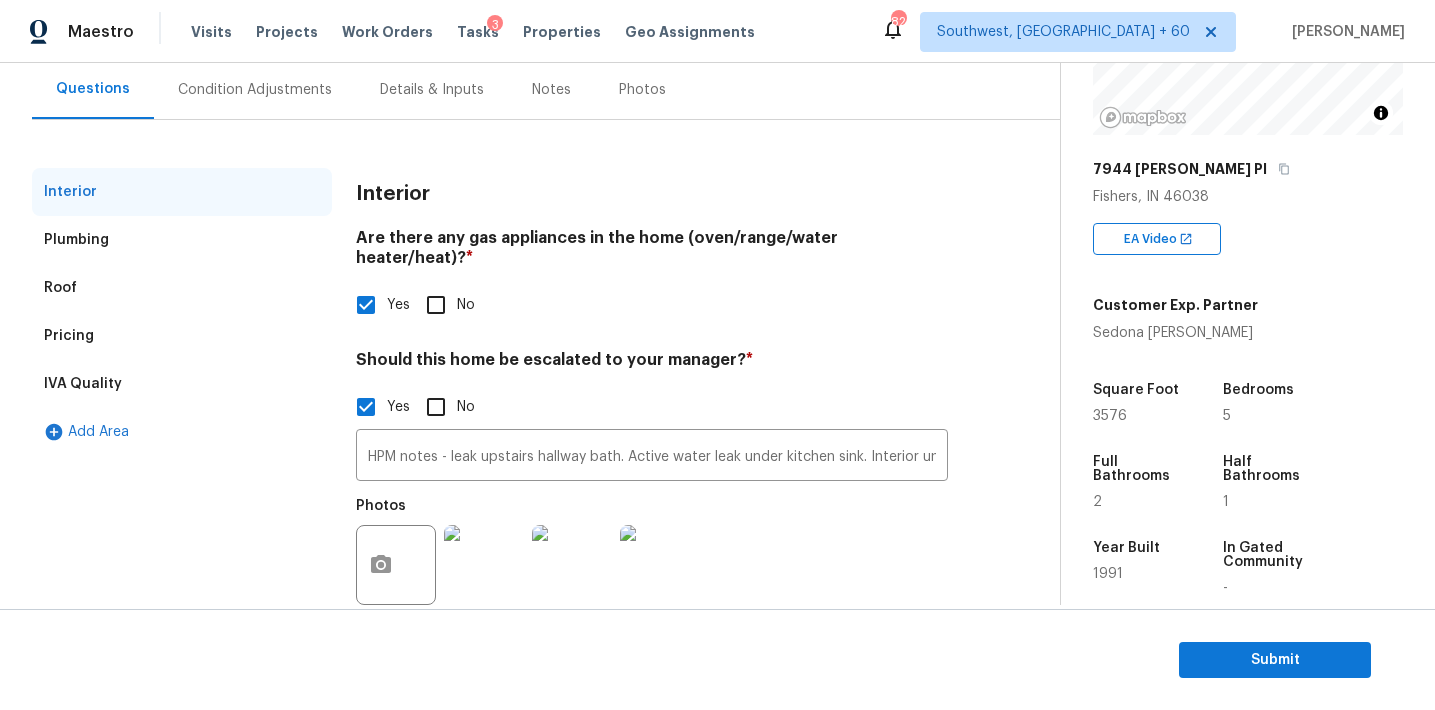 click on "IVA Quality" at bounding box center [182, 384] 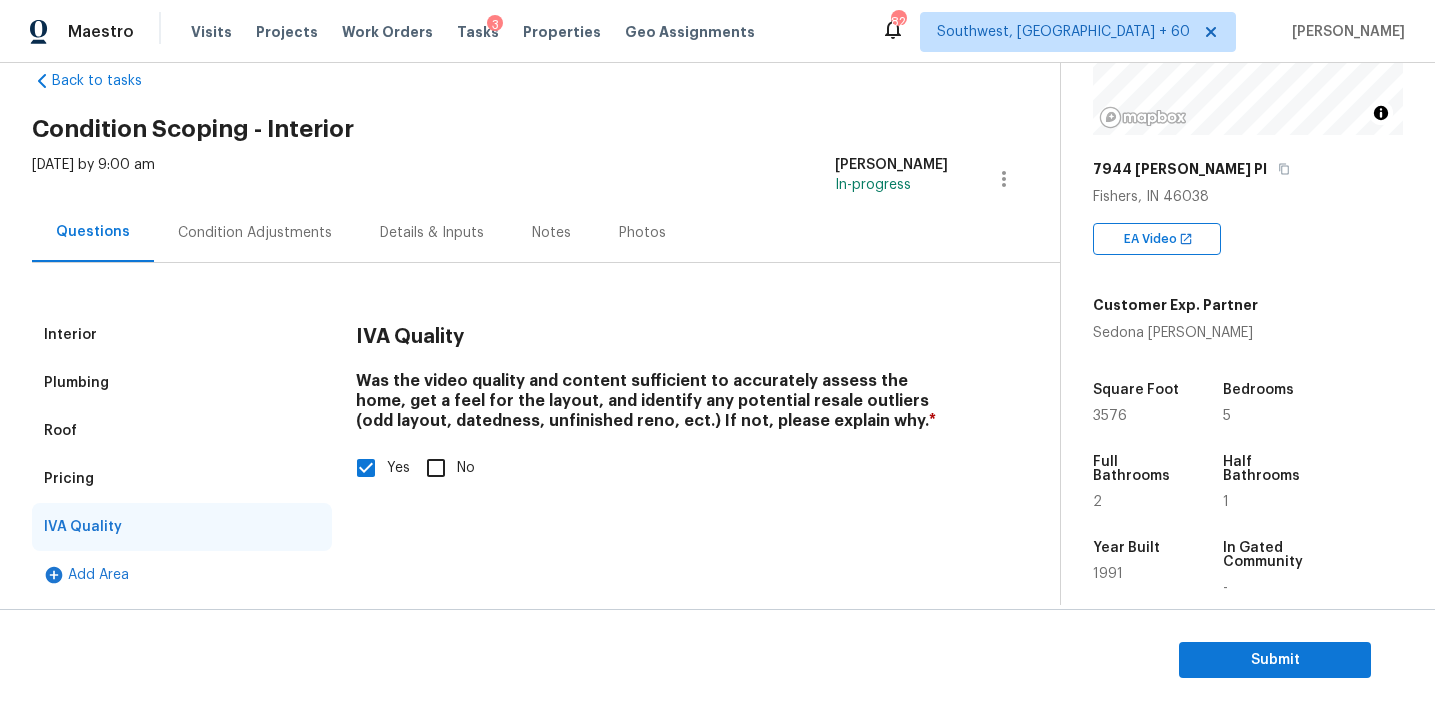 click on "Pricing" at bounding box center (182, 479) 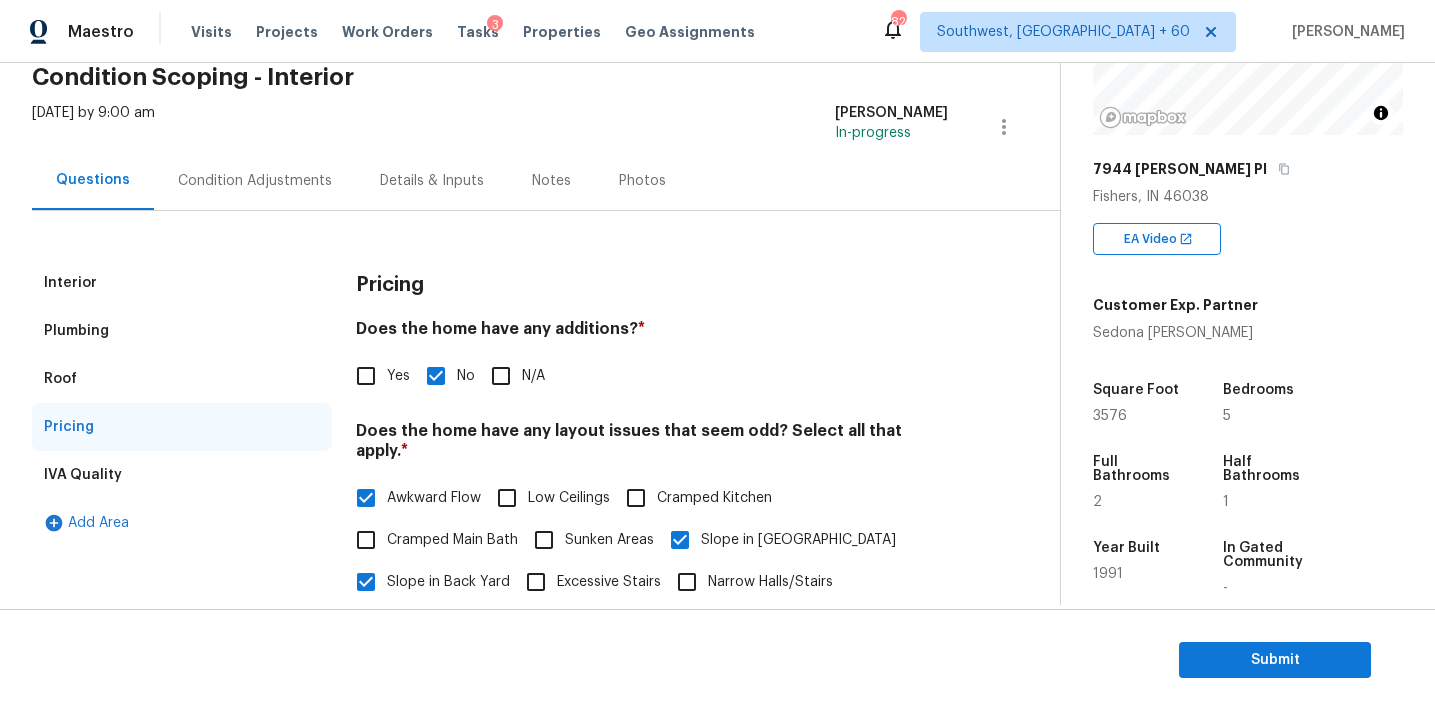click on "Roof" at bounding box center [182, 379] 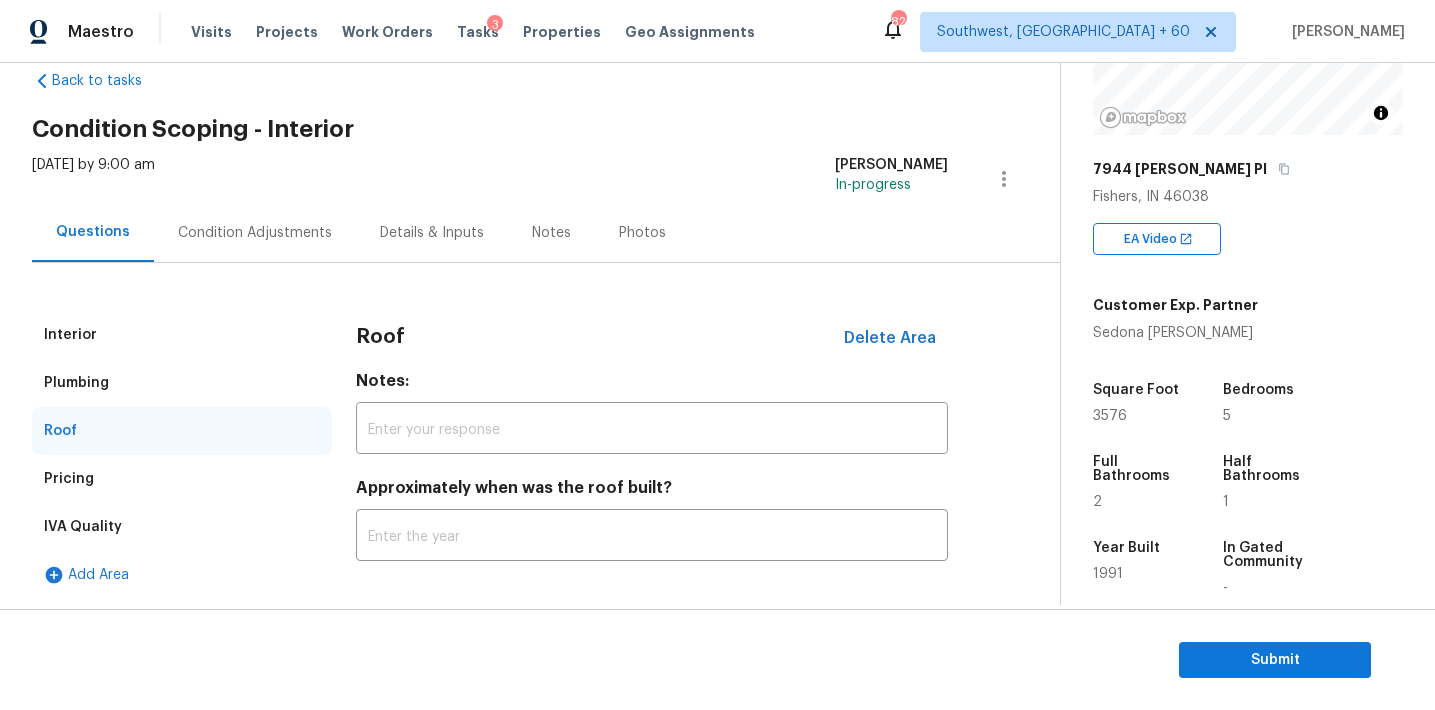 click on "Plumbing" at bounding box center [182, 383] 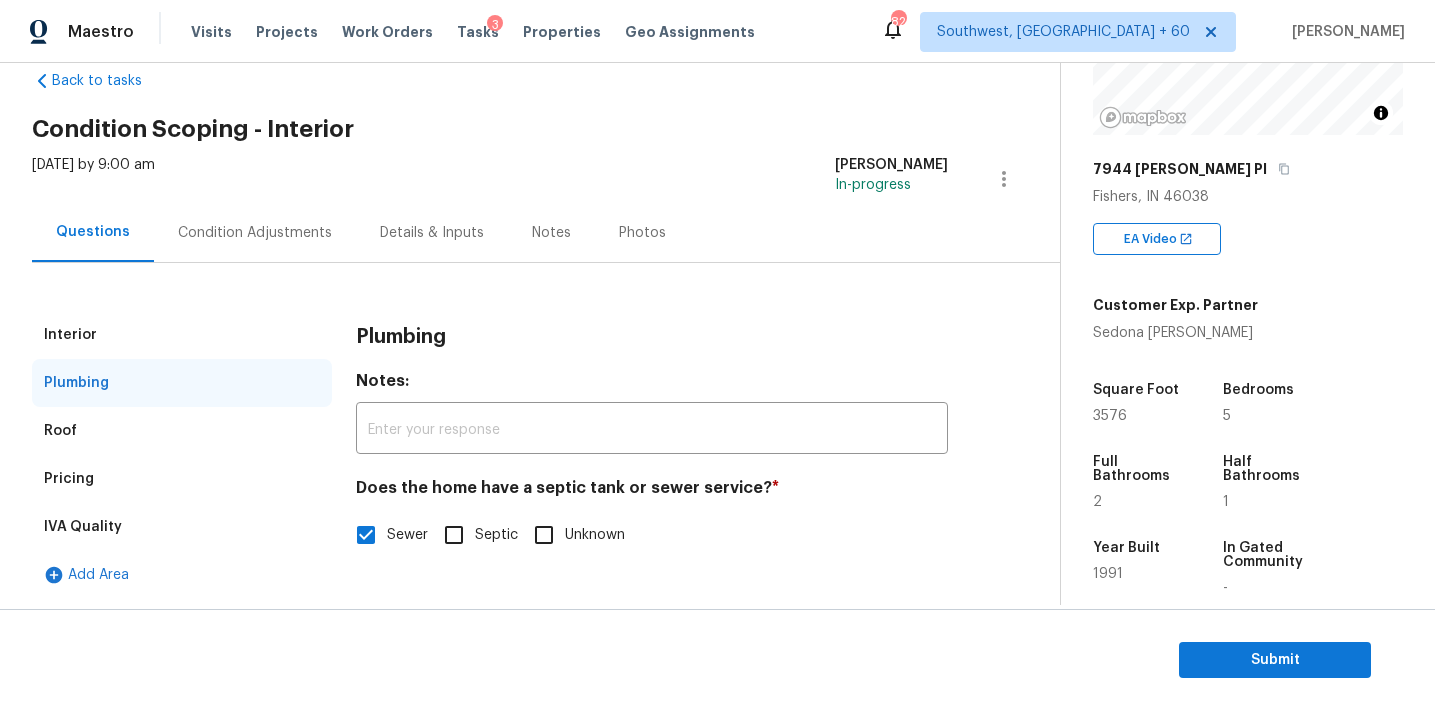 click on "Interior" at bounding box center [182, 335] 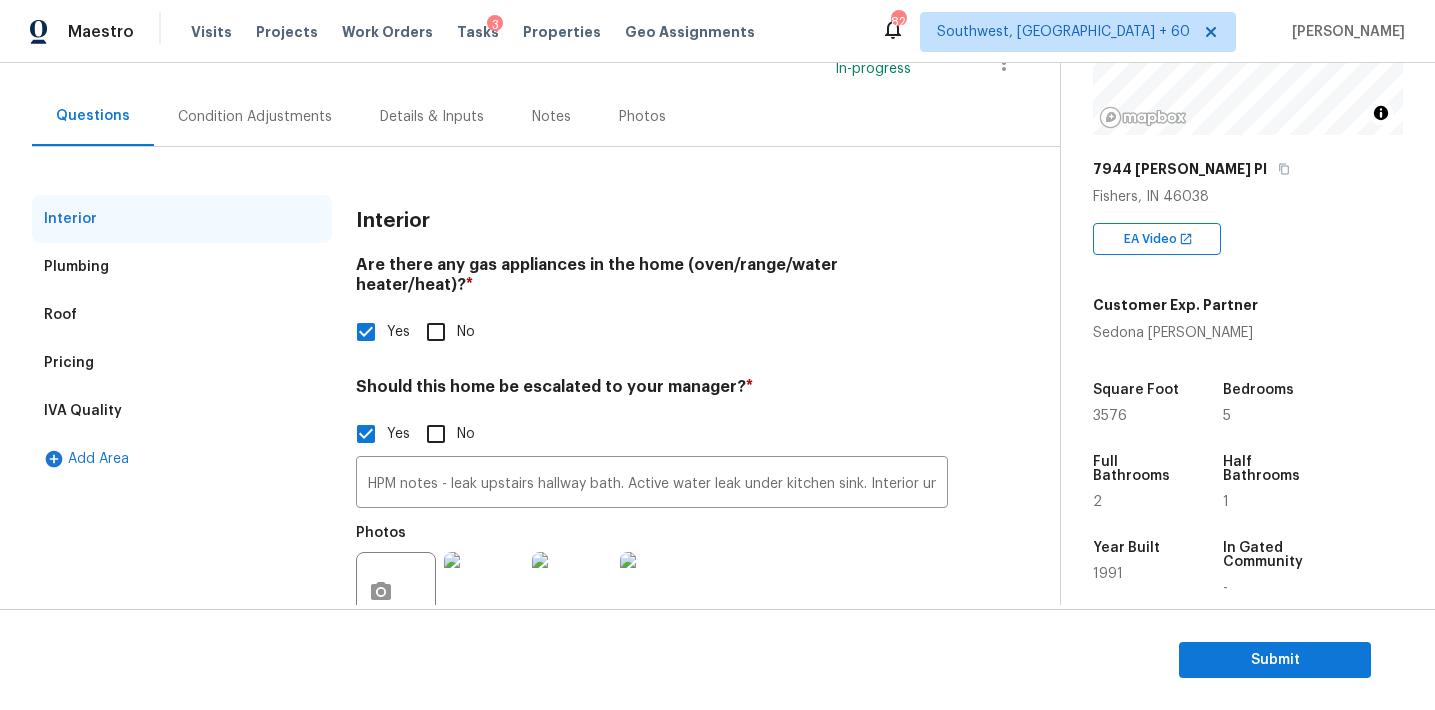 click on "Condition Adjustments" at bounding box center (255, 117) 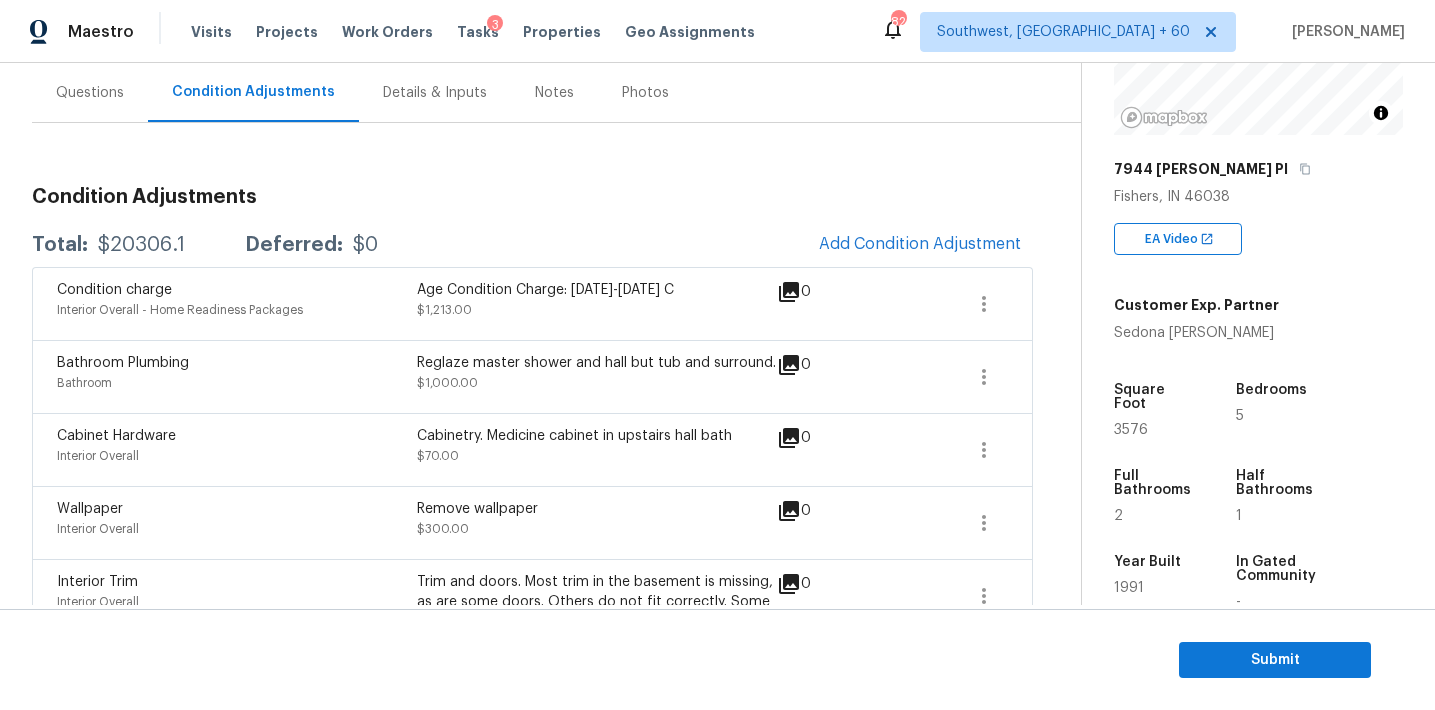 scroll, scrollTop: 186, scrollLeft: 0, axis: vertical 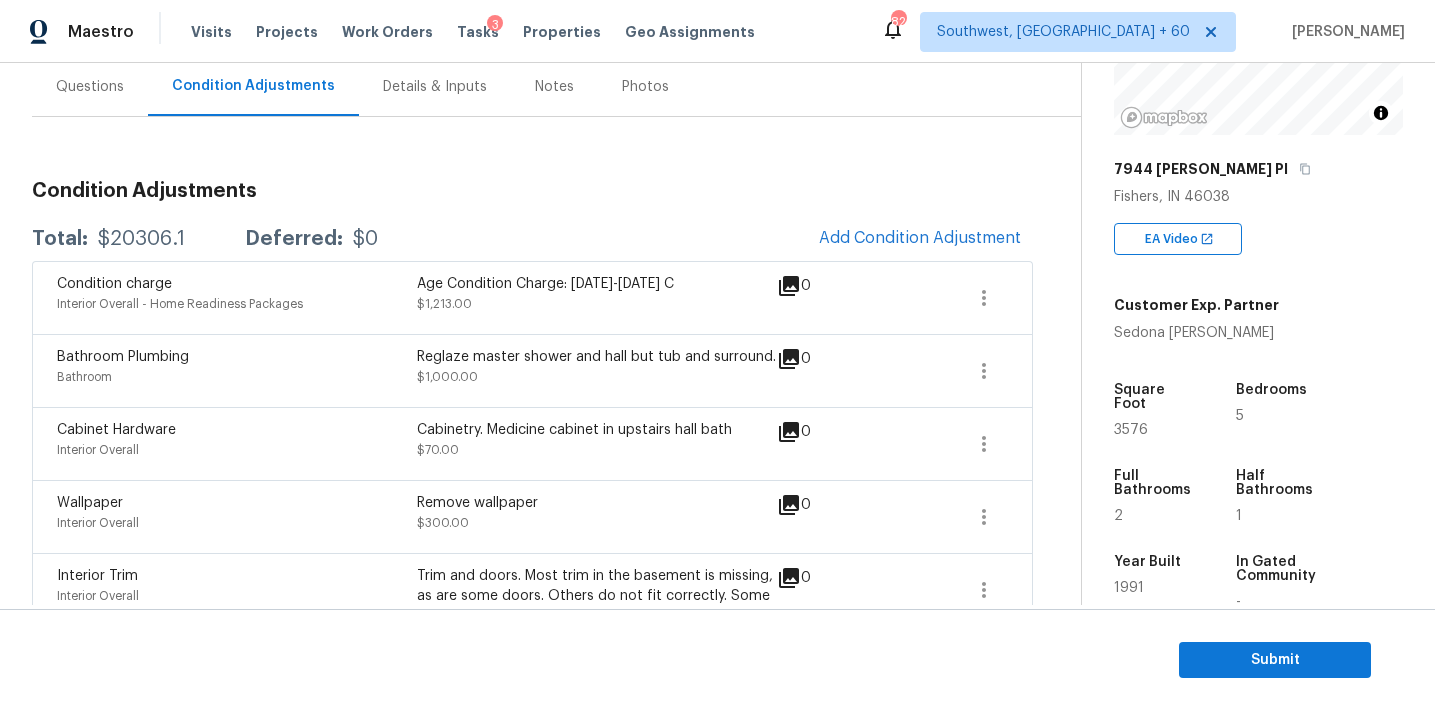 click on "Condition Adjustments Total:  $20306.1 Deferred:  $0 Add Condition Adjustment Condition charge Interior Overall - Home Readiness Packages Age Condition Charge: 1979-1992 C	 $1,213.00   0 Bathroom Plumbing Bathroom Reglaze master shower and hall but tub and surround. $1,000.00   0 Cabinet Hardware Interior Overall Cabinetry.  Medicine cabinet in upstairs hall bath $70.00   0 Wallpaper Interior Overall Remove wallpaper $300.00   0 Interior Trim Interior Overall Trim and doors. Most trim in the basement is missing, as are some doors. Others do not fit correctly. Some areas of second floor shoe mold are unfinished and other trim areas need reattached. $1,100.00   0 Electrical Electrical - Main Electrical Panel Electrical $50.00   0 Bathroom Accesories Bathroom Replace missing faucet in upstairs hallway bath $150.00   0 Bathroom Plumbing Interior Overall Misc upstairs hall bathroom and basement $320.00   0 Drywall Interior Overall - Walls and Ceiling $650.00   0 ACQ: Flooring Interior Overall - Acquisition   6   5" at bounding box center (532, 1245) 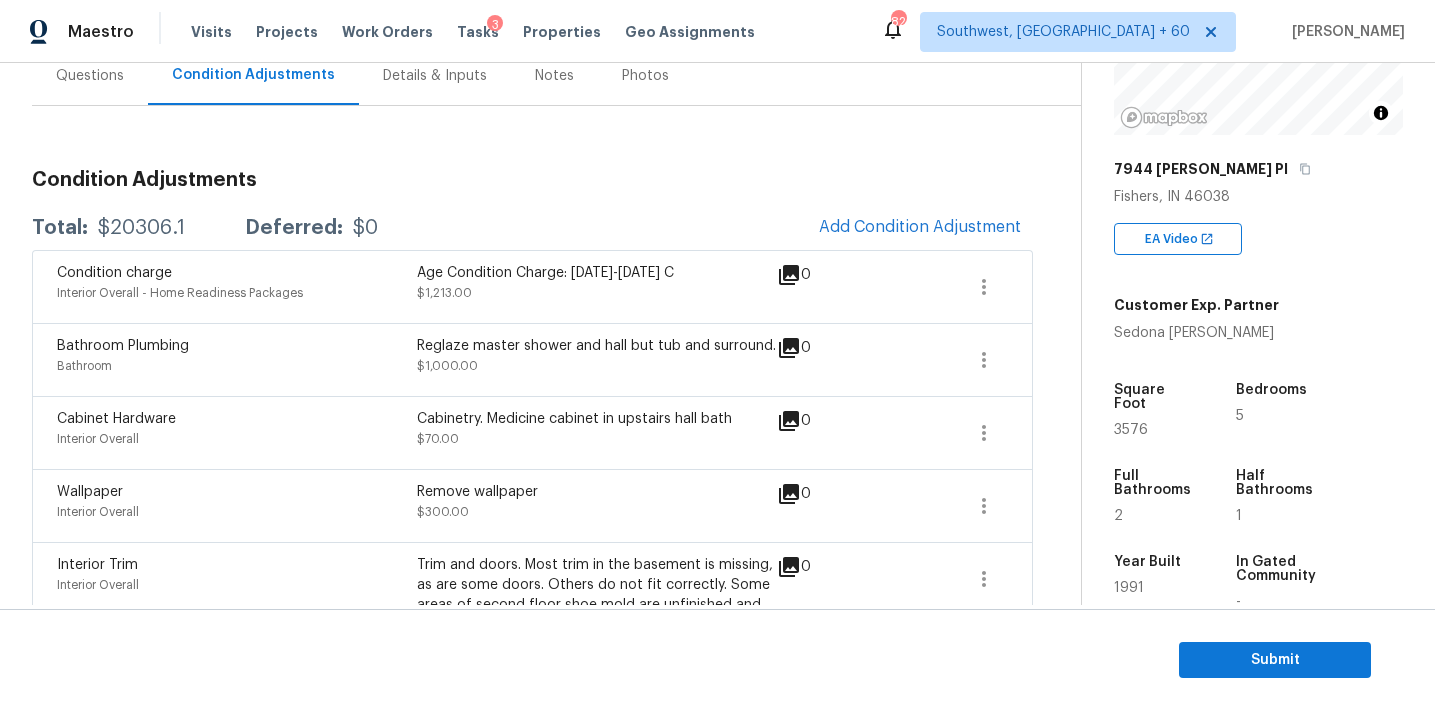 scroll, scrollTop: 185, scrollLeft: 0, axis: vertical 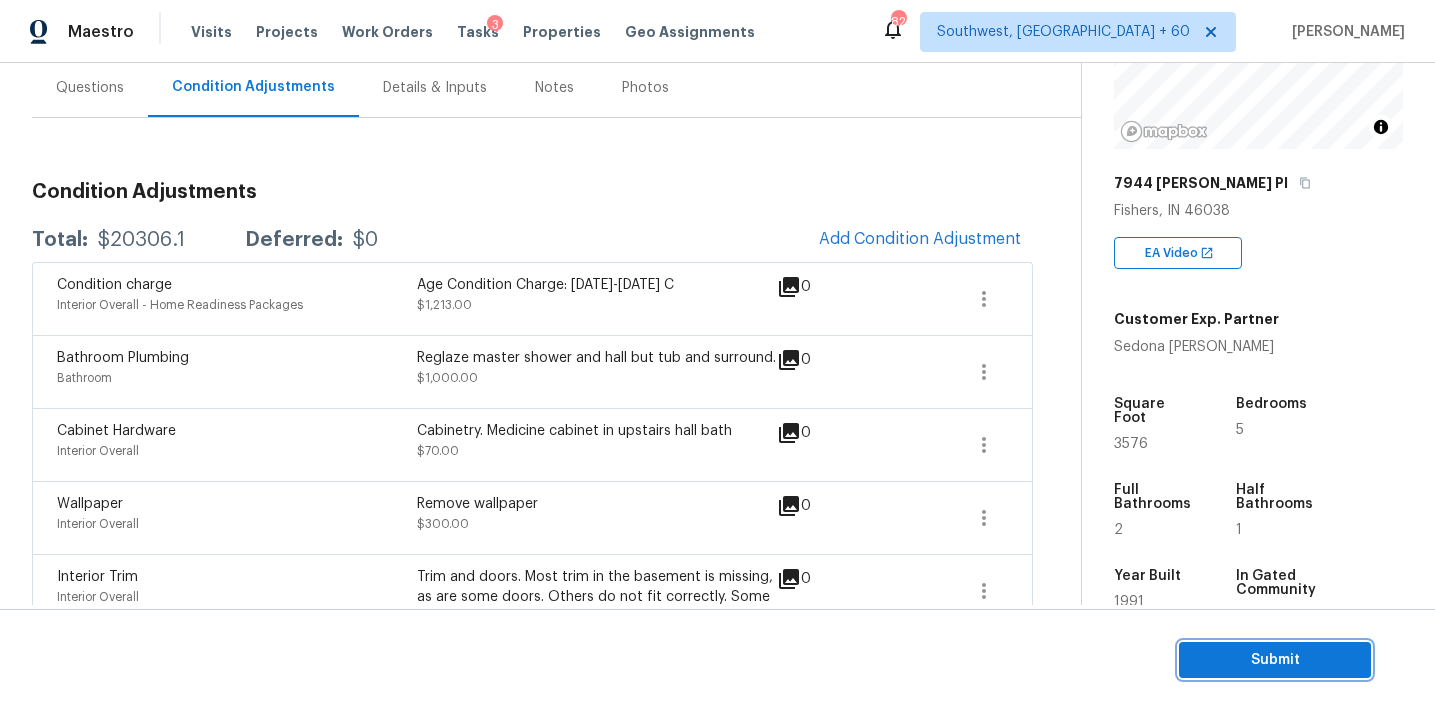 click on "Submit" at bounding box center [1275, 660] 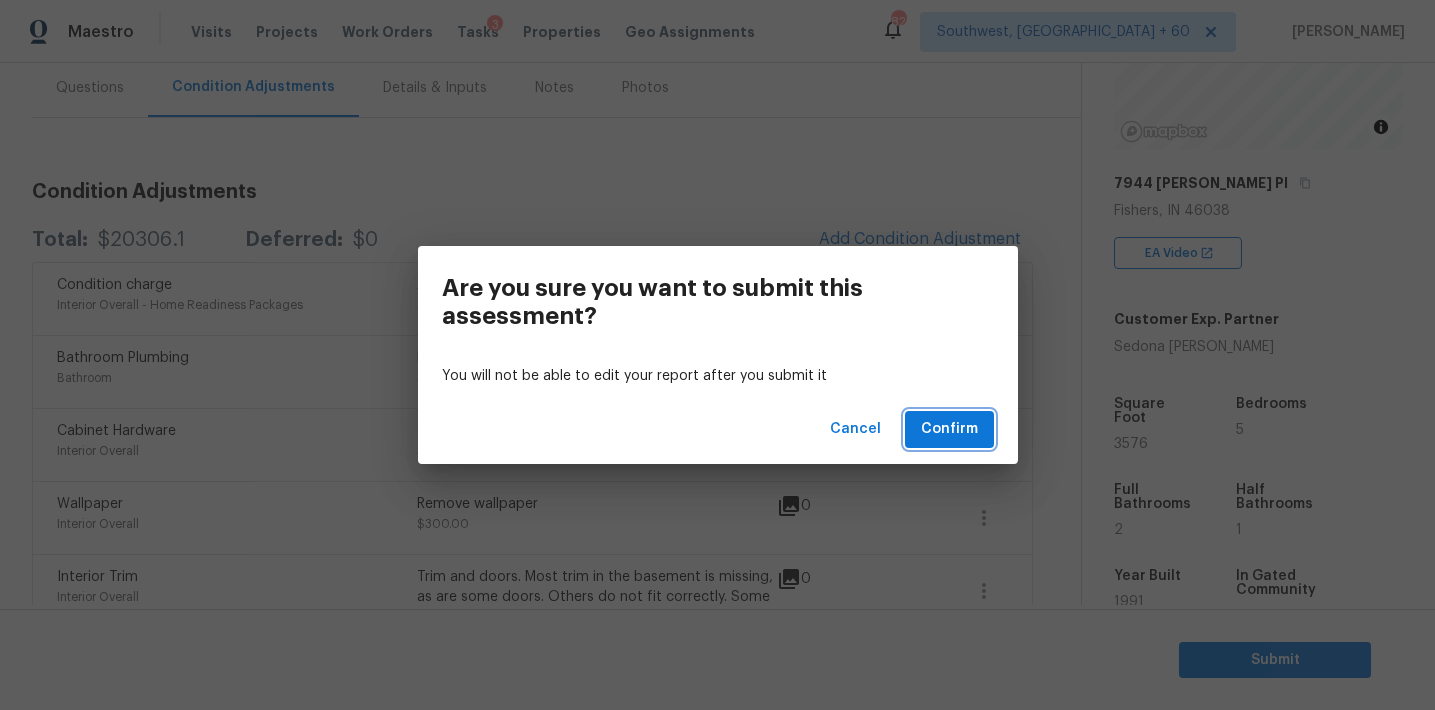 click on "Confirm" at bounding box center [949, 429] 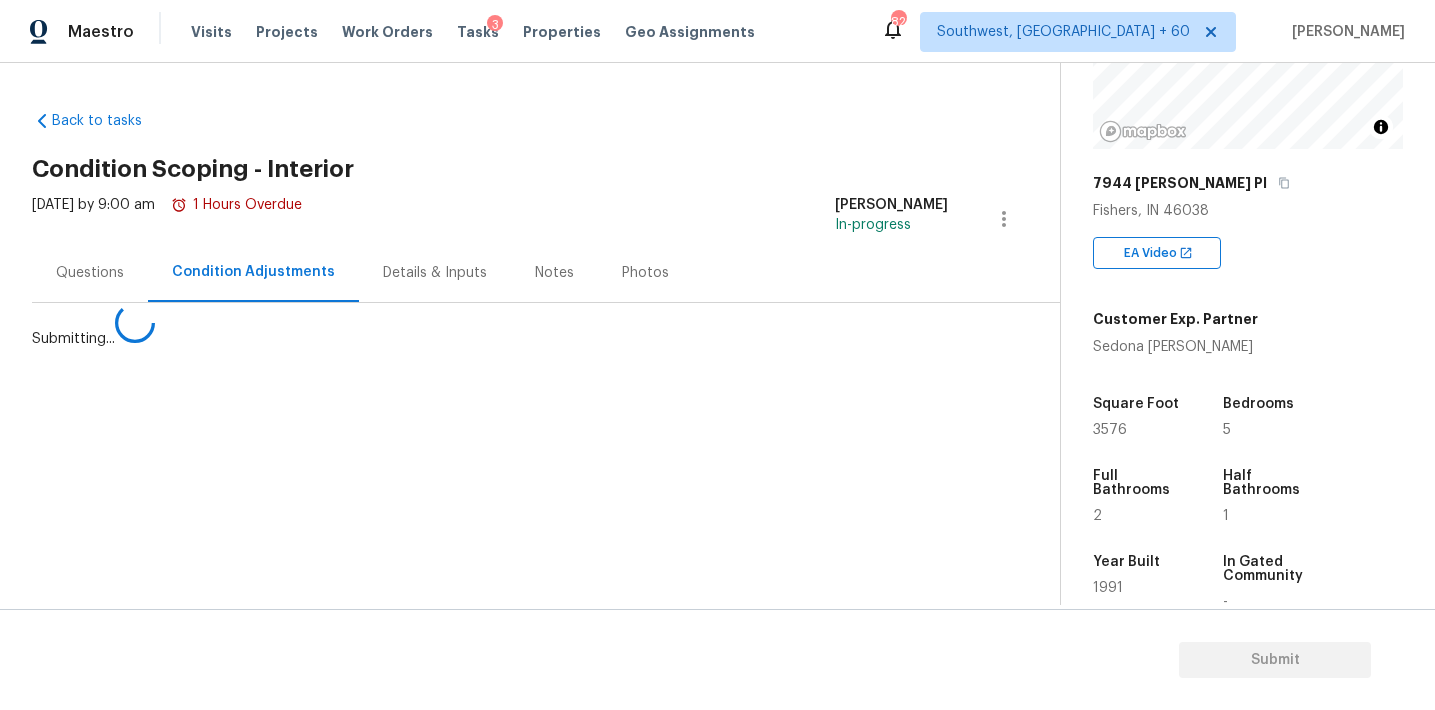 scroll, scrollTop: 0, scrollLeft: 0, axis: both 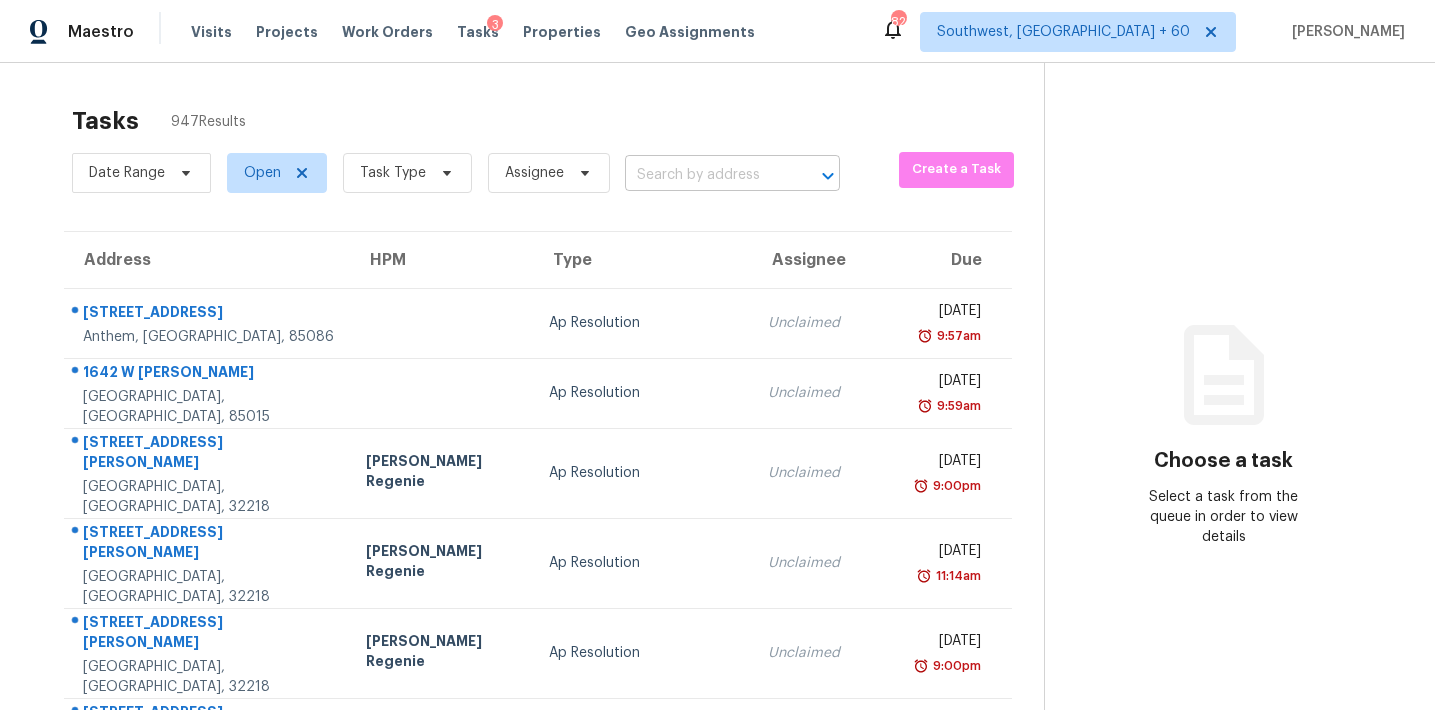 click at bounding box center (704, 175) 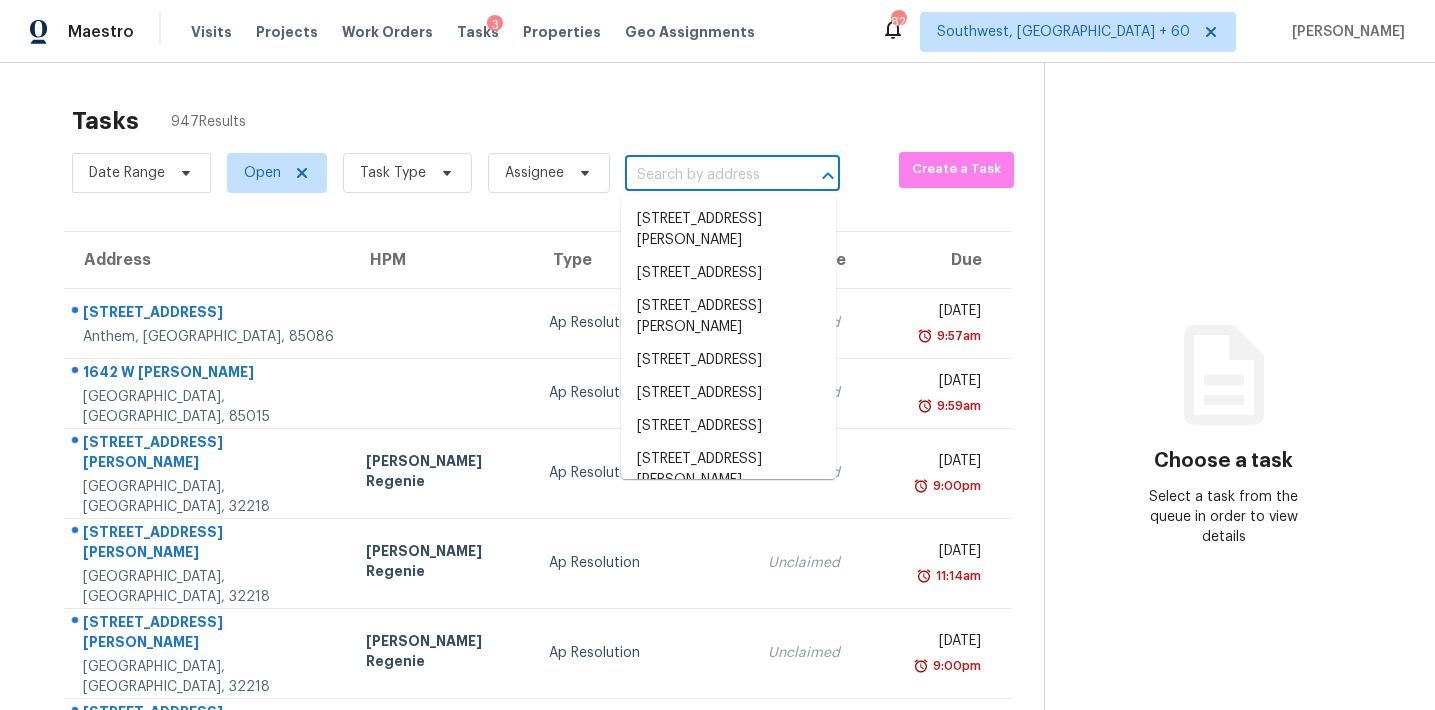 paste on "1296 Bonnie Ln, Cleveland, OH, 44124" 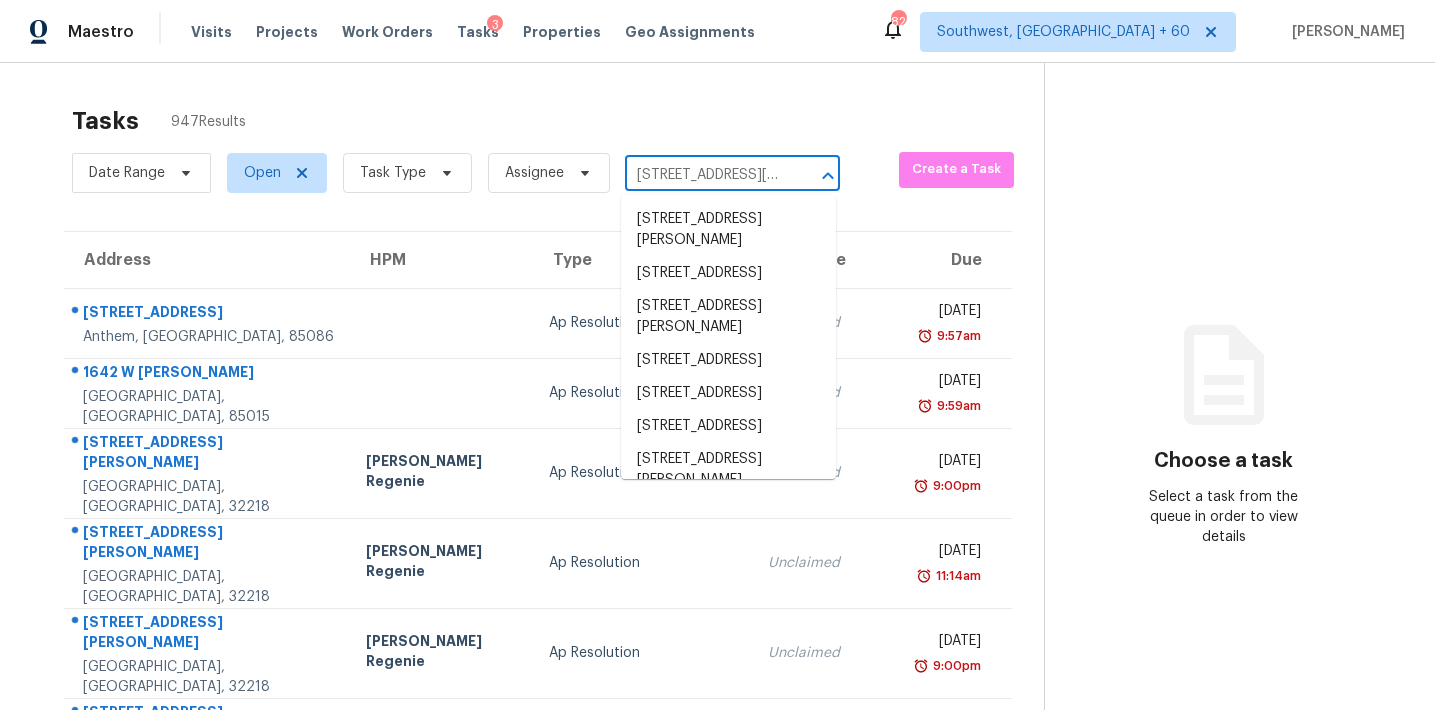 scroll, scrollTop: 0, scrollLeft: 100, axis: horizontal 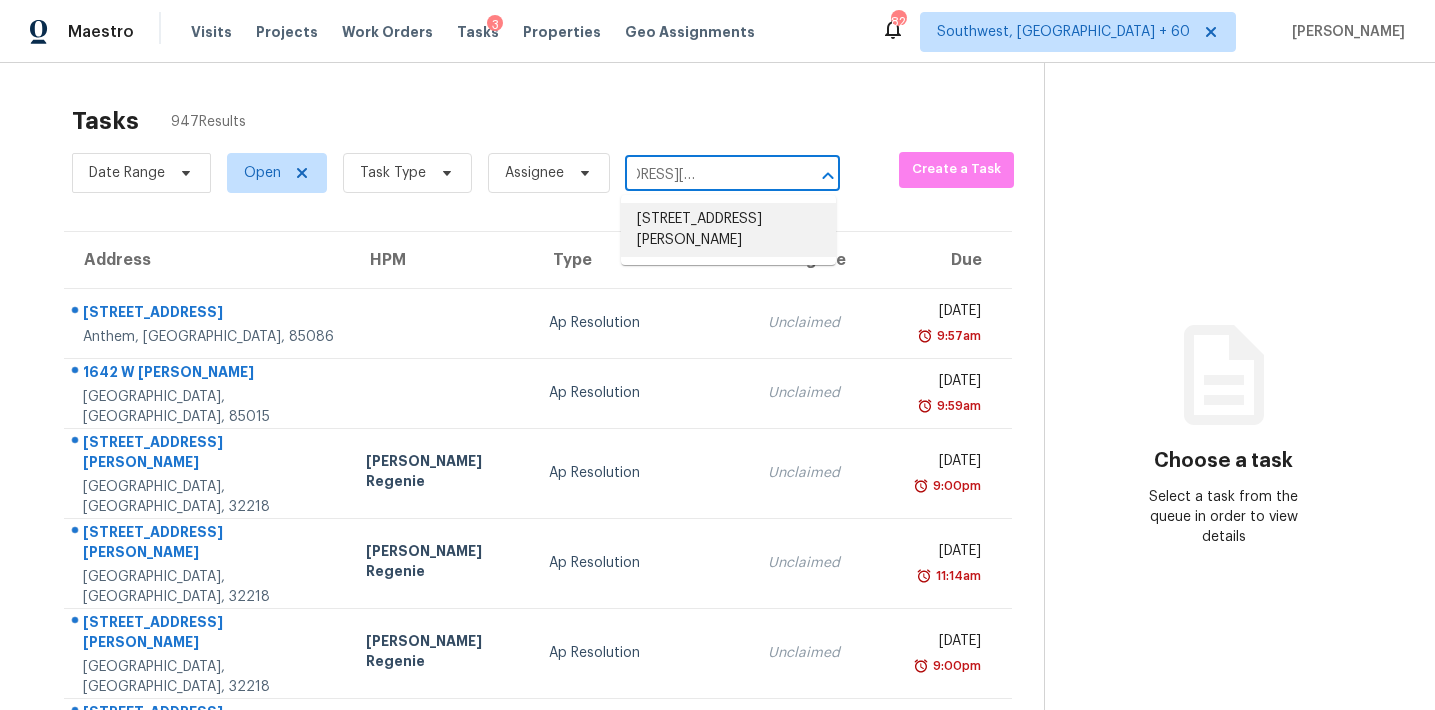 click on "1296 Bonnie Ln, Cleveland, OH 44124" at bounding box center [728, 230] 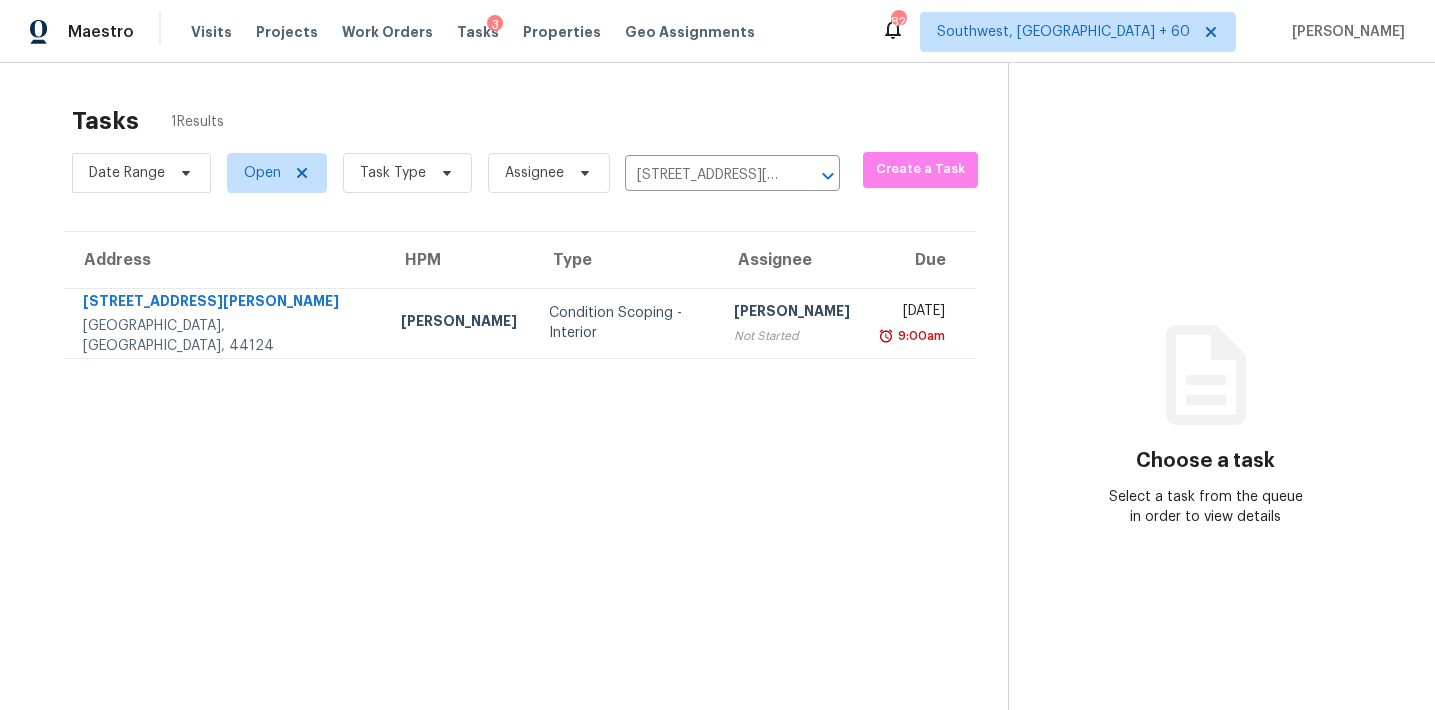 click on "Afran Peeran Not Started" at bounding box center (792, 323) 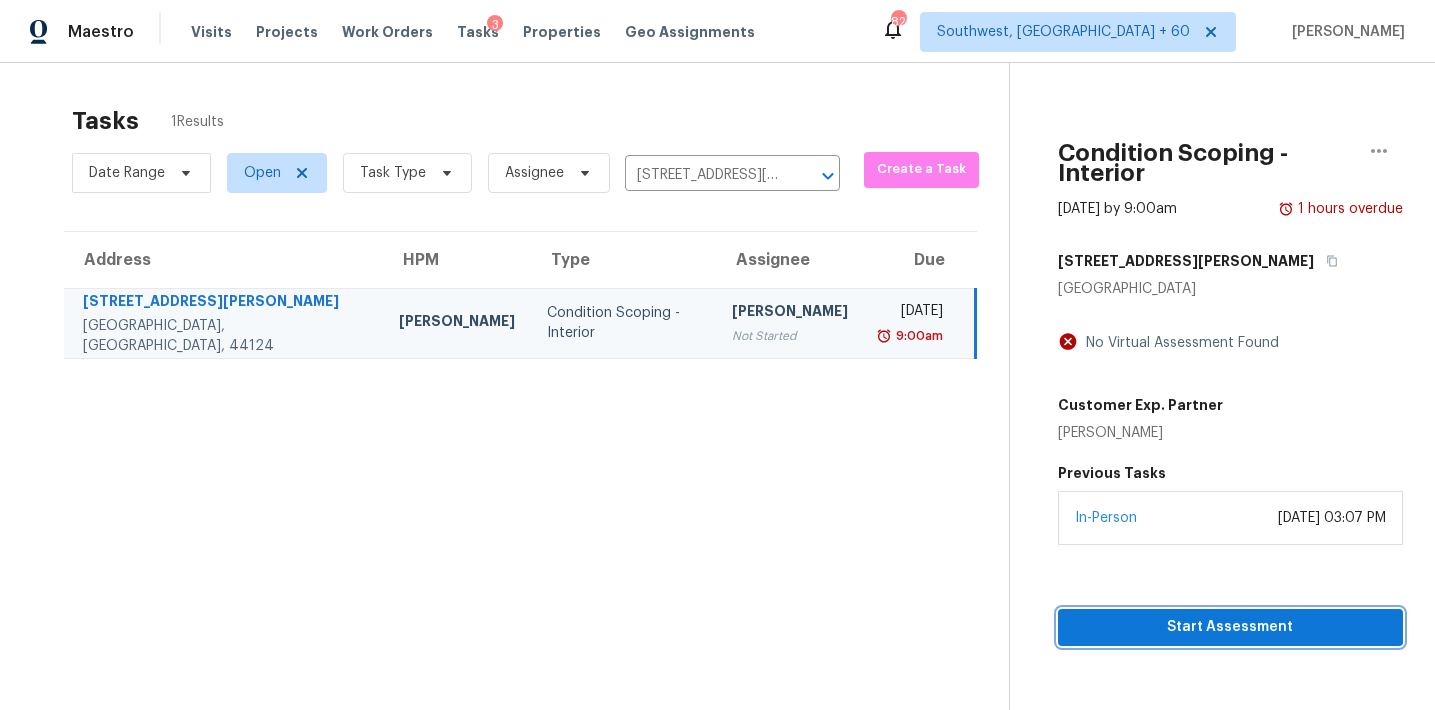 click on "Start Assessment" at bounding box center [1230, 627] 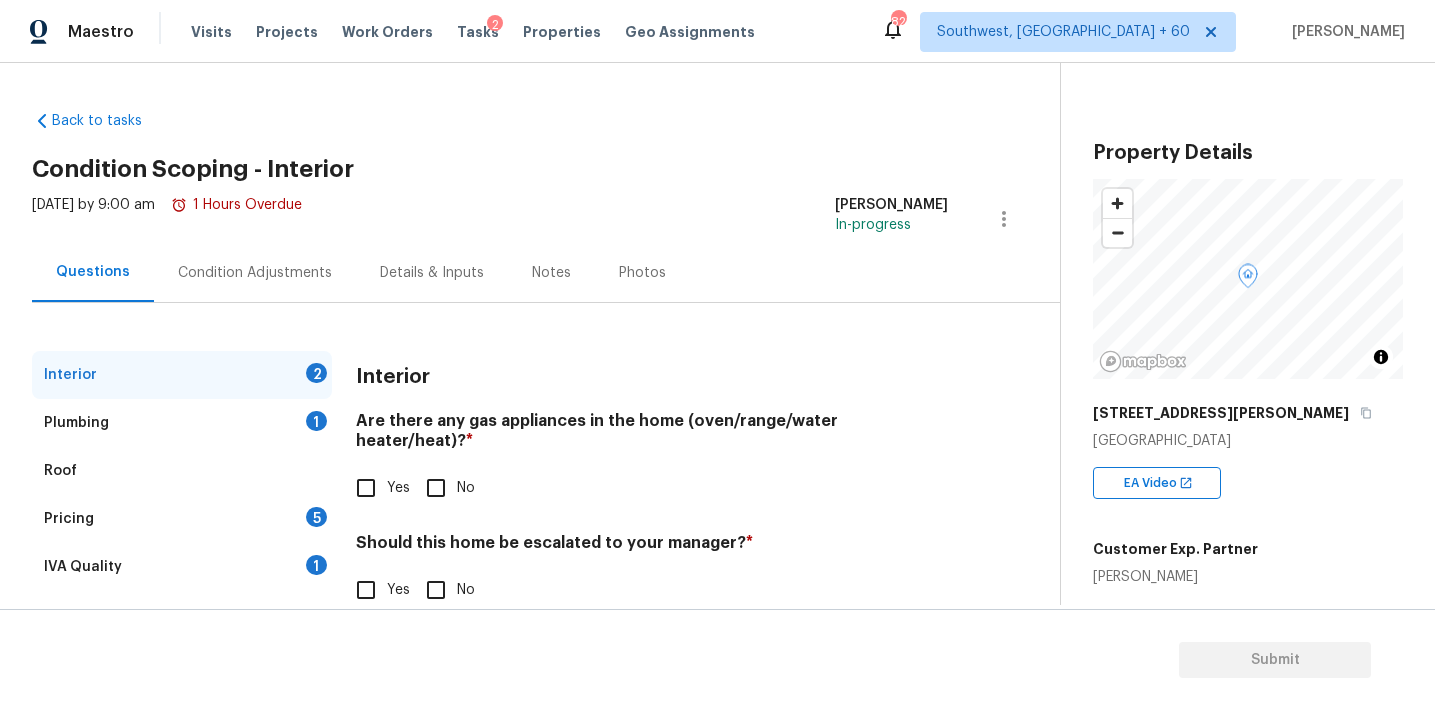 scroll, scrollTop: 40, scrollLeft: 0, axis: vertical 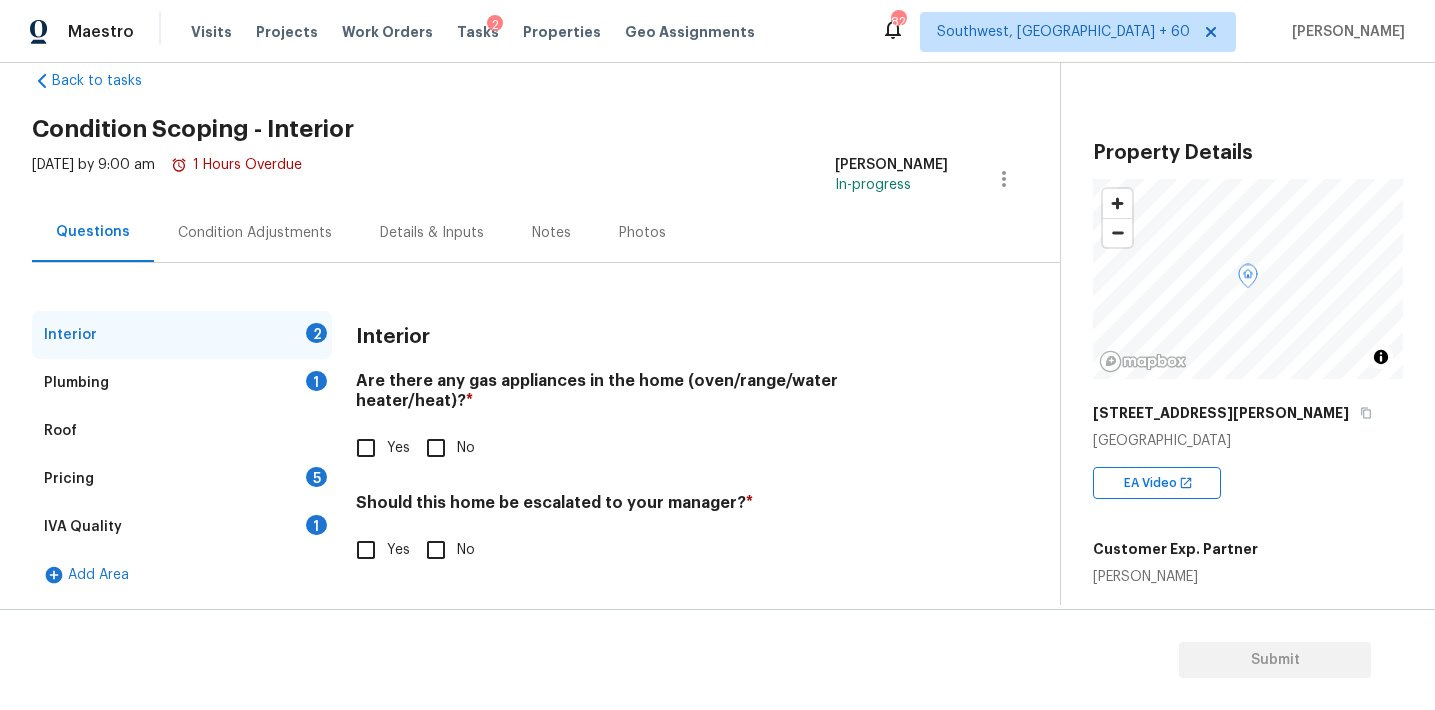 click on "IVA Quality 1" at bounding box center (182, 527) 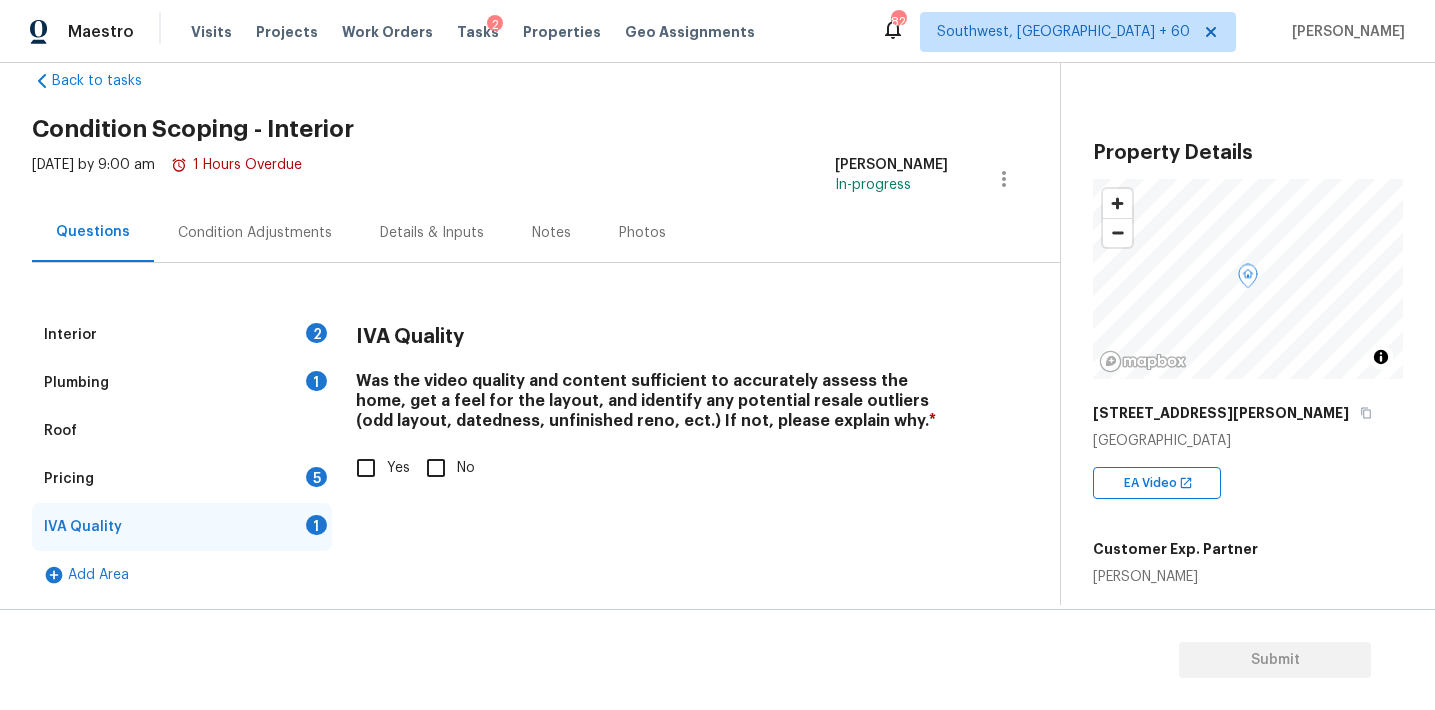 click on "Yes" at bounding box center [366, 468] 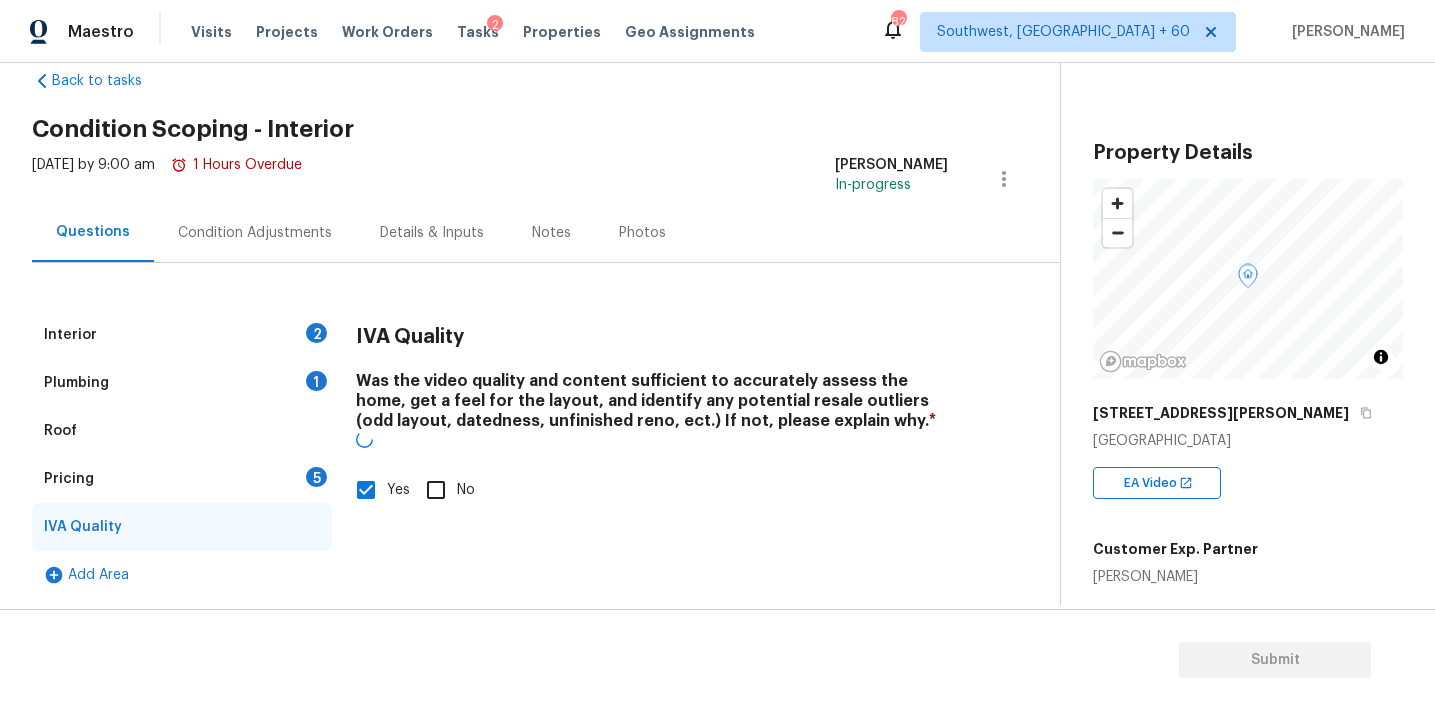 click on "Plumbing 1" at bounding box center [182, 383] 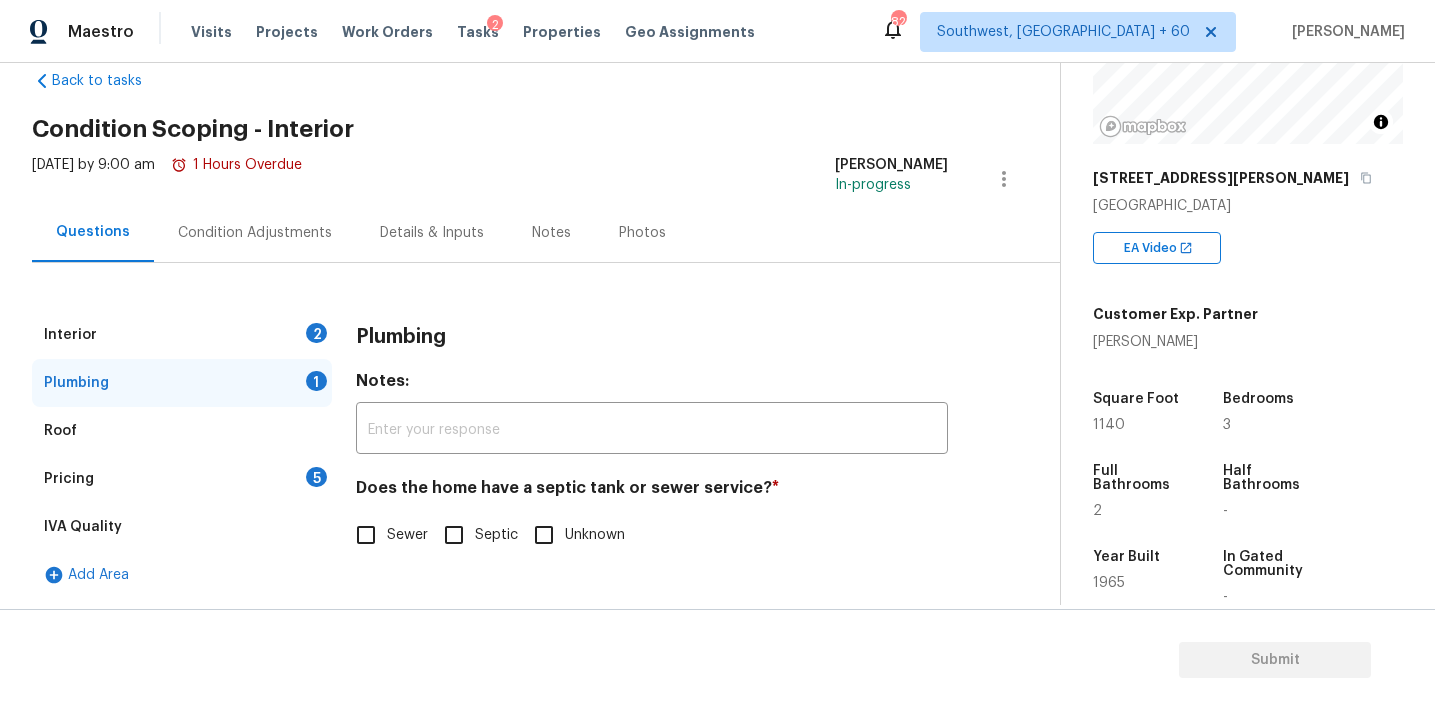 scroll, scrollTop: 232, scrollLeft: 0, axis: vertical 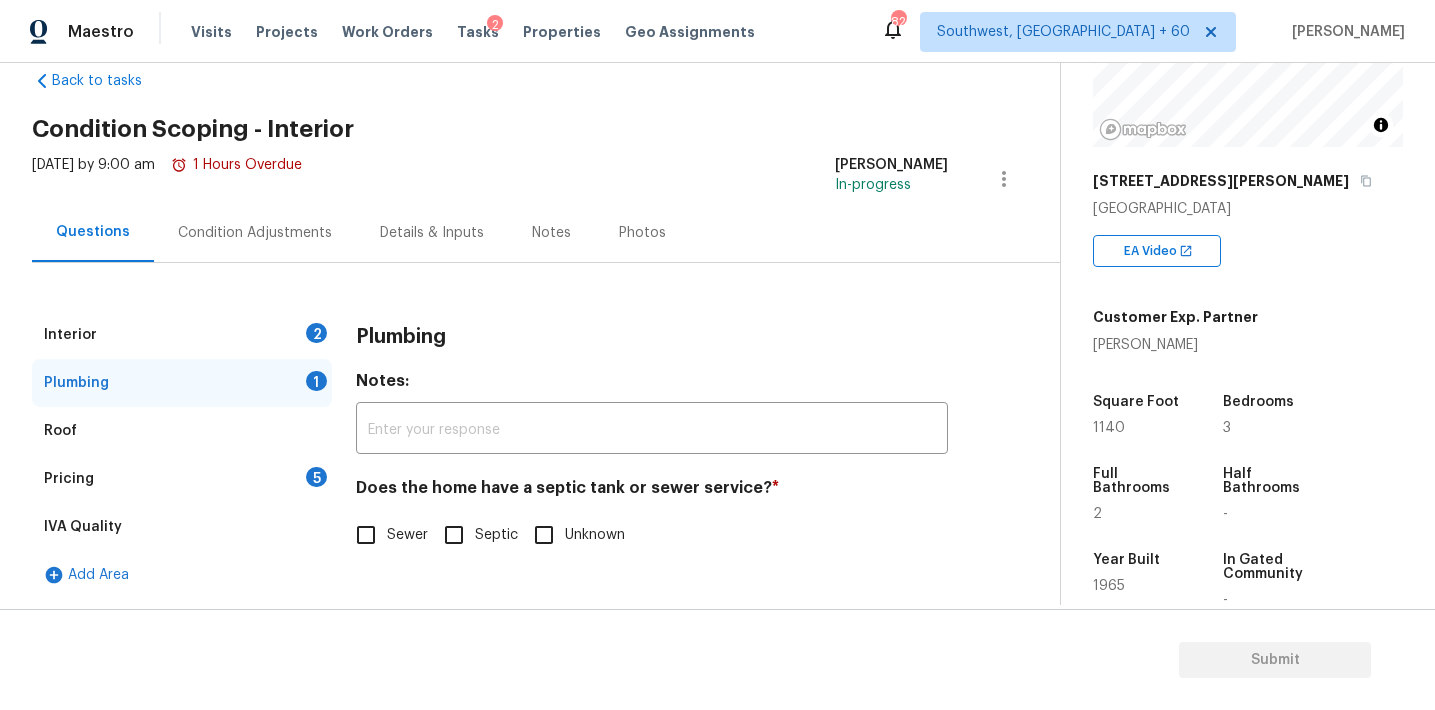 click on "Sewer" at bounding box center (366, 535) 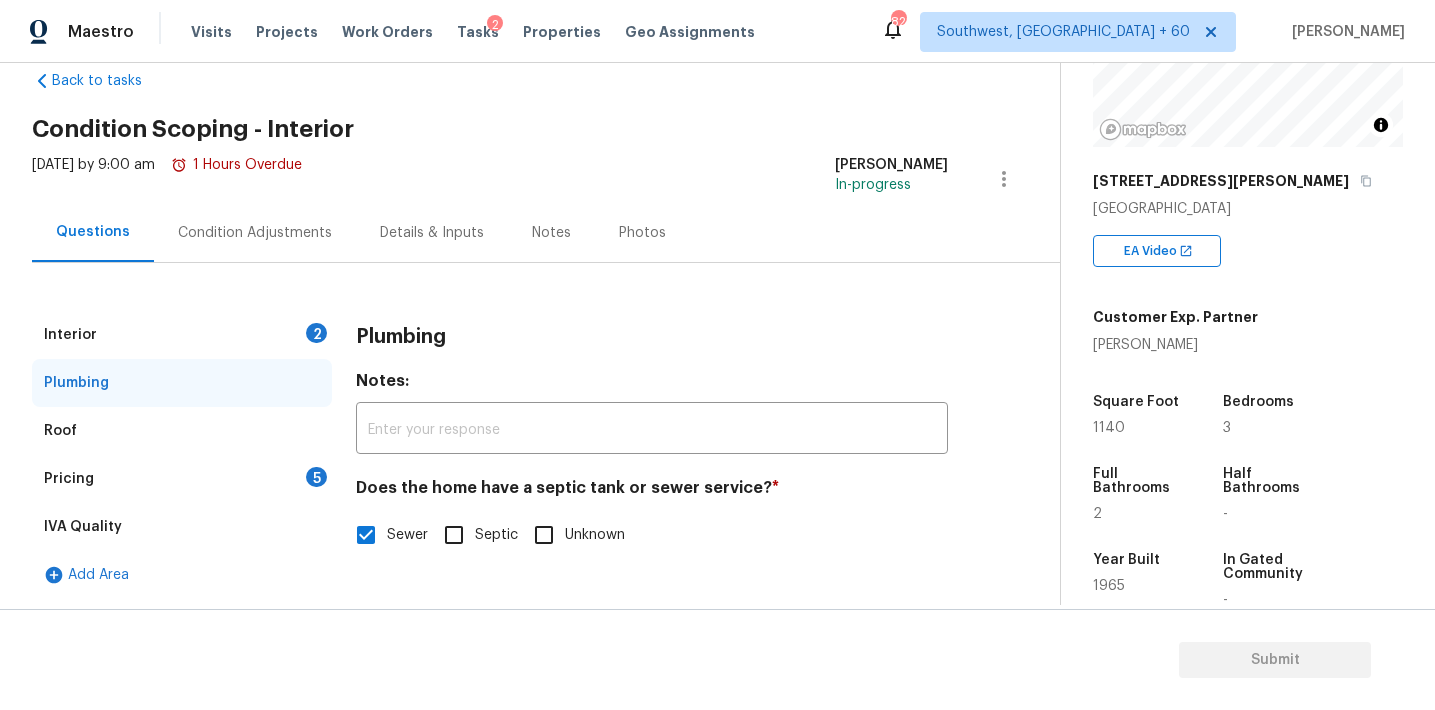 click on "5" at bounding box center [316, 477] 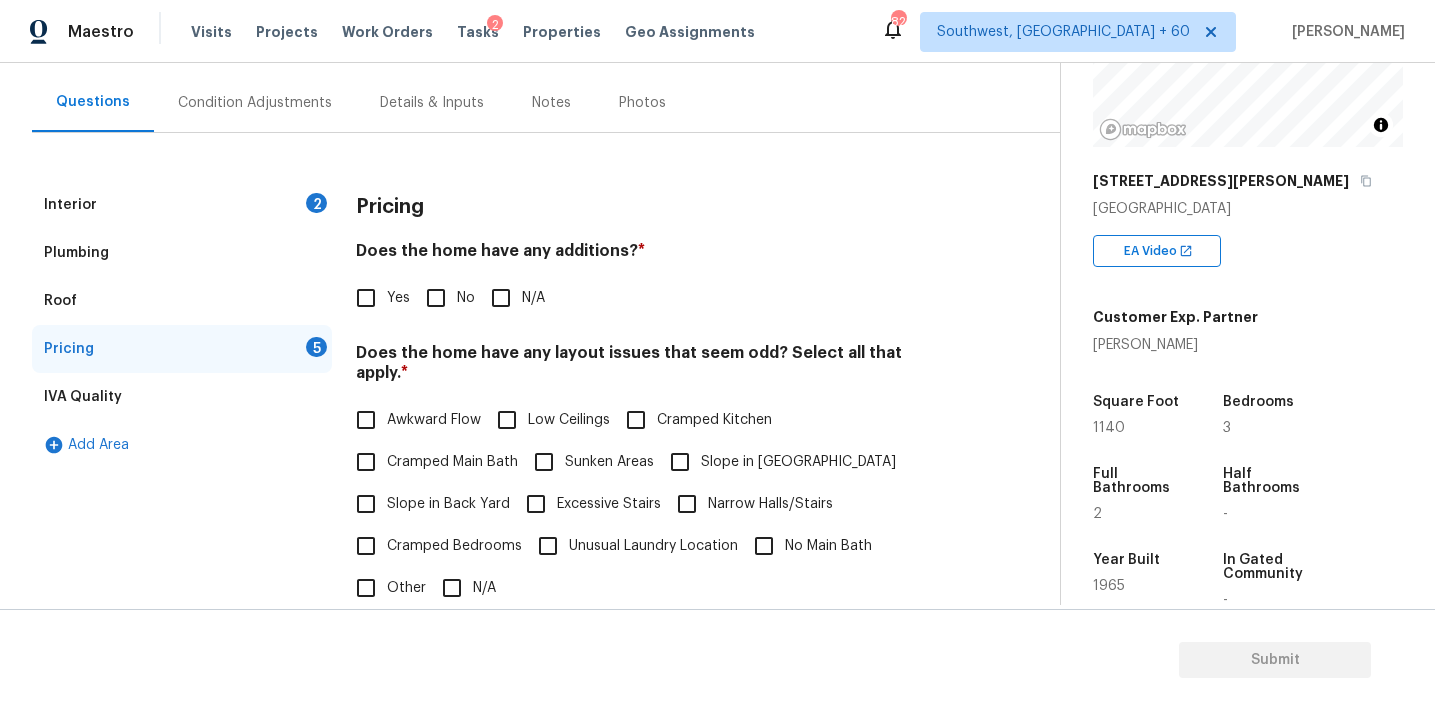 scroll, scrollTop: 169, scrollLeft: 0, axis: vertical 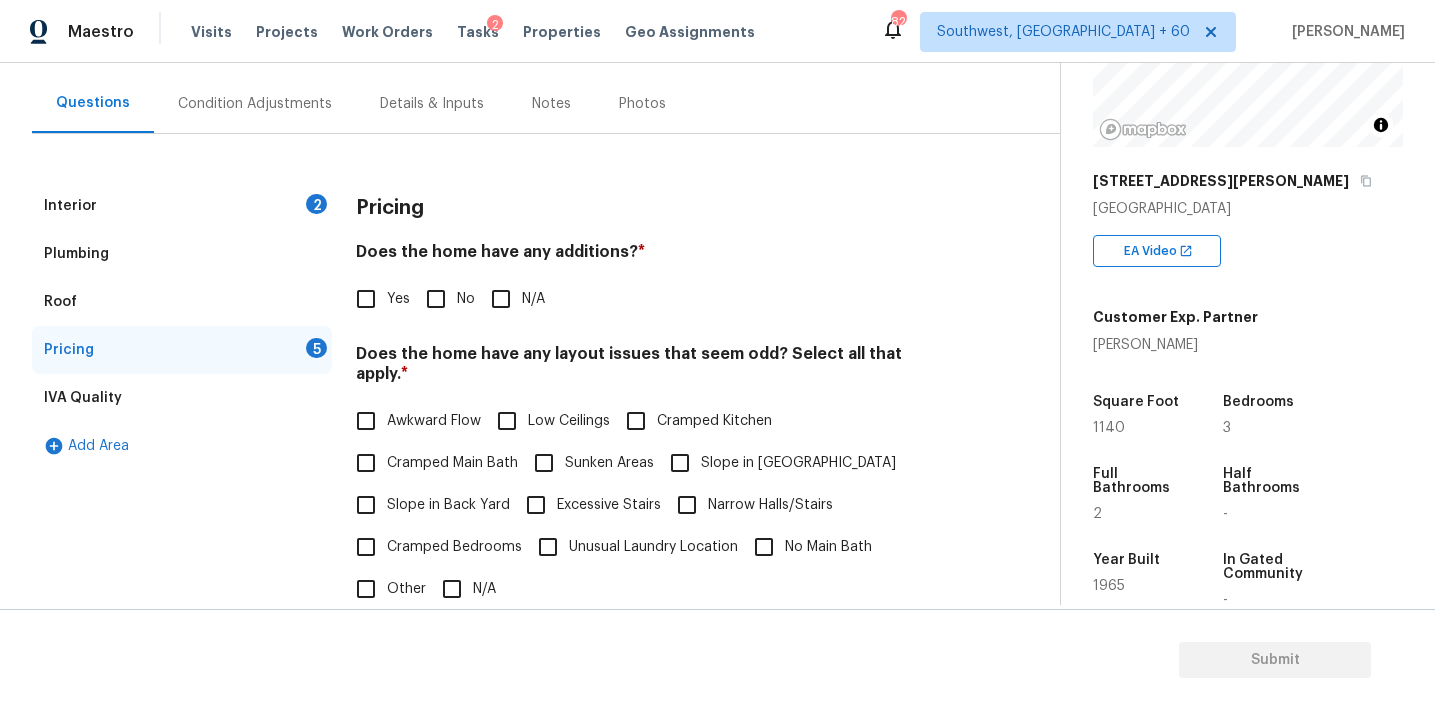 click on "Interior 2 Plumbing Roof Pricing 5 IVA Quality Add Area Pricing Does the home have any additions?  * Yes No N/A Does the home have any layout issues that seem odd? Select all that apply.  * Awkward Flow Low Ceilings Cramped Kitchen Cramped Main Bath Sunken Areas Slope in Front Yard Slope in Back Yard Excessive Stairs Narrow Halls/Stairs Cramped Bedrooms Unusual Laundry Location No Main Bath Other N/A Do you have to walk through the garage to get to any rooms in the home?  * Yes No Does the kitchen seem cramped?  * Yes No Does the home appear to be very outdated?  * Yes No" at bounding box center [522, 547] 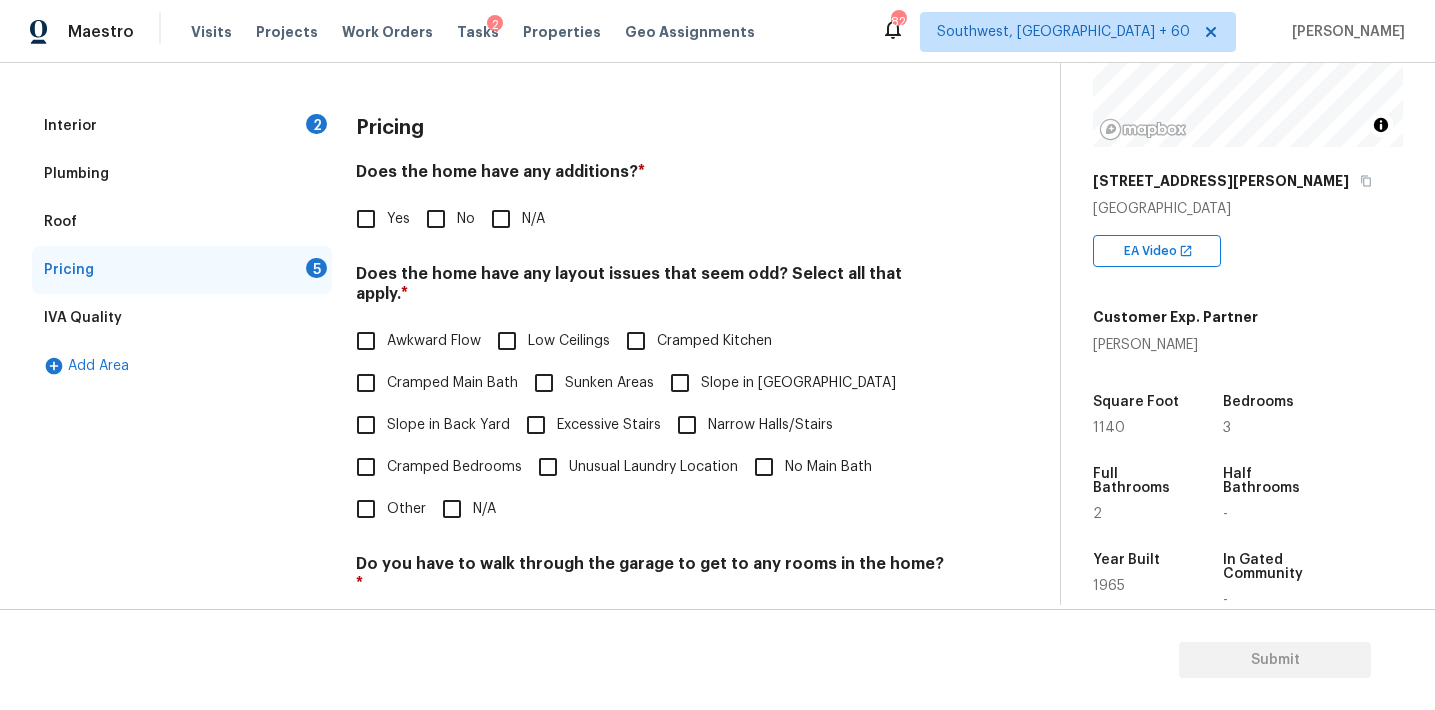 scroll, scrollTop: 269, scrollLeft: 0, axis: vertical 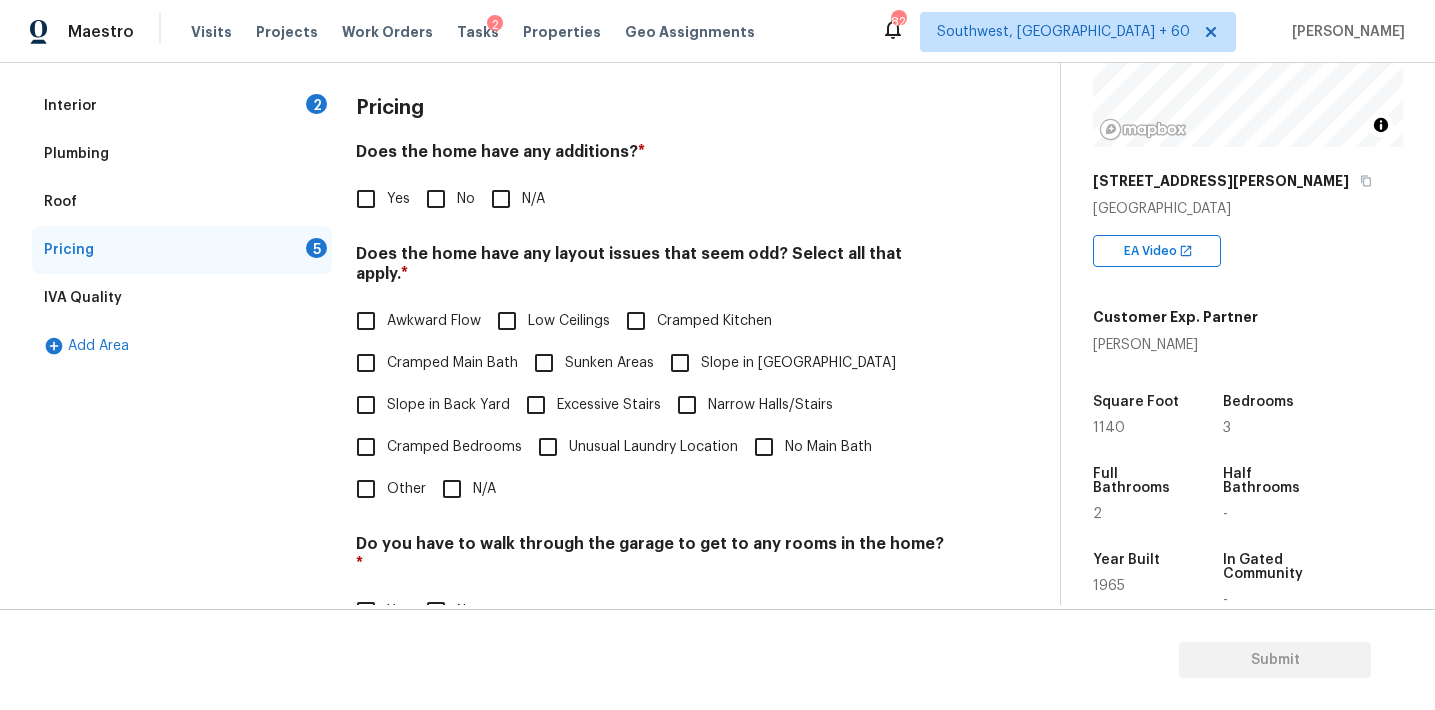 click on "Other" at bounding box center (366, 489) 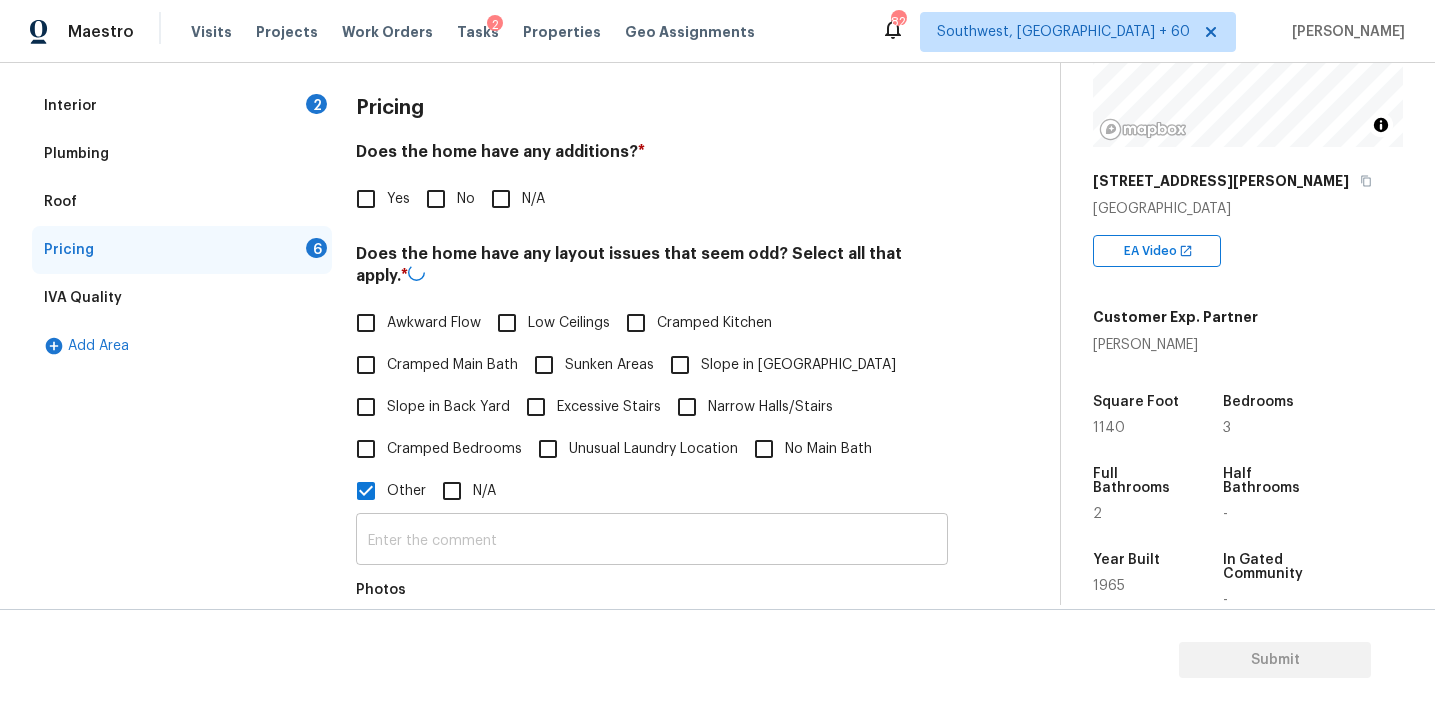 click at bounding box center [652, 541] 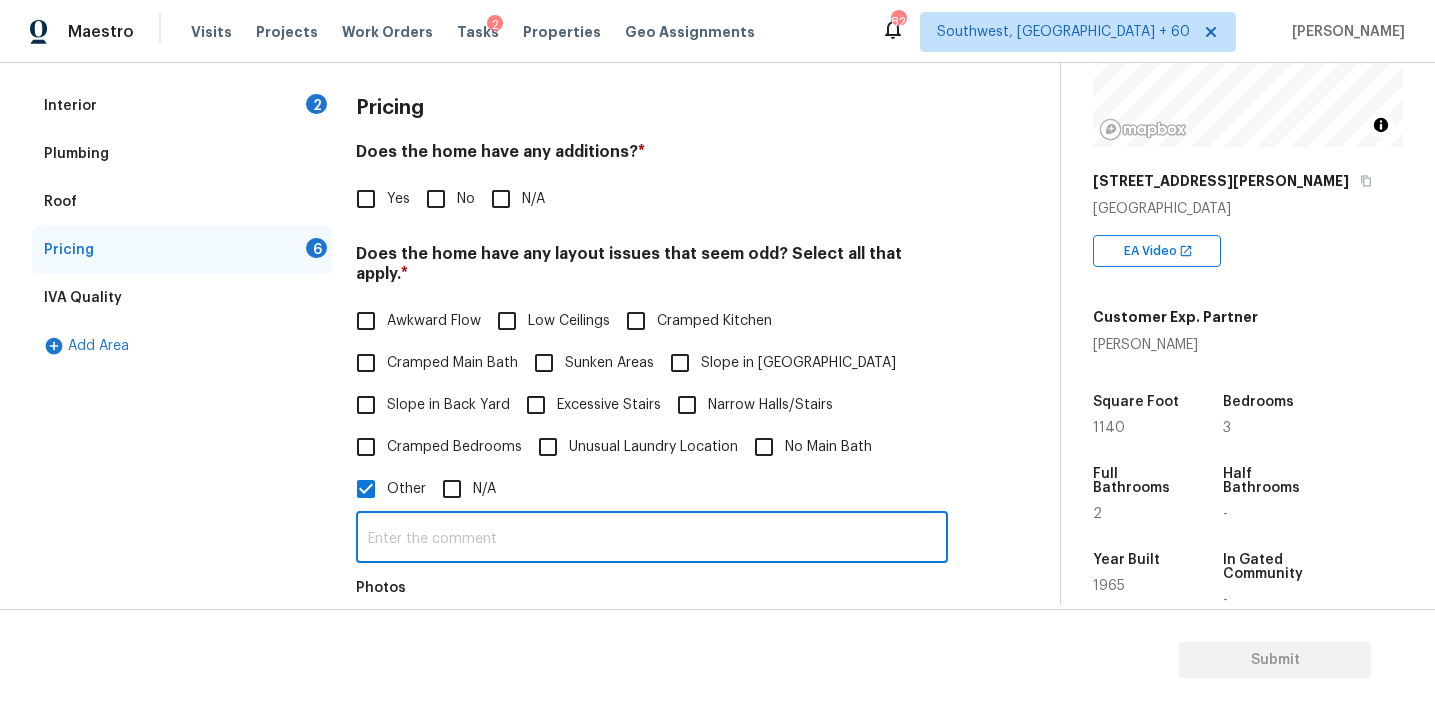 paste on "detached two car garage." 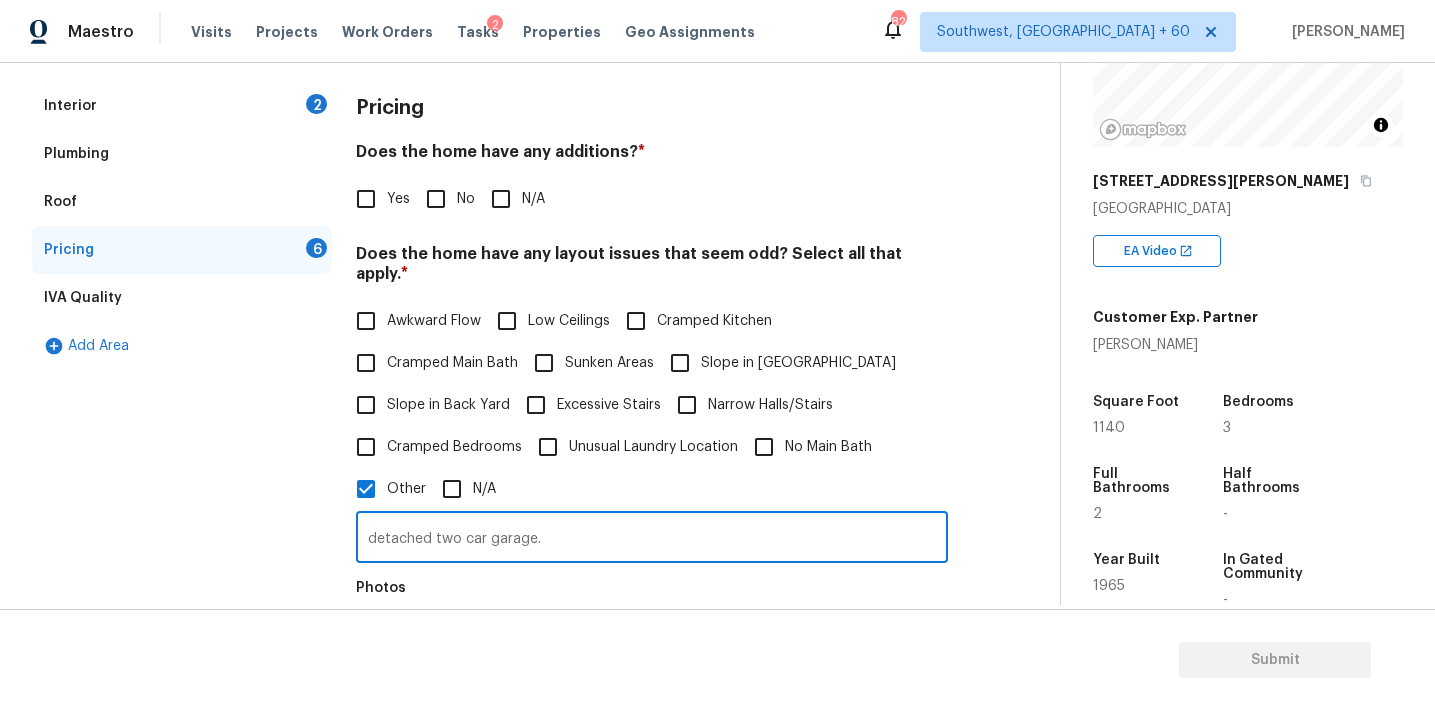click on "detached two car garage." at bounding box center [652, 539] 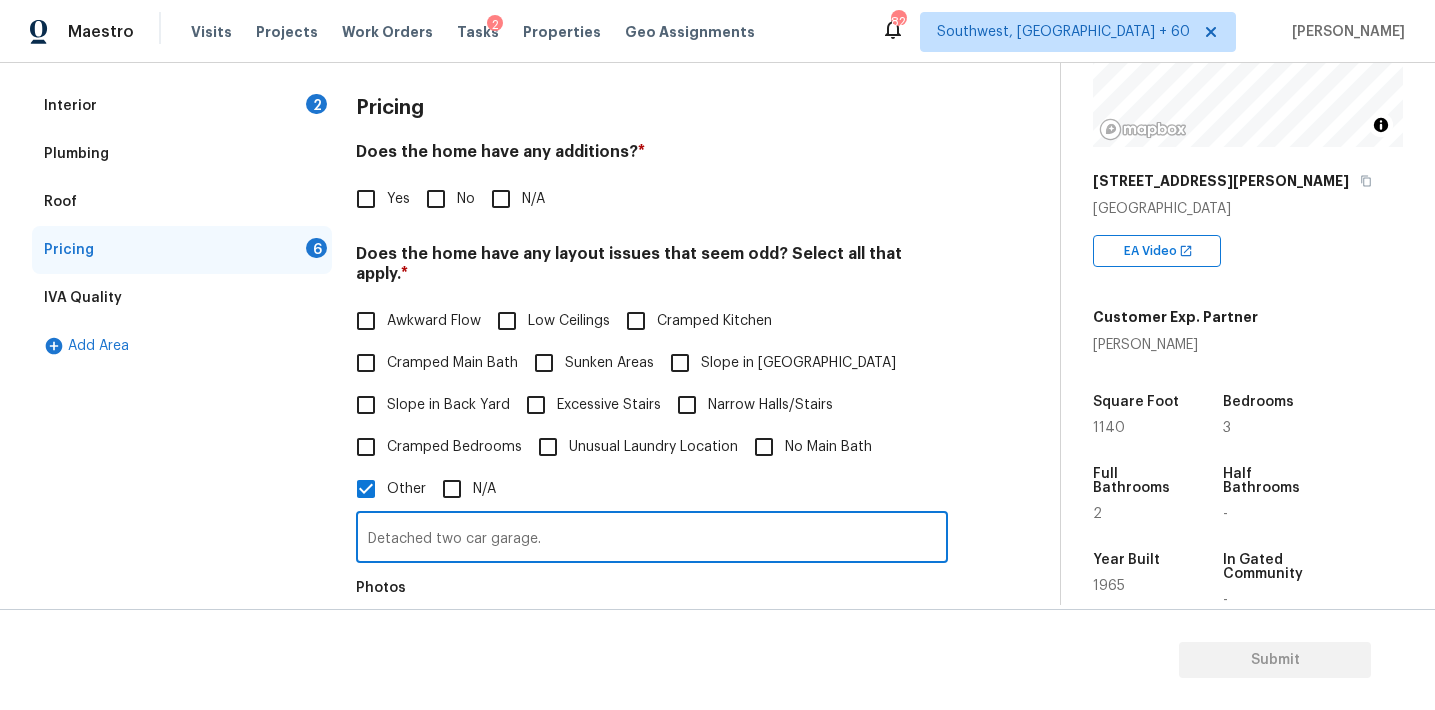 type on "Detached two car garage." 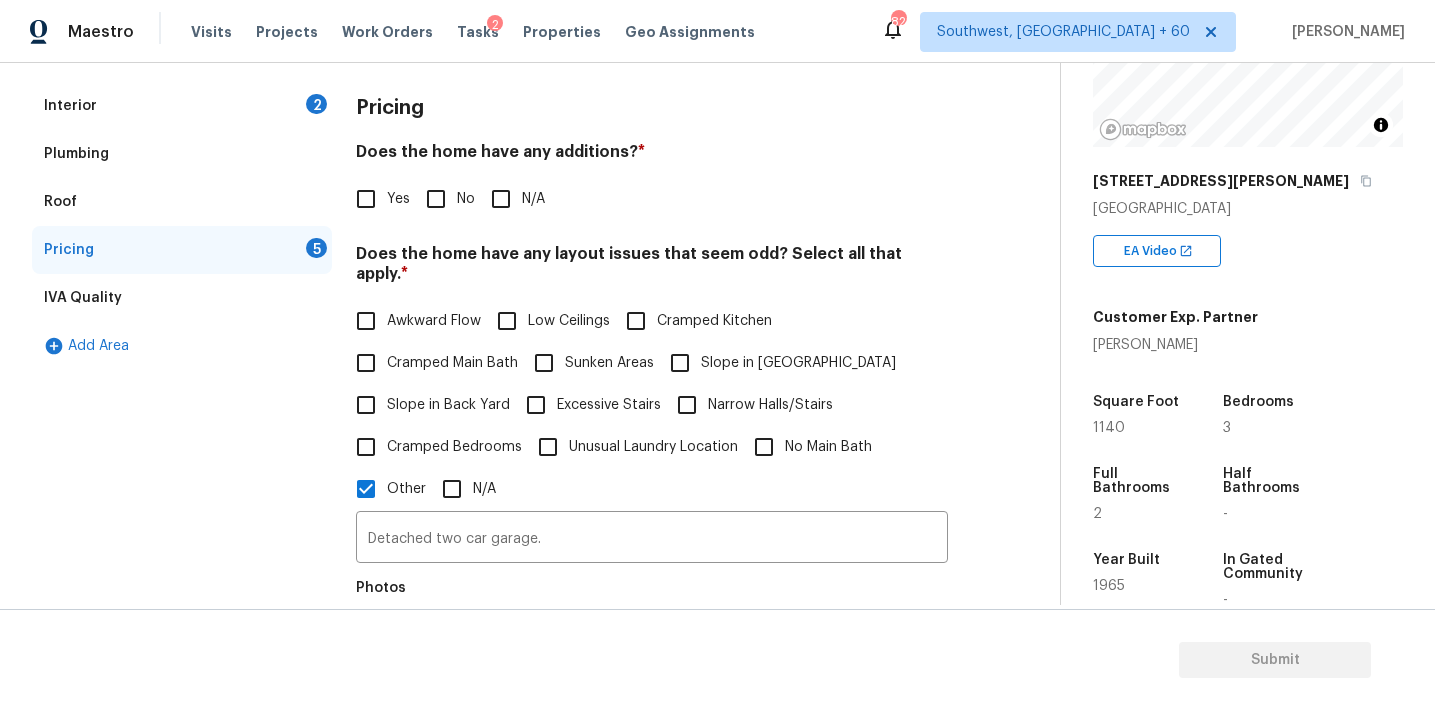 click on "2" at bounding box center (316, 104) 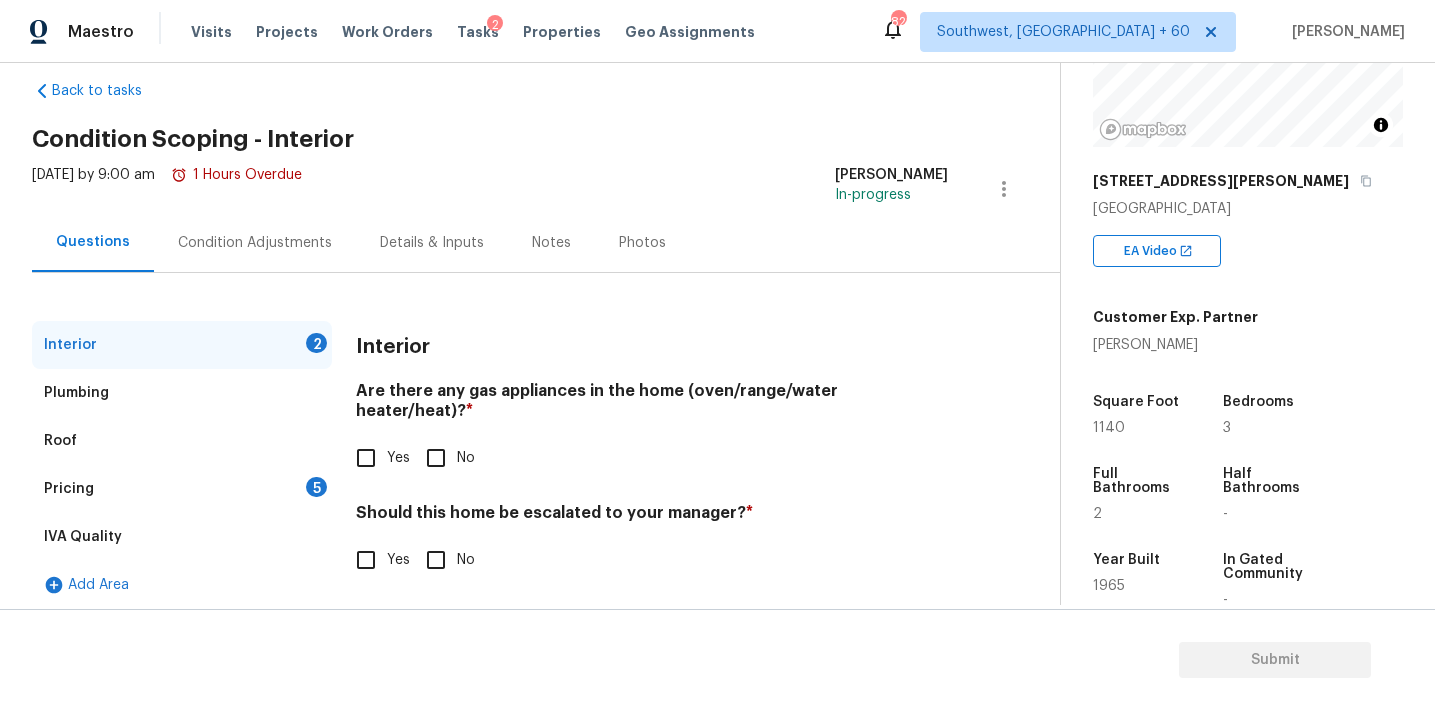 scroll, scrollTop: 40, scrollLeft: 0, axis: vertical 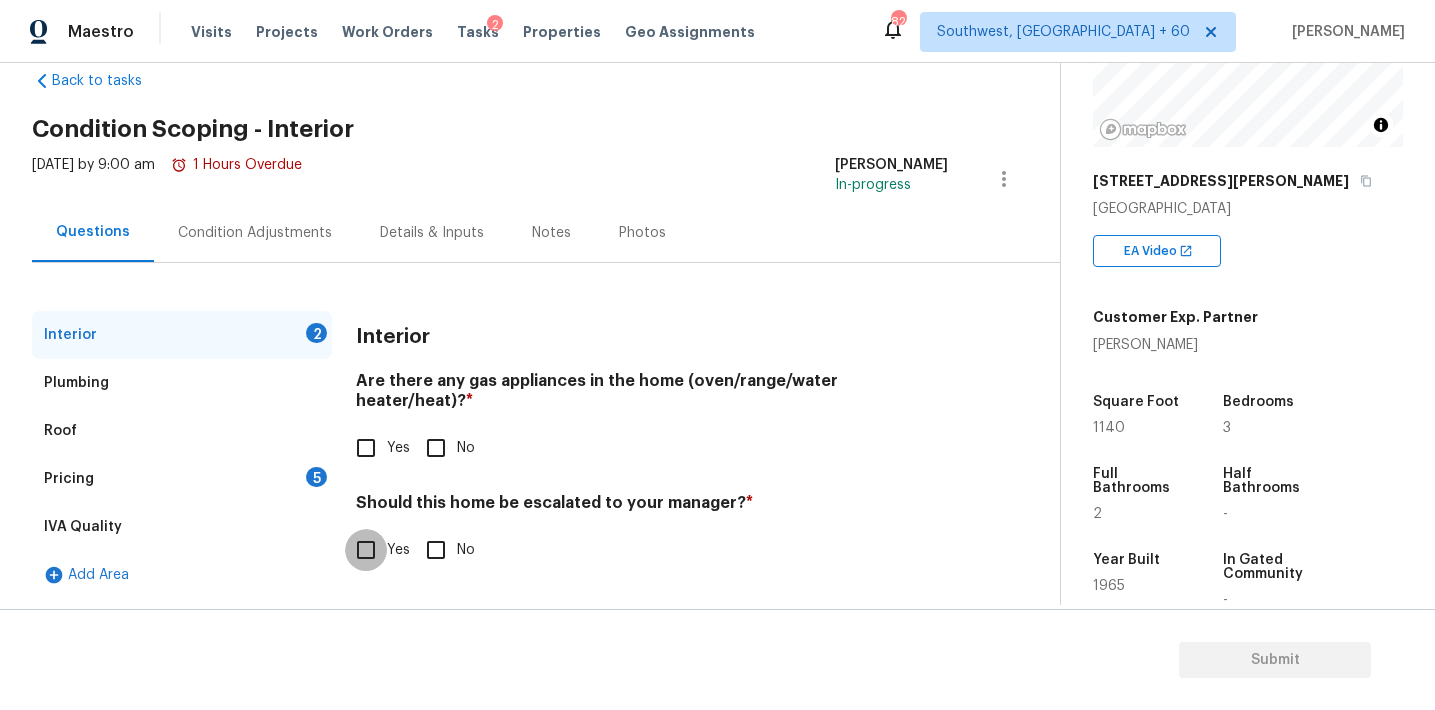 click on "Yes" at bounding box center [366, 550] 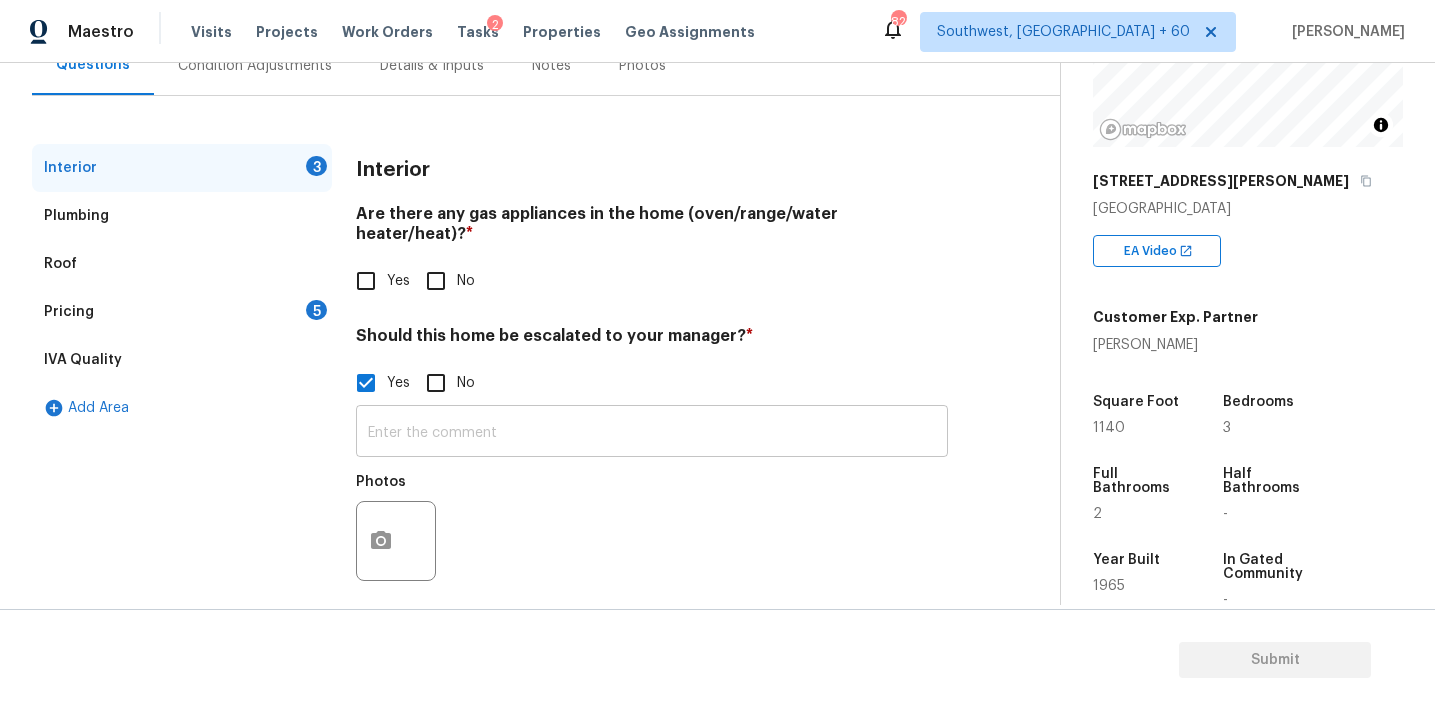 scroll, scrollTop: 205, scrollLeft: 0, axis: vertical 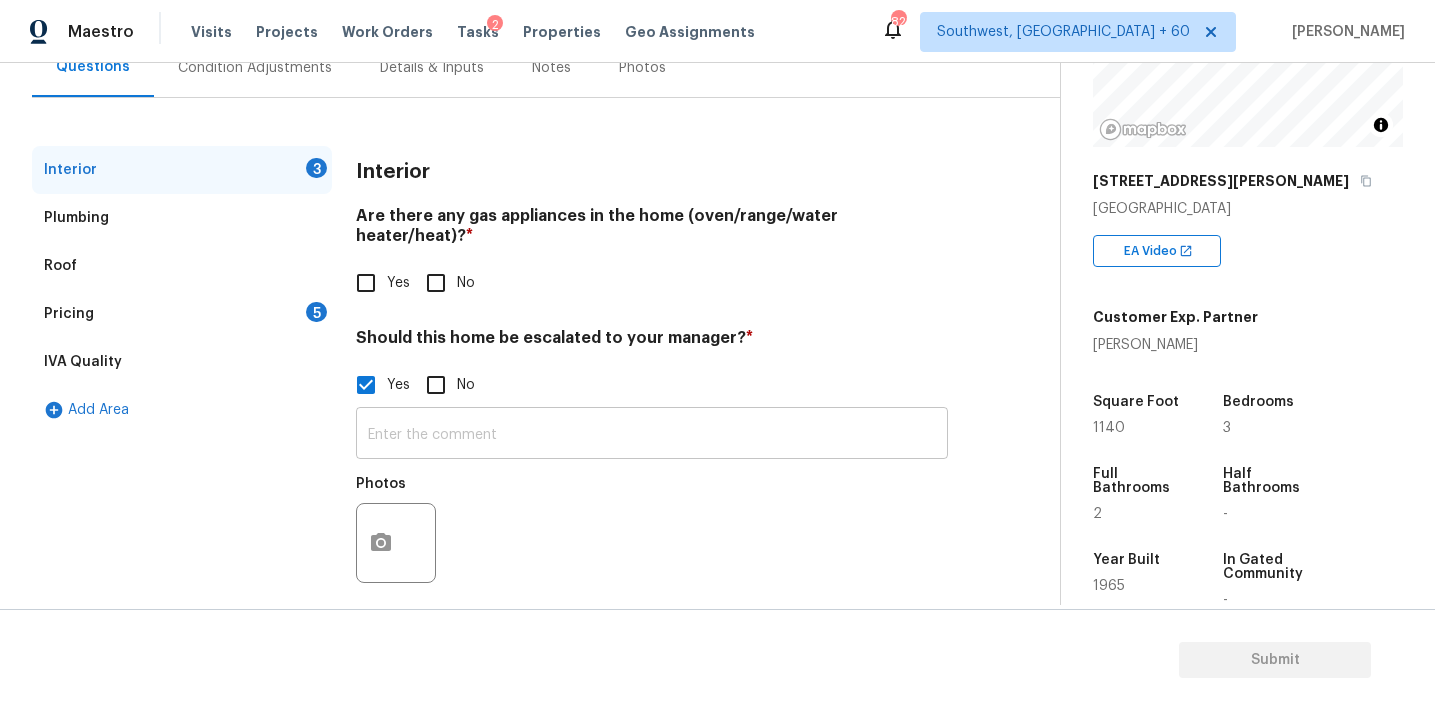 click at bounding box center (652, 435) 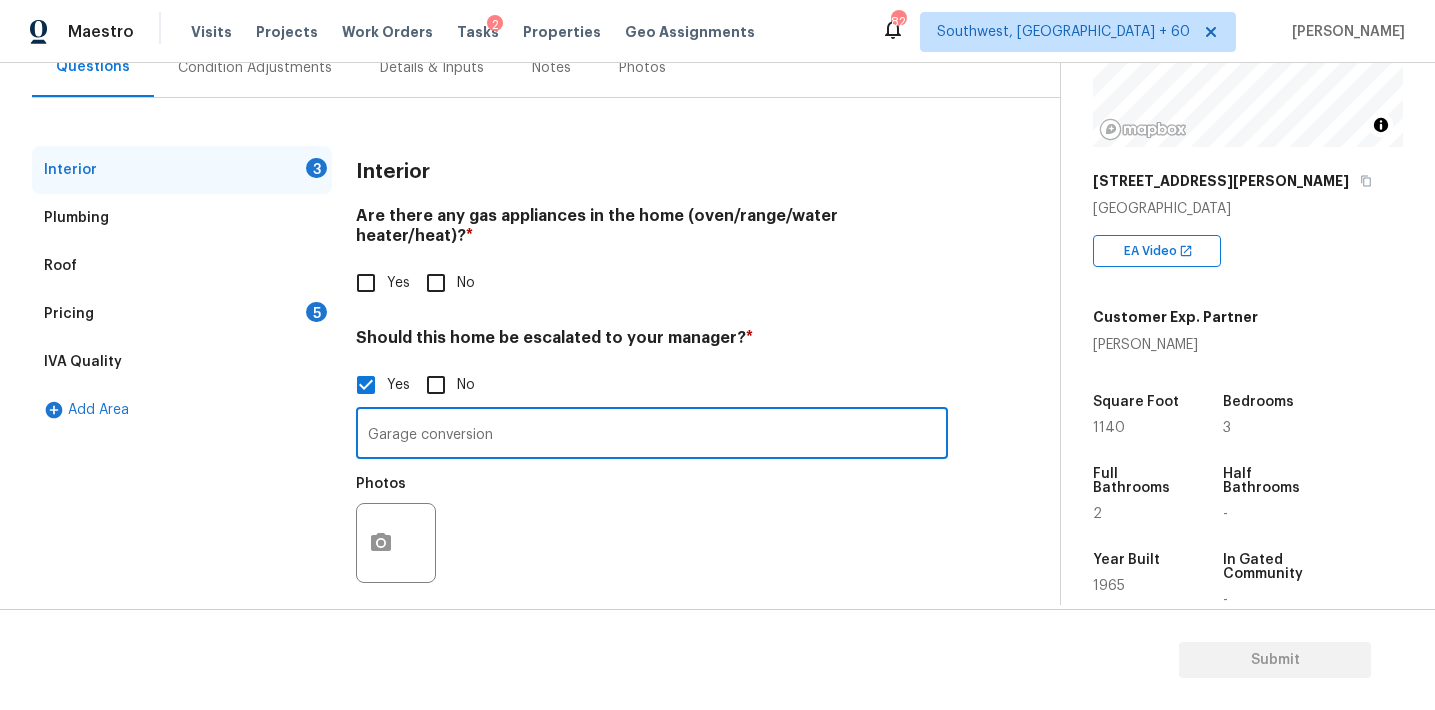 type on "Garage conversion" 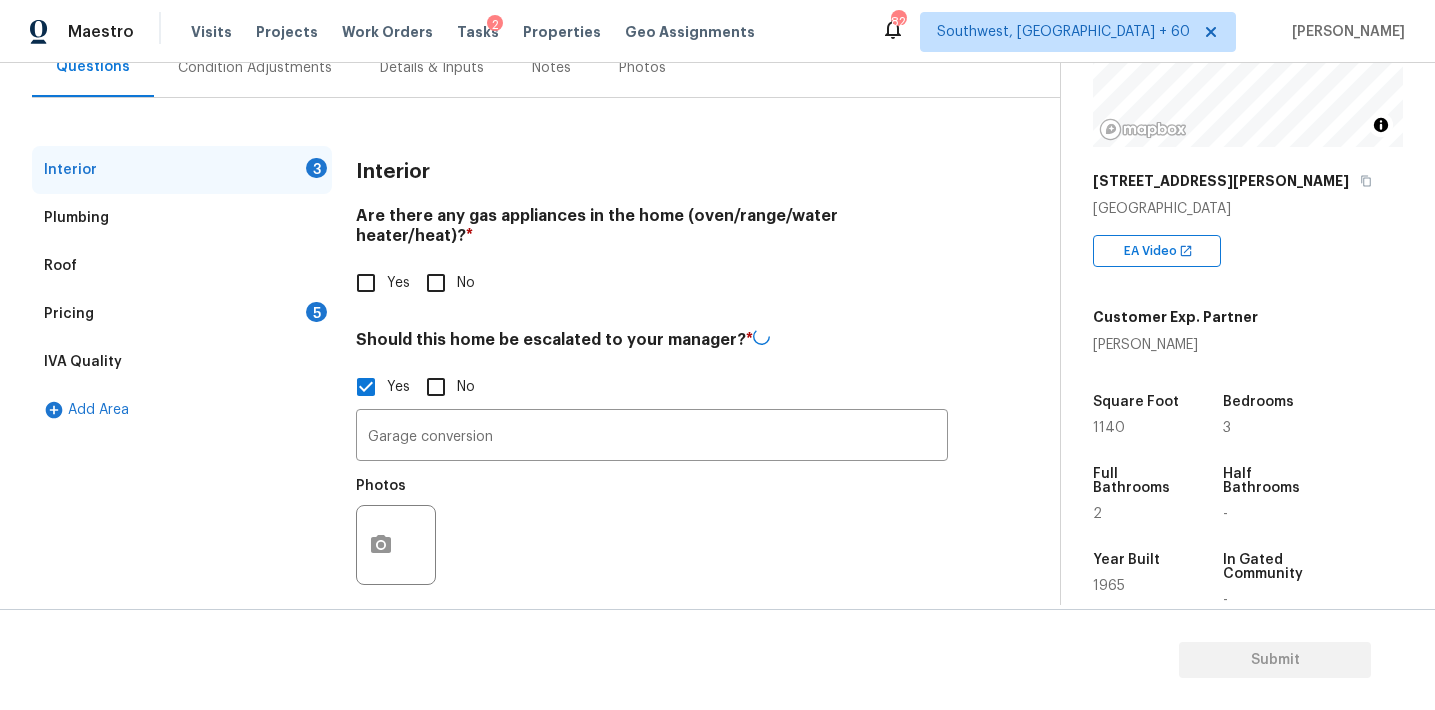 click on "Pricing 5" at bounding box center (182, 314) 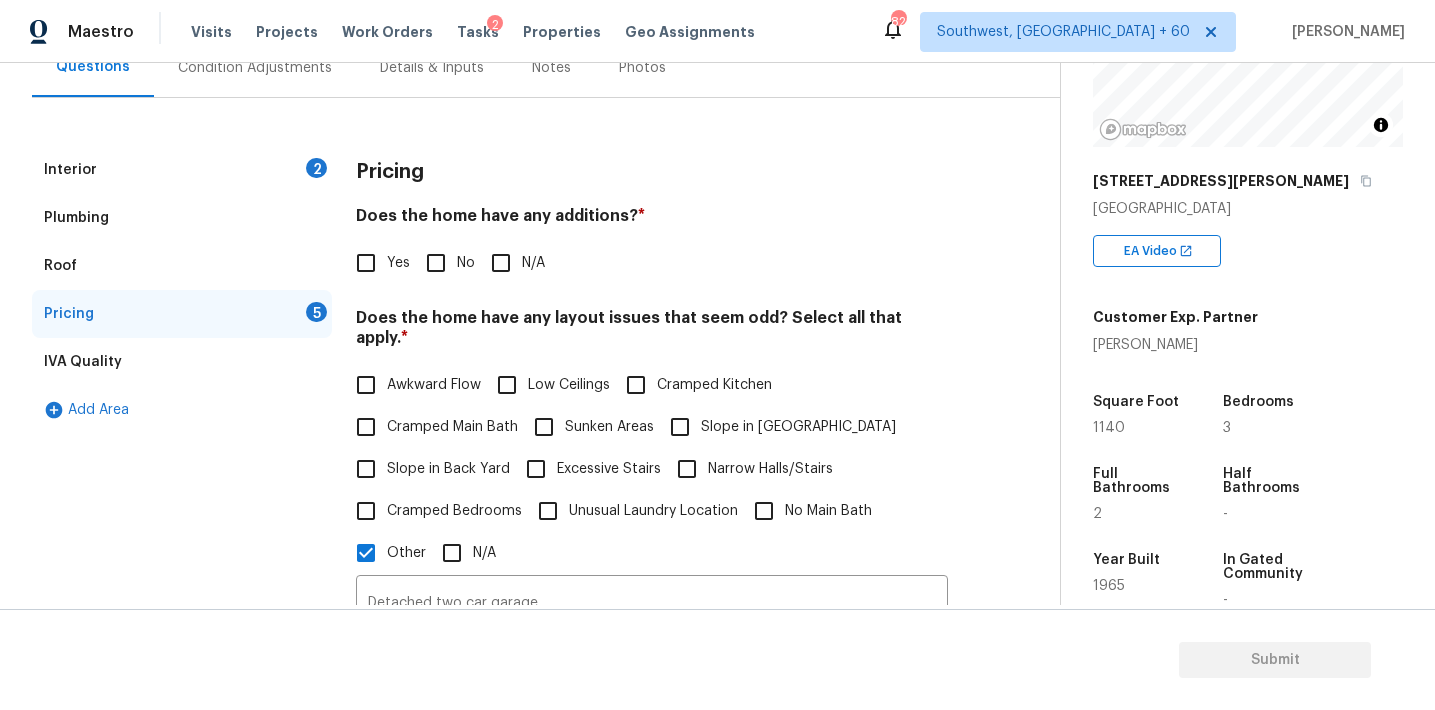 click on "Yes" at bounding box center (366, 263) 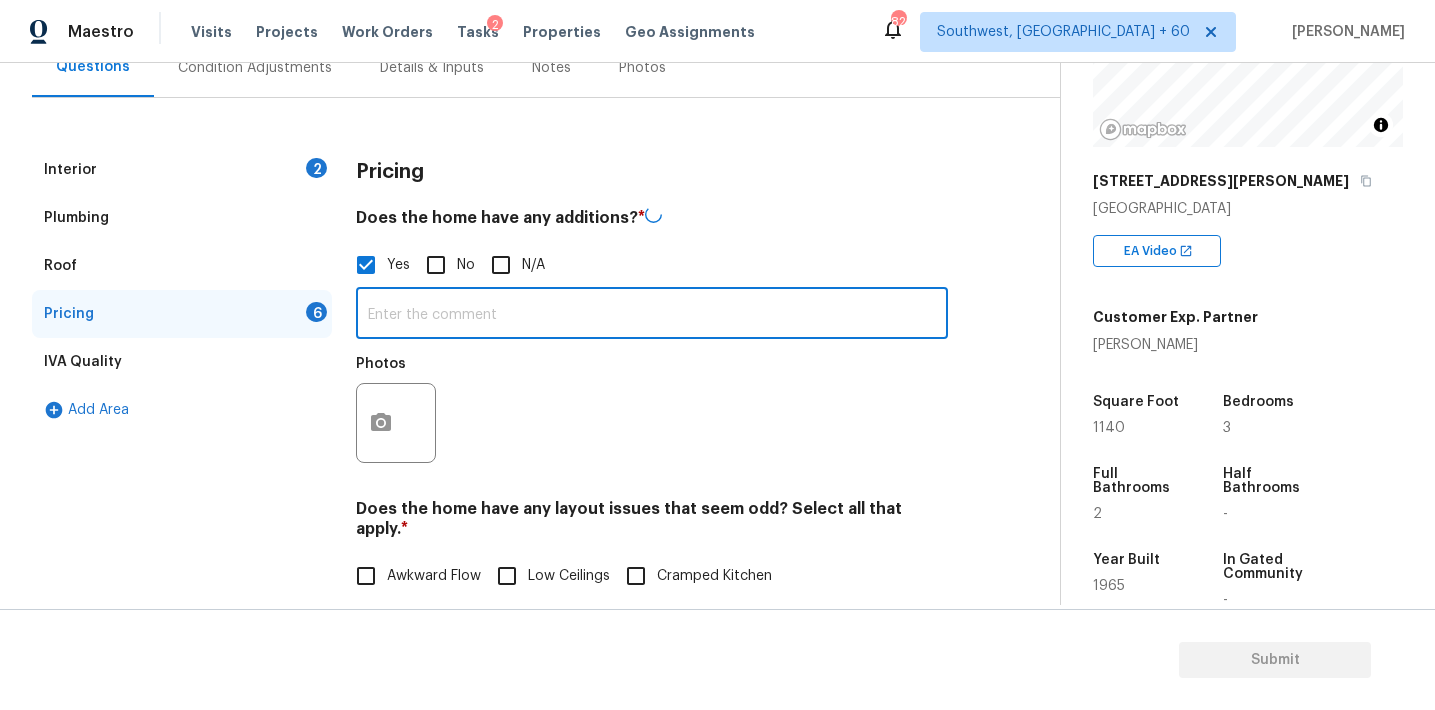 click at bounding box center (652, 315) 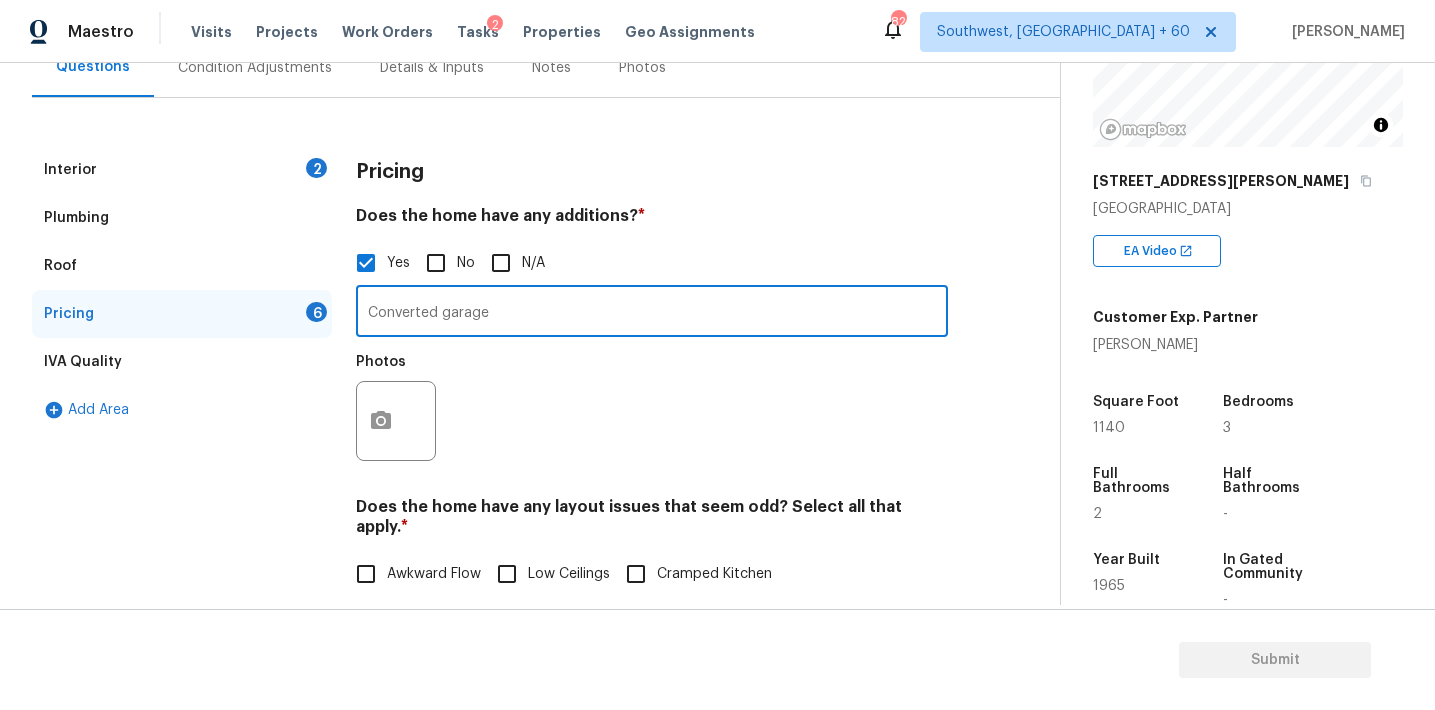 type on "Converted garage" 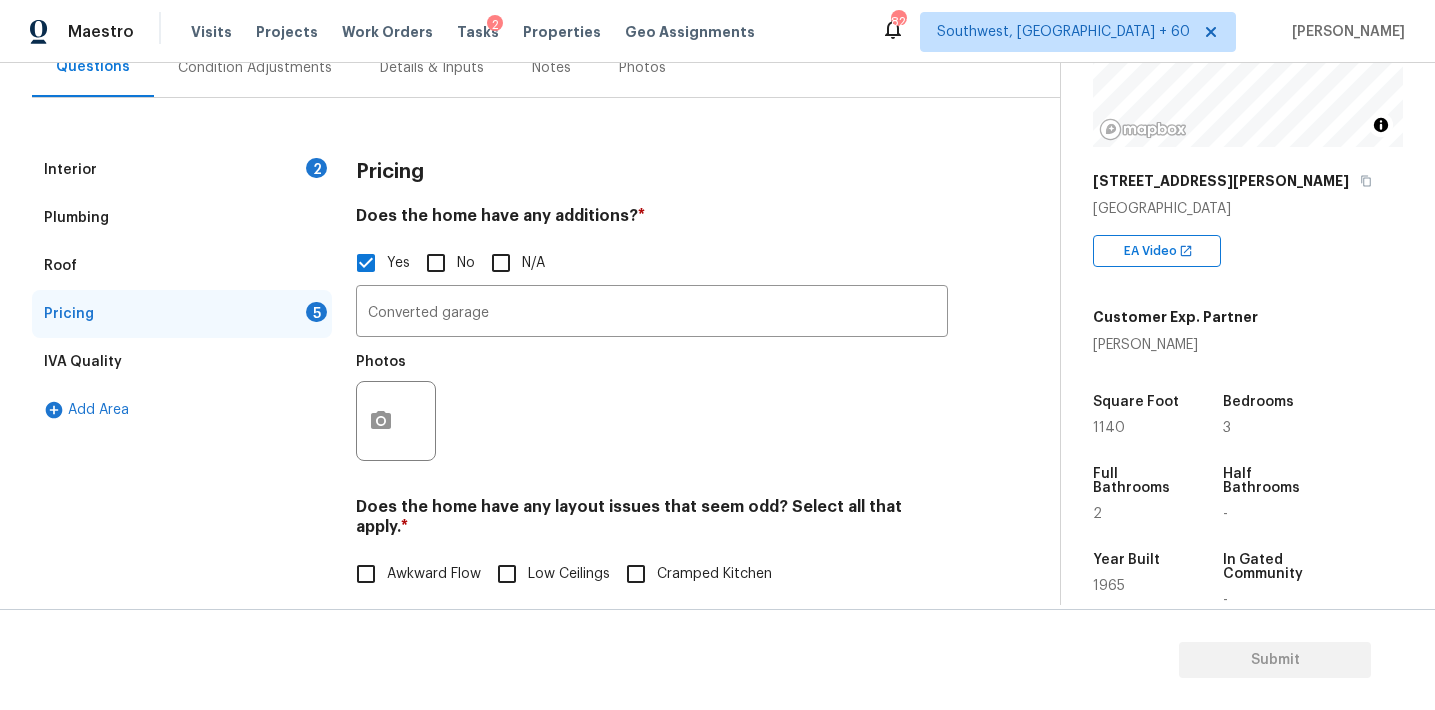 click on "Interior 2" at bounding box center [182, 170] 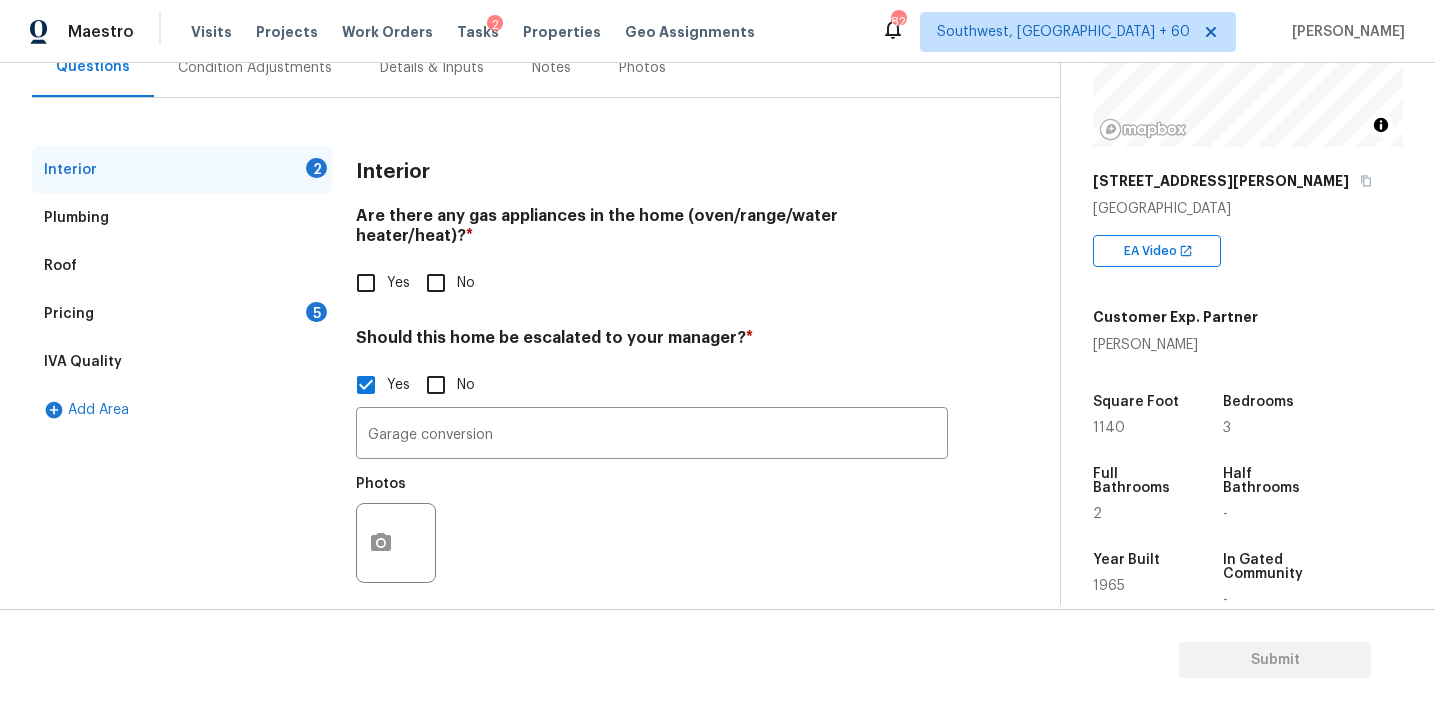 scroll, scrollTop: 205, scrollLeft: 0, axis: vertical 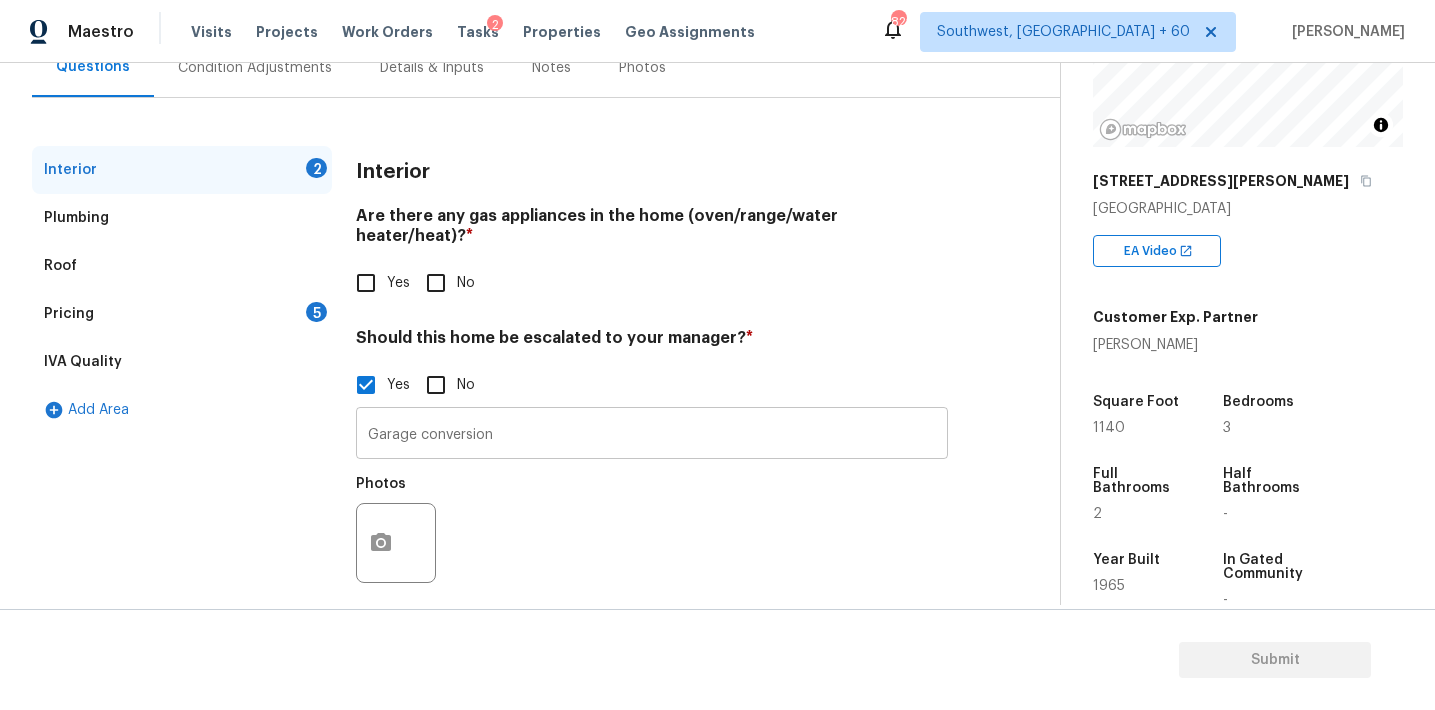 click on "Garage conversion" at bounding box center [652, 435] 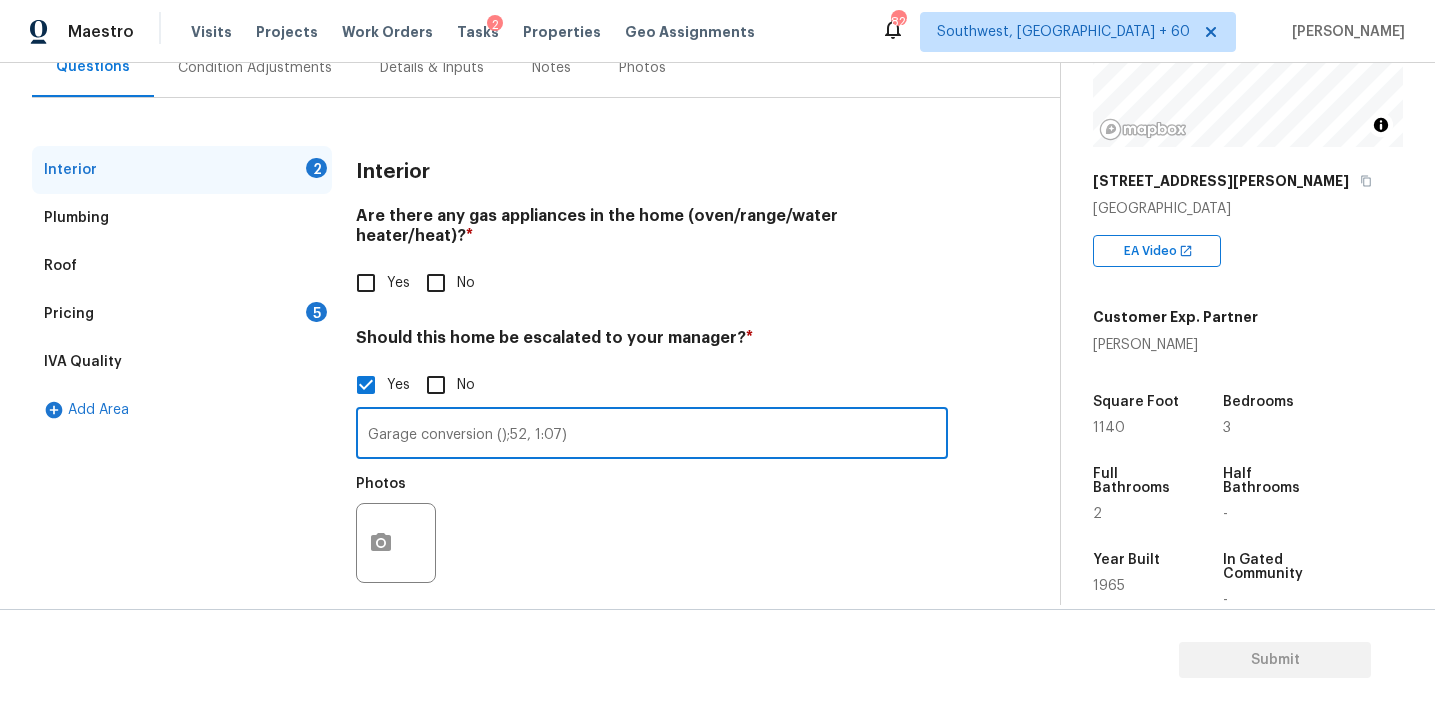 type on "Garage conversion ();52, 1:07)" 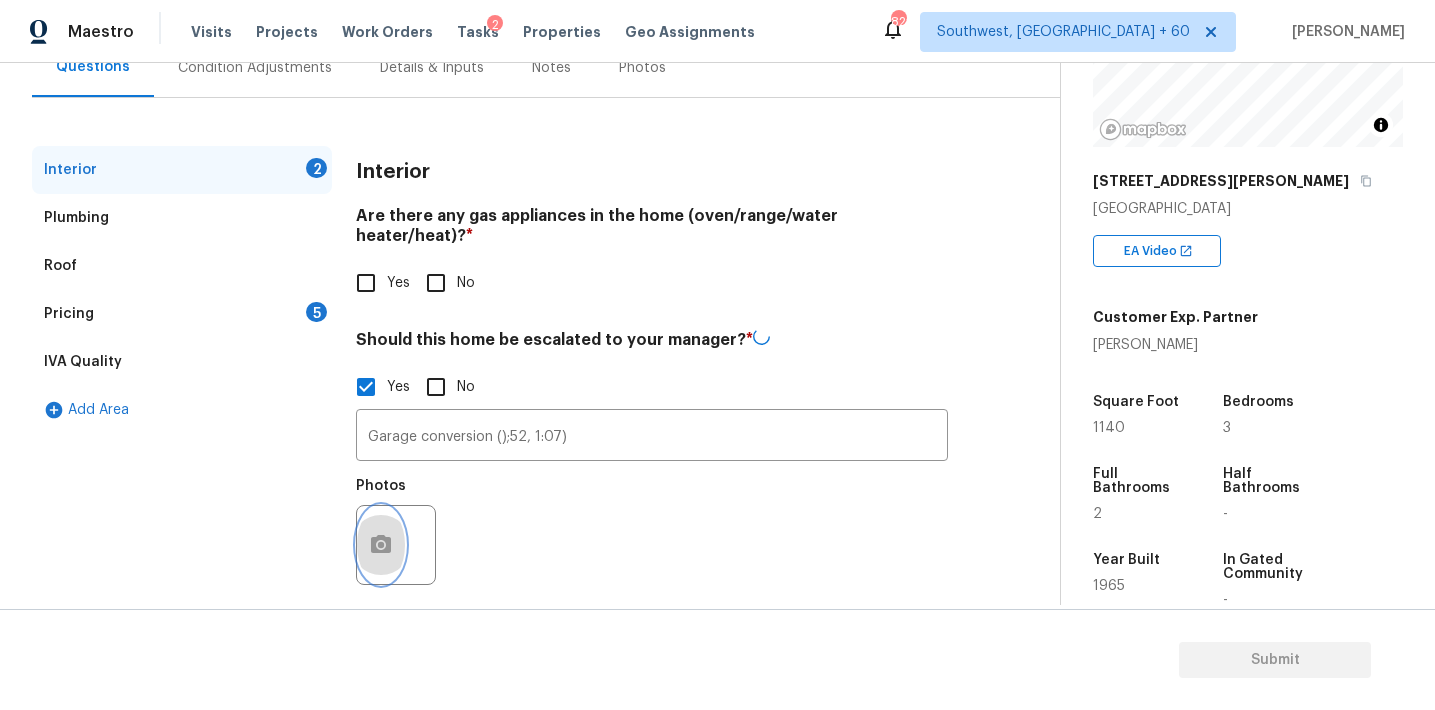 click 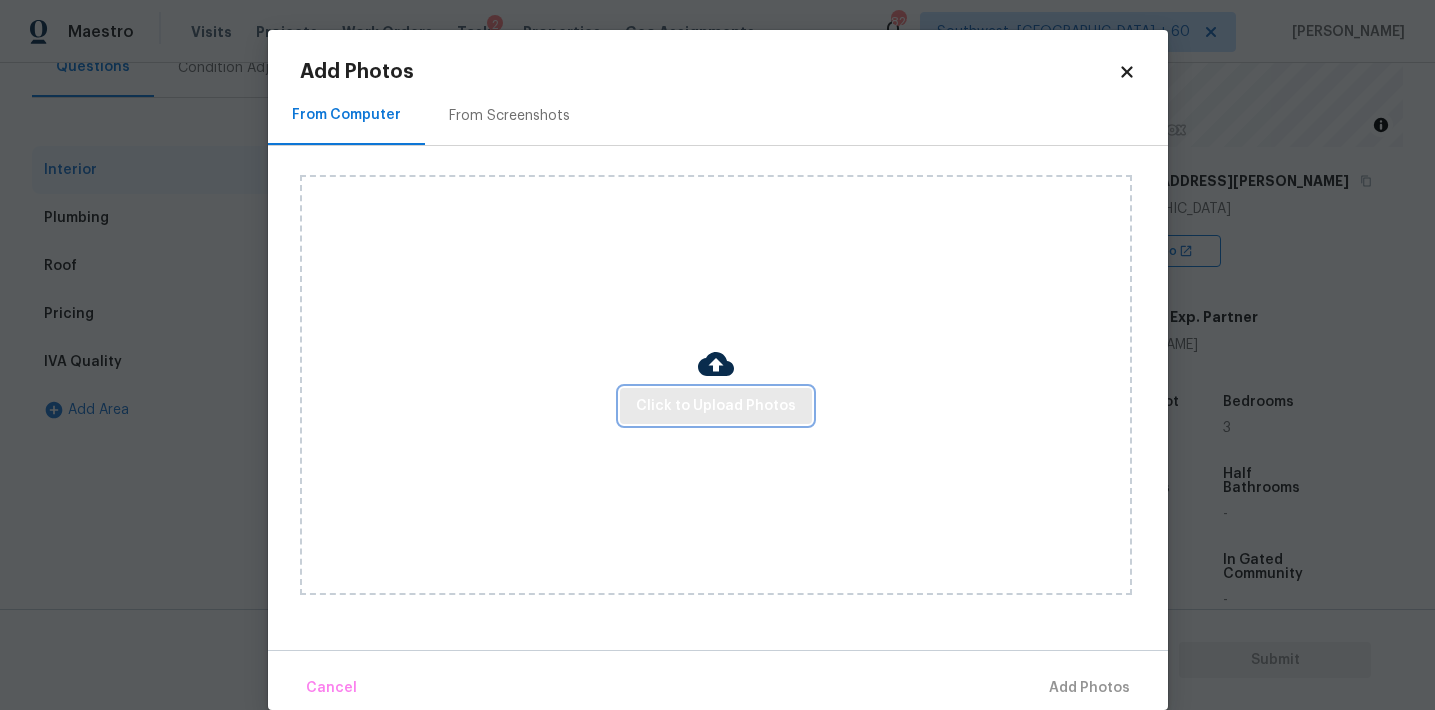 click on "Click to Upload Photos" at bounding box center [716, 406] 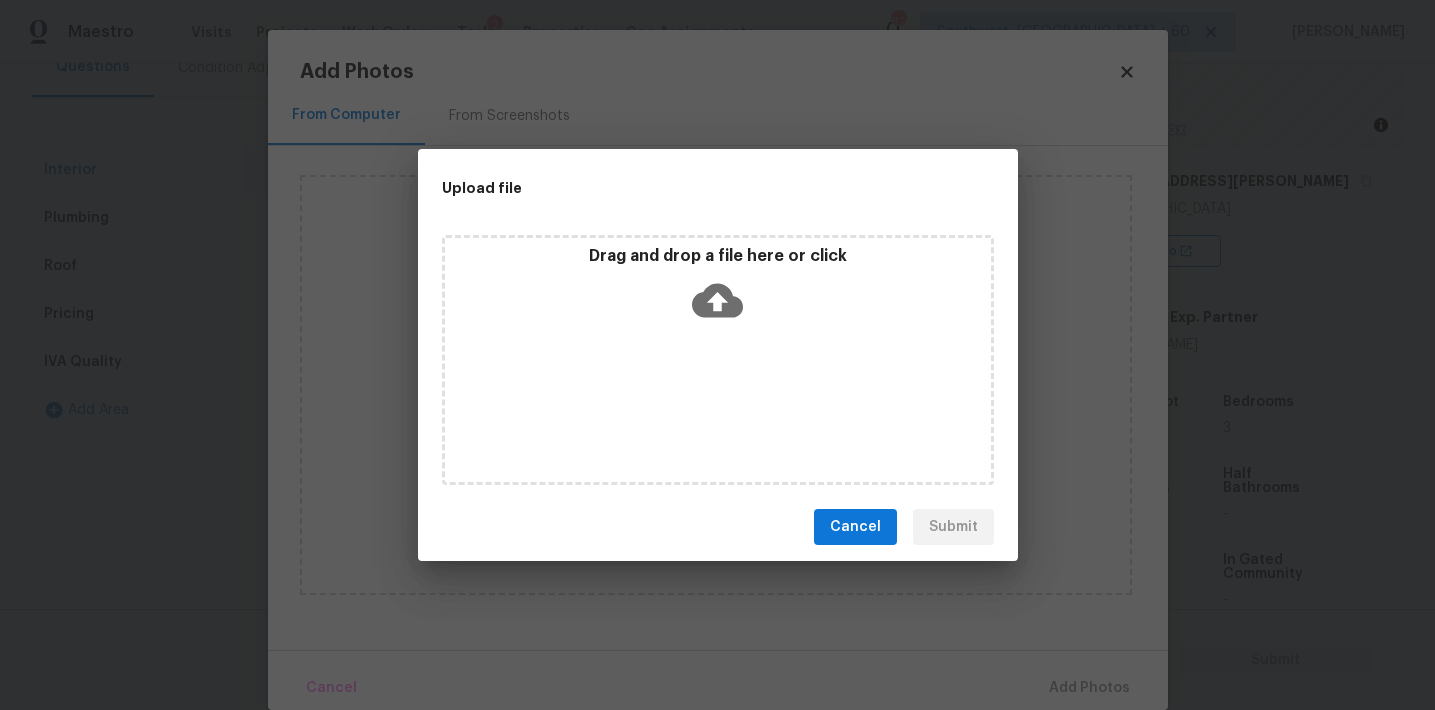 click on "Drag and drop a file here or click" at bounding box center (718, 289) 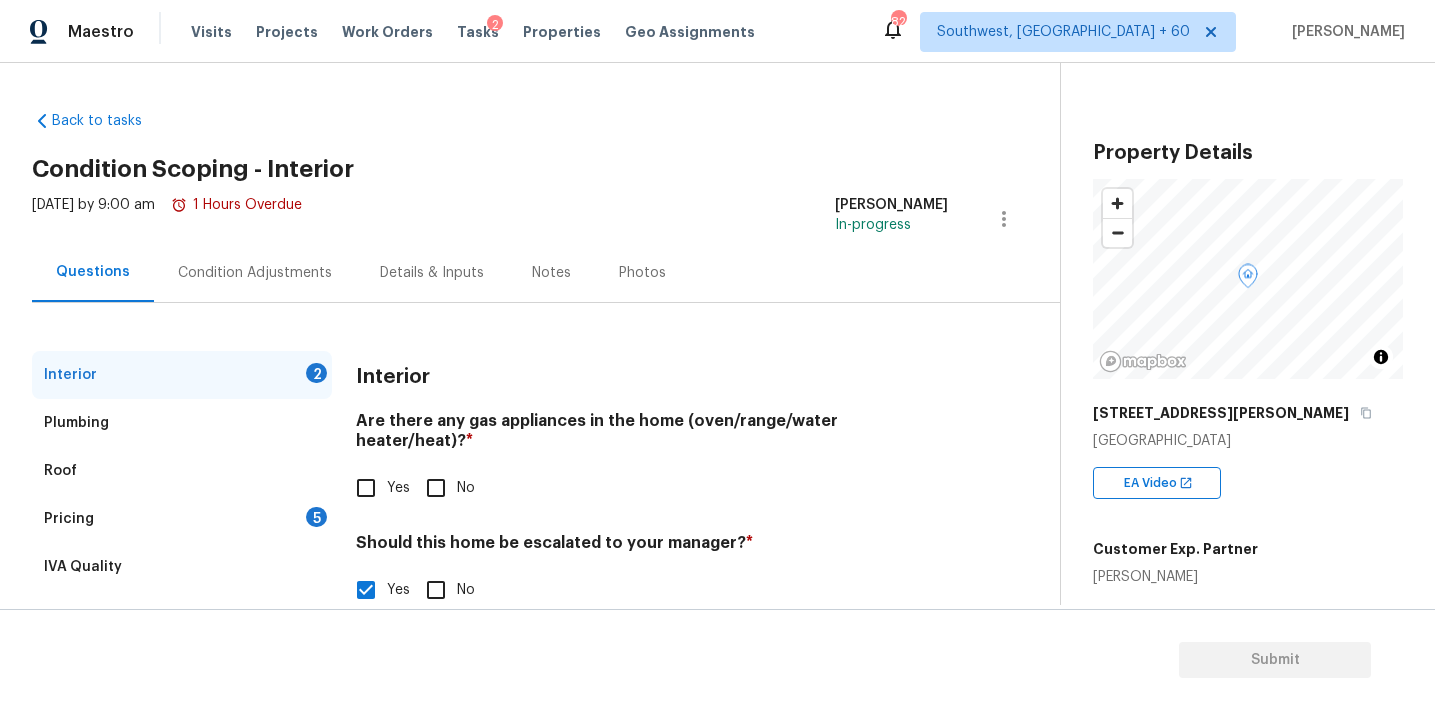 scroll, scrollTop: 0, scrollLeft: 0, axis: both 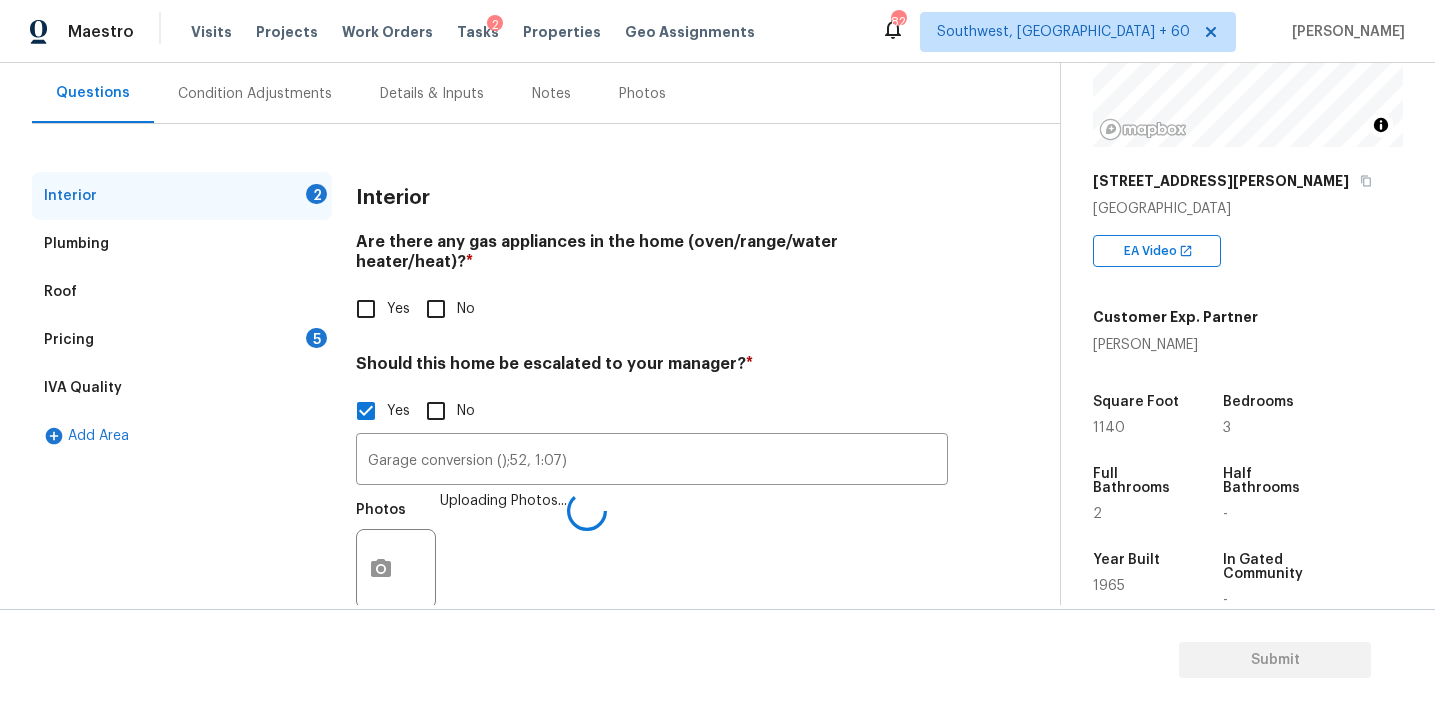 click on "Interior" at bounding box center (652, 198) 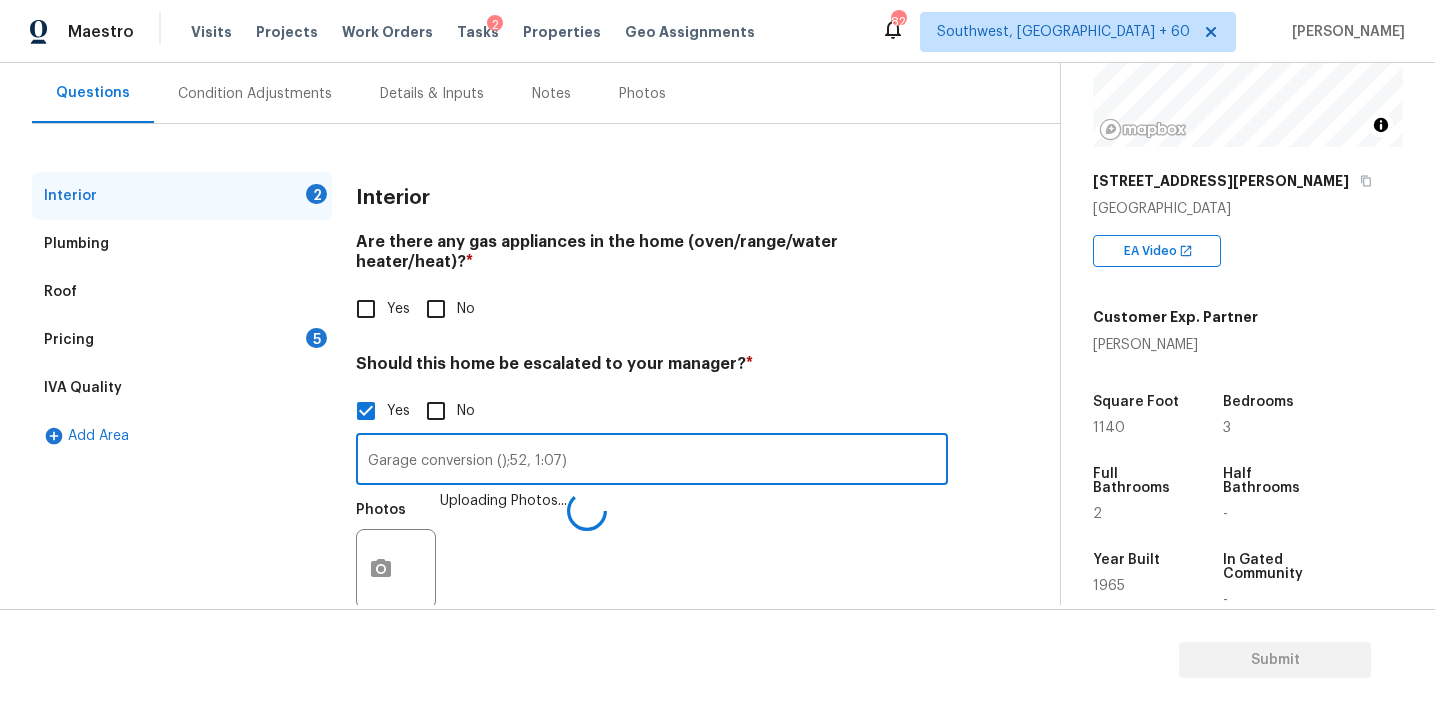 click on "Garage conversion ();52, 1:07)" at bounding box center [652, 461] 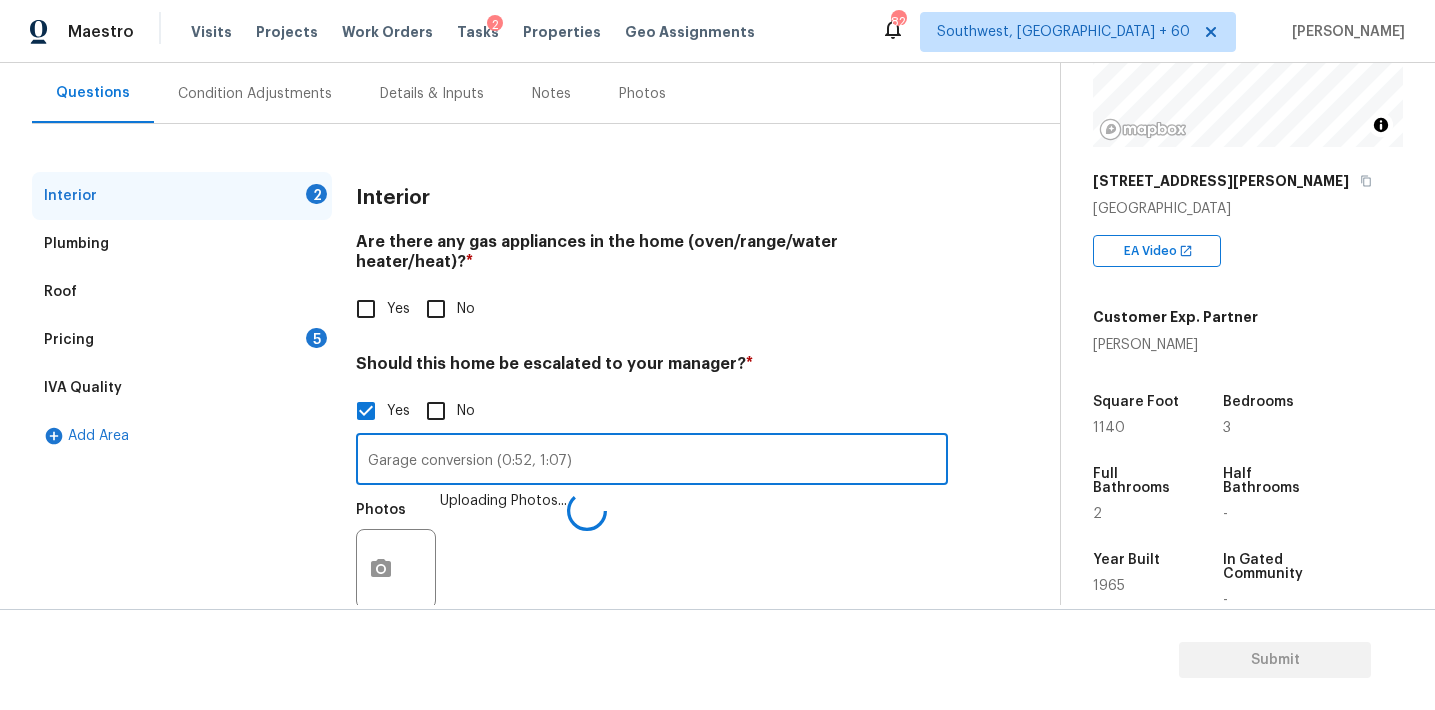 type on "Garage conversion (0:52, 1:07)" 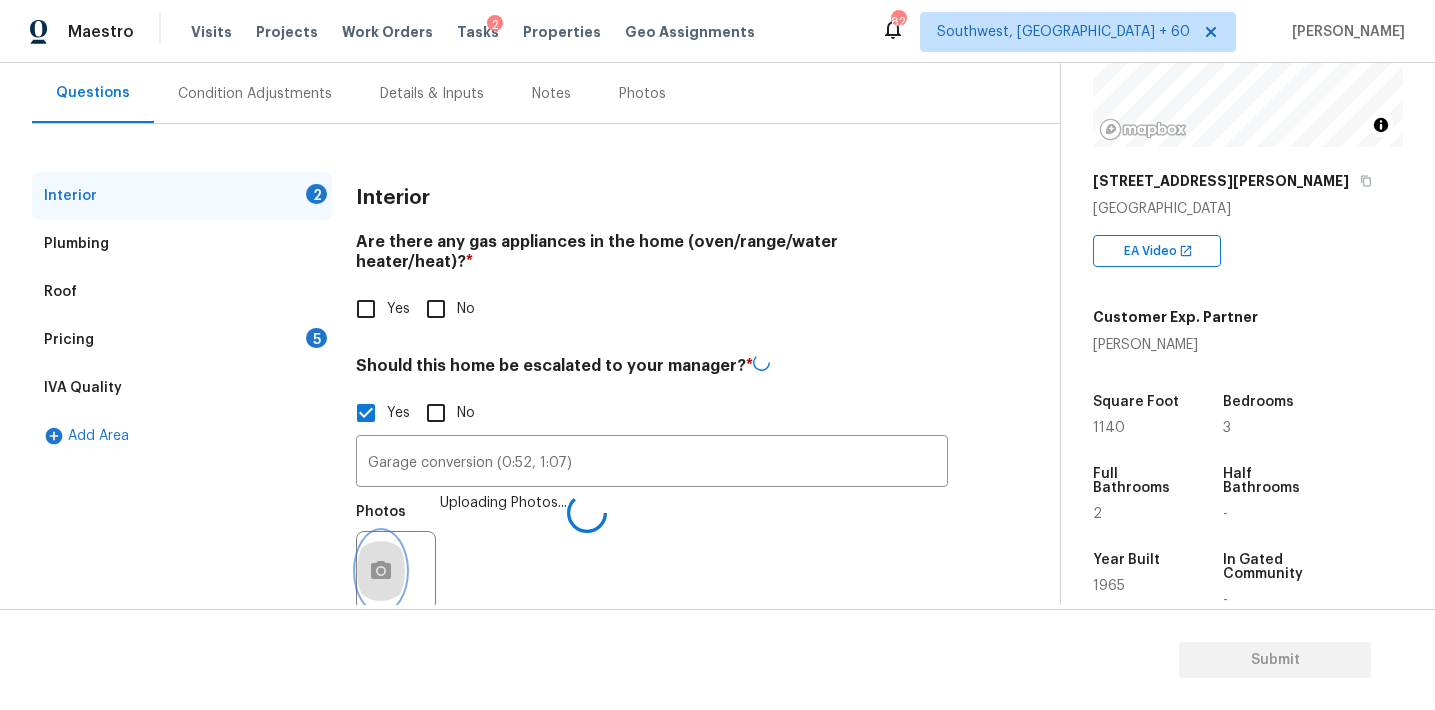 type 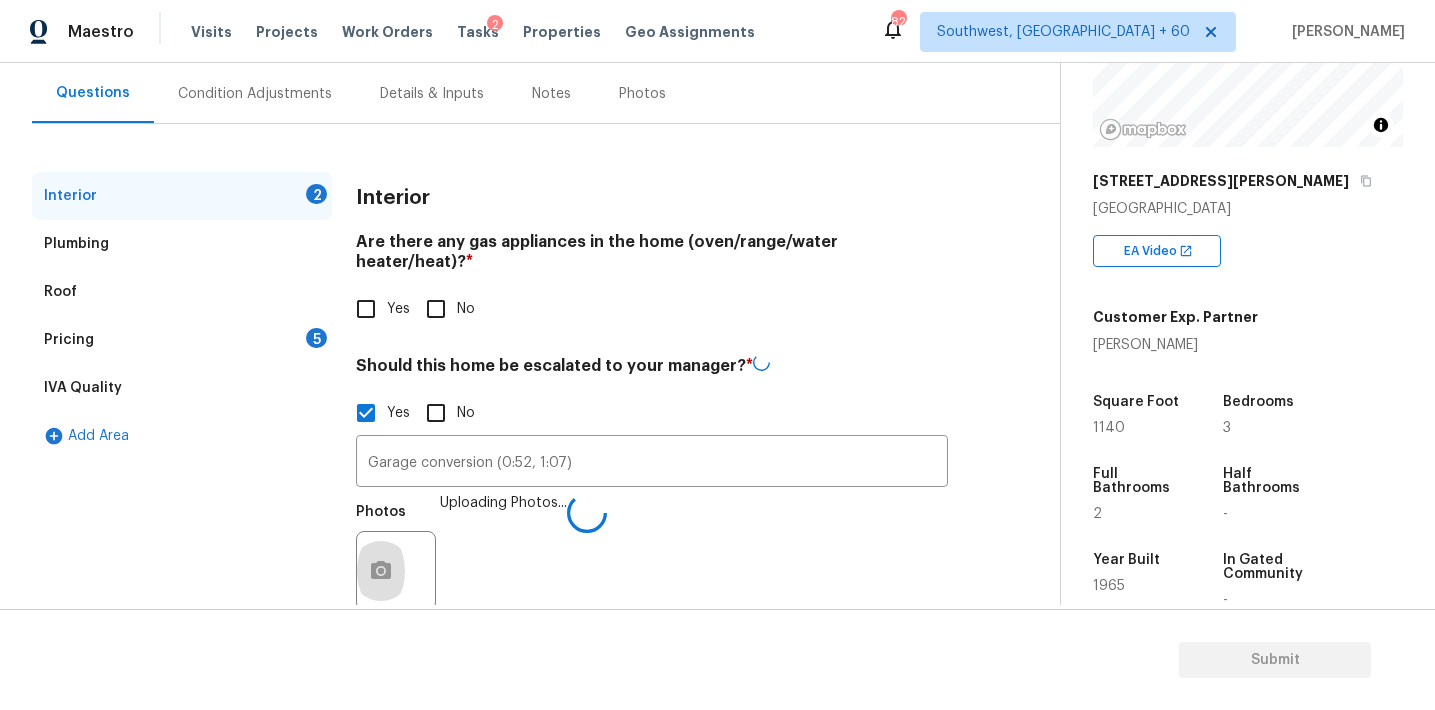 click on "Should this home be escalated to your manager?  *" at bounding box center (652, 369) 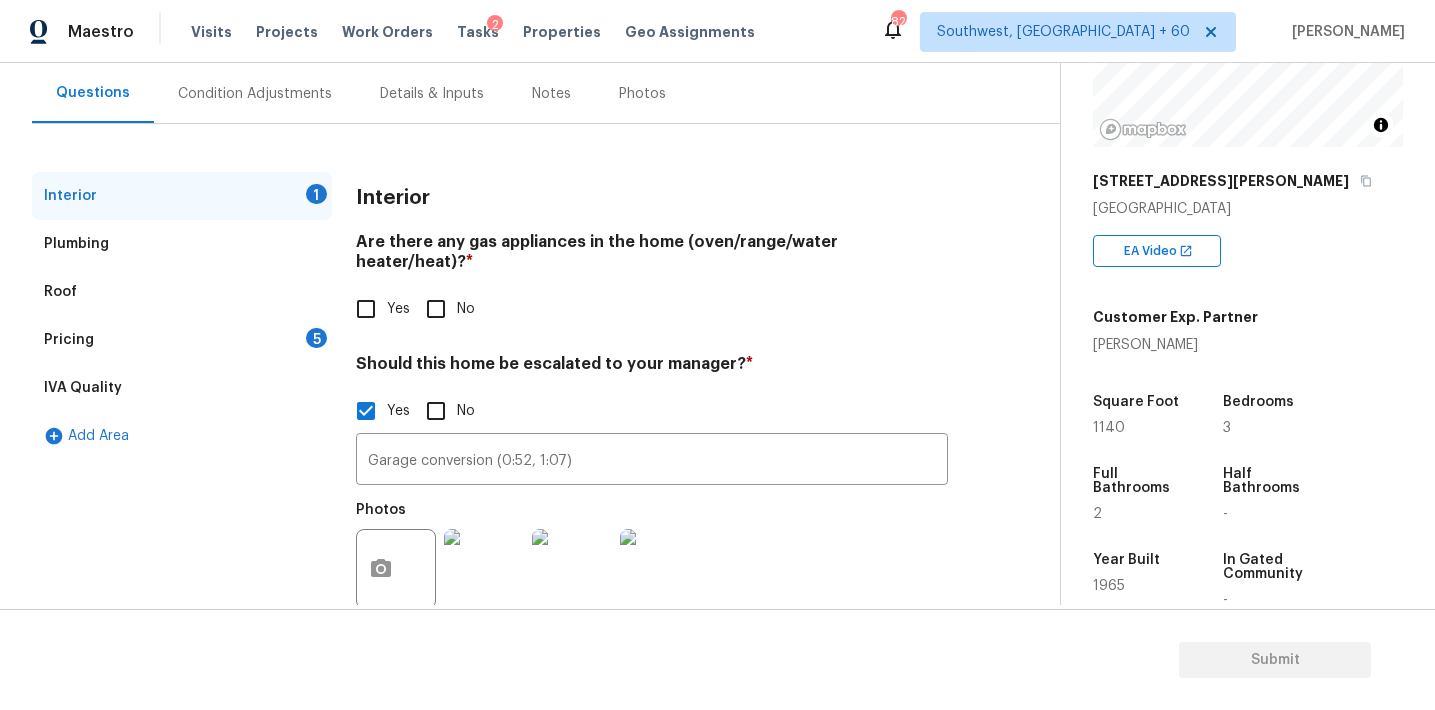 click on "Interior" at bounding box center (652, 198) 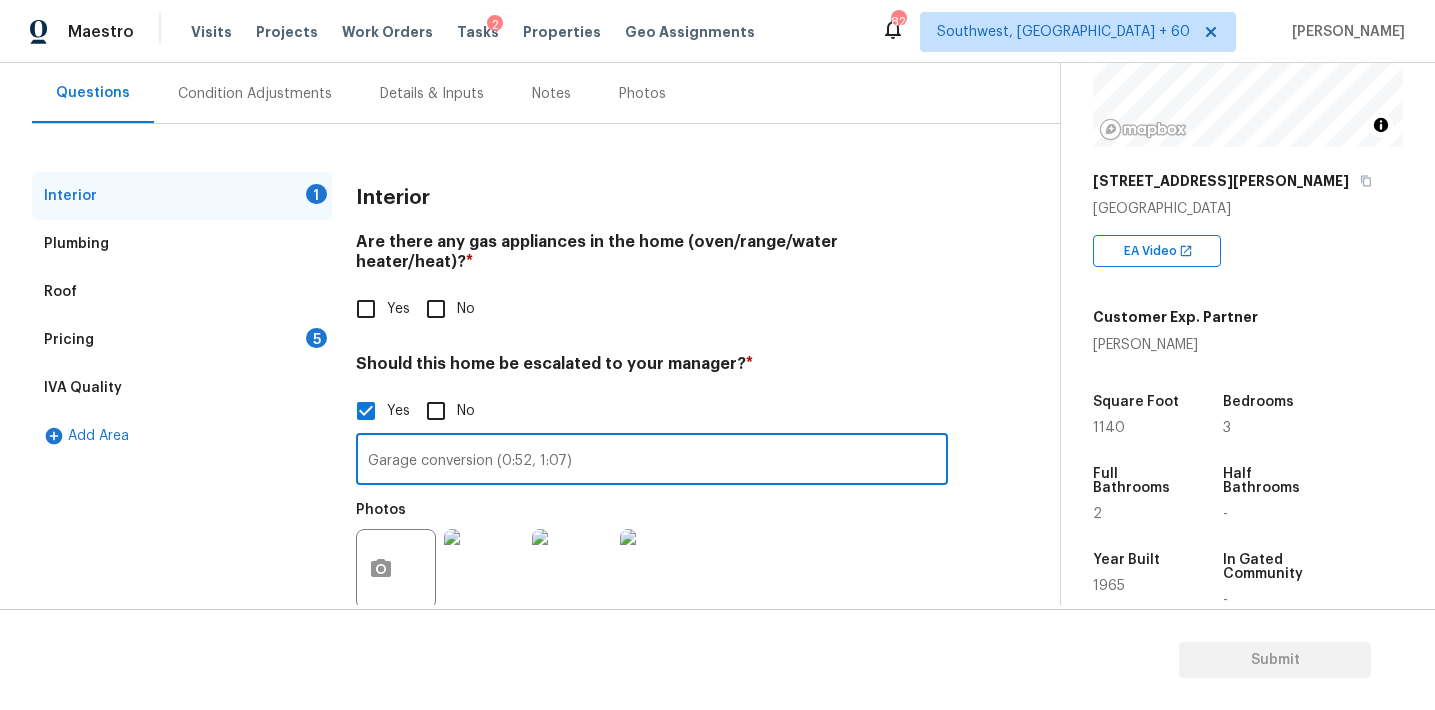 click on "Garage conversion (0:52, 1:07)" at bounding box center [652, 461] 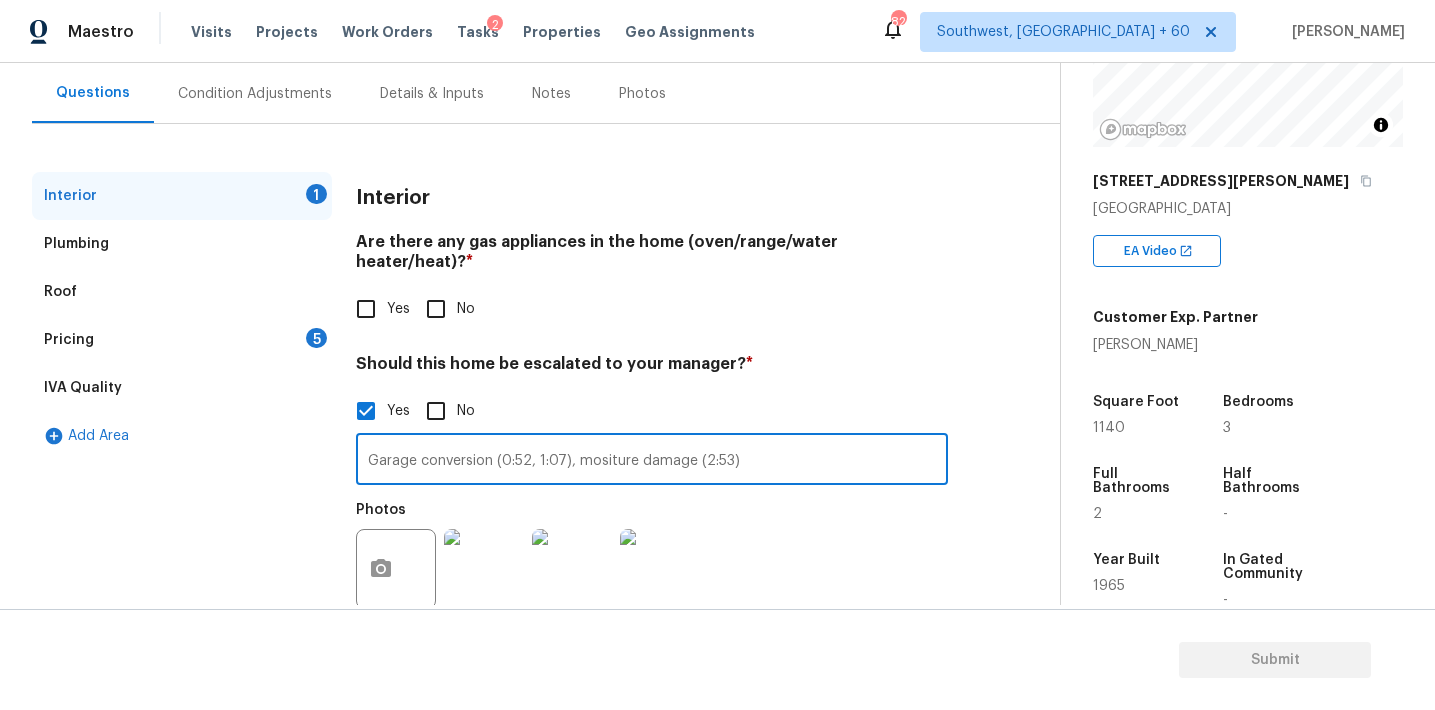 click on "Garage conversion (0:52, 1:07), mositure damage (2:53)" at bounding box center (652, 461) 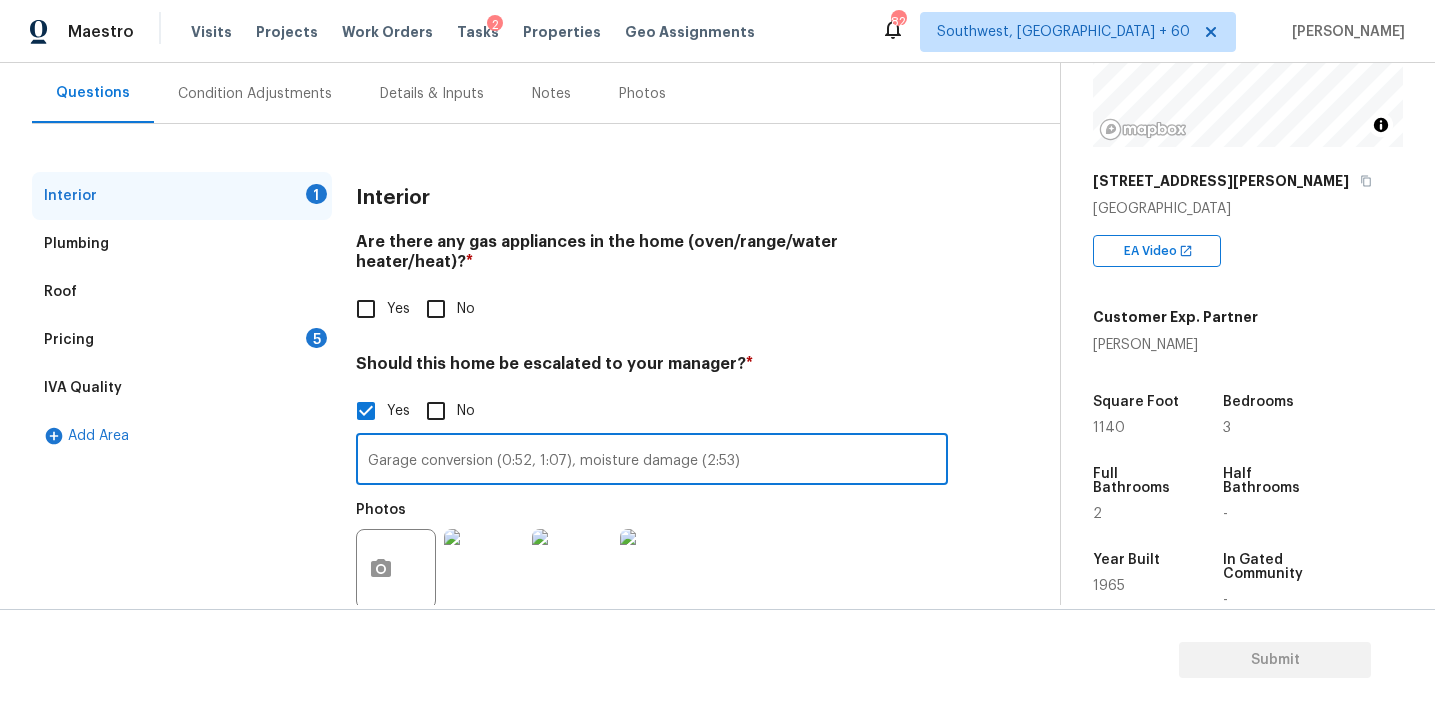 click on "Should this home be escalated to your manager?  * Yes No Garage conversion (0:52, 1:07), moisture damage (2:53) ​ Photos" at bounding box center [652, 487] 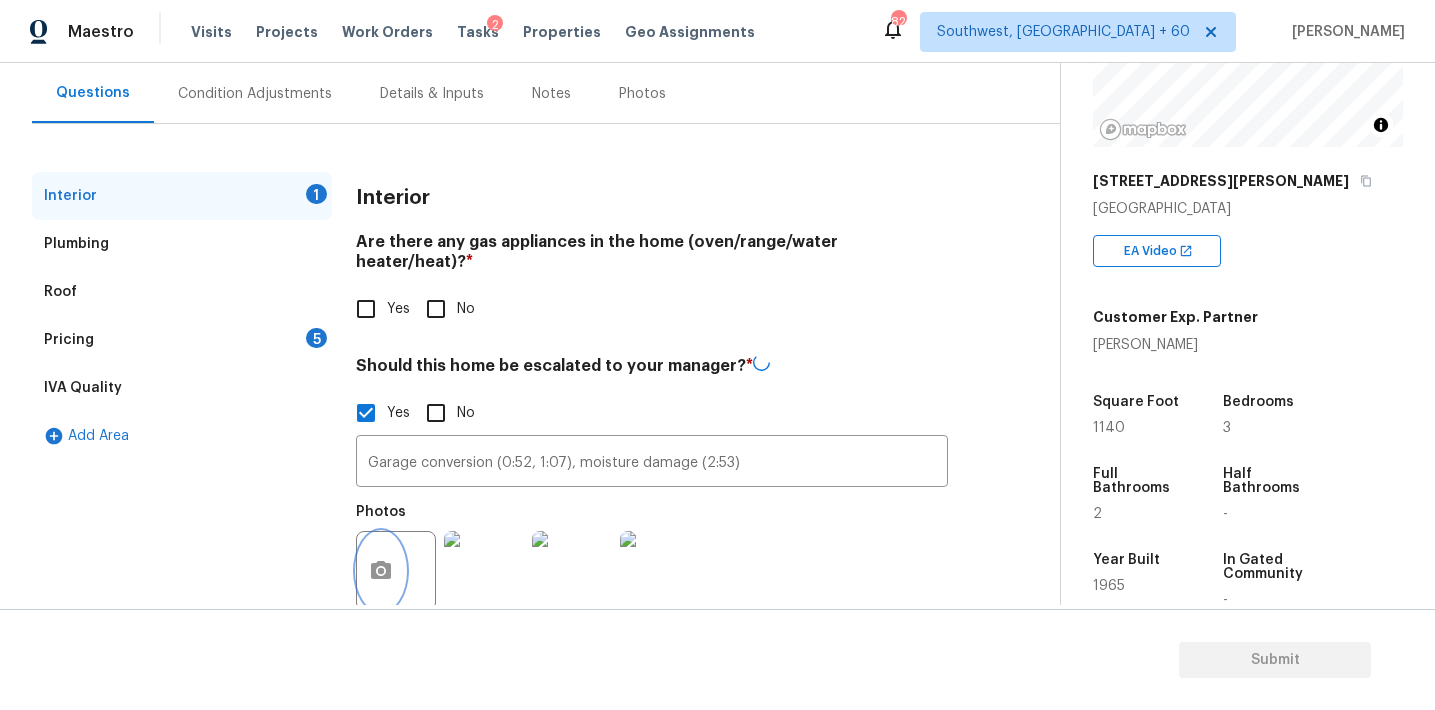 click 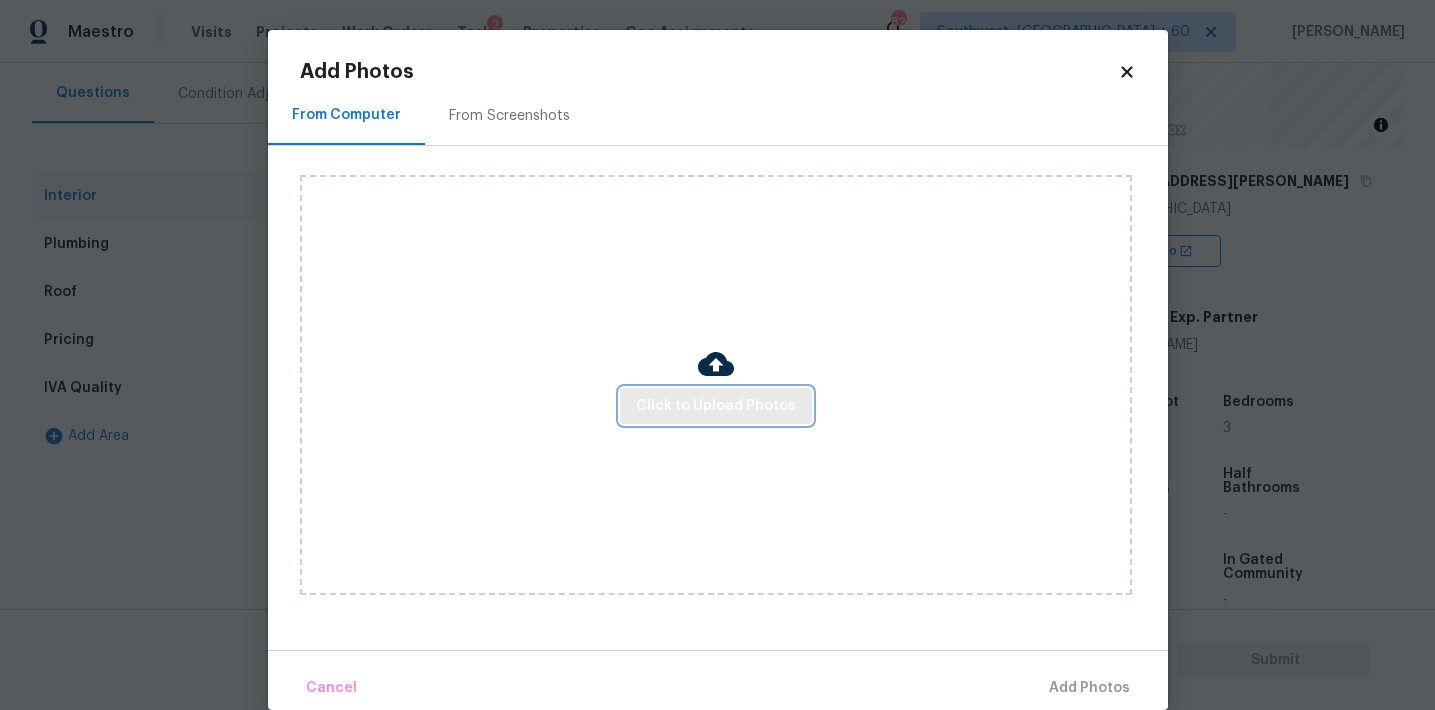 click on "Click to Upload Photos" at bounding box center [716, 406] 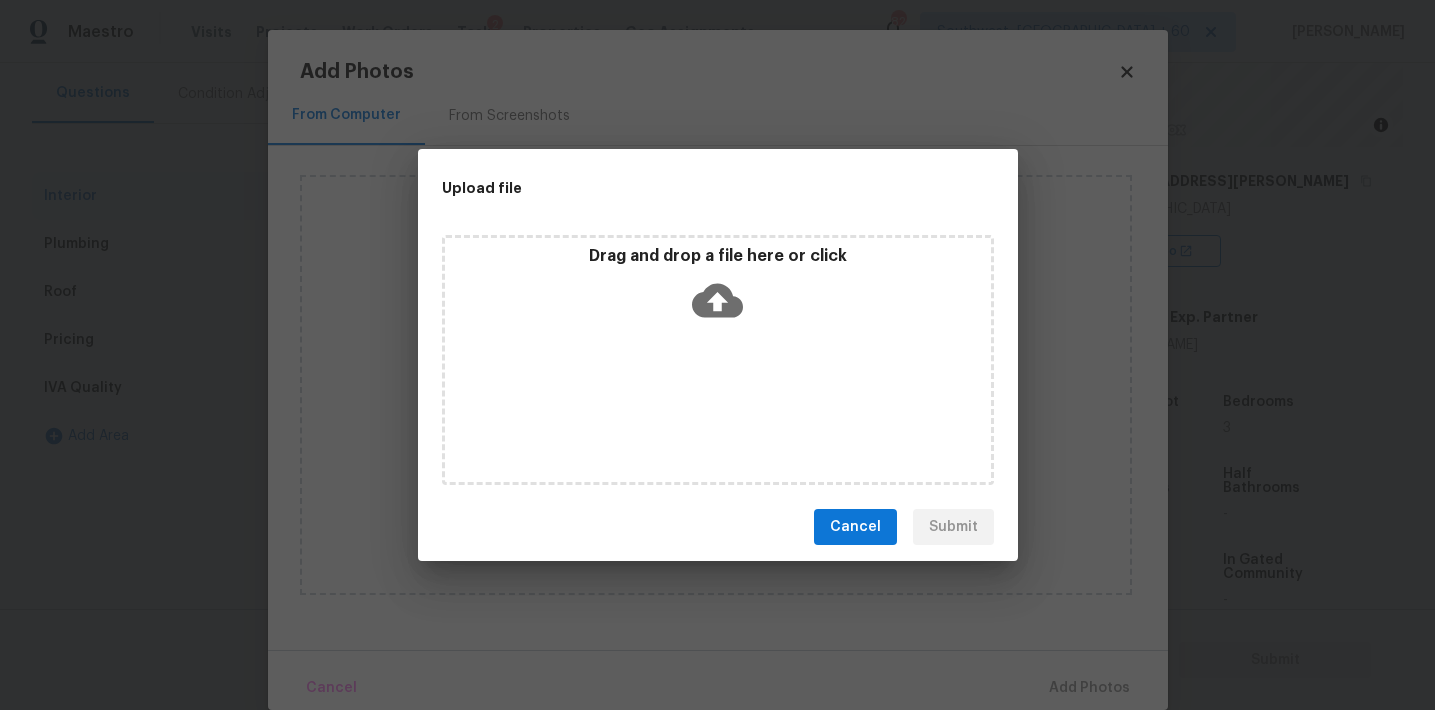 click on "Drag and drop a file here or click" at bounding box center [718, 289] 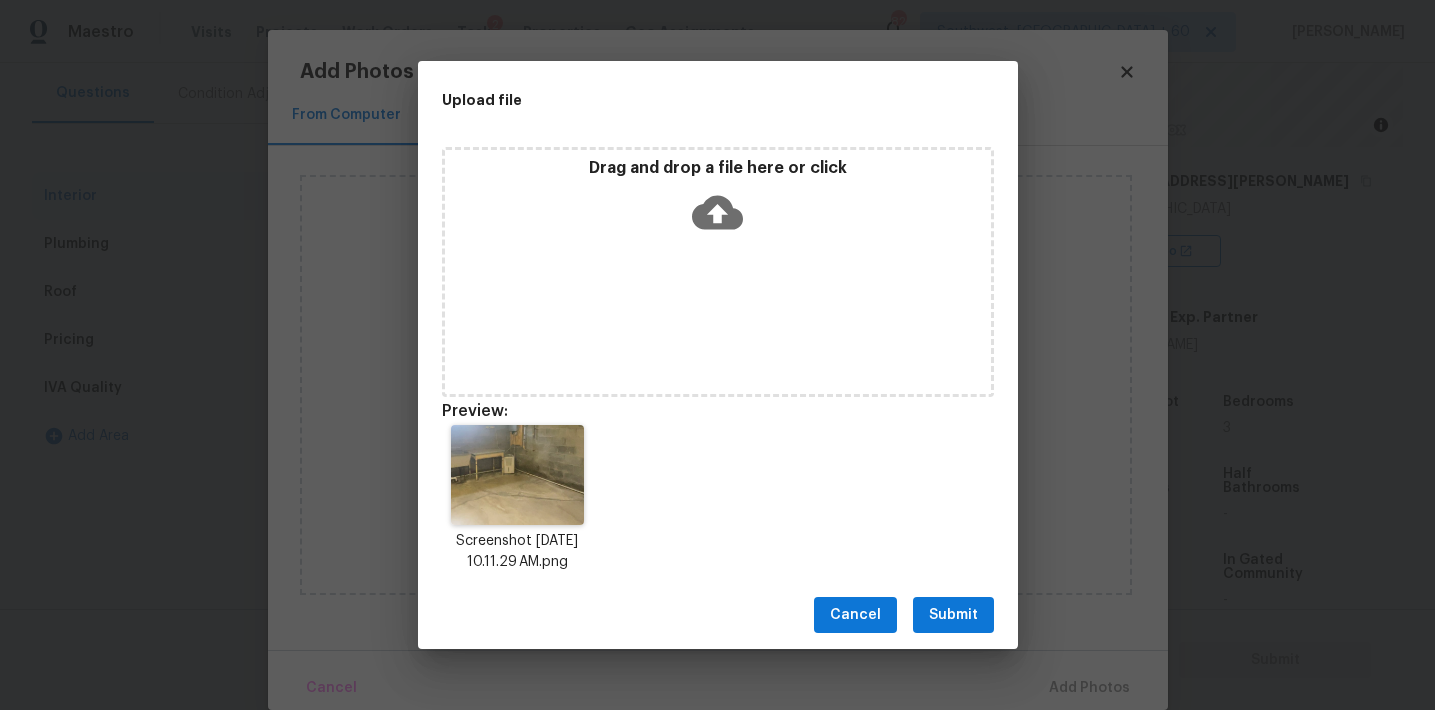 click on "Submit" at bounding box center (953, 615) 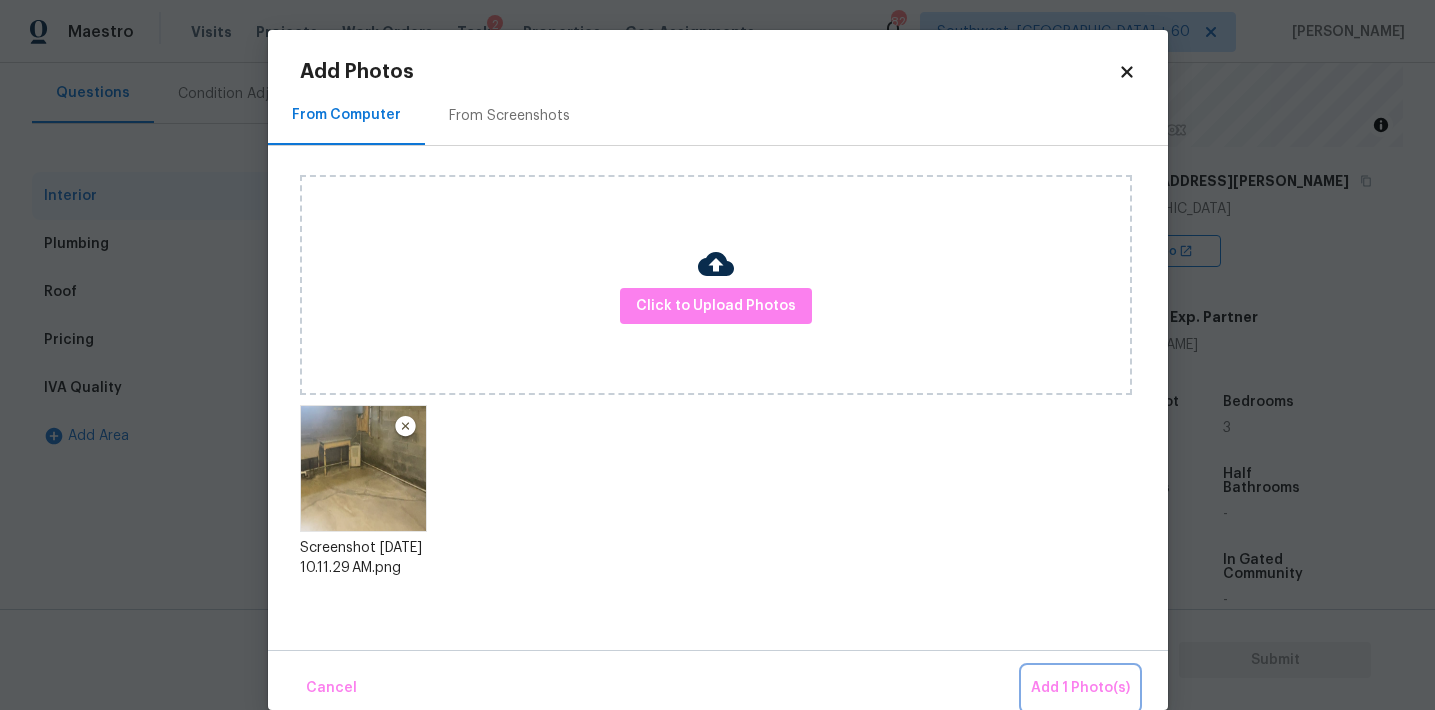 click on "Add 1 Photo(s)" at bounding box center [1080, 688] 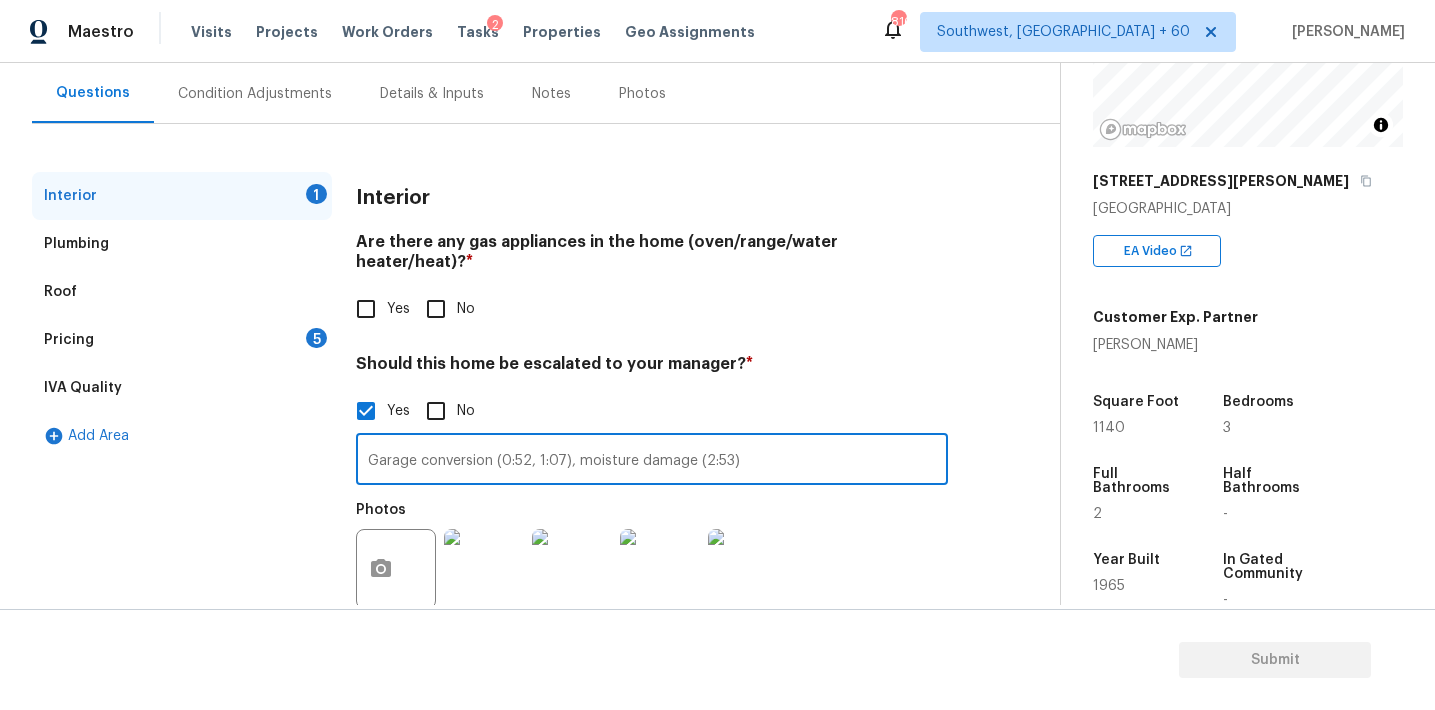 click on "Garage conversion (0:52, 1:07), moisture damage (2:53)" at bounding box center [652, 461] 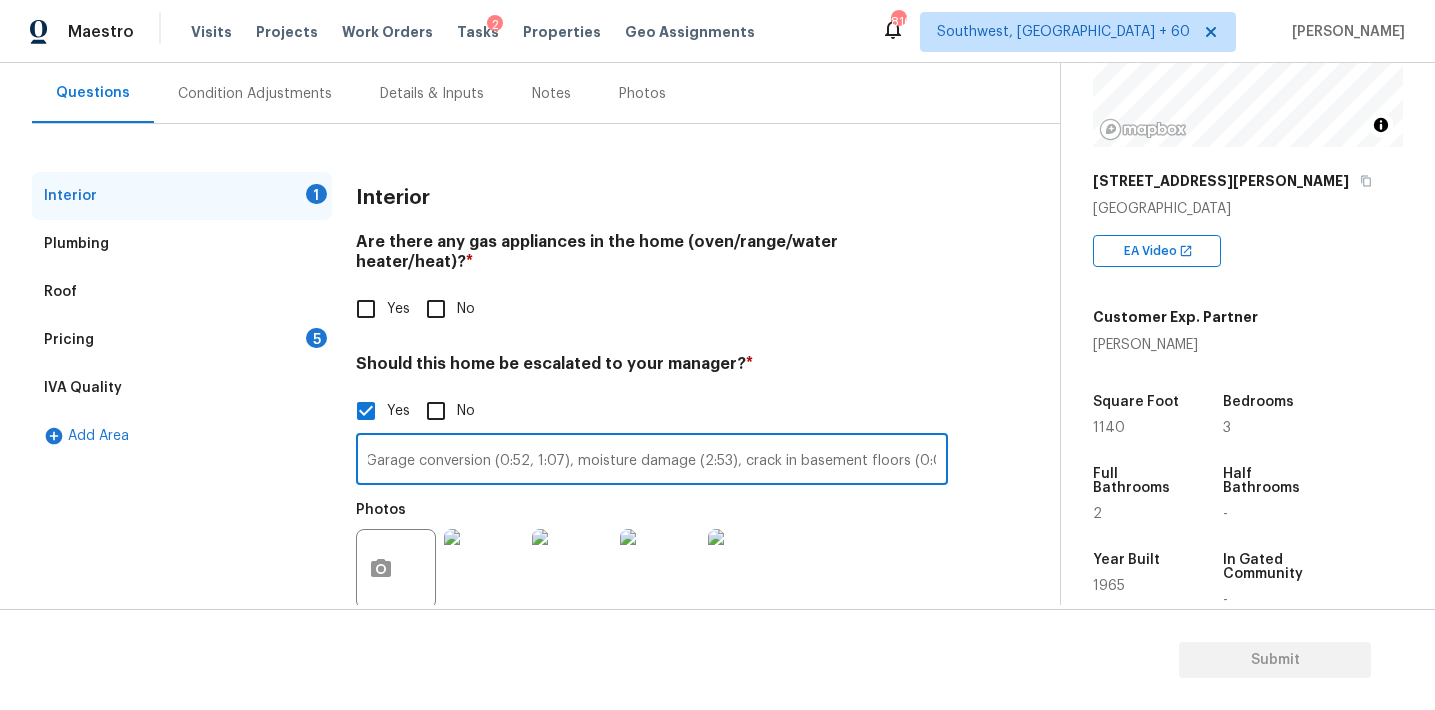 scroll, scrollTop: 0, scrollLeft: 7, axis: horizontal 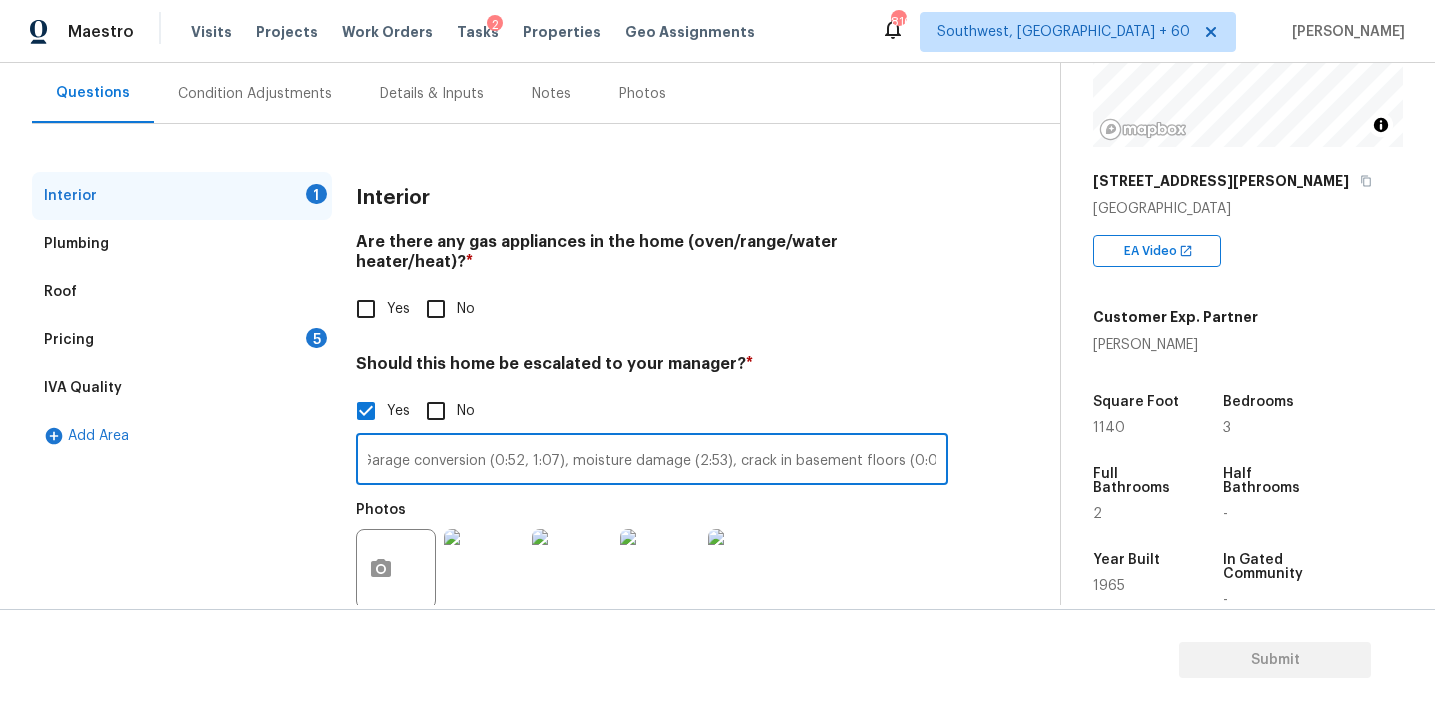 type on "Garage conversion (0:52, 1:07), moisture damage (2:53), crack in basement floors (0:07)" 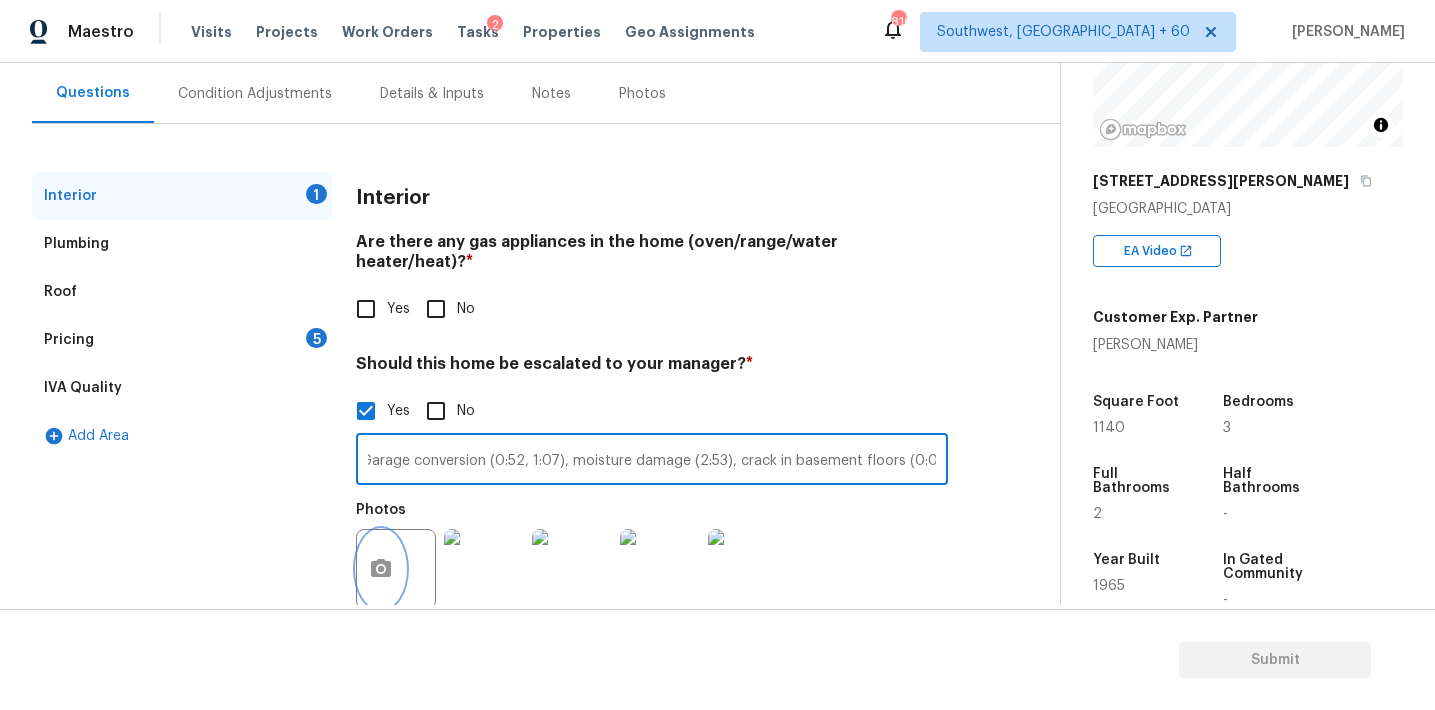click at bounding box center (381, 569) 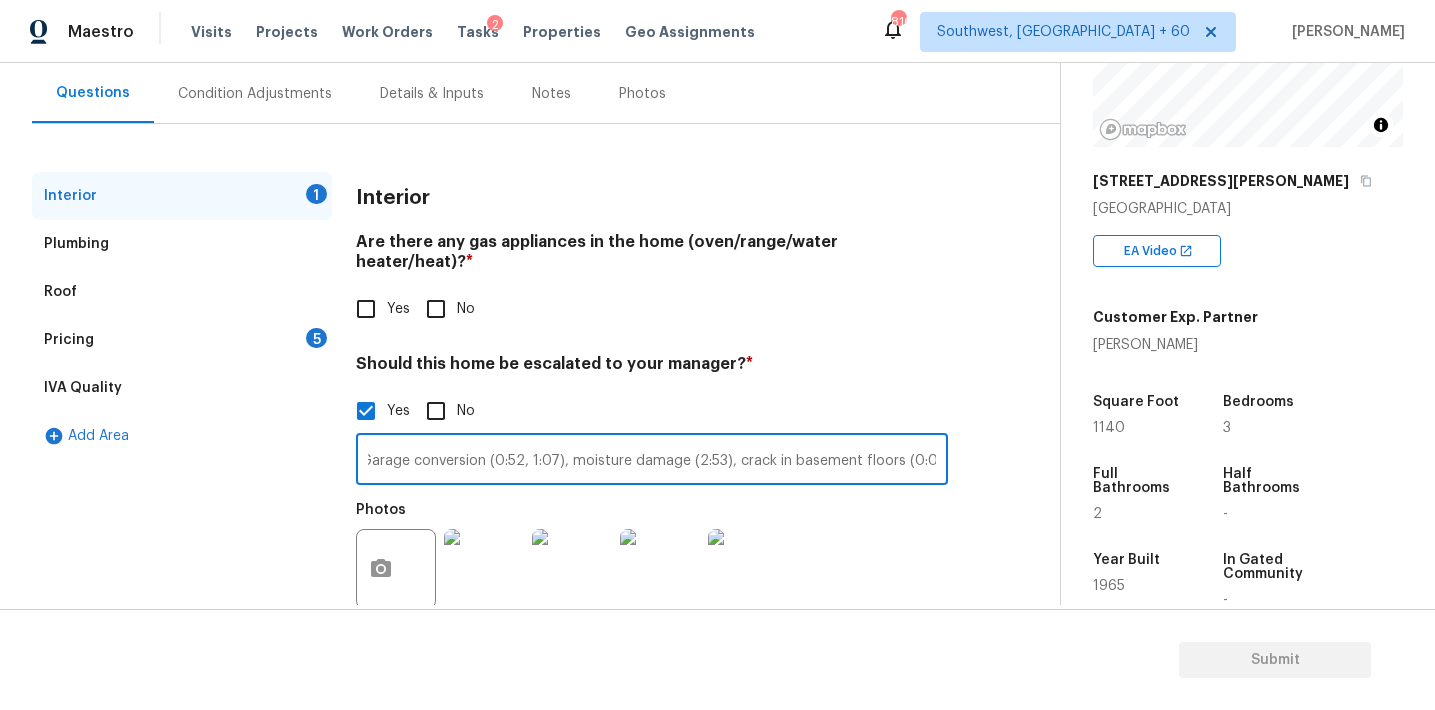 scroll, scrollTop: 0, scrollLeft: 0, axis: both 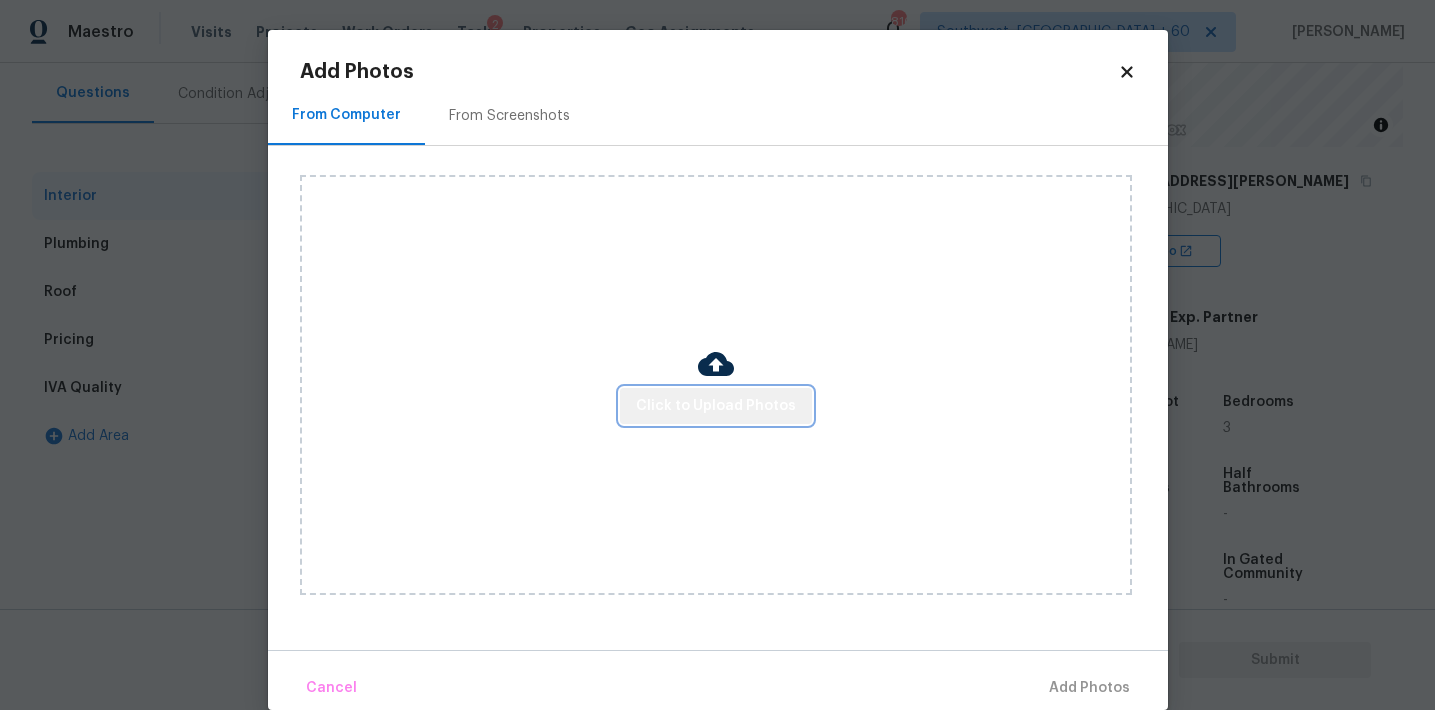 click on "Click to Upload Photos" at bounding box center (716, 406) 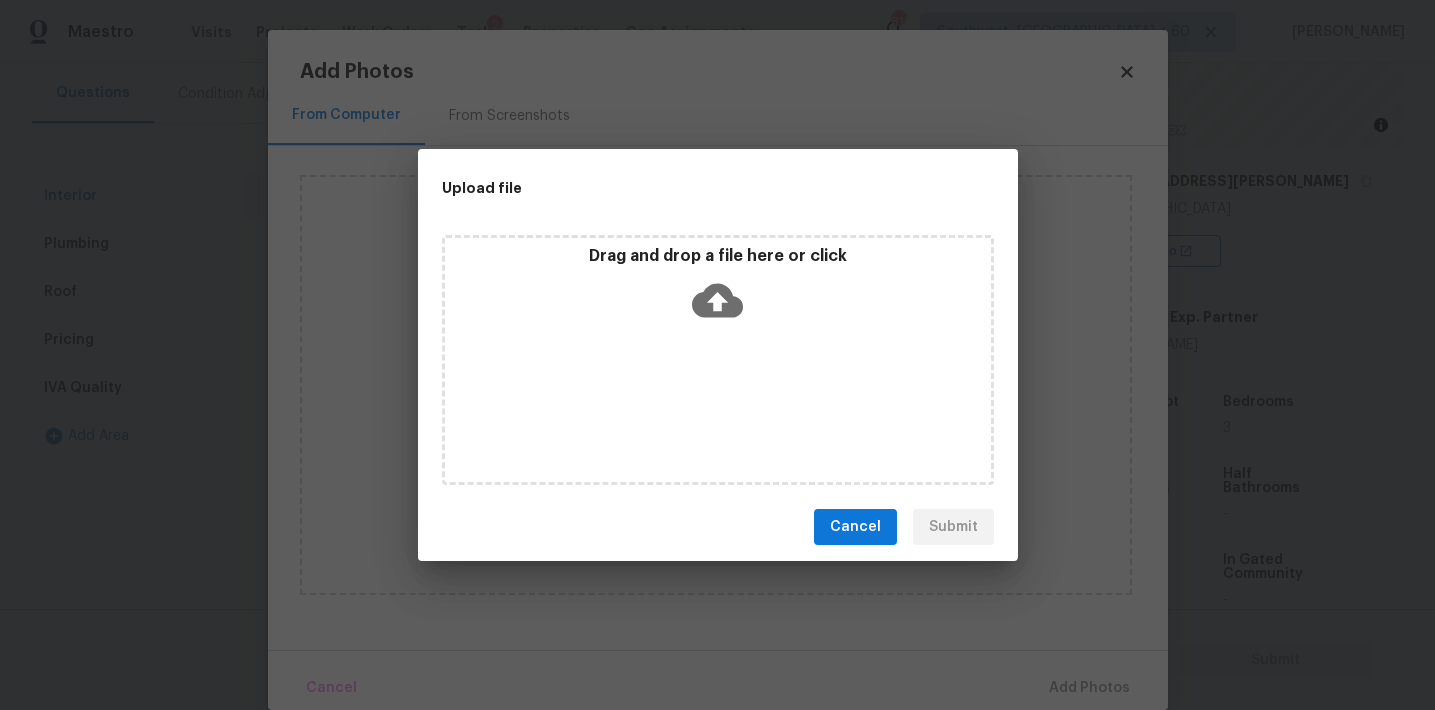 click on "Drag and drop a file here or click" at bounding box center (718, 256) 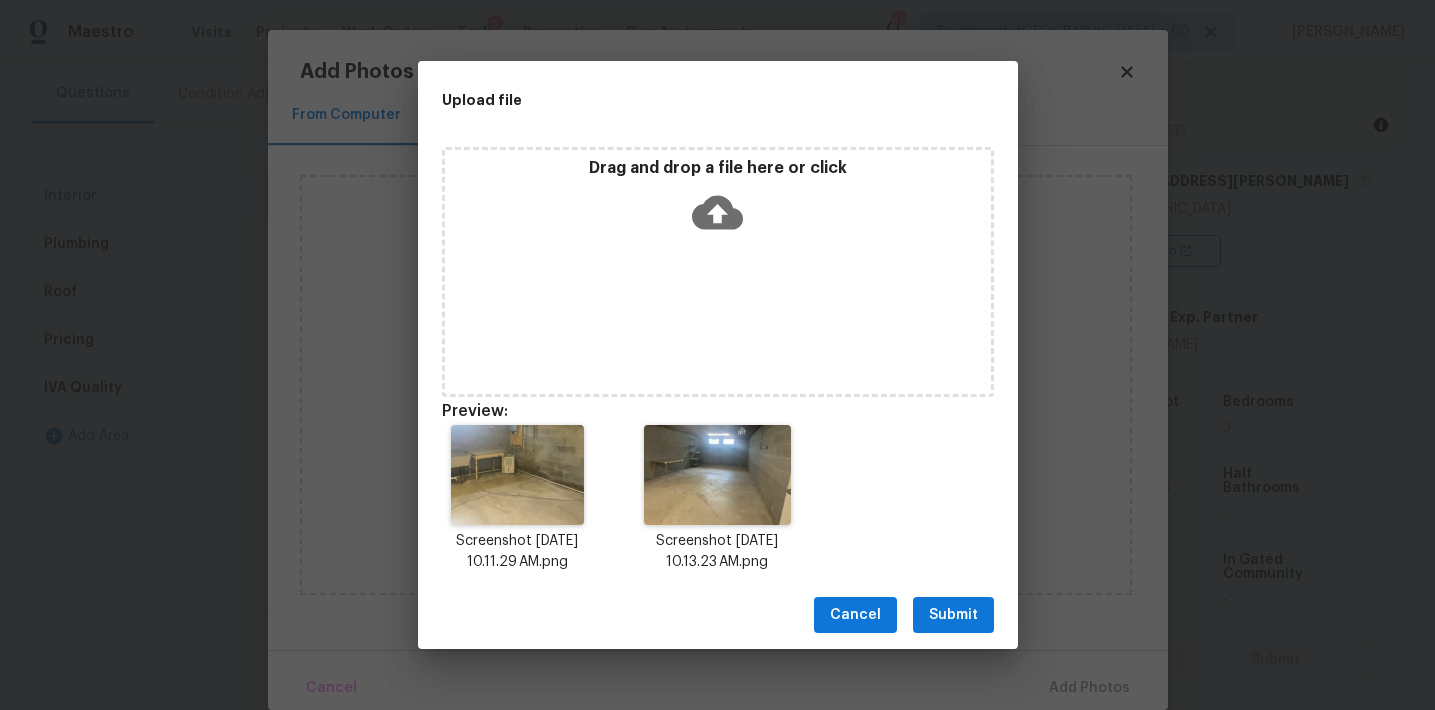 click on "Submit" at bounding box center [953, 615] 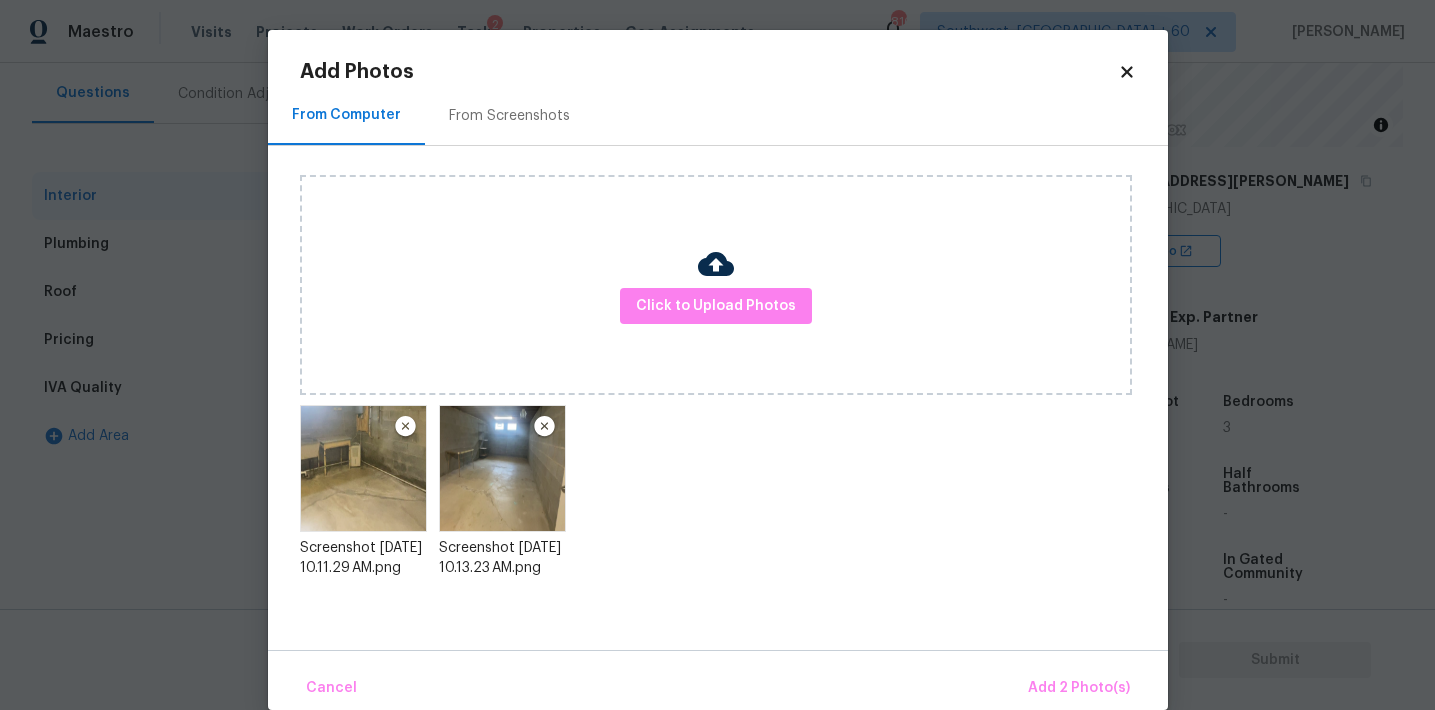 click on "Cancel Add 2 Photo(s)" at bounding box center [718, 680] 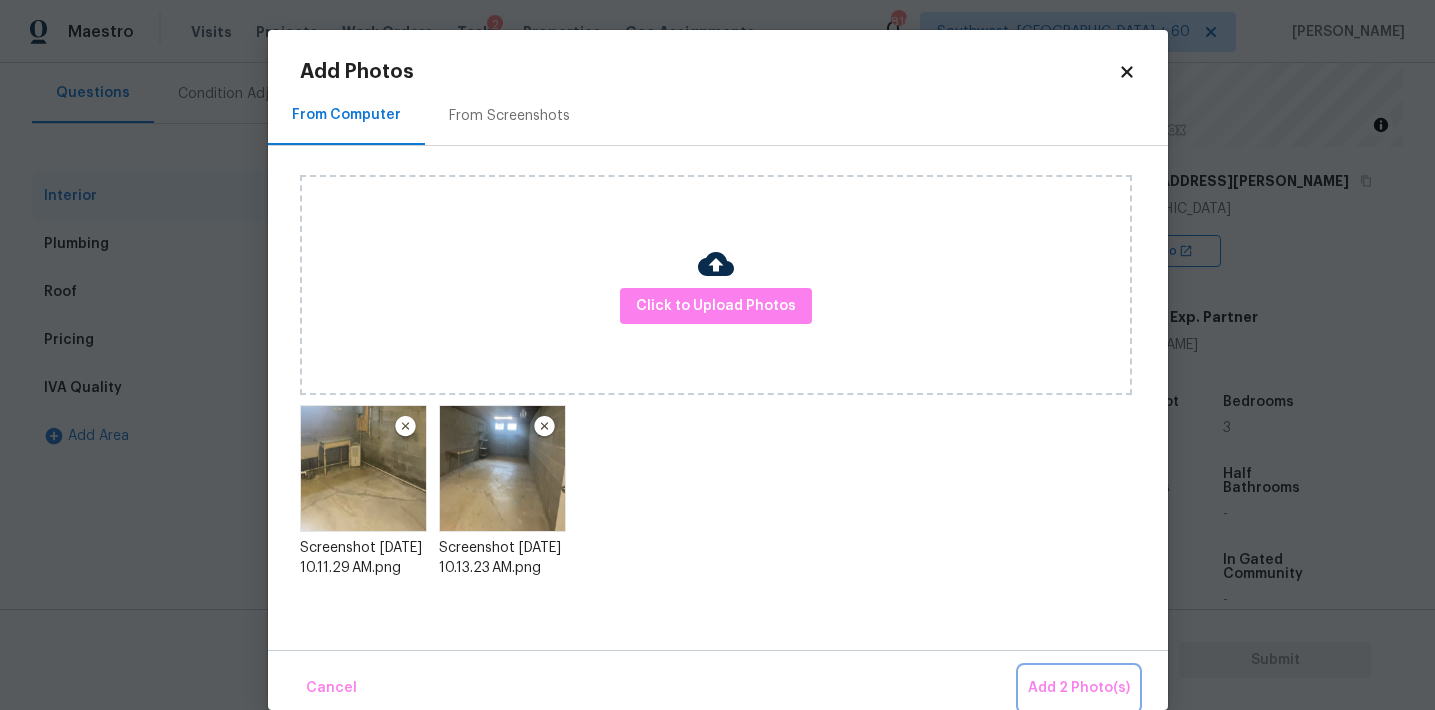 click on "Add 2 Photo(s)" at bounding box center (1079, 688) 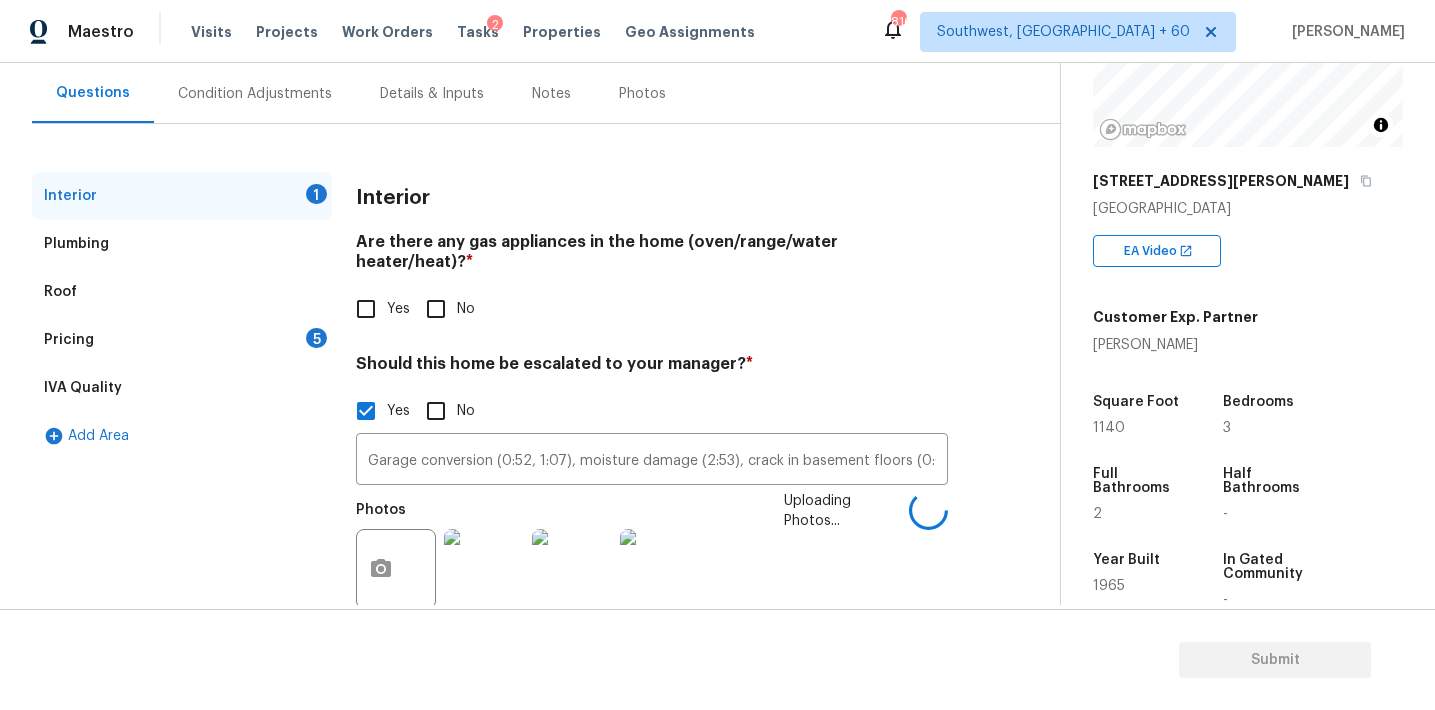 click on "Are there any gas appliances in the home (oven/range/water heater/heat)?  *" at bounding box center [652, 256] 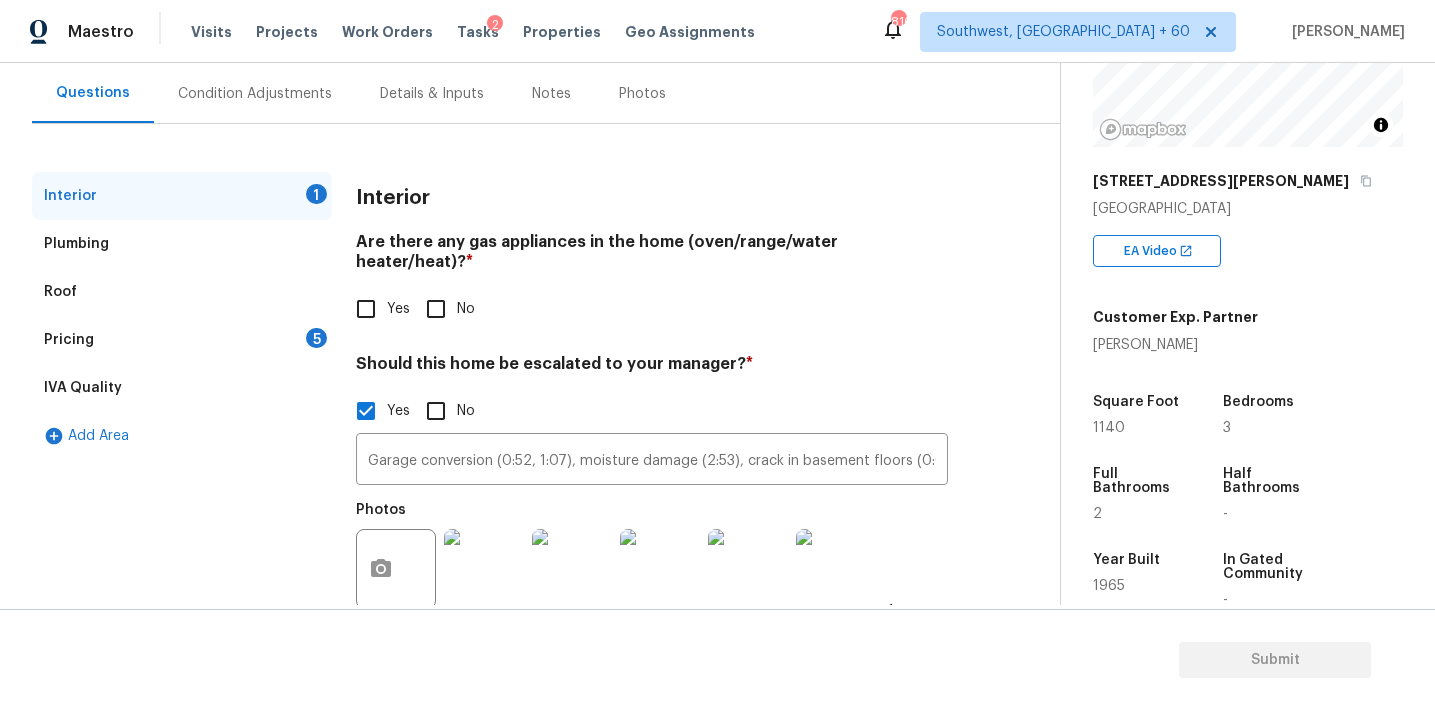 click on "Interior" at bounding box center (652, 198) 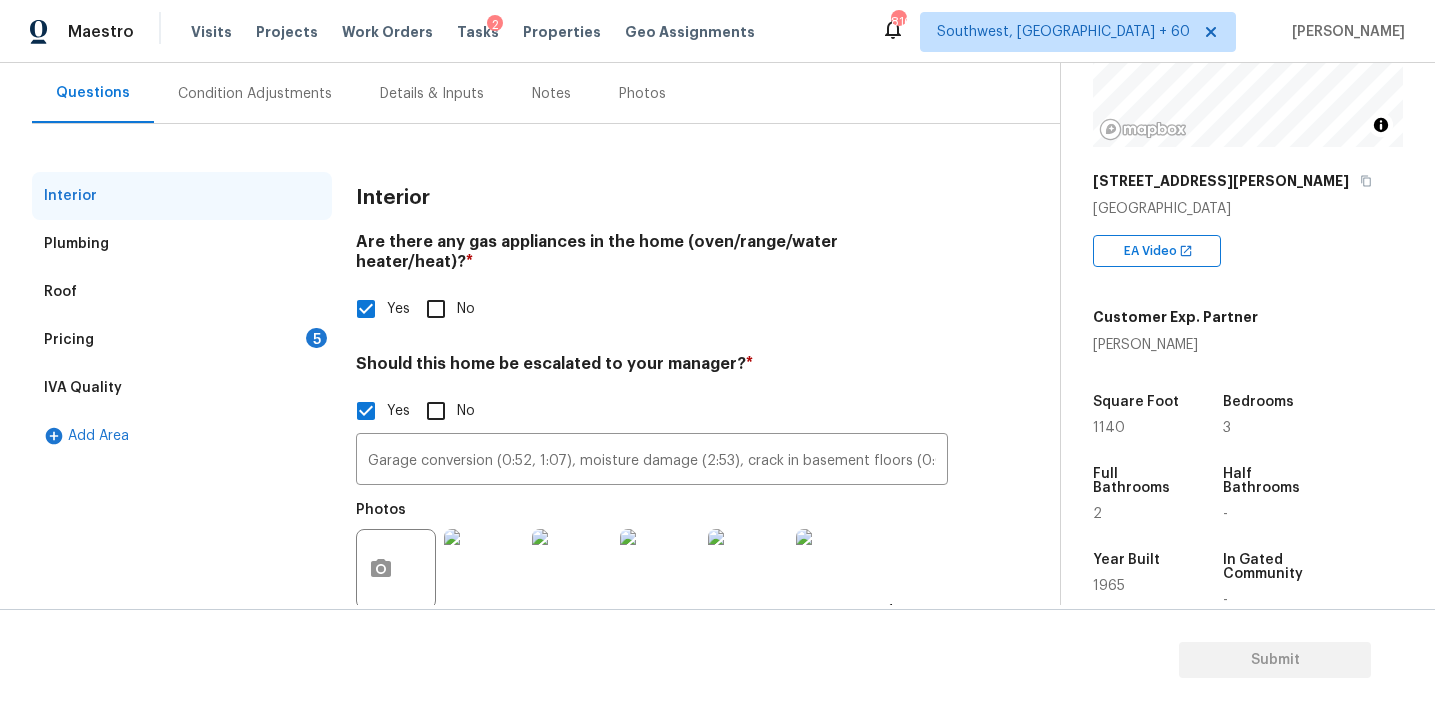 click on "Pricing 5" at bounding box center (182, 340) 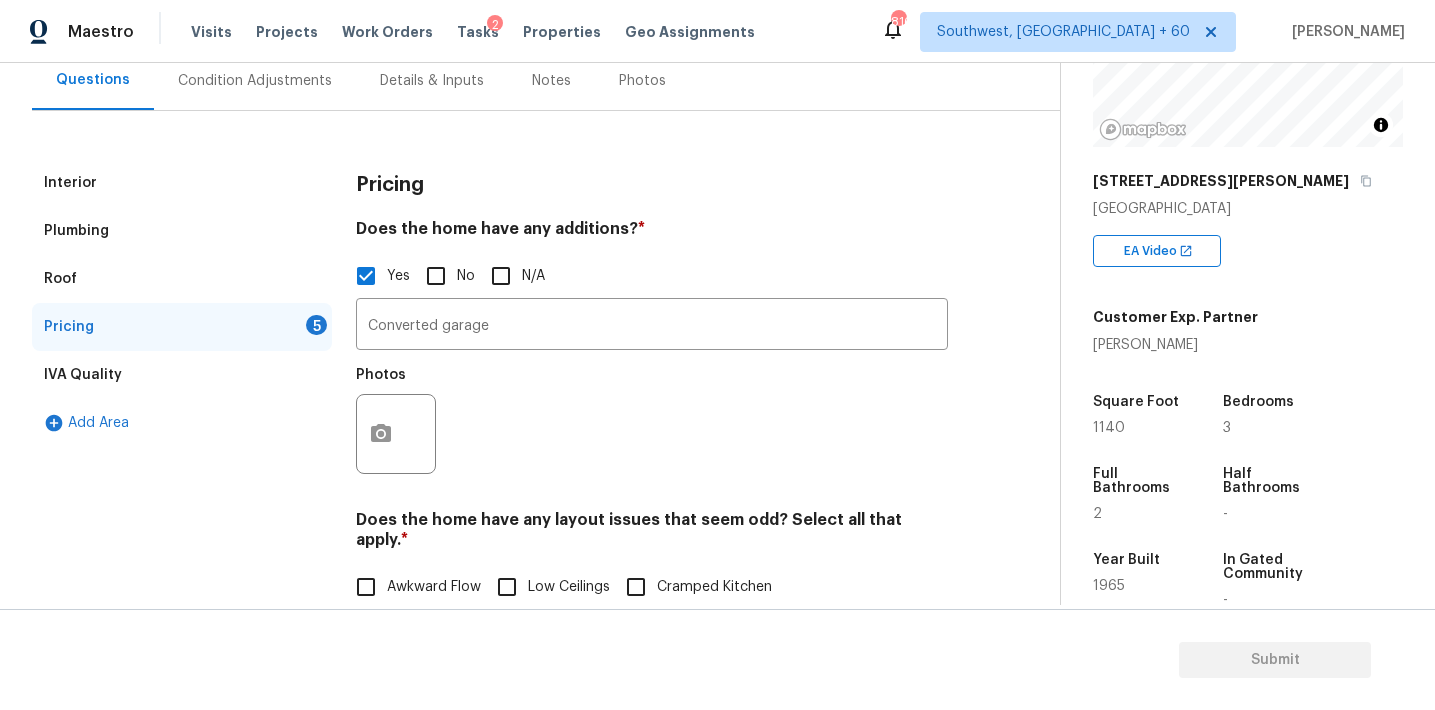 scroll, scrollTop: 194, scrollLeft: 0, axis: vertical 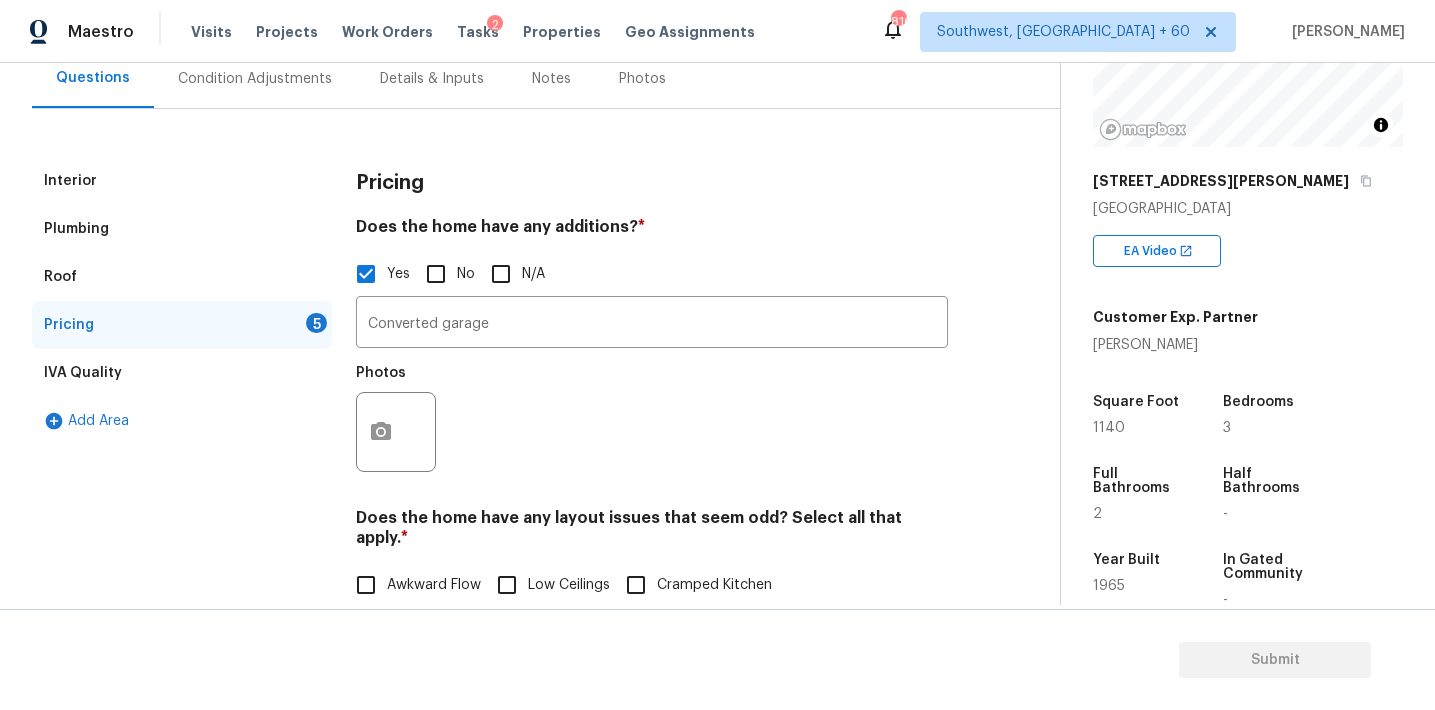 click on "Does the home have any additions?  *" at bounding box center (652, 231) 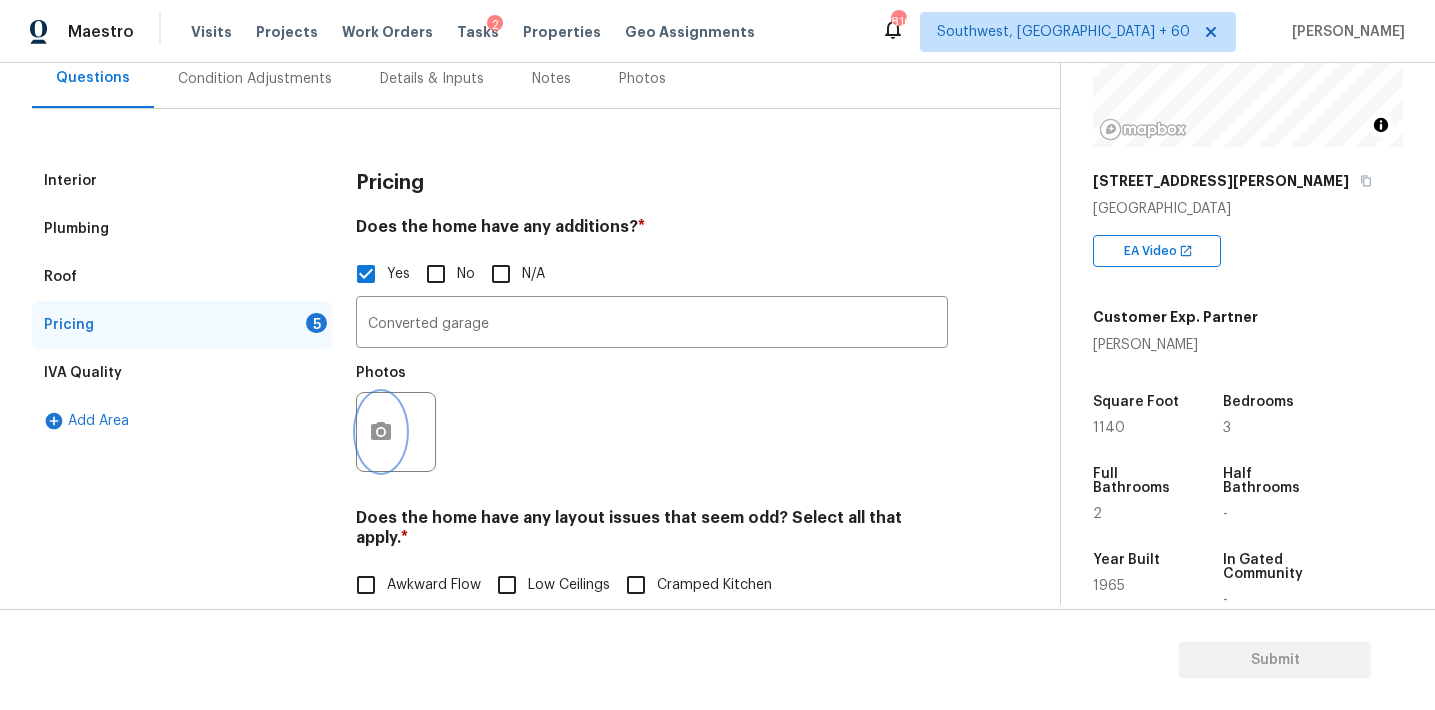 click 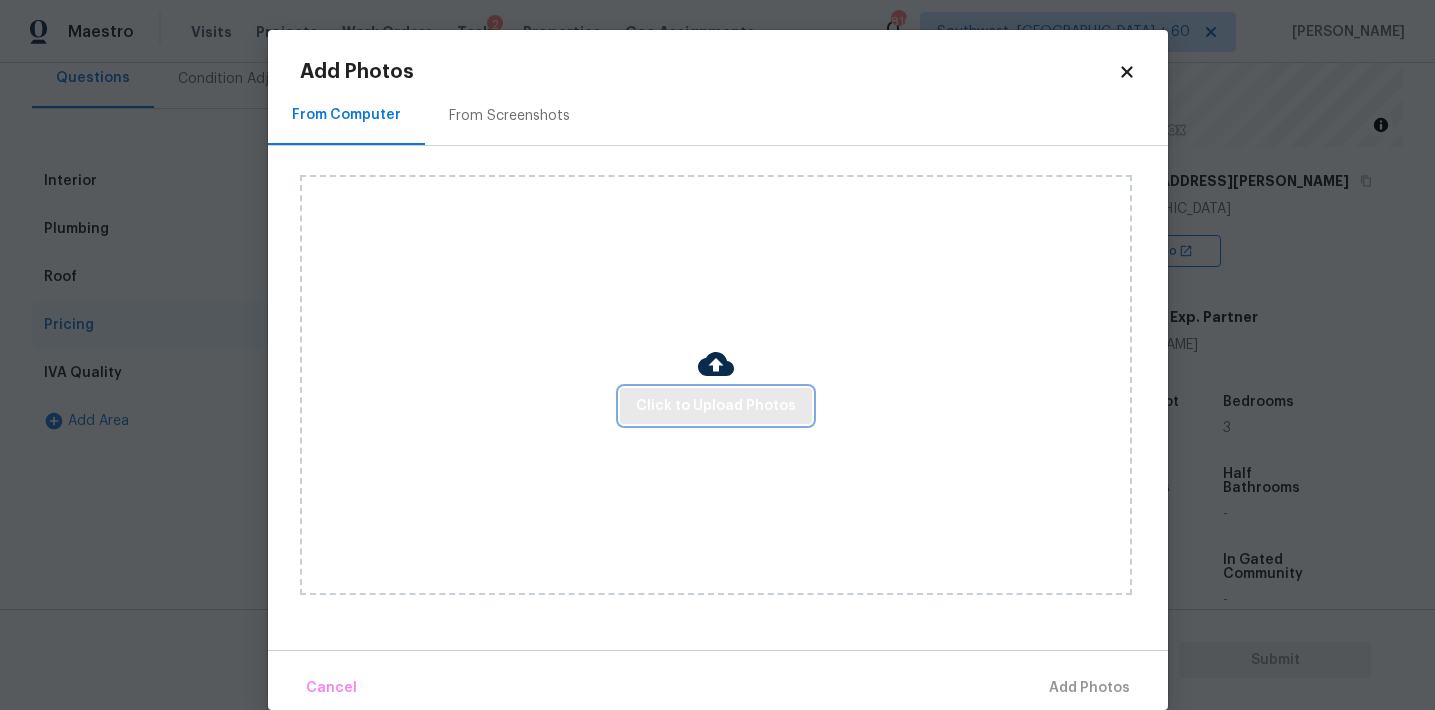 click on "Click to Upload Photos" at bounding box center [716, 406] 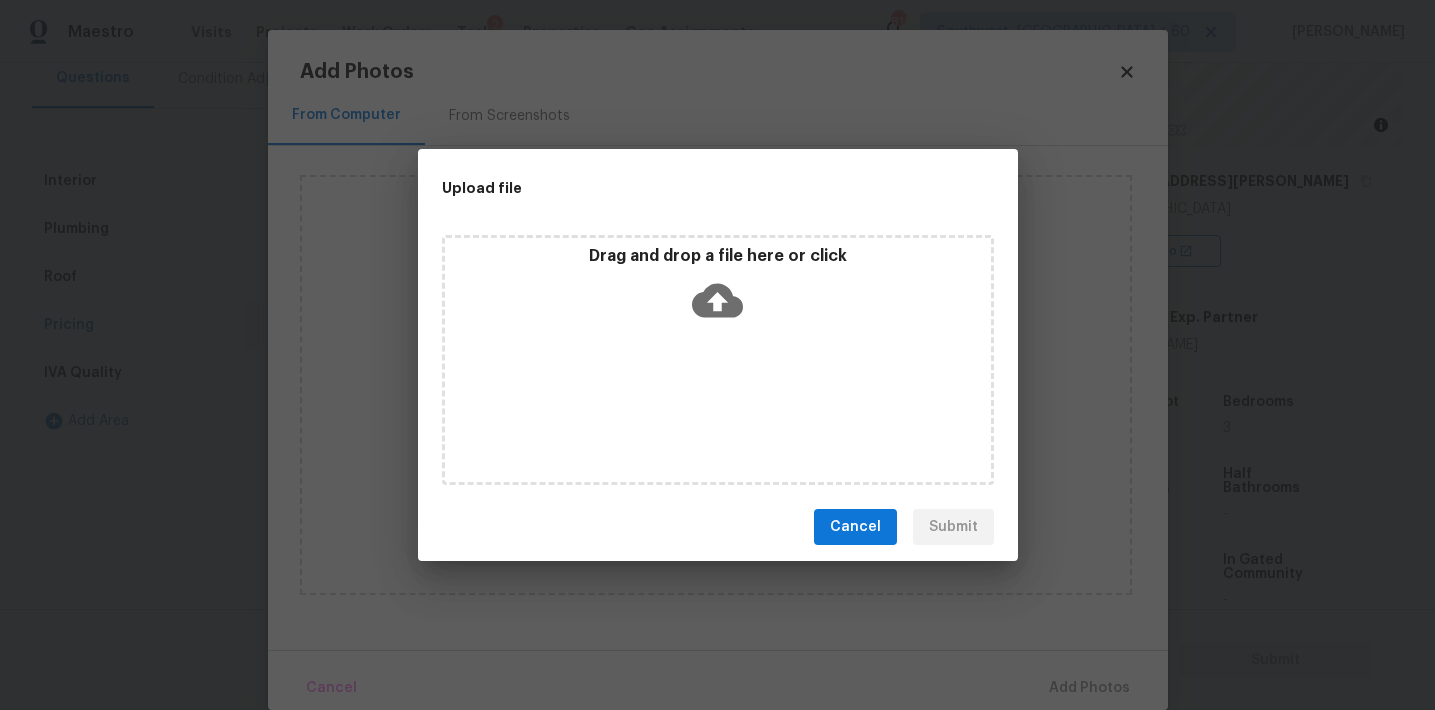 click on "Drag and drop a file here or click" at bounding box center [718, 289] 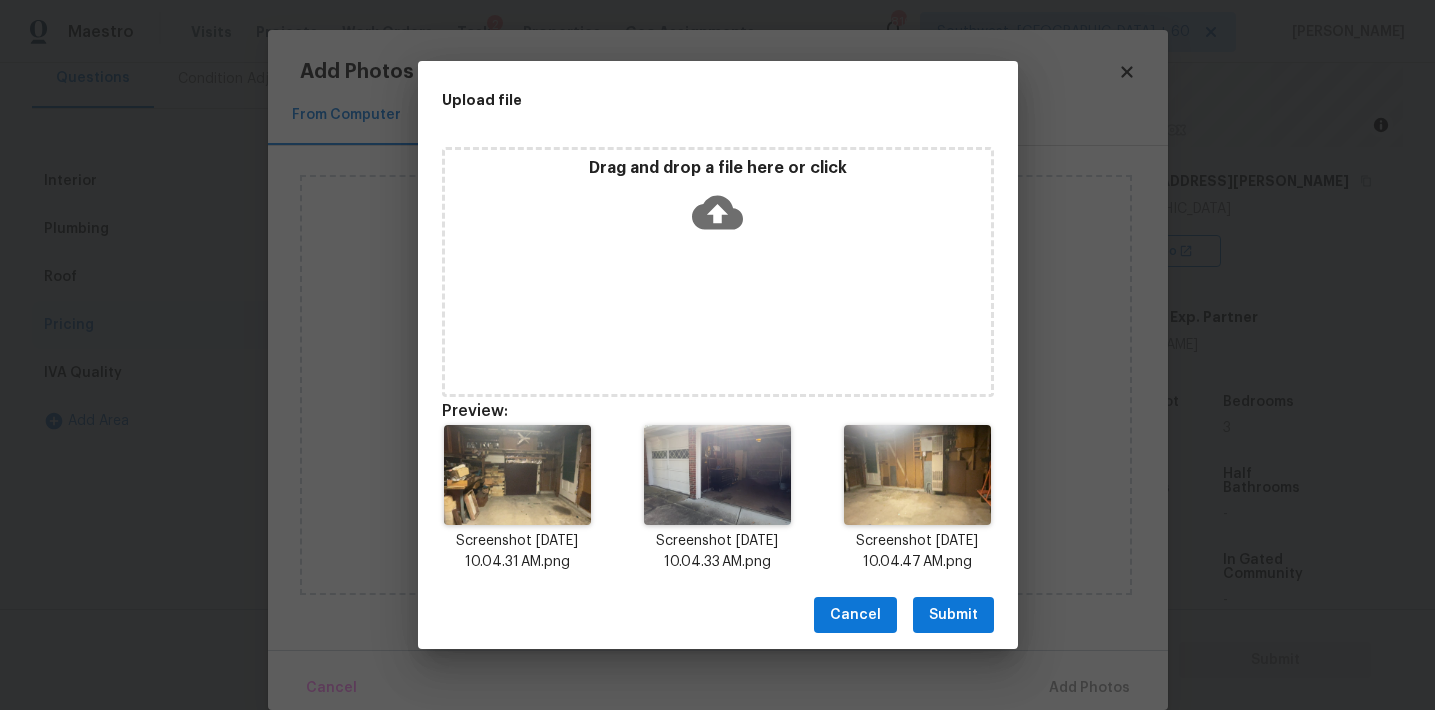 click on "Submit" at bounding box center (953, 615) 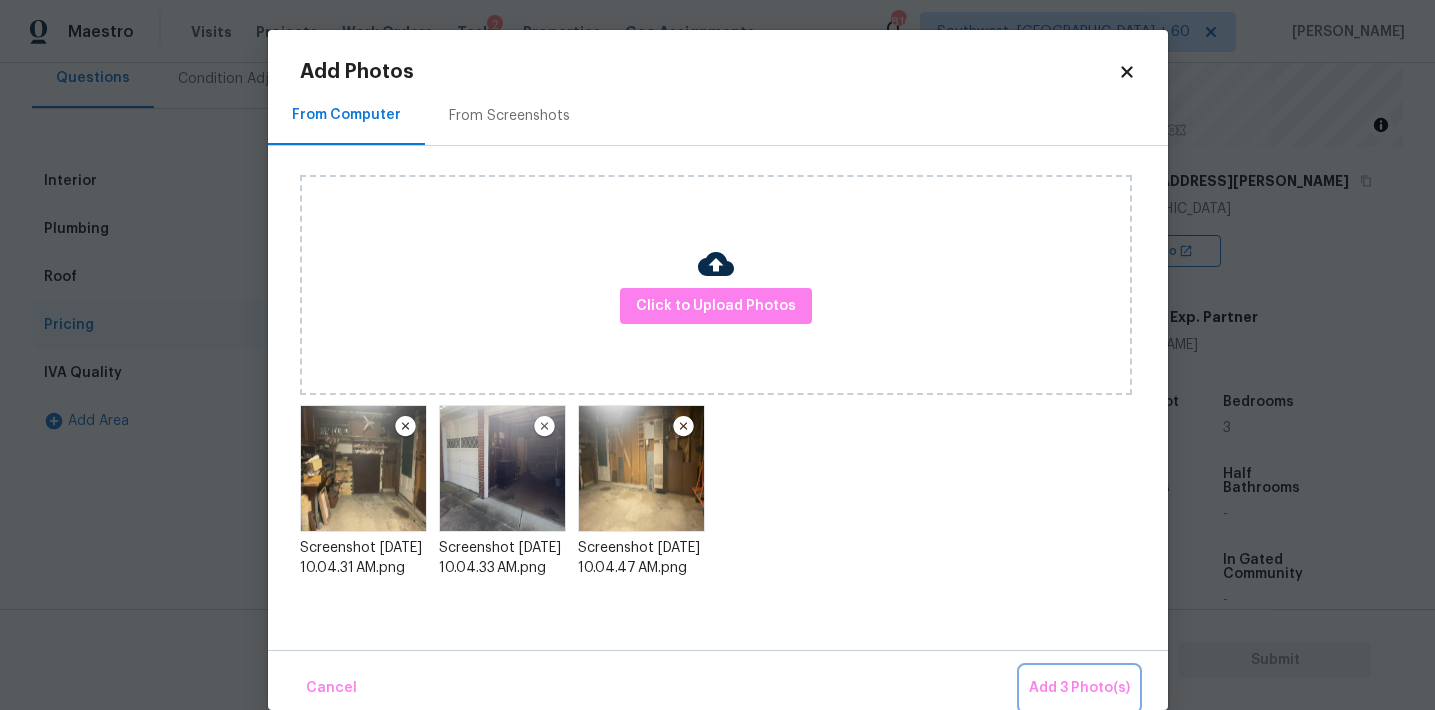 click on "Add 3 Photo(s)" at bounding box center (1079, 688) 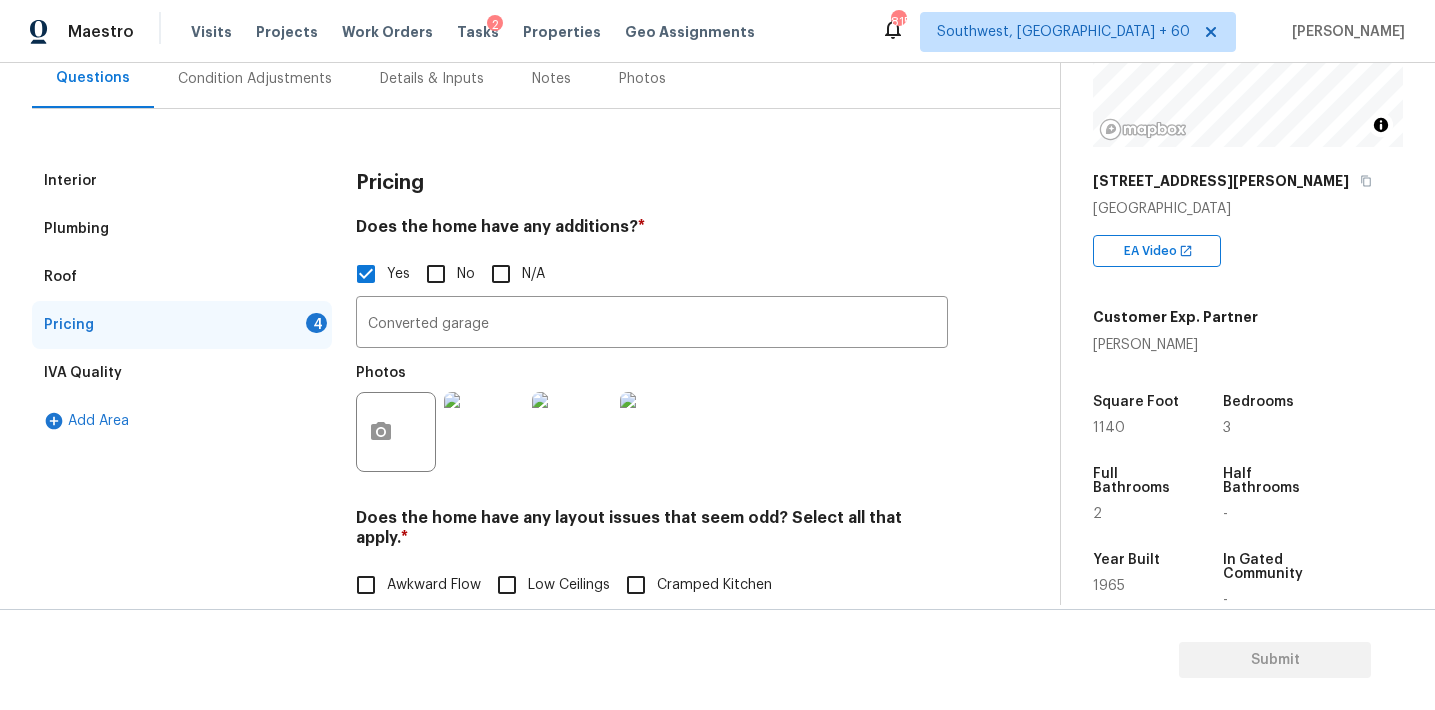click on "Pricing" at bounding box center (390, 183) 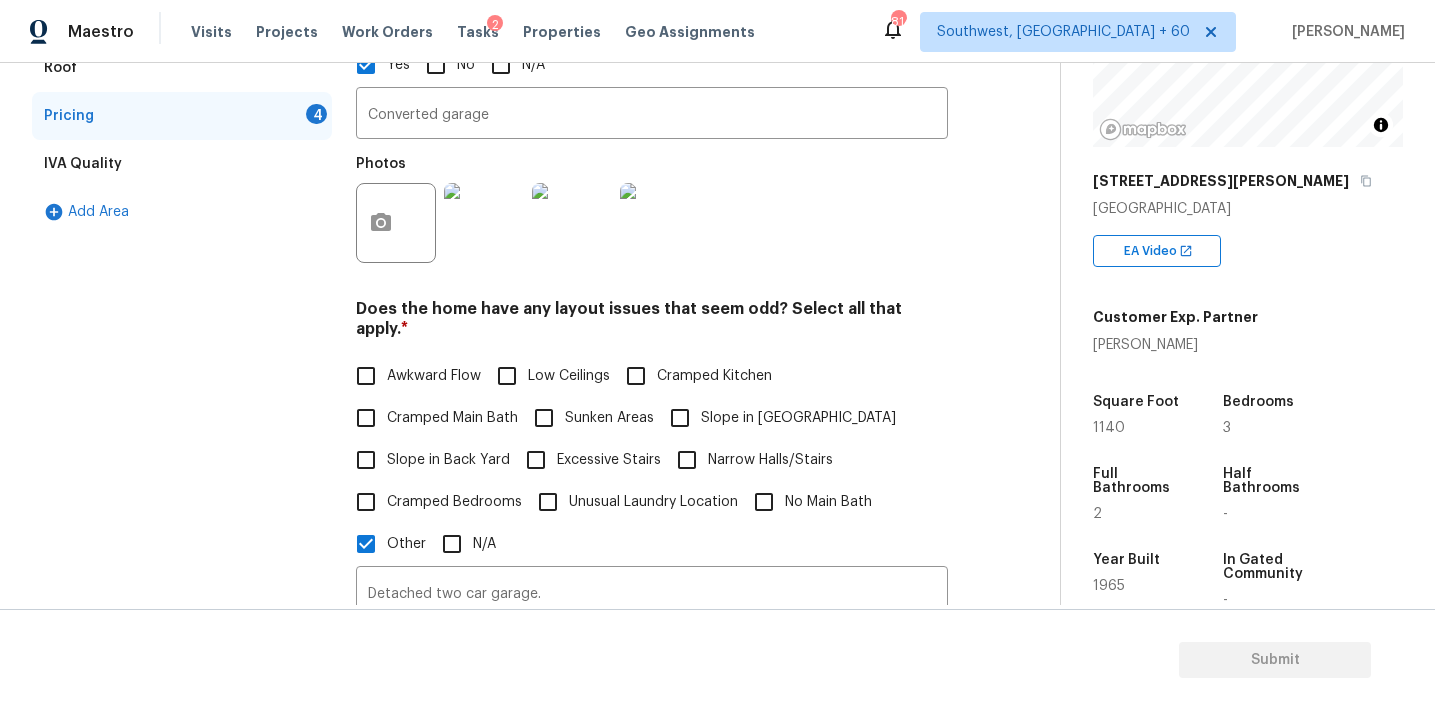 click on "Awkward Flow" at bounding box center (413, 376) 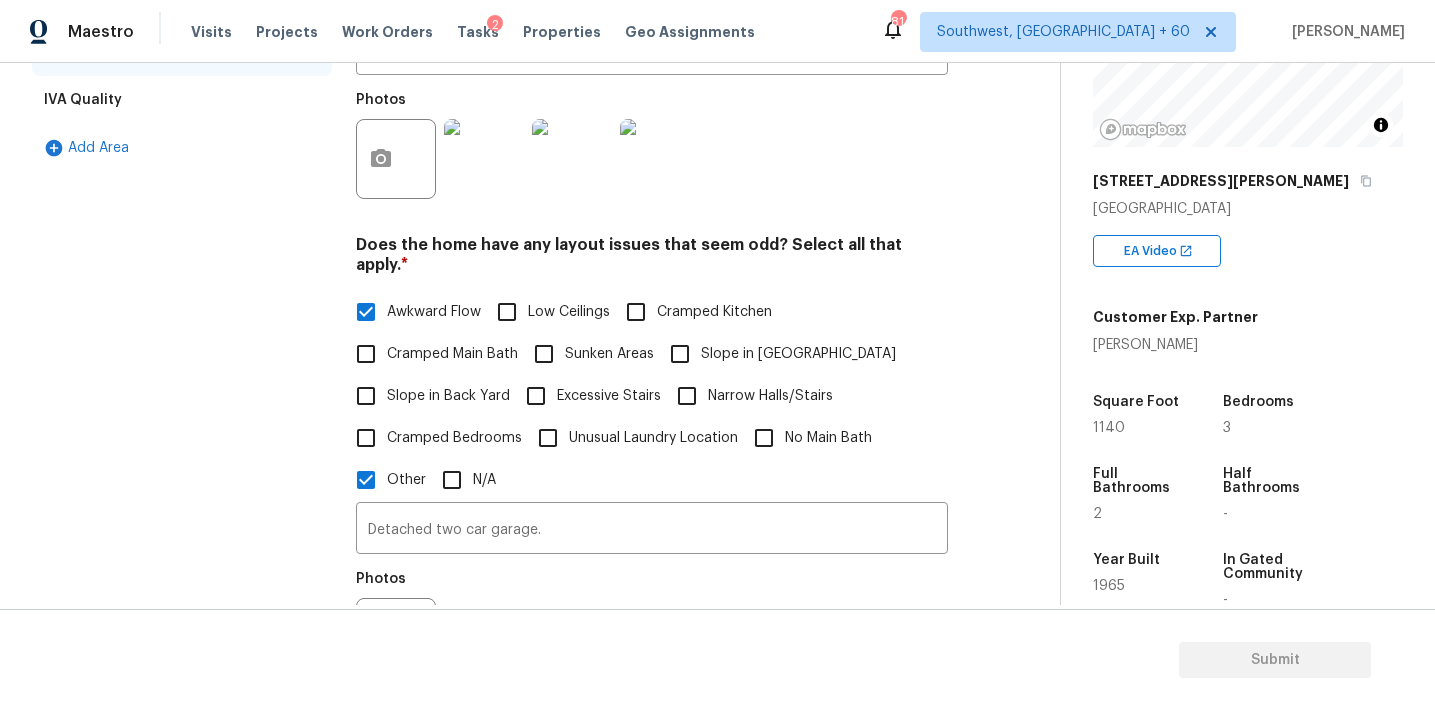 scroll, scrollTop: 480, scrollLeft: 0, axis: vertical 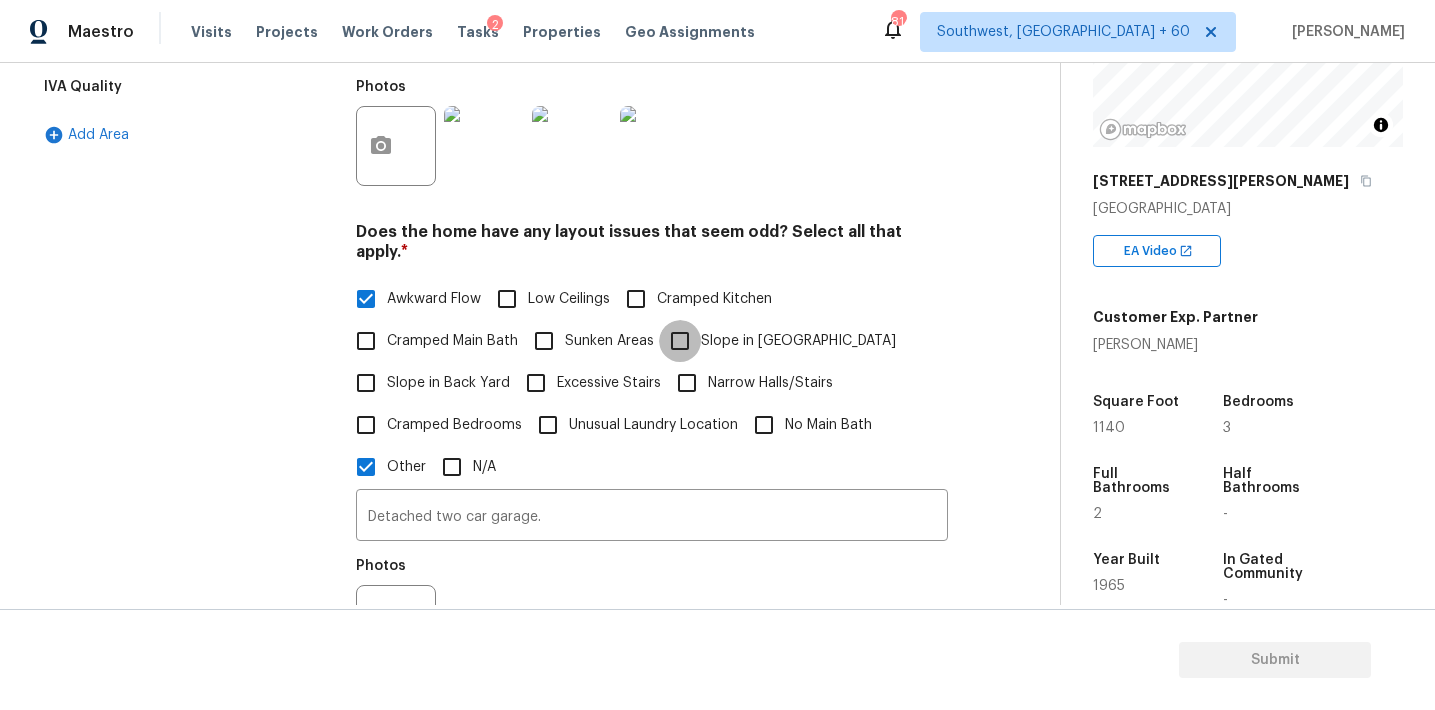 click on "Slope in [GEOGRAPHIC_DATA]" at bounding box center (680, 341) 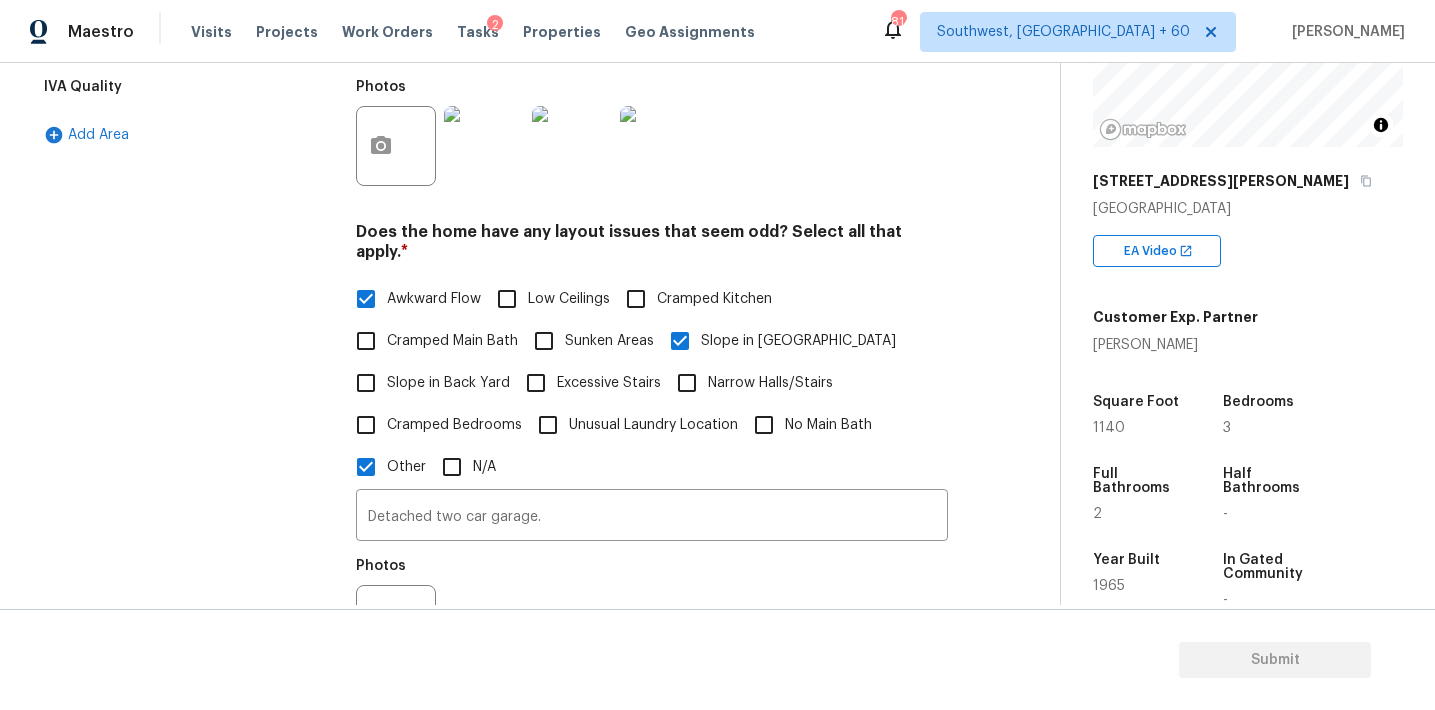 click on "Slope in Back Yard" at bounding box center [448, 383] 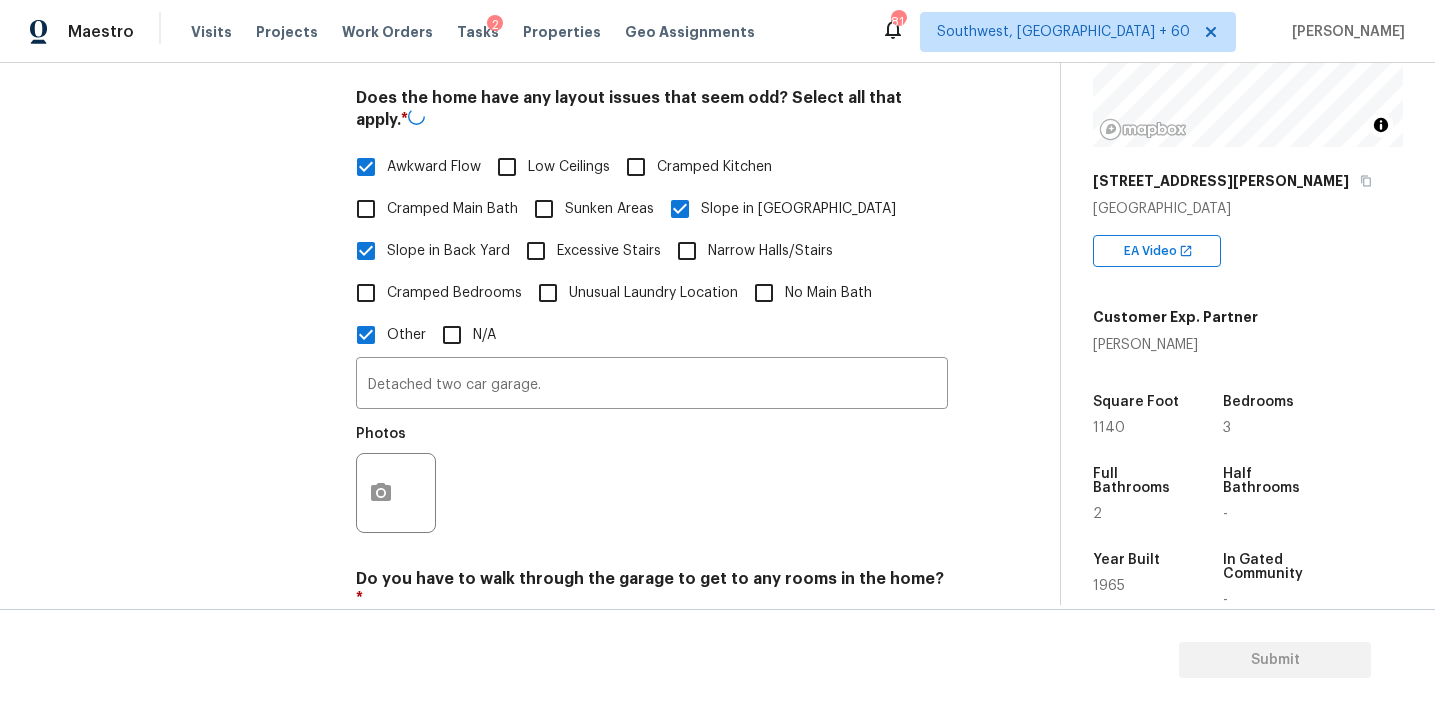 scroll, scrollTop: 835, scrollLeft: 0, axis: vertical 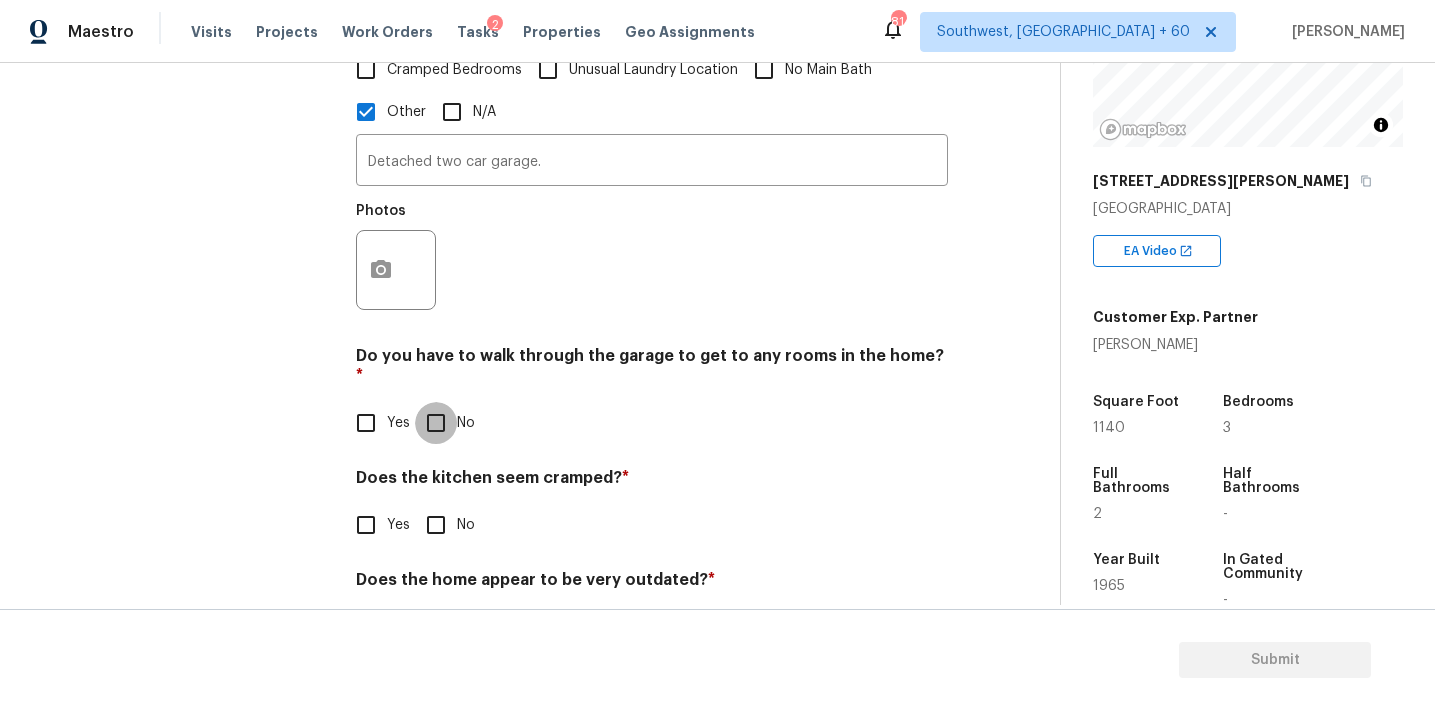 click on "No" at bounding box center [436, 423] 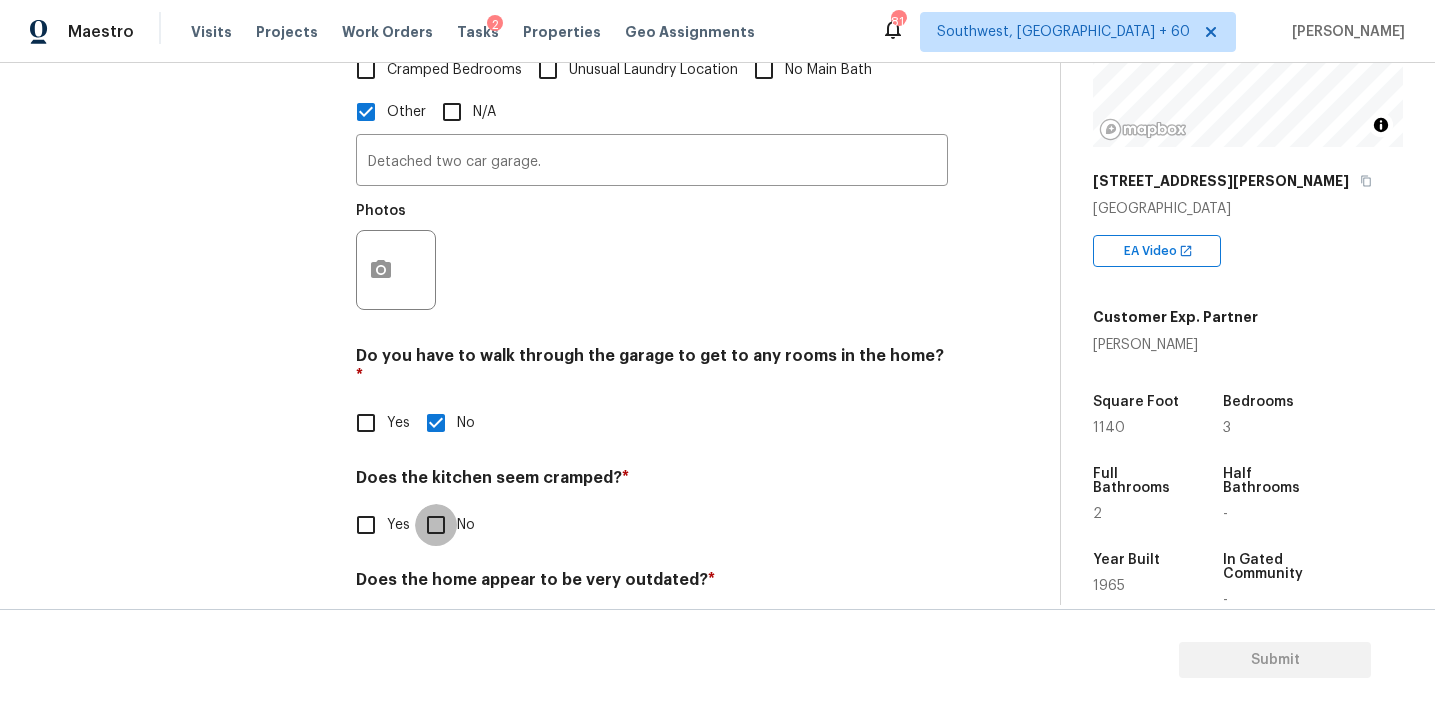 click on "No" at bounding box center [436, 525] 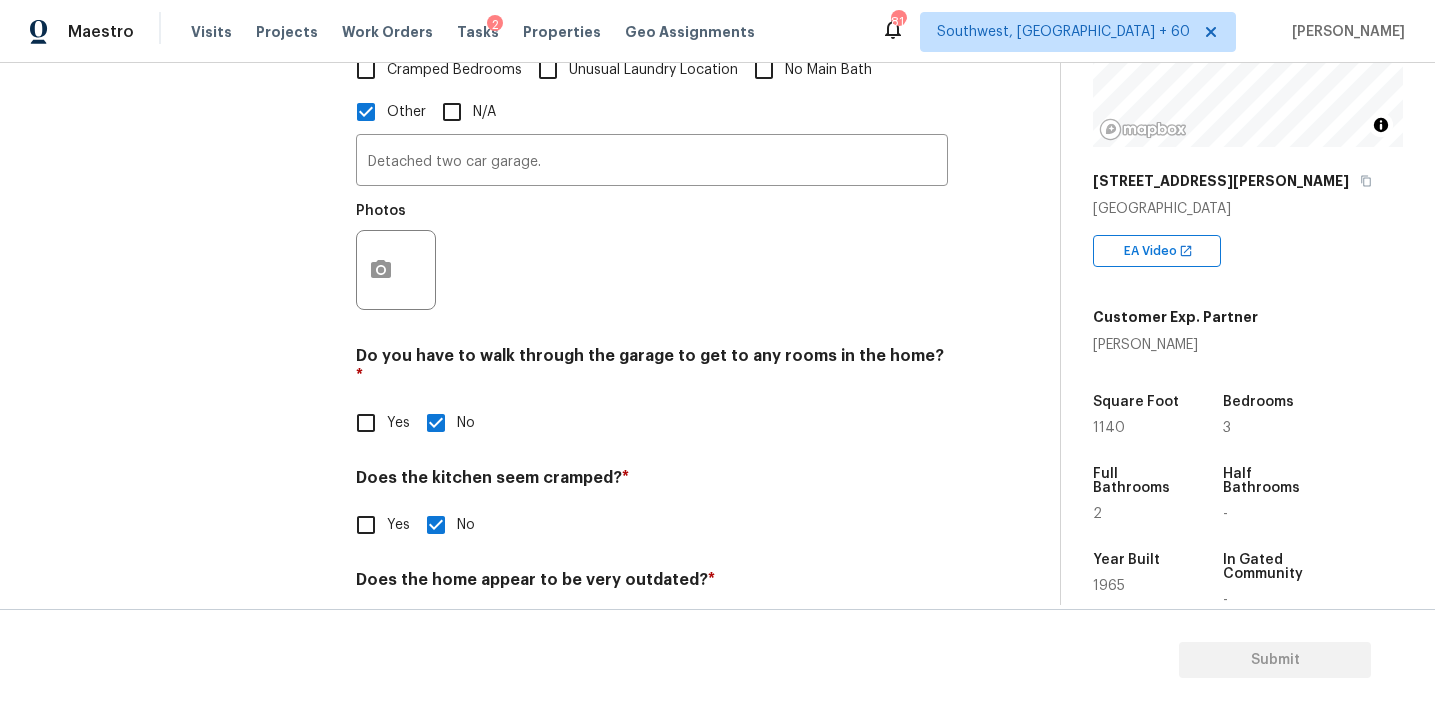 click on "No" at bounding box center [436, 627] 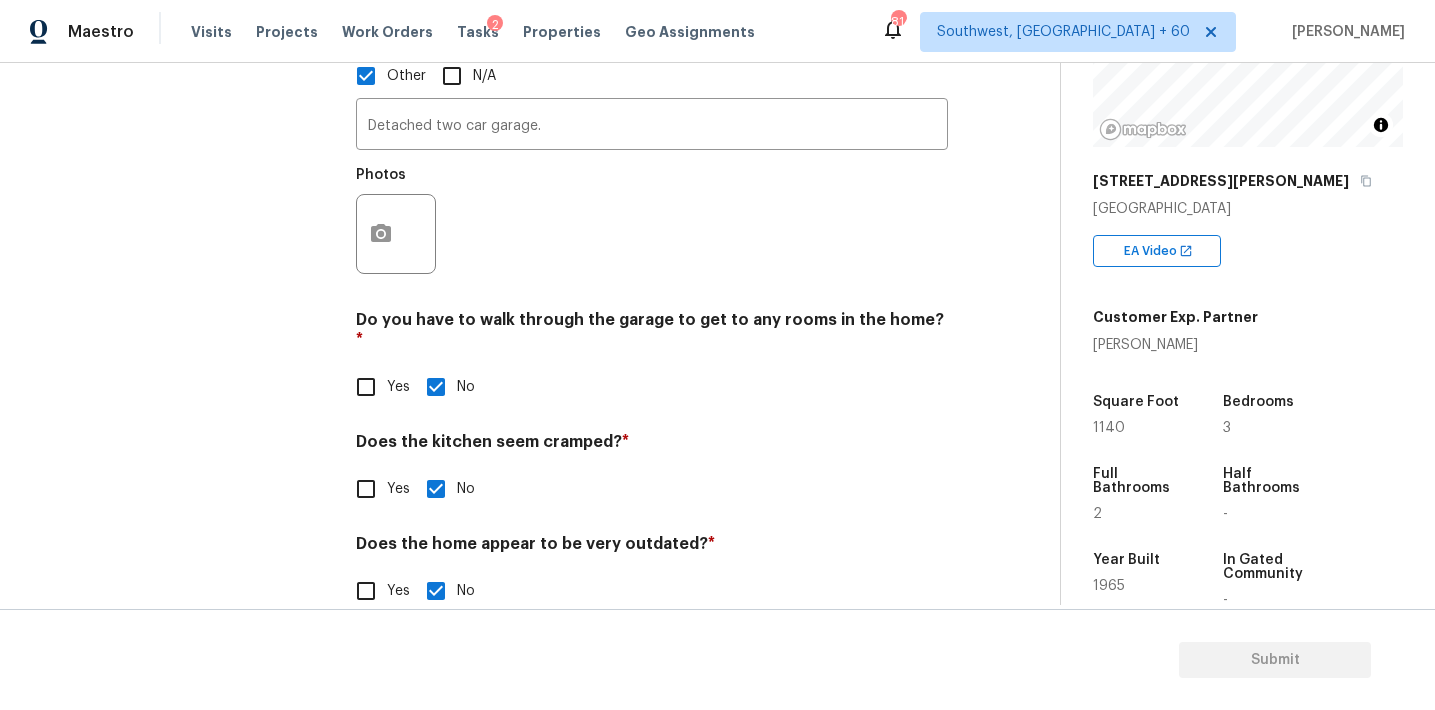 scroll, scrollTop: 869, scrollLeft: 0, axis: vertical 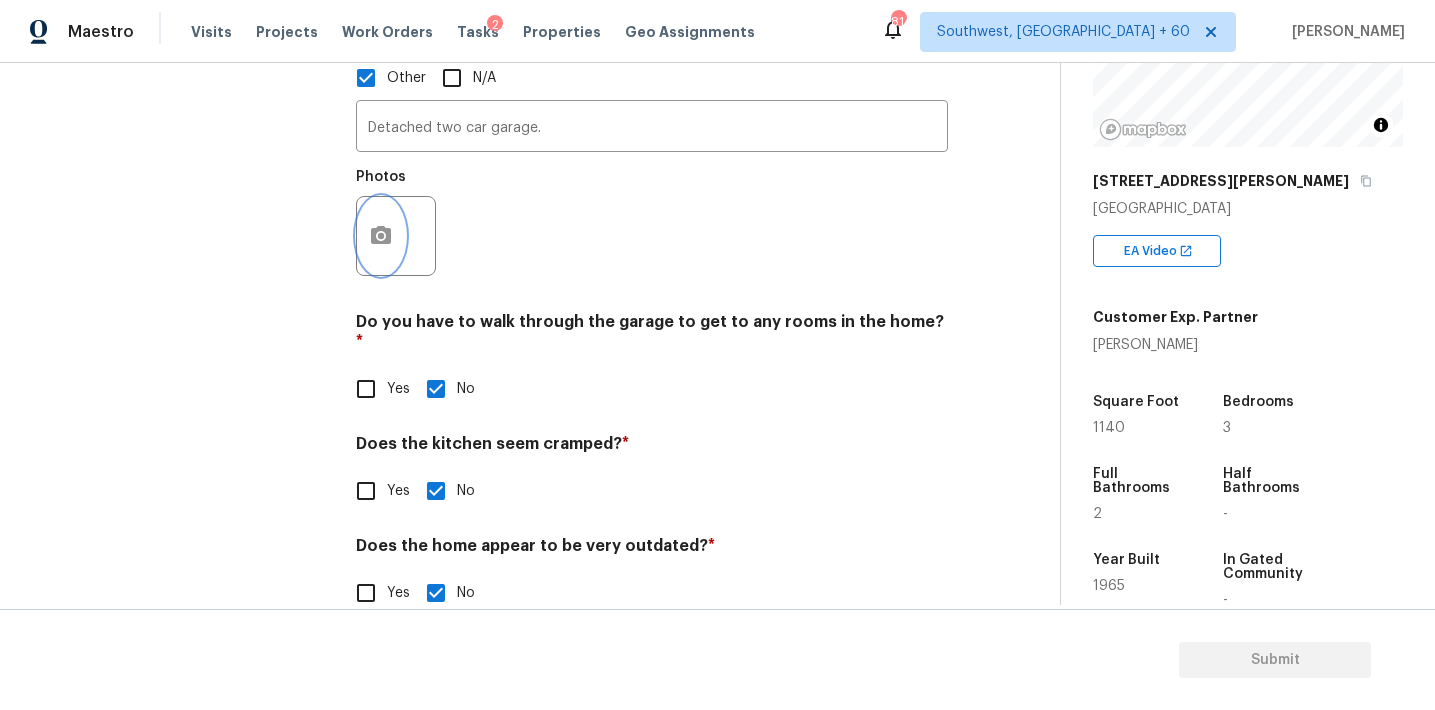 click 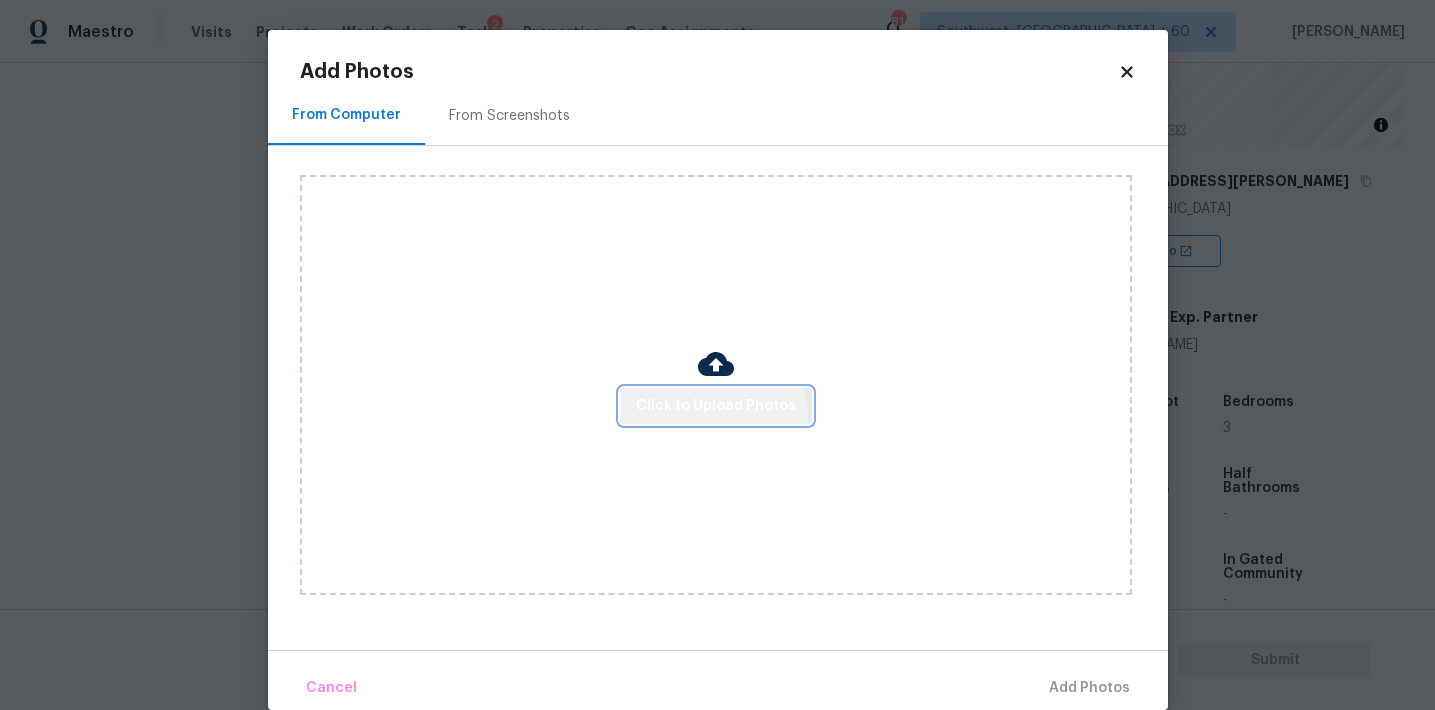 click on "Click to Upload Photos" at bounding box center (716, 406) 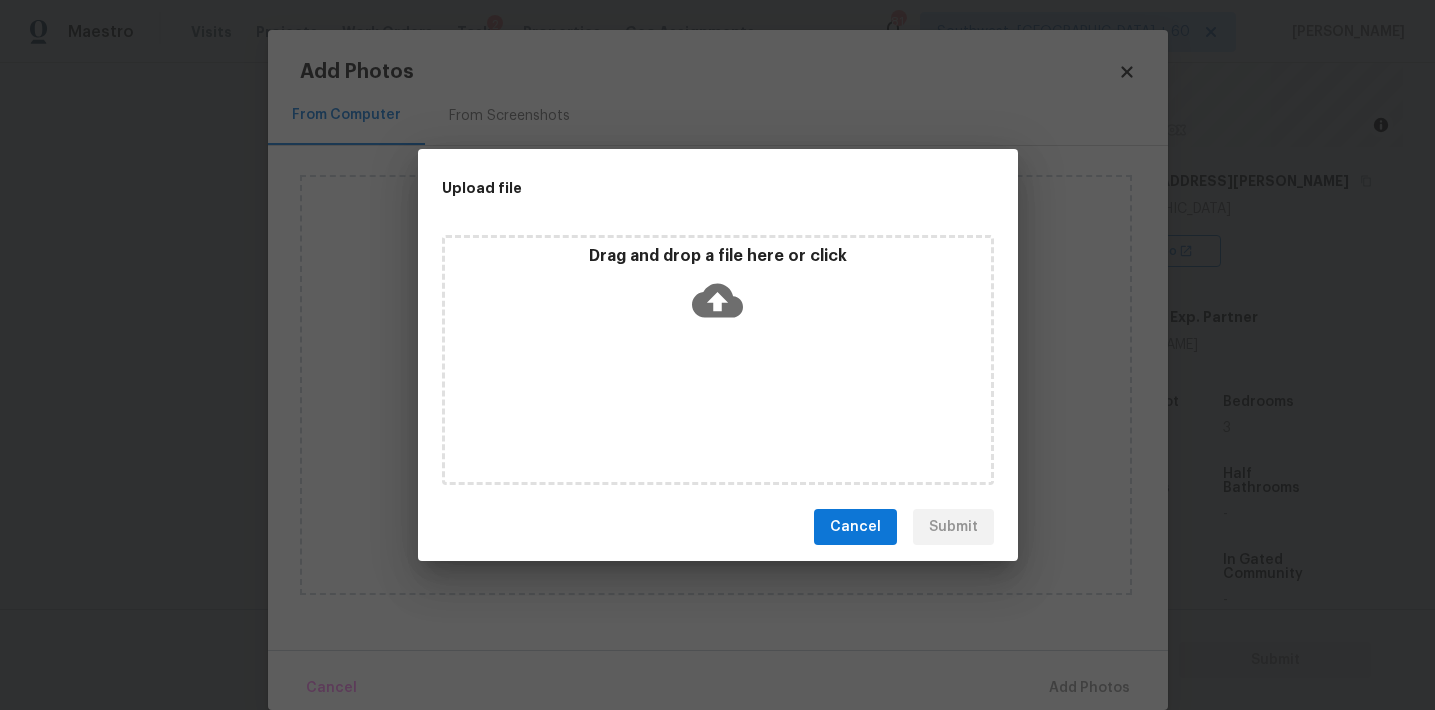 click 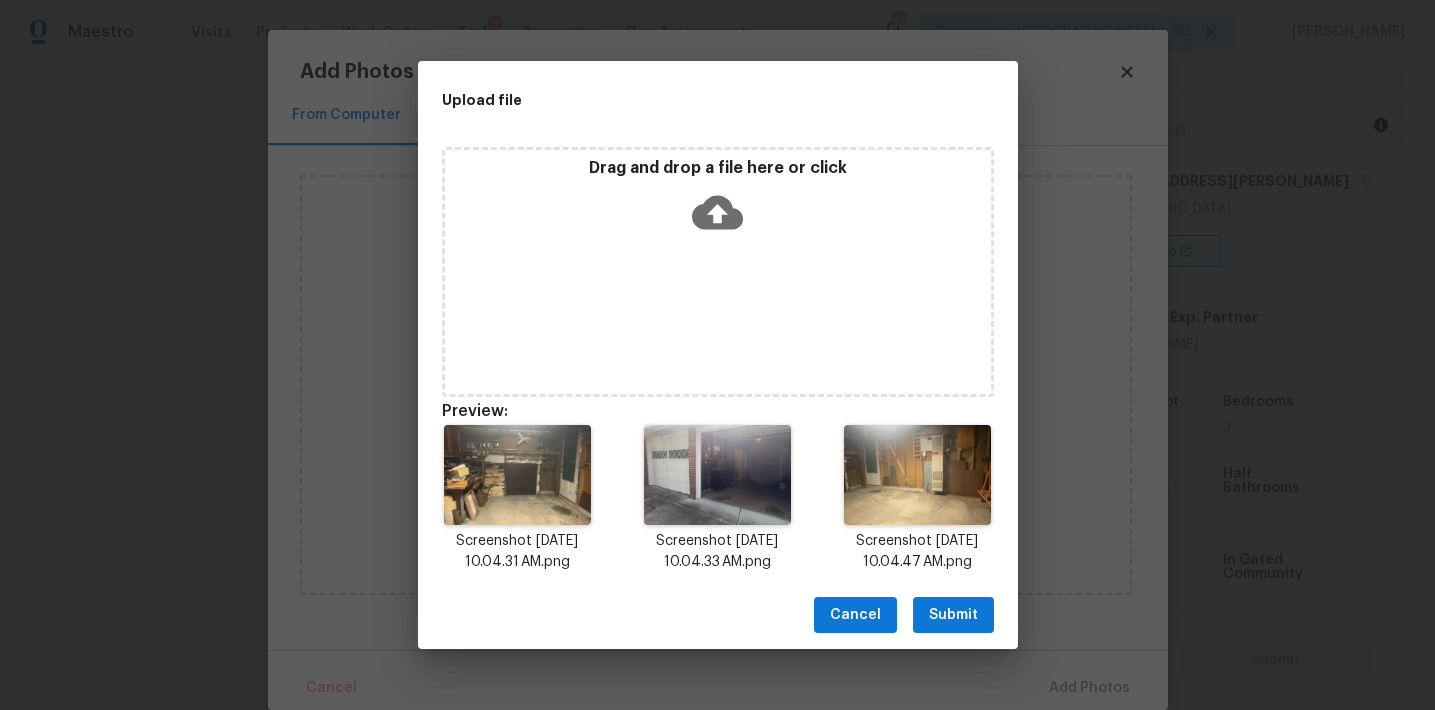 click on "Submit" at bounding box center [953, 615] 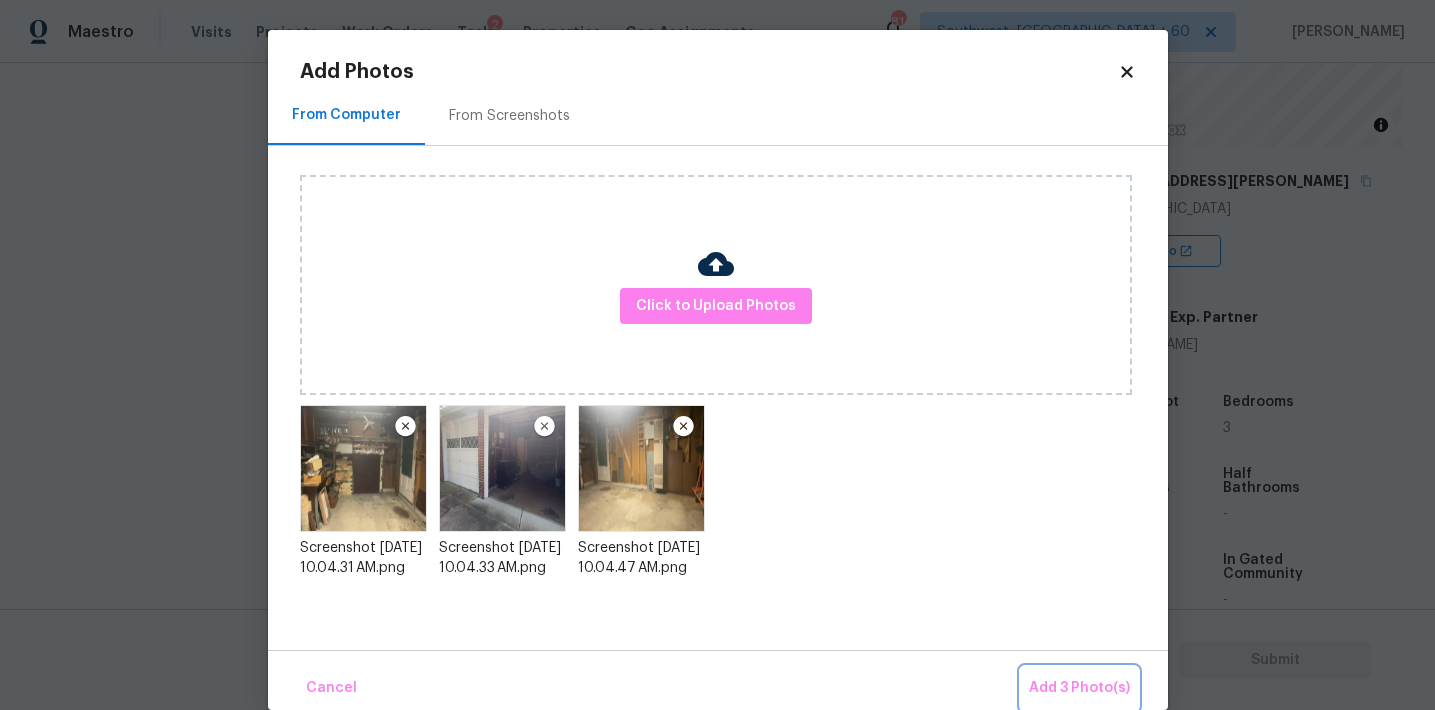 click on "Add 3 Photo(s)" at bounding box center [1079, 688] 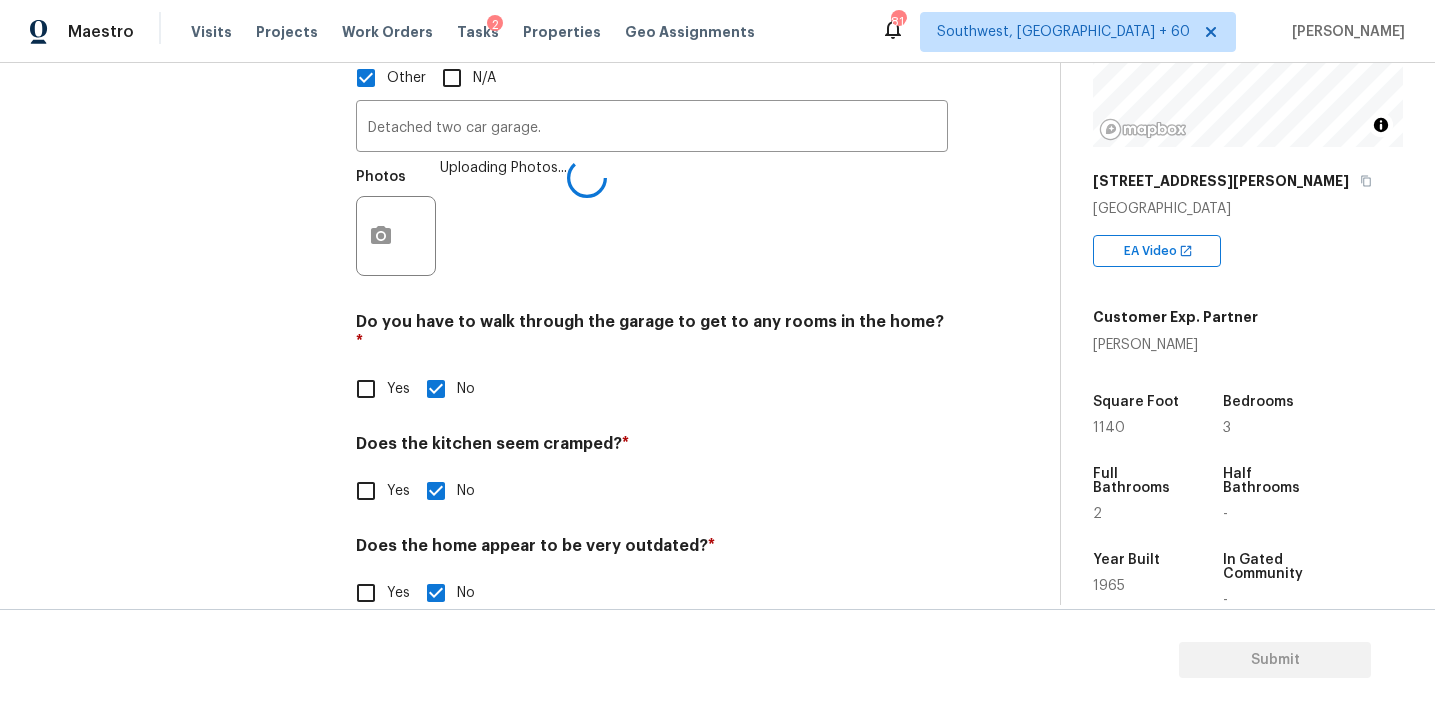 click on "Interior Plumbing Roof Pricing 1 IVA Quality Add Area" at bounding box center (182, 60) 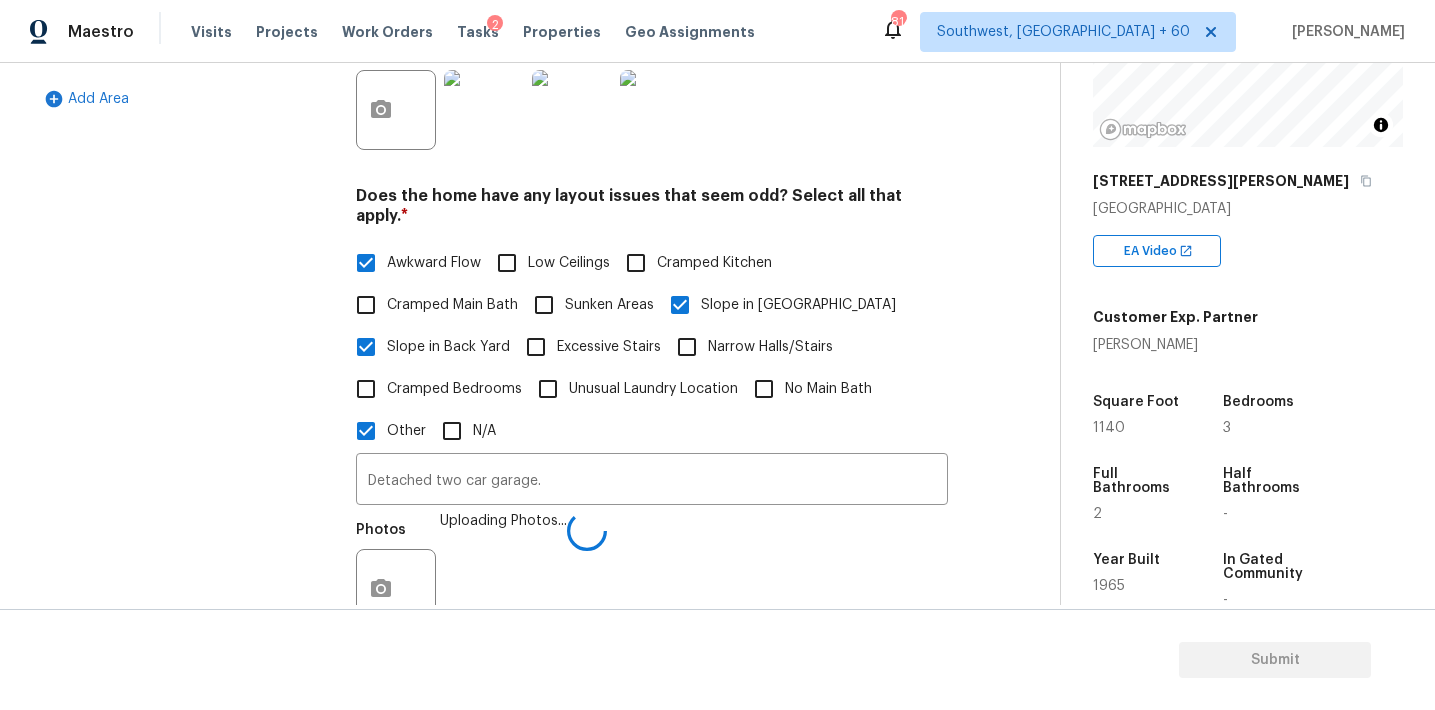 scroll, scrollTop: 571, scrollLeft: 0, axis: vertical 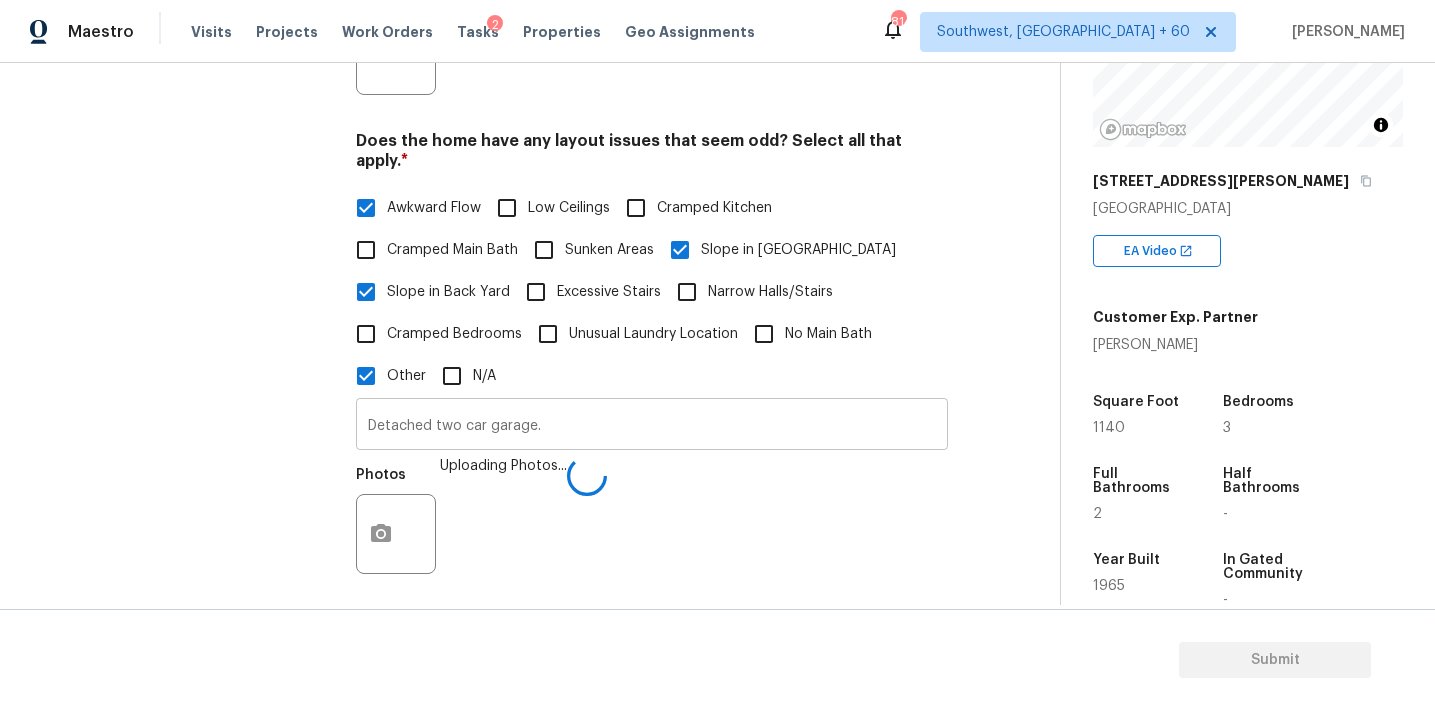 click on "Detached two car garage." at bounding box center (652, 426) 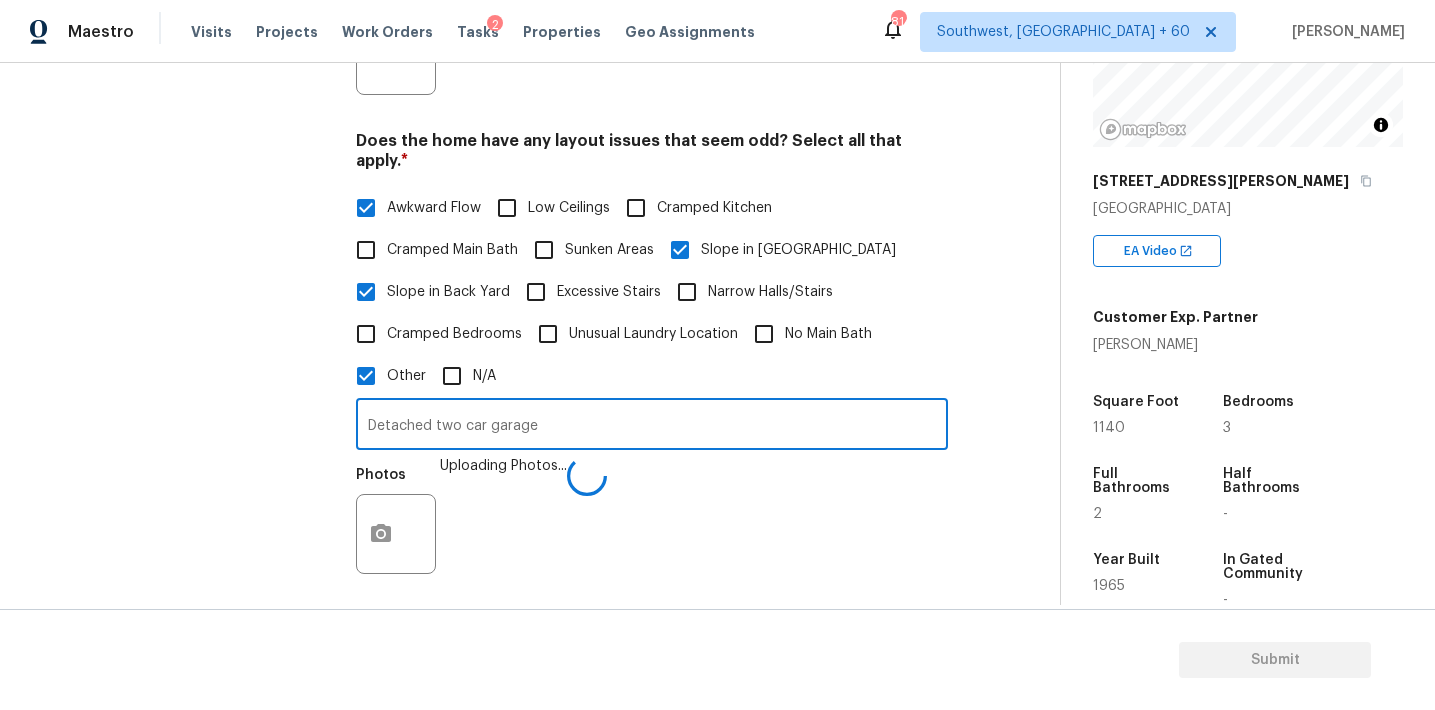 type on "Detached two car garage" 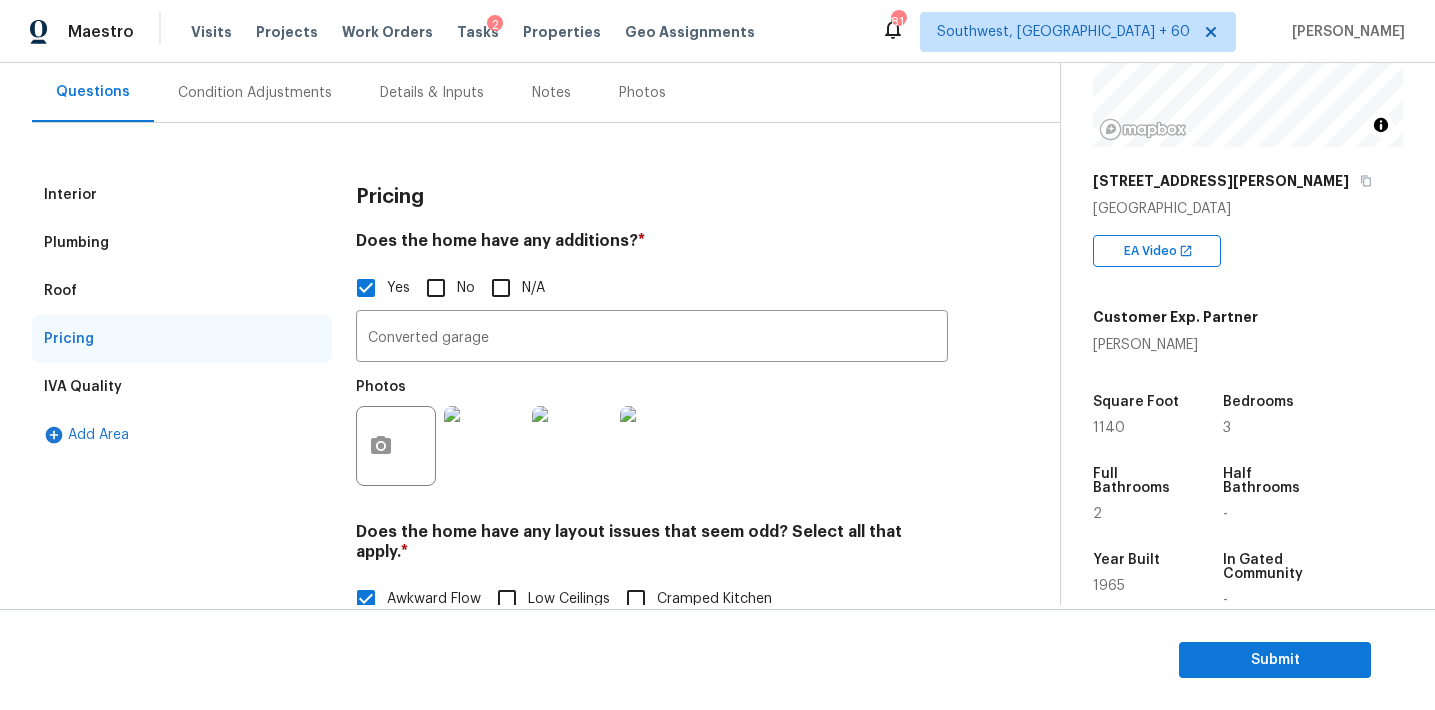 scroll, scrollTop: 177, scrollLeft: 0, axis: vertical 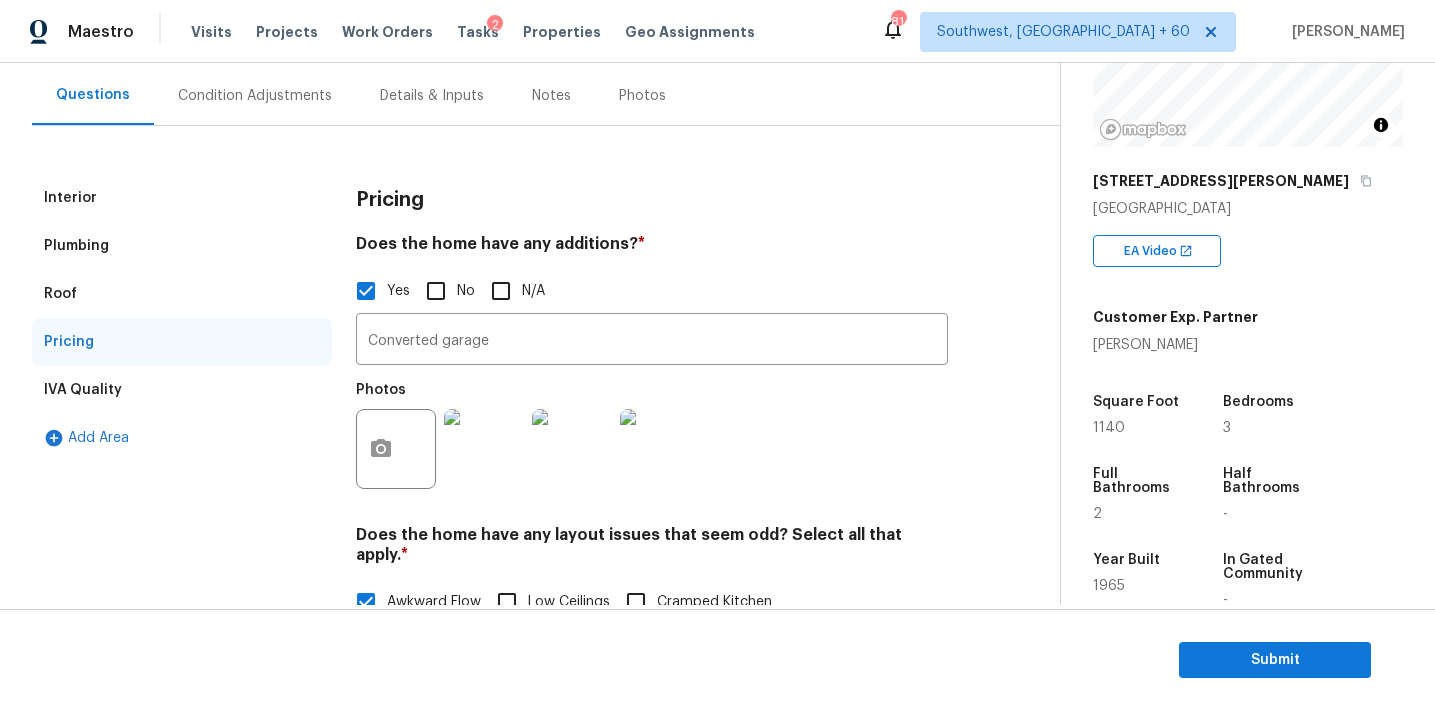 click on "Condition Adjustments" at bounding box center (255, 95) 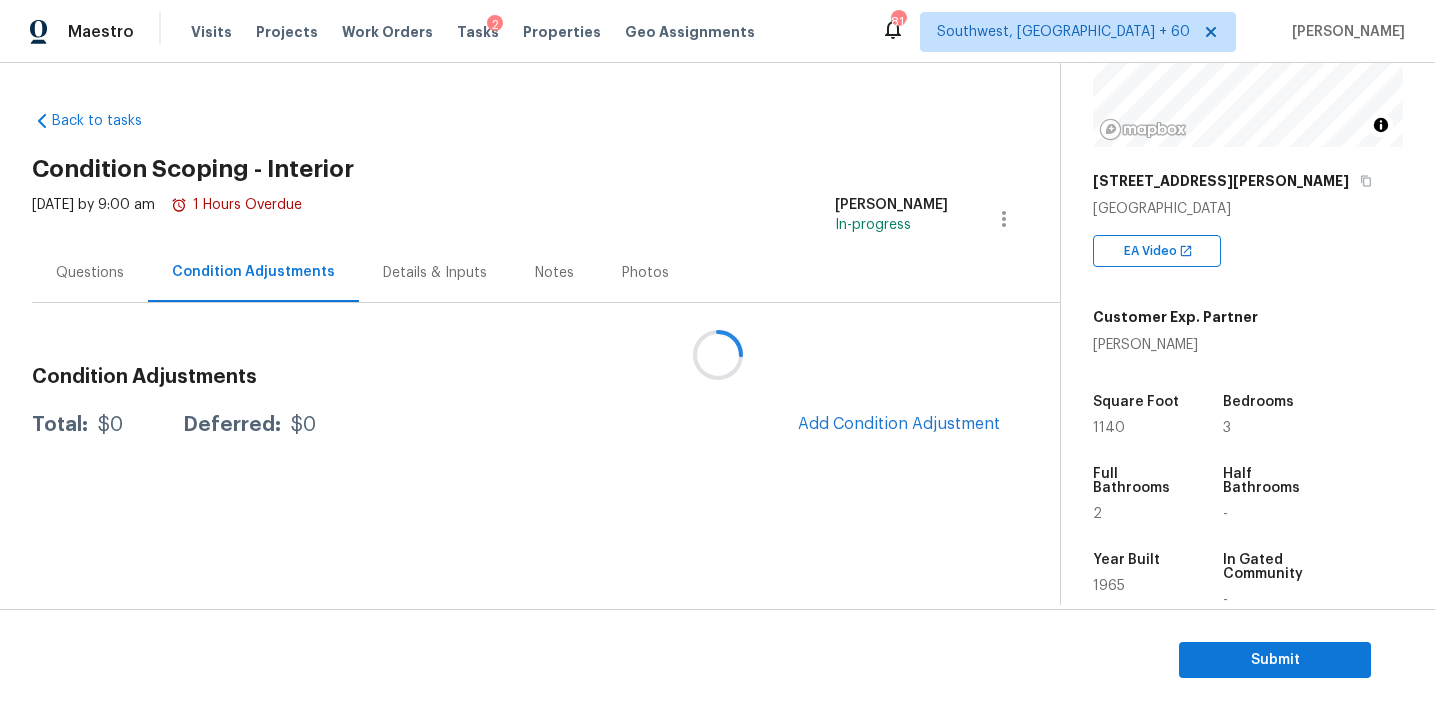 scroll, scrollTop: 0, scrollLeft: 0, axis: both 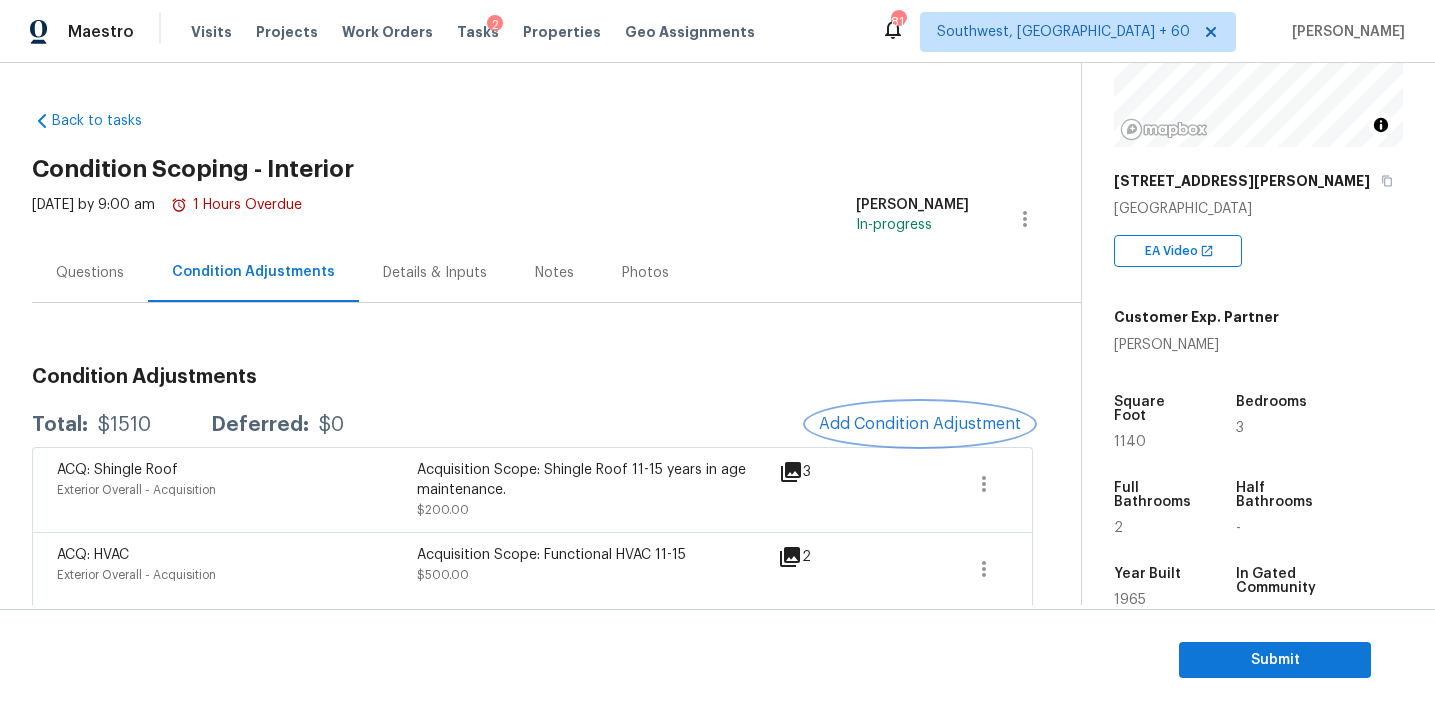 click on "Add Condition Adjustment" at bounding box center (920, 424) 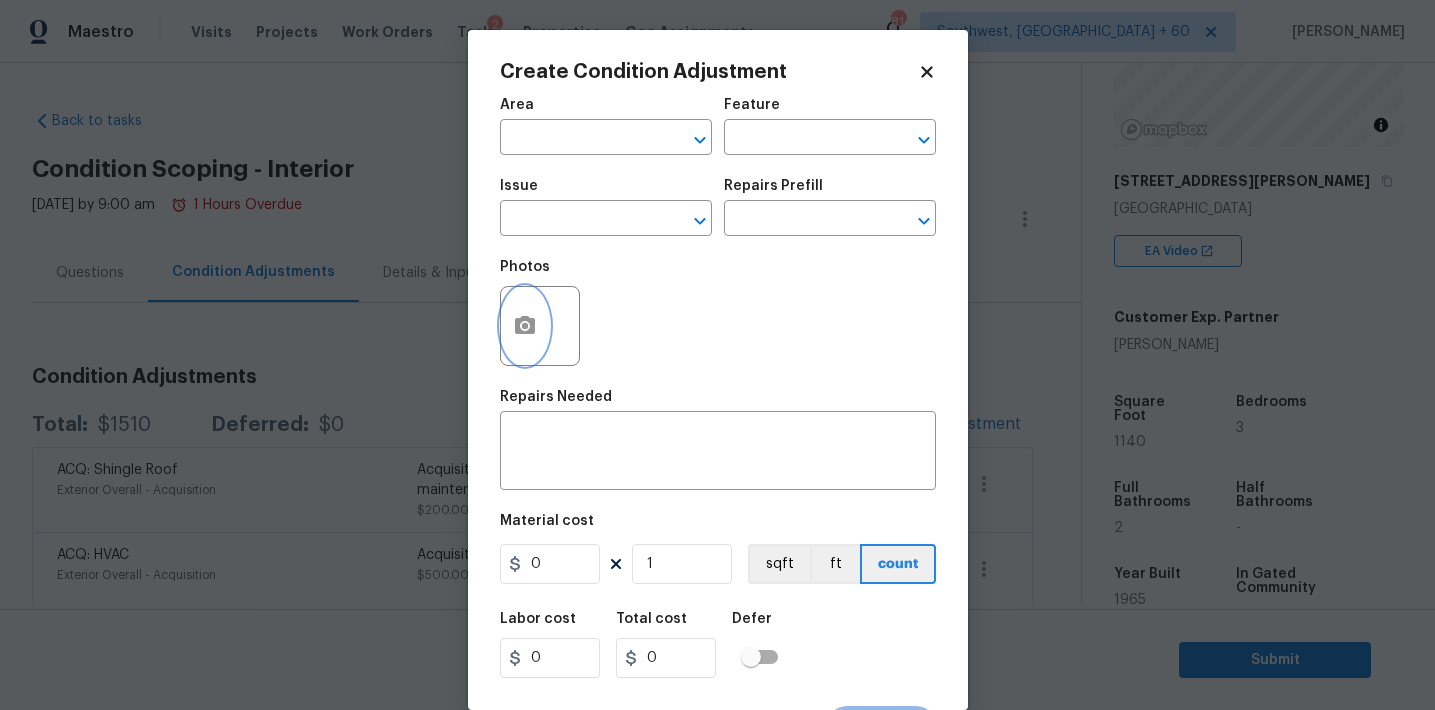 click at bounding box center (525, 326) 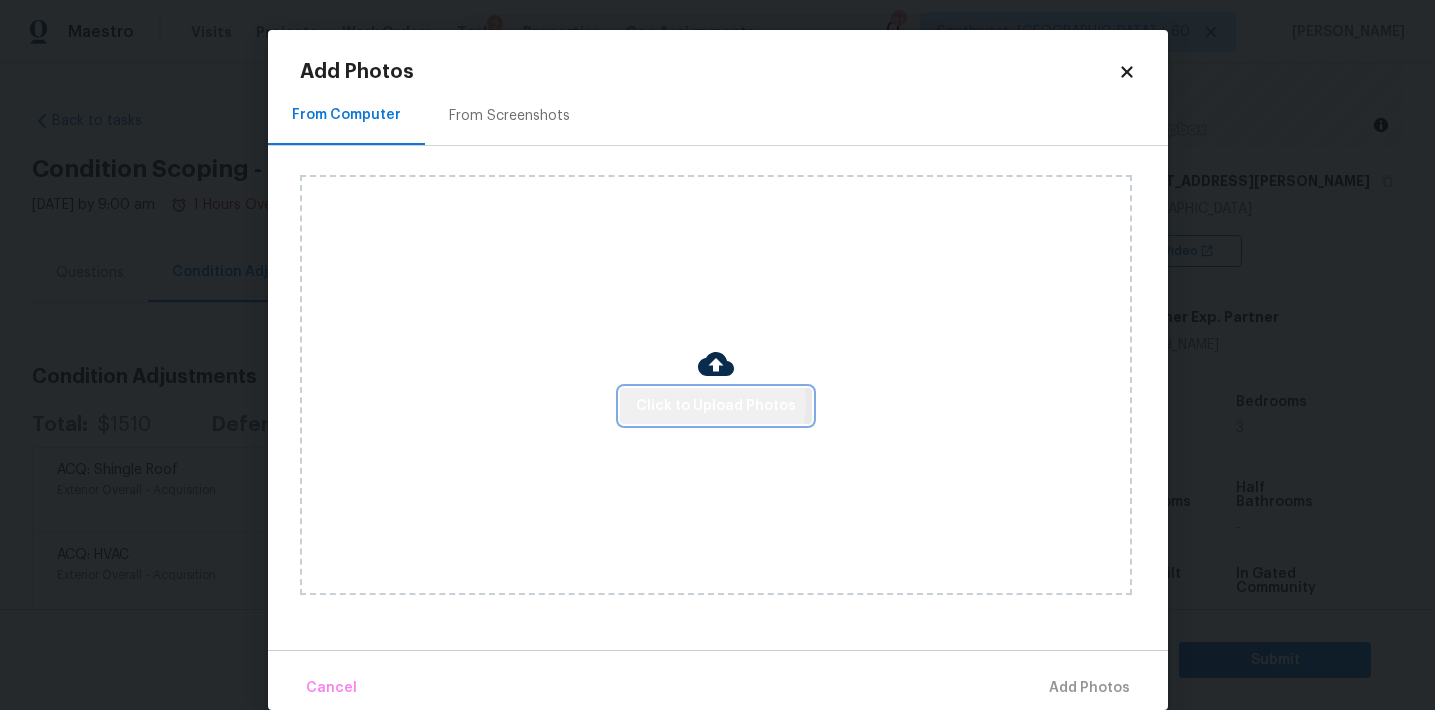 click on "Click to Upload Photos" at bounding box center (716, 406) 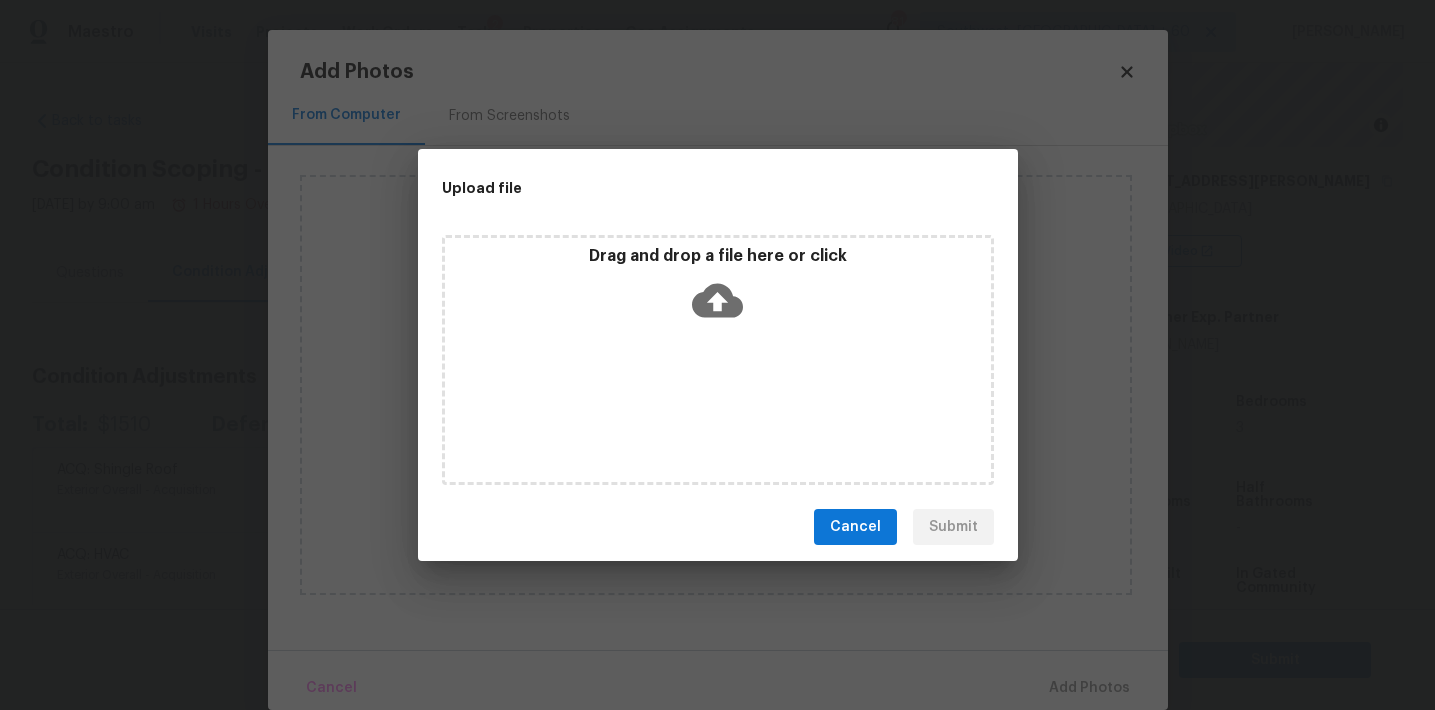 click on "Drag and drop a file here or click" at bounding box center (718, 289) 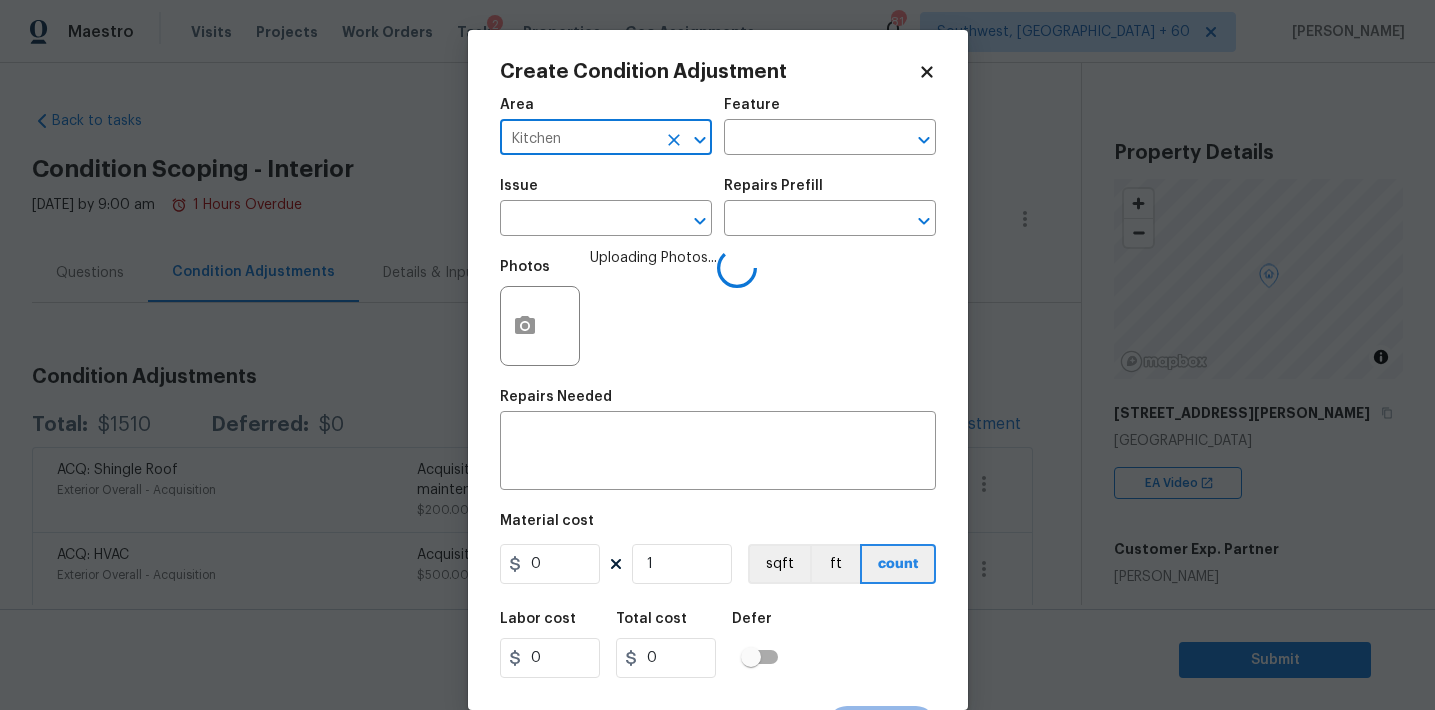 scroll, scrollTop: 0, scrollLeft: 0, axis: both 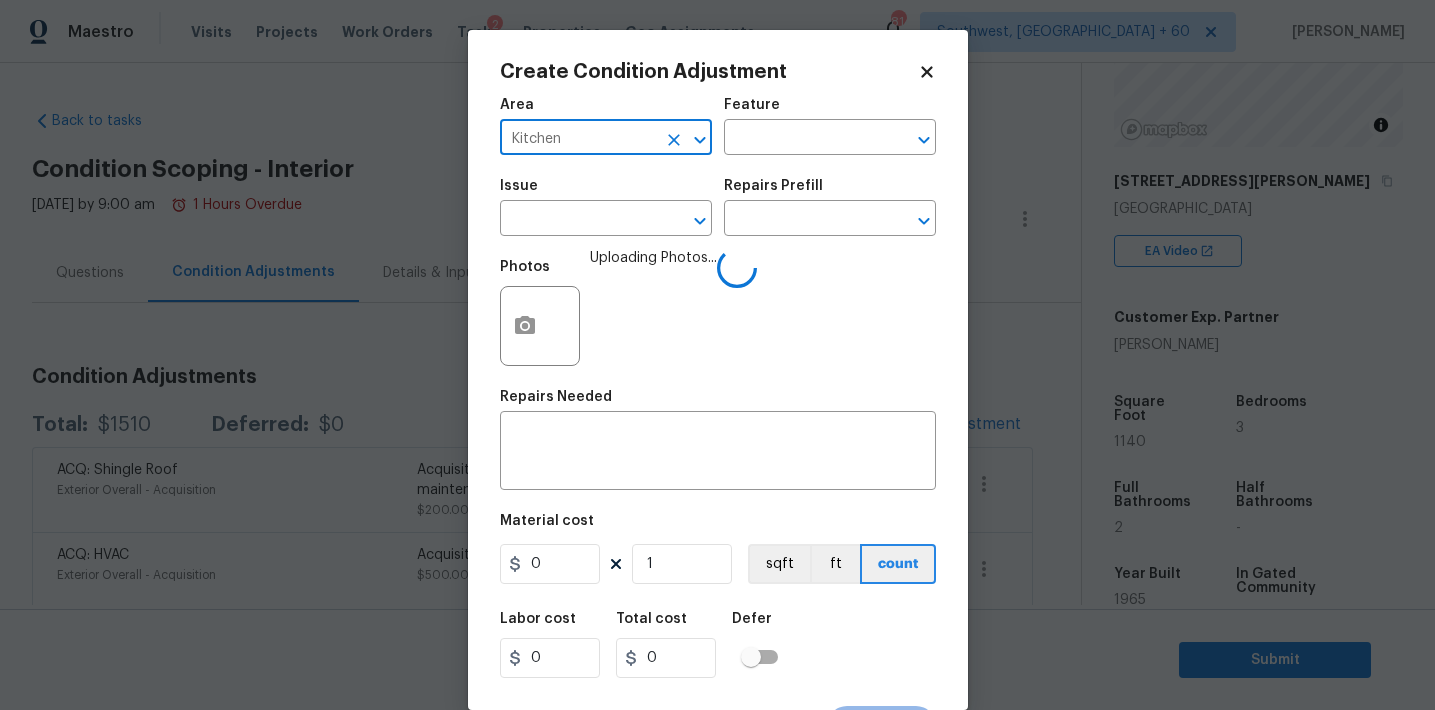 type on "Kitchen" 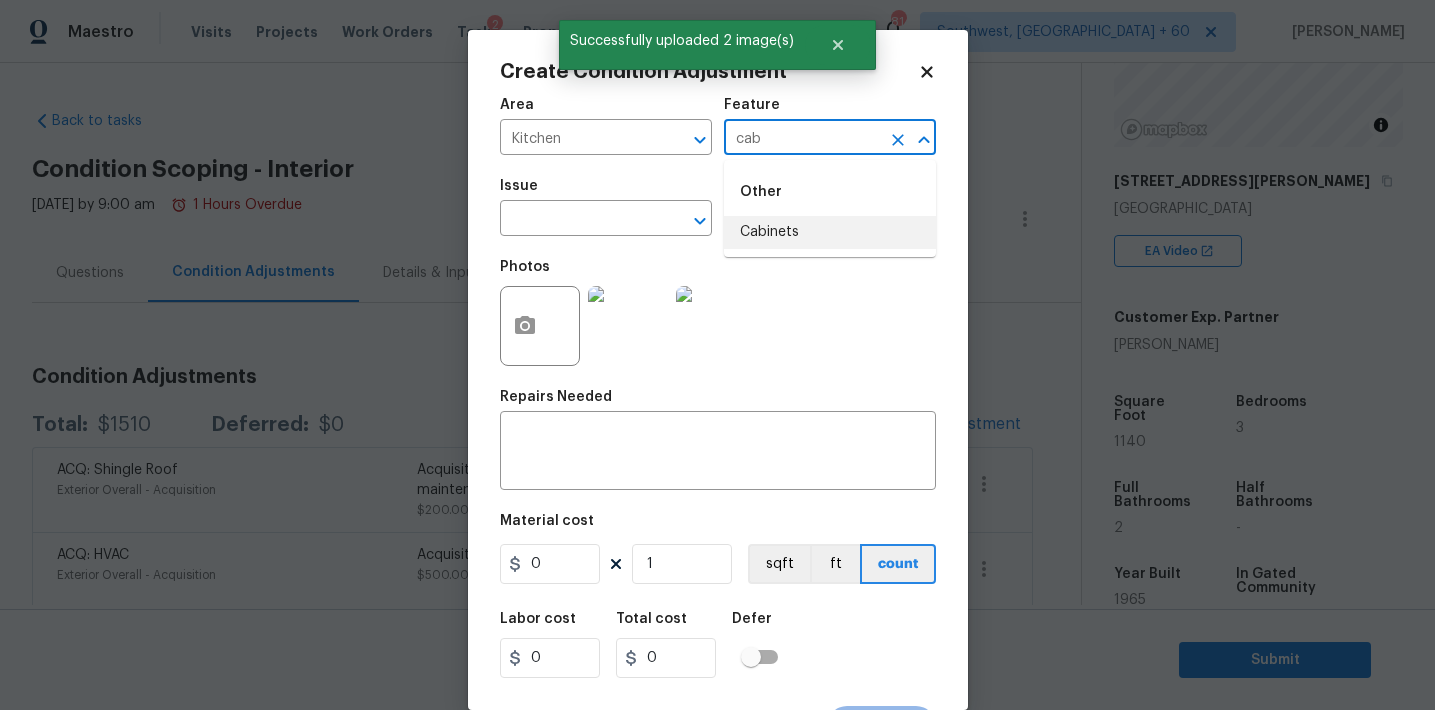 click on "Cabinets" at bounding box center [830, 232] 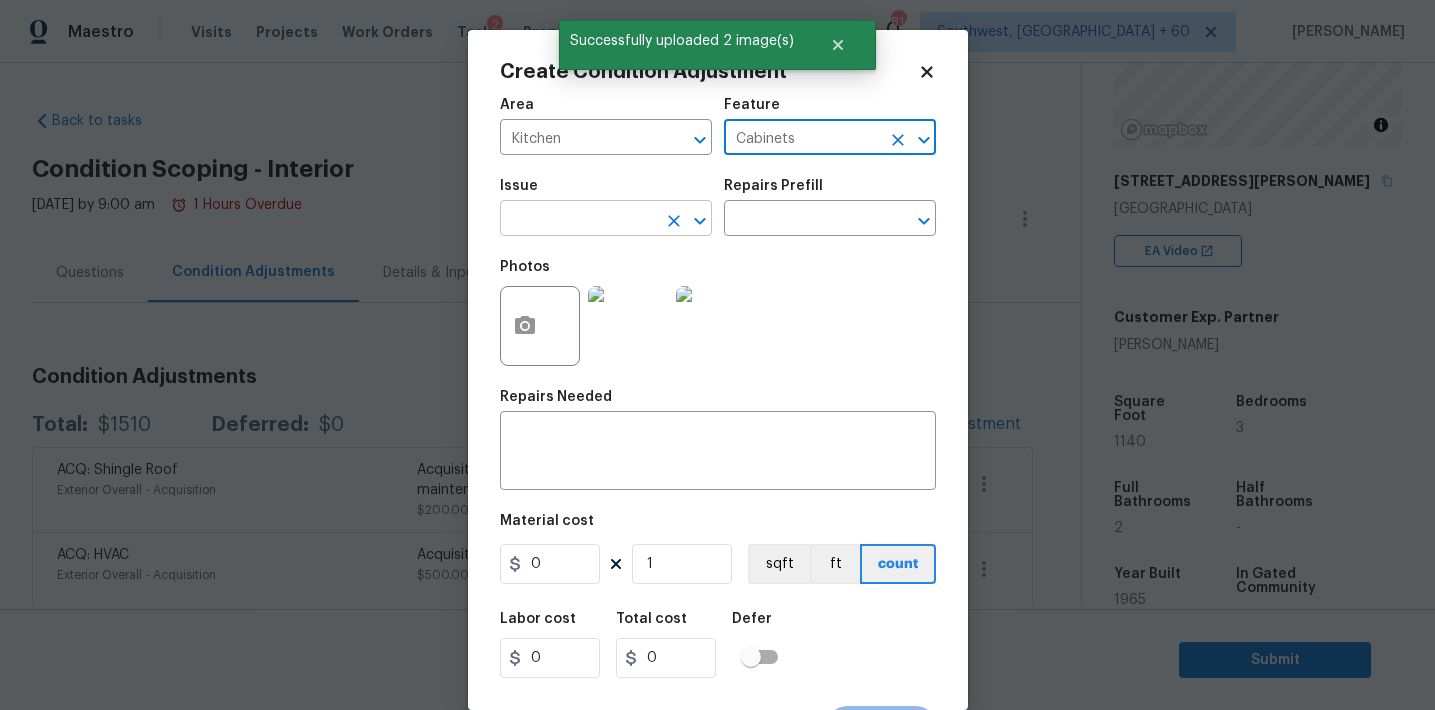 type on "Cabinets" 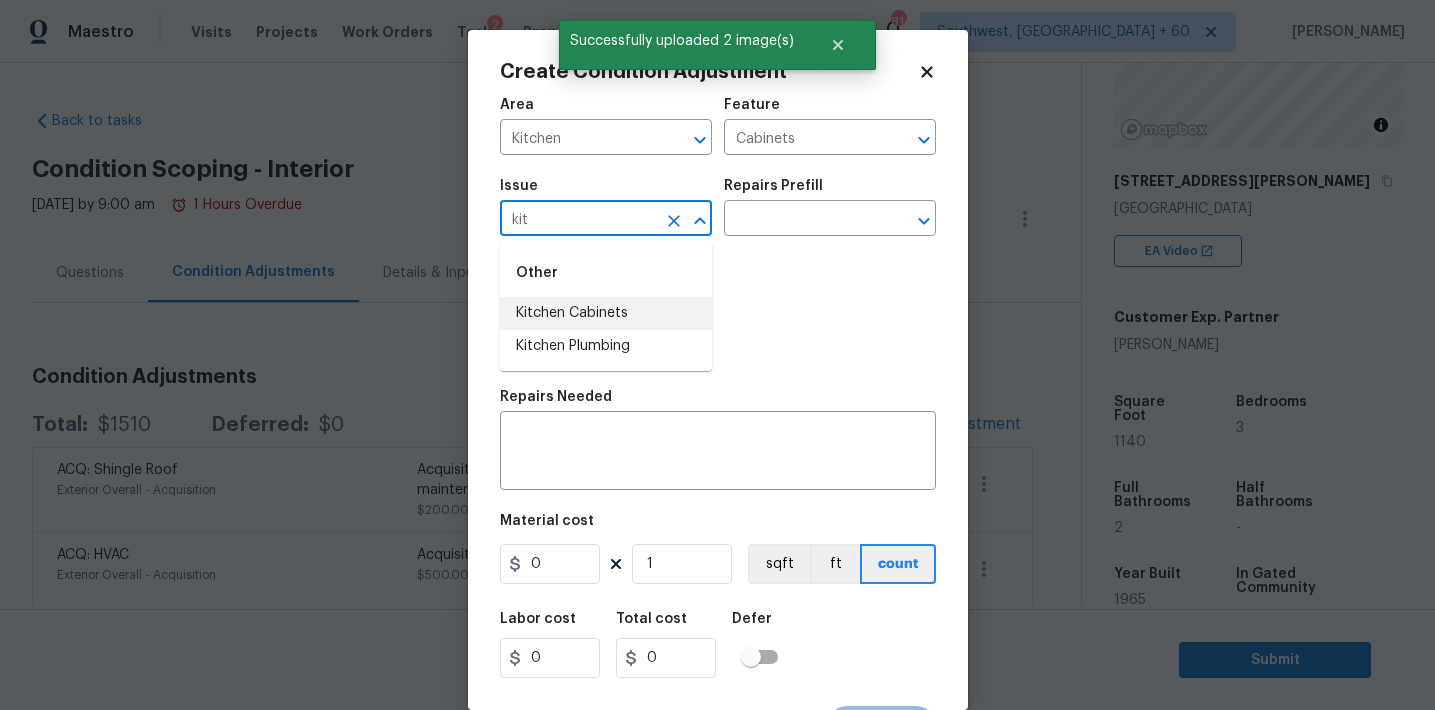 click on "Kitchen Cabinets" at bounding box center (606, 313) 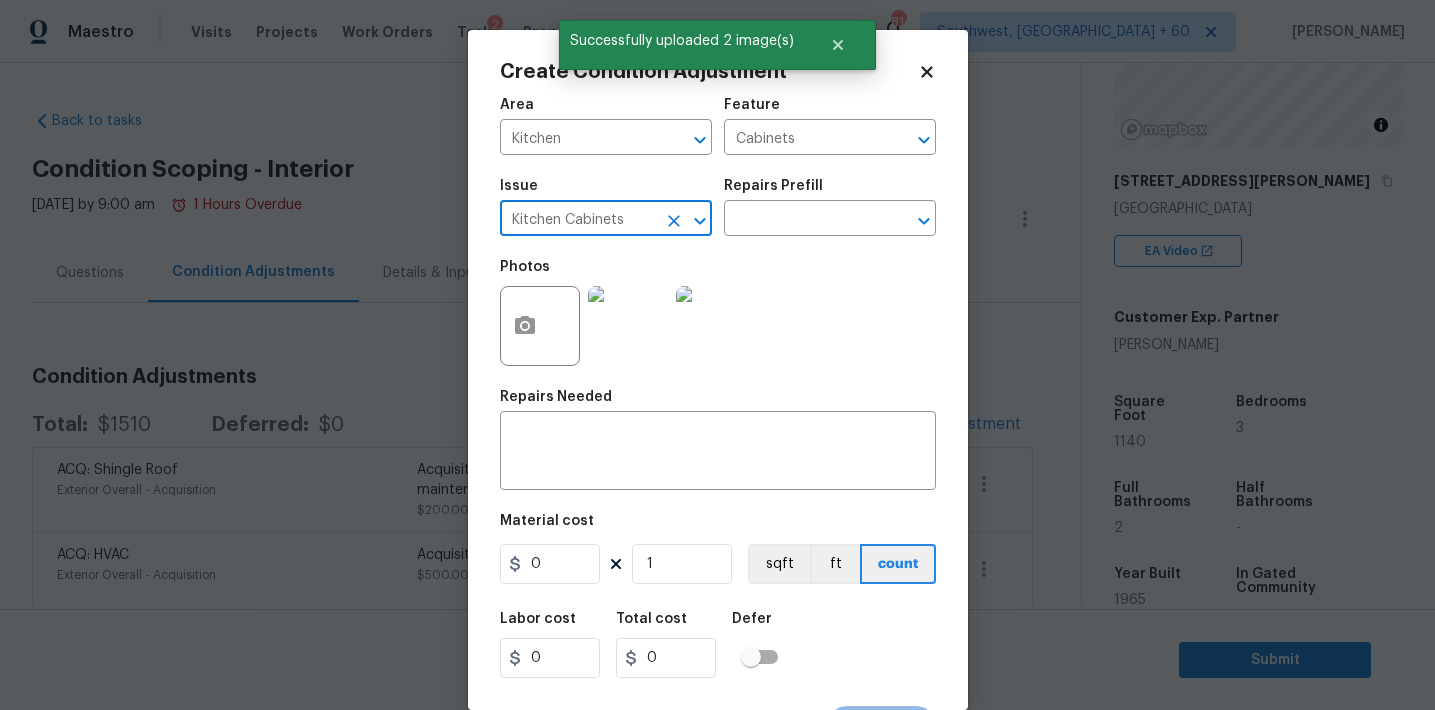 type on "Kitchen Cabinets" 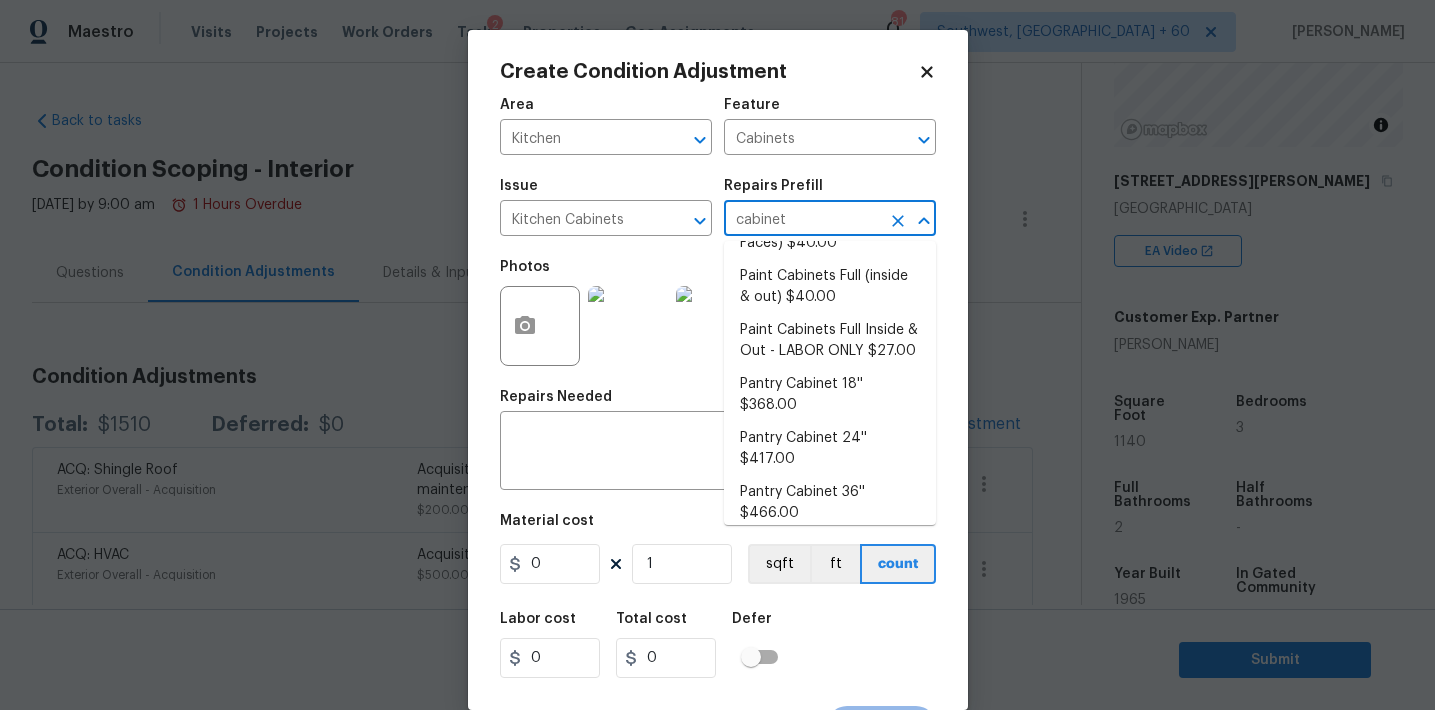 scroll, scrollTop: 0, scrollLeft: 0, axis: both 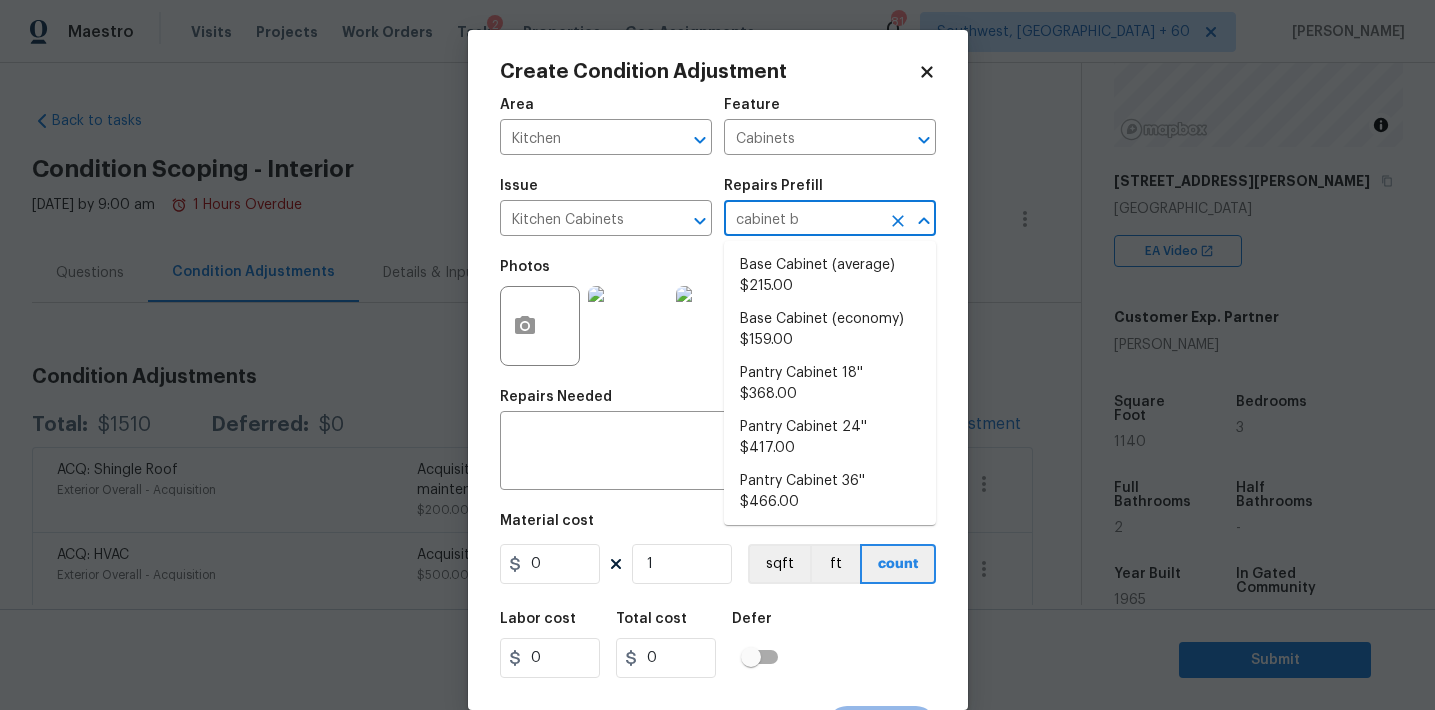 type on "cabinet ba" 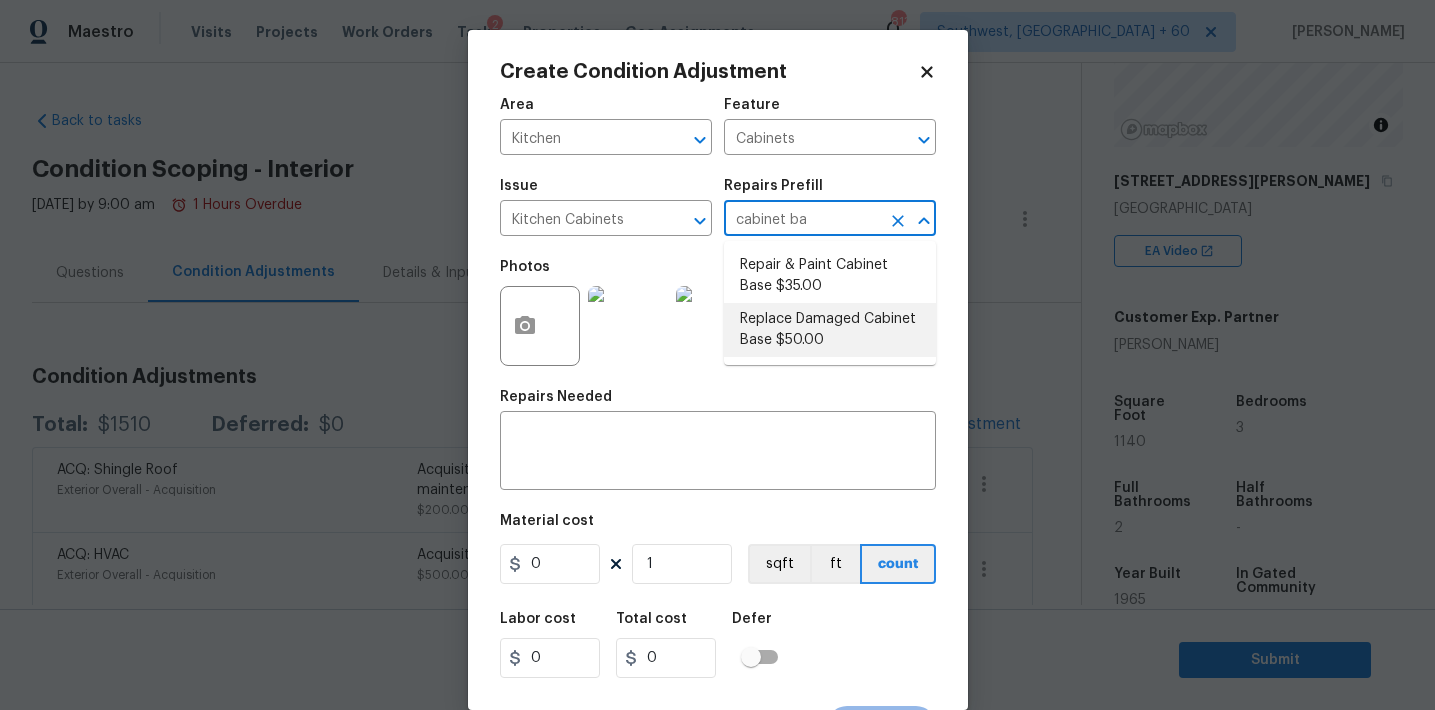 click on "Replace Damaged Cabinet Base $50.00" at bounding box center (830, 330) 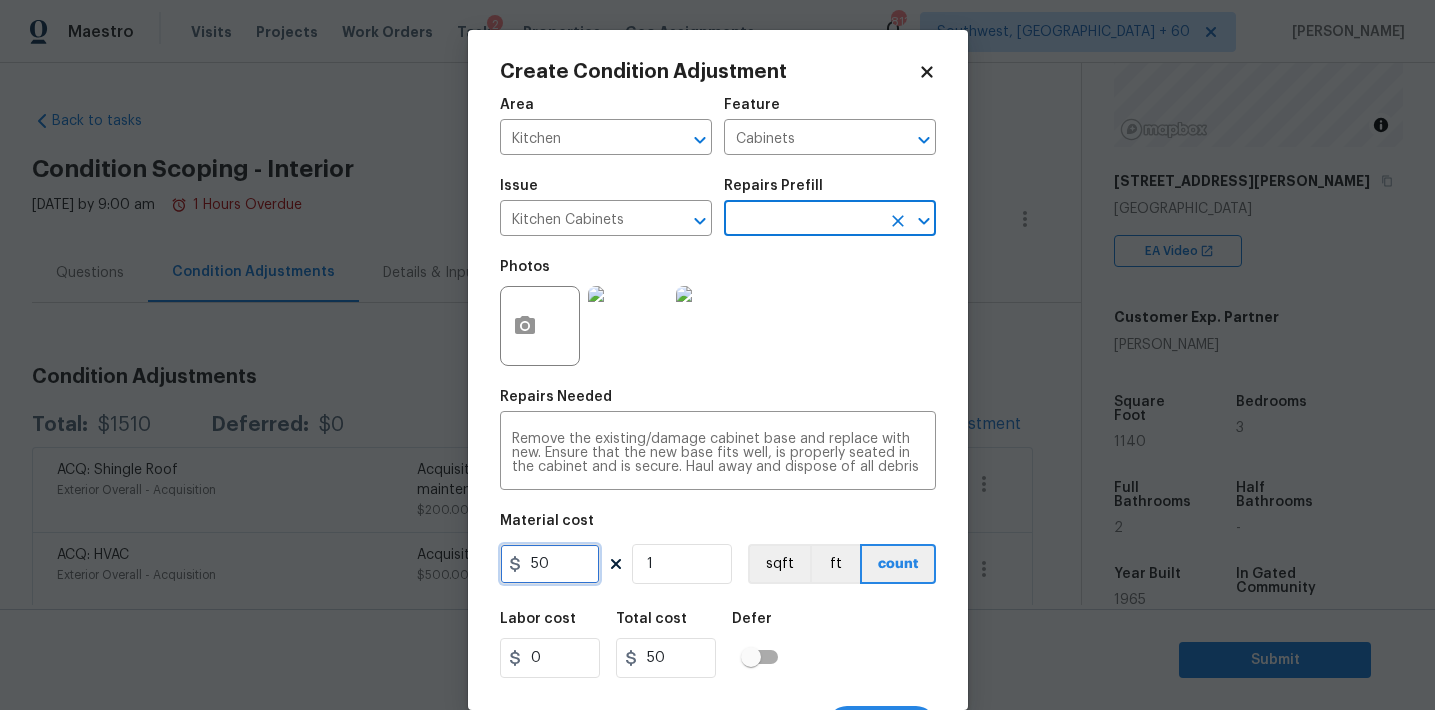 click on "50" at bounding box center [550, 564] 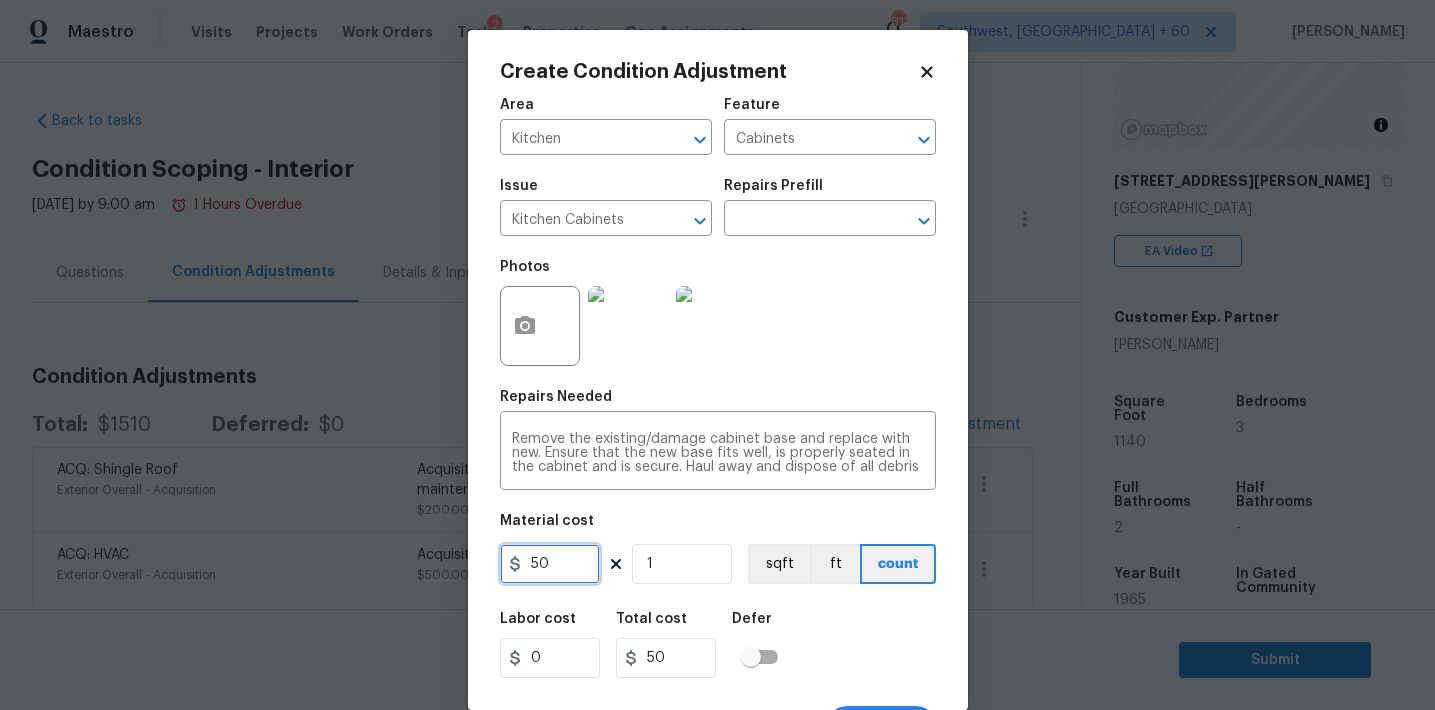 click on "50" at bounding box center [550, 564] 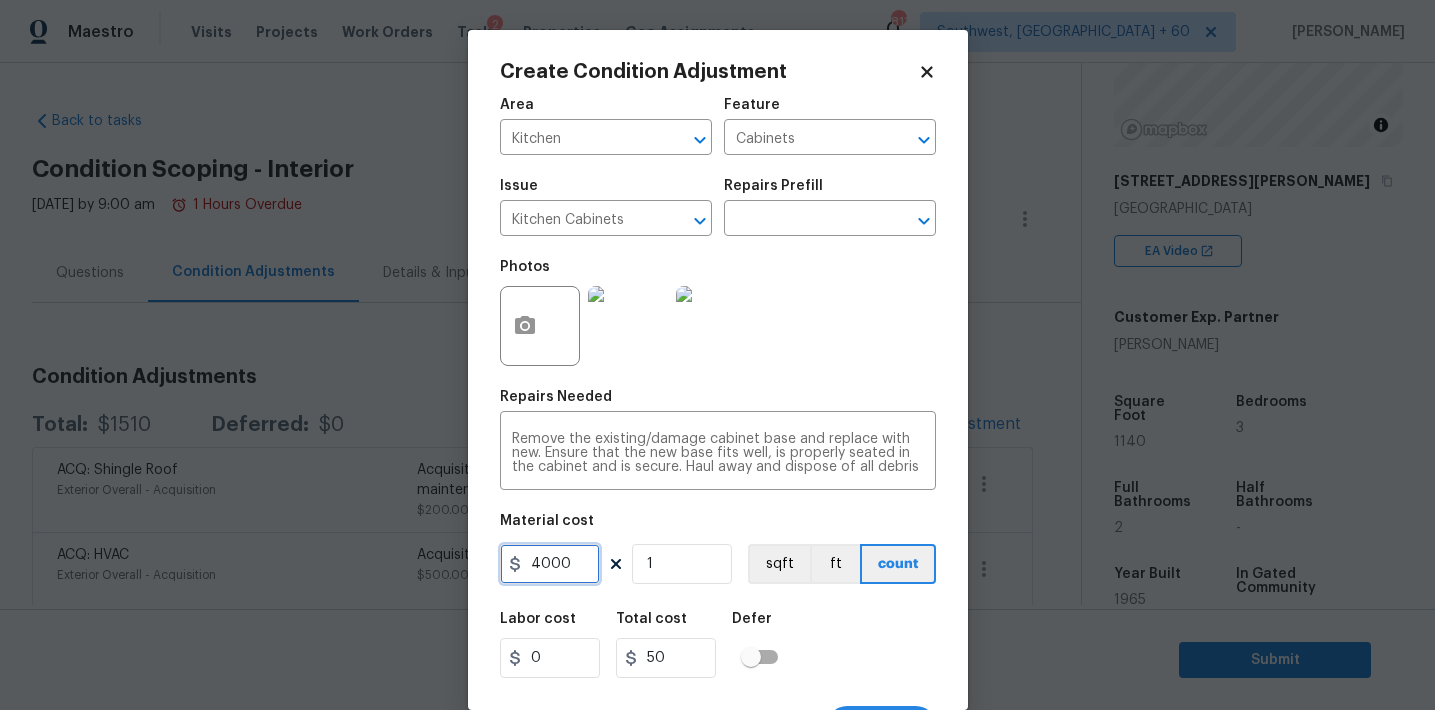 type on "4000" 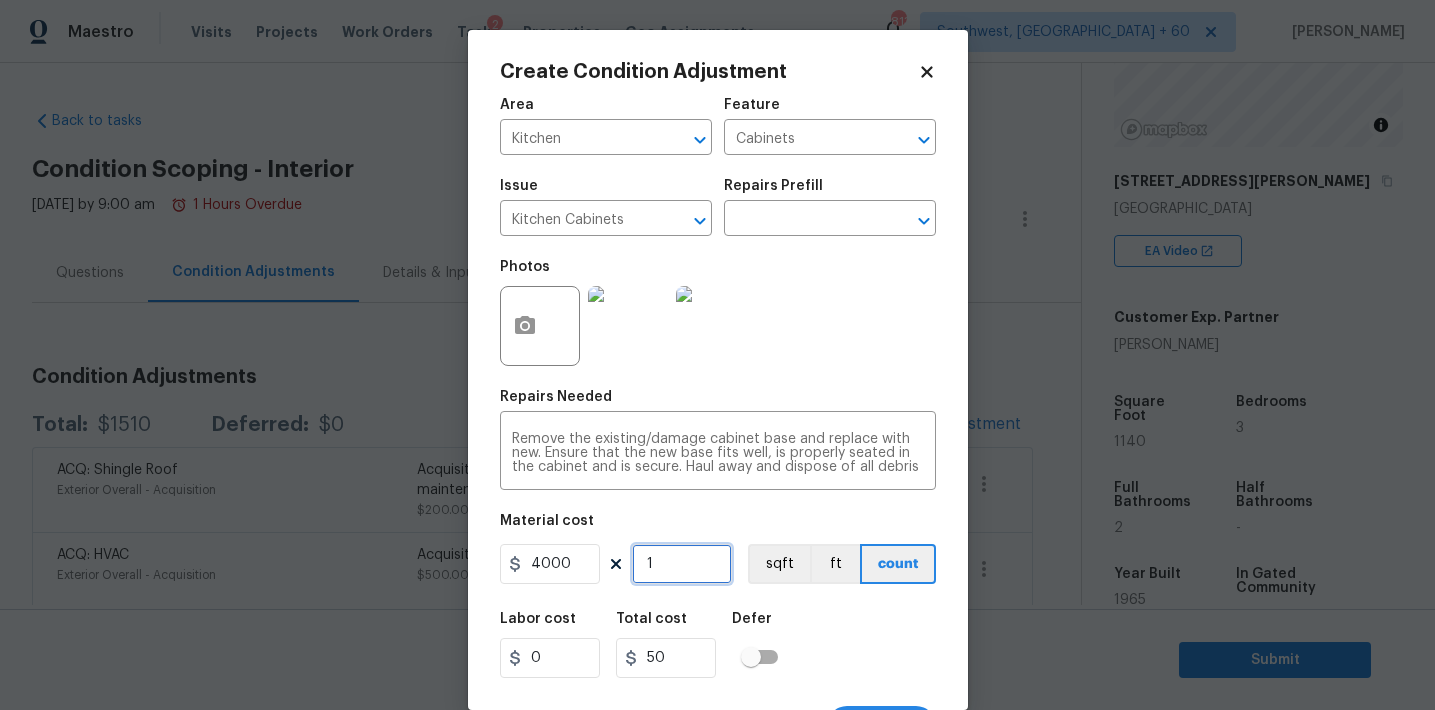 type on "4000" 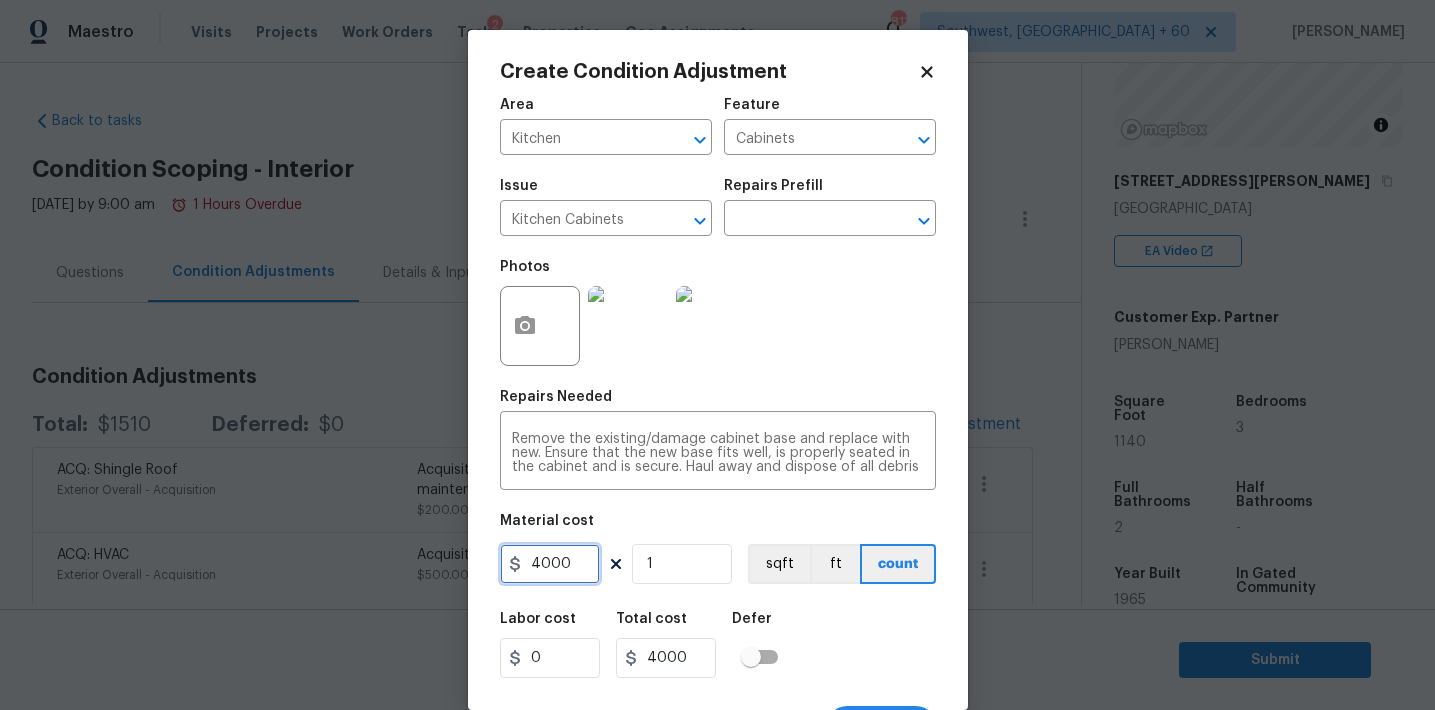 click on "4000" at bounding box center [550, 564] 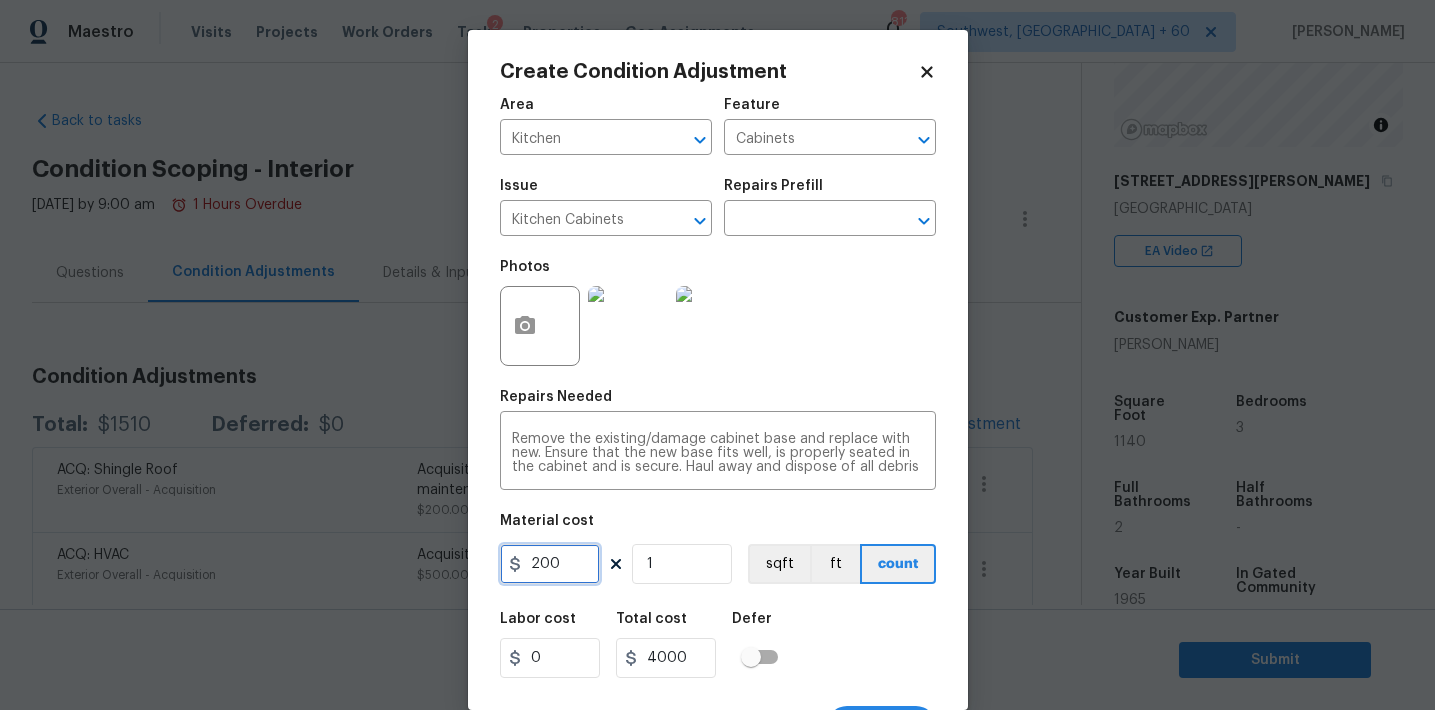type on "200" 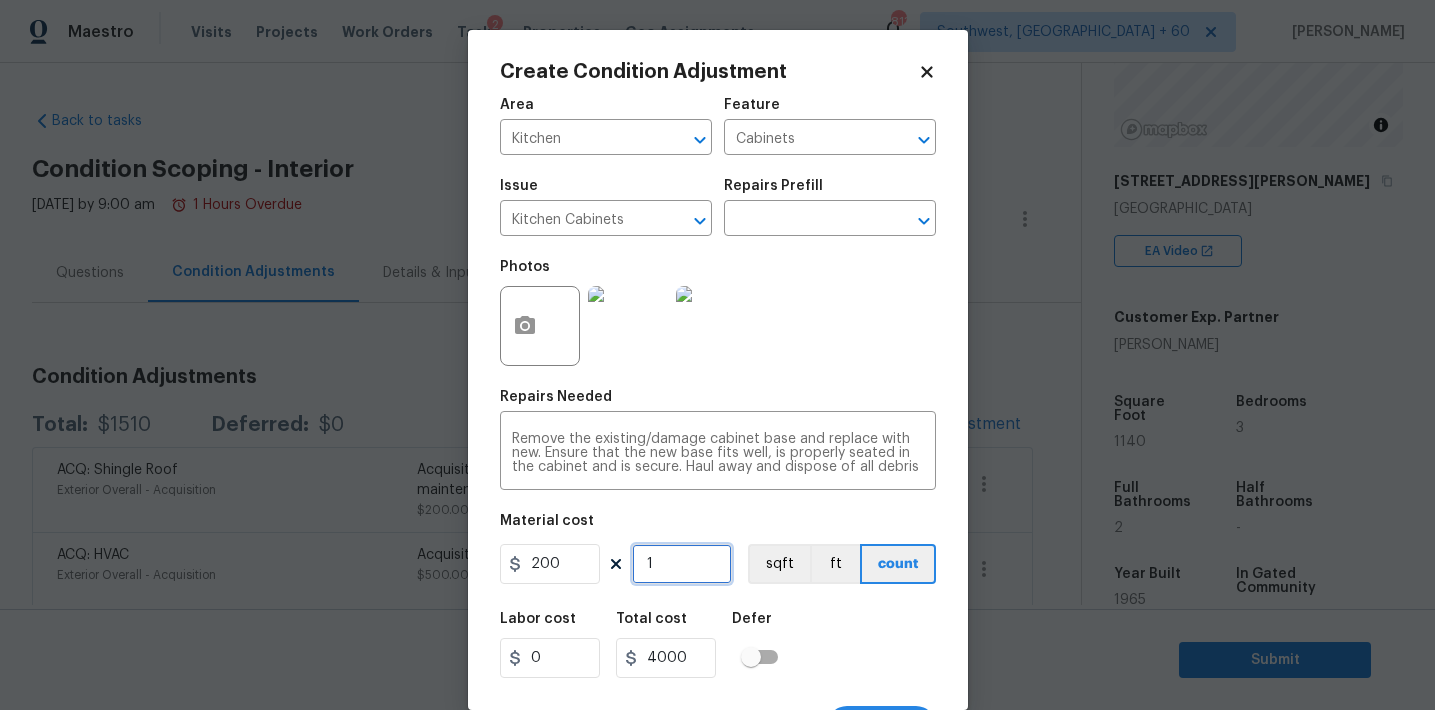 type on "200" 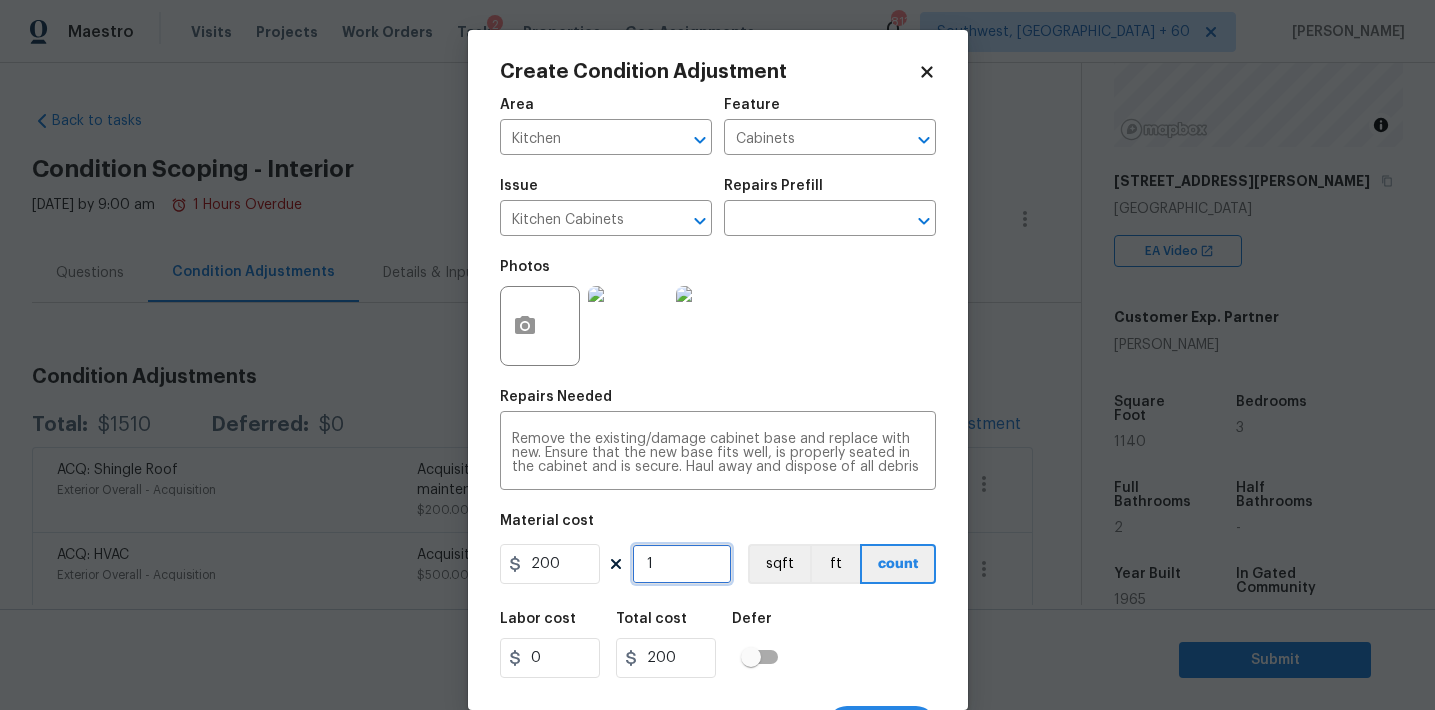 type on "2" 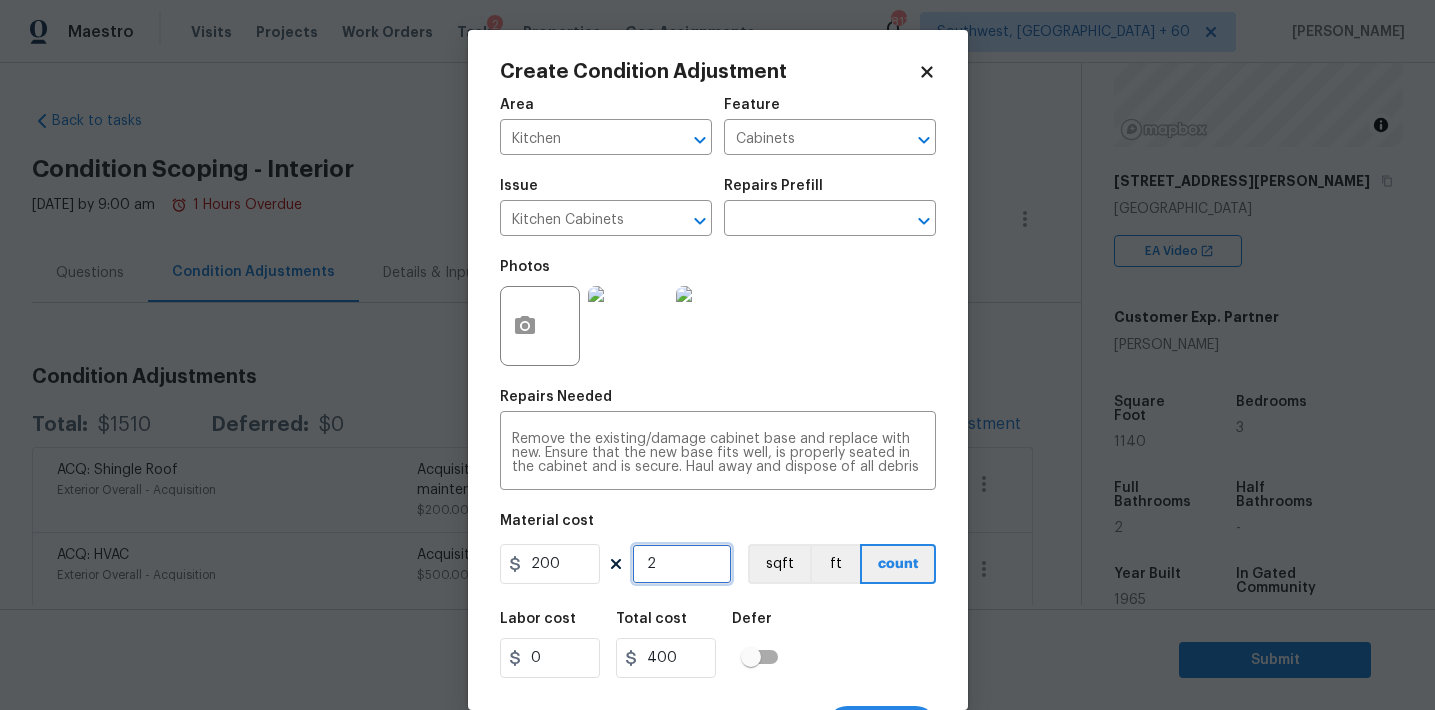 type on "2" 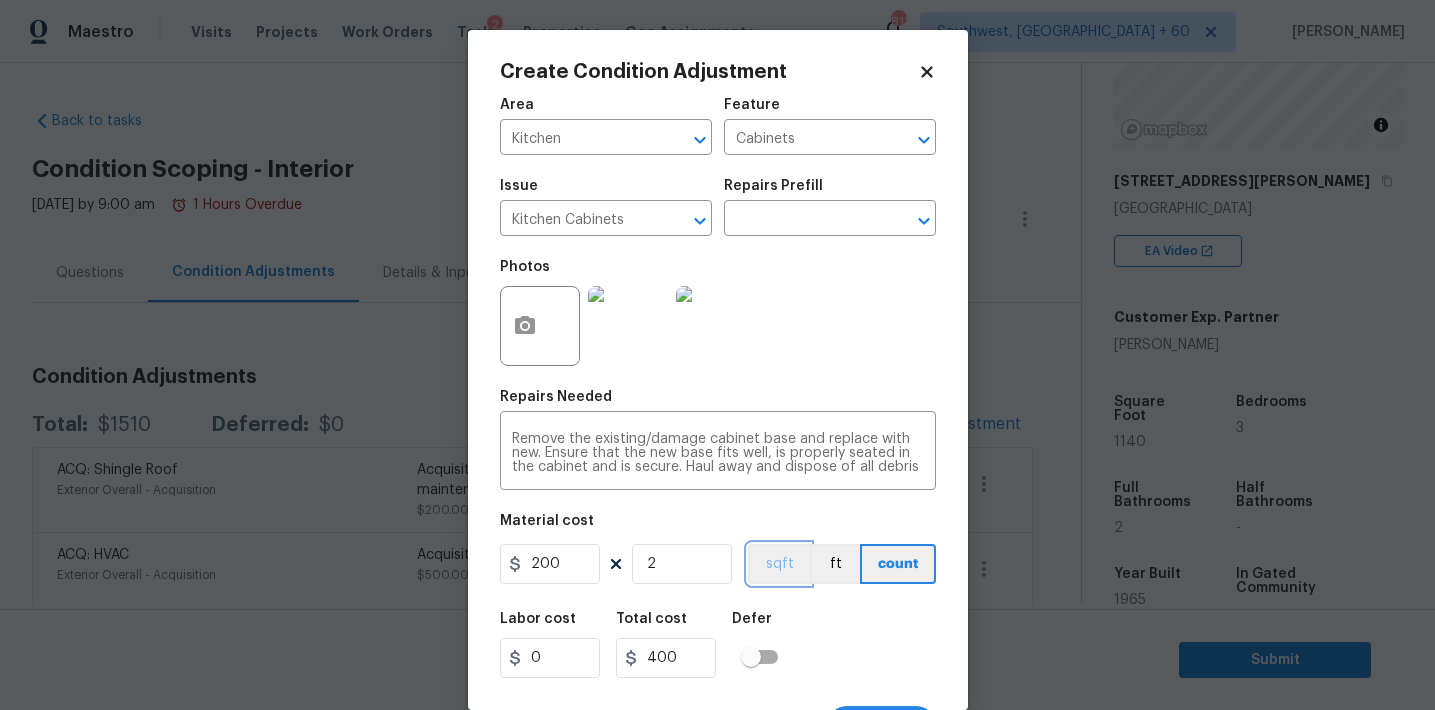 type 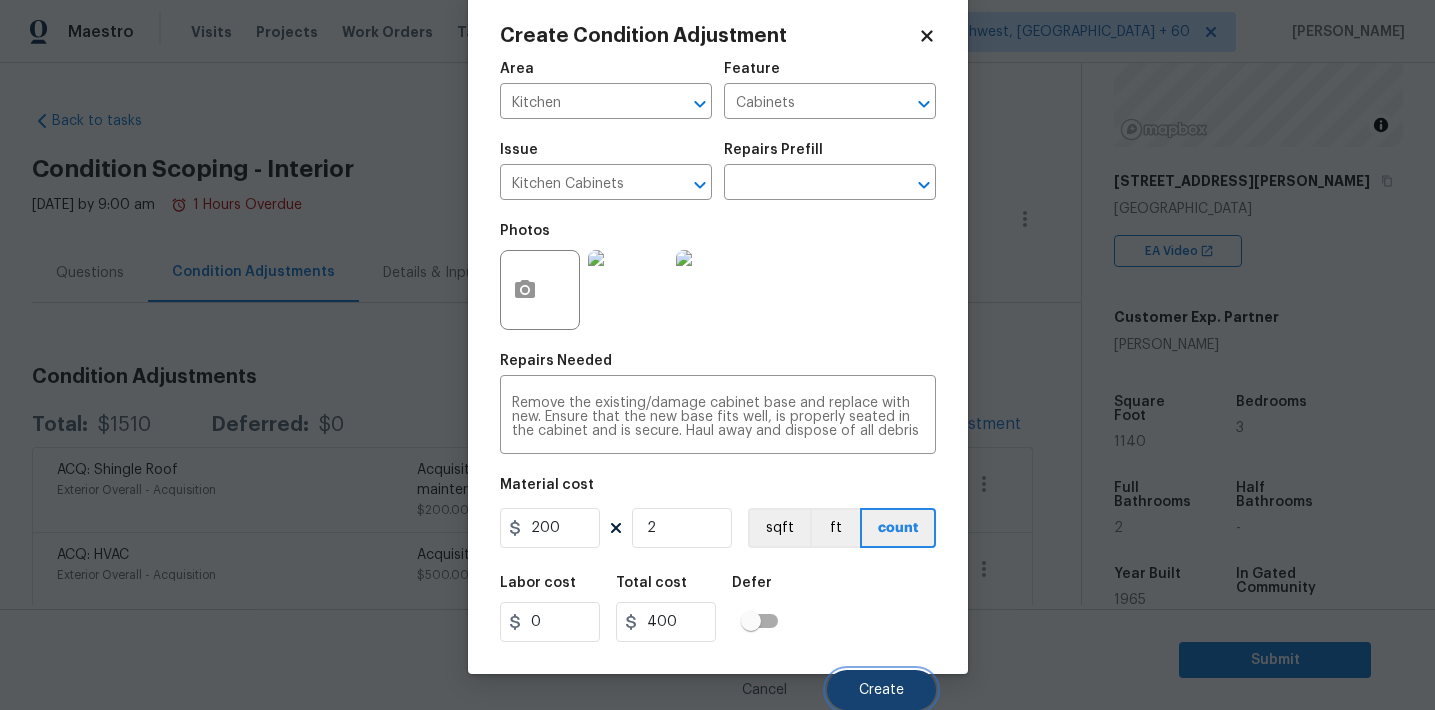 click on "Create" at bounding box center [881, 690] 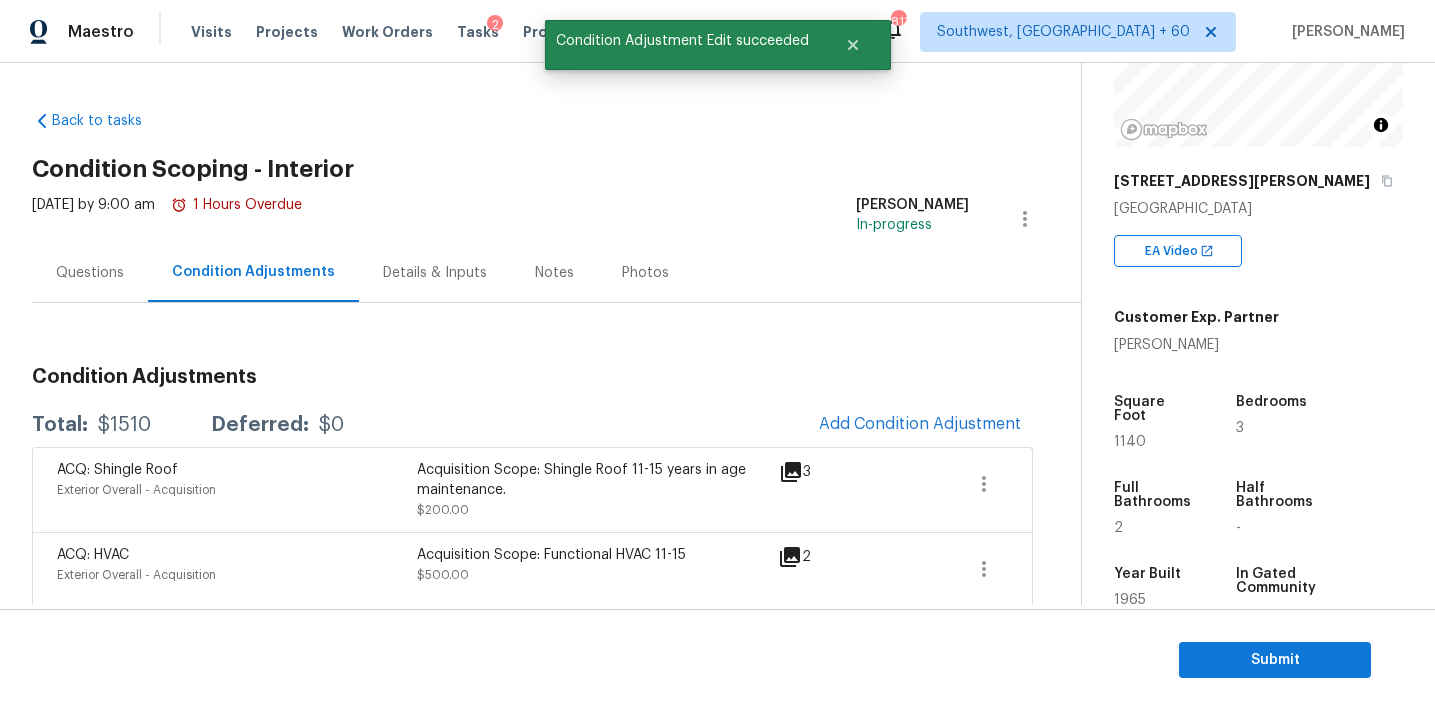 scroll, scrollTop: 30, scrollLeft: 0, axis: vertical 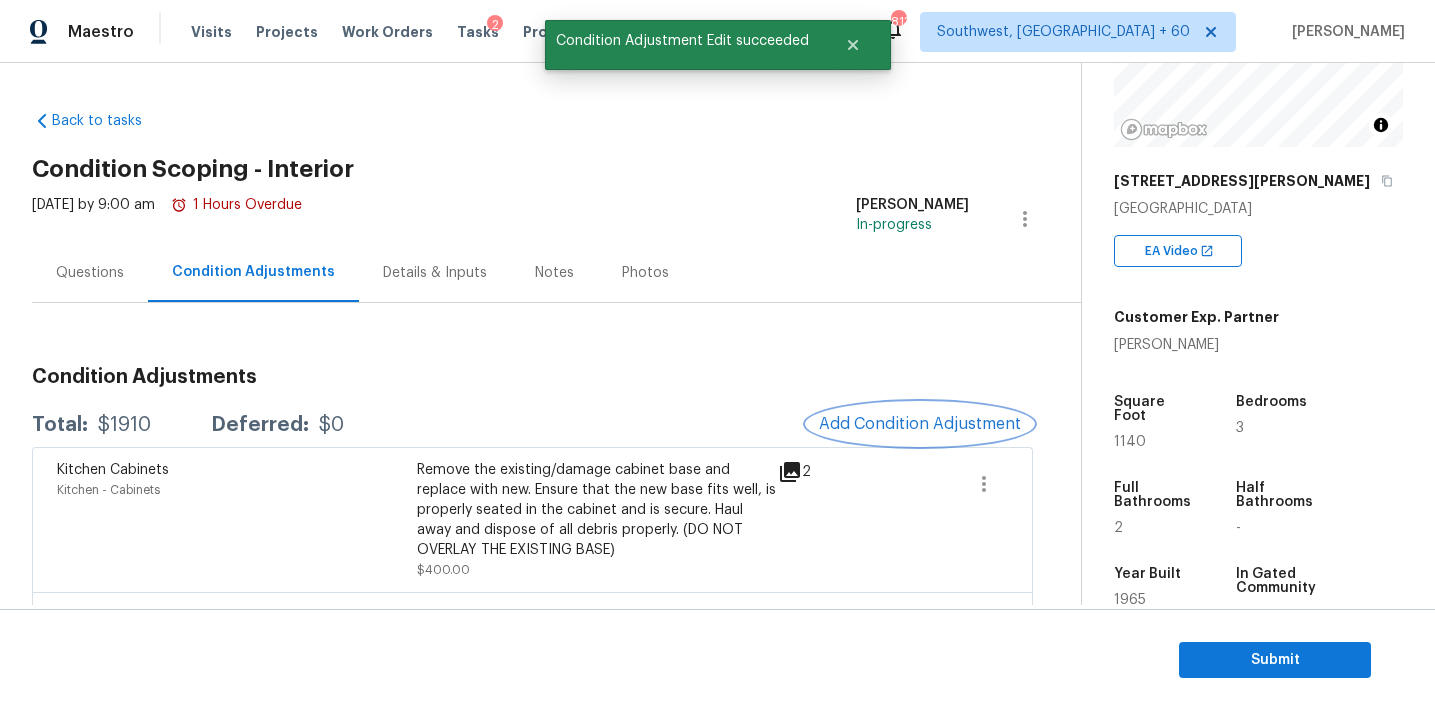 click on "Add Condition Adjustment" at bounding box center (920, 424) 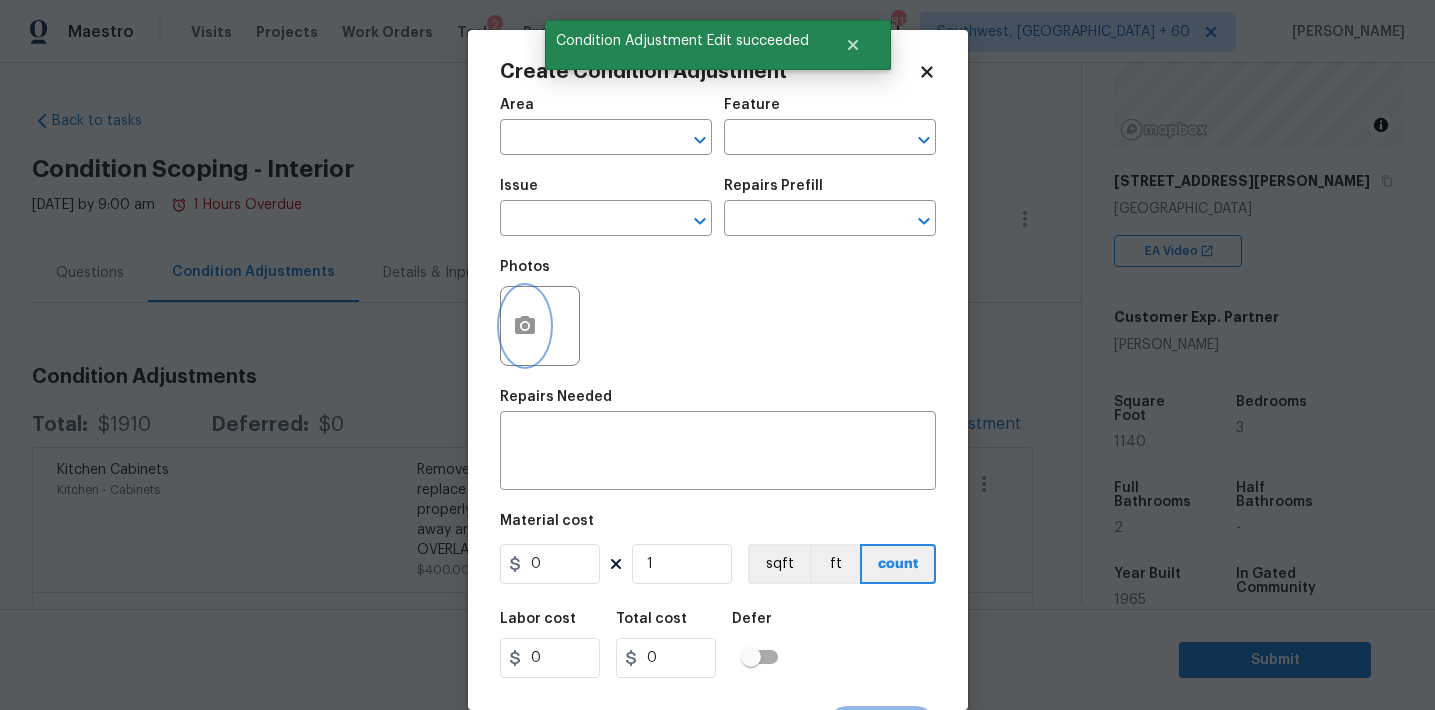 click 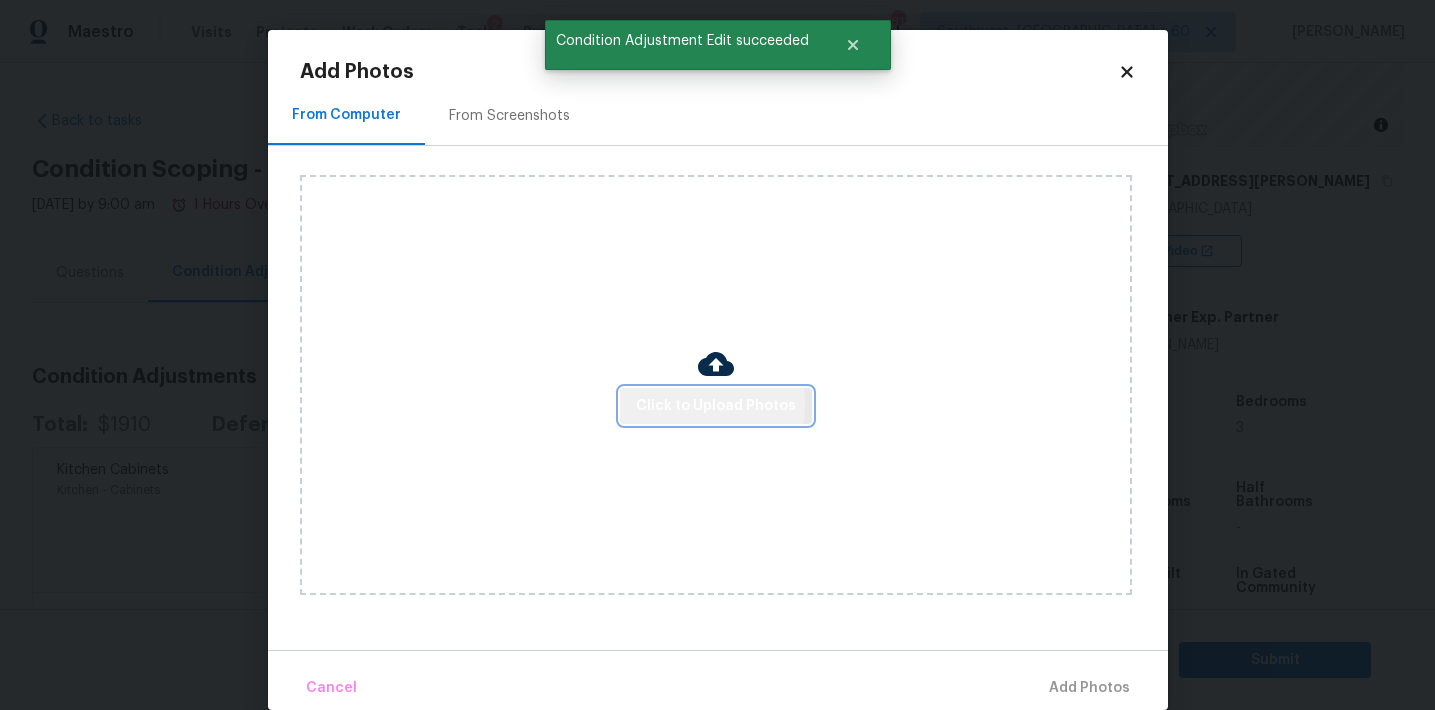 click on "Click to Upload Photos" at bounding box center [716, 406] 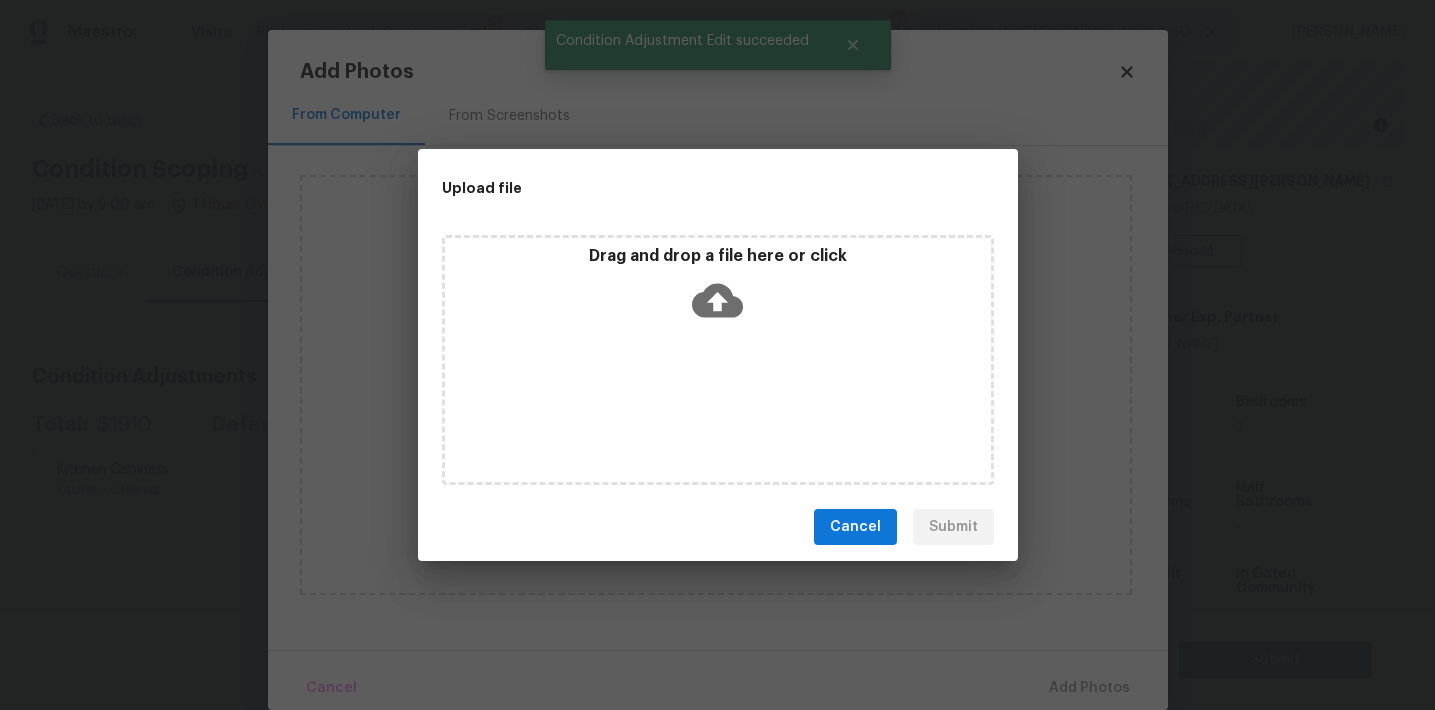 click on "Drag and drop a file here or click" at bounding box center [718, 289] 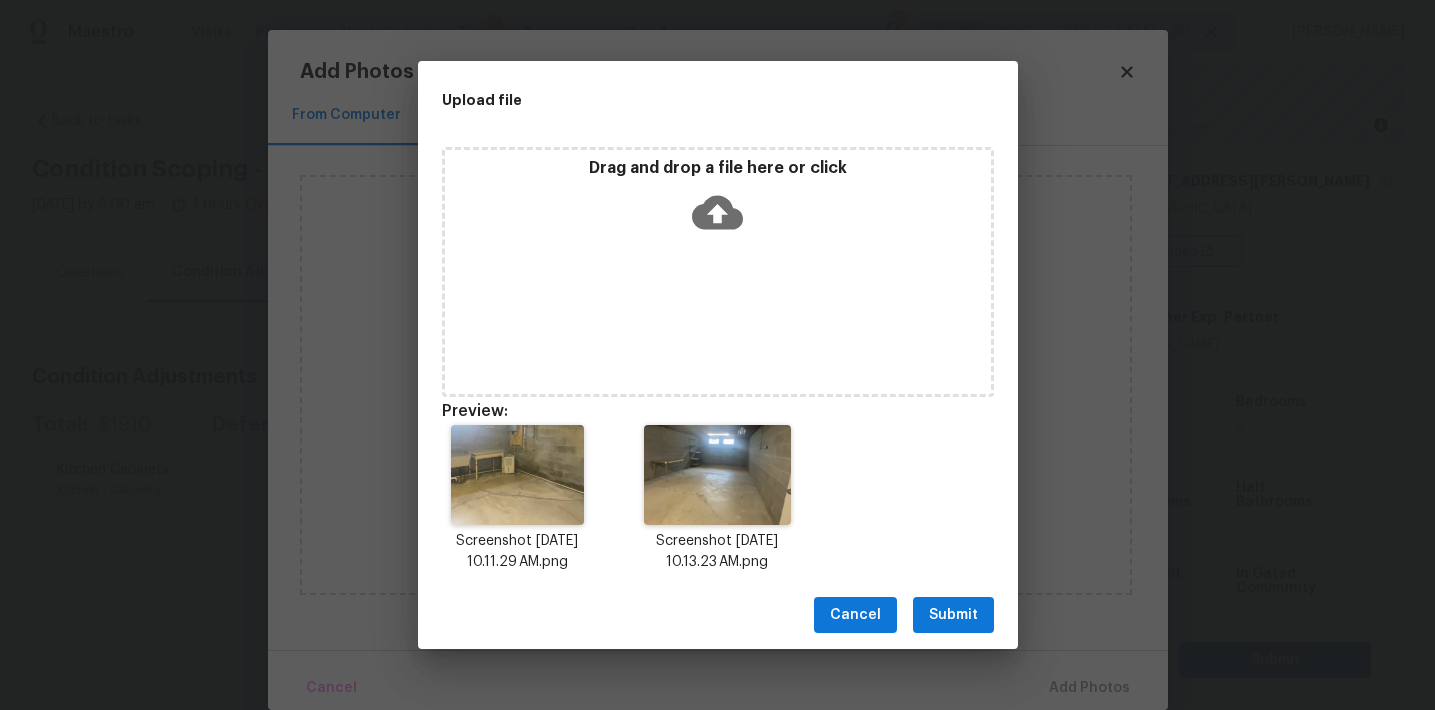 click on "Submit" at bounding box center (953, 615) 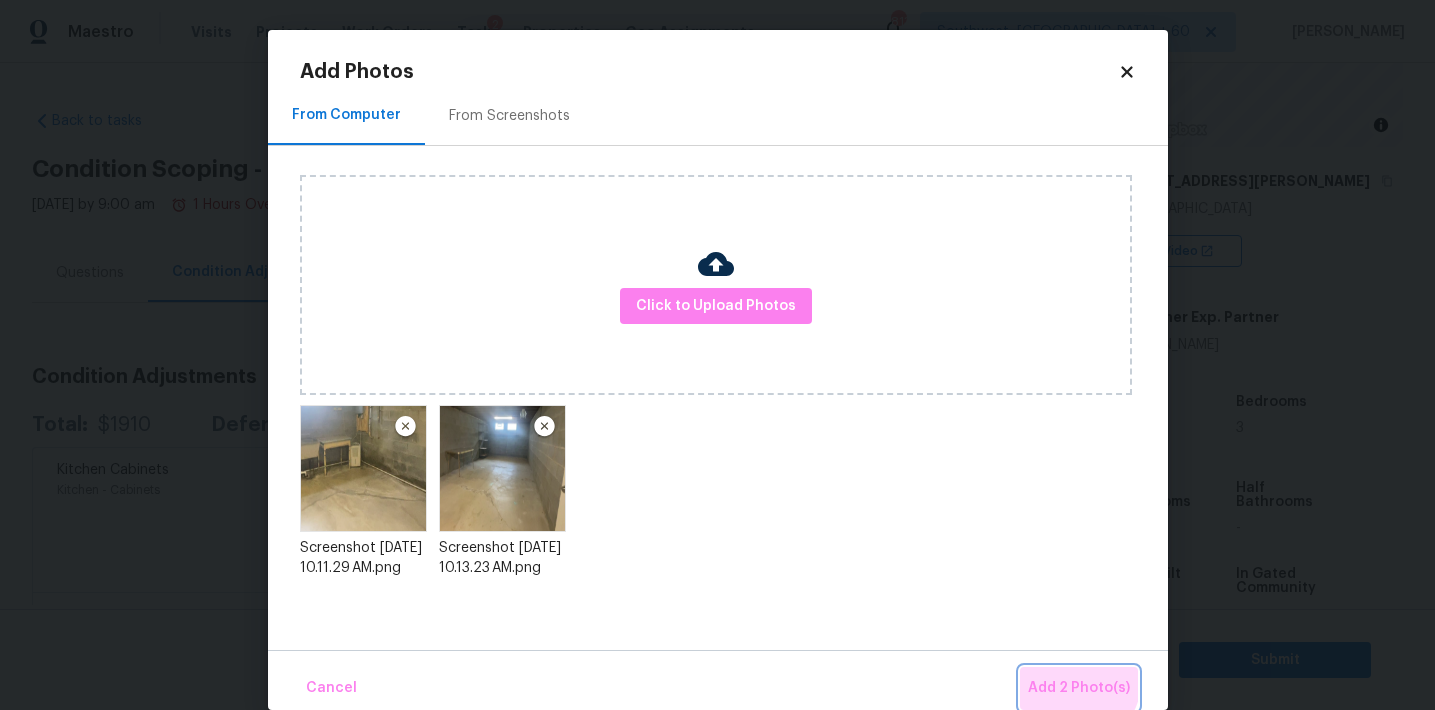click on "Add 2 Photo(s)" at bounding box center (1079, 688) 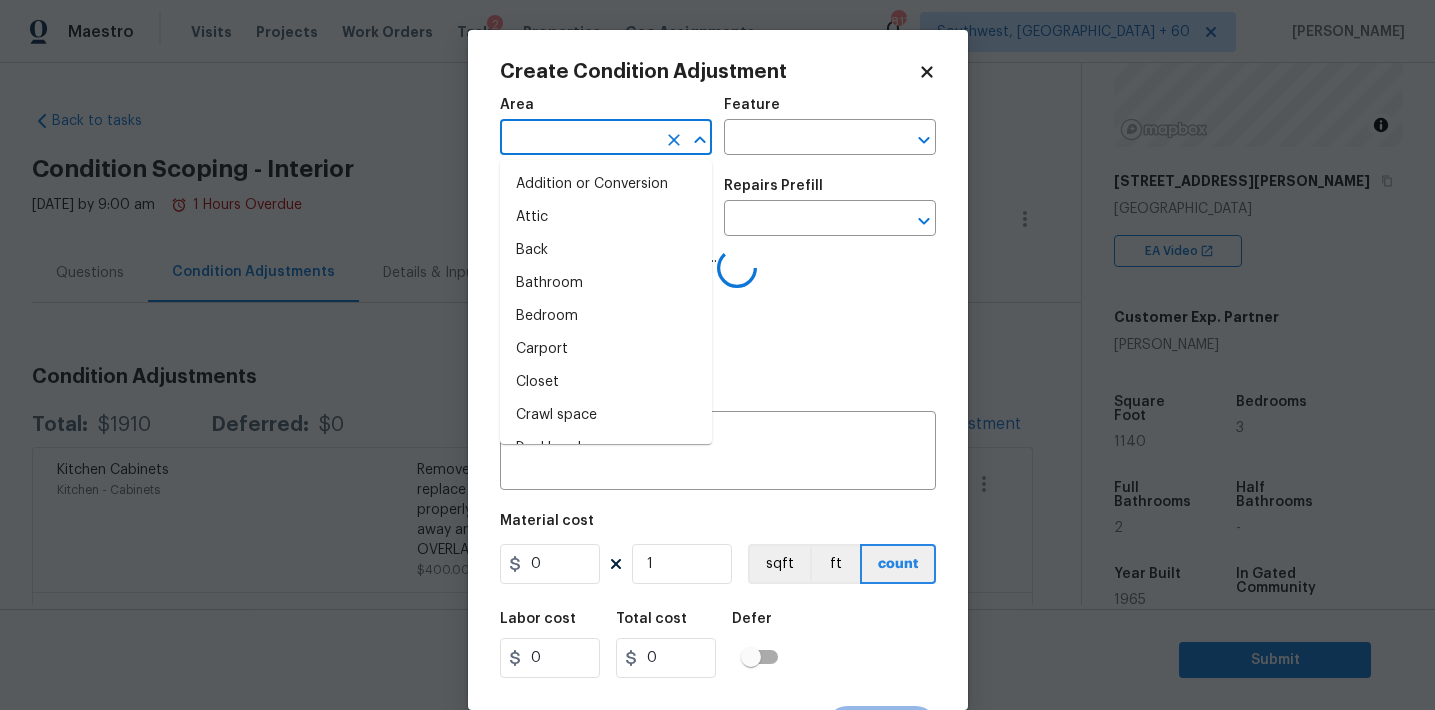 click at bounding box center [578, 139] 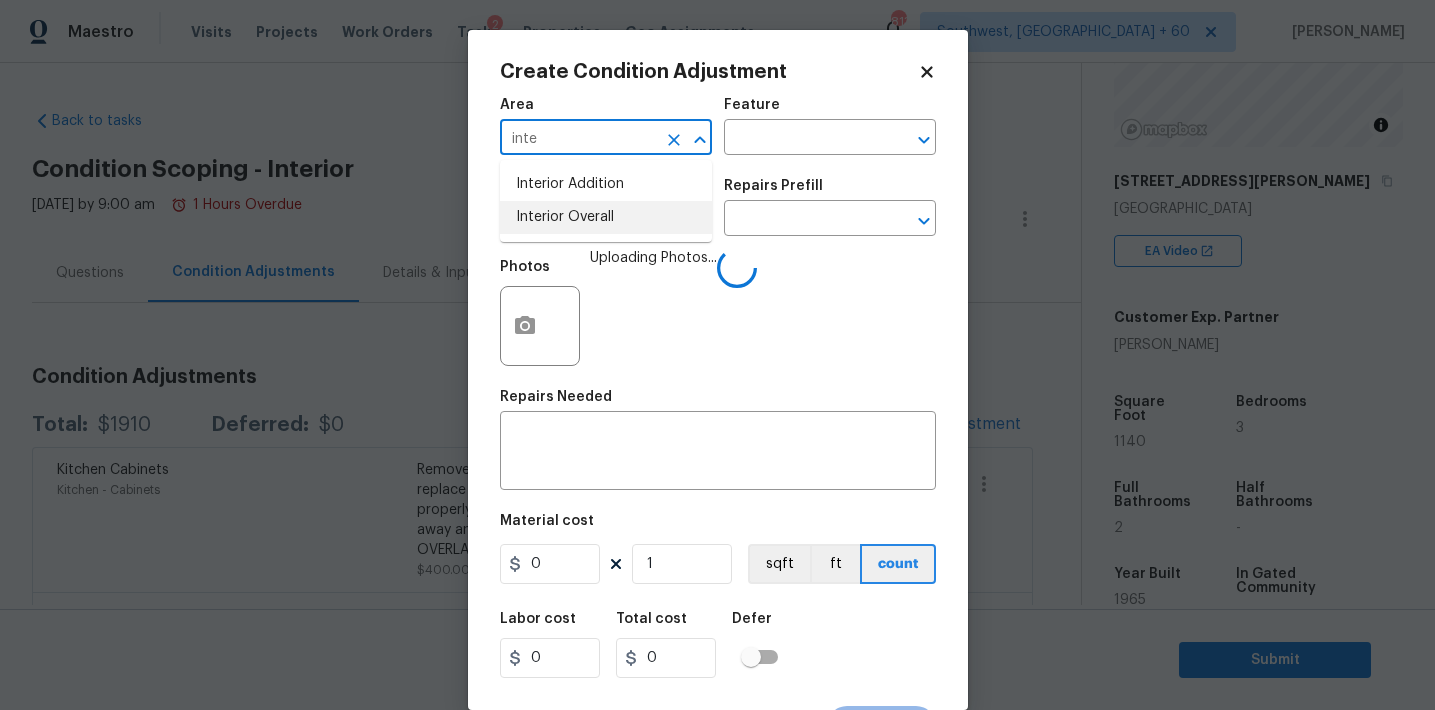 click on "Interior Overall" at bounding box center (606, 217) 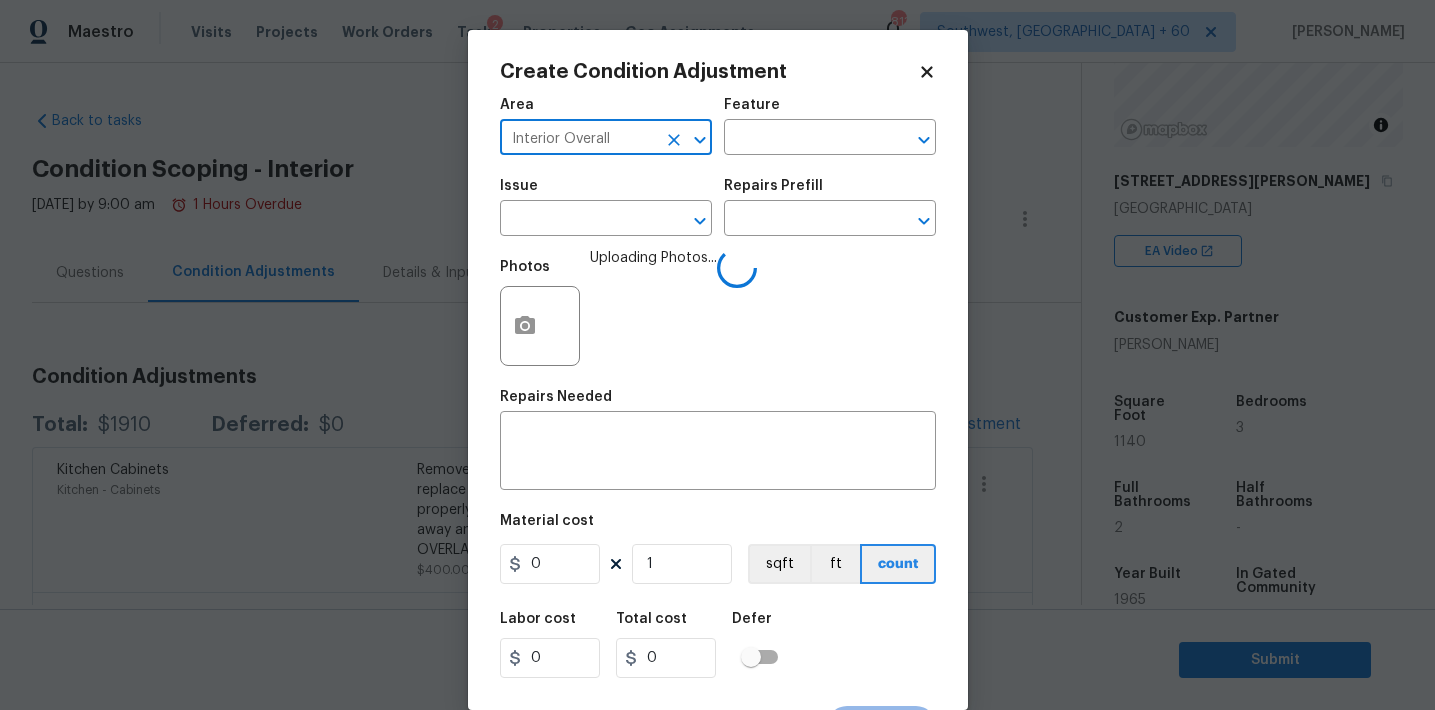 type on "Interior Overall" 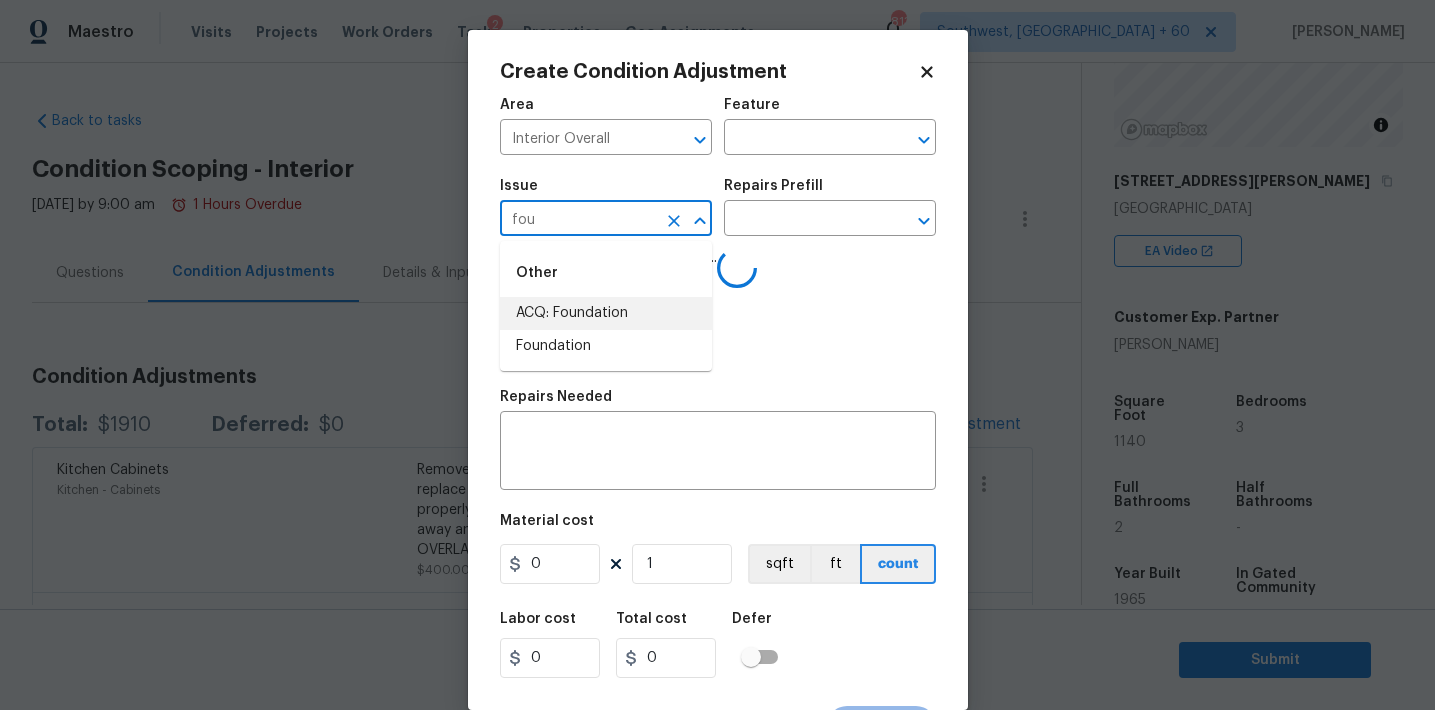 click on "ACQ: Foundation" at bounding box center [606, 313] 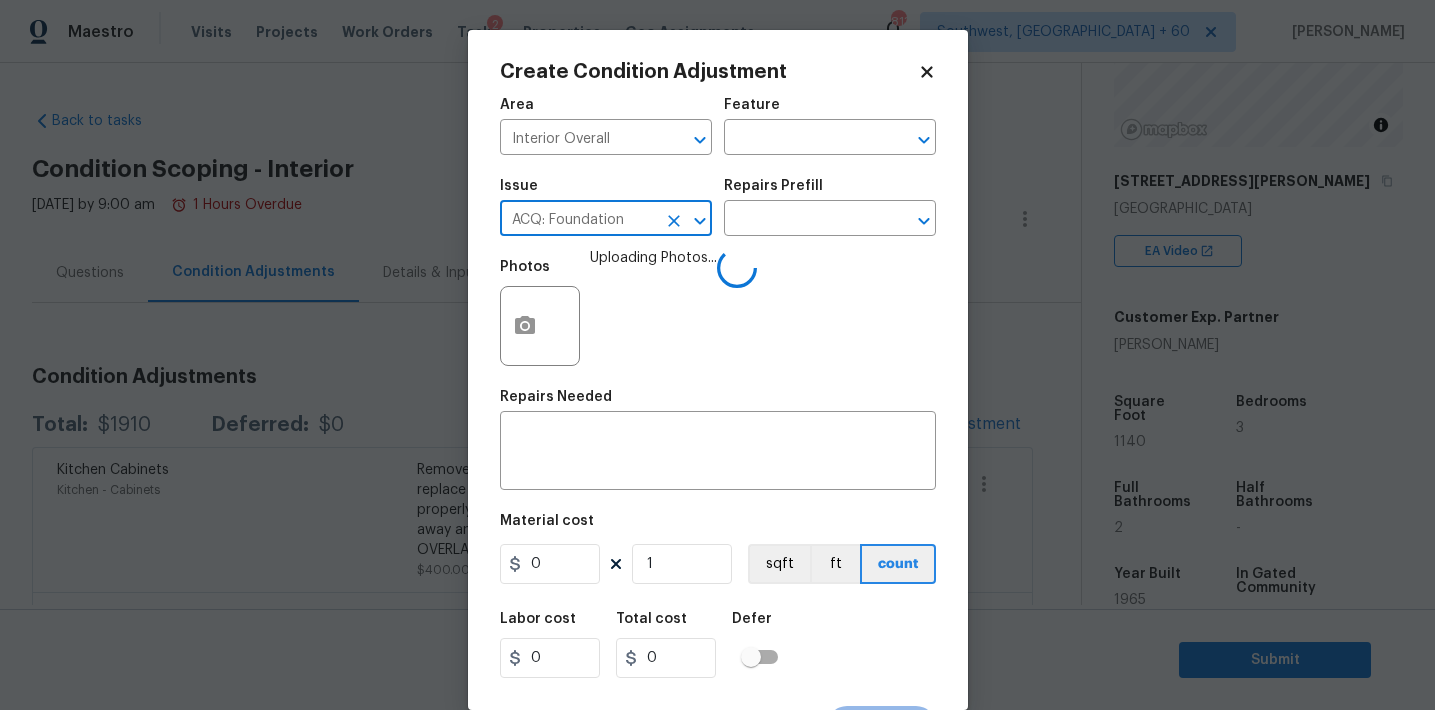 type on "ACQ: Foundation" 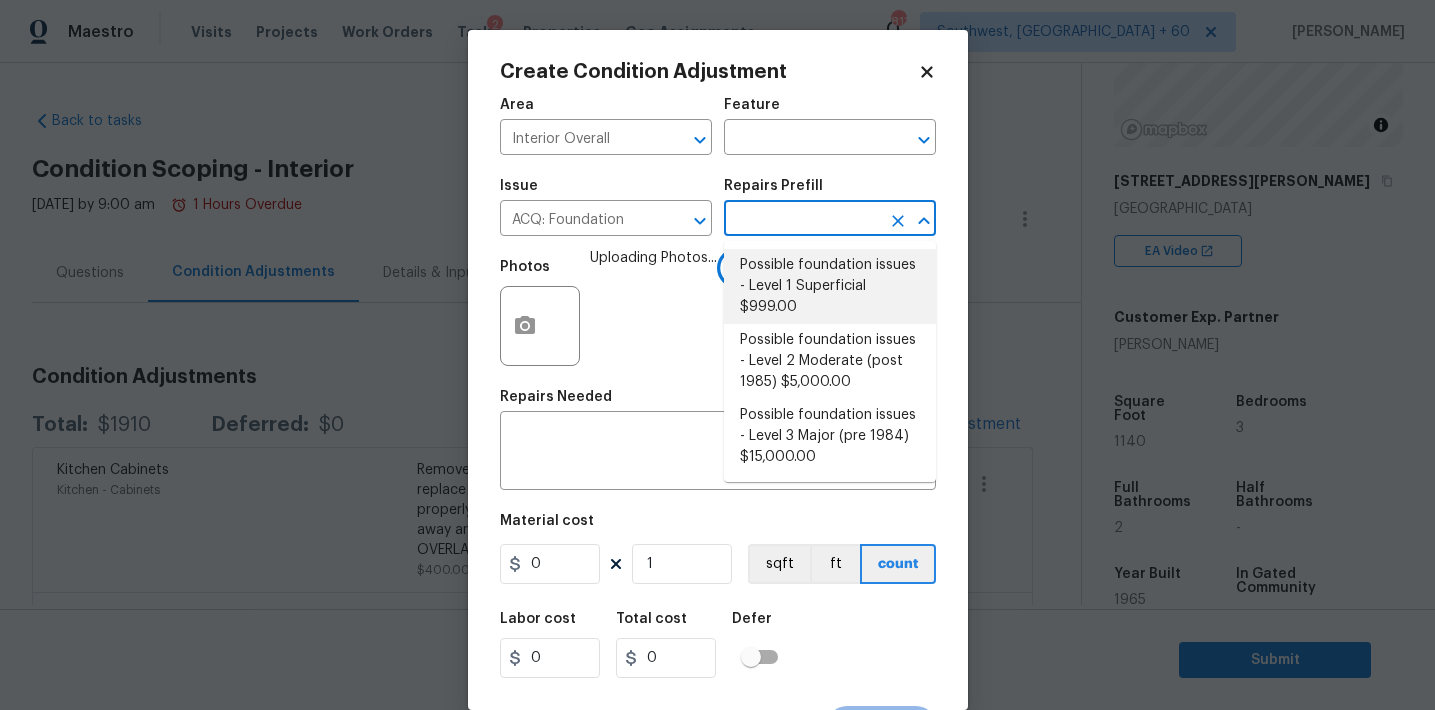 click on "Possible foundation issues - Level 1 Superficial $999.00" at bounding box center [830, 286] 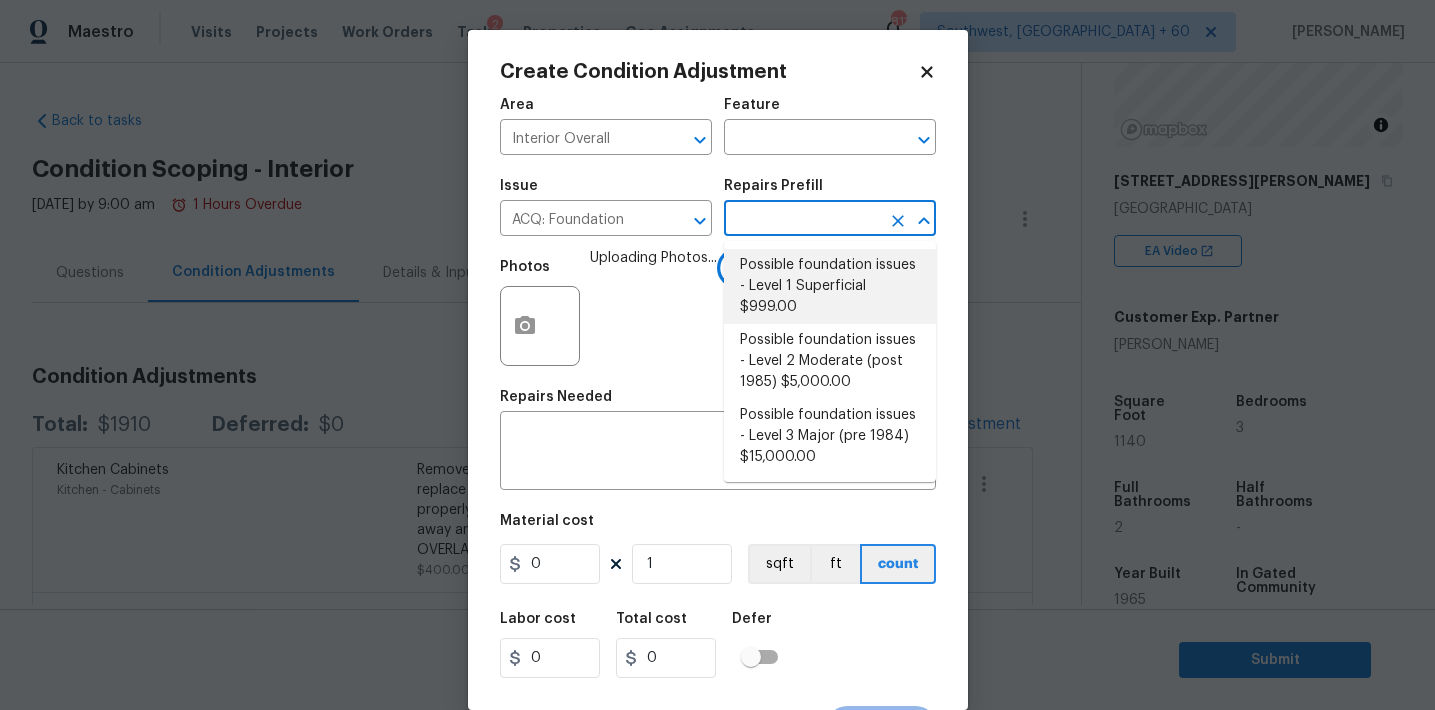 type on "Acquisition" 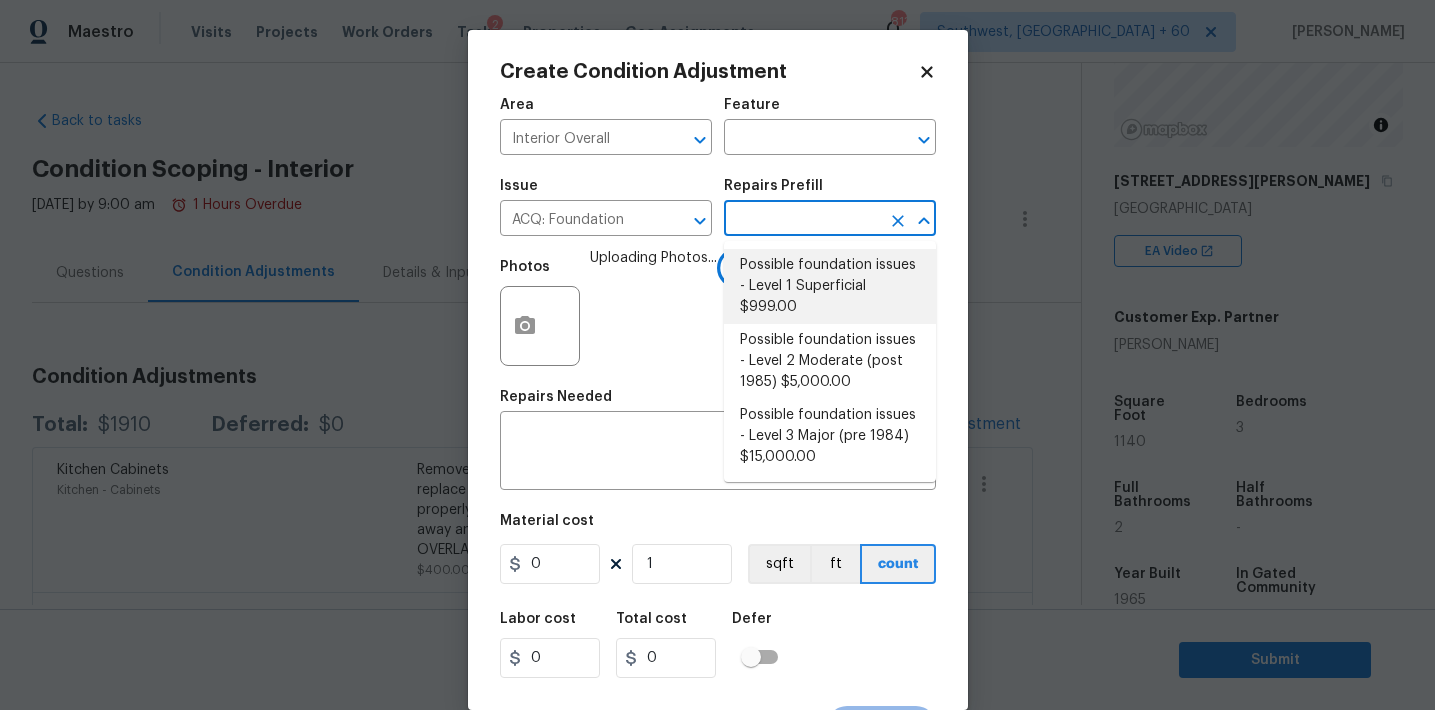 type 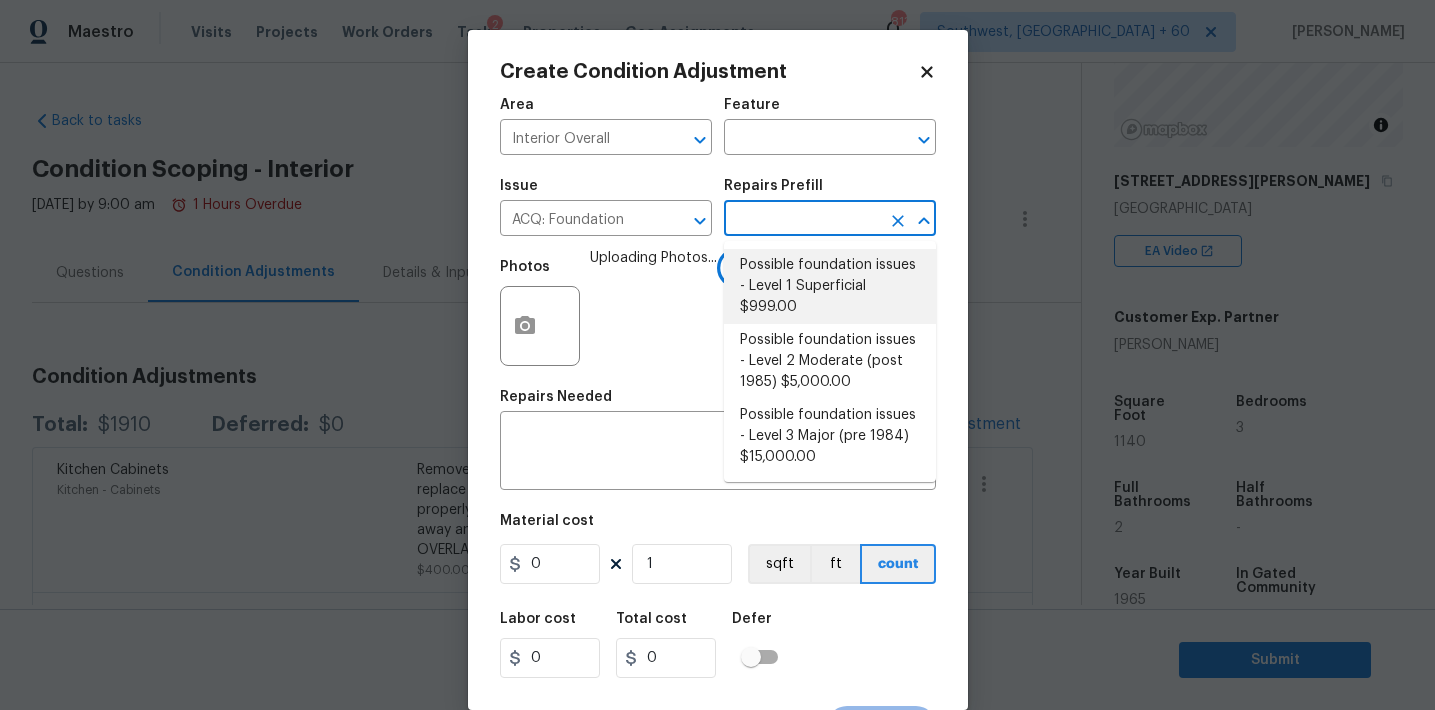 type on "999" 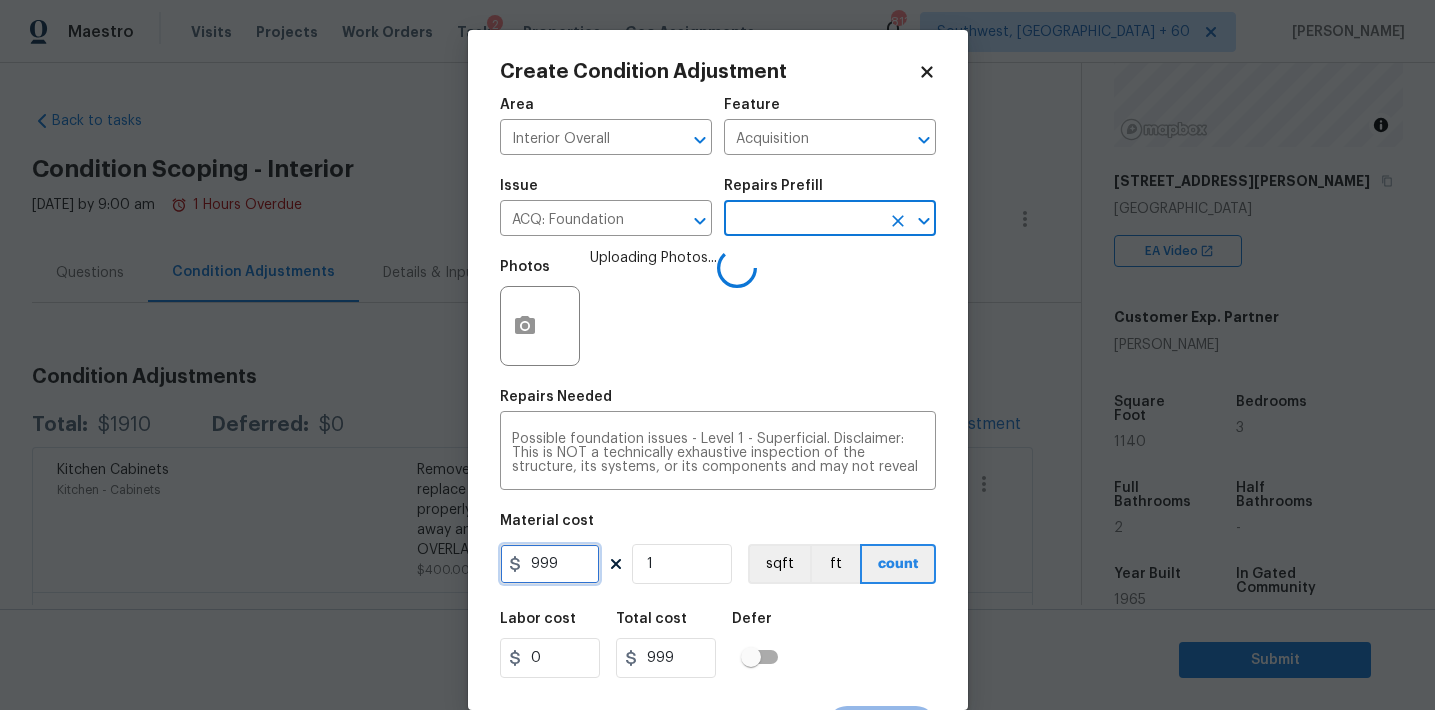 click on "999" at bounding box center (550, 564) 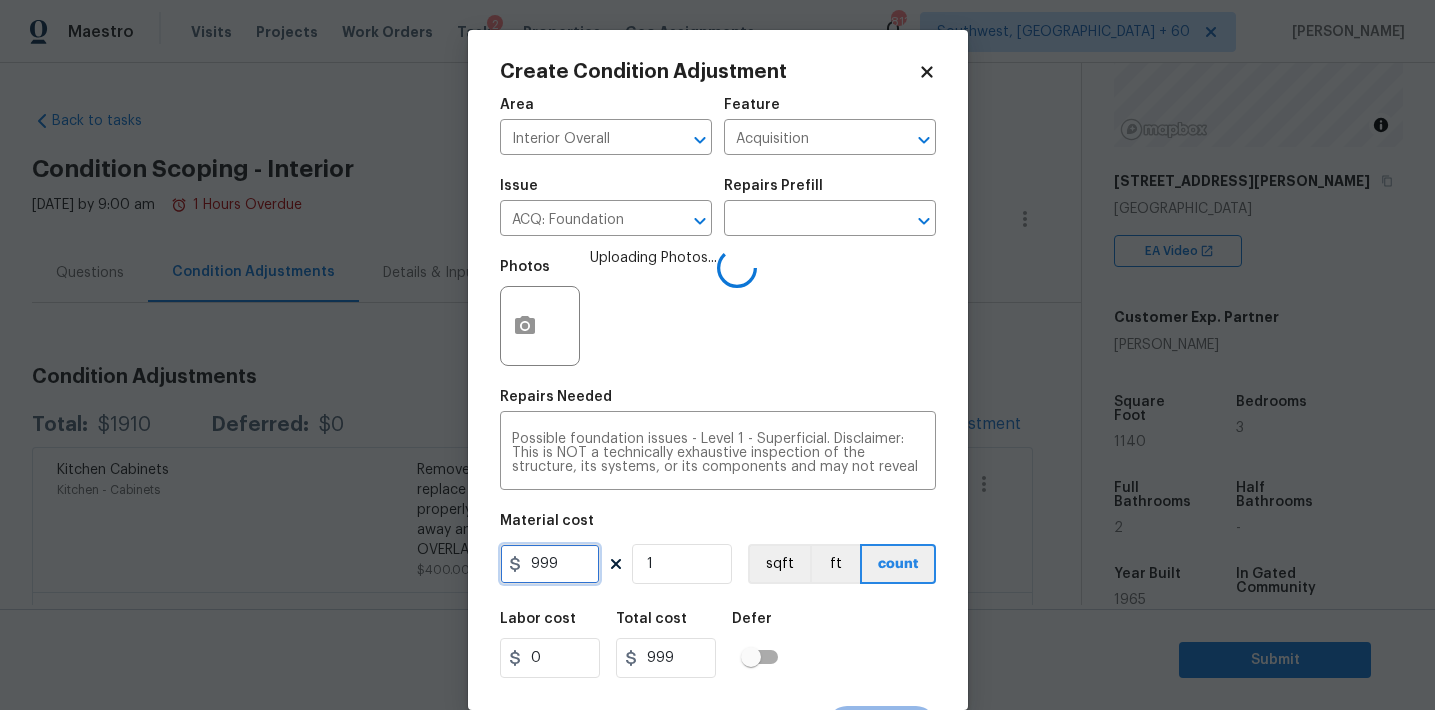 click on "999" at bounding box center [550, 564] 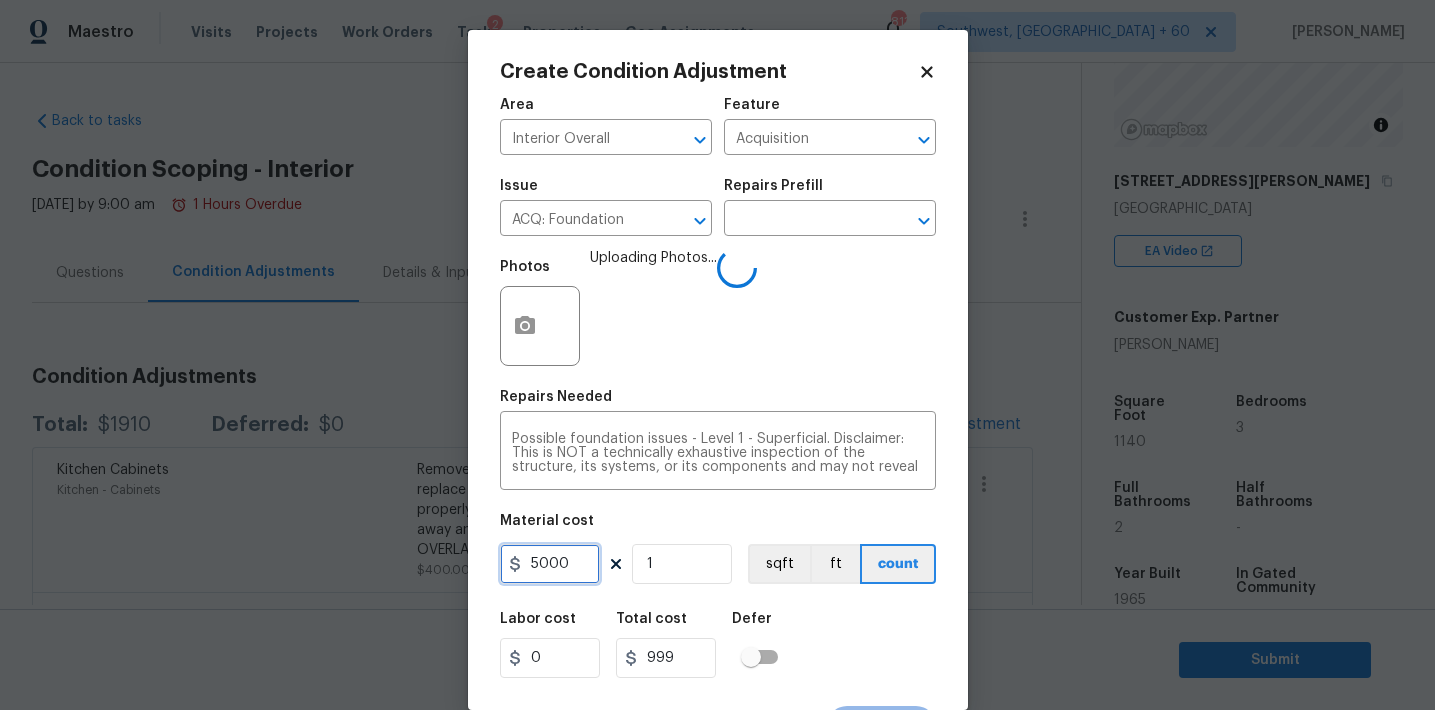 type on "5000" 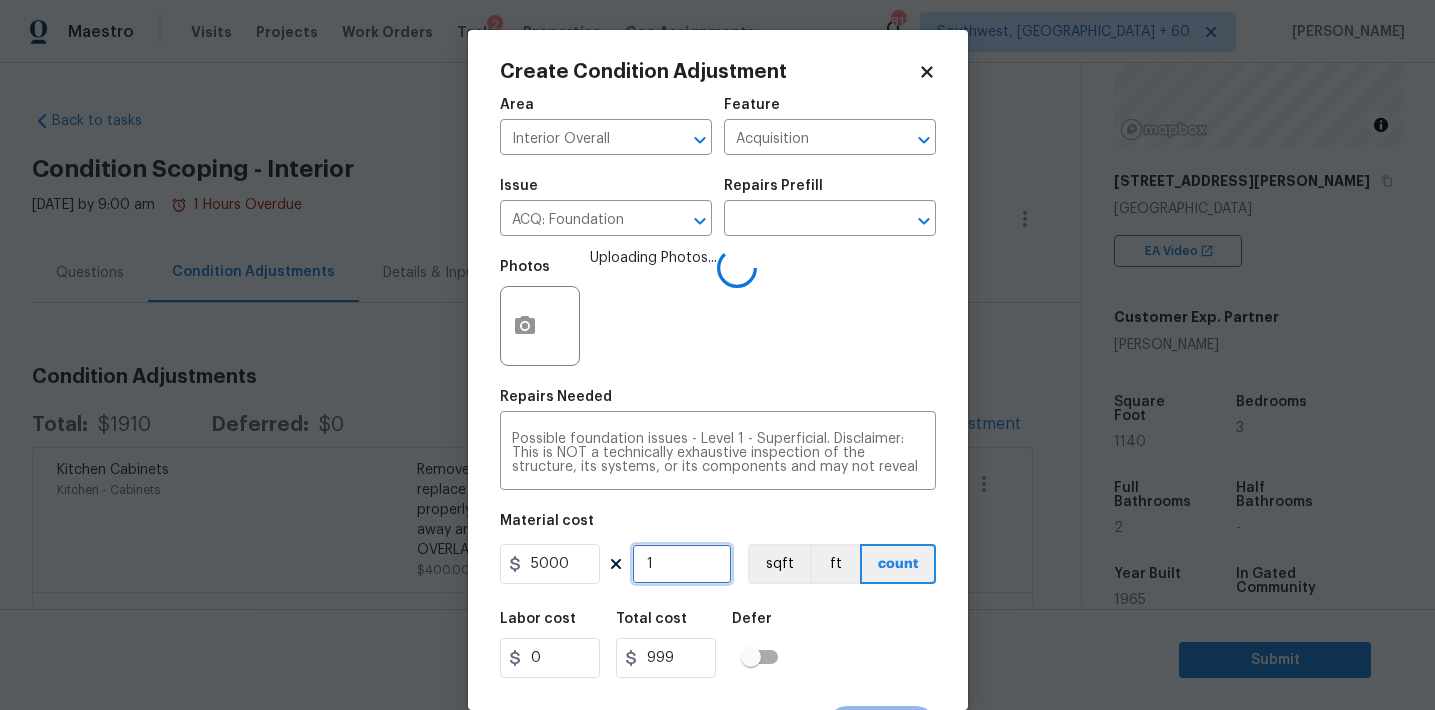 type on "5000" 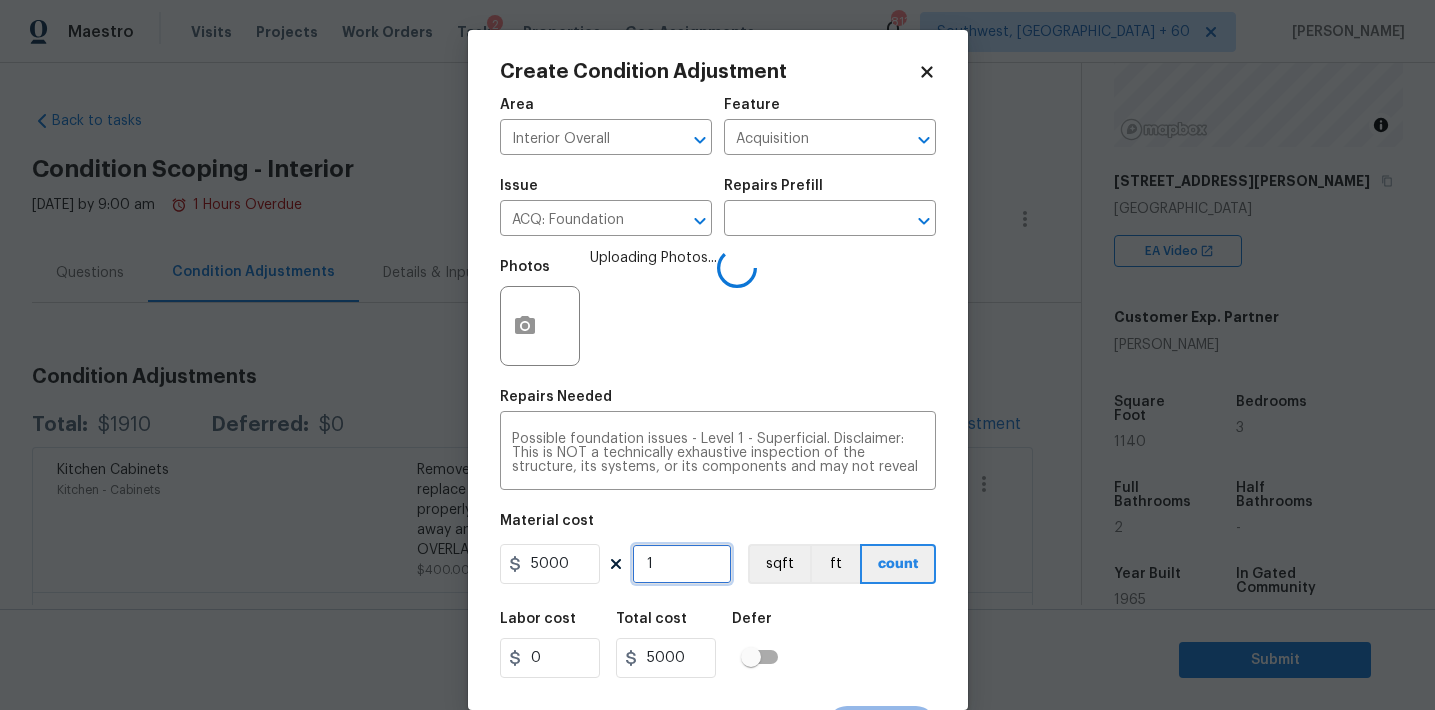 scroll, scrollTop: 37, scrollLeft: 0, axis: vertical 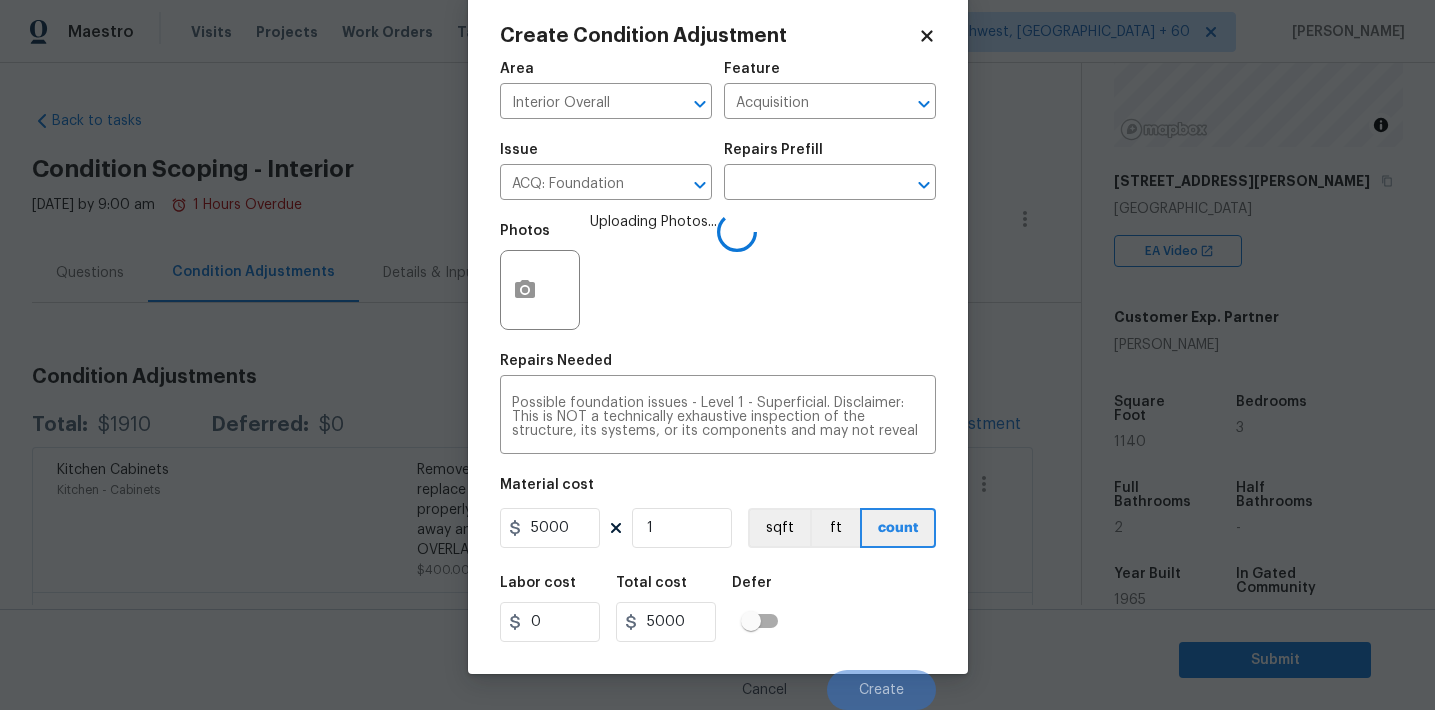 click on "Labor cost 0 Total cost 5000 Defer" at bounding box center (718, 609) 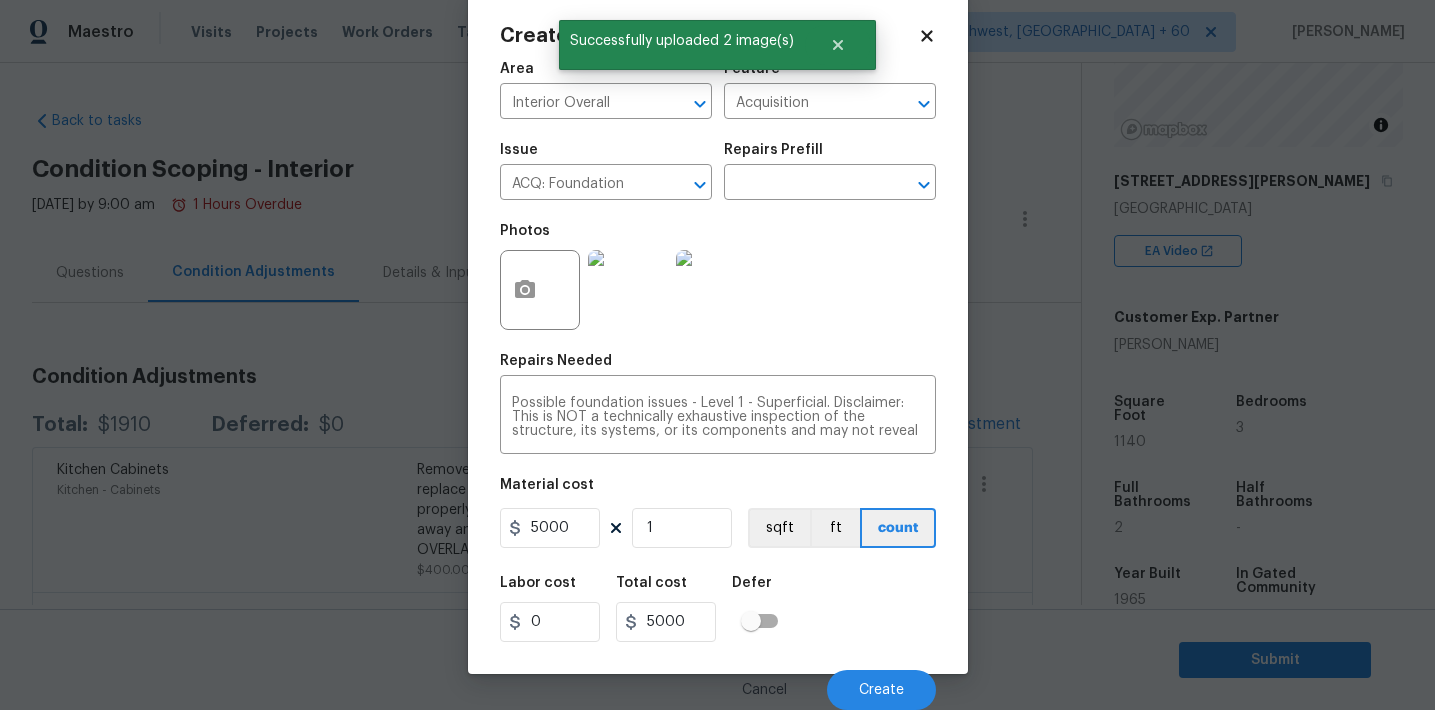 click on "Labor cost 0 Total cost 5000 Defer" at bounding box center (718, 609) 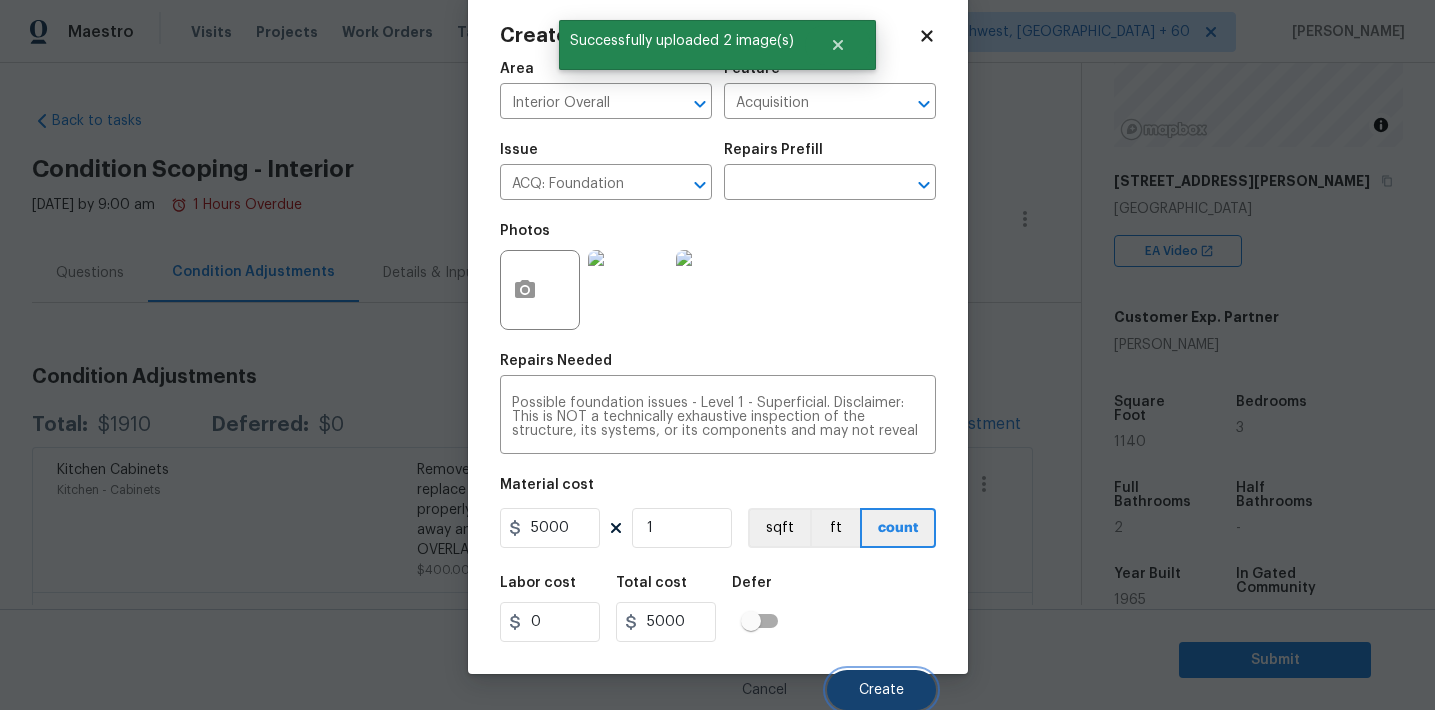click on "Create" at bounding box center [881, 690] 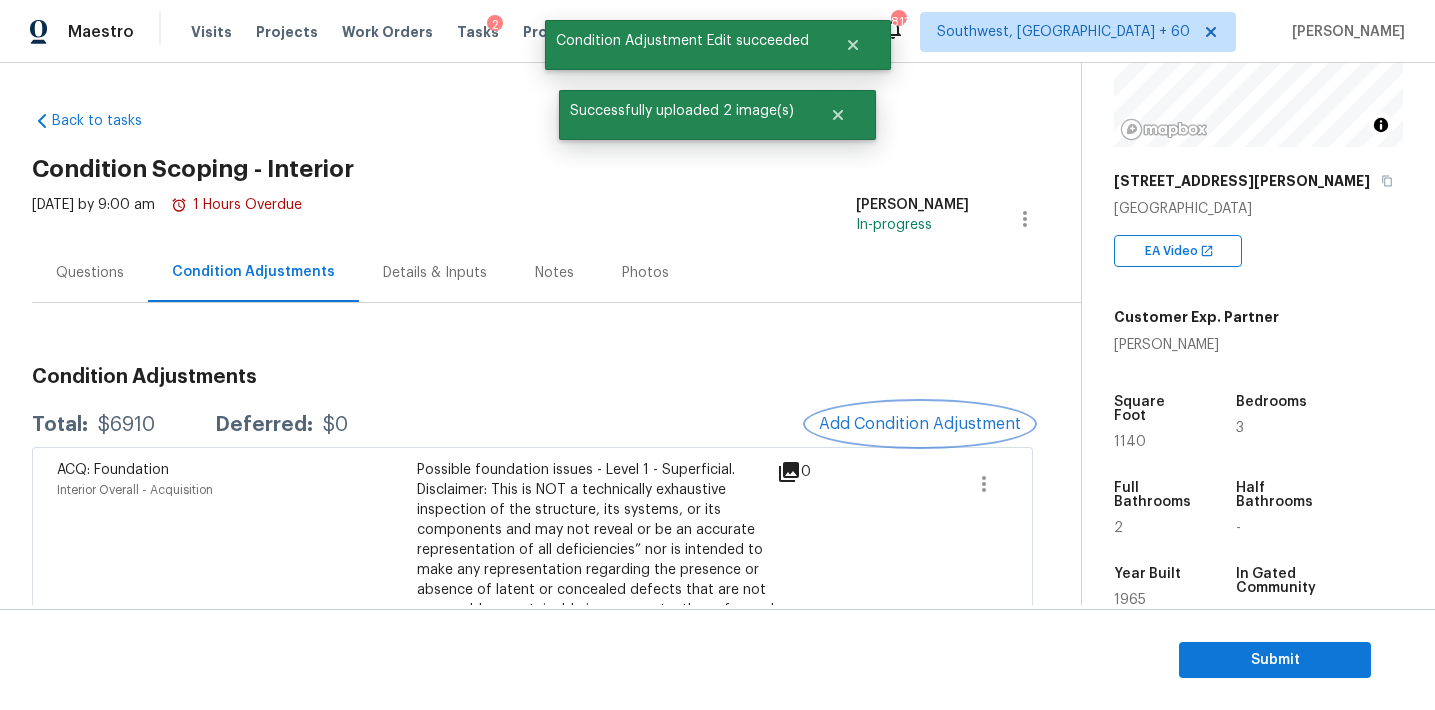 scroll, scrollTop: 0, scrollLeft: 0, axis: both 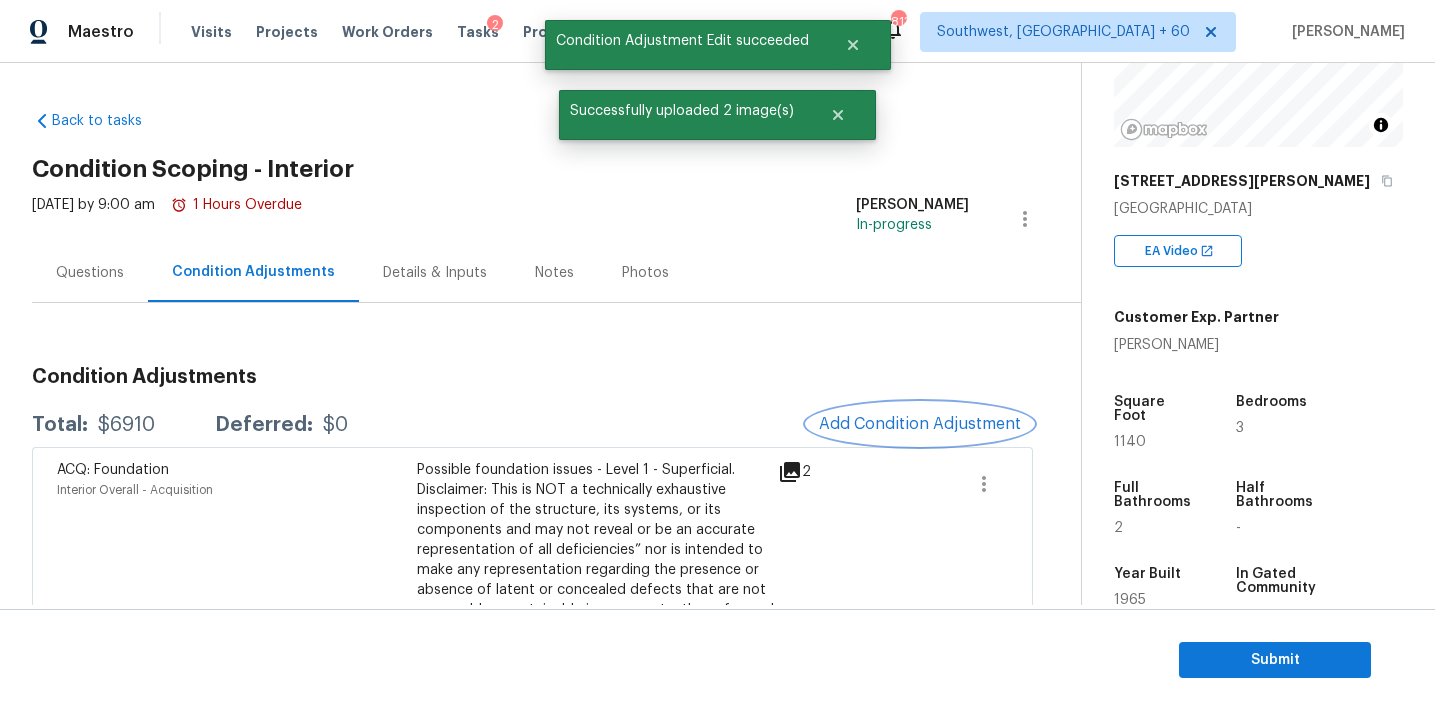 click on "Add Condition Adjustment" at bounding box center (920, 424) 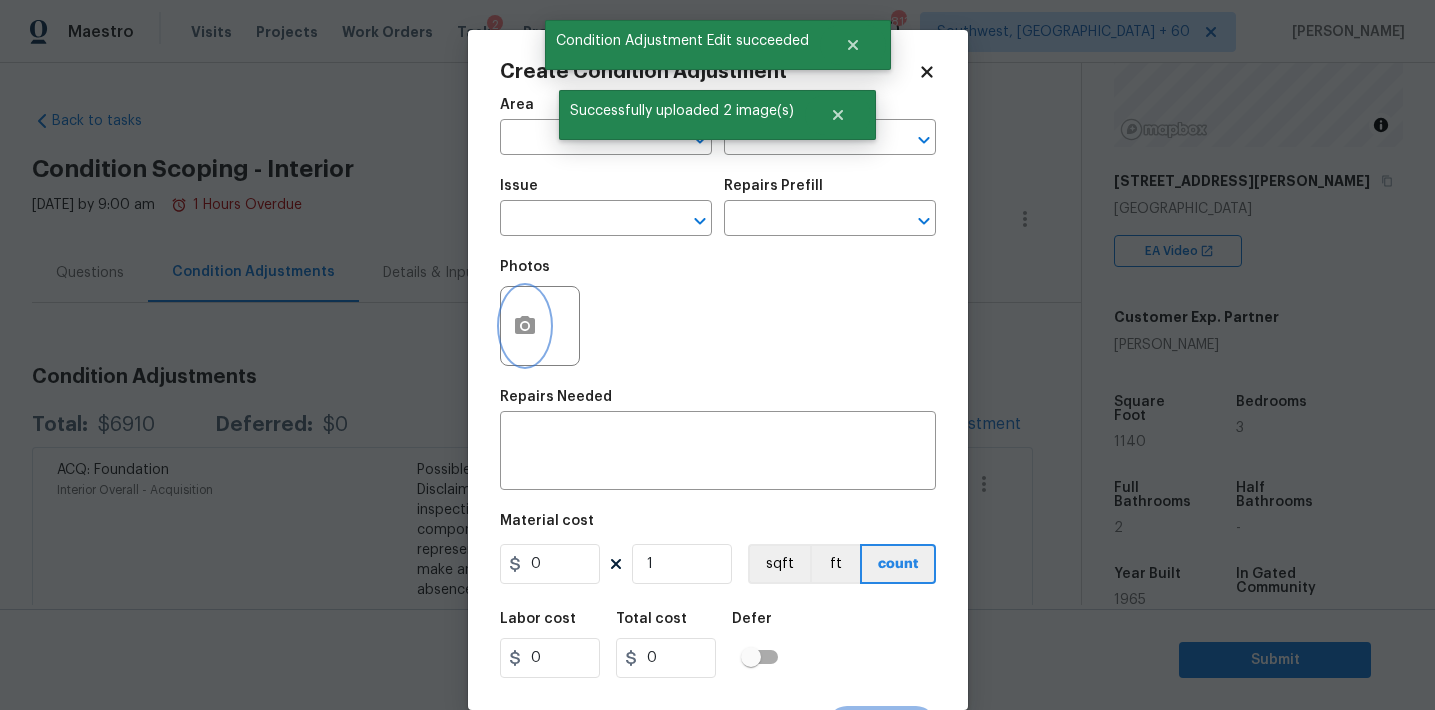 click at bounding box center [525, 326] 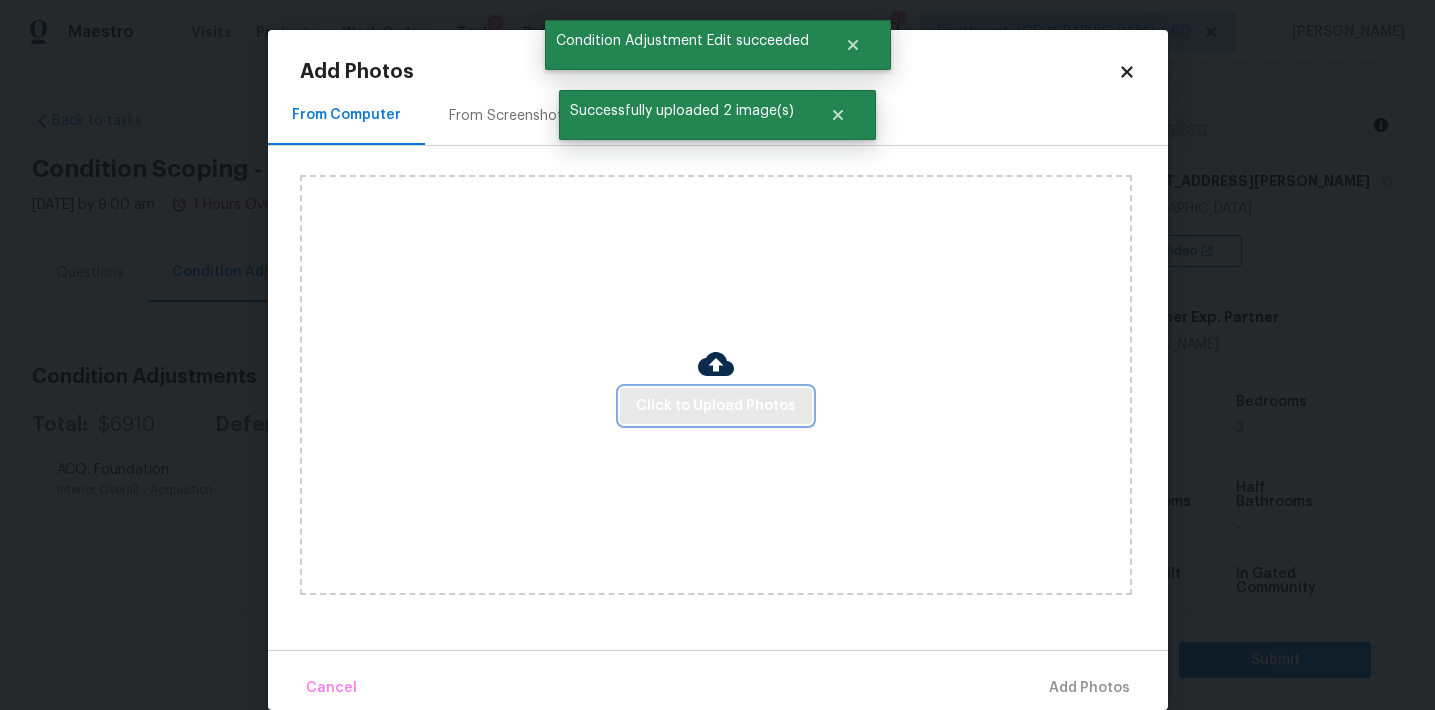 click on "Click to Upload Photos" at bounding box center [716, 406] 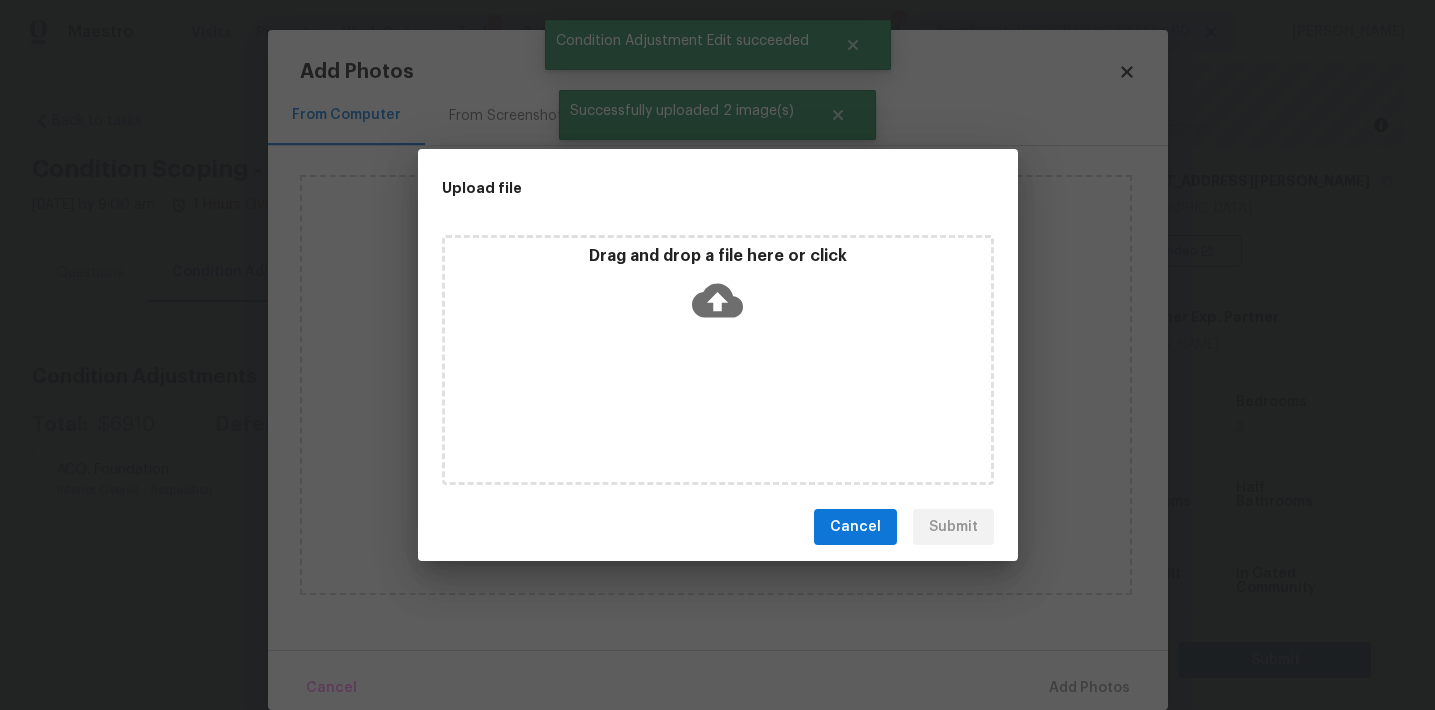 click on "Drag and drop a file here or click" at bounding box center (718, 289) 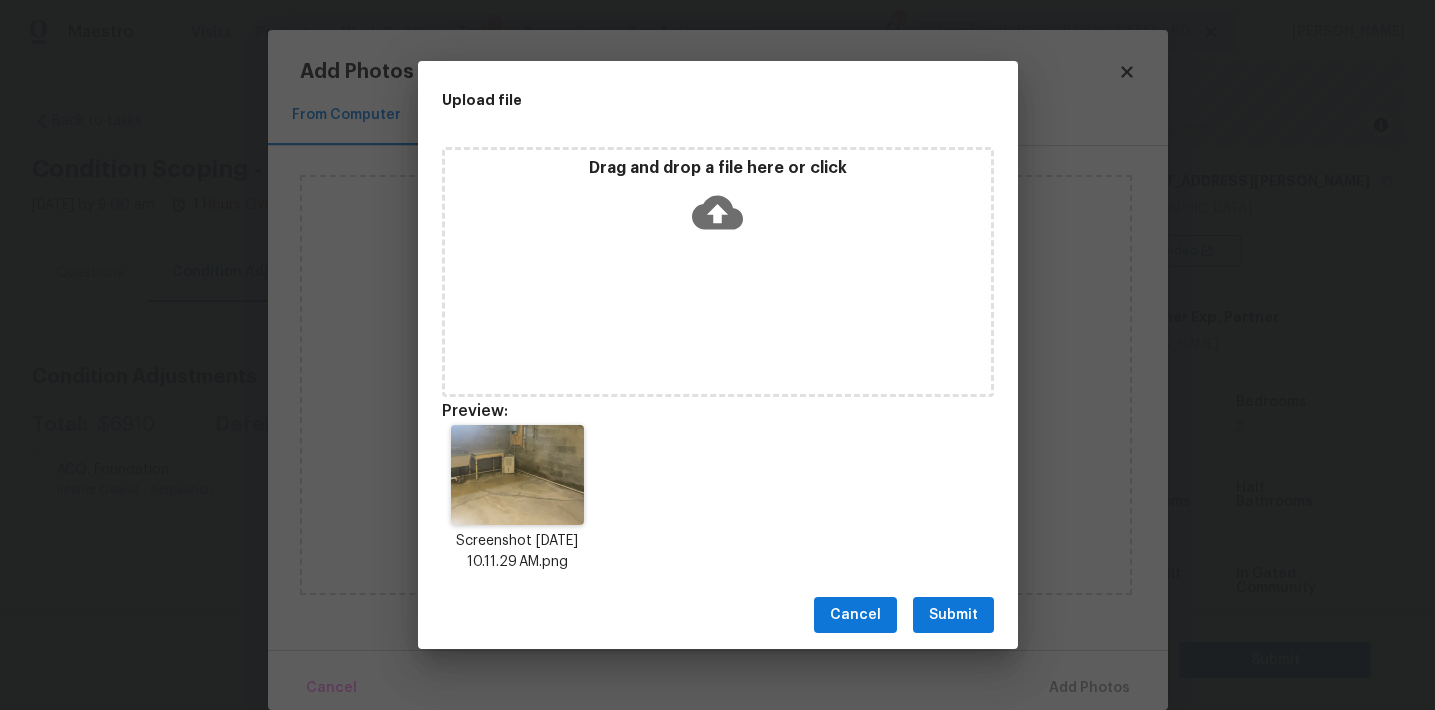 click on "Submit" at bounding box center (953, 615) 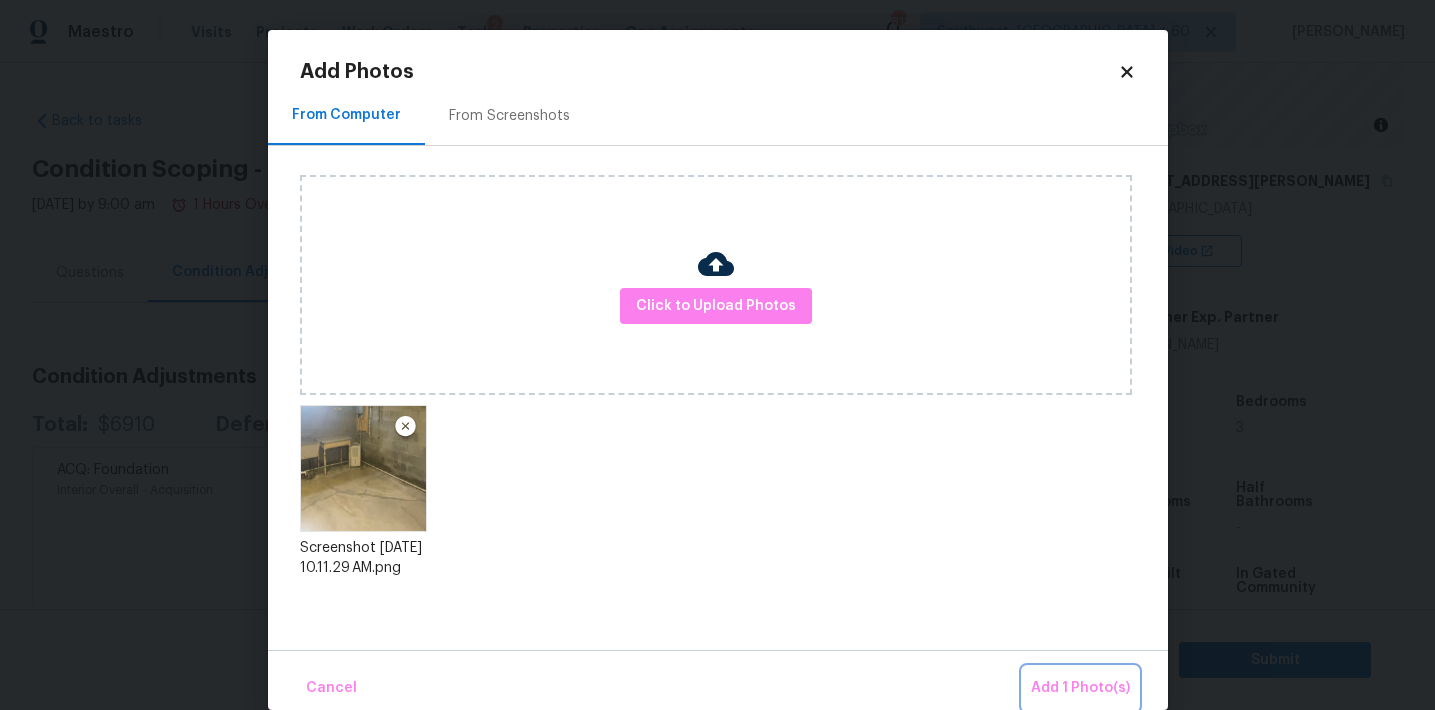 click on "Add 1 Photo(s)" at bounding box center (1080, 688) 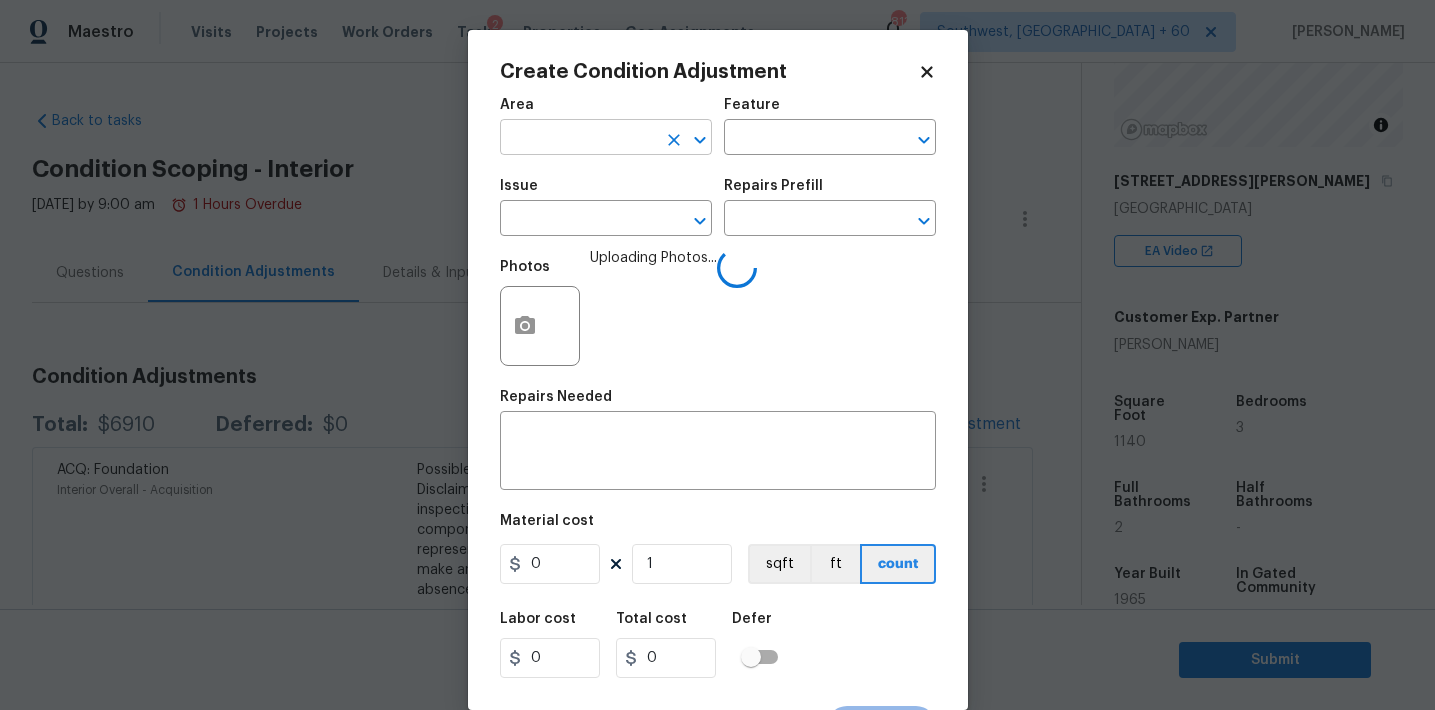 click at bounding box center (578, 139) 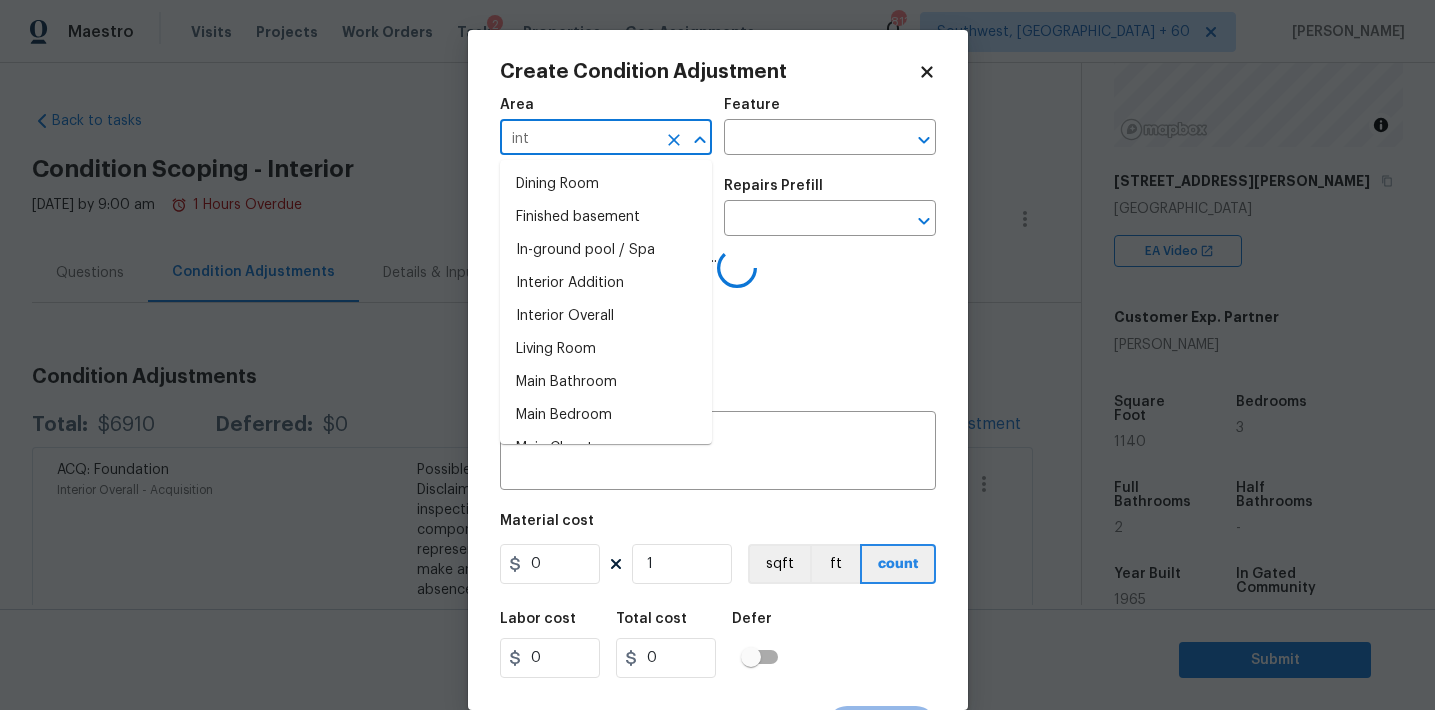 type on "inte" 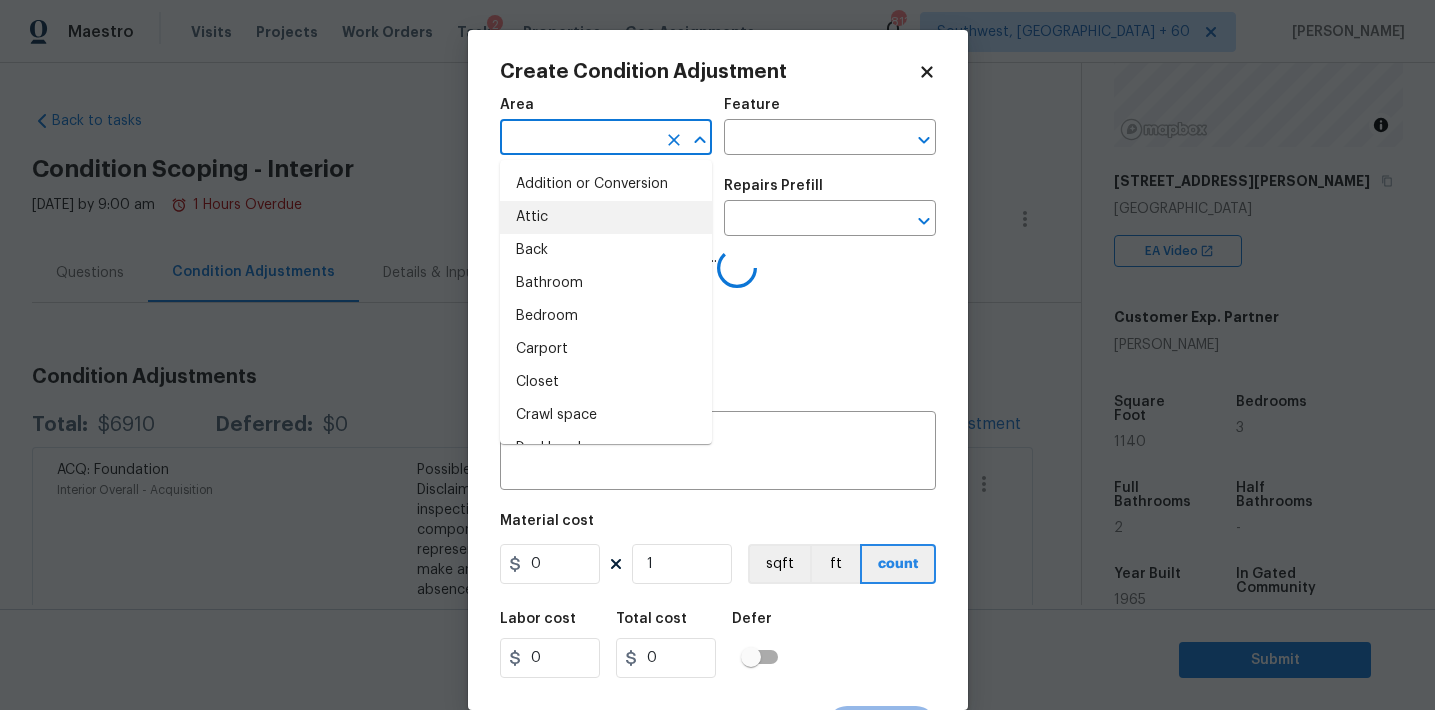 click on "Attic" at bounding box center (606, 217) 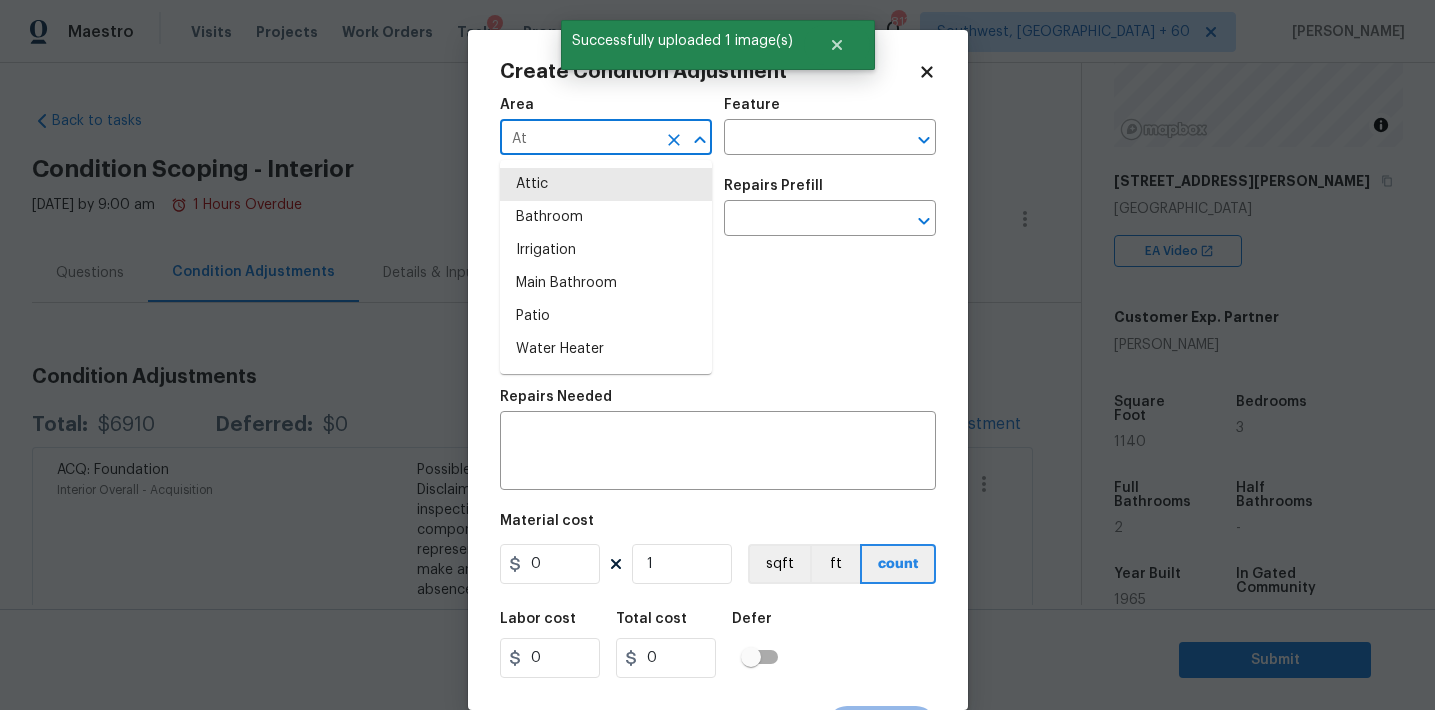 type on "A" 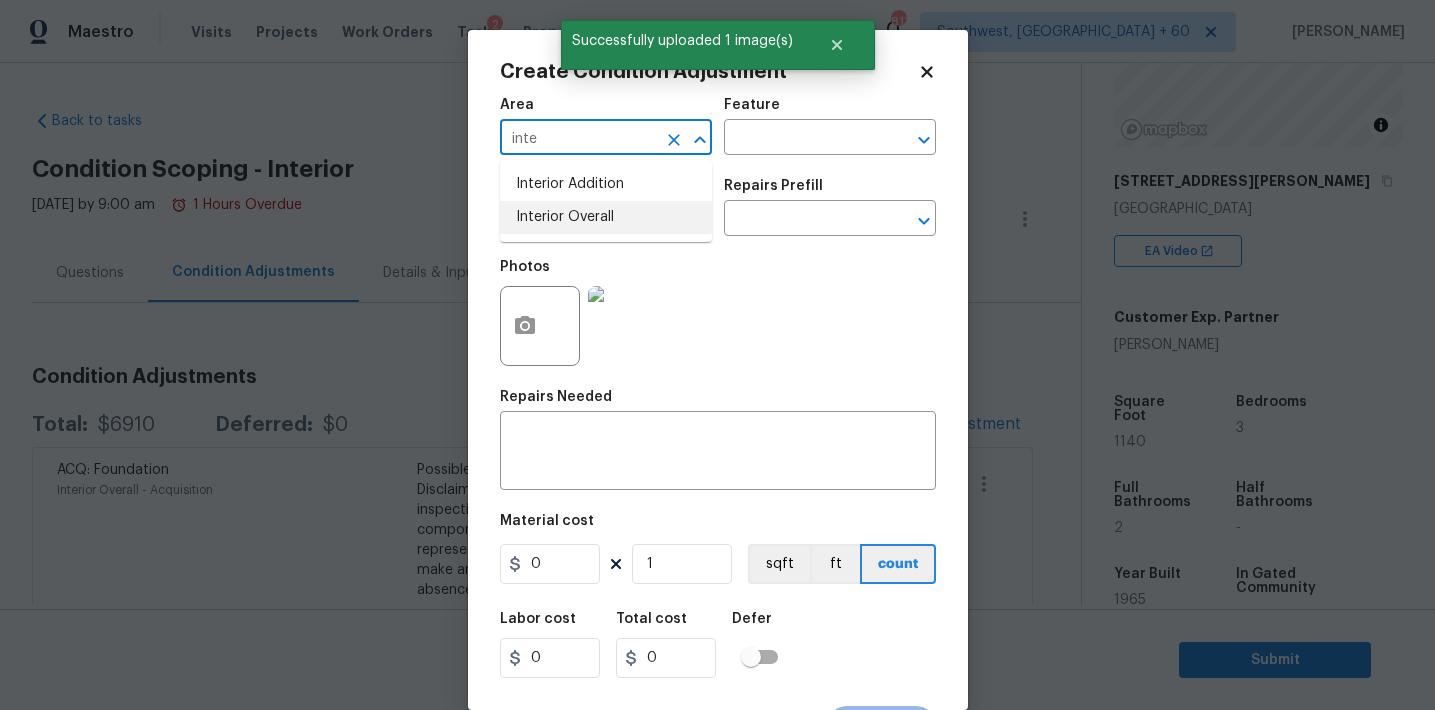click on "Interior Overall" at bounding box center [606, 217] 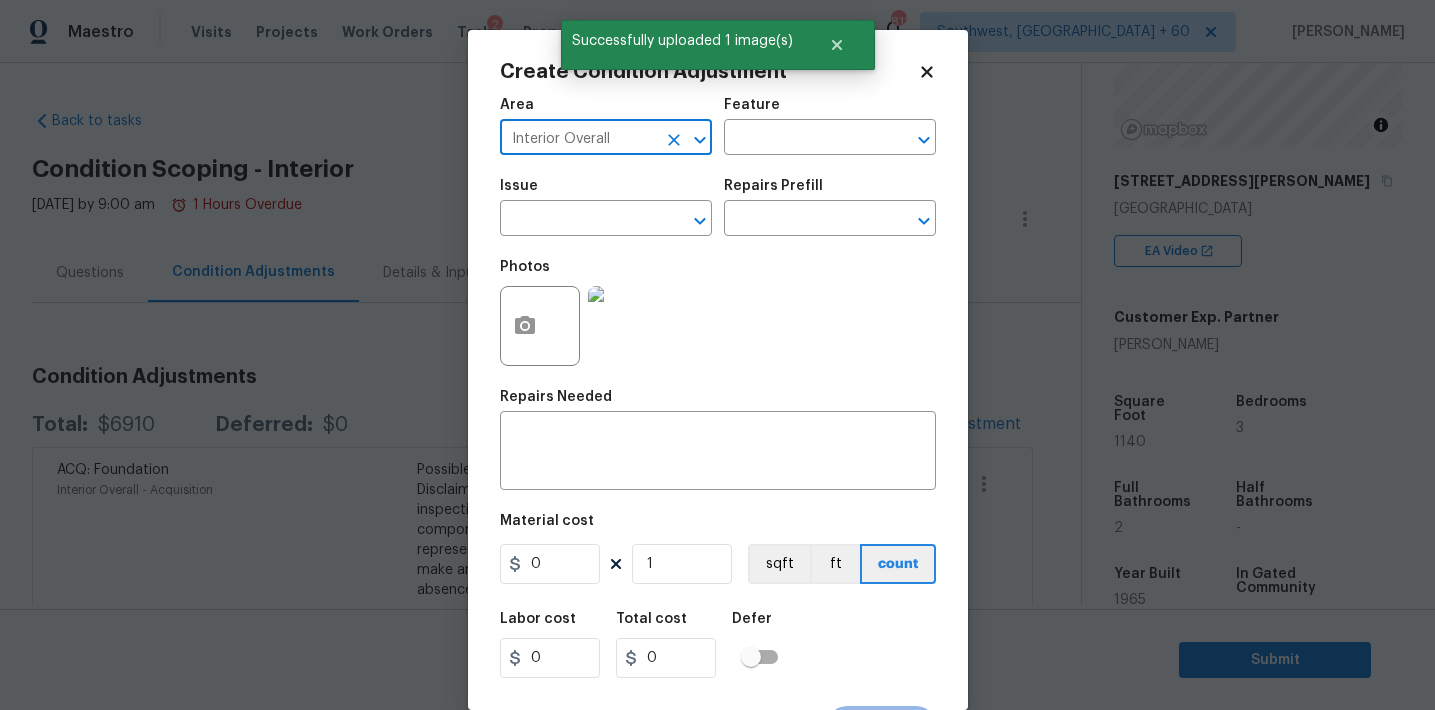 type on "Interior Overall" 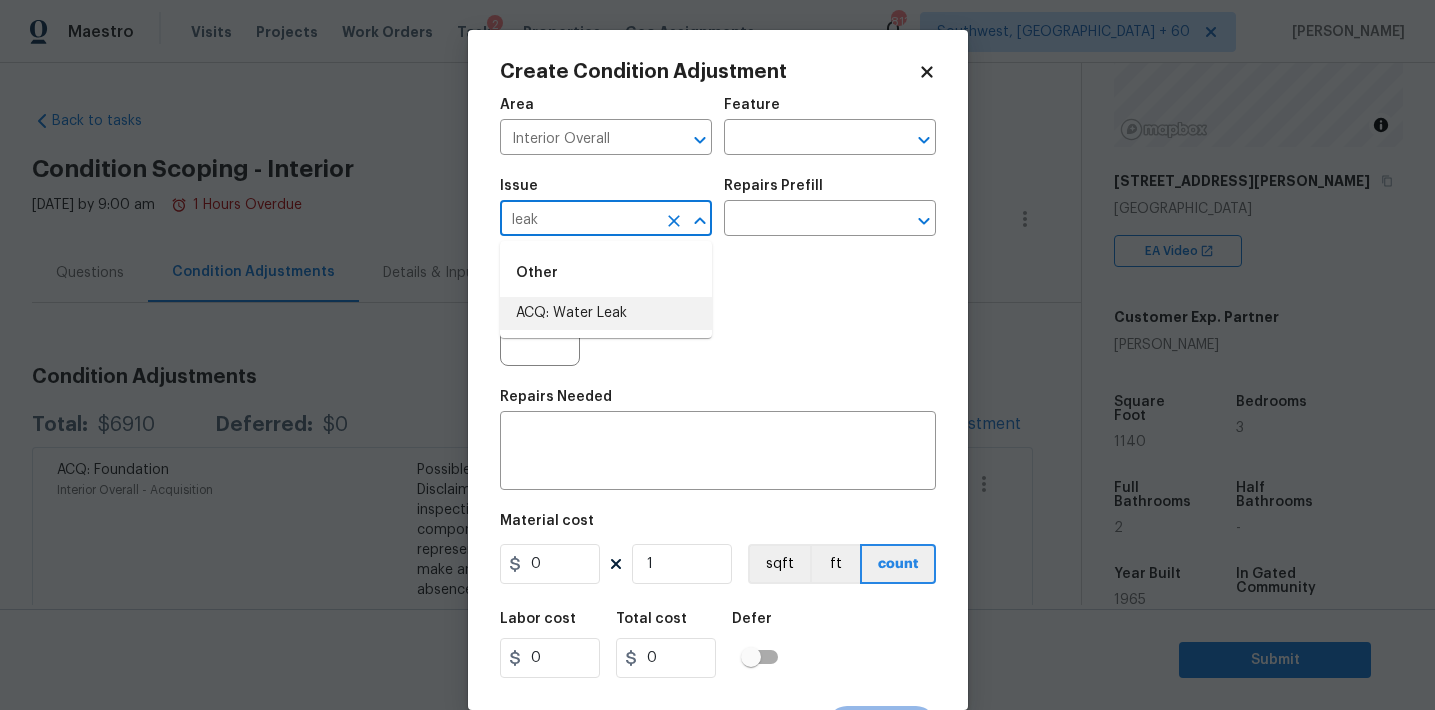 click on "ACQ: Water Leak" at bounding box center [606, 313] 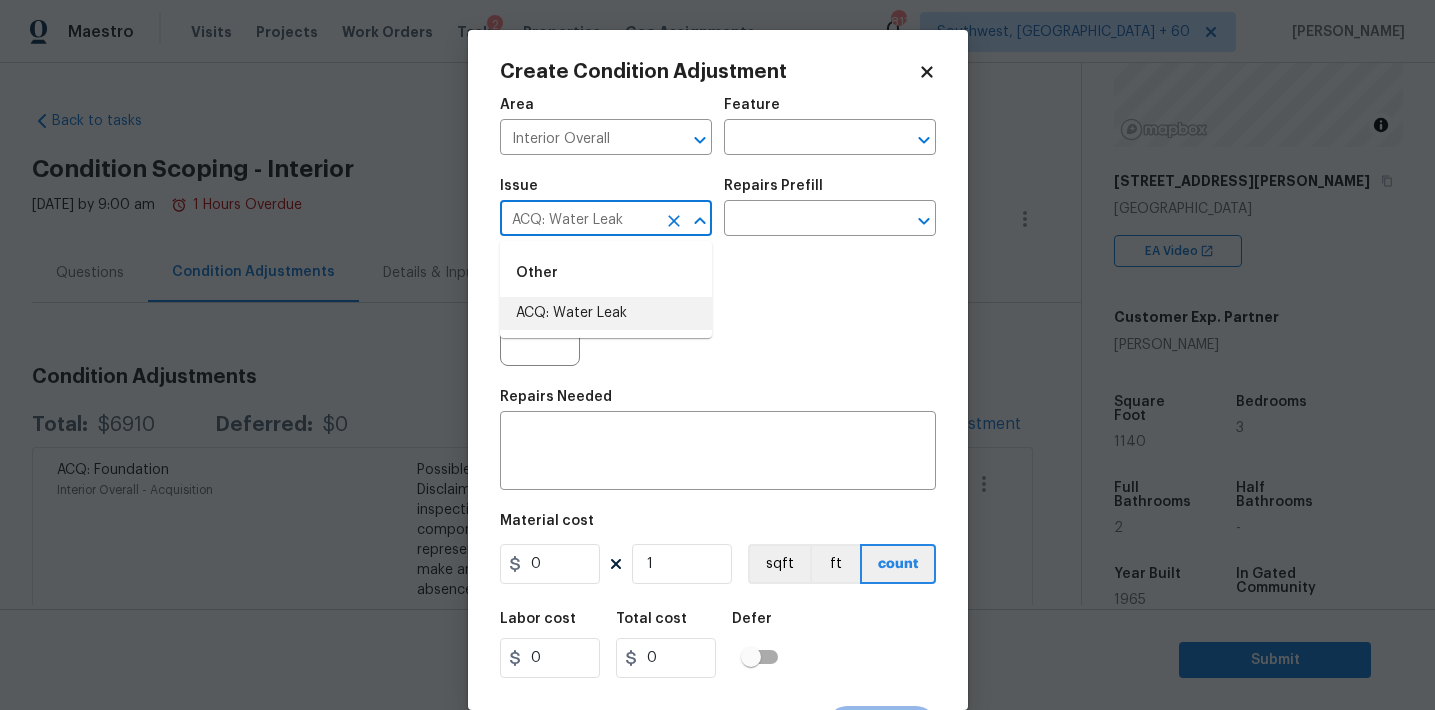type on "ACQ: Water Leak" 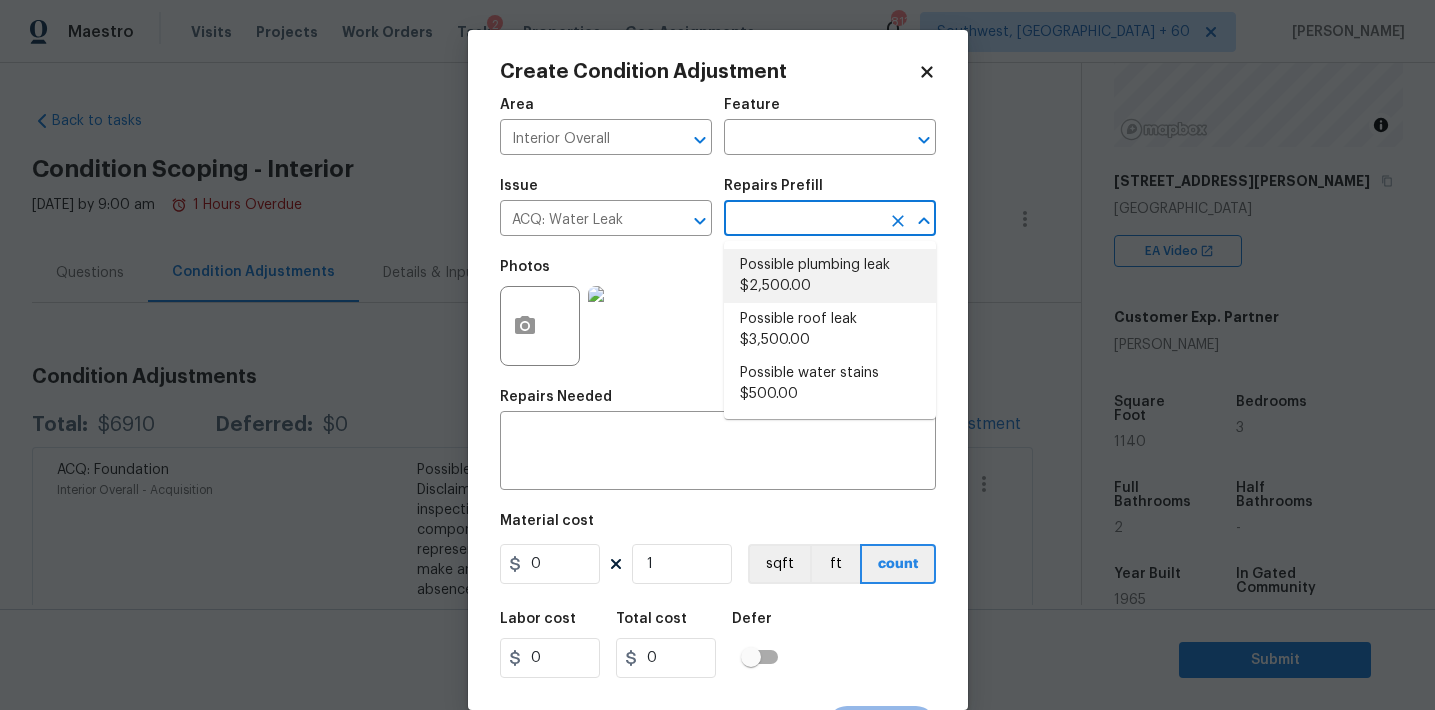 click on "Possible plumbing leak $2,500.00" at bounding box center [830, 276] 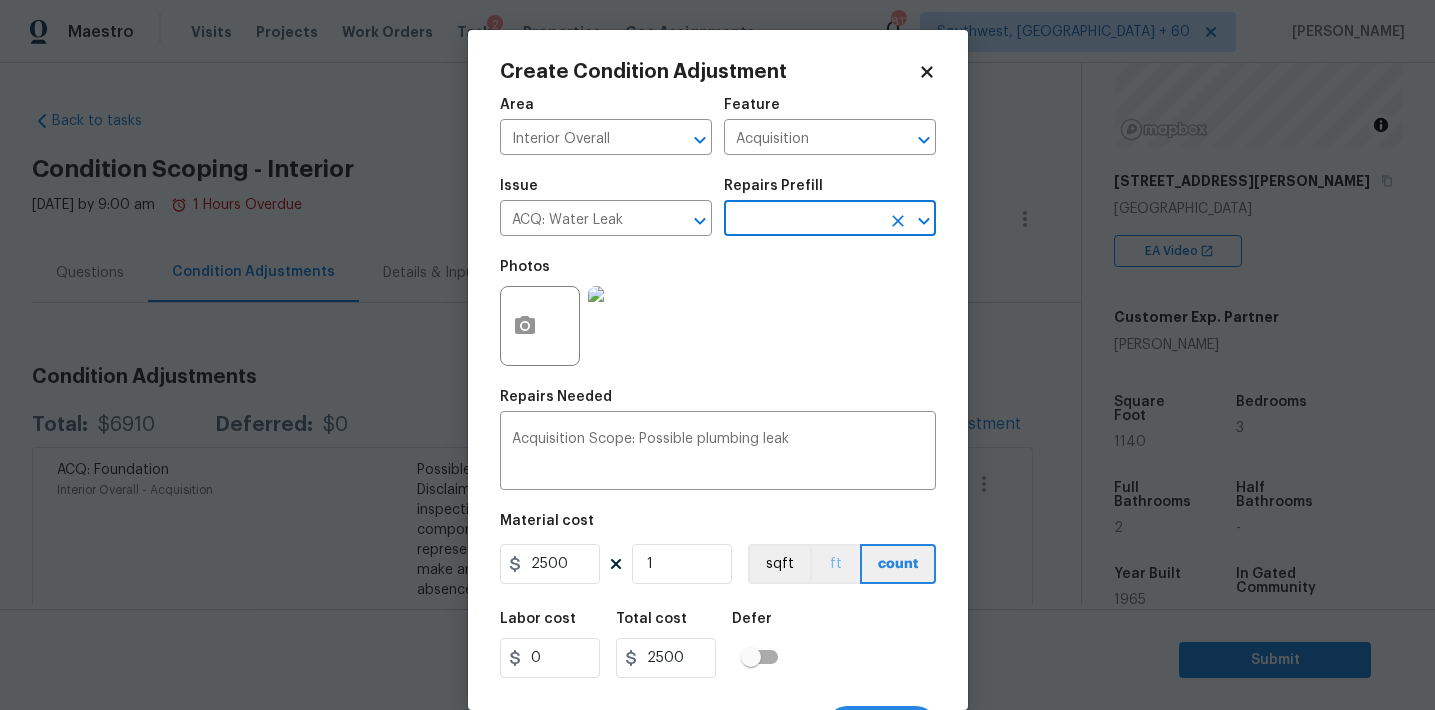 scroll, scrollTop: 37, scrollLeft: 0, axis: vertical 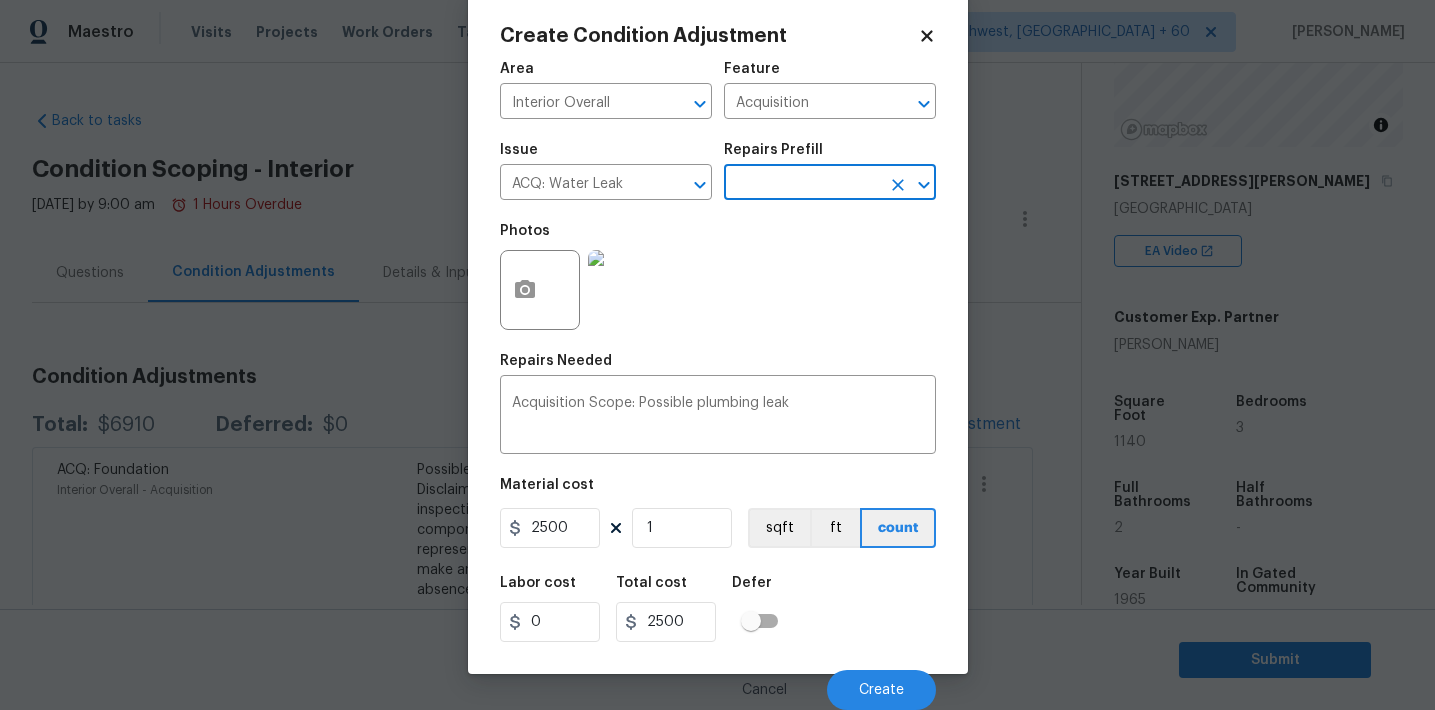 click on "Cancel Create" at bounding box center (718, 682) 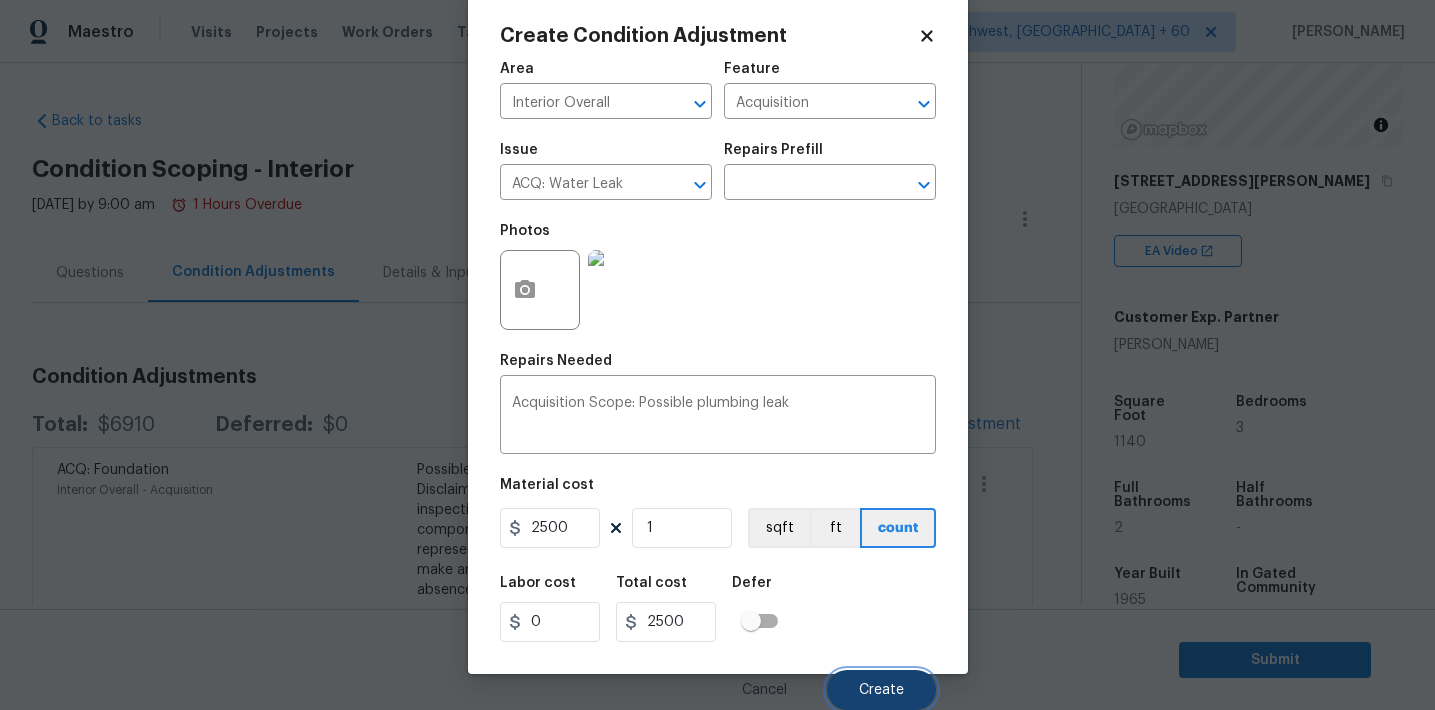 click on "Create" at bounding box center [881, 690] 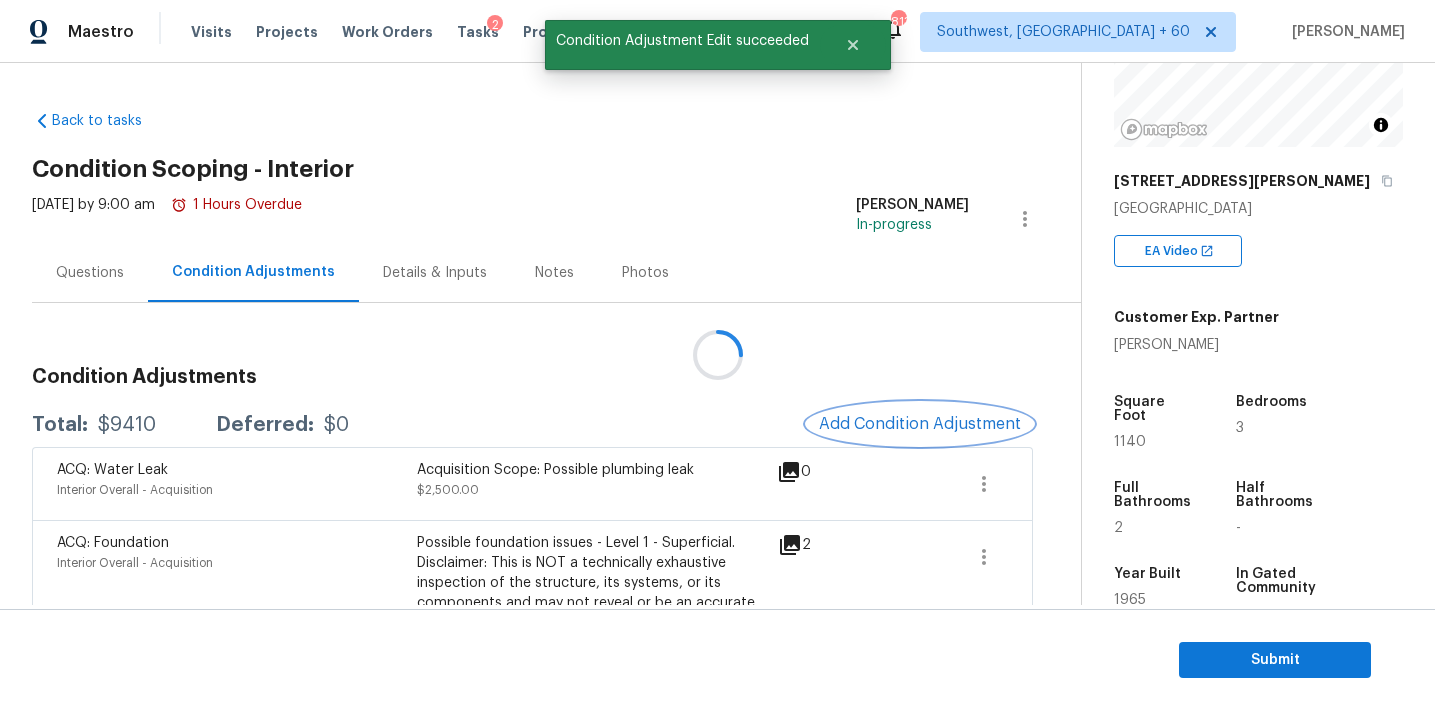 scroll, scrollTop: 0, scrollLeft: 0, axis: both 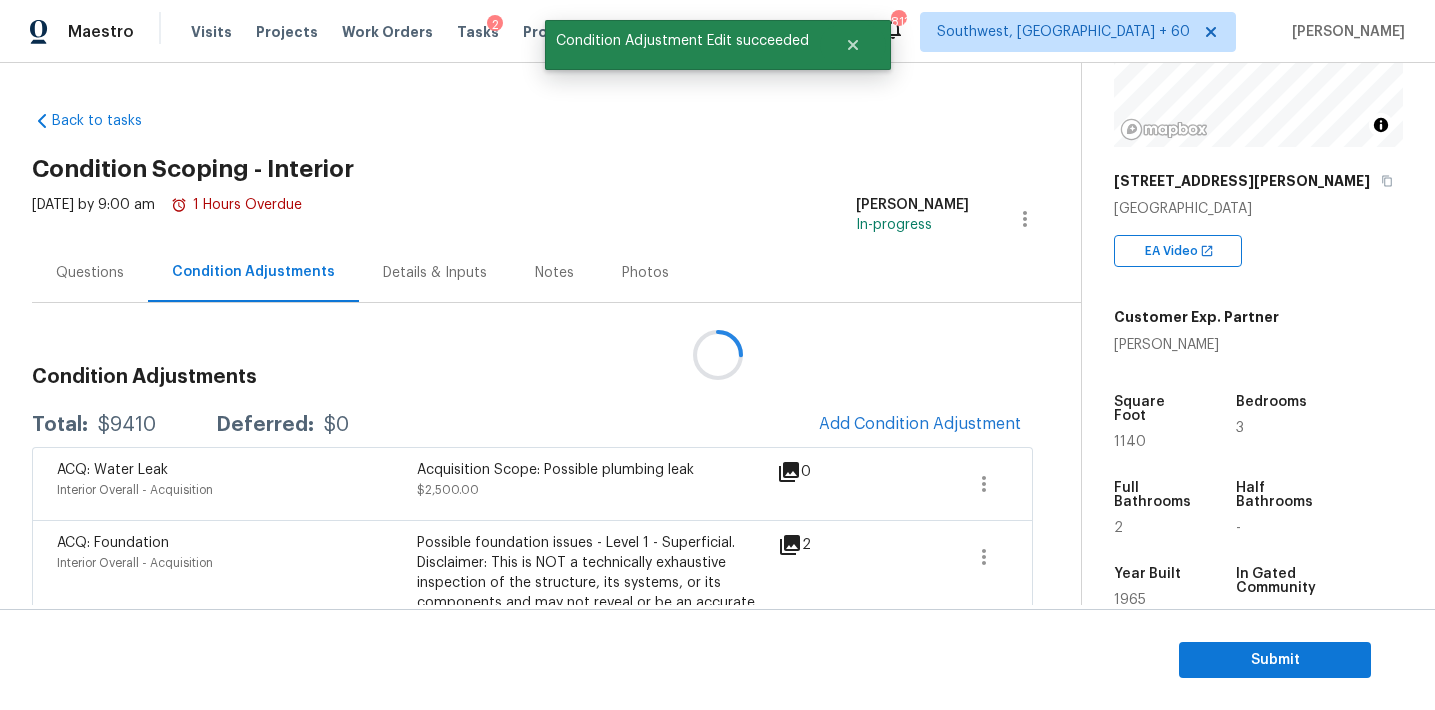 click at bounding box center (717, 355) 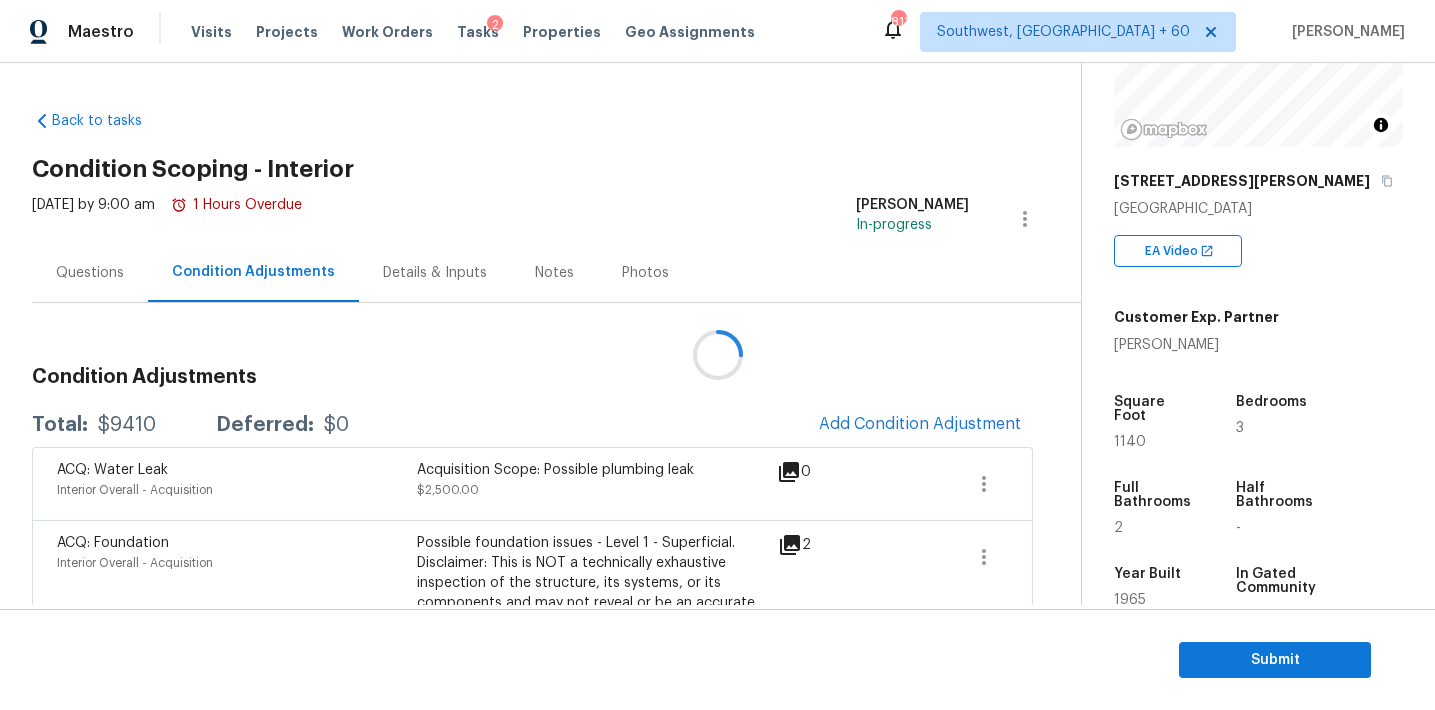 click at bounding box center [717, 355] 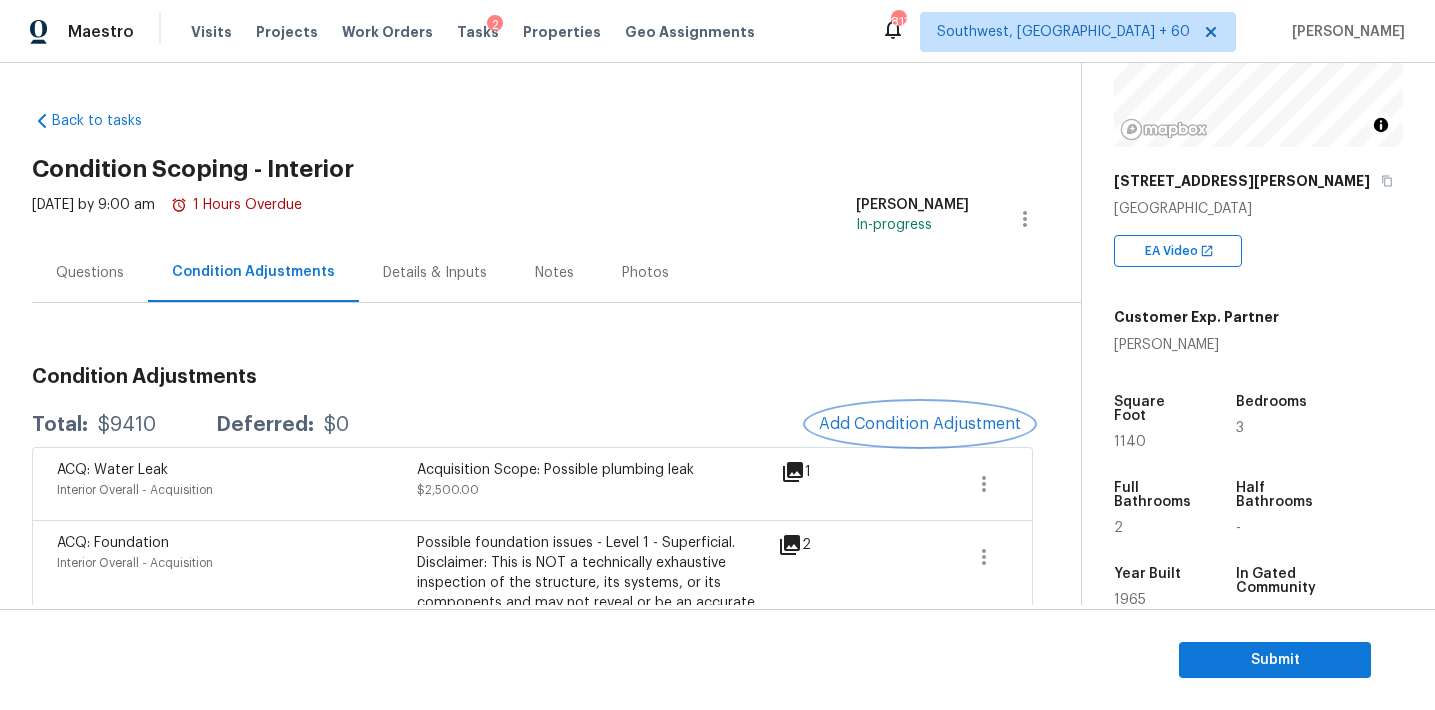 click on "Add Condition Adjustment" at bounding box center (920, 424) 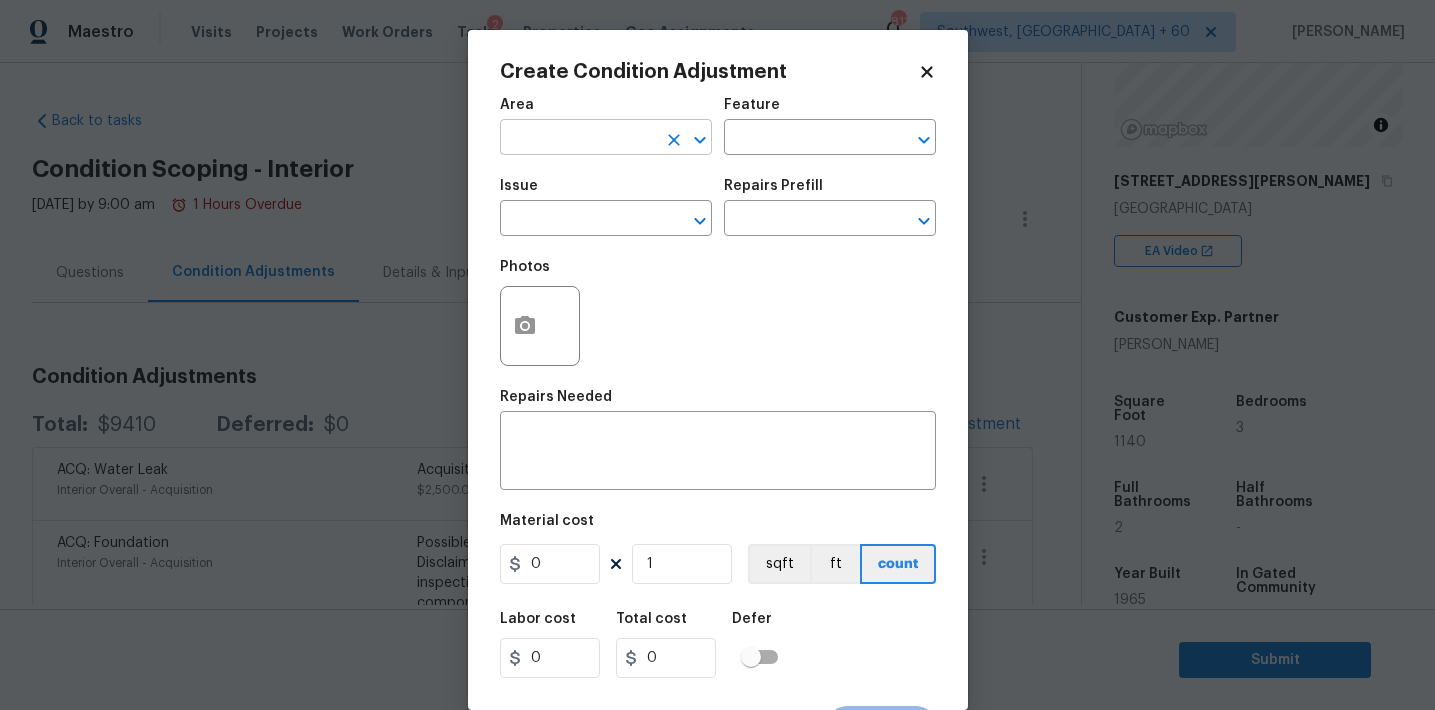 click at bounding box center (578, 139) 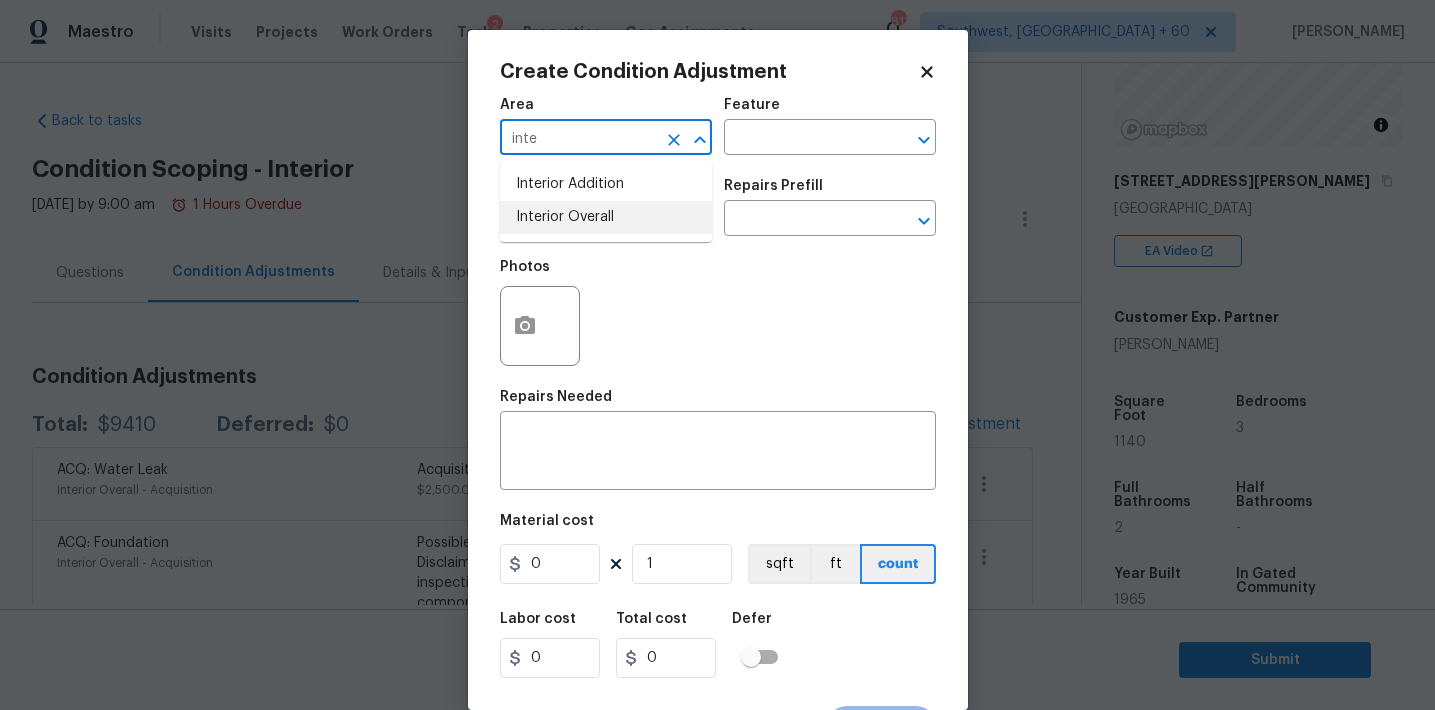 click on "Interior Overall" at bounding box center (606, 217) 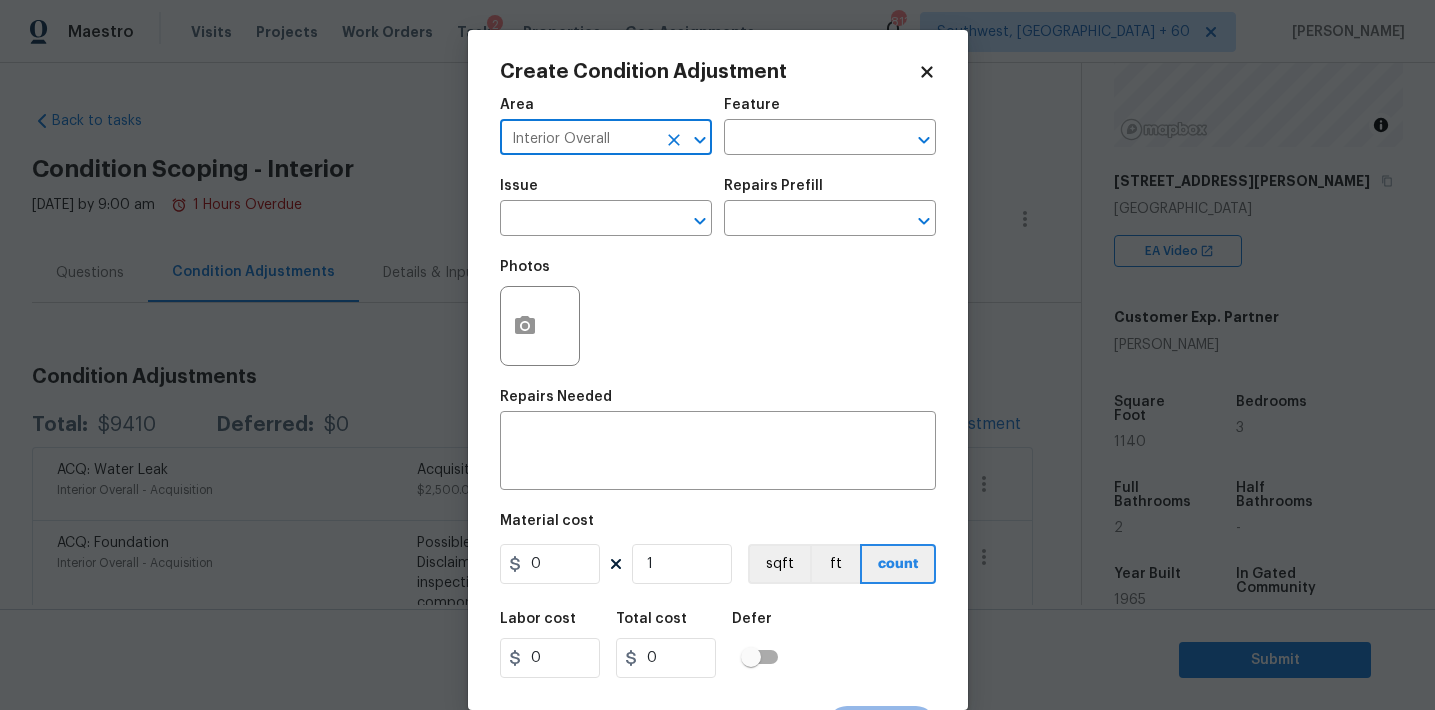 type on "Interior Overall" 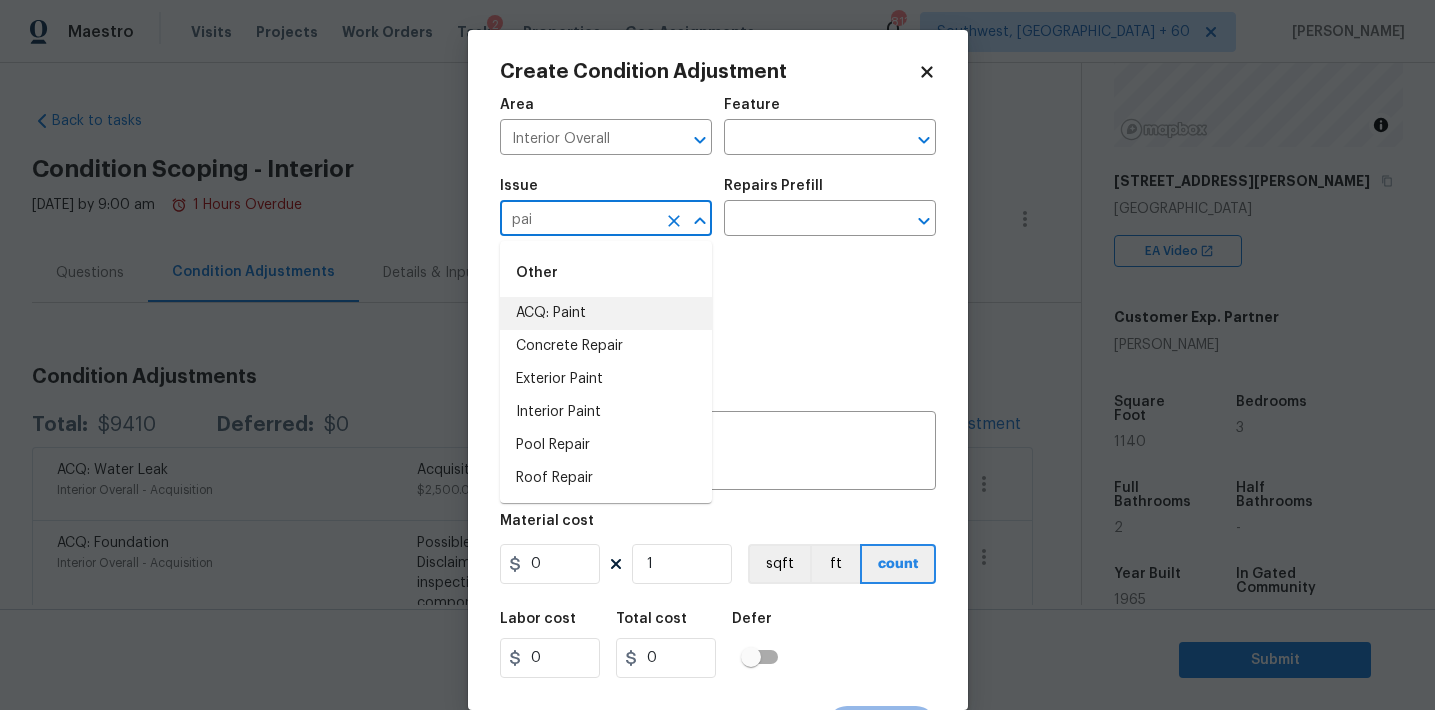 click on "ACQ: Paint" at bounding box center [606, 313] 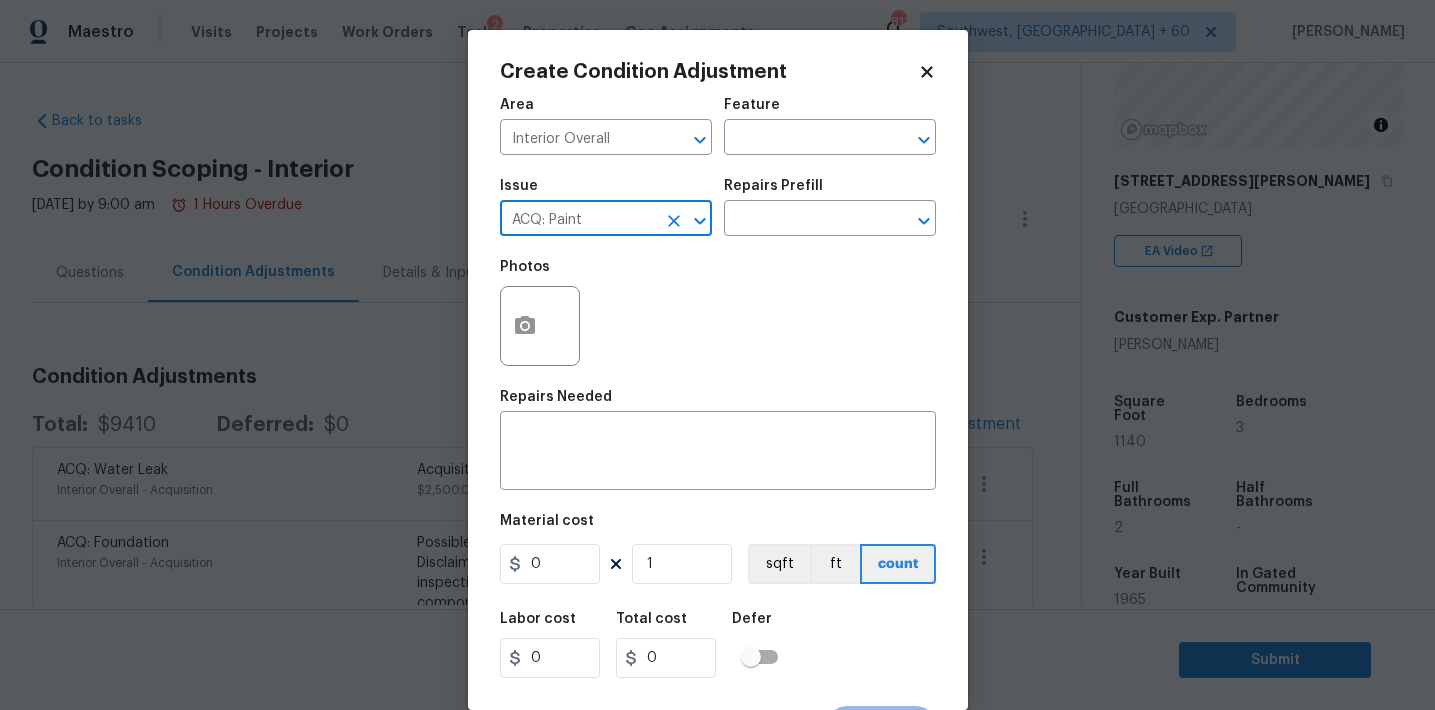 type on "ACQ: Paint" 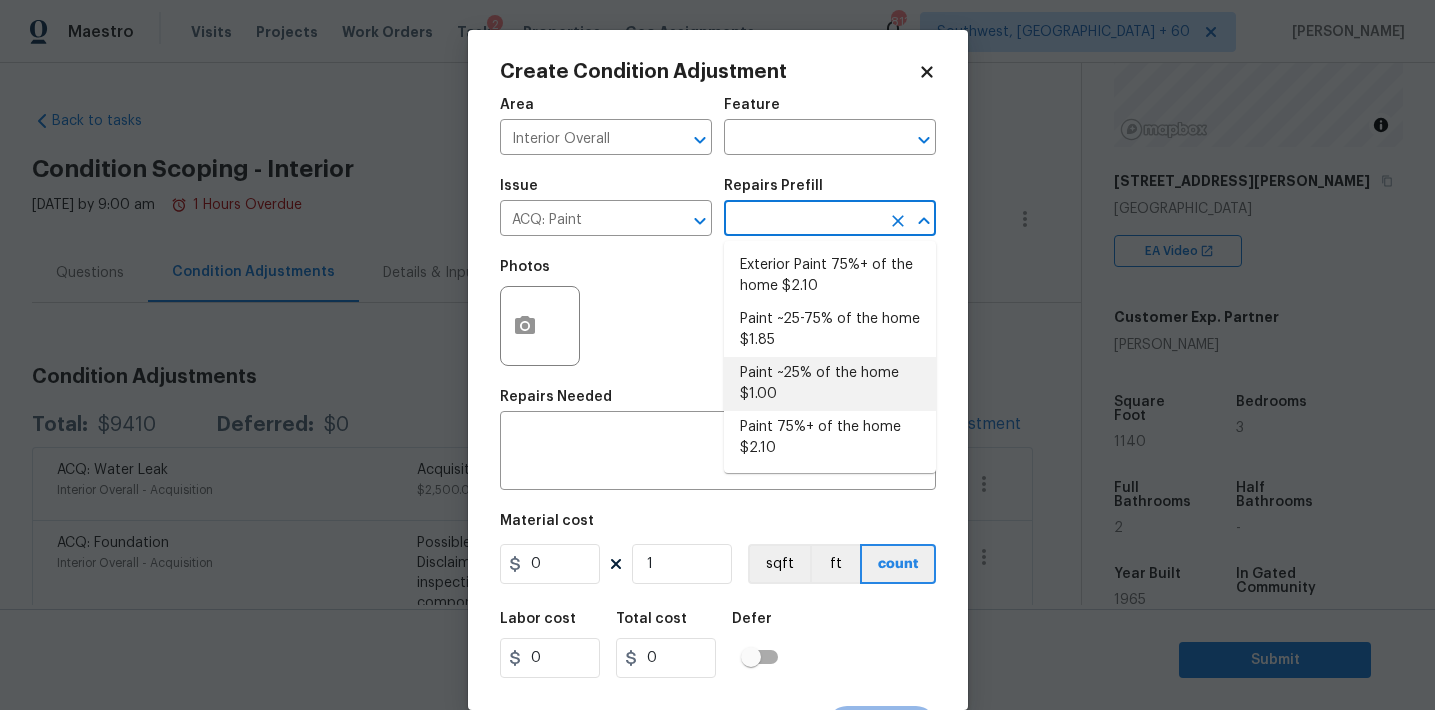 click on "Paint ~25% of the home $1.00" at bounding box center (830, 384) 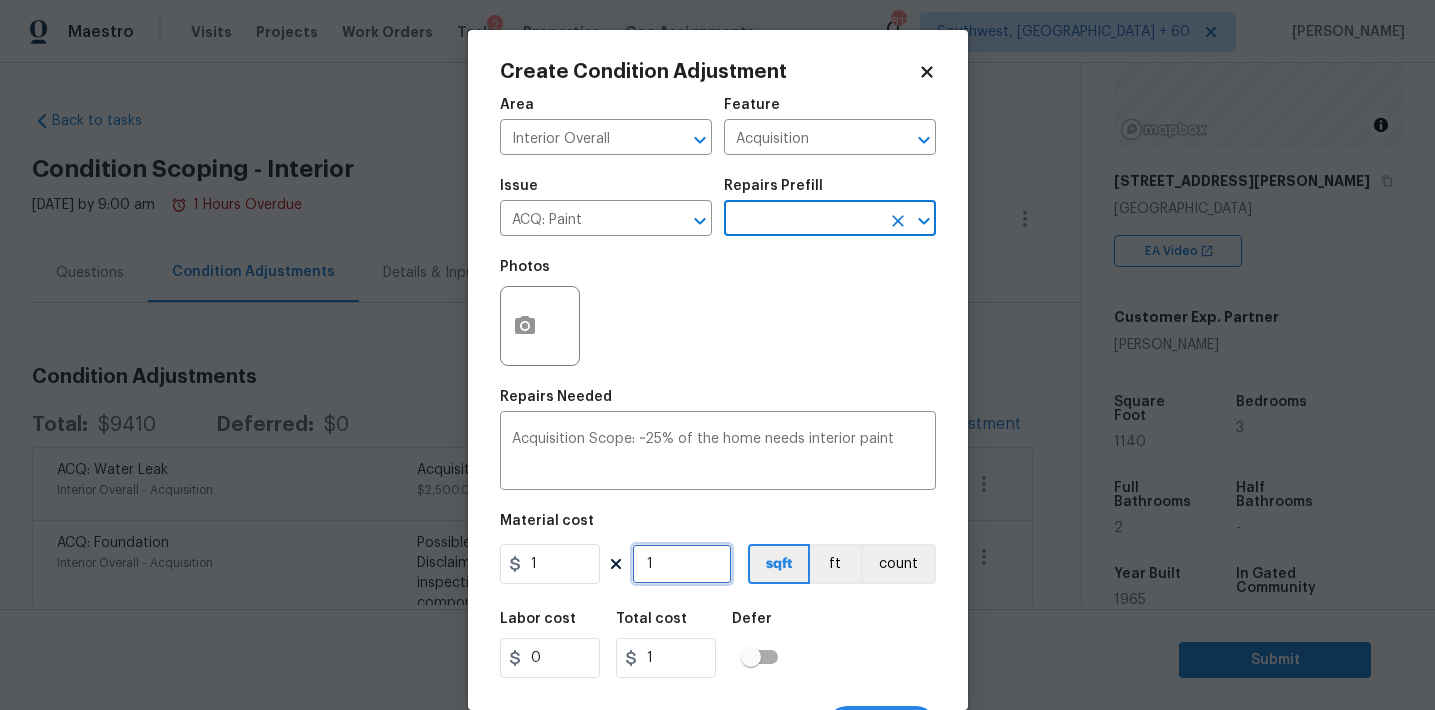 click on "1" at bounding box center [682, 564] 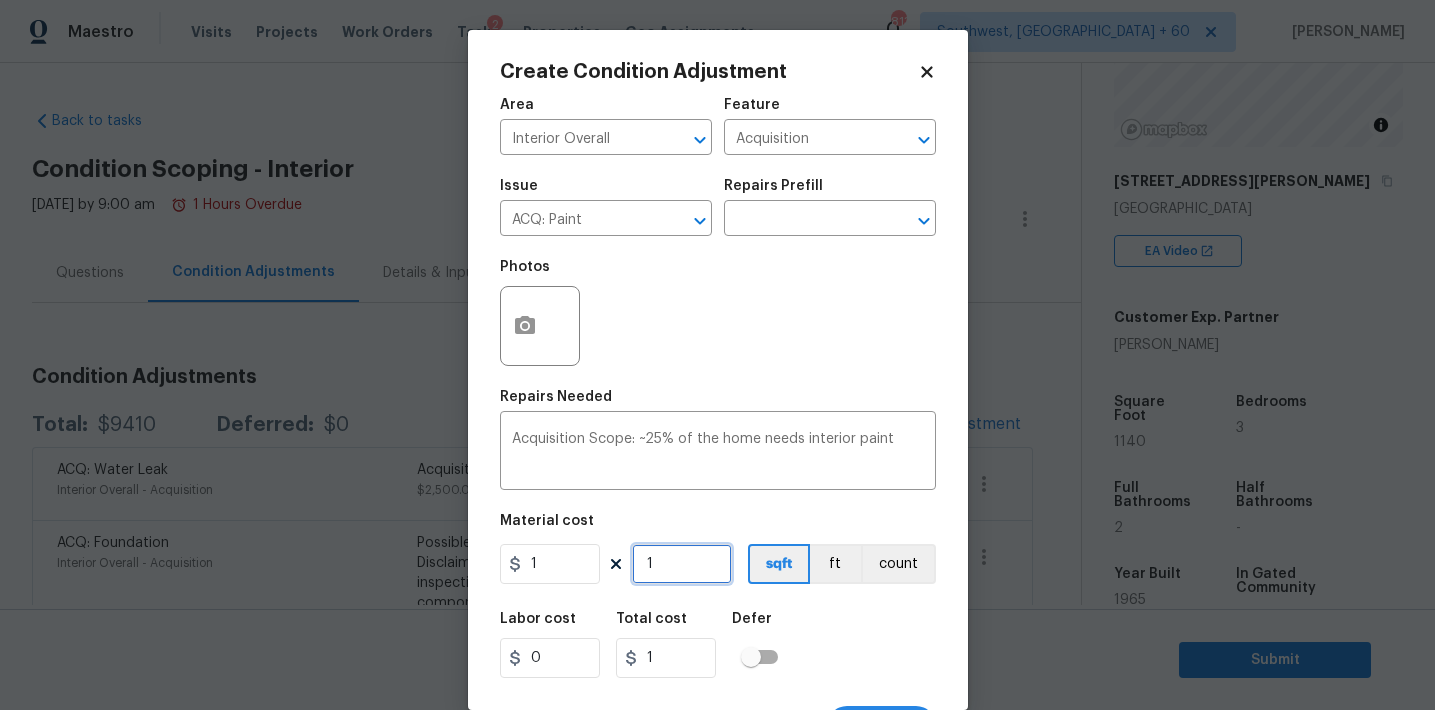 type on "11" 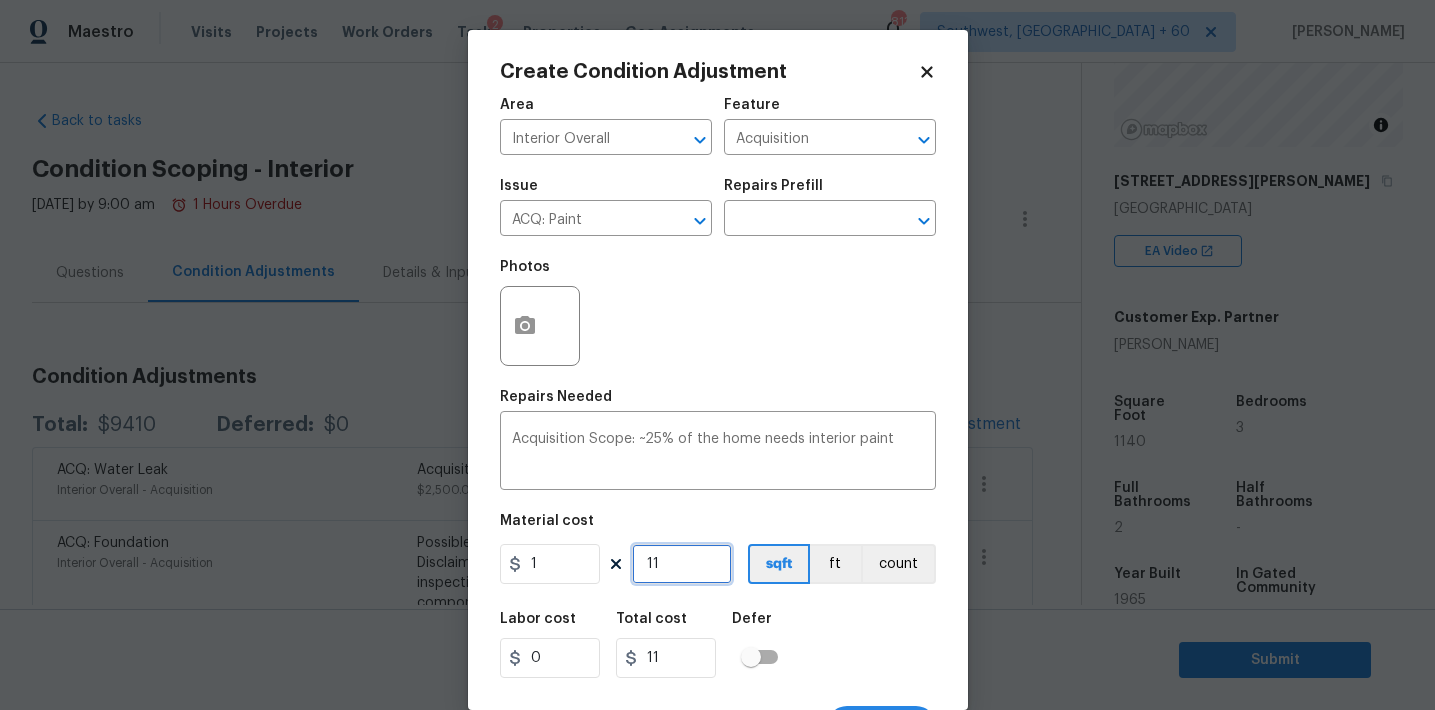 type on "114" 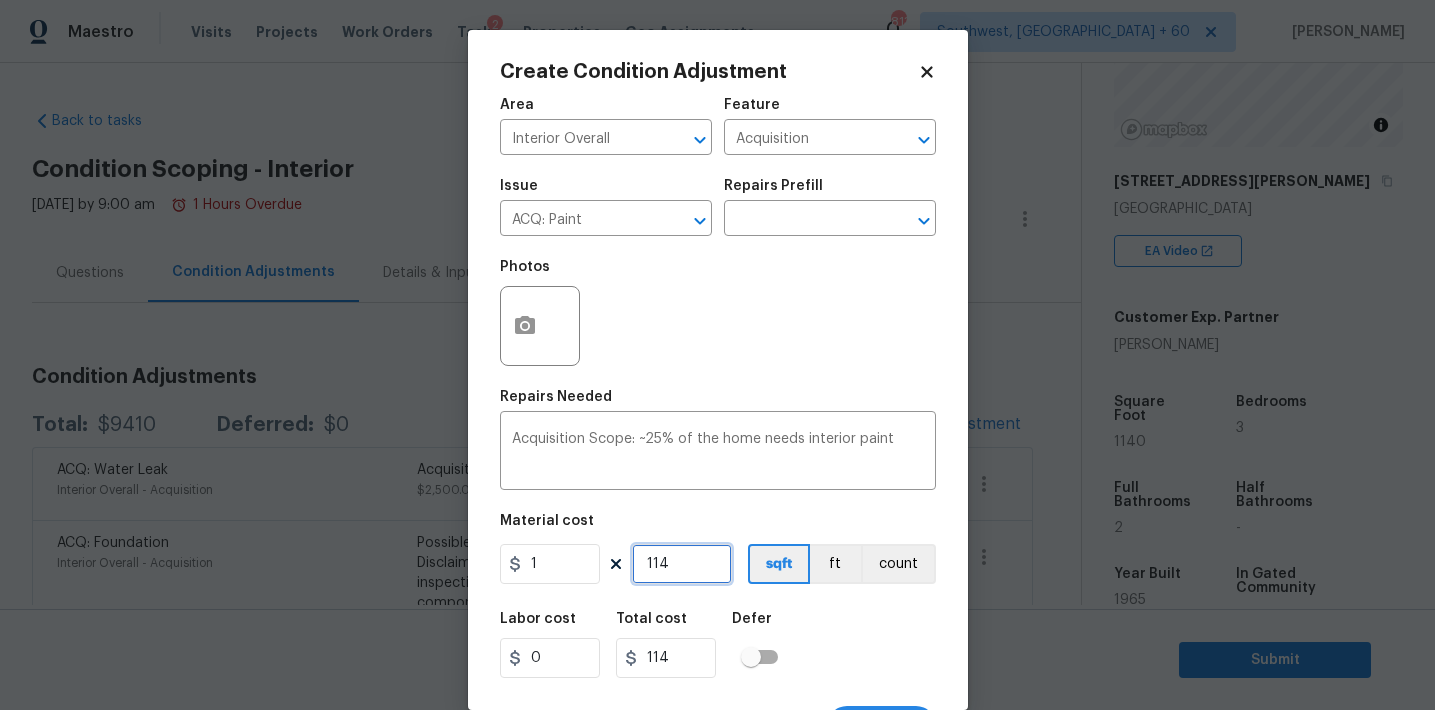 type on "1140" 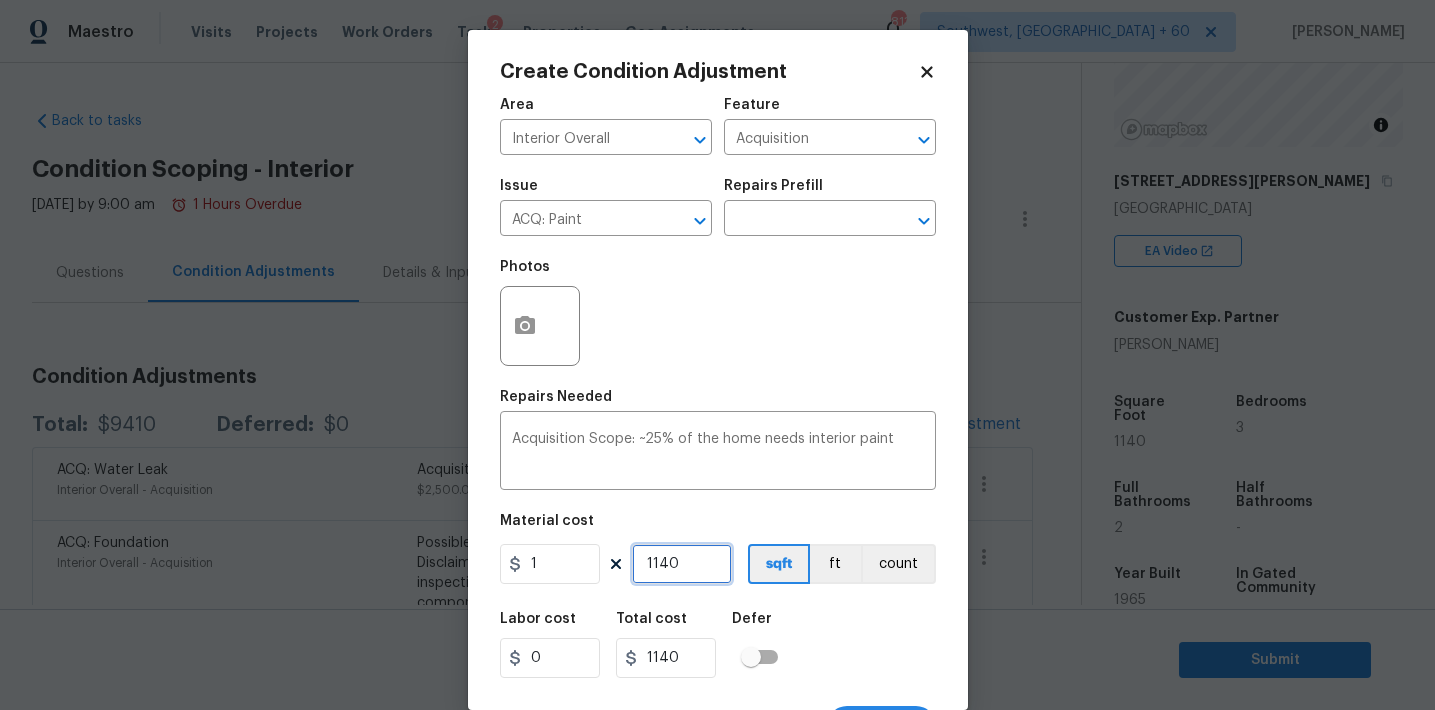 scroll, scrollTop: 37, scrollLeft: 0, axis: vertical 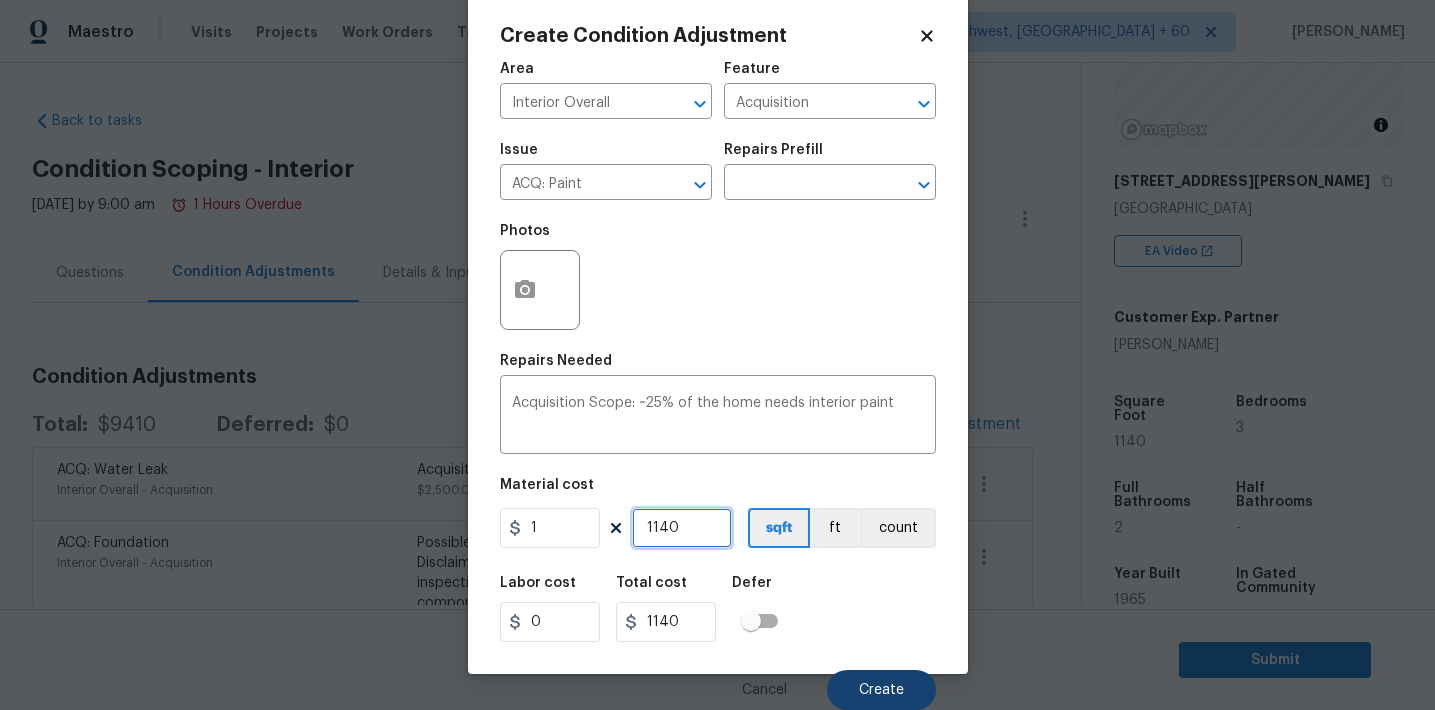 type on "1140" 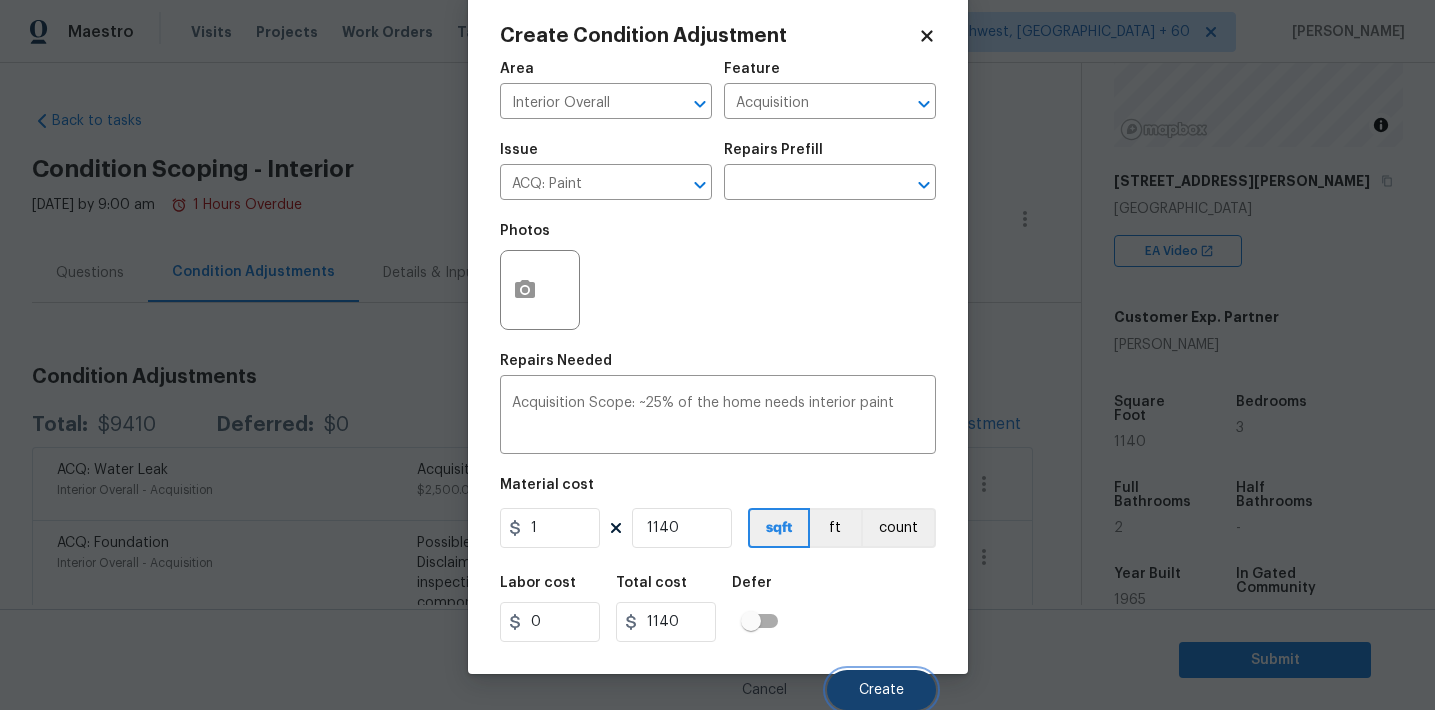 click on "Create" at bounding box center [881, 690] 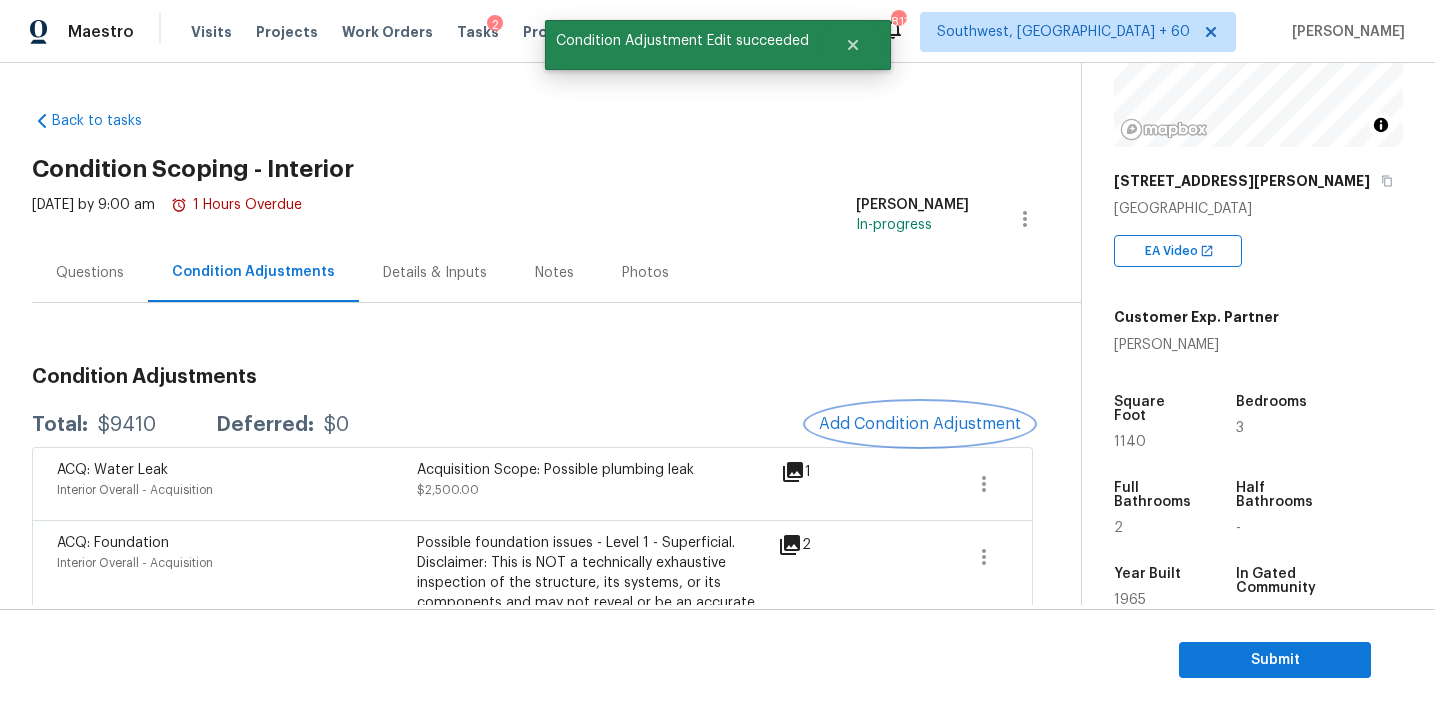 scroll, scrollTop: 0, scrollLeft: 0, axis: both 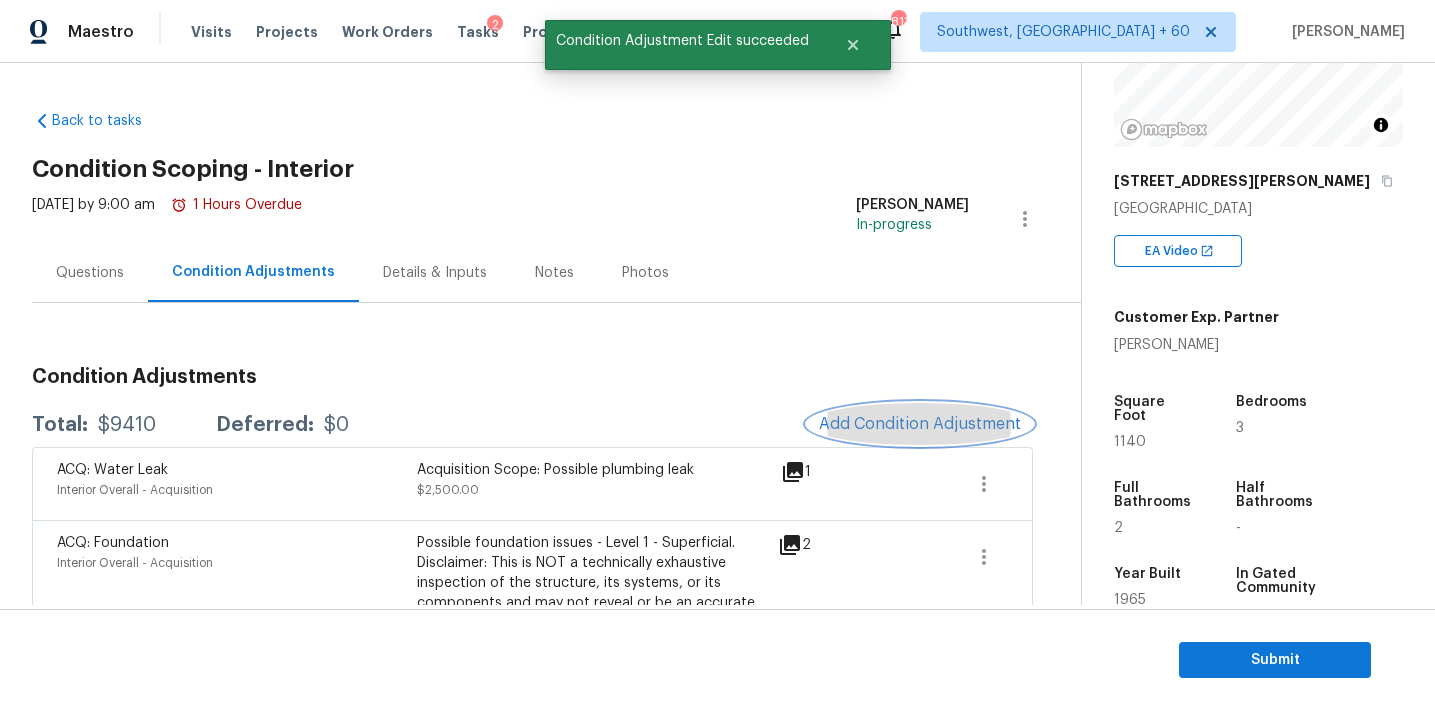 click on "Add Condition Adjustment" at bounding box center [920, 424] 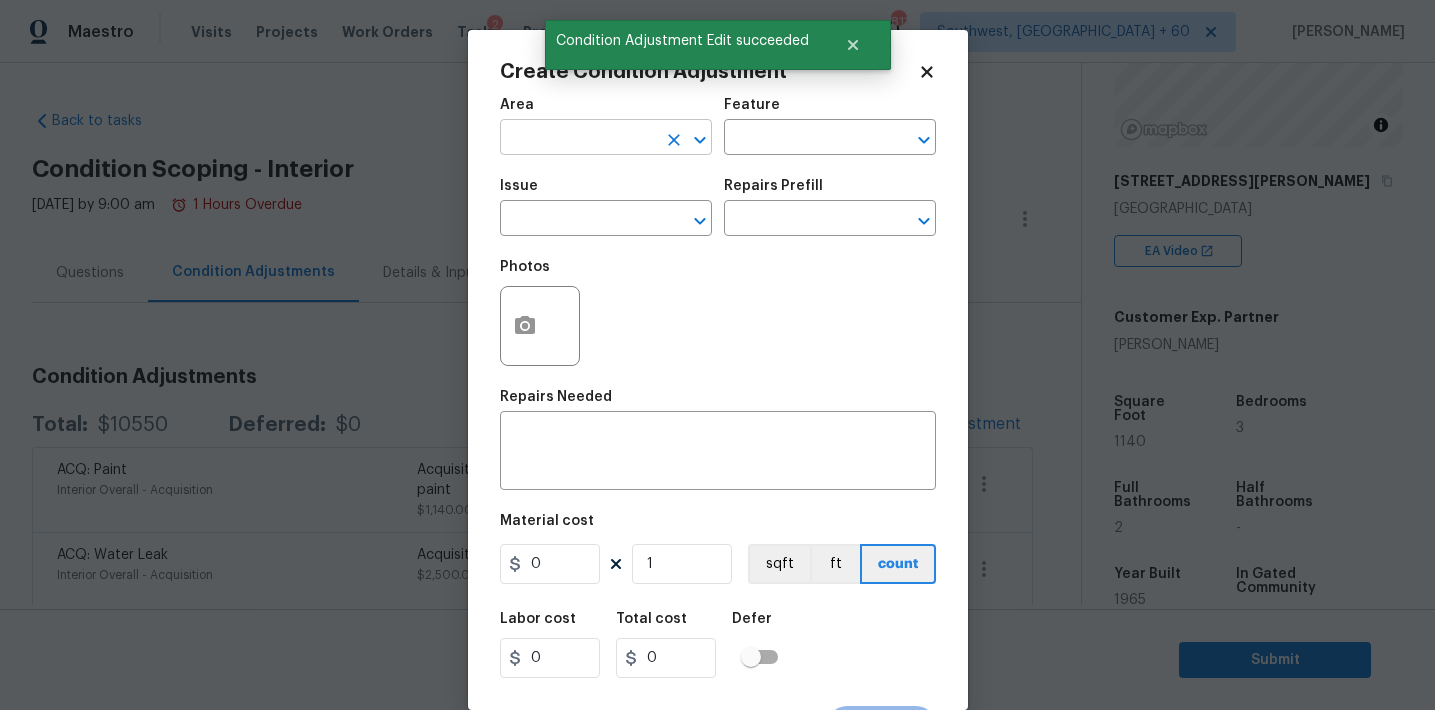 click at bounding box center (578, 139) 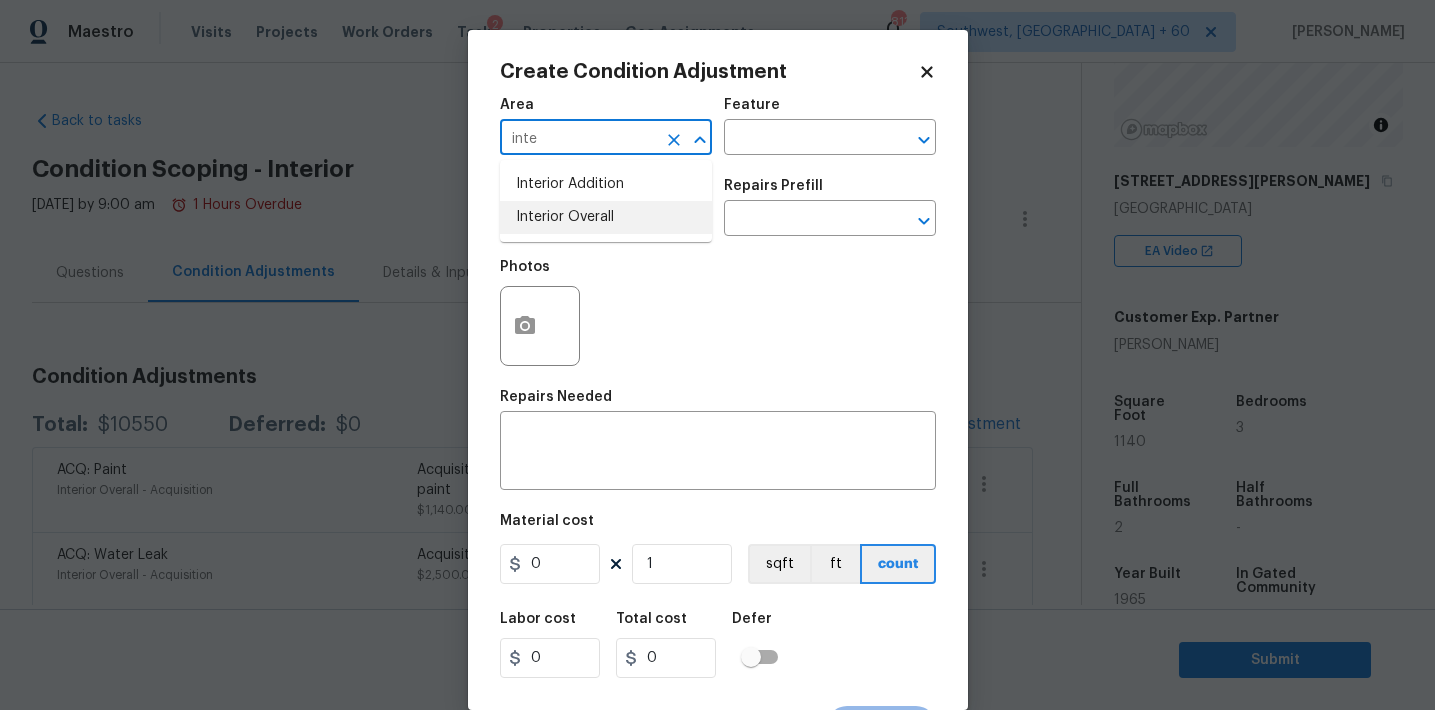 click on "Interior Overall" at bounding box center (606, 217) 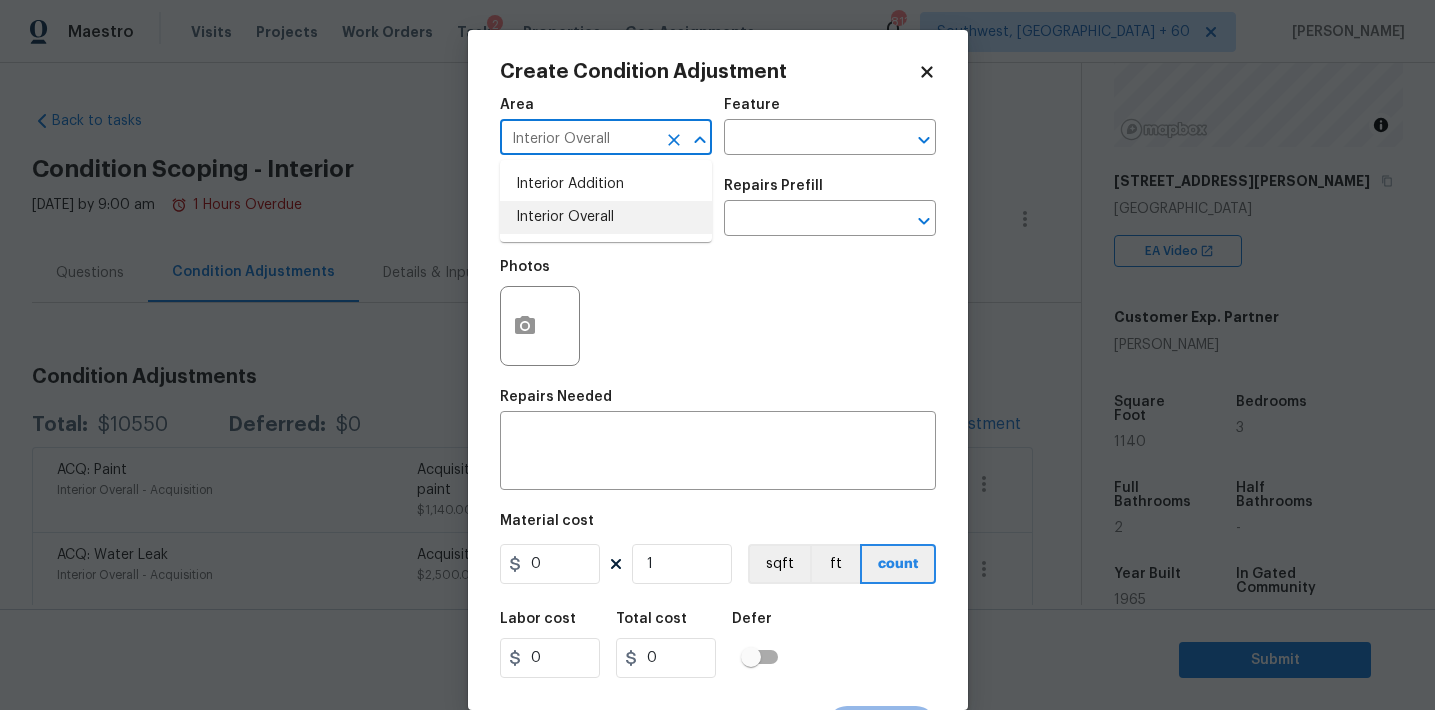 type on "Interior Overall" 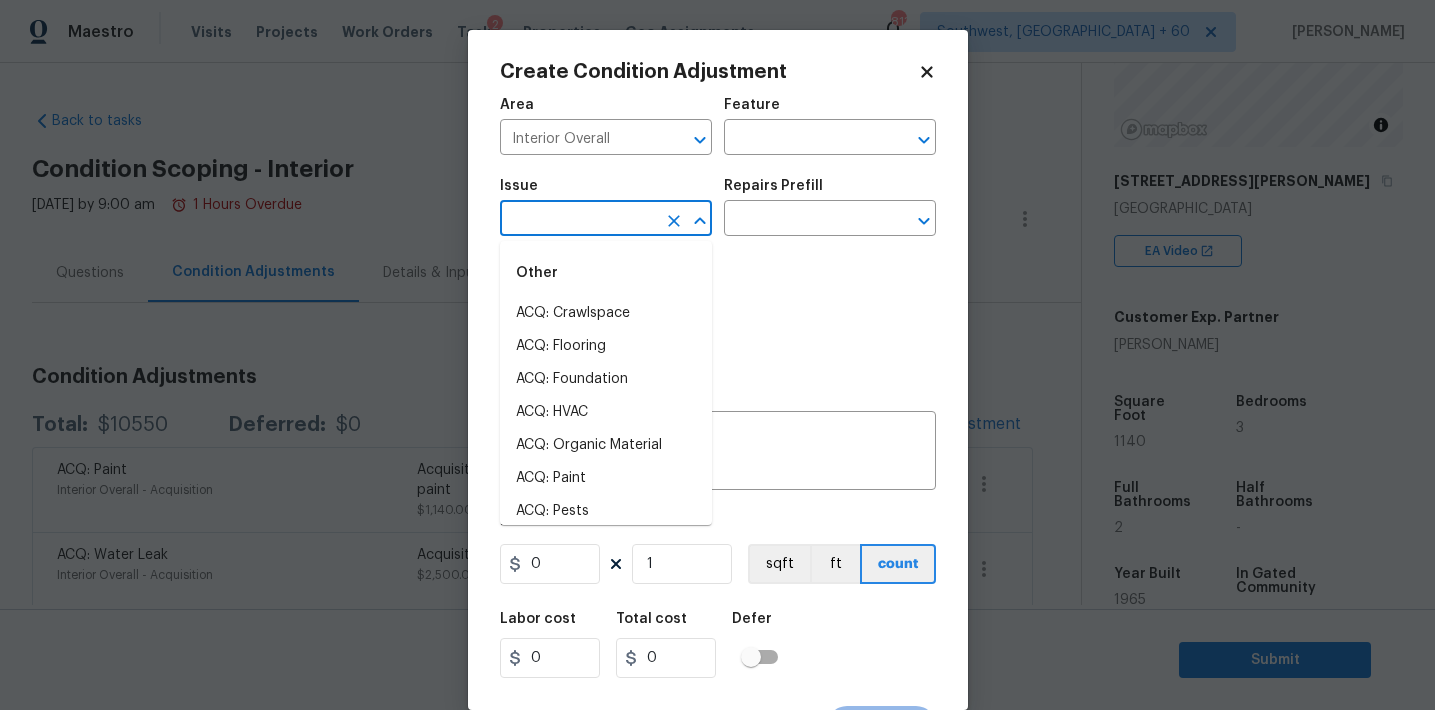 click at bounding box center [578, 220] 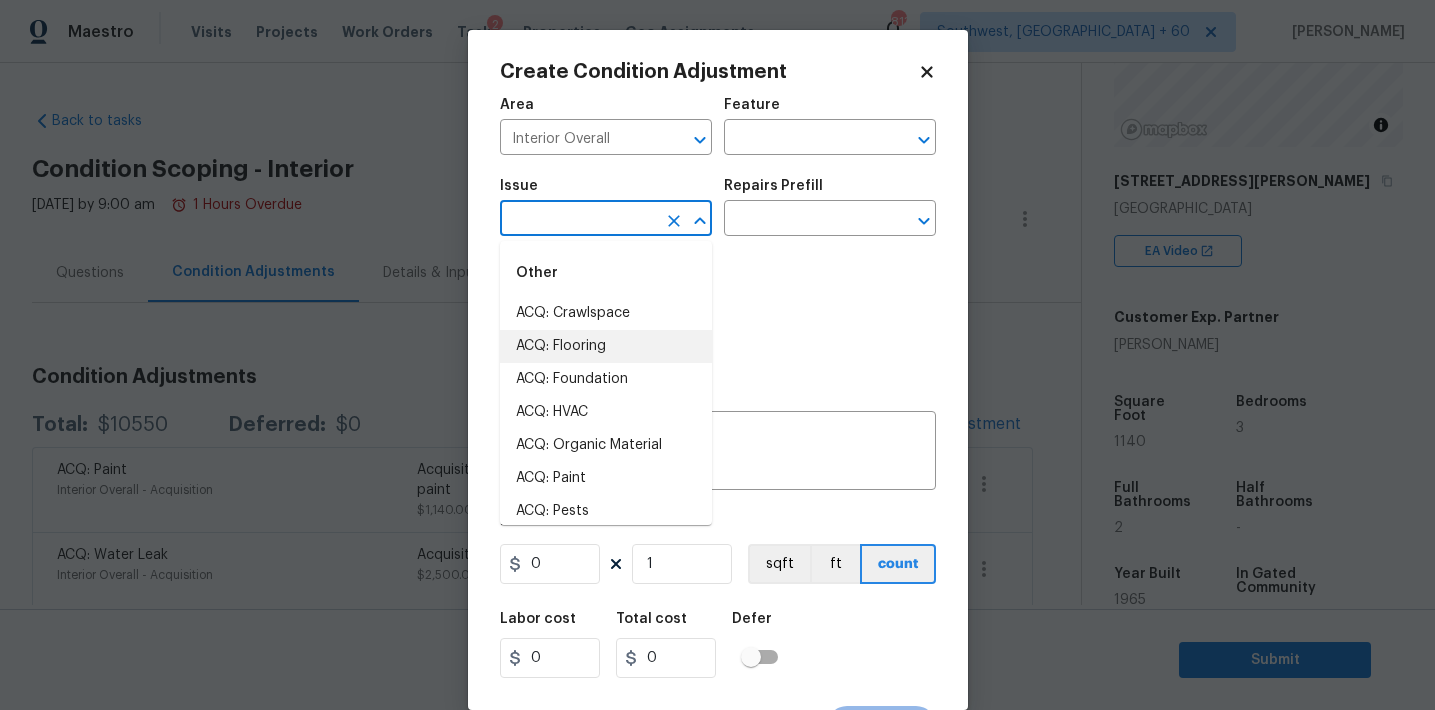 click on "ACQ: Flooring" at bounding box center (606, 346) 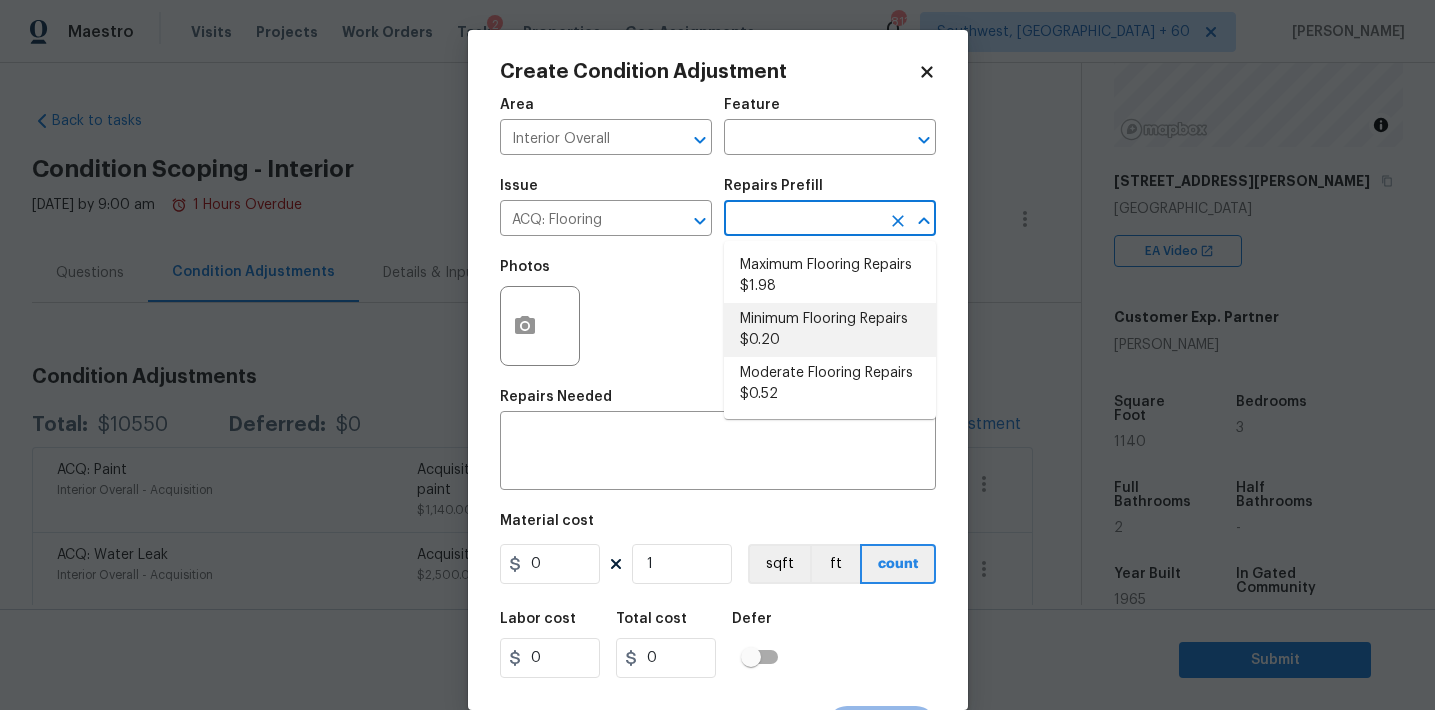 click on "Minimum Flooring Repairs $0.20" at bounding box center (830, 330) 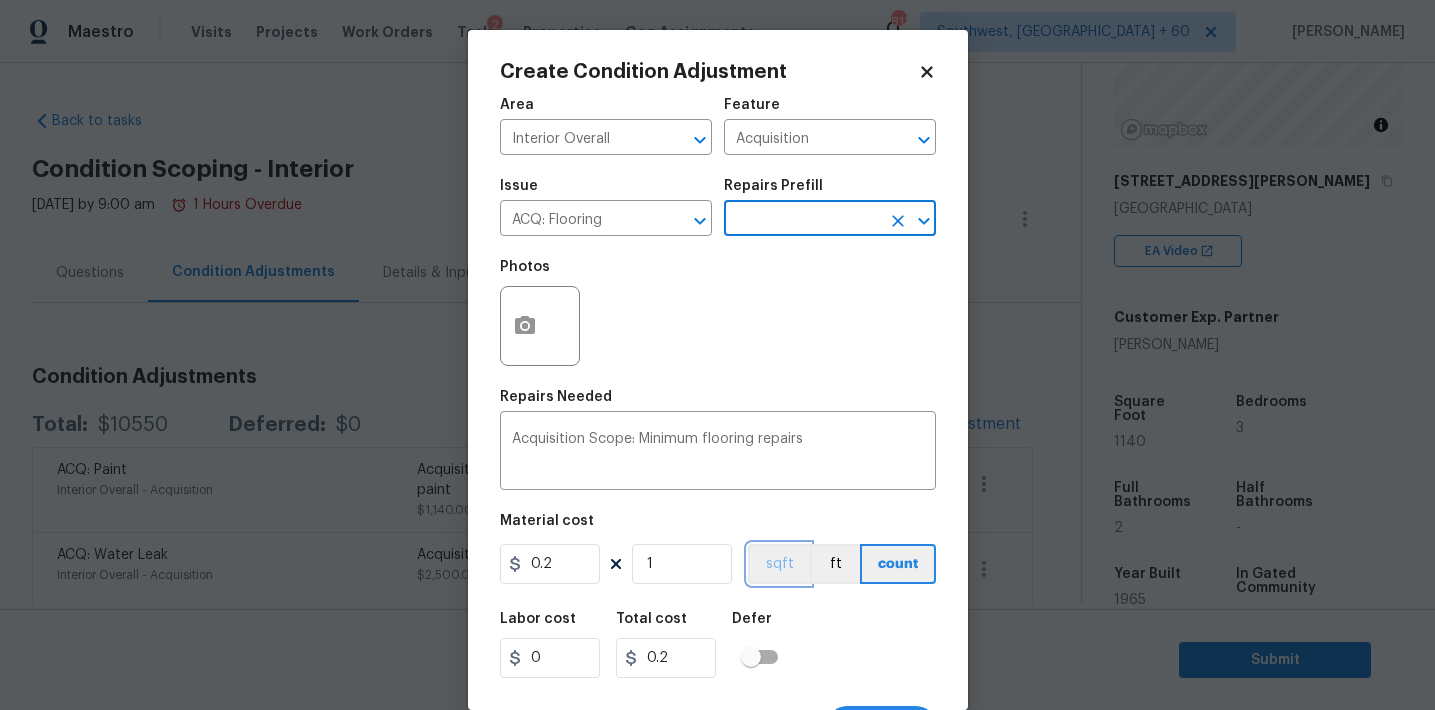 click on "sqft" at bounding box center [779, 564] 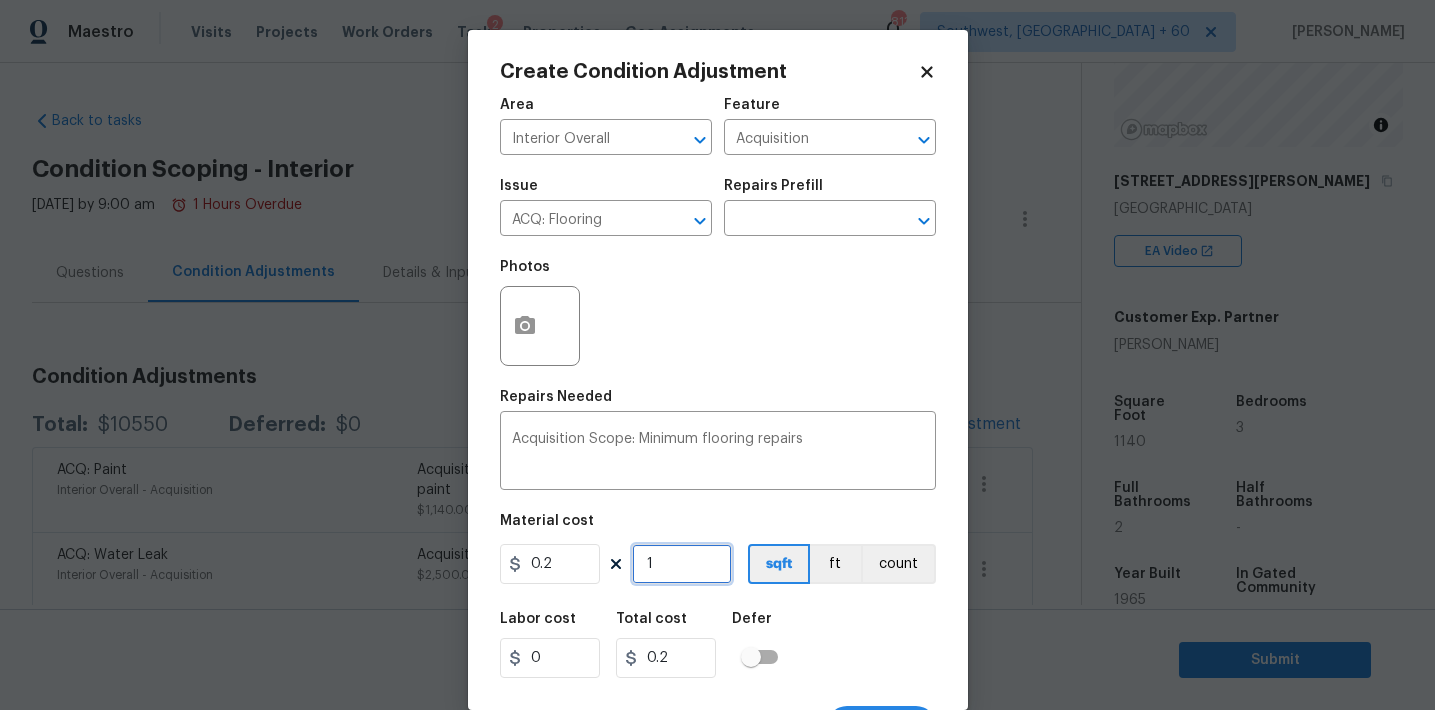 click on "1" at bounding box center [682, 564] 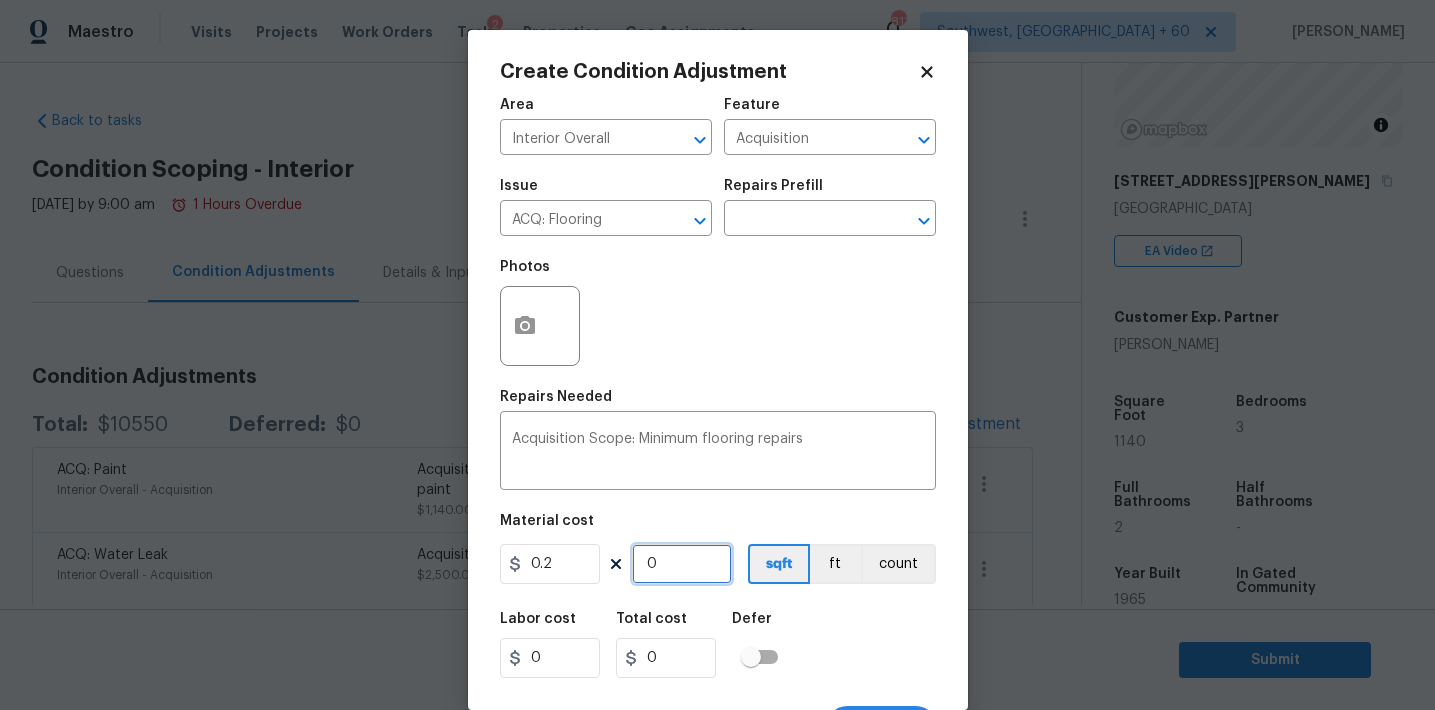 paste on "114" 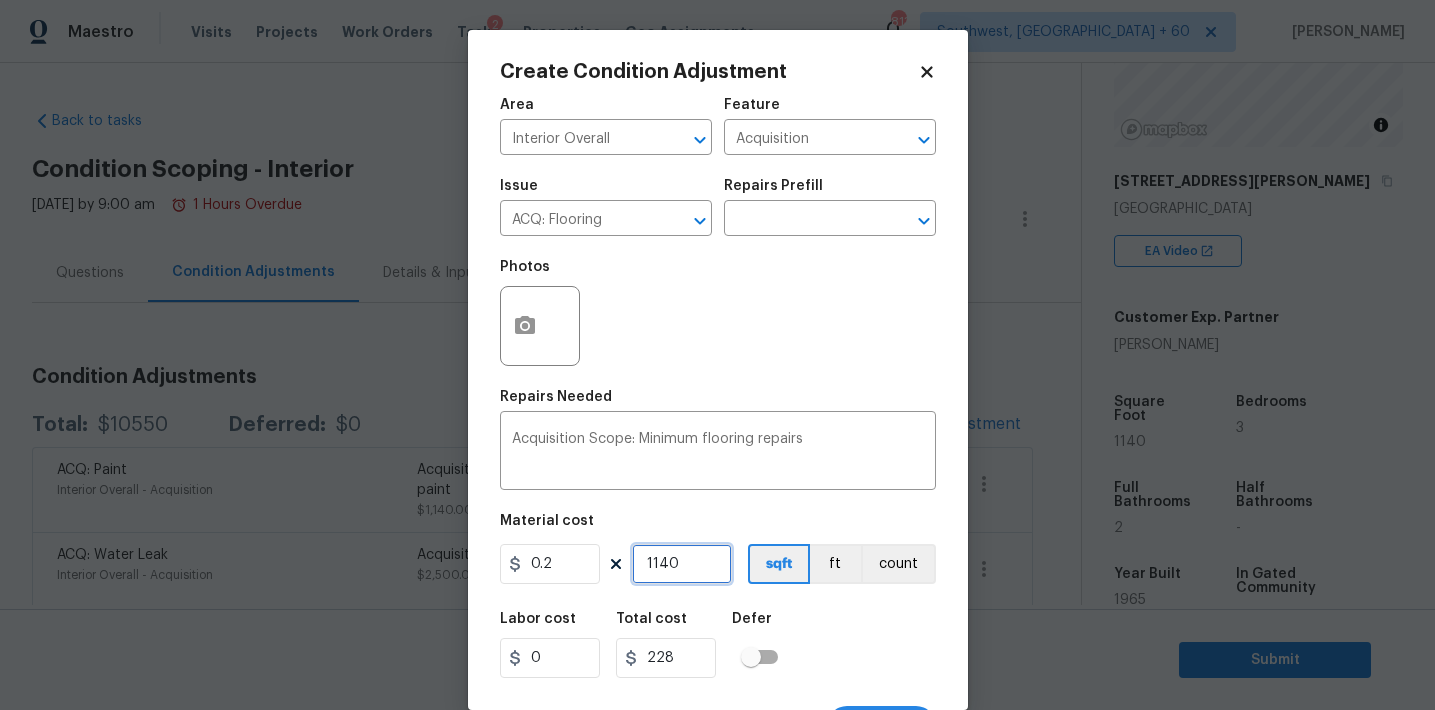 type on "1140" 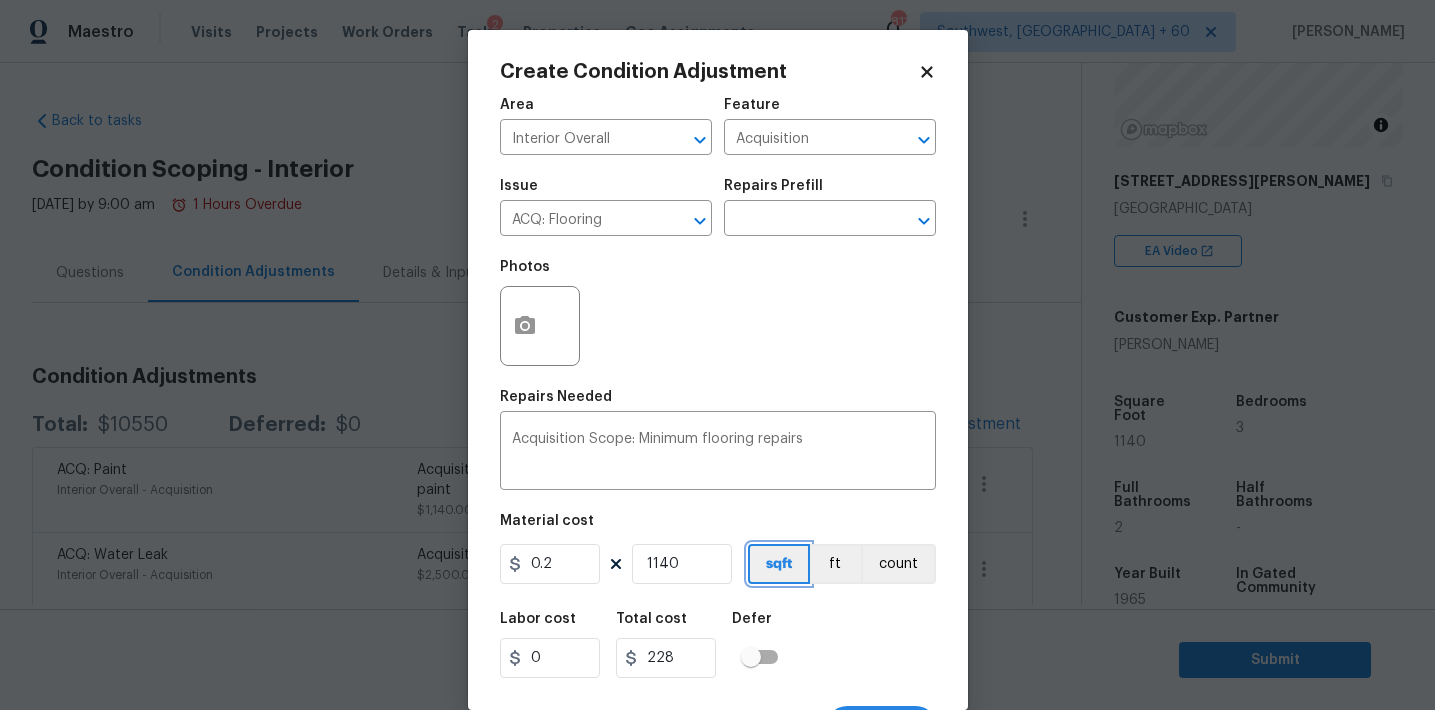 type 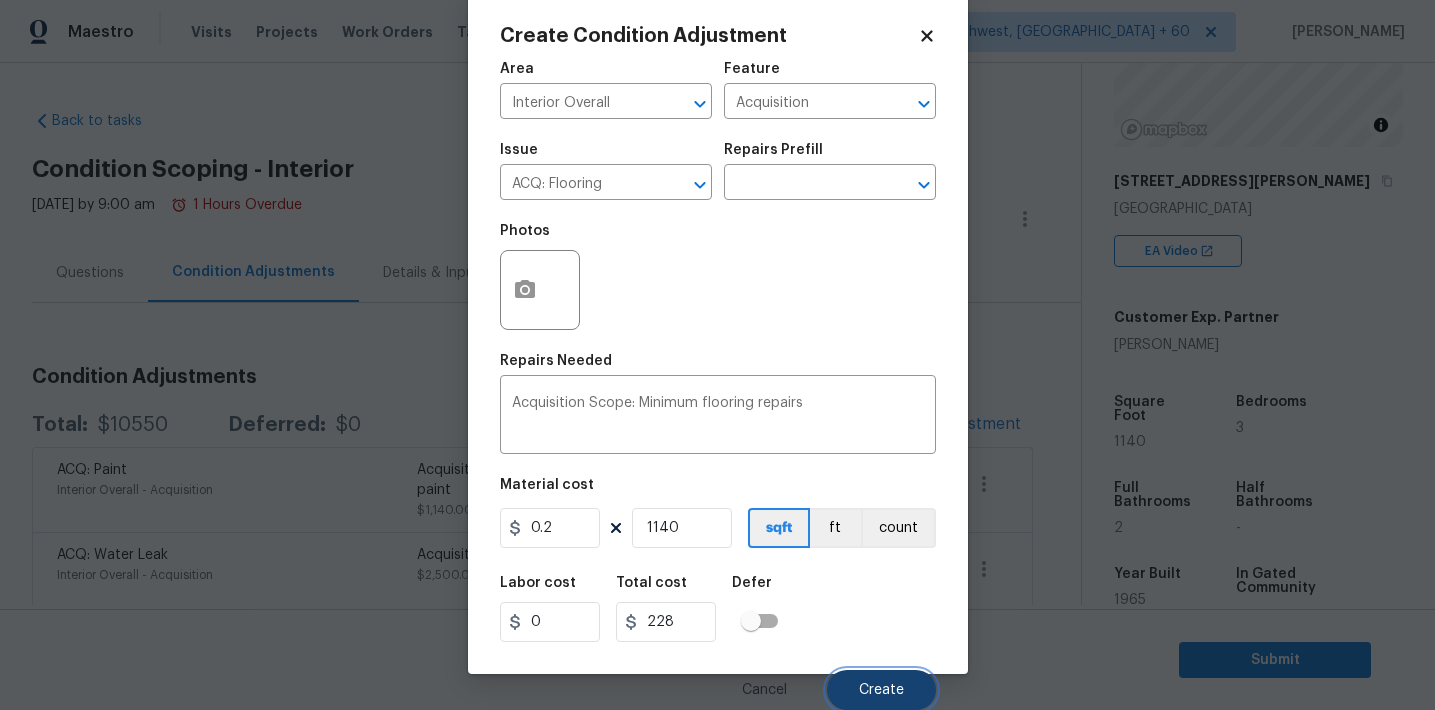 click on "Create" at bounding box center [881, 690] 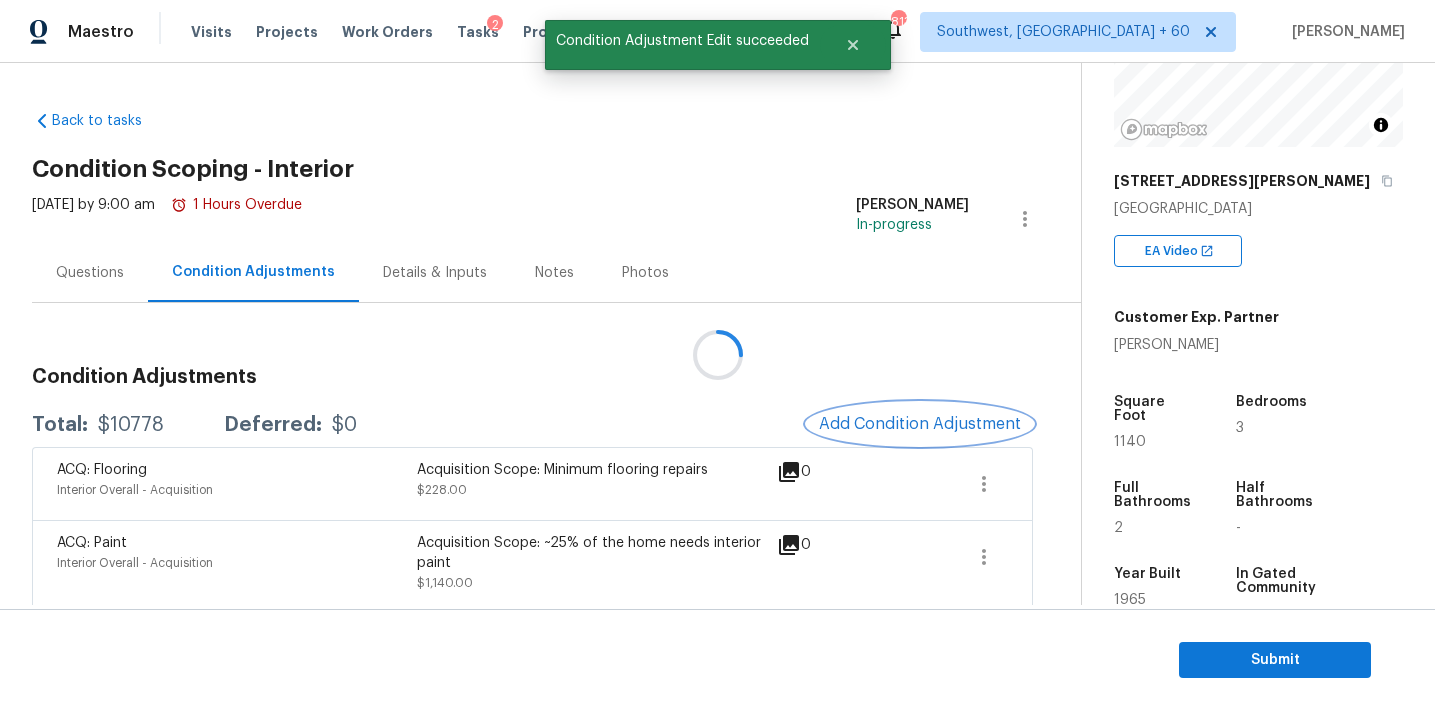 scroll, scrollTop: 0, scrollLeft: 0, axis: both 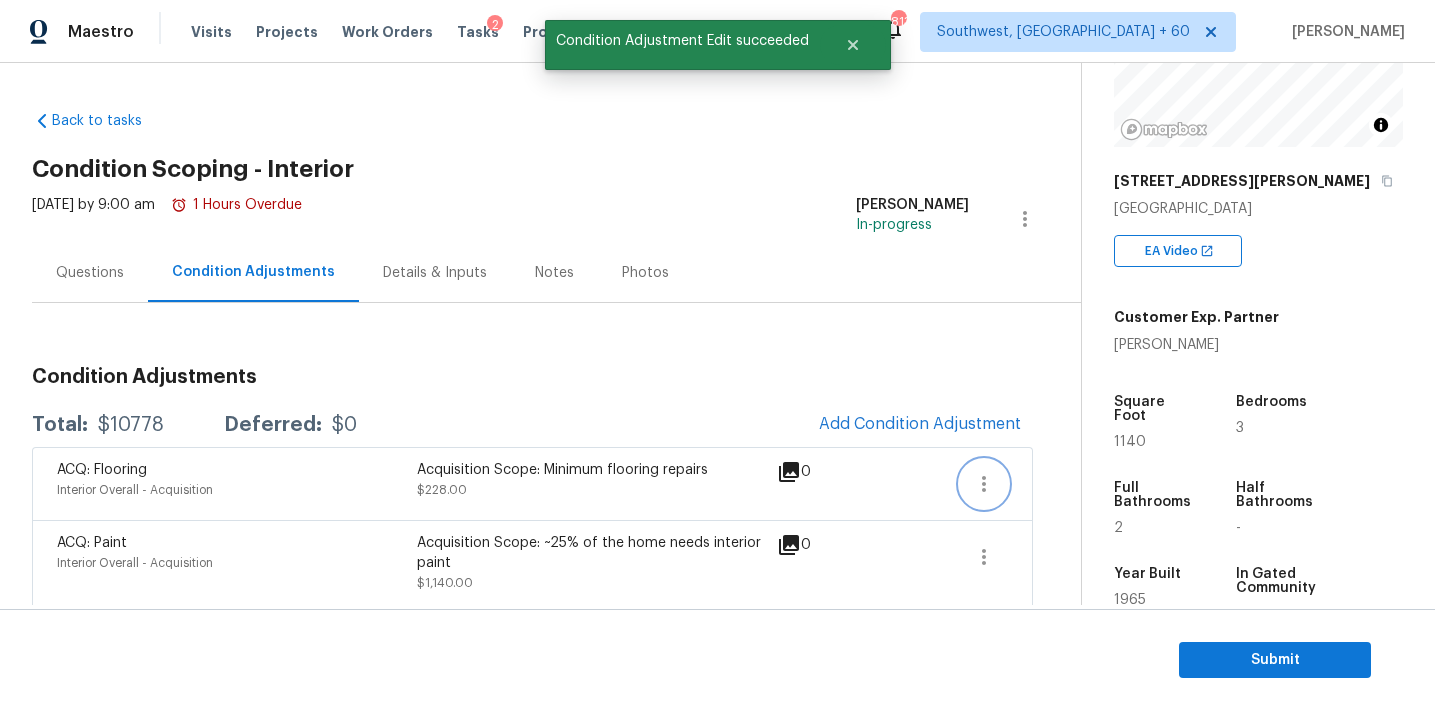 click 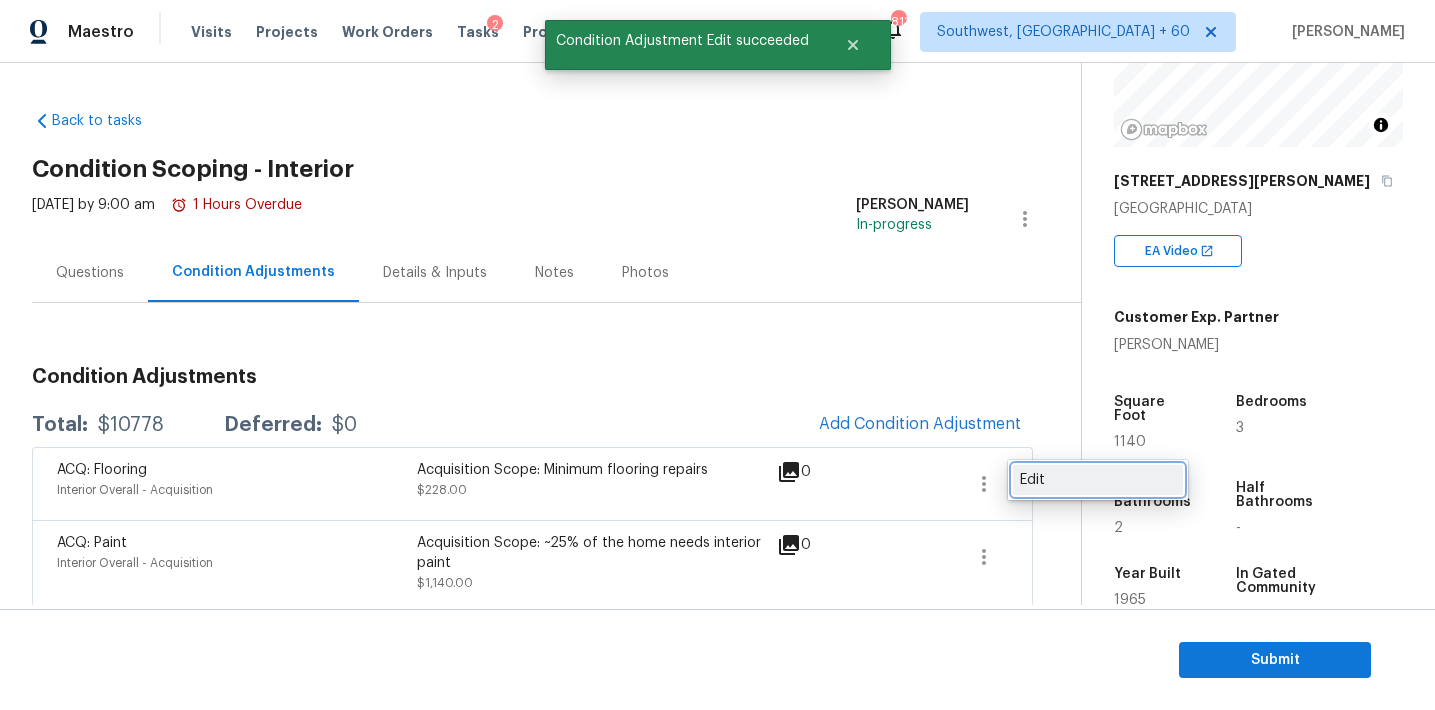 click on "Edit" at bounding box center (1098, 480) 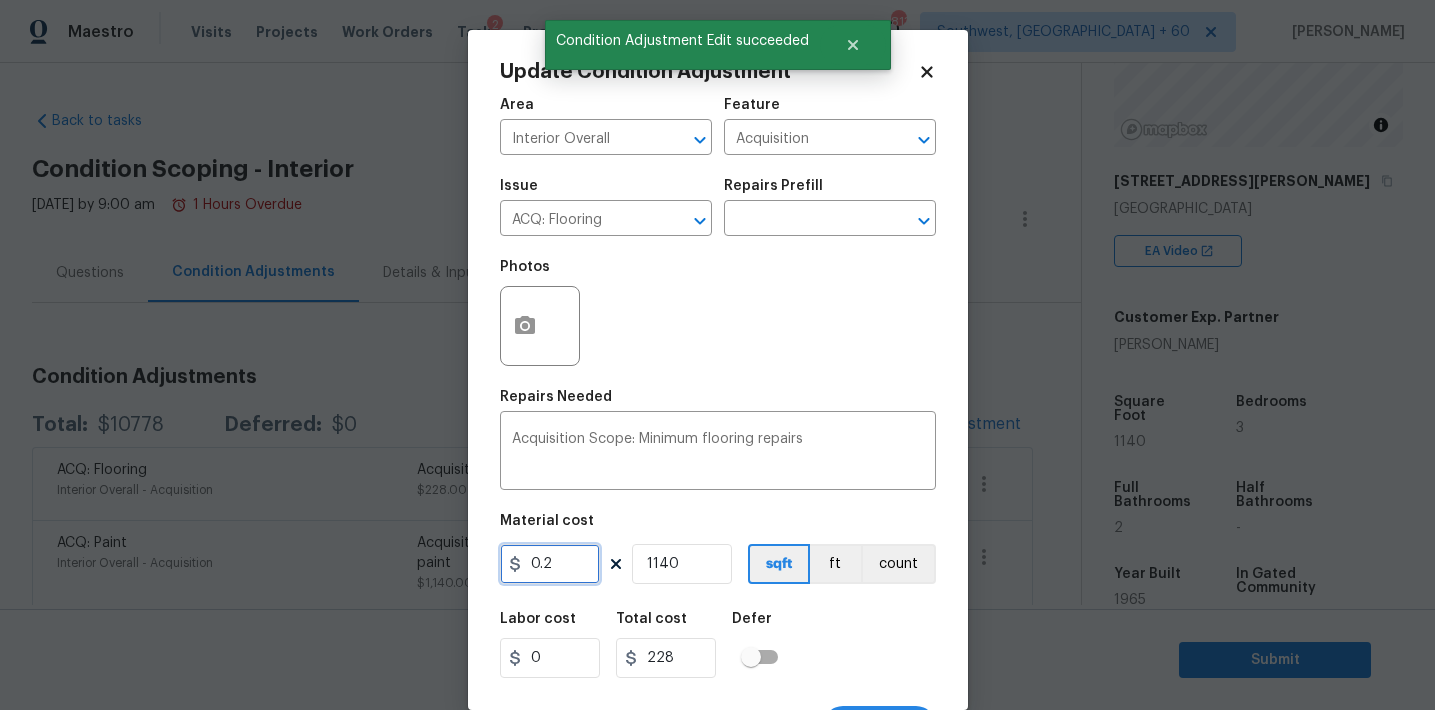 click on "0.2" at bounding box center [550, 564] 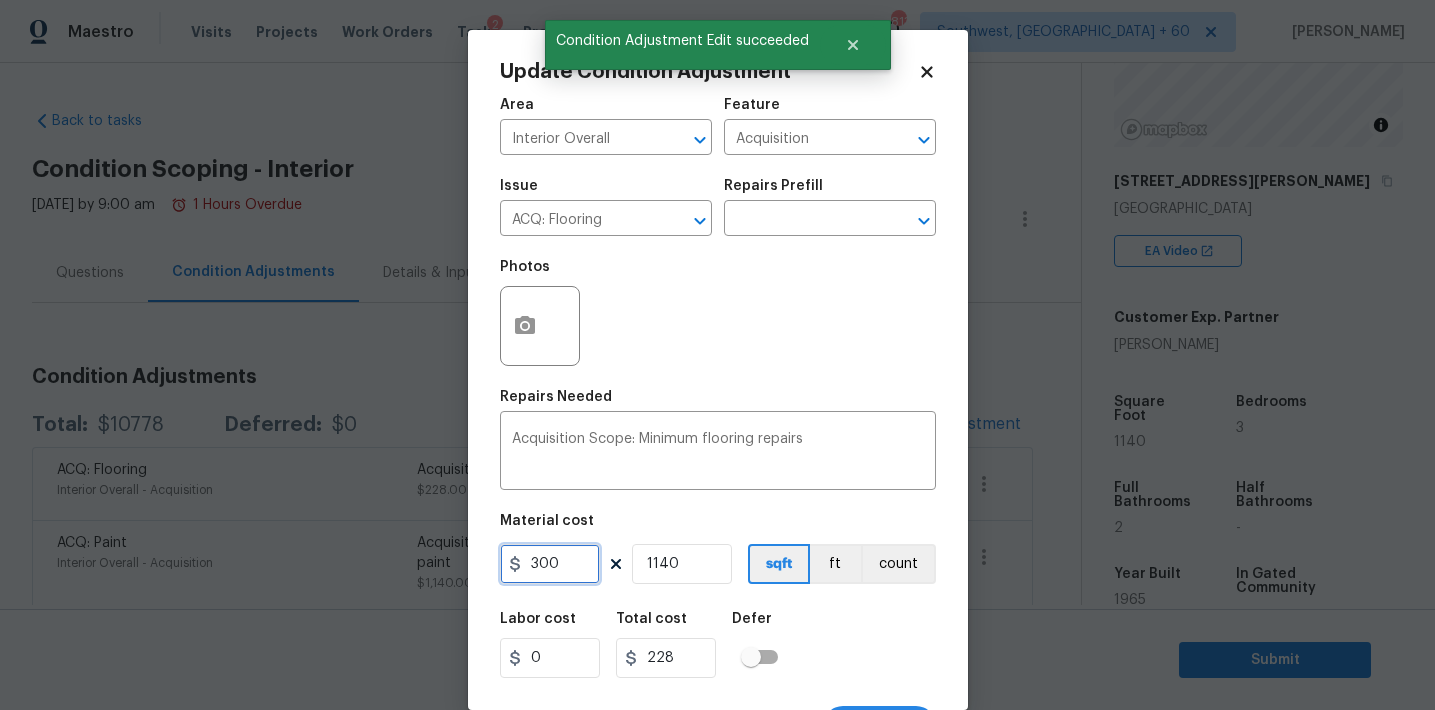 type on "300" 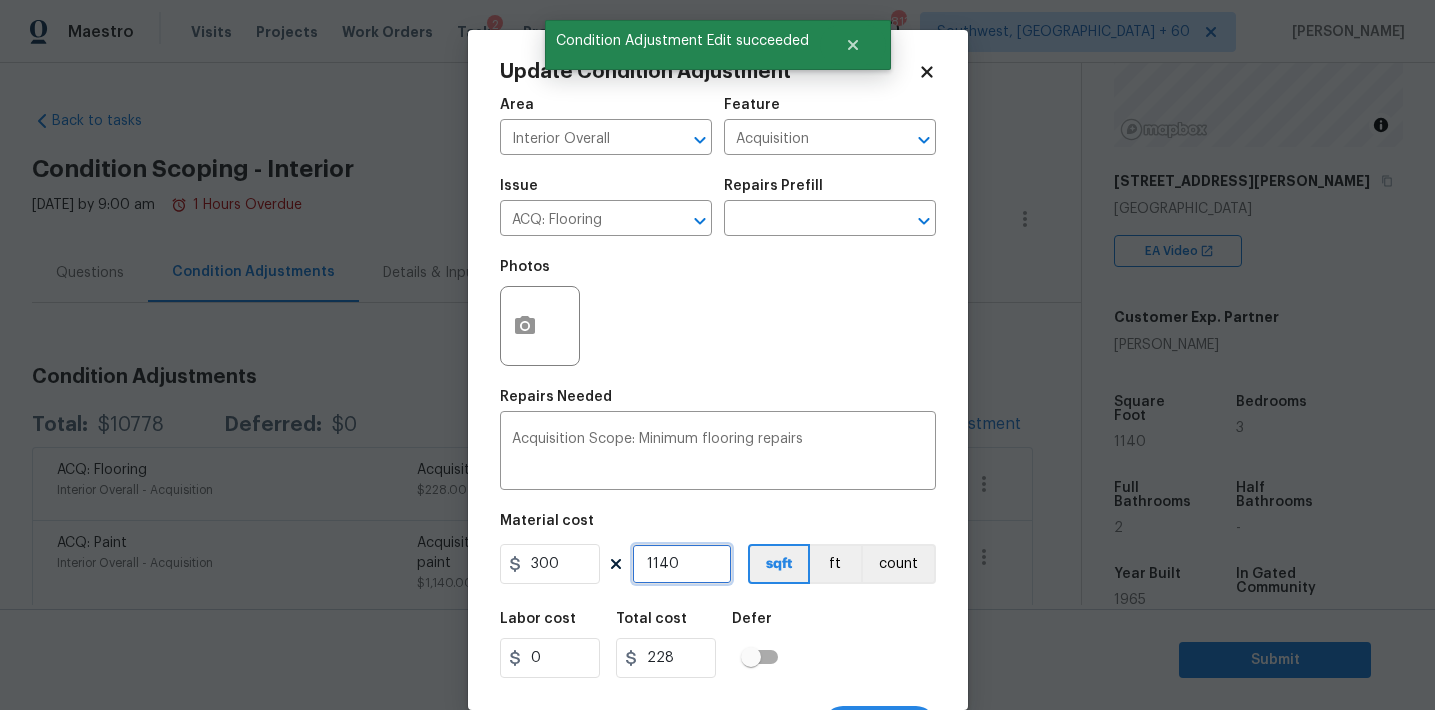 type on "342000" 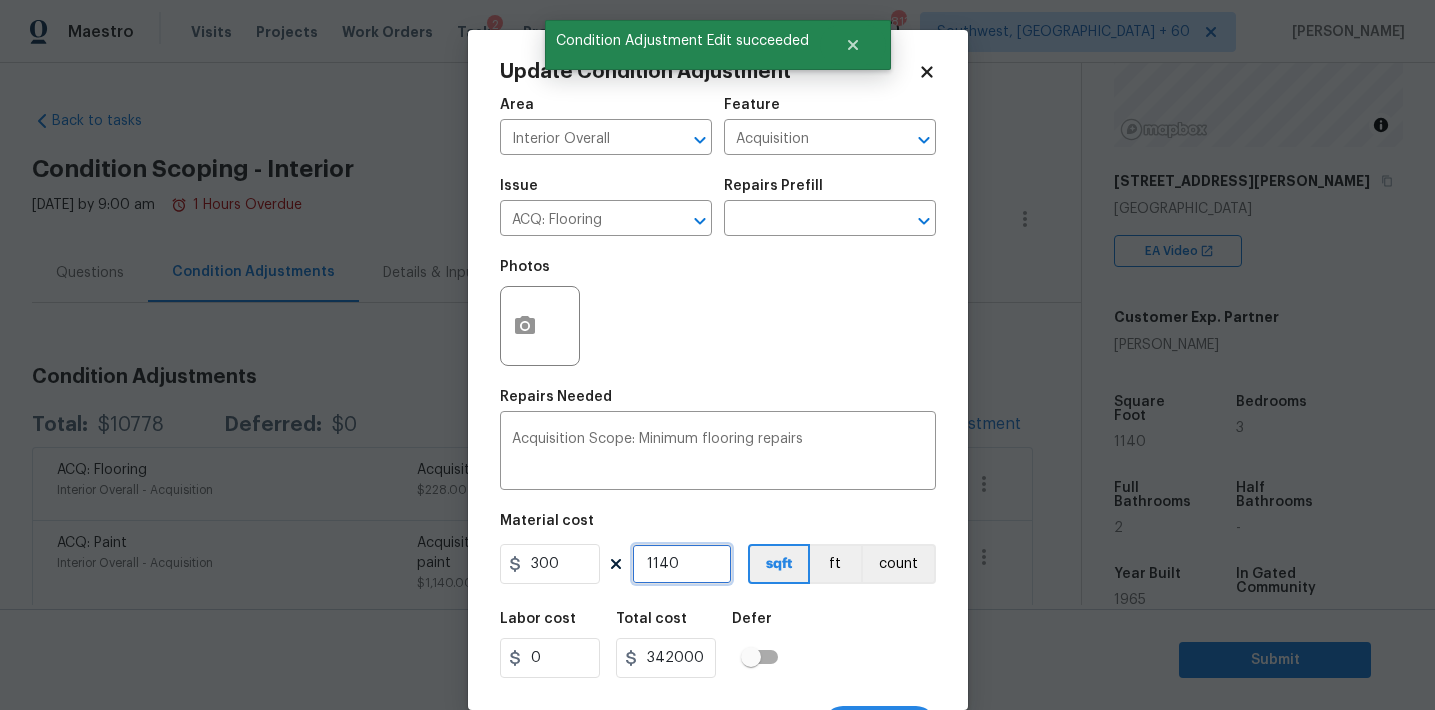 type on "1" 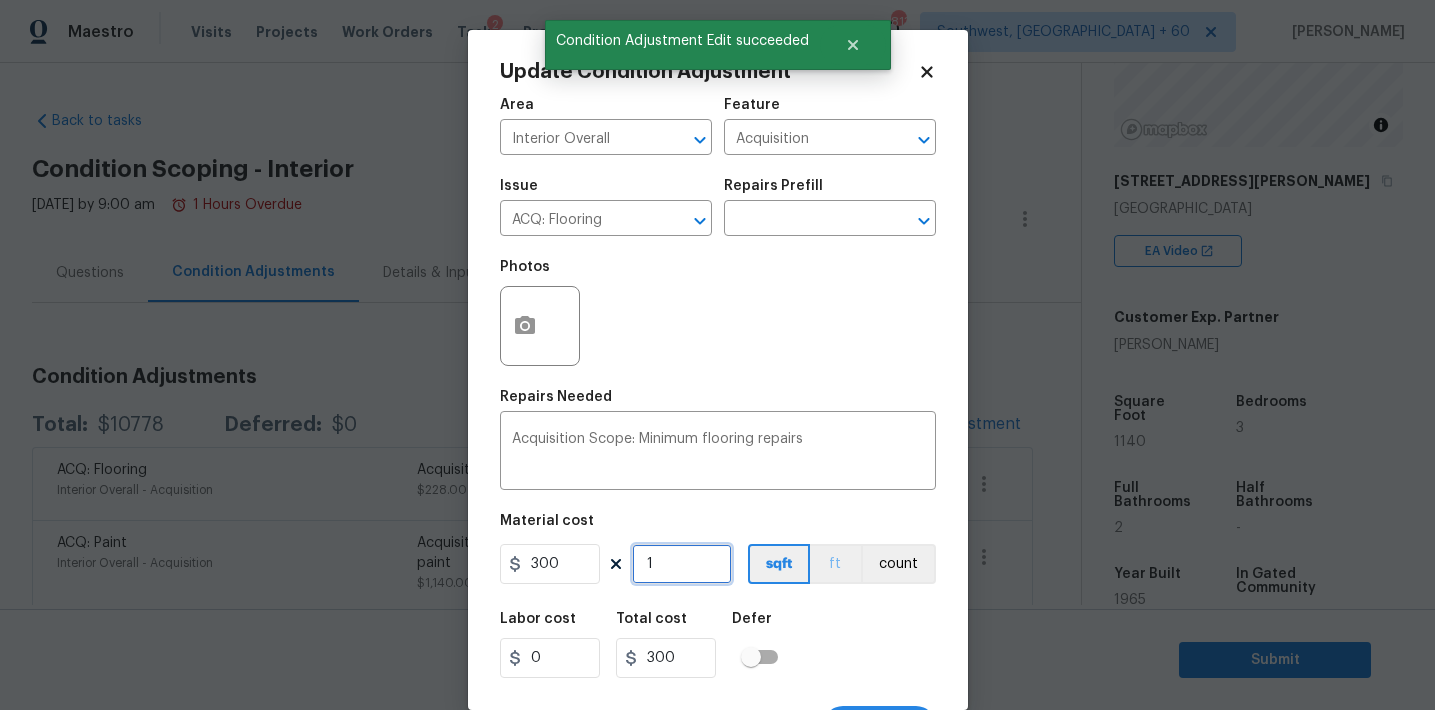type on "1" 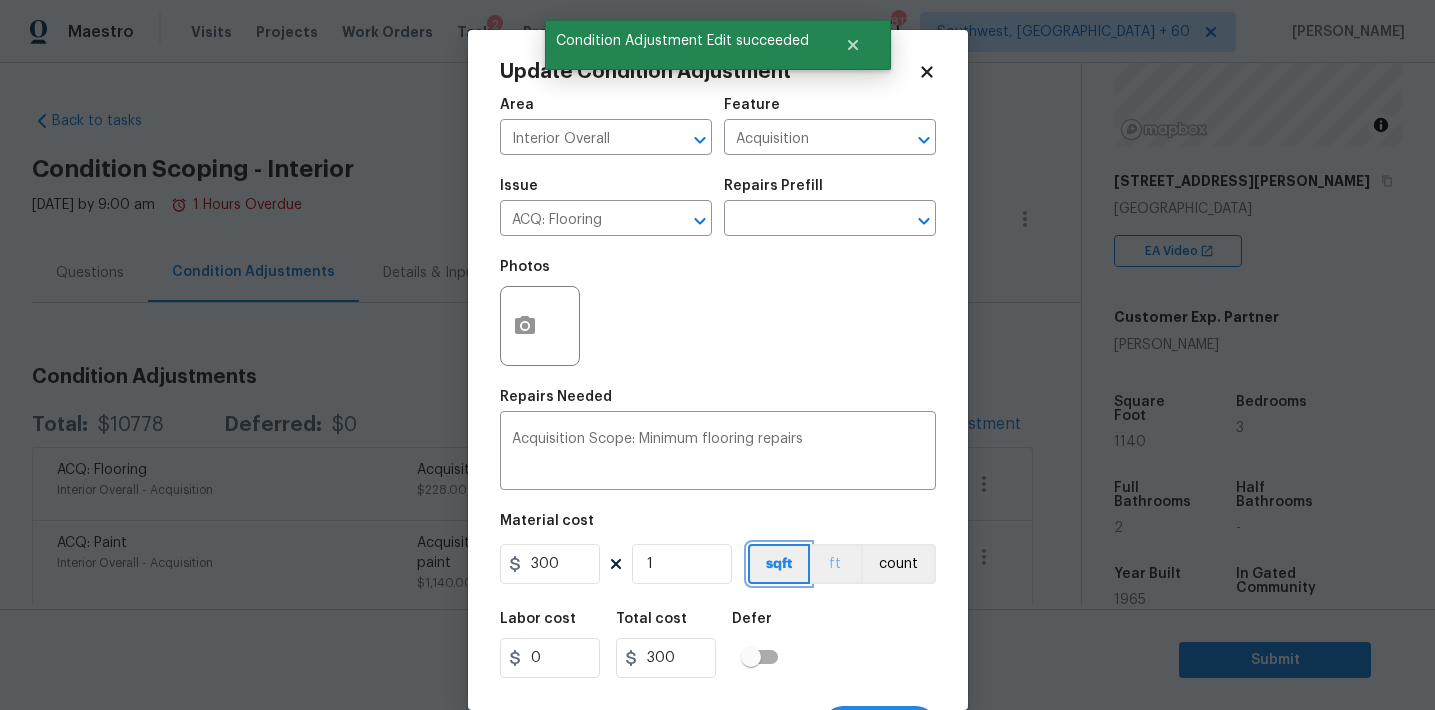 type 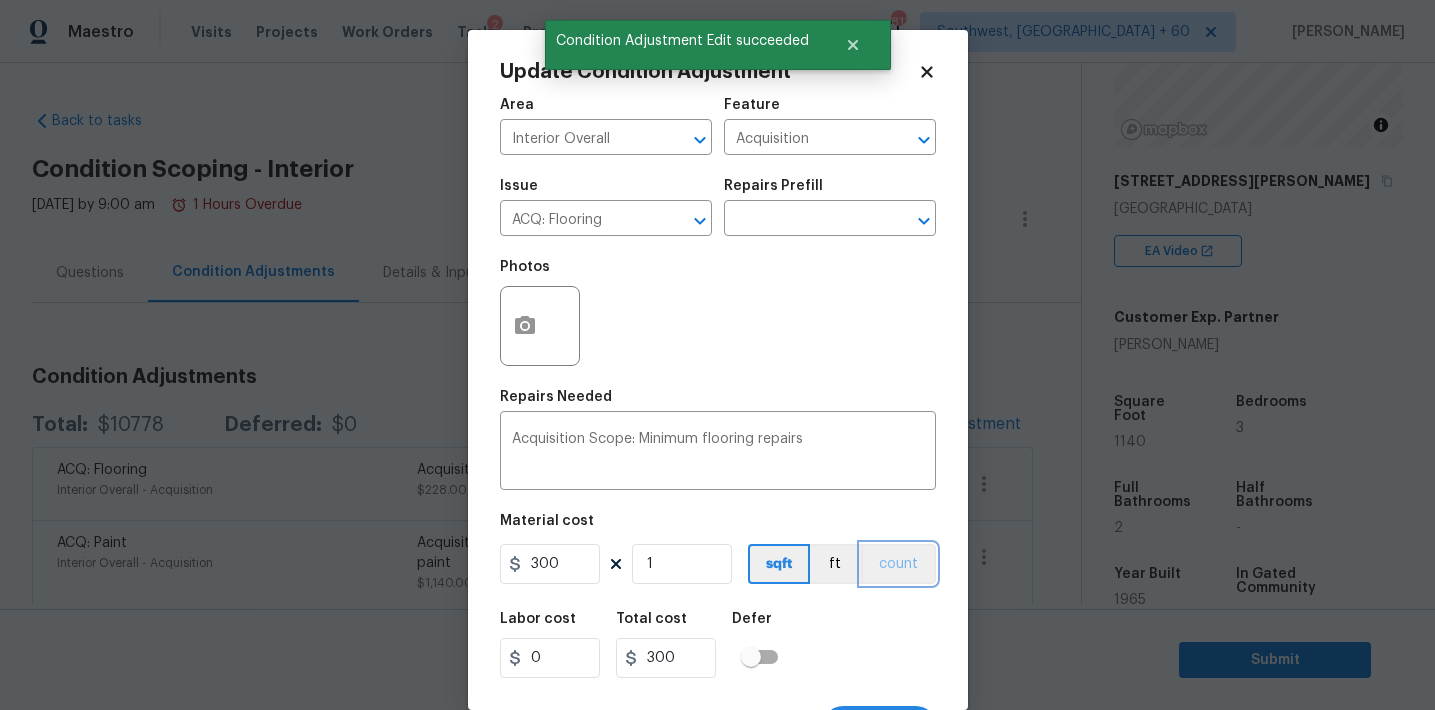 click on "count" at bounding box center [898, 564] 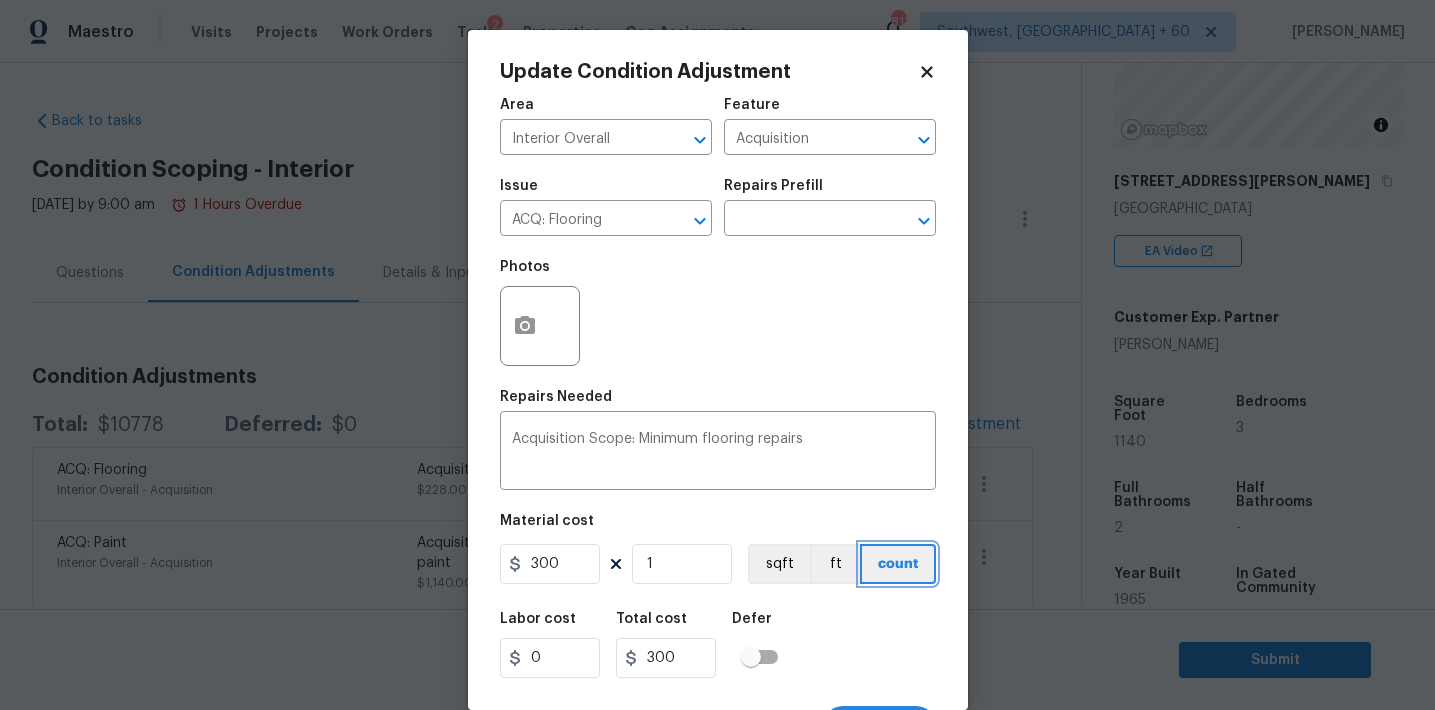 scroll, scrollTop: 37, scrollLeft: 0, axis: vertical 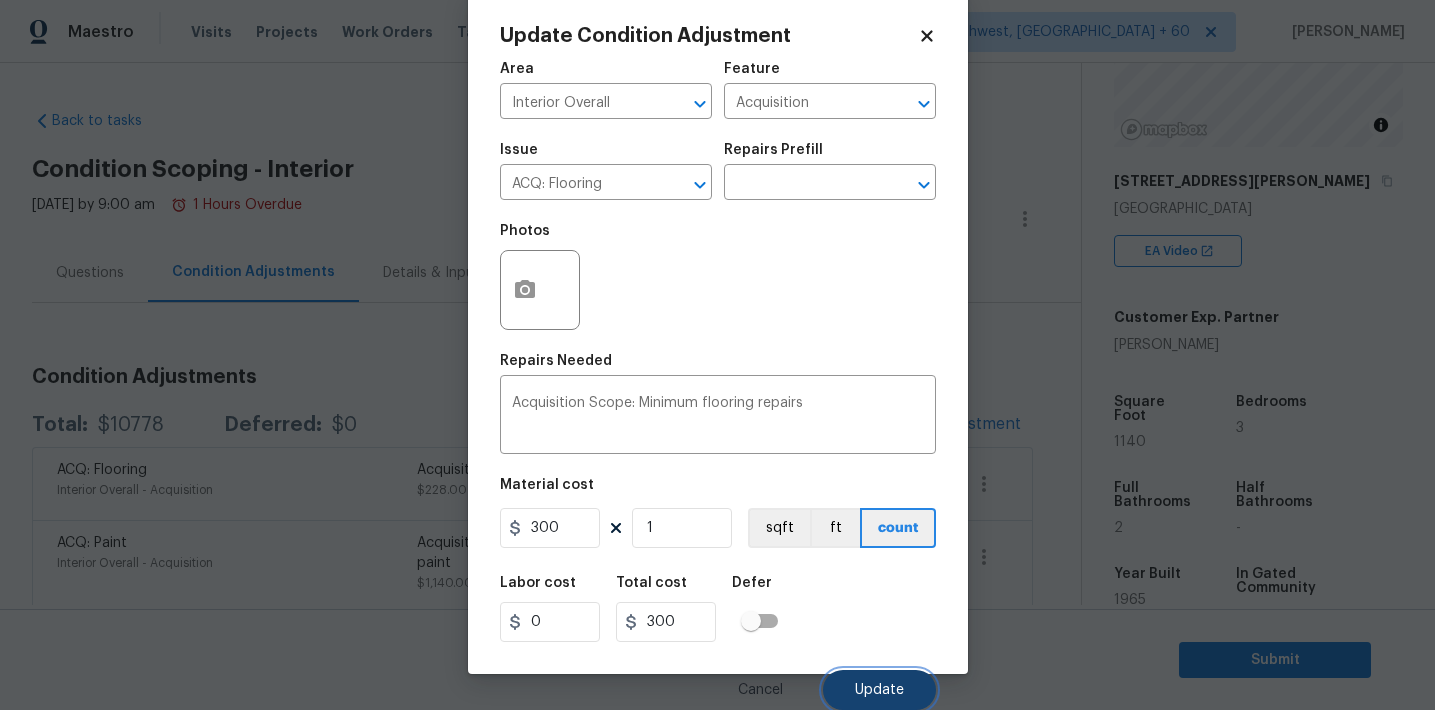 click on "Update" at bounding box center [879, 690] 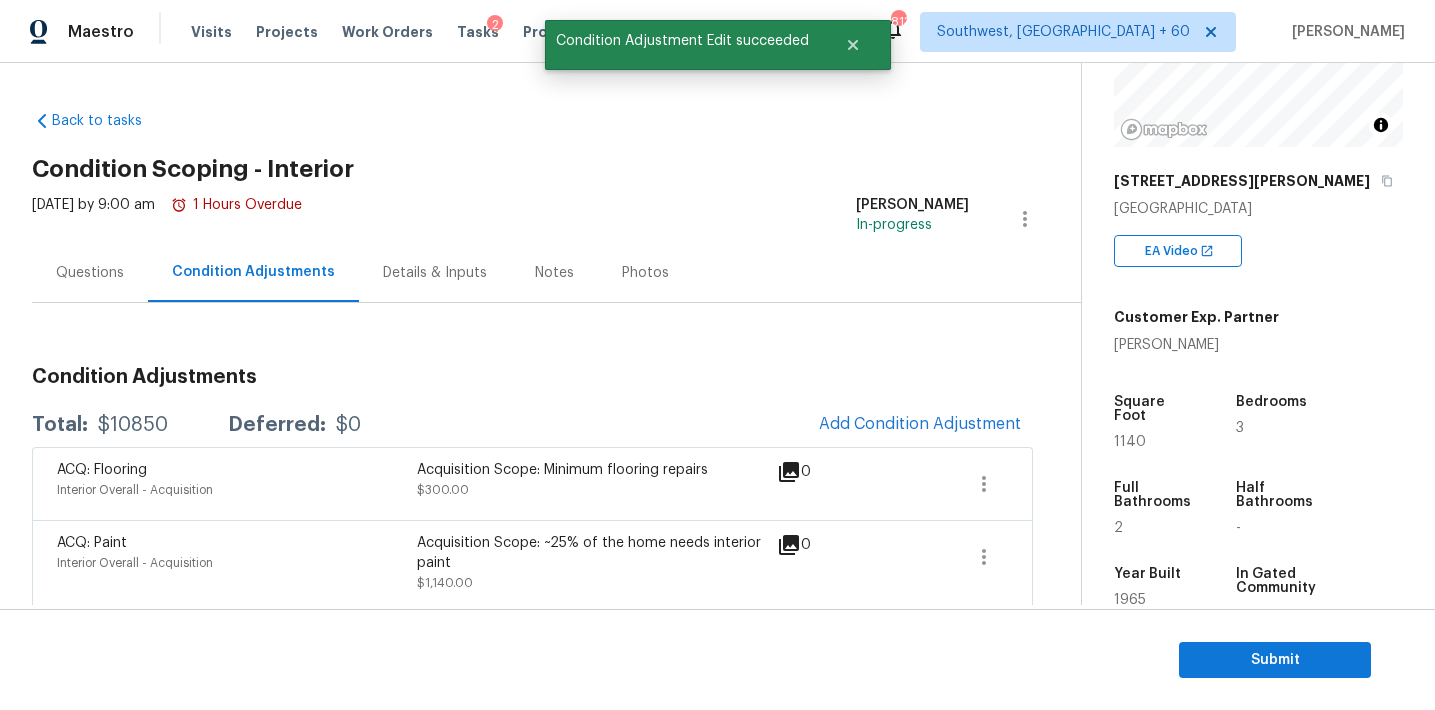 scroll, scrollTop: 0, scrollLeft: 0, axis: both 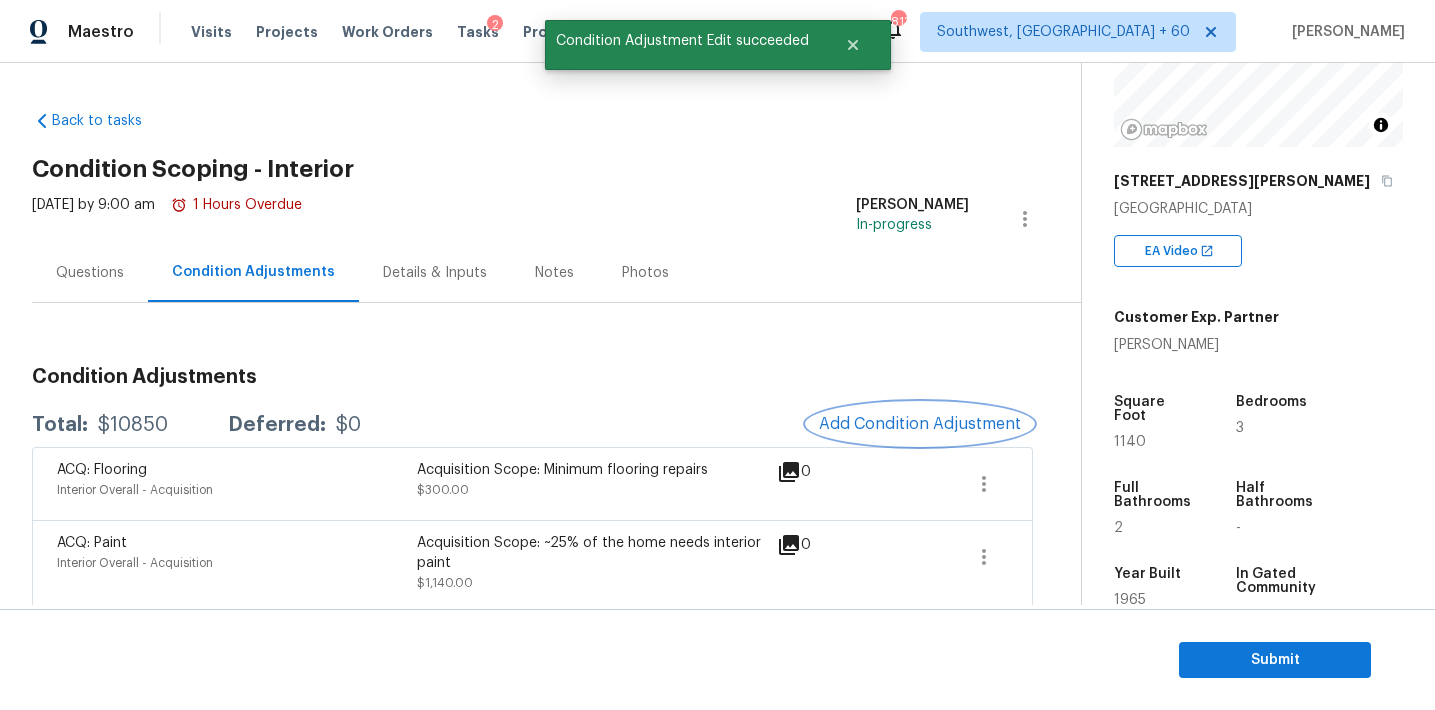 click on "Add Condition Adjustment" at bounding box center [920, 424] 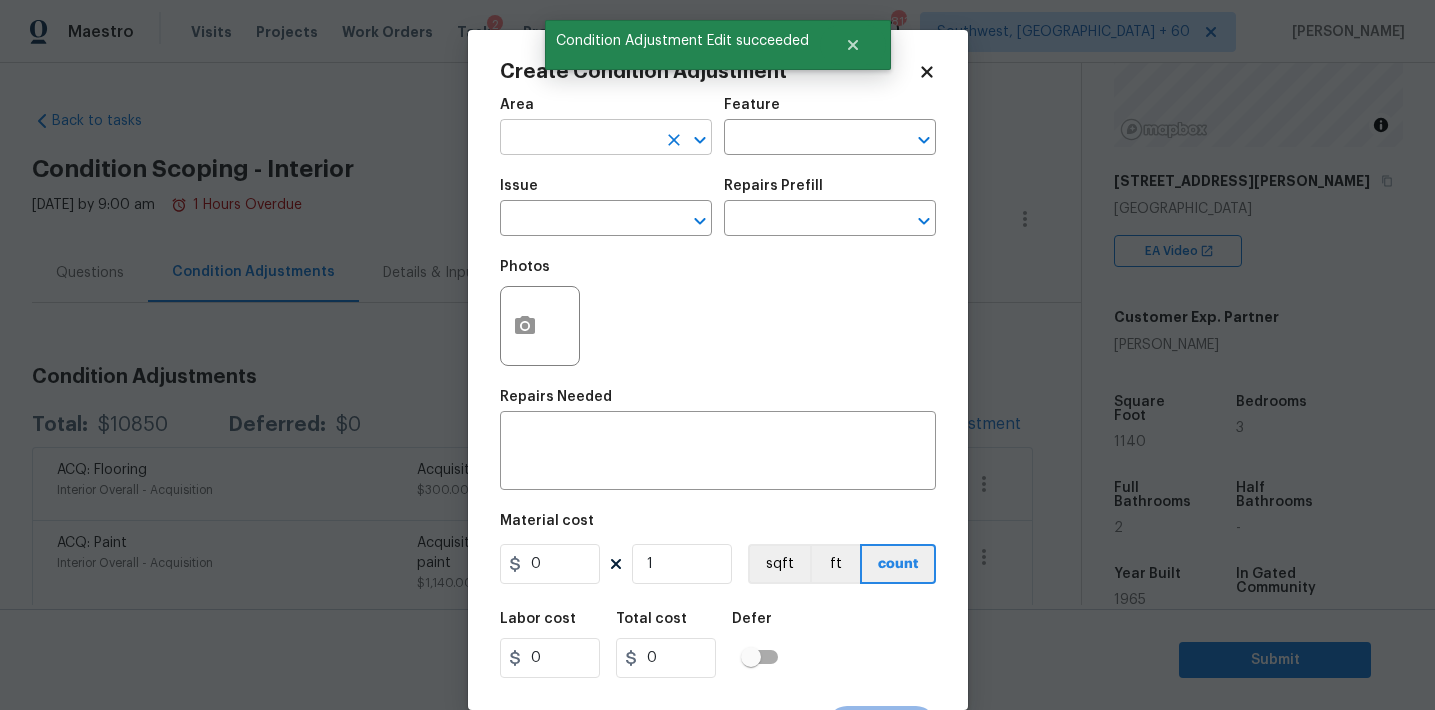 click at bounding box center (578, 139) 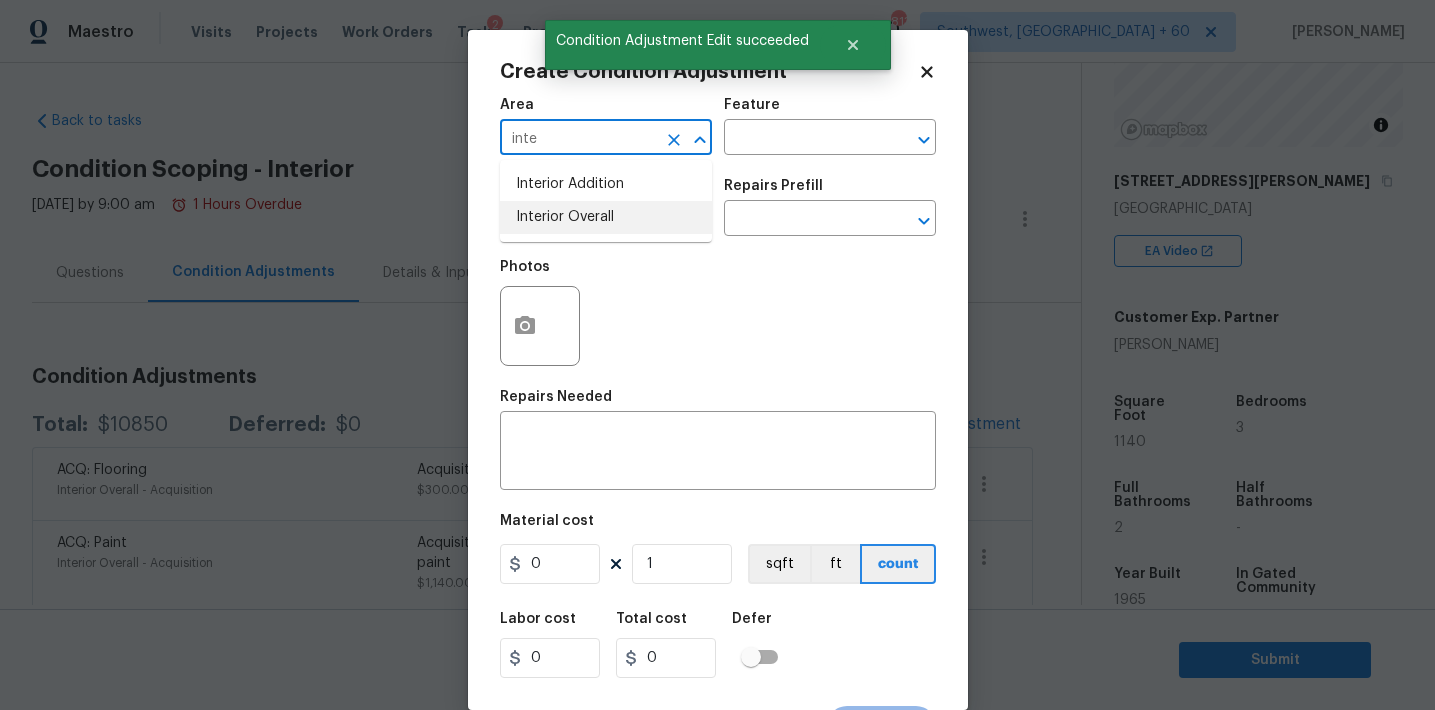 click on "Interior Overall" at bounding box center (606, 217) 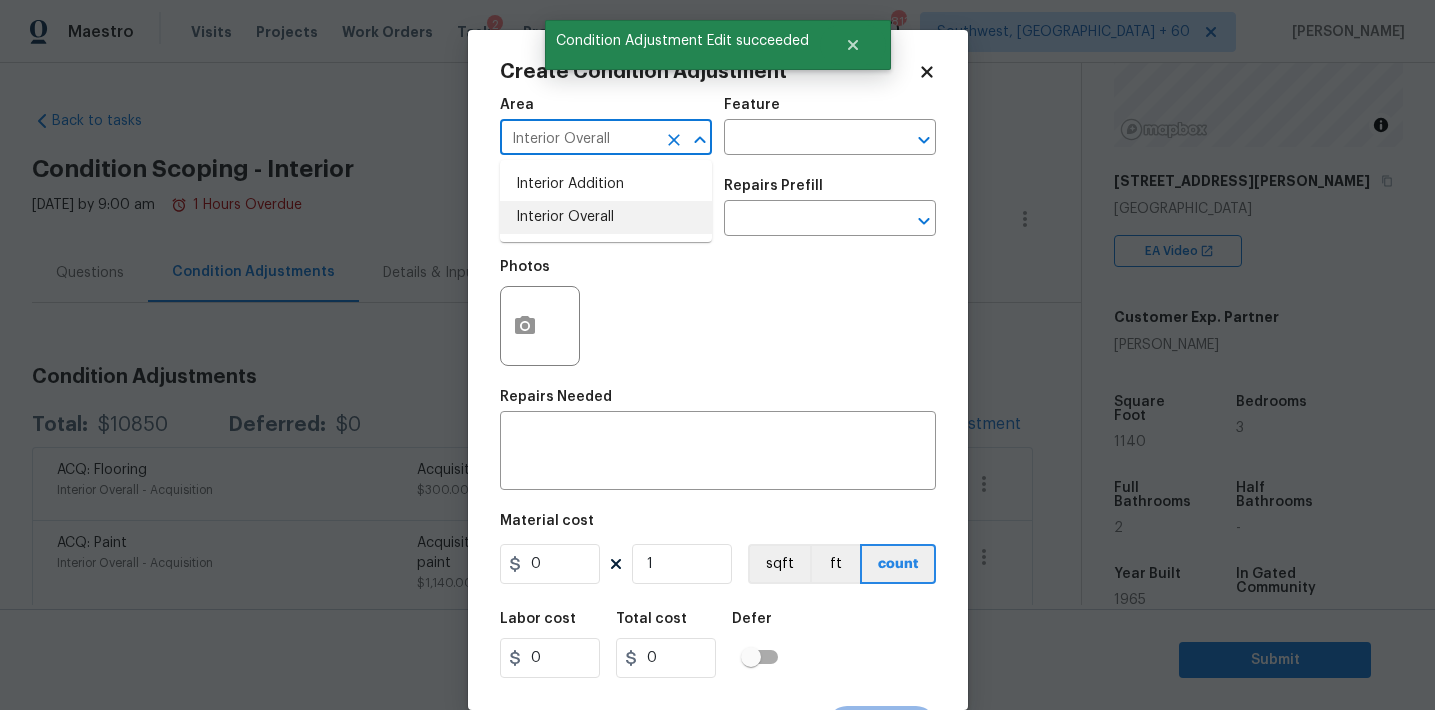 type on "Interior Overall" 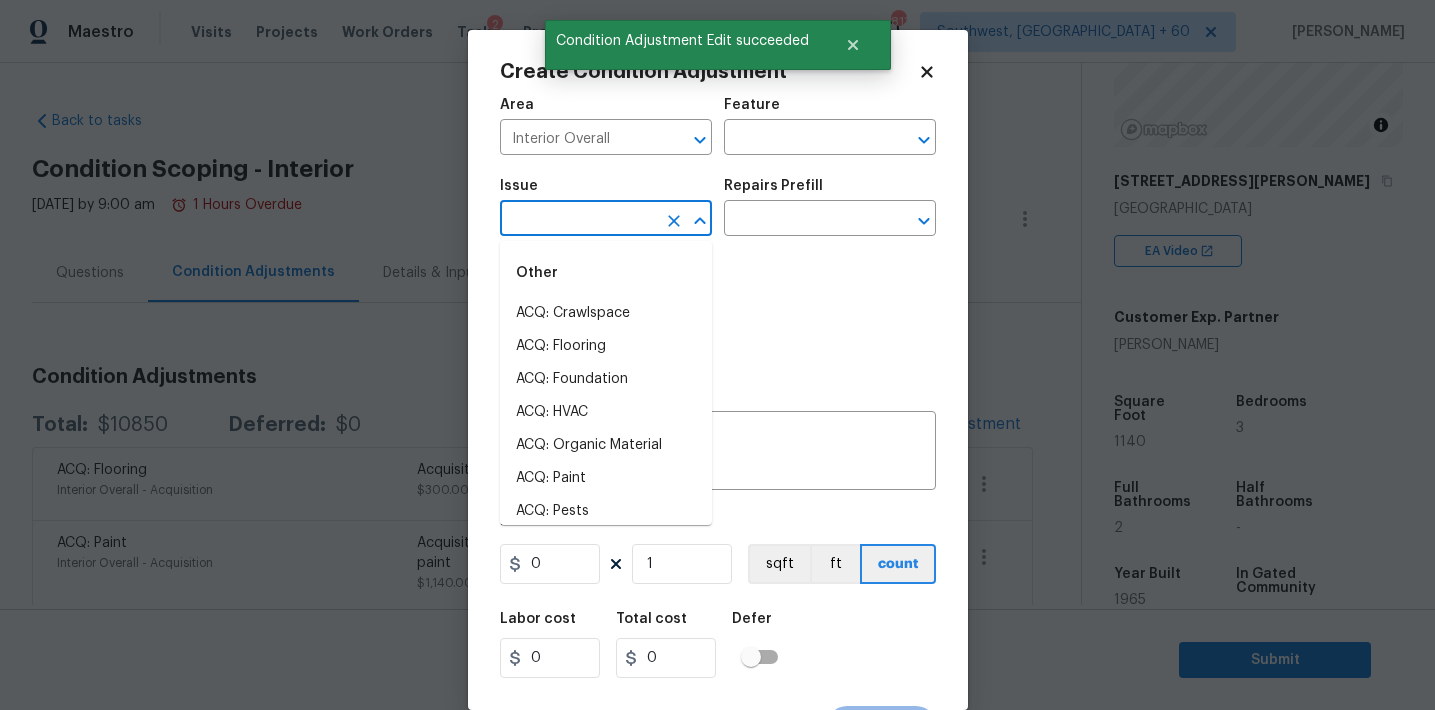 click at bounding box center [578, 220] 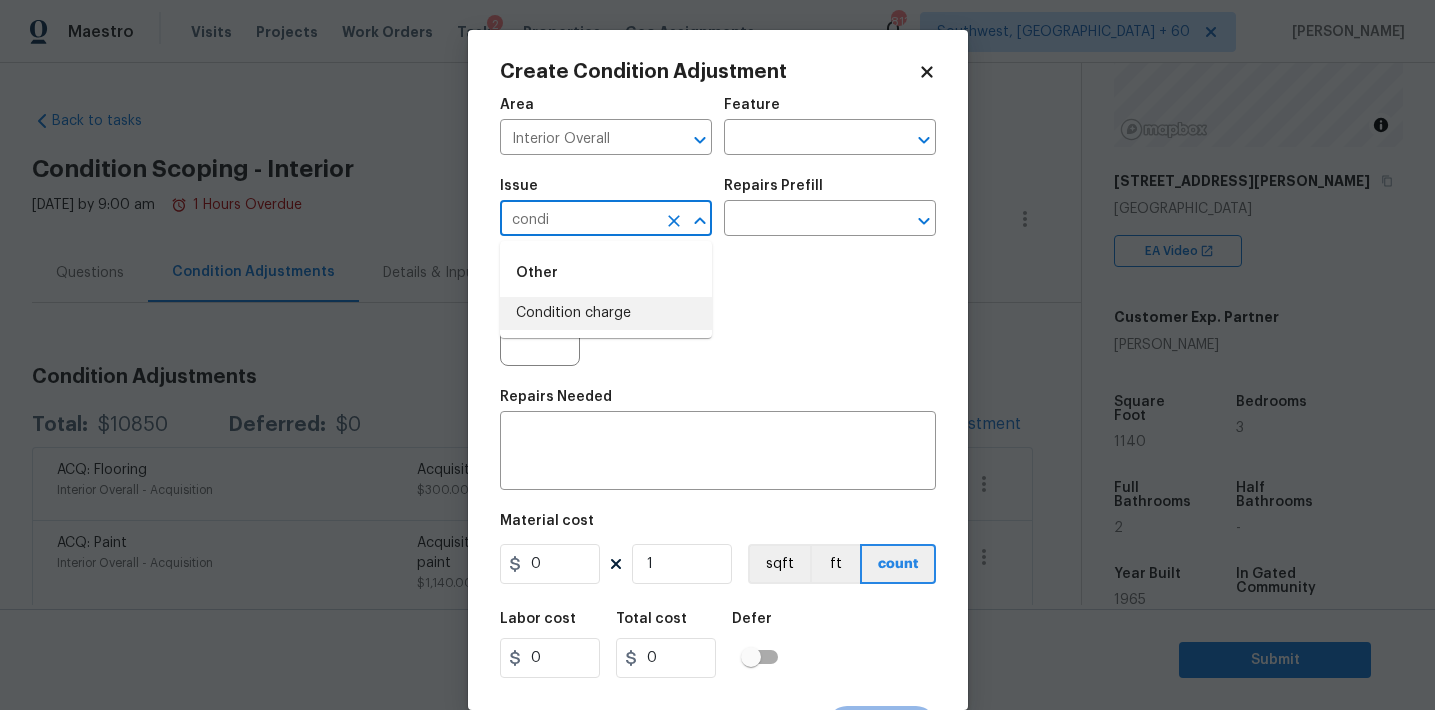 click on "Condition charge" at bounding box center [606, 313] 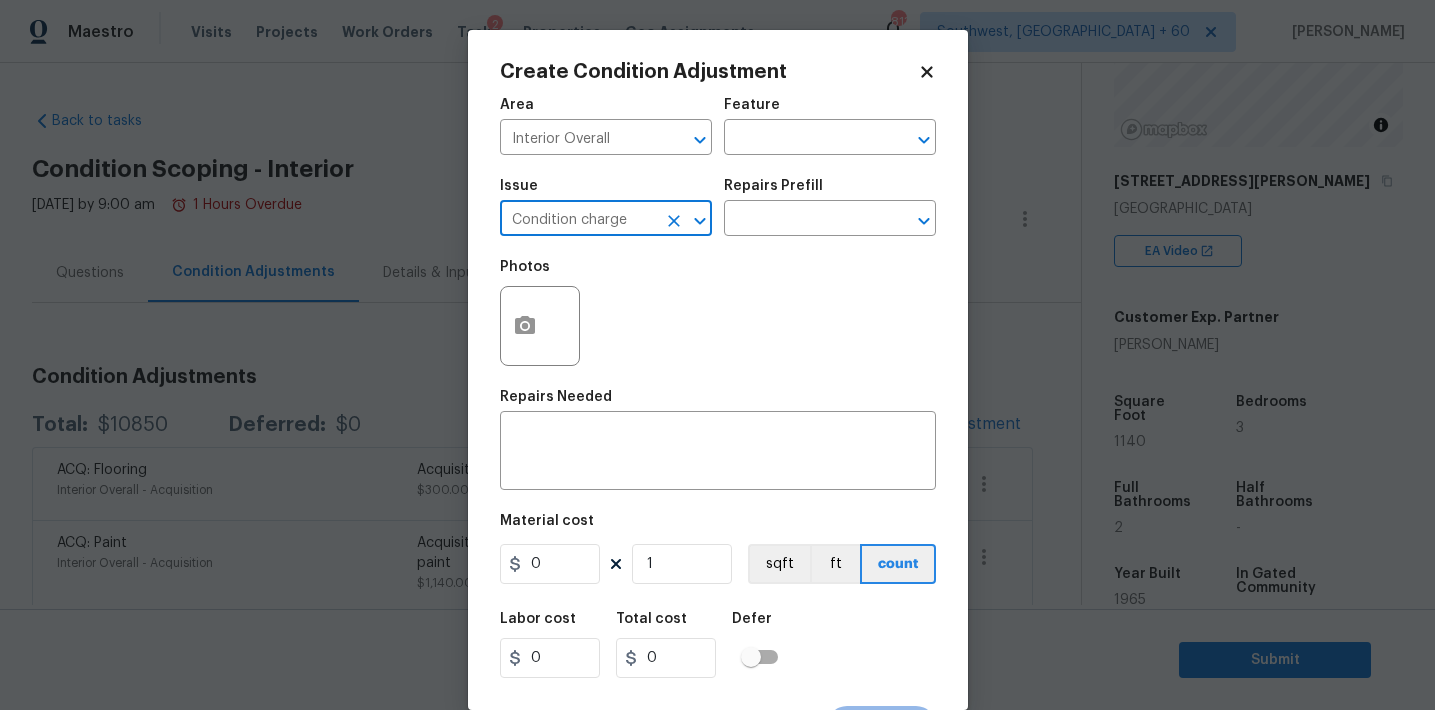 type on "Condition charge" 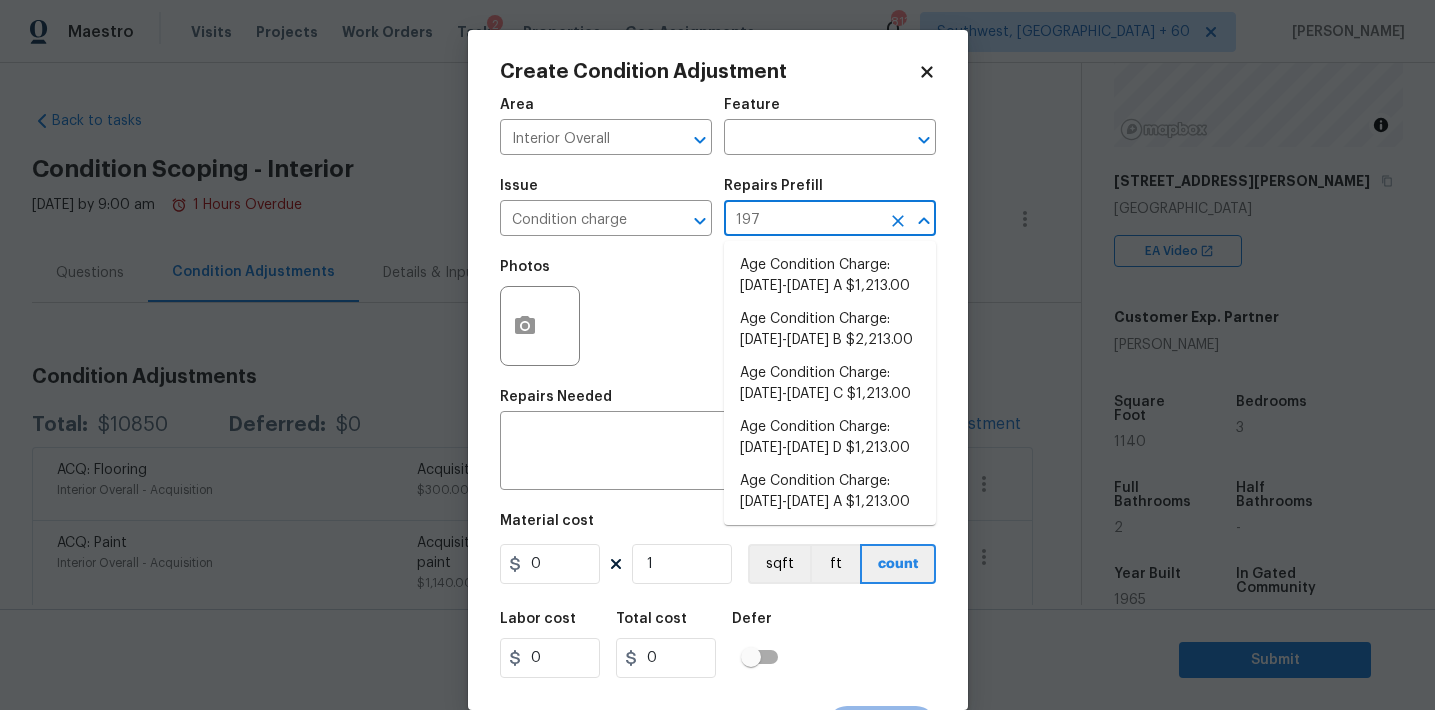 type on "1978" 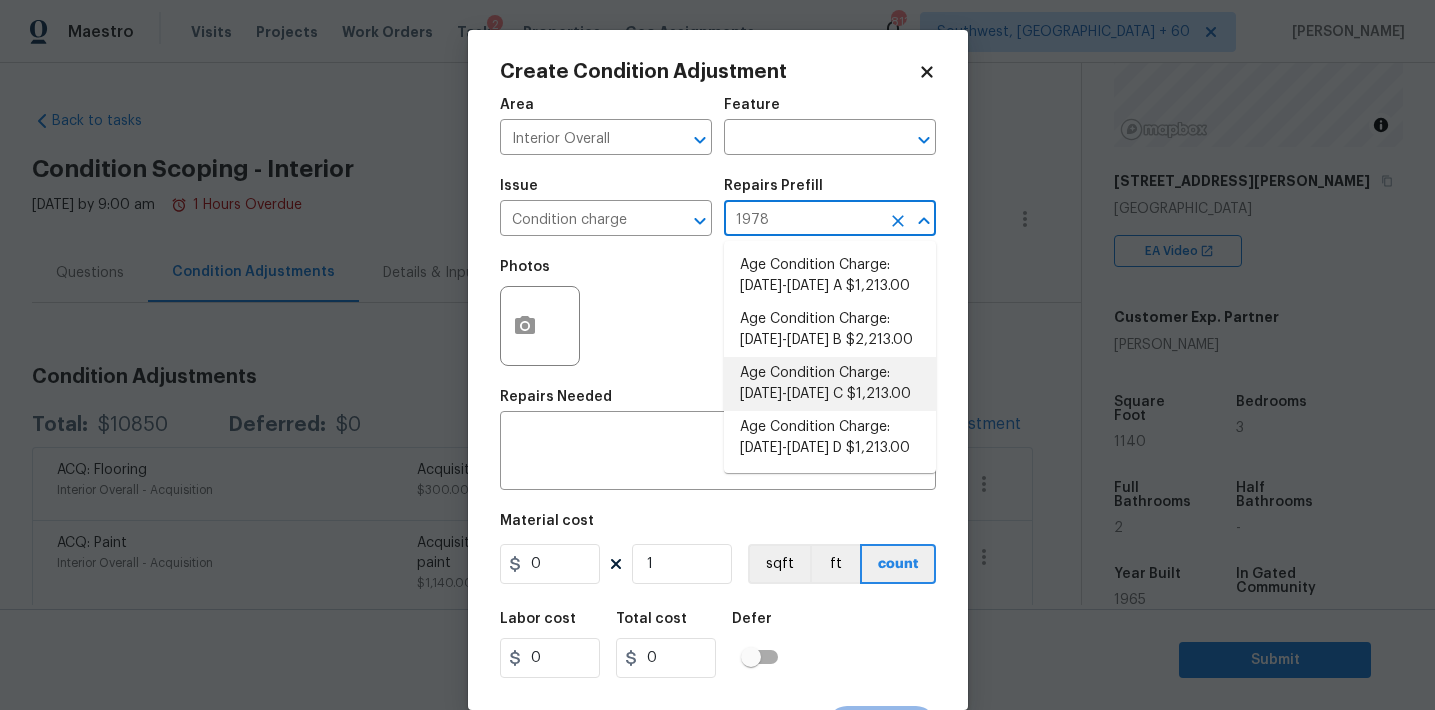 click on "Age Condition Charge: 1922-1978 C	 $1,213.00" at bounding box center (830, 384) 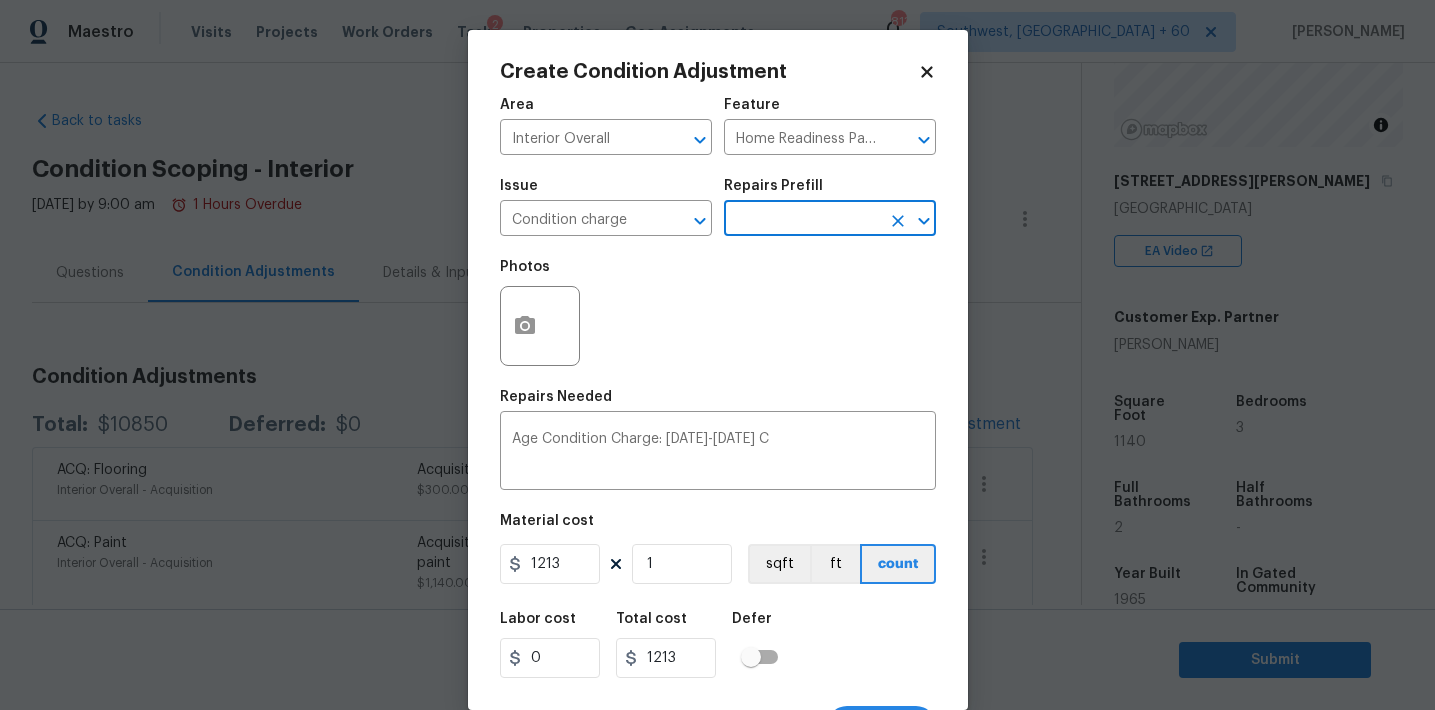 scroll, scrollTop: 37, scrollLeft: 0, axis: vertical 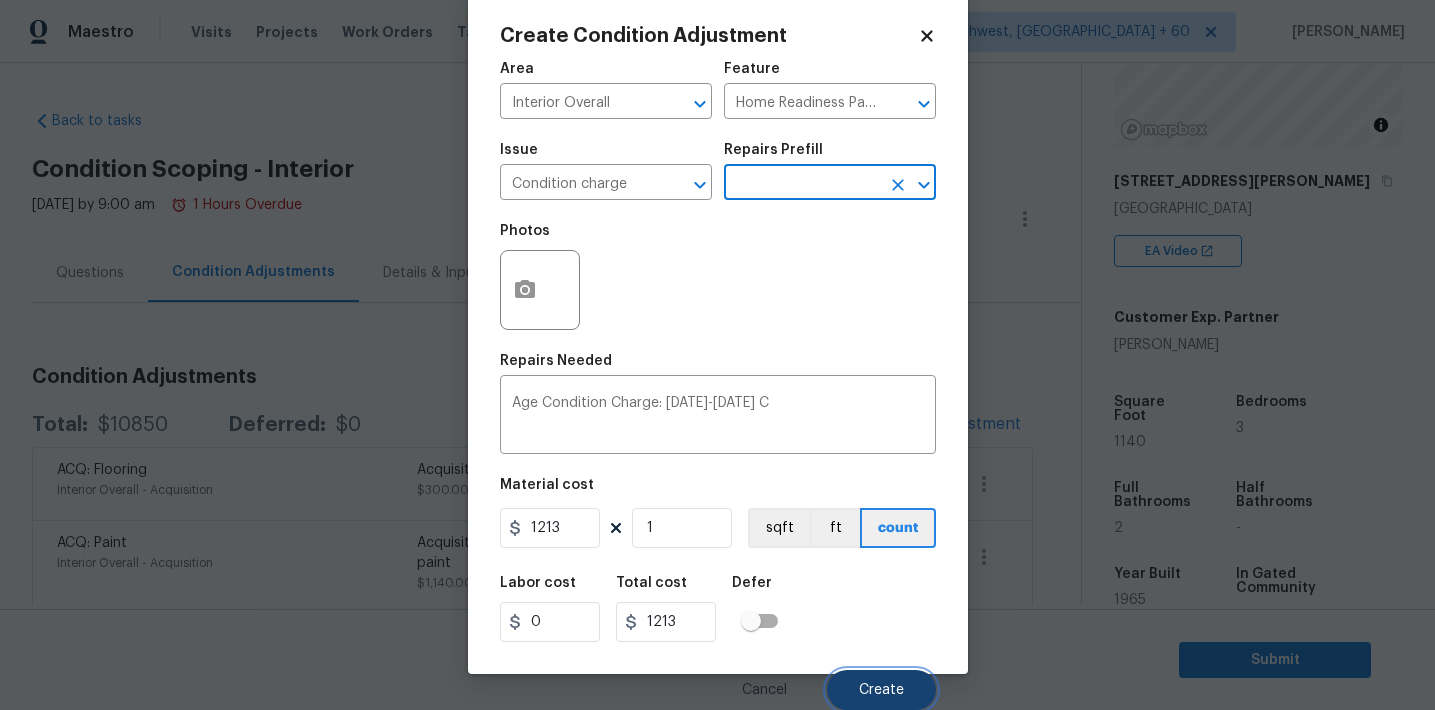 click on "Create" at bounding box center [881, 690] 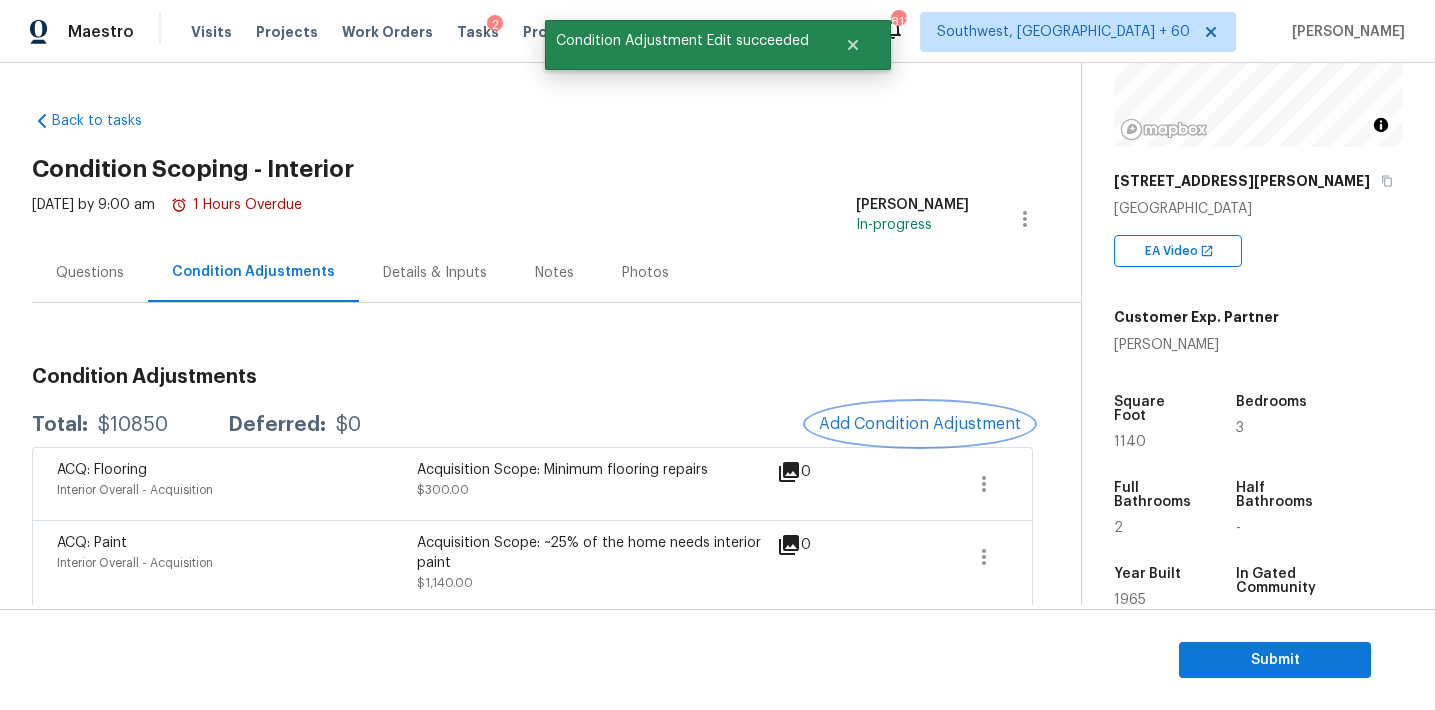 scroll, scrollTop: 0, scrollLeft: 0, axis: both 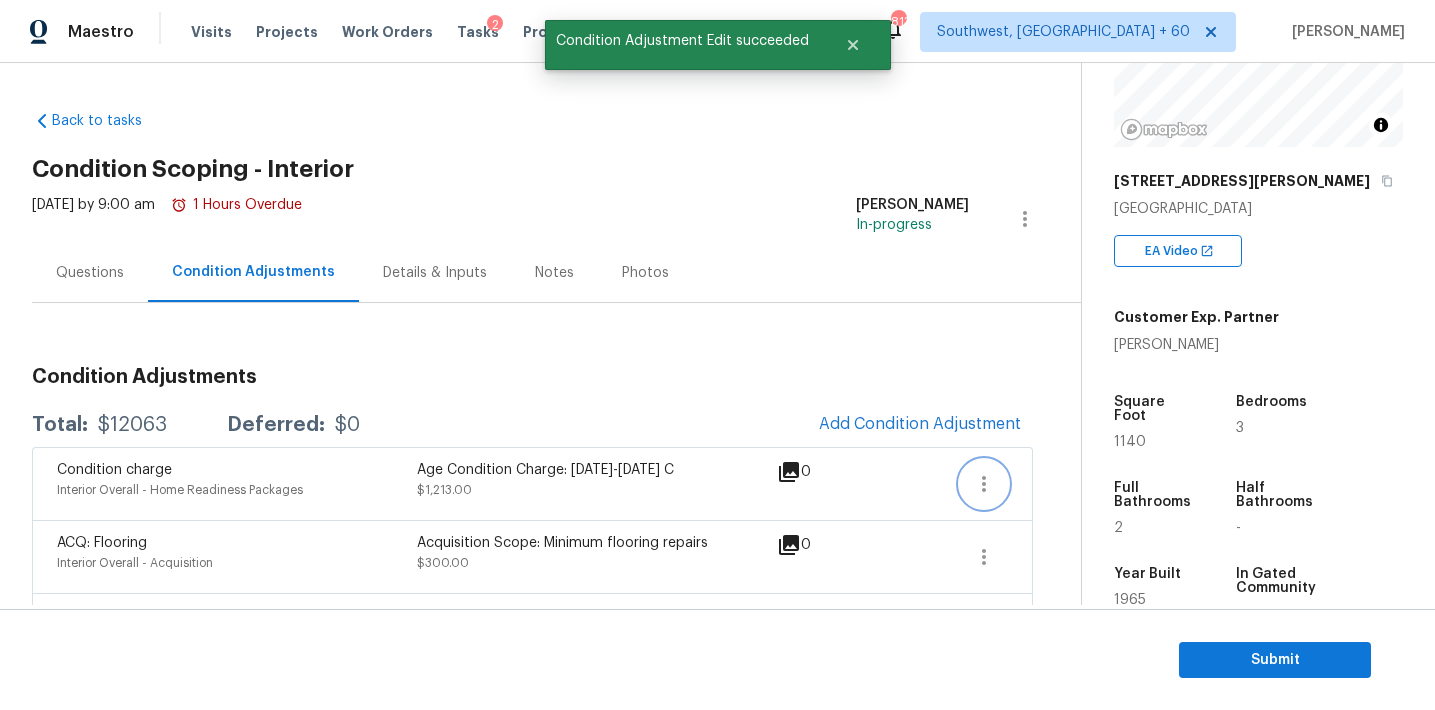 click 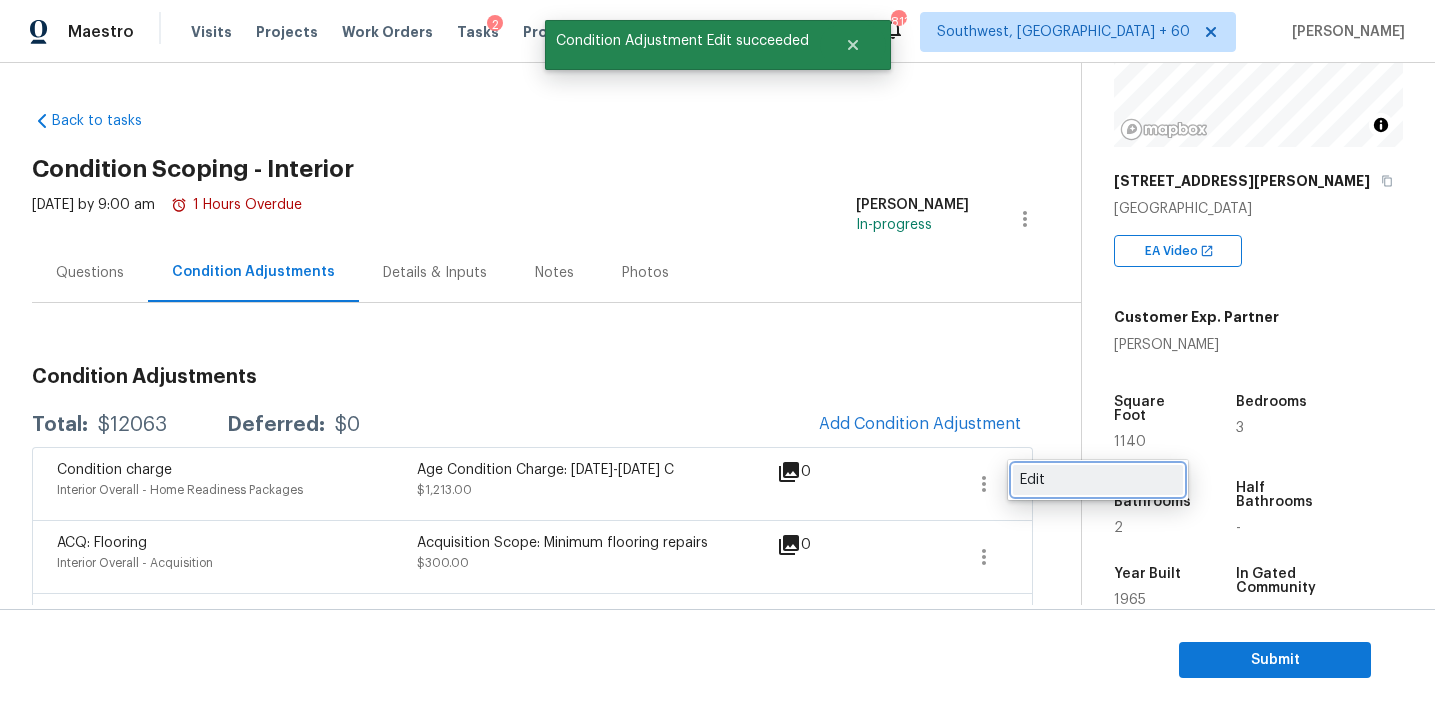 click on "Edit" at bounding box center (1098, 480) 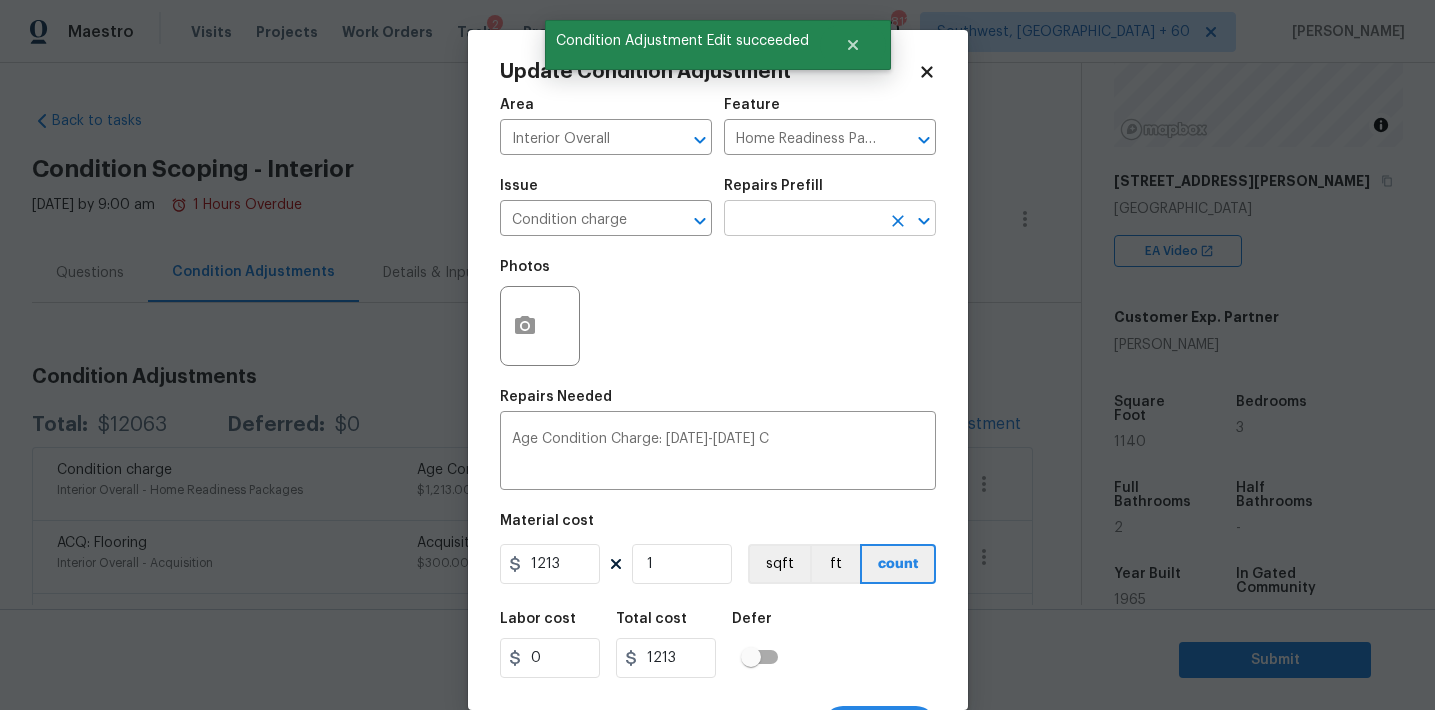 click at bounding box center [802, 220] 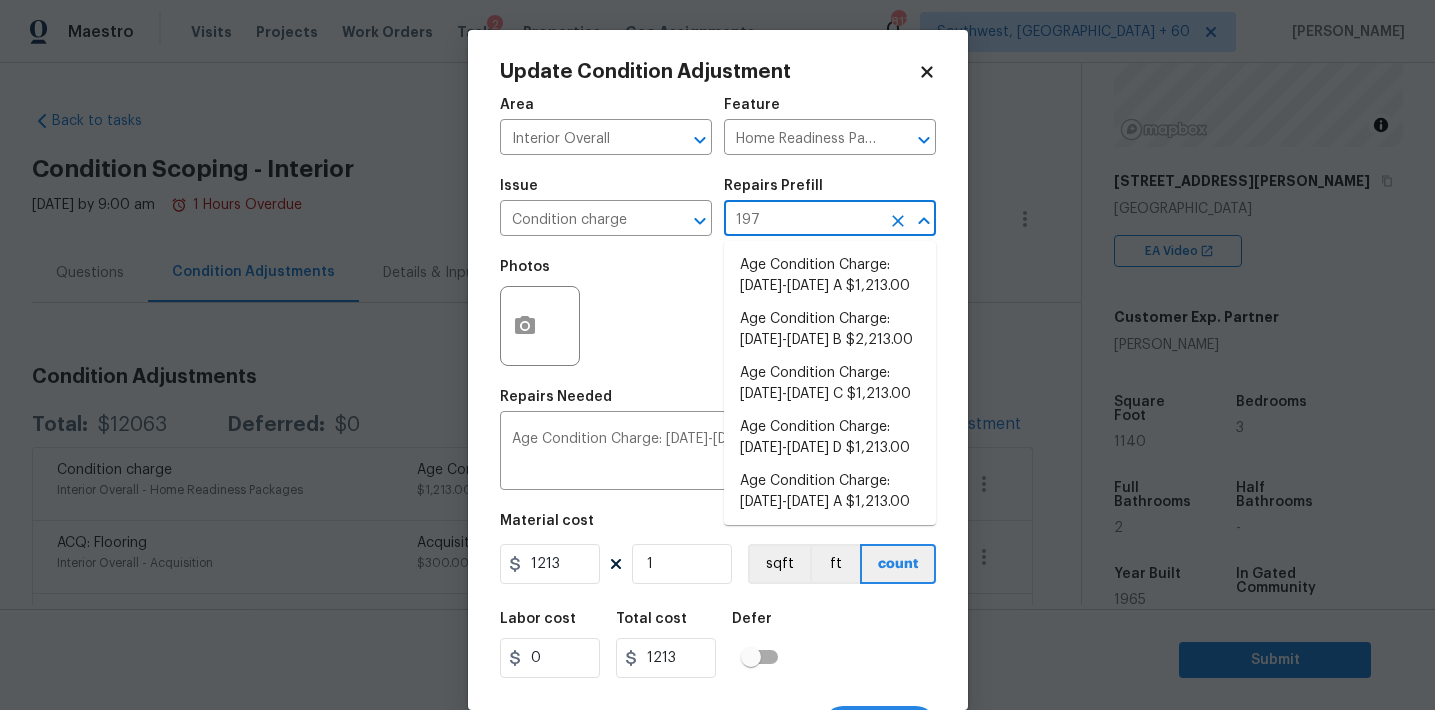 type on "1978" 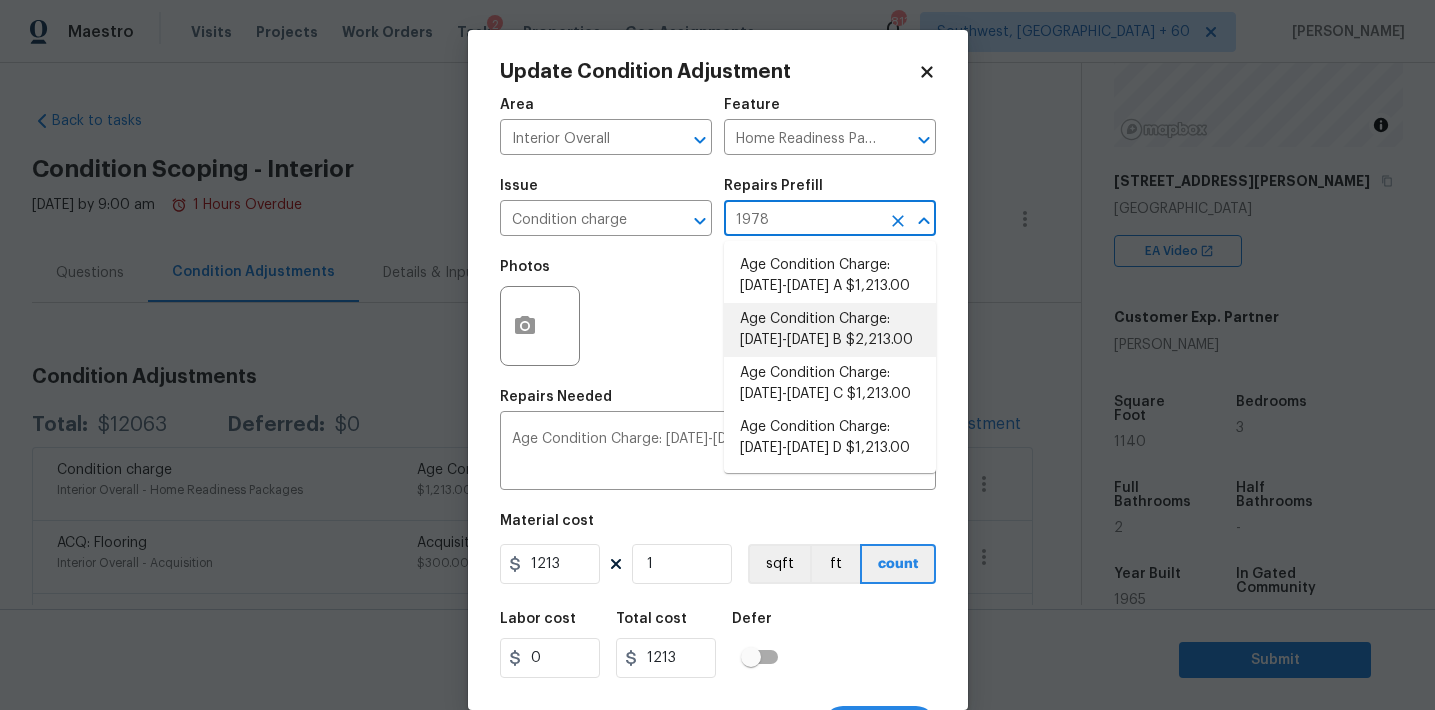 click on "Age Condition Charge: 1922-1978 B	 $2,213.00" at bounding box center [830, 330] 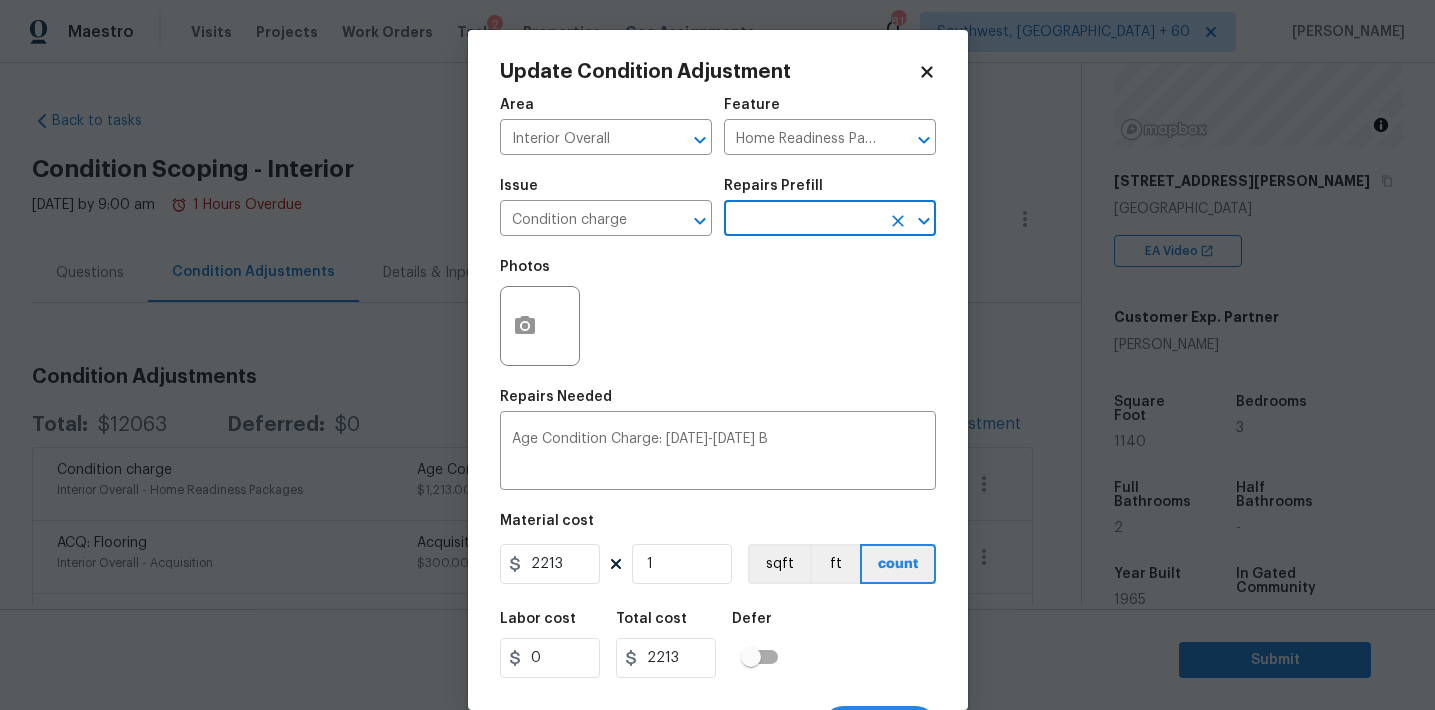 scroll, scrollTop: 37, scrollLeft: 0, axis: vertical 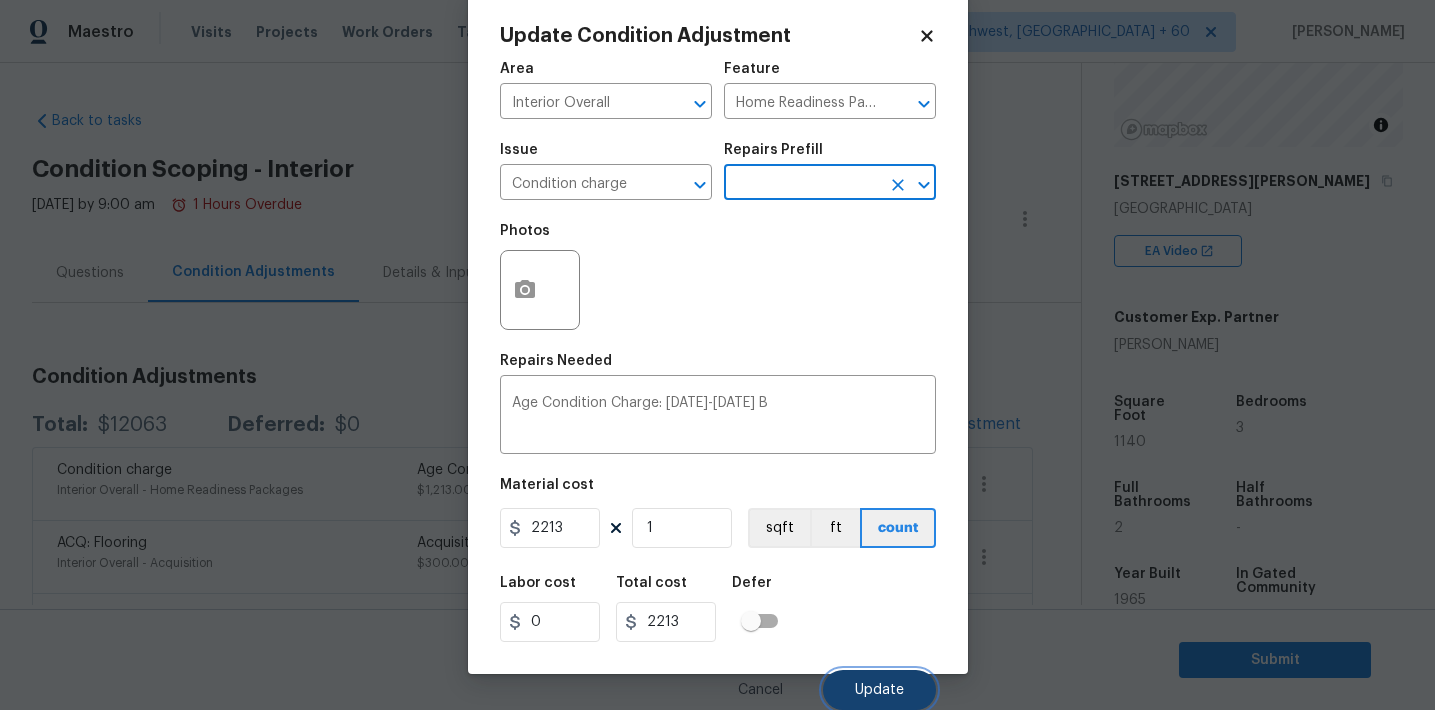 click on "Update" at bounding box center [879, 690] 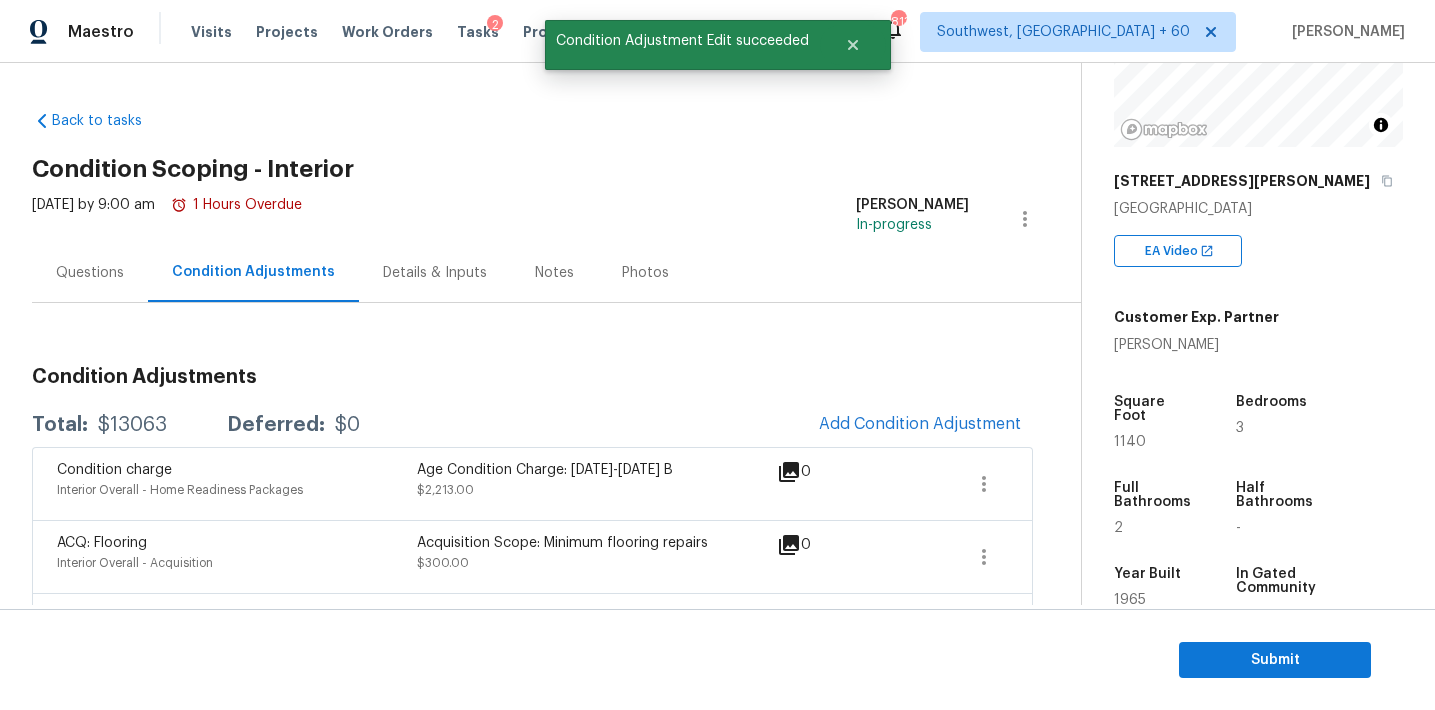 scroll, scrollTop: 0, scrollLeft: 0, axis: both 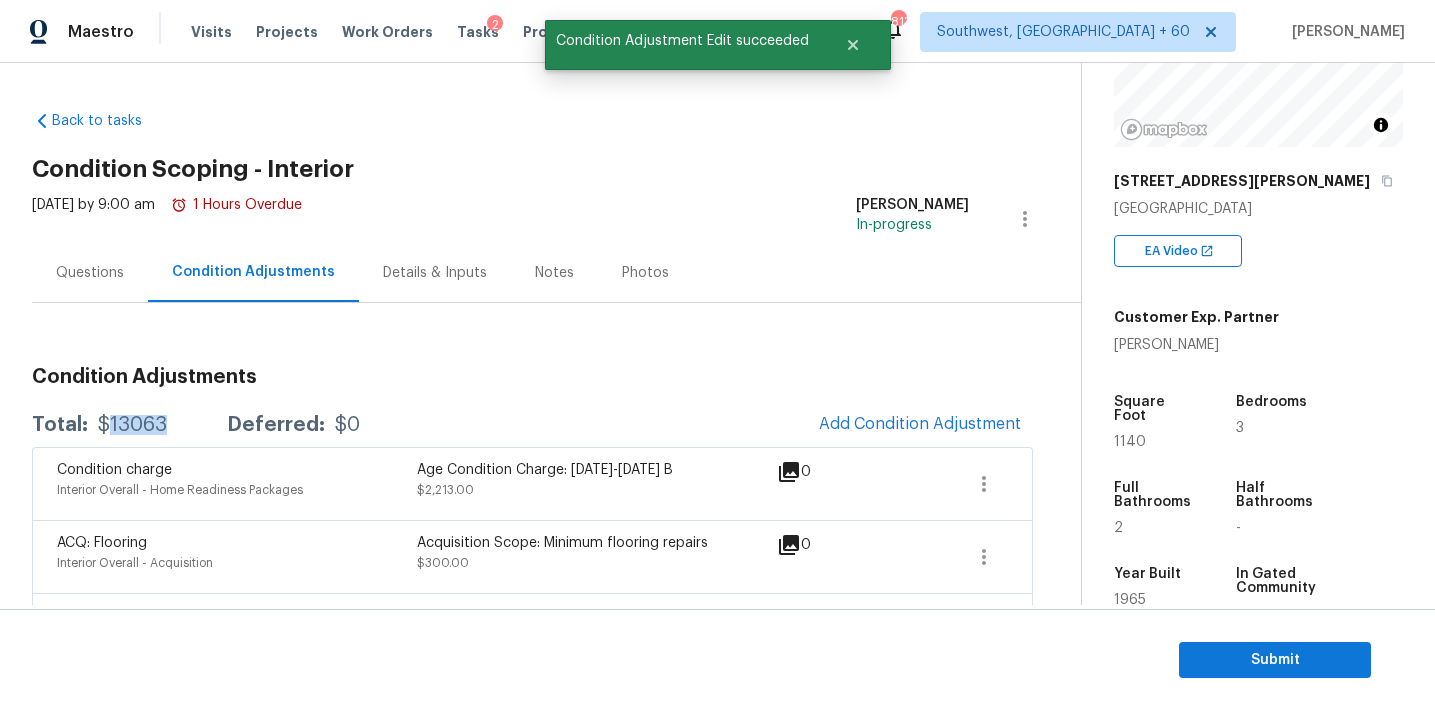 click on "$13063" at bounding box center [132, 425] 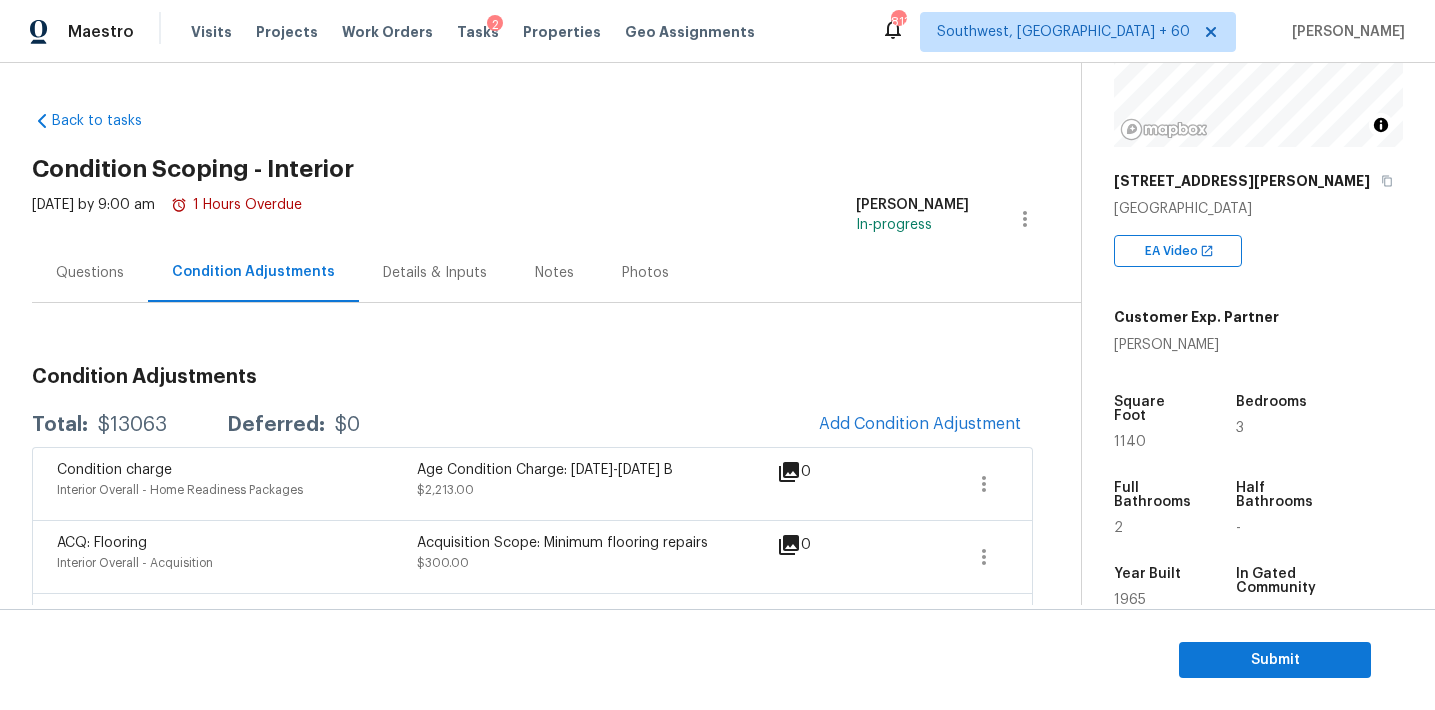click on "Condition Adjustments Total:  $13063 Deferred:  $0 Add Condition Adjustment Condition charge Interior Overall - Home Readiness Packages Age Condition Charge: 1922-1978 B	 $2,213.00   0 ACQ: Flooring Interior Overall - Acquisition Acquisition Scope: Minimum flooring repairs $300.00   0 ACQ: Paint Interior Overall - Acquisition Acquisition Scope: ~25% of the home needs interior paint $1,140.00   0 ACQ: Water Leak Interior Overall - Acquisition Acquisition Scope: Possible plumbing leak $2,500.00   1 ACQ: Foundation Interior Overall - Acquisition Possible foundation issues - Level 1 - Superficial. Disclaimer: This is NOT a technically exhaustive inspection of the structure, its systems, or its components and may not reveal or be an accurate representation of all deficiencies” nor is intended to make any representation regarding the presence or absence of latent or concealed defects that are not reasonably ascertainable in a competently performed home inspection. No warranty or guaranty is expressed or implied" at bounding box center (532, 936) 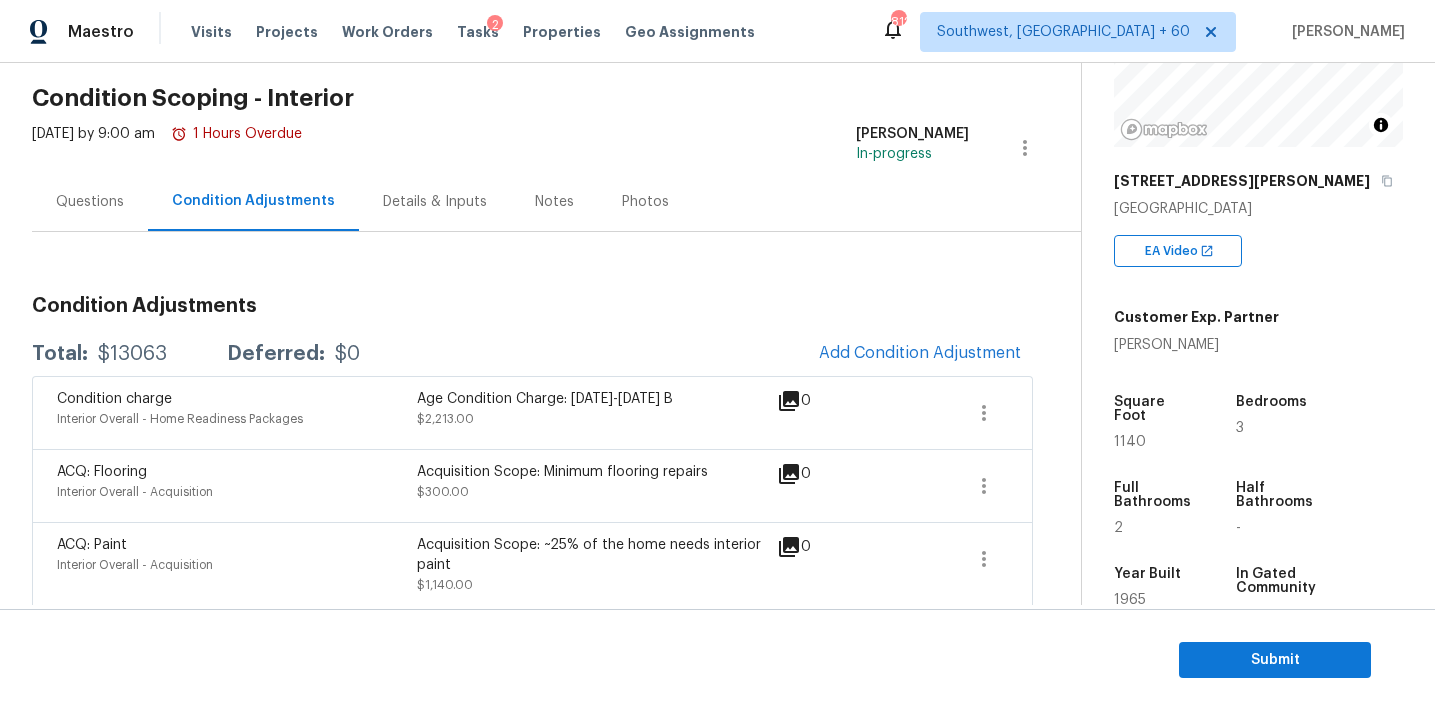 scroll, scrollTop: 84, scrollLeft: 0, axis: vertical 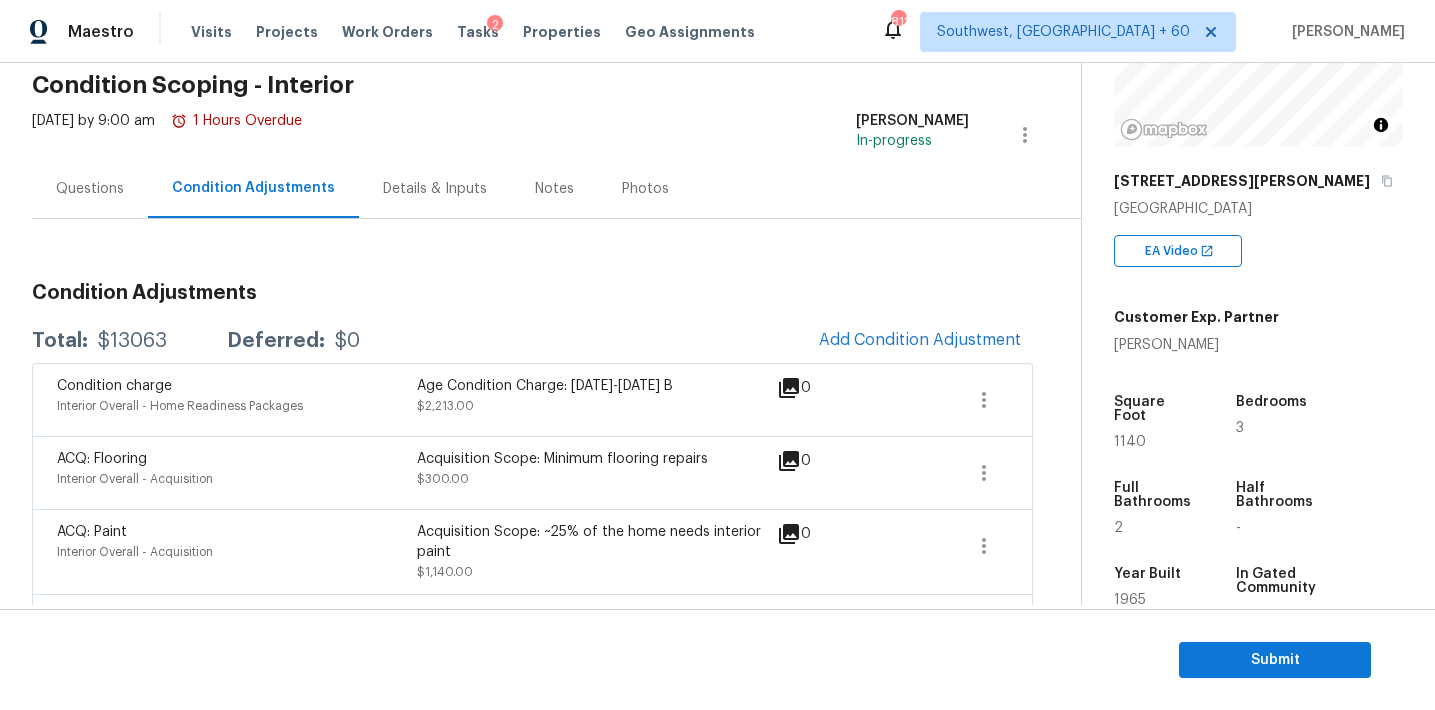 click on "Total:  $13063 Deferred:  $0 Add Condition Adjustment" at bounding box center (532, 341) 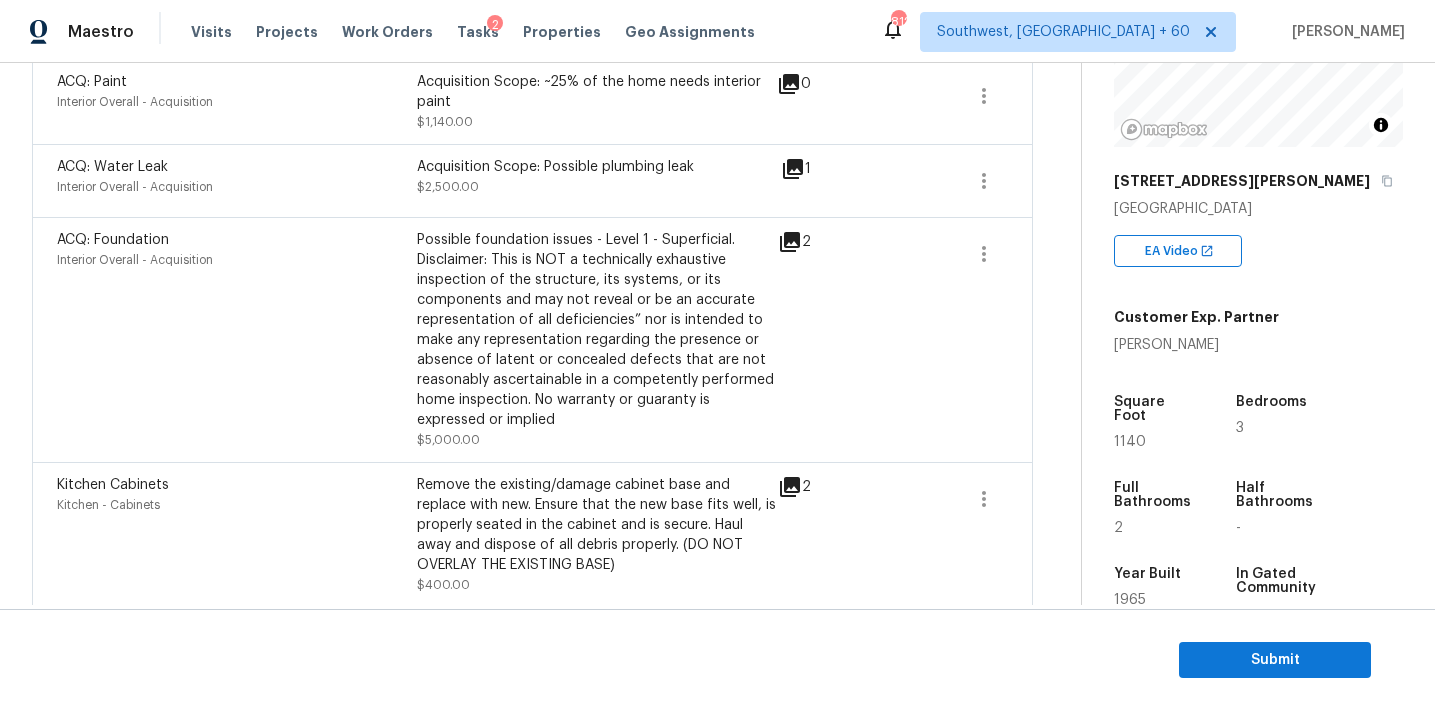 scroll, scrollTop: 531, scrollLeft: 0, axis: vertical 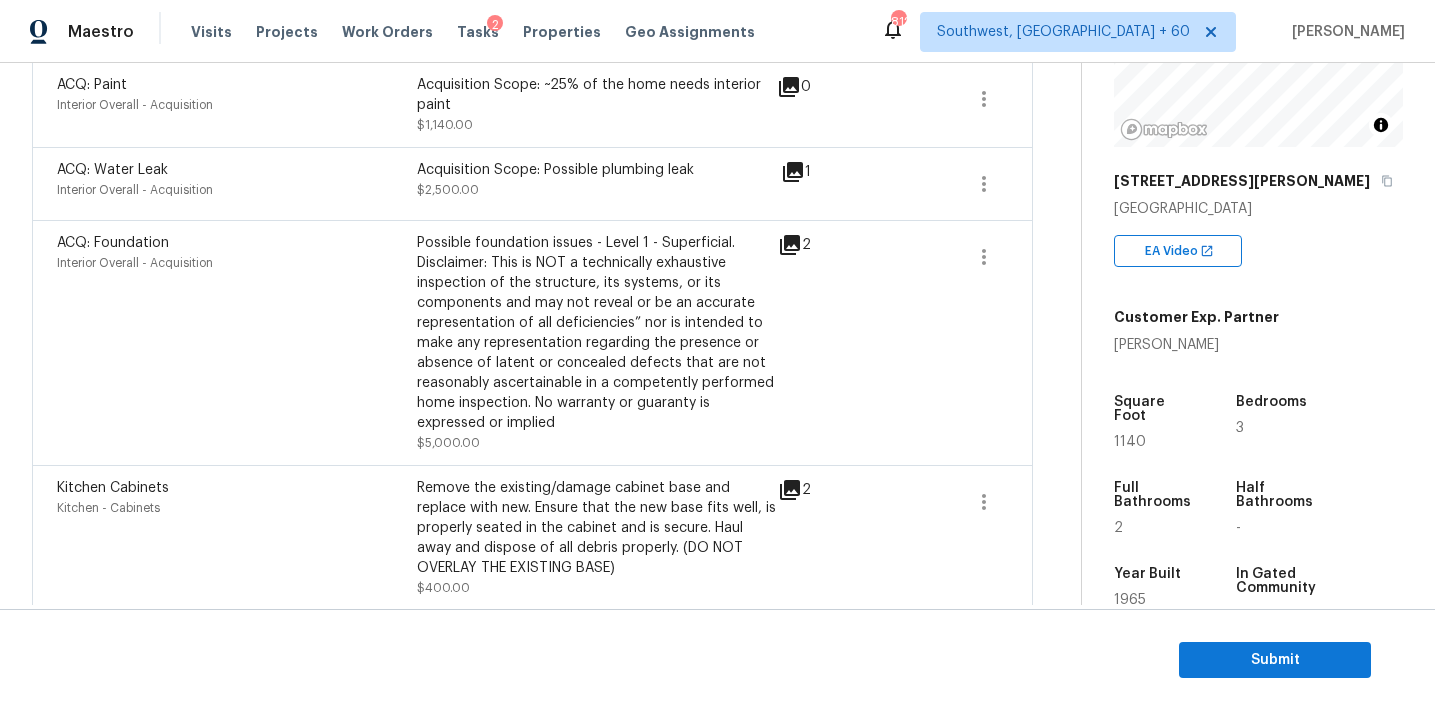 click on "Interior Overall - Acquisition" at bounding box center [237, 190] 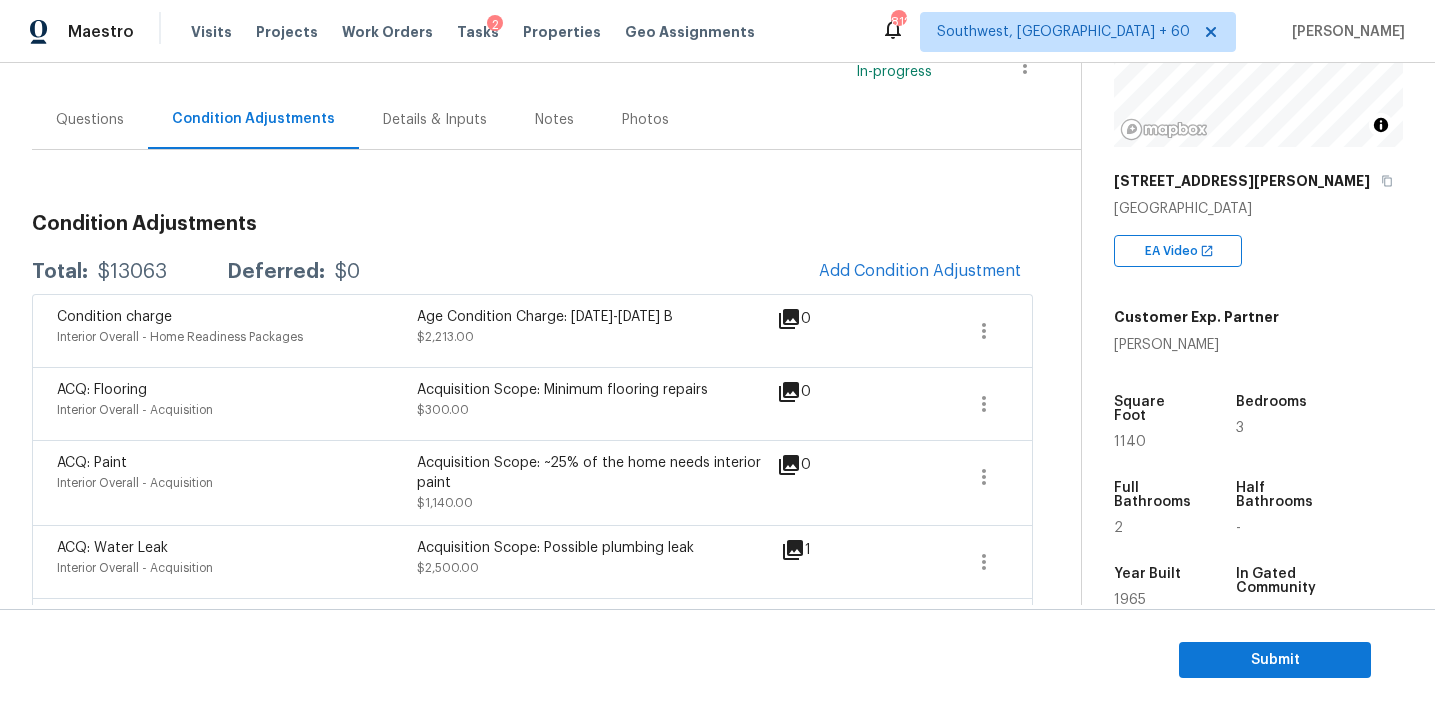 click on "Questions" at bounding box center [90, 120] 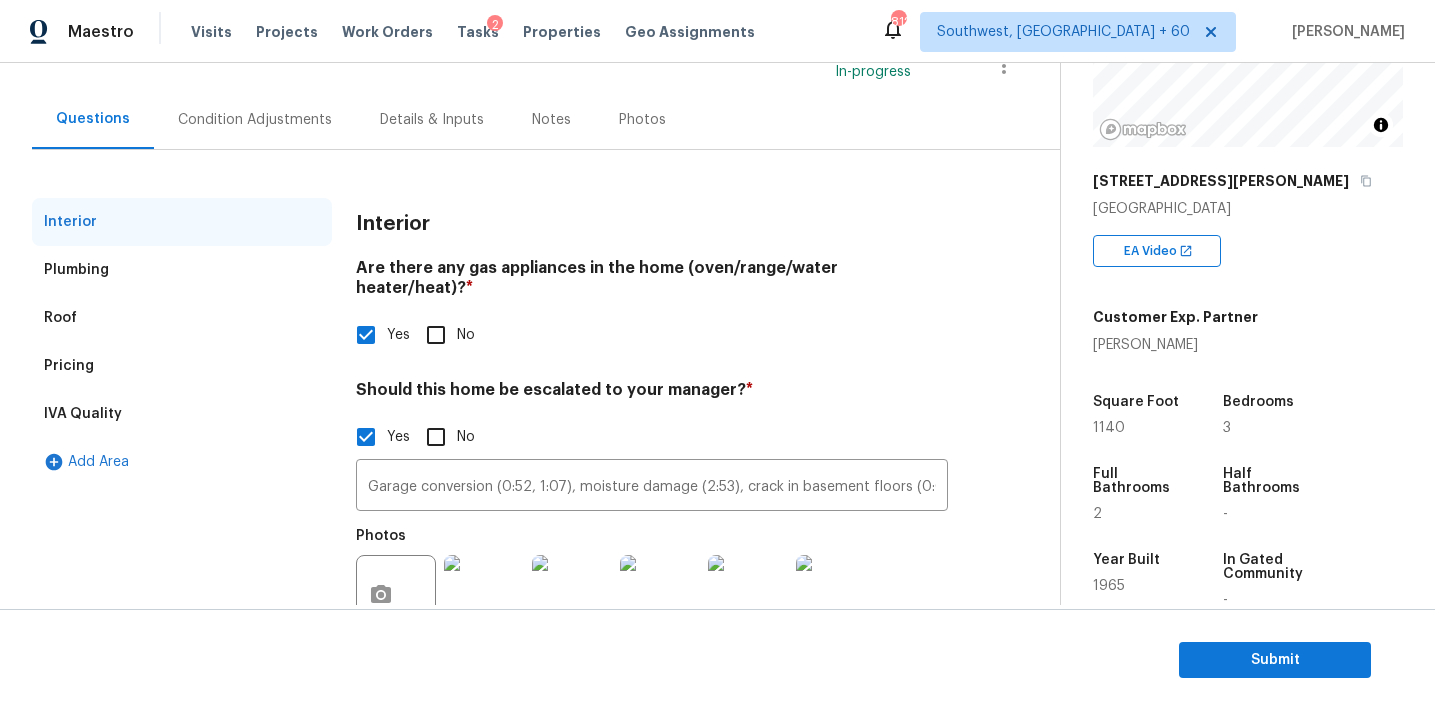 scroll, scrollTop: 153, scrollLeft: 0, axis: vertical 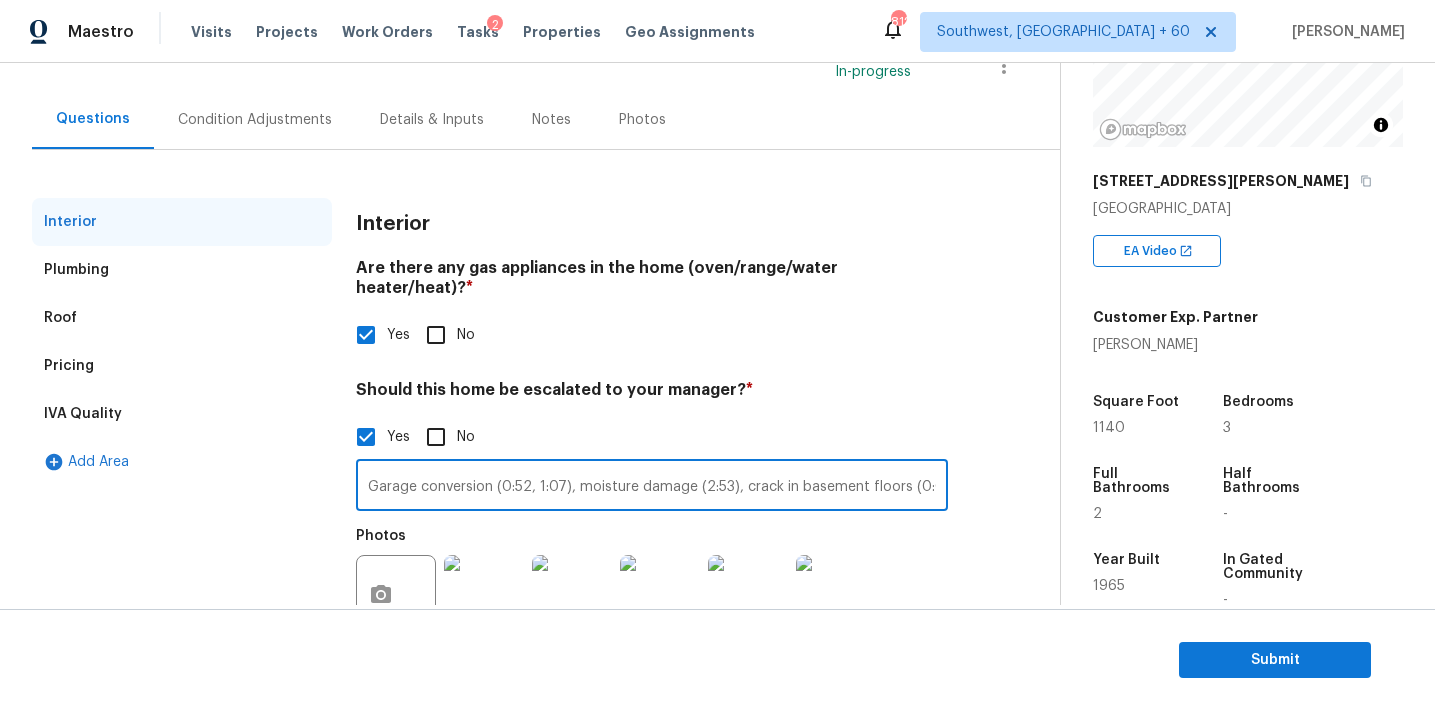 click on "Garage conversion (0:52, 1:07), moisture damage (2:53), crack in basement floors (0:07)" at bounding box center [652, 487] 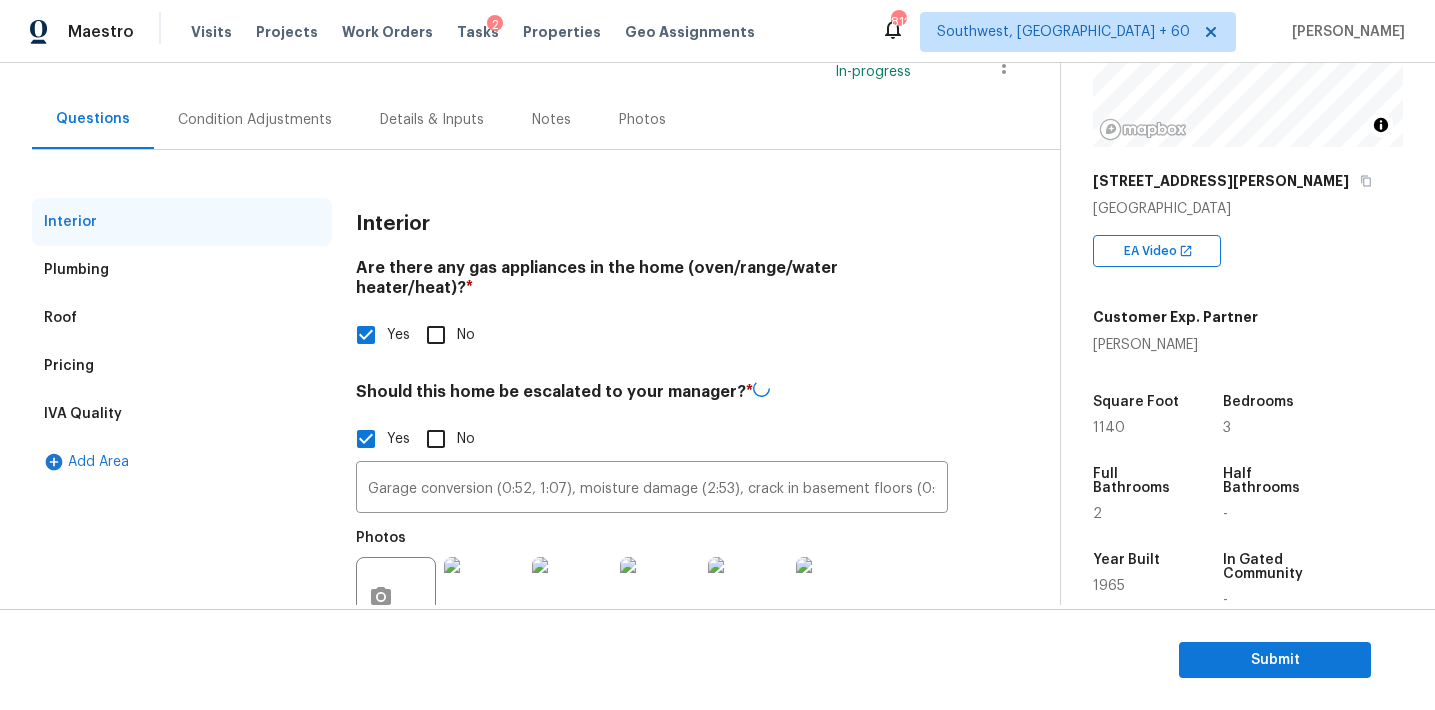 click on "Interior Plumbing Roof Pricing IVA Quality Add Area" at bounding box center (182, 435) 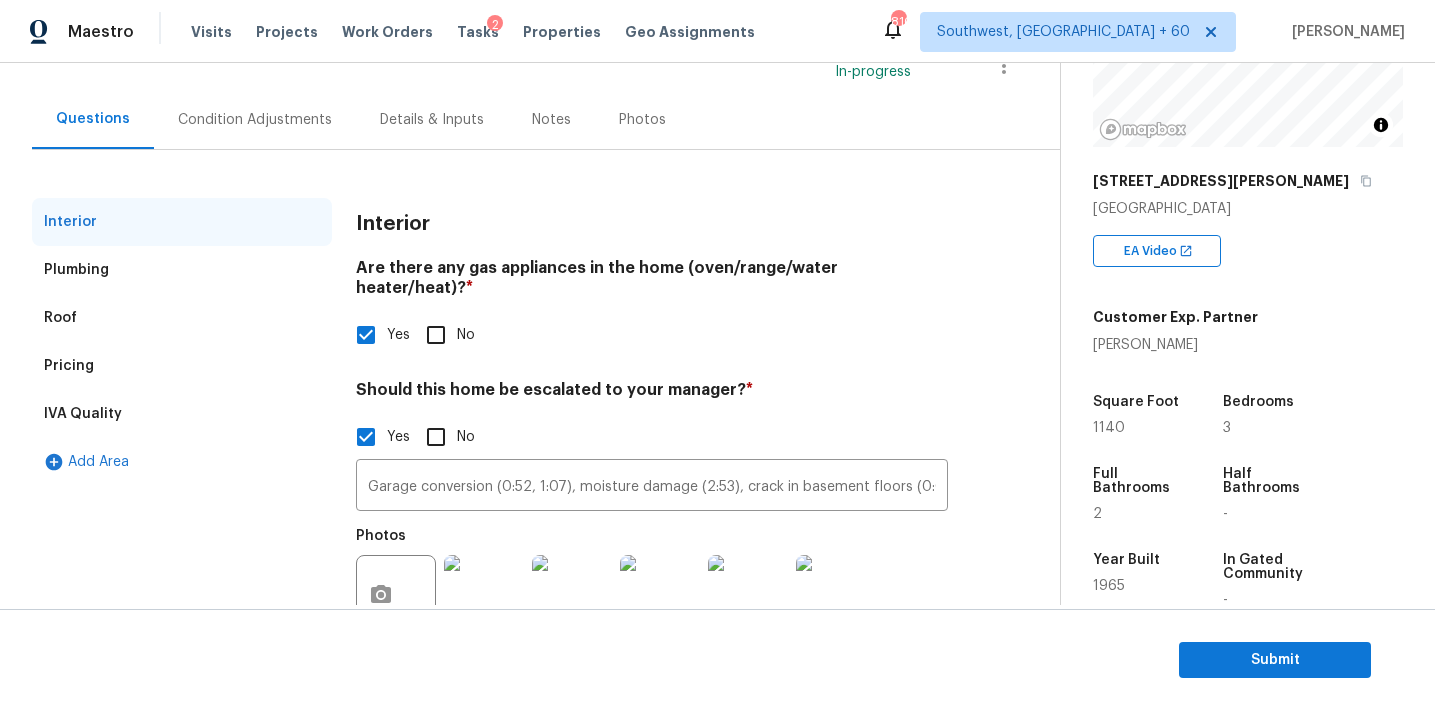 click on "IVA Quality" at bounding box center [182, 414] 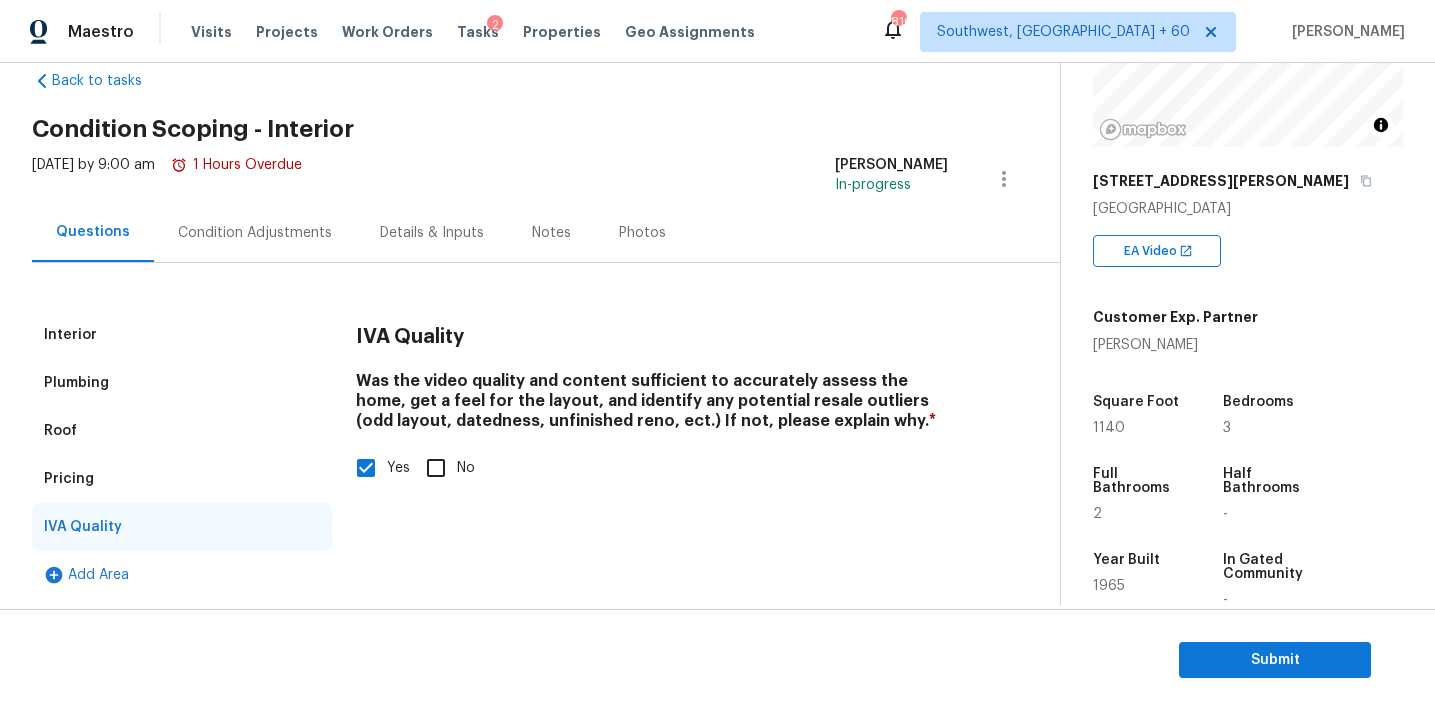 click on "Pricing" at bounding box center [182, 479] 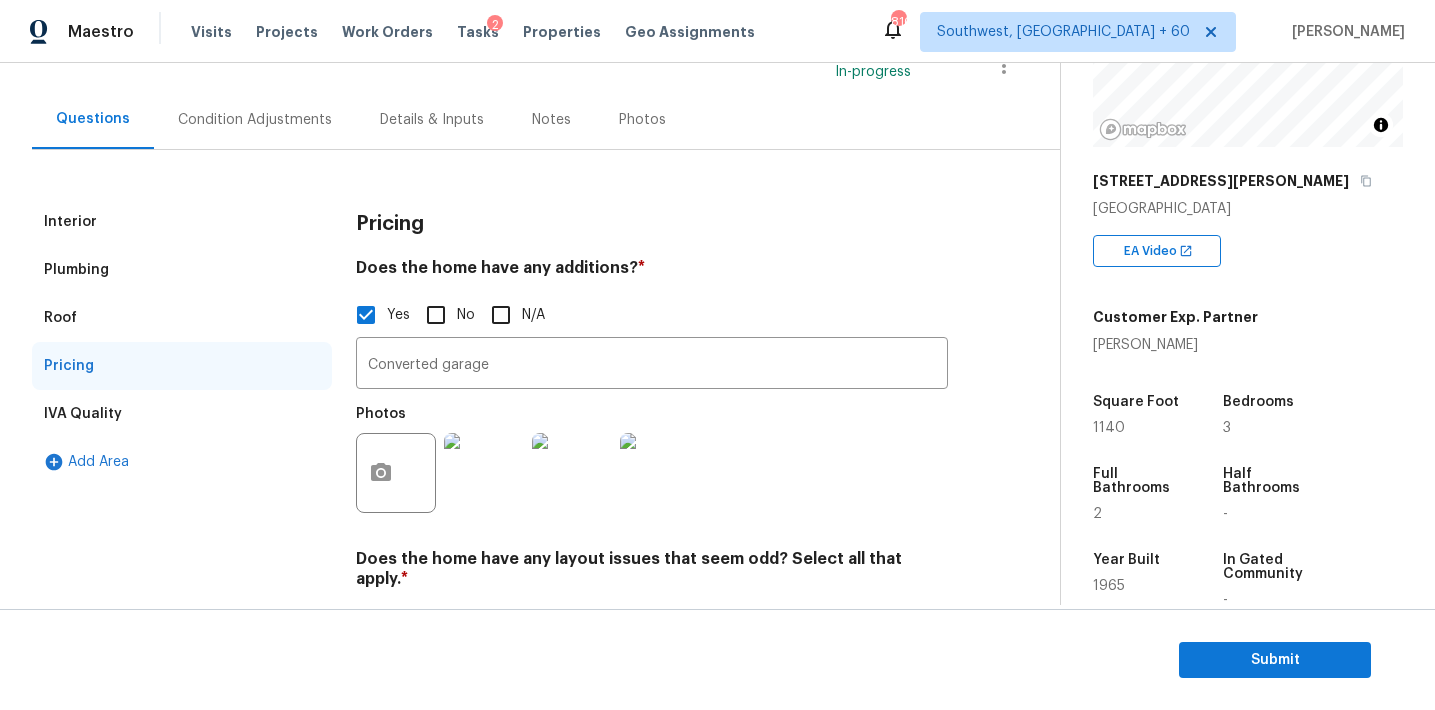 click on "Roof" at bounding box center (182, 318) 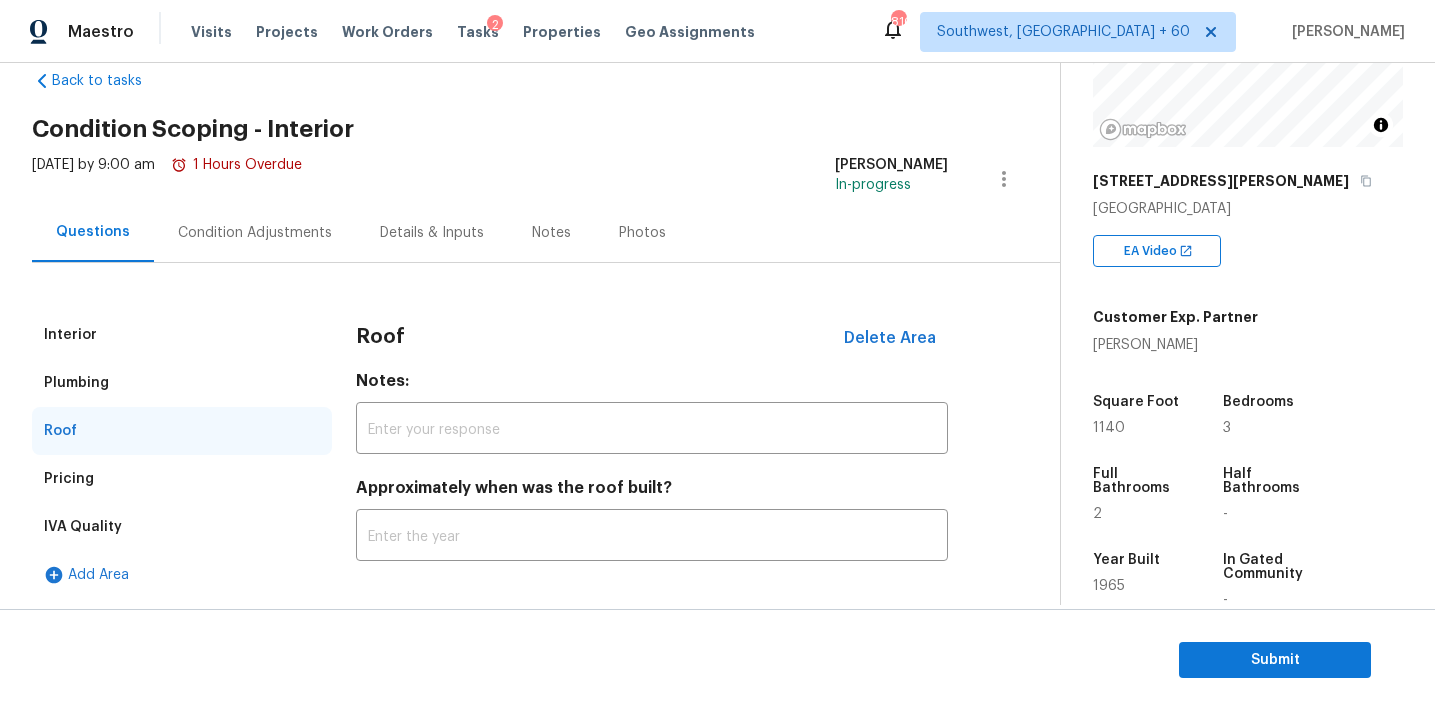 scroll, scrollTop: 40, scrollLeft: 0, axis: vertical 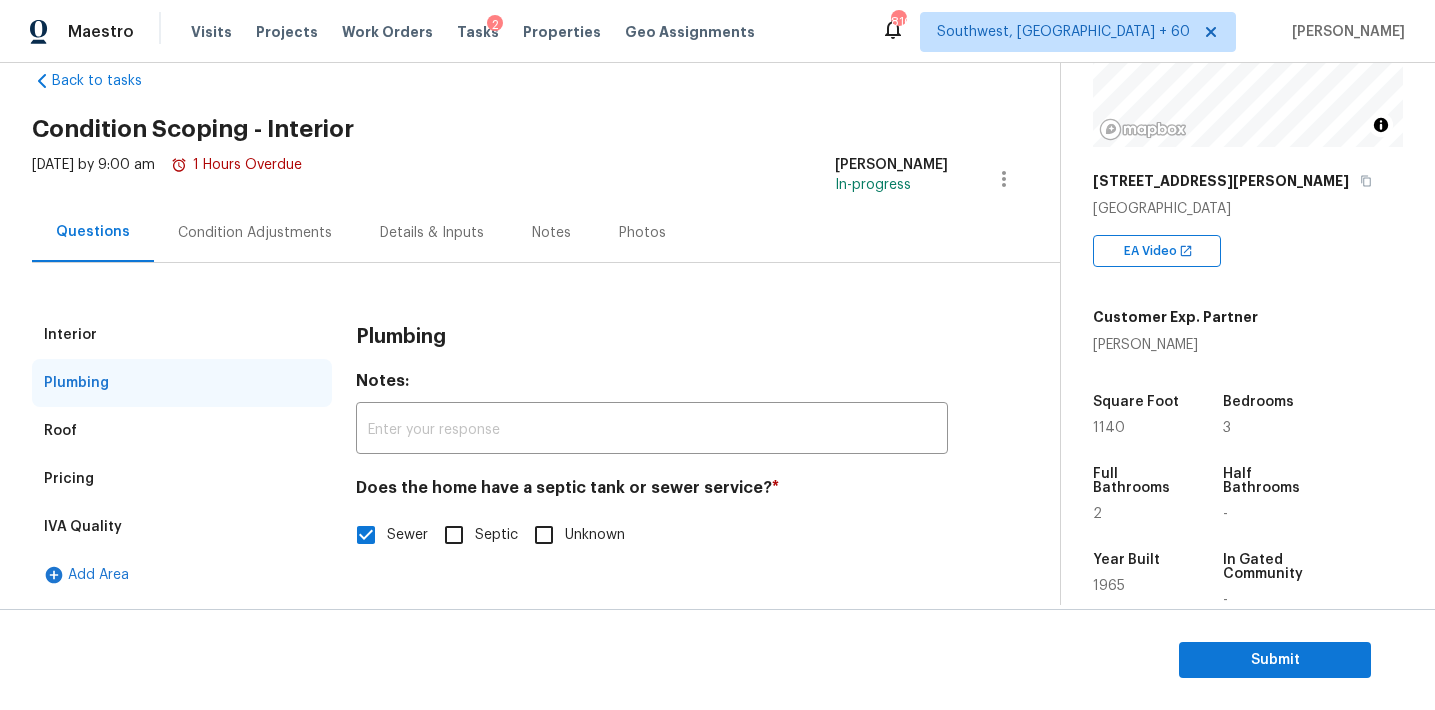 click on "Interior" at bounding box center [182, 335] 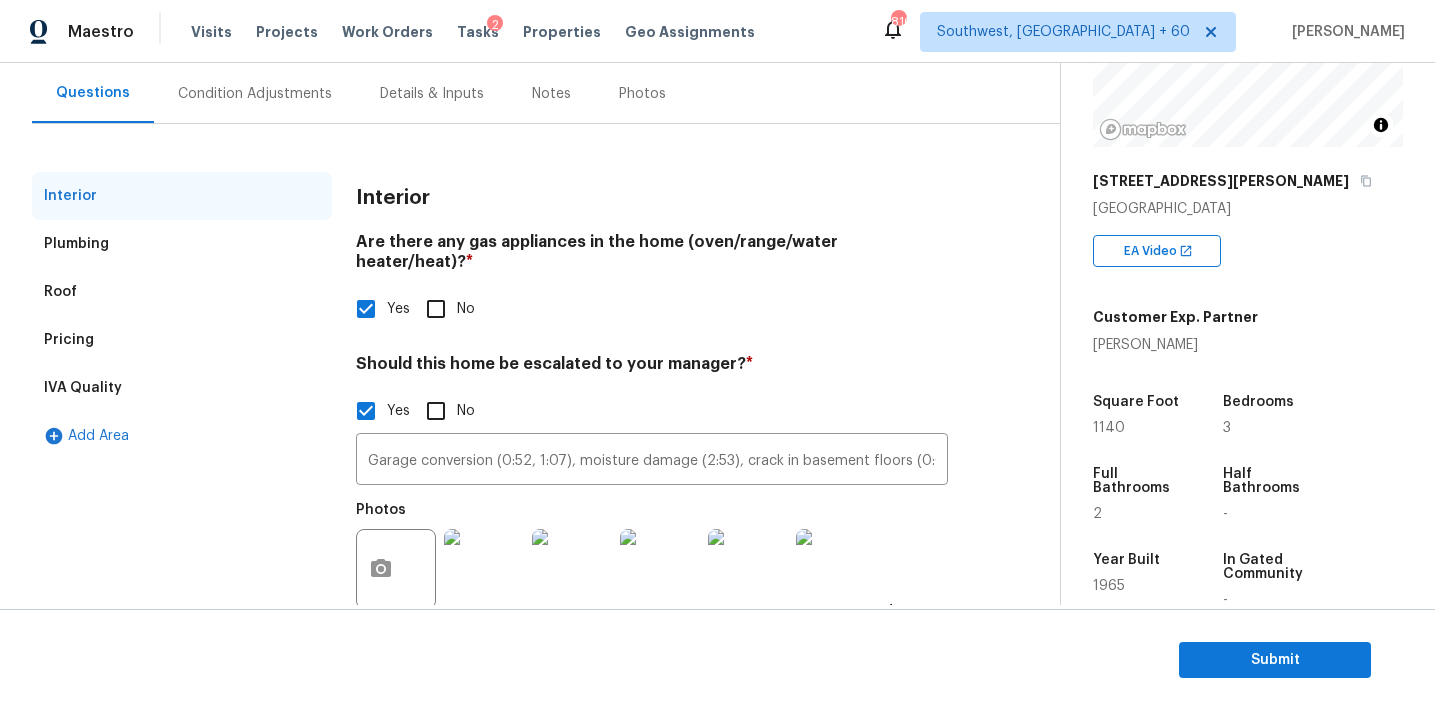 scroll, scrollTop: 177, scrollLeft: 0, axis: vertical 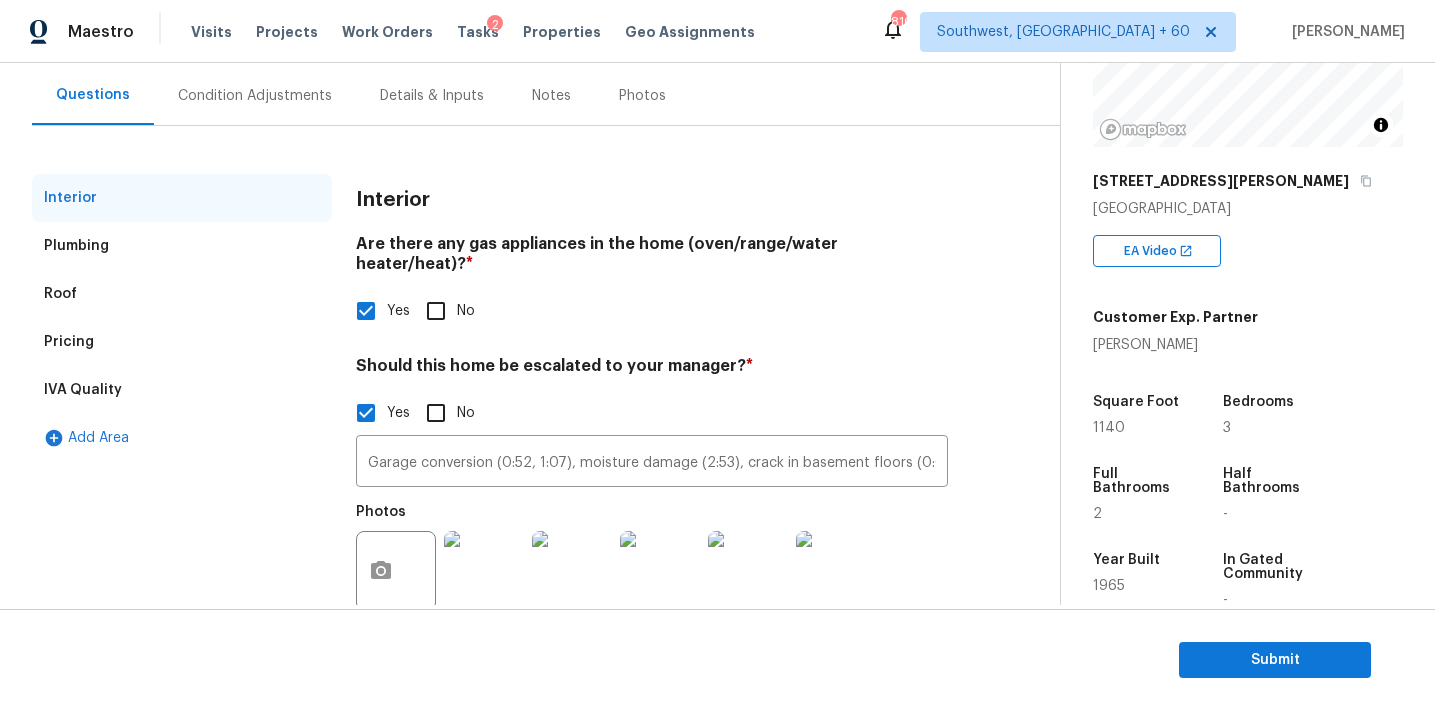 click on "Condition Adjustments" at bounding box center [255, 96] 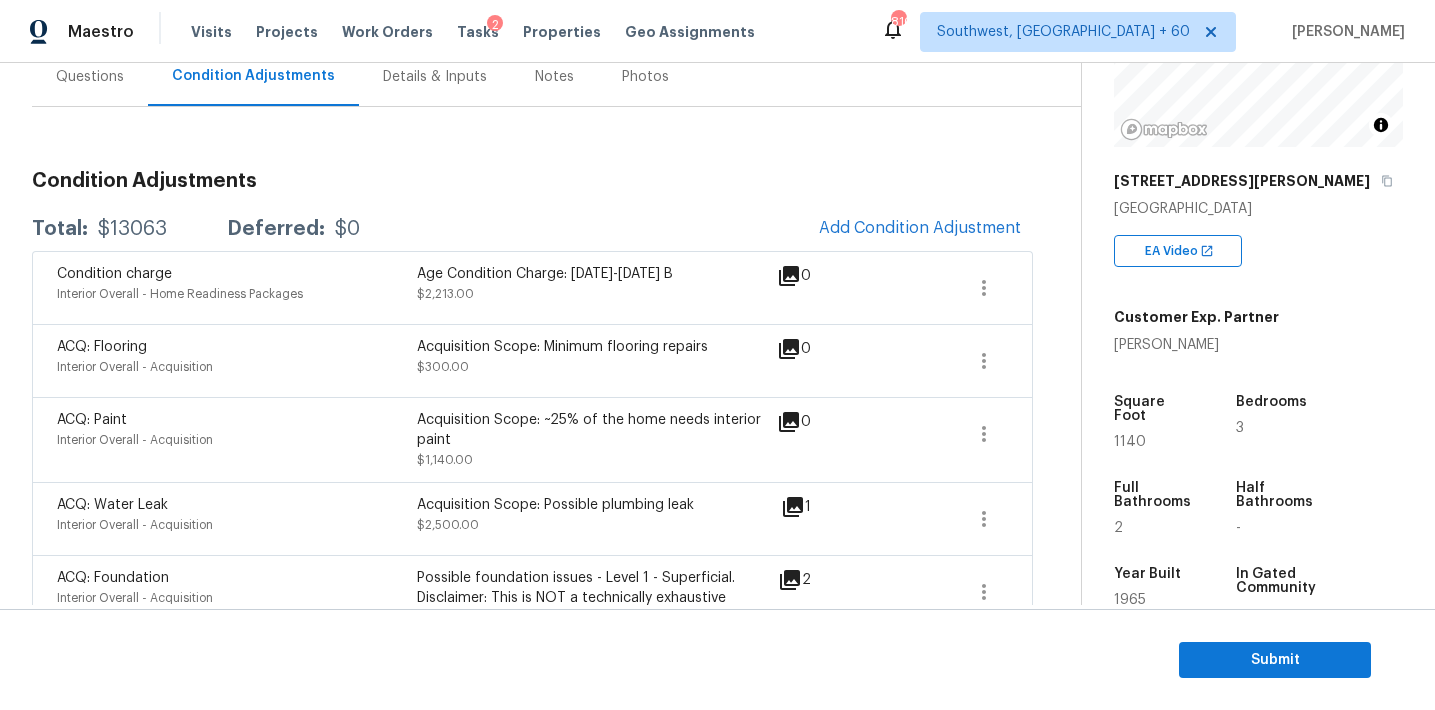 scroll, scrollTop: 190, scrollLeft: 0, axis: vertical 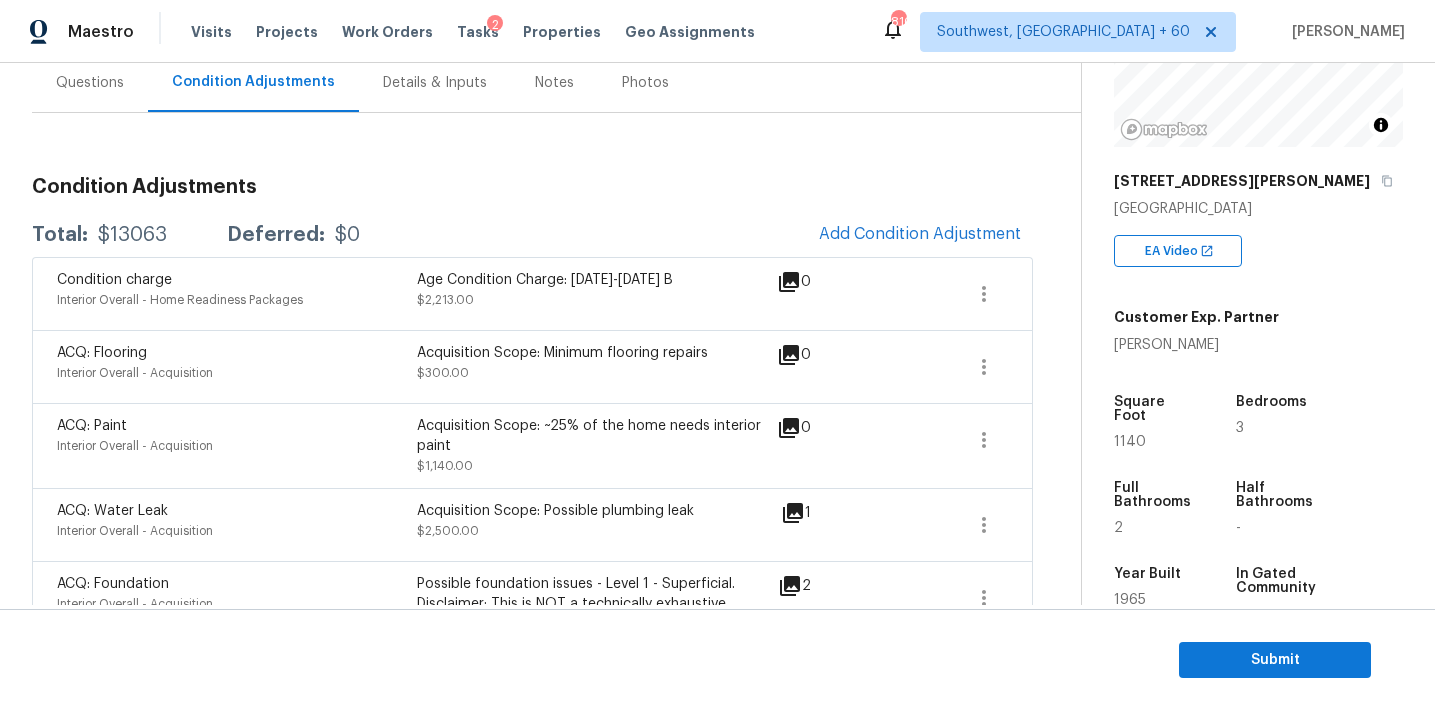 click on "Age Condition Charge: 1922-1978 B" at bounding box center (597, 280) 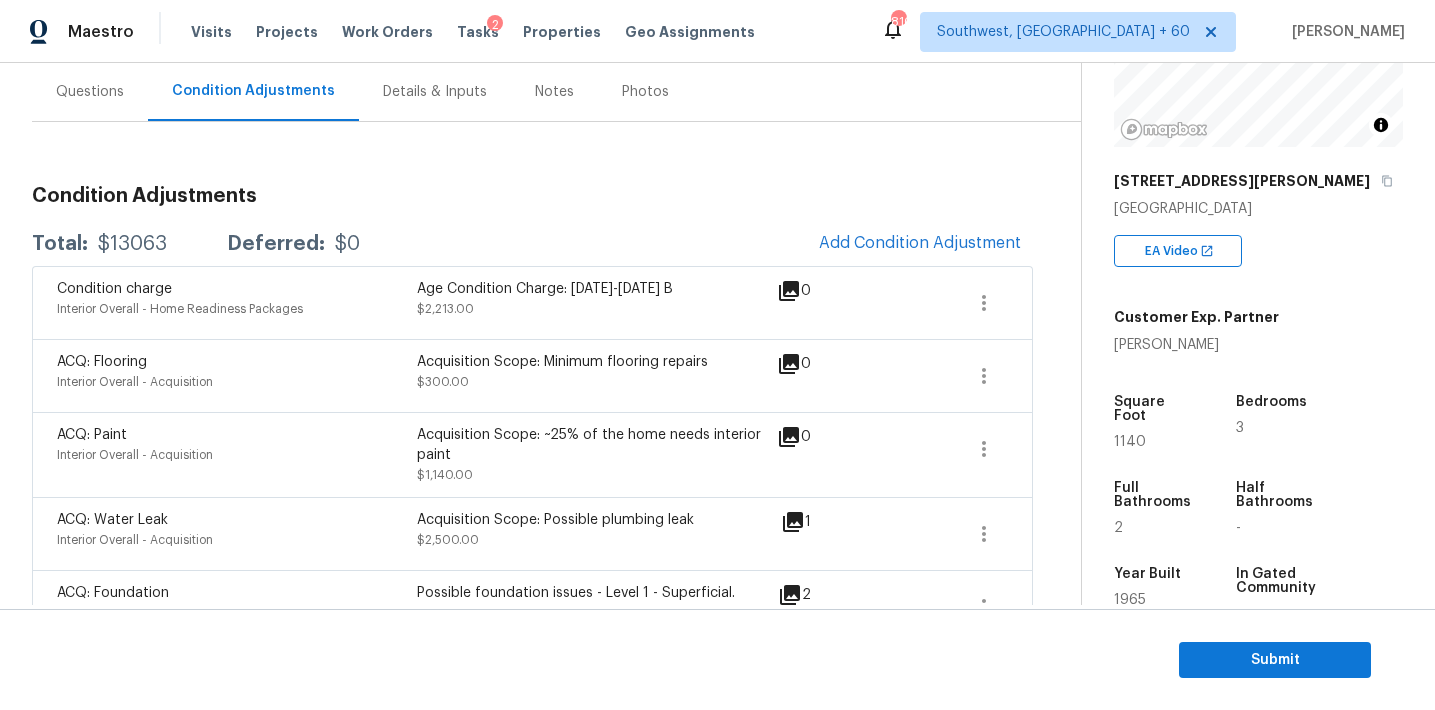 scroll, scrollTop: 183, scrollLeft: 0, axis: vertical 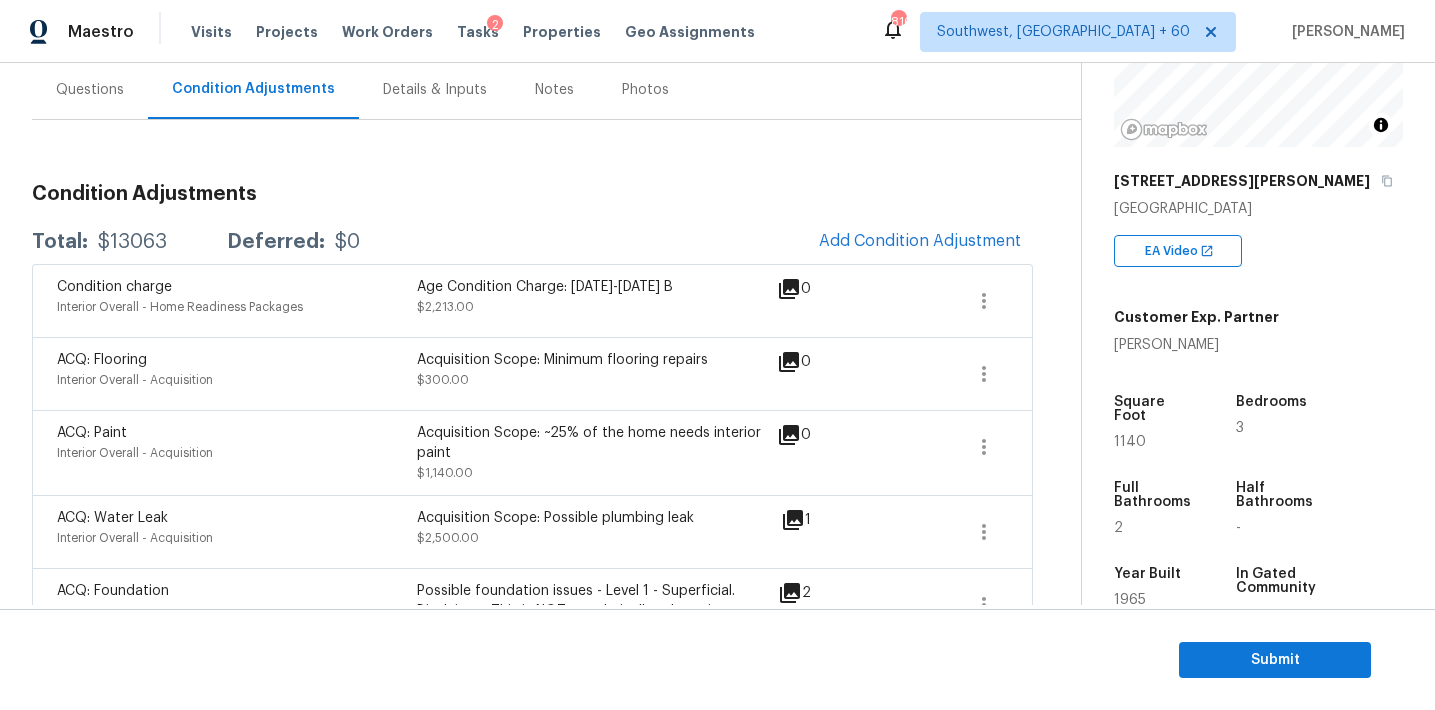 click on "Age Condition Charge: 1922-1978 B" at bounding box center (597, 287) 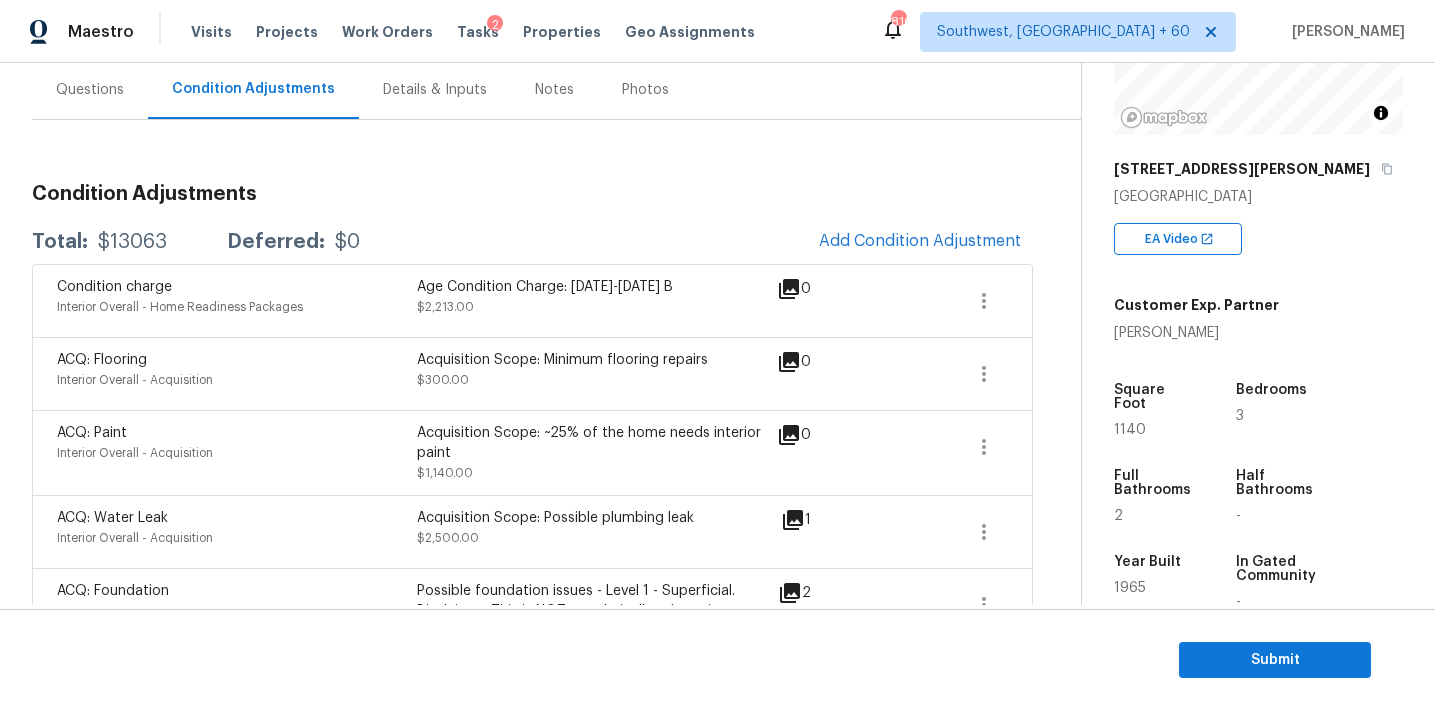 scroll, scrollTop: 261, scrollLeft: 0, axis: vertical 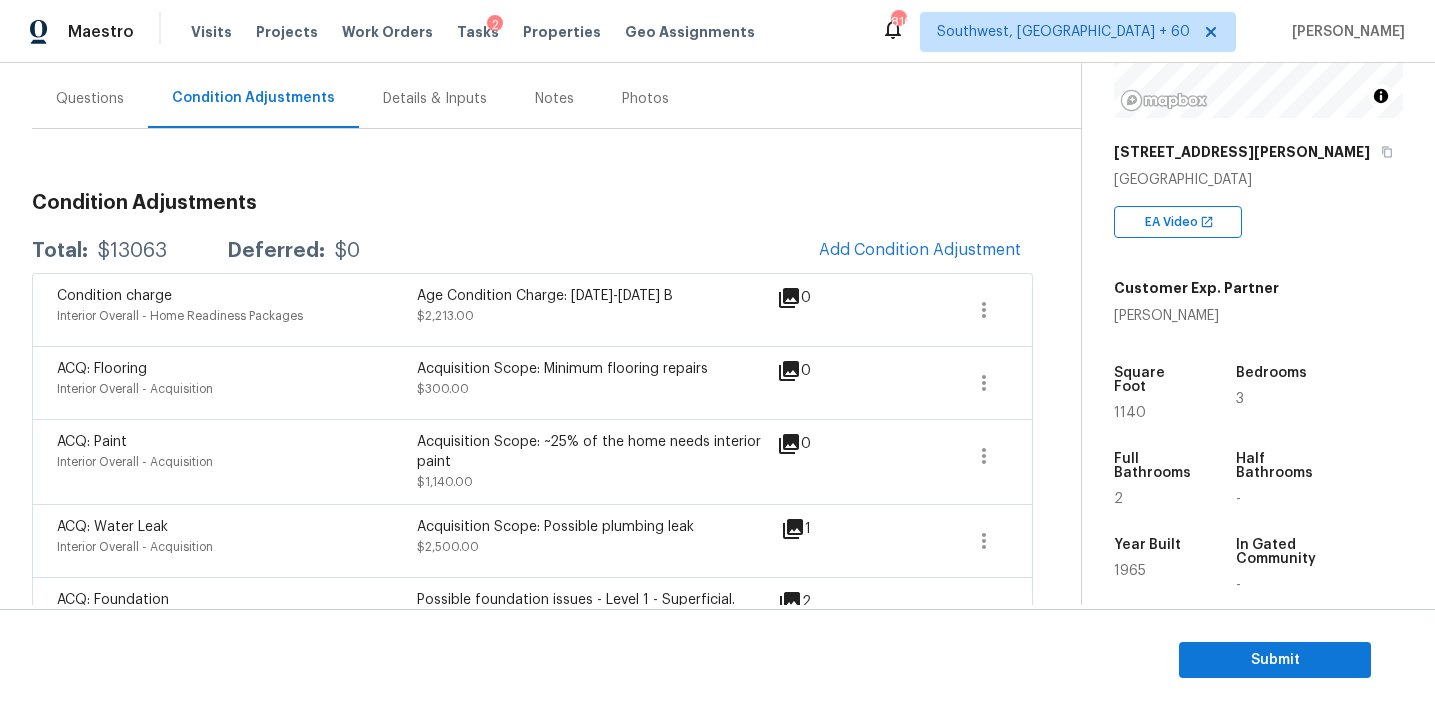 click on "Condition Adjustments Total:  $13063 Deferred:  $0 Add Condition Adjustment Condition charge Interior Overall - Home Readiness Packages Age Condition Charge: 1922-1978 B	 $2,213.00   0 ACQ: Flooring Interior Overall - Acquisition Acquisition Scope: Minimum flooring repairs $300.00   0 ACQ: Paint Interior Overall - Acquisition Acquisition Scope: ~25% of the home needs interior paint $1,140.00   0 ACQ: Water Leak Interior Overall - Acquisition Acquisition Scope: Possible plumbing leak $2,500.00   1 ACQ: Foundation Interior Overall - Acquisition Possible foundation issues - Level 1 - Superficial. Disclaimer: This is NOT a technically exhaustive inspection of the structure, its systems, or its components and may not reveal or be an accurate representation of all deficiencies” nor is intended to make any representation regarding the presence or absence of latent or concealed defects that are not reasonably ascertainable in a competently performed home inspection. No warranty or guaranty is expressed or implied" at bounding box center (532, 762) 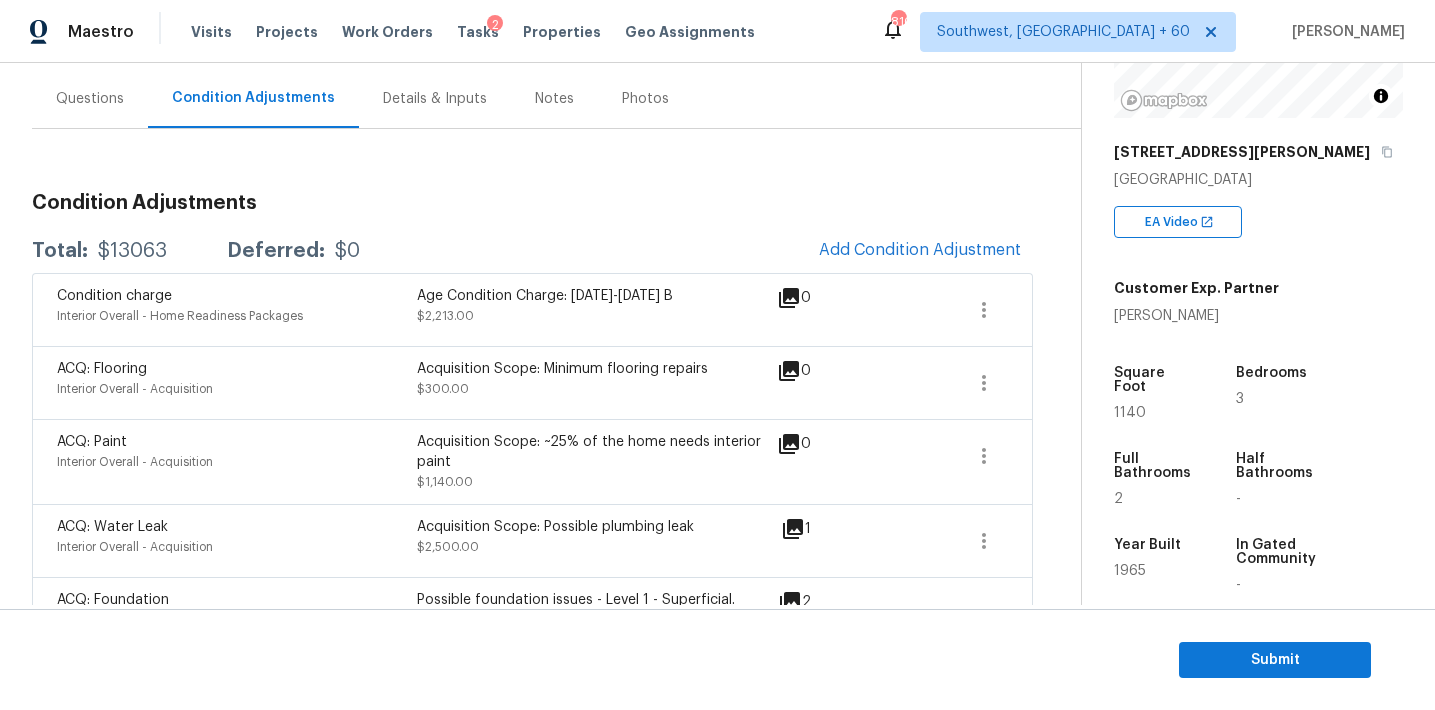 click on "In Gated Community -" at bounding box center (1294, 565) 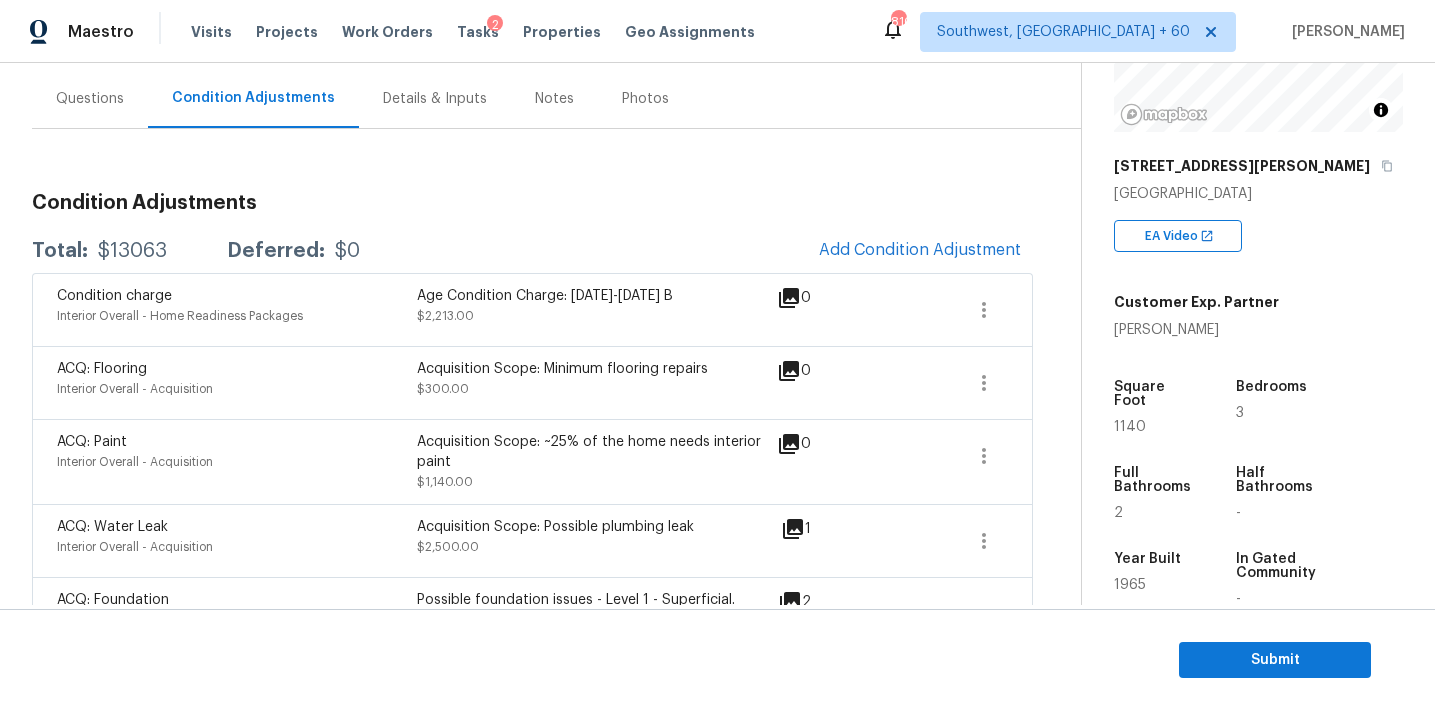 scroll, scrollTop: 248, scrollLeft: 0, axis: vertical 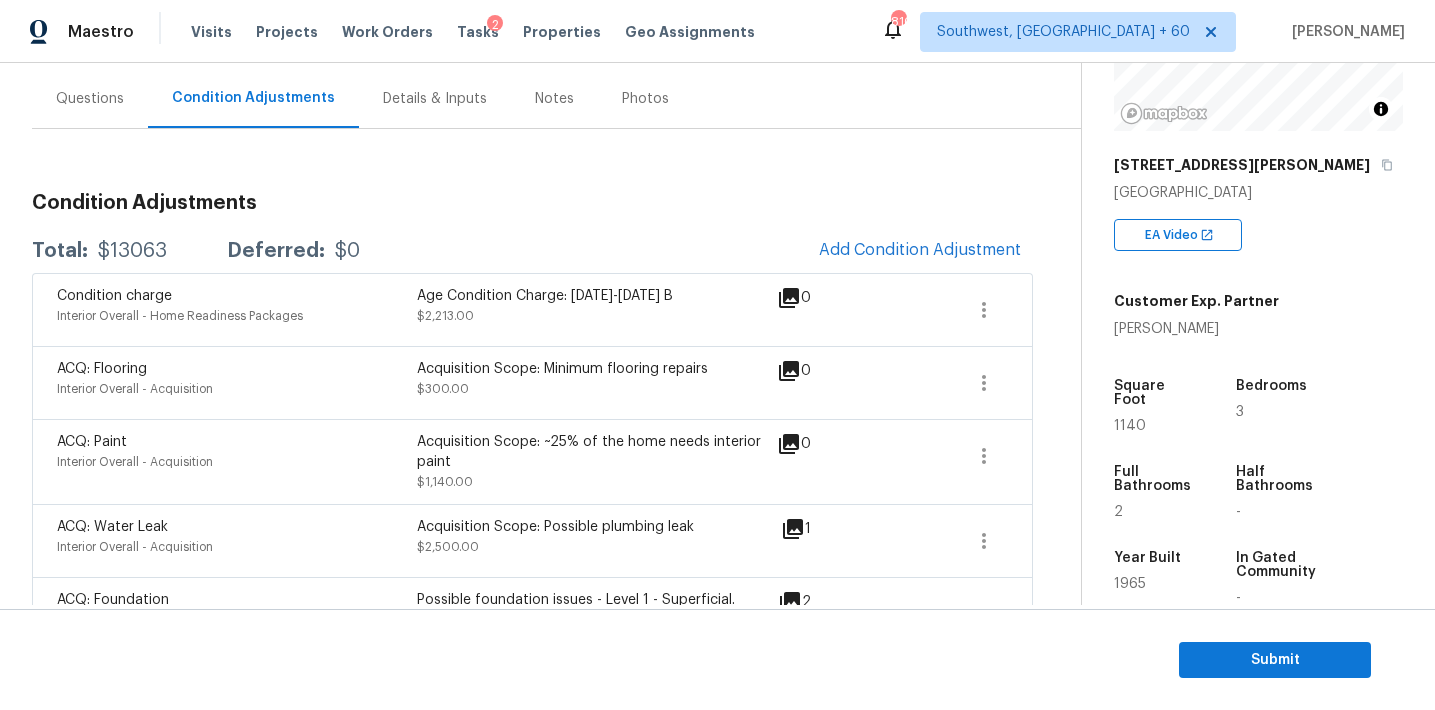 click on "Condition Adjustments" at bounding box center [532, 203] 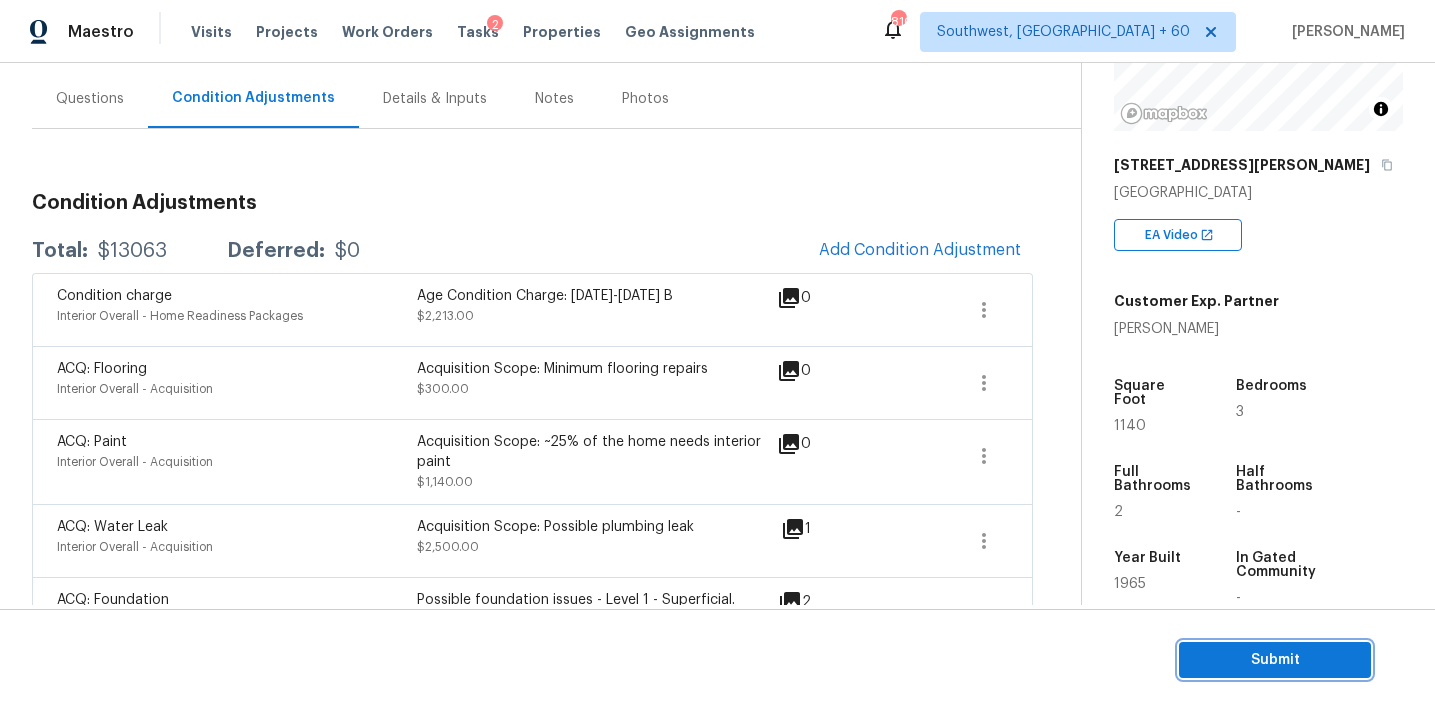 click on "Submit" at bounding box center [1275, 660] 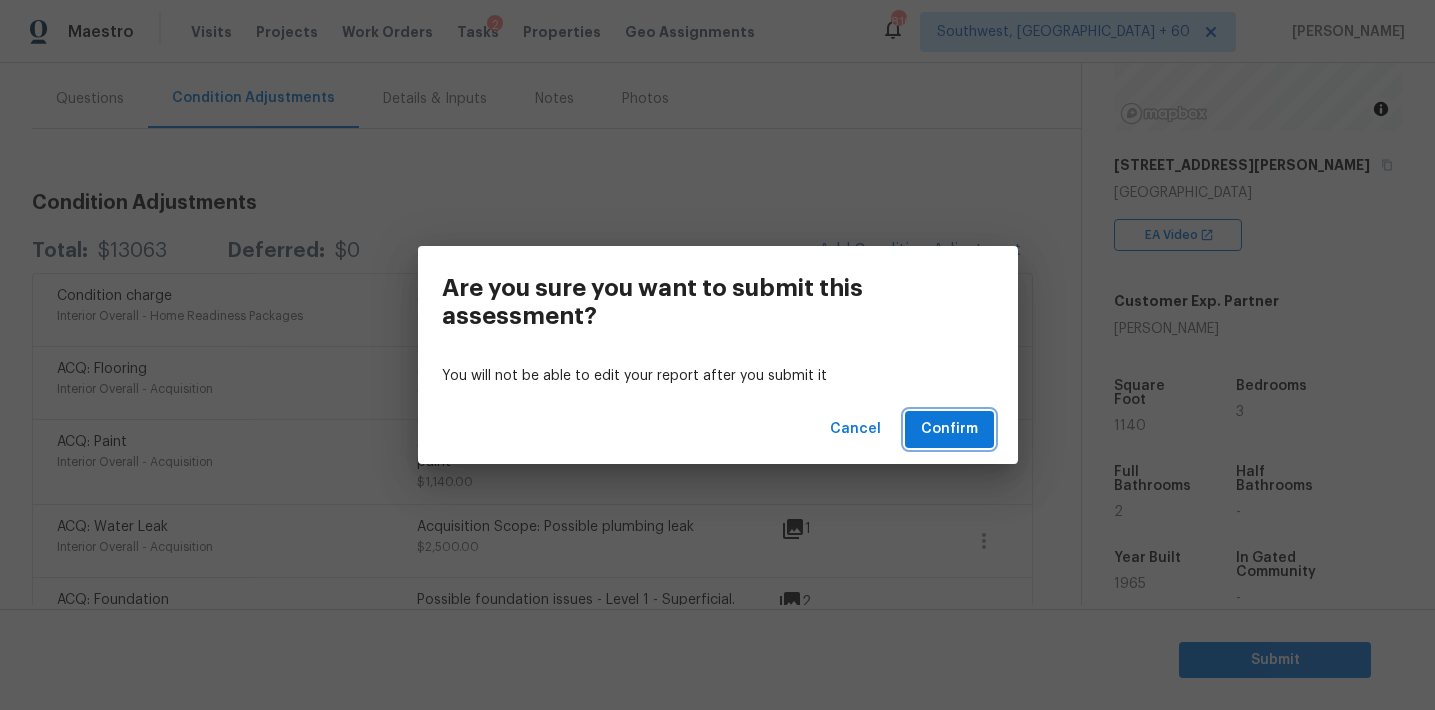 click on "Confirm" at bounding box center (949, 429) 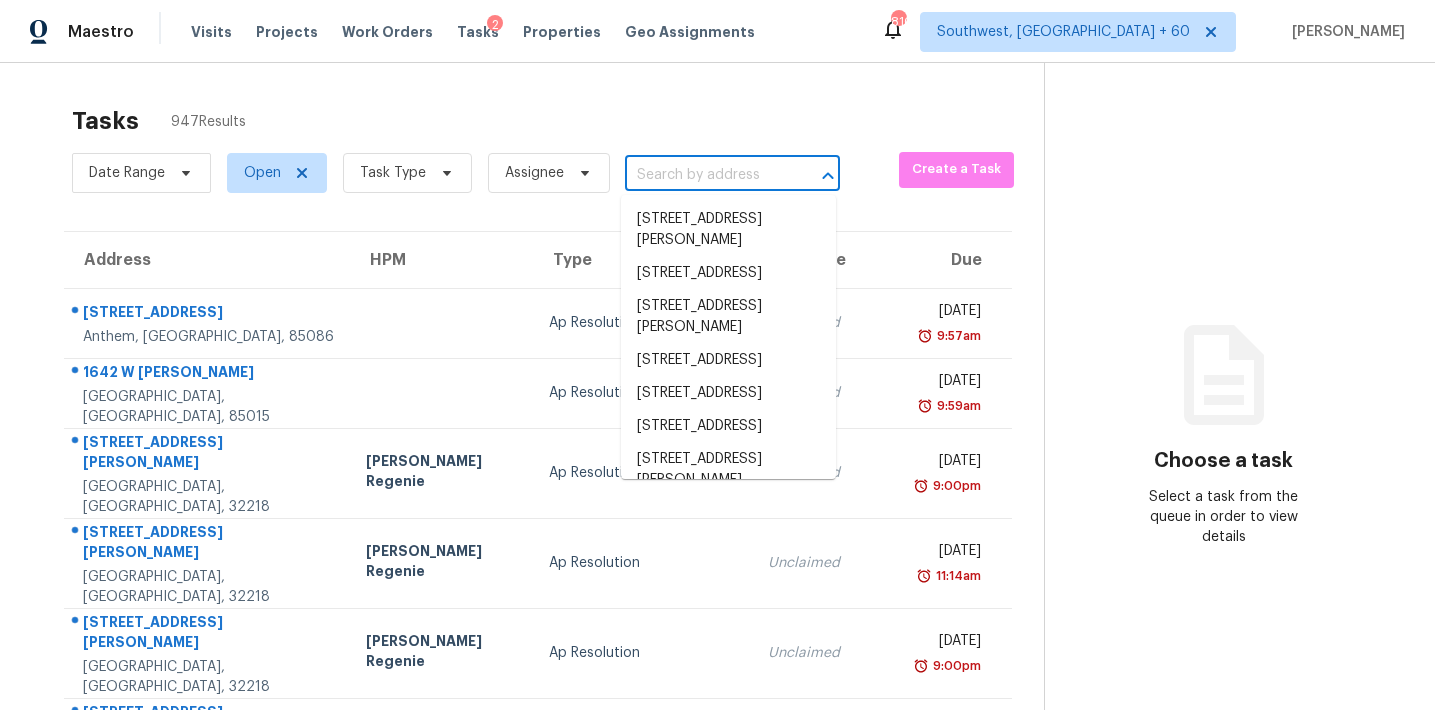 click at bounding box center (704, 175) 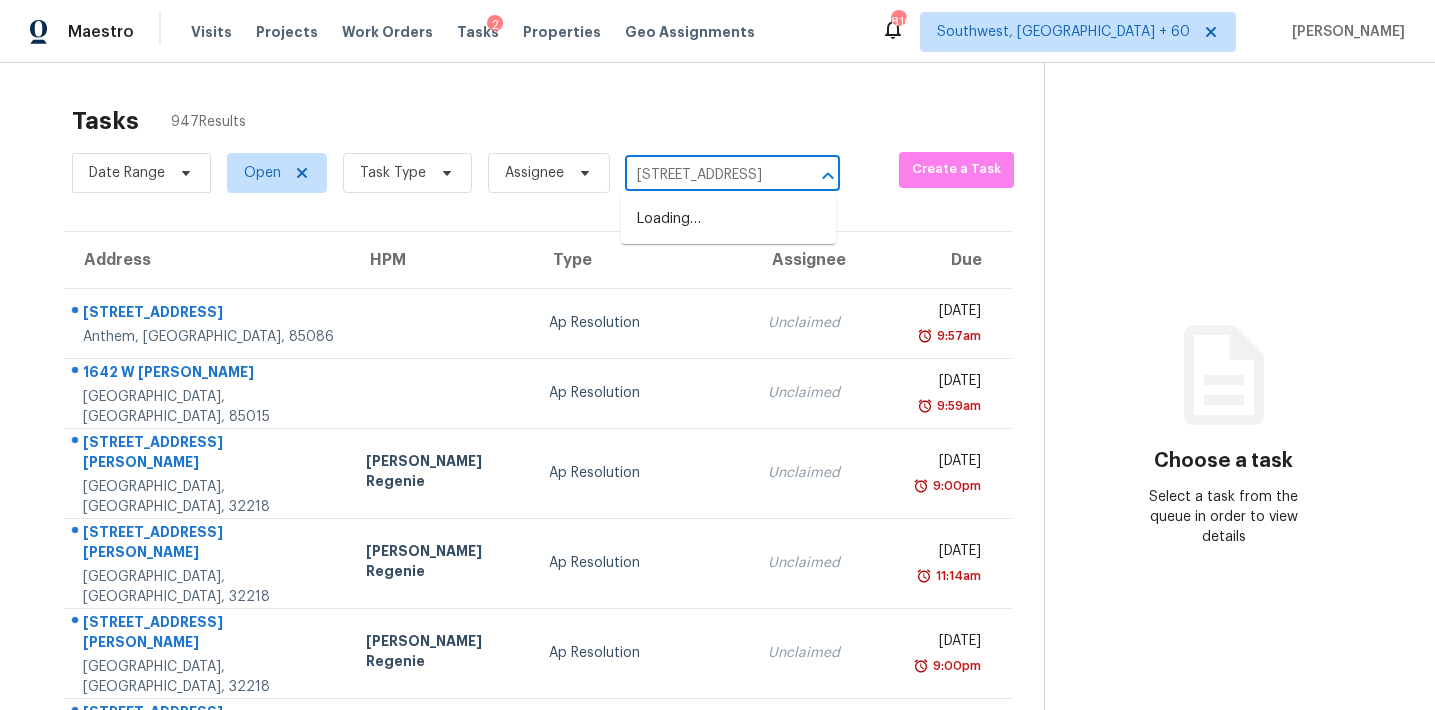 scroll, scrollTop: 0, scrollLeft: 82, axis: horizontal 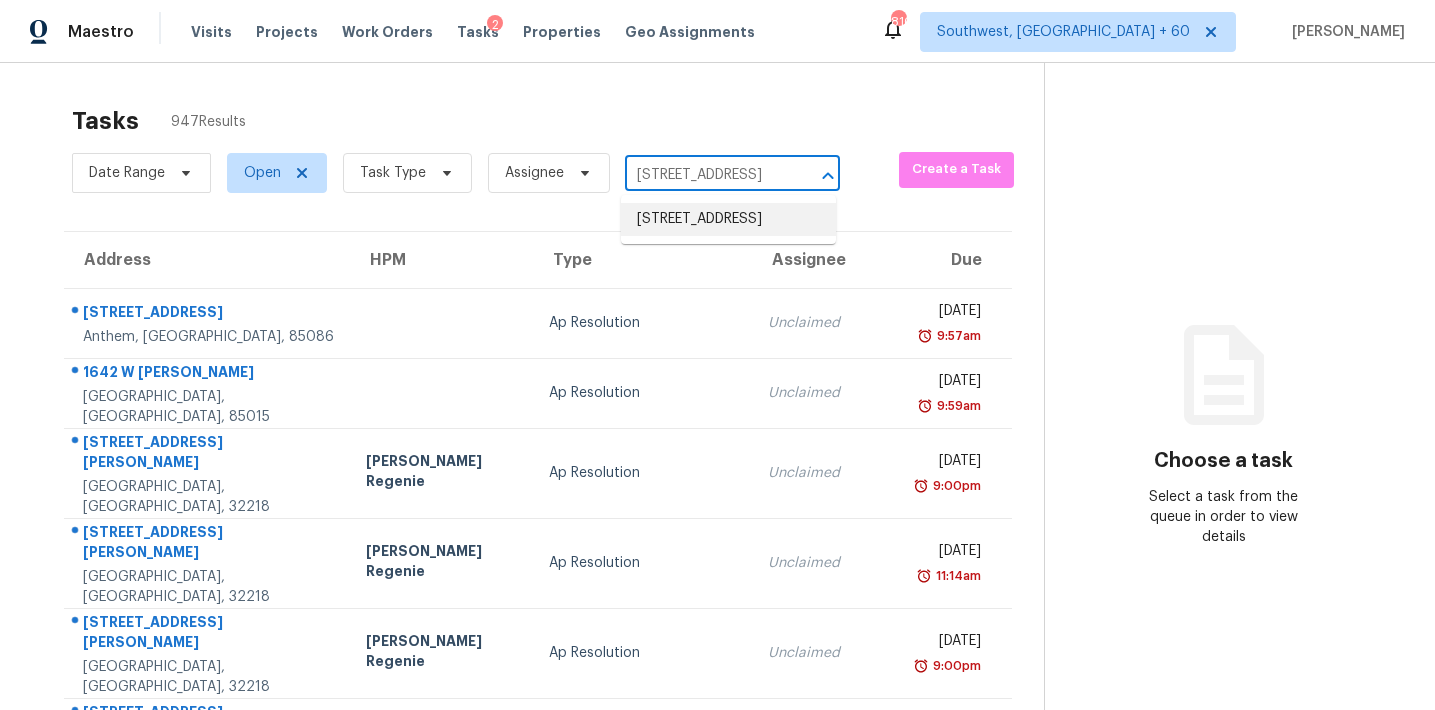 click on "4836 W 7th St, Greeley, CO 80634" at bounding box center [728, 219] 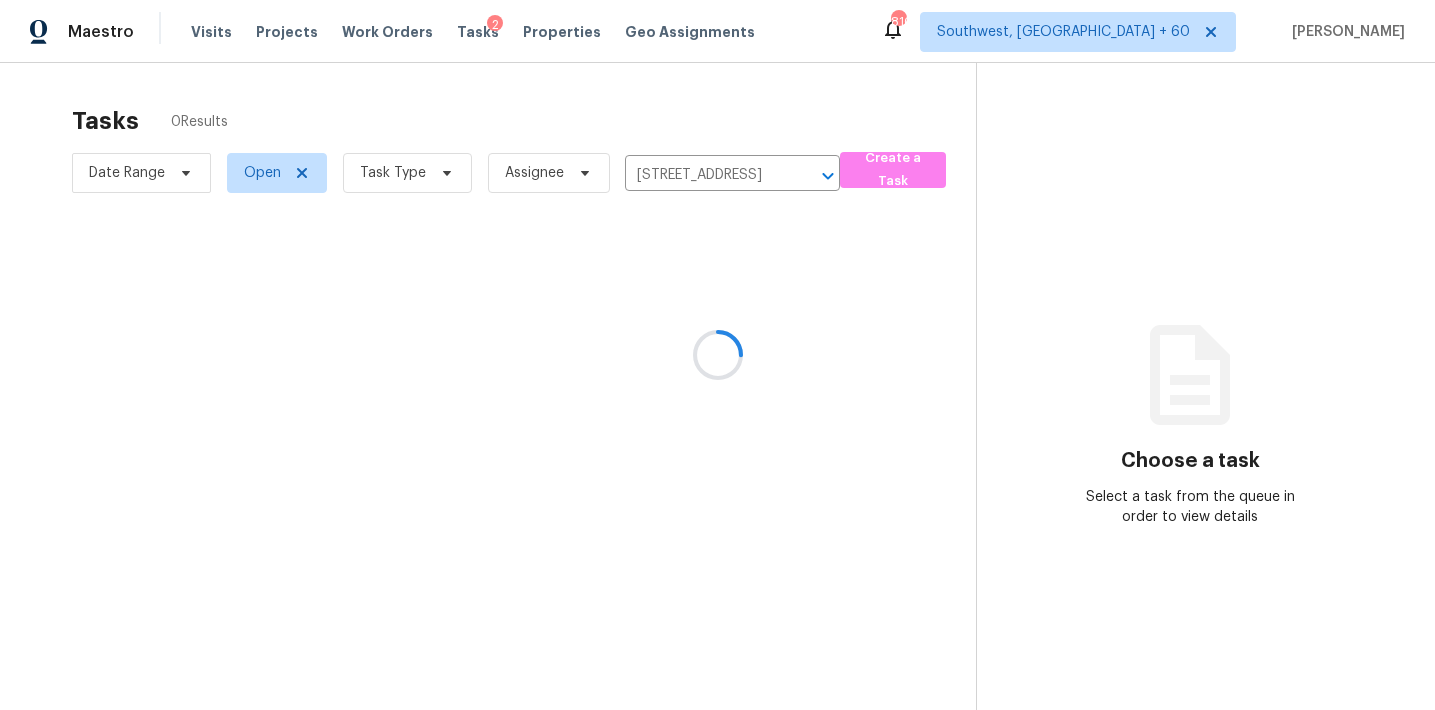 click at bounding box center (717, 355) 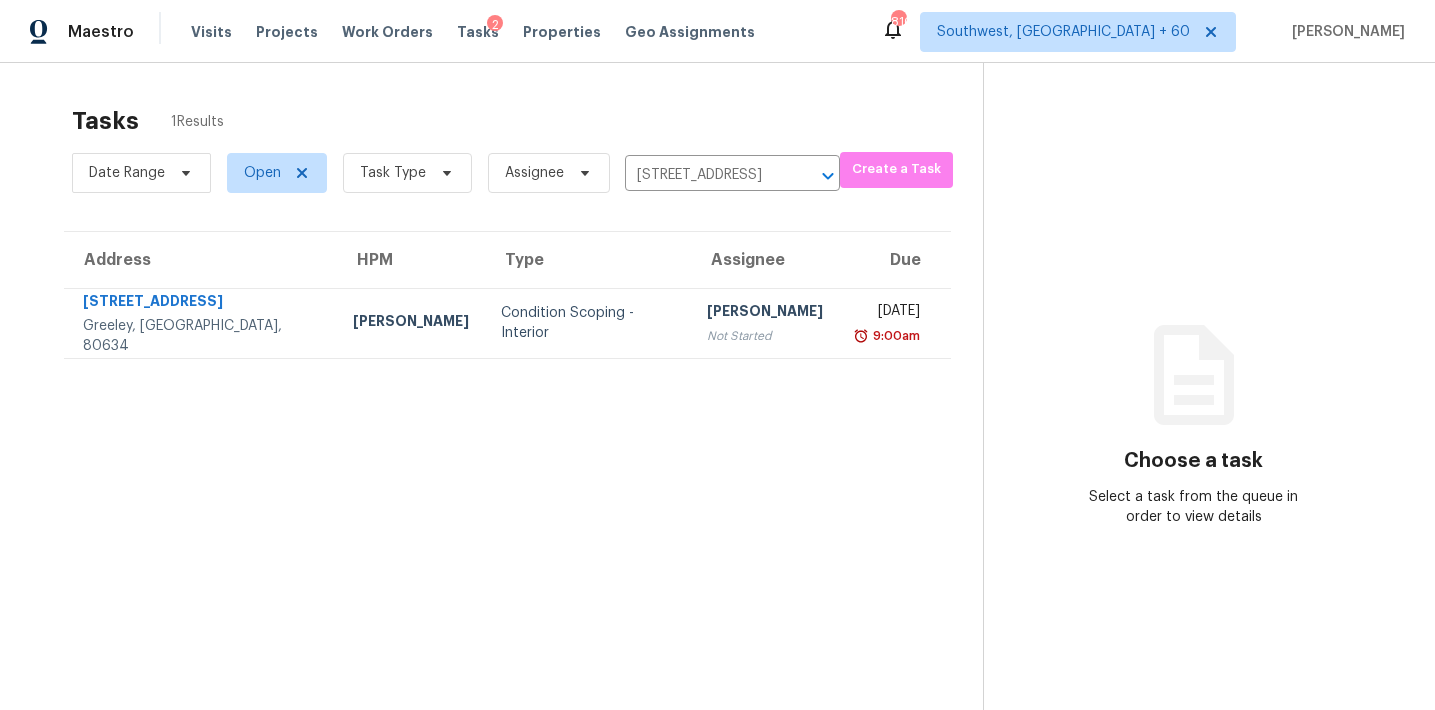 click on "Not Started" at bounding box center (765, 336) 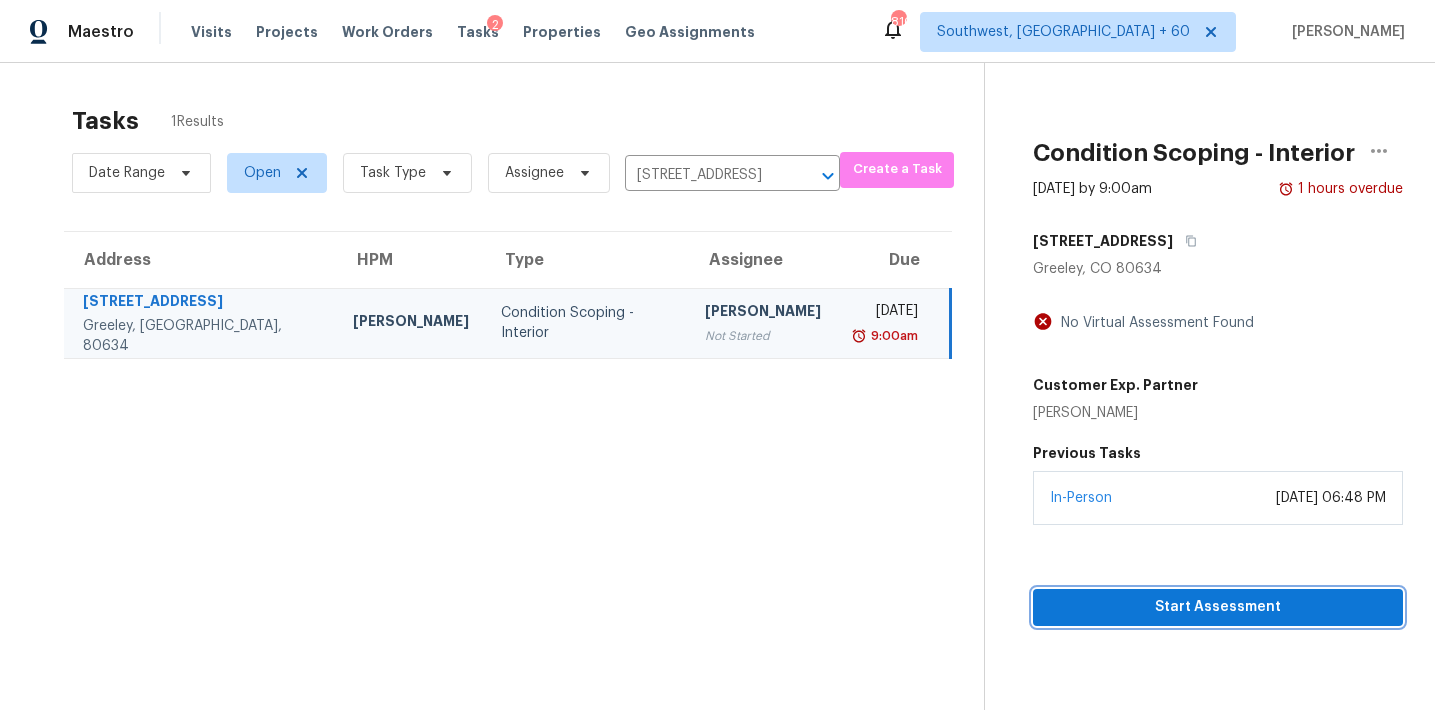 click on "Start Assessment" at bounding box center (1218, 607) 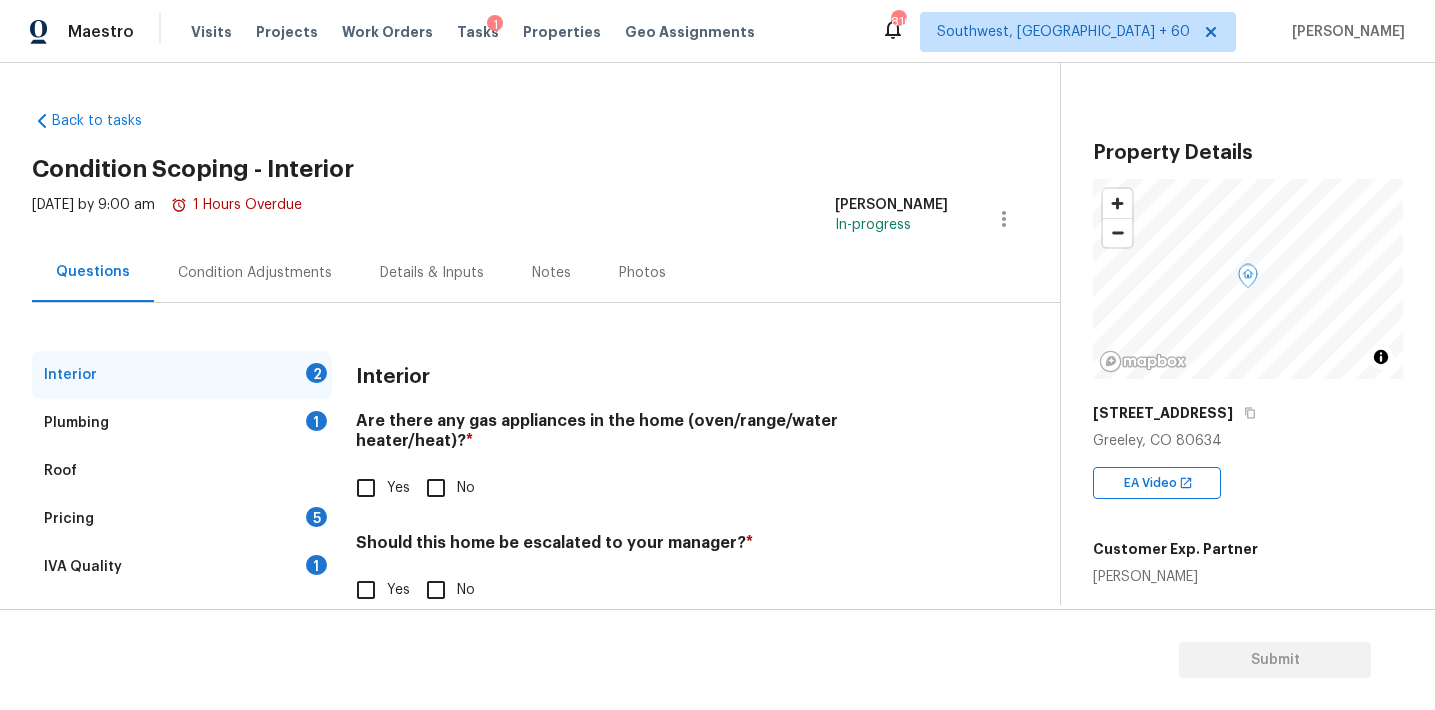 click on "1" at bounding box center (316, 565) 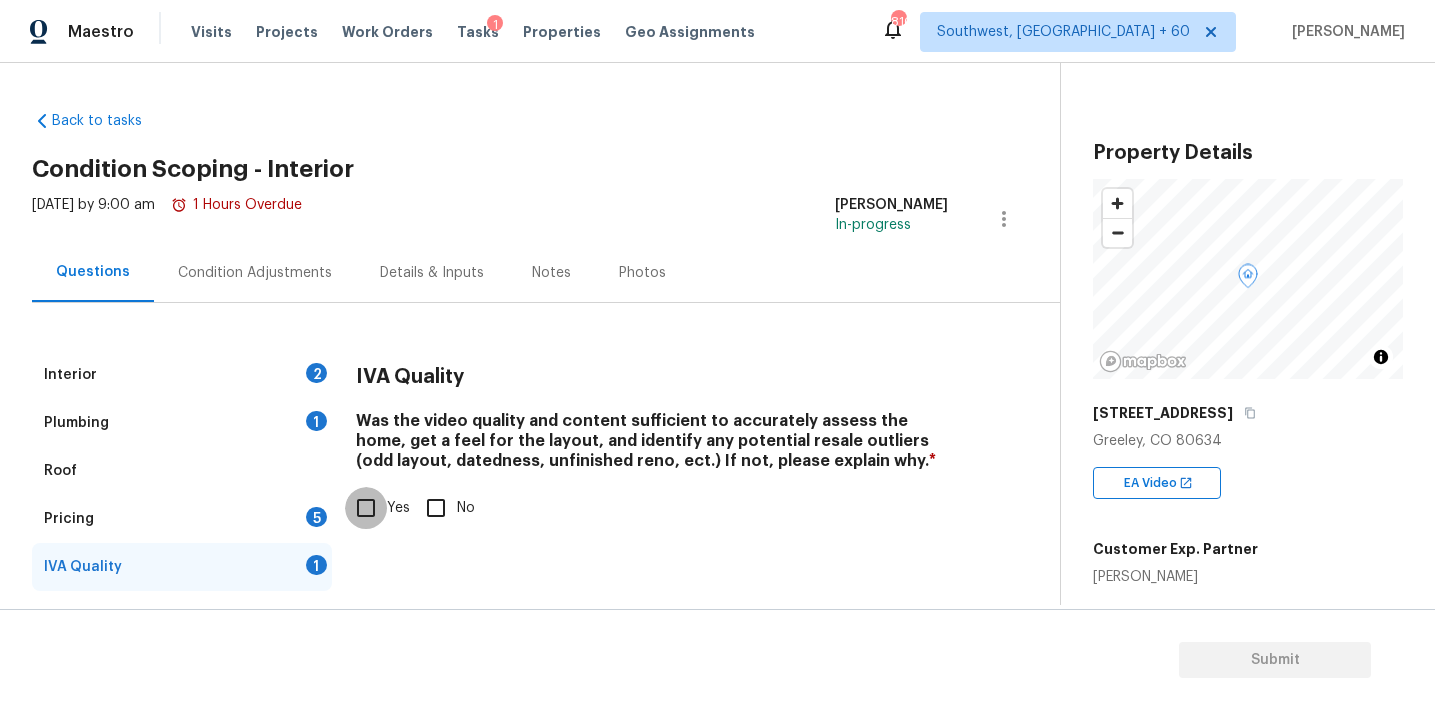 click on "Yes" at bounding box center [366, 508] 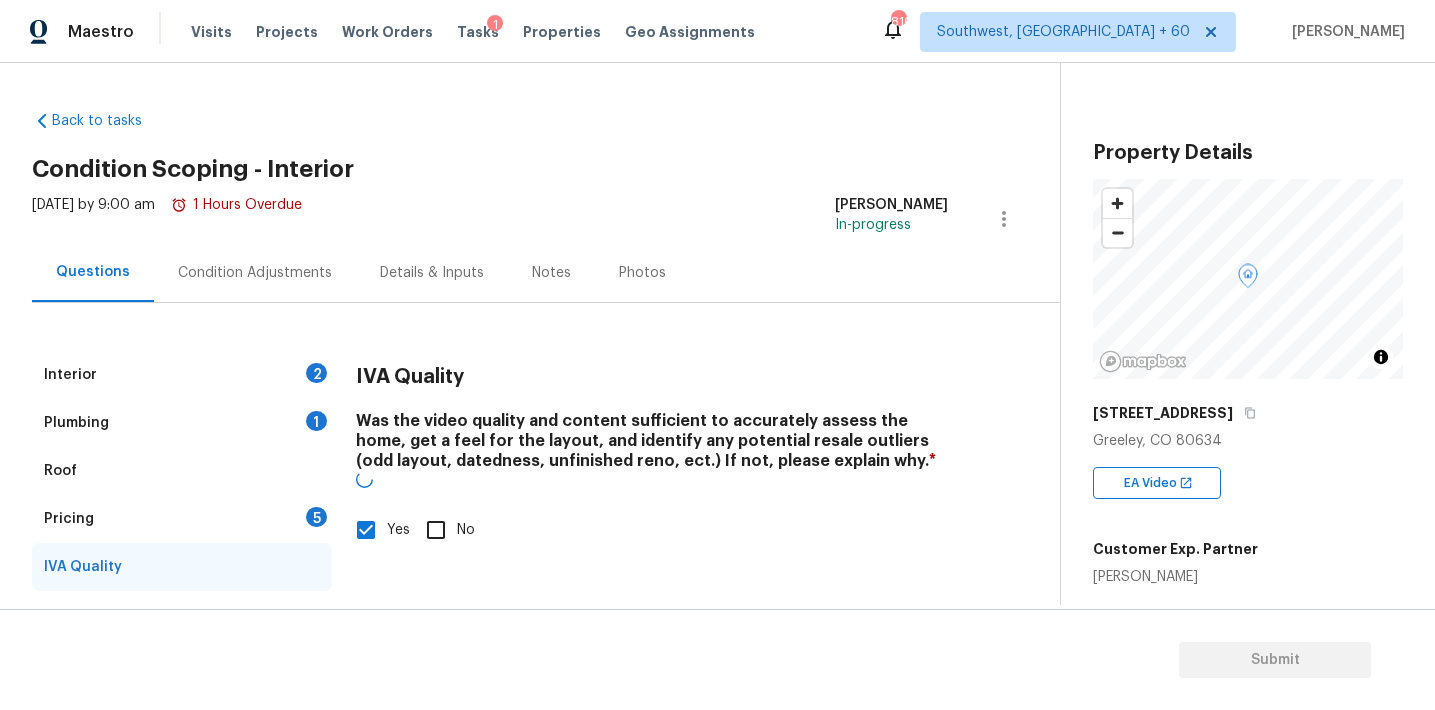scroll, scrollTop: 40, scrollLeft: 0, axis: vertical 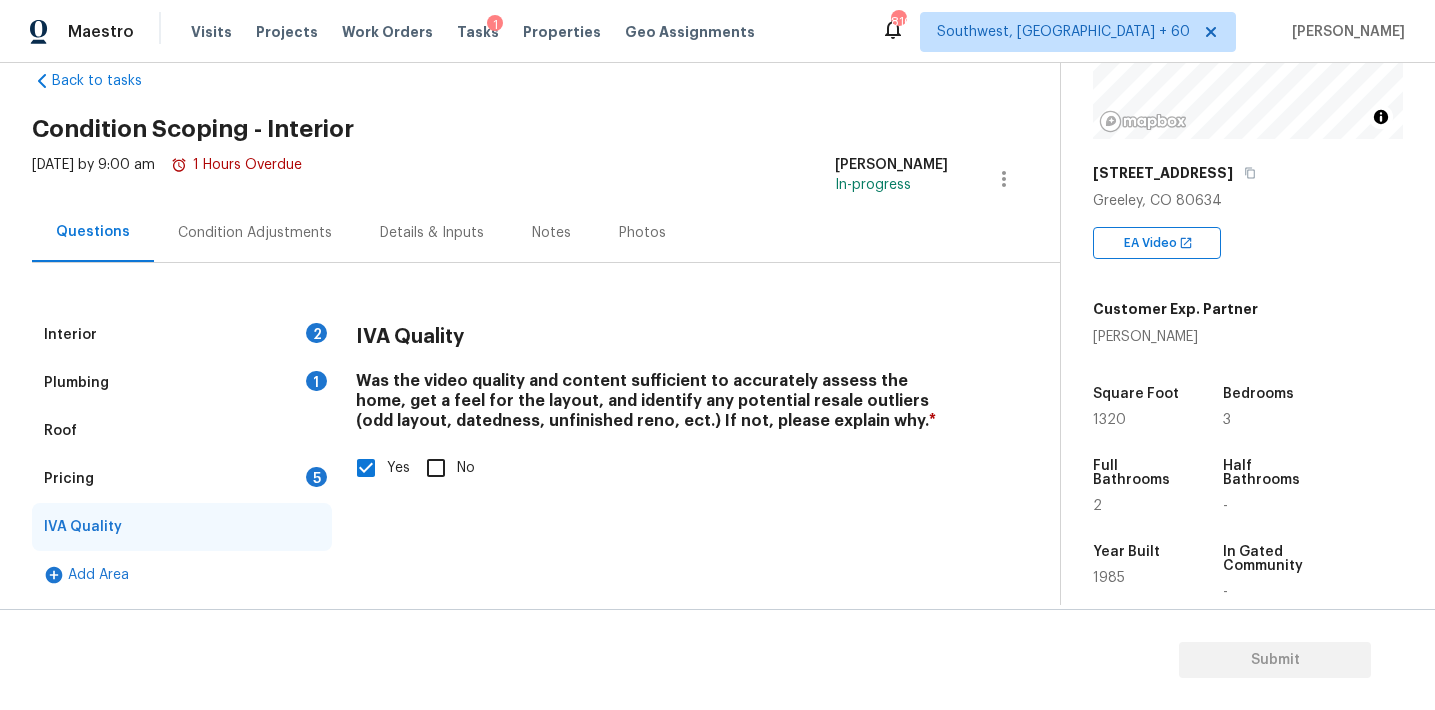 click on "Plumbing 1" at bounding box center (182, 383) 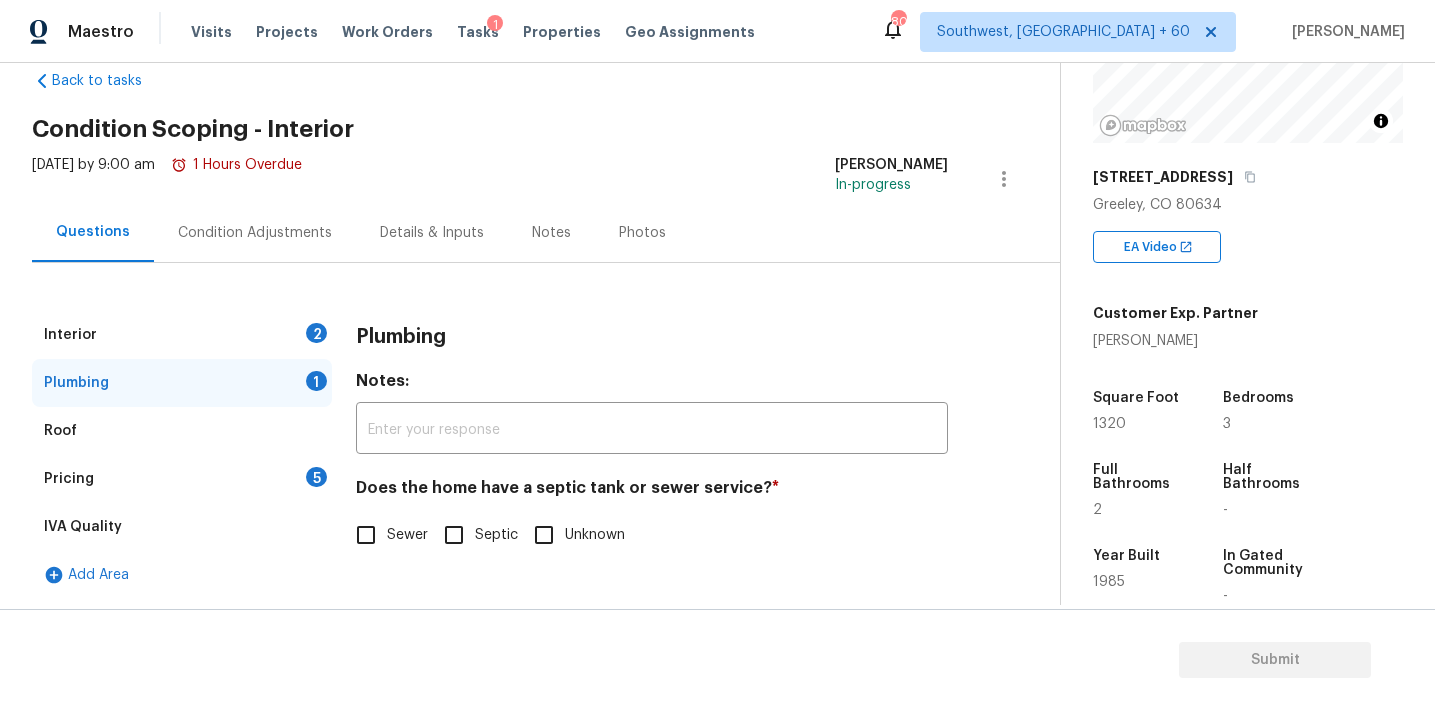 scroll, scrollTop: 235, scrollLeft: 0, axis: vertical 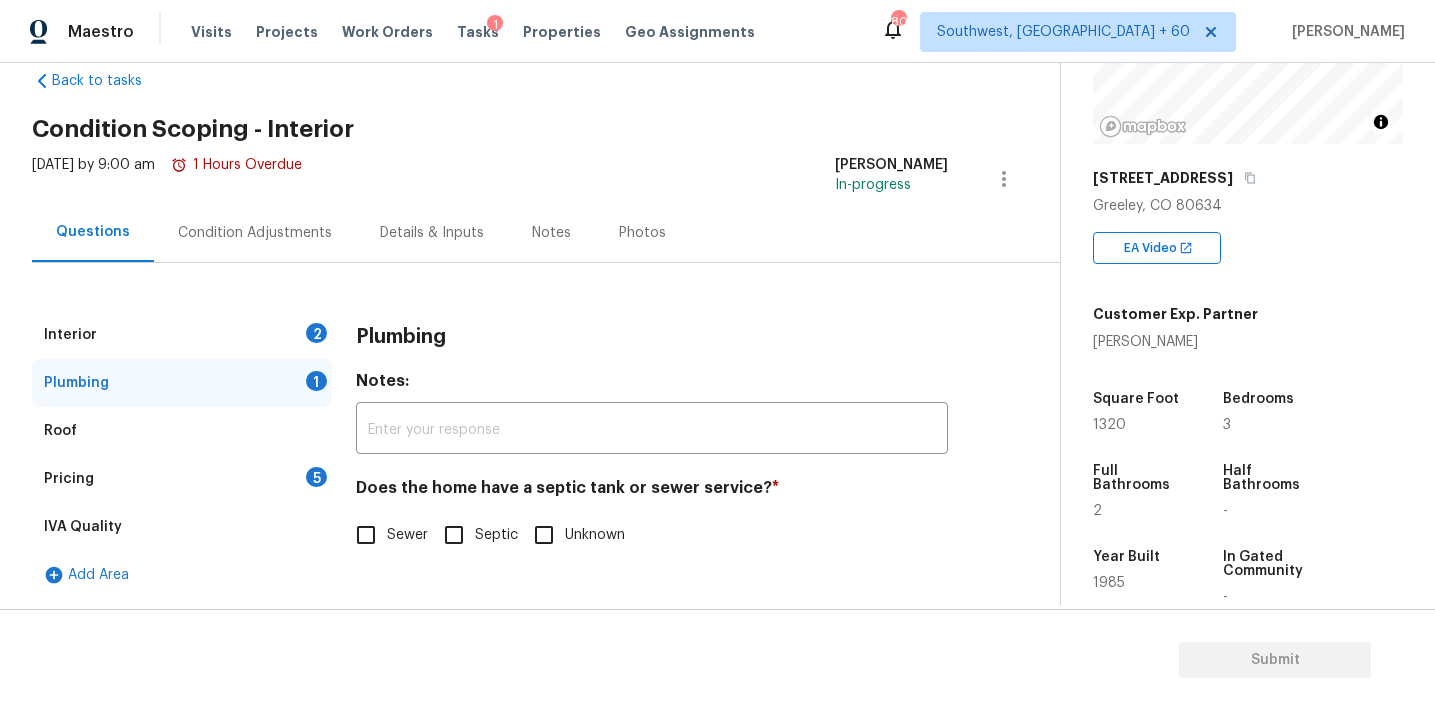 click on "Sewer" at bounding box center (407, 535) 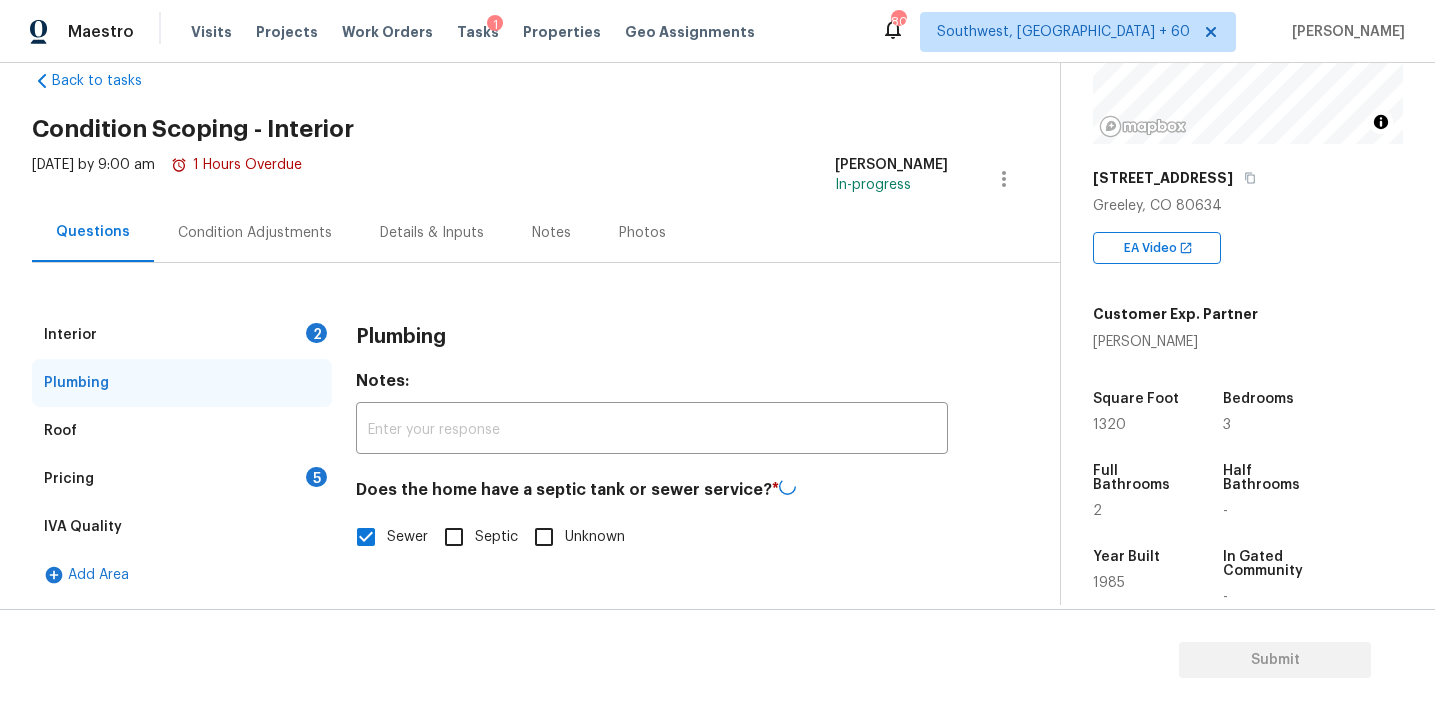 click on "Interior 2" at bounding box center [182, 335] 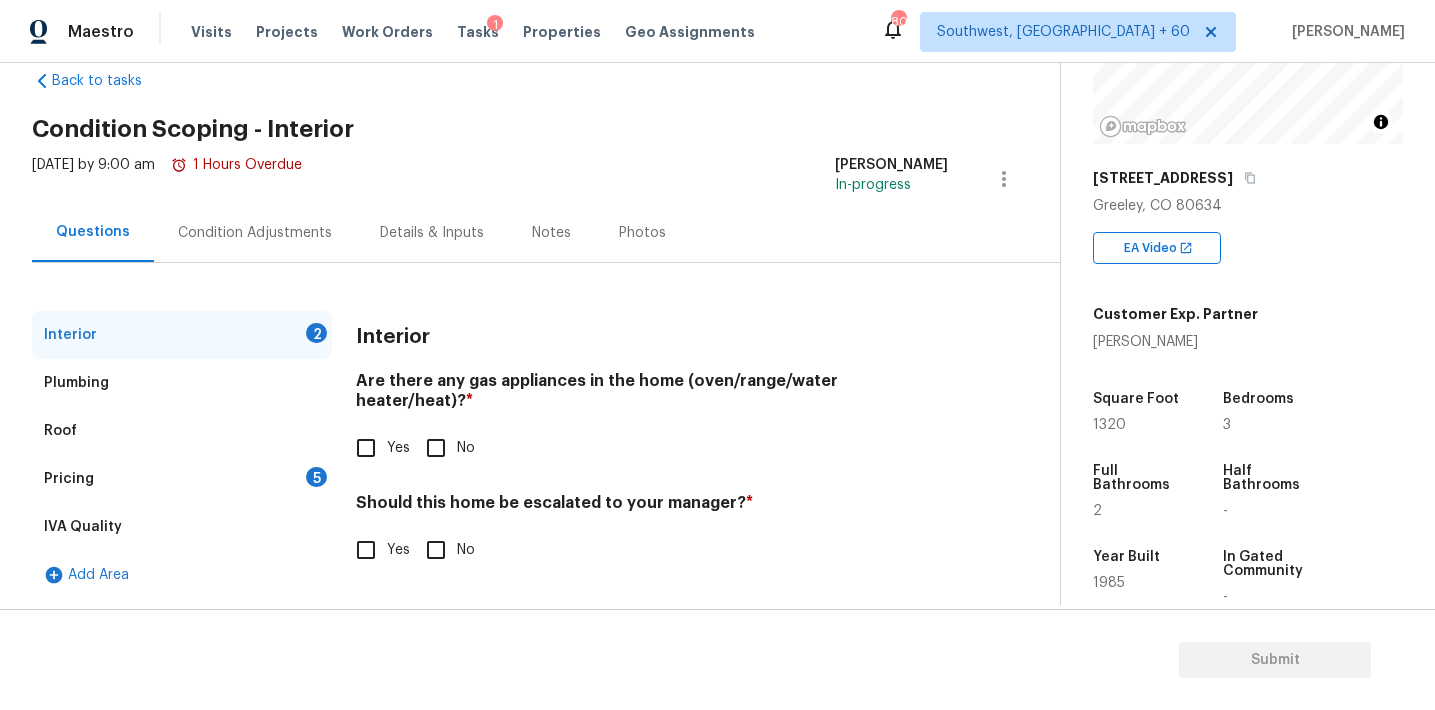 click on "Yes" at bounding box center (366, 550) 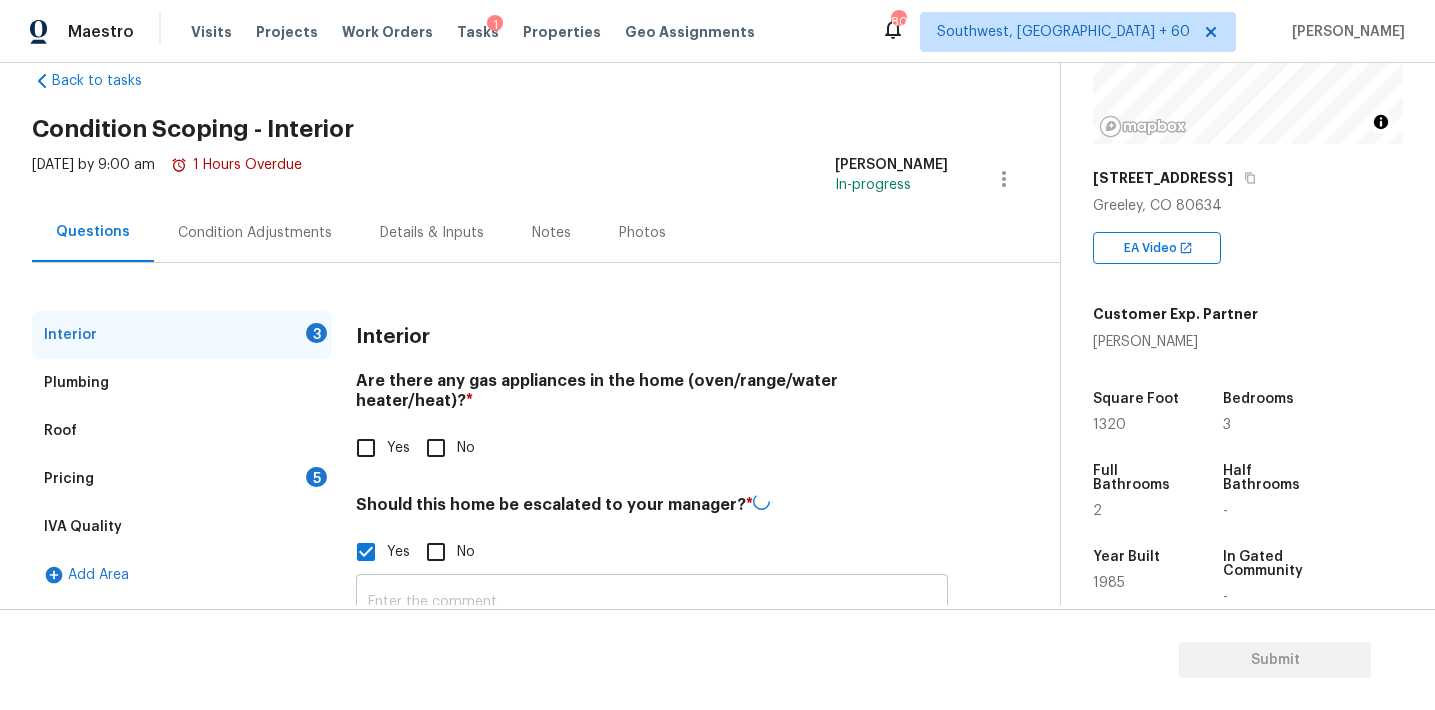 click at bounding box center [652, 602] 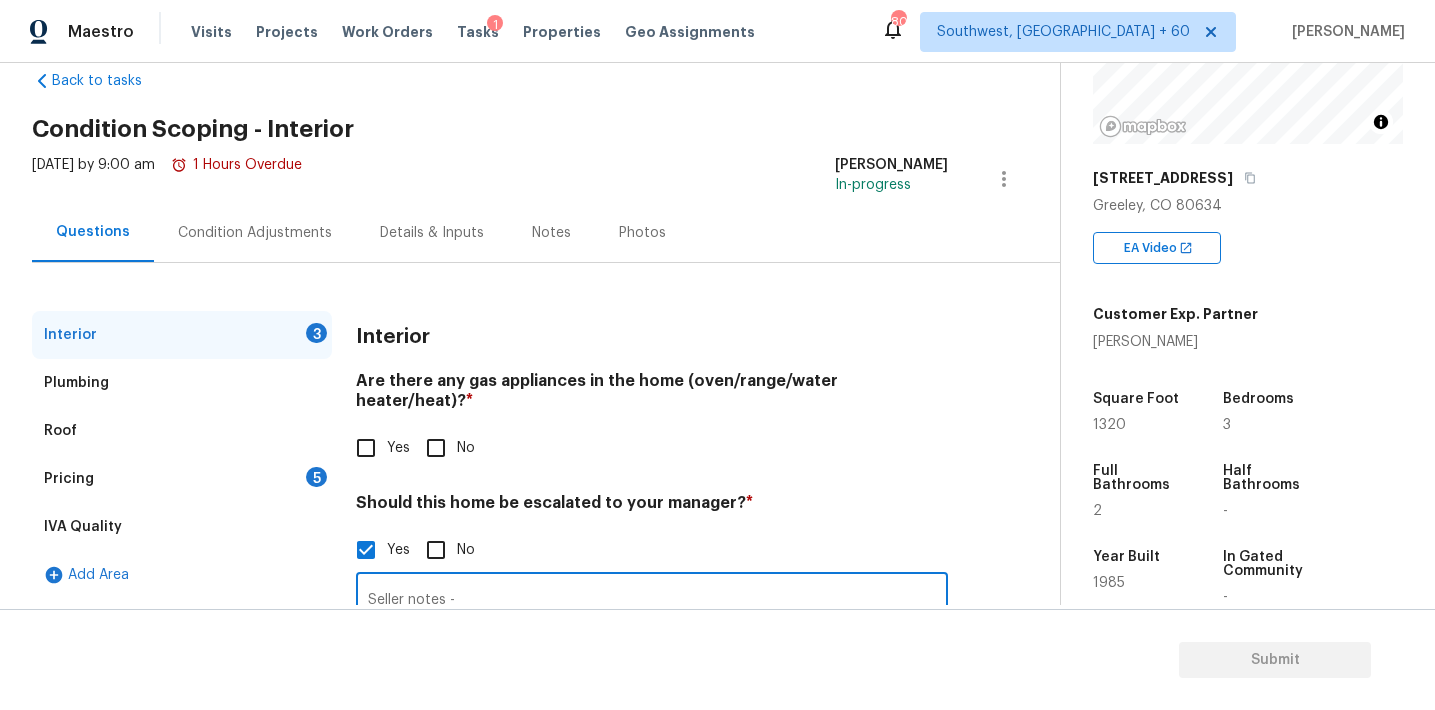 paste on "was water leak in kitchen from fridge no active leaks" 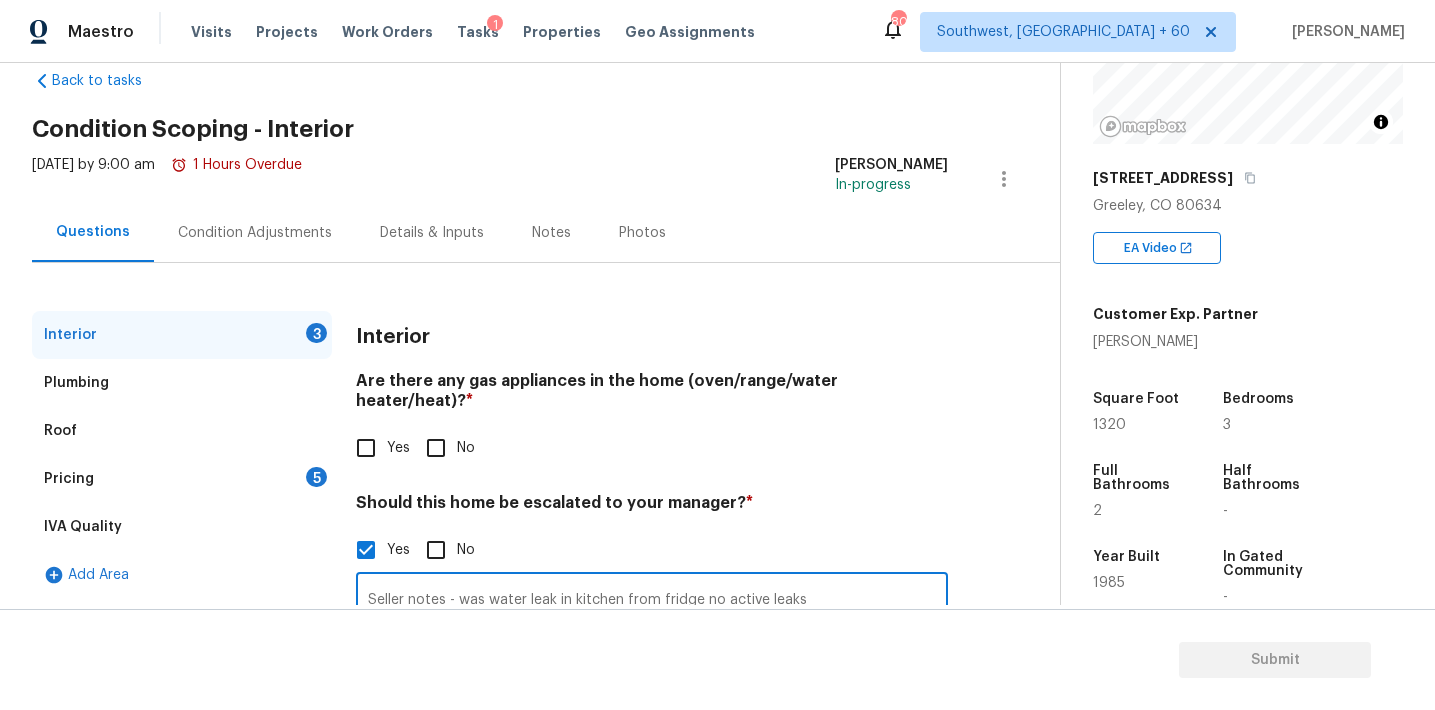 type on "Seller notes - was water leak in kitchen from fridge no active leaks" 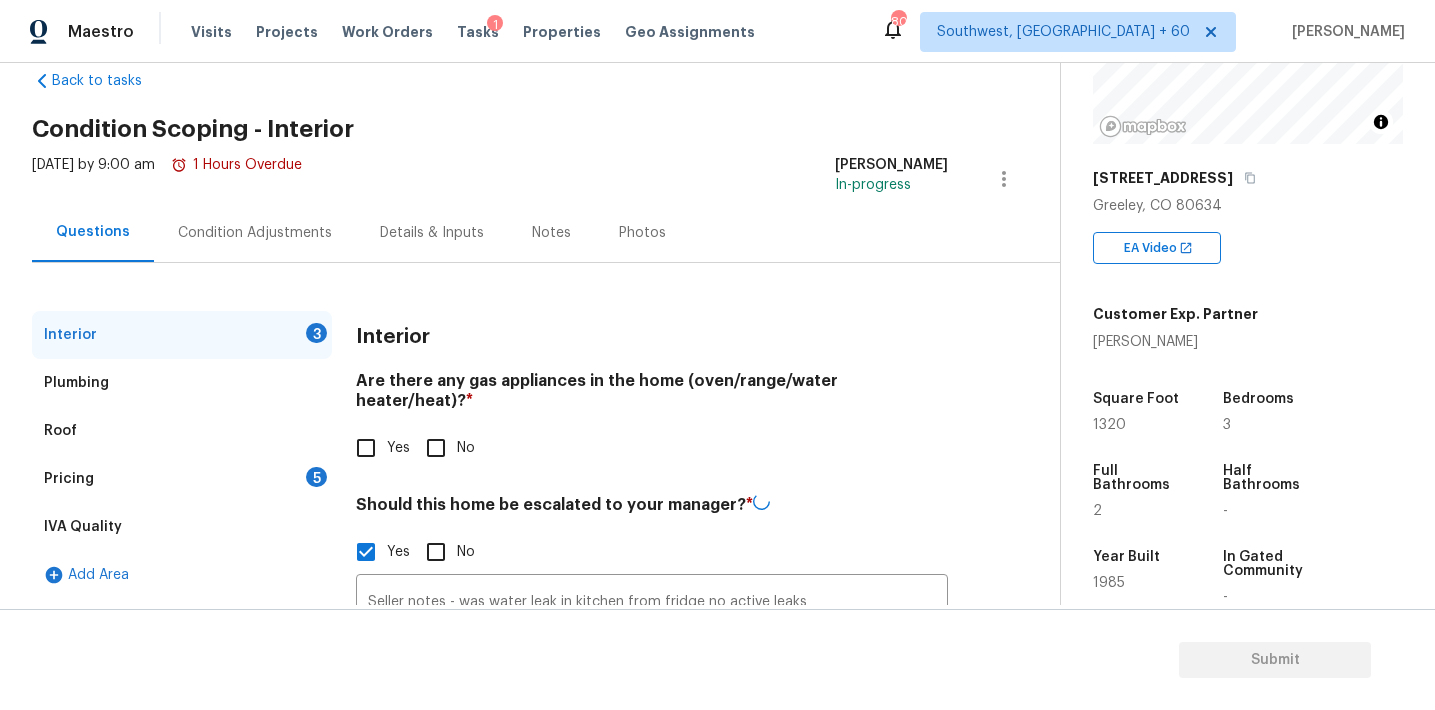 click on "5" at bounding box center (316, 477) 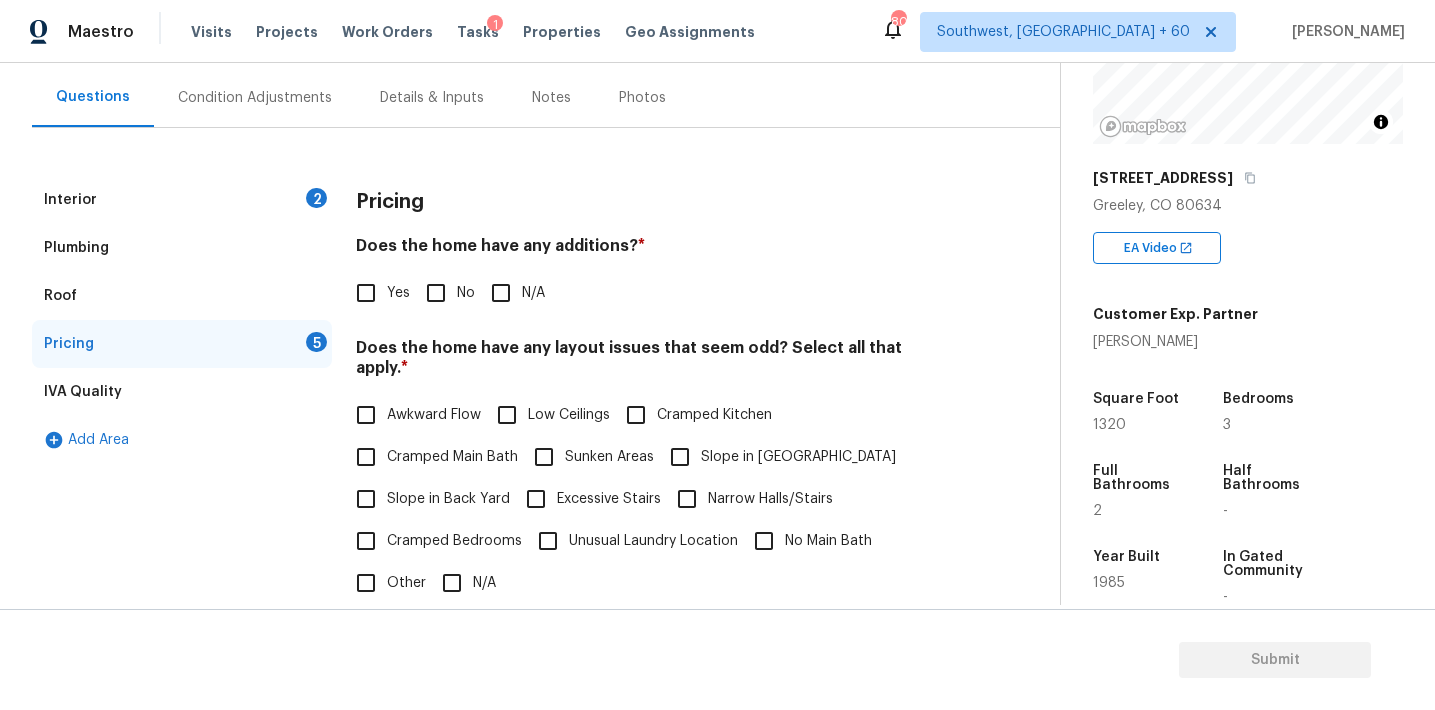 scroll, scrollTop: 174, scrollLeft: 0, axis: vertical 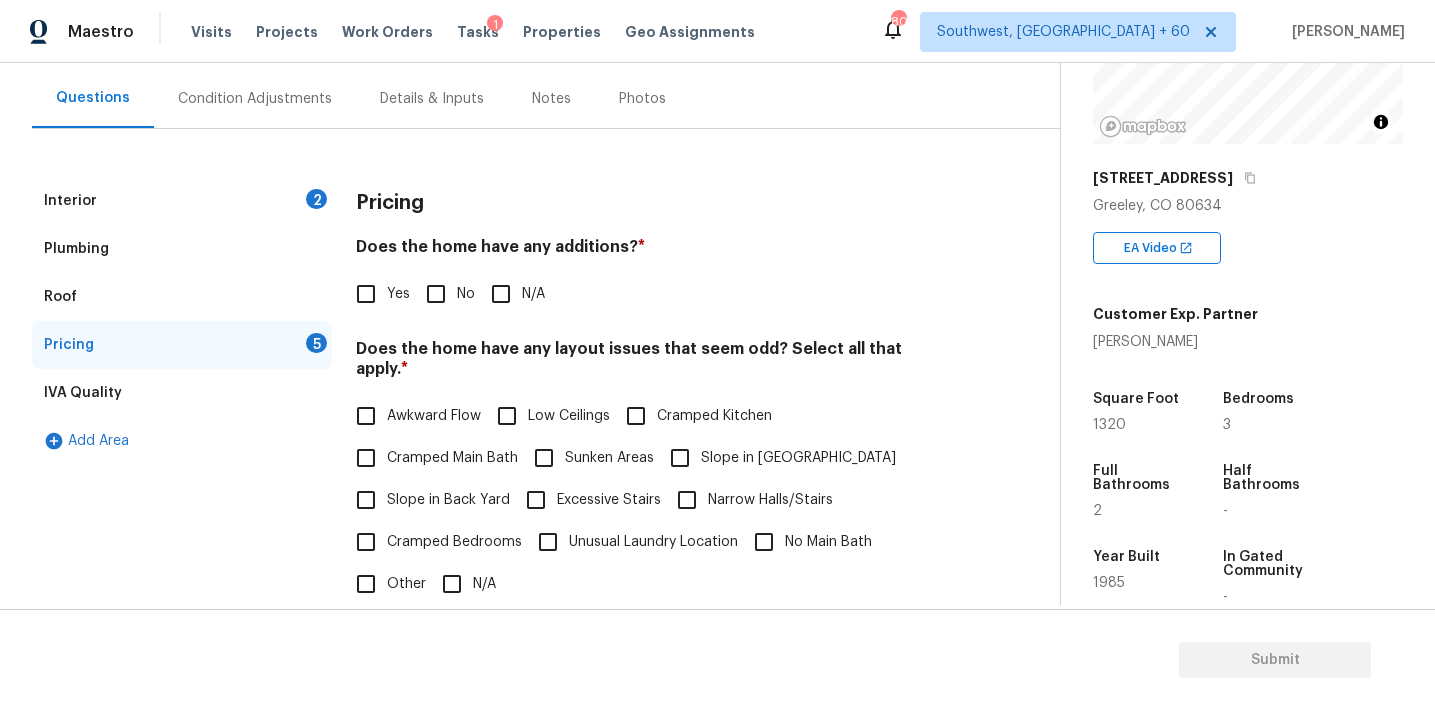 click on "Pricing" at bounding box center [652, 203] 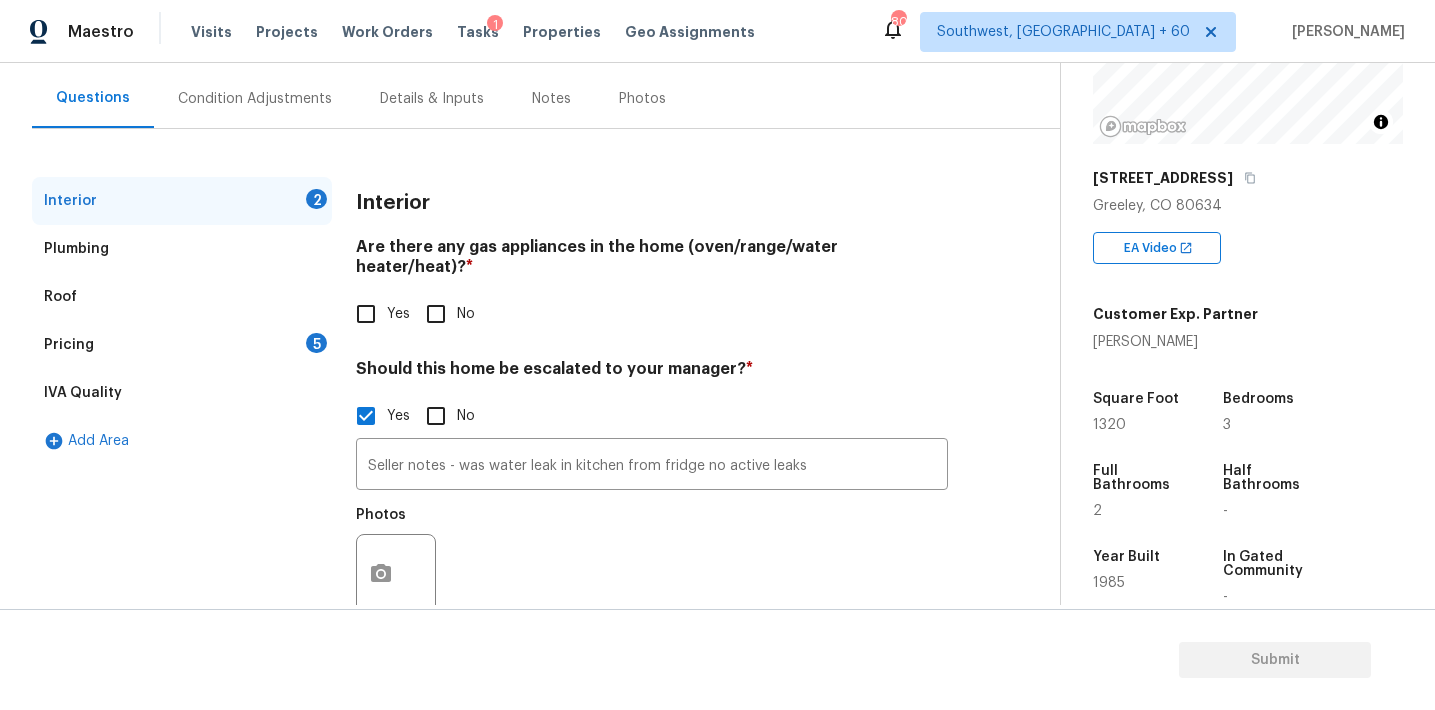 scroll, scrollTop: 205, scrollLeft: 0, axis: vertical 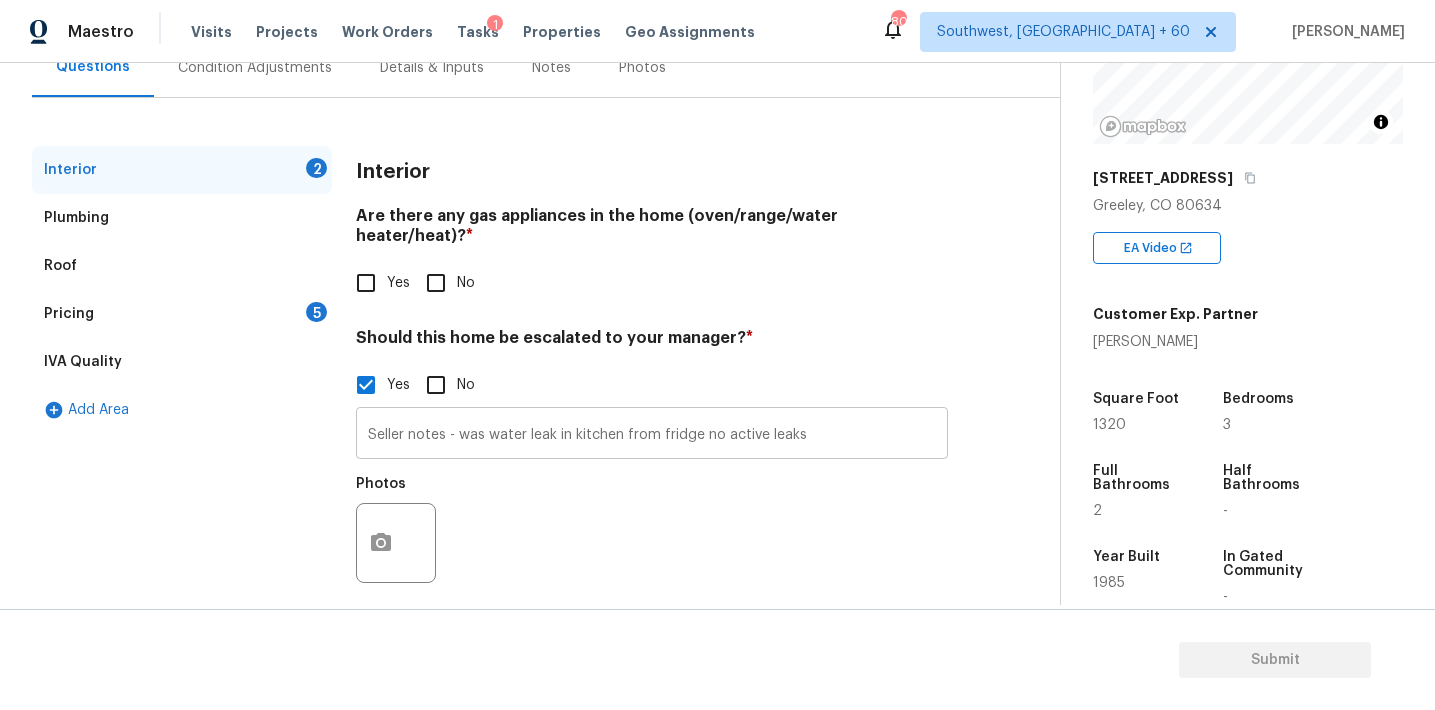 click on "Seller notes - was water leak in kitchen from fridge no active leaks" at bounding box center [652, 435] 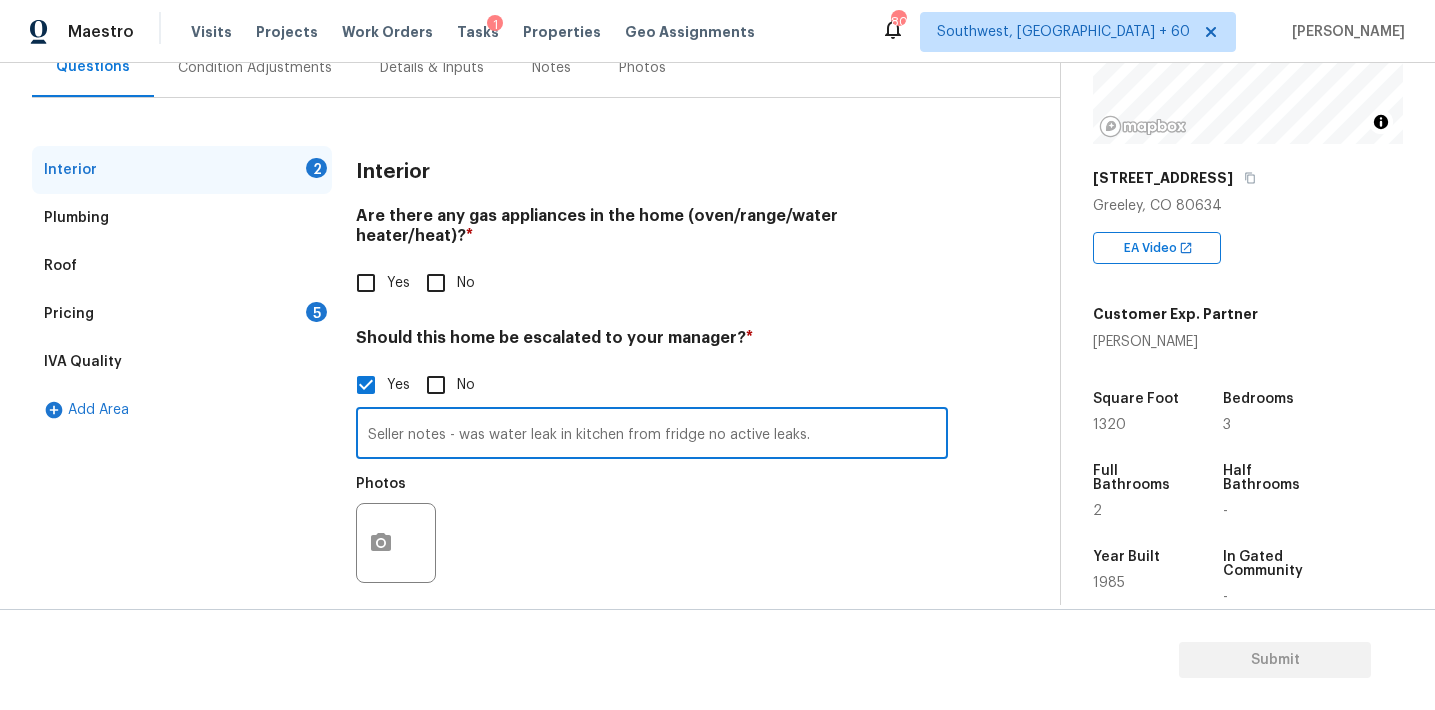 paste on "URS D1W $17,350     (excluding roof, sewer, HVAC,etc.)" 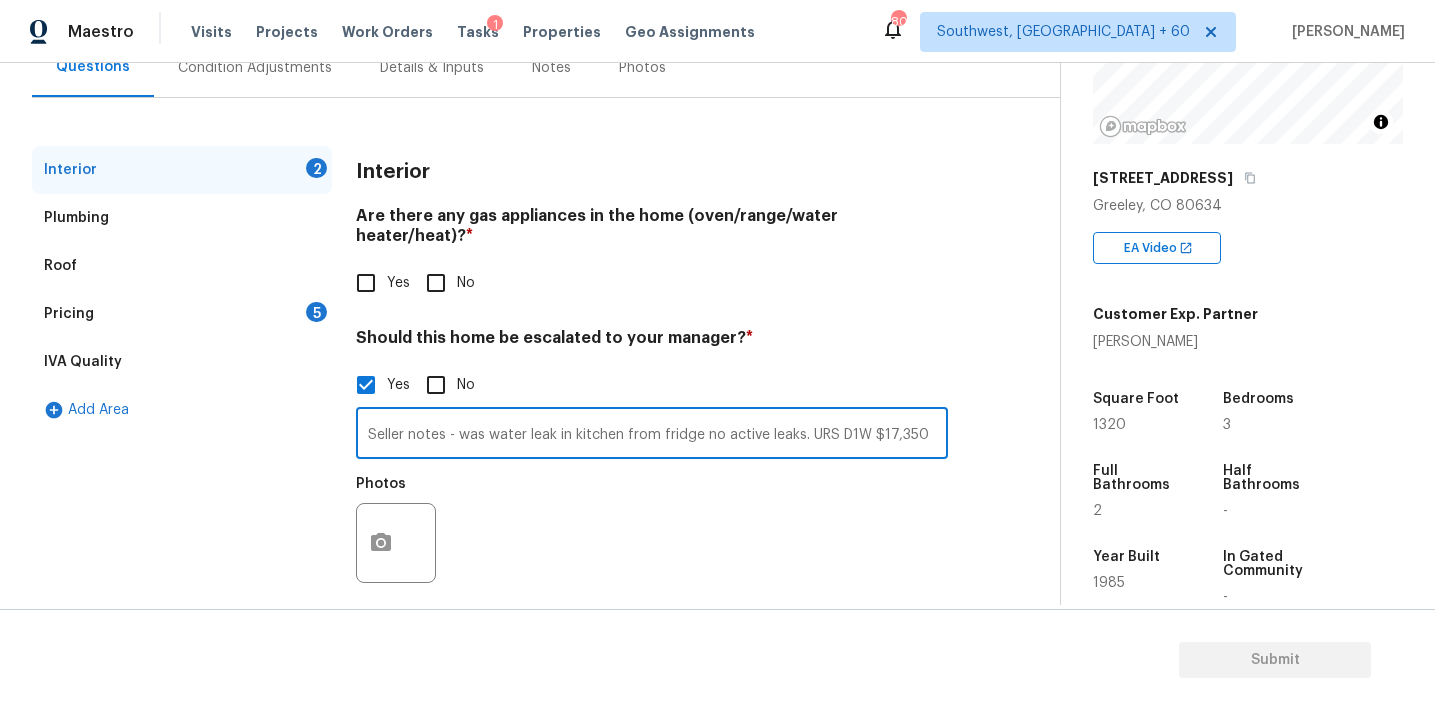 scroll, scrollTop: 0, scrollLeft: 223, axis: horizontal 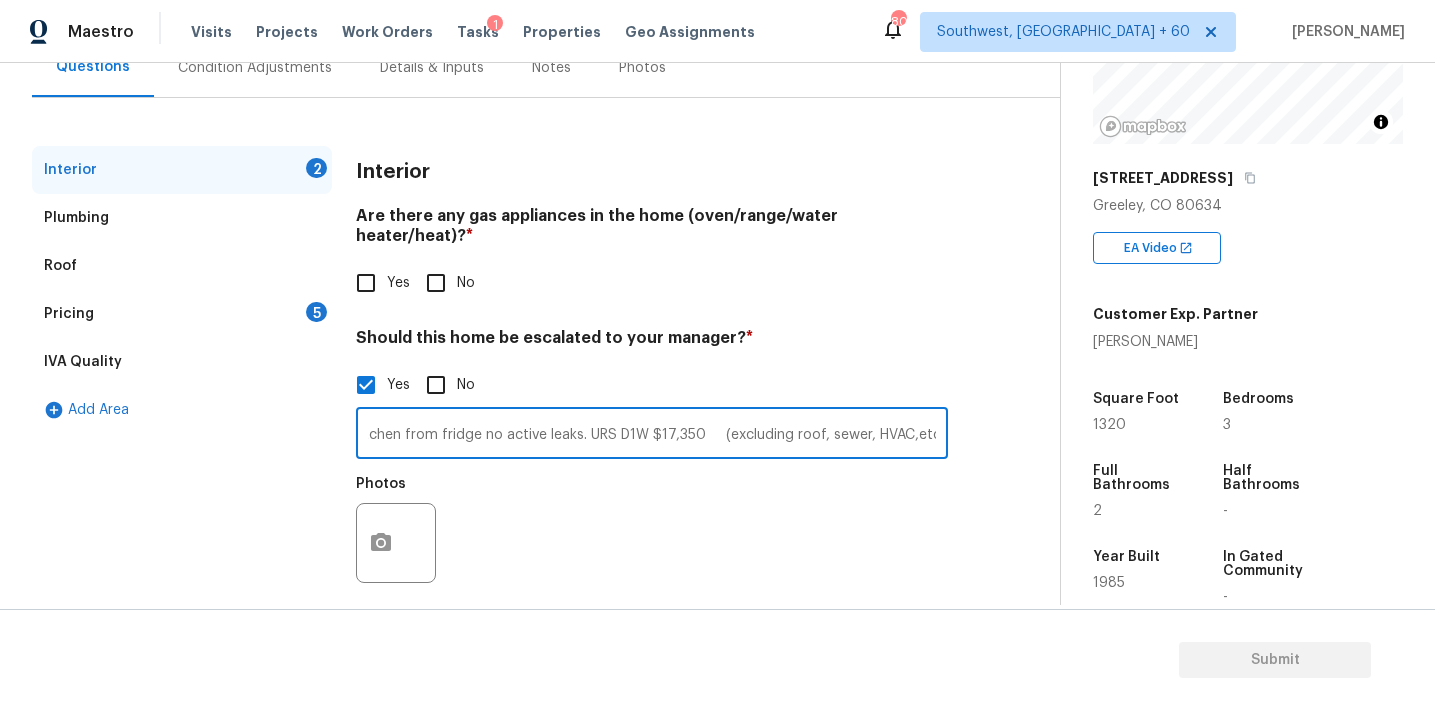 click on "Seller notes - was water leak in kitchen from fridge no active leaks. URS D1W $17,350     (excluding roof, sewer, HVAC,etc.)" at bounding box center (652, 435) 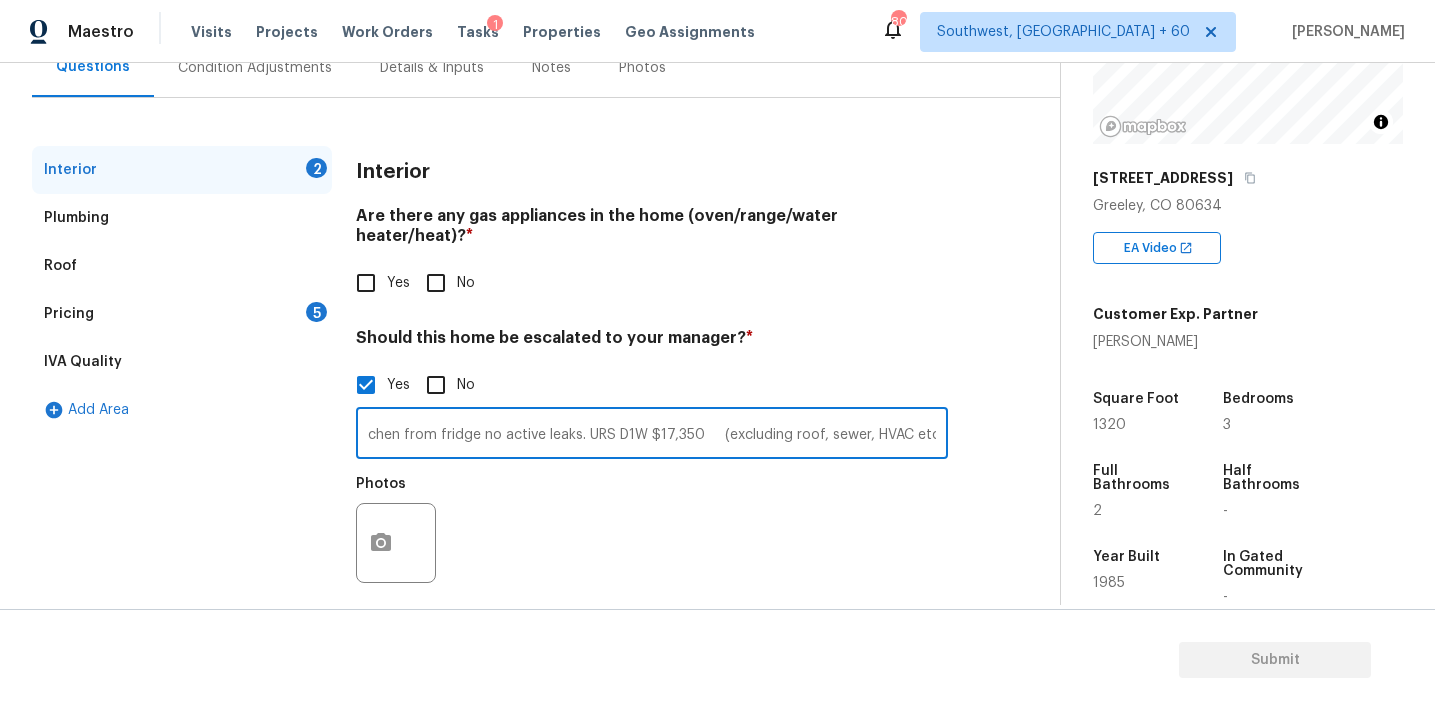 scroll, scrollTop: 0, scrollLeft: 220, axis: horizontal 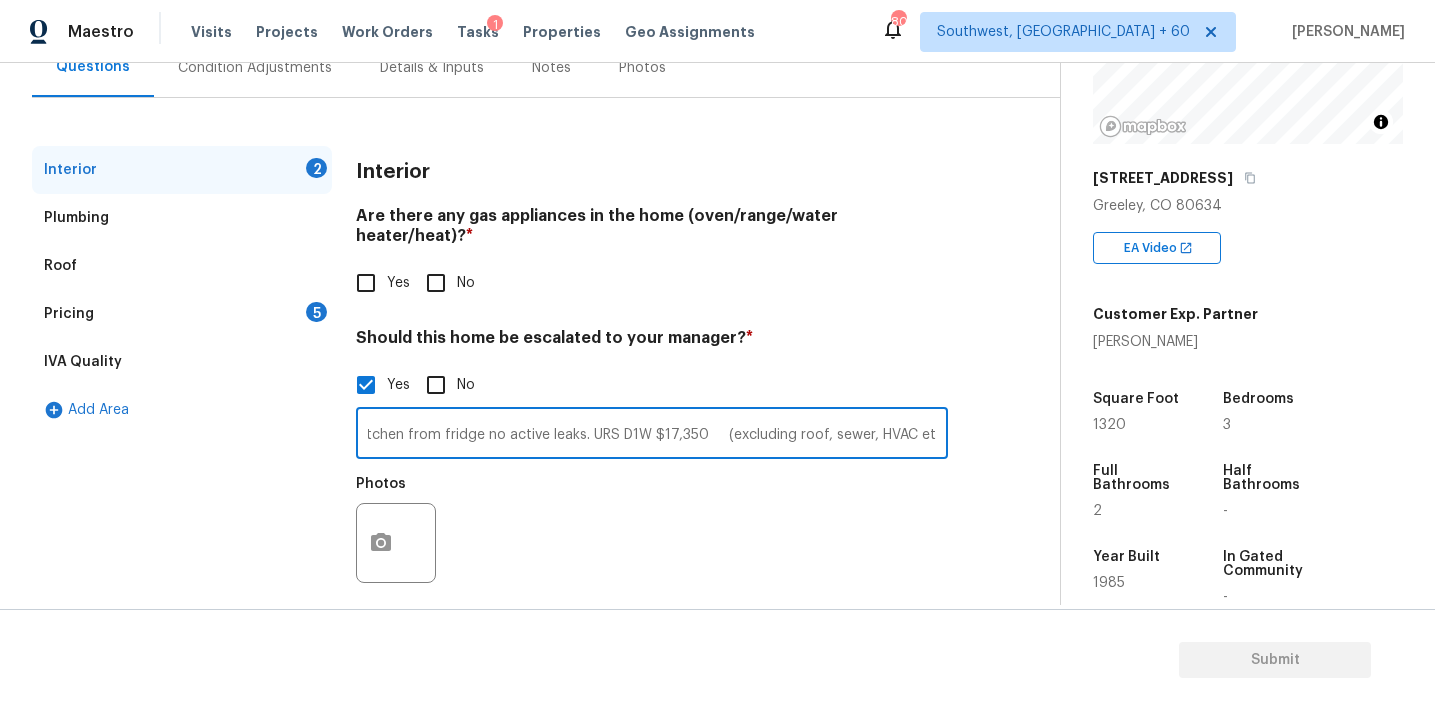 click on "Seller notes - was water leak in kitchen from fridge no active leaks. URS D1W $17,350     (excluding roof, sewer, HVAC etc)" at bounding box center (652, 435) 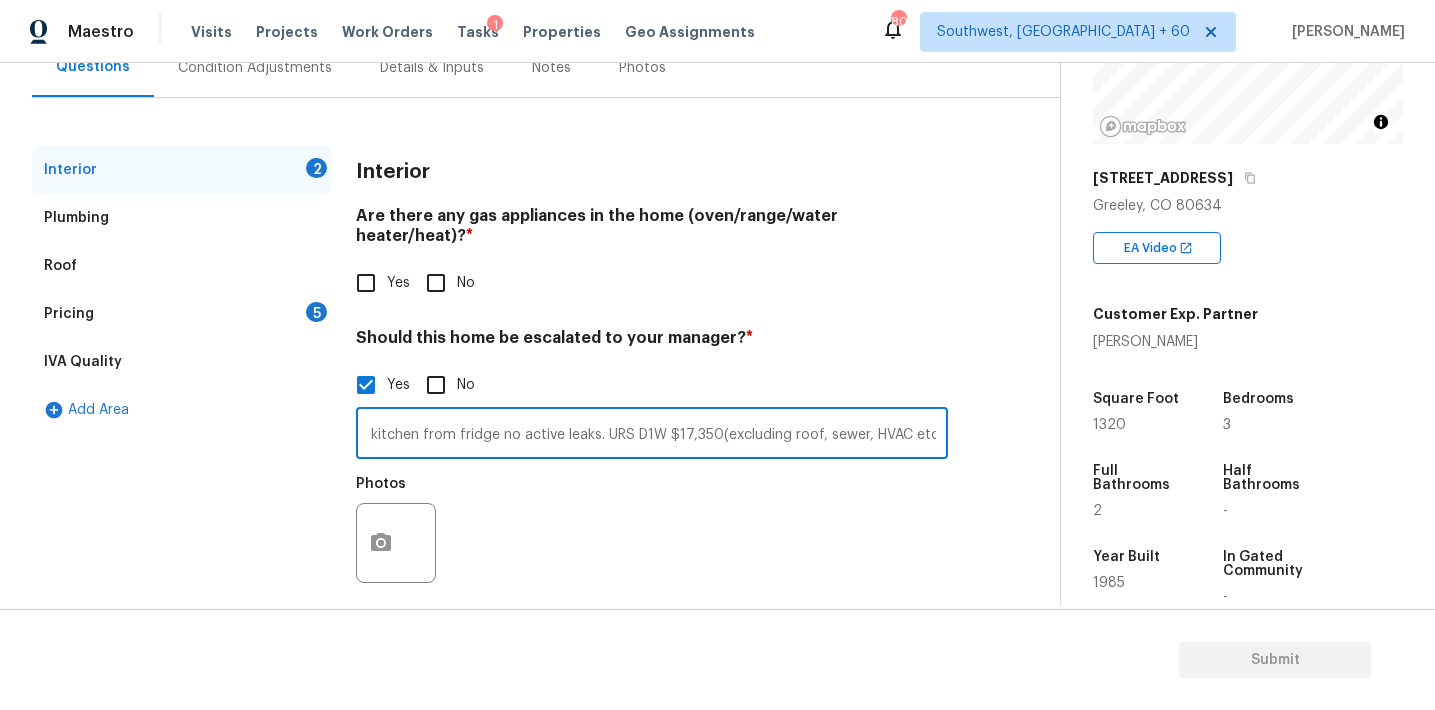 scroll, scrollTop: 0, scrollLeft: 202, axis: horizontal 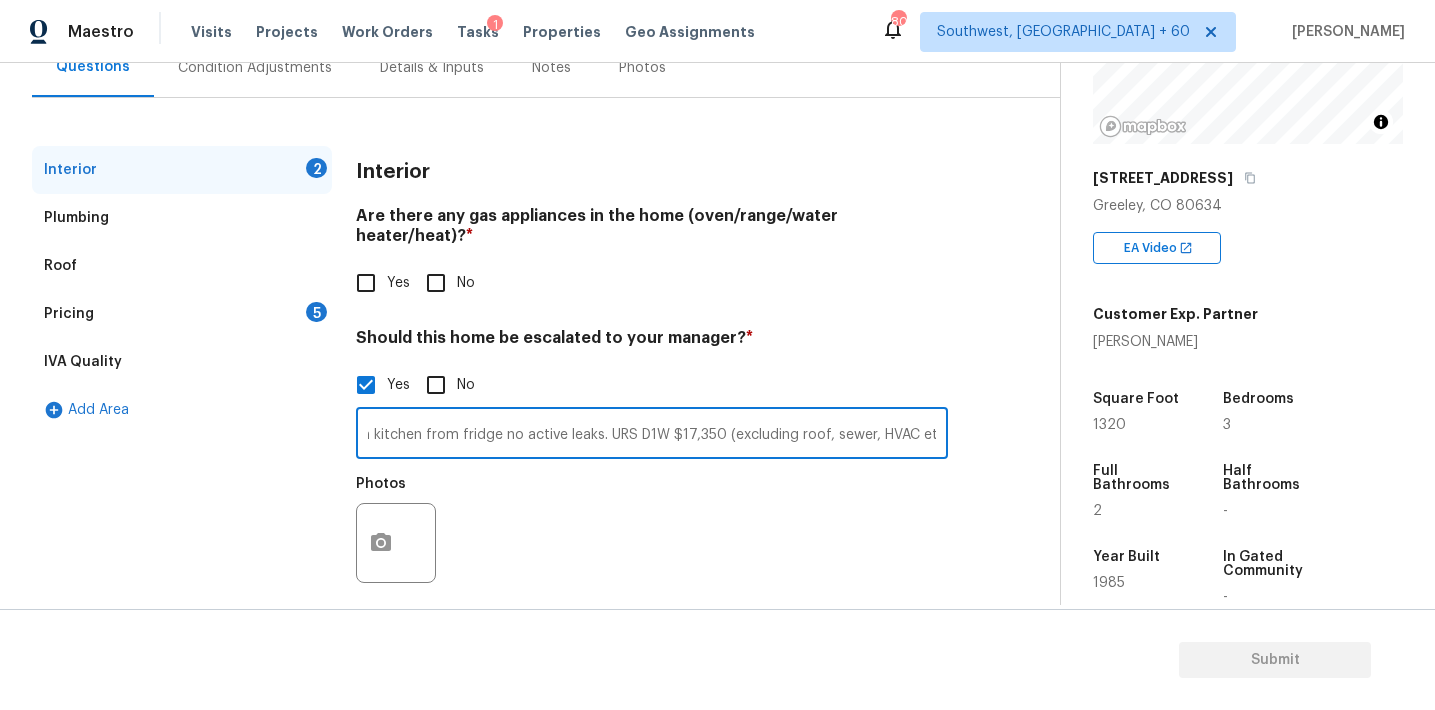 type on "Seller notes - was water leak in kitchen from fridge no active leaks. URS D1W $17,350 (excluding roof, sewer, HVAC etc)" 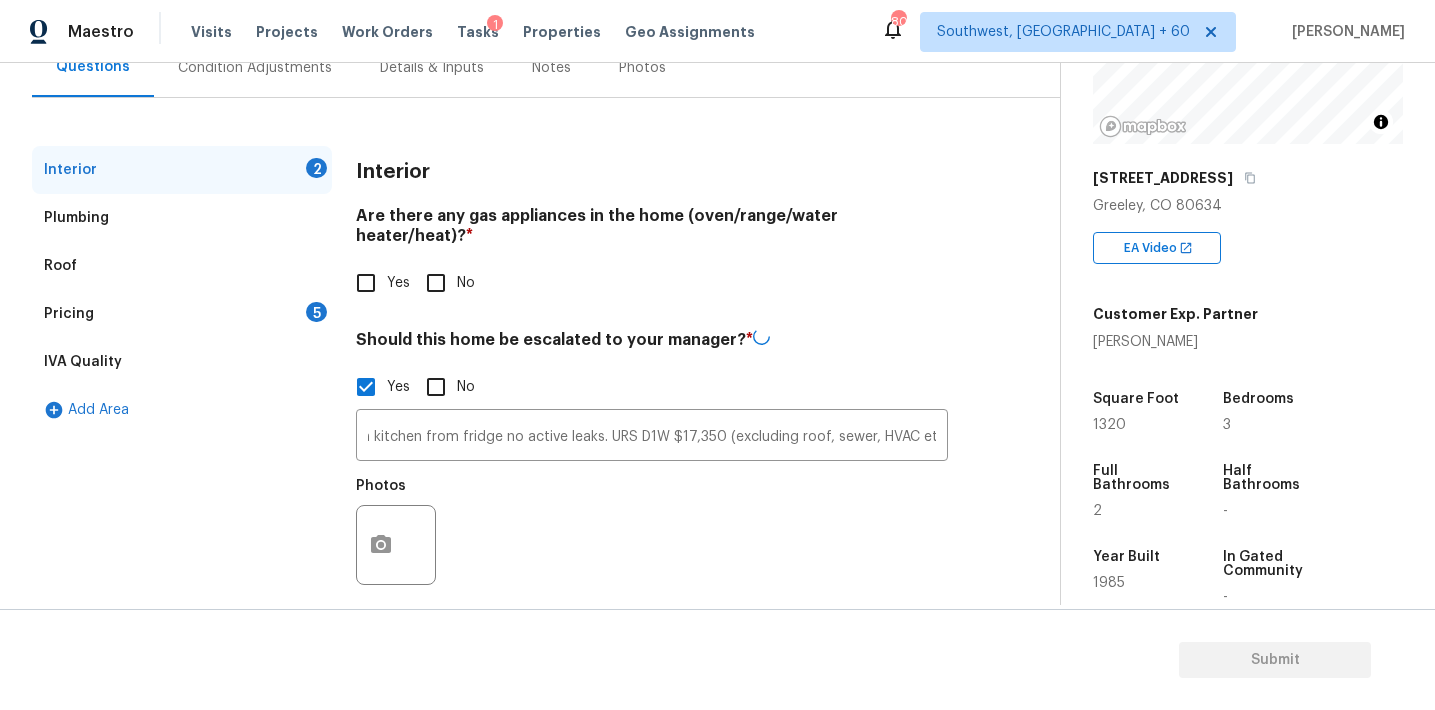 scroll, scrollTop: 0, scrollLeft: 0, axis: both 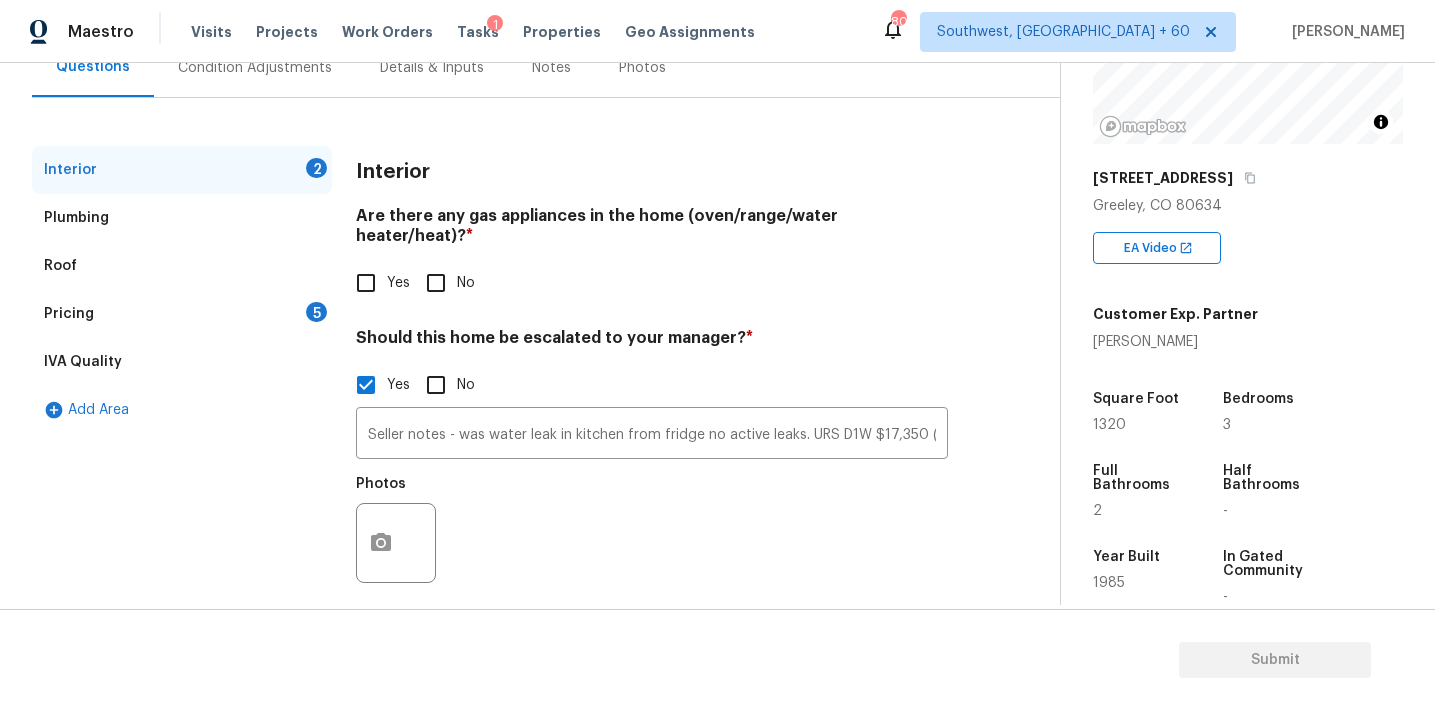 click on "5" at bounding box center (316, 312) 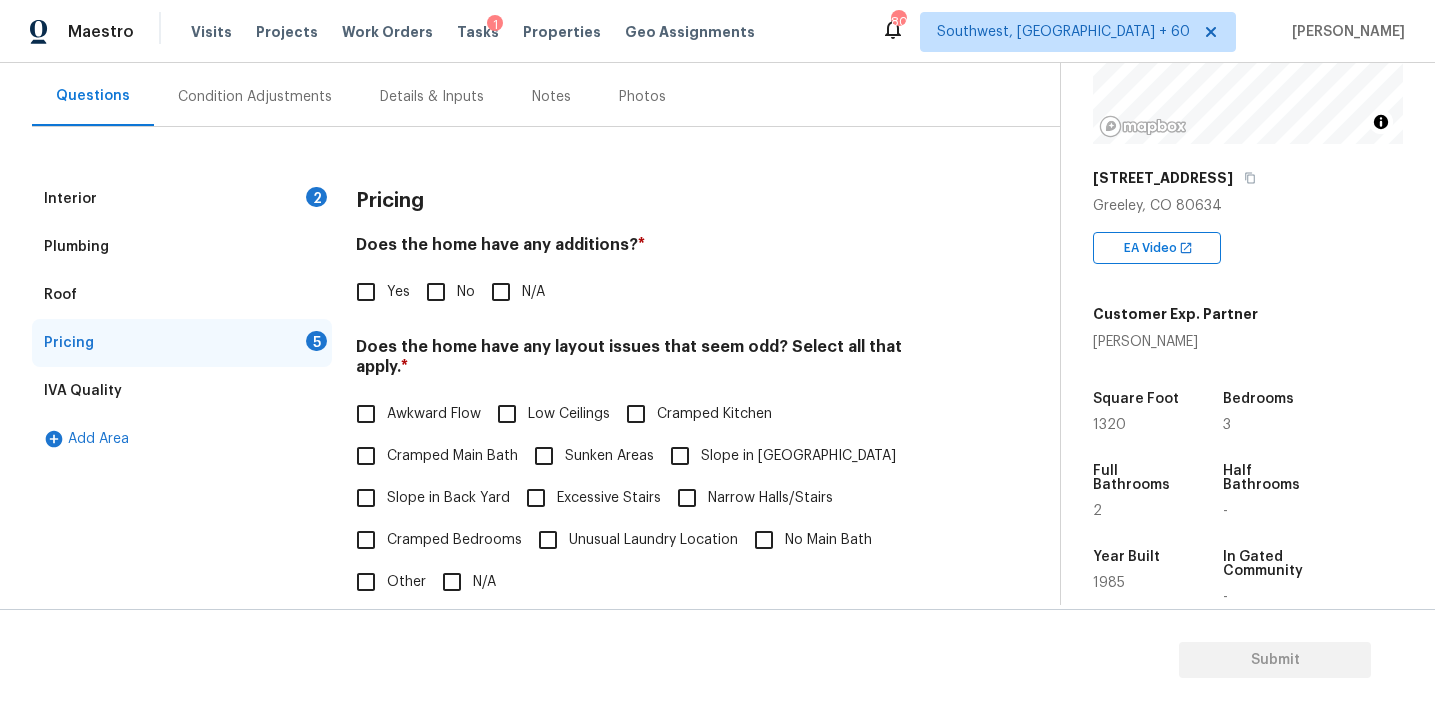 scroll, scrollTop: 182, scrollLeft: 0, axis: vertical 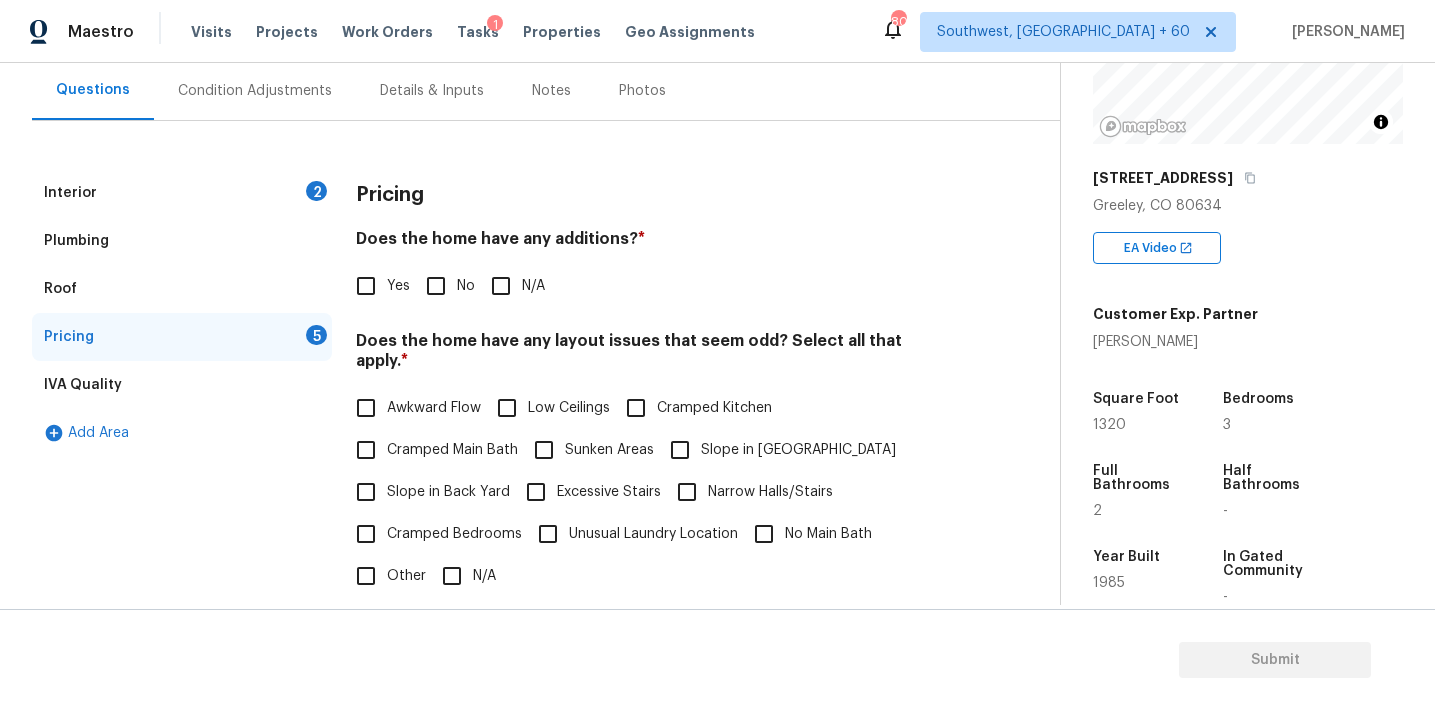 click on "Pricing" at bounding box center (390, 195) 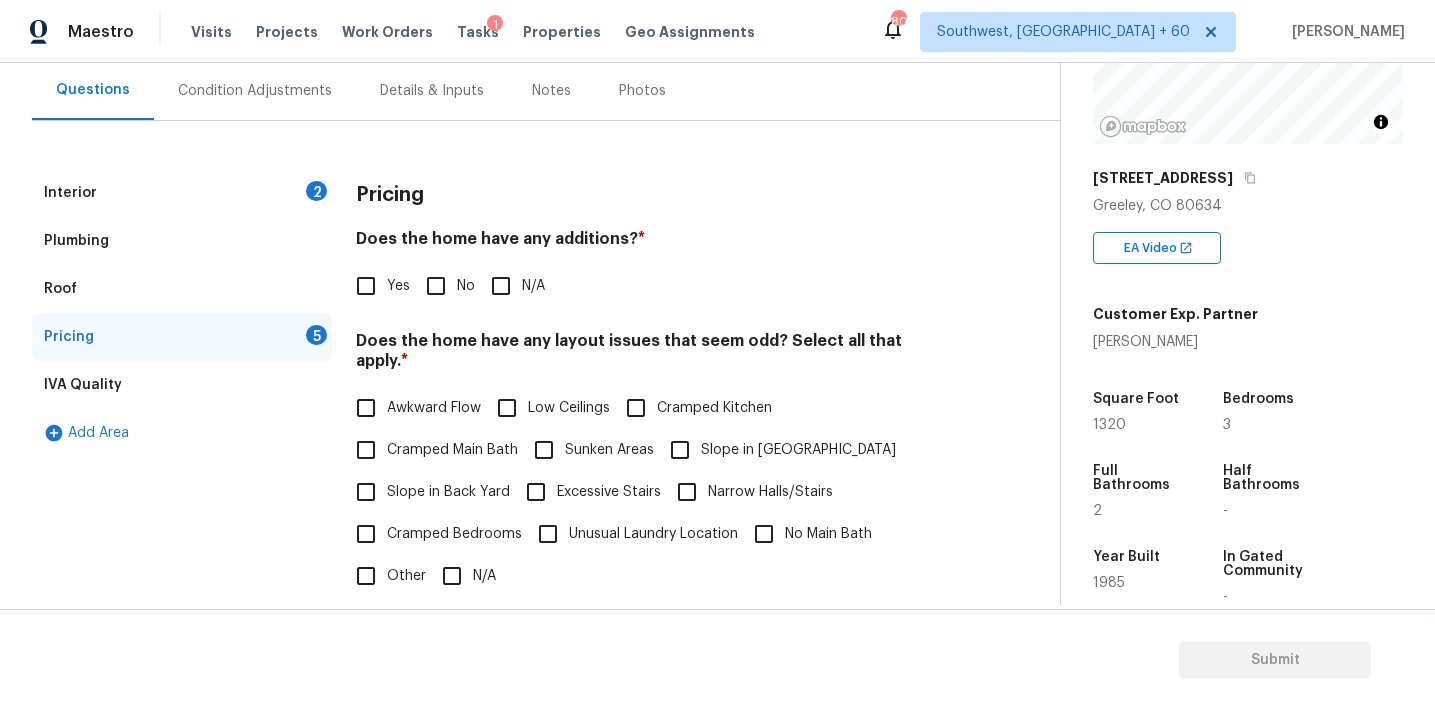 click on "Pricing" at bounding box center [652, 195] 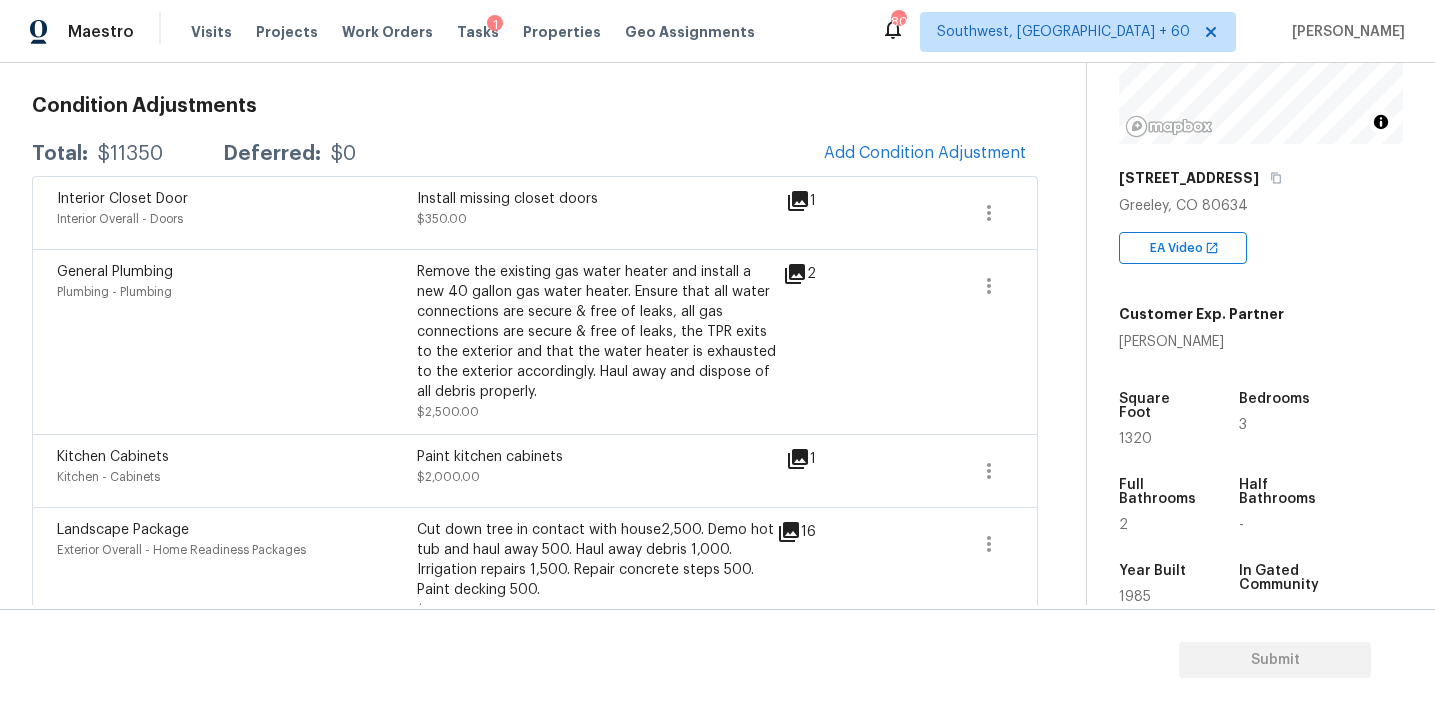 scroll, scrollTop: 306, scrollLeft: 0, axis: vertical 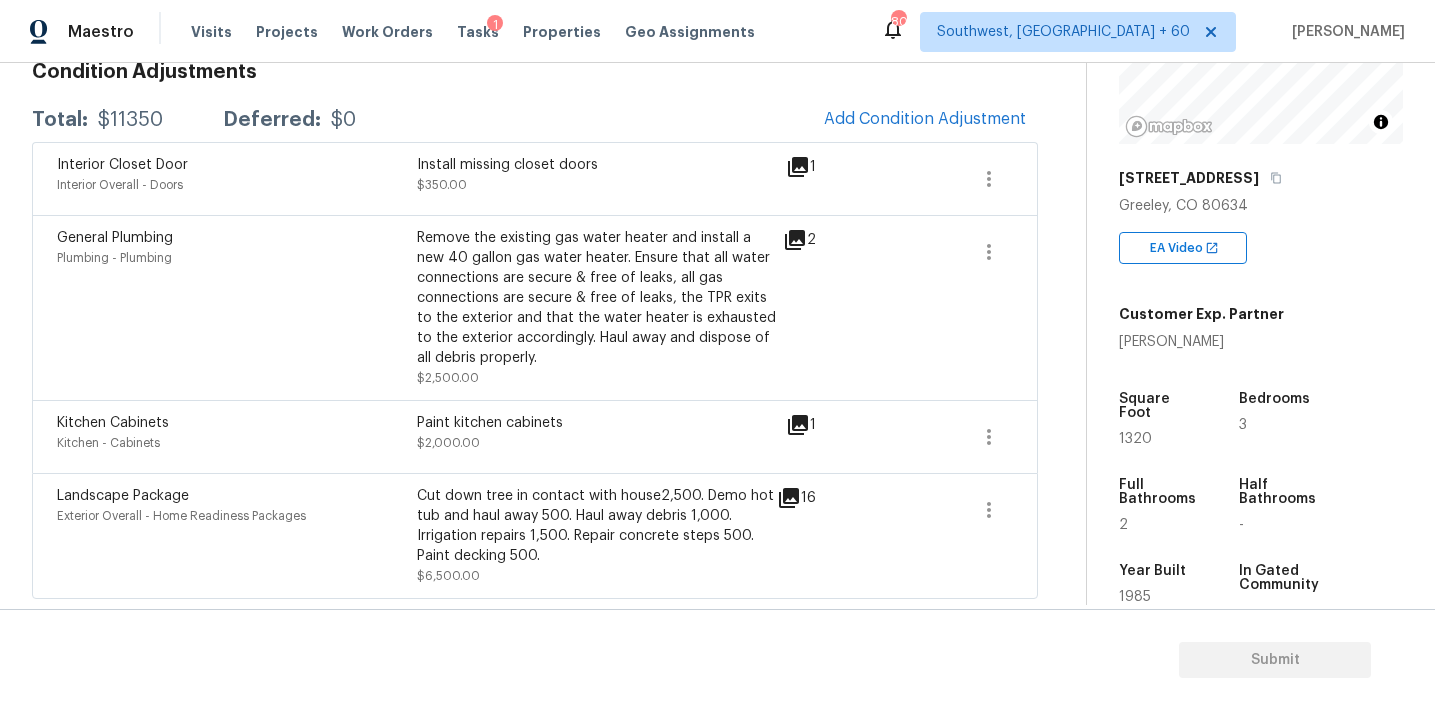 click 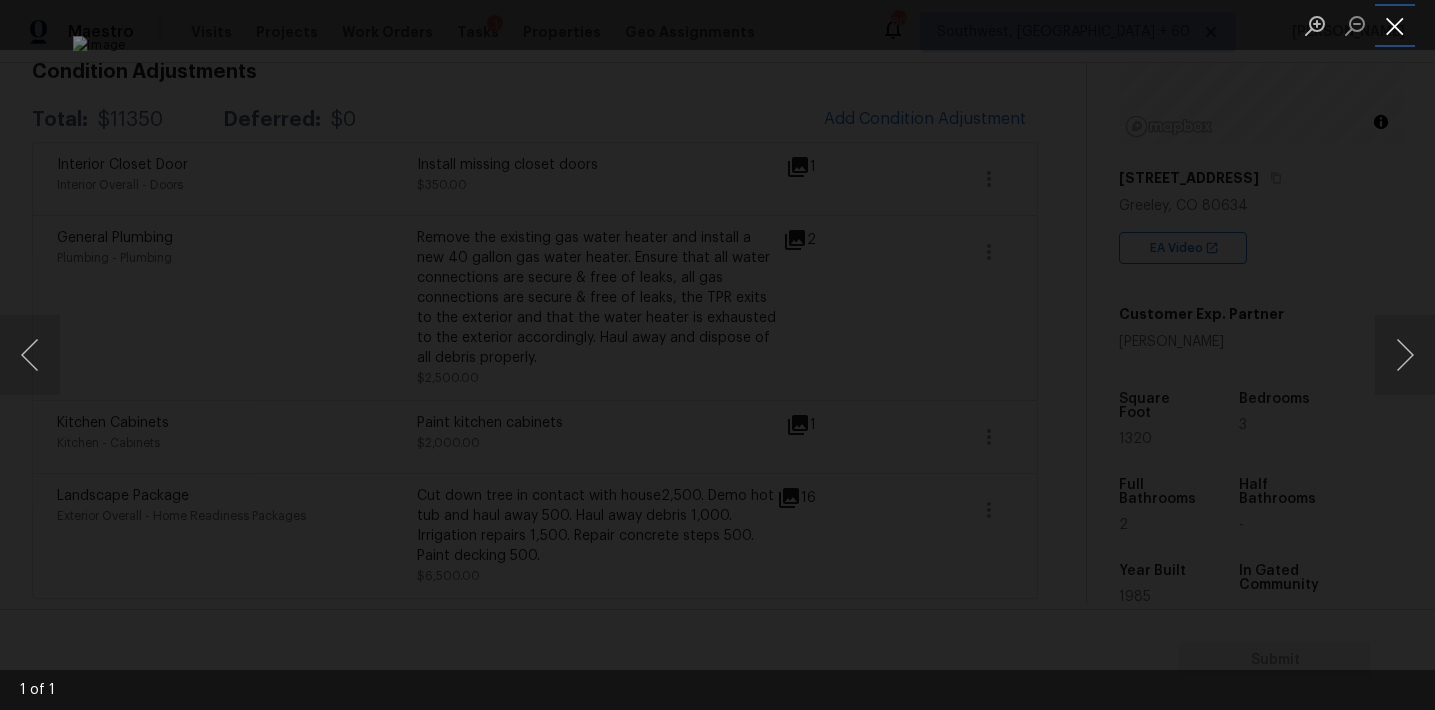 click at bounding box center [1395, 25] 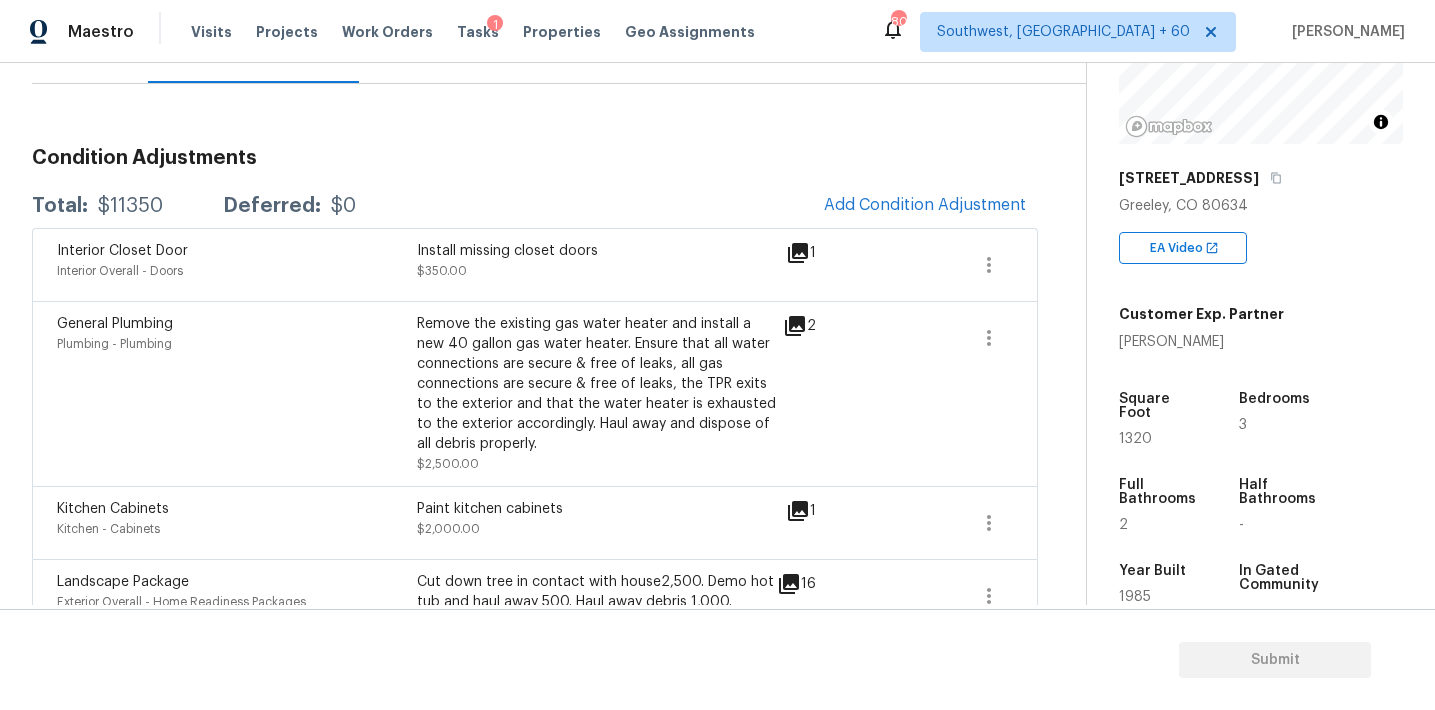scroll, scrollTop: 215, scrollLeft: 0, axis: vertical 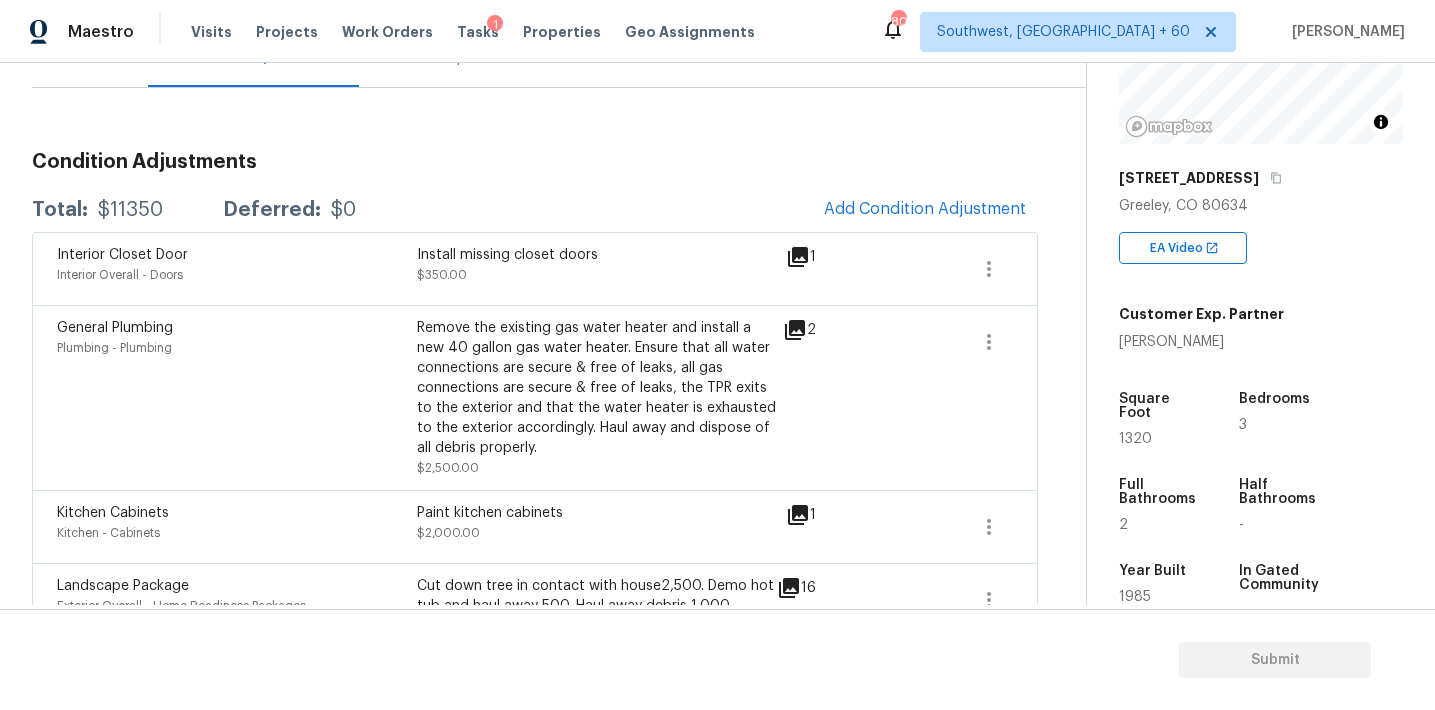 click 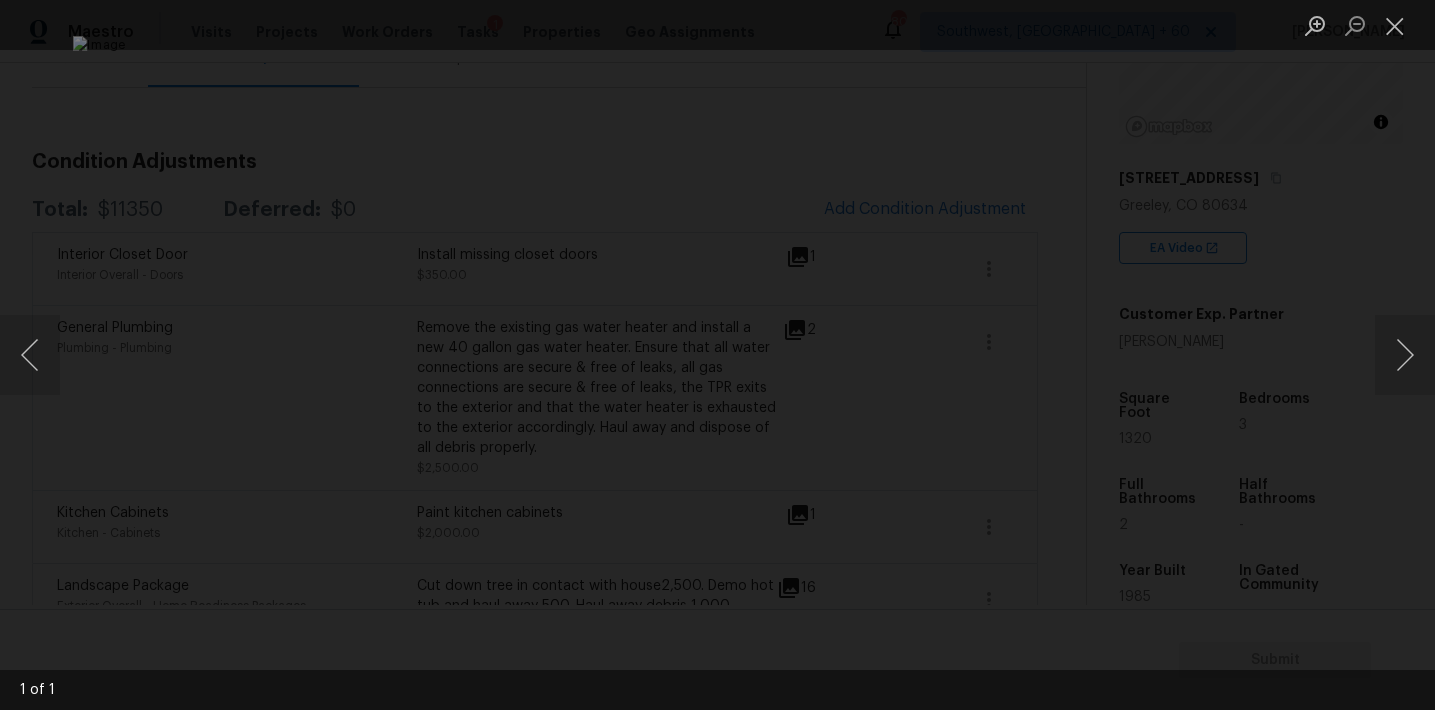 click at bounding box center (717, 355) 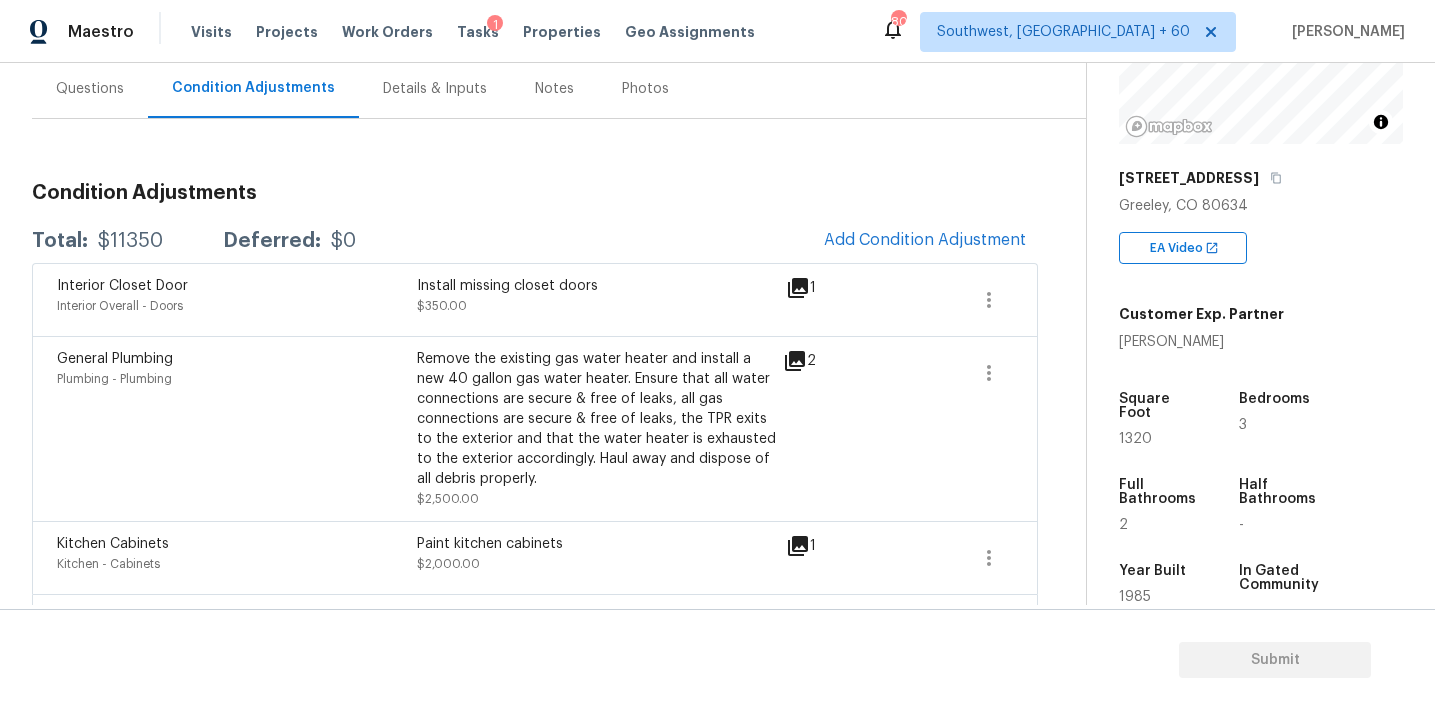 click on "Condition Adjustments" at bounding box center (535, 193) 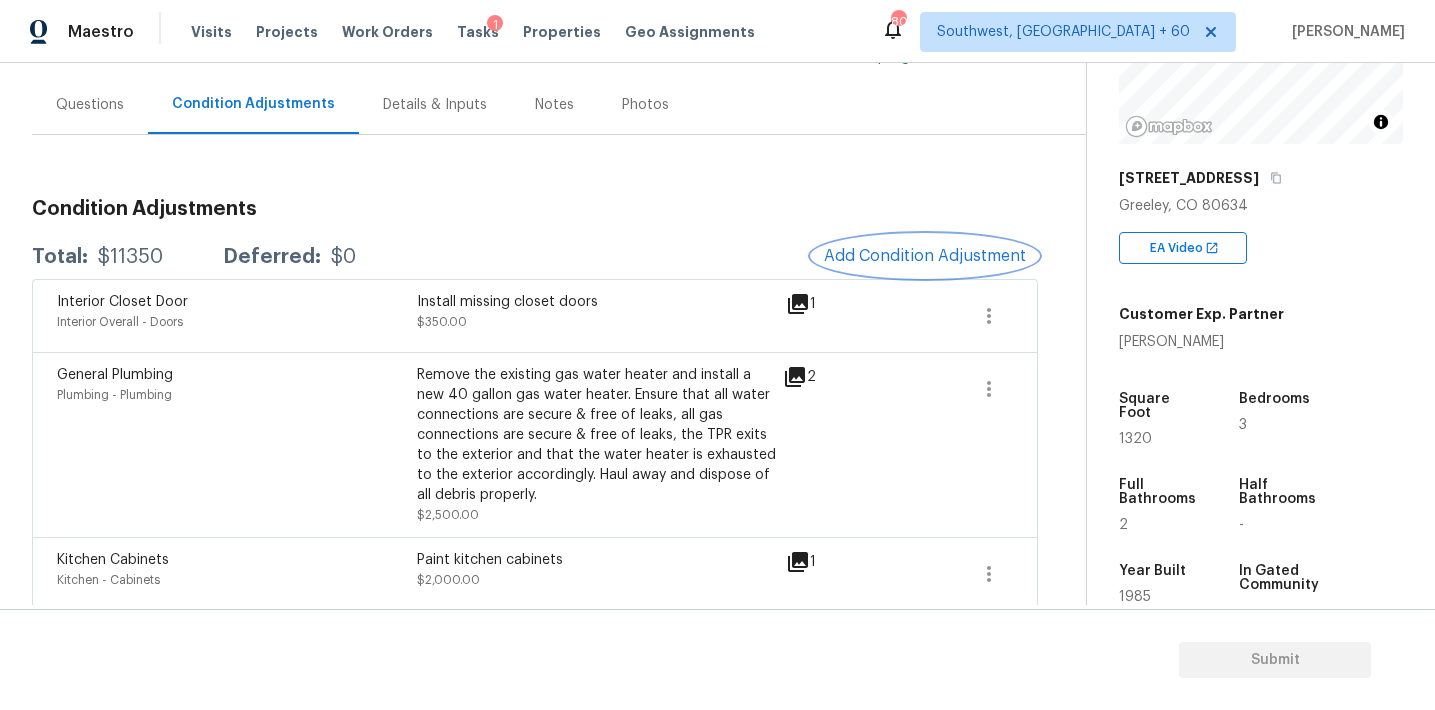 click on "Add Condition Adjustment" at bounding box center [925, 256] 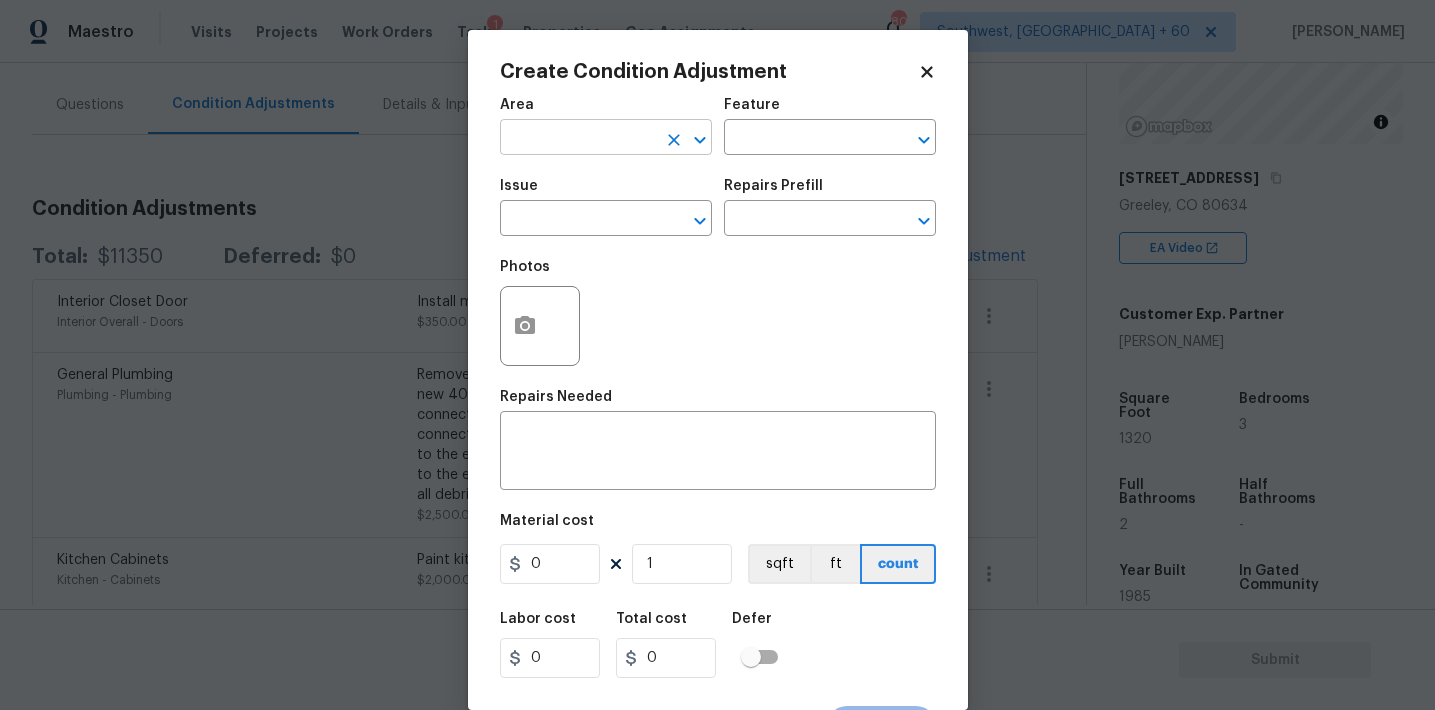 click at bounding box center [578, 139] 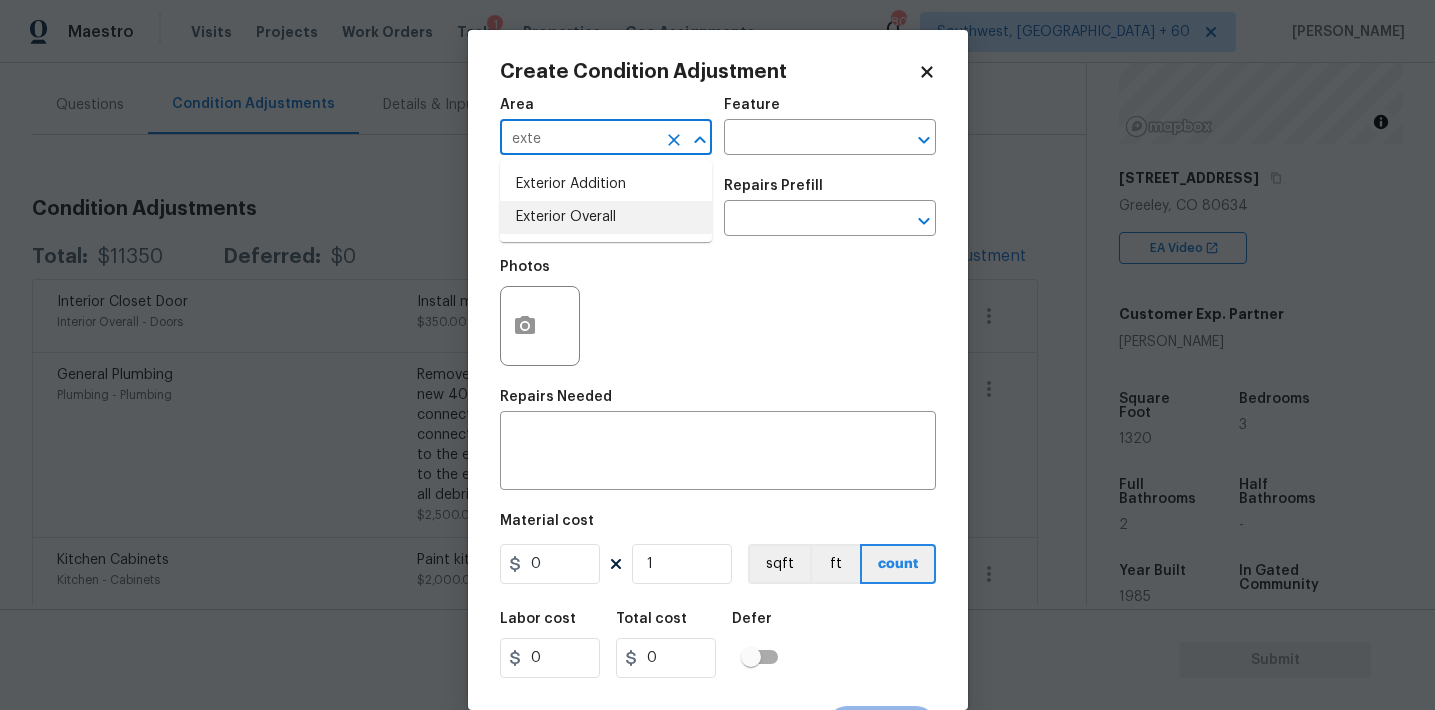 click on "Exterior Overall" at bounding box center [606, 217] 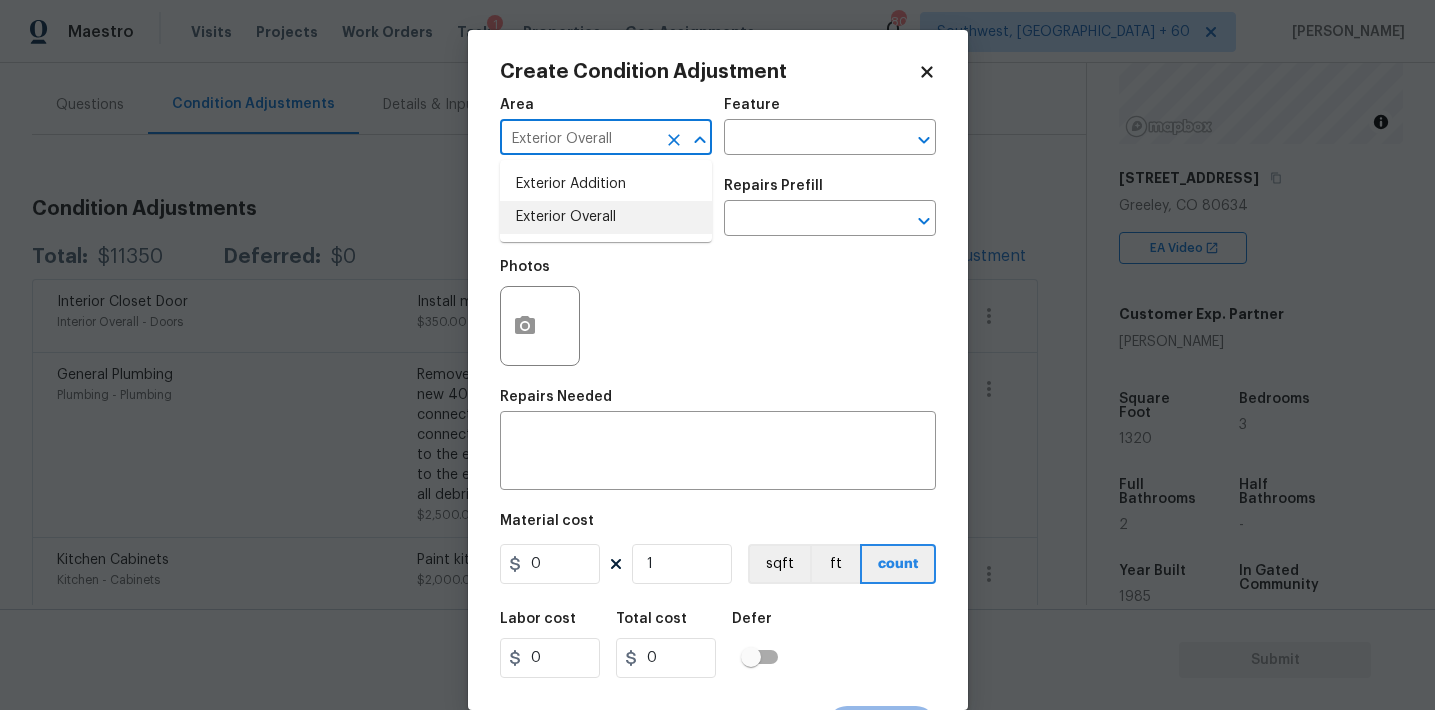 type on "Exterior Overall" 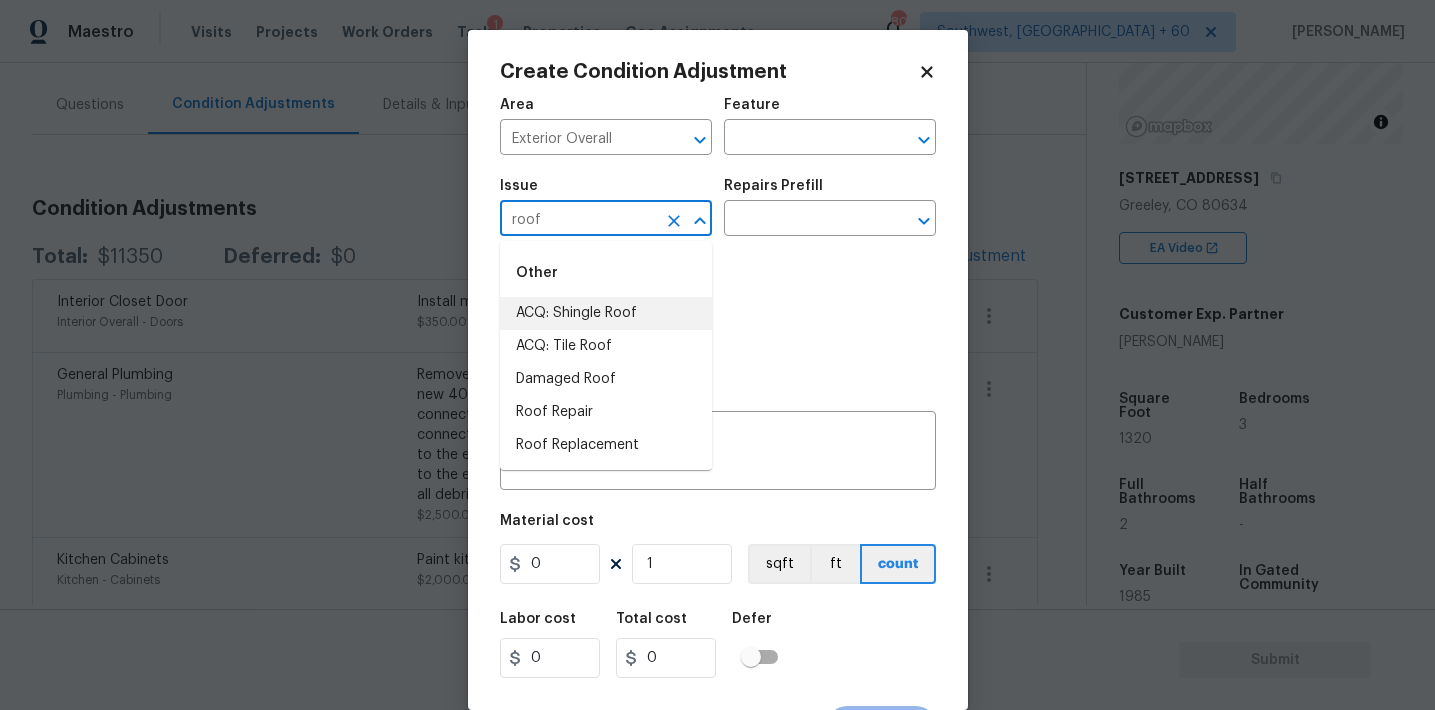 click on "ACQ: Shingle Roof" at bounding box center [606, 313] 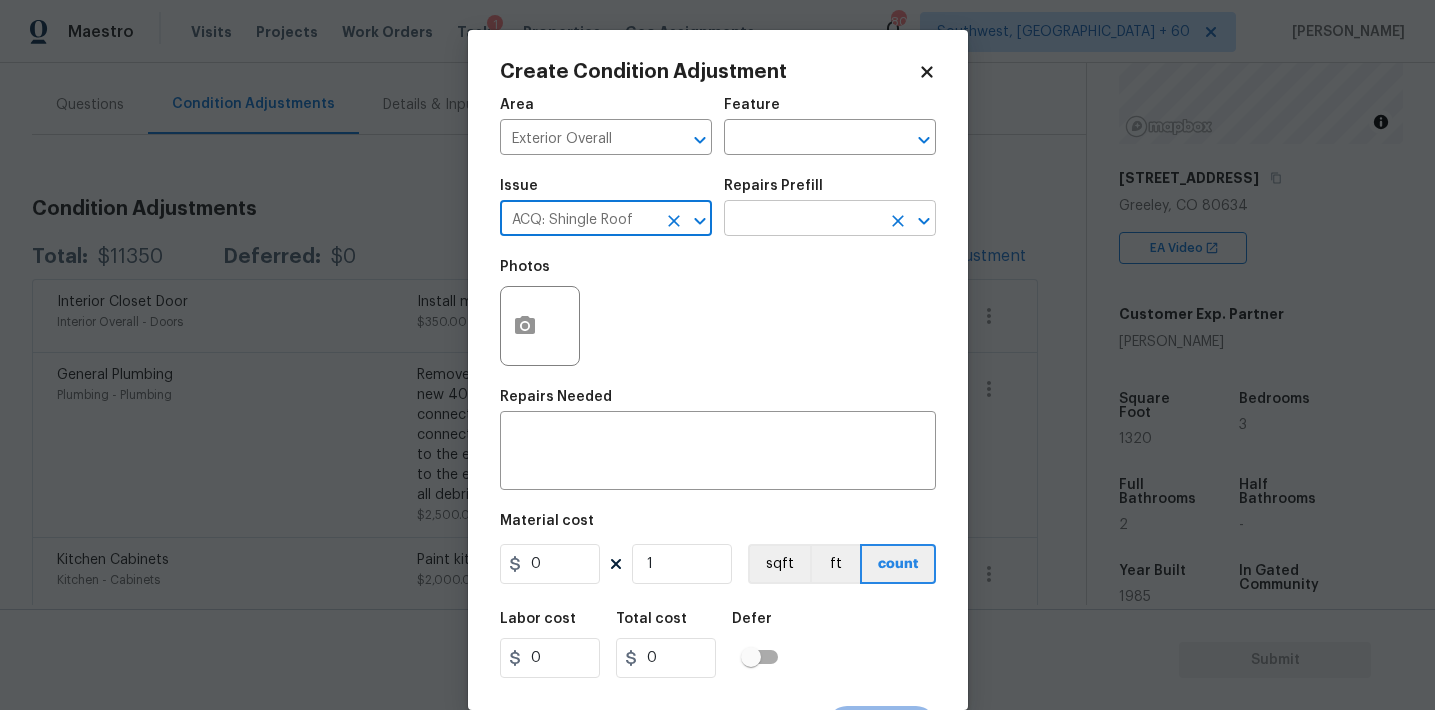 type on "ACQ: Shingle Roof" 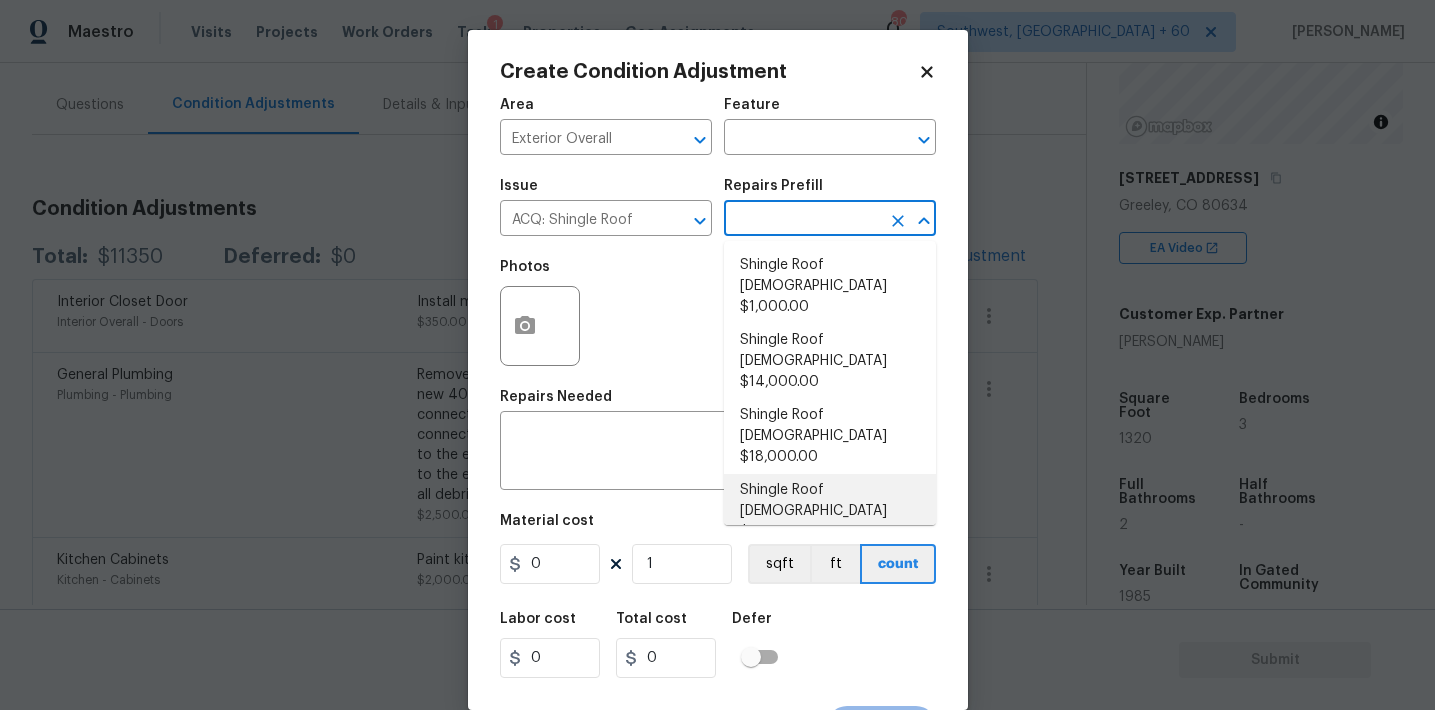click on "Shingle Roof 21+ Years Old $18,000.00" at bounding box center [830, 511] 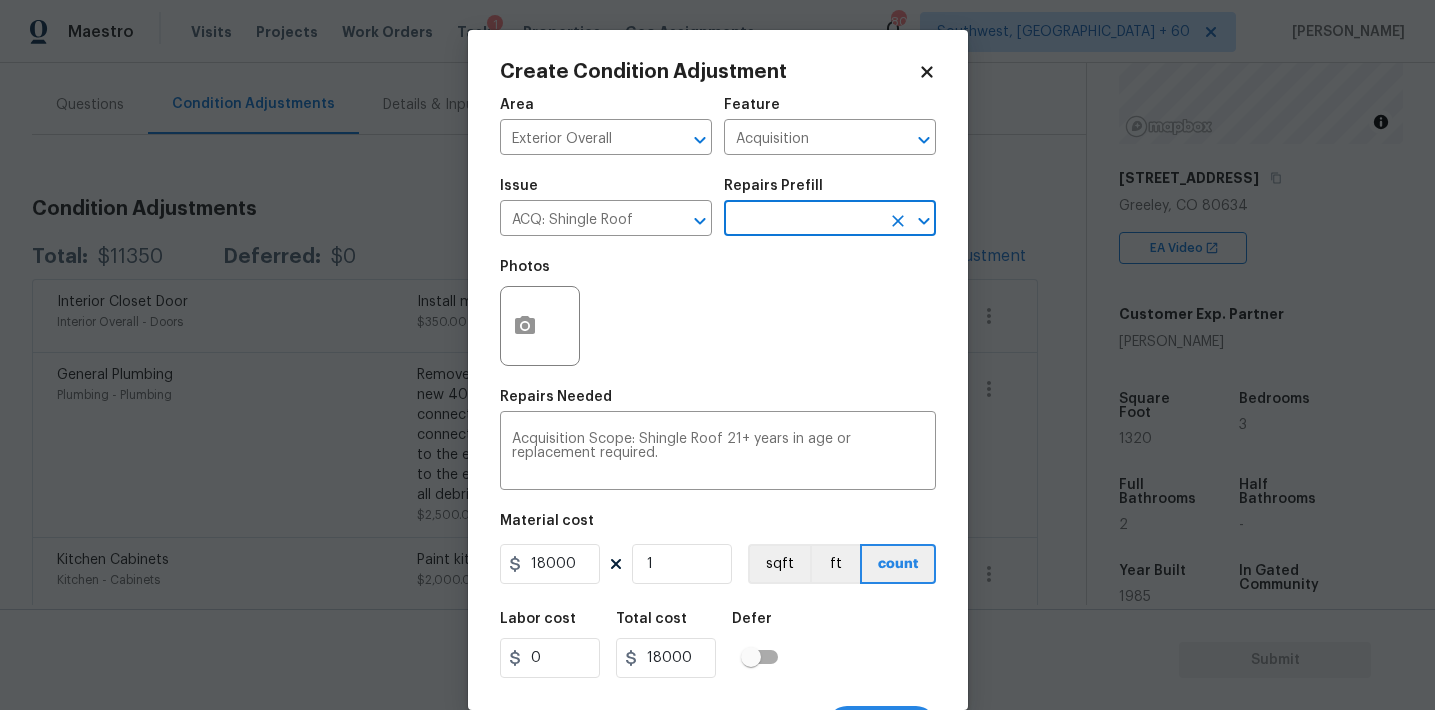scroll, scrollTop: 37, scrollLeft: 0, axis: vertical 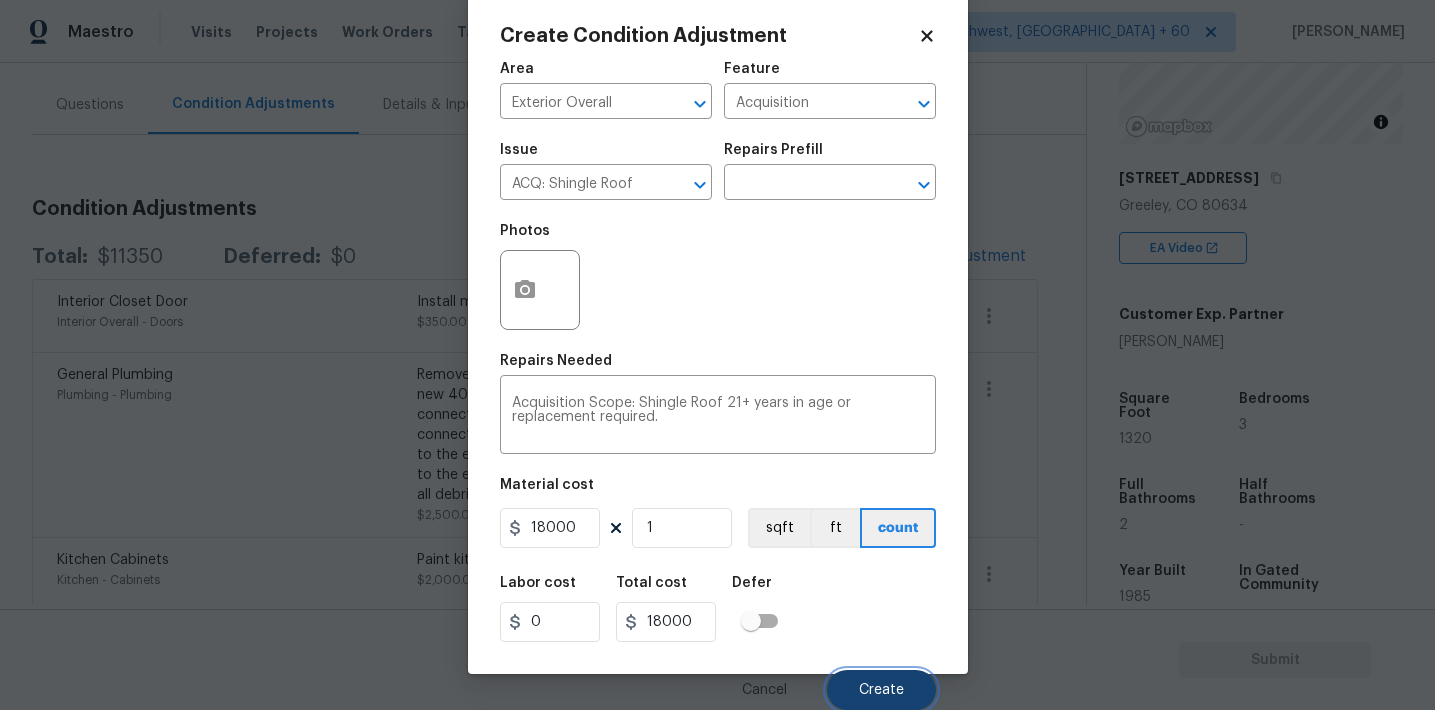 click on "Create" at bounding box center (881, 690) 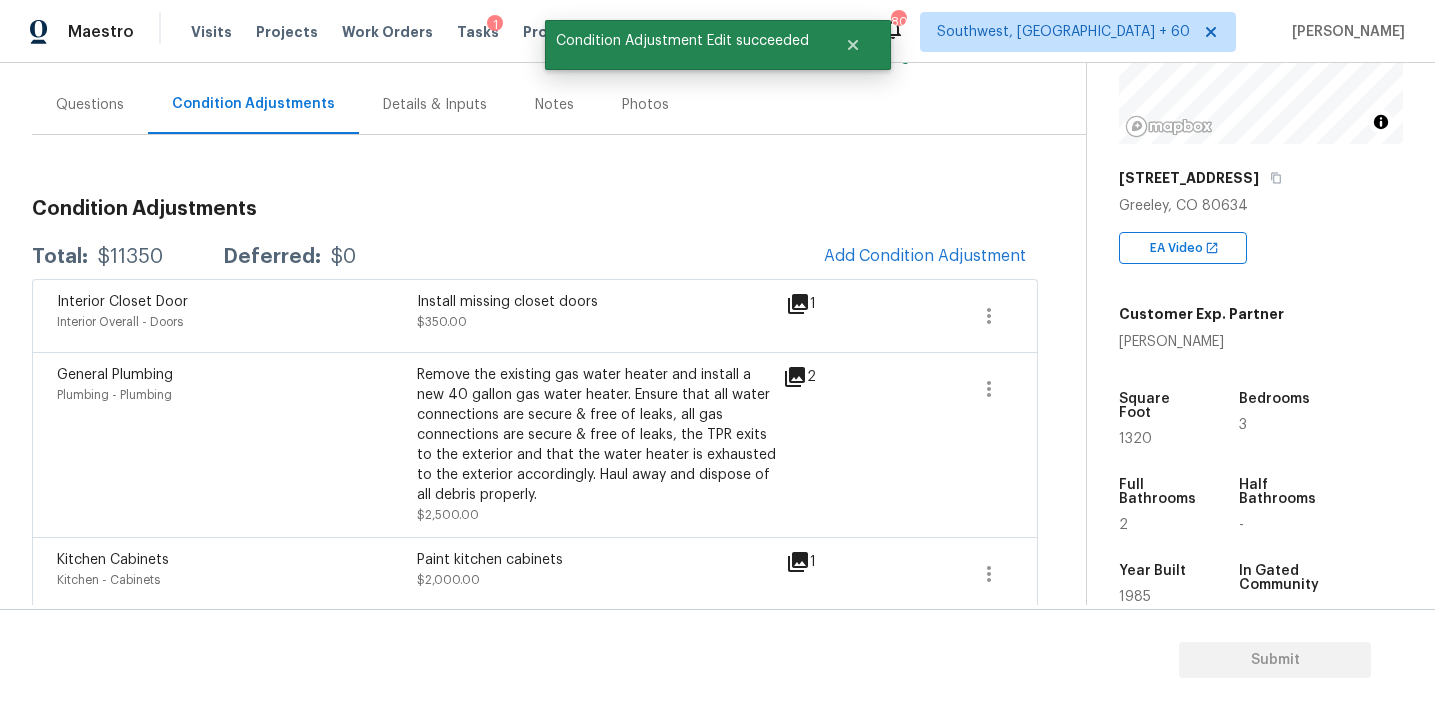 scroll, scrollTop: 30, scrollLeft: 0, axis: vertical 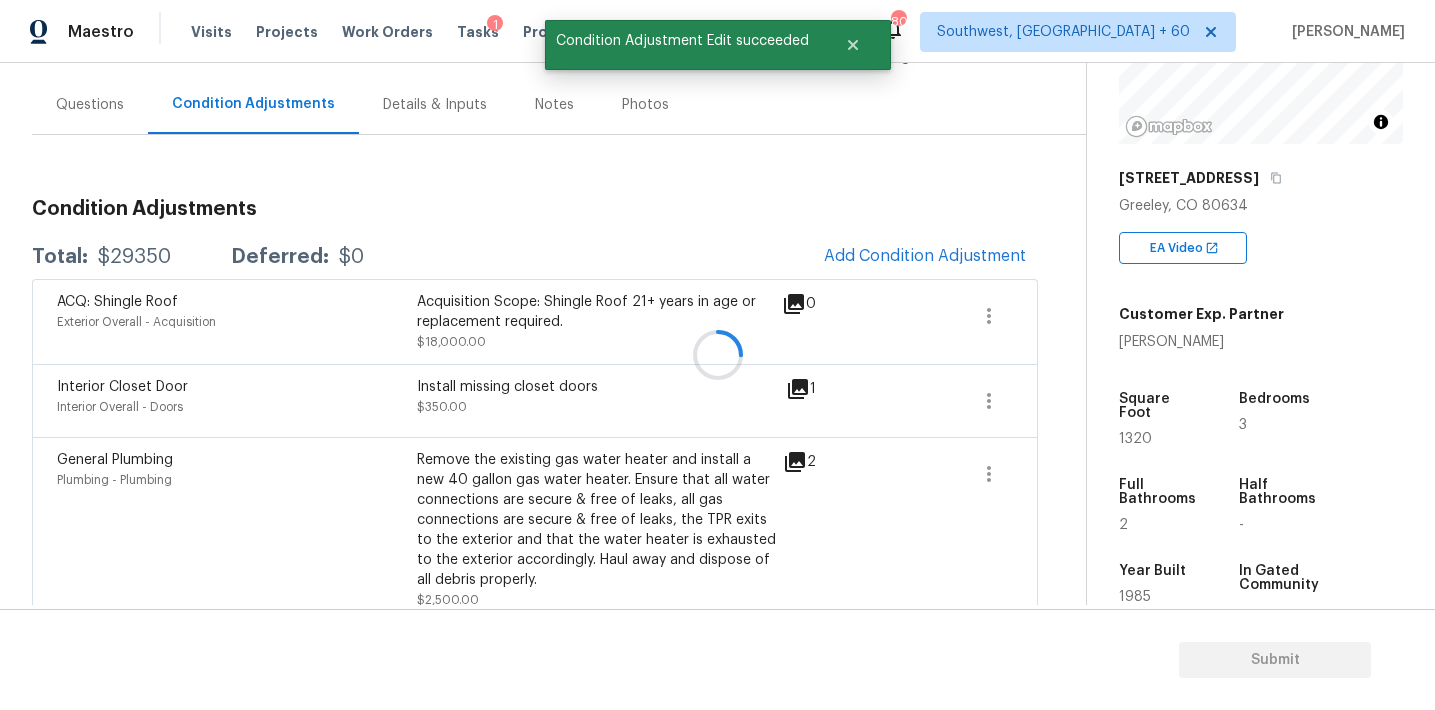 click at bounding box center (717, 355) 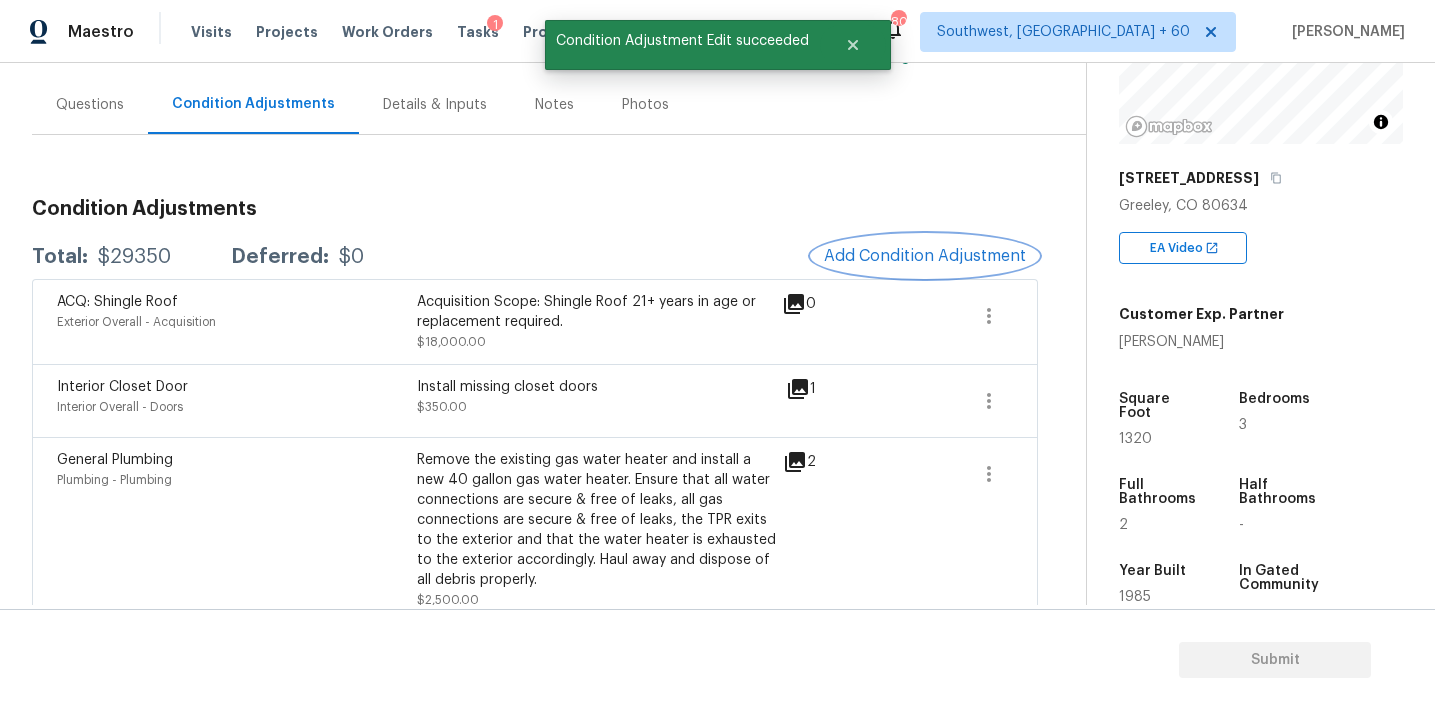 click on "Add Condition Adjustment" at bounding box center [925, 256] 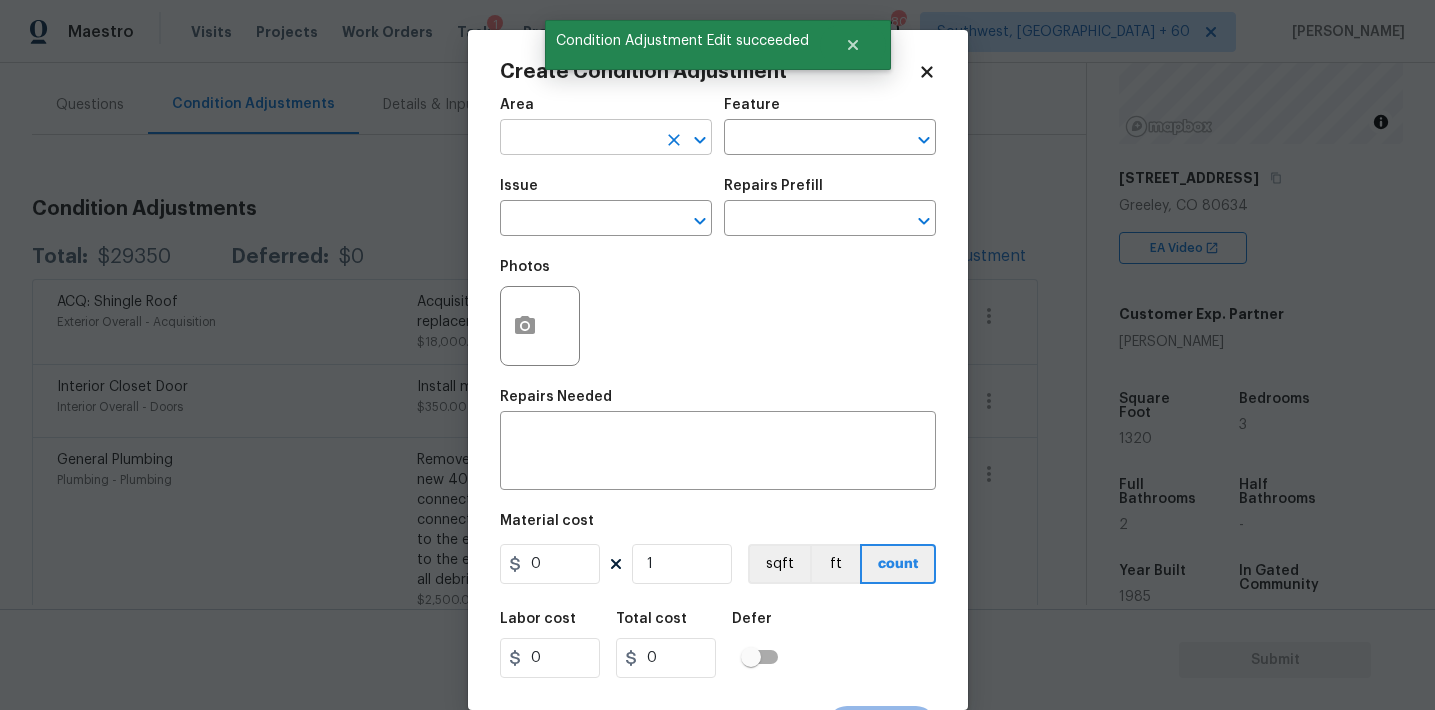 click at bounding box center [578, 139] 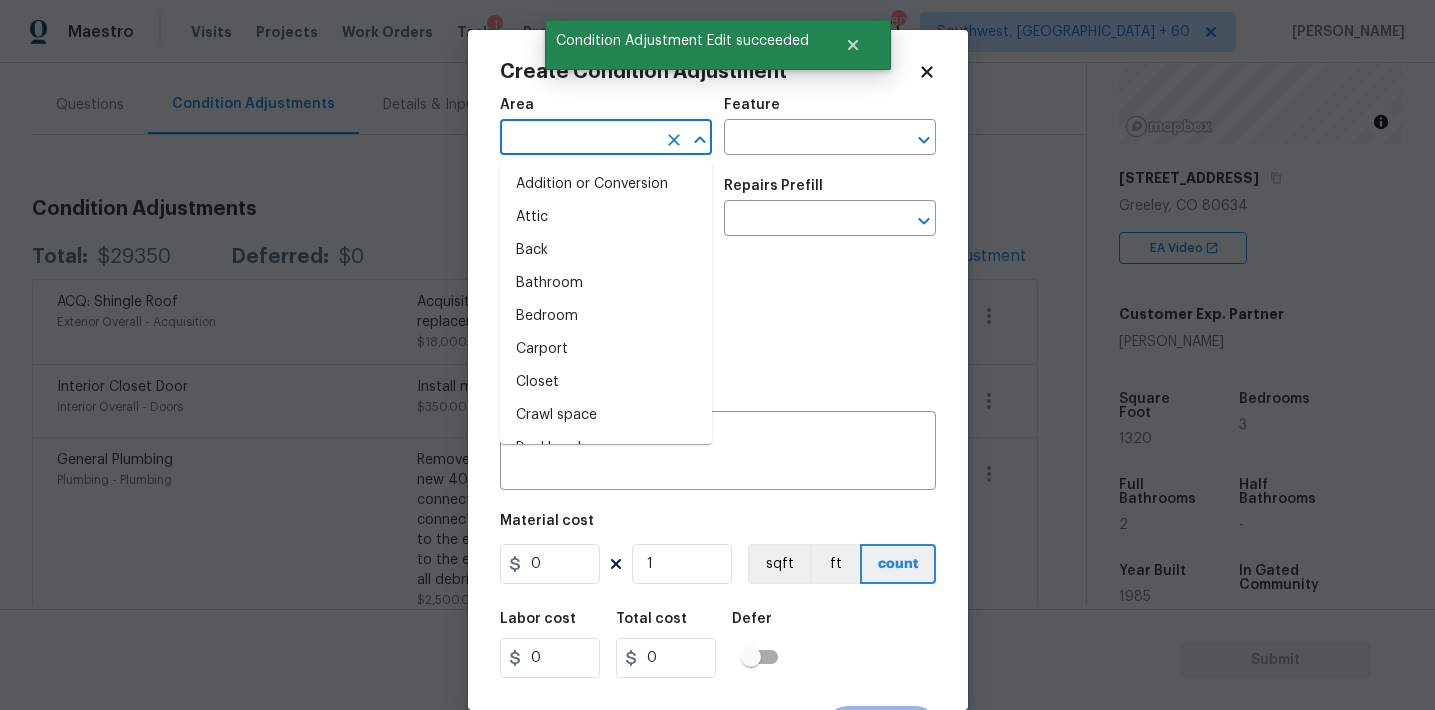 type on "o" 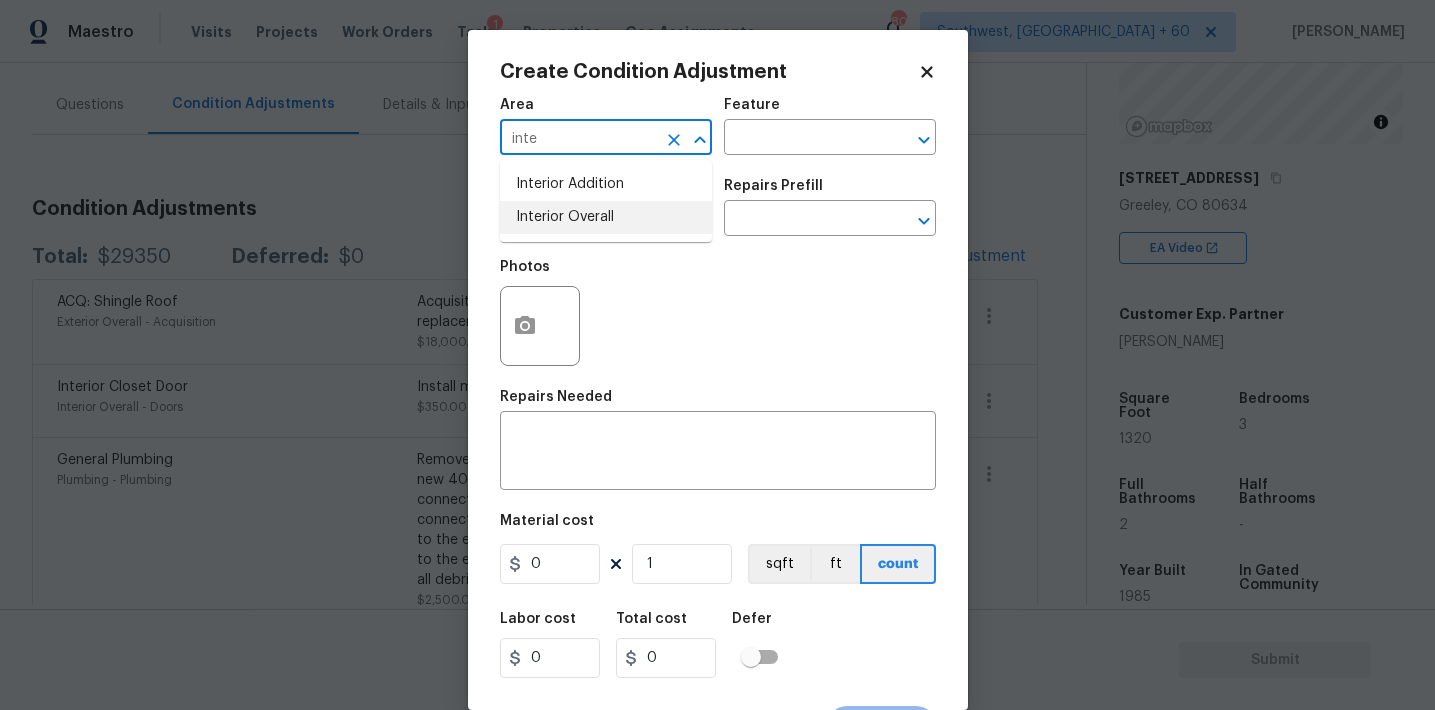 click on "Interior Overall" at bounding box center (606, 217) 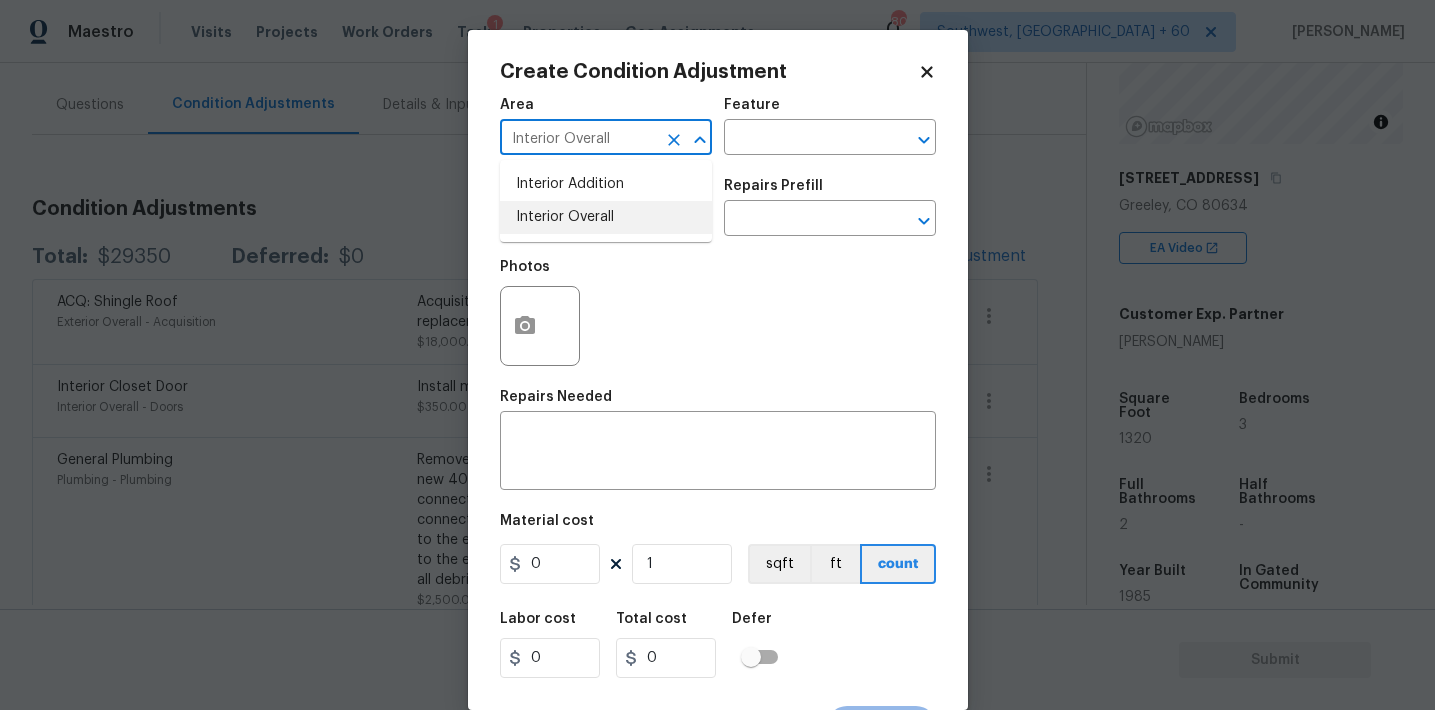 type on "Interior Overall" 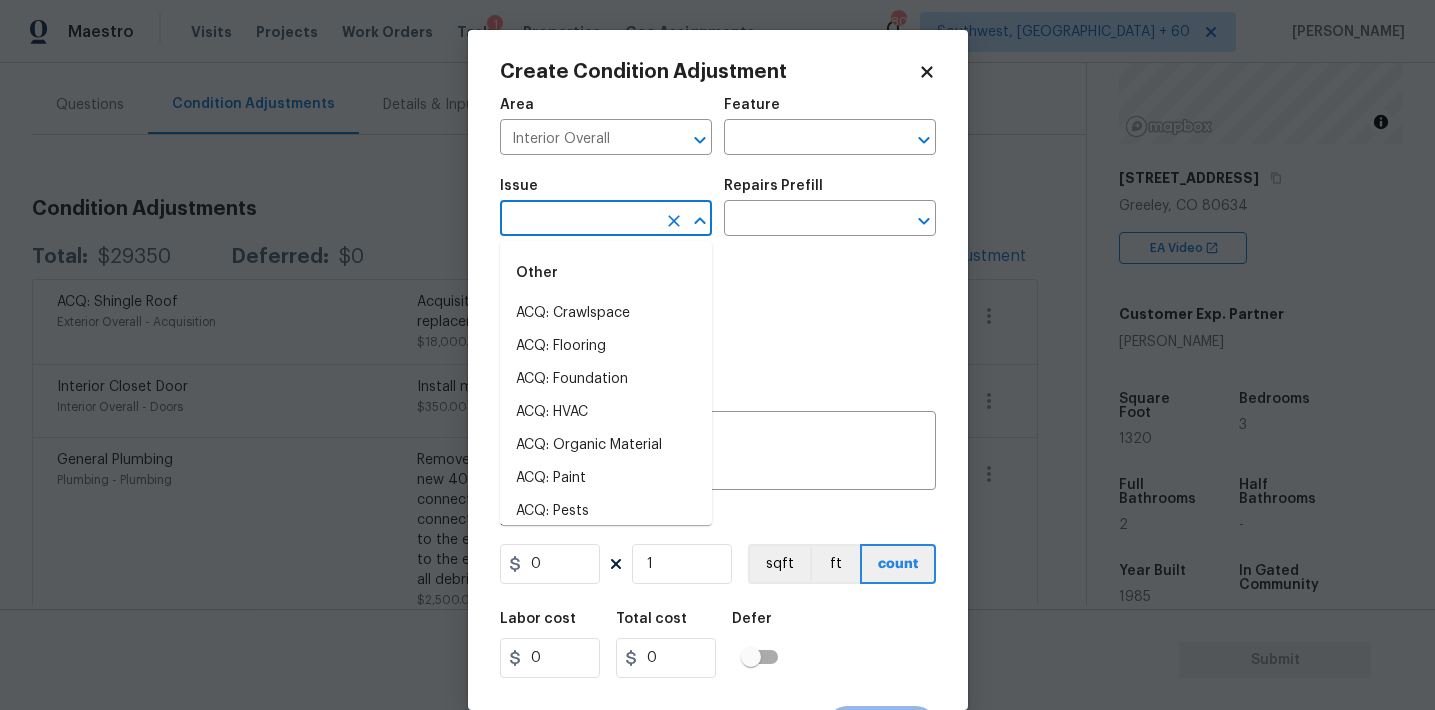 click at bounding box center [578, 220] 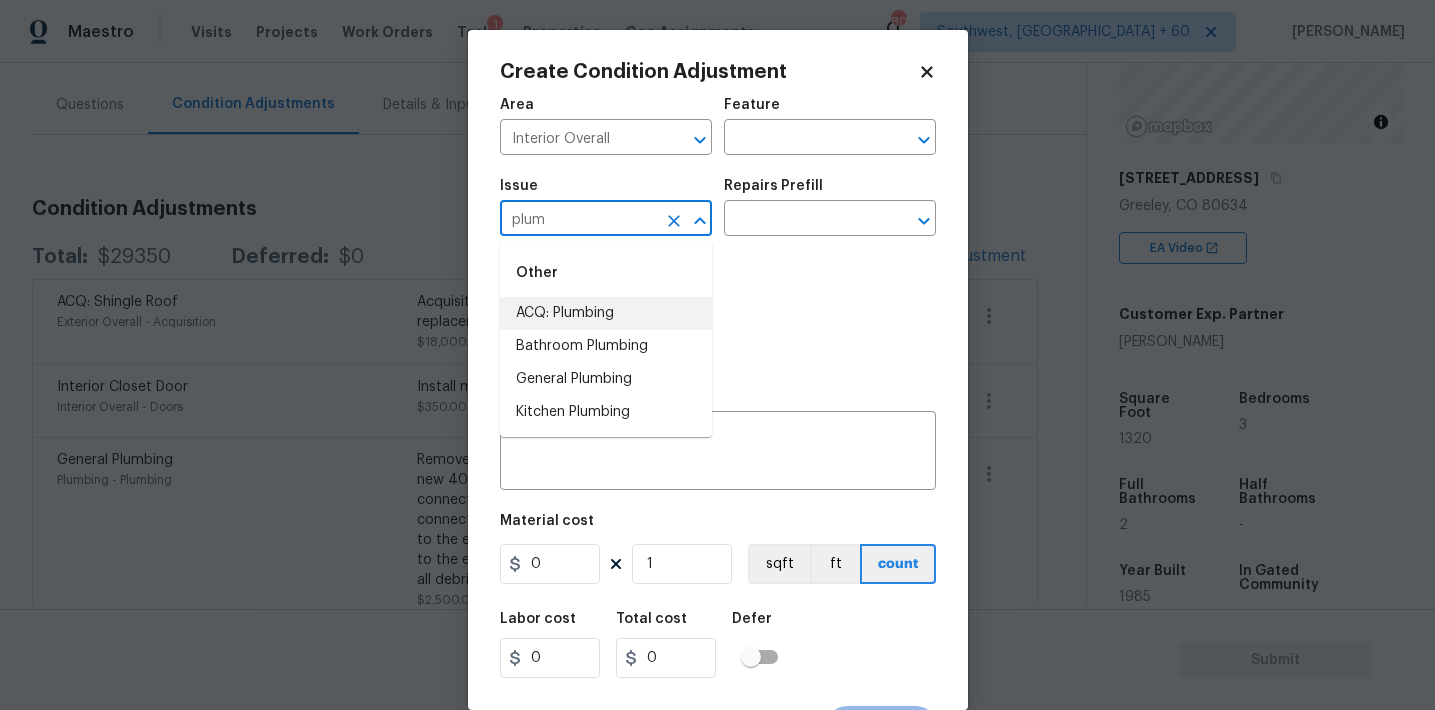 click on "ACQ: Plumbing" at bounding box center [606, 313] 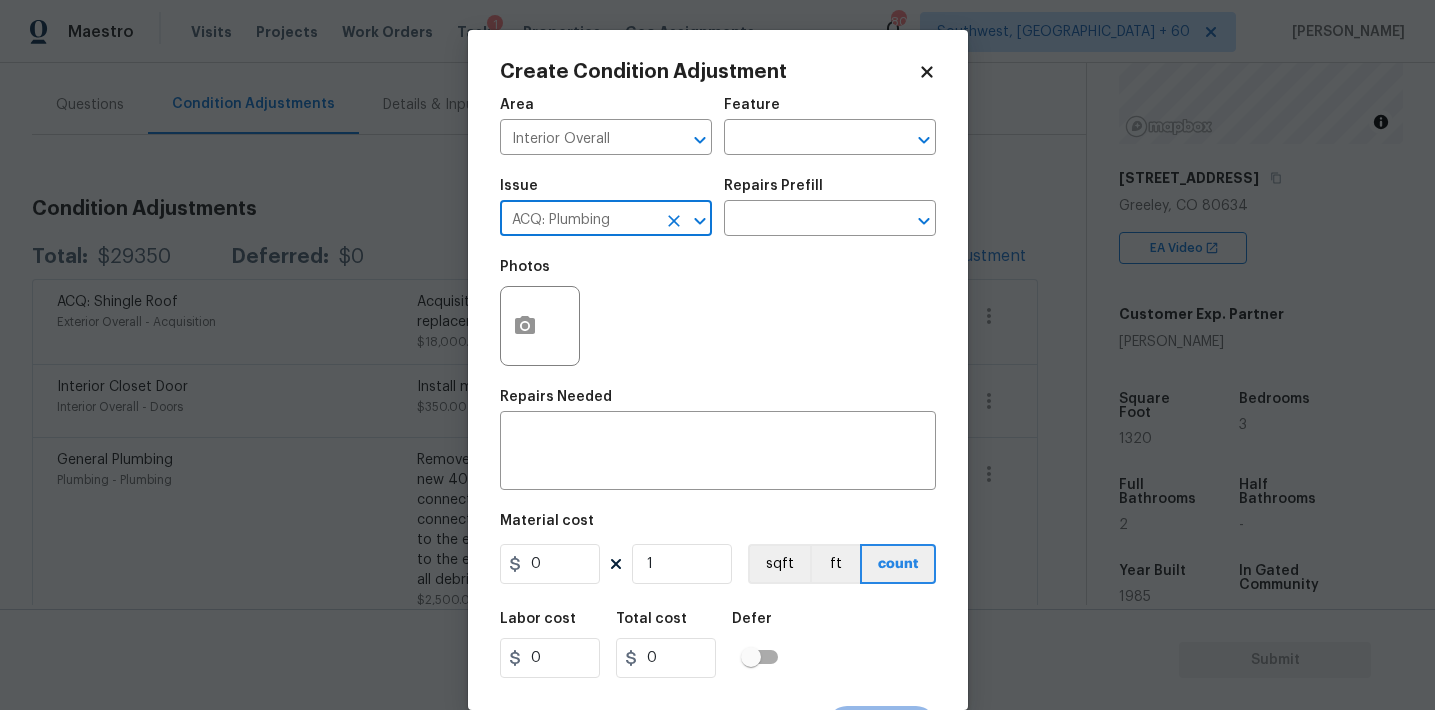 type on "ACQ: Plumbing" 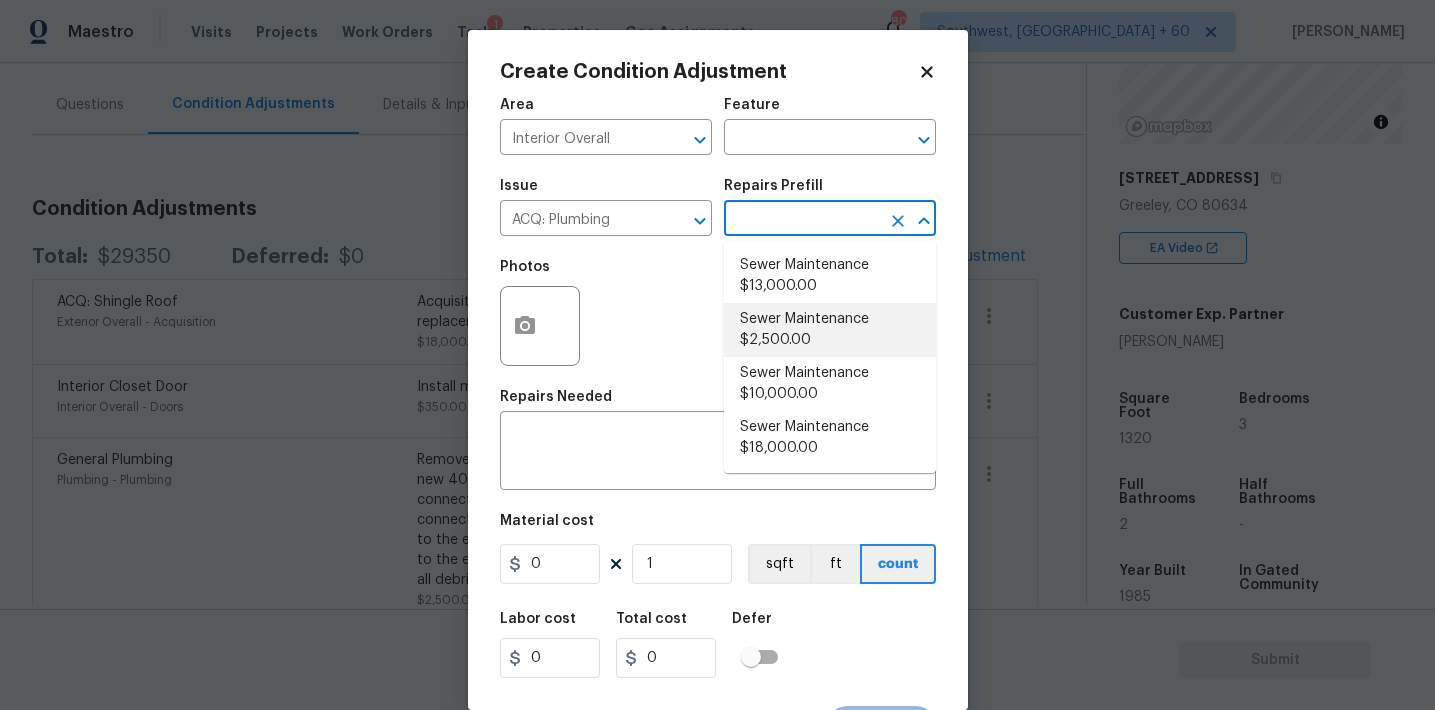 click on "Sewer Maintenance $13,000.00" at bounding box center (830, 276) 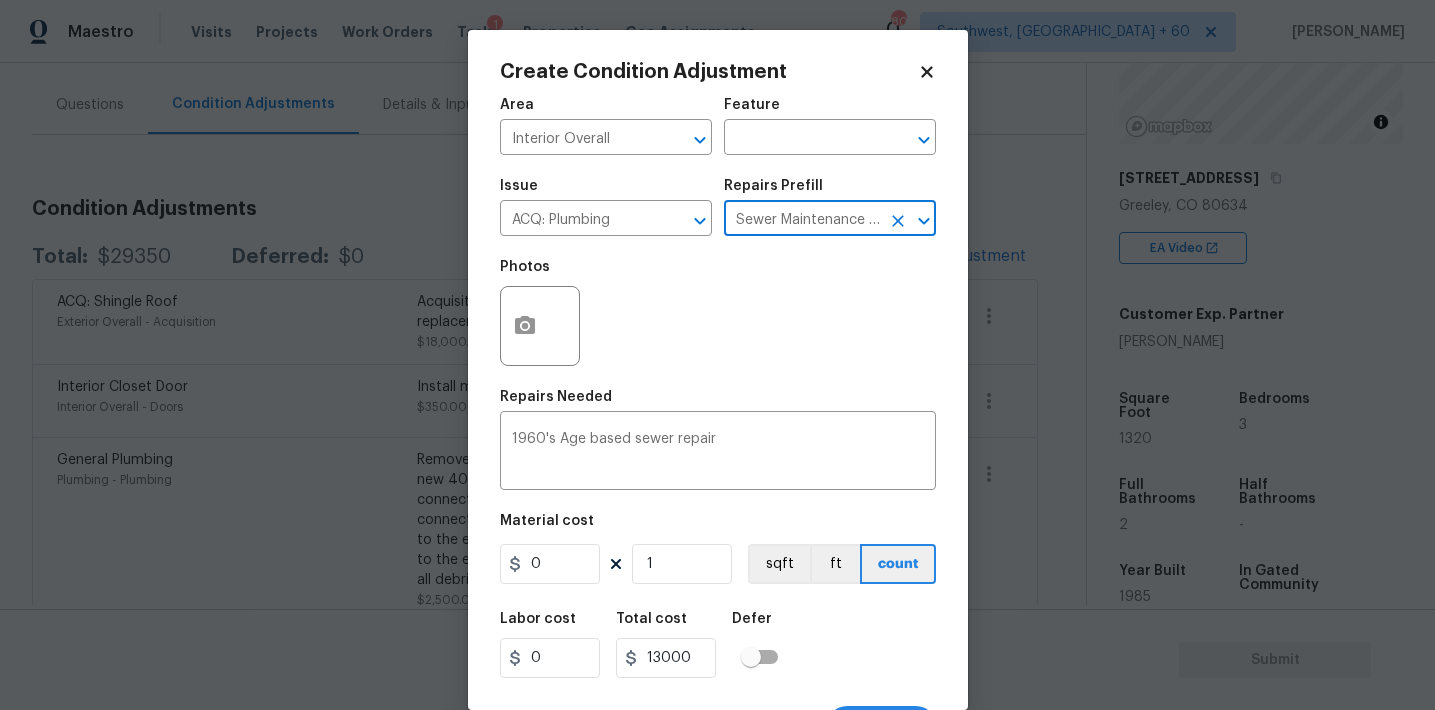 type on "Acquisition" 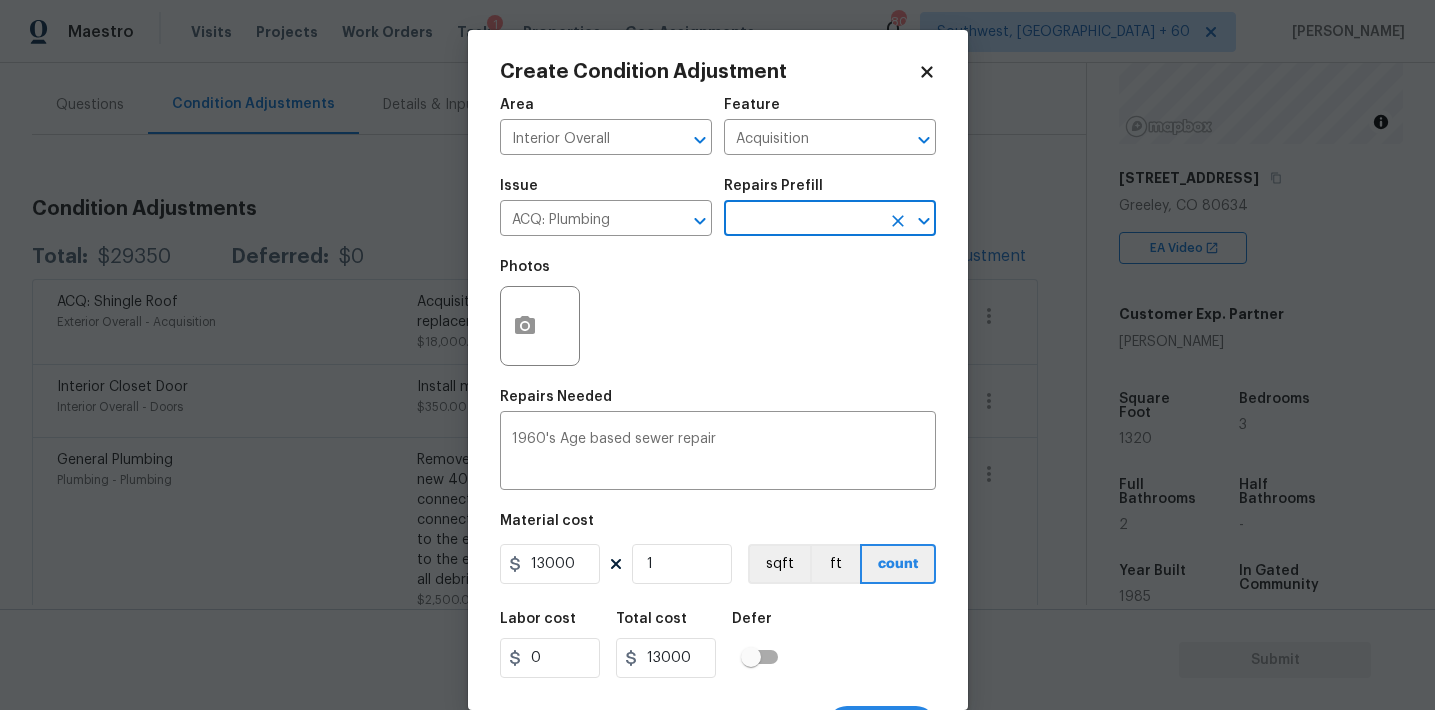 click at bounding box center (802, 220) 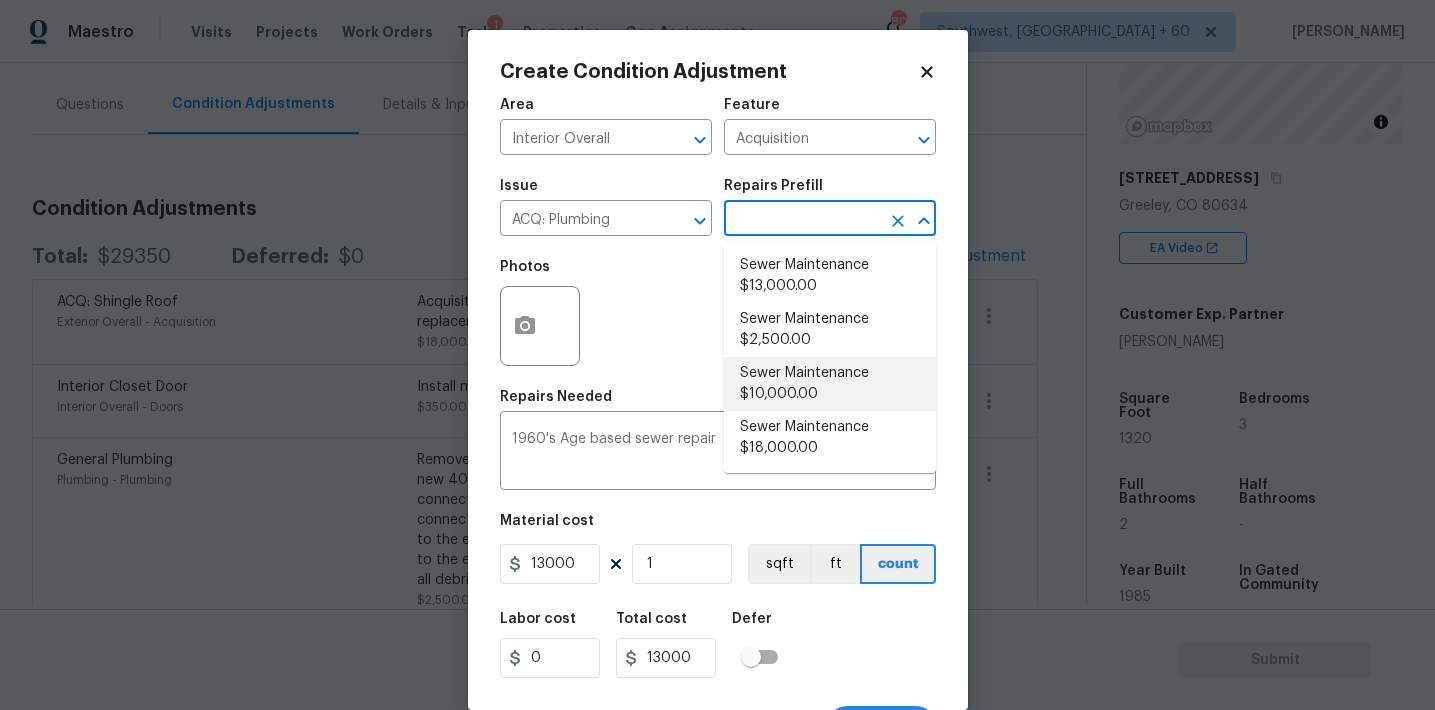click on "Sewer Maintenance $10,000.00" at bounding box center [830, 384] 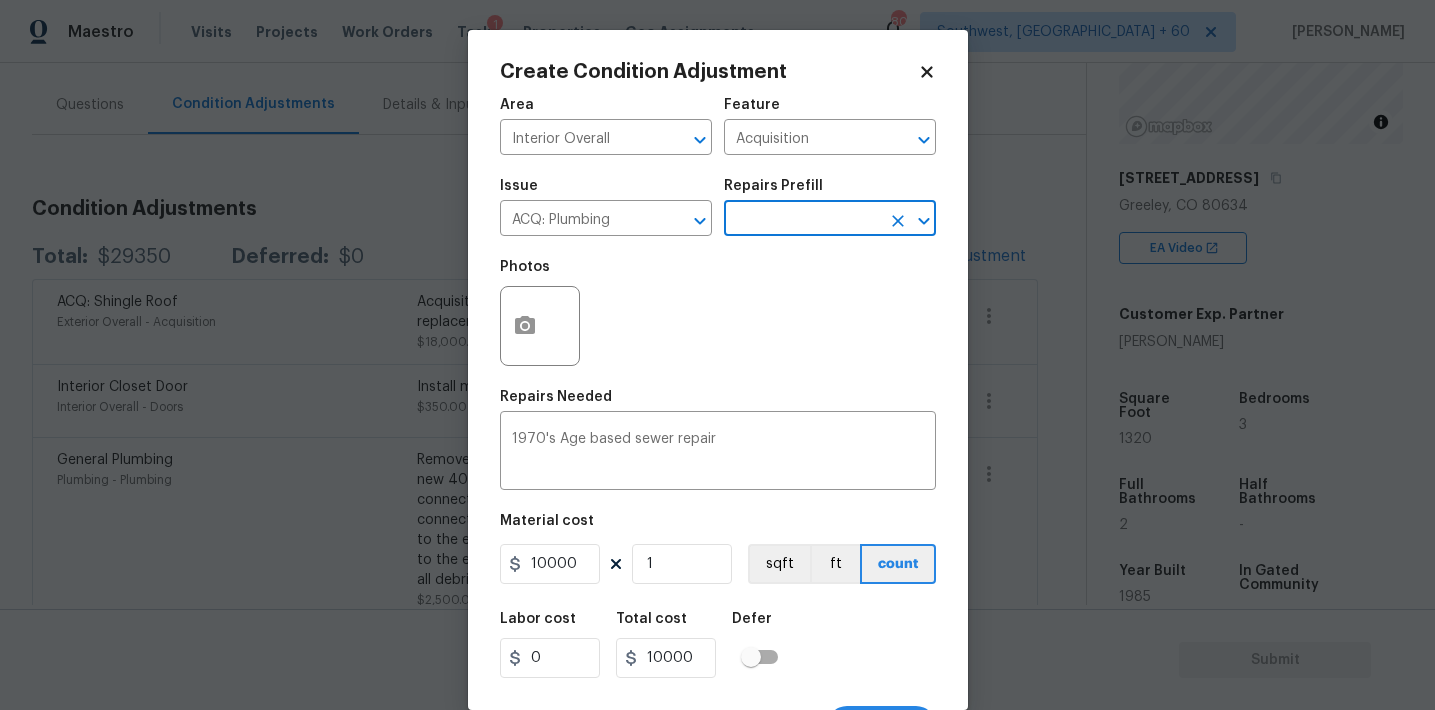 click at bounding box center [802, 220] 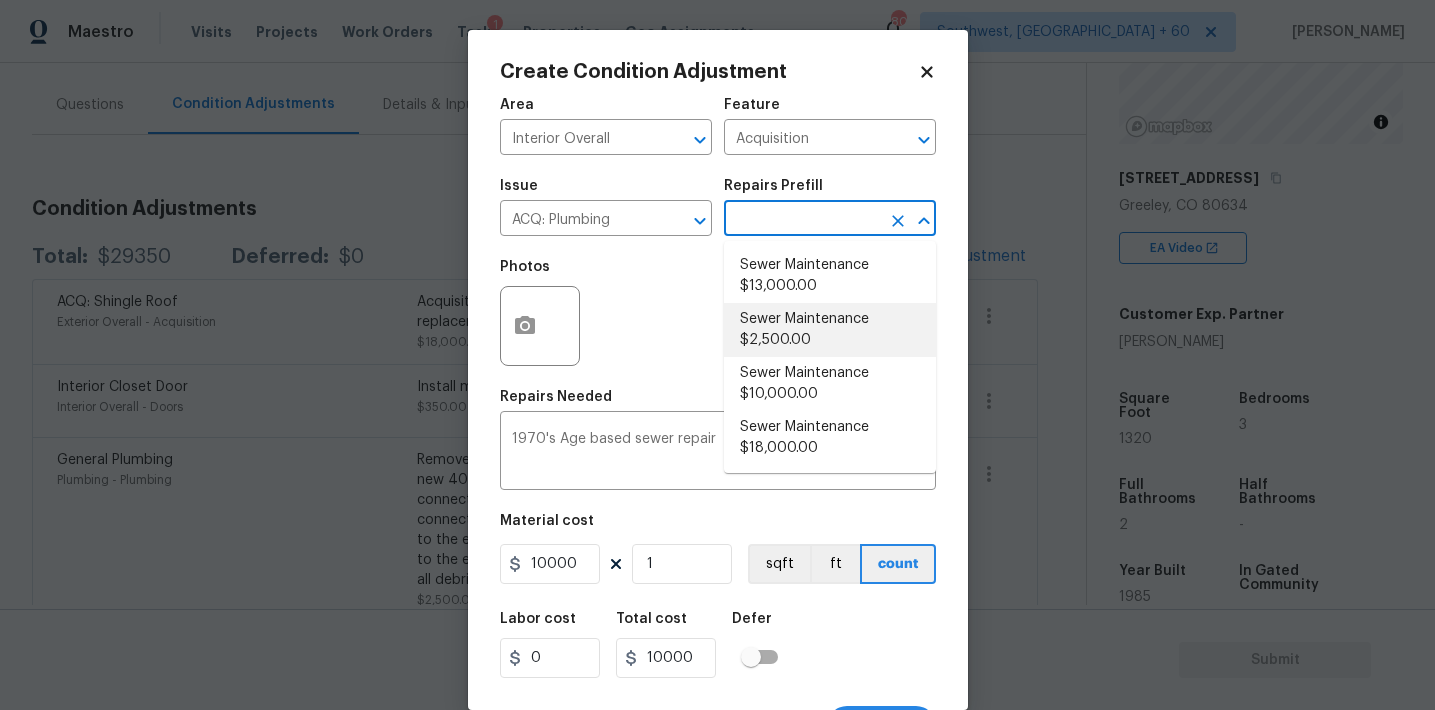 click on "Sewer Maintenance $2,500.00" at bounding box center [830, 330] 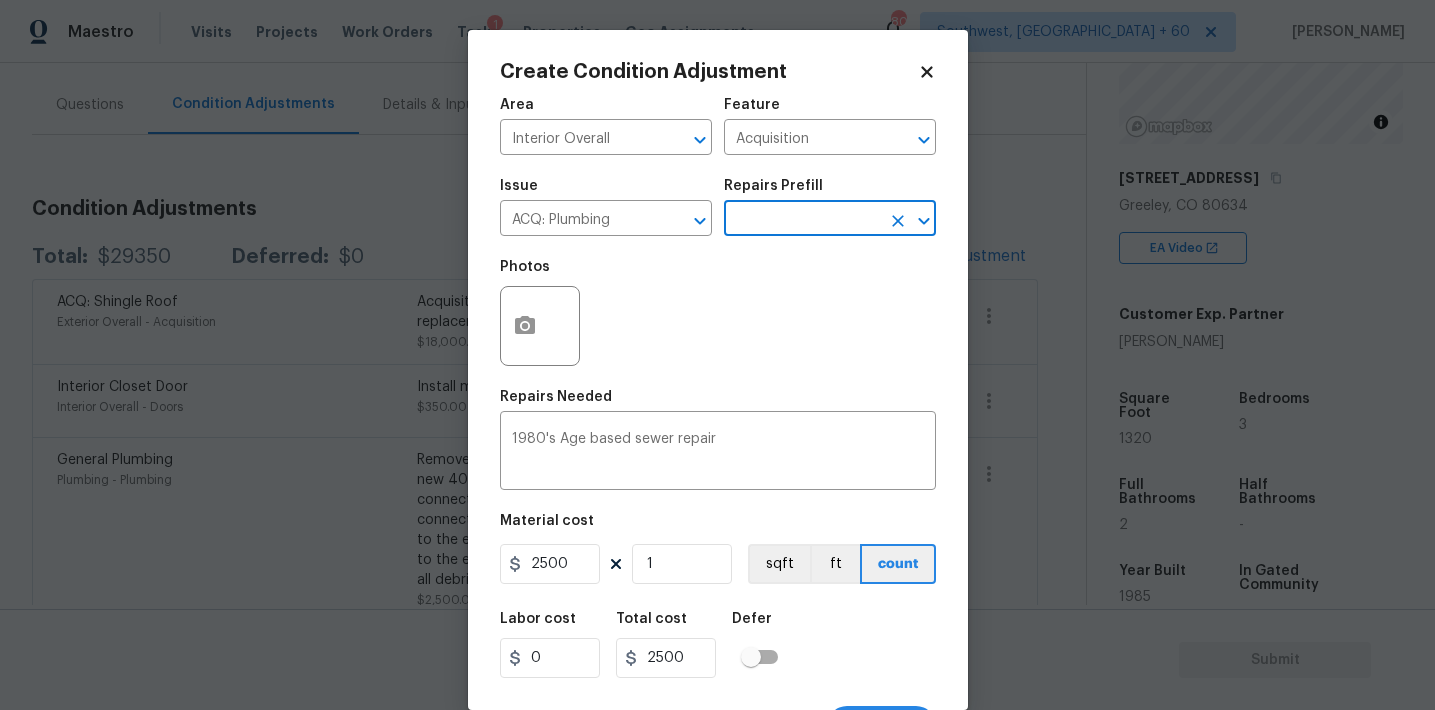 scroll, scrollTop: 37, scrollLeft: 0, axis: vertical 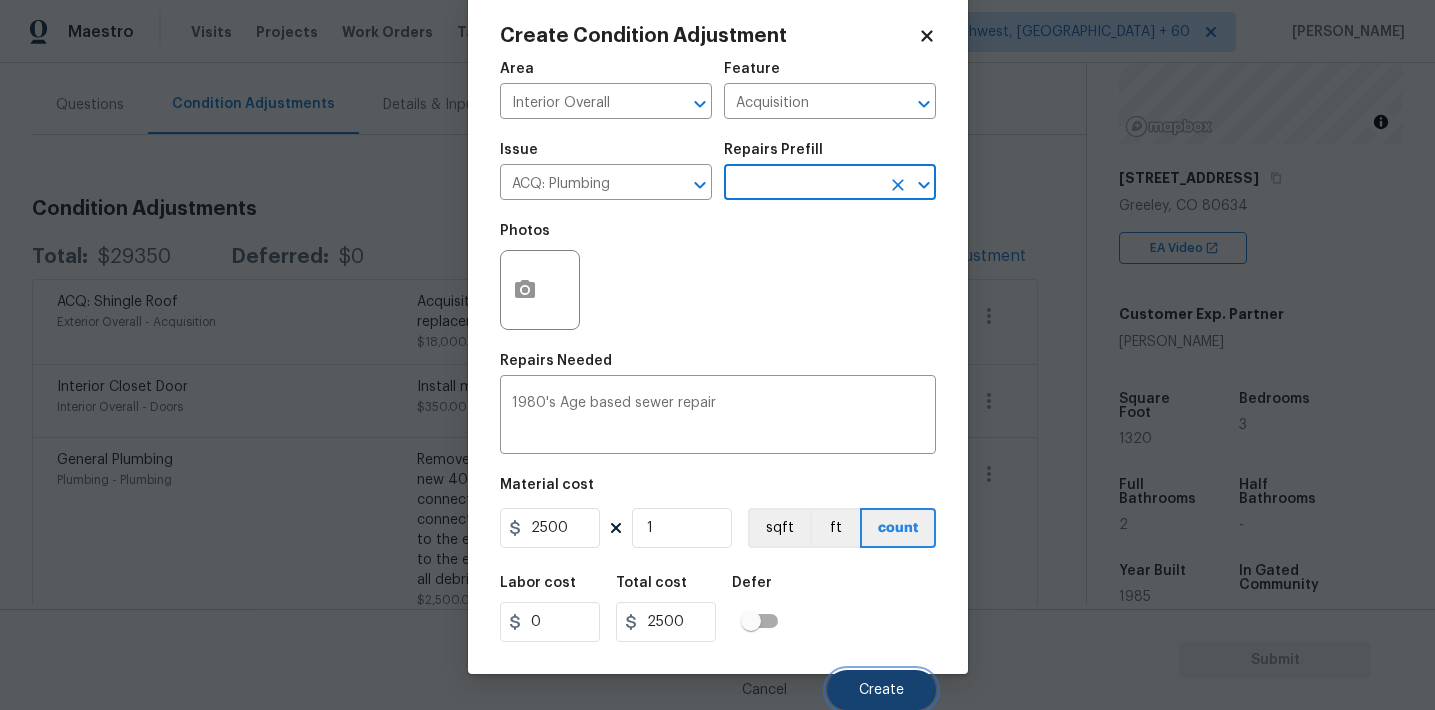 click on "Create" at bounding box center [881, 690] 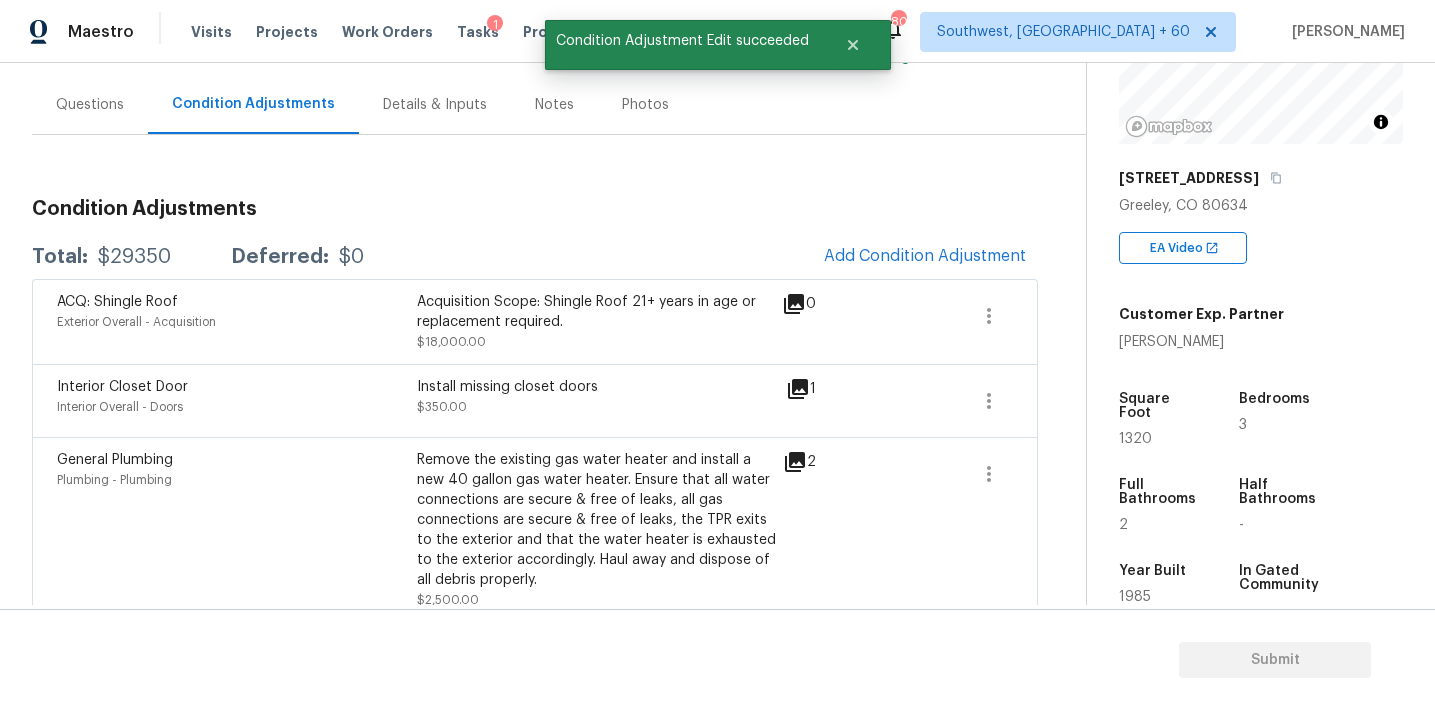 scroll, scrollTop: 30, scrollLeft: 0, axis: vertical 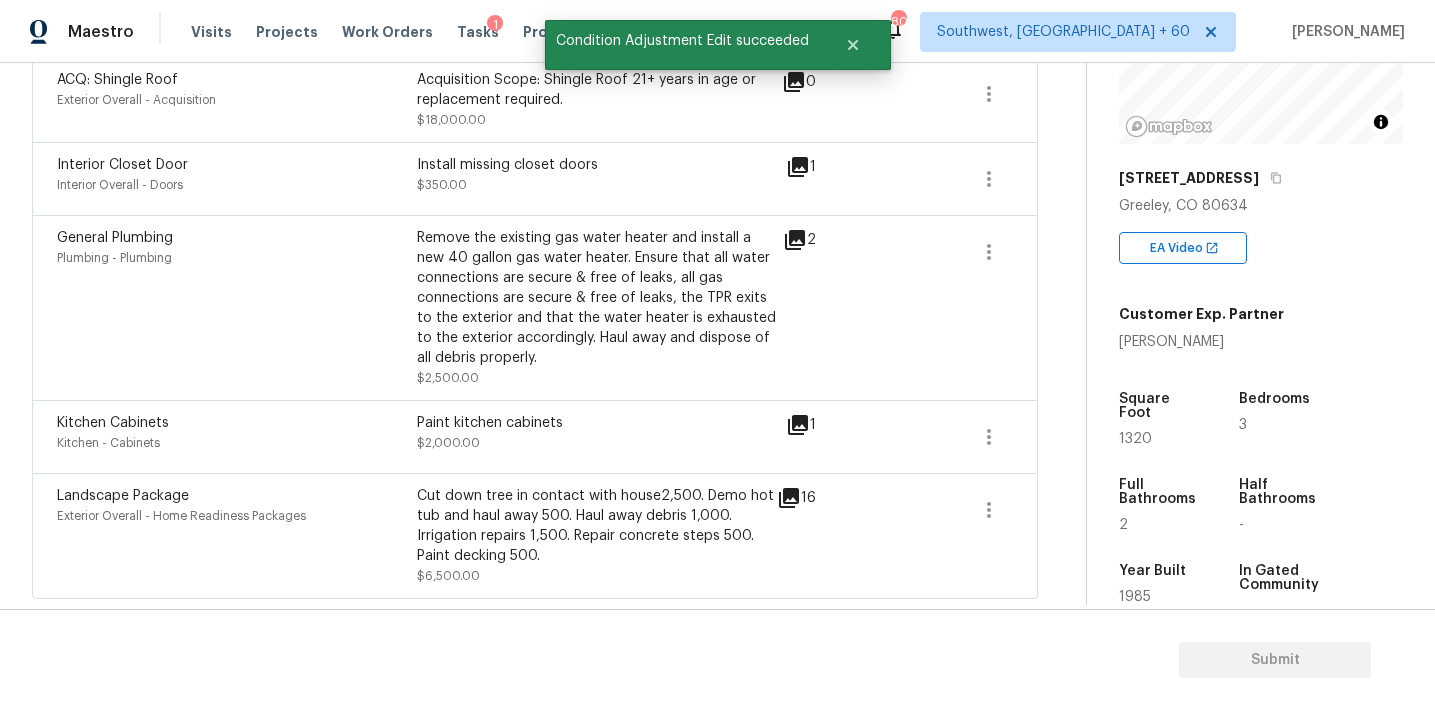 click on "Paint kitchen cabinets" at bounding box center [597, 423] 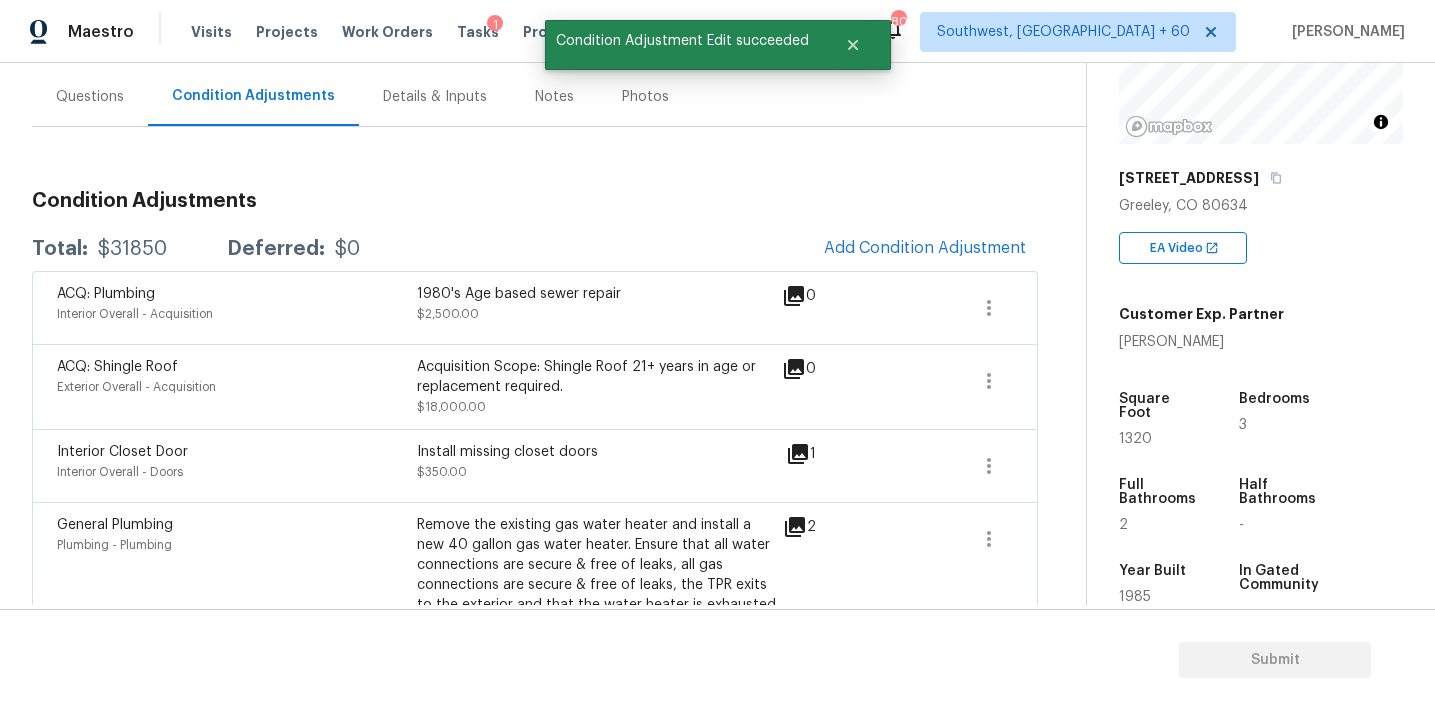 scroll, scrollTop: 178, scrollLeft: 0, axis: vertical 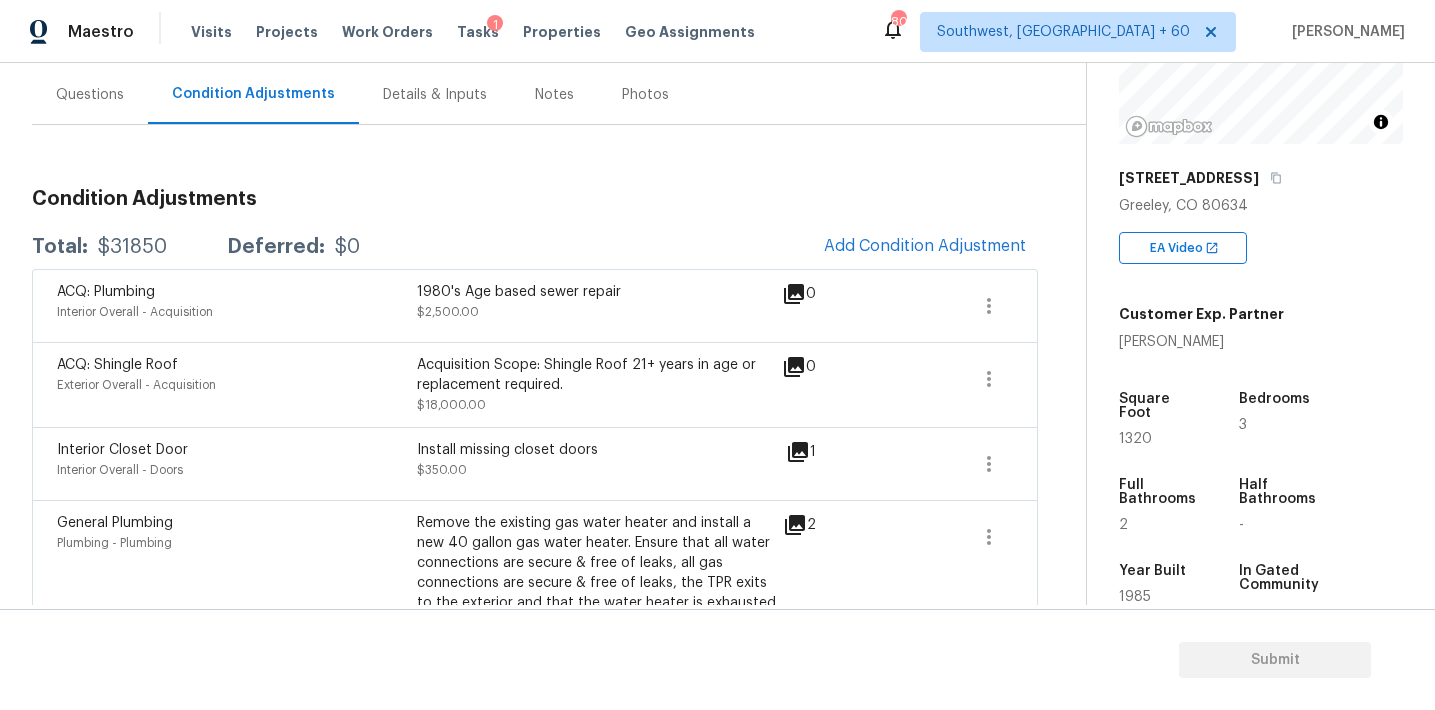 click on "Condition Adjustments Total:  $31850 Deferred:  $0 Add Condition Adjustment ACQ: Plumbing Interior Overall - Acquisition 1980's Age based sewer repair $2,500.00   0 ACQ: Shingle Roof Exterior Overall - Acquisition Acquisition Scope: Shingle Roof 21+ years in age or replacement required. $18,000.00   0 Interior Closet Door Interior Overall - Doors Install missing closet doors $350.00   1 General Plumbing Plumbing - Plumbing Remove the existing gas water heater and install a new 40 gallon gas water heater. Ensure that all water connections are secure & free of leaks, all gas connections are secure & free of leaks, the TPR exits to the exterior and that the water heater is exhausted to the exterior accordingly. Haul away and dispose of all debris properly. $2,500.00   2 Kitchen Cabinets Kitchen - Cabinets Paint kitchen cabinets  $2,000.00   1 Landscape Package Exterior Overall - Home Readiness Packages $6,500.00   16" at bounding box center [535, 528] 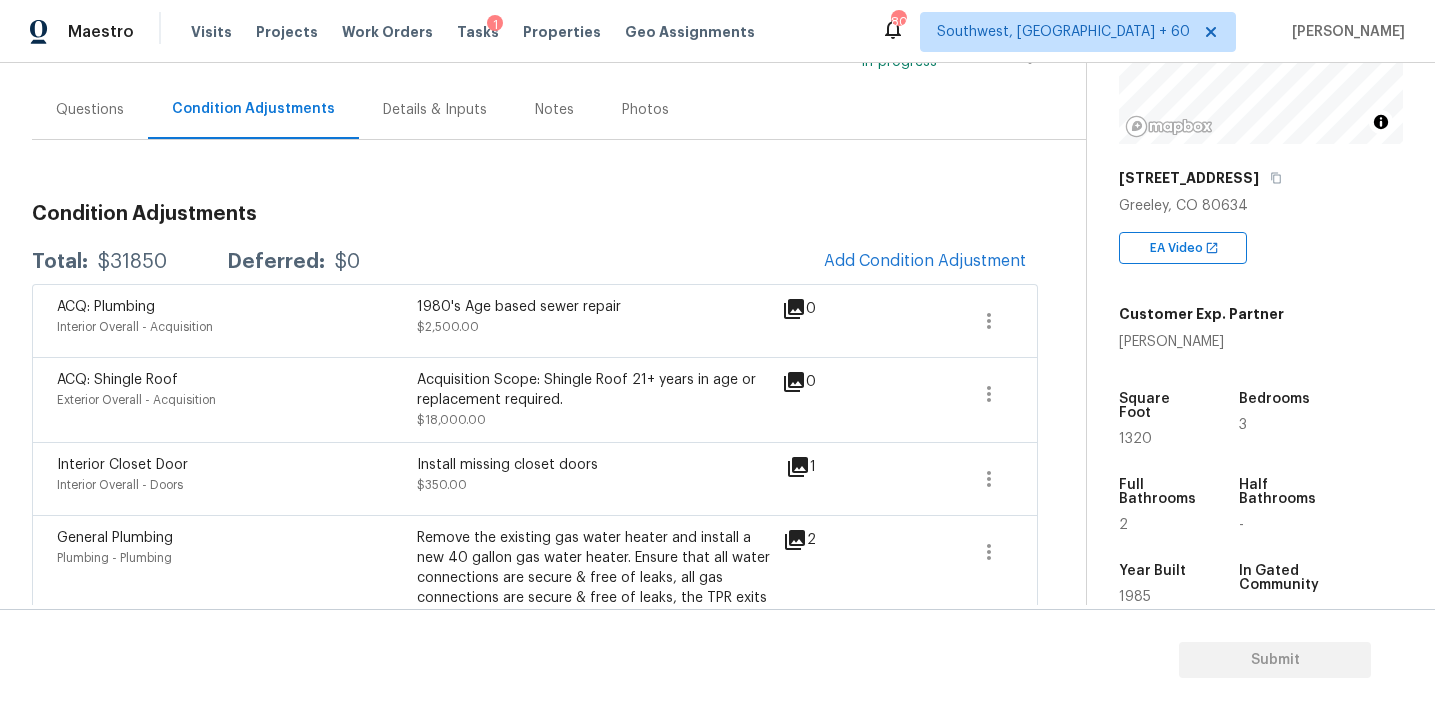 scroll, scrollTop: 160, scrollLeft: 0, axis: vertical 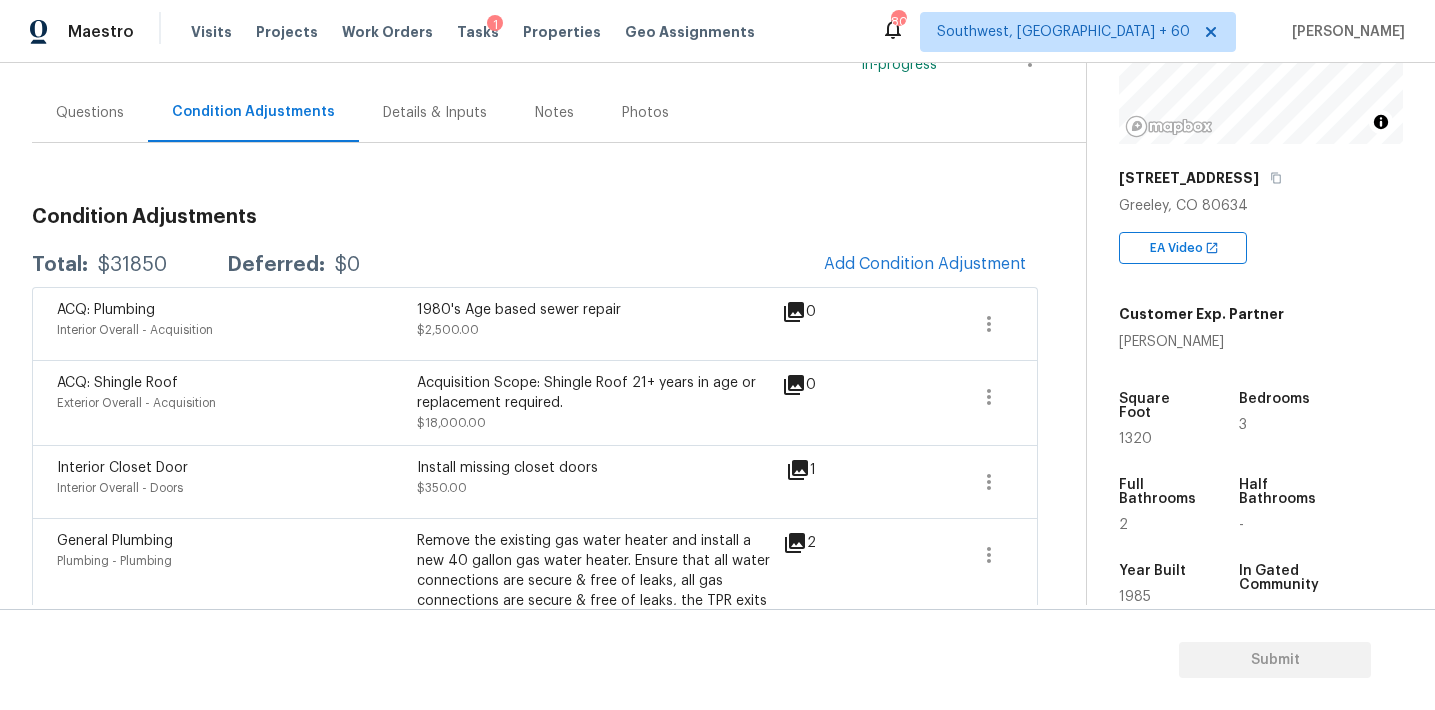click on "Condition Adjustments Total:  $31850 Deferred:  $0 Add Condition Adjustment ACQ: Plumbing Interior Overall - Acquisition 1980's Age based sewer repair $2,500.00   0 ACQ: Shingle Roof Exterior Overall - Acquisition Acquisition Scope: Shingle Roof 21+ years in age or replacement required. $18,000.00   0 Interior Closet Door Interior Overall - Doors Install missing closet doors $350.00   1 General Plumbing Plumbing - Plumbing Remove the existing gas water heater and install a new 40 gallon gas water heater. Ensure that all water connections are secure & free of leaks, all gas connections are secure & free of leaks, the TPR exits to the exterior and that the water heater is exhausted to the exterior accordingly. Haul away and dispose of all debris properly. $2,500.00   2 Kitchen Cabinets Kitchen - Cabinets Paint kitchen cabinets  $2,000.00   1 Landscape Package Exterior Overall - Home Readiness Packages $6,500.00   16" at bounding box center (535, 546) 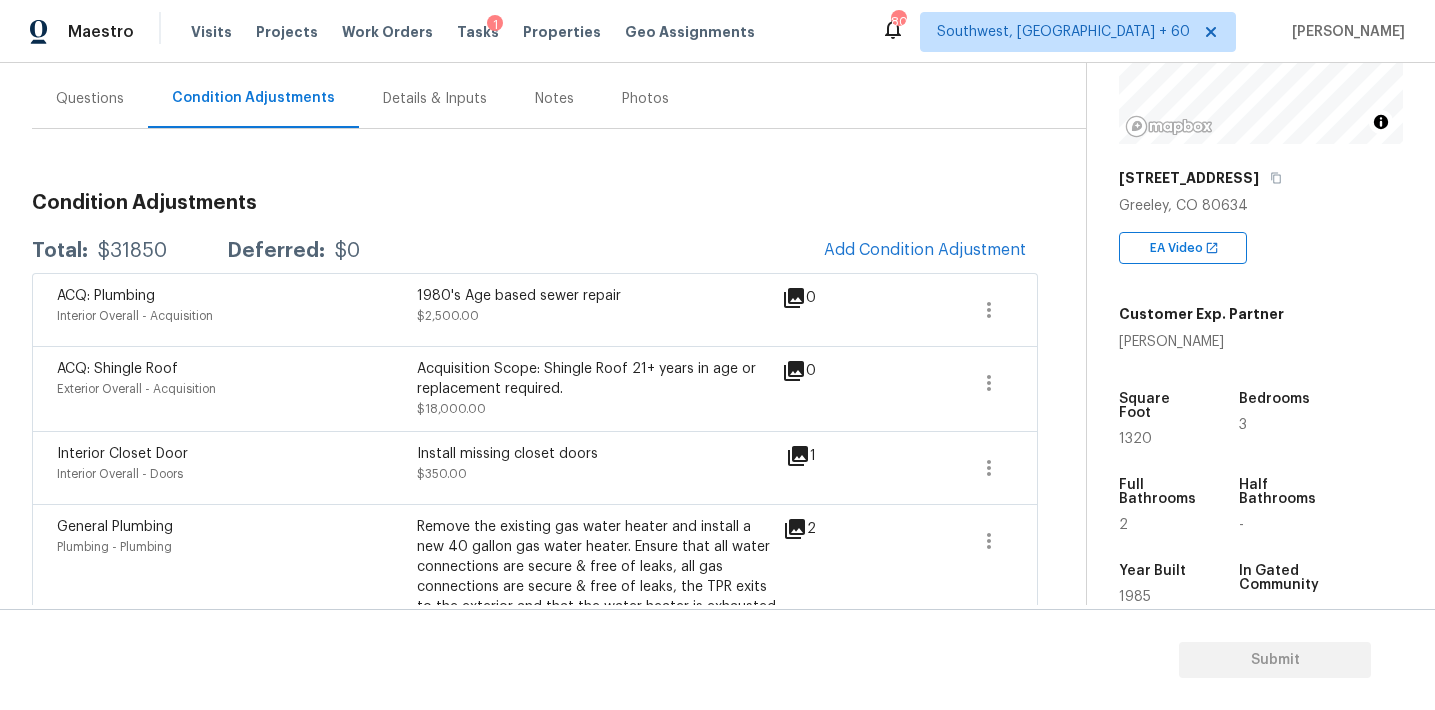 scroll, scrollTop: 169, scrollLeft: 0, axis: vertical 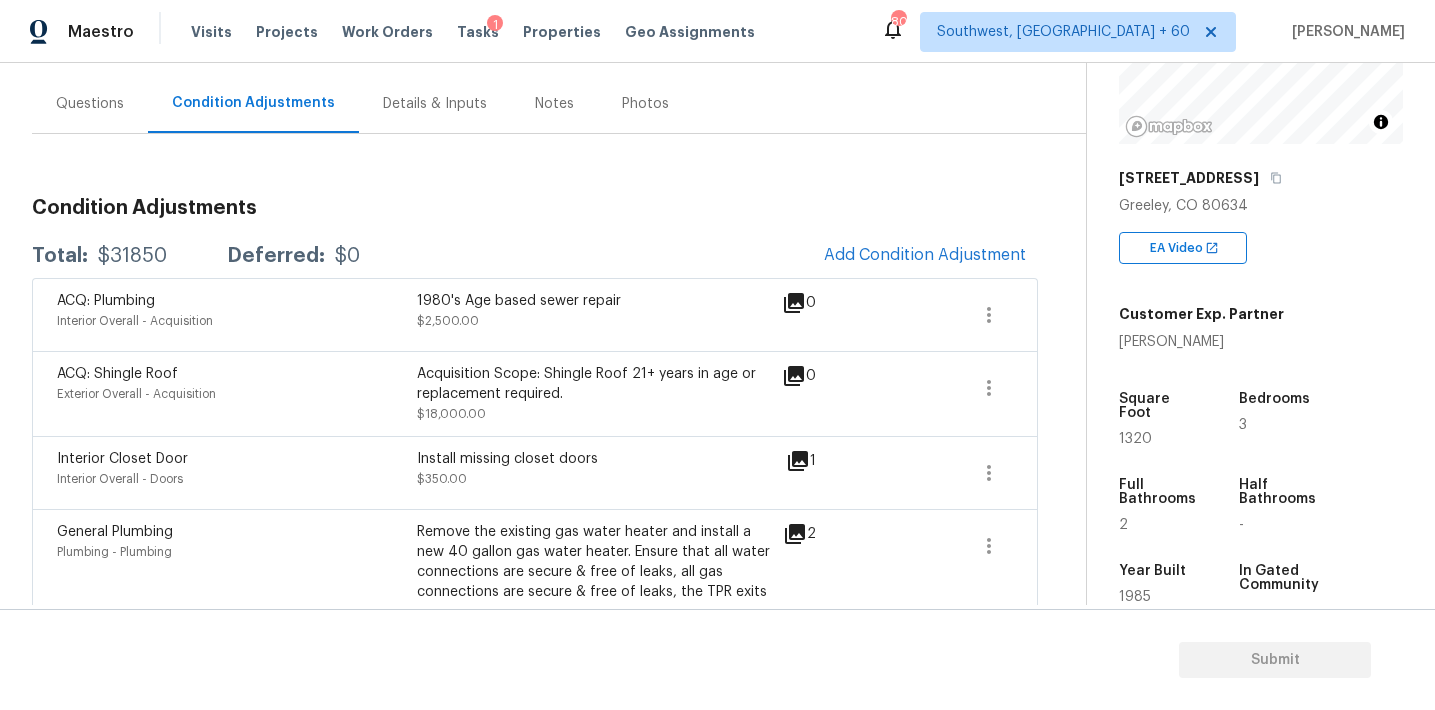 click on "Condition Adjustments" at bounding box center [535, 208] 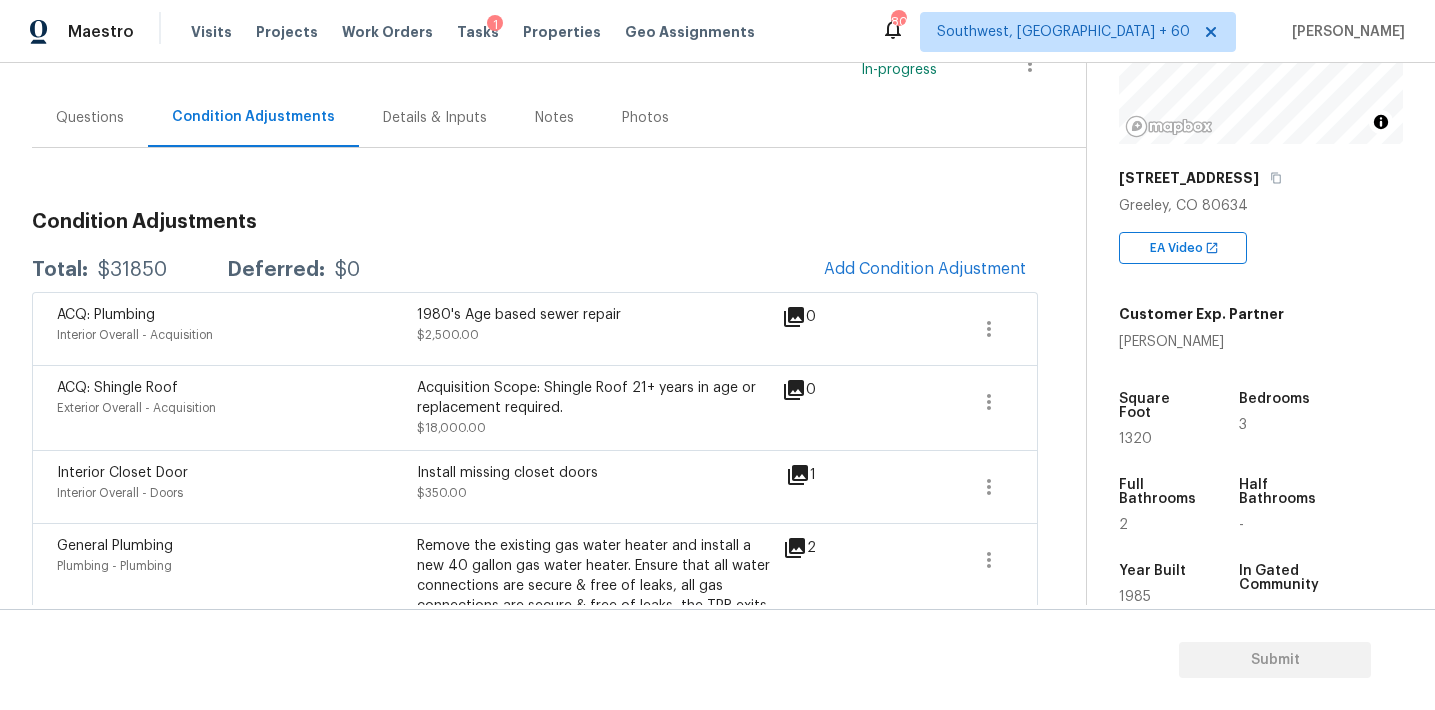 scroll, scrollTop: 157, scrollLeft: 0, axis: vertical 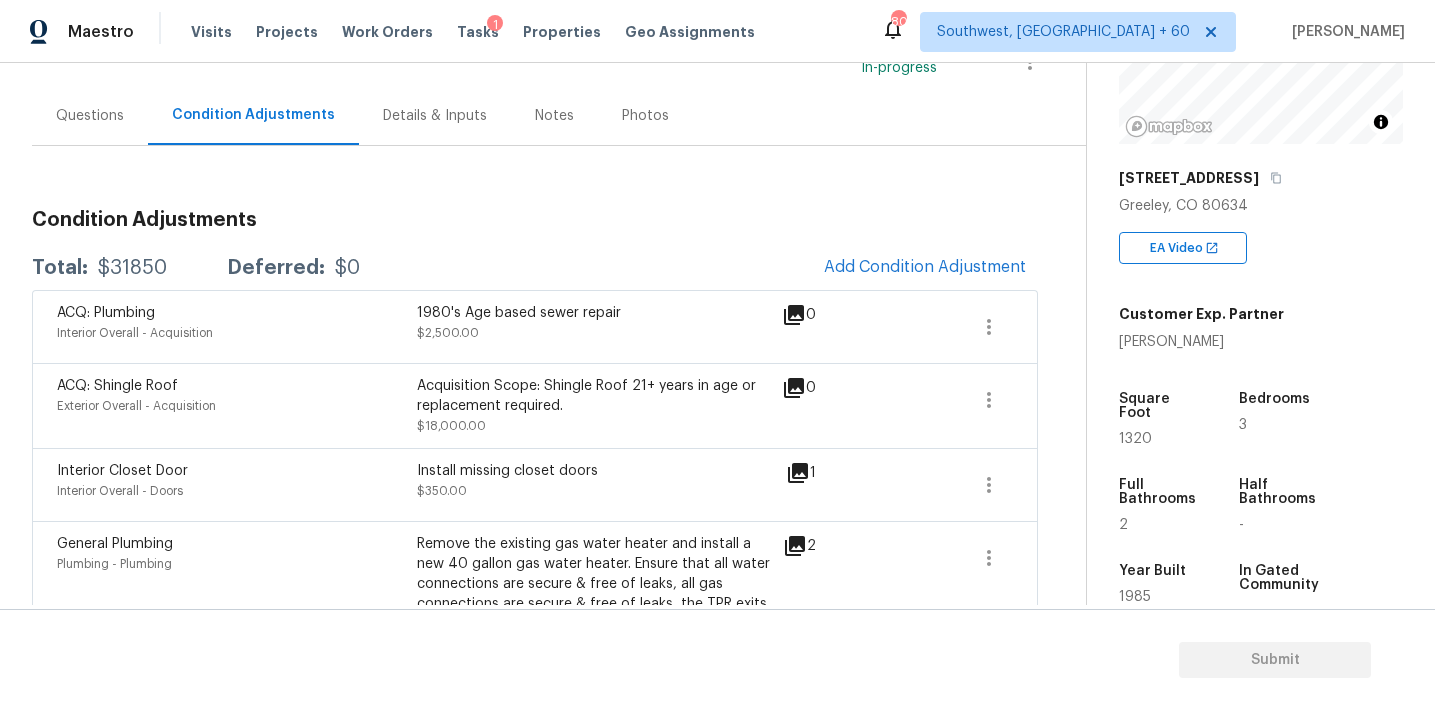 click on "Total:  $31850 Deferred:  $0 Add Condition Adjustment" at bounding box center (535, 268) 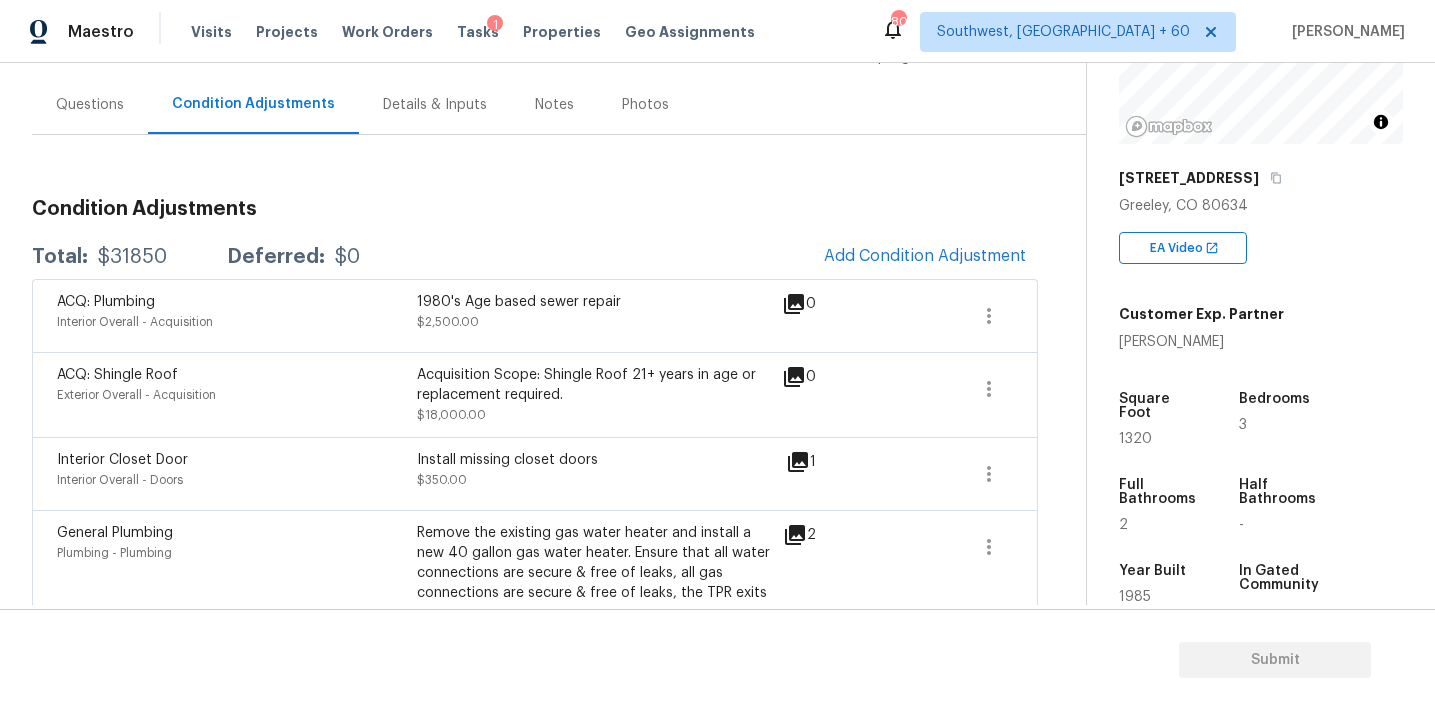 scroll, scrollTop: 165, scrollLeft: 0, axis: vertical 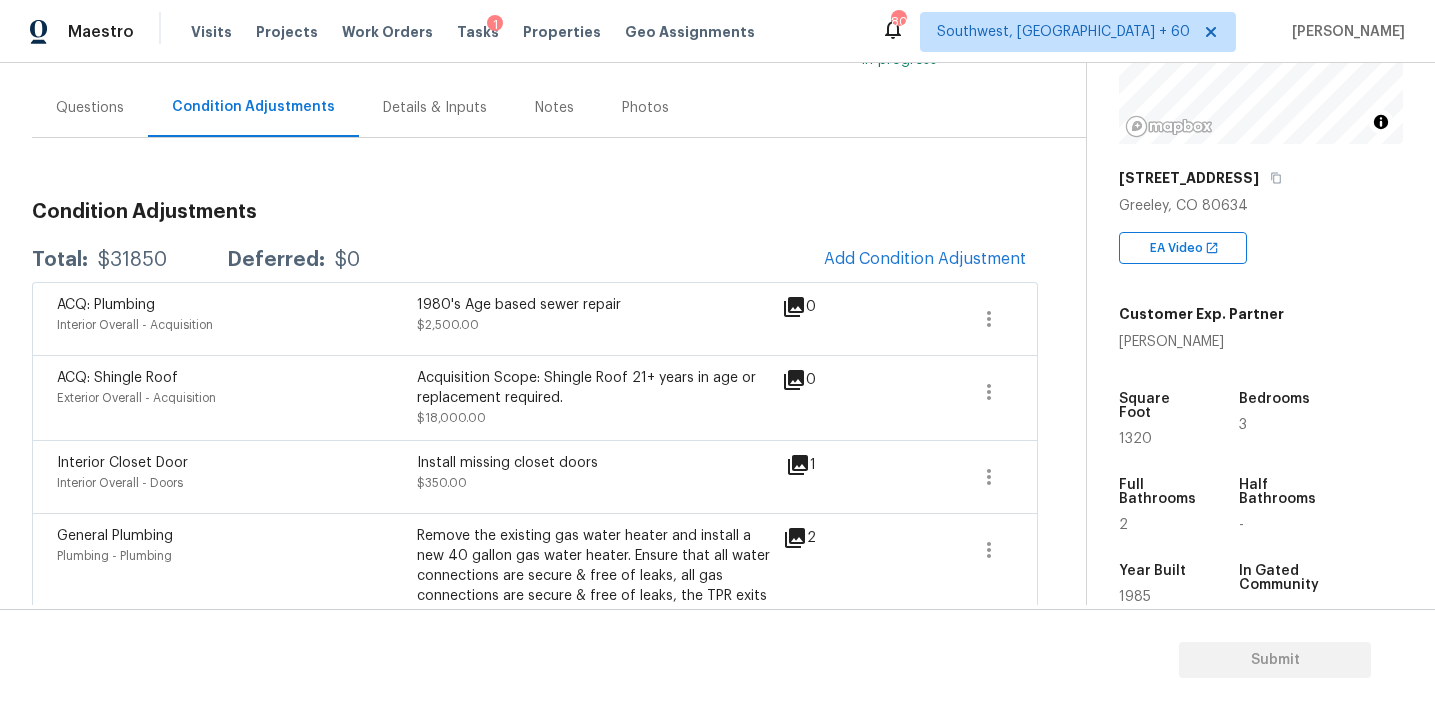 click on "Details & Inputs" at bounding box center [435, 107] 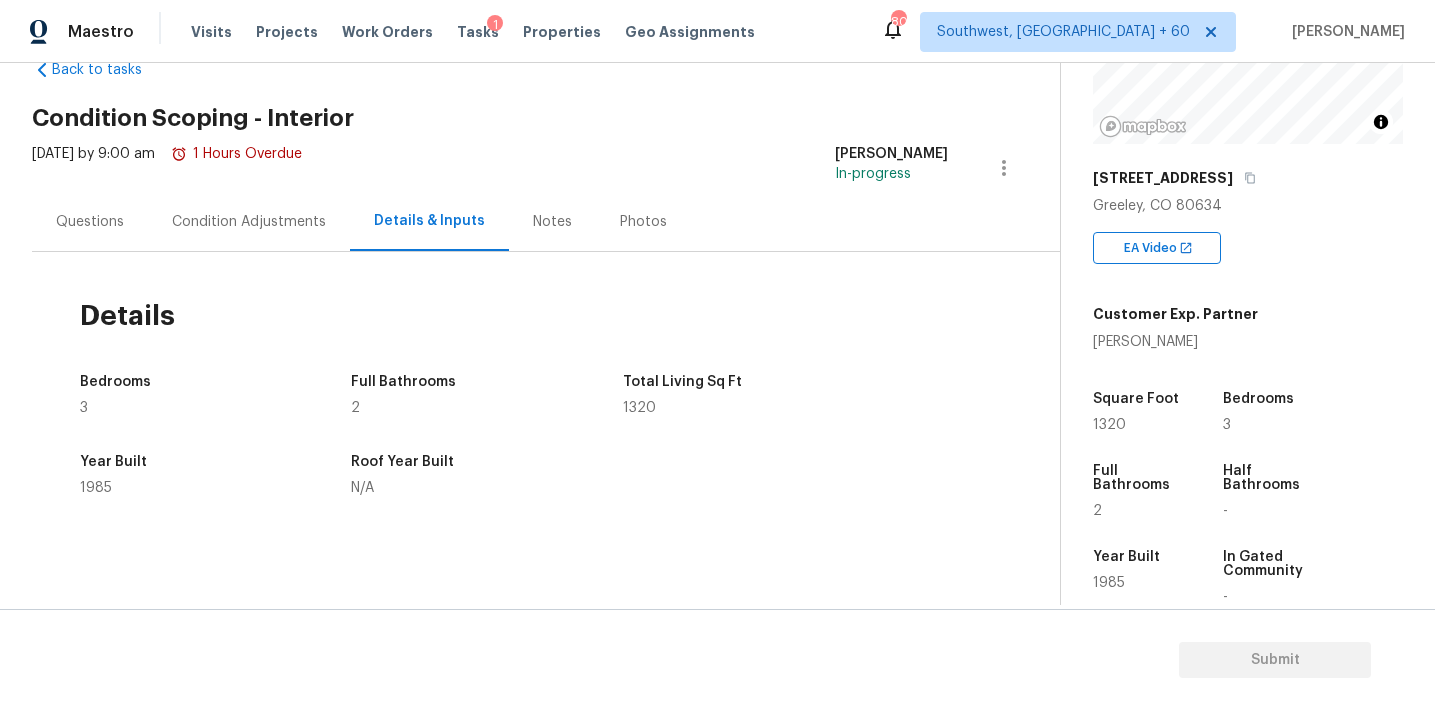 click on "Condition Adjustments" at bounding box center (249, 222) 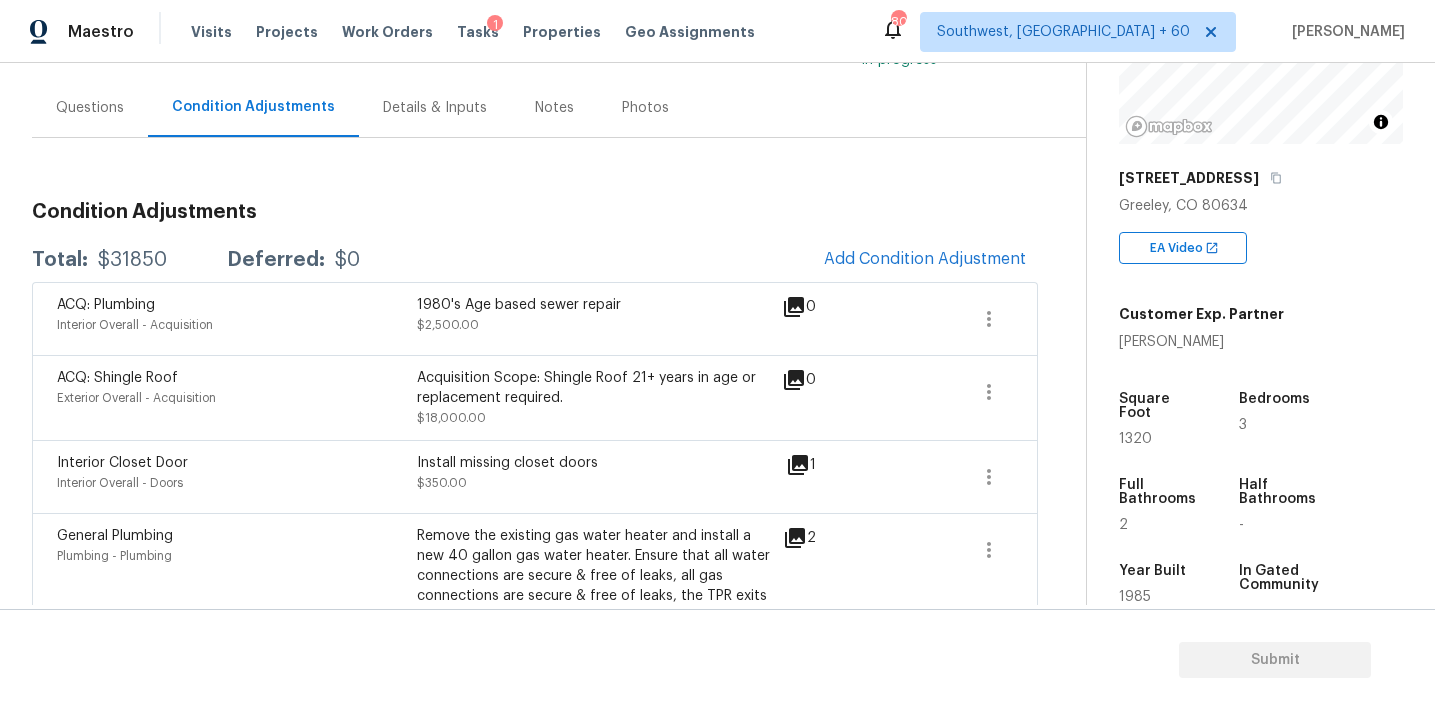 click on "Condition Adjustments" at bounding box center [535, 212] 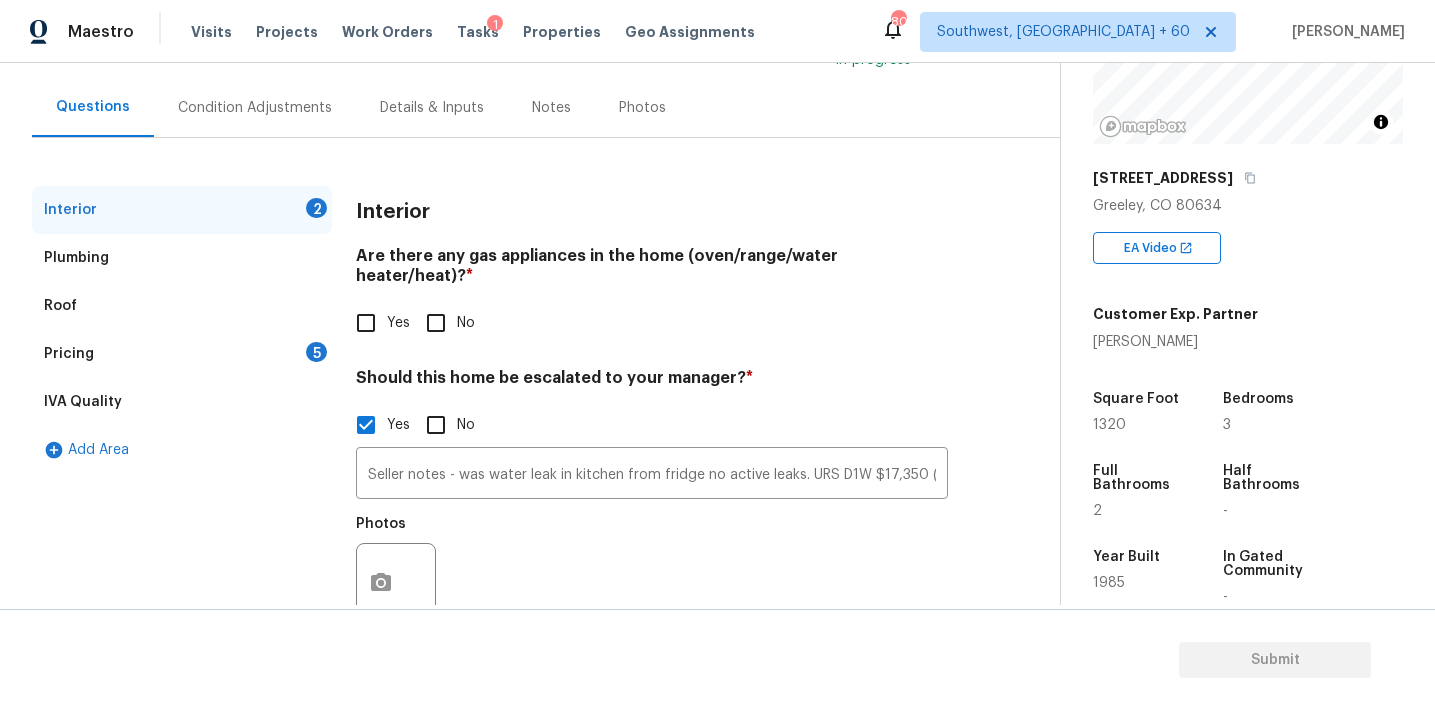 click on "Pricing 5" at bounding box center [182, 354] 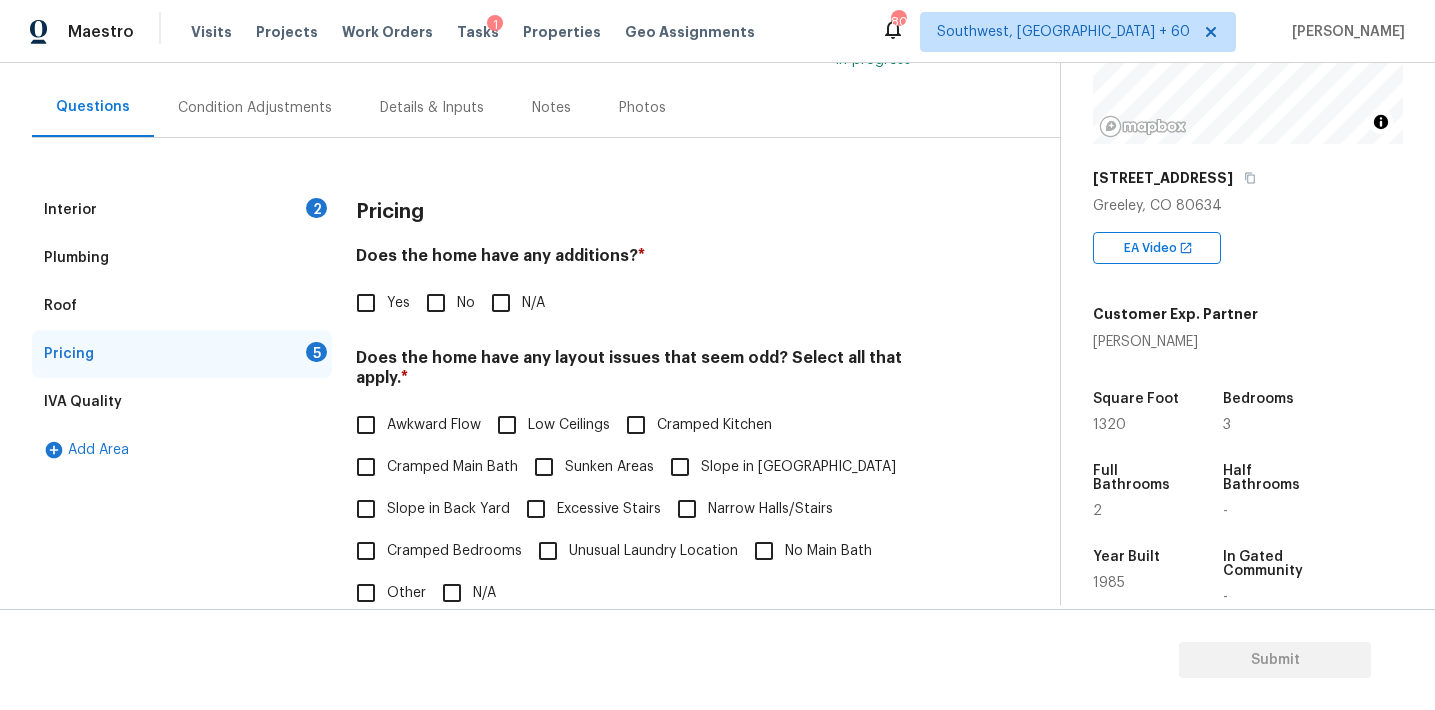 click on "Pricing" at bounding box center [390, 212] 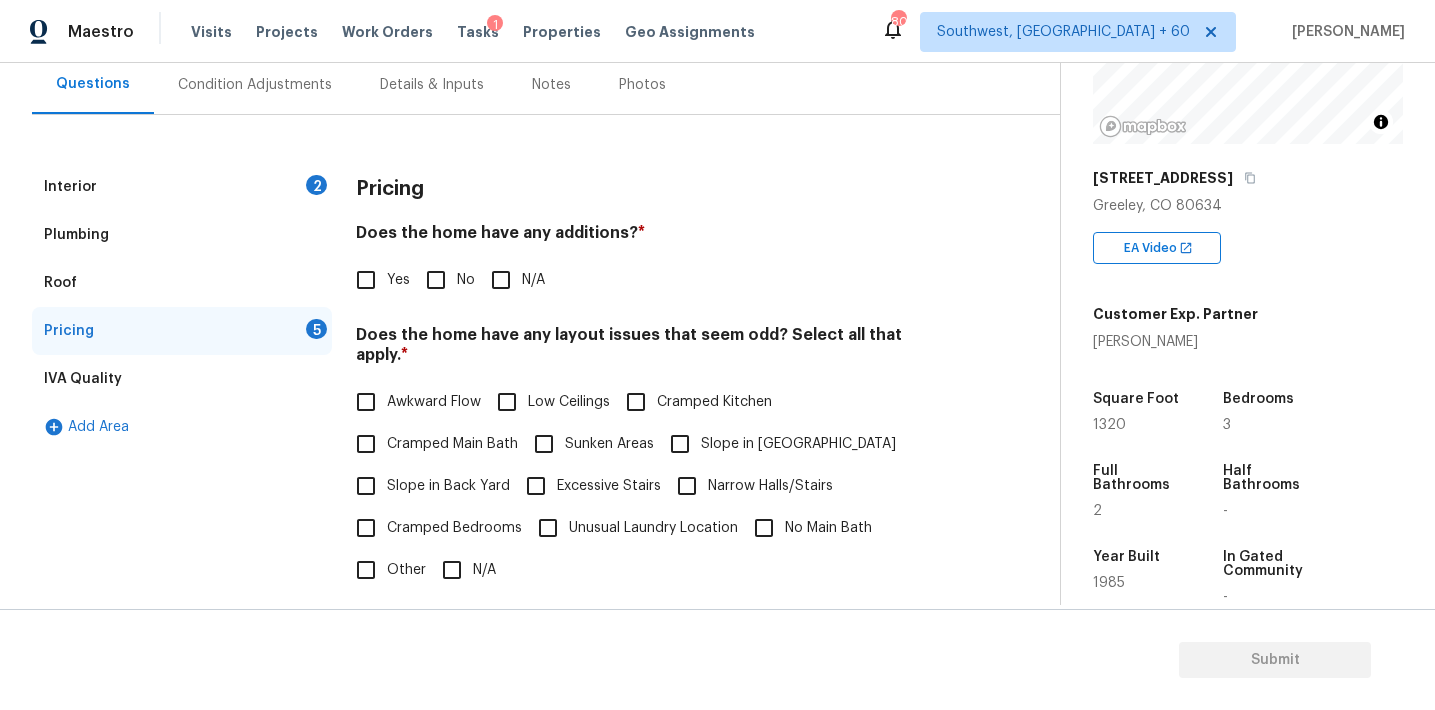 scroll, scrollTop: 181, scrollLeft: 0, axis: vertical 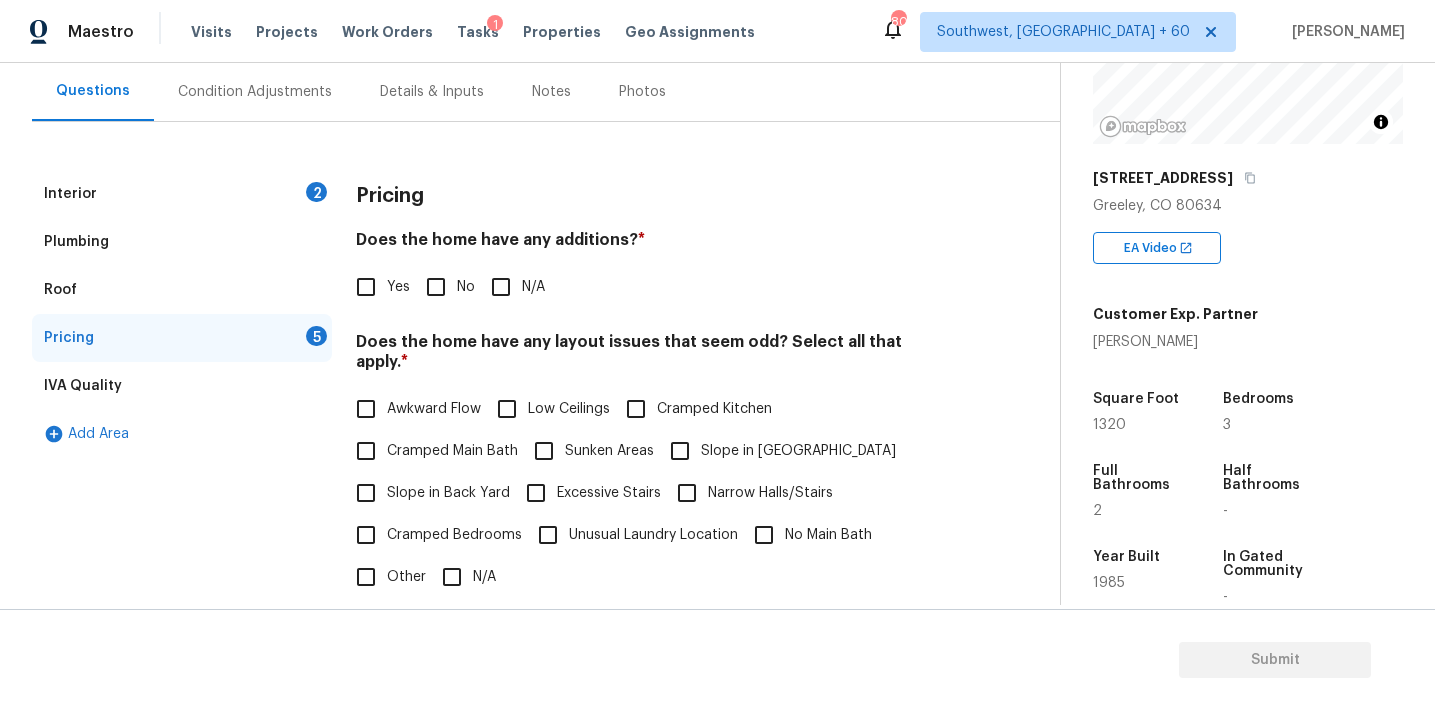 click on "Other" at bounding box center (406, 577) 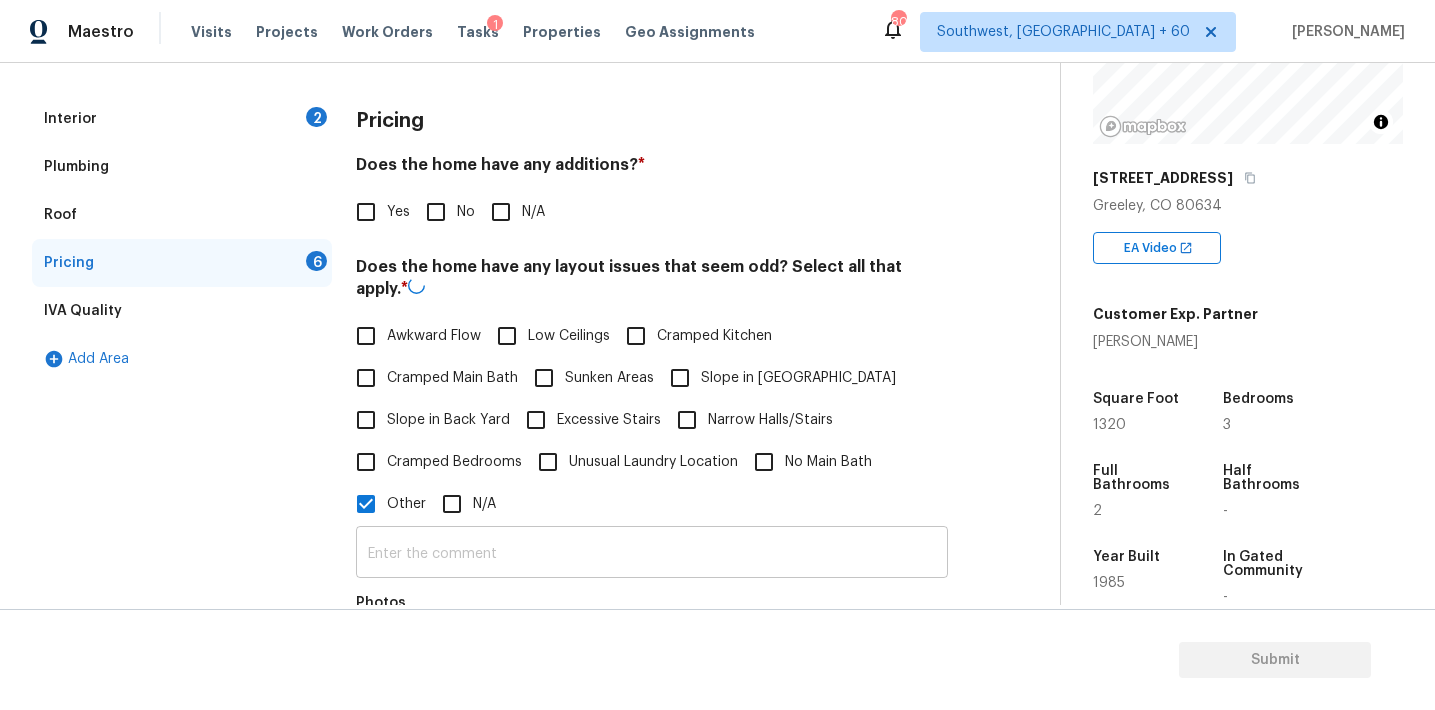 scroll, scrollTop: 308, scrollLeft: 0, axis: vertical 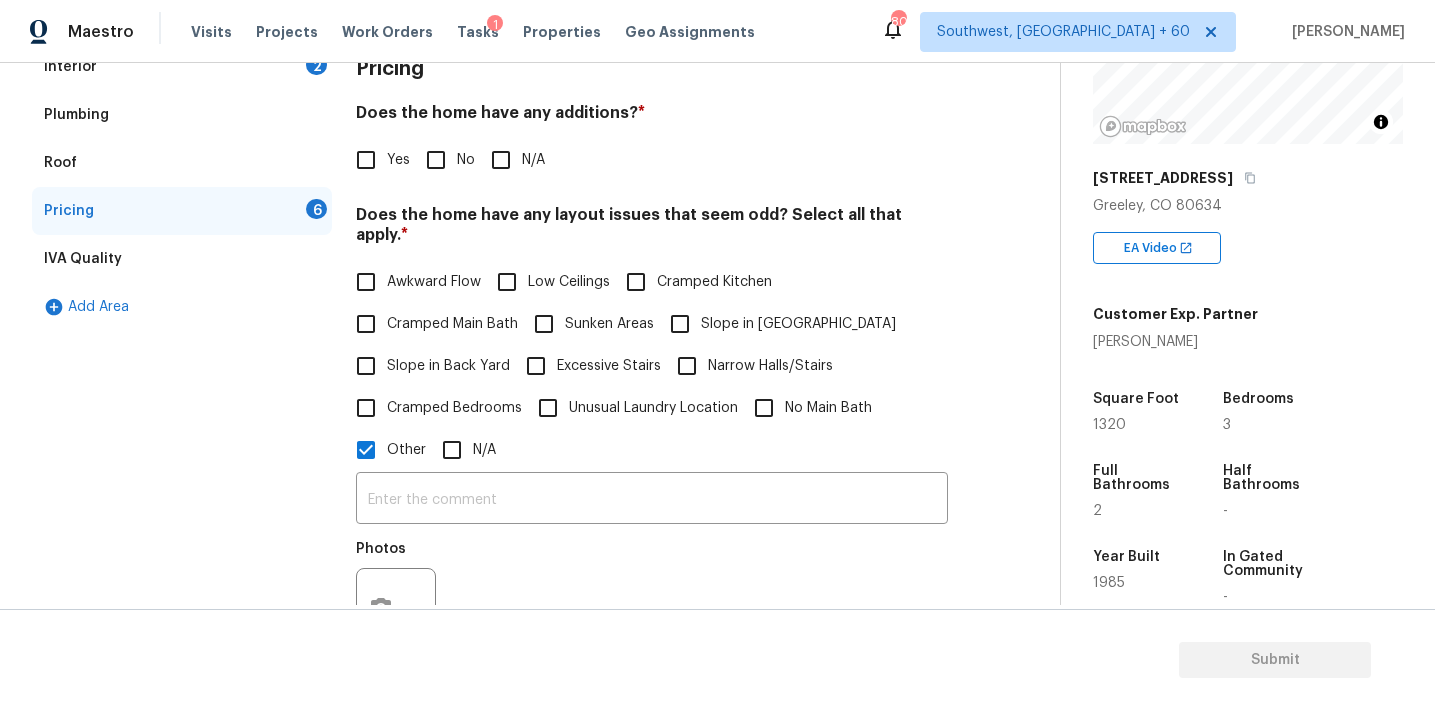 click on "Slope in Back Yard" at bounding box center (448, 366) 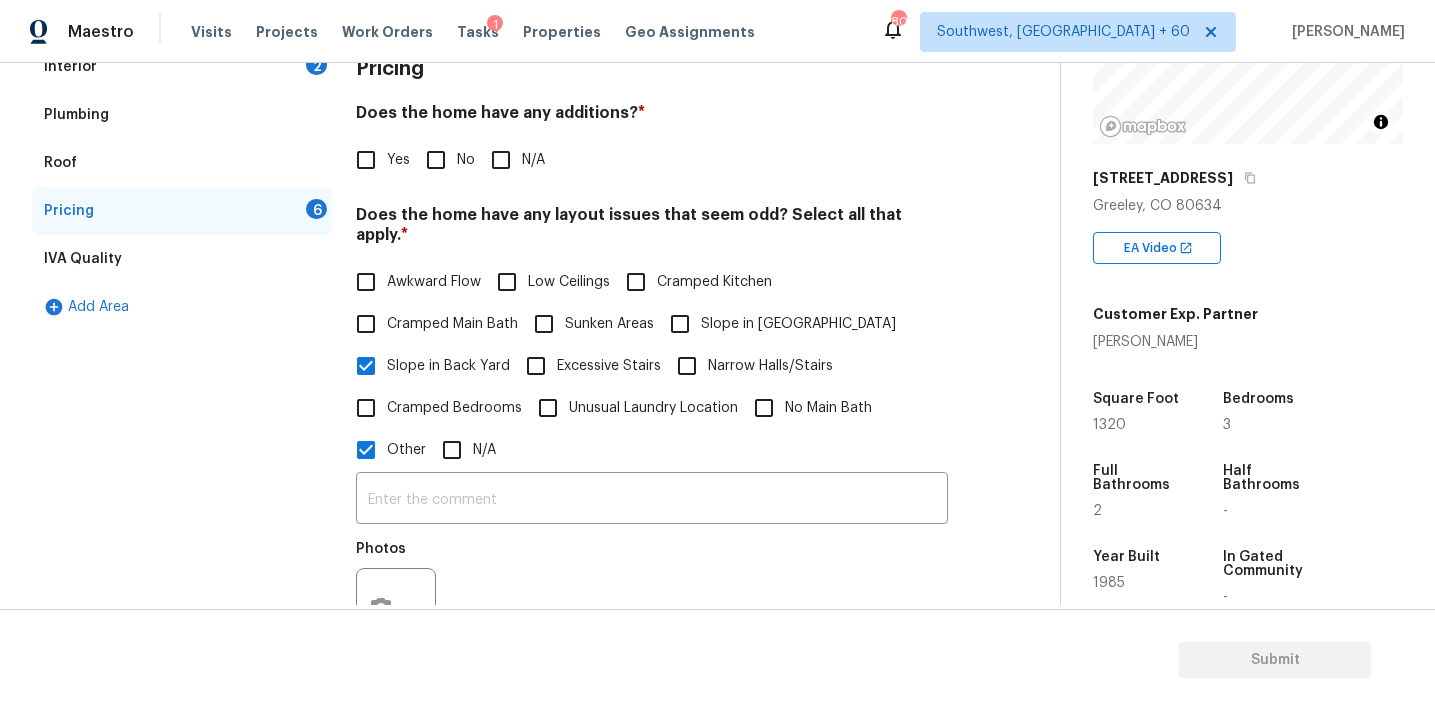 click on "Slope in Front Yard" at bounding box center [777, 324] 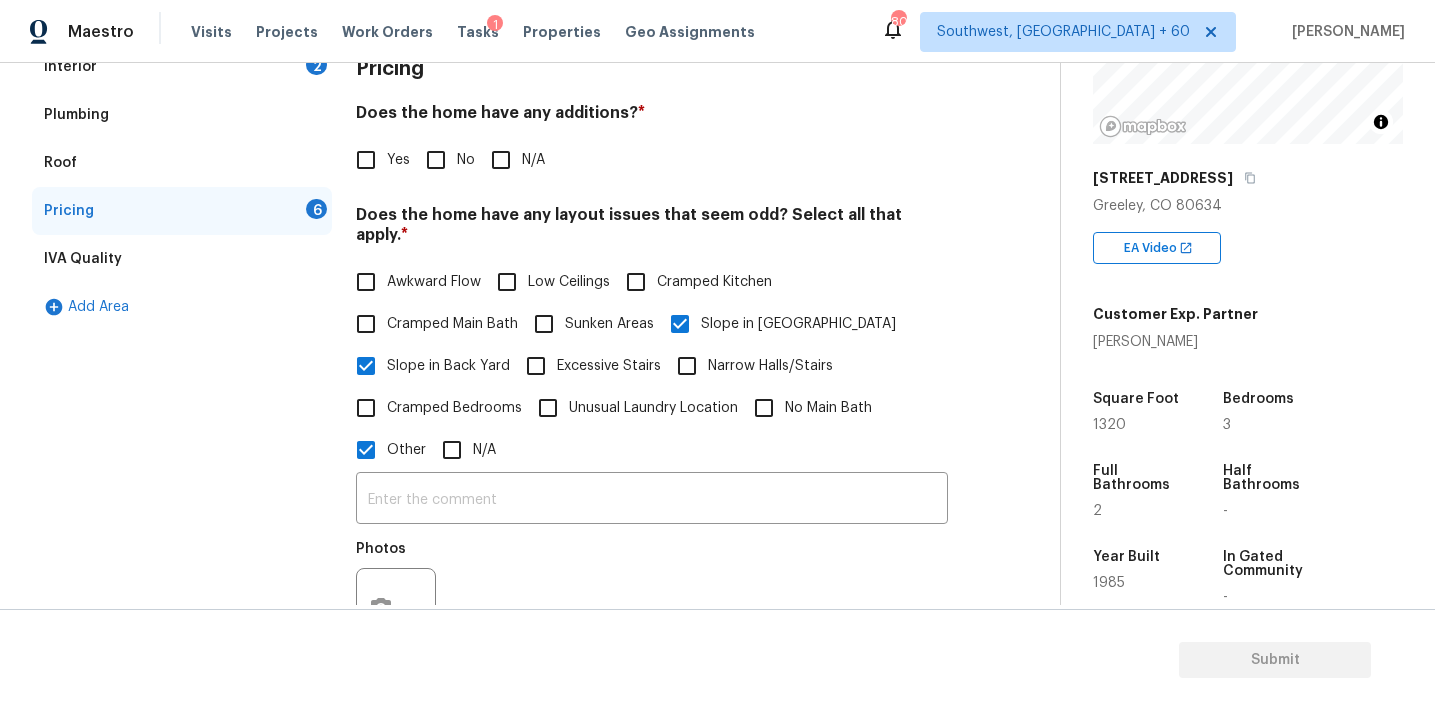 click on "Awkward Flow" at bounding box center (434, 282) 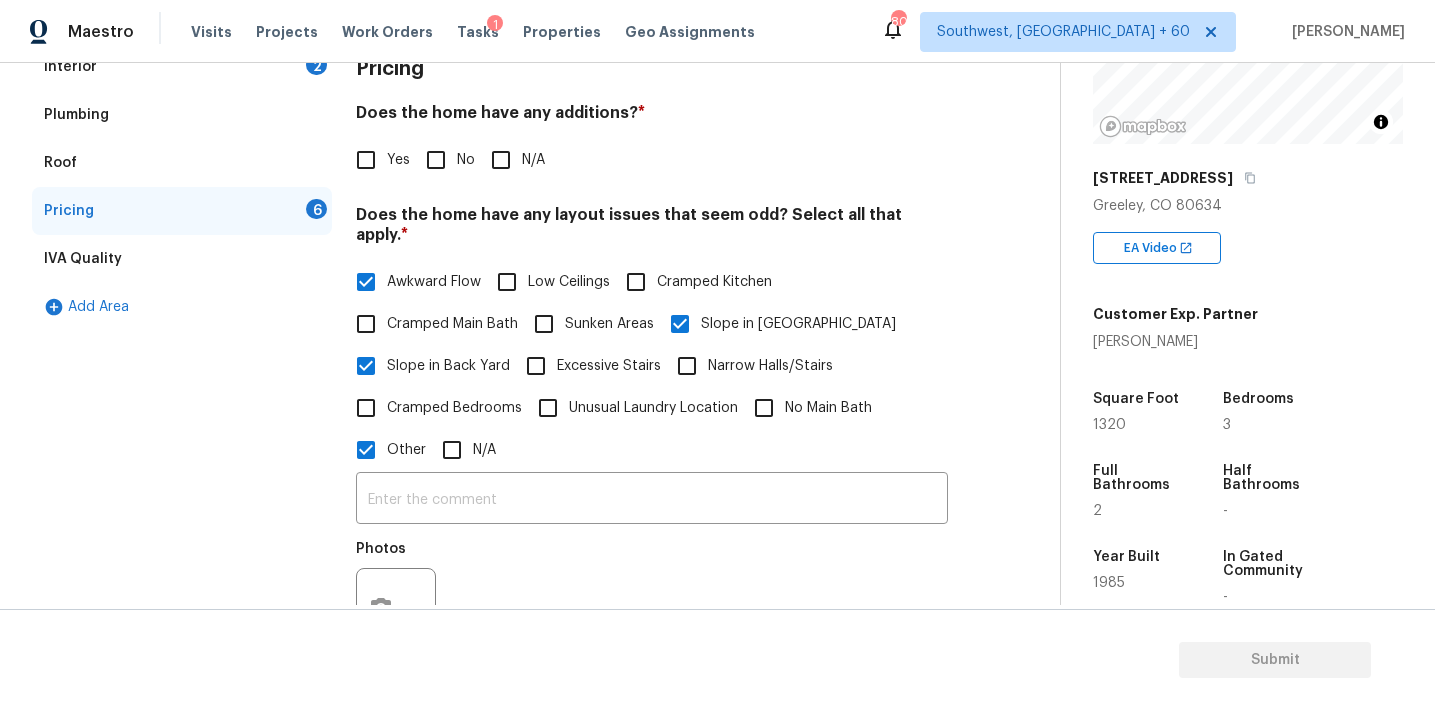 click on "Cramped Kitchen" at bounding box center [636, 282] 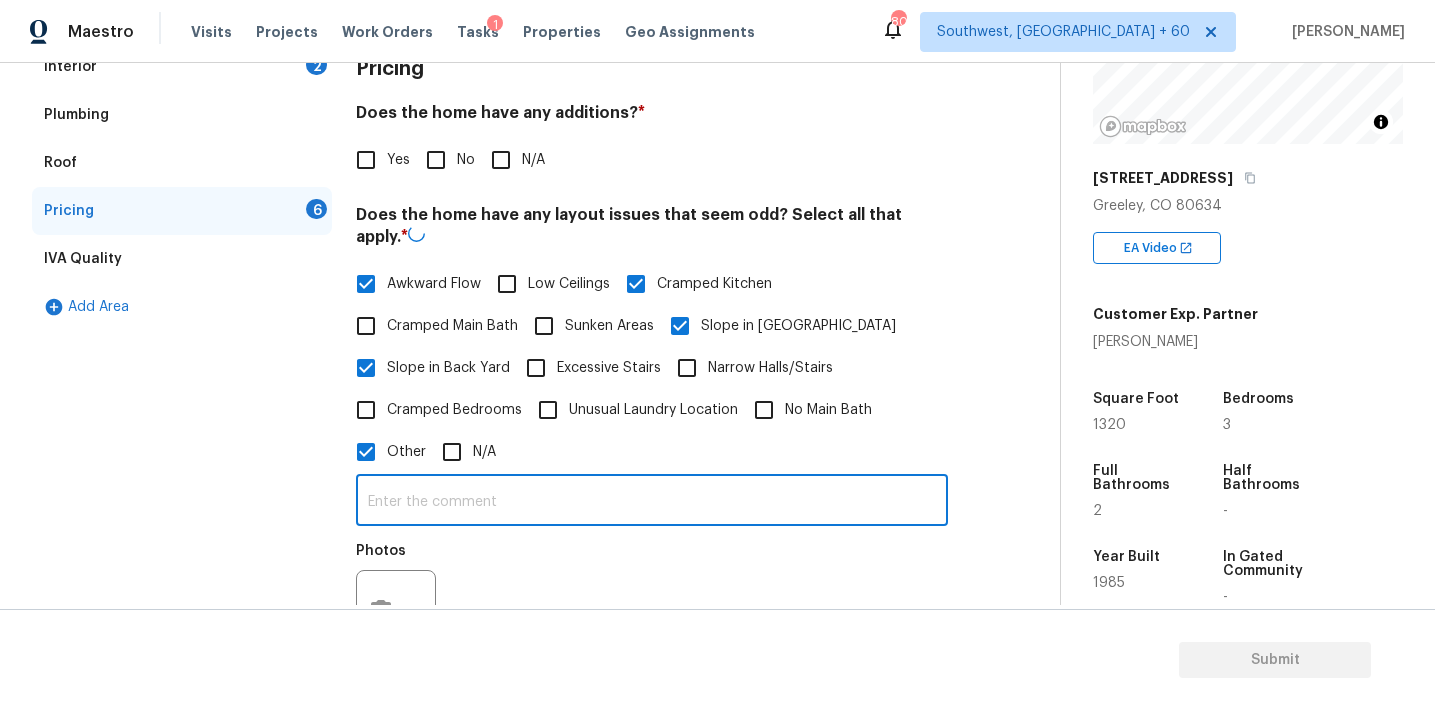 click at bounding box center [652, 502] 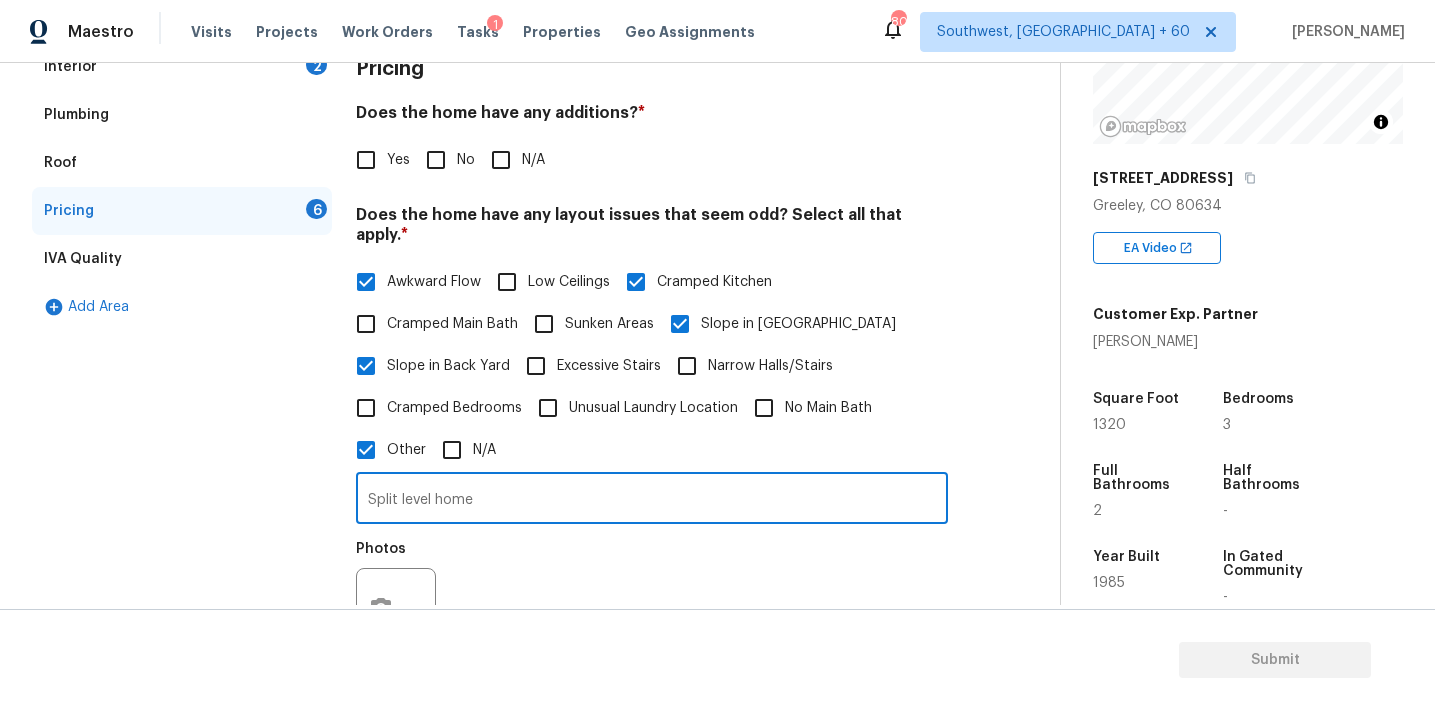 scroll, scrollTop: 430, scrollLeft: 0, axis: vertical 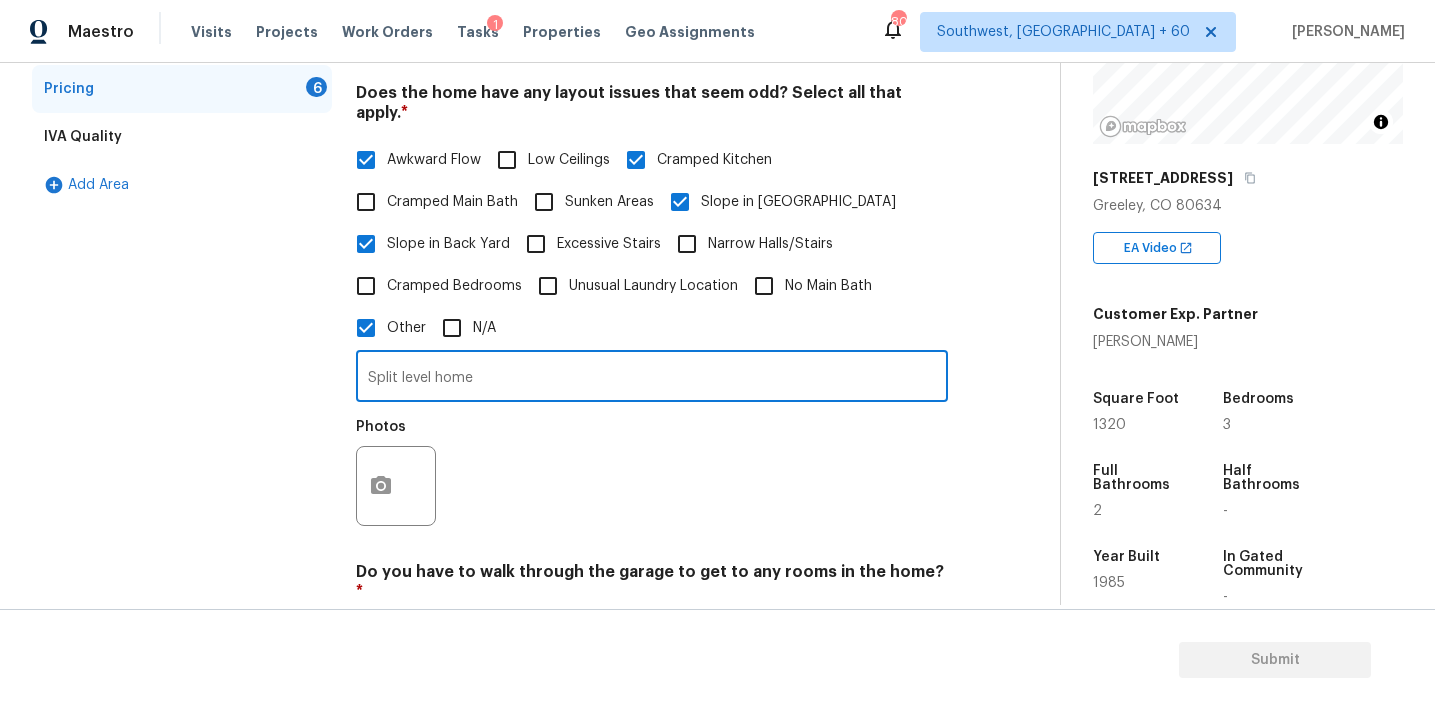 type on "Split level home" 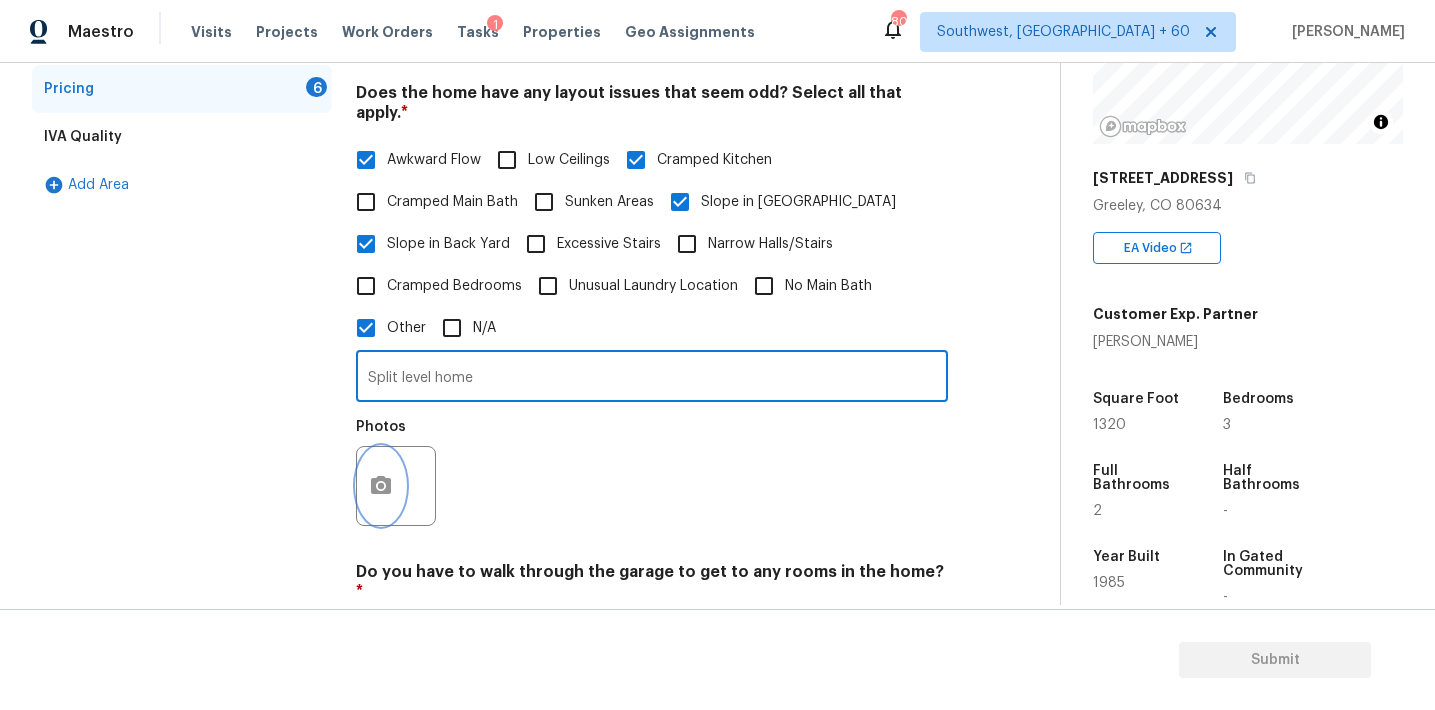click at bounding box center (381, 486) 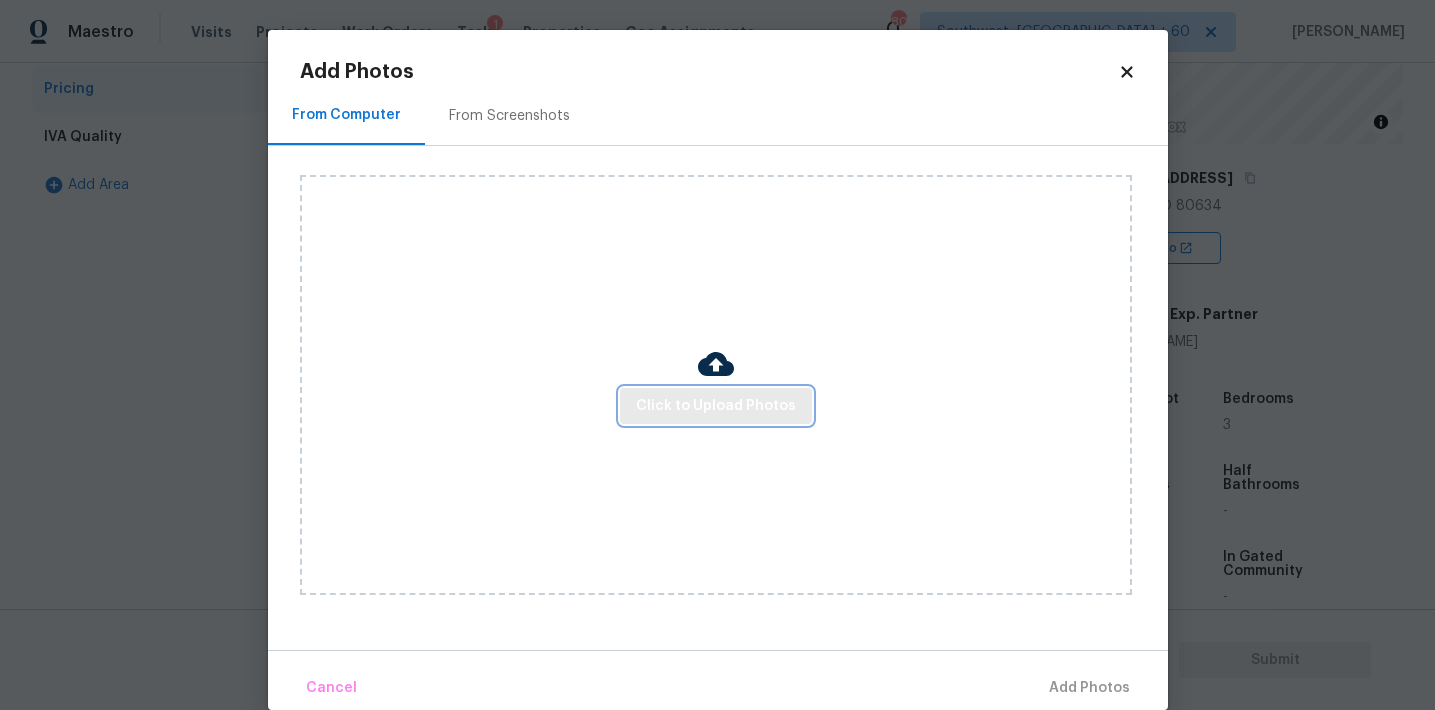 click on "Click to Upload Photos" at bounding box center (716, 406) 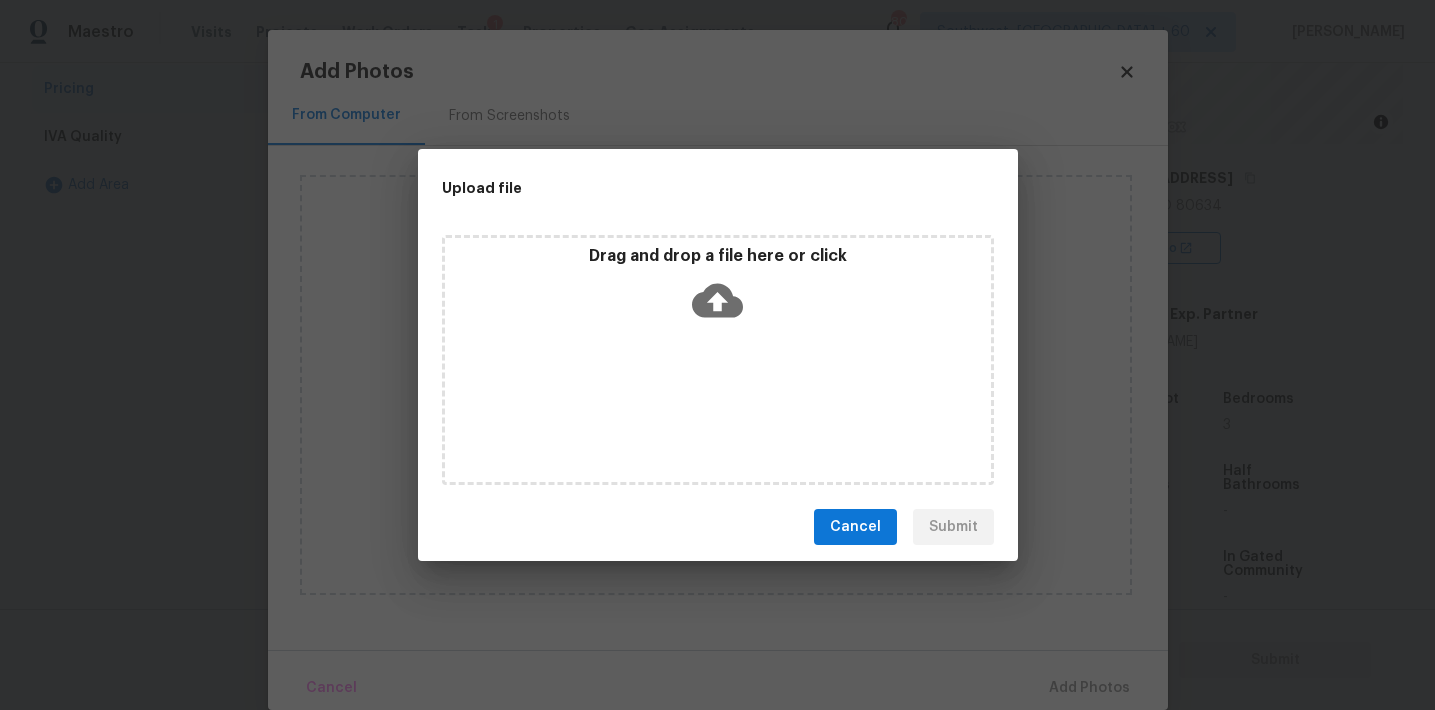 click on "Drag and drop a file here or click" at bounding box center [718, 289] 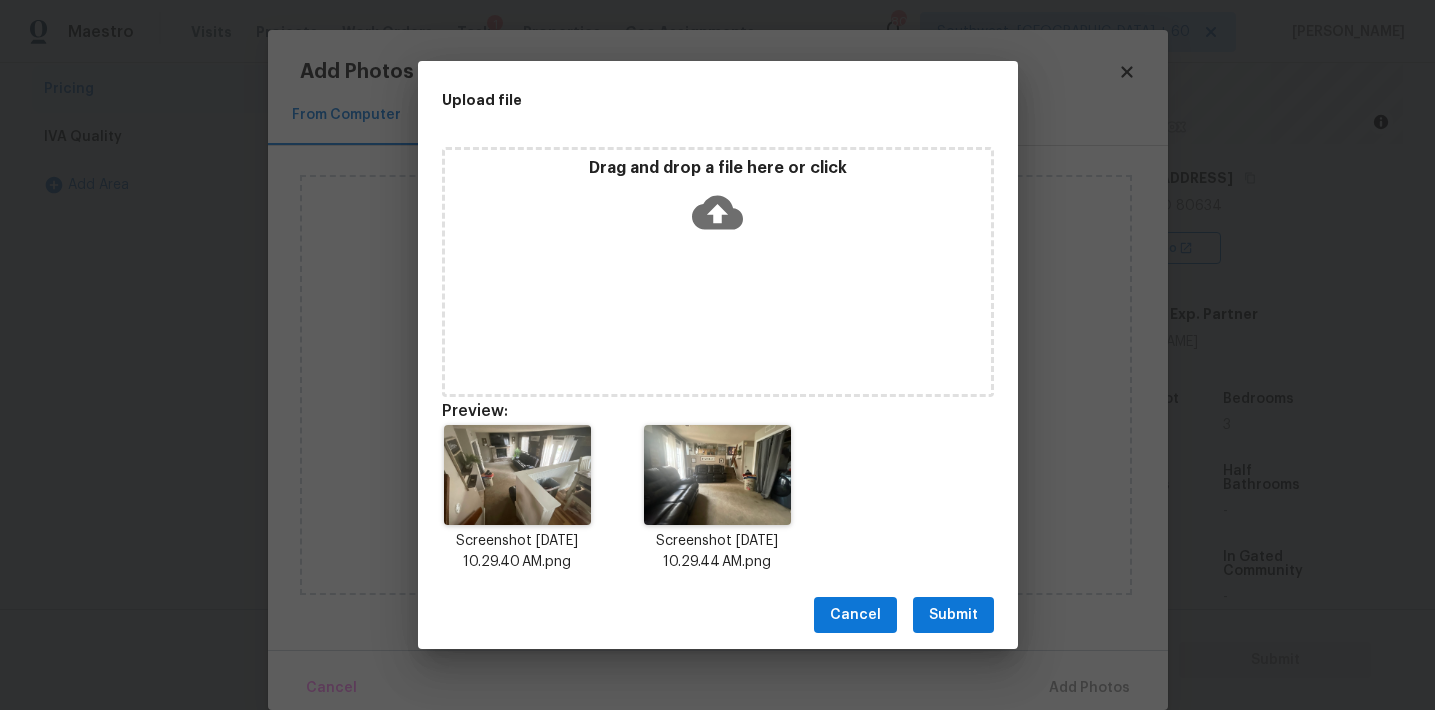 click on "Submit" at bounding box center (953, 615) 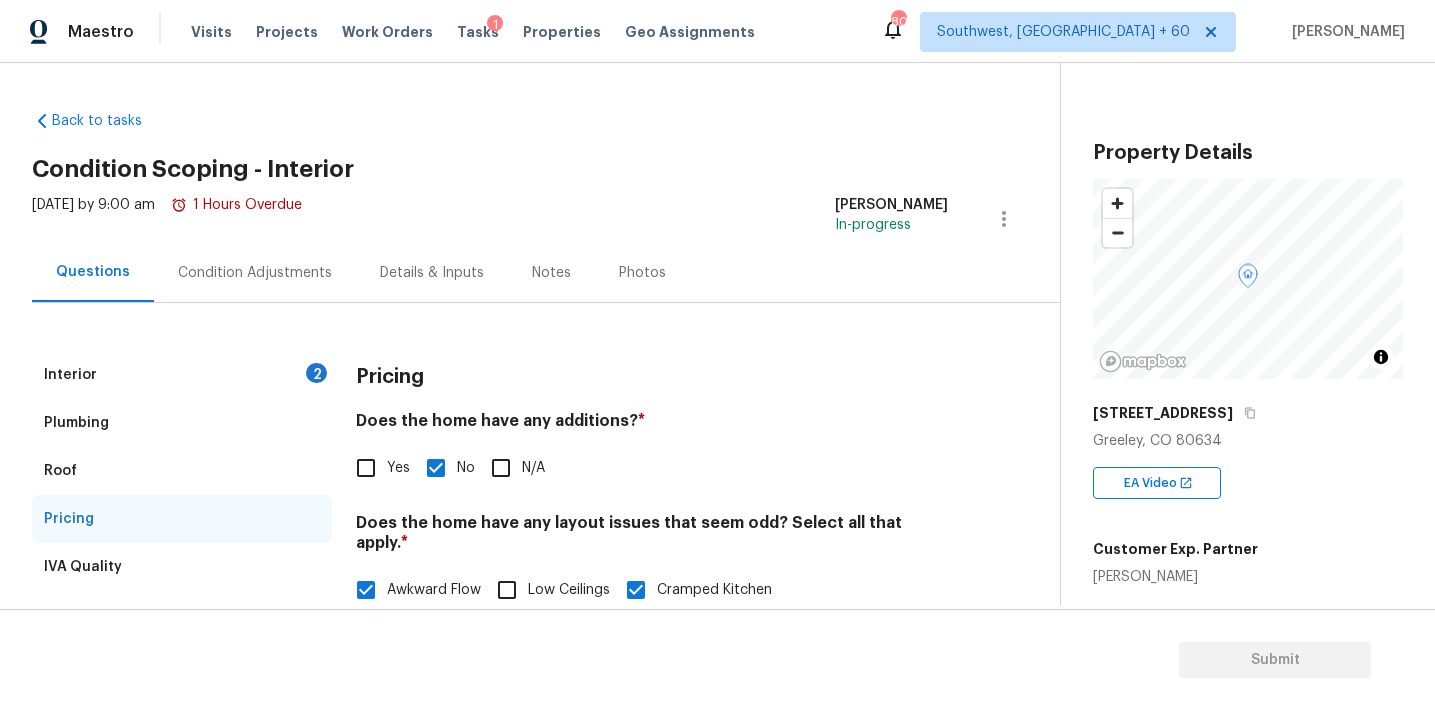 scroll, scrollTop: 0, scrollLeft: 0, axis: both 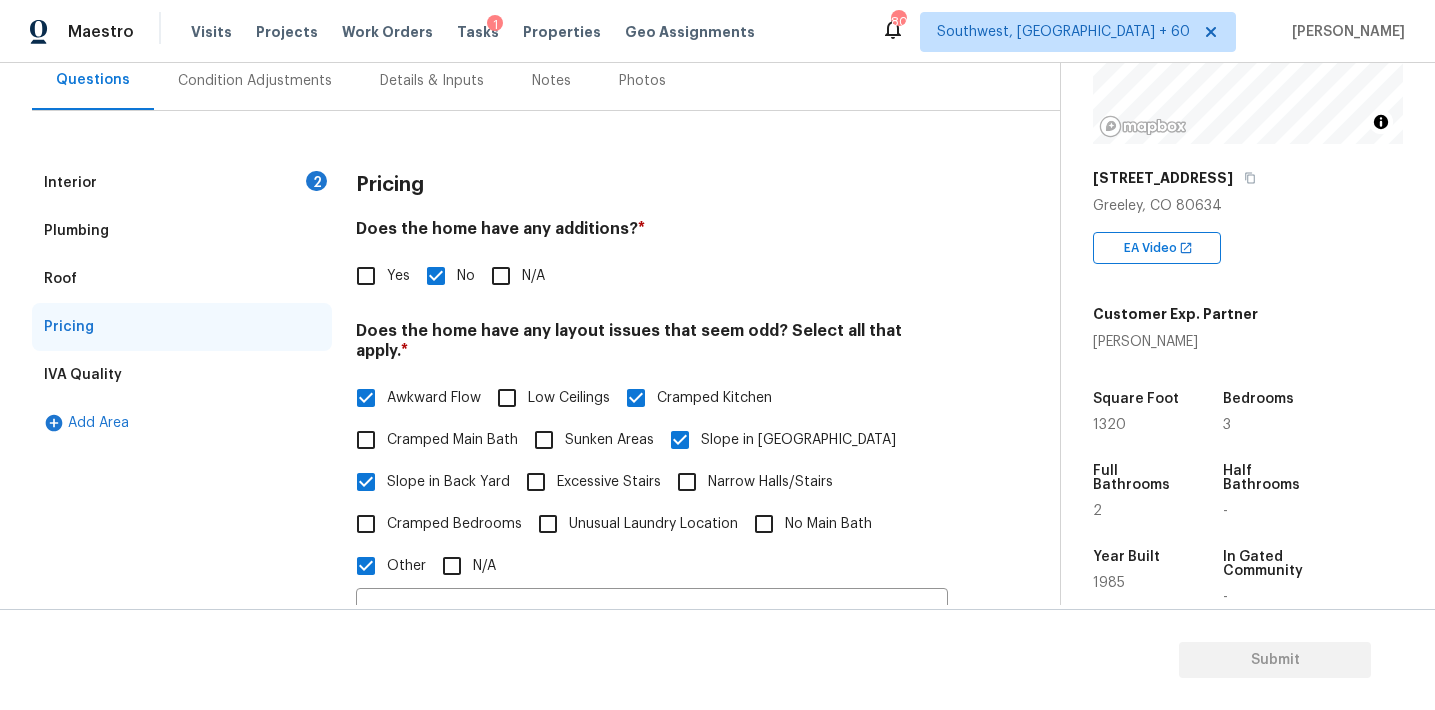 click on "Pricing" at bounding box center (652, 185) 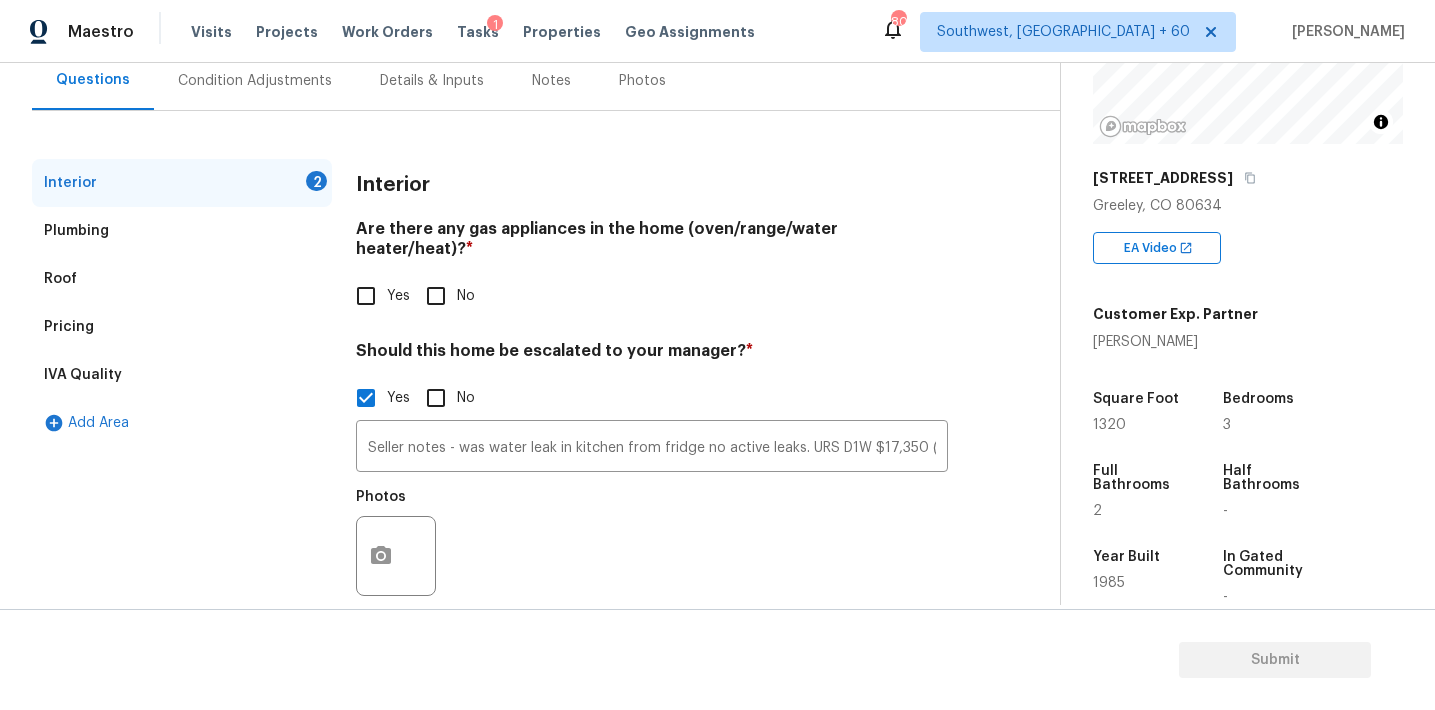 click on "Are there any gas appliances in the home (oven/range/water heater/heat)?  *" at bounding box center (652, 243) 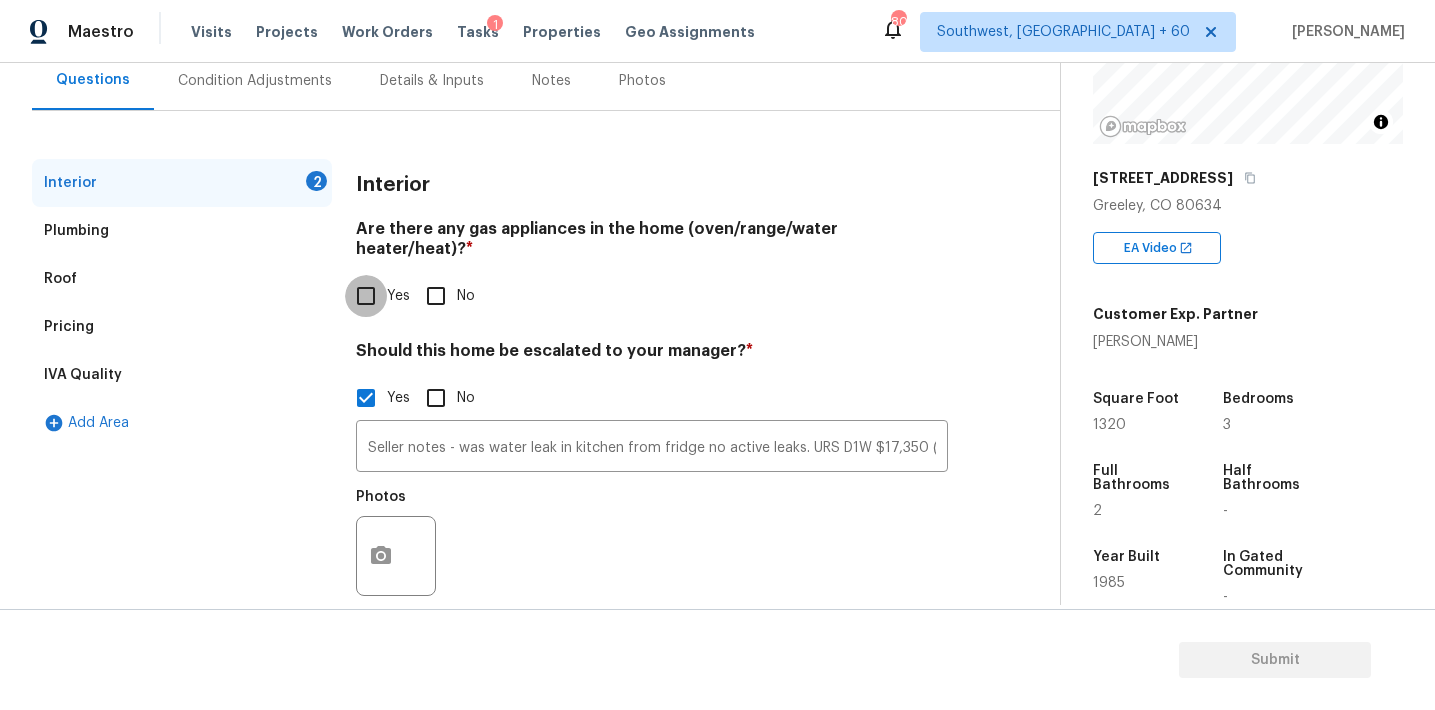 click on "Yes" at bounding box center [366, 296] 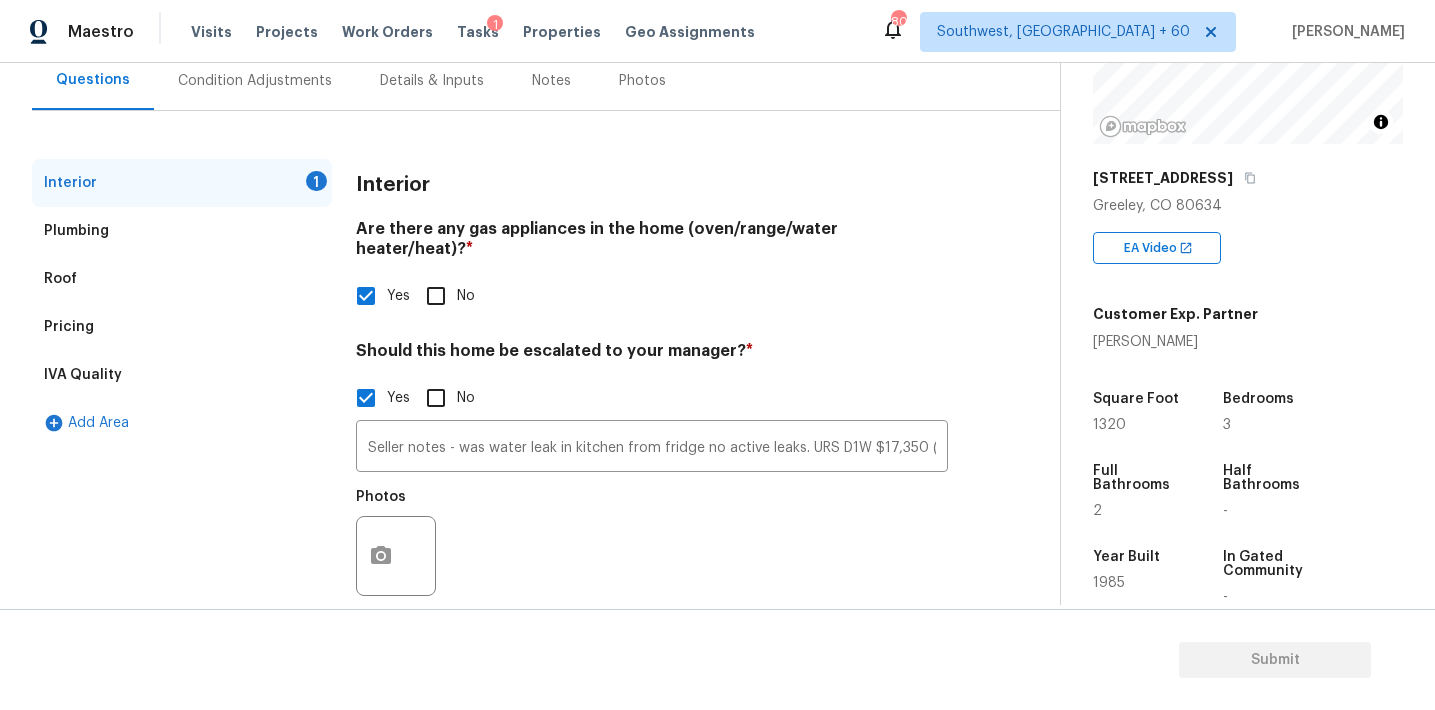 click on "Interior" at bounding box center (393, 185) 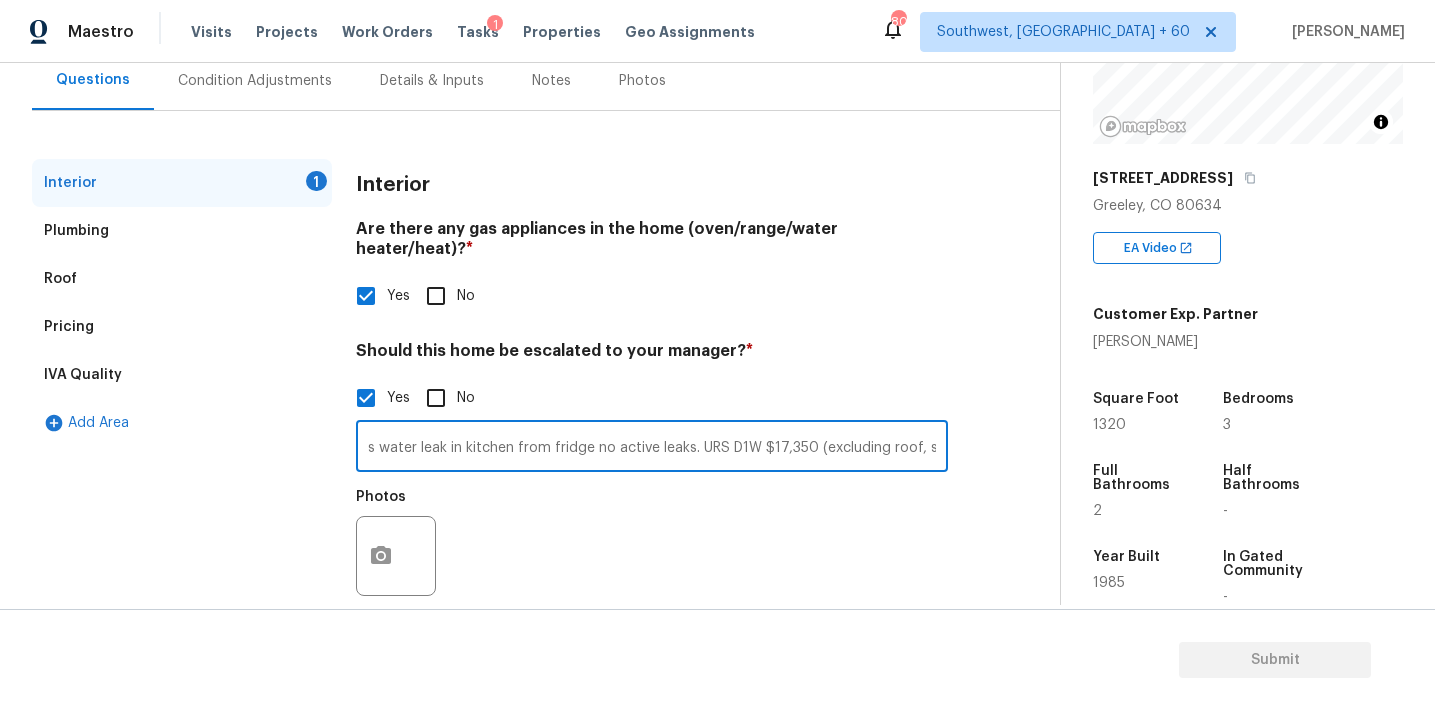 scroll, scrollTop: 0, scrollLeft: 205, axis: horizontal 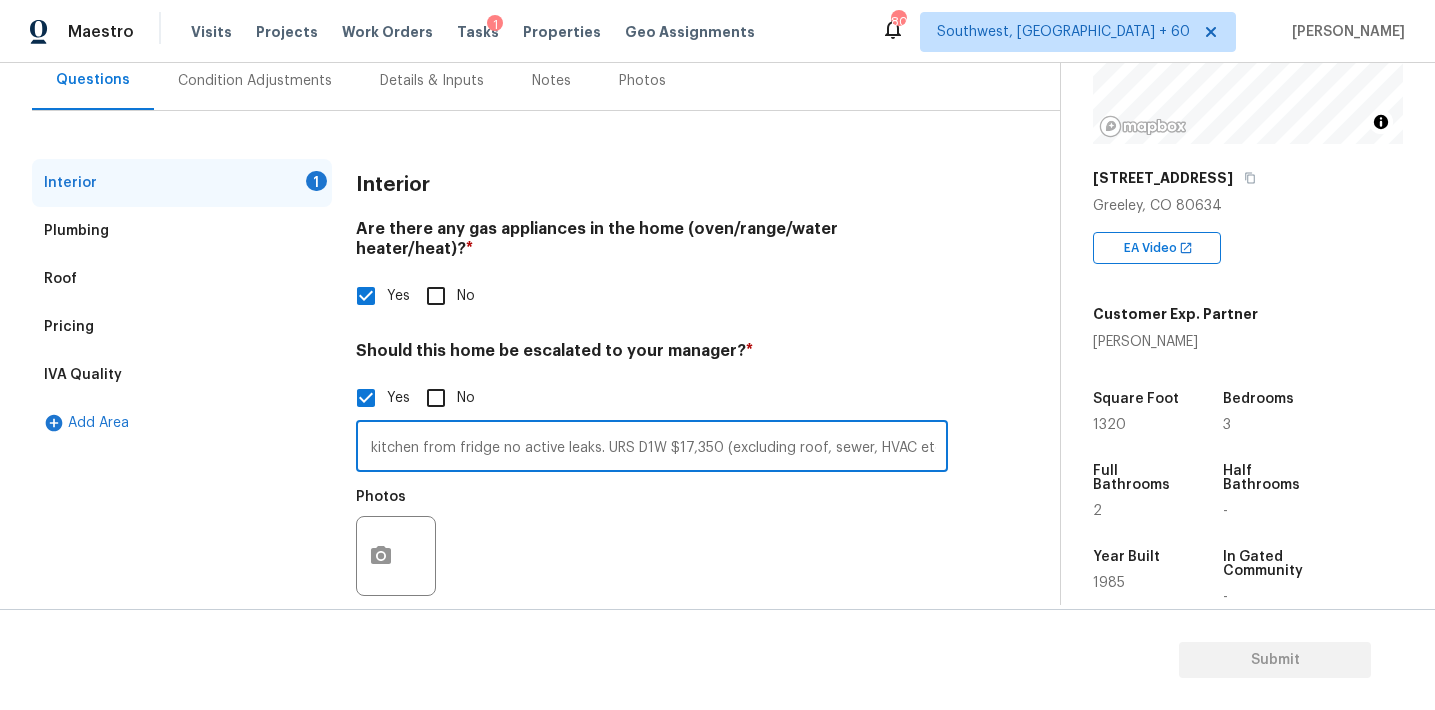 drag, startPoint x: 455, startPoint y: 425, endPoint x: 954, endPoint y: 439, distance: 499.19635 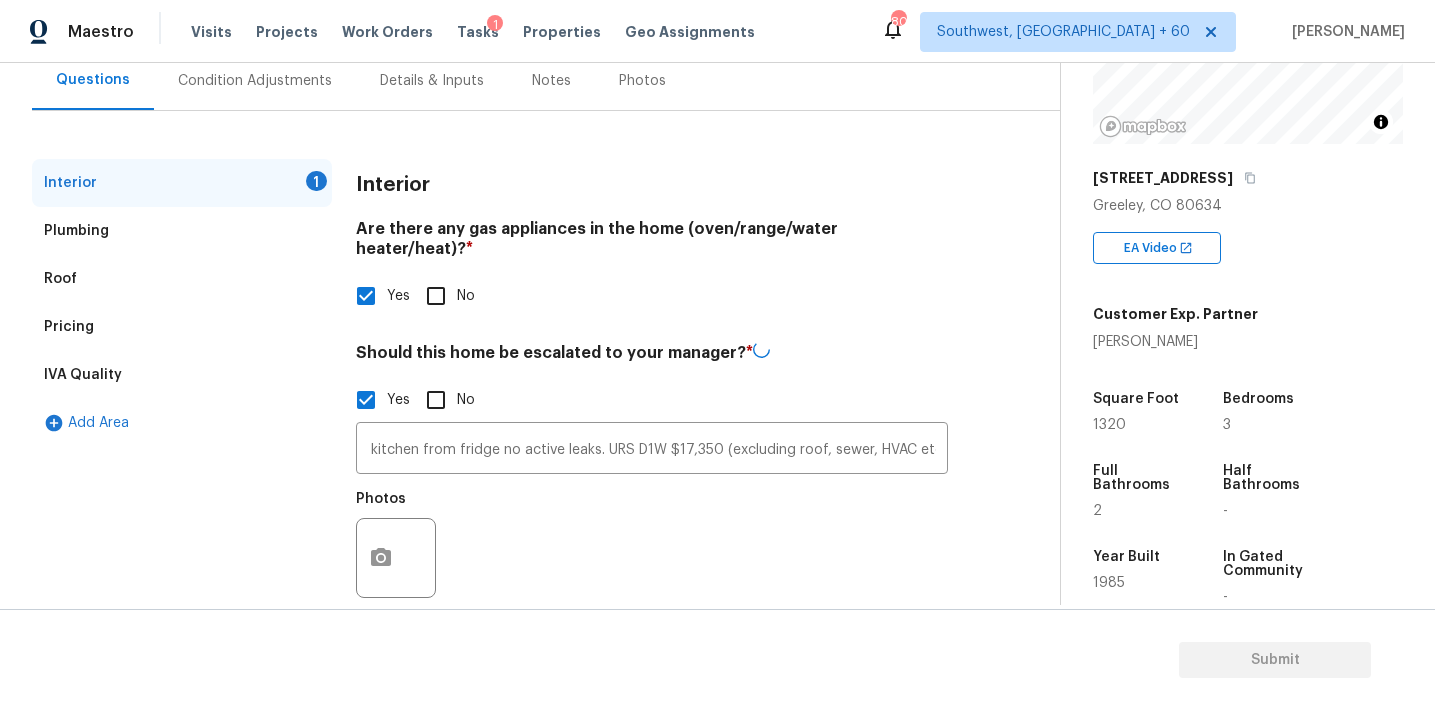 click on "Interior 1 Plumbing Roof Pricing IVA Quality Add Area Interior Are there any gas appliances in the home (oven/range/water heater/heat)?  * Yes No Should this home be escalated to your manager?  * Yes No Seller notes - was water leak in kitchen from fridge no active leaks. URS D1W $17,350 (excluding roof, sewer, HVAC etc) ​ Photos" at bounding box center [522, 396] 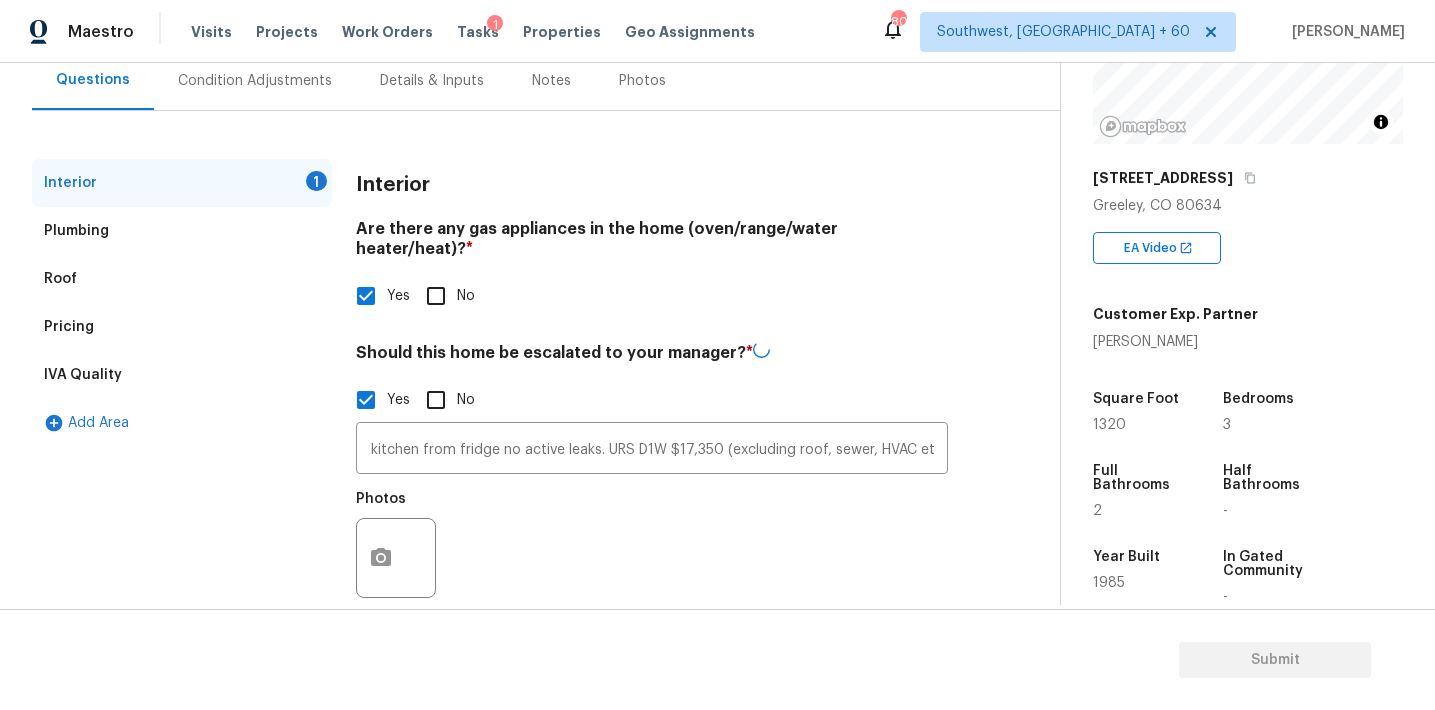 scroll, scrollTop: 0, scrollLeft: 0, axis: both 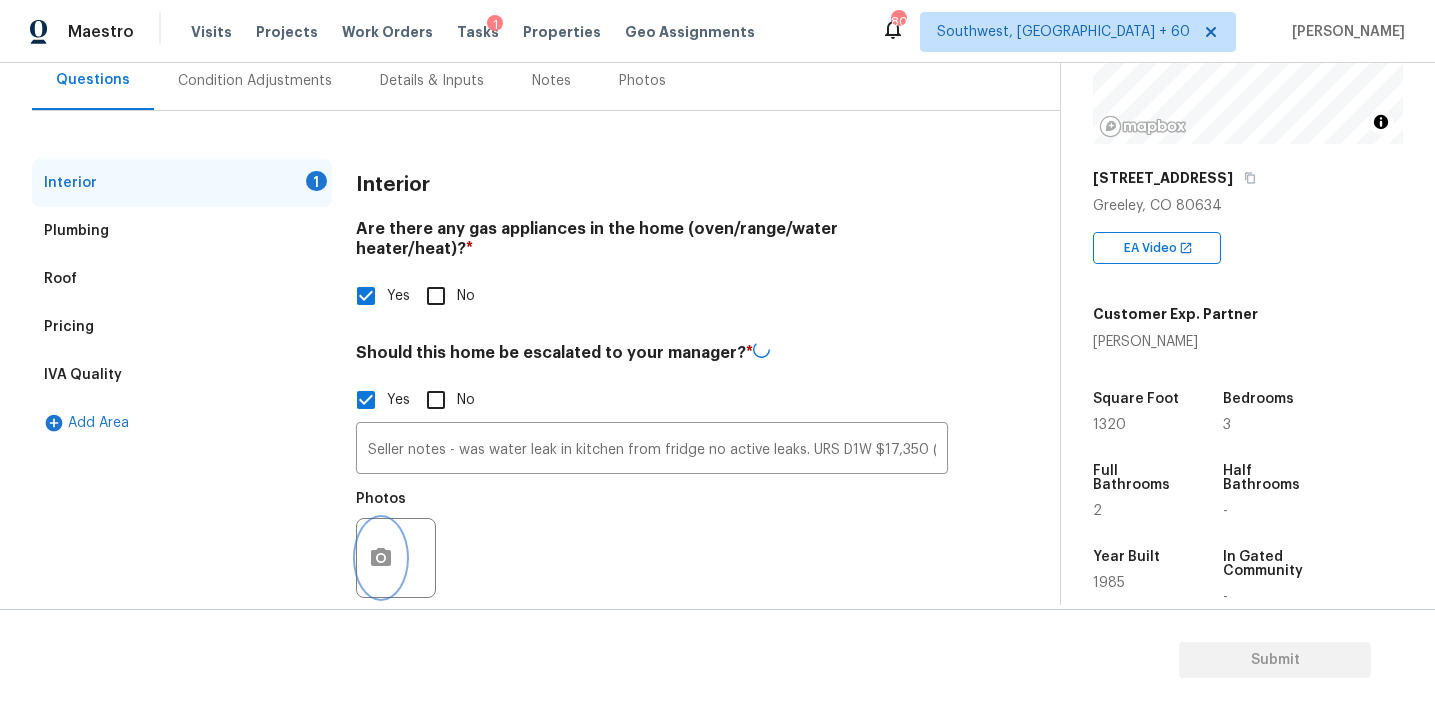 click 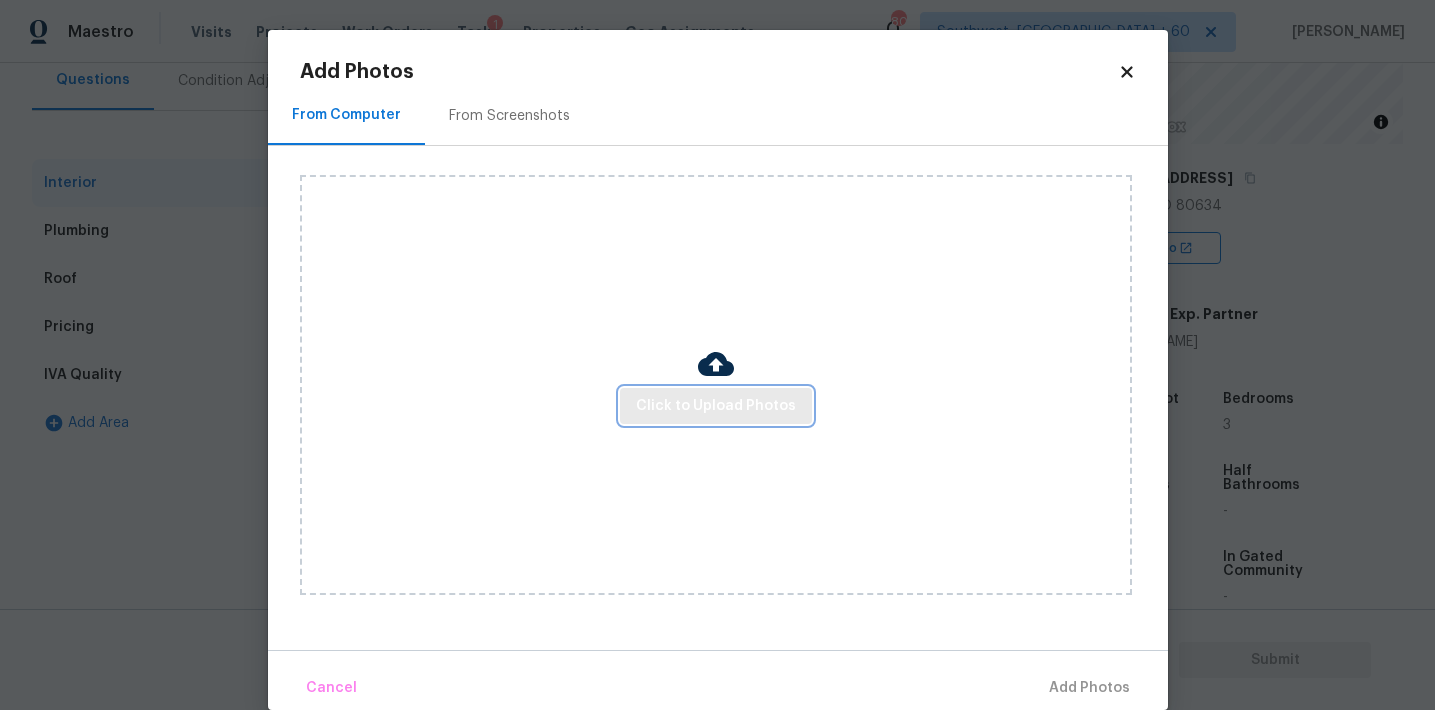 click on "Click to Upload Photos" at bounding box center [716, 406] 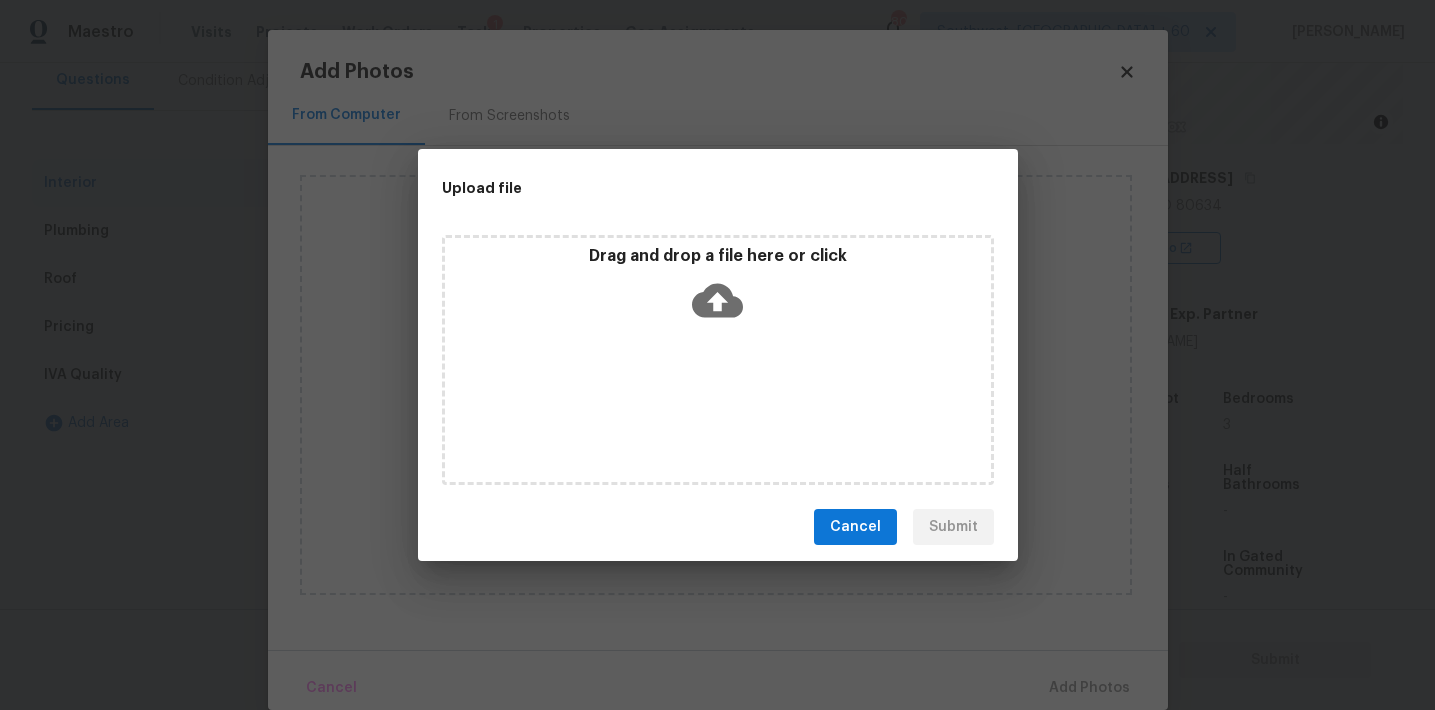 click on "Drag and drop a file here or click" at bounding box center (718, 256) 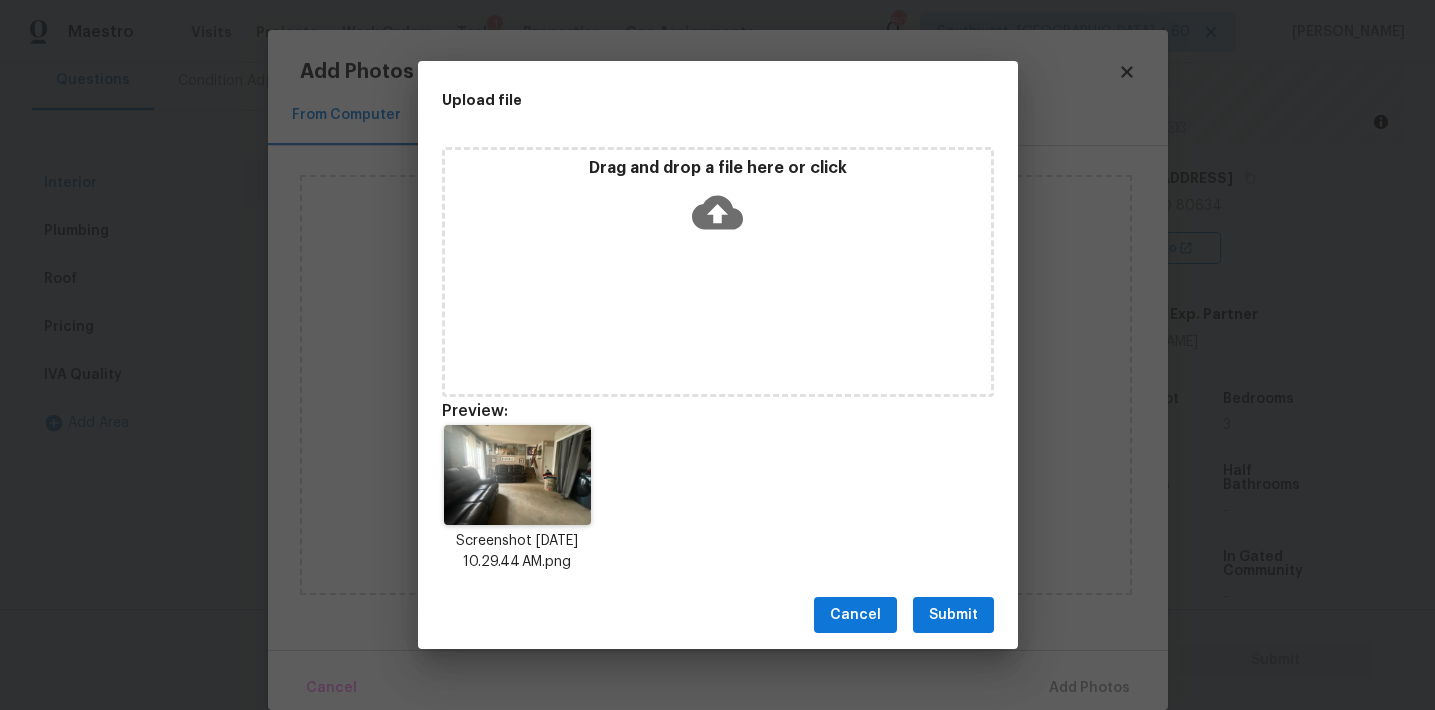 click on "Submit" at bounding box center [953, 615] 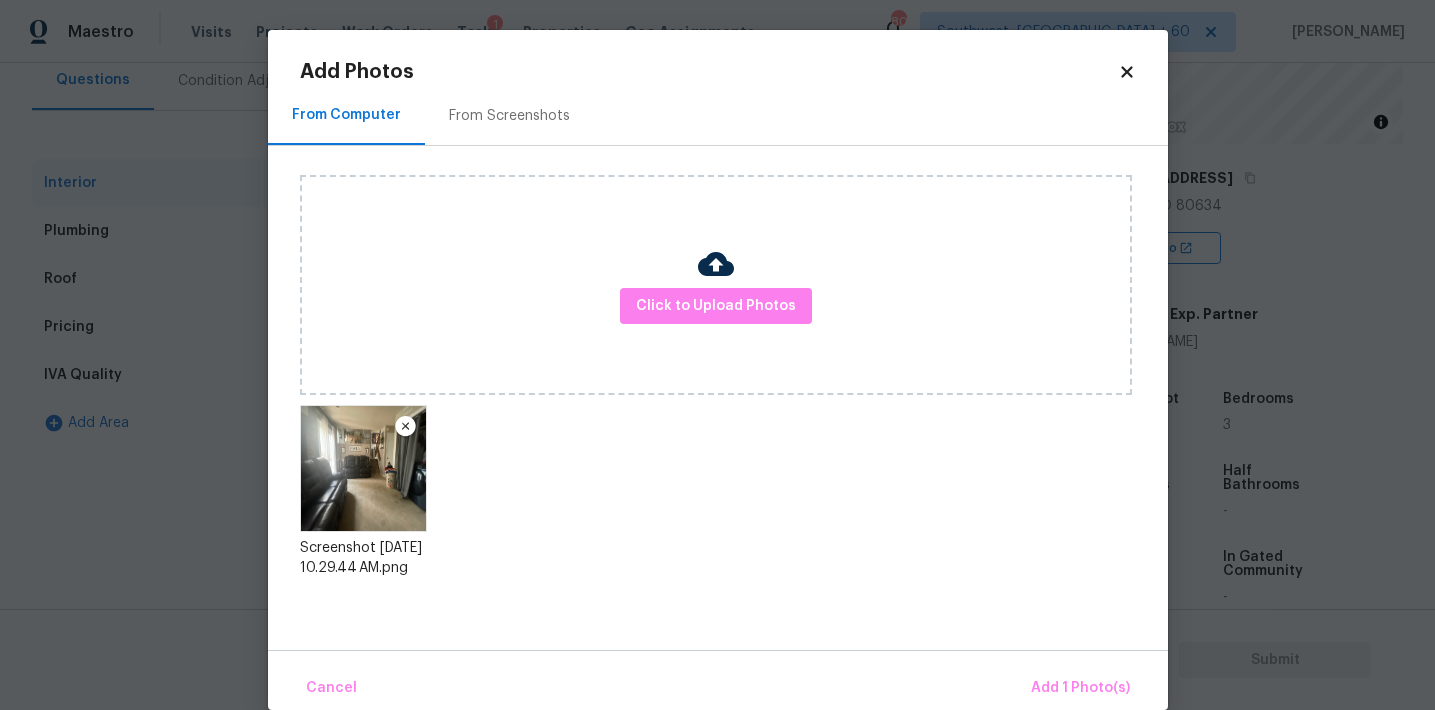click on "Cancel Add 1 Photo(s)" at bounding box center [718, 680] 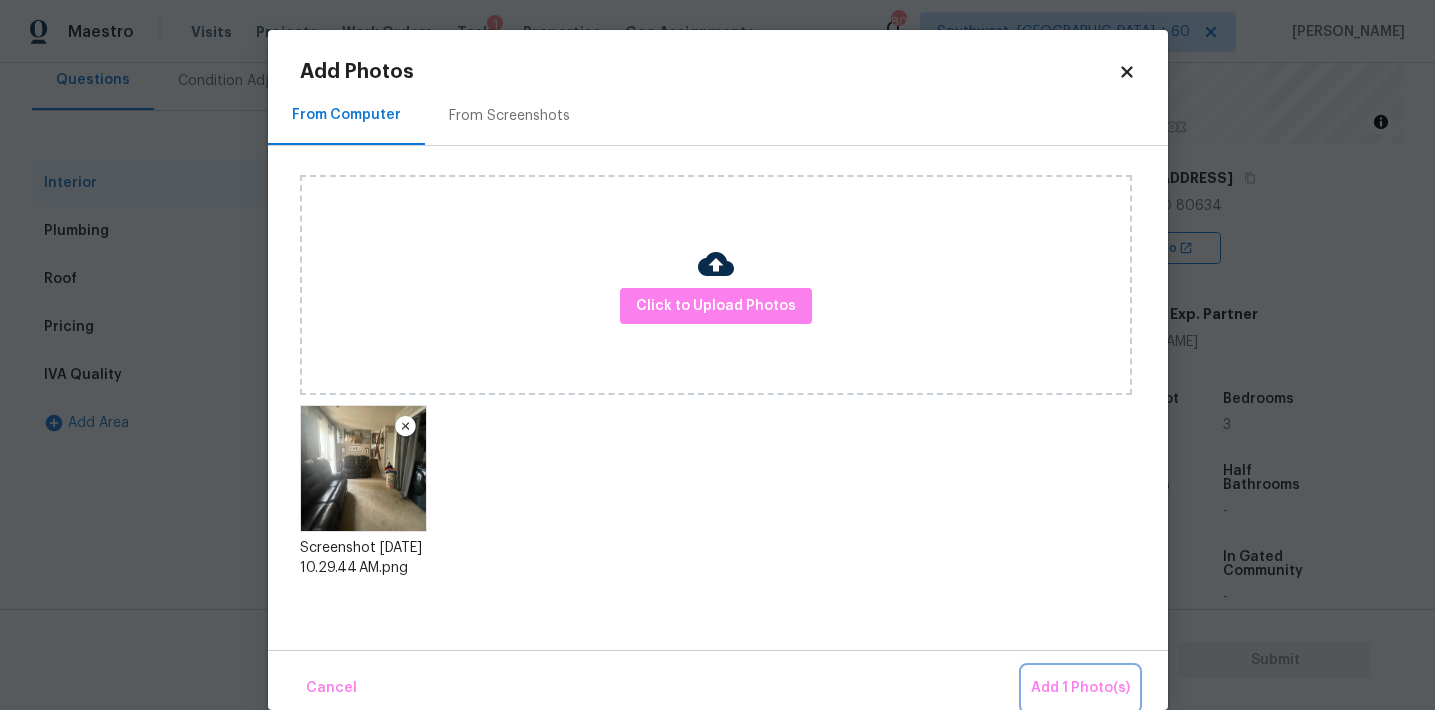 click on "Add 1 Photo(s)" at bounding box center [1080, 688] 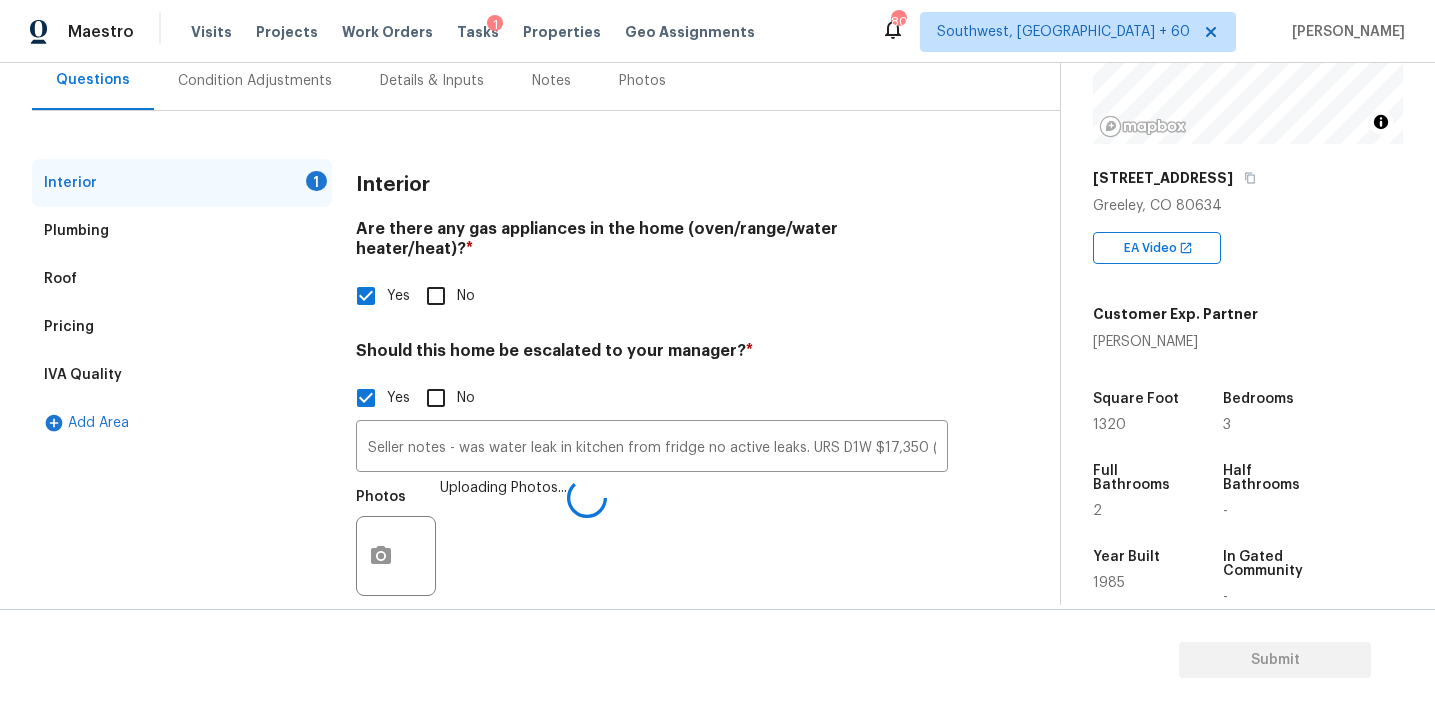 click 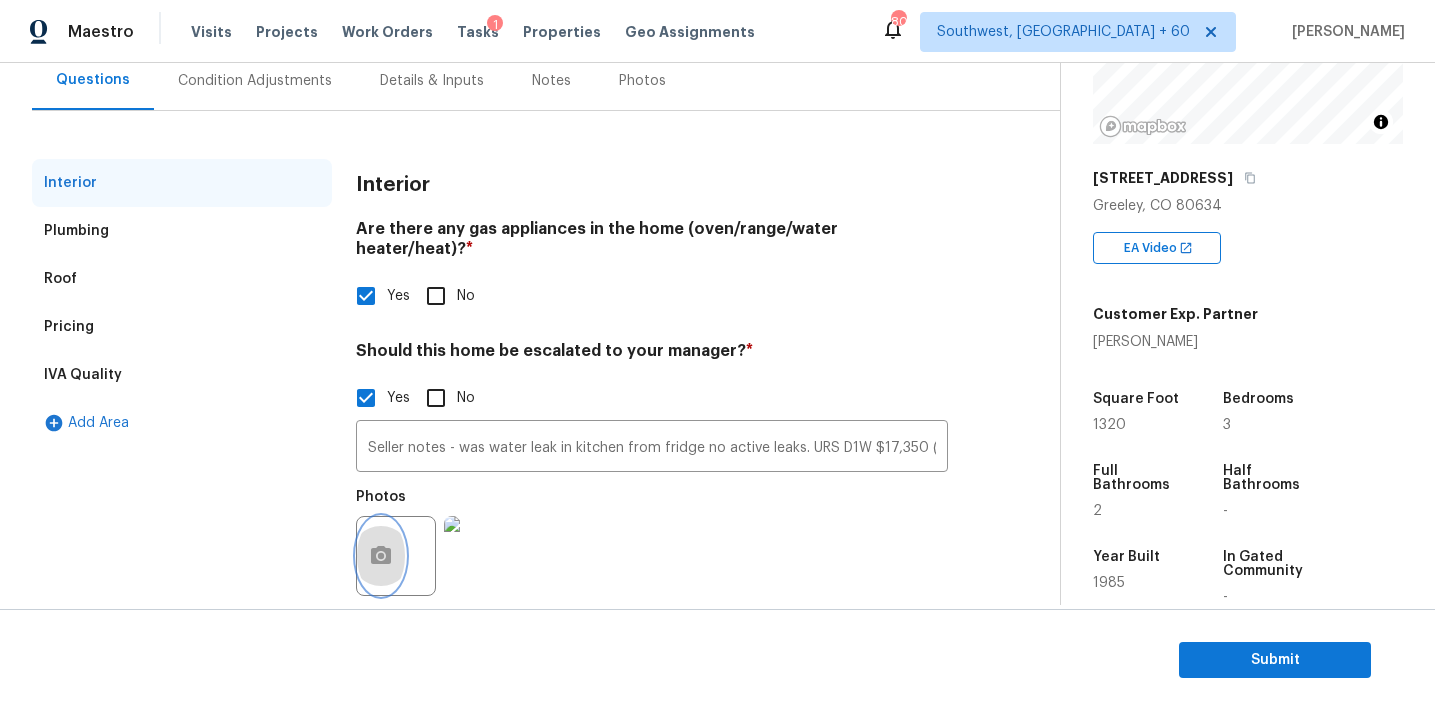click 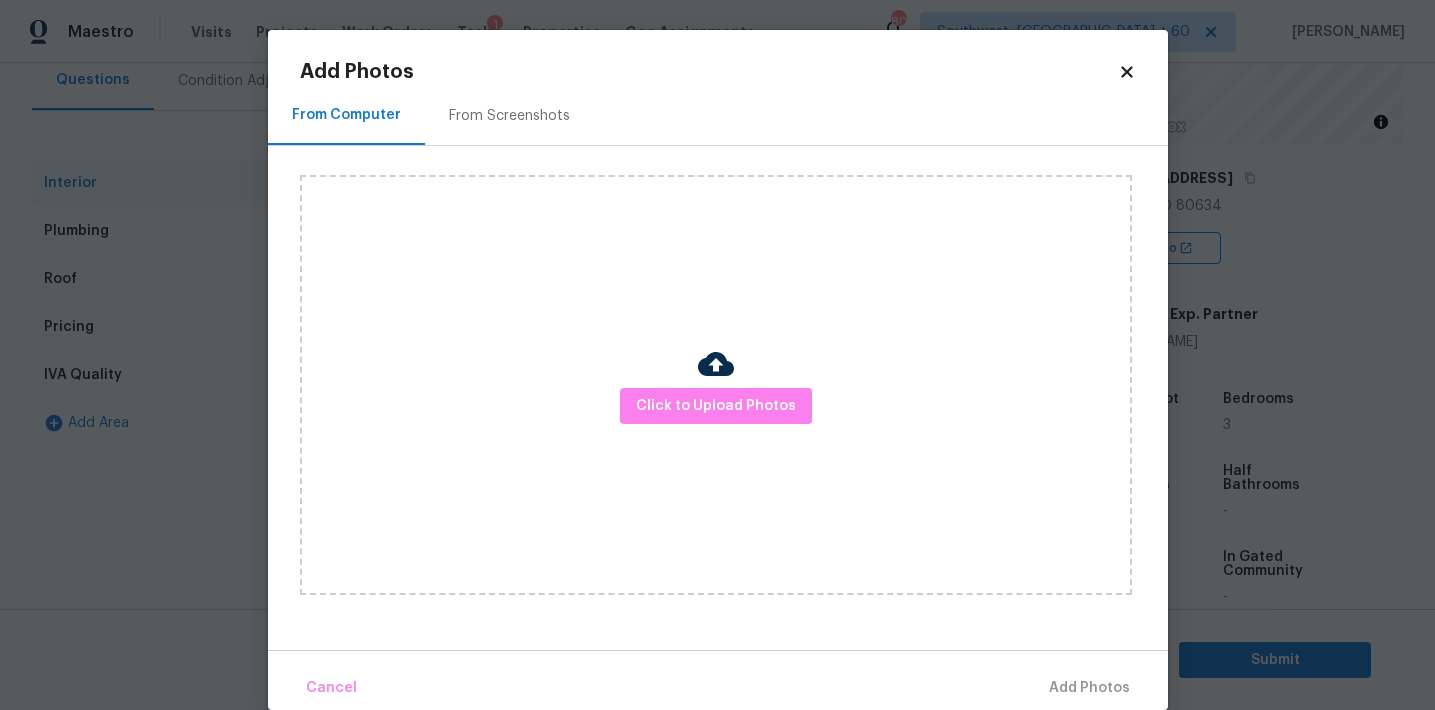 click on "Click to Upload Photos" at bounding box center (716, 385) 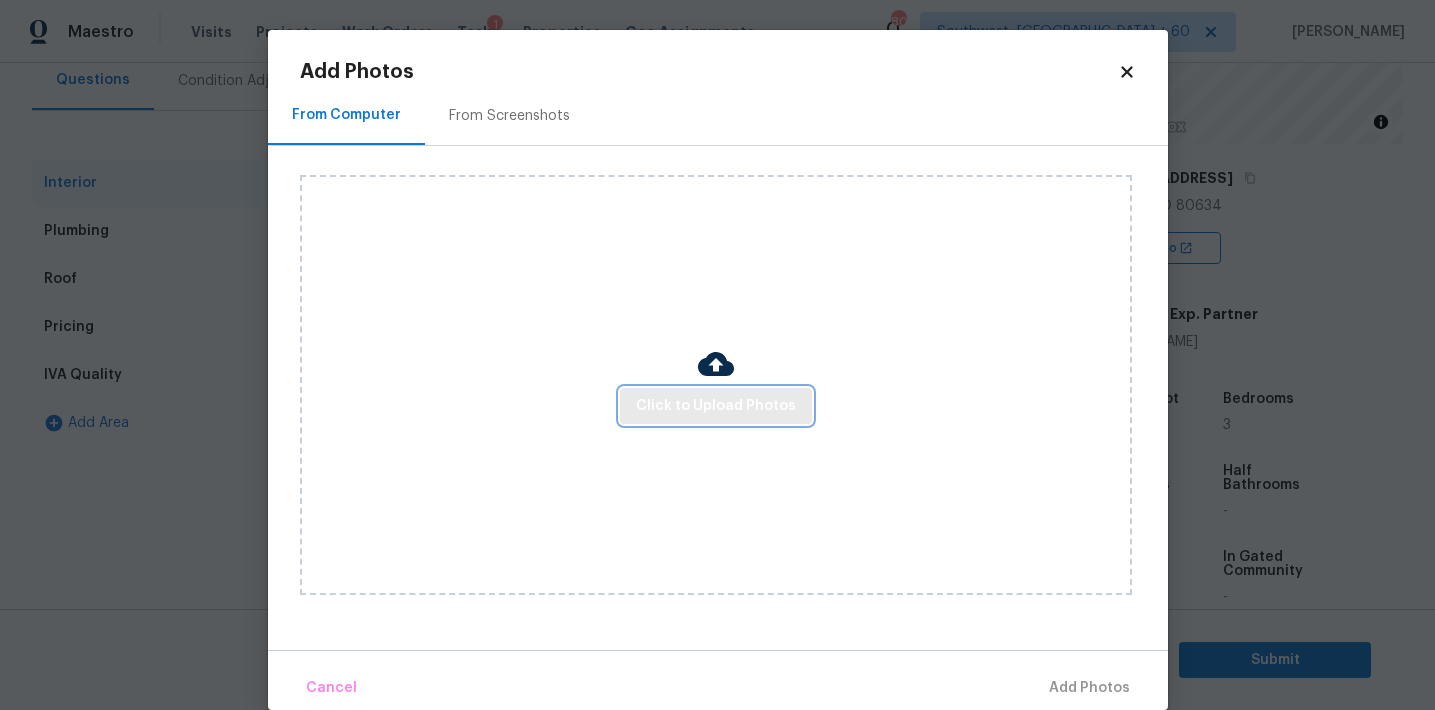 click on "Click to Upload Photos" at bounding box center (716, 406) 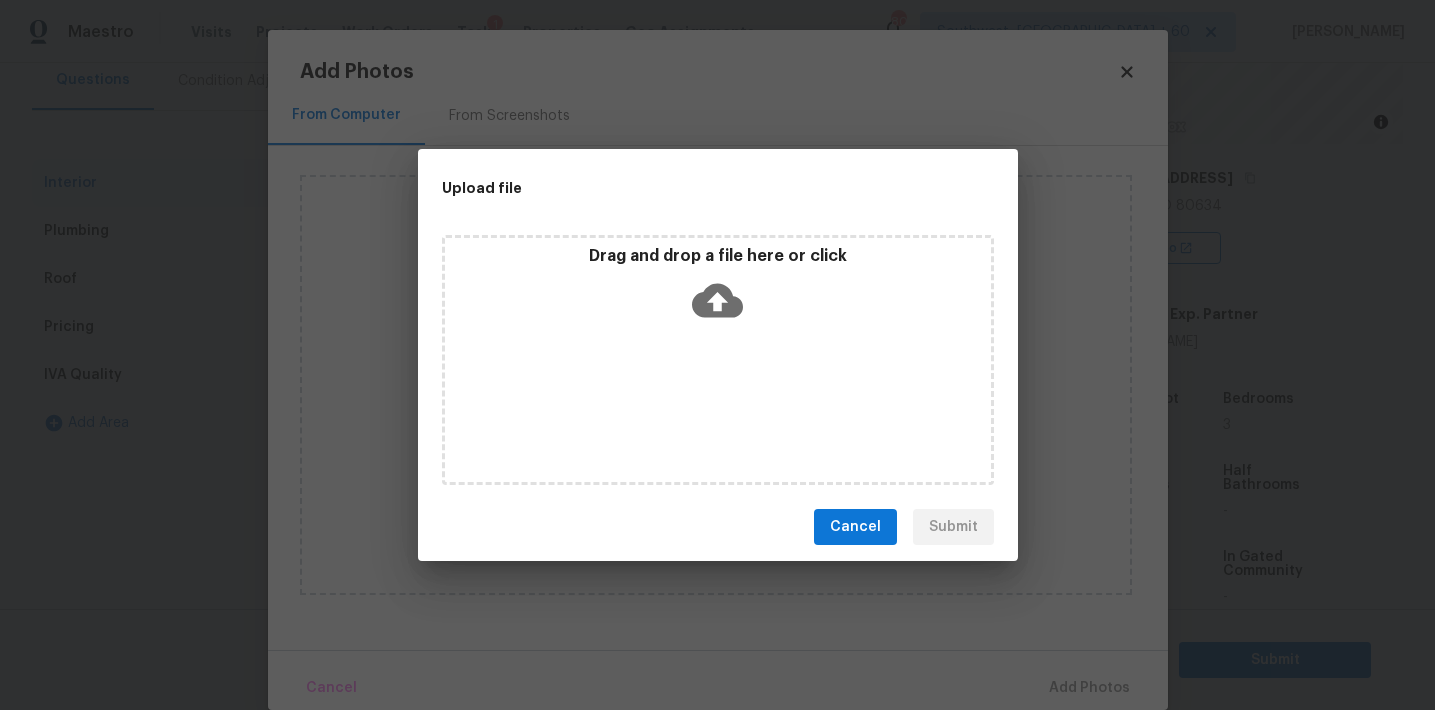 click on "Drag and drop a file here or click" at bounding box center [718, 289] 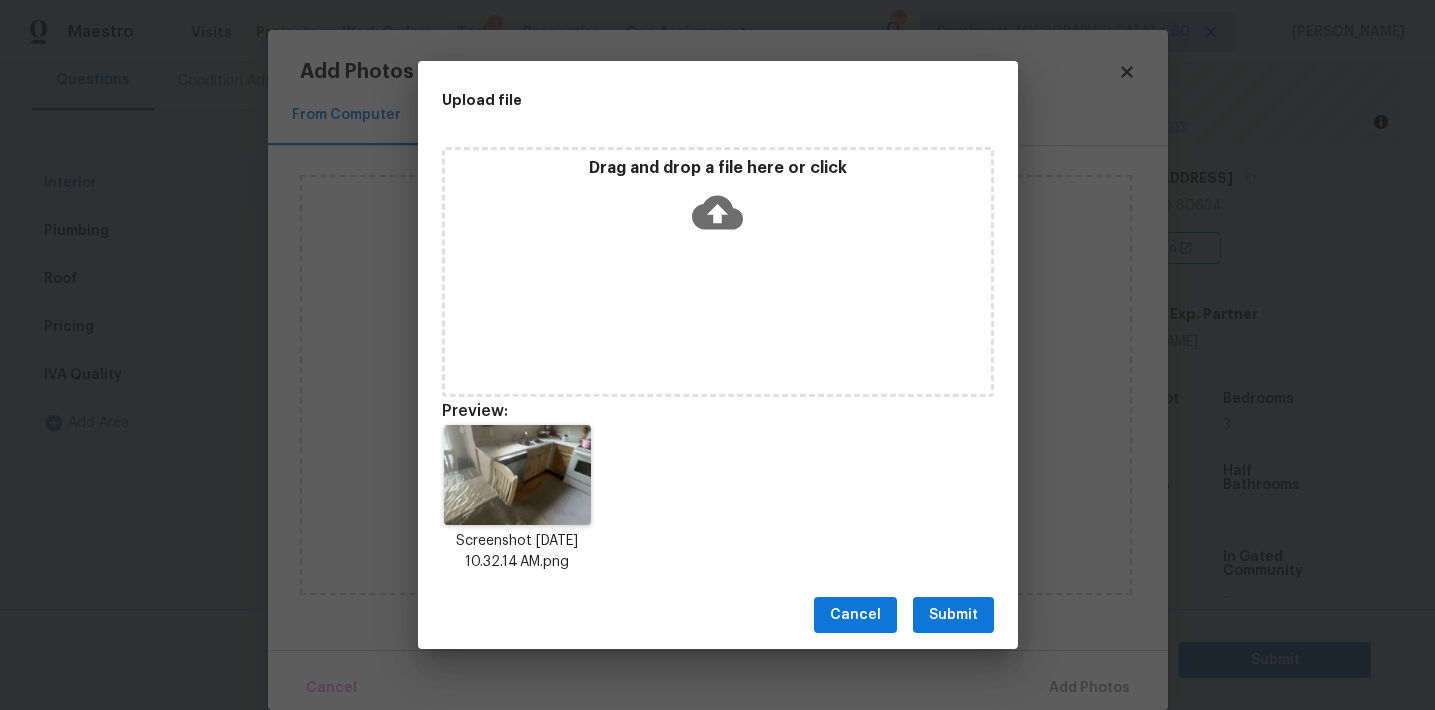 click on "Submit" at bounding box center (953, 615) 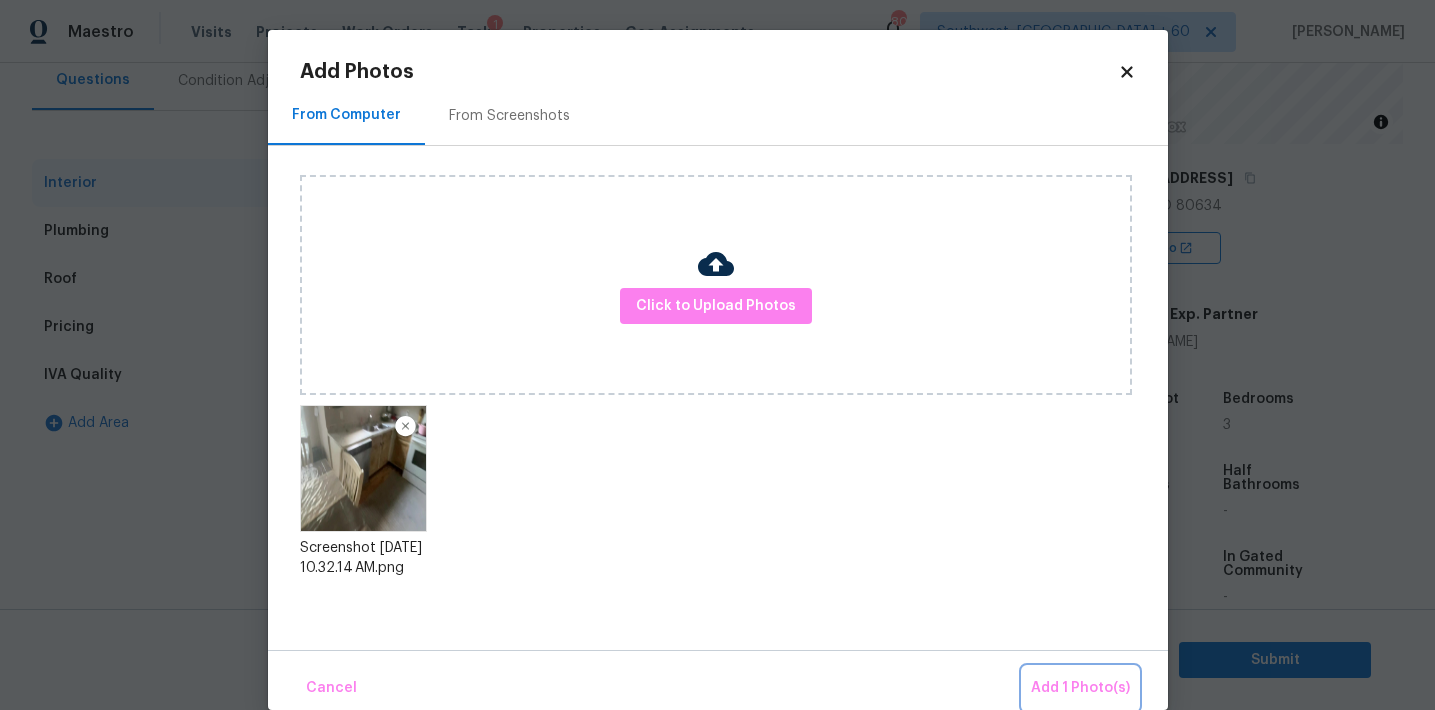 click on "Add 1 Photo(s)" at bounding box center (1080, 688) 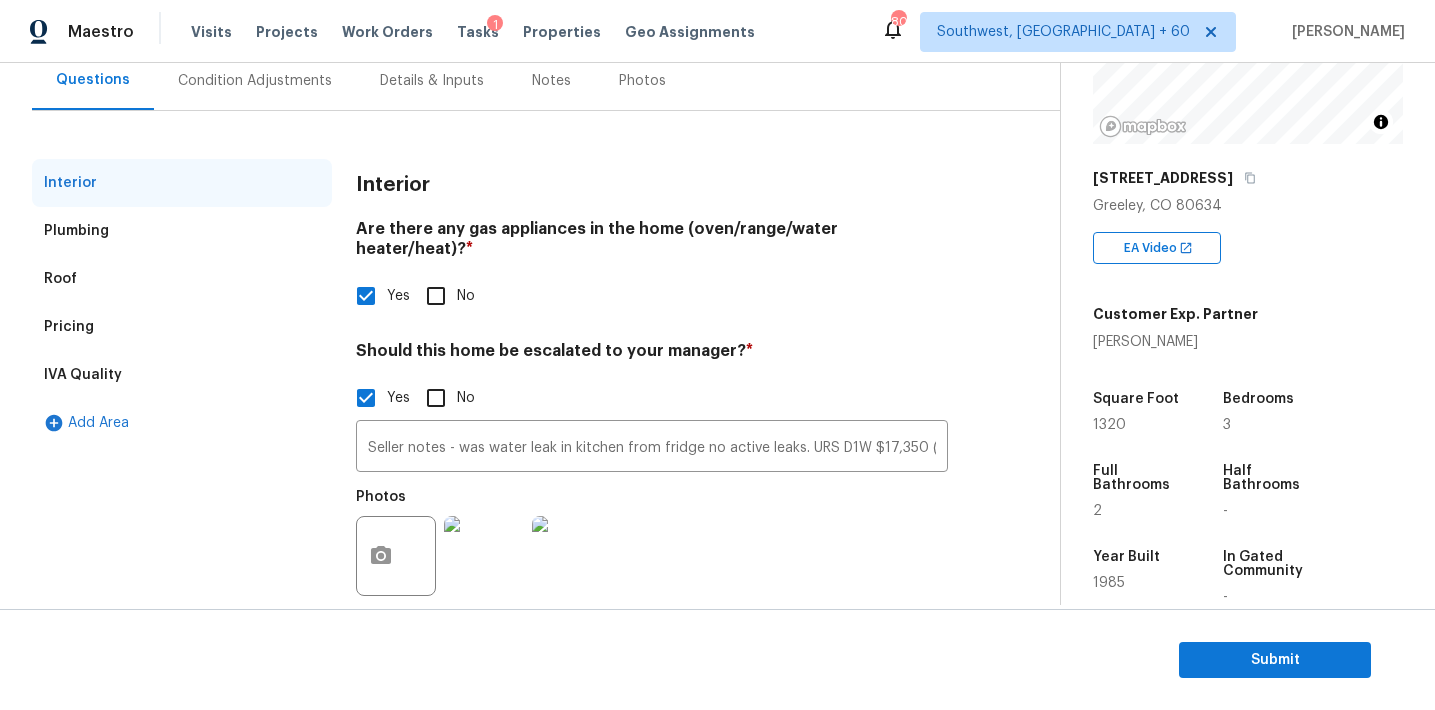 click on "Interior" at bounding box center (393, 185) 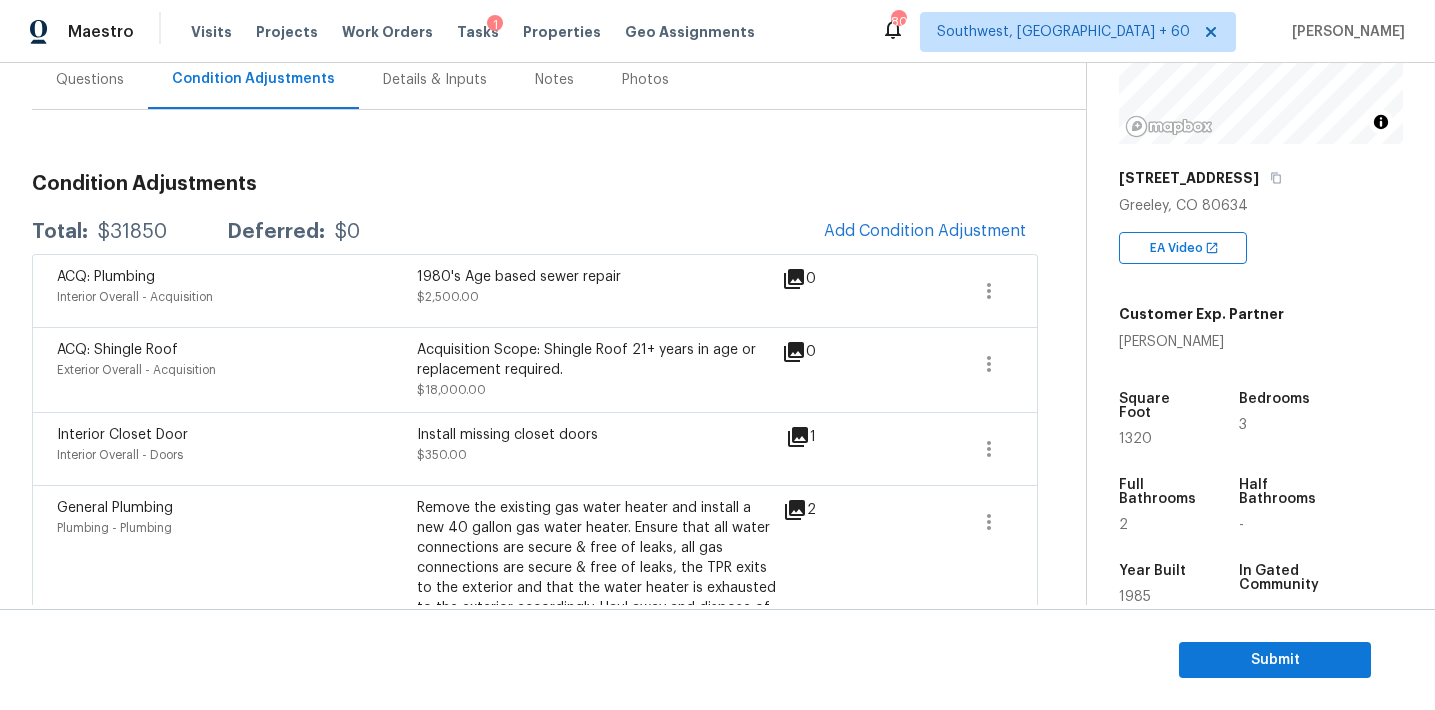 scroll, scrollTop: 167, scrollLeft: 0, axis: vertical 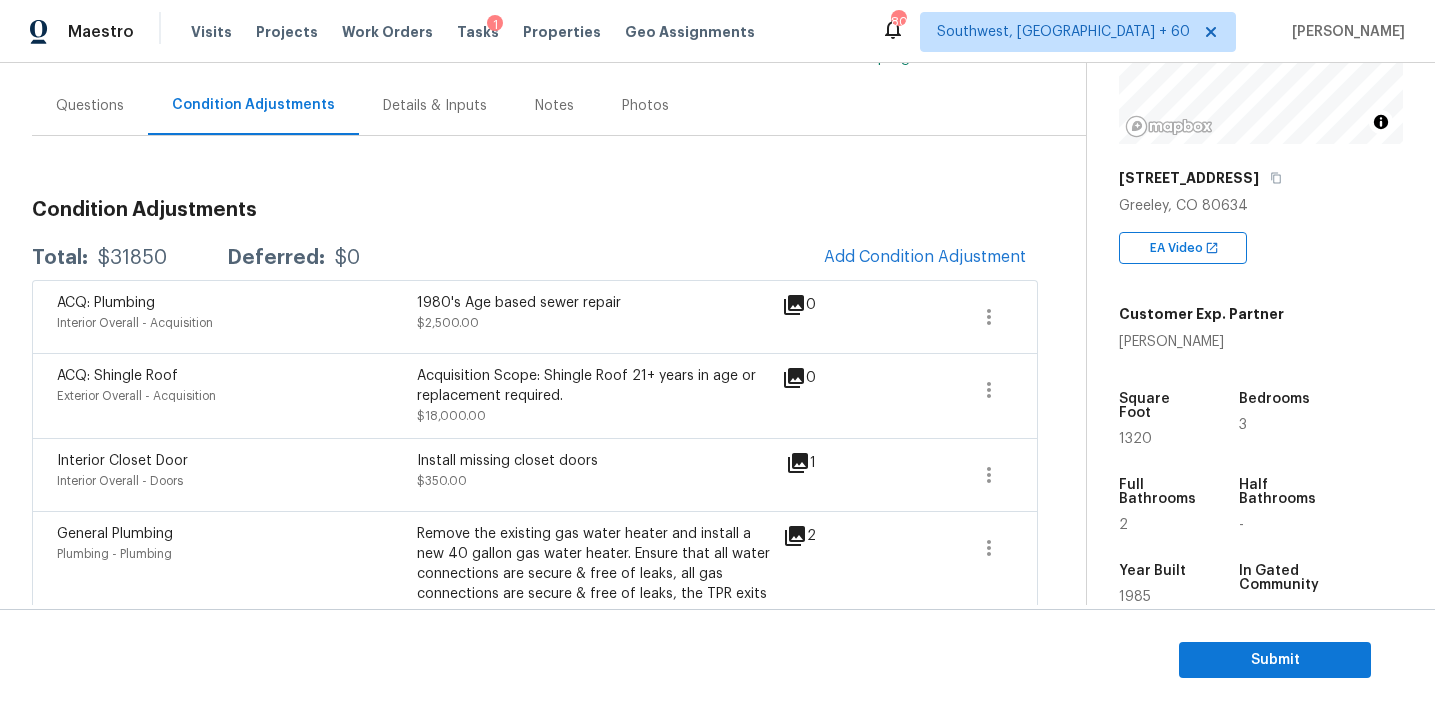 click on "Condition Adjustments Total:  $31850 Deferred:  $0 Add Condition Adjustment ACQ: Plumbing Interior Overall - Acquisition 1980's Age based sewer repair $2,500.00   0 ACQ: Shingle Roof Exterior Overall - Acquisition Acquisition Scope: Shingle Roof 21+ years in age or replacement required. $18,000.00   0 Interior Closet Door Interior Overall - Doors Install missing closet doors $350.00   1 General Plumbing Plumbing - Plumbing Remove the existing gas water heater and install a new 40 gallon gas water heater. Ensure that all water connections are secure & free of leaks, all gas connections are secure & free of leaks, the TPR exits to the exterior and that the water heater is exhausted to the exterior accordingly. Haul away and dispose of all debris properly. $2,500.00   2 Kitchen Cabinets Kitchen - Cabinets Paint kitchen cabinets  $2,000.00   1 Landscape Package Exterior Overall - Home Readiness Packages $6,500.00   16" at bounding box center (535, 539) 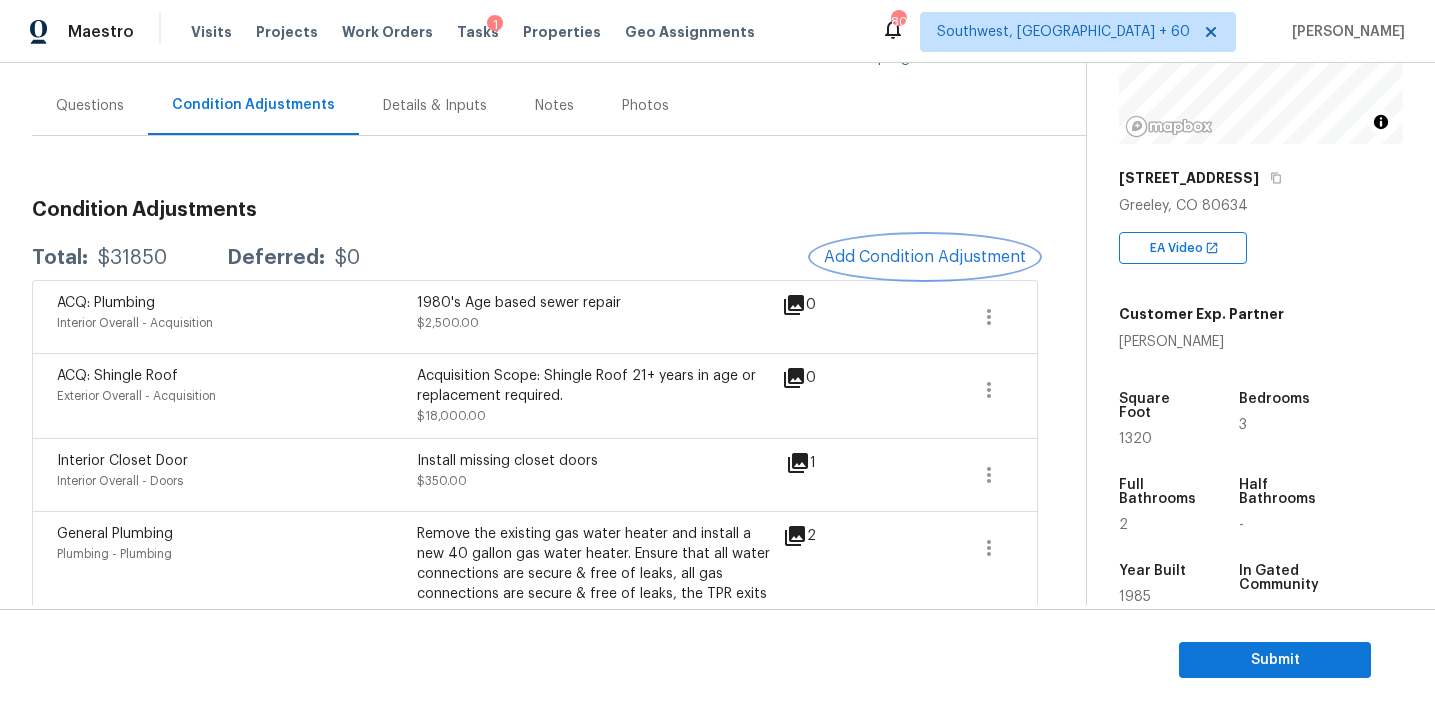 click on "Add Condition Adjustment" at bounding box center [925, 257] 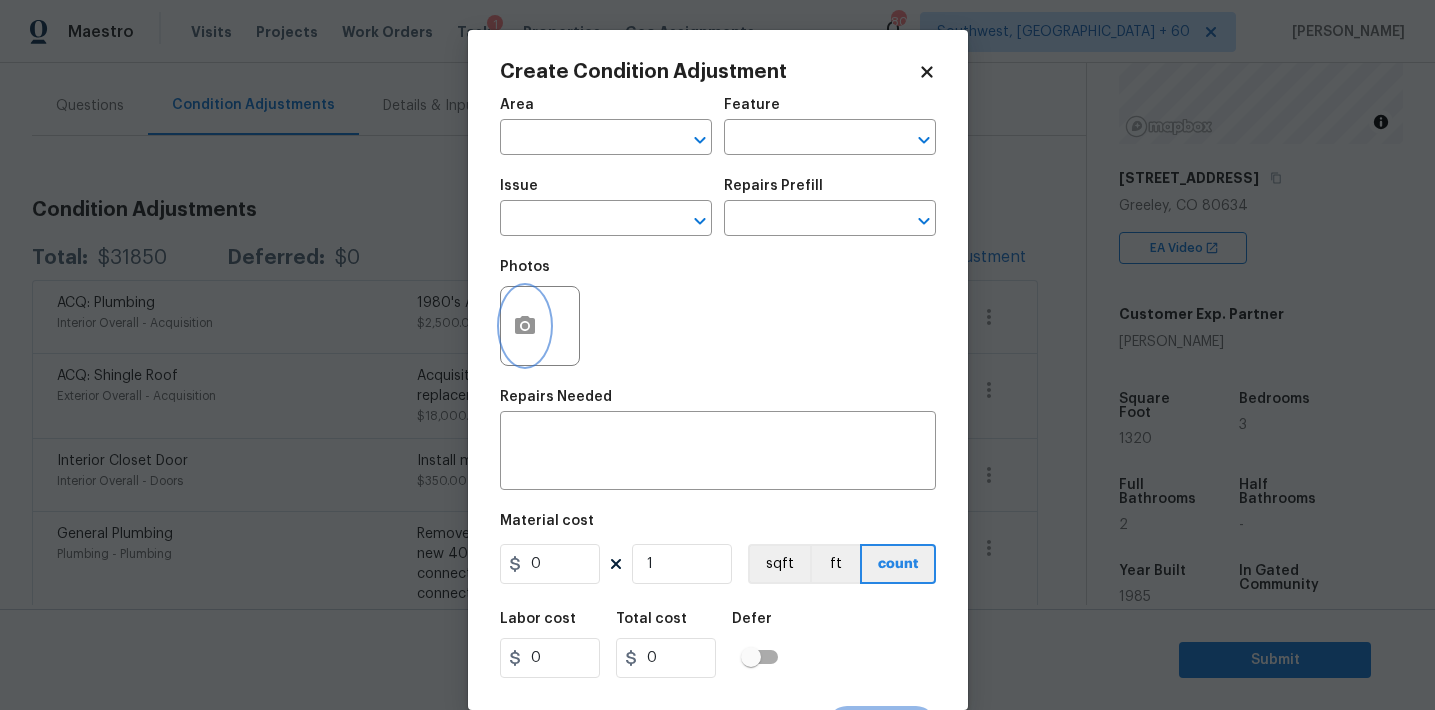 click at bounding box center [525, 326] 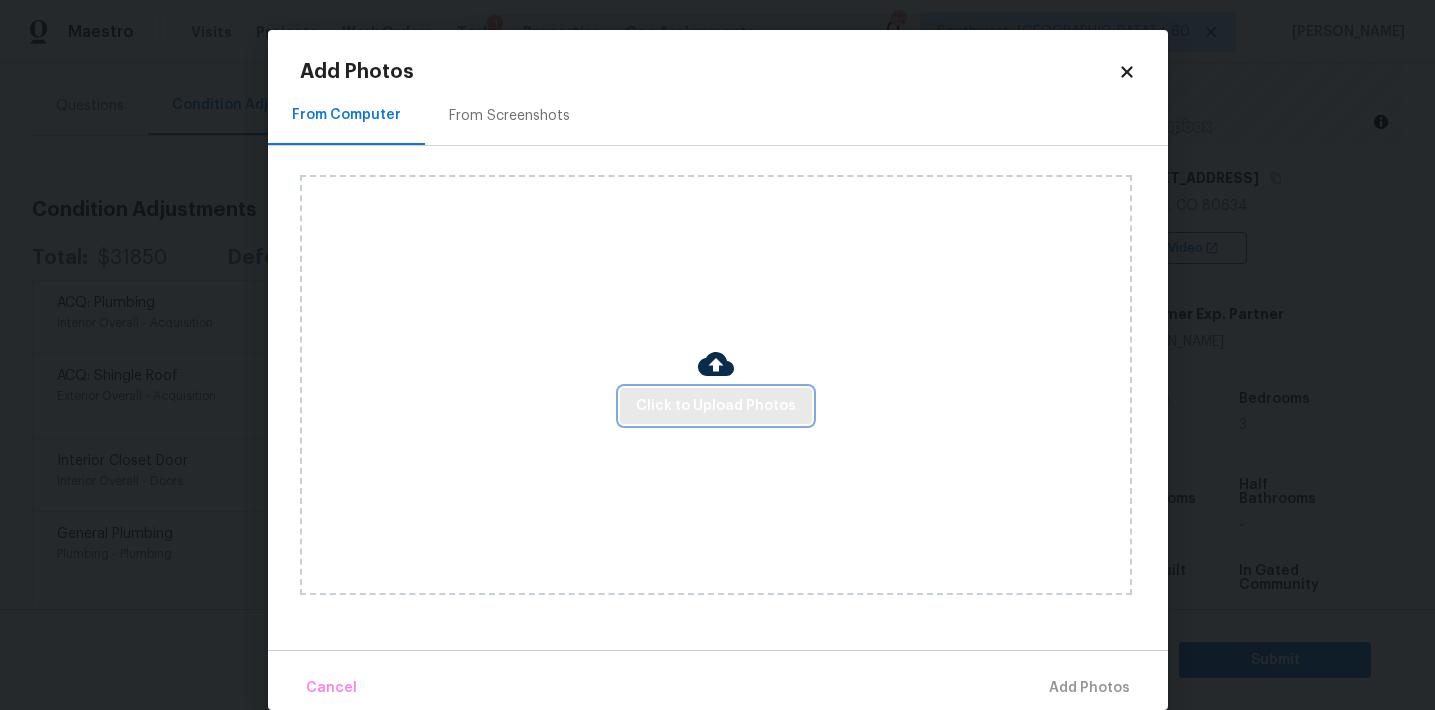 click on "Click to Upload Photos" at bounding box center (716, 406) 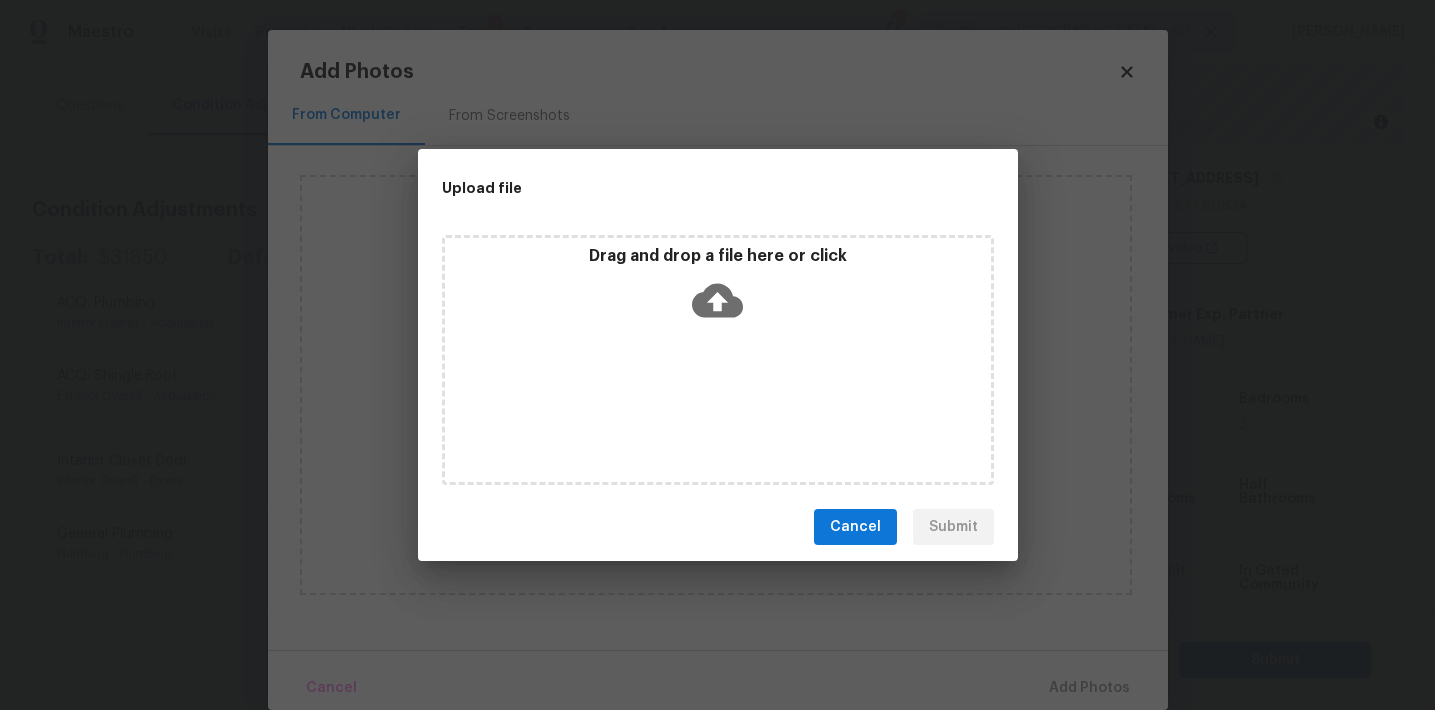 click on "Drag and drop a file here or click" at bounding box center [718, 256] 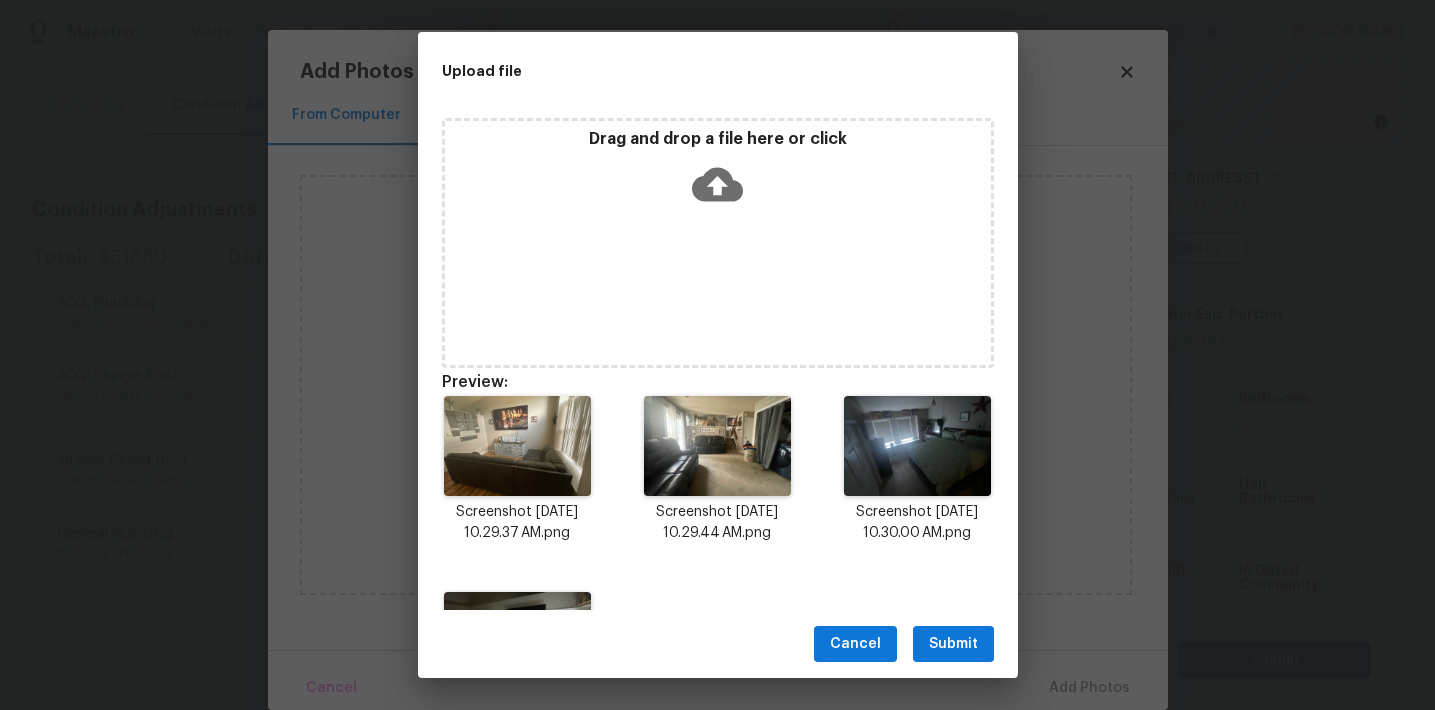 click on "Submit" at bounding box center (953, 644) 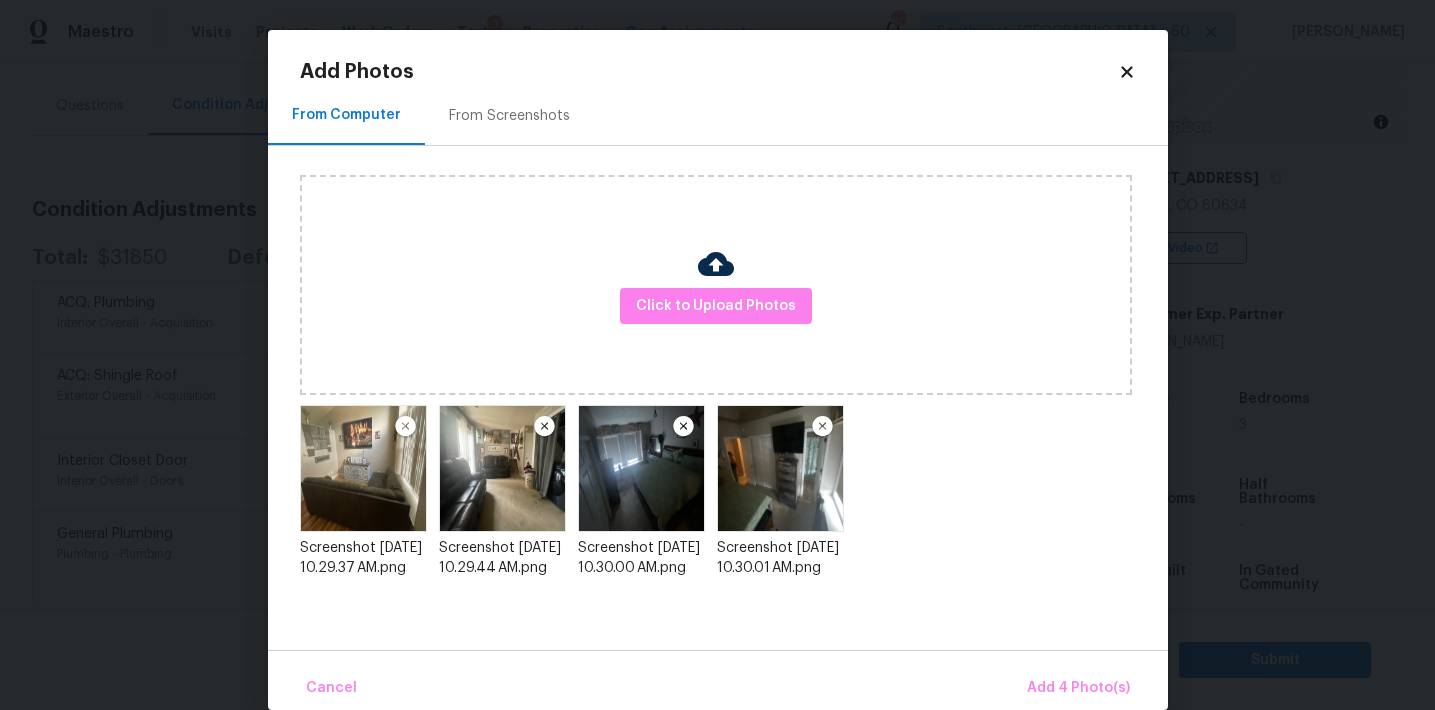 click on "Cancel Add 4 Photo(s)" at bounding box center (718, 680) 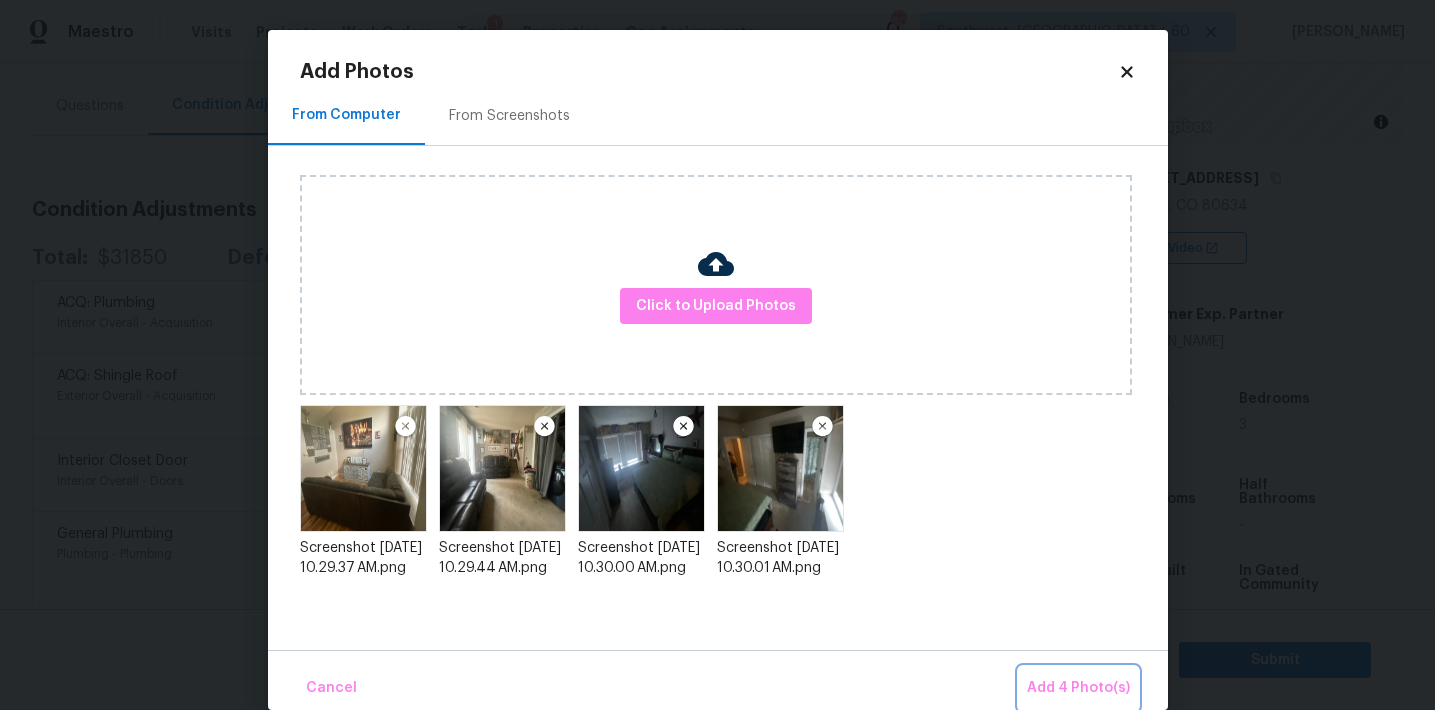 click on "Add 4 Photo(s)" at bounding box center (1078, 688) 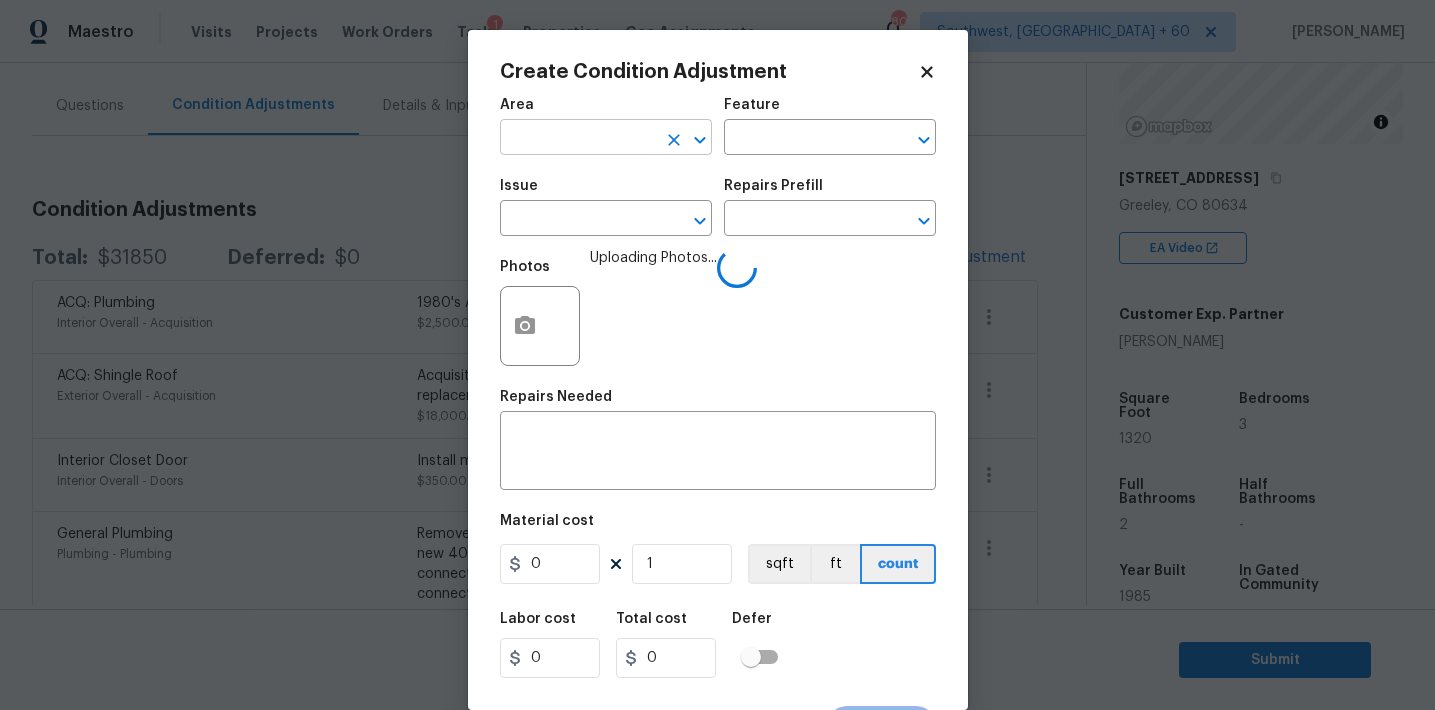 click at bounding box center (578, 139) 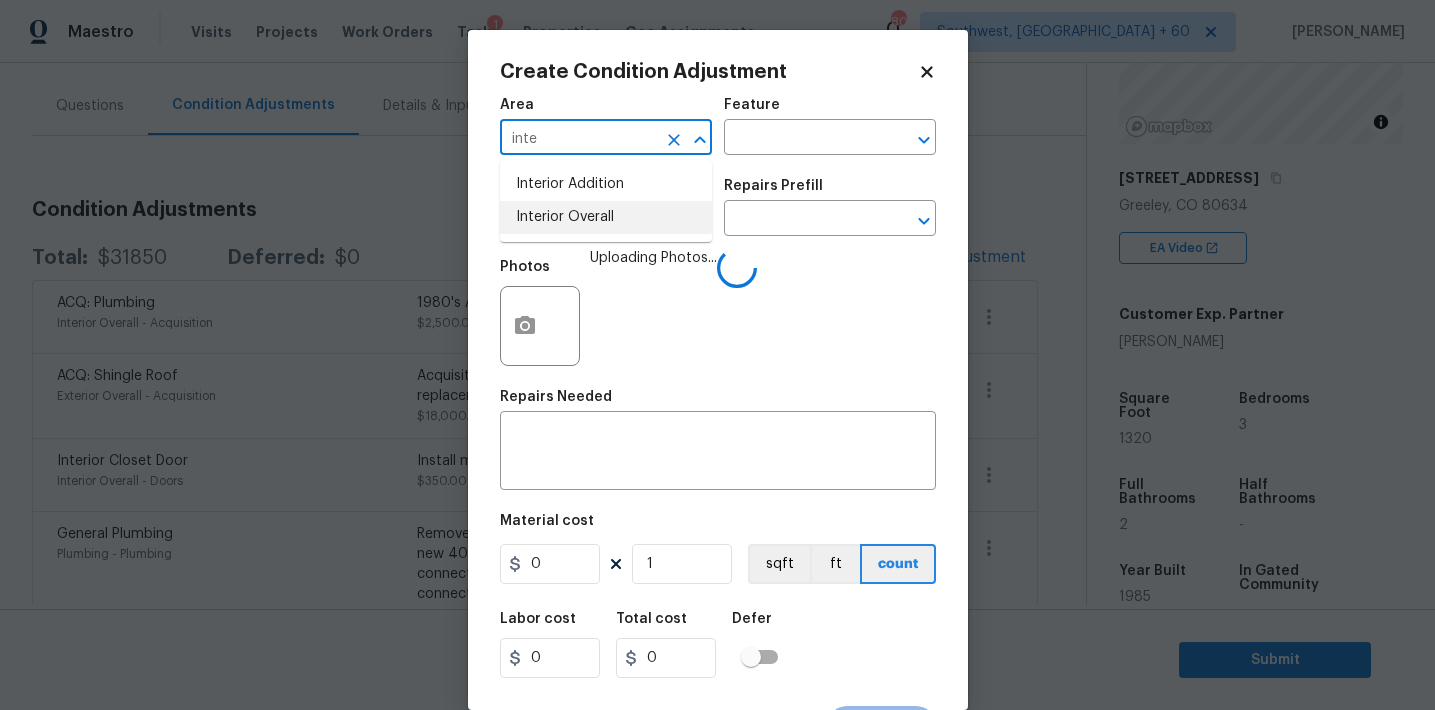 click on "Interior Overall" at bounding box center [606, 217] 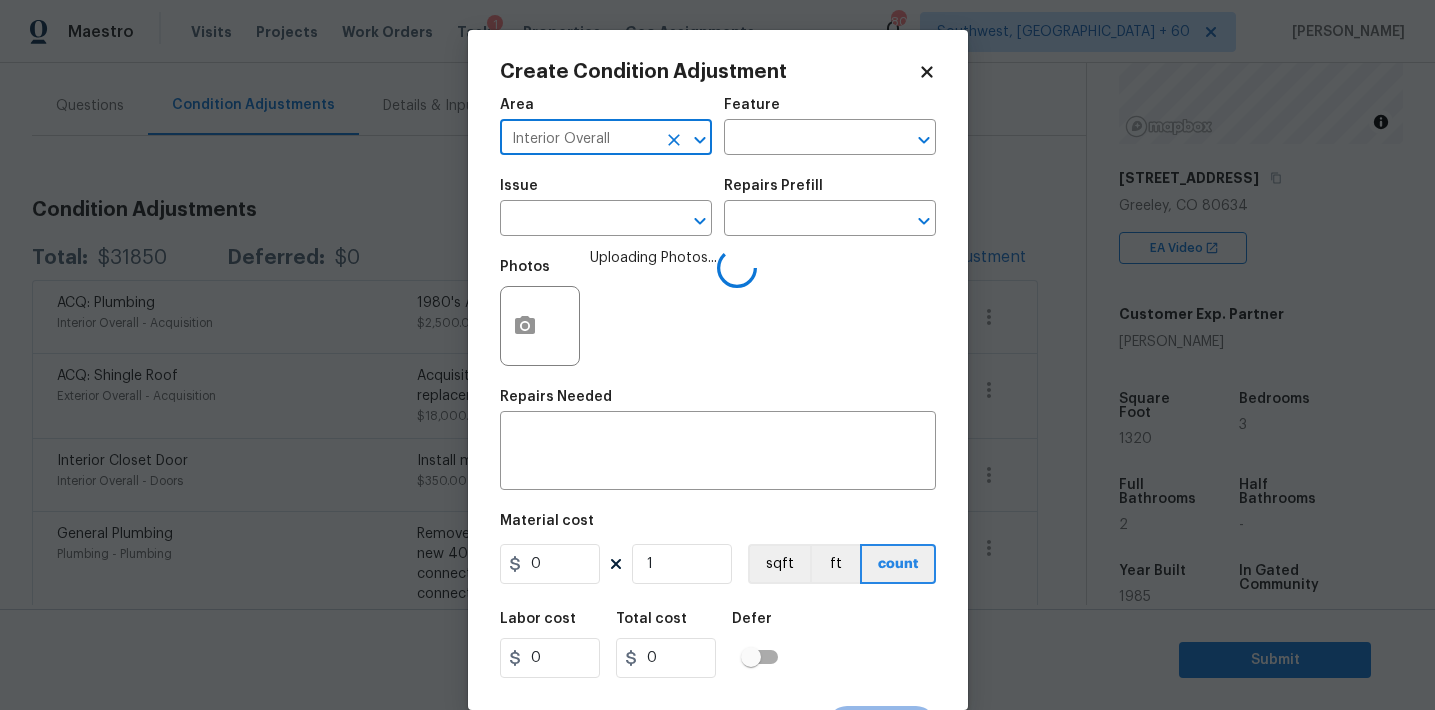 type on "Interior Overall" 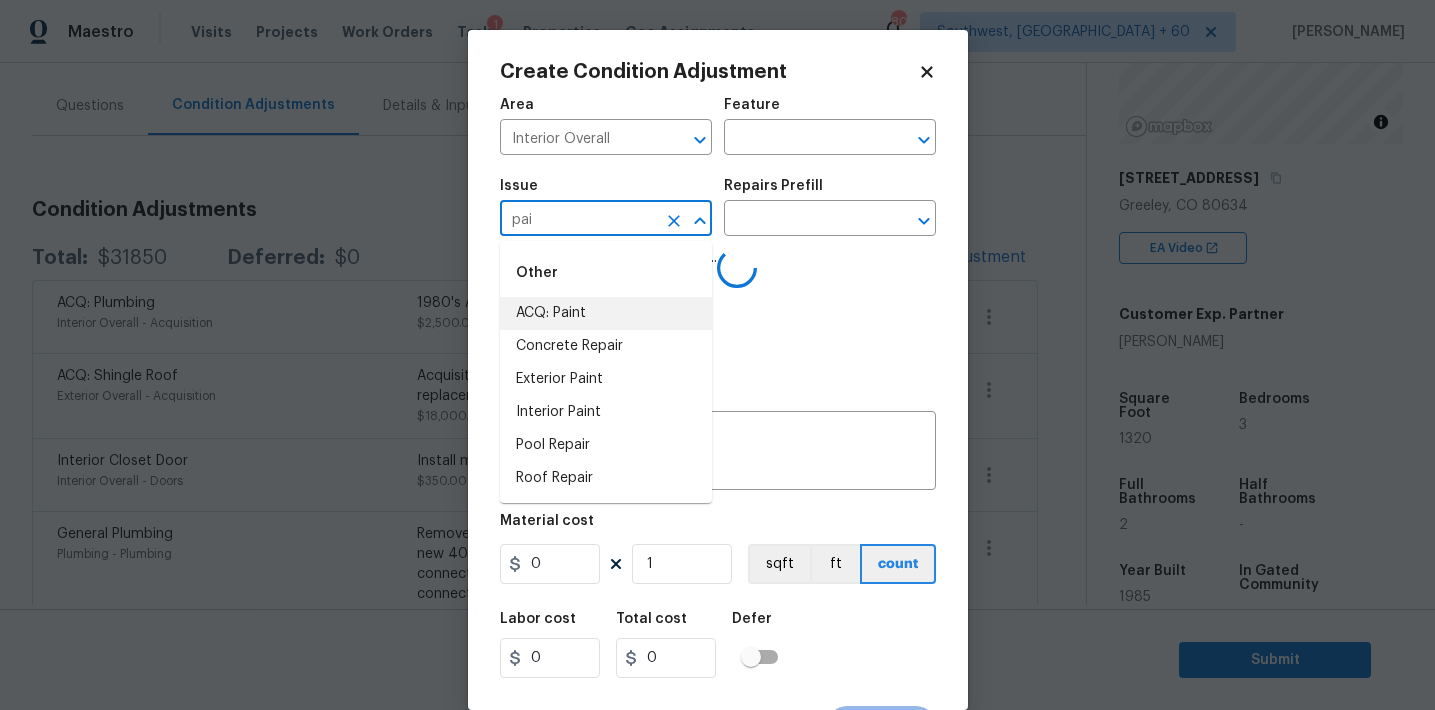 click on "ACQ: Paint" at bounding box center (606, 313) 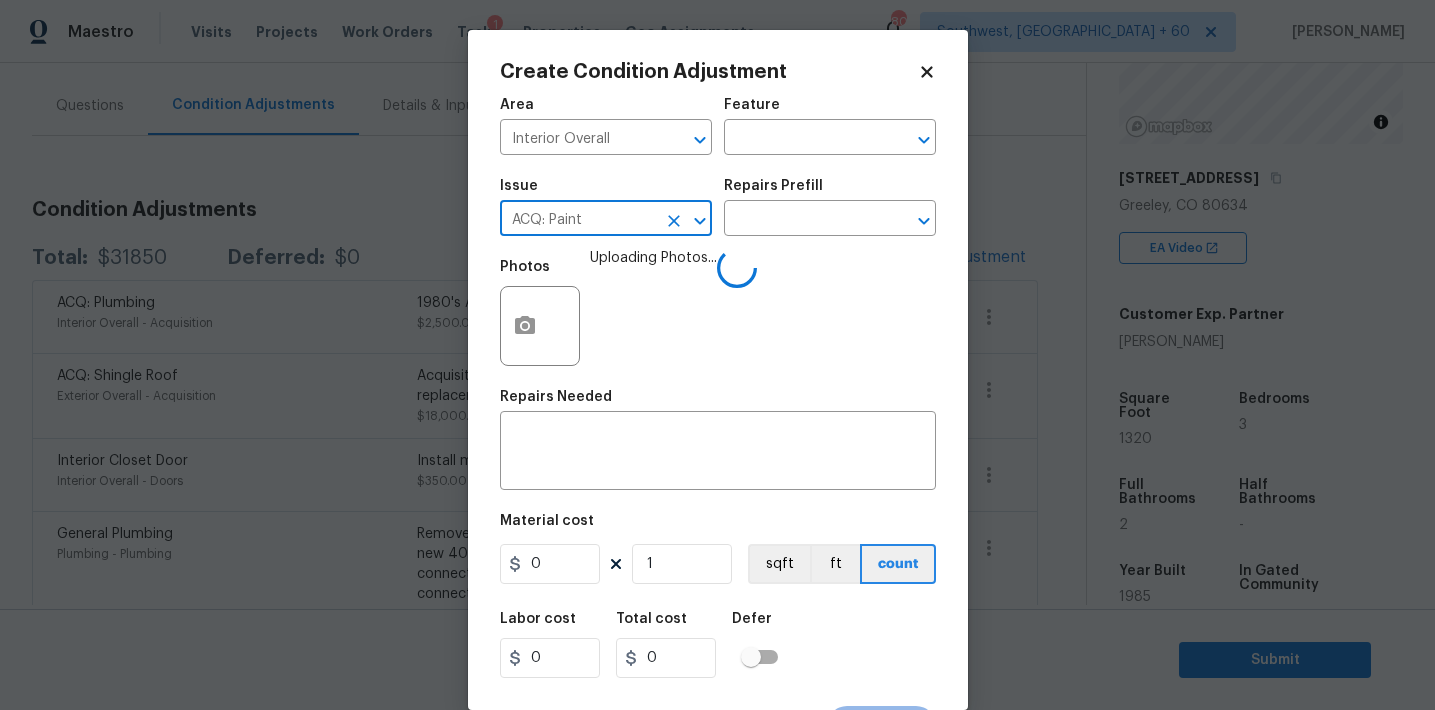 type on "ACQ: Paint" 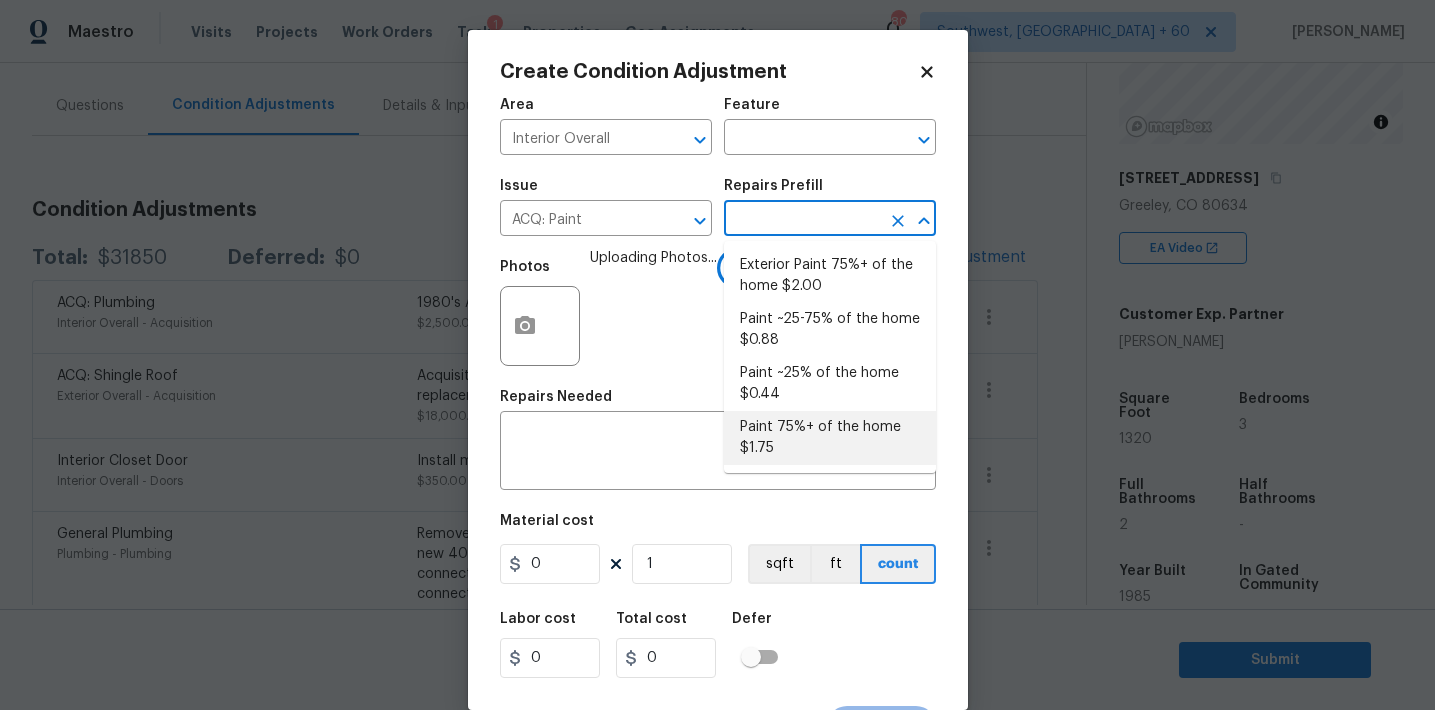 click on "Paint 75%+ of the home $1.75" at bounding box center (830, 438) 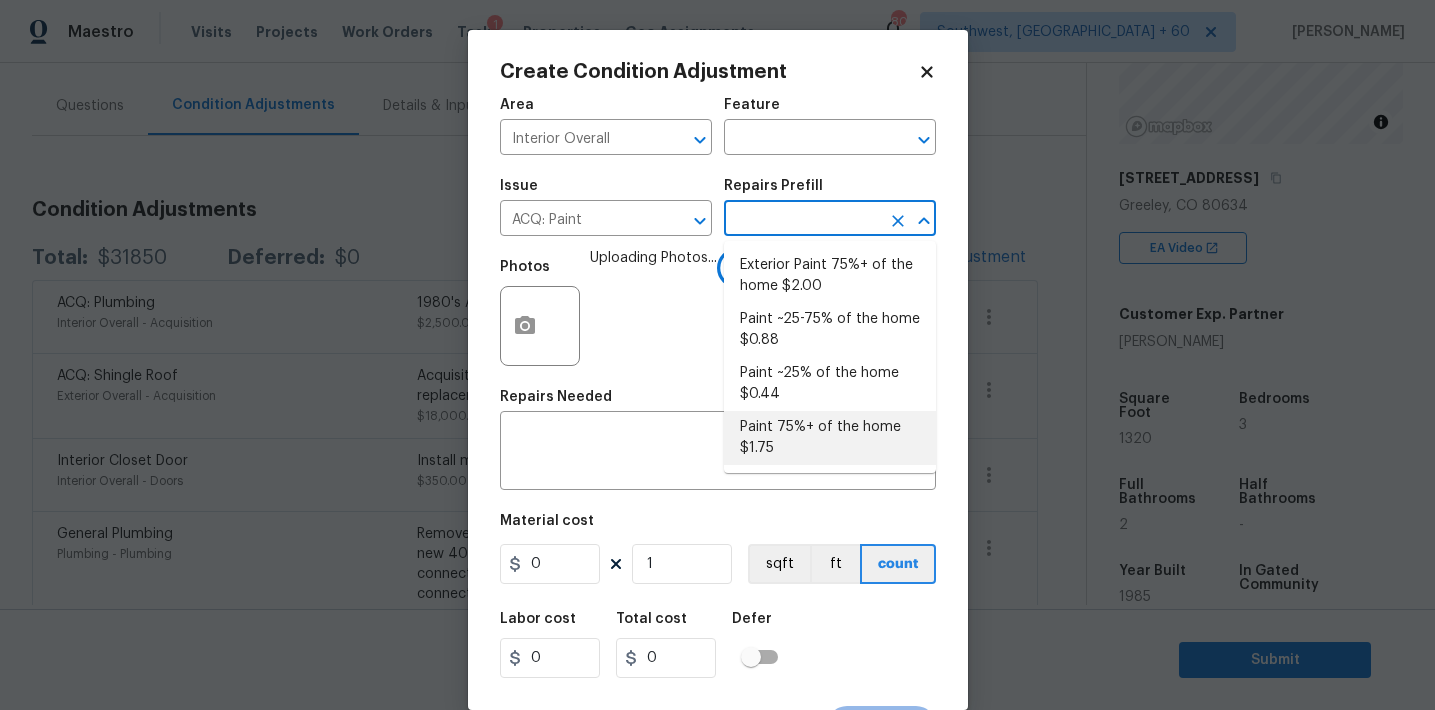 type on "Acquisition" 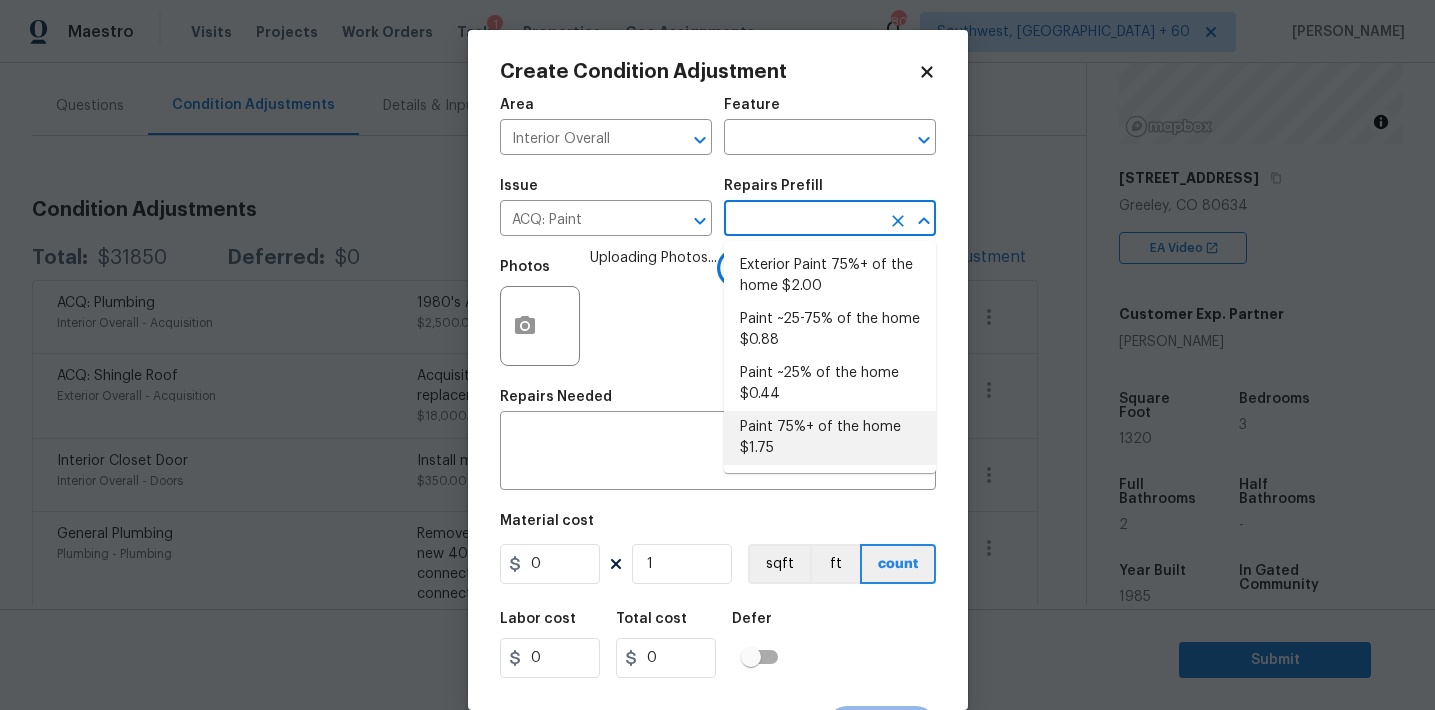 type 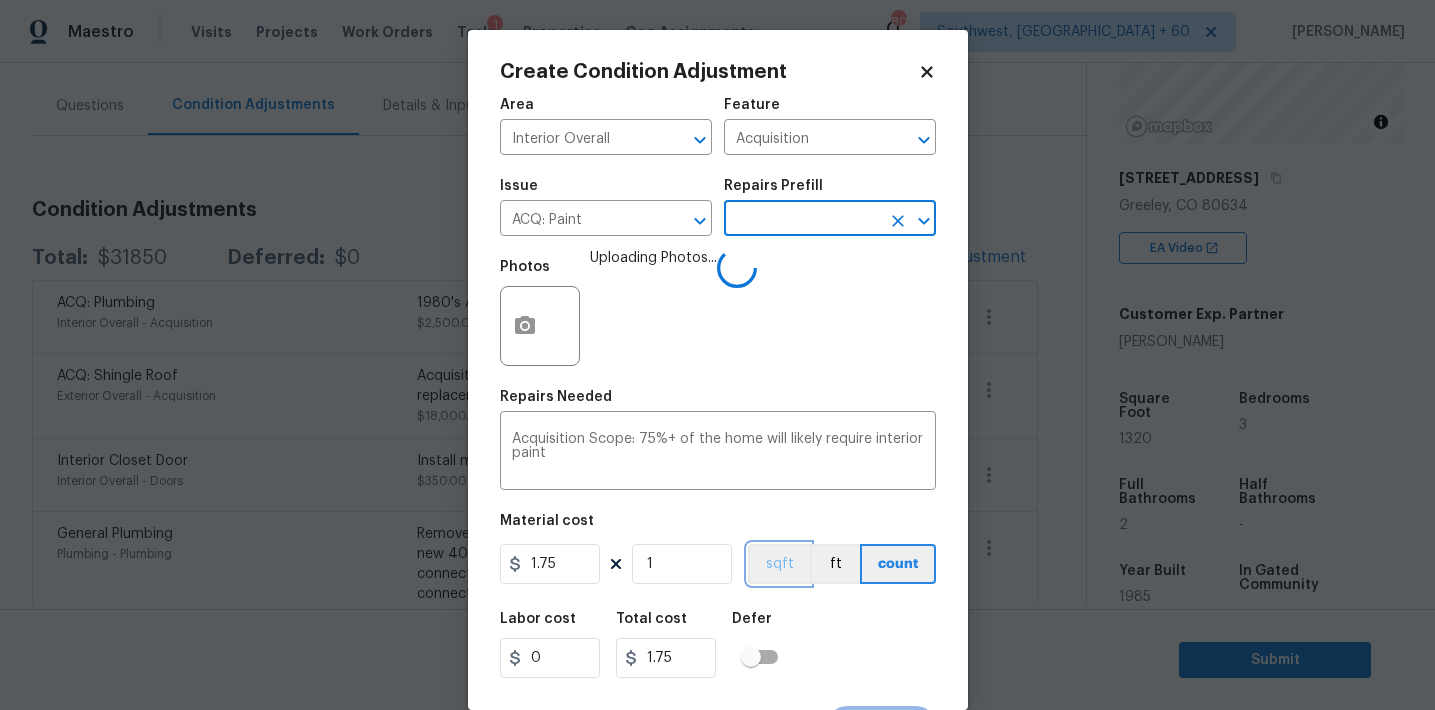 click on "sqft" at bounding box center [779, 564] 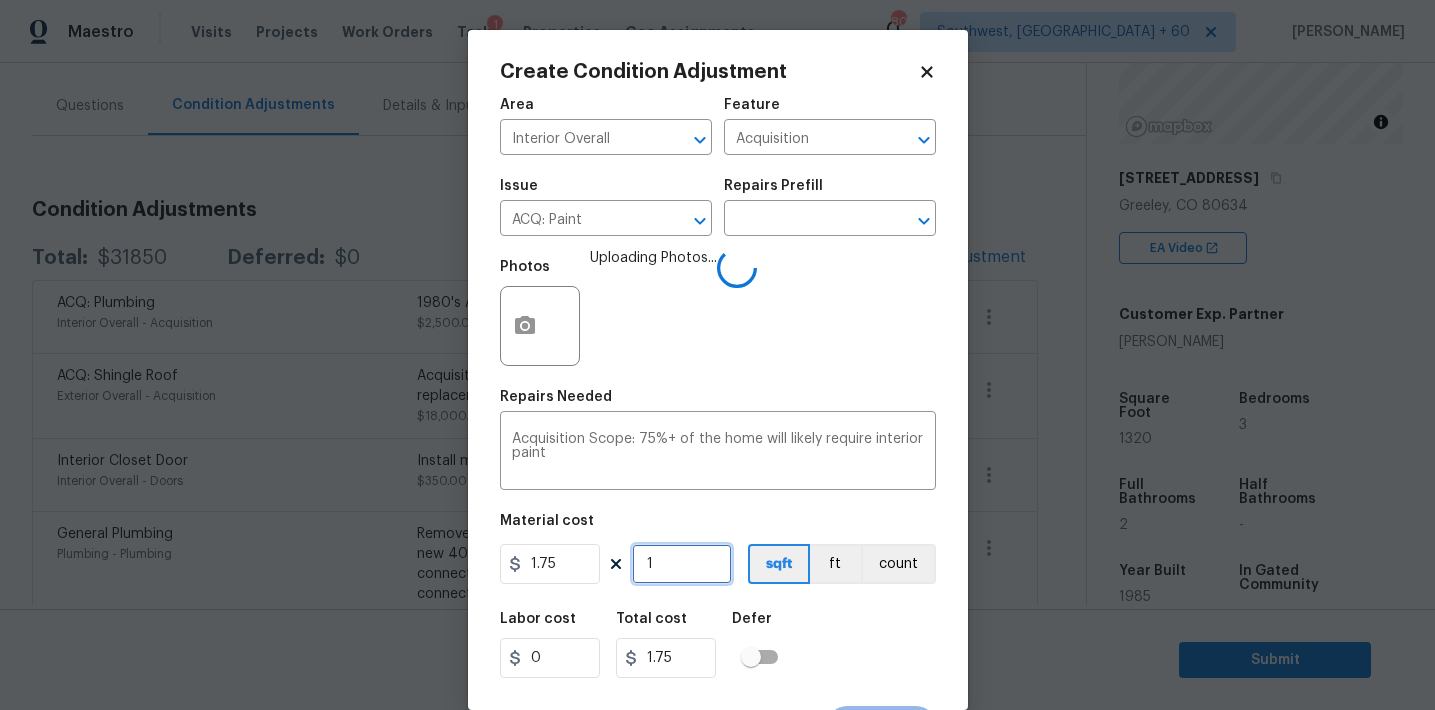 click on "1" at bounding box center [682, 564] 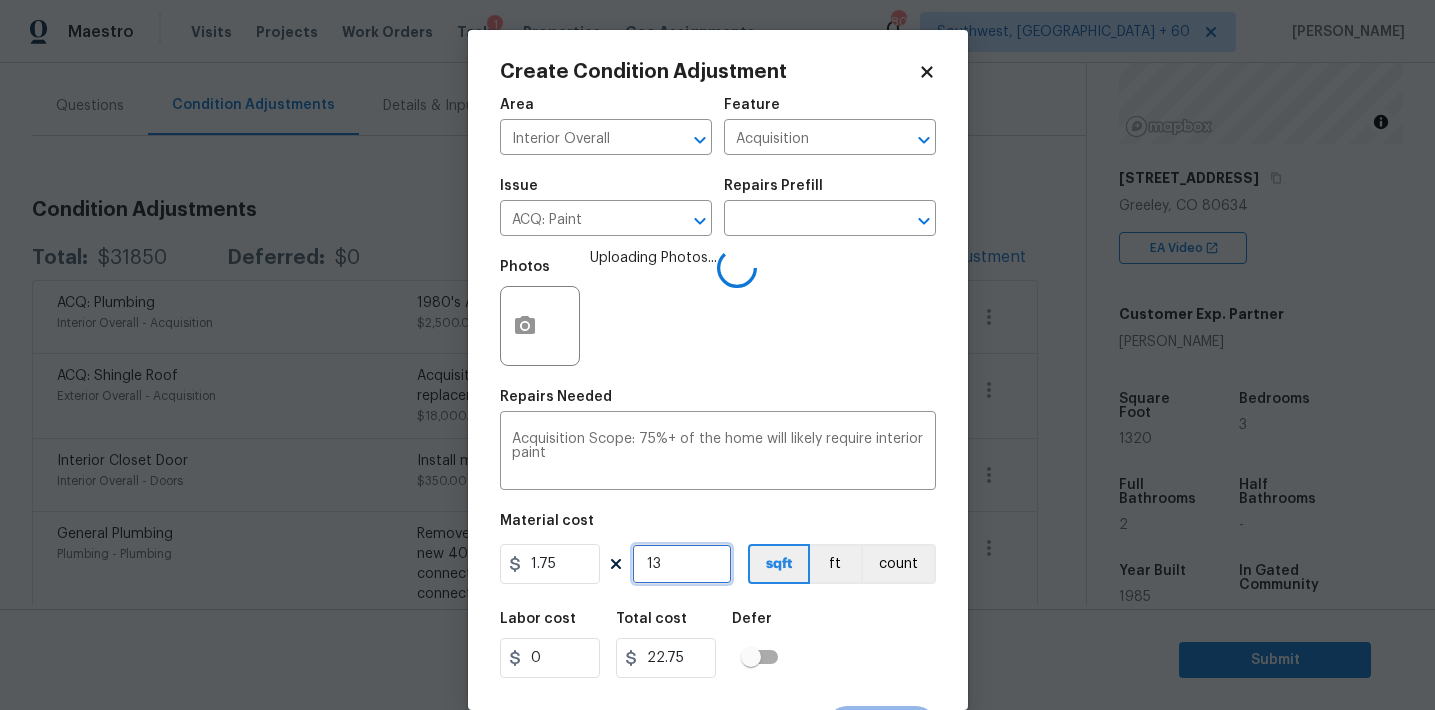 type on "132" 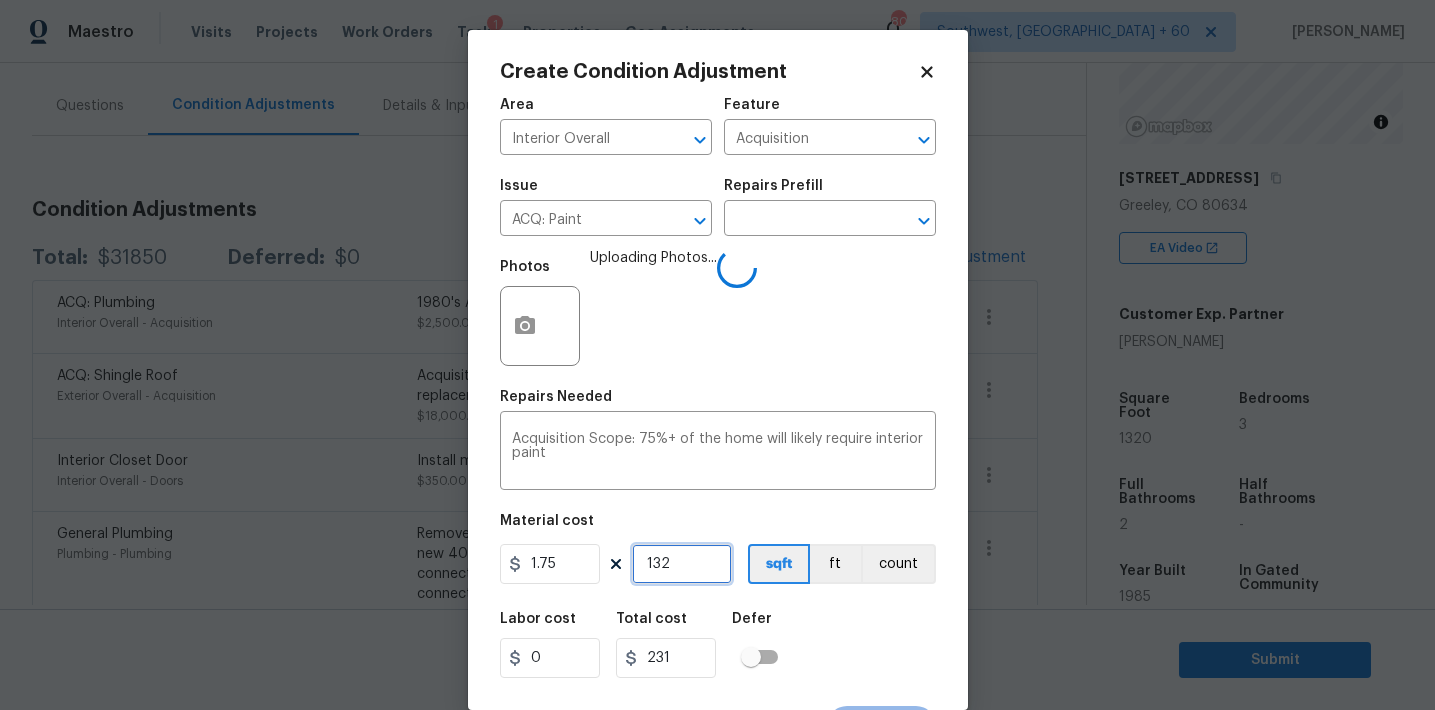 type on "1320" 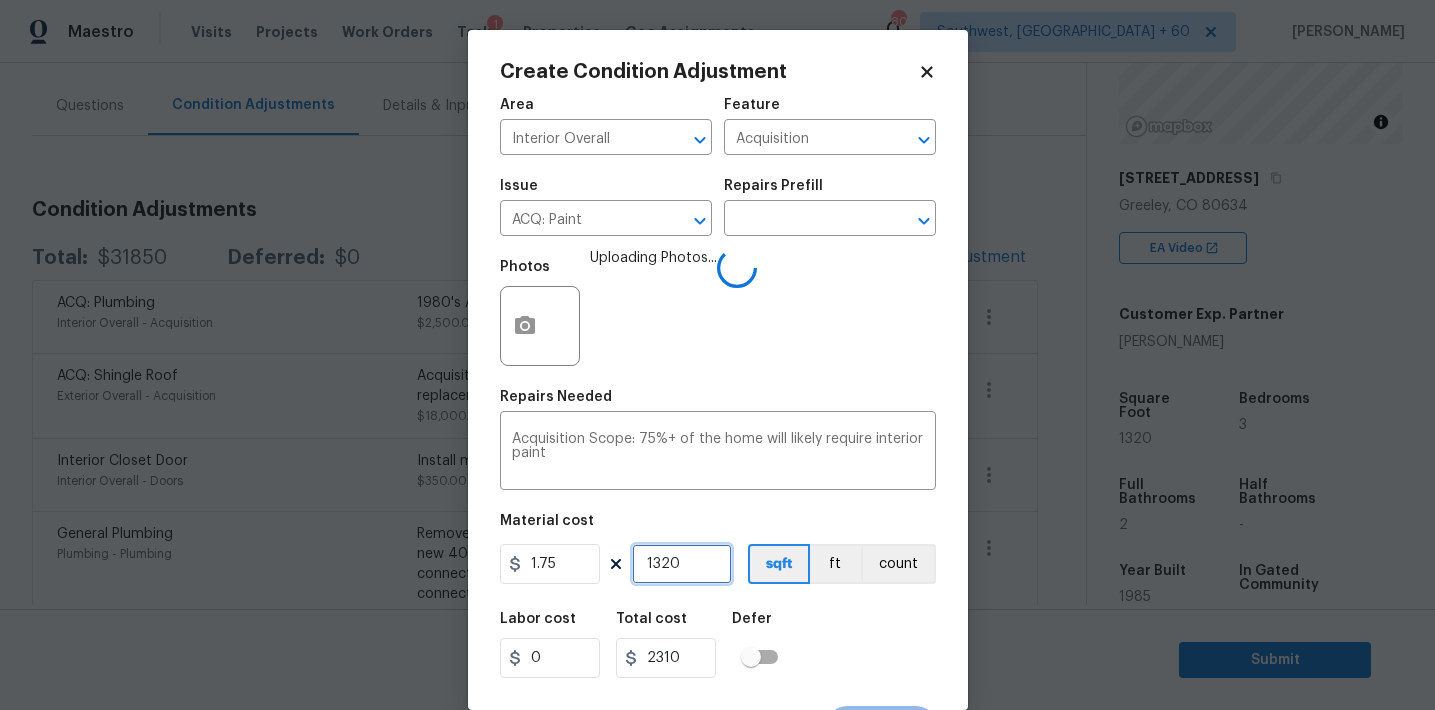 scroll, scrollTop: 37, scrollLeft: 0, axis: vertical 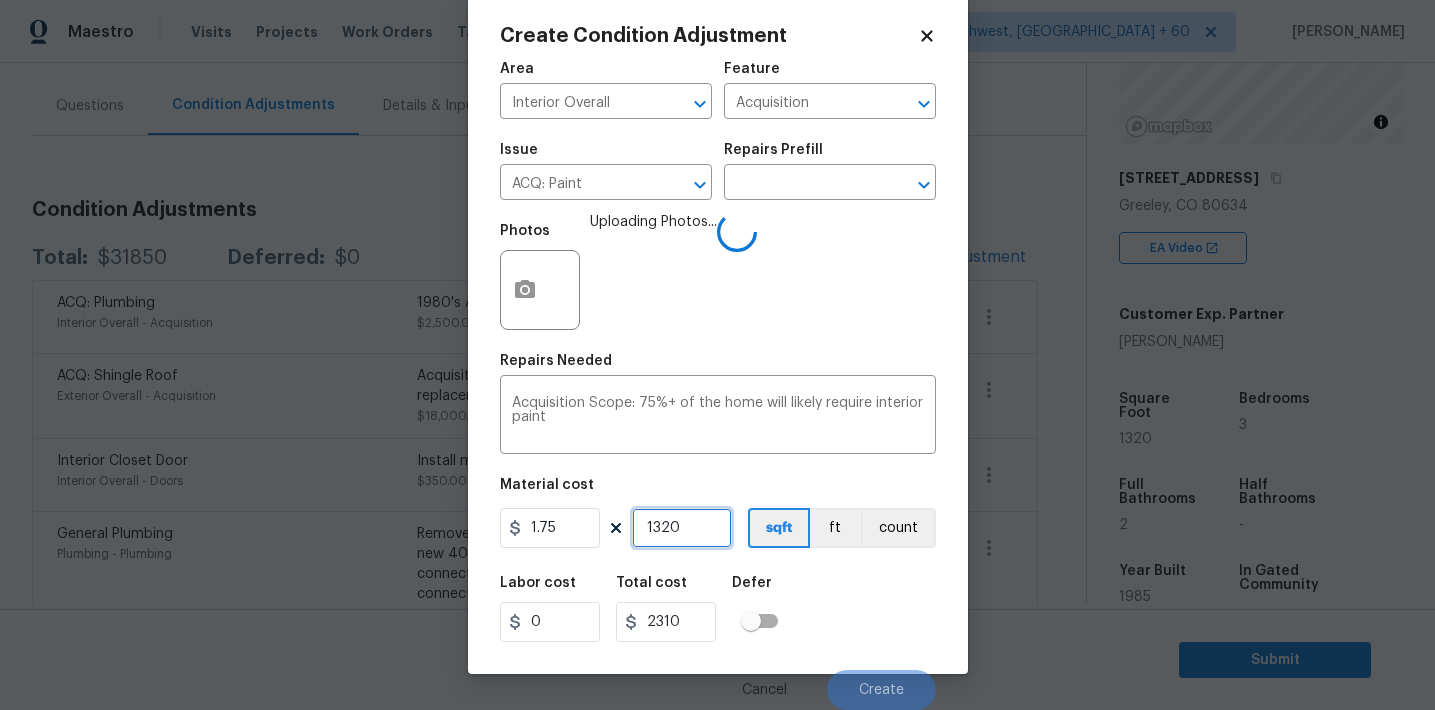 type on "1320" 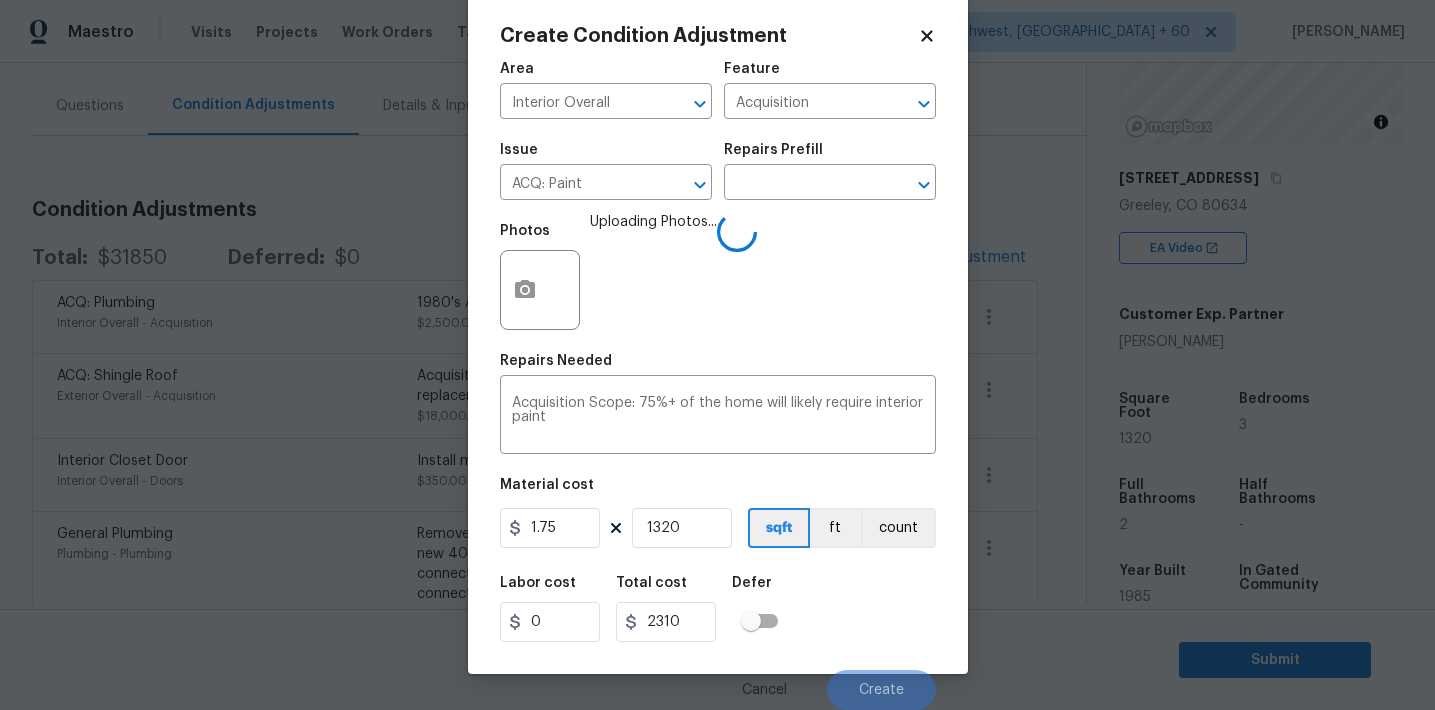 click on "Labor cost 0 Total cost 2310 Defer" at bounding box center (718, 609) 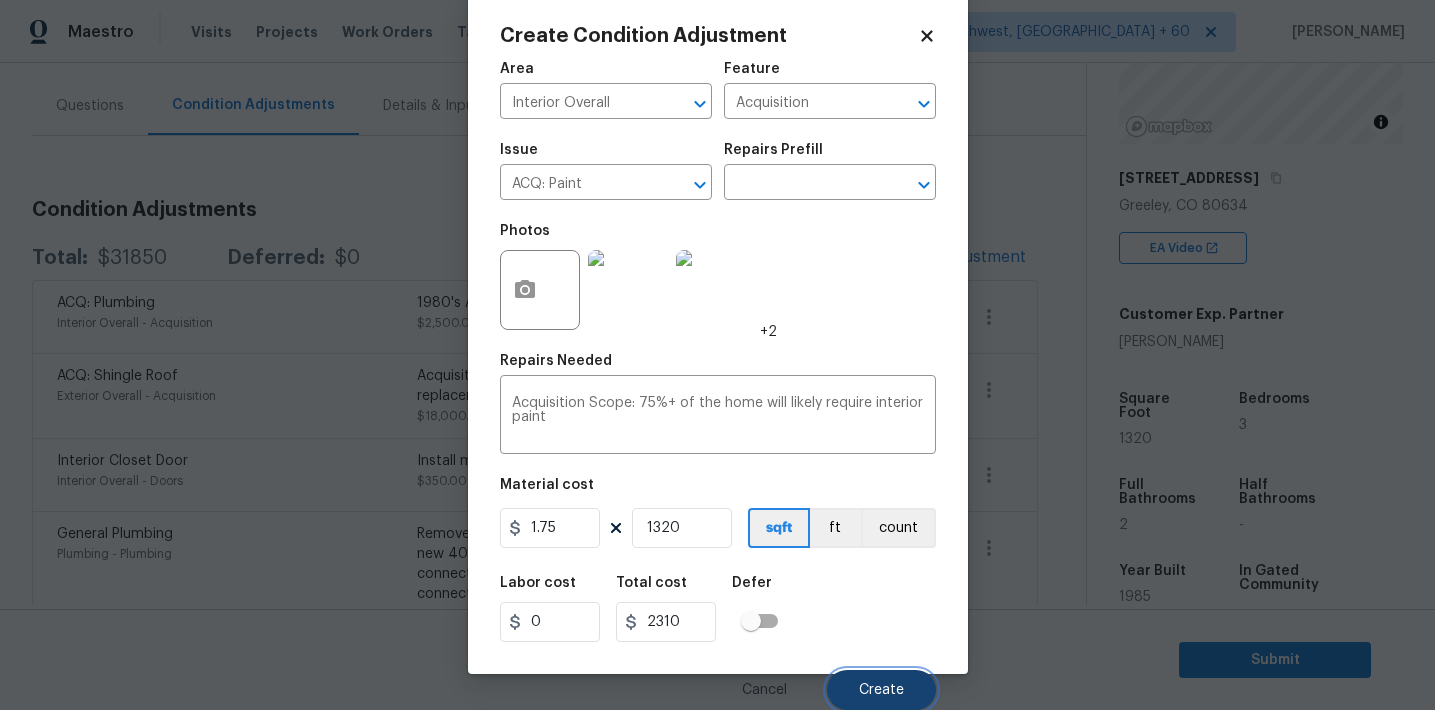 click on "Create" at bounding box center [881, 690] 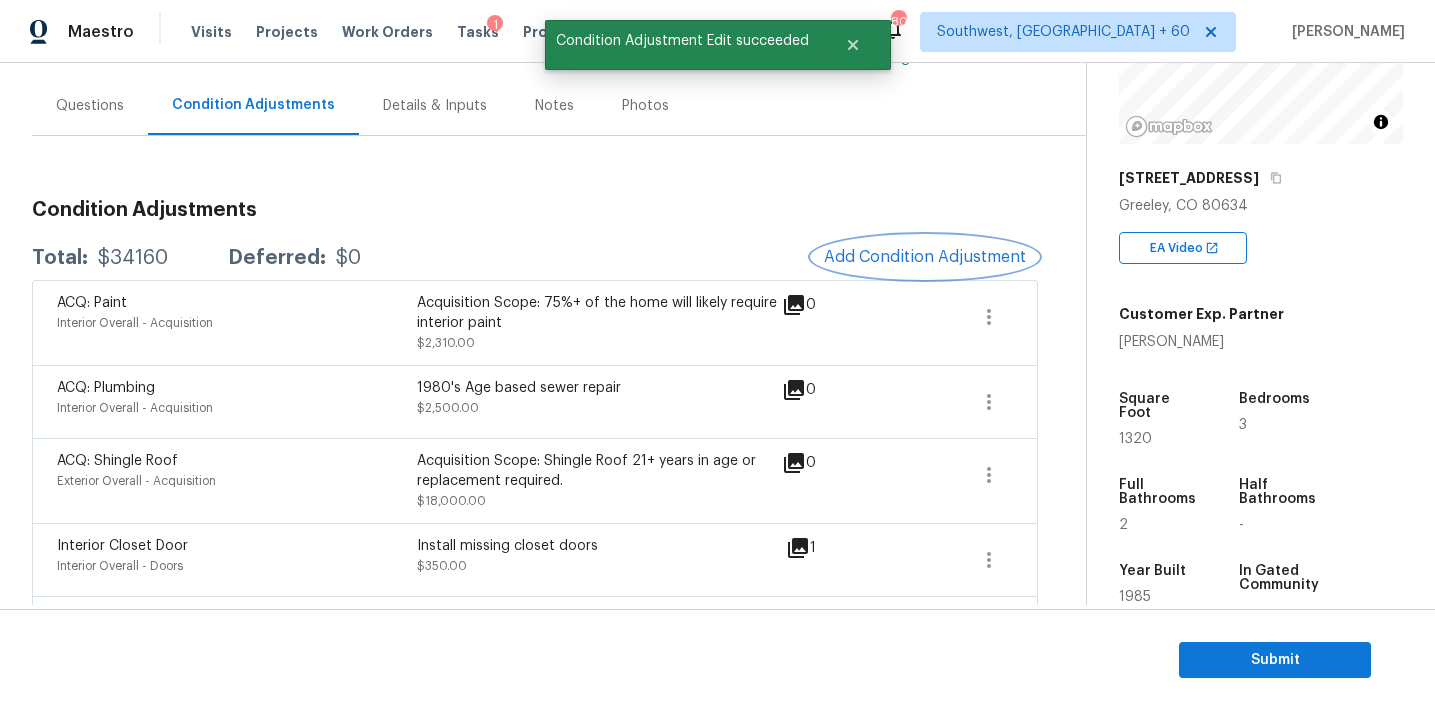 scroll, scrollTop: 0, scrollLeft: 0, axis: both 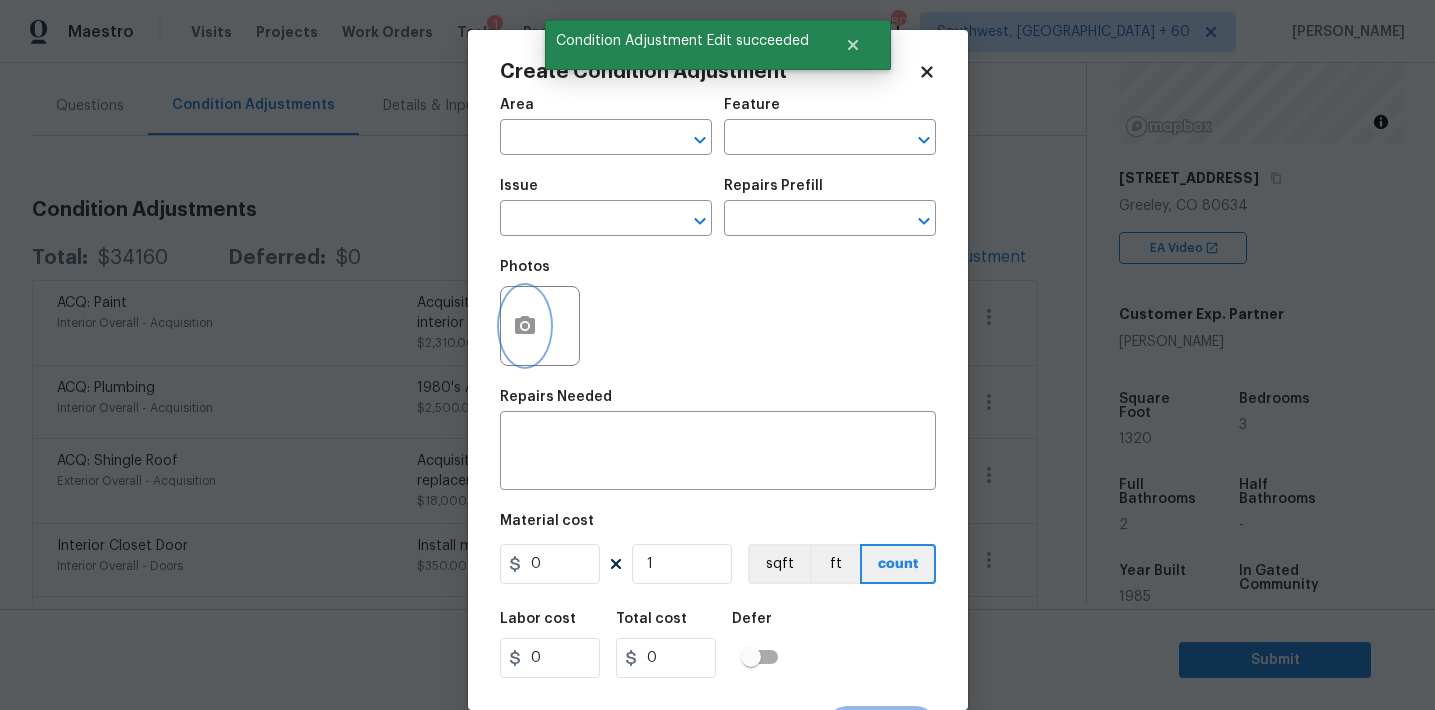 click 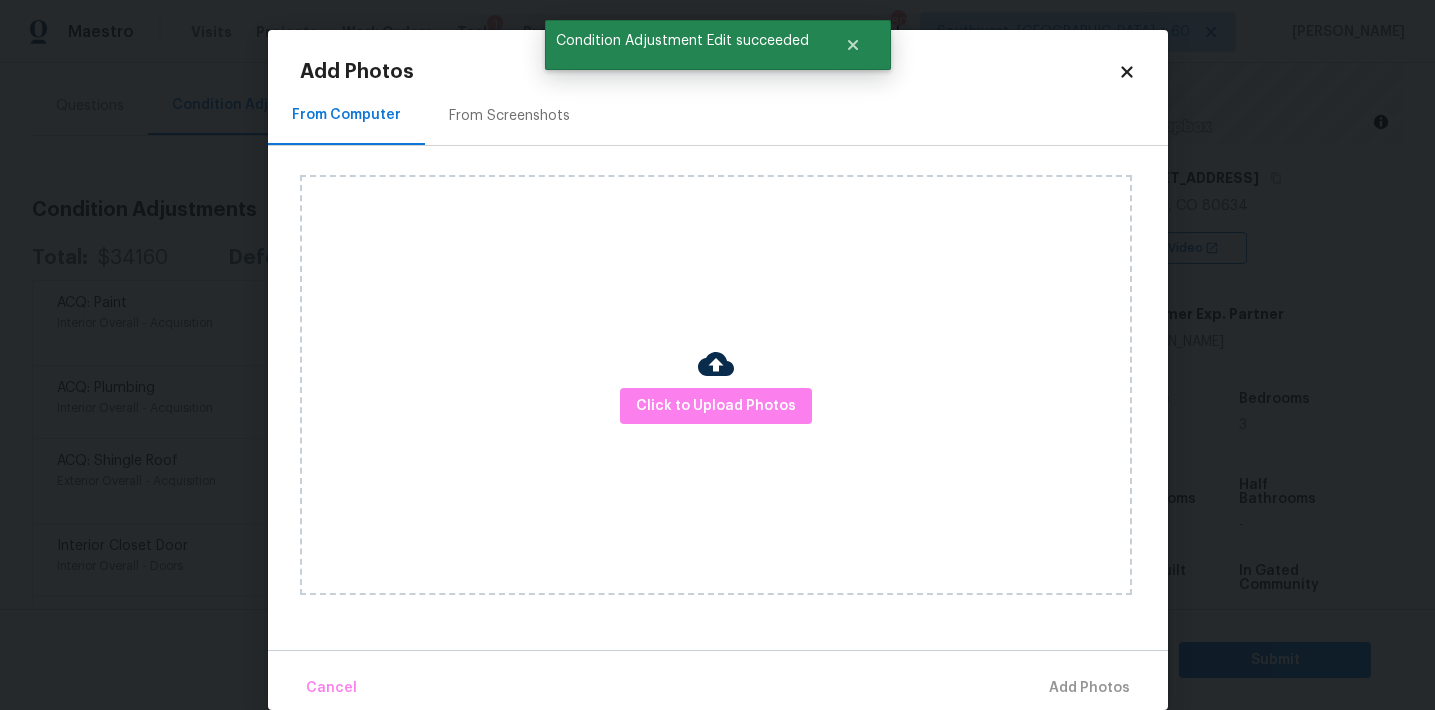 click on "Click to Upload Photos" at bounding box center [716, 385] 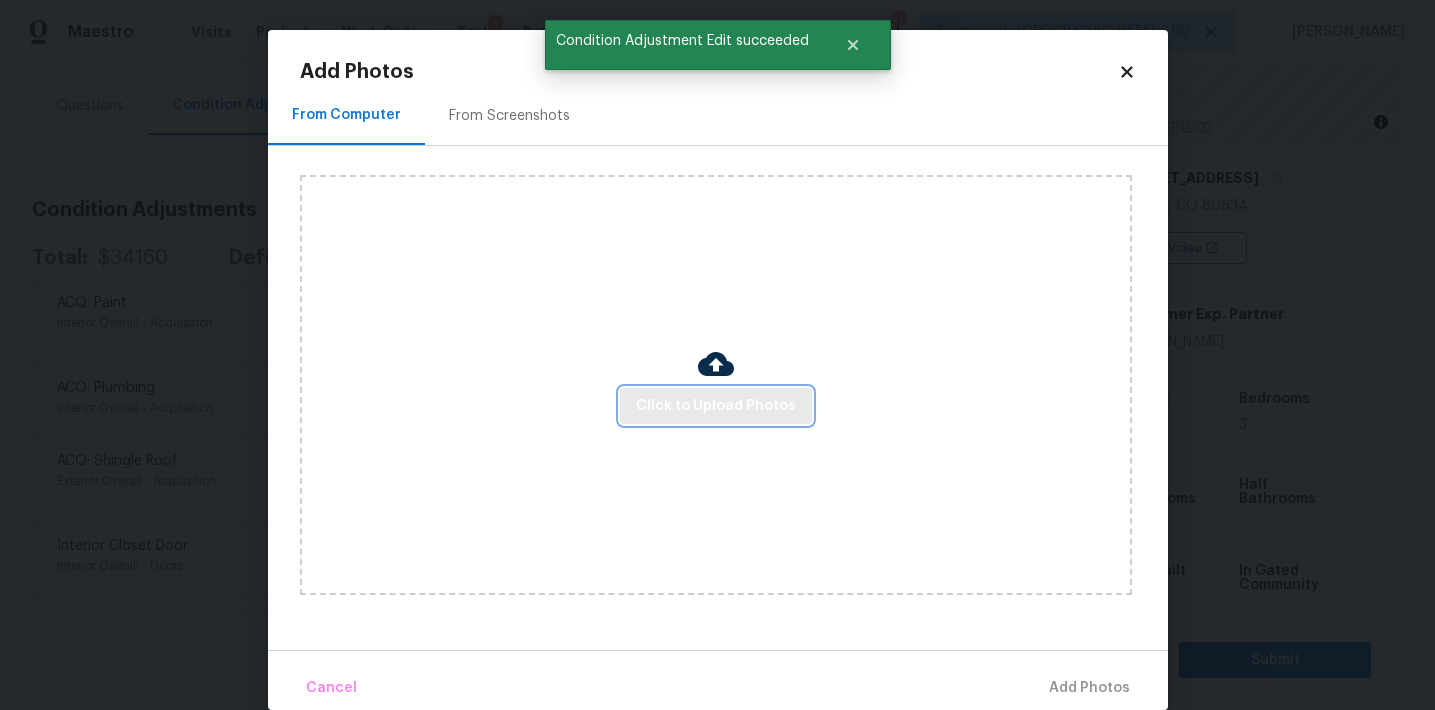 click on "Click to Upload Photos" at bounding box center [716, 406] 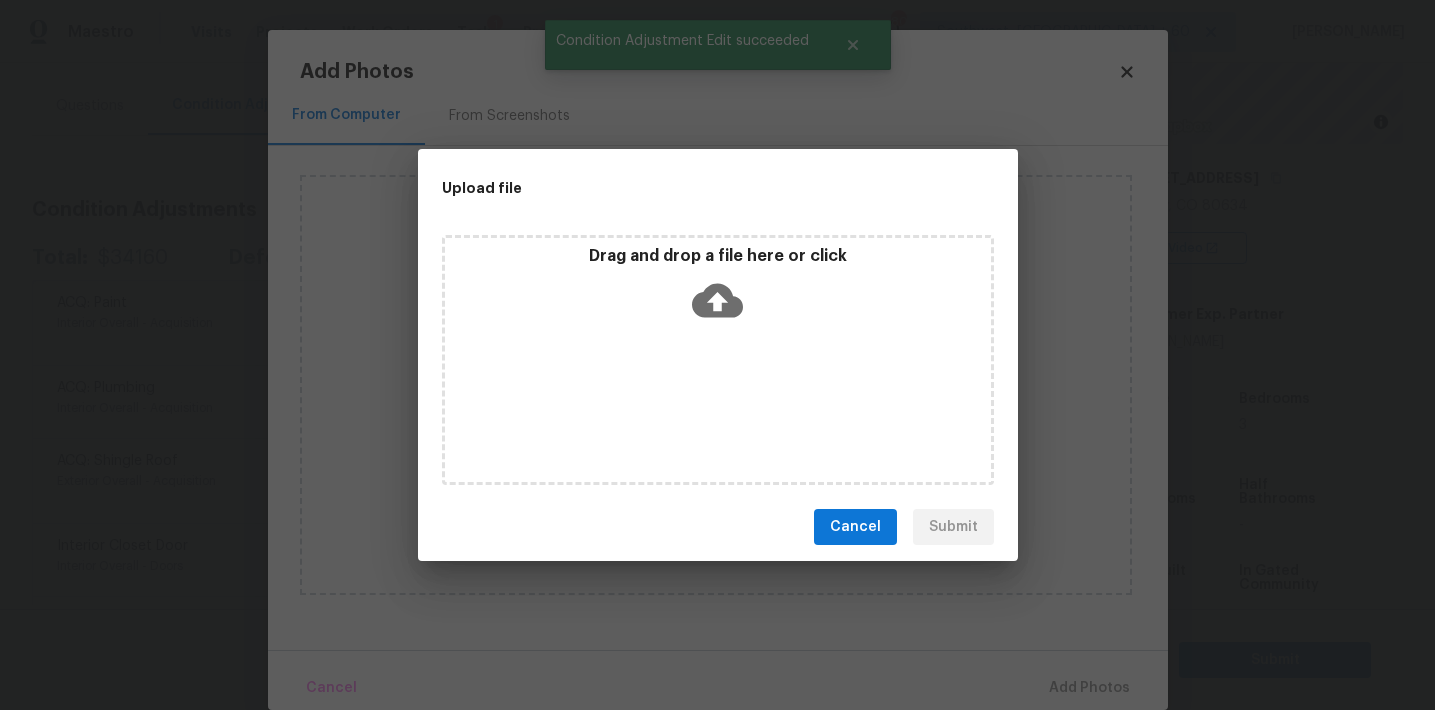 click on "Drag and drop a file here or click" at bounding box center (718, 256) 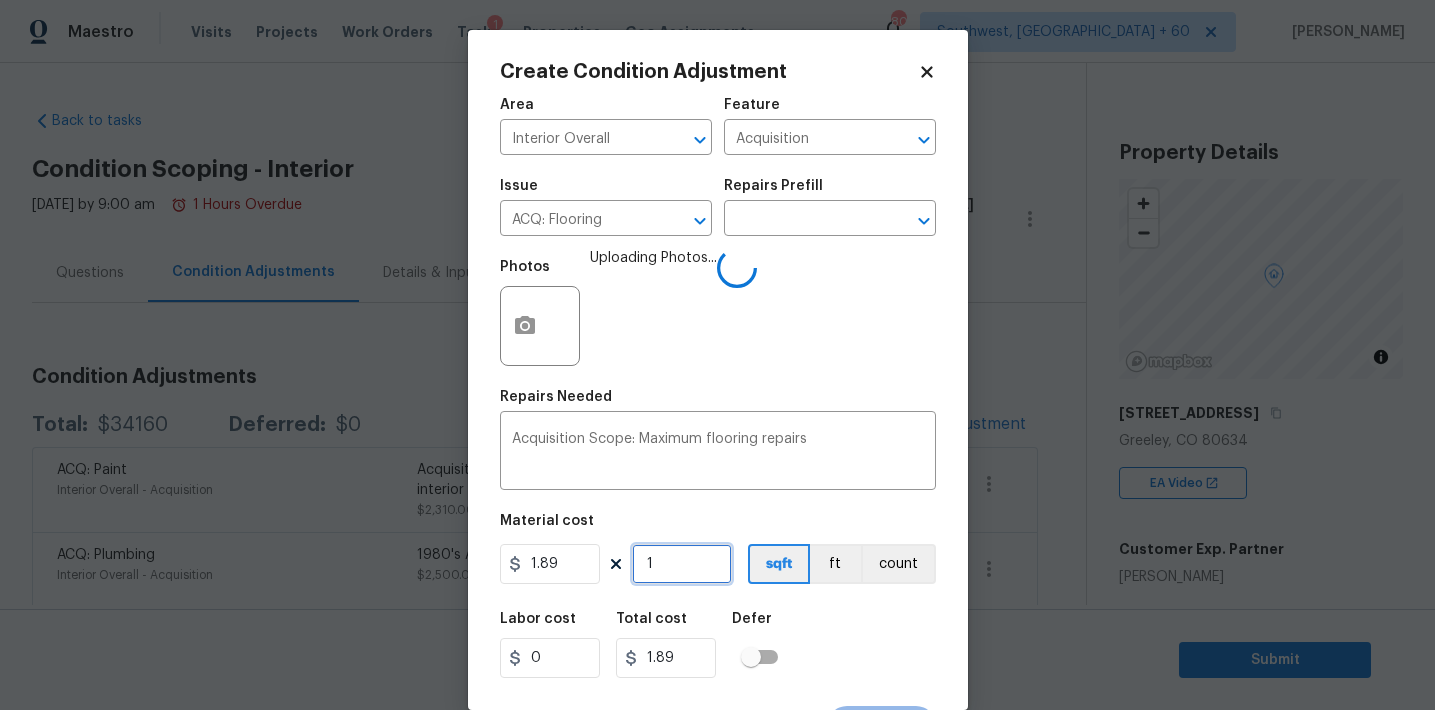 scroll, scrollTop: 0, scrollLeft: 0, axis: both 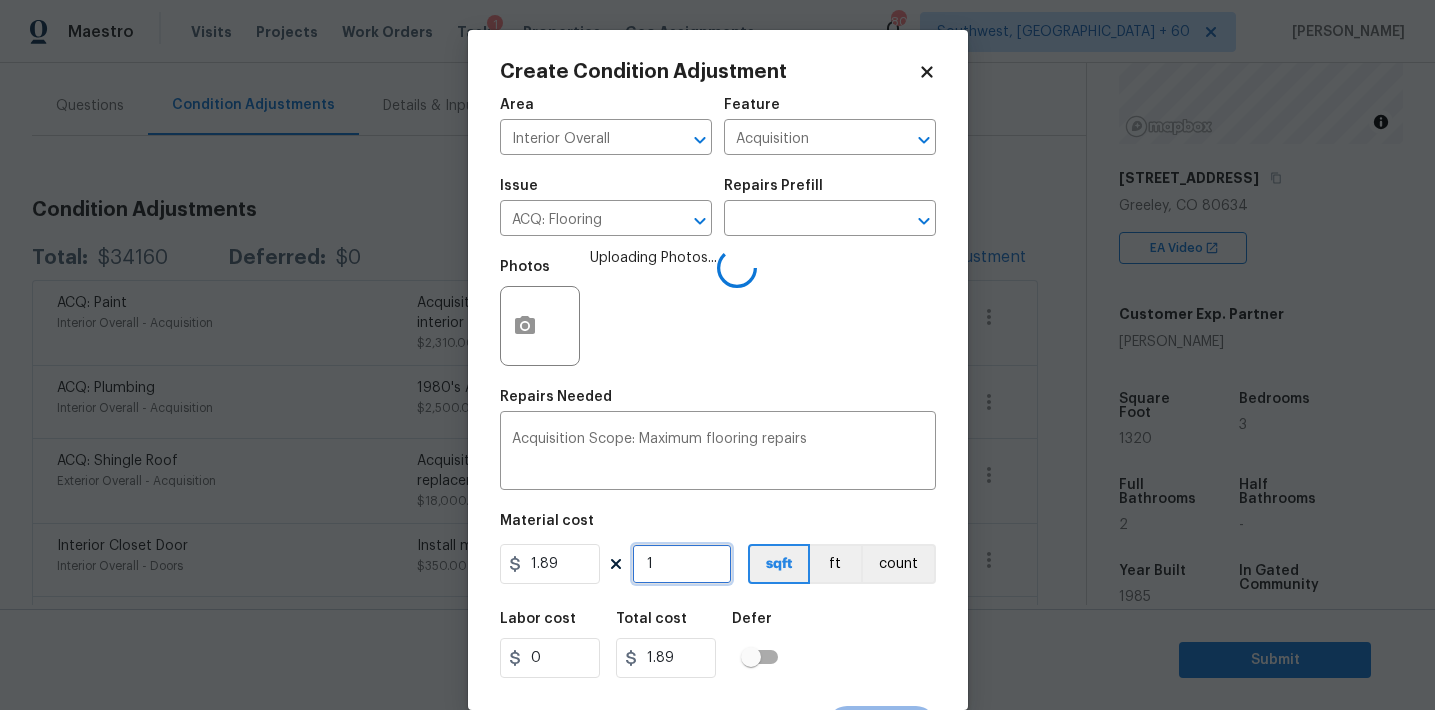 type on "0" 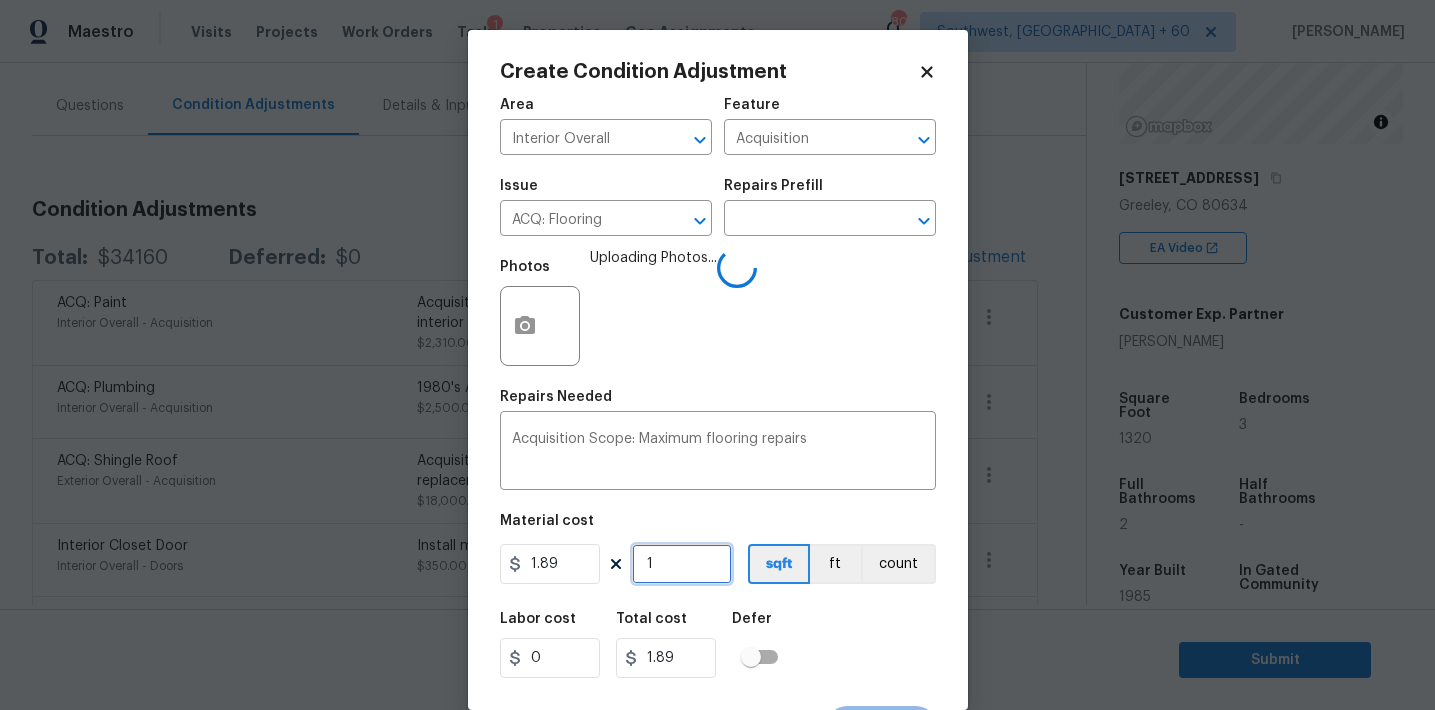 type on "0" 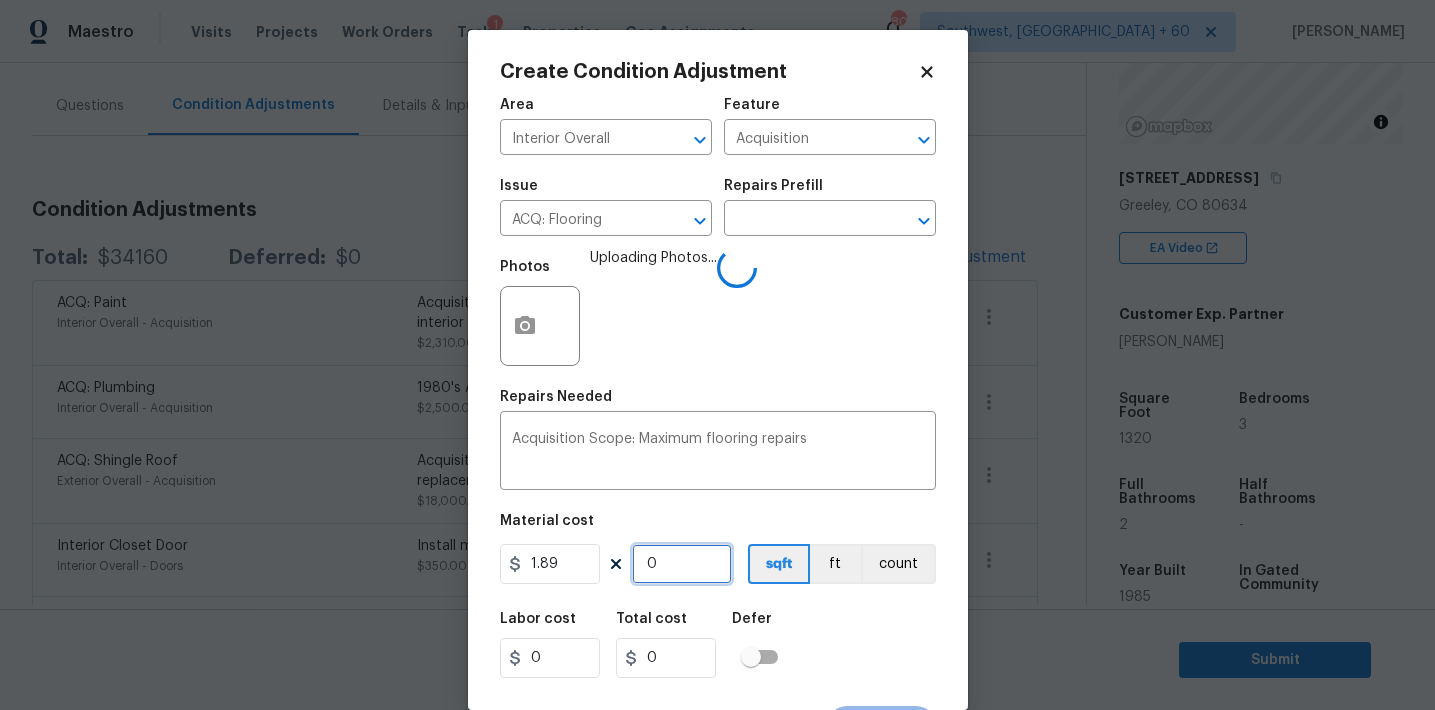 paste on "132" 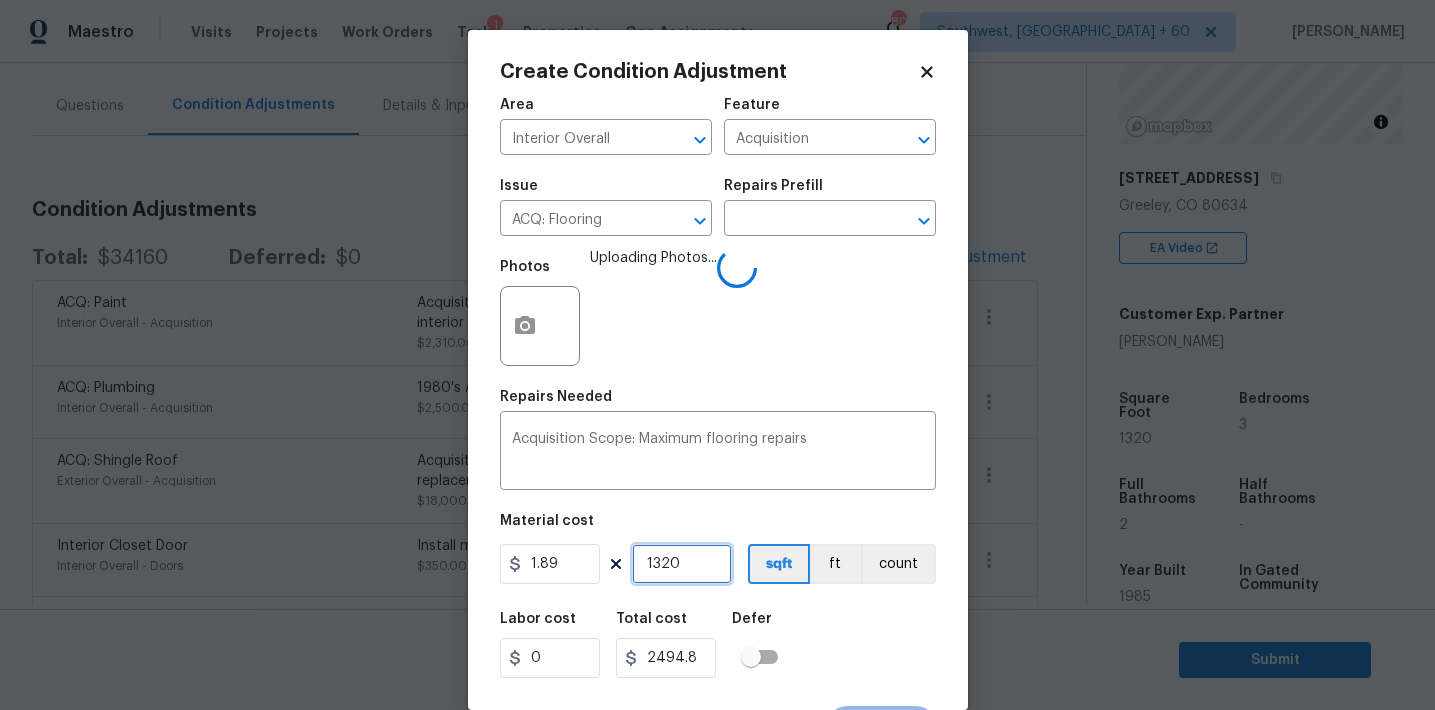 type on "1320" 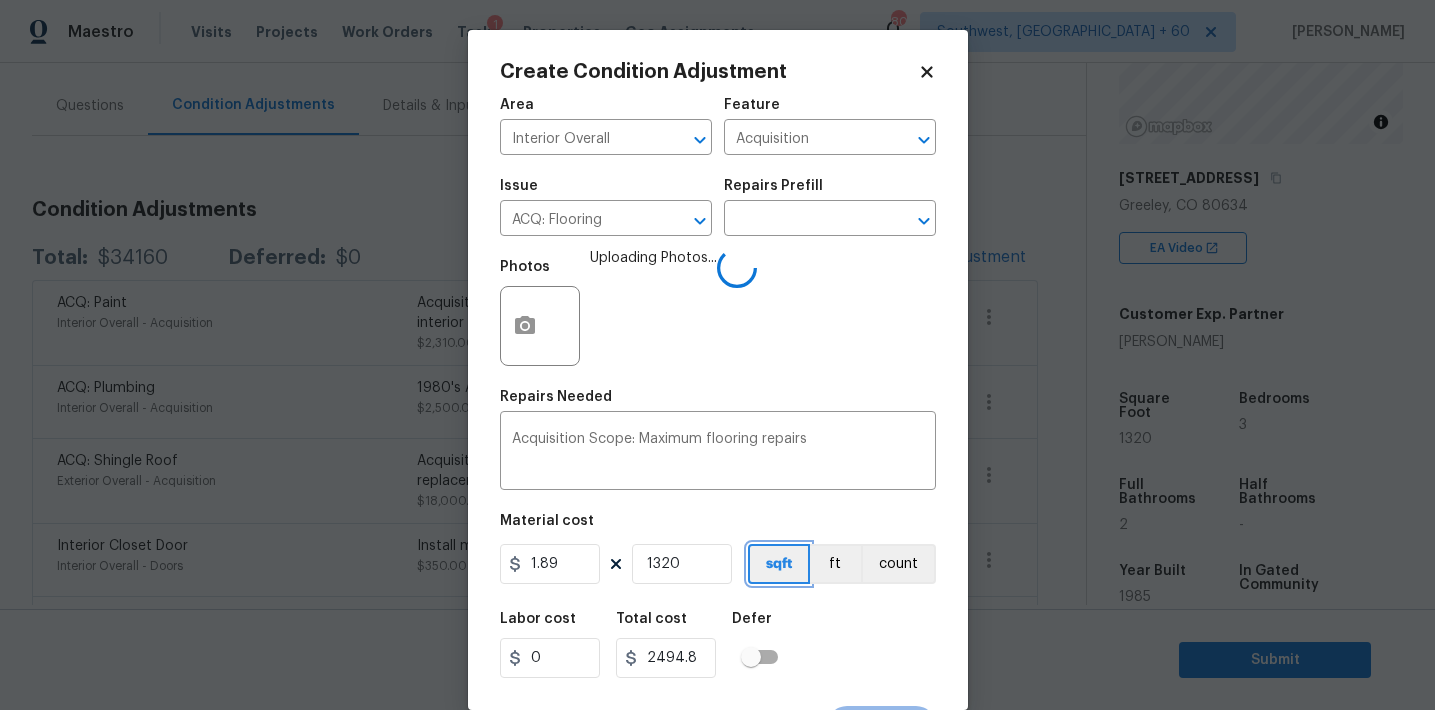 type 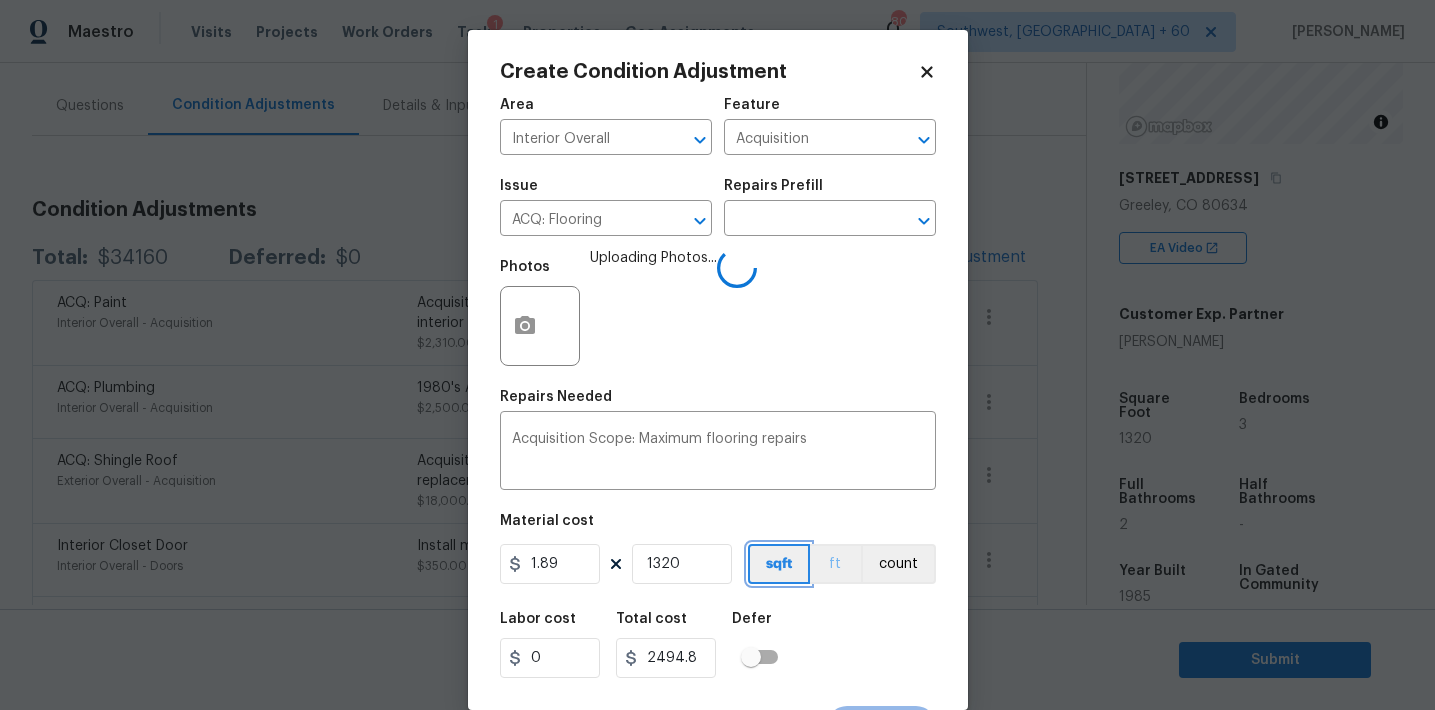 scroll, scrollTop: 37, scrollLeft: 0, axis: vertical 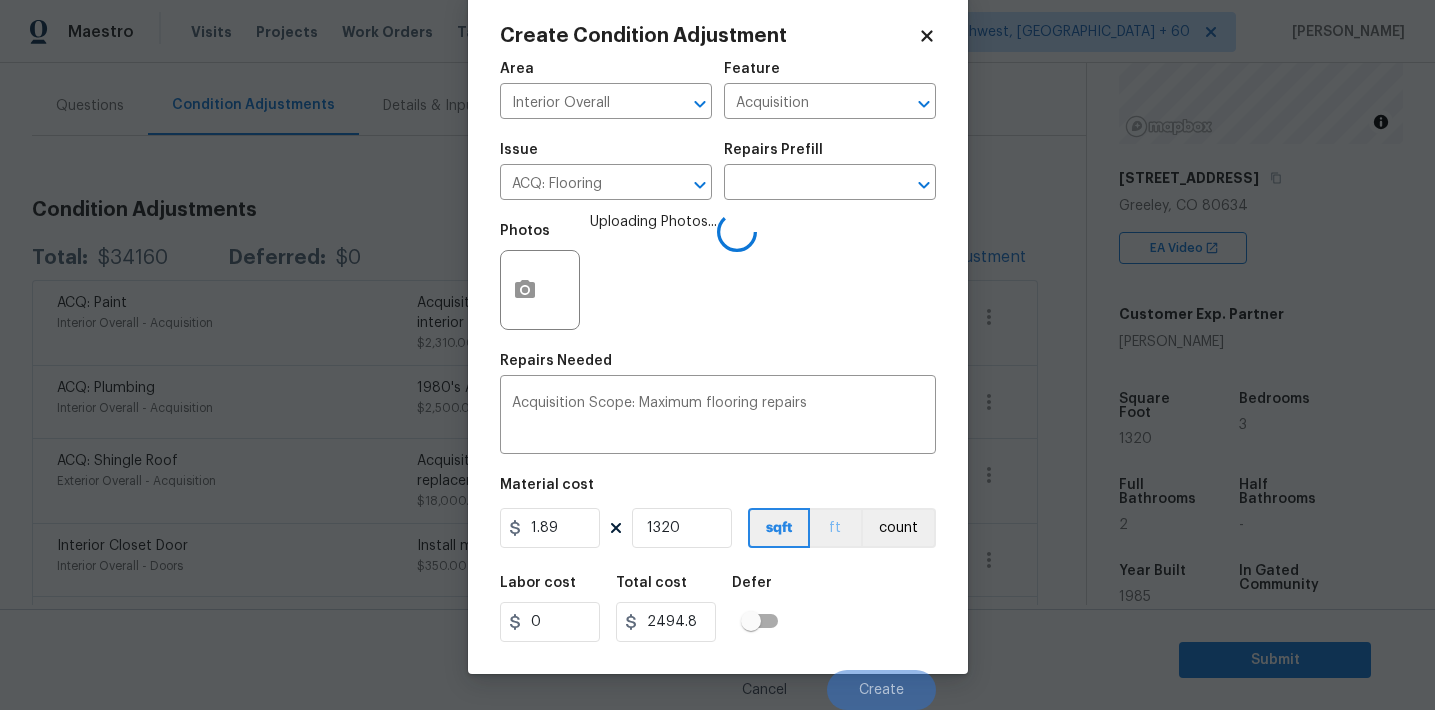 click on "Labor cost 0 Total cost 2494.8 Defer" at bounding box center [718, 609] 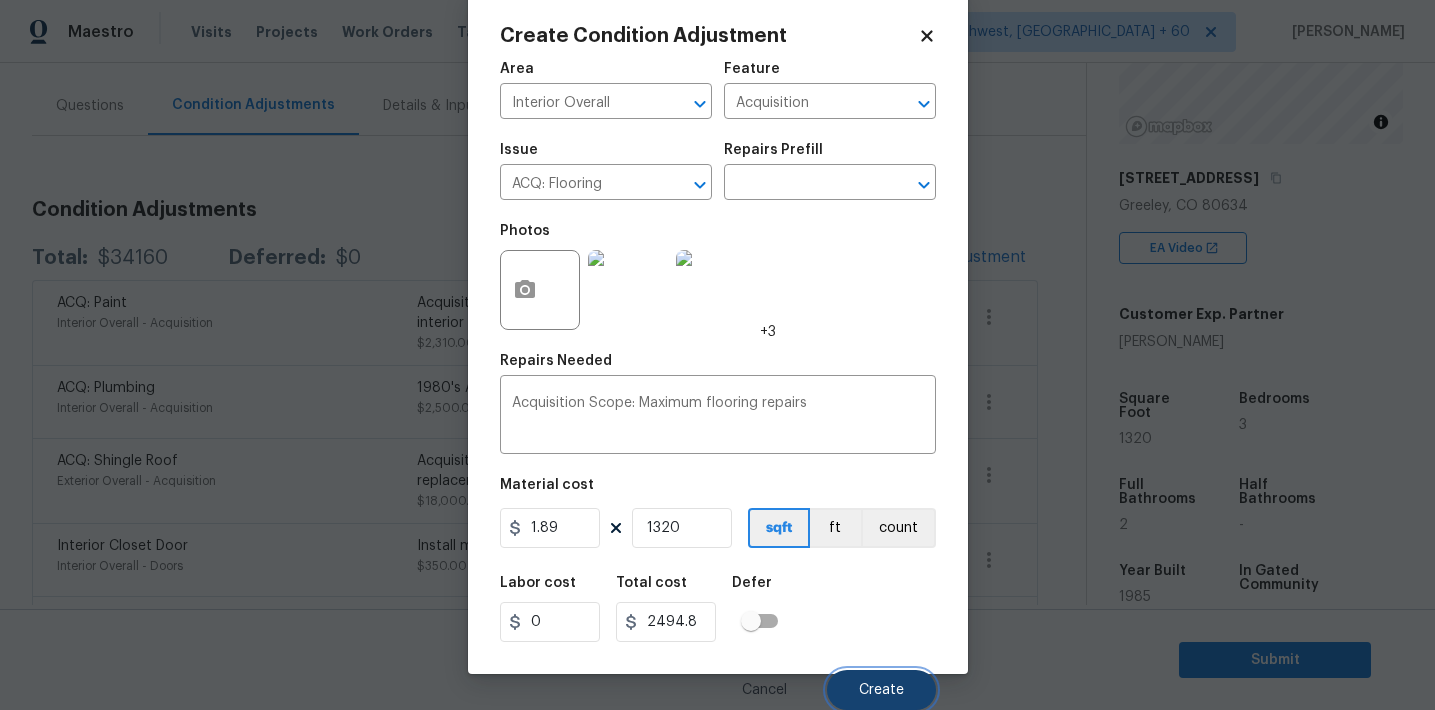 click on "Create" at bounding box center [881, 690] 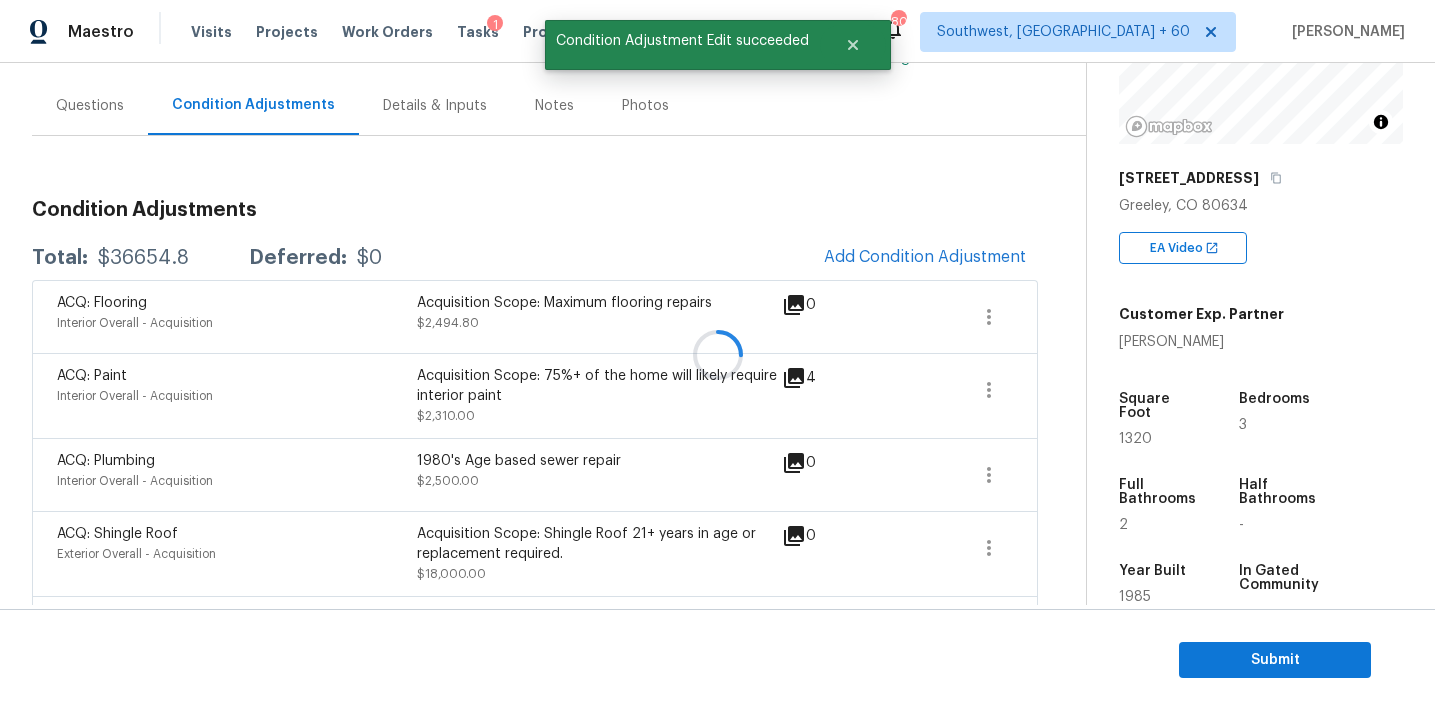 scroll, scrollTop: 30, scrollLeft: 0, axis: vertical 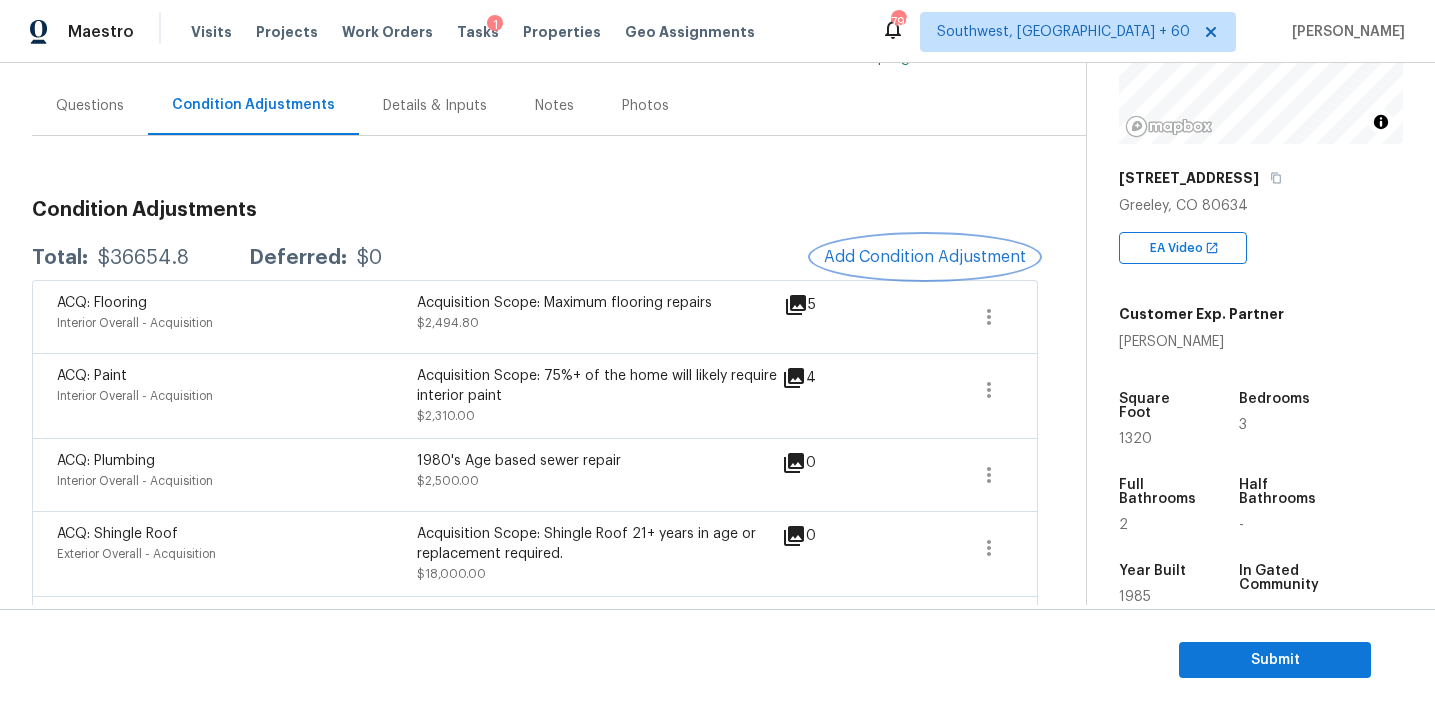 click on "Add Condition Adjustment" at bounding box center (925, 257) 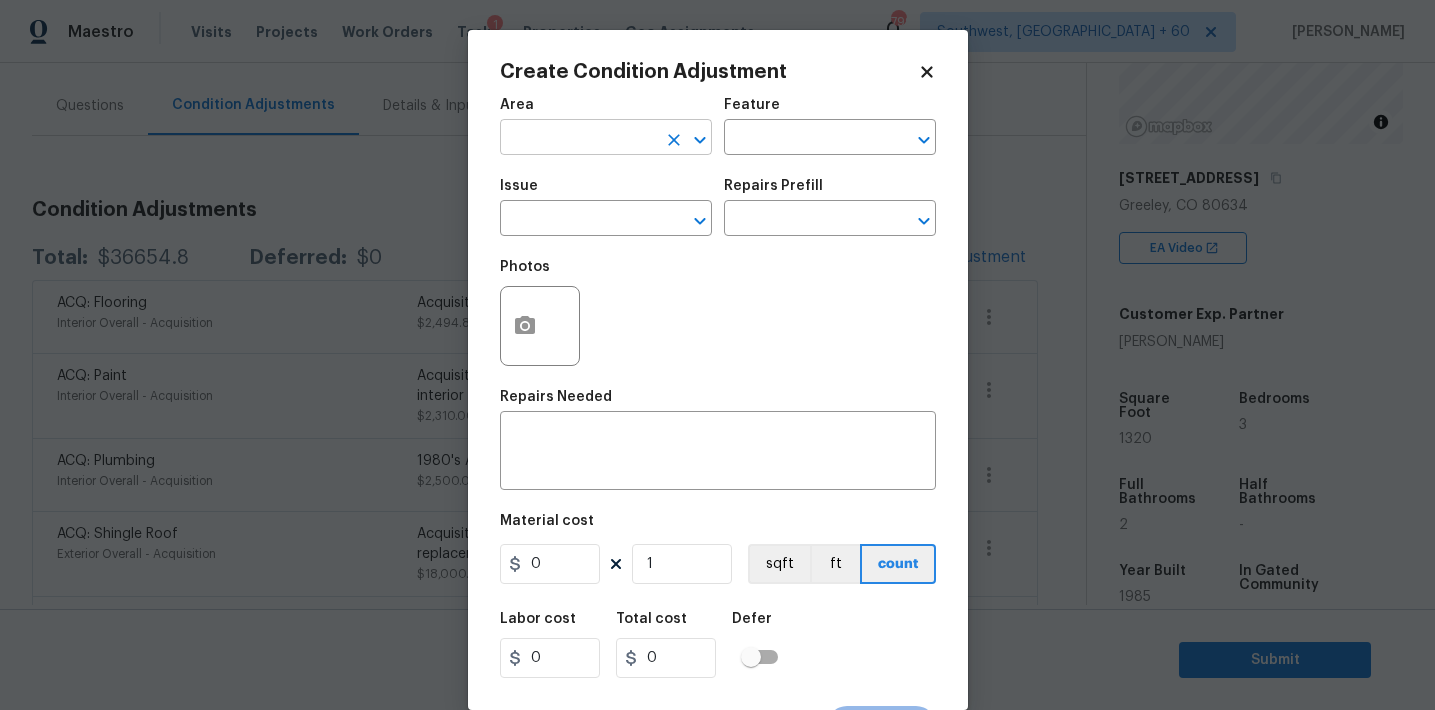 click at bounding box center [578, 139] 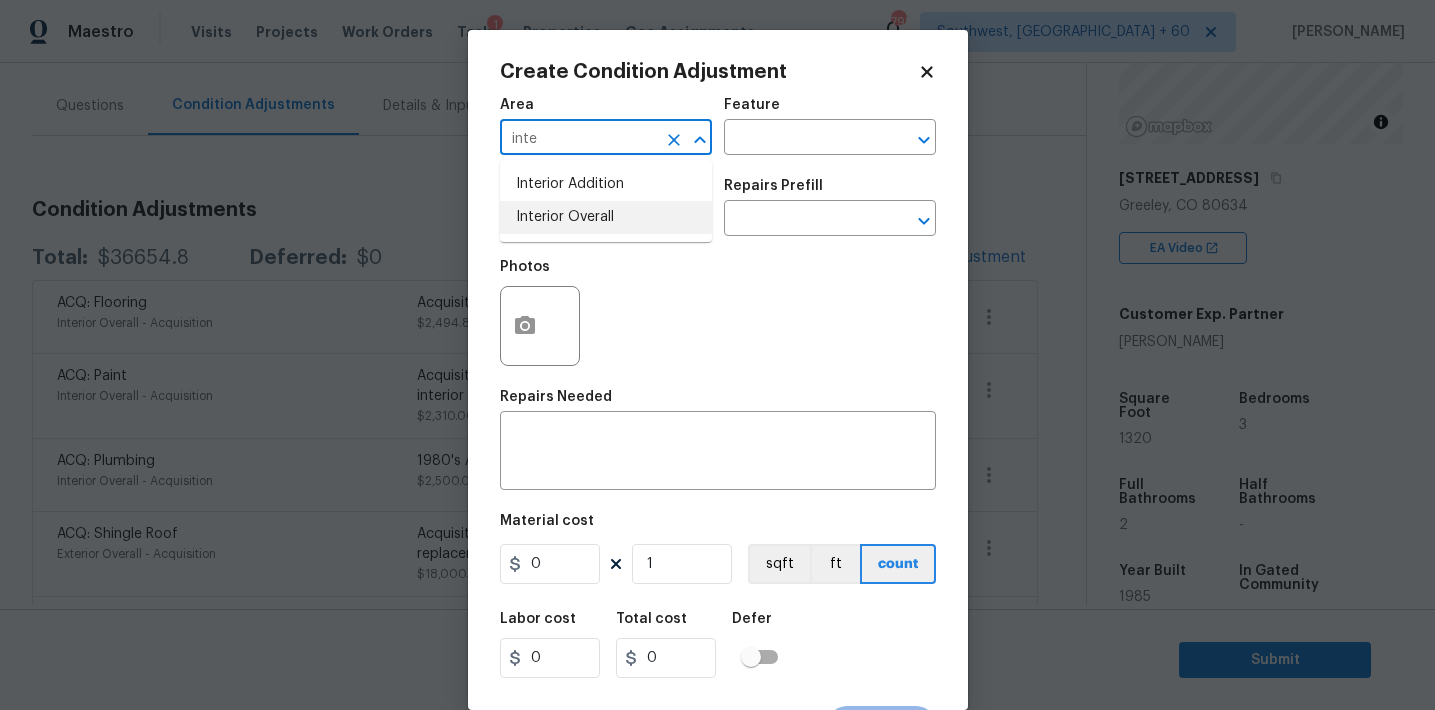 click on "Interior Overall" at bounding box center (606, 217) 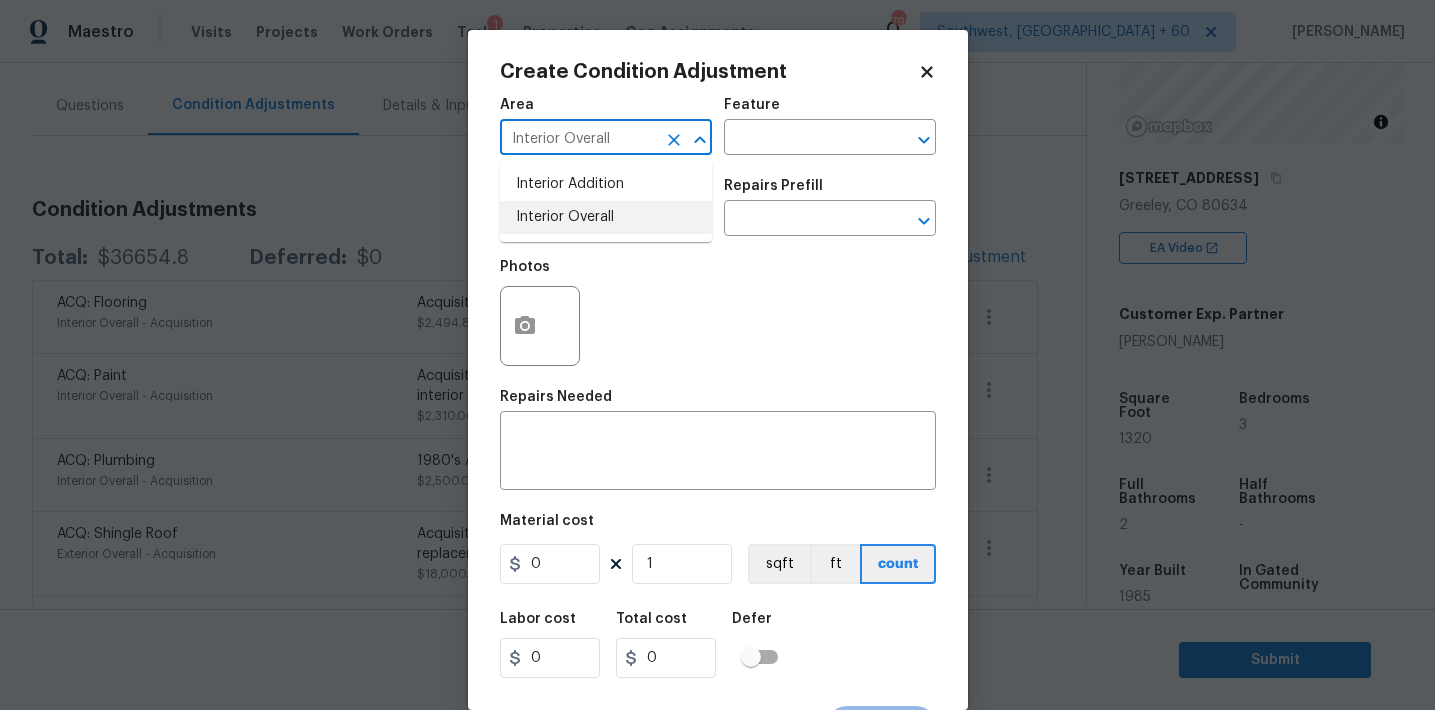 type on "Interior Overall" 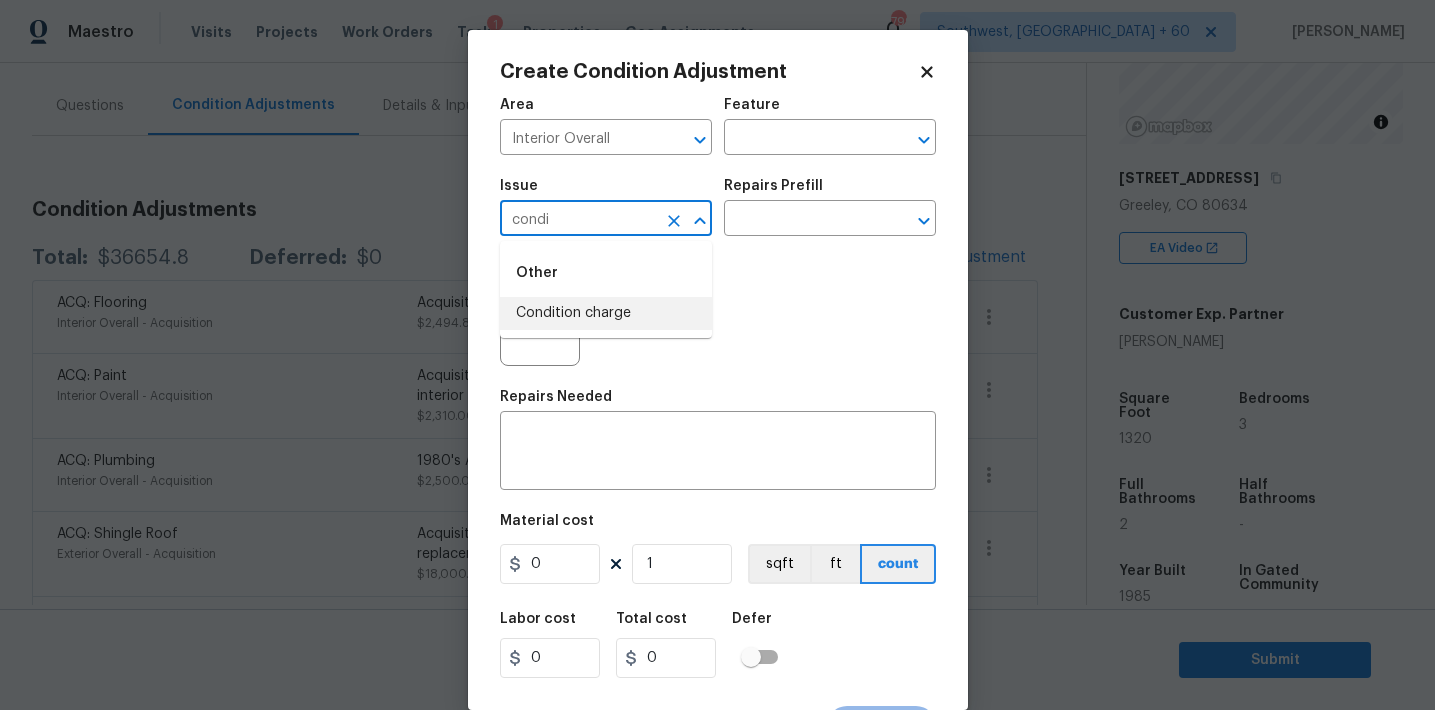 click on "Condition charge" at bounding box center [606, 313] 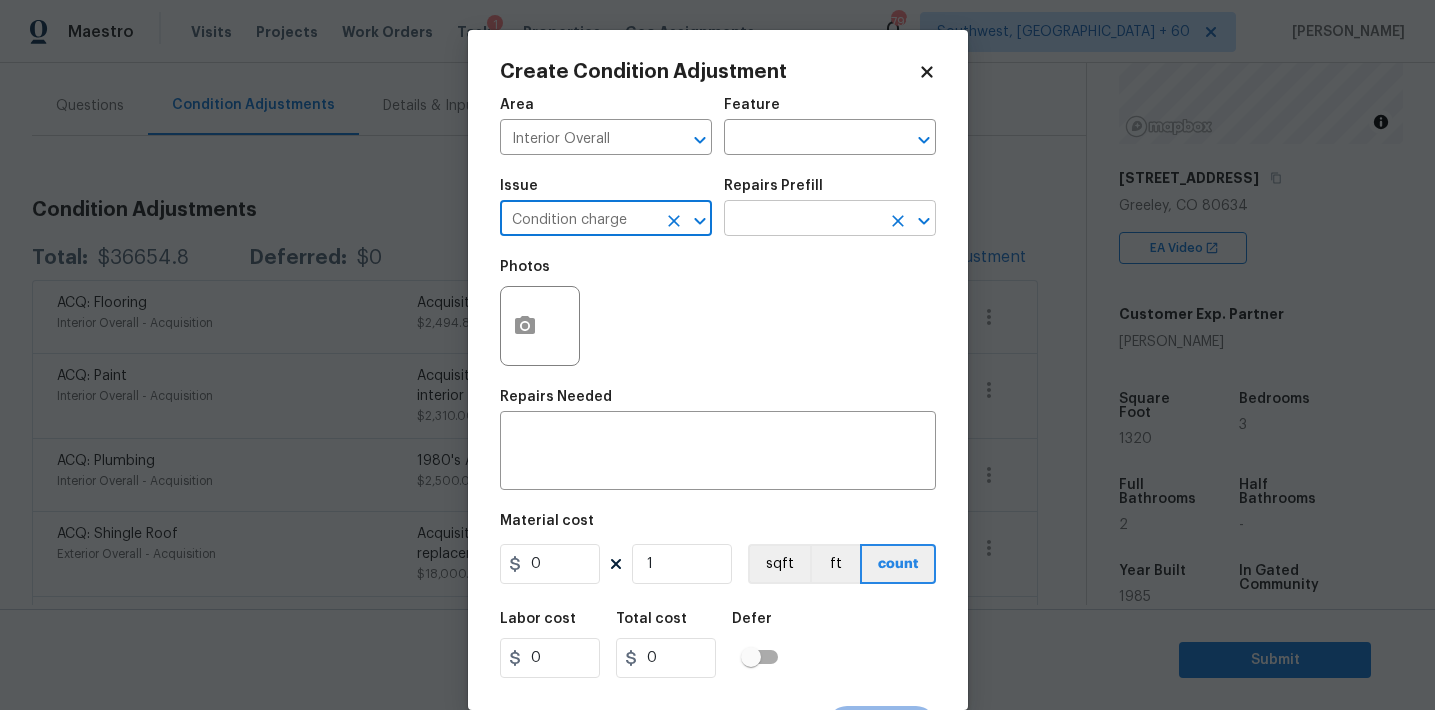 type on "Condition charge" 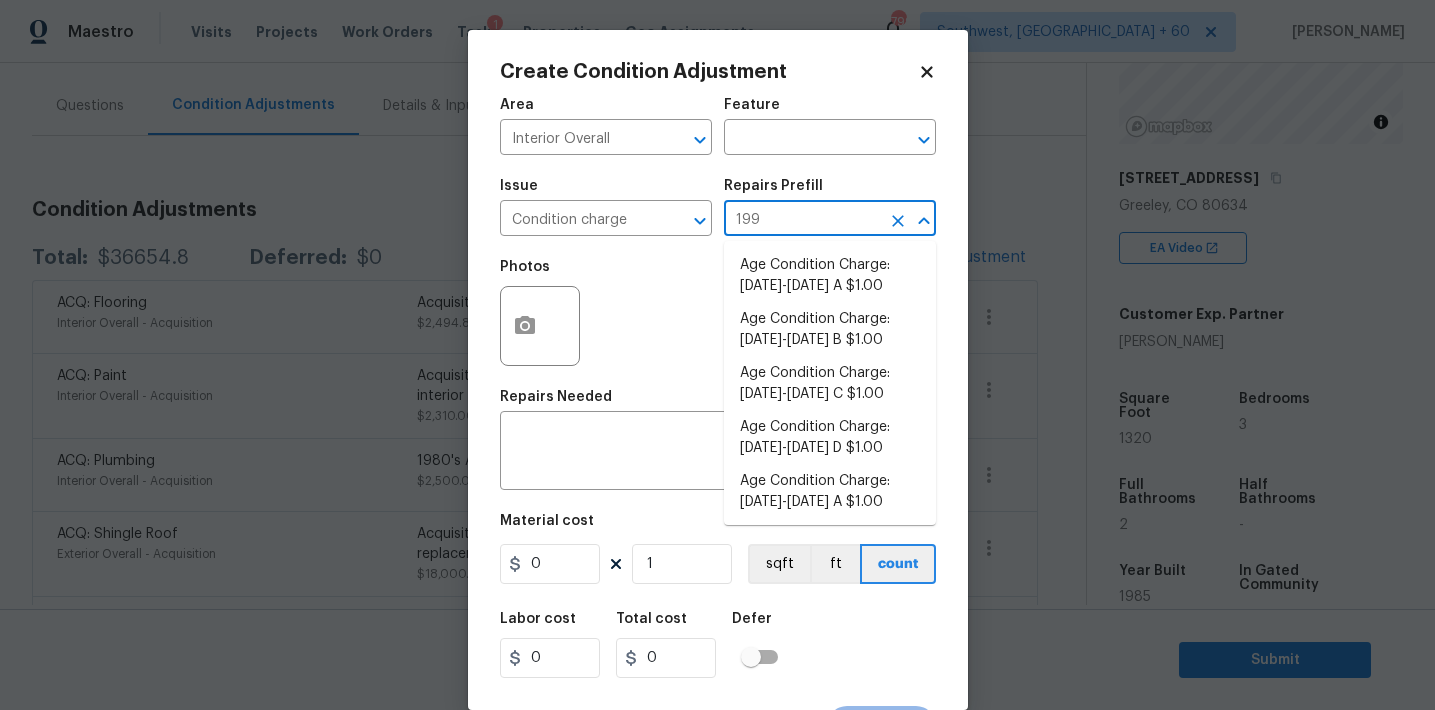 type on "1992" 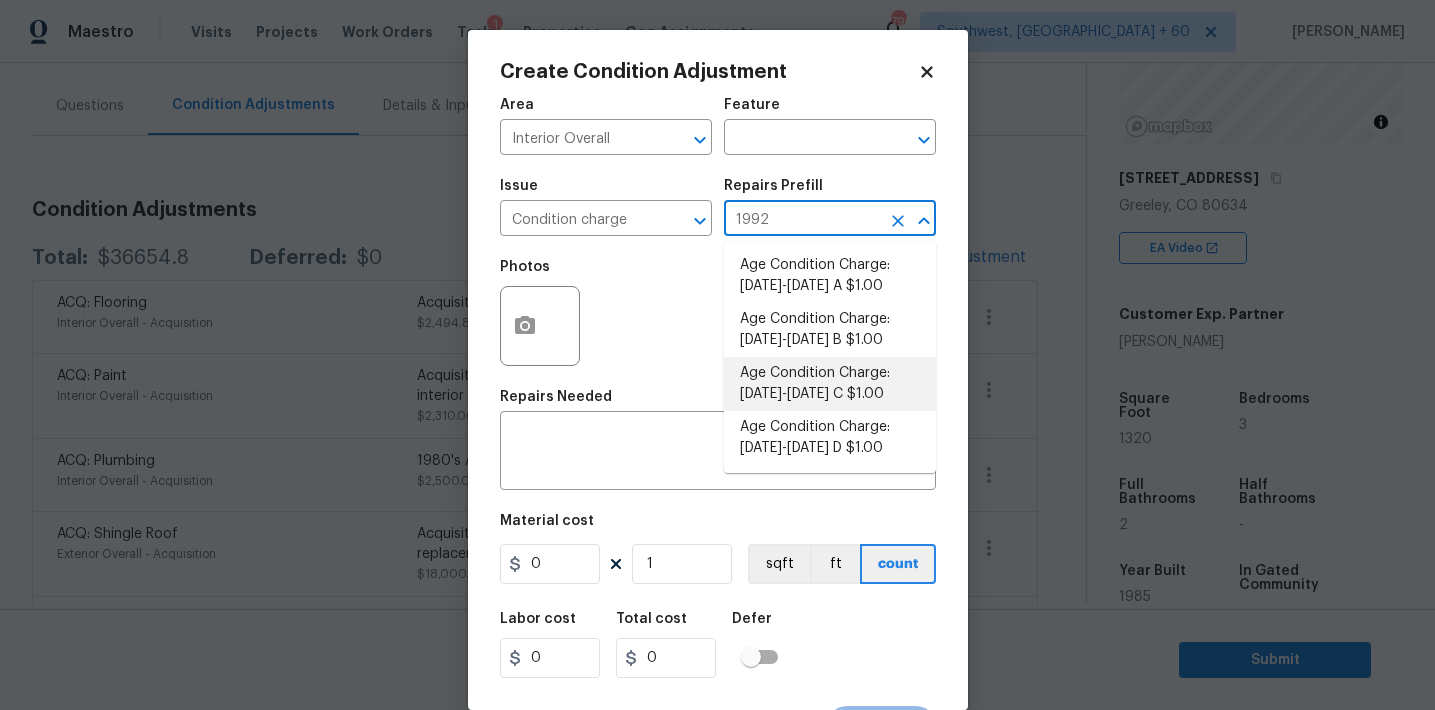 click on "Age Condition Charge: 1979-1992 C	 $1.00" at bounding box center [830, 384] 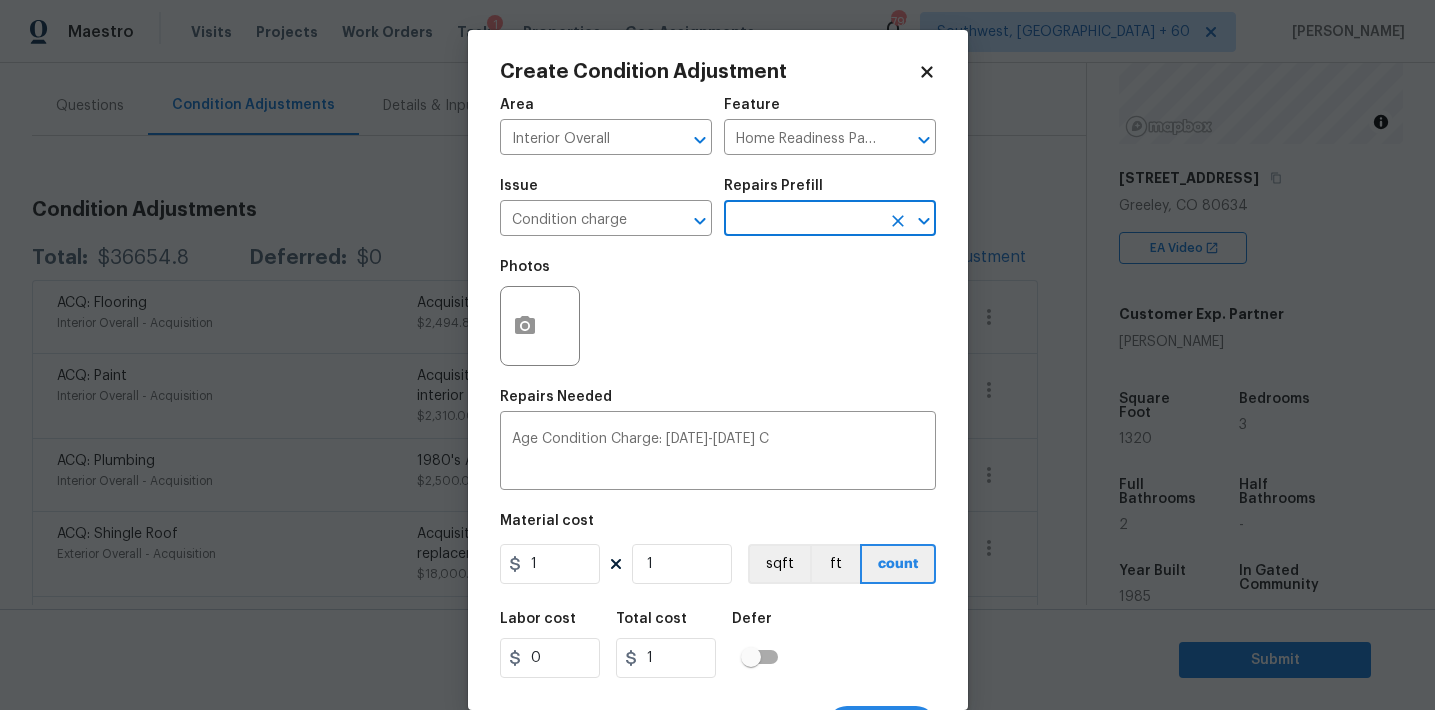 scroll, scrollTop: 37, scrollLeft: 0, axis: vertical 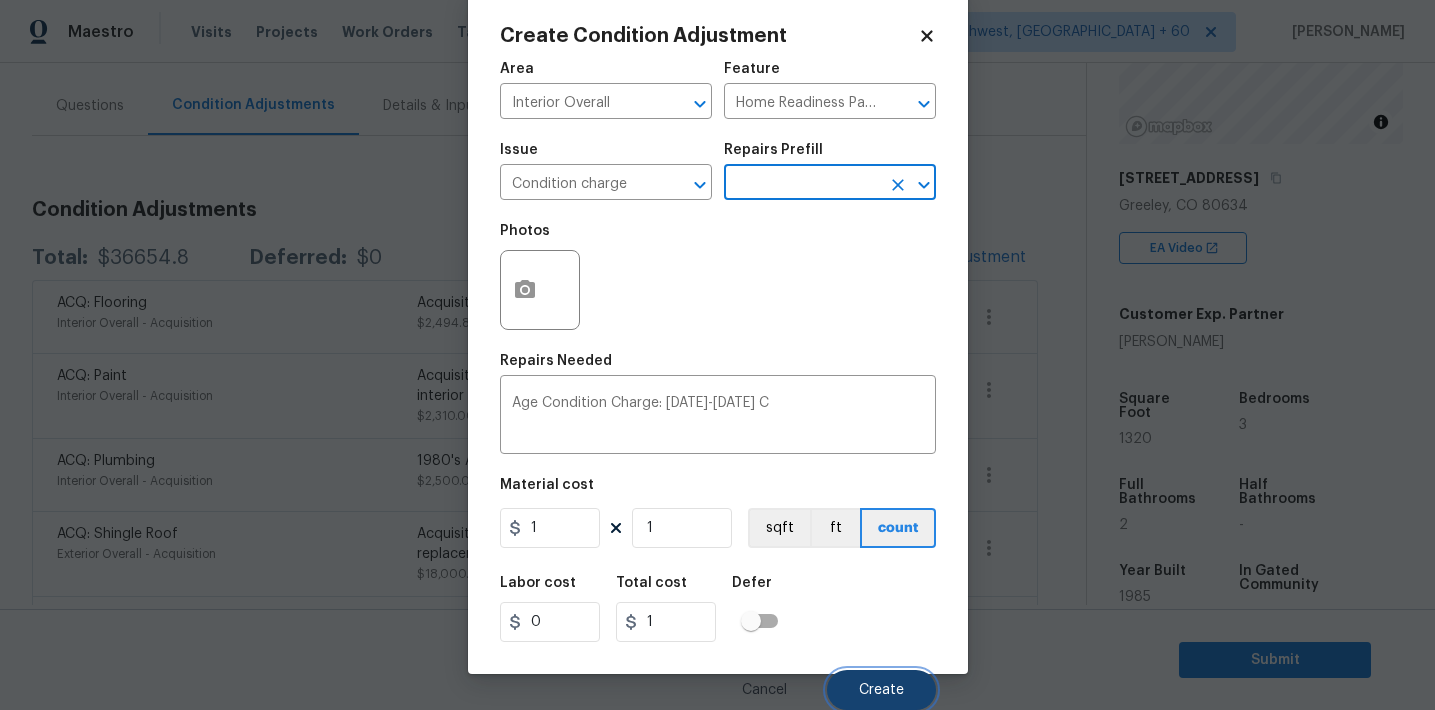 click on "Create" at bounding box center [881, 690] 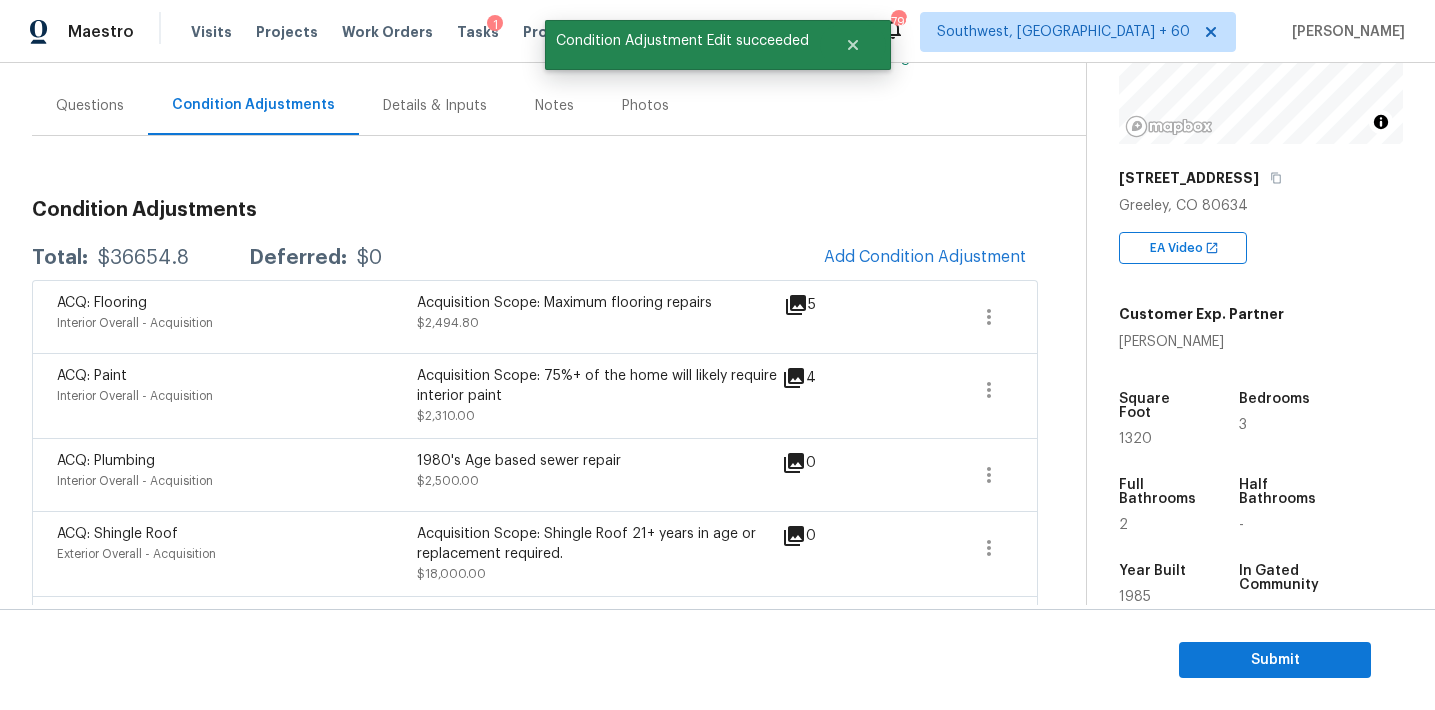 scroll, scrollTop: 30, scrollLeft: 0, axis: vertical 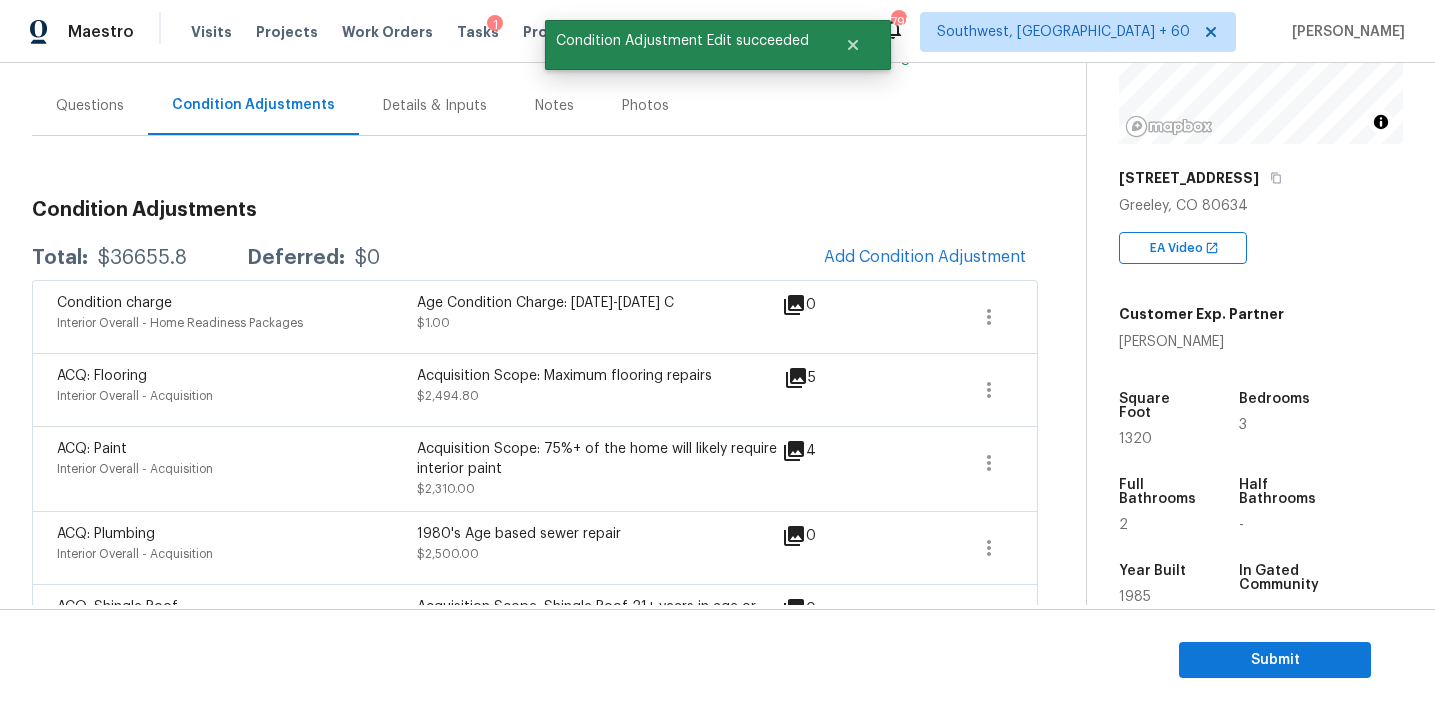 click on "$36655.8" at bounding box center [142, 258] 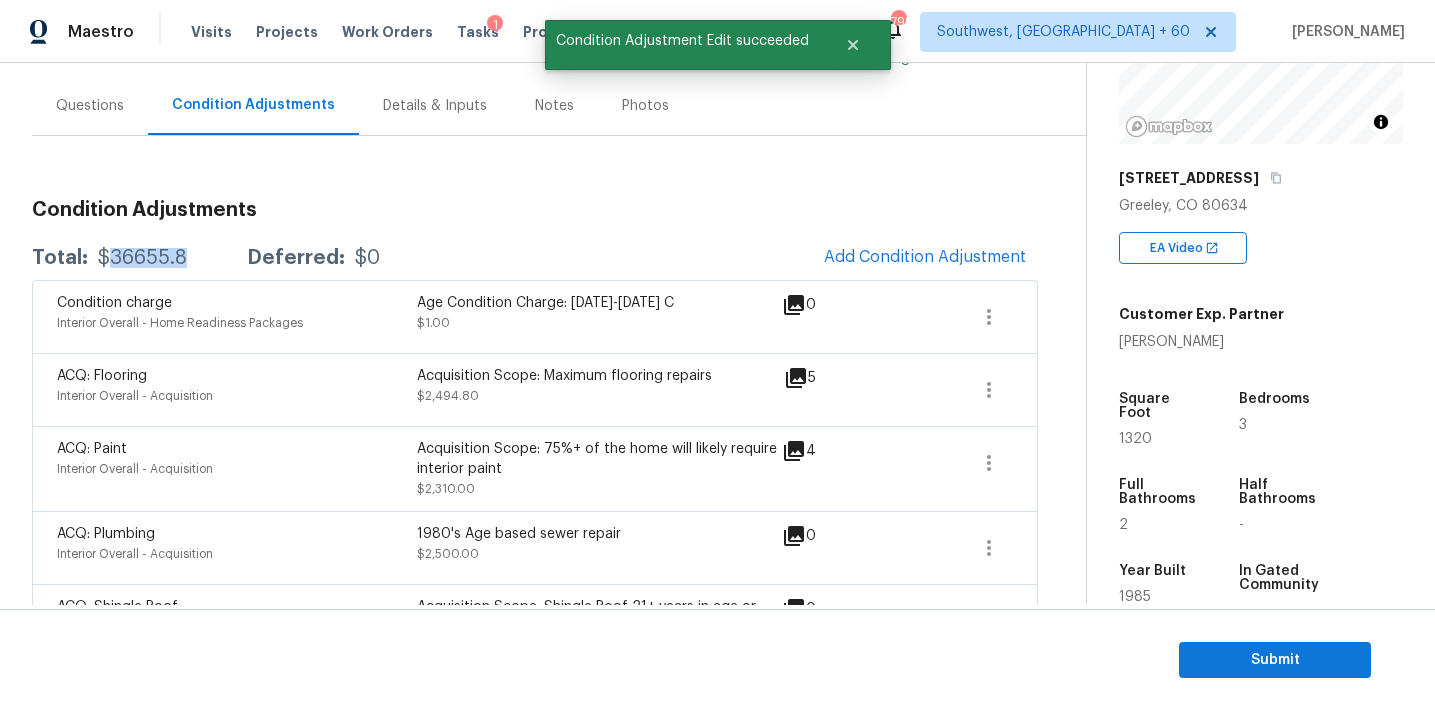 click on "$36655.8" at bounding box center [142, 258] 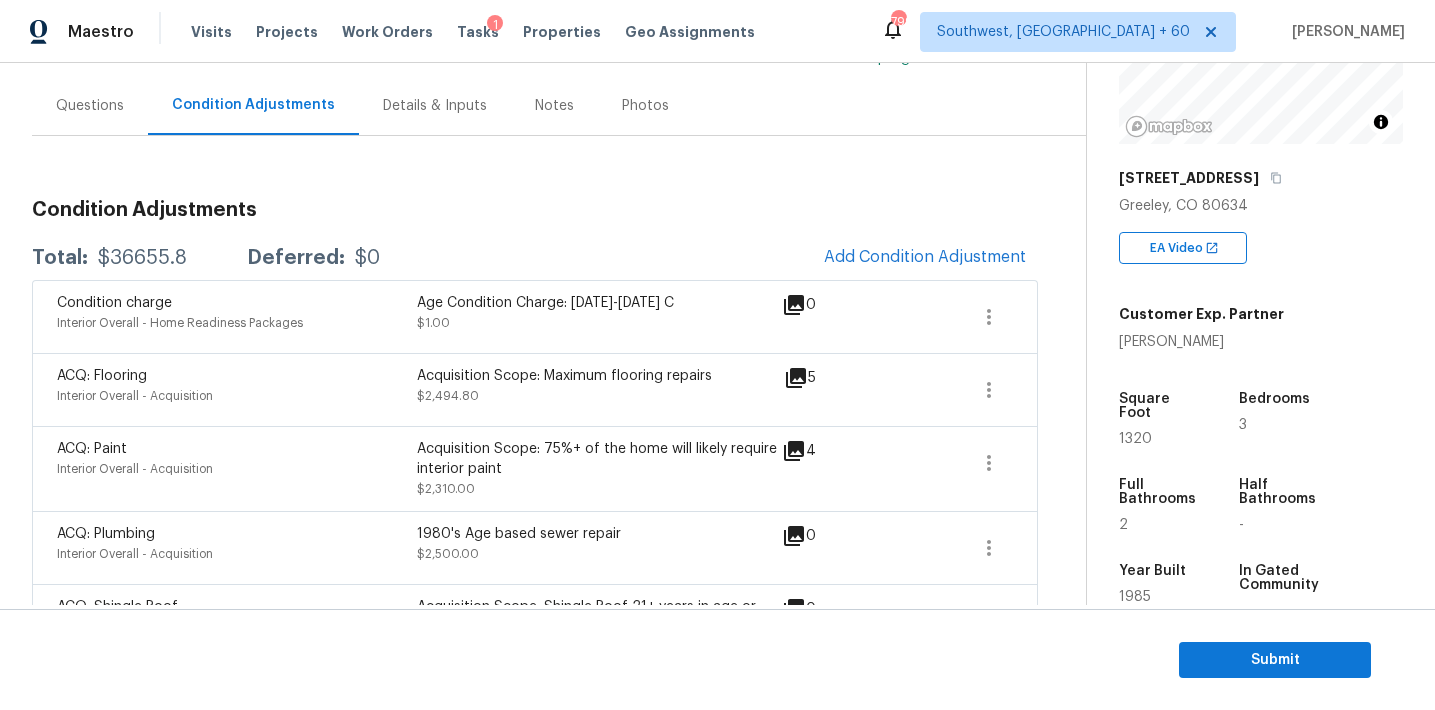 click on "Condition Adjustments" at bounding box center (535, 210) 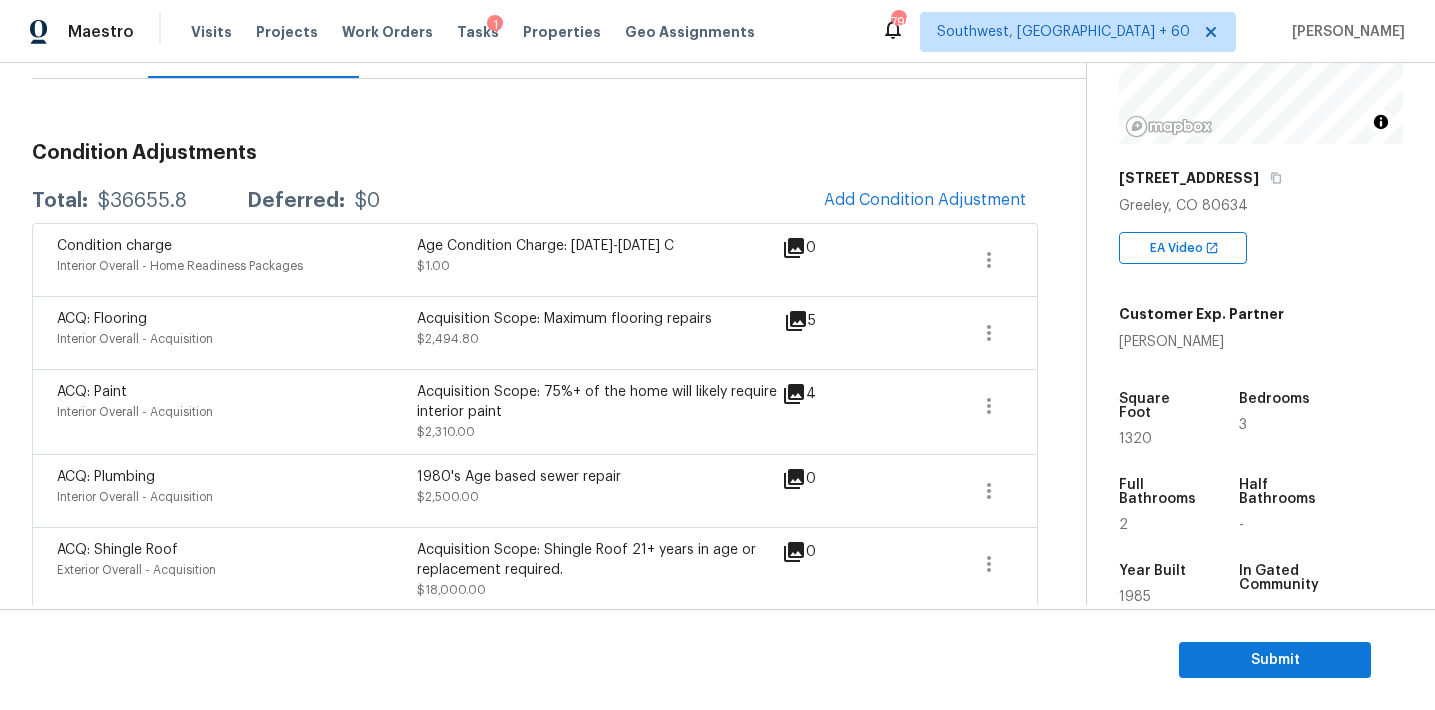 scroll, scrollTop: 233, scrollLeft: 0, axis: vertical 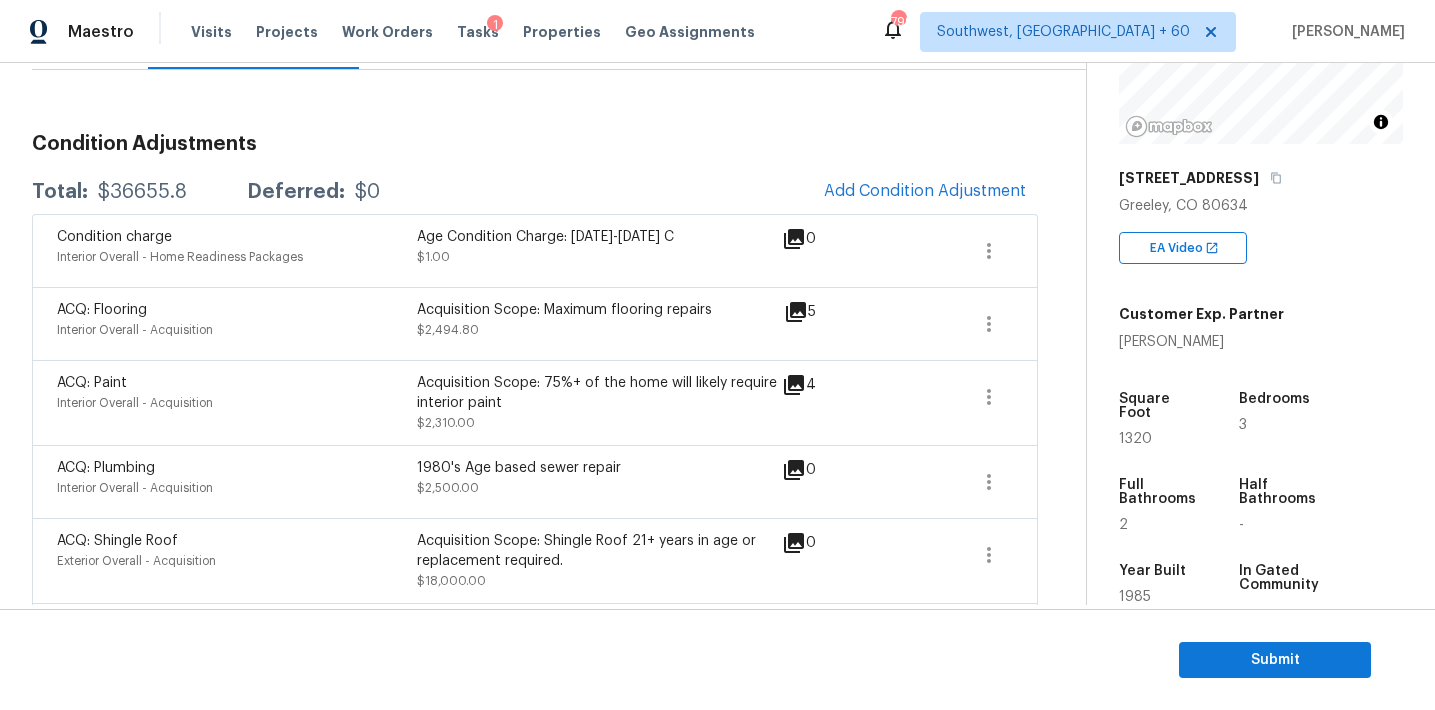 click on "Deferred:" at bounding box center [296, 192] 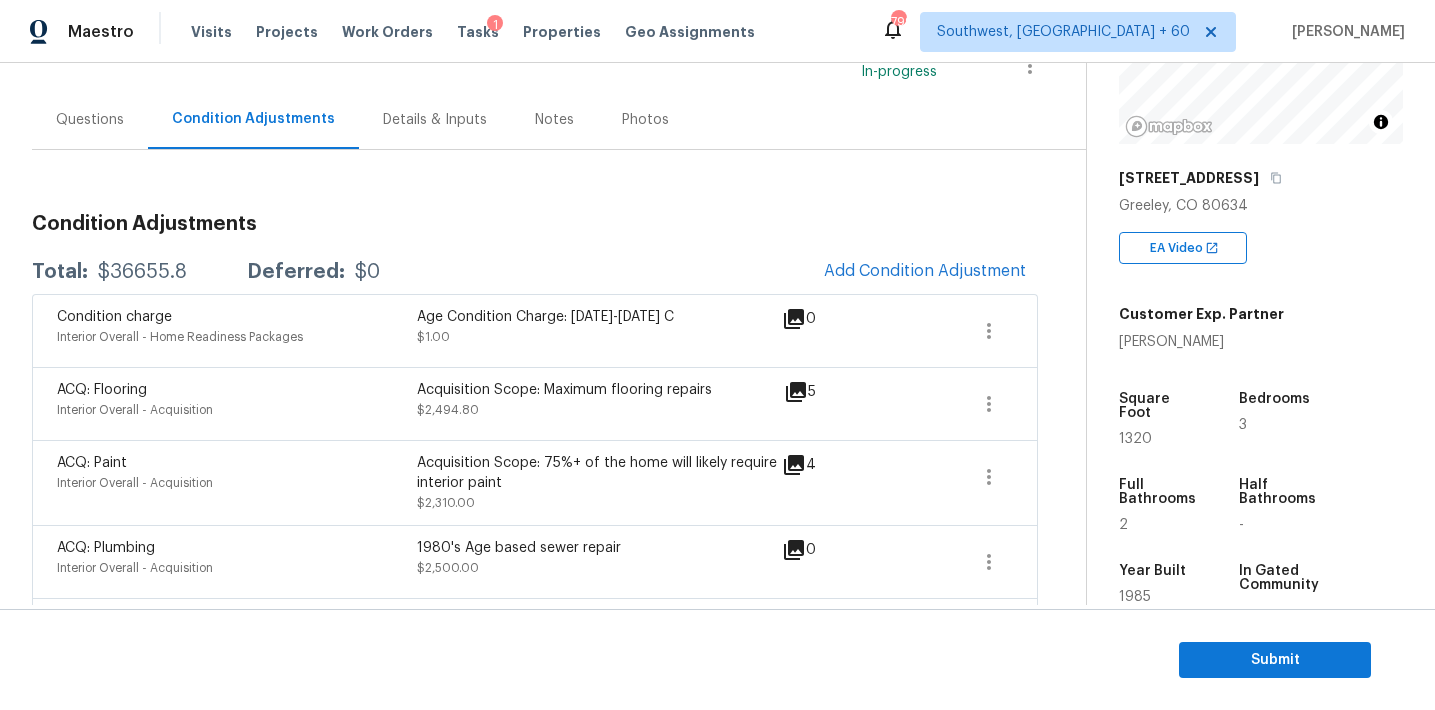 click on "Questions" at bounding box center (90, 119) 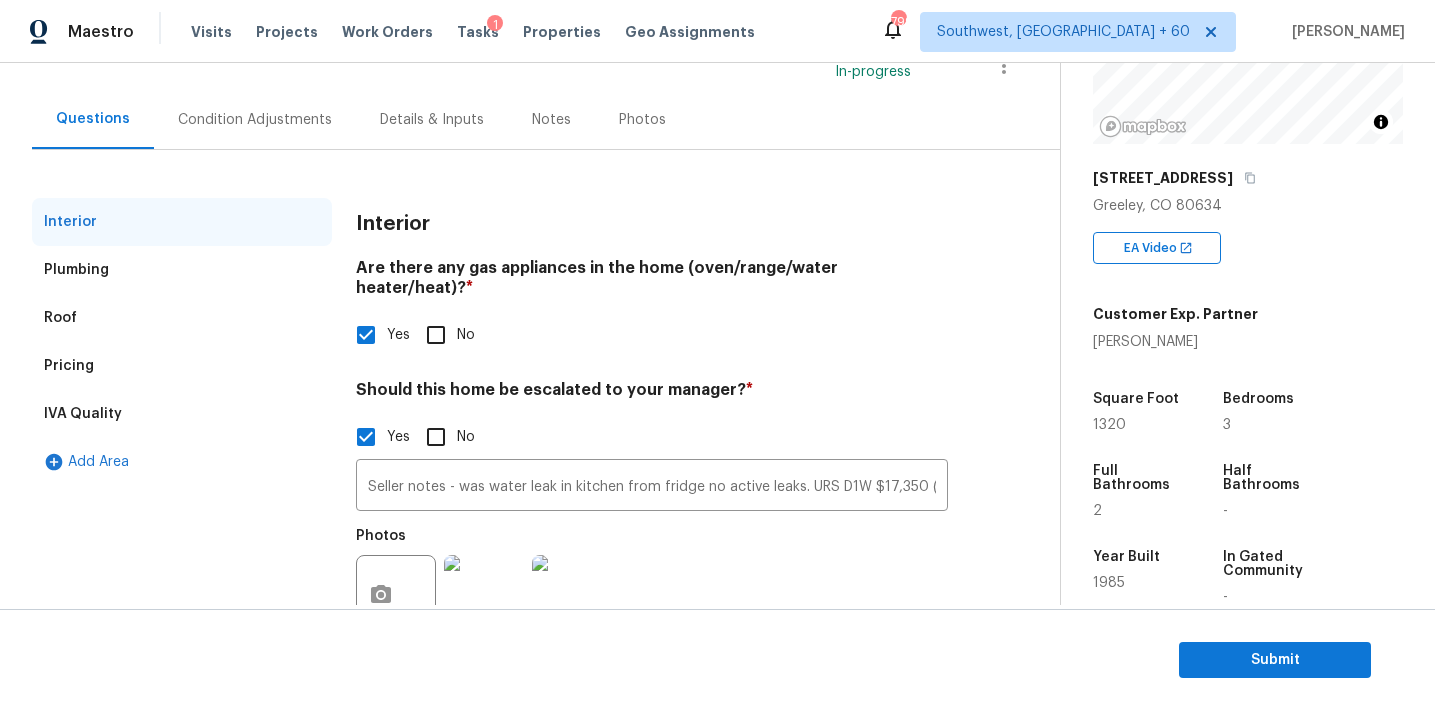 scroll, scrollTop: 153, scrollLeft: 0, axis: vertical 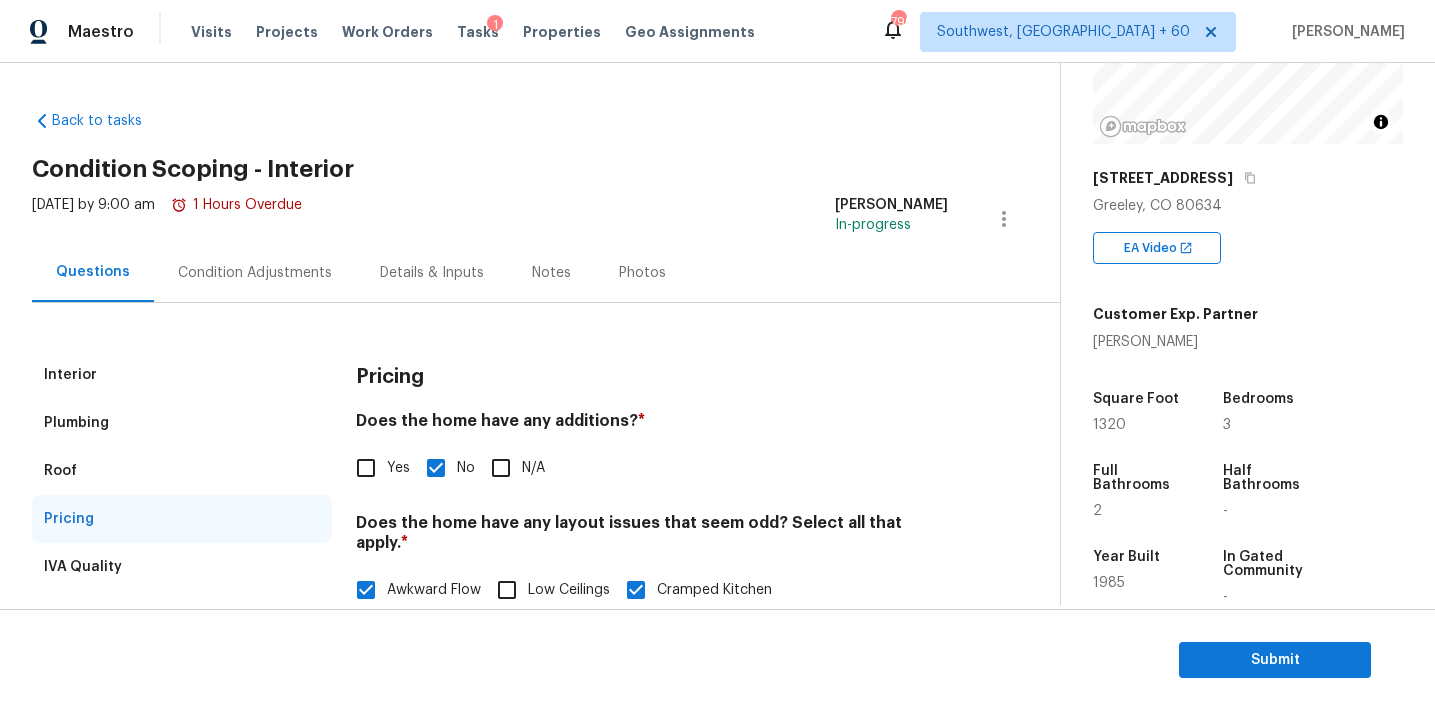 click on "Interior" at bounding box center [182, 375] 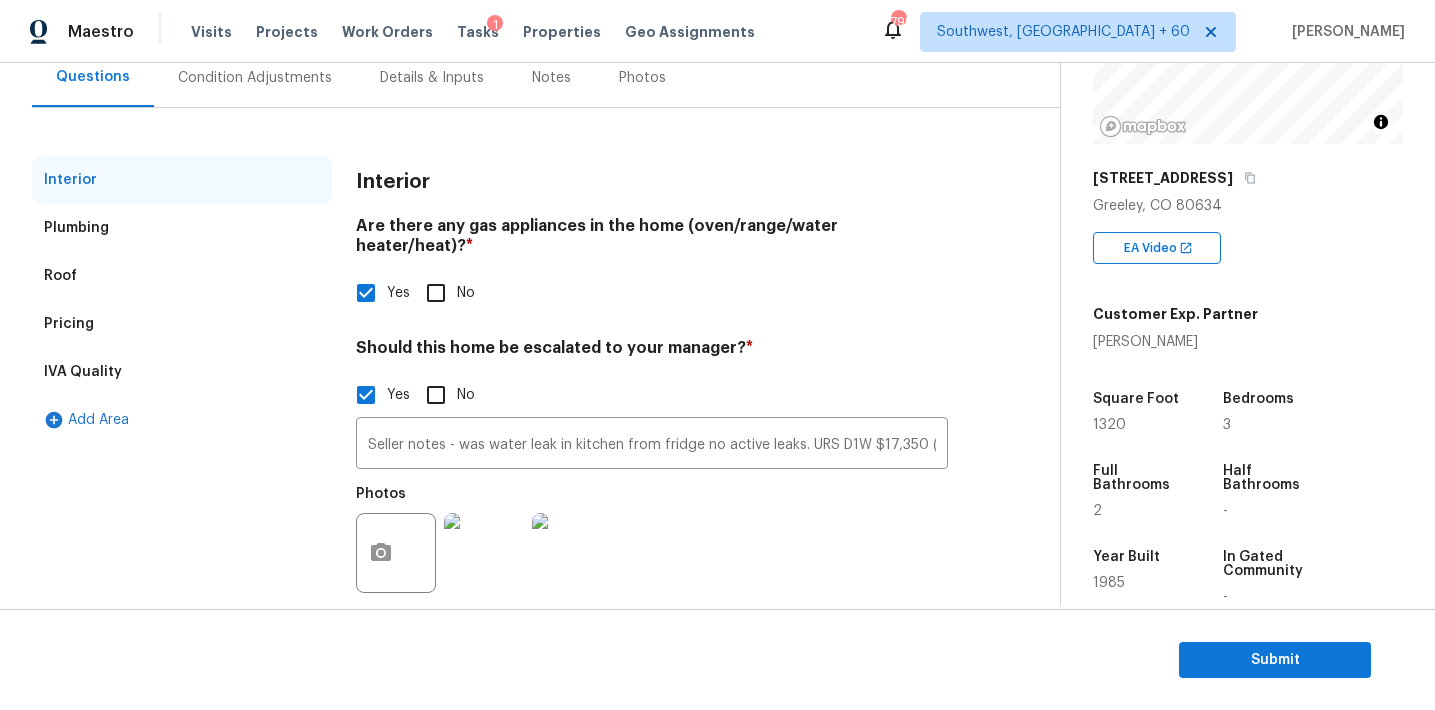 scroll, scrollTop: 205, scrollLeft: 0, axis: vertical 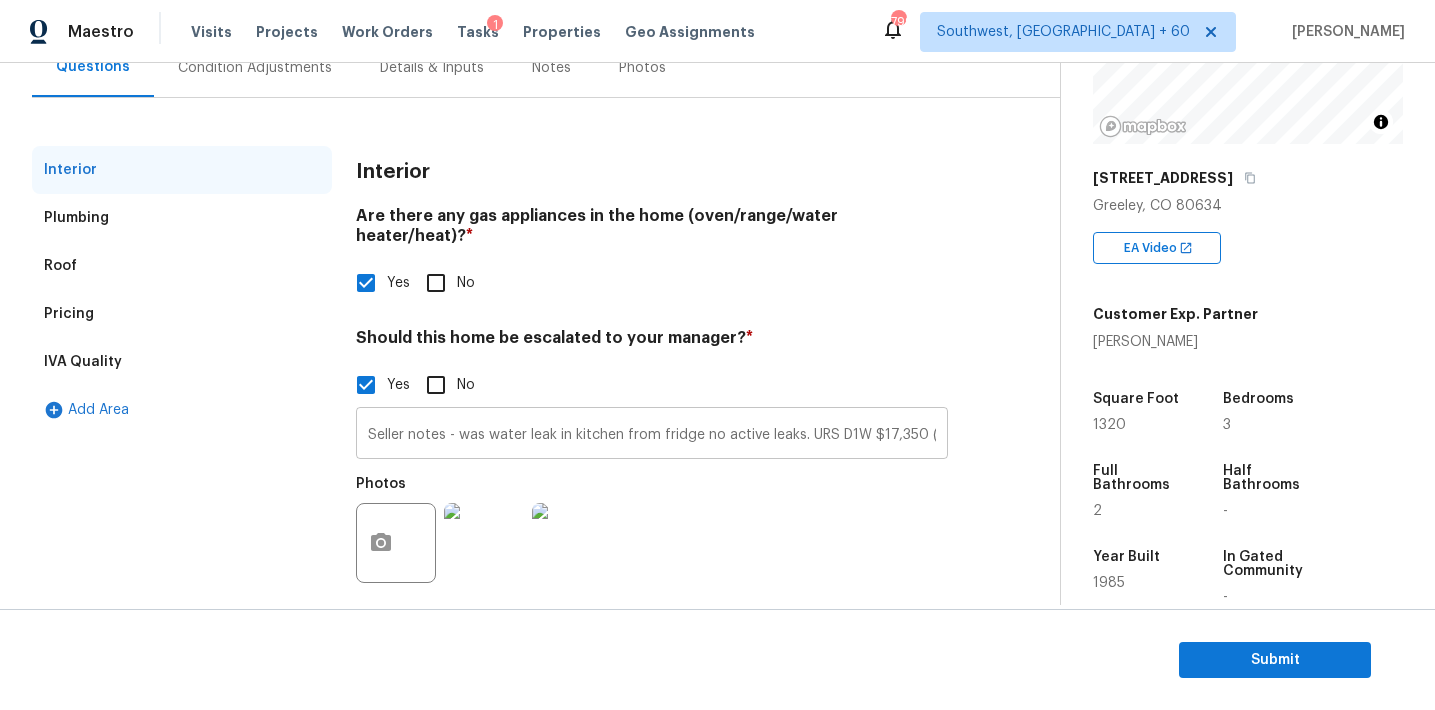 click on "Seller notes - was water leak in kitchen from fridge no active leaks. URS D1W $17,350 (excluding roof, sewer, HVAC etc)" at bounding box center (652, 435) 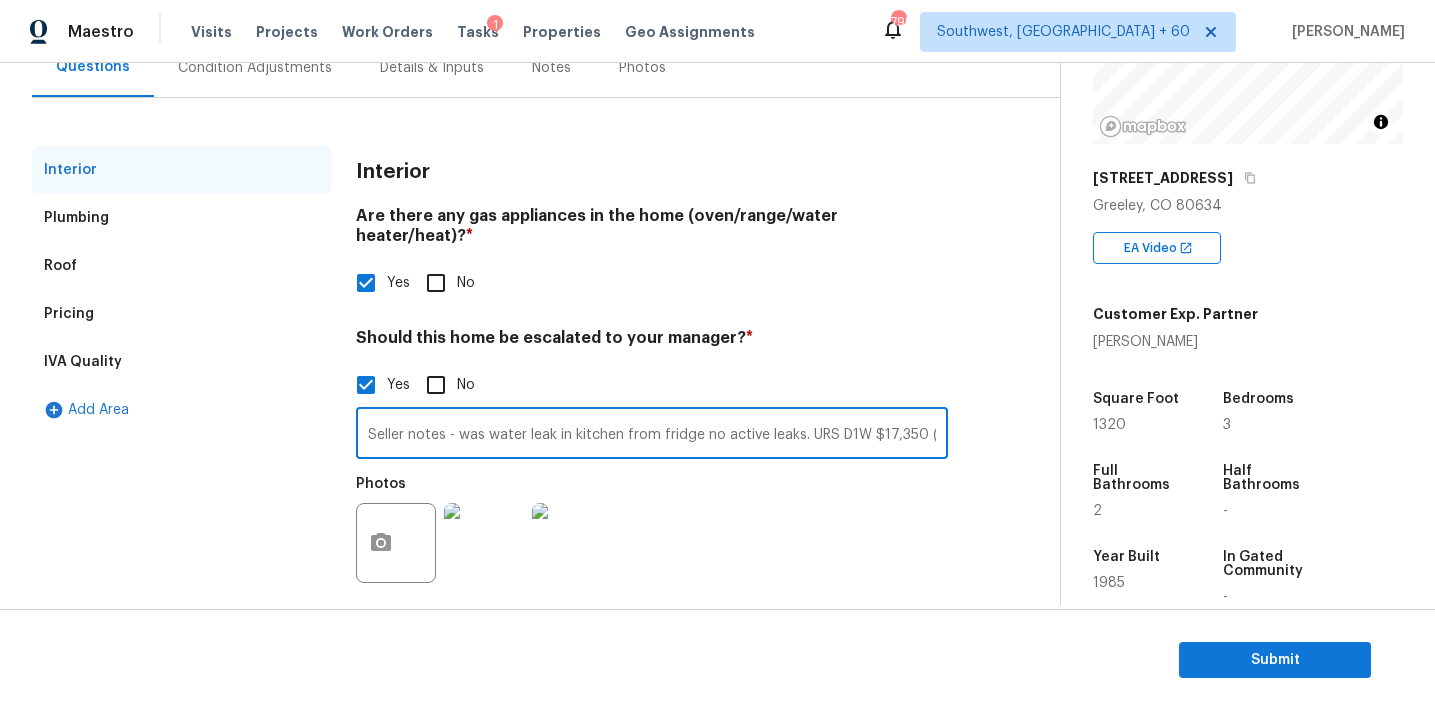 click on "Interior Plumbing Roof Pricing IVA Quality Add Area" at bounding box center (182, 382) 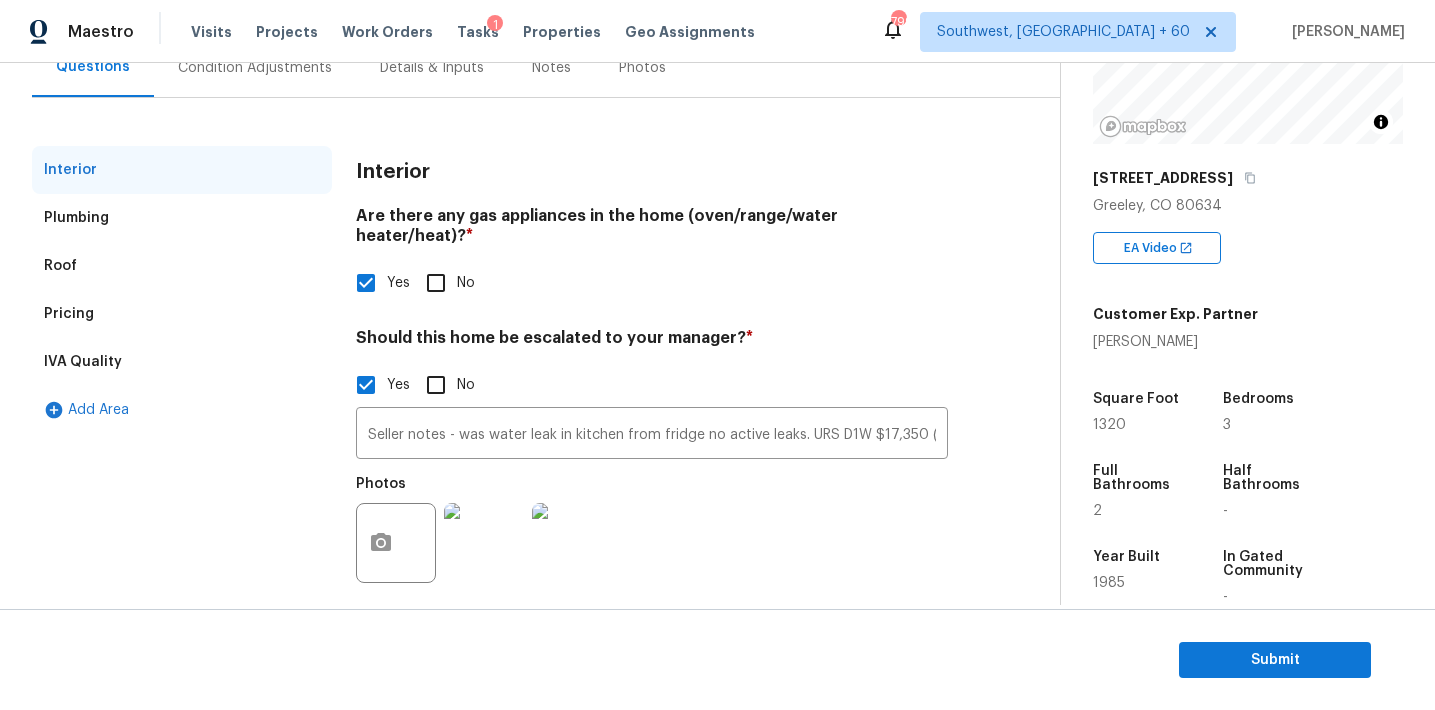 click on "Interior" at bounding box center [393, 172] 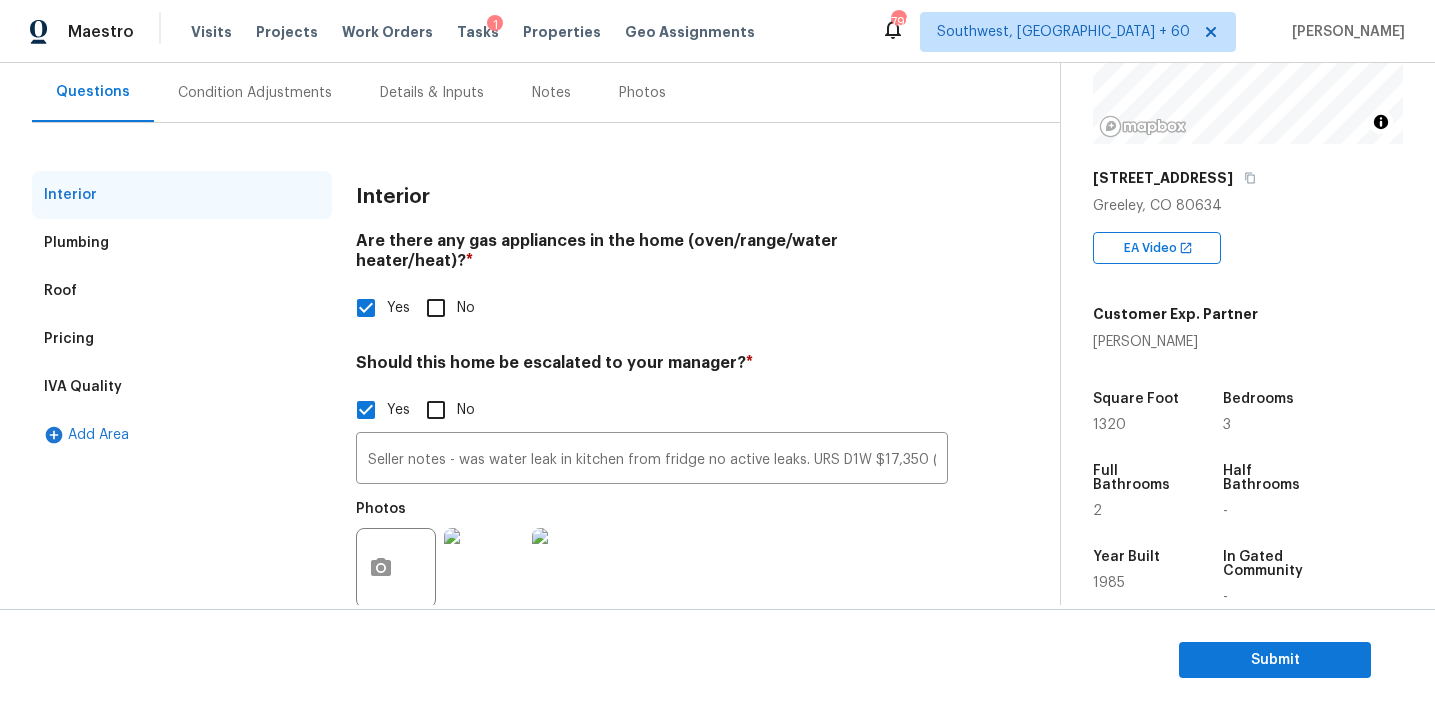 scroll, scrollTop: 183, scrollLeft: 0, axis: vertical 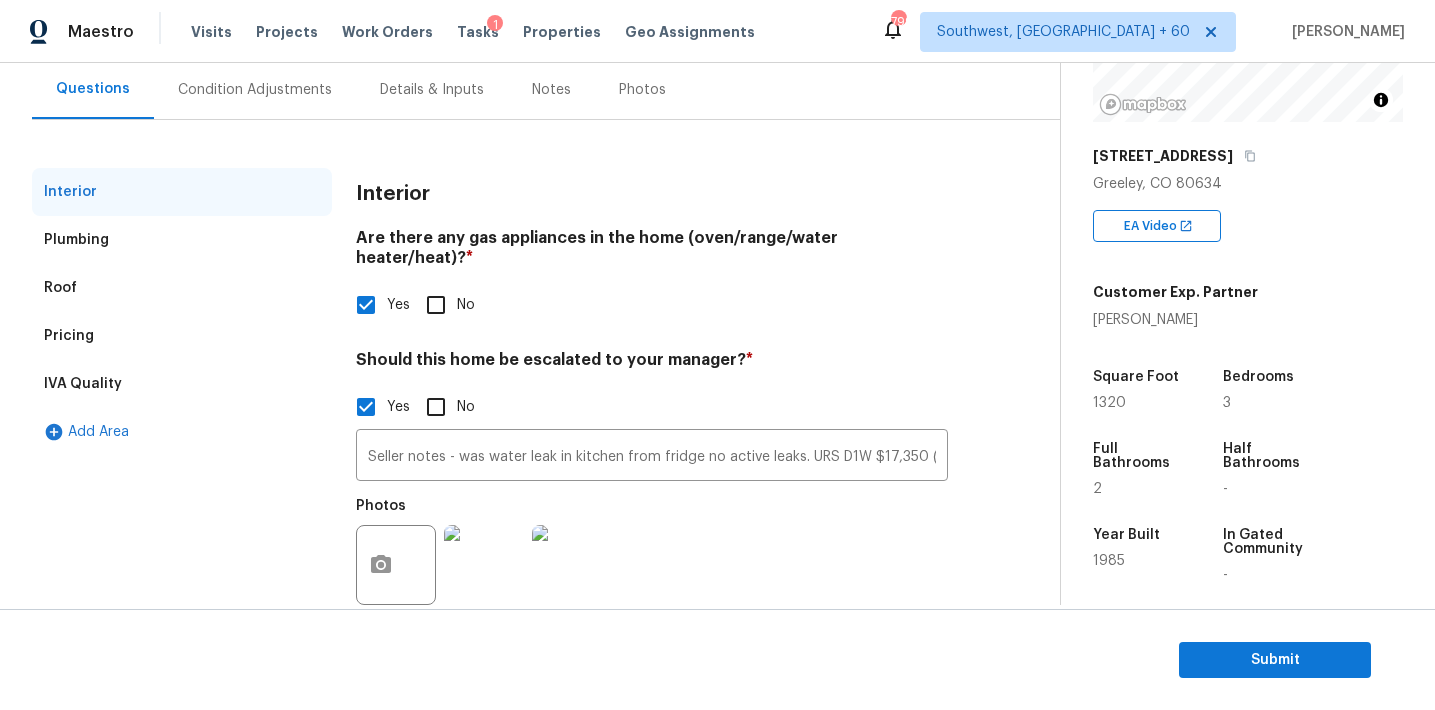 click on "Are there any gas appliances in the home (oven/range/water heater/heat)?  *" at bounding box center [652, 252] 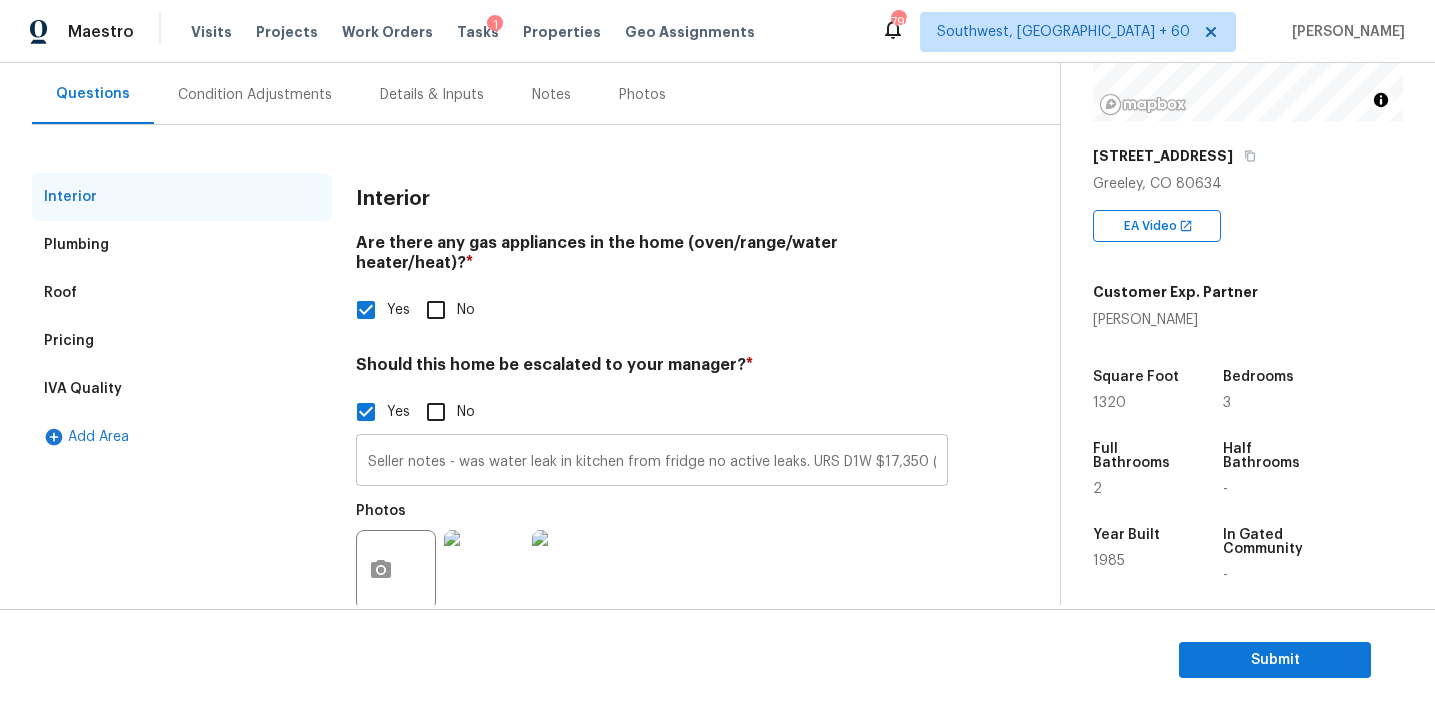 click on "Seller notes - was water leak in kitchen from fridge no active leaks. URS D1W $17,350 (excluding roof, sewer, HVAC etc)" at bounding box center (652, 462) 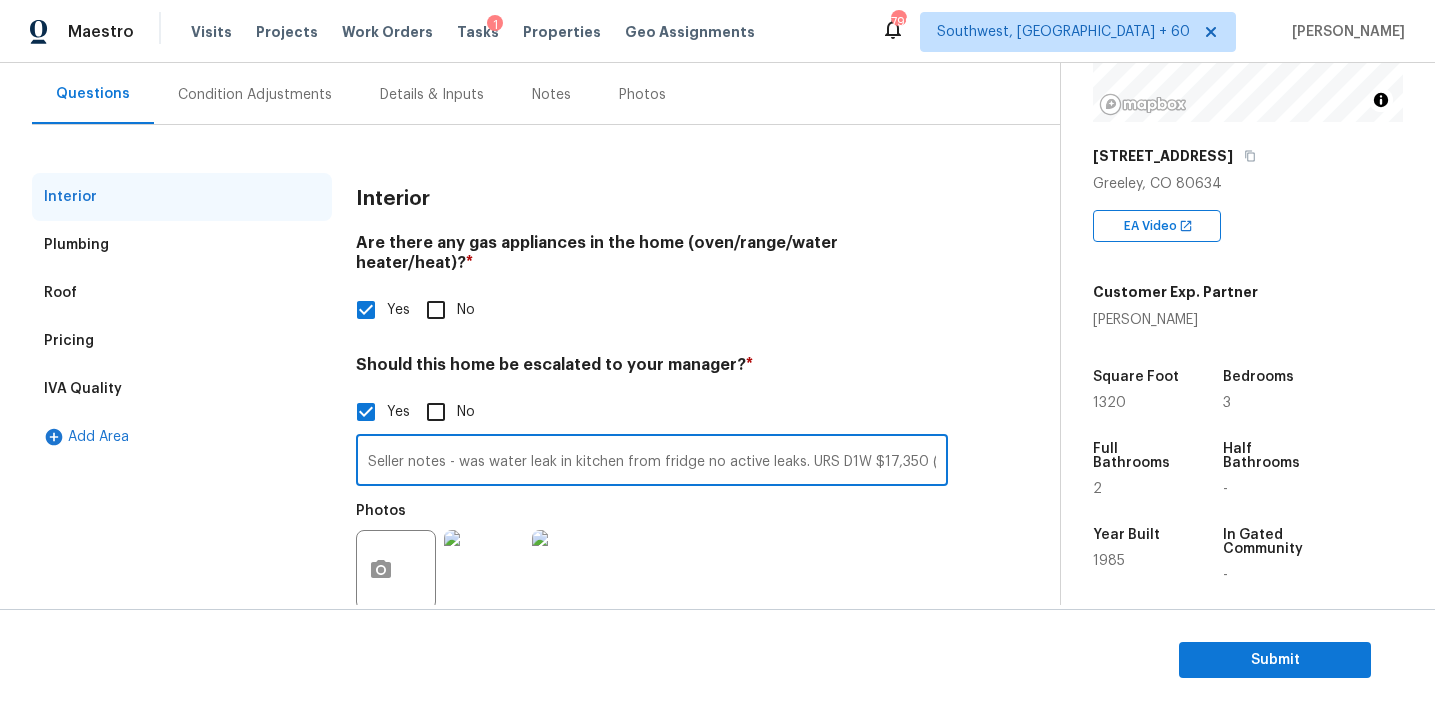 click on "Interior Plumbing Roof Pricing IVA Quality Add Area" at bounding box center (182, 409) 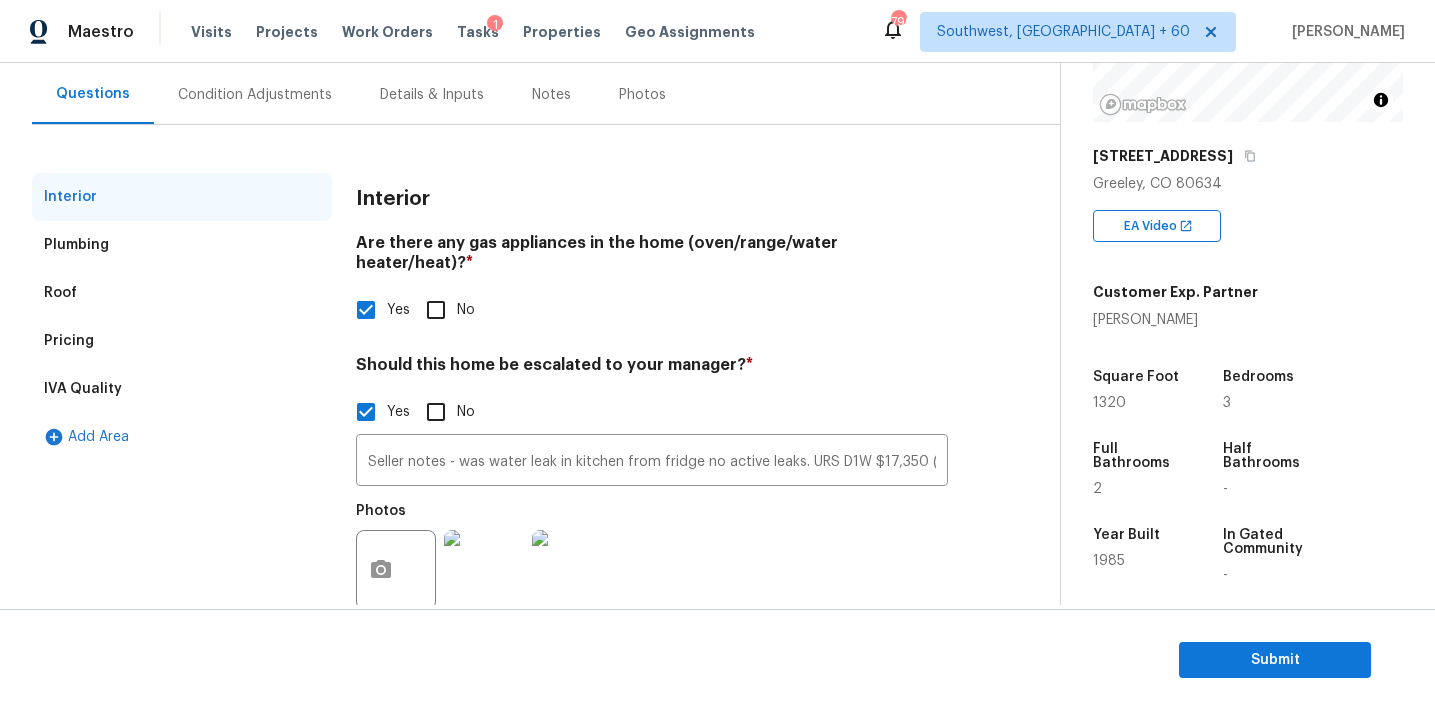 click on "IVA Quality" at bounding box center (182, 389) 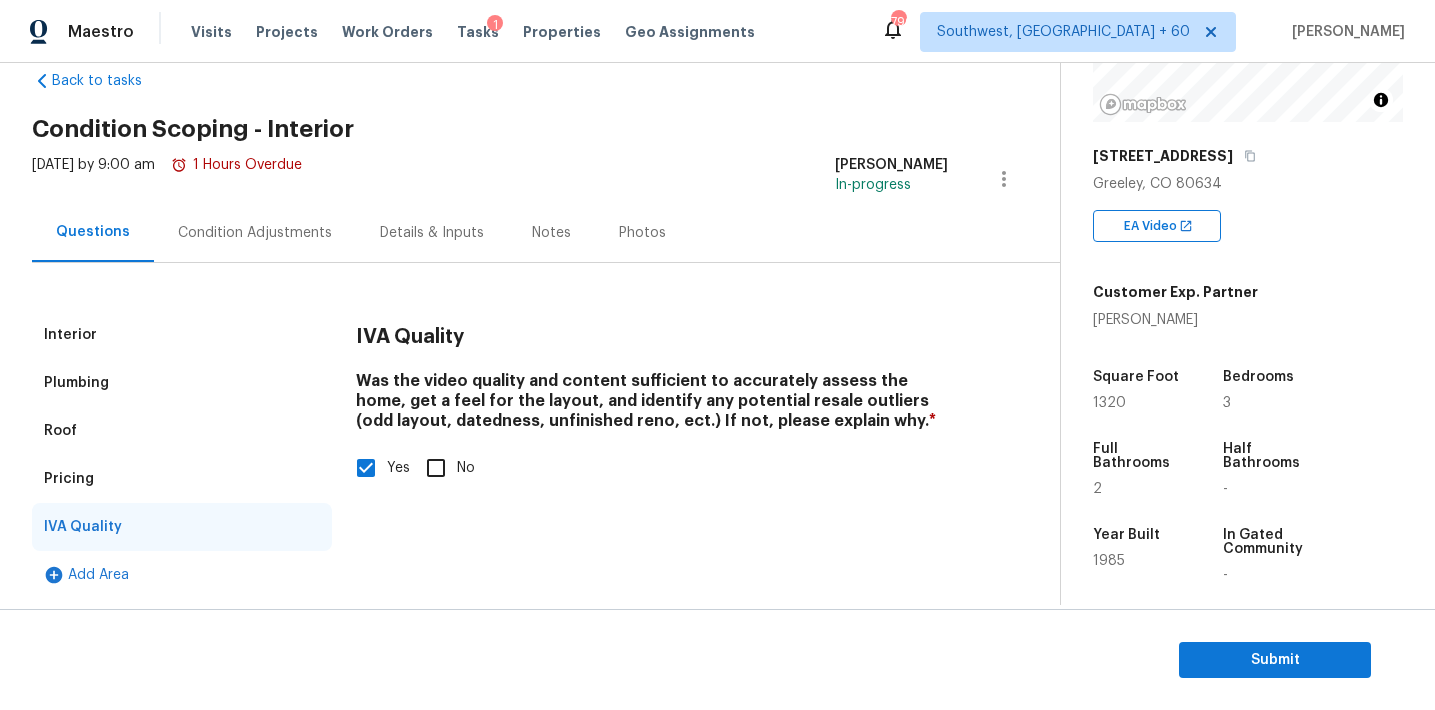click on "Pricing" at bounding box center [182, 479] 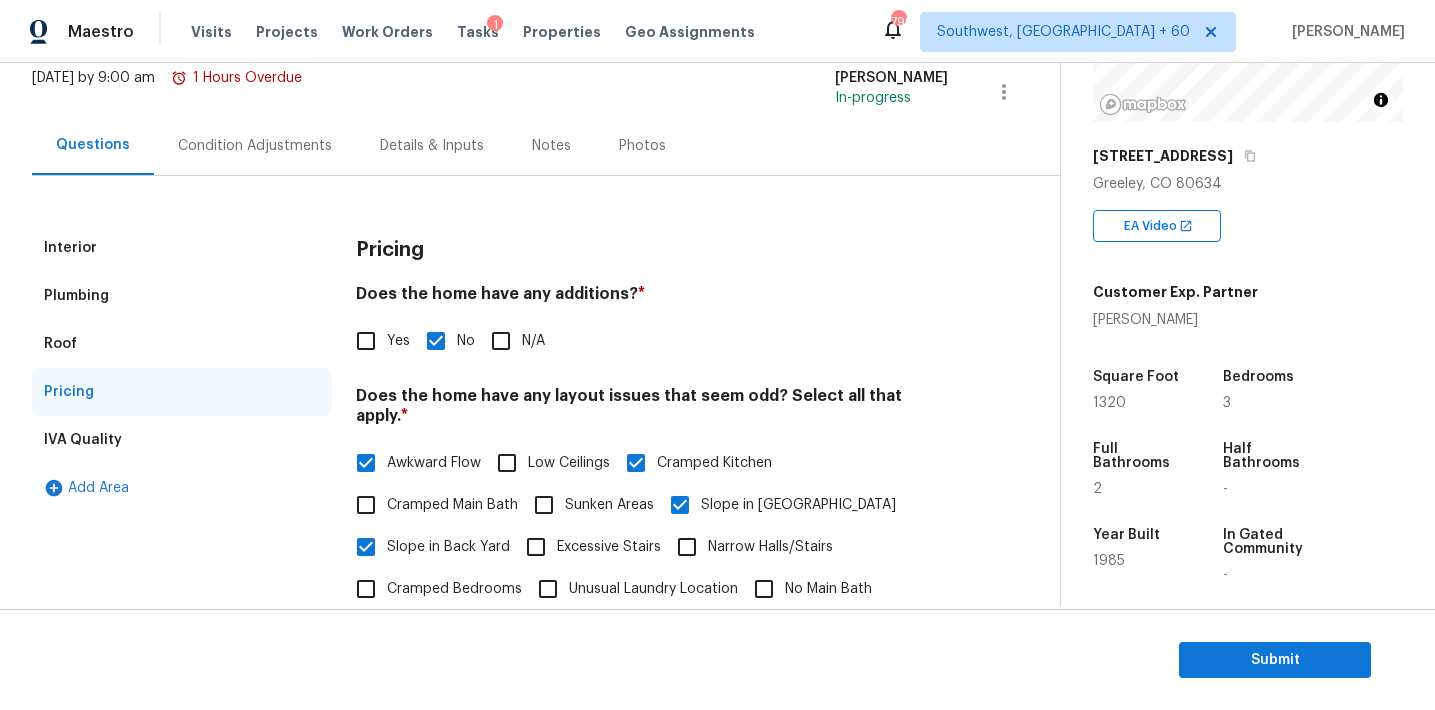 click on "Roof" at bounding box center (182, 344) 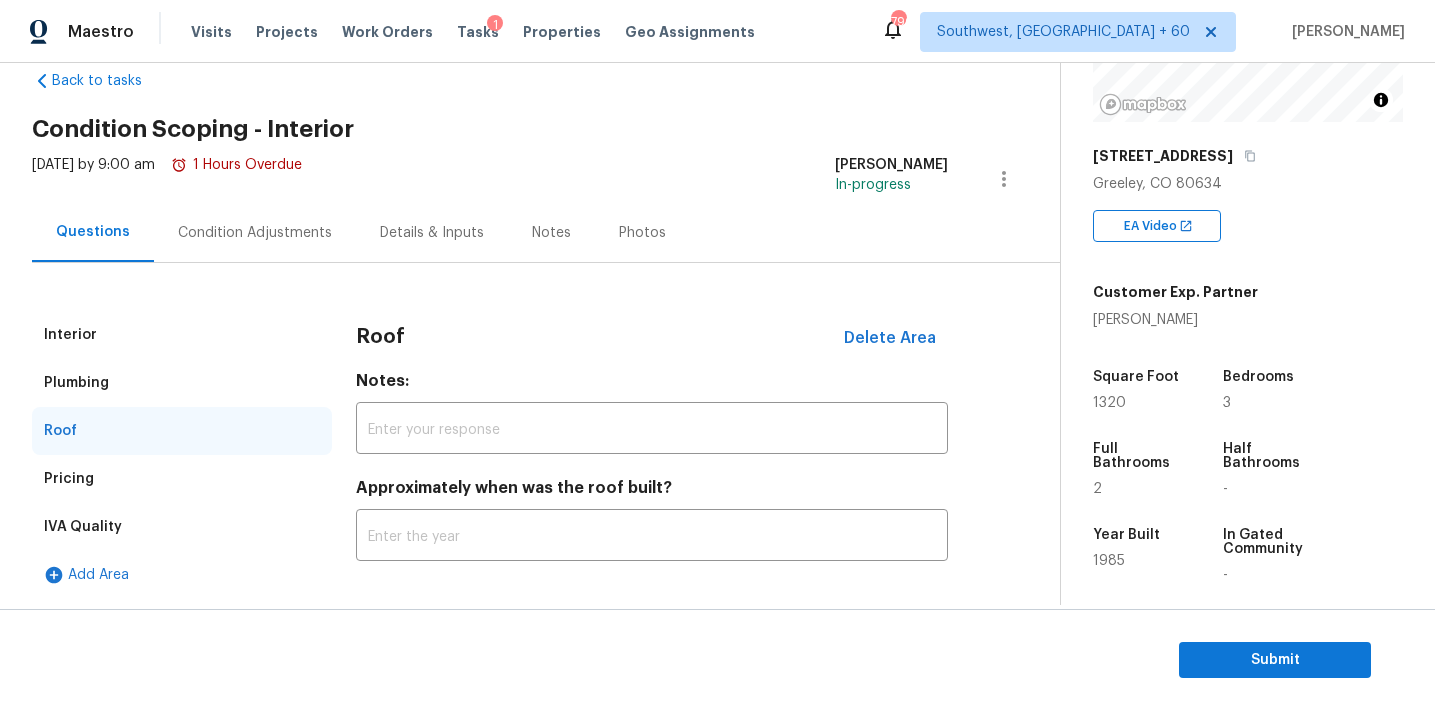 scroll, scrollTop: 40, scrollLeft: 0, axis: vertical 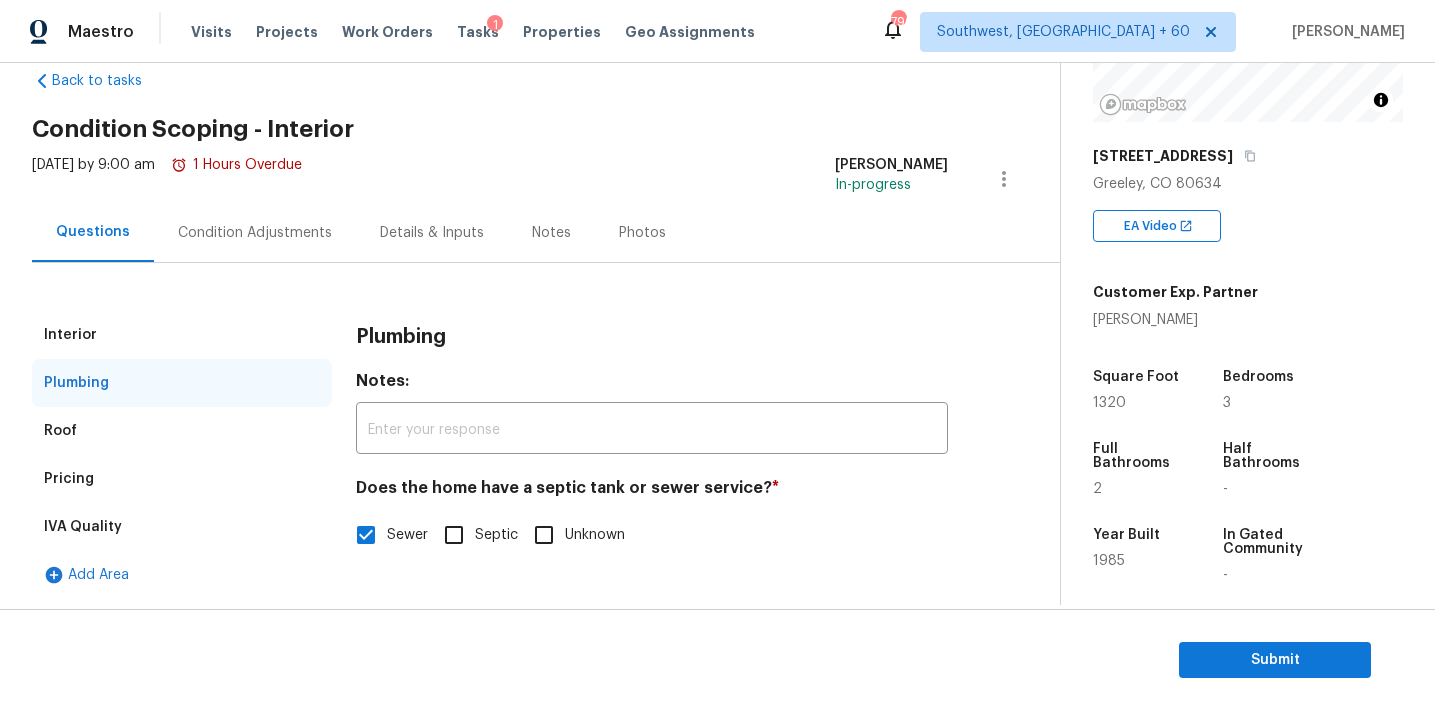 click on "Interior" at bounding box center (182, 335) 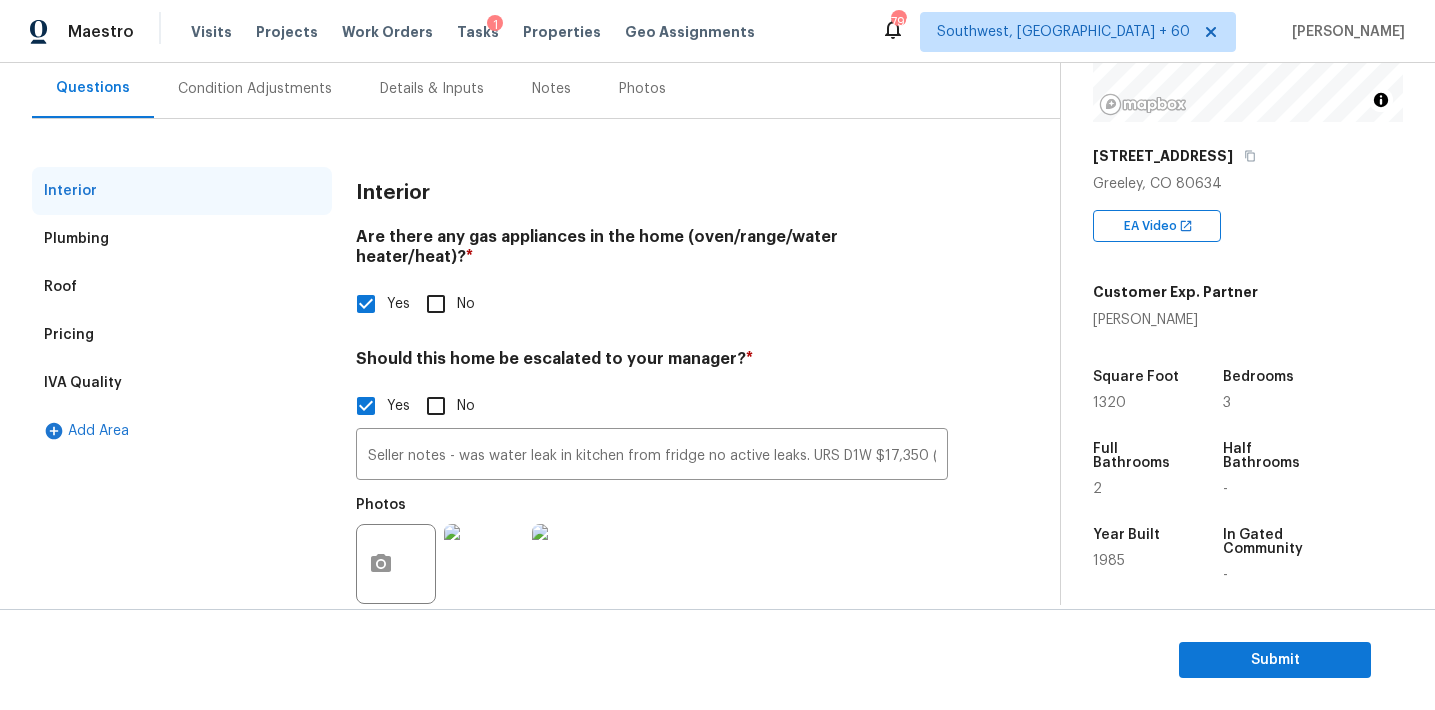 click on "Condition Adjustments" at bounding box center [255, 88] 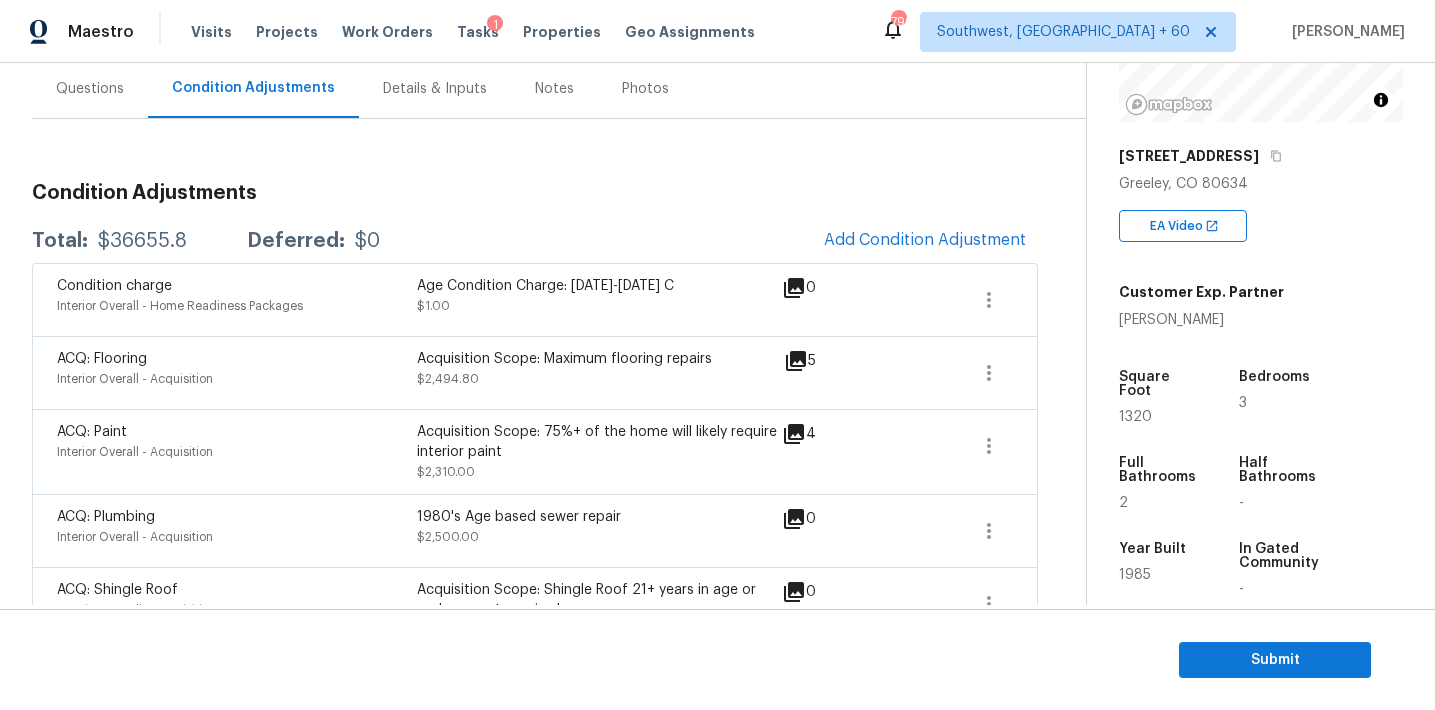 scroll, scrollTop: 185, scrollLeft: 0, axis: vertical 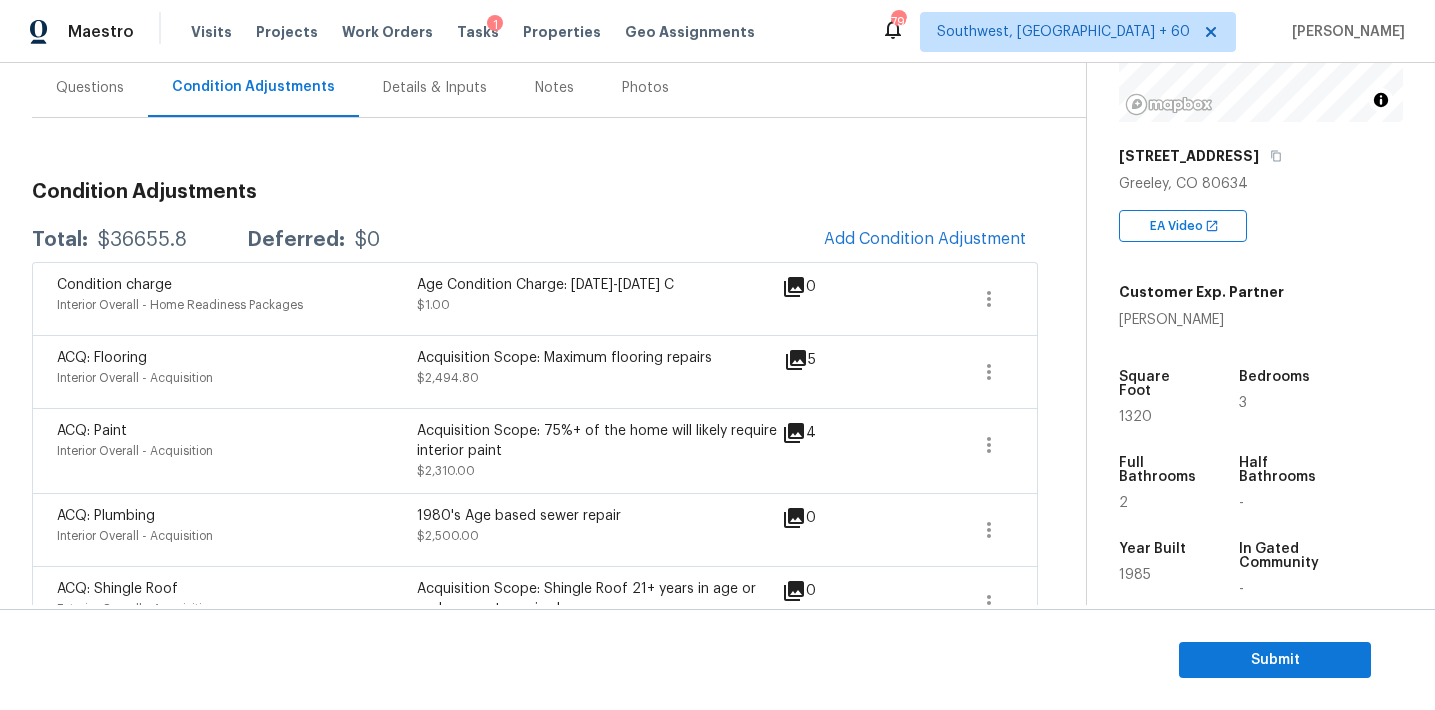 click on "Total:  $36655.8 Deferred:  $0 Add Condition Adjustment" at bounding box center (535, 240) 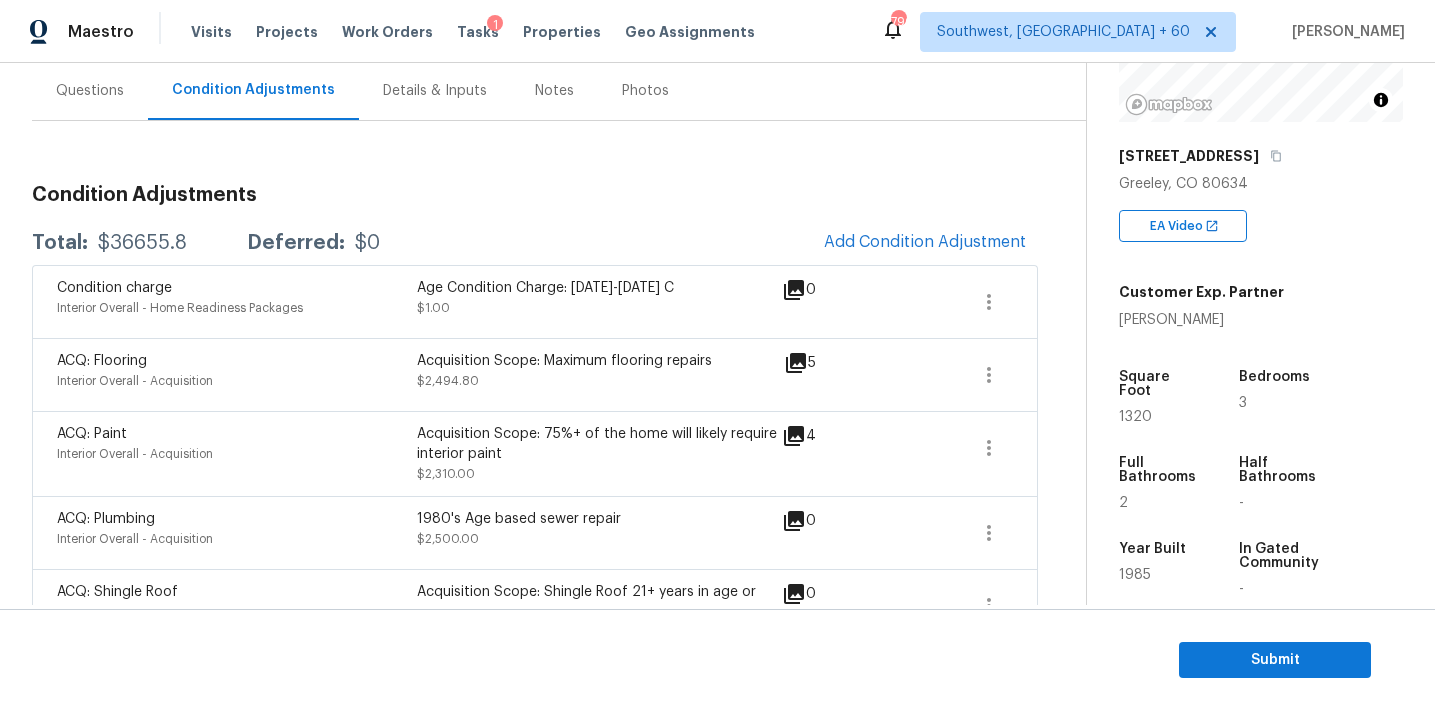 scroll, scrollTop: 180, scrollLeft: 0, axis: vertical 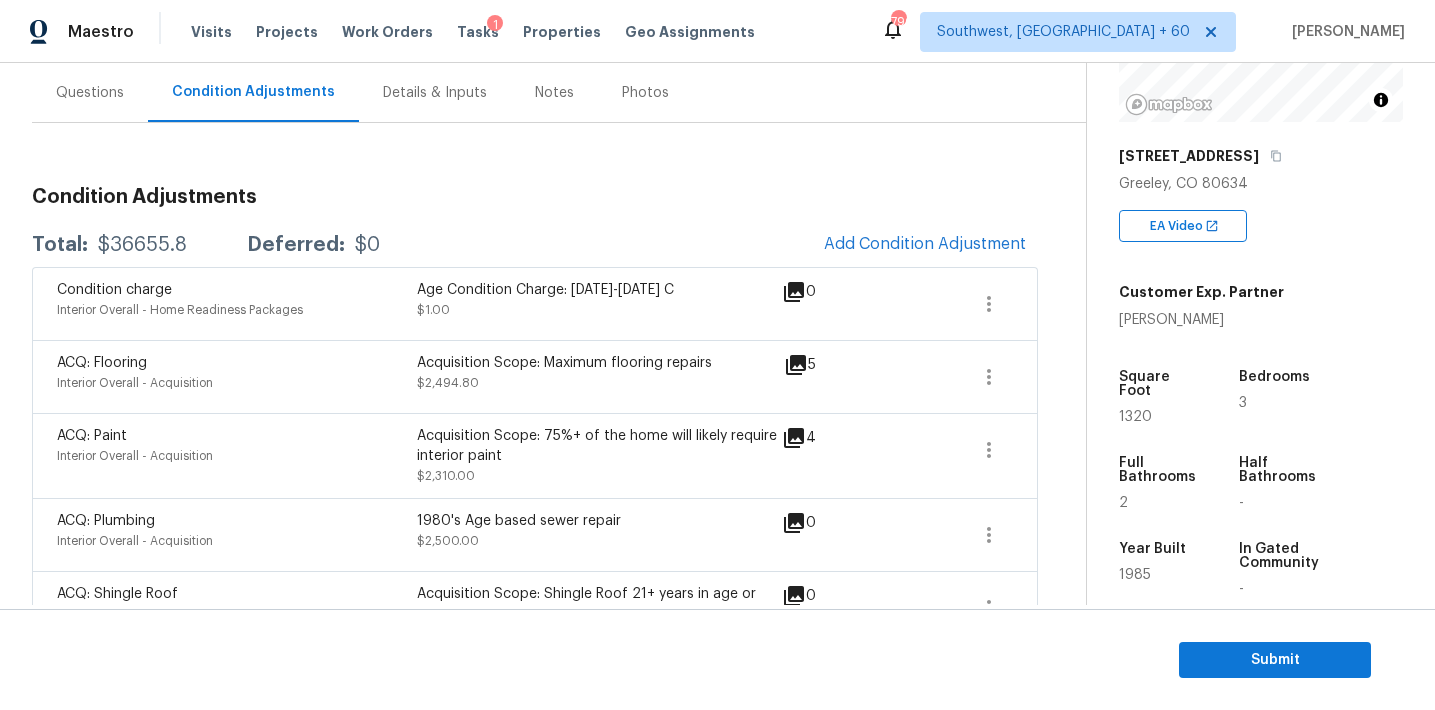 click on "Condition Adjustments Total:  $36655.8 Deferred:  $0 Add Condition Adjustment Condition charge Interior Overall - Home Readiness Packages Age Condition Charge: 1979-1992 C	 $1.00   0 ACQ: Flooring Interior Overall - Acquisition Acquisition Scope: Maximum flooring repairs $2,494.80   5 ACQ: Paint Interior Overall - Acquisition Acquisition Scope: 75%+ of the home will likely require interior paint $2,310.00   4 ACQ: Plumbing Interior Overall - Acquisition 1980's Age based sewer repair $2,500.00   0 ACQ: Shingle Roof Exterior Overall - Acquisition Acquisition Scope: Shingle Roof 21+ years in age or replacement required. $18,000.00   0 Interior Closet Door Interior Overall - Doors Install missing closet doors $350.00   1 General Plumbing Plumbing - Plumbing $2,500.00   2 Kitchen Cabinets Kitchen - Cabinets Paint kitchen cabinets  $2,000.00   1 Landscape Package Exterior Overall - Home Readiness Packages $6,500.00   16" at bounding box center [535, 642] 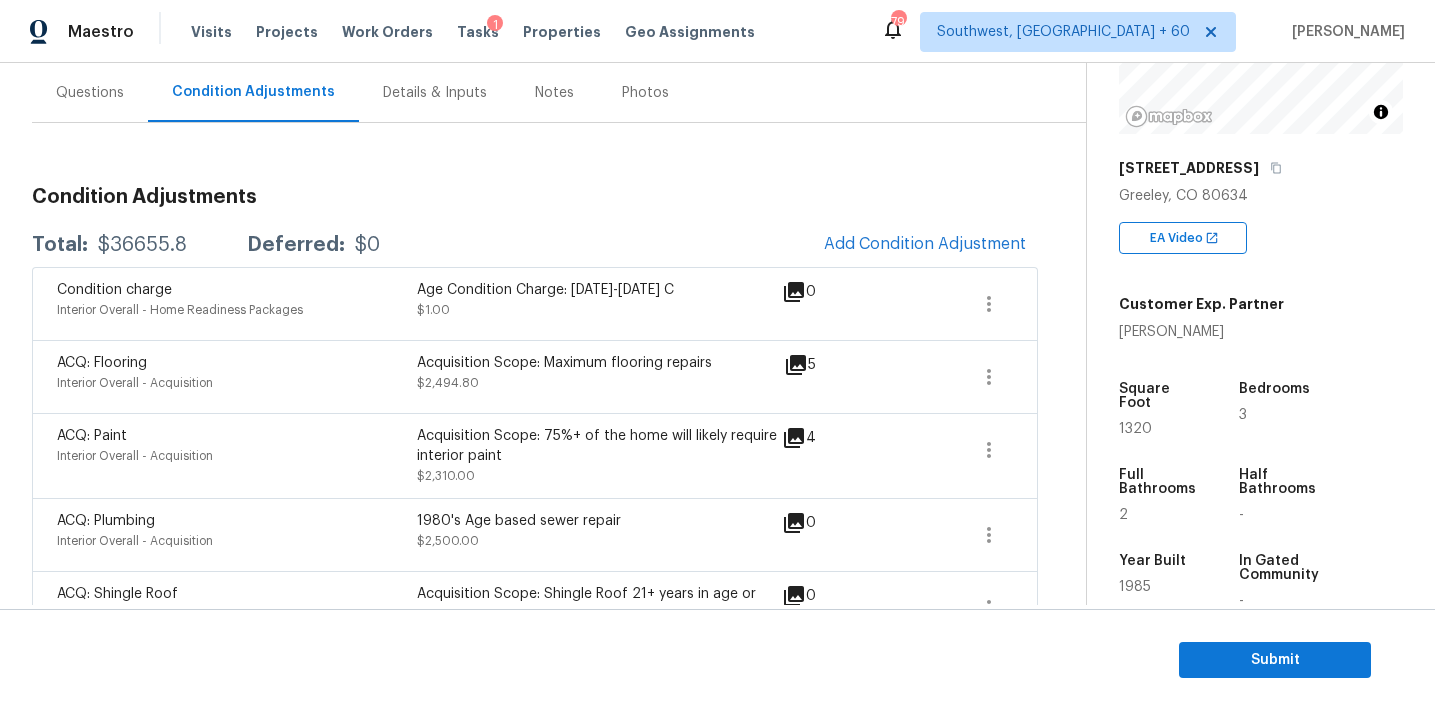 scroll, scrollTop: 255, scrollLeft: 0, axis: vertical 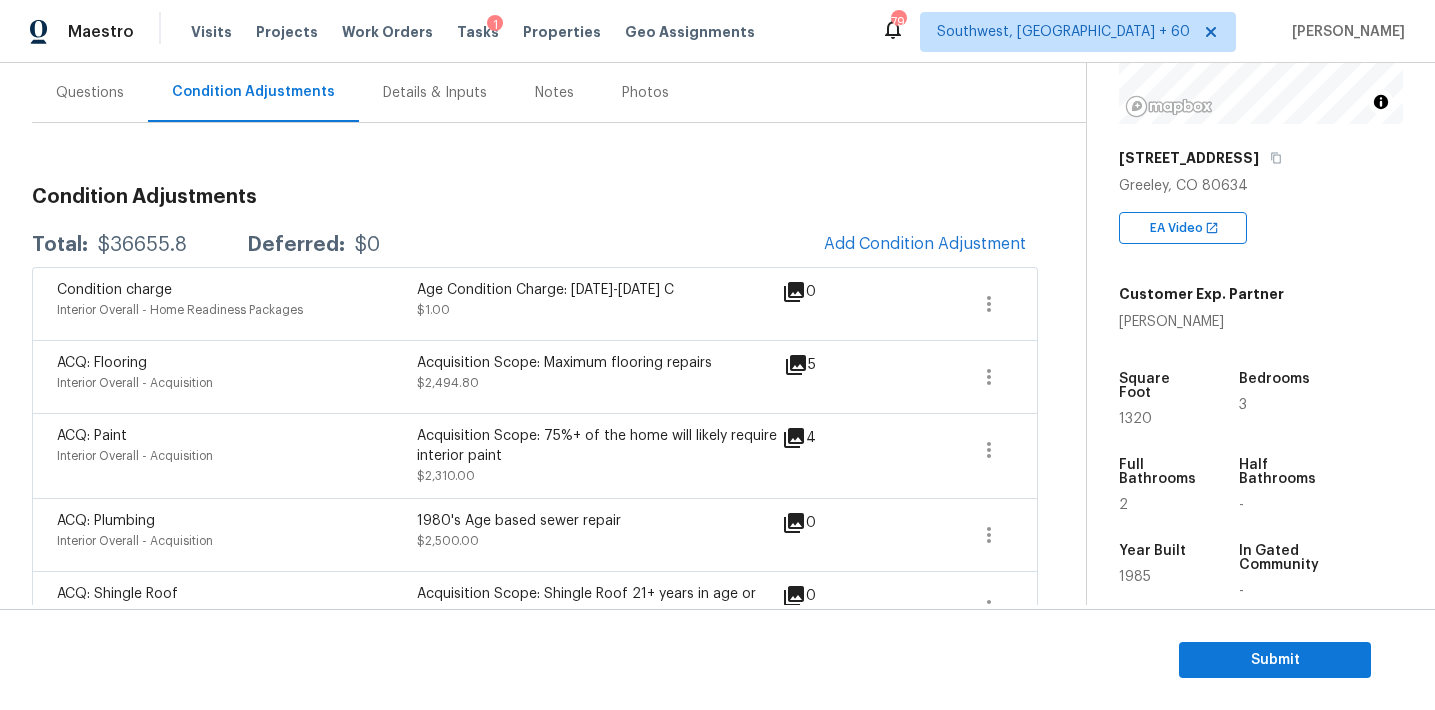 click on "Condition Adjustments" at bounding box center (535, 197) 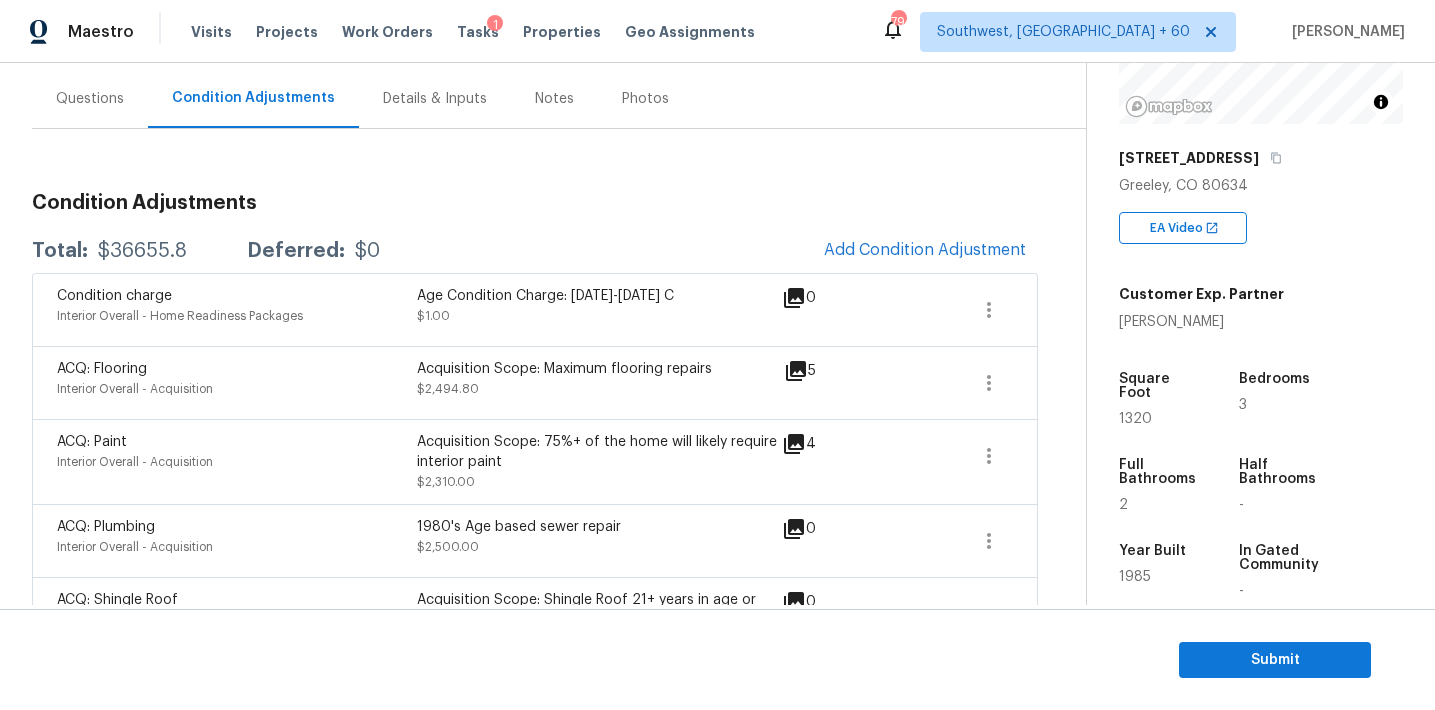 scroll, scrollTop: 177, scrollLeft: 0, axis: vertical 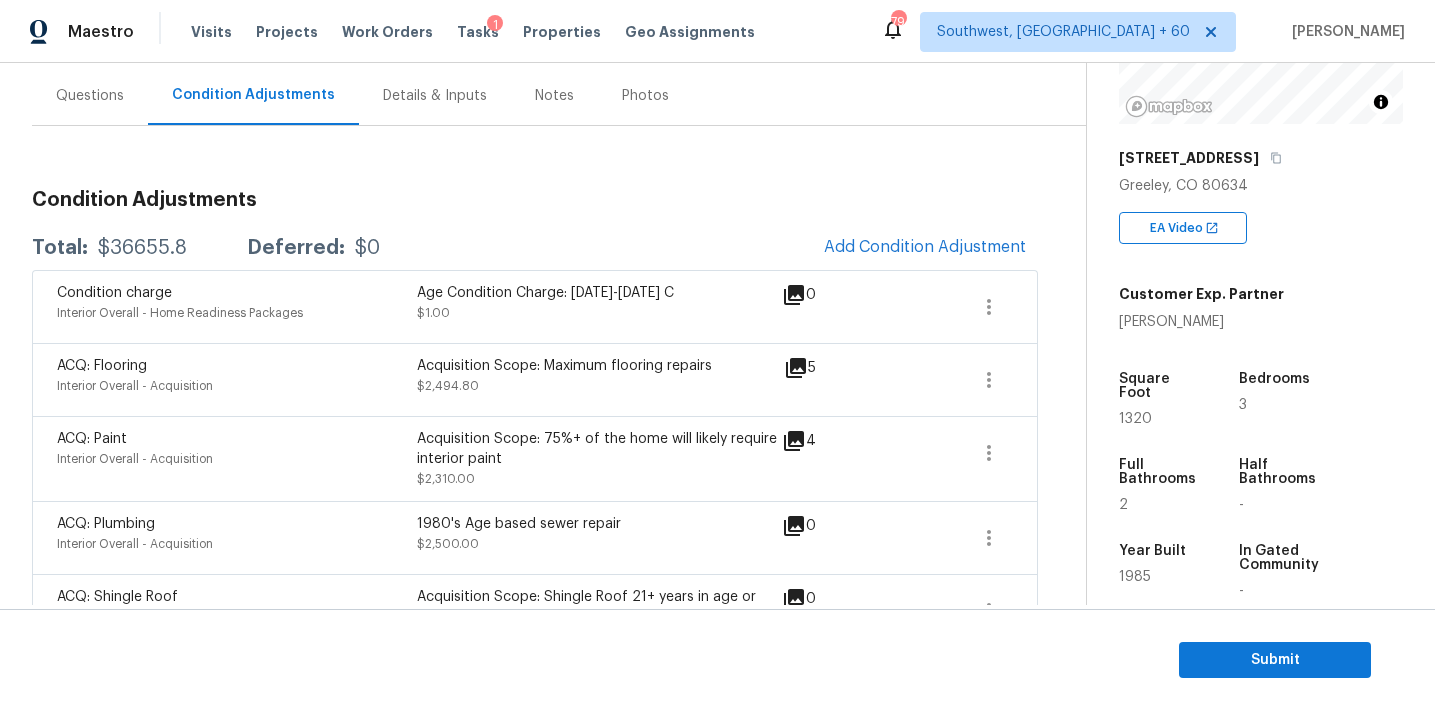click on "Condition Adjustments Total:  $36655.8 Deferred:  $0 Add Condition Adjustment Condition charge Interior Overall - Home Readiness Packages Age Condition Charge: 1979-1992 C	 $1.00   0 ACQ: Flooring Interior Overall - Acquisition Acquisition Scope: Maximum flooring repairs $2,494.80   5 ACQ: Paint Interior Overall - Acquisition Acquisition Scope: 75%+ of the home will likely require interior paint $2,310.00   4 ACQ: Plumbing Interior Overall - Acquisition 1980's Age based sewer repair $2,500.00   0 ACQ: Shingle Roof Exterior Overall - Acquisition Acquisition Scope: Shingle Roof 21+ years in age or replacement required. $18,000.00   0 Interior Closet Door Interior Overall - Doors Install missing closet doors $350.00   1 General Plumbing Plumbing - Plumbing $2,500.00   2 Kitchen Cabinets Kitchen - Cabinets Paint kitchen cabinets  $2,000.00   1 Landscape Package Exterior Overall - Home Readiness Packages $6,500.00   16" at bounding box center (535, 645) 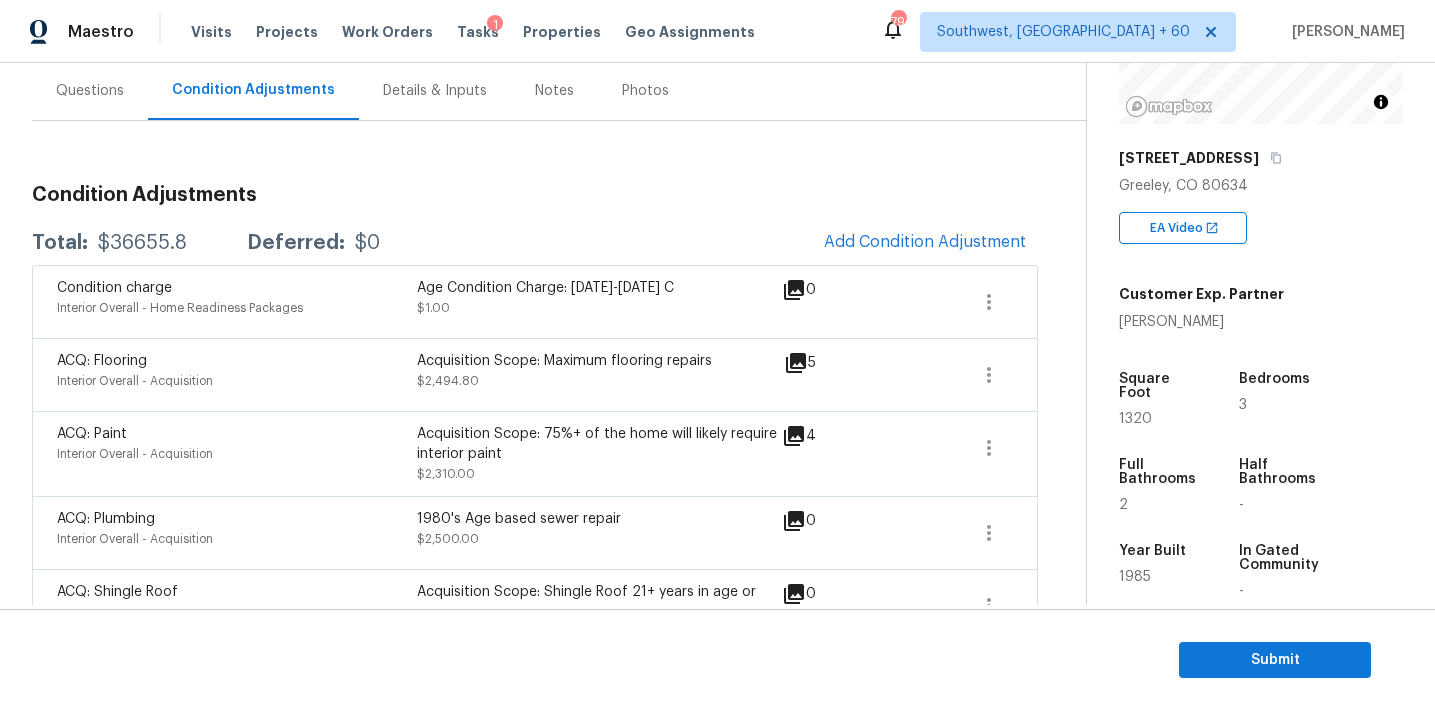 scroll, scrollTop: 174, scrollLeft: 0, axis: vertical 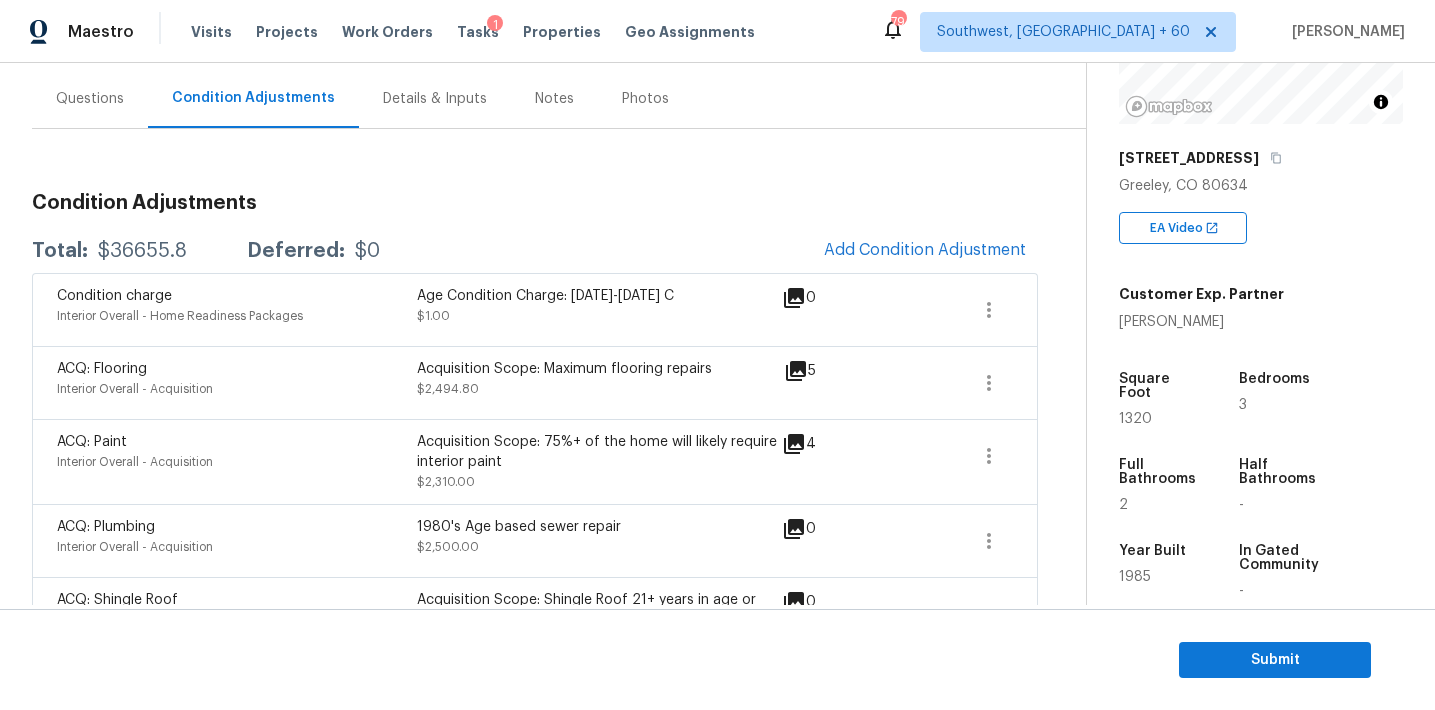 click on "Condition Adjustments Total:  $36655.8 Deferred:  $0 Add Condition Adjustment Condition charge Interior Overall - Home Readiness Packages Age Condition Charge: 1979-1992 C	 $1.00   0 ACQ: Flooring Interior Overall - Acquisition Acquisition Scope: Maximum flooring repairs $2,494.80   5 ACQ: Paint Interior Overall - Acquisition Acquisition Scope: 75%+ of the home will likely require interior paint $2,310.00   4 ACQ: Plumbing Interior Overall - Acquisition 1980's Age based sewer repair $2,500.00   0 ACQ: Shingle Roof Exterior Overall - Acquisition Acquisition Scope: Shingle Roof 21+ years in age or replacement required. $18,000.00   0 Interior Closet Door Interior Overall - Doors Install missing closet doors $350.00   1 General Plumbing Plumbing - Plumbing $2,500.00   2 Kitchen Cabinets Kitchen - Cabinets Paint kitchen cabinets  $2,000.00   1 Landscape Package Exterior Overall - Home Readiness Packages $6,500.00   16" at bounding box center [535, 624] 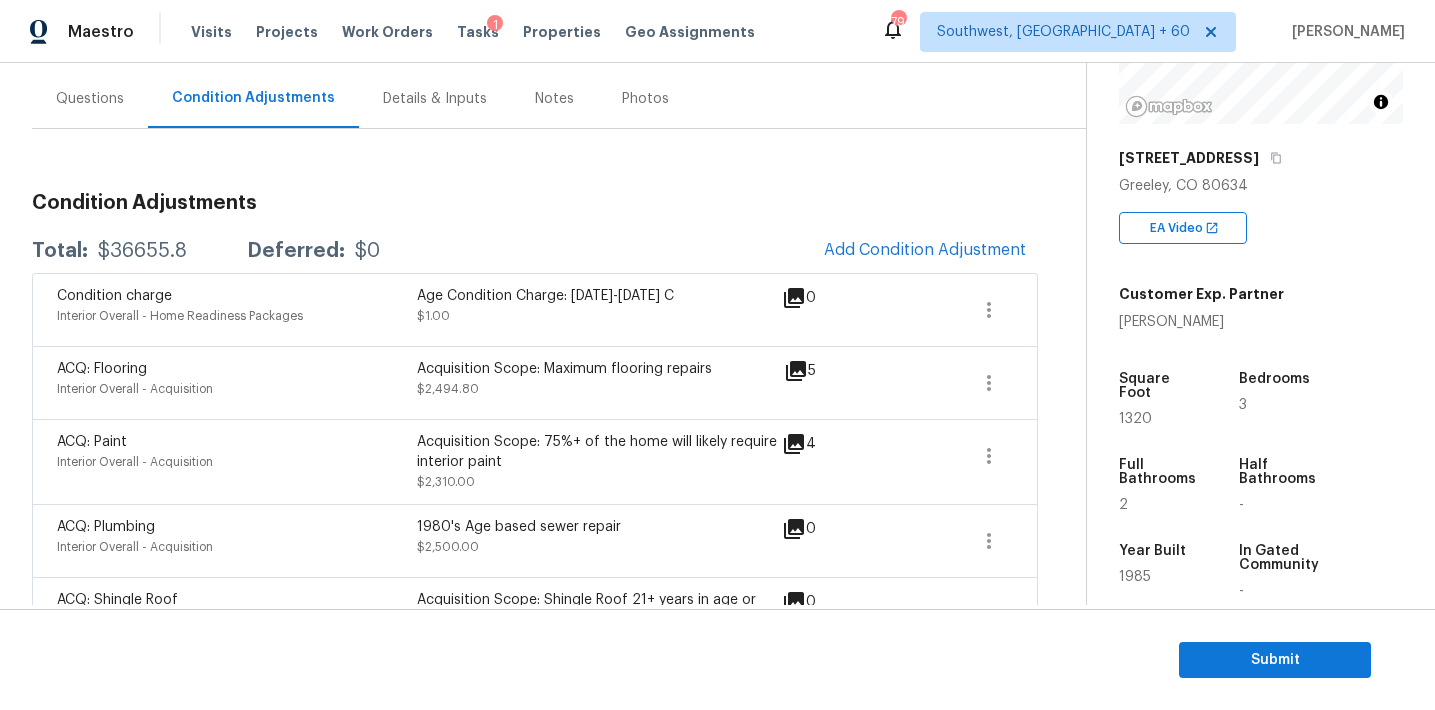 click on "Condition Adjustments" at bounding box center [535, 203] 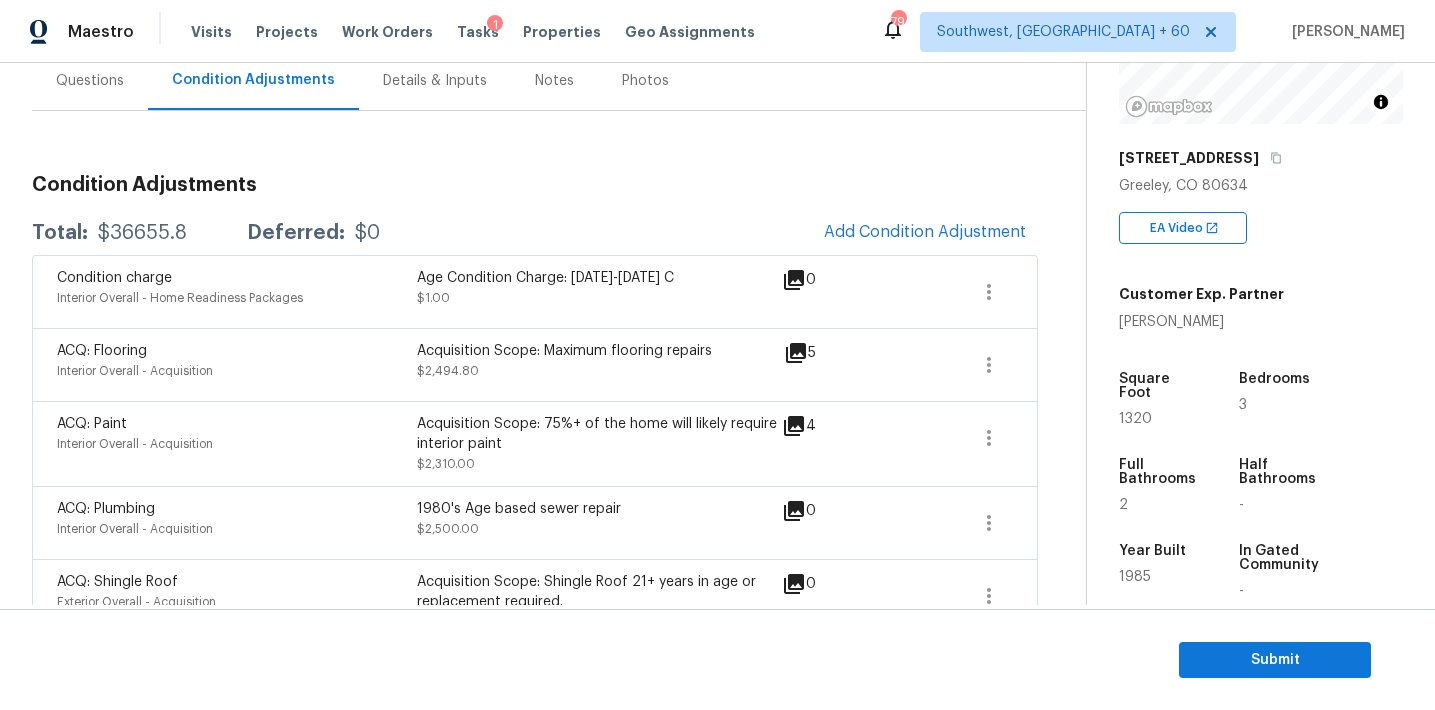 scroll, scrollTop: 190, scrollLeft: 0, axis: vertical 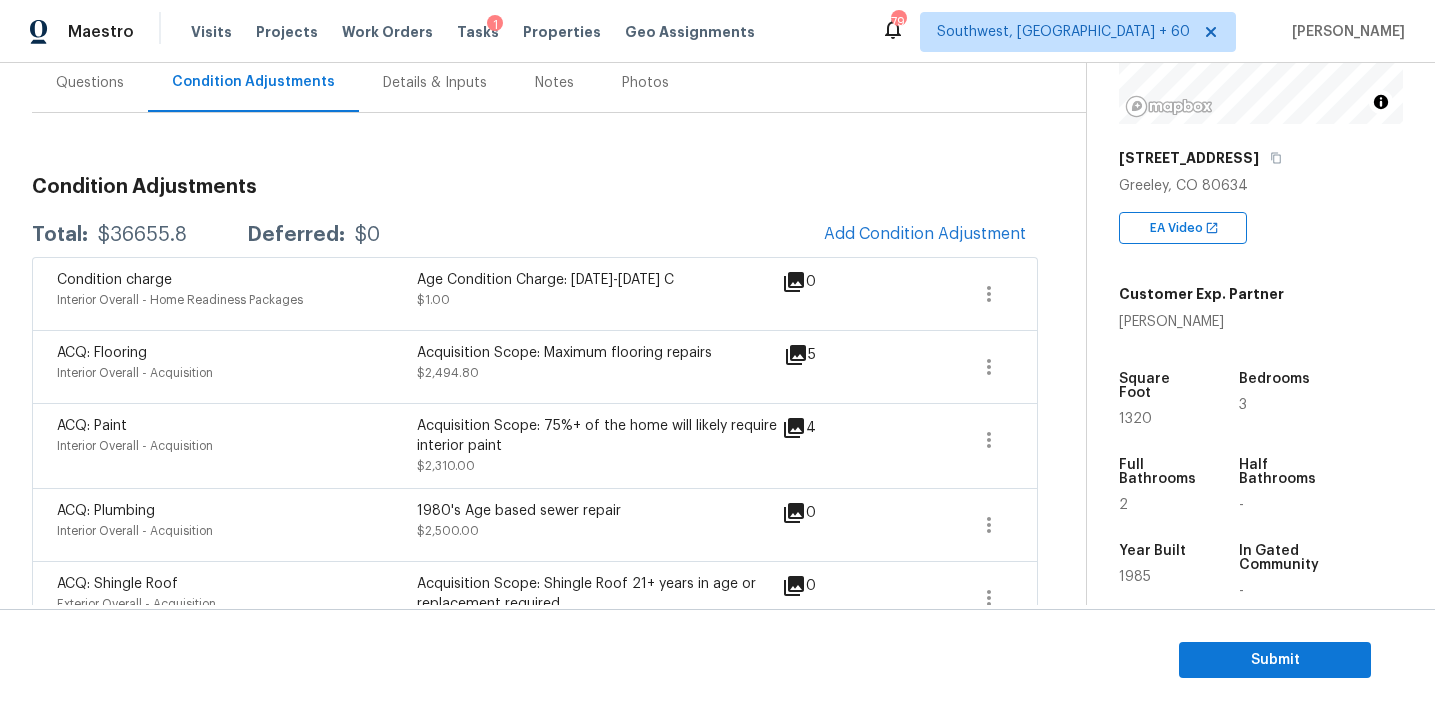 click on "Condition Adjustments Total:  $36655.8 Deferred:  $0 Add Condition Adjustment Condition charge Interior Overall - Home Readiness Packages Age Condition Charge: 1979-1992 C	 $1.00   0 ACQ: Flooring Interior Overall - Acquisition Acquisition Scope: Maximum flooring repairs $2,494.80   5 ACQ: Paint Interior Overall - Acquisition Acquisition Scope: 75%+ of the home will likely require interior paint $2,310.00   4 ACQ: Plumbing Interior Overall - Acquisition 1980's Age based sewer repair $2,500.00   0 ACQ: Shingle Roof Exterior Overall - Acquisition Acquisition Scope: Shingle Roof 21+ years in age or replacement required. $18,000.00   0 Interior Closet Door Interior Overall - Doors Install missing closet doors $350.00   1 General Plumbing Plumbing - Plumbing $2,500.00   2 Kitchen Cabinets Kitchen - Cabinets Paint kitchen cabinets  $2,000.00   1 Landscape Package Exterior Overall - Home Readiness Packages $6,500.00   16" at bounding box center (535, 632) 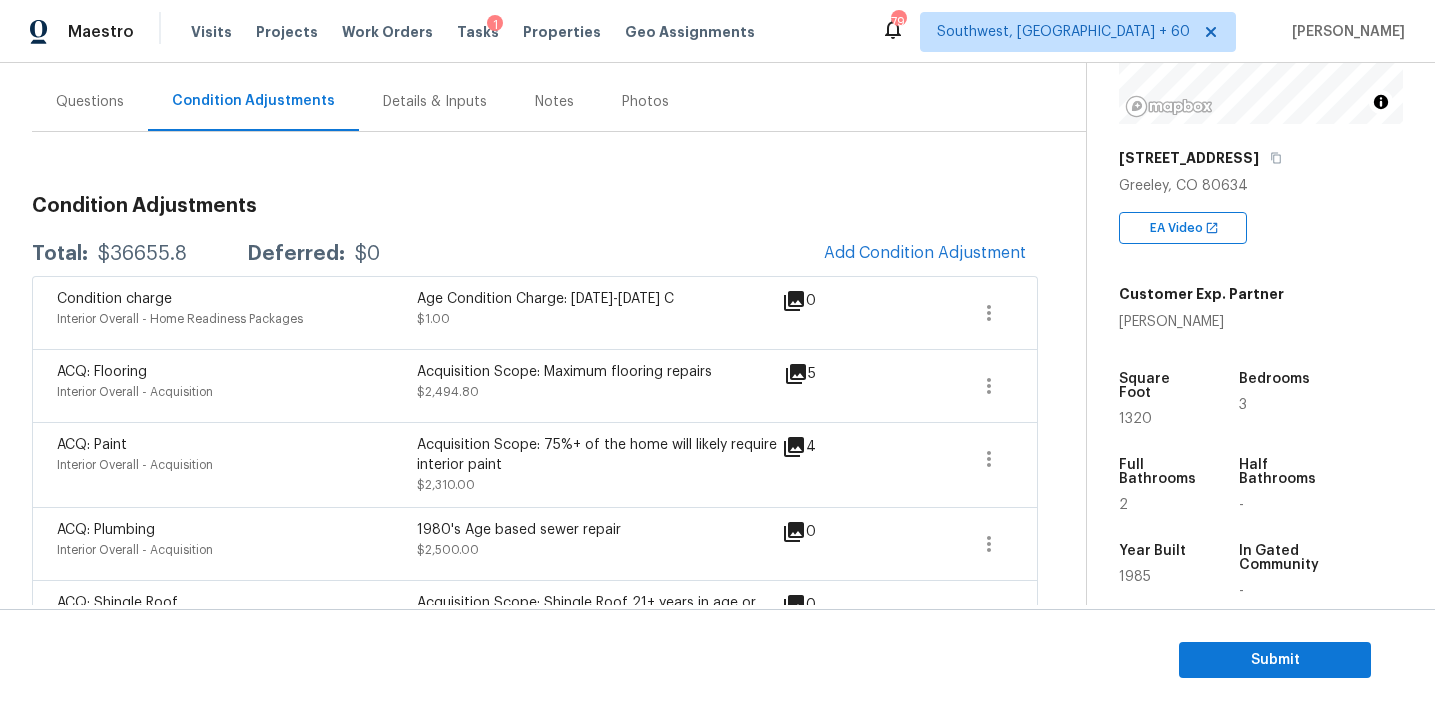 scroll, scrollTop: 172, scrollLeft: 0, axis: vertical 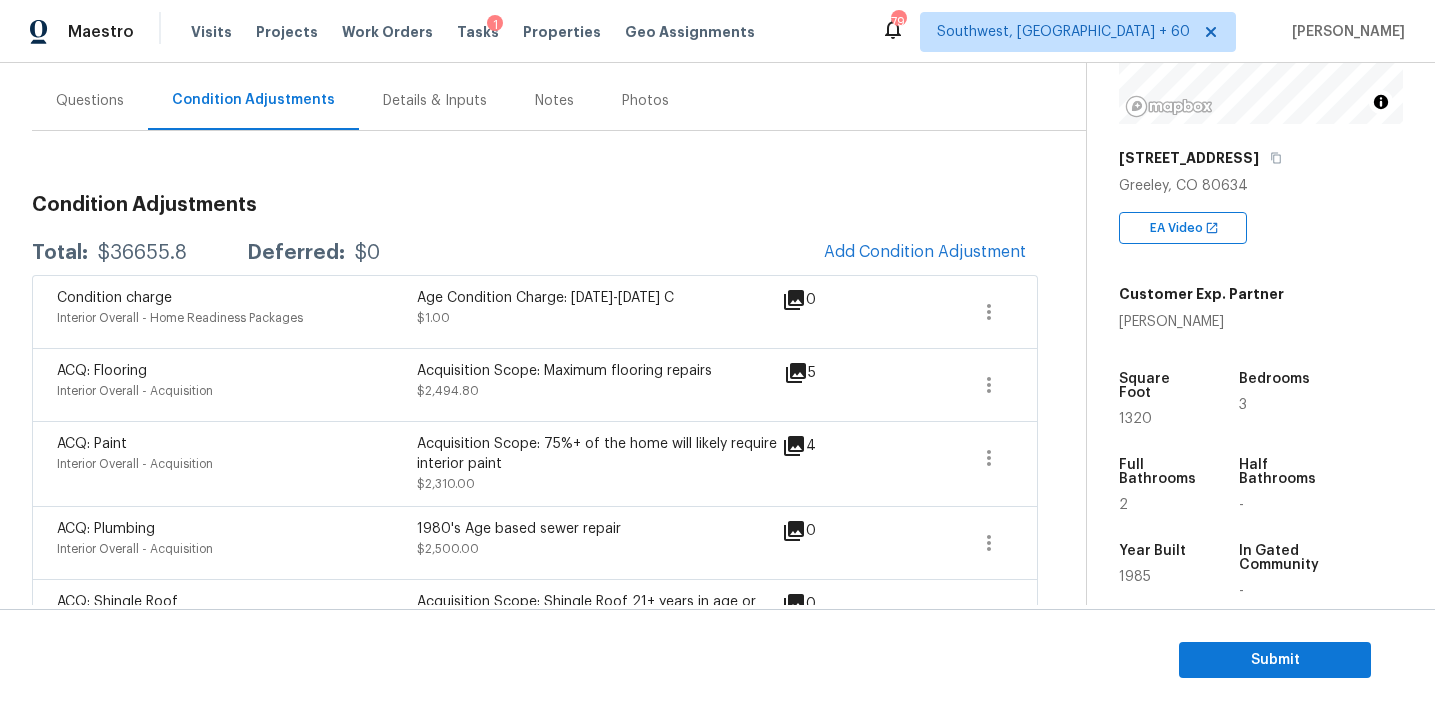 click on "Condition Adjustments Total:  $36655.8 Deferred:  $0 Add Condition Adjustment Condition charge Interior Overall - Home Readiness Packages Age Condition Charge: 1979-1992 C	 $1.00   0 ACQ: Flooring Interior Overall - Acquisition Acquisition Scope: Maximum flooring repairs $2,494.80   5 ACQ: Paint Interior Overall - Acquisition Acquisition Scope: 75%+ of the home will likely require interior paint $2,310.00   4 ACQ: Plumbing Interior Overall - Acquisition 1980's Age based sewer repair $2,500.00   0 ACQ: Shingle Roof Exterior Overall - Acquisition Acquisition Scope: Shingle Roof 21+ years in age or replacement required. $18,000.00   0 Interior Closet Door Interior Overall - Doors Install missing closet doors $350.00   1 General Plumbing Plumbing - Plumbing $2,500.00   2 Kitchen Cabinets Kitchen - Cabinets Paint kitchen cabinets  $2,000.00   1 Landscape Package Exterior Overall - Home Readiness Packages $6,500.00   16" at bounding box center [535, 626] 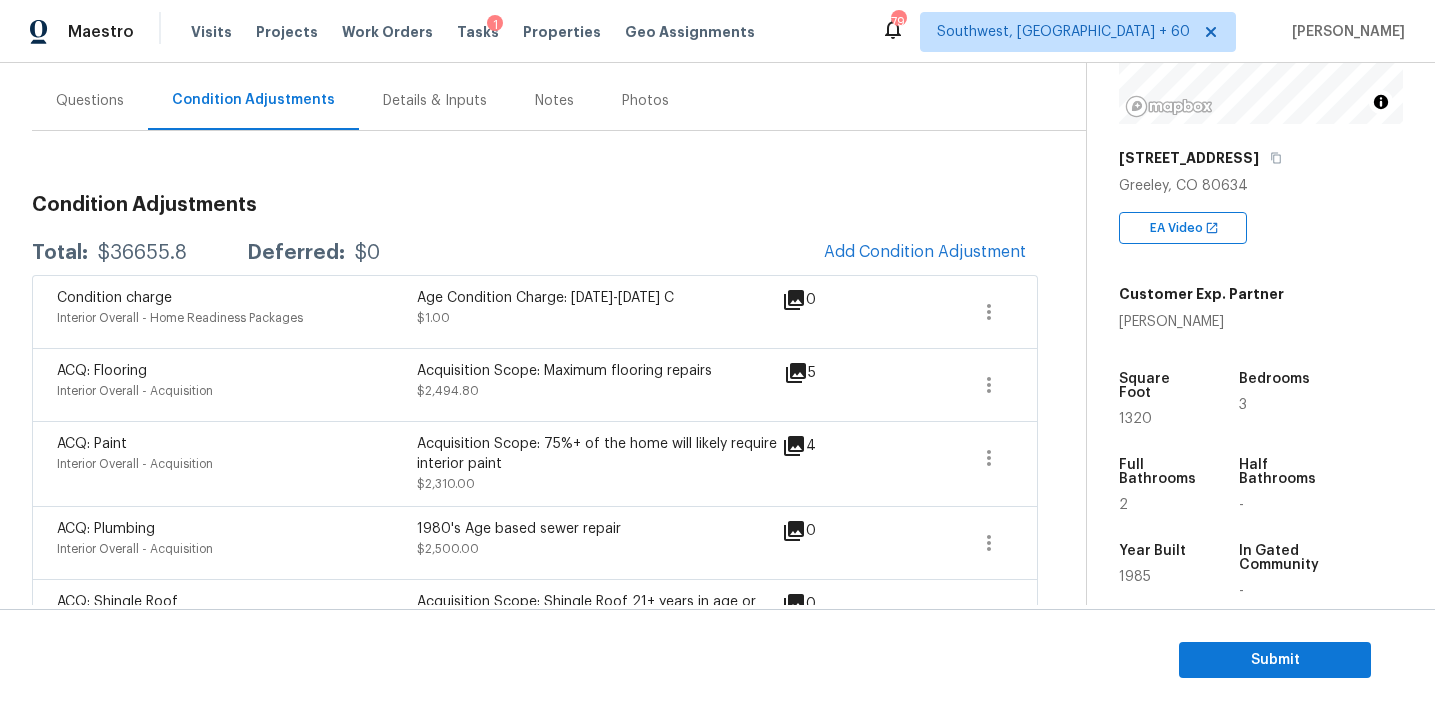 click on "Condition Adjustments Total:  $36655.8 Deferred:  $0 Add Condition Adjustment Condition charge Interior Overall - Home Readiness Packages Age Condition Charge: 1979-1992 C	 $1.00   0 ACQ: Flooring Interior Overall - Acquisition Acquisition Scope: Maximum flooring repairs $2,494.80   5 ACQ: Paint Interior Overall - Acquisition Acquisition Scope: 75%+ of the home will likely require interior paint $2,310.00   4 ACQ: Plumbing Interior Overall - Acquisition 1980's Age based sewer repair $2,500.00   0 ACQ: Shingle Roof Exterior Overall - Acquisition Acquisition Scope: Shingle Roof 21+ years in age or replacement required. $18,000.00   0 Interior Closet Door Interior Overall - Doors Install missing closet doors $350.00   1 General Plumbing Plumbing - Plumbing $2,500.00   2 Kitchen Cabinets Kitchen - Cabinets Paint kitchen cabinets  $2,000.00   1 Landscape Package Exterior Overall - Home Readiness Packages $6,500.00   16" at bounding box center [535, 650] 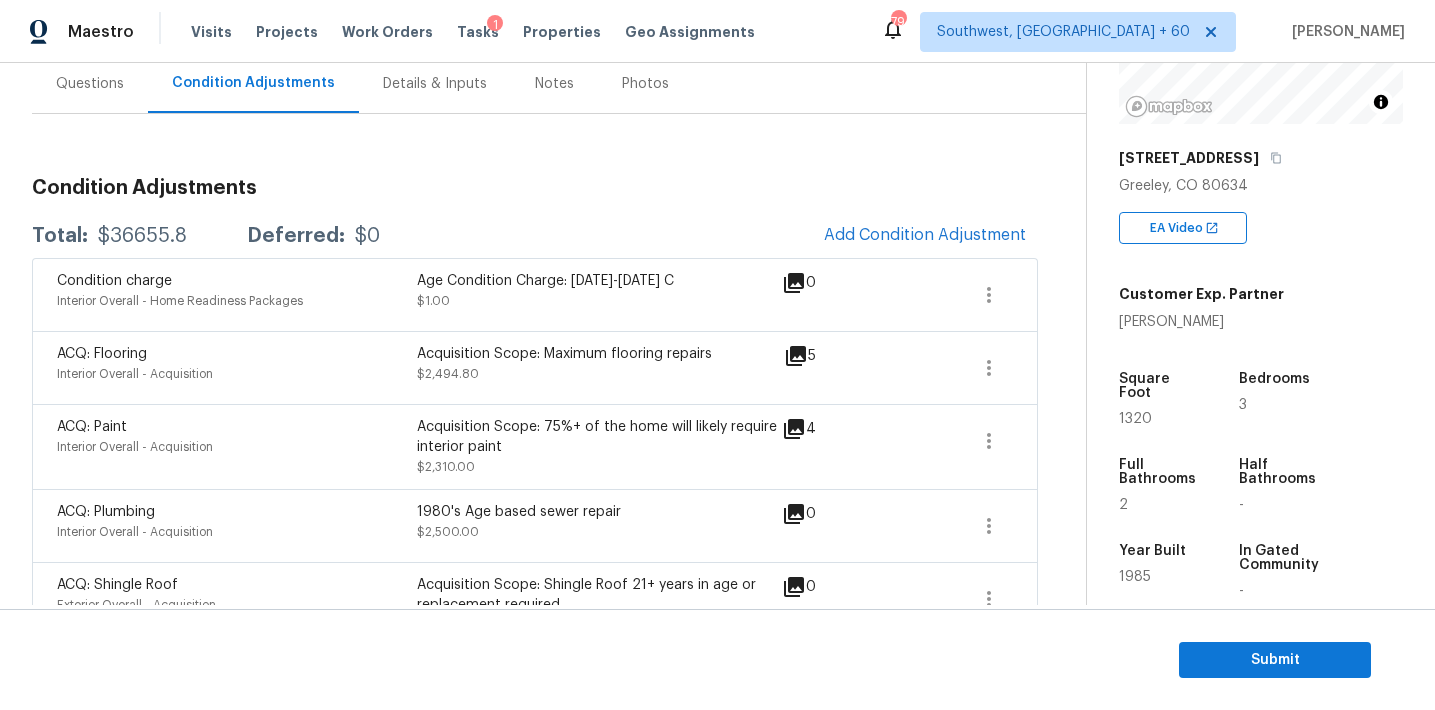 click on "Total:  $36655.8 Deferred:  $0 Add Condition Adjustment" at bounding box center [535, 236] 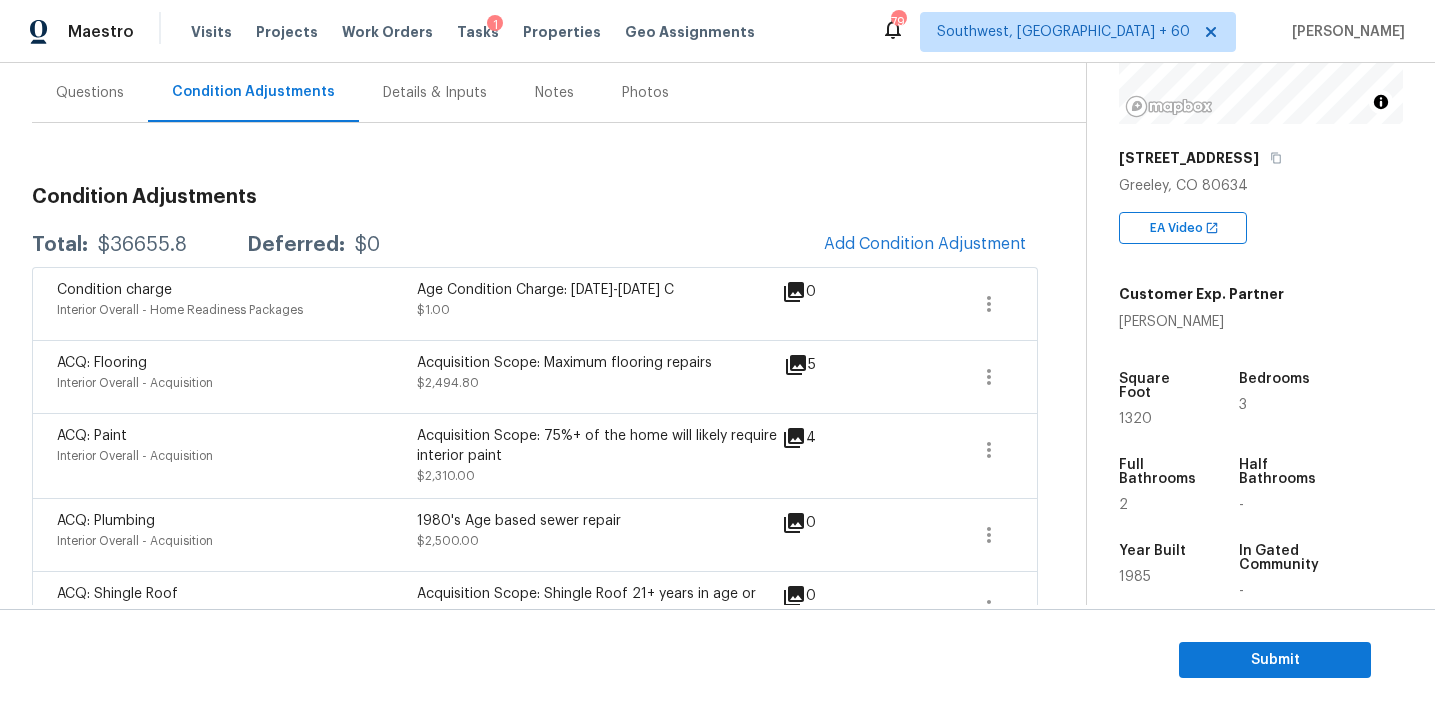 scroll, scrollTop: 179, scrollLeft: 0, axis: vertical 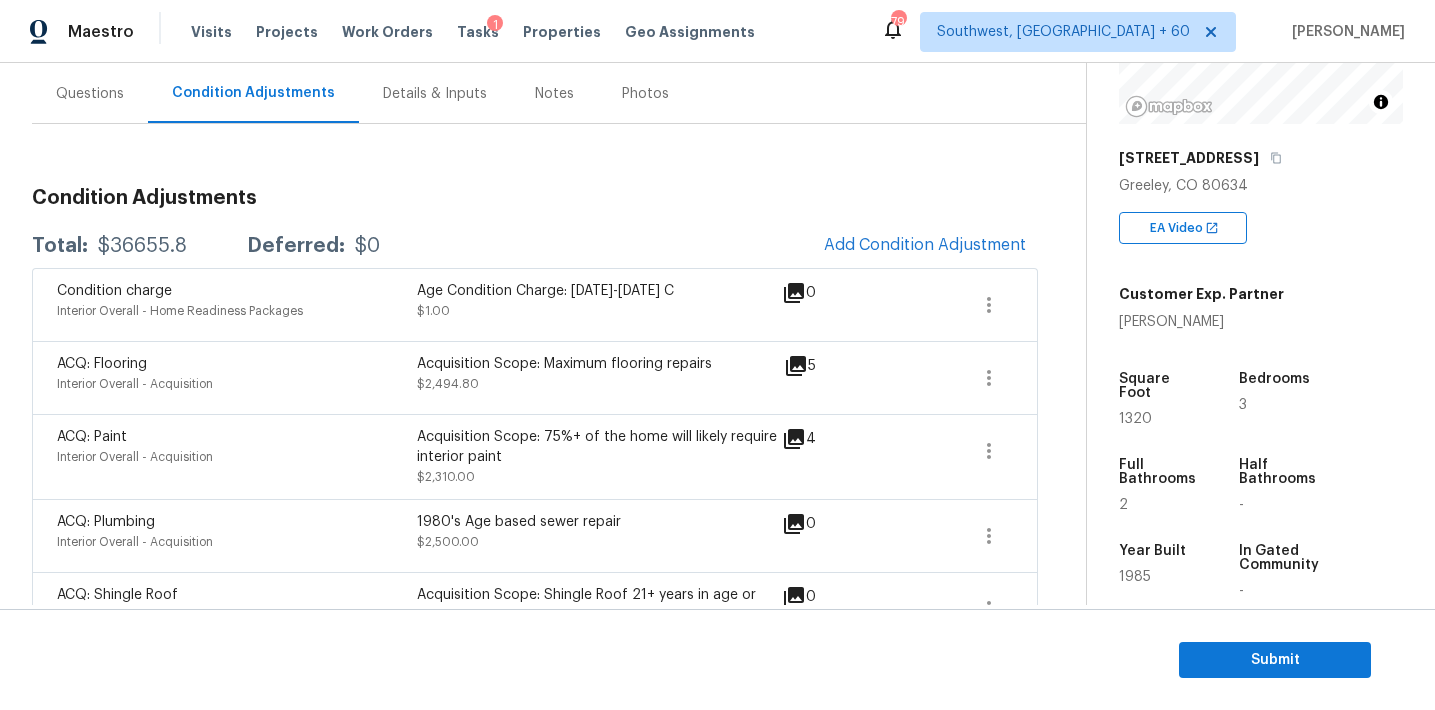 click on "Total:  $36655.8 Deferred:  $0 Add Condition Adjustment" at bounding box center (535, 246) 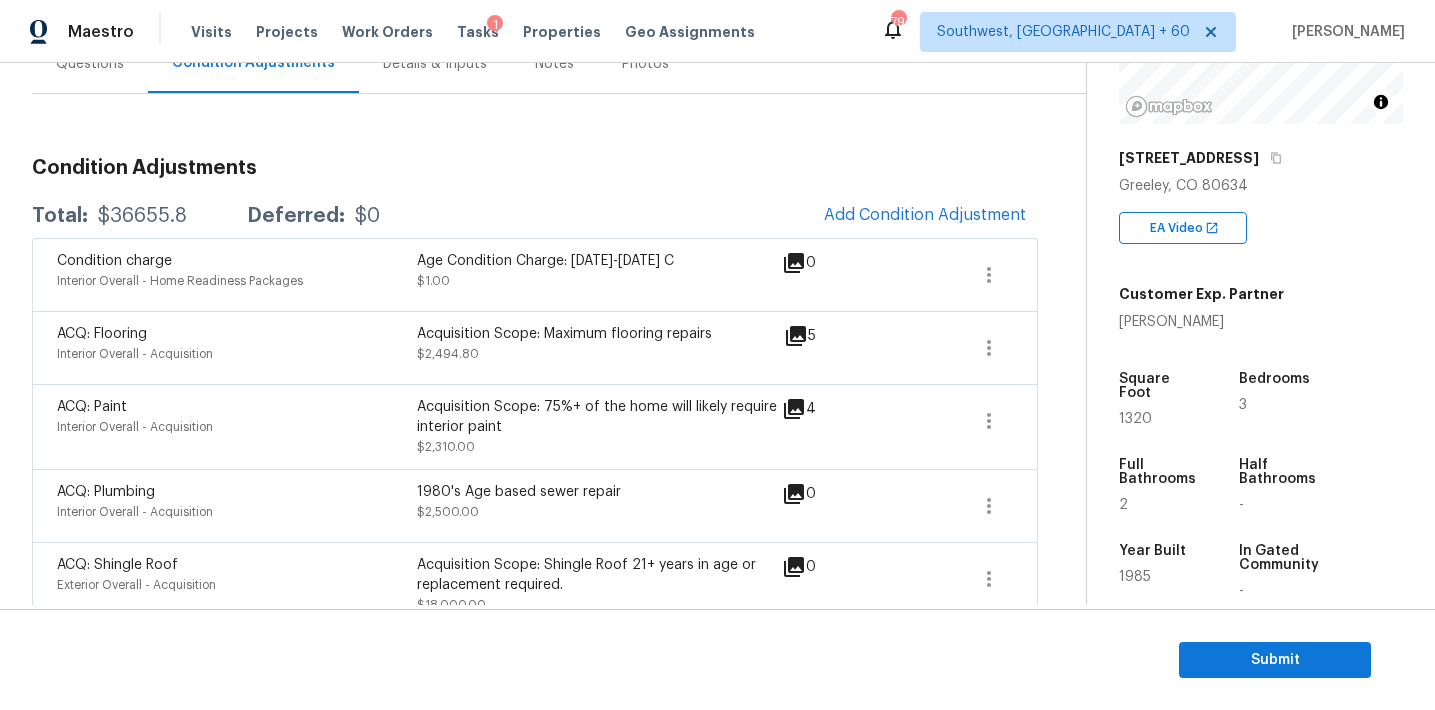 scroll, scrollTop: 187, scrollLeft: 0, axis: vertical 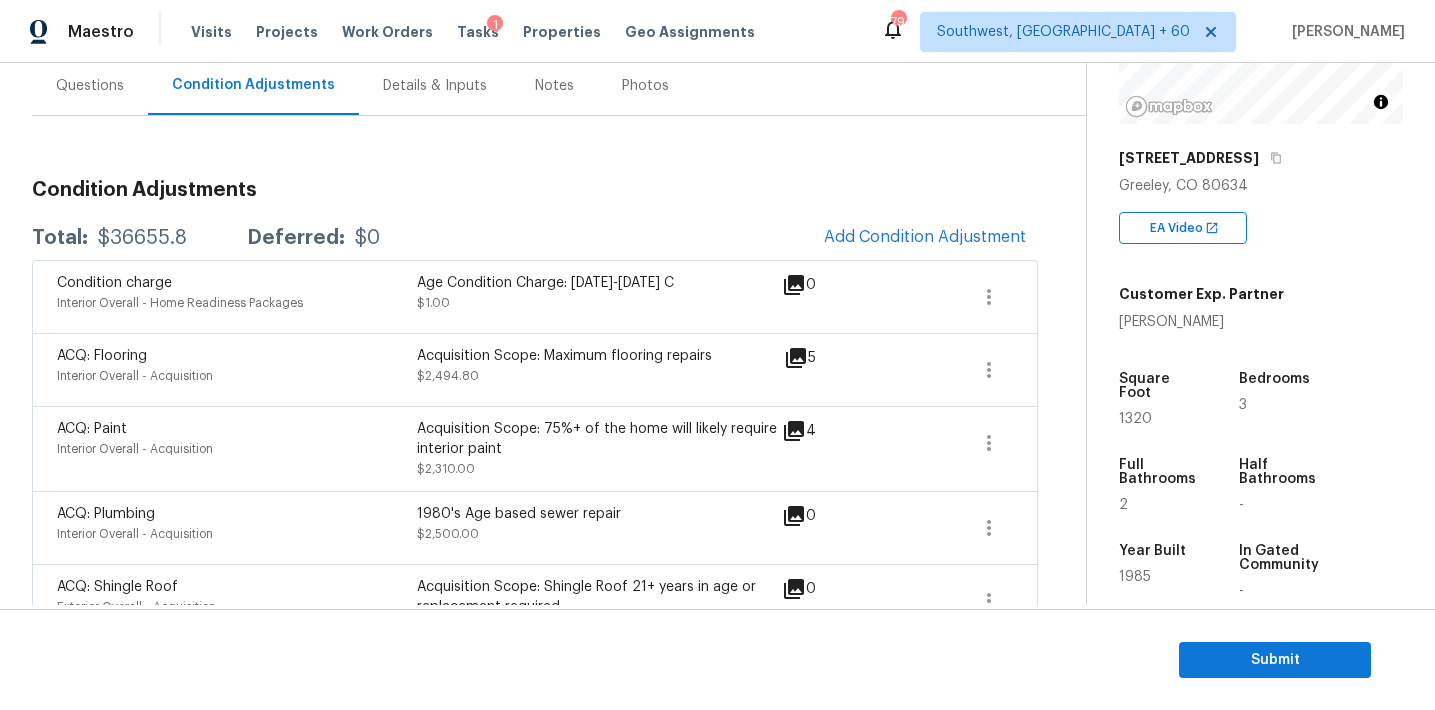 click on "Total:  $36655.8 Deferred:  $0 Add Condition Adjustment" at bounding box center [535, 238] 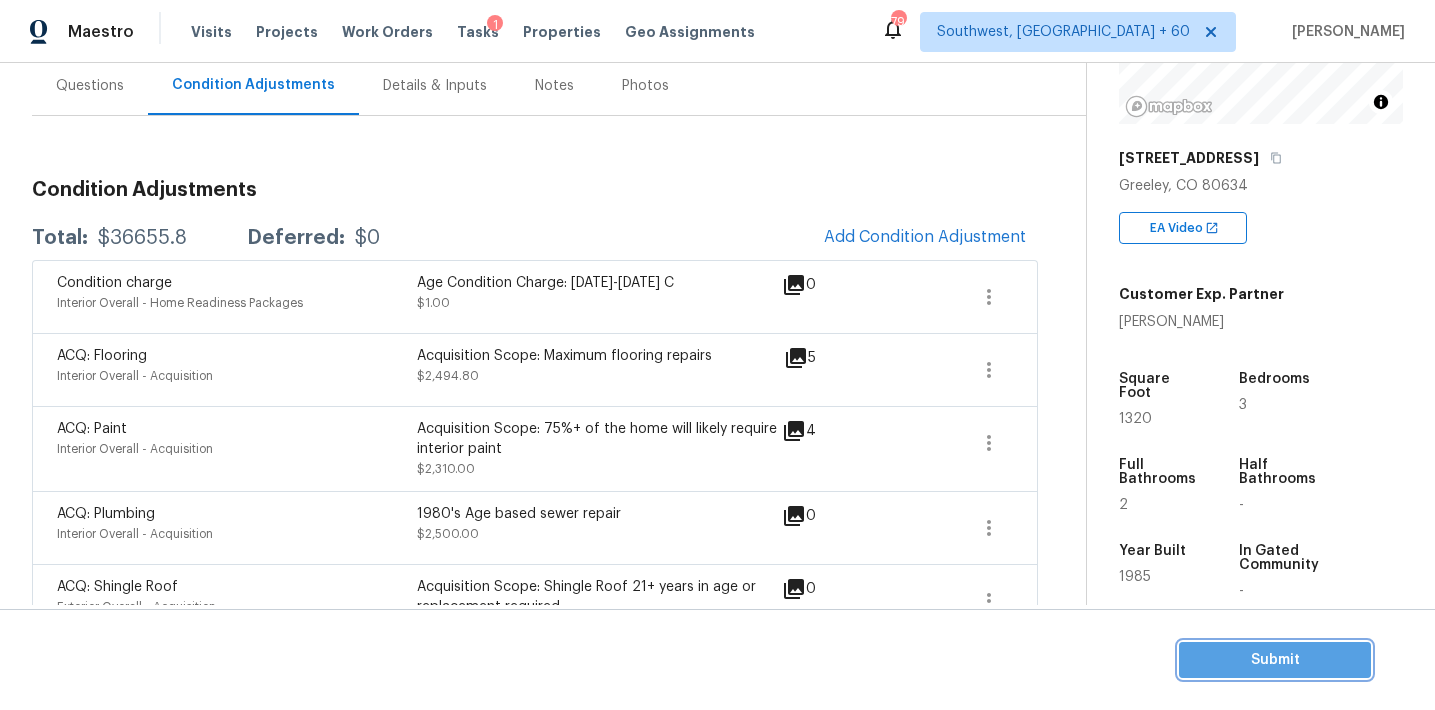 click on "Submit" at bounding box center [1275, 660] 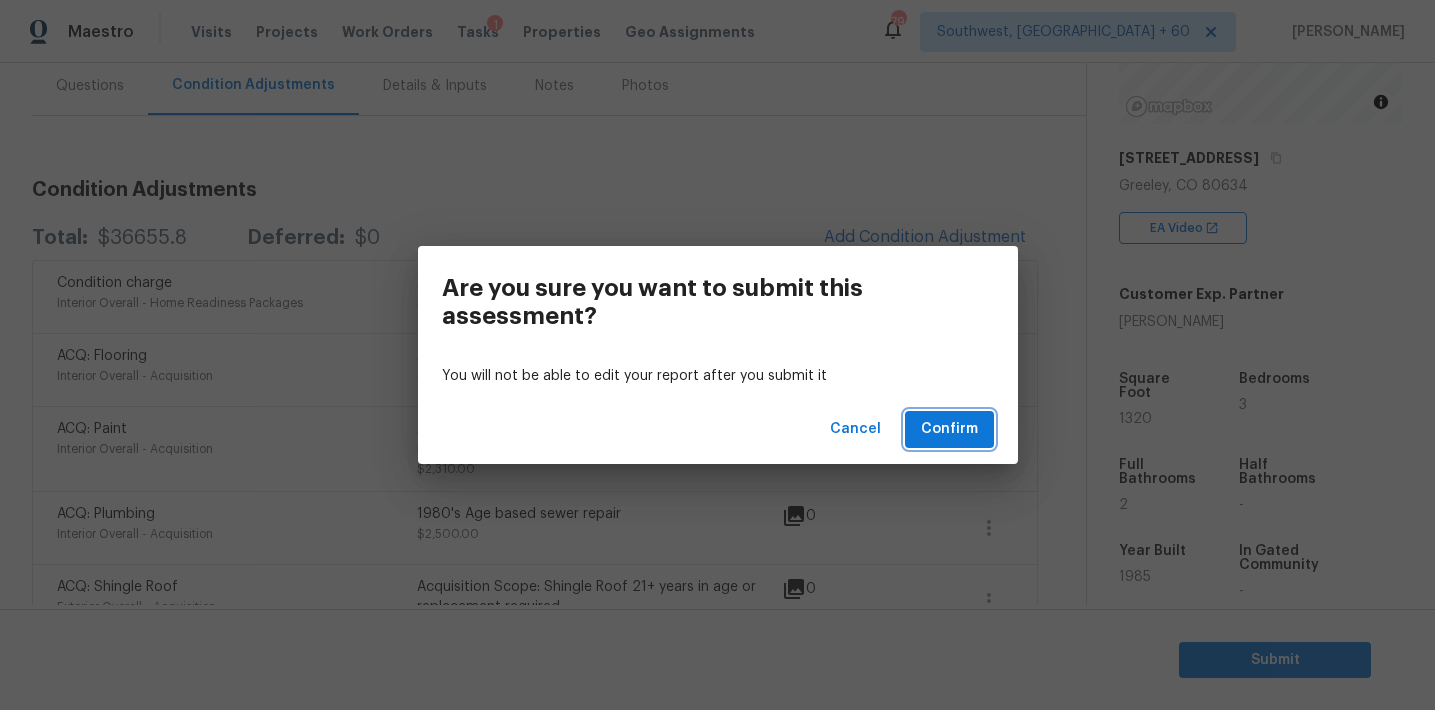 click on "Confirm" at bounding box center (949, 429) 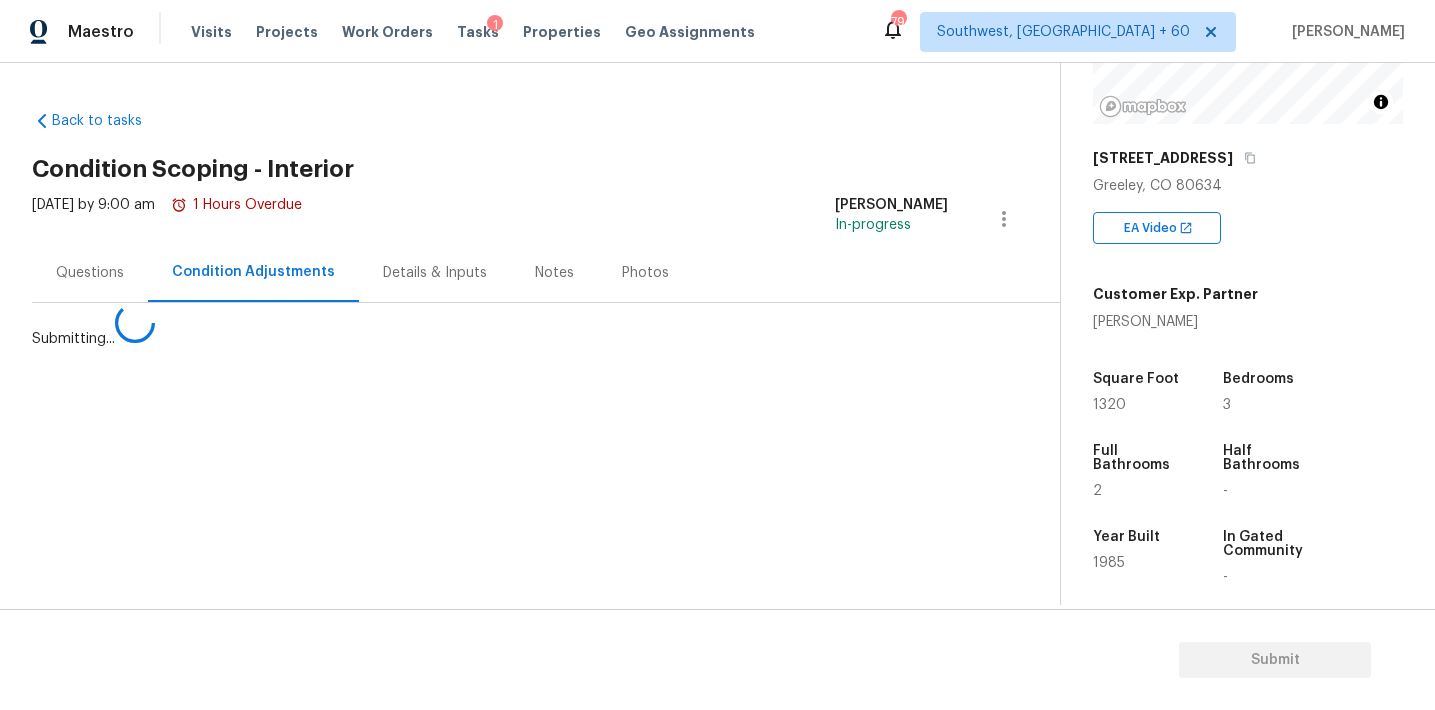 scroll, scrollTop: 0, scrollLeft: 0, axis: both 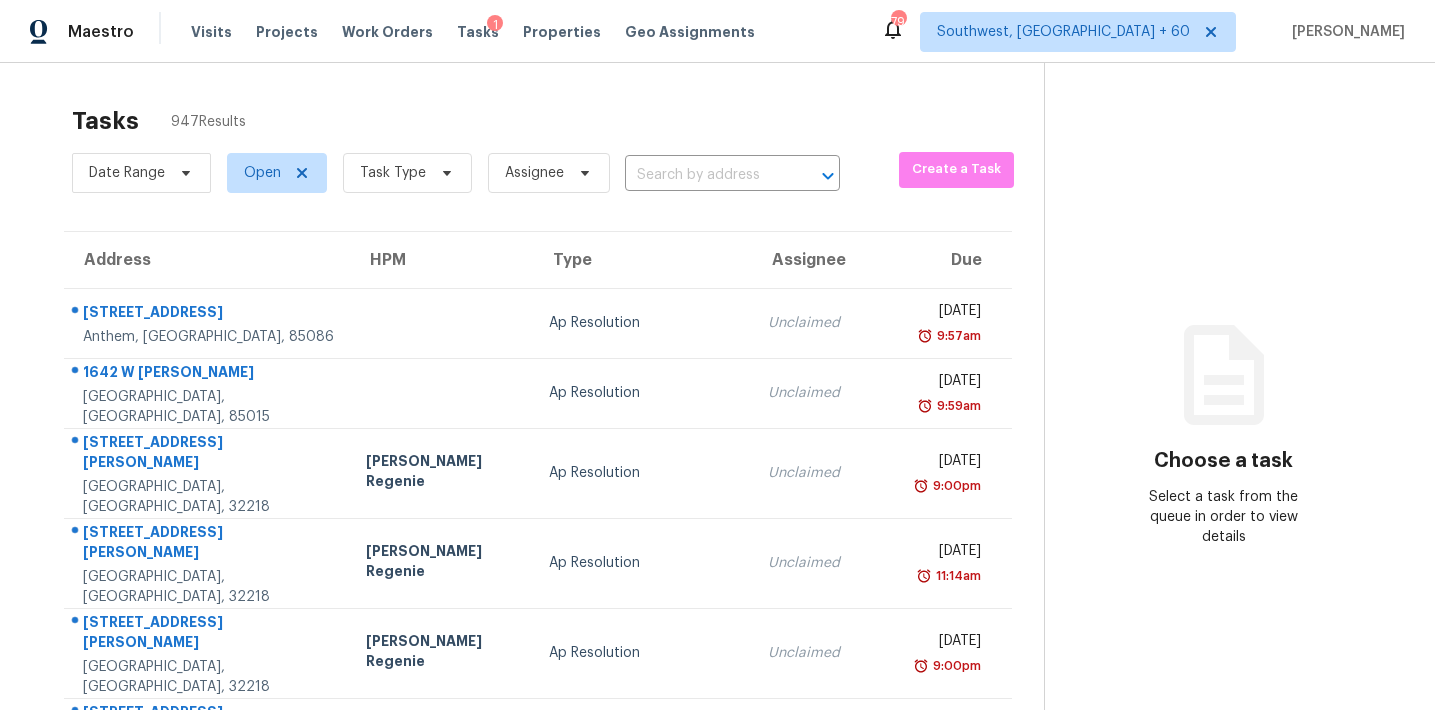click on "Task Type" at bounding box center (399, 173) 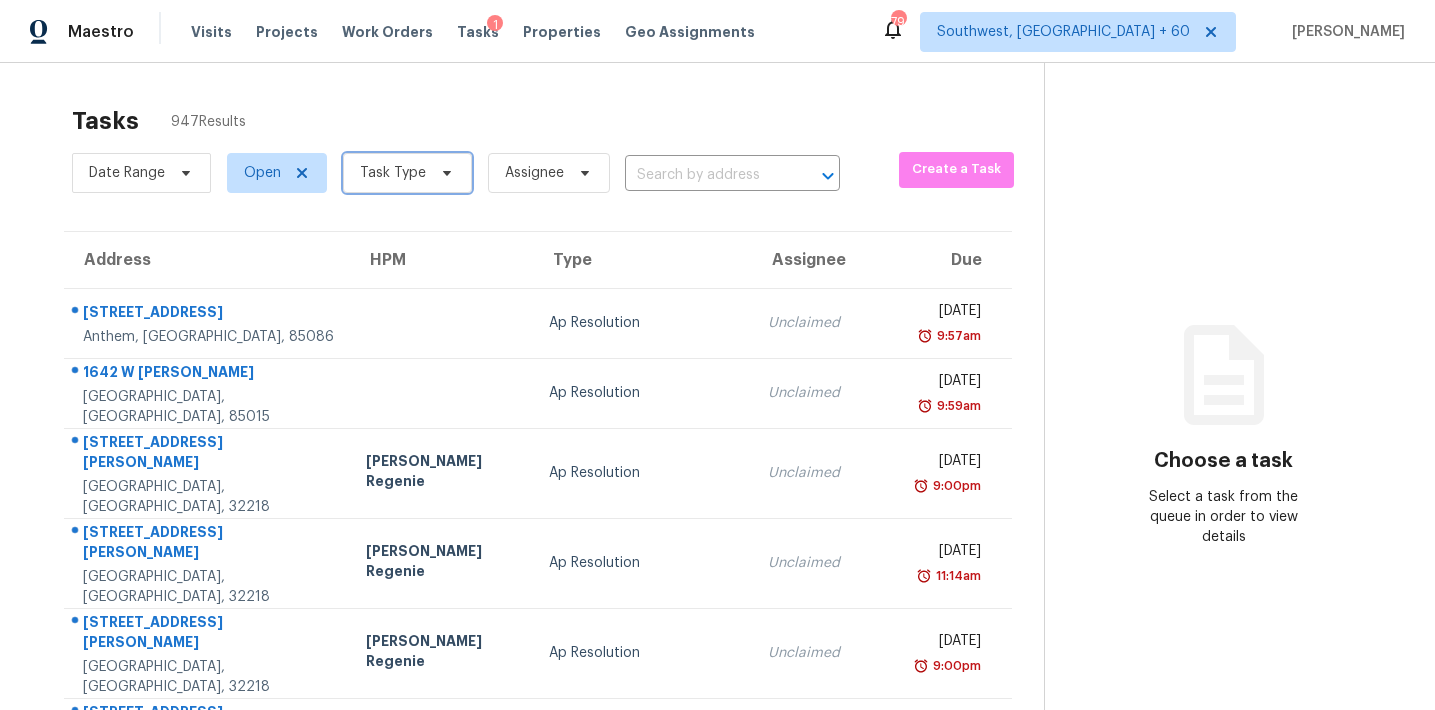click on "Task Type" at bounding box center (393, 173) 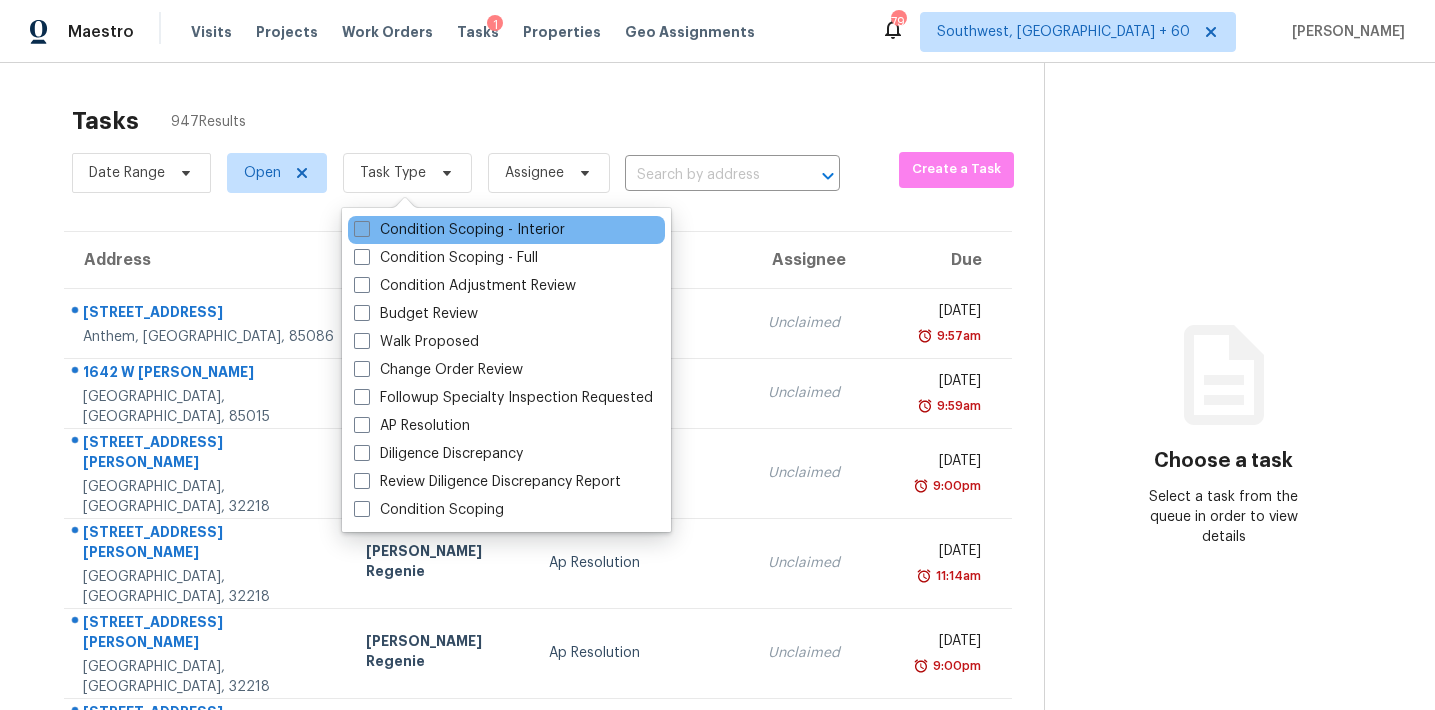 click on "Condition Scoping - Interior" at bounding box center (459, 230) 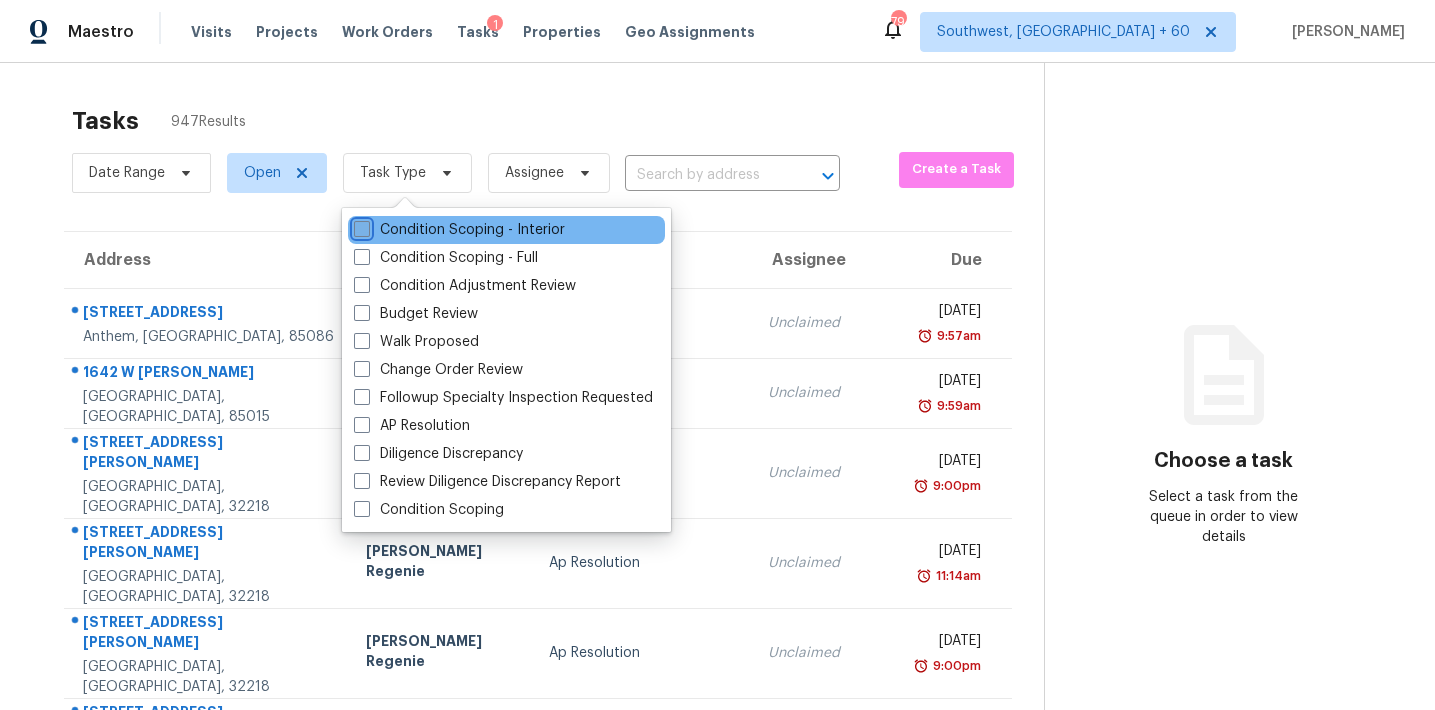 click on "Condition Scoping - Interior" at bounding box center [360, 226] 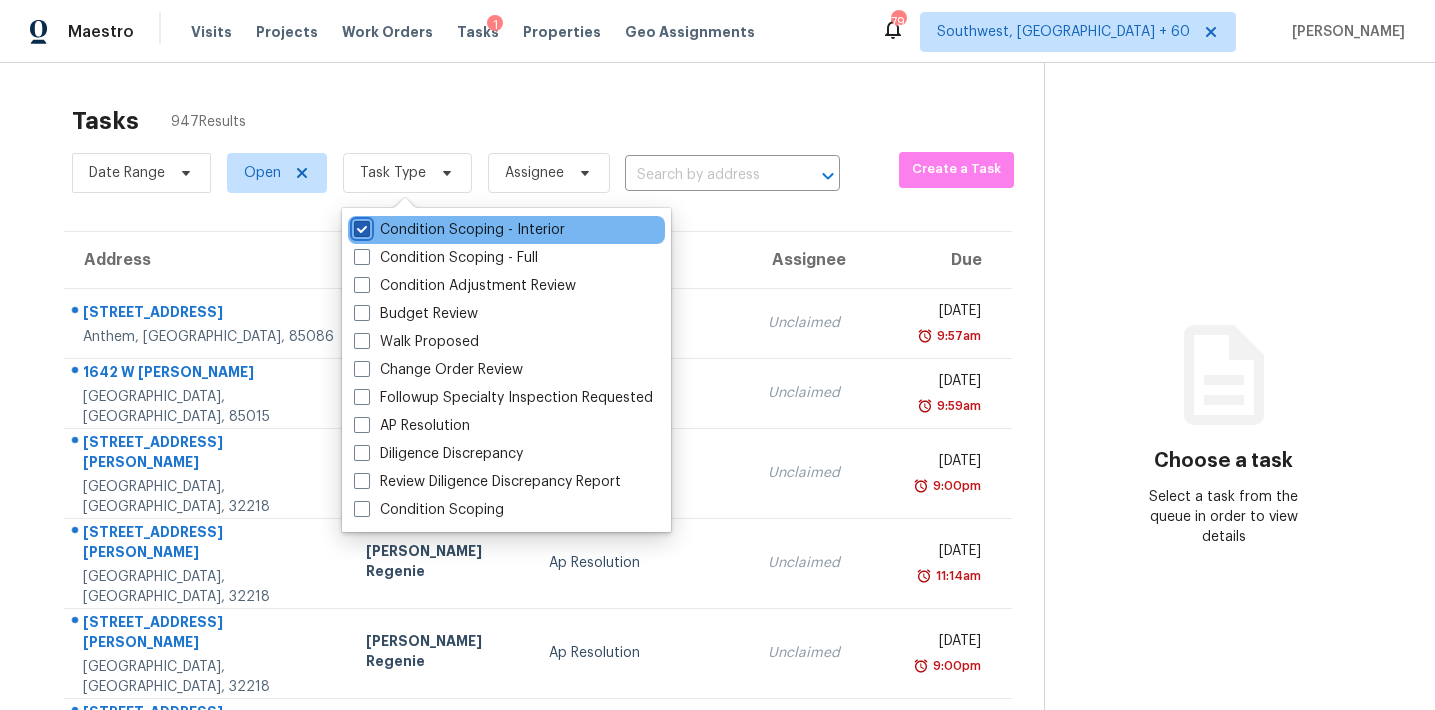 checkbox on "true" 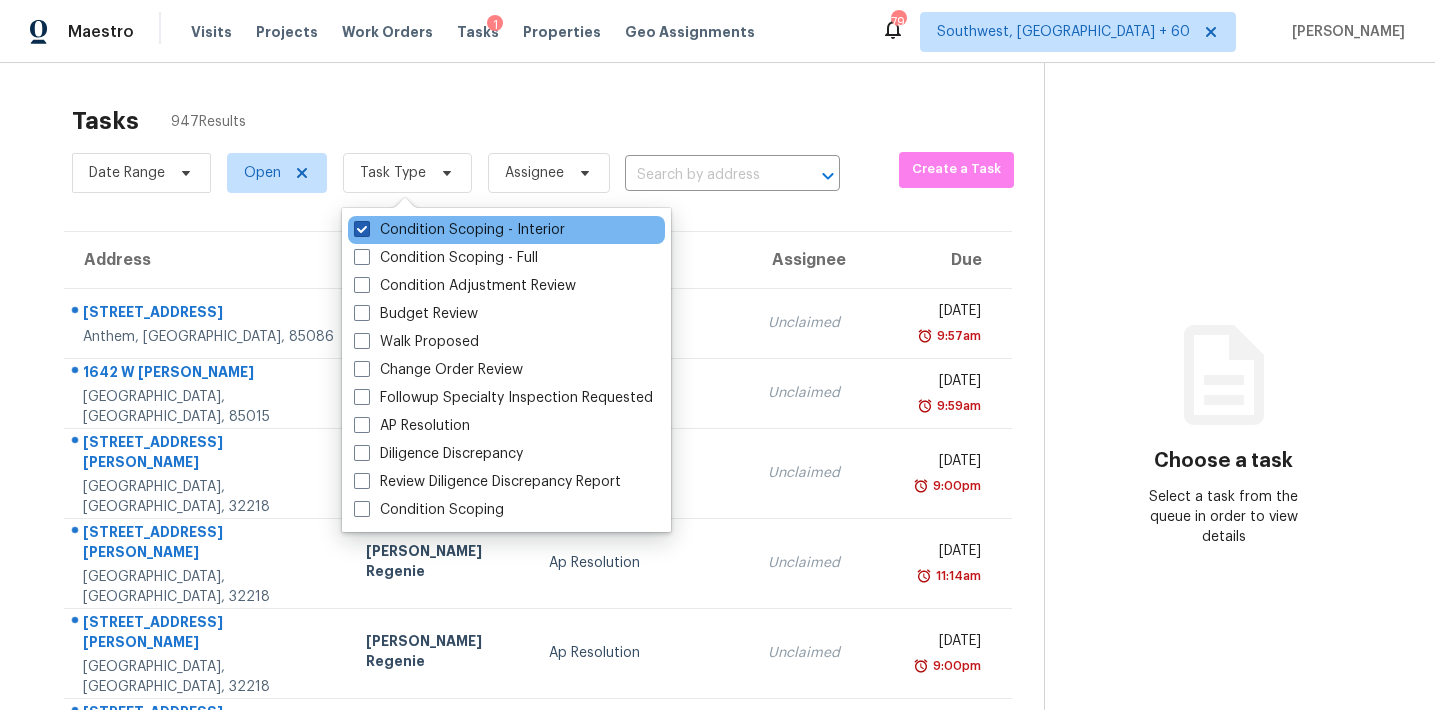 click on "Condition Scoping - Full" at bounding box center (446, 258) 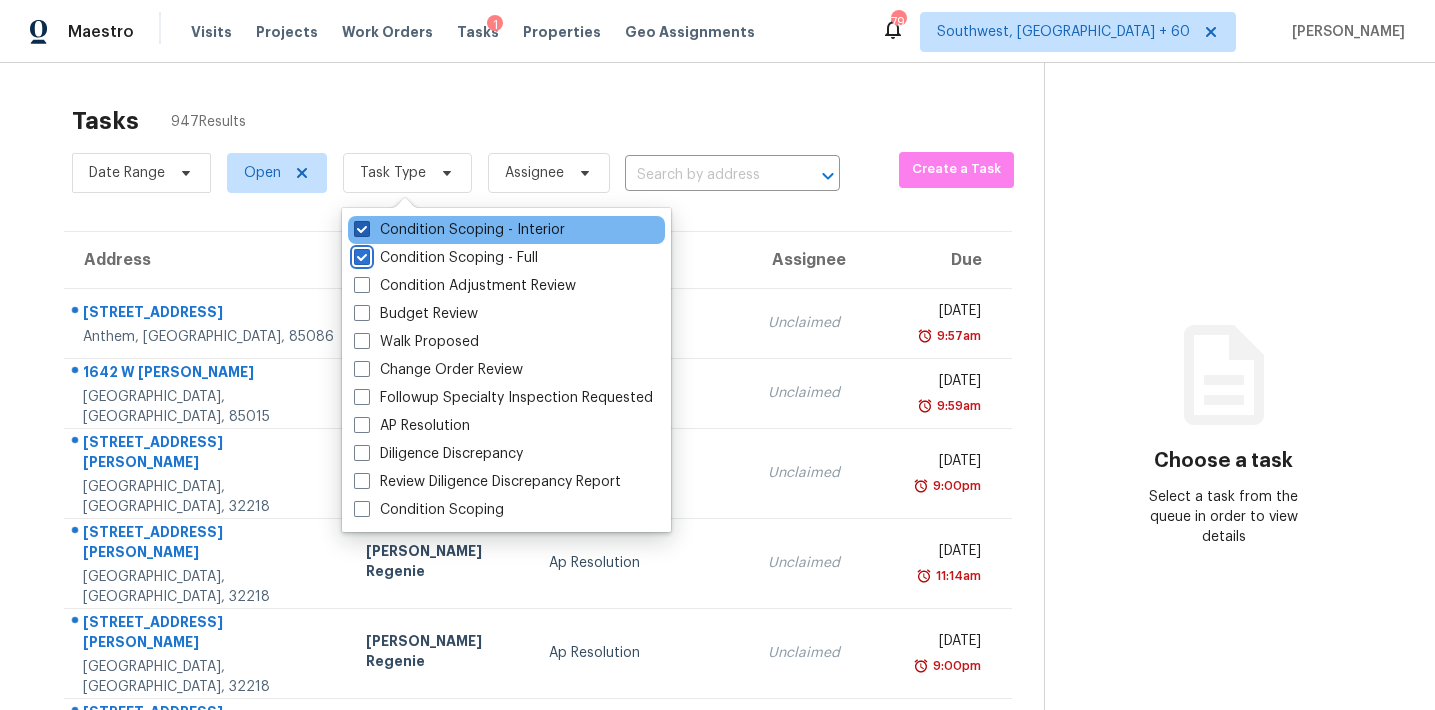 checkbox on "true" 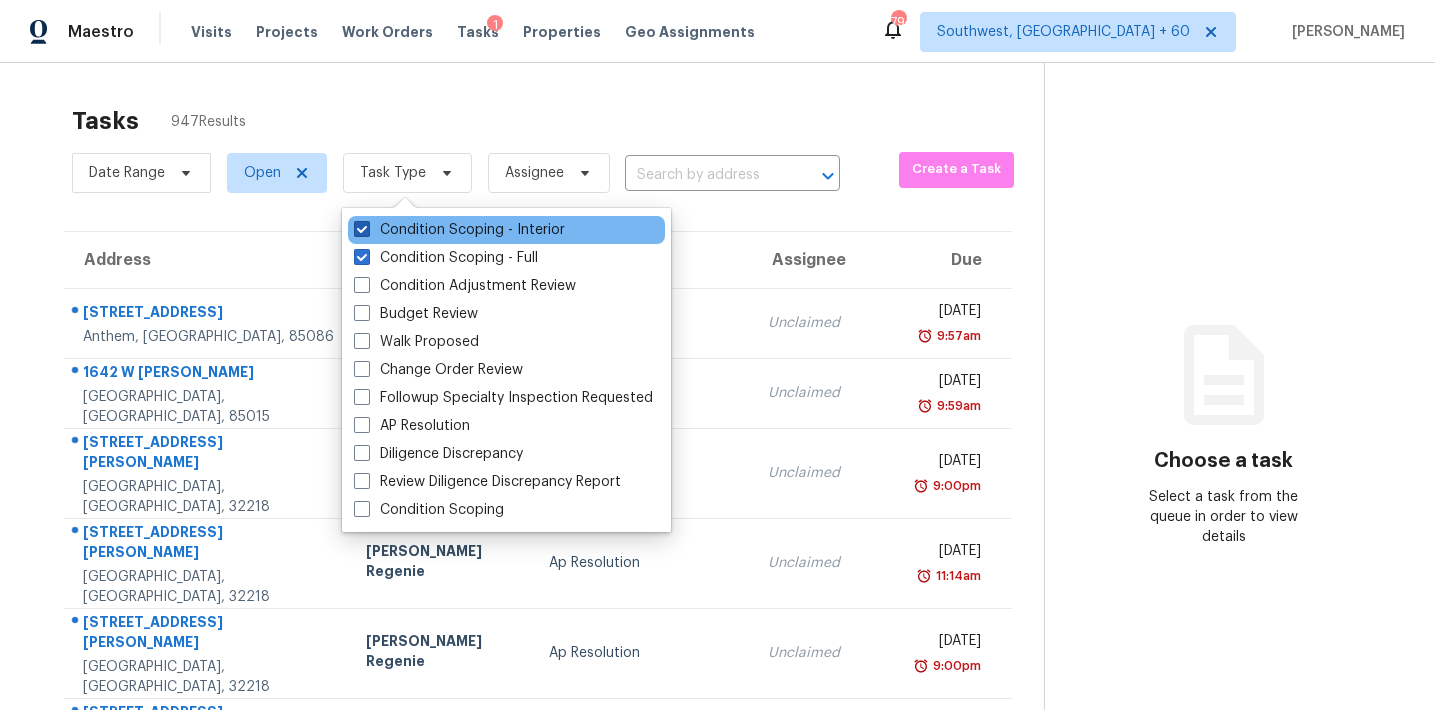 click on "Condition Scoping - Interior" at bounding box center [459, 230] 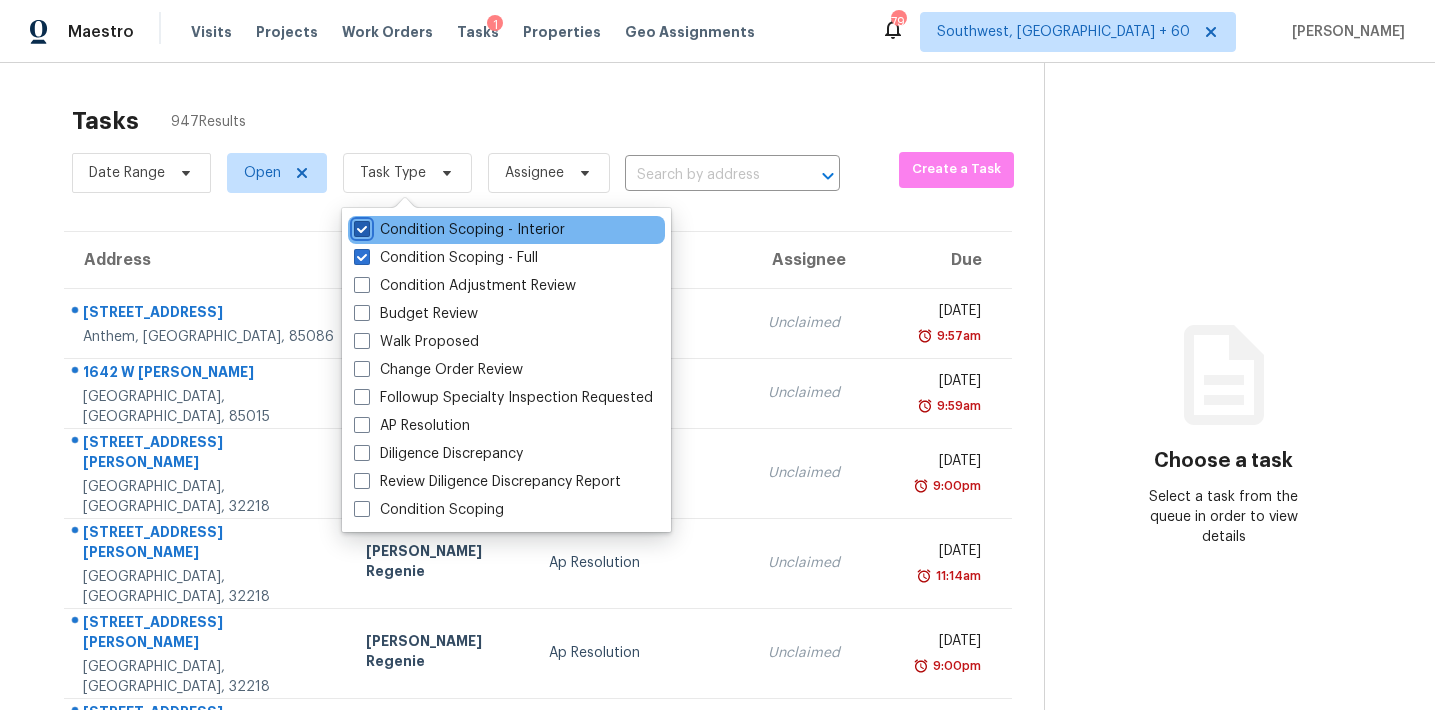 click on "Condition Scoping - Interior" at bounding box center (360, 226) 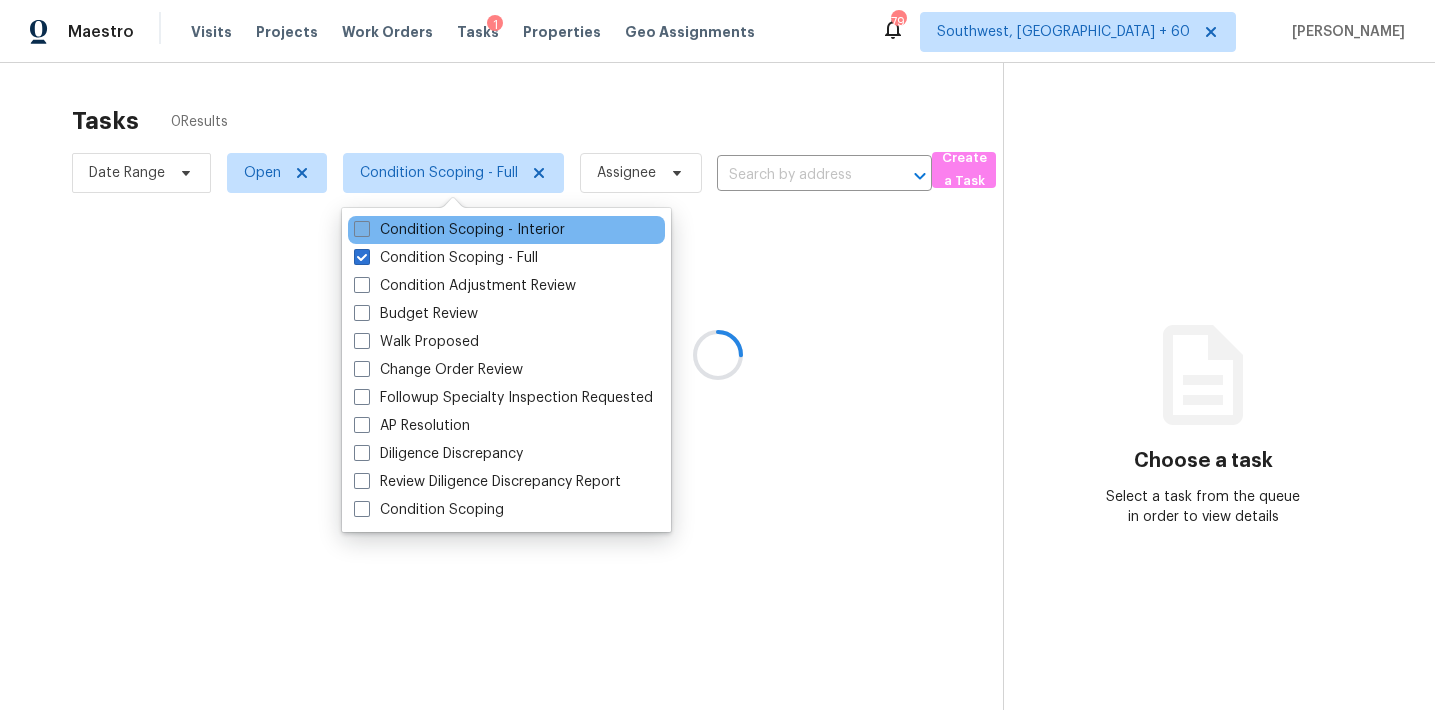 click on "Condition Scoping - Interior" at bounding box center [459, 230] 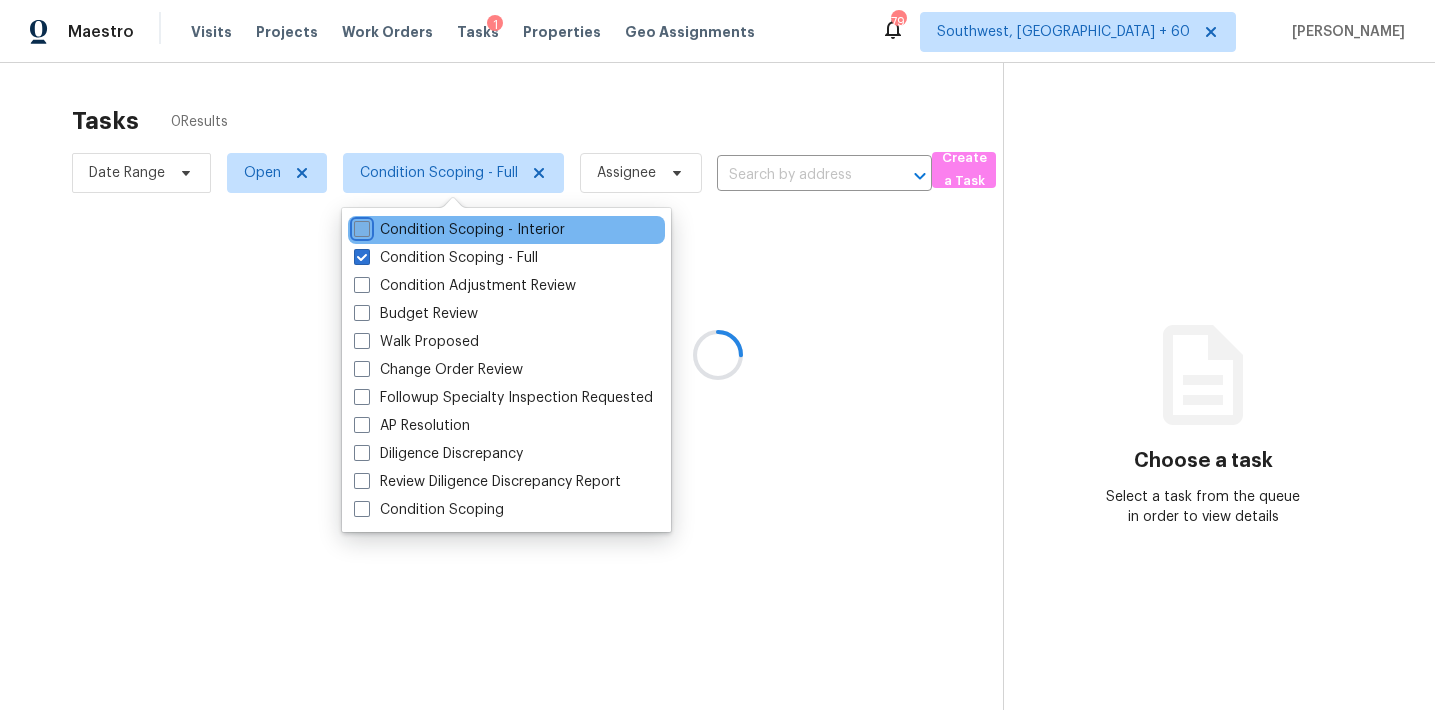 click on "Condition Scoping - Interior" at bounding box center (360, 226) 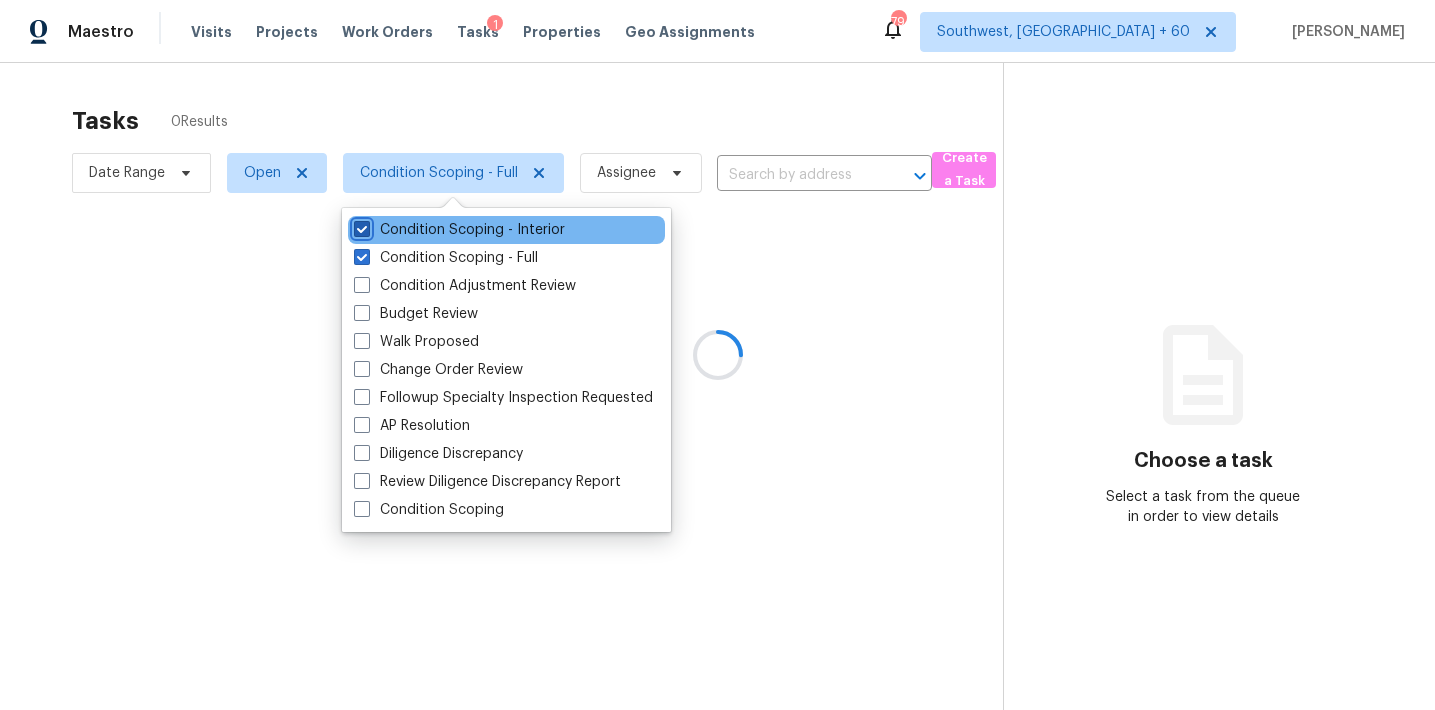 checkbox on "true" 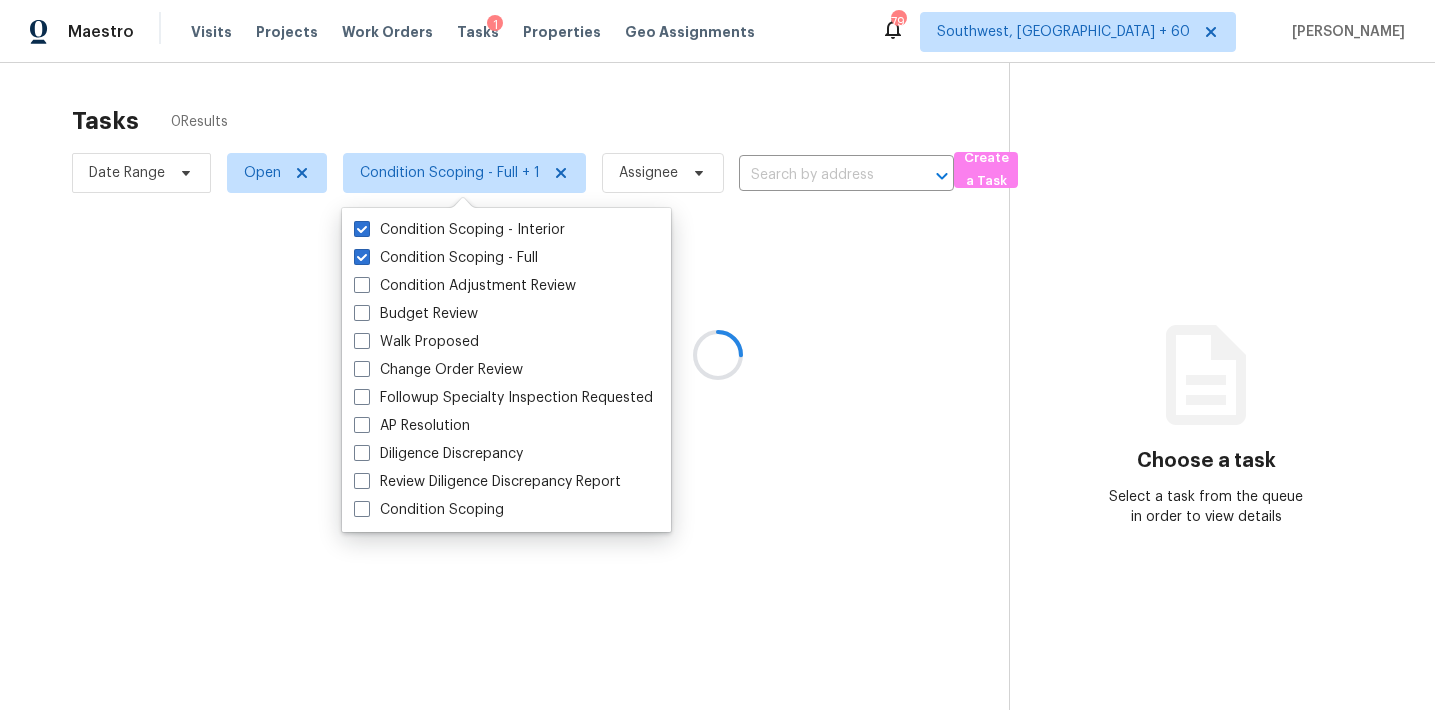 click at bounding box center (717, 355) 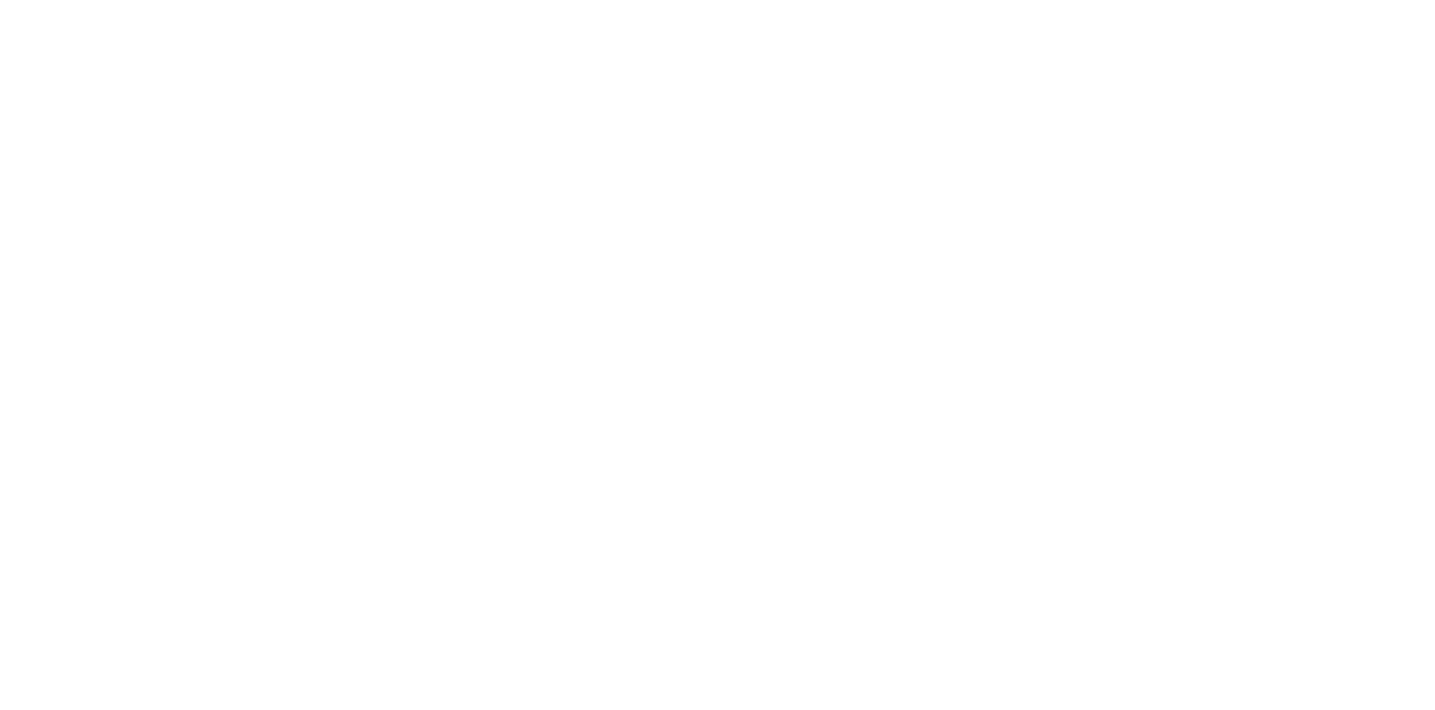 scroll, scrollTop: 0, scrollLeft: 0, axis: both 